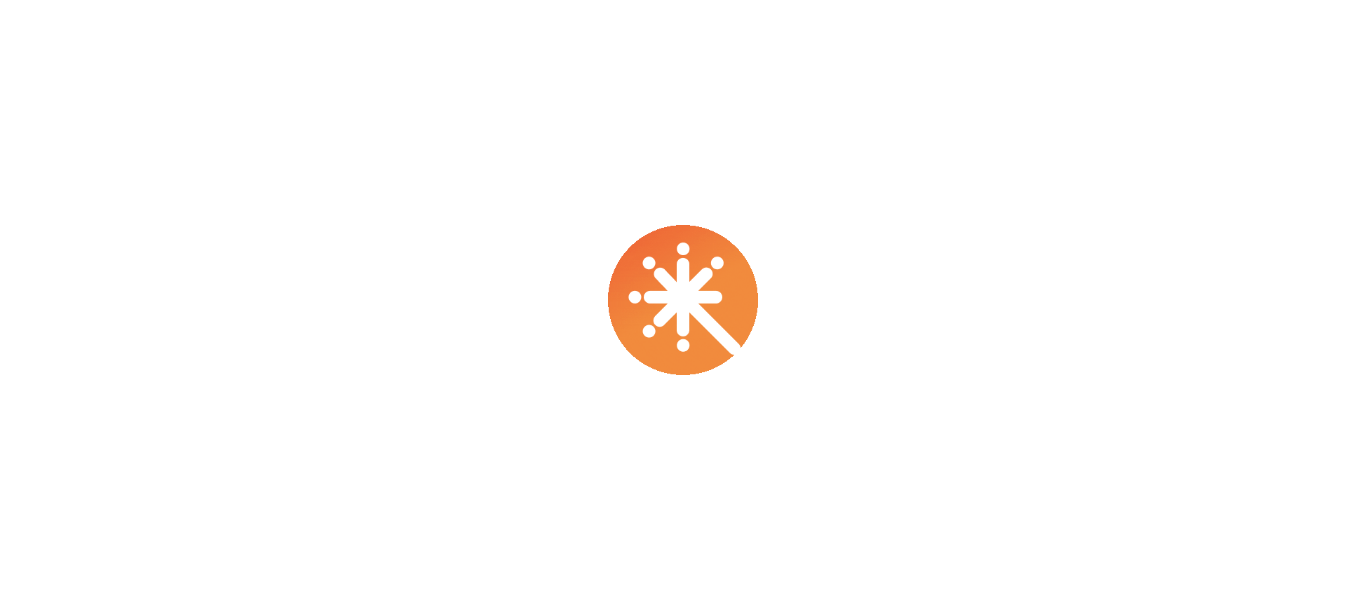 select on "****" 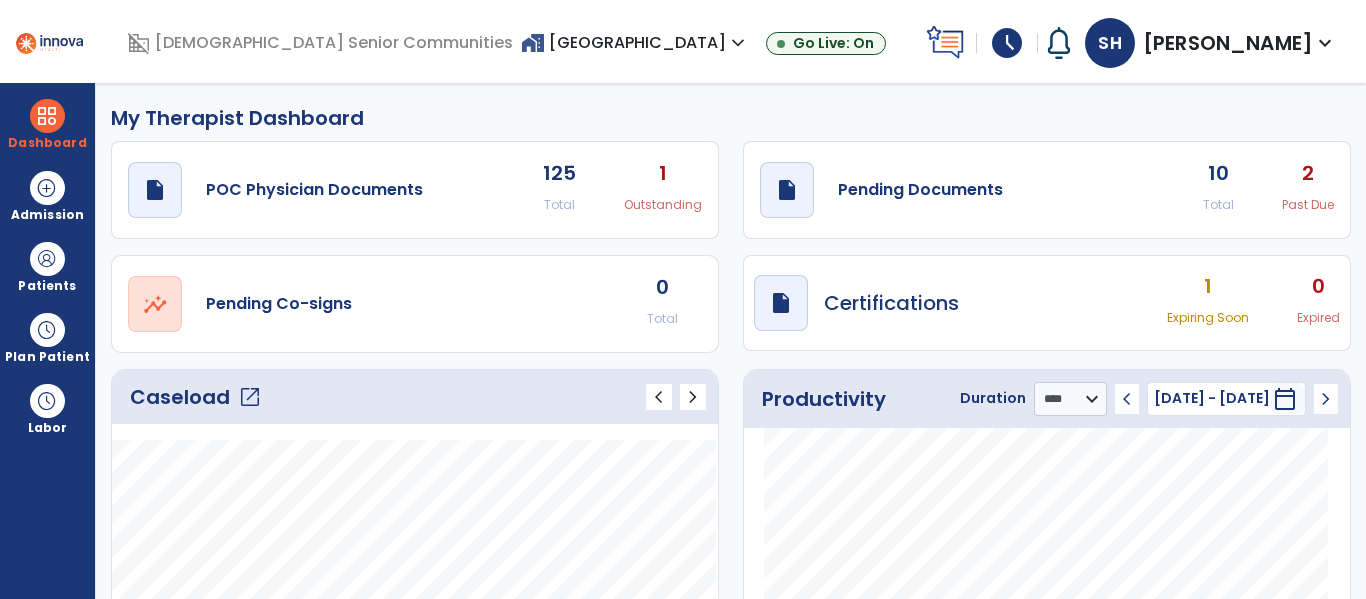scroll, scrollTop: 0, scrollLeft: 0, axis: both 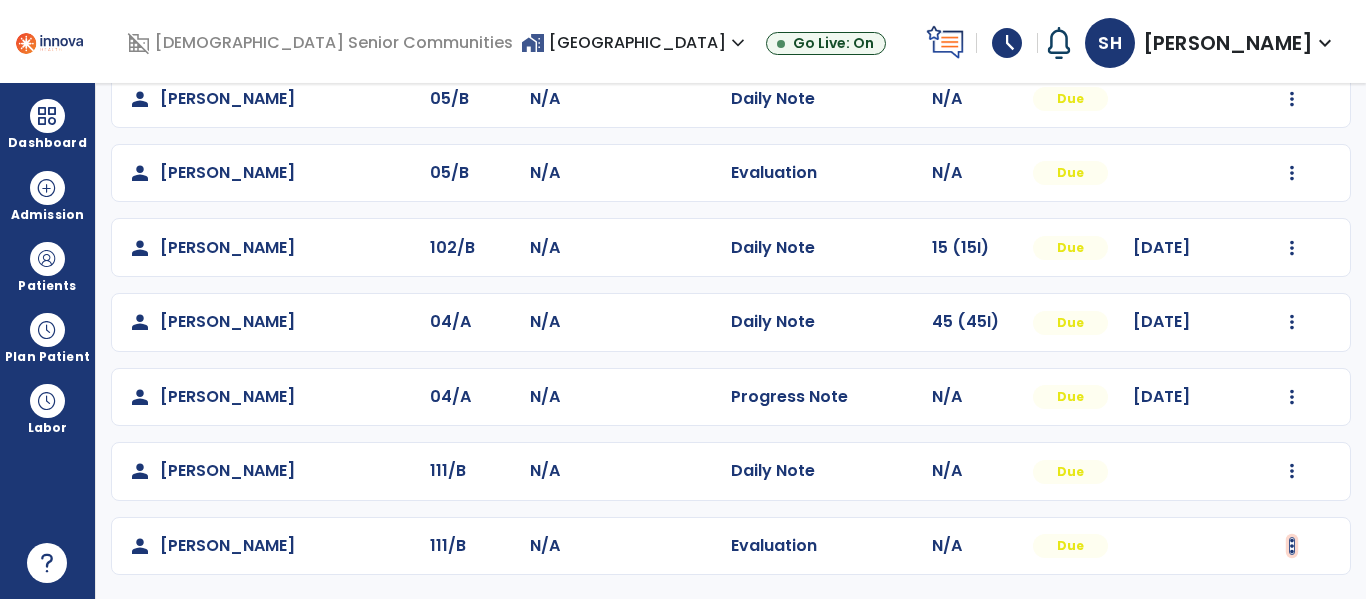 click at bounding box center (1292, 24) 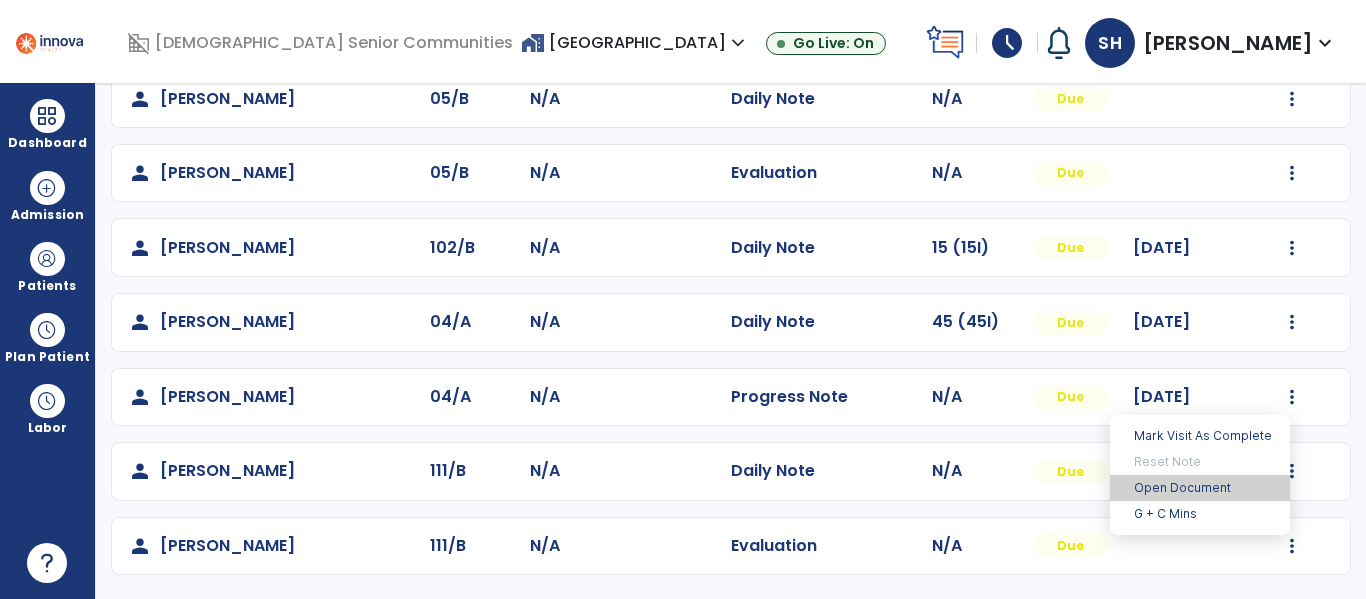 click on "Open Document" at bounding box center [1200, 488] 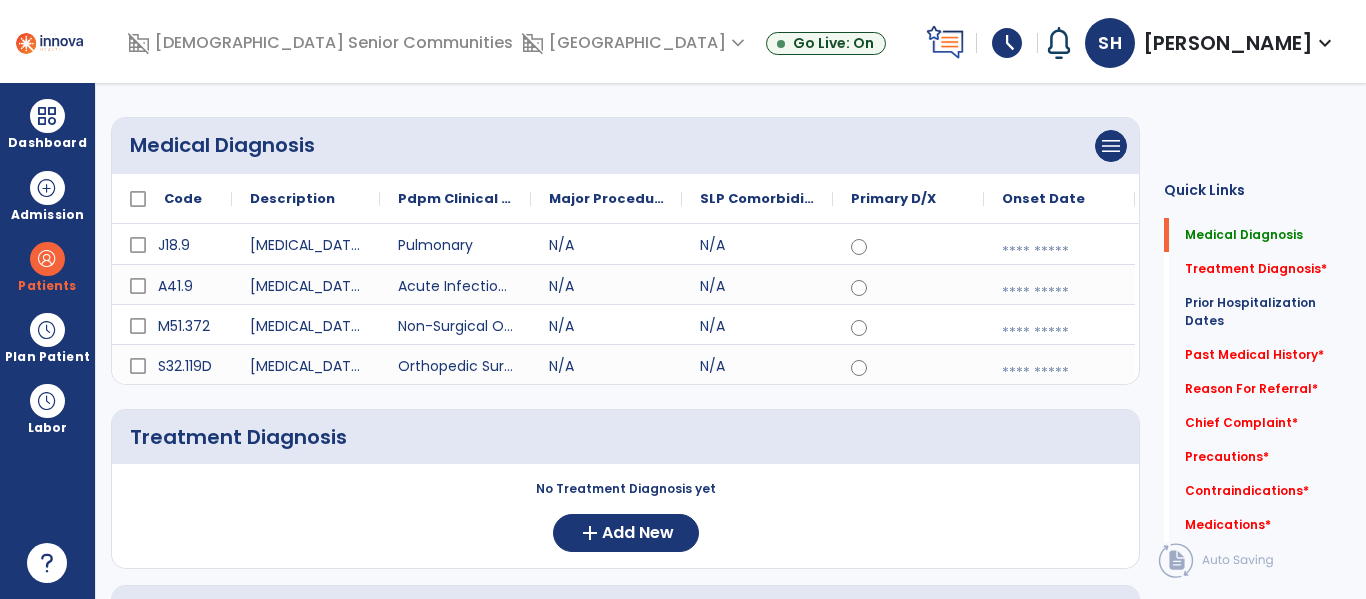scroll, scrollTop: 0, scrollLeft: 0, axis: both 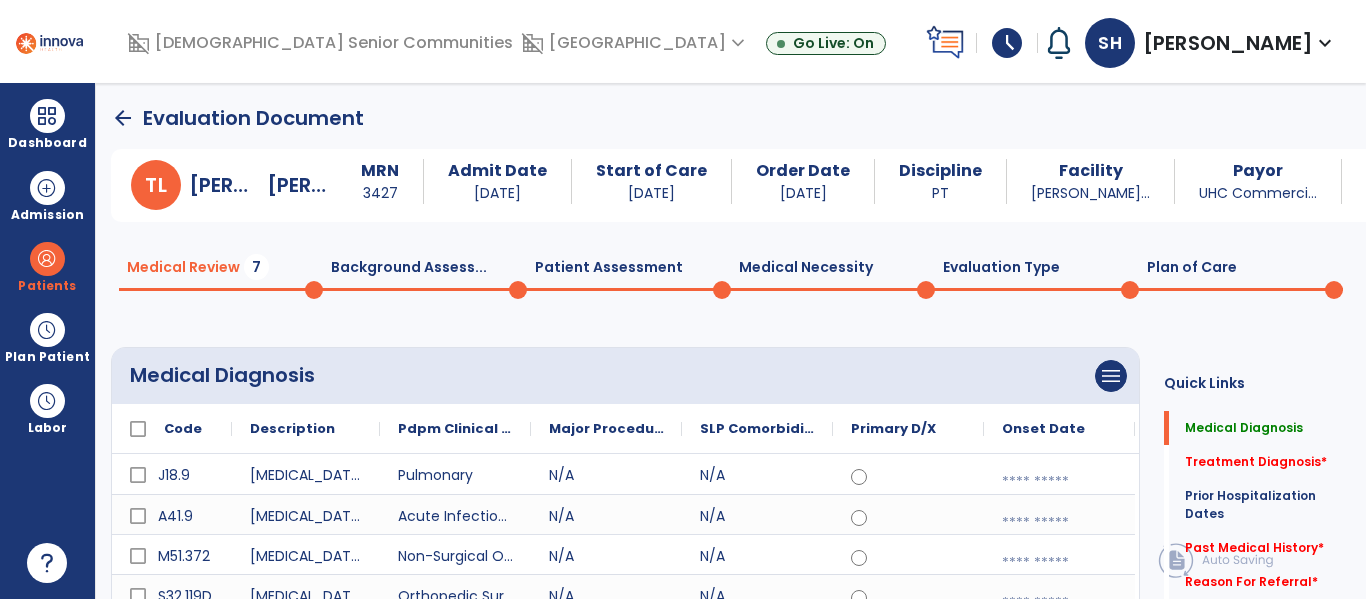 click on "Patient Assessment  0" 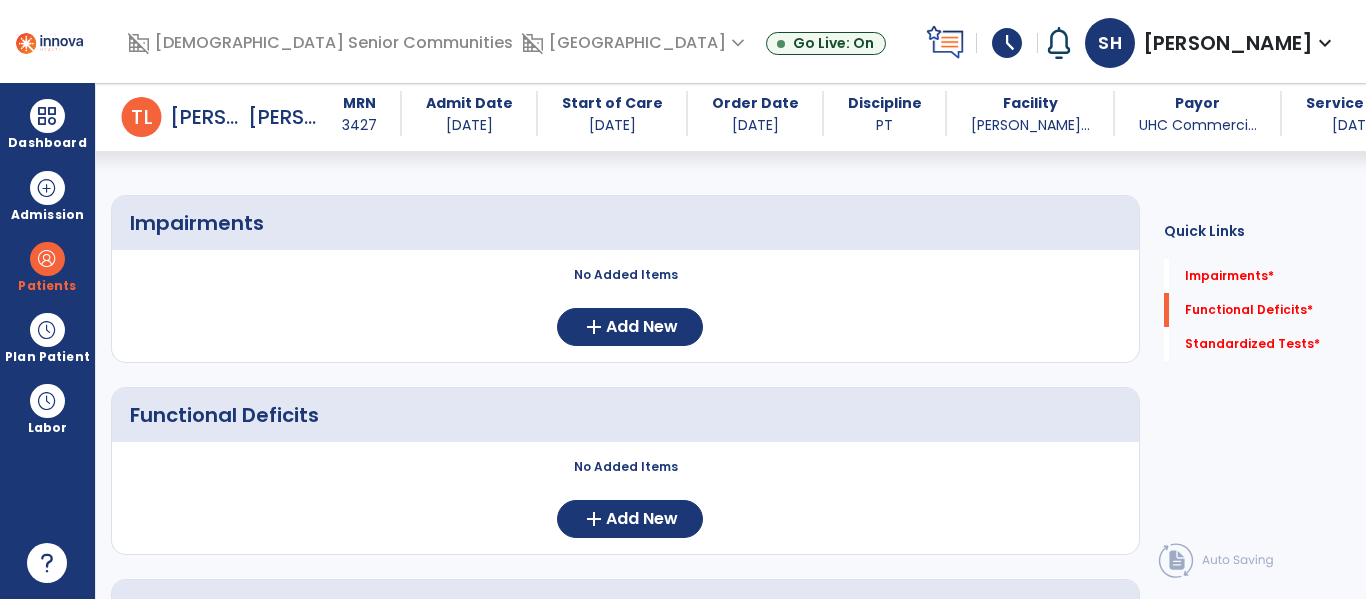 scroll, scrollTop: 207, scrollLeft: 0, axis: vertical 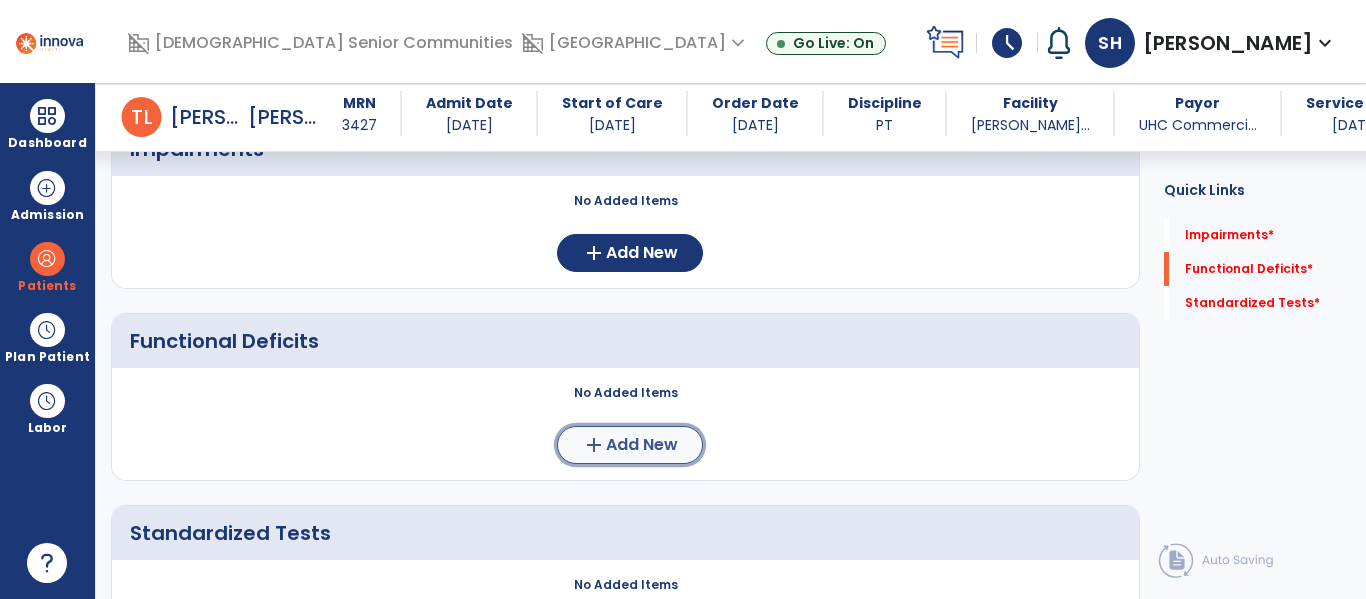 click on "Add New" 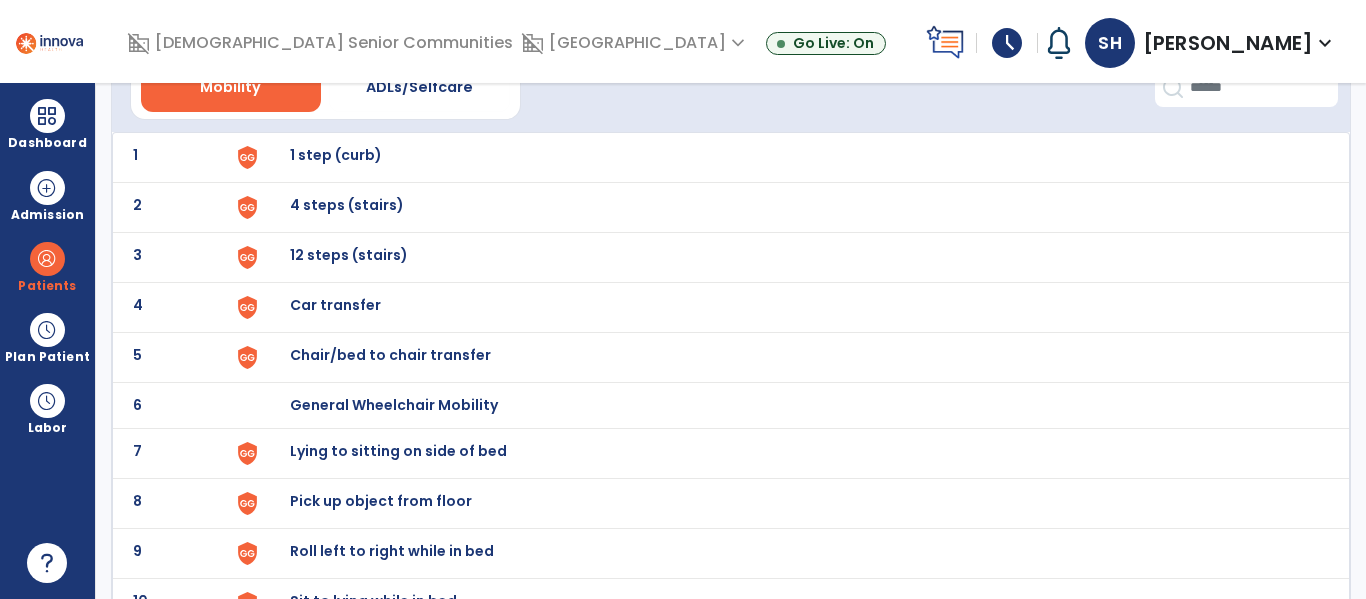 scroll, scrollTop: 125, scrollLeft: 0, axis: vertical 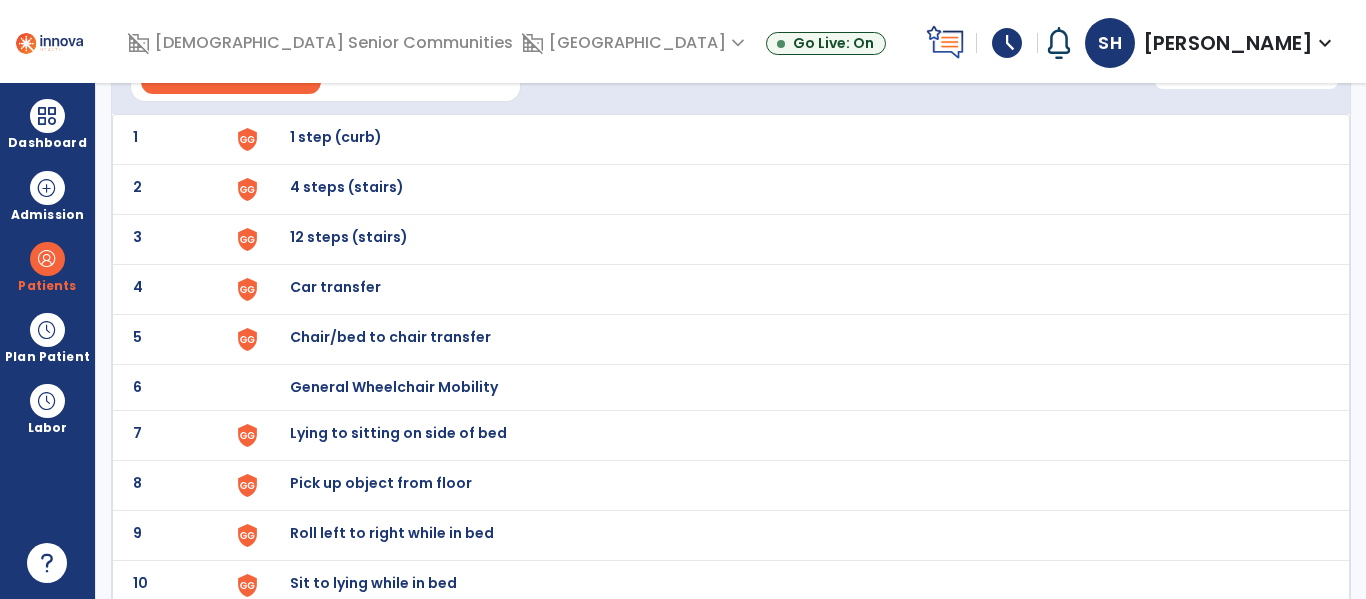 click on "Lying to sitting on side of bed" at bounding box center (336, 137) 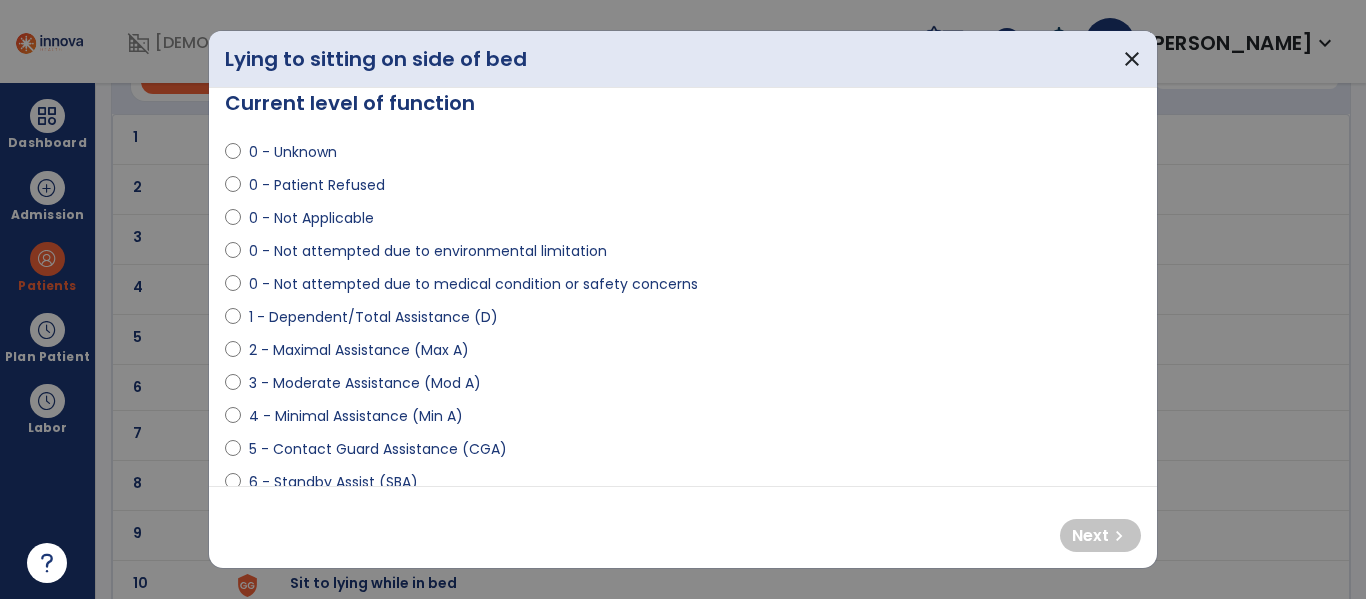 scroll, scrollTop: 50, scrollLeft: 0, axis: vertical 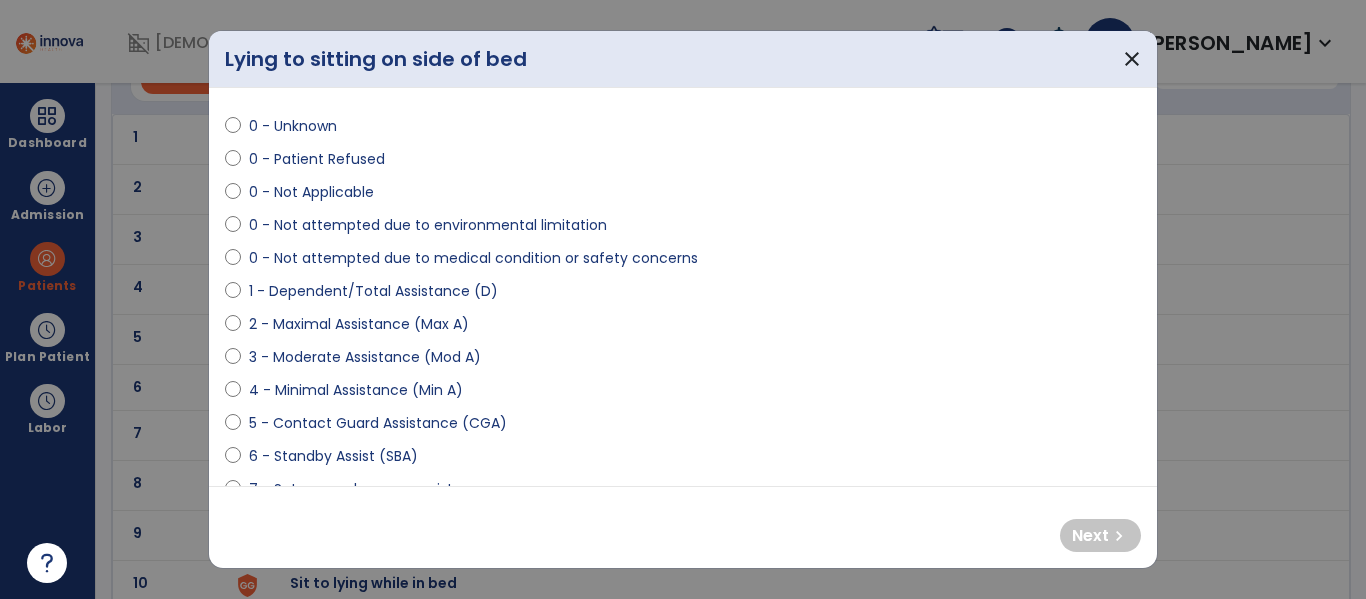 select on "**********" 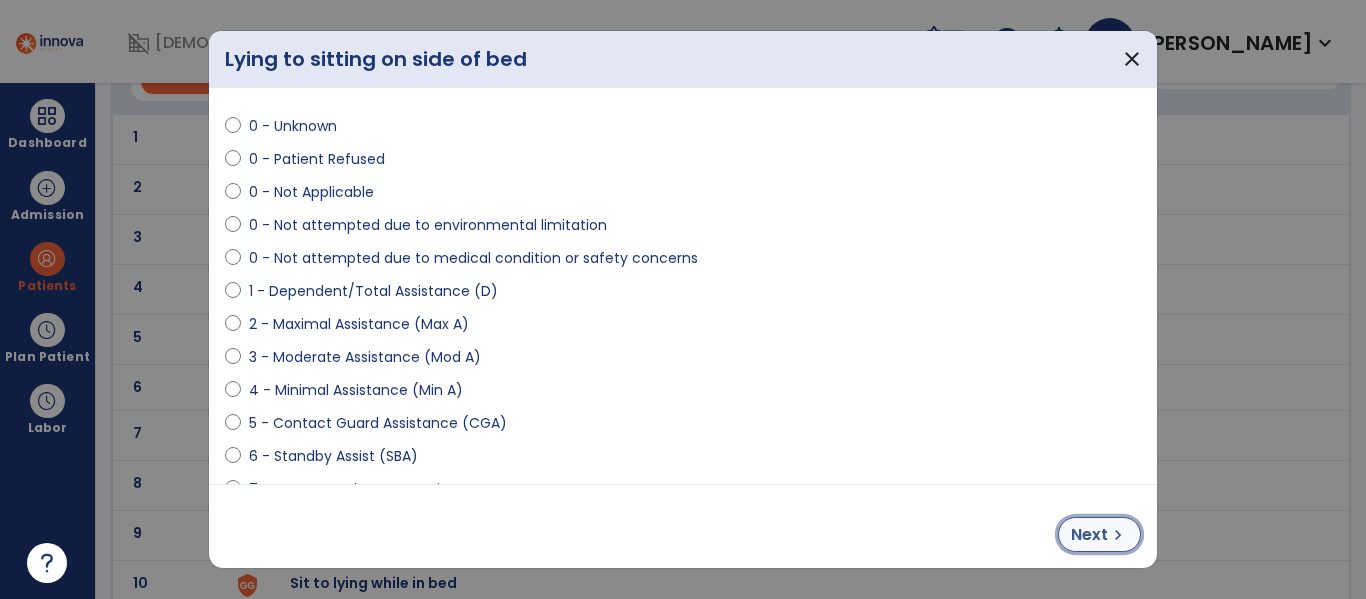 click on "Next" at bounding box center [1089, 535] 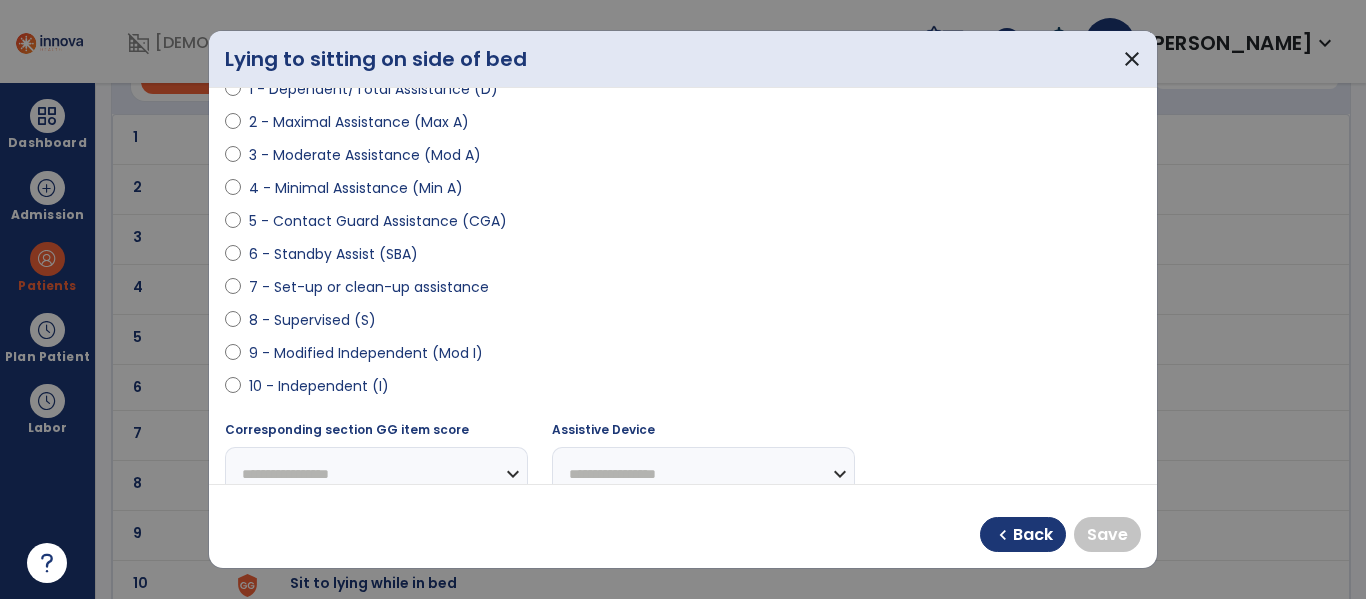 scroll, scrollTop: 313, scrollLeft: 0, axis: vertical 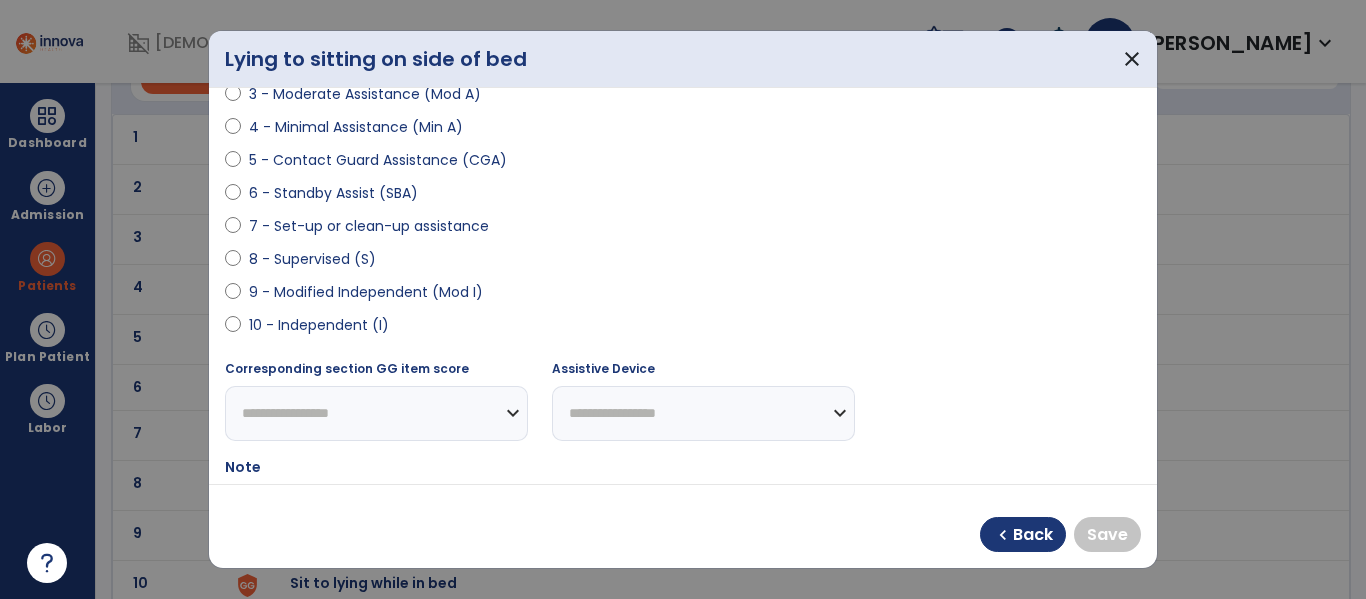 click on "10 - Independent (I)" at bounding box center (319, 325) 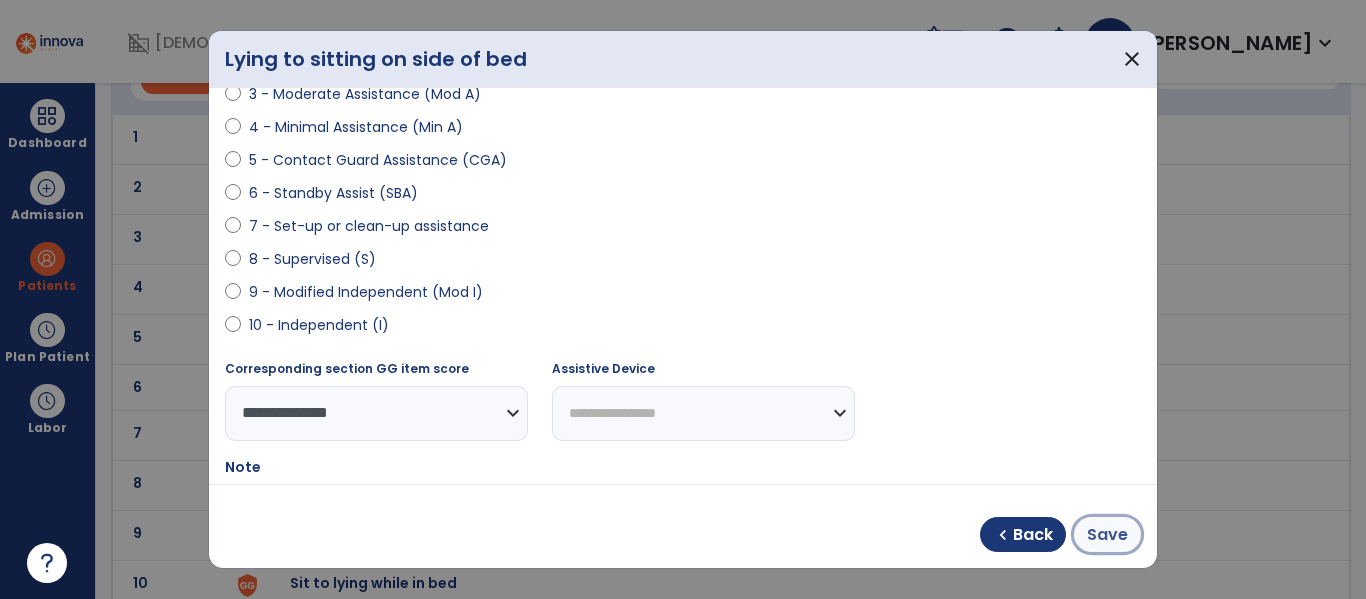 click on "Save" at bounding box center [1107, 535] 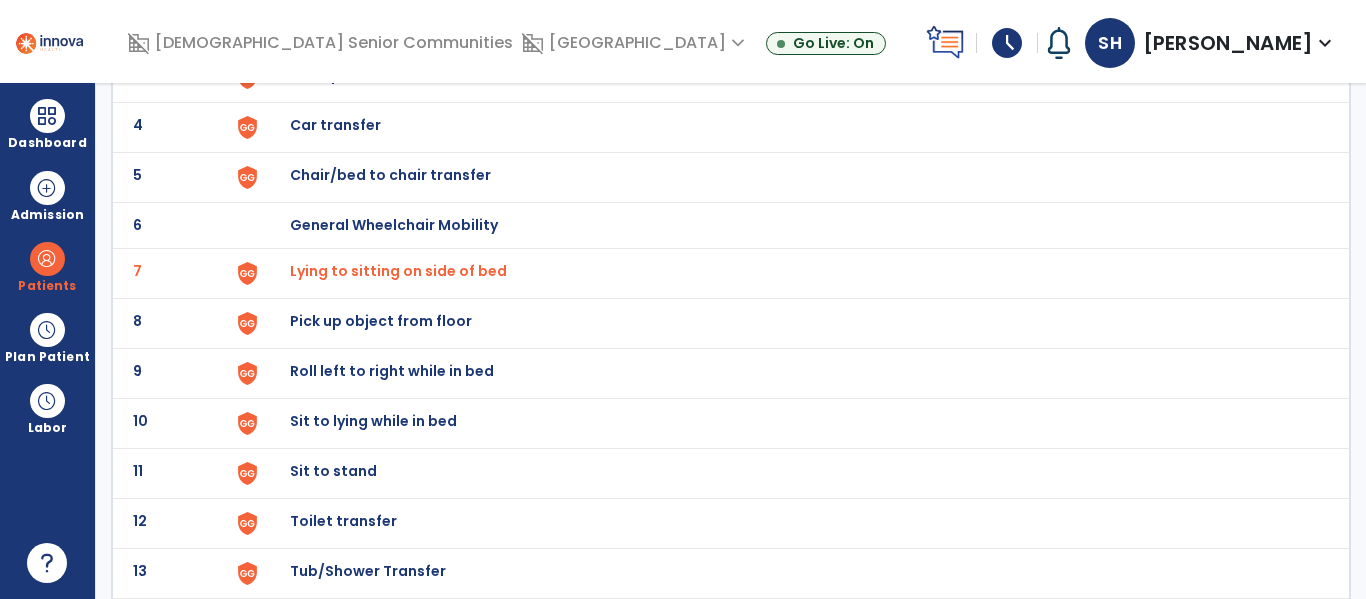 scroll, scrollTop: 294, scrollLeft: 0, axis: vertical 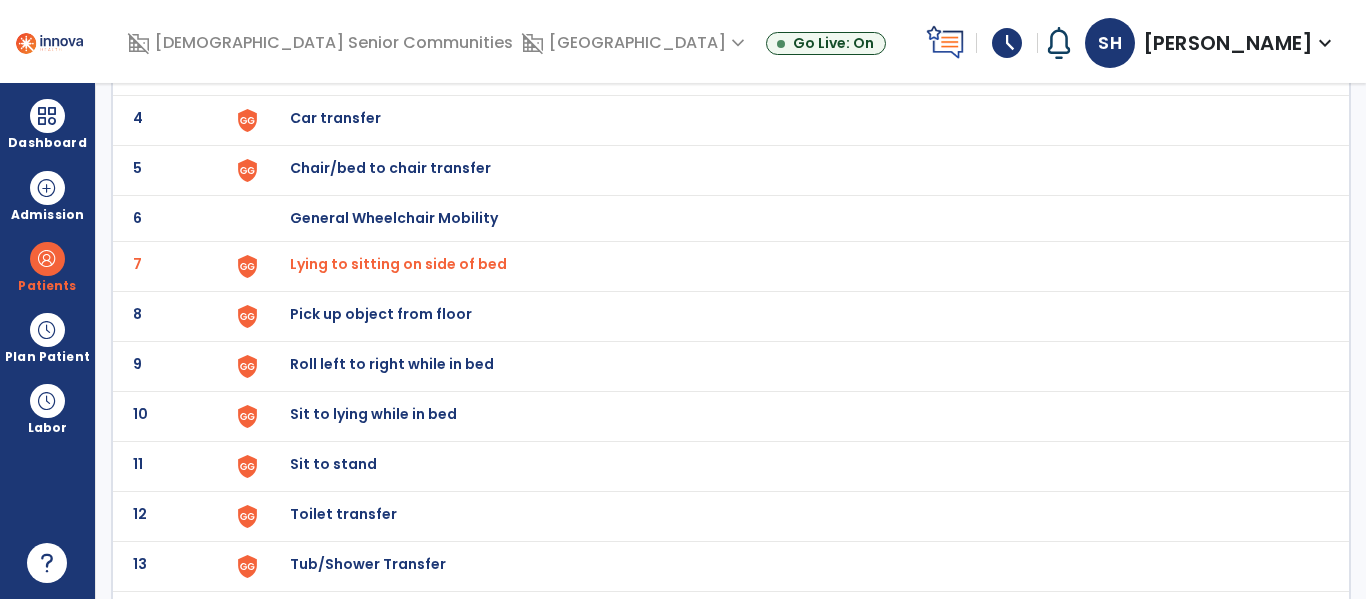 click on "Sit to stand" at bounding box center (336, -32) 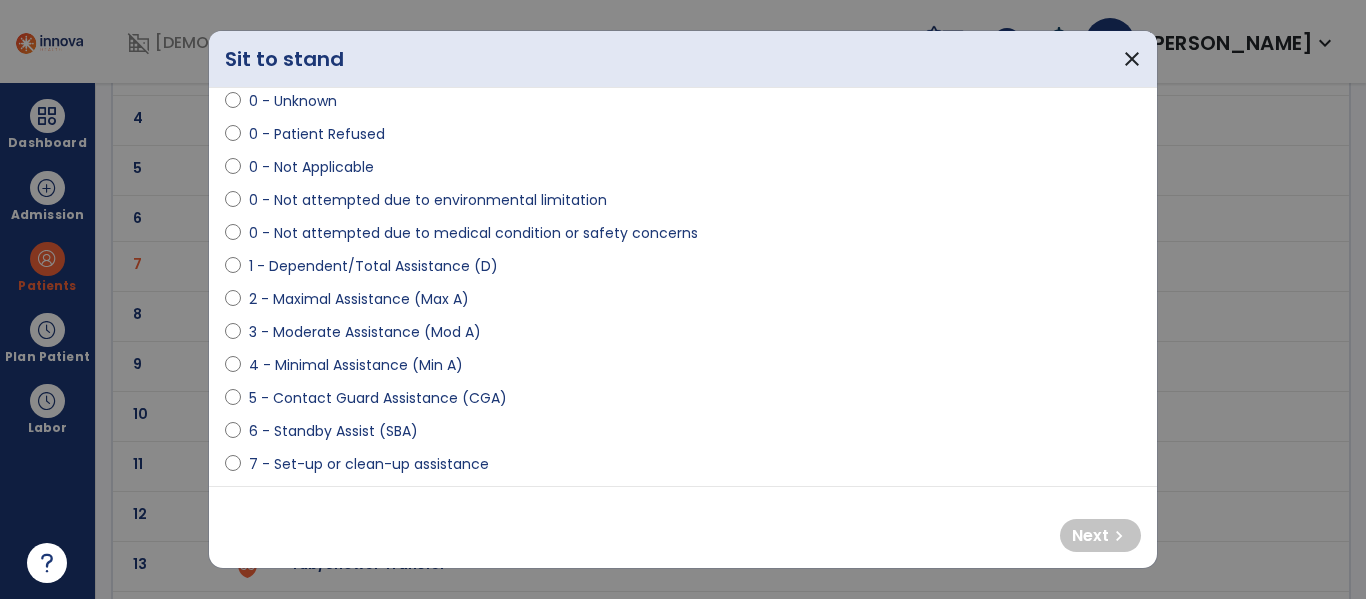 scroll, scrollTop: 76, scrollLeft: 0, axis: vertical 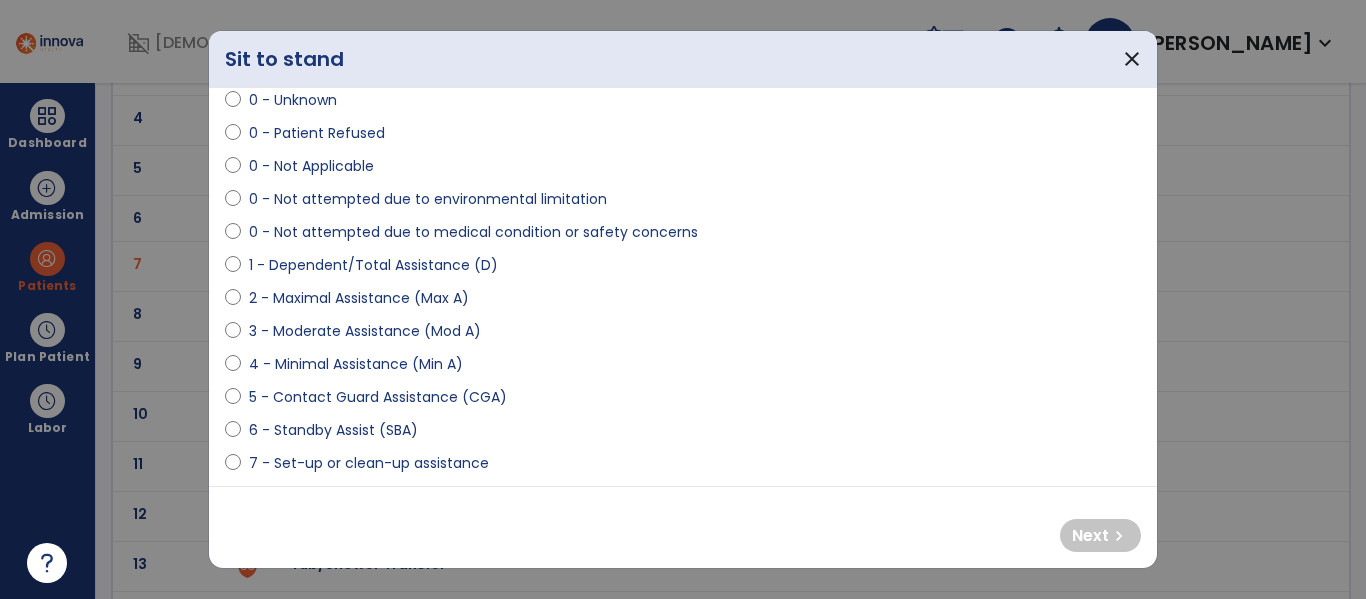 click on "4 - Minimal Assistance (Min A)" at bounding box center (356, 364) 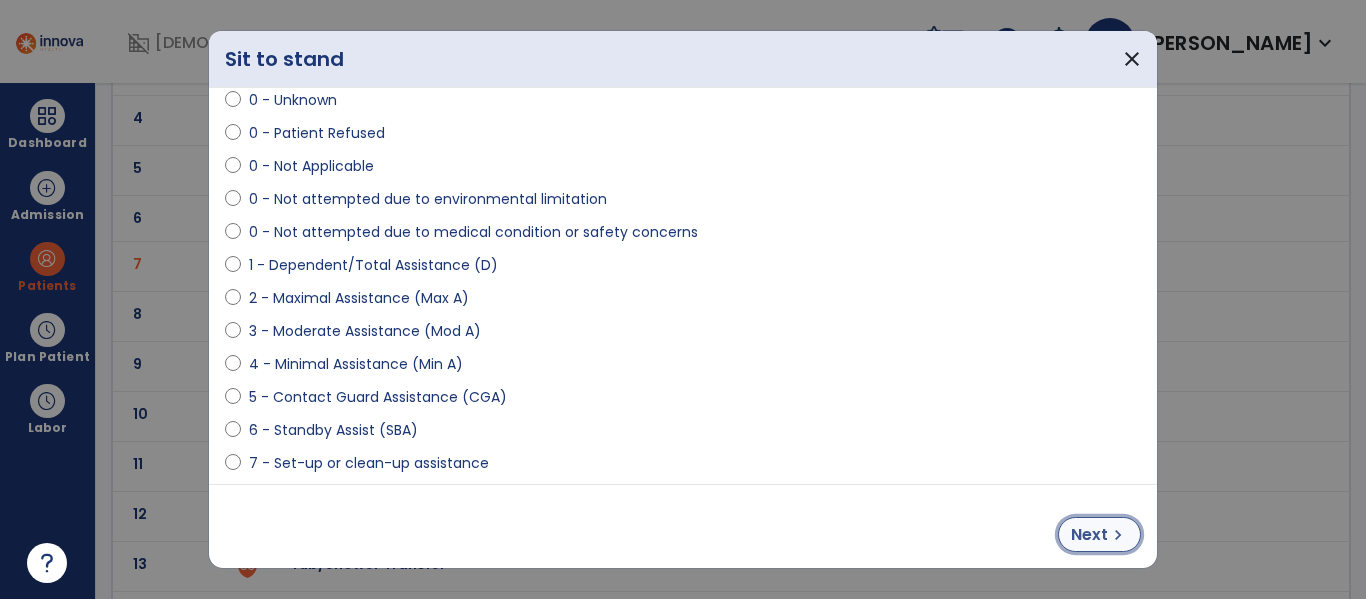 click on "Next  chevron_right" at bounding box center [1099, 534] 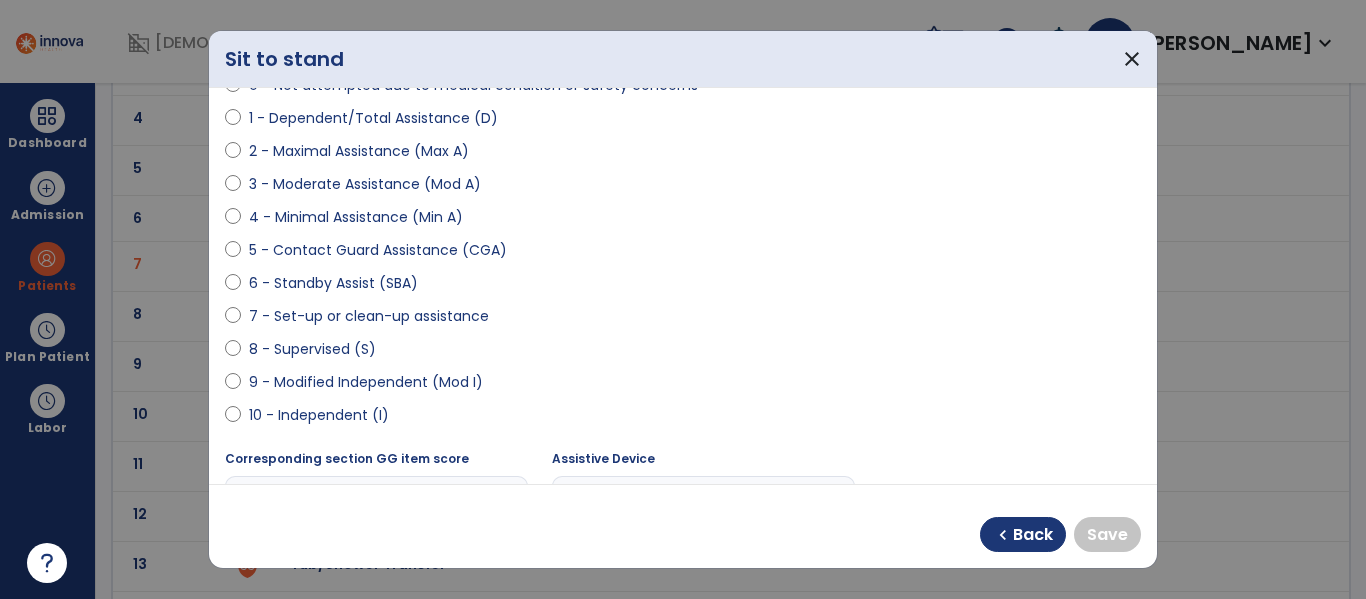 scroll, scrollTop: 304, scrollLeft: 0, axis: vertical 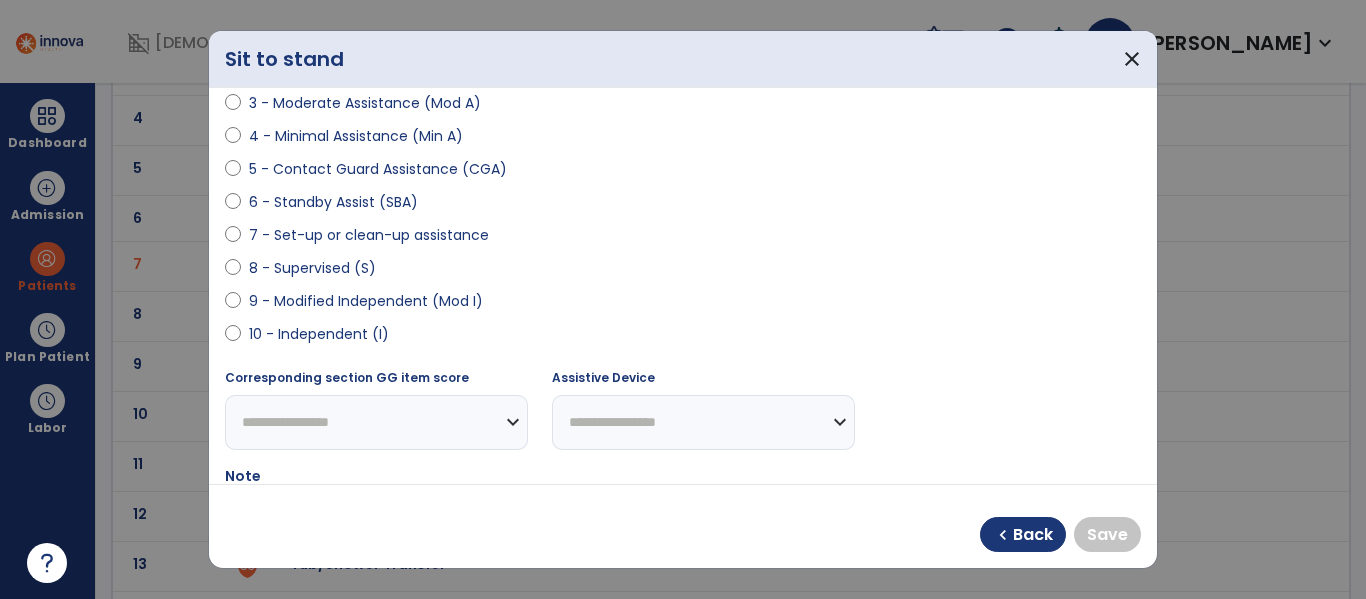 click on "10 - Independent (I)" at bounding box center (319, 334) 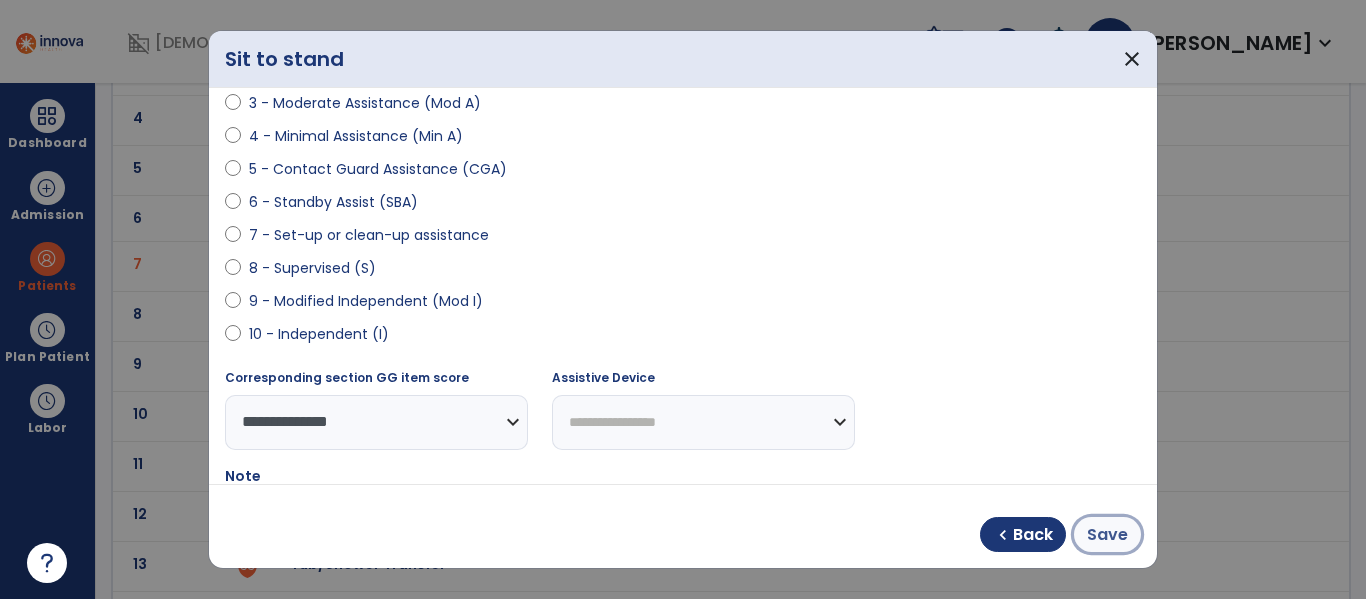 click on "Save" at bounding box center (1107, 535) 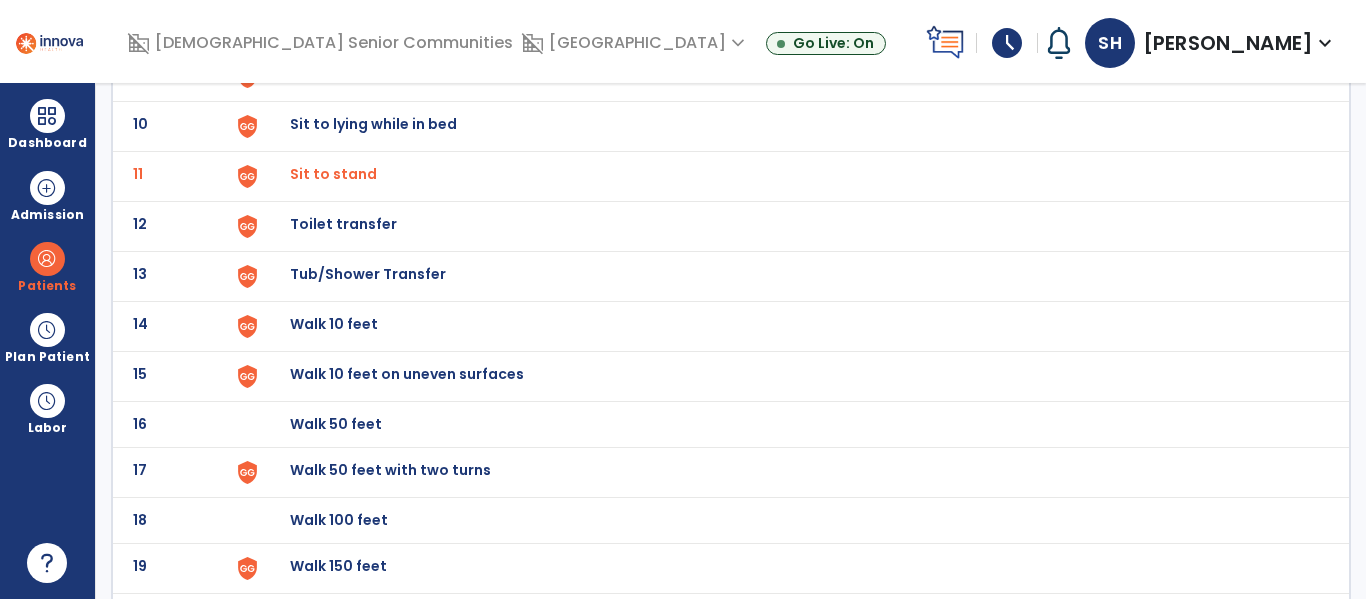 scroll, scrollTop: 585, scrollLeft: 0, axis: vertical 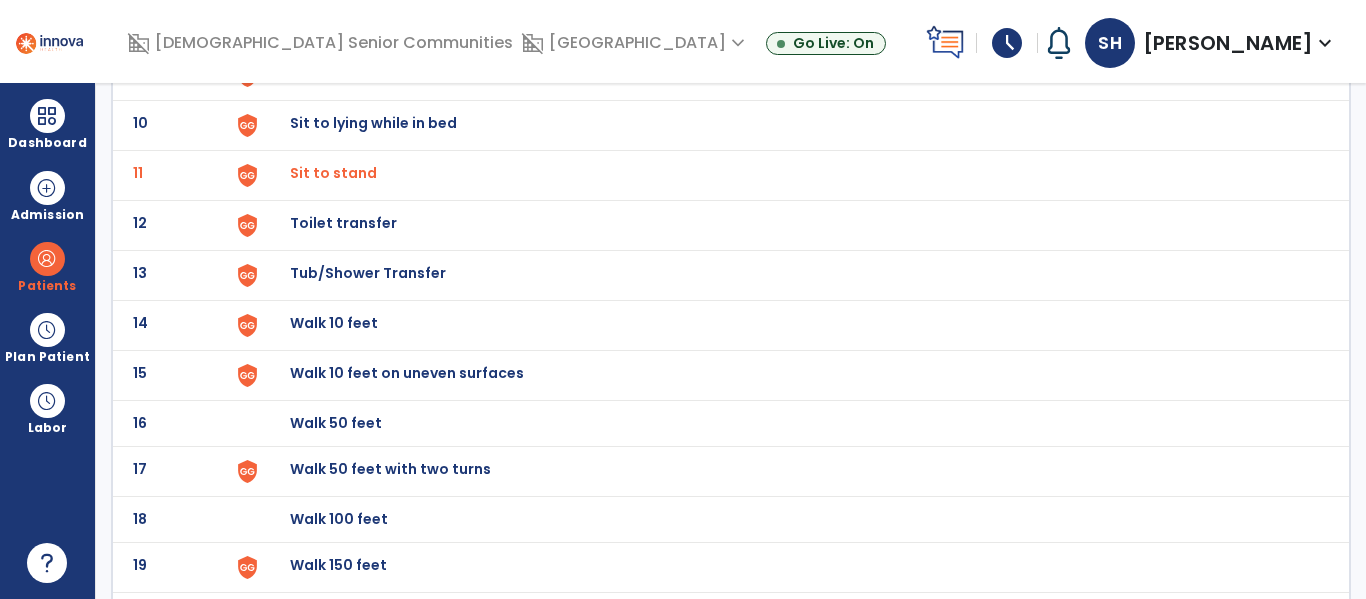 click on "Toilet transfer" at bounding box center [336, -323] 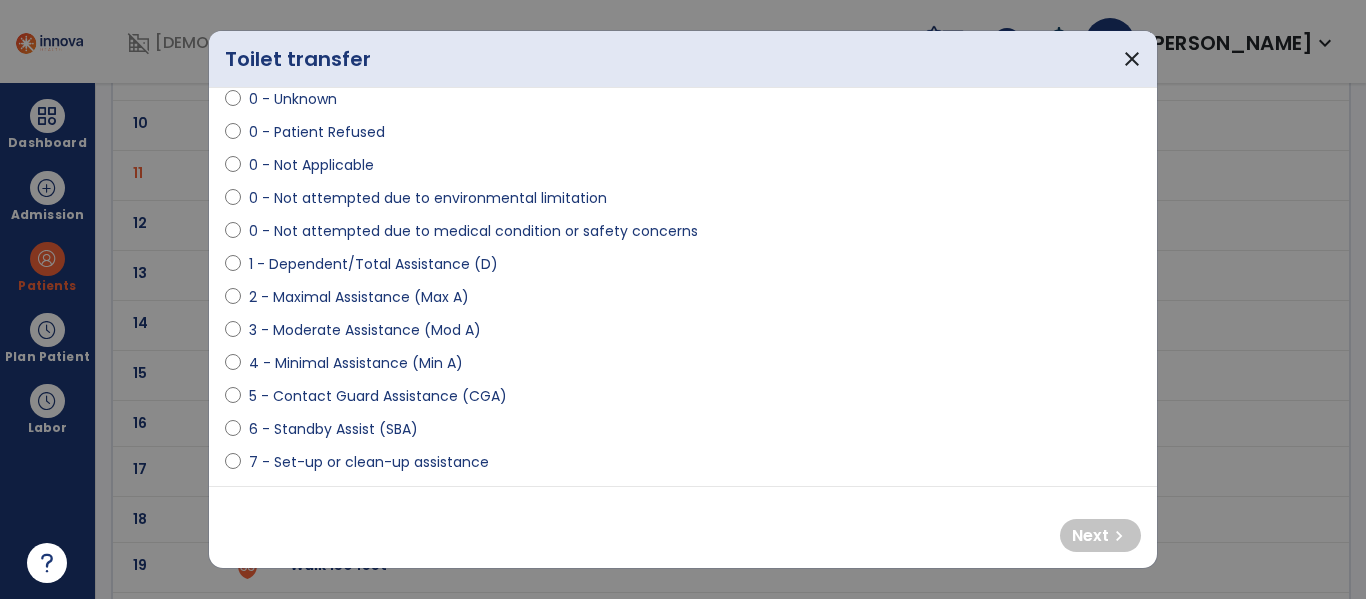 scroll, scrollTop: 80, scrollLeft: 0, axis: vertical 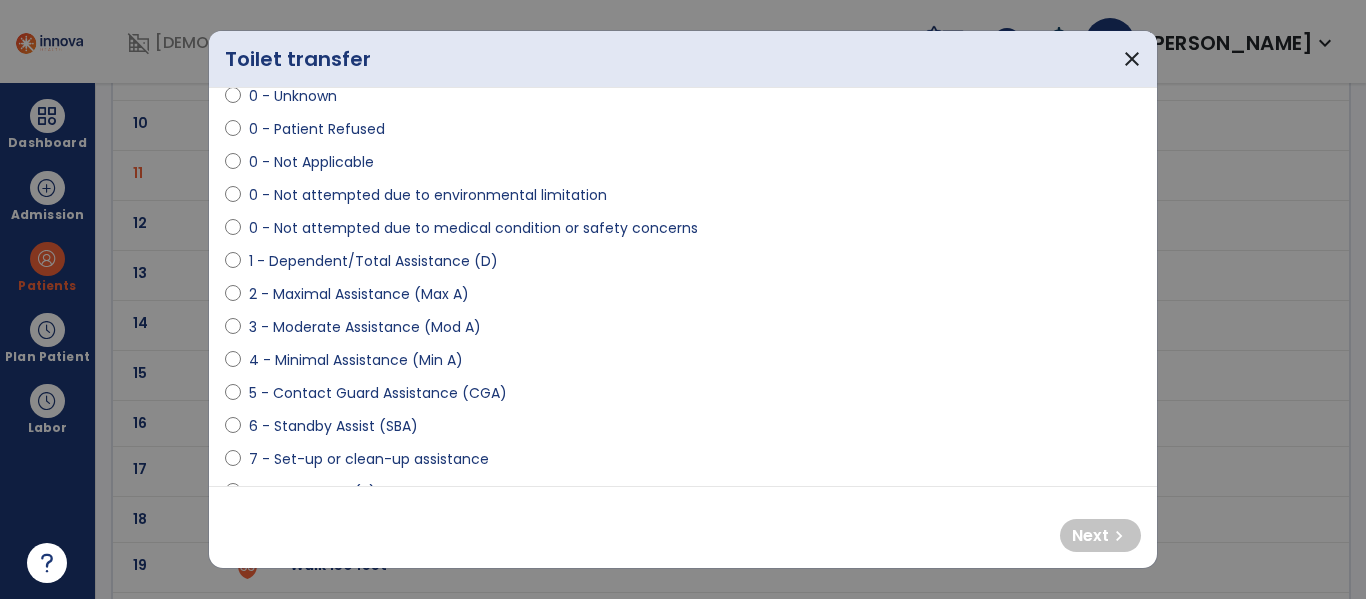 click on "4 - Minimal Assistance (Min A)" at bounding box center (356, 360) 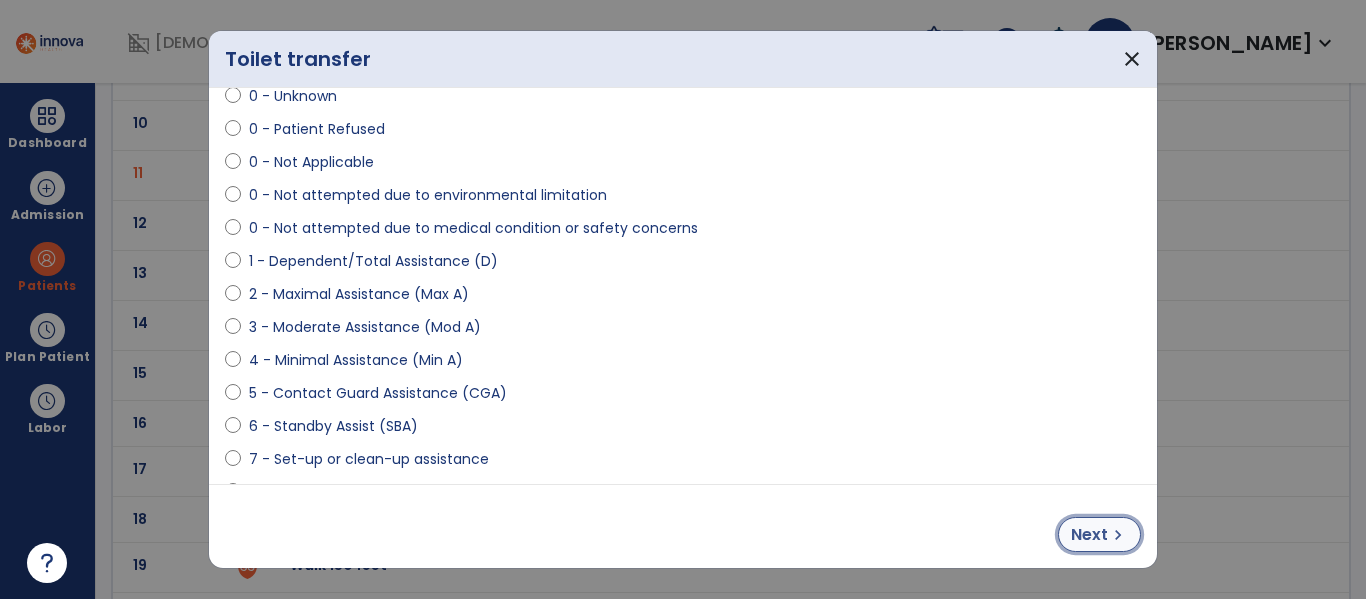 click on "Next" at bounding box center [1089, 535] 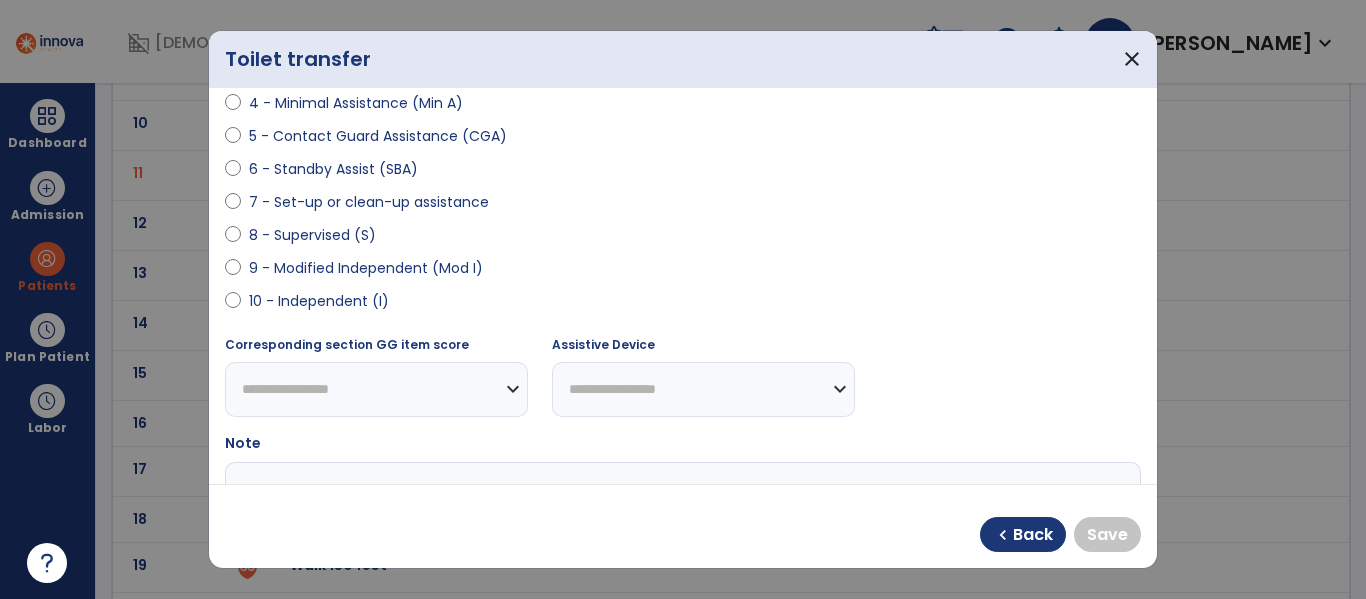 scroll, scrollTop: 375, scrollLeft: 0, axis: vertical 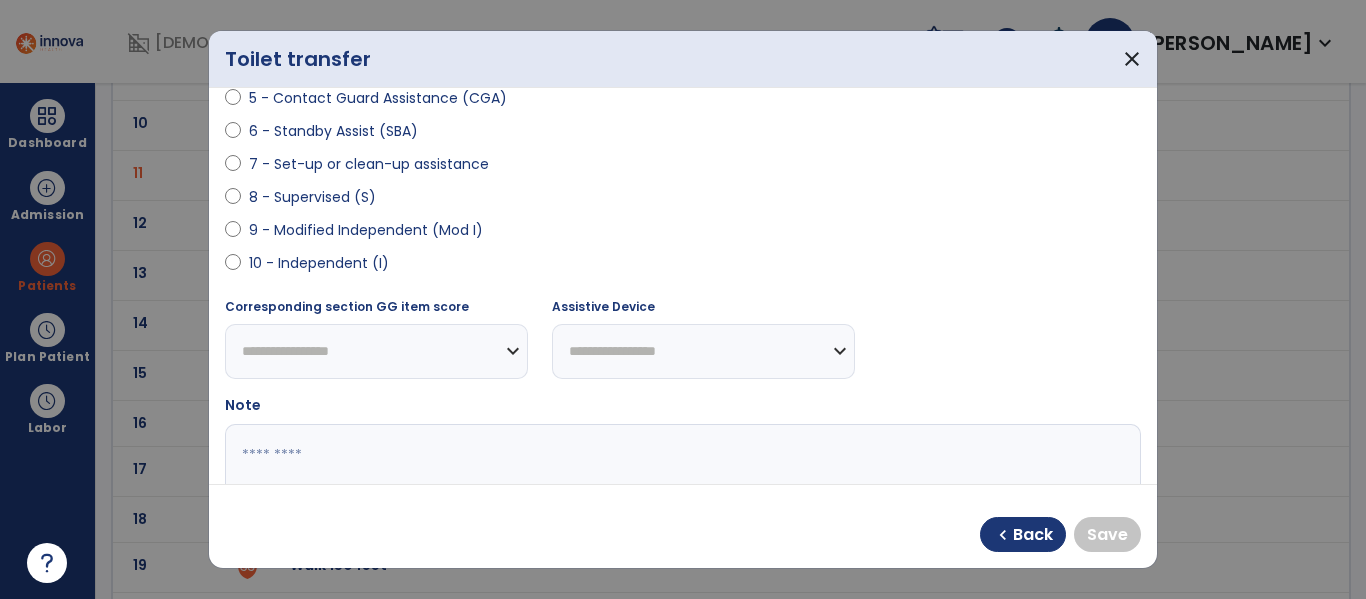 click on "10 - Independent (I)" at bounding box center (319, 263) 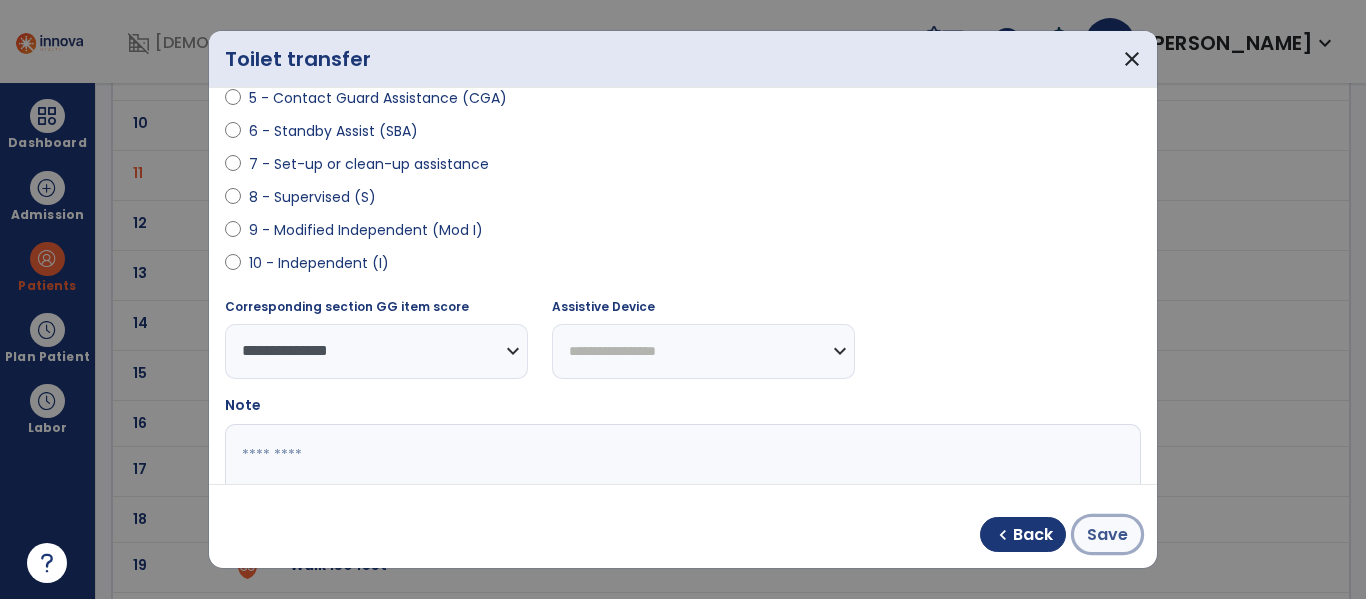 click on "Save" at bounding box center [1107, 535] 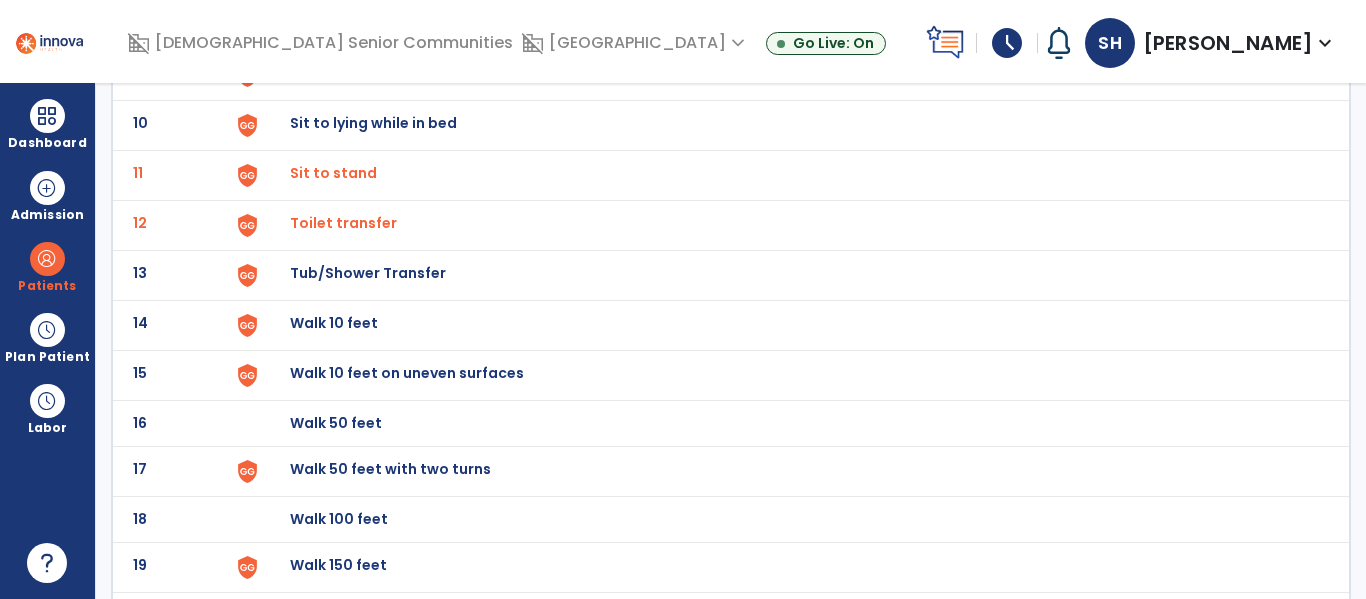 click on "Walk 10 feet" at bounding box center [336, -323] 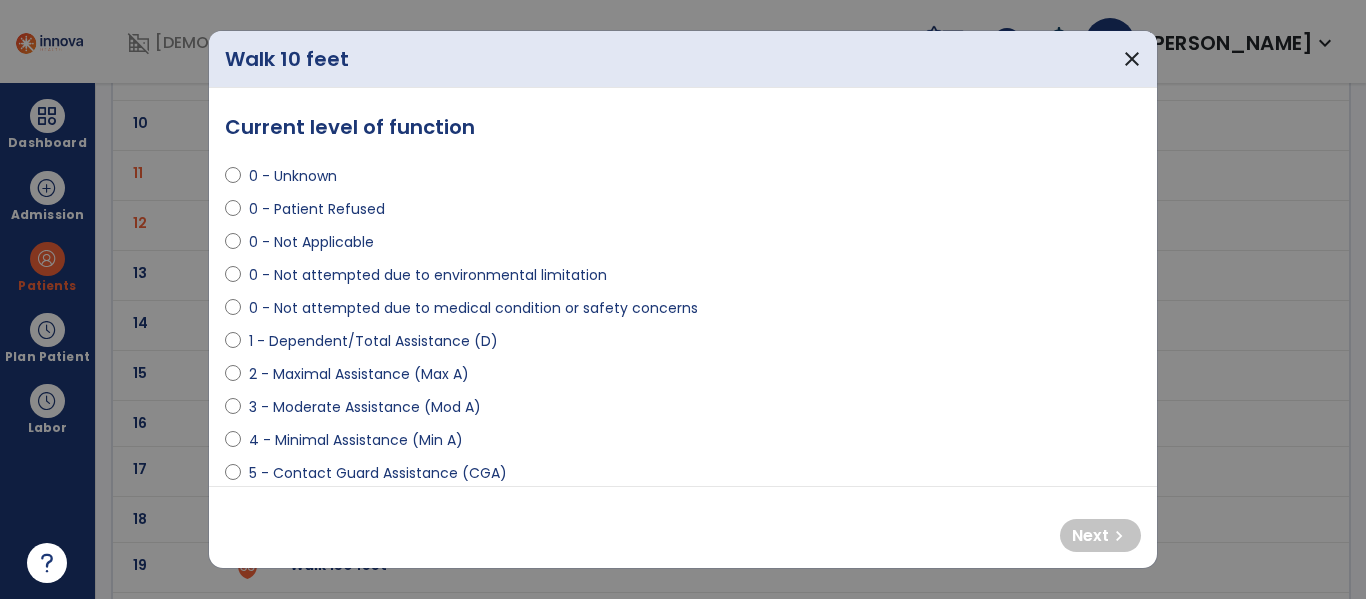 click on "4 - Minimal Assistance (Min A)" at bounding box center [356, 440] 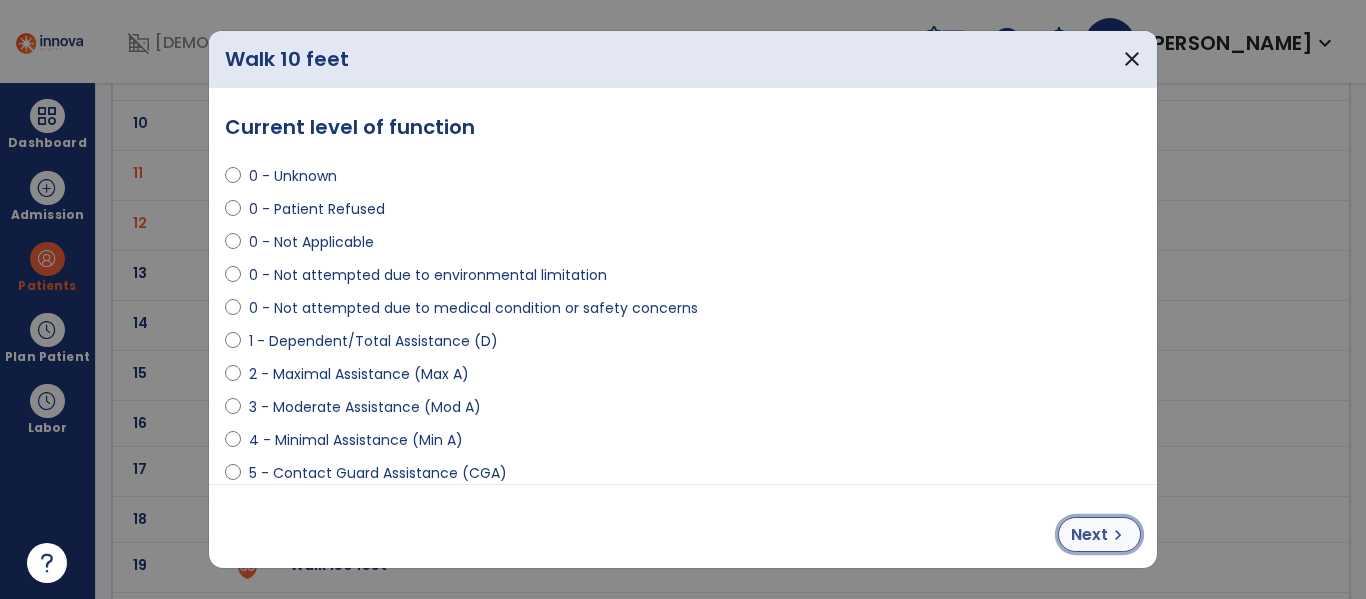 click on "chevron_right" at bounding box center [1118, 535] 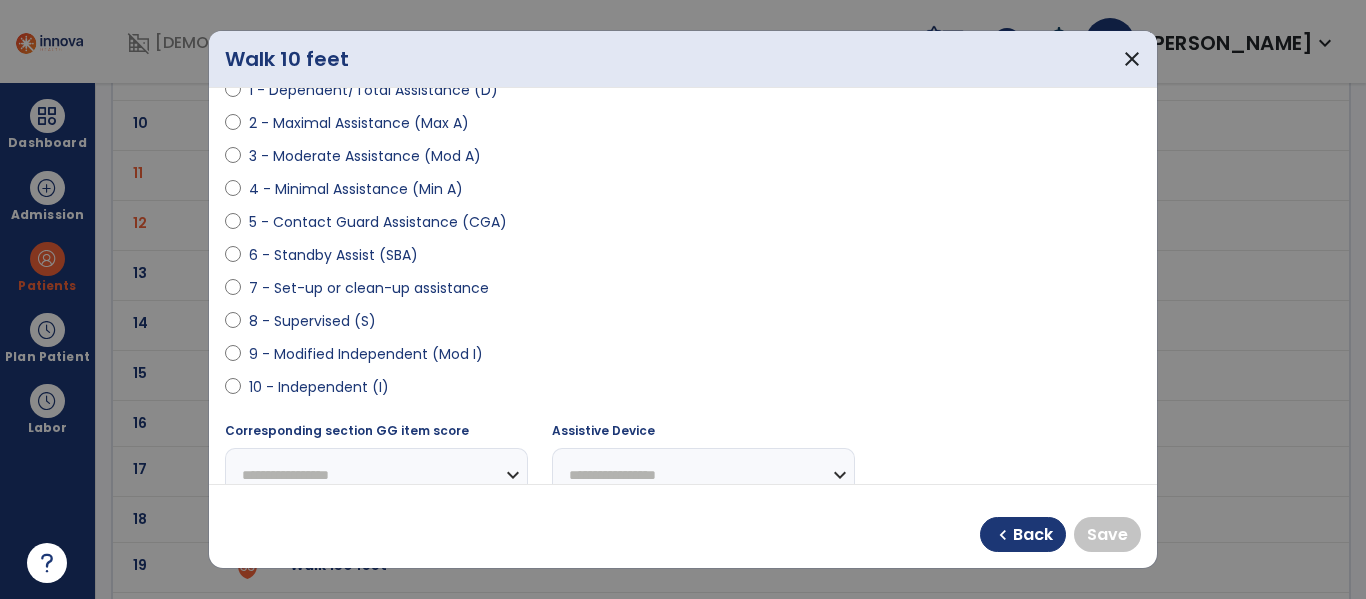 scroll, scrollTop: 283, scrollLeft: 0, axis: vertical 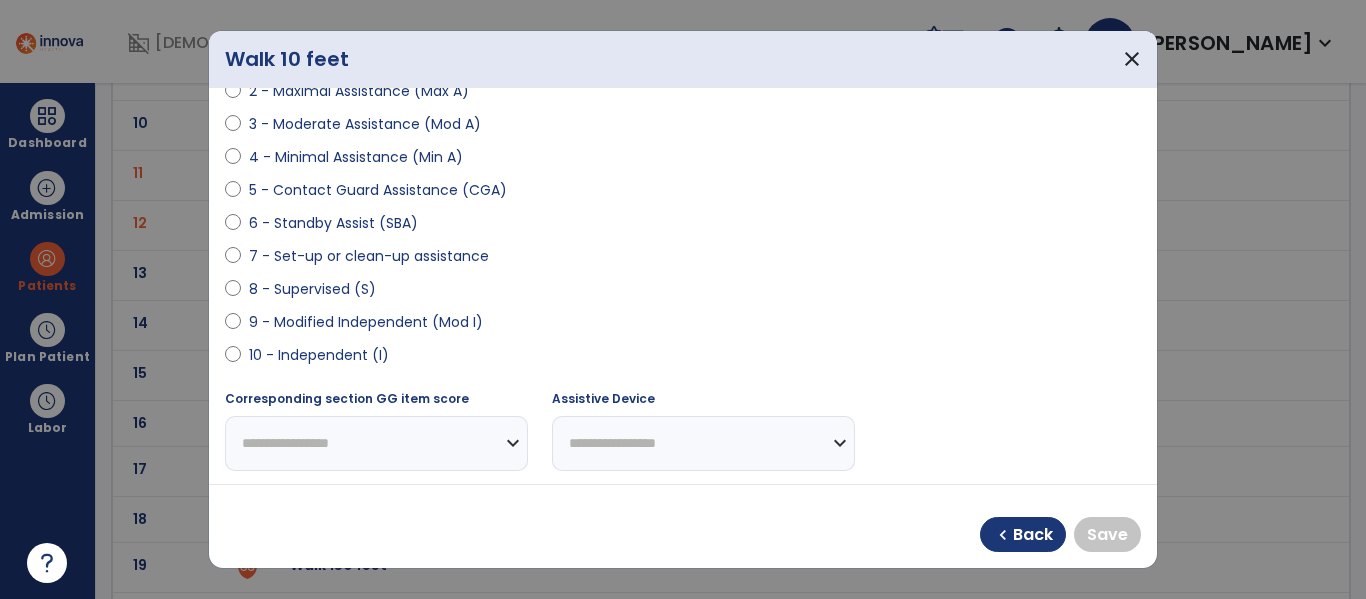 click on "10 - Independent (I)" at bounding box center (319, 355) 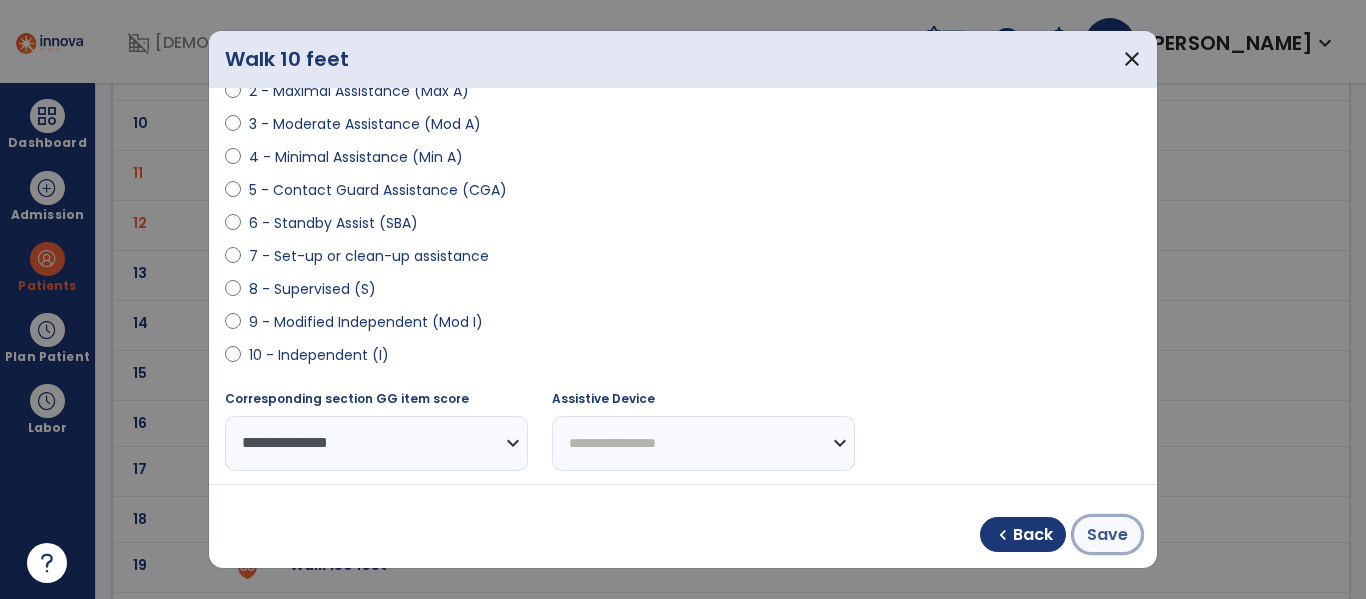 click on "Save" at bounding box center (1107, 535) 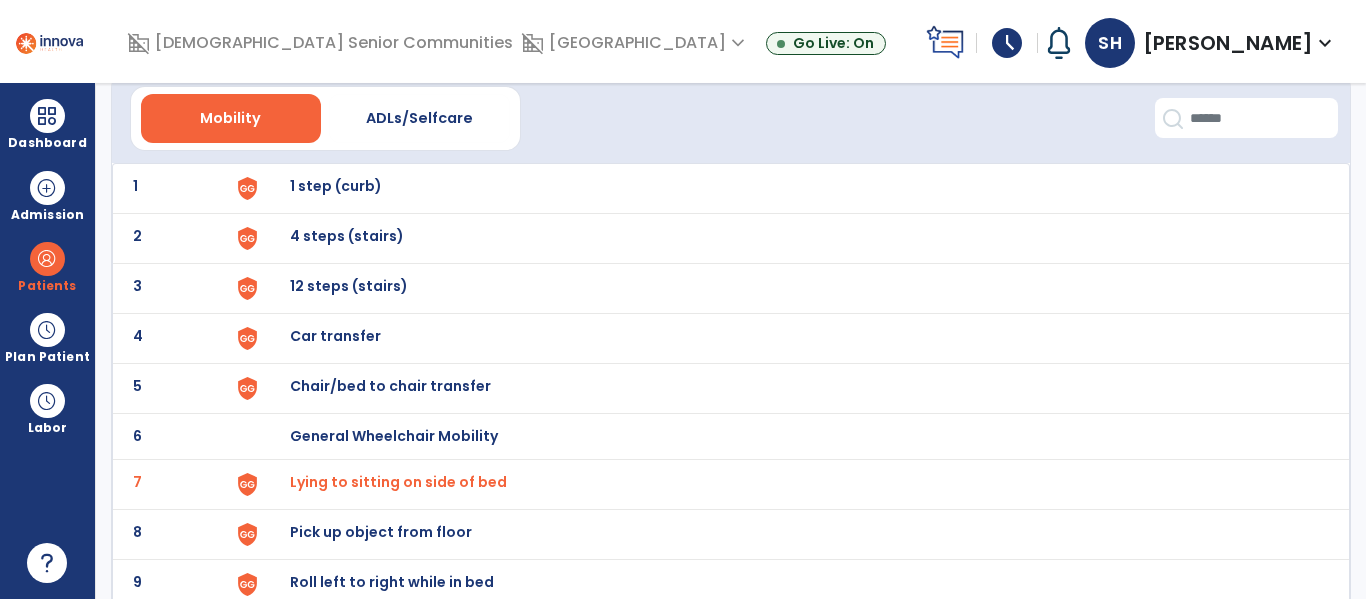 scroll, scrollTop: 0, scrollLeft: 0, axis: both 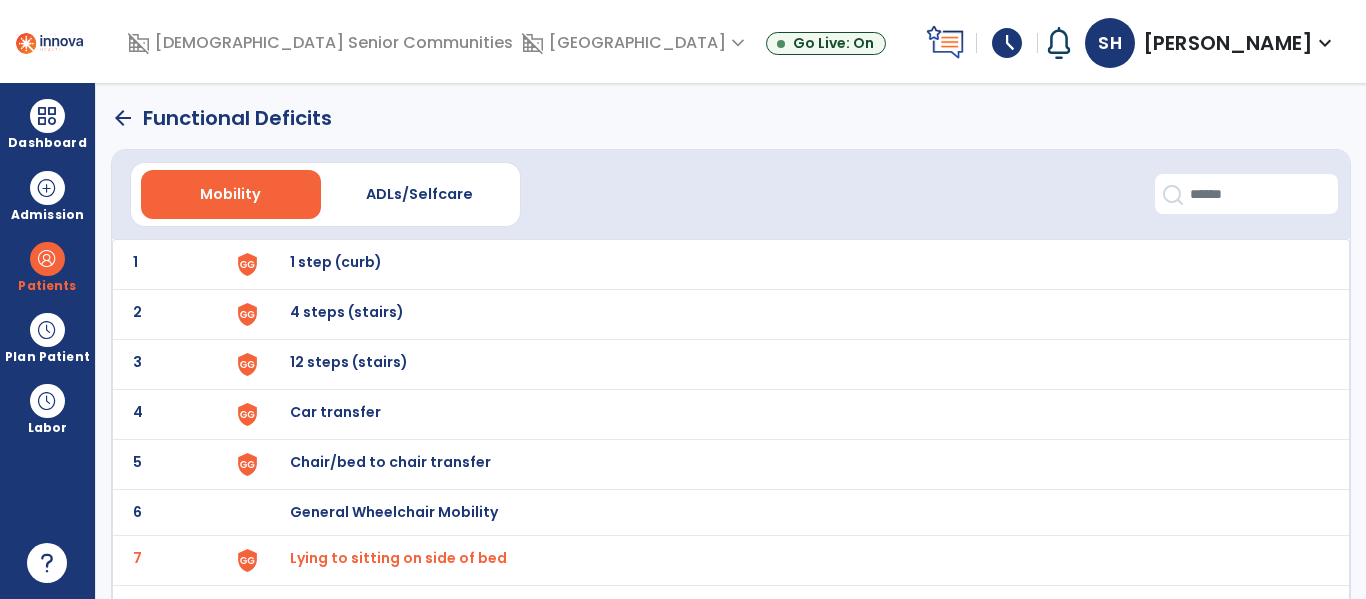 click on "arrow_back" 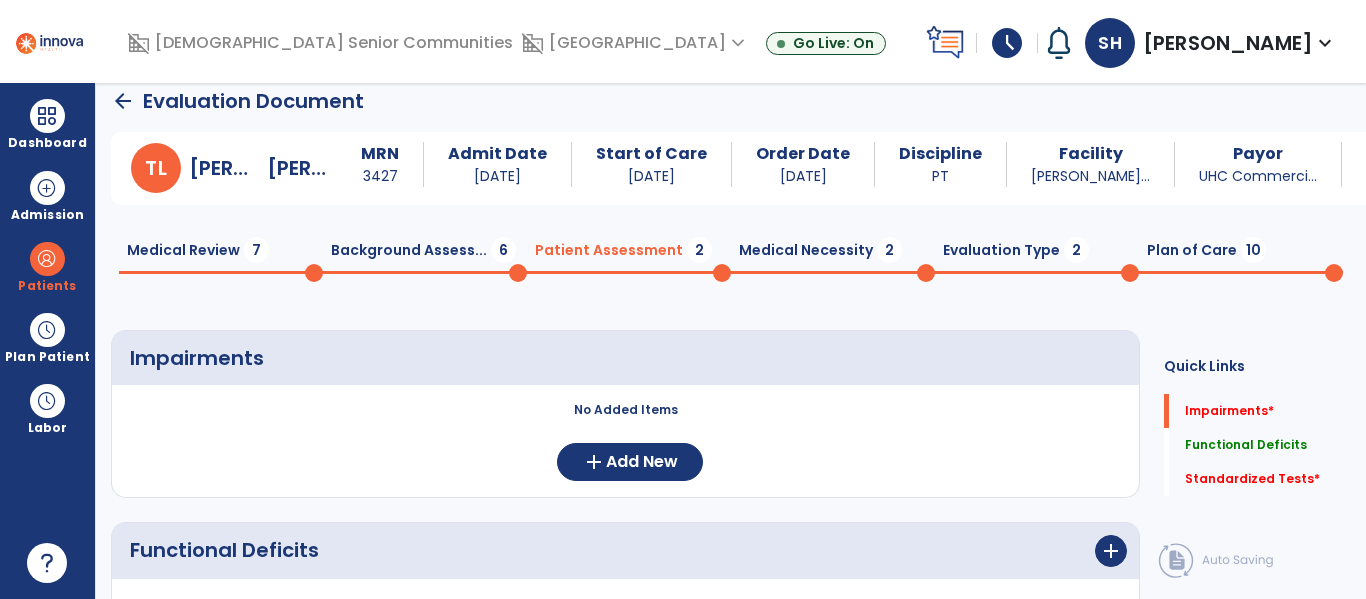 scroll, scrollTop: 30, scrollLeft: 0, axis: vertical 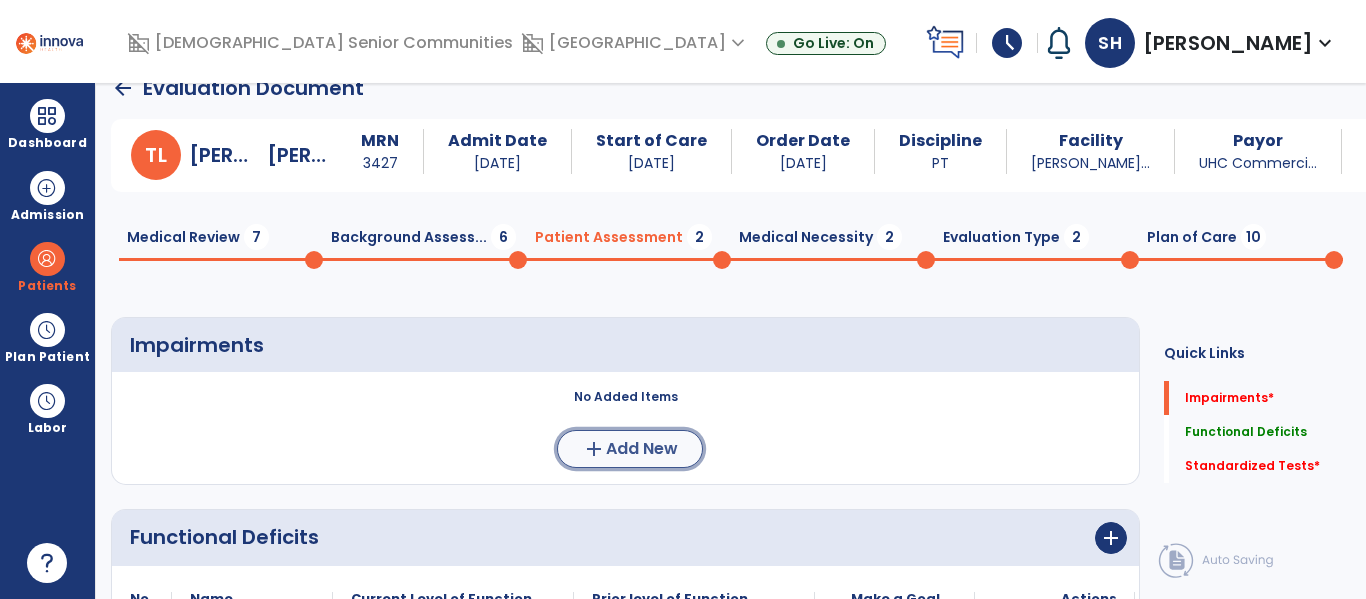 click on "add" 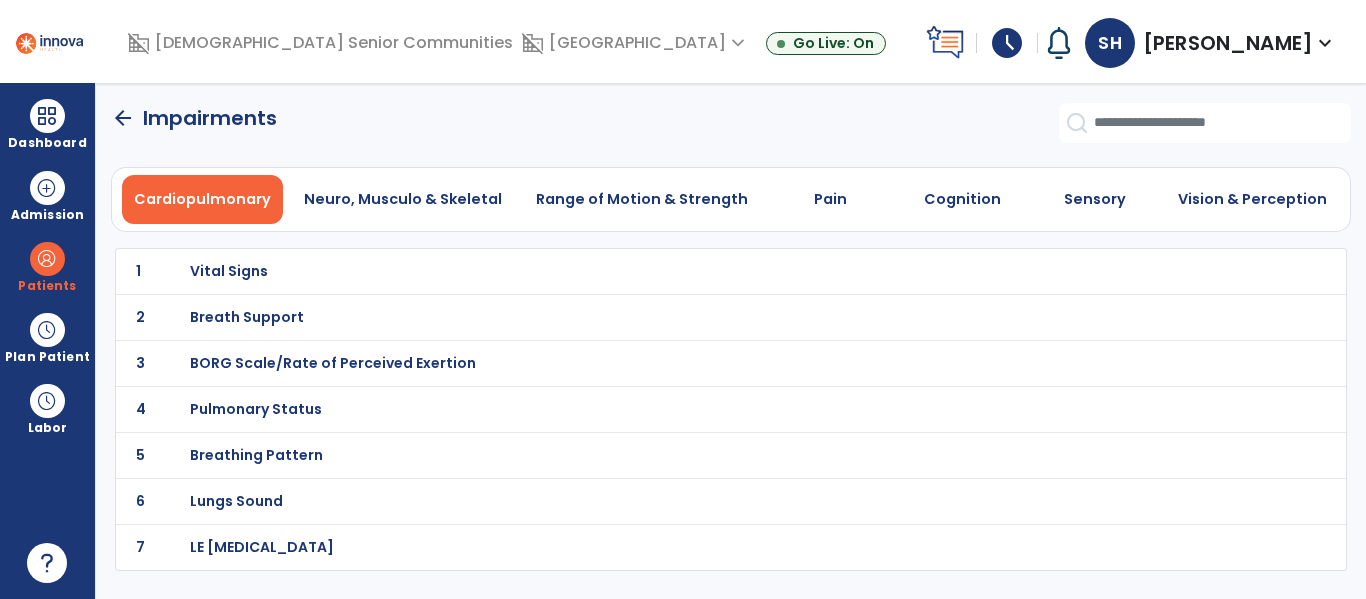 scroll, scrollTop: 0, scrollLeft: 0, axis: both 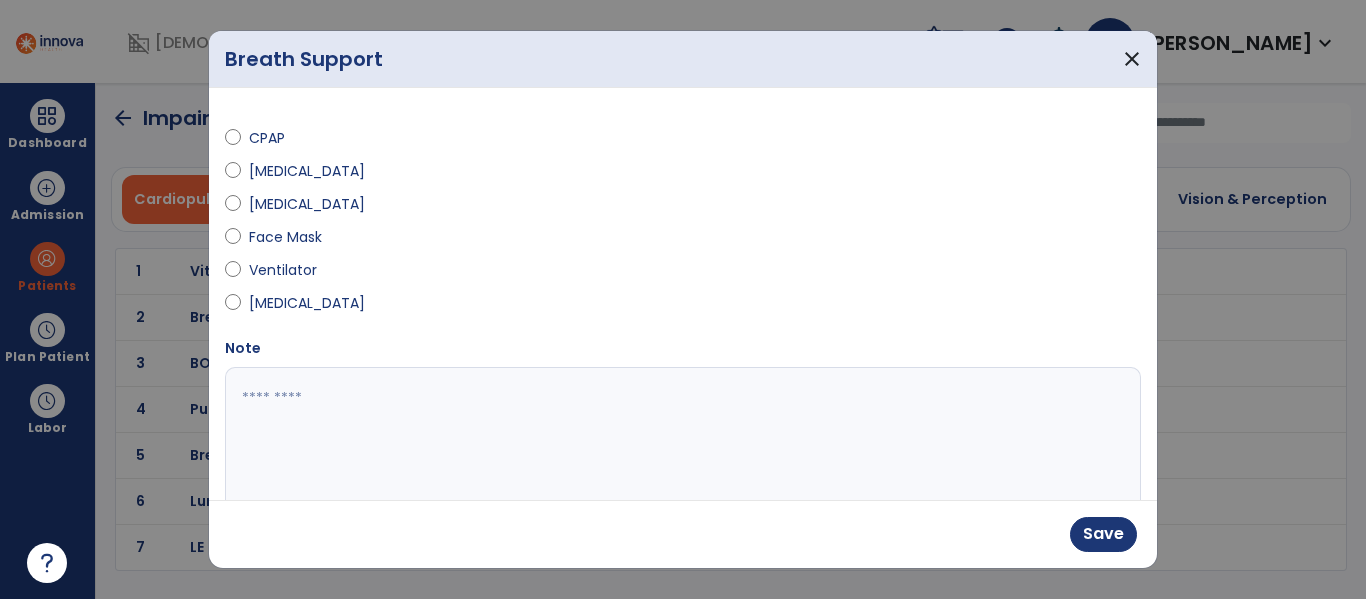 click at bounding box center [680, 442] 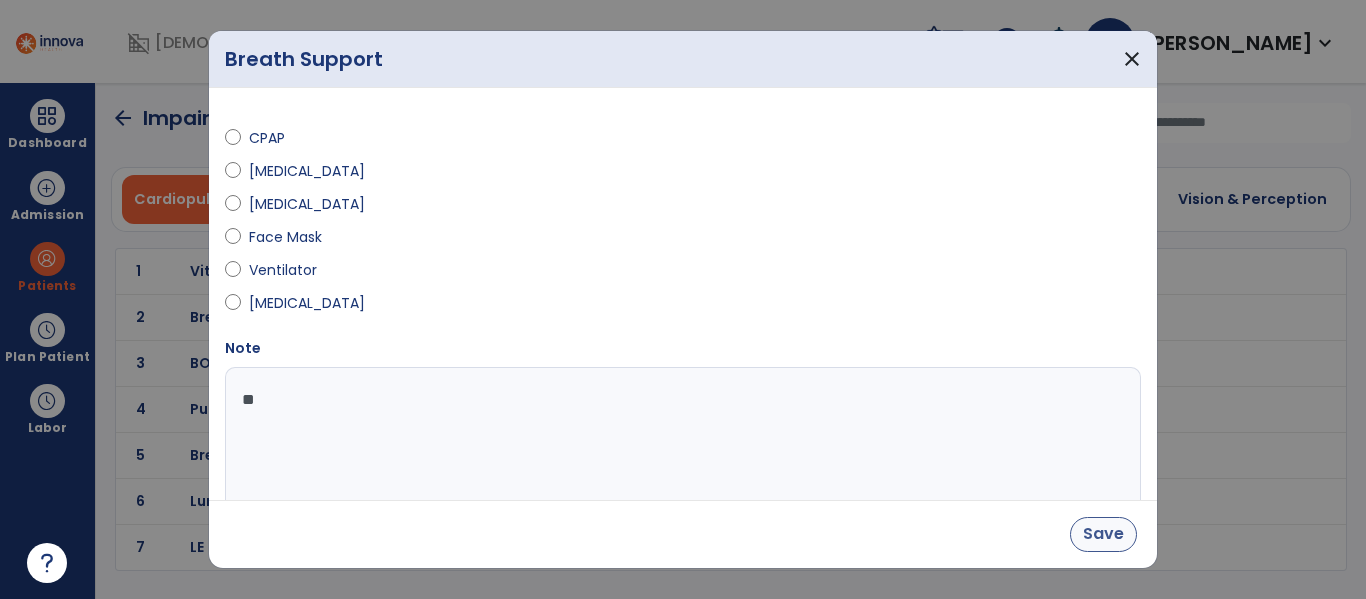 type on "**" 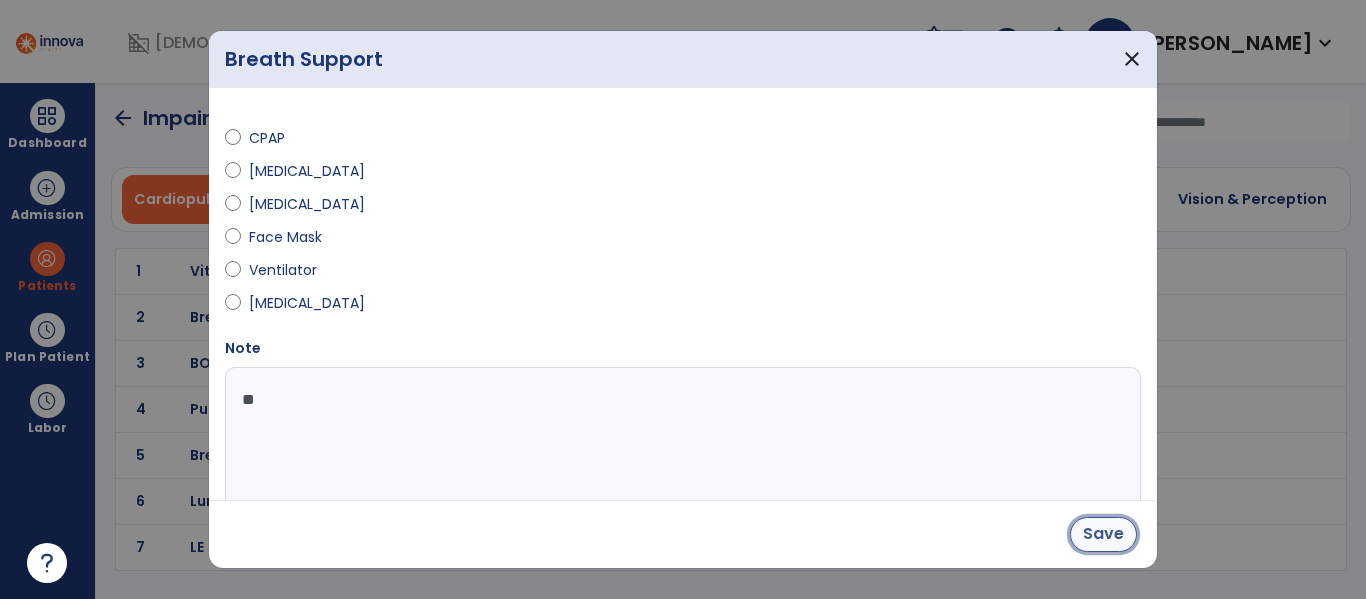 click on "Save" at bounding box center [1103, 534] 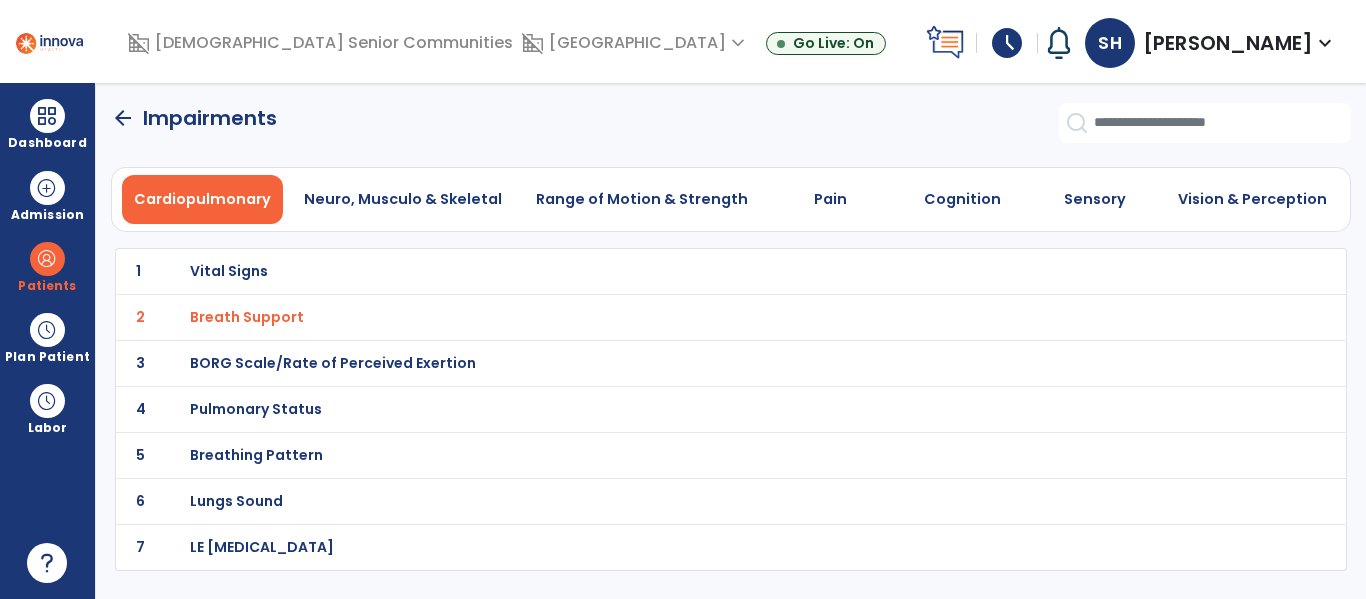 click on "arrow_back" 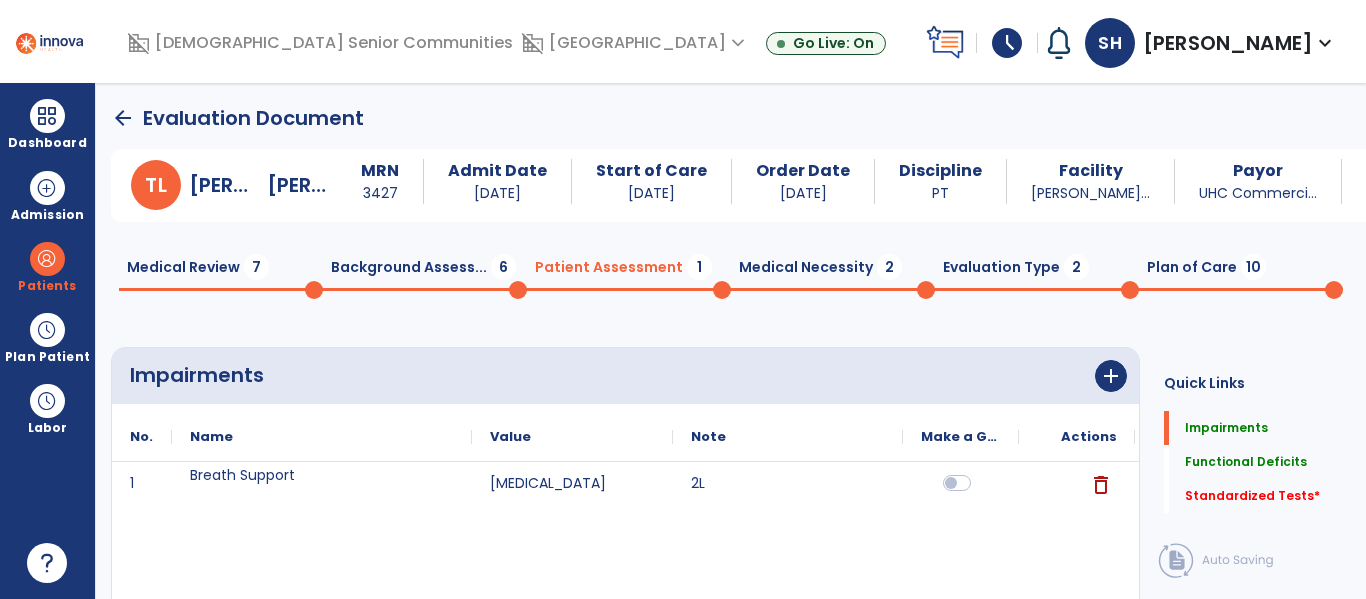 click on "Medical Review  7" 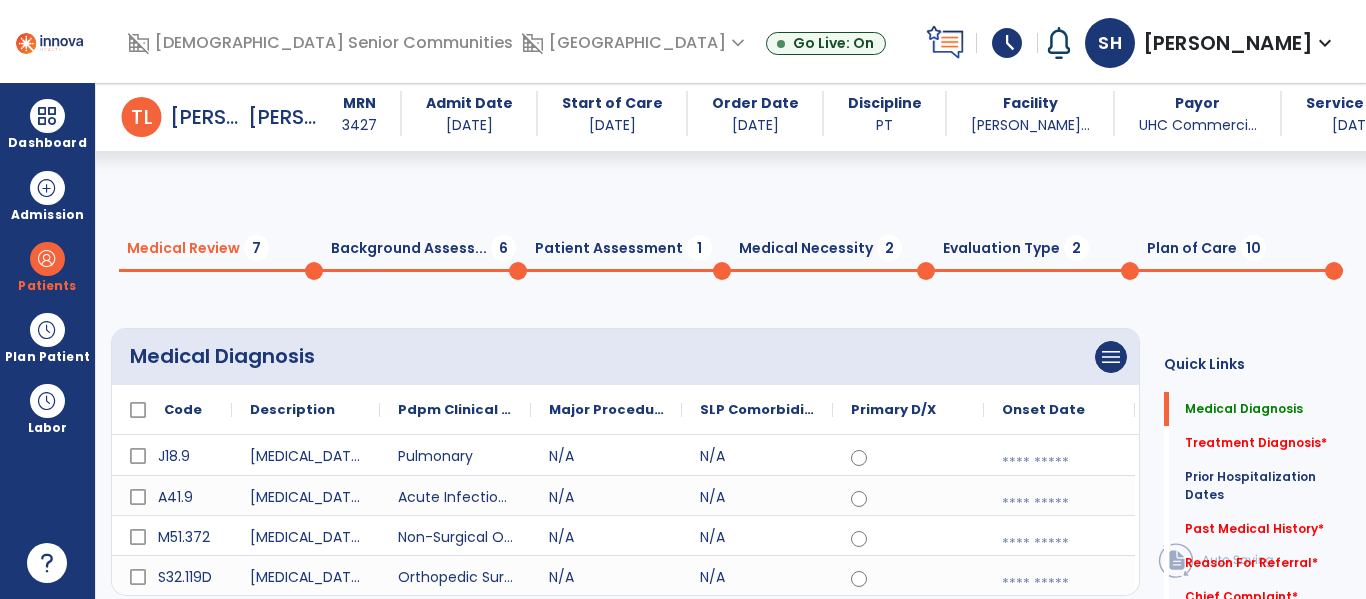 scroll, scrollTop: 273, scrollLeft: 0, axis: vertical 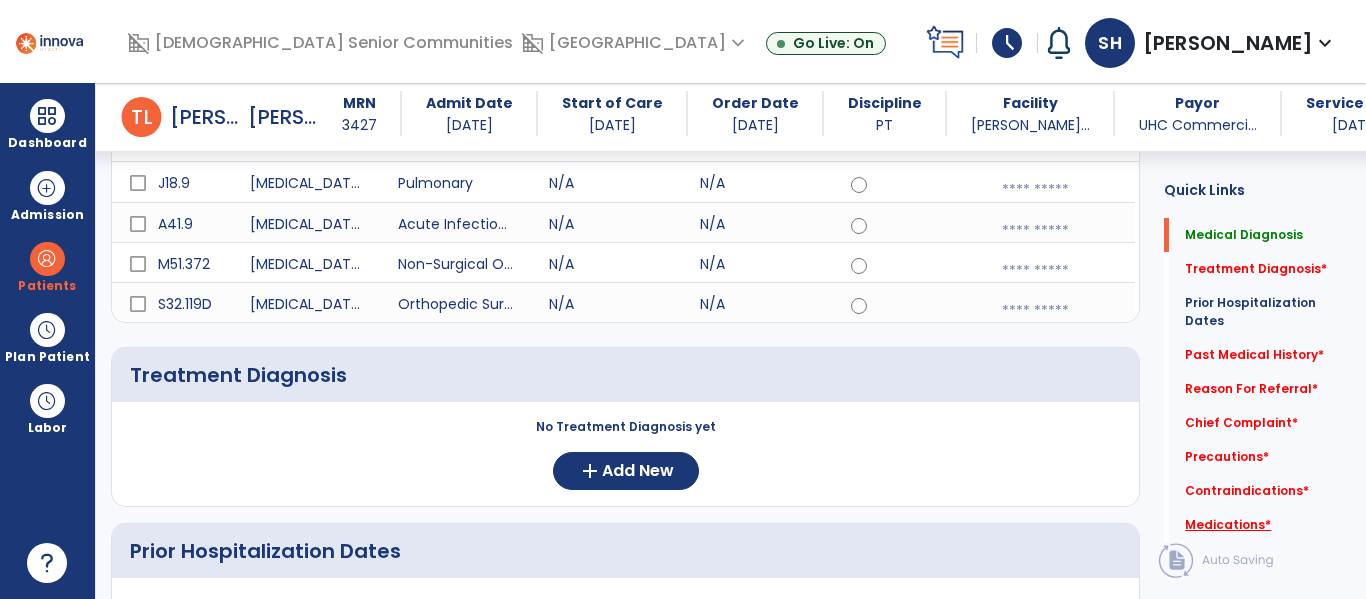 click on "Medications   *" 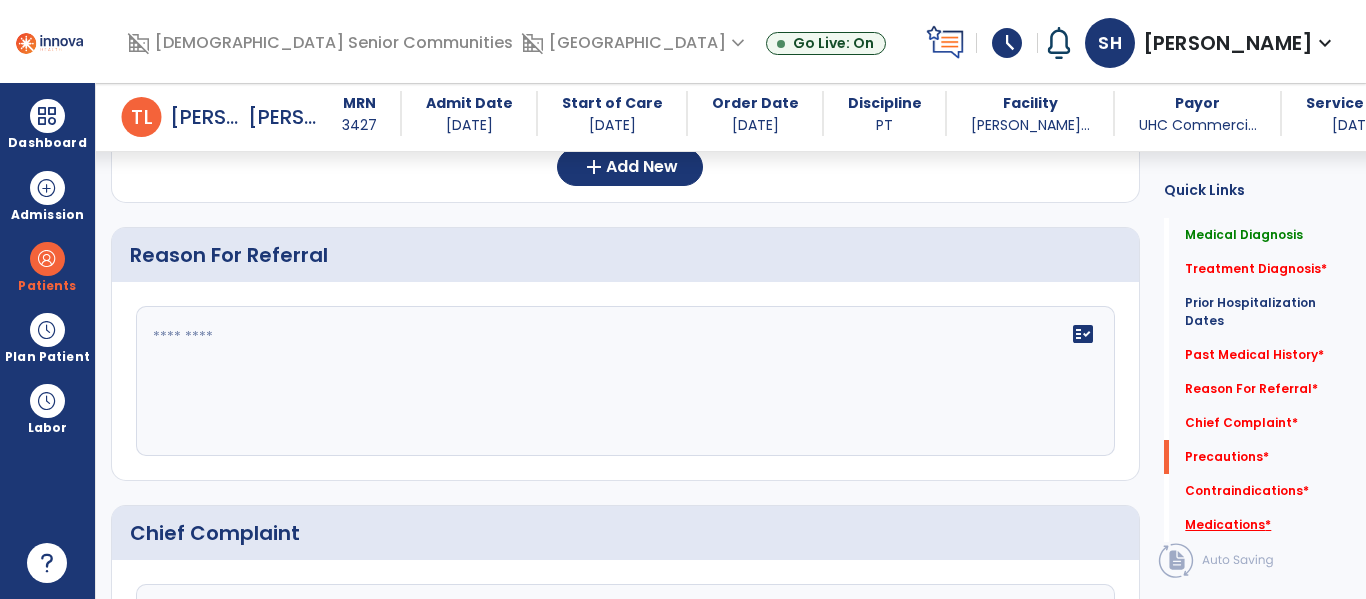 scroll, scrollTop: 1807, scrollLeft: 0, axis: vertical 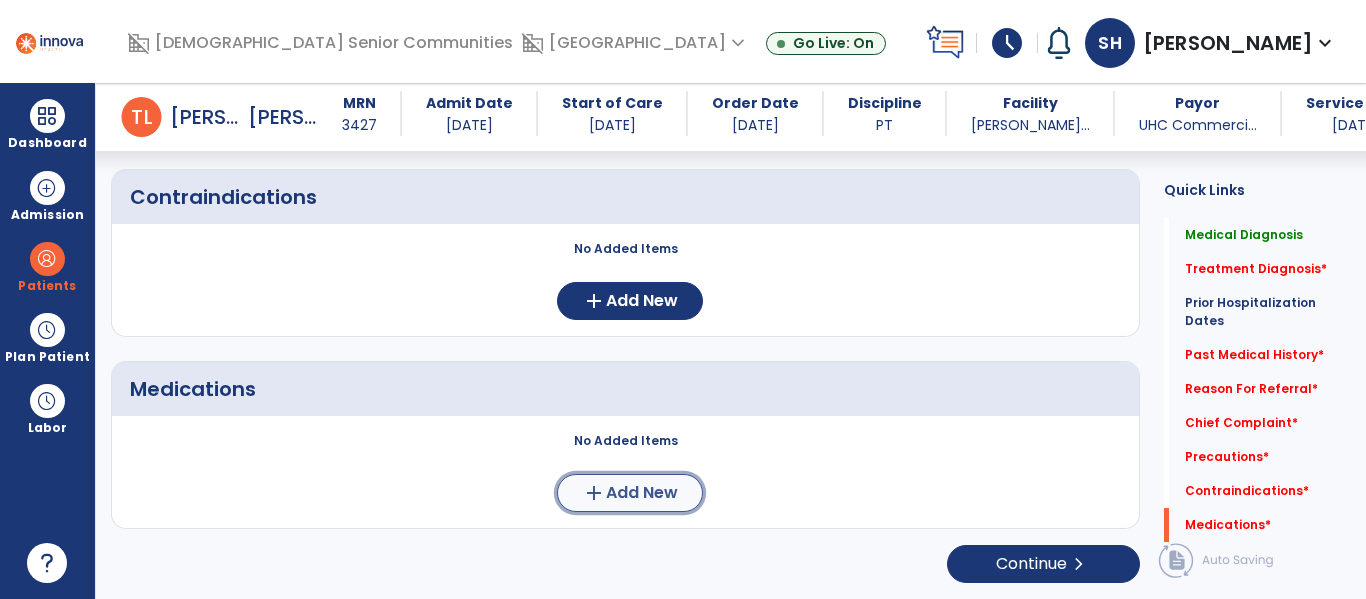 click on "Add New" 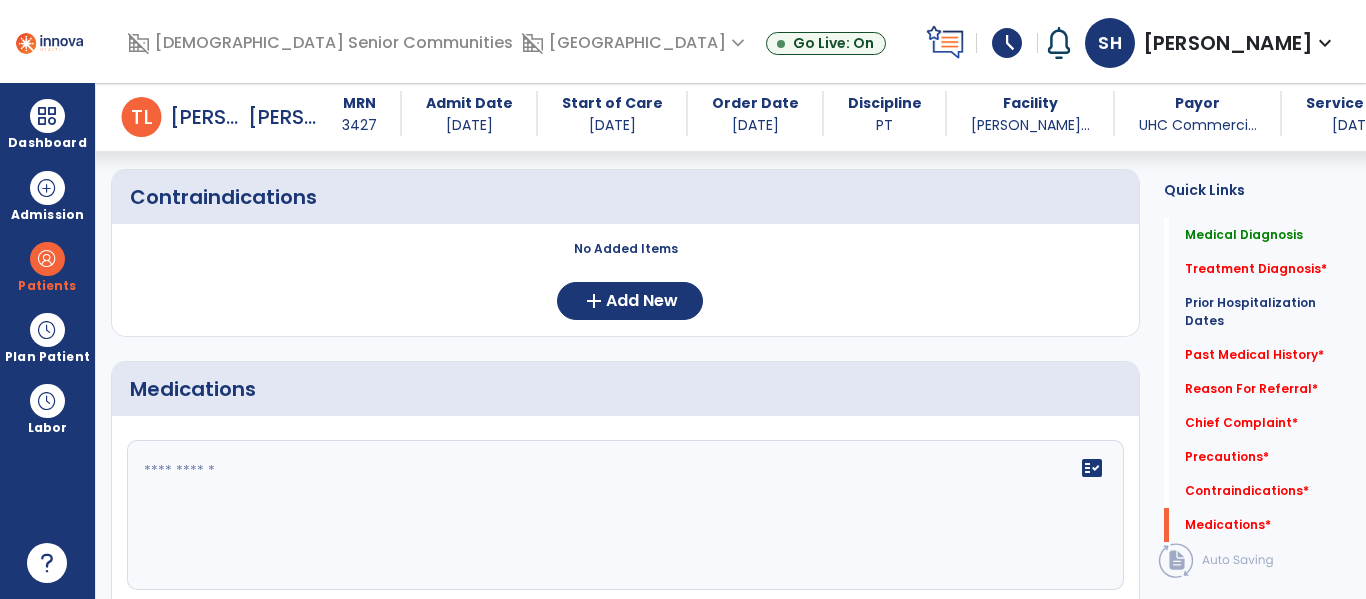 click 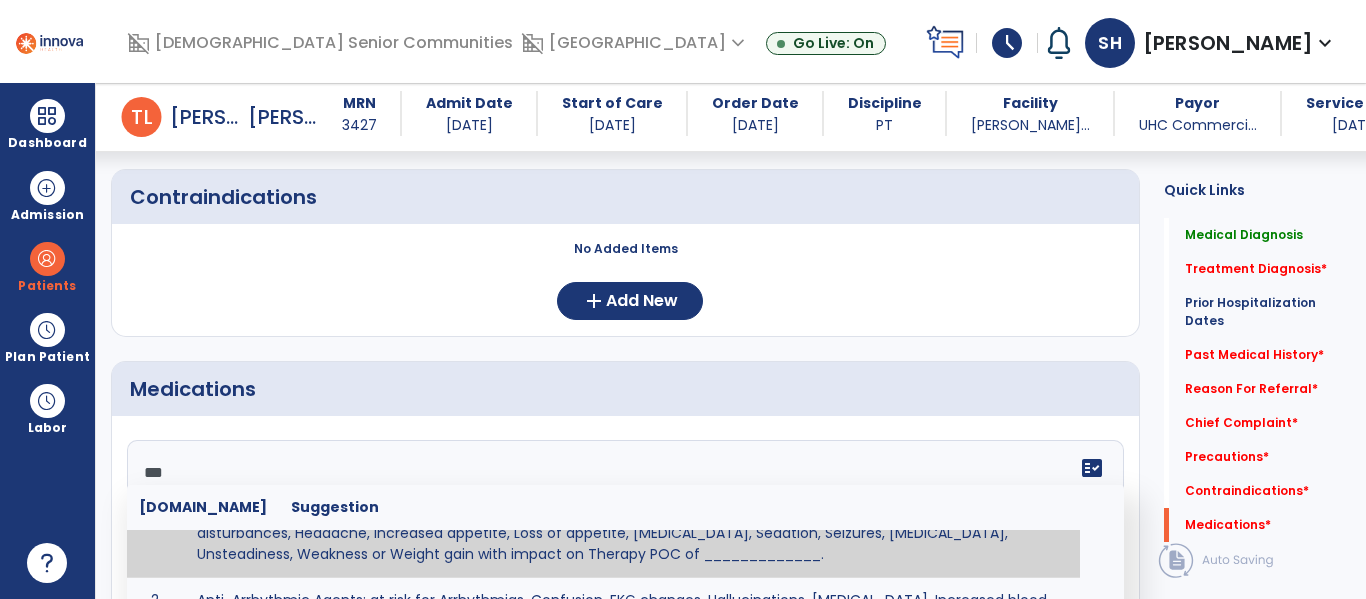 scroll, scrollTop: 31, scrollLeft: 0, axis: vertical 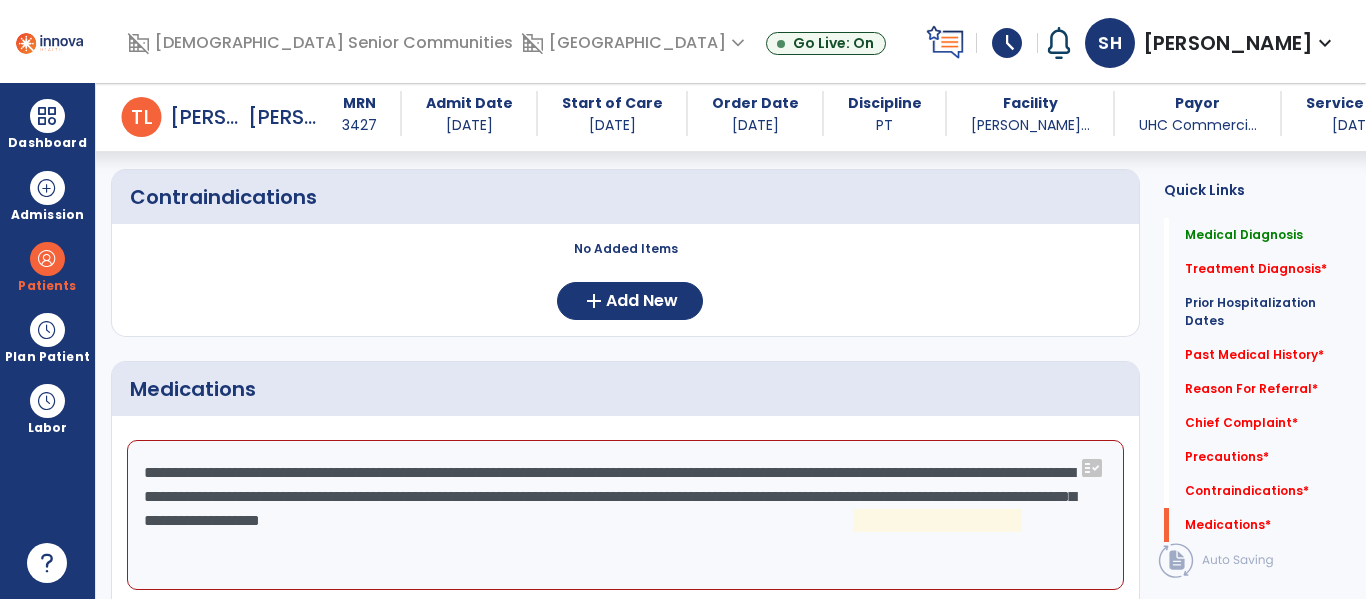 click on "**********" 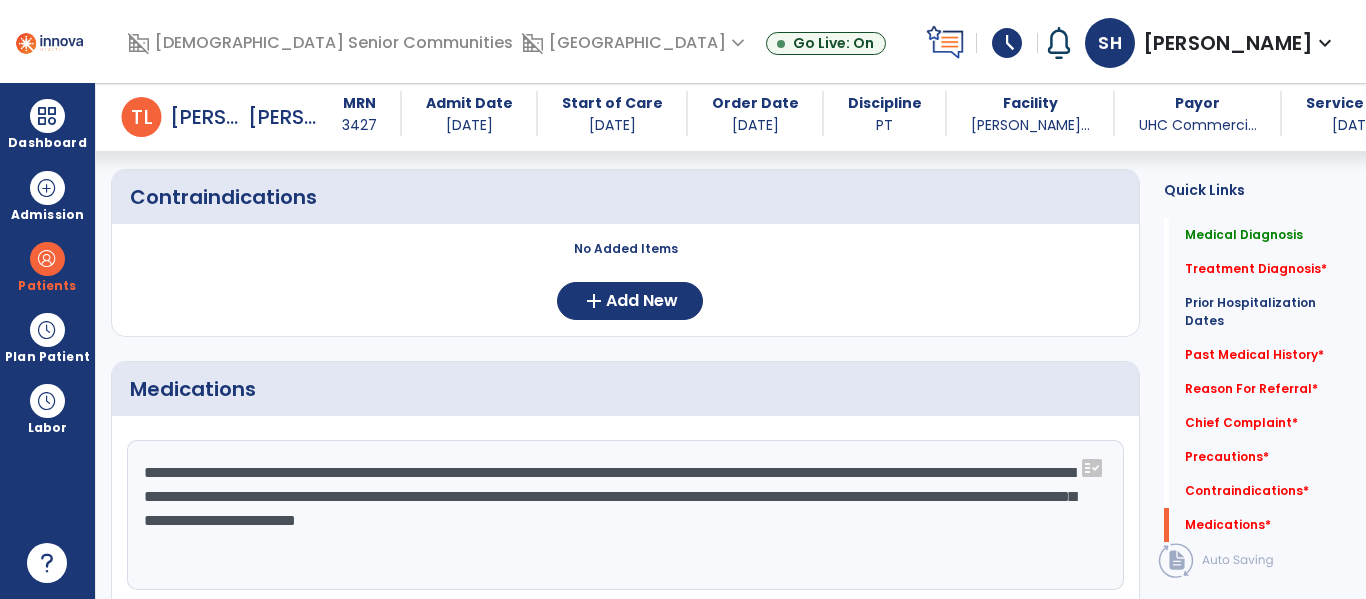 type on "**********" 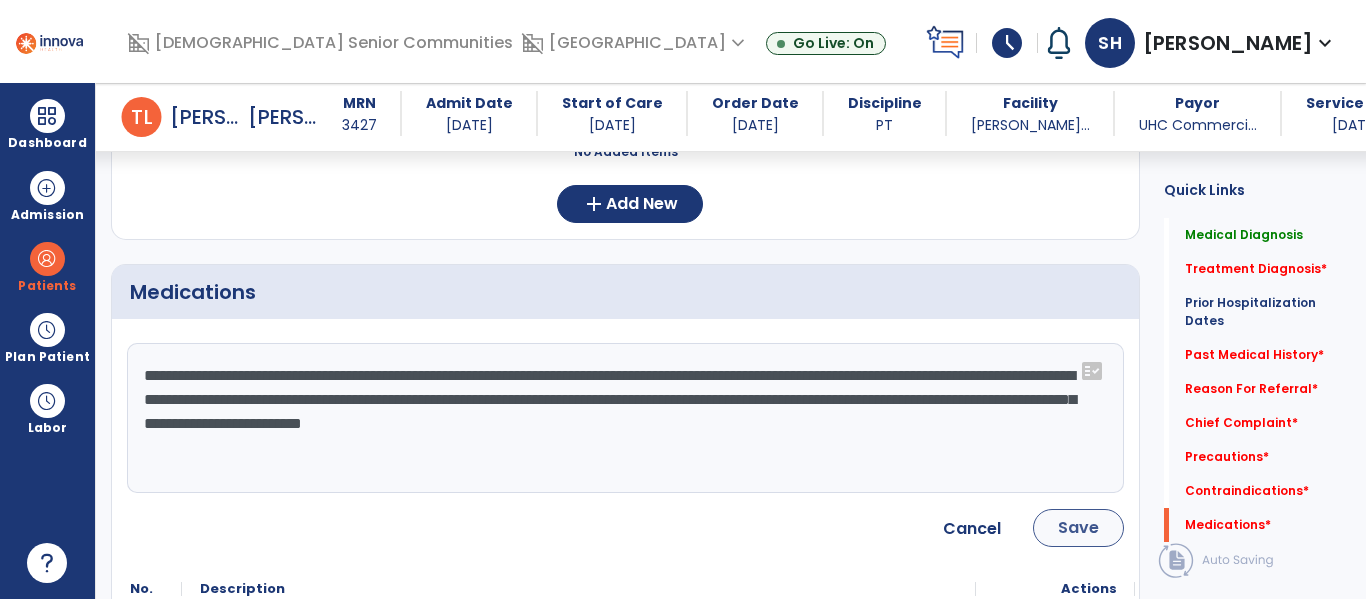scroll, scrollTop: 1948, scrollLeft: 0, axis: vertical 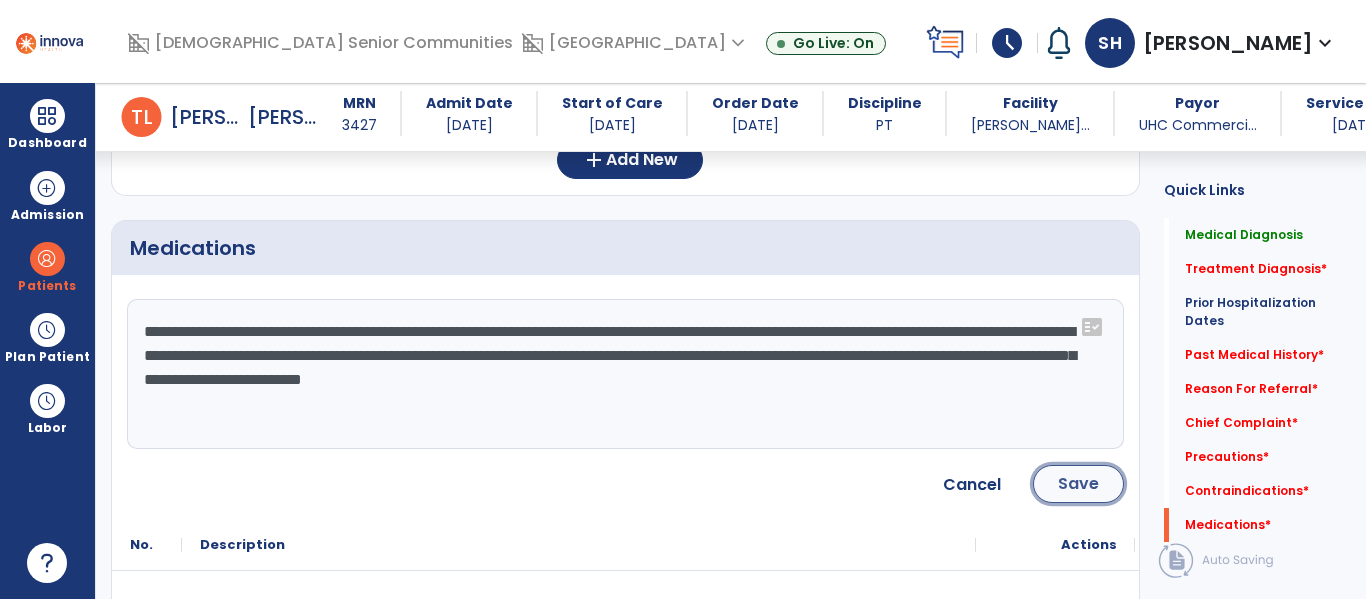 click on "Save" 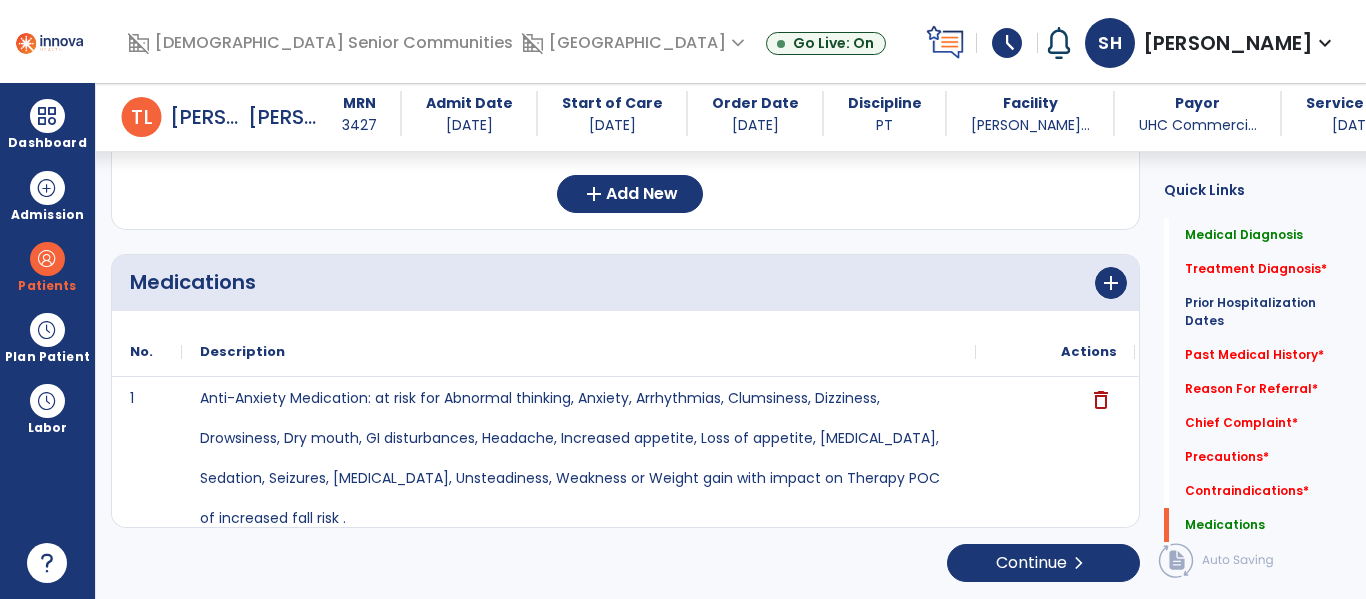 click on "add" 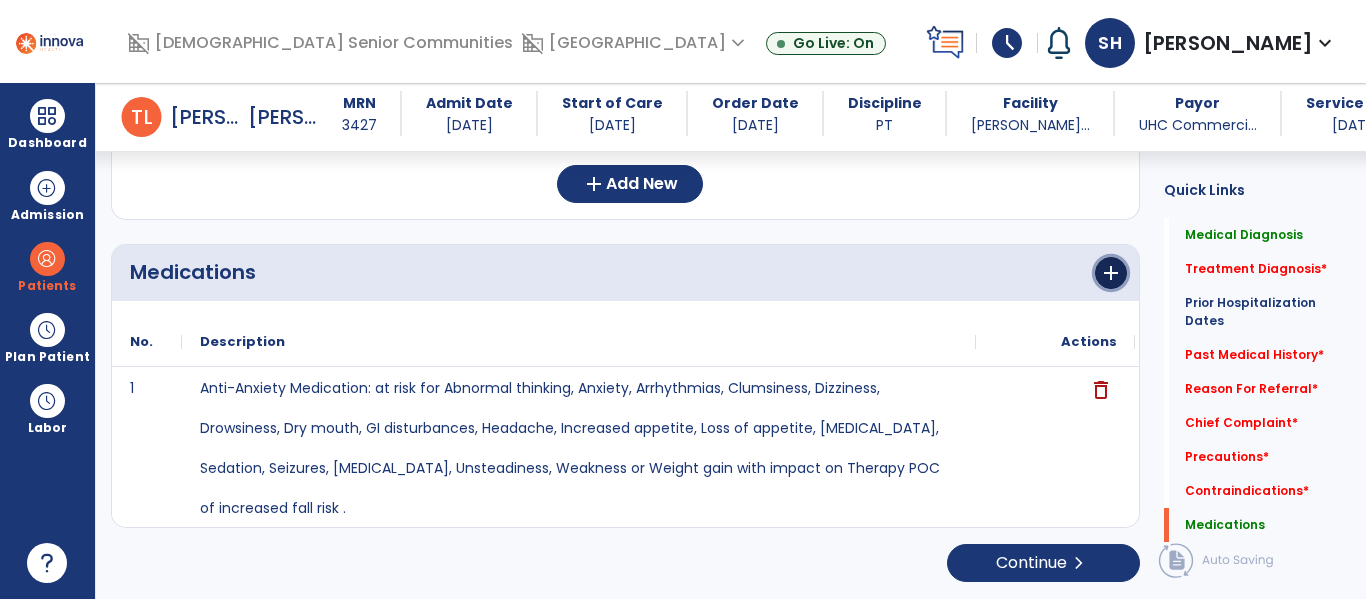 click on "add" 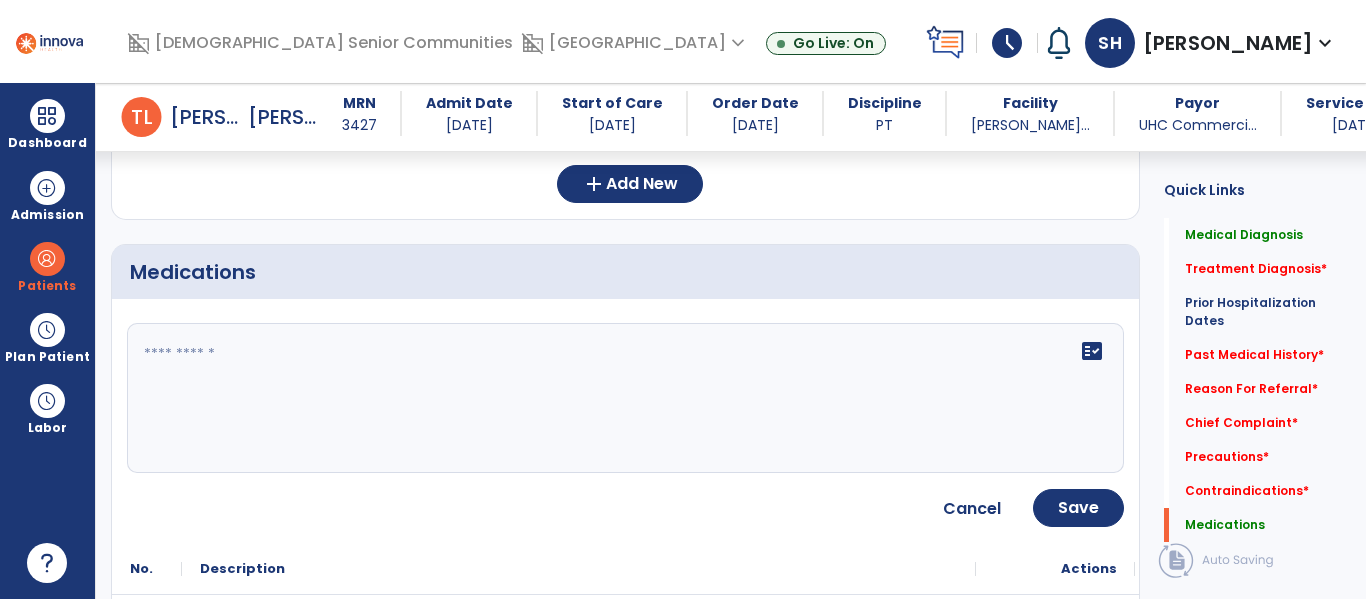 click on "fact_check" 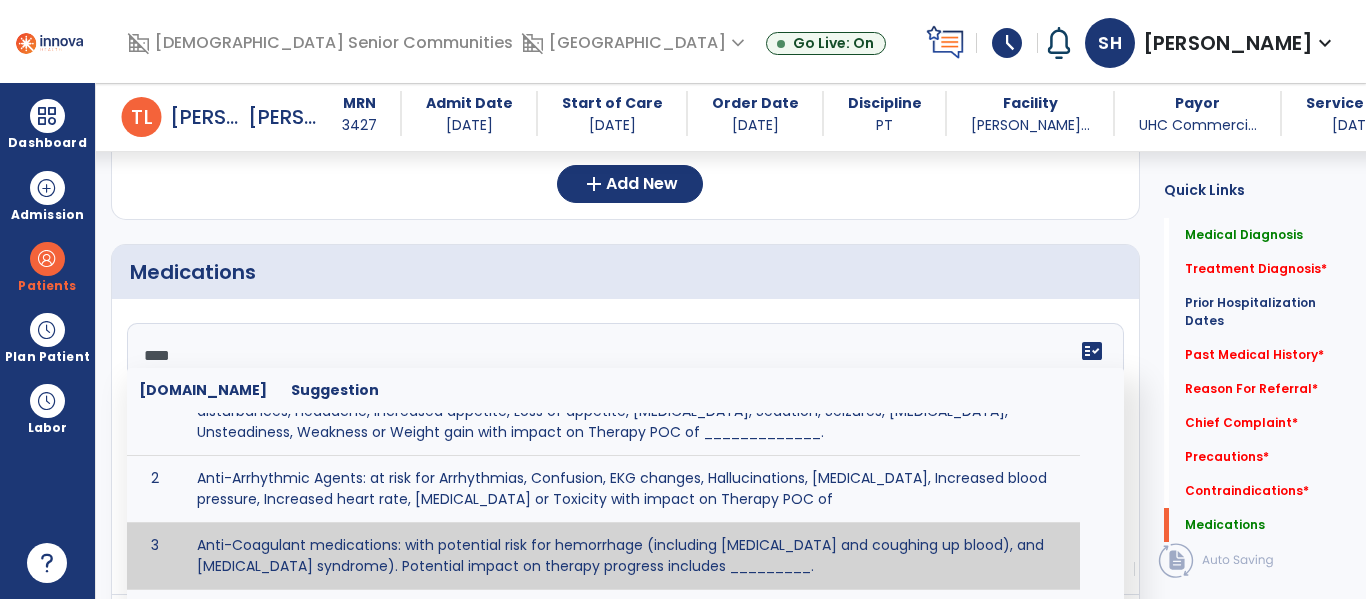 scroll, scrollTop: 78, scrollLeft: 0, axis: vertical 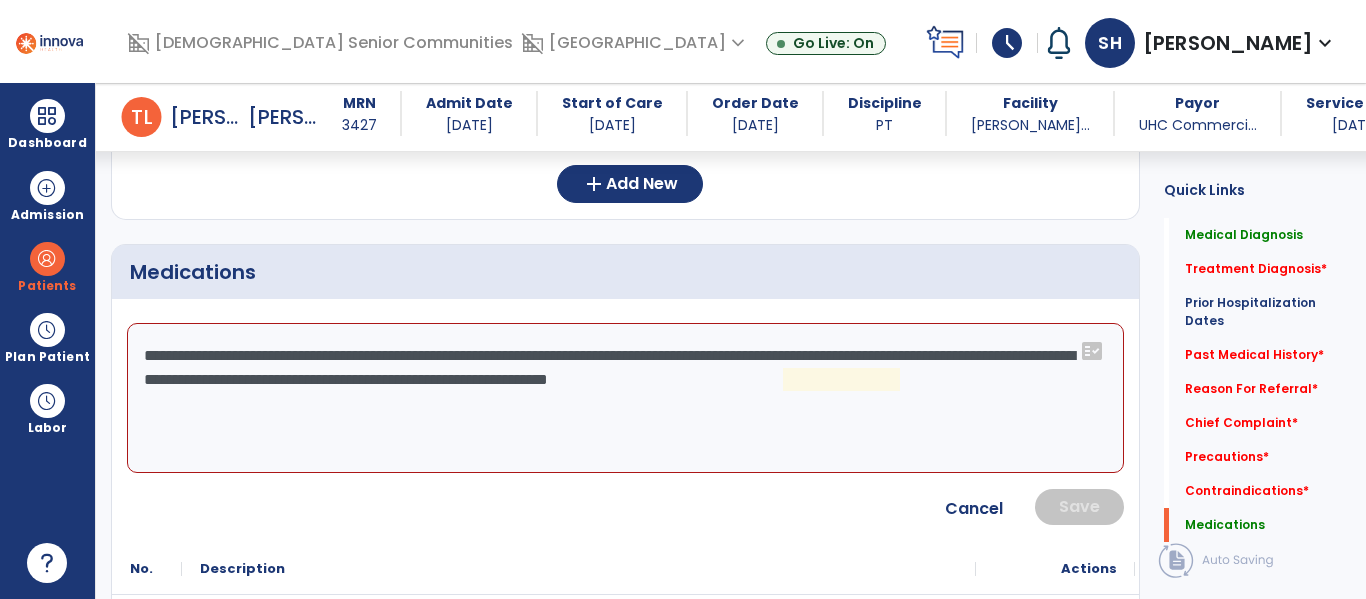 click on "**********" 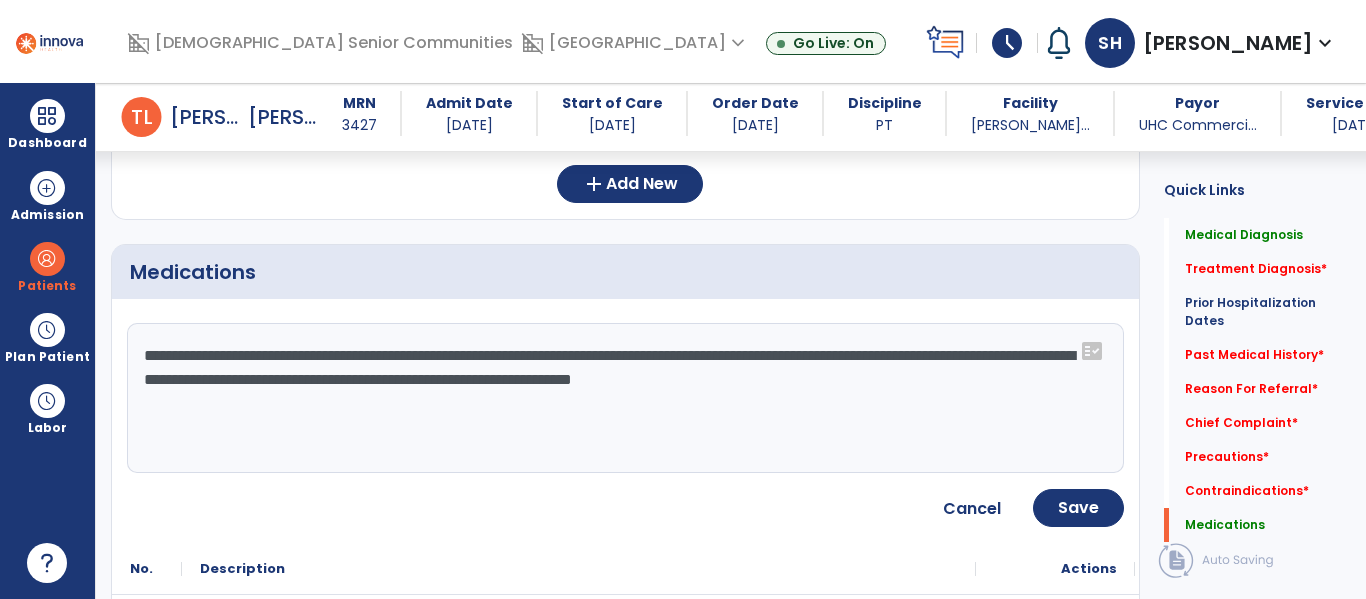 type on "**********" 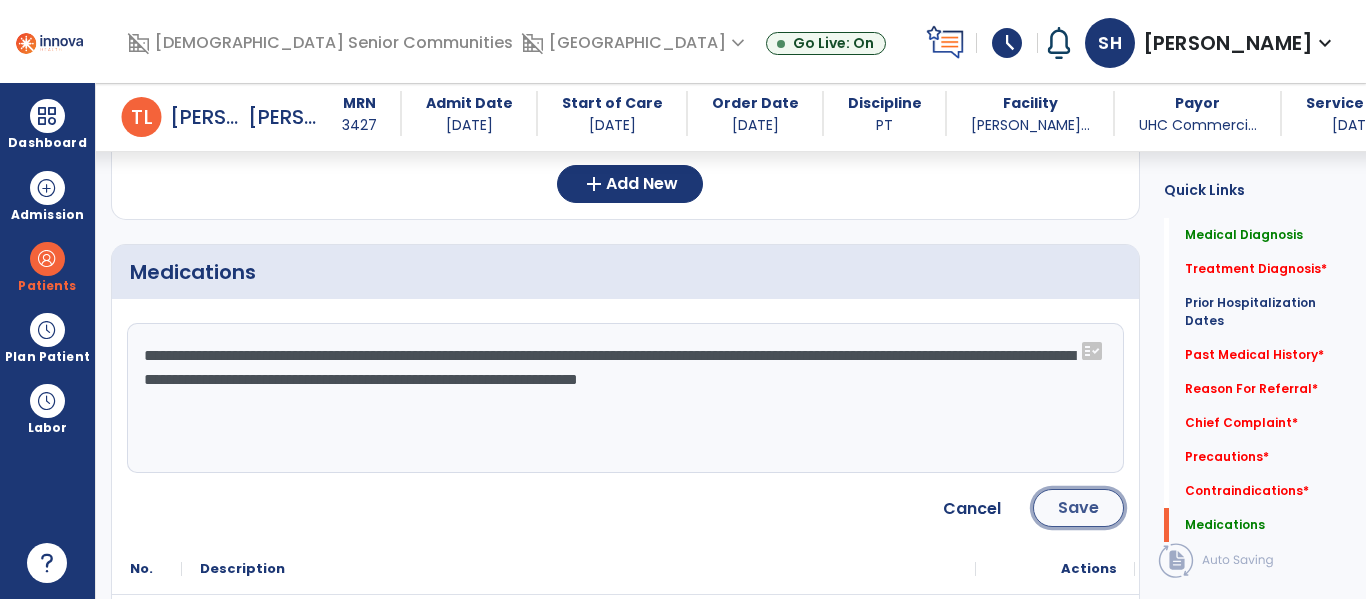 click on "Save" 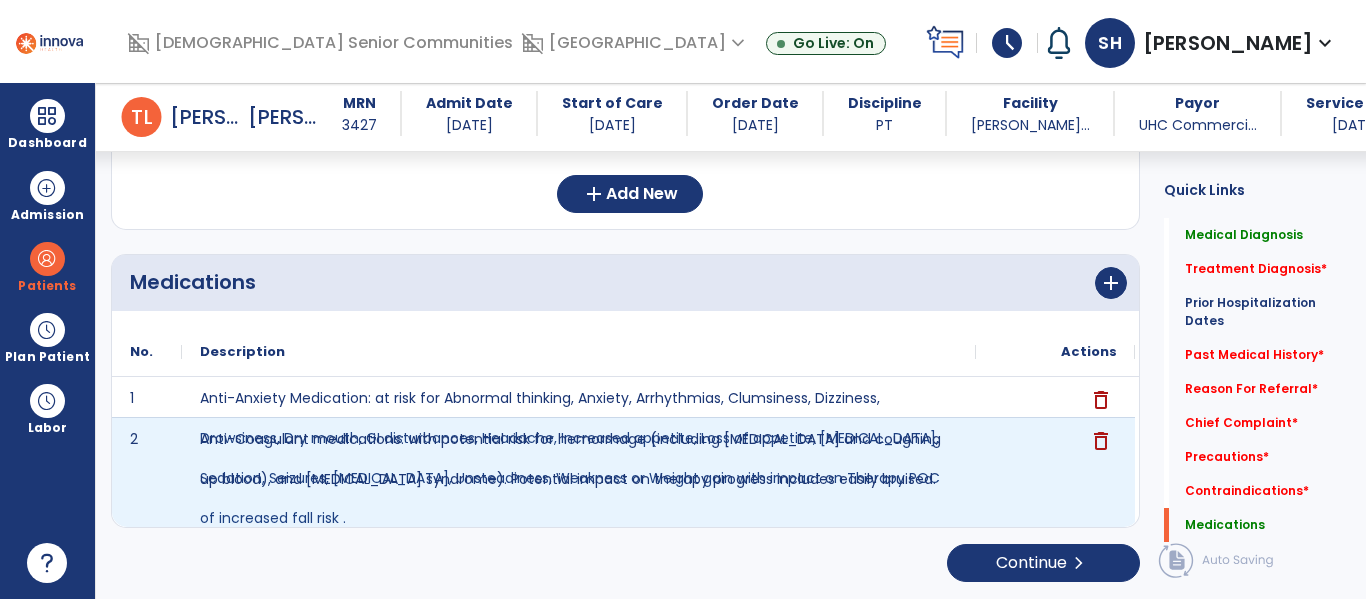 scroll, scrollTop: 1924, scrollLeft: 0, axis: vertical 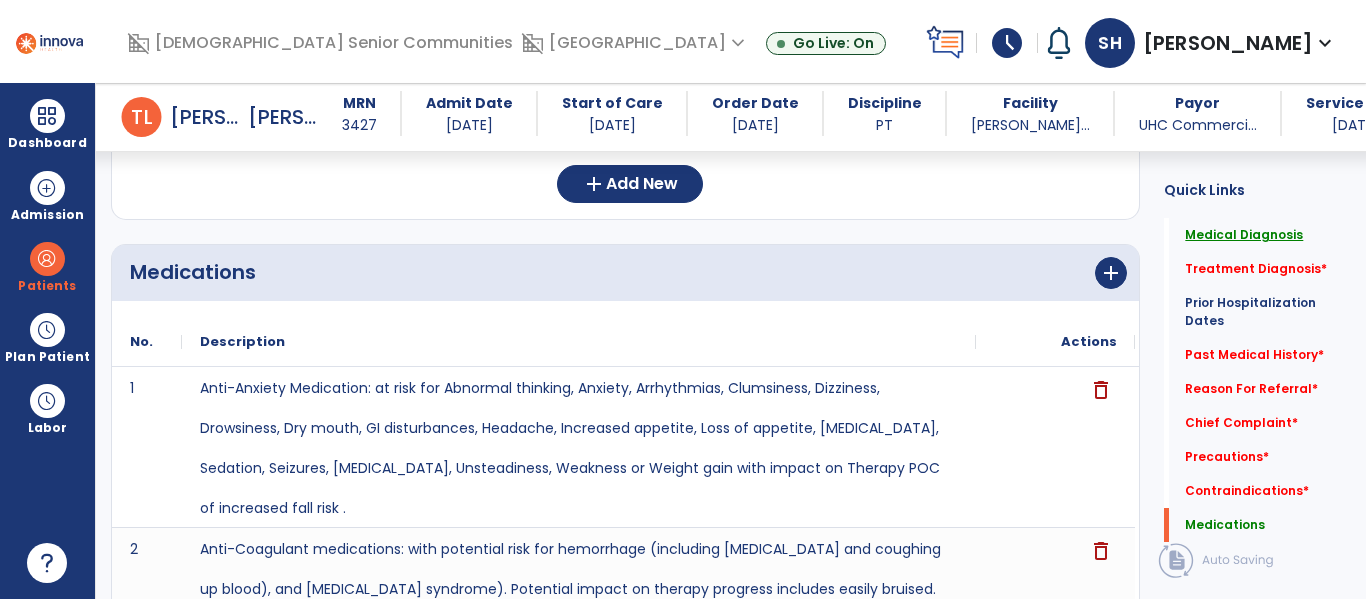 click on "Medical Diagnosis" 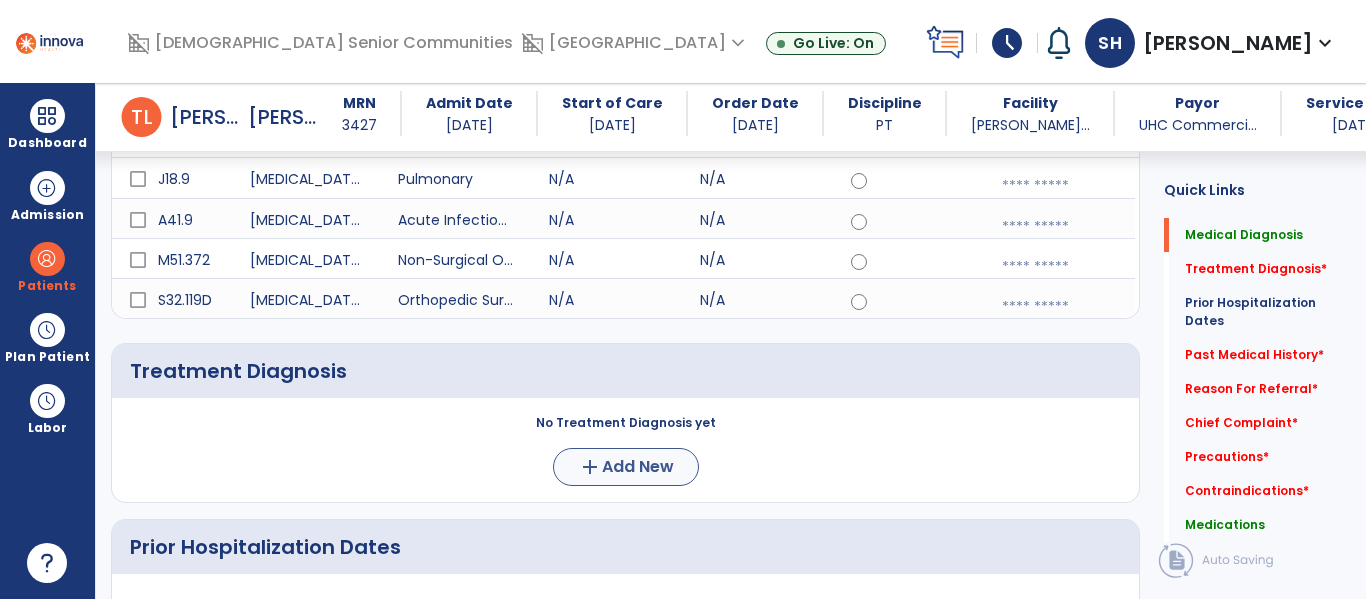 scroll, scrollTop: 338, scrollLeft: 0, axis: vertical 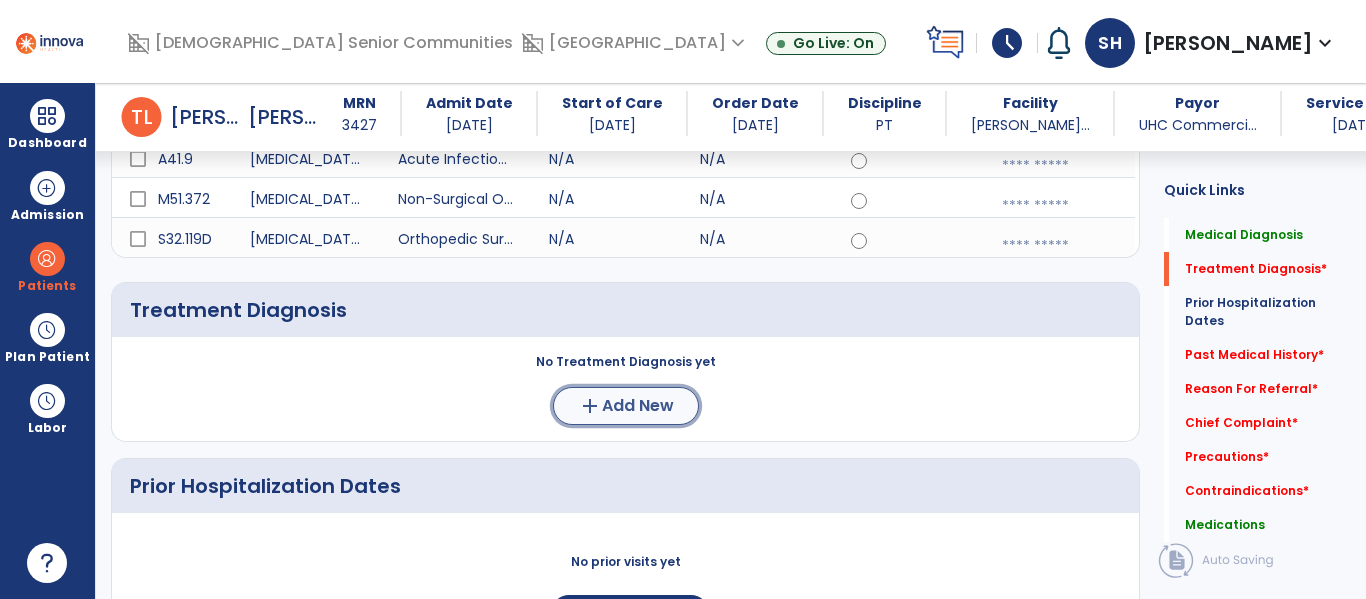 click on "Add New" 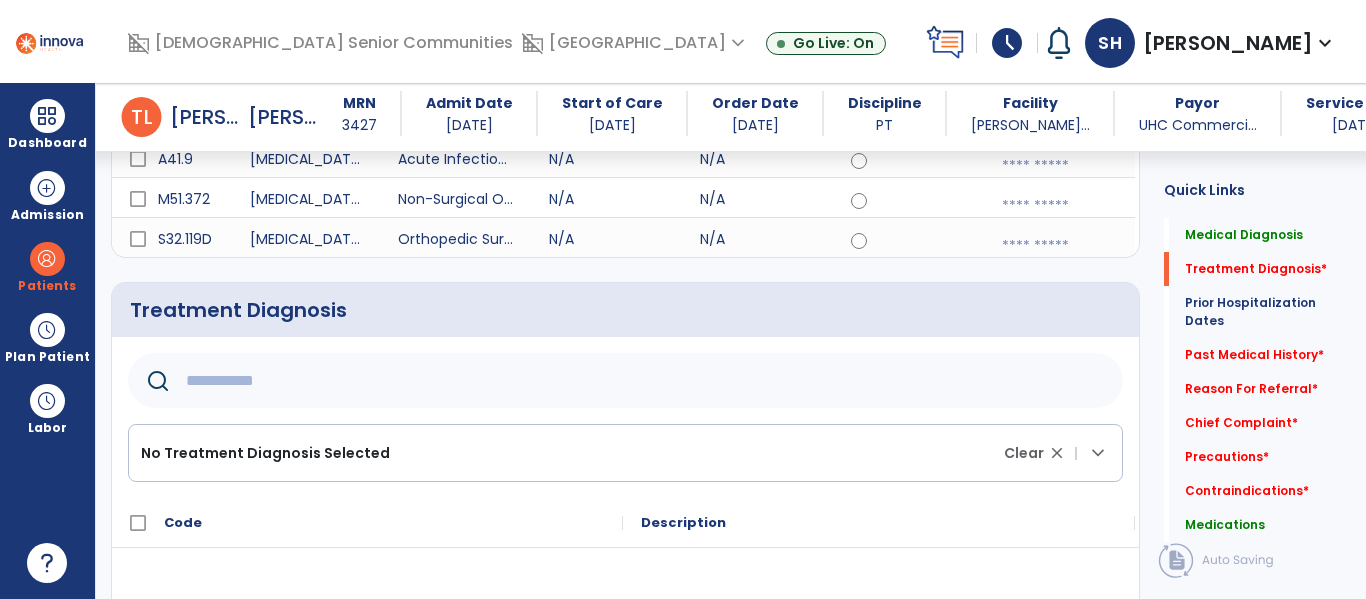 click 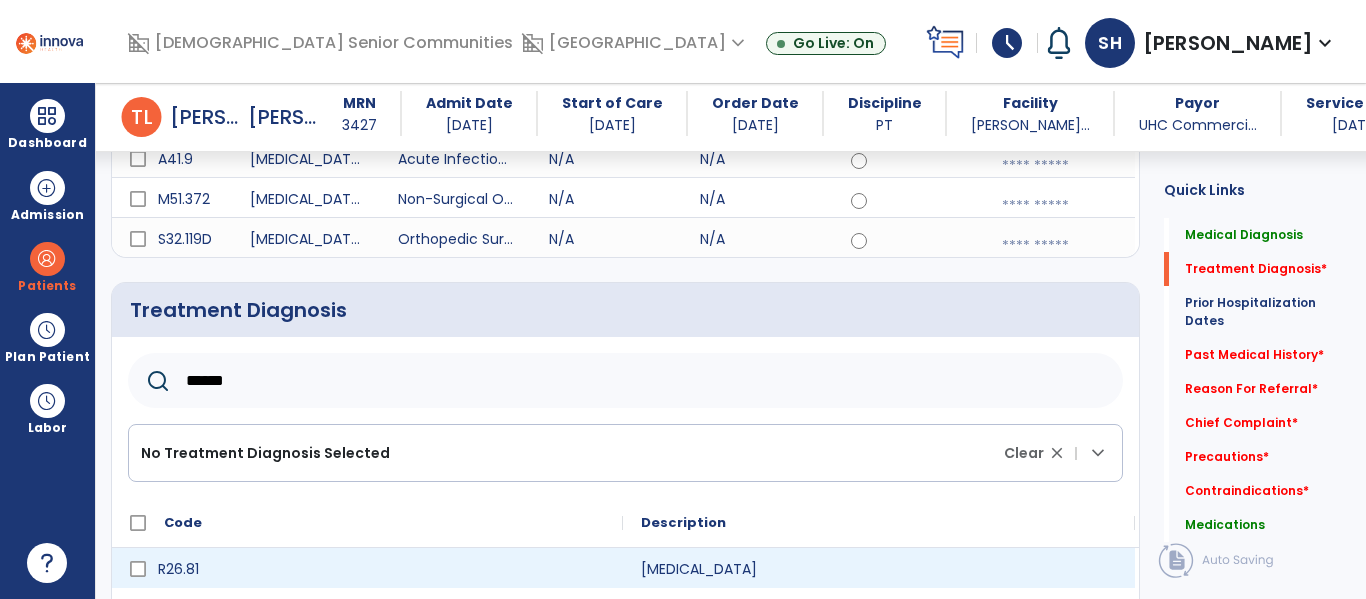type on "******" 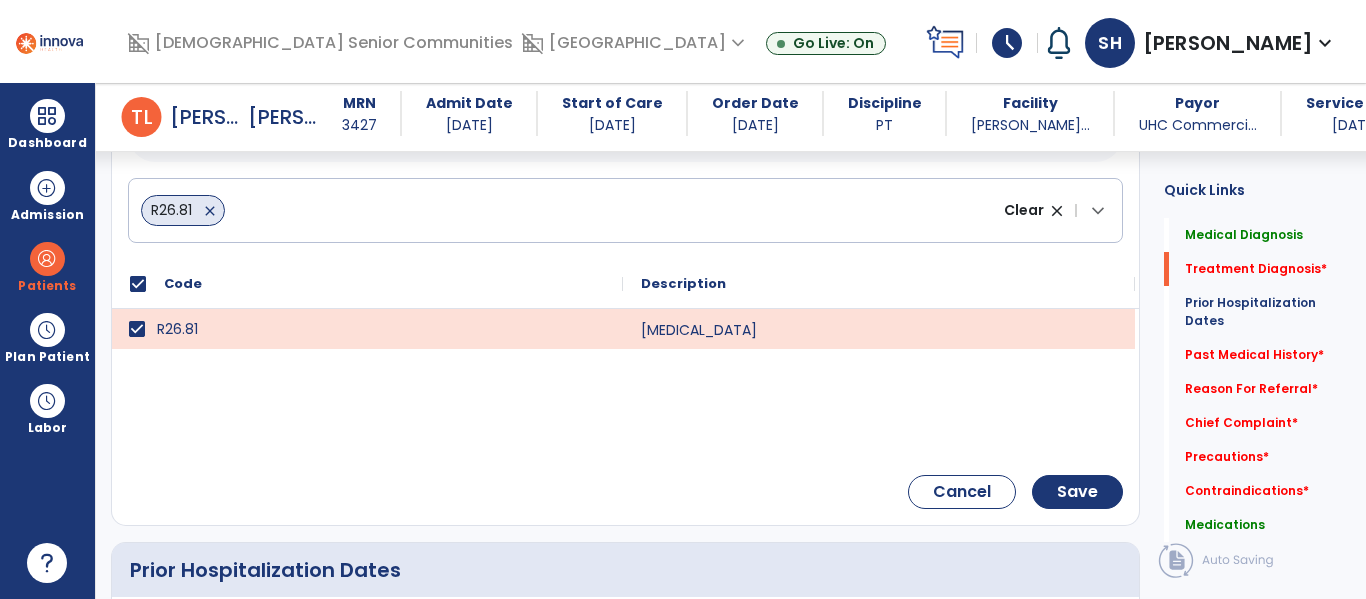 scroll, scrollTop: 704, scrollLeft: 0, axis: vertical 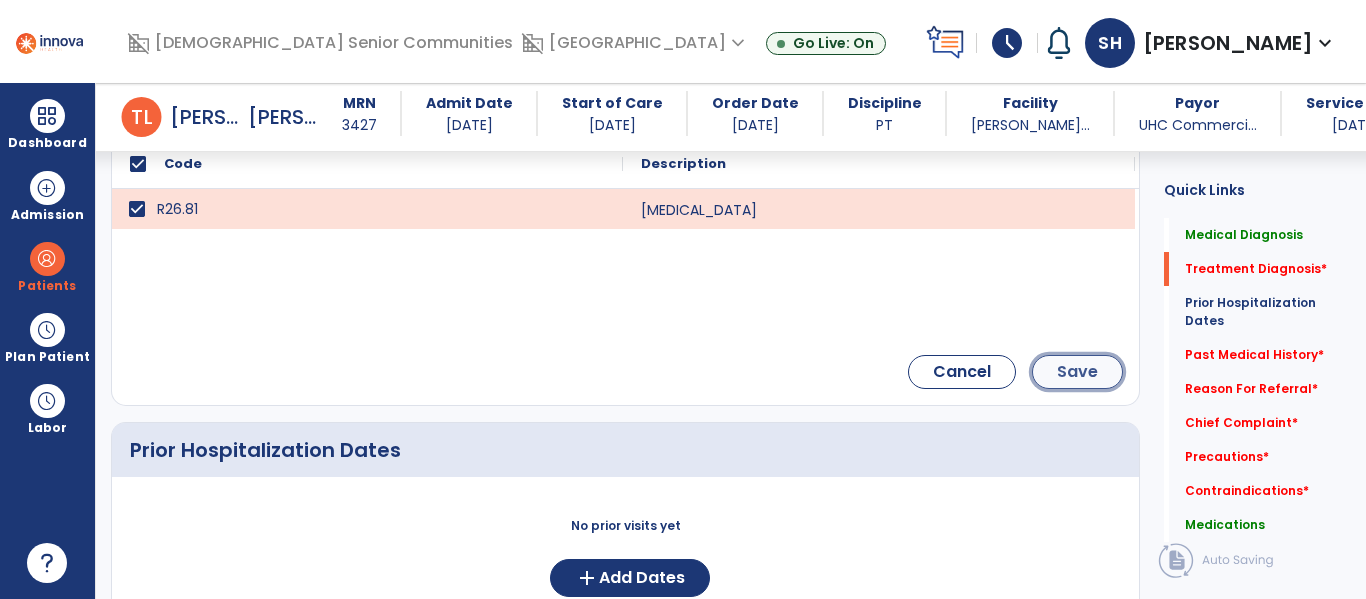 click on "Save" 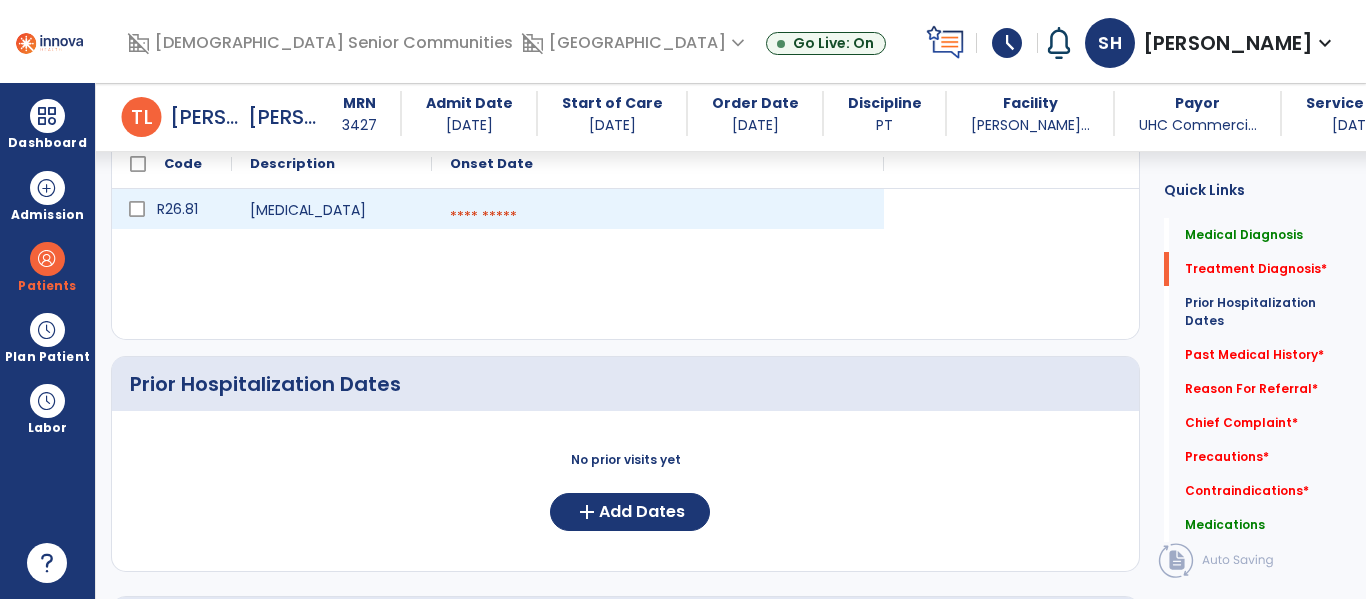 scroll, scrollTop: 345, scrollLeft: 0, axis: vertical 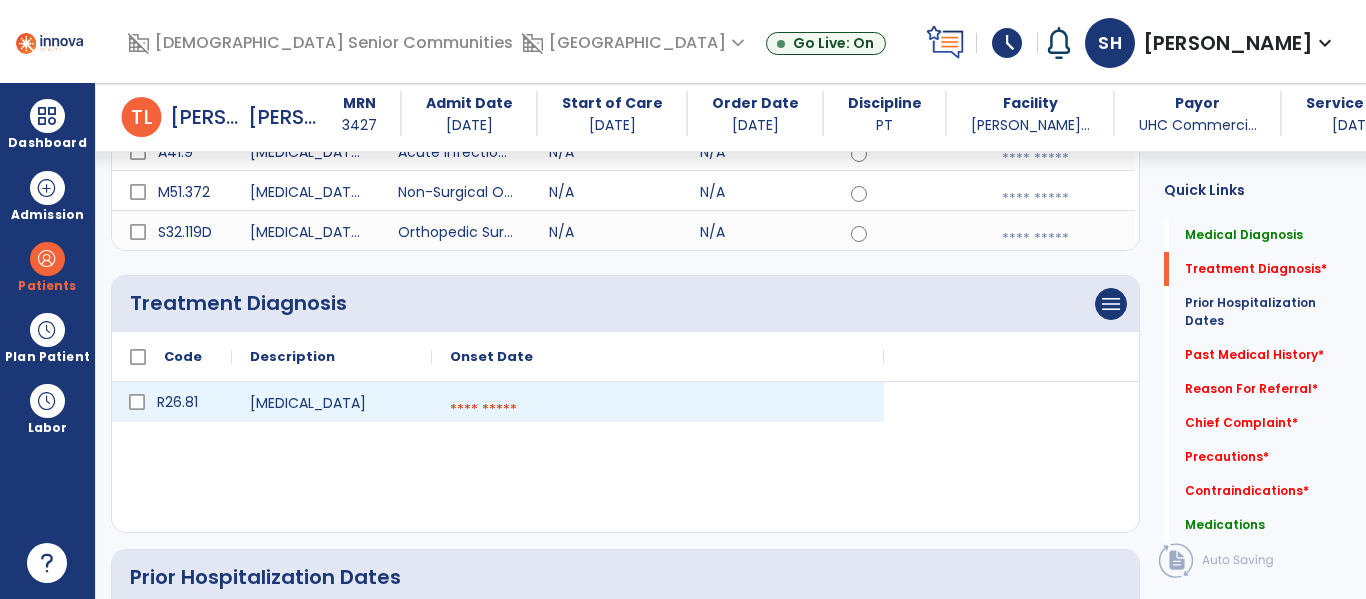 click at bounding box center (658, 410) 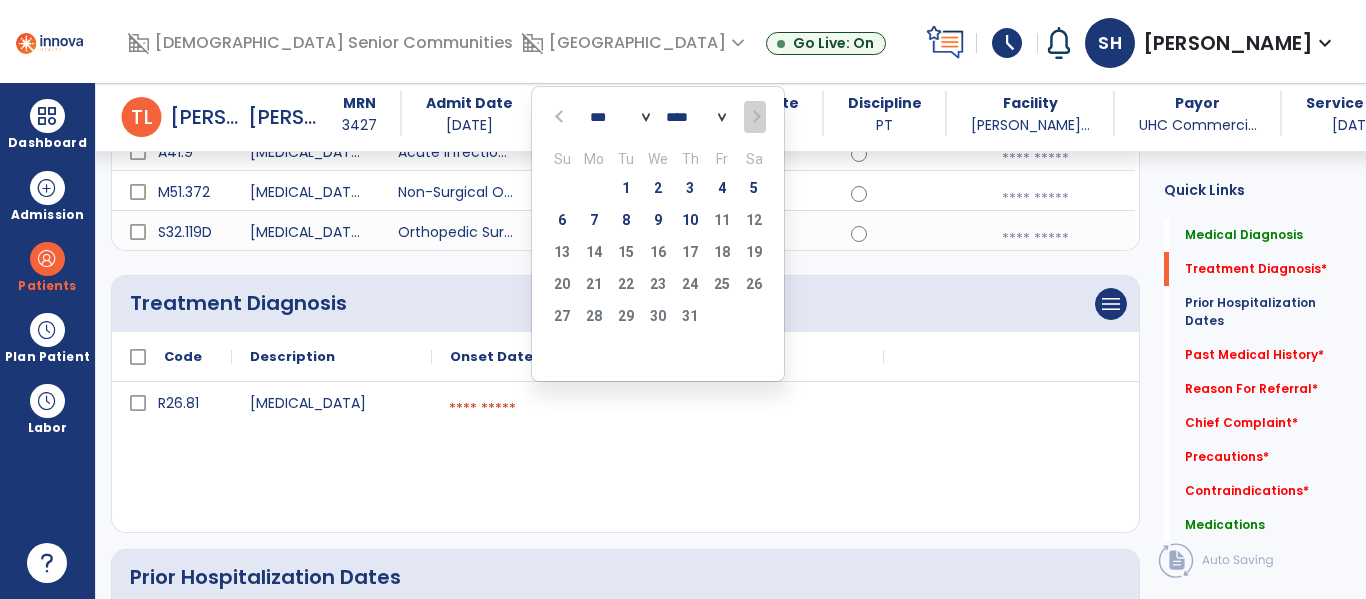click 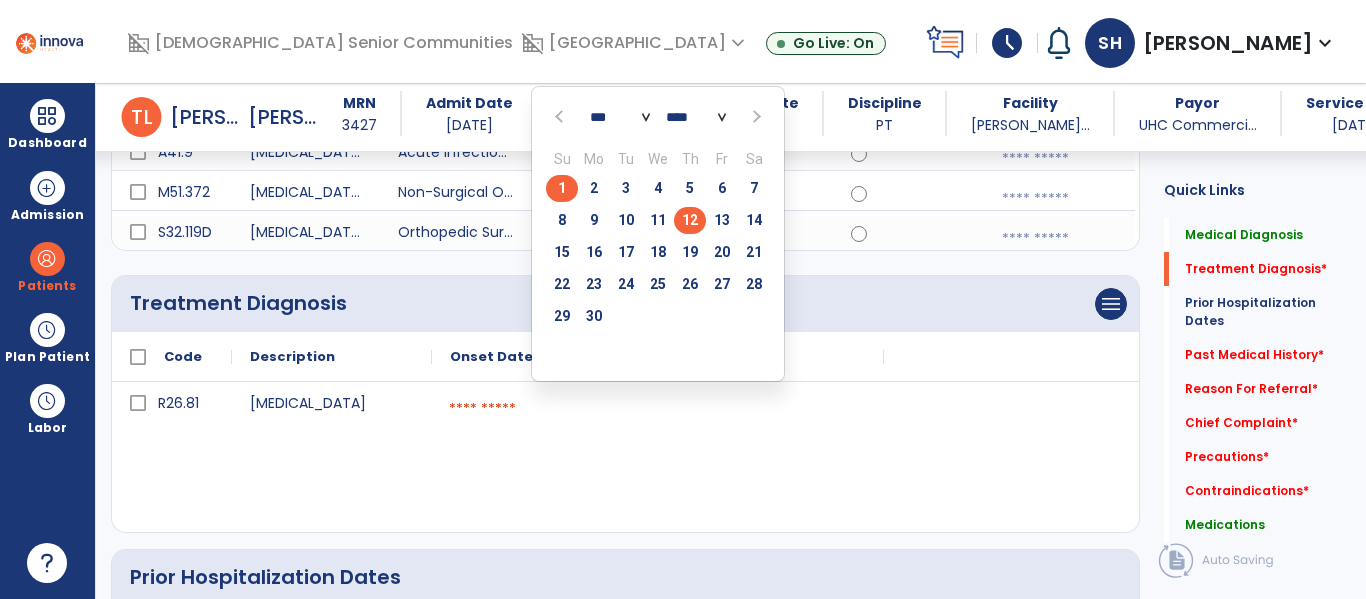 click on "12" 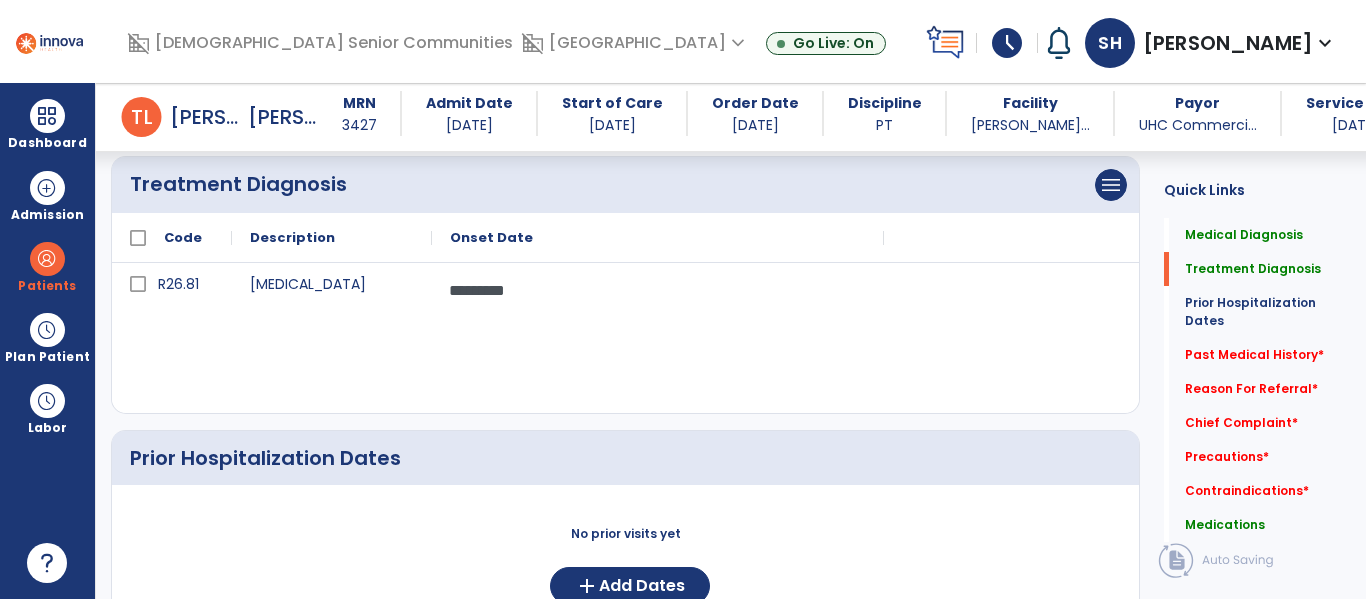 scroll, scrollTop: 317, scrollLeft: 0, axis: vertical 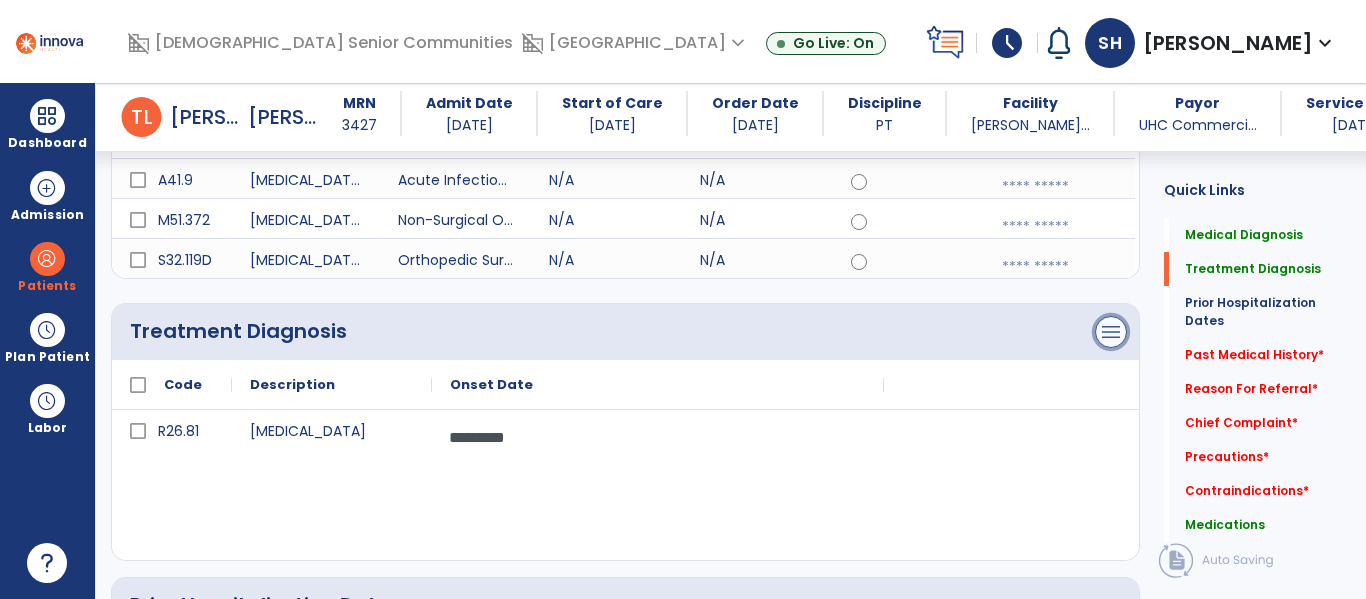click on "menu" at bounding box center (1111, 40) 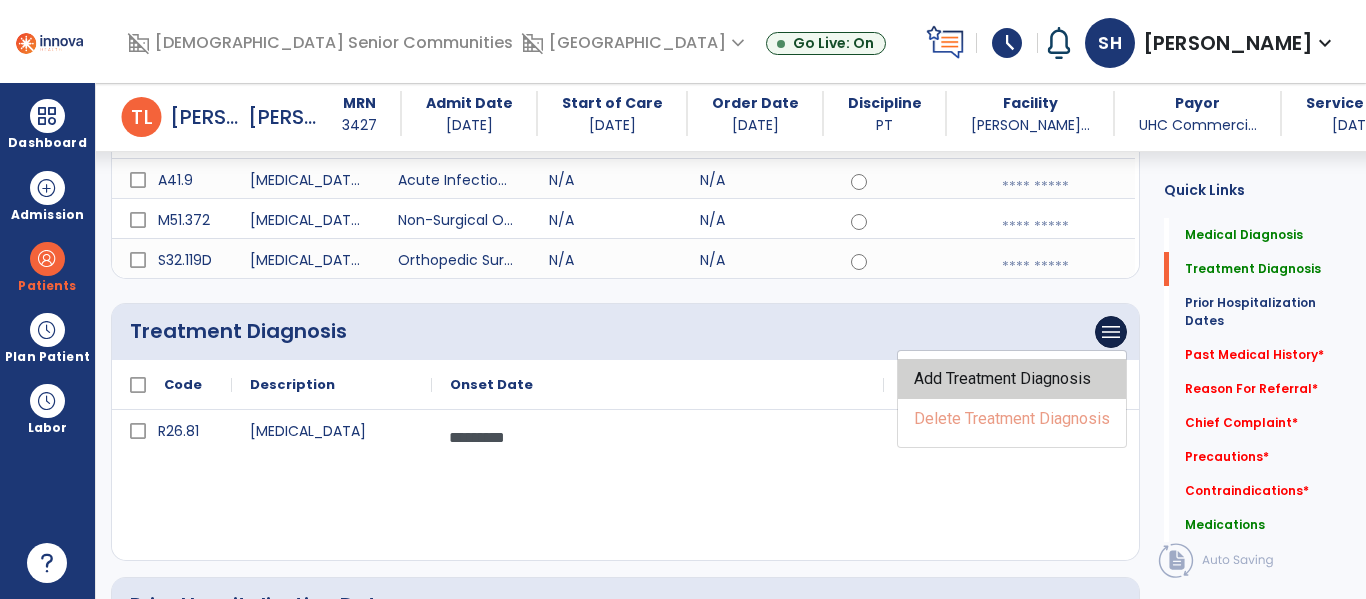 click on "Add Treatment Diagnosis" 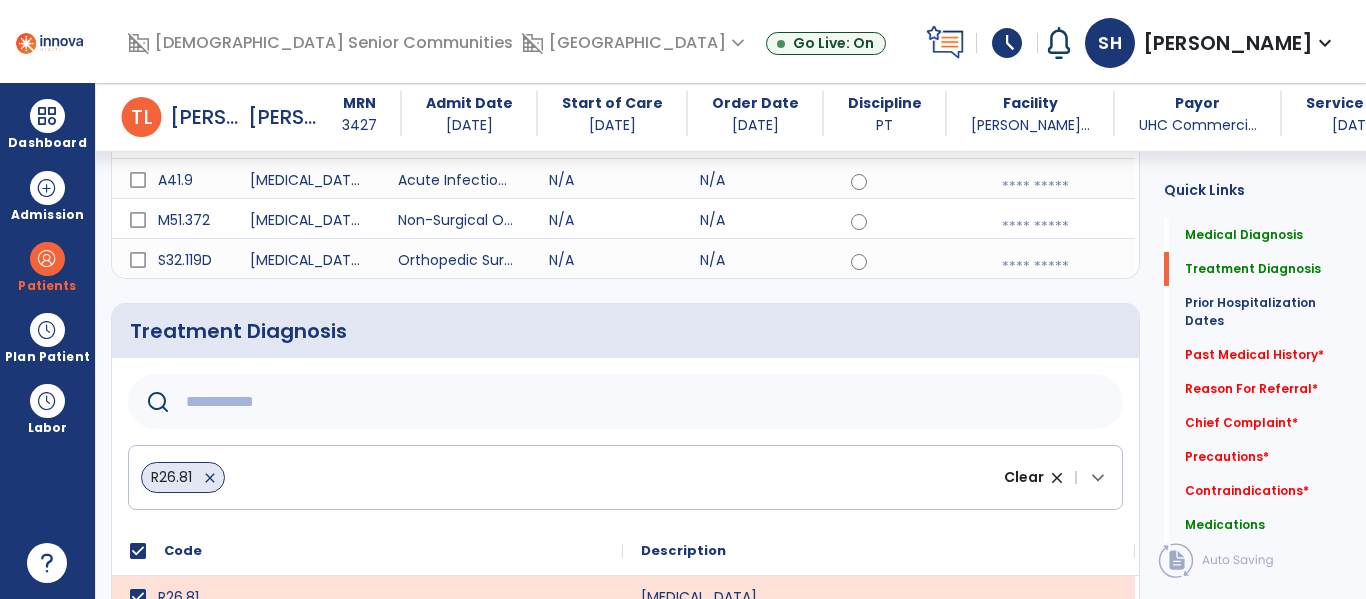 click 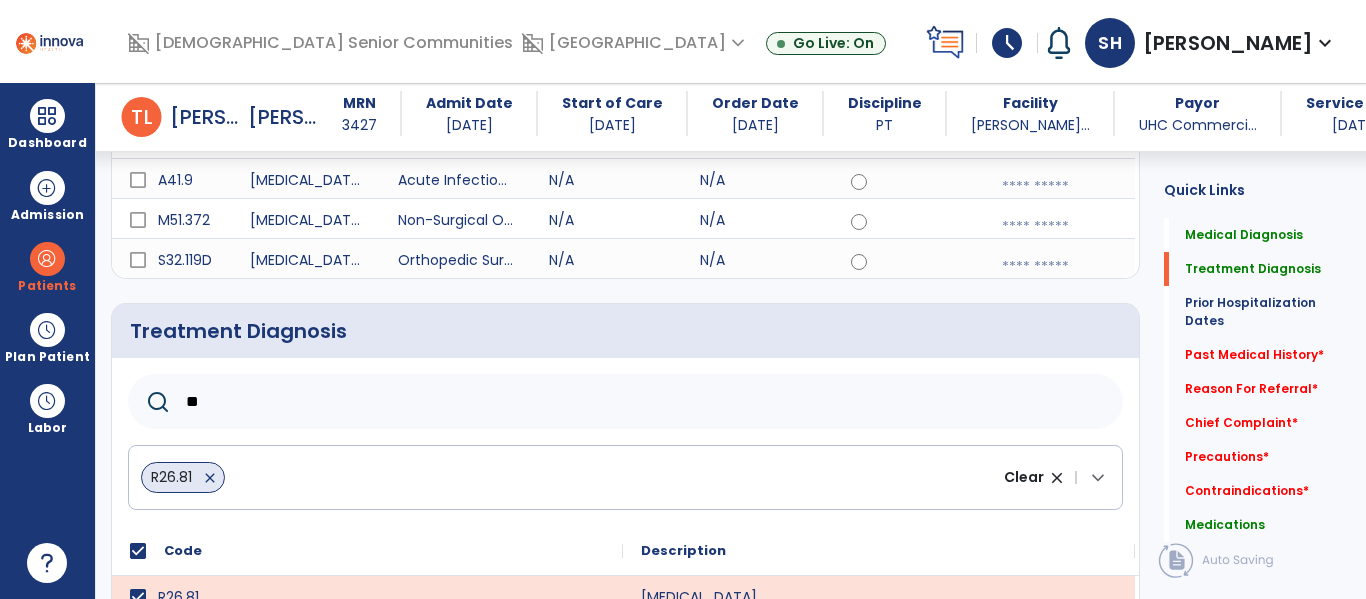type on "***" 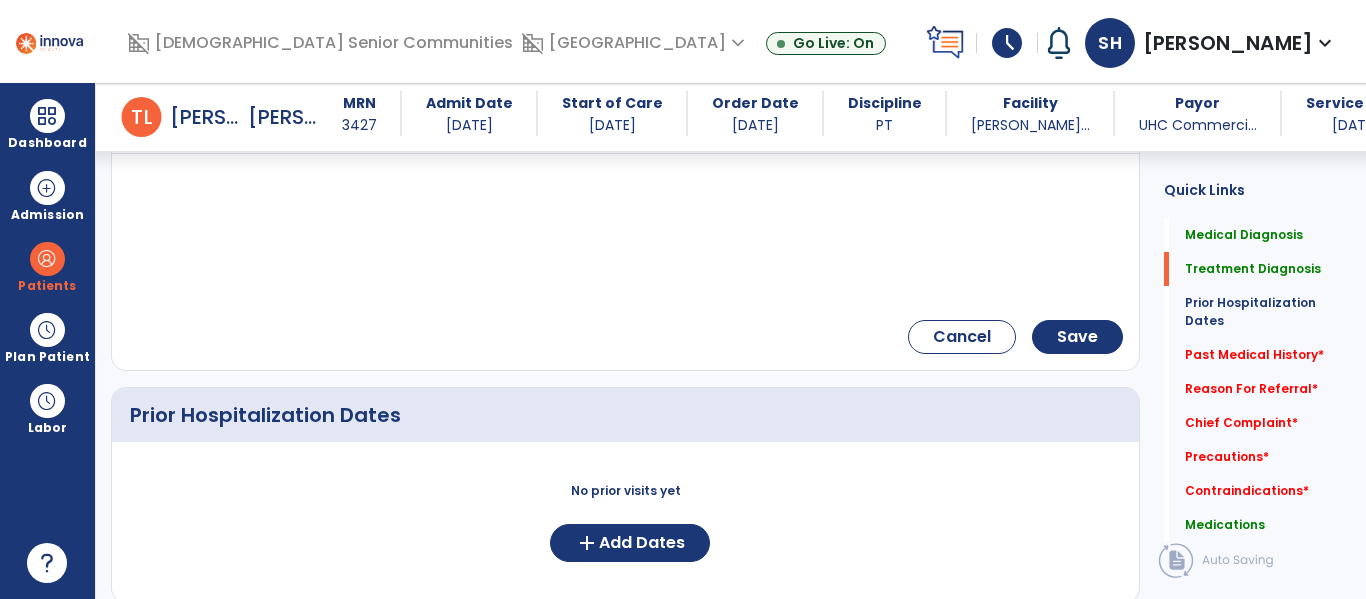 scroll, scrollTop: 467, scrollLeft: 0, axis: vertical 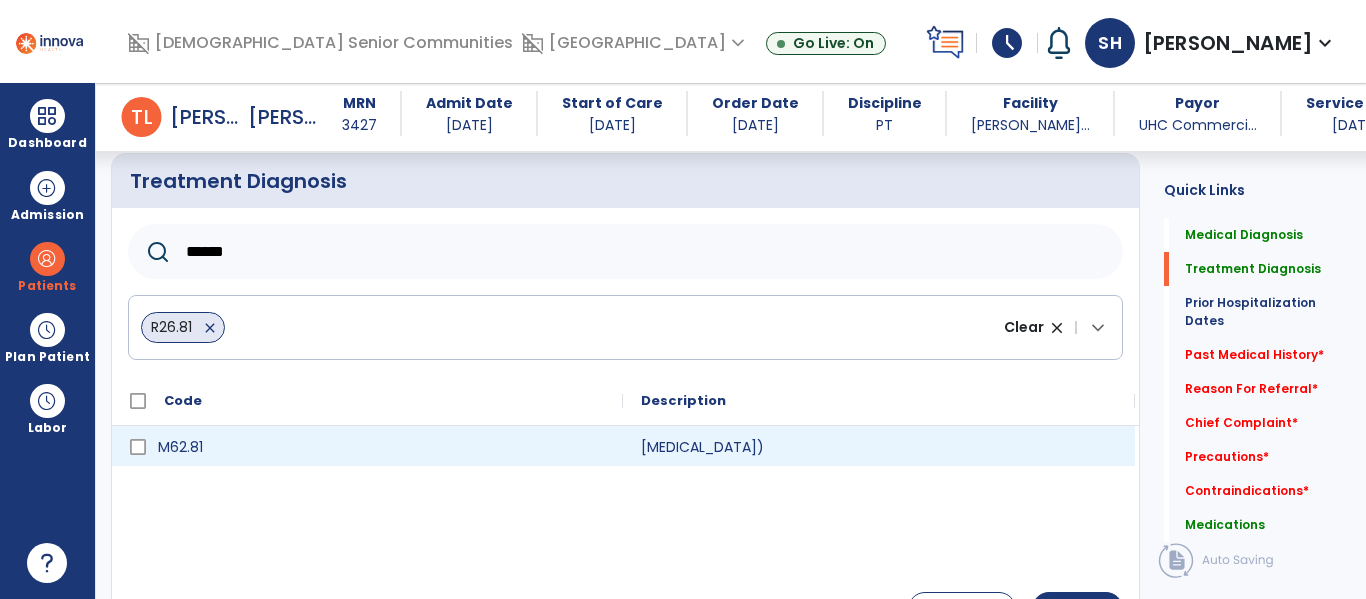 type on "******" 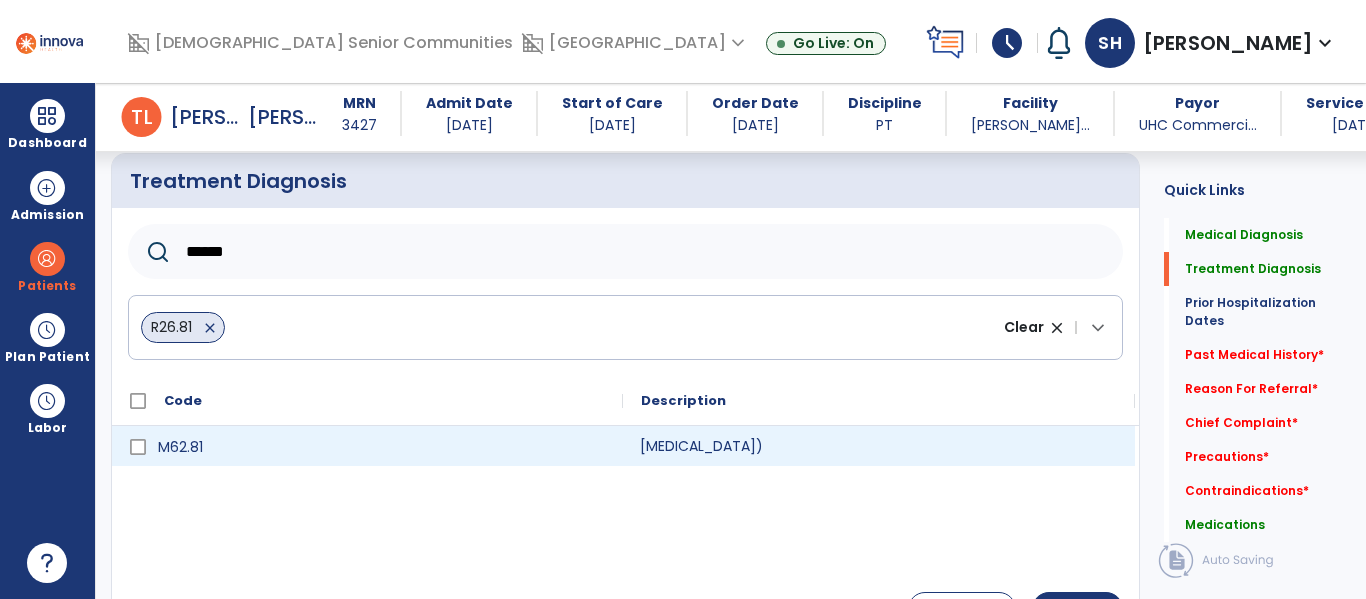 click on "[MEDICAL_DATA])" 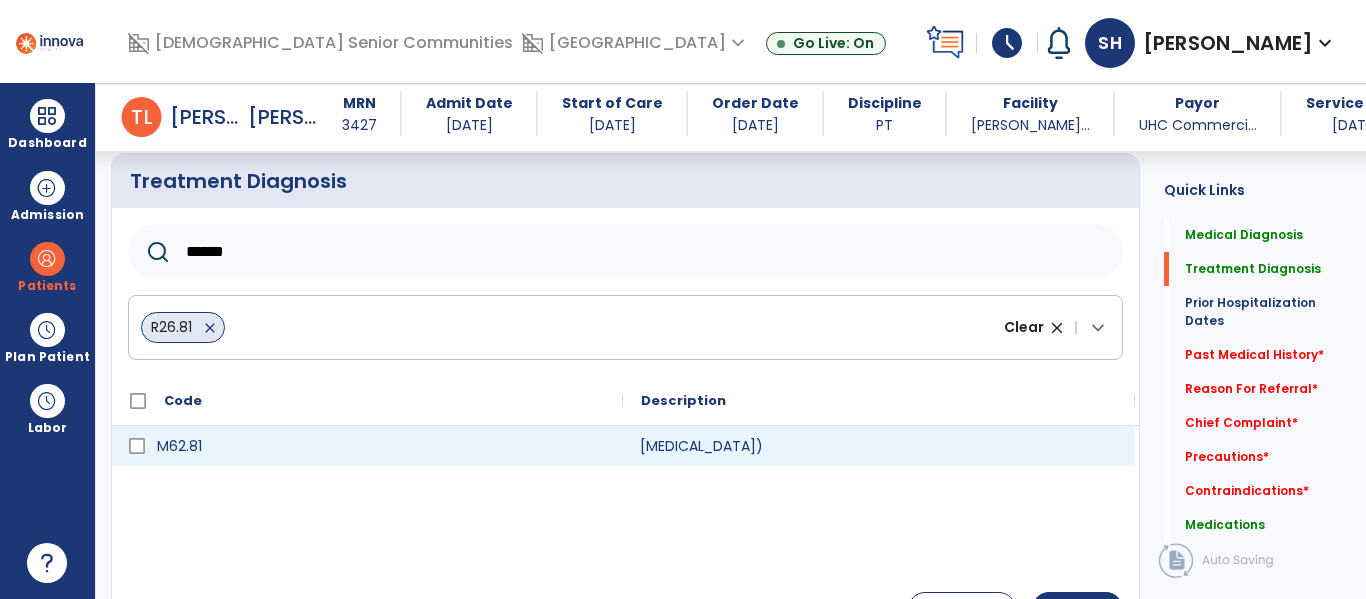 click 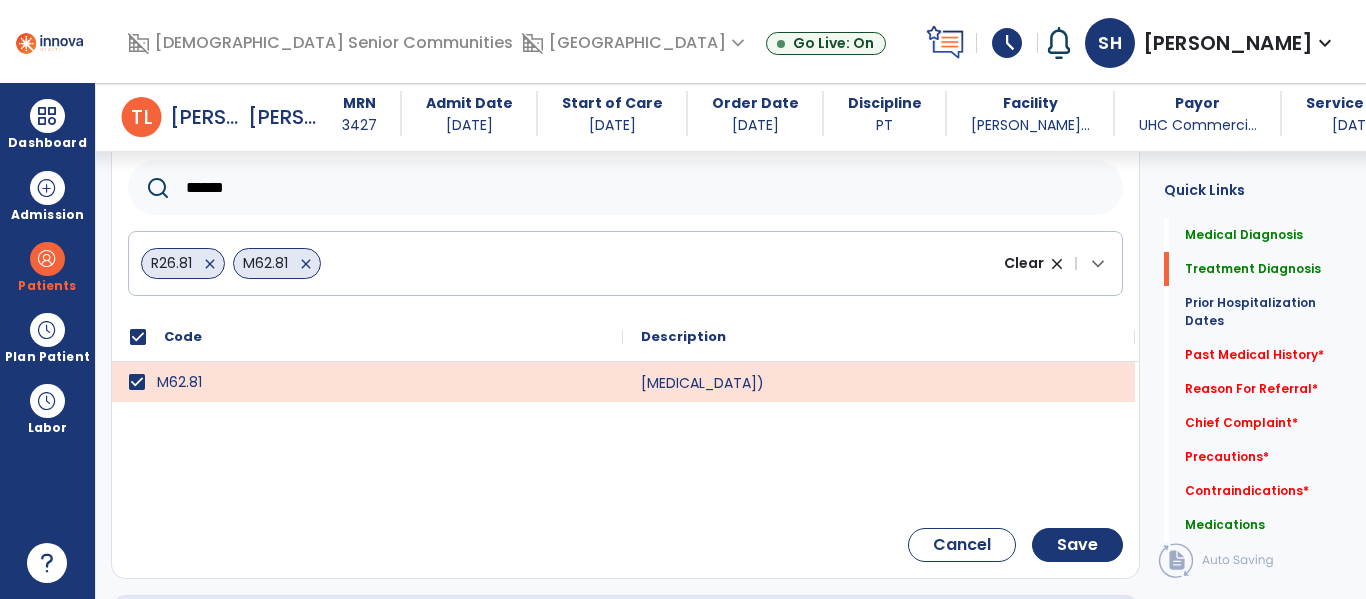 scroll, scrollTop: 536, scrollLeft: 0, axis: vertical 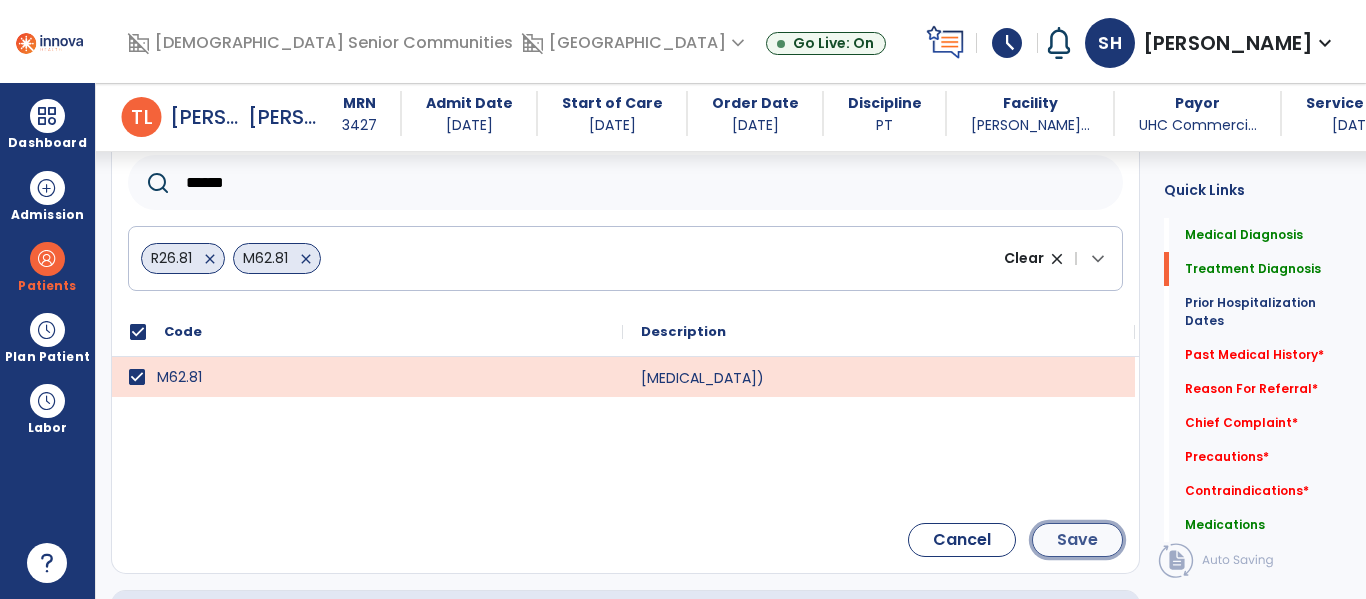 click on "Save" 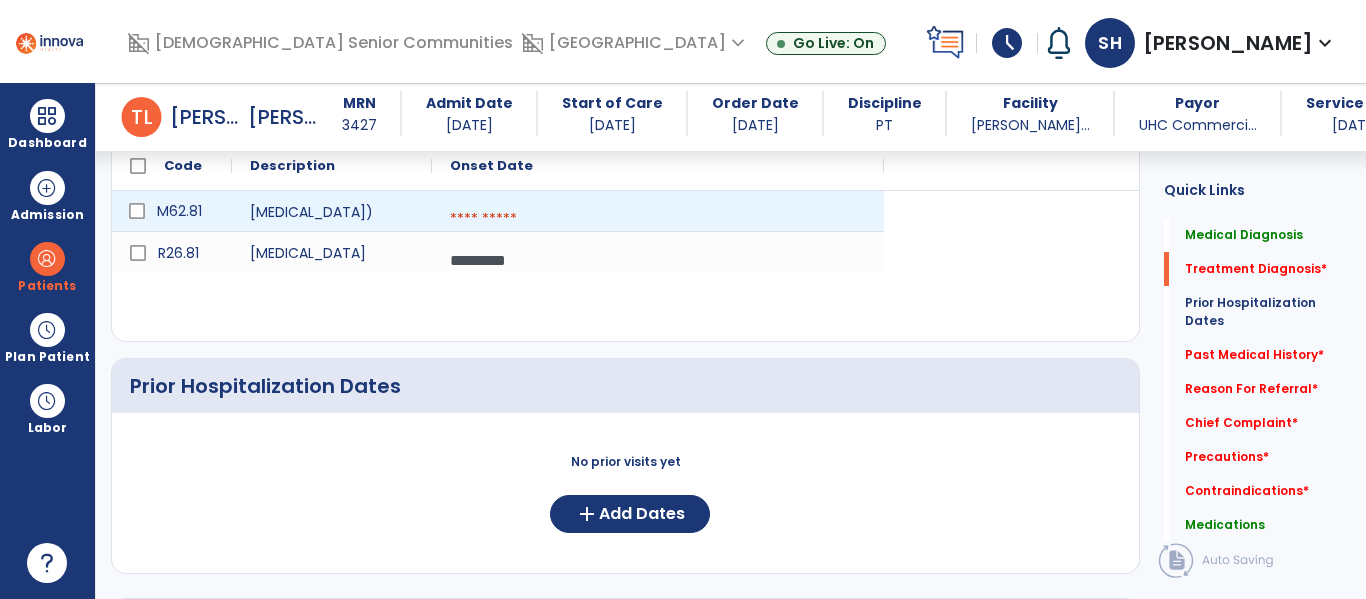 click at bounding box center (658, 219) 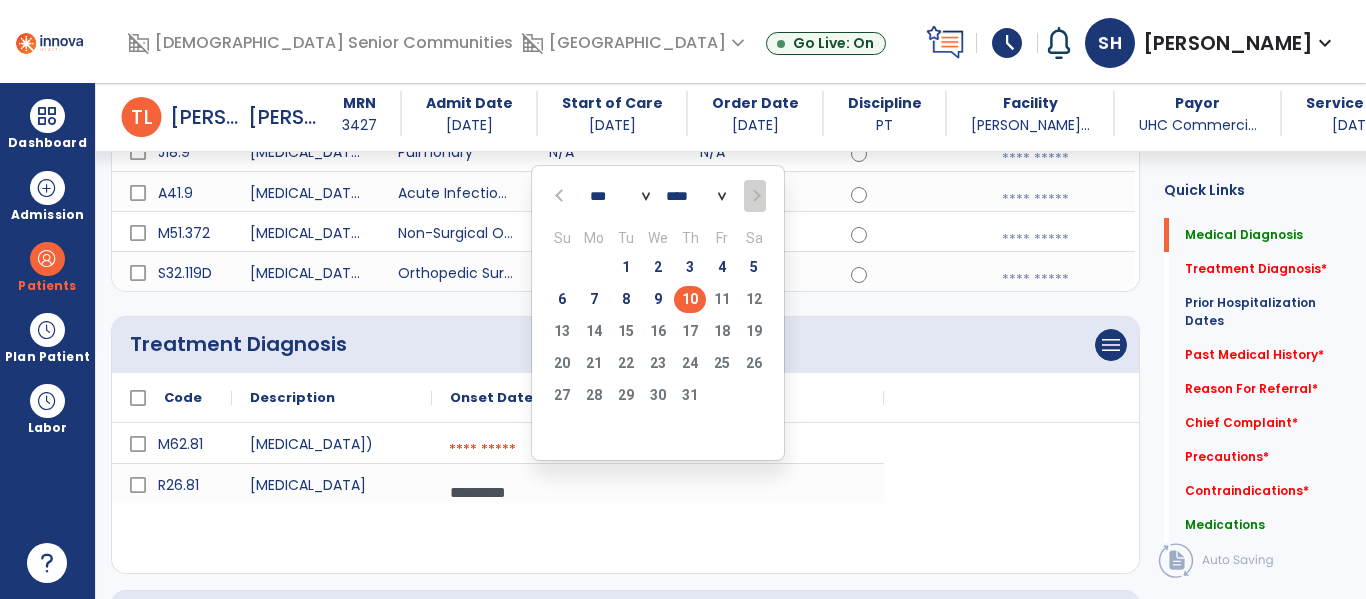 scroll, scrollTop: 266, scrollLeft: 0, axis: vertical 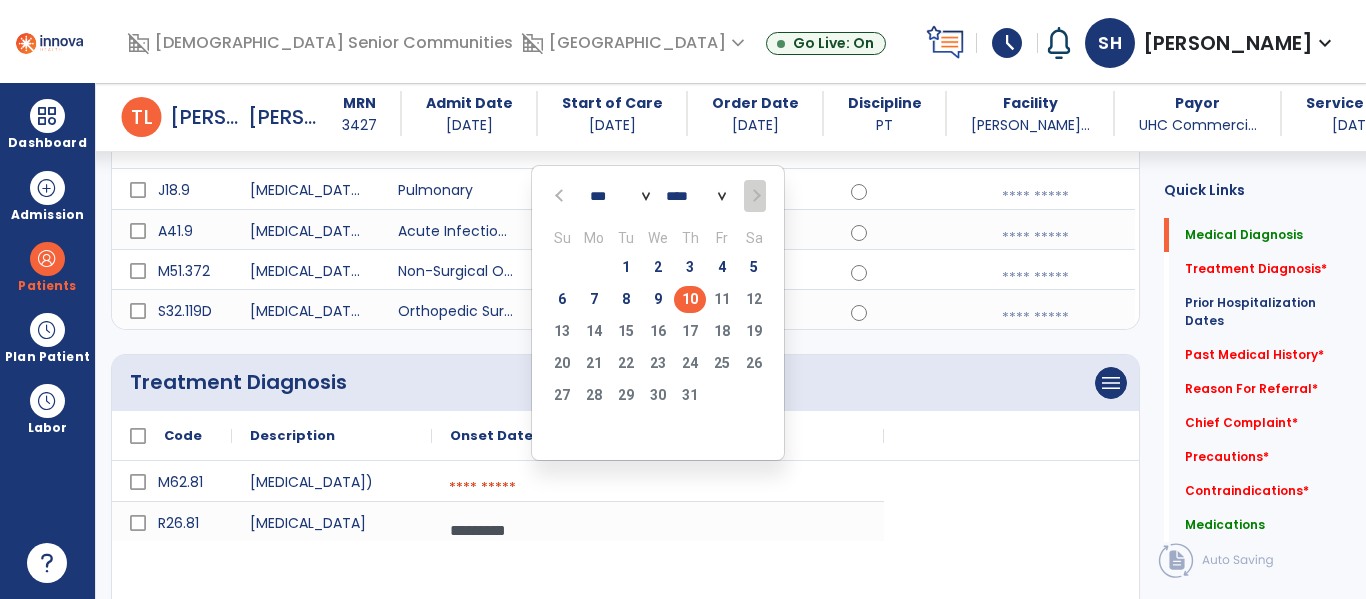 click 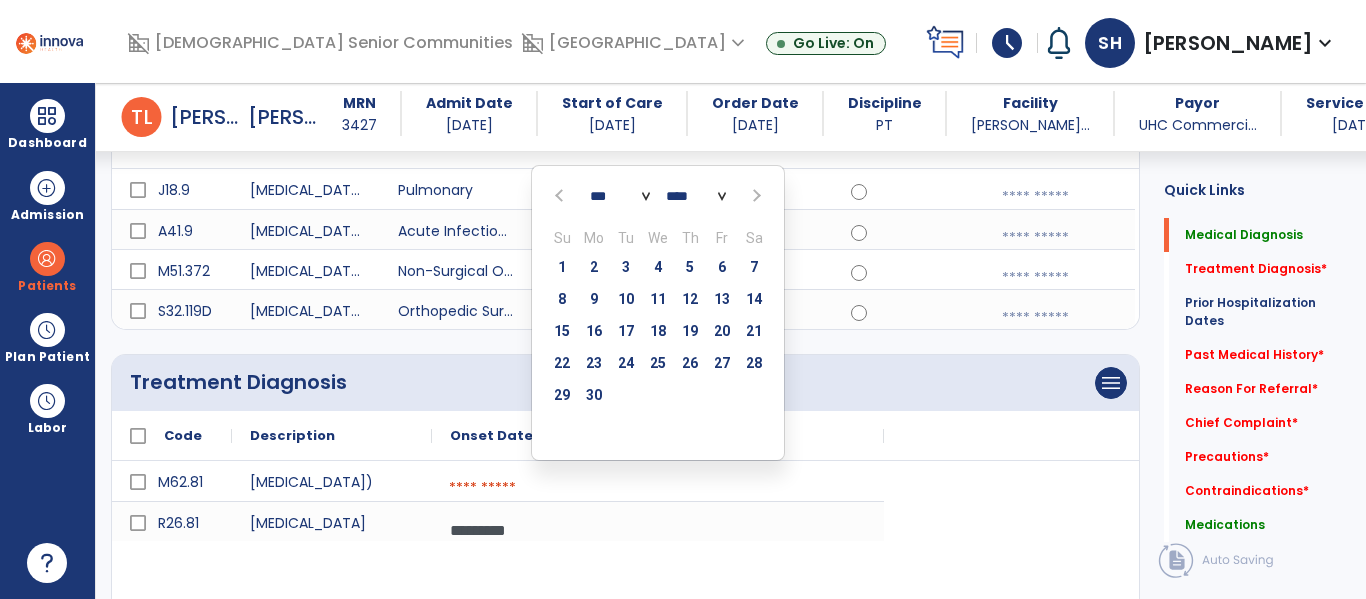 click on "12" 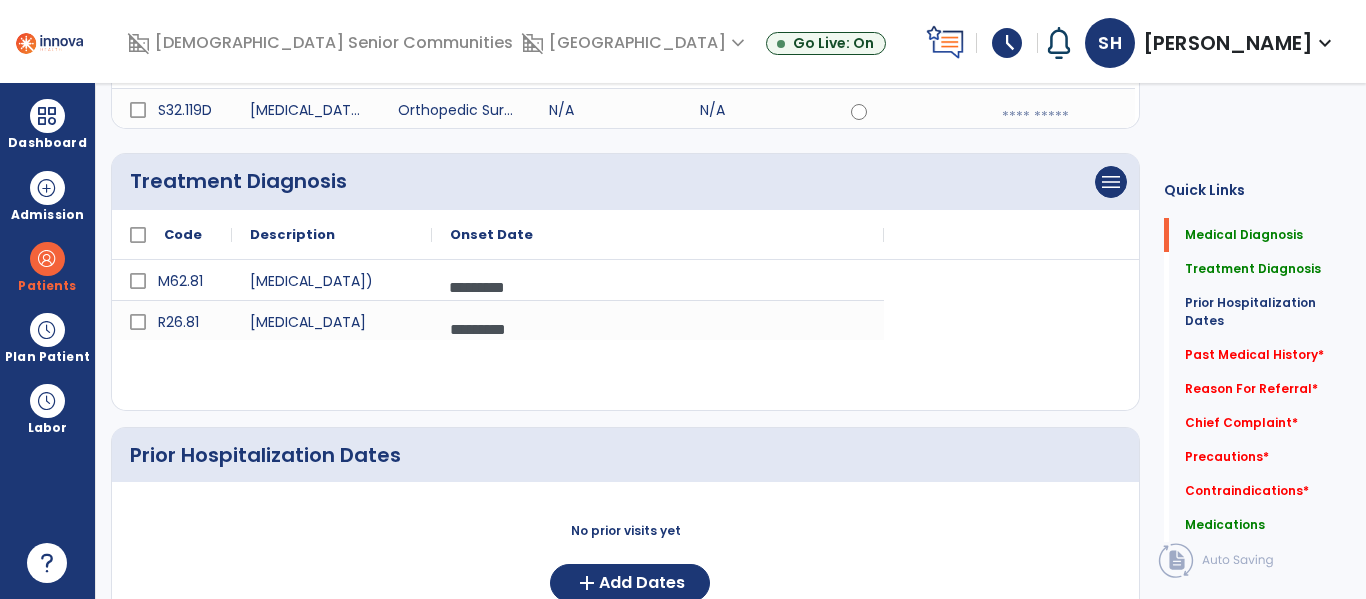 scroll, scrollTop: 0, scrollLeft: 0, axis: both 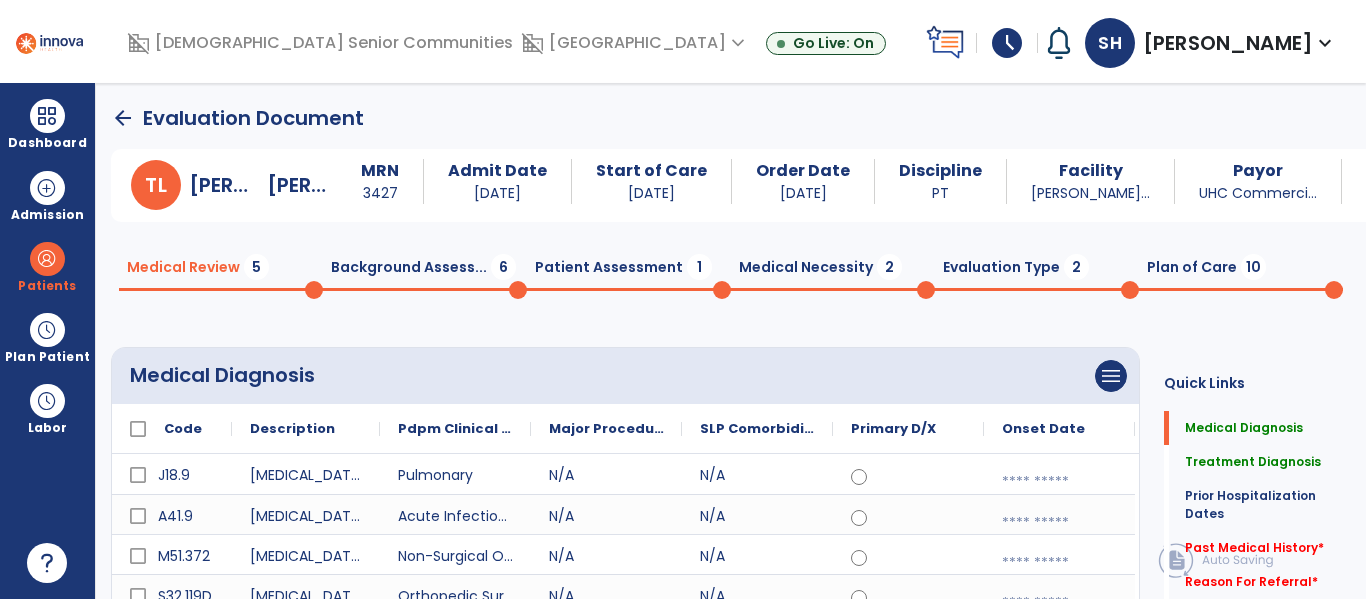 click on "Patient Assessment  1" 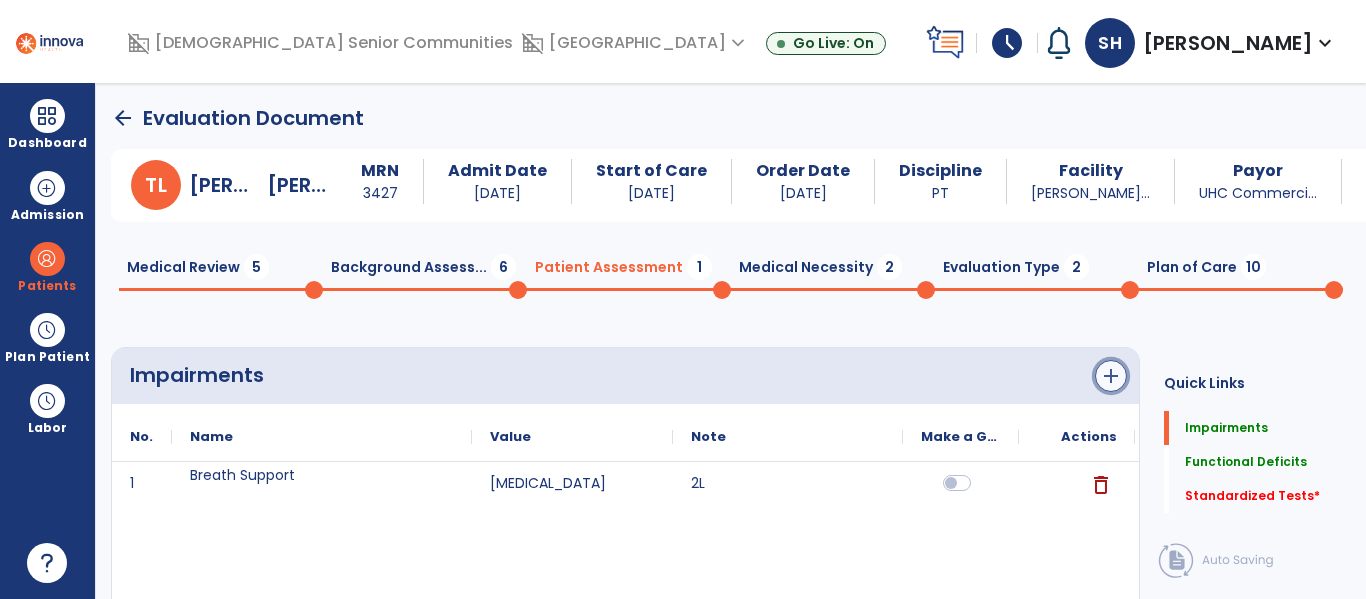 click on "add" 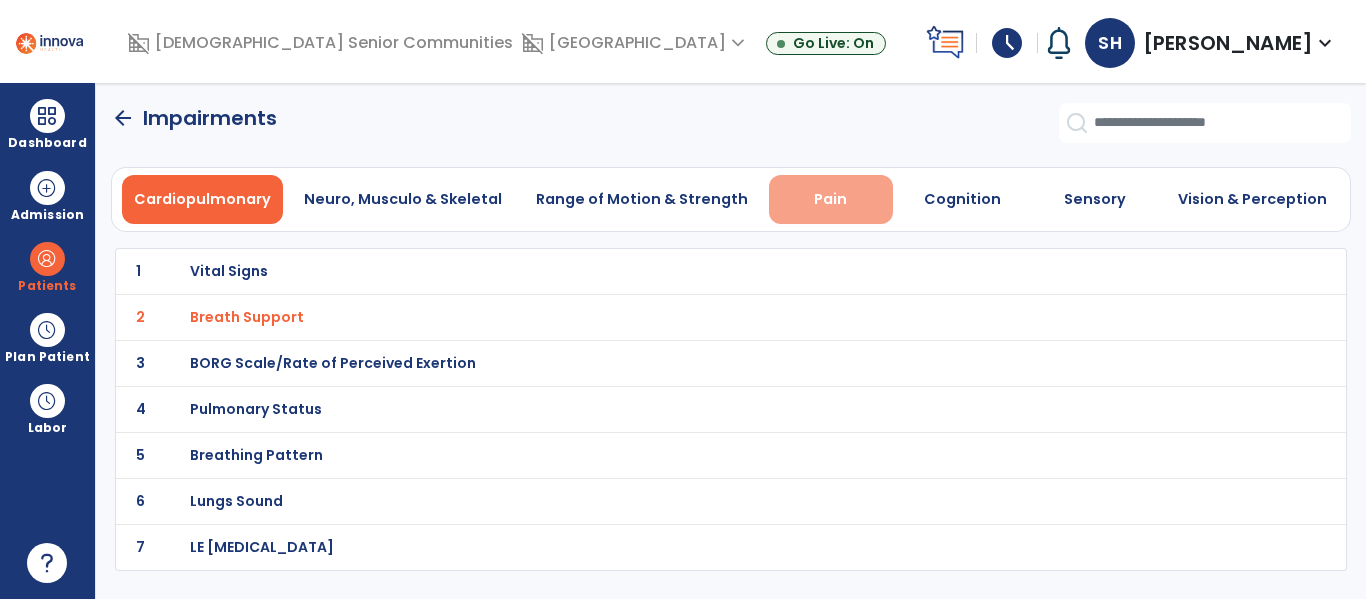 click on "Pain" at bounding box center [830, 199] 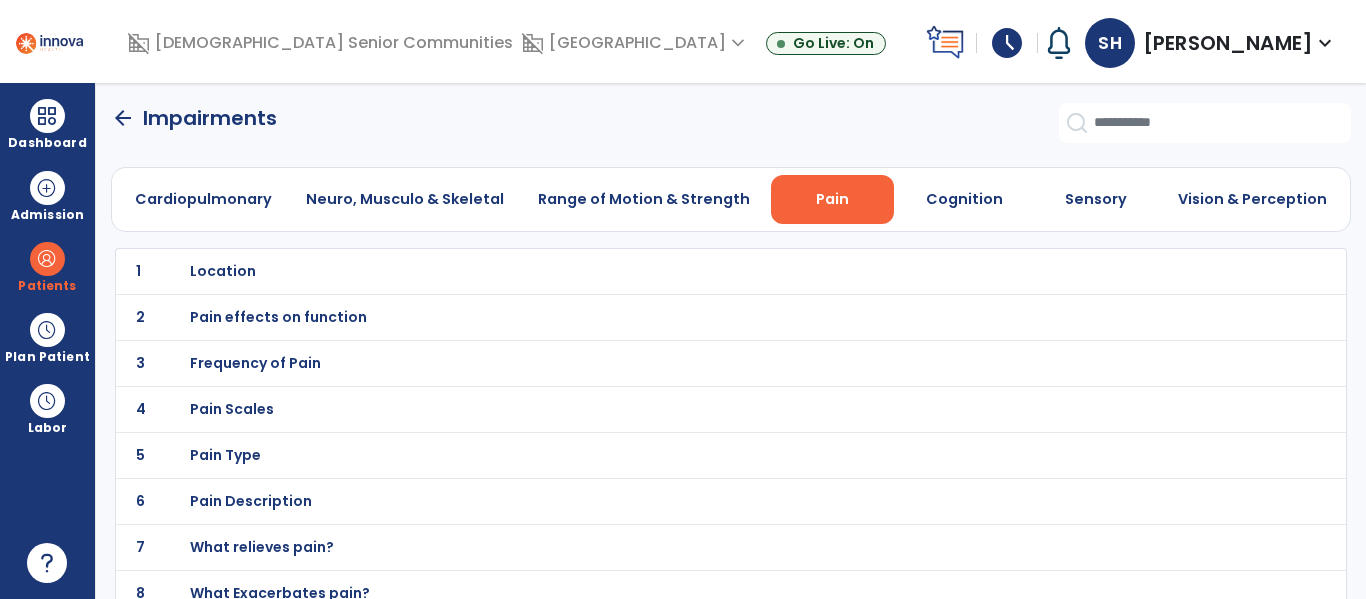 click on "Location" at bounding box center [223, 271] 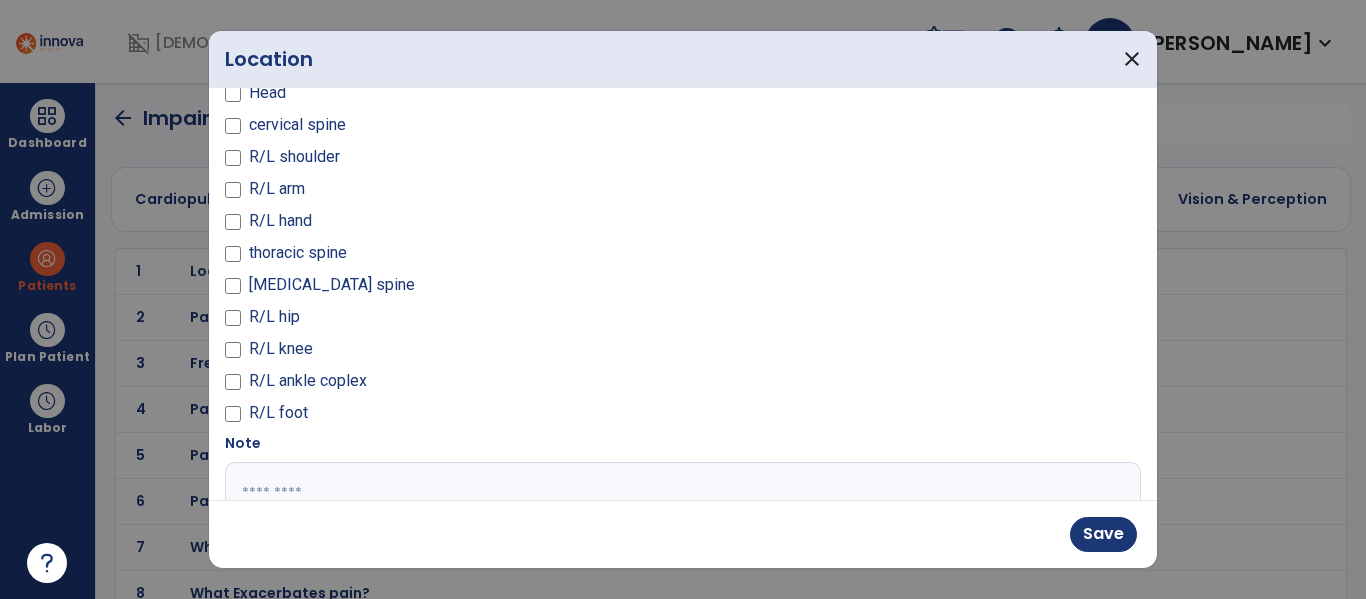 scroll, scrollTop: 139, scrollLeft: 0, axis: vertical 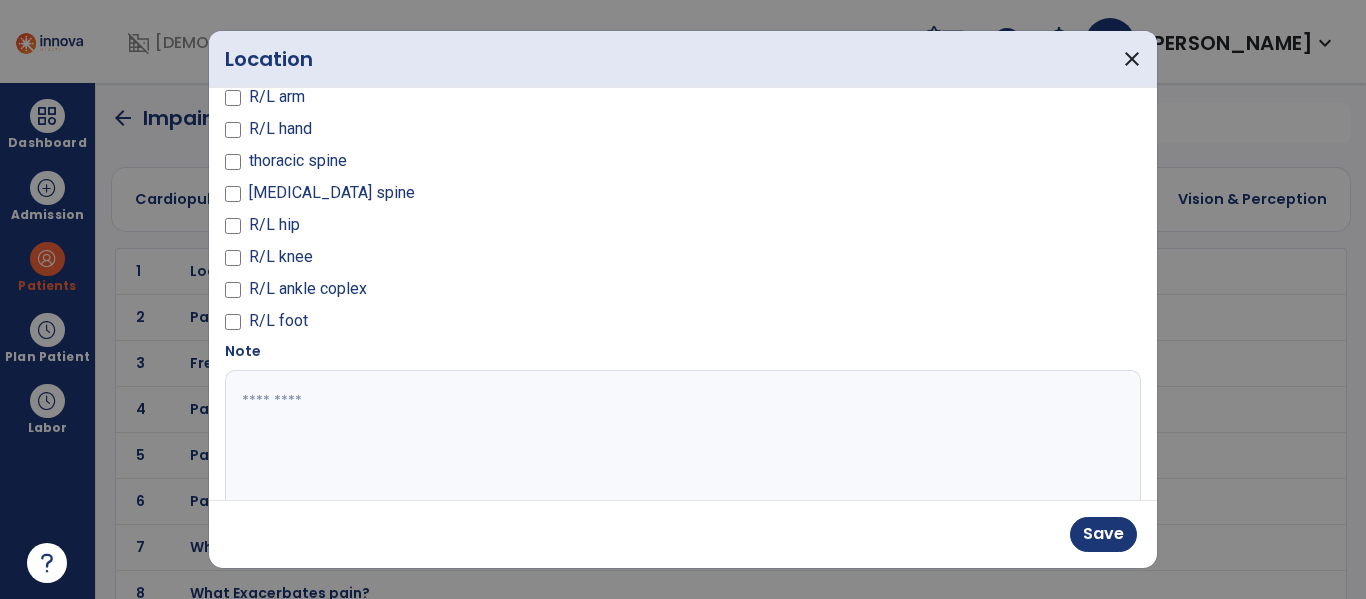 click at bounding box center (680, 445) 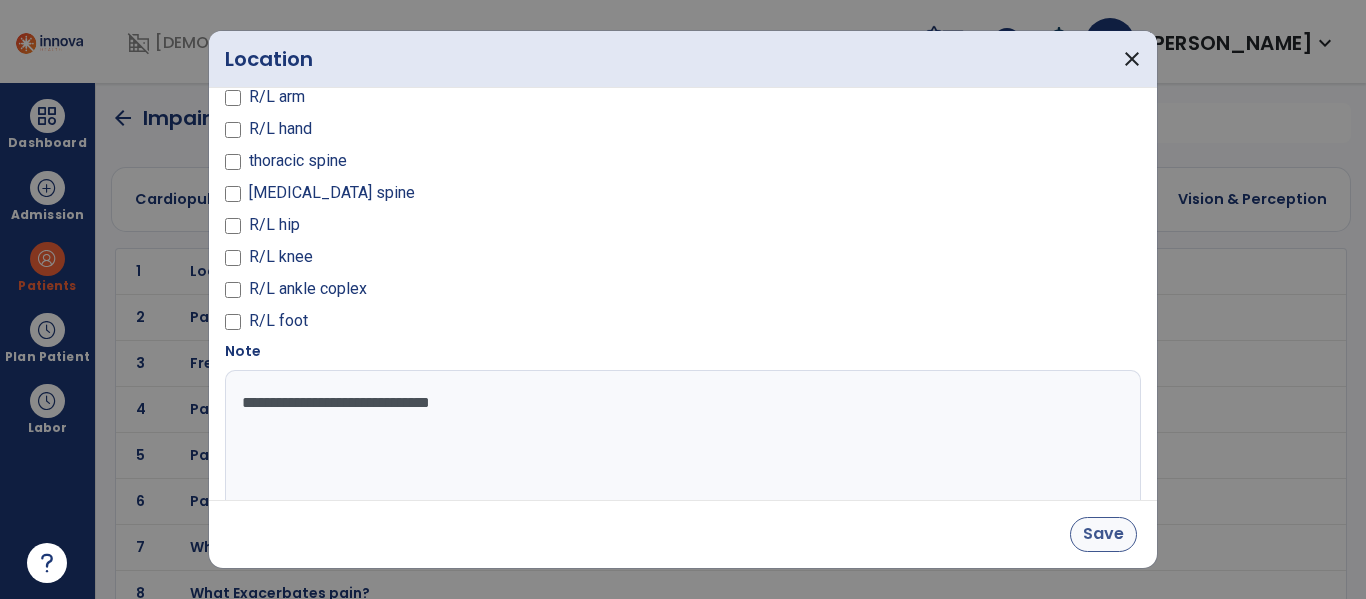 type on "**********" 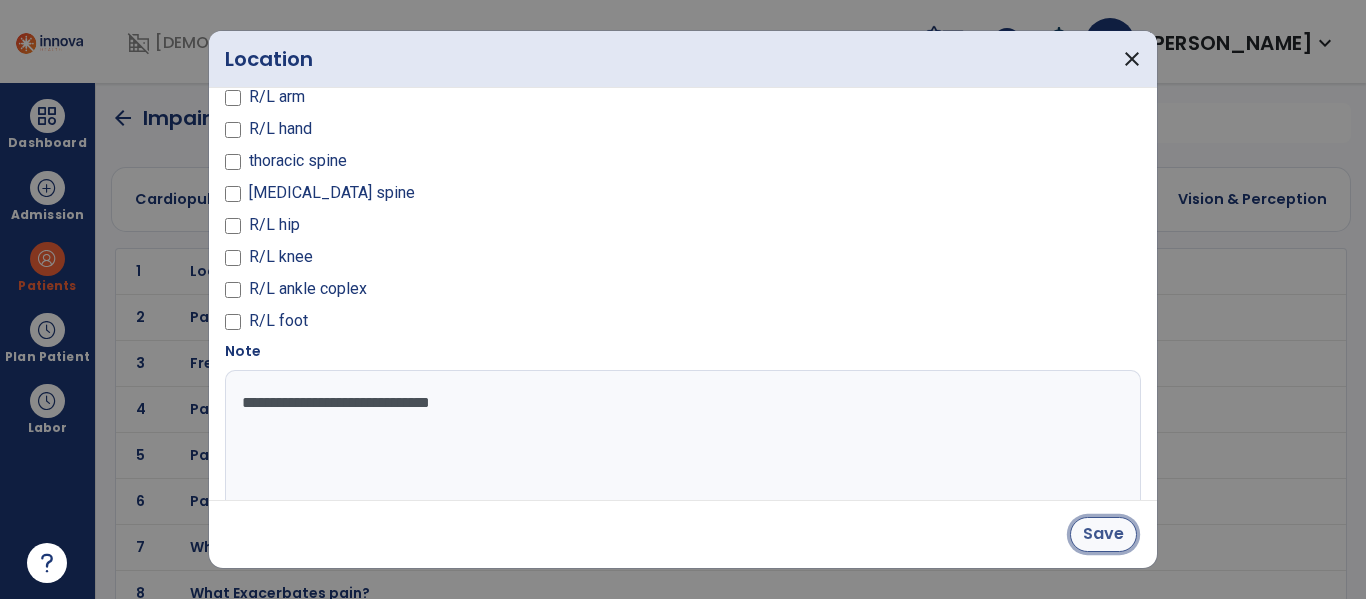 click on "Save" at bounding box center [1103, 534] 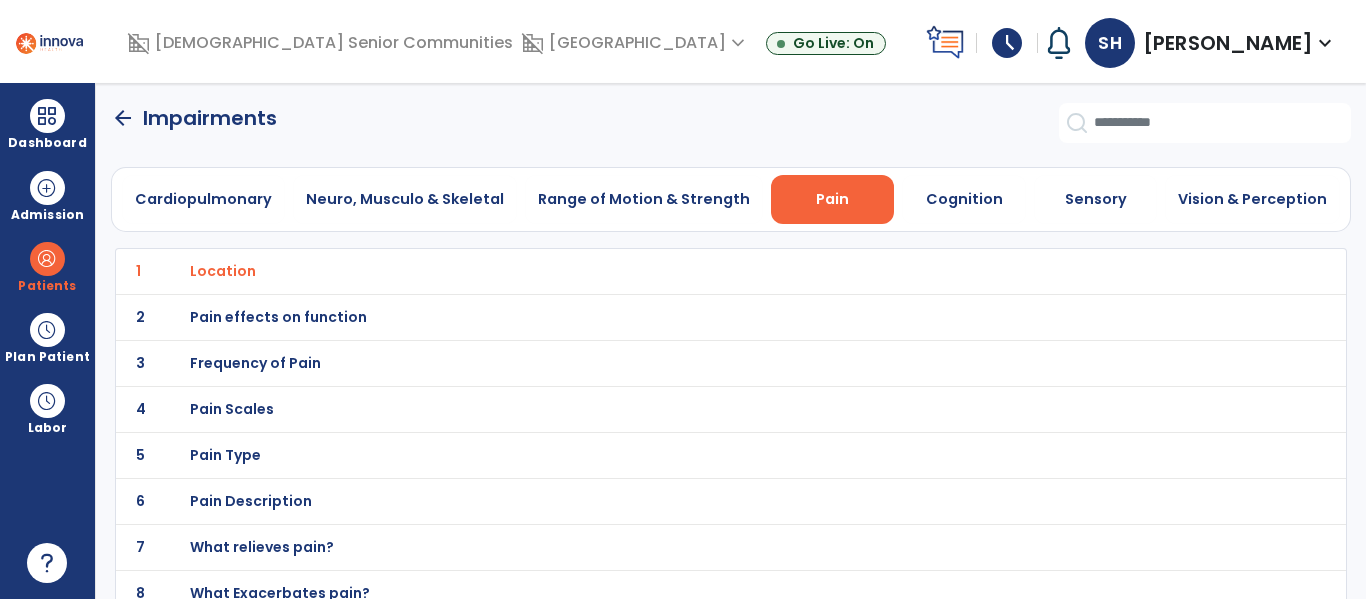 click on "Pain effects on function" at bounding box center (223, 271) 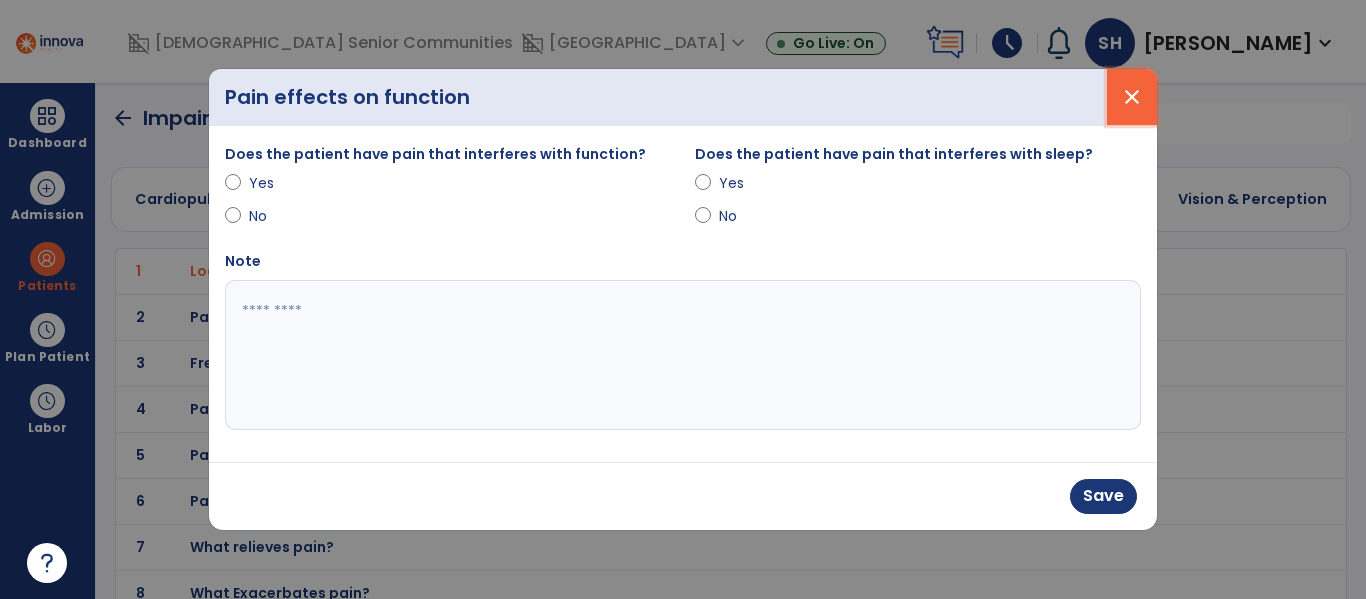 click on "close" at bounding box center (1132, 97) 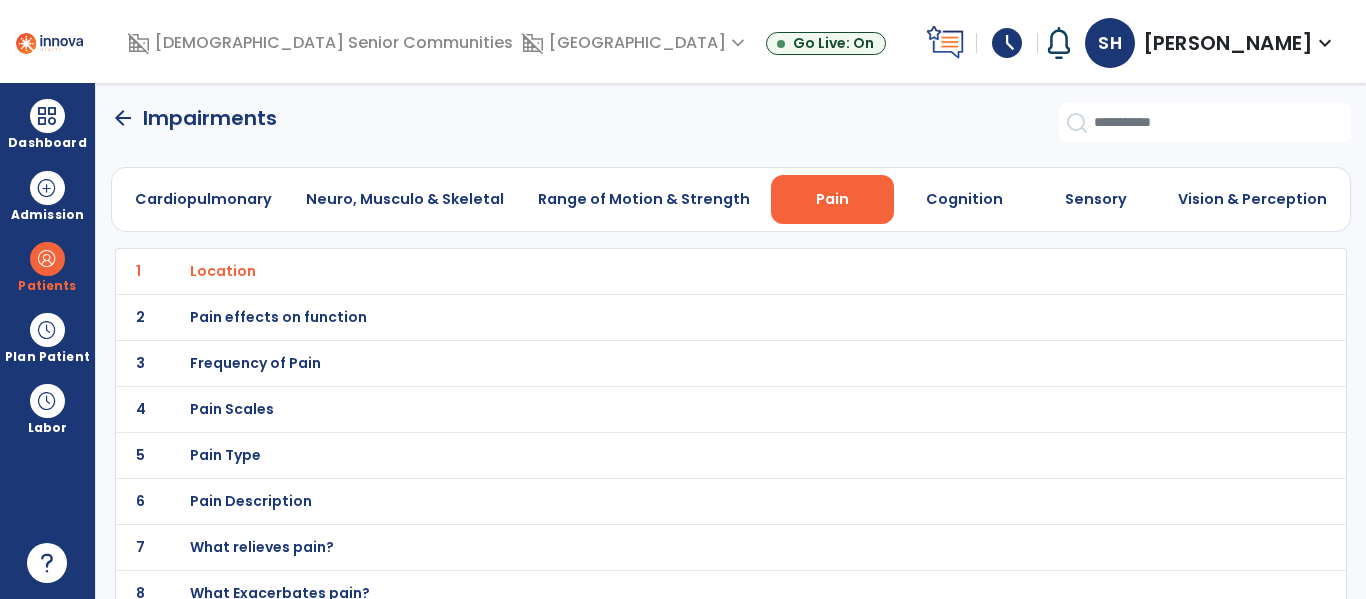 click on "Pain effects on function" at bounding box center (223, 271) 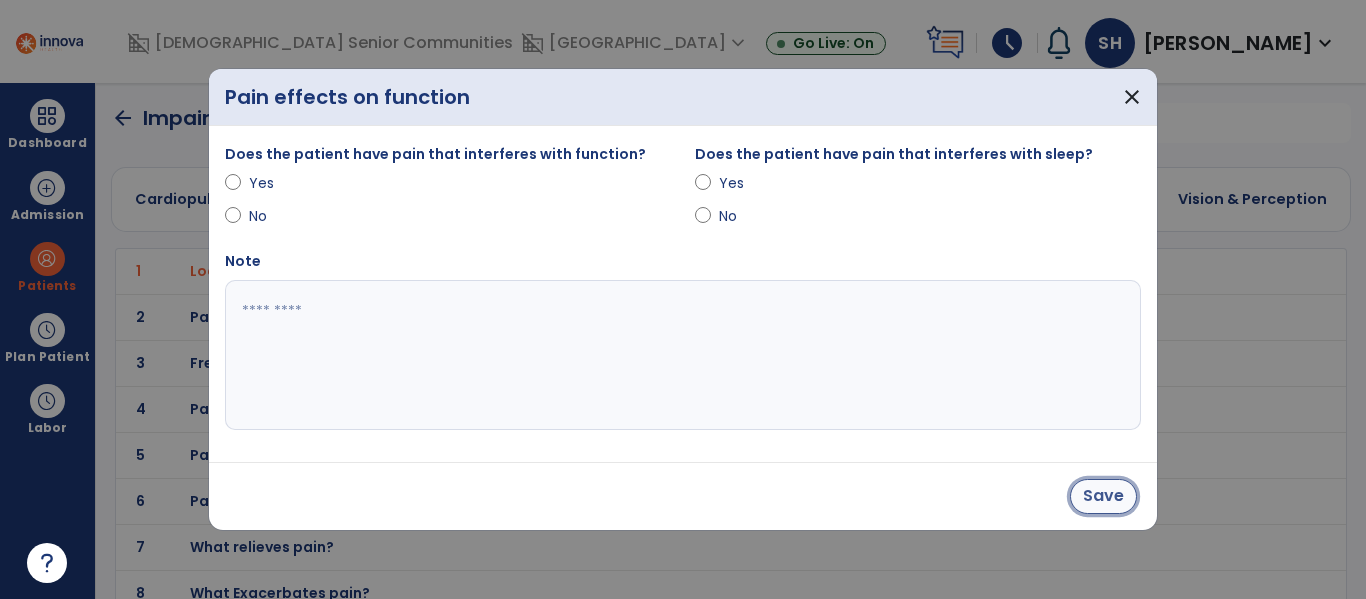 click on "Save" at bounding box center (1103, 496) 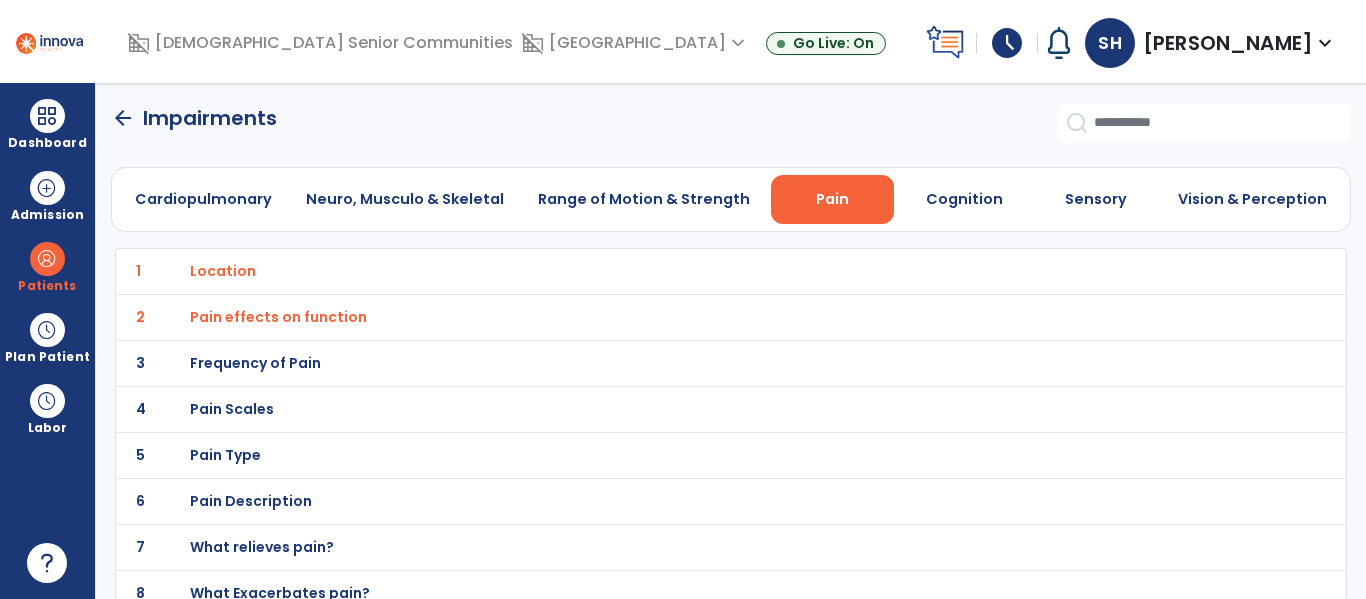 click on "Frequency of Pain" at bounding box center [223, 271] 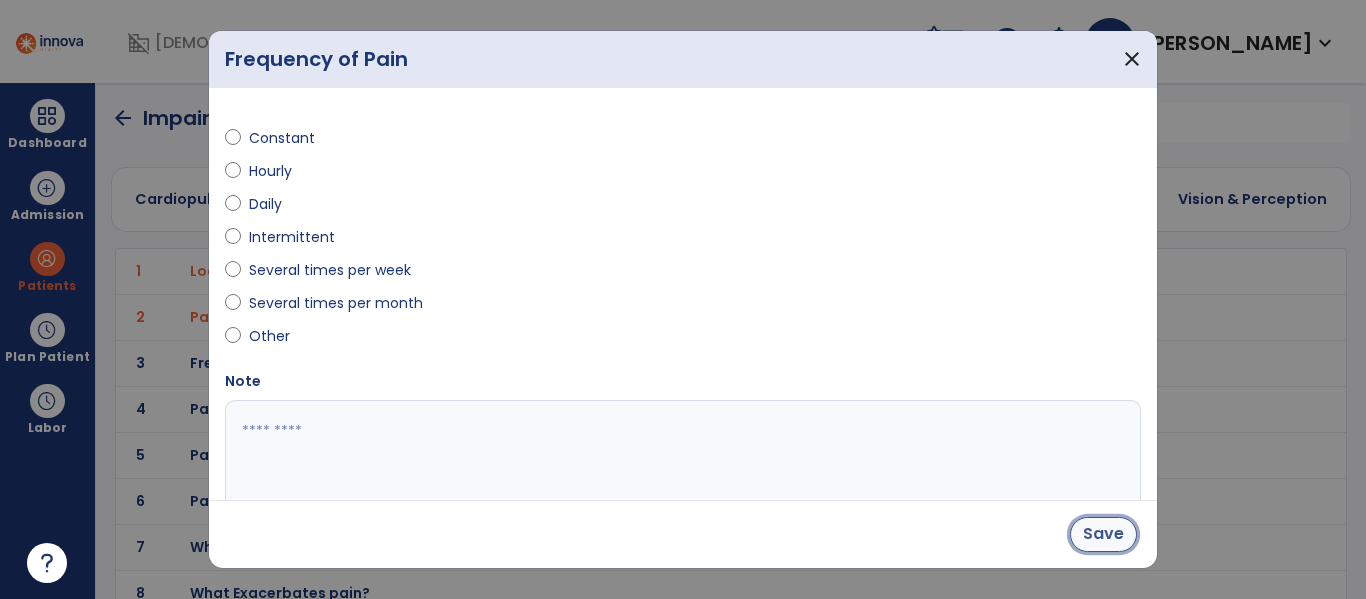 click on "Save" at bounding box center (1103, 534) 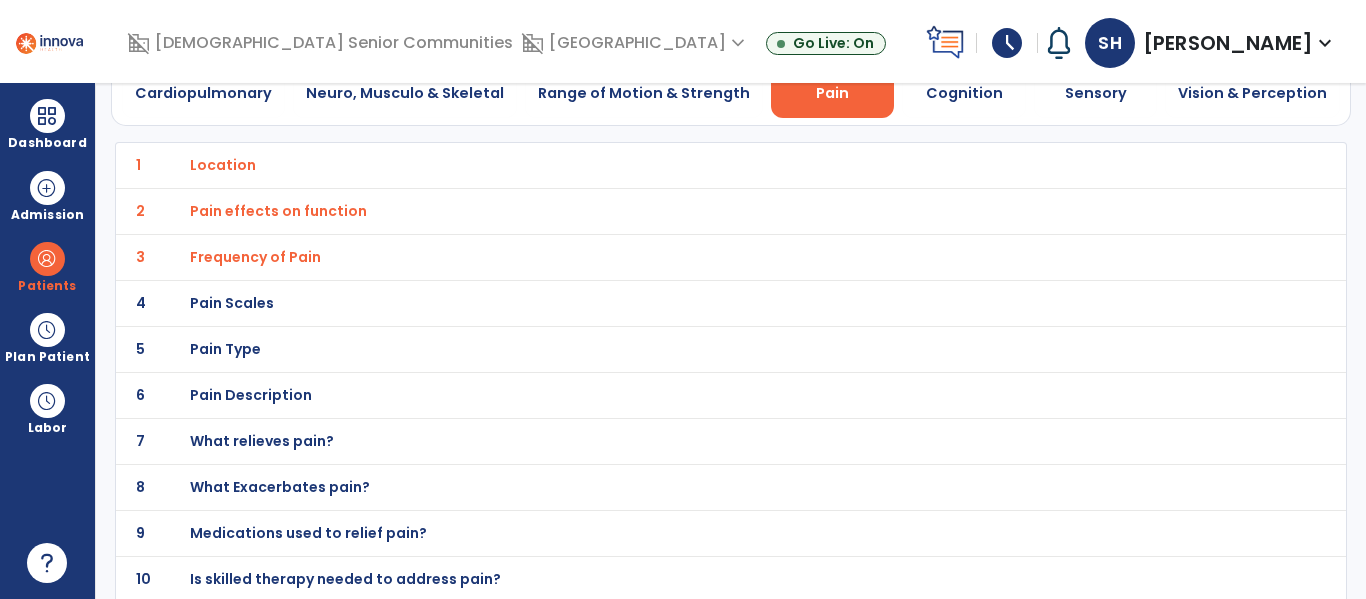 scroll, scrollTop: 110, scrollLeft: 0, axis: vertical 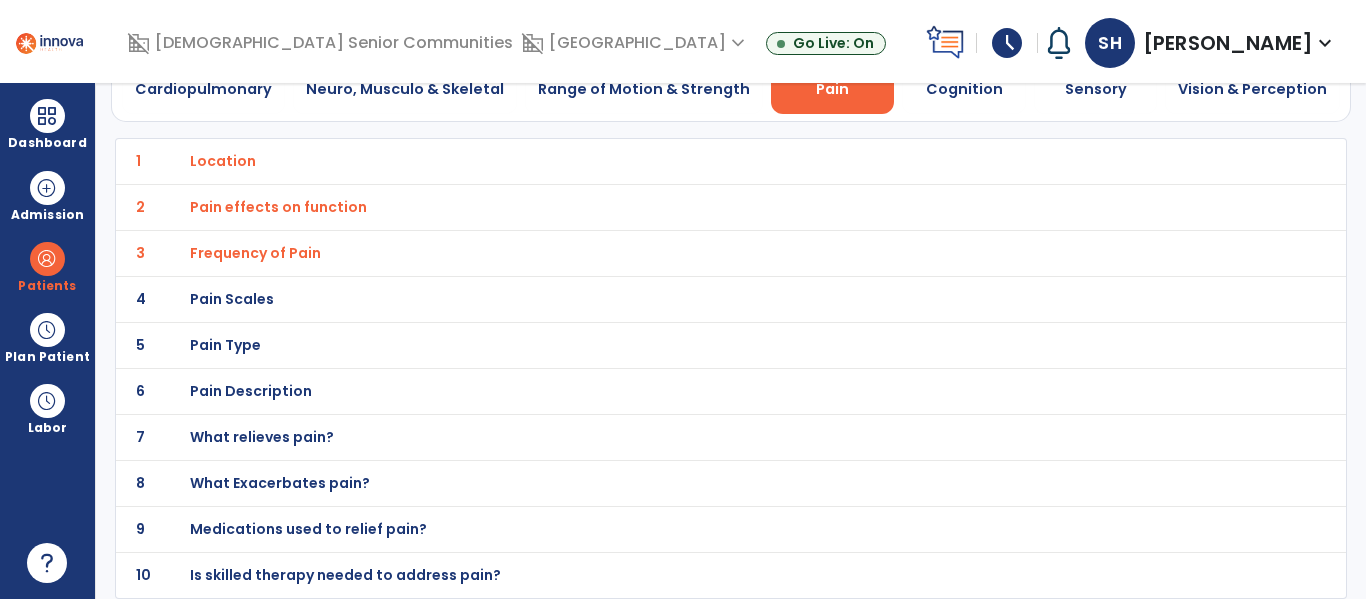 click on "What relieves pain?" at bounding box center [223, 161] 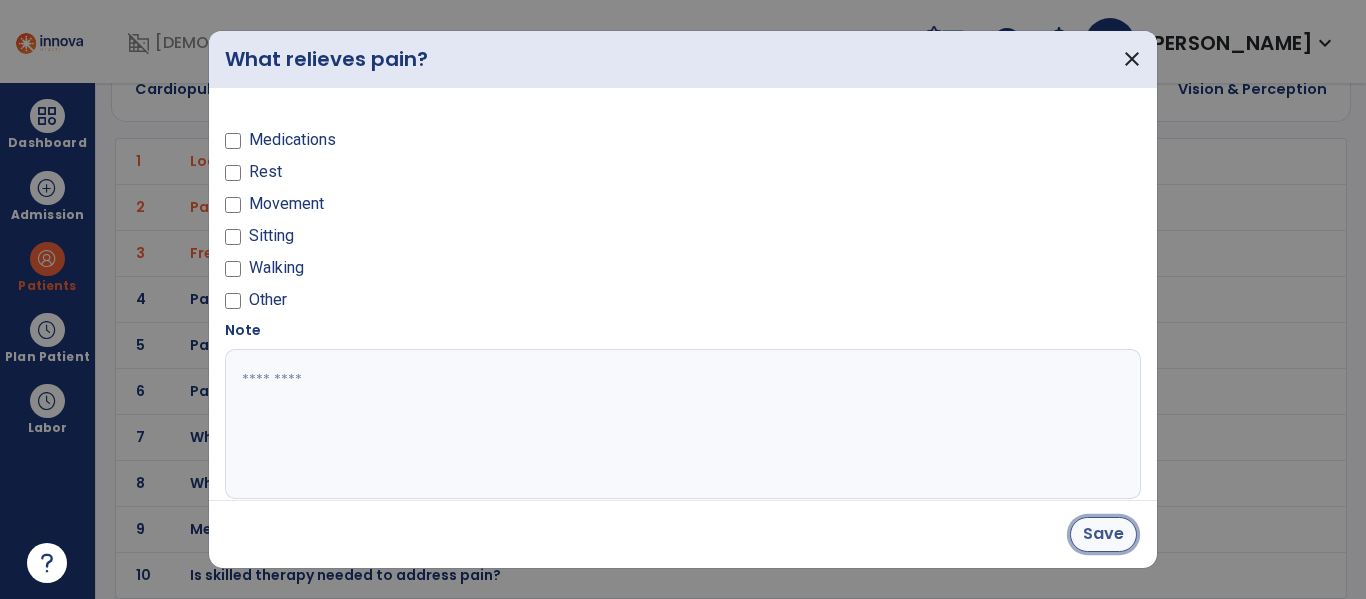 click on "Save" at bounding box center [1103, 534] 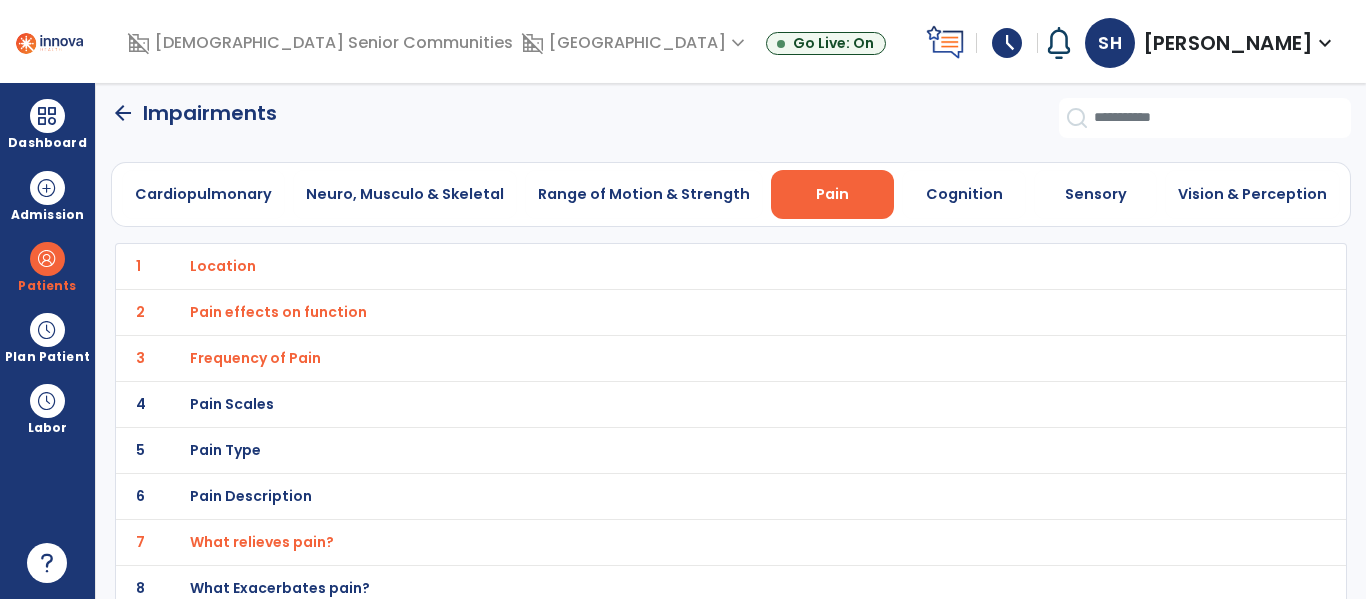 scroll, scrollTop: 0, scrollLeft: 0, axis: both 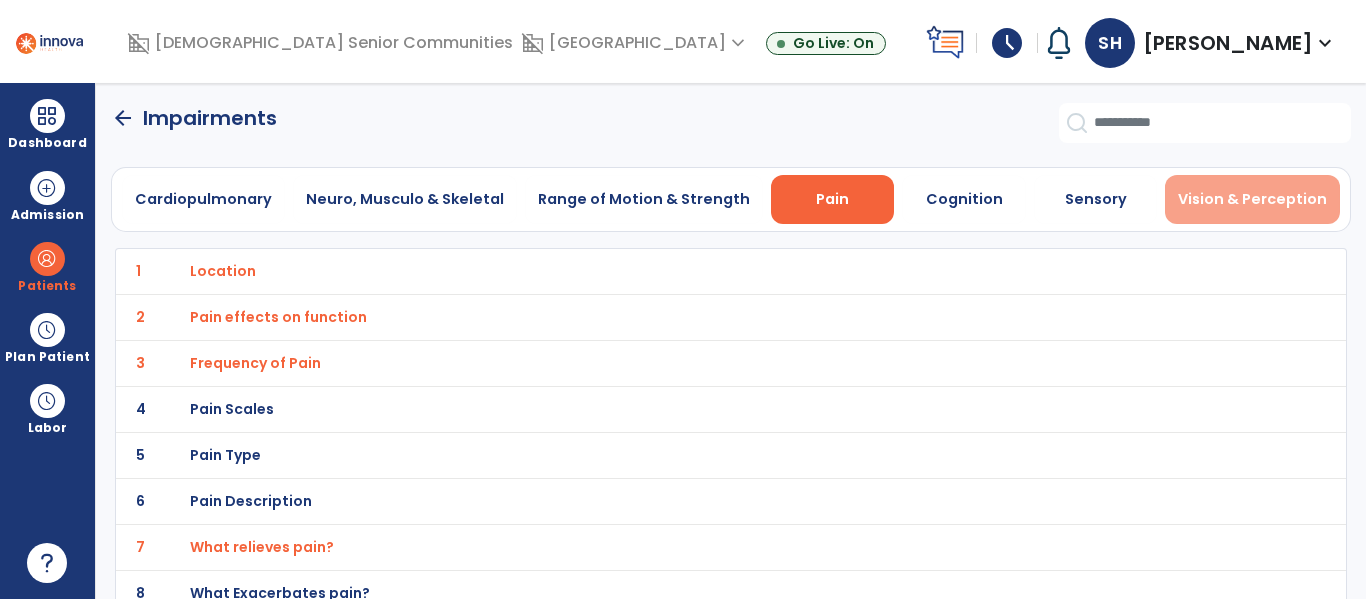 click on "Vision & Perception" at bounding box center (1252, 199) 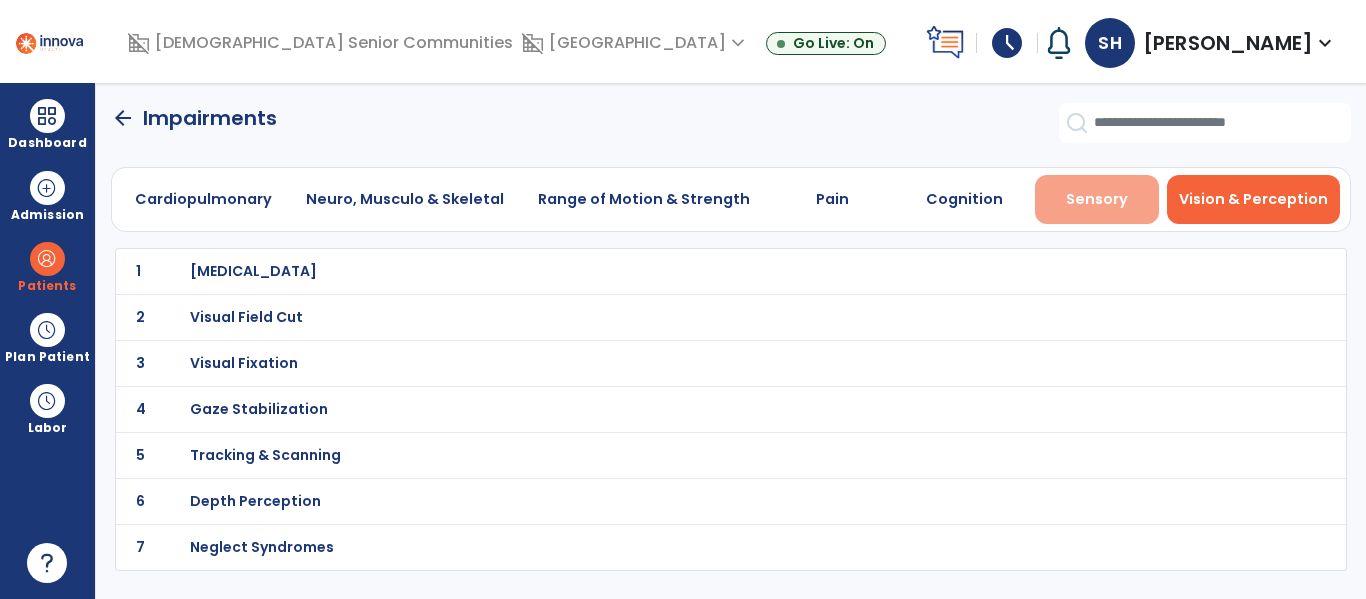 click on "Sensory" at bounding box center [1097, 199] 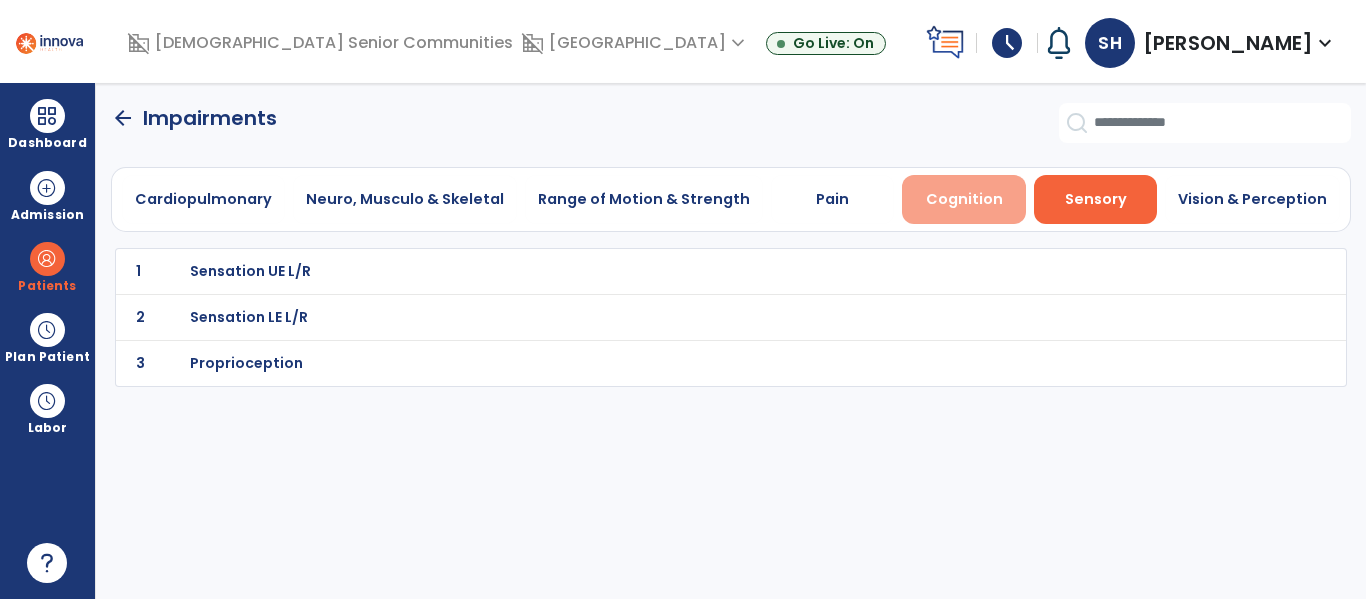 click on "Cognition" at bounding box center [964, 199] 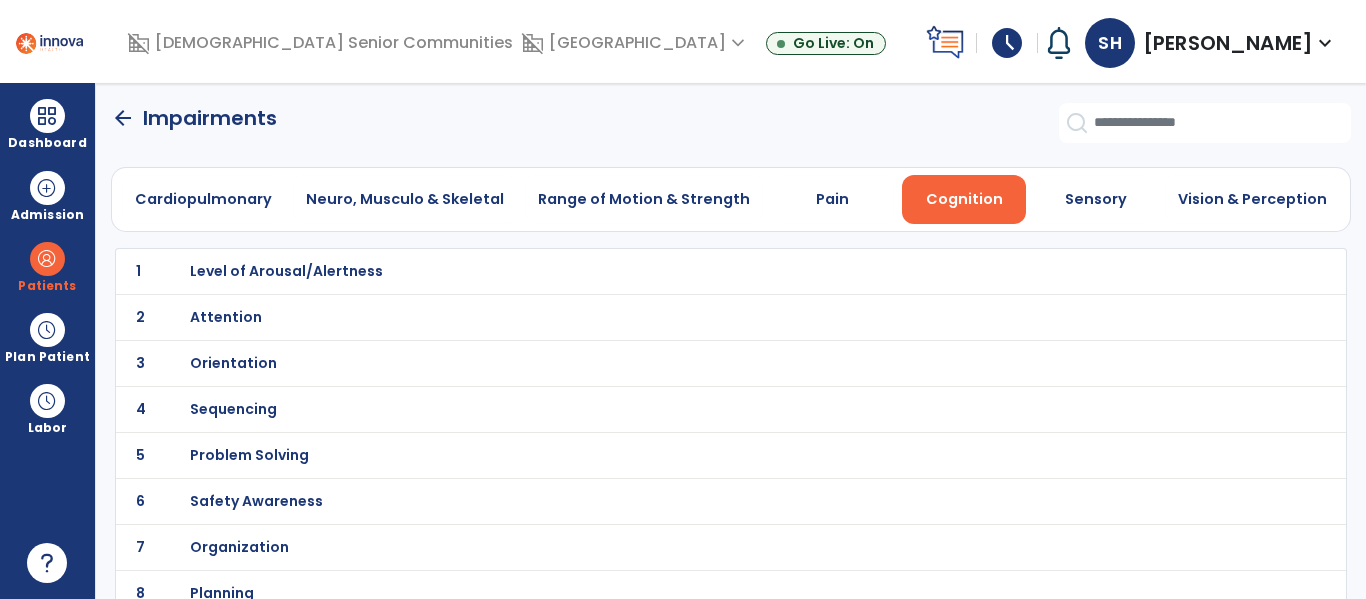 click on "Safety Awareness" at bounding box center [286, 271] 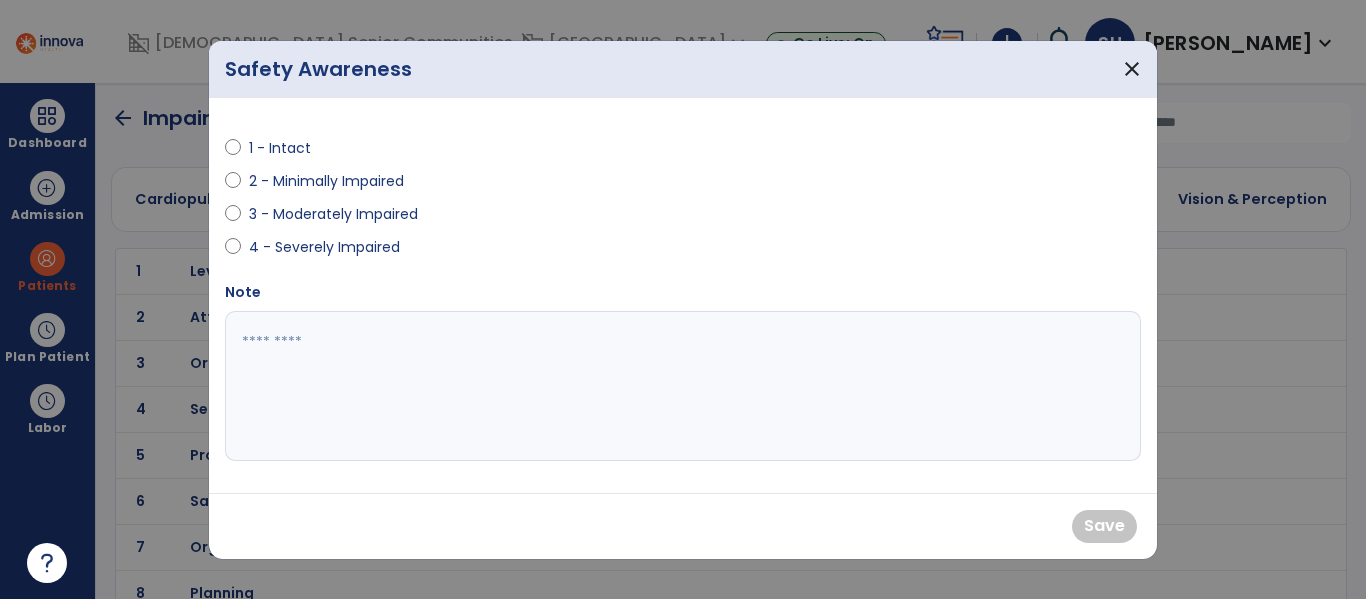 click at bounding box center (233, 185) 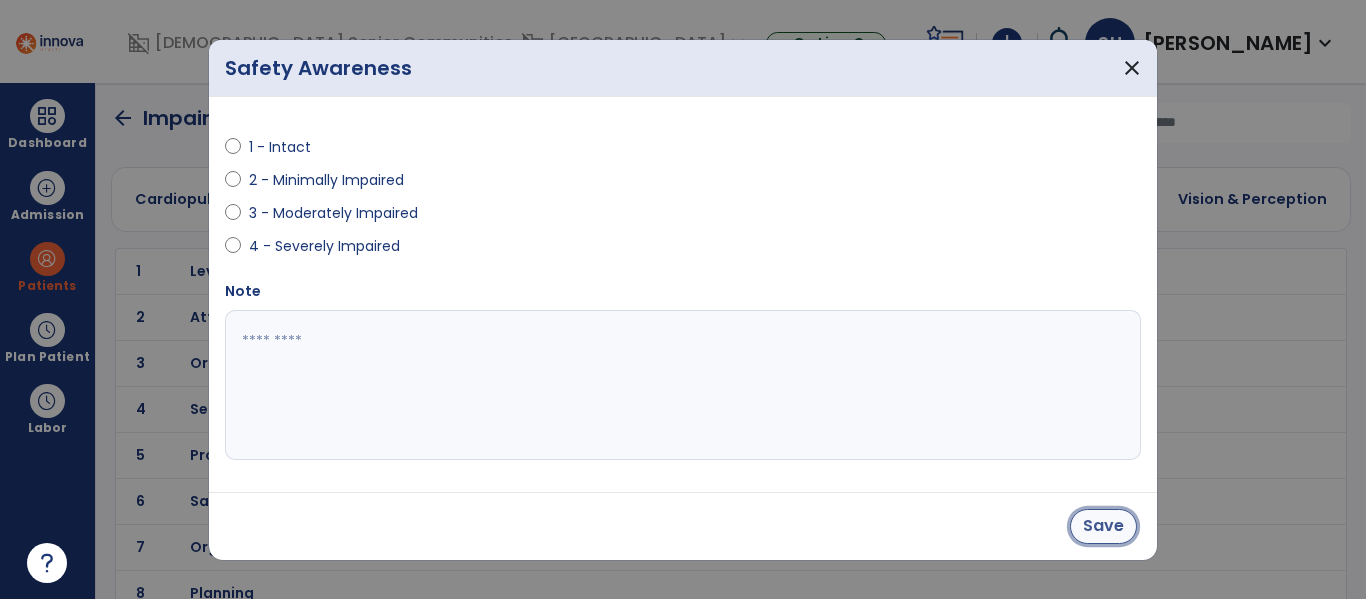 click on "Save" at bounding box center (1103, 526) 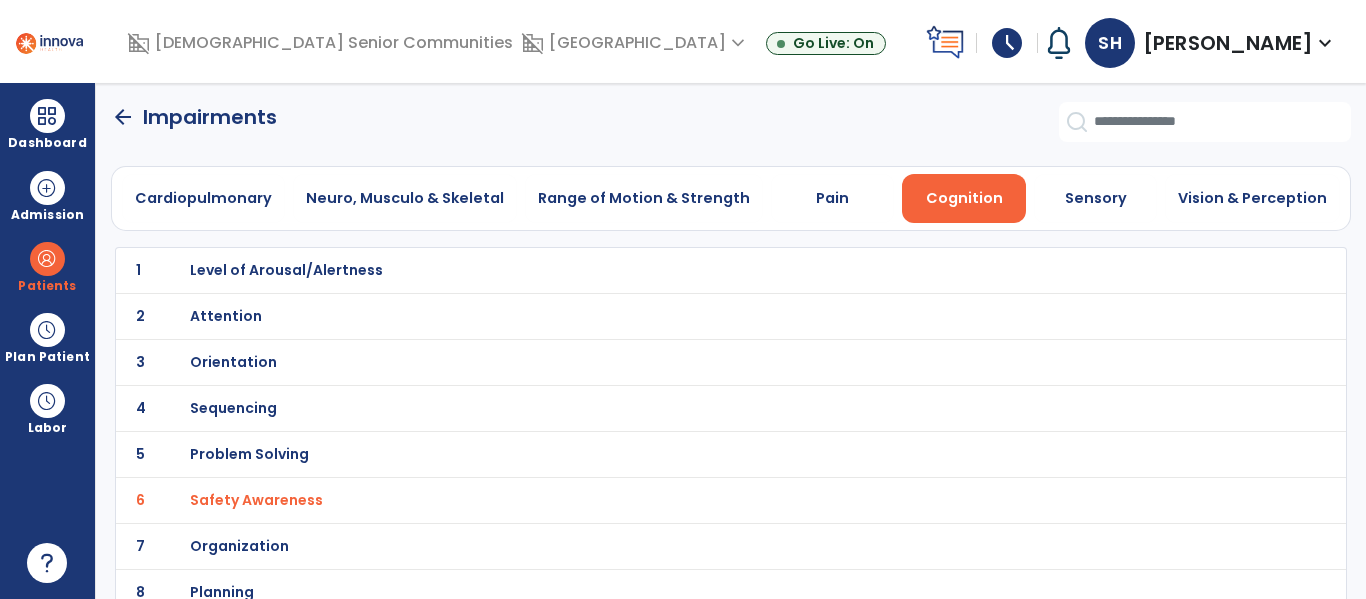 scroll, scrollTop: 0, scrollLeft: 0, axis: both 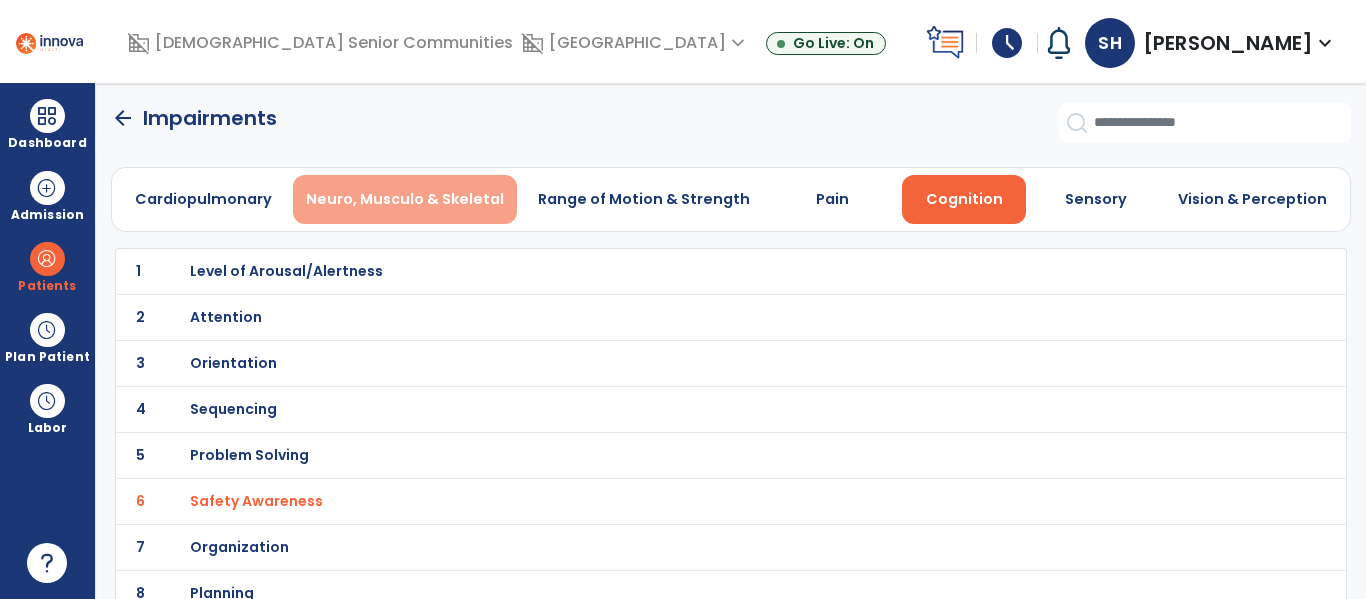 click on "Neuro, Musculo & Skeletal" at bounding box center (405, 199) 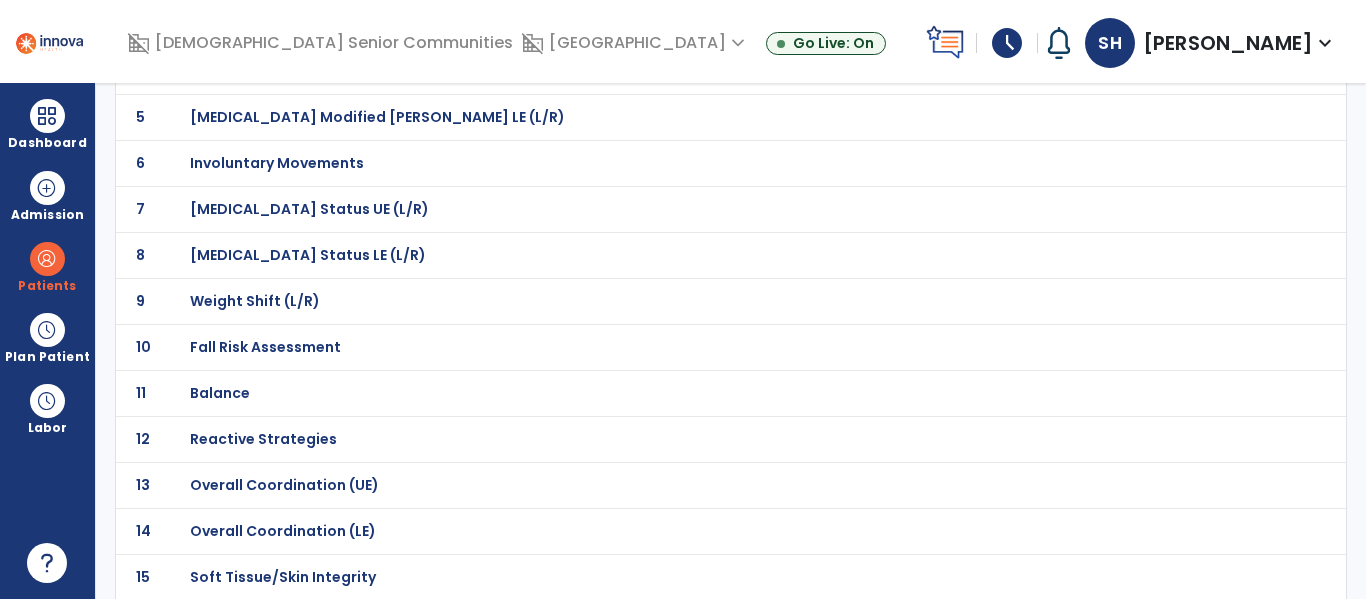 scroll, scrollTop: 339, scrollLeft: 0, axis: vertical 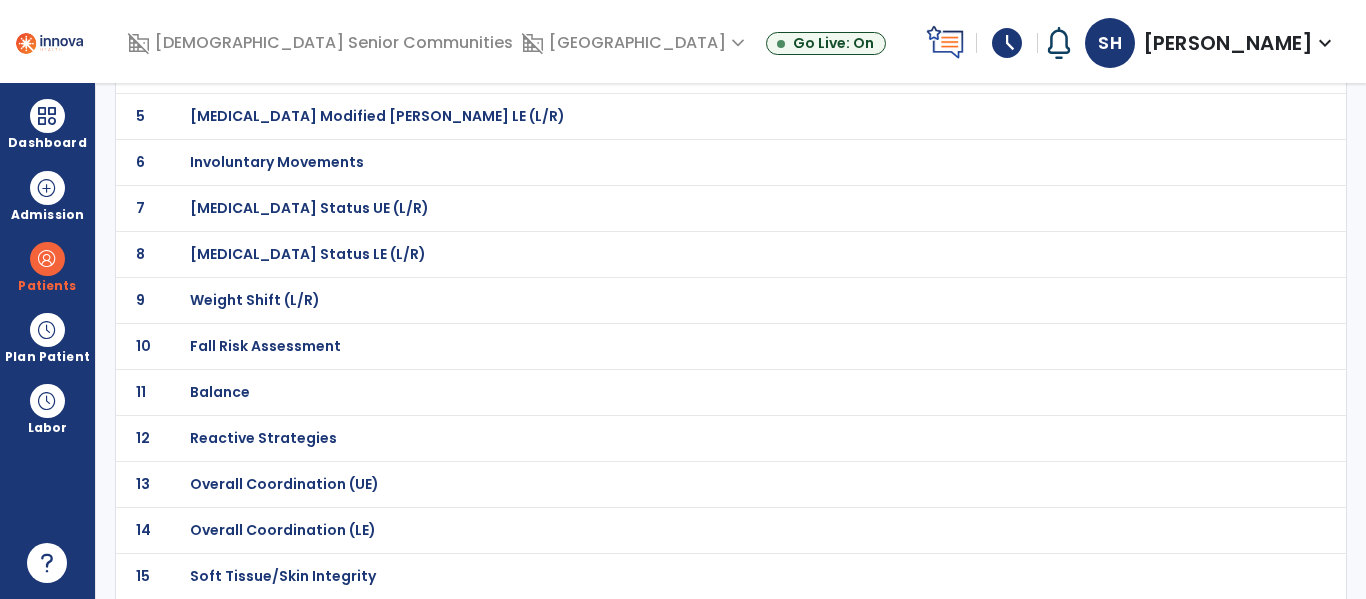 click on "Fall Risk Assessment" at bounding box center [261, -68] 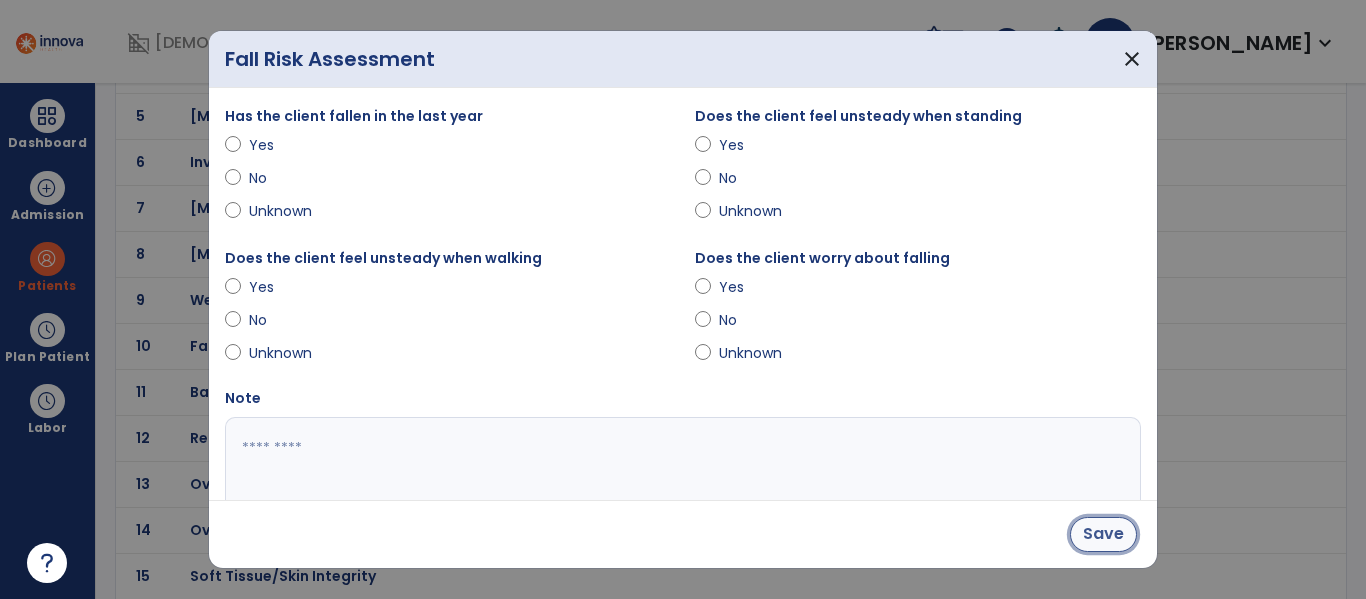 click on "Save" at bounding box center [1103, 534] 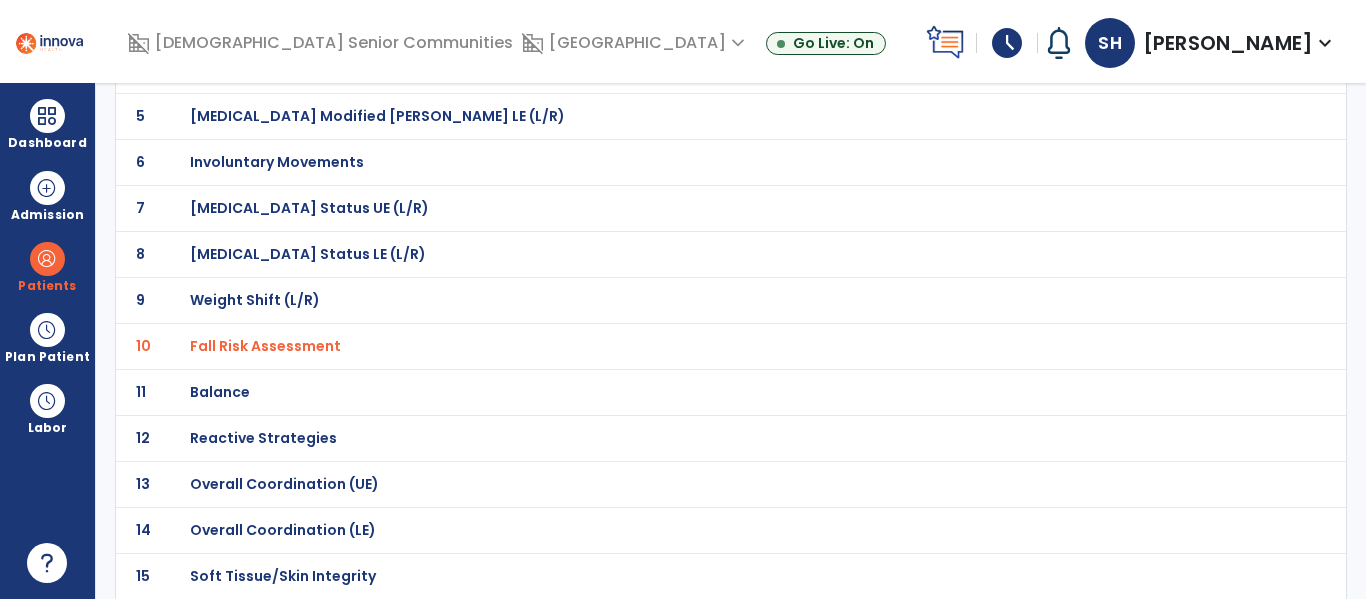 click on "Balance" at bounding box center (261, -68) 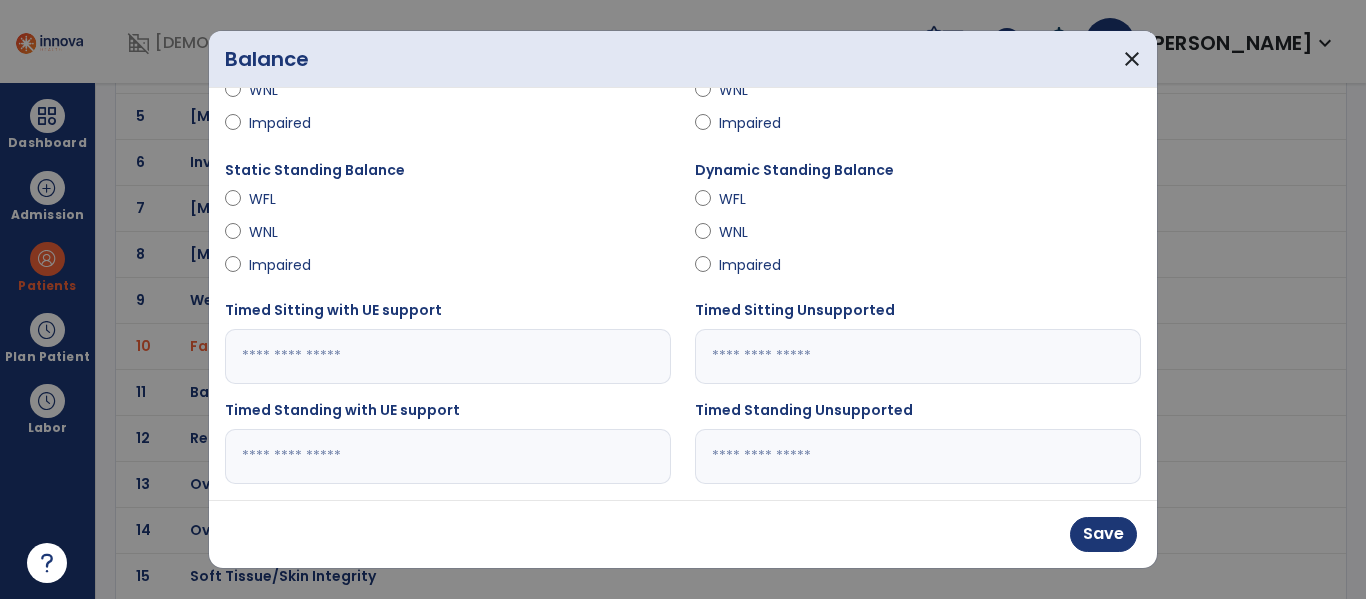 scroll, scrollTop: 107, scrollLeft: 0, axis: vertical 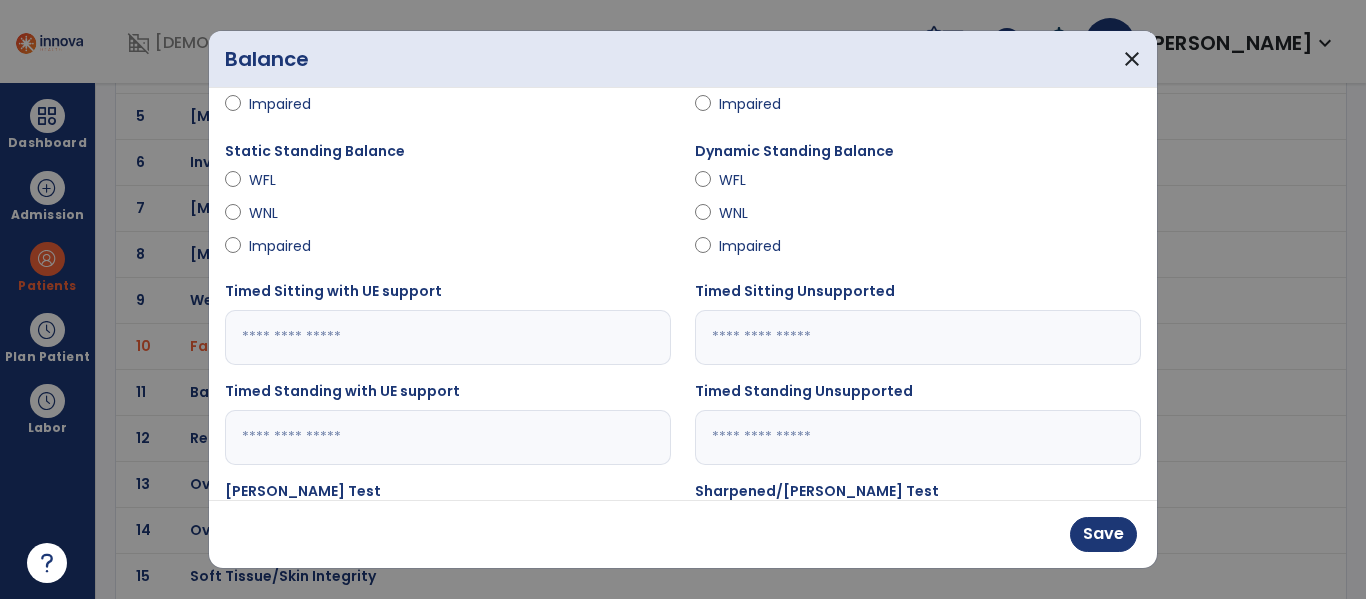click on "Impaired" at bounding box center [918, 250] 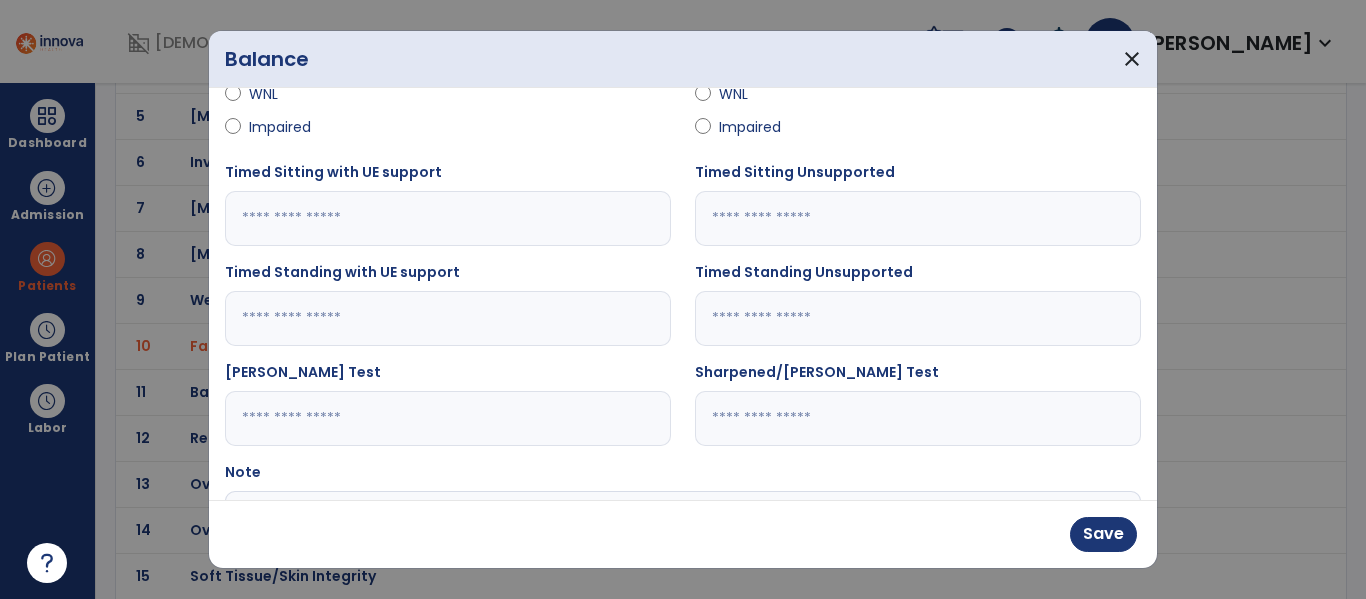 scroll, scrollTop: 240, scrollLeft: 0, axis: vertical 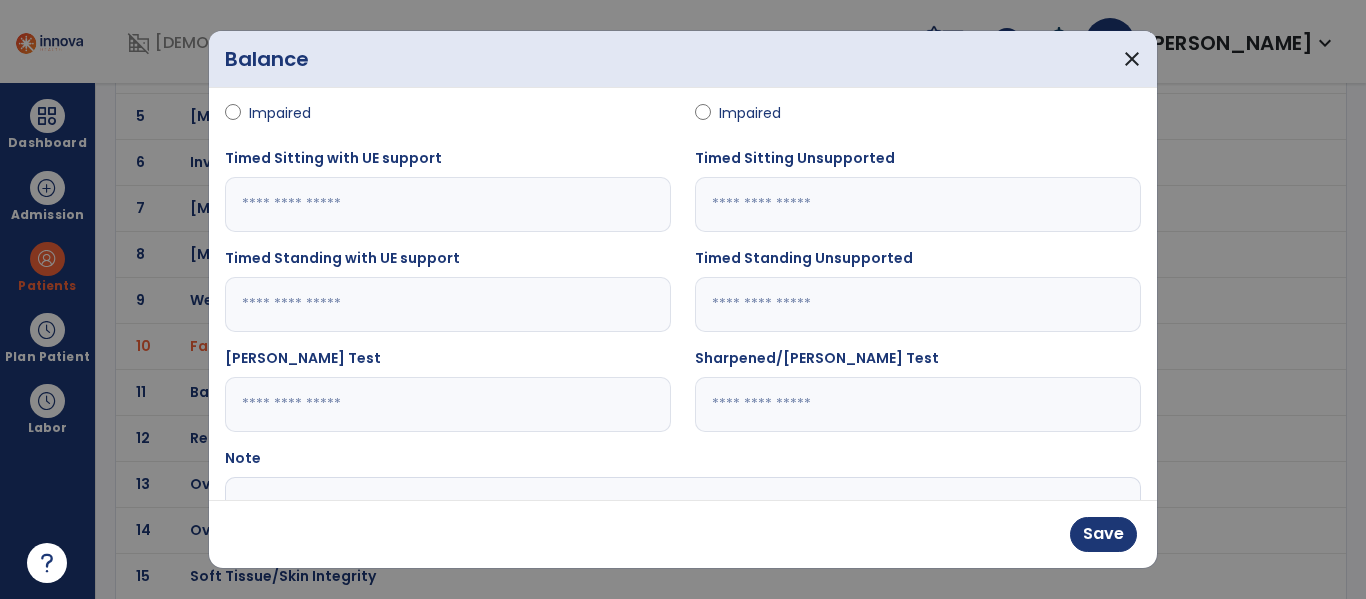 type on "*" 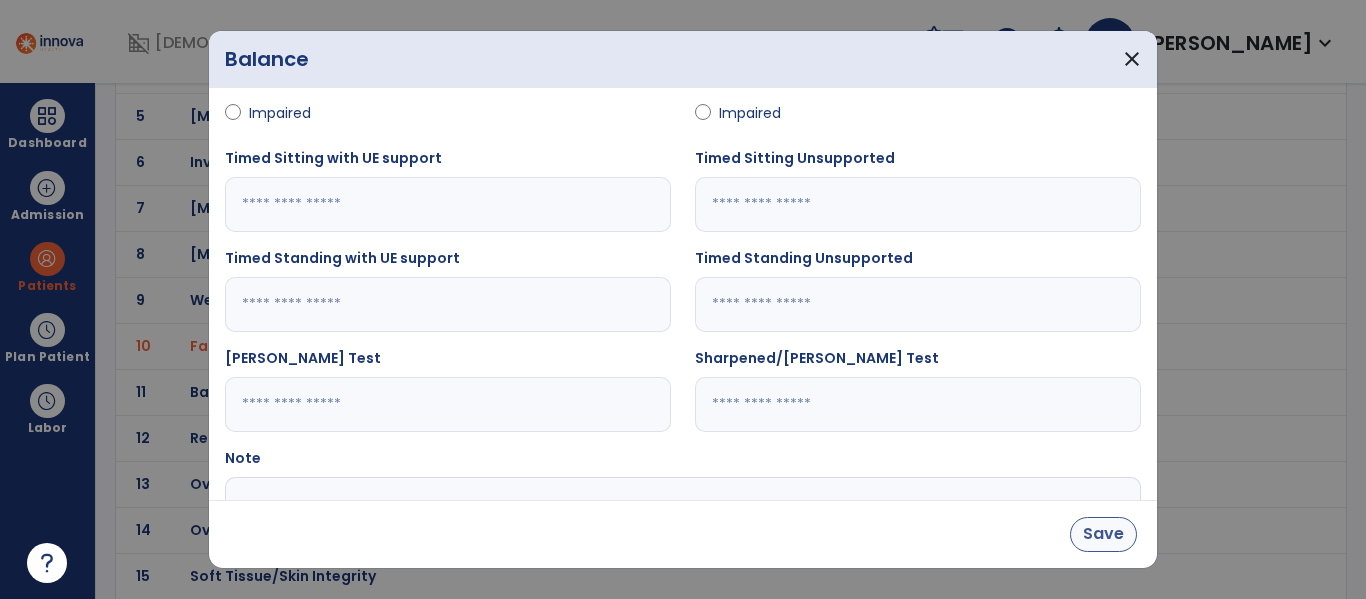 type on "*" 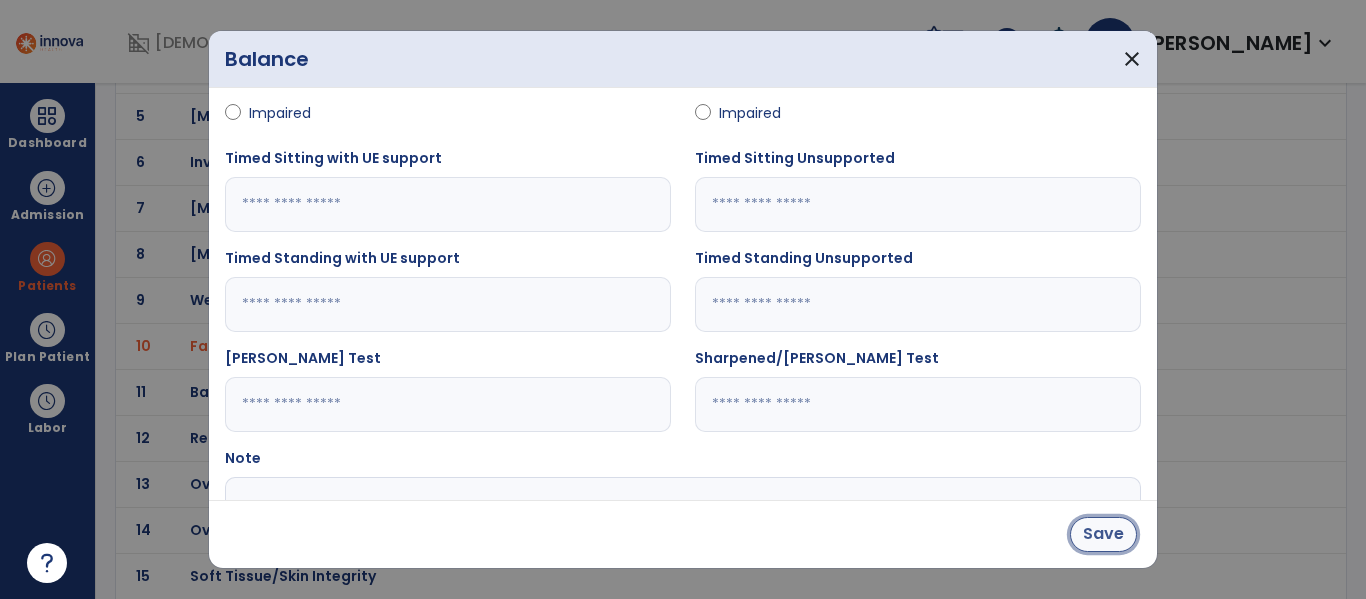 click on "Save" at bounding box center [1103, 534] 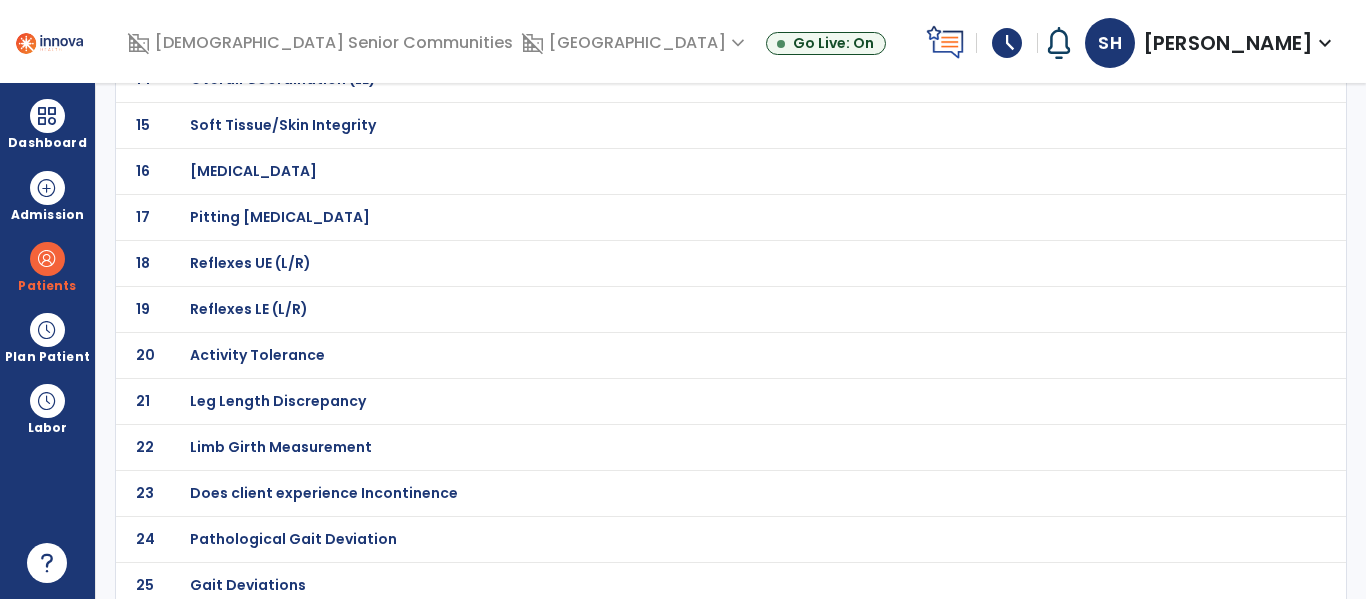 scroll, scrollTop: 800, scrollLeft: 0, axis: vertical 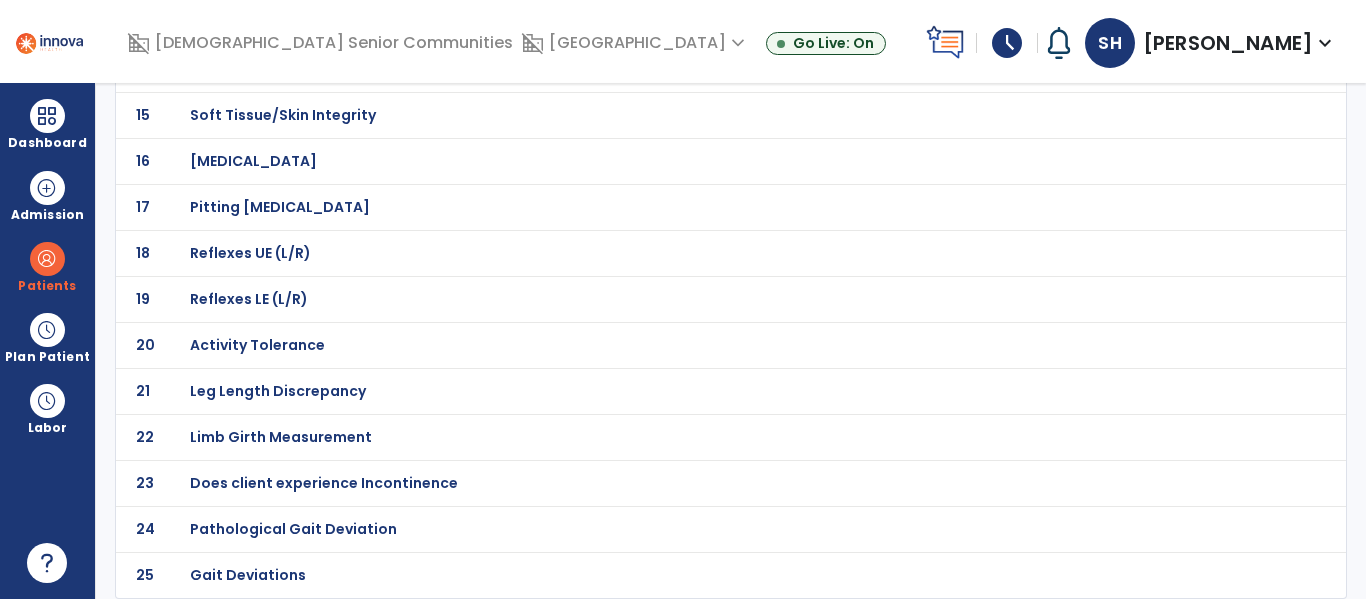 click on "Gait Deviations" at bounding box center [261, -529] 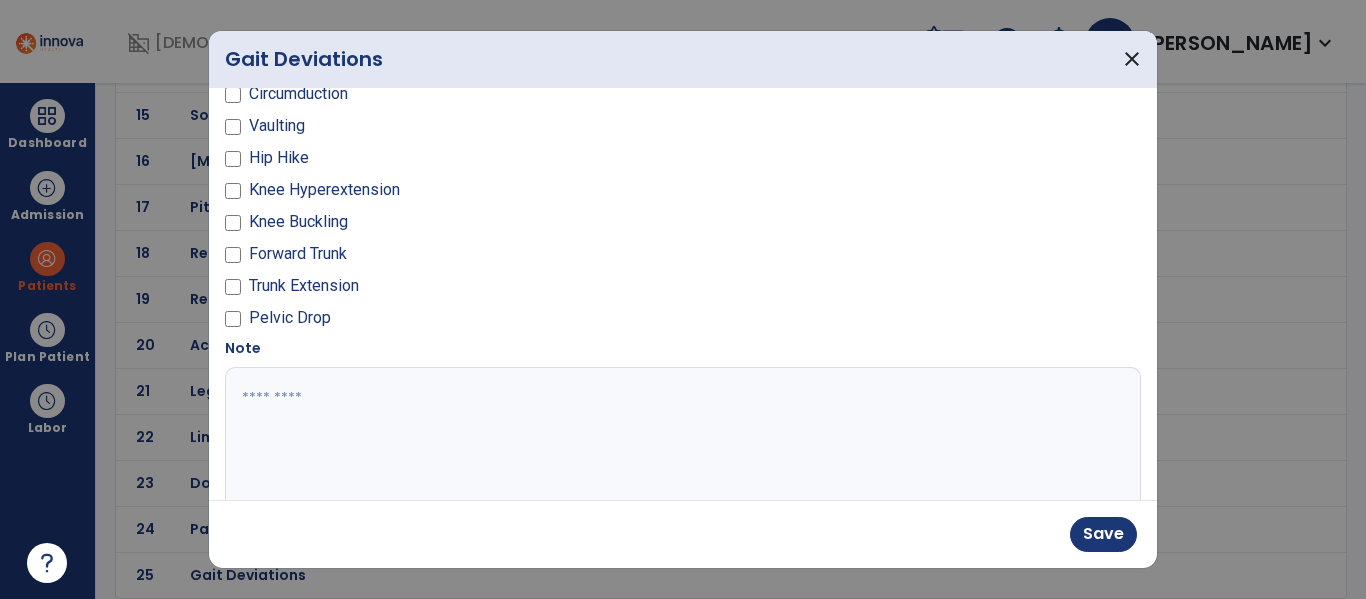 scroll, scrollTop: 159, scrollLeft: 0, axis: vertical 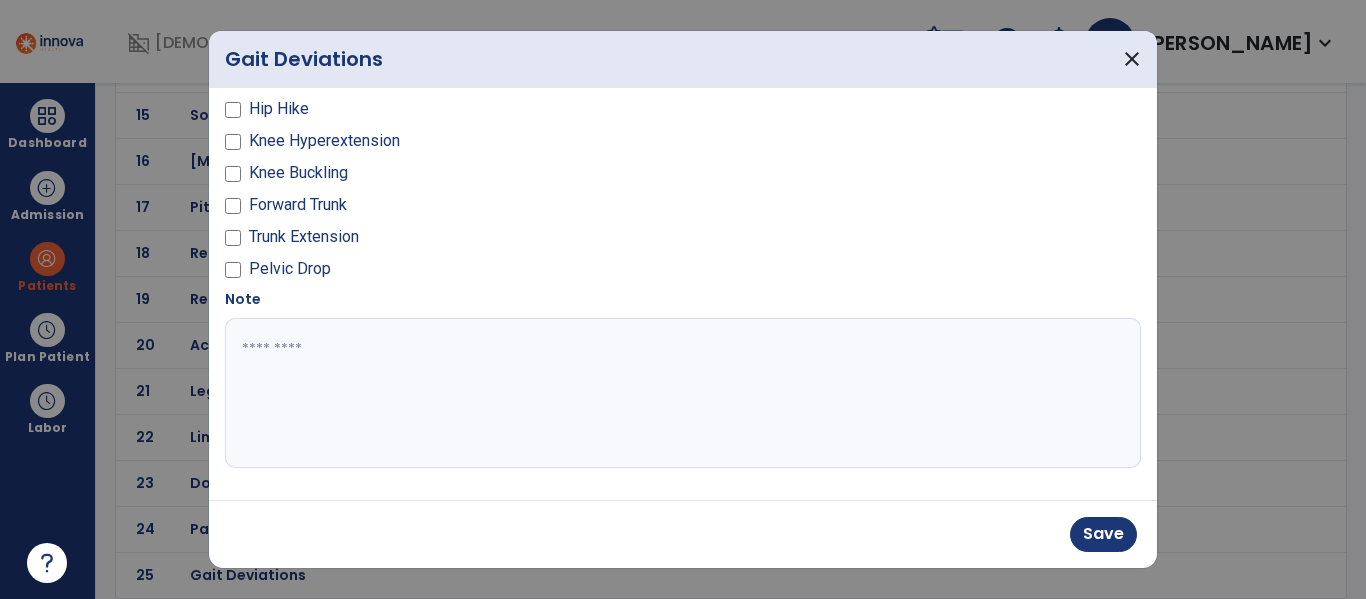 click at bounding box center (680, 393) 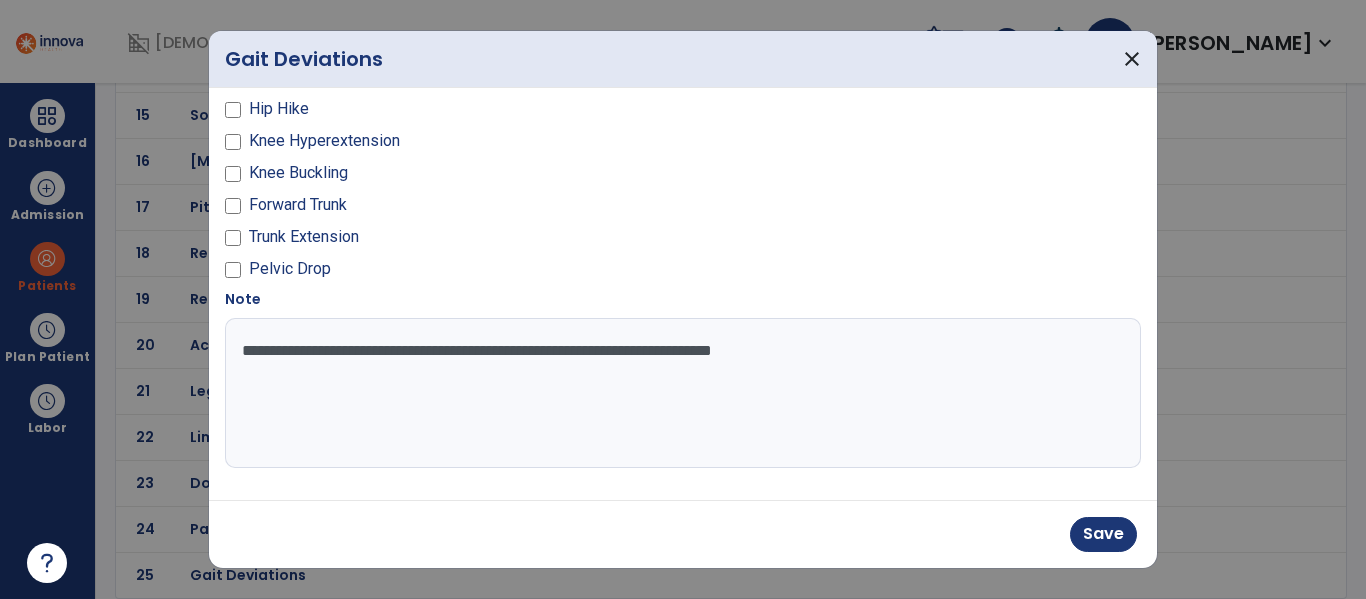 click on "**********" at bounding box center [680, 393] 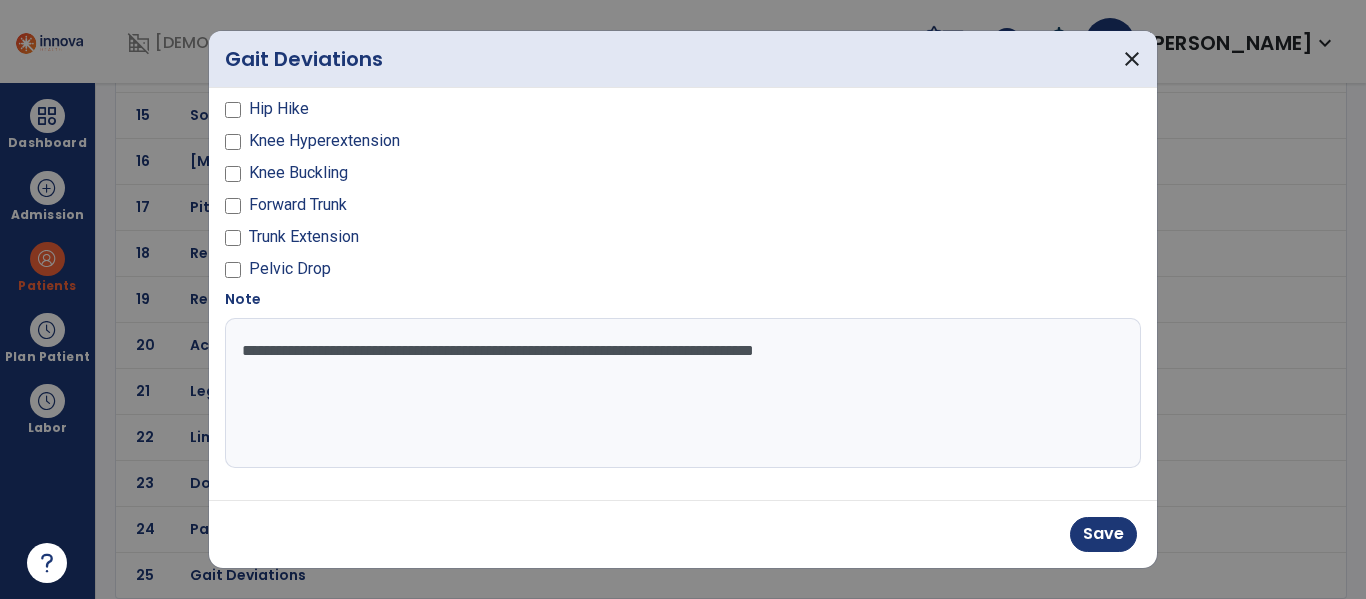click on "**********" at bounding box center [680, 393] 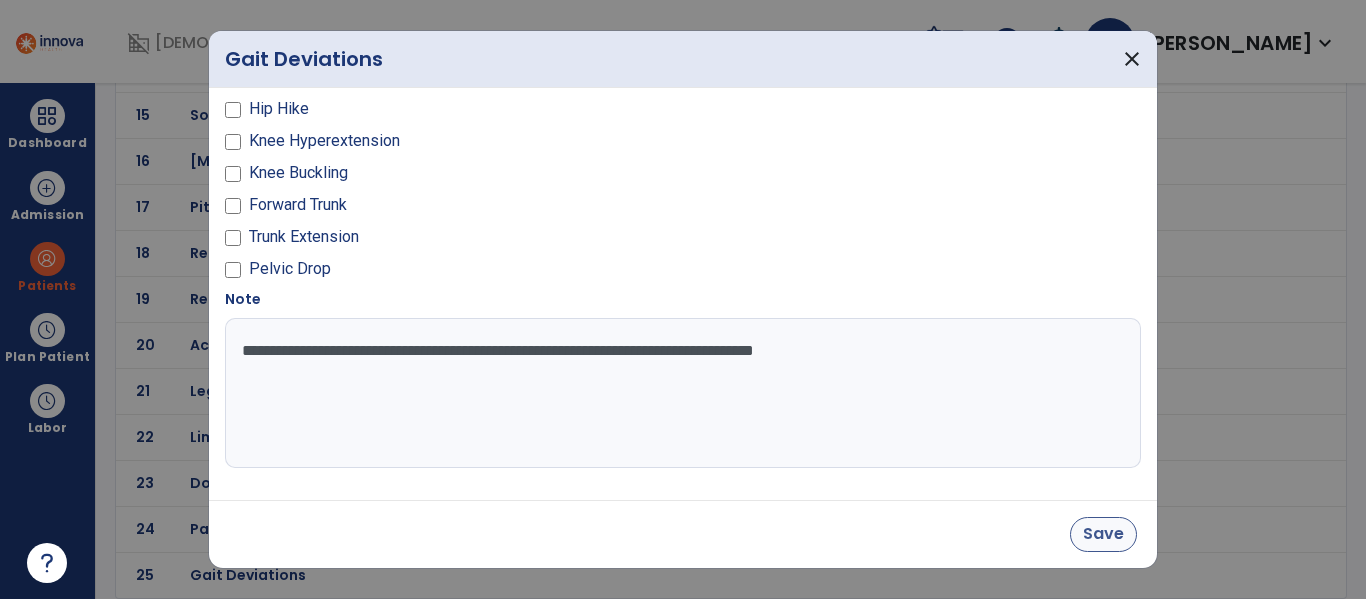 type on "**********" 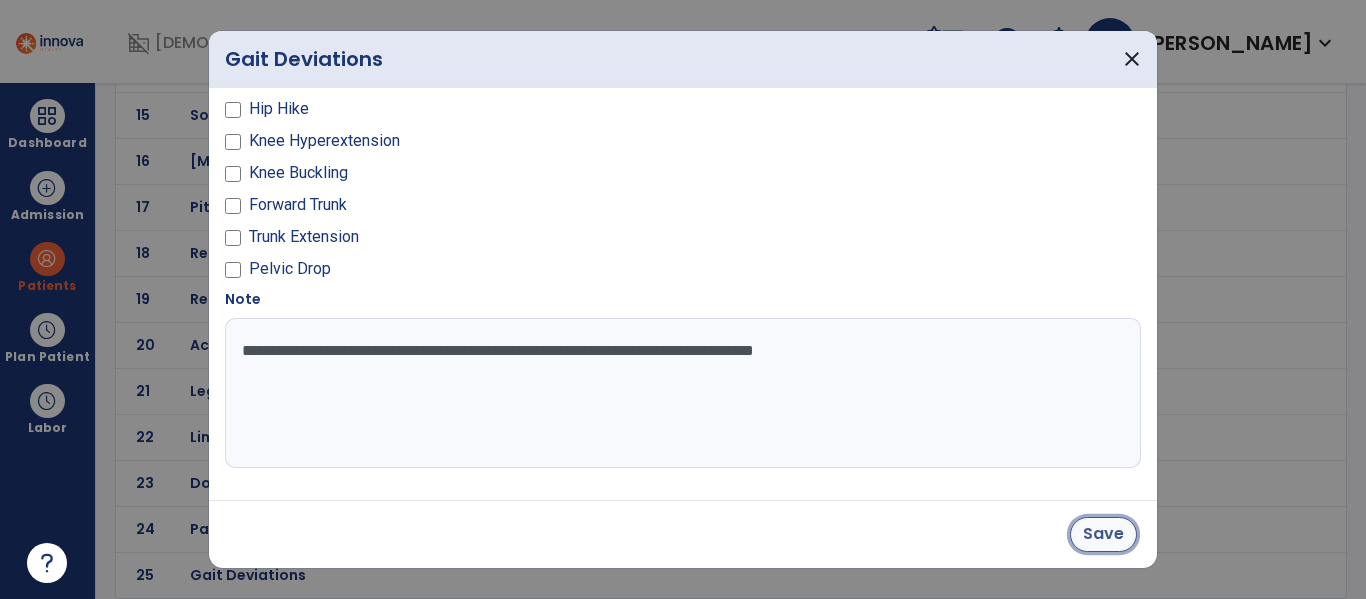 click on "Save" at bounding box center [1103, 534] 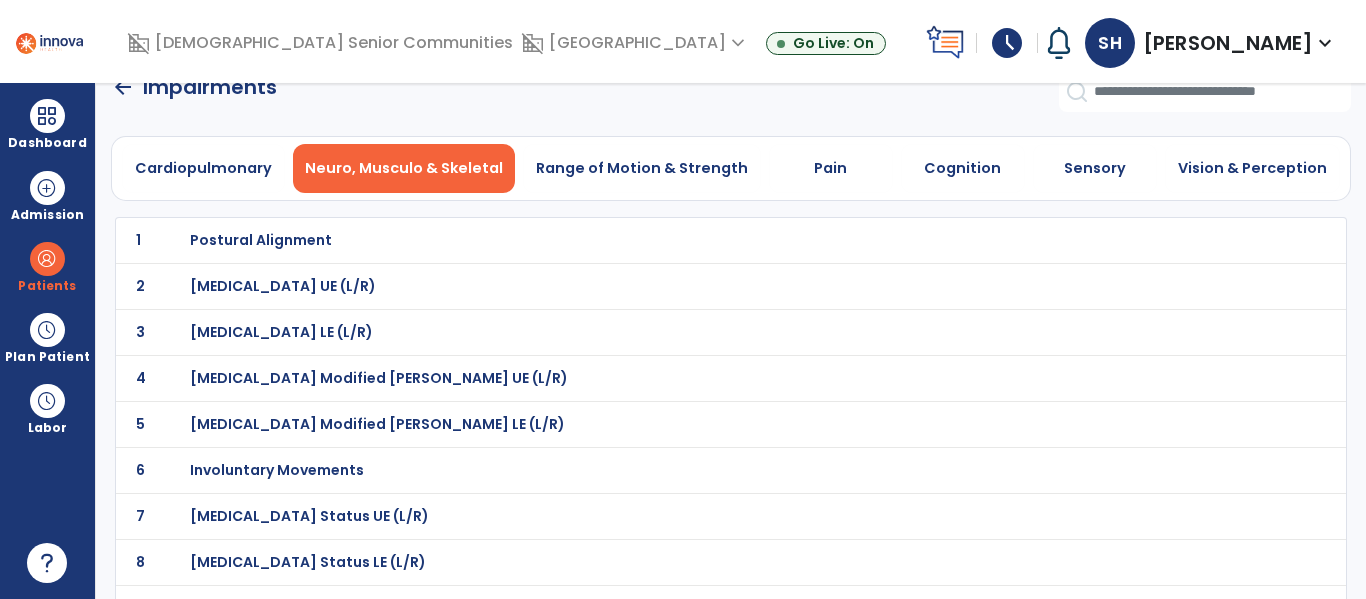 scroll, scrollTop: 0, scrollLeft: 0, axis: both 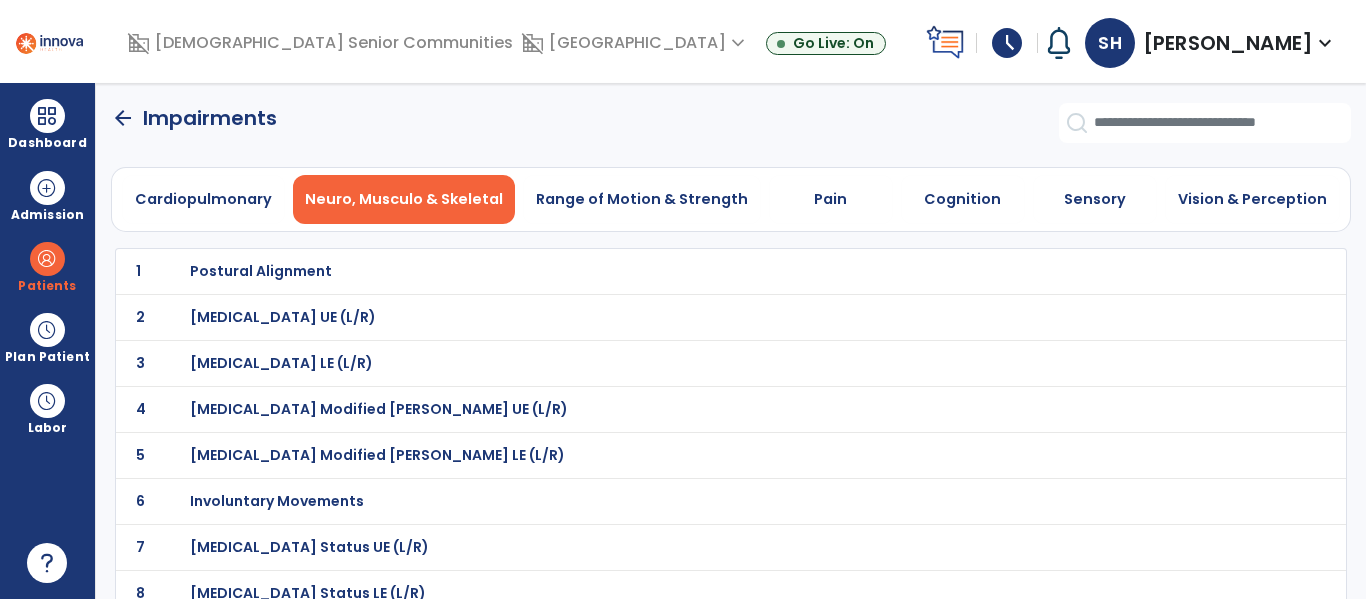 click on "arrow_back" 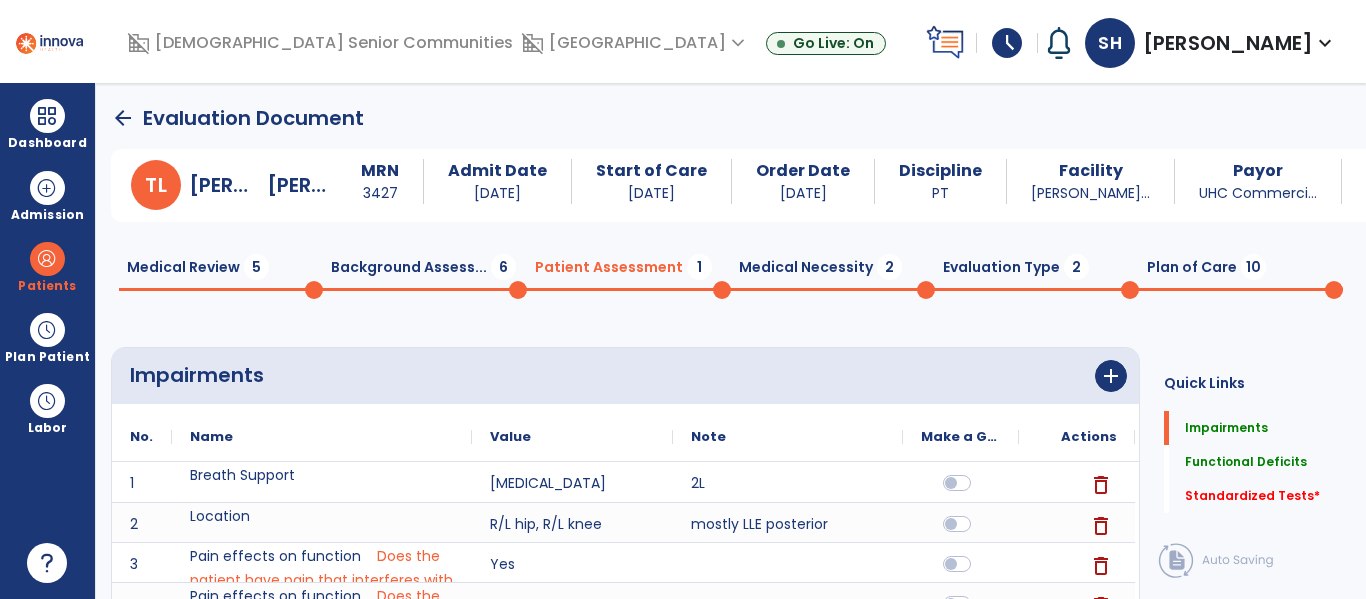 click on "Medical Review  5" 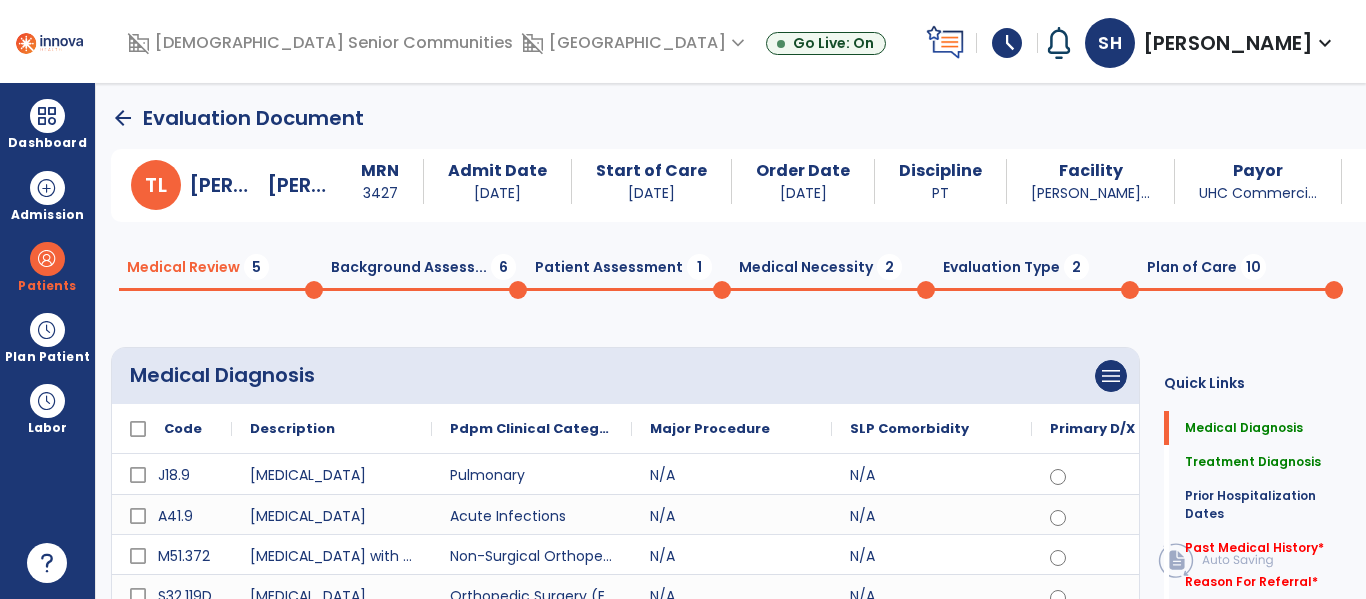 click on "Background Assess...  6" 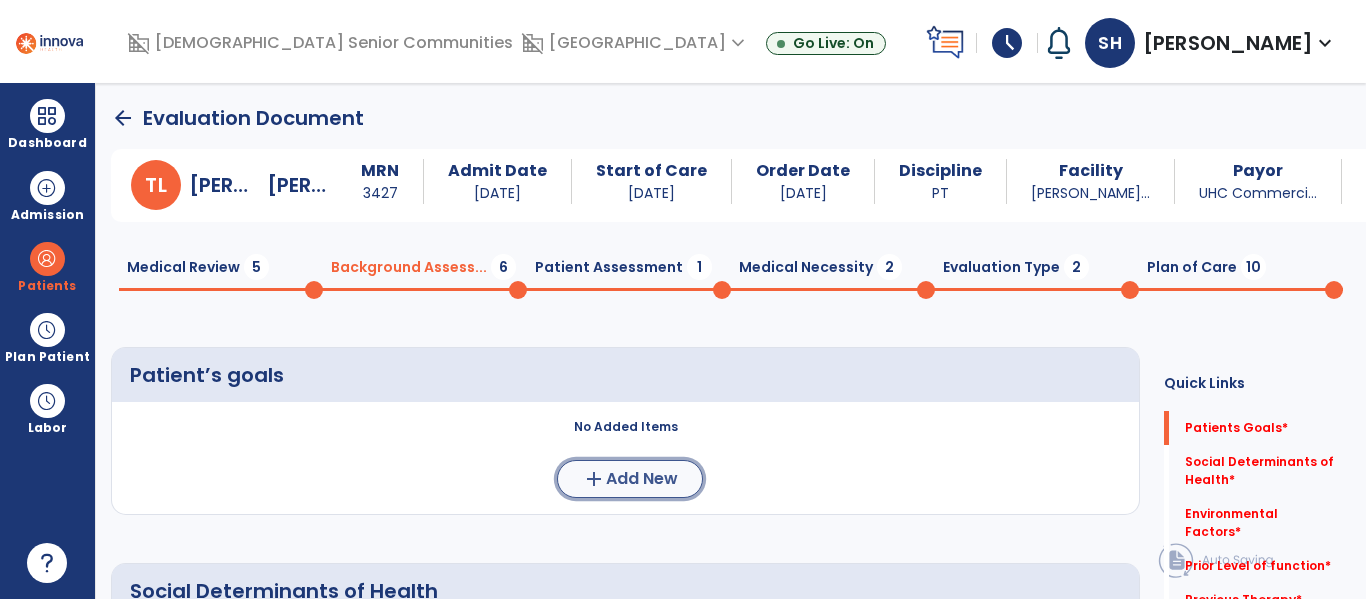 click on "add" 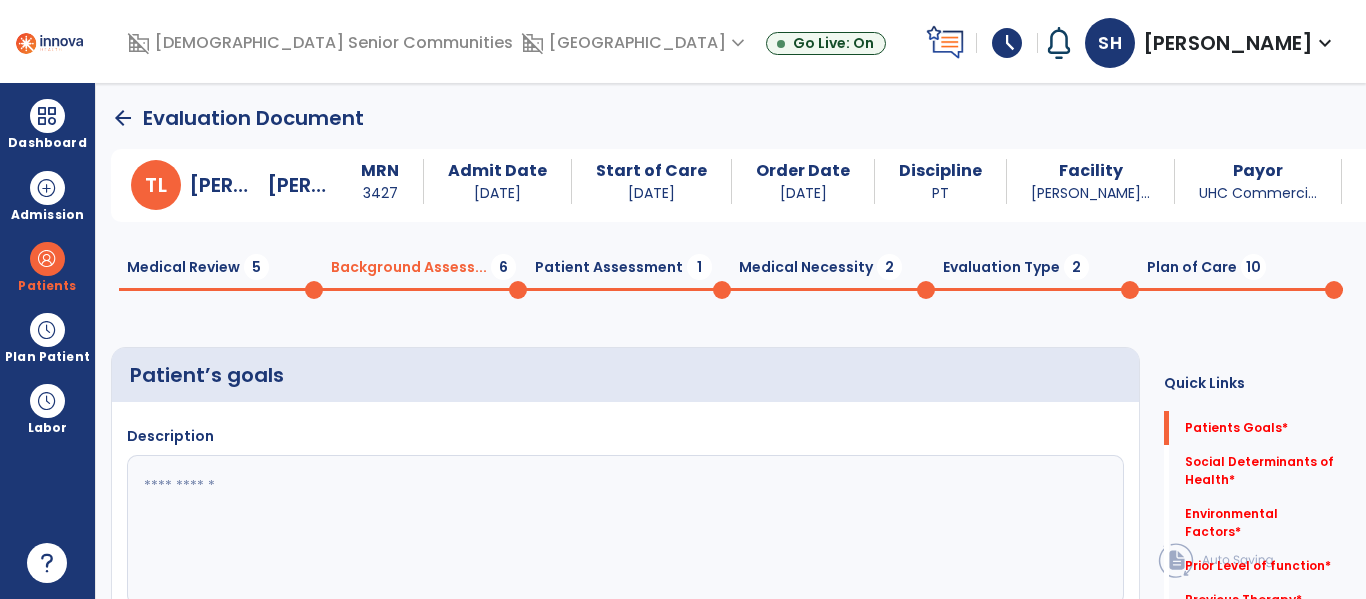 click 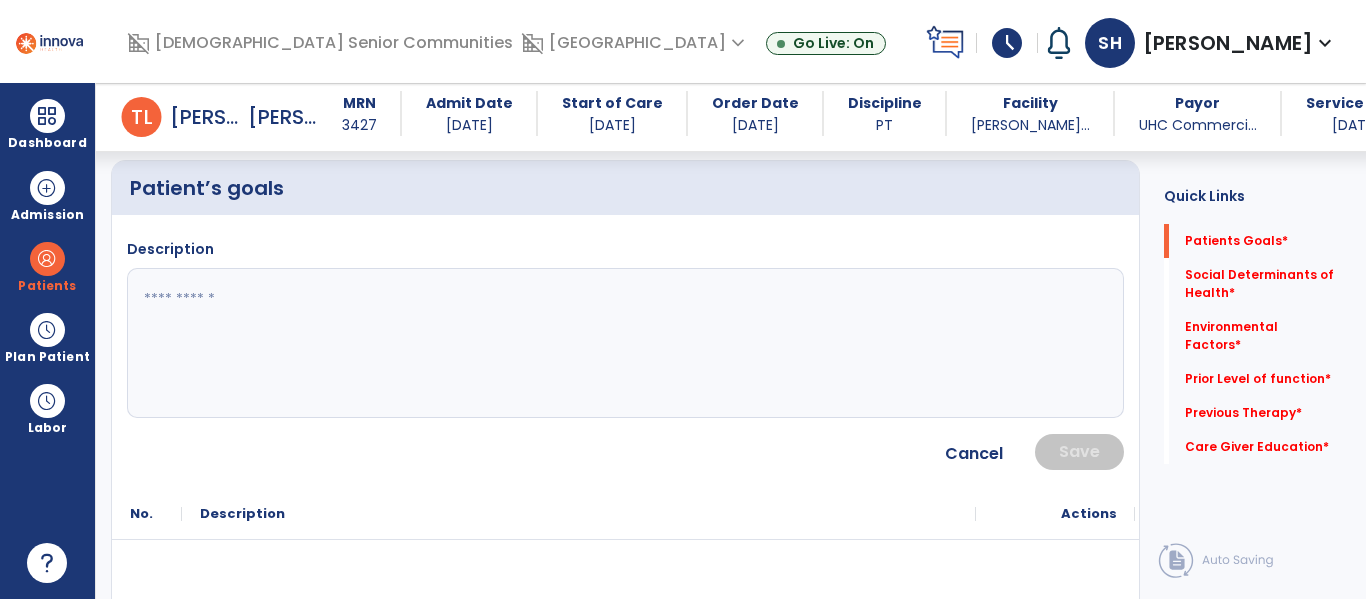 scroll, scrollTop: 172, scrollLeft: 0, axis: vertical 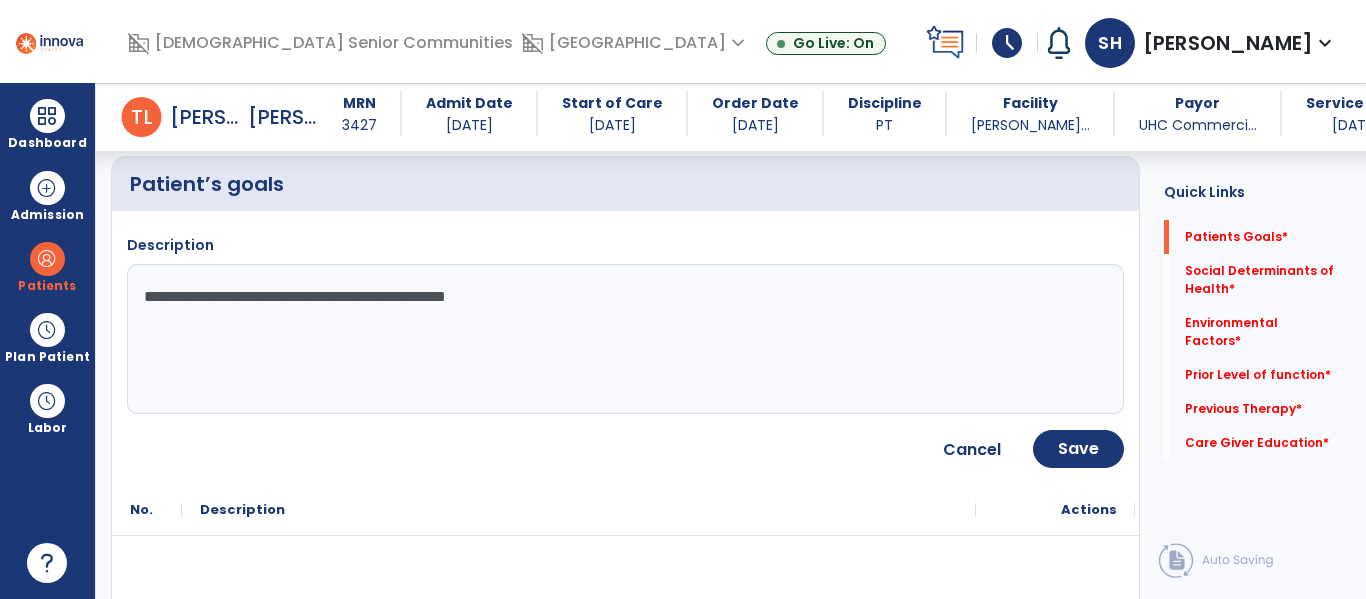 type on "**********" 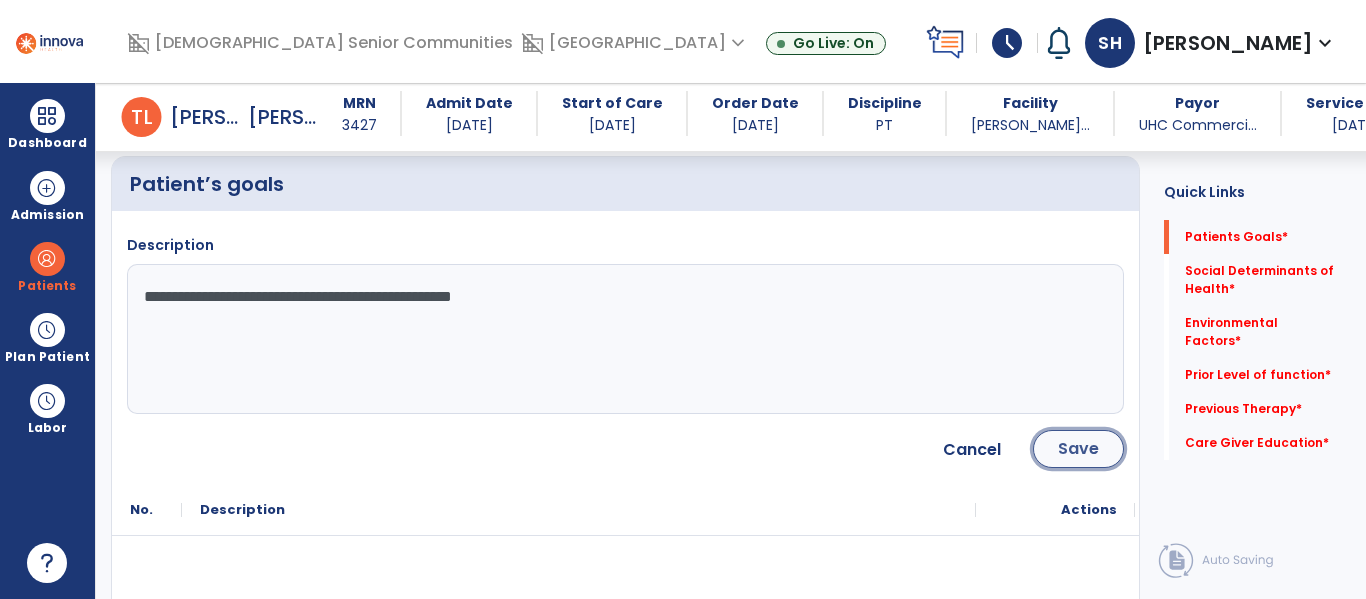 click on "Save" 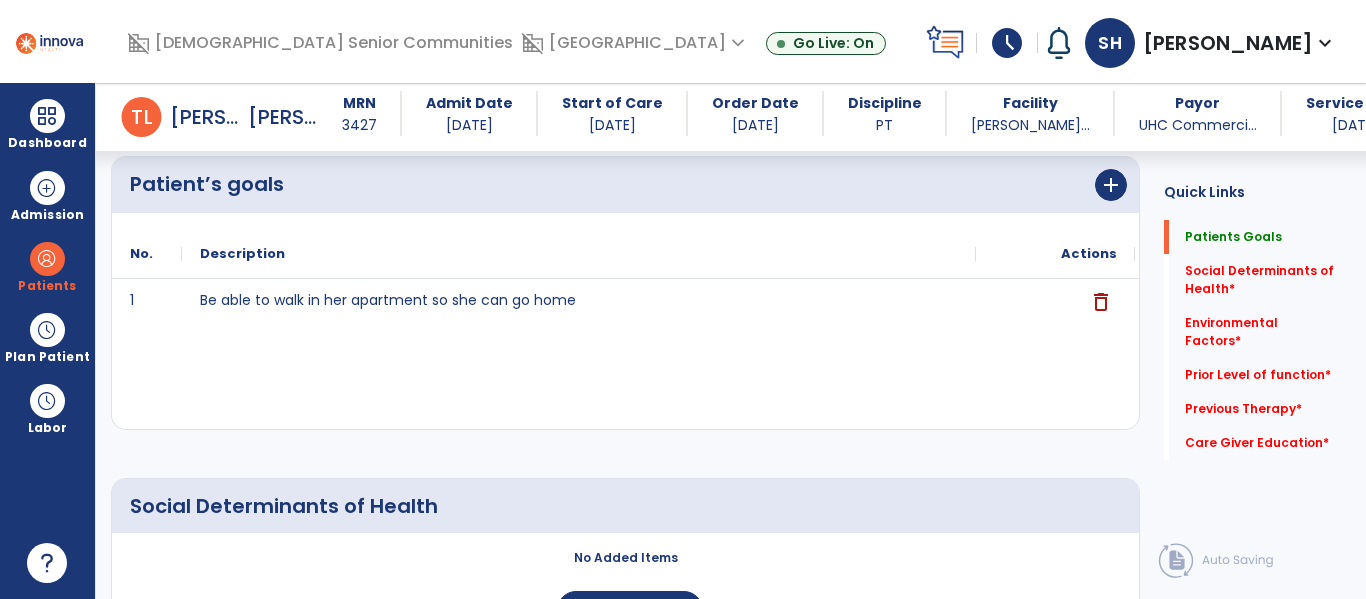 scroll, scrollTop: 366, scrollLeft: 0, axis: vertical 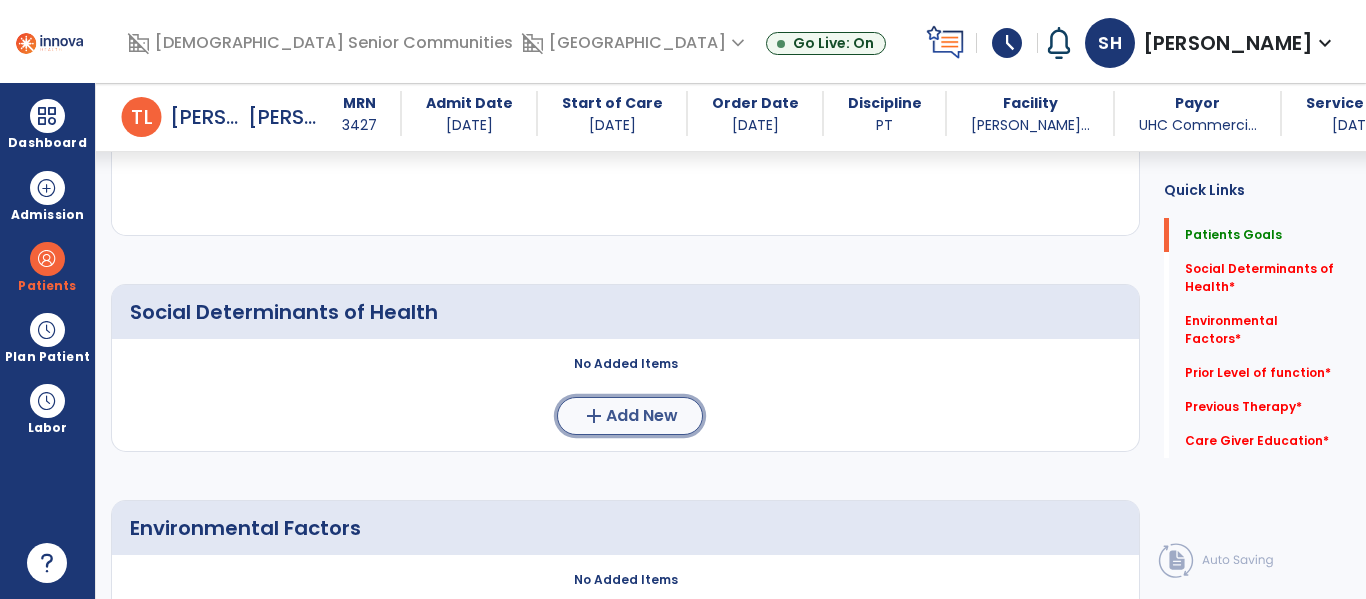 click on "Add New" 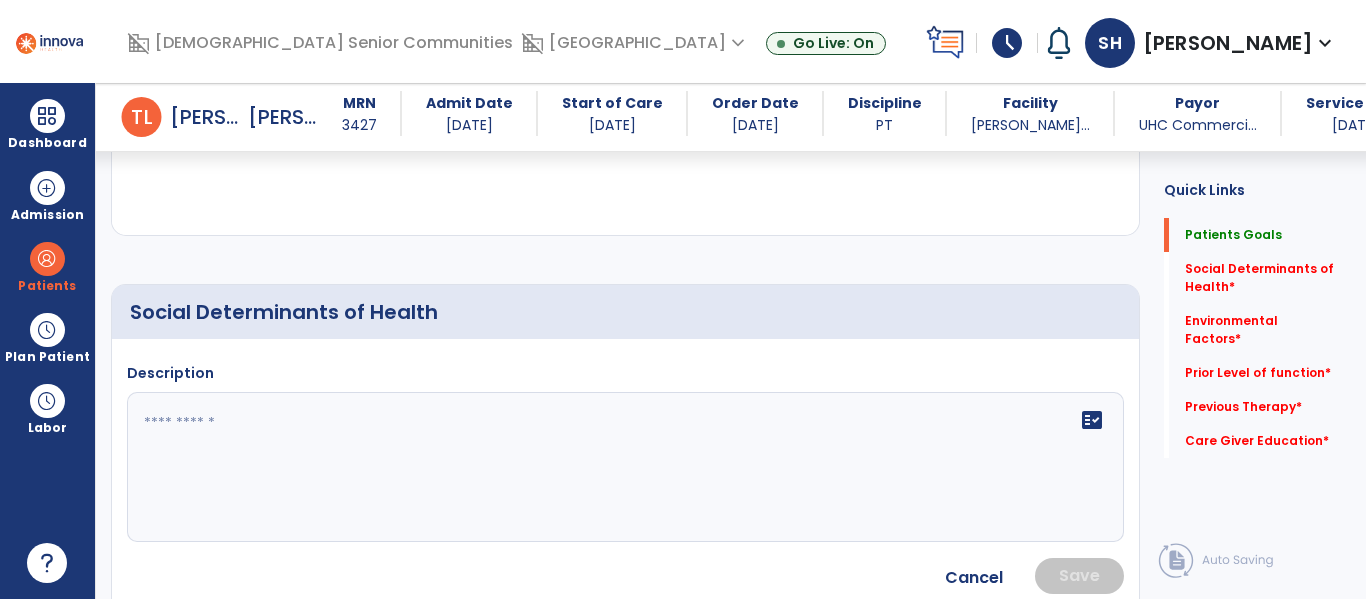 click 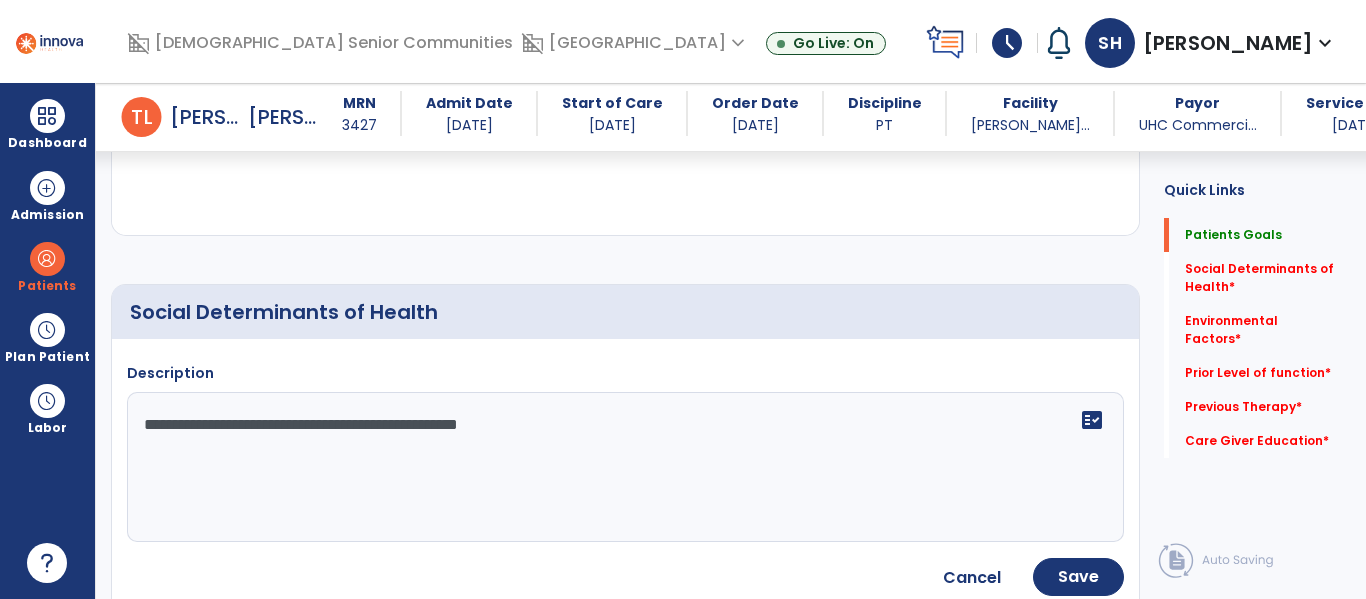 type on "**********" 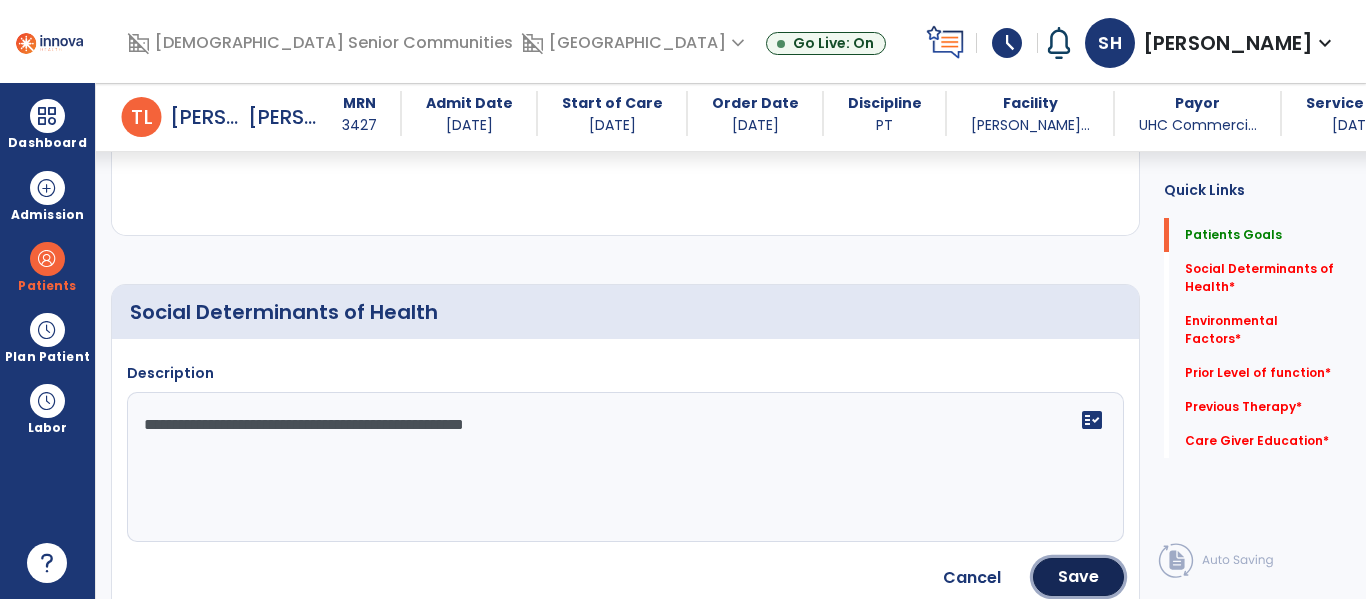 click on "Save" 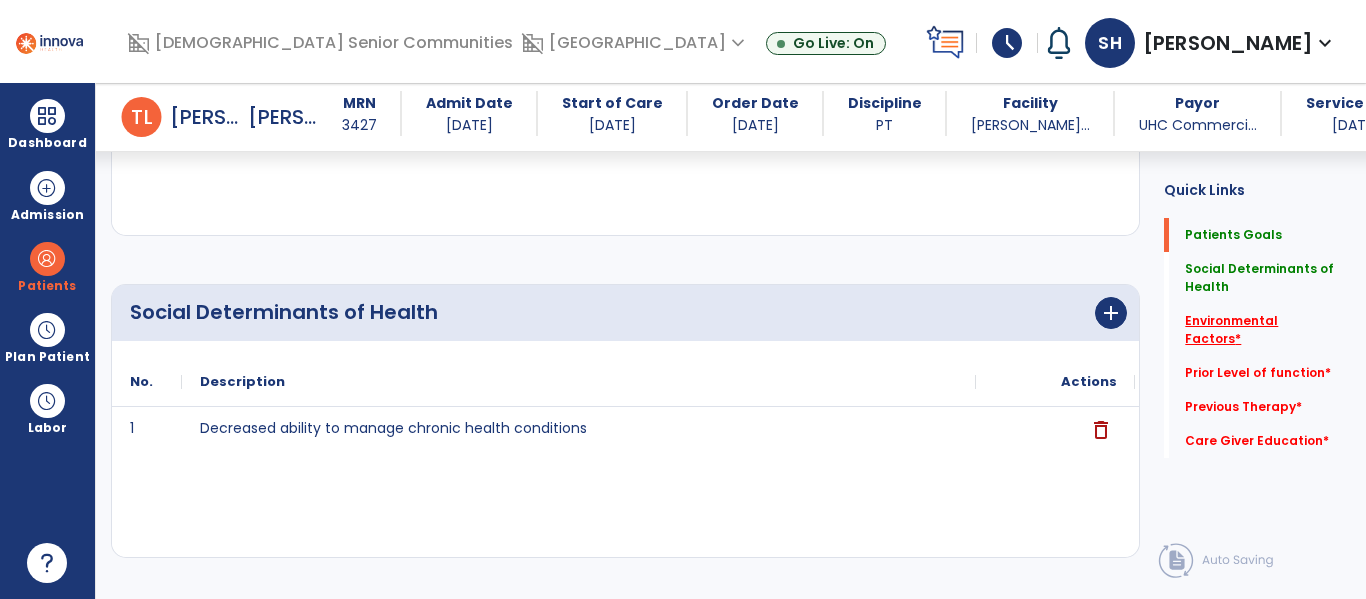 click on "Environmental Factors   *" 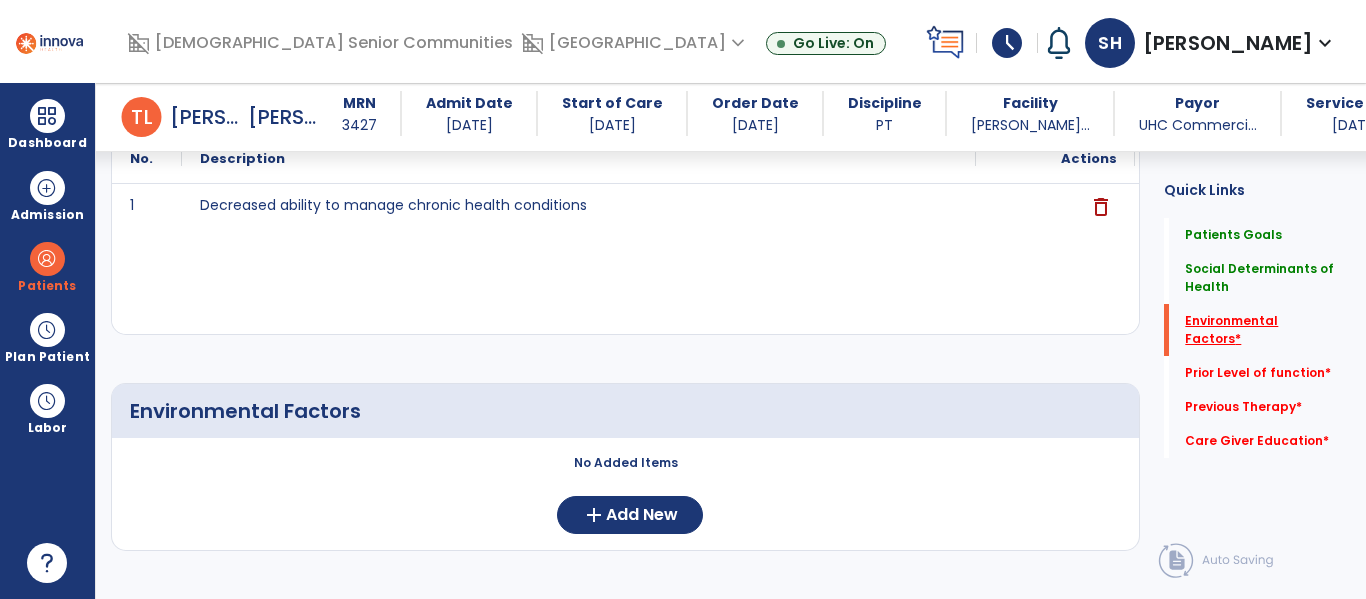 scroll, scrollTop: 692, scrollLeft: 0, axis: vertical 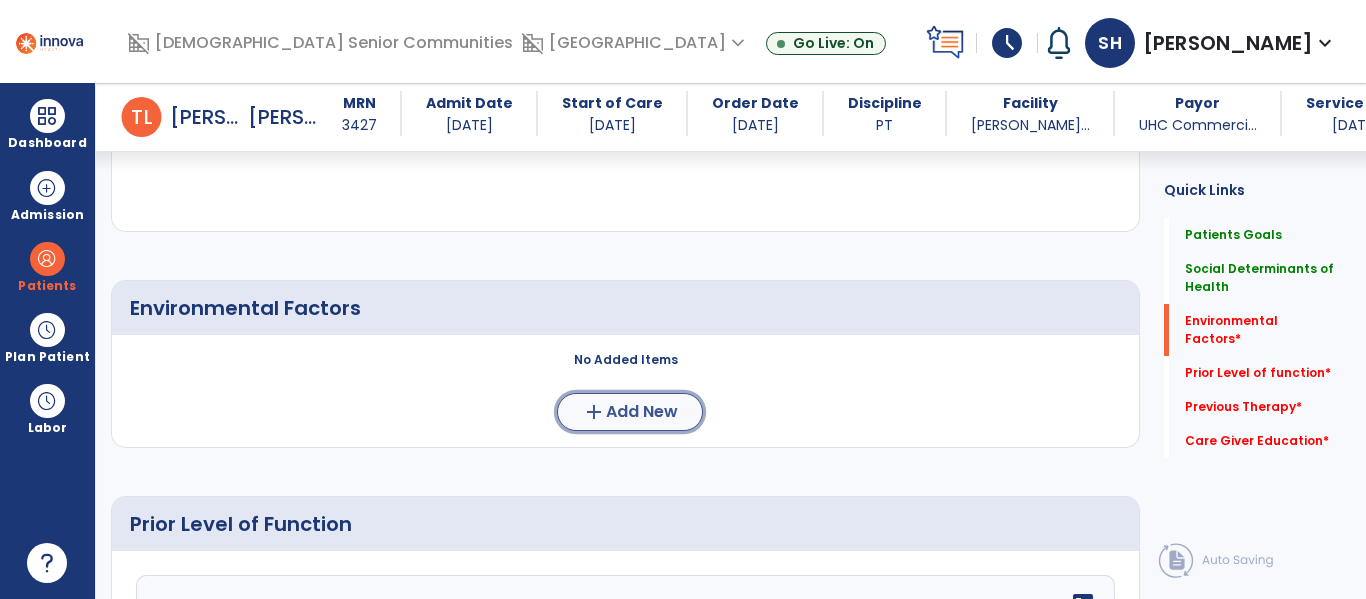 click on "add" 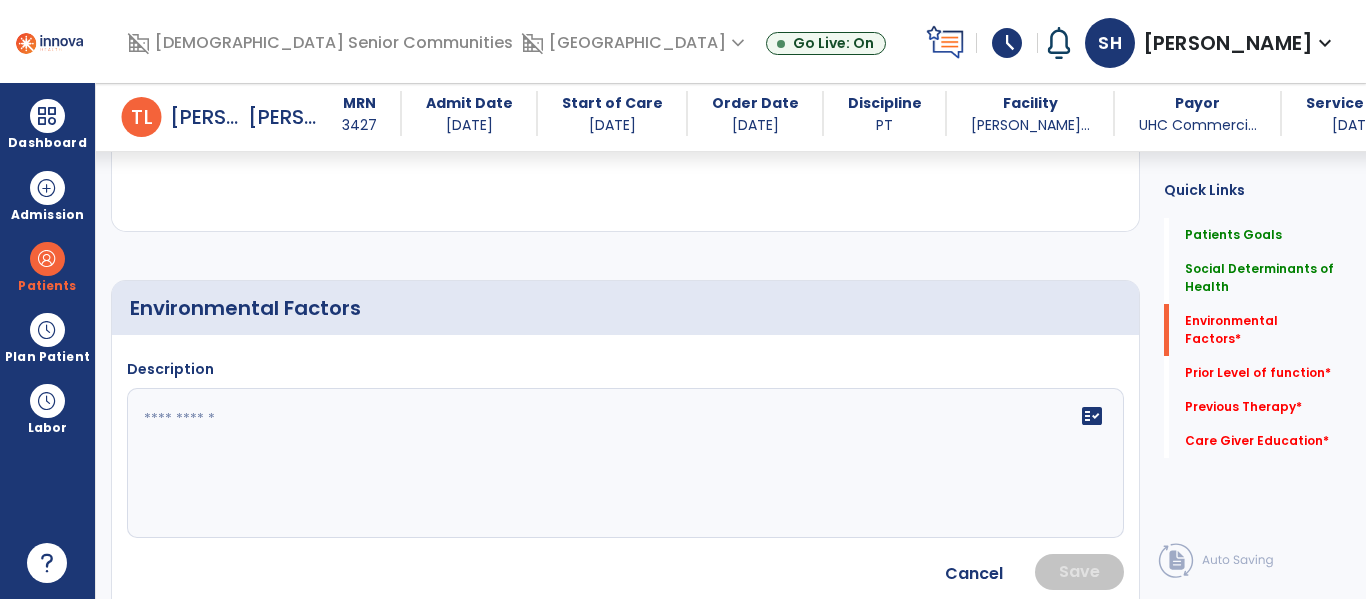 click 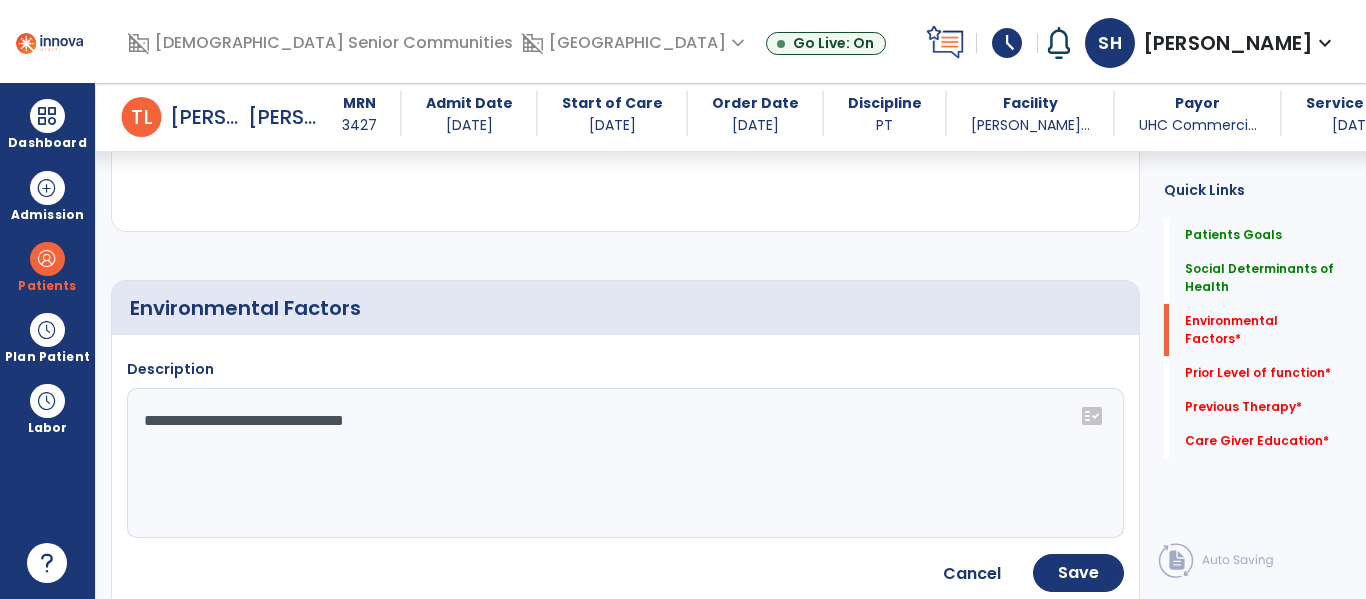 click on "**********" 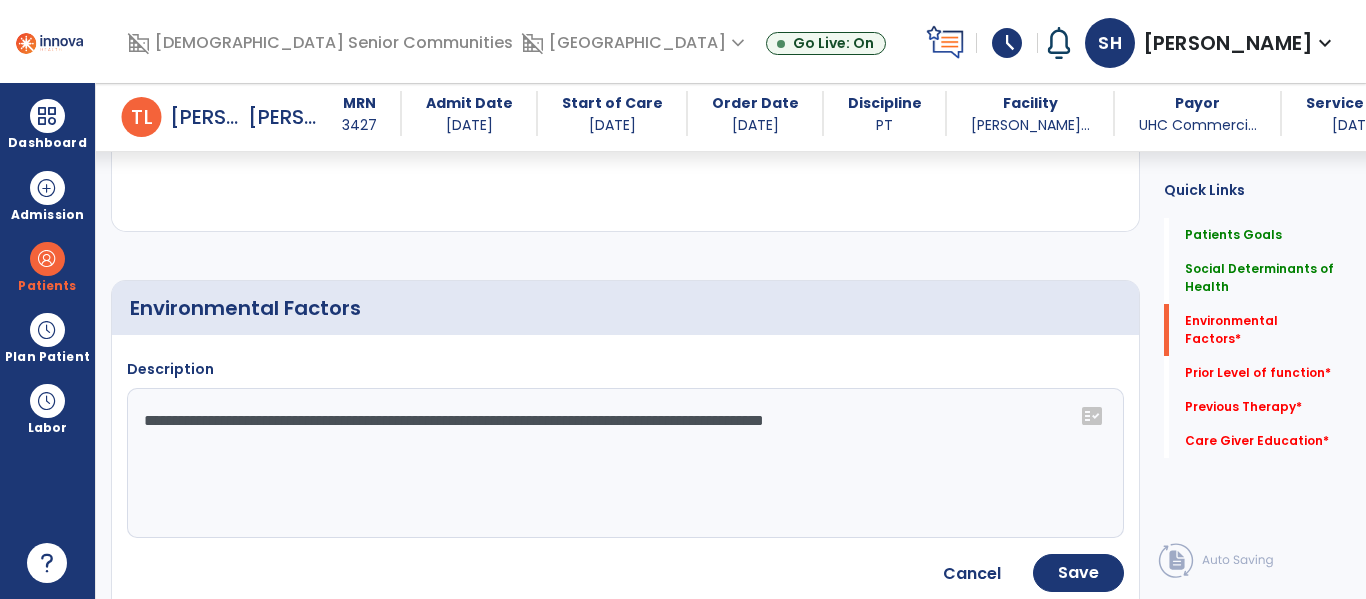 type on "**********" 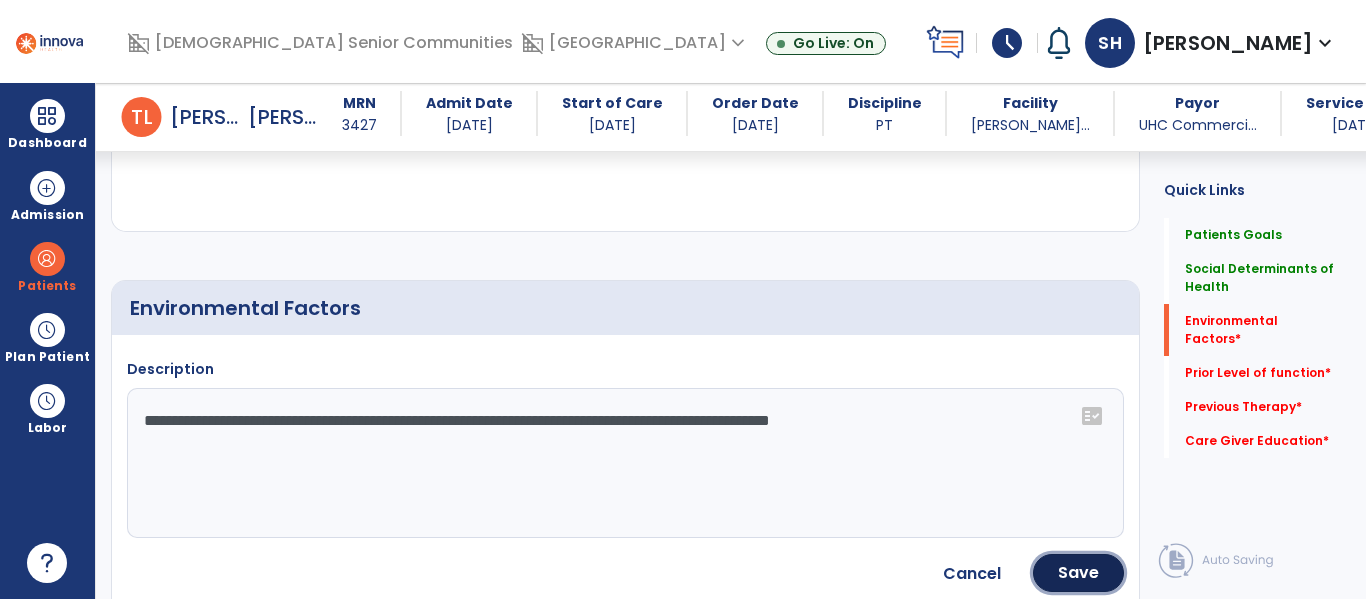 click on "Save" 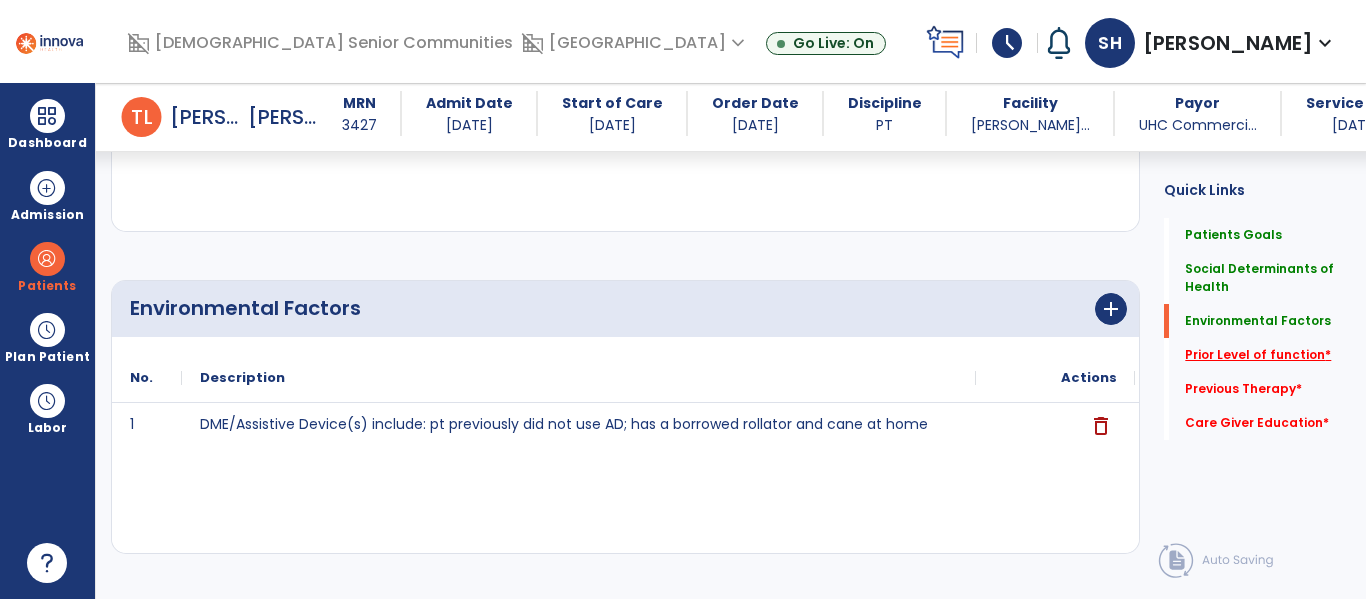 click on "Prior Level of function   *" 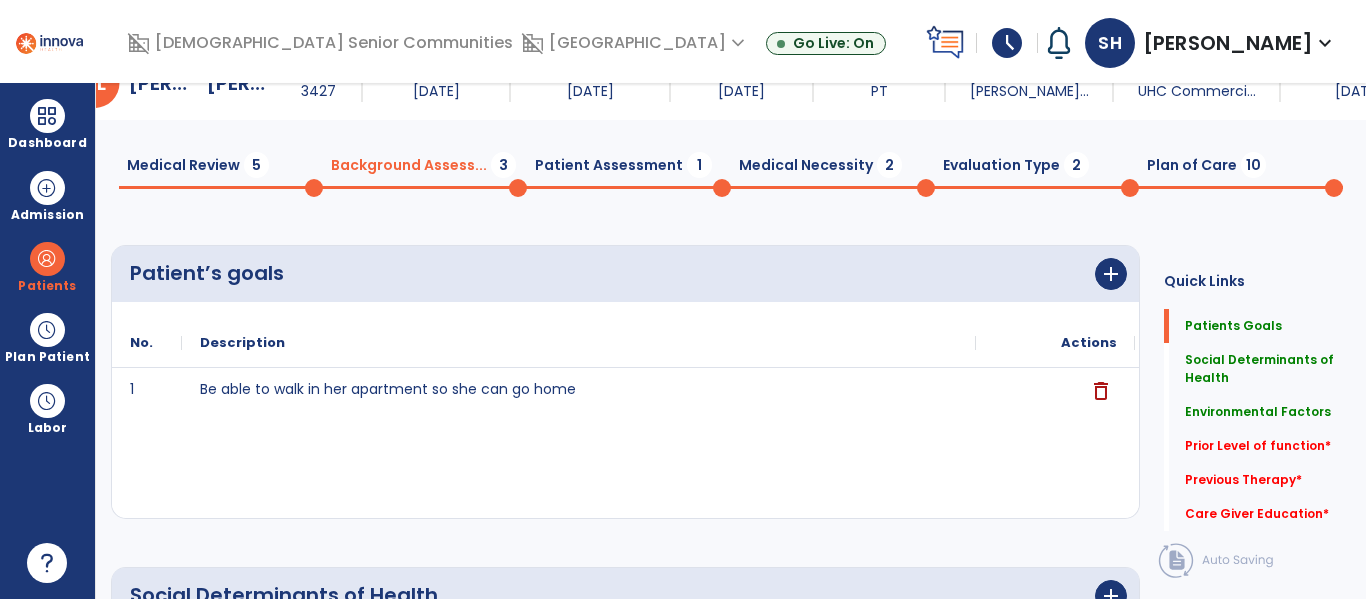 scroll, scrollTop: 0, scrollLeft: 0, axis: both 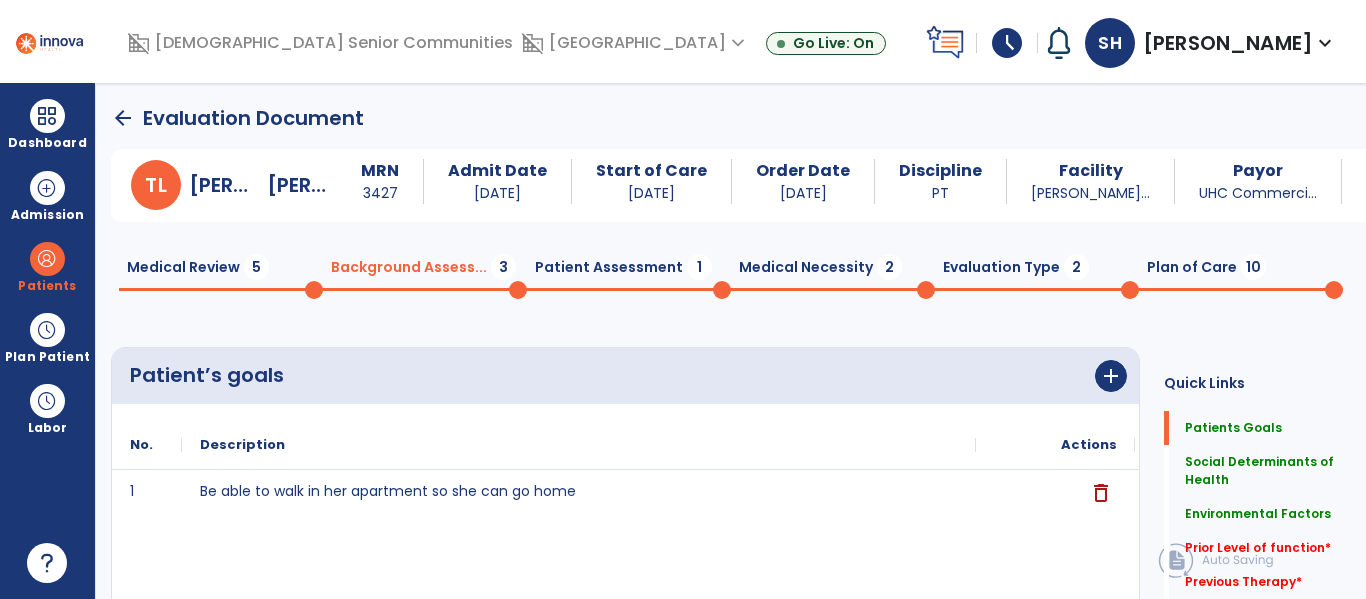 click on "Patient Assessment  1" 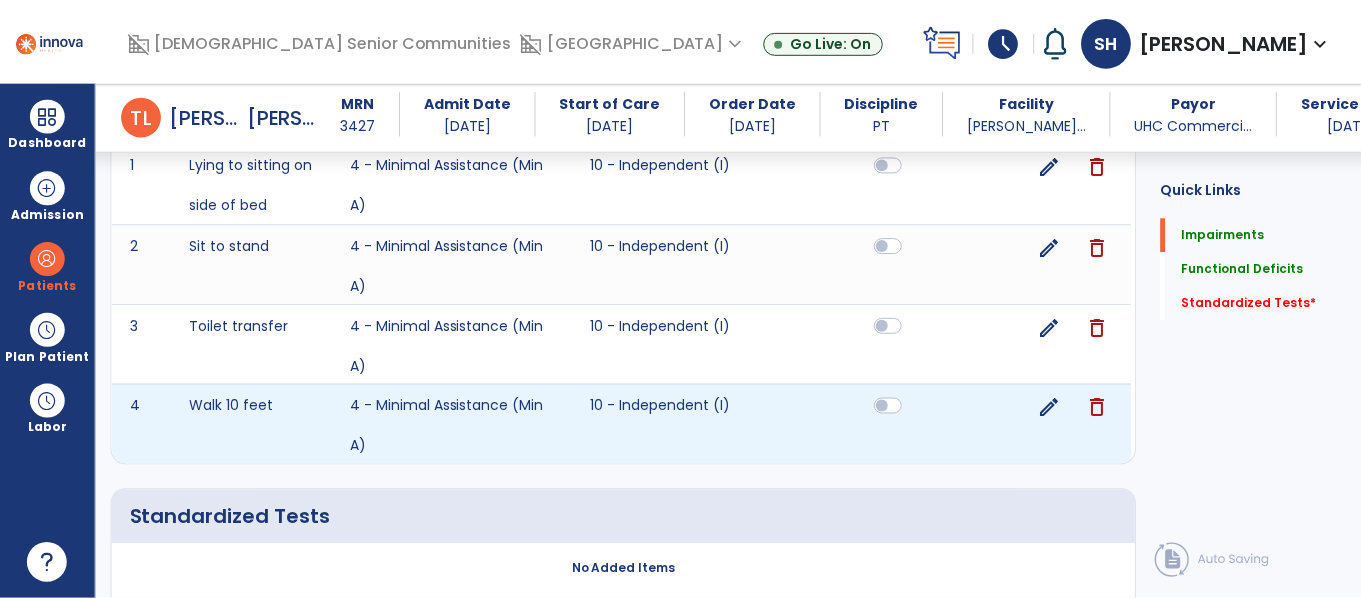 scroll, scrollTop: 1394, scrollLeft: 0, axis: vertical 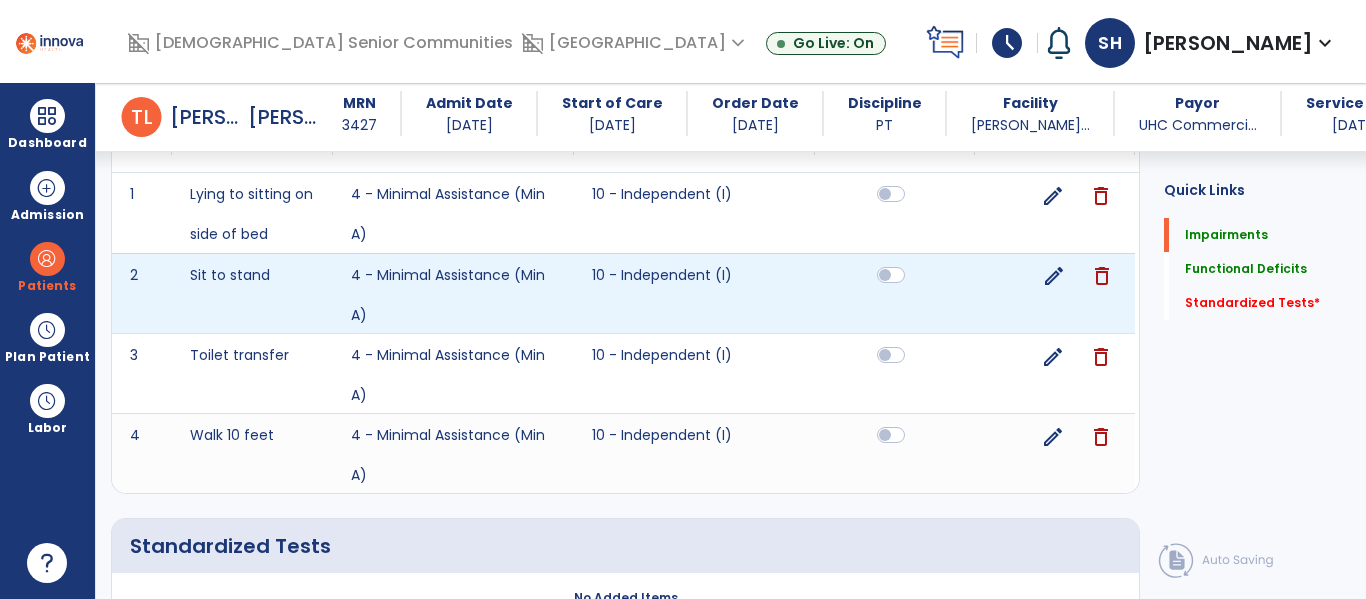 click on "edit" 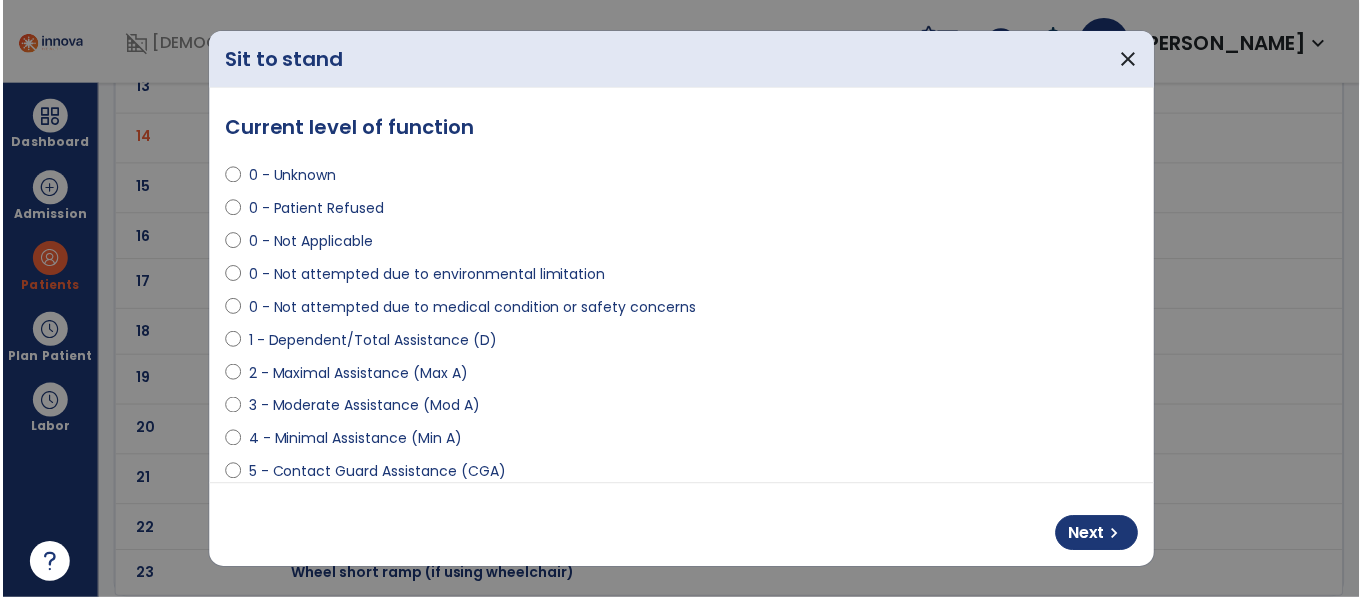 scroll, scrollTop: 0, scrollLeft: 0, axis: both 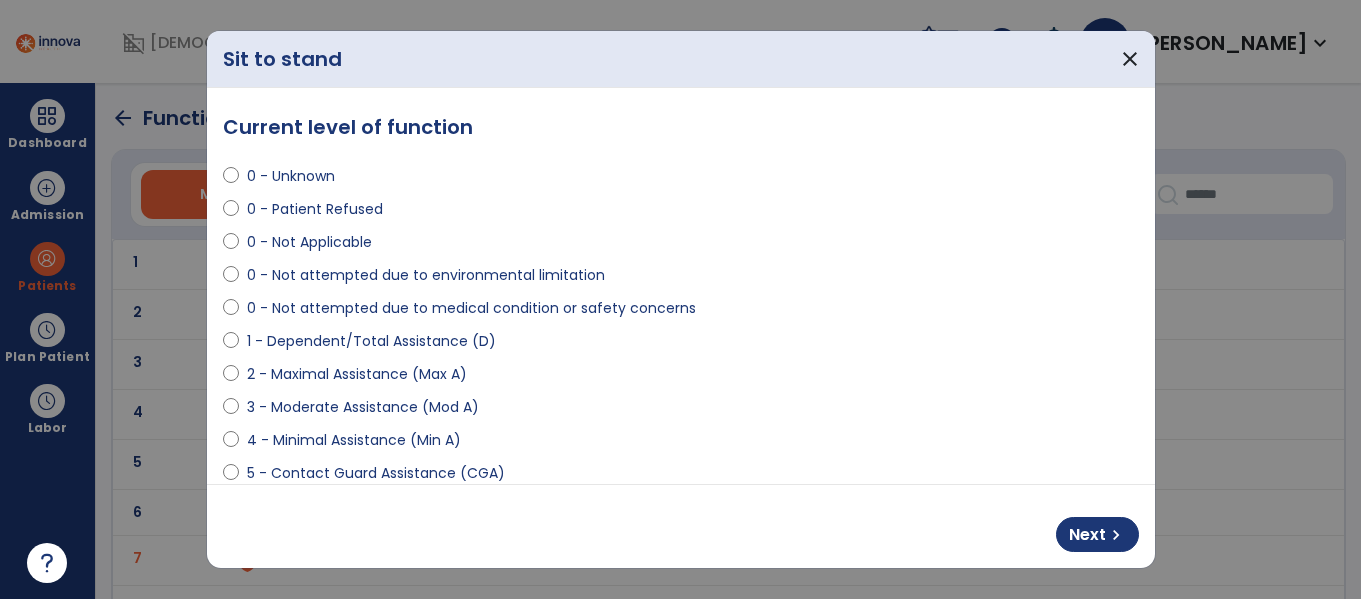 select on "**********" 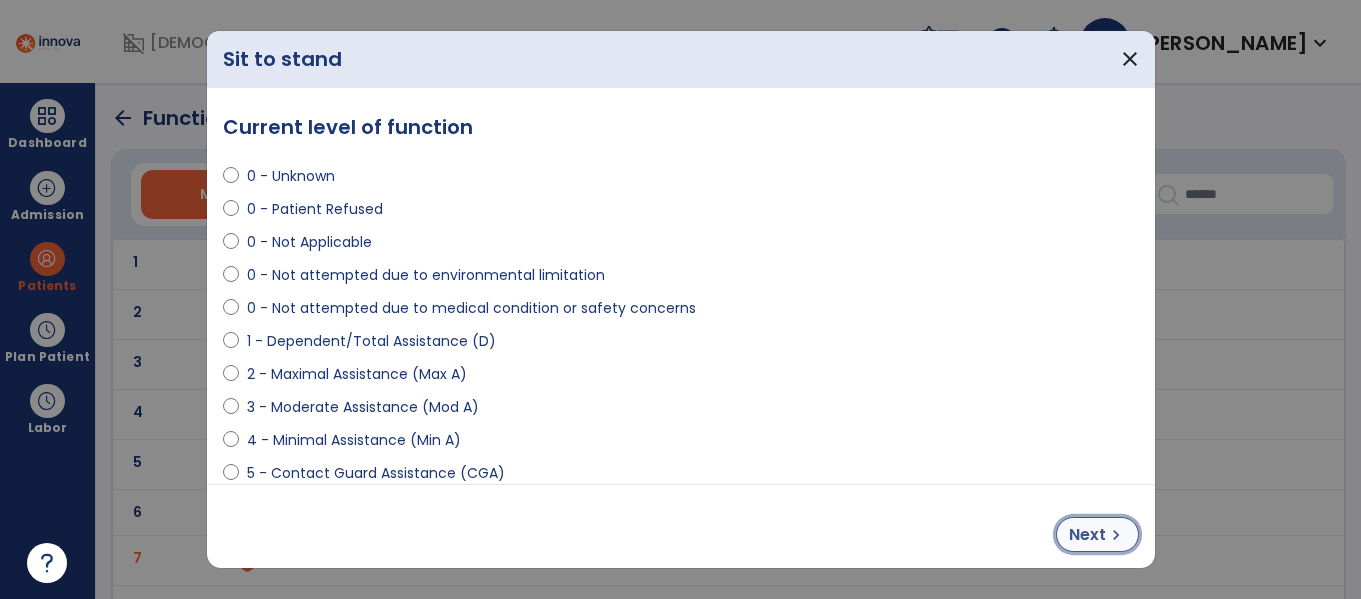 click on "Next" at bounding box center [1087, 535] 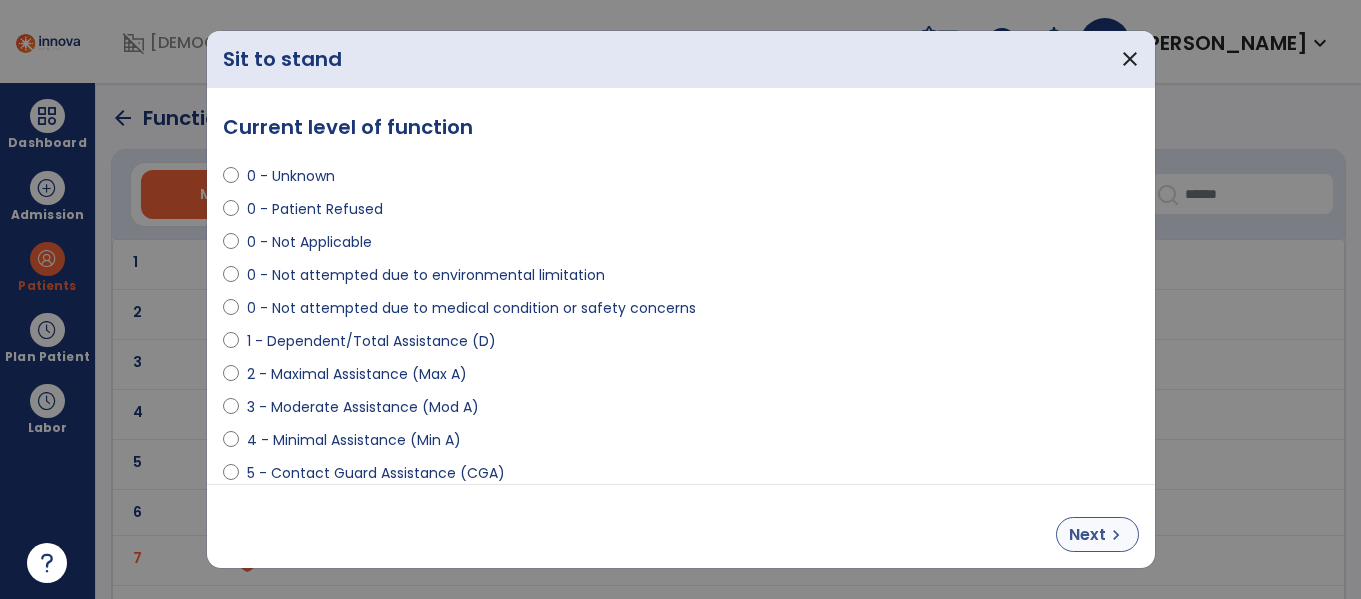select on "**********" 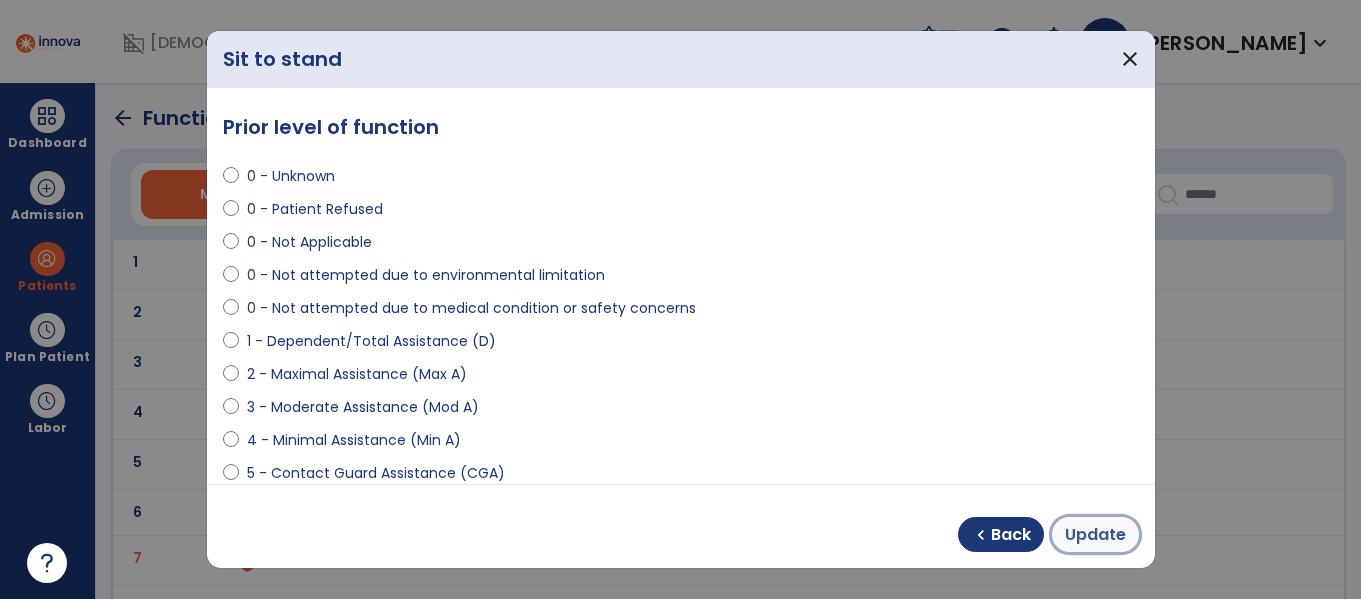 click on "Update" at bounding box center [1095, 535] 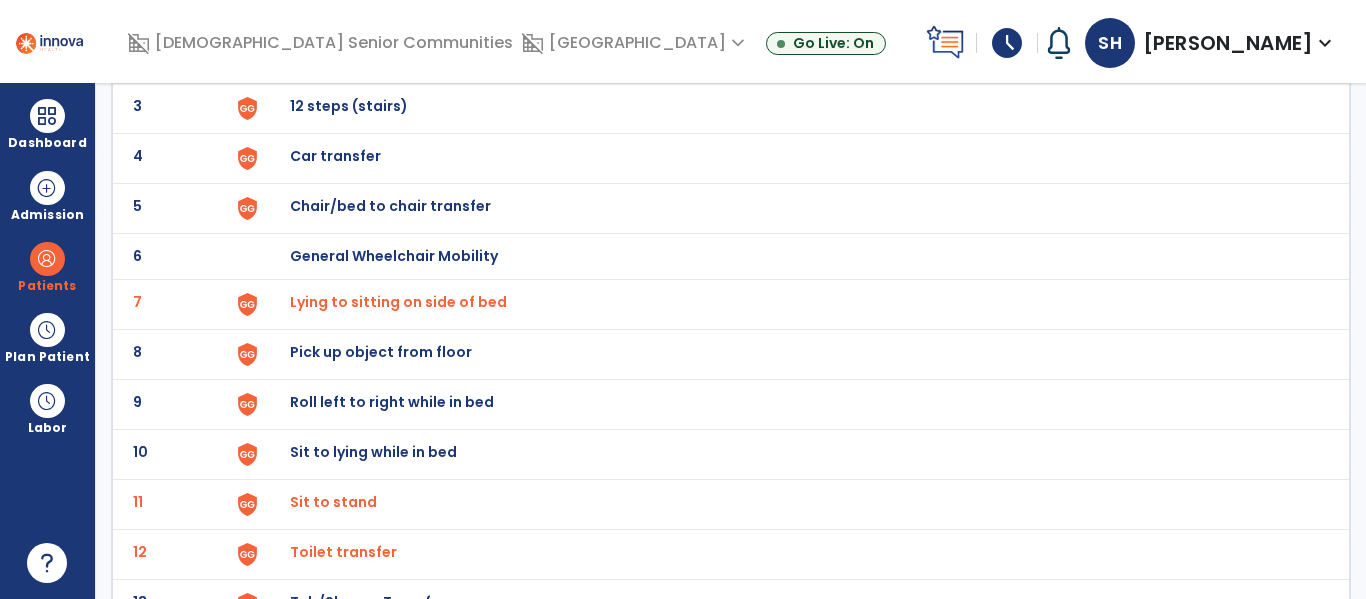 scroll, scrollTop: 257, scrollLeft: 0, axis: vertical 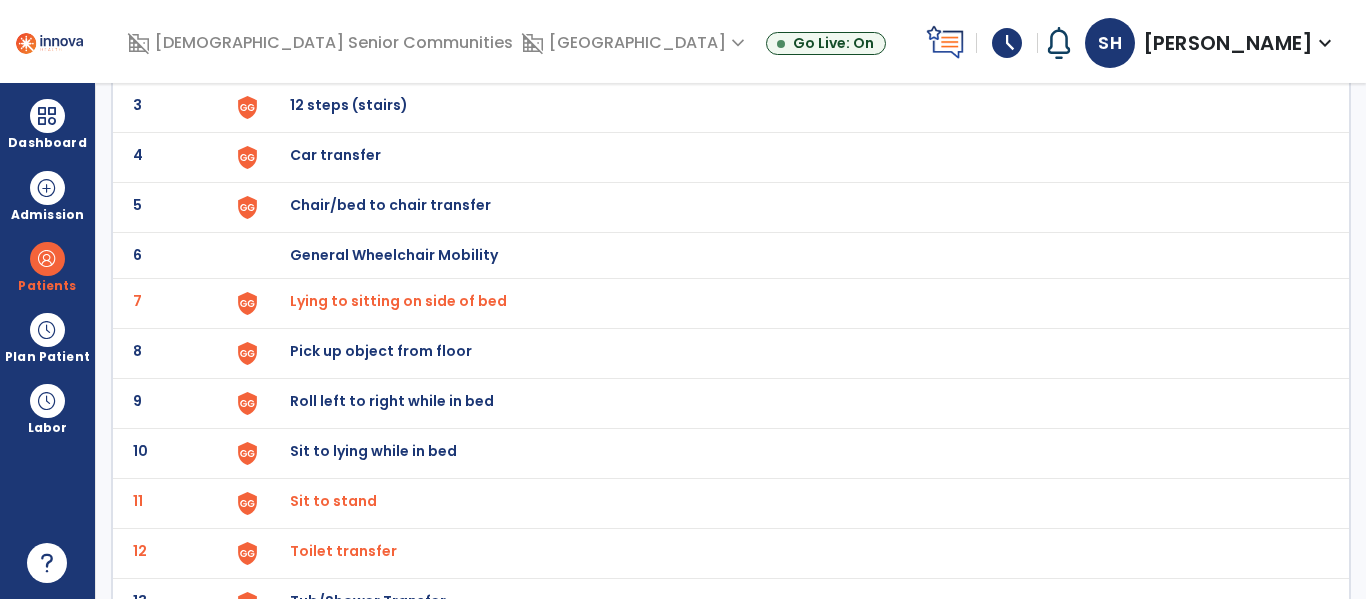 click on "Sit to stand" at bounding box center (398, 301) 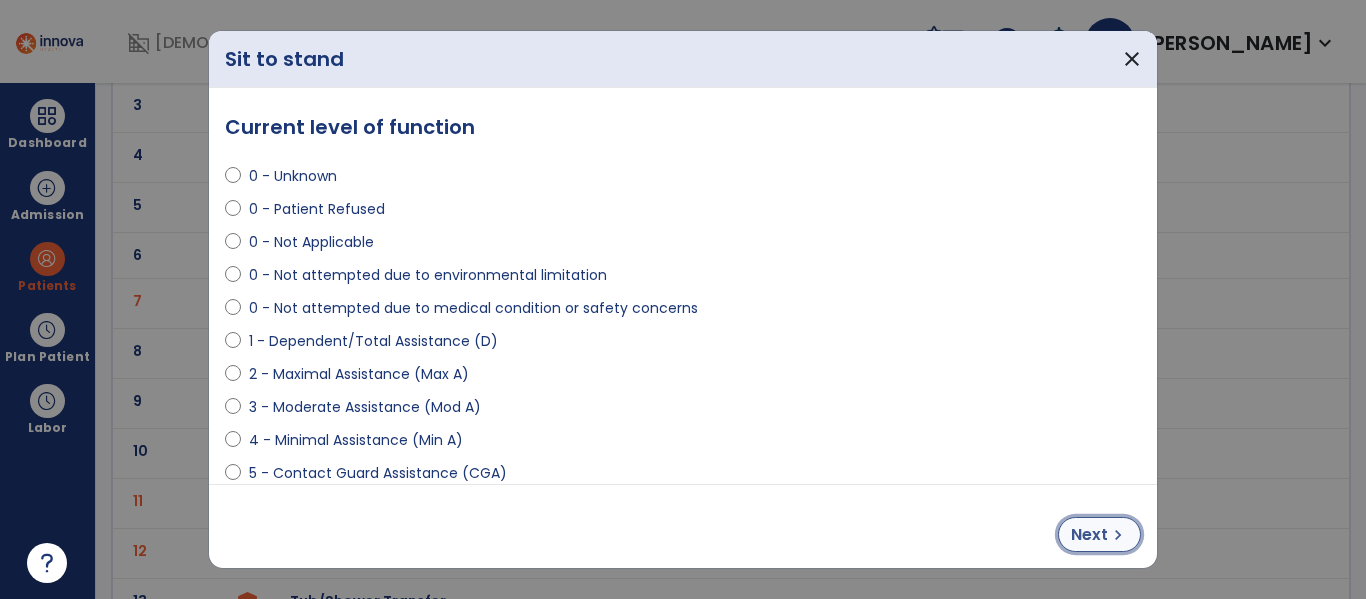 click on "chevron_right" at bounding box center (1118, 535) 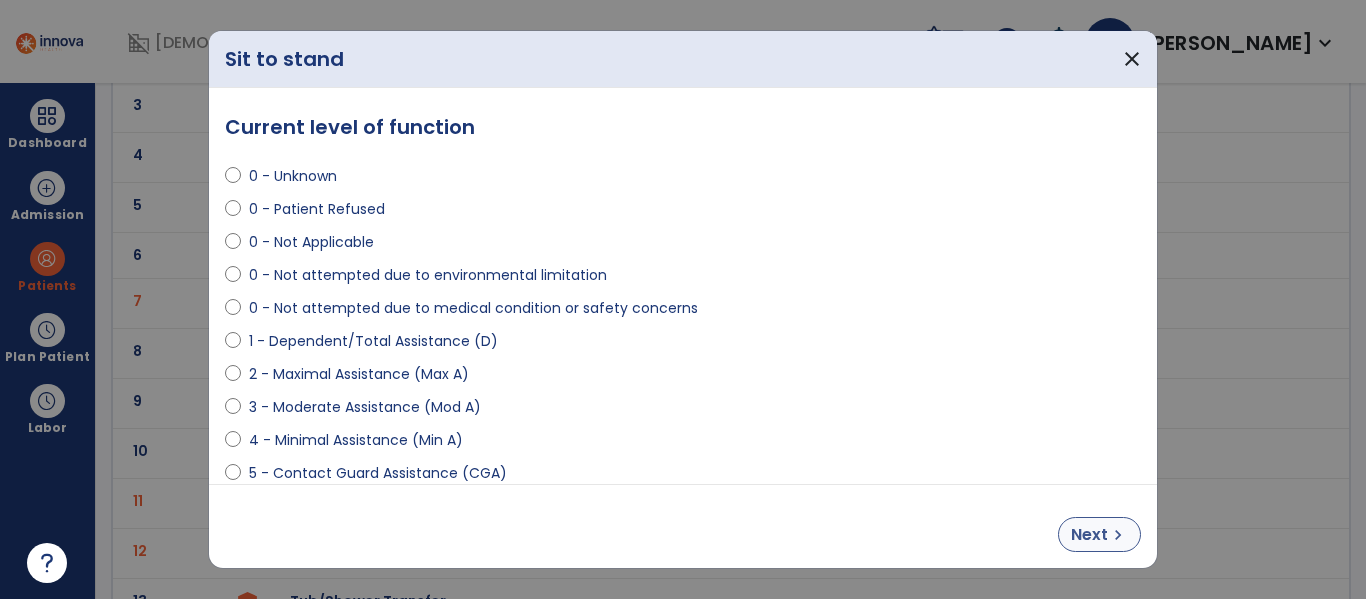 select on "**********" 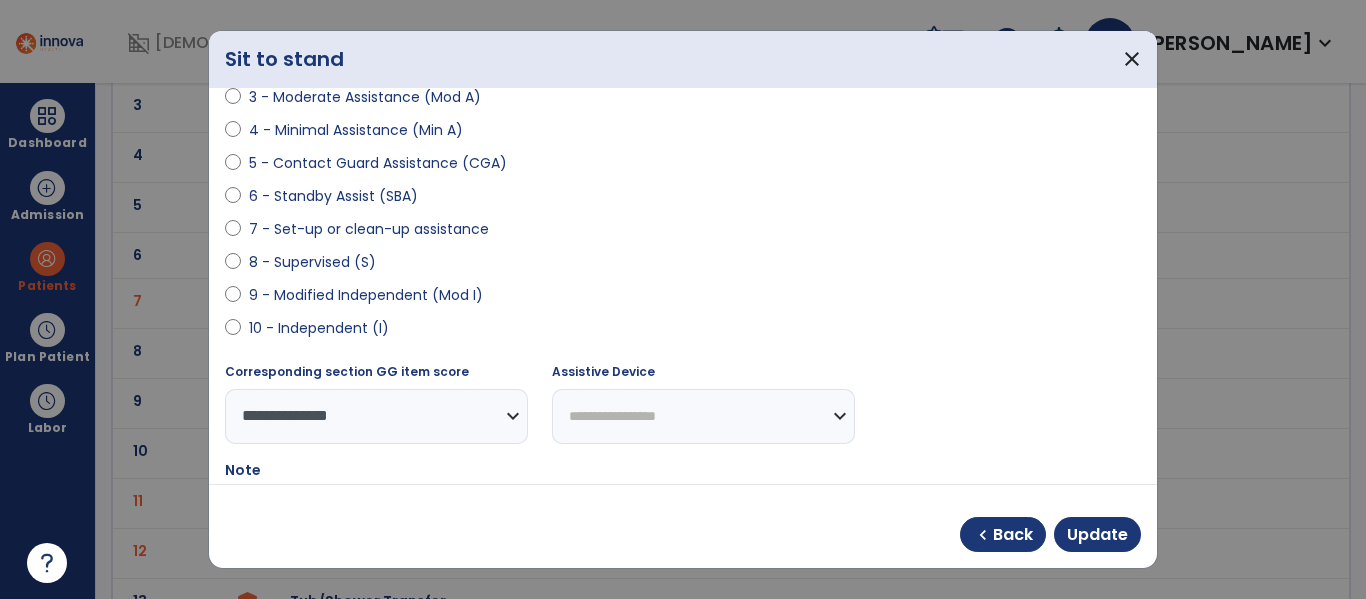 scroll, scrollTop: 323, scrollLeft: 0, axis: vertical 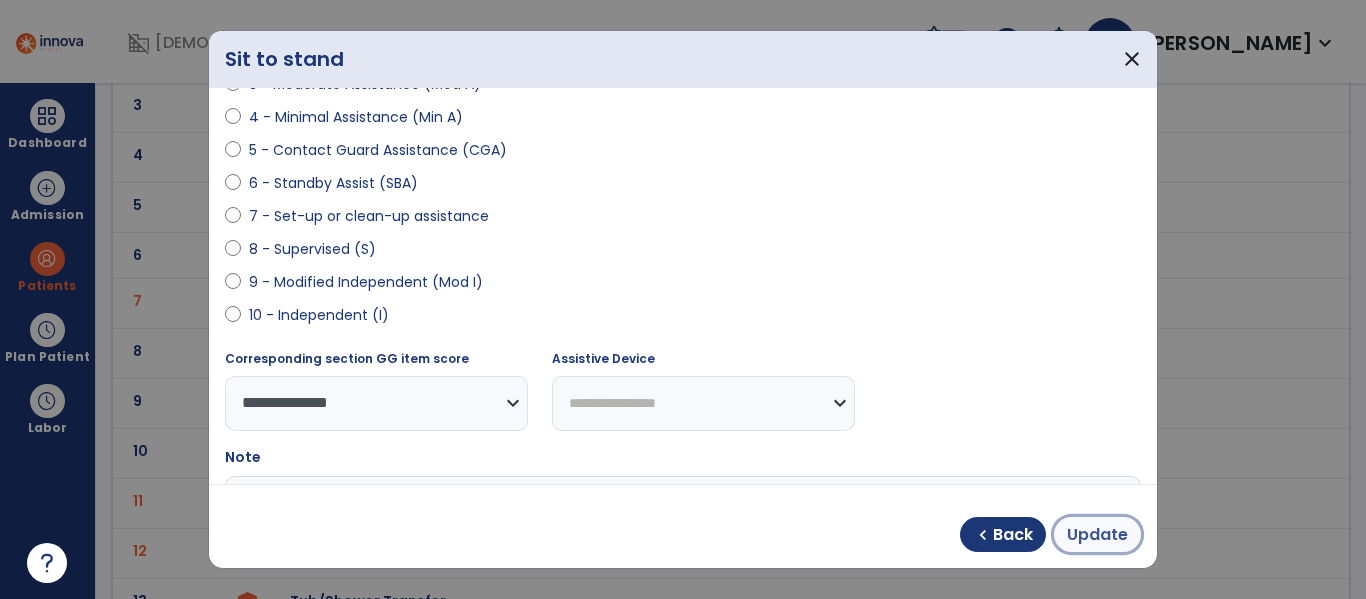 click on "Update" at bounding box center [1097, 535] 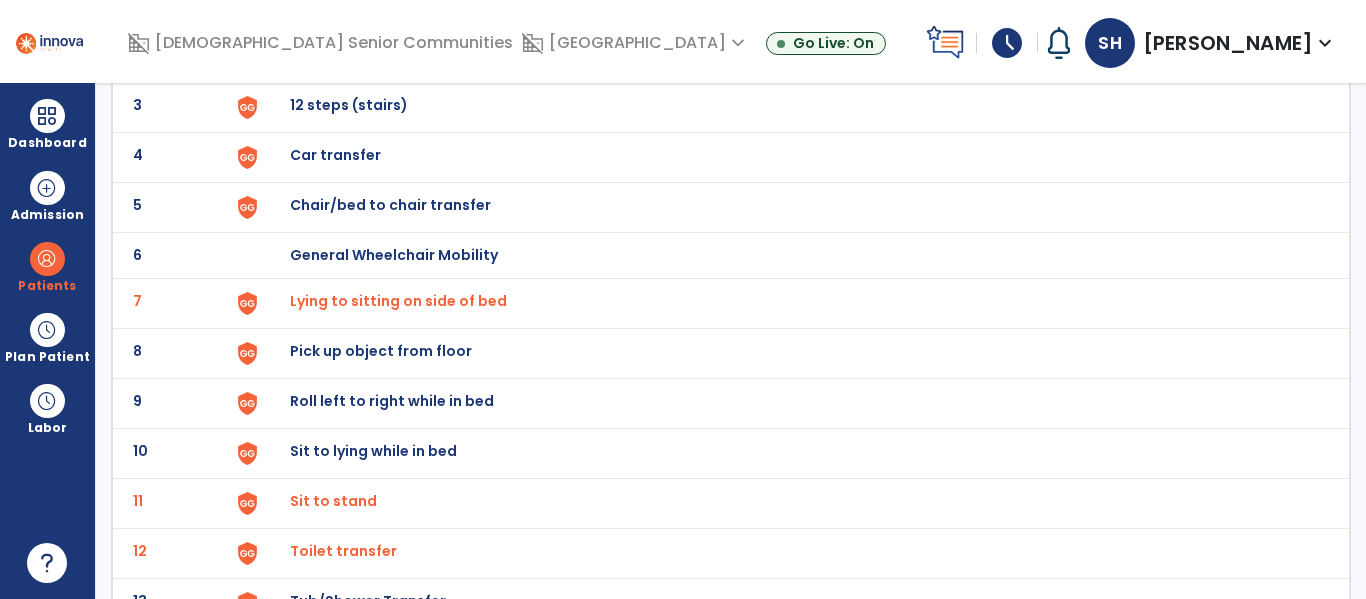 click on "Roll left to right while in bed" at bounding box center (336, 5) 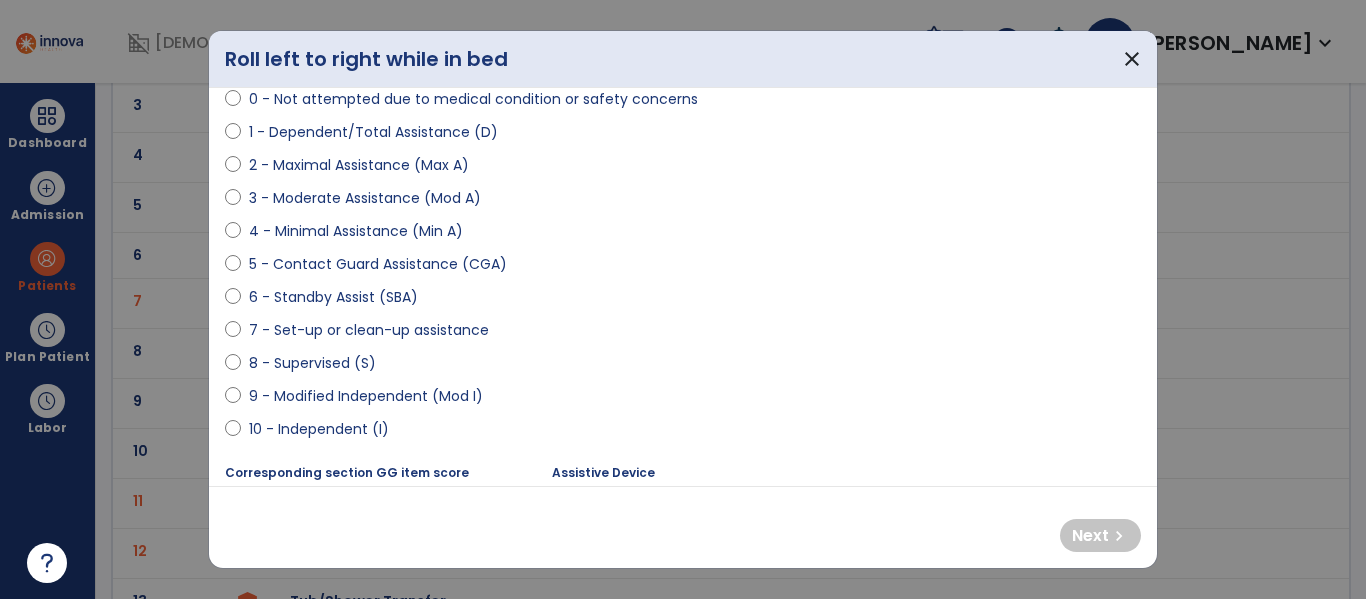 scroll, scrollTop: 211, scrollLeft: 0, axis: vertical 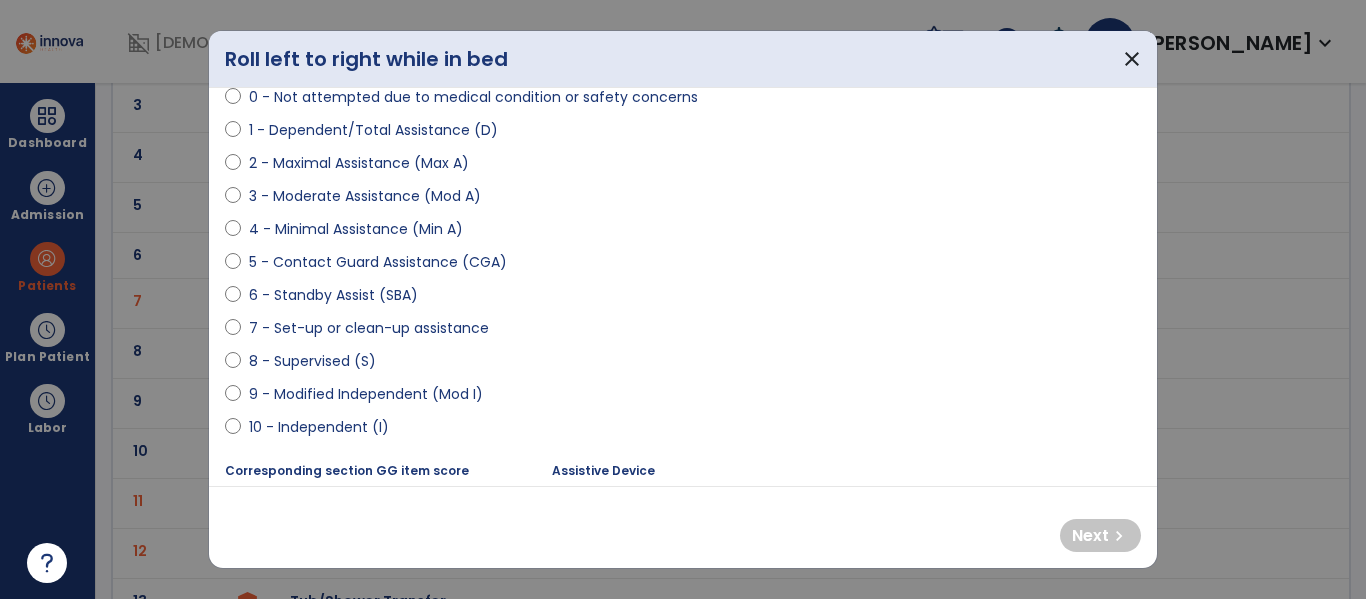 click on "9 - Modified Independent (Mod I)" at bounding box center (366, 394) 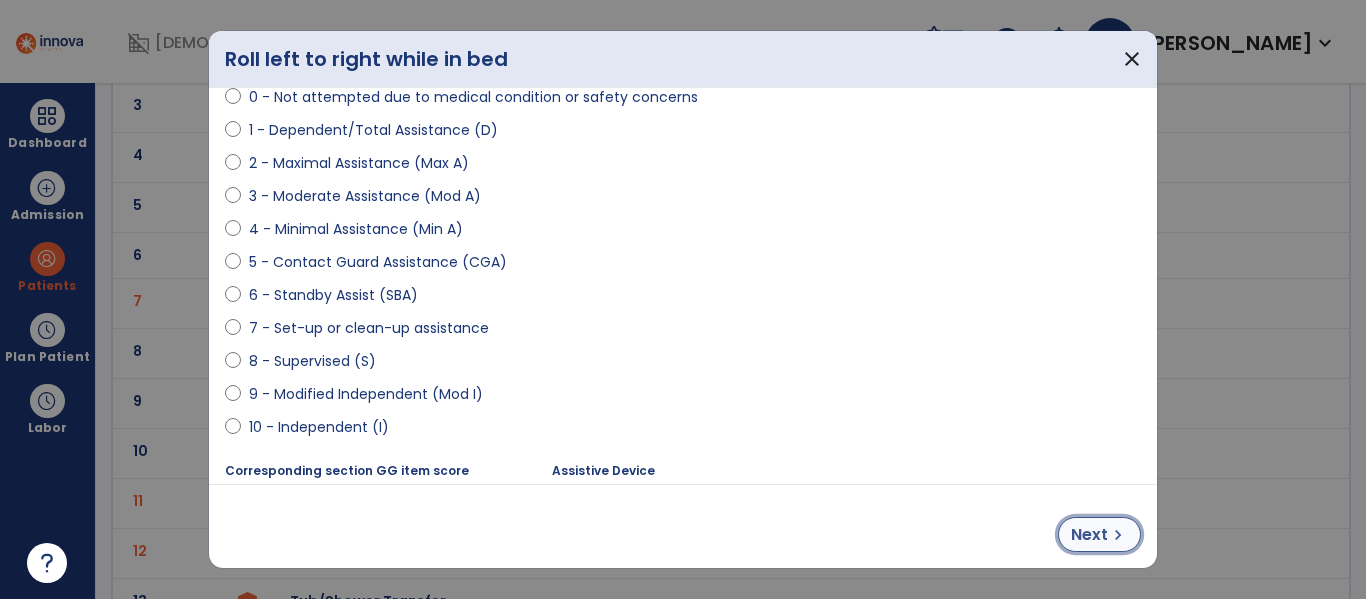 click on "Next" at bounding box center [1089, 535] 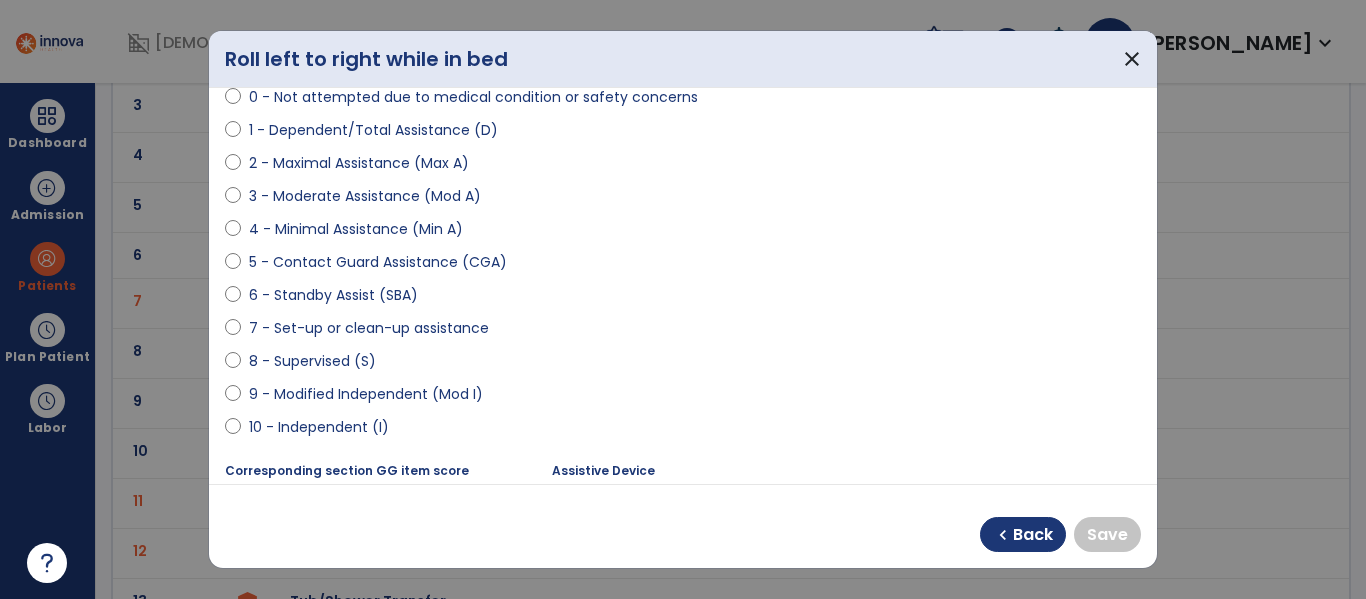 click on "10 - Independent (I)" at bounding box center (319, 427) 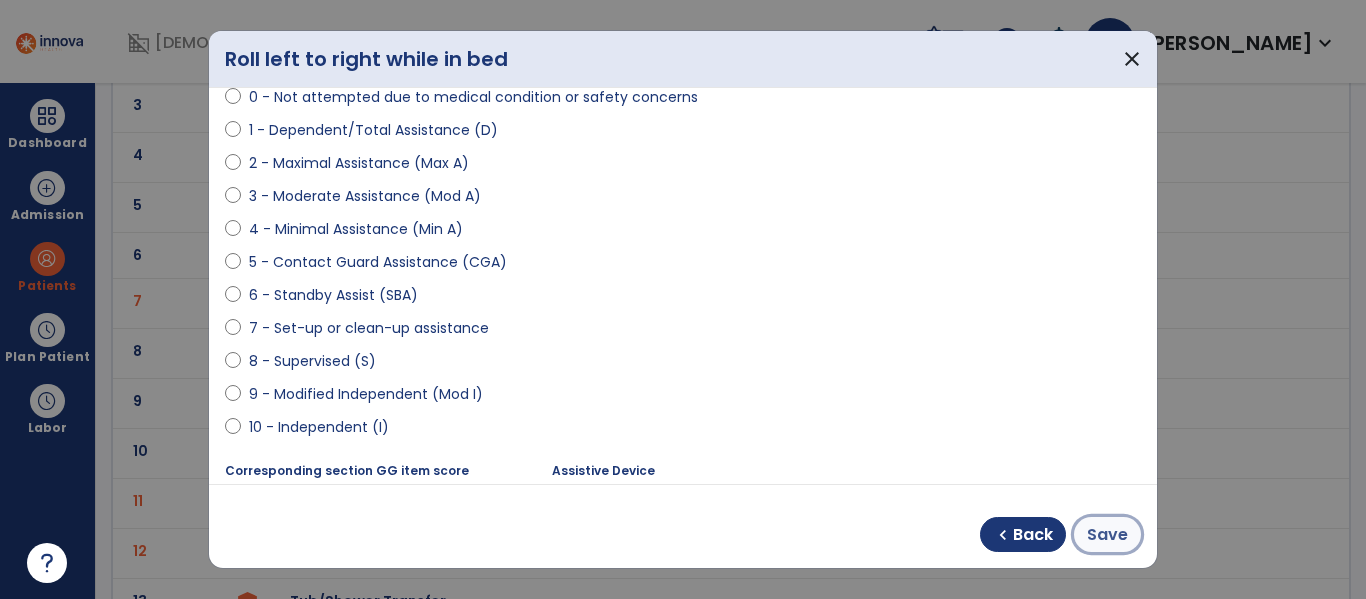 click on "Save" at bounding box center (1107, 535) 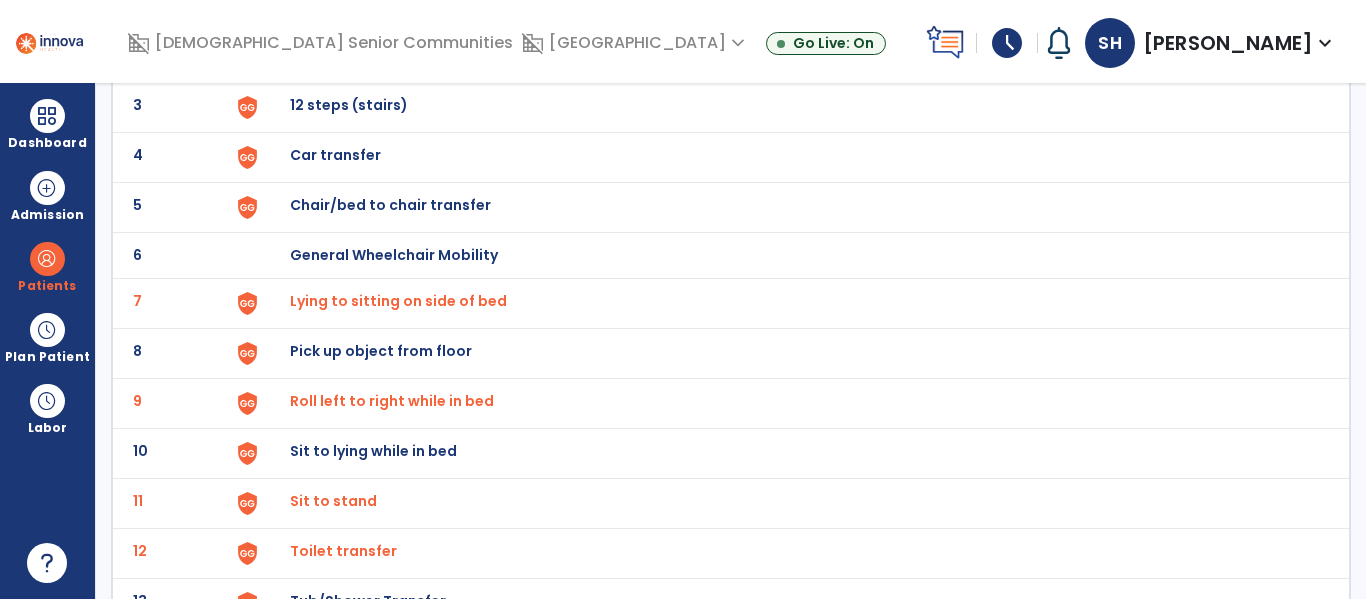 click on "Sit to lying while in bed" at bounding box center [336, 5] 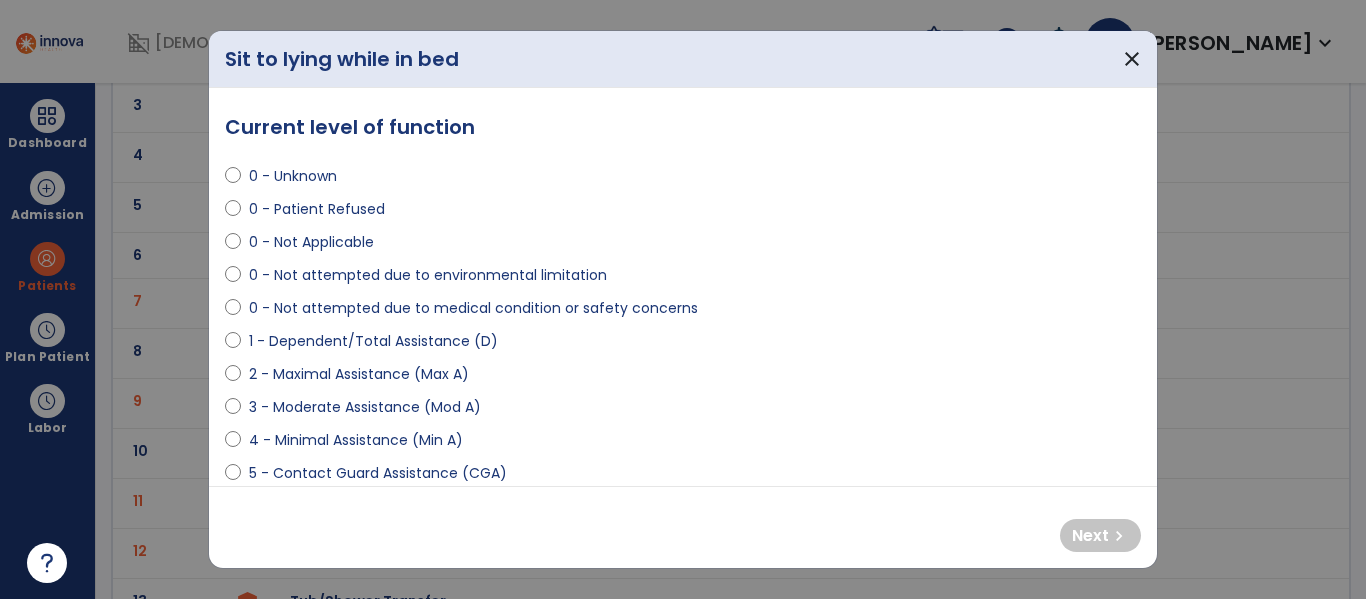 select on "**********" 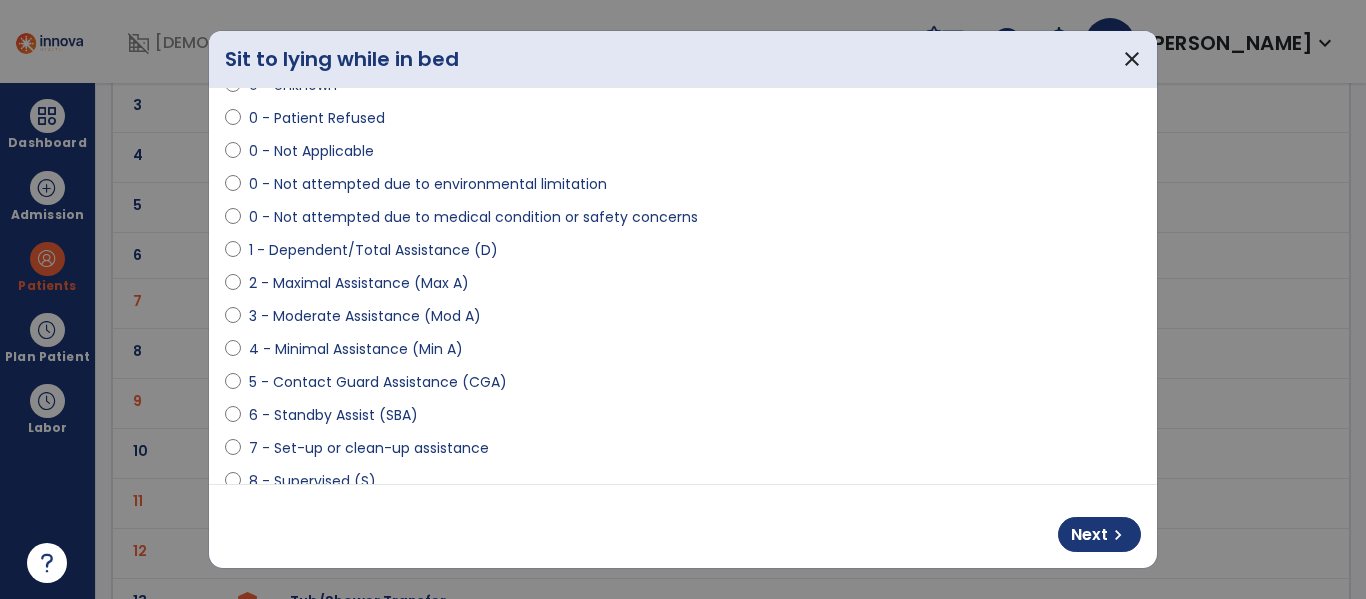 scroll, scrollTop: 130, scrollLeft: 0, axis: vertical 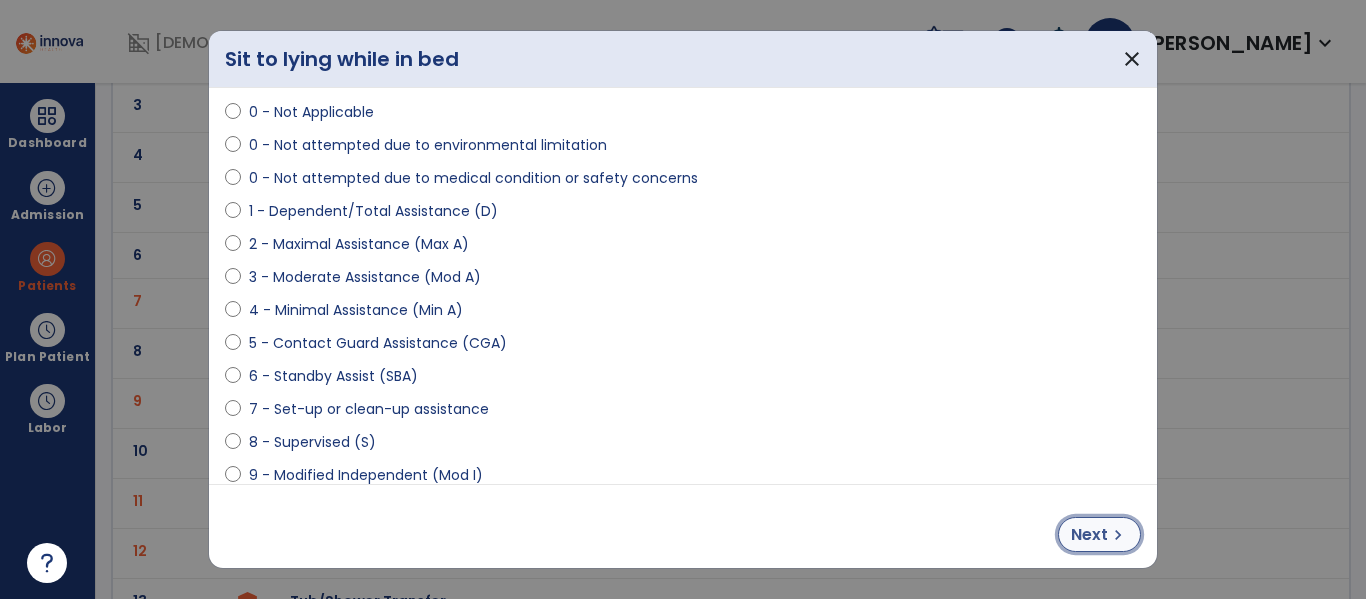 click on "Next" at bounding box center (1089, 535) 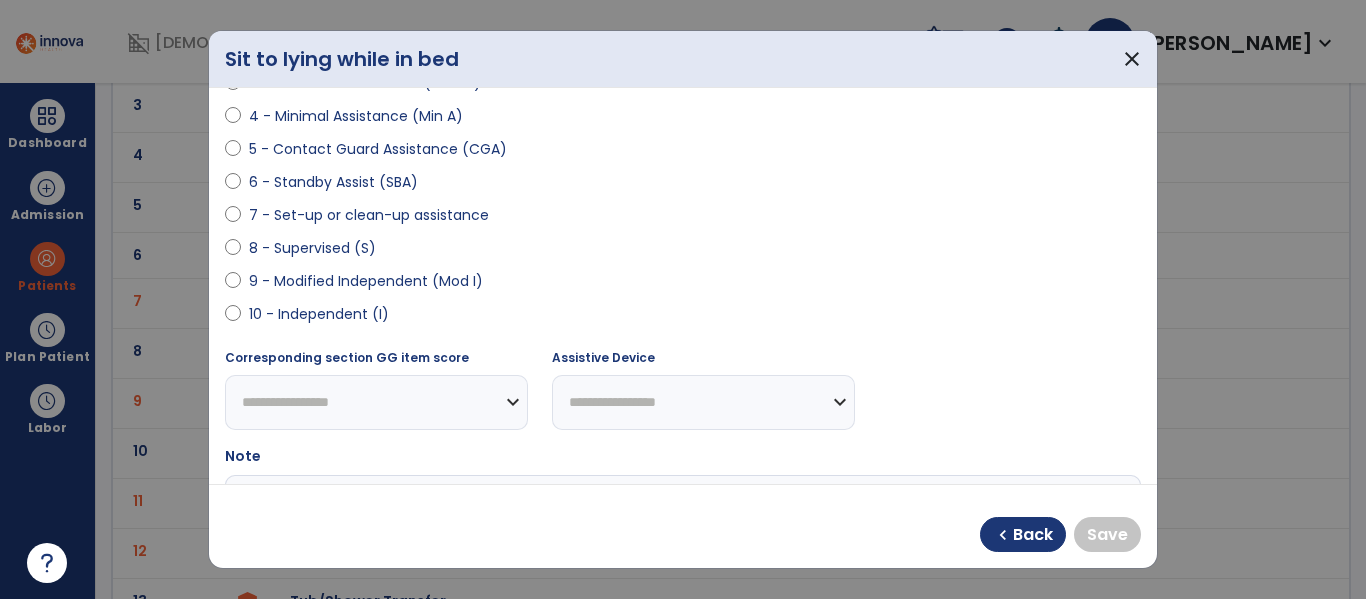 scroll, scrollTop: 335, scrollLeft: 0, axis: vertical 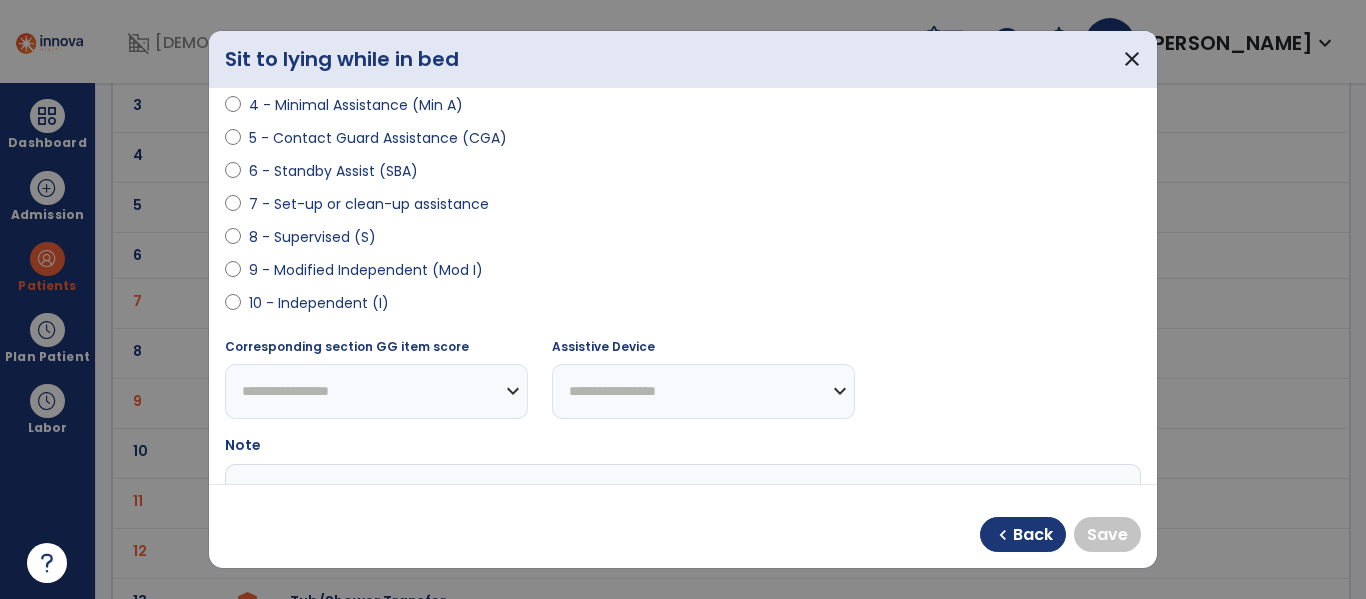 click on "9 - Modified Independent (Mod I)" at bounding box center (366, 270) 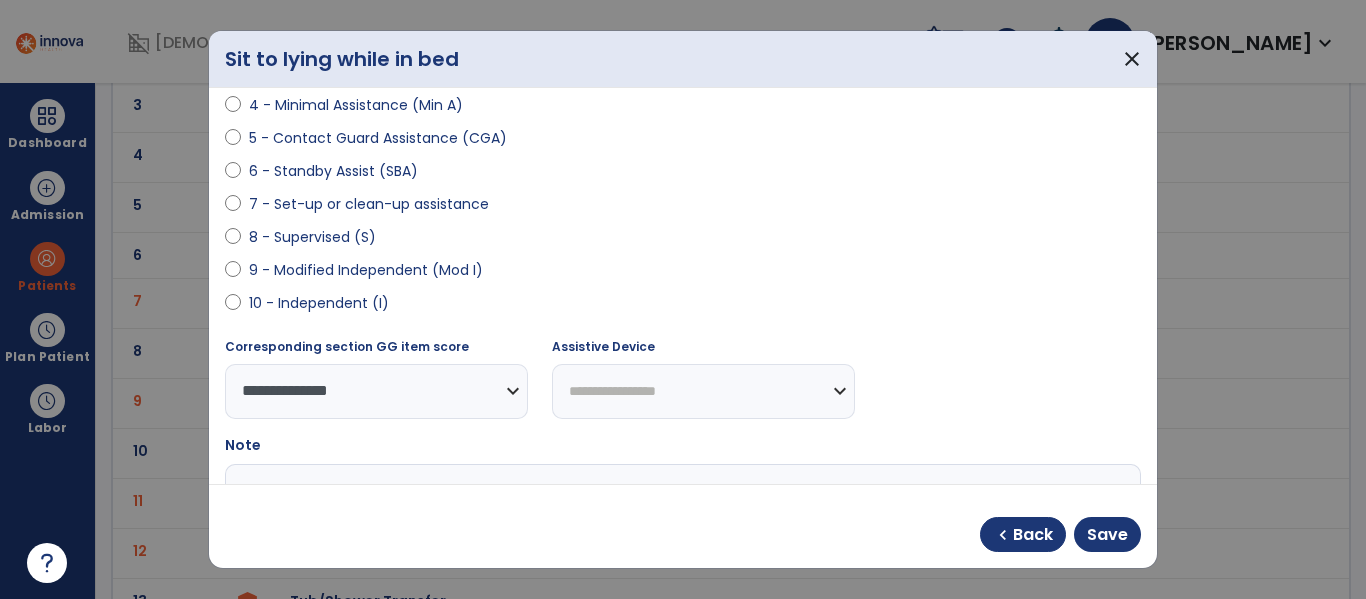 click on "10 - Independent (I)" at bounding box center (319, 303) 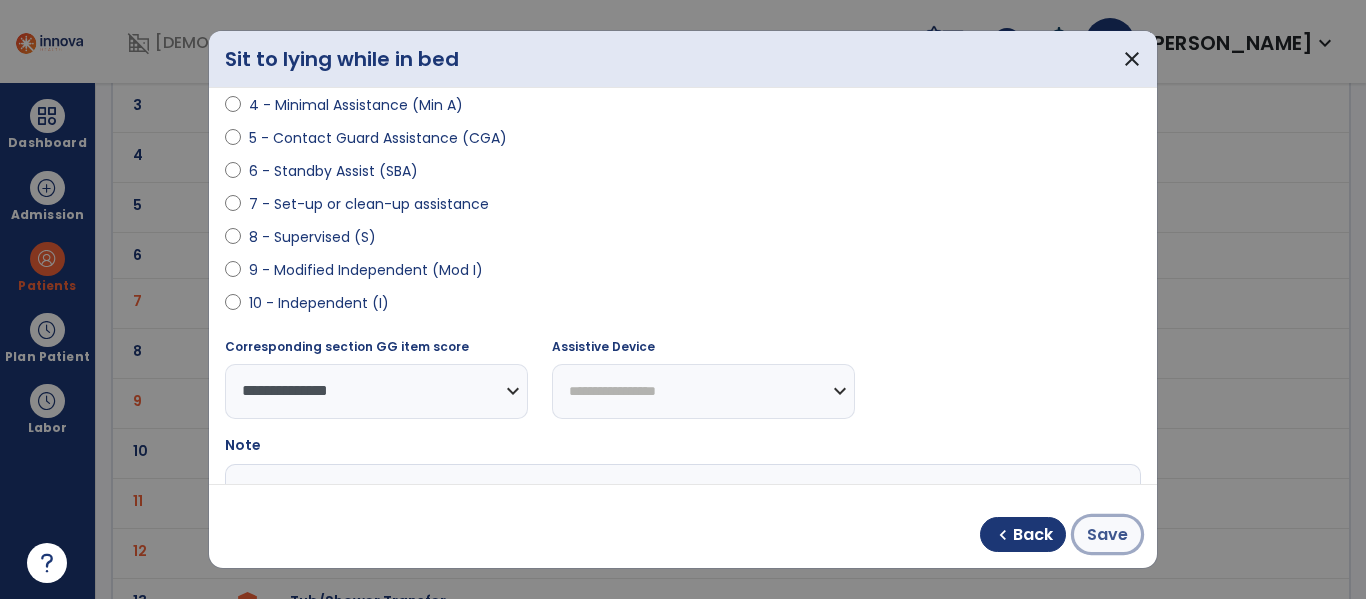 click on "Save" at bounding box center (1107, 535) 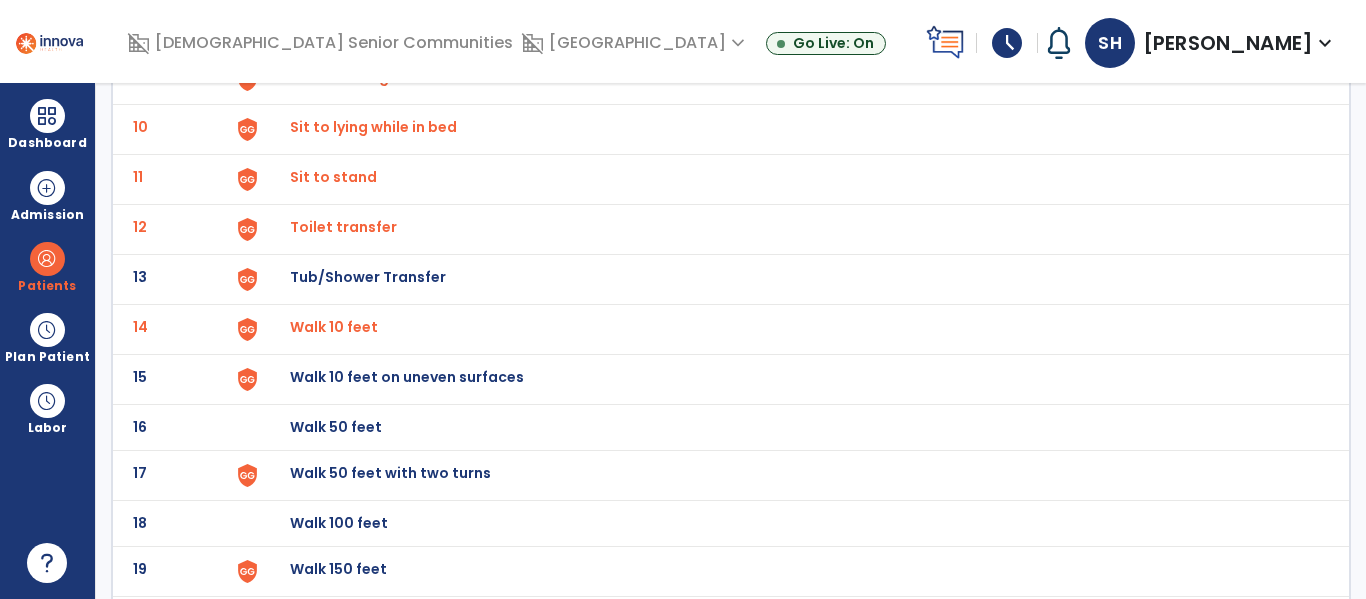 scroll, scrollTop: 584, scrollLeft: 0, axis: vertical 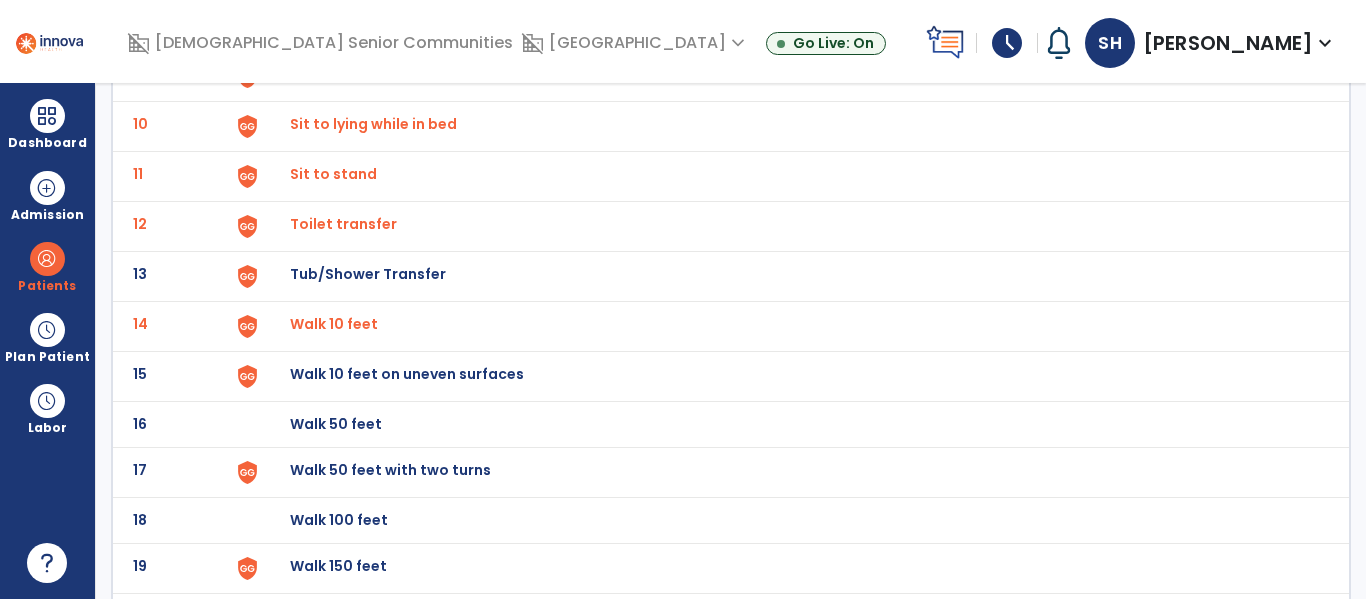 click on "Walk 50 feet with two turns" at bounding box center [336, -322] 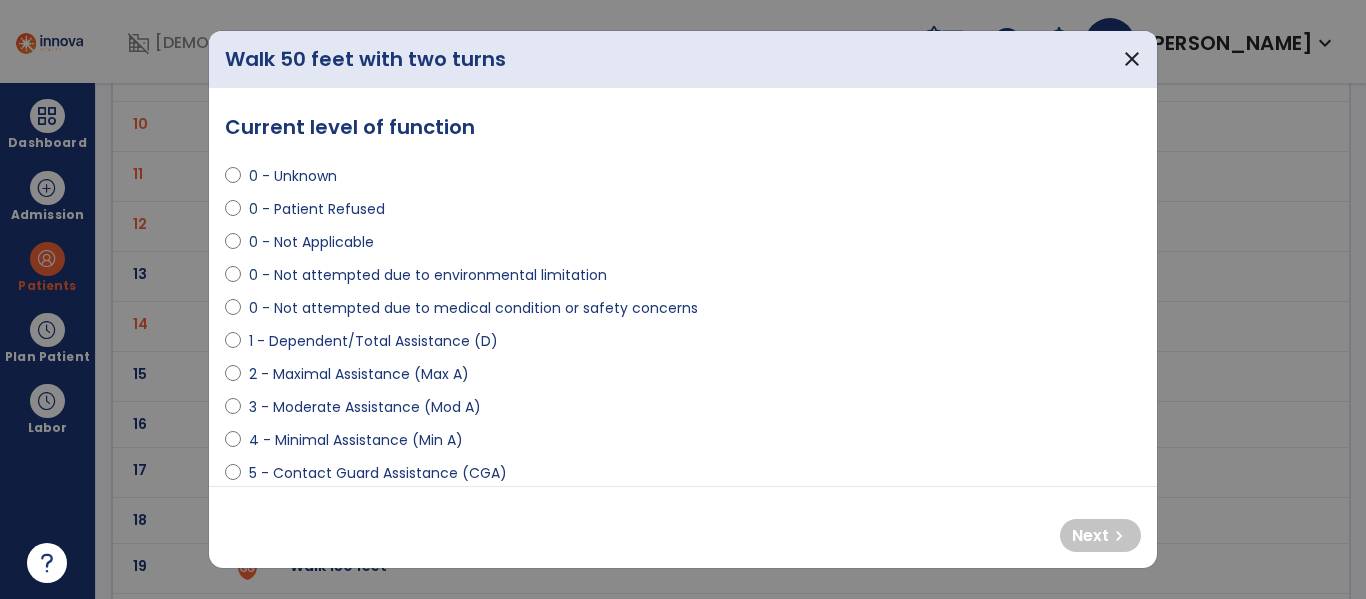 click on "0 - Not attempted due to medical condition or safety concerns" at bounding box center (473, 308) 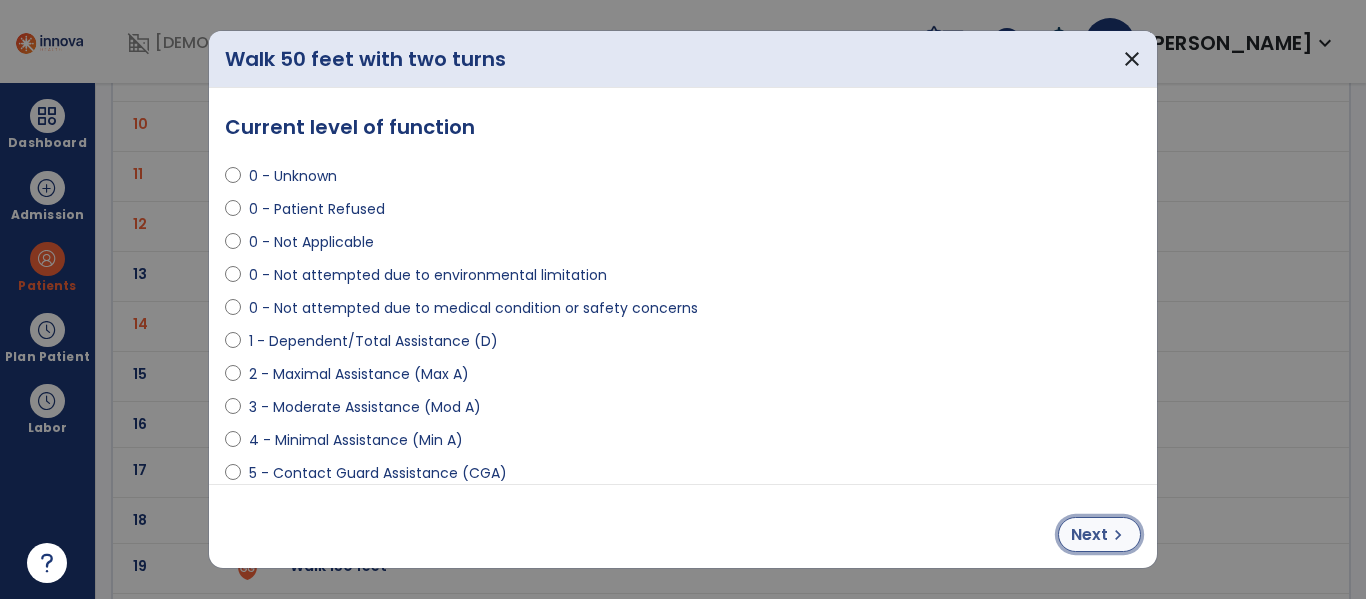 click on "Next" at bounding box center (1089, 535) 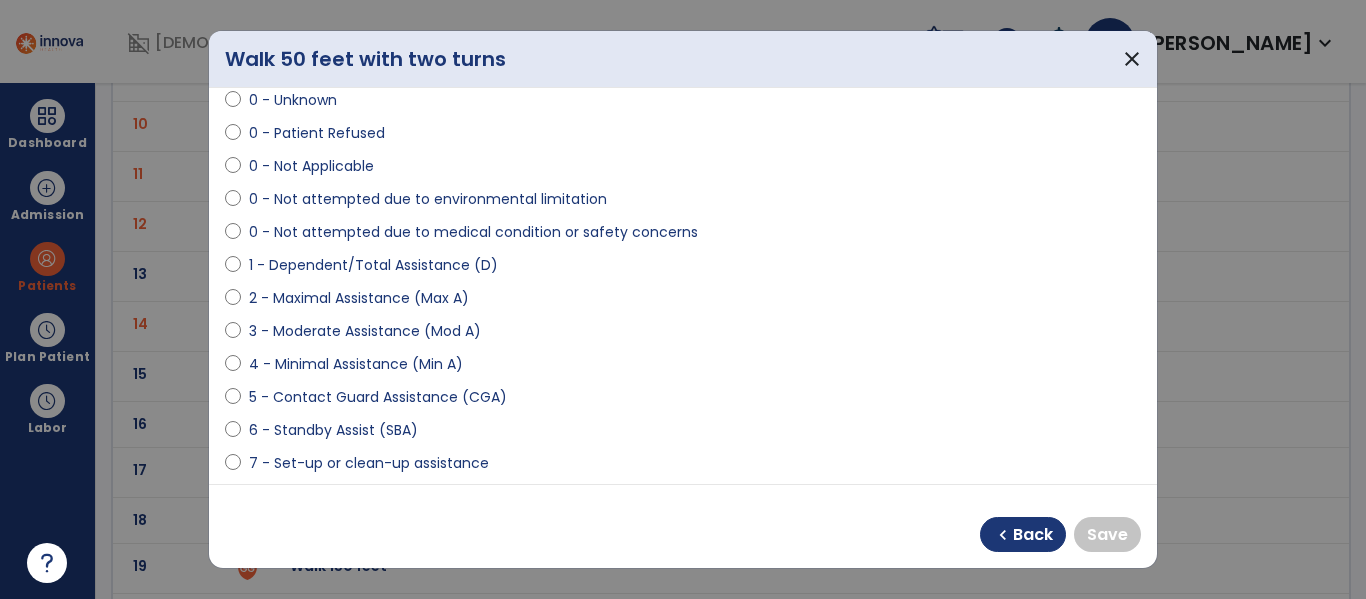 scroll, scrollTop: 203, scrollLeft: 0, axis: vertical 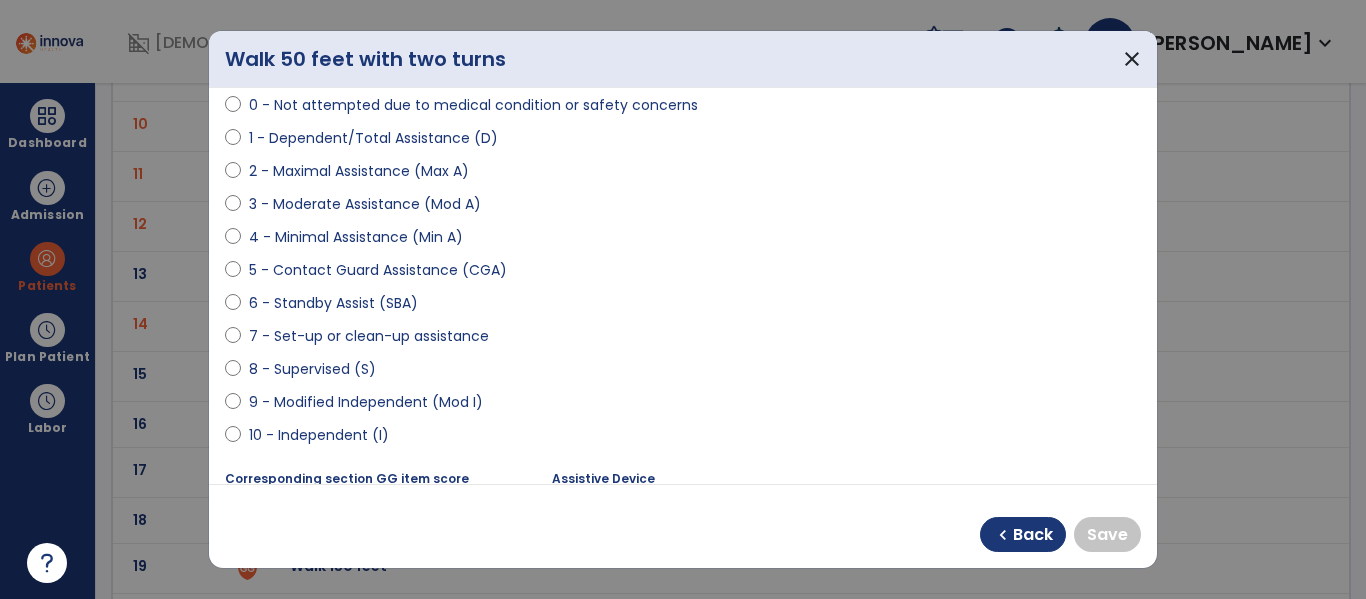 click on "10 - Independent (I)" at bounding box center [319, 435] 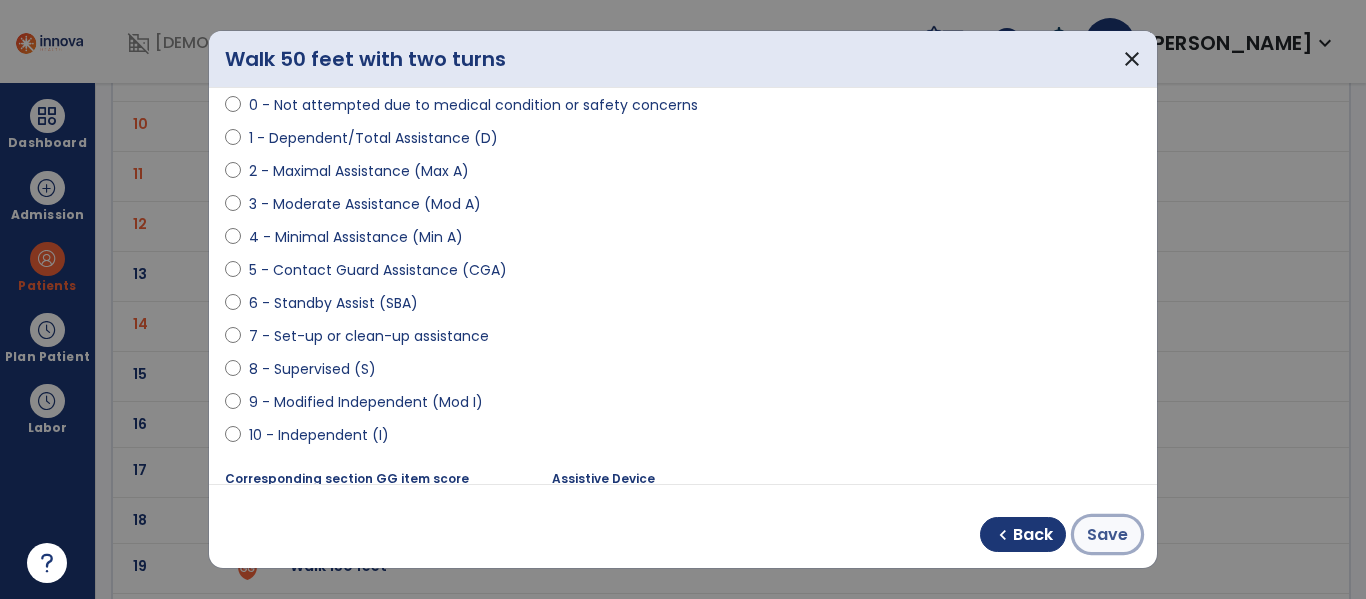 click on "Save" at bounding box center (1107, 535) 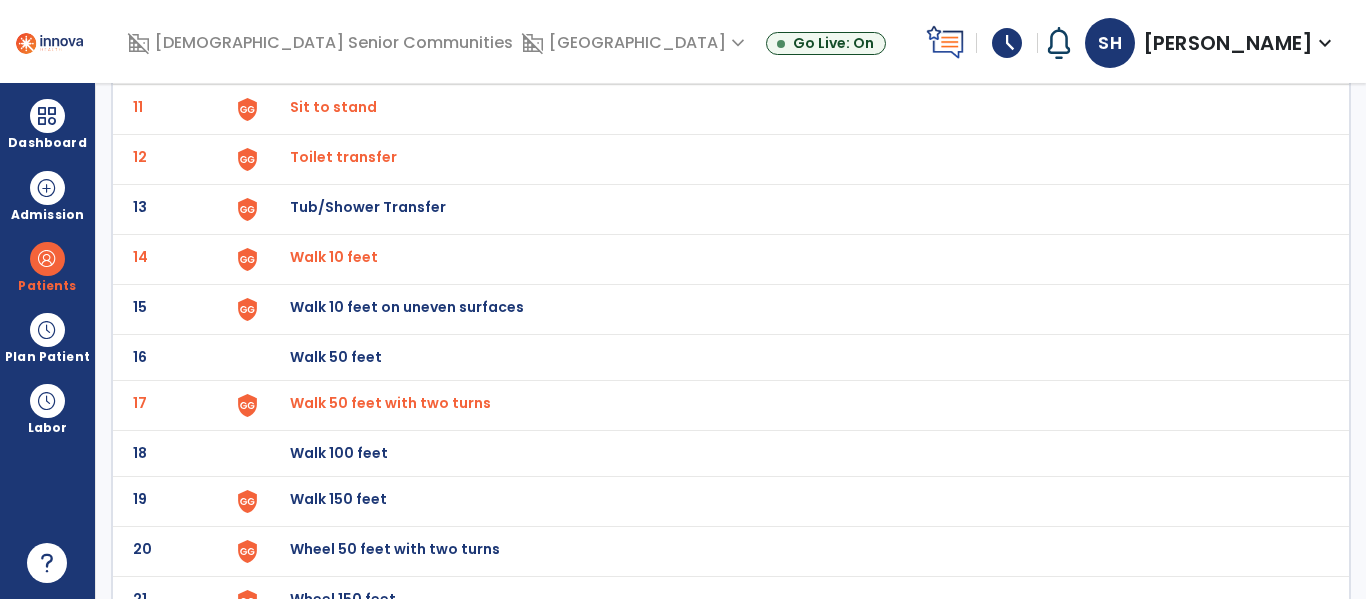 scroll, scrollTop: 698, scrollLeft: 0, axis: vertical 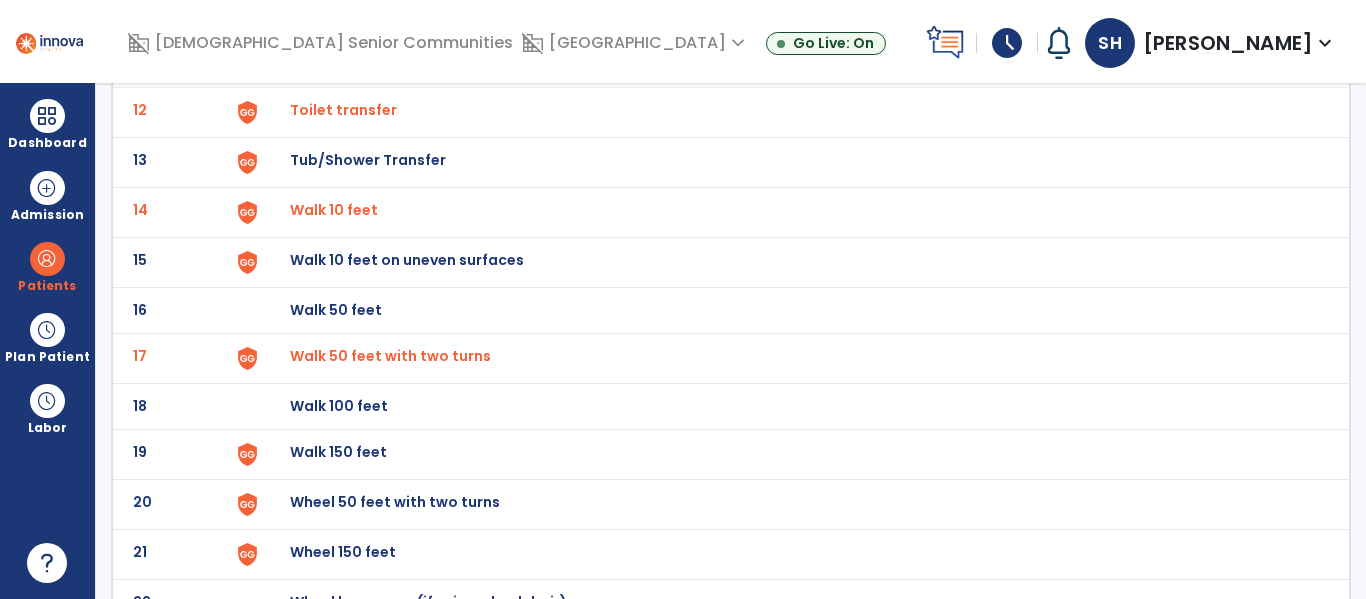 click on "Walk 150 feet" at bounding box center (336, -436) 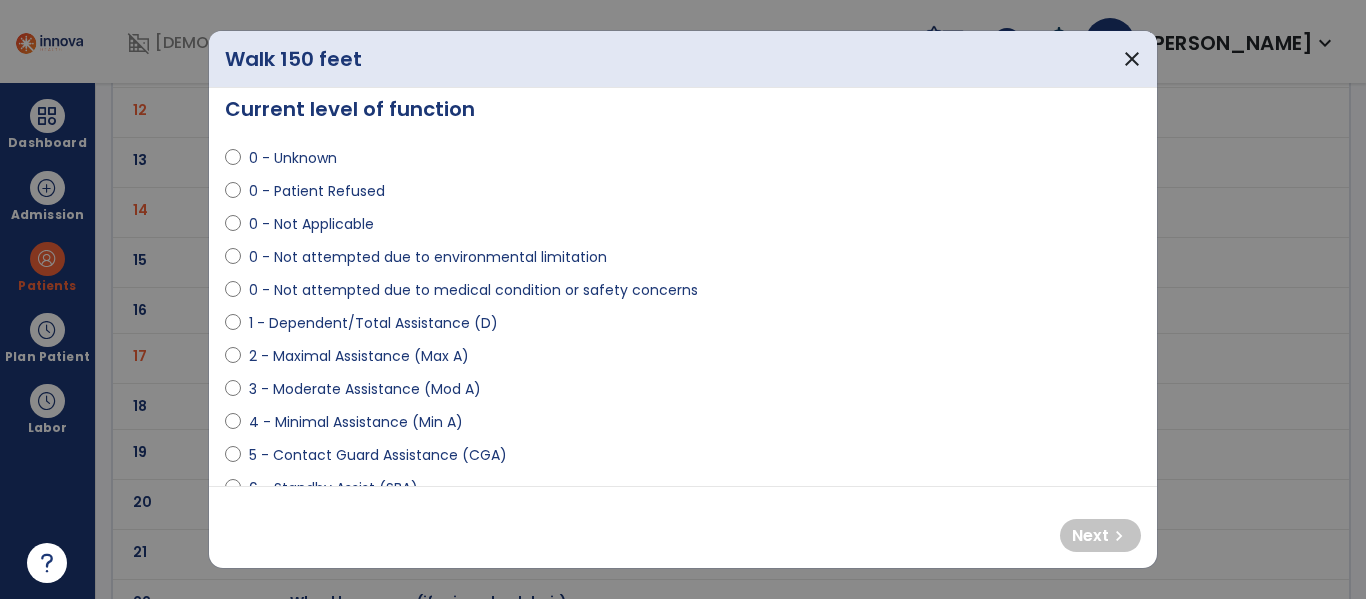 scroll, scrollTop: 12, scrollLeft: 0, axis: vertical 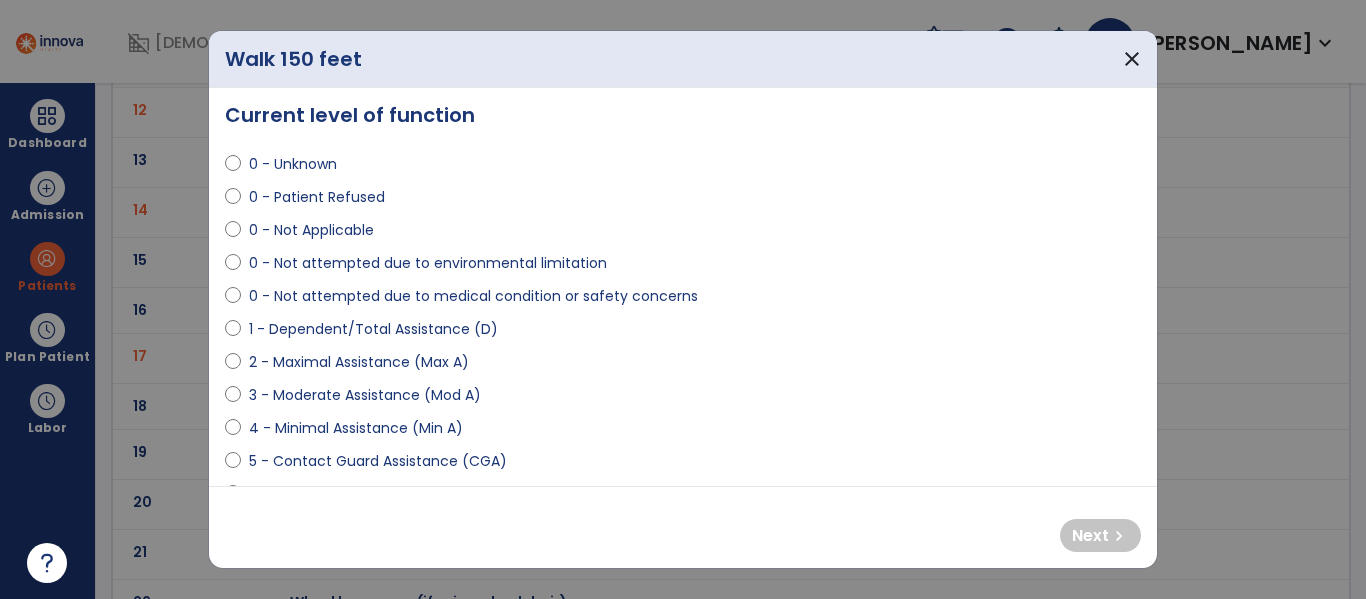 click on "0 - Not attempted due to medical condition or safety concerns" at bounding box center [473, 296] 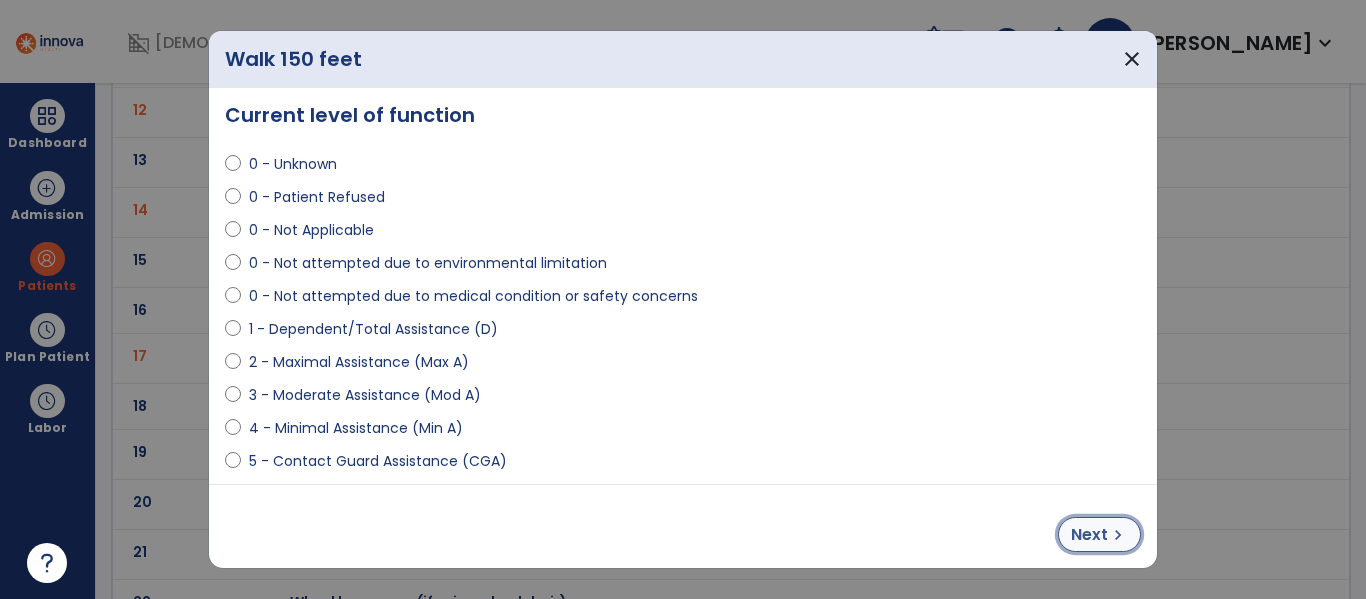 click on "chevron_right" at bounding box center (1118, 535) 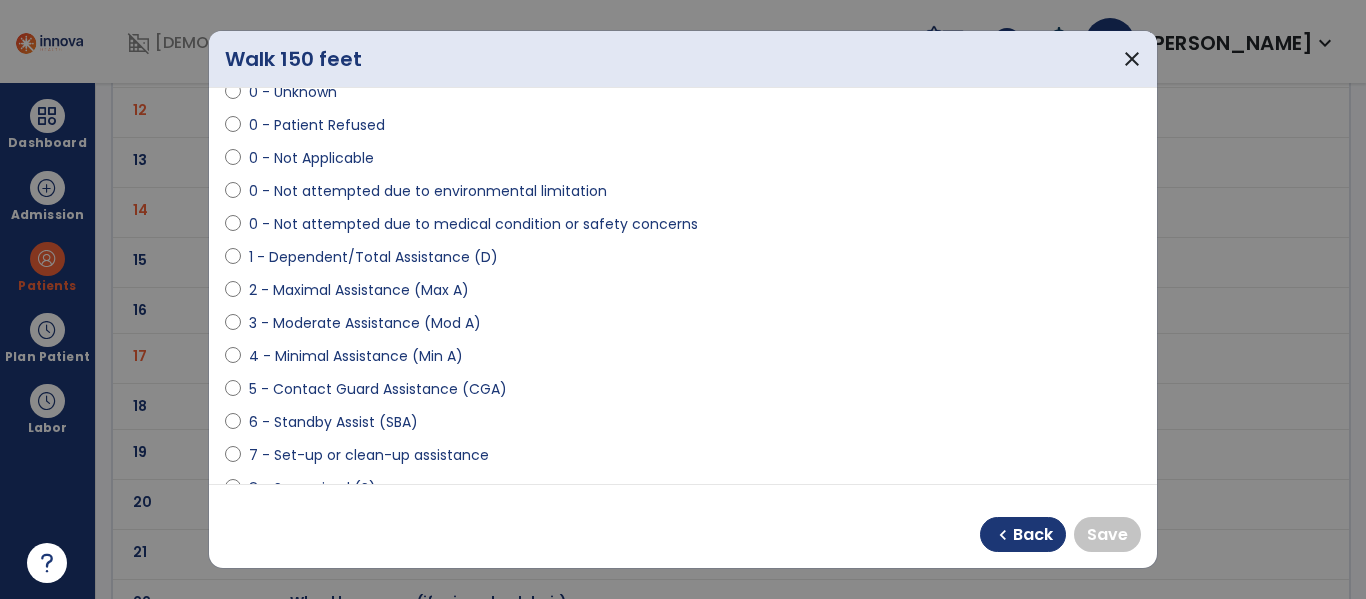scroll, scrollTop: 247, scrollLeft: 0, axis: vertical 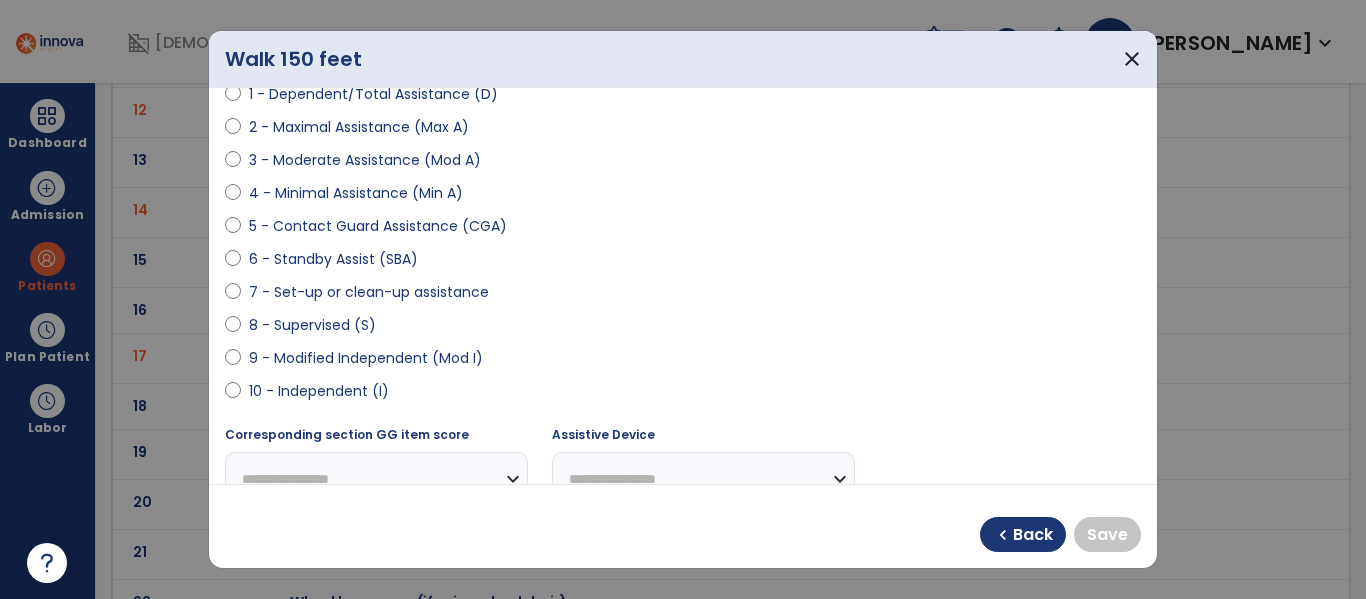 drag, startPoint x: 313, startPoint y: 393, endPoint x: 376, endPoint y: 395, distance: 63.03174 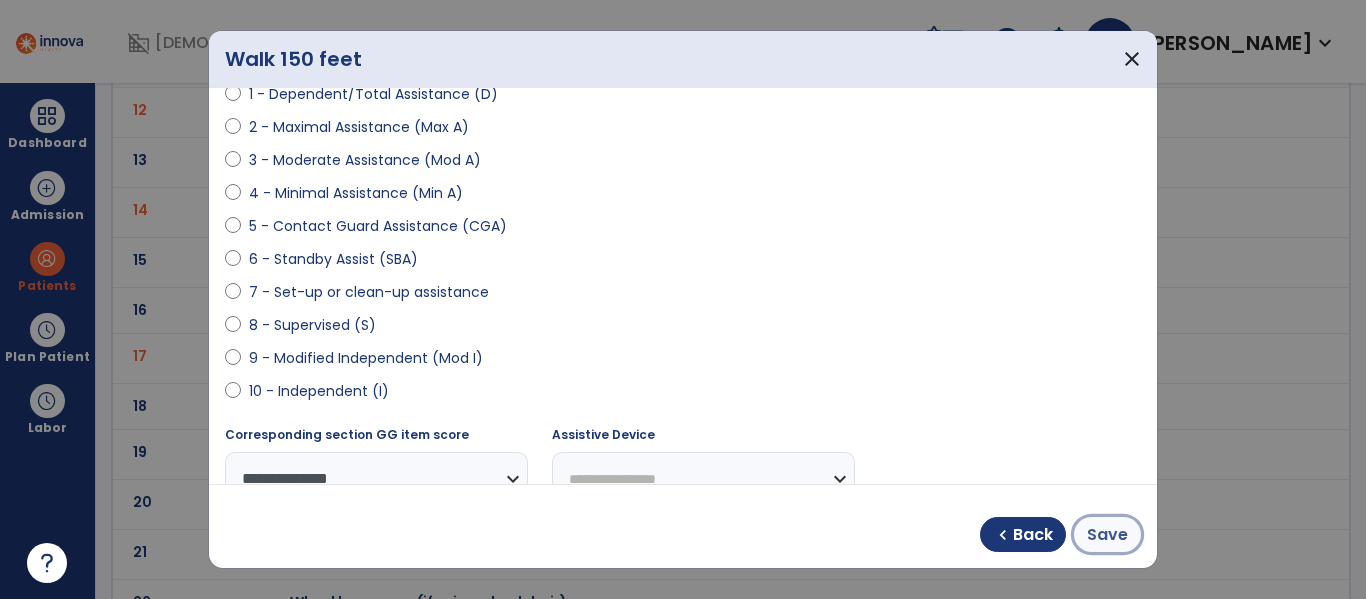 click on "Save" at bounding box center (1107, 535) 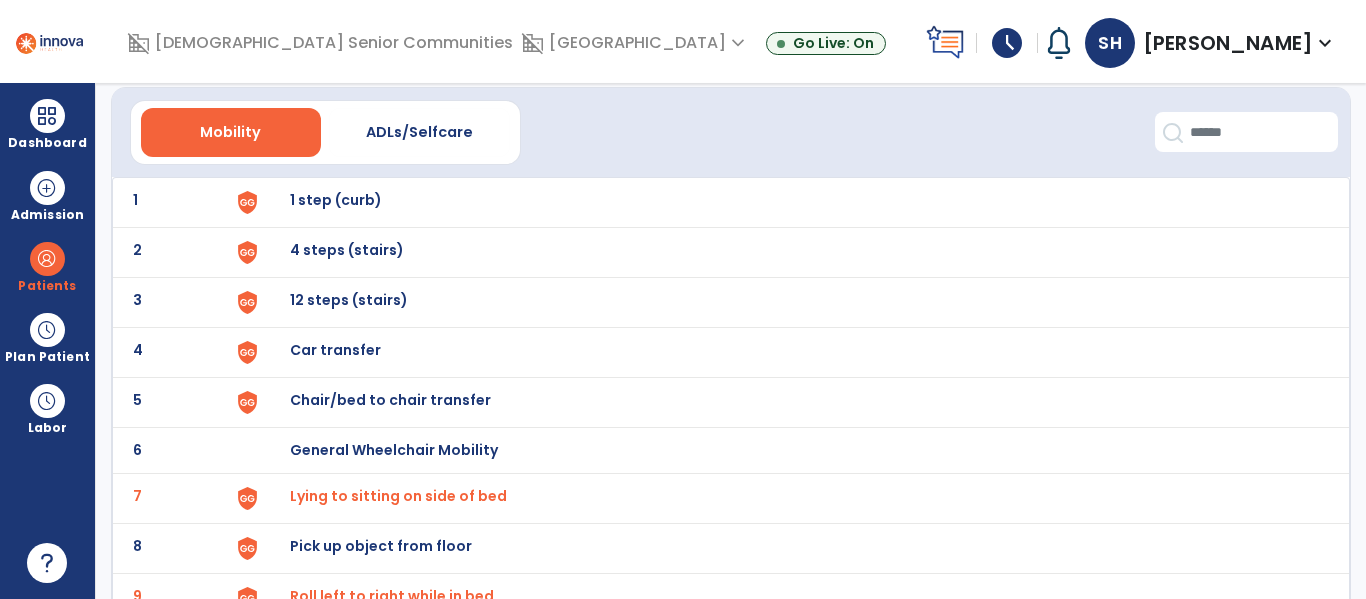 scroll, scrollTop: 45, scrollLeft: 0, axis: vertical 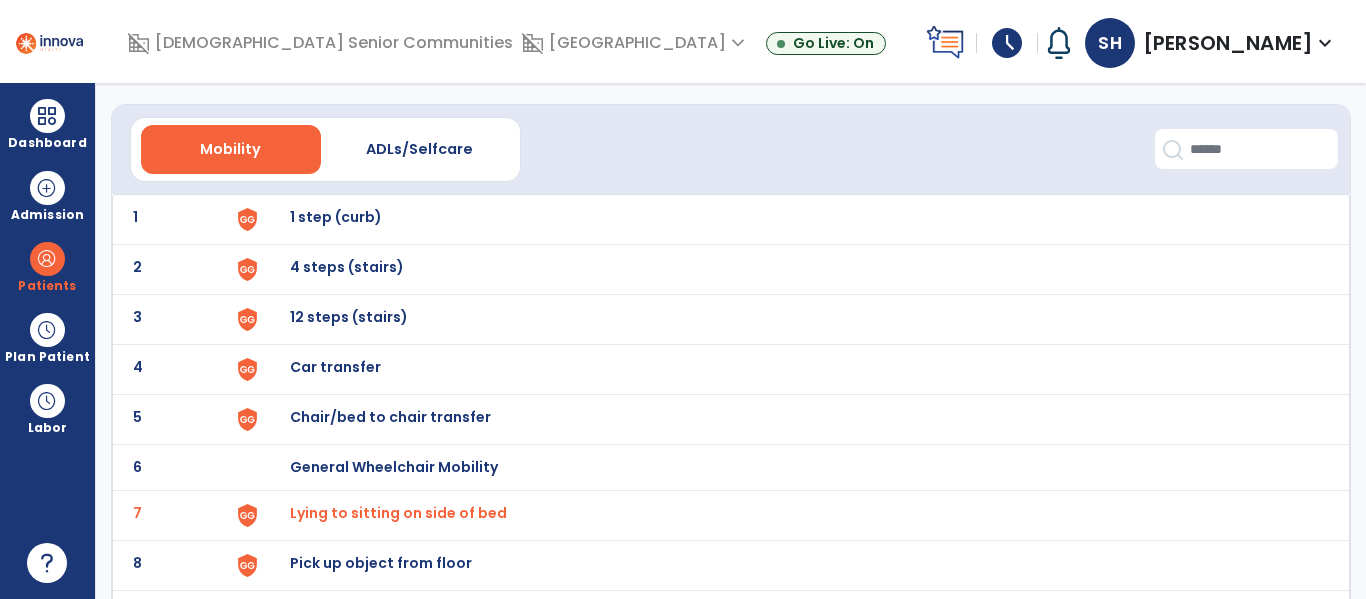 click on "Chair/bed to chair transfer" at bounding box center (336, 217) 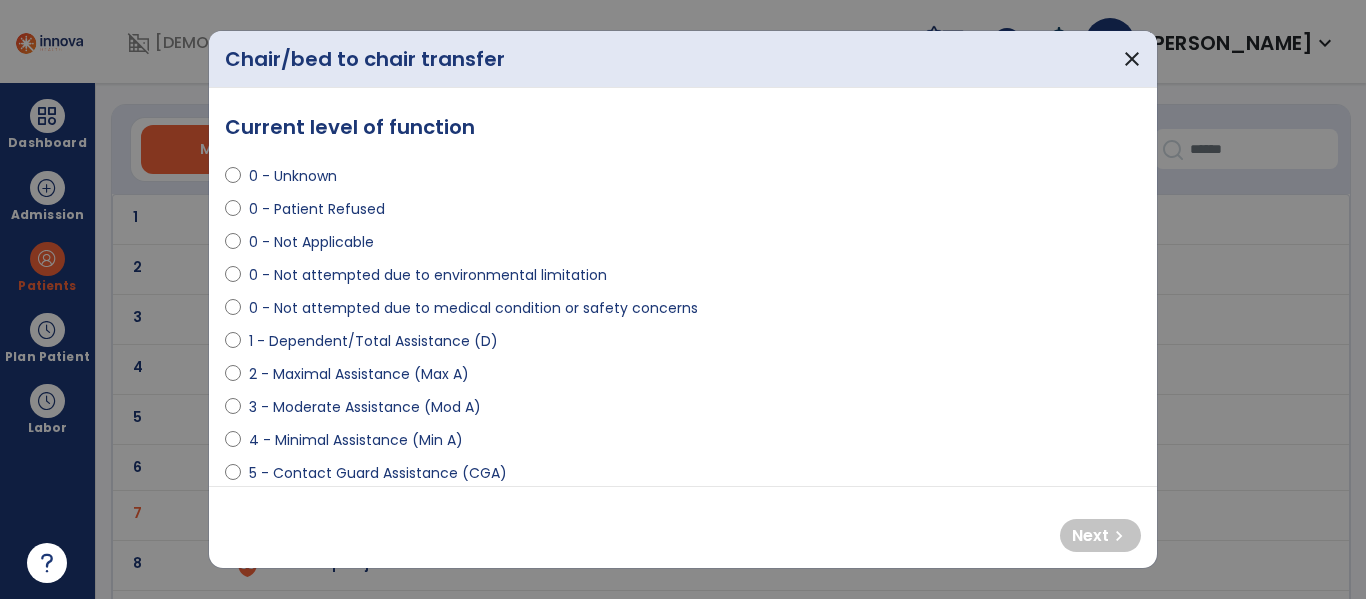 click on "4 - Minimal Assistance (Min A)" at bounding box center (356, 440) 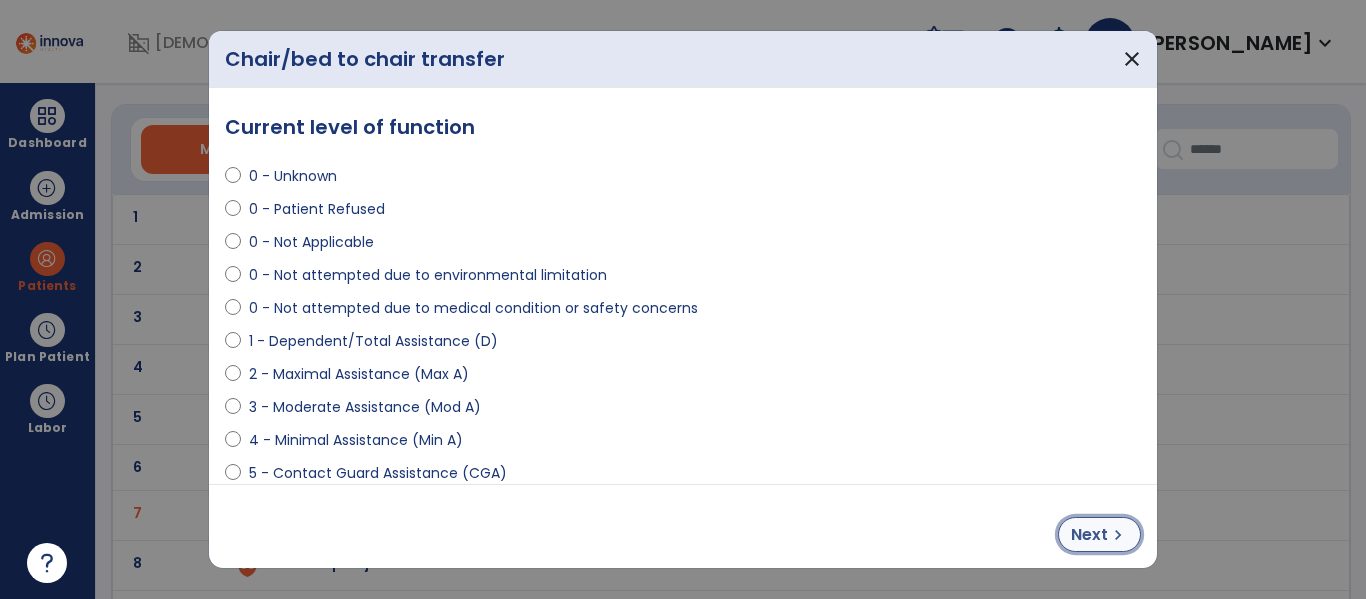 click on "Next" at bounding box center [1089, 535] 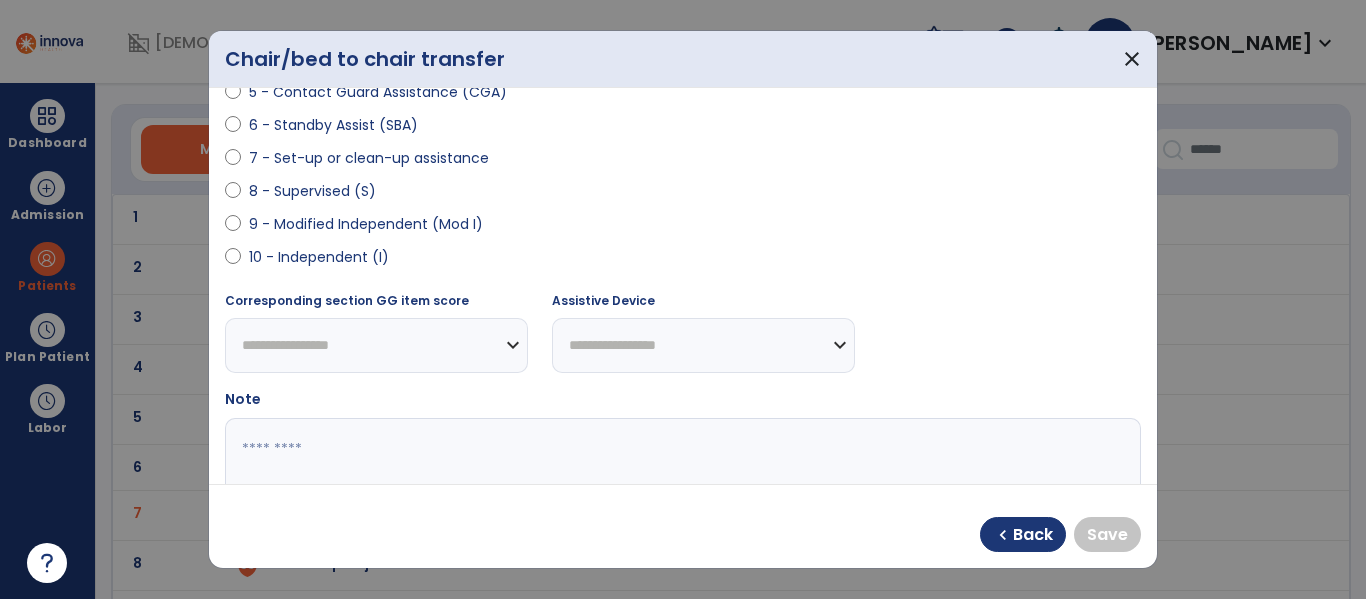 scroll, scrollTop: 382, scrollLeft: 0, axis: vertical 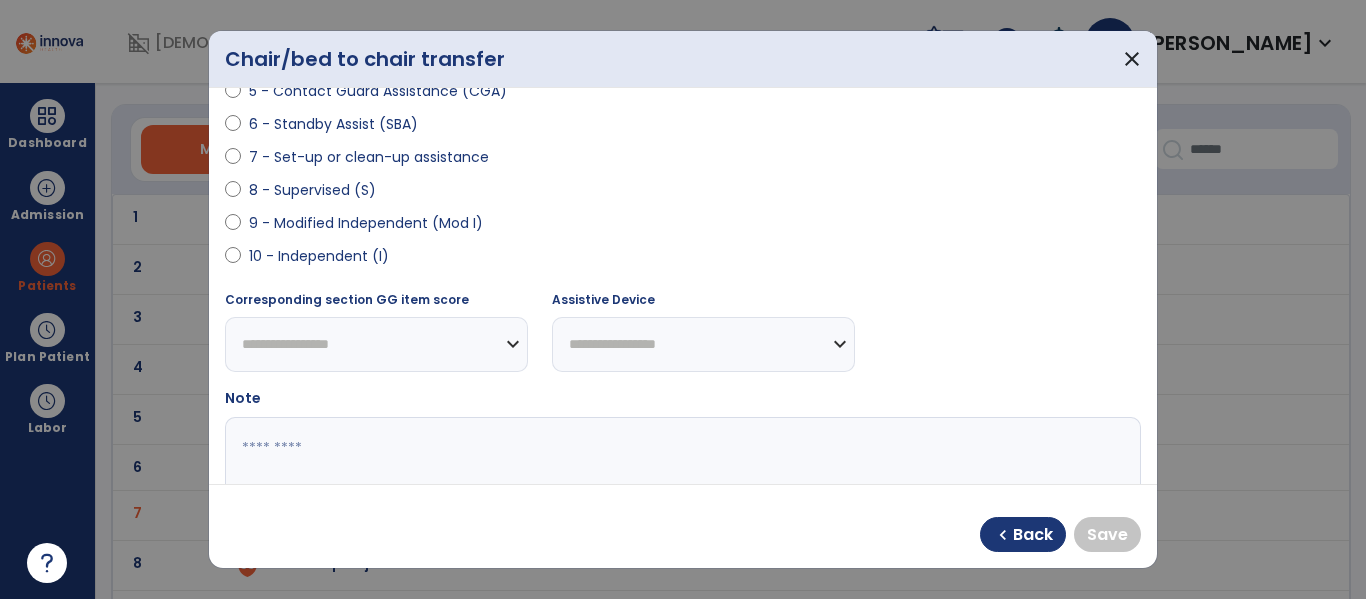 click on "10 - Independent (I)" at bounding box center [319, 256] 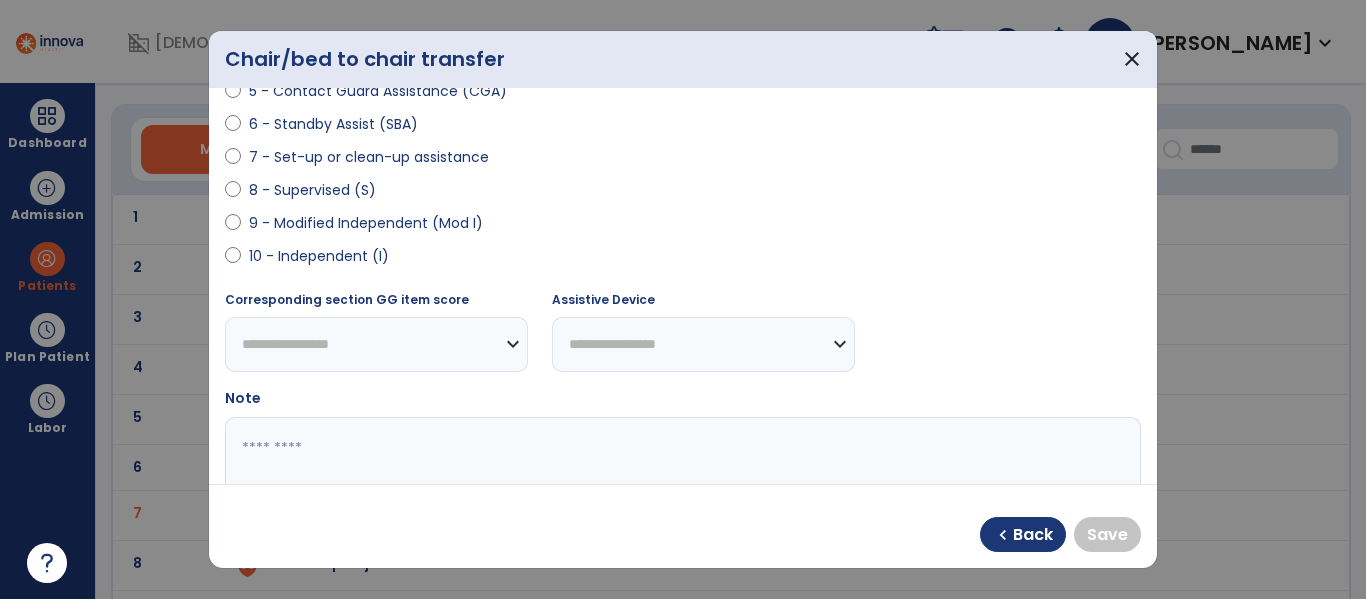 select on "**********" 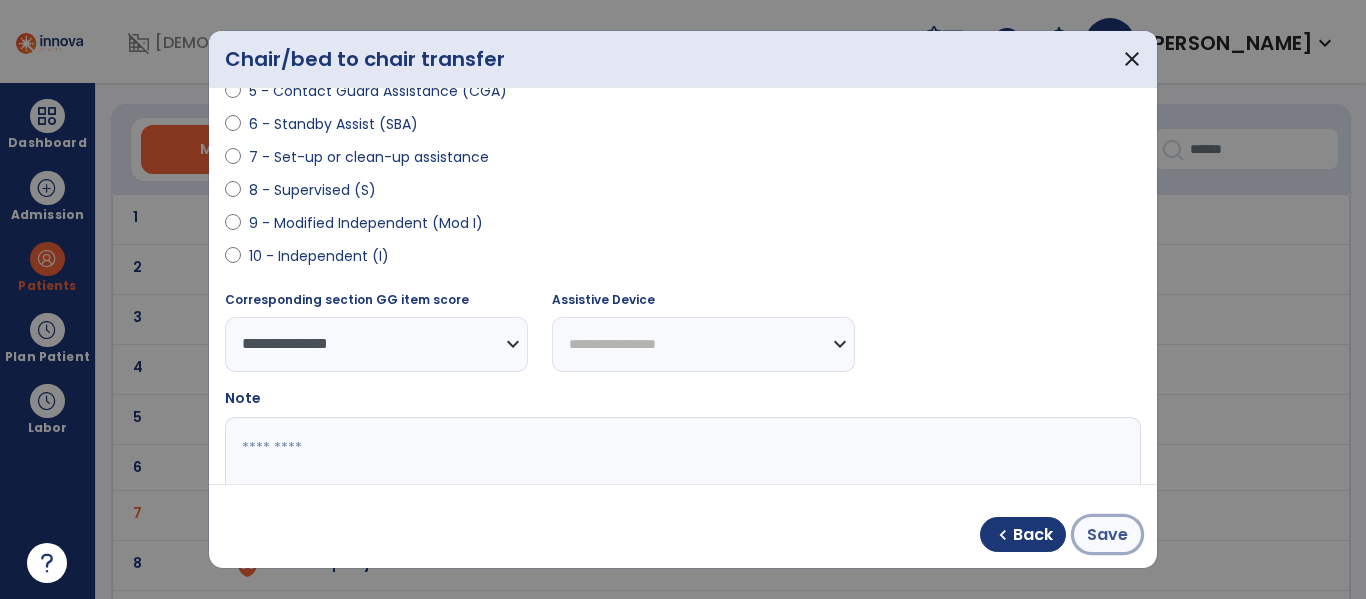 click on "Save" at bounding box center (1107, 535) 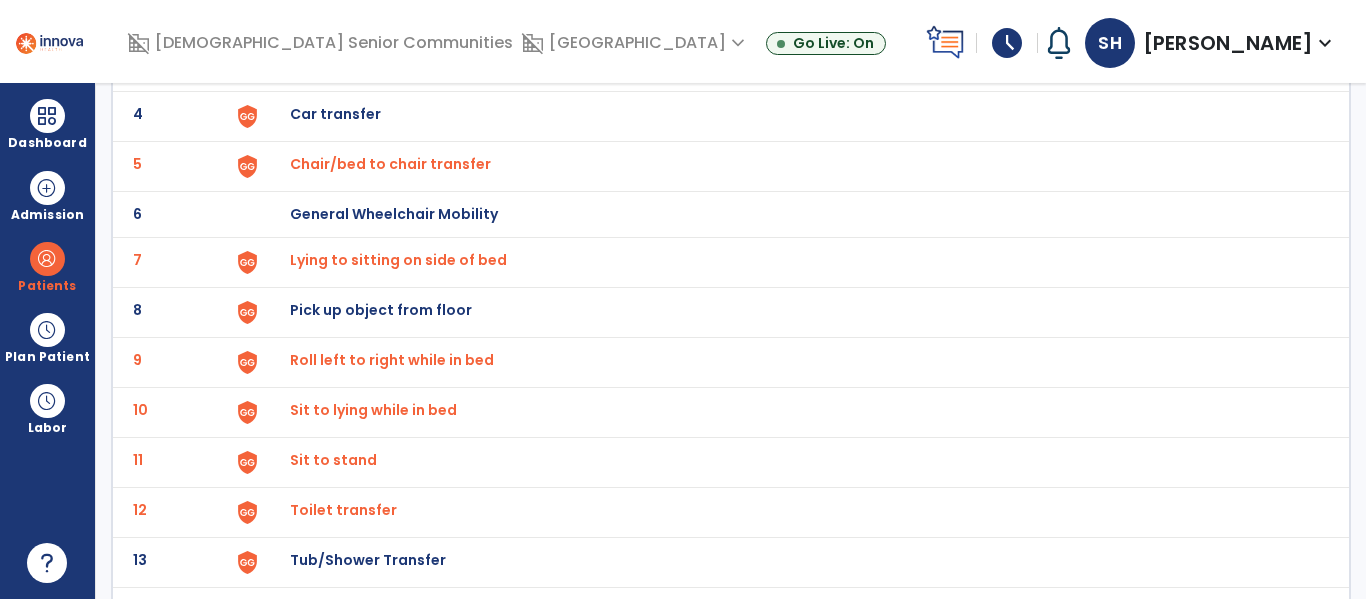 scroll, scrollTop: 0, scrollLeft: 0, axis: both 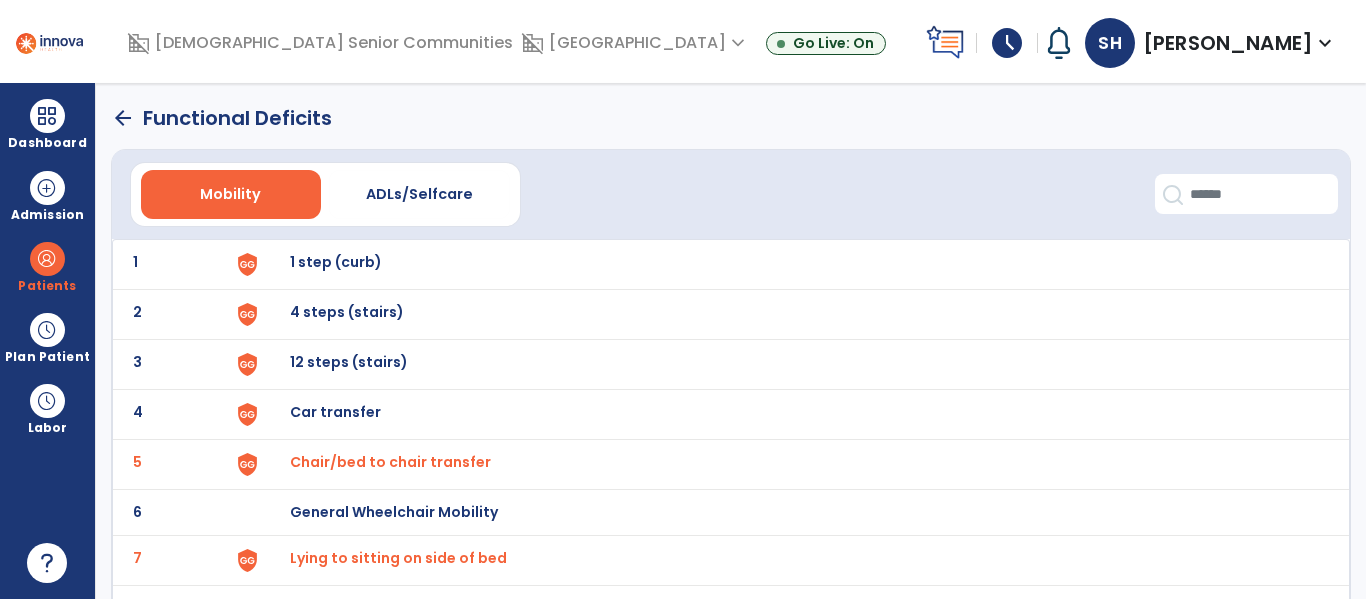 click on "arrow_back" 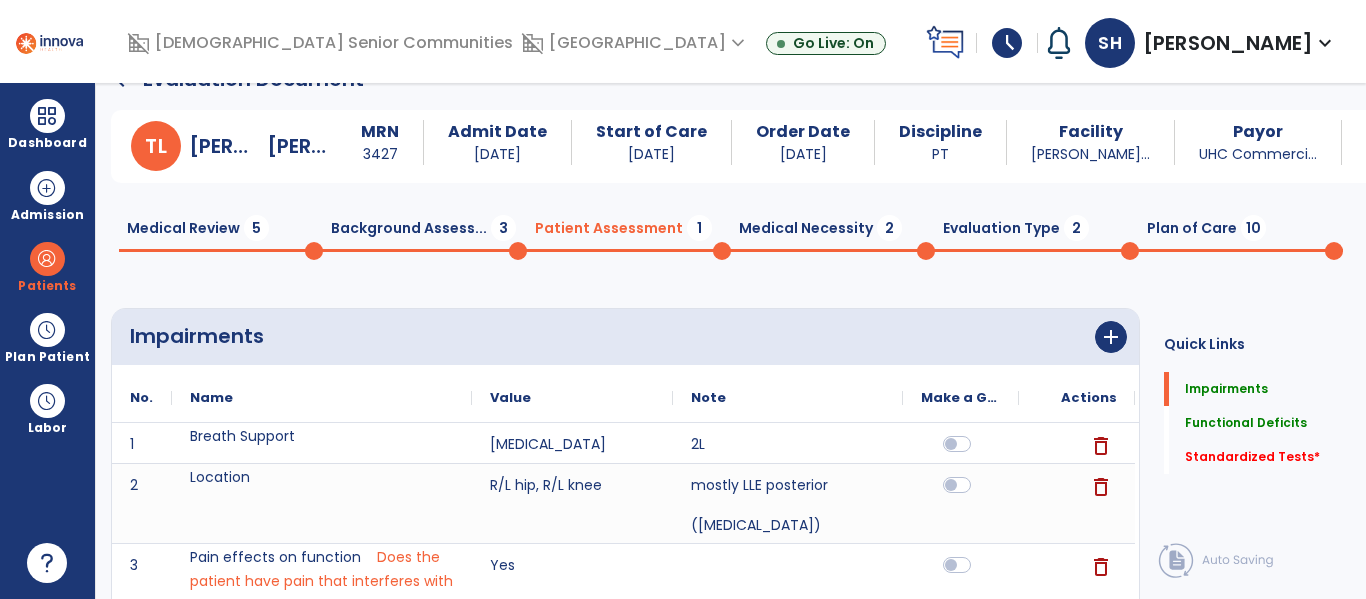 scroll, scrollTop: 40, scrollLeft: 0, axis: vertical 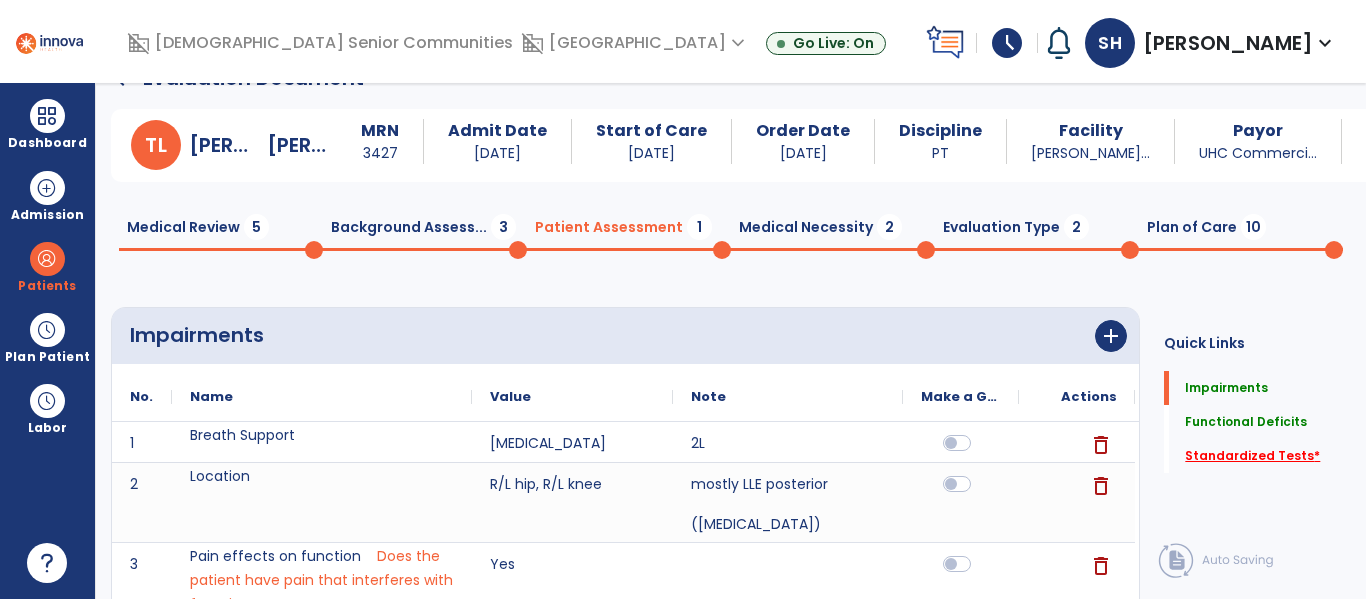click on "Standardized Tests   *" 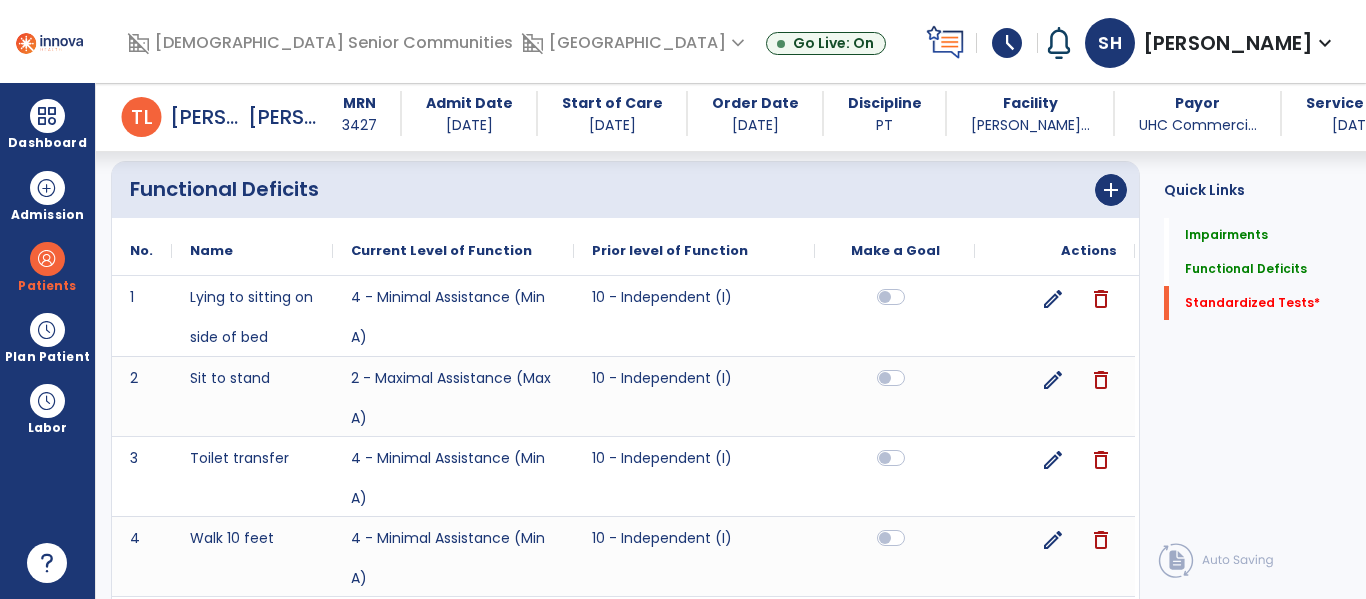 scroll, scrollTop: 2031, scrollLeft: 0, axis: vertical 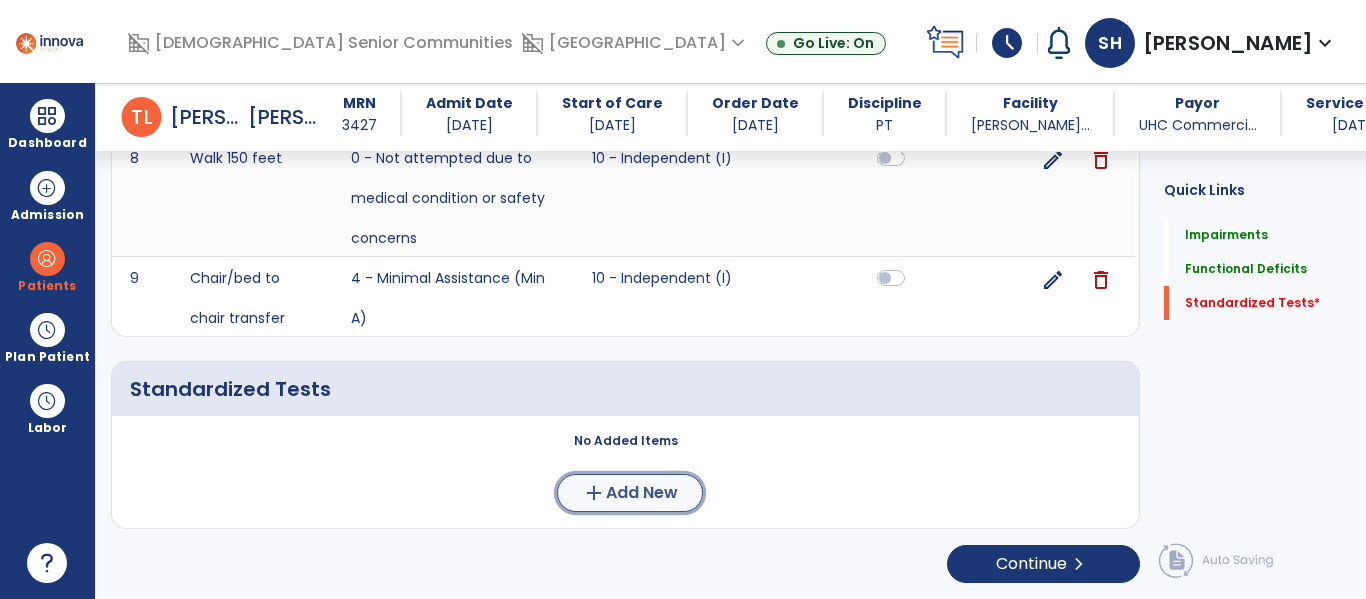 click on "add" 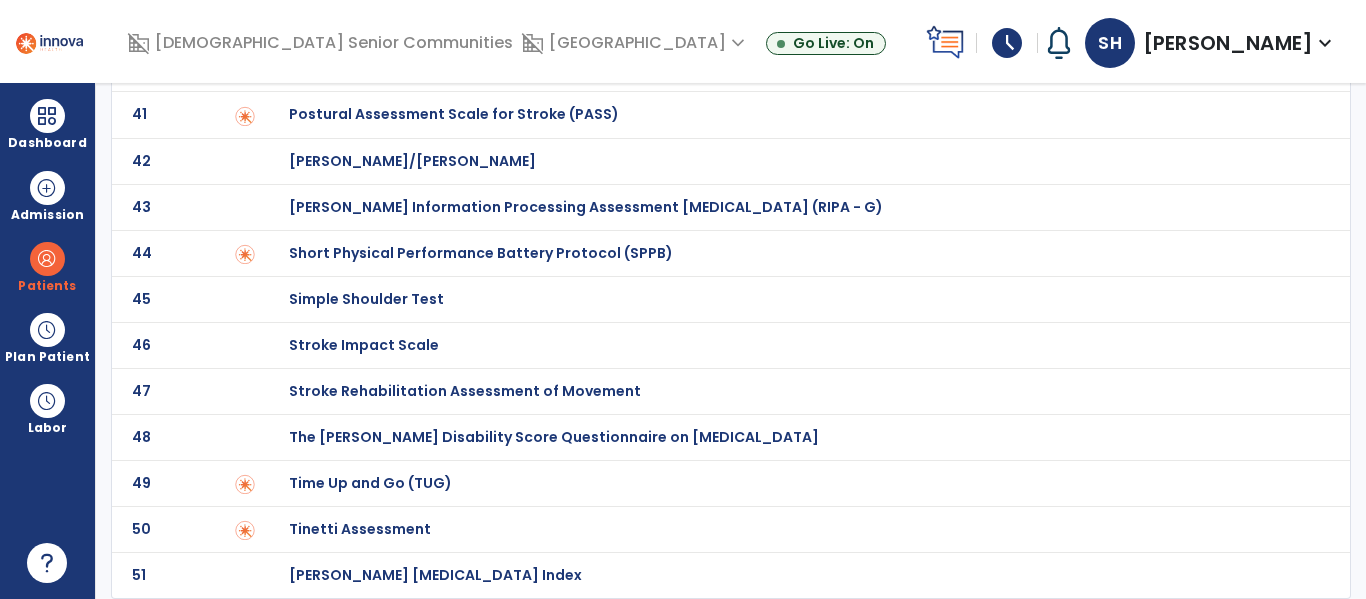 scroll, scrollTop: 0, scrollLeft: 0, axis: both 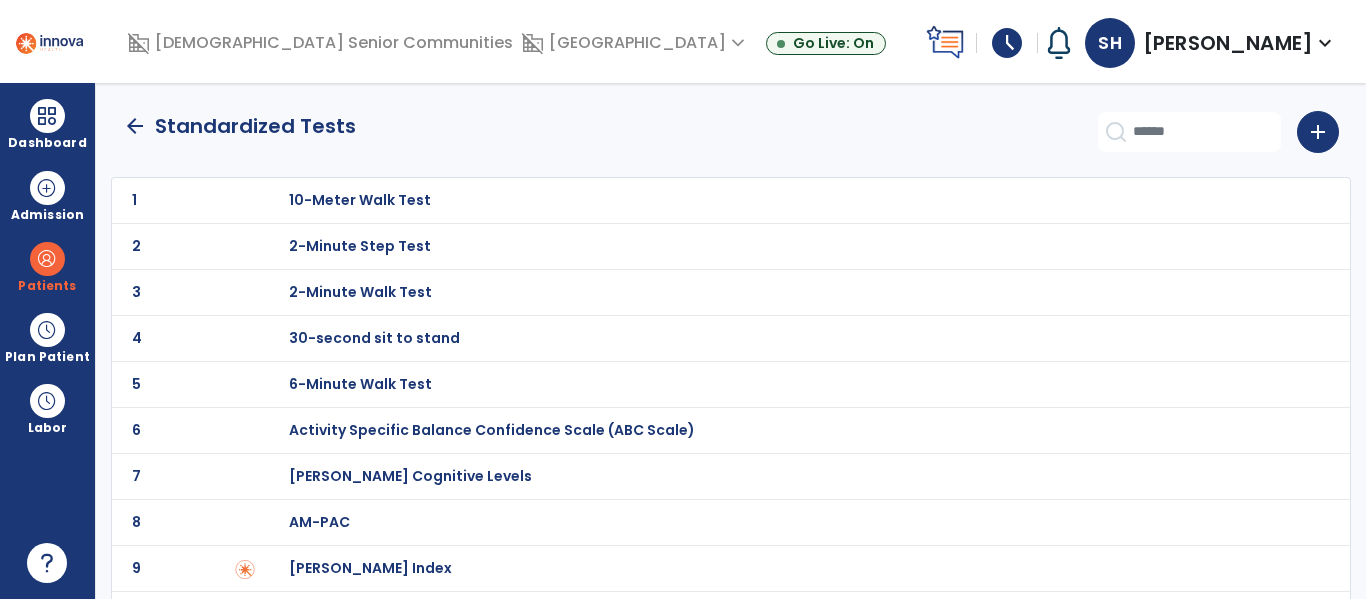 click on "30-second sit to stand" at bounding box center [360, 200] 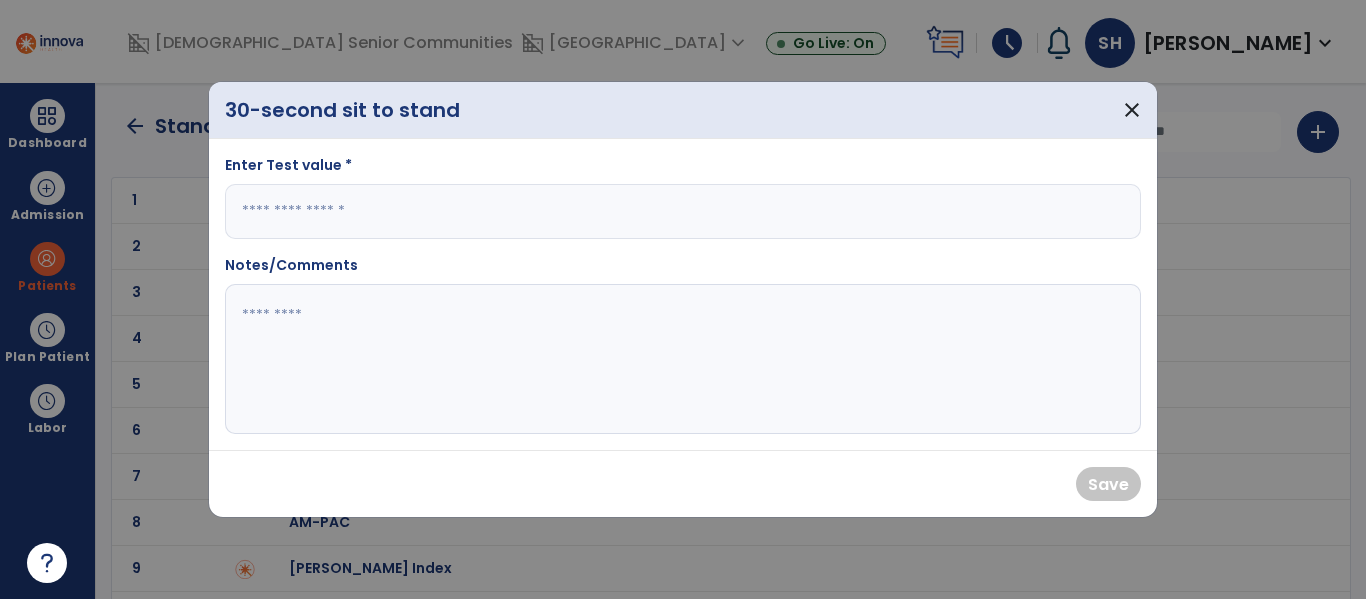 click at bounding box center [683, 211] 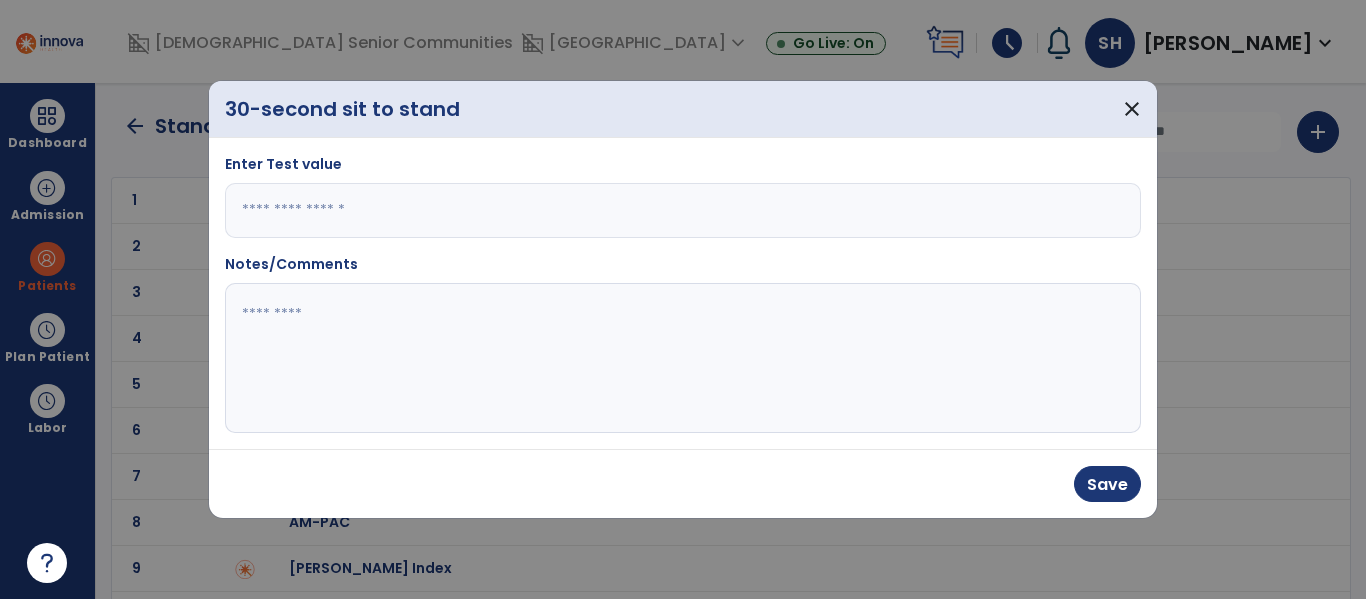 type on "*" 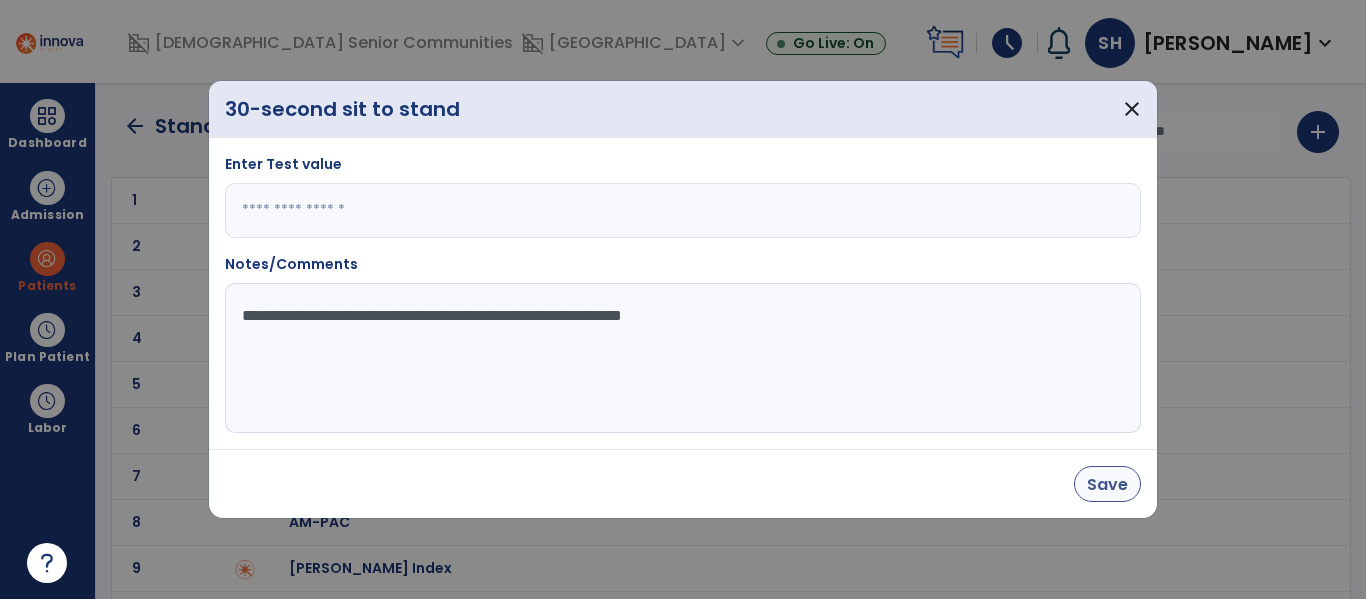 type on "**********" 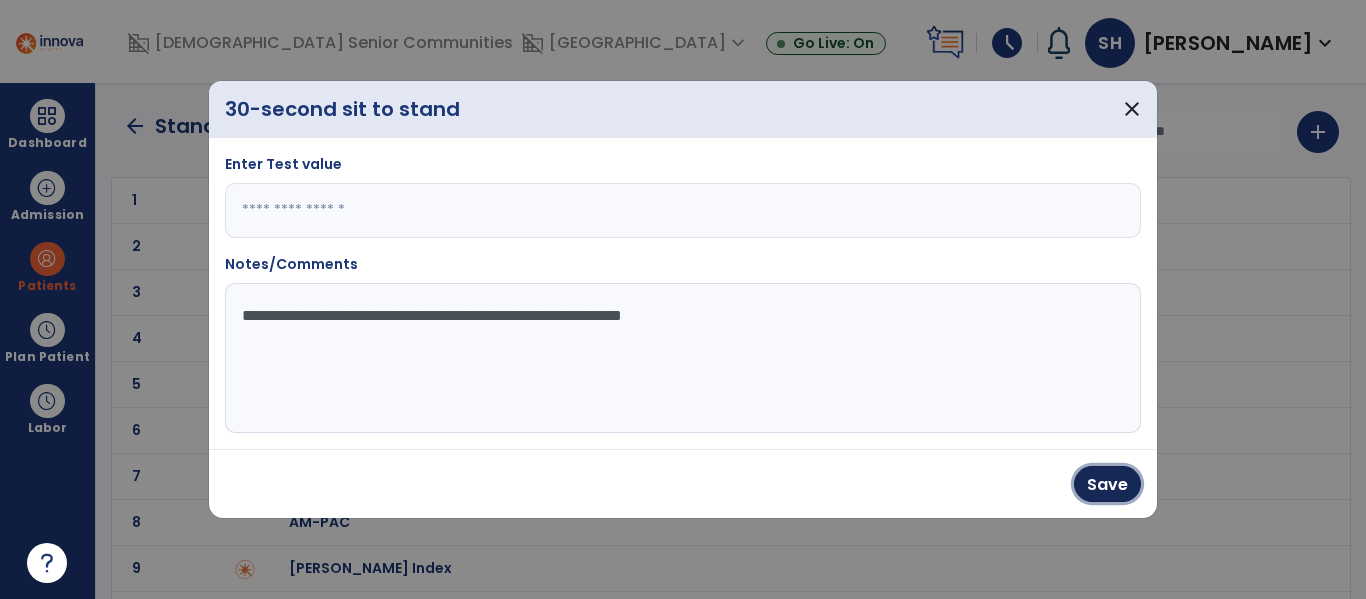 click on "Save" at bounding box center [1107, 484] 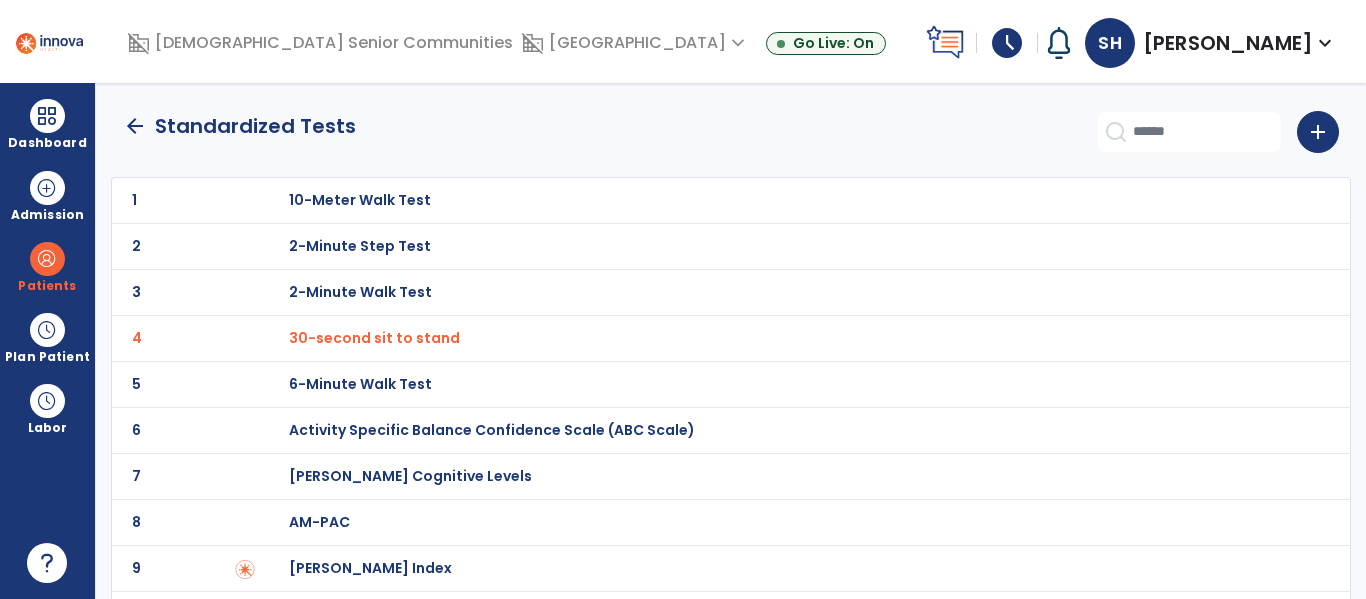 click on "6-Minute Walk Test" at bounding box center [360, 200] 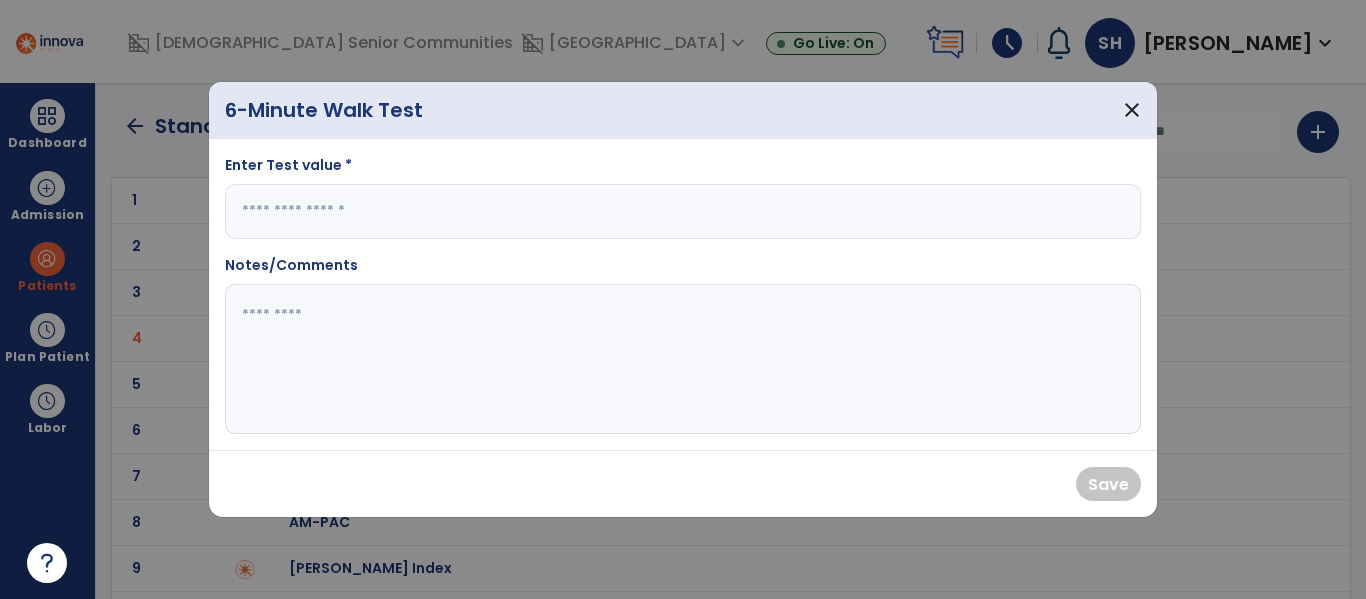 click at bounding box center (683, 211) 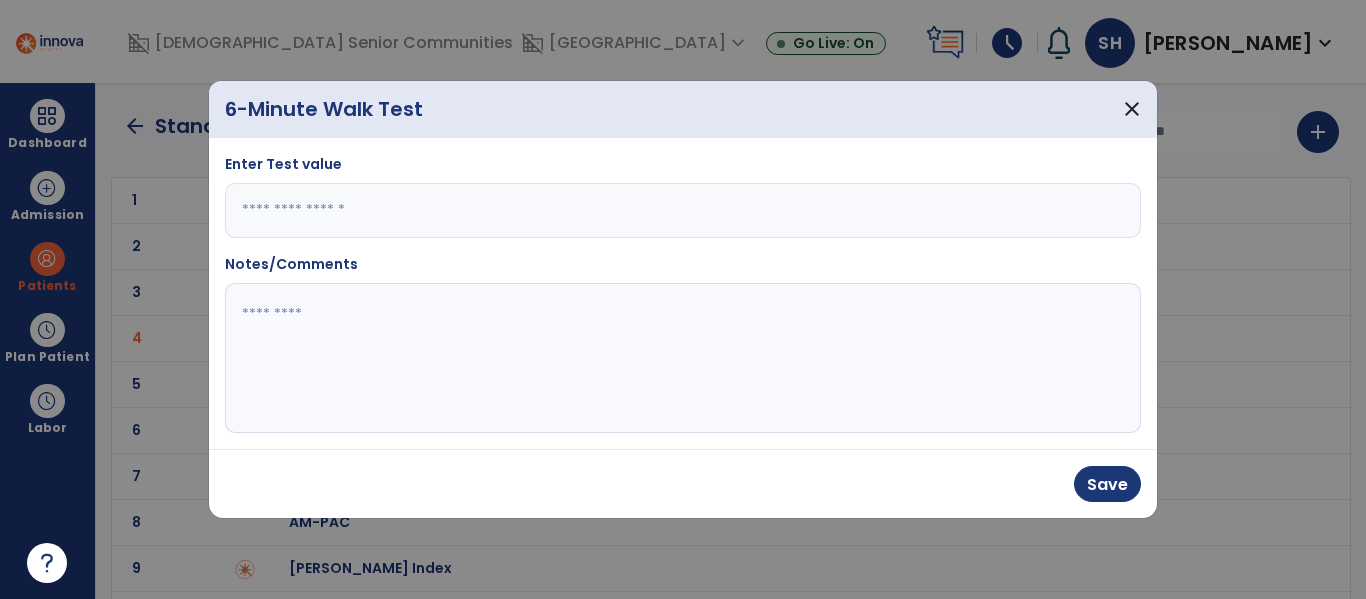 type on "**" 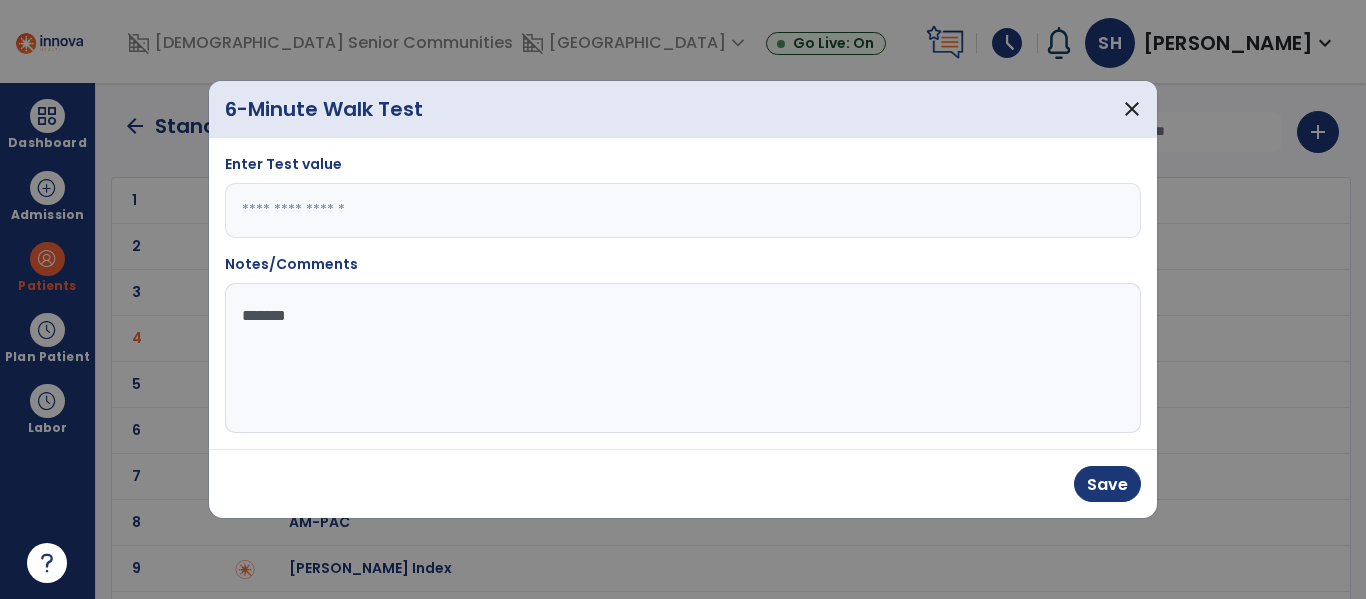 type on "********" 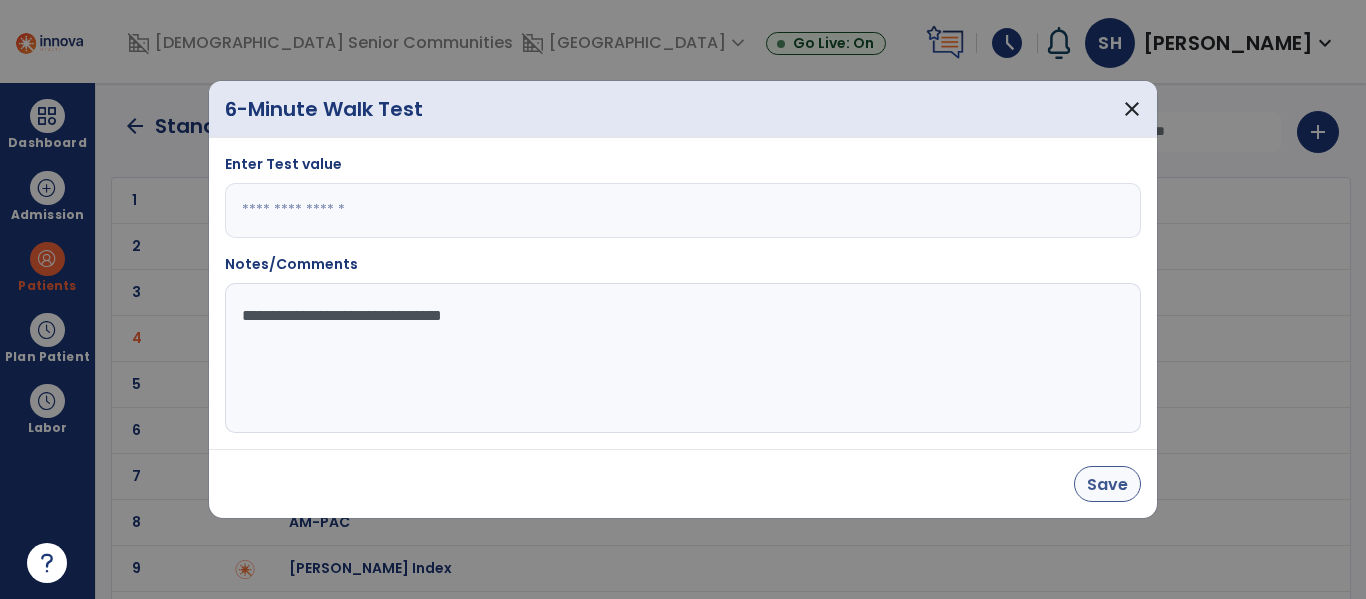 type on "**********" 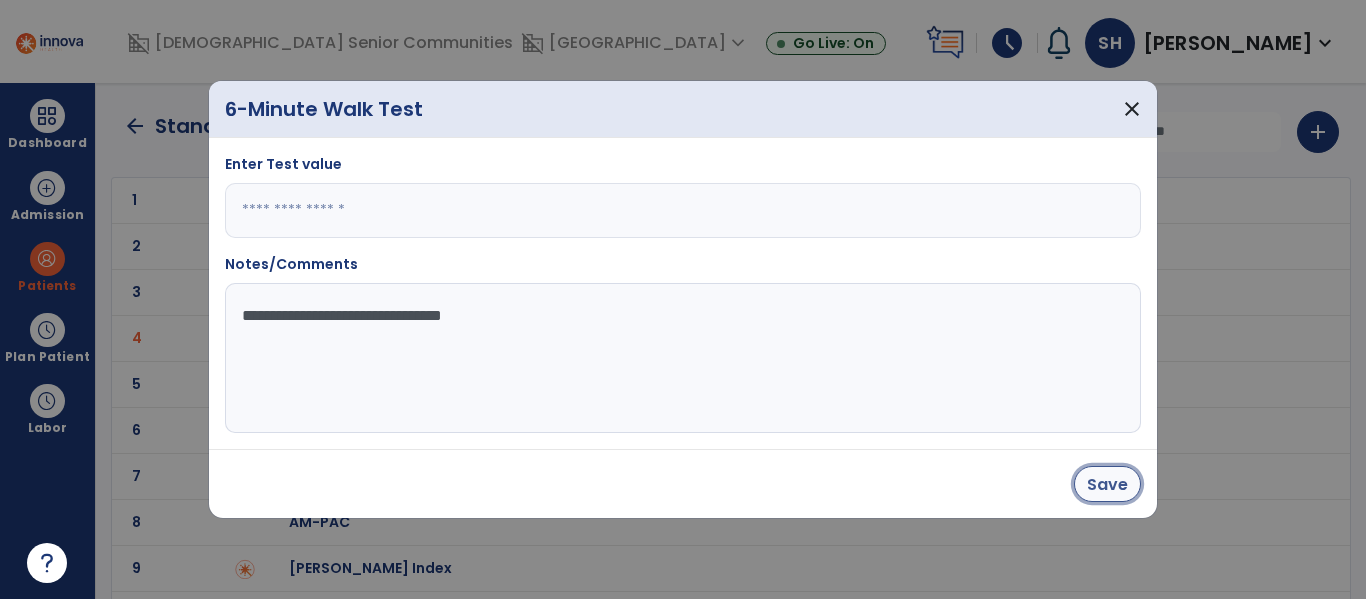 click on "Save" at bounding box center (1107, 484) 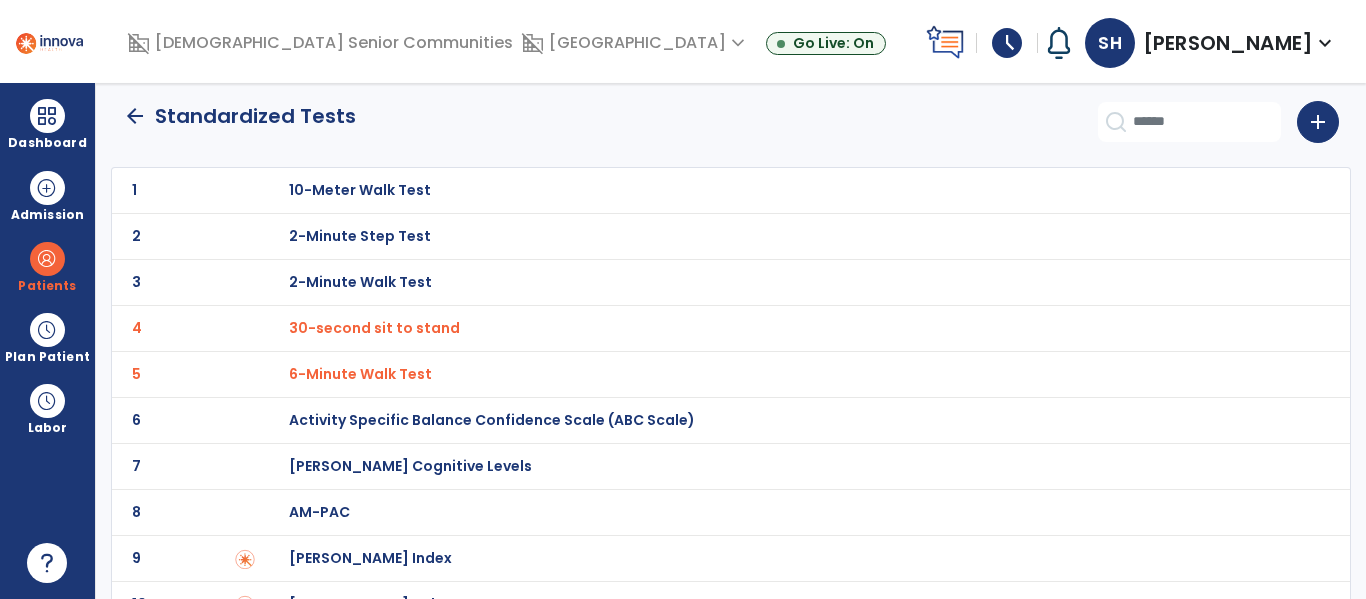 scroll, scrollTop: 0, scrollLeft: 0, axis: both 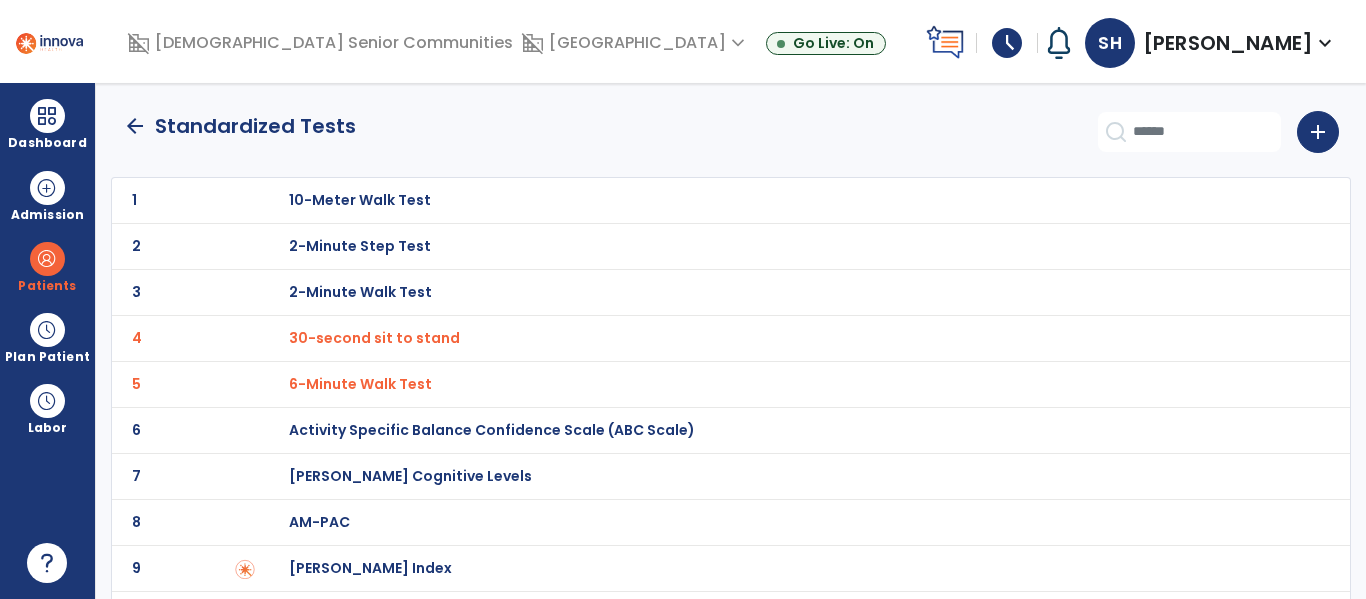 click on "arrow_back" 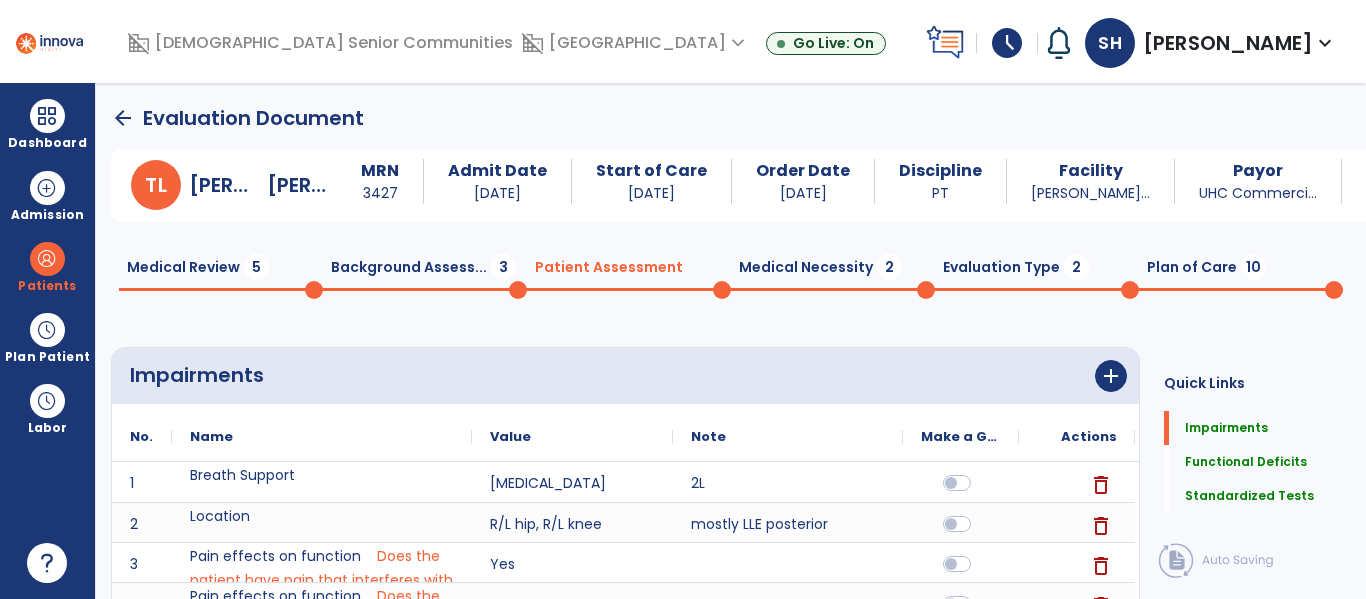 scroll, scrollTop: 20, scrollLeft: 0, axis: vertical 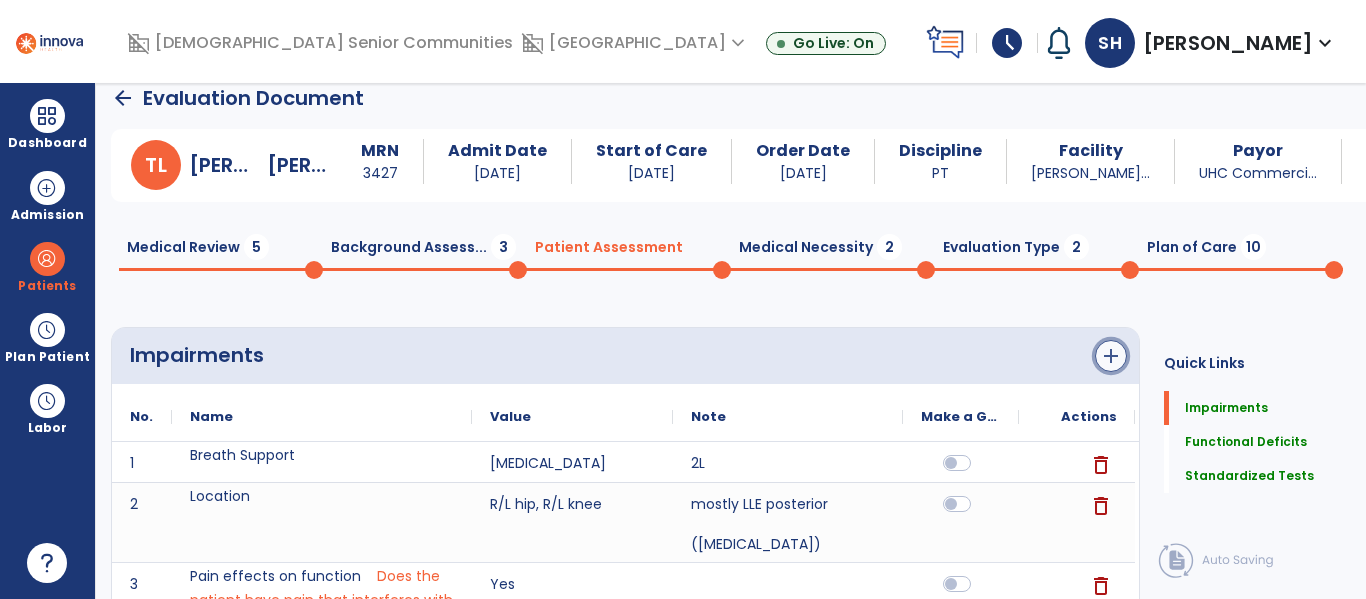 click on "add" 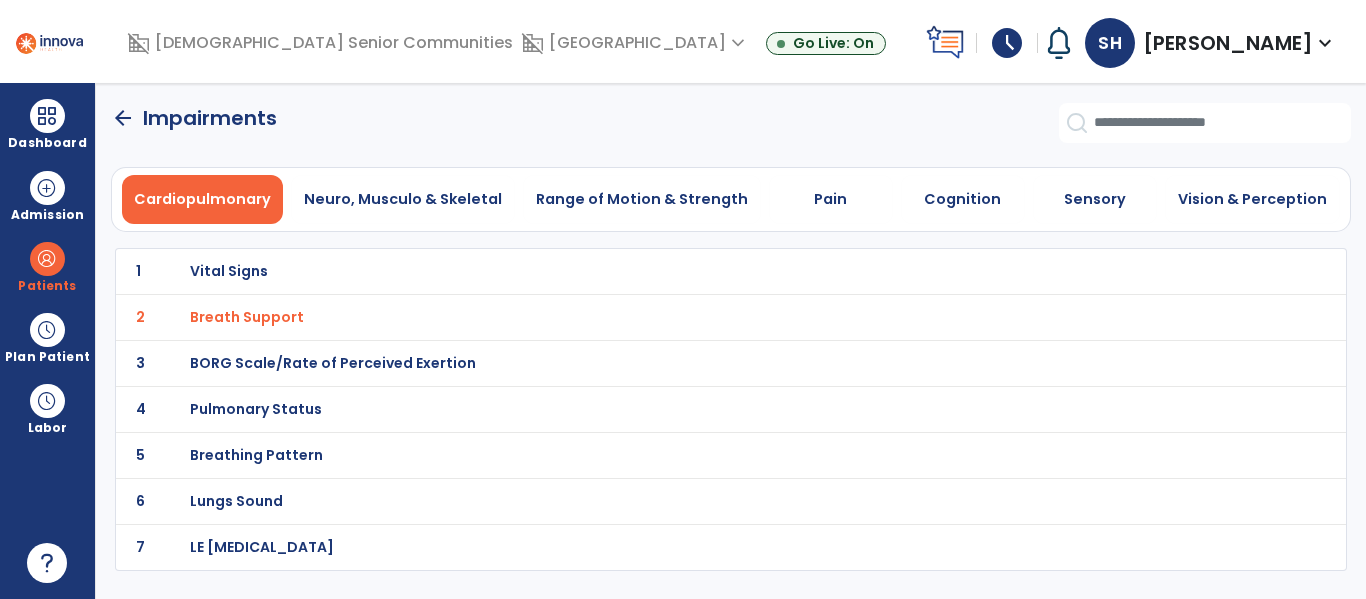 scroll, scrollTop: 0, scrollLeft: 0, axis: both 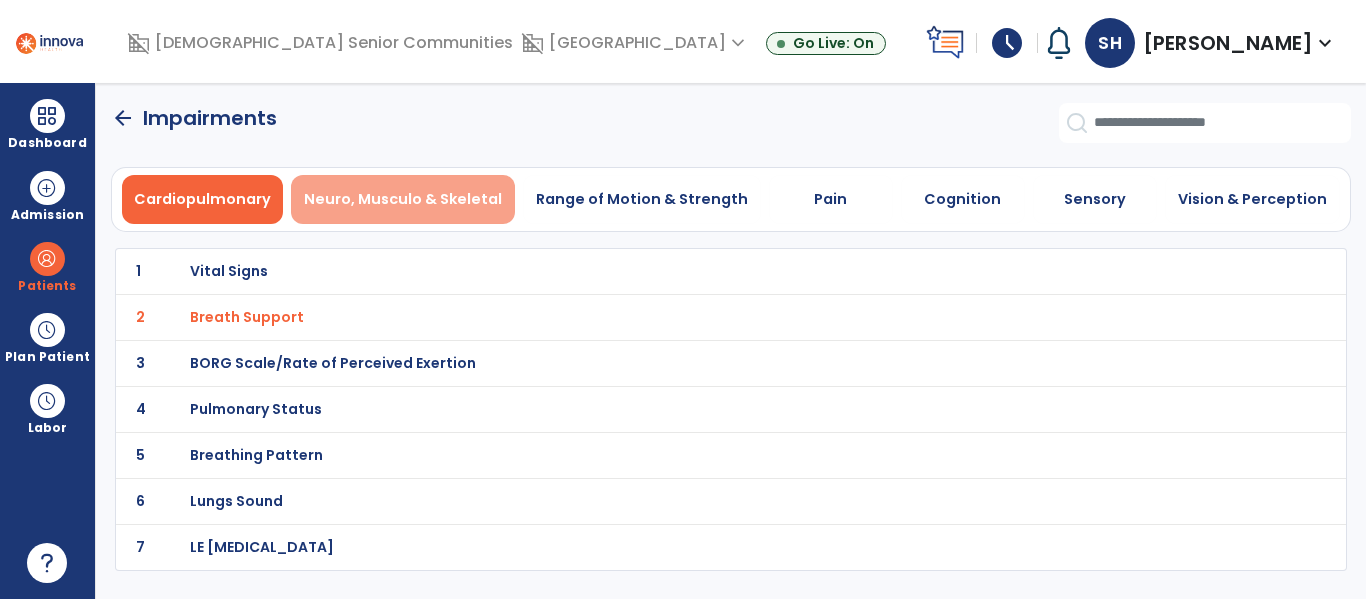 click on "Neuro, Musculo & Skeletal" at bounding box center (403, 199) 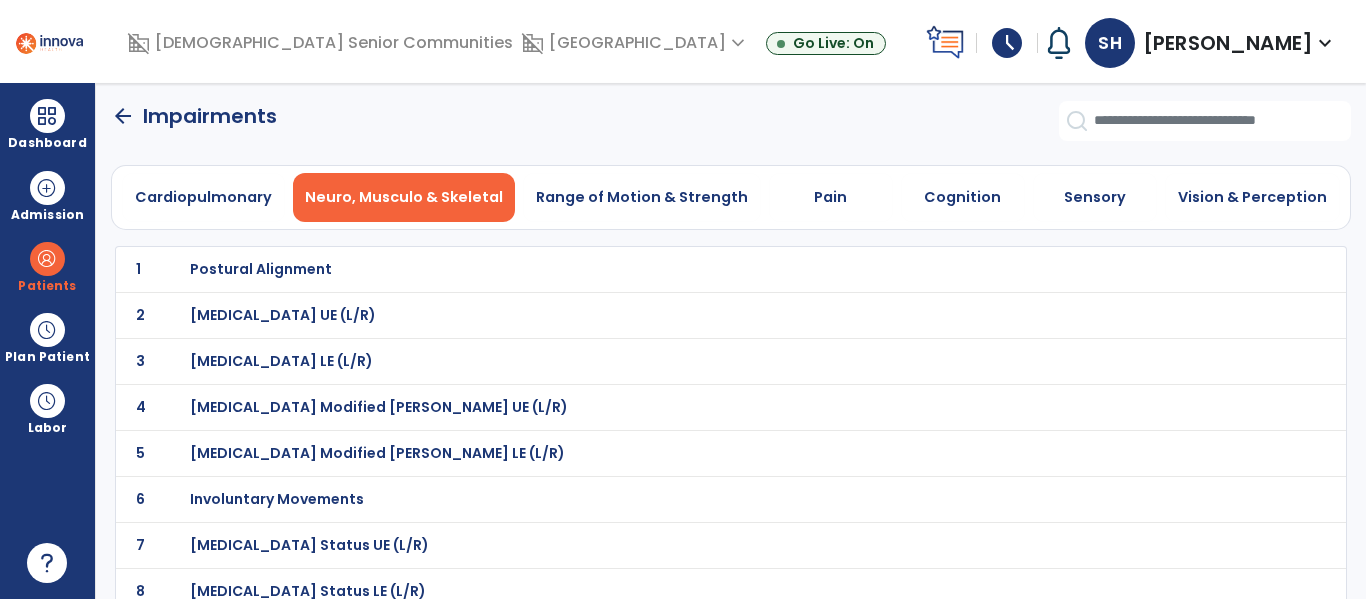 scroll, scrollTop: 0, scrollLeft: 0, axis: both 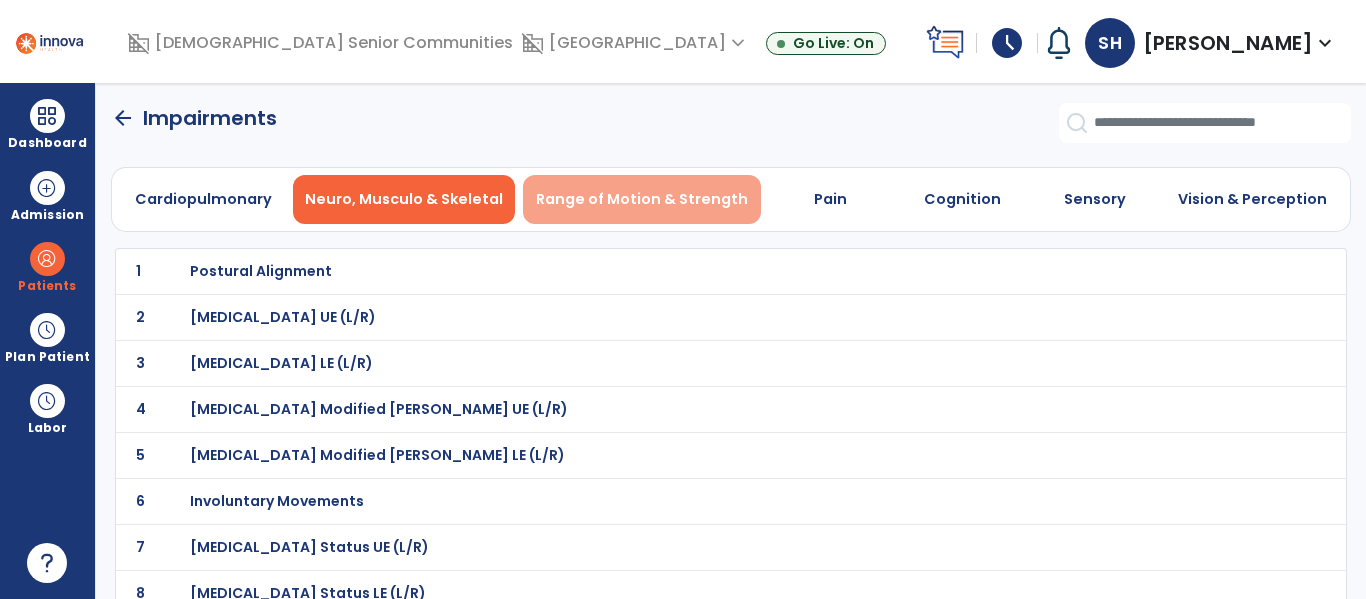 click on "Range of Motion & Strength" at bounding box center (642, 199) 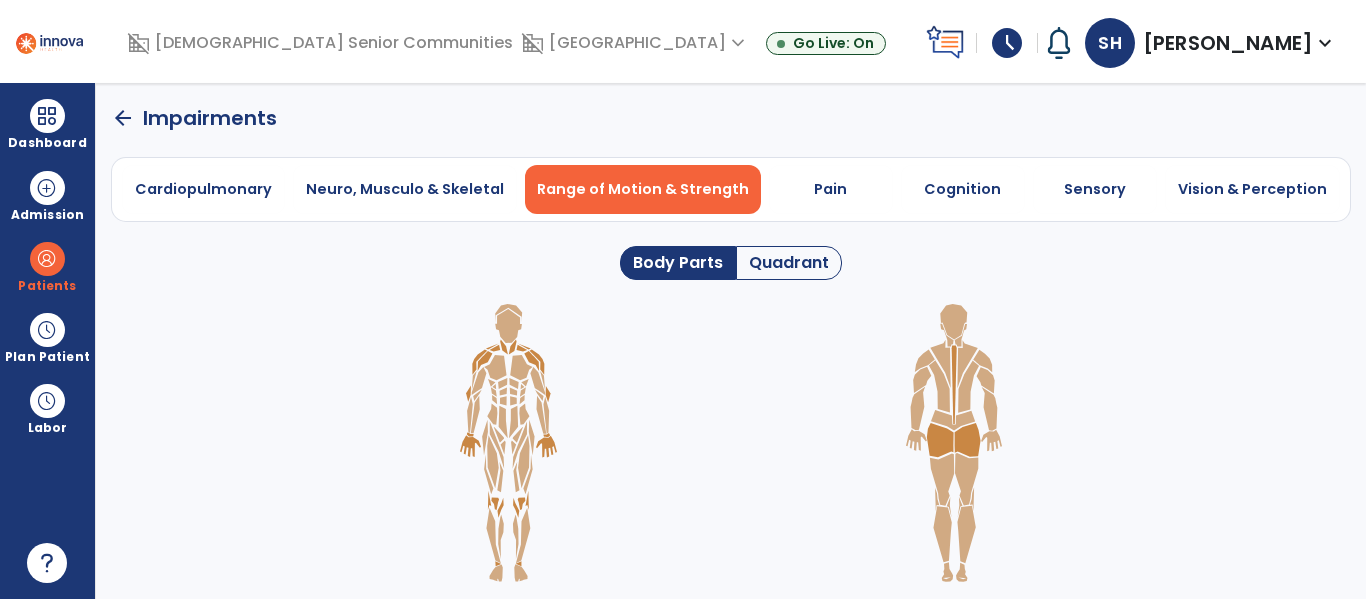 click on "Quadrant" 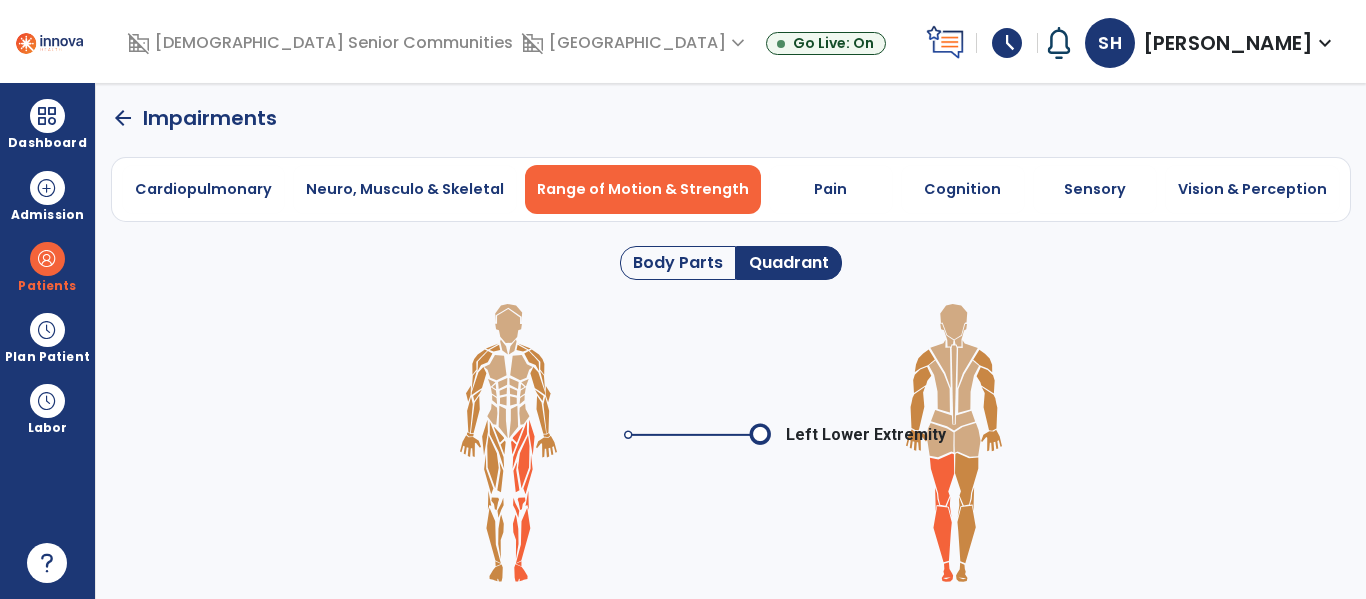 click 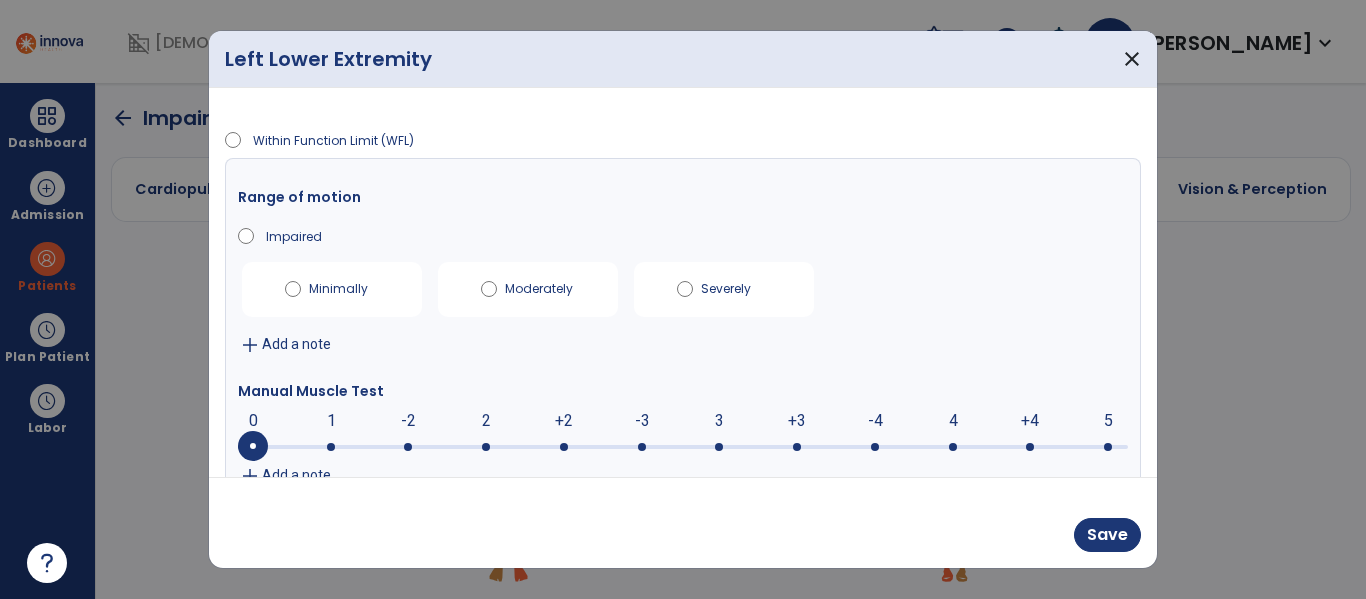 click at bounding box center [797, 447] 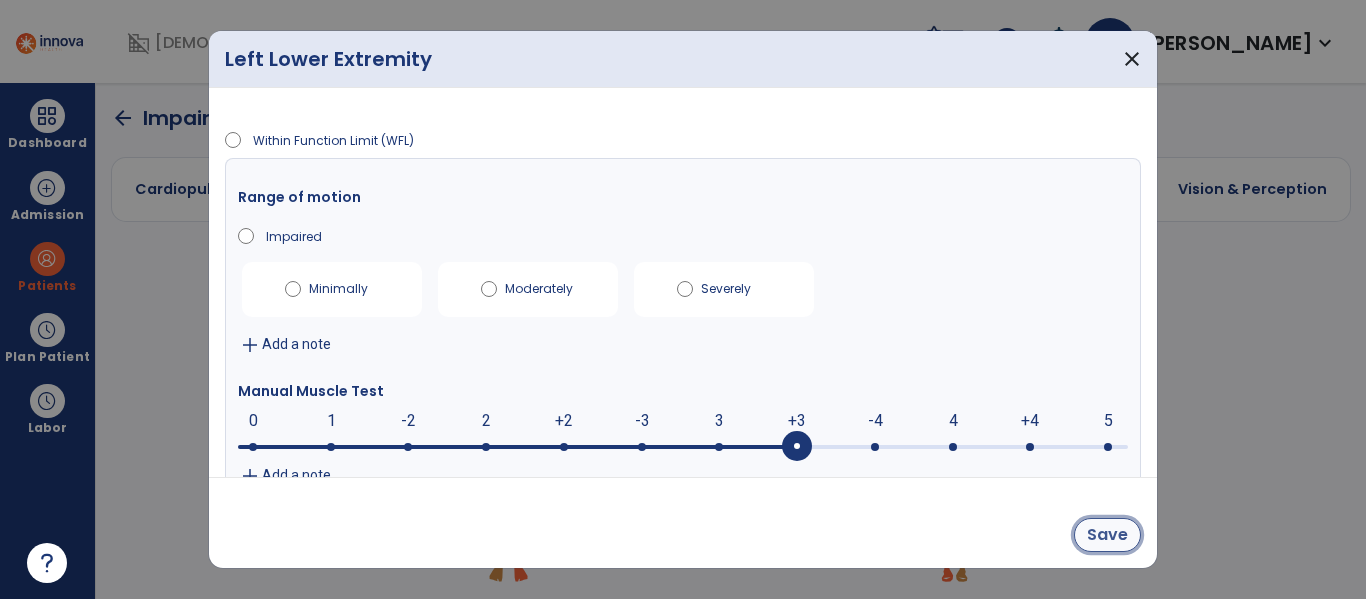 click on "Save" at bounding box center (1107, 535) 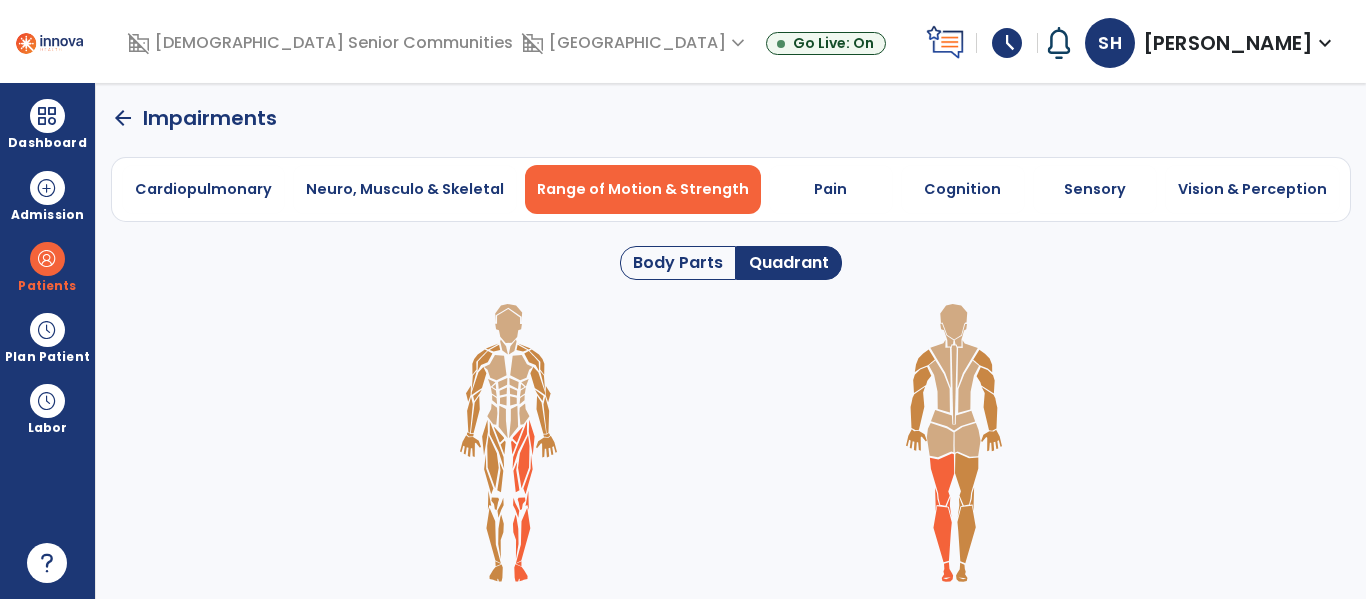 click 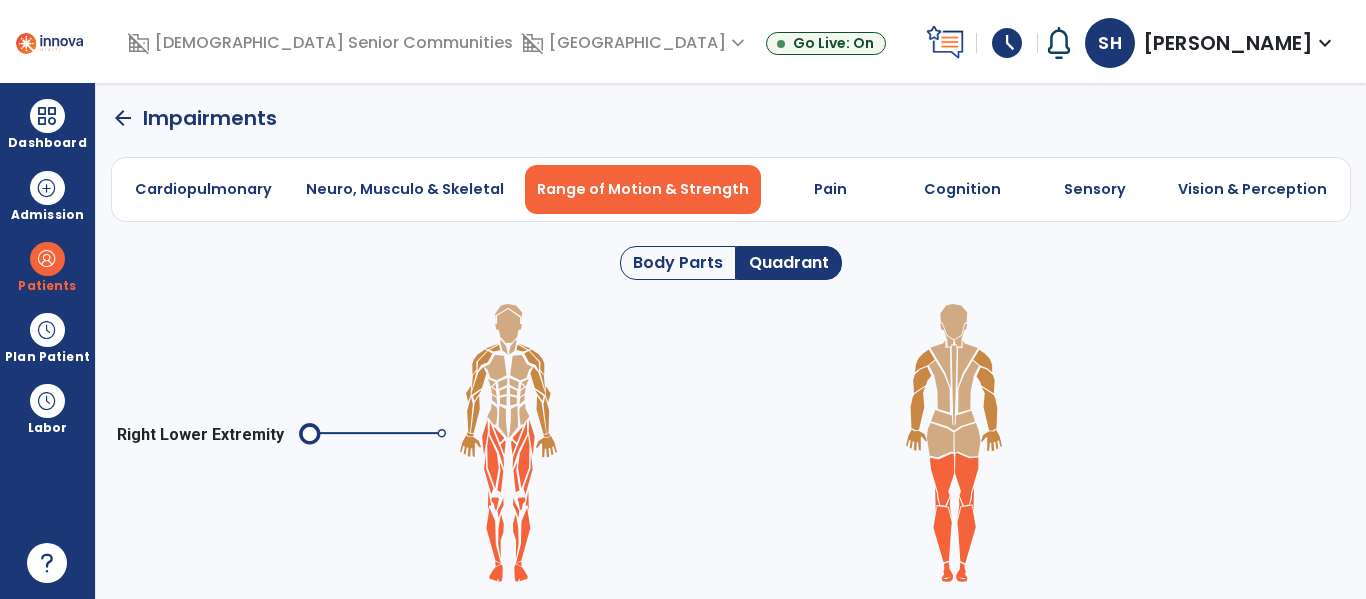 click 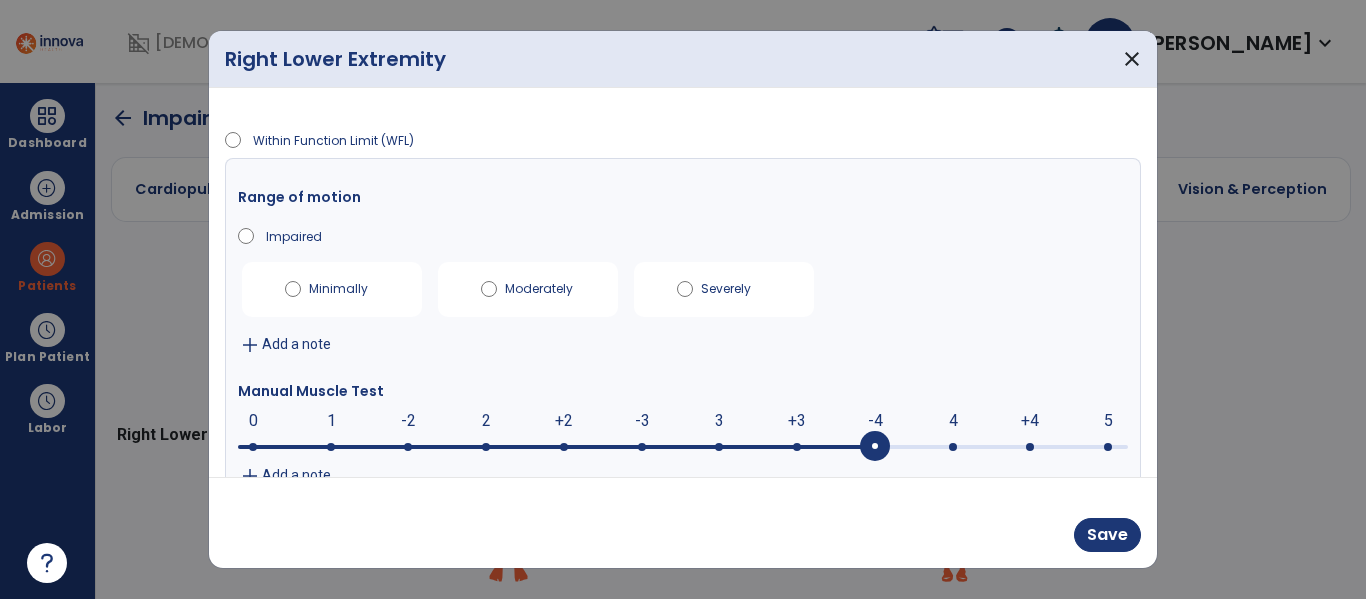 click at bounding box center (875, 447) 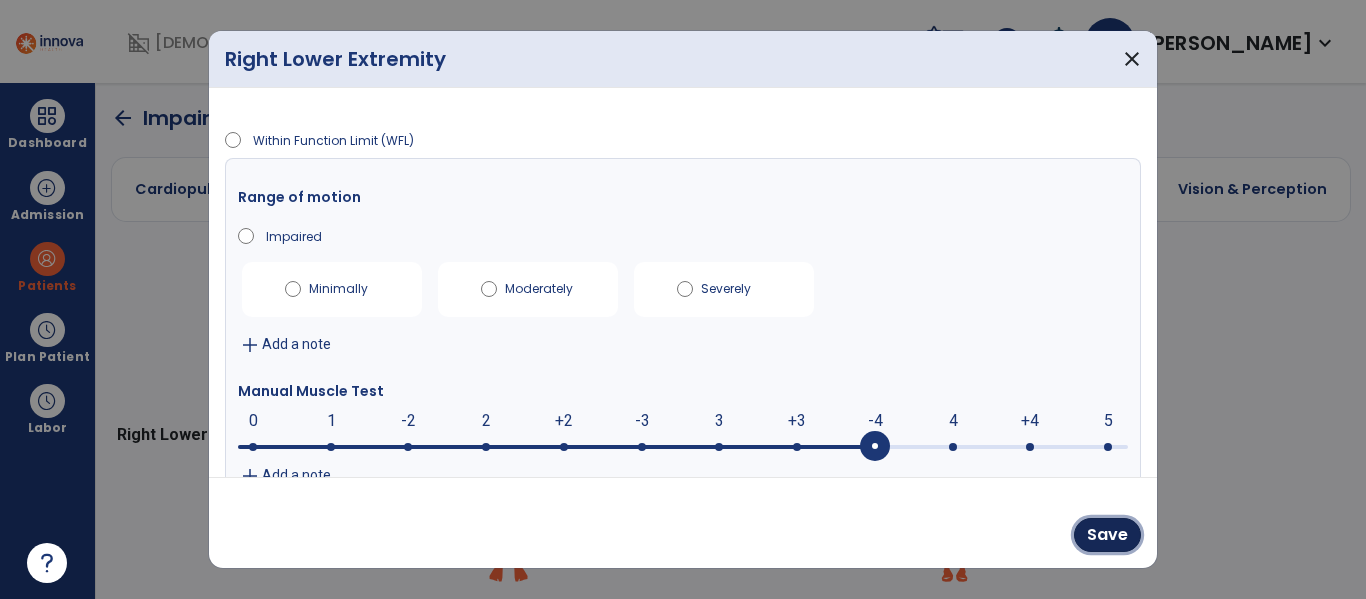 click on "Save" at bounding box center (1107, 535) 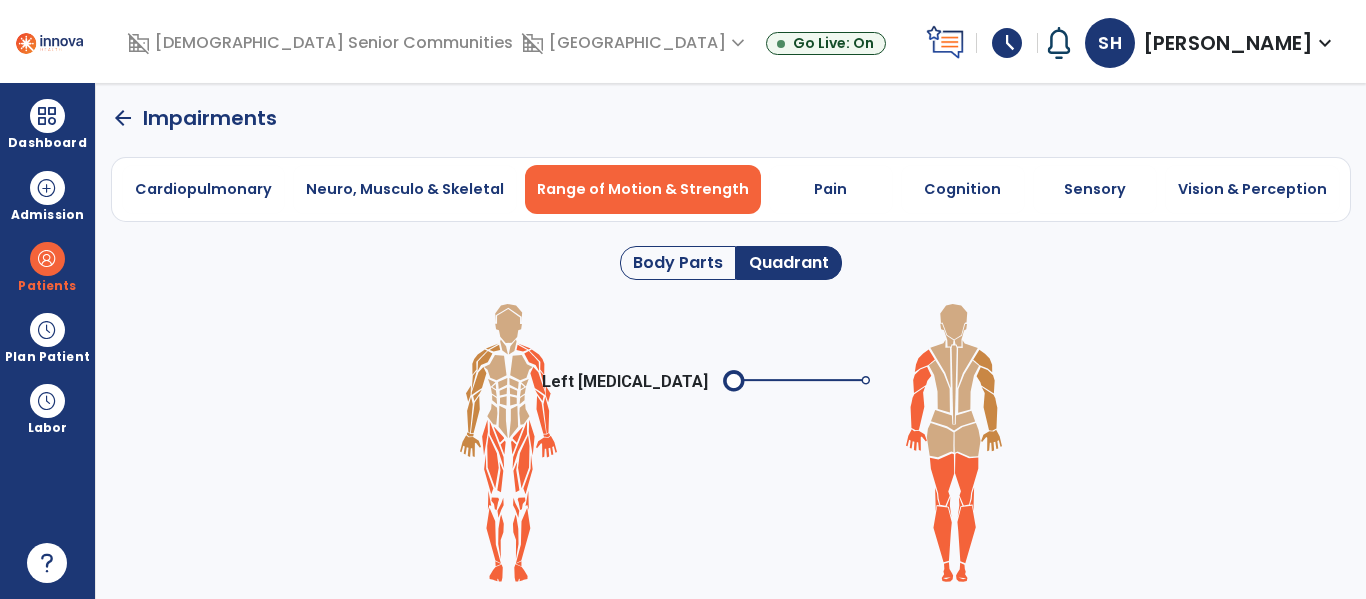click on "arrow_back" 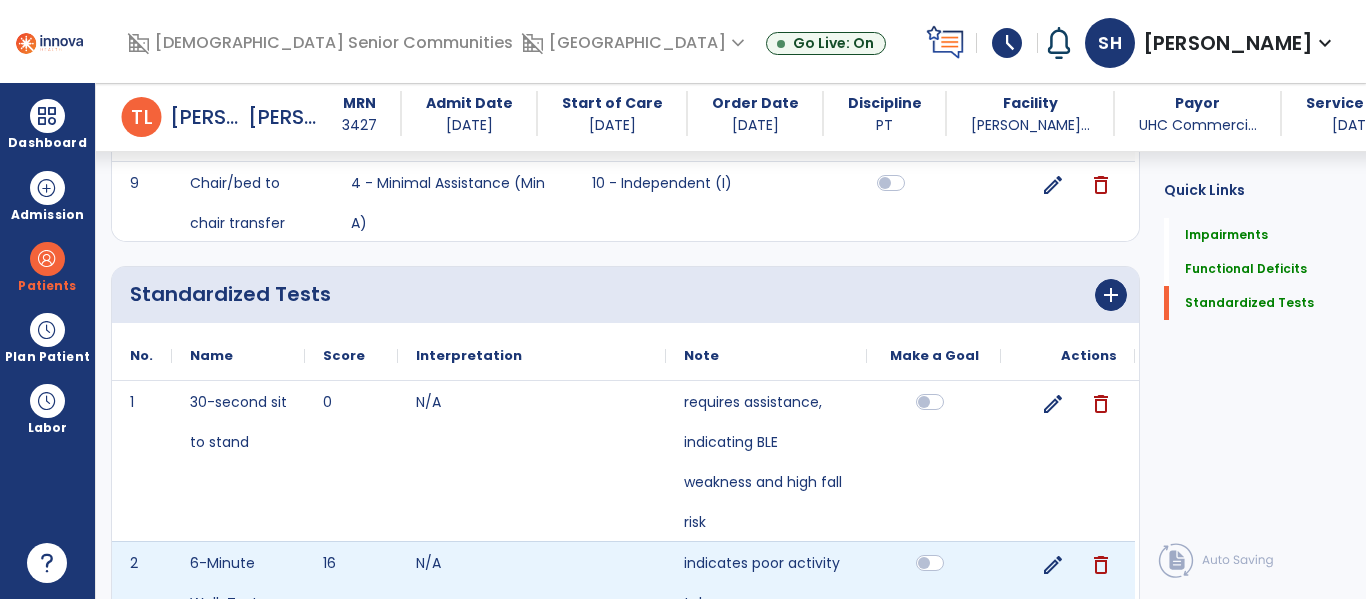 scroll, scrollTop: 2379, scrollLeft: 0, axis: vertical 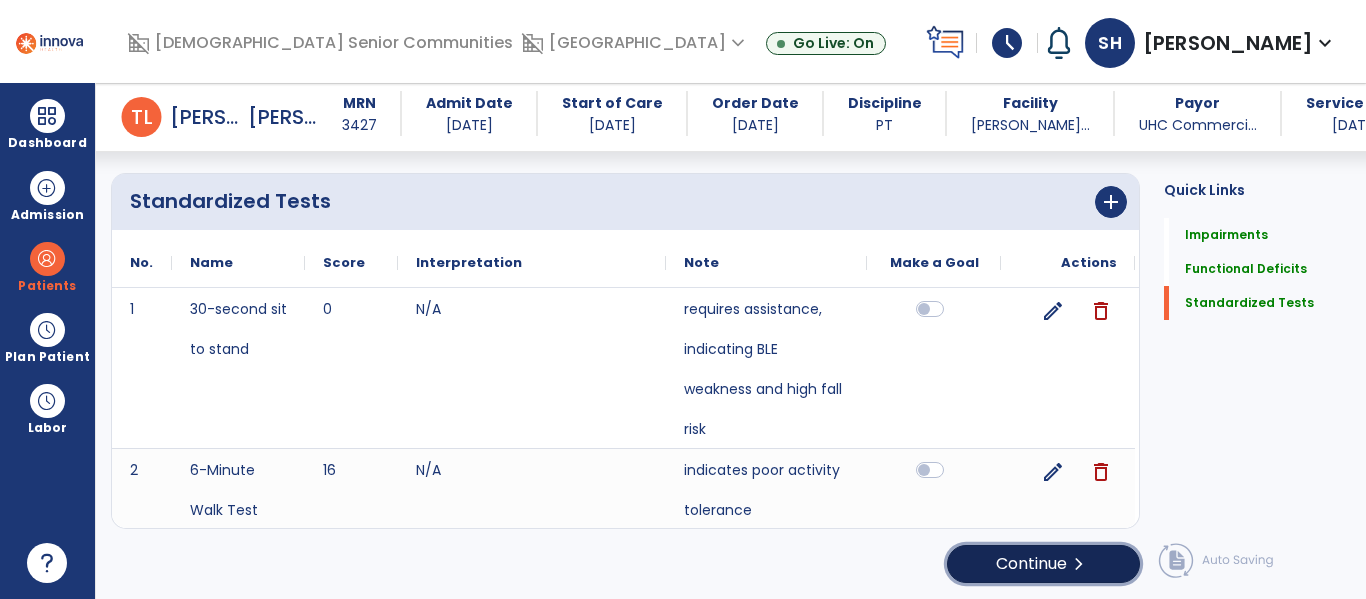 click on "Continue  chevron_right" 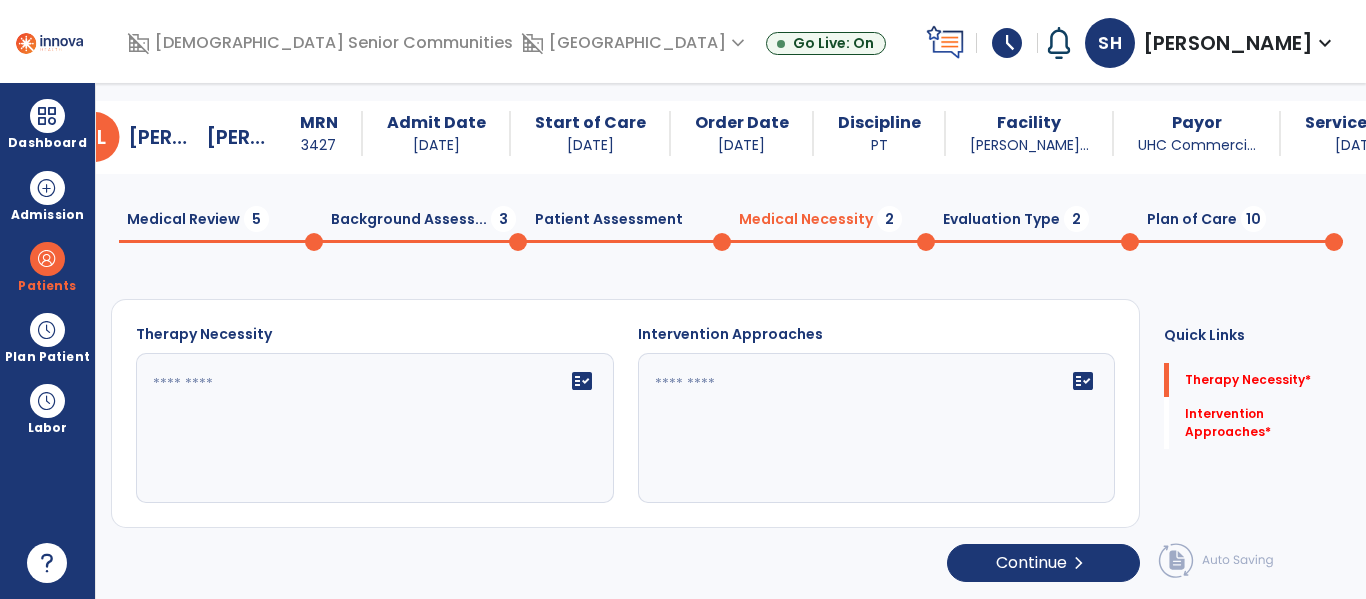 scroll, scrollTop: 29, scrollLeft: 0, axis: vertical 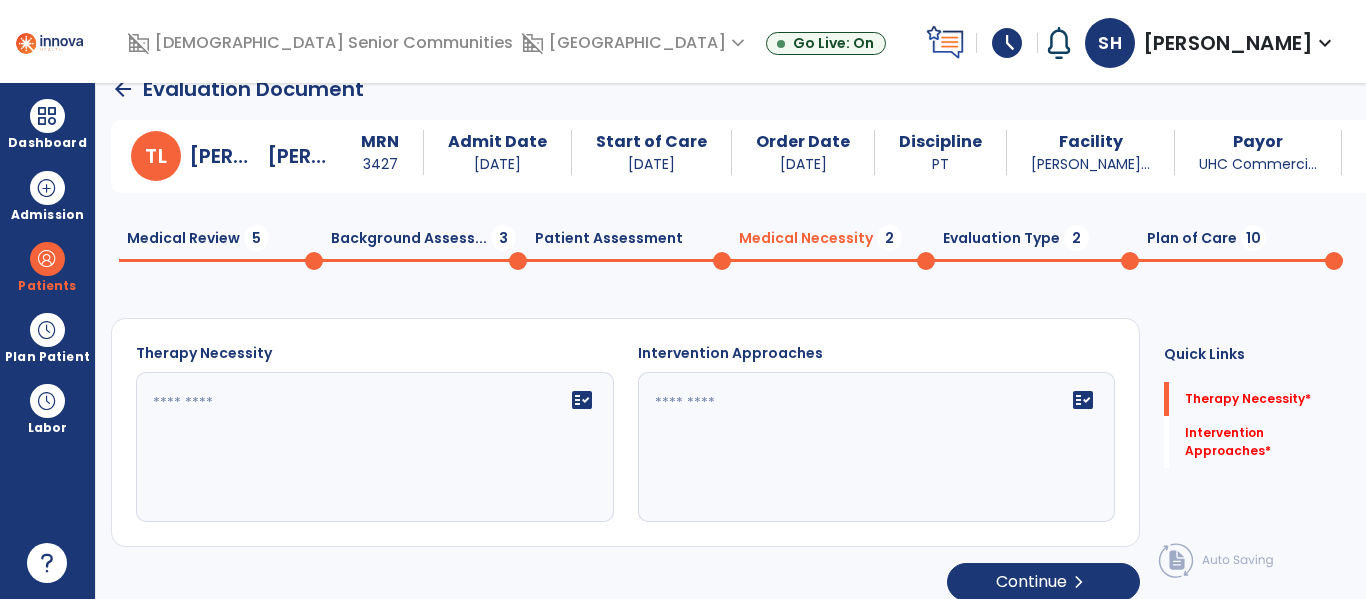 click on "fact_check" 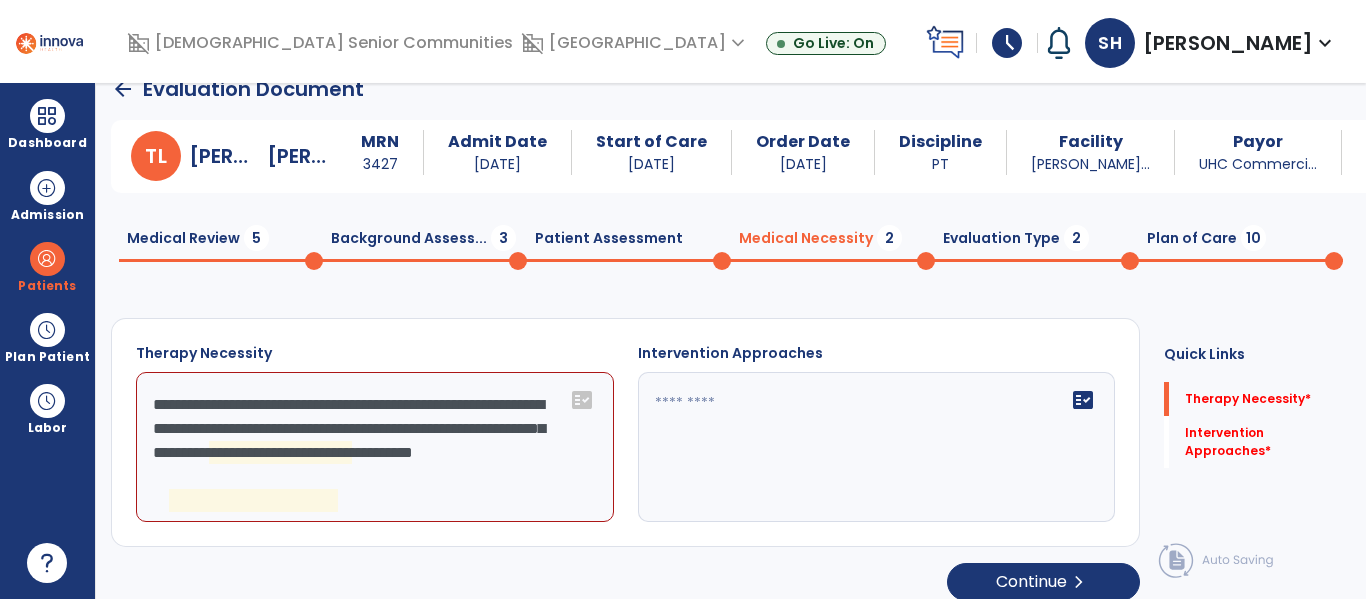 click on "**********" 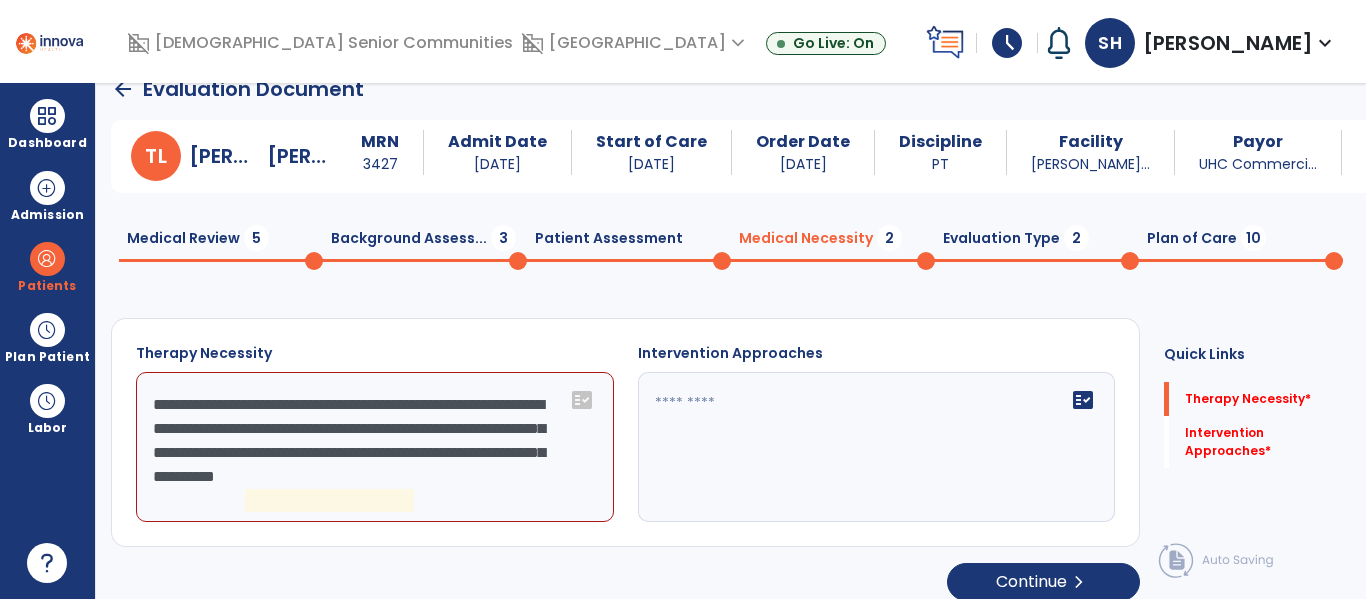 click on "**********" 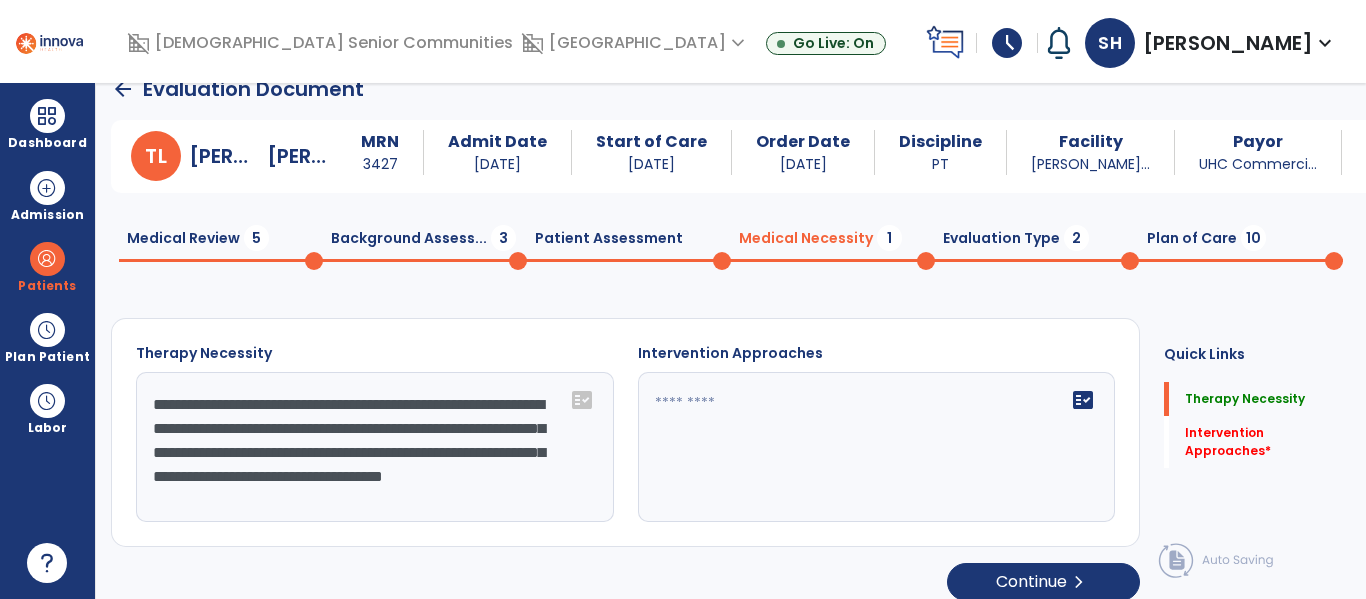 scroll, scrollTop: 16, scrollLeft: 0, axis: vertical 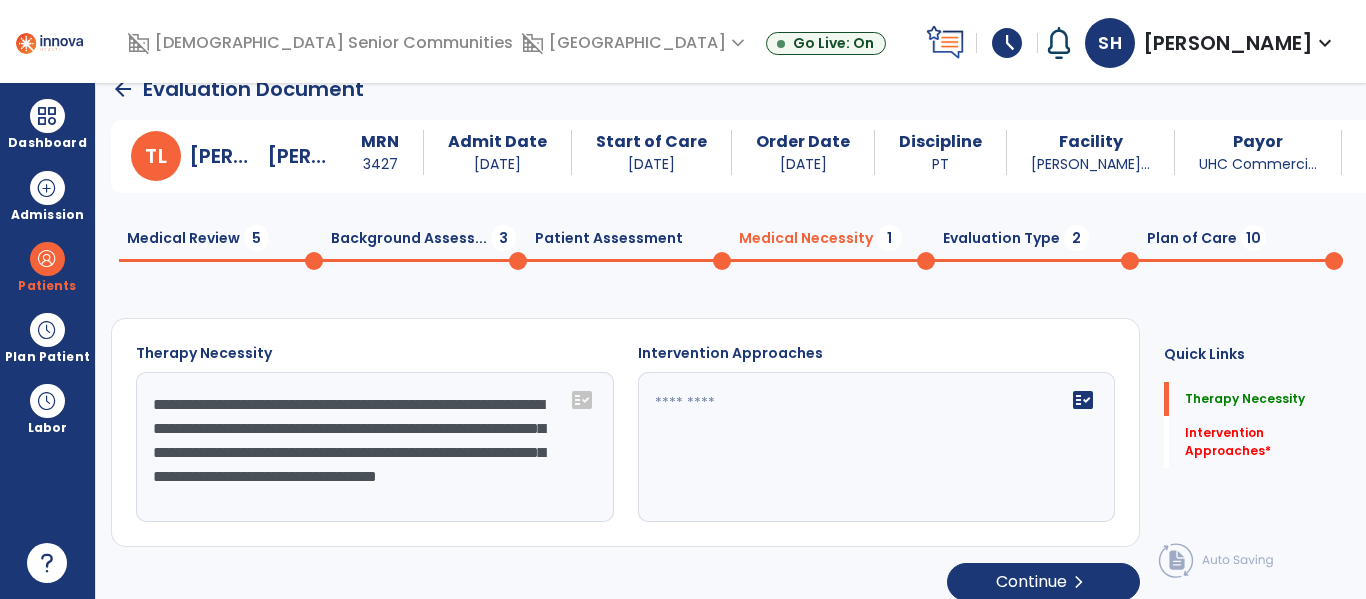 type on "**********" 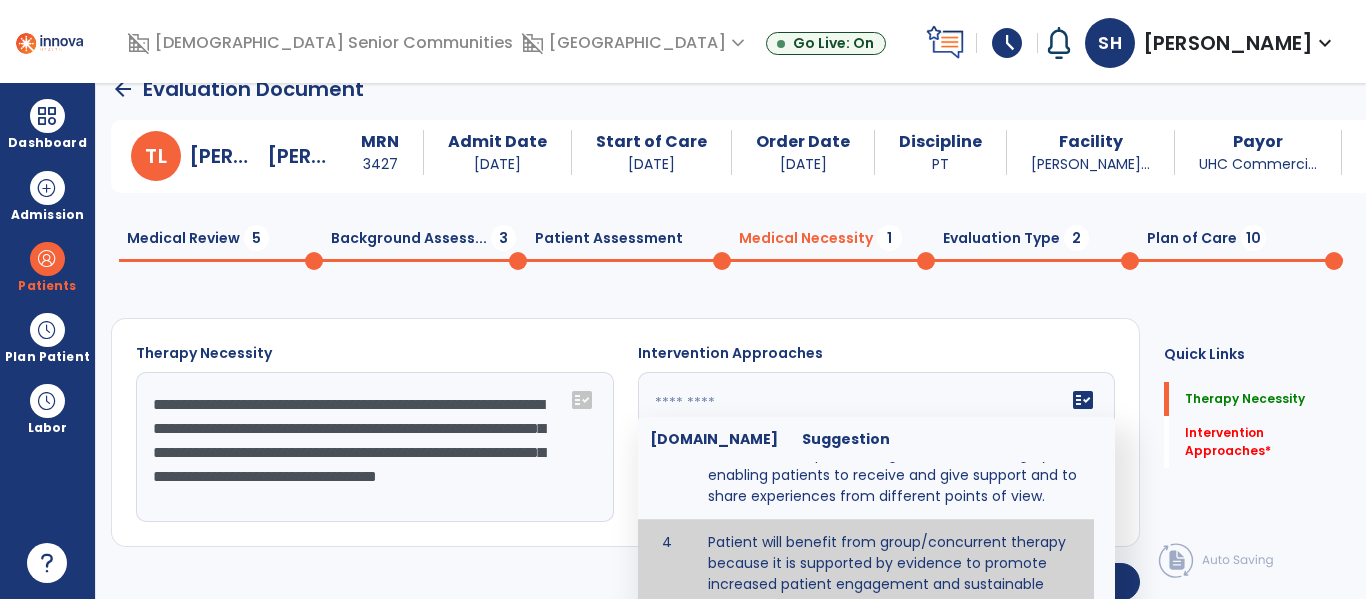 scroll, scrollTop: 316, scrollLeft: 0, axis: vertical 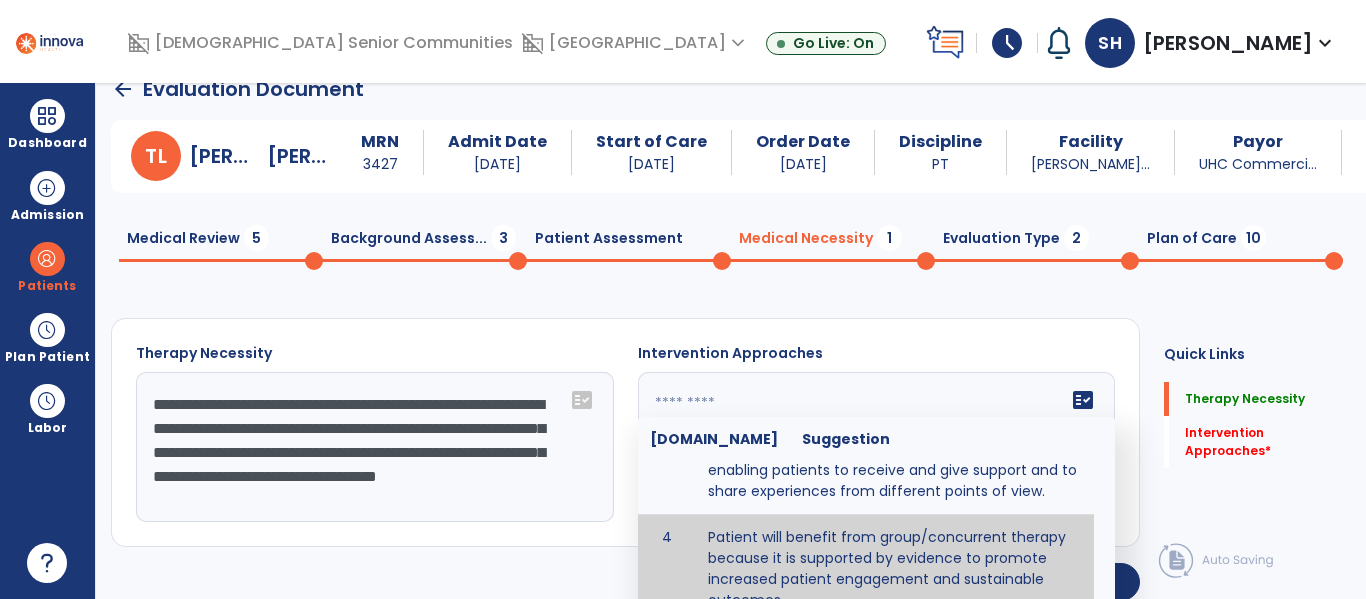 type on "**********" 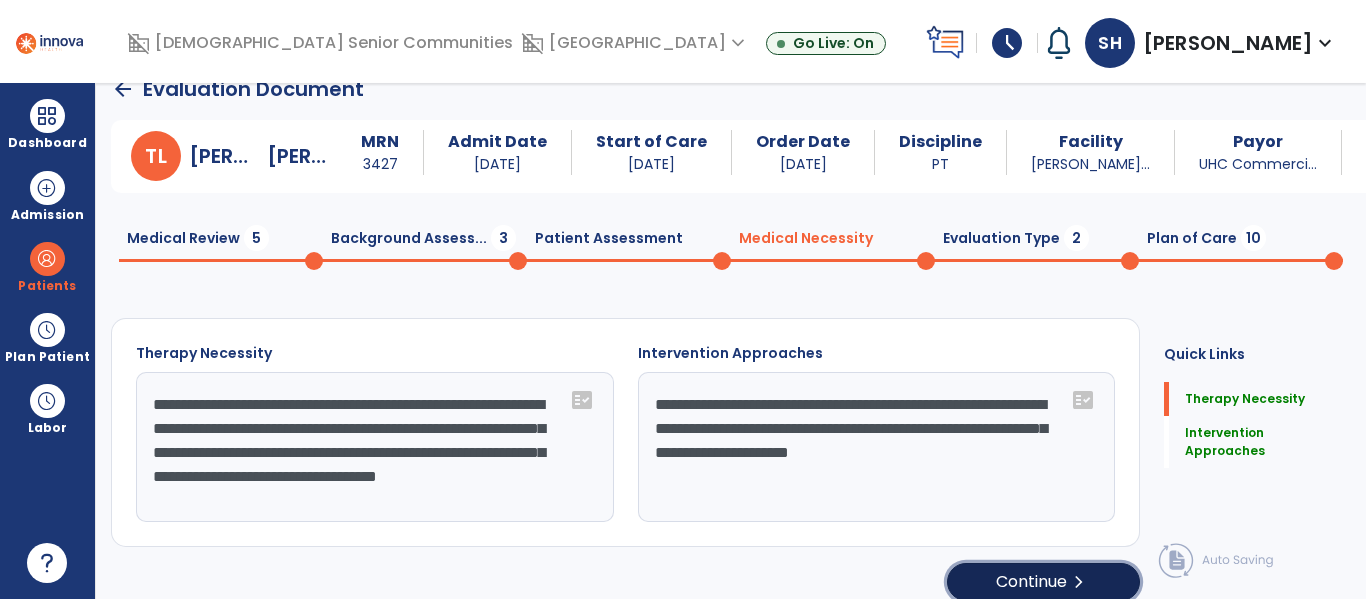 click on "Continue  chevron_right" 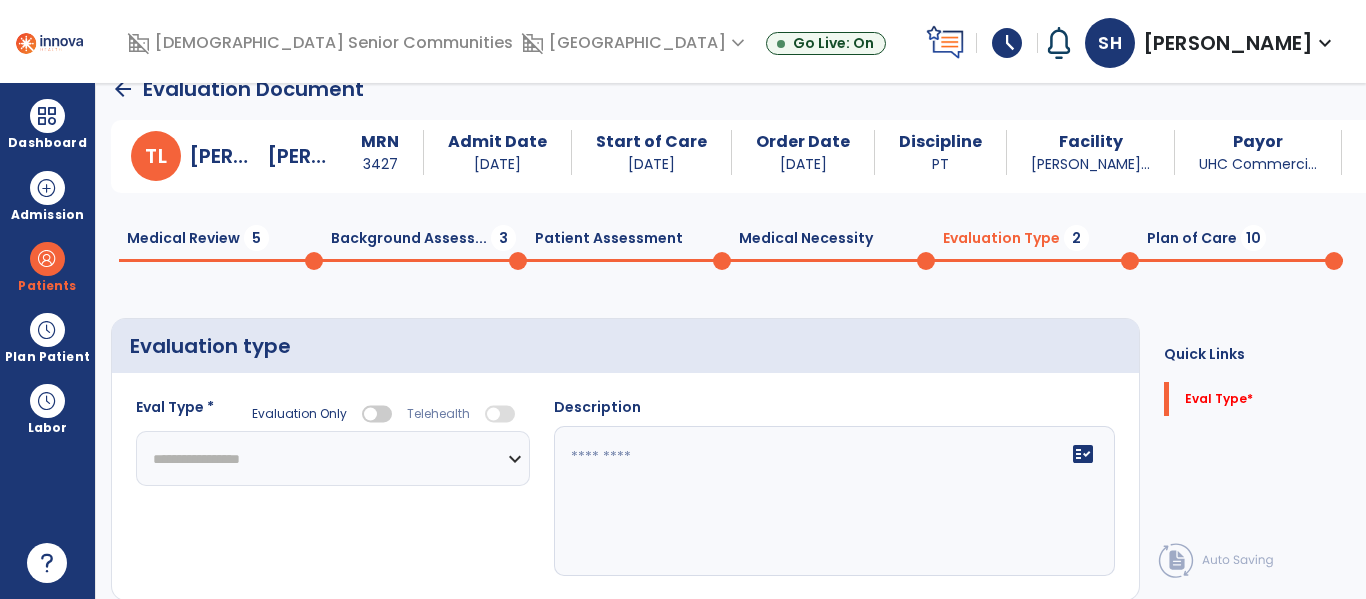 select 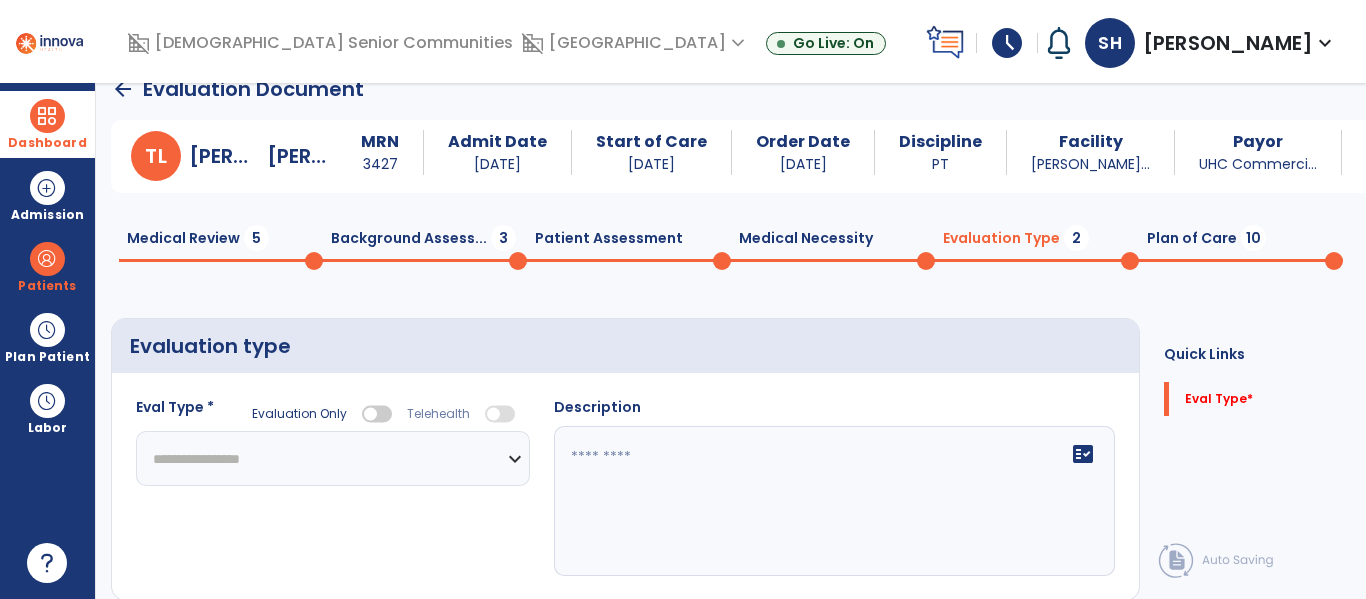click on "Dashboard" at bounding box center (47, 143) 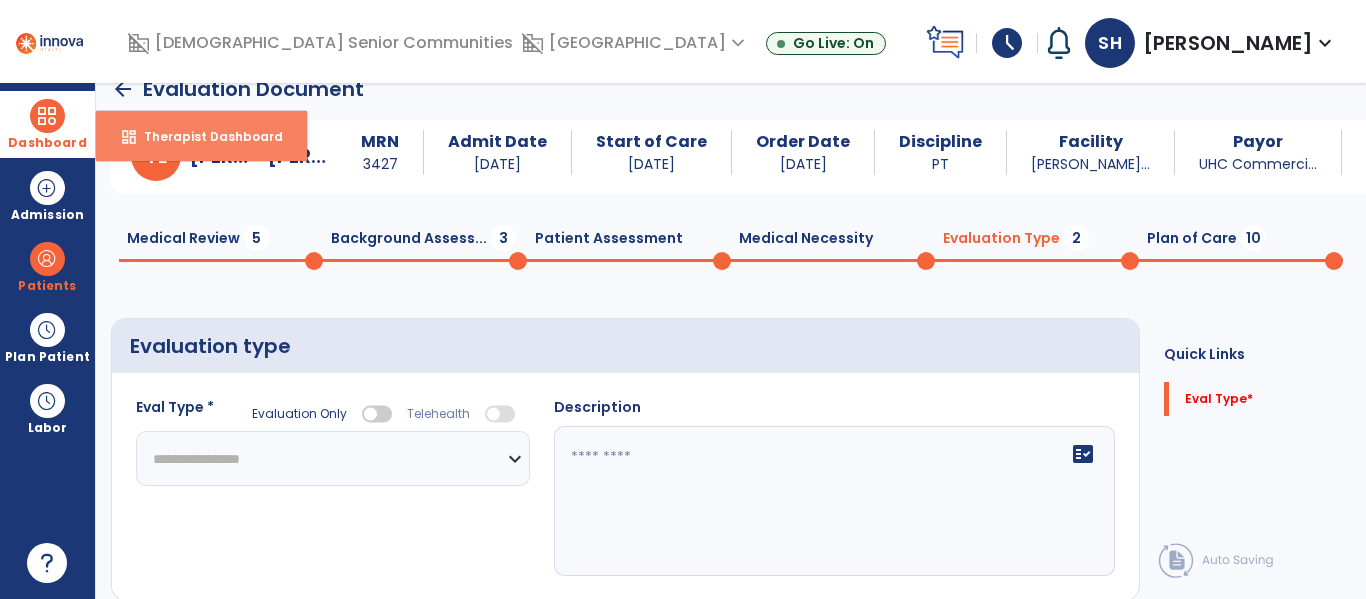 click on "Therapist Dashboard" at bounding box center (205, 136) 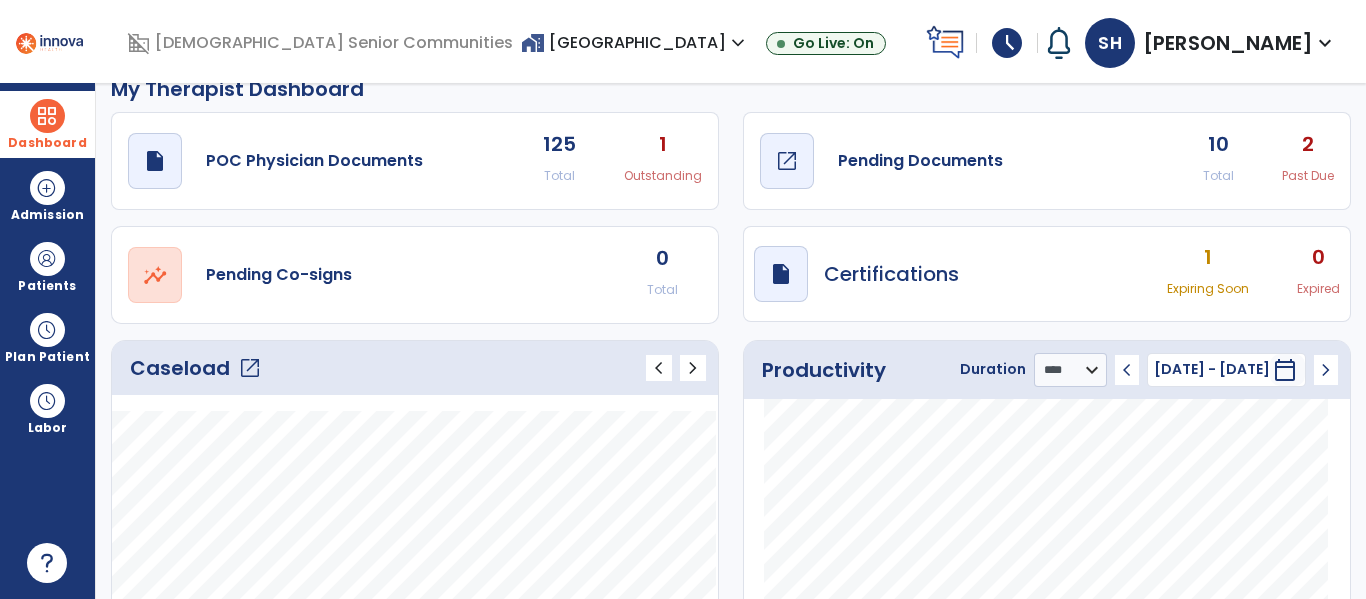click on "Pending Documents" 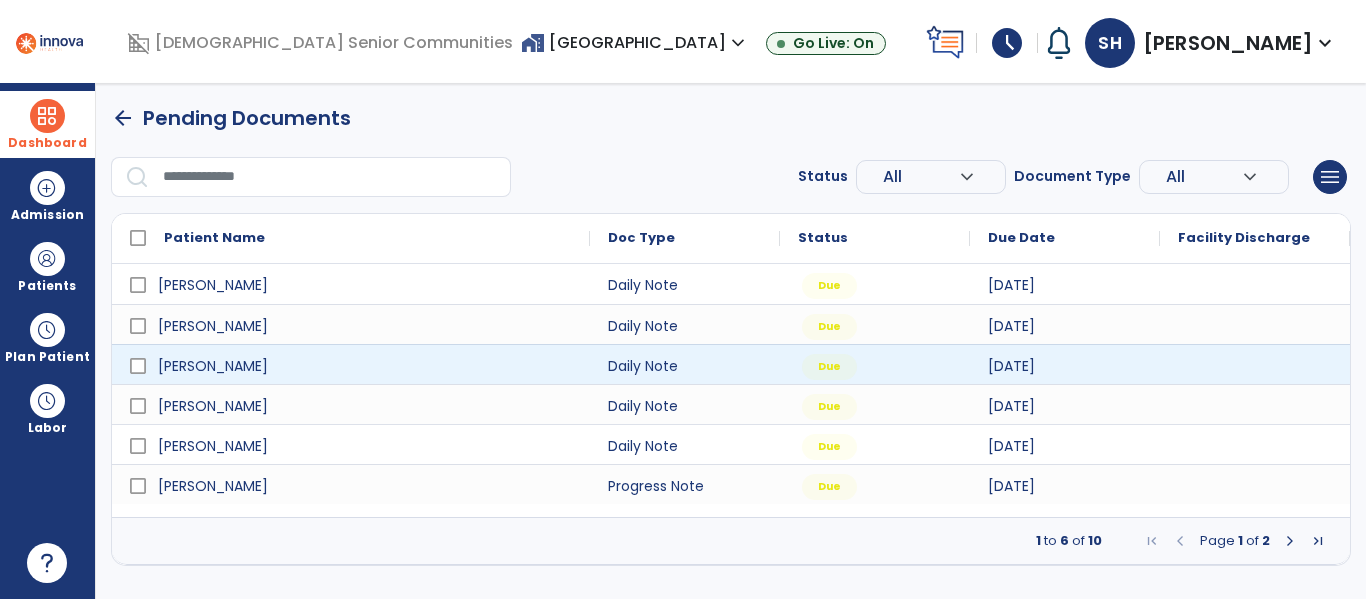 scroll, scrollTop: 0, scrollLeft: 0, axis: both 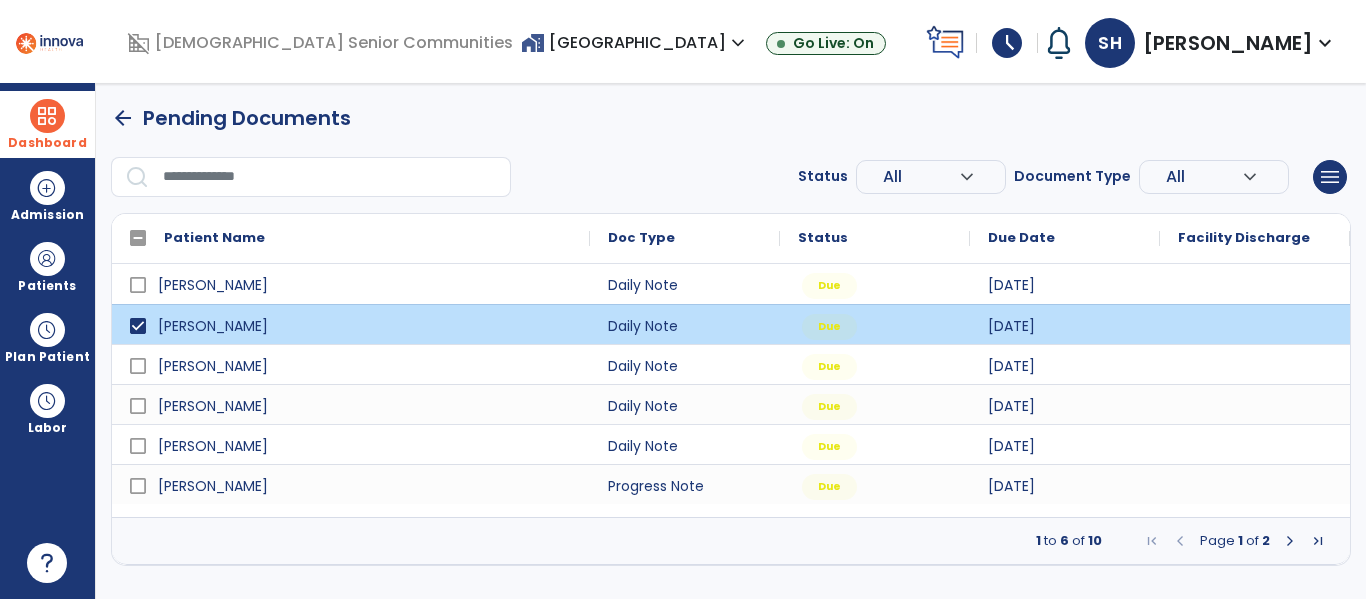 click at bounding box center (1255, 324) 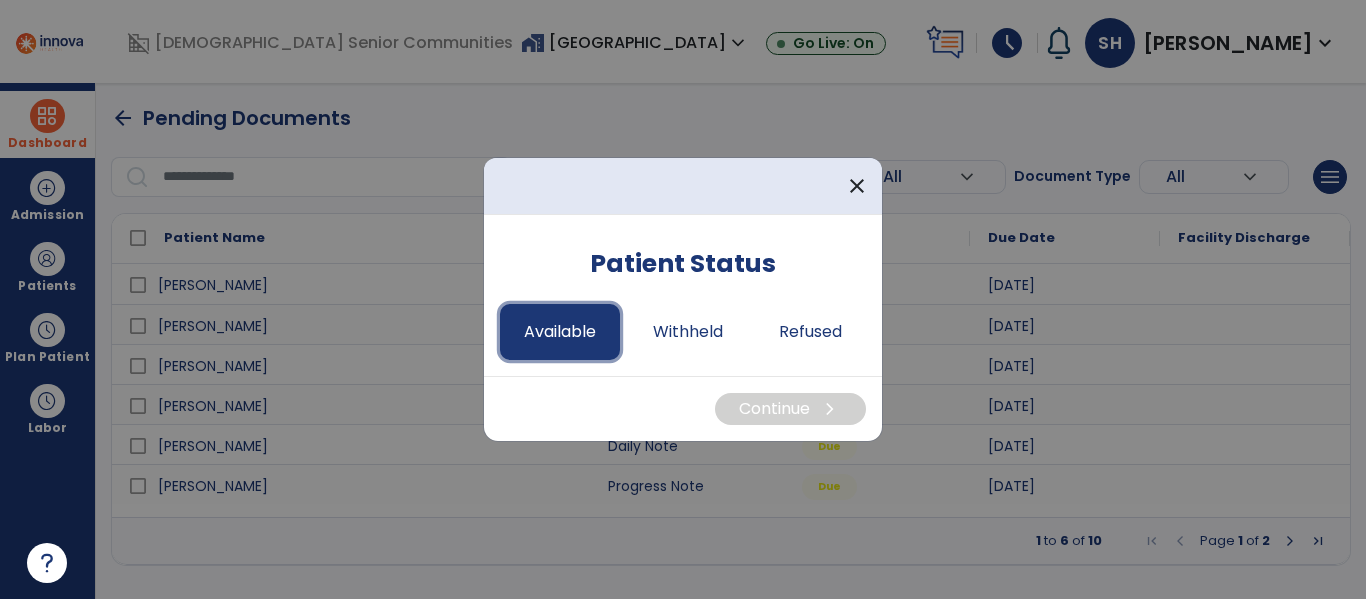 click on "Available" at bounding box center [560, 332] 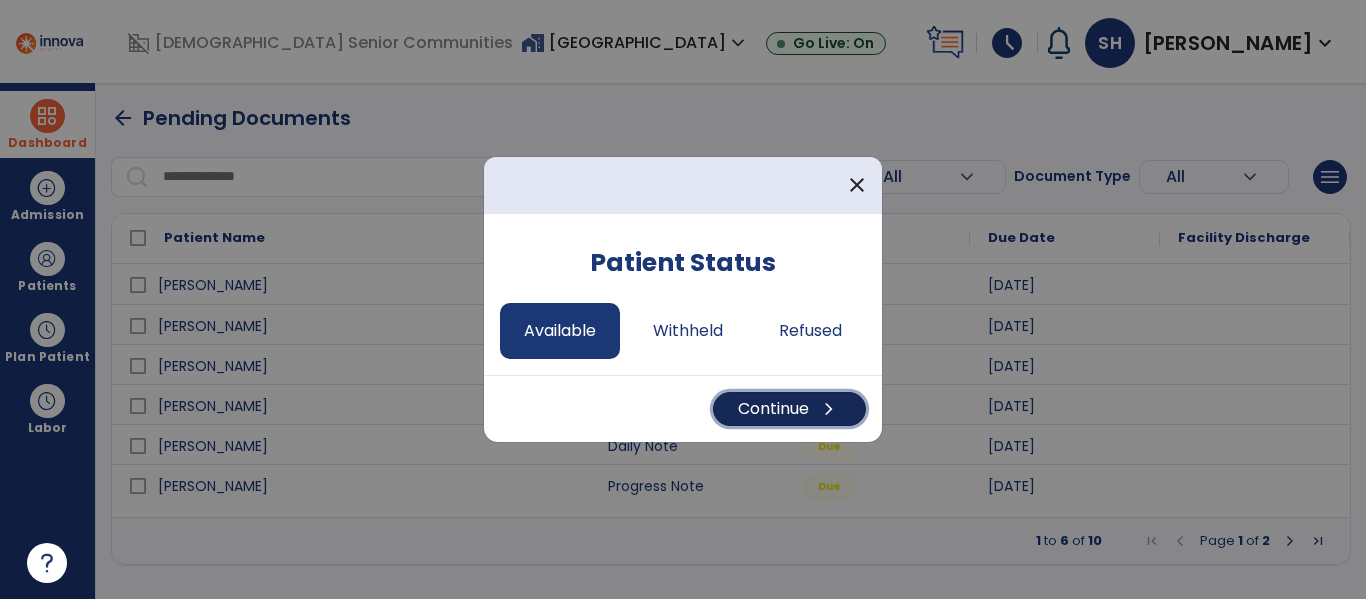 click on "Continue   chevron_right" at bounding box center [789, 409] 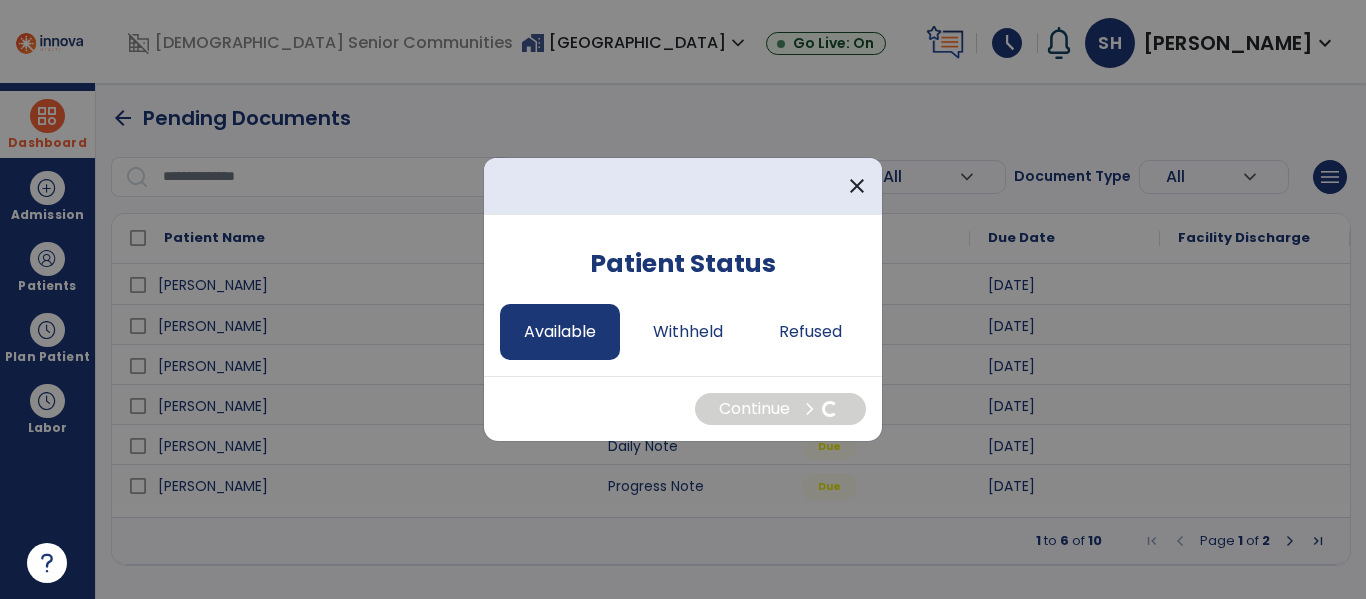 select on "*" 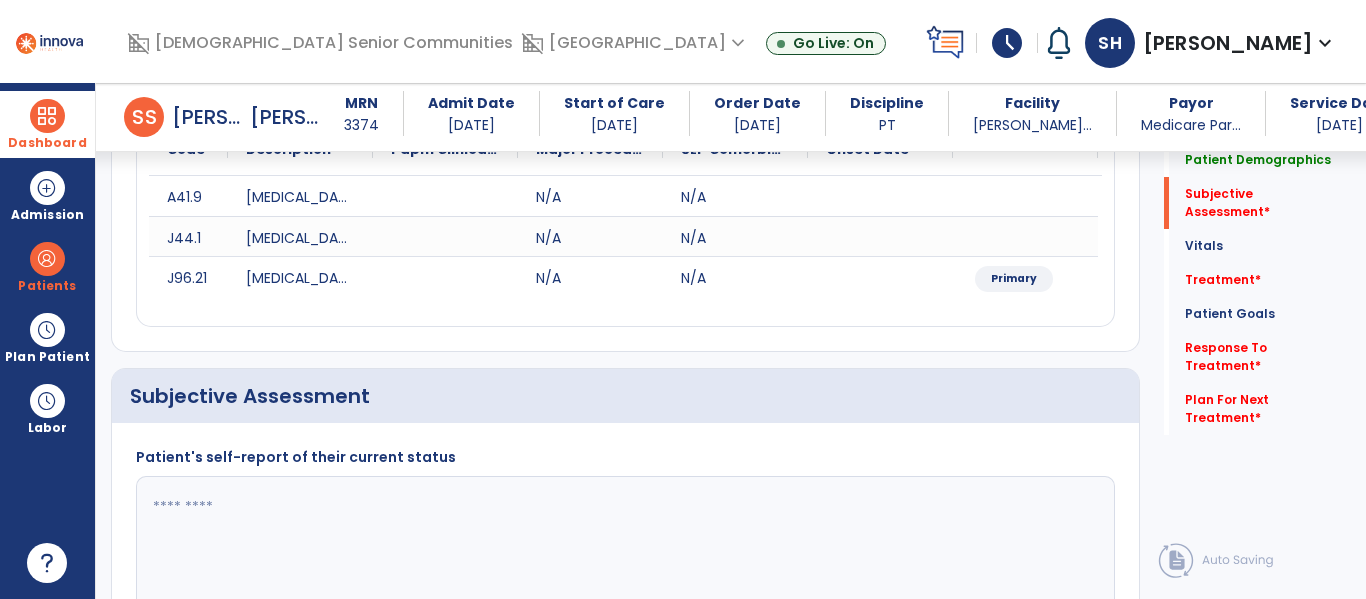 scroll, scrollTop: 415, scrollLeft: 0, axis: vertical 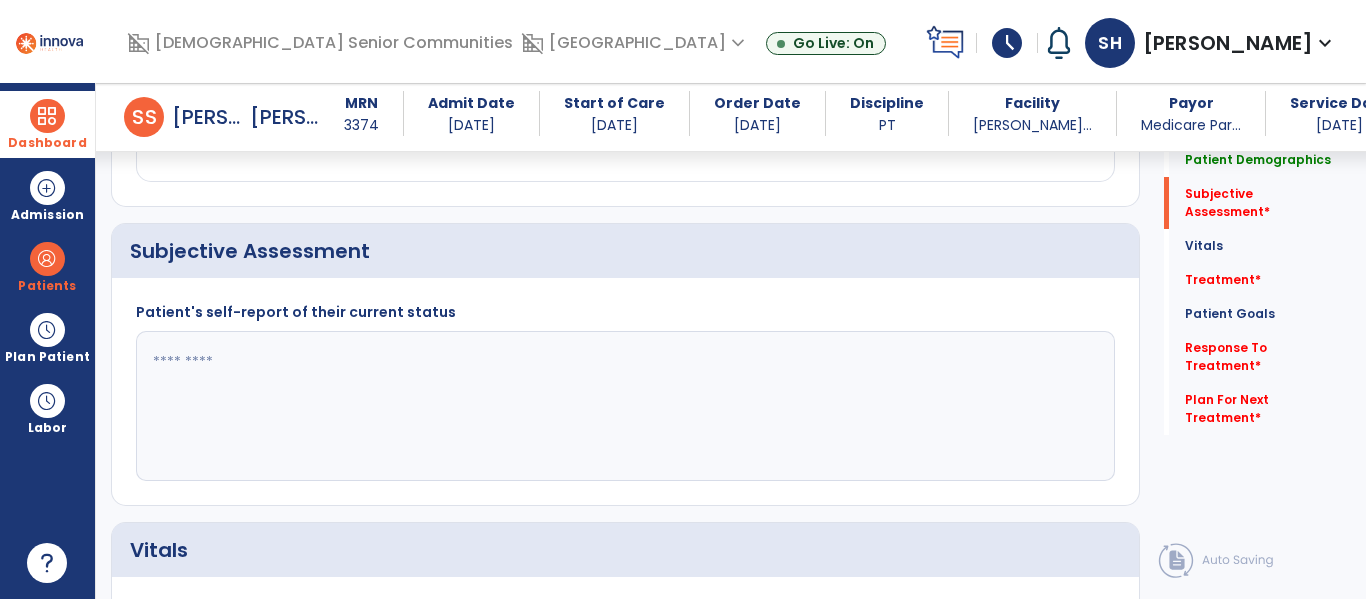 click 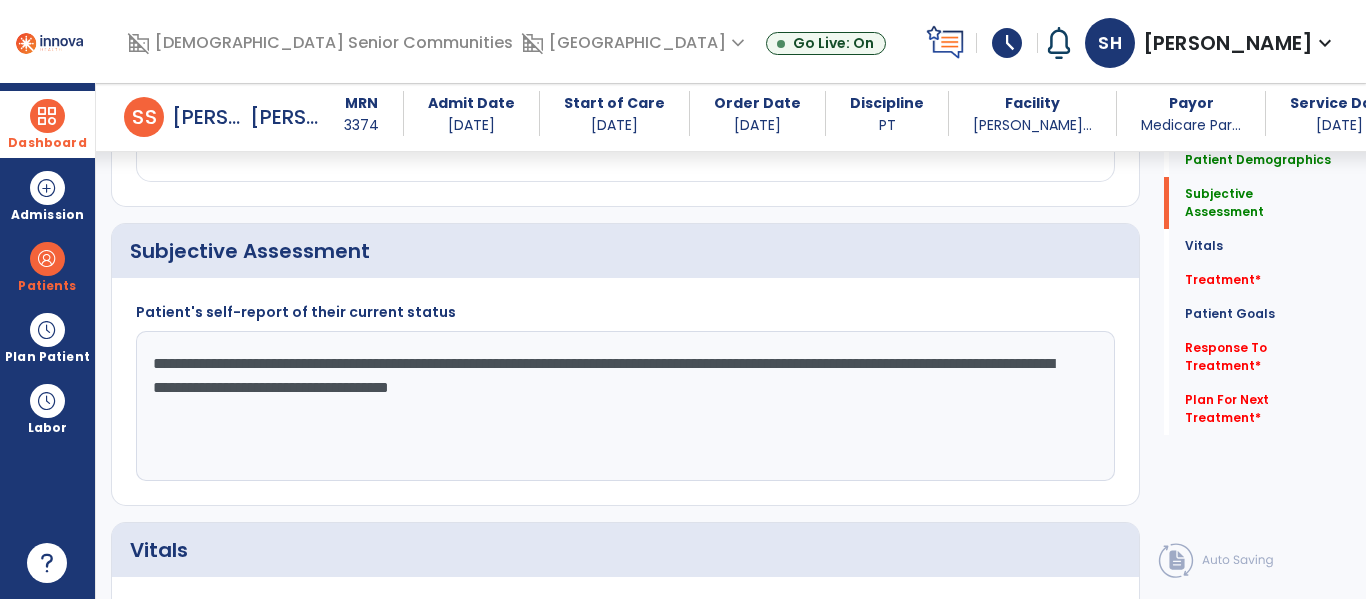 type on "**********" 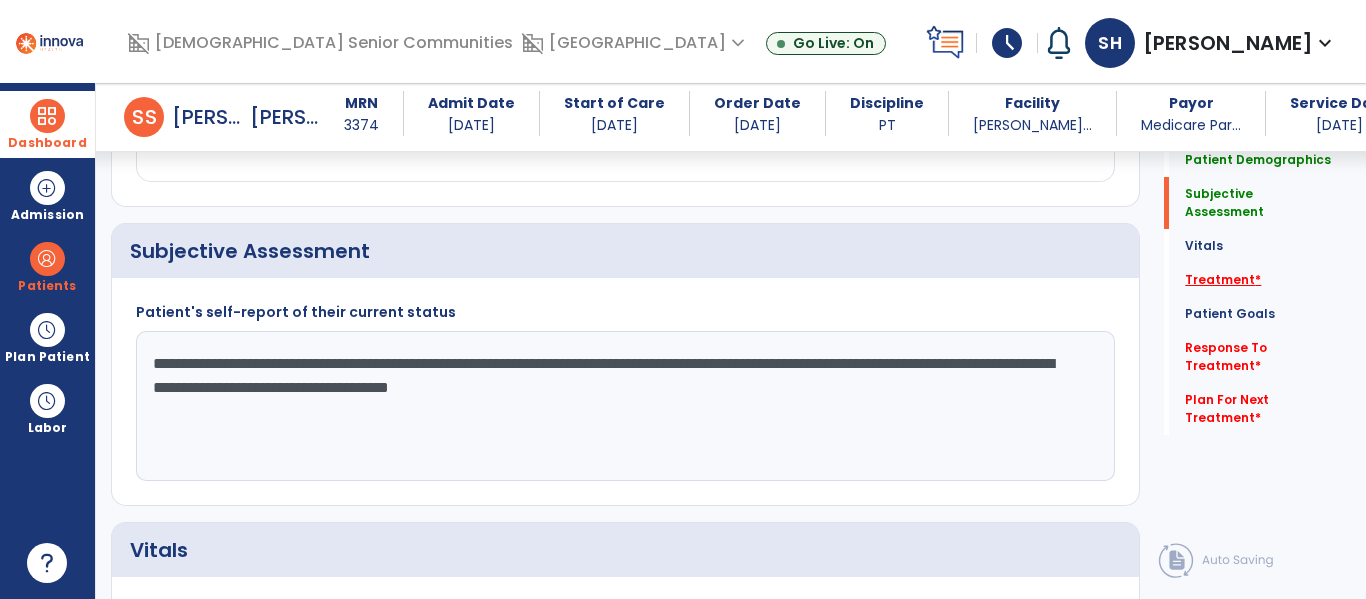click on "Treatment   *" 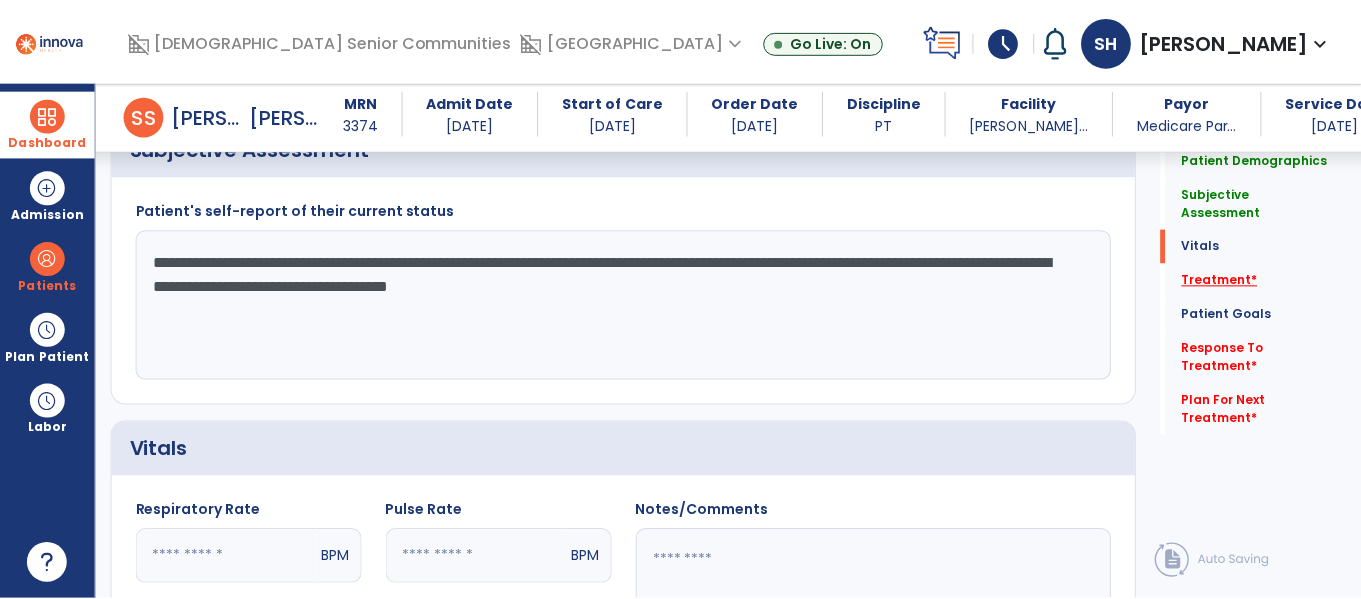 scroll, scrollTop: 1146, scrollLeft: 0, axis: vertical 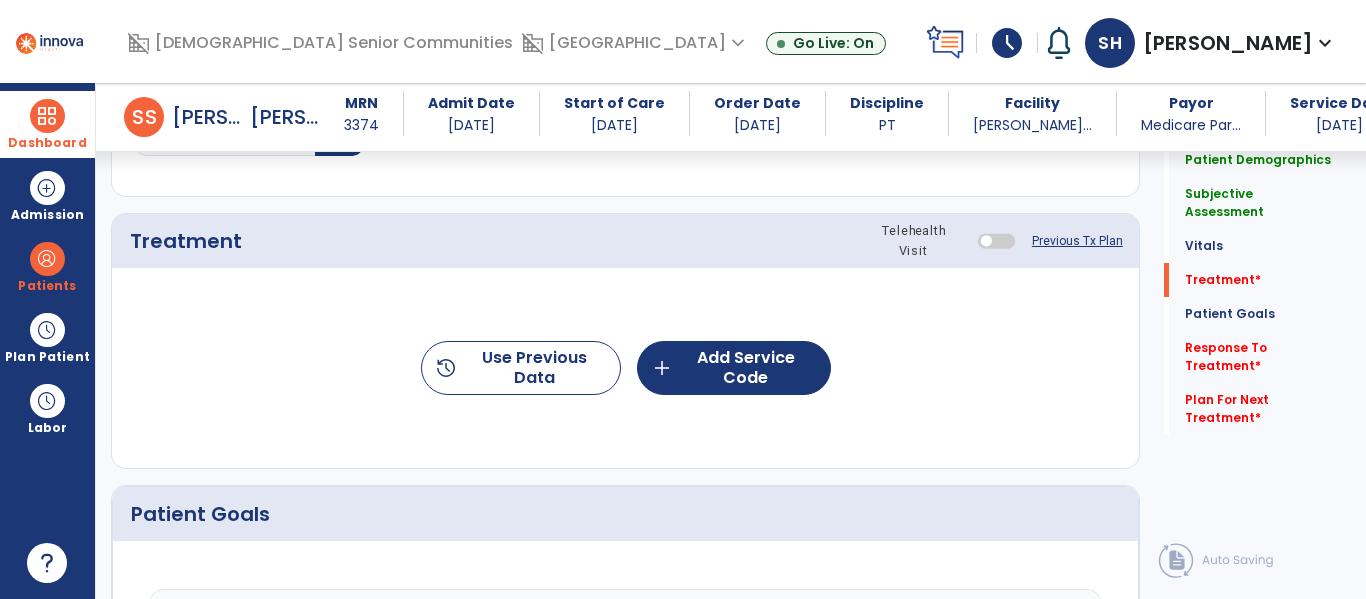 click at bounding box center [996, 240] 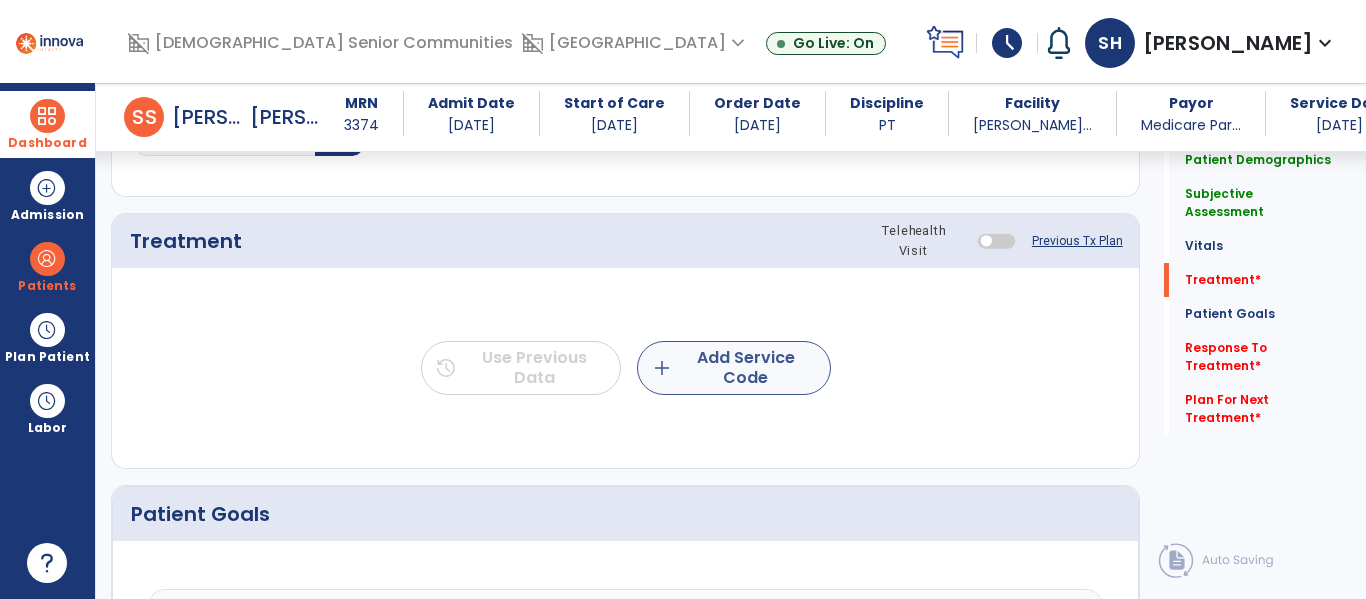 click on "history  Use Previous Data  add  Add Service Code" 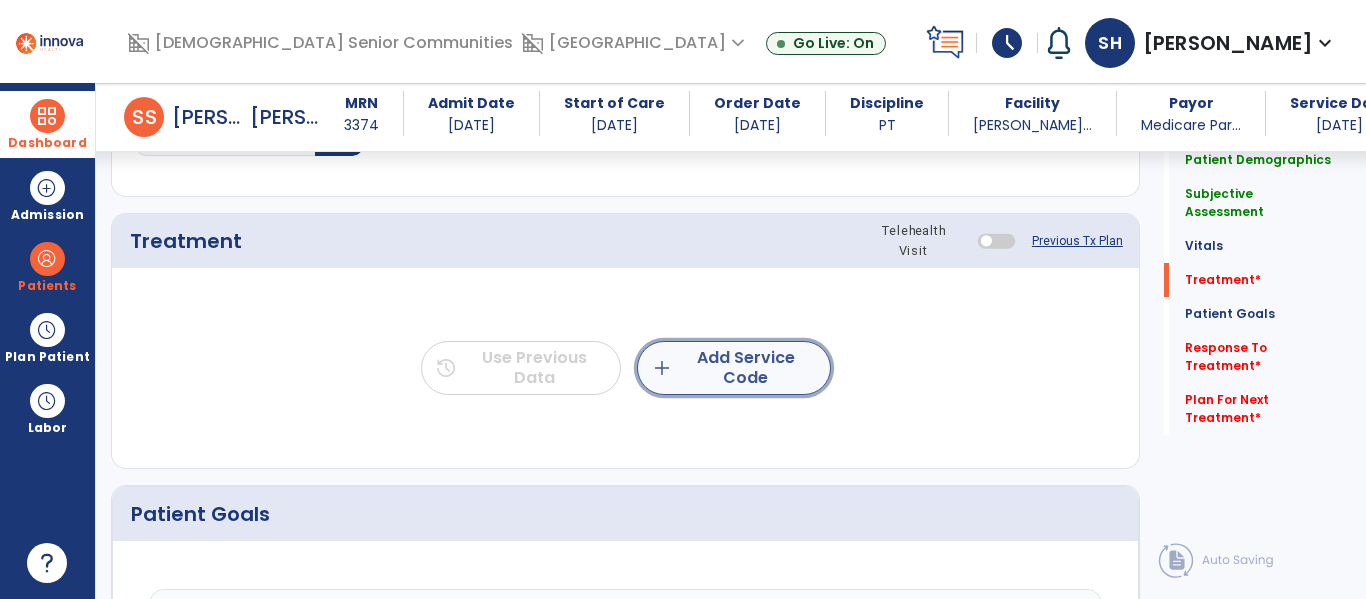 click on "add  Add Service Code" 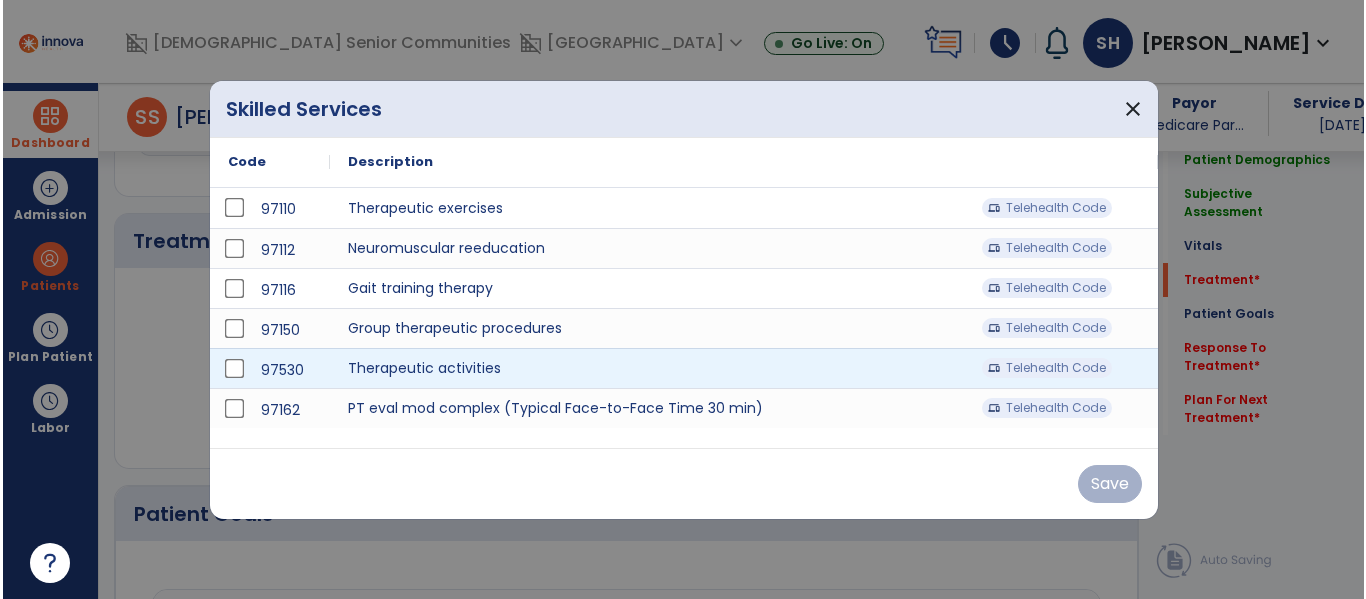 scroll, scrollTop: 1146, scrollLeft: 0, axis: vertical 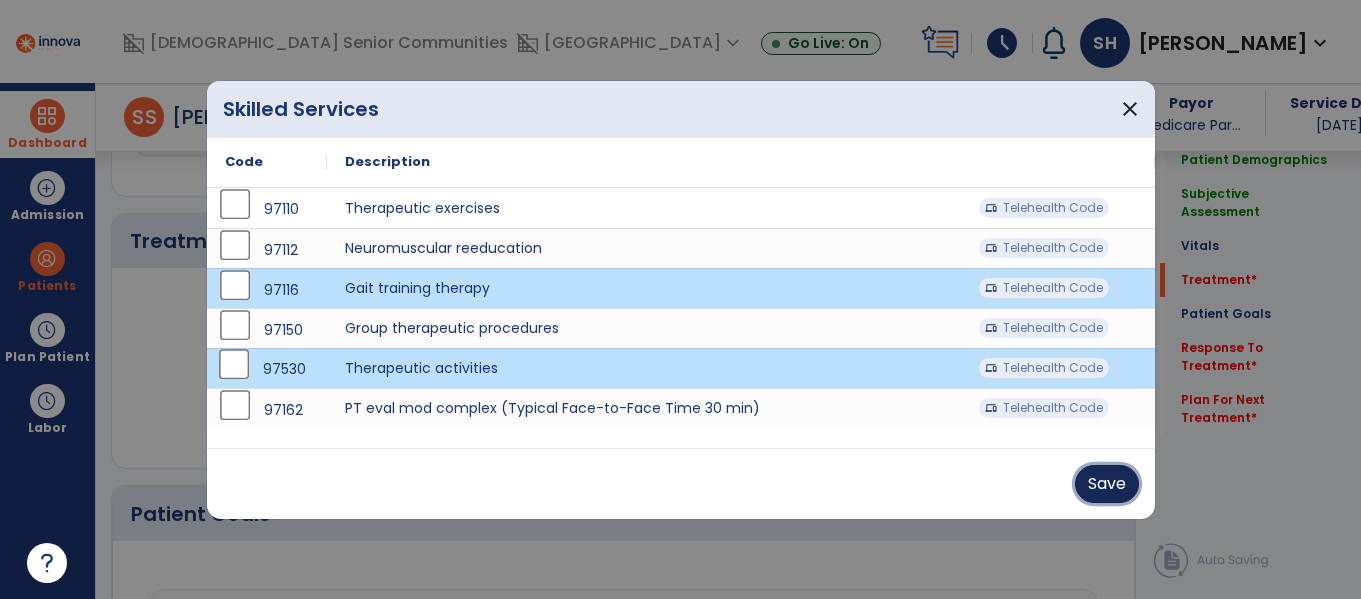click on "Save" at bounding box center [1107, 484] 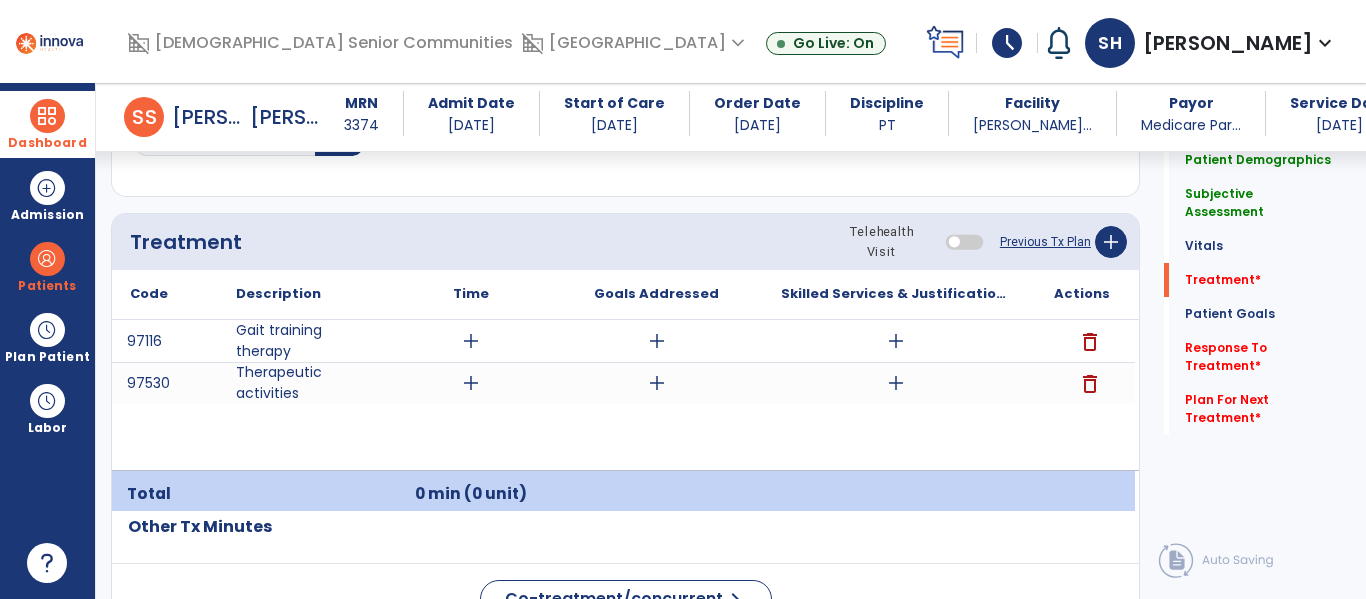 click at bounding box center (47, 116) 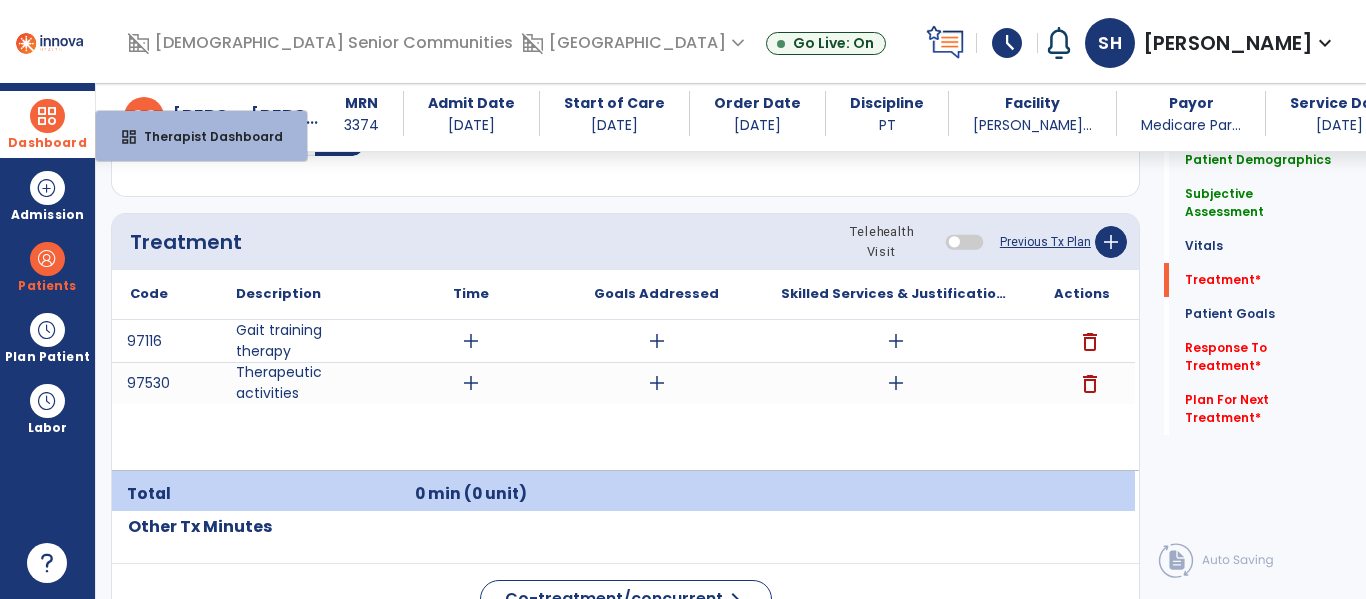 click at bounding box center [47, 116] 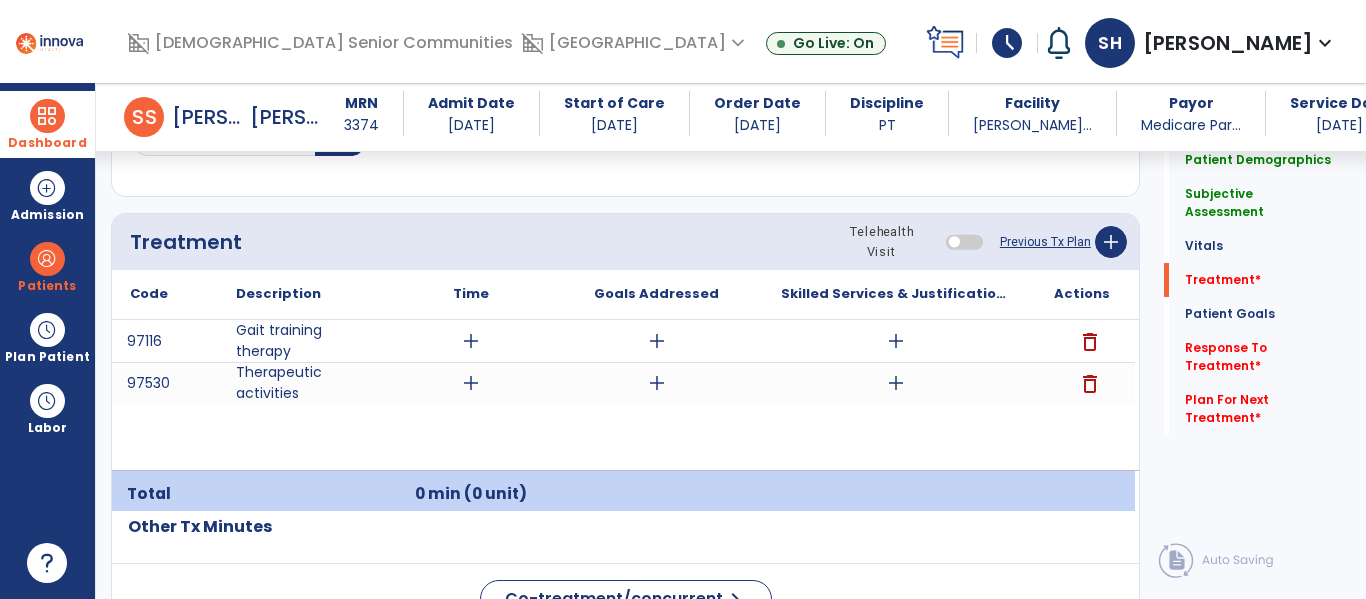 click at bounding box center [47, 116] 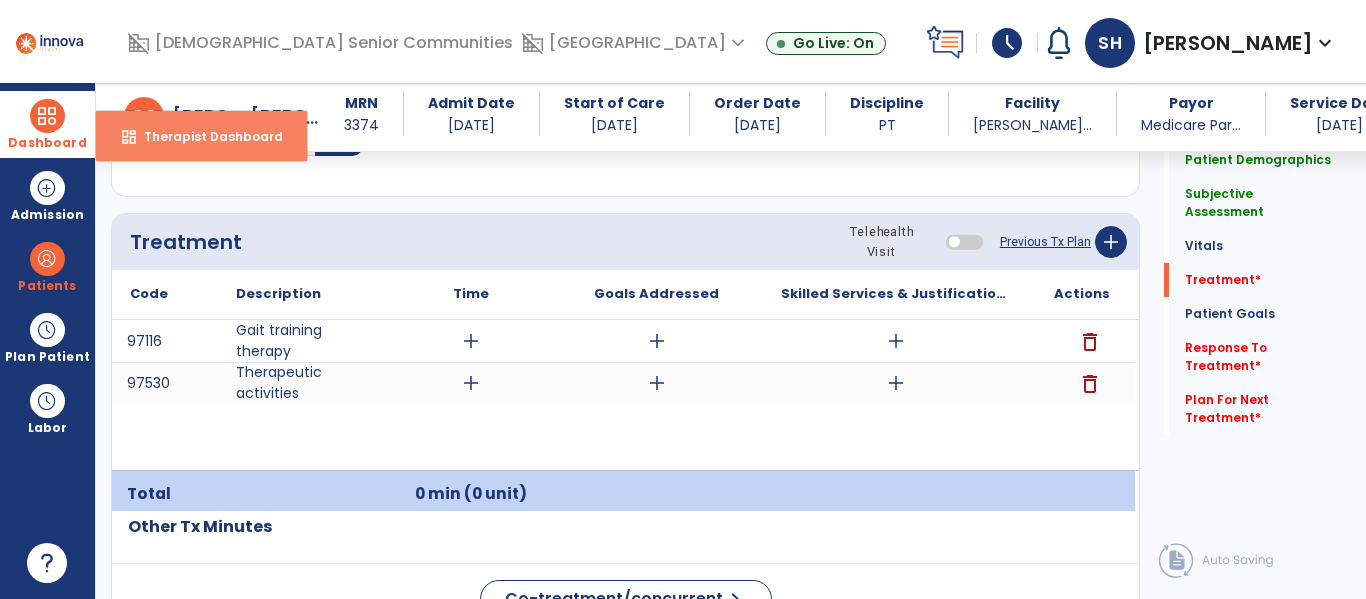 click on "Therapist Dashboard" at bounding box center (205, 136) 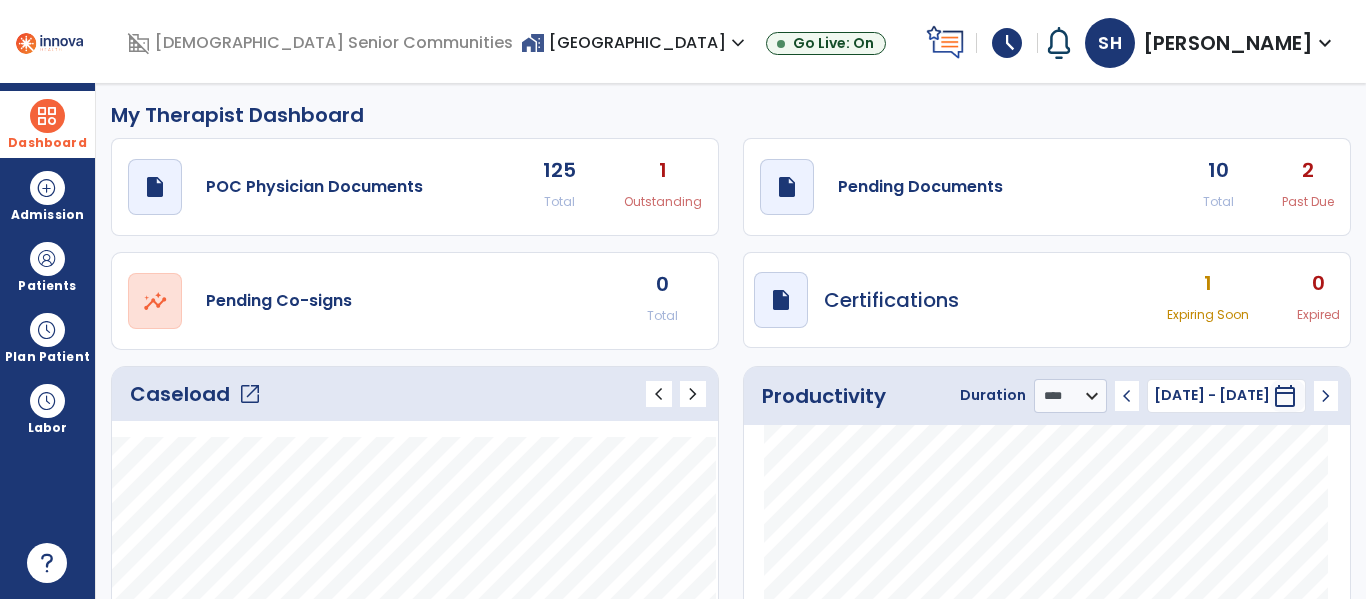 scroll, scrollTop: 0, scrollLeft: 0, axis: both 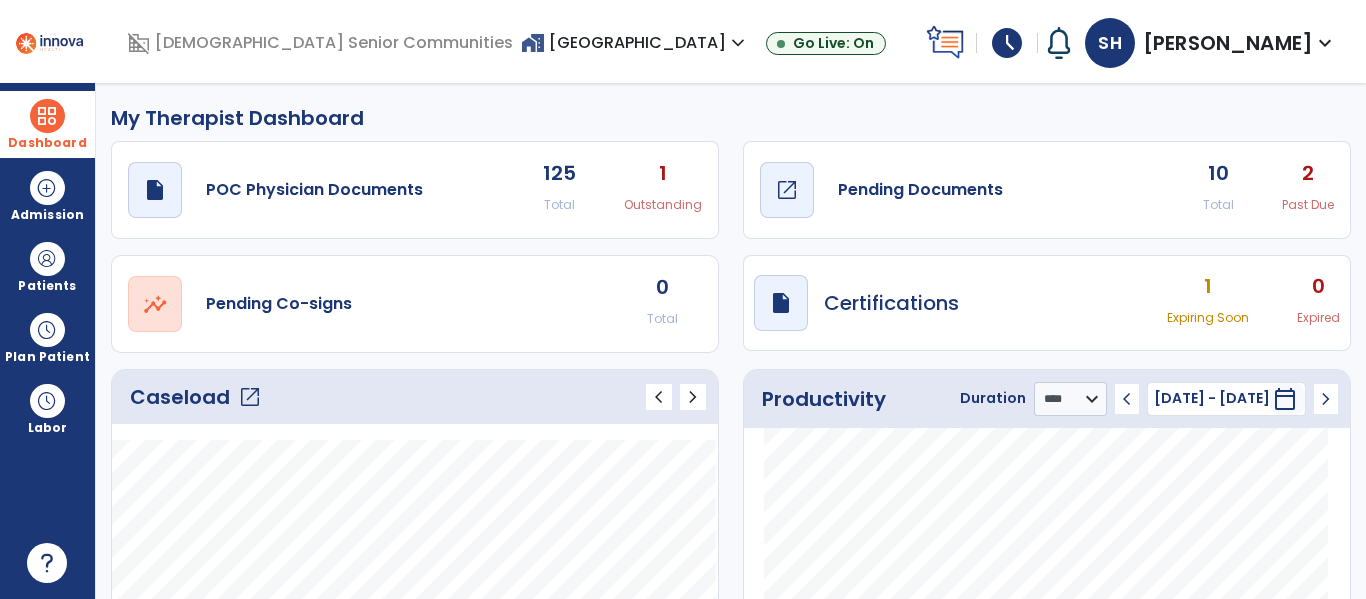 click on "Pending Documents" 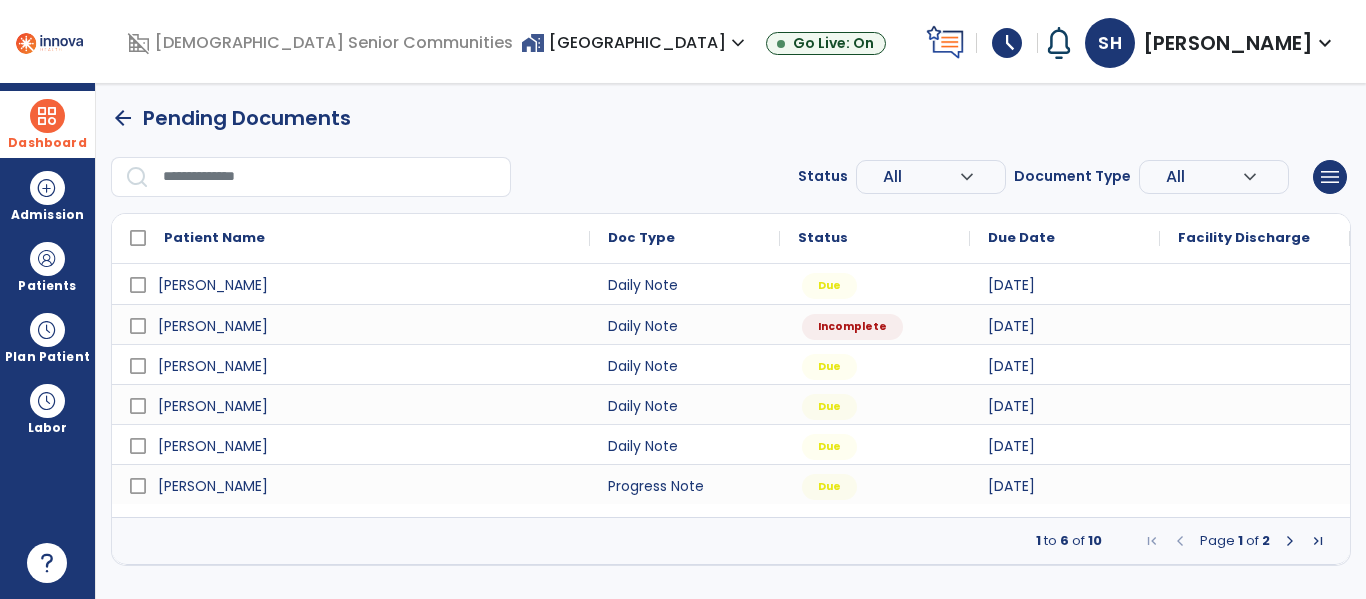 click at bounding box center [1290, 541] 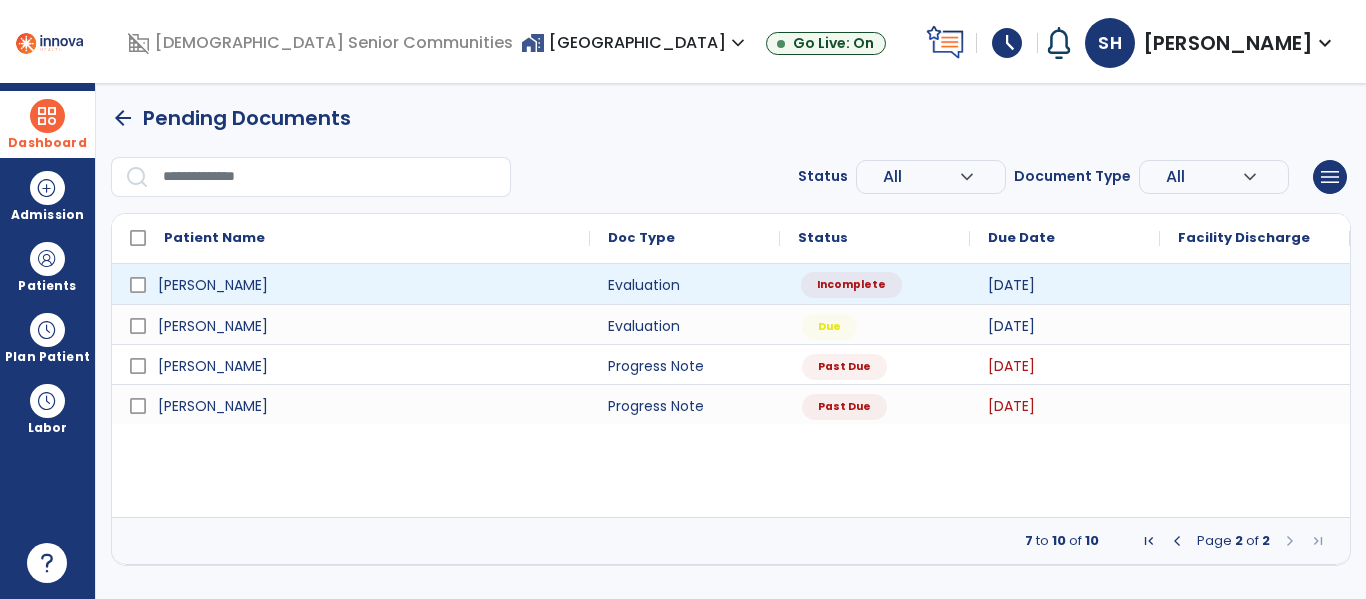 click on "Incomplete" at bounding box center (851, 285) 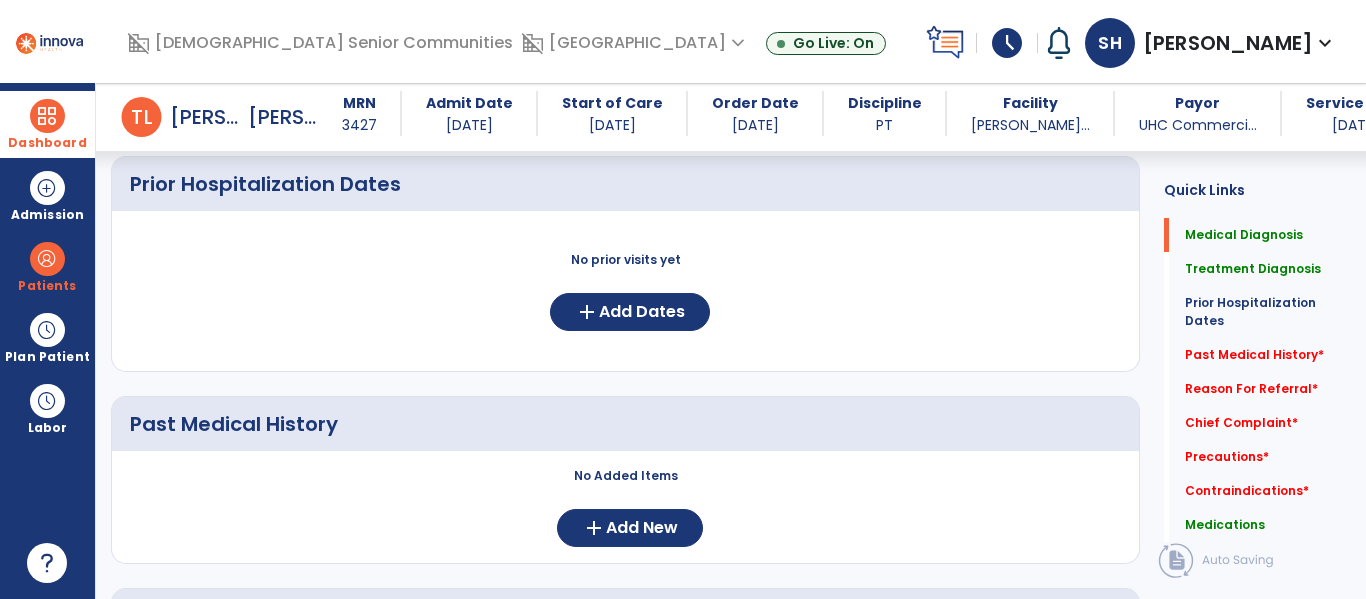 scroll, scrollTop: 826, scrollLeft: 0, axis: vertical 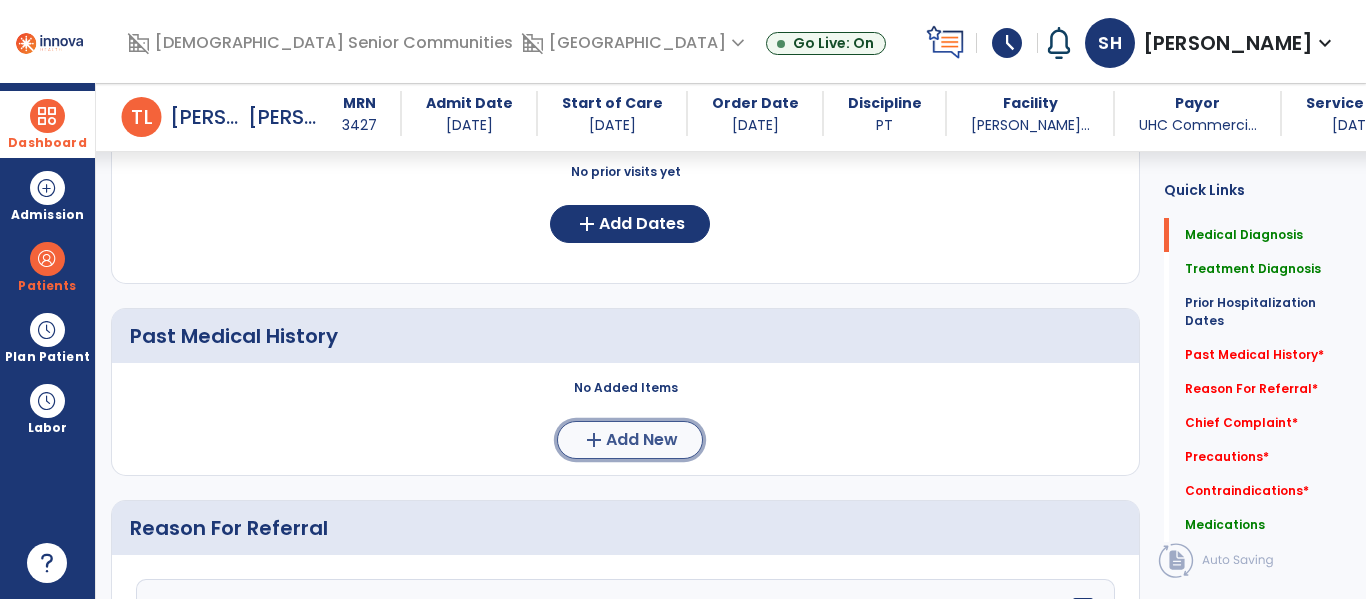 click on "Add New" 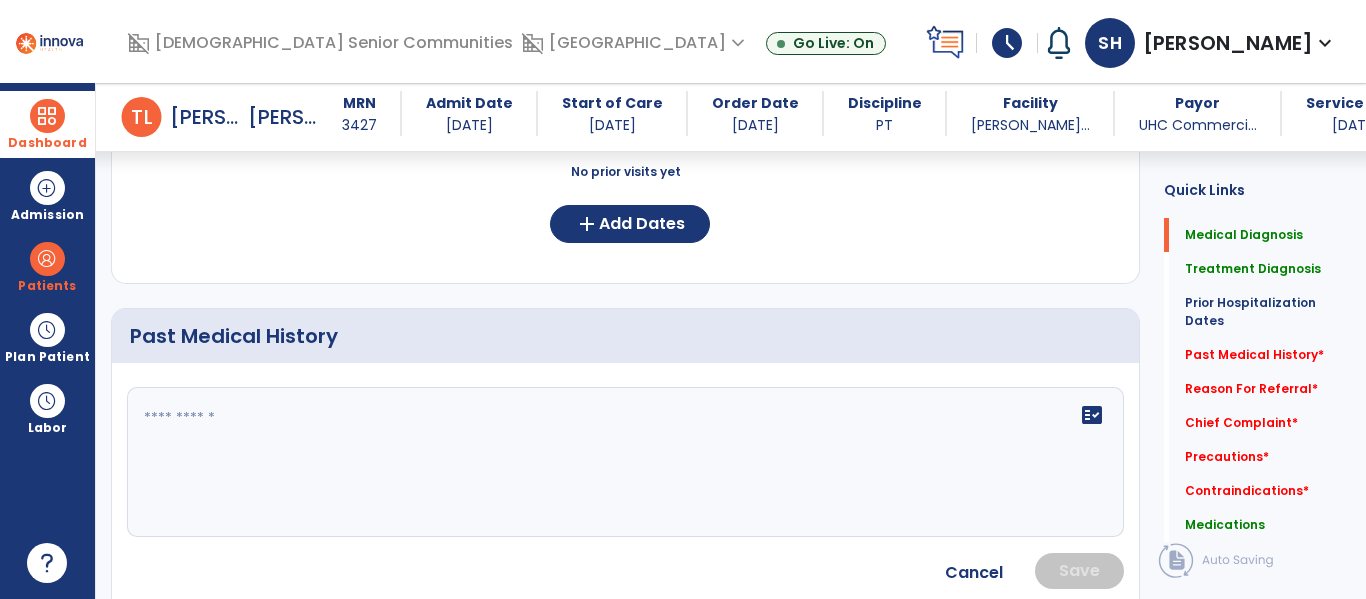 click on "fact_check" 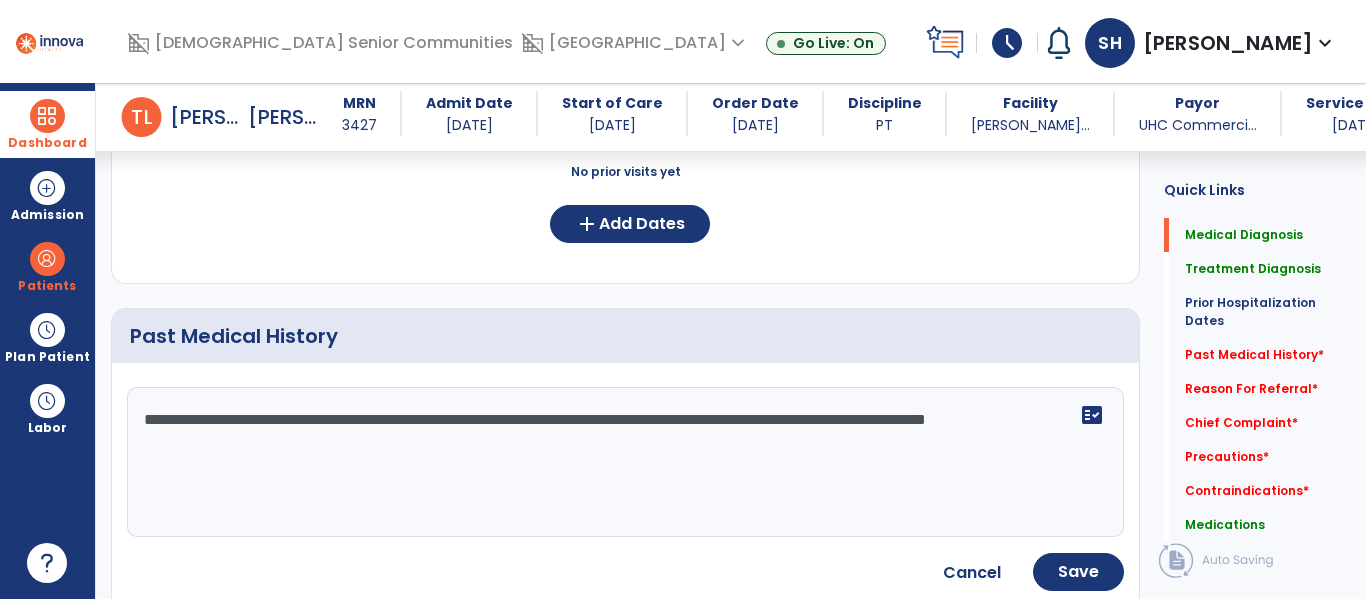 click on "**********" 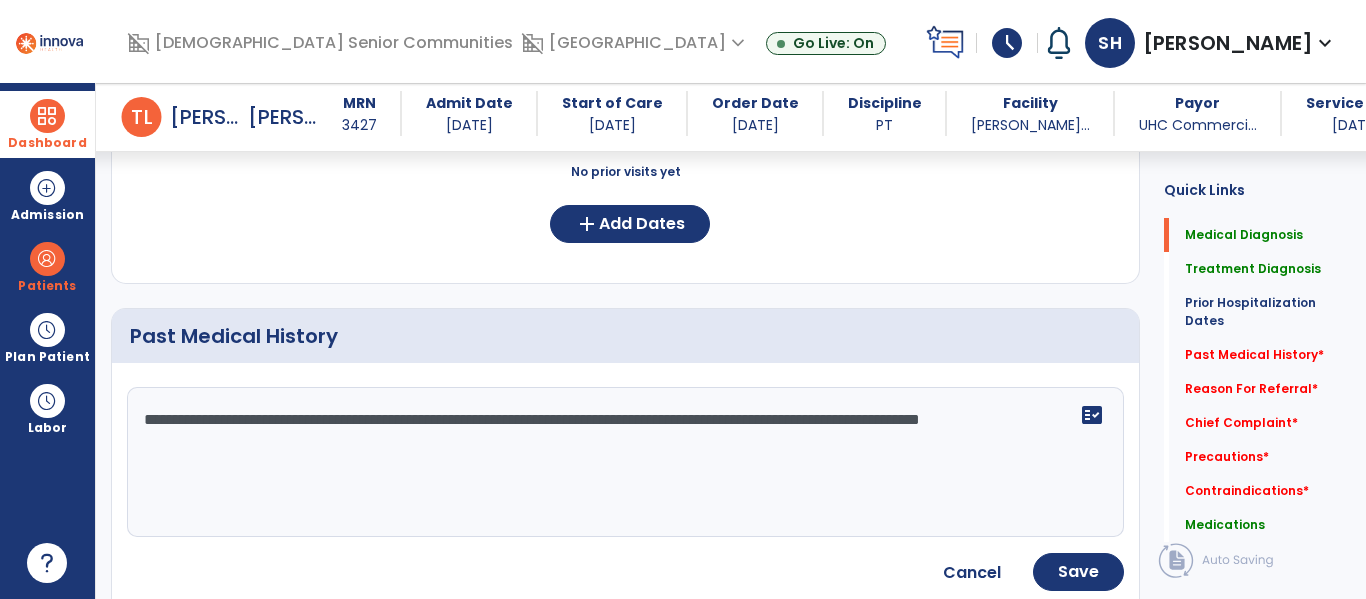 type on "**********" 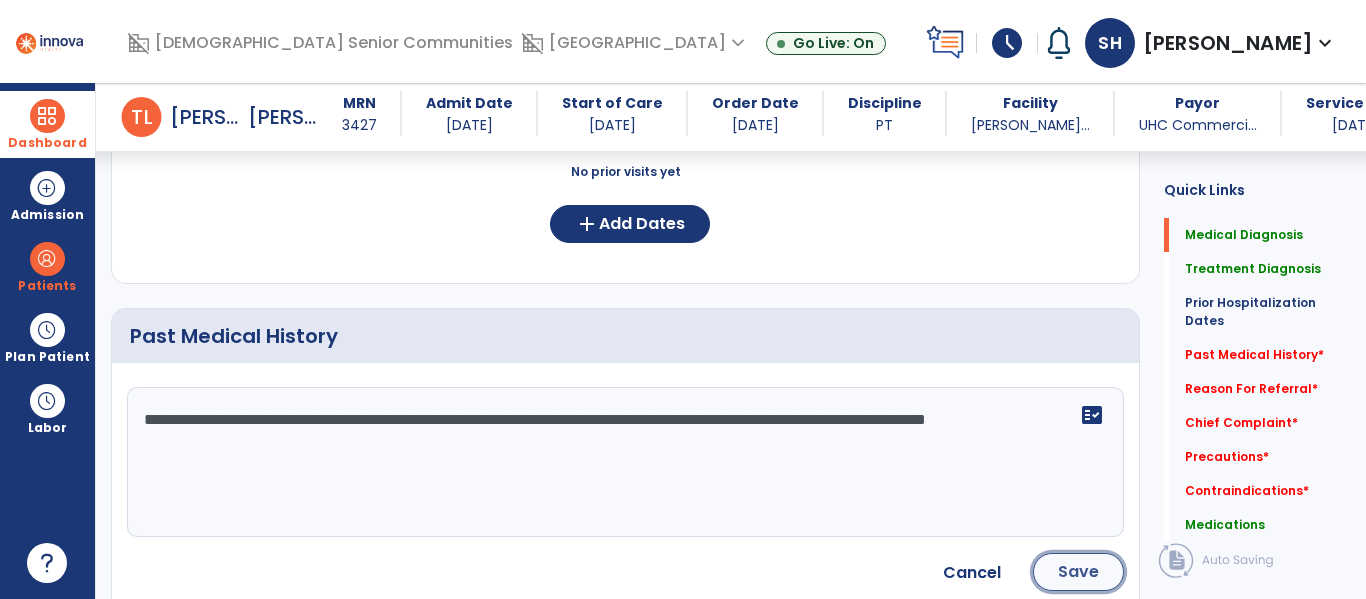 click on "Save" 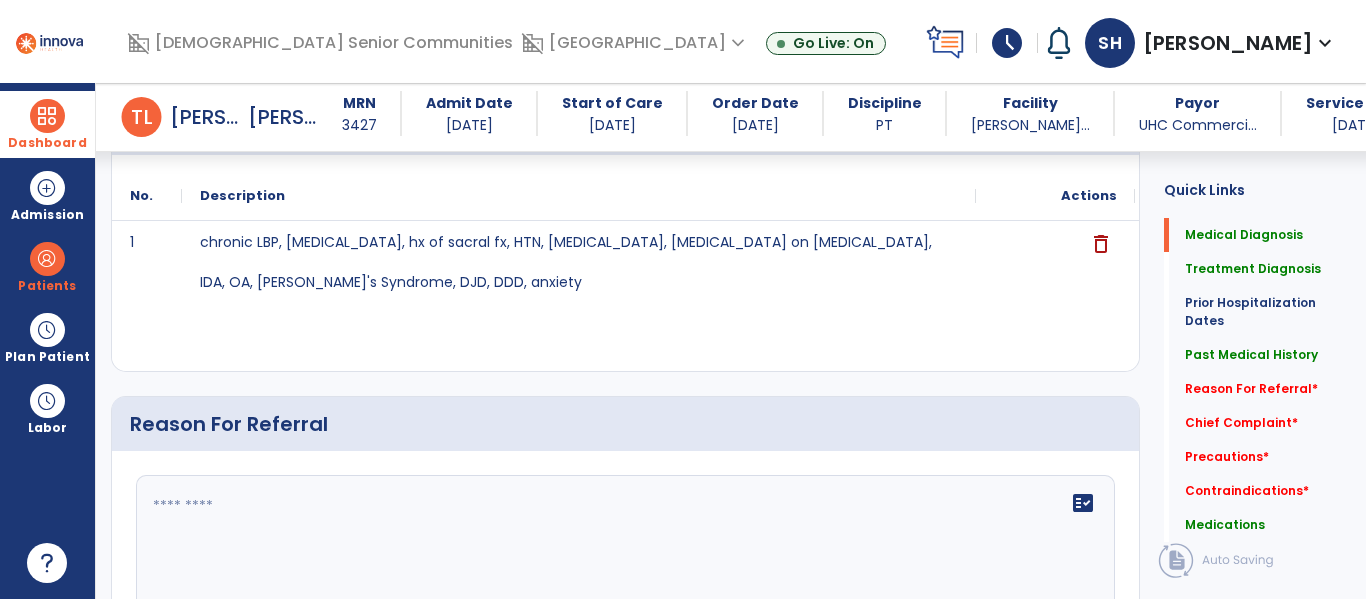 scroll, scrollTop: 1219, scrollLeft: 0, axis: vertical 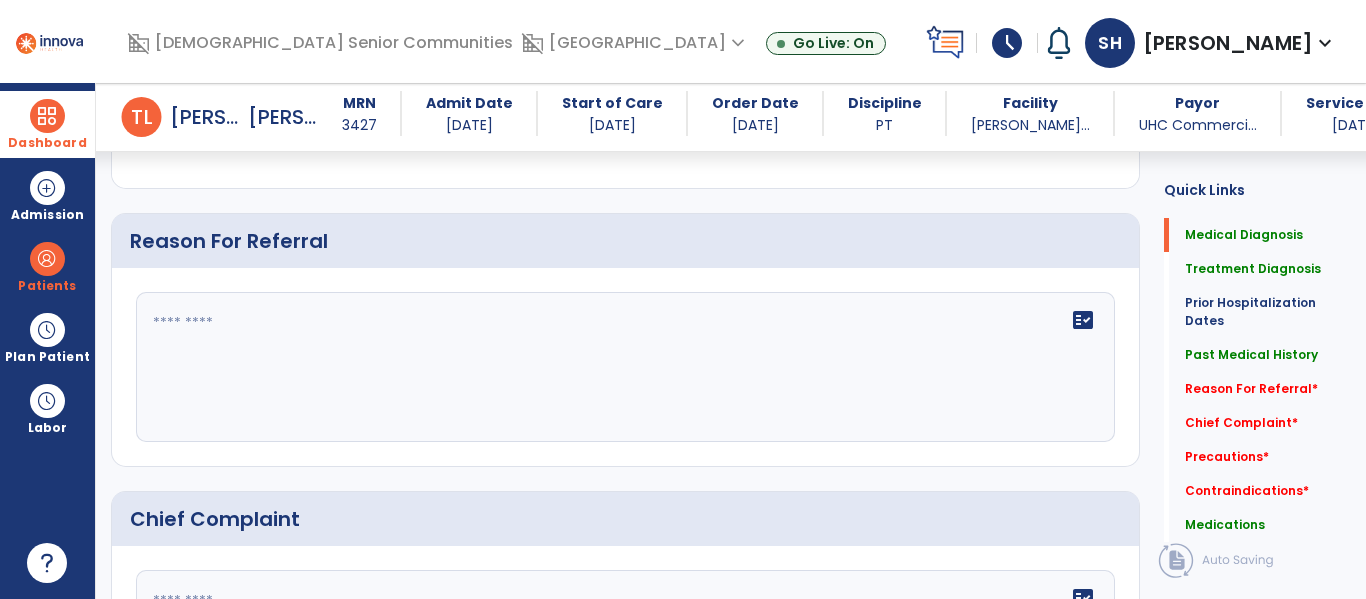 click on "fact_check" 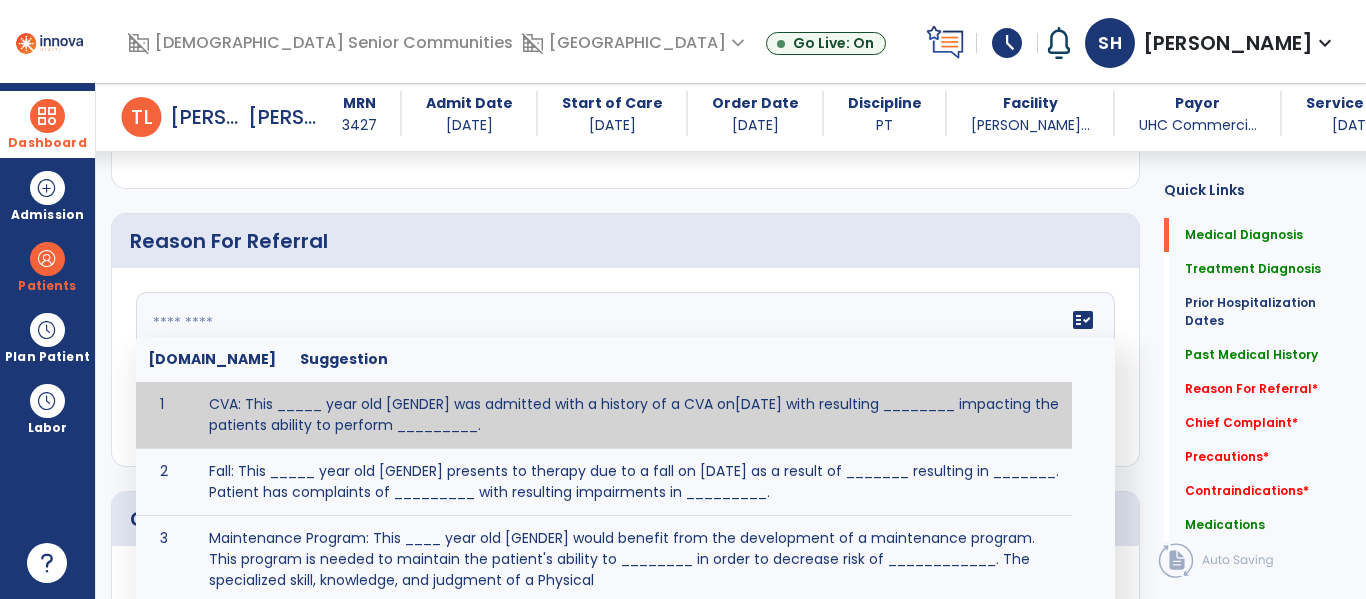 click 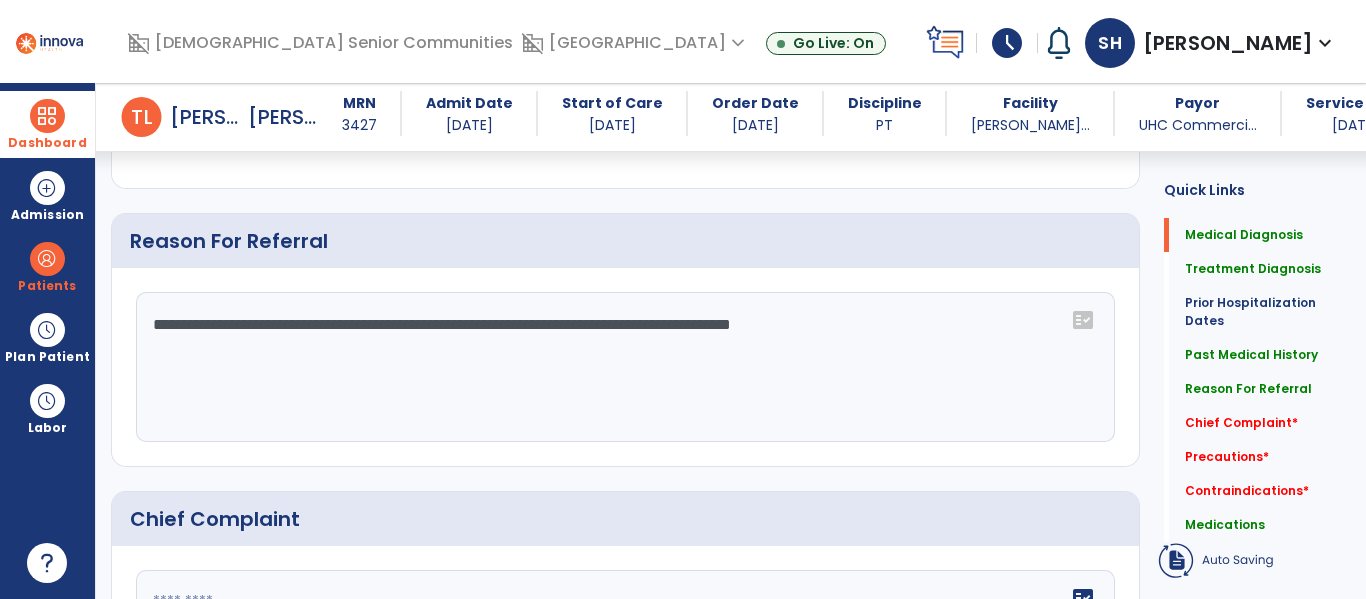 click on "**********" 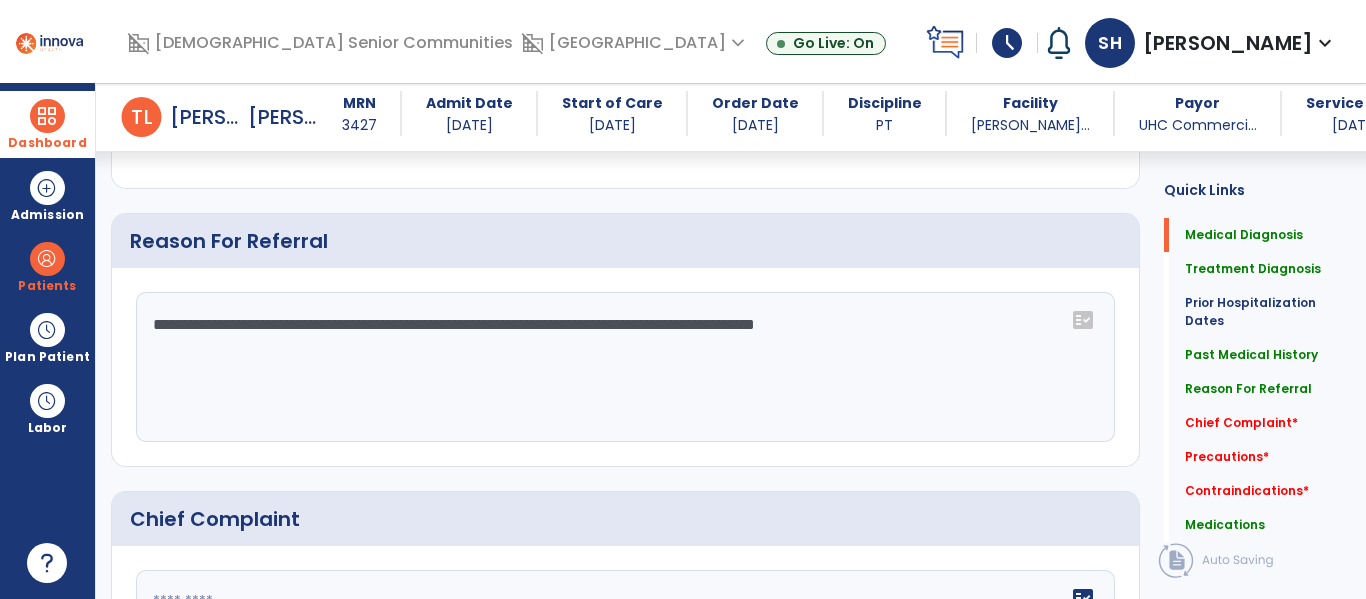 click on "**********" 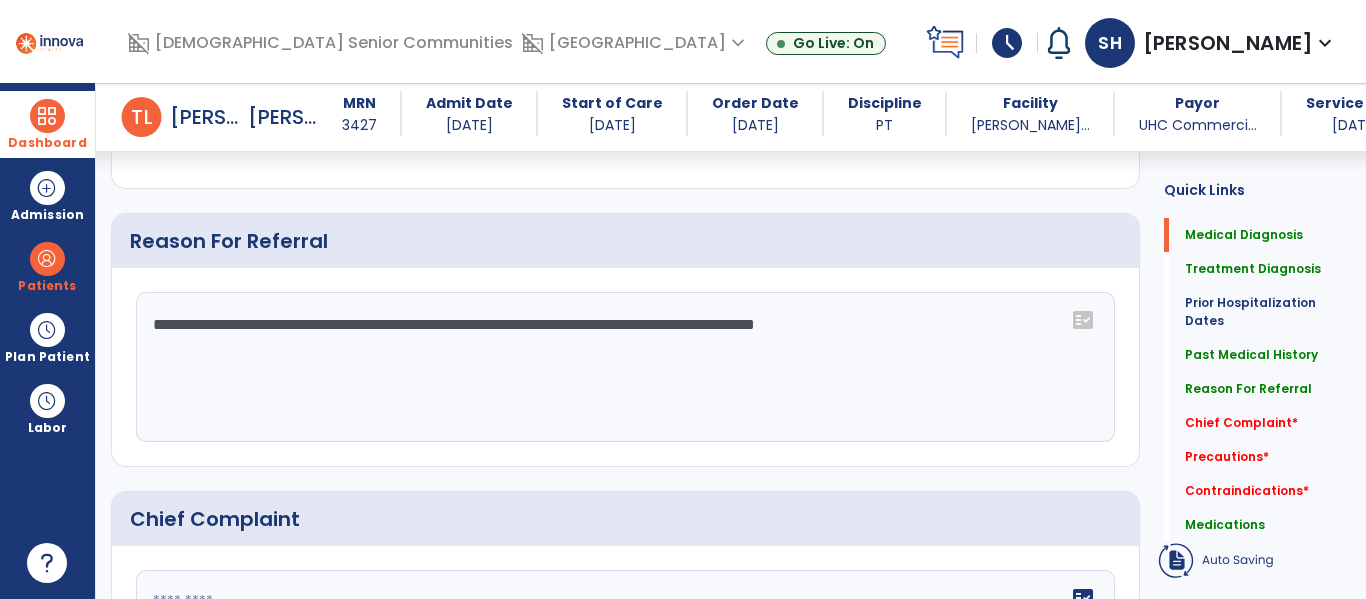 click on "**********" 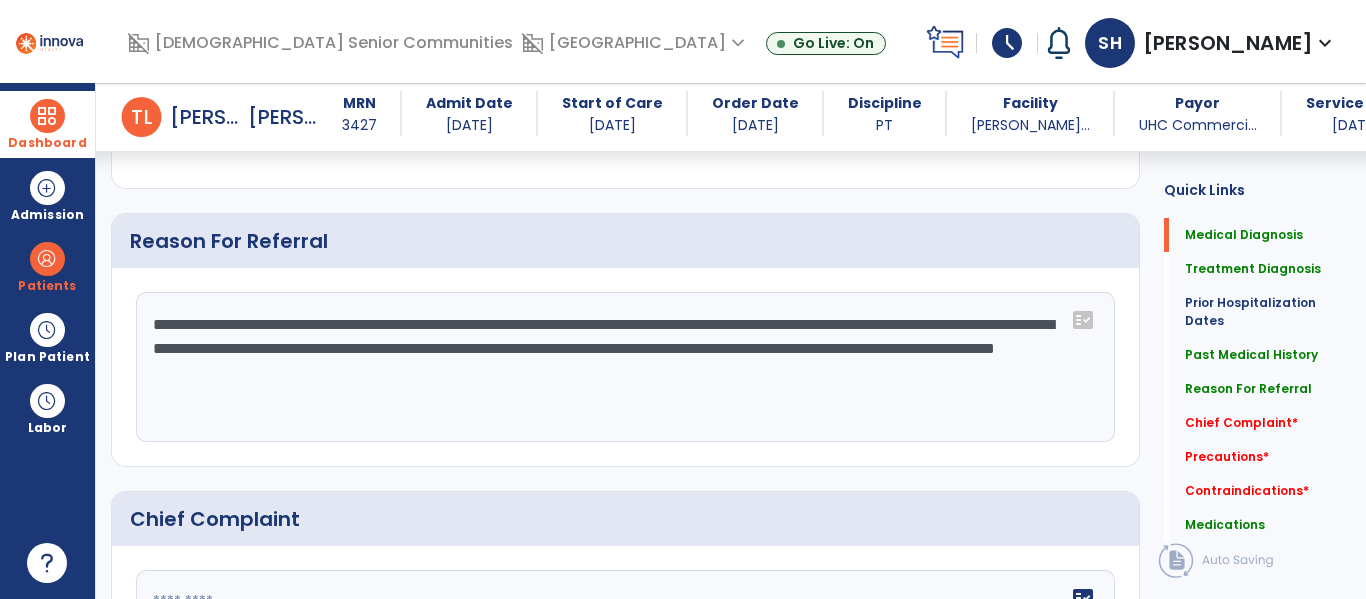 drag, startPoint x: 609, startPoint y: 372, endPoint x: 622, endPoint y: 366, distance: 14.3178215 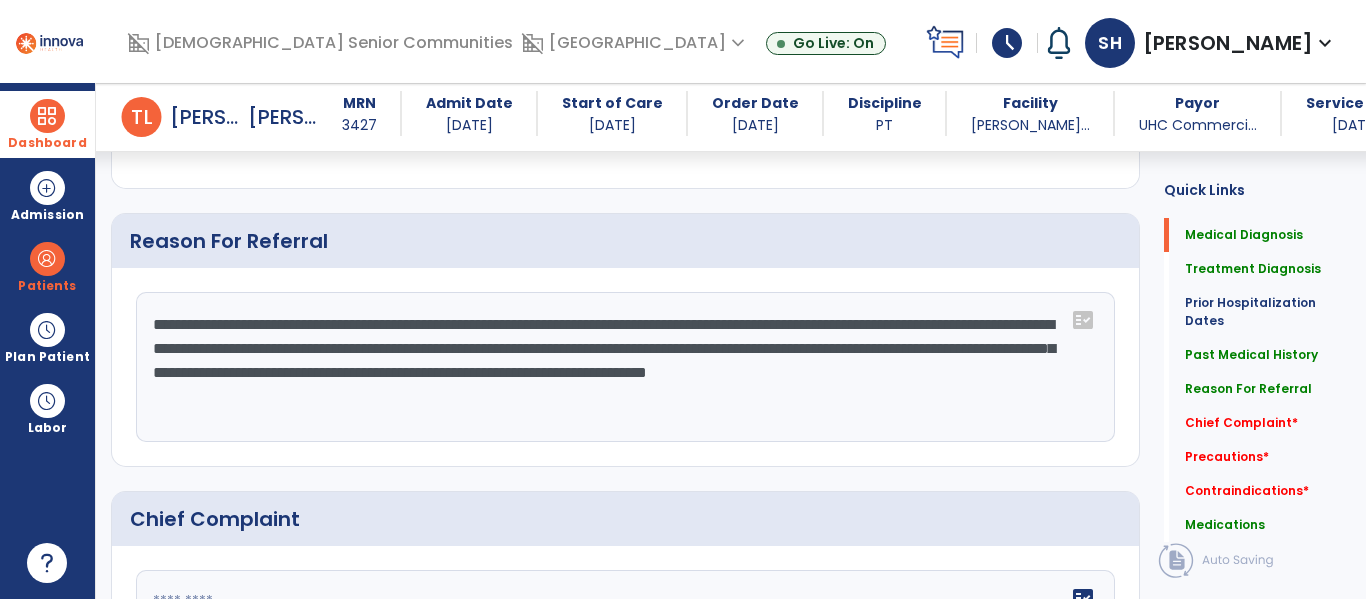 type on "**********" 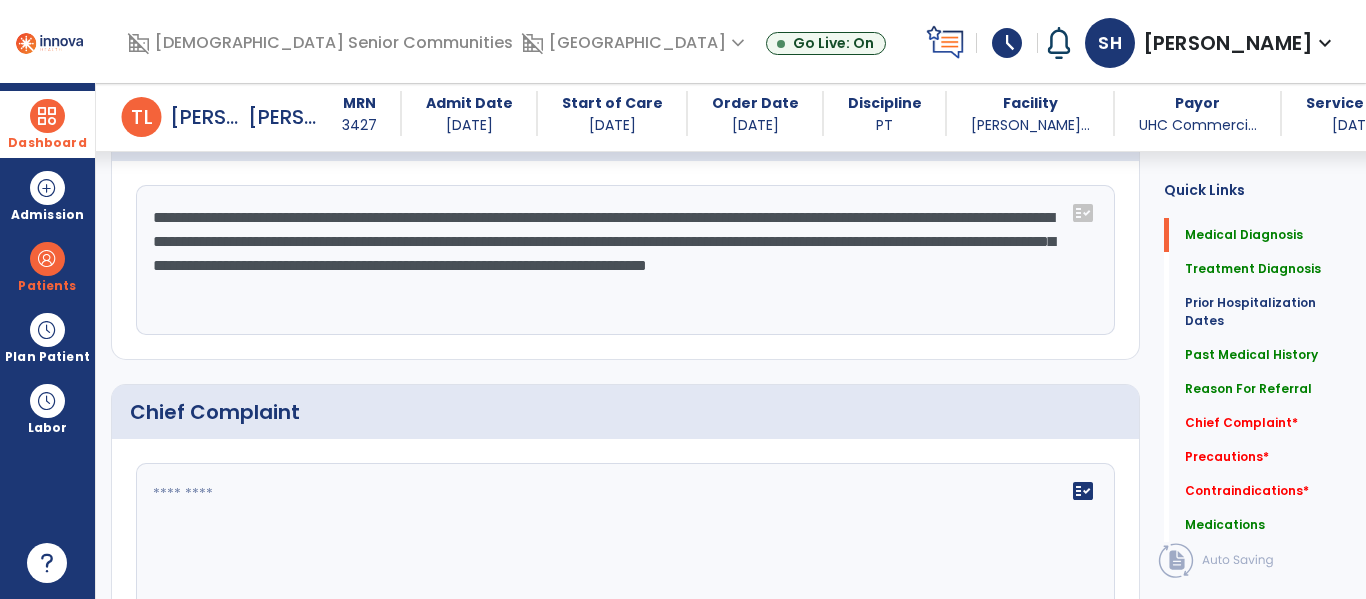 scroll, scrollTop: 1488, scrollLeft: 0, axis: vertical 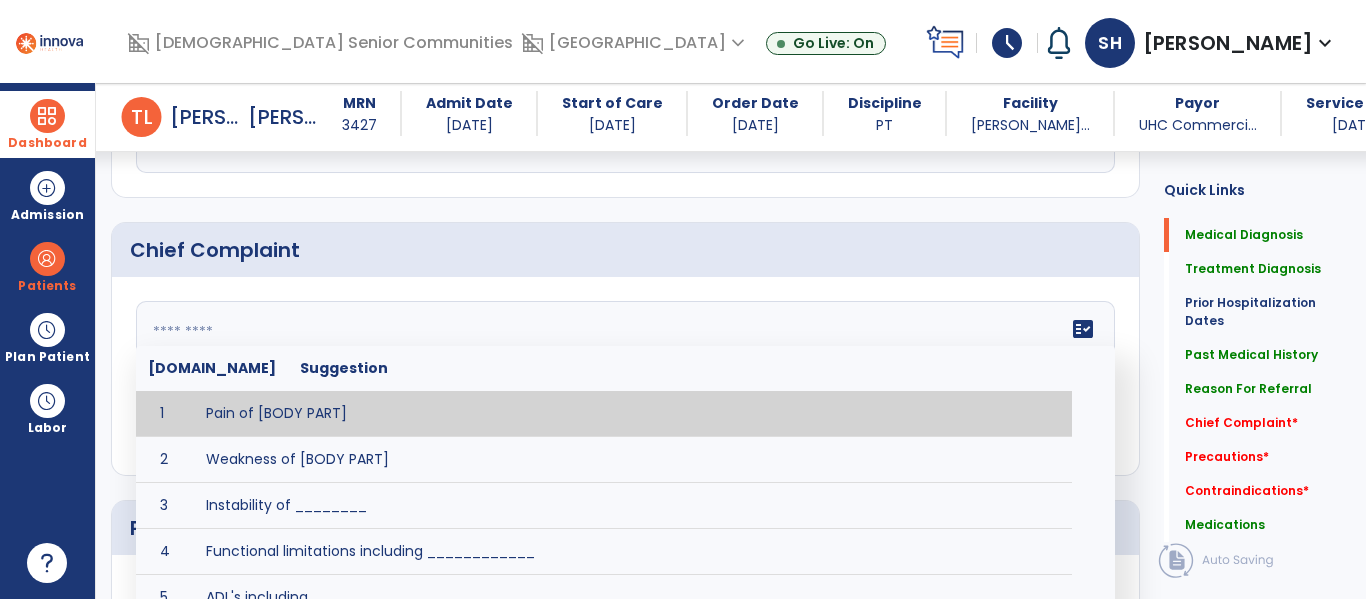 click on "fact_check  Sr.No Suggestion 1 Pain of [BODY PART] 2 Weakness of [BODY PART] 3 Instability of ________ 4 Functional limitations including ____________ 5 ADL's including ___________. 6 Inability to perform work related duties such as _________ 7 Inability to perform house hold duties such as __________. 8 Loss of balance. 9 Problems with gait including _________." 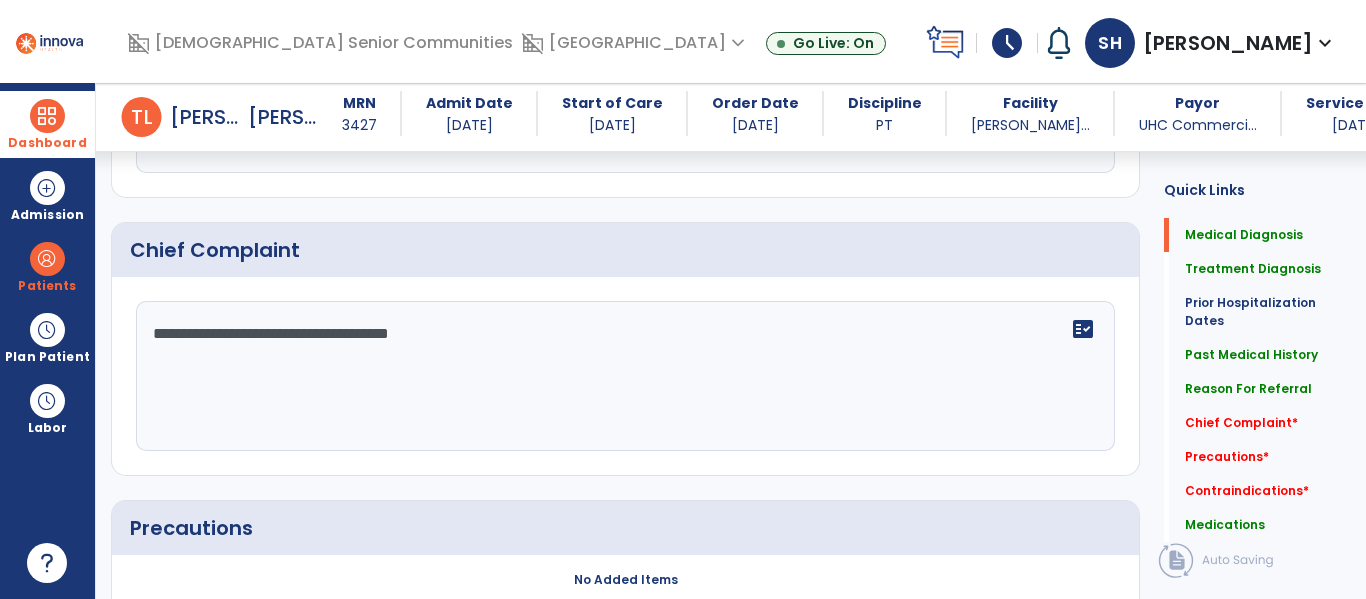 click on "**********" 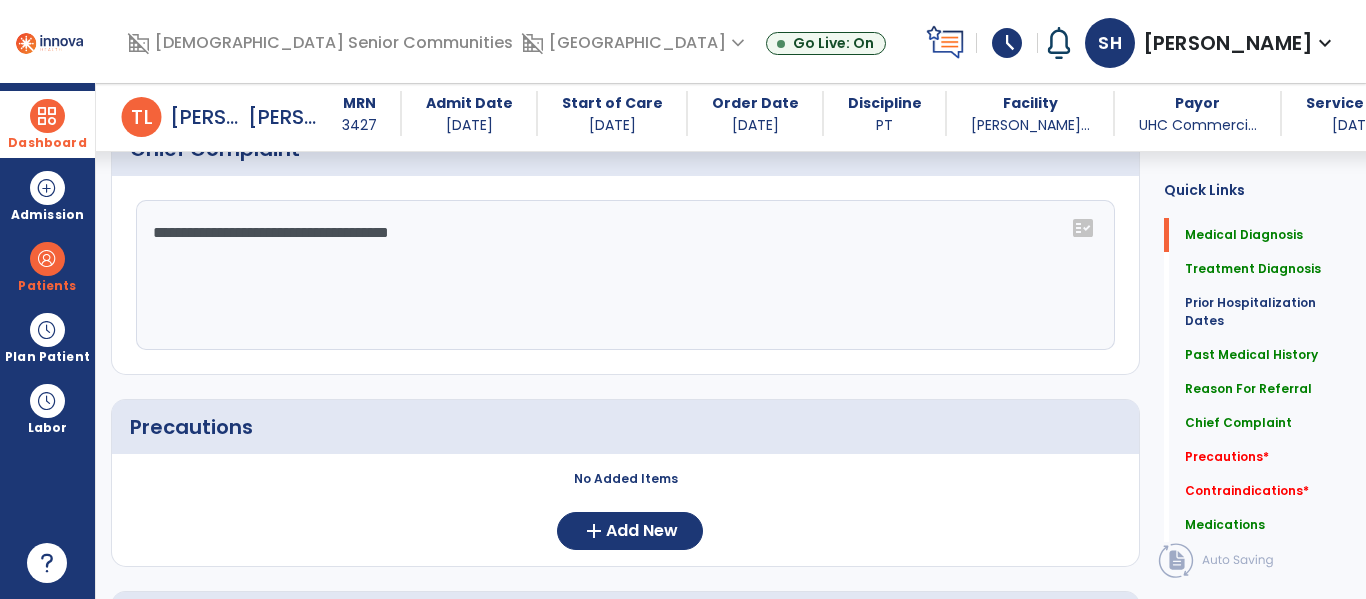 scroll, scrollTop: 1707, scrollLeft: 0, axis: vertical 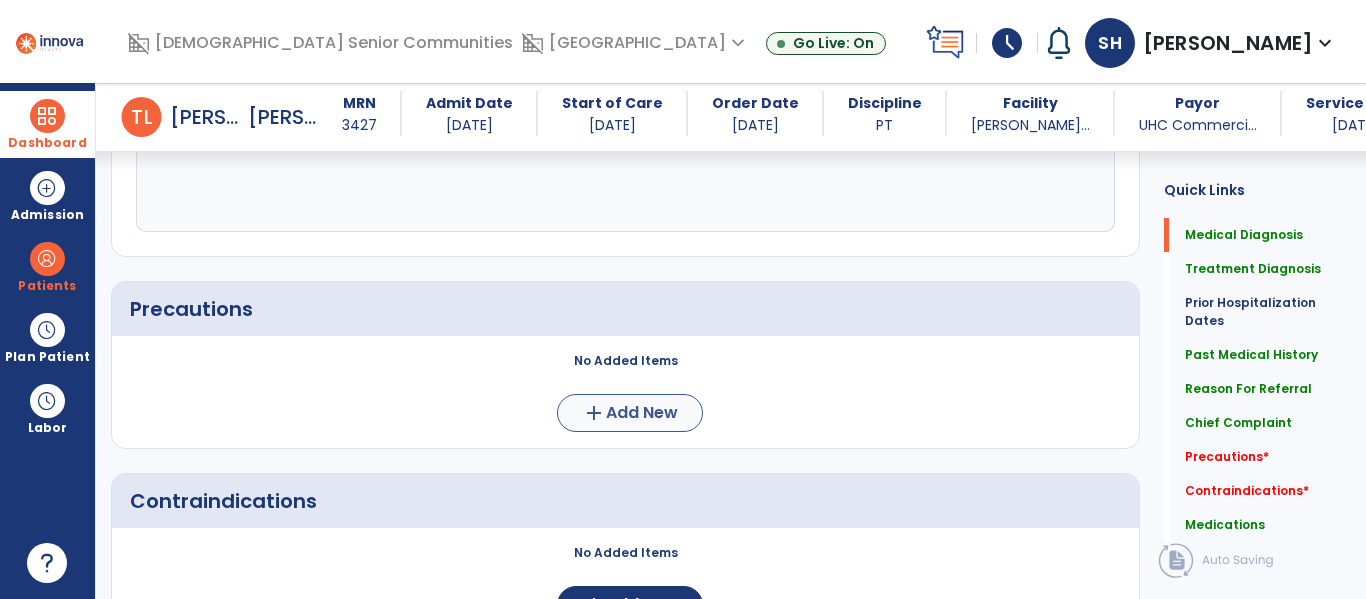 type on "**********" 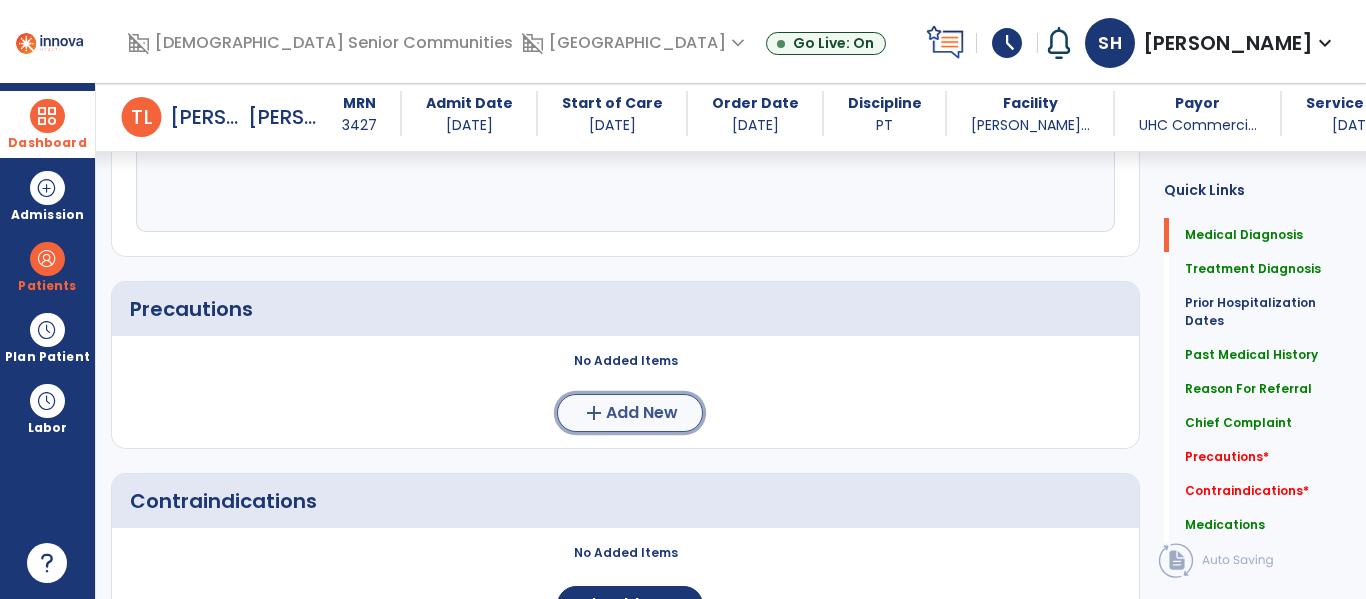 click on "Add New" 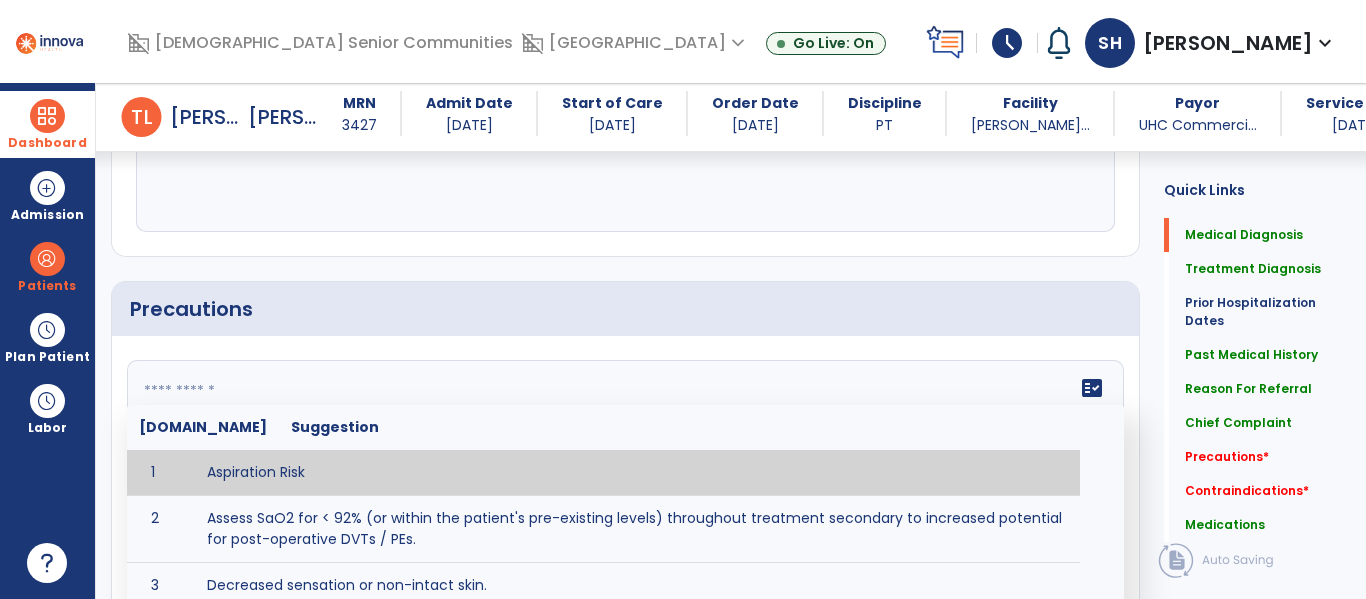 click on "fact_check  Sr.No Suggestion 1 Aspiration Risk 2 Assess SaO2 for < 92% (or within the patient's pre-existing levels) throughout treatment secondary to increased potential for post-operative DVTs / PEs. 3 Decreased sensation or non-intact skin. 4 Cardiac 5 Cease exercise/activity SpO2 < 88 - 90%, RPE > 16, RR > 45 6 Check for modified diet / oral intake restrictions related to swallowing impairments. Consult ST as appropriate. 7 Check INR lab results prior to activity if patient on blood thinners. 8 Closely monitor anxiety or stress due to increased SOB/dyspnea and cease activity/exercise until patient is able to control this response 9 Code Status:  10 Confirm surgical approach and discoloration or other precautions. 11 Confirm surgical procedure and specific precautions based on procedure (e.g., no twisting/bending/lifting, need for post-op brace, limiting time in sitting, etc.). 12 Confirm weight bearing status as defined by the surgeon. 13 14 Precautions for exercise include:  15 Depression 16 17 18 19 20" 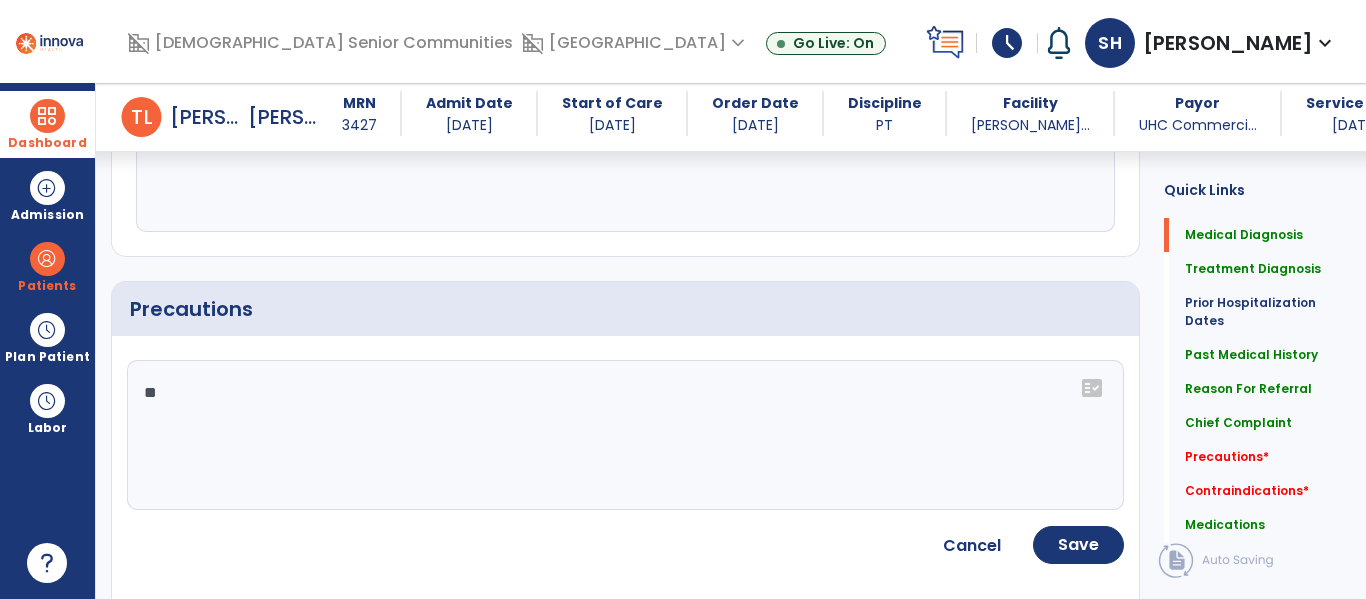 type on "*" 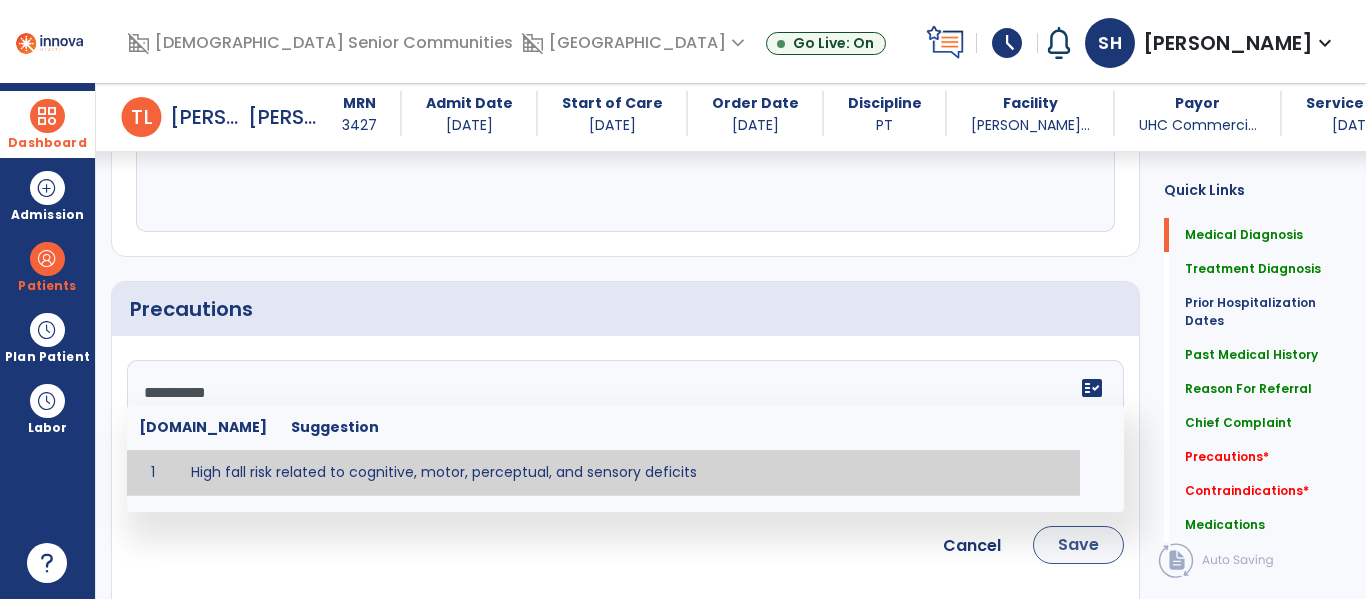 type on "*********" 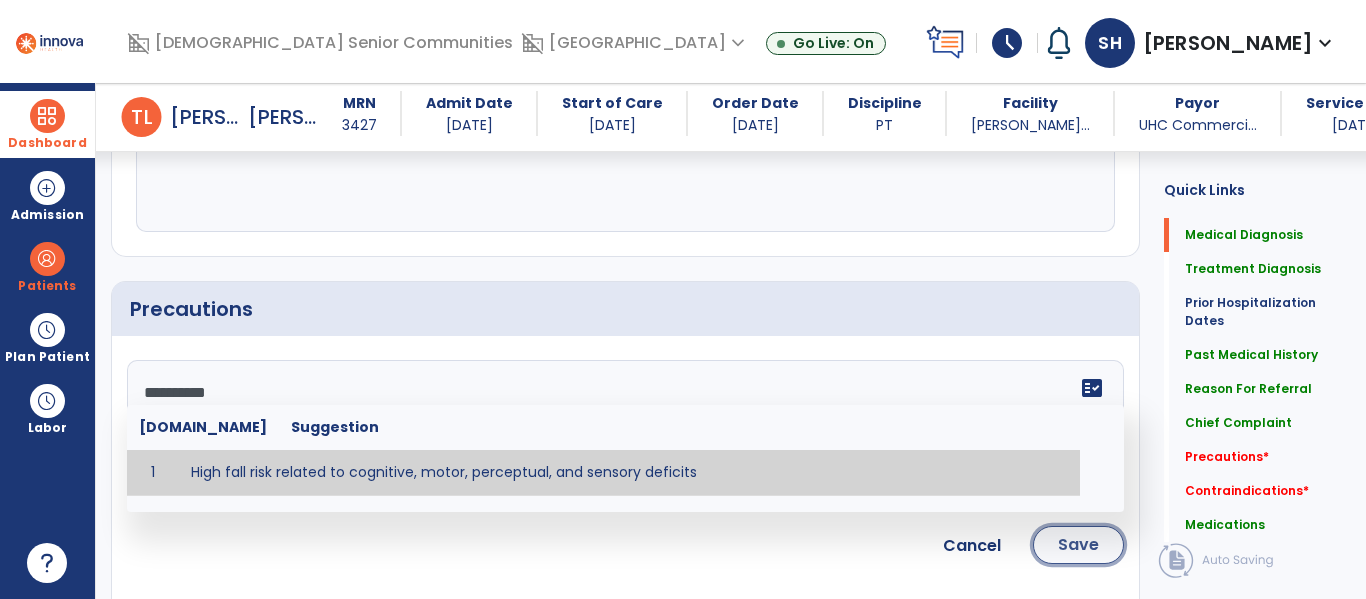 click on "Save" 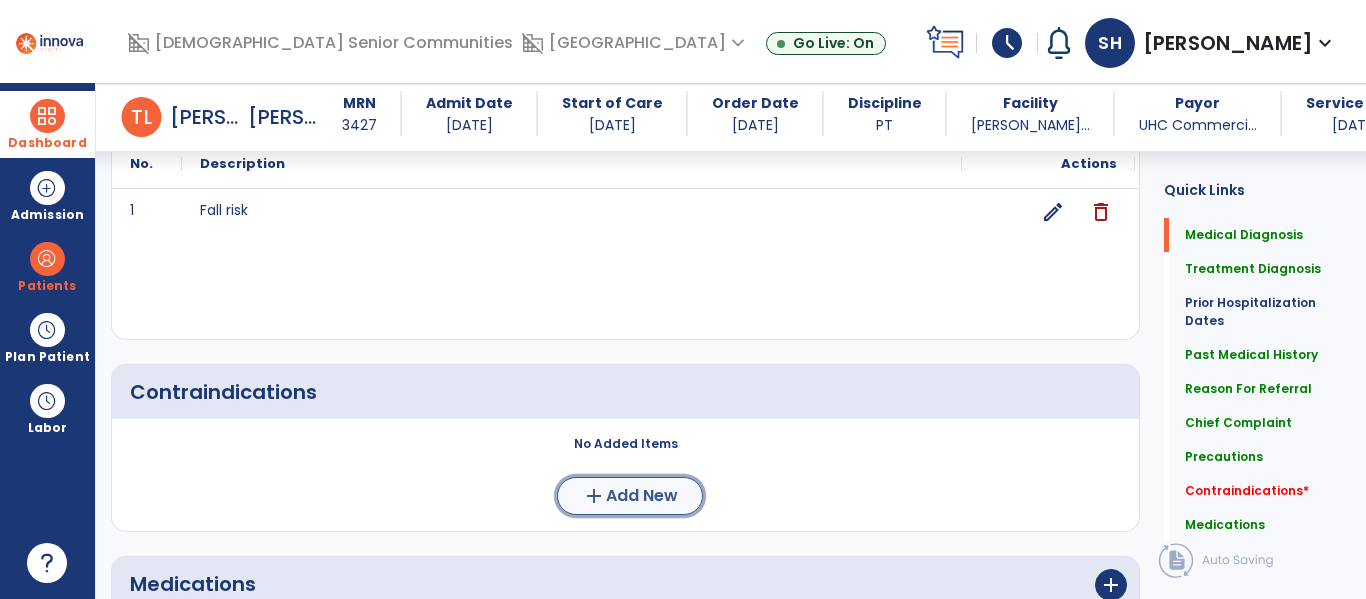 click on "Add New" 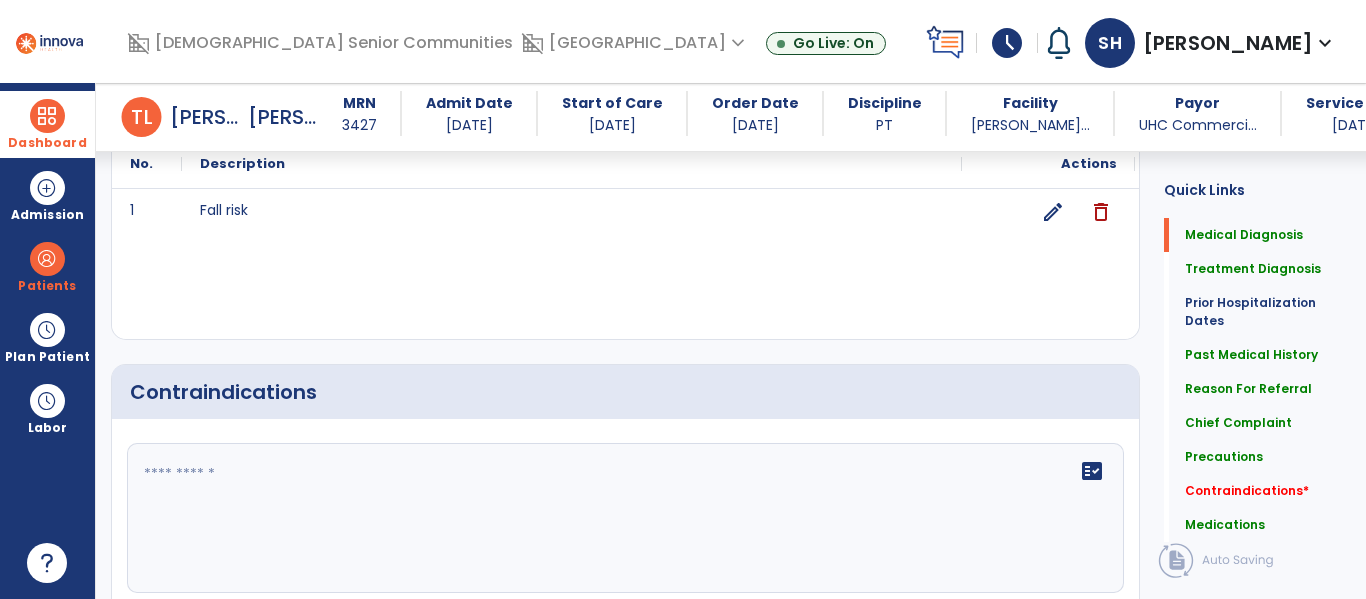 scroll, scrollTop: 1967, scrollLeft: 0, axis: vertical 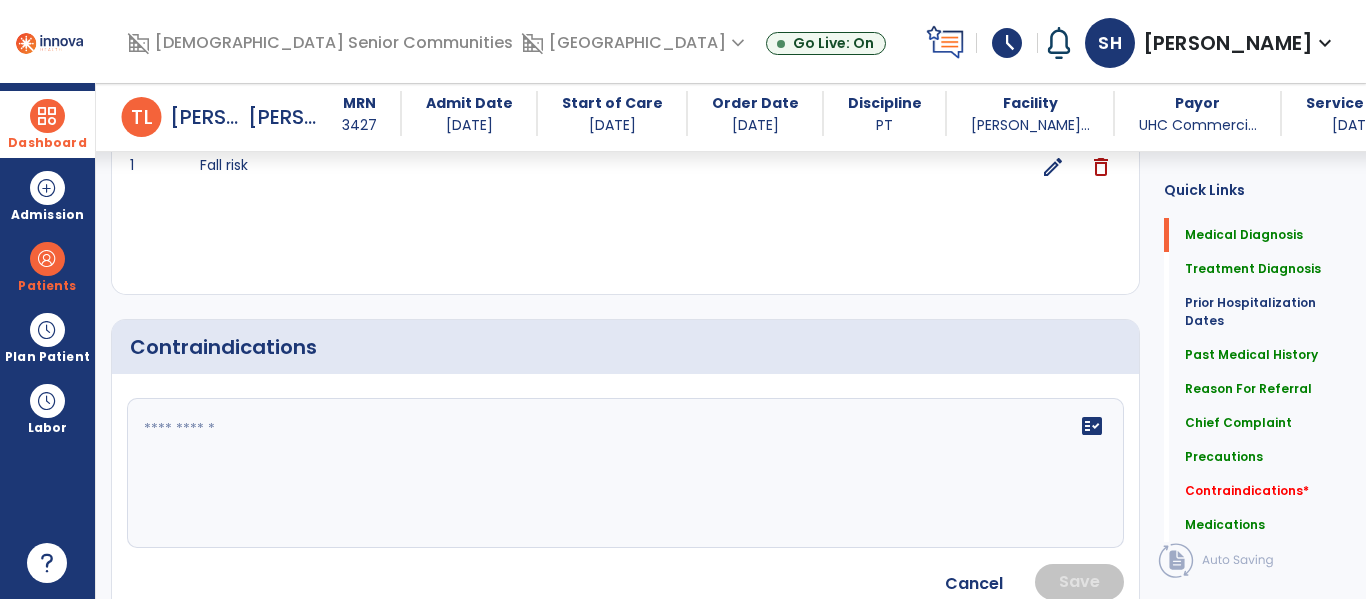 click on "fact_check" 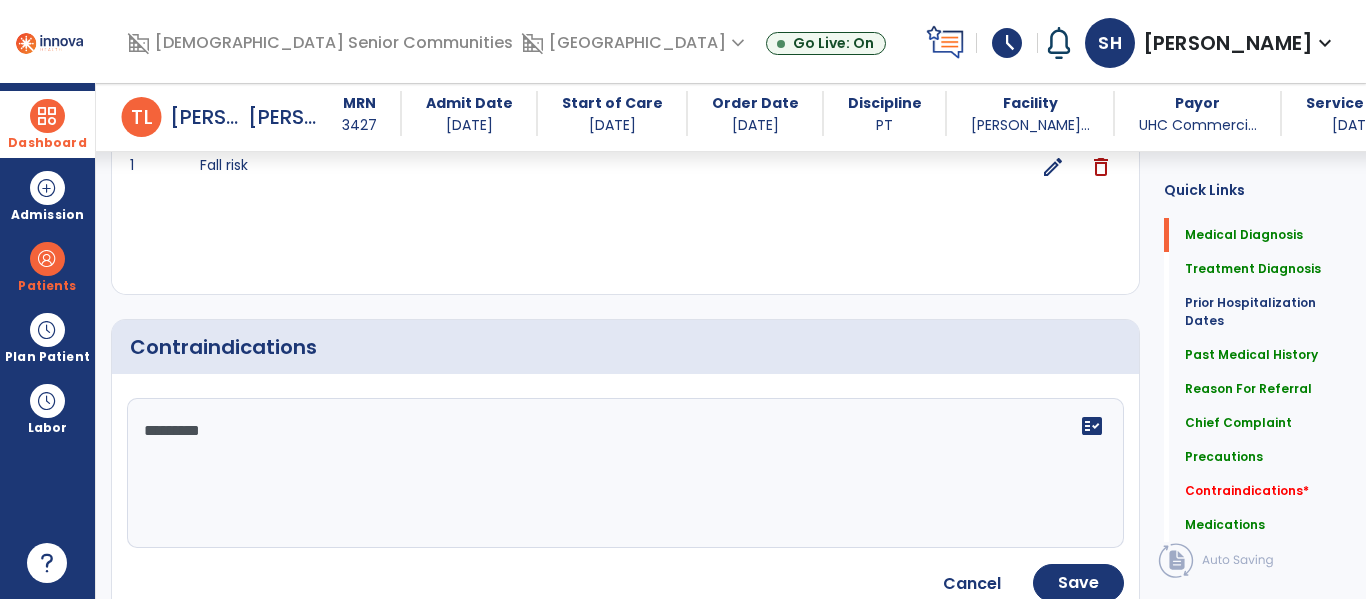 type on "**********" 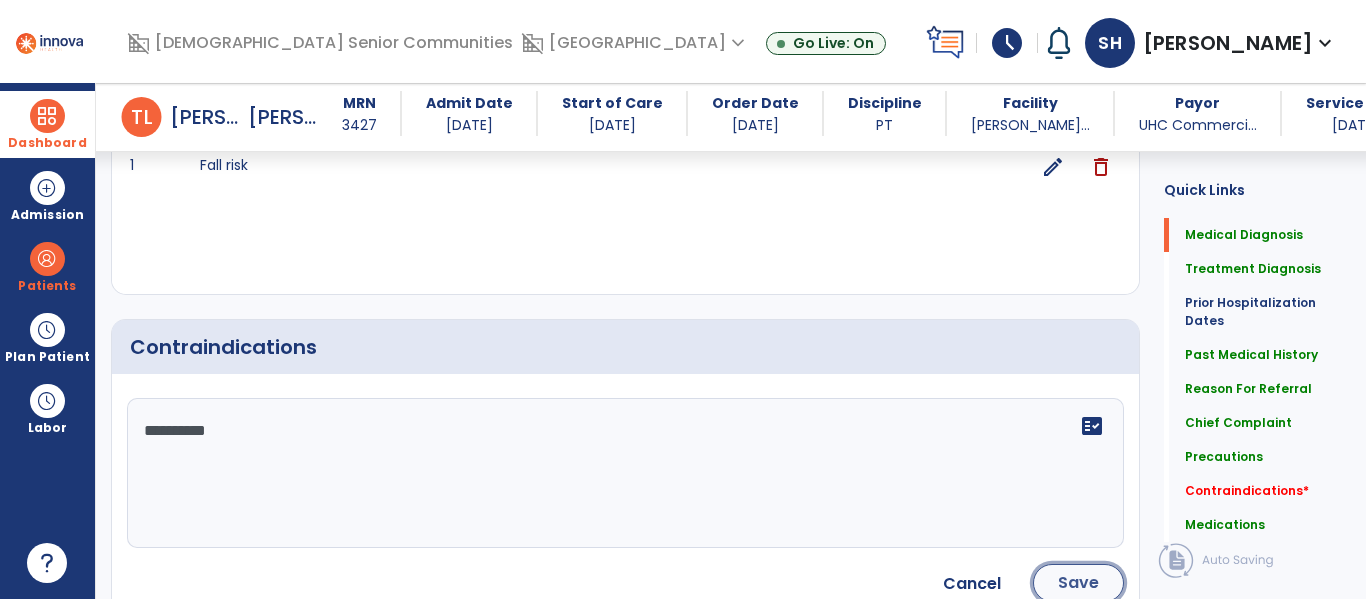 click on "Save" 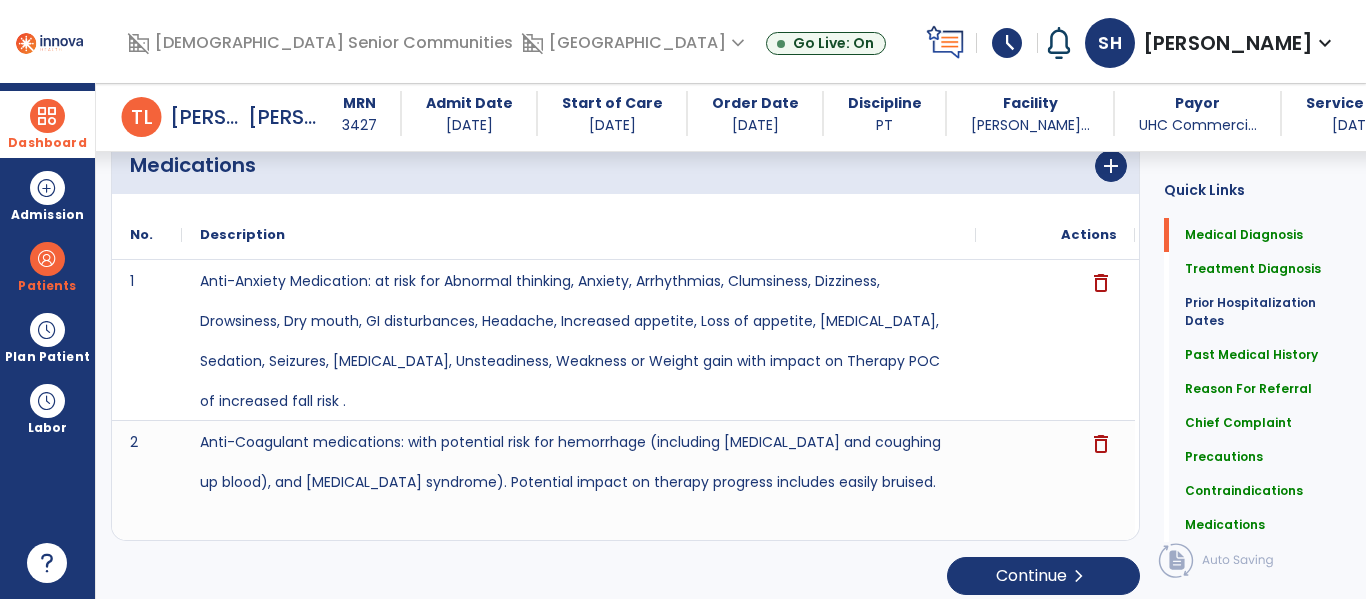 scroll, scrollTop: 2459, scrollLeft: 0, axis: vertical 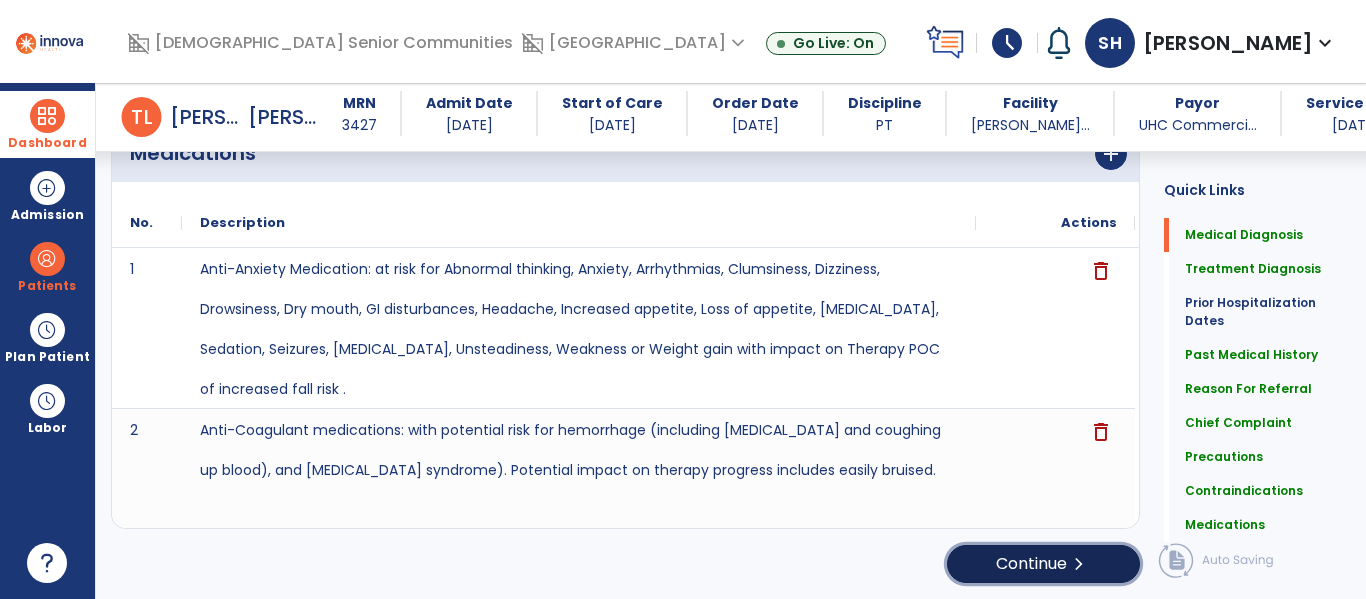 click on "chevron_right" 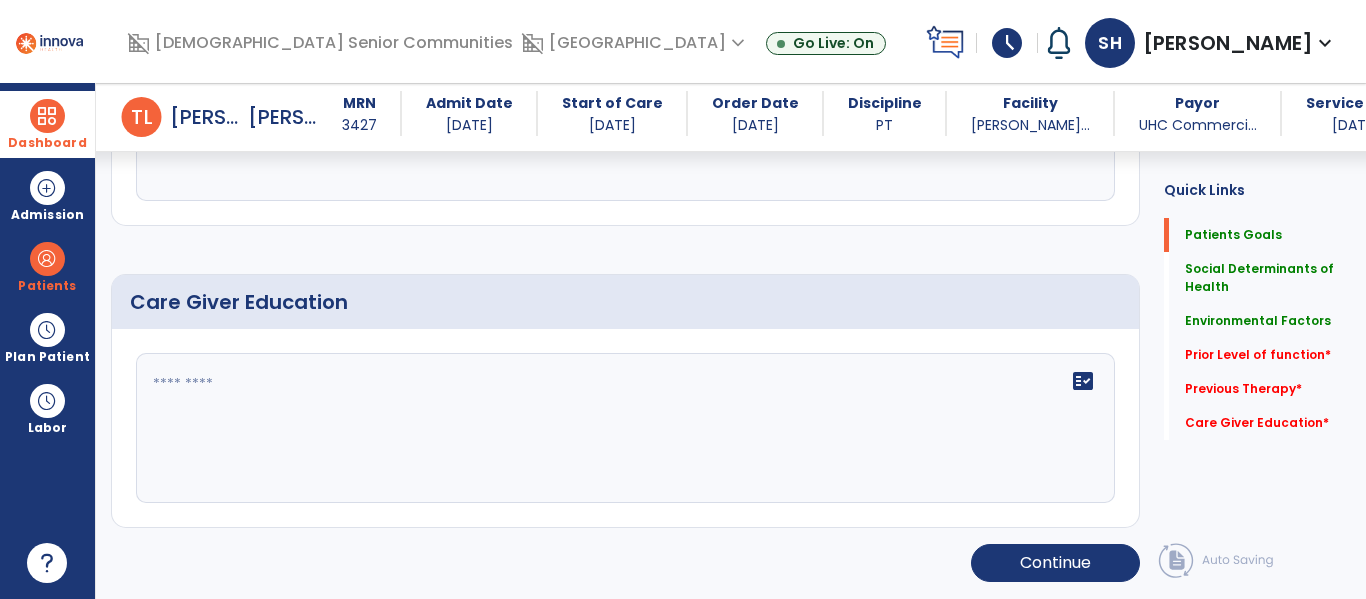 scroll, scrollTop: 235, scrollLeft: 0, axis: vertical 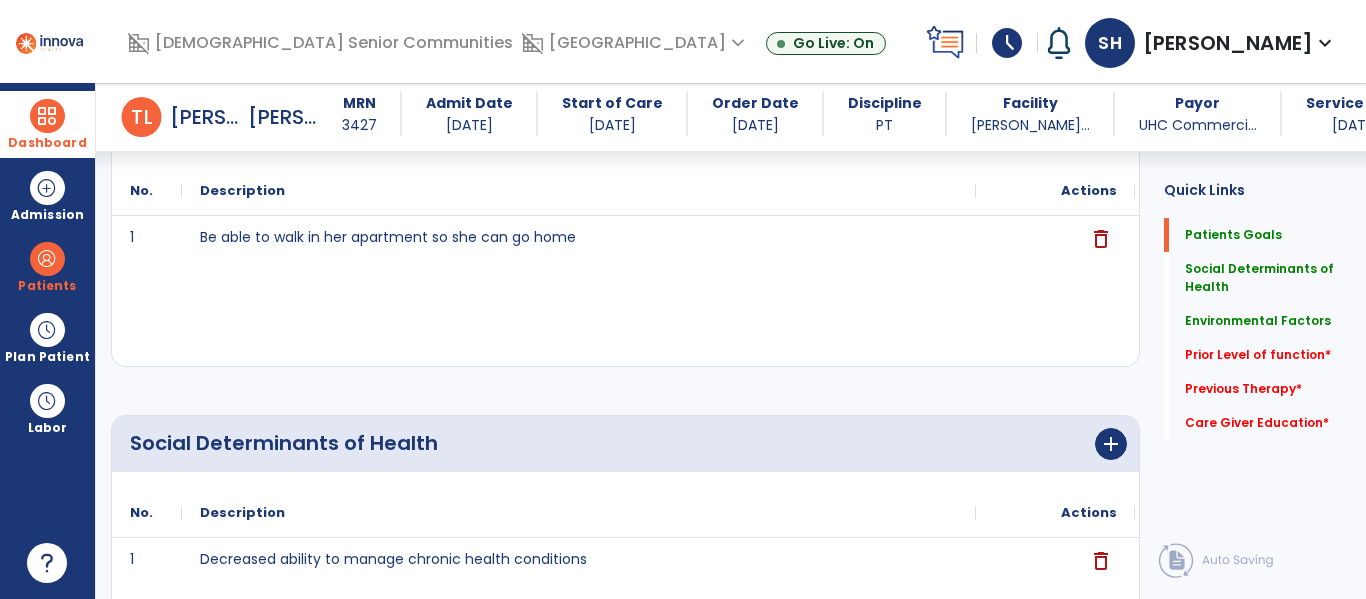 click at bounding box center [47, 116] 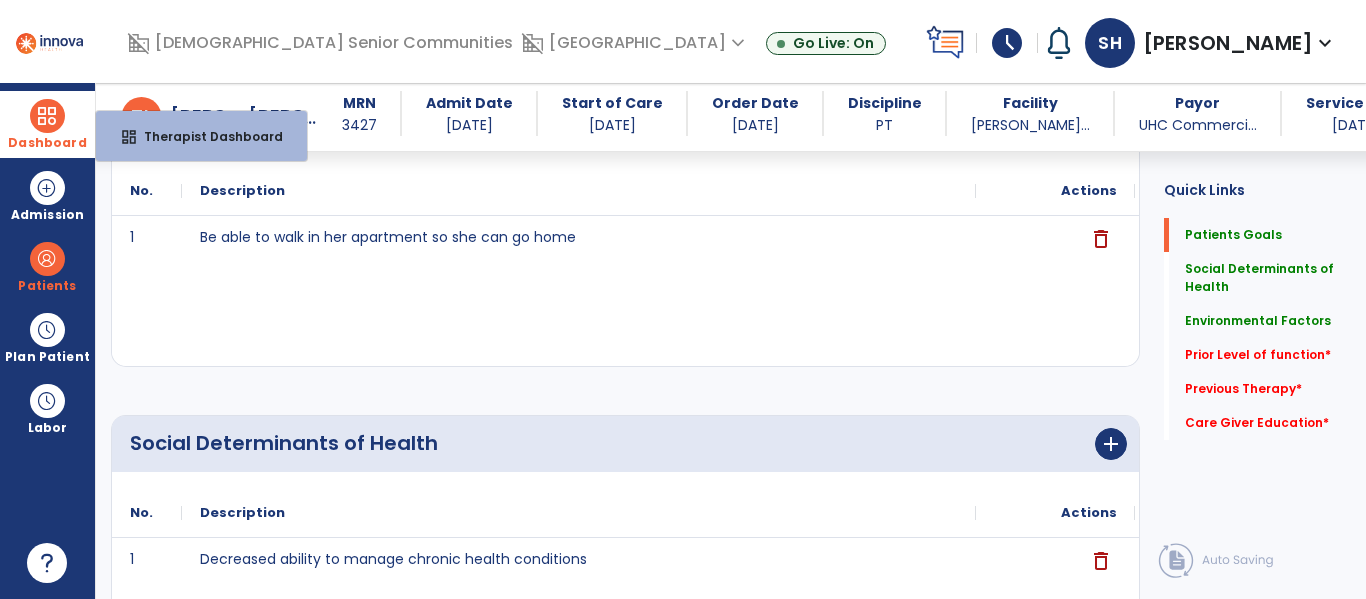 click on "Dashboard" at bounding box center (47, 124) 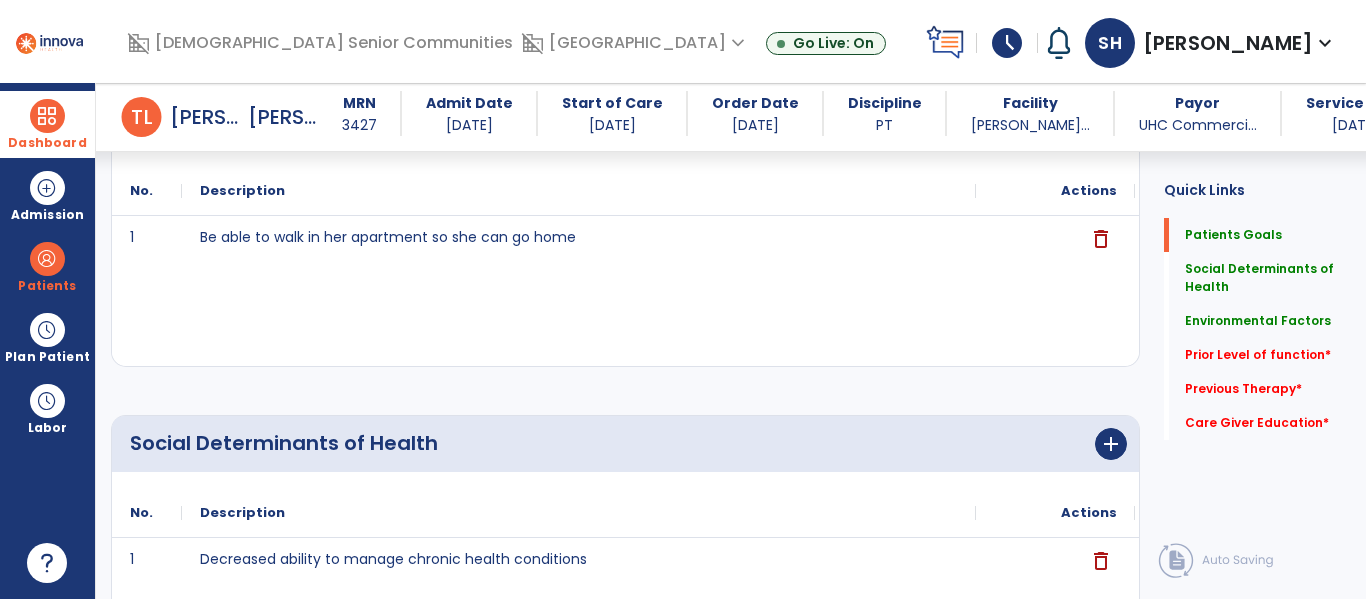 click at bounding box center [47, 116] 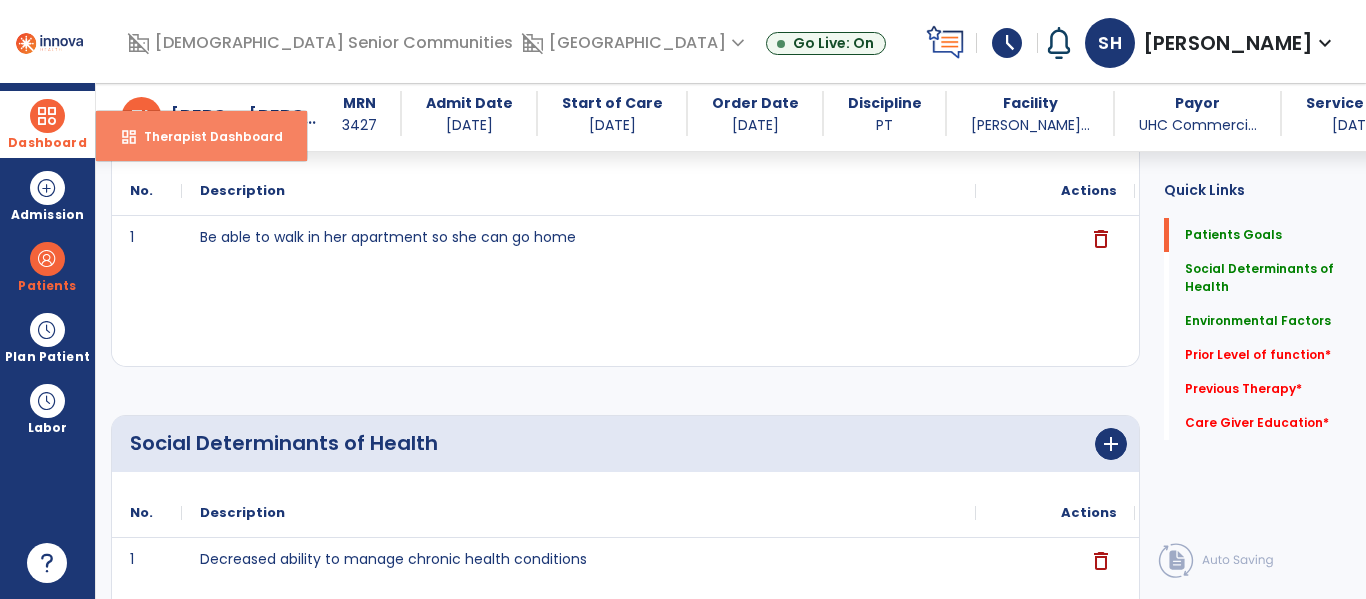 click on "dashboard  Therapist Dashboard" at bounding box center [201, 136] 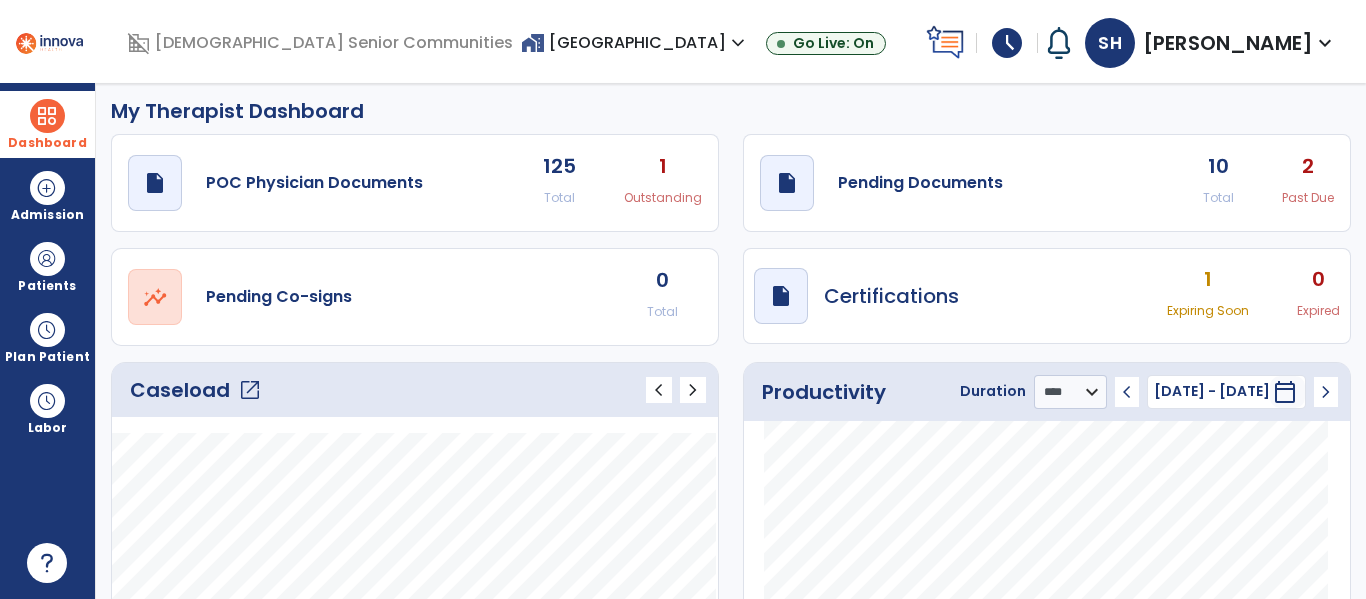 scroll, scrollTop: 0, scrollLeft: 0, axis: both 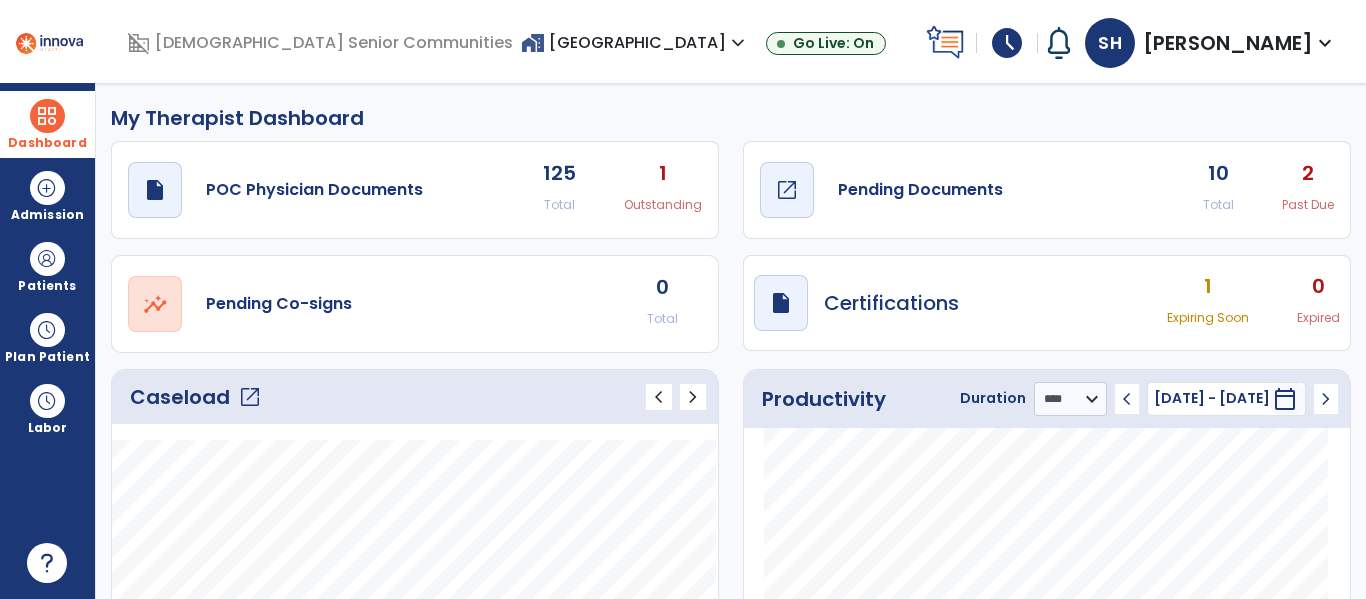 click on "Pending Documents" 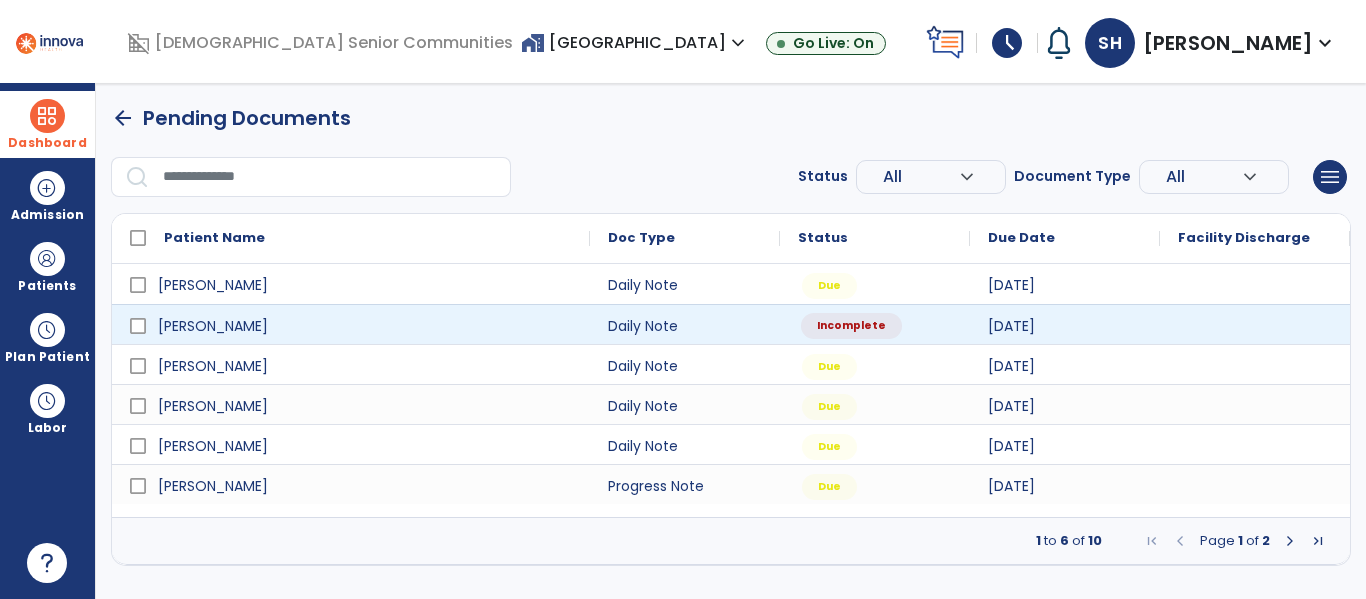 click on "Incomplete" at bounding box center [851, 326] 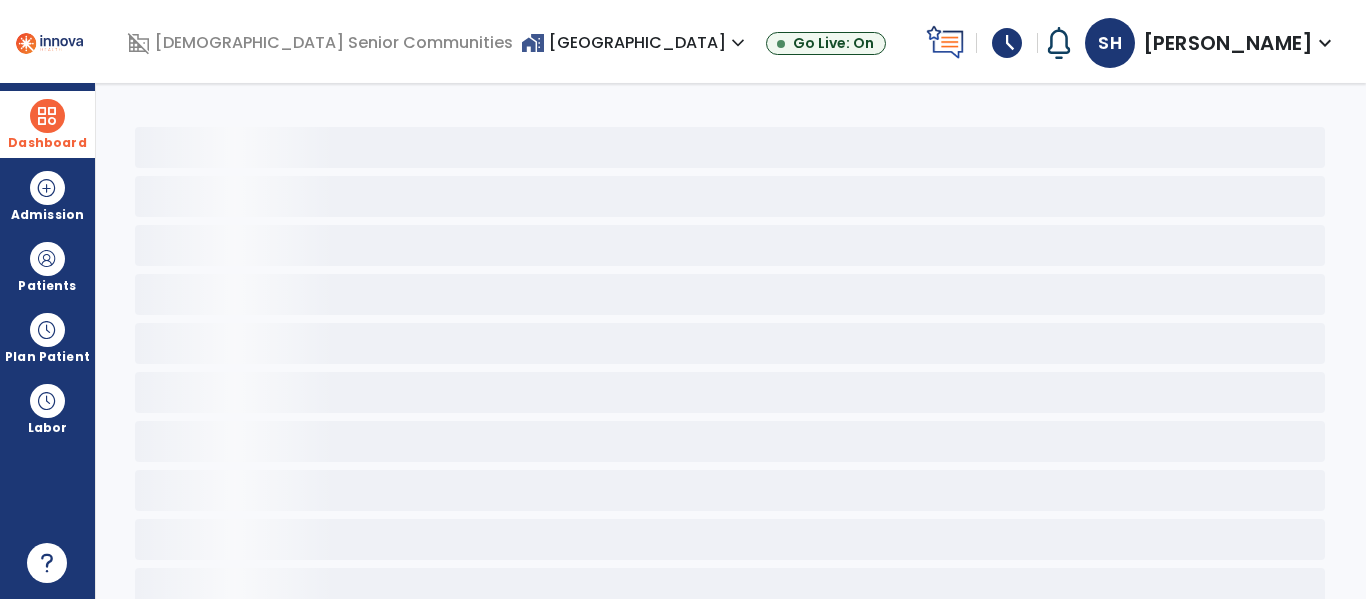 select on "*" 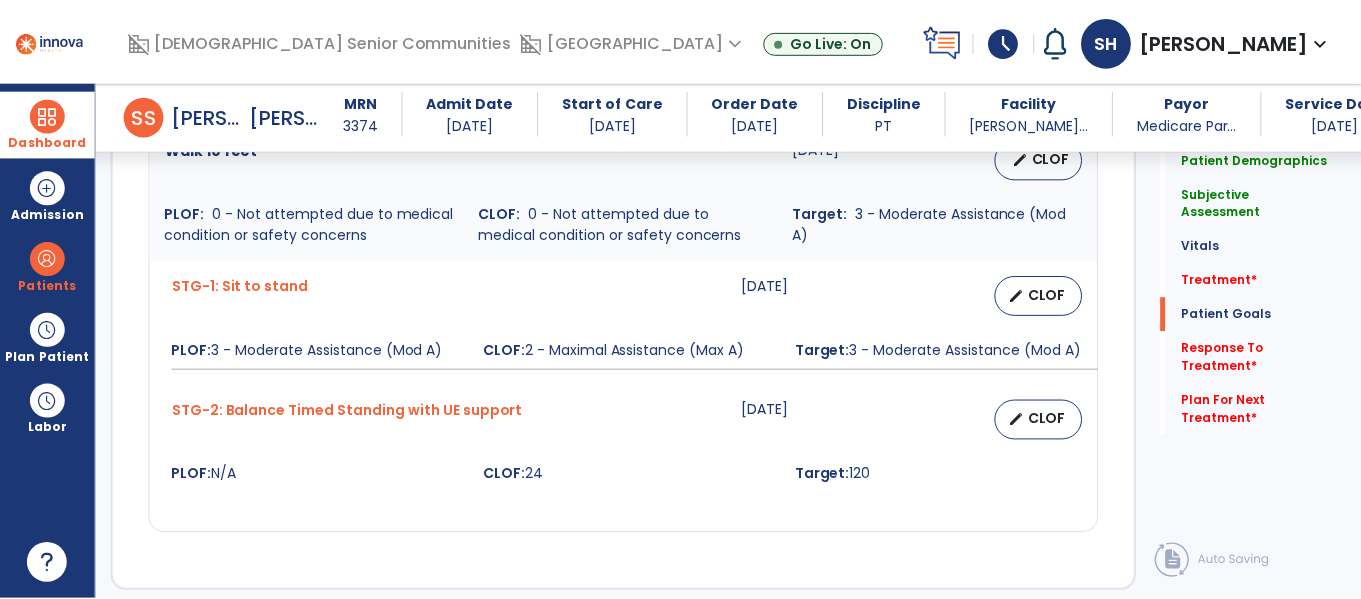 scroll, scrollTop: 2244, scrollLeft: 0, axis: vertical 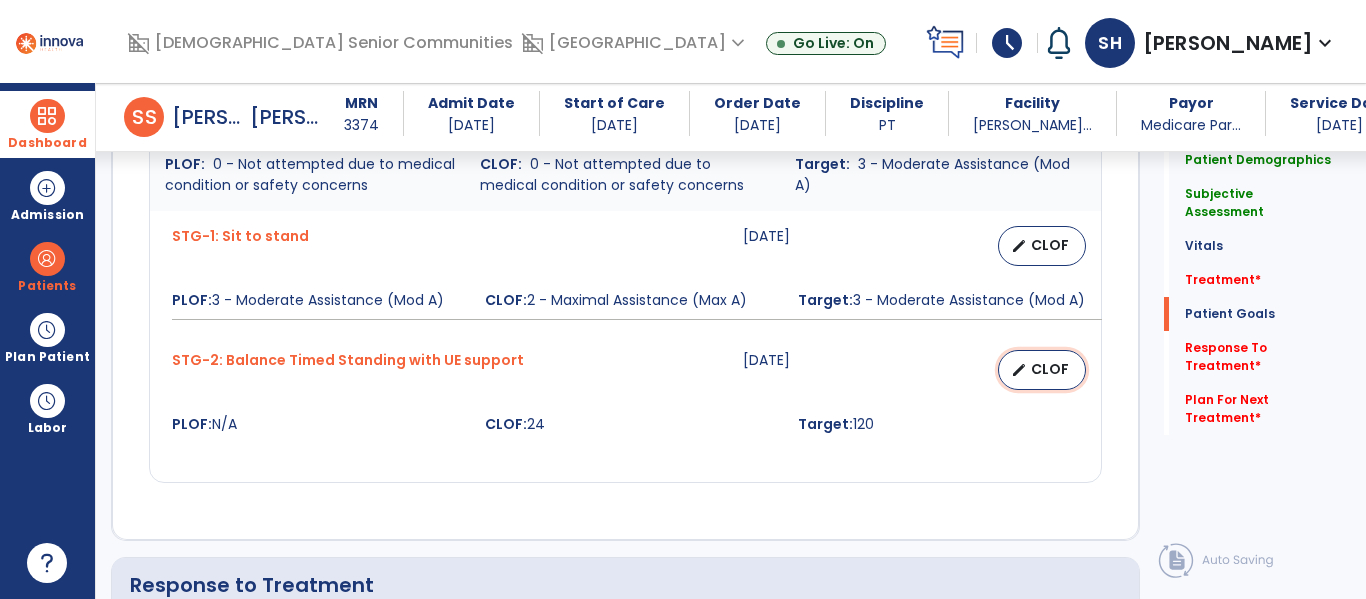 click on "CLOF" at bounding box center [1050, 369] 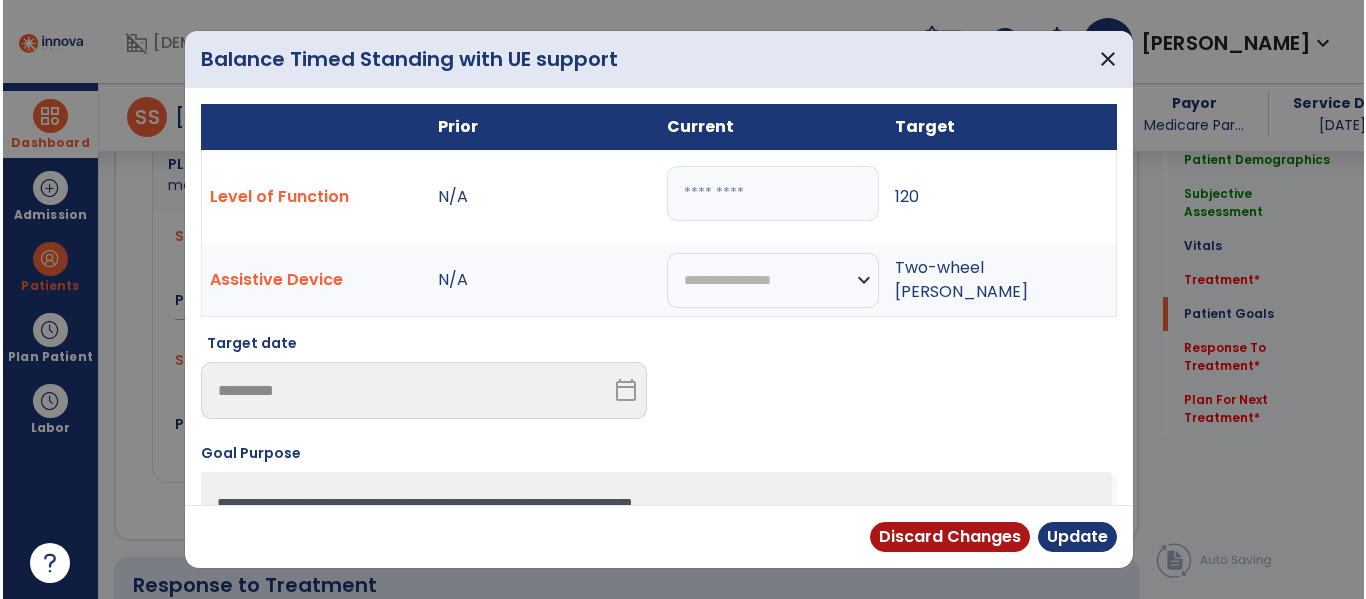 scroll, scrollTop: 2244, scrollLeft: 0, axis: vertical 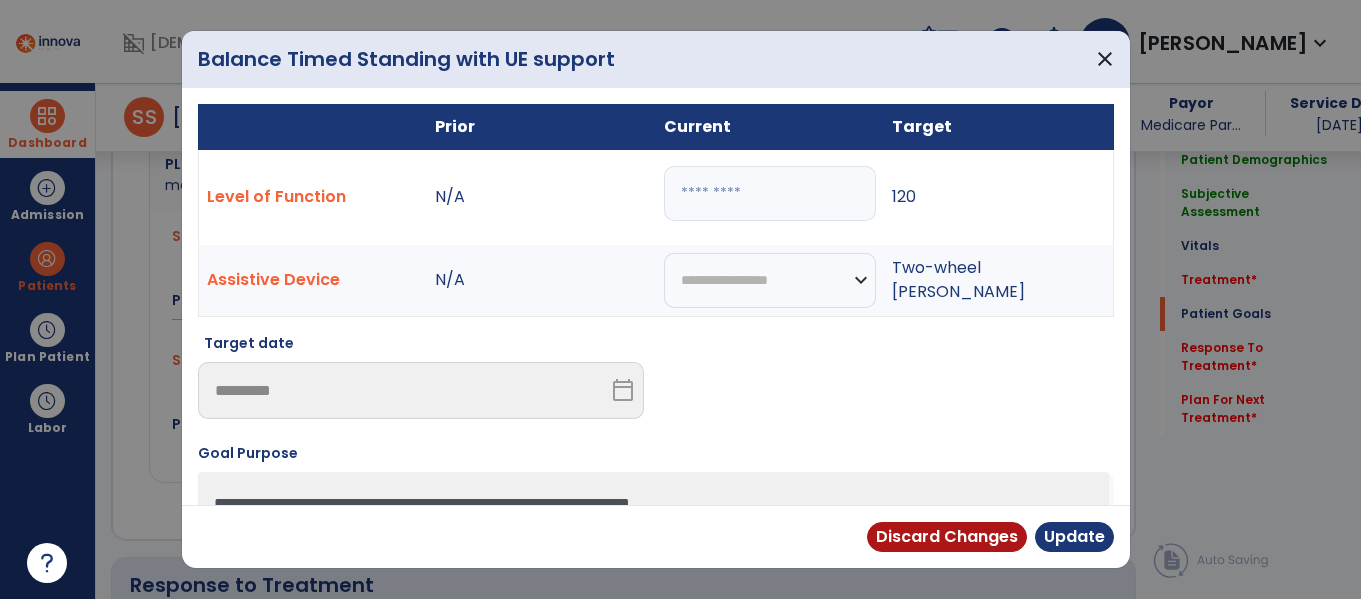 click on "**" at bounding box center [770, 193] 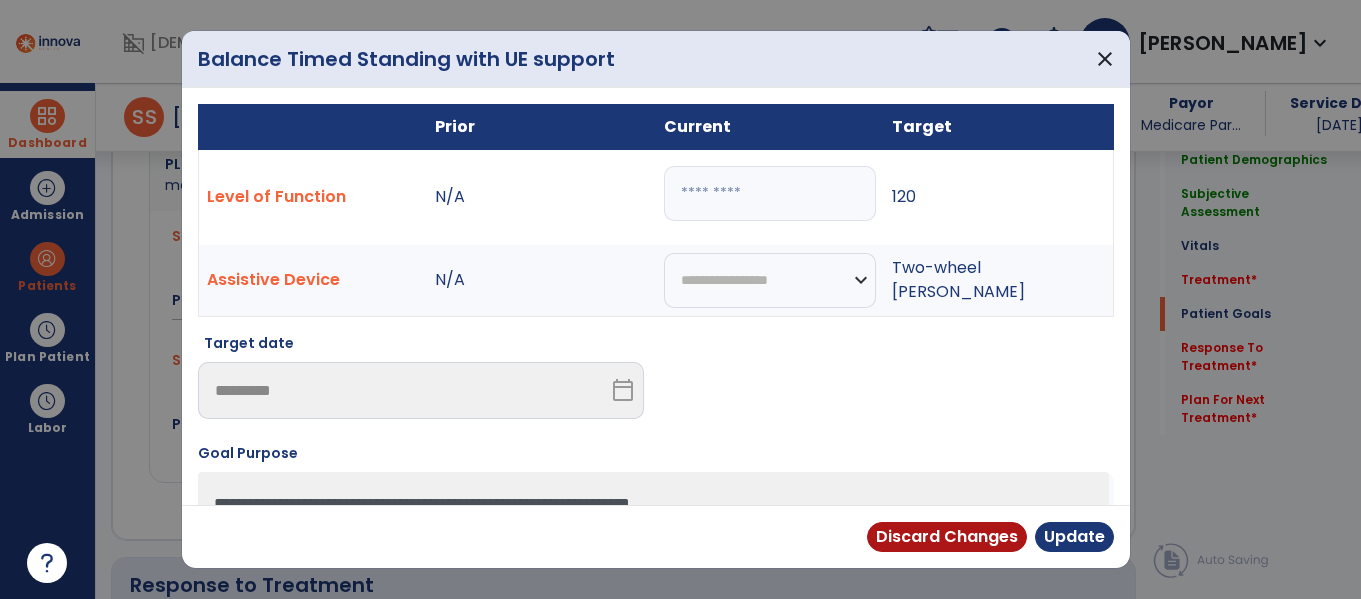 type on "*" 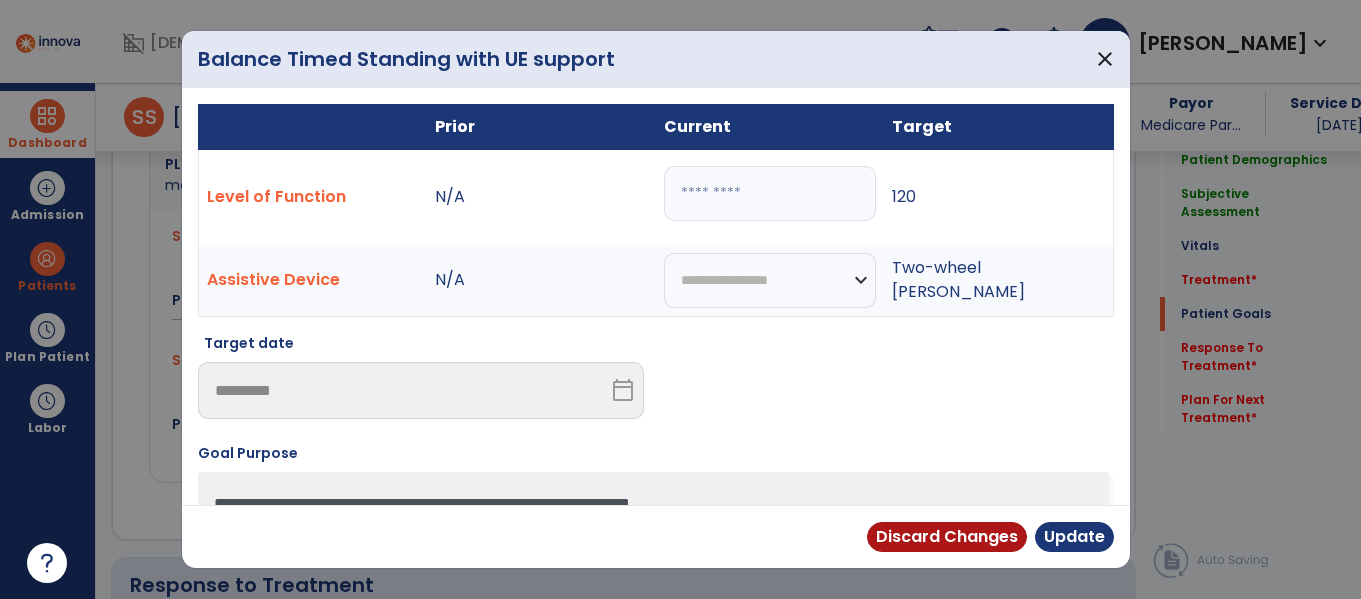 type on "***" 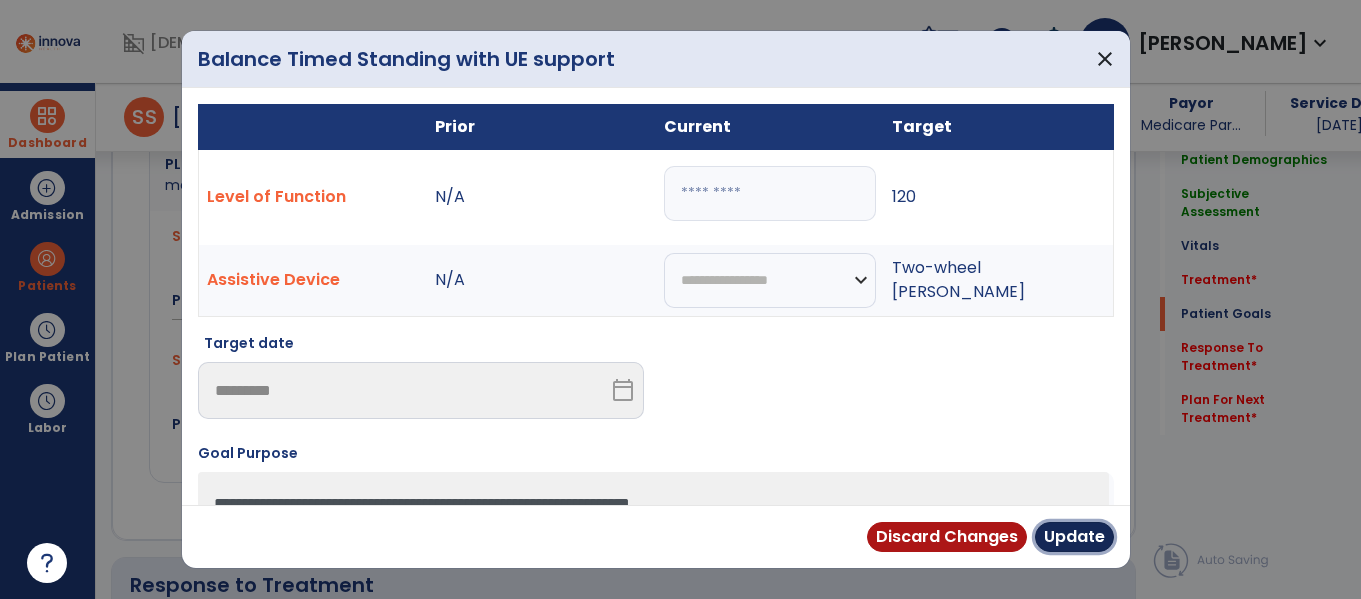 click on "Update" at bounding box center [1074, 537] 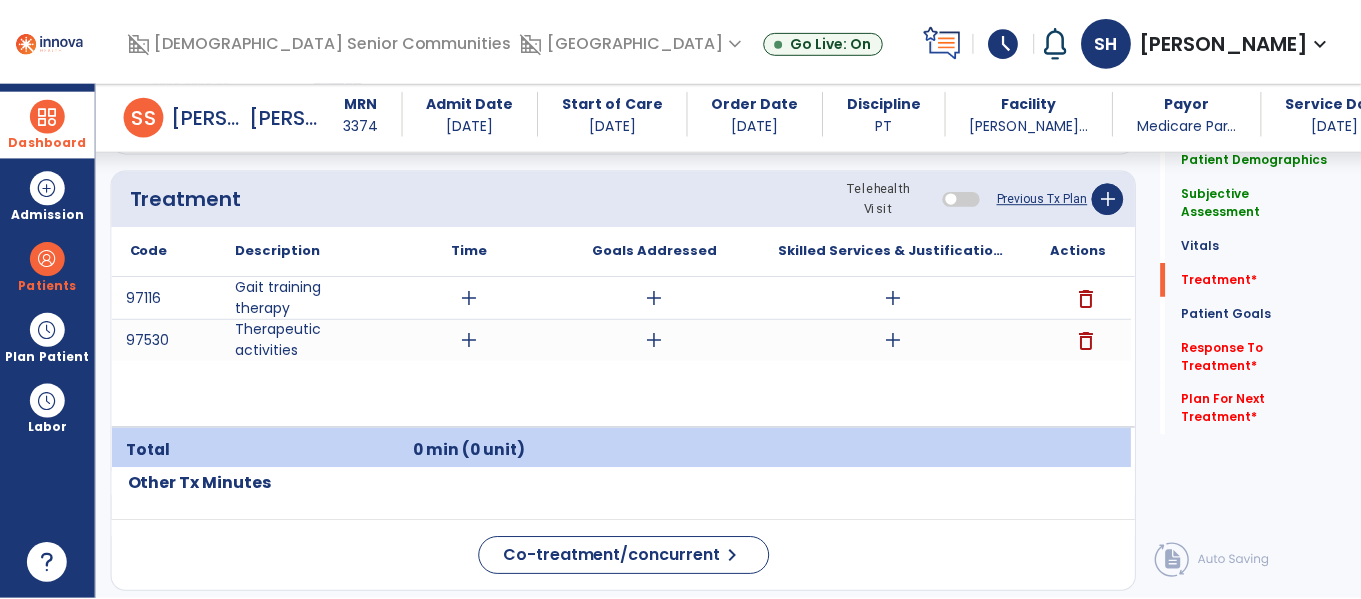 scroll, scrollTop: 1172, scrollLeft: 0, axis: vertical 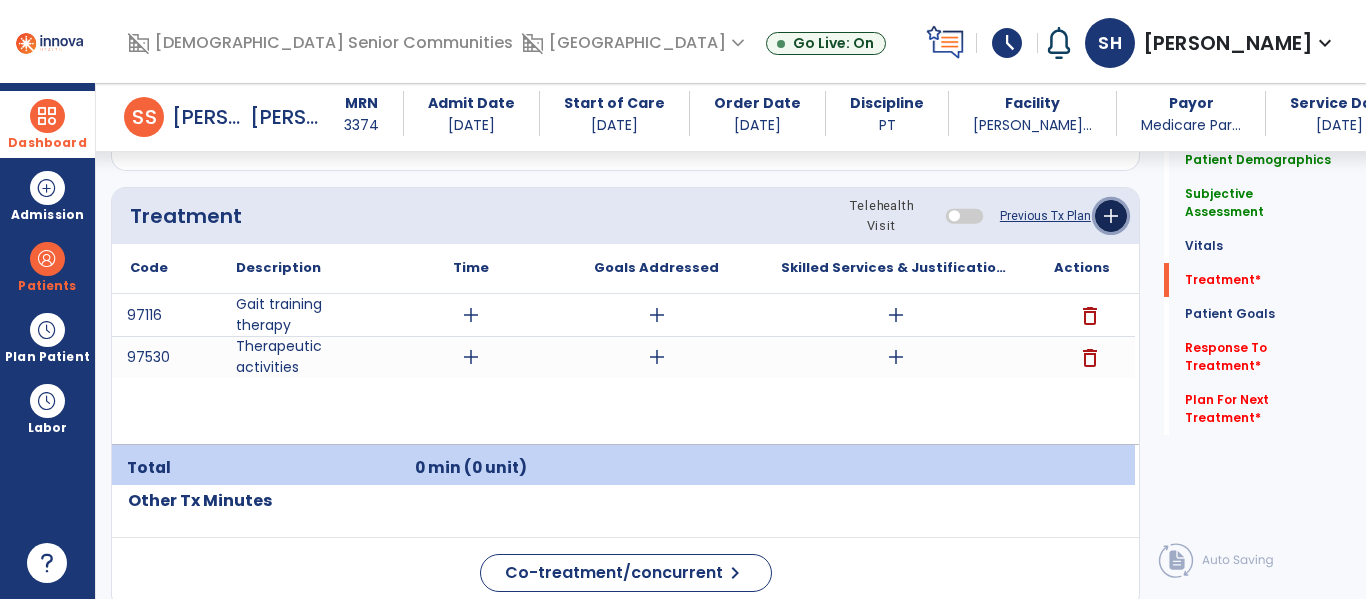 click on "add" 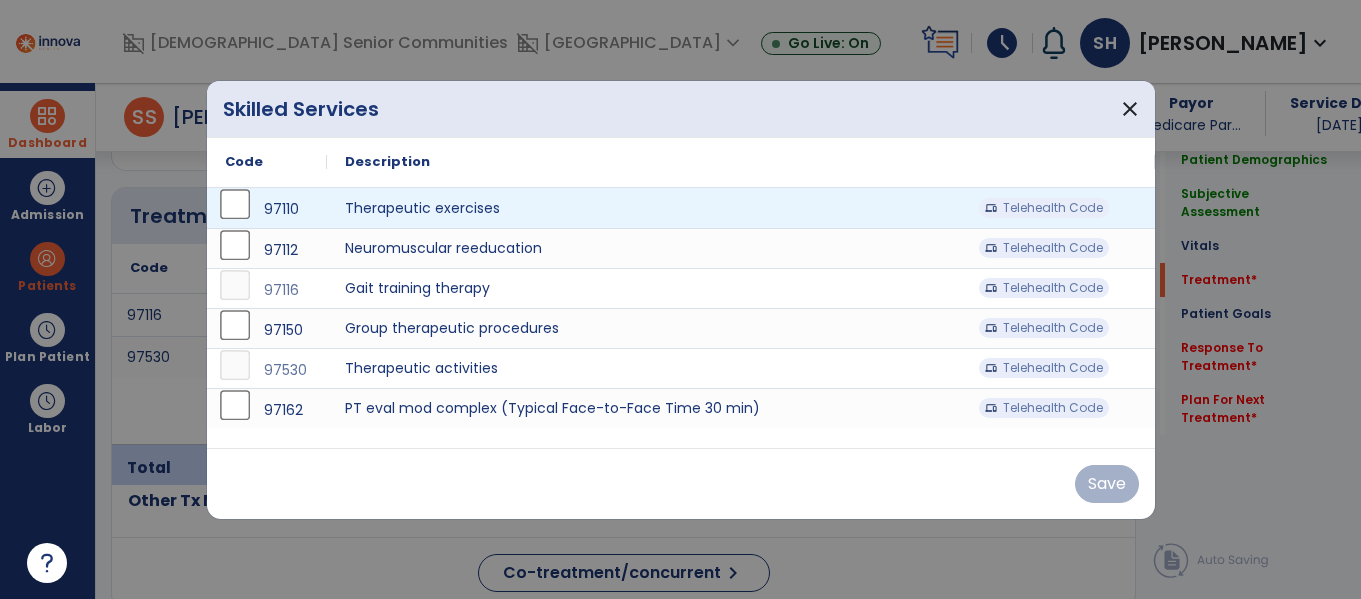 scroll, scrollTop: 1172, scrollLeft: 0, axis: vertical 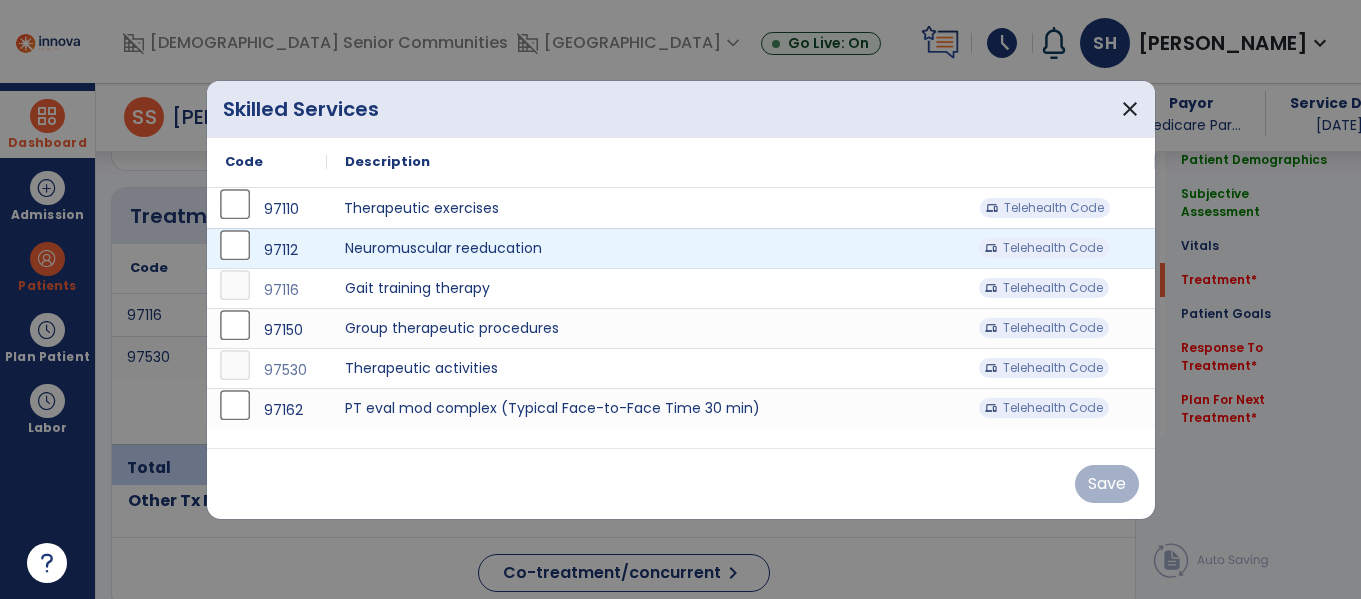 click on "Therapeutic exercises
Telehealth Code" at bounding box center (741, 208) 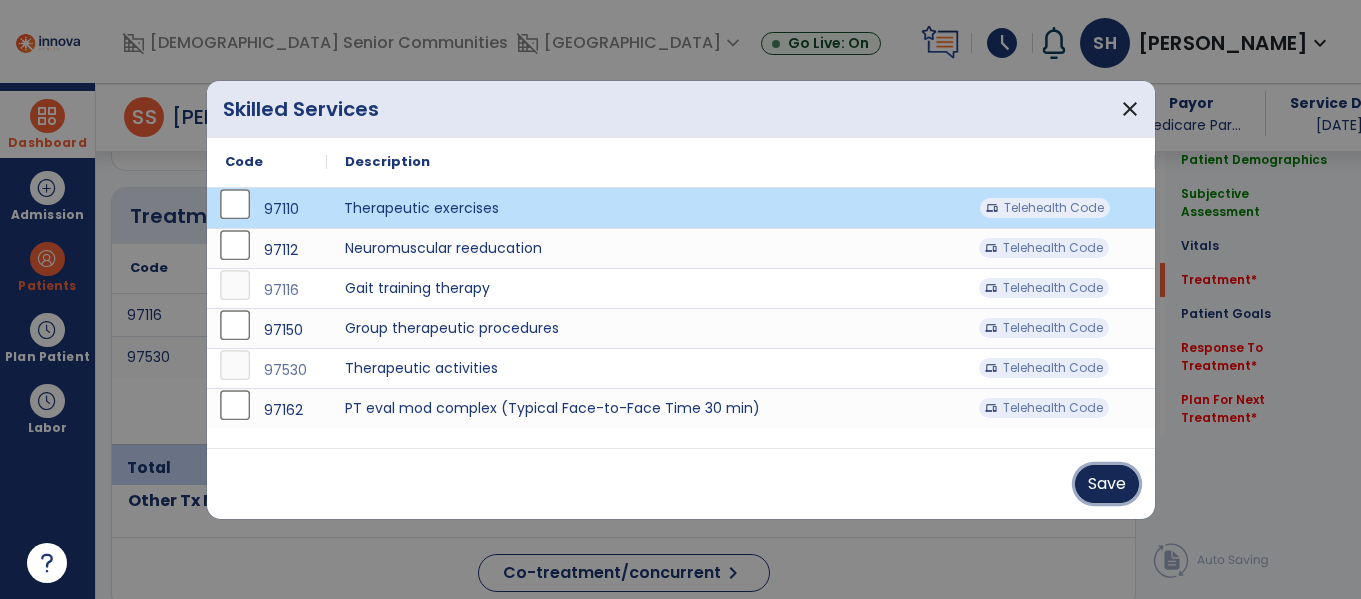 click on "Save" at bounding box center [1107, 484] 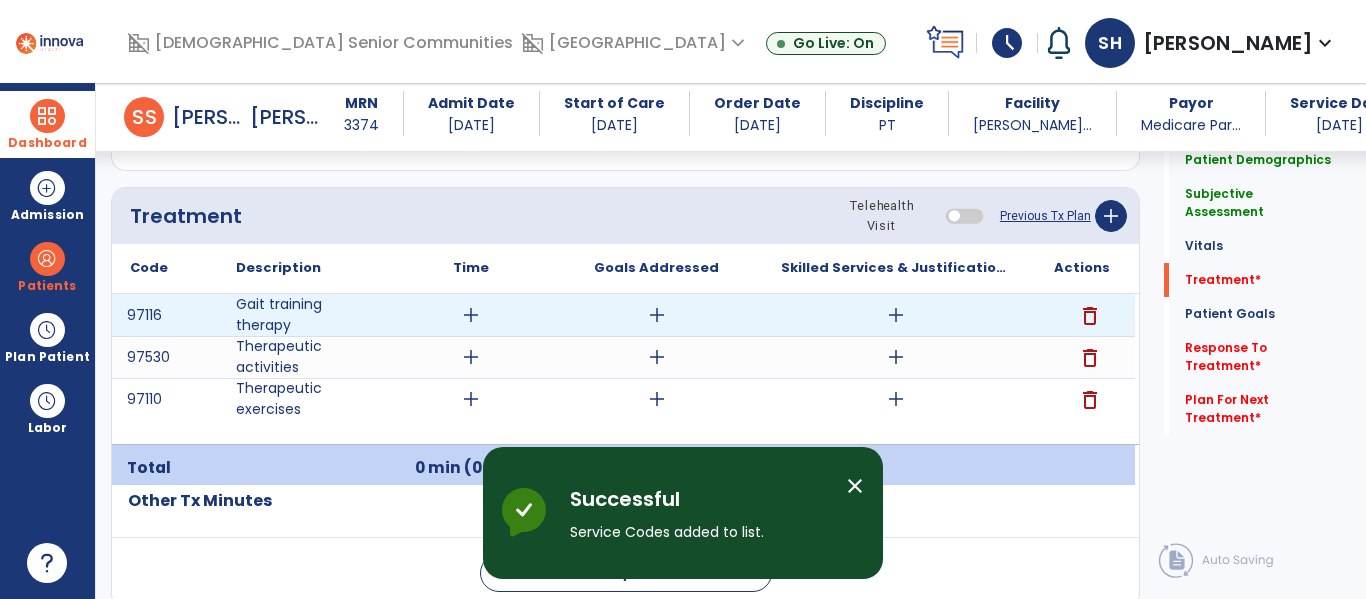 click on "add" at bounding box center (896, 315) 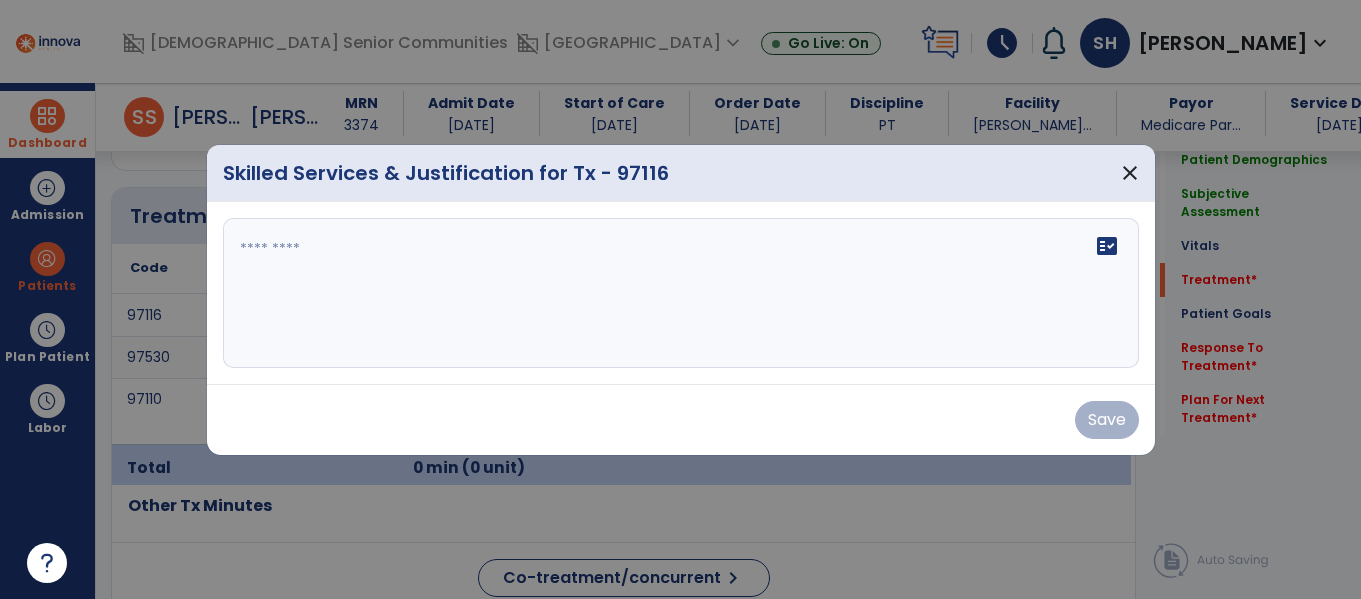 click on "fact_check" at bounding box center [681, 293] 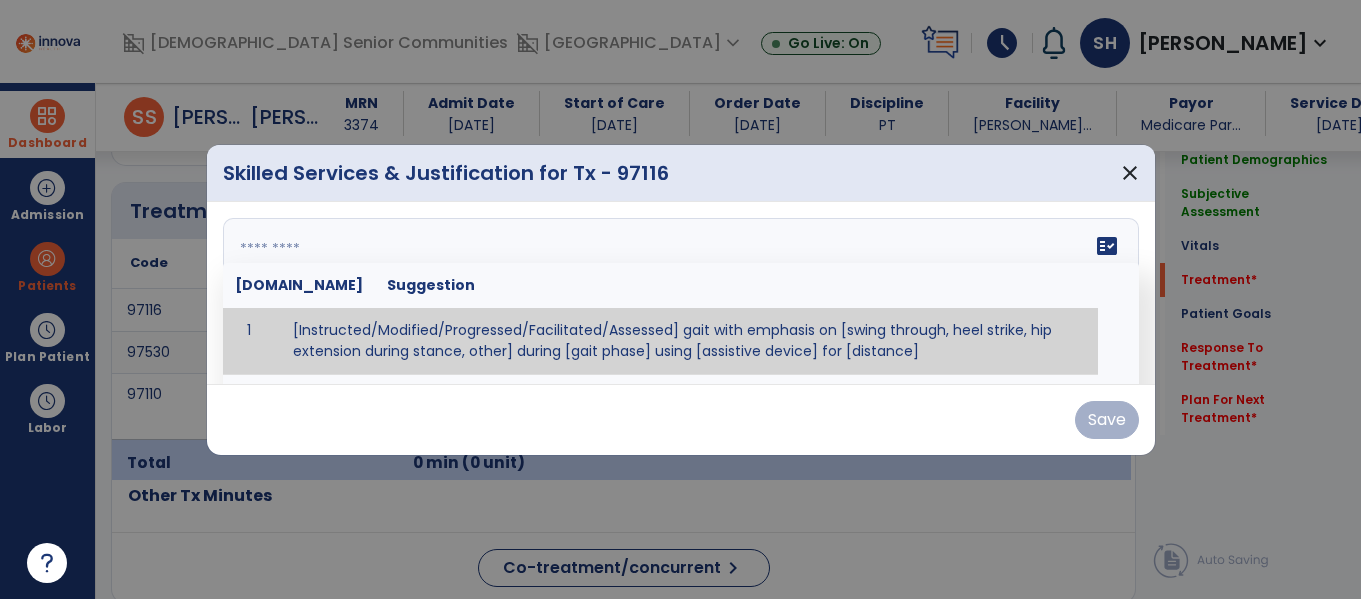 scroll, scrollTop: 1172, scrollLeft: 0, axis: vertical 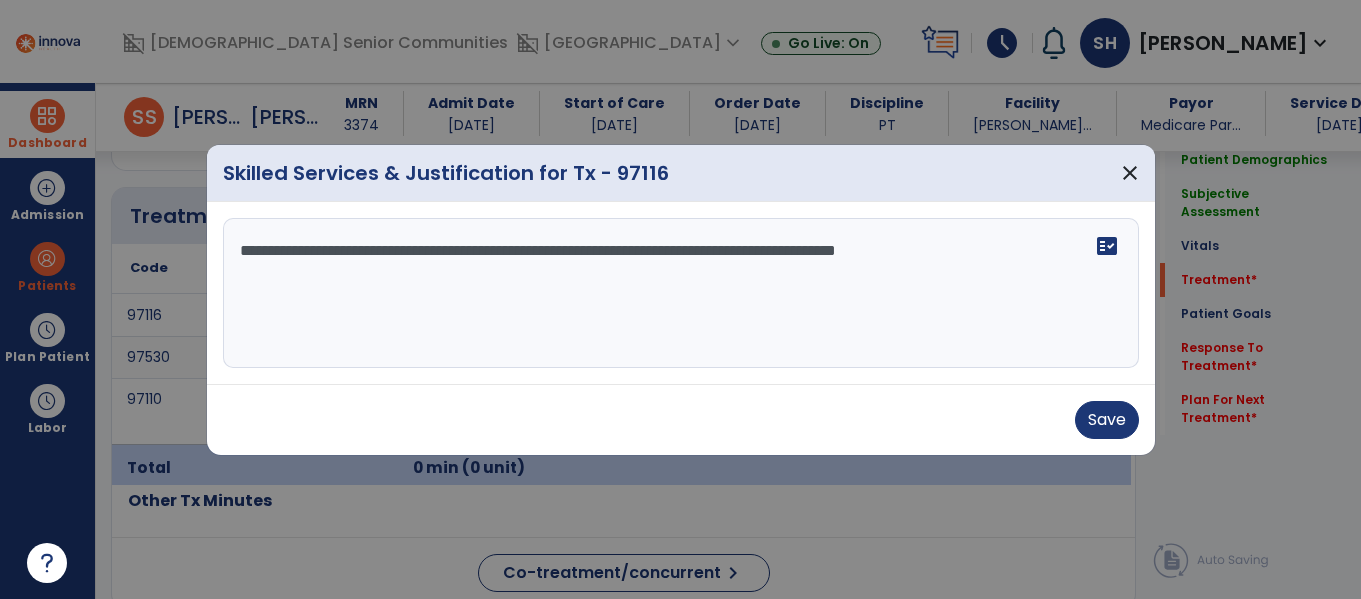 click on "**********" at bounding box center [681, 293] 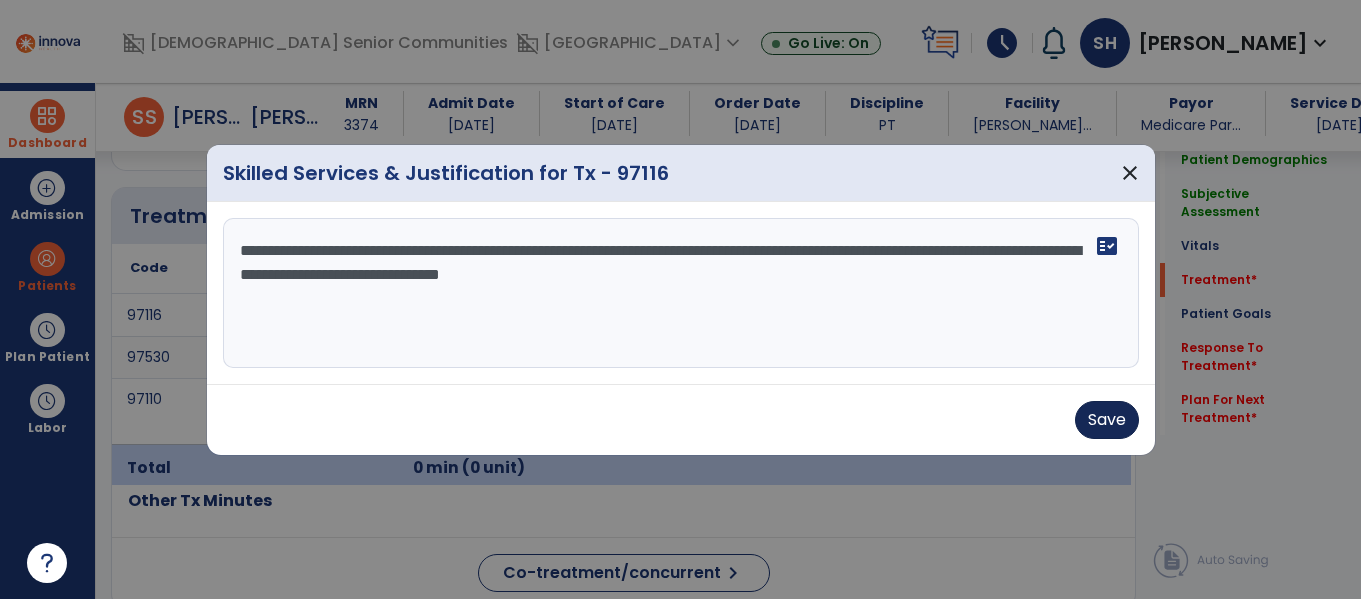 type on "**********" 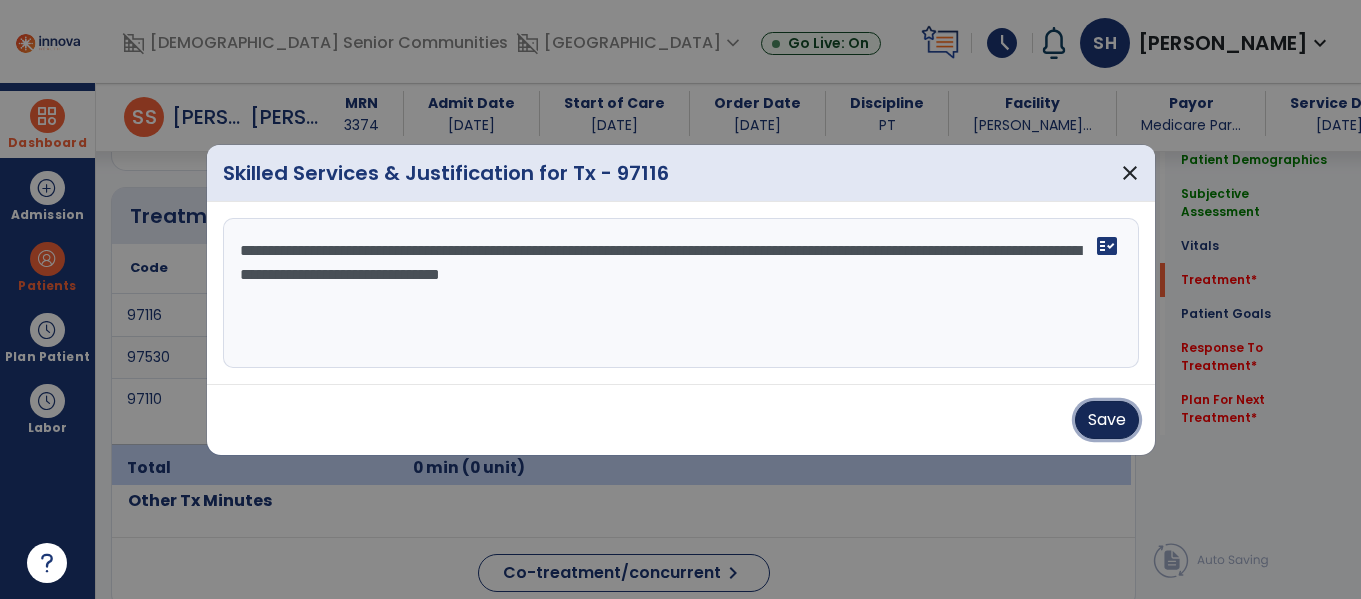 click on "Save" at bounding box center (1107, 420) 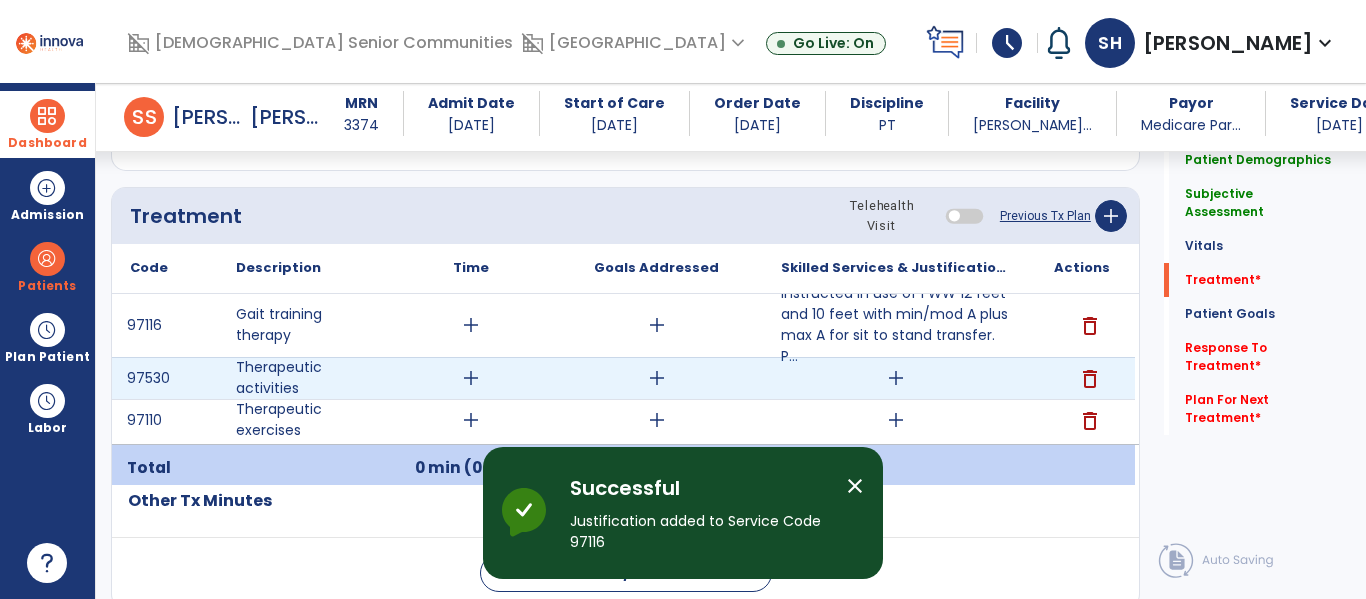 click on "add" at bounding box center (896, 378) 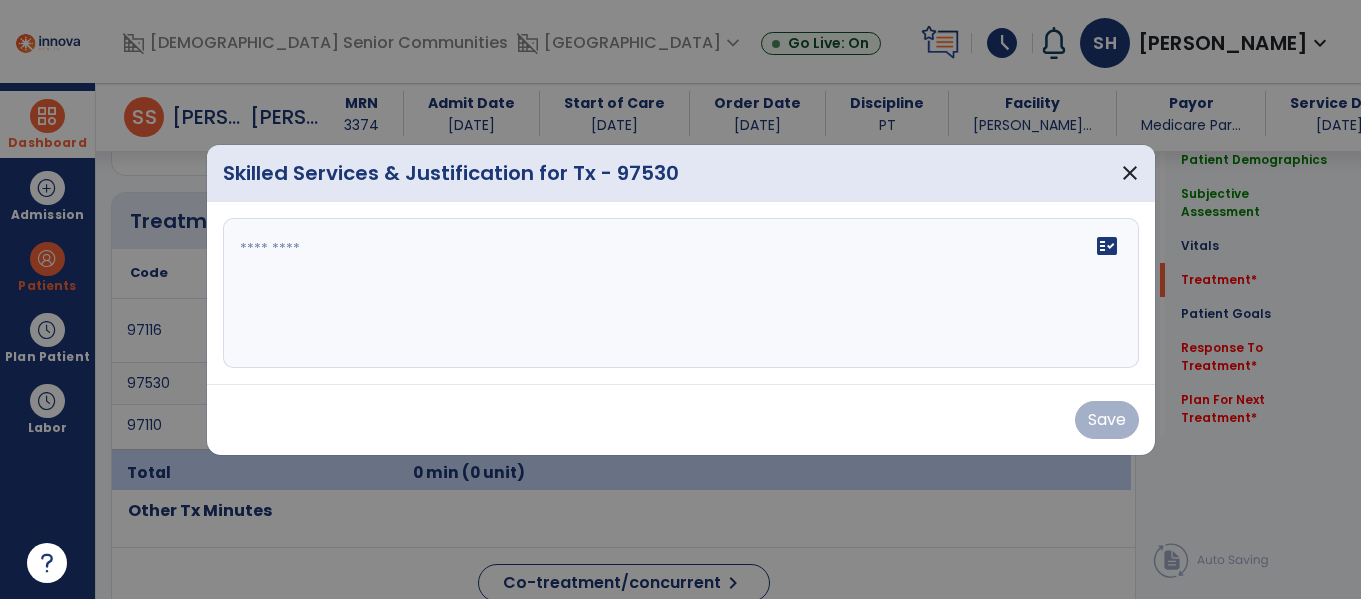 scroll, scrollTop: 1172, scrollLeft: 0, axis: vertical 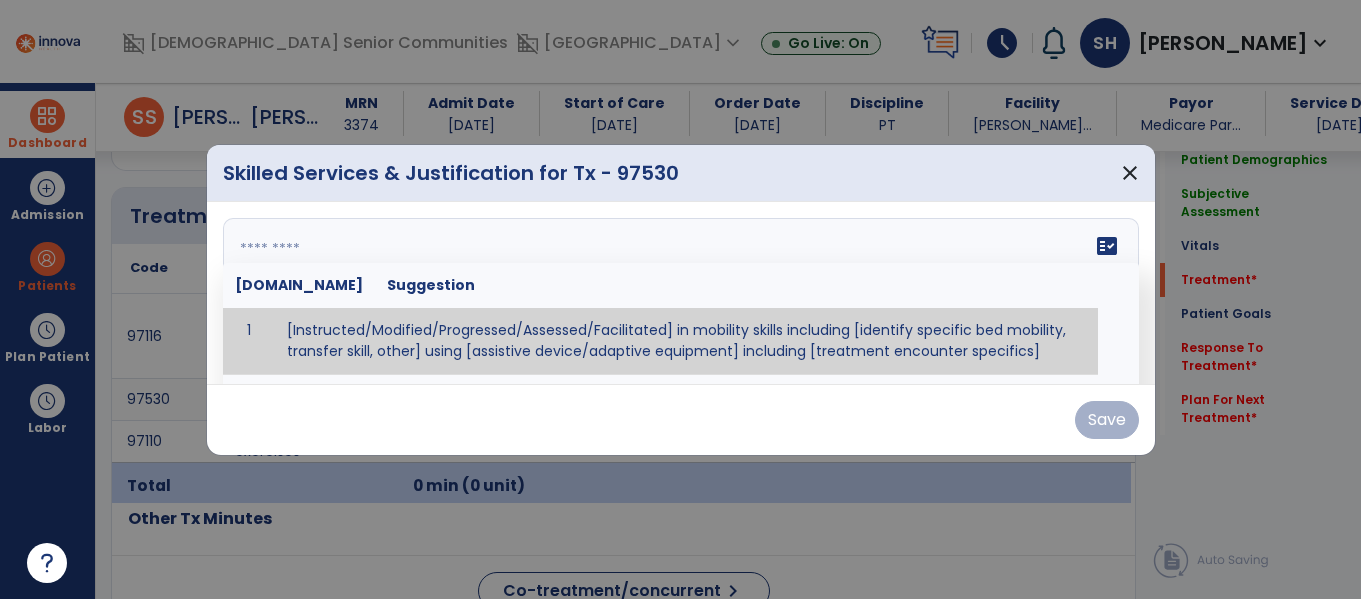 click on "fact_check  [DOMAIN_NAME] Suggestion 1 [Instructed/Modified/Progressed/Assessed/Facilitated] in mobility skills including [identify specific bed mobility, transfer skill, other] using [assistive device/adaptive equipment] including [treatment encounter specifics]" at bounding box center (681, 293) 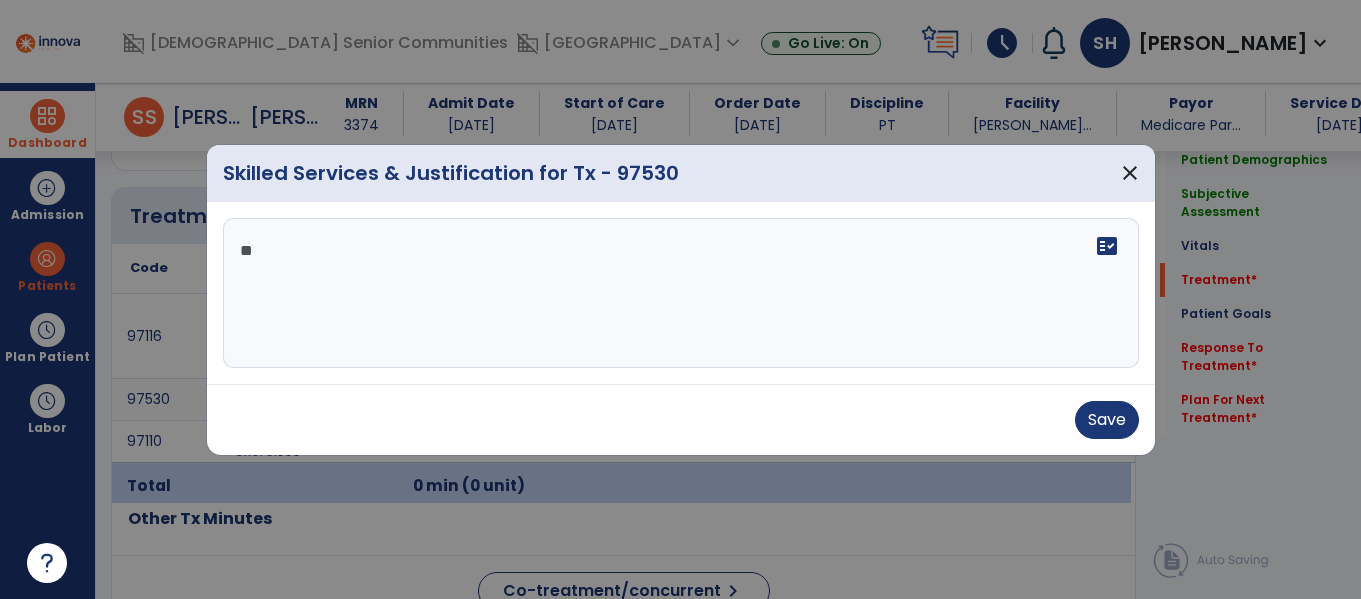 type on "*" 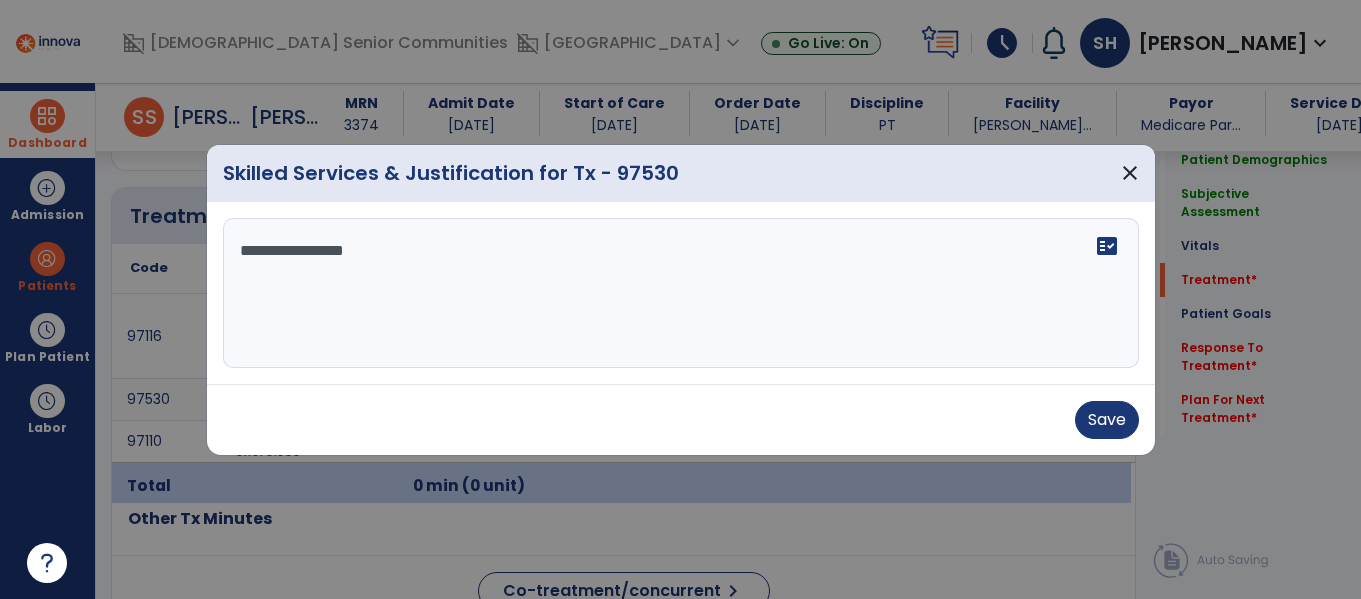 click on "**********" at bounding box center [681, 293] 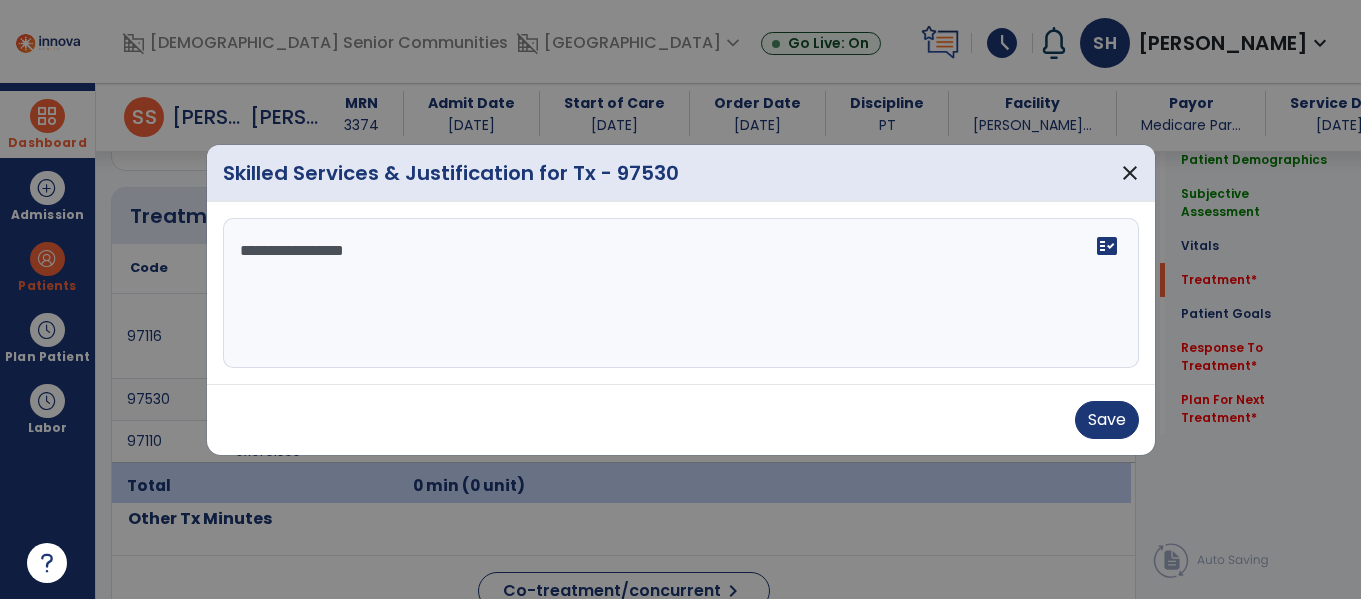 click on "**********" at bounding box center [681, 293] 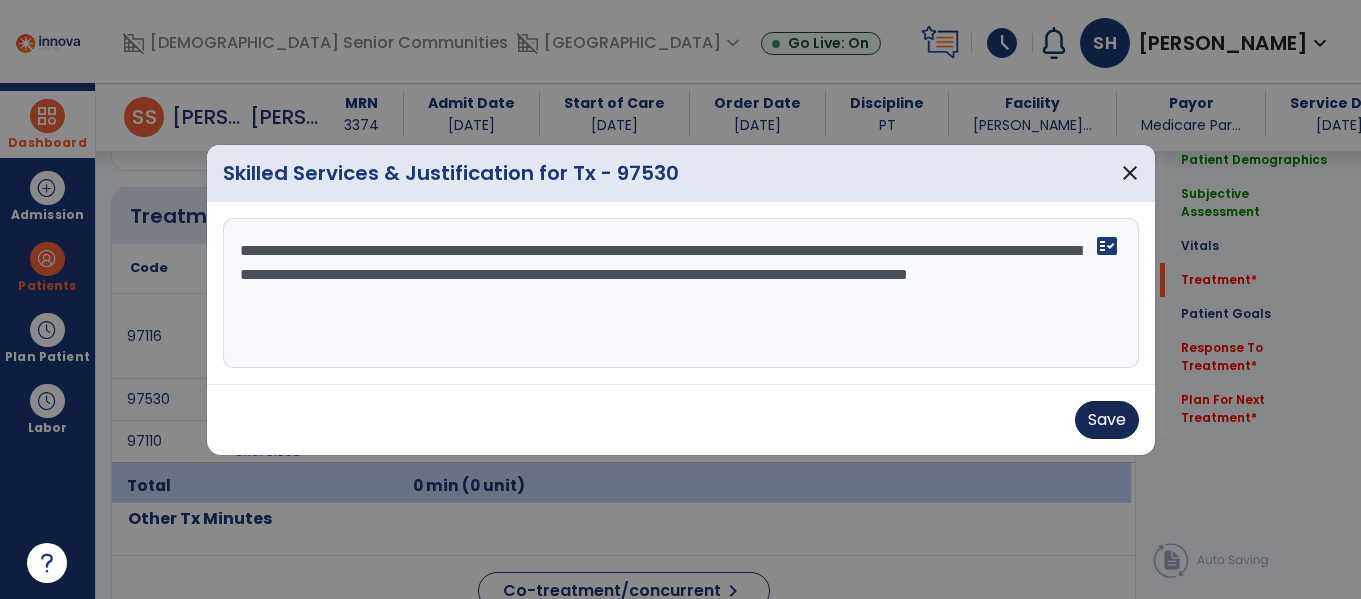 type on "**********" 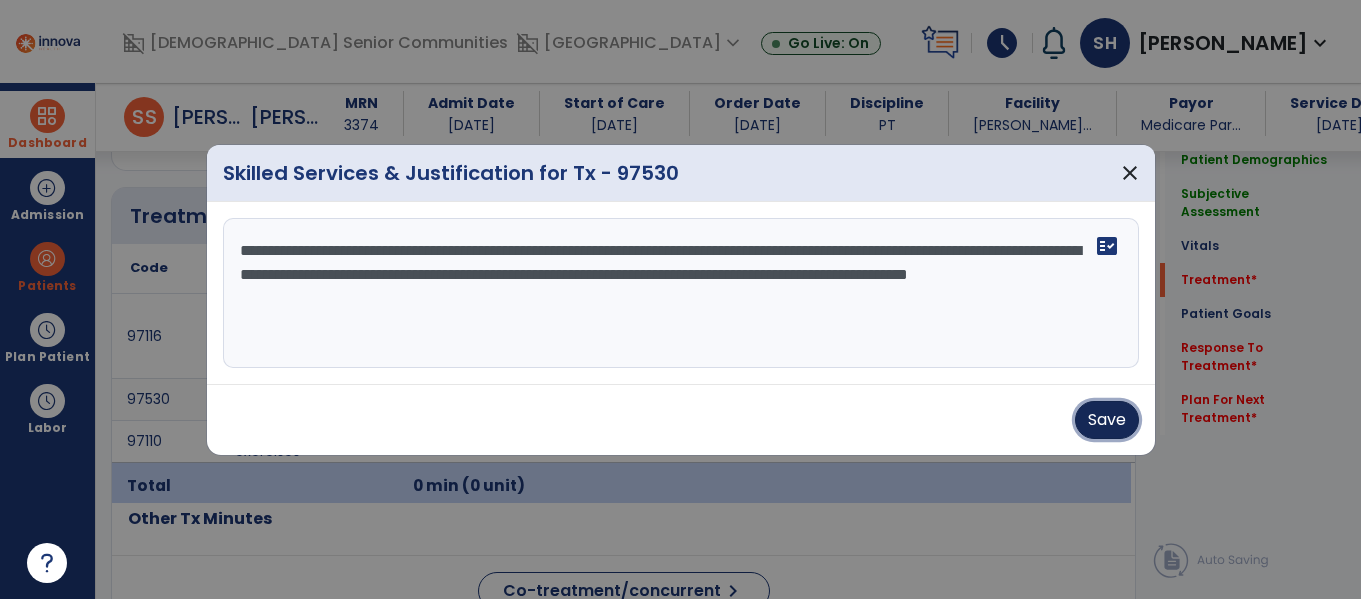 click on "Save" at bounding box center (1107, 420) 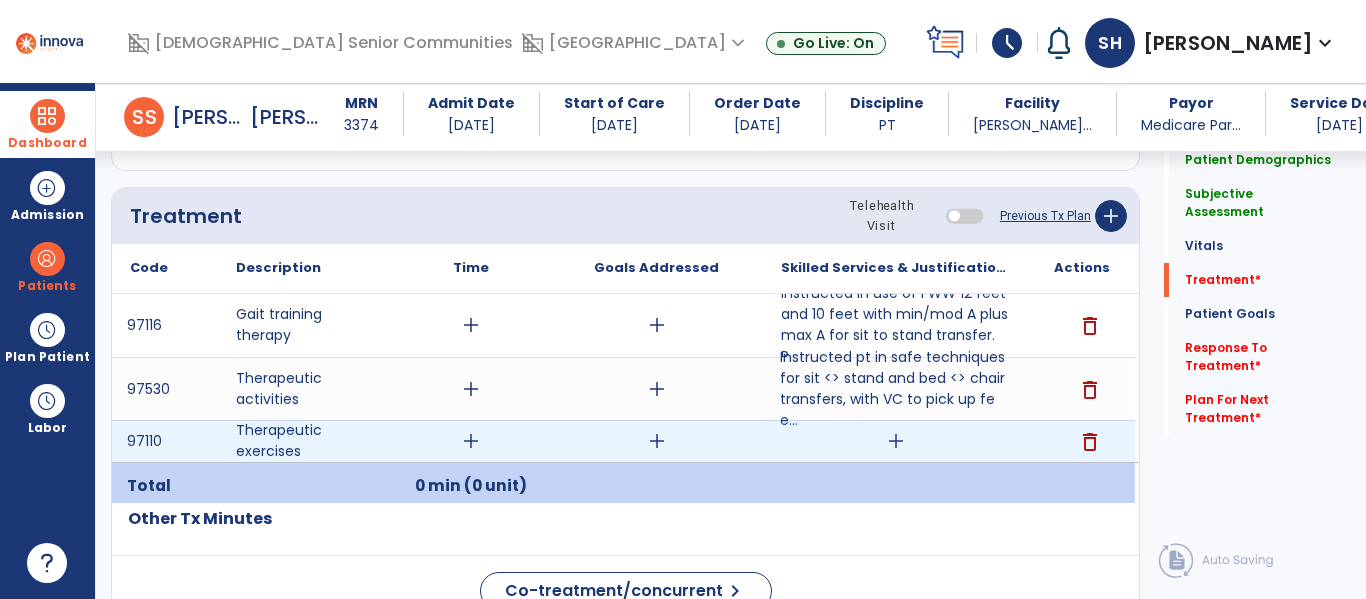 click on "delete" at bounding box center [1090, 442] 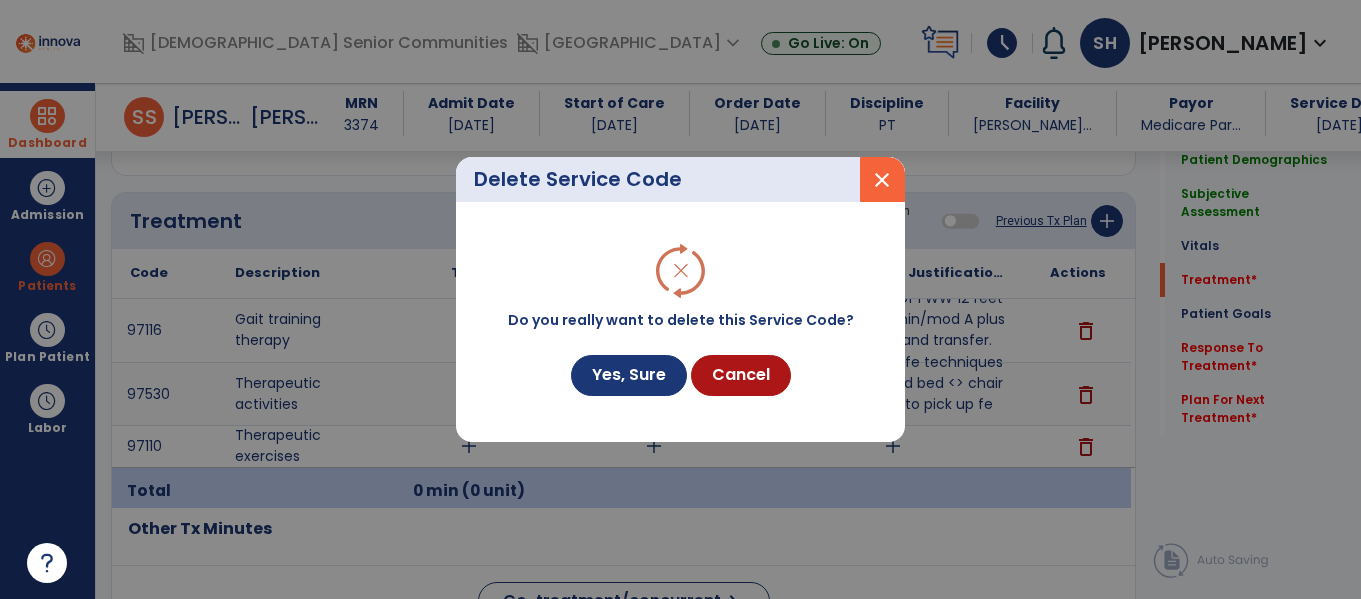 scroll, scrollTop: 1172, scrollLeft: 0, axis: vertical 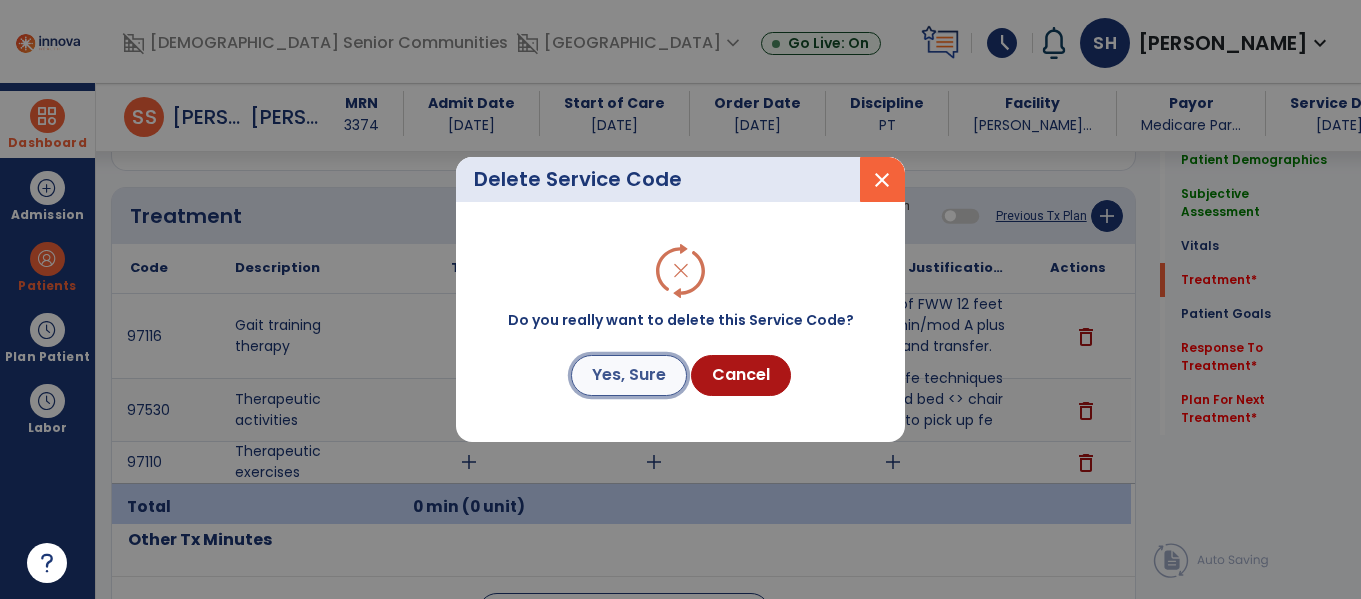 click on "Yes, Sure" at bounding box center (629, 375) 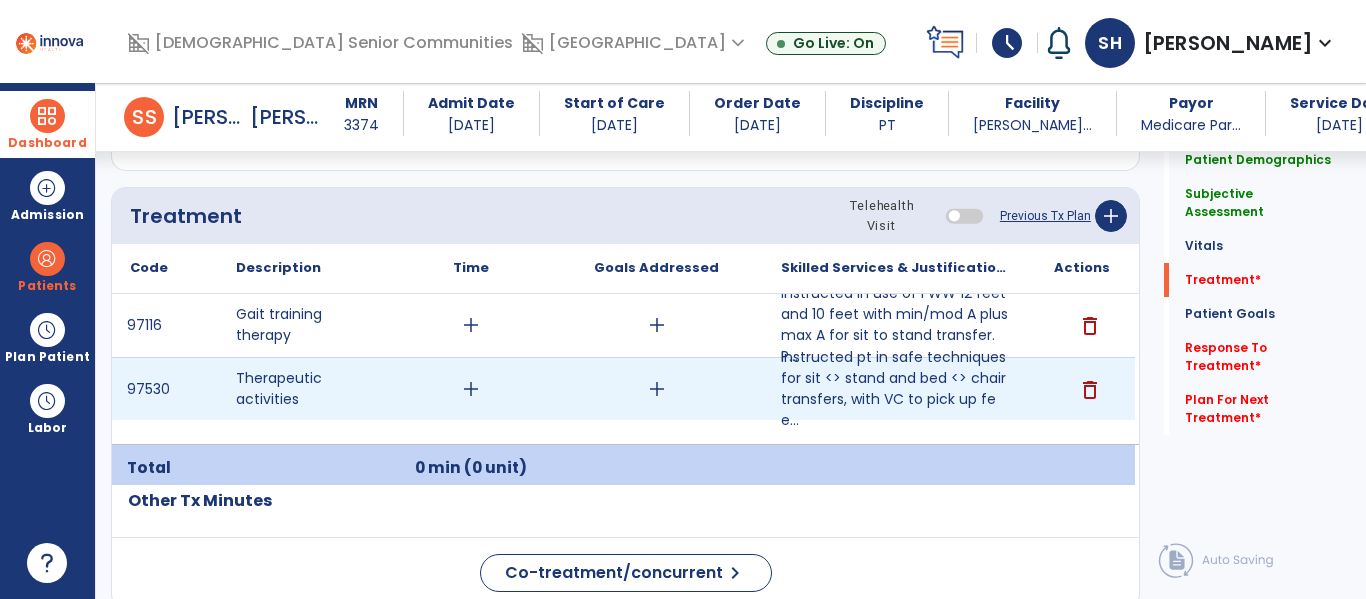 click on "add" at bounding box center (471, 389) 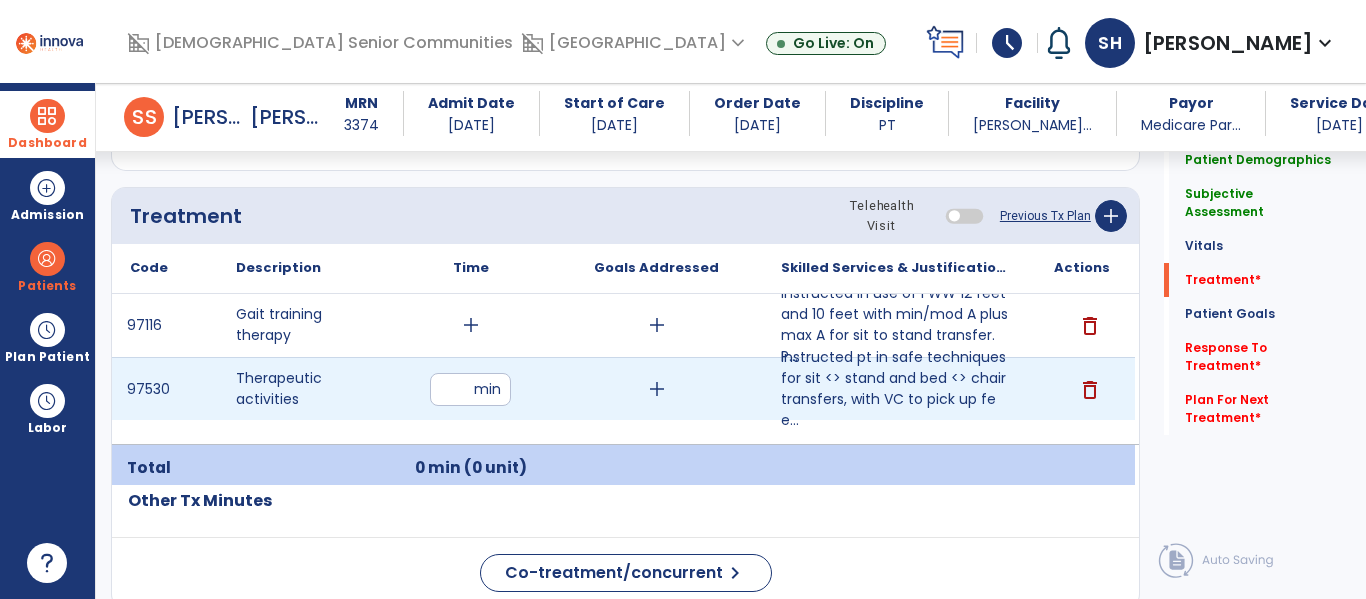 type on "**" 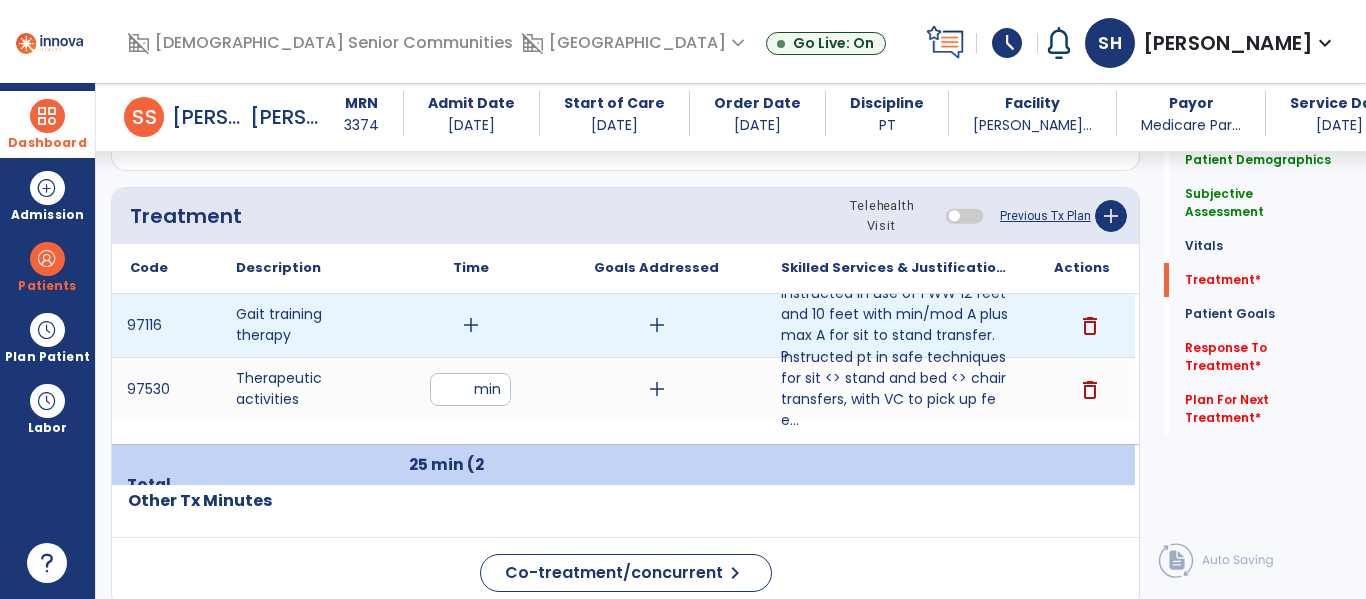click on "add" at bounding box center (471, 325) 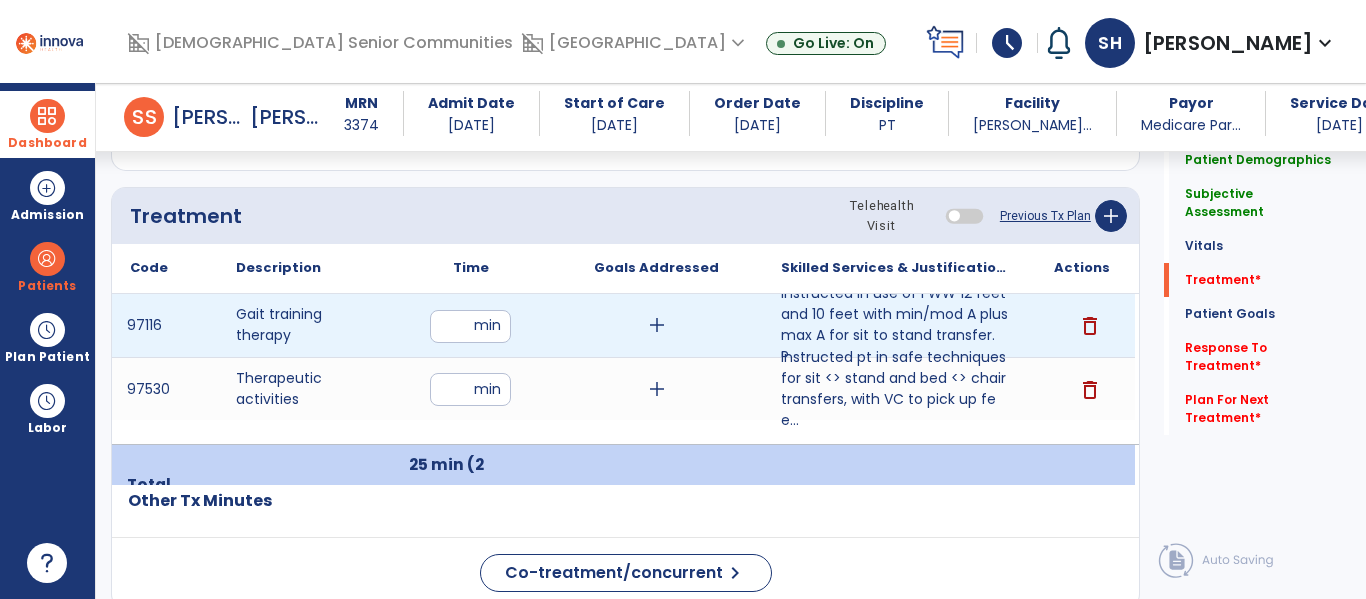 type on "**" 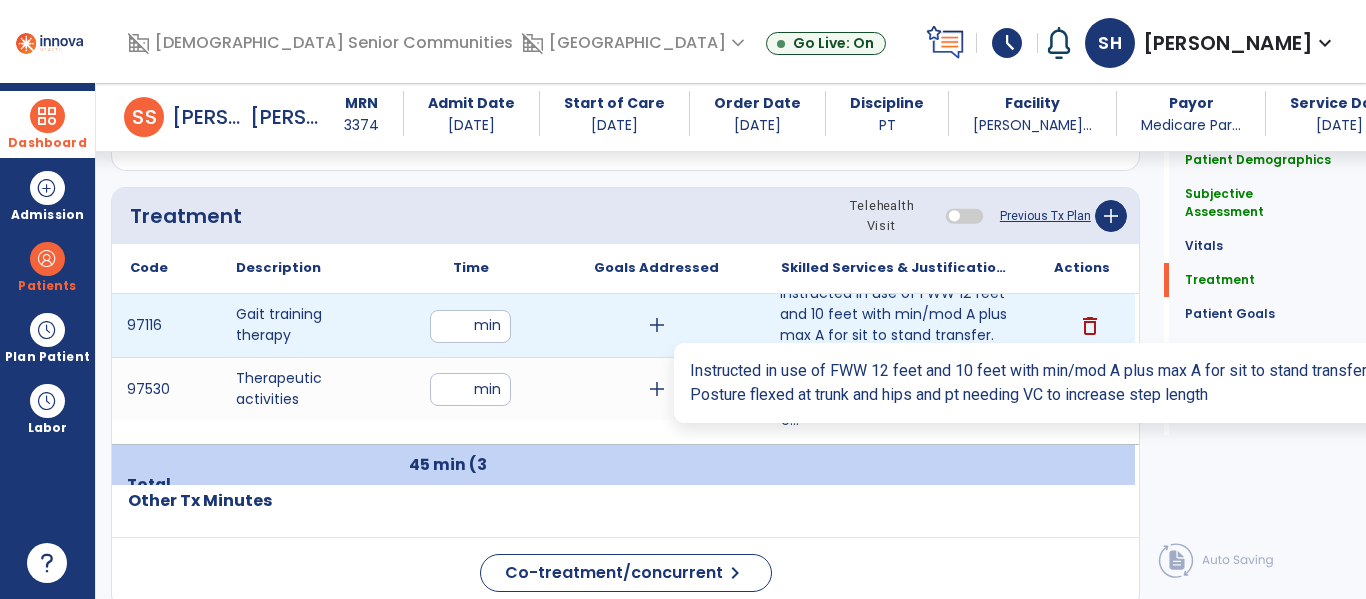 click on "Instructed in use of FWW 12 feet and 10 feet with min/mod A plus max A for sit to stand transfer.  P..." at bounding box center [896, 325] 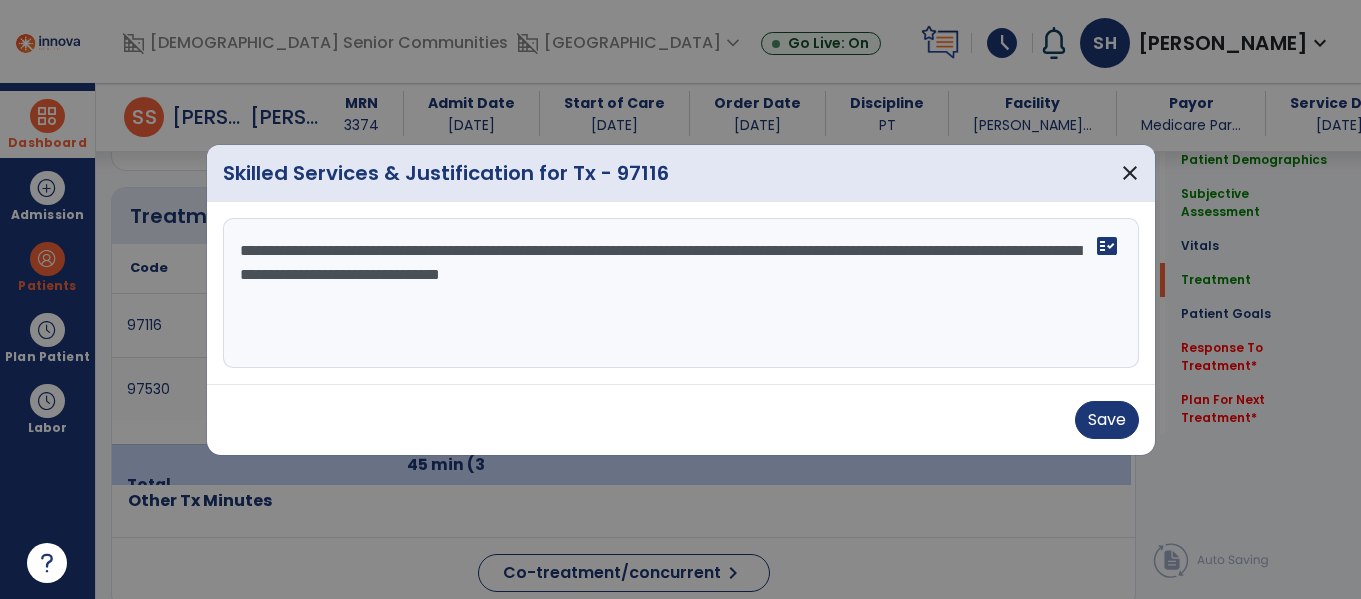 scroll, scrollTop: 1172, scrollLeft: 0, axis: vertical 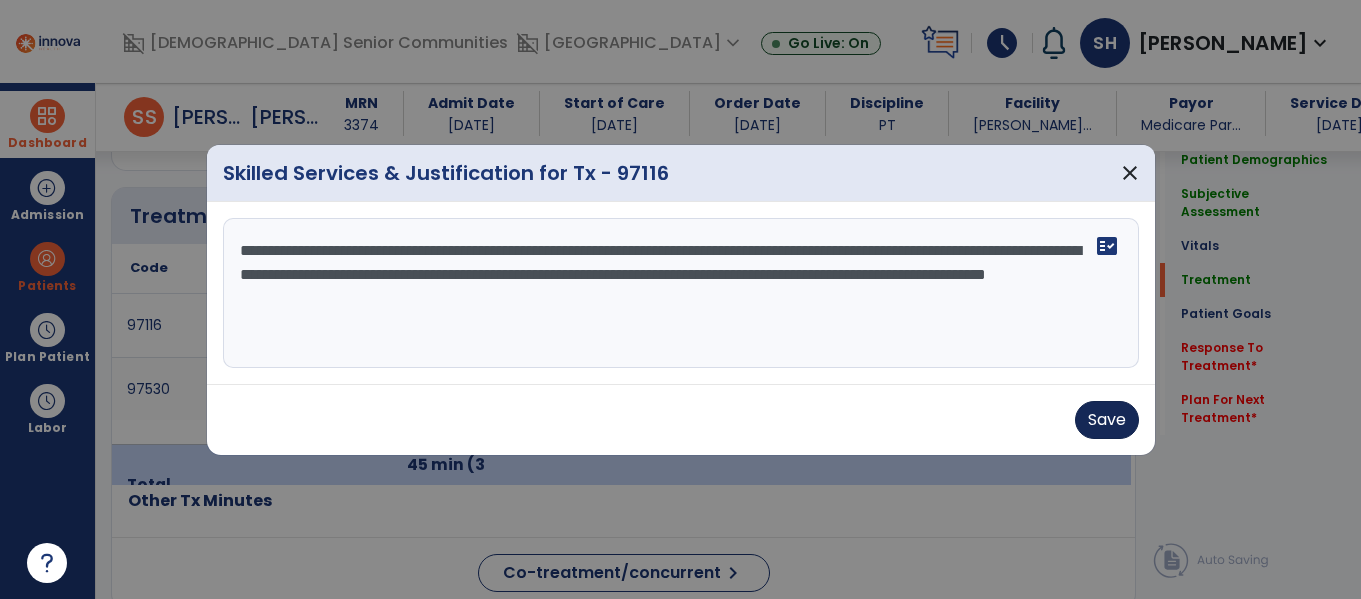 type on "**********" 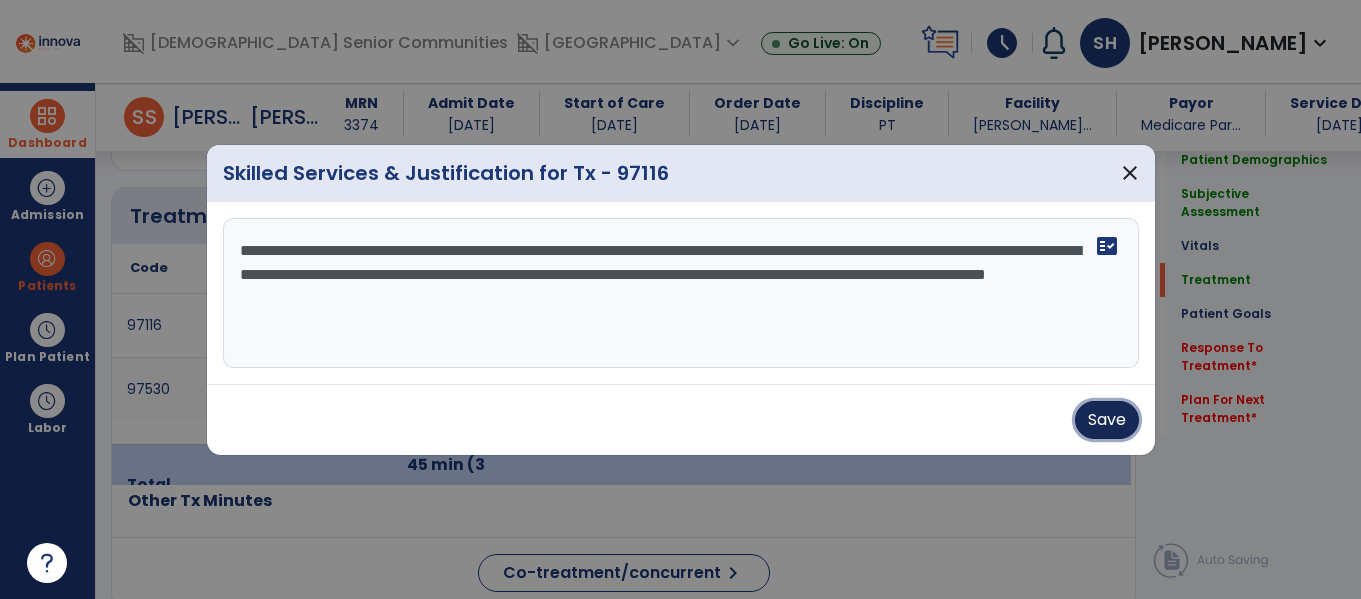 click on "Save" at bounding box center [1107, 420] 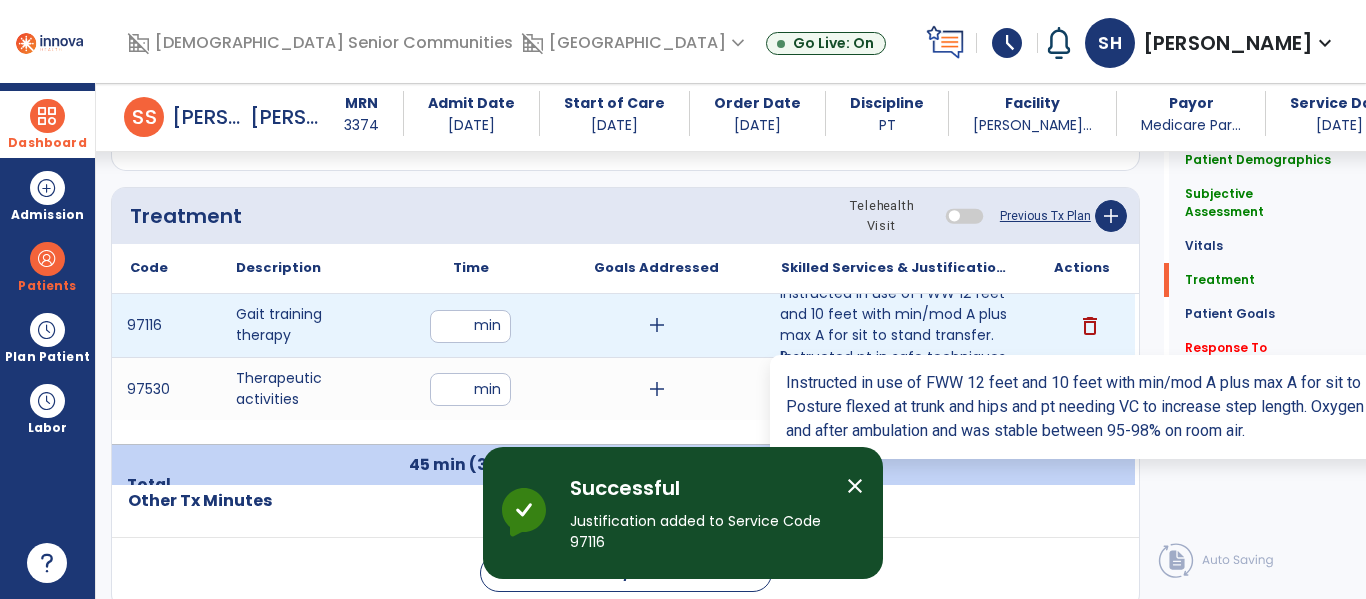 click on "Instructed in use of FWW 12 feet and 10 feet with min/mod A plus max A for sit to stand transfer.  P..." at bounding box center (896, 325) 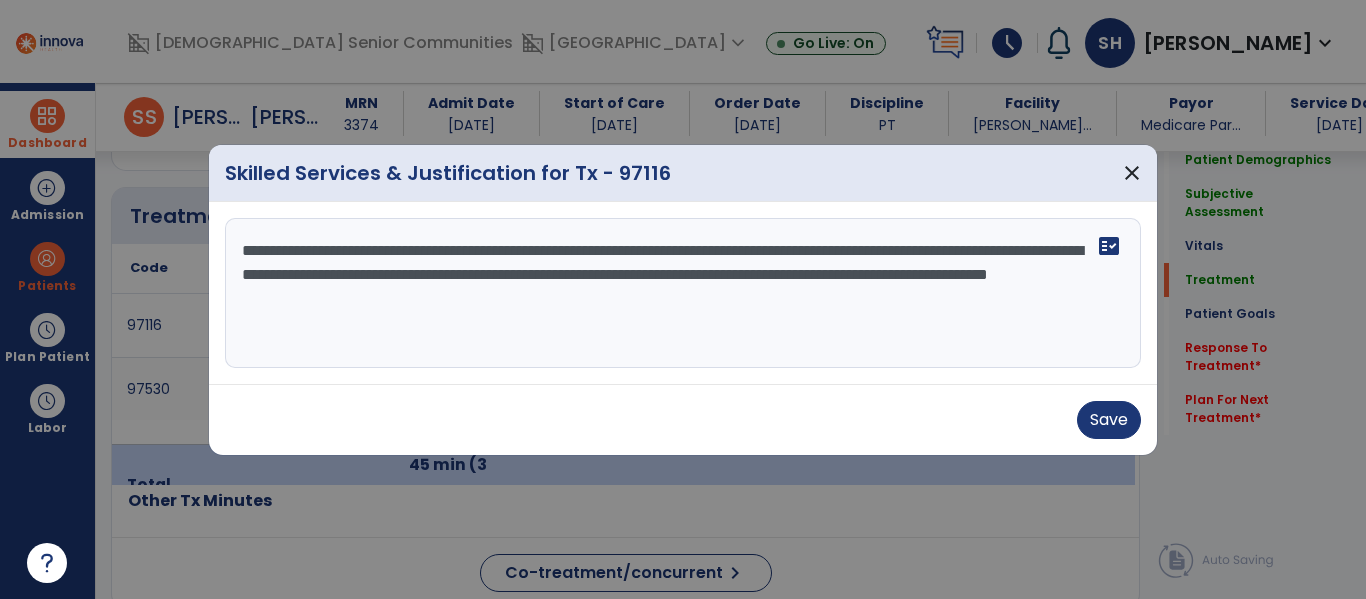 click on "**********" at bounding box center (683, 293) 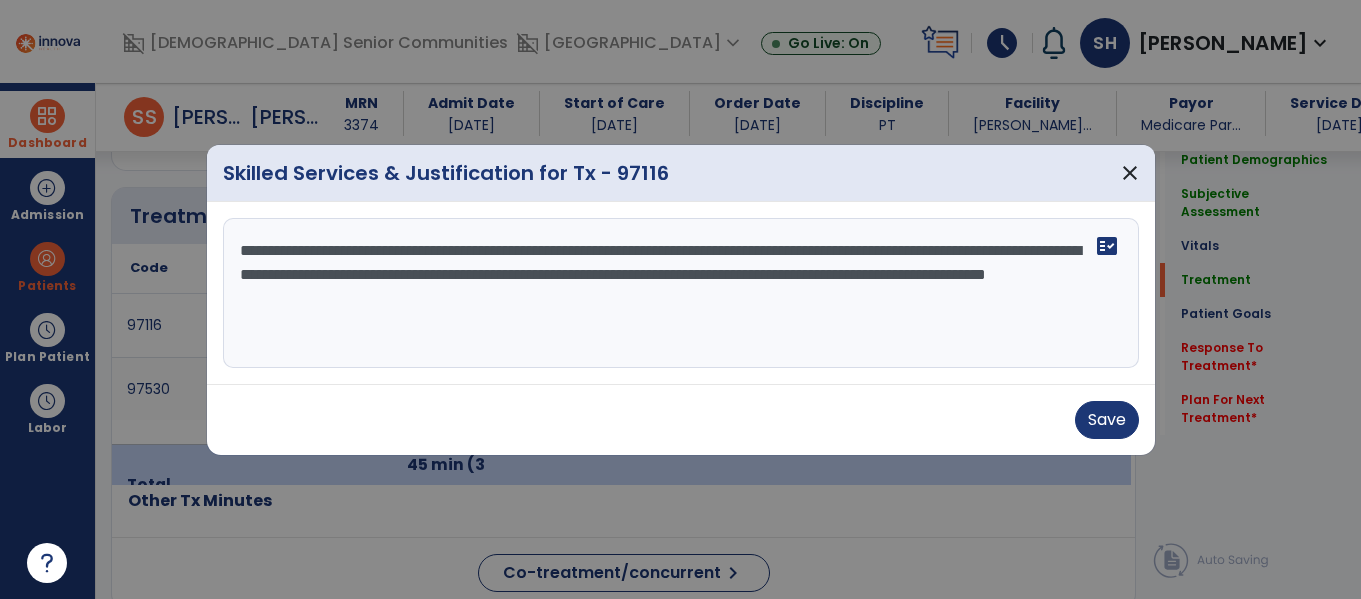 scroll, scrollTop: 1172, scrollLeft: 0, axis: vertical 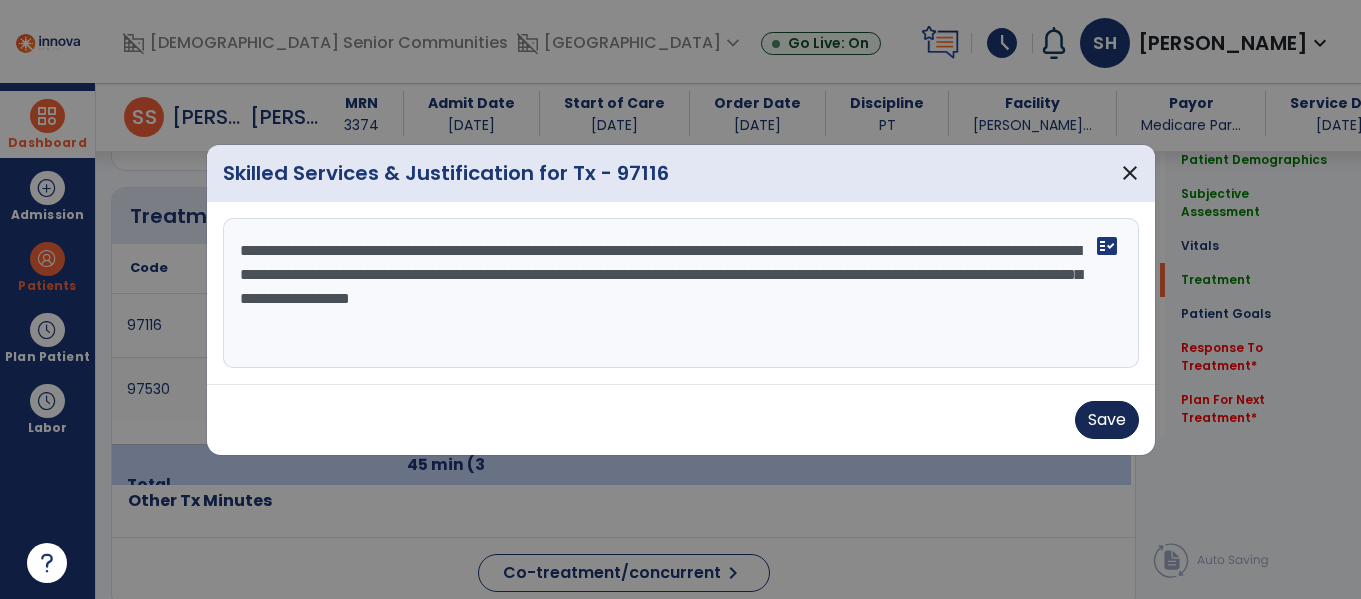 type on "**********" 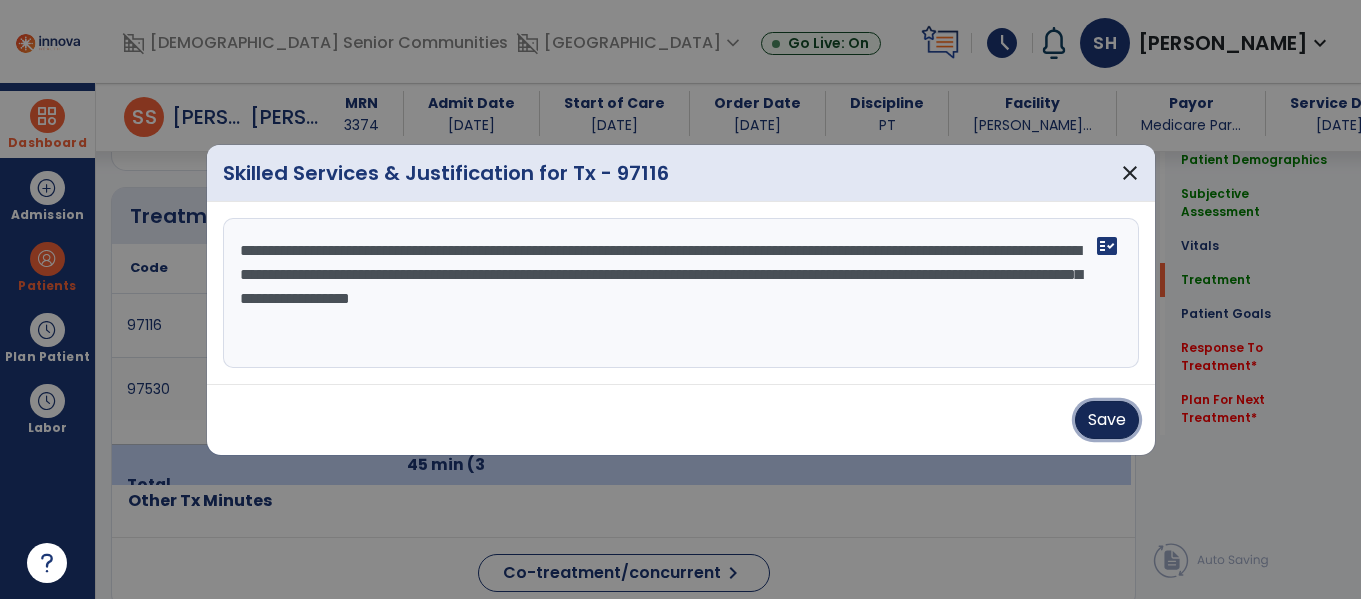 click on "Save" at bounding box center (1107, 420) 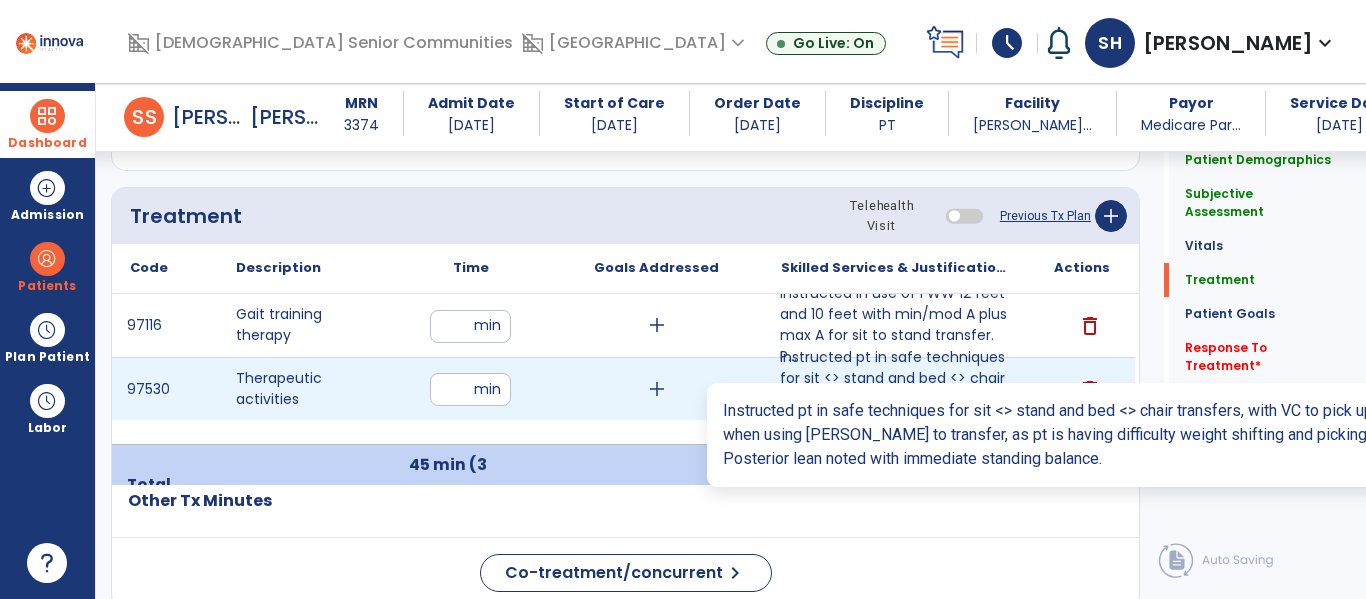 click on "Instructed pt in safe techniques for sit <> stand and bed <> chair transfers, with VC to pick up fee..." at bounding box center (896, 389) 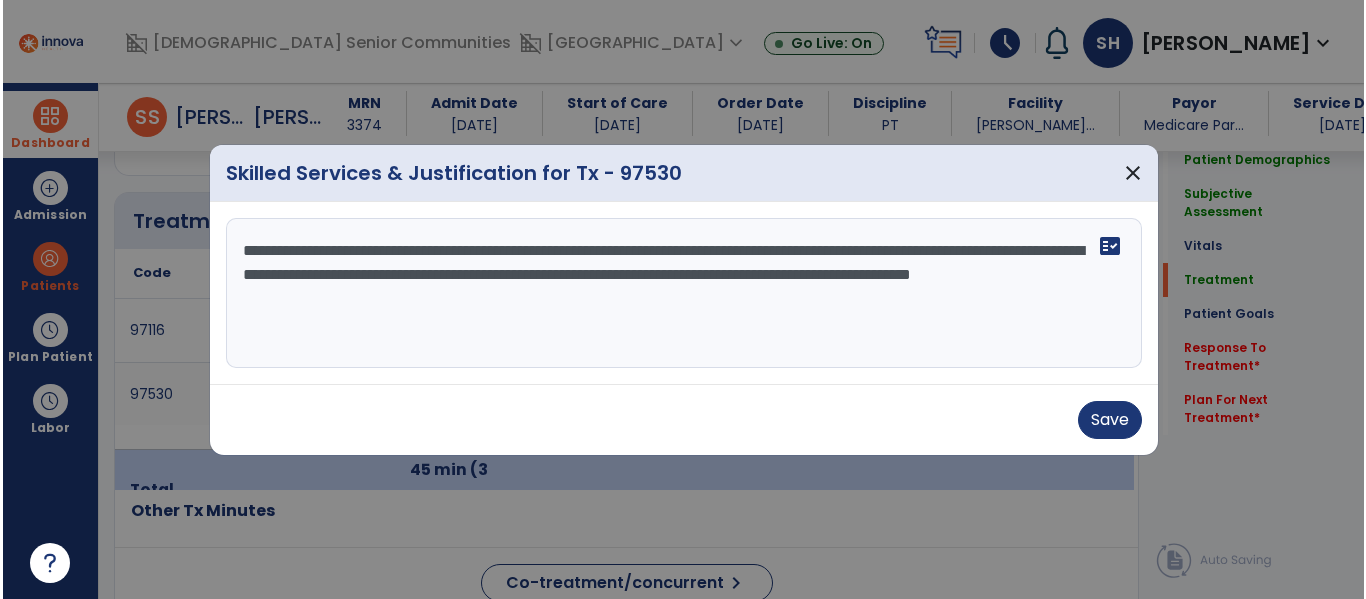 scroll, scrollTop: 1172, scrollLeft: 0, axis: vertical 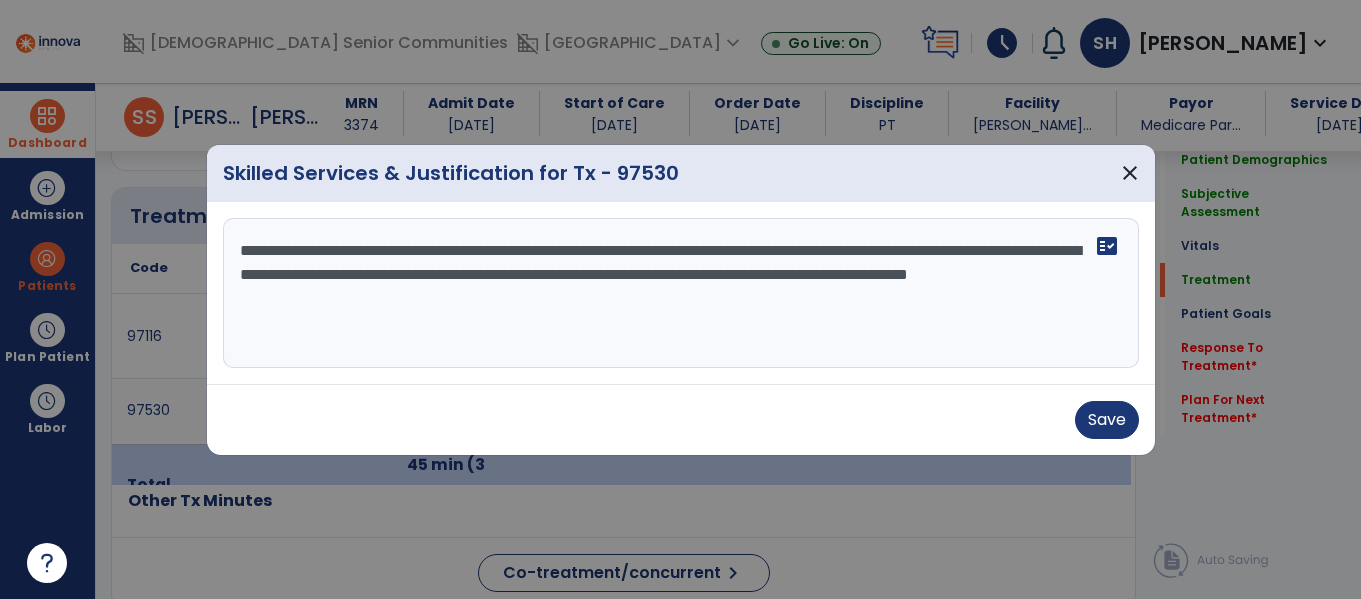 drag, startPoint x: 906, startPoint y: 276, endPoint x: 782, endPoint y: 287, distance: 124.486946 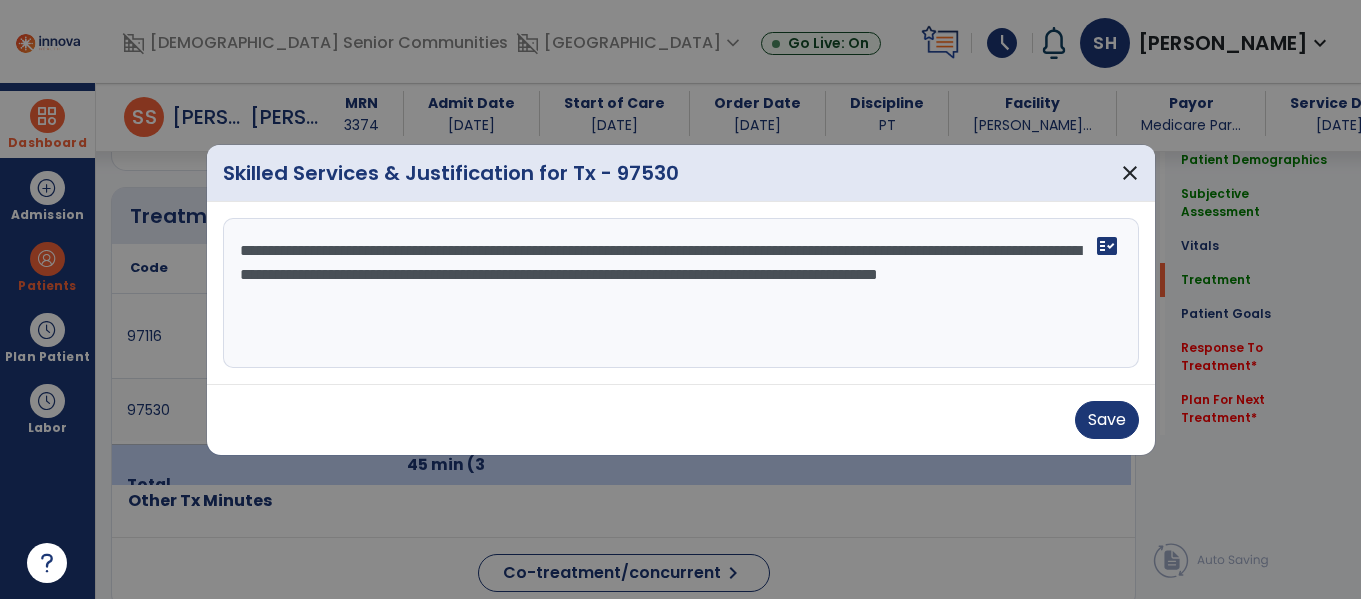 click on "**********" at bounding box center [681, 293] 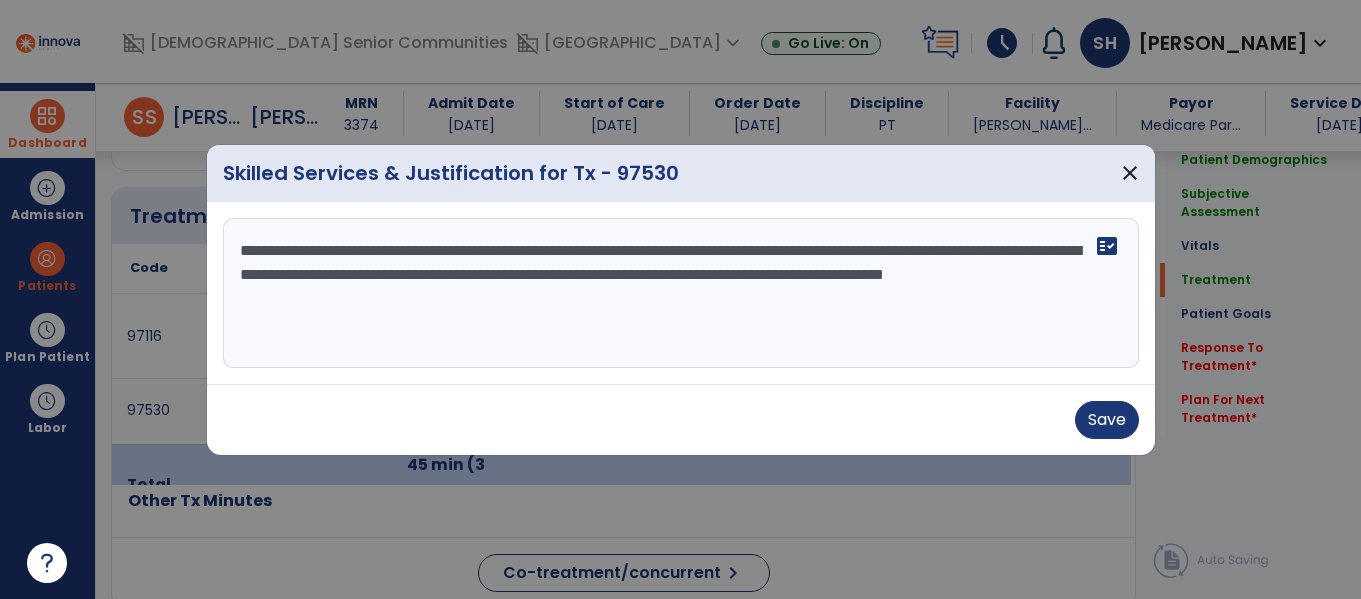 click on "**********" at bounding box center [681, 293] 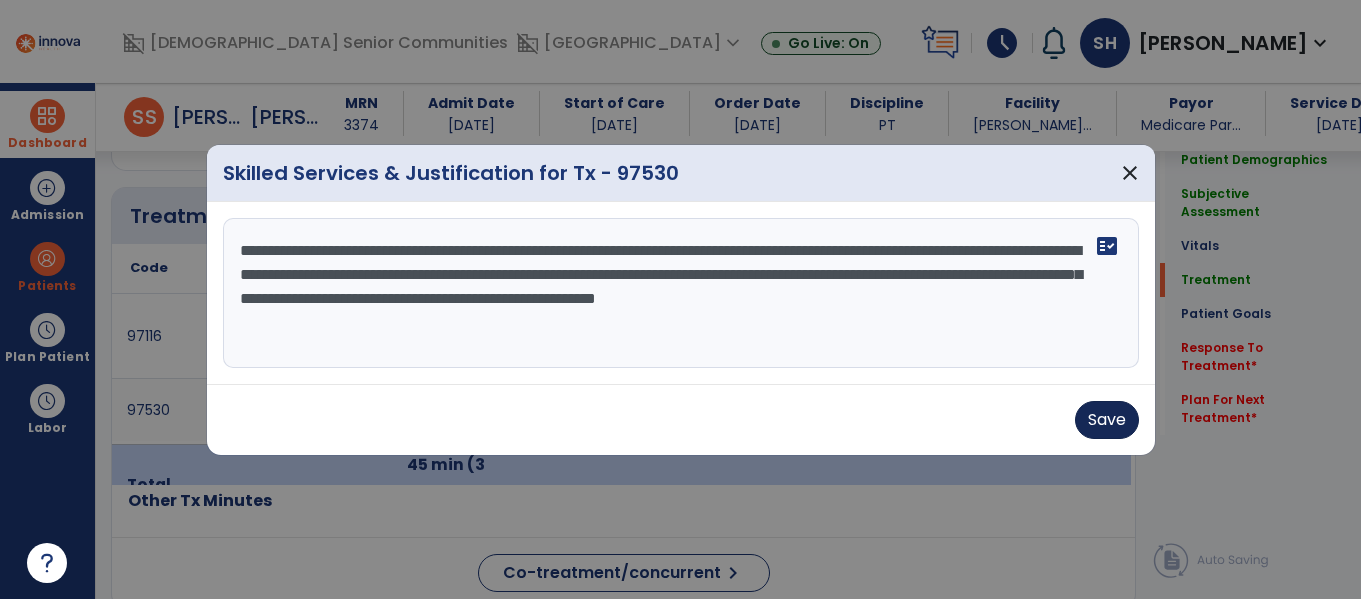 type on "**********" 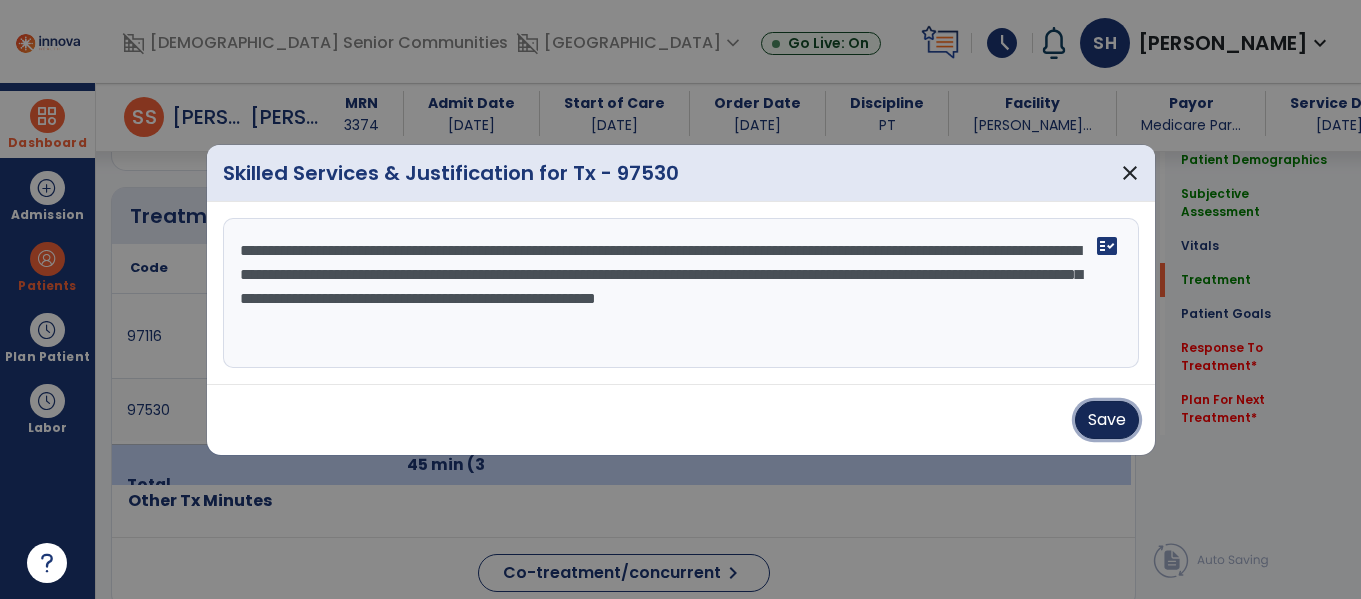 click on "Save" at bounding box center [1107, 420] 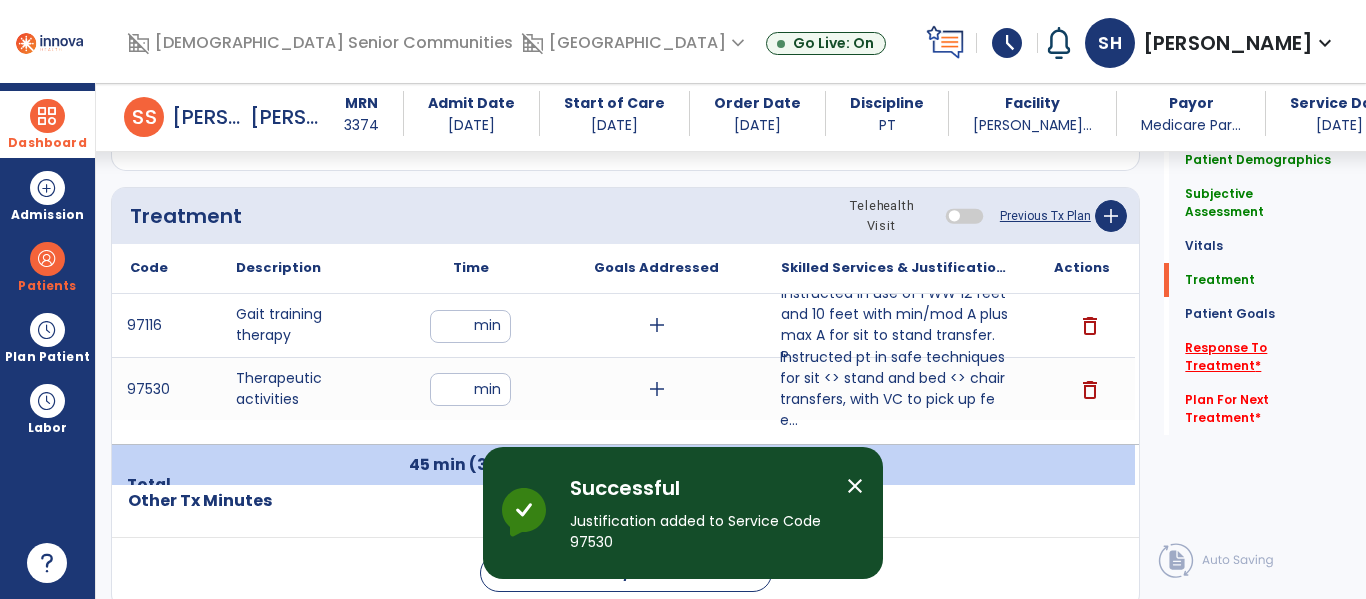 click on "Response To Treatment   *" 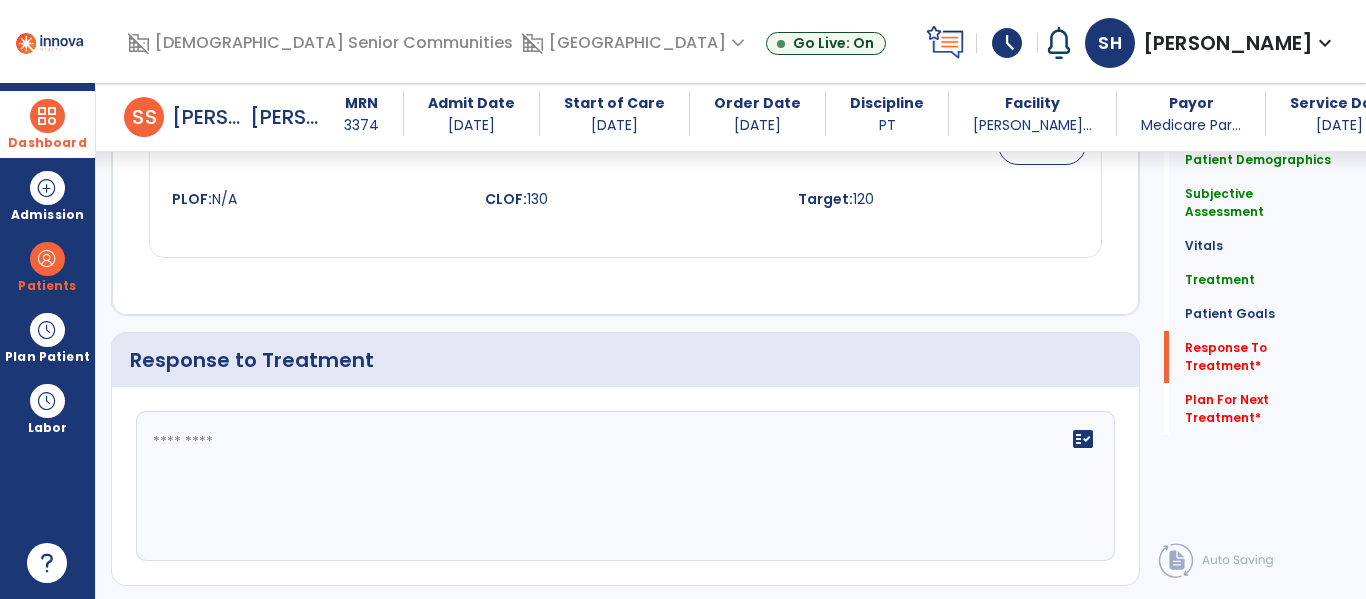 scroll, scrollTop: 2587, scrollLeft: 0, axis: vertical 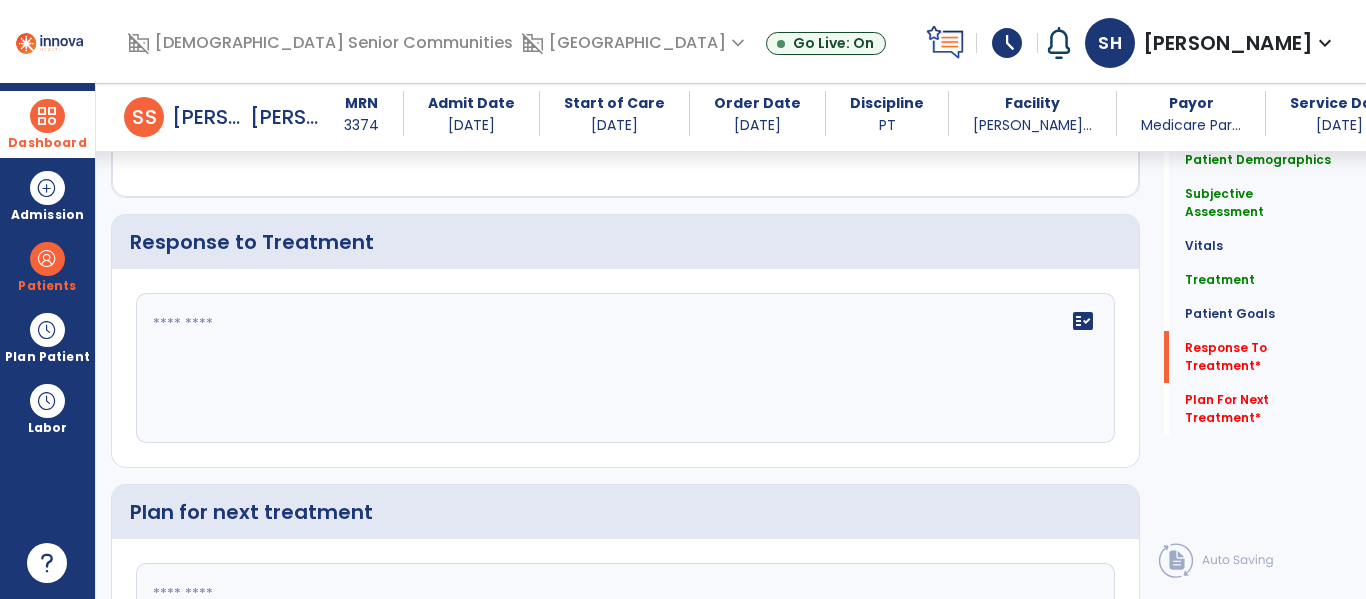 click on "fact_check" 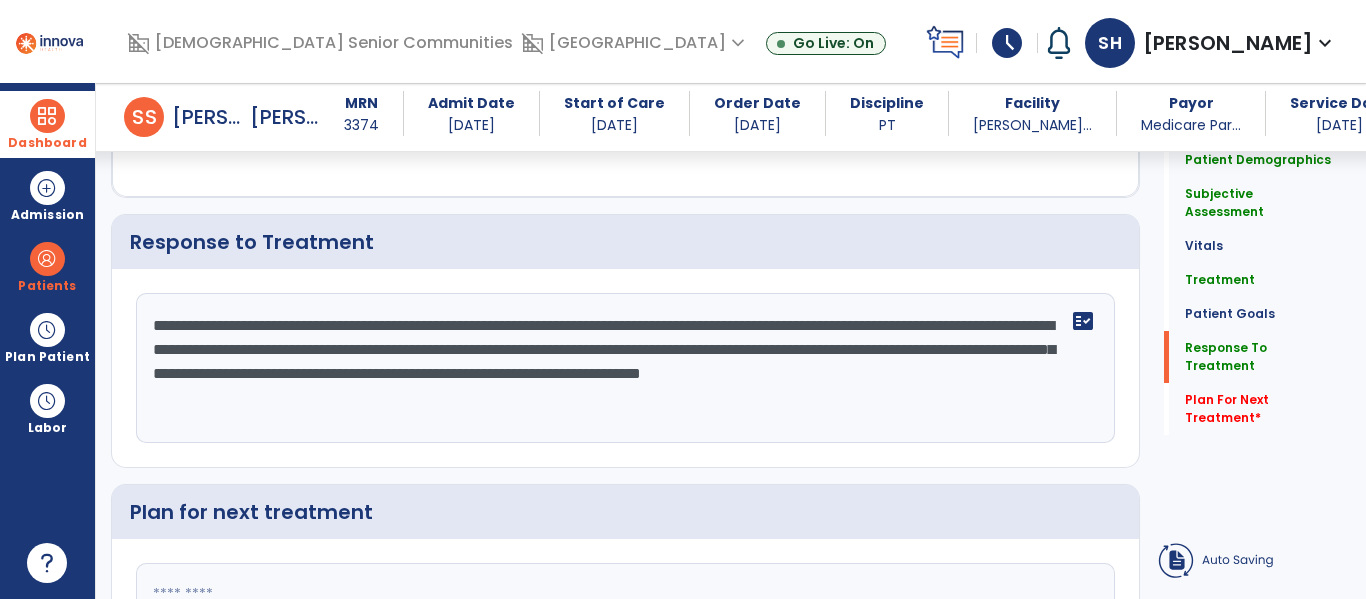 type on "**********" 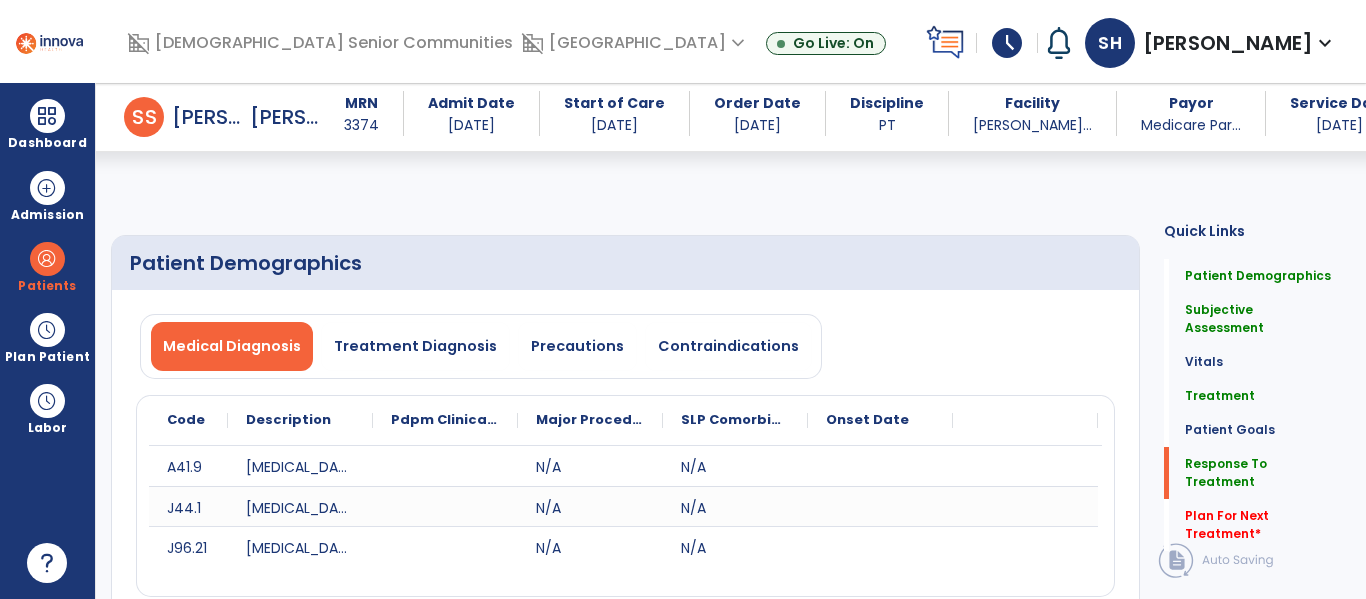 select on "*" 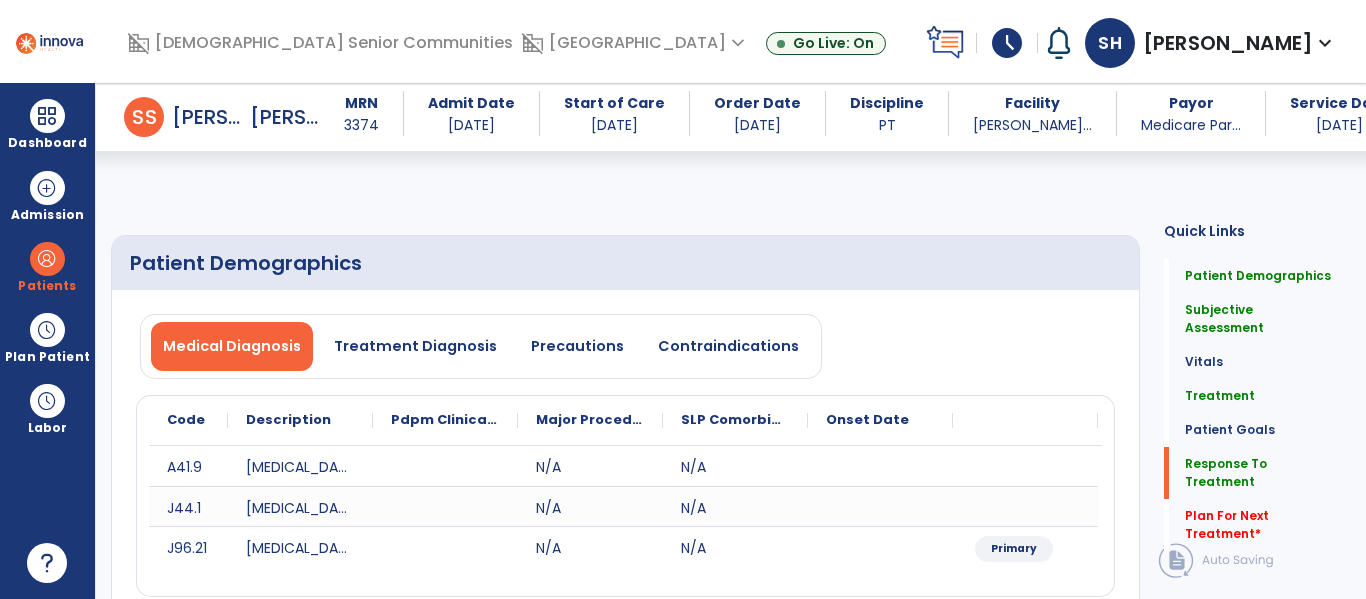 scroll, scrollTop: 0, scrollLeft: 0, axis: both 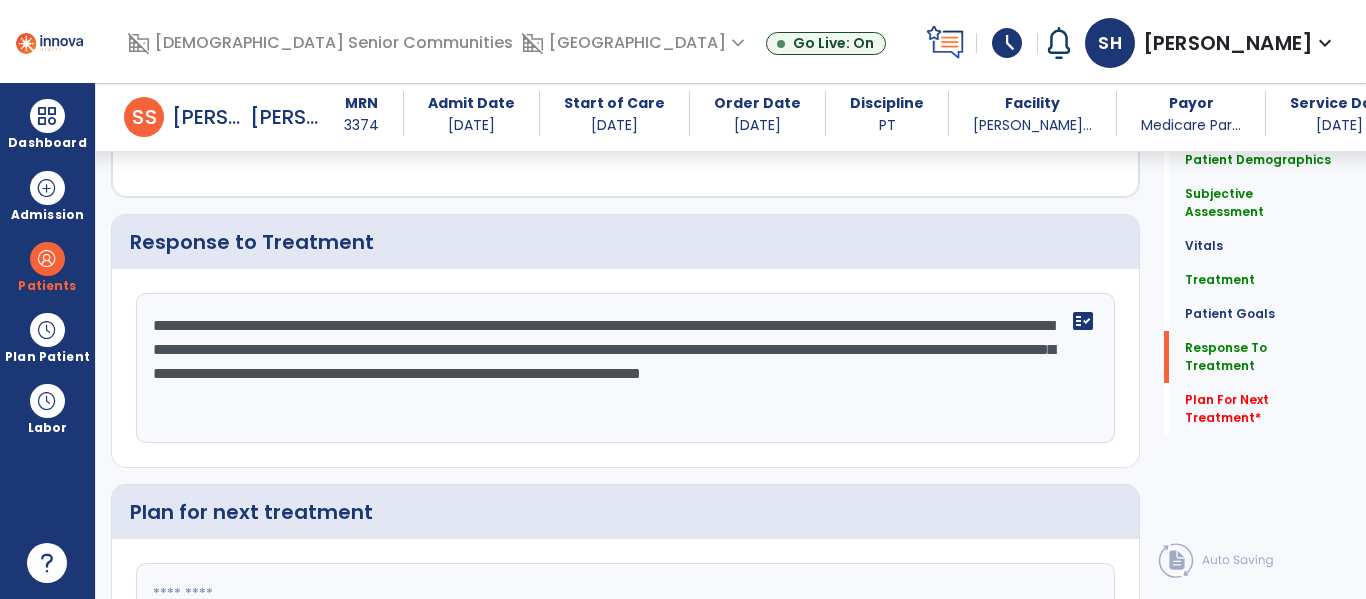 drag, startPoint x: 546, startPoint y: 402, endPoint x: 569, endPoint y: 404, distance: 23.086792 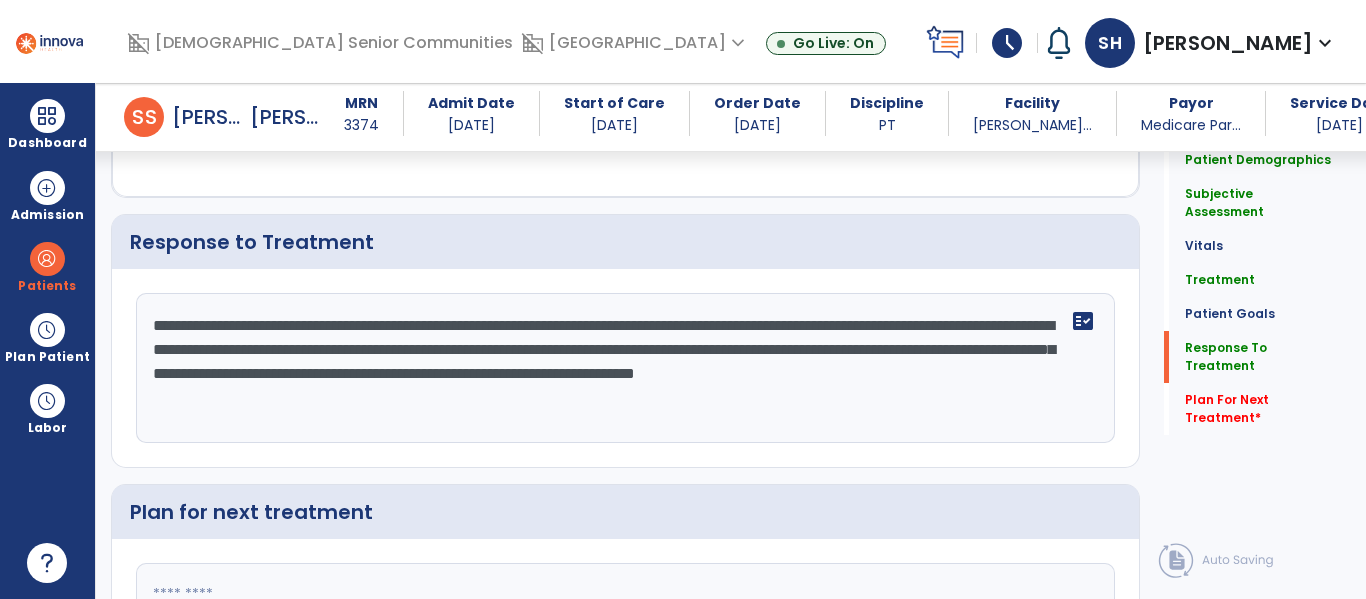 type on "**********" 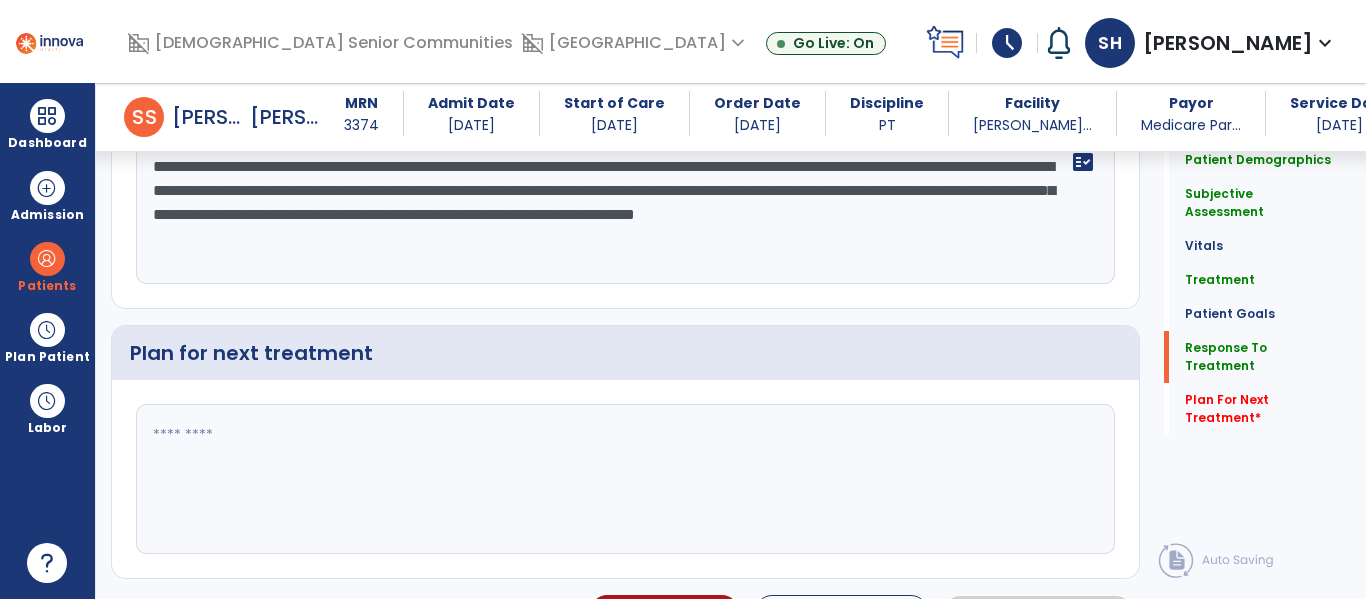 click 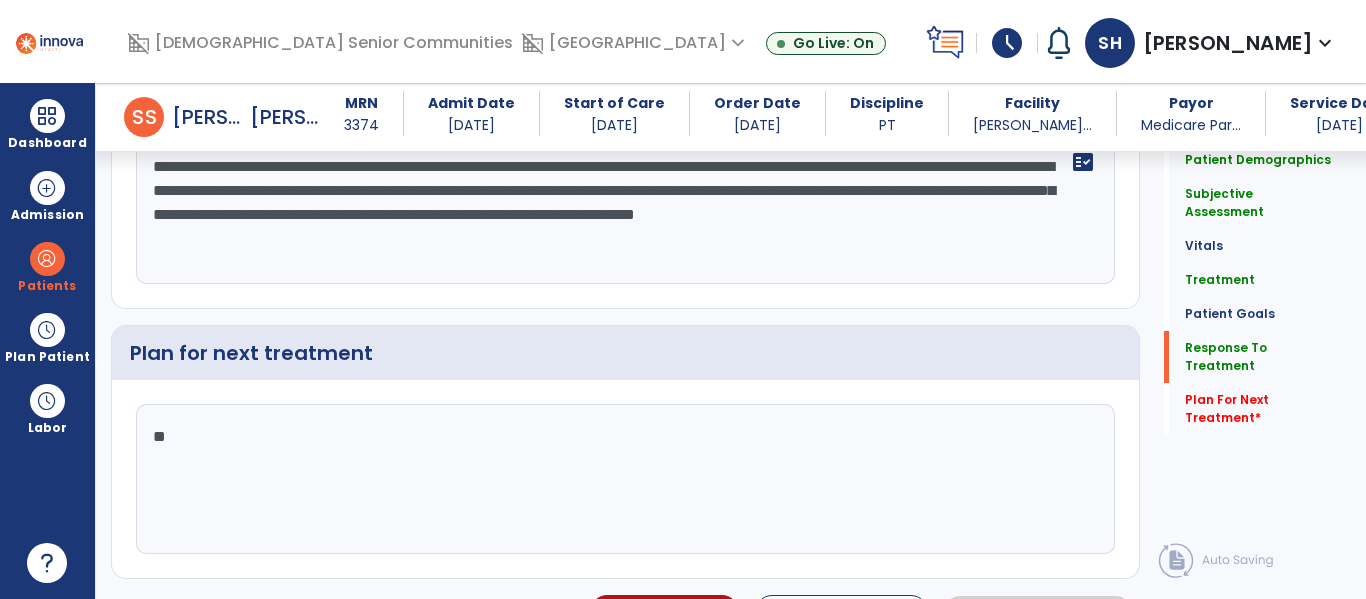 type on "*" 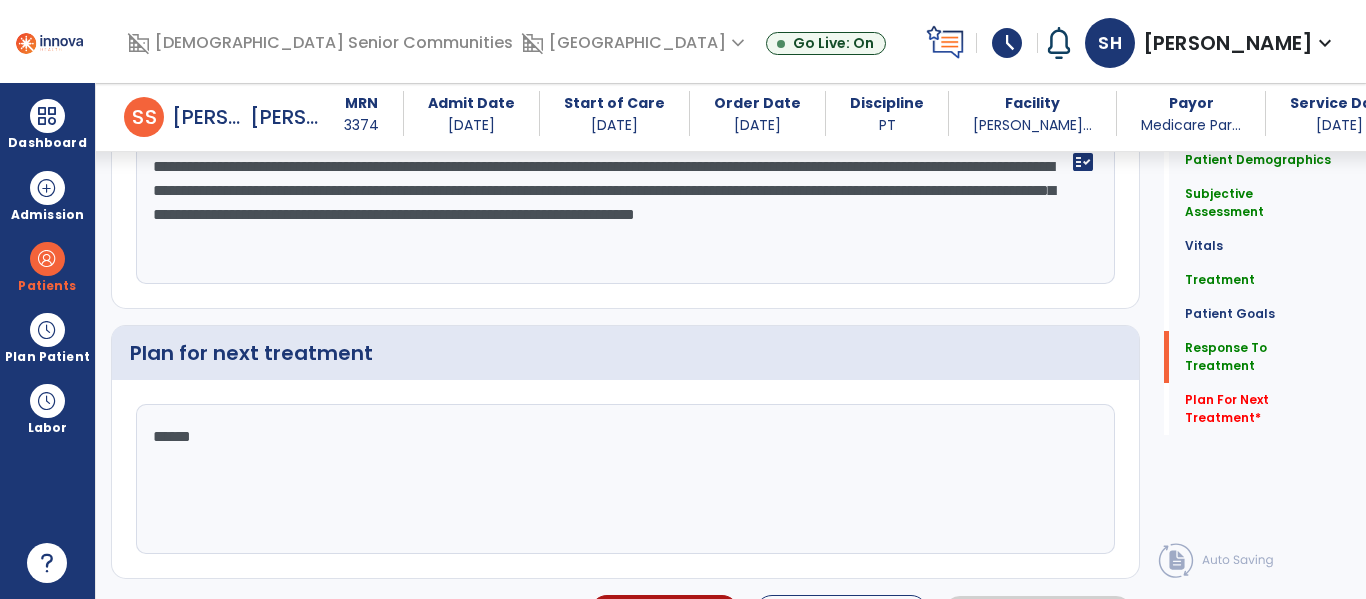 type on "*******" 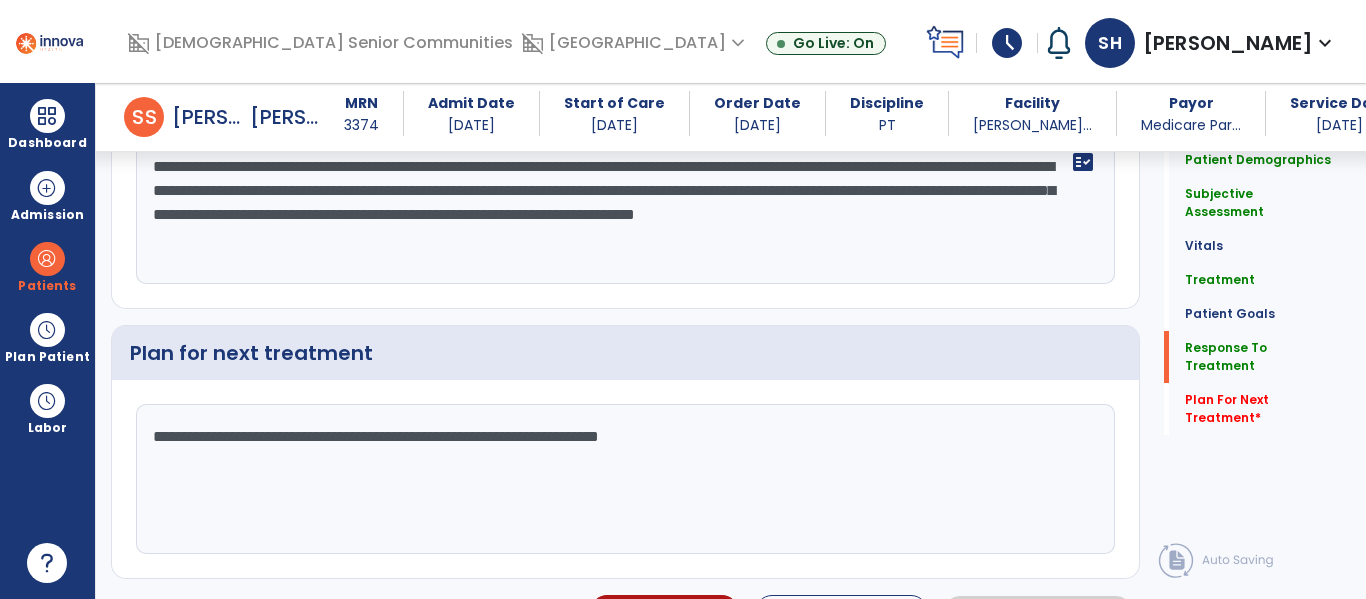 click on "**********" 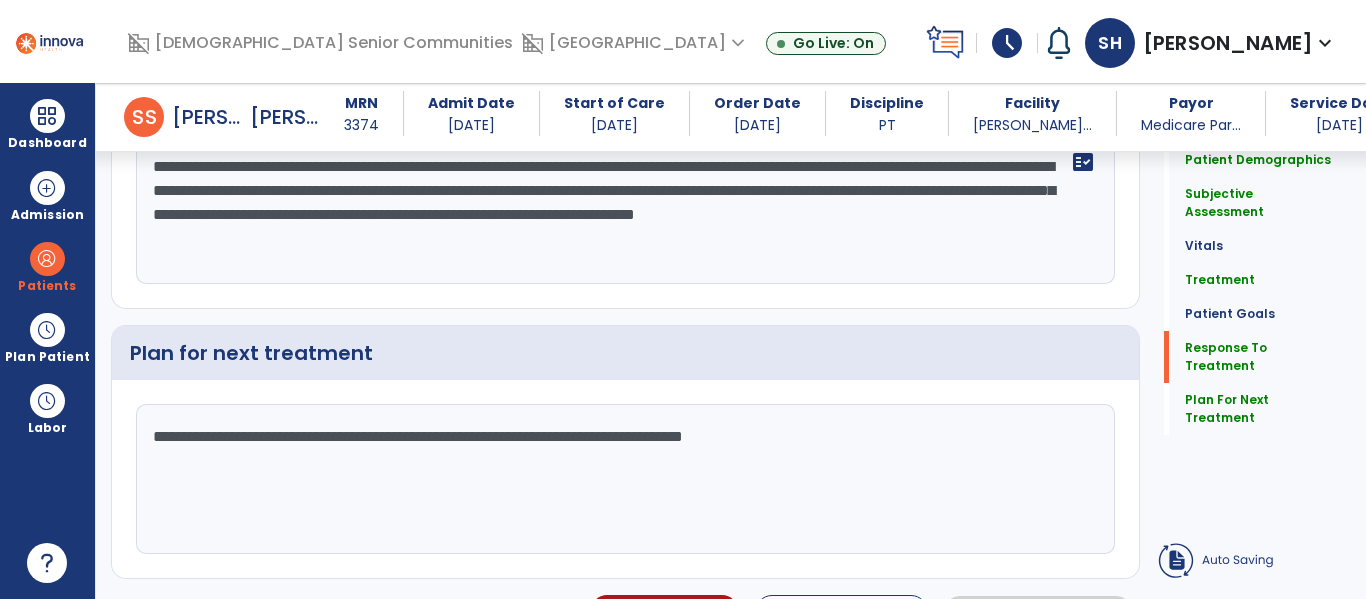 click on "**********" 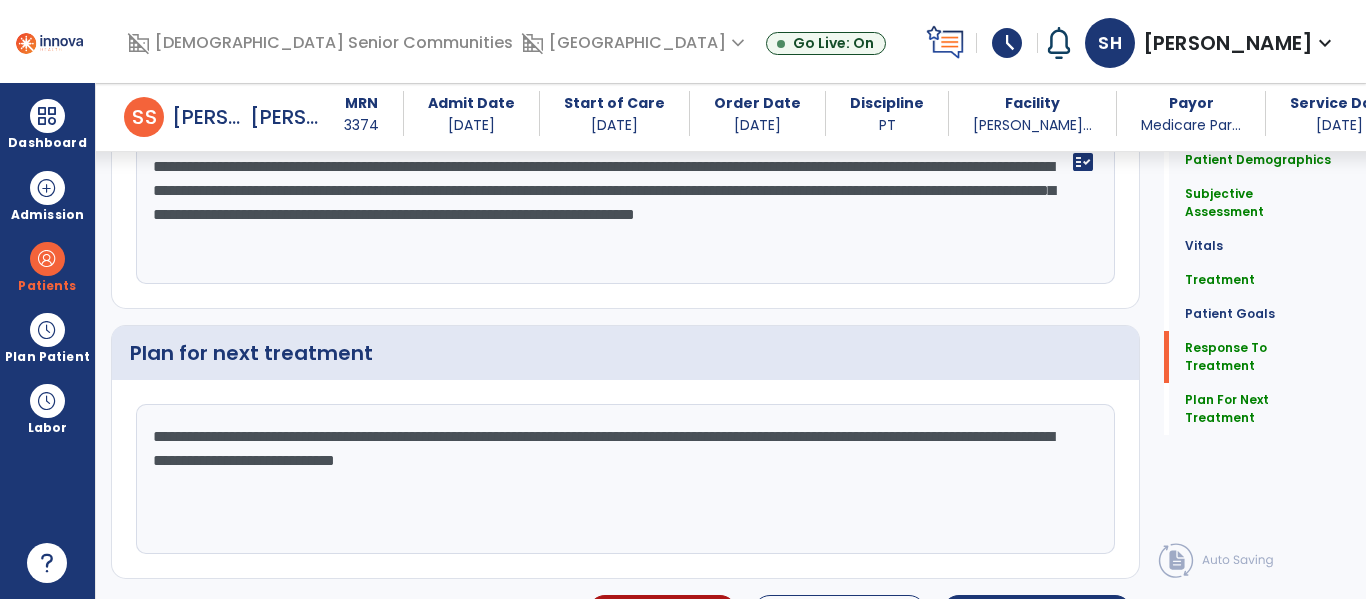 type on "**********" 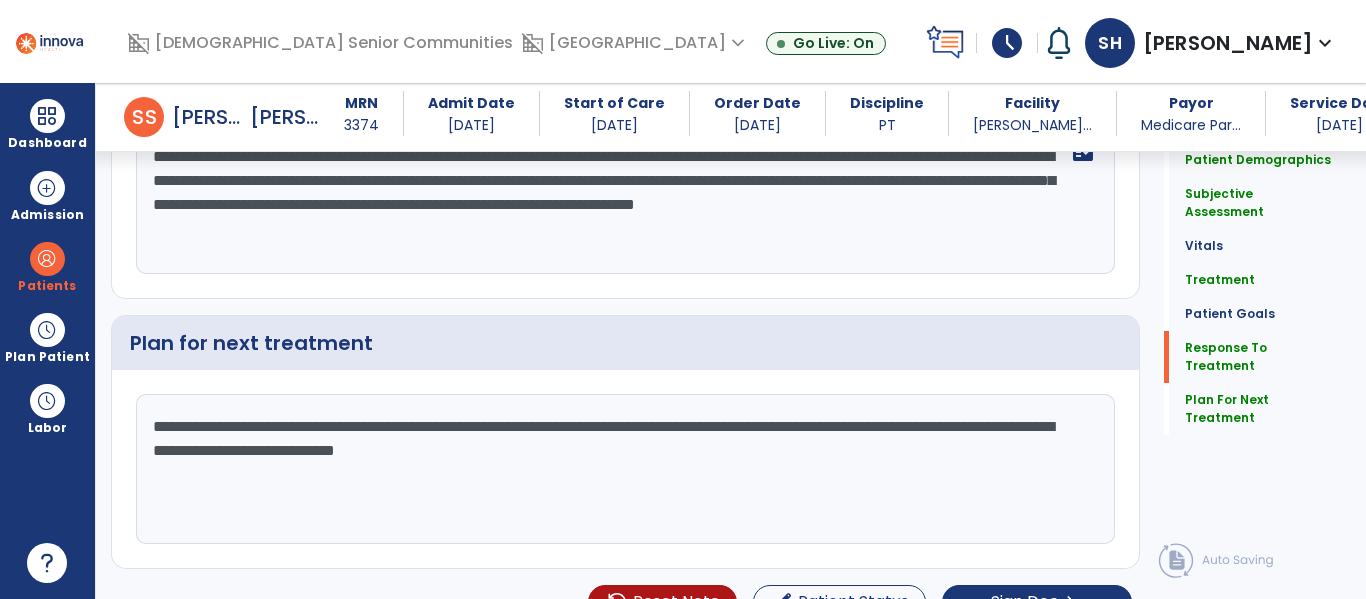 click on "**********" 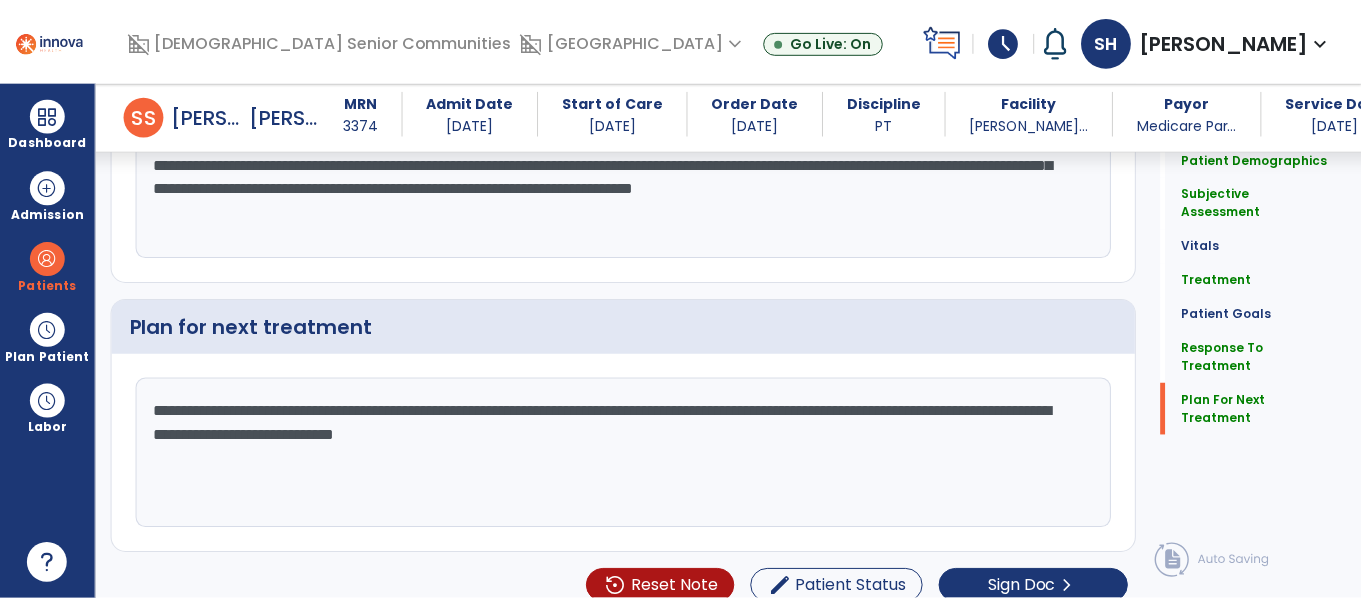 scroll, scrollTop: 2792, scrollLeft: 0, axis: vertical 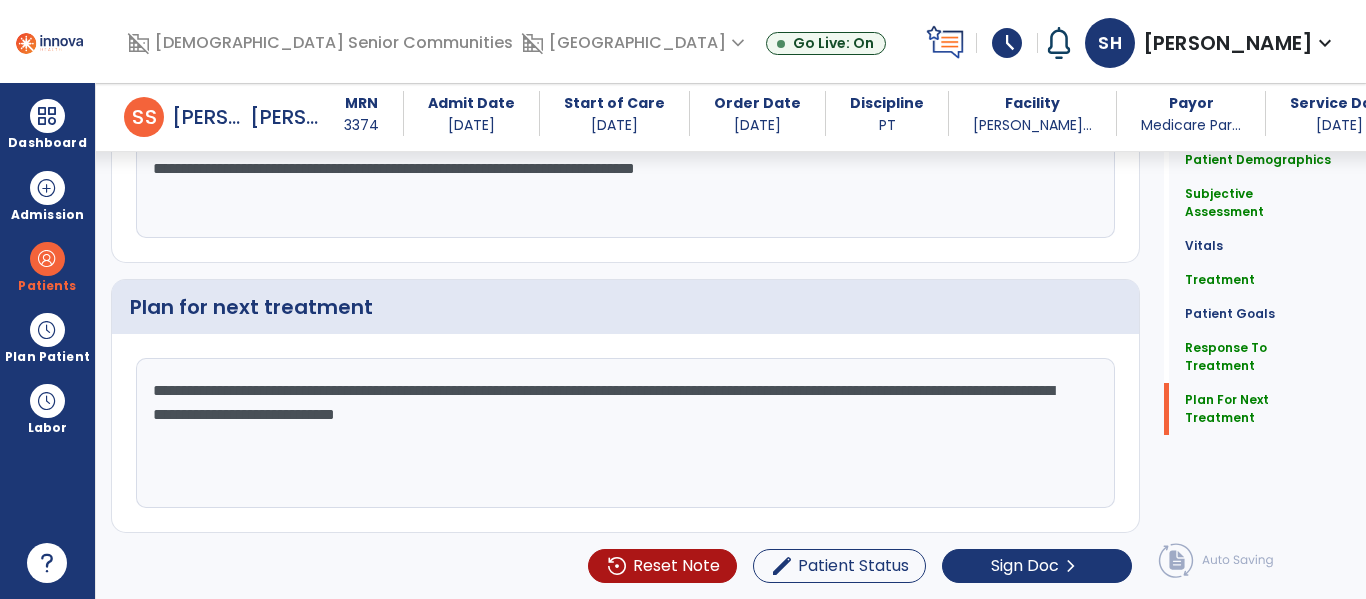 drag, startPoint x: 686, startPoint y: 427, endPoint x: 145, endPoint y: 393, distance: 542.0673 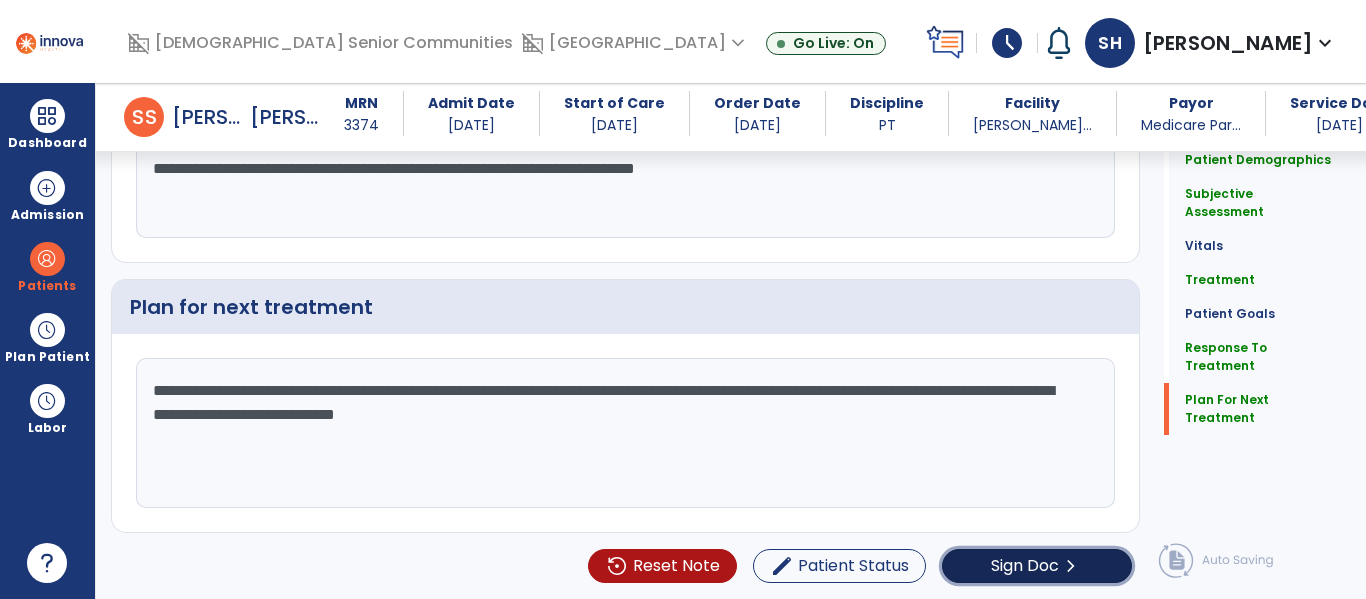 click on "chevron_right" 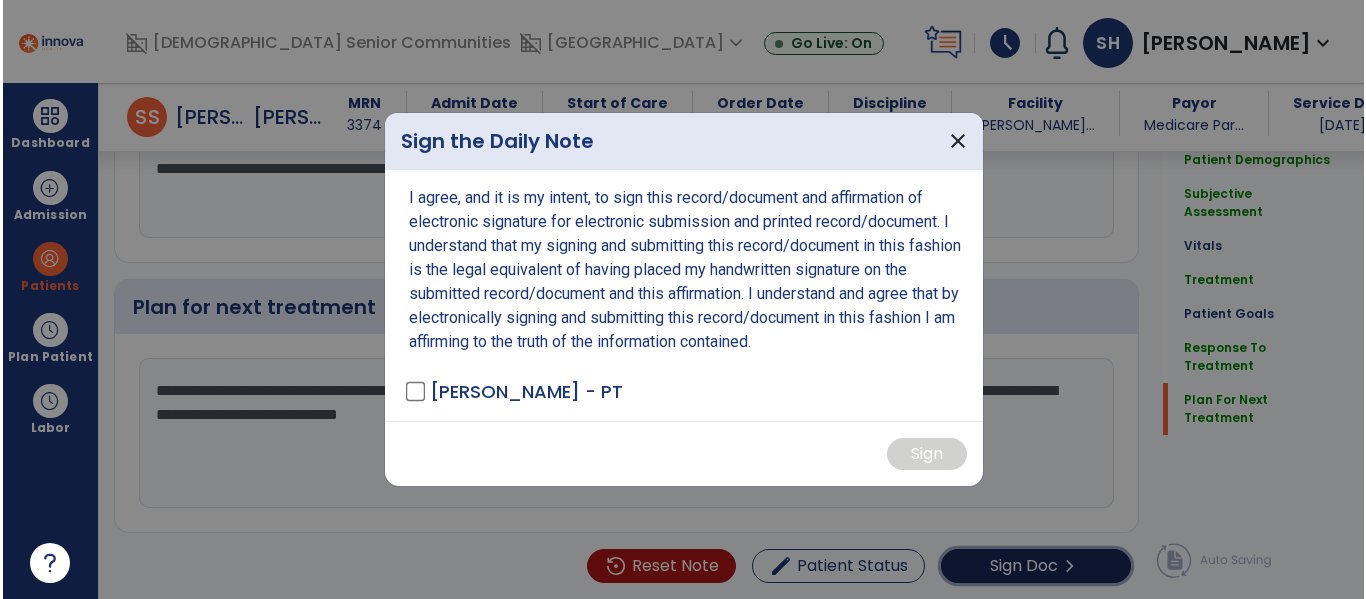 scroll, scrollTop: 2792, scrollLeft: 0, axis: vertical 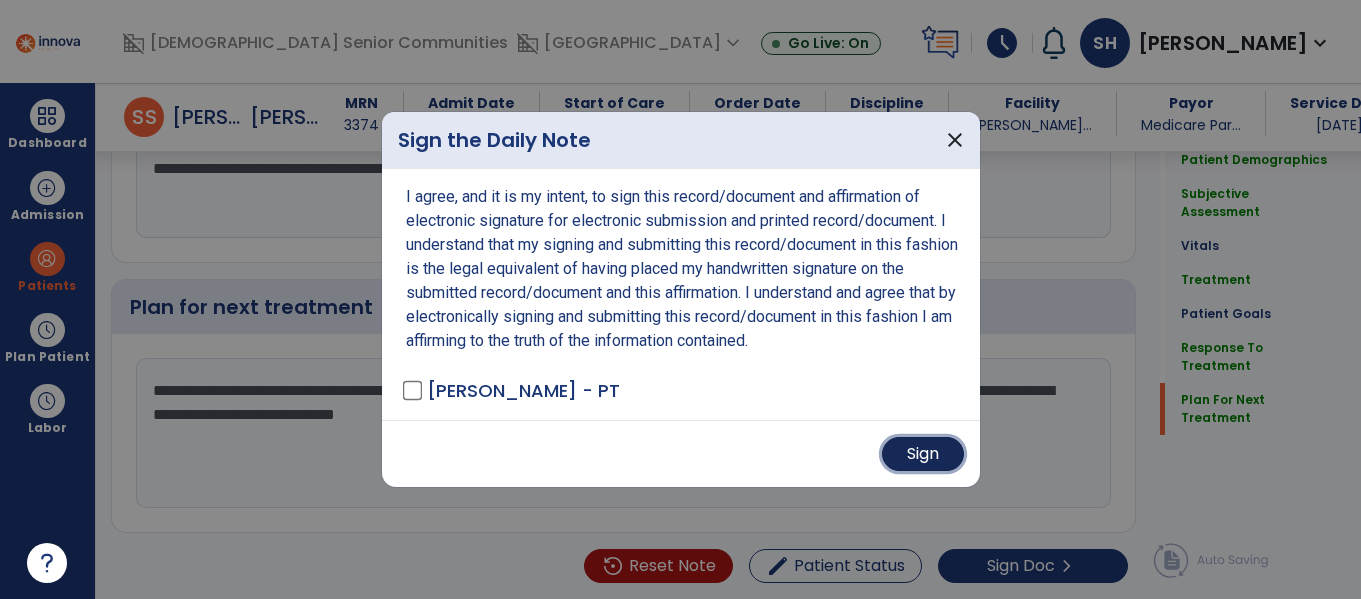click on "Sign" at bounding box center (923, 454) 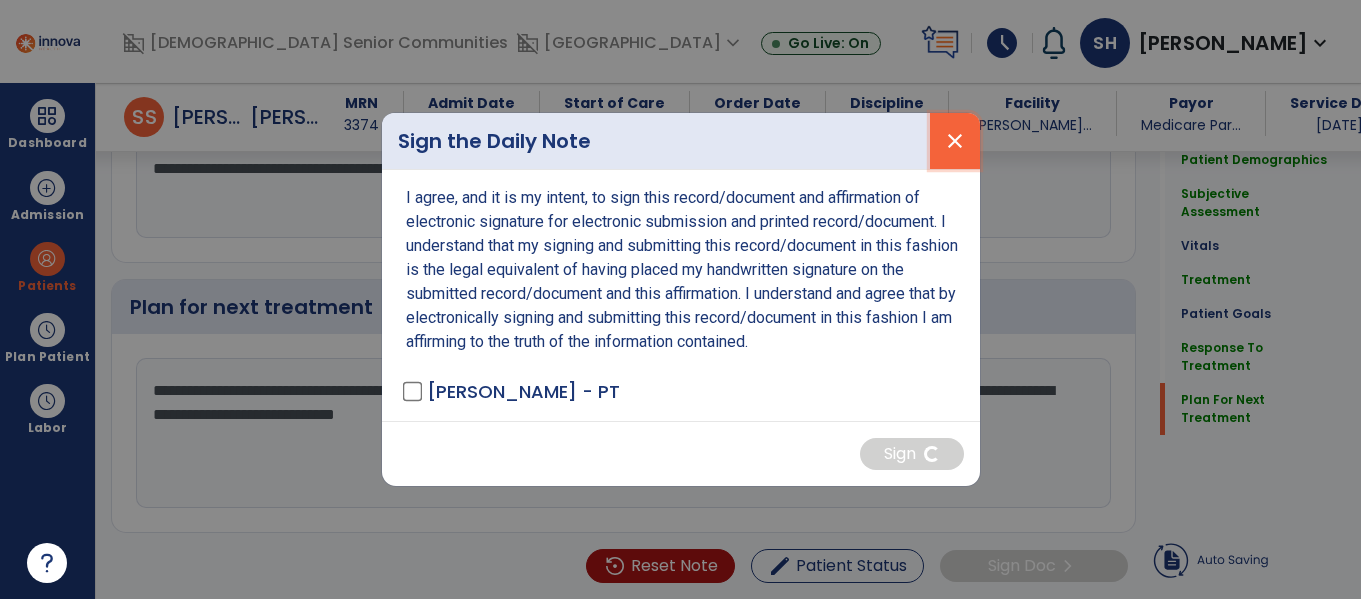 click on "close" at bounding box center (955, 141) 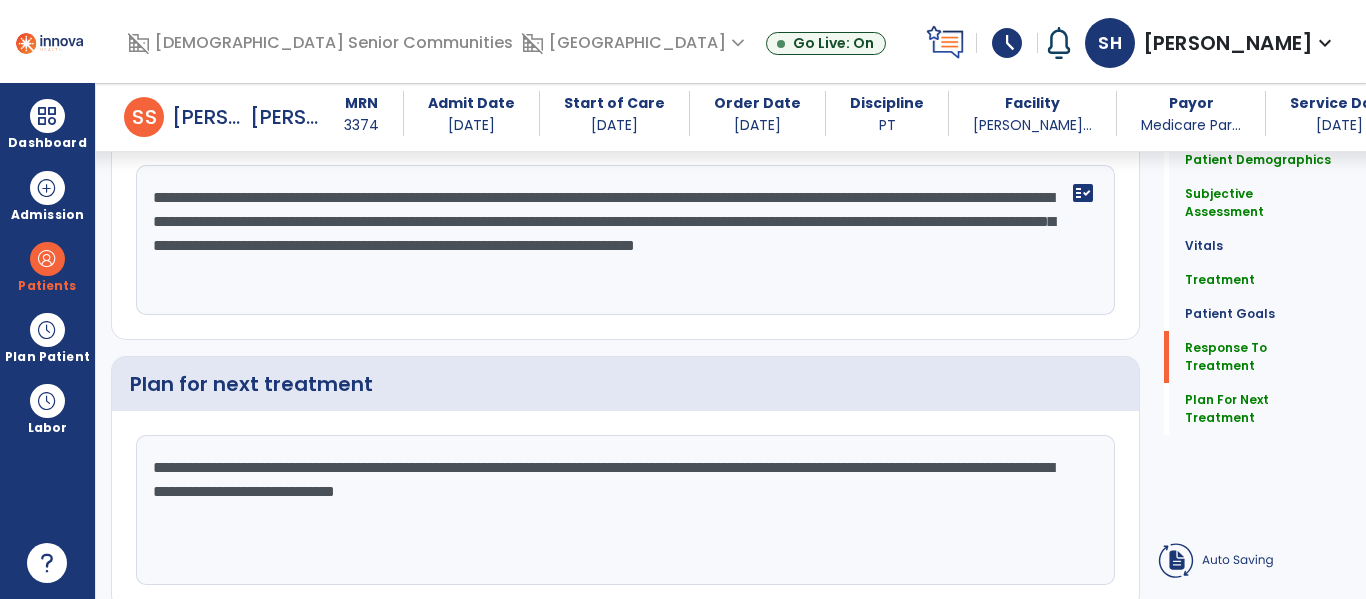 scroll, scrollTop: 2792, scrollLeft: 0, axis: vertical 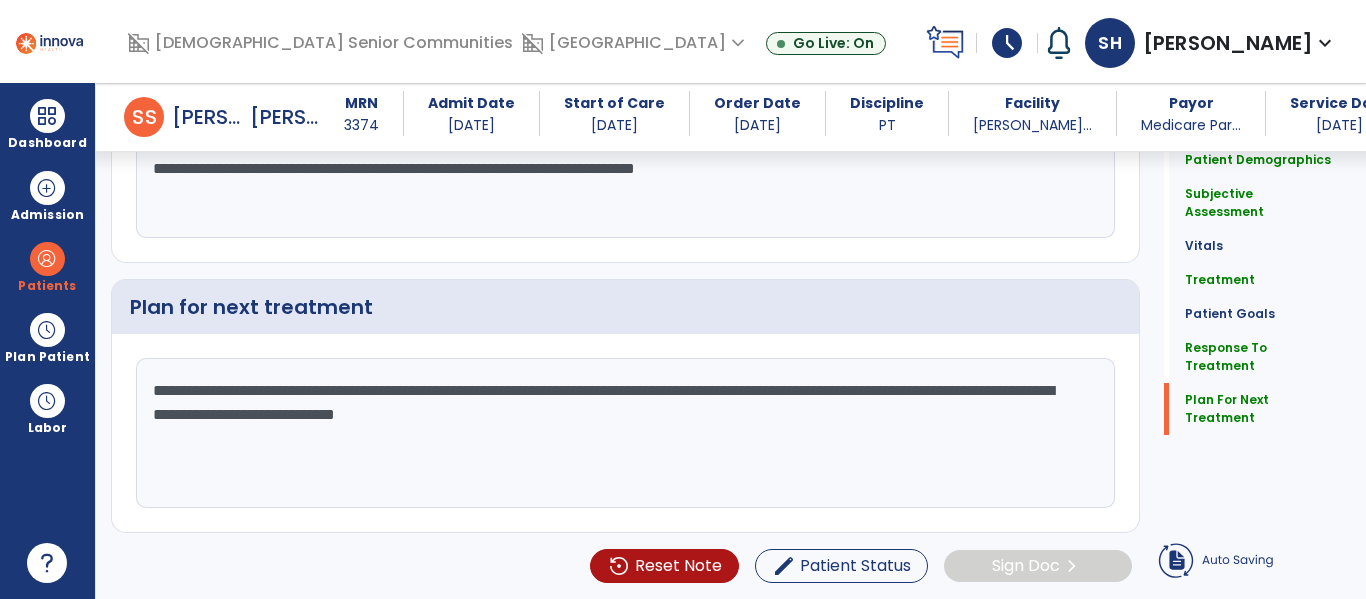 click on "**********" 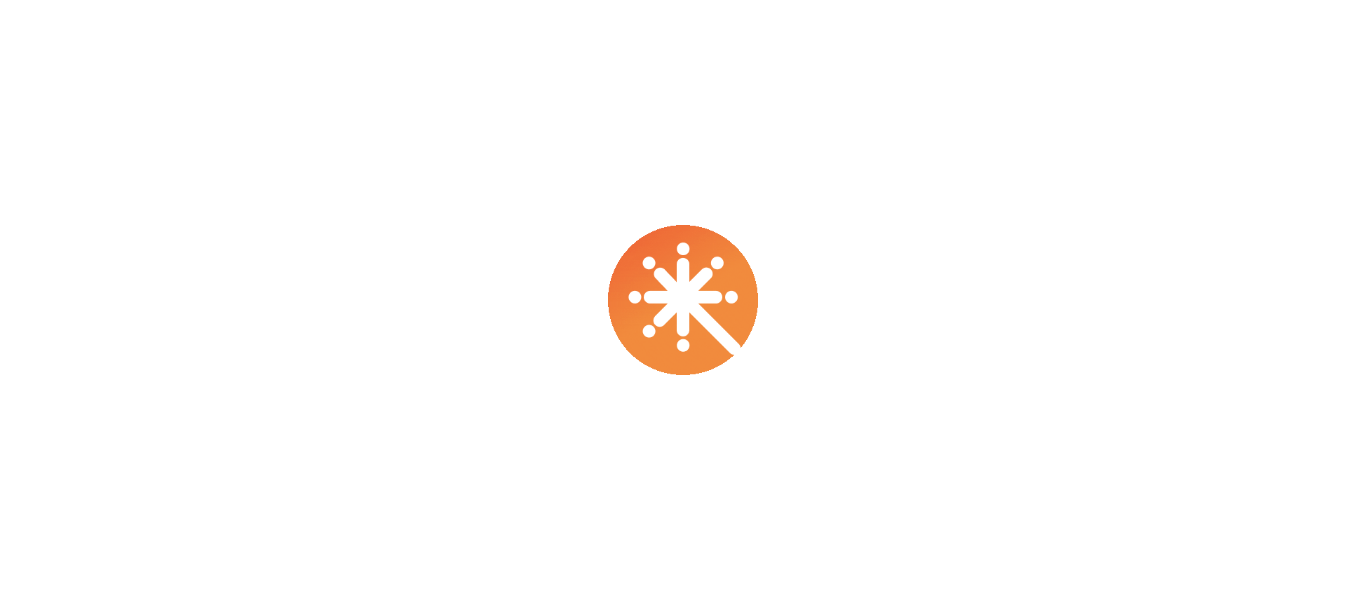 scroll, scrollTop: 0, scrollLeft: 0, axis: both 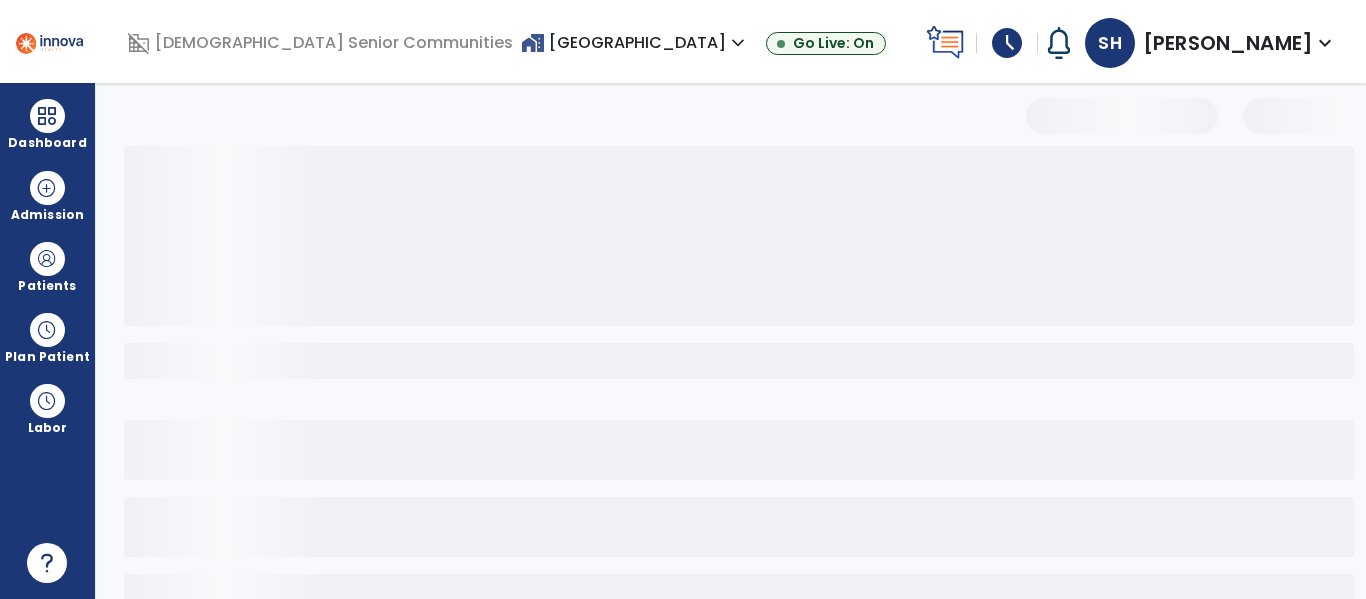 select on "*" 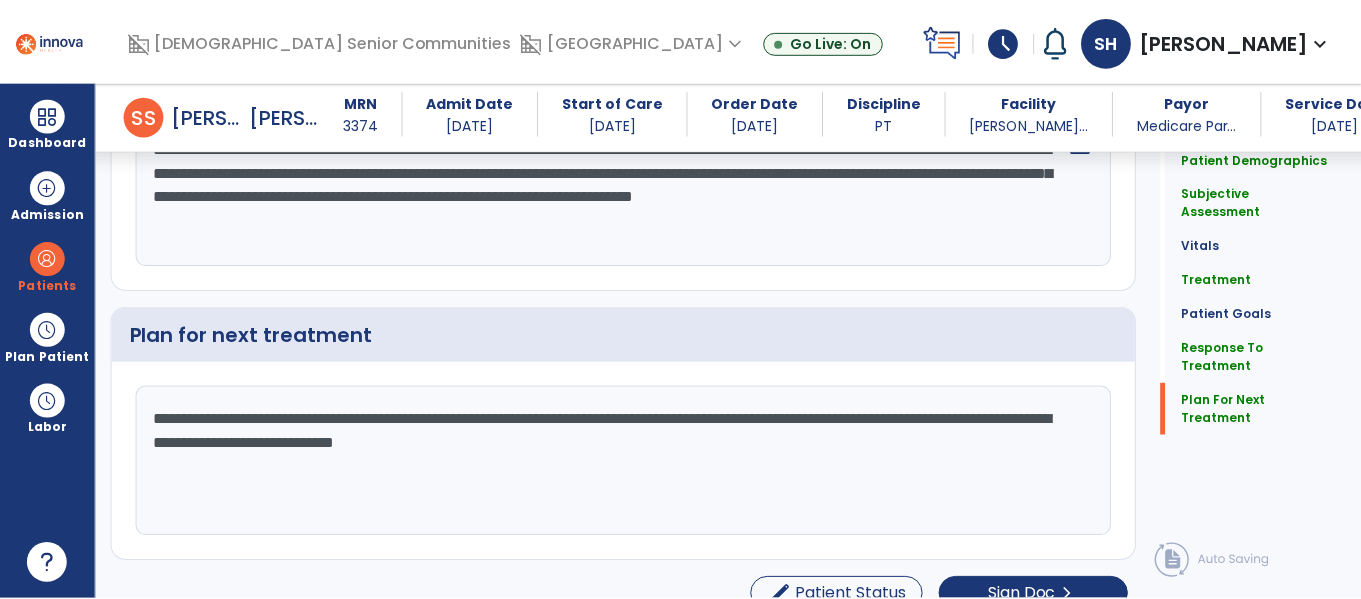 scroll, scrollTop: 2792, scrollLeft: 0, axis: vertical 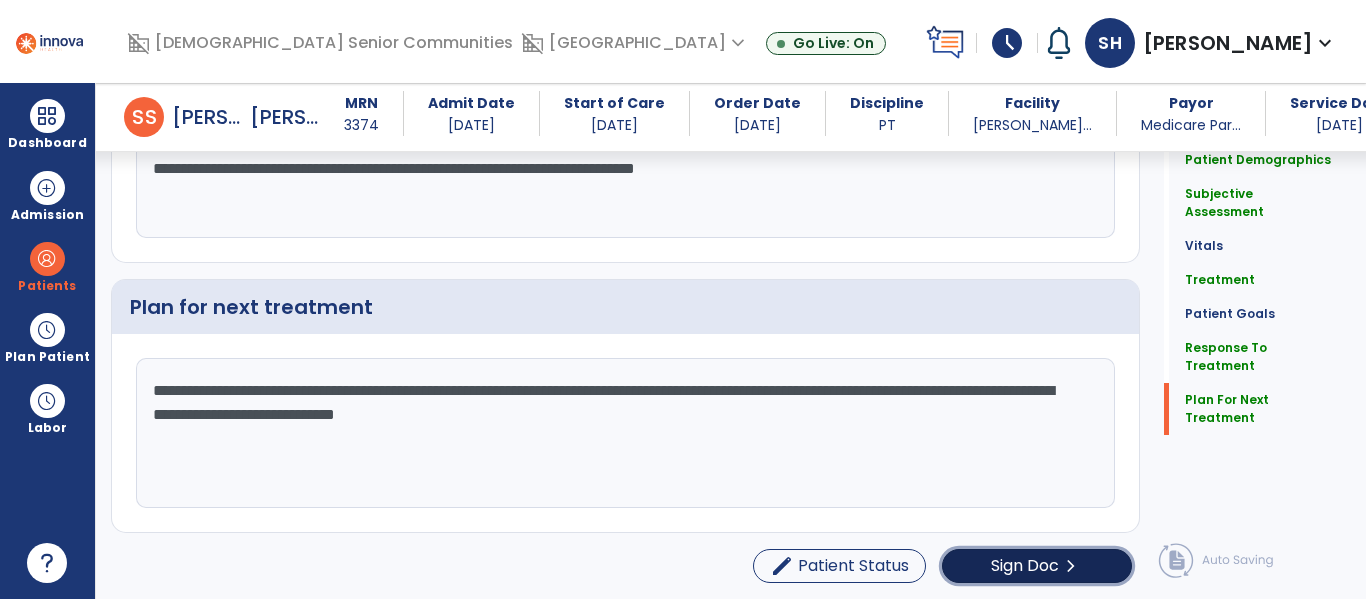 click on "Sign Doc" 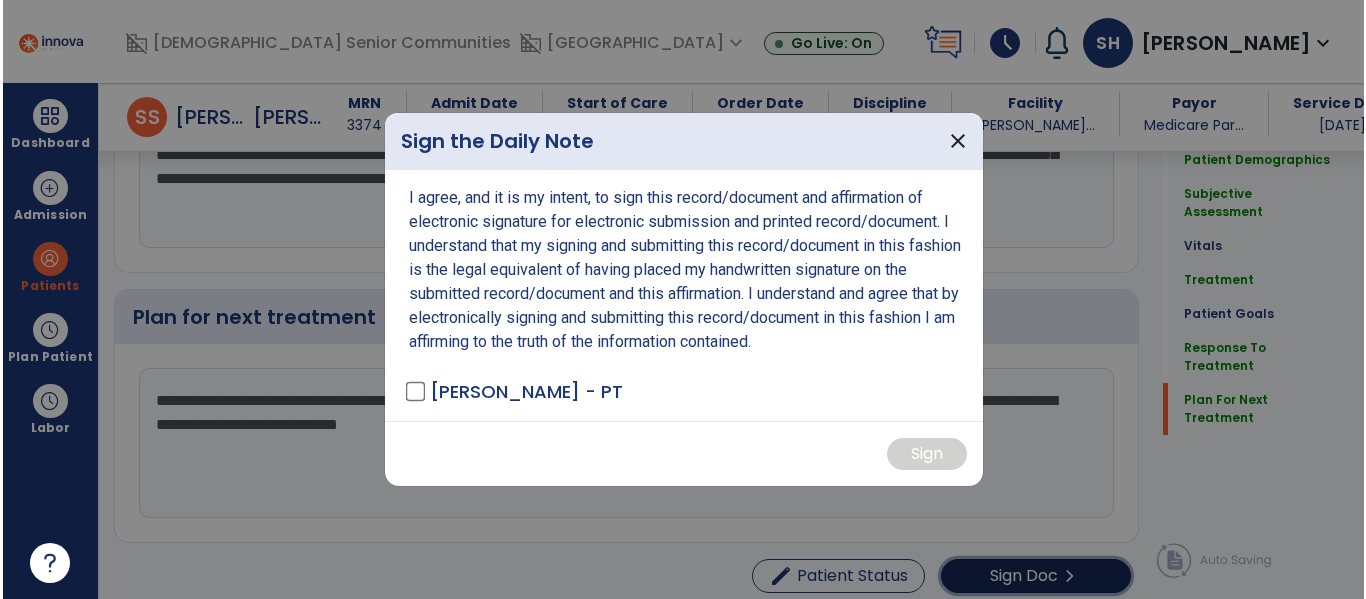 scroll, scrollTop: 2792, scrollLeft: 0, axis: vertical 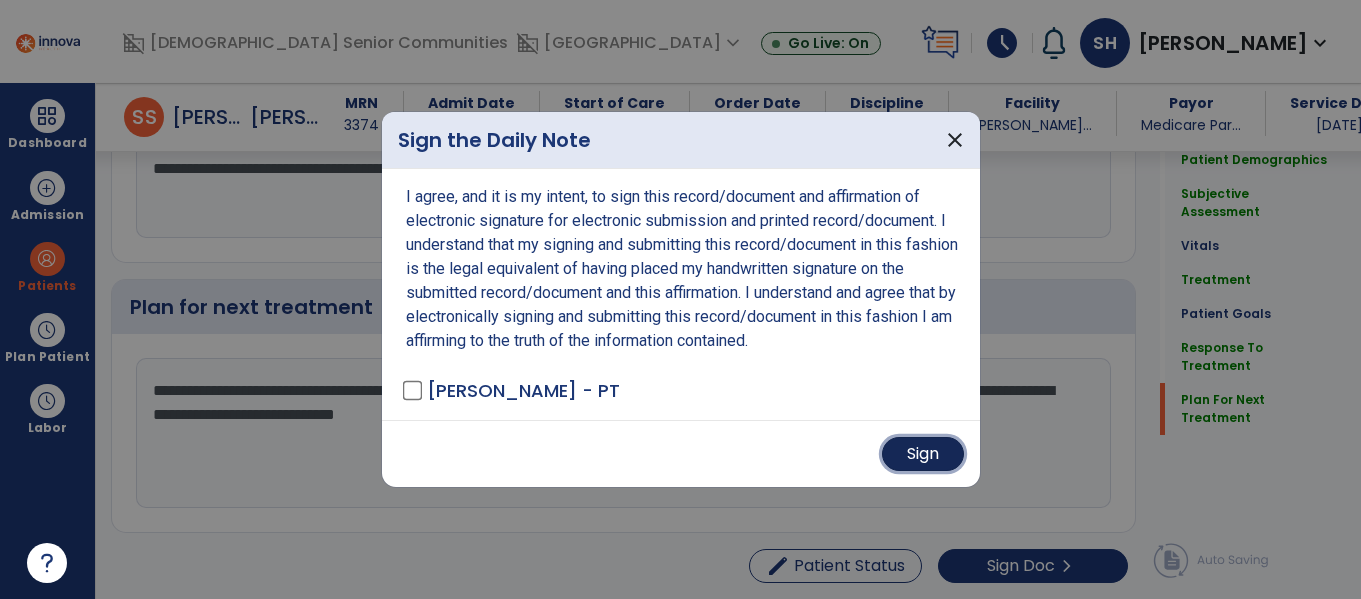 click on "Sign" at bounding box center (923, 454) 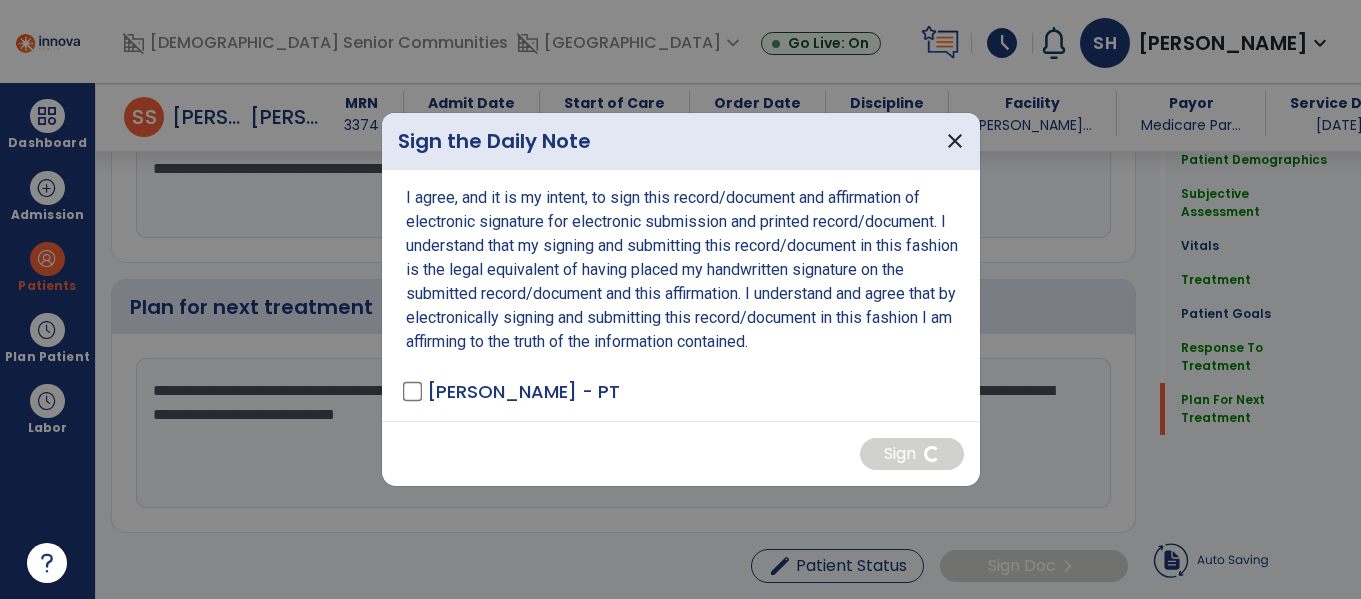 click at bounding box center [680, 299] 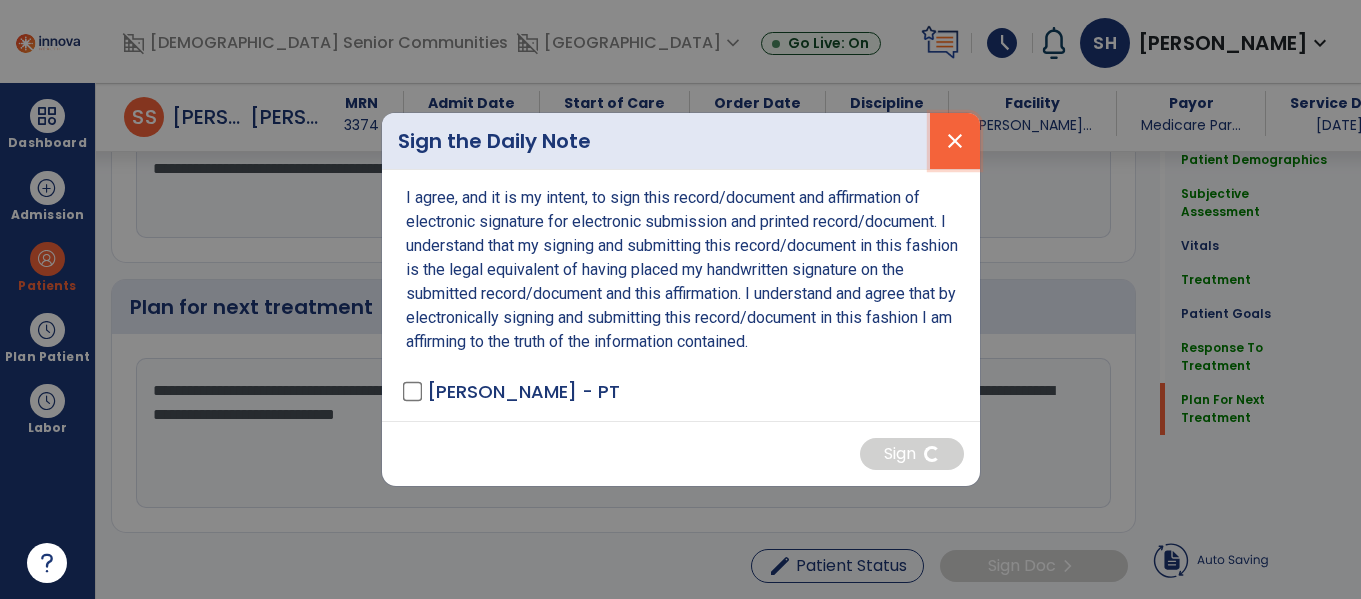 click on "close" at bounding box center [955, 141] 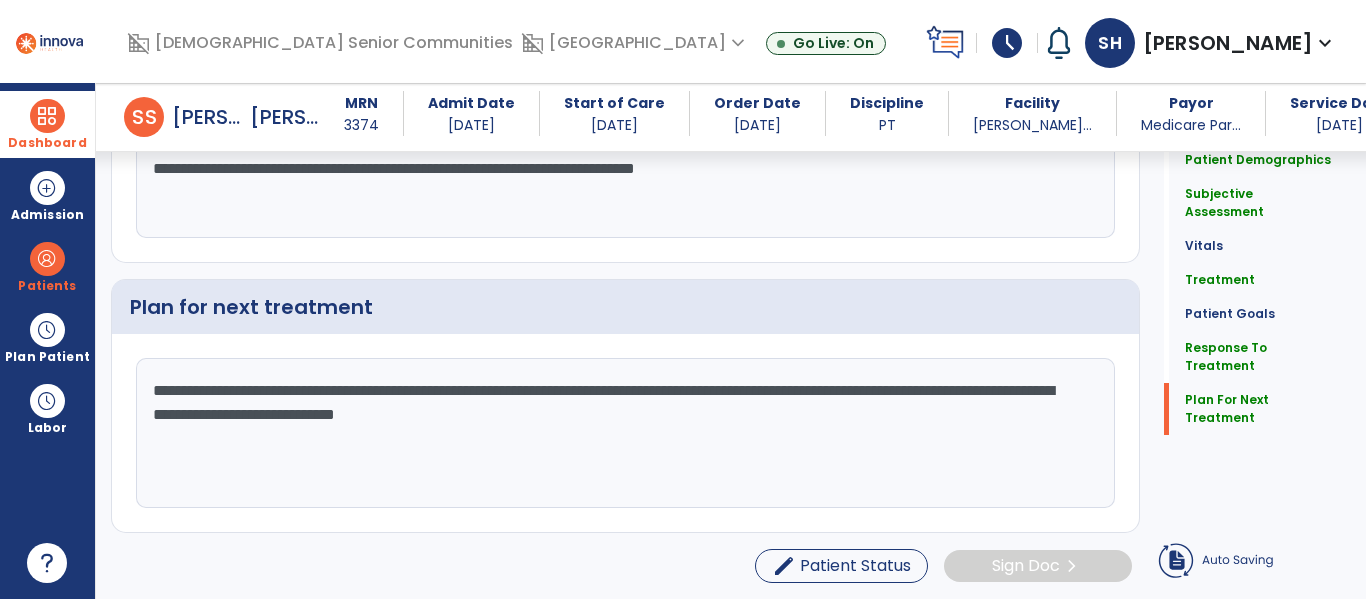 click at bounding box center [47, 116] 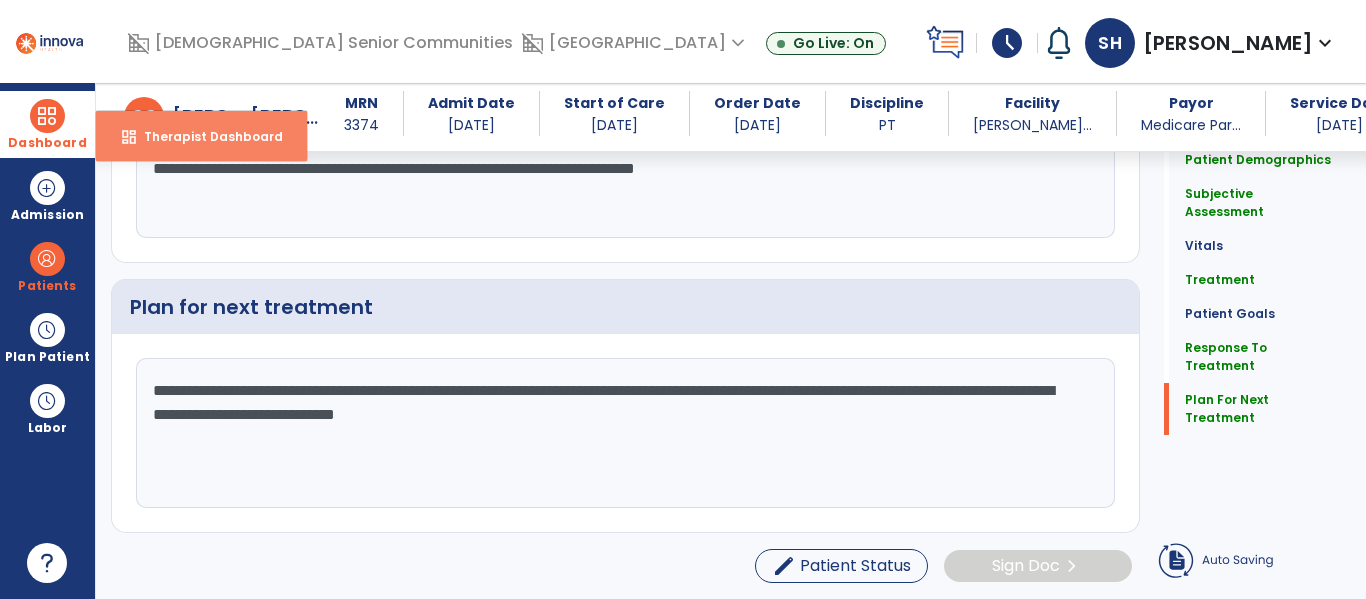 click on "dashboard  Therapist Dashboard" at bounding box center (201, 136) 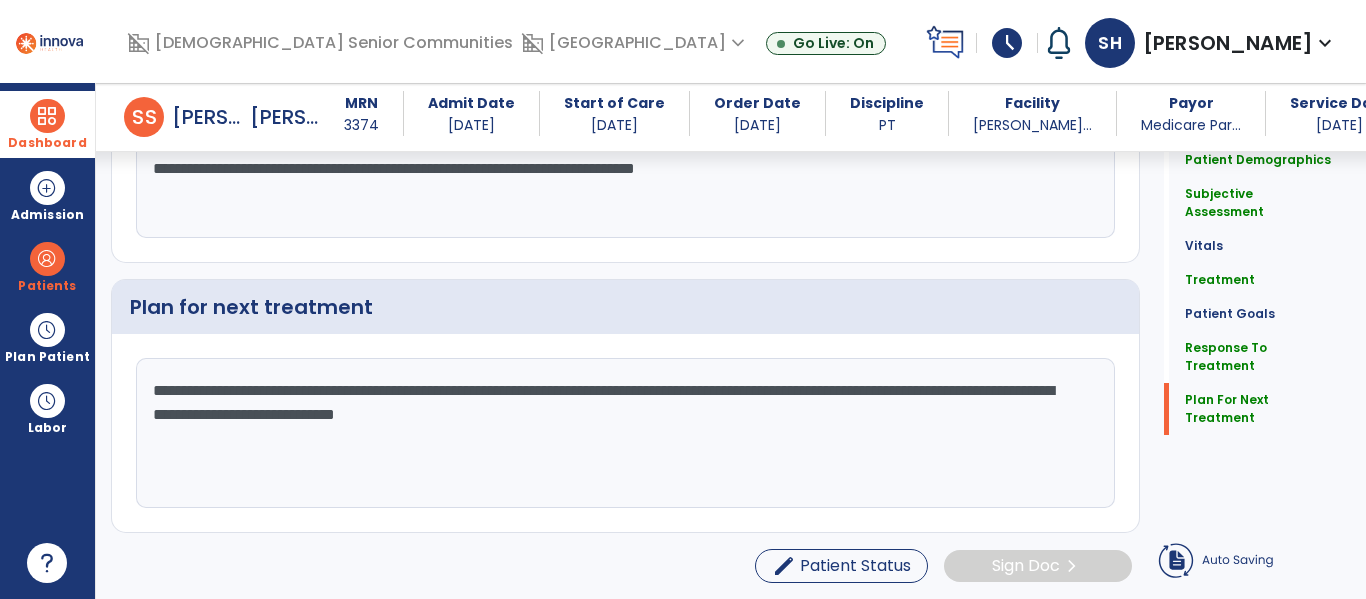 click at bounding box center (47, 116) 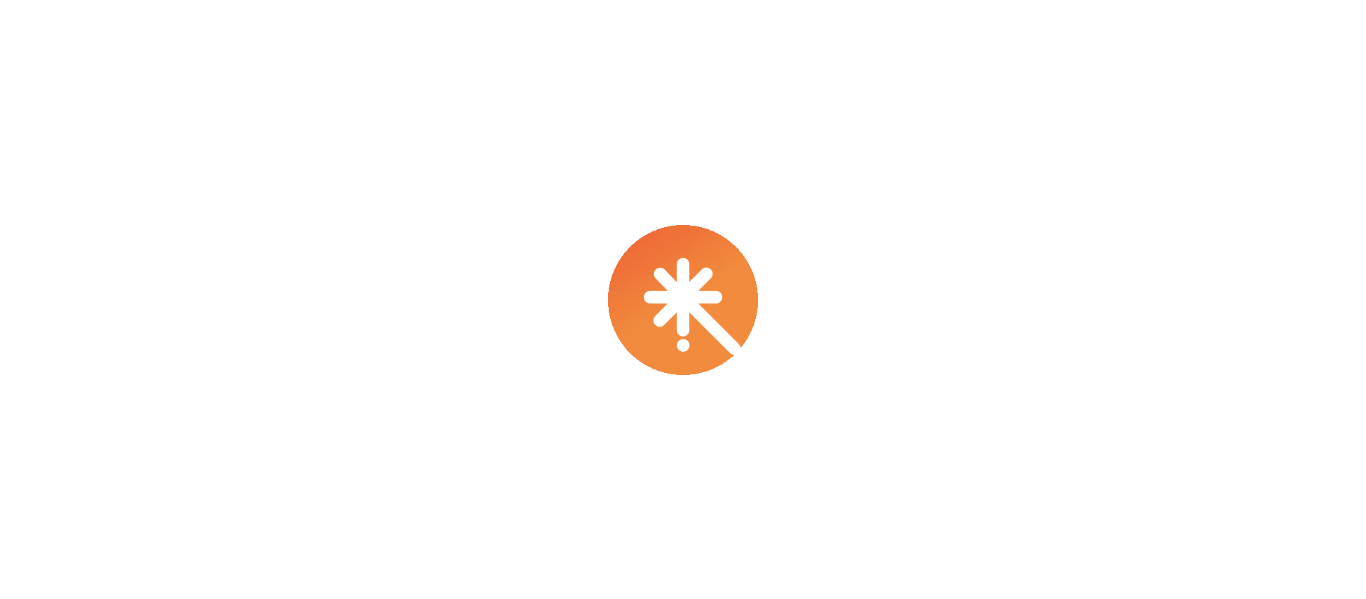 scroll, scrollTop: 0, scrollLeft: 0, axis: both 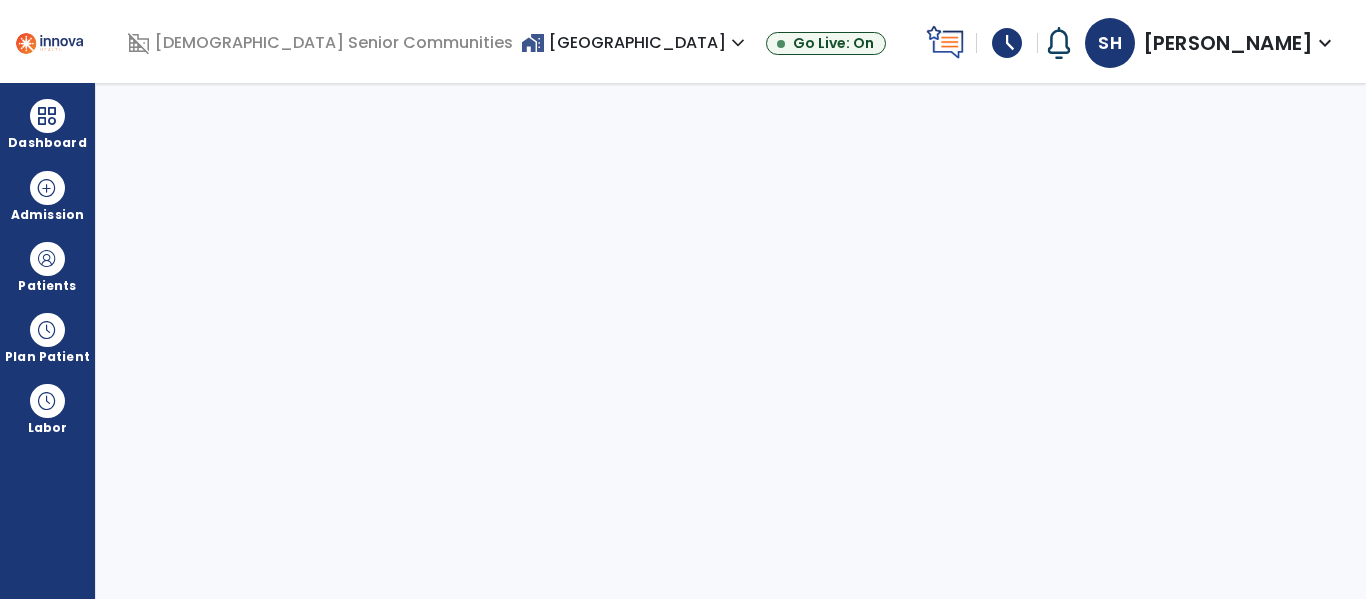 select on "****" 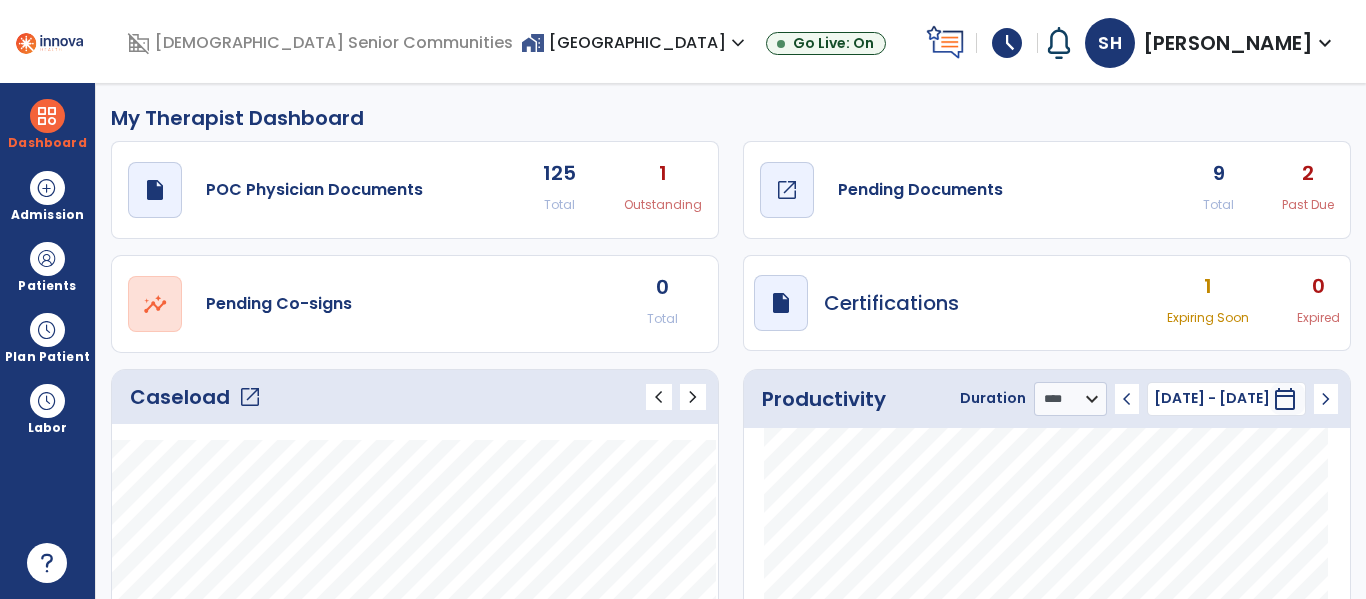 click on "Pending Documents" 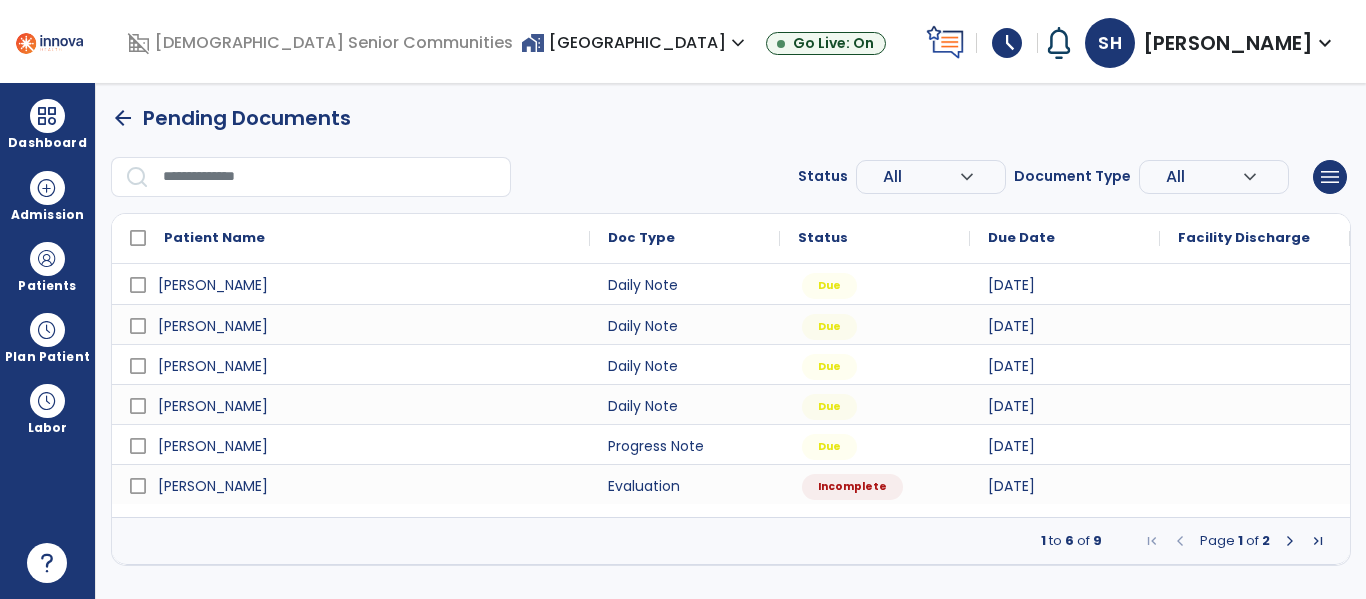 click at bounding box center [1290, 541] 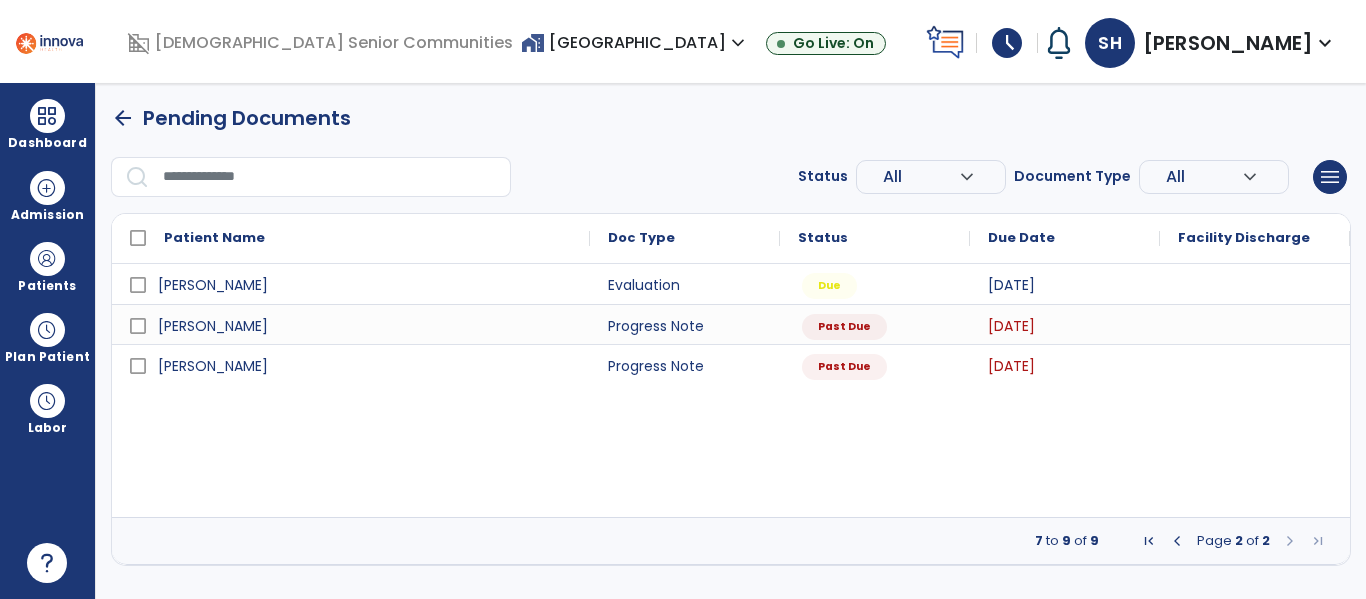 click at bounding box center (1177, 541) 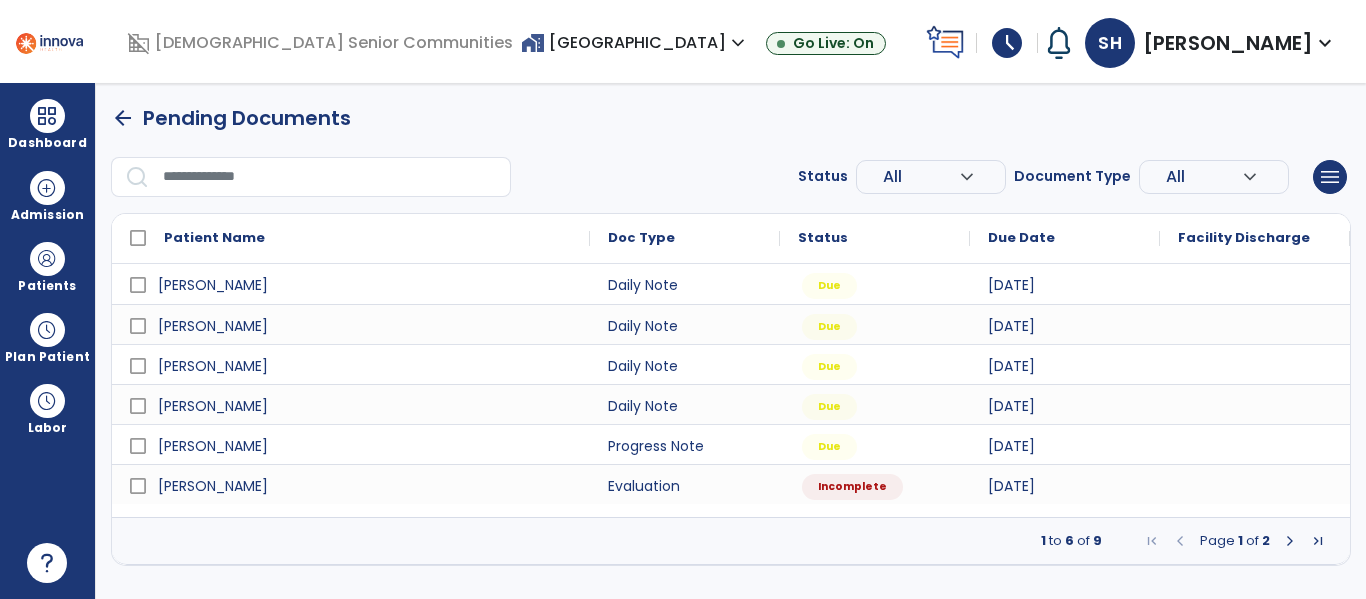 click on "arrow_back" at bounding box center (123, 118) 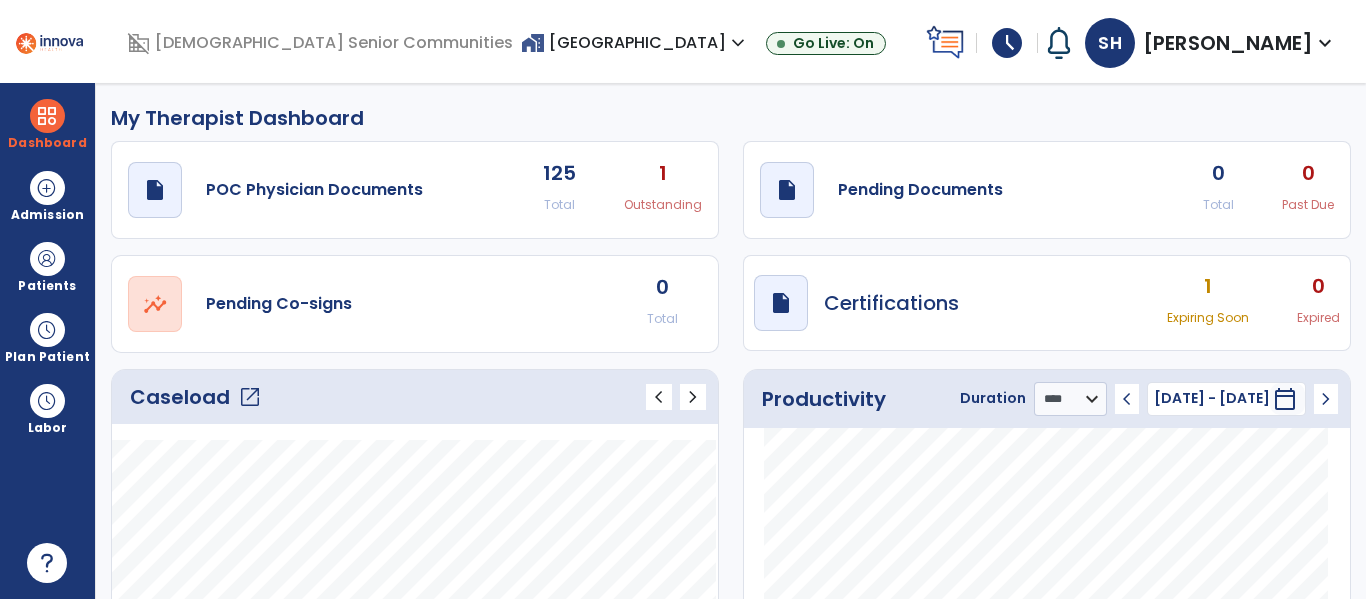 click on "open_in_new" 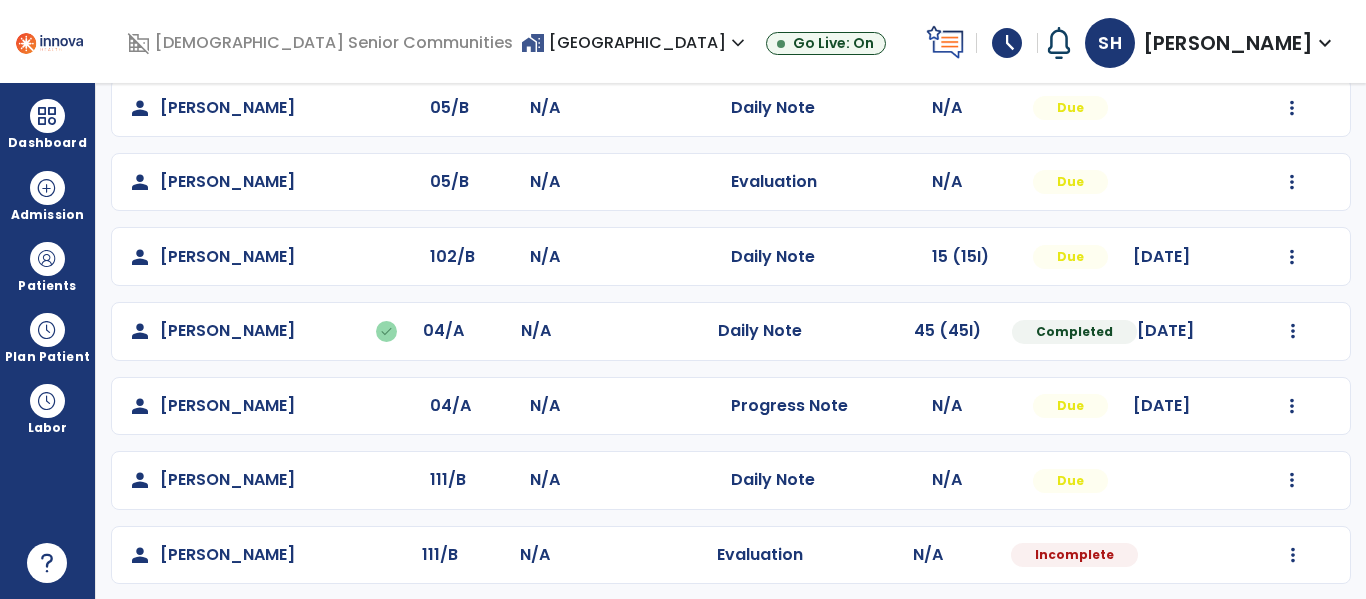 scroll, scrollTop: 399, scrollLeft: 0, axis: vertical 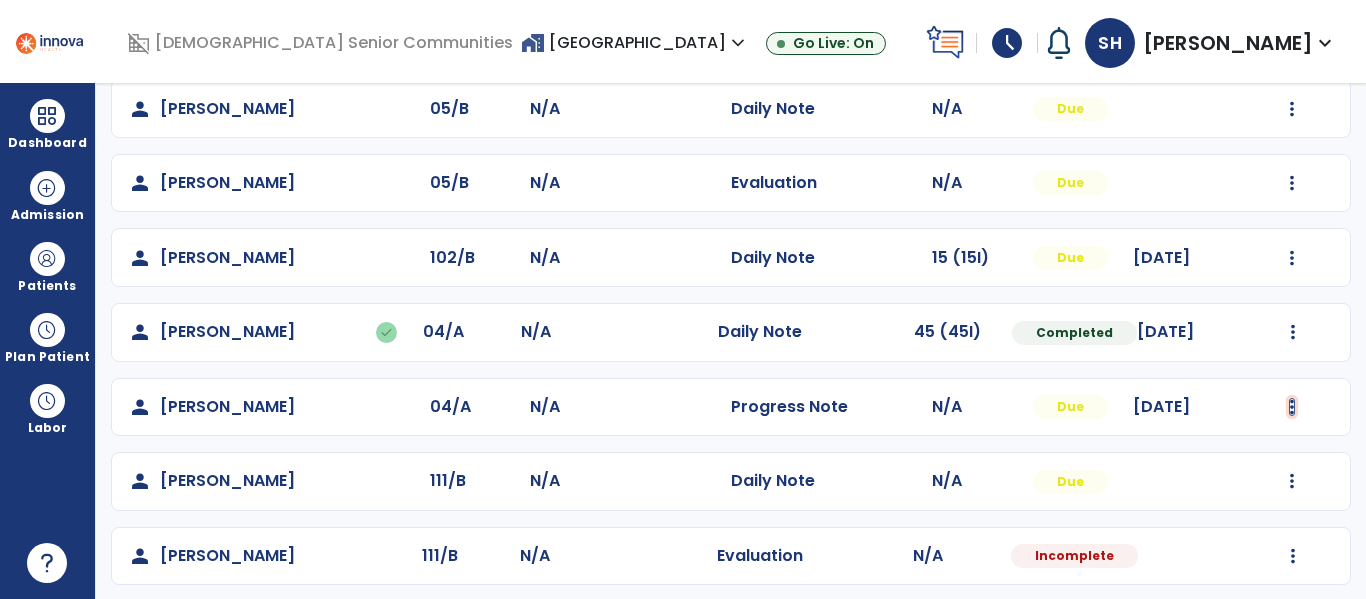 click at bounding box center (1292, 34) 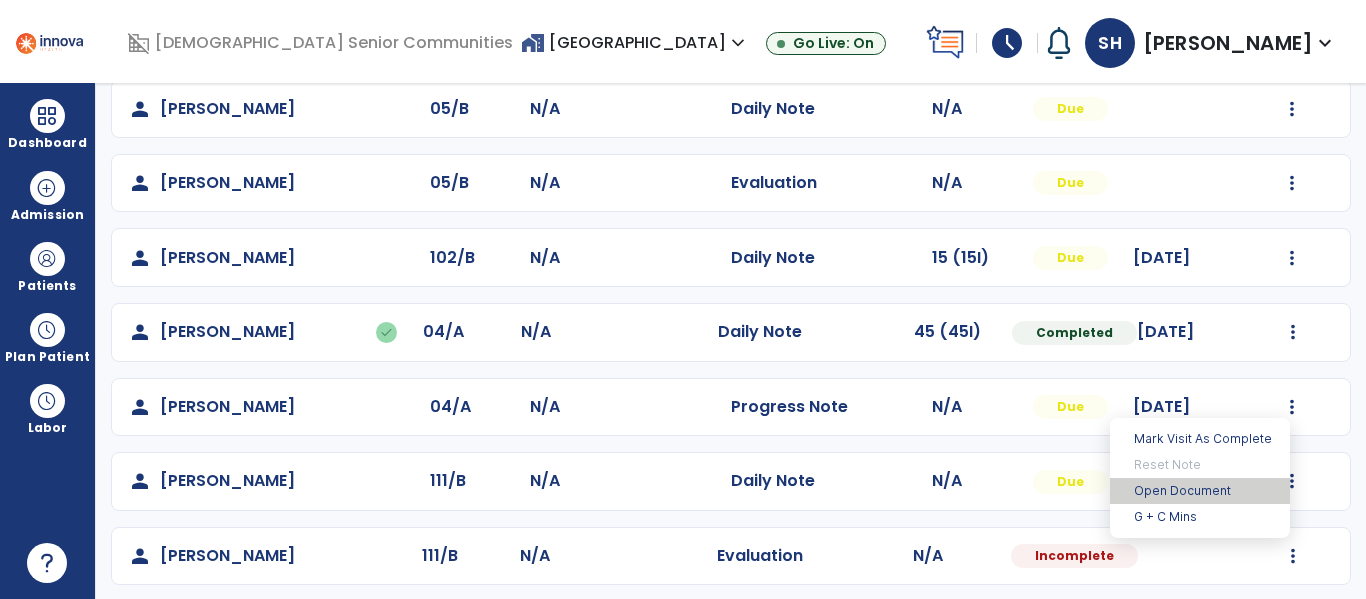 click on "Open Document" at bounding box center (1200, 491) 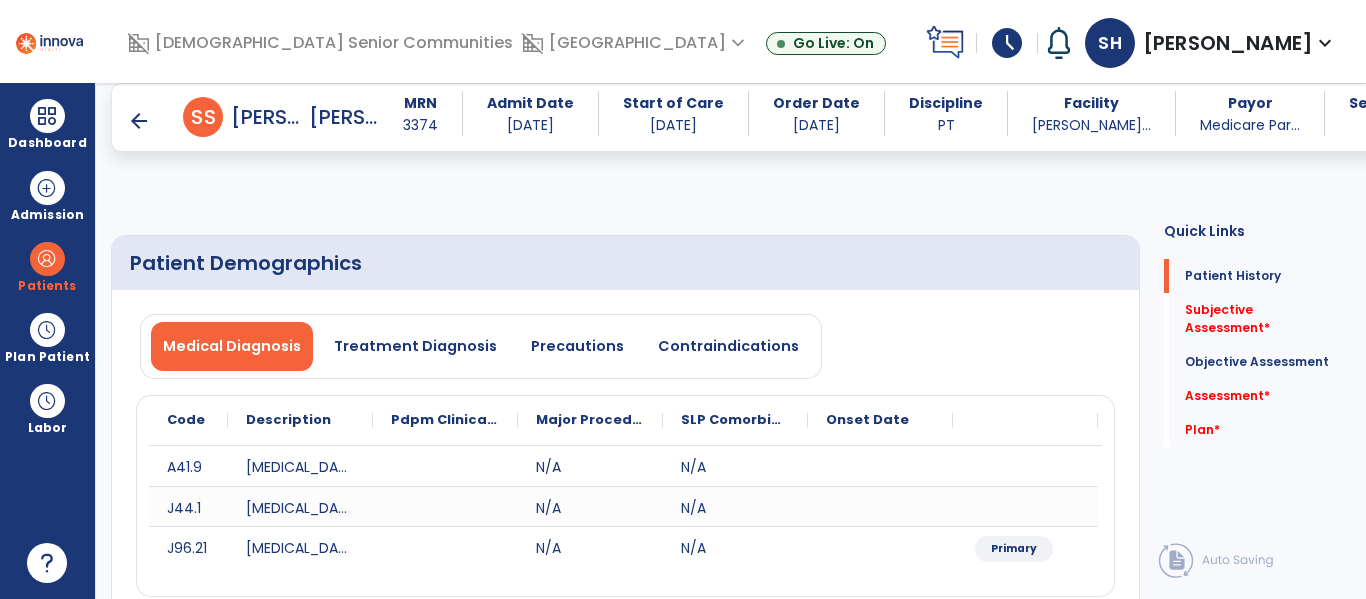 scroll, scrollTop: 437, scrollLeft: 0, axis: vertical 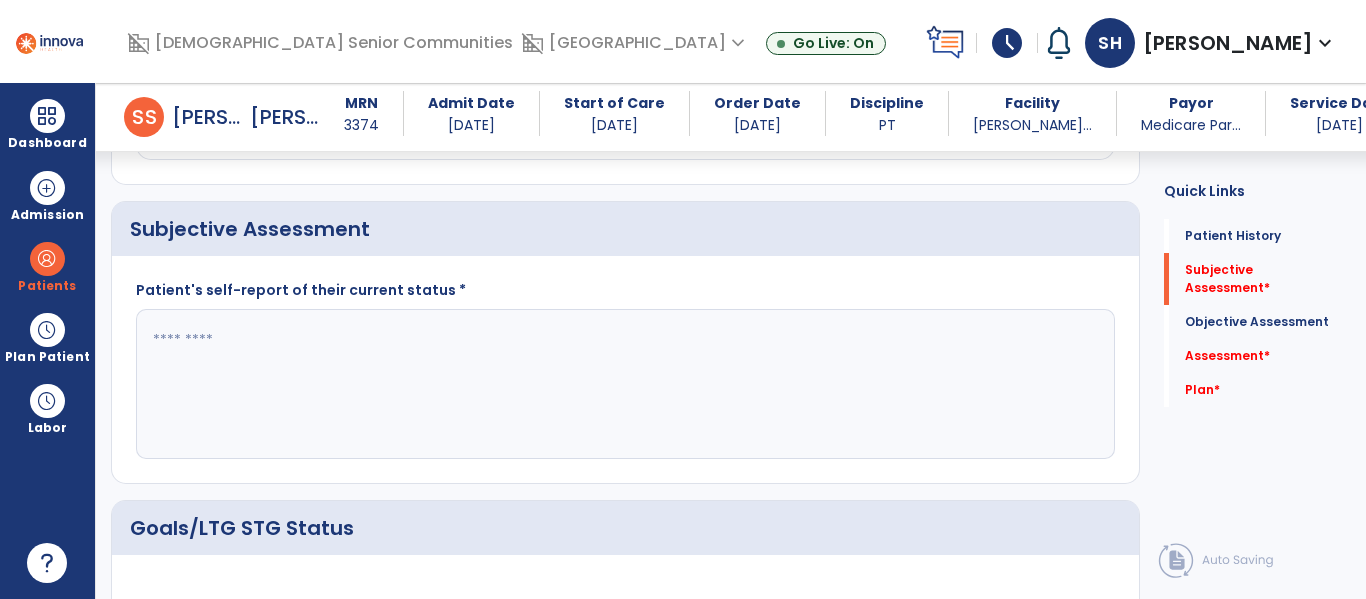 paste on "**********" 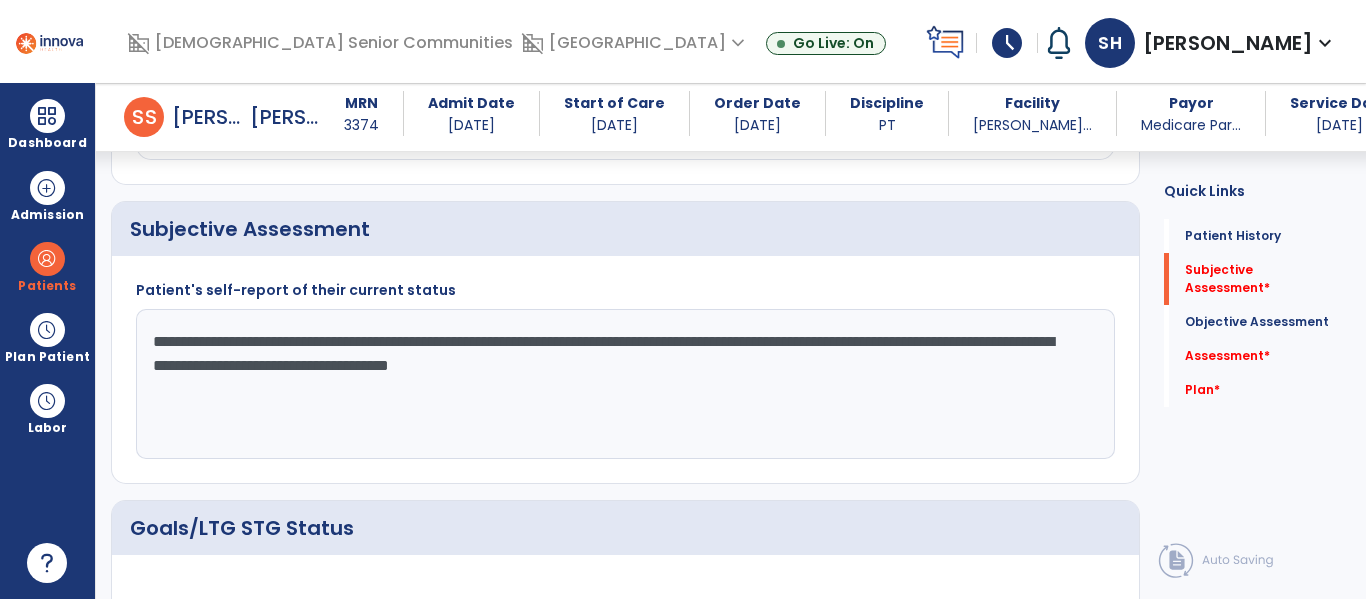click on "**********" 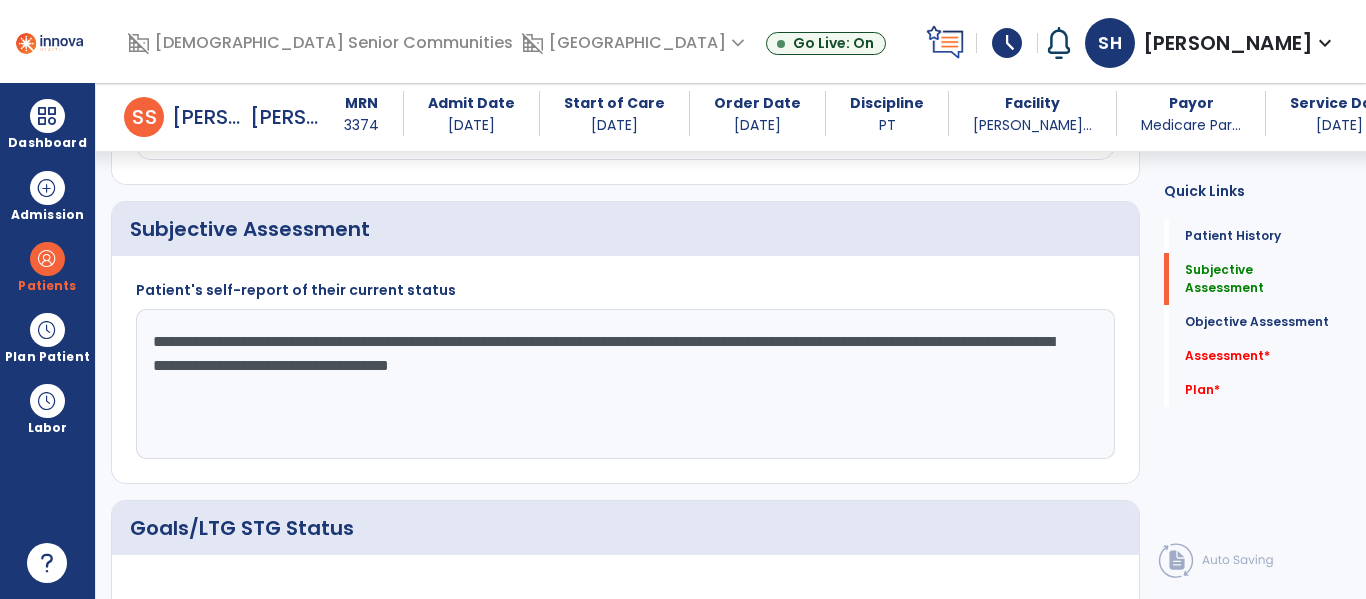 type on "**********" 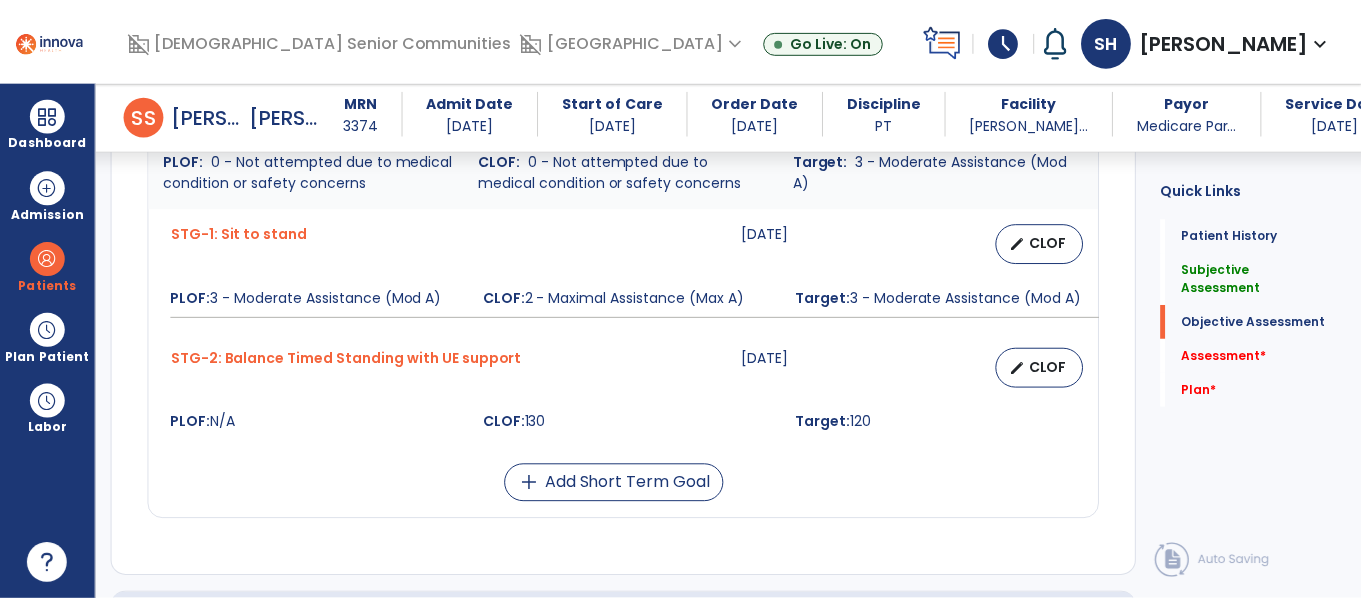 scroll, scrollTop: 1454, scrollLeft: 0, axis: vertical 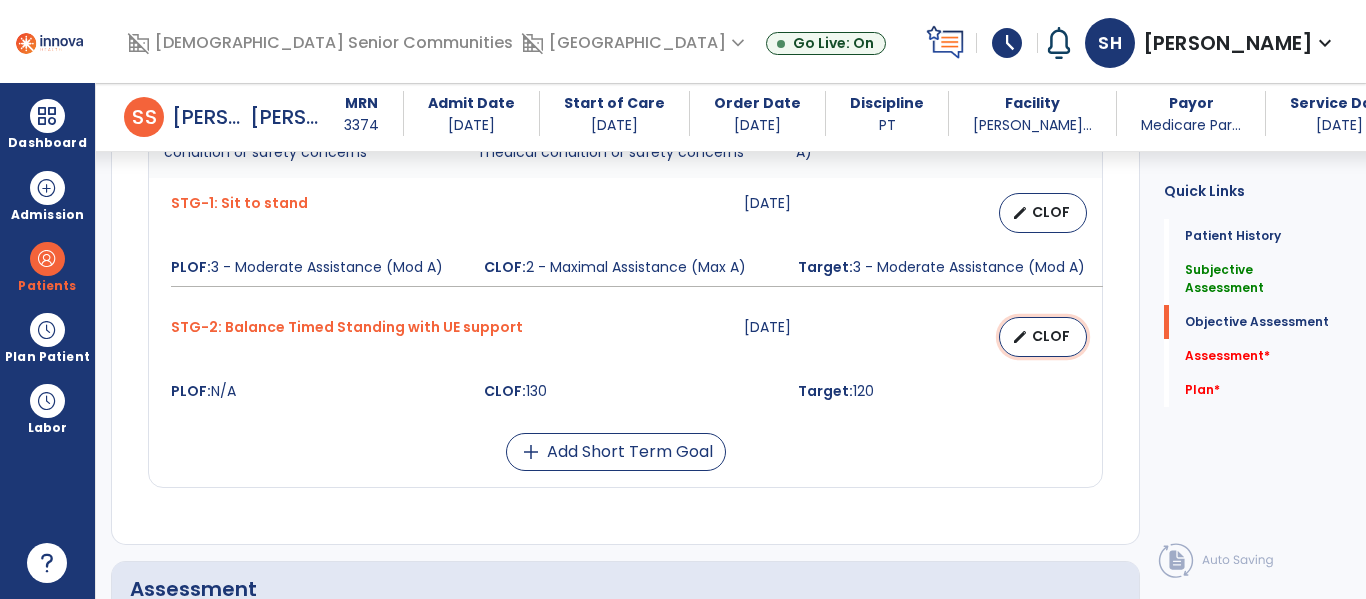click on "edit   CLOF" at bounding box center (1043, 337) 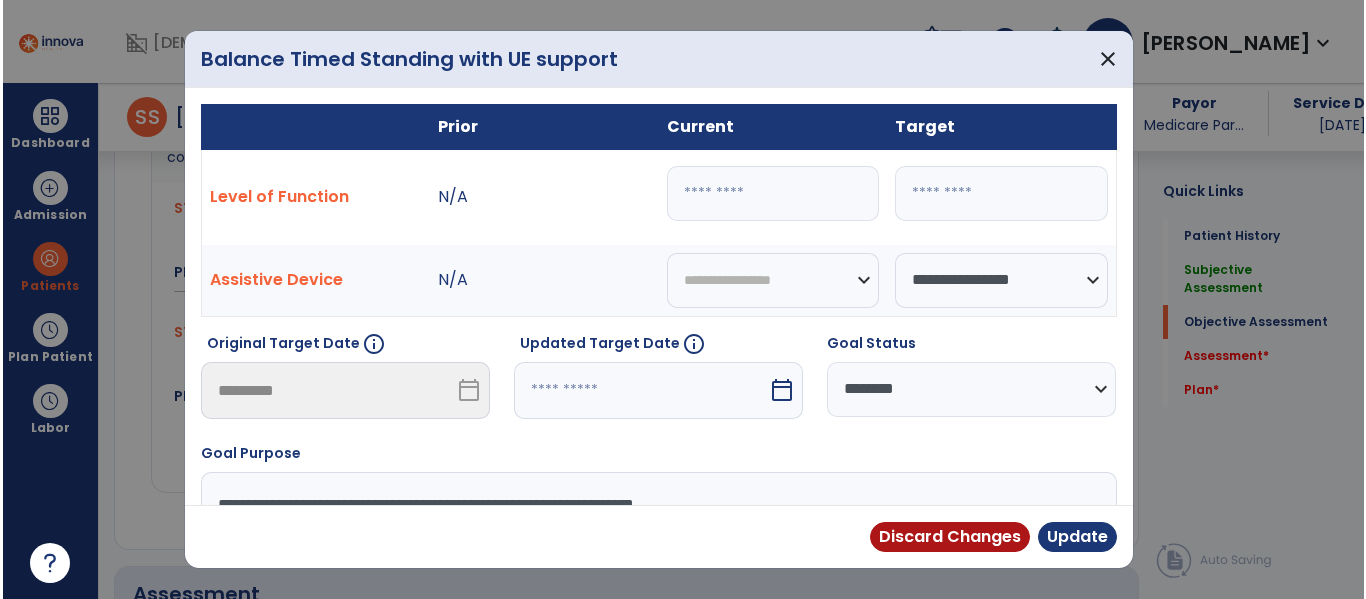 scroll, scrollTop: 1454, scrollLeft: 0, axis: vertical 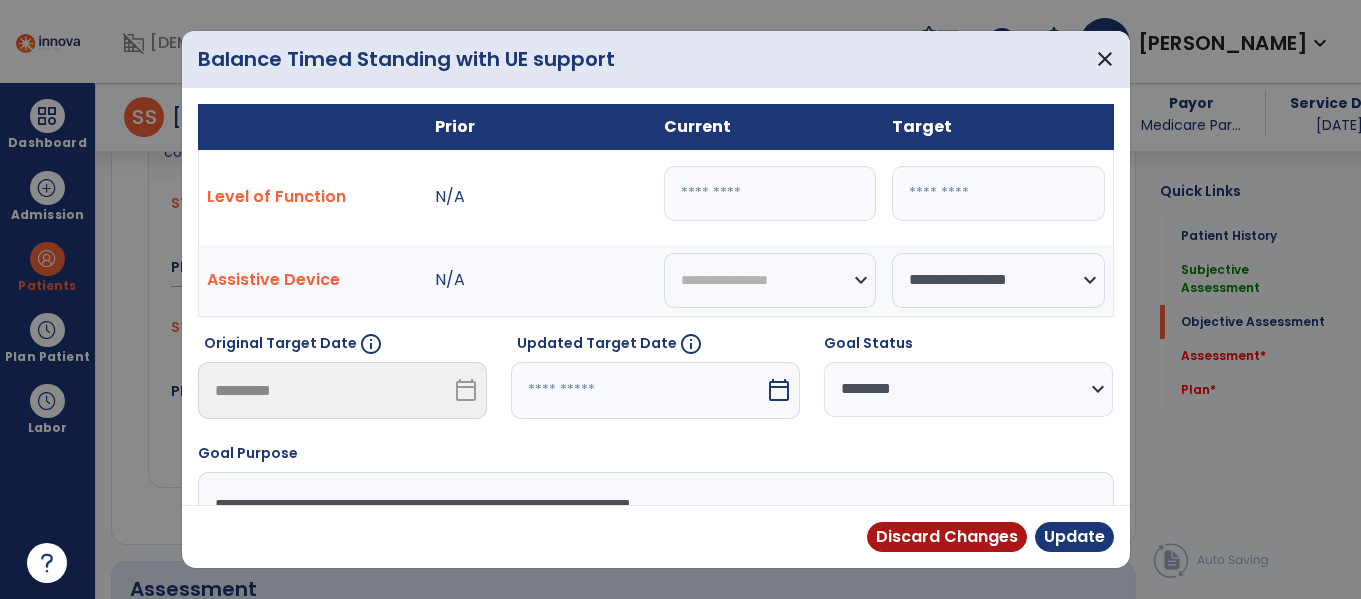 drag, startPoint x: 962, startPoint y: 387, endPoint x: 953, endPoint y: 399, distance: 15 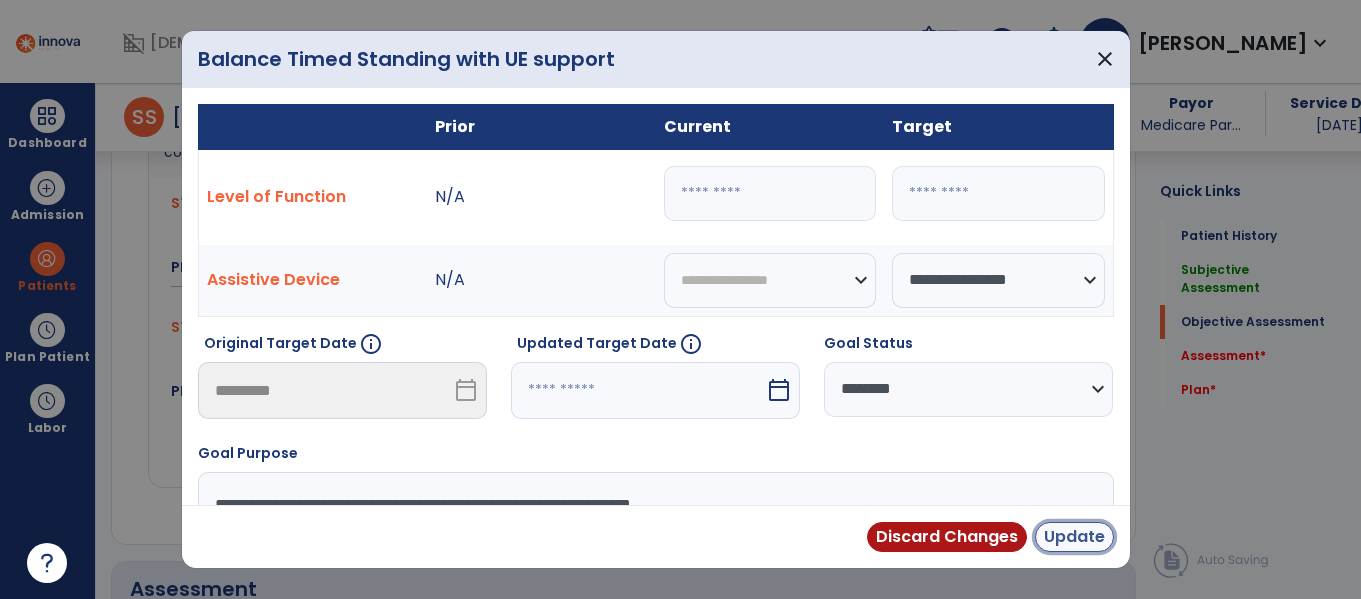 click on "Update" at bounding box center (1074, 537) 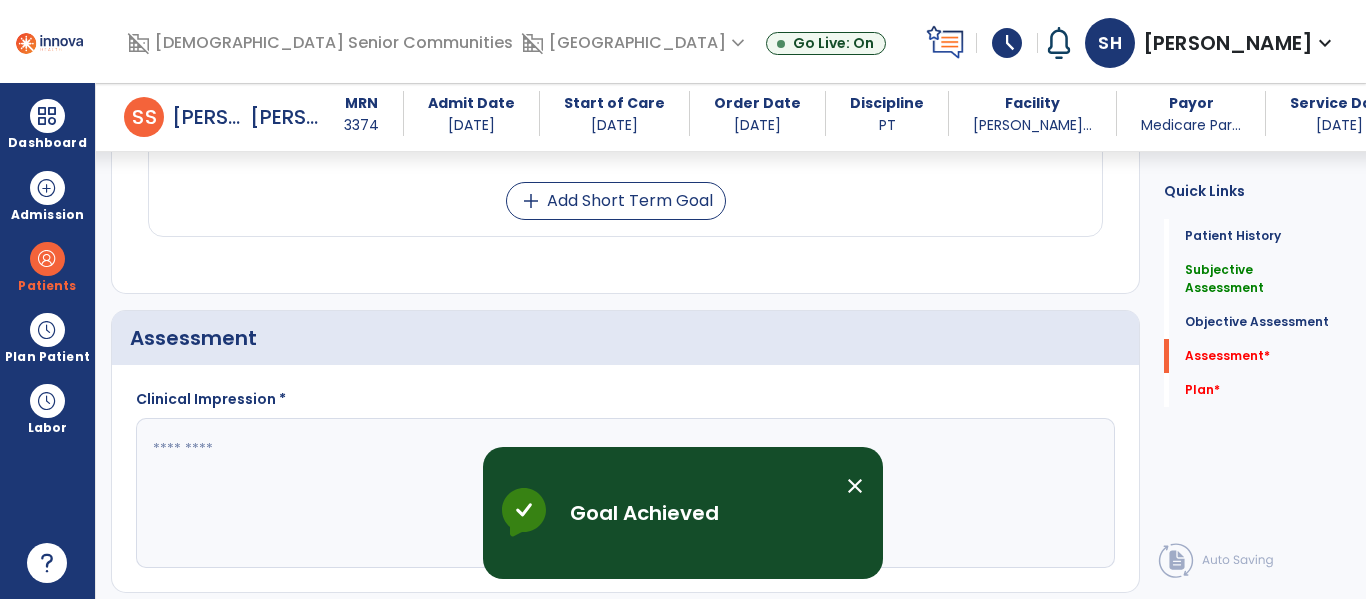 scroll, scrollTop: 1767, scrollLeft: 0, axis: vertical 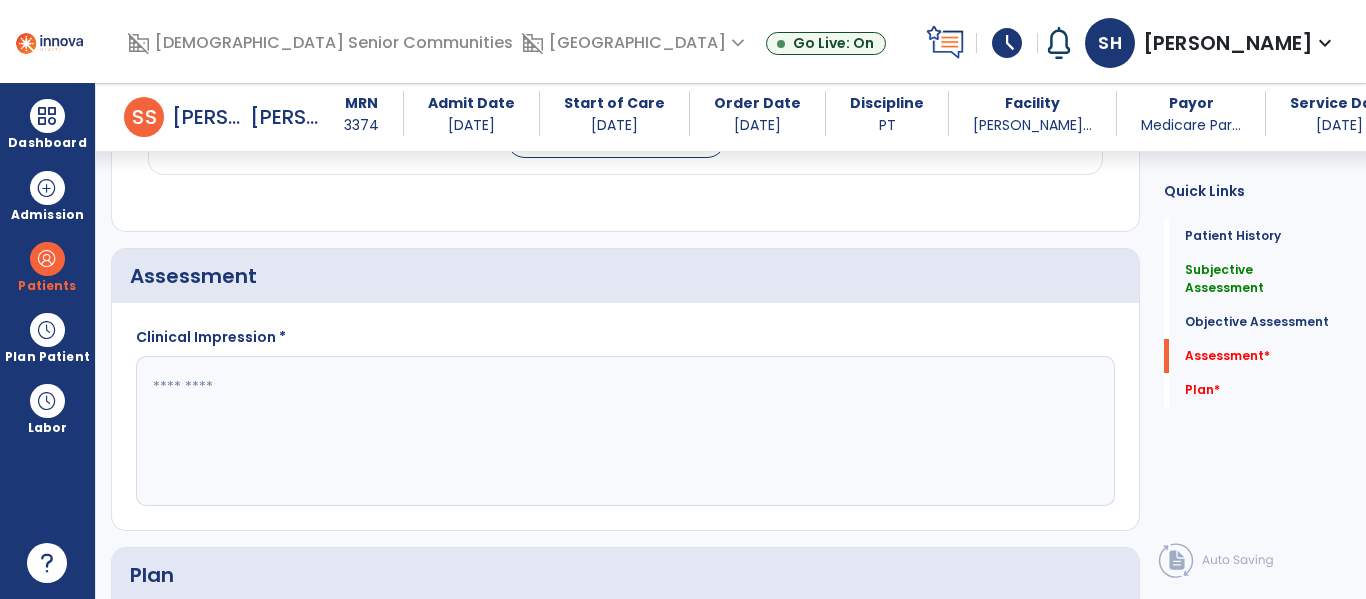 click 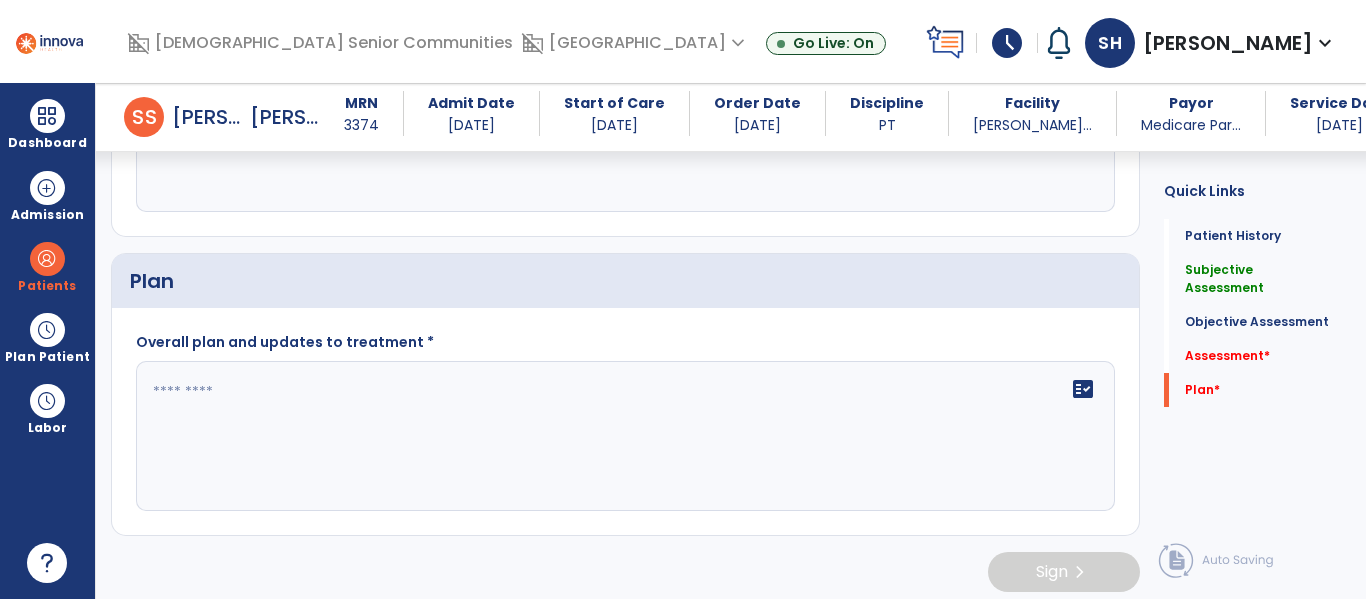 scroll, scrollTop: 2070, scrollLeft: 0, axis: vertical 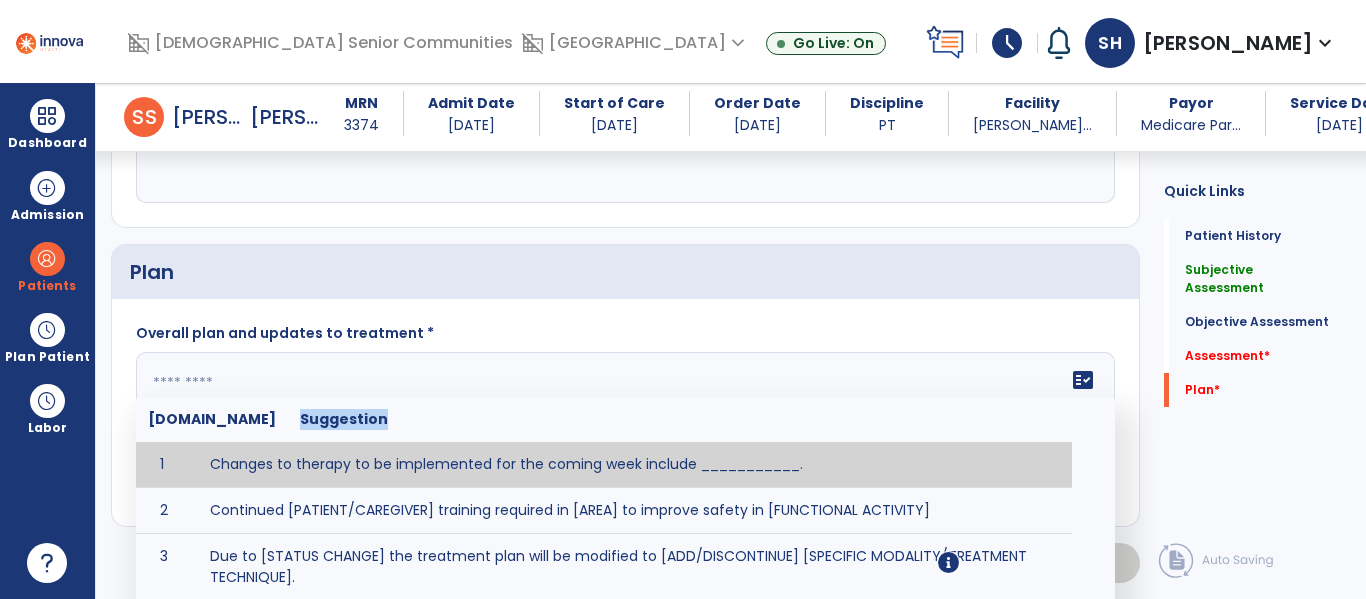 click 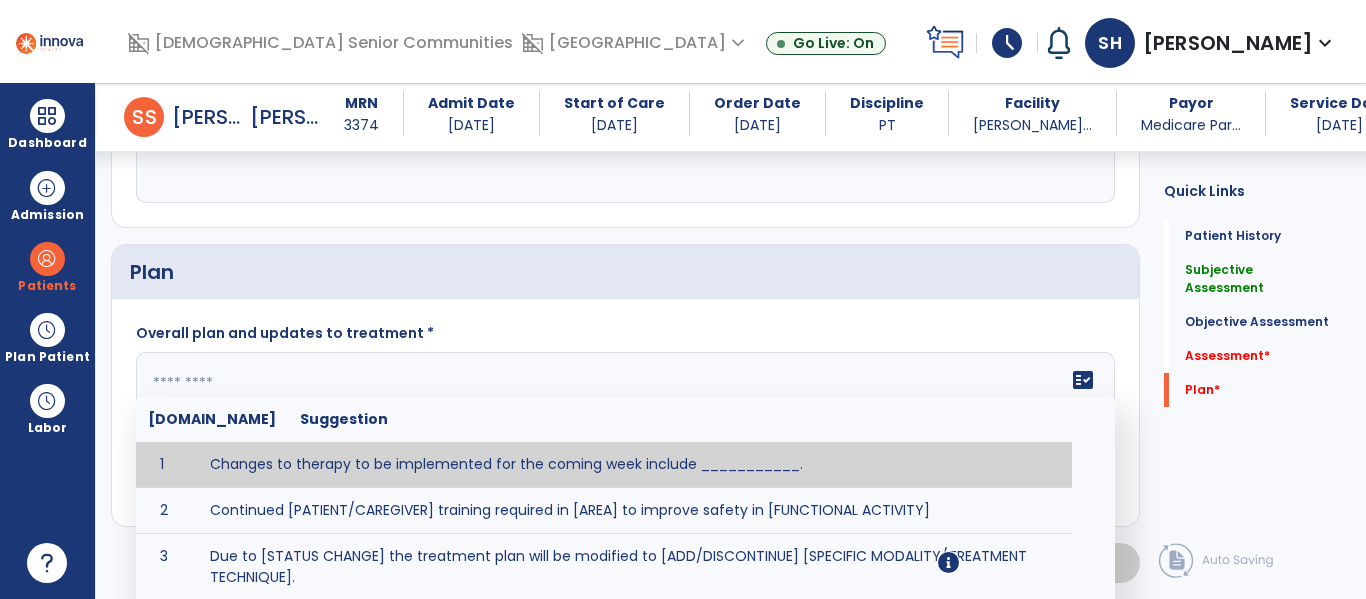 paste on "**********" 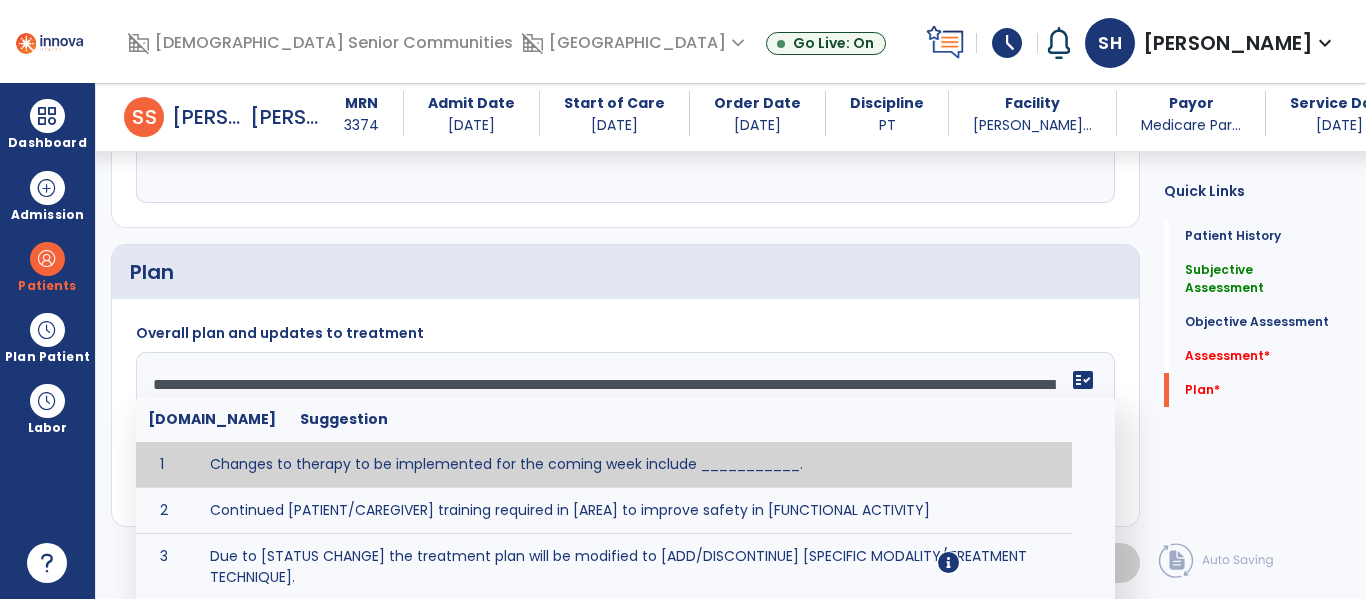 click on "**********" 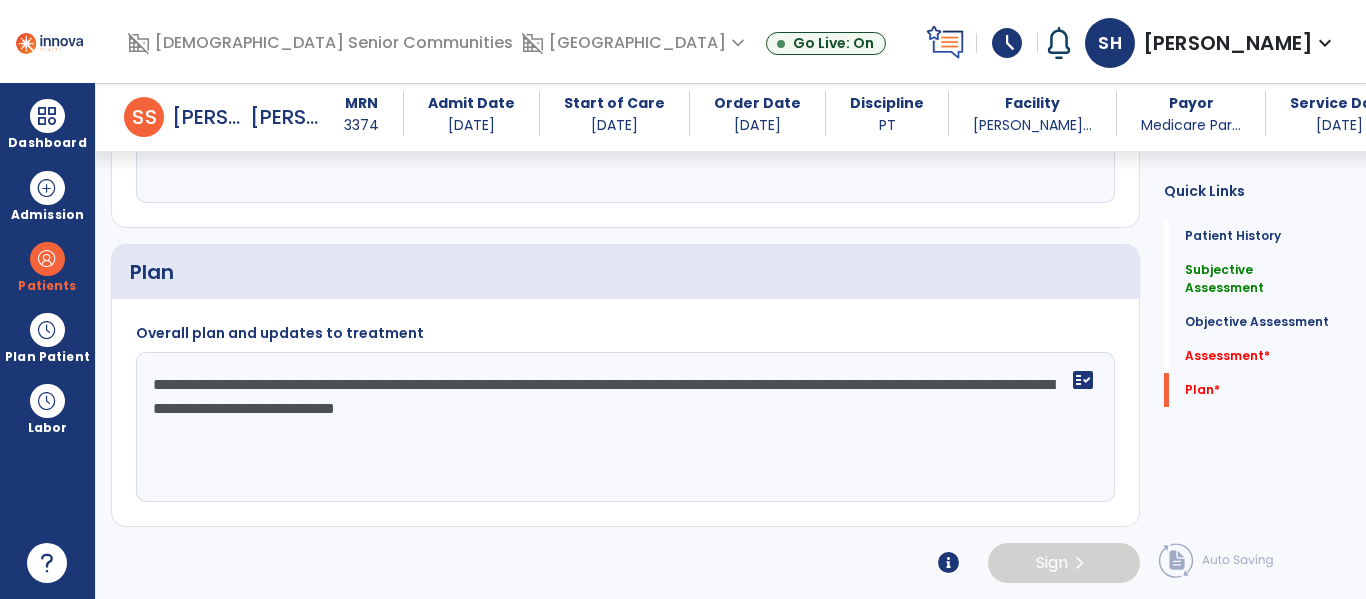 scroll, scrollTop: 2070, scrollLeft: 0, axis: vertical 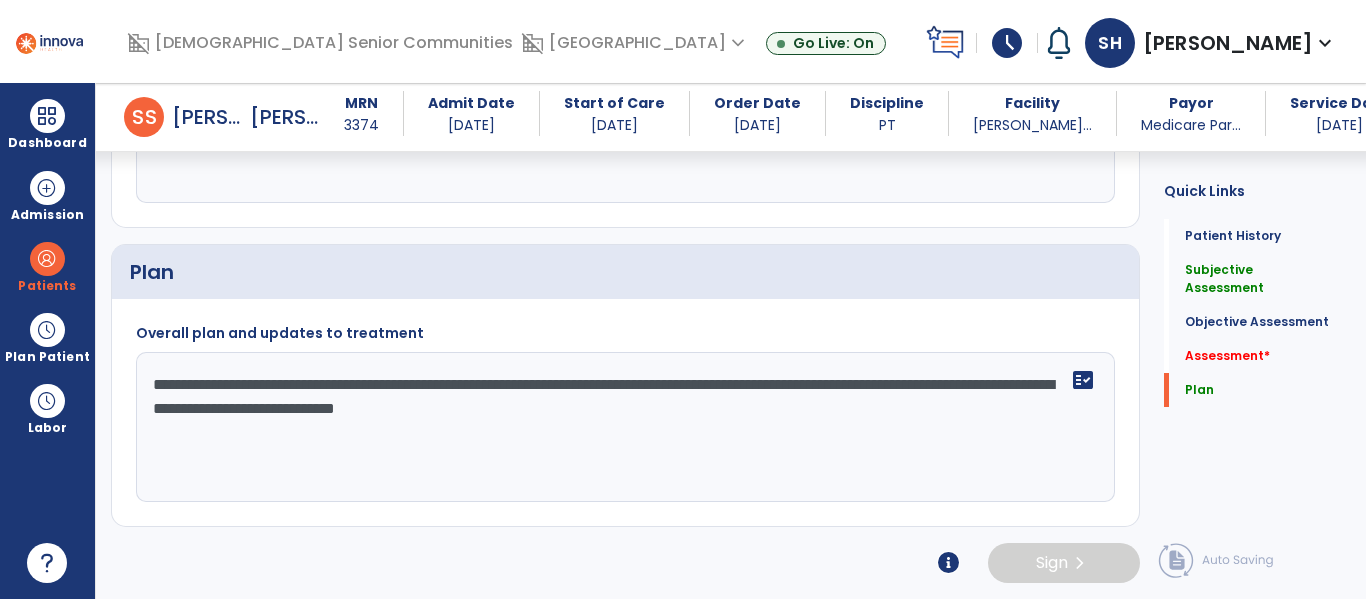 click on "**********" 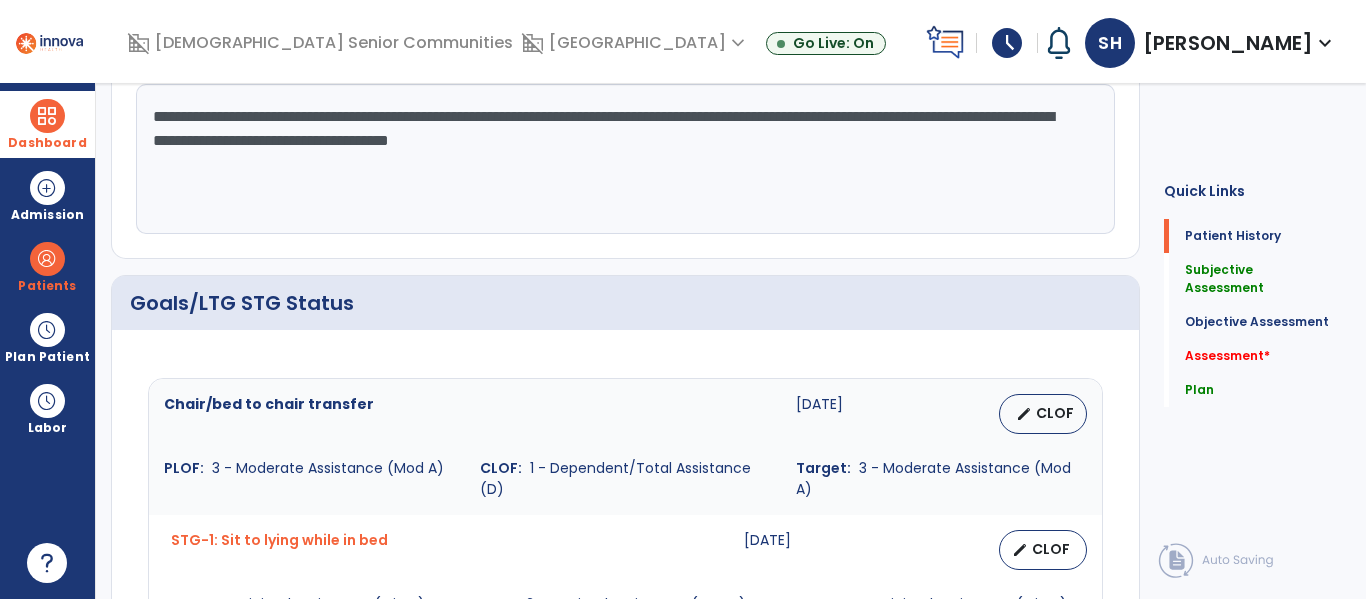 scroll, scrollTop: 0, scrollLeft: 0, axis: both 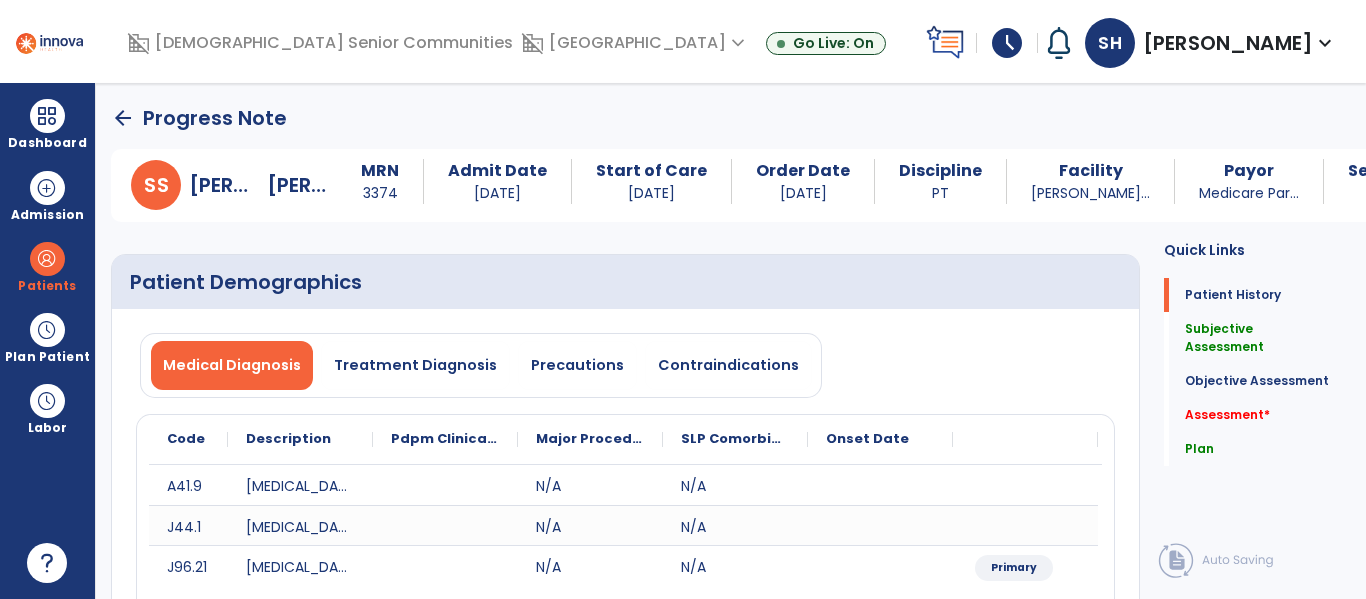 type on "**********" 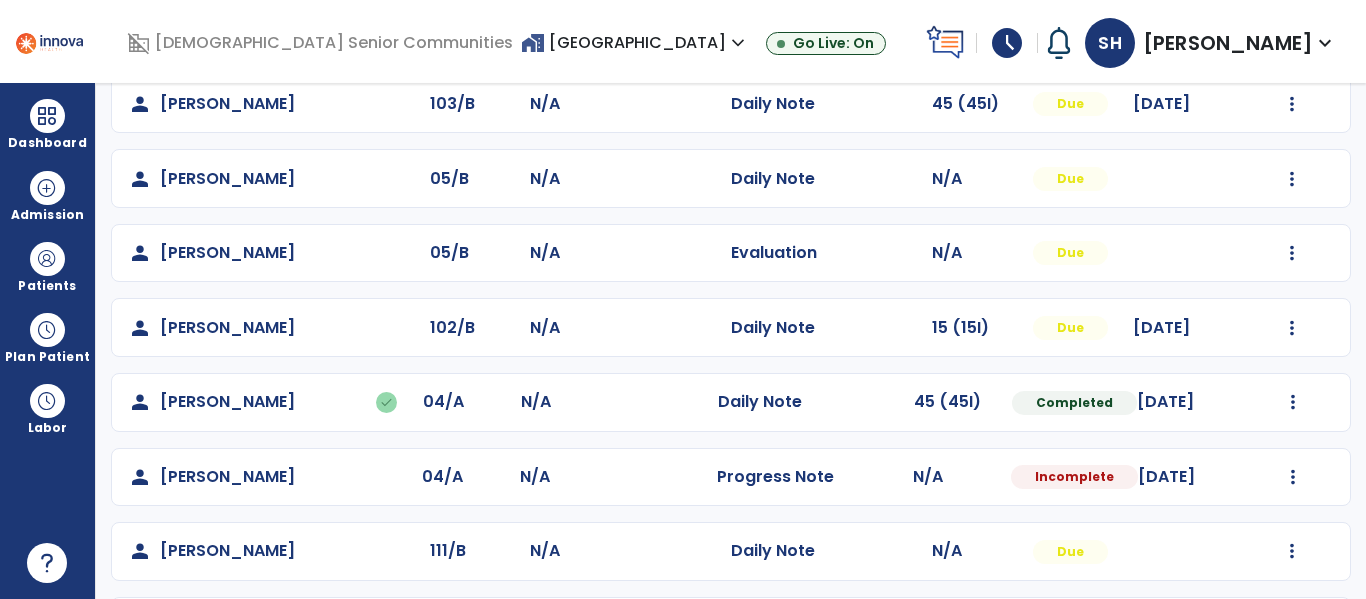 scroll, scrollTop: 361, scrollLeft: 0, axis: vertical 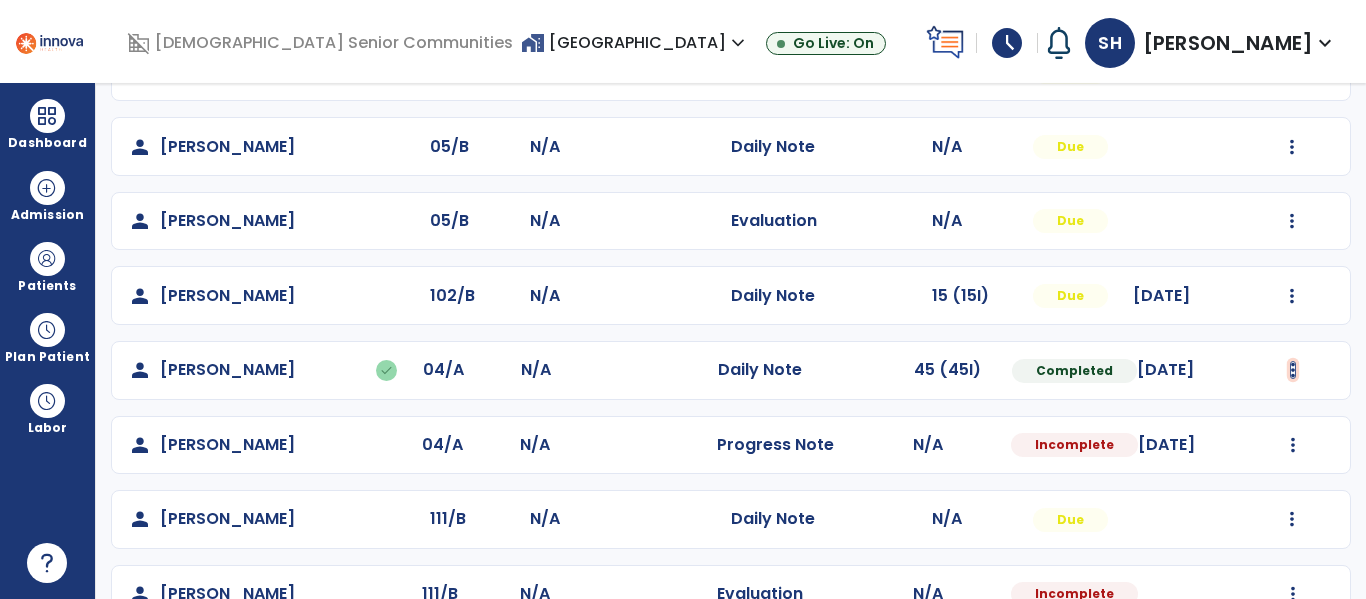 click at bounding box center [1292, 72] 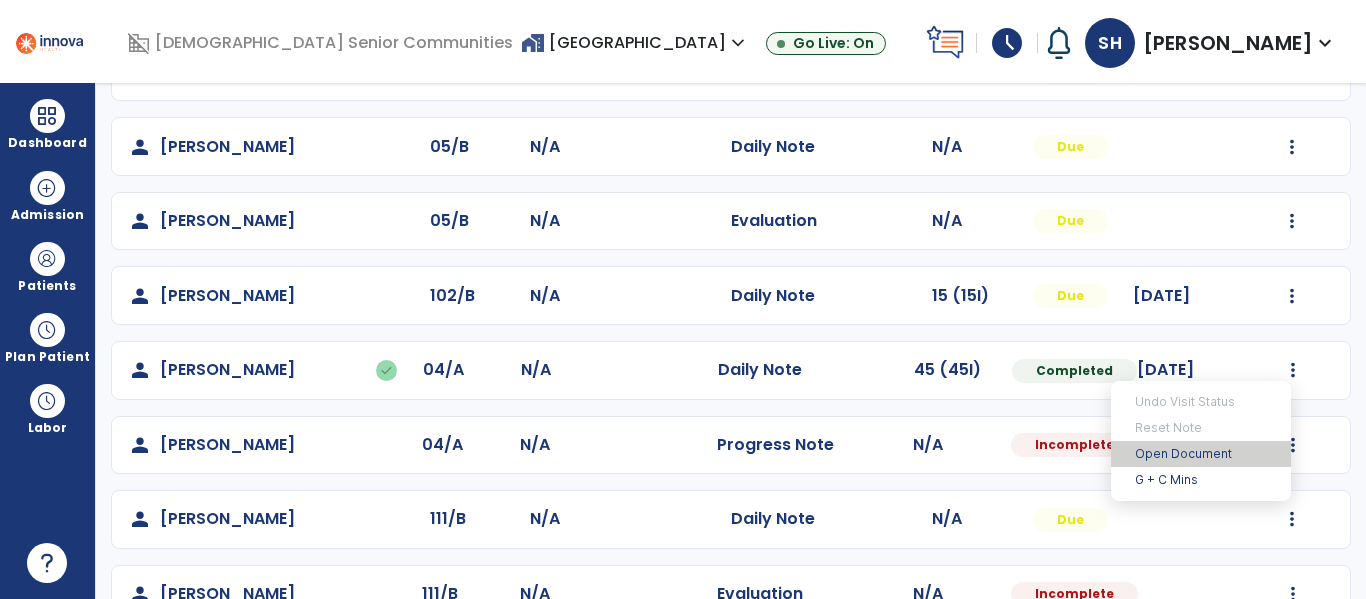 click on "Open Document" at bounding box center [1201, 454] 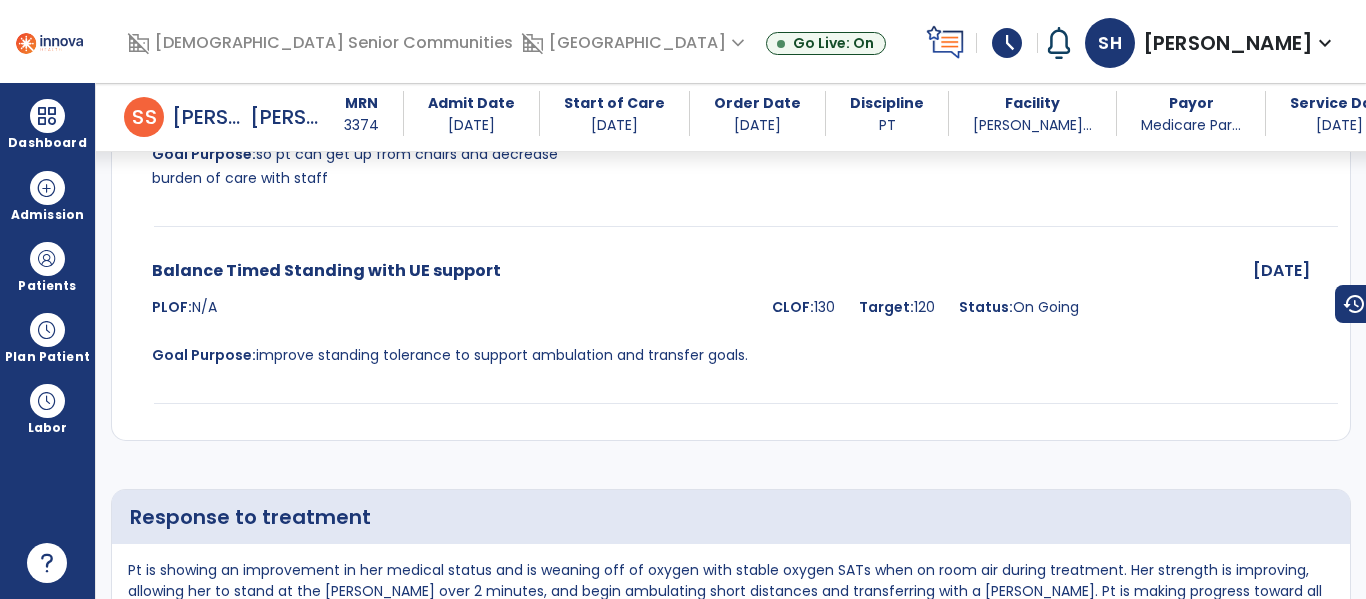 scroll, scrollTop: 3611, scrollLeft: 0, axis: vertical 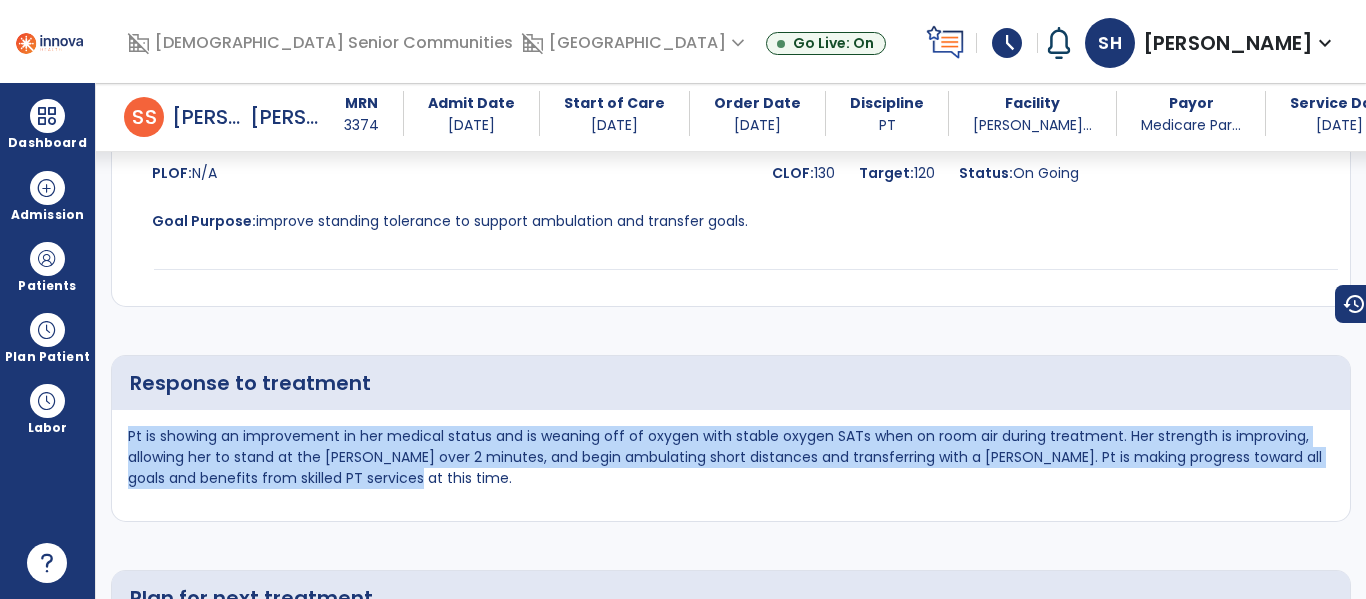 drag, startPoint x: 402, startPoint y: 483, endPoint x: 124, endPoint y: 435, distance: 282.11346 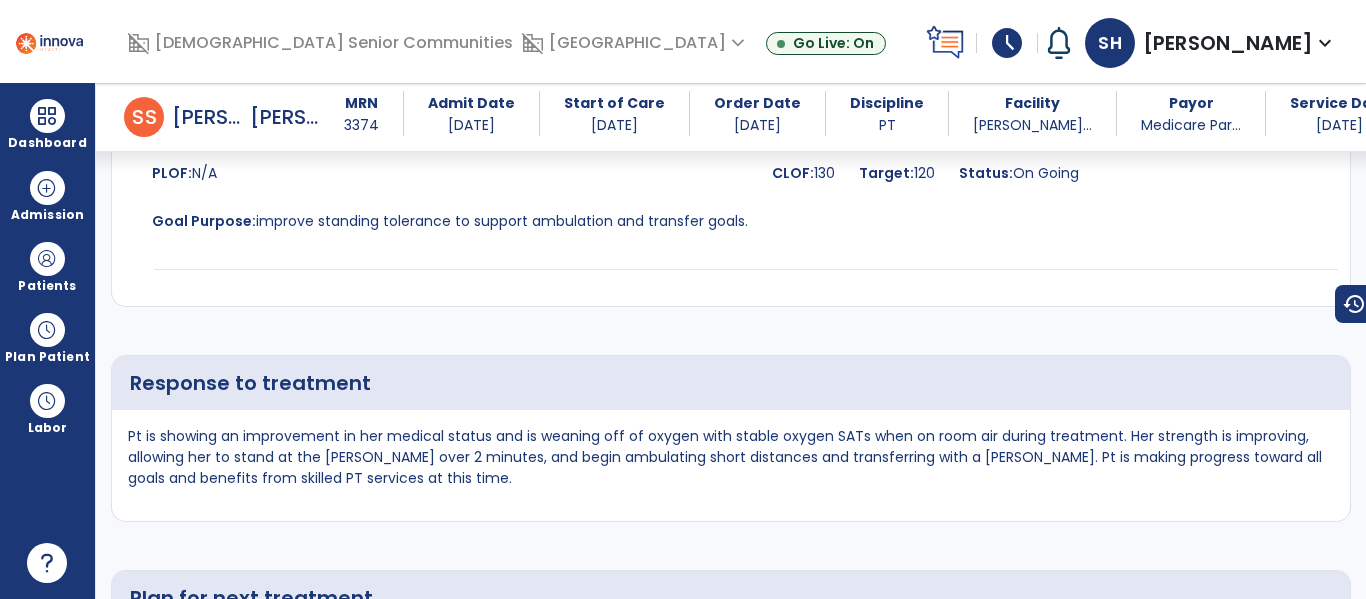click at bounding box center (731, 273) 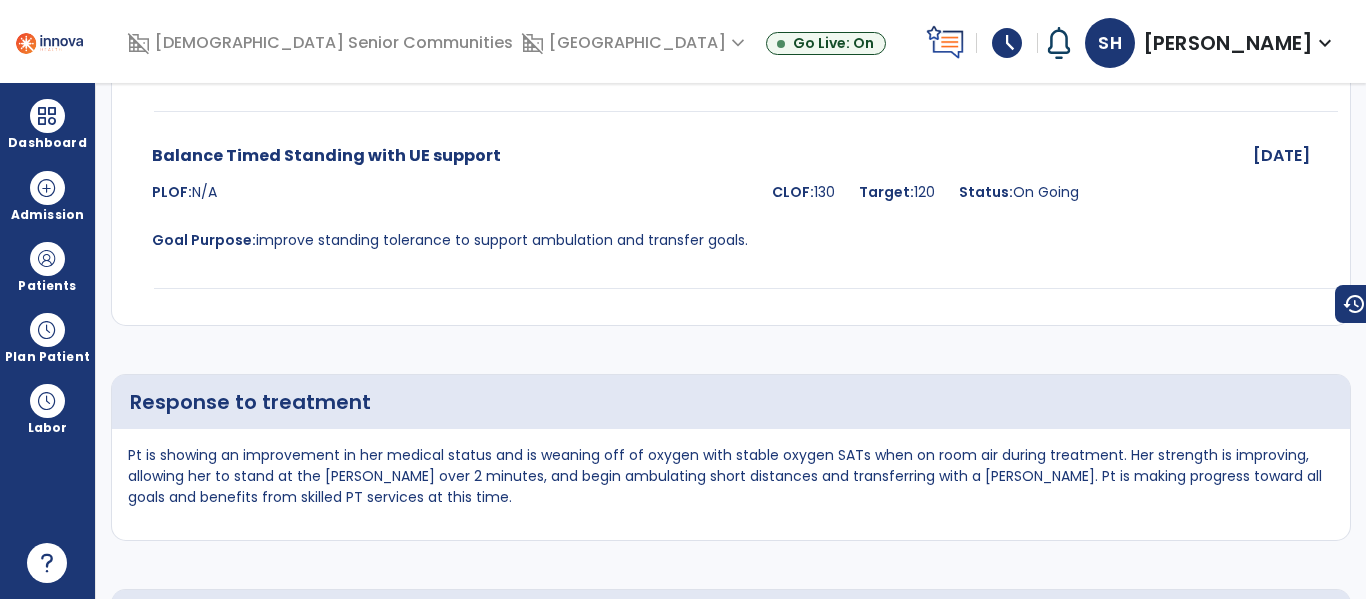 scroll, scrollTop: 0, scrollLeft: 0, axis: both 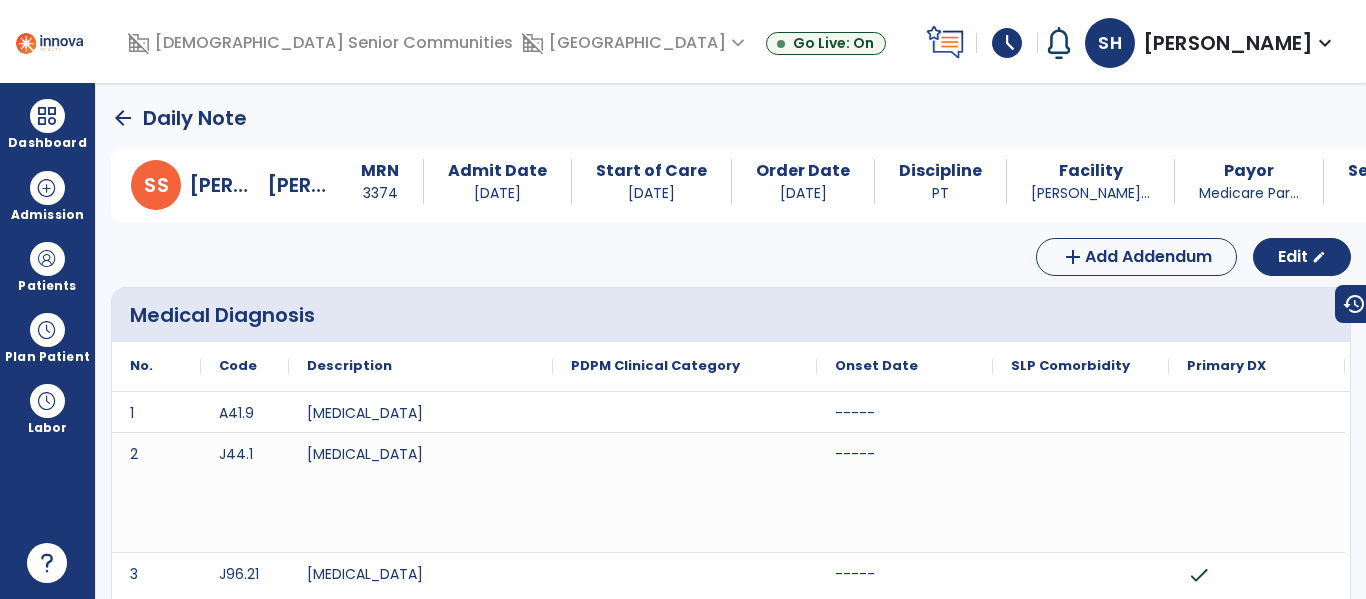 click on "arrow_back" 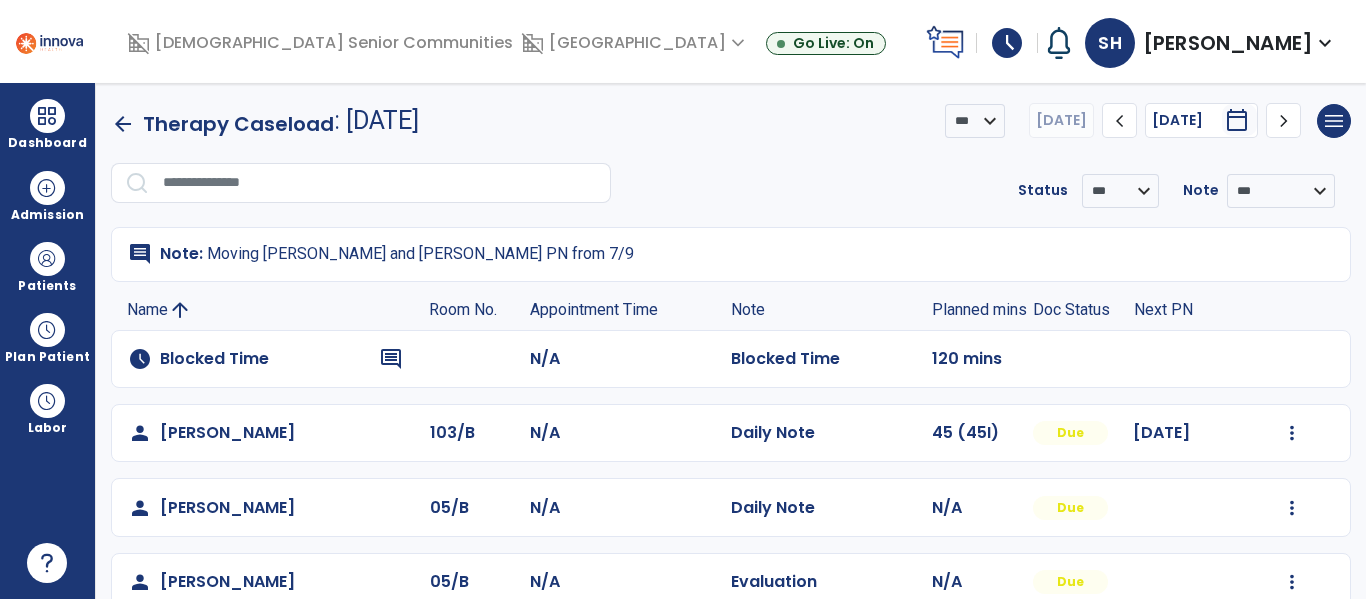 scroll, scrollTop: 409, scrollLeft: 0, axis: vertical 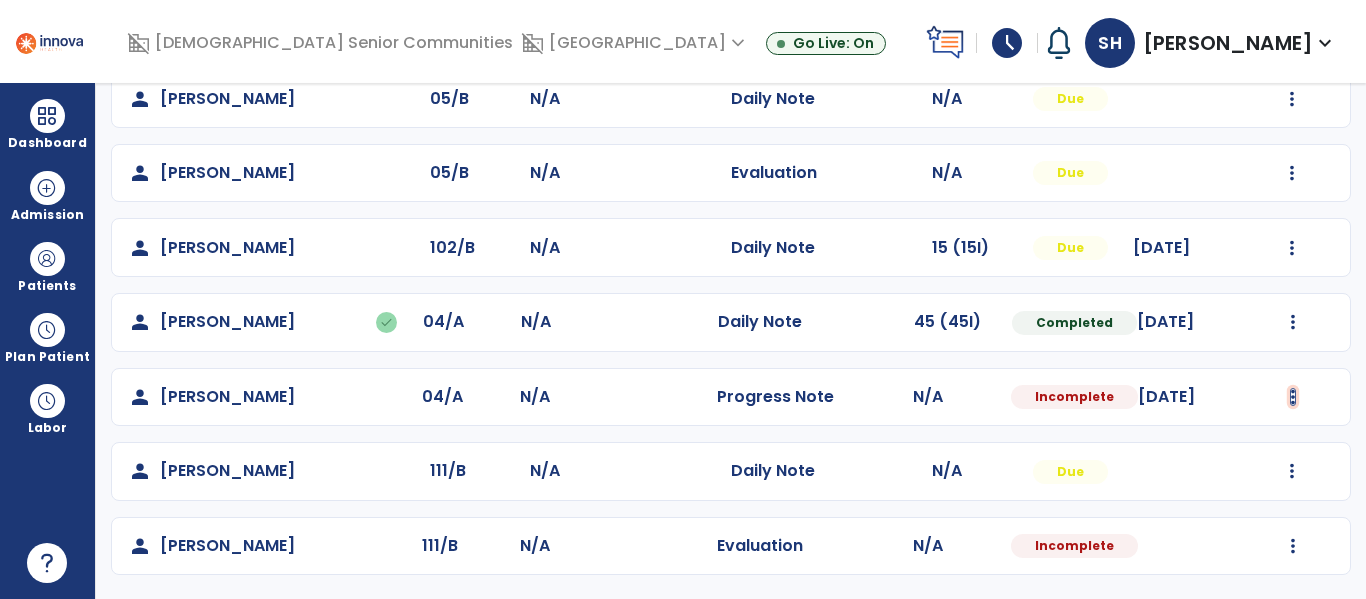 click at bounding box center (1292, 24) 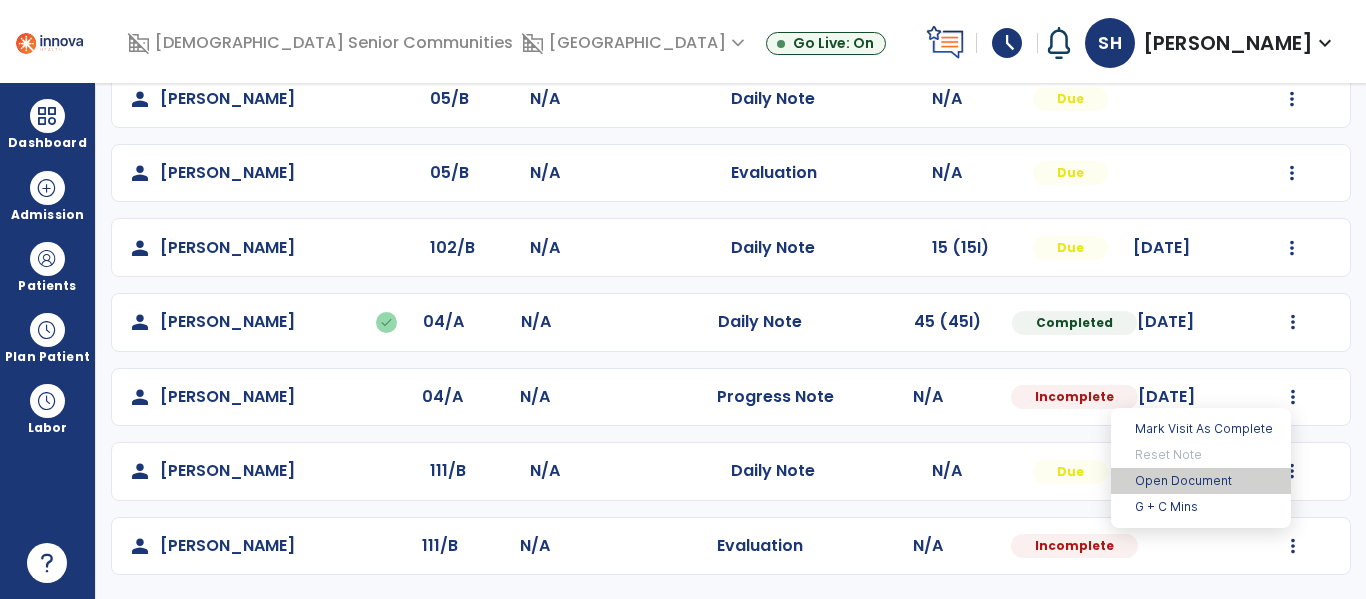 click on "Open Document" at bounding box center (1201, 481) 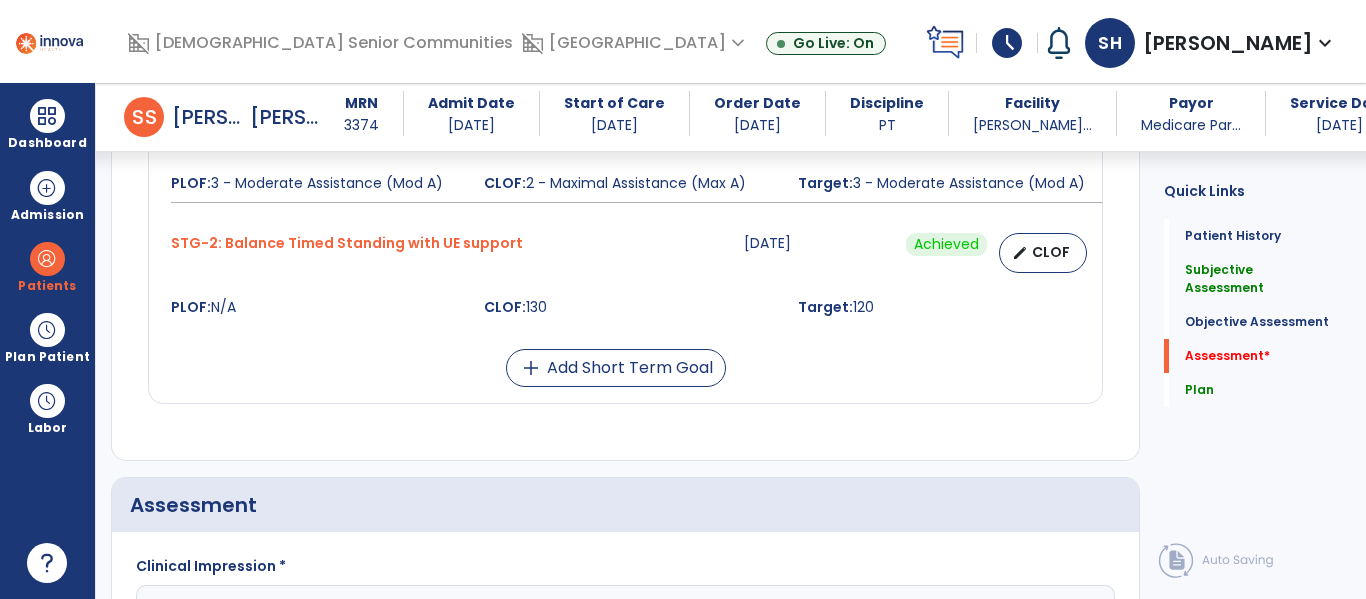 scroll, scrollTop: 1908, scrollLeft: 0, axis: vertical 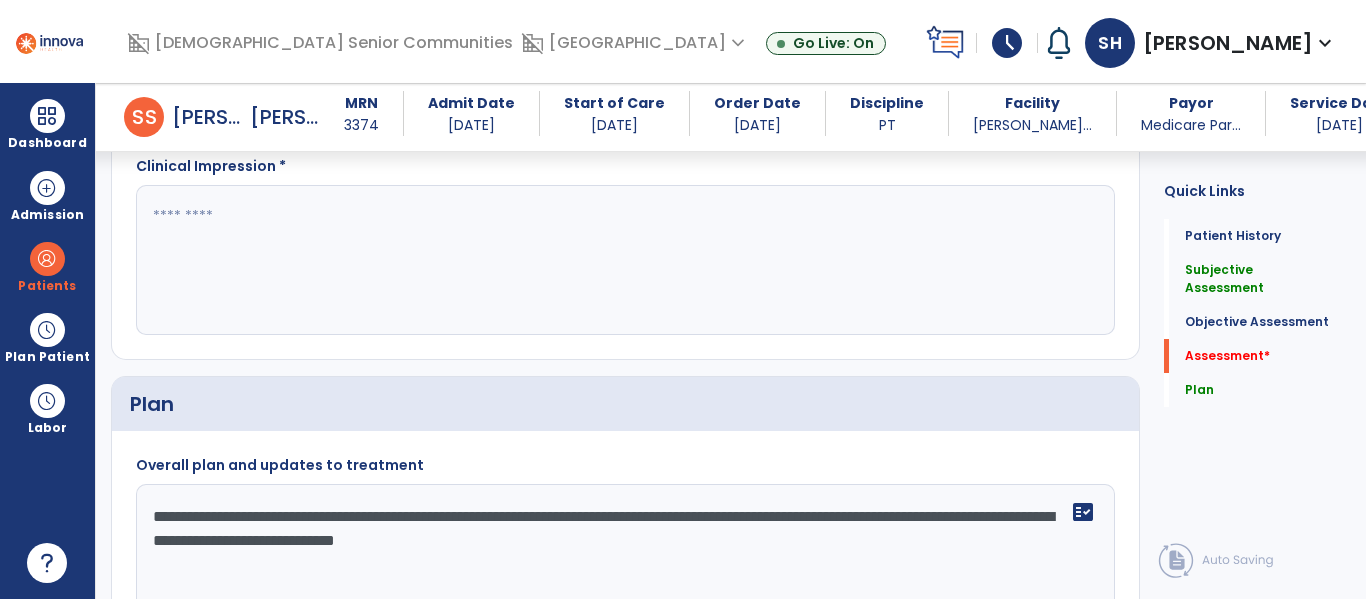 paste on "**********" 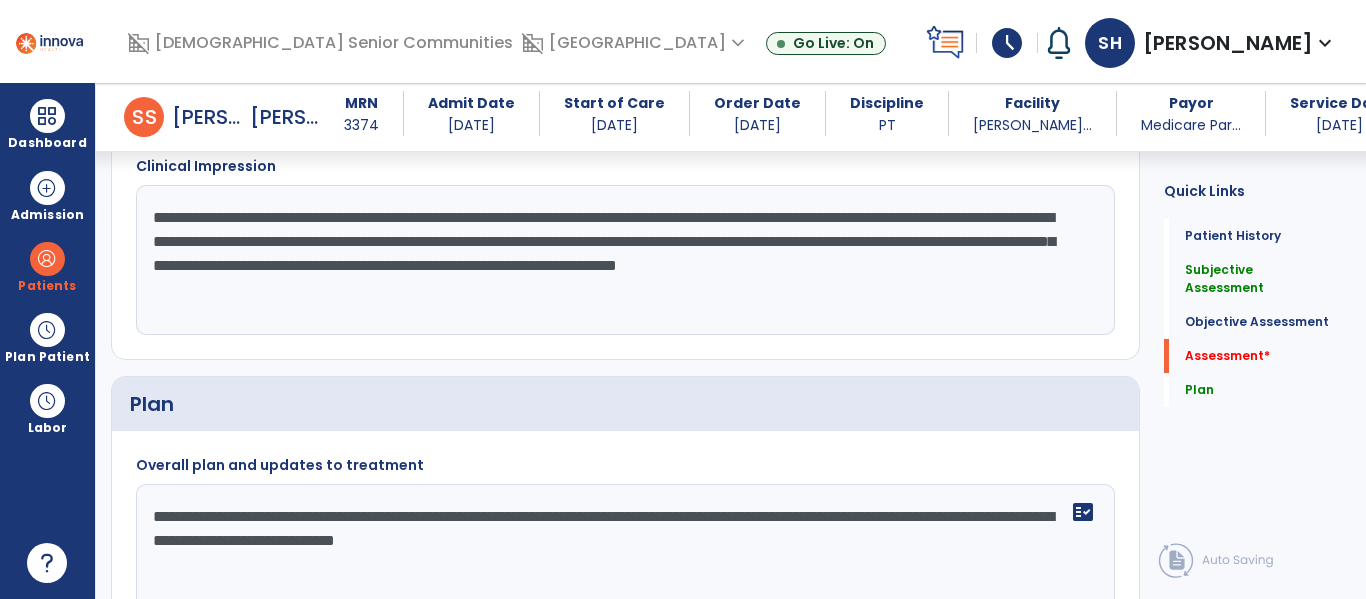 click on "**********" 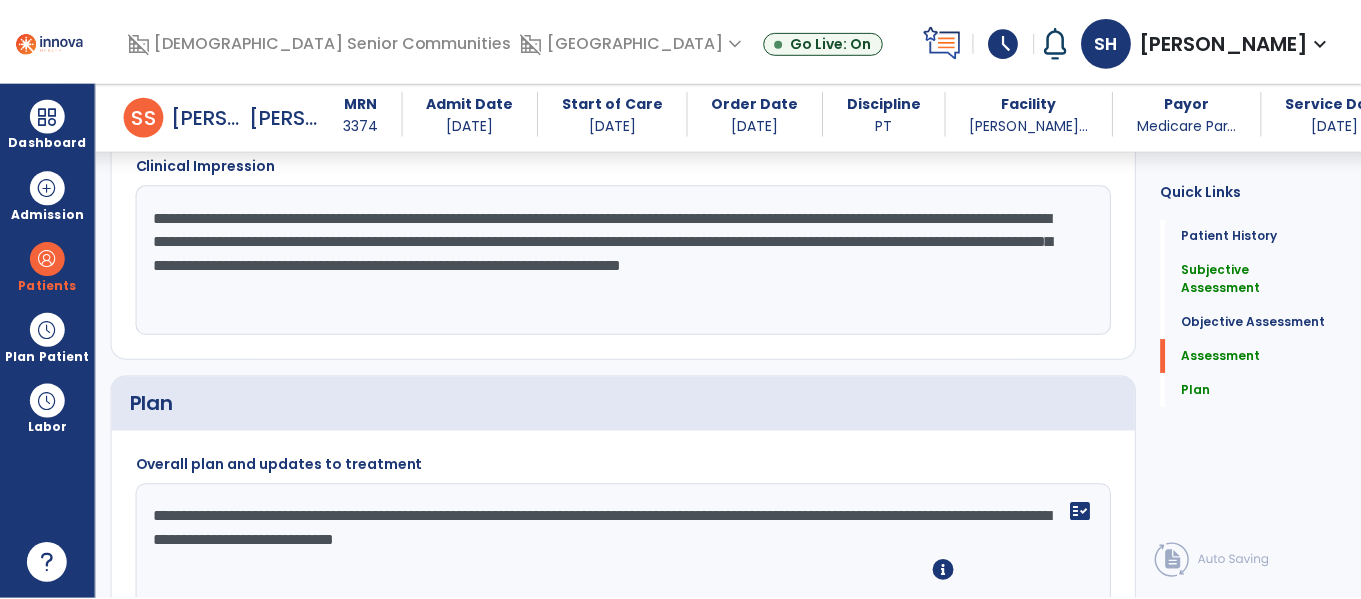 scroll, scrollTop: 2042, scrollLeft: 0, axis: vertical 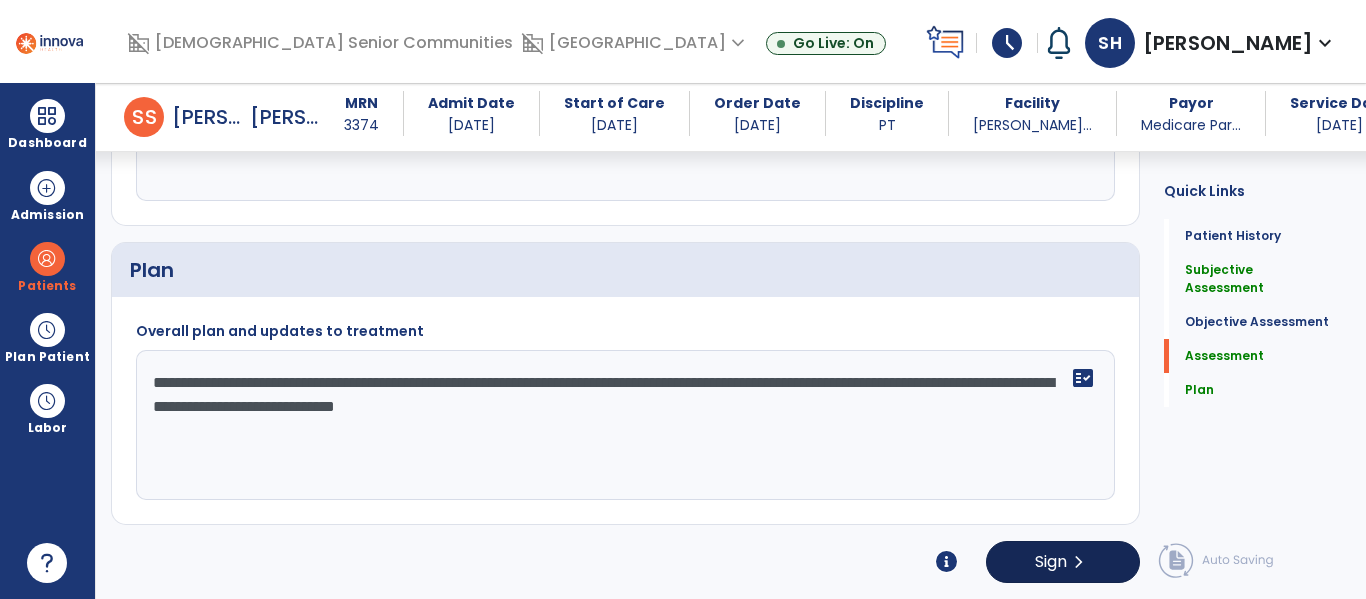 type on "**********" 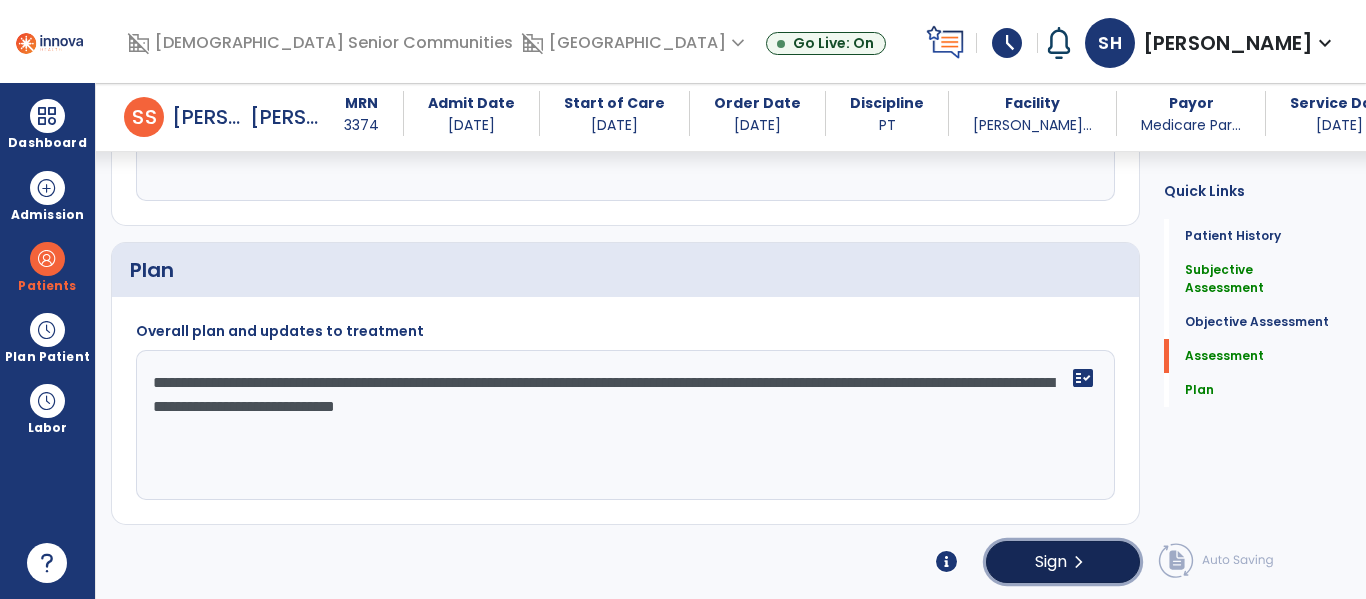 click on "Sign" 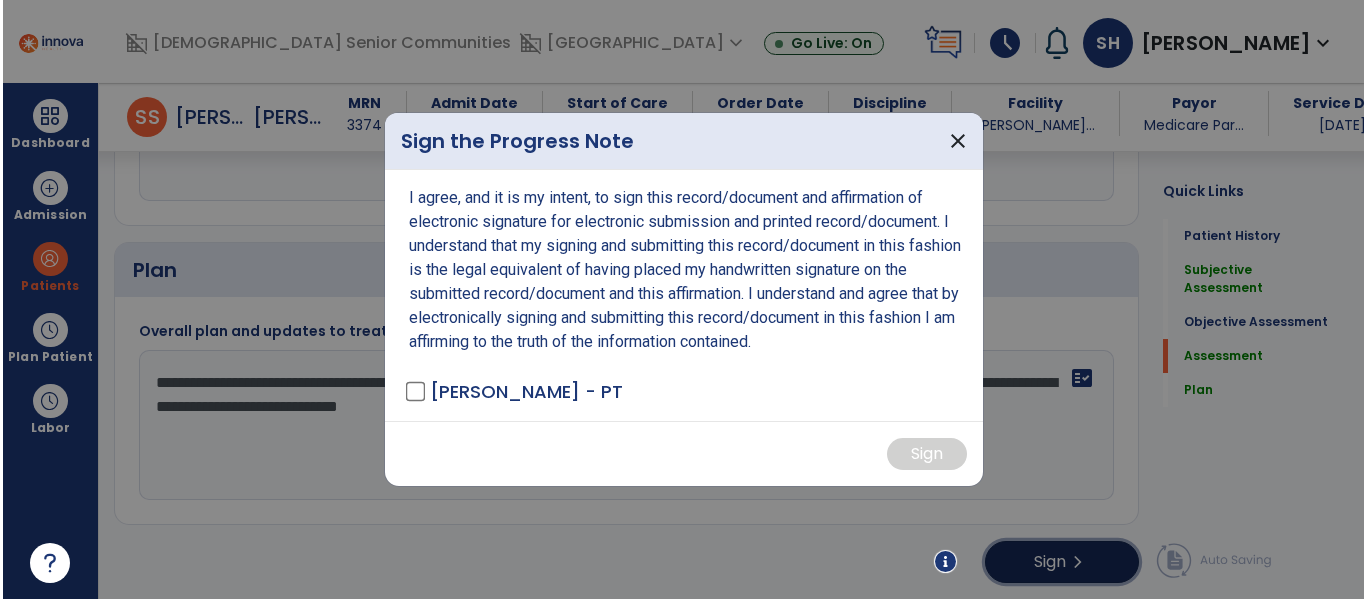 scroll, scrollTop: 2042, scrollLeft: 0, axis: vertical 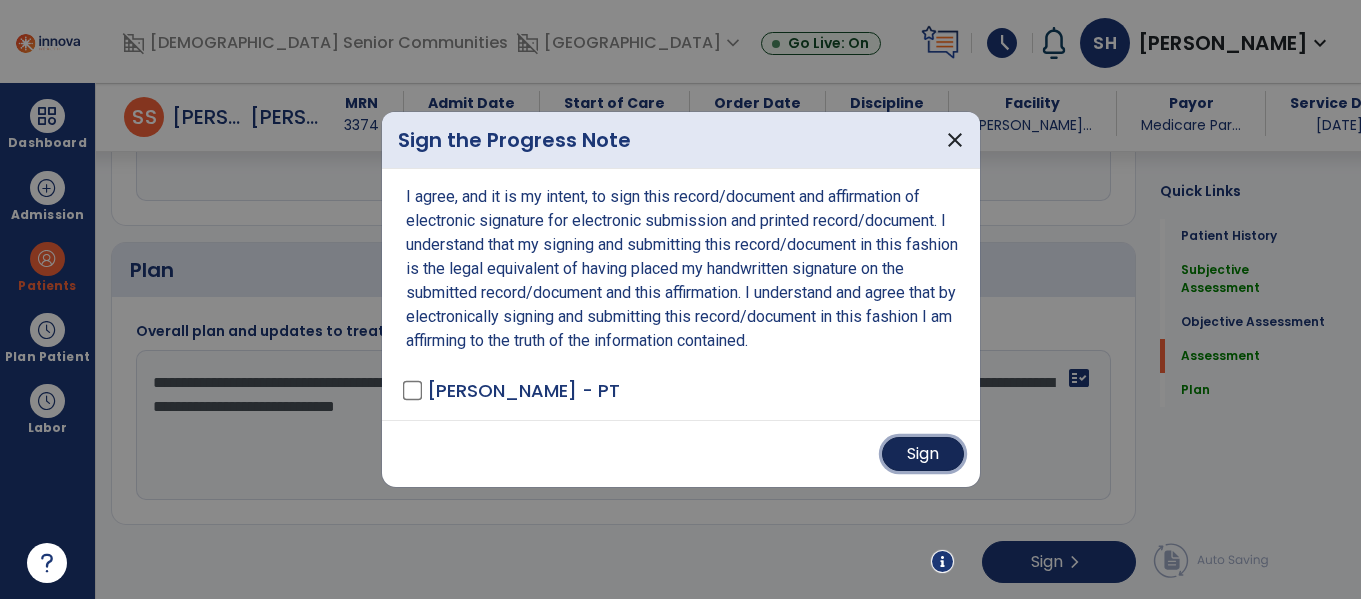 click on "Sign" at bounding box center [923, 454] 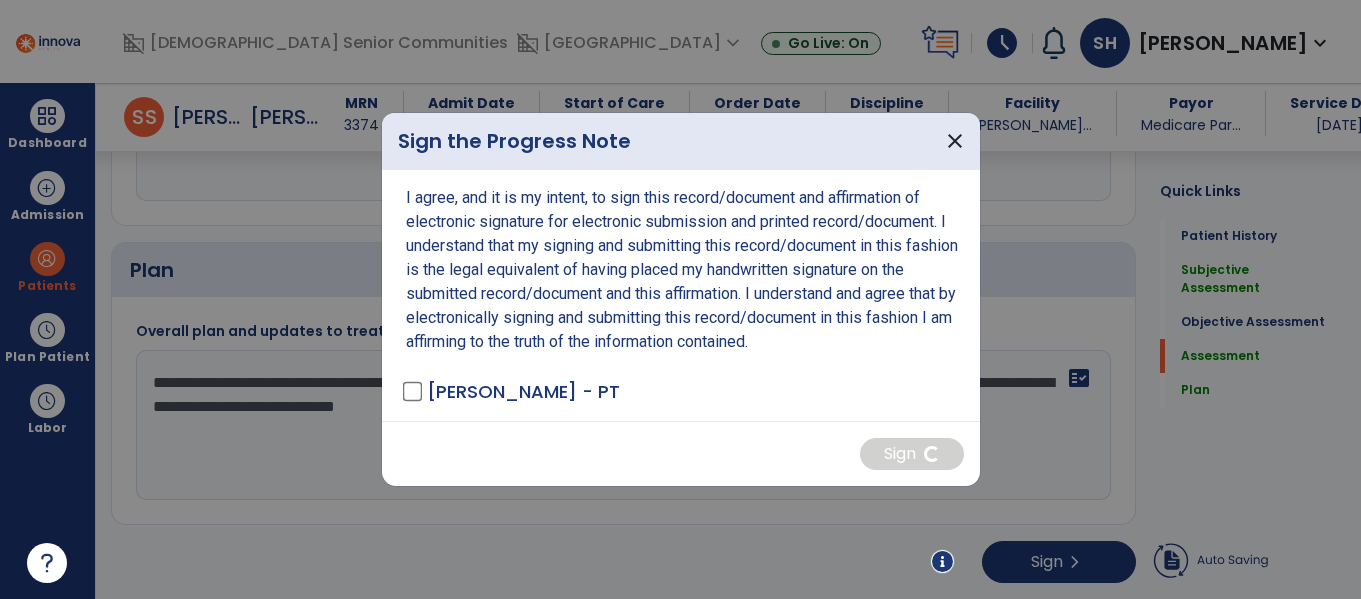 click on "I agree, and it is my intent, to sign this record/document and affirmation of electronic signature for electronic submission and printed record/document. I understand that my signing and submitting this record/document in this fashion is the legal equivalent of having placed my handwritten signature on the submitted record/document and this affirmation. I understand and agree that by electronically signing and submitting this record/document in this fashion I am affirming to the truth of the information contained.  HENDRICH, SANDRA  - PT" at bounding box center [681, 295] 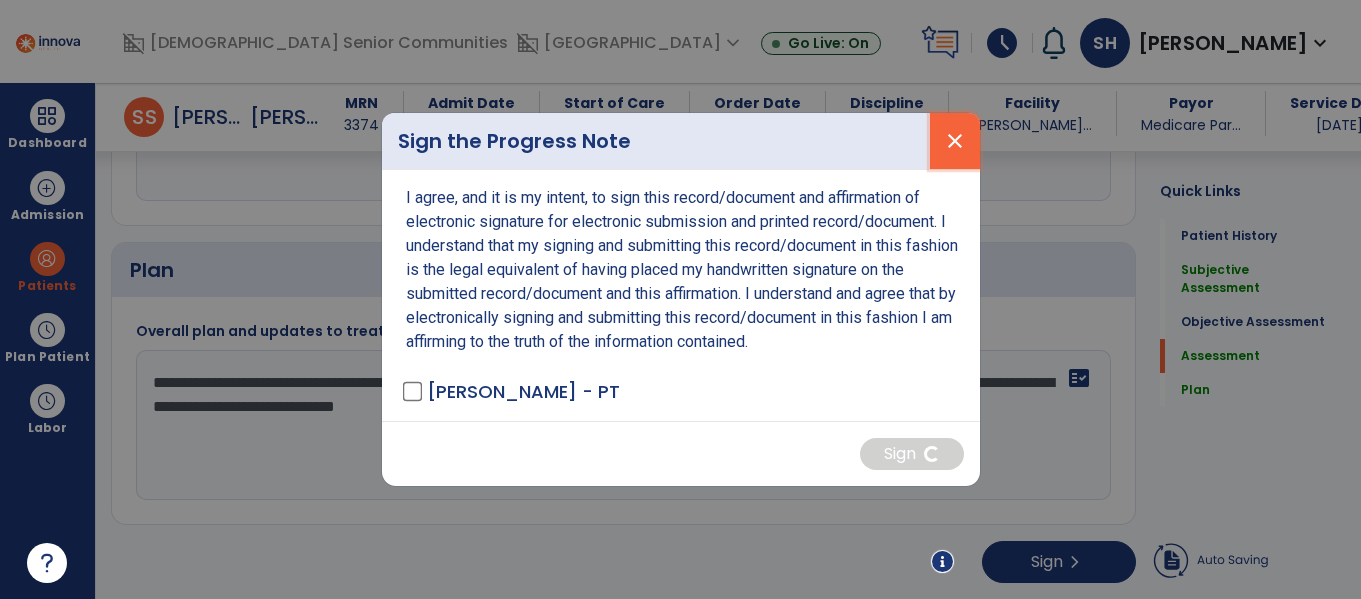 click on "close" at bounding box center [955, 141] 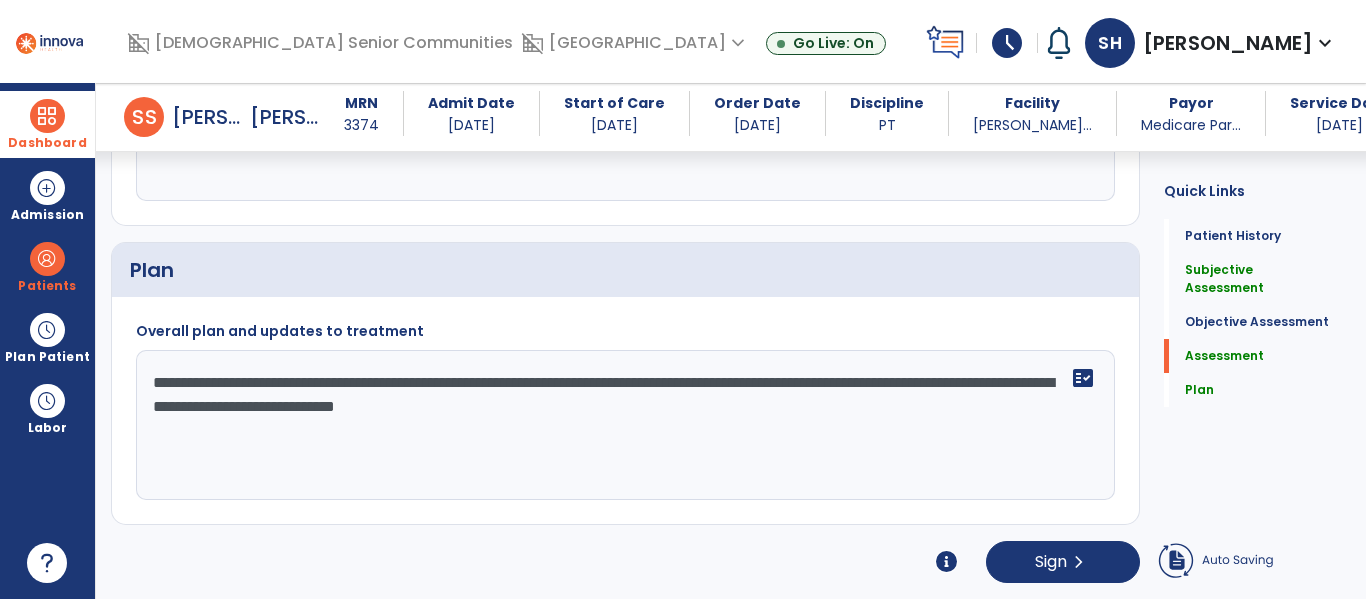 click at bounding box center [47, 116] 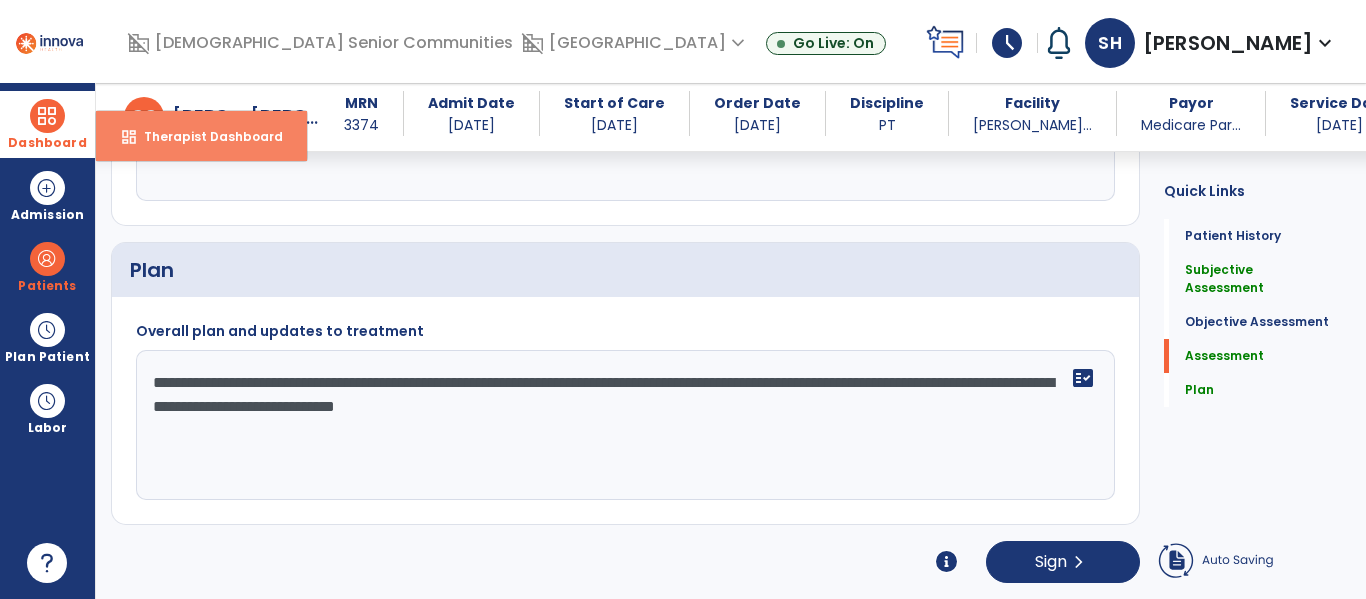 click on "Therapist Dashboard" at bounding box center (205, 136) 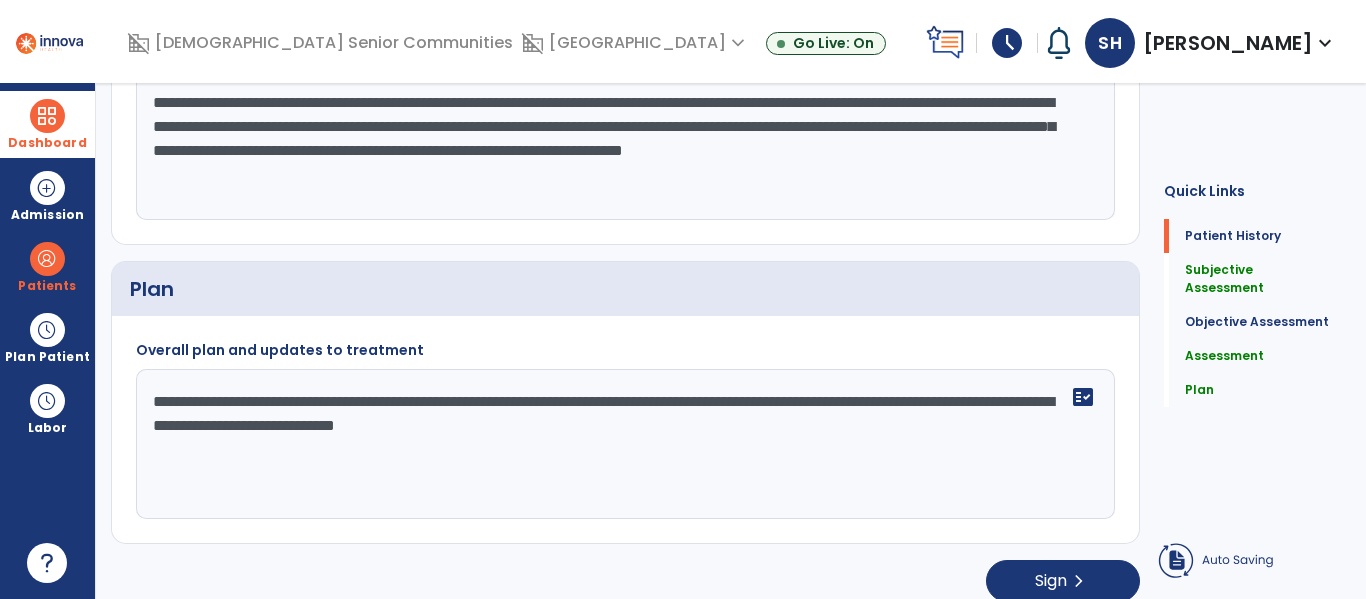 scroll, scrollTop: 0, scrollLeft: 0, axis: both 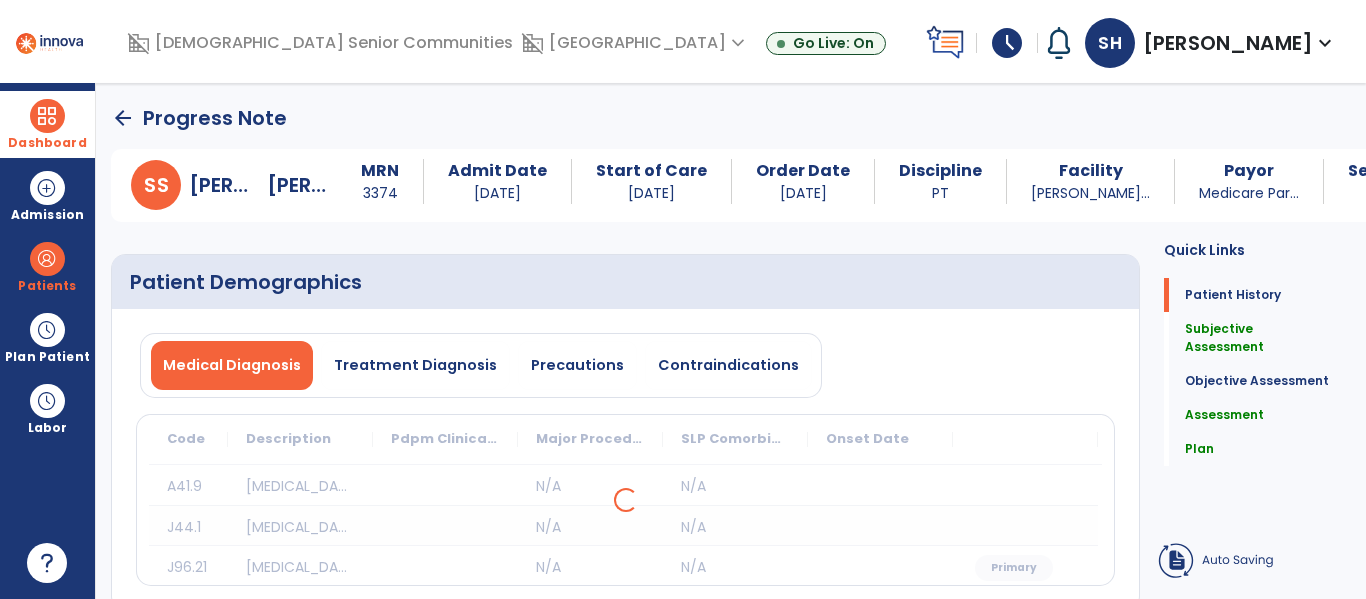 click on "arrow_back" 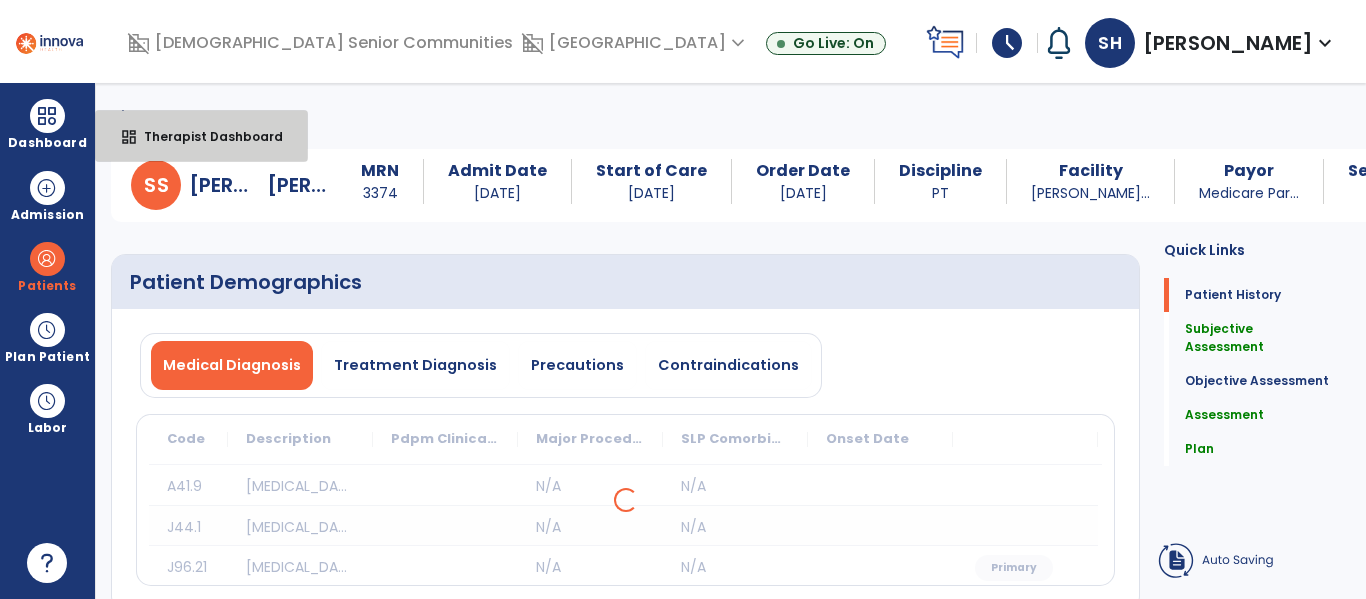 click on "dashboard  Therapist Dashboard" at bounding box center [201, 136] 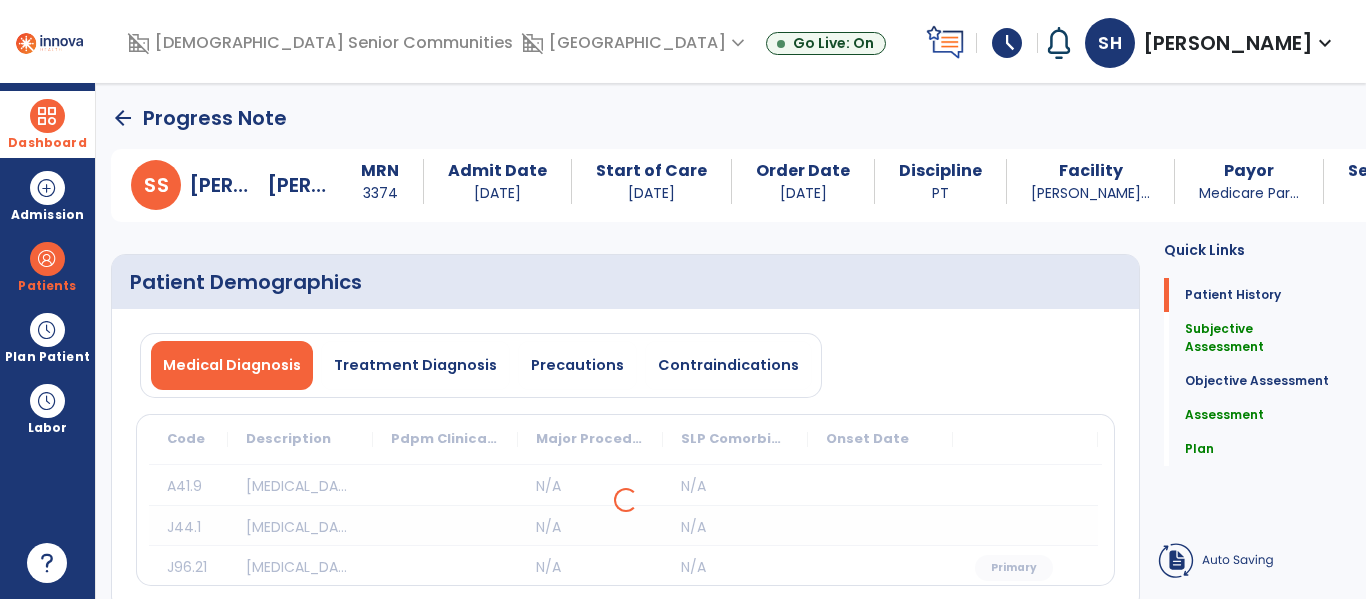 click at bounding box center [47, 116] 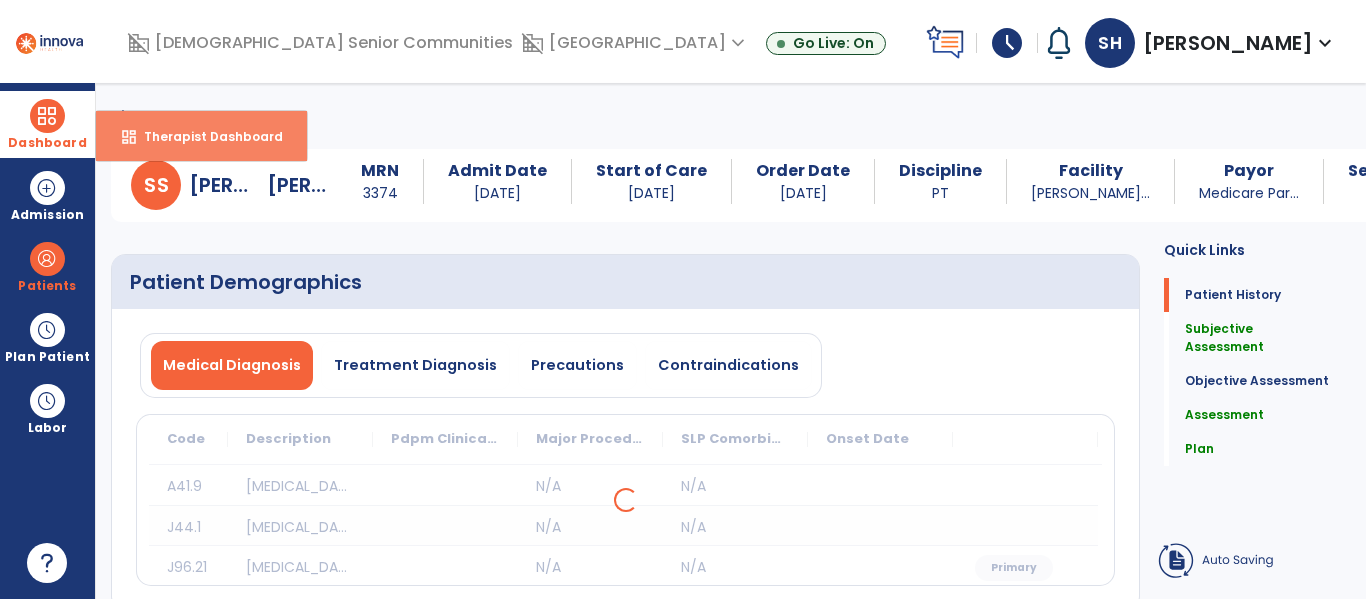 click on "dashboard" at bounding box center (129, 137) 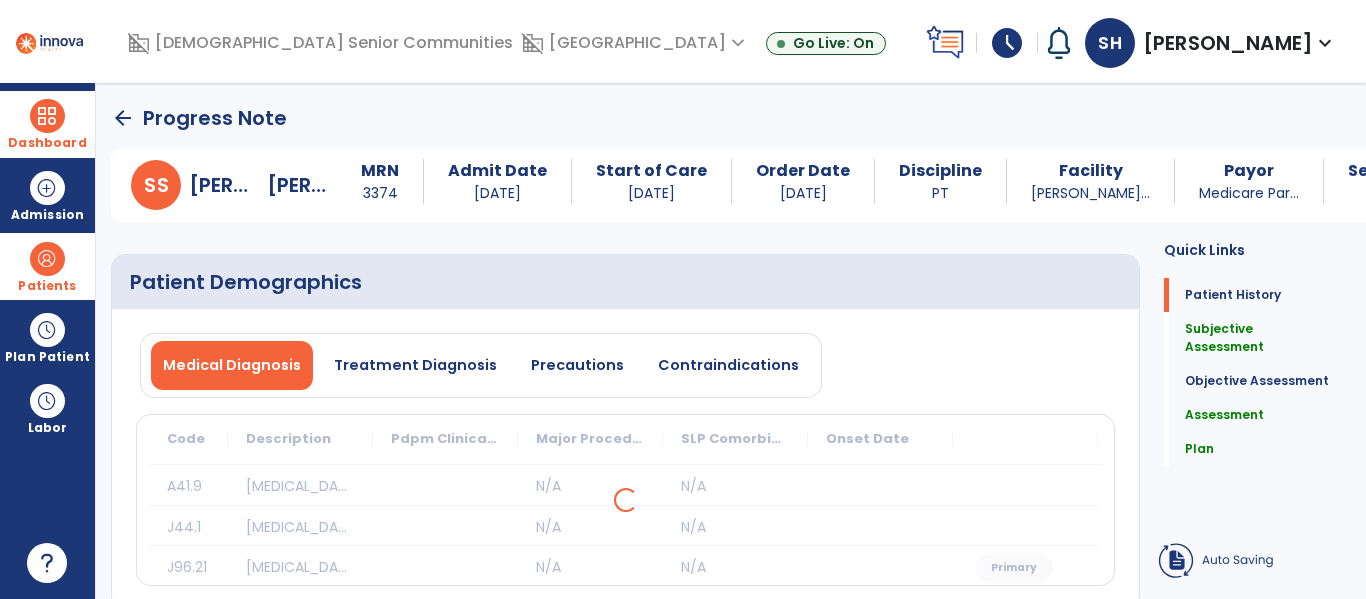 click at bounding box center [47, 259] 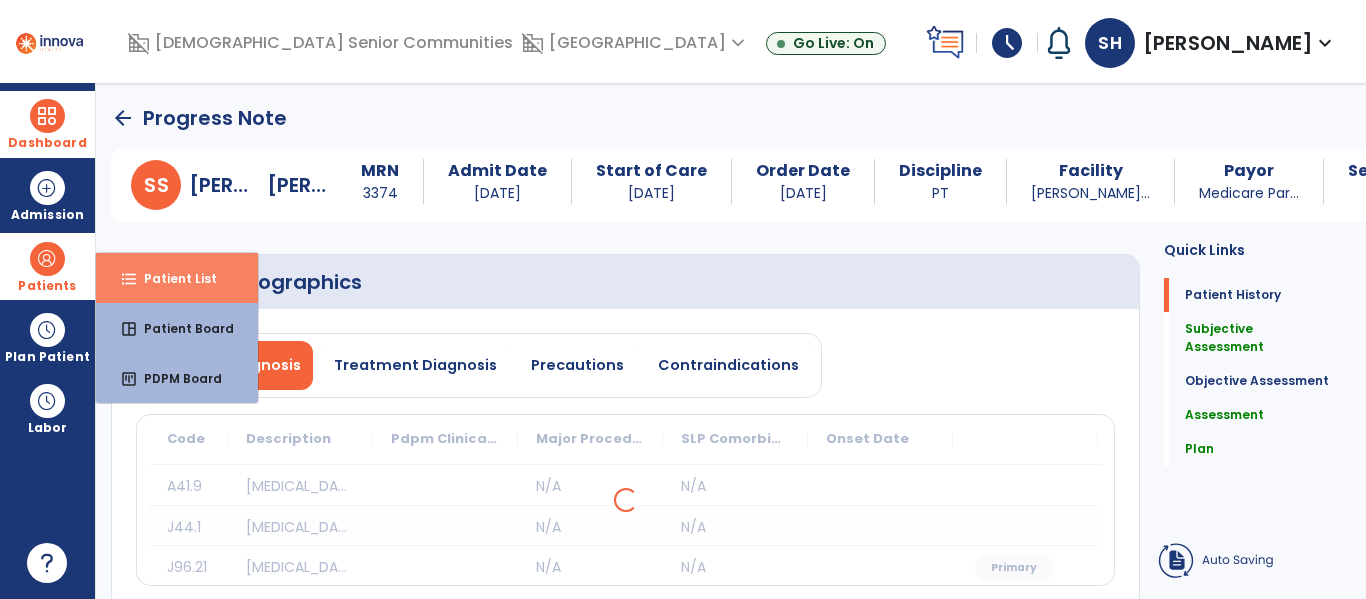 click on "format_list_bulleted" at bounding box center (129, 279) 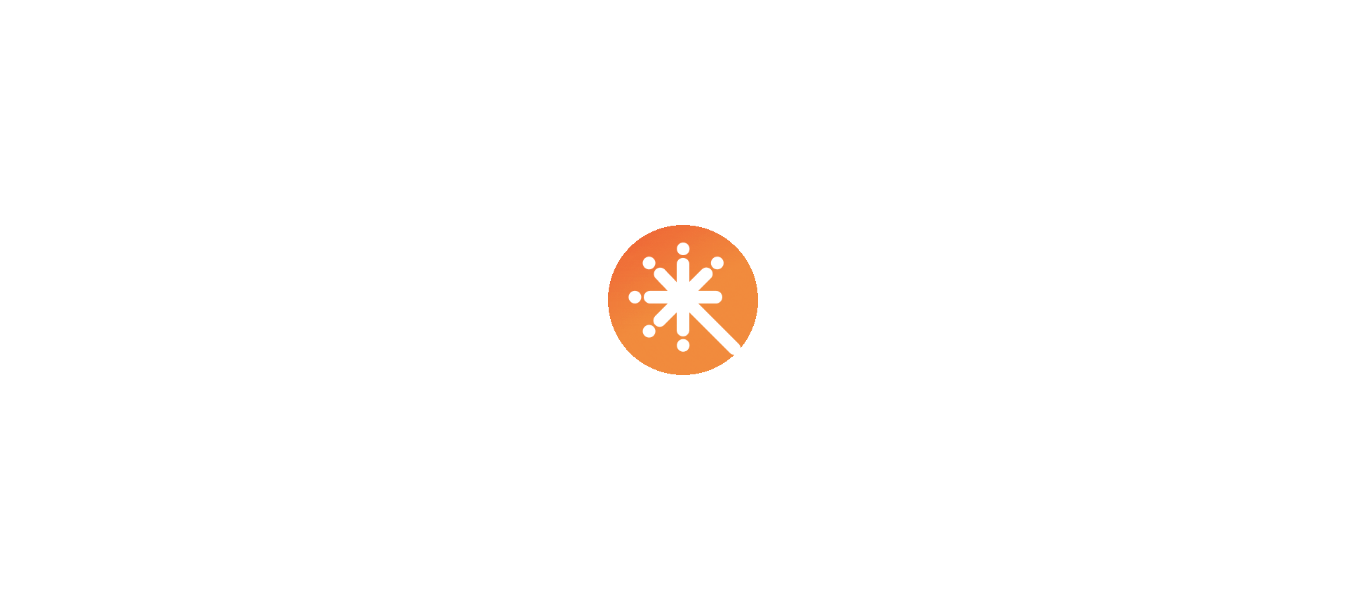 scroll, scrollTop: 0, scrollLeft: 0, axis: both 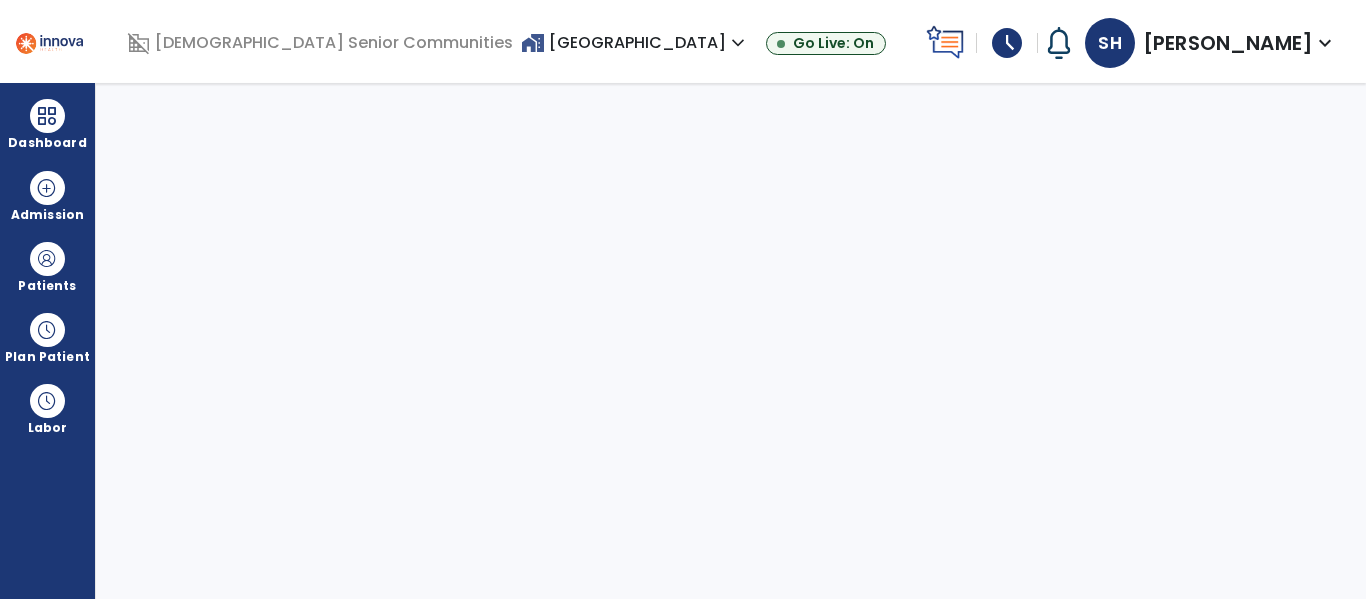 select on "****" 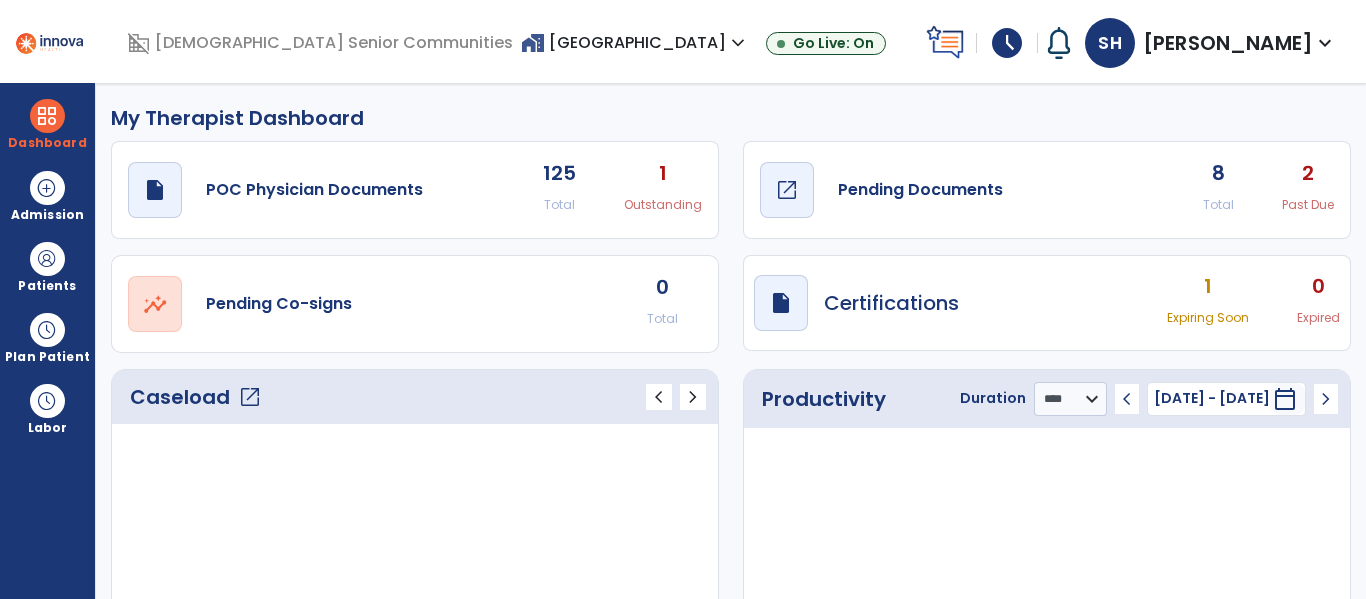 click on "Pending Documents" 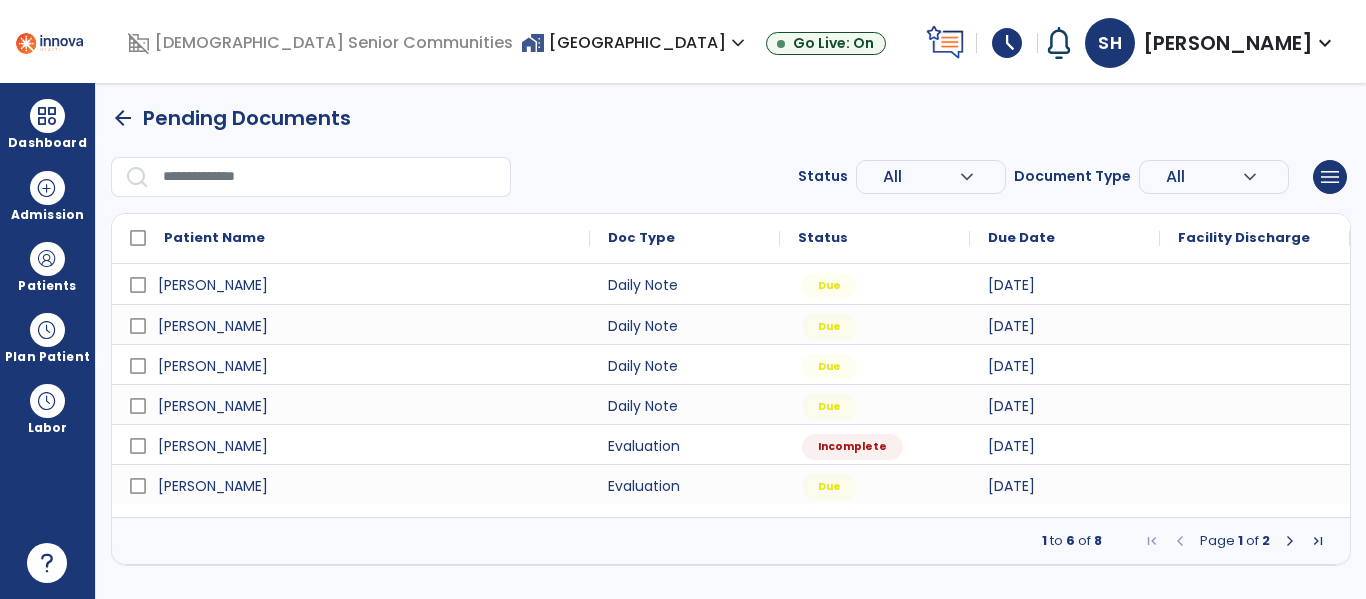 click on "arrow_back" at bounding box center (123, 118) 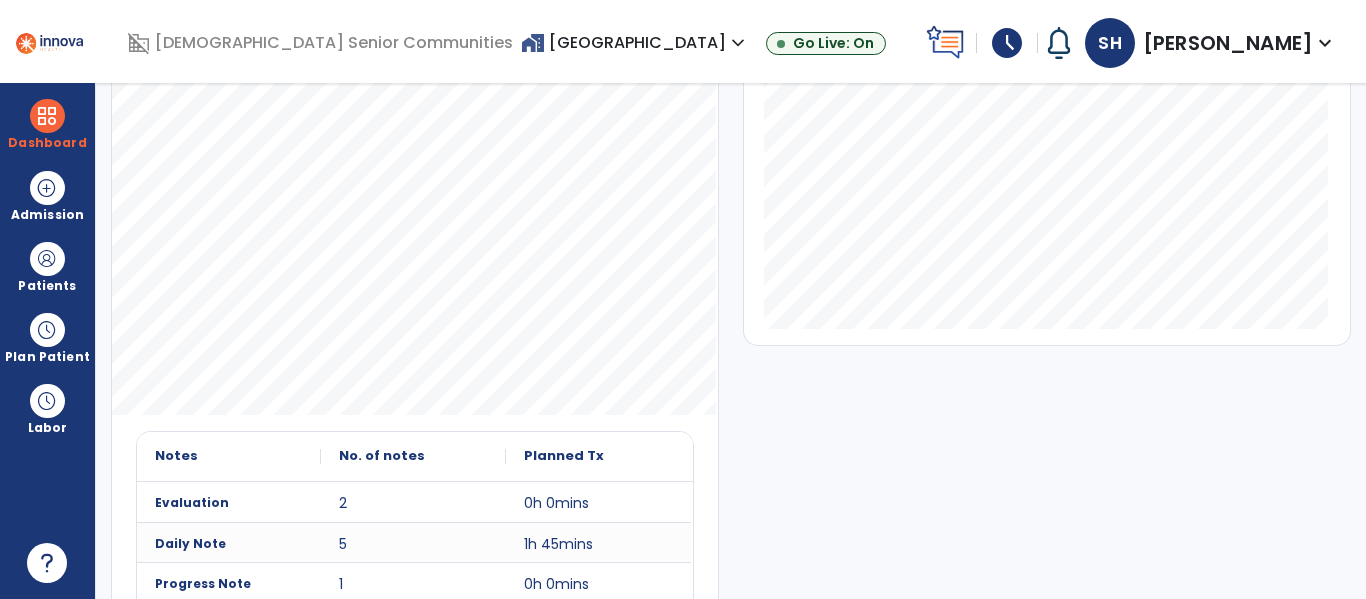 scroll, scrollTop: 0, scrollLeft: 0, axis: both 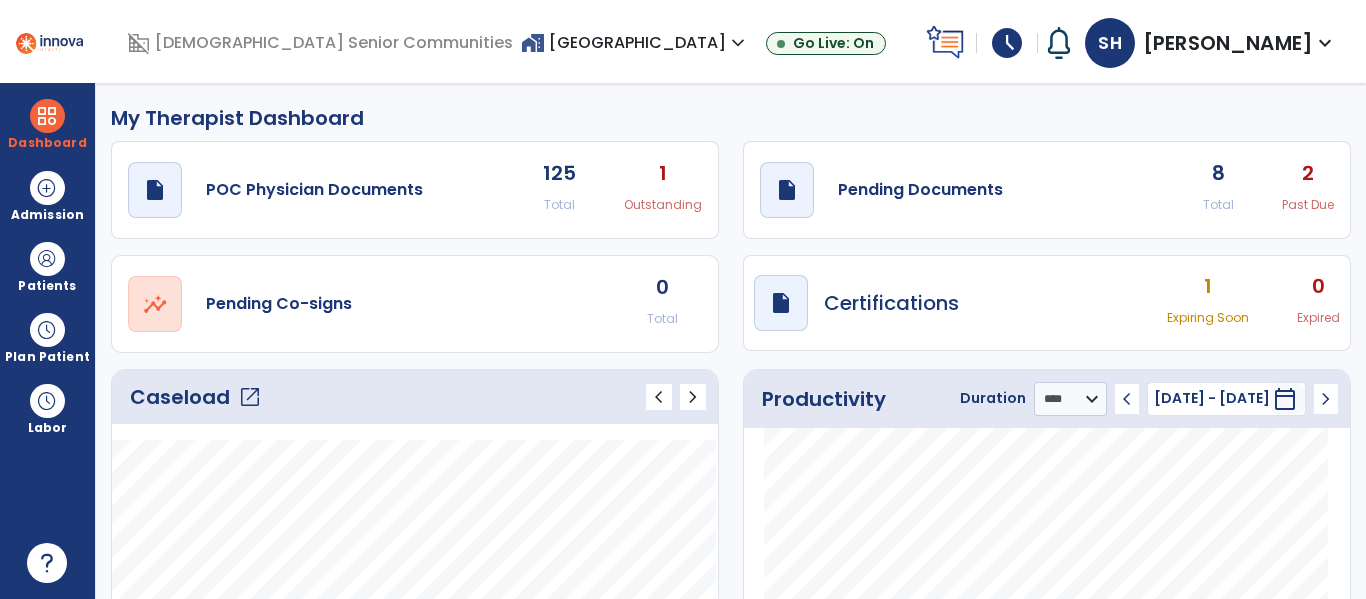 click on "open_in_new" 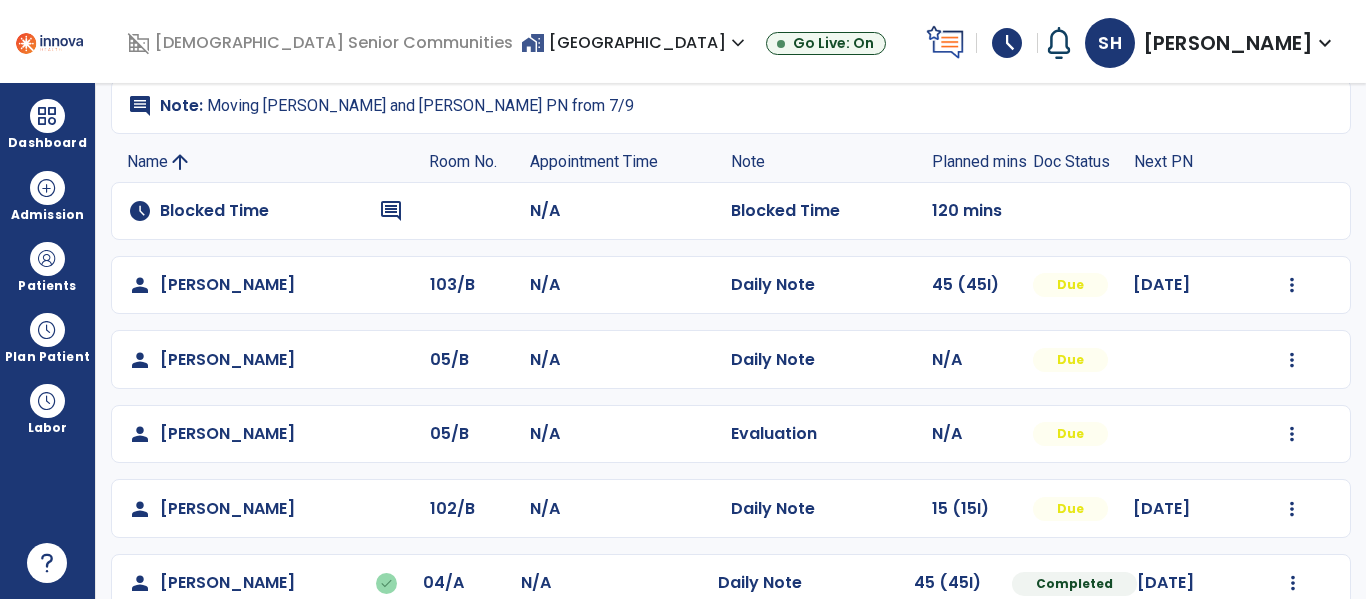 scroll, scrollTop: 147, scrollLeft: 0, axis: vertical 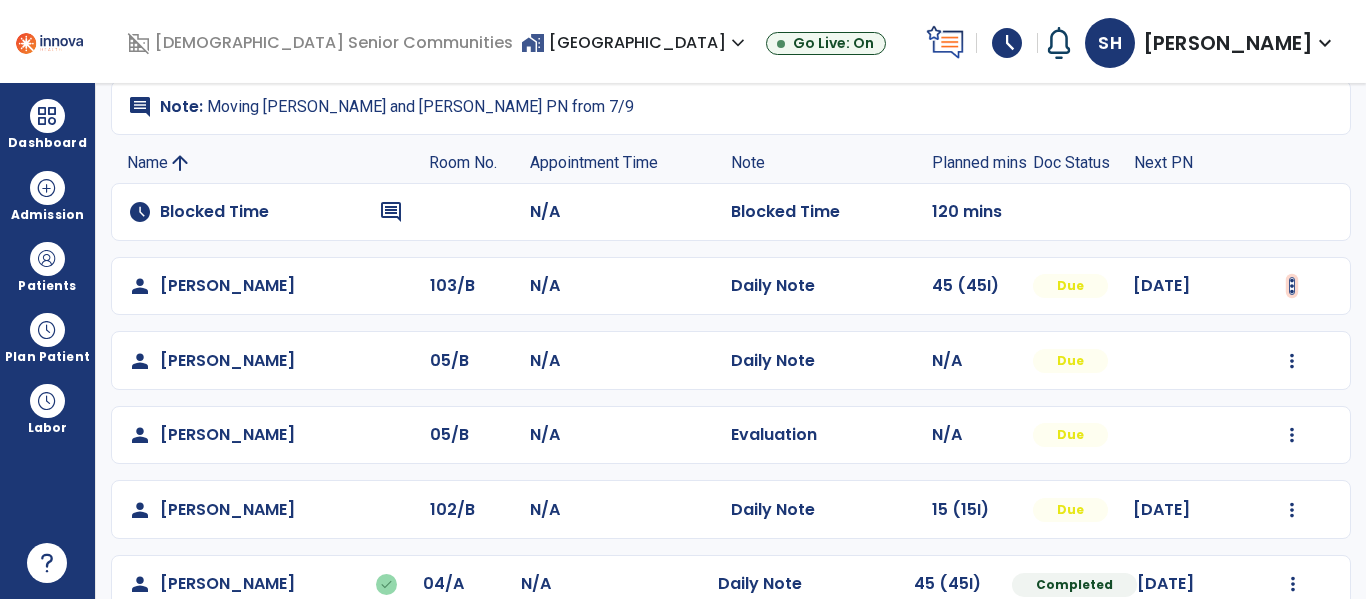 click at bounding box center (1292, 286) 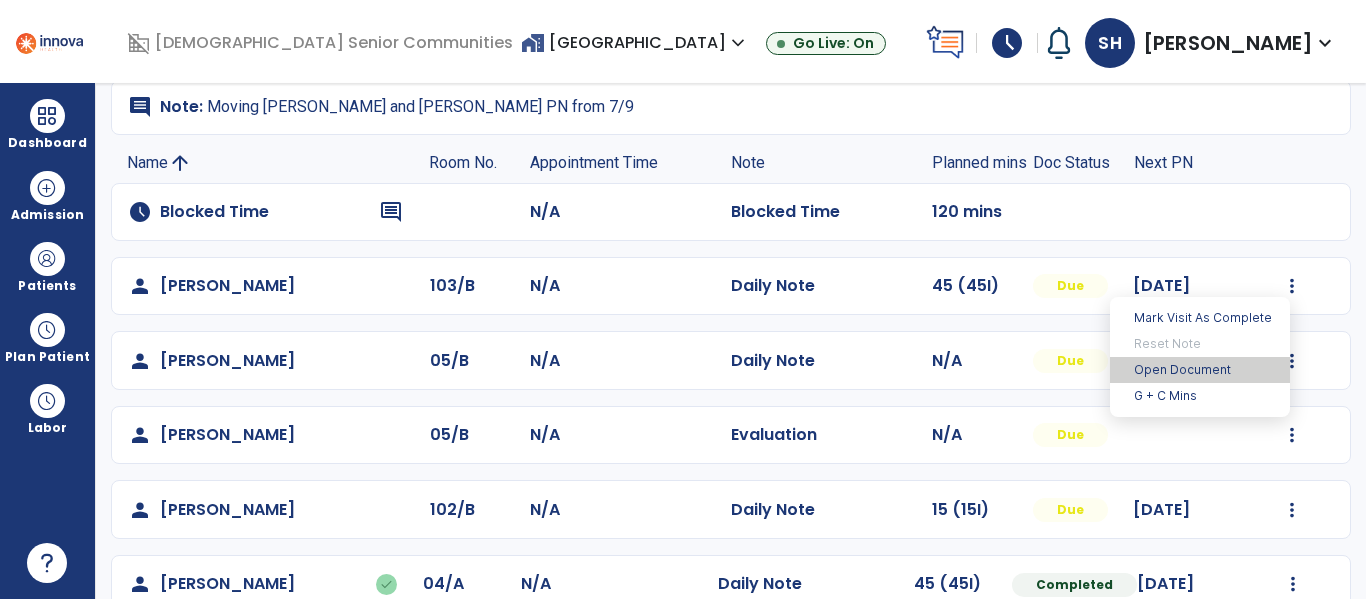 click on "Open Document" at bounding box center [1200, 370] 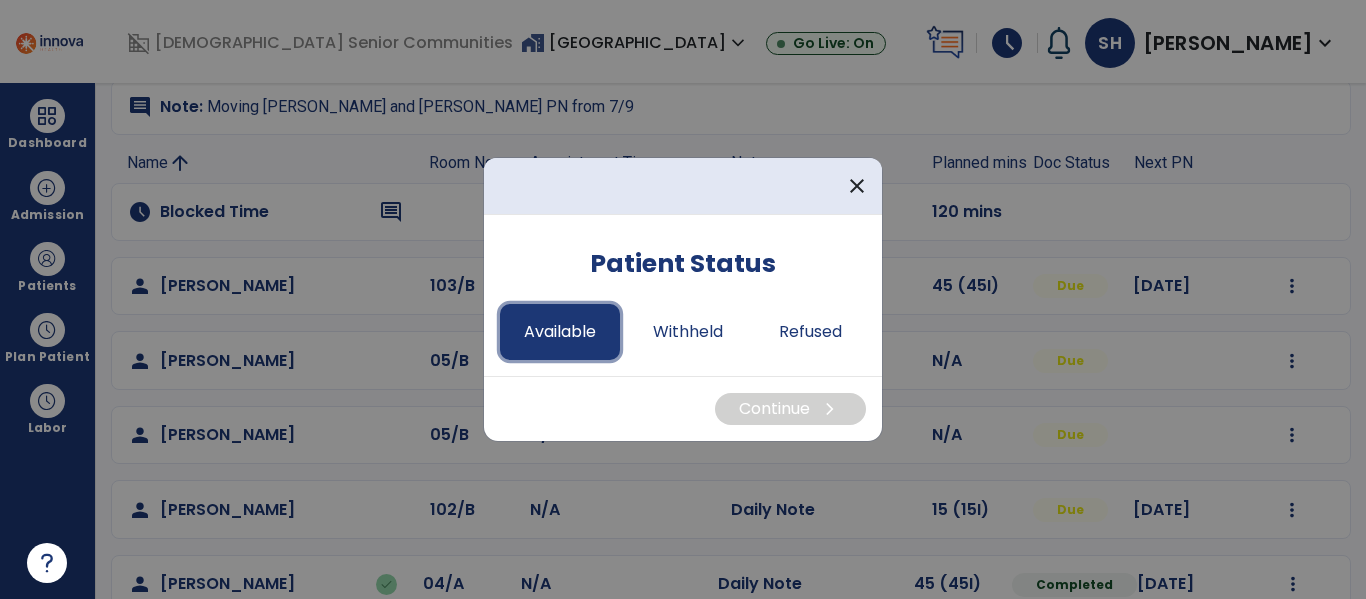 click on "Available" at bounding box center (560, 332) 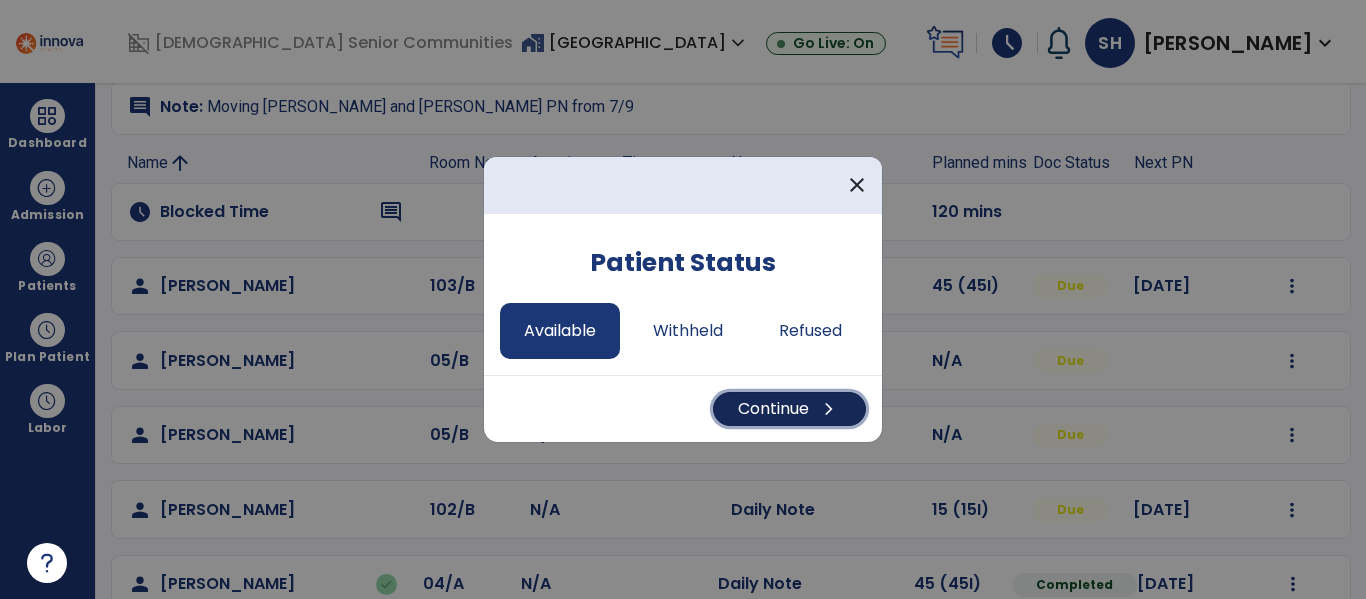 click on "Continue   chevron_right" at bounding box center (789, 409) 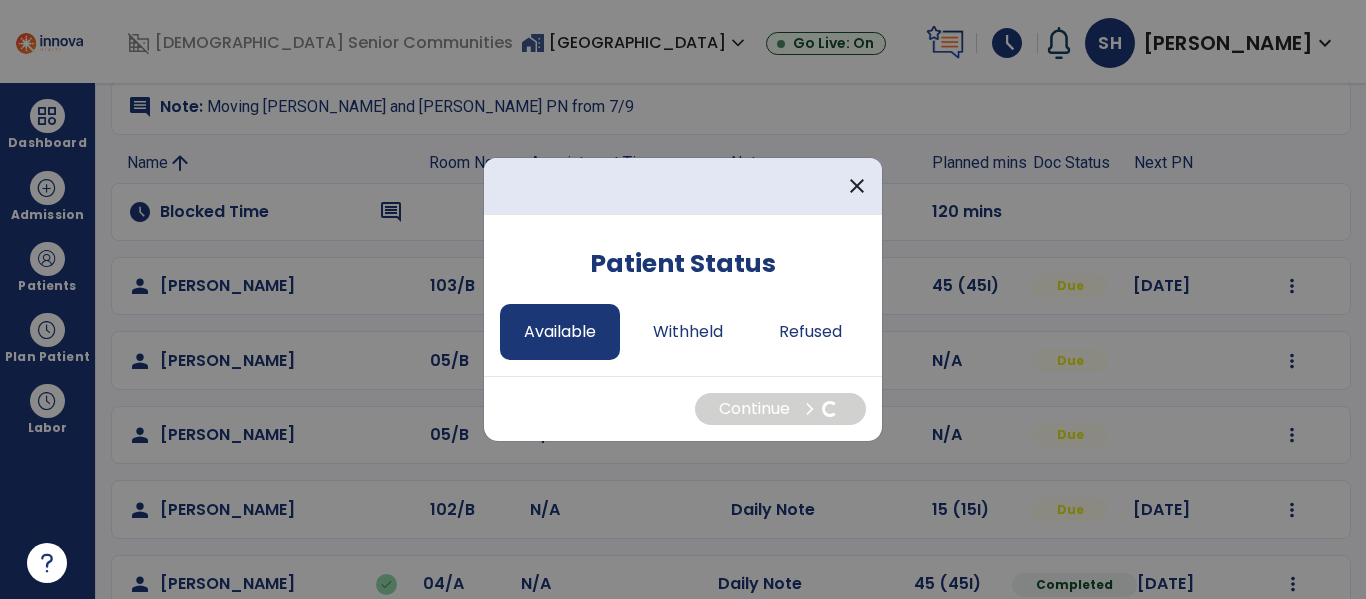 select on "*" 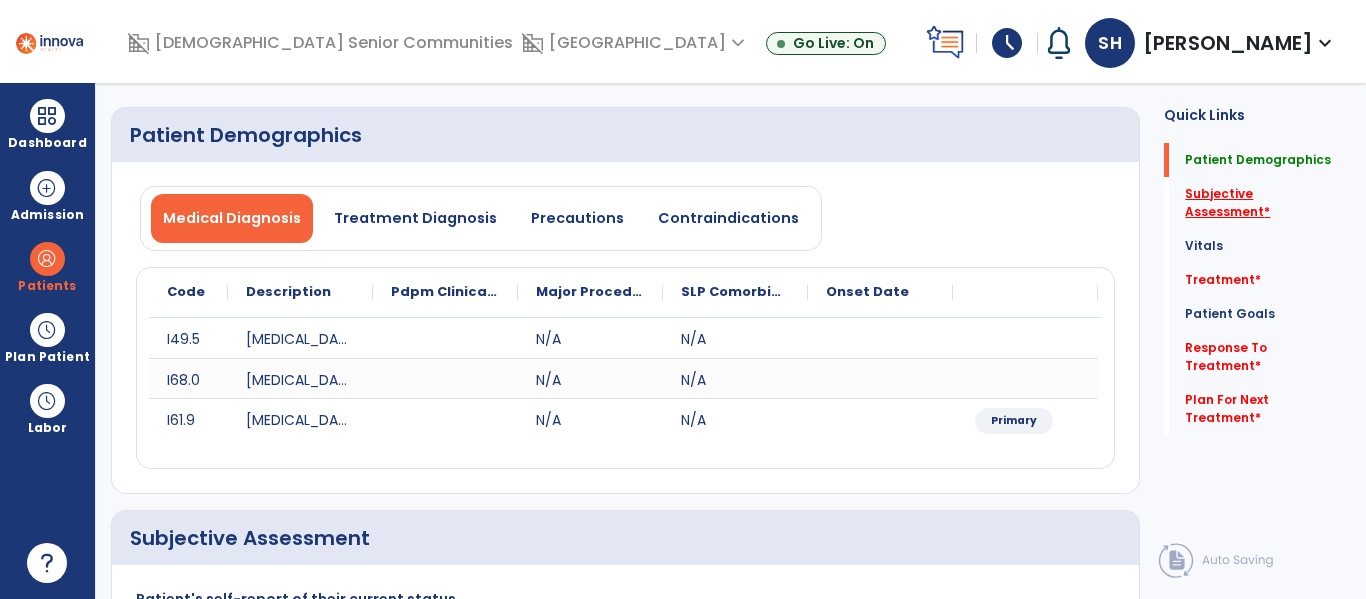 click on "Subjective Assessment   *" 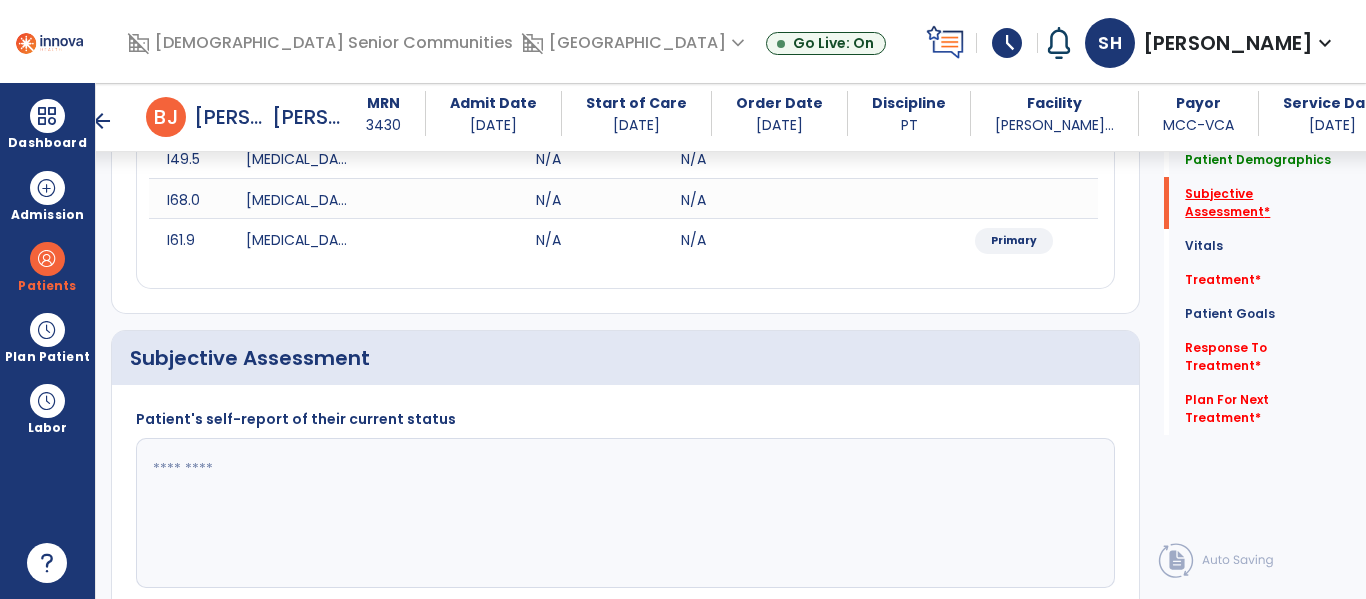 scroll, scrollTop: 457, scrollLeft: 0, axis: vertical 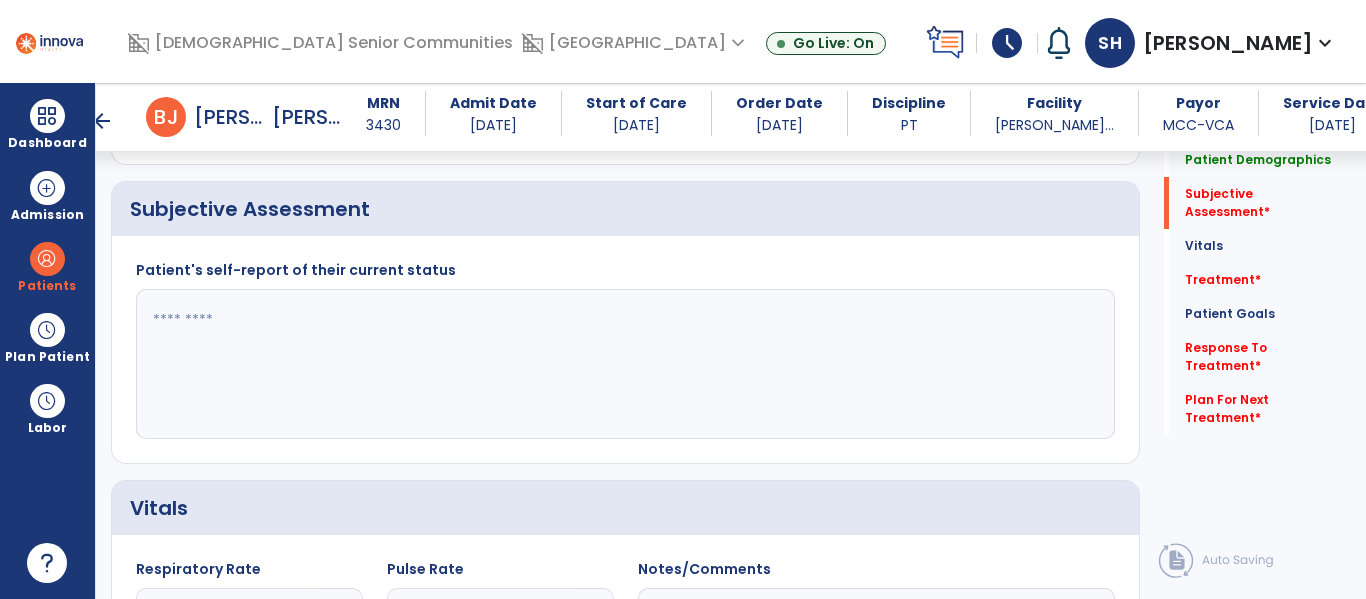click 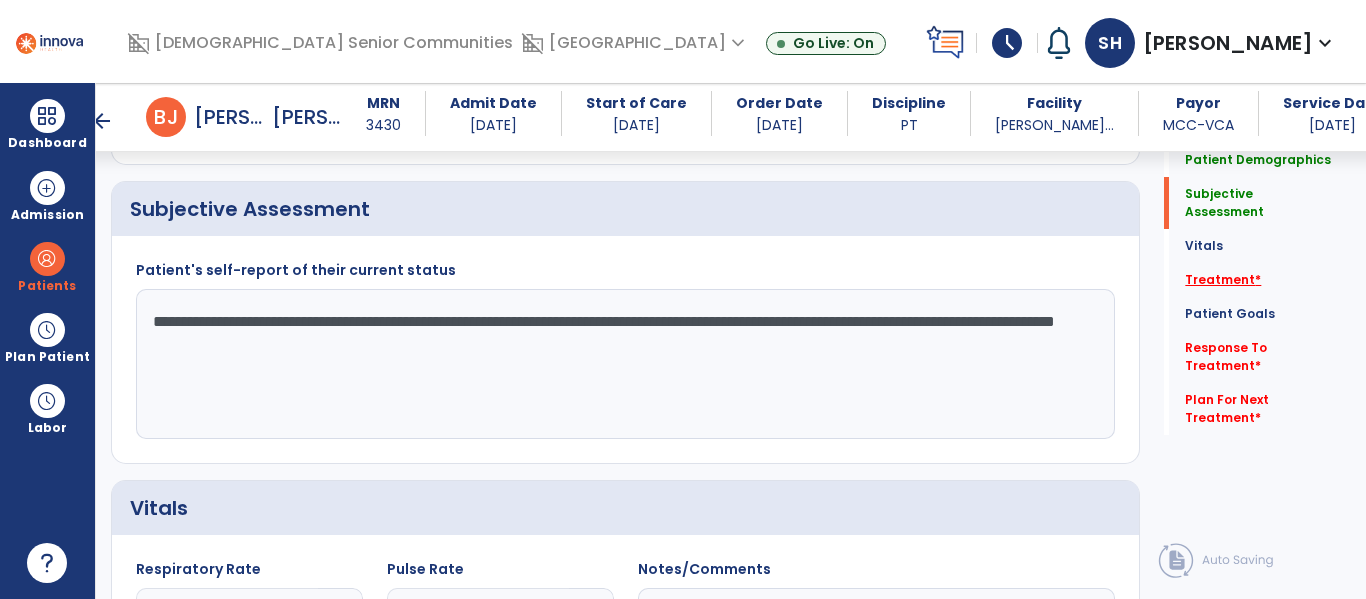 type on "**********" 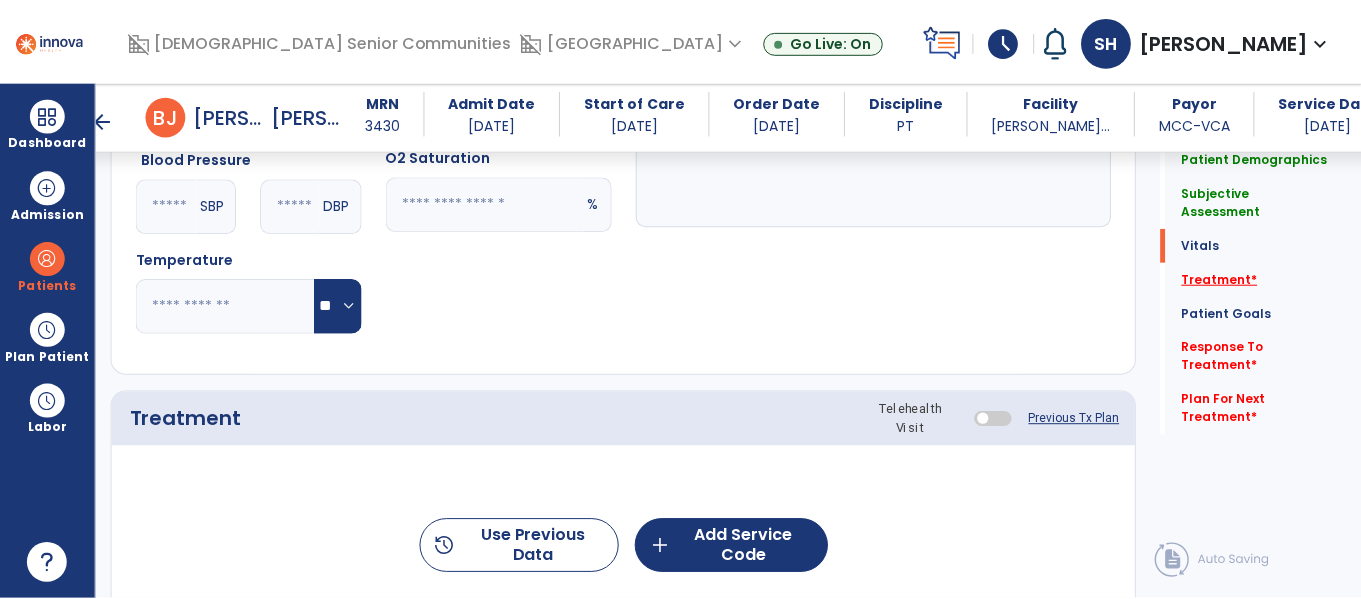 scroll, scrollTop: 1146, scrollLeft: 0, axis: vertical 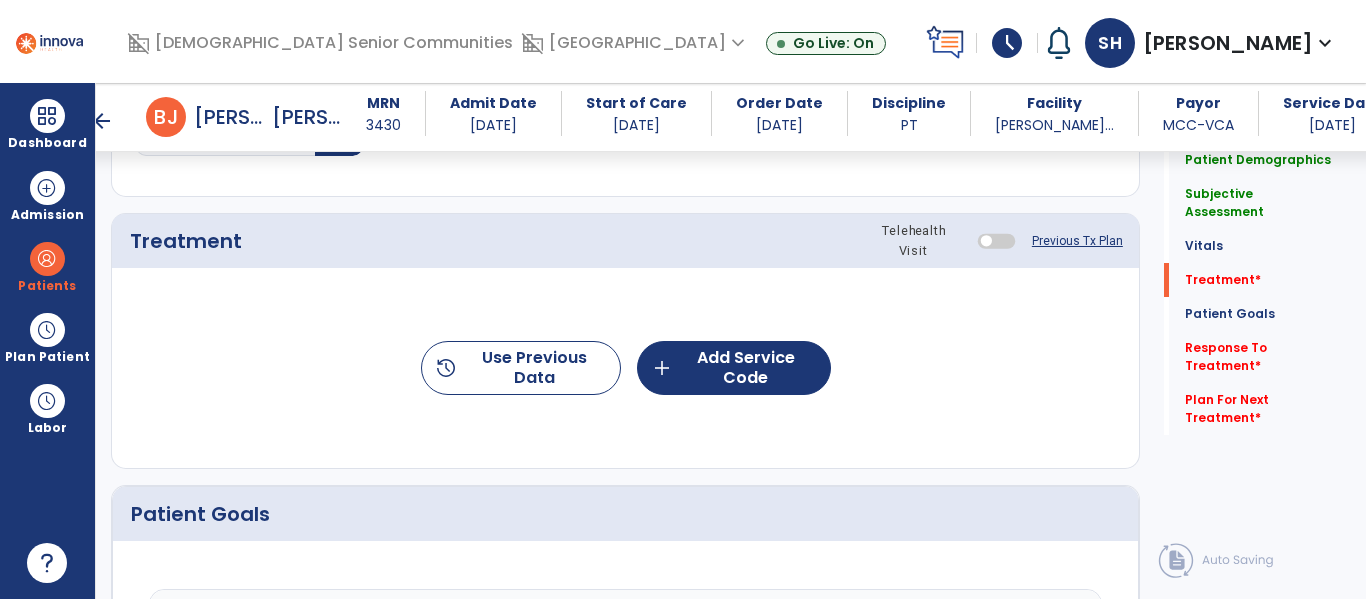 click at bounding box center [996, 240] 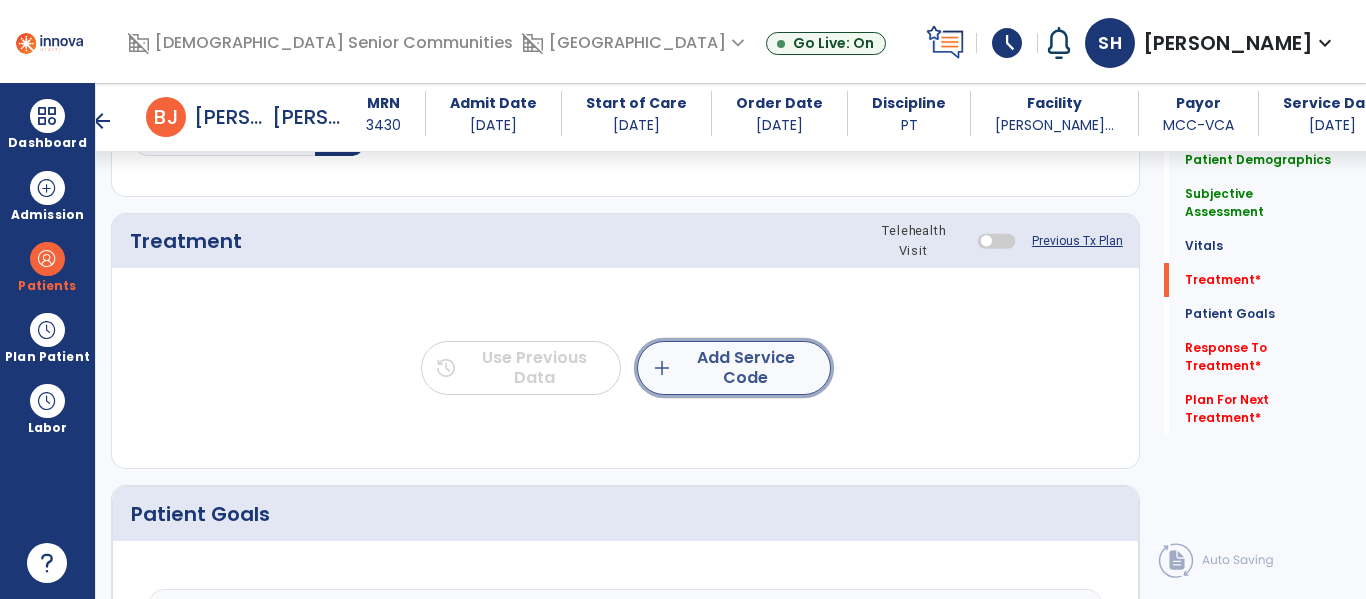 click on "add  Add Service Code" 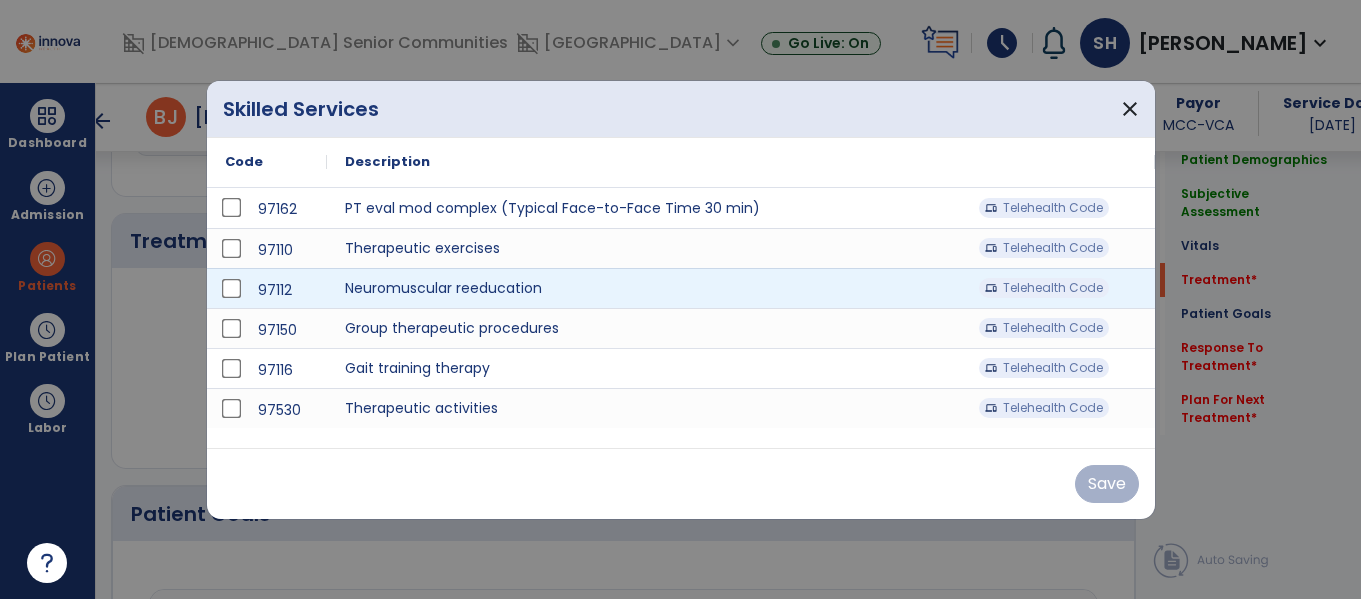 scroll, scrollTop: 1146, scrollLeft: 0, axis: vertical 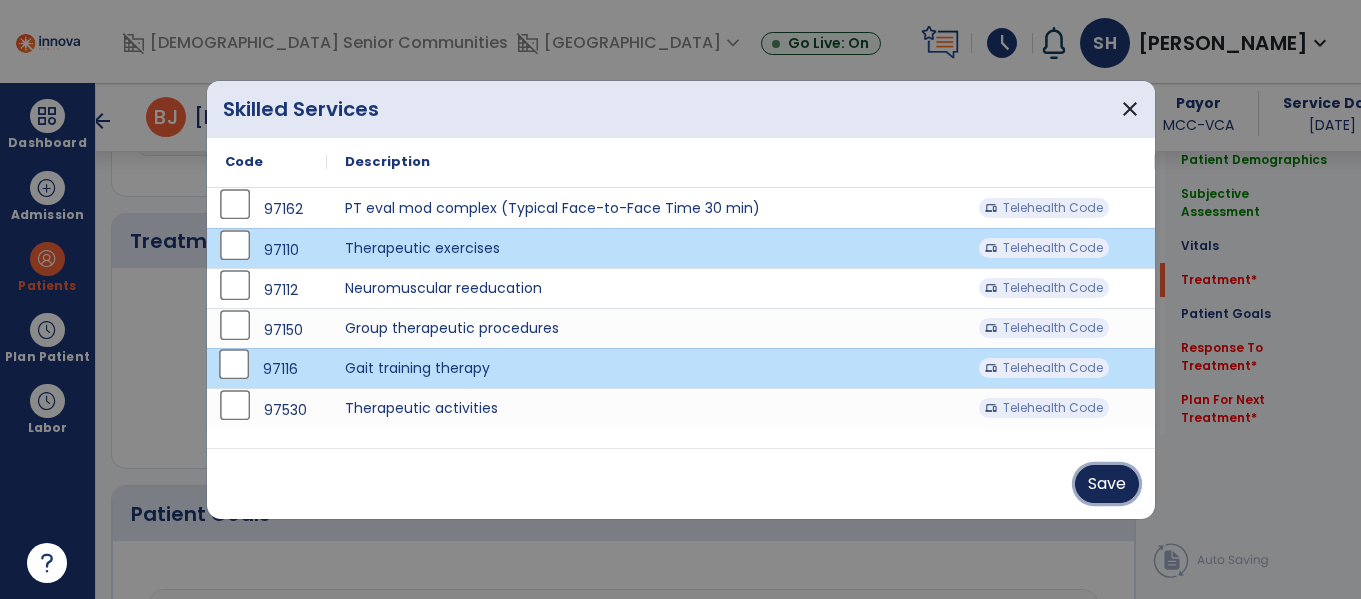 click on "Save" at bounding box center (1107, 484) 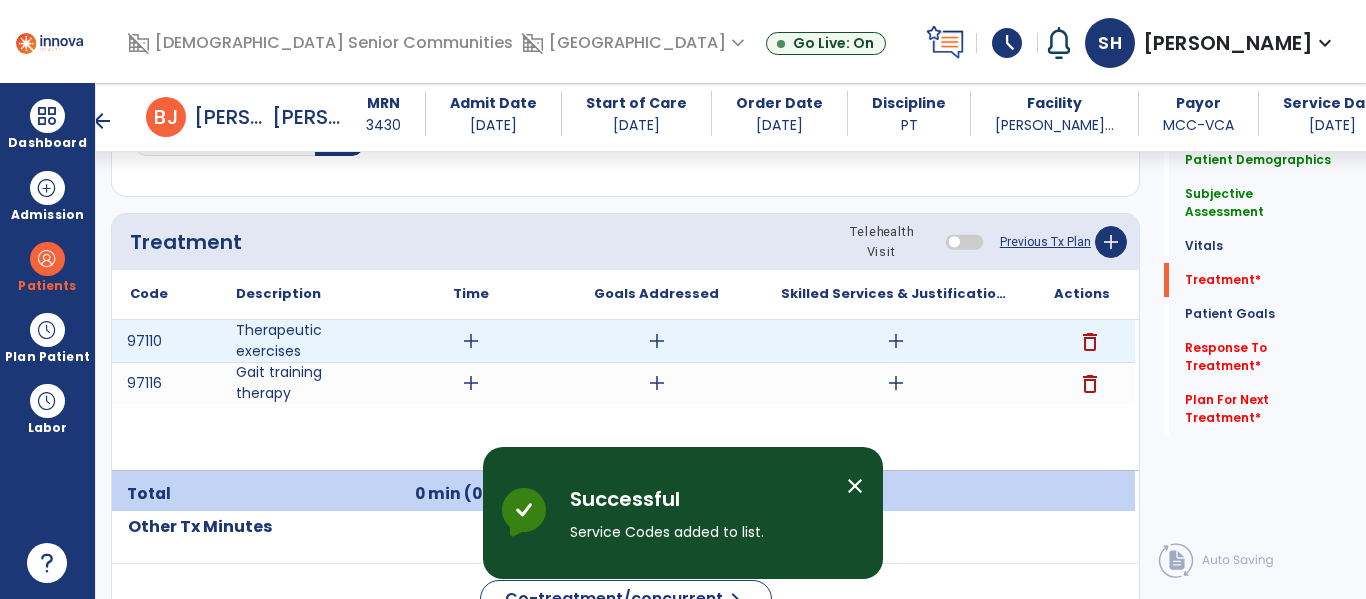 click on "add" at bounding box center [896, 341] 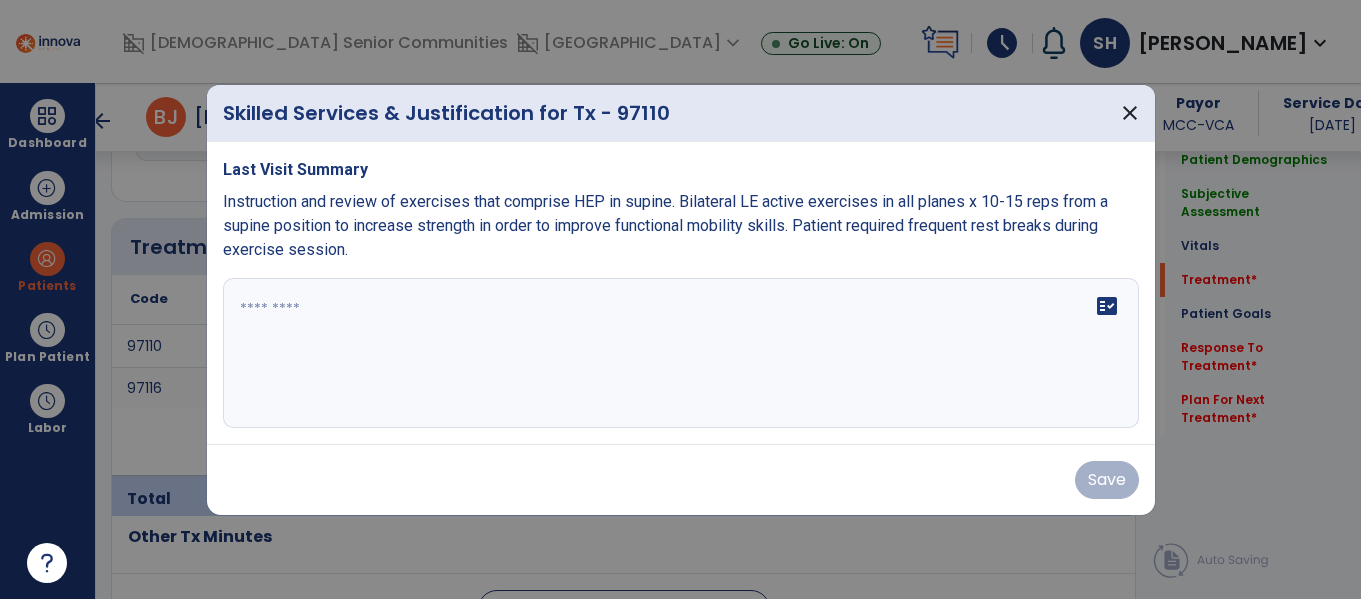 scroll, scrollTop: 1146, scrollLeft: 0, axis: vertical 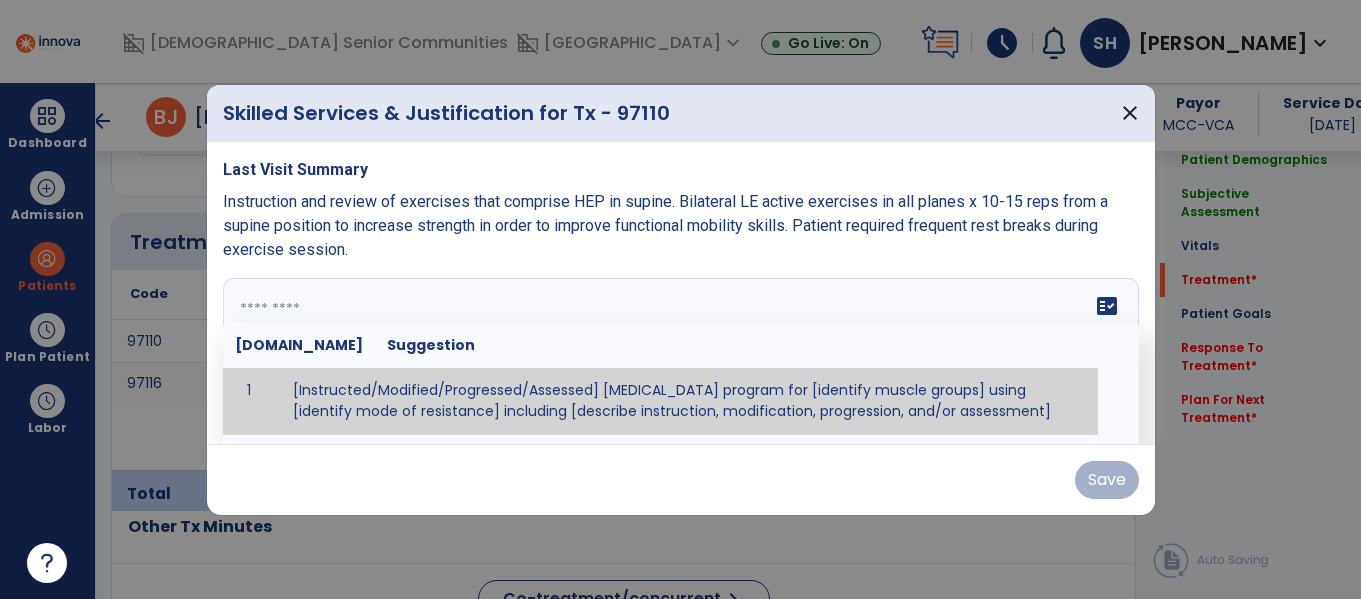 click on "fact_check  Sr.No Suggestion 1 [Instructed/Modified/Progressed/Assessed] resistive exercise program for [identify muscle groups] using [identify mode of resistance] including [describe instruction, modification, progression, and/or assessment] 2 [Instructed/Modified/Progressed/Assessed] aerobic exercise program using [identify equipment/mode] including [describe instruction, modification,progression, and/or assessment] 3 [Instructed/Modified/Progressed/Assessed] [PROM/A/AROM/AROM] program for [identify joint movements] using [contract-relax, over-pressure, inhibitory techniques, other] 4 [Assessed/Tested] aerobic capacity with administration of [aerobic capacity test]" at bounding box center [681, 353] 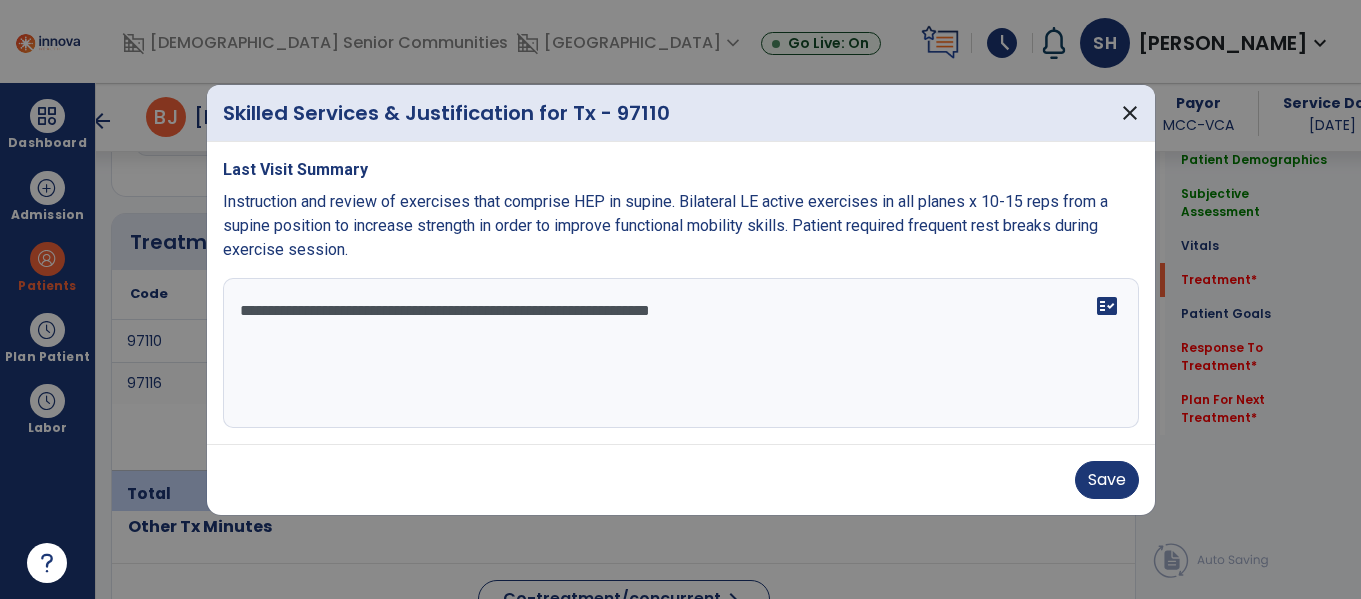 click on "**********" at bounding box center (681, 353) 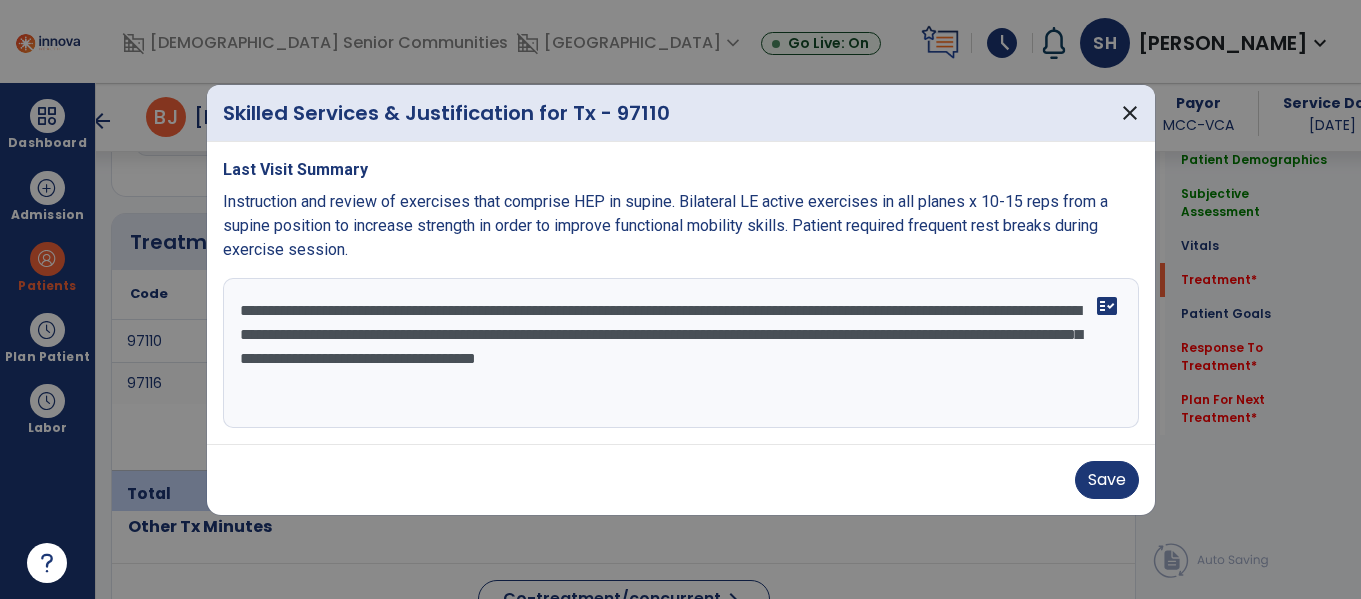 click on "**********" at bounding box center [681, 293] 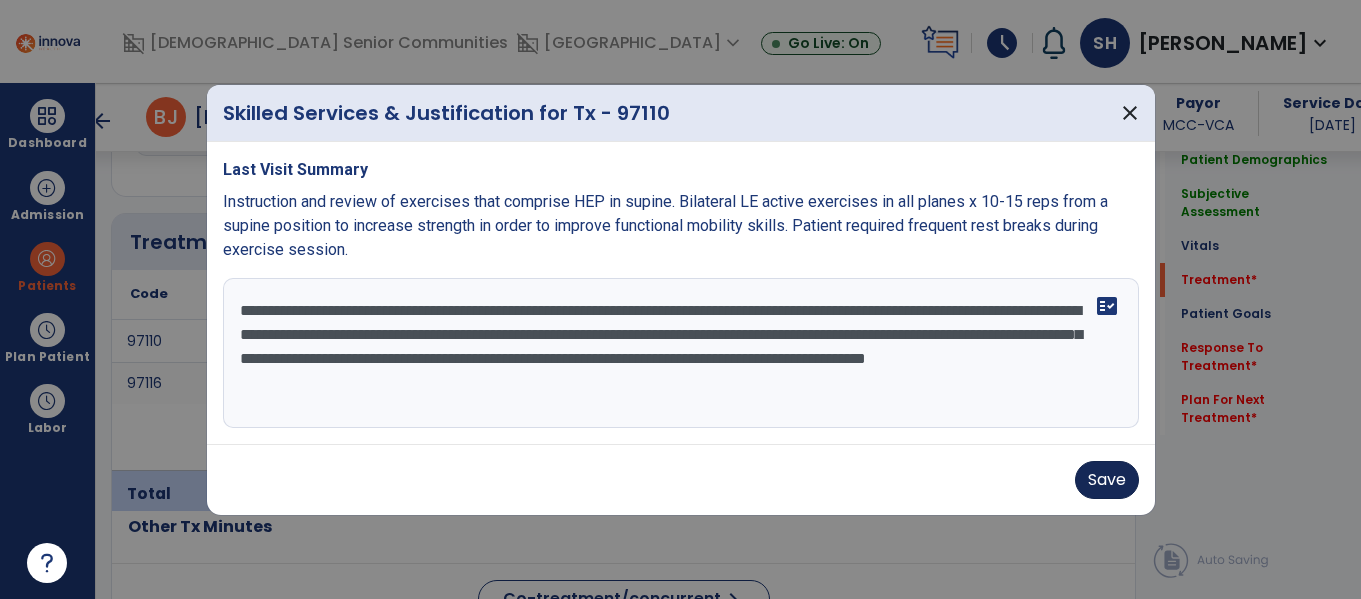 type on "**********" 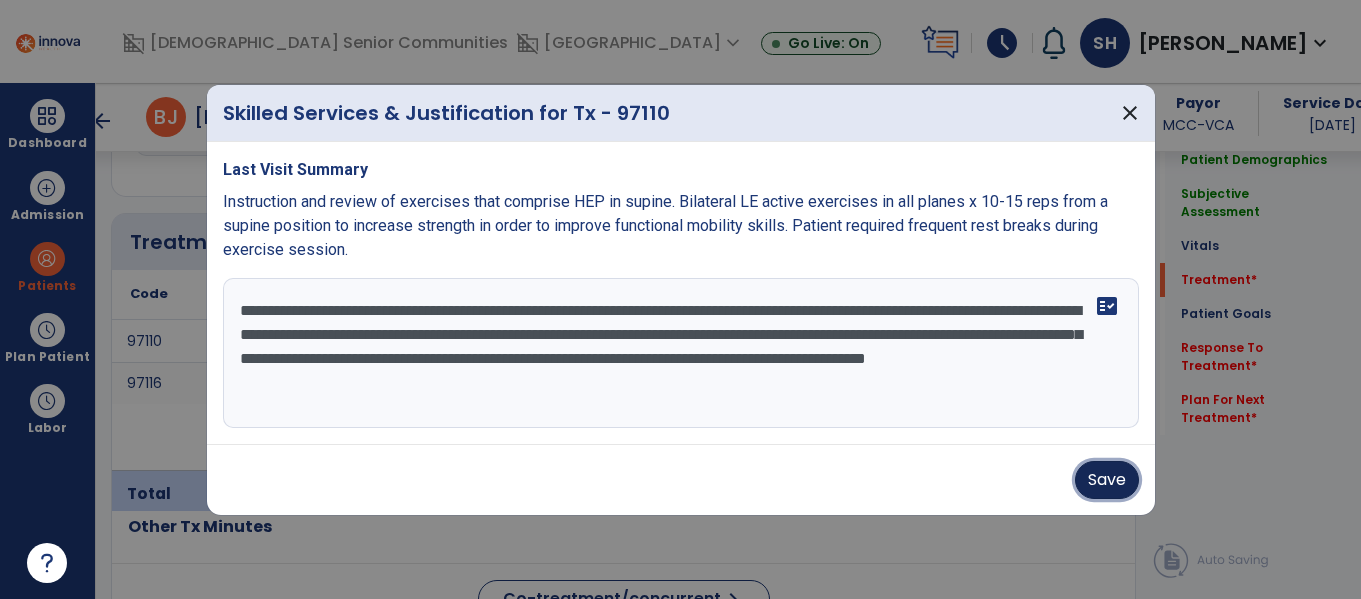 click on "Save" at bounding box center [1107, 480] 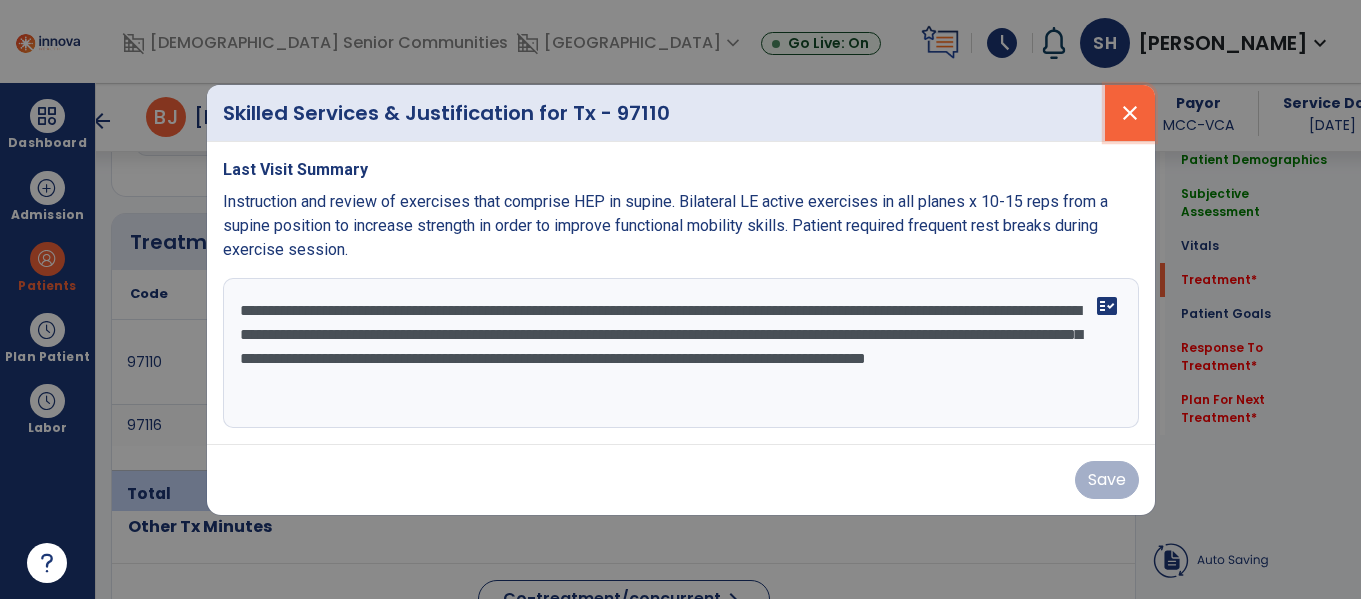 click on "close" at bounding box center (1130, 113) 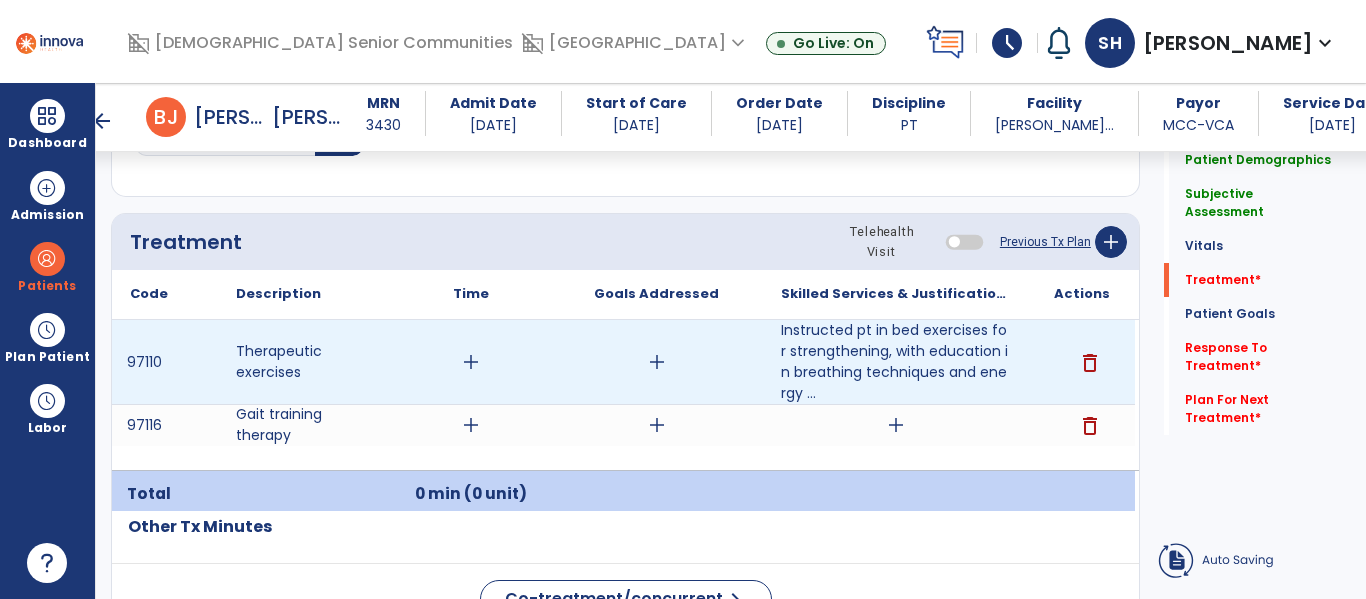 click on "add" at bounding box center (471, 362) 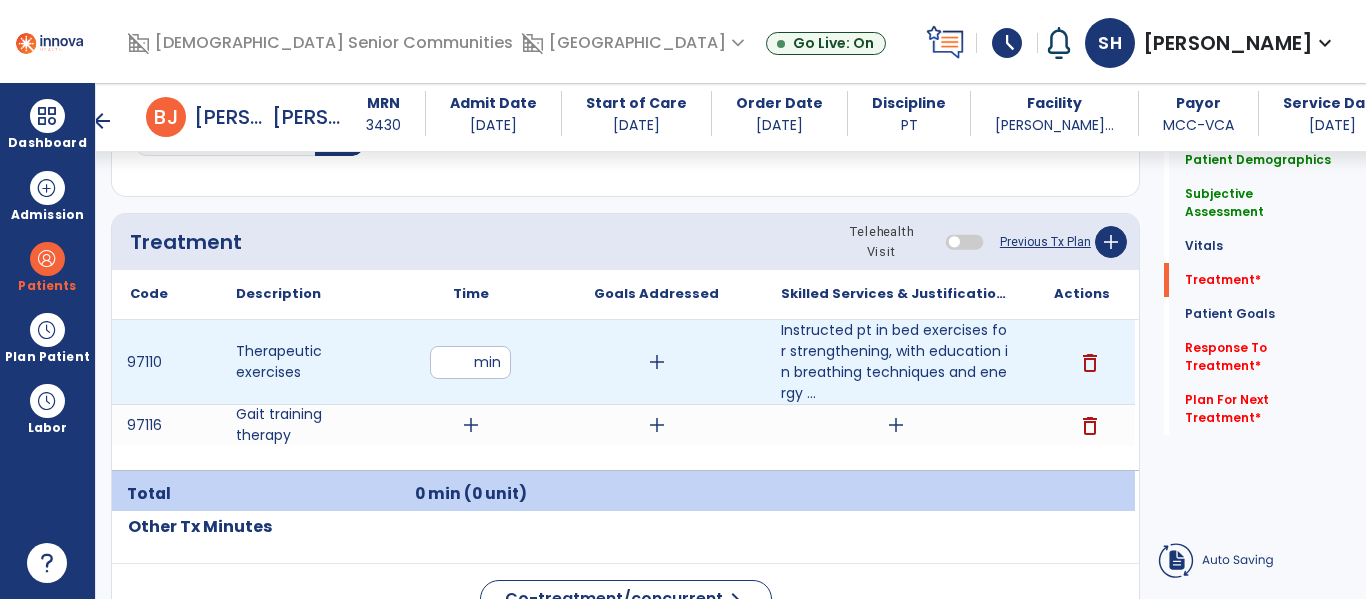 type on "**" 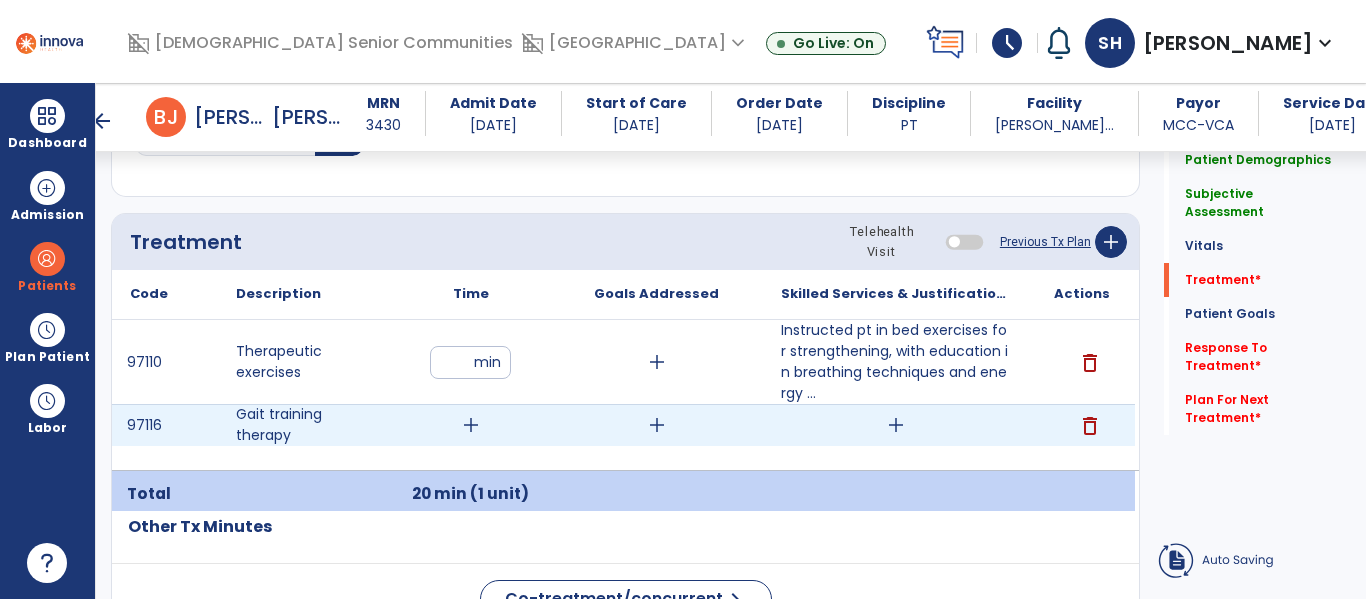 click on "add" at bounding box center [471, 425] 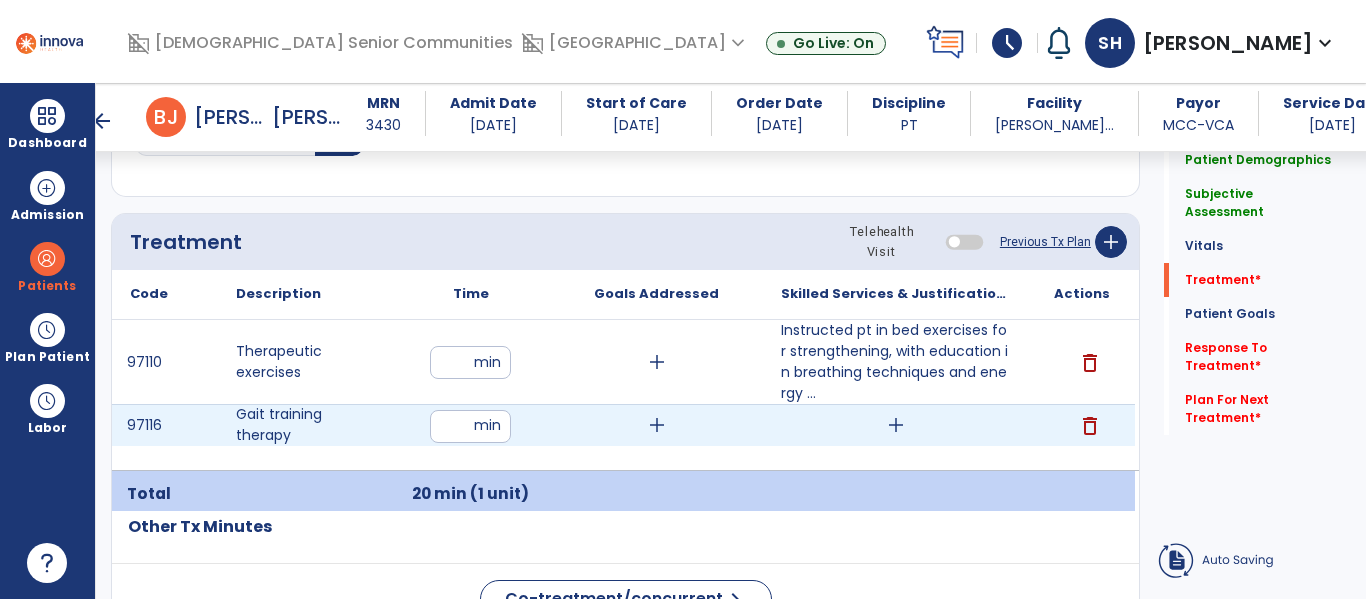 type on "**" 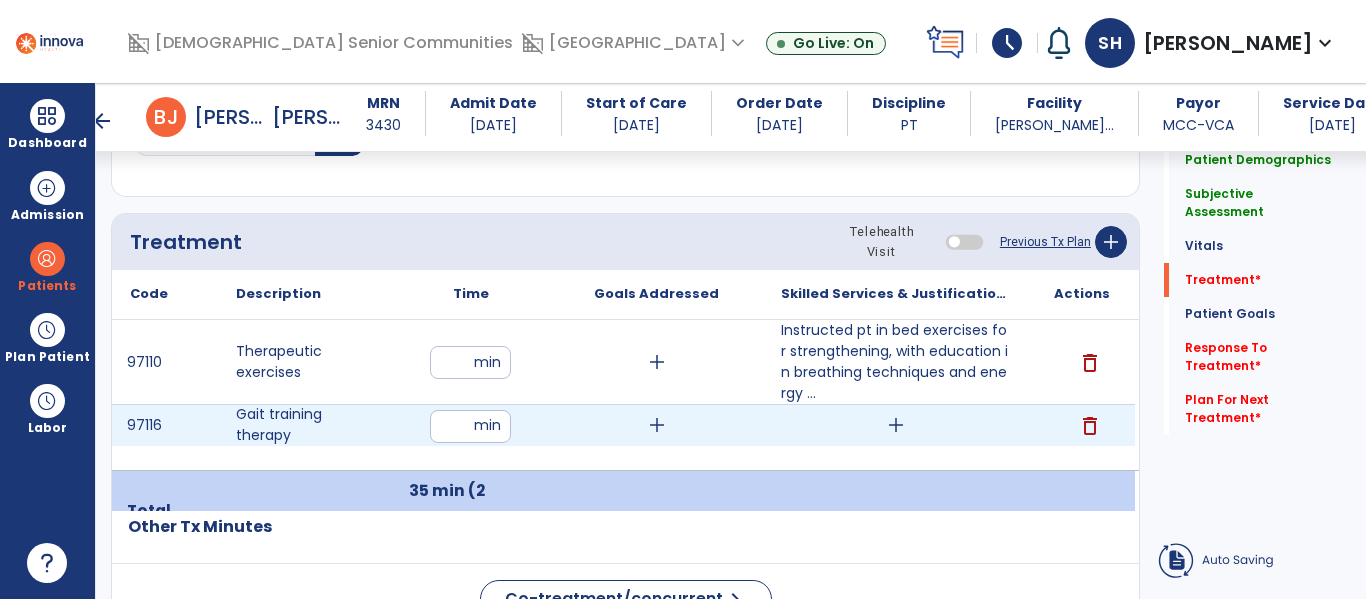 click on "add" at bounding box center [896, 425] 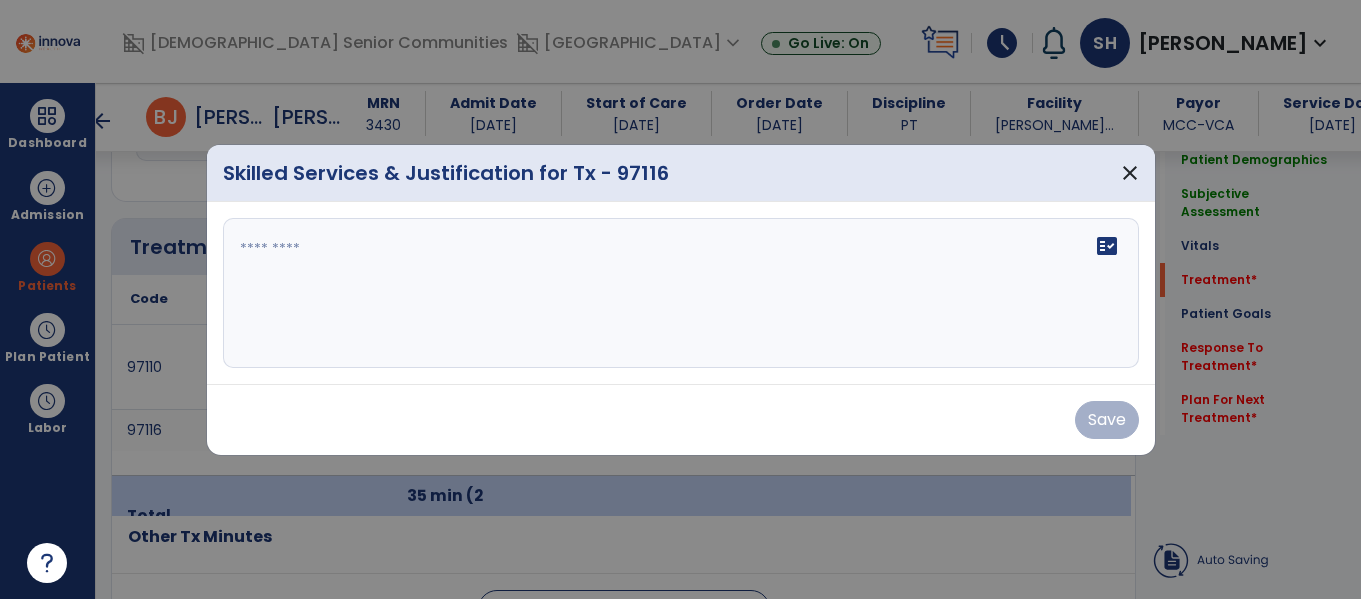 scroll, scrollTop: 1146, scrollLeft: 0, axis: vertical 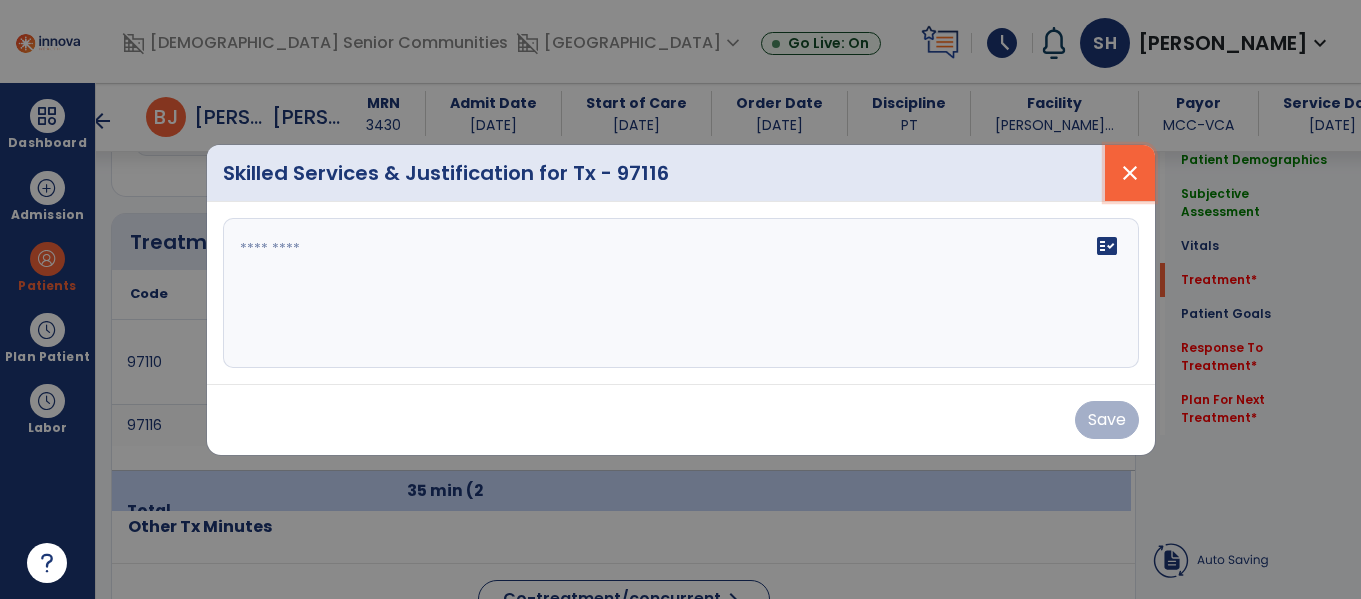 click on "close" at bounding box center (1130, 173) 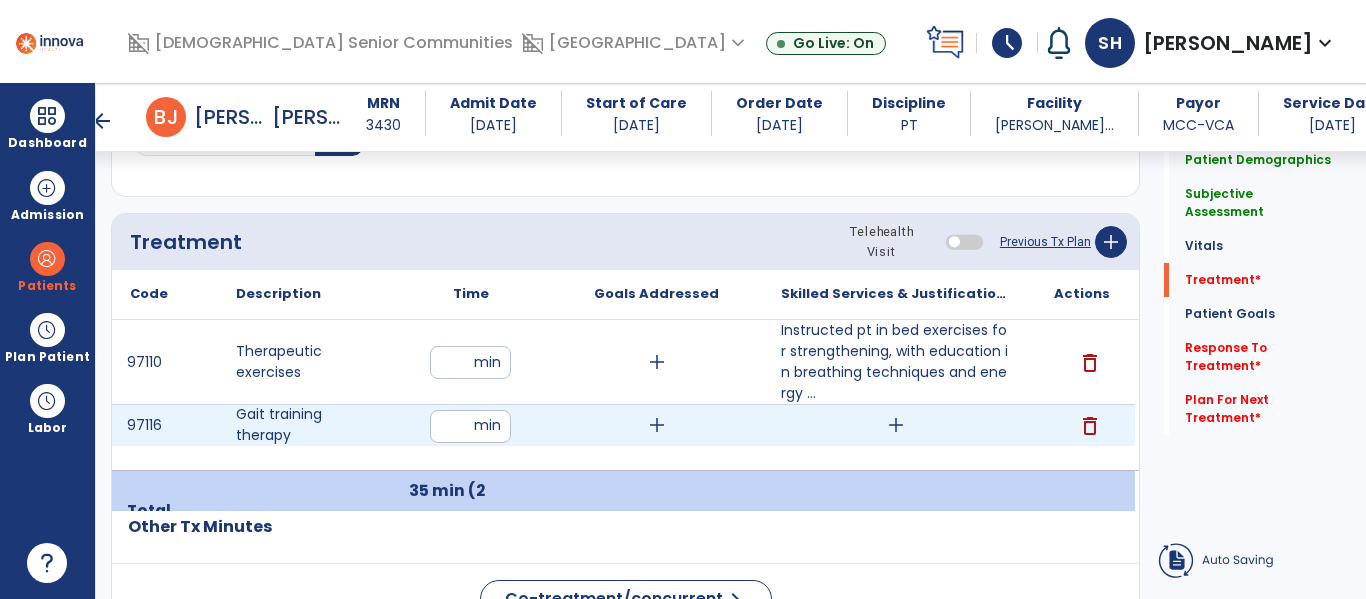 click on "add" at bounding box center (896, 425) 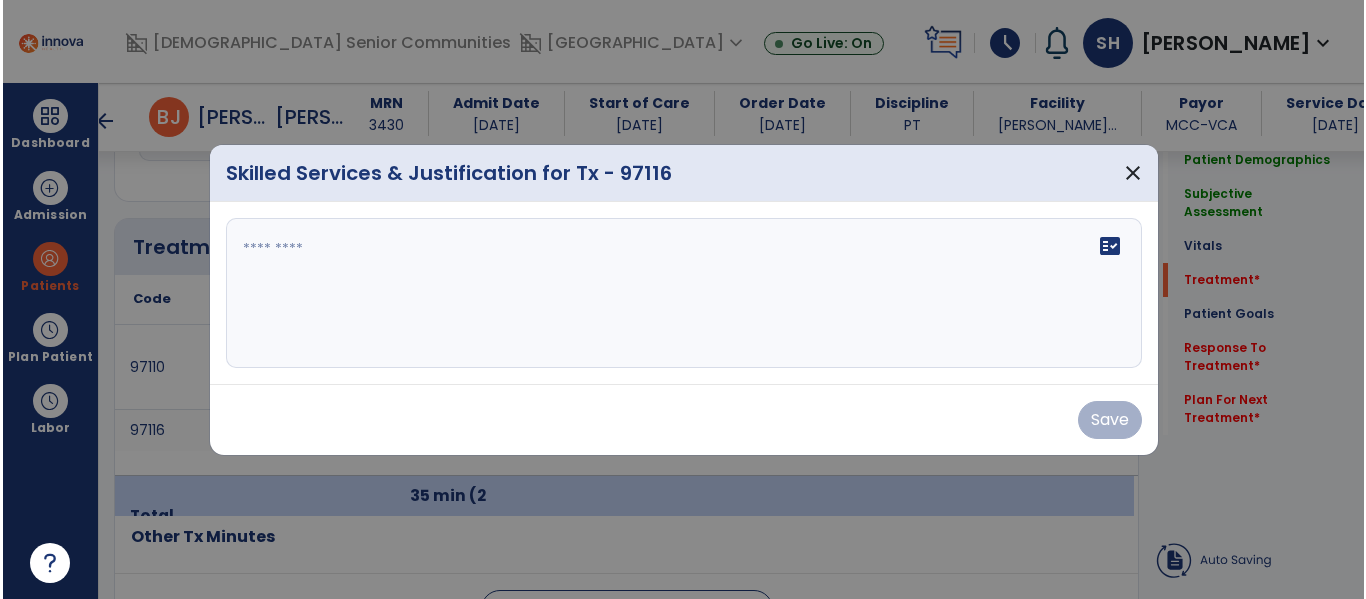 scroll, scrollTop: 1146, scrollLeft: 0, axis: vertical 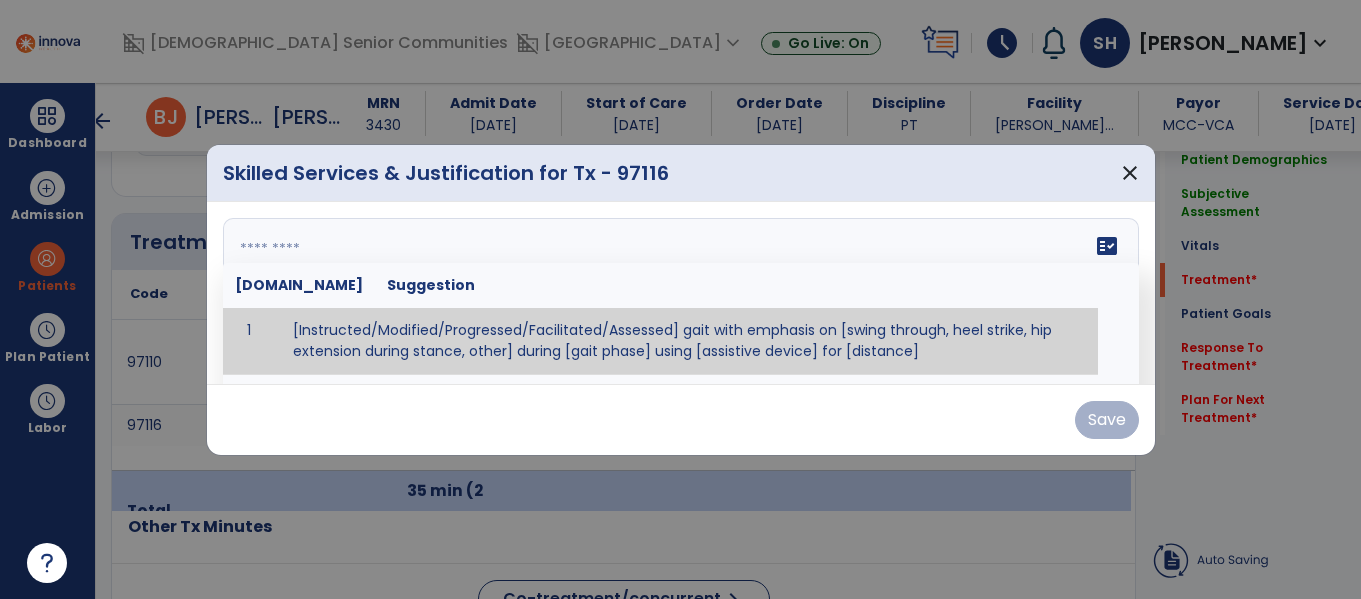 click on "fact_check  Sr.No Suggestion 1 [Instructed/Modified/Progressed/Facilitated/Assessed] gait with emphasis on [swing through, heel strike, hip extension during stance, other] during [gait phase] using [assistive device] for [distance] 2 [Instructed/Modified/Progressed/Facilitated/Assessed] use of [assistive device] and [NWB, PWB, step-to gait pattern, step through gait pattern] 3 [Instructed/Modified/Progressed/Facilitated/Assessed] patient's ability to [ascend/descend # of steps, perform directional changes, walk on even/uneven surfaces, pick-up objects off floor, velocity changes, other] using [assistive device]. 4 [Instructed/Modified/Progressed/Facilitated/Assessed] pre-gait activities including [identify exercise] in order to prepare for gait training. 5" at bounding box center (681, 293) 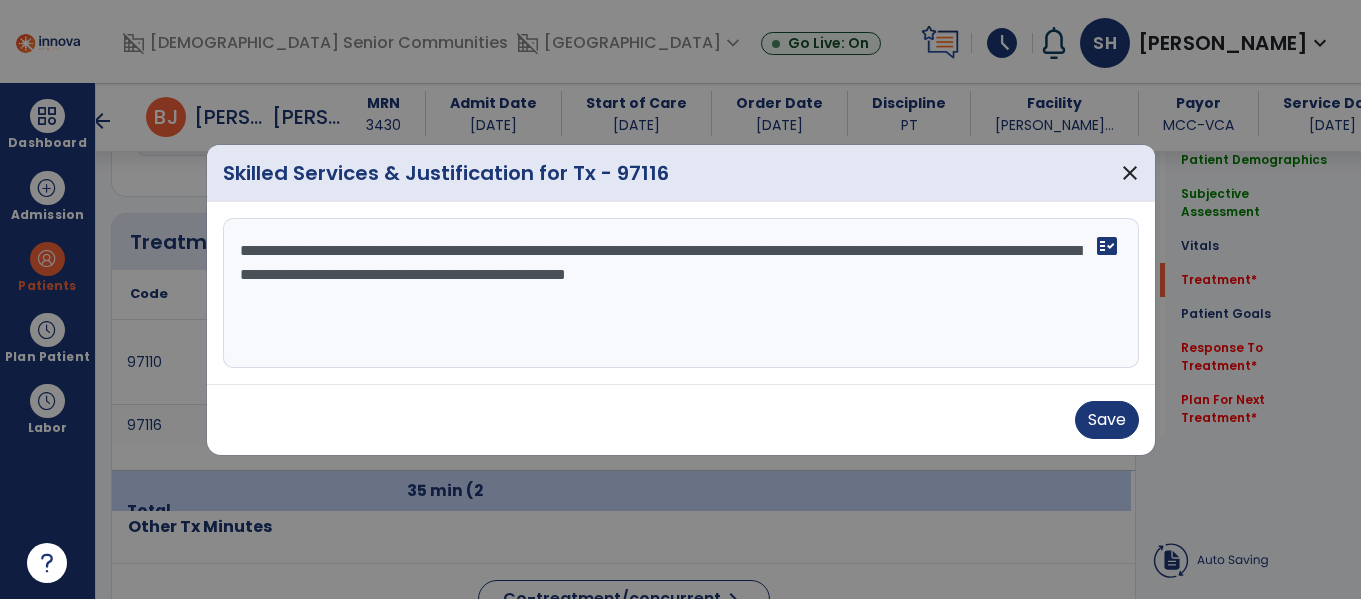click on "**********" at bounding box center (681, 293) 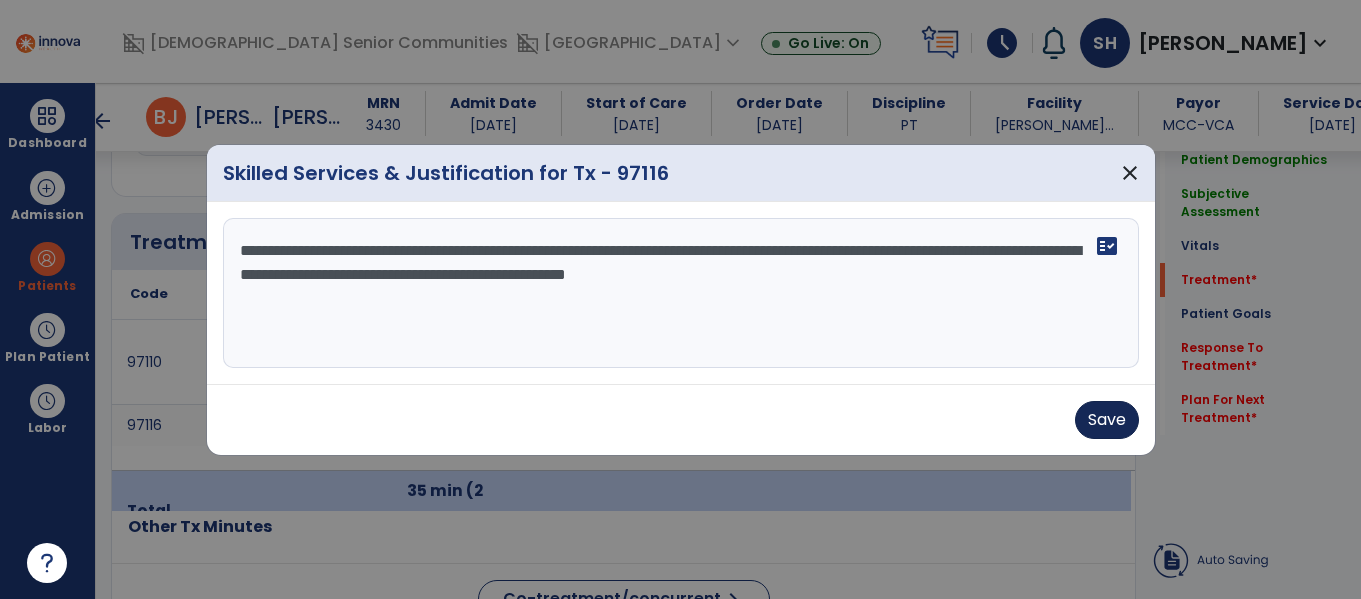 type on "**********" 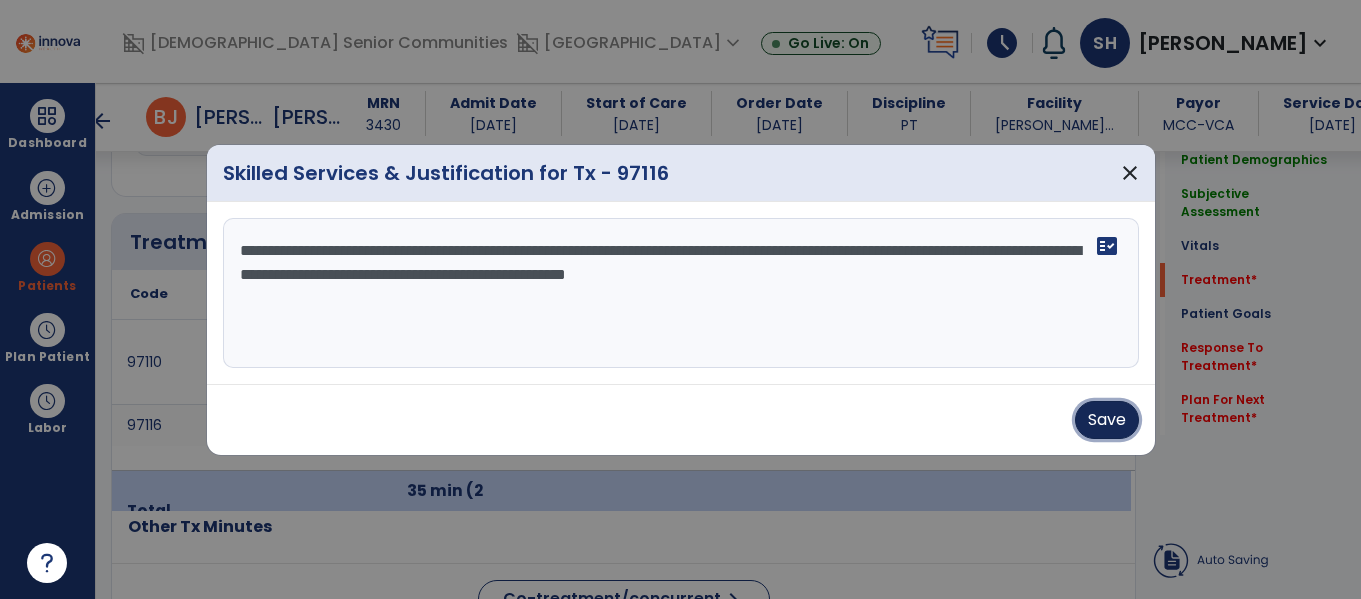 click on "Save" at bounding box center [1107, 420] 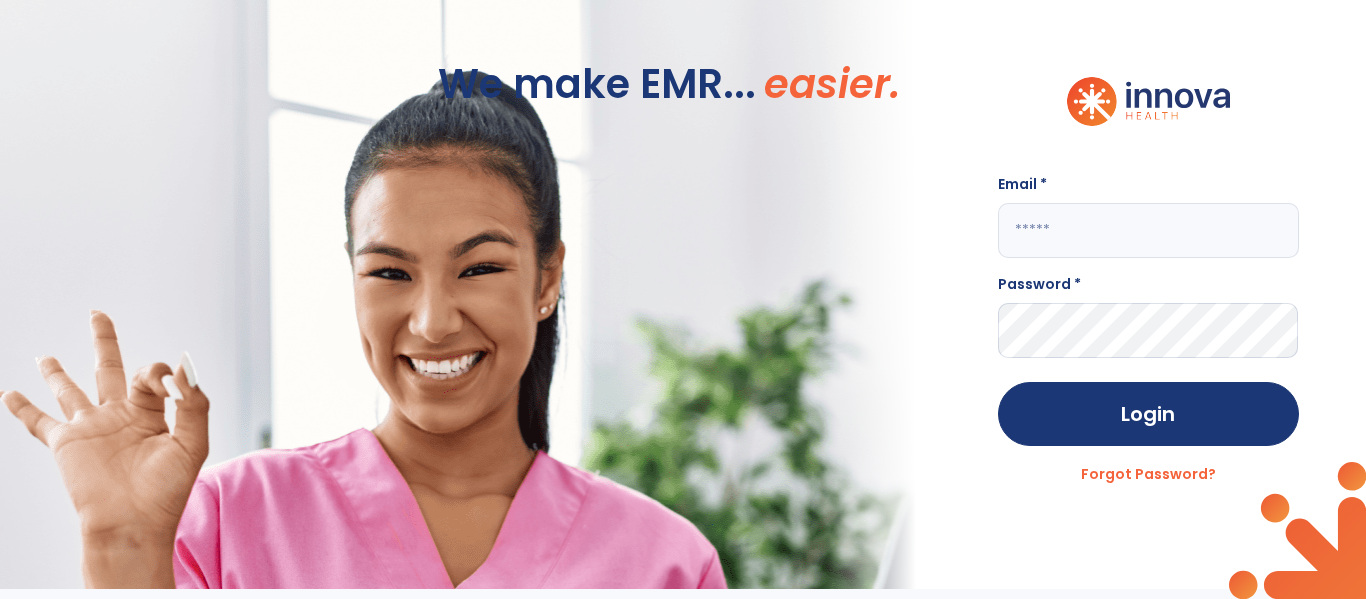 scroll, scrollTop: 0, scrollLeft: 0, axis: both 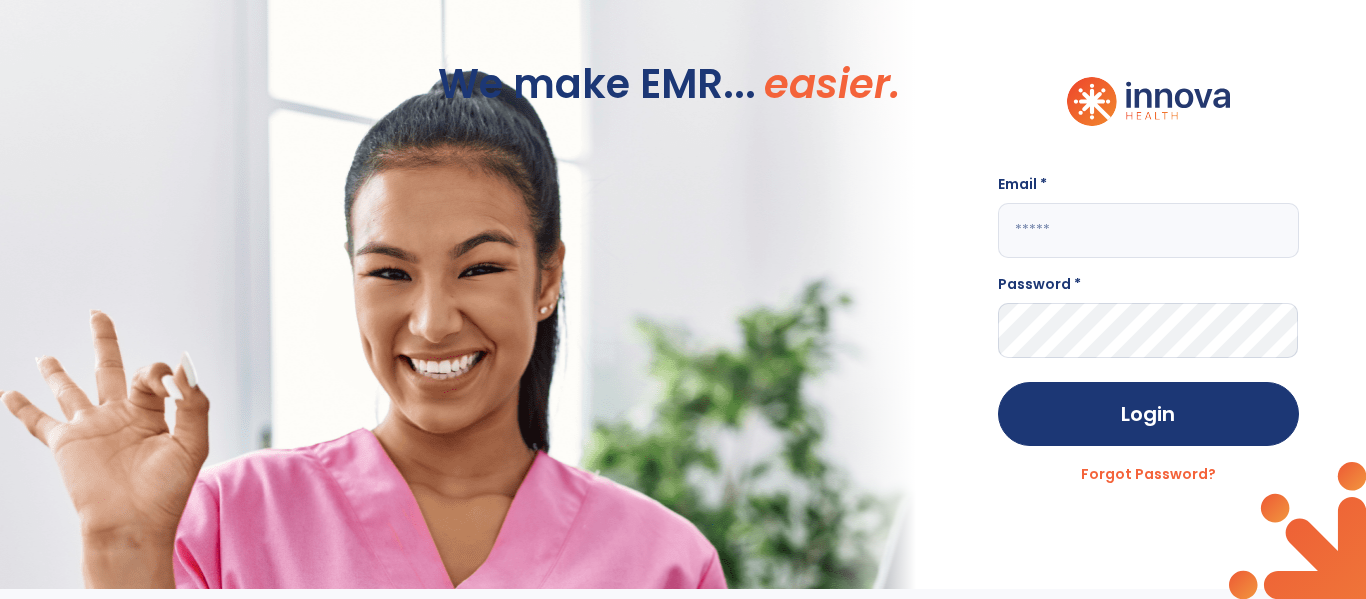 click 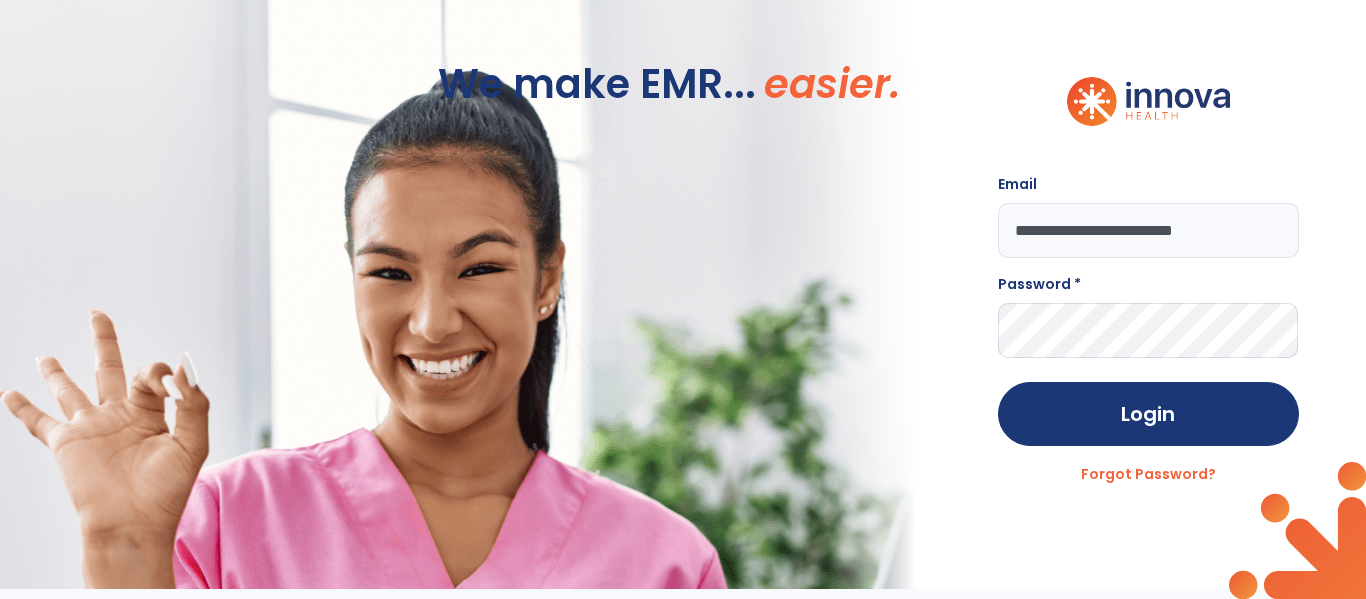 type on "**********" 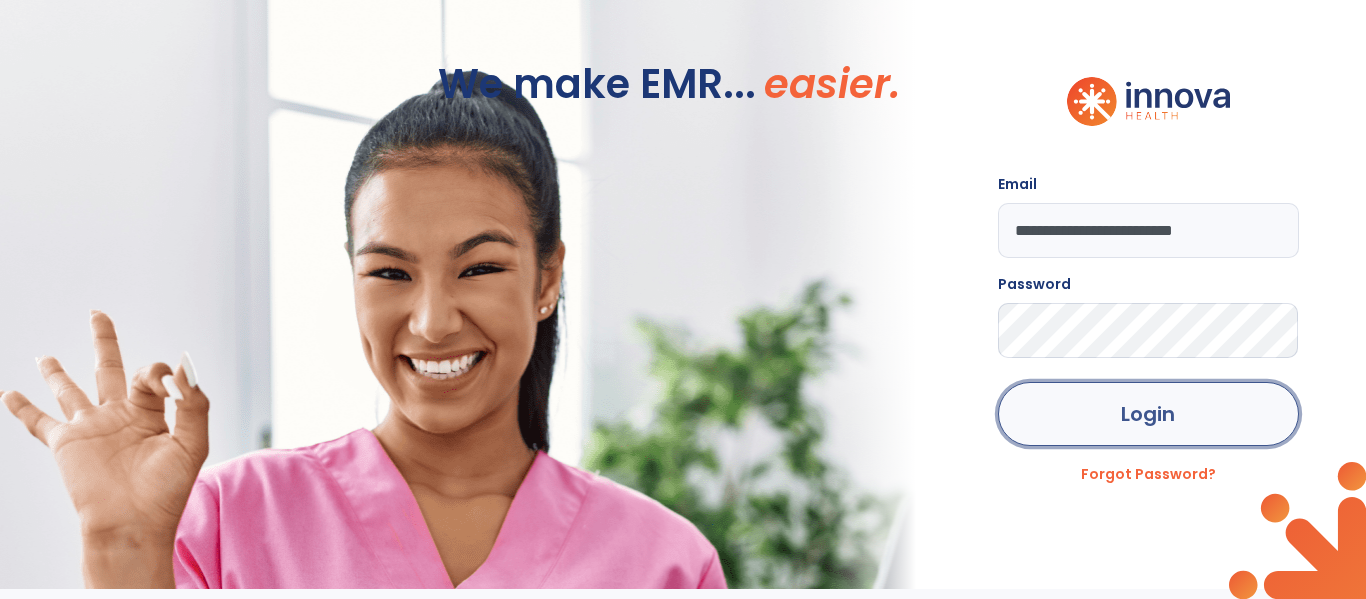 click on "Login" 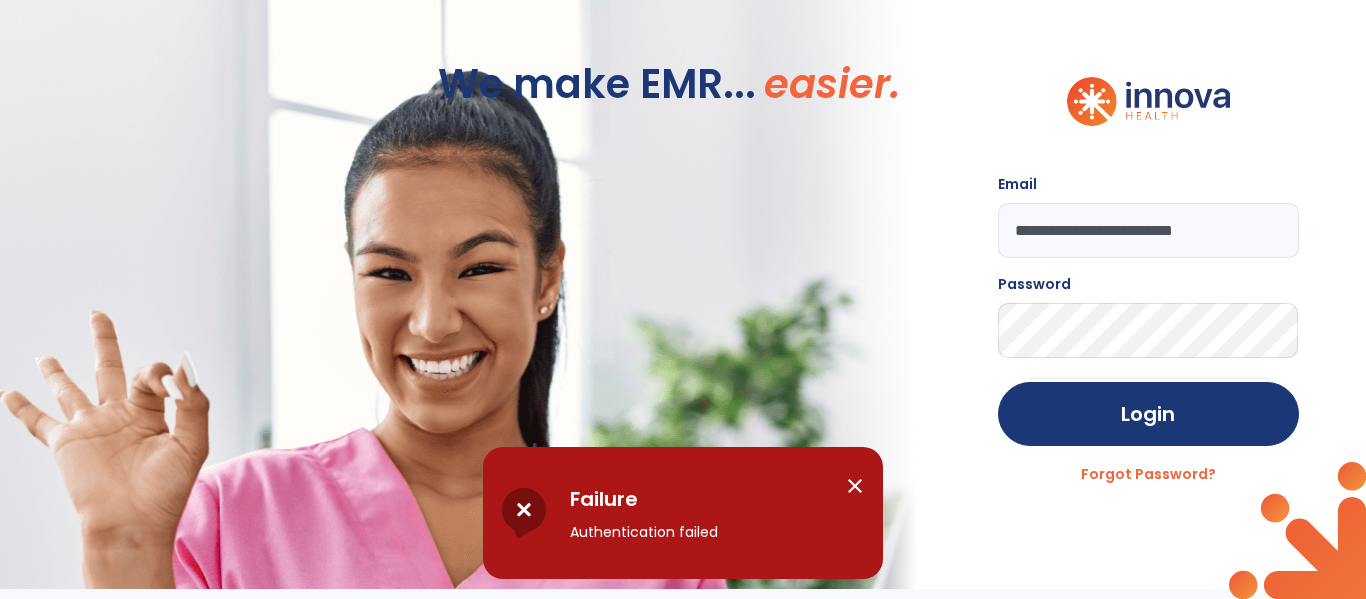 click on "**********" 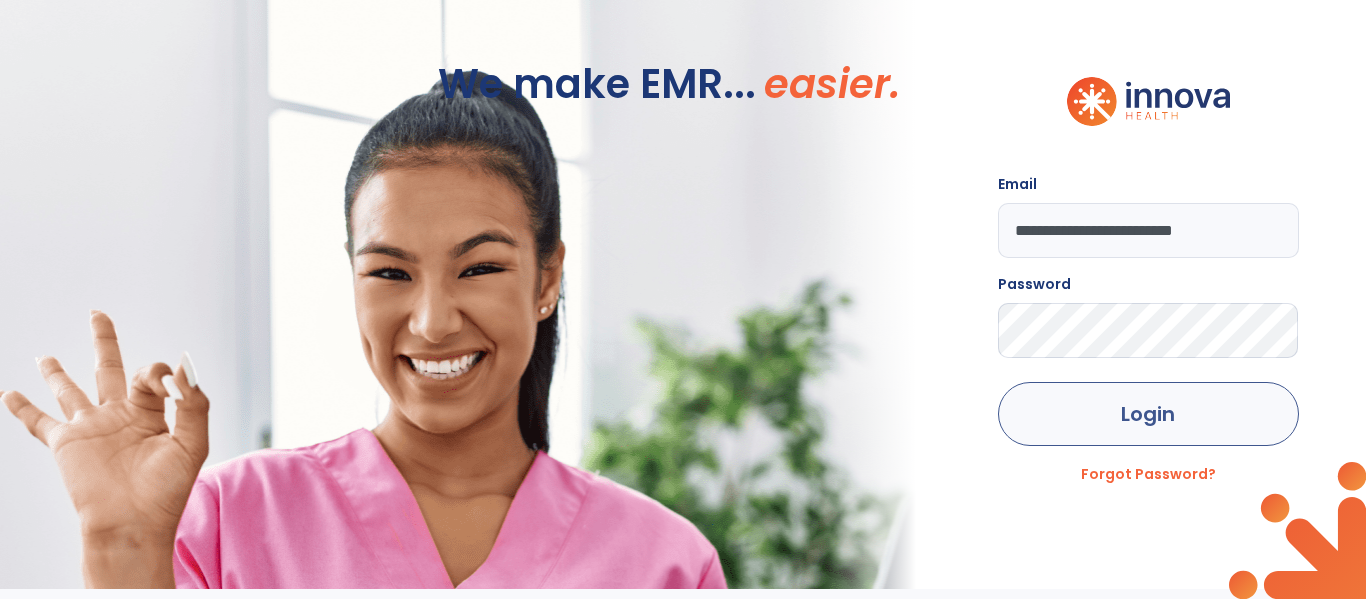 click on "Login" 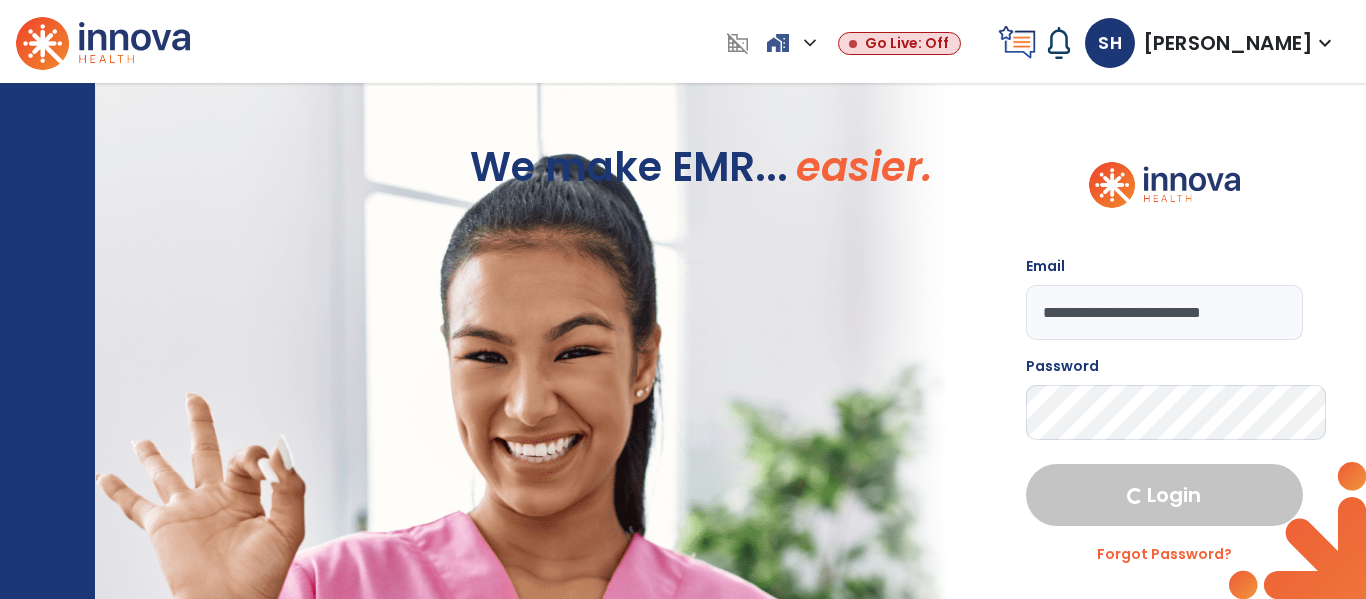 select on "****" 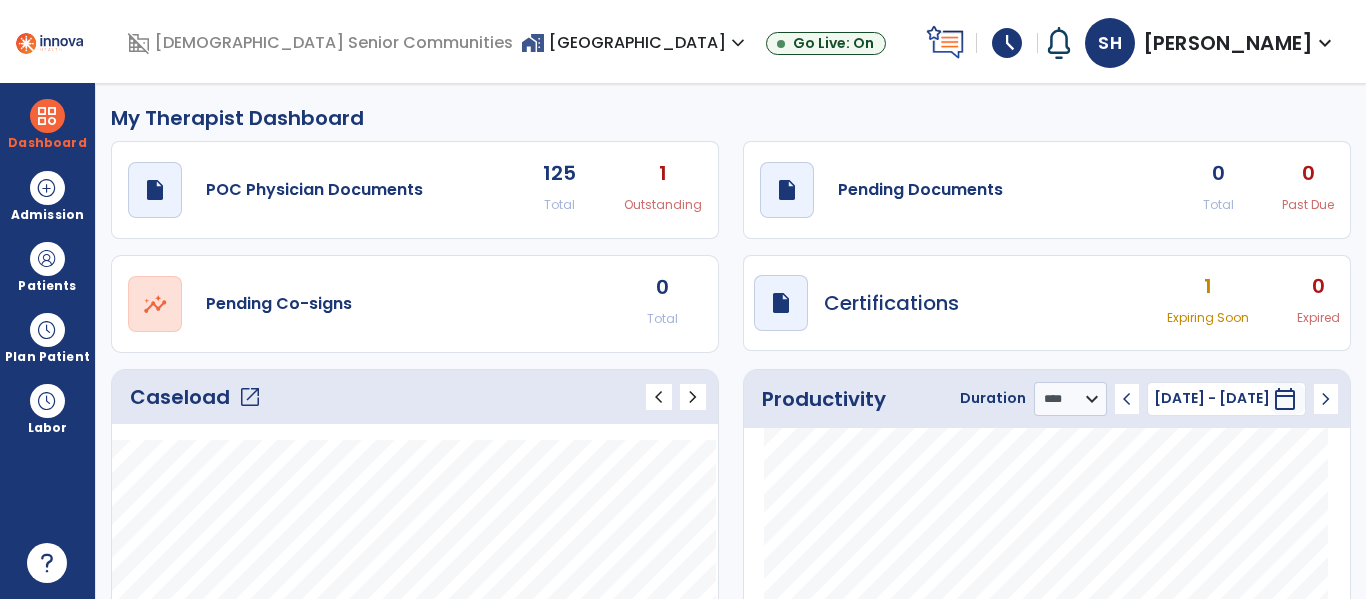click on "open_in_new" 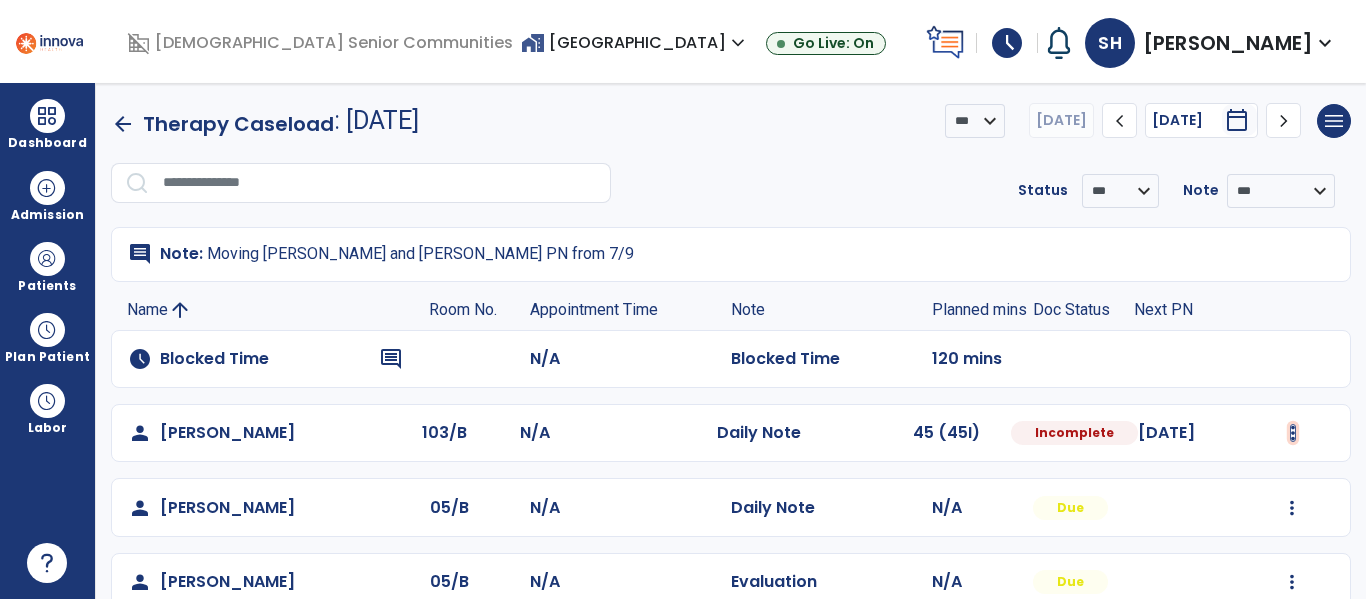 click at bounding box center (1293, 433) 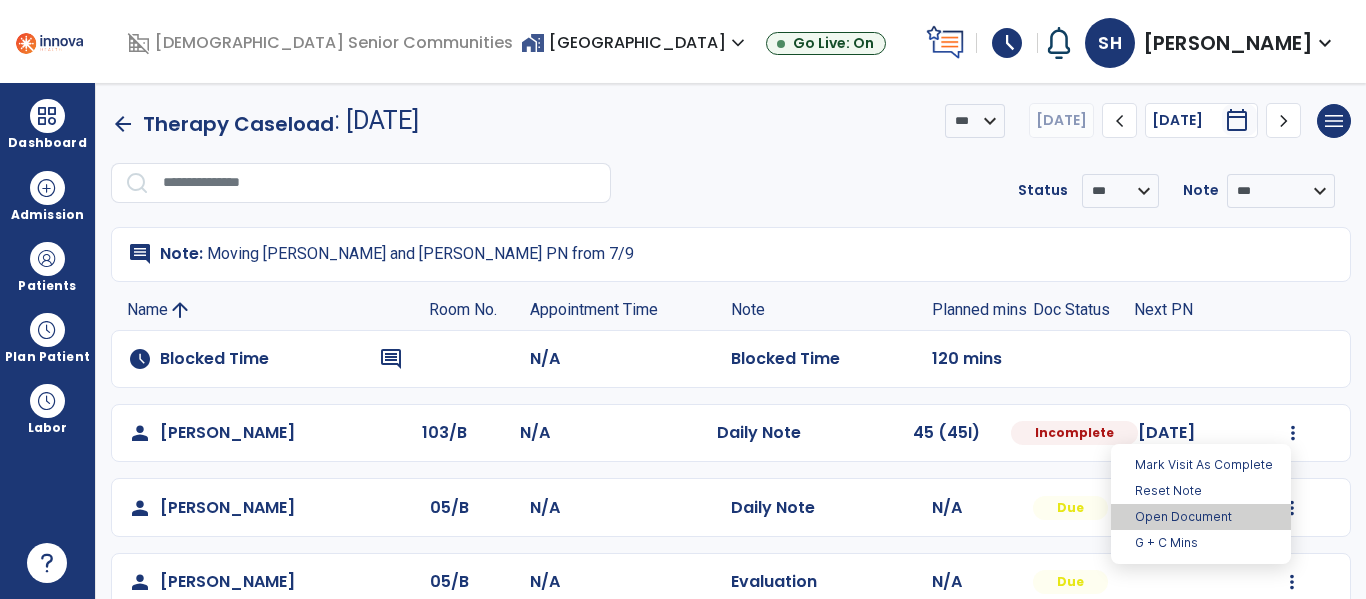 click on "Open Document" at bounding box center (1201, 517) 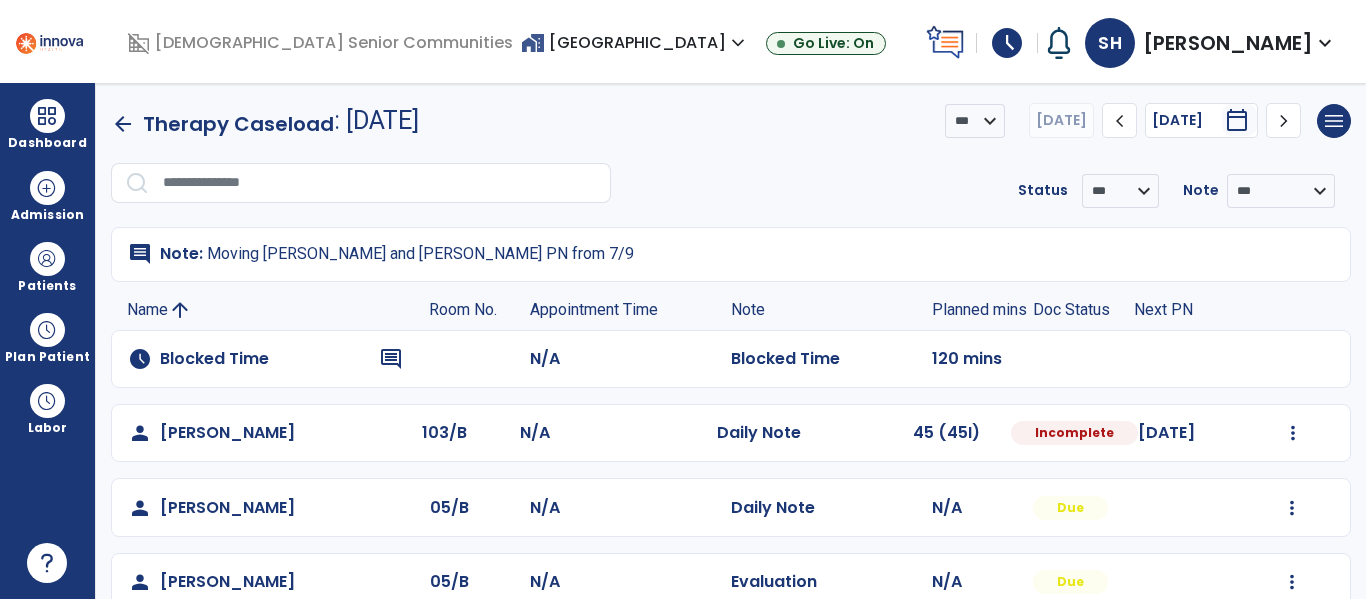 select on "*" 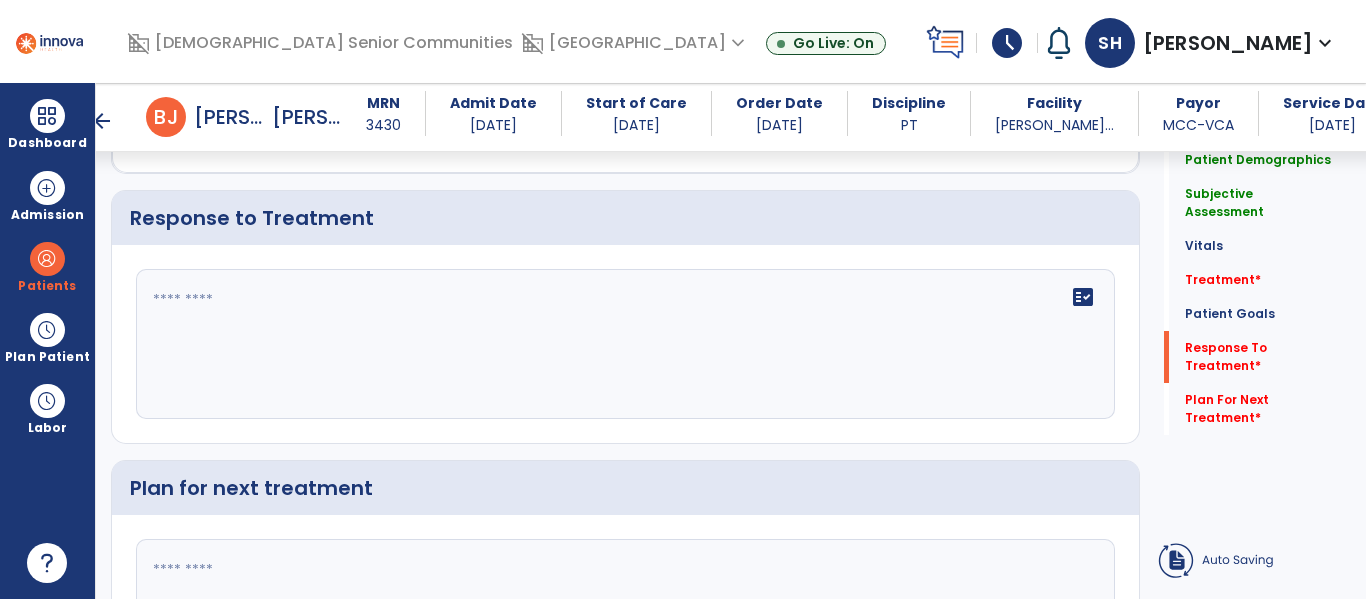 scroll, scrollTop: 2682, scrollLeft: 0, axis: vertical 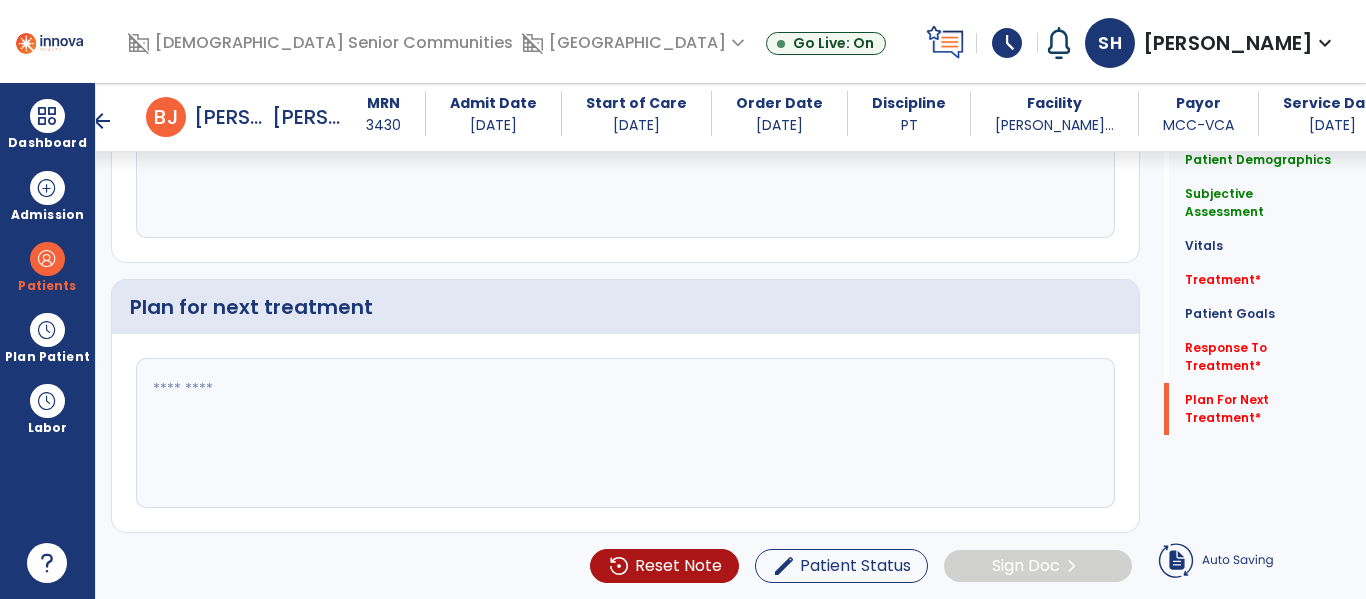 paste on "**********" 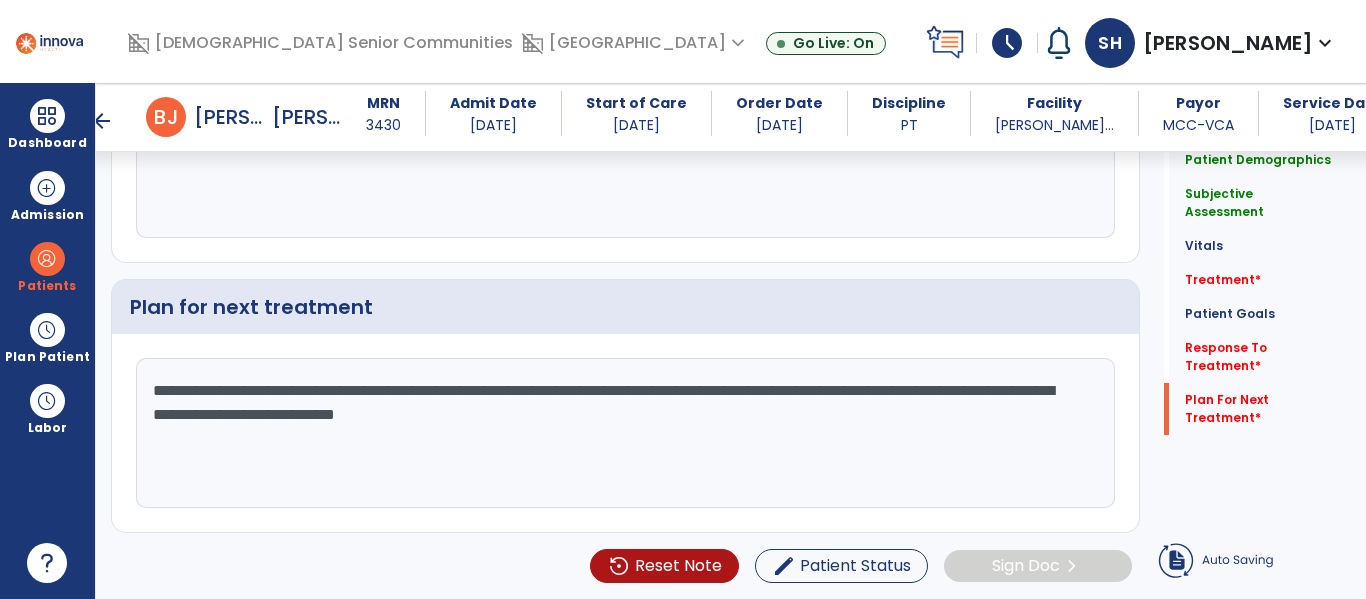 click on "**********" 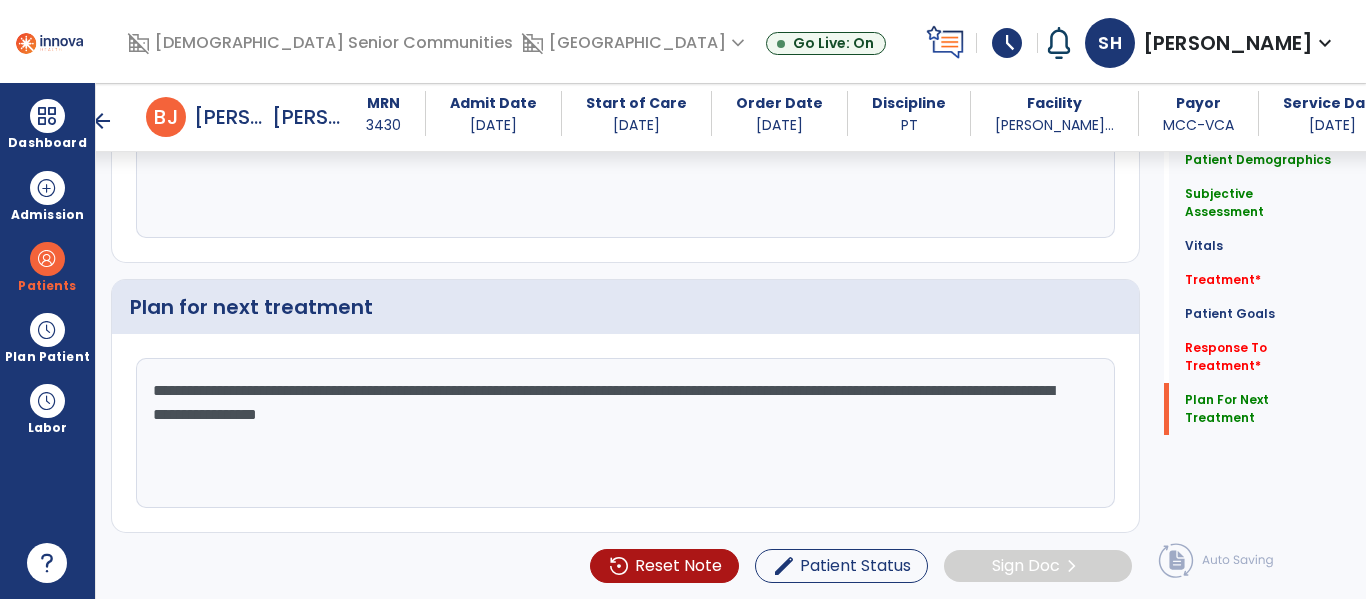 drag, startPoint x: 994, startPoint y: 397, endPoint x: 997, endPoint y: 407, distance: 10.440307 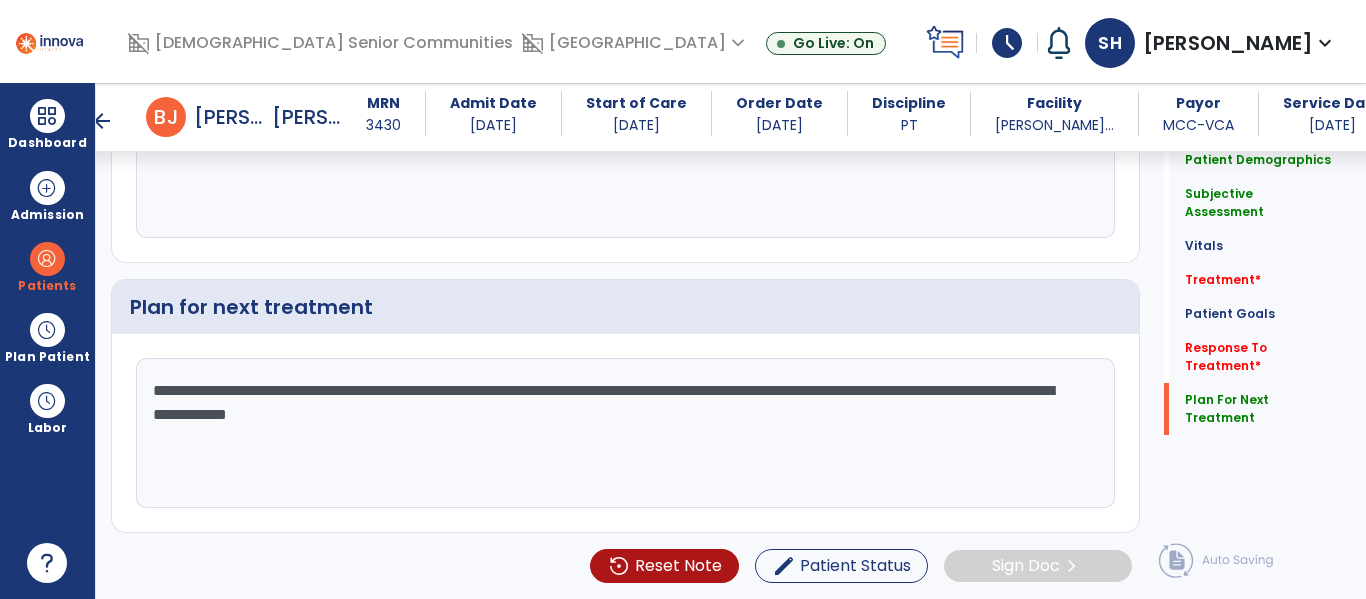 type on "**********" 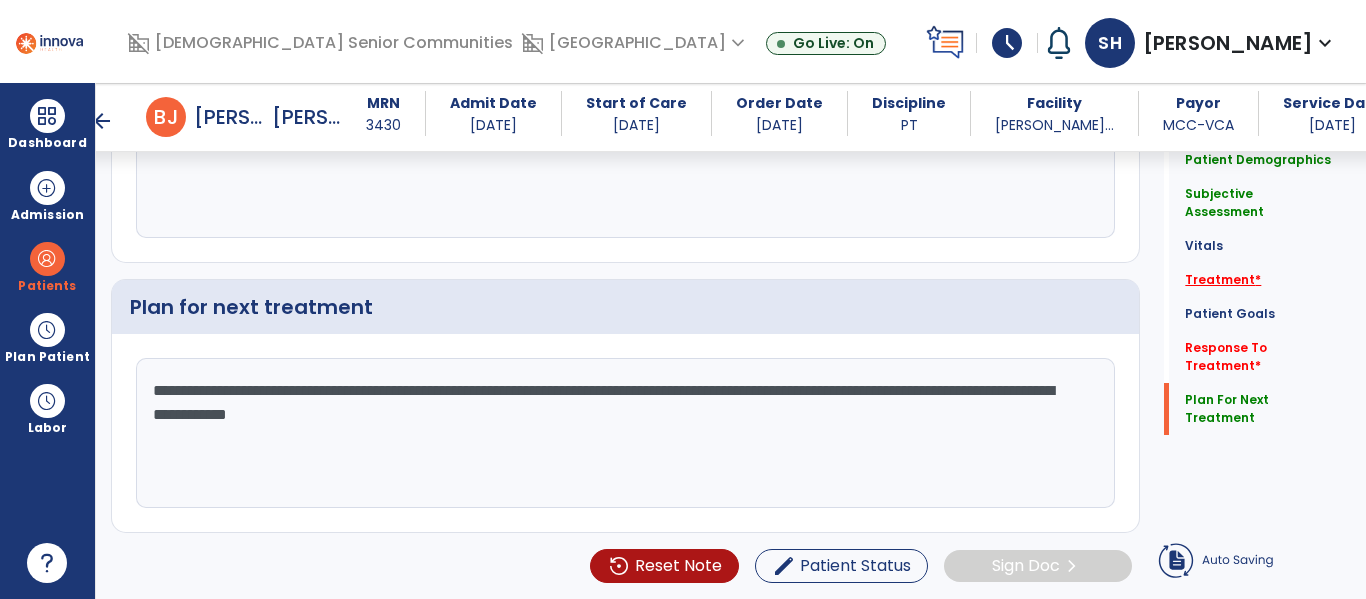 click on "Treatment   *" 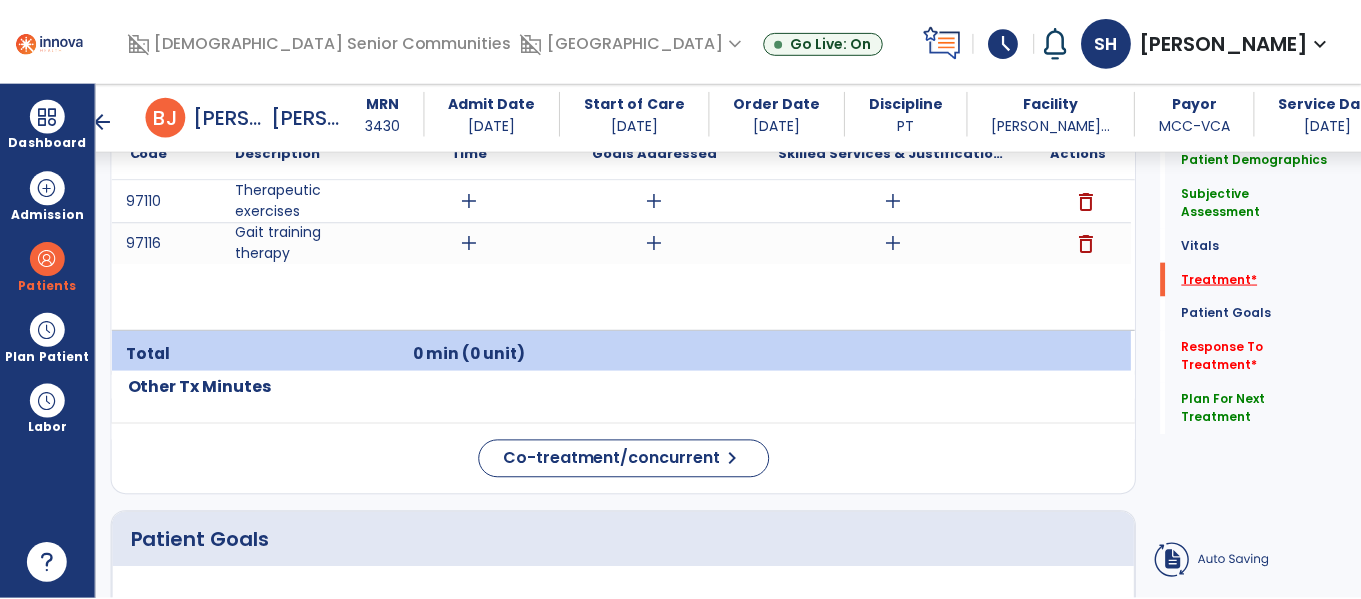 scroll, scrollTop: 1229, scrollLeft: 0, axis: vertical 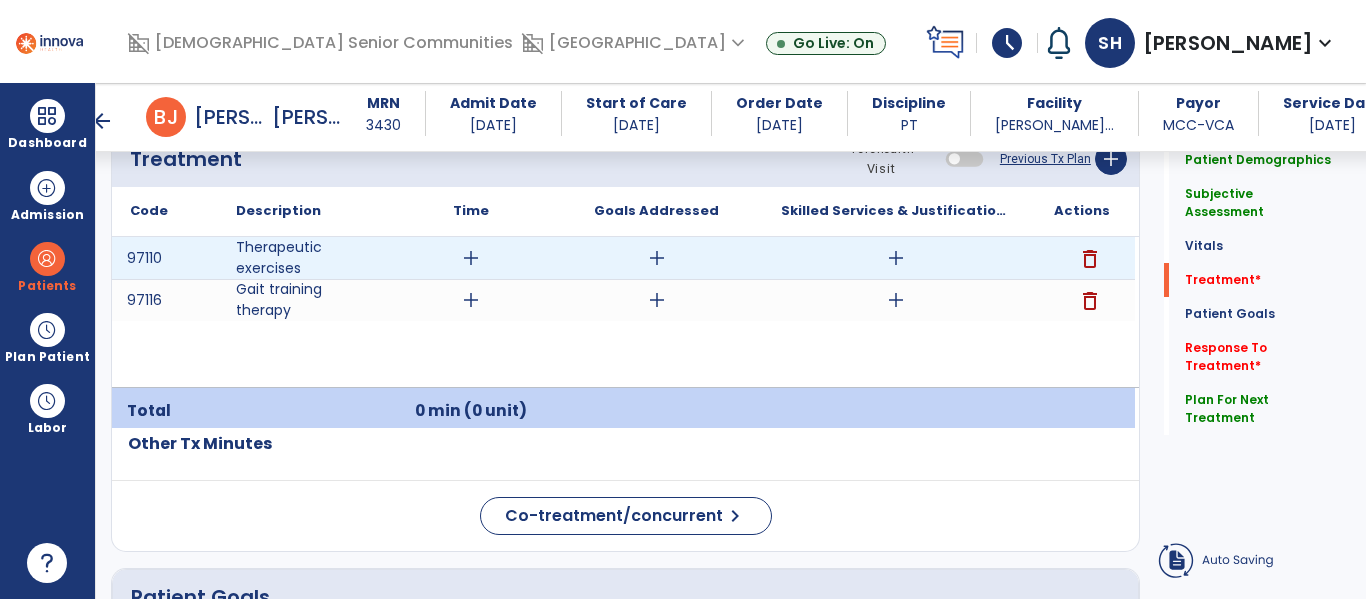 click on "add" at bounding box center [471, 258] 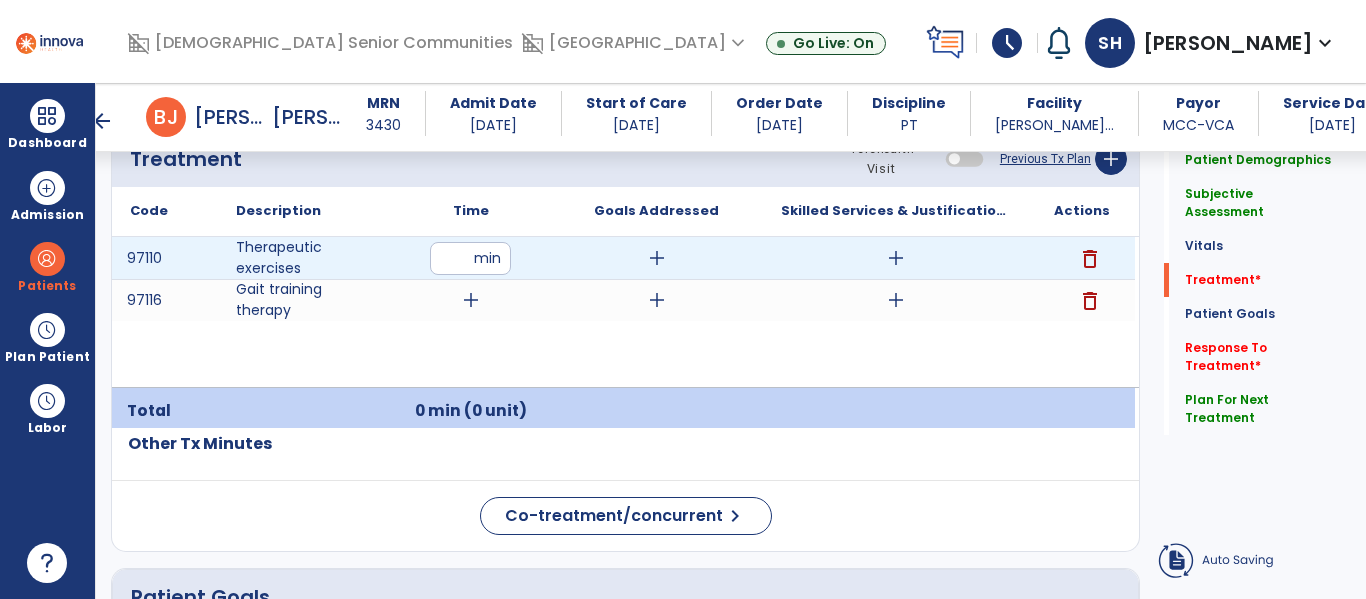 type on "**" 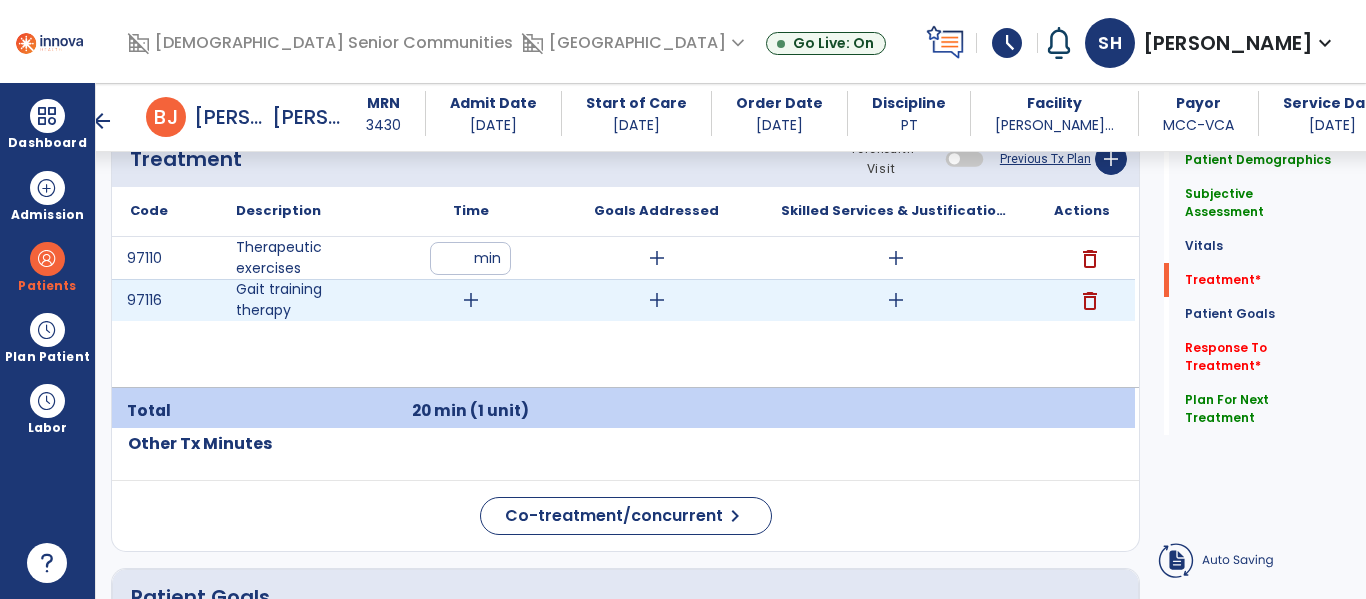 click on "add" at bounding box center (471, 300) 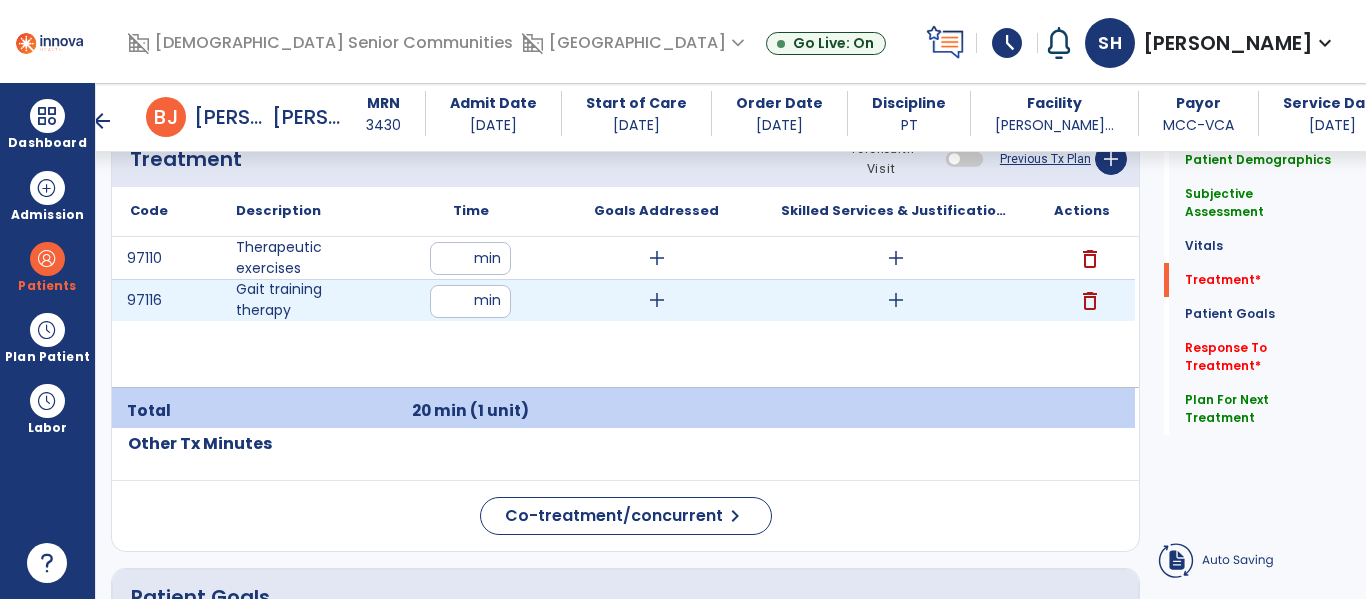 type on "**" 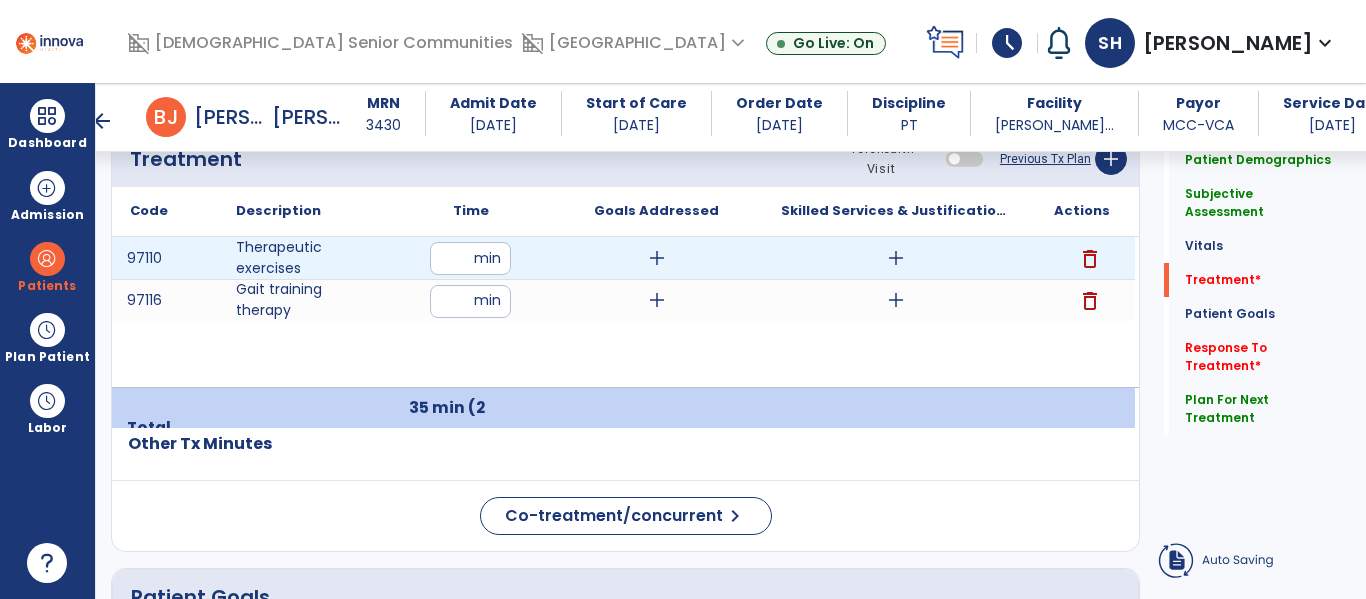 click on "add" at bounding box center [896, 258] 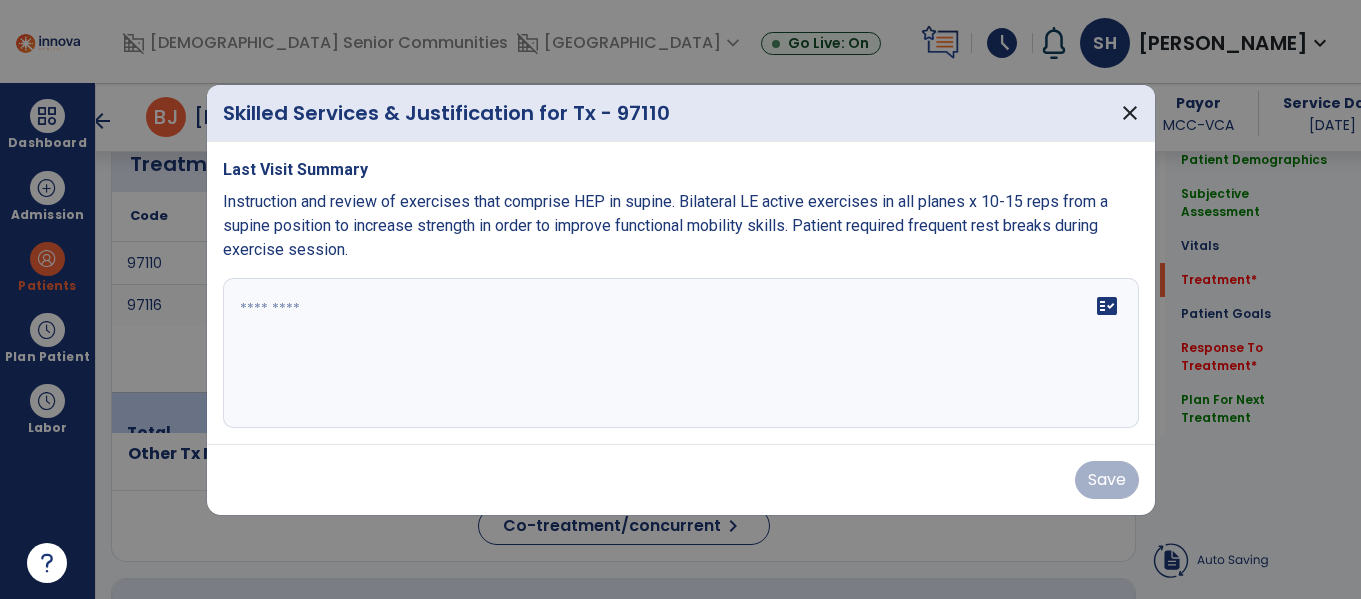 scroll, scrollTop: 1229, scrollLeft: 0, axis: vertical 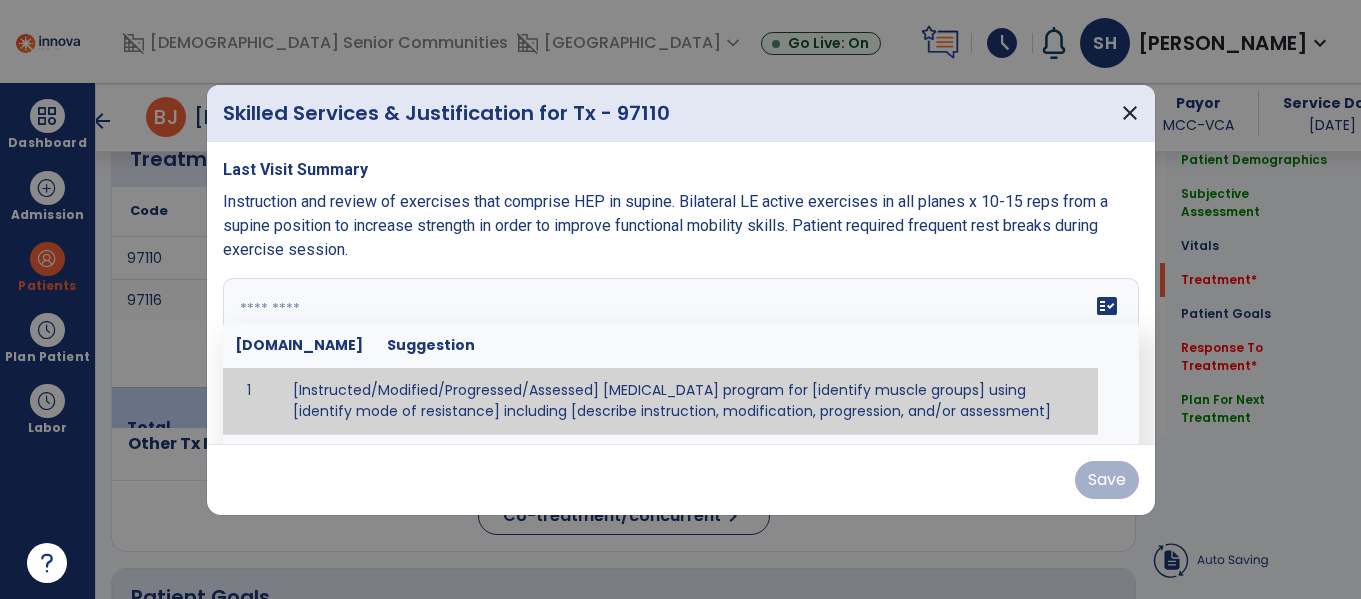 click at bounding box center (681, 353) 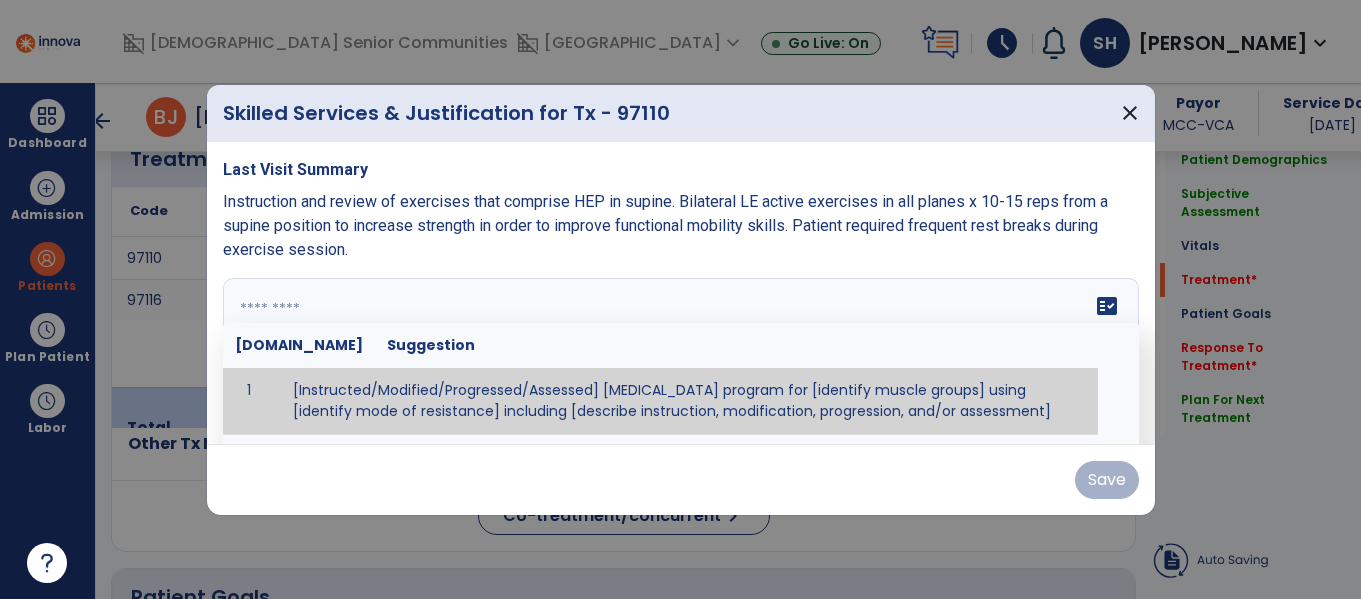 drag, startPoint x: 358, startPoint y: 321, endPoint x: 255, endPoint y: 295, distance: 106.23088 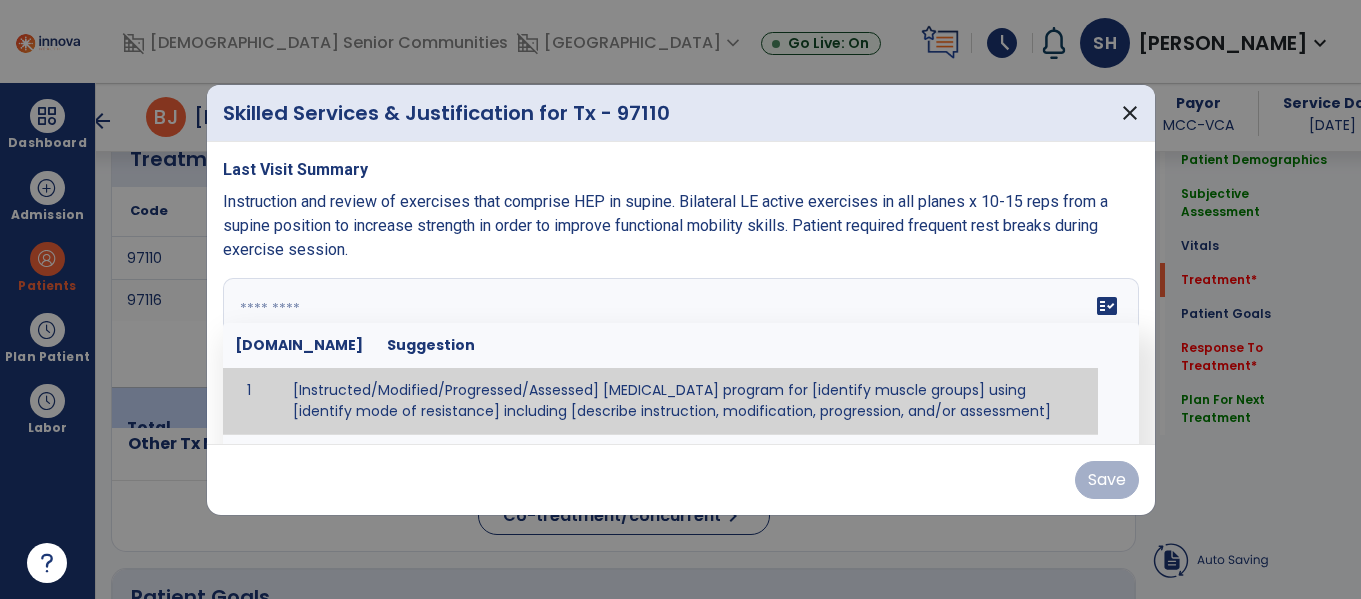 click at bounding box center (678, 353) 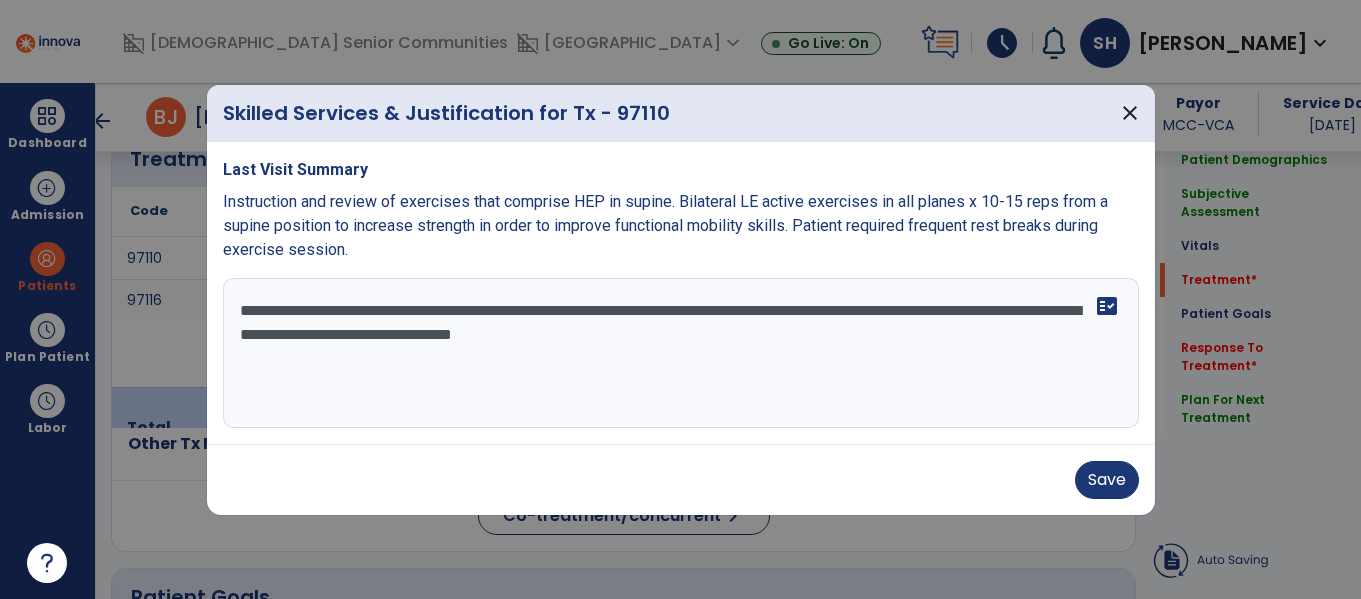 click on "**********" at bounding box center (681, 353) 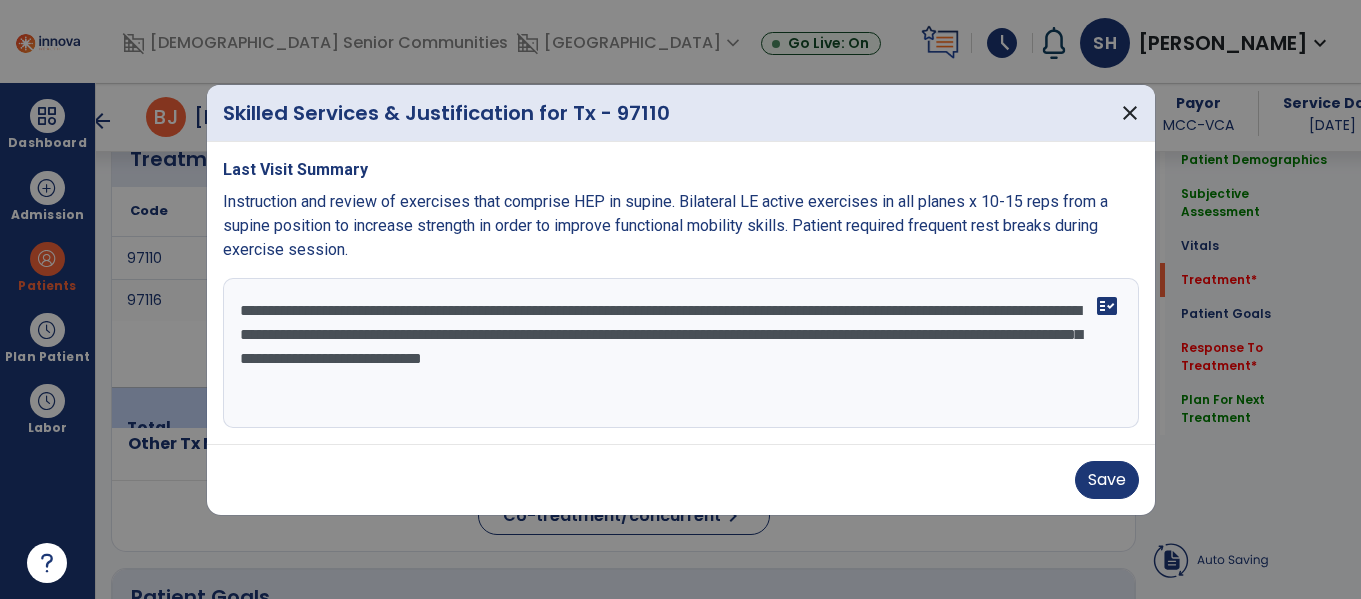 click on "**********" at bounding box center [681, 353] 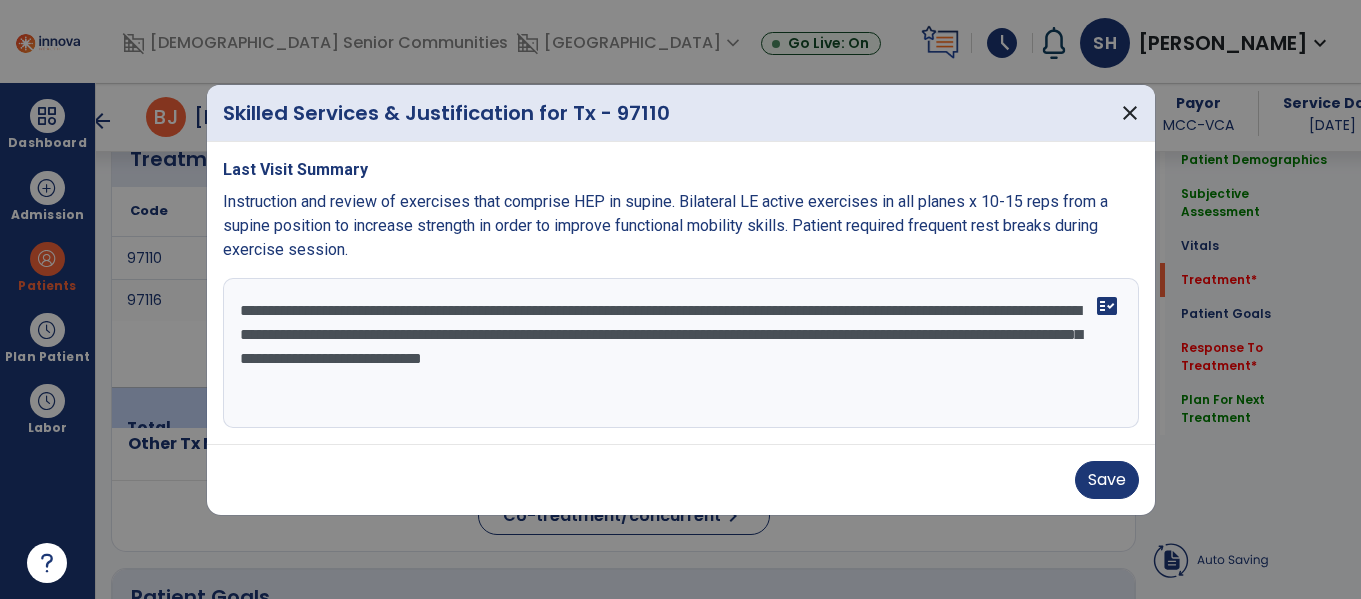 click on "**********" at bounding box center [681, 353] 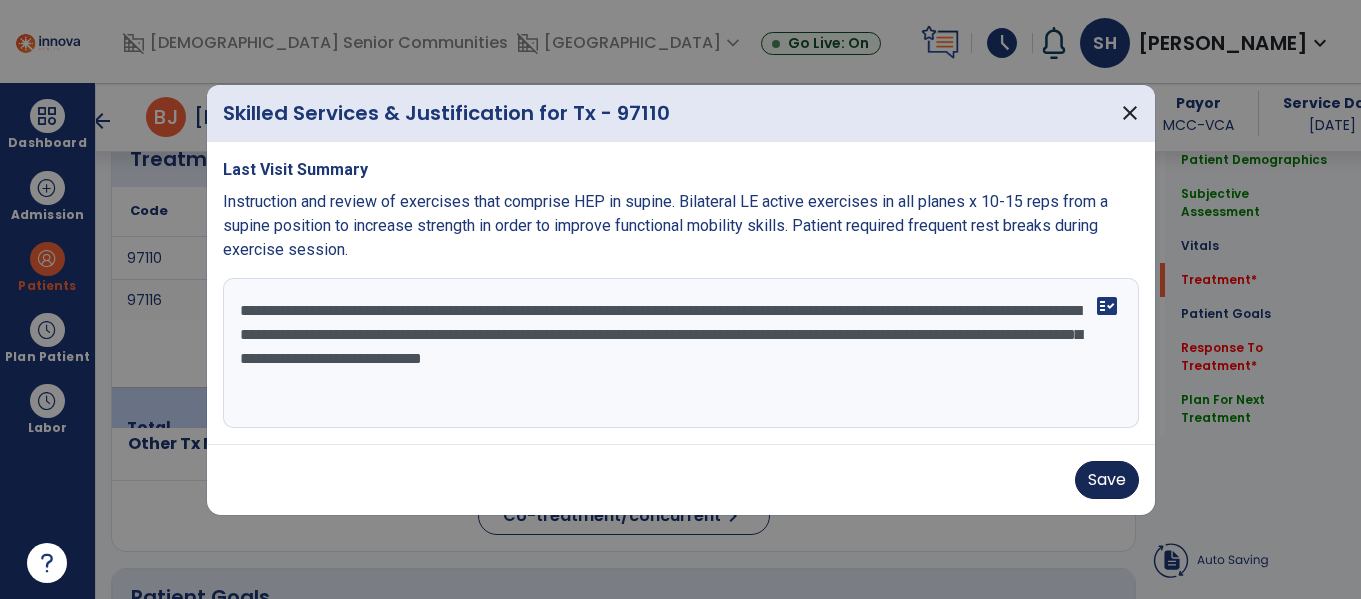 type on "**********" 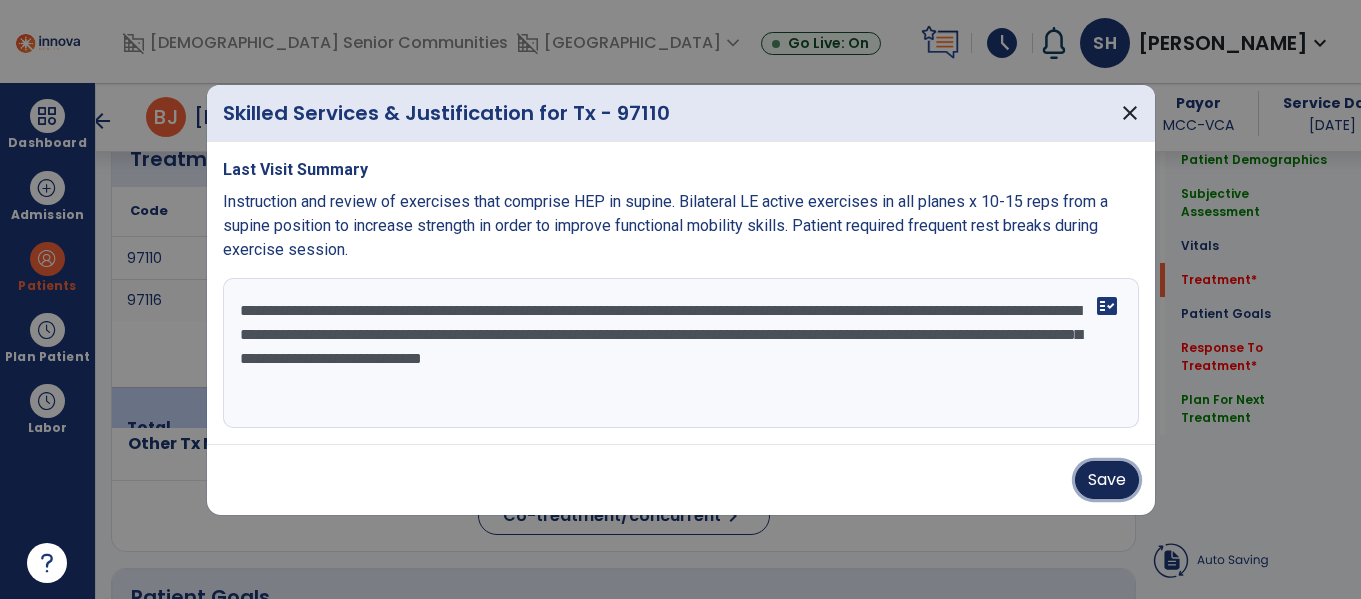 click on "Save" at bounding box center (1107, 480) 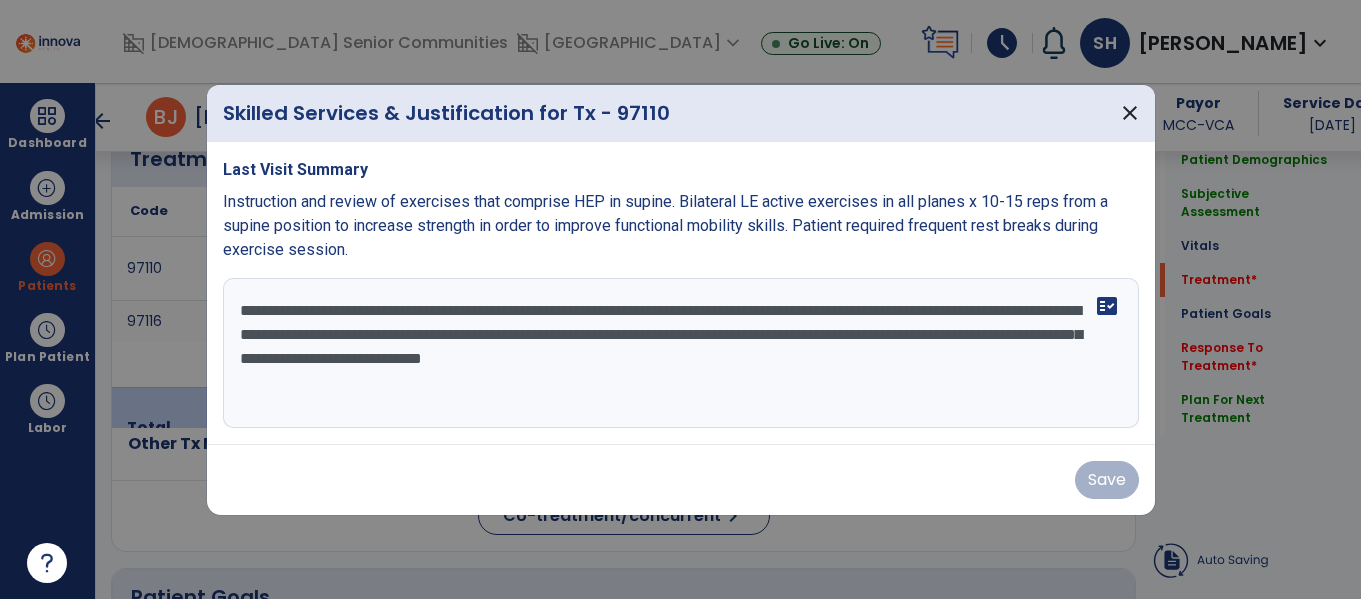 drag, startPoint x: 993, startPoint y: 364, endPoint x: 210, endPoint y: 296, distance: 785.9472 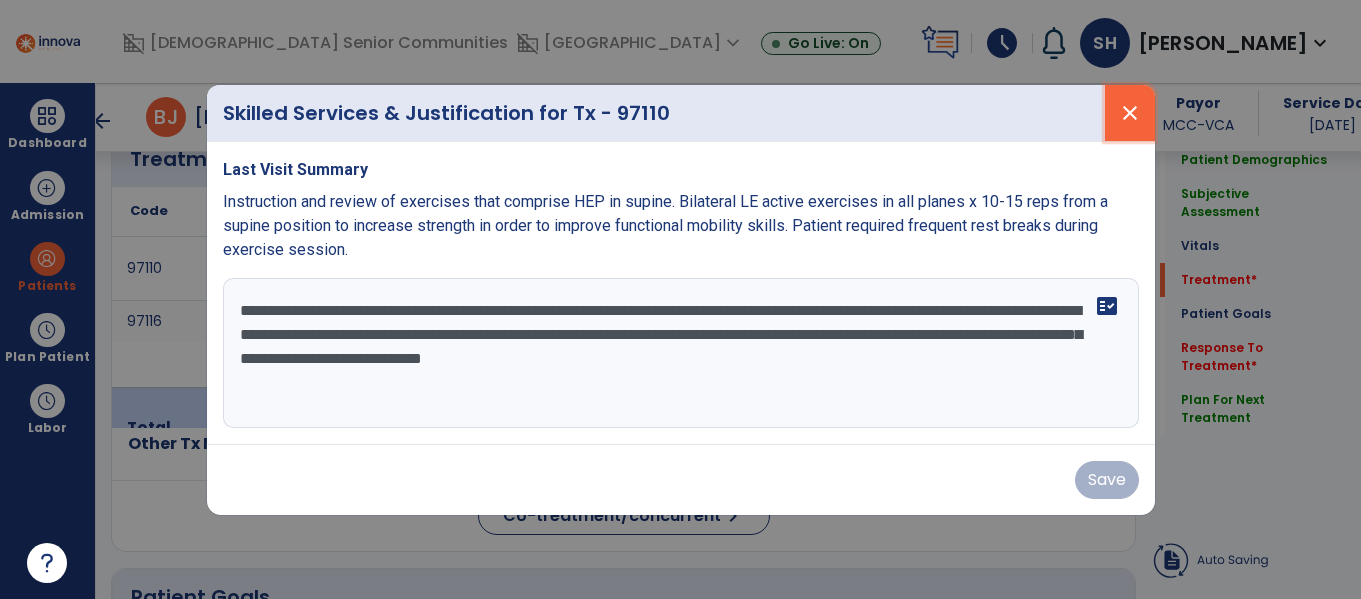 click on "close" at bounding box center [1130, 113] 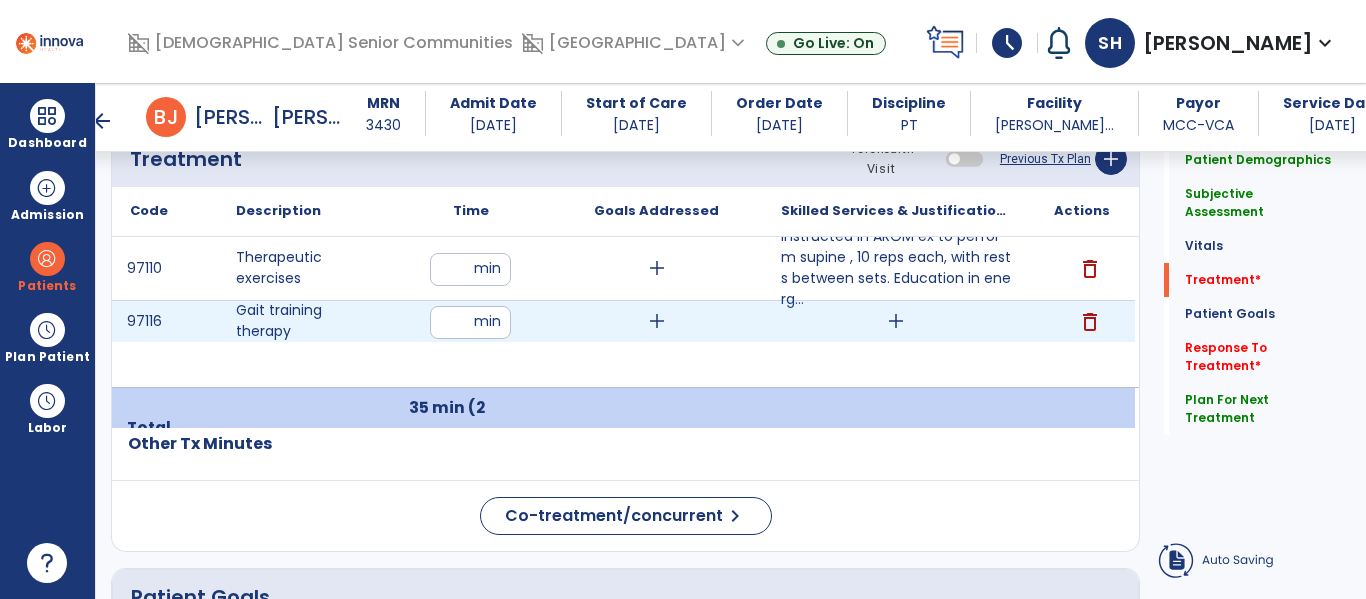 click on "add" at bounding box center [896, 321] 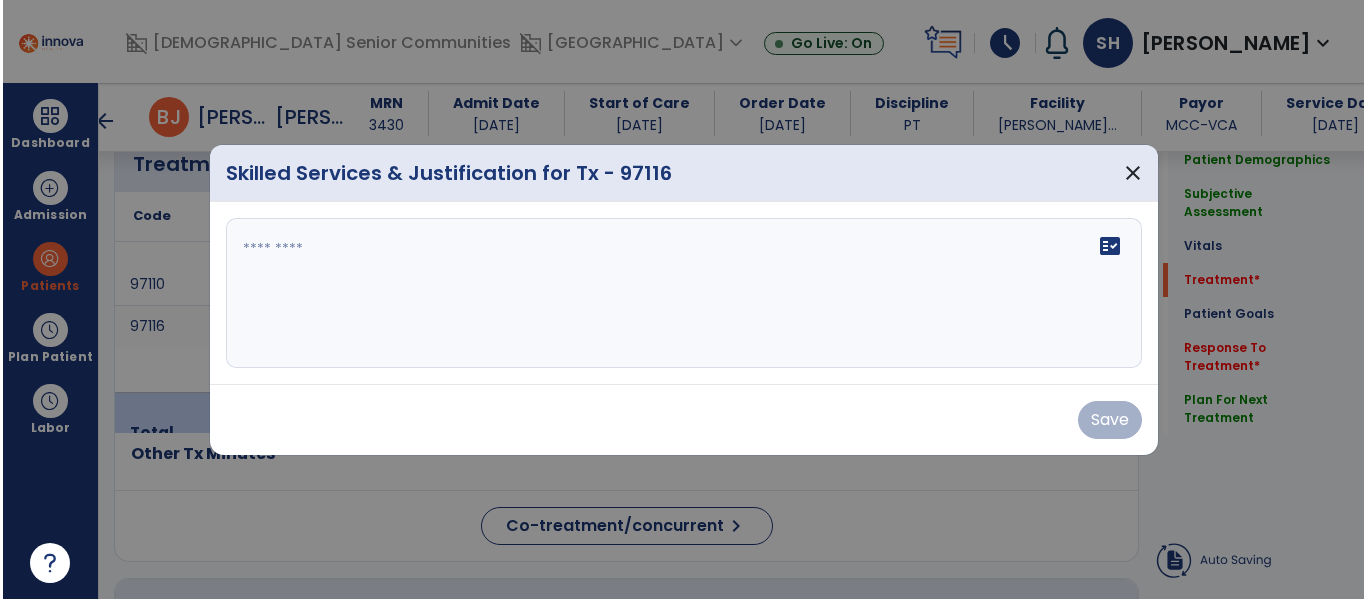 scroll, scrollTop: 1229, scrollLeft: 0, axis: vertical 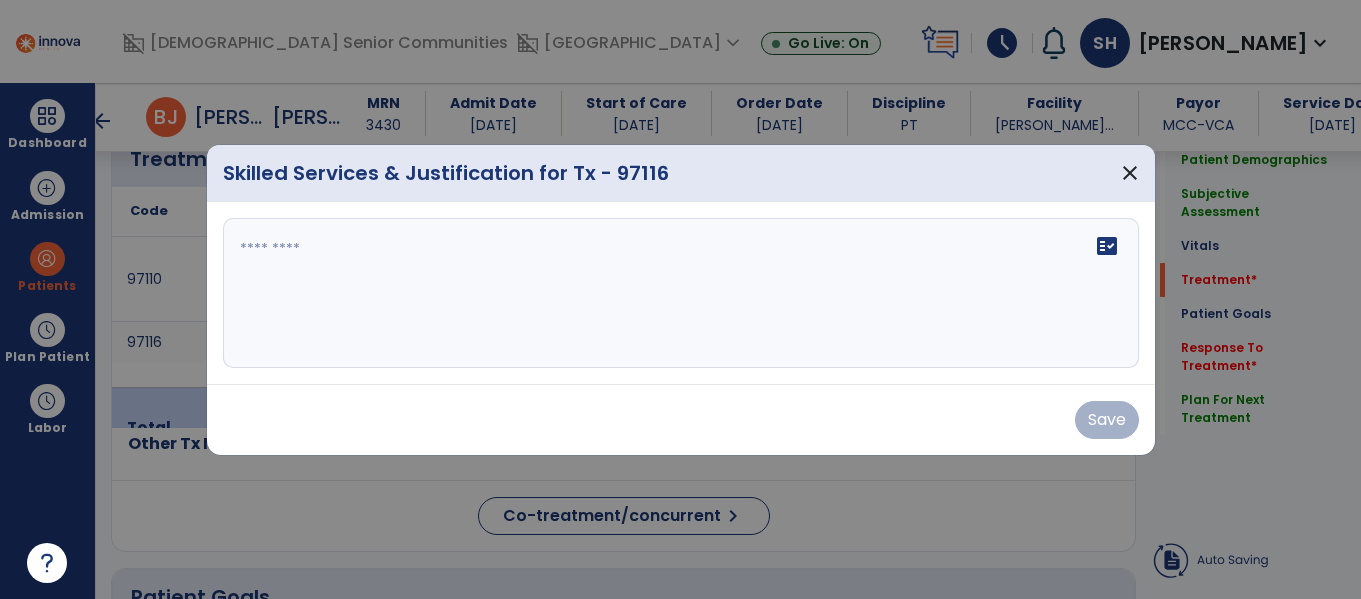 click on "fact_check" at bounding box center (681, 293) 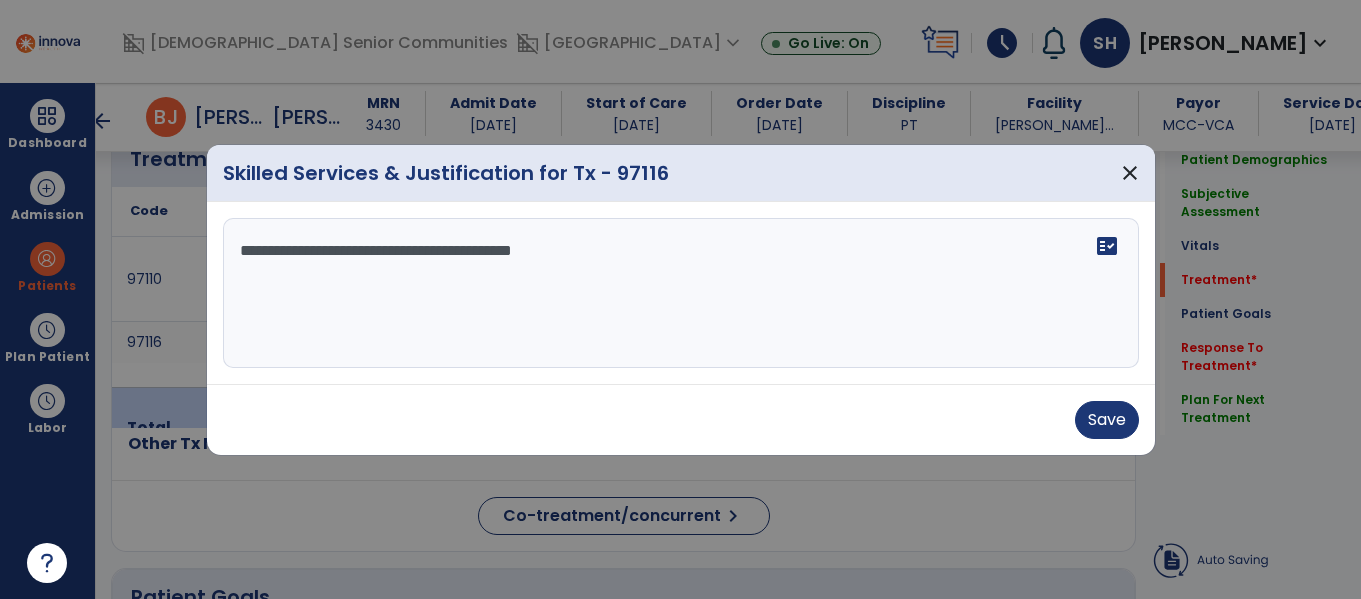 type on "**********" 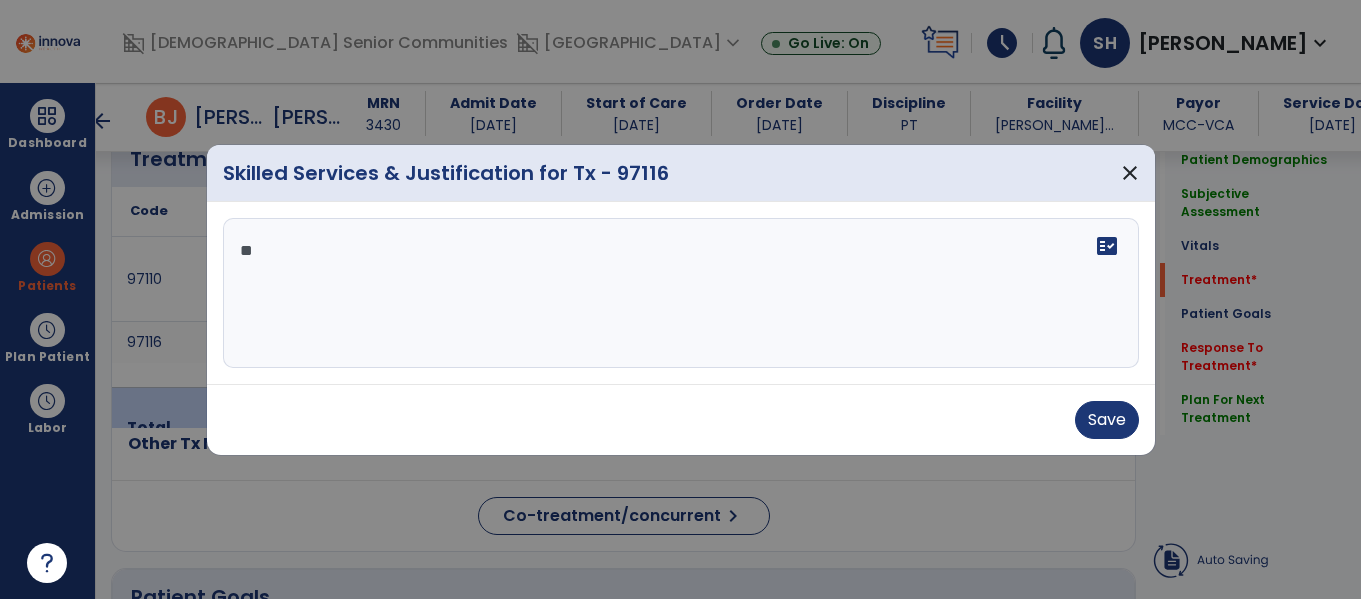 type on "*" 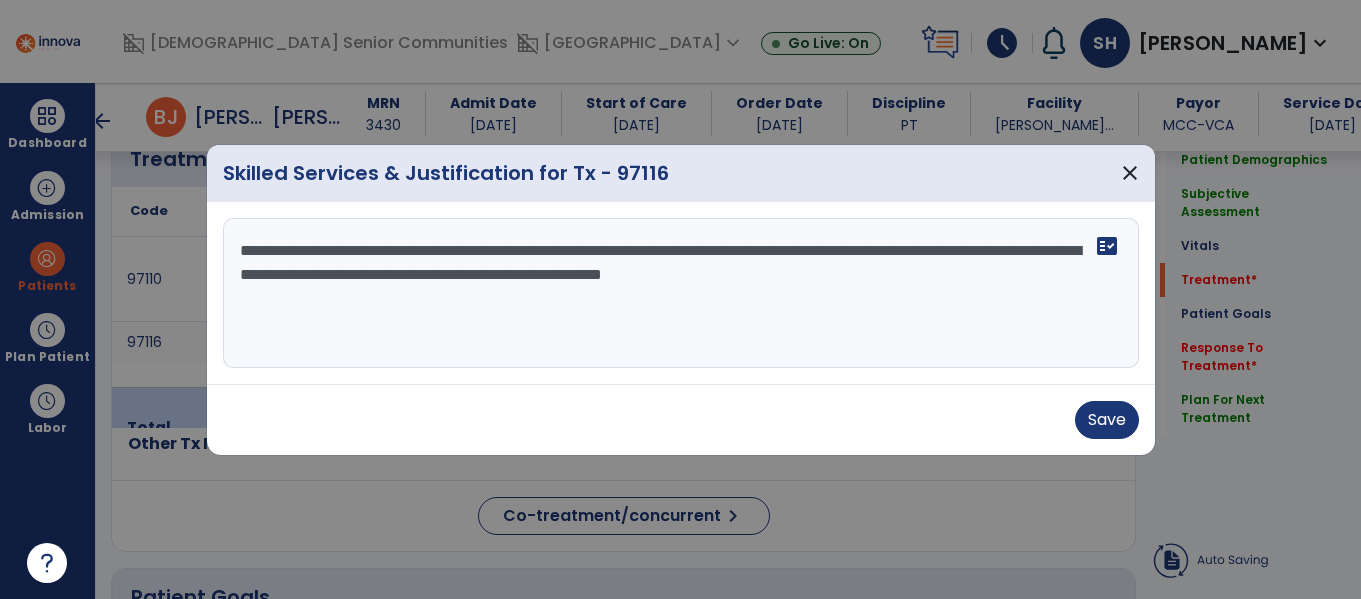 drag, startPoint x: 984, startPoint y: 282, endPoint x: 240, endPoint y: 237, distance: 745.3596 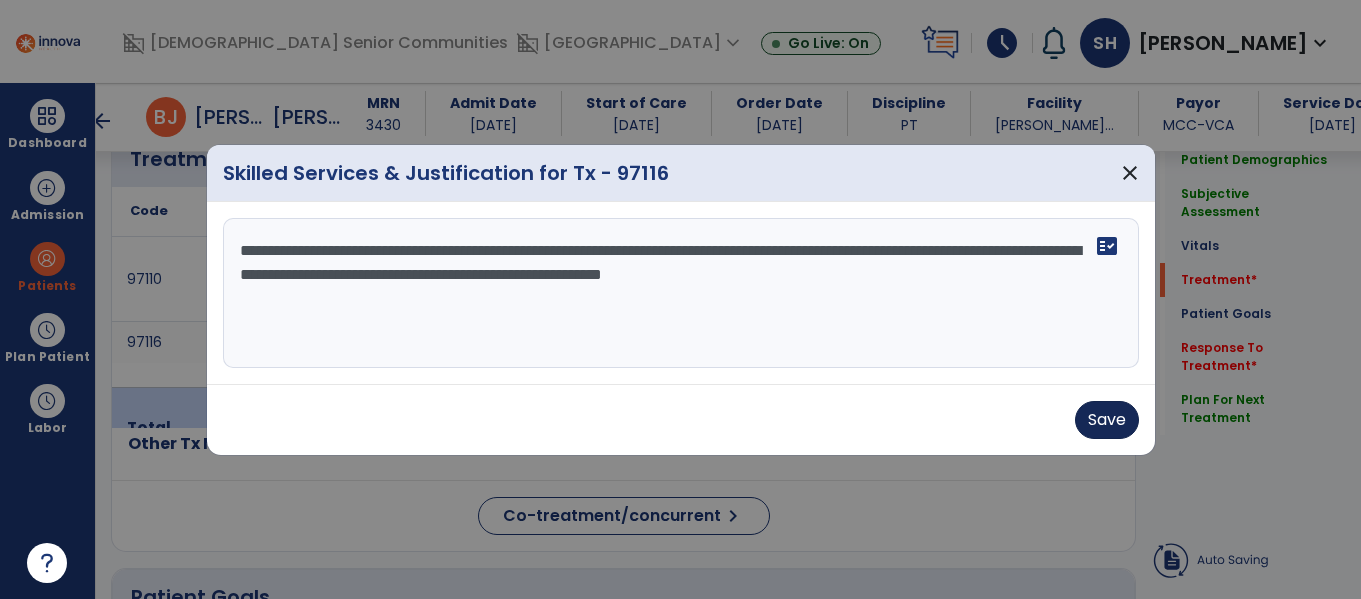 type on "**********" 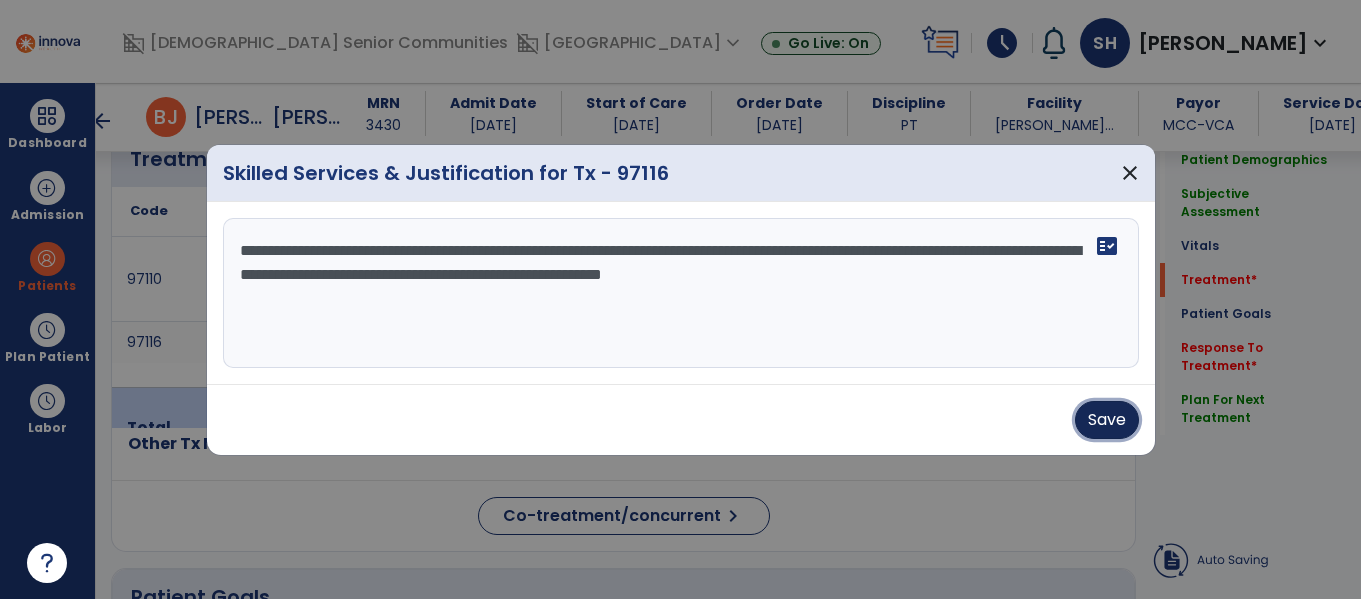click on "Save" at bounding box center (1107, 420) 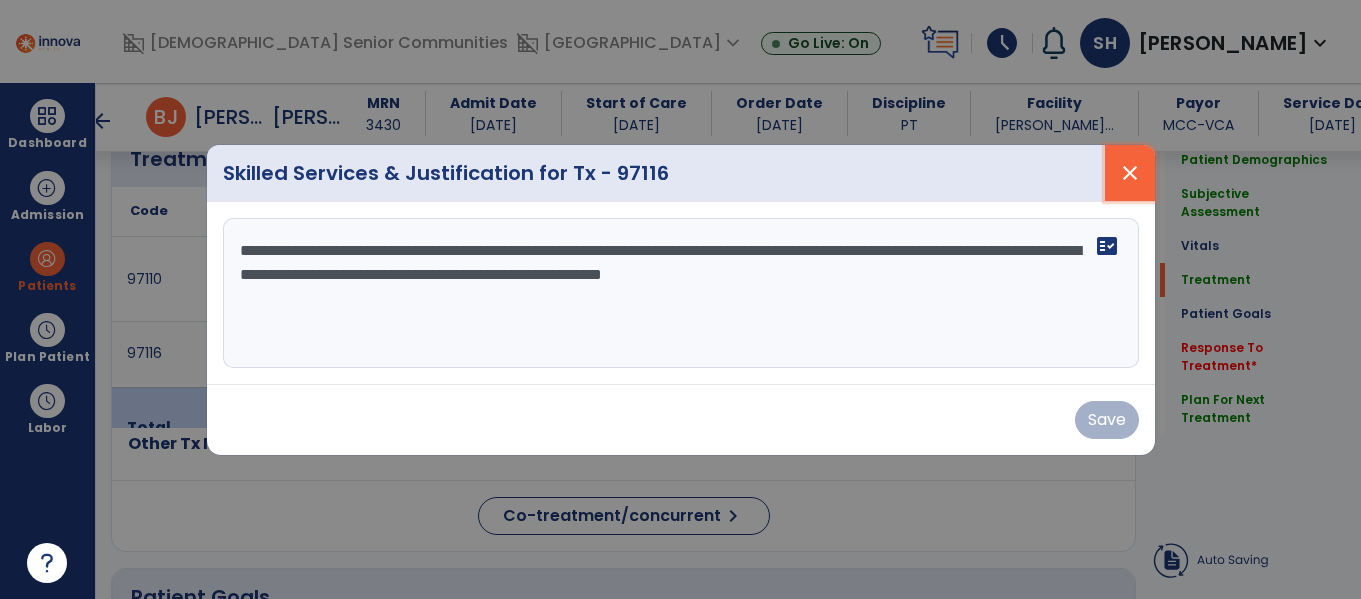 click on "close" at bounding box center [1130, 173] 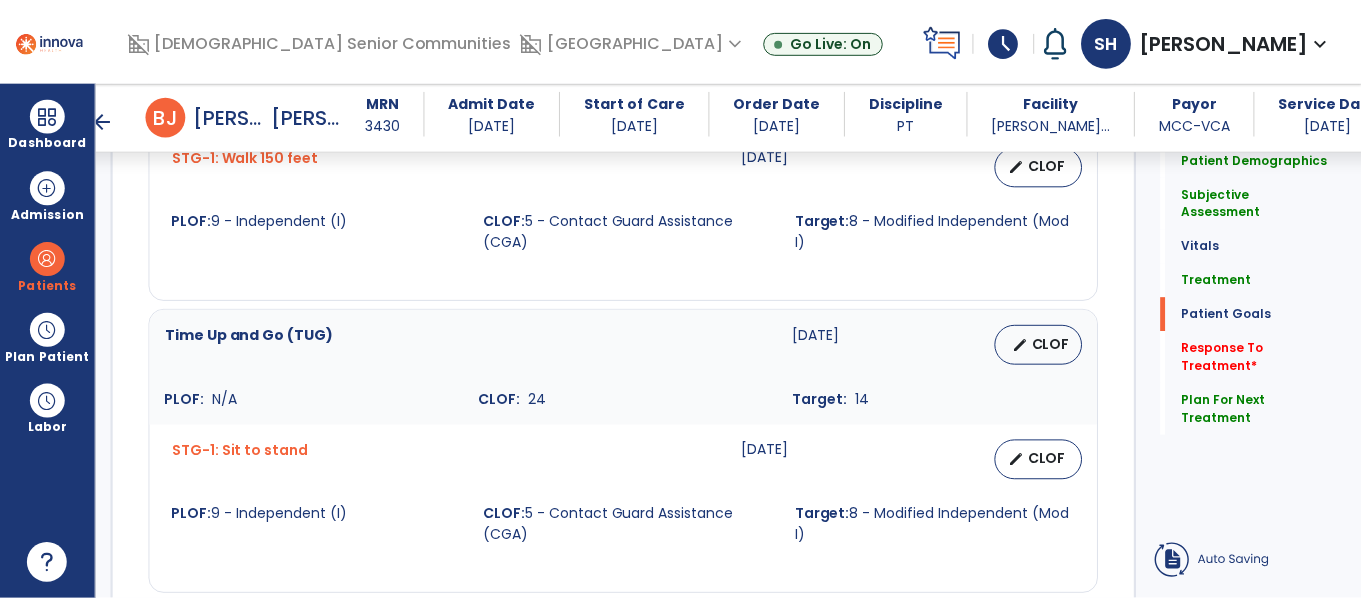scroll, scrollTop: 2255, scrollLeft: 0, axis: vertical 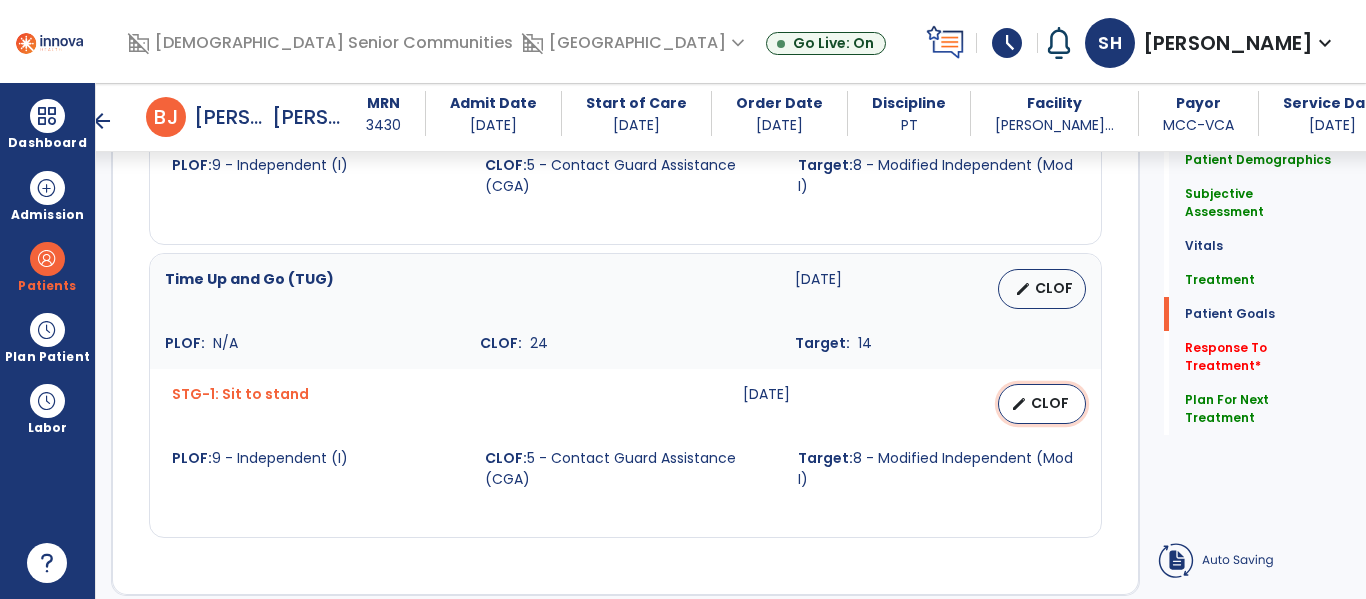 click on "CLOF" at bounding box center [1050, 403] 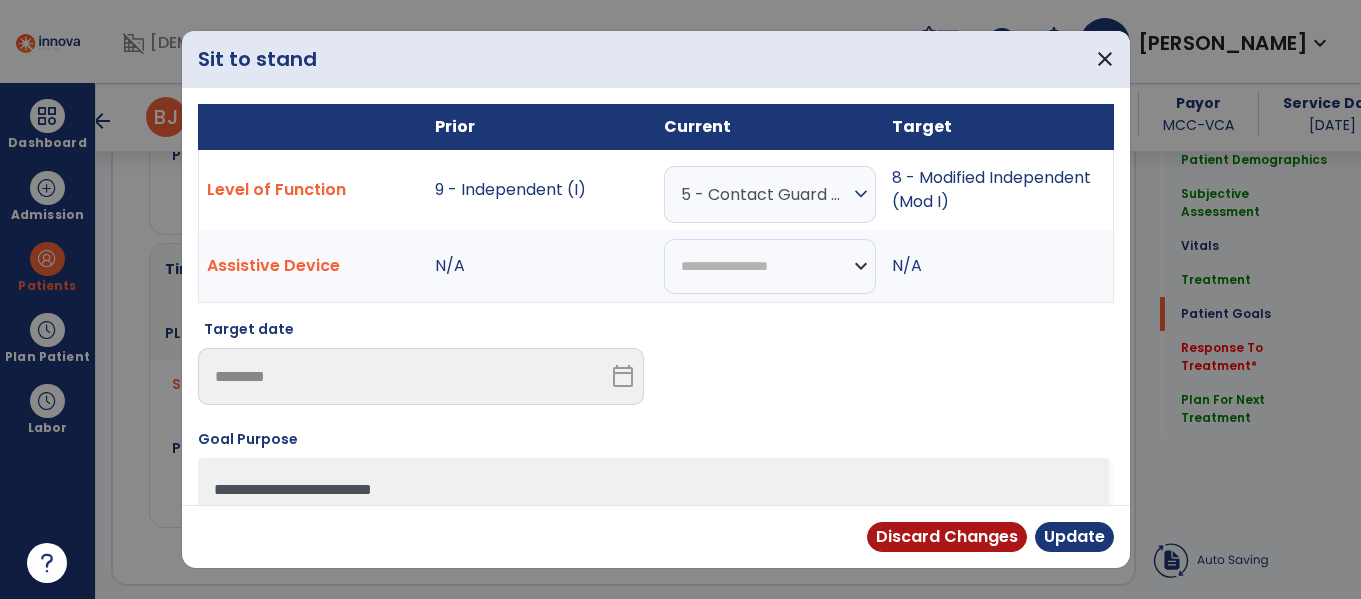 scroll, scrollTop: 2255, scrollLeft: 0, axis: vertical 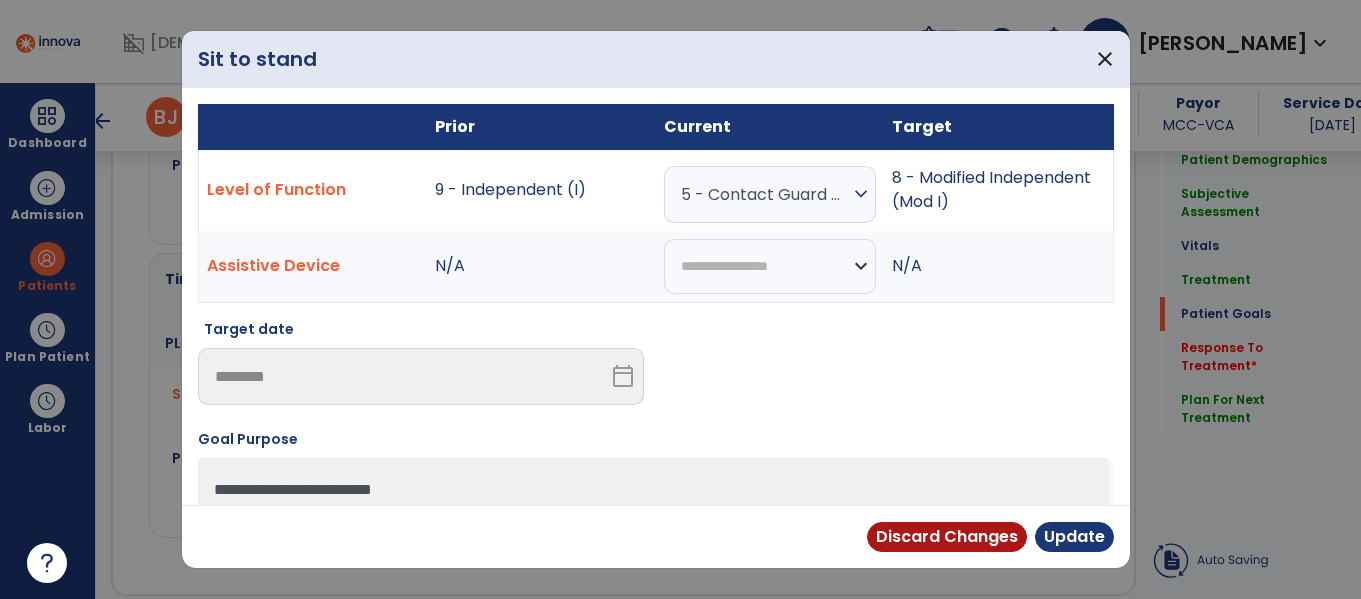 click on "5 - Contact Guard Assistance (CGA)   expand_more" at bounding box center [770, 194] 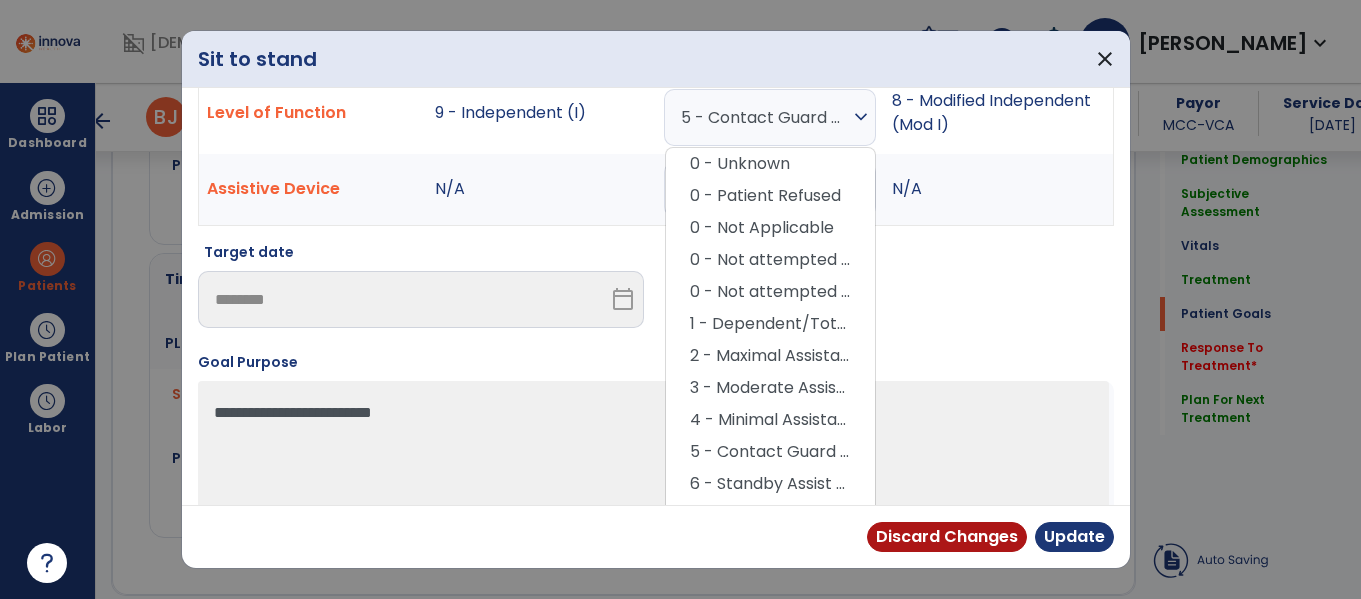 scroll, scrollTop: 155, scrollLeft: 0, axis: vertical 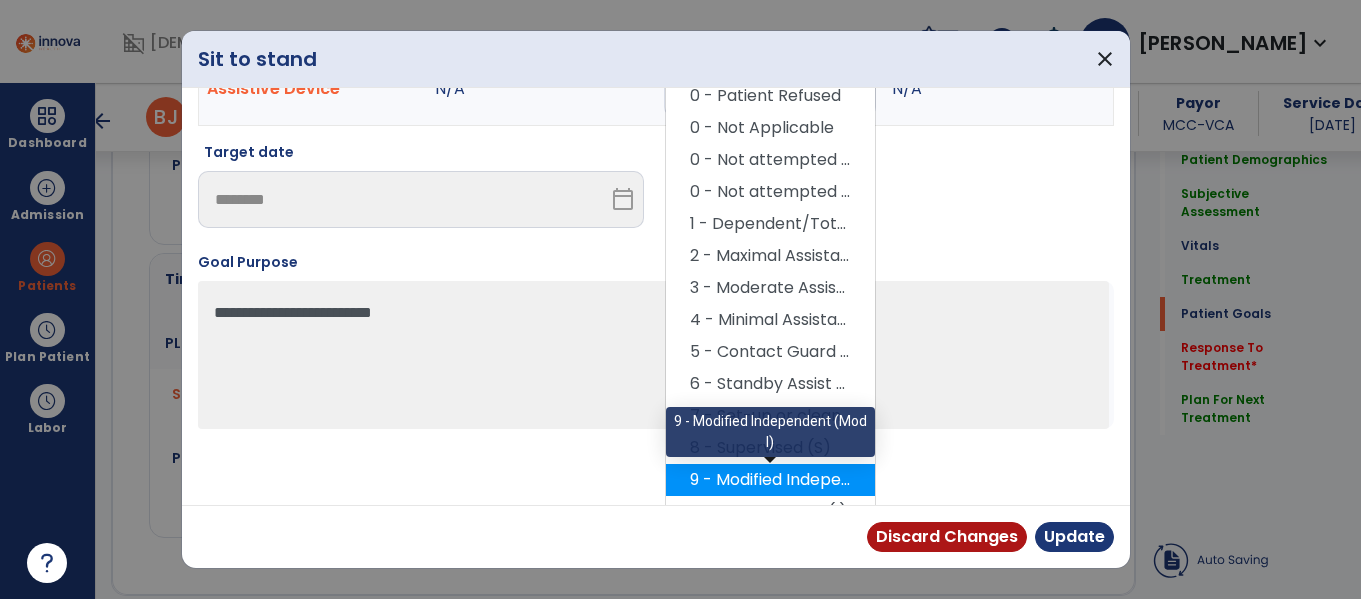 click on "9 - Modified Independent (Mod I)" at bounding box center [770, 480] 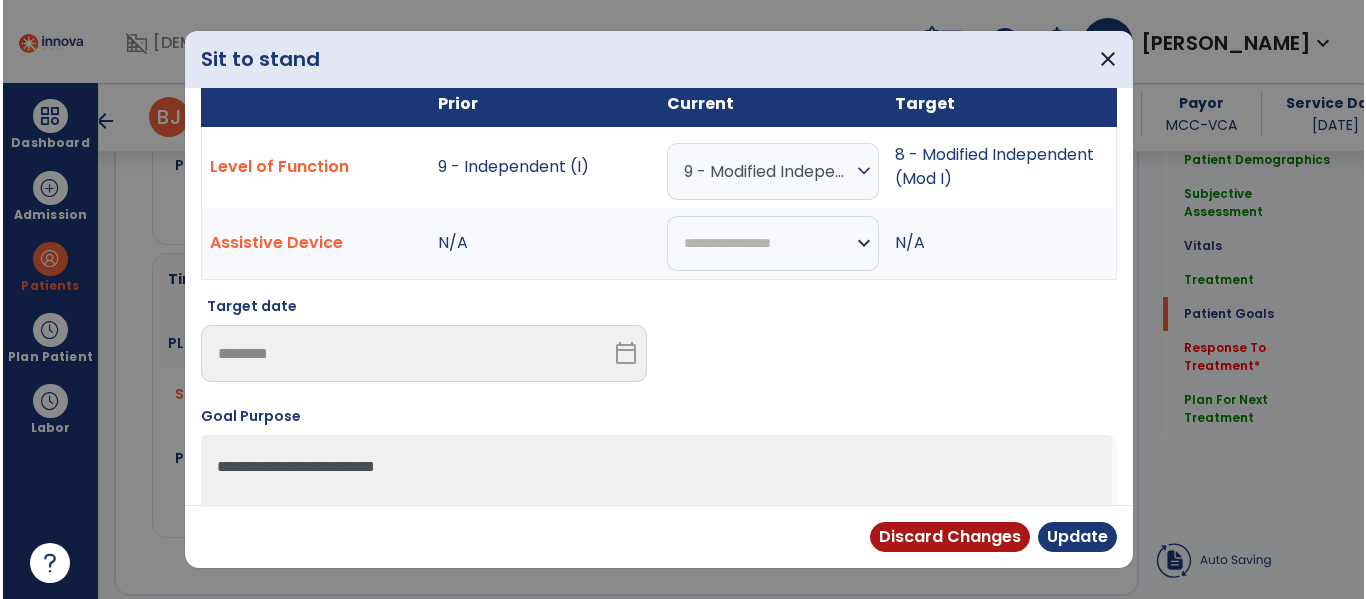 scroll, scrollTop: 57, scrollLeft: 0, axis: vertical 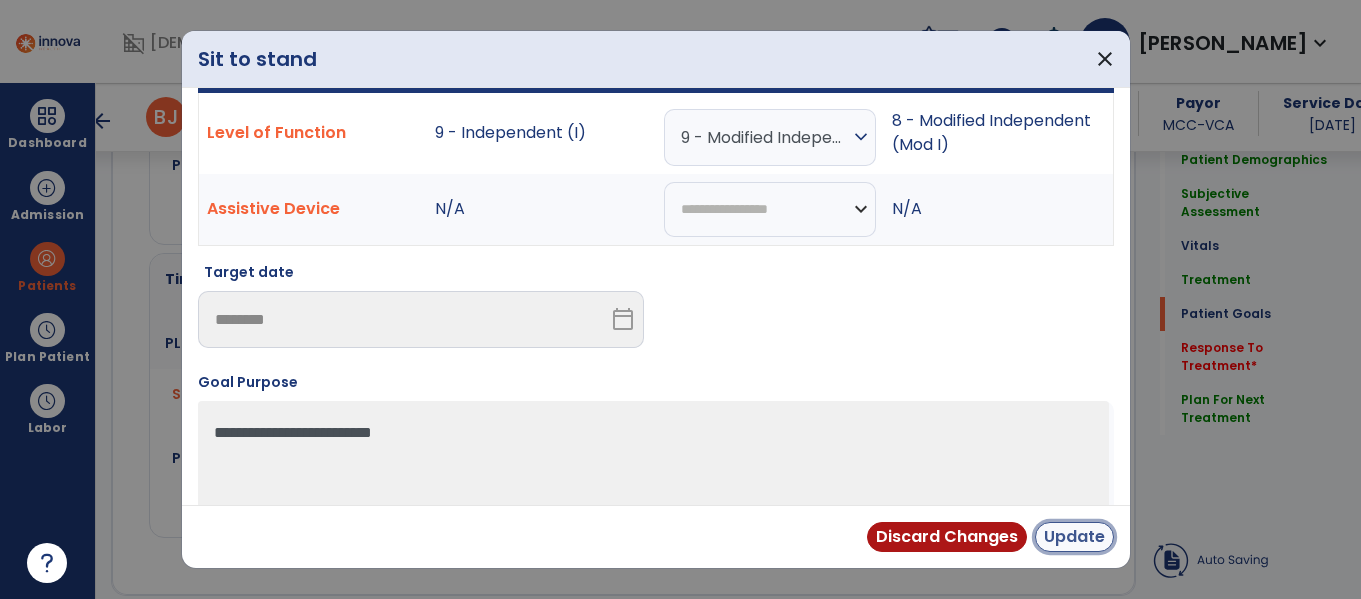 click on "Update" at bounding box center [1074, 537] 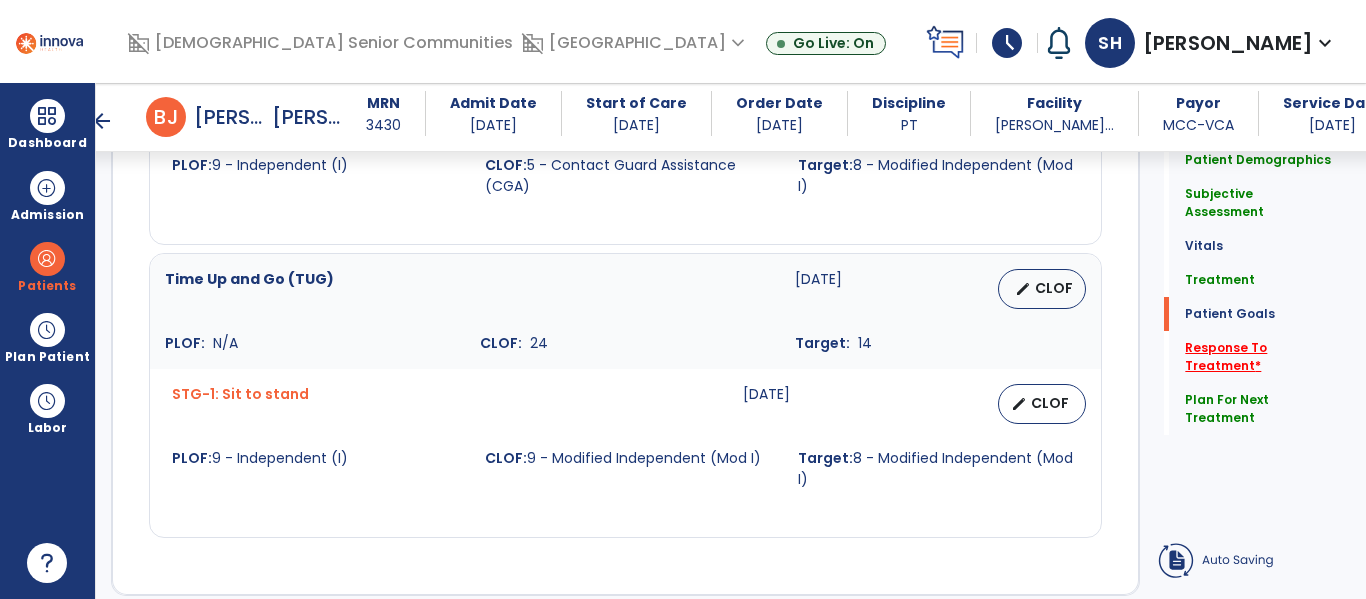click on "Response To Treatment   *" 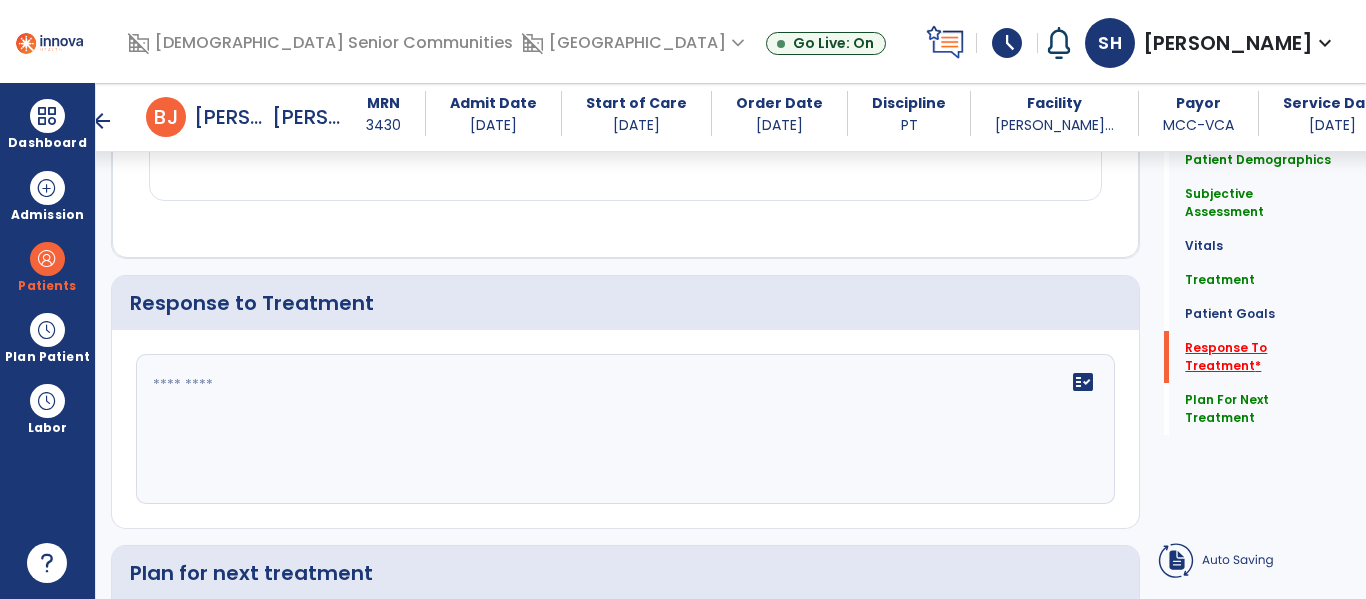 scroll, scrollTop: 2632, scrollLeft: 0, axis: vertical 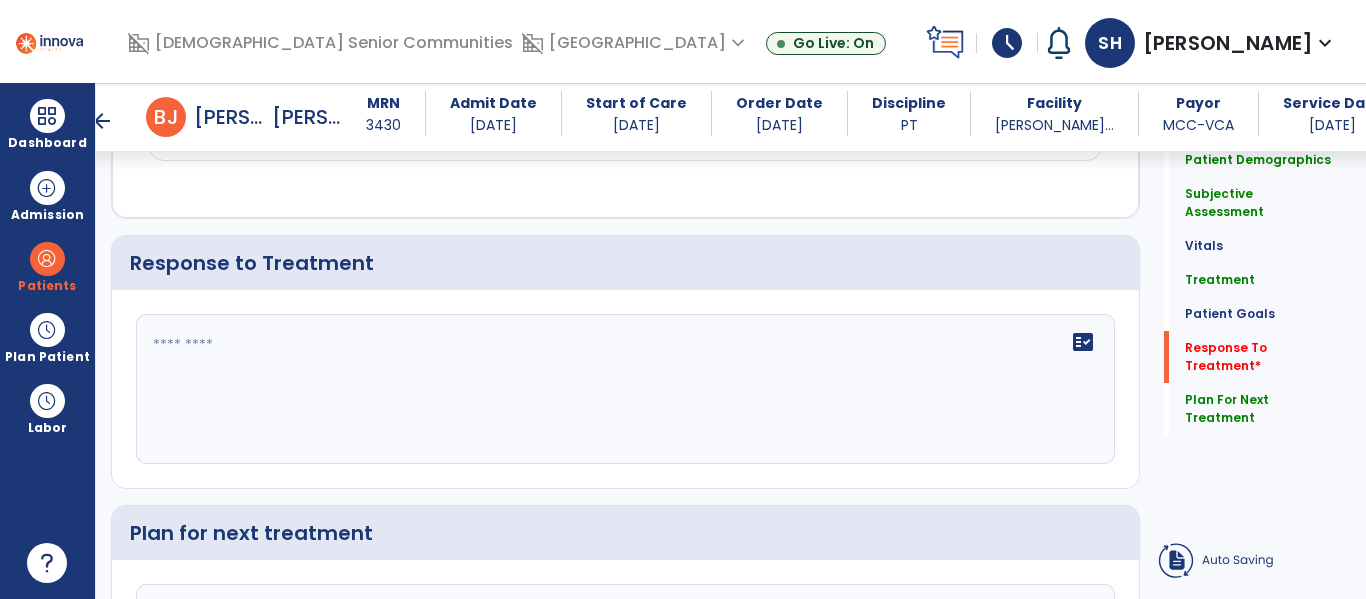 click on "fact_check" 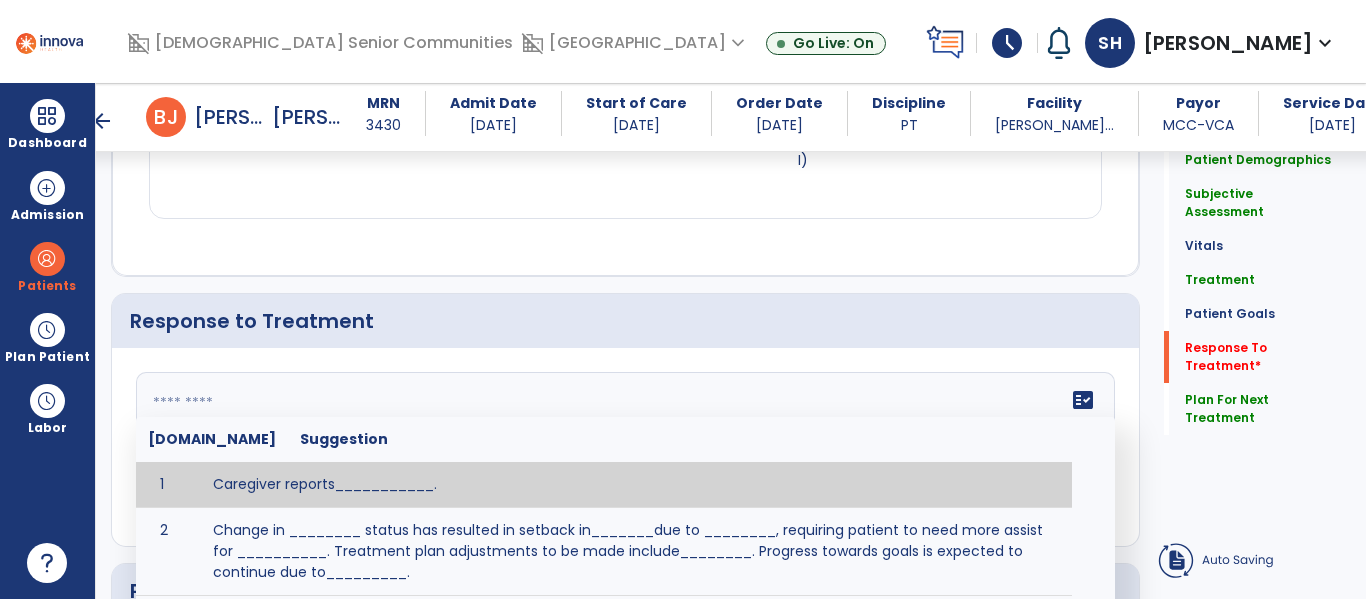 scroll, scrollTop: 2691, scrollLeft: 0, axis: vertical 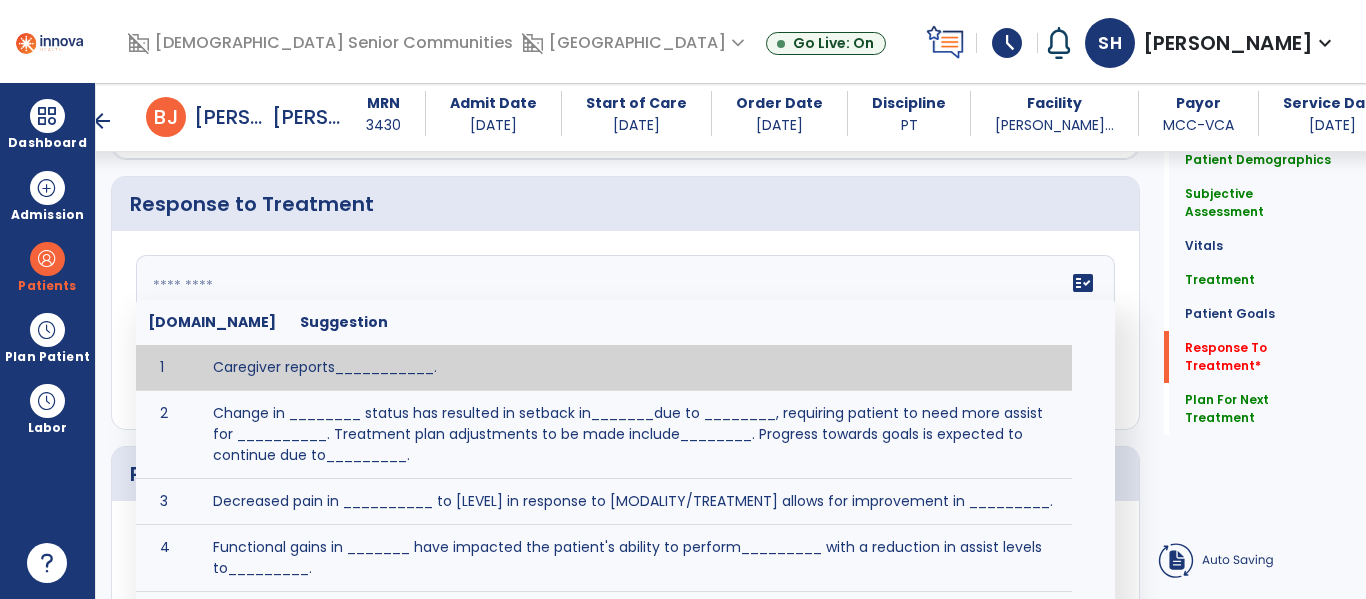 click 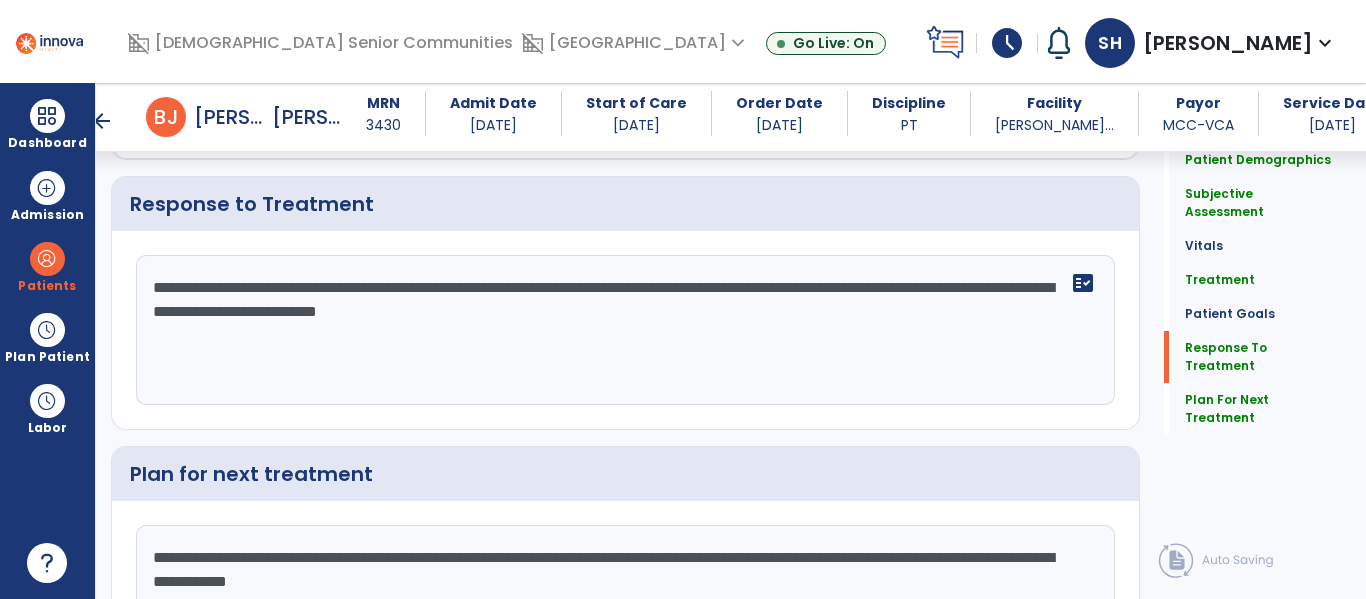 click on "**********" 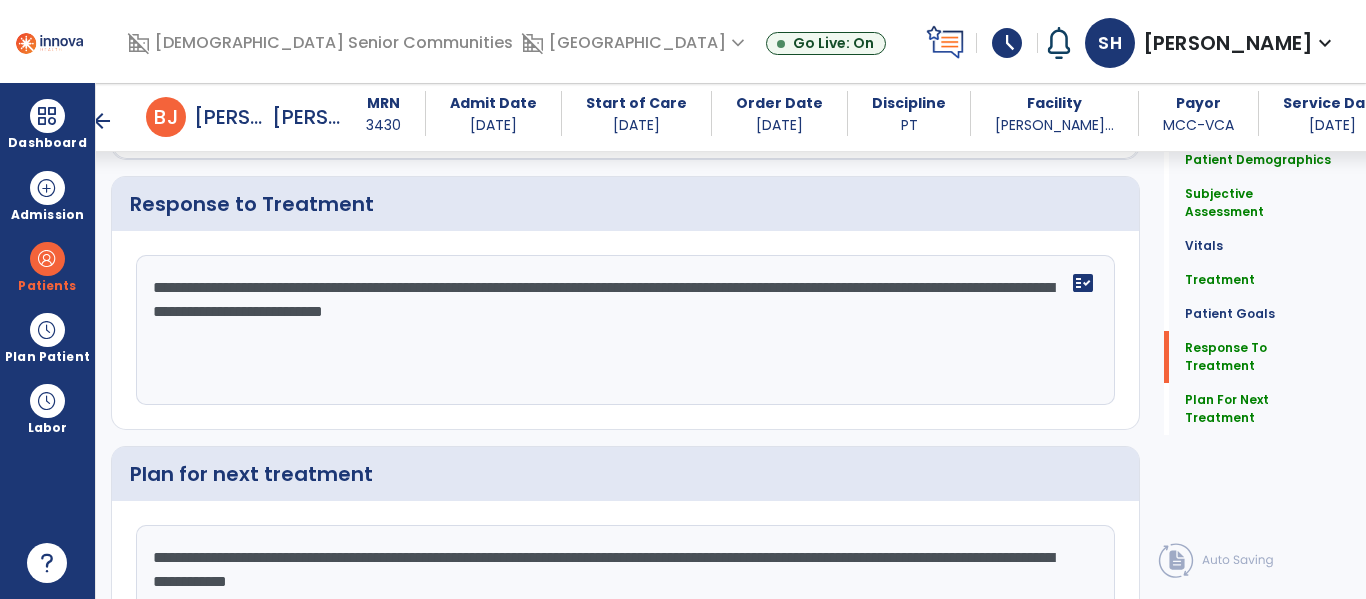 click on "**********" 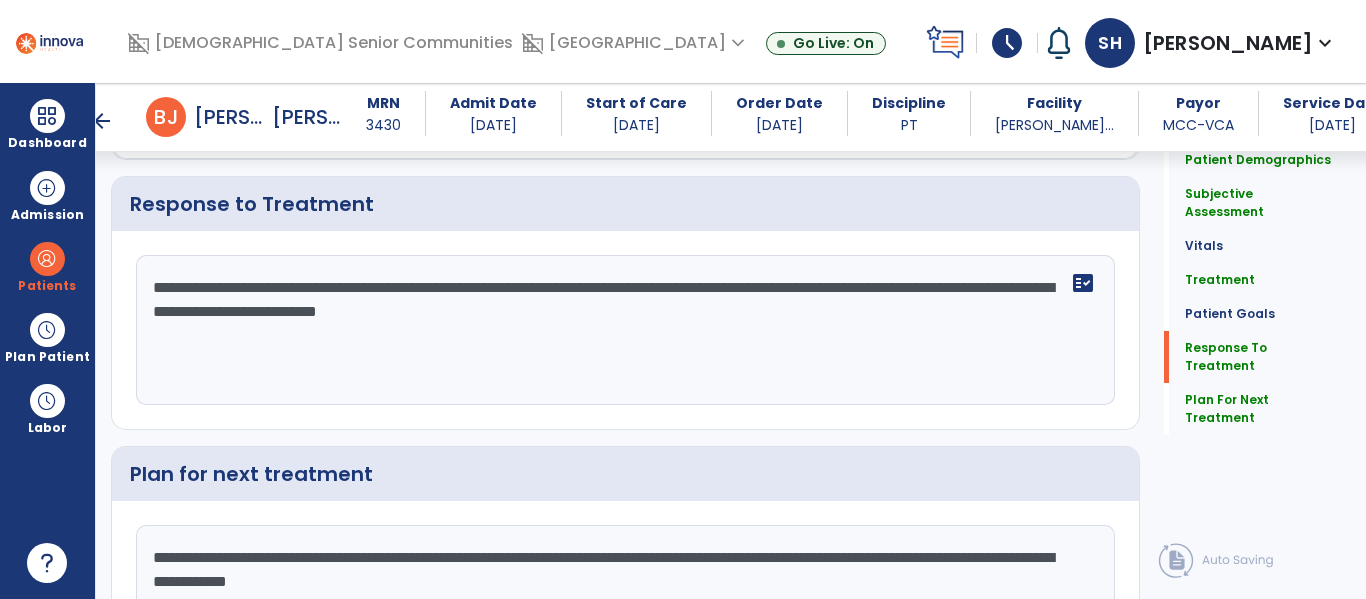 click on "**********" 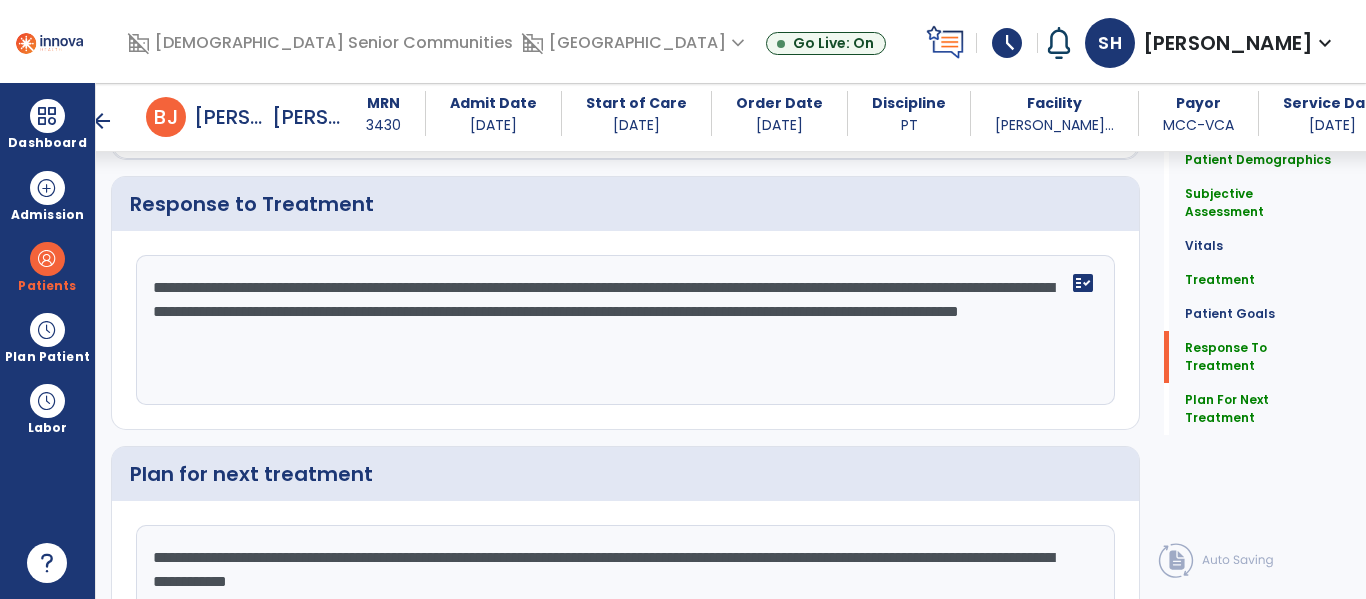 drag, startPoint x: 747, startPoint y: 321, endPoint x: 183, endPoint y: 271, distance: 566.212 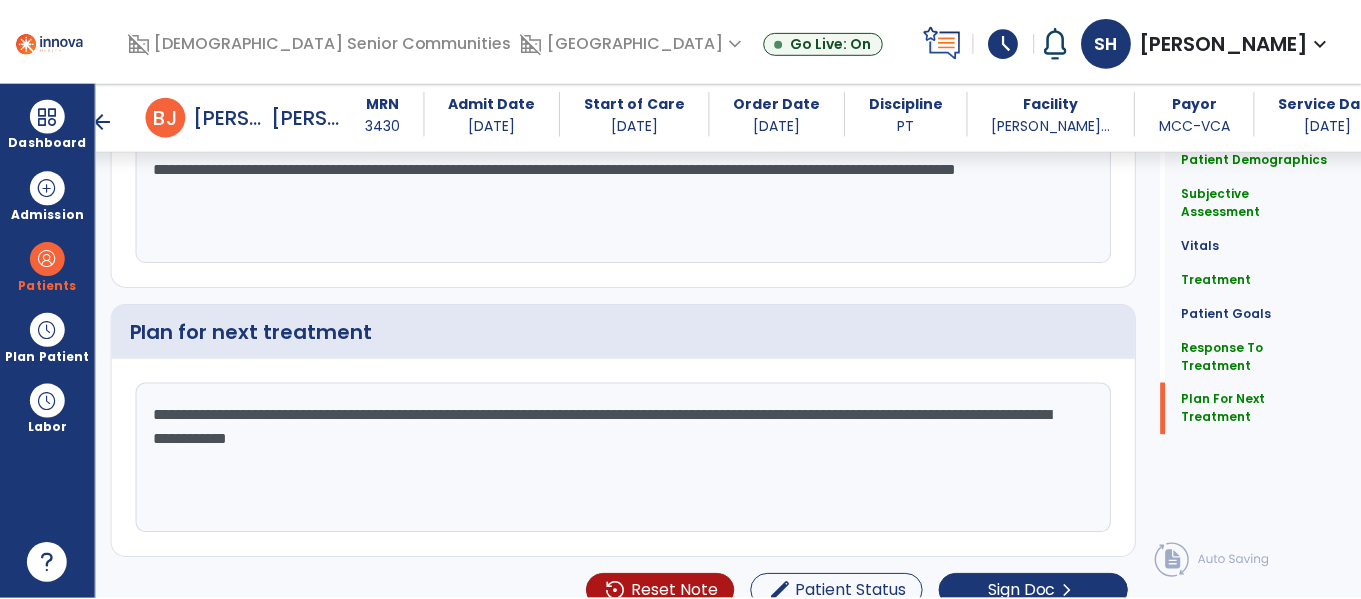scroll, scrollTop: 2837, scrollLeft: 0, axis: vertical 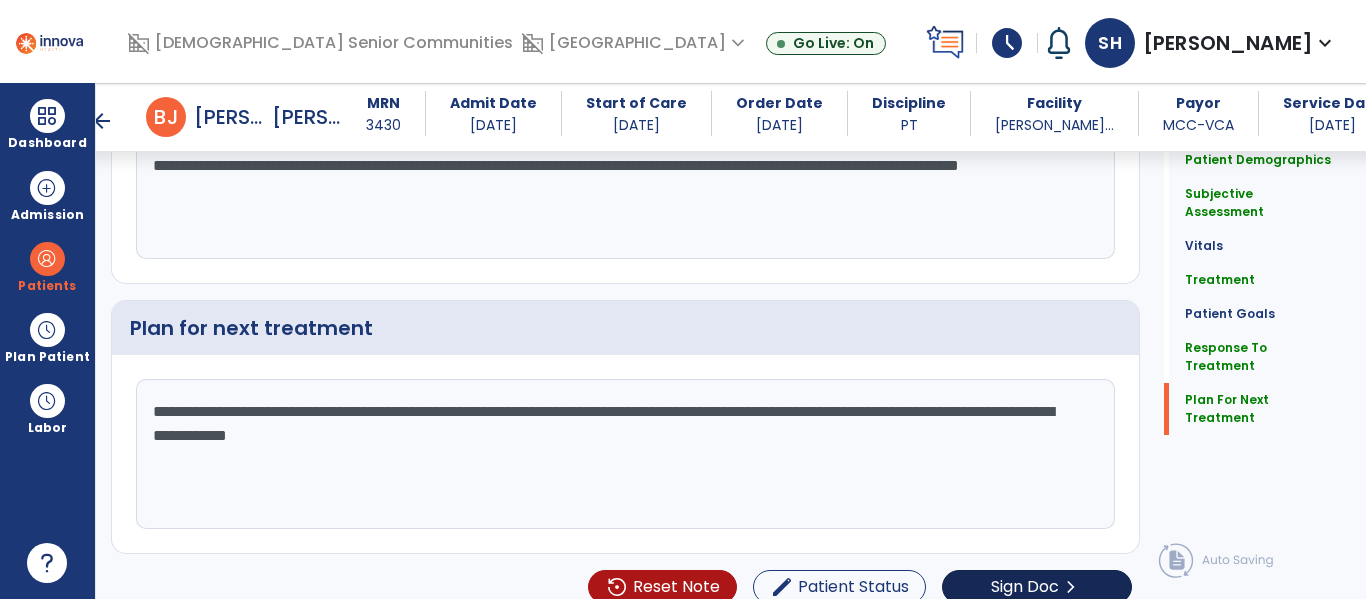 type on "**********" 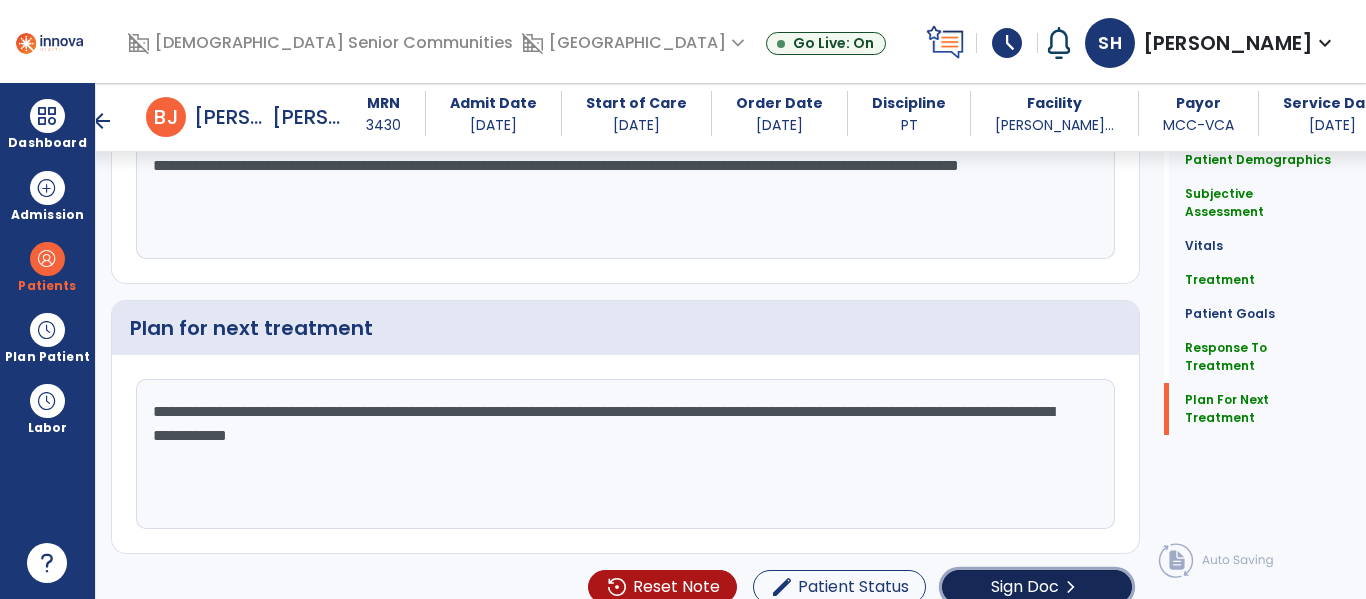 click on "Sign Doc" 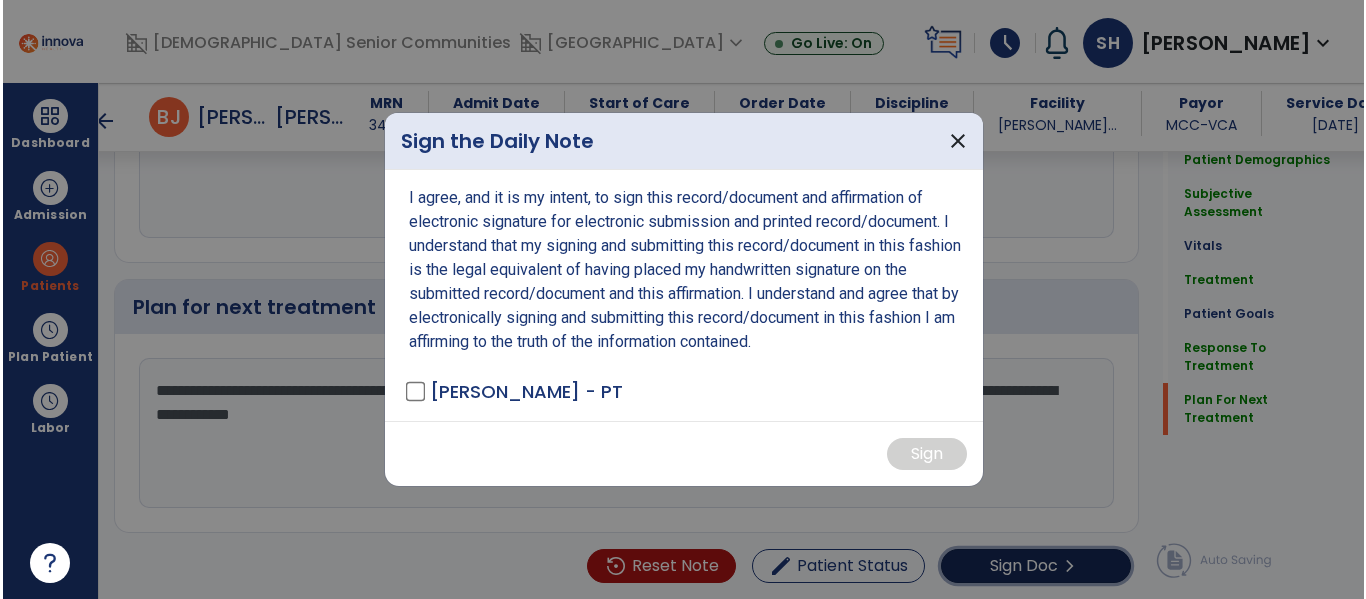 scroll, scrollTop: 2858, scrollLeft: 0, axis: vertical 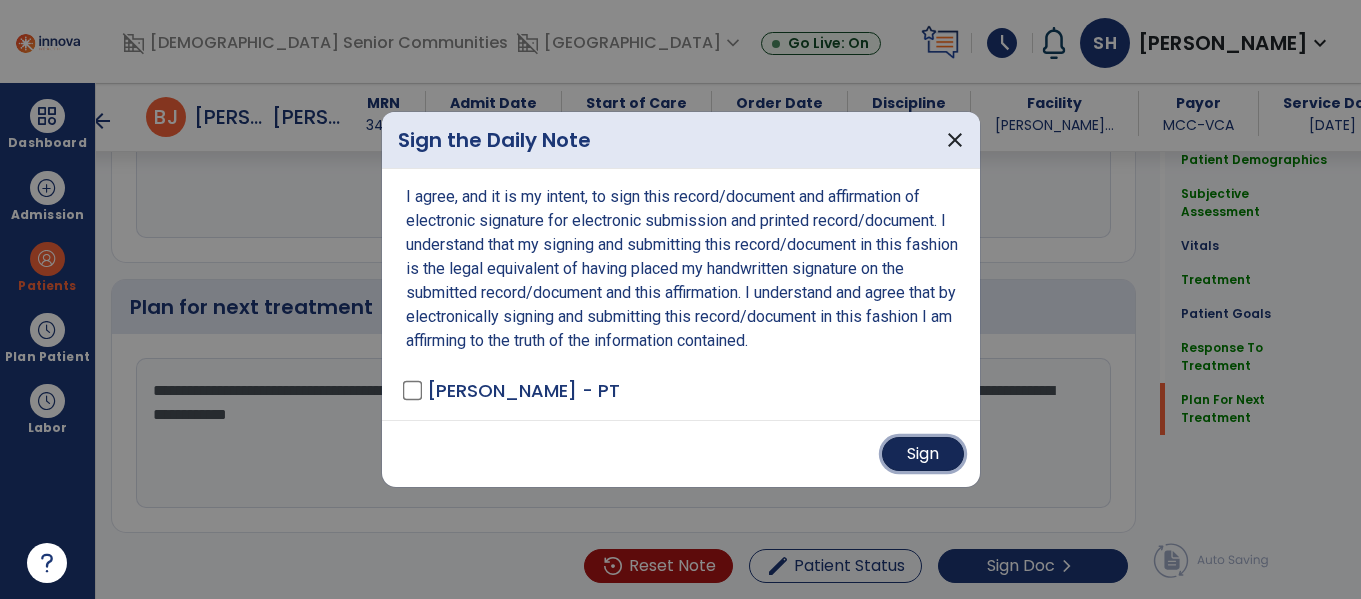click on "Sign" at bounding box center [923, 454] 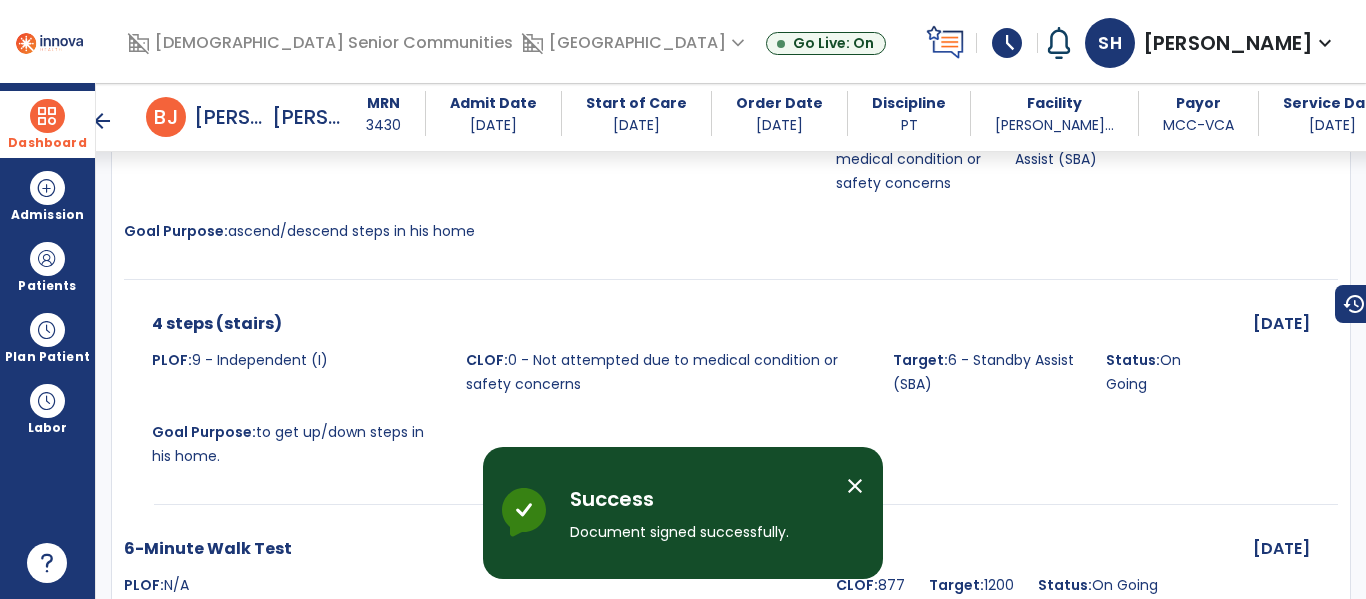 scroll, scrollTop: 0, scrollLeft: 0, axis: both 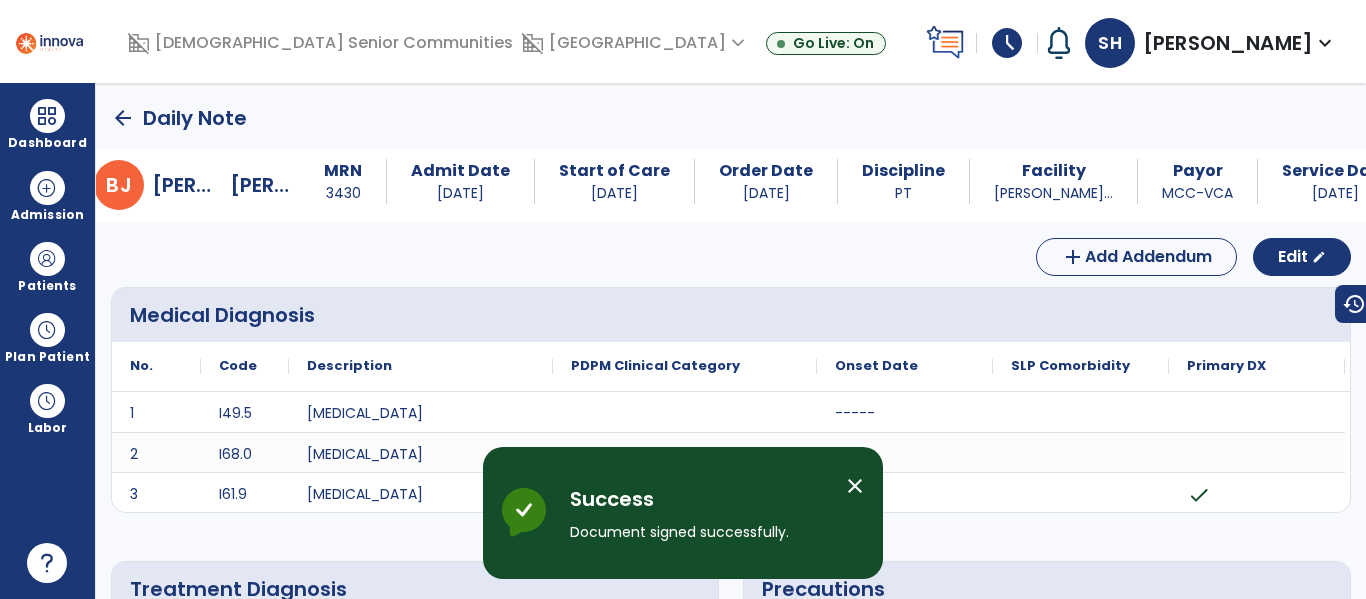 click on "arrow_back" 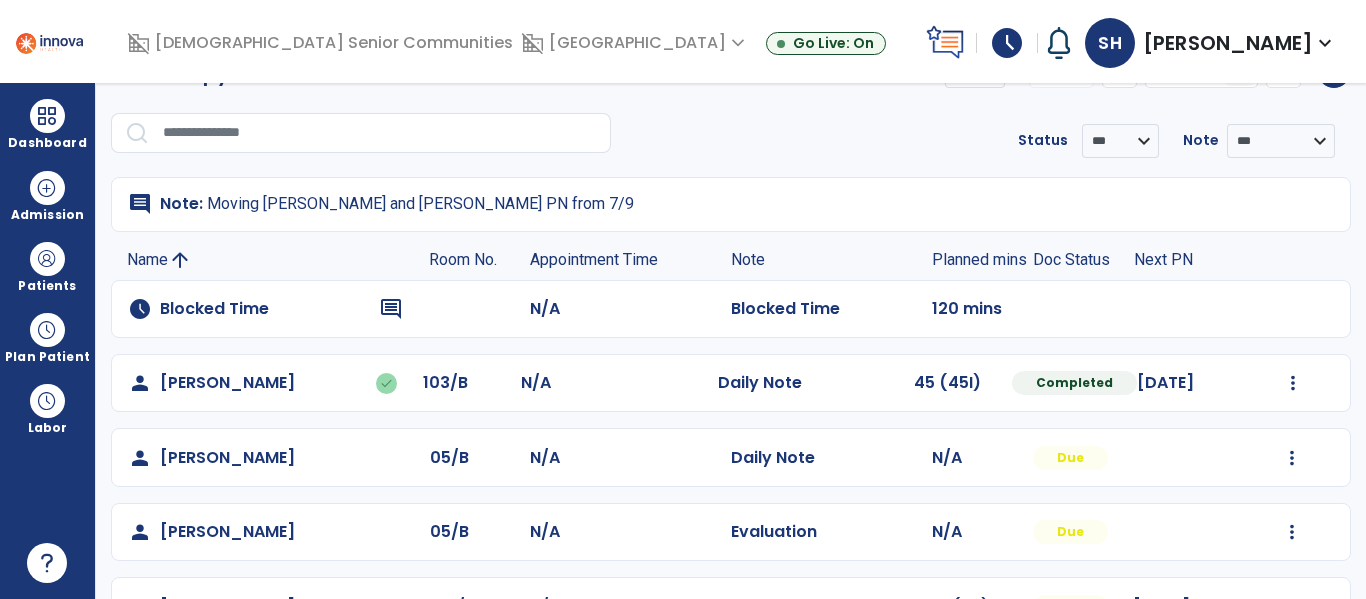 scroll, scrollTop: 45, scrollLeft: 0, axis: vertical 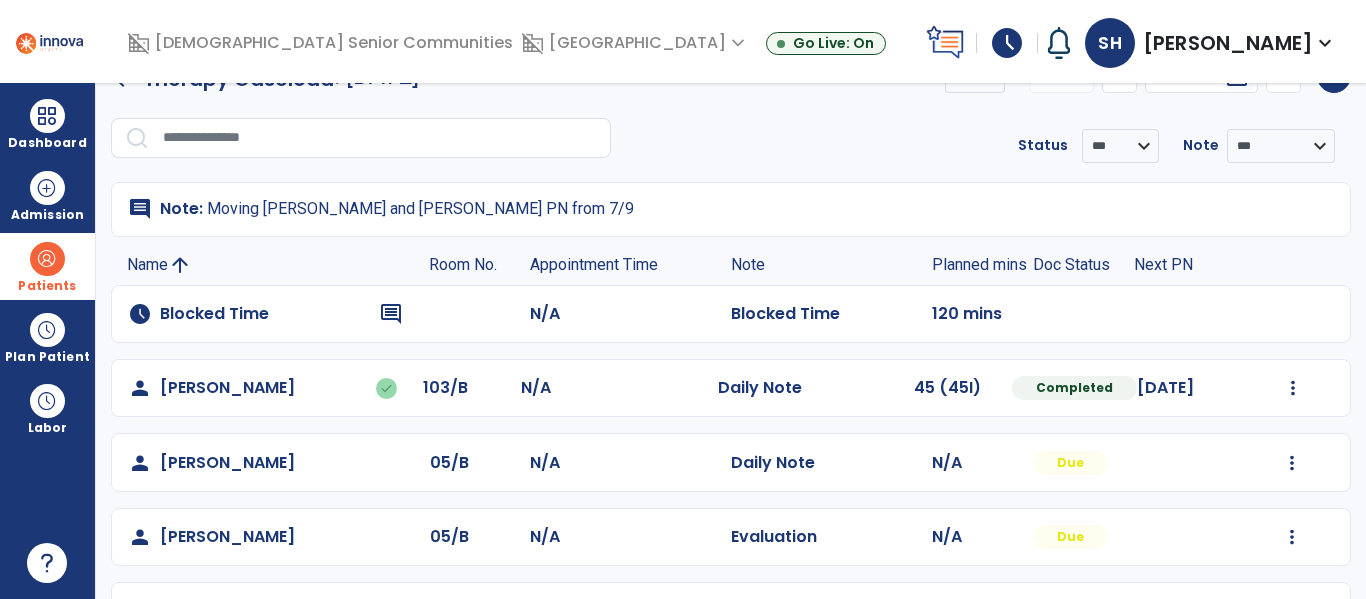 click at bounding box center (47, 259) 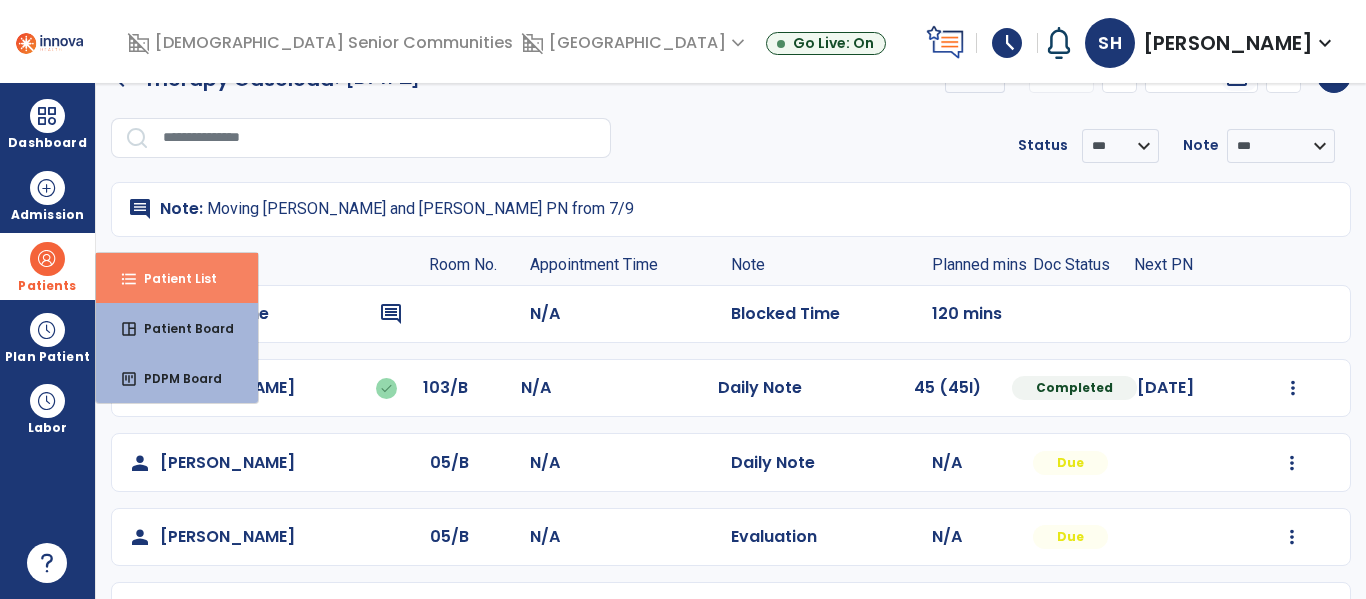 click on "format_list_bulleted" at bounding box center (129, 279) 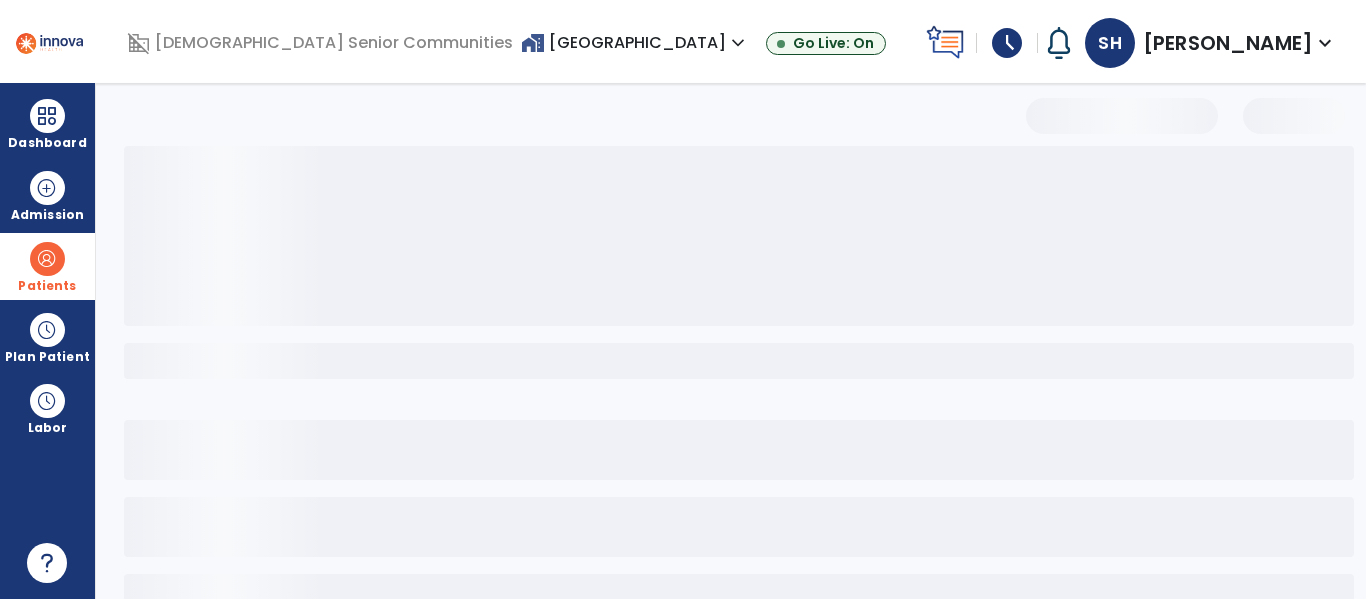 select on "***" 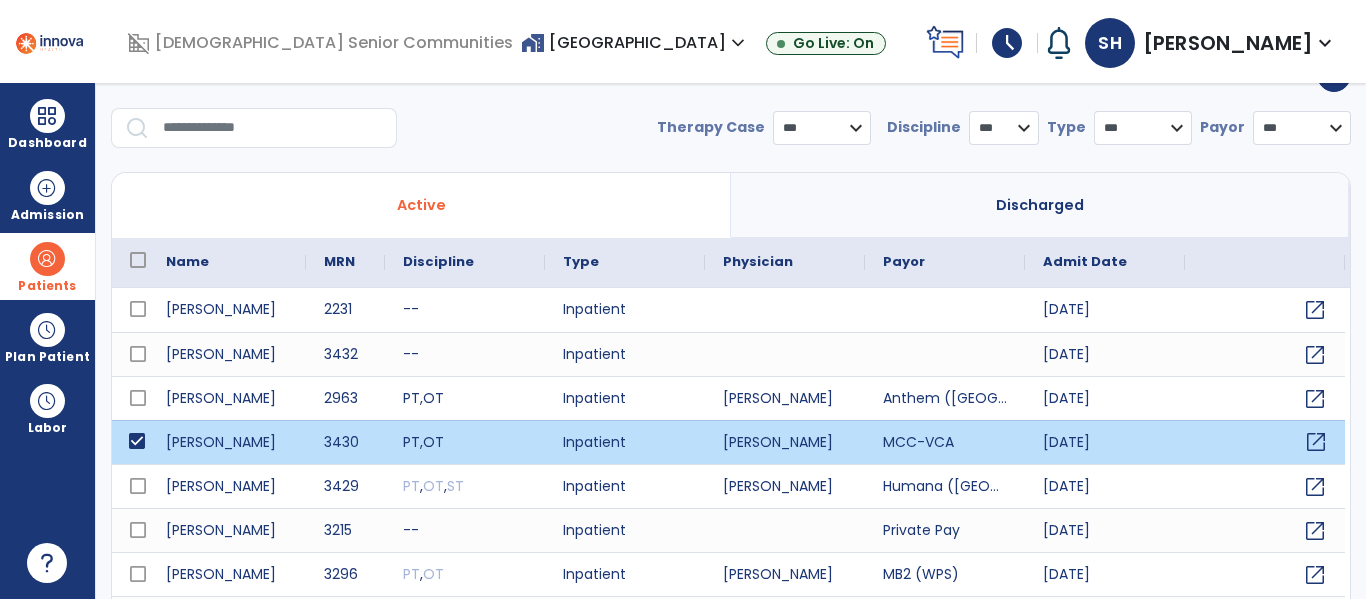 click on "open_in_new" at bounding box center [1316, 442] 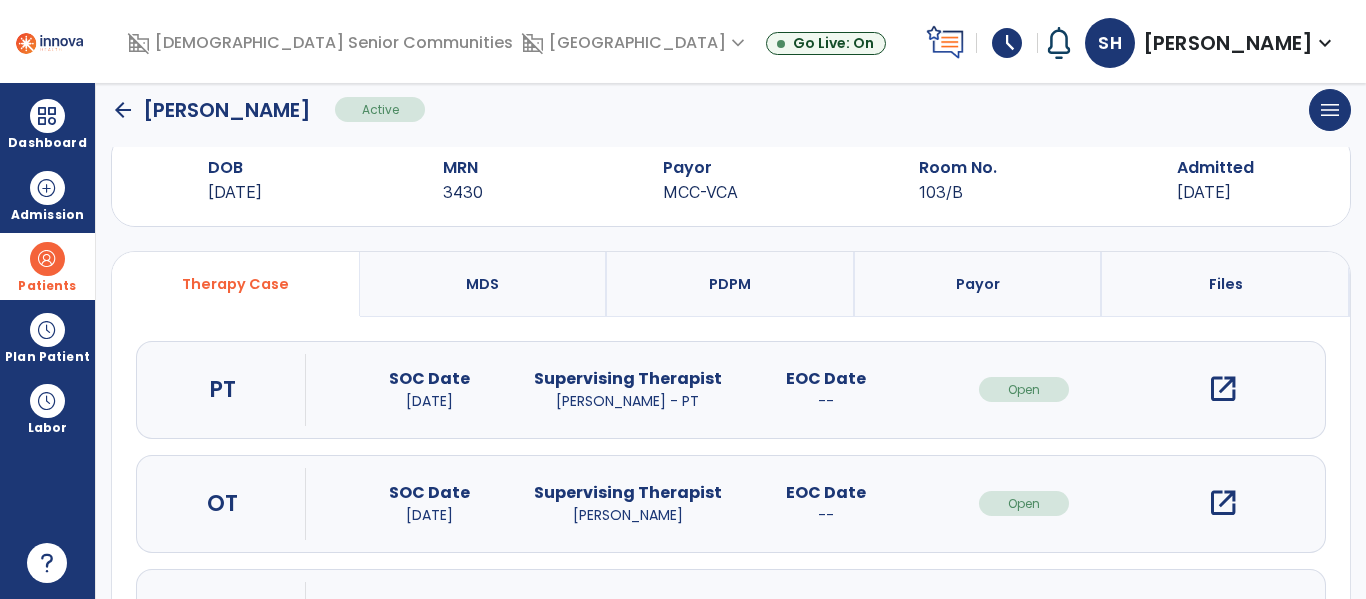 click on "open_in_new" at bounding box center (1223, 389) 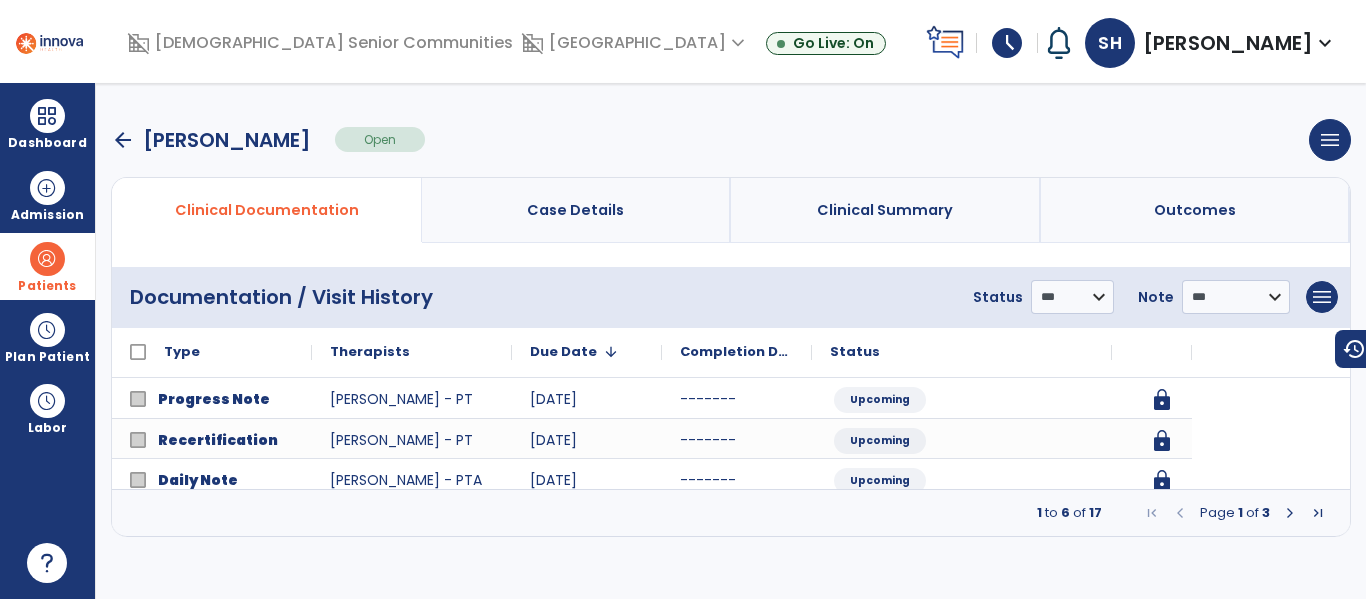 scroll, scrollTop: 0, scrollLeft: 0, axis: both 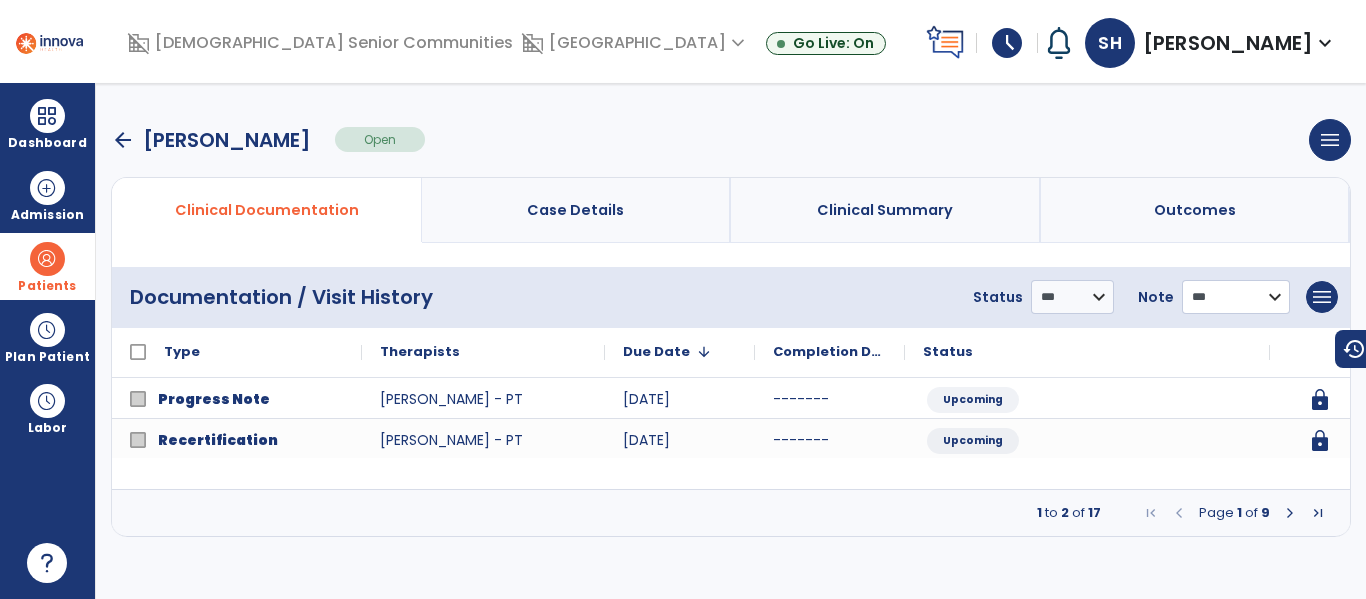 click on "**********" at bounding box center [1072, 297] 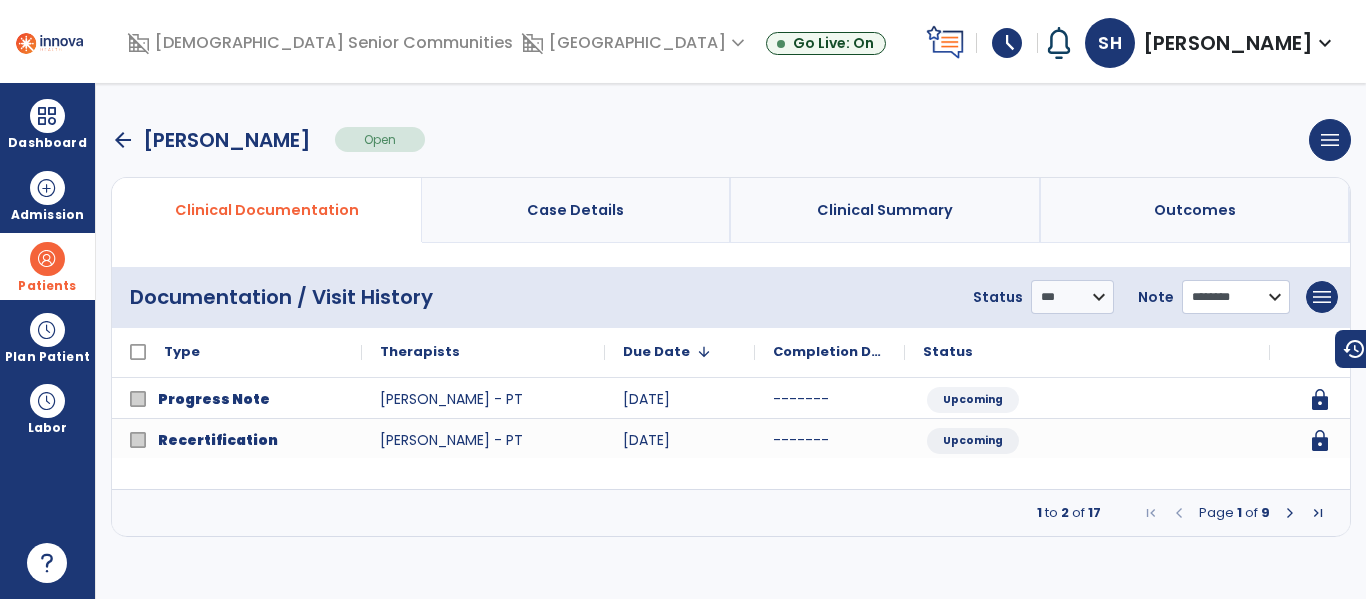 click on "**********" at bounding box center [1072, 297] 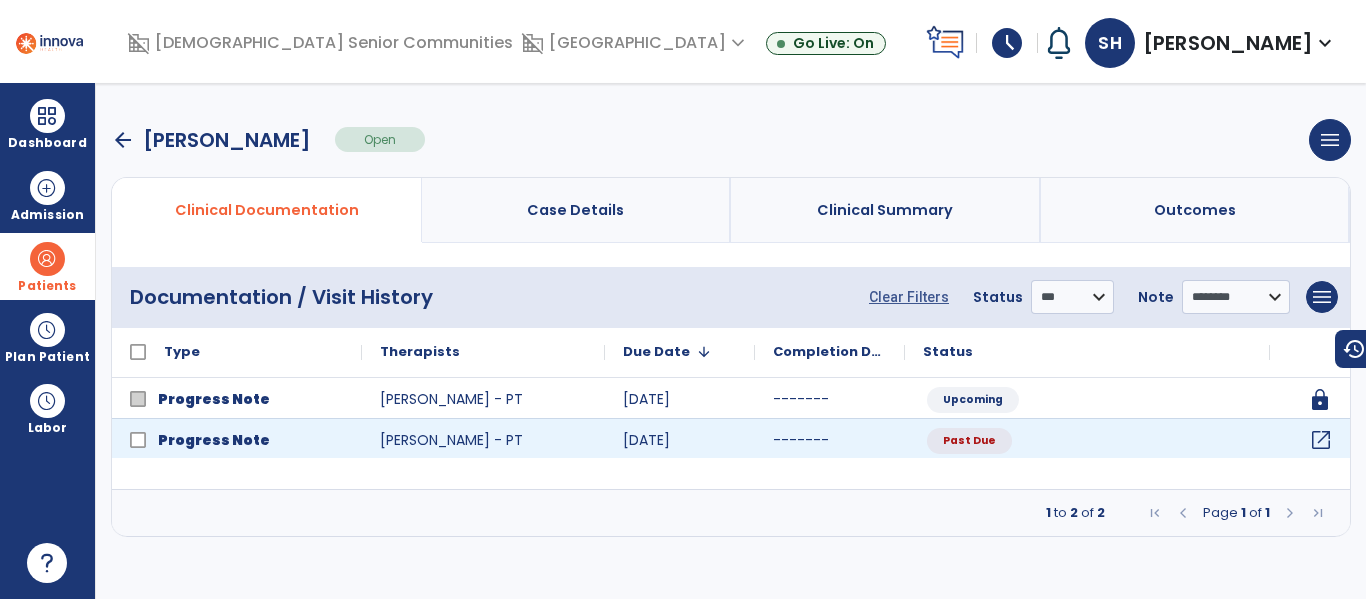 click on "open_in_new" 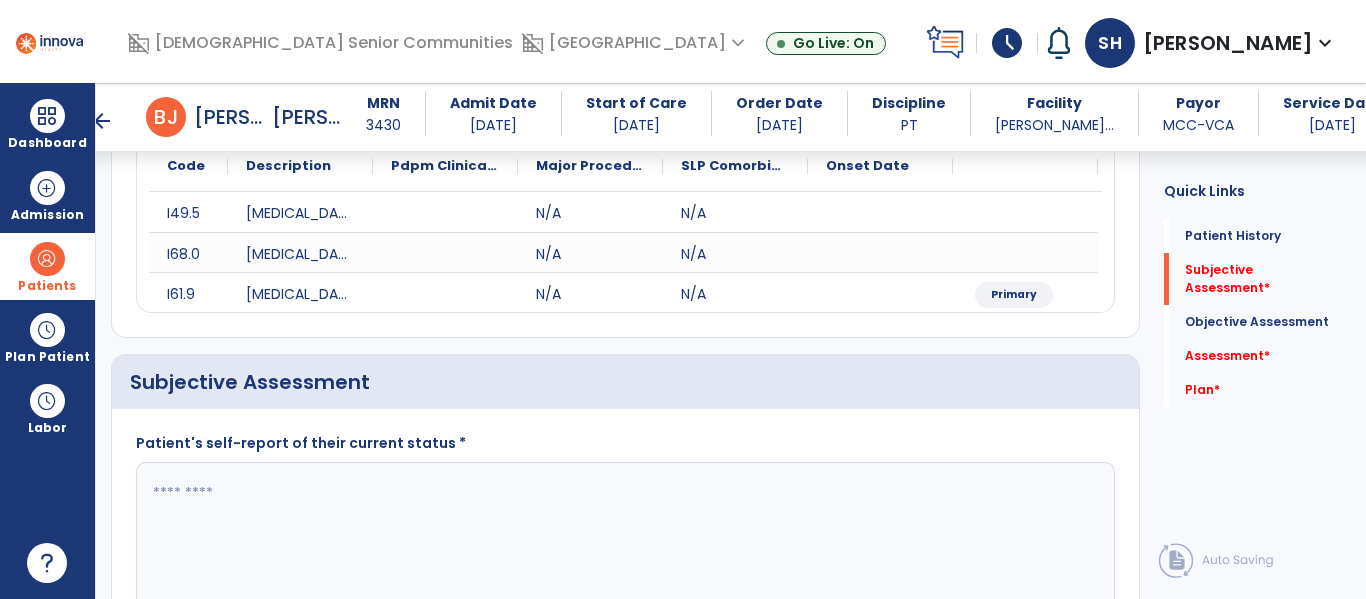 scroll, scrollTop: 320, scrollLeft: 0, axis: vertical 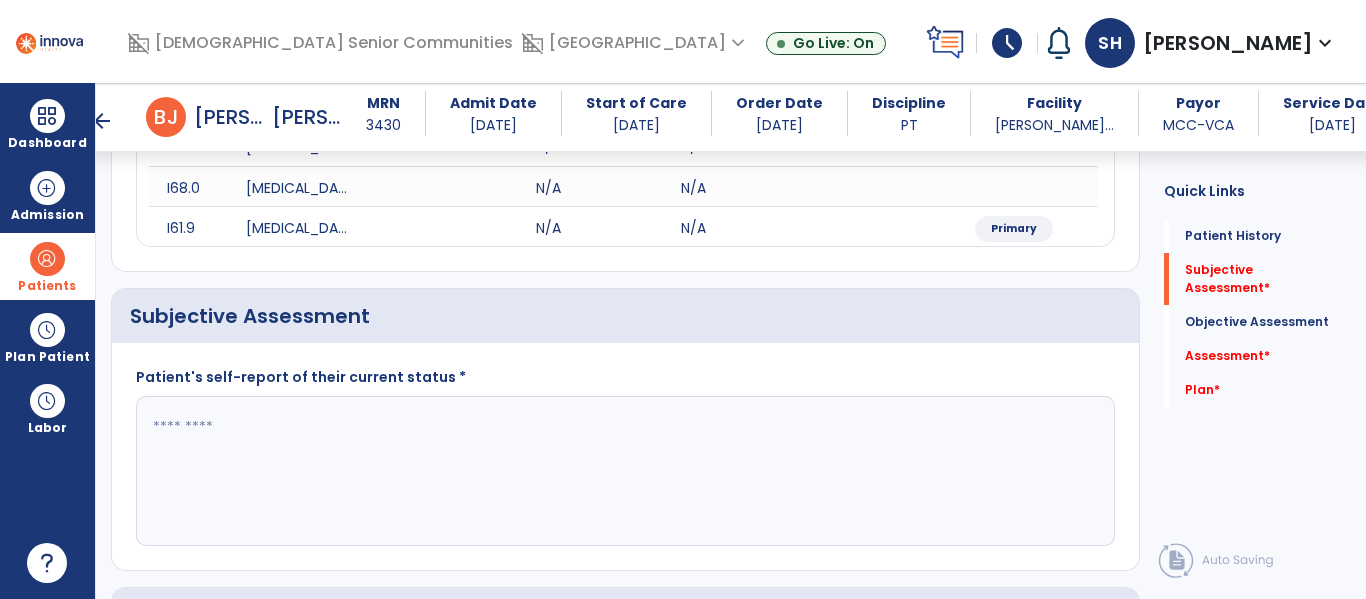 drag, startPoint x: 300, startPoint y: 392, endPoint x: 232, endPoint y: 440, distance: 83.23461 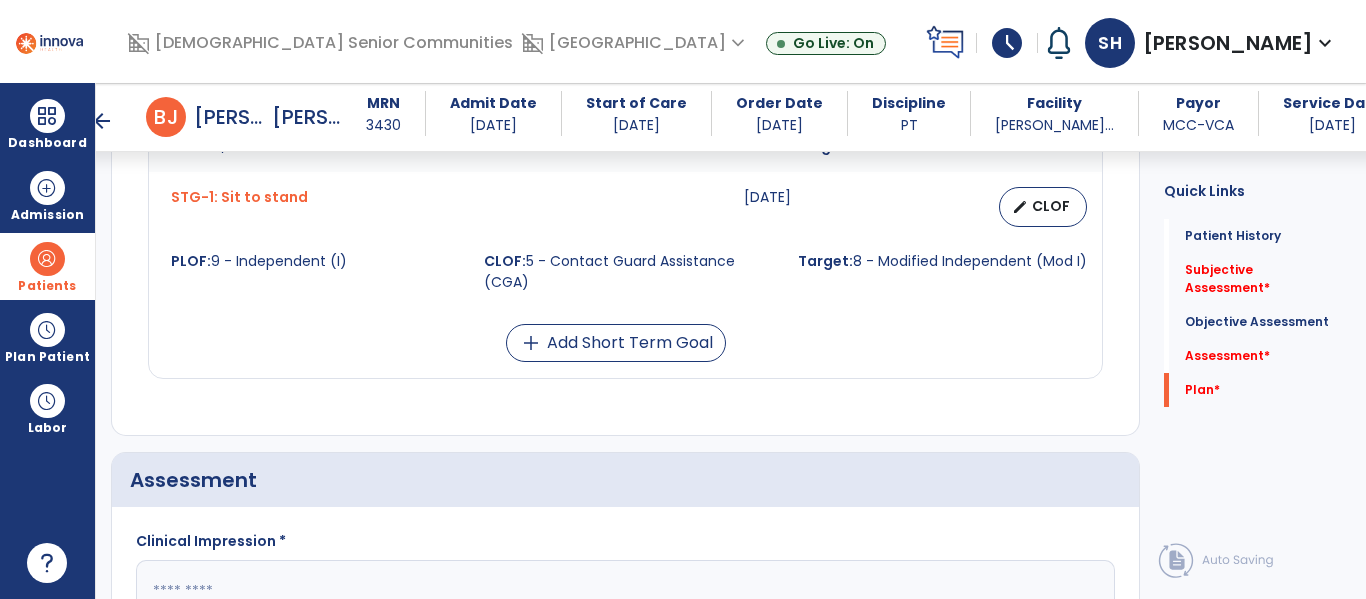 scroll, scrollTop: 1962, scrollLeft: 0, axis: vertical 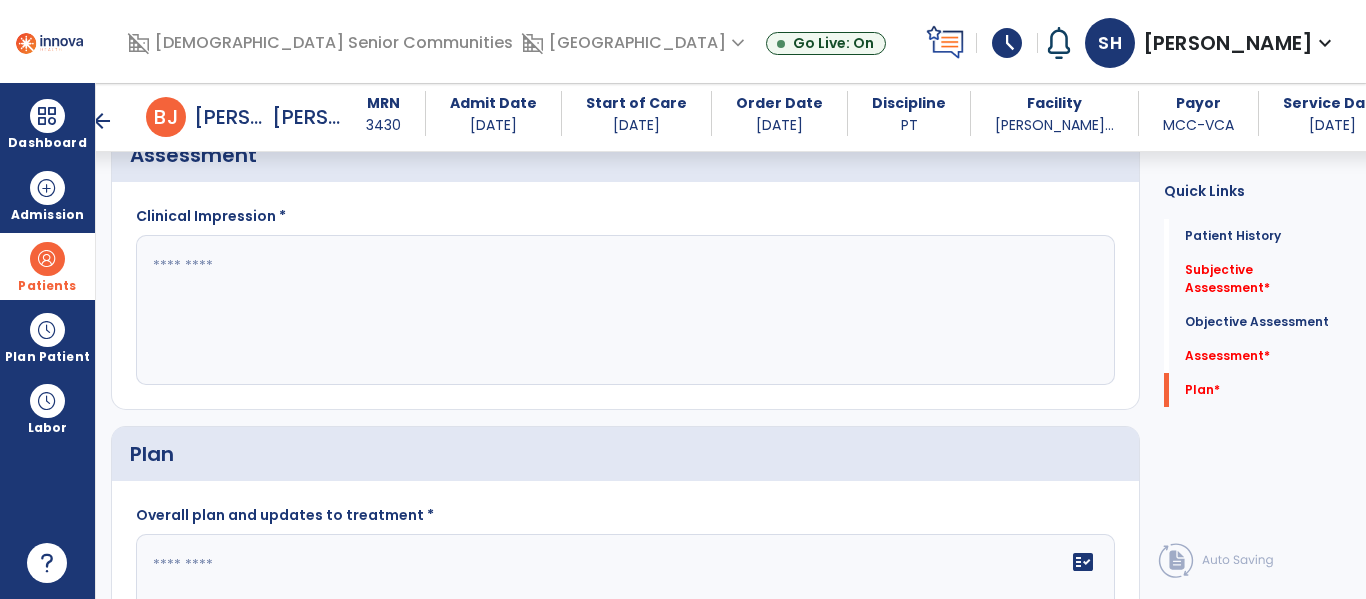 click 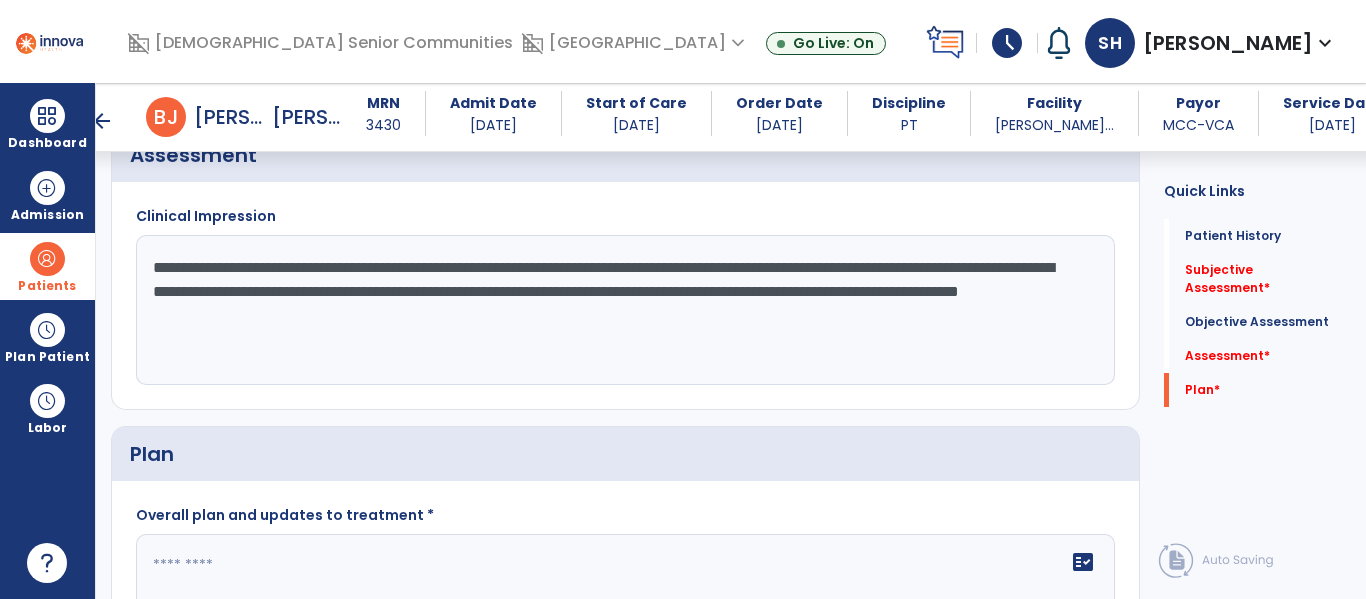 click on "**********" 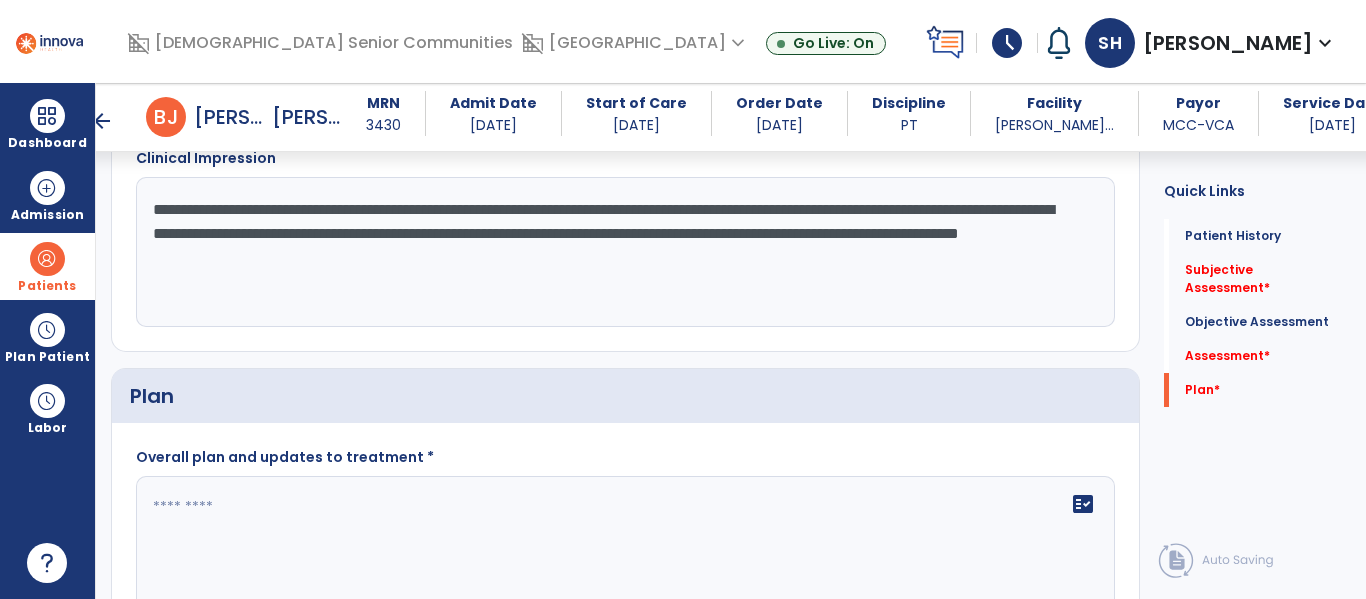 scroll, scrollTop: 2022, scrollLeft: 0, axis: vertical 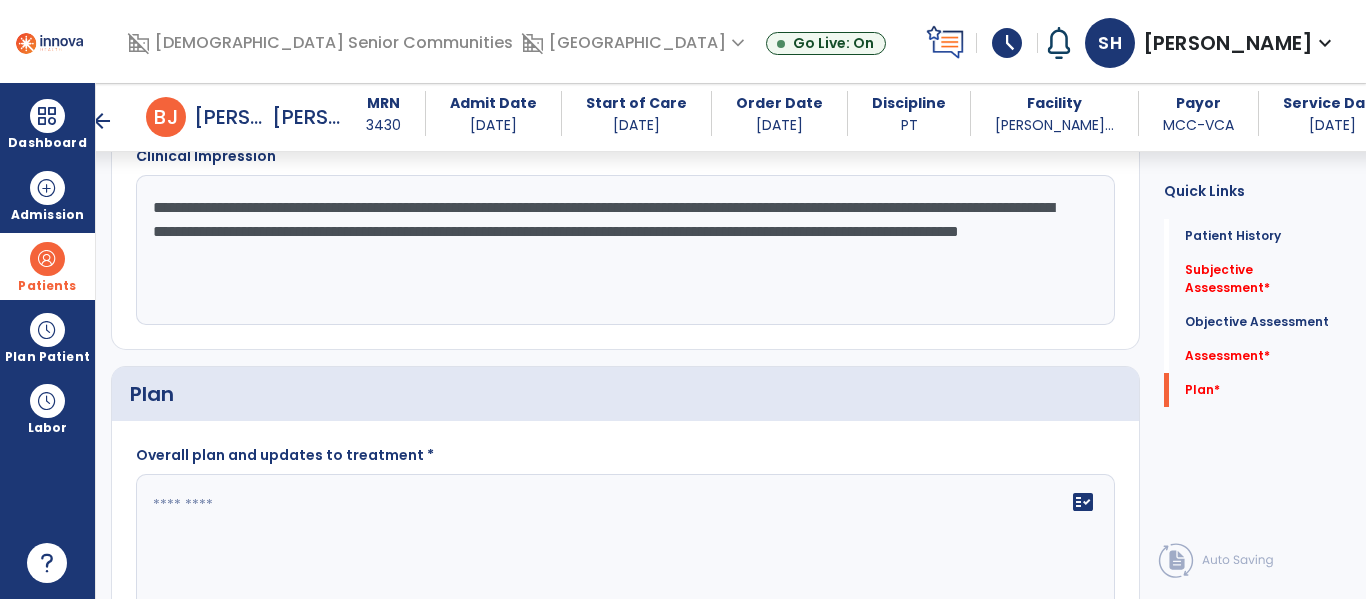 click on "**********" 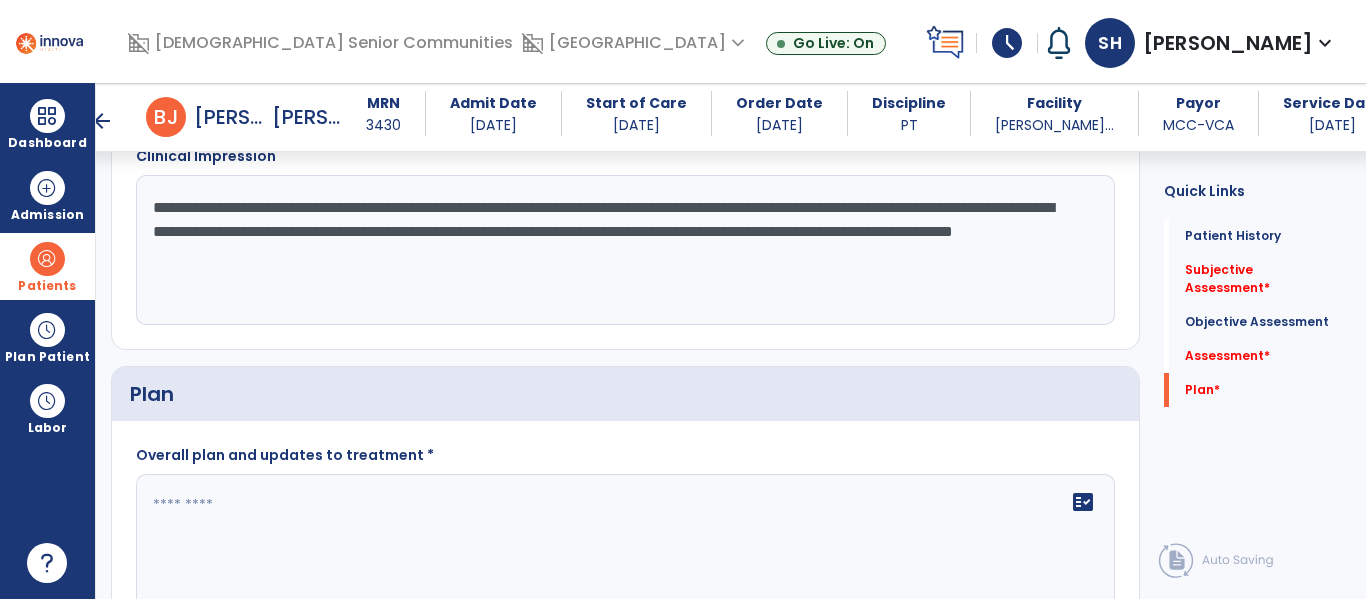 type on "**********" 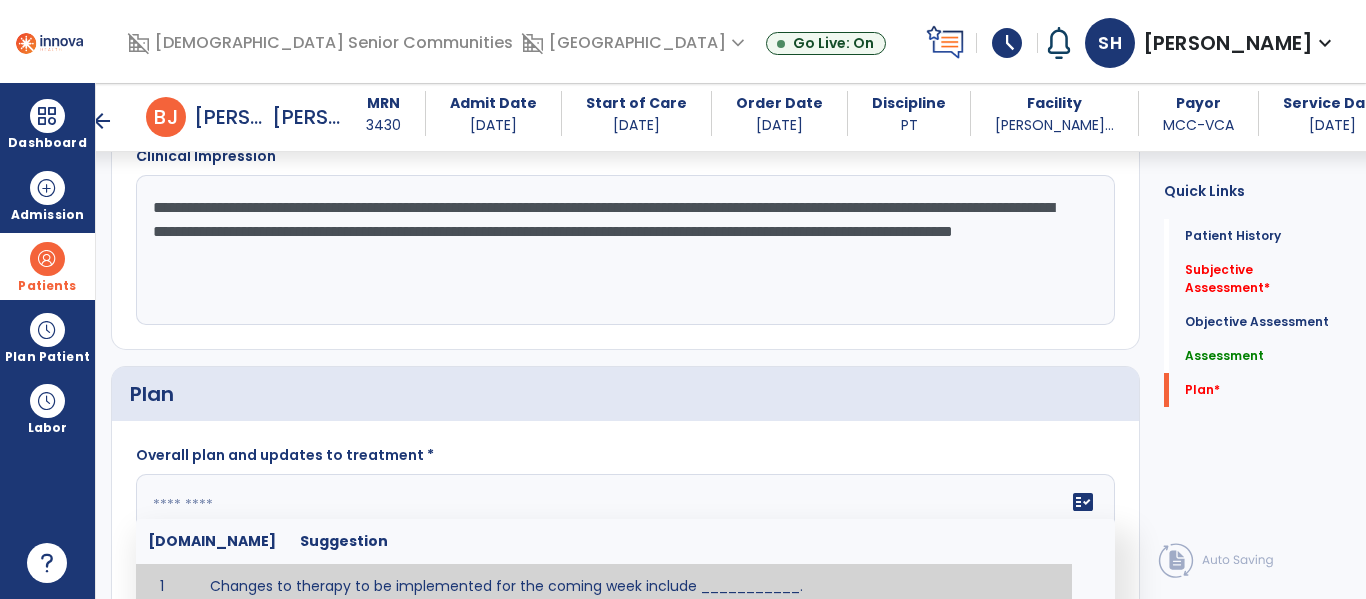 drag, startPoint x: 387, startPoint y: 530, endPoint x: 173, endPoint y: 497, distance: 216.52945 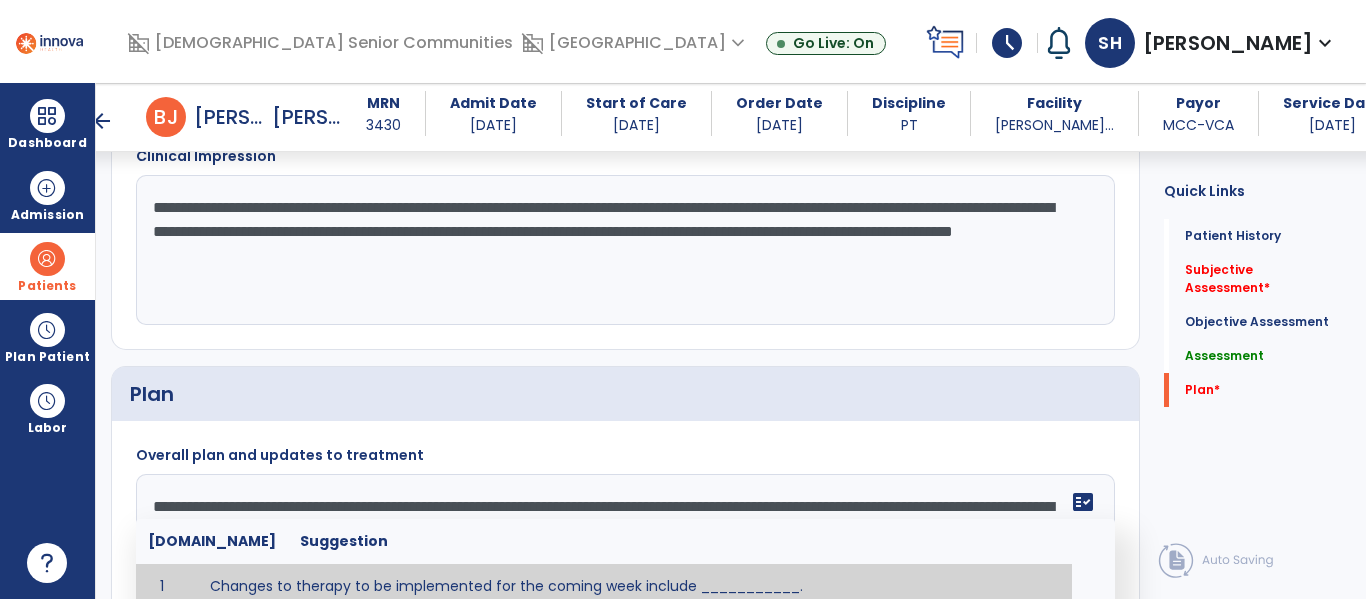 click on "**********" 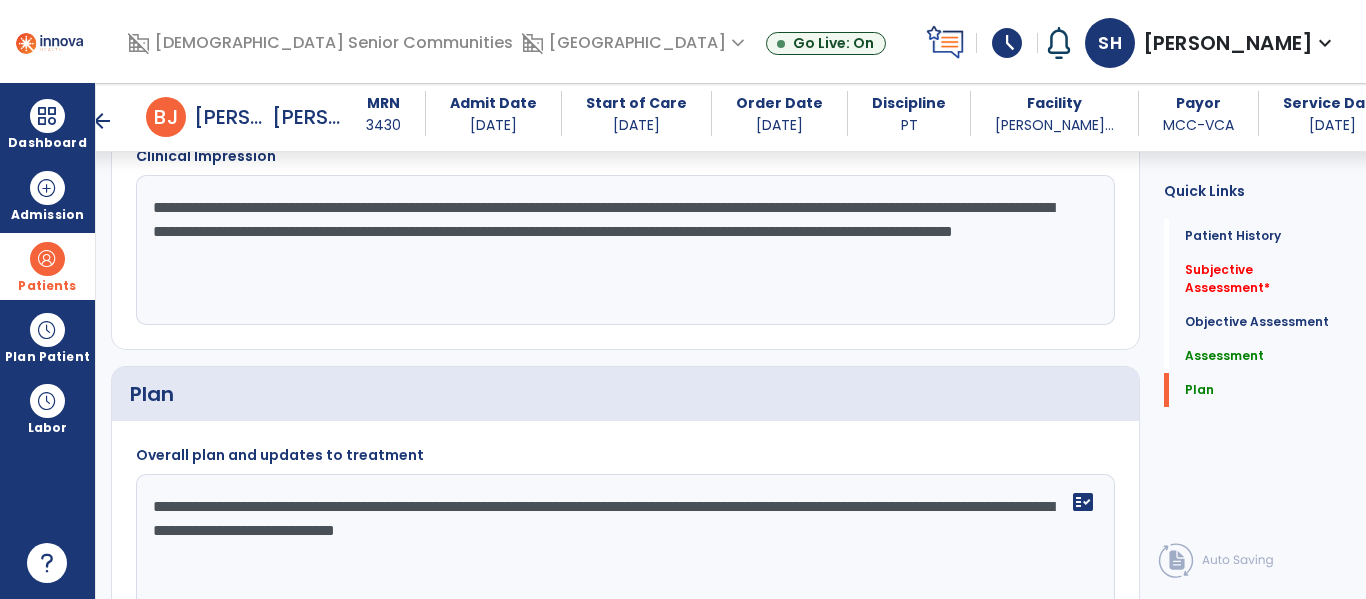 click on "**********" 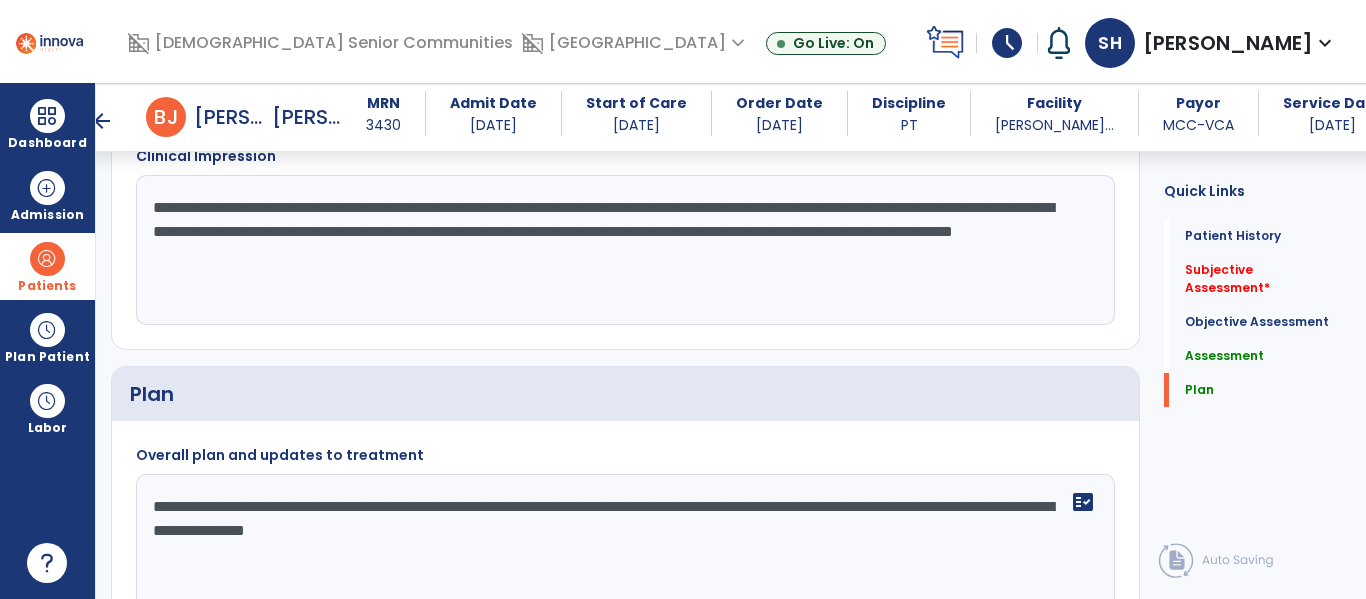 click on "**********" 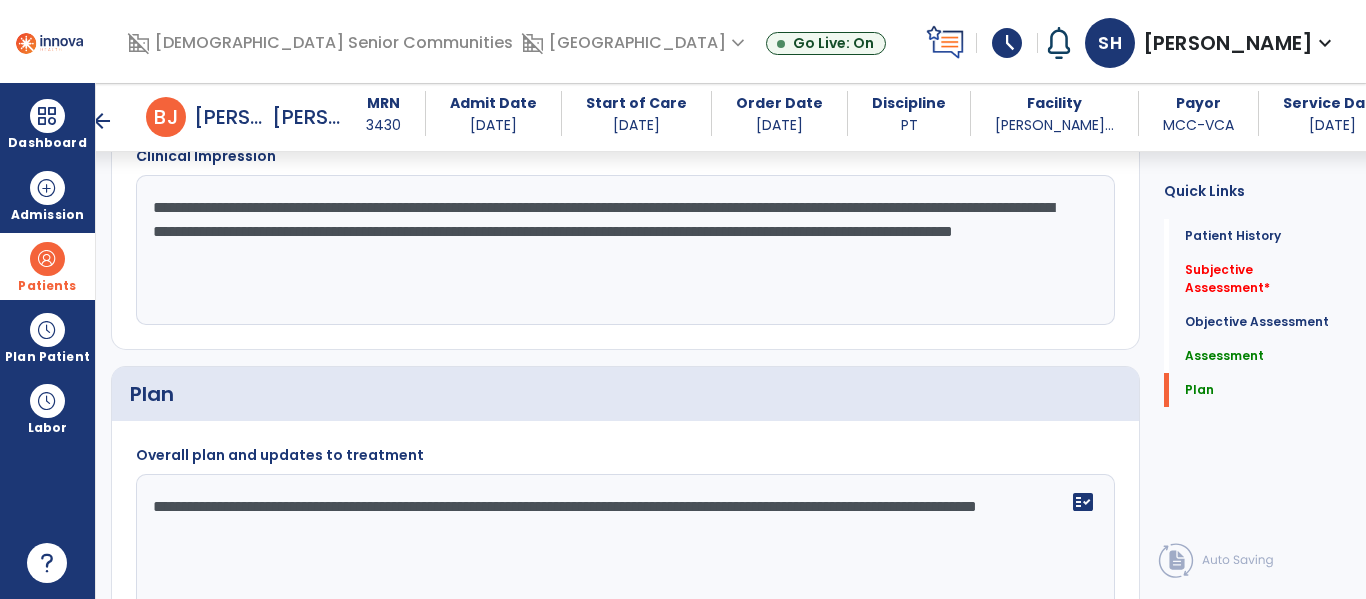 click on "**********" 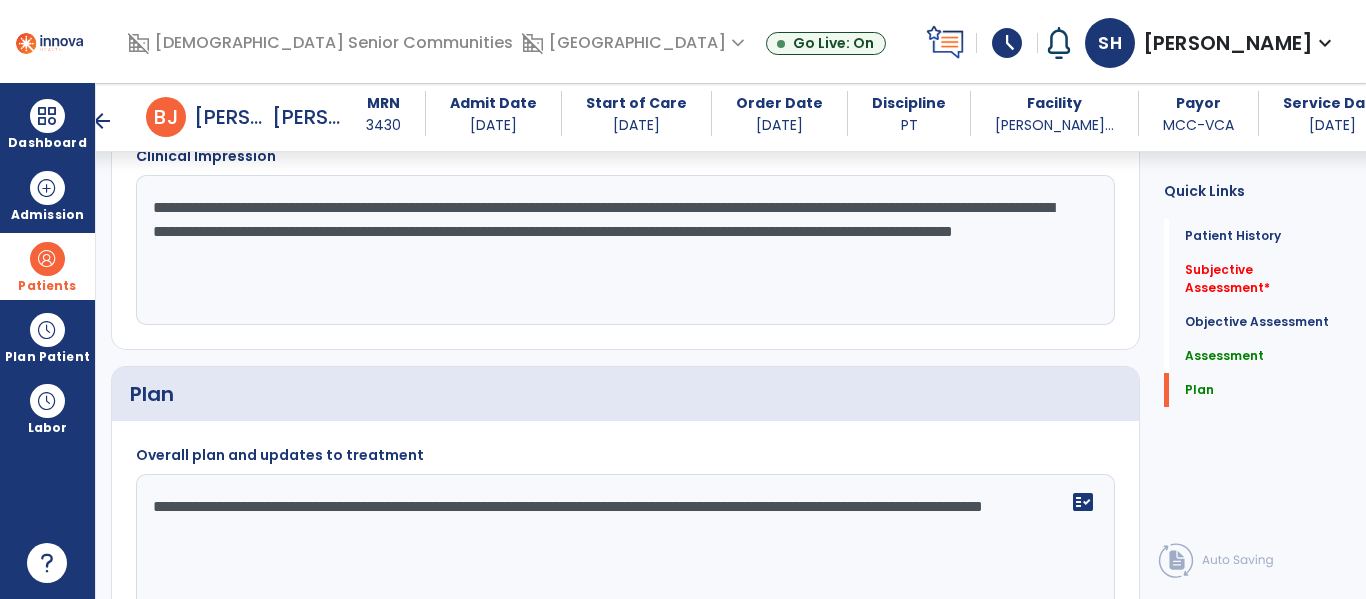 click on "**********" 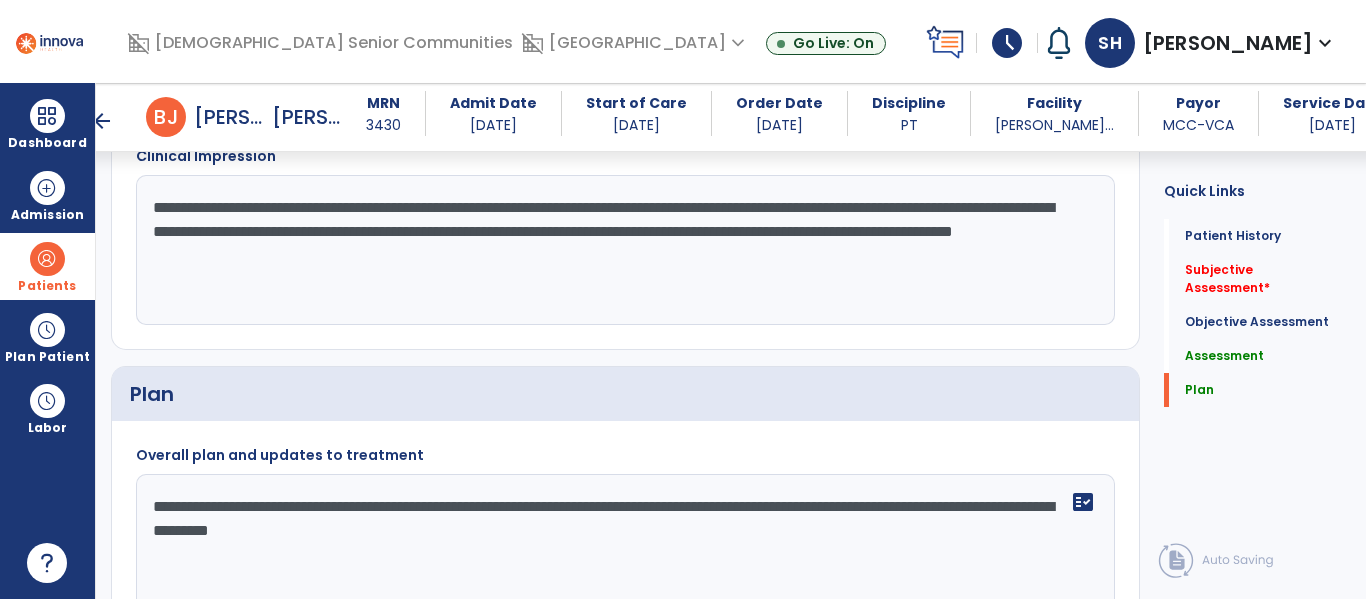 type on "**********" 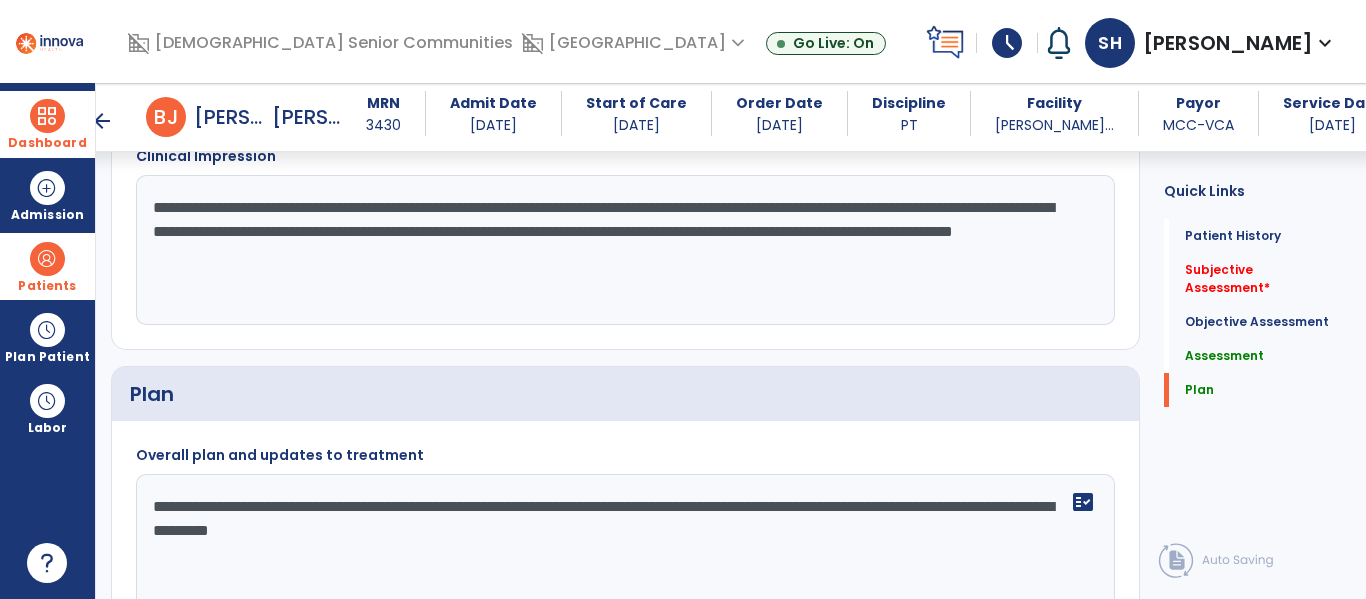 drag, startPoint x: 49, startPoint y: 121, endPoint x: 61, endPoint y: 118, distance: 12.369317 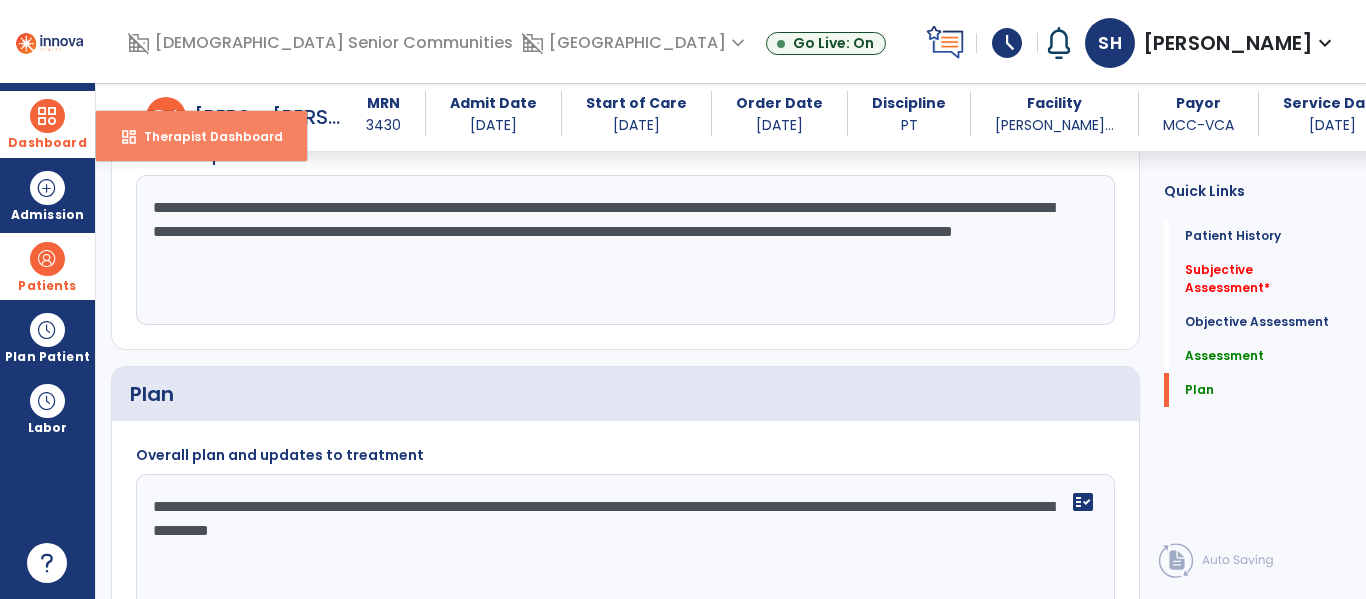 click on "dashboard  Therapist Dashboard" at bounding box center (201, 136) 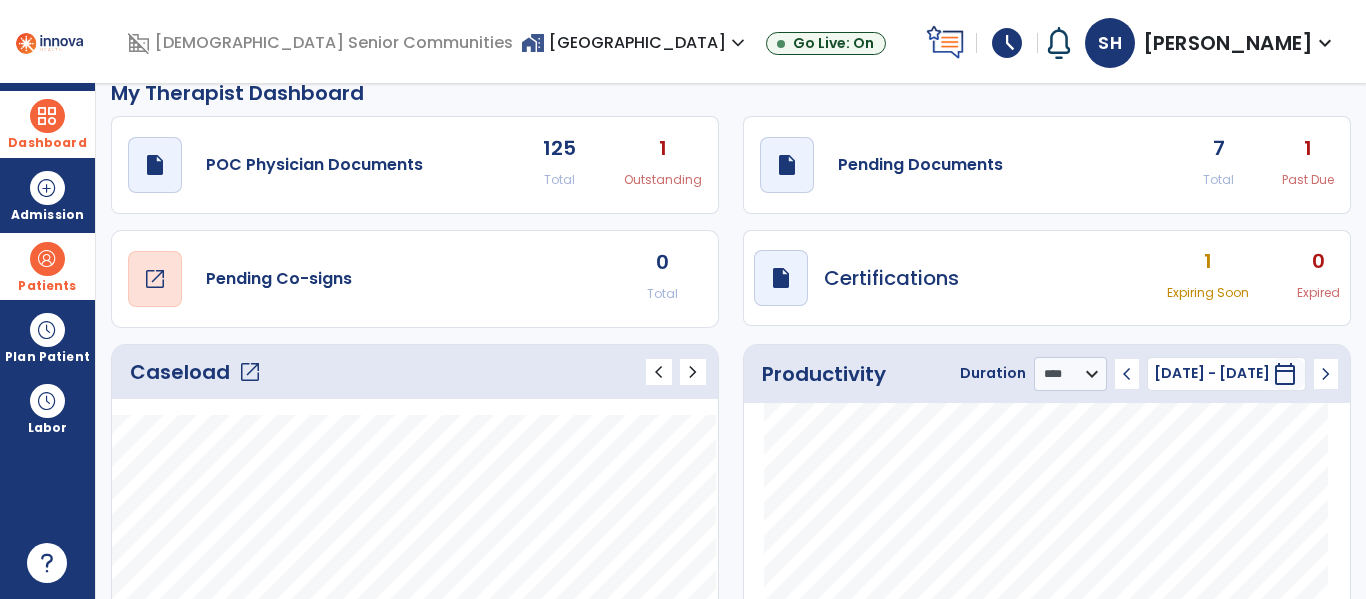 scroll, scrollTop: 0, scrollLeft: 0, axis: both 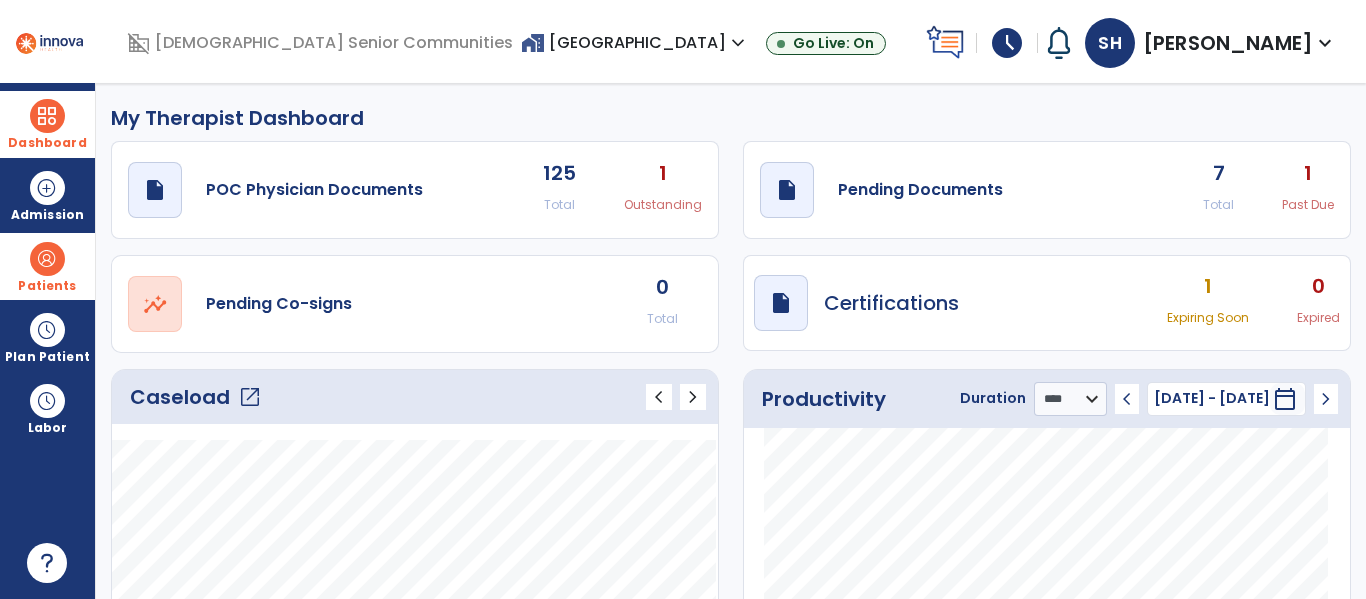 click on "open_in_new" 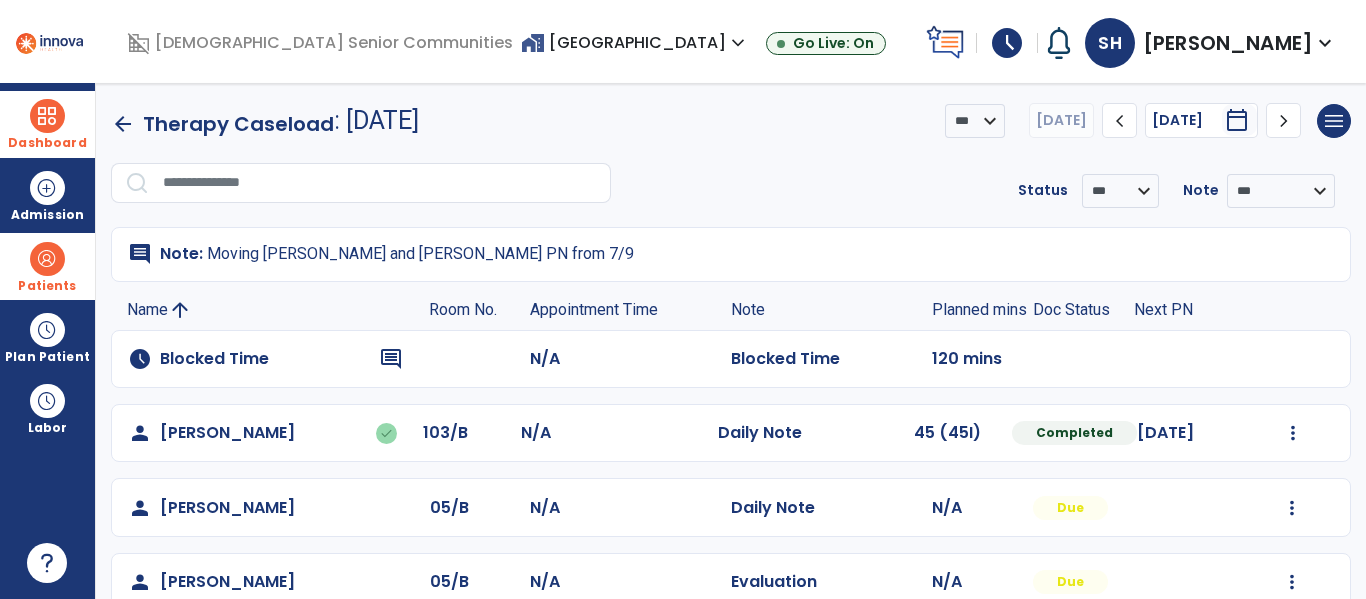 click on "N/A" 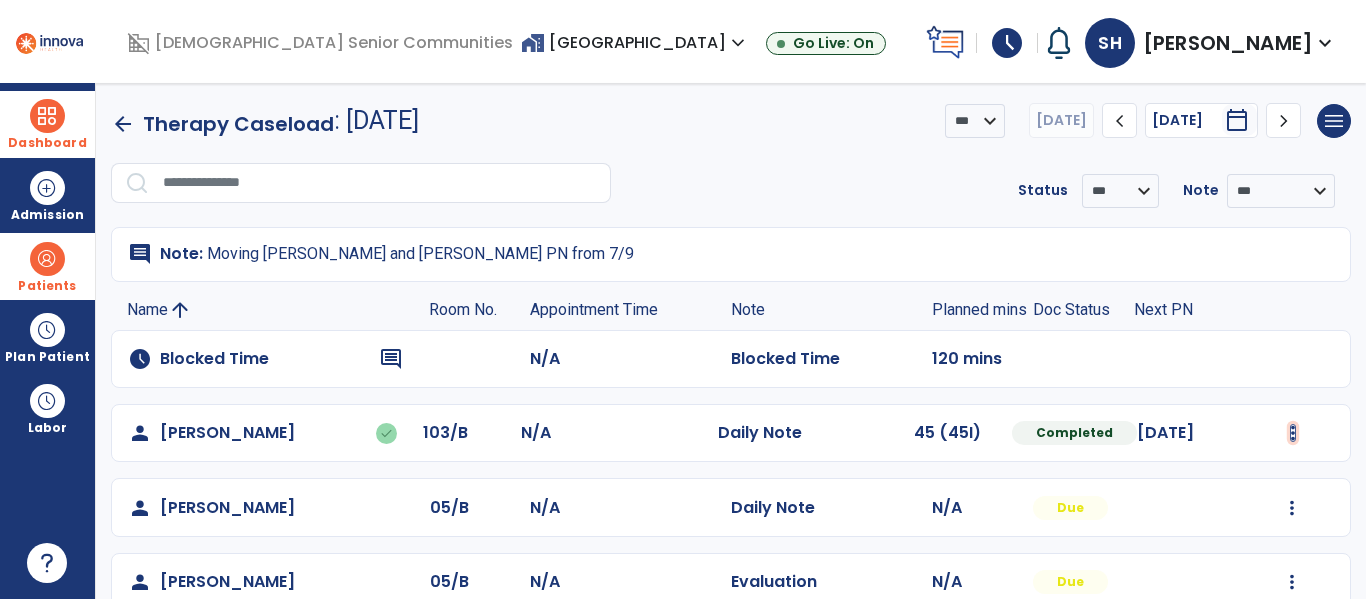 click at bounding box center (1293, 433) 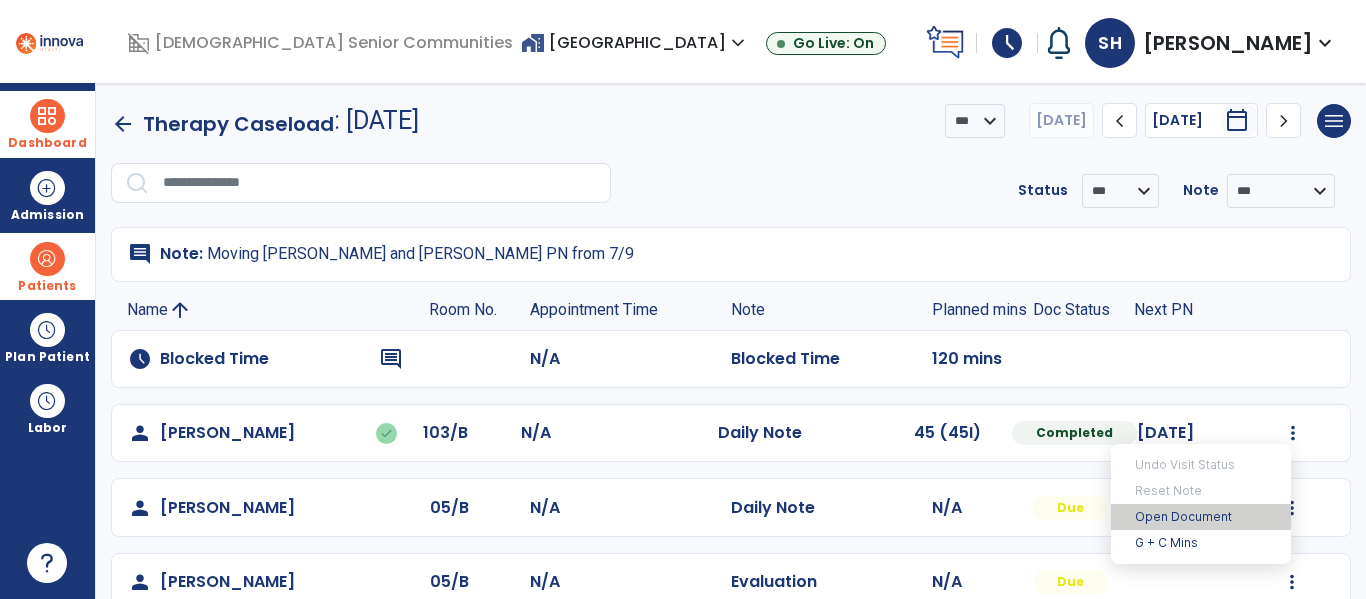 click on "Open Document" at bounding box center (1201, 517) 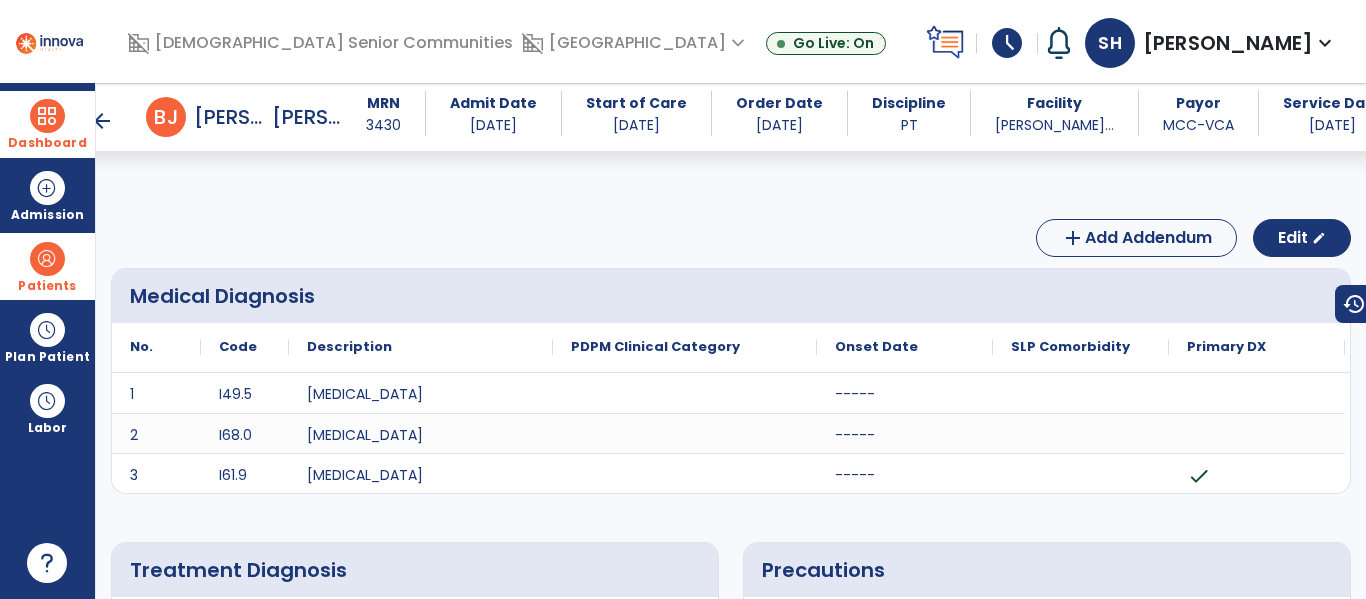 scroll, scrollTop: 459, scrollLeft: 0, axis: vertical 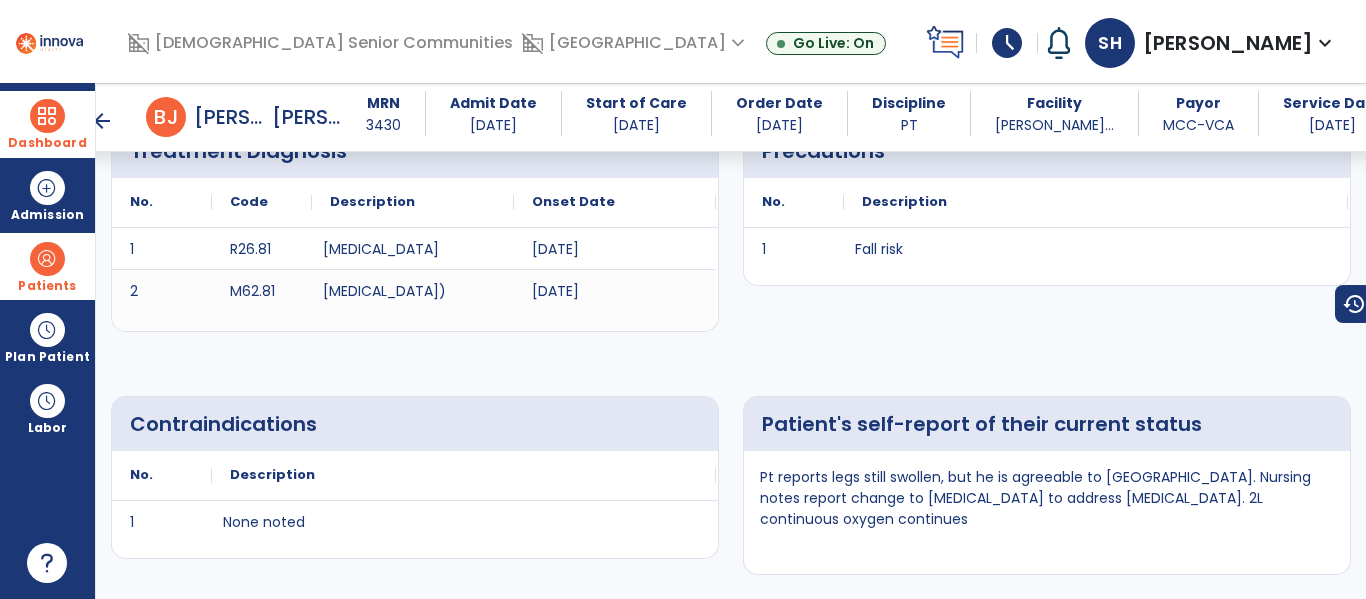drag, startPoint x: 1225, startPoint y: 446, endPoint x: 1122, endPoint y: 464, distance: 104.56099 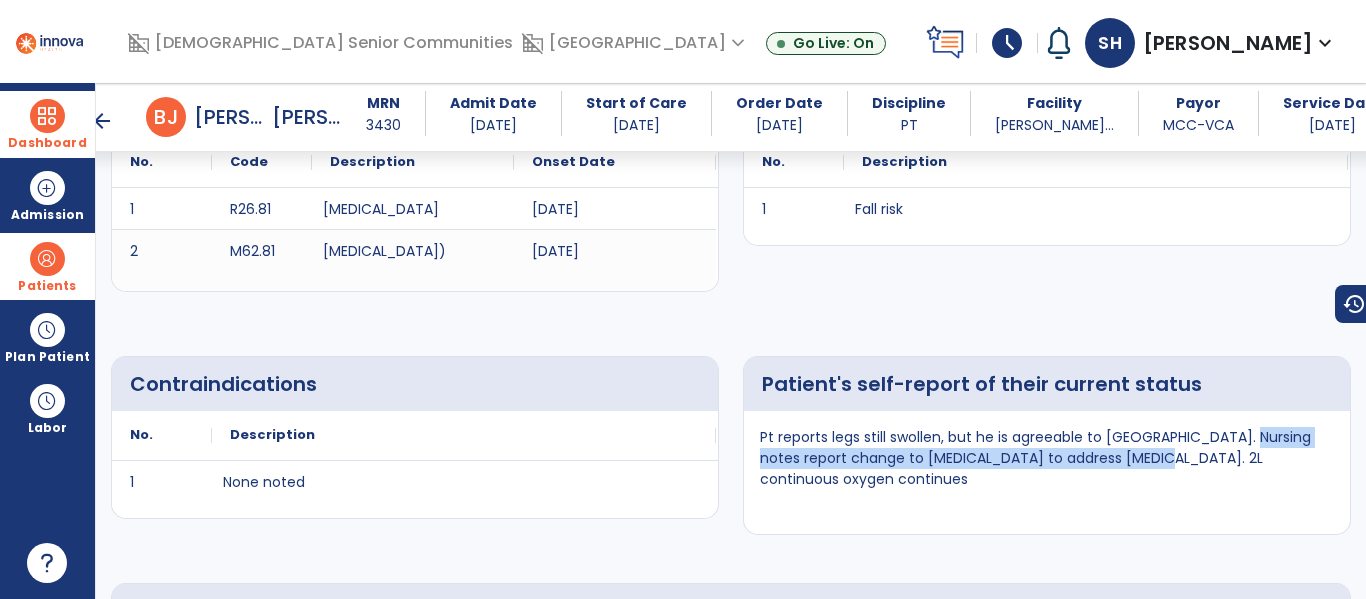 click on "Pt reports legs still swollen, but he is agreeable to tx.  Nursing notes report change to torsemide to address edema.  2L continuous oxygen continues" at bounding box center (1047, 466) 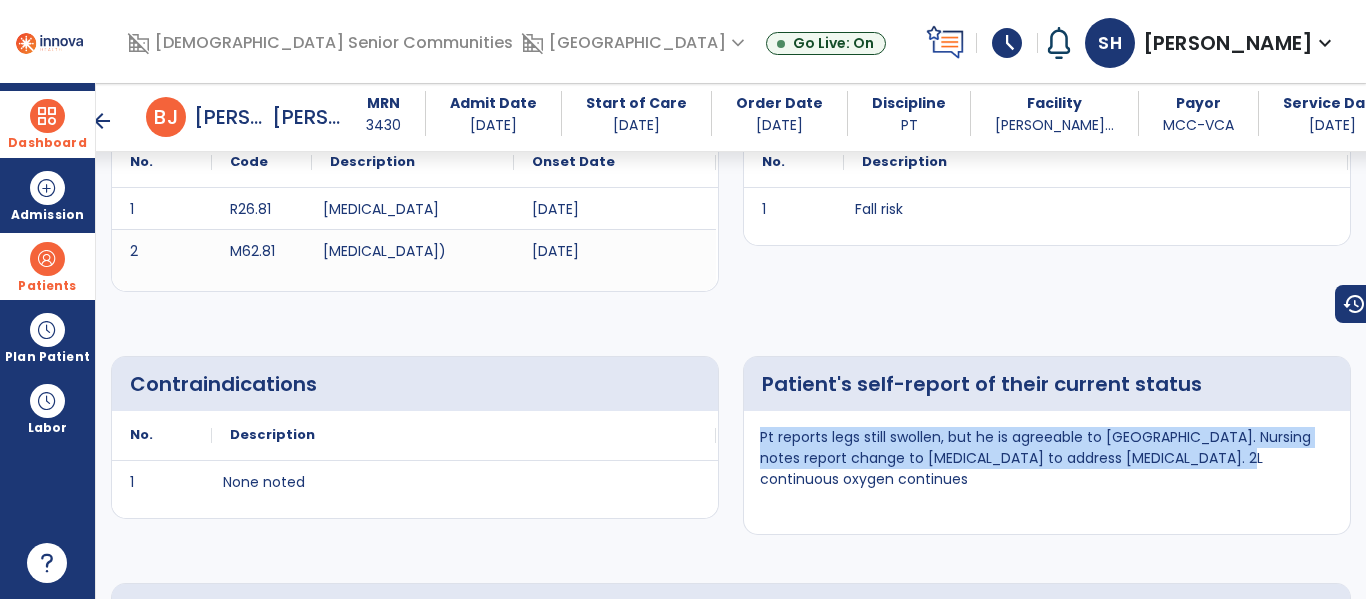 drag, startPoint x: 1214, startPoint y: 463, endPoint x: 758, endPoint y: 427, distance: 457.41885 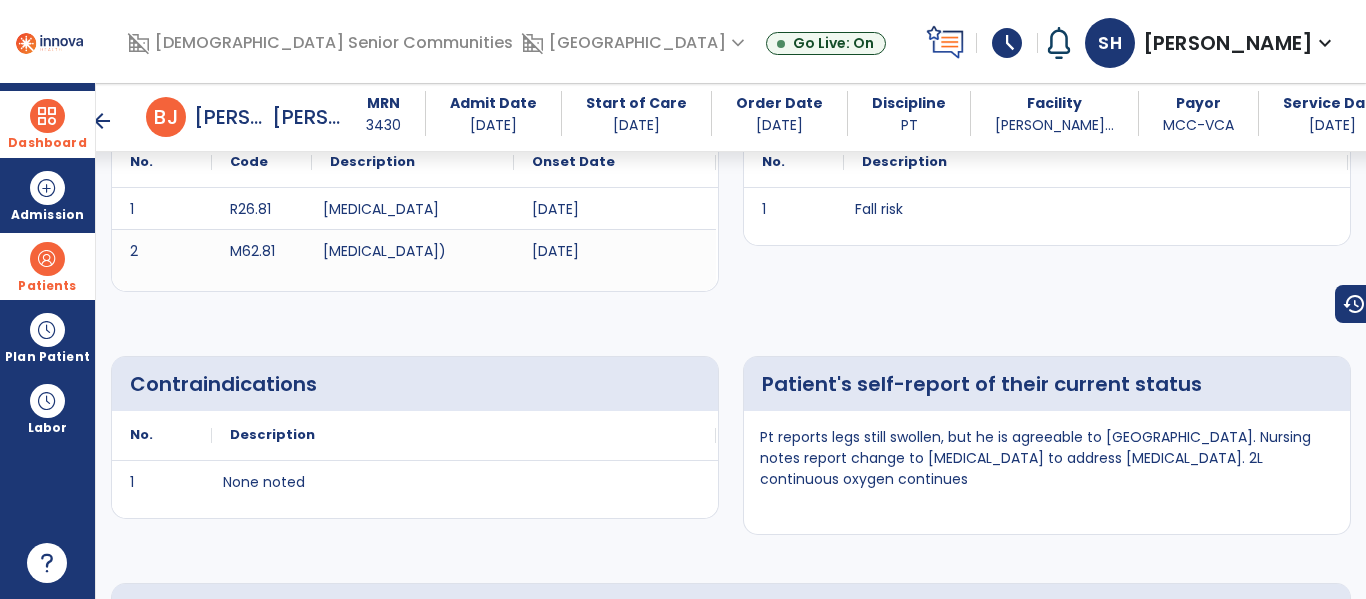click at bounding box center [47, 116] 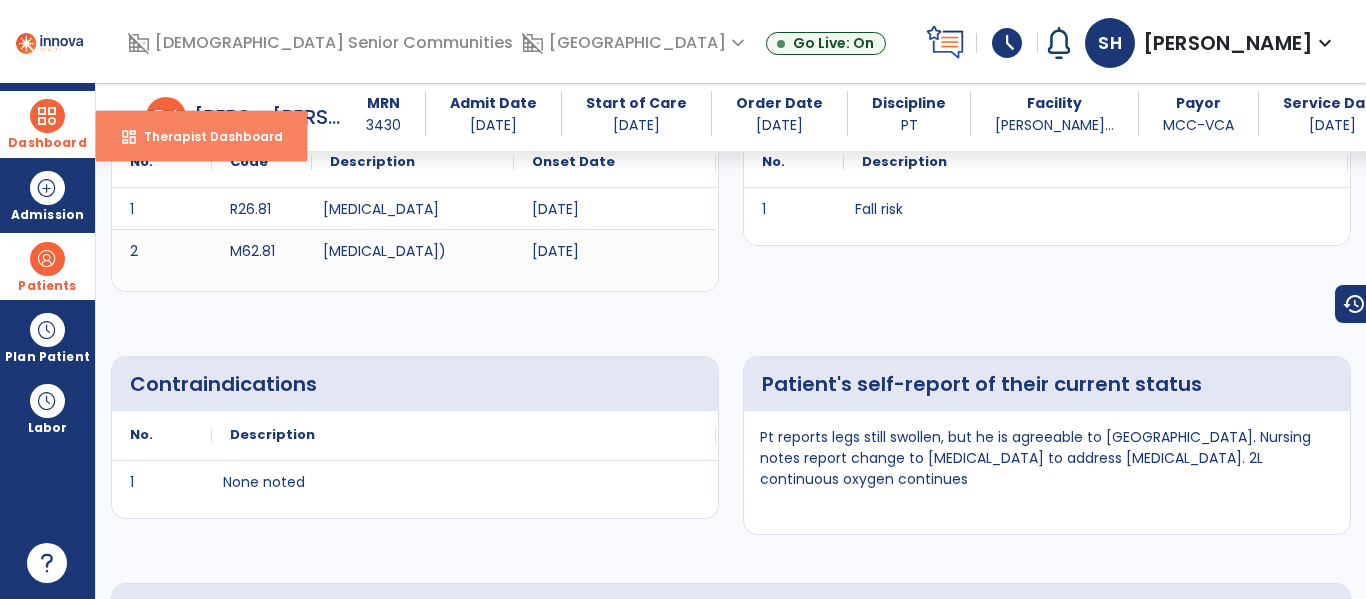 click on "dashboard" at bounding box center (129, 137) 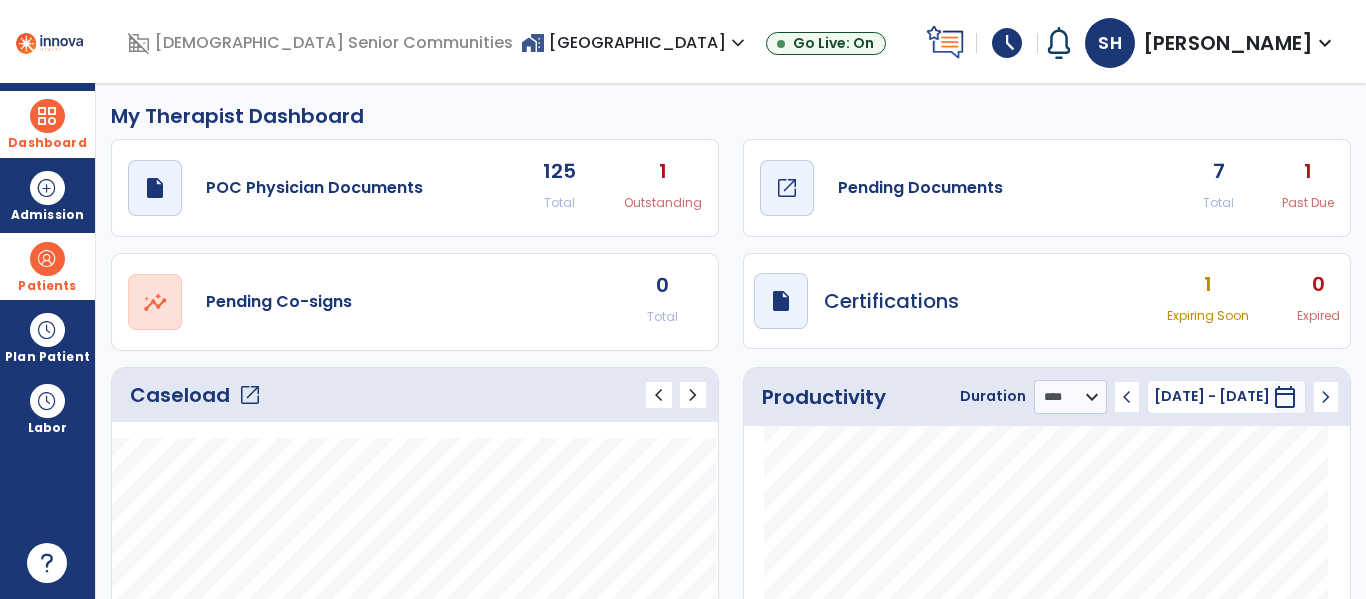 scroll, scrollTop: 0, scrollLeft: 0, axis: both 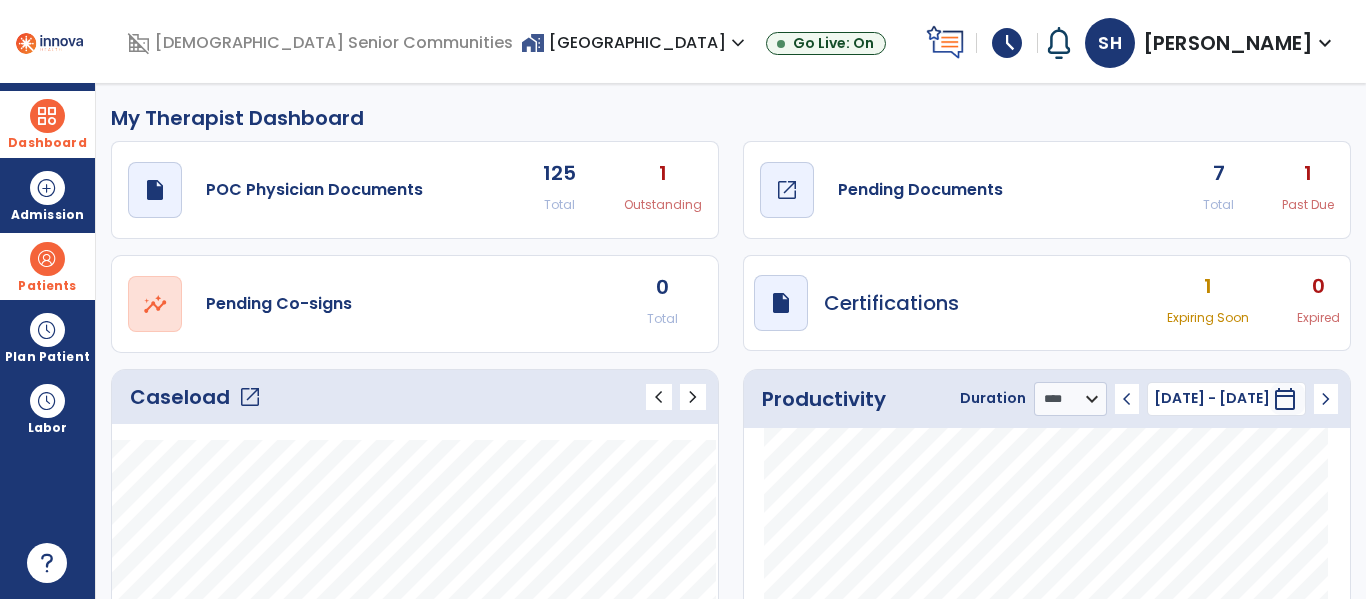 click on "Pending Documents" 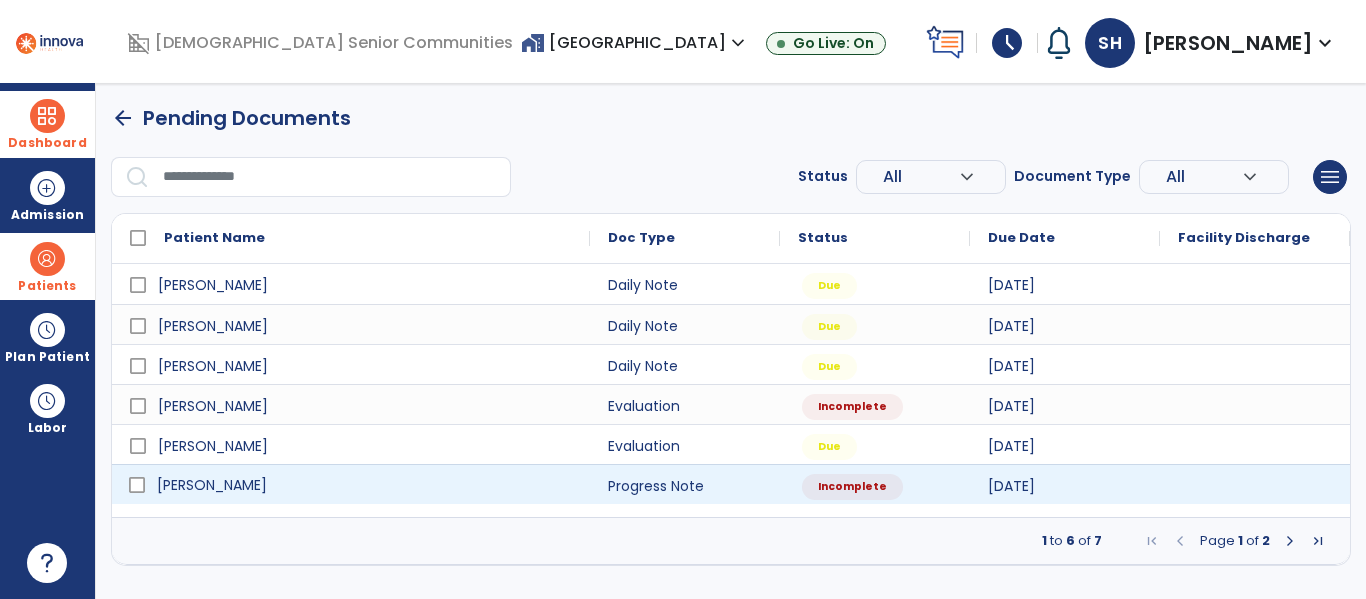 click on "Boyle, John" at bounding box center [365, 485] 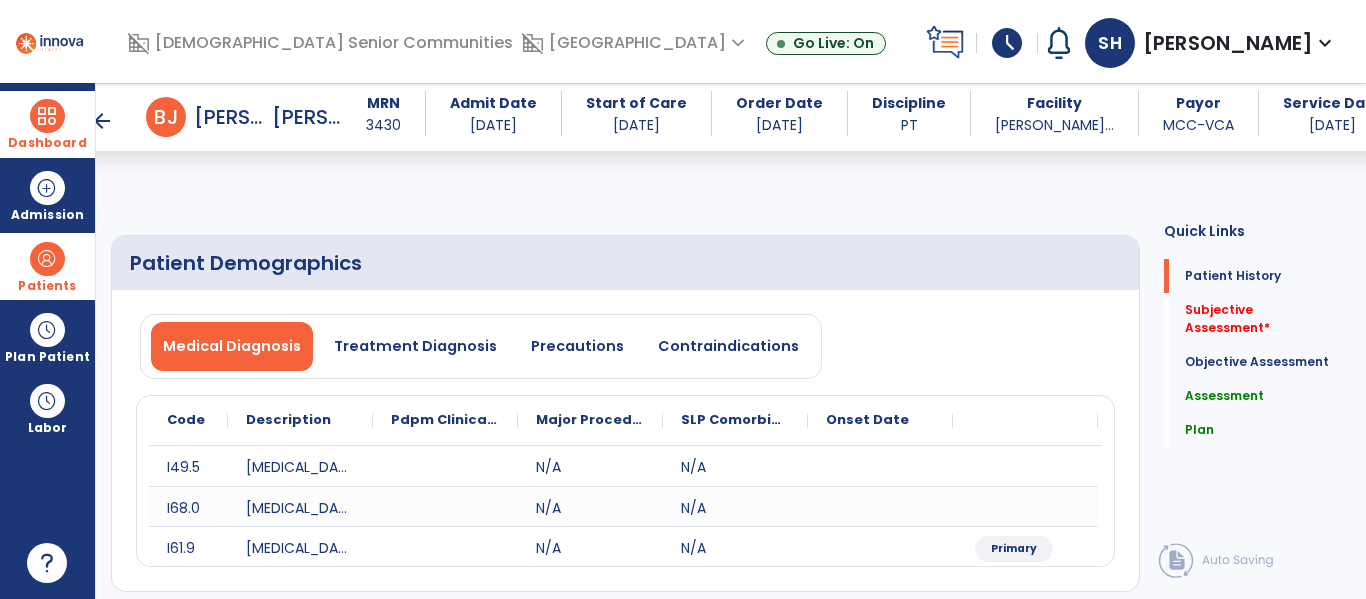 scroll, scrollTop: 205, scrollLeft: 0, axis: vertical 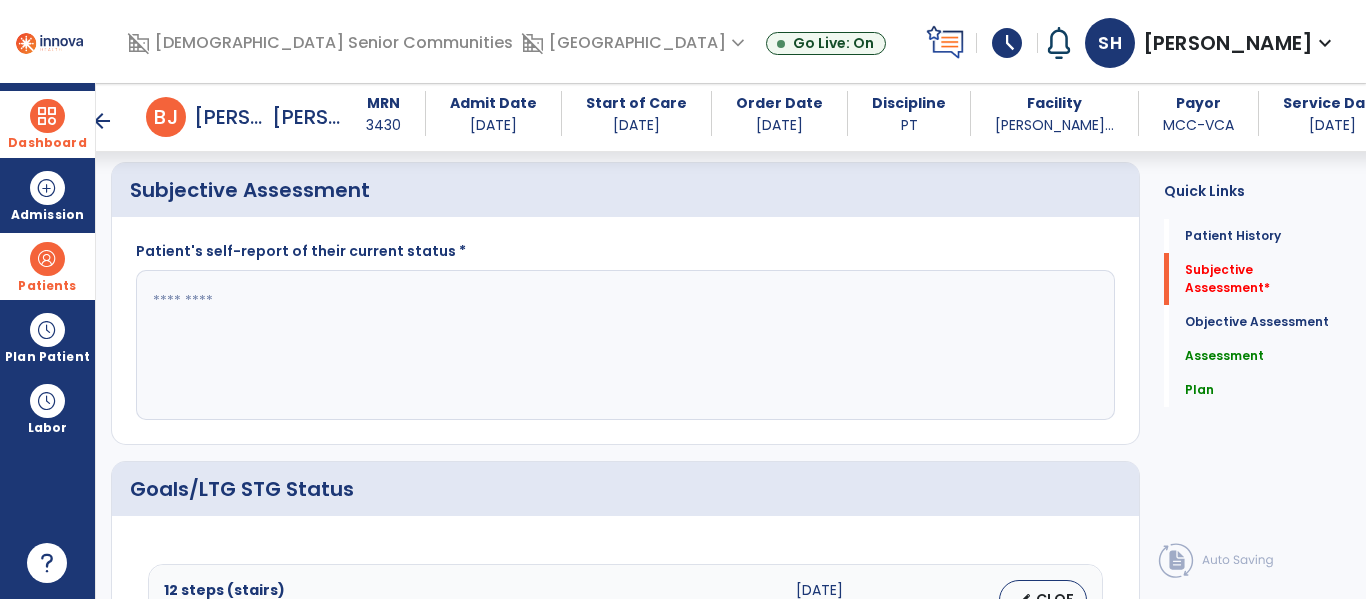 paste on "**********" 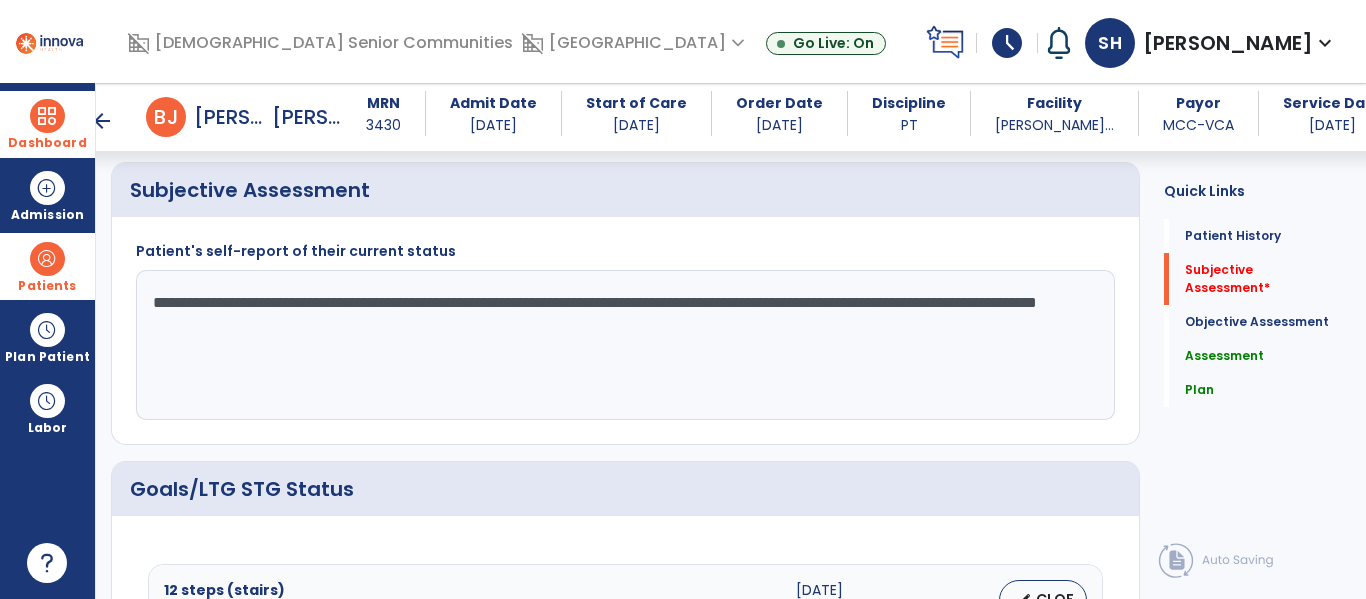 click on "**********" 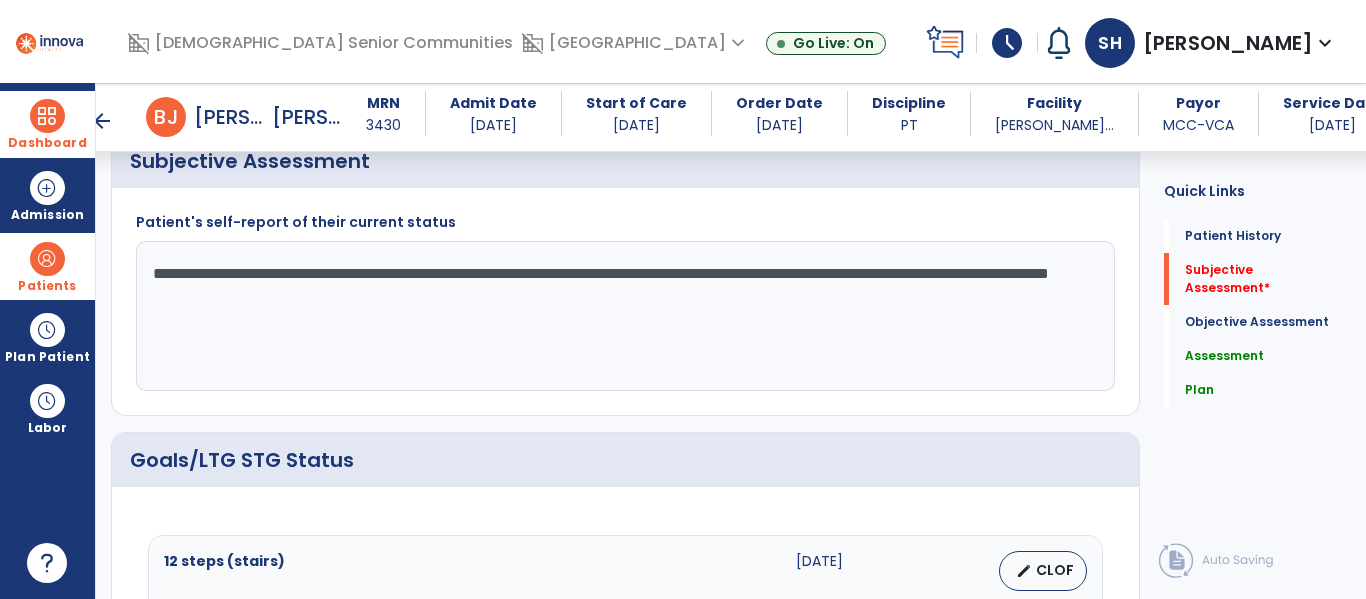 scroll, scrollTop: 578, scrollLeft: 0, axis: vertical 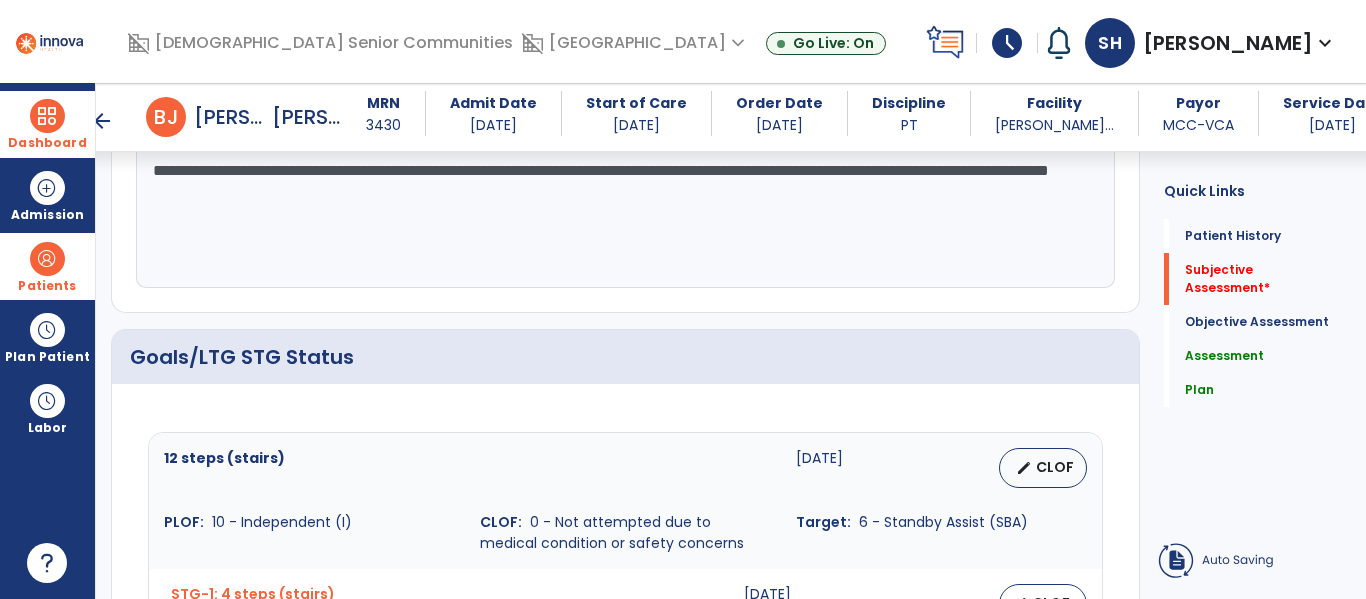type on "**********" 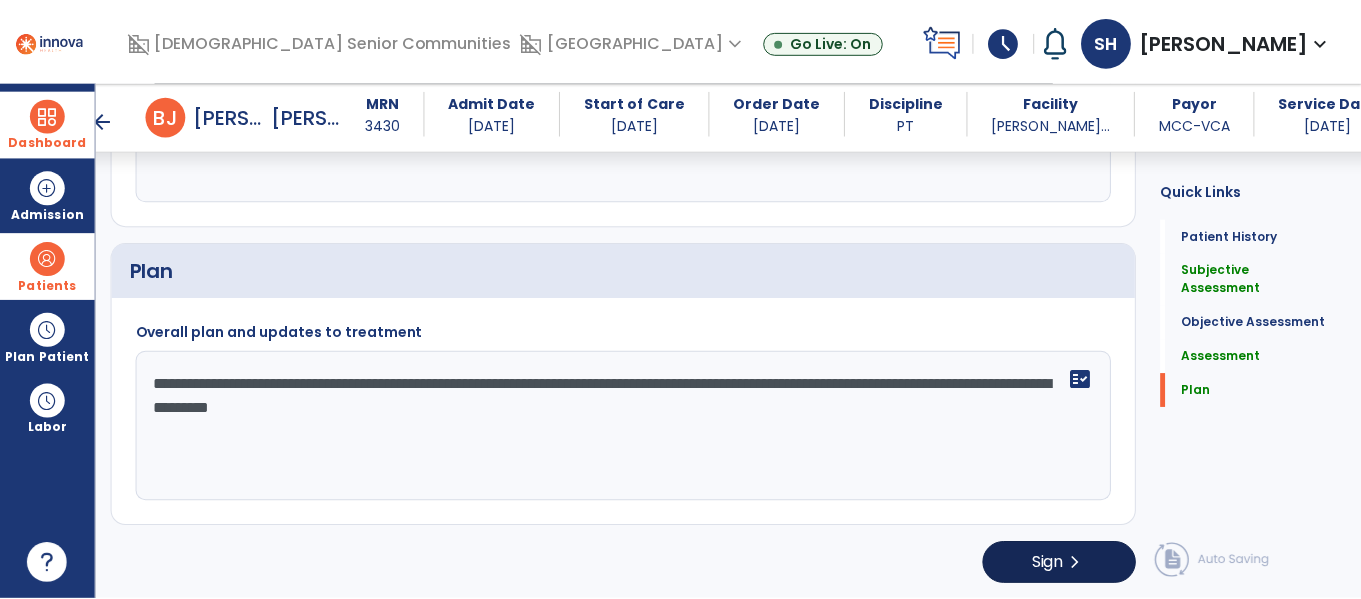 scroll, scrollTop: 2146, scrollLeft: 0, axis: vertical 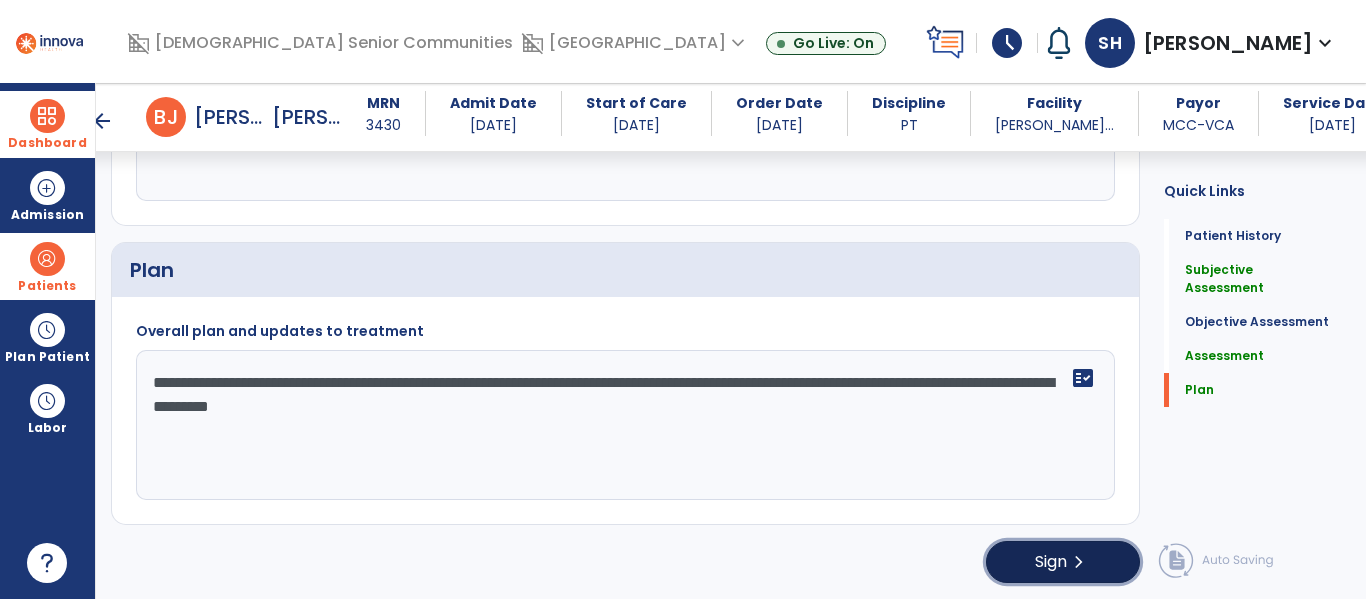 click on "Sign  chevron_right" 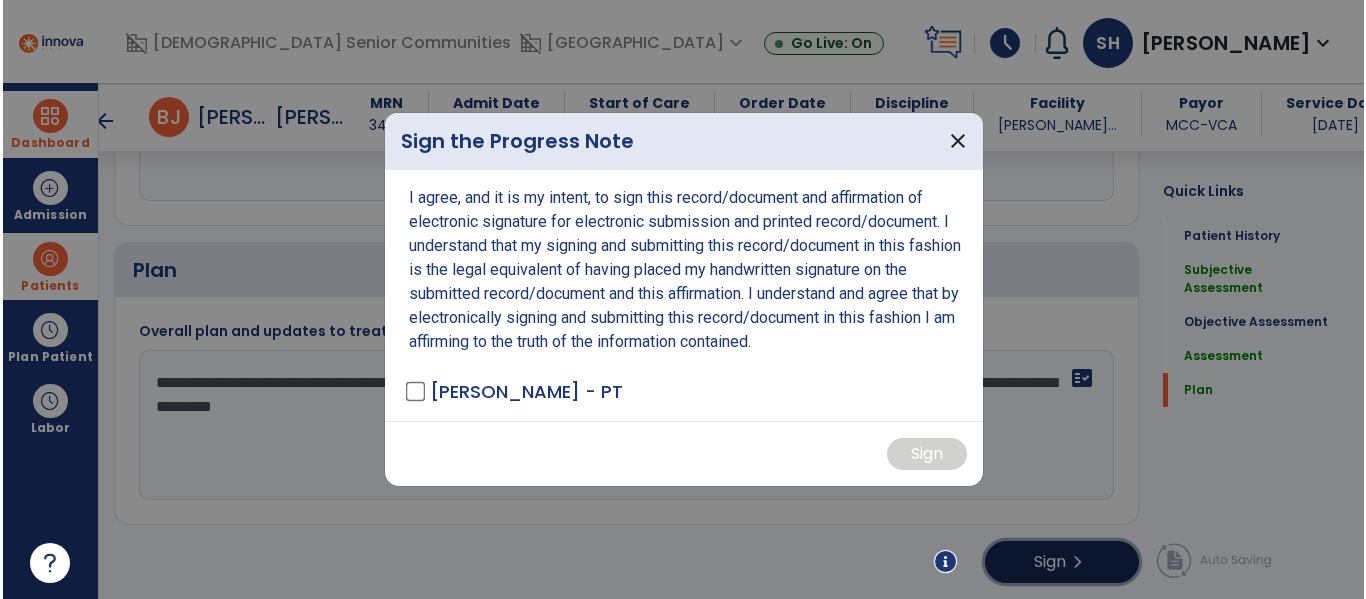 scroll, scrollTop: 2146, scrollLeft: 0, axis: vertical 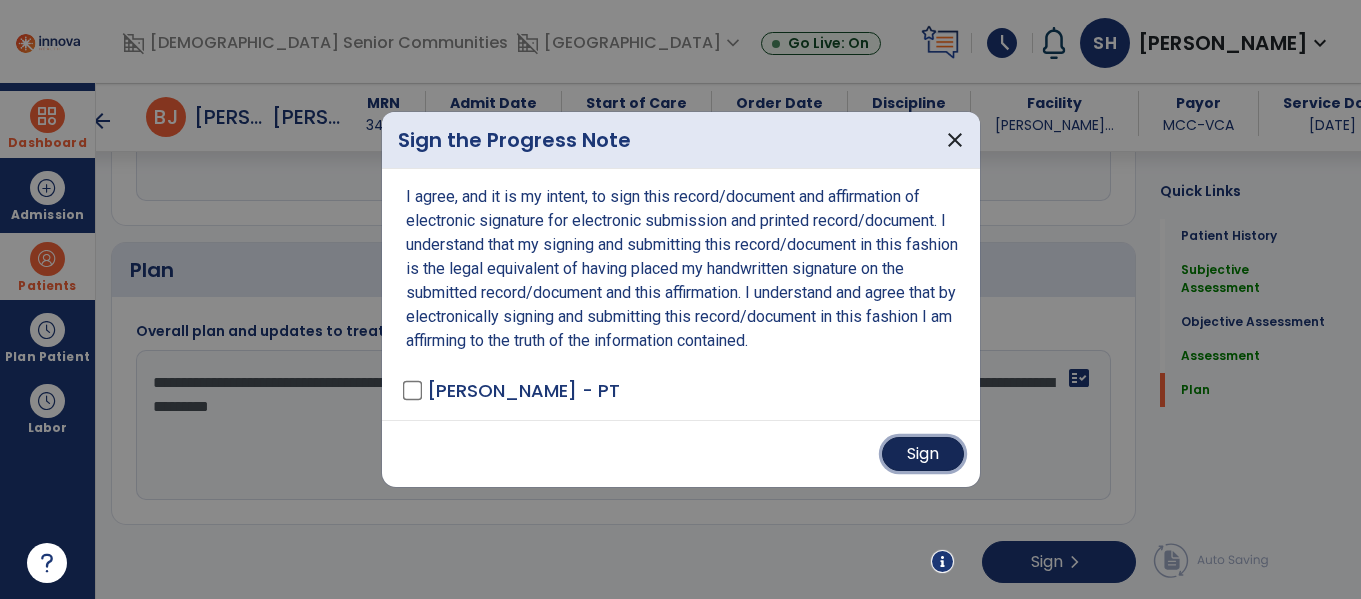 click on "Sign" at bounding box center [923, 454] 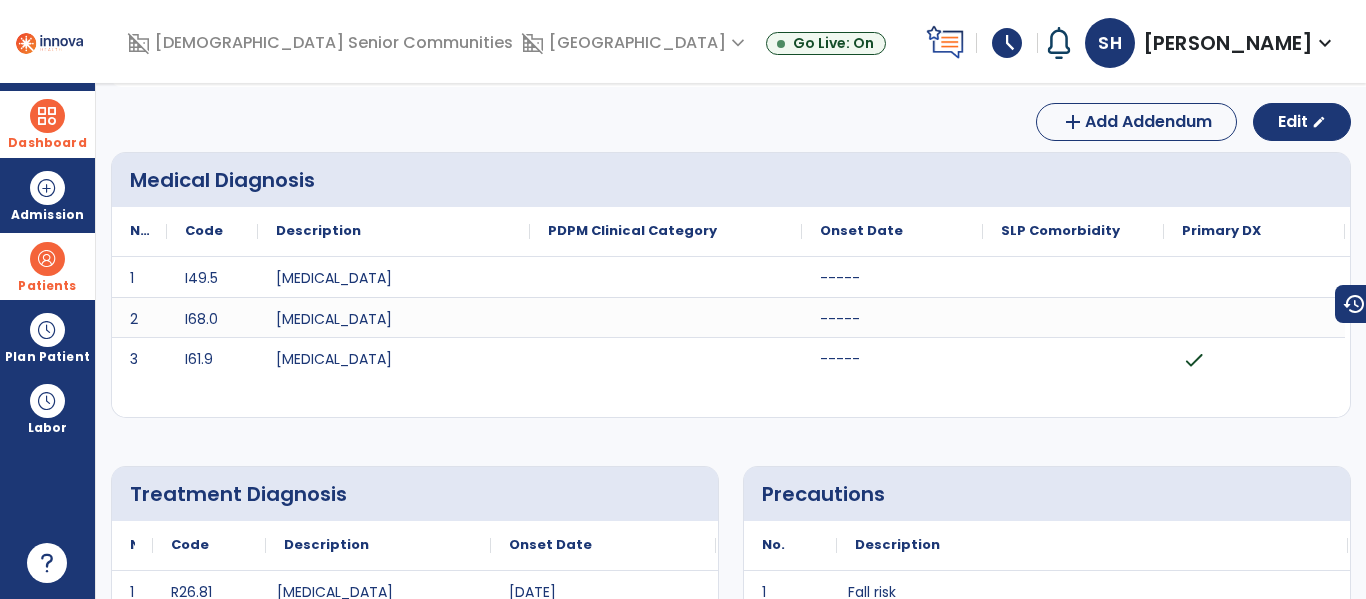 scroll, scrollTop: 0, scrollLeft: 0, axis: both 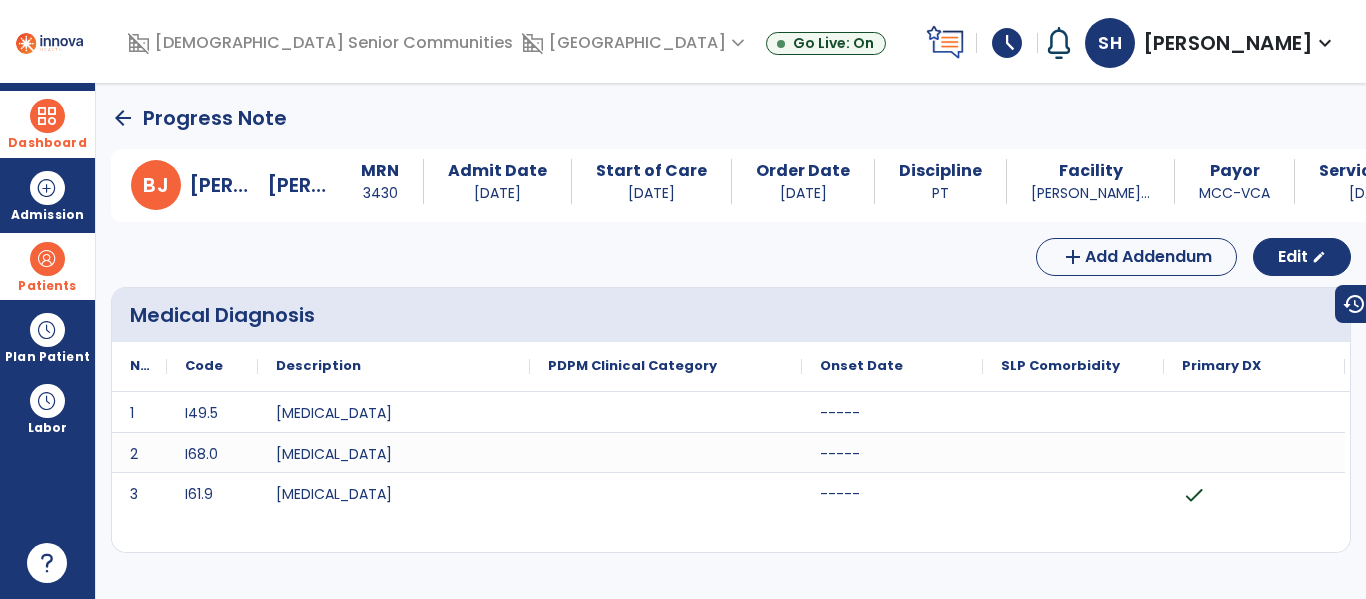 click on "arrow_back" 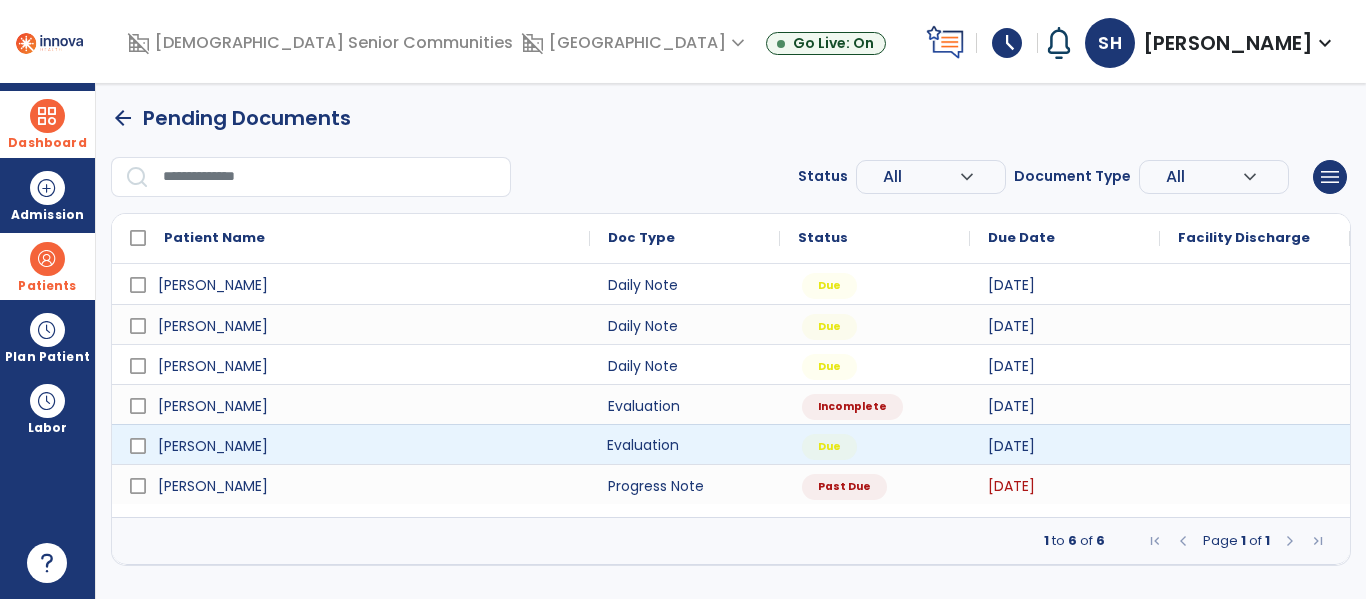 click on "Evaluation" at bounding box center (685, 444) 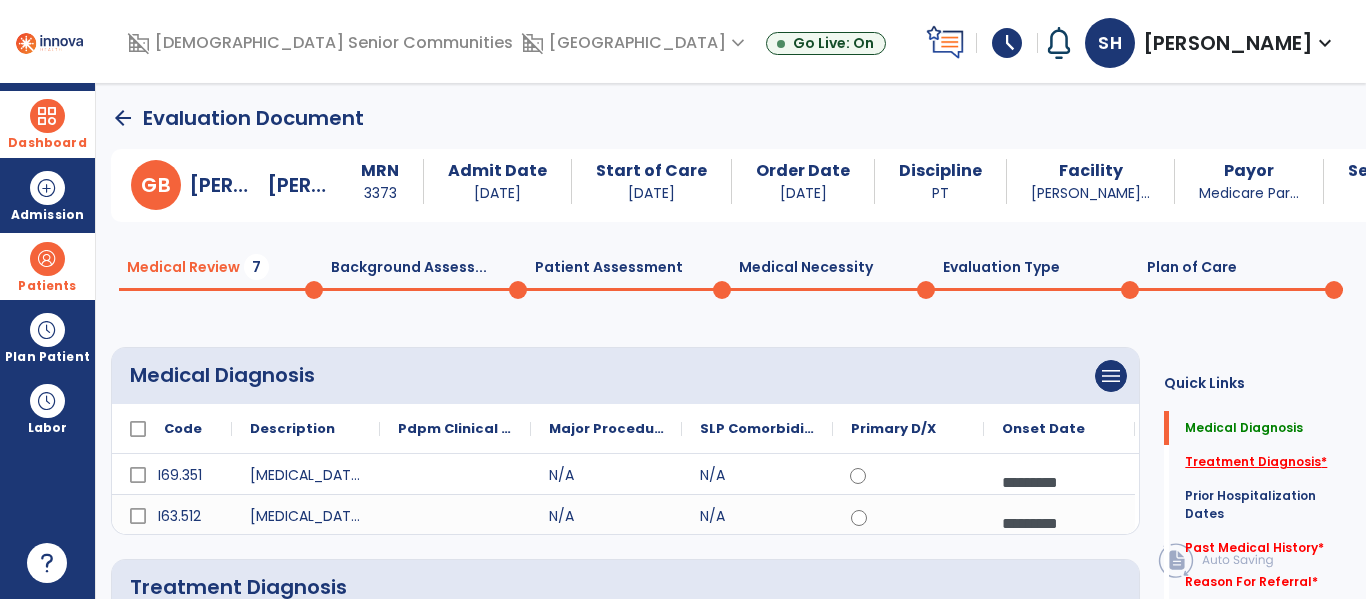 click on "Treatment Diagnosis   *" 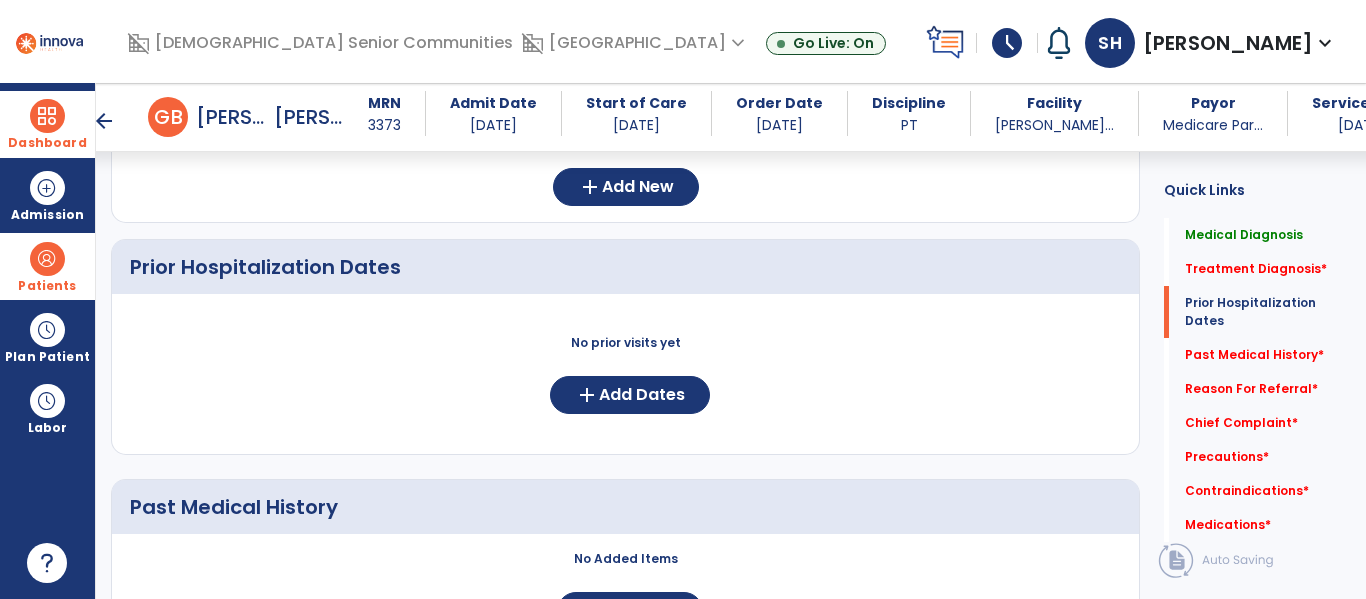 scroll, scrollTop: 347, scrollLeft: 0, axis: vertical 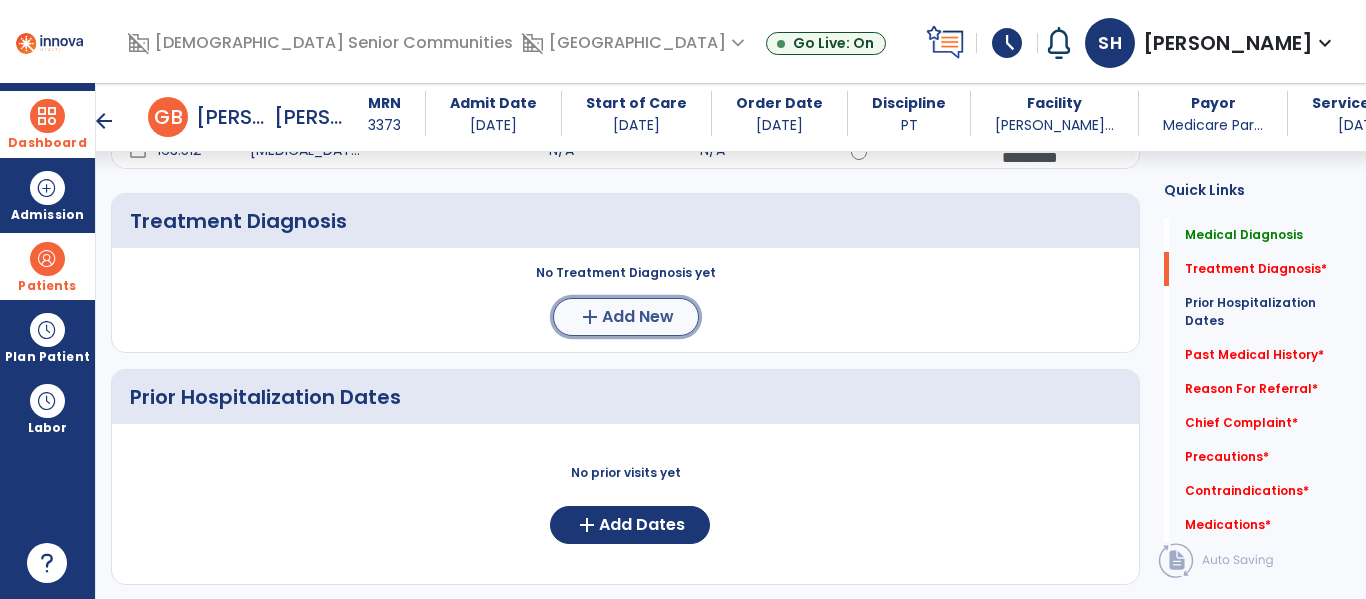 click on "add" 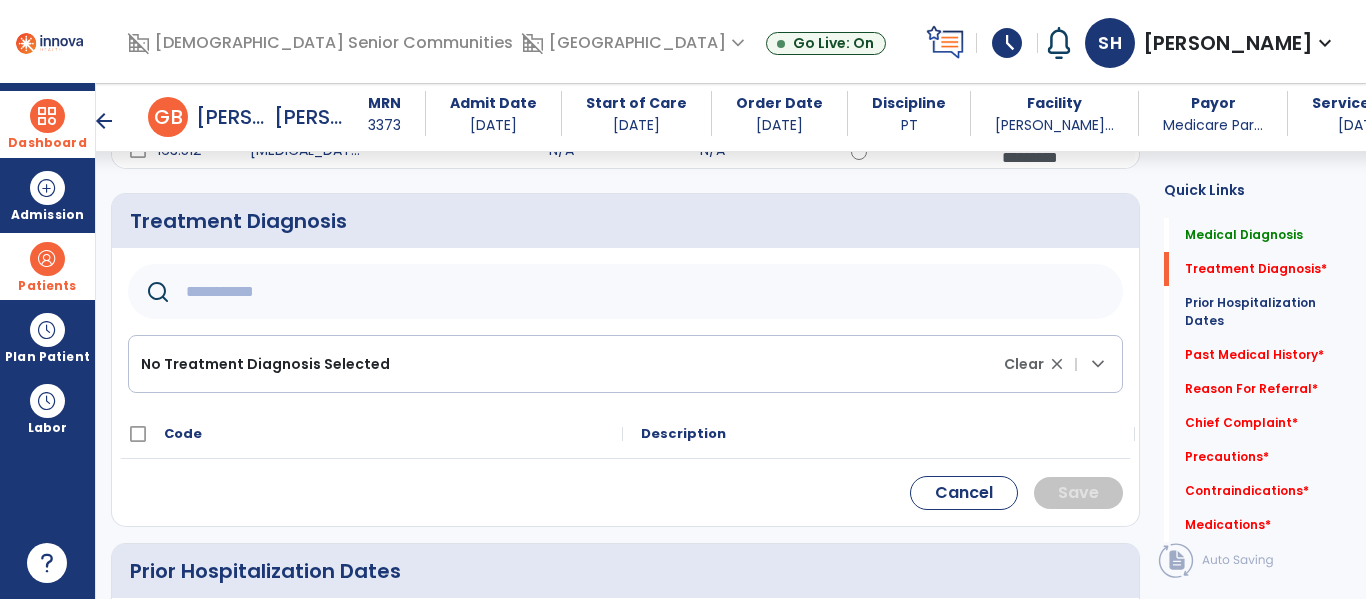 click 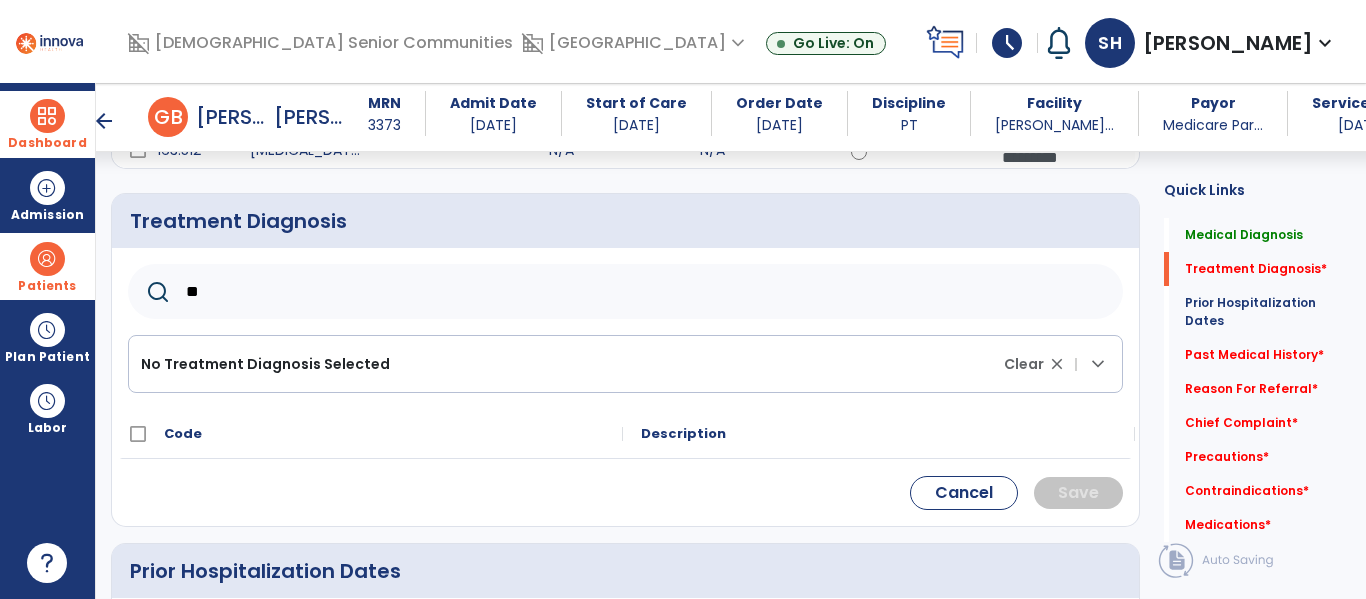 type on "*" 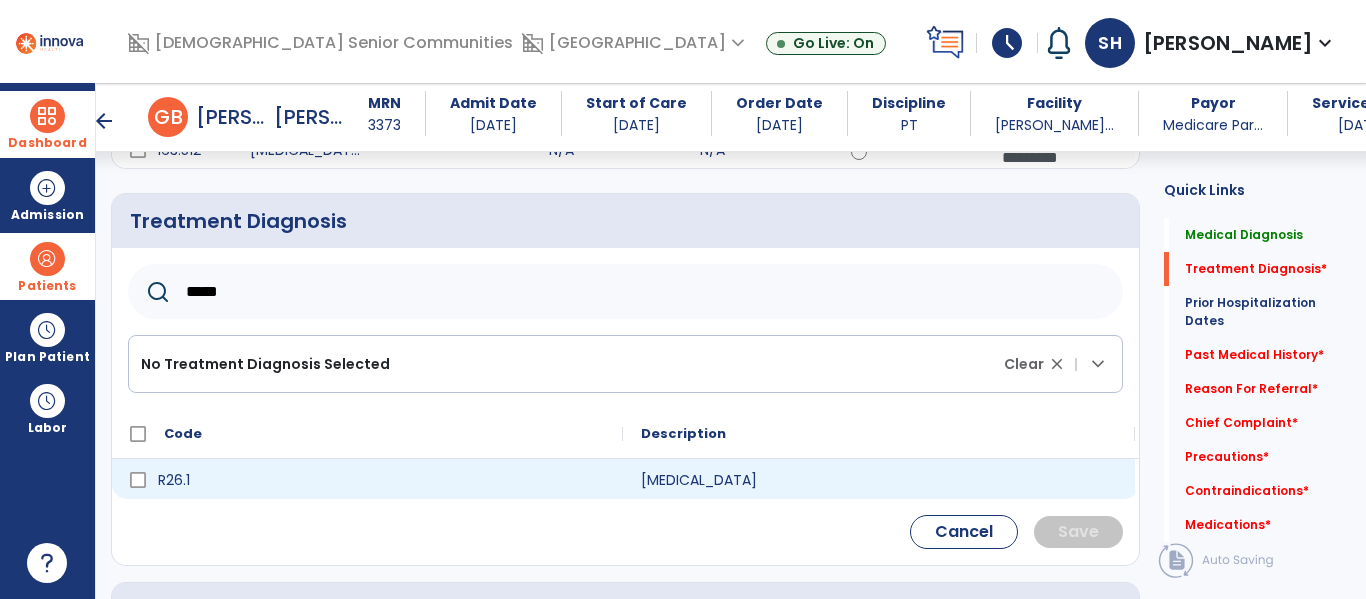 type on "*****" 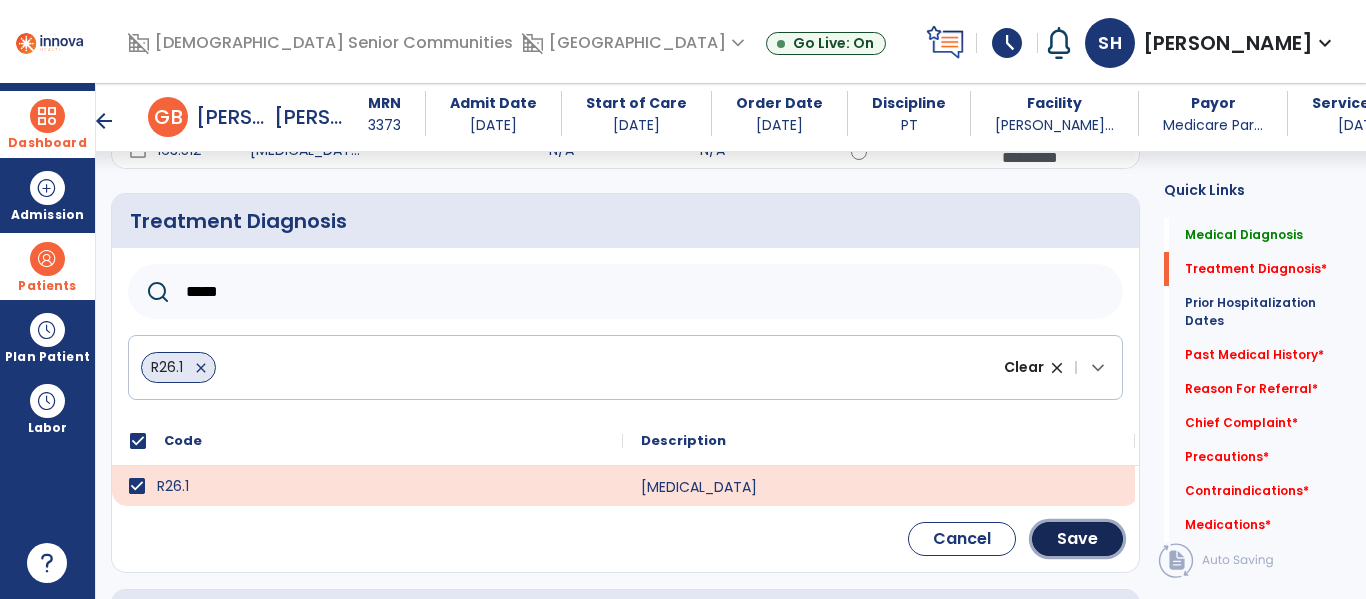 click on "Save" 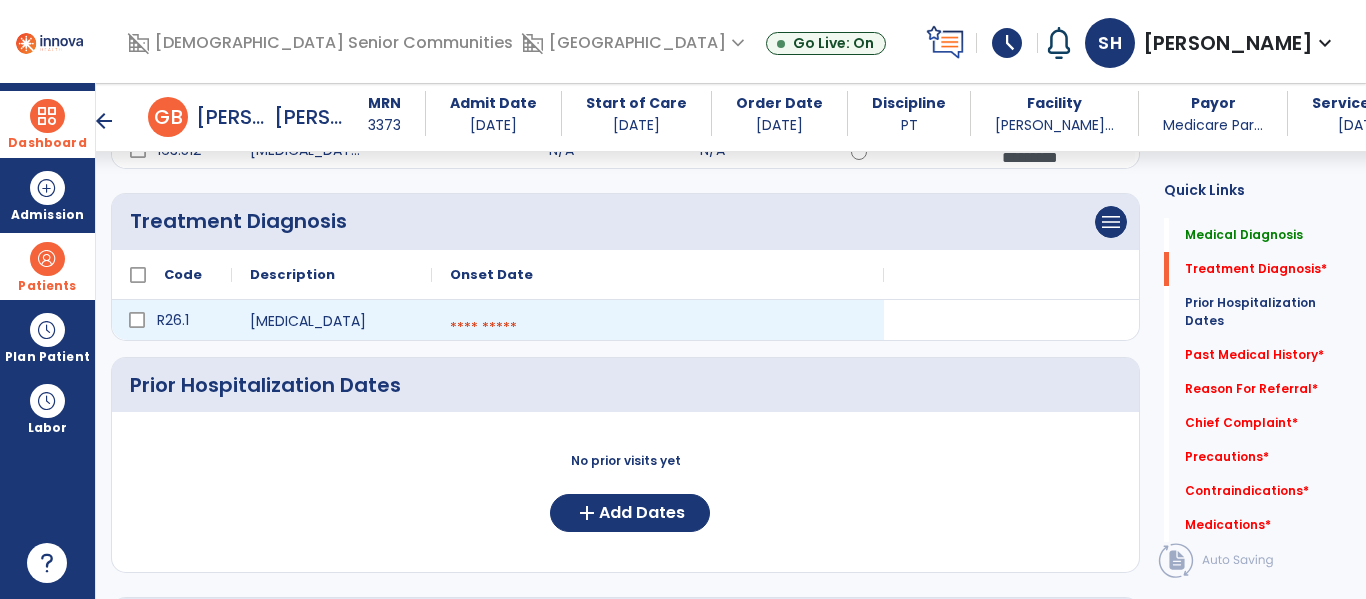 click at bounding box center [658, 328] 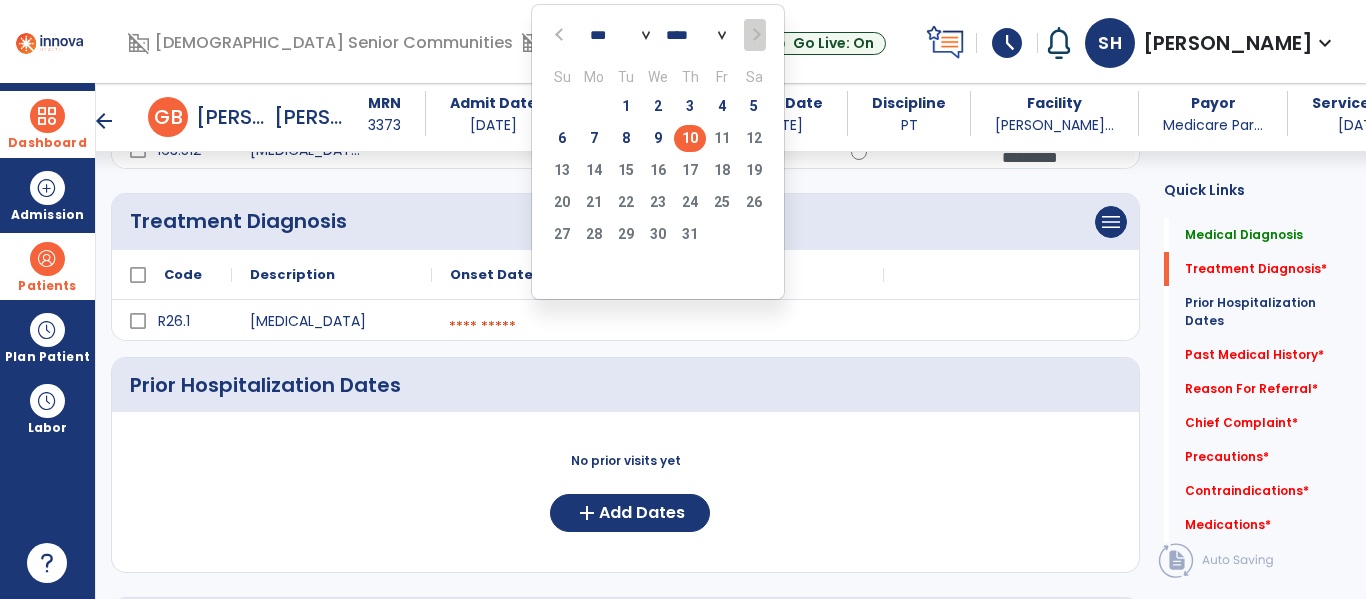 click 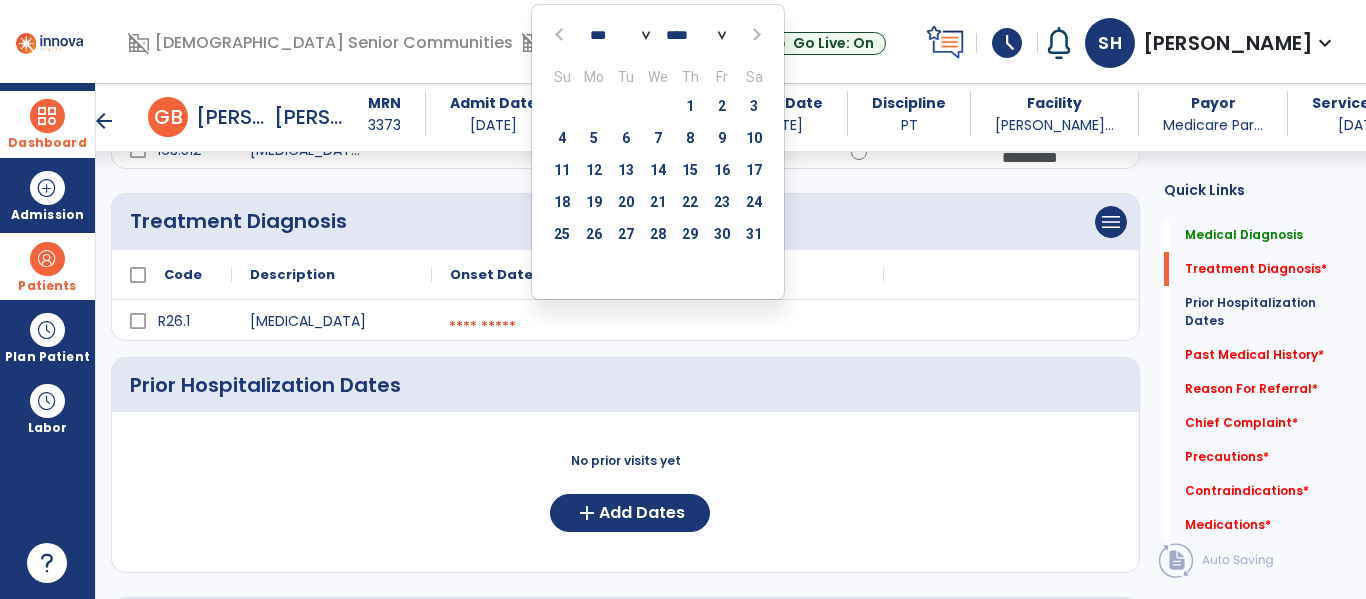 click 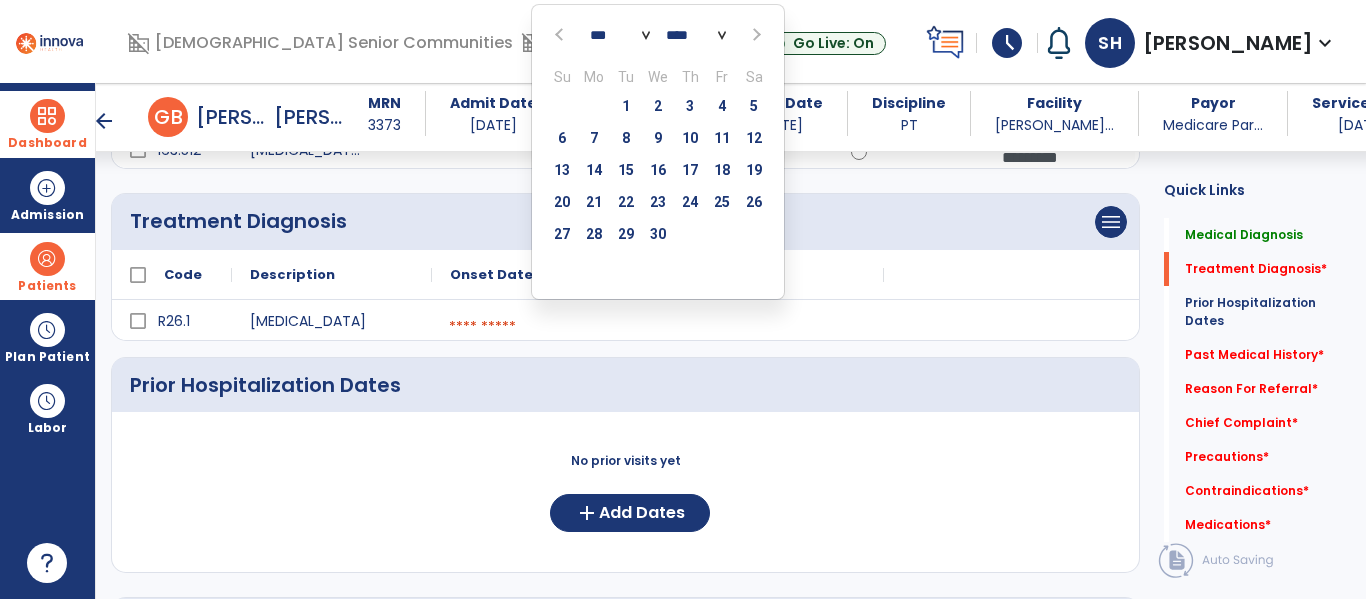 click 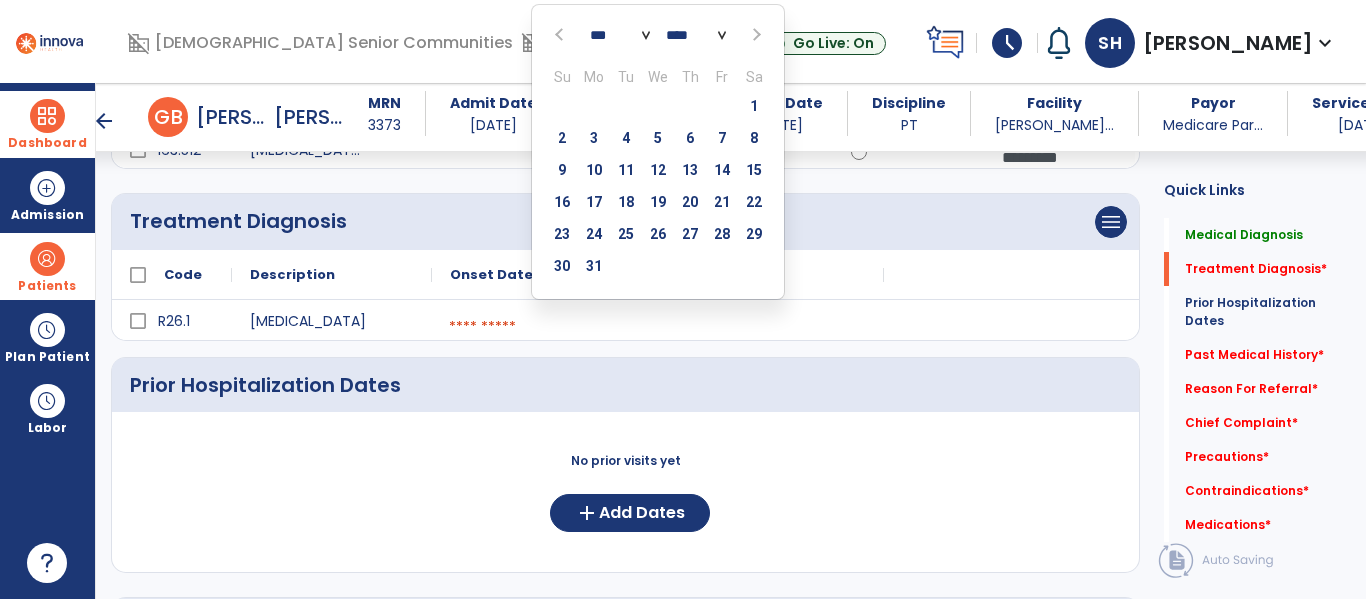 click 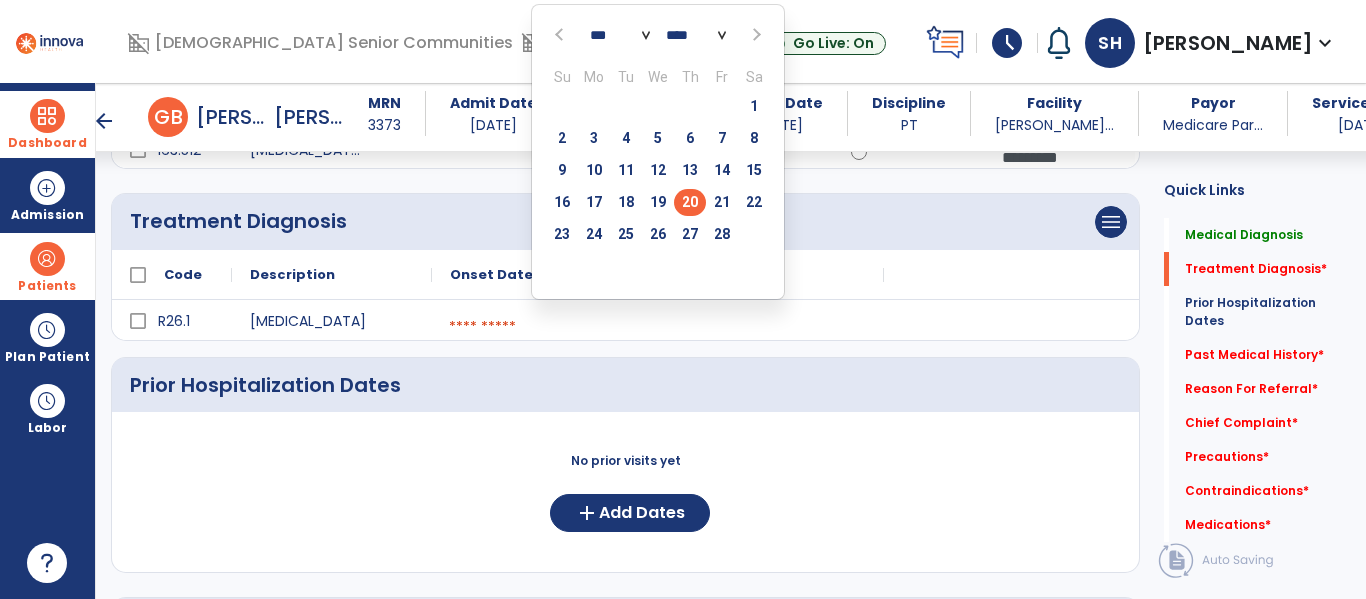 click on "20" 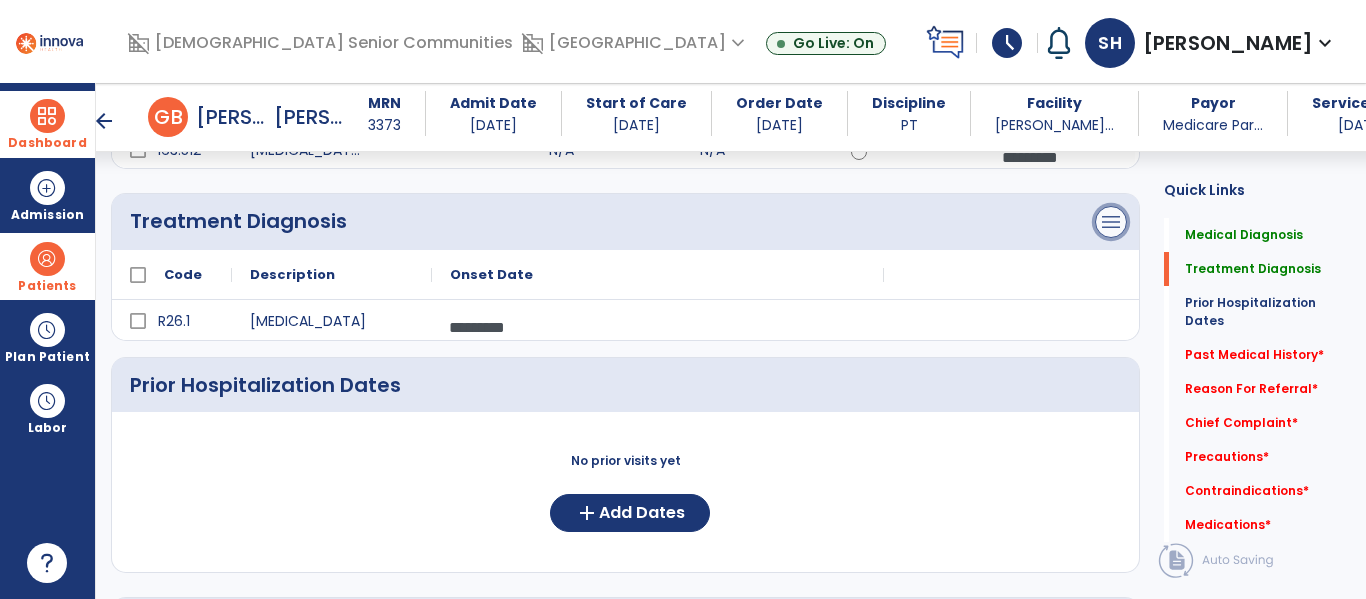 click on "menu" at bounding box center [1111, 10] 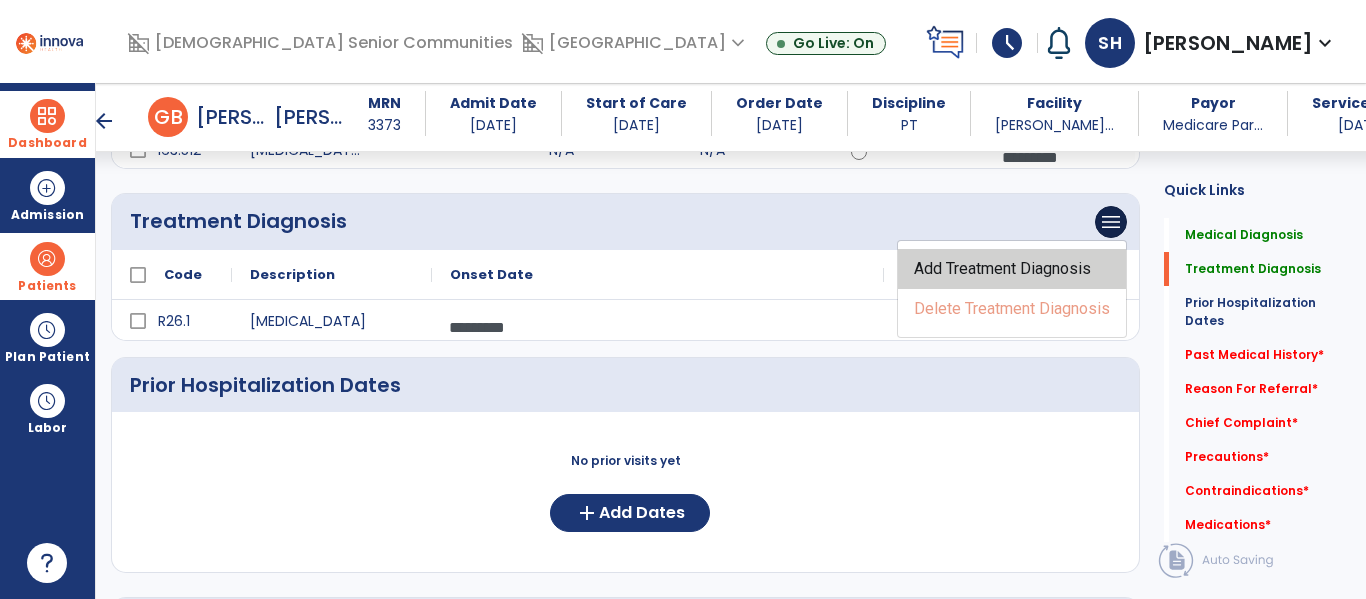 click on "Add Treatment Diagnosis" 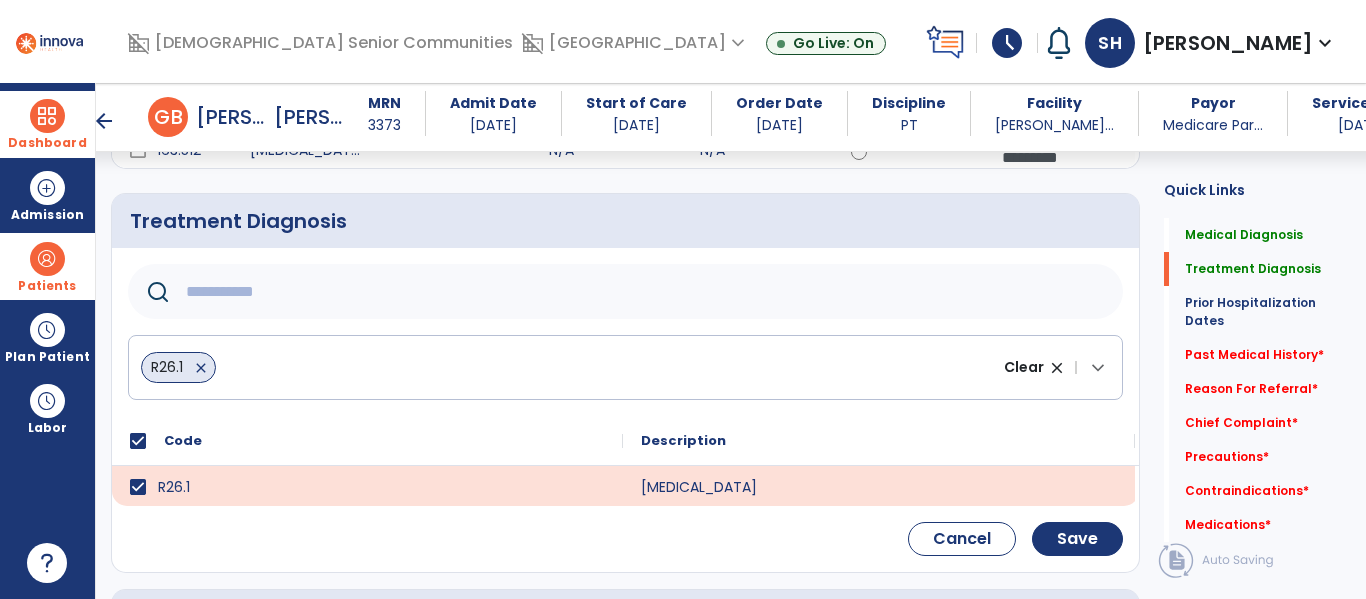 click 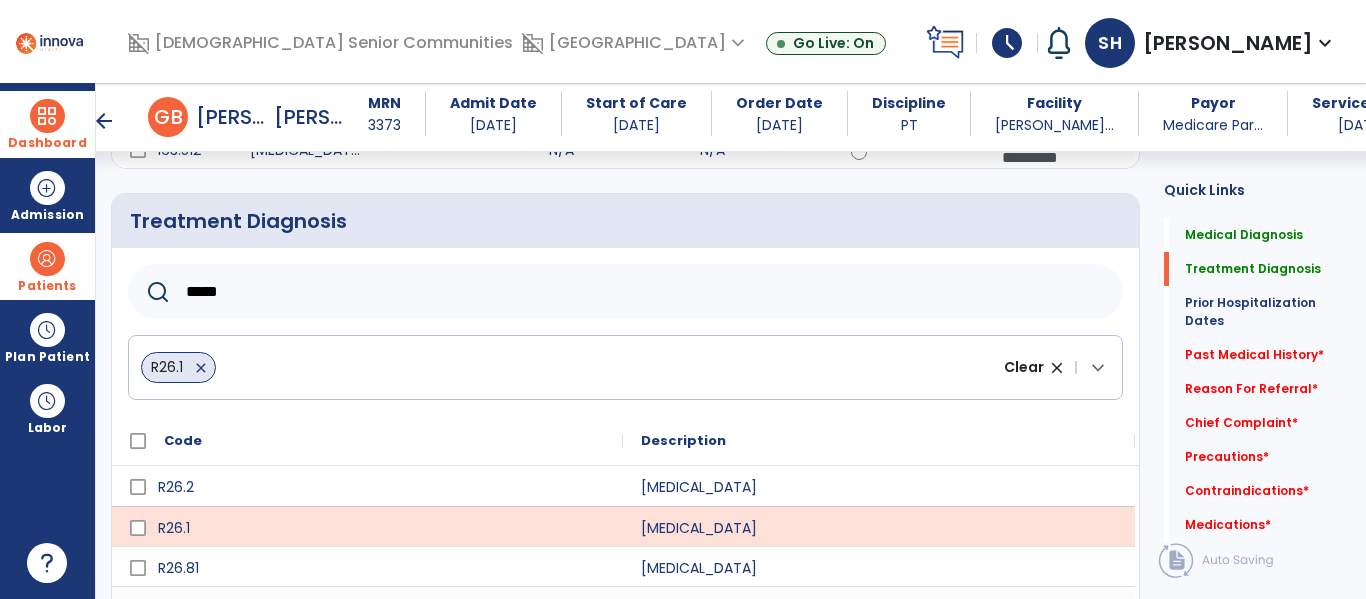 type on "*****" 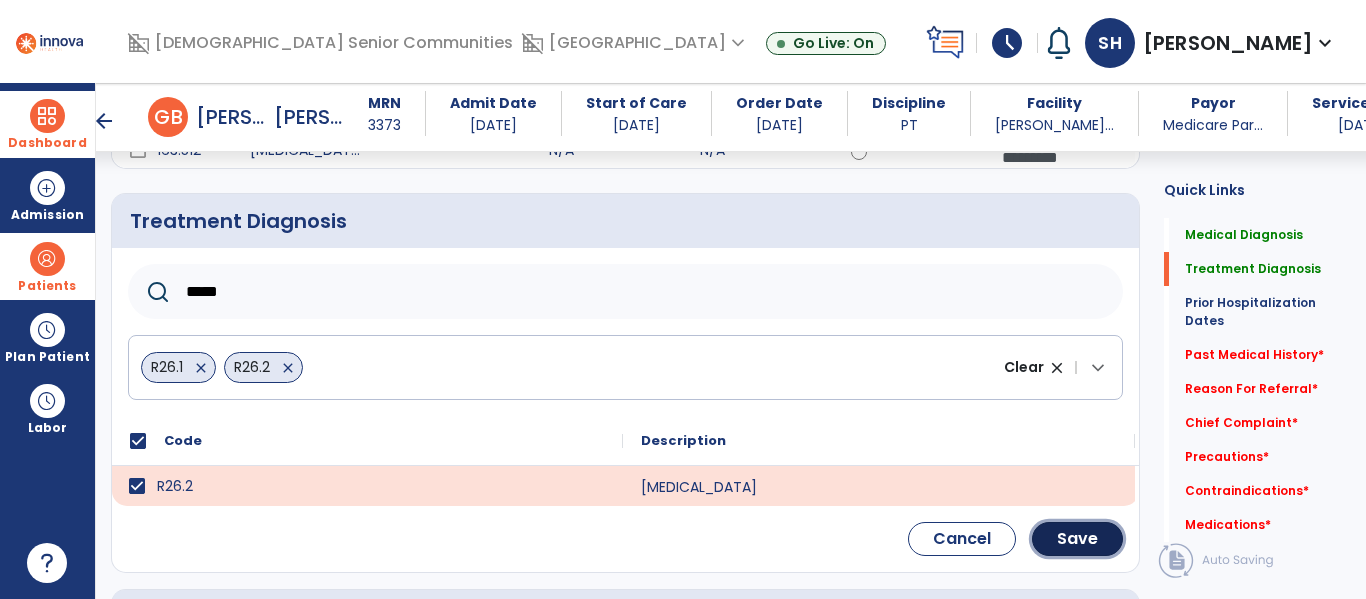 click on "Save" 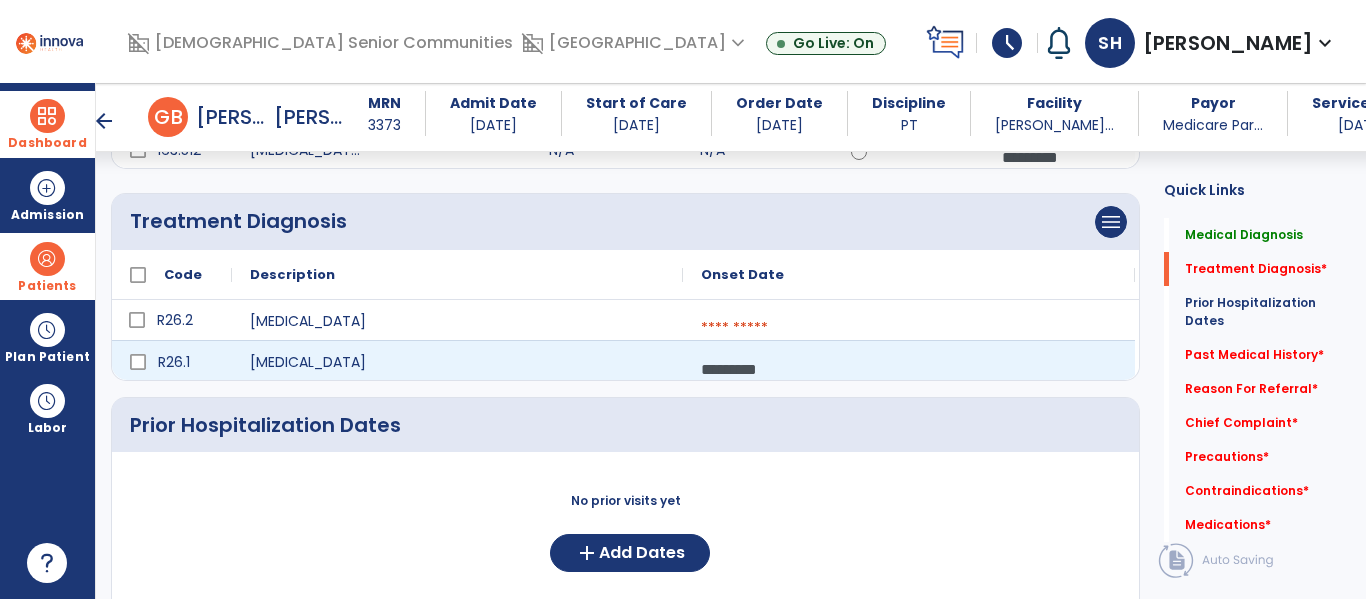 click at bounding box center (909, 328) 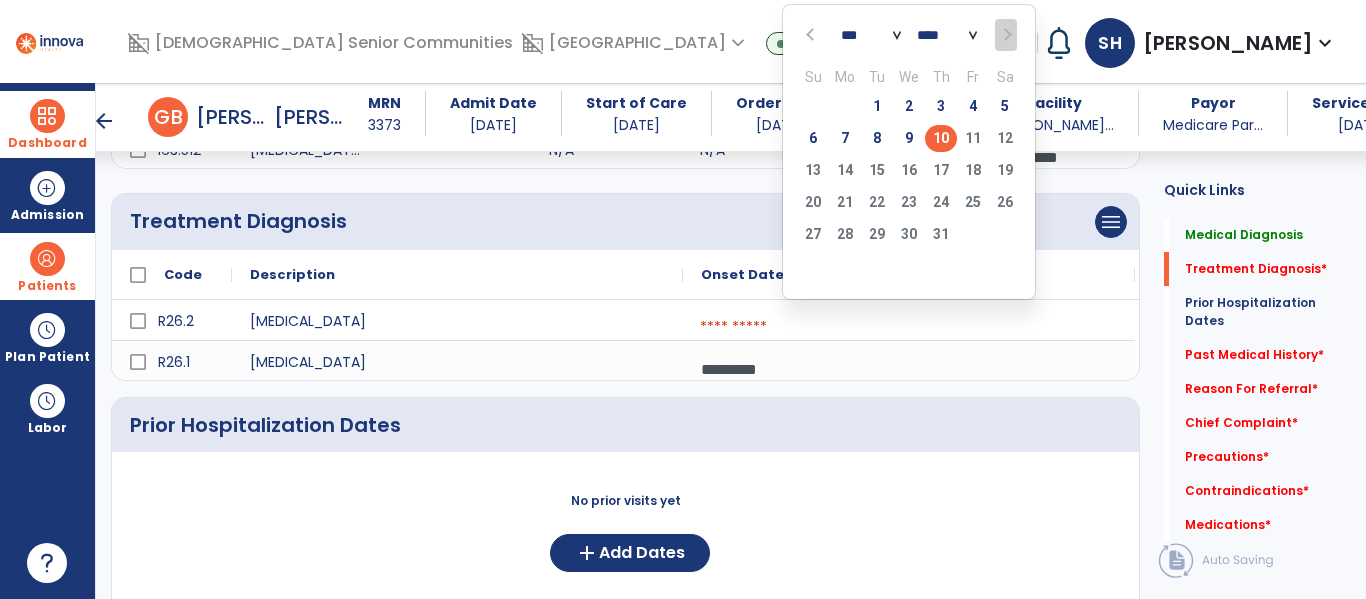 click 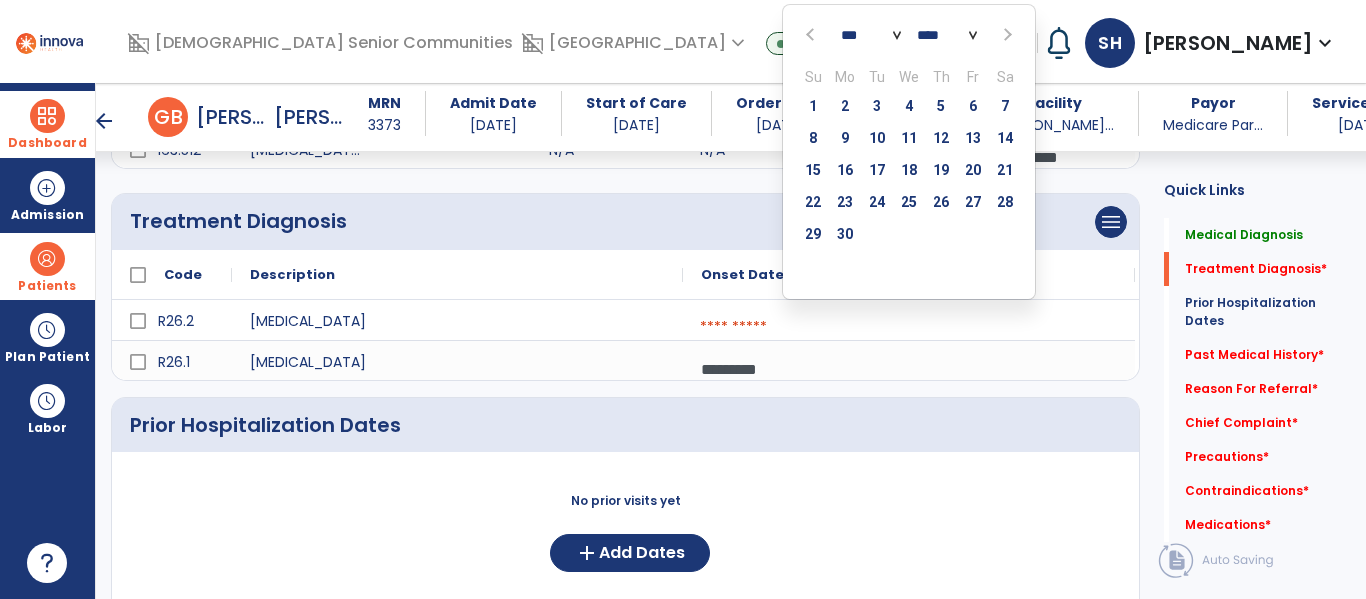 click 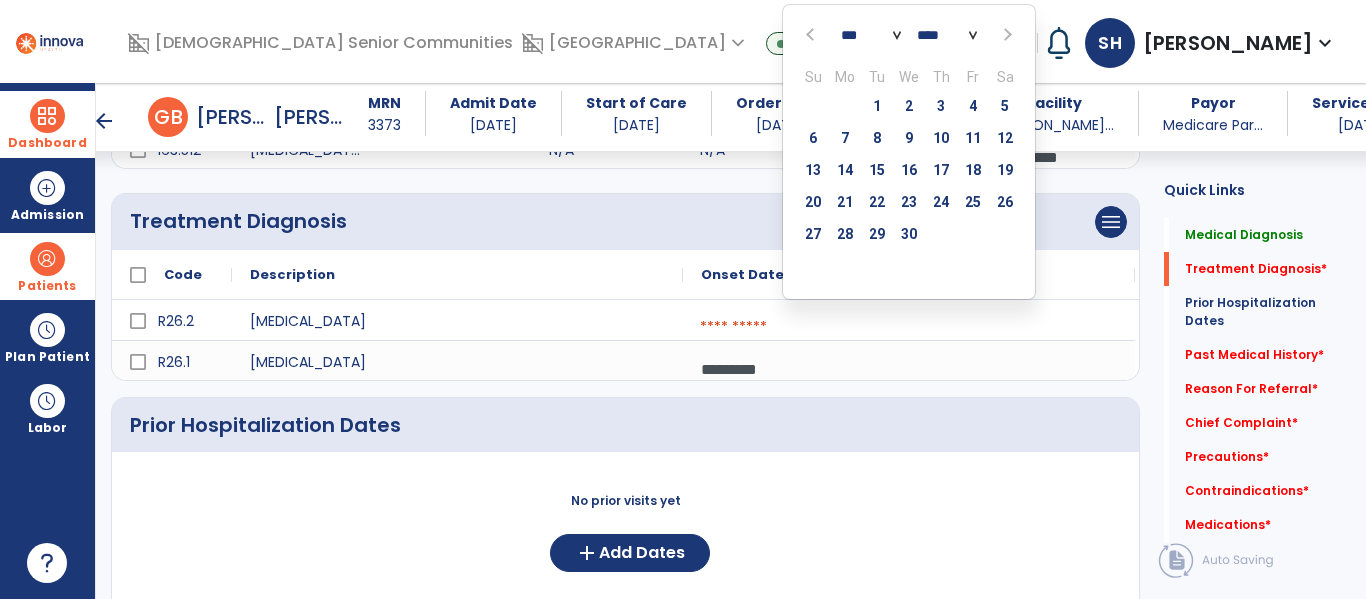 click 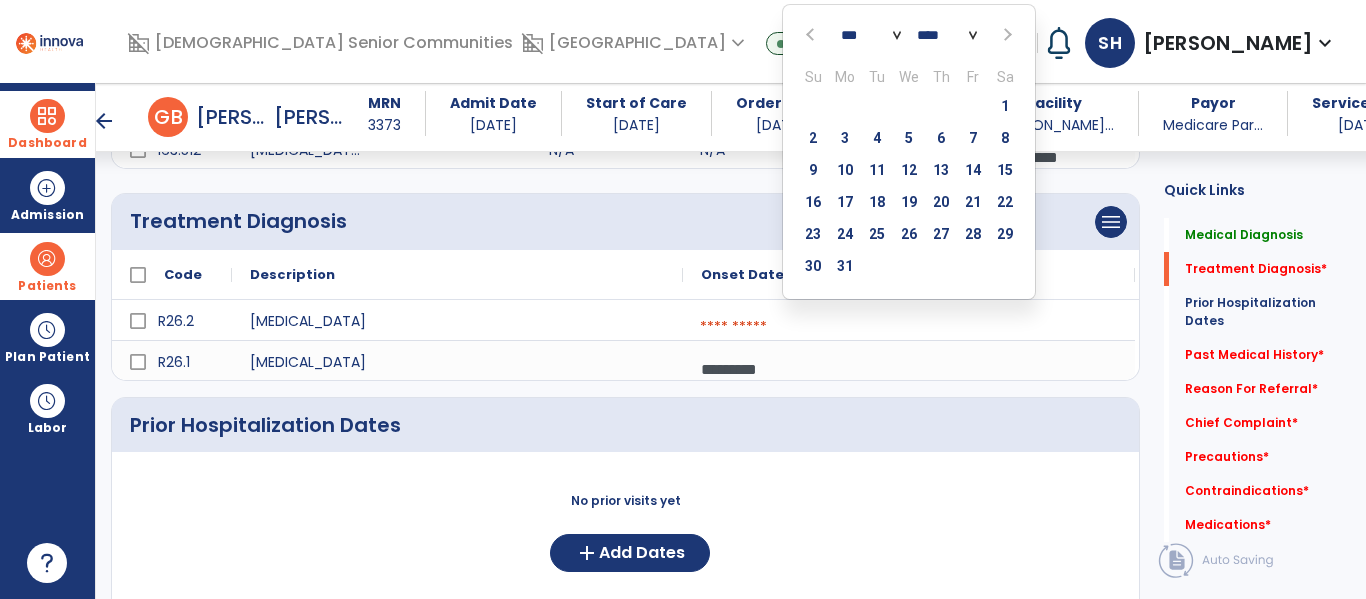 click 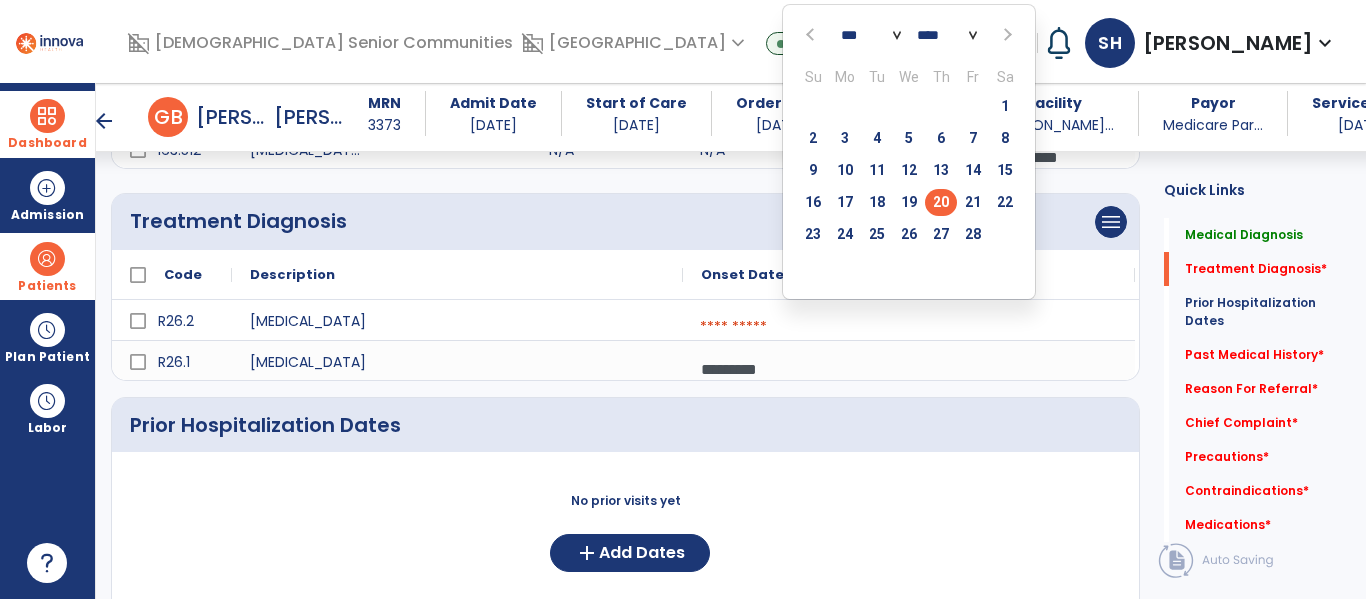 click on "20" 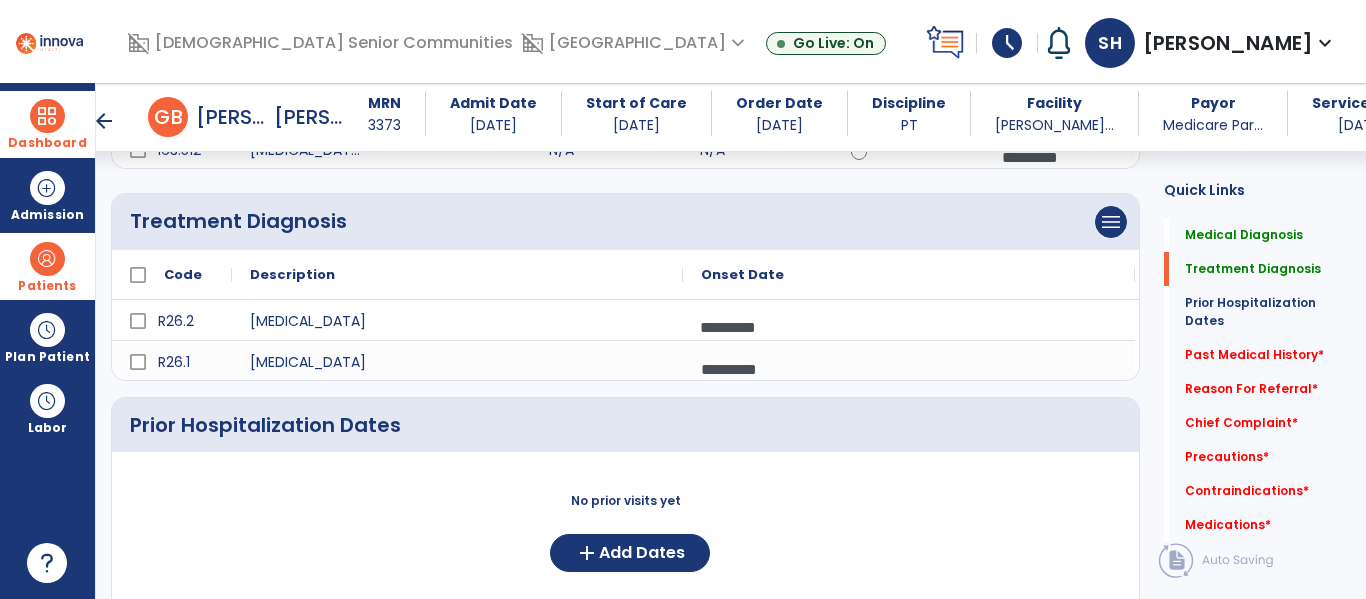 scroll, scrollTop: 289, scrollLeft: 0, axis: vertical 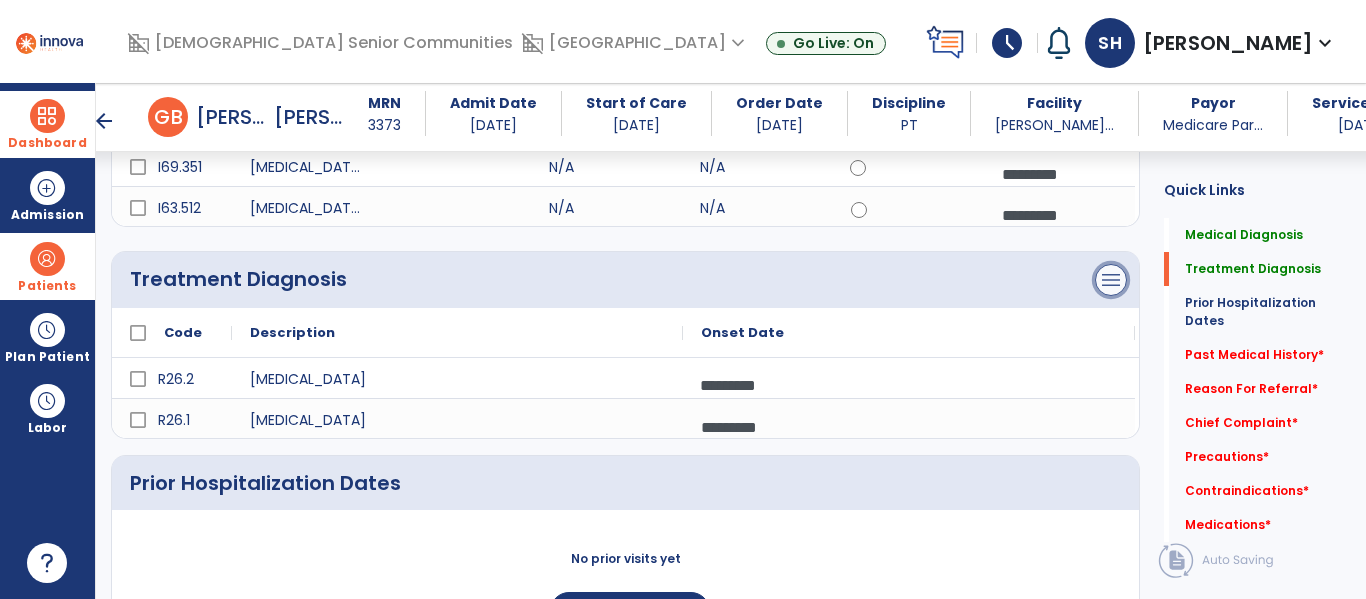 click on "menu" at bounding box center [1111, 68] 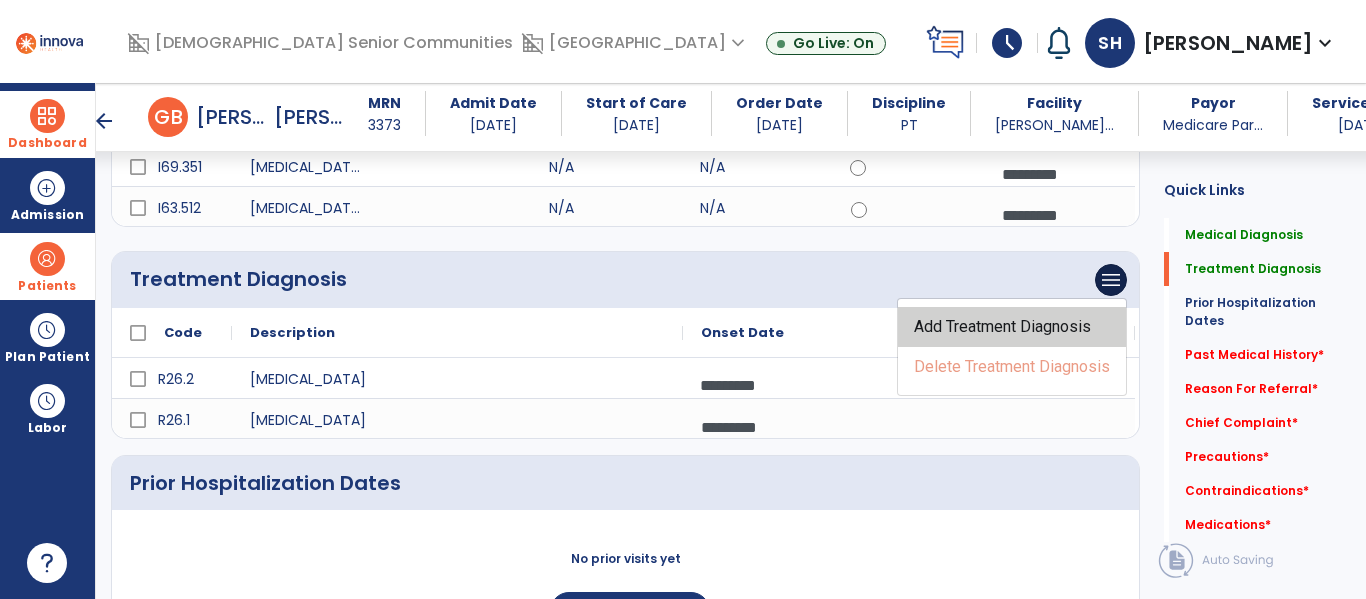 click on "Add Treatment Diagnosis" 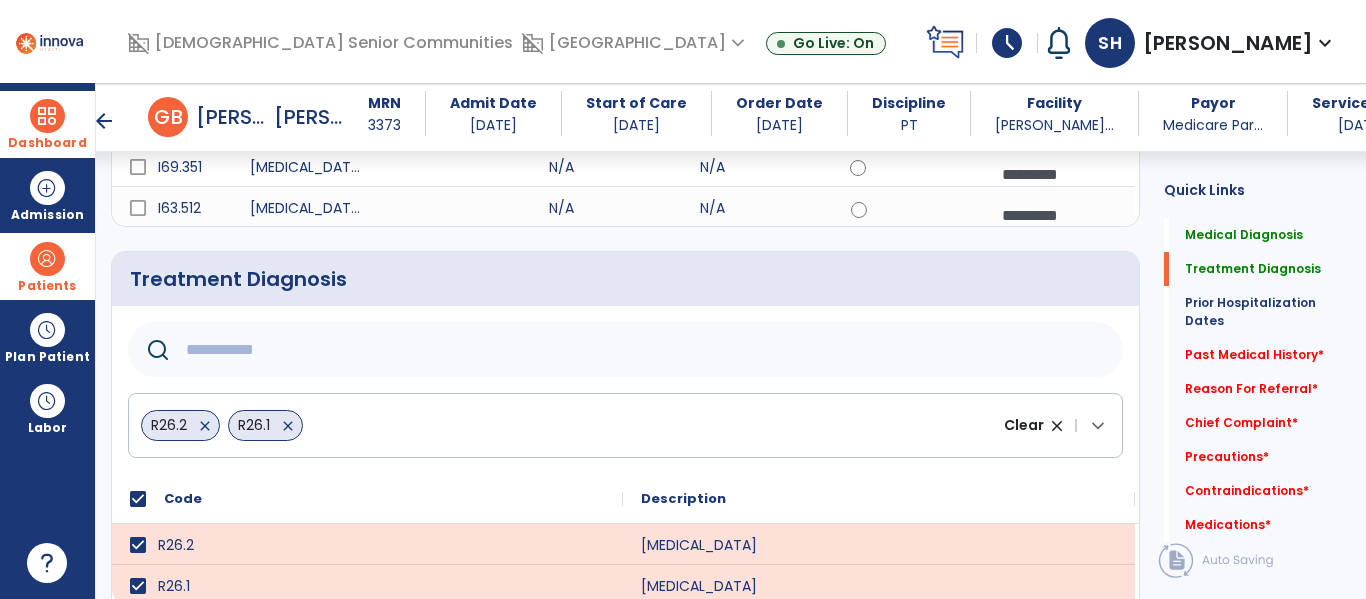 click 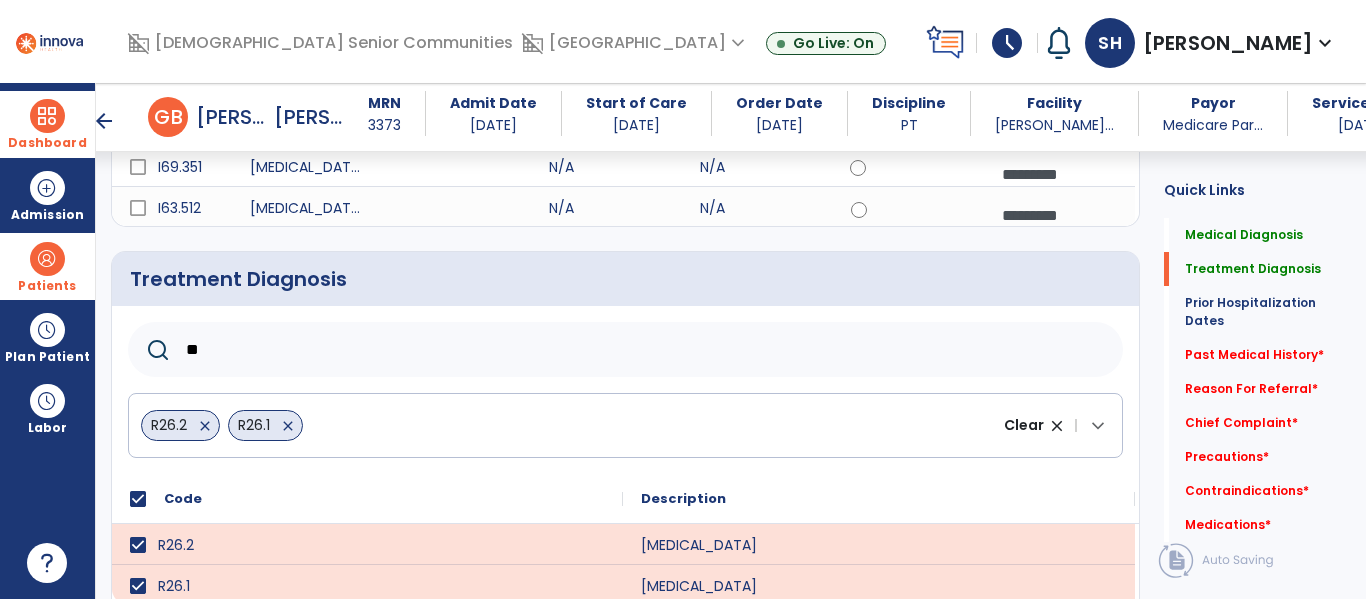 type on "***" 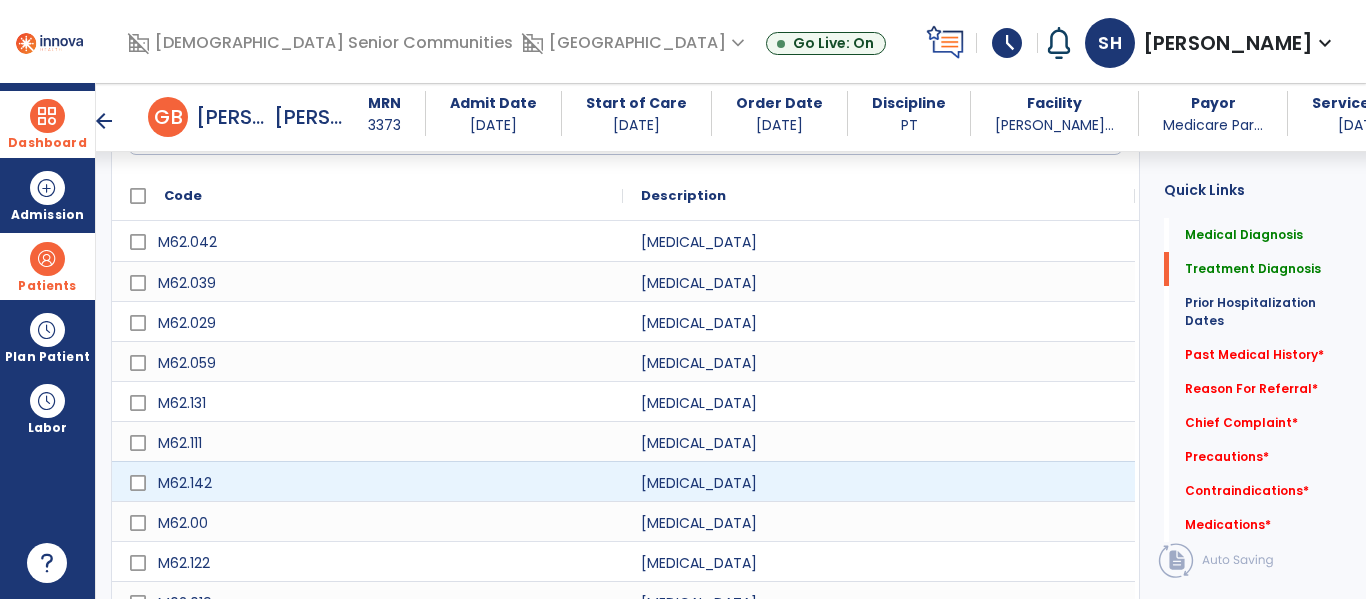 scroll, scrollTop: 355, scrollLeft: 0, axis: vertical 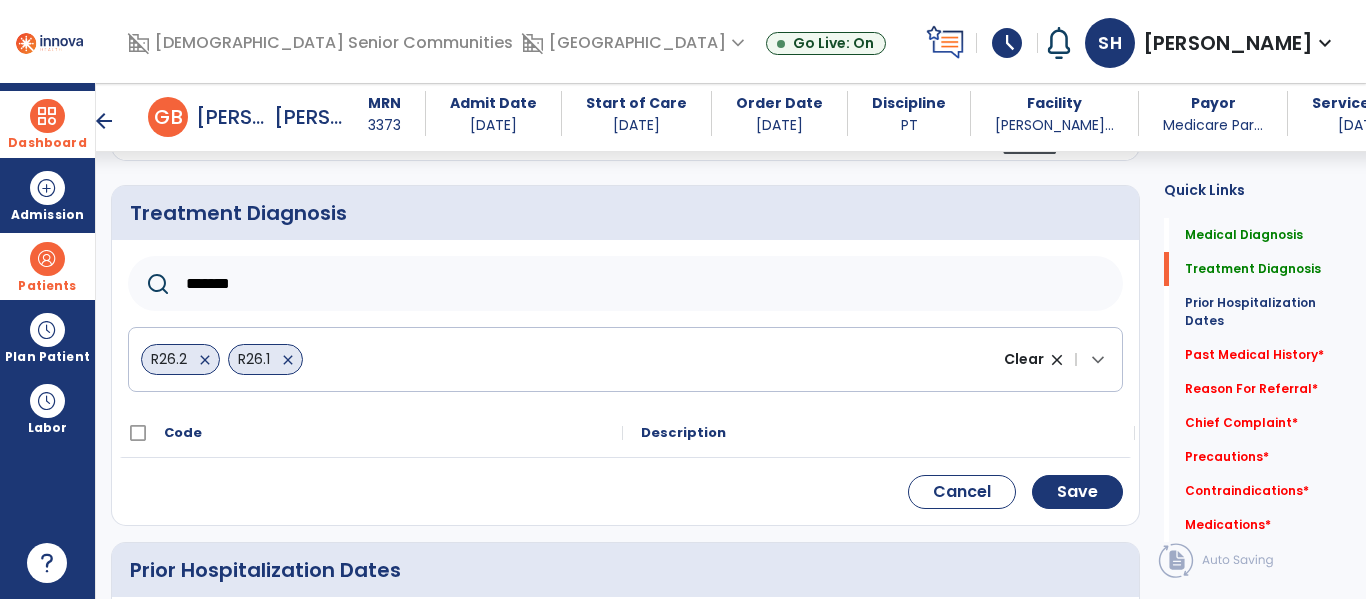 click on "*******" 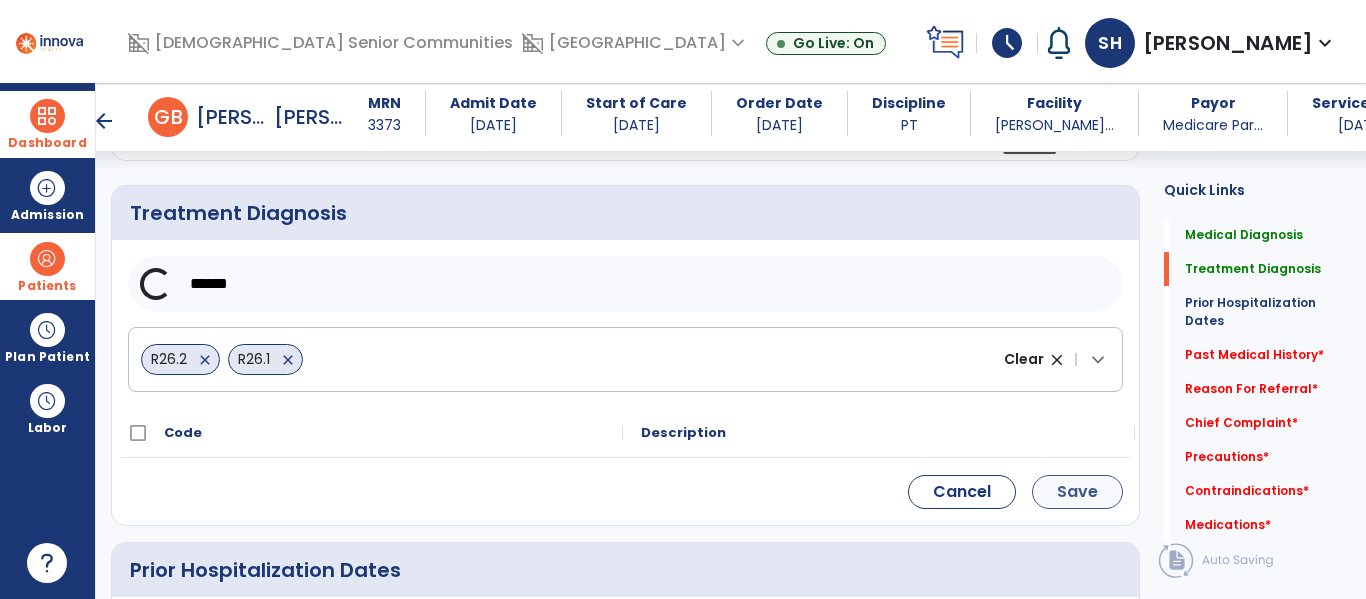 type on "******" 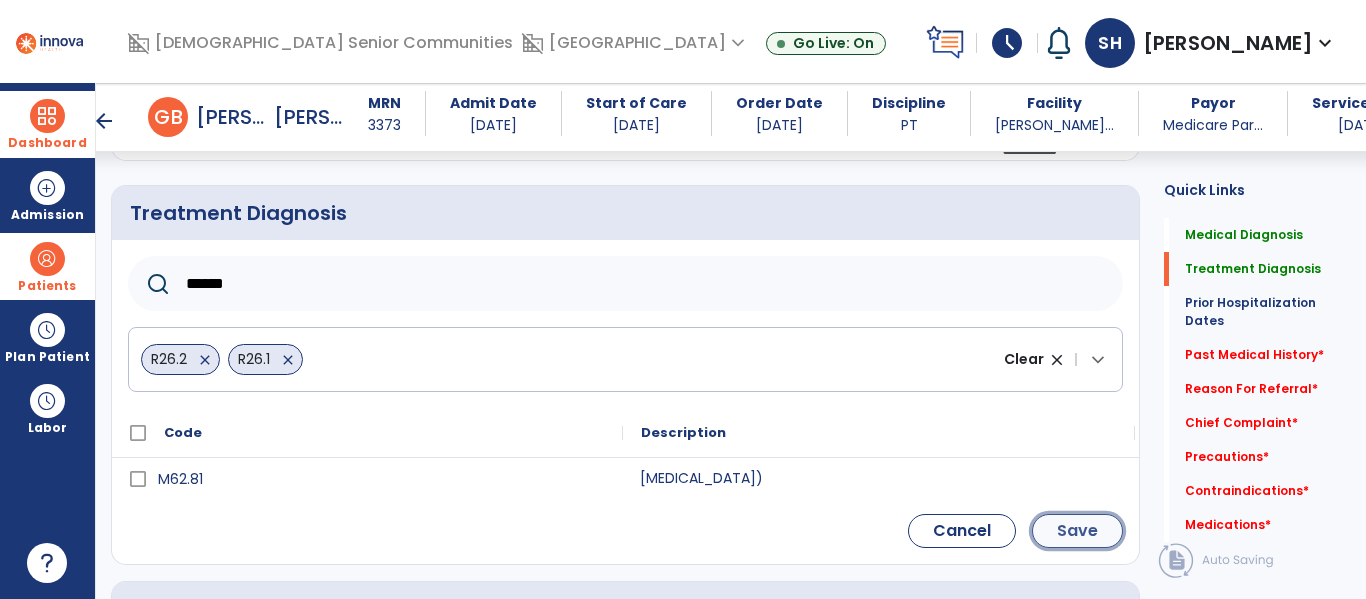 click on "Save" 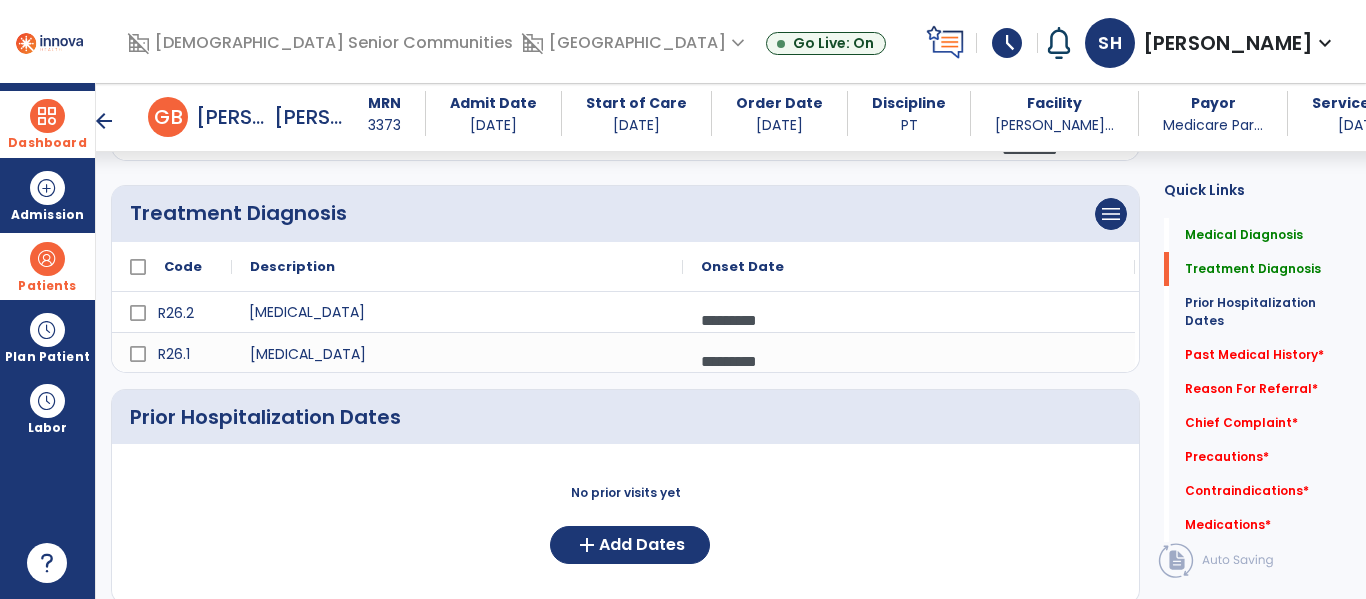 click on "Treatment Diagnosis      menu   Add Treatment Diagnosis   Delete Treatment Diagnosis" 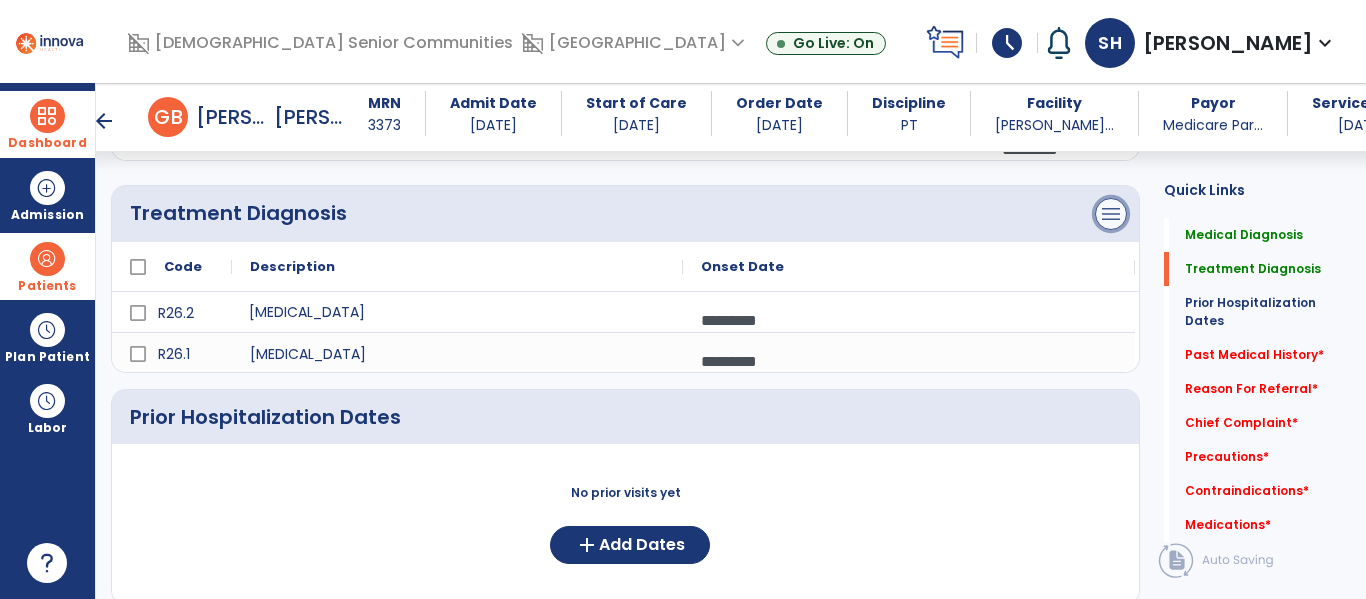 click on "menu" at bounding box center [1111, 2] 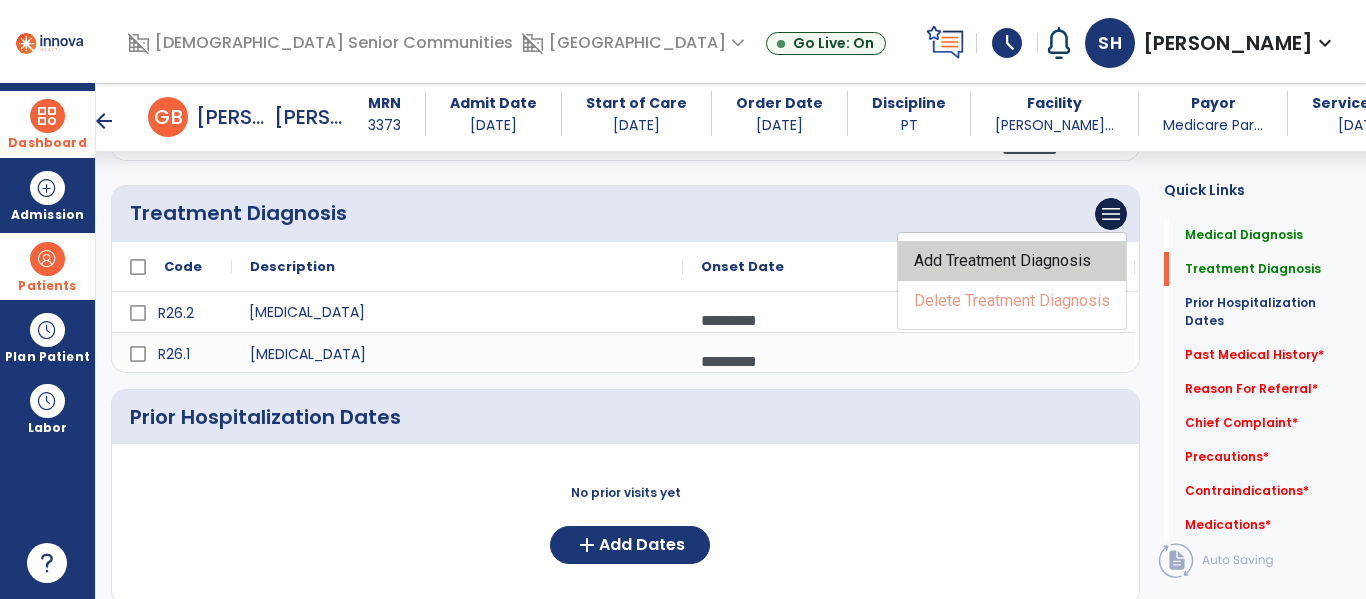click on "Add Treatment Diagnosis" 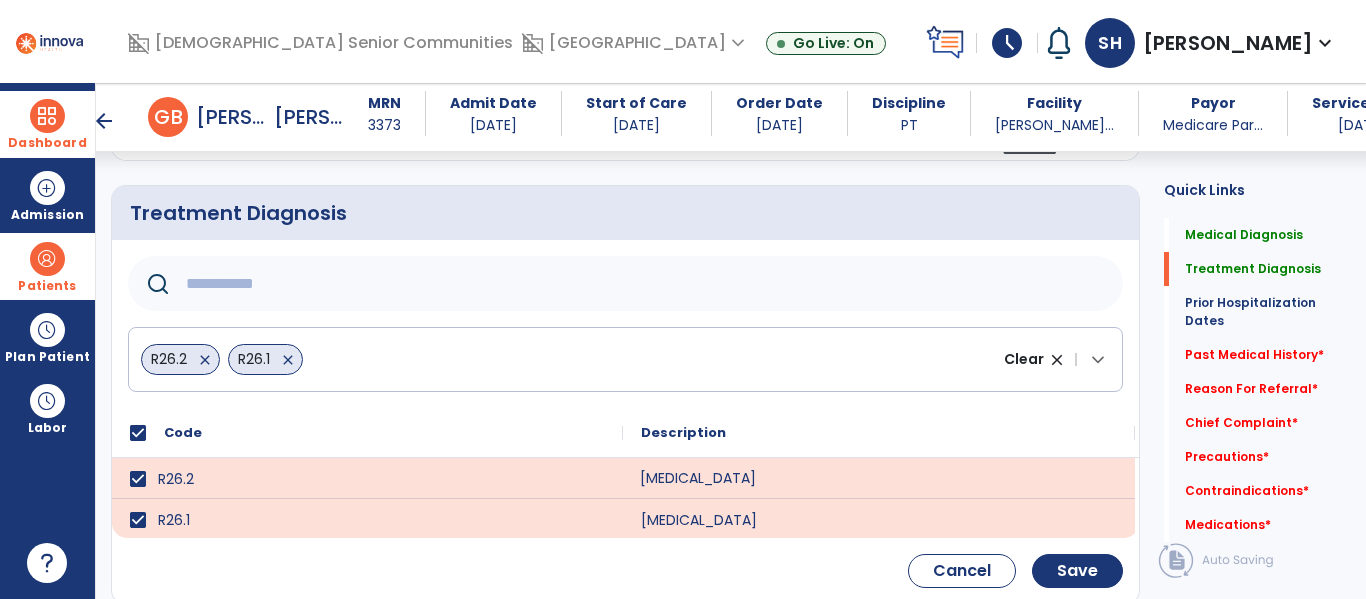 click on "R26.2   close   R26.1   close  Clear close |  keyboard_arrow_down" 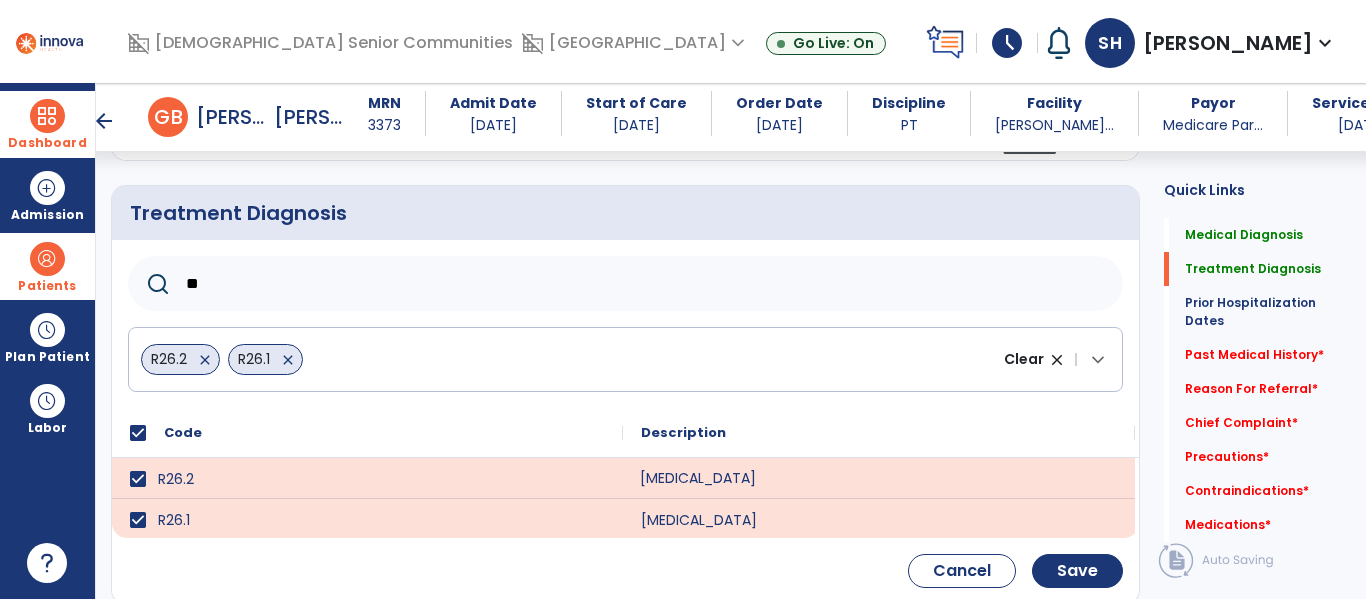 type on "***" 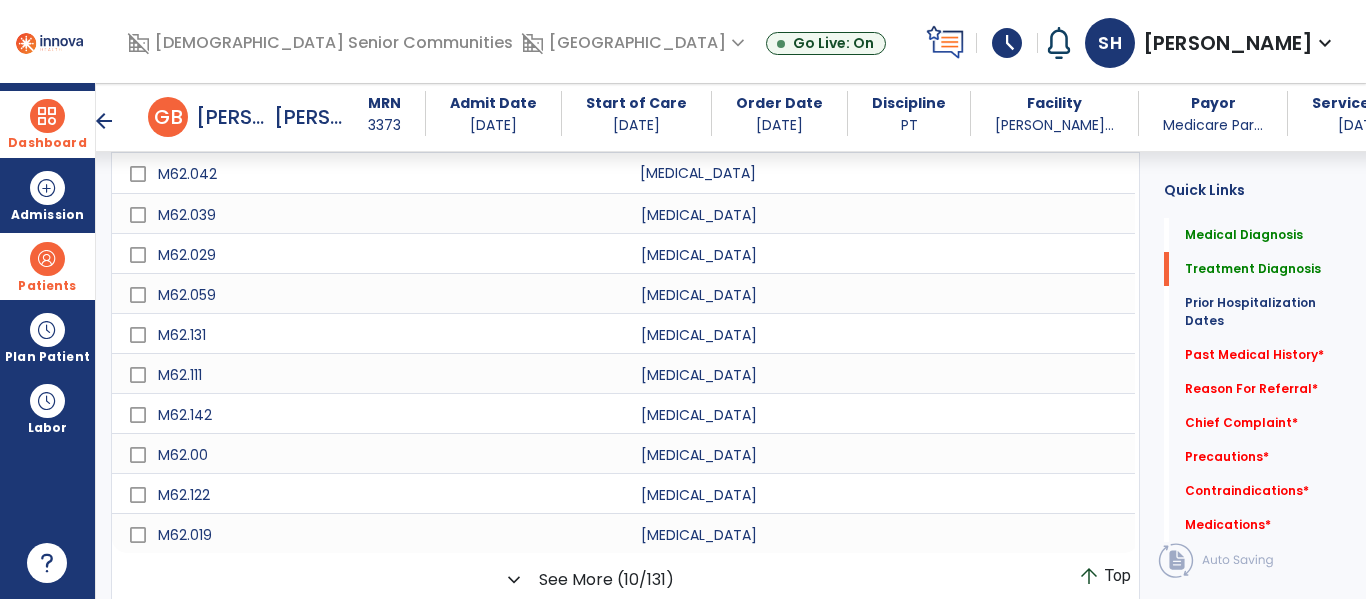scroll, scrollTop: 430, scrollLeft: 0, axis: vertical 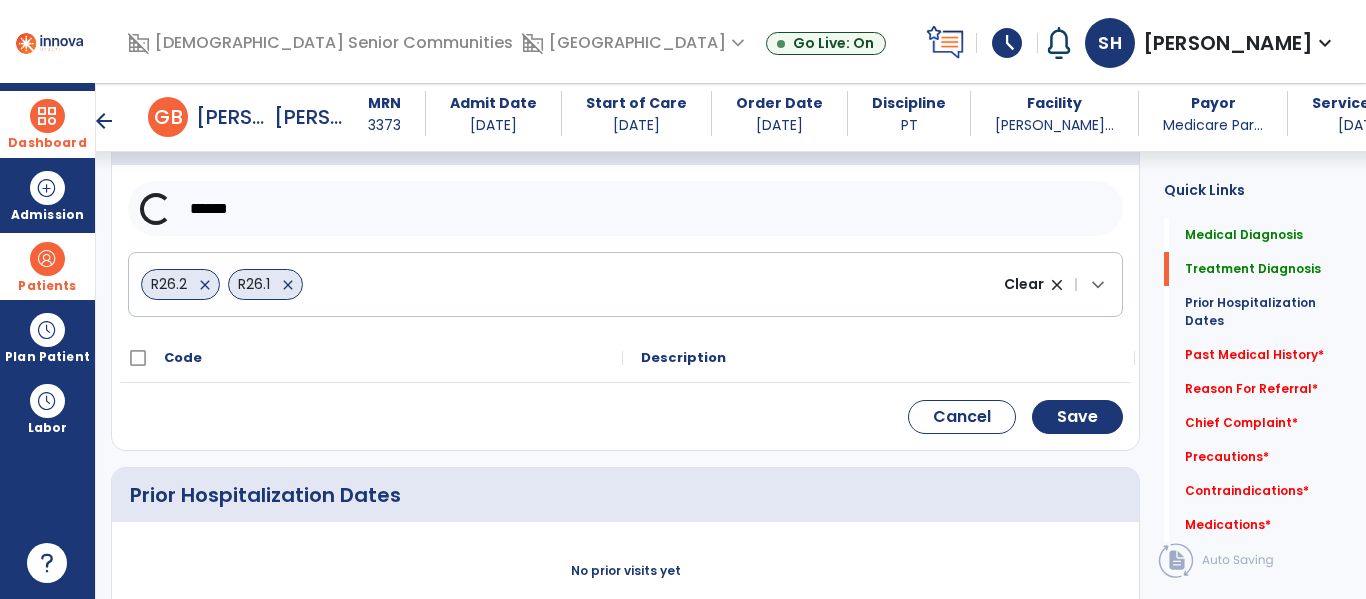 type on "******" 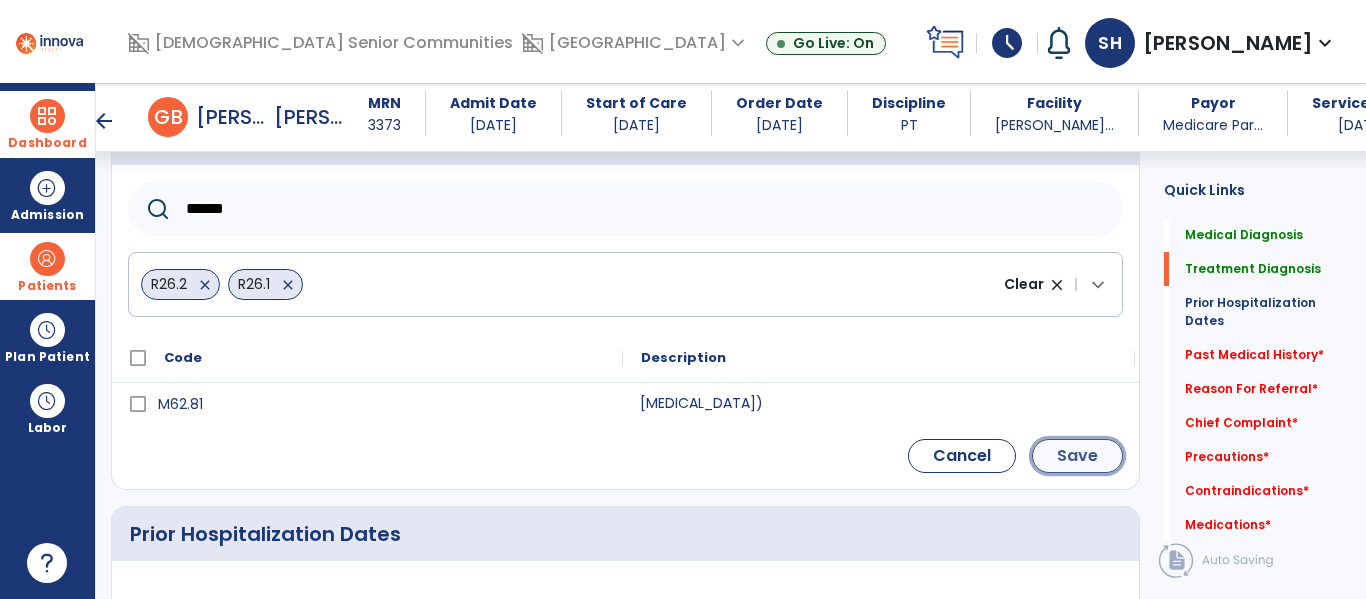 click on "Save" 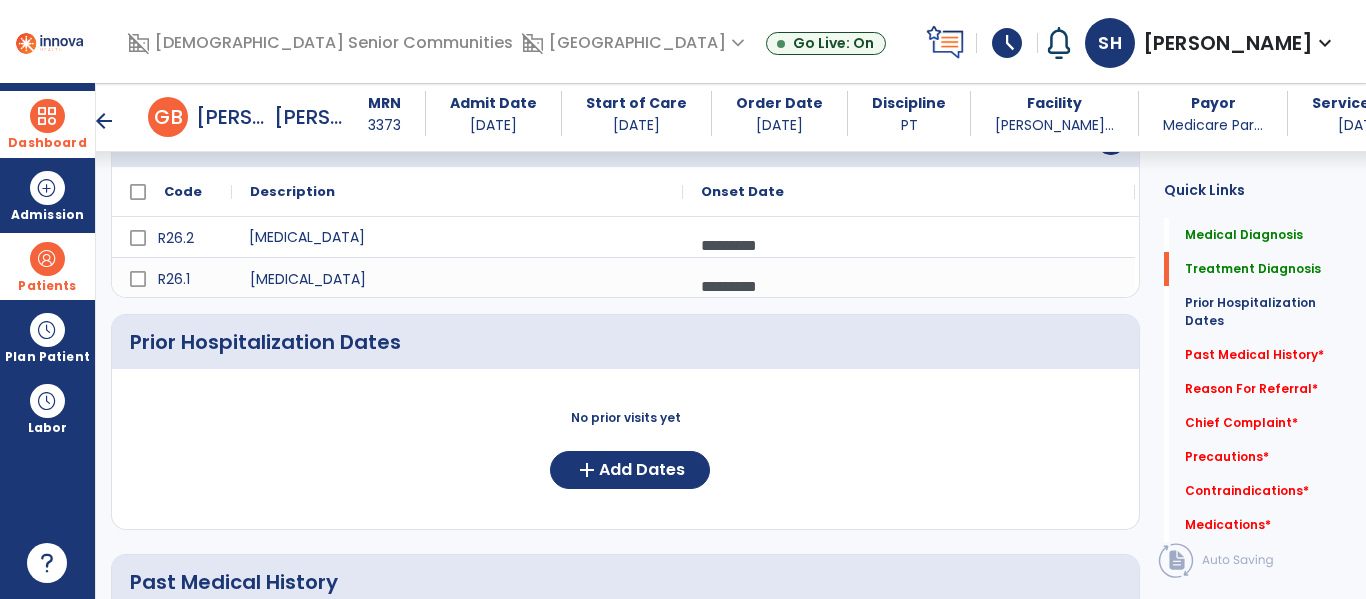 scroll, scrollTop: 299, scrollLeft: 0, axis: vertical 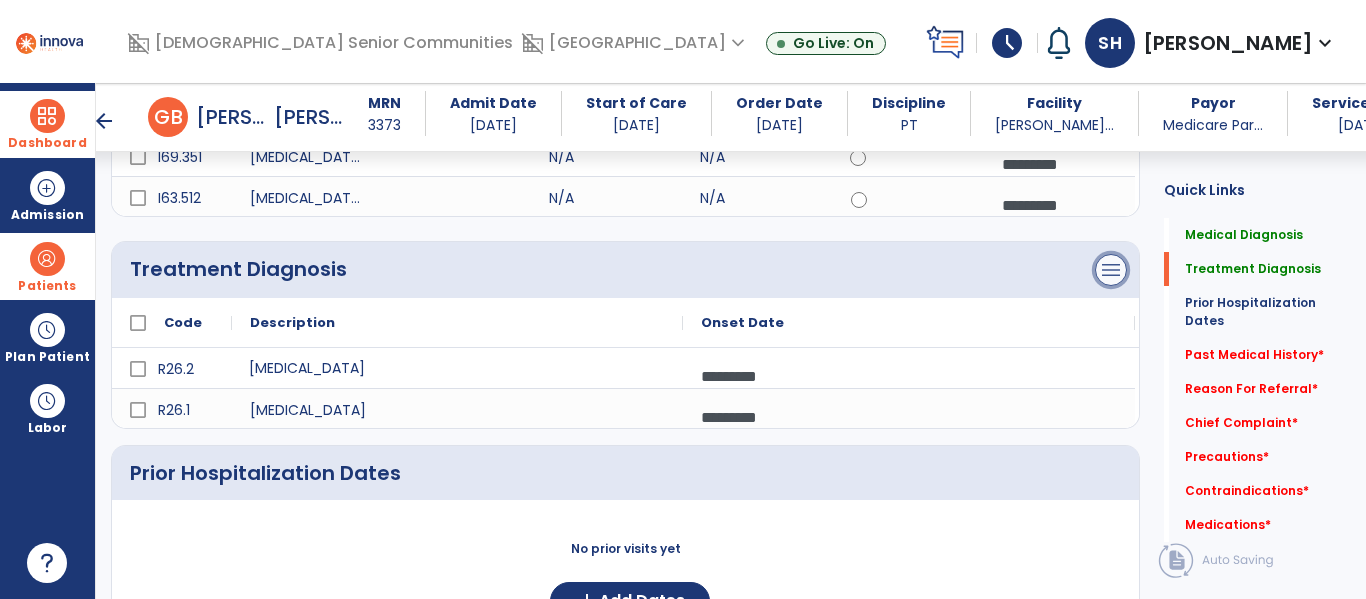 click on "menu" at bounding box center (1111, 58) 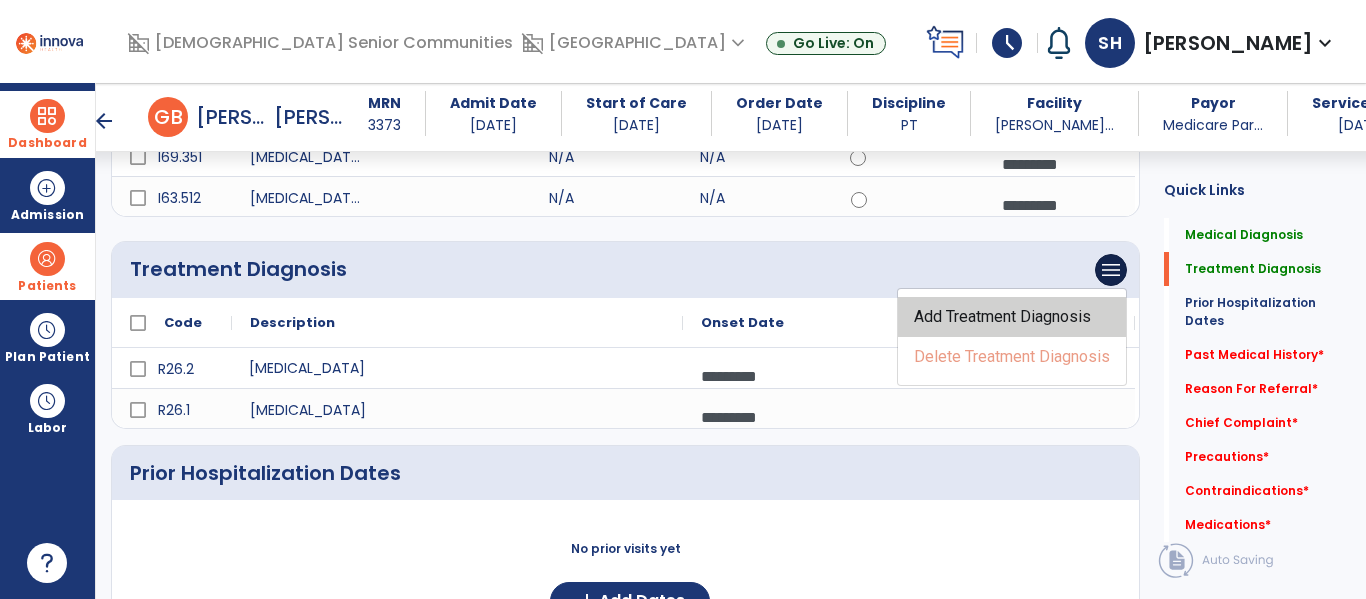 click on "Add Treatment Diagnosis" 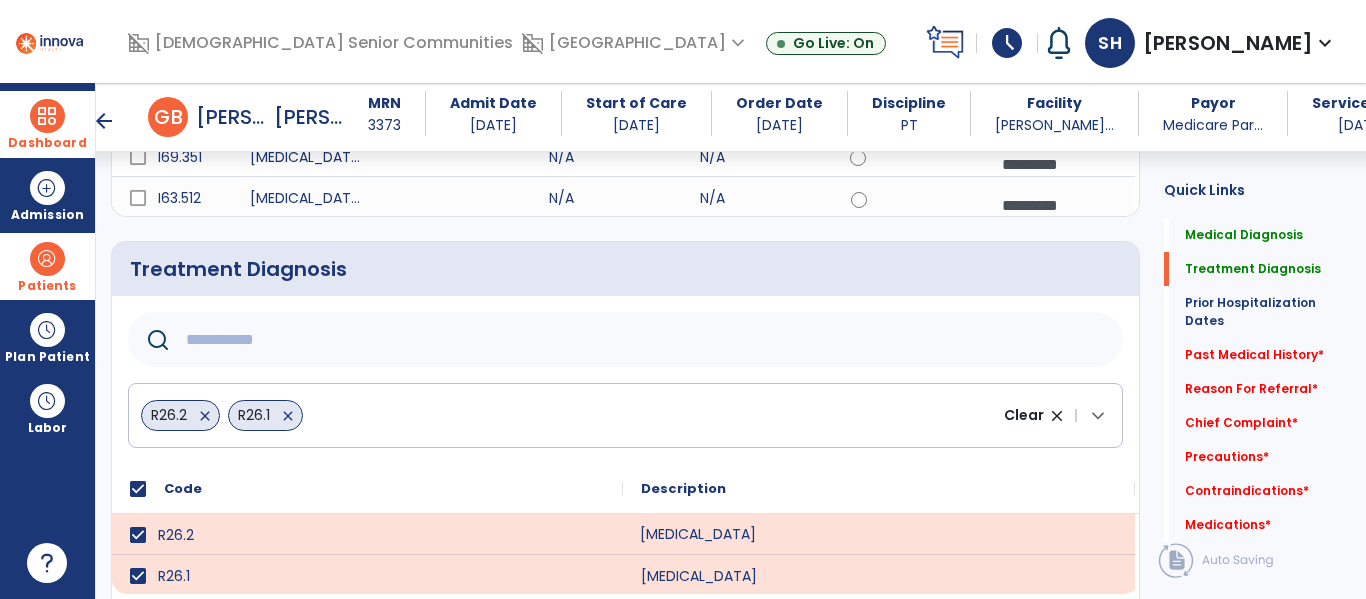 click 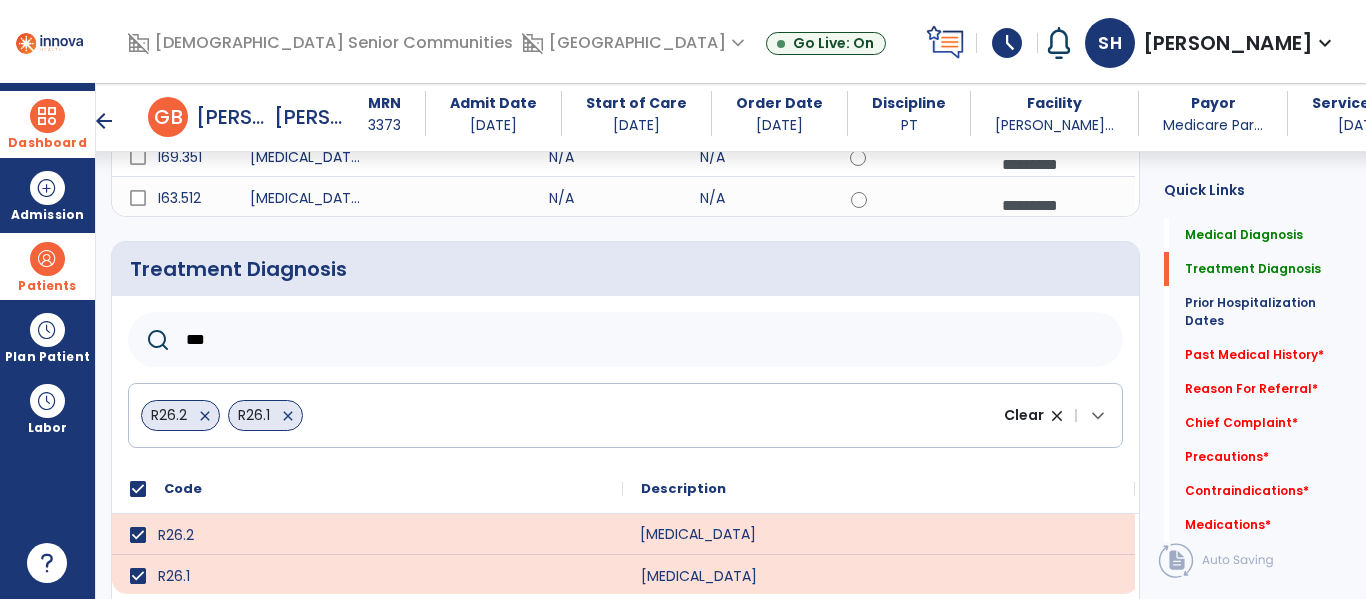 scroll, scrollTop: 279, scrollLeft: 0, axis: vertical 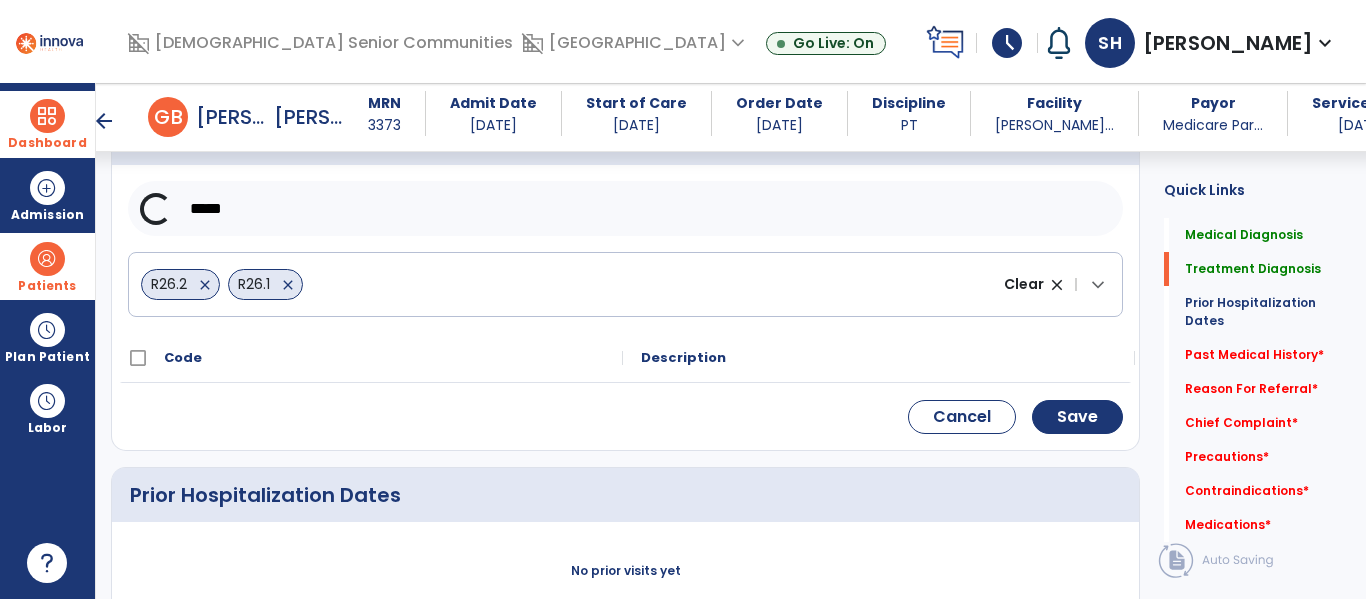 type on "*****" 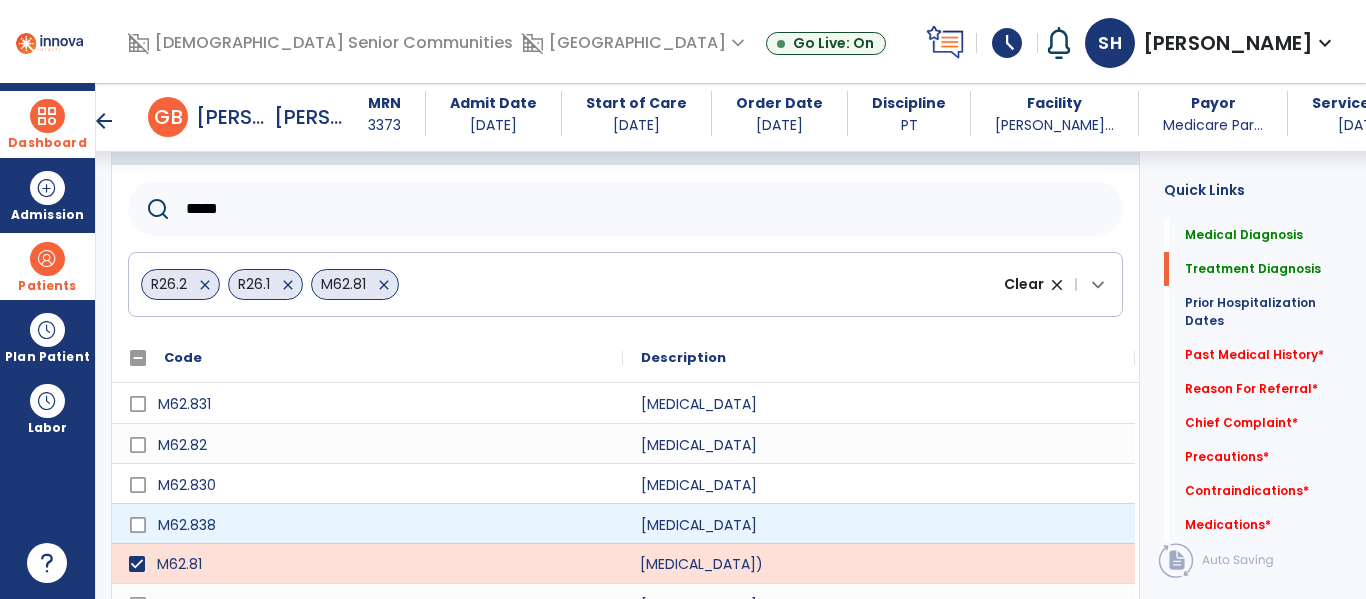 click on "[MEDICAL_DATA])" 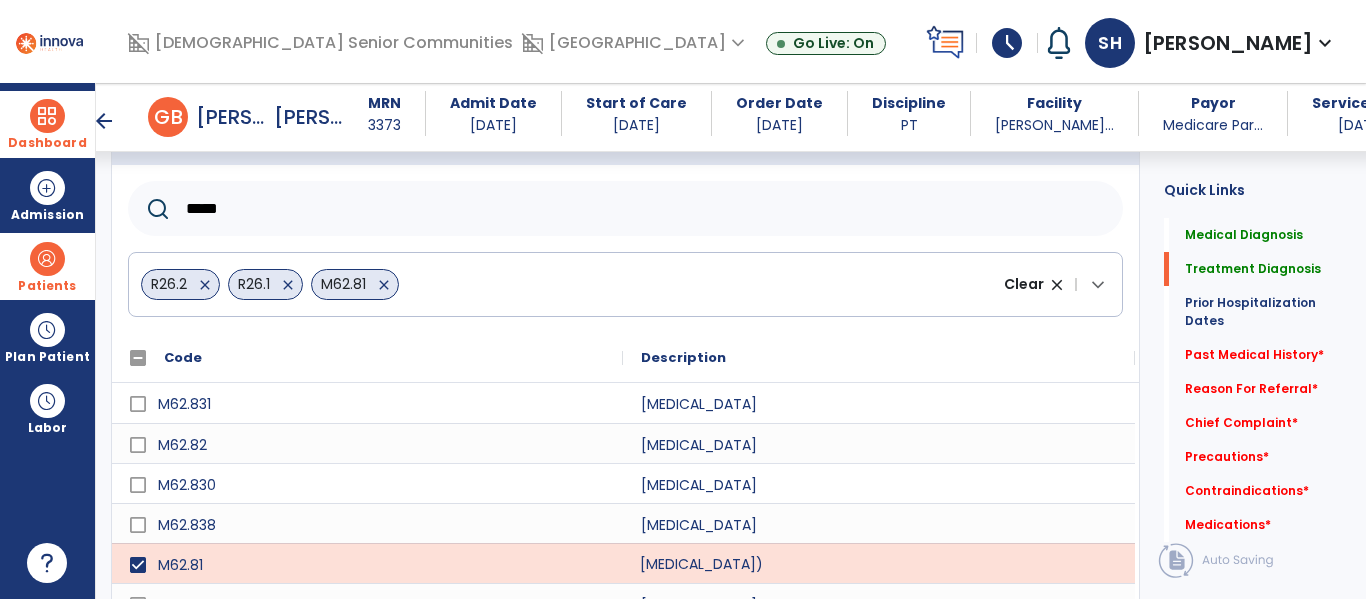 click on "Save" 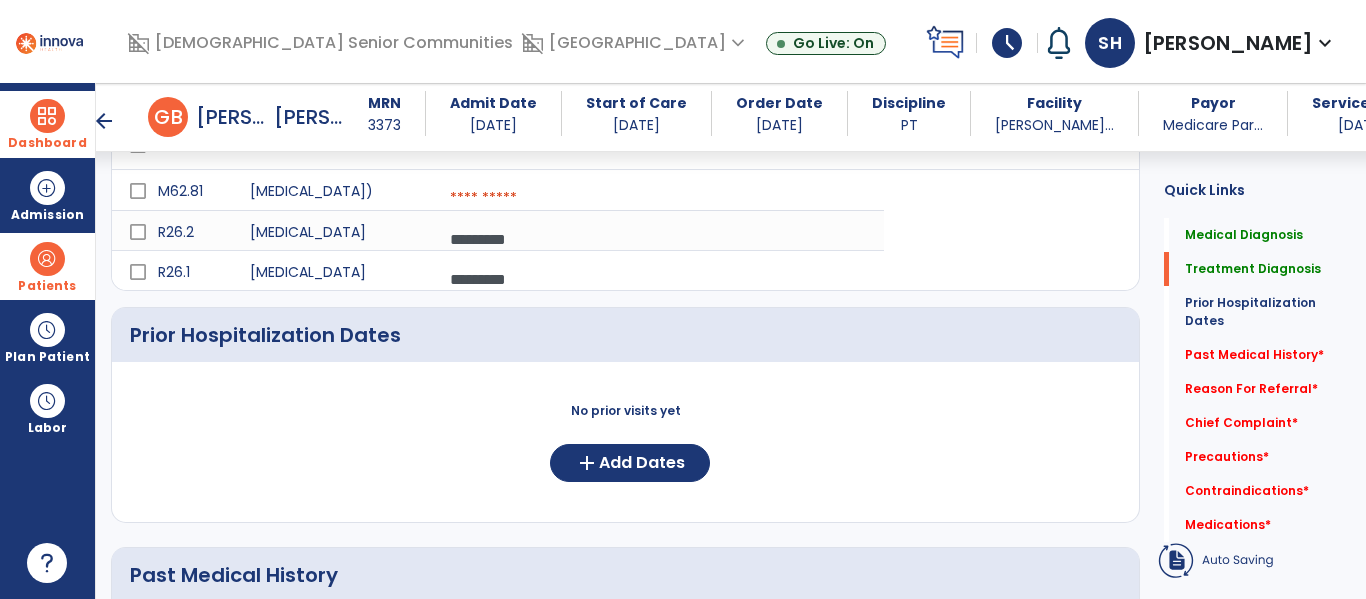 select on "*" 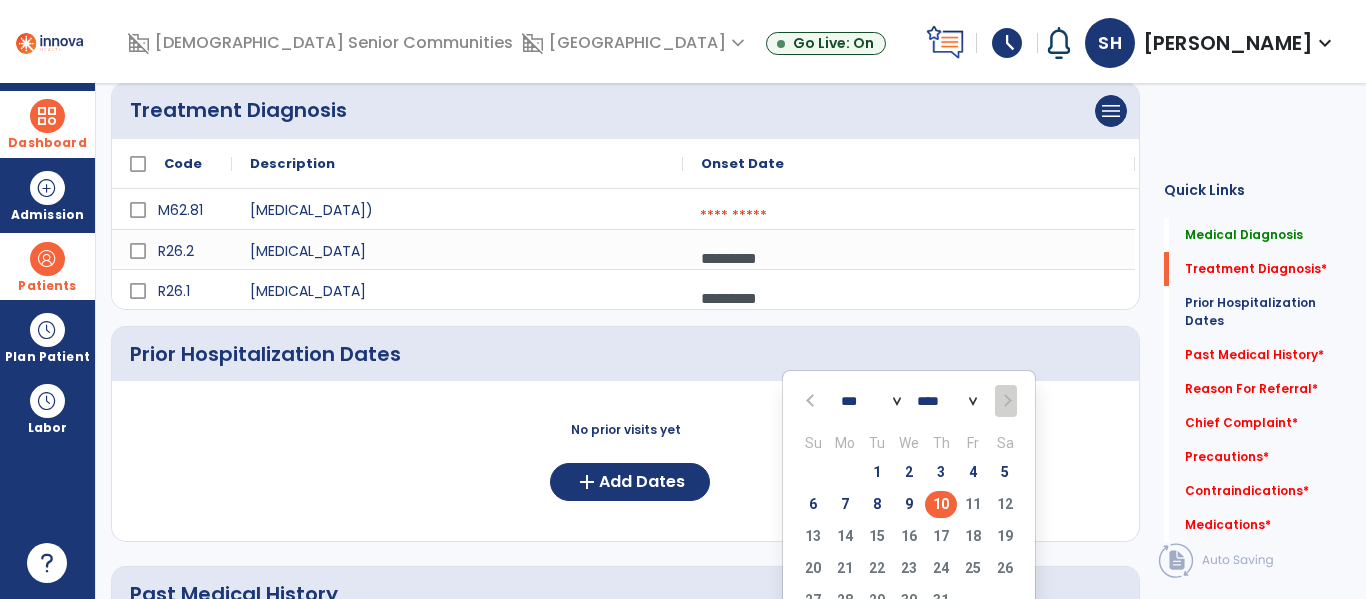 scroll, scrollTop: 0, scrollLeft: 0, axis: both 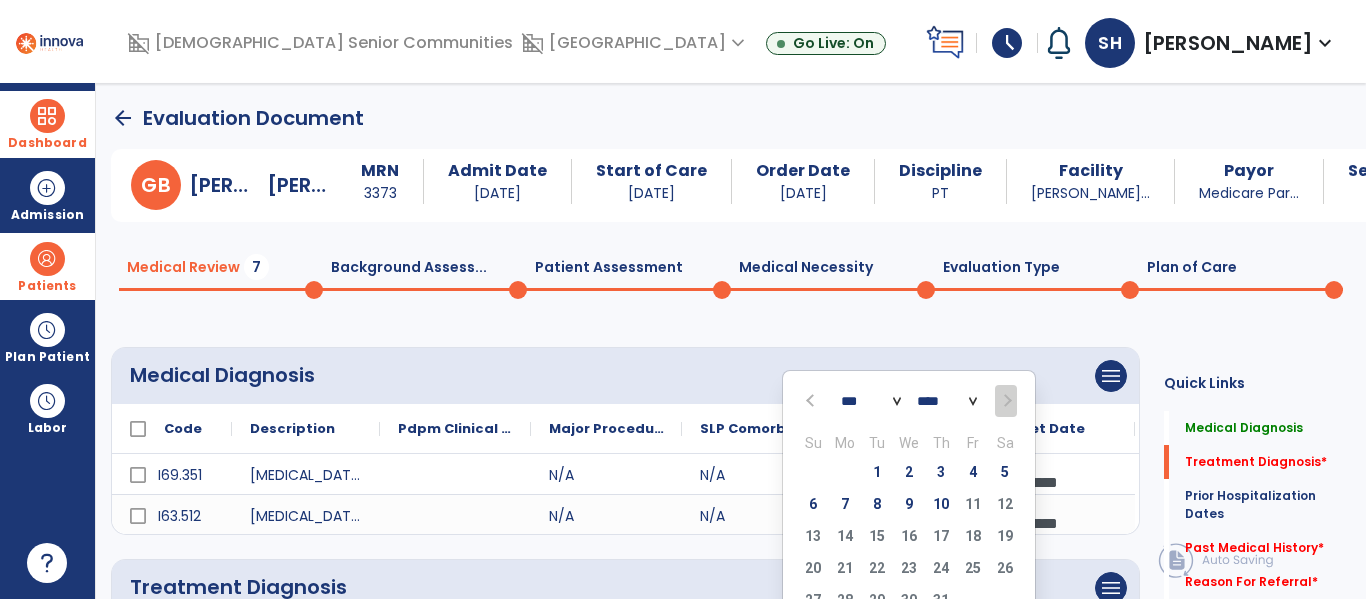 click 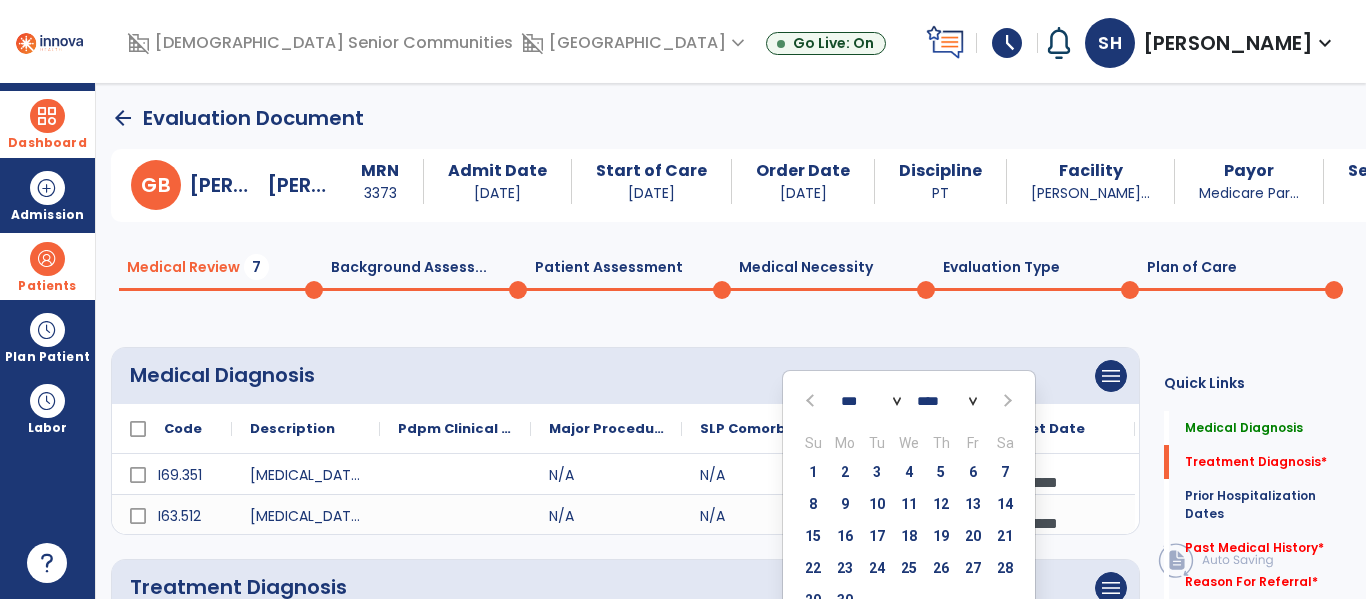 click 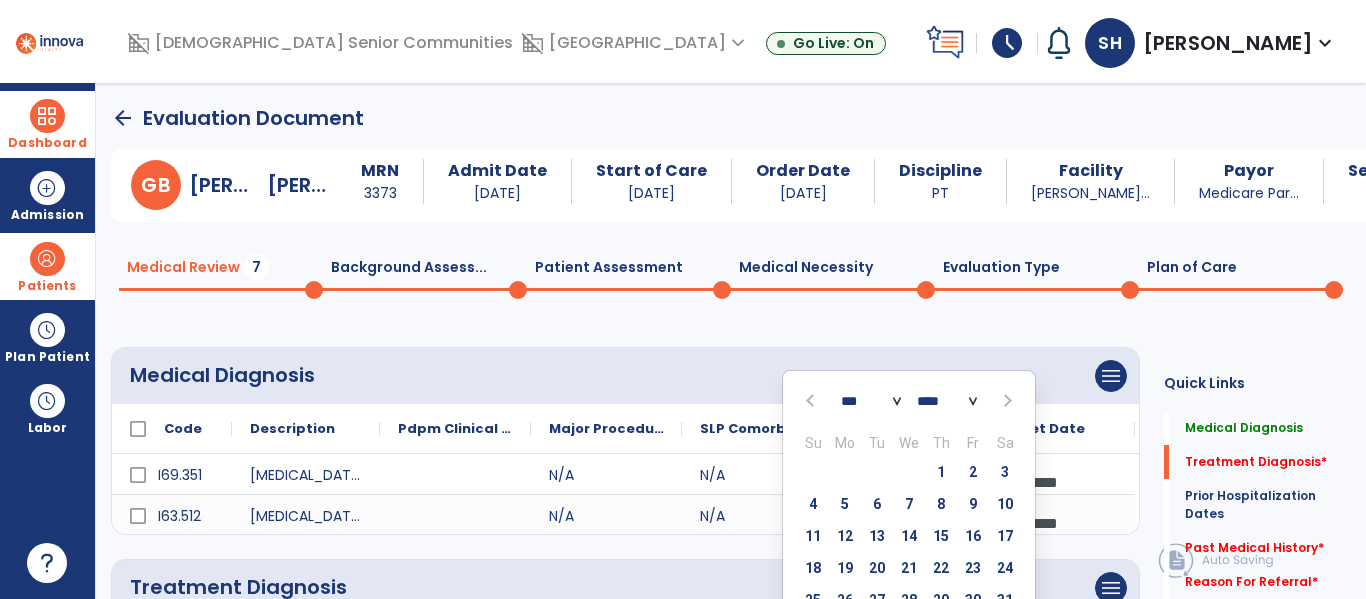 click 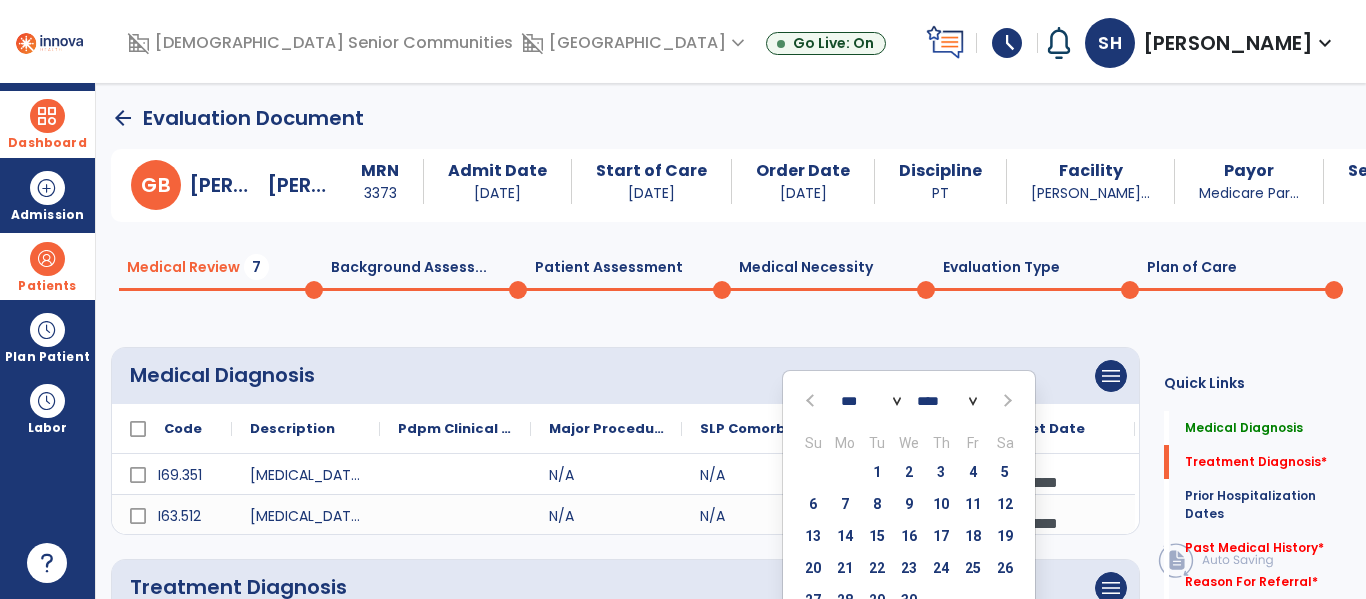click 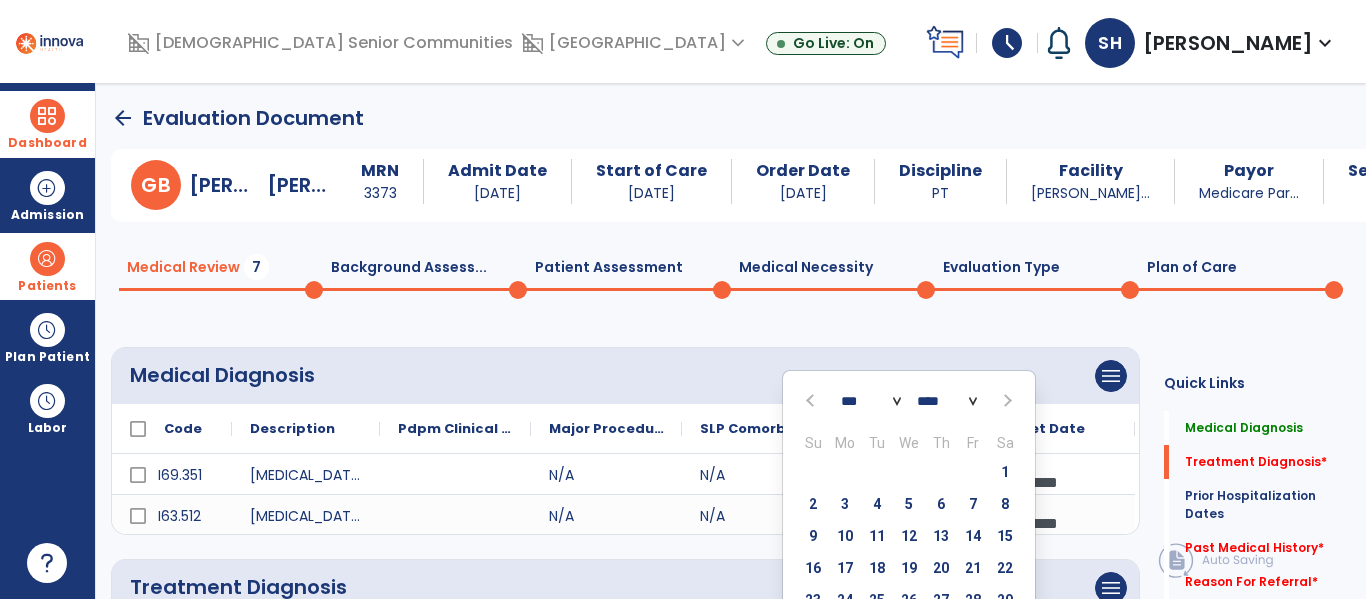 click 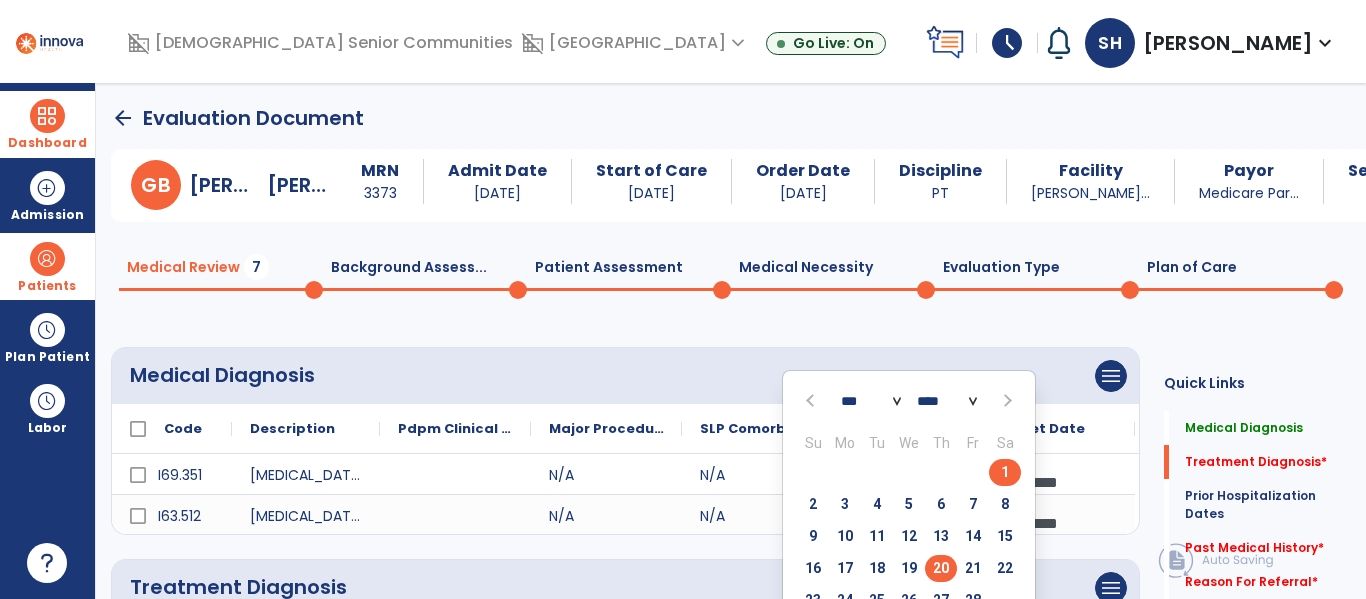 click on "20" 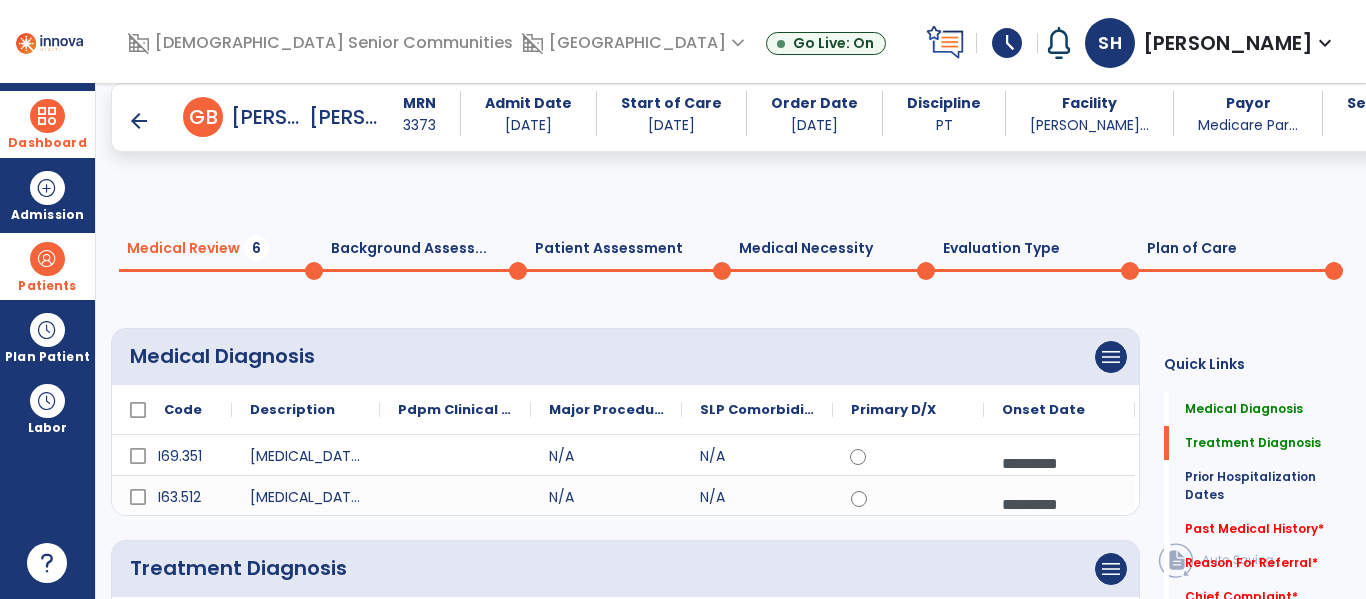 scroll, scrollTop: 346, scrollLeft: 0, axis: vertical 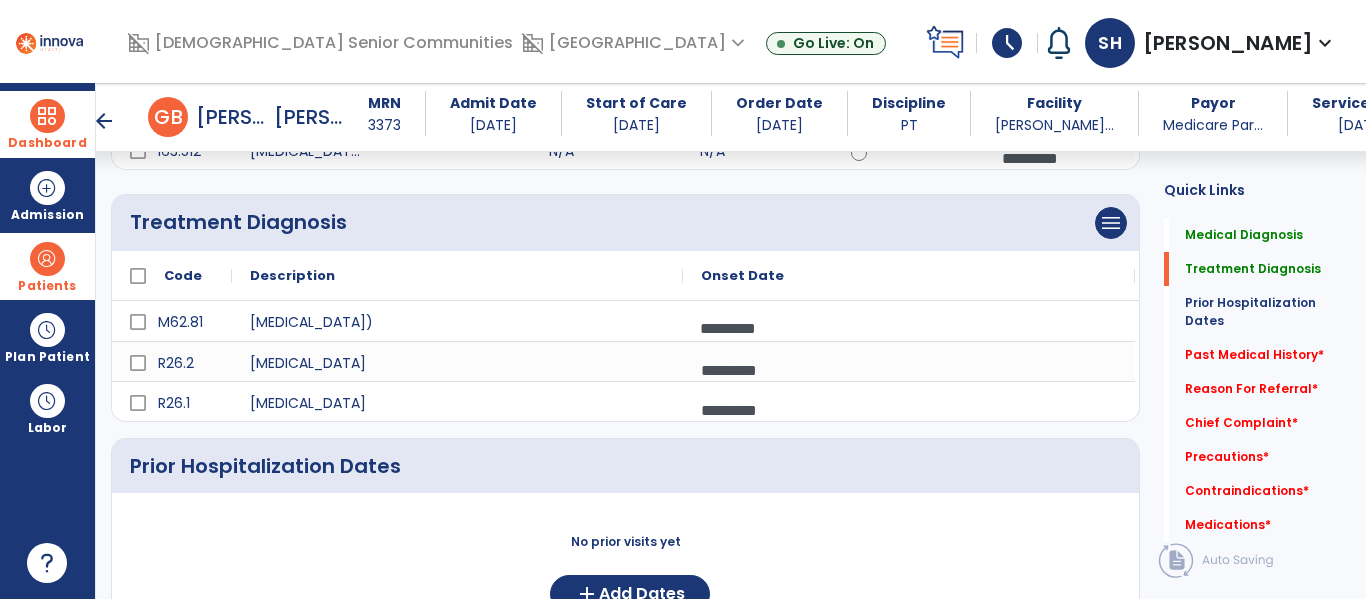 click on "No prior visits yet  add  Add Dates" 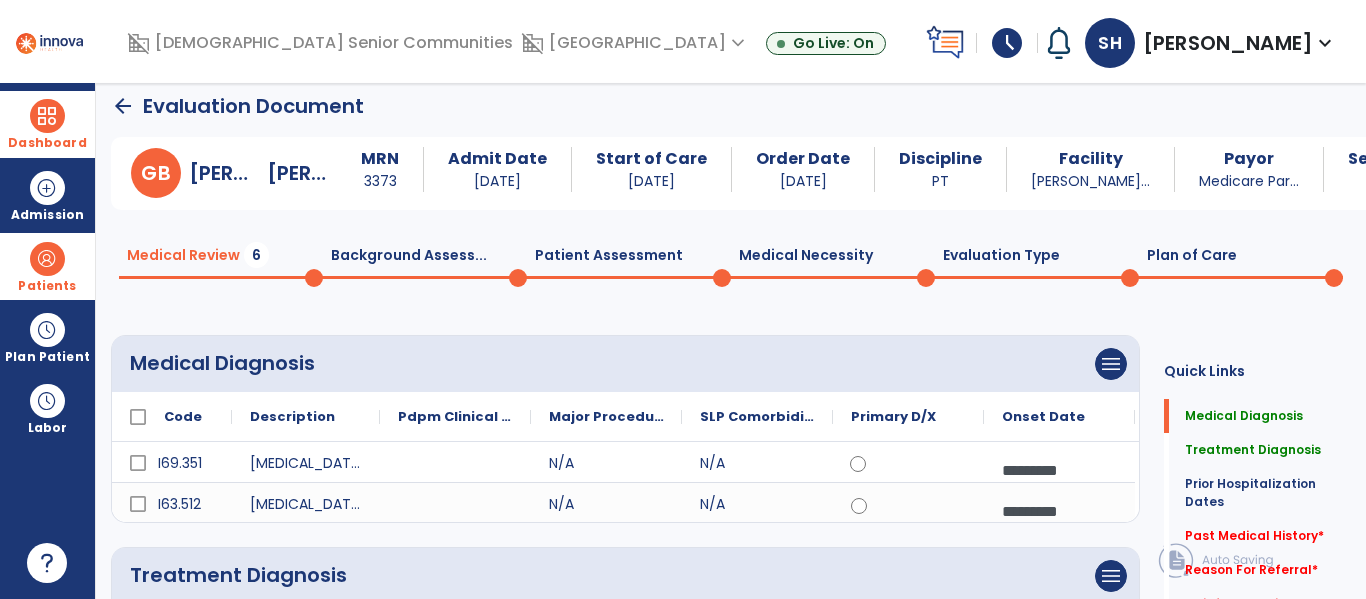 scroll, scrollTop: 0, scrollLeft: 0, axis: both 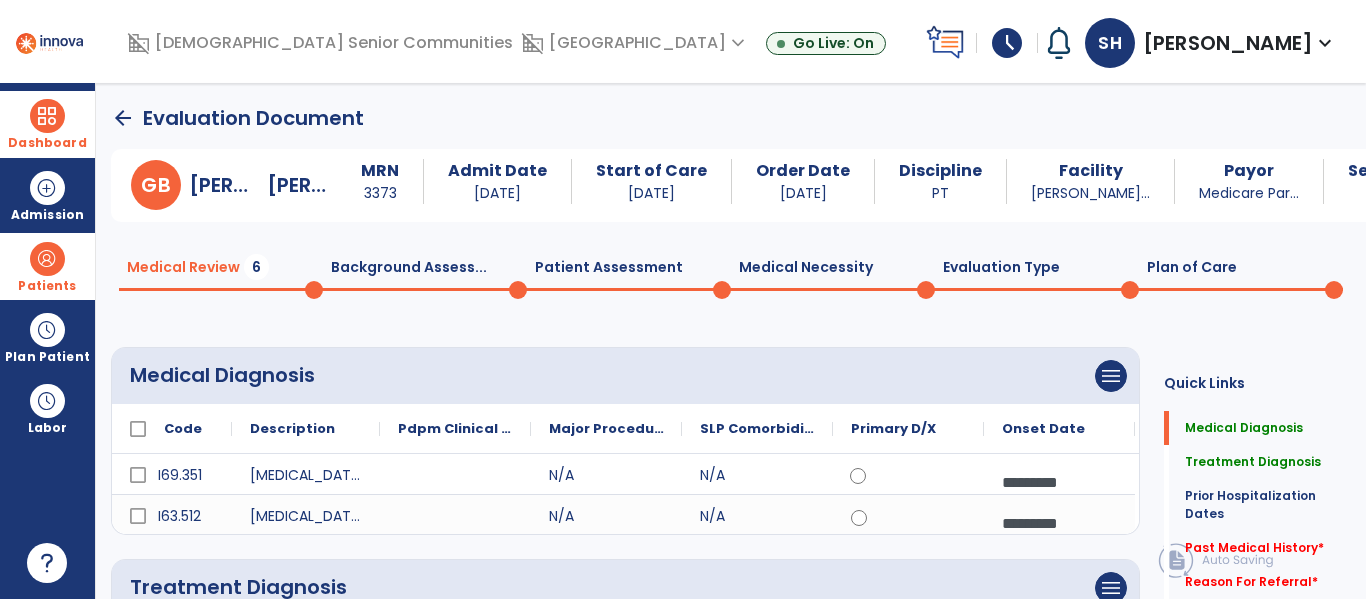 click on "Patient Assessment  0" 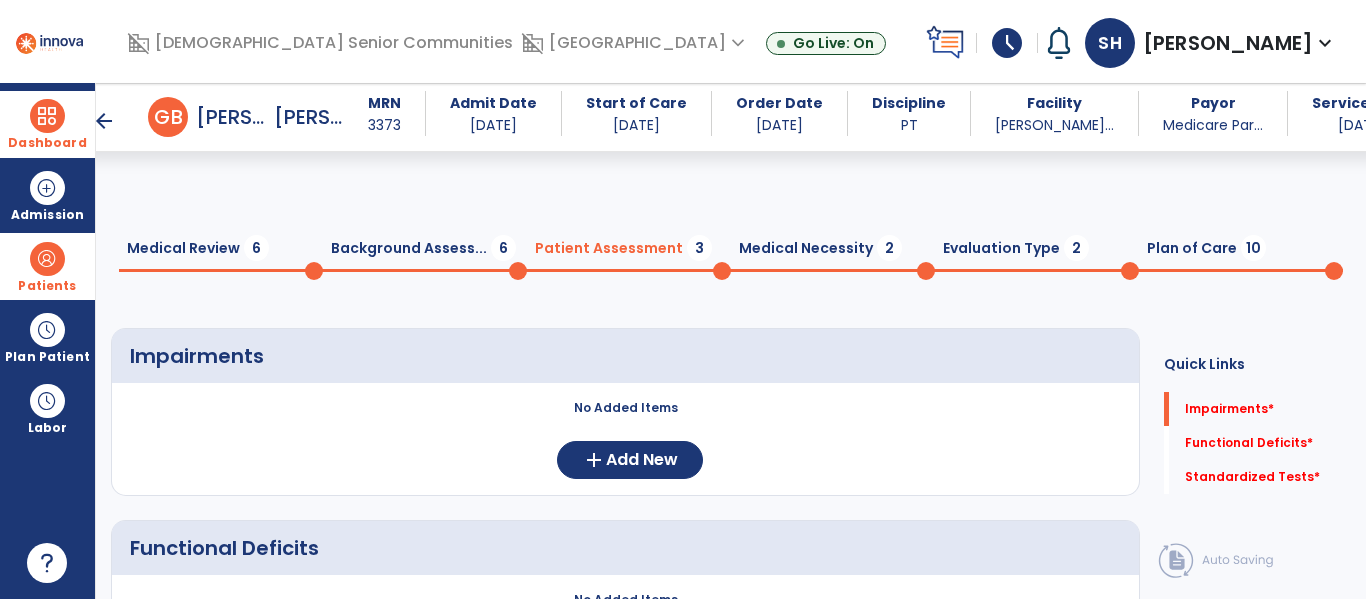 scroll, scrollTop: 351, scrollLeft: 0, axis: vertical 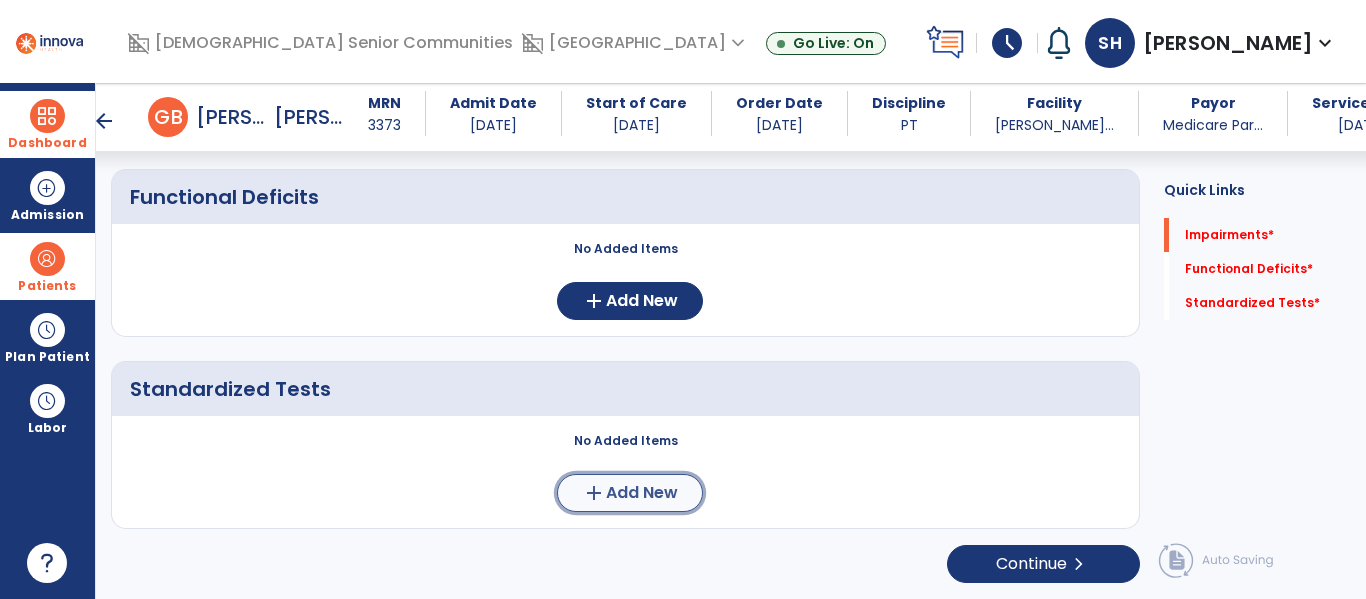 click on "Add New" 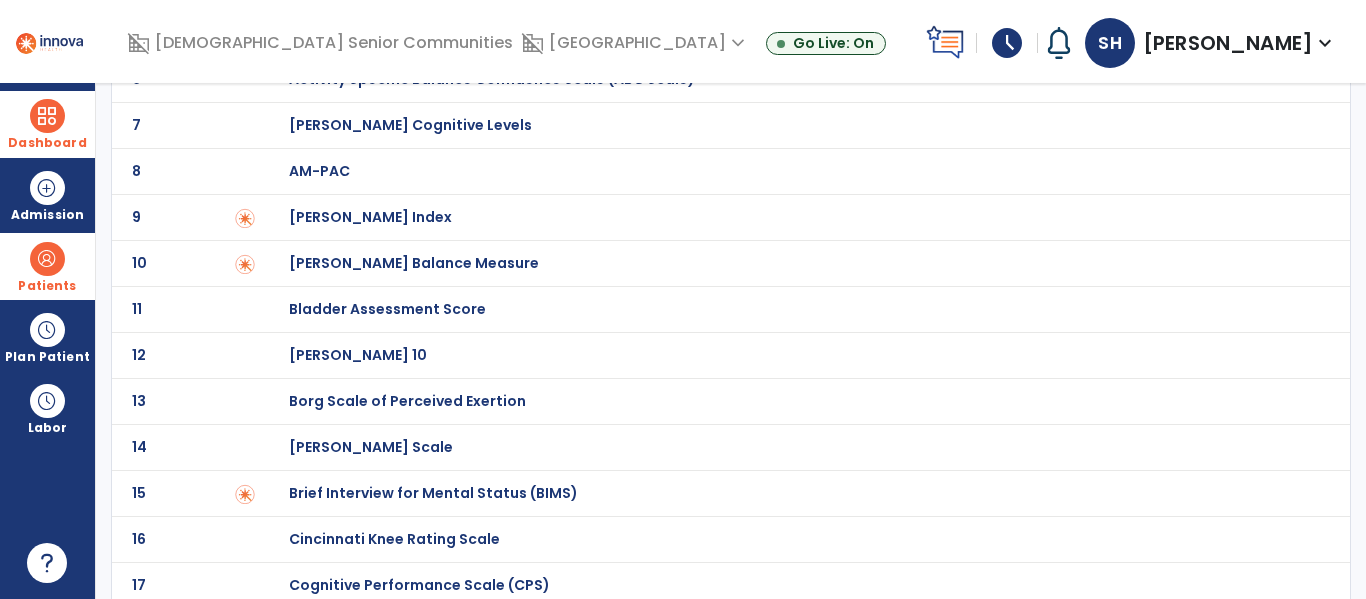 scroll, scrollTop: 0, scrollLeft: 0, axis: both 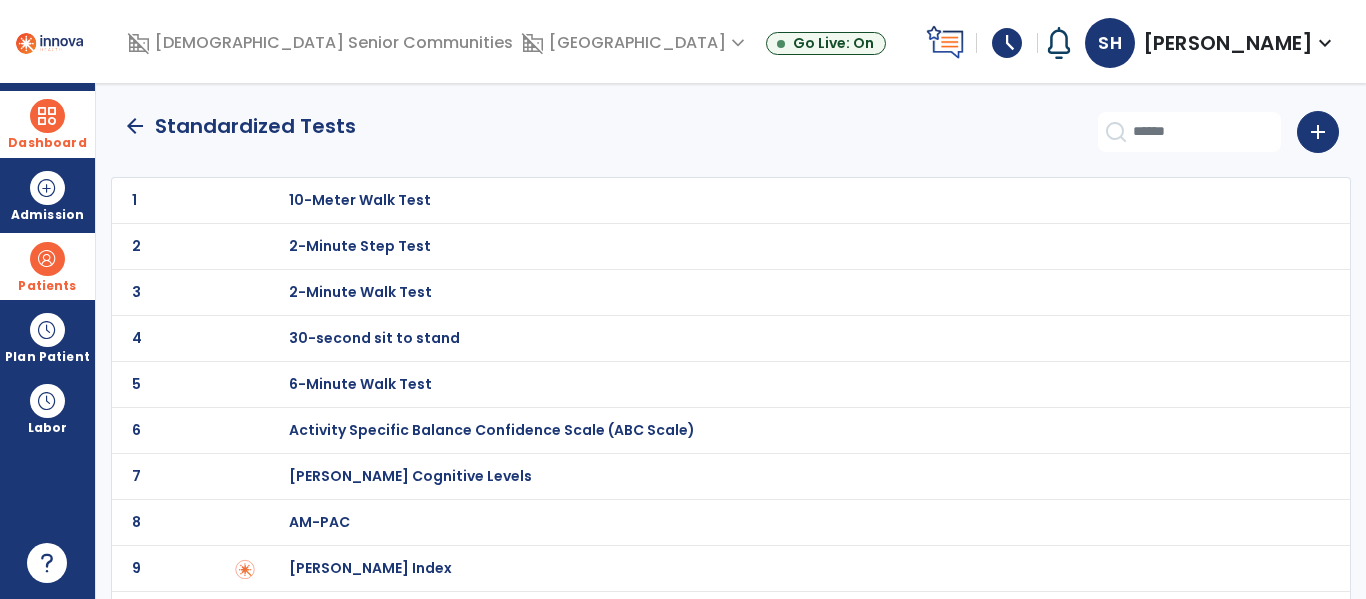 click on "30-second sit to stand" at bounding box center [360, 200] 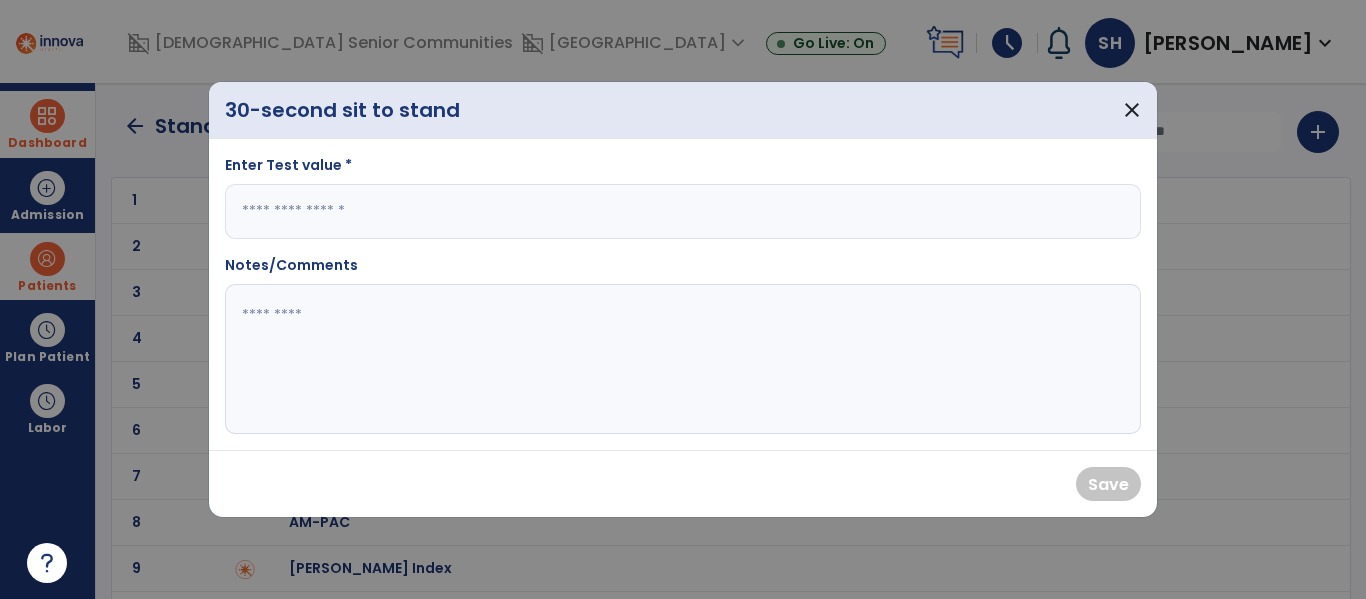 click at bounding box center (683, 211) 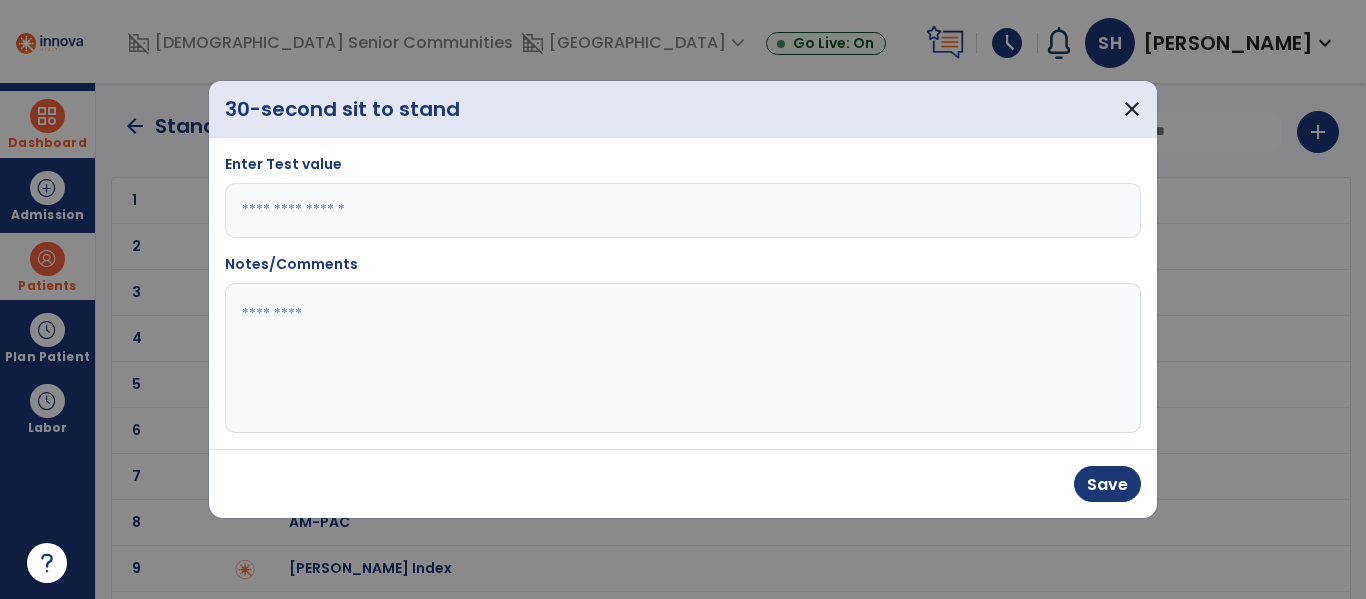 type on "*" 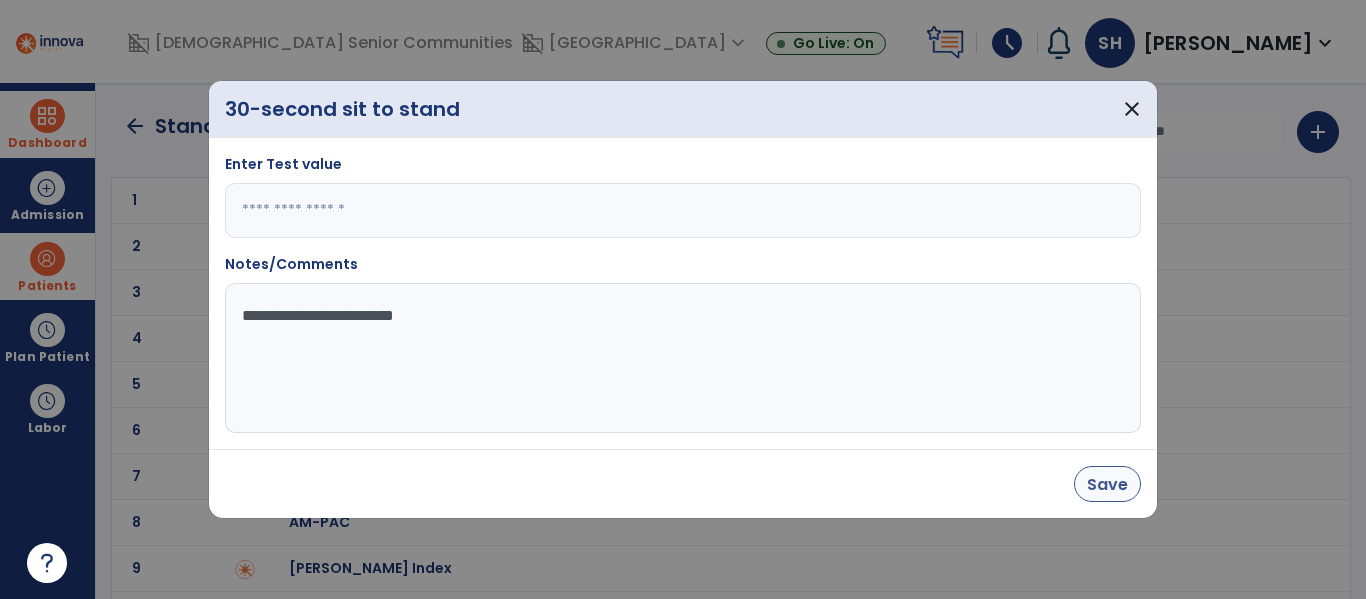 type on "**********" 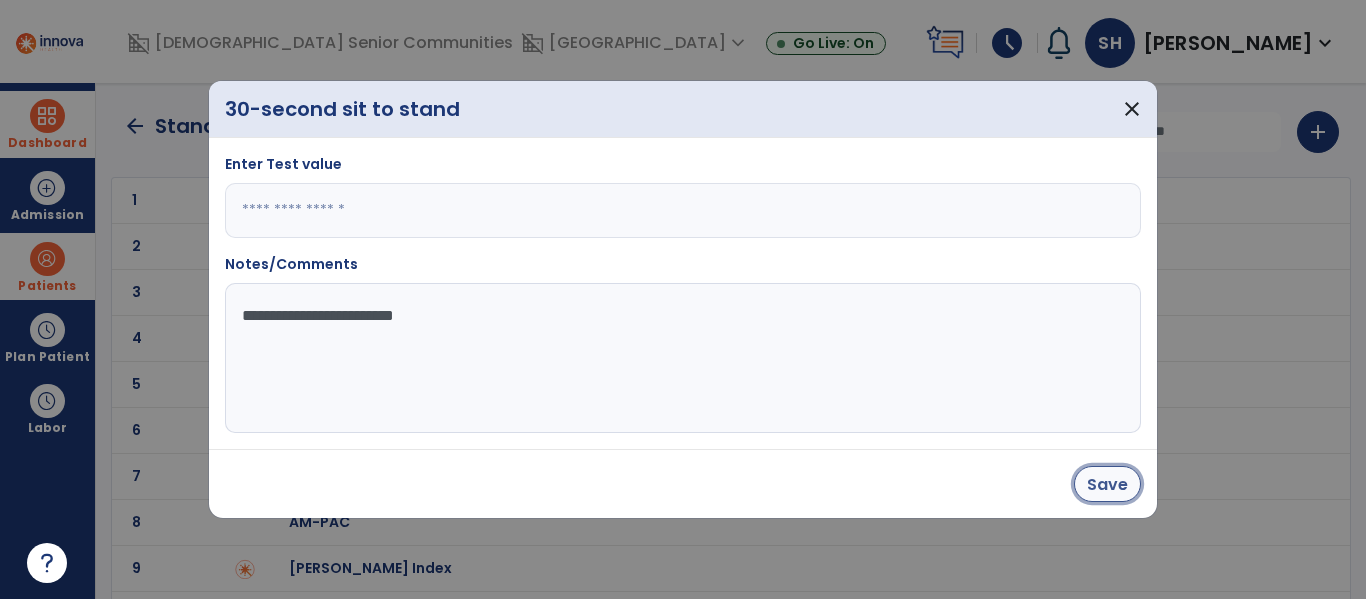 click on "Save" at bounding box center (1107, 484) 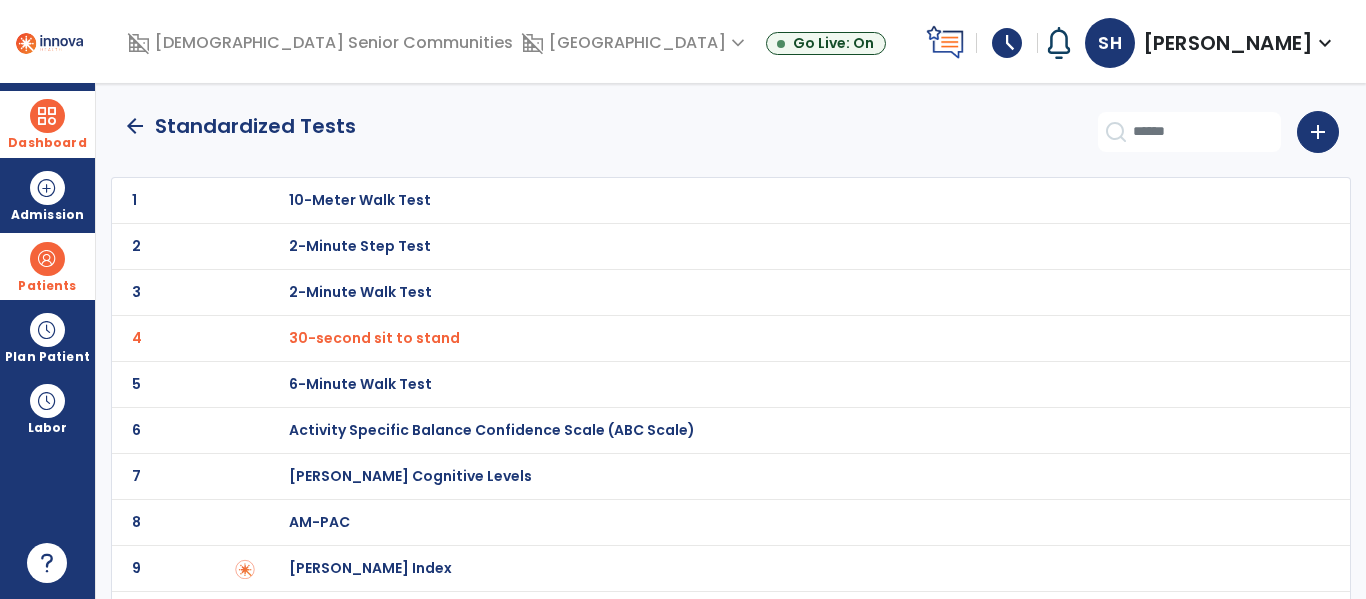 drag, startPoint x: 131, startPoint y: 127, endPoint x: 89, endPoint y: 0, distance: 133.76472 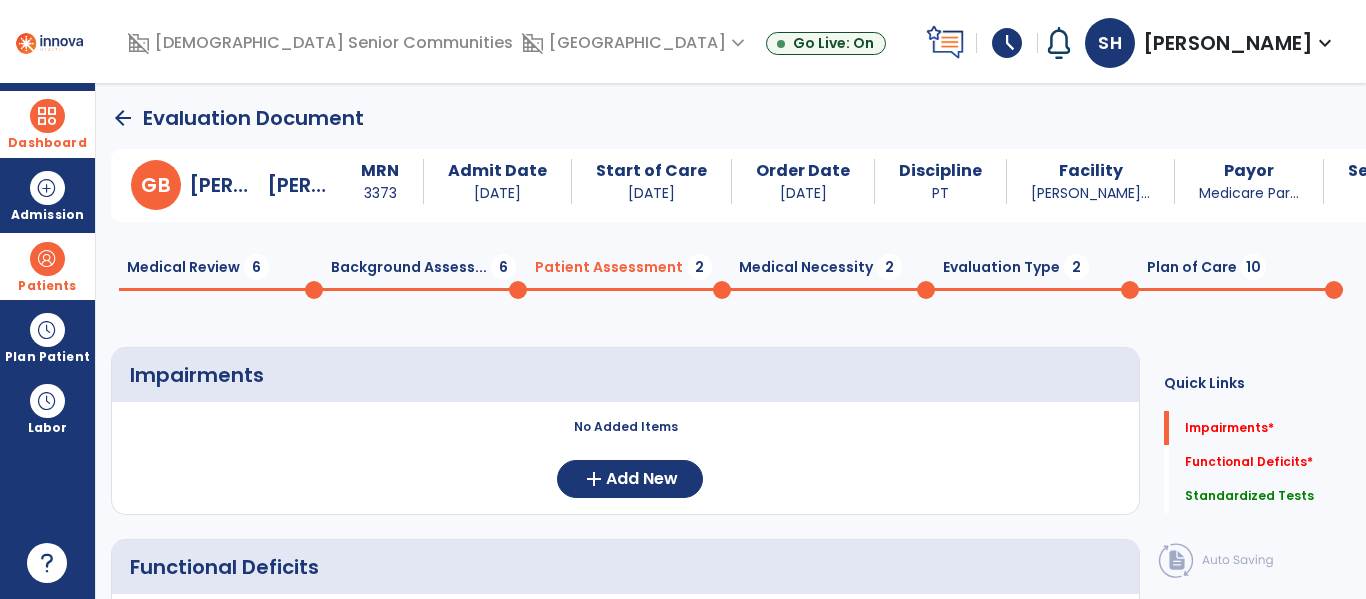 scroll, scrollTop: 20, scrollLeft: 0, axis: vertical 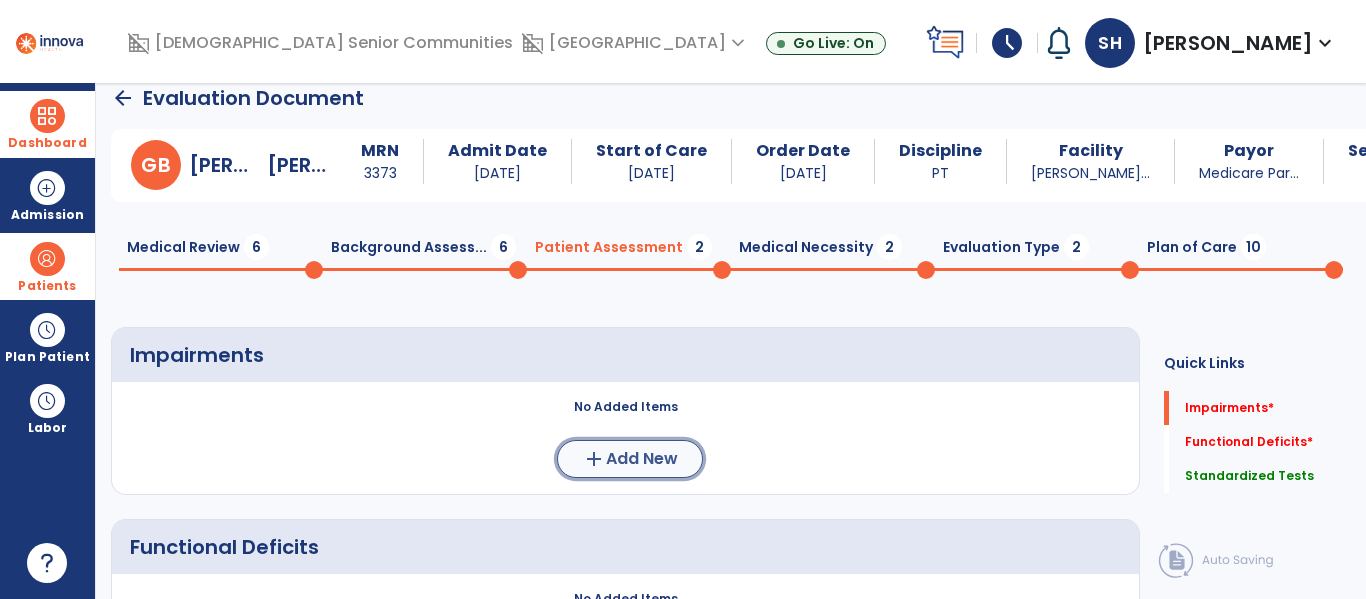 click on "Add New" 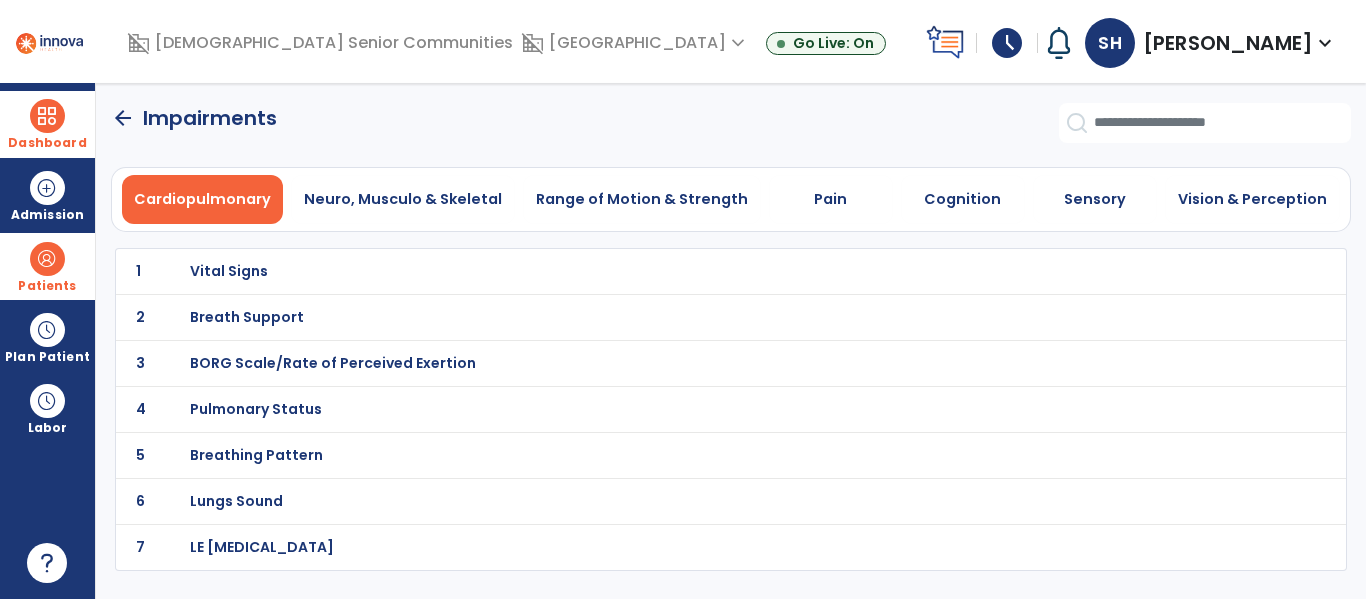 scroll, scrollTop: 0, scrollLeft: 0, axis: both 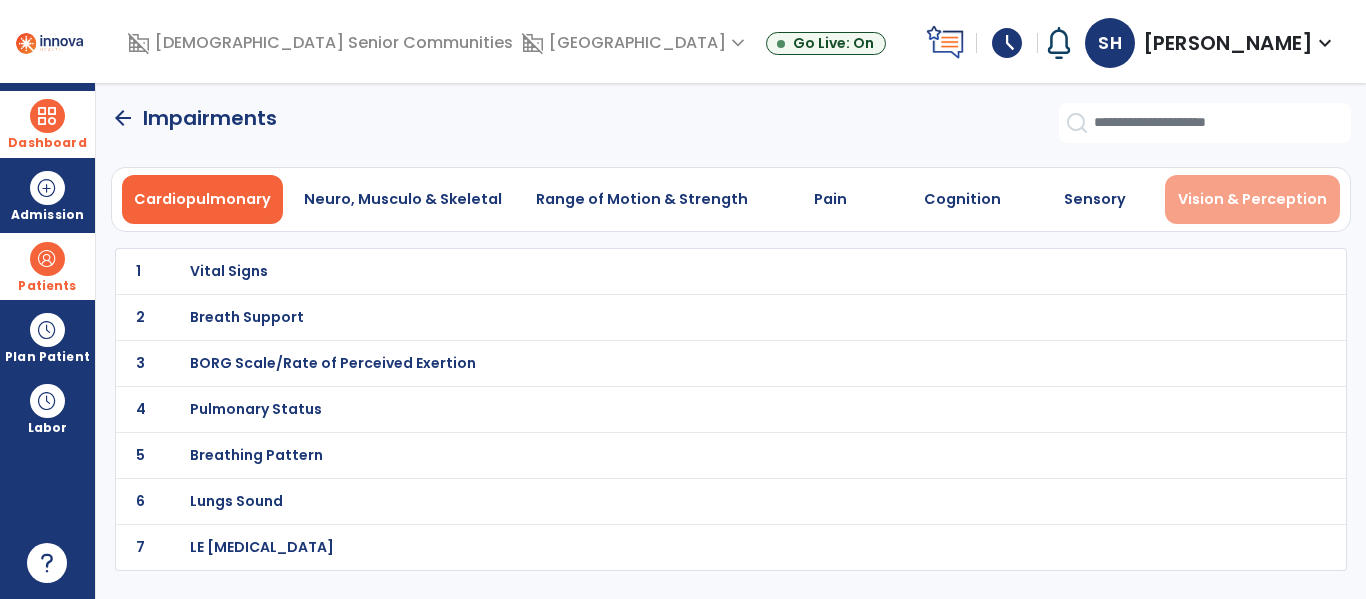 click on "Vision & Perception" at bounding box center (1252, 199) 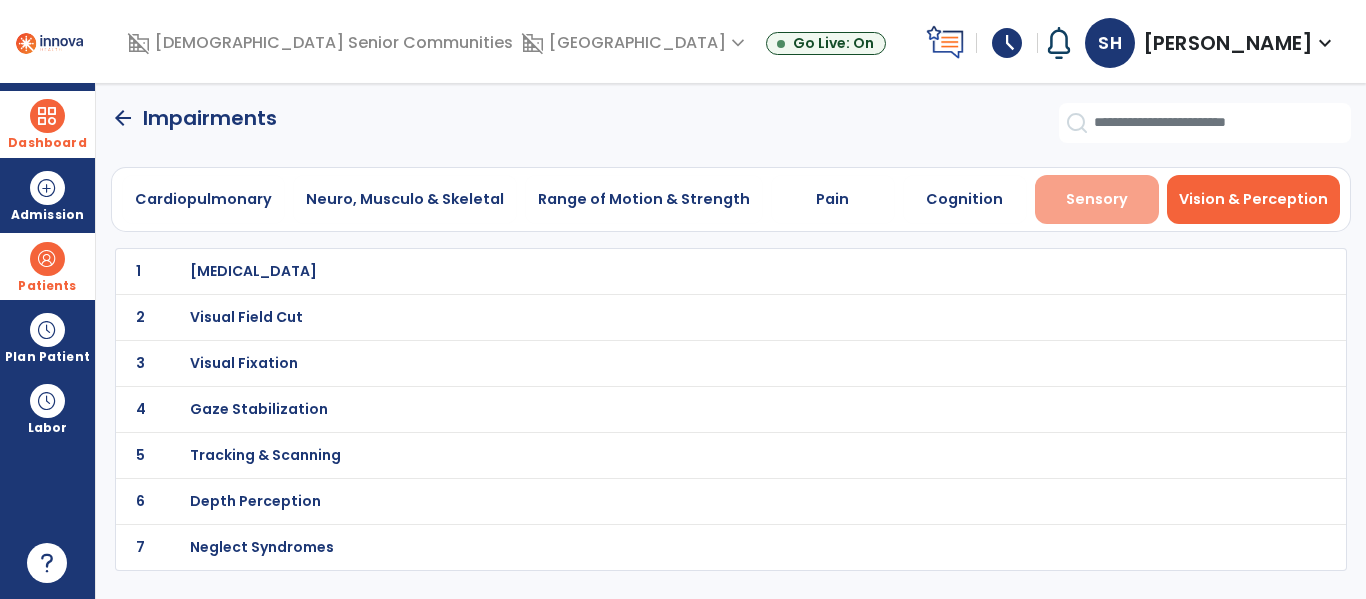 click on "Sensory" at bounding box center [1097, 199] 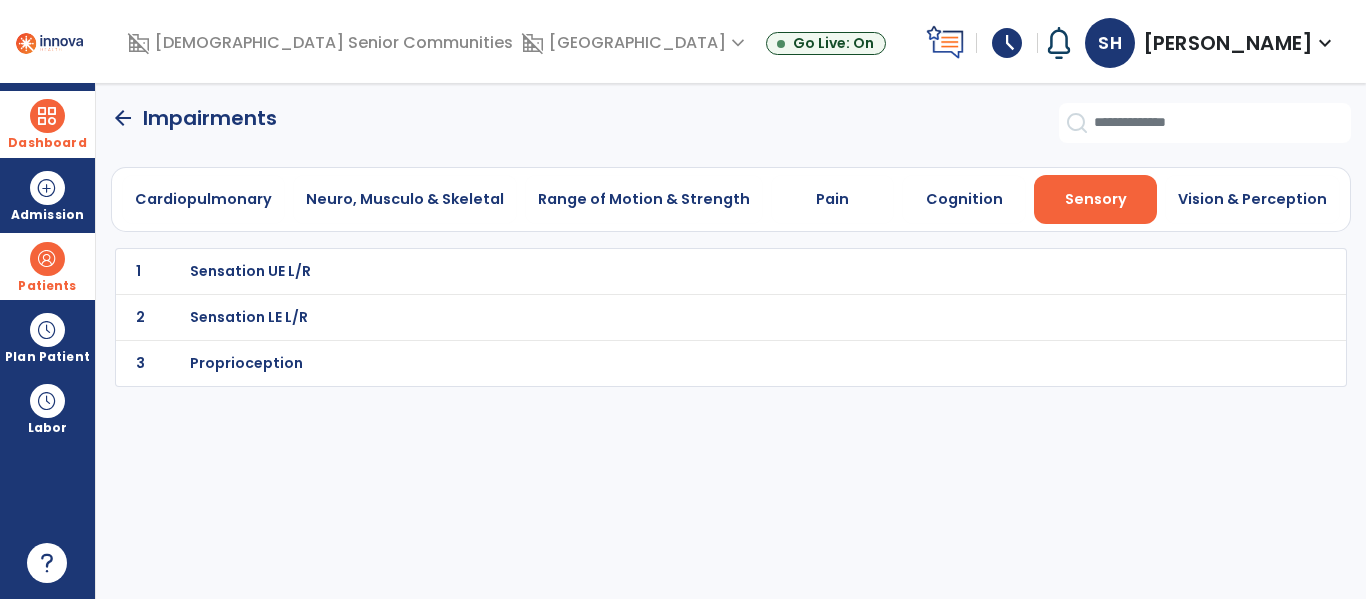 click on "Proprioception" at bounding box center (250, 271) 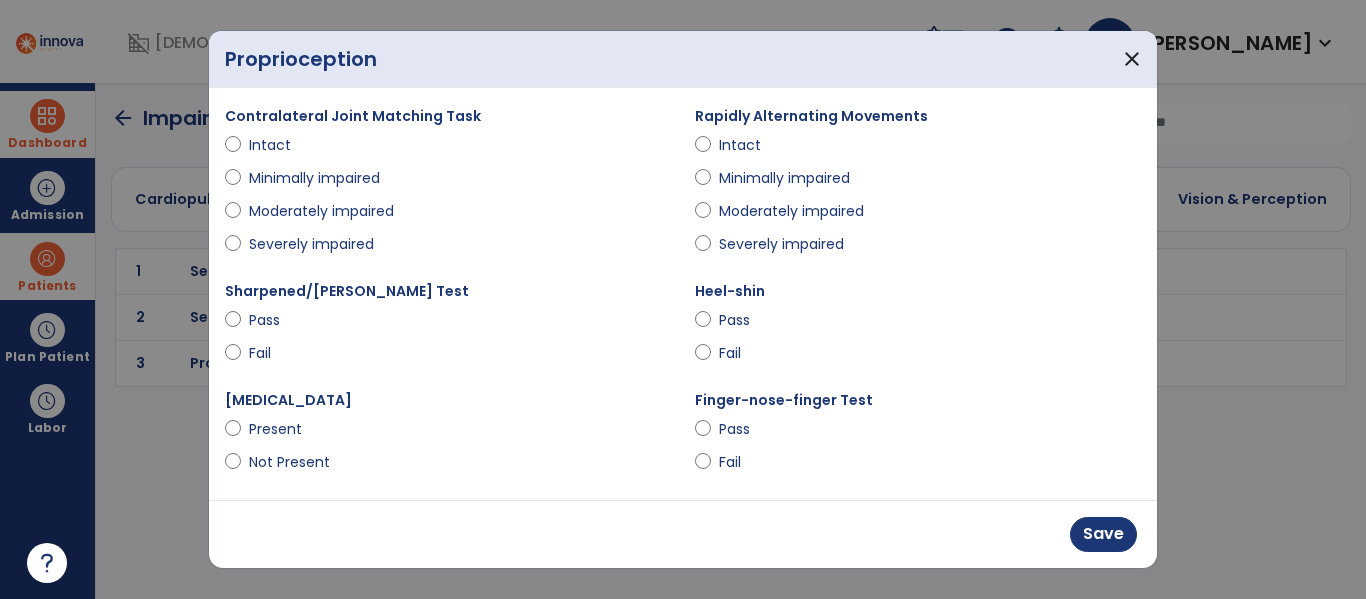 click at bounding box center (703, 248) 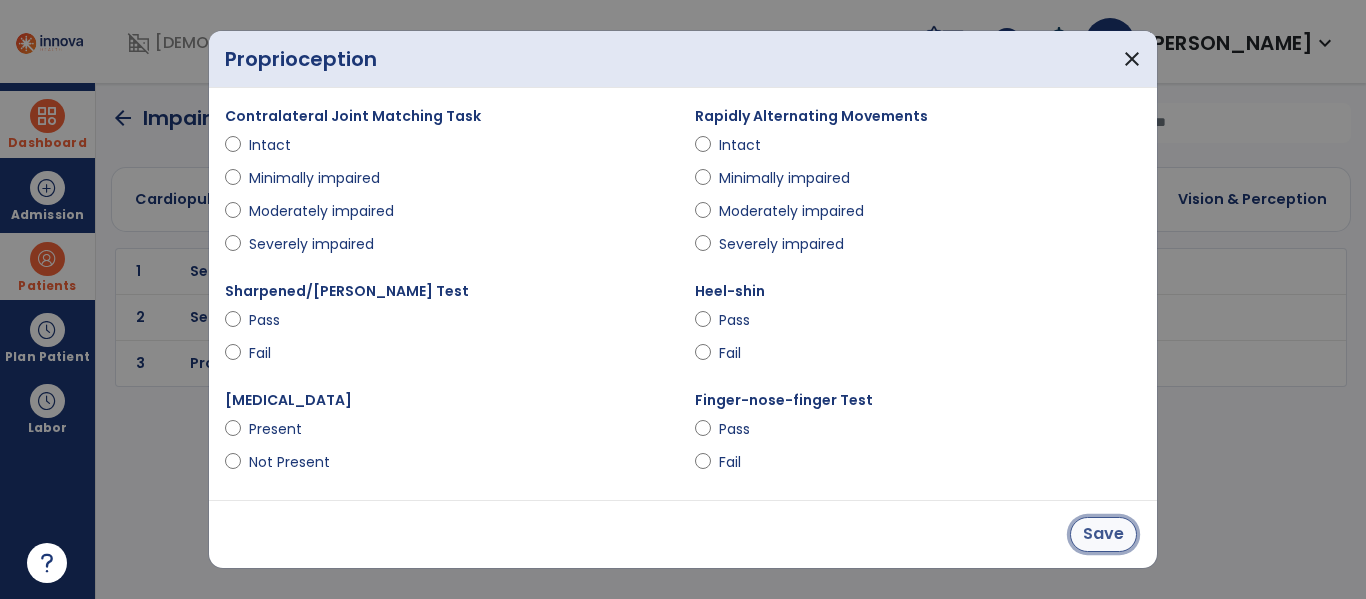 click on "Save" at bounding box center (1103, 534) 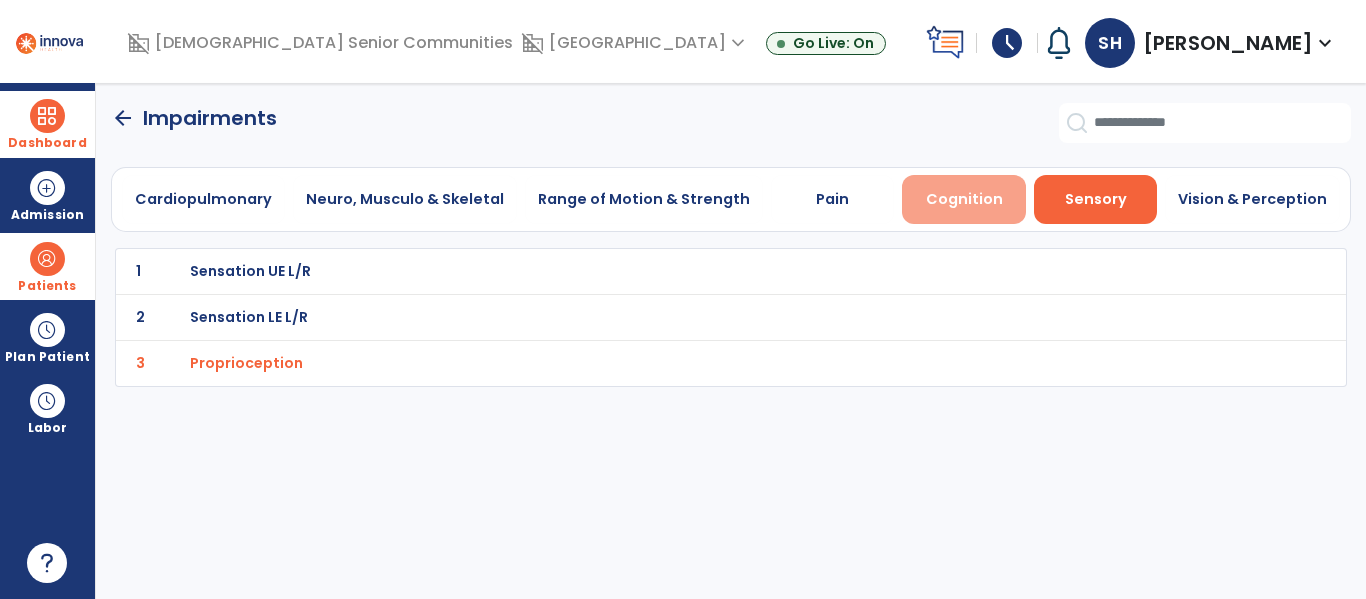 click on "Cognition" at bounding box center (964, 199) 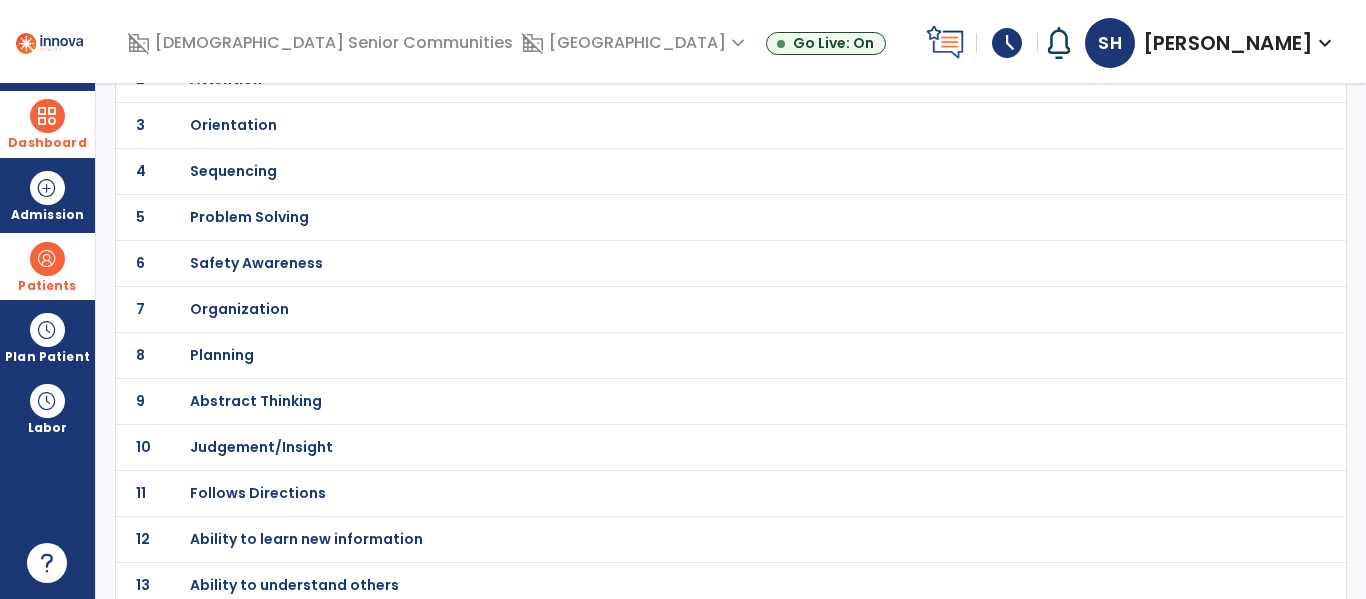 scroll, scrollTop: 248, scrollLeft: 0, axis: vertical 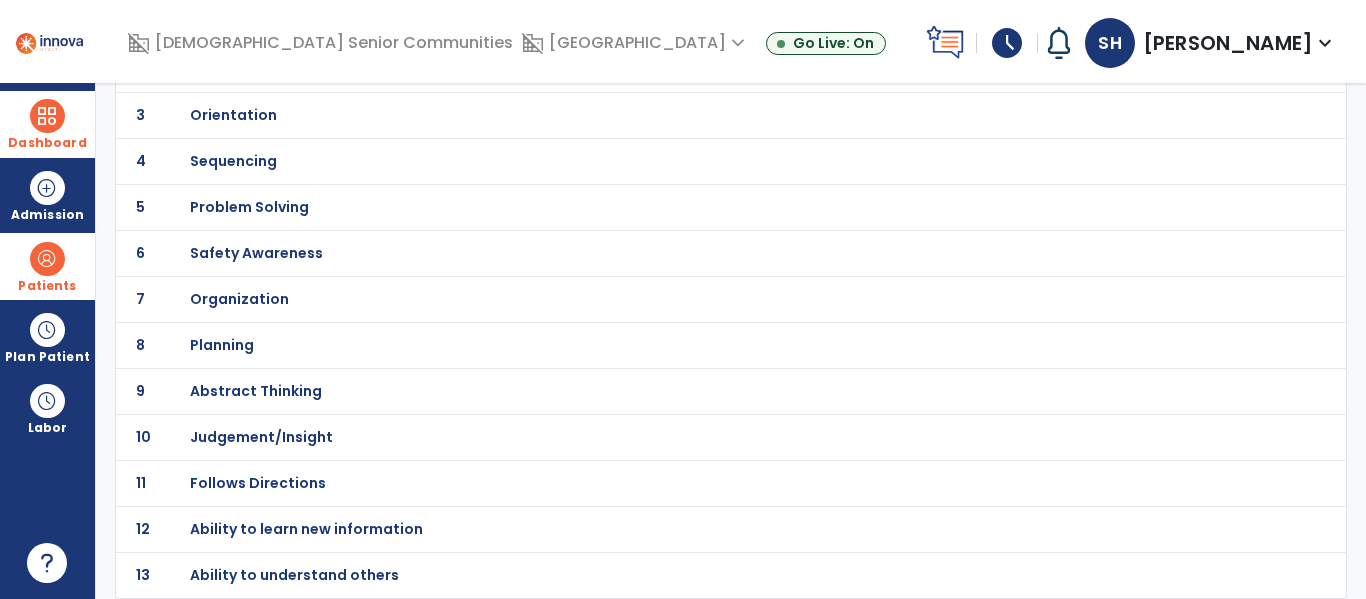 click on "11 Follows Directions" 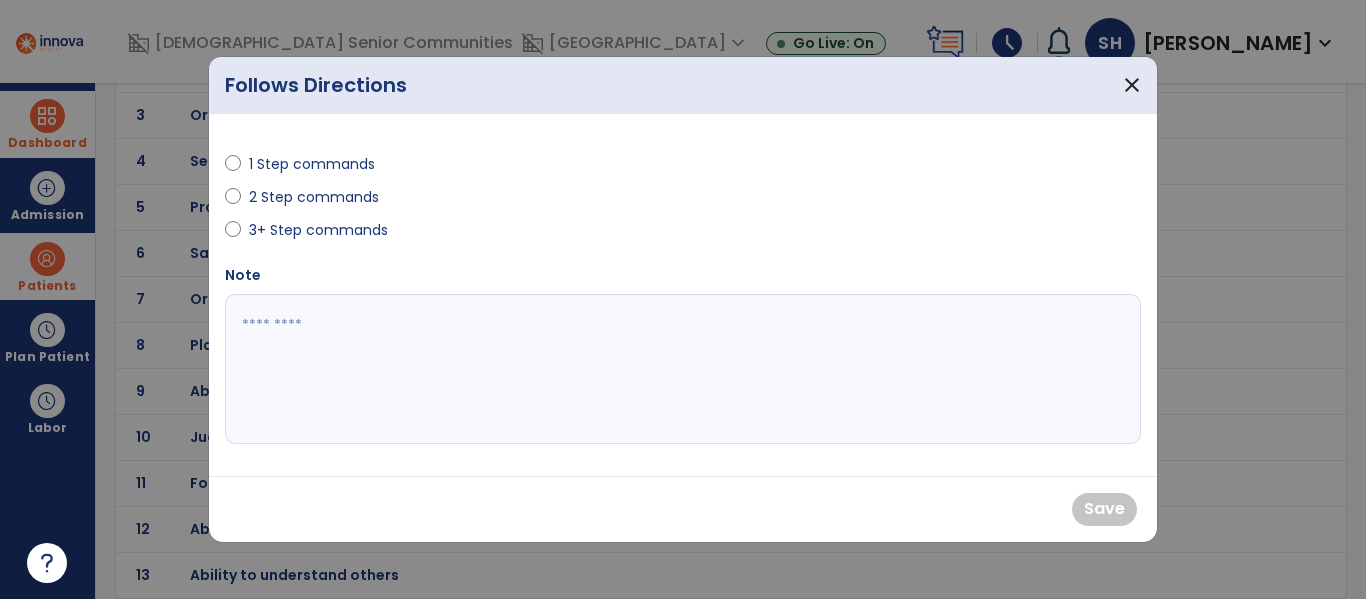 drag, startPoint x: 245, startPoint y: 162, endPoint x: 237, endPoint y: 171, distance: 12.0415945 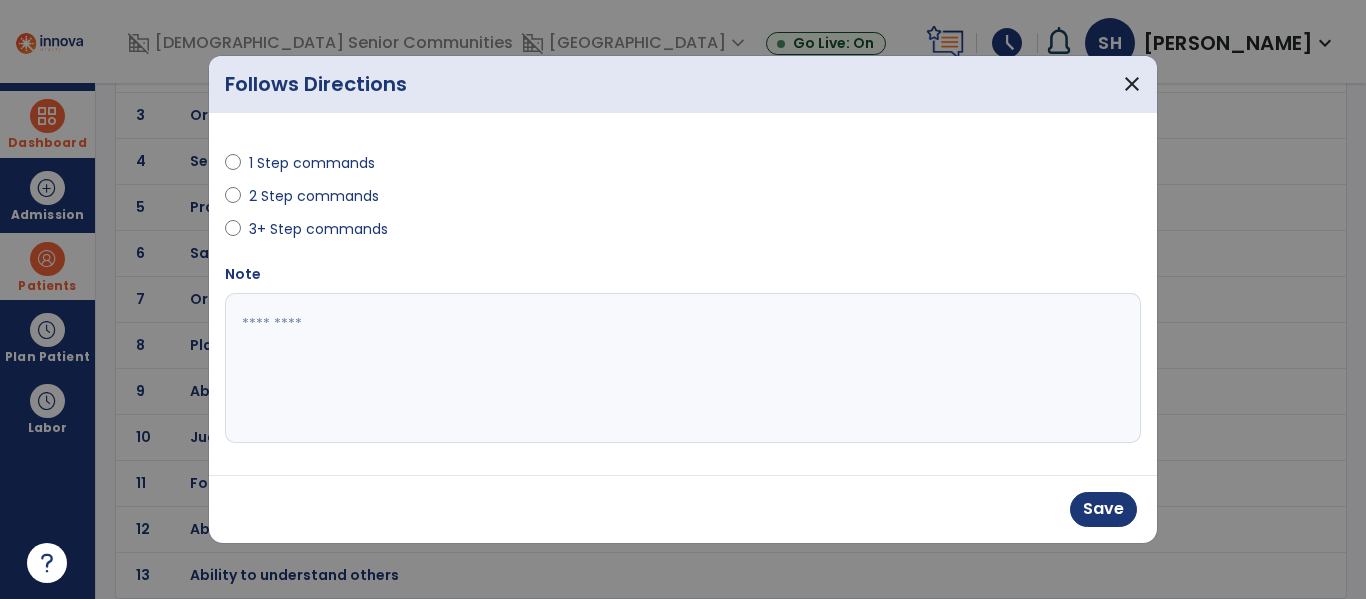 click at bounding box center [683, 368] 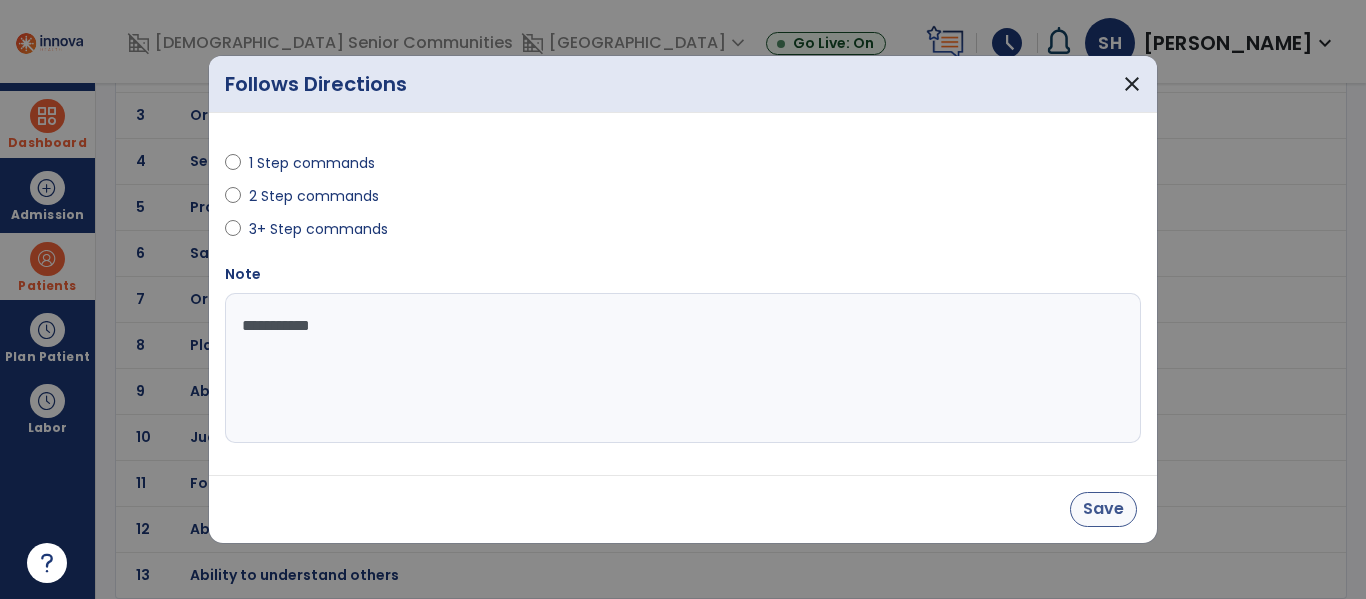 type on "**********" 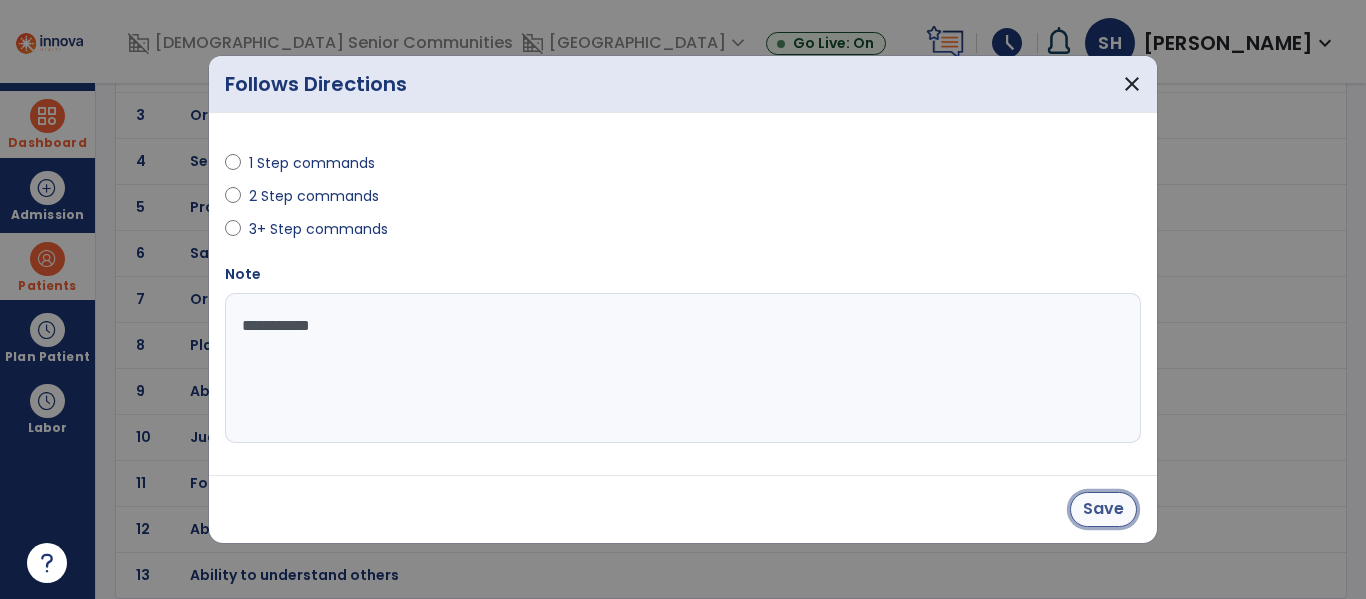 click on "Save" at bounding box center [1103, 509] 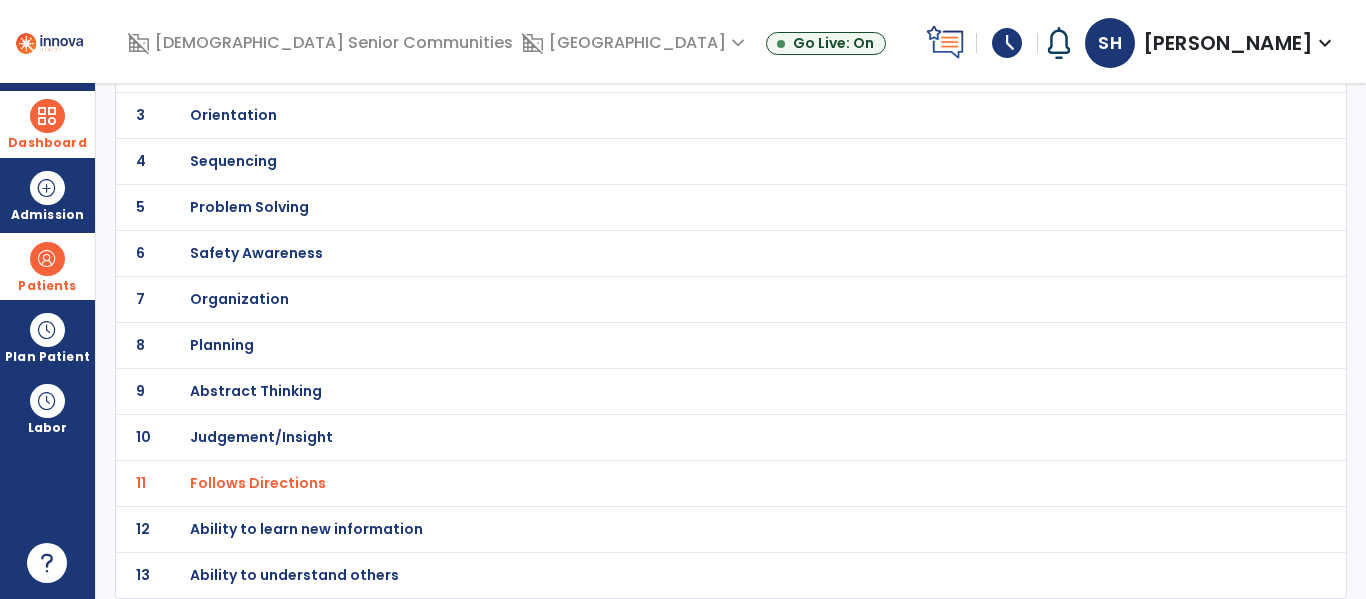 click on "Ability to learn new information" at bounding box center [286, 23] 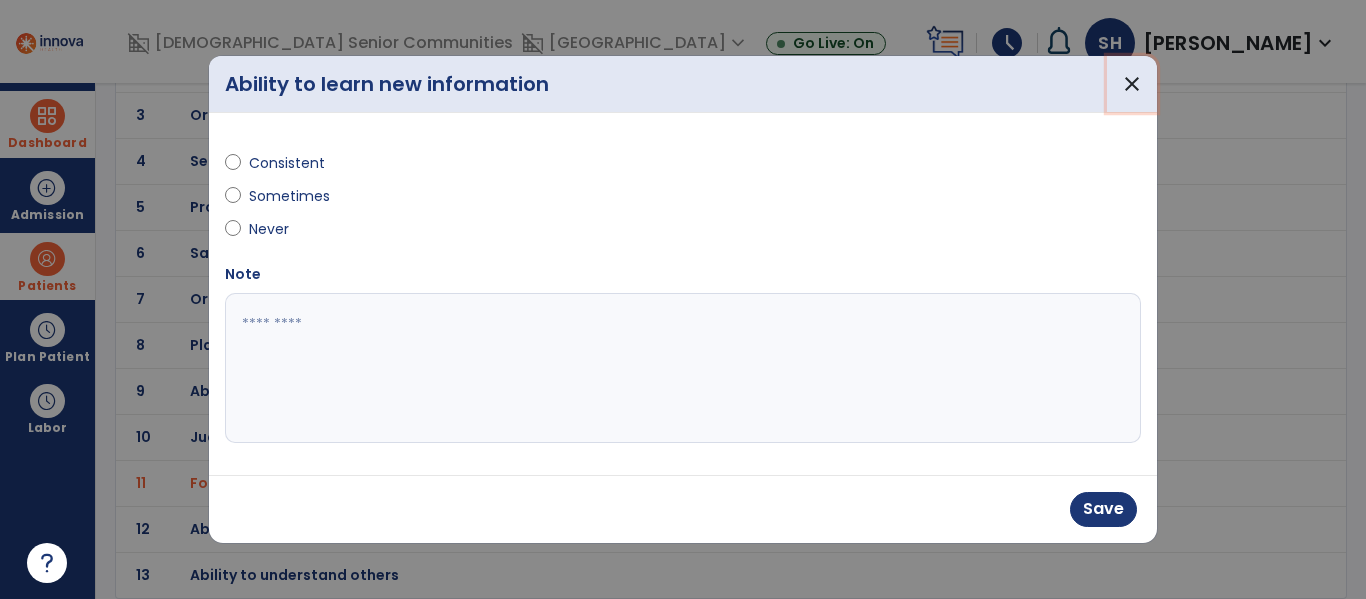 click on "close" at bounding box center (1132, 84) 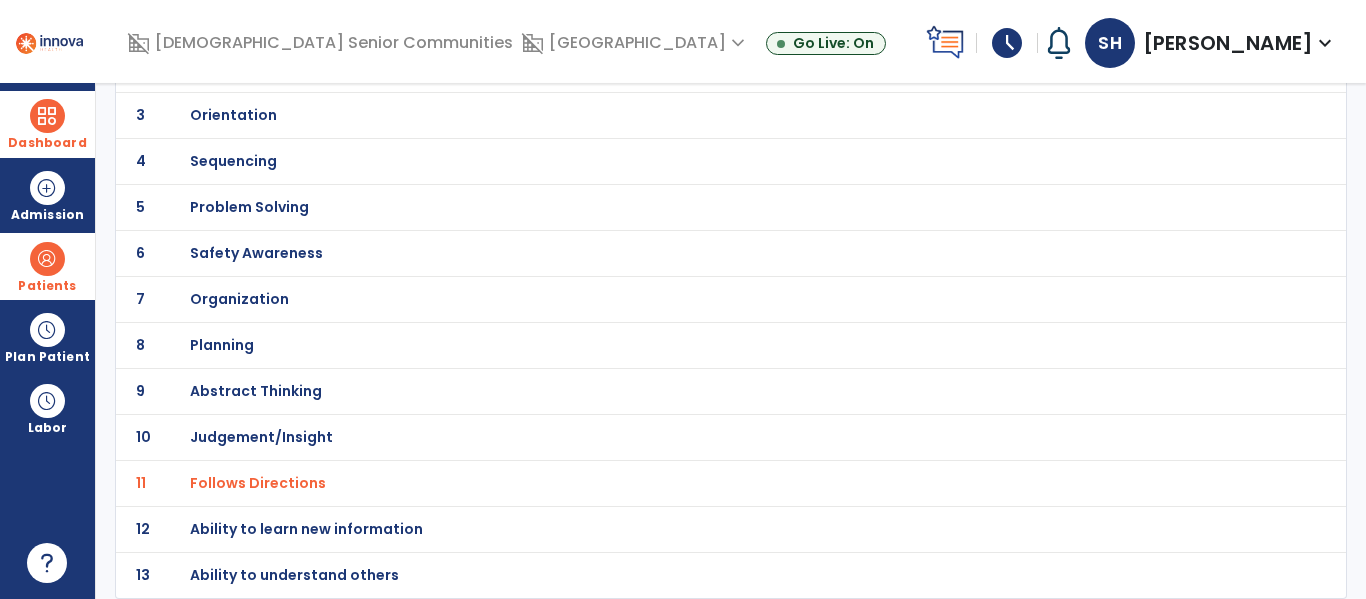 click on "Ability to learn new information" at bounding box center [286, 23] 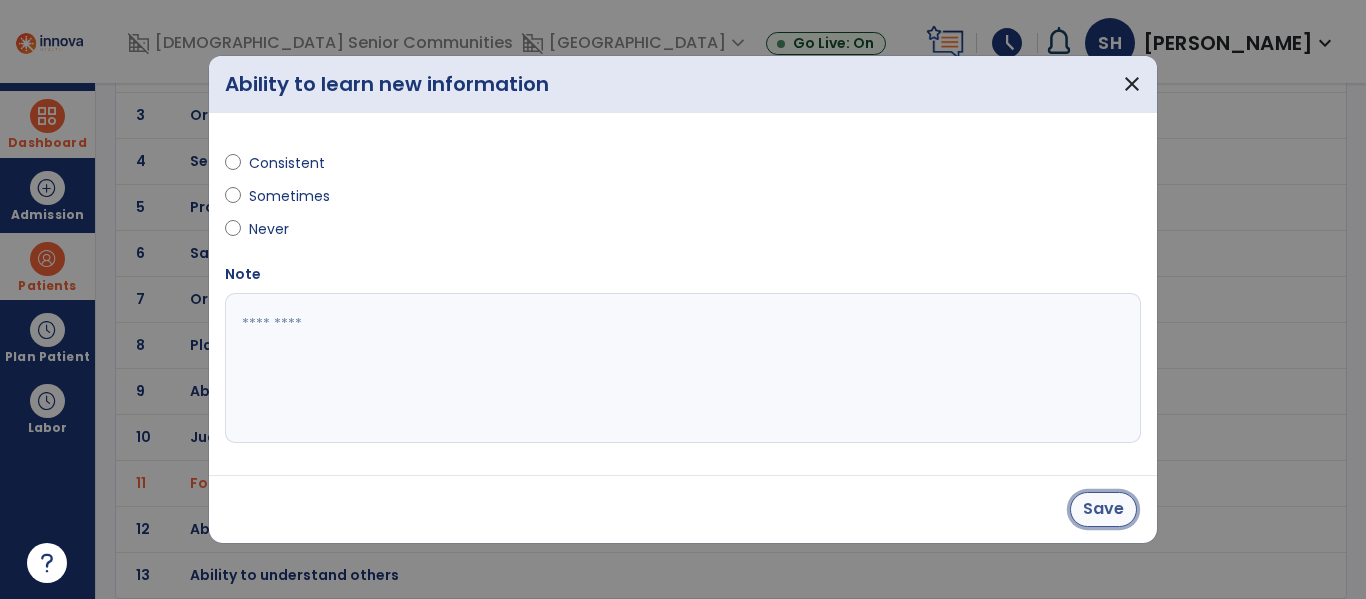 click on "Save" at bounding box center [1103, 509] 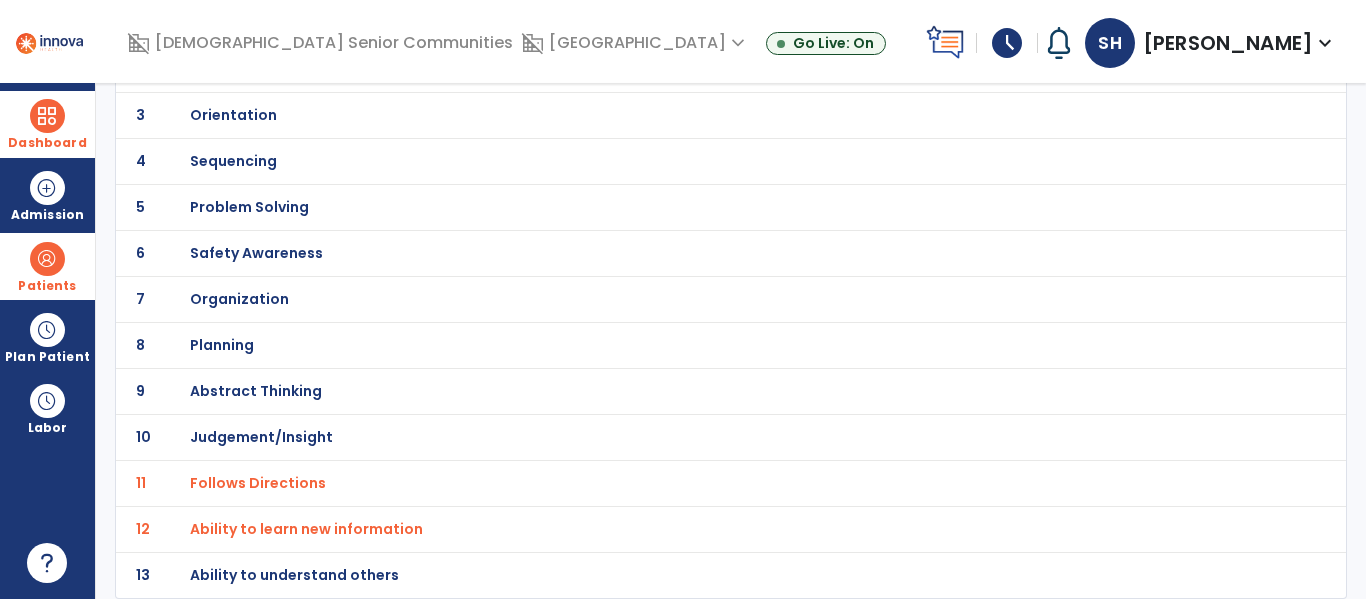 click on "Safety Awareness" at bounding box center (286, 23) 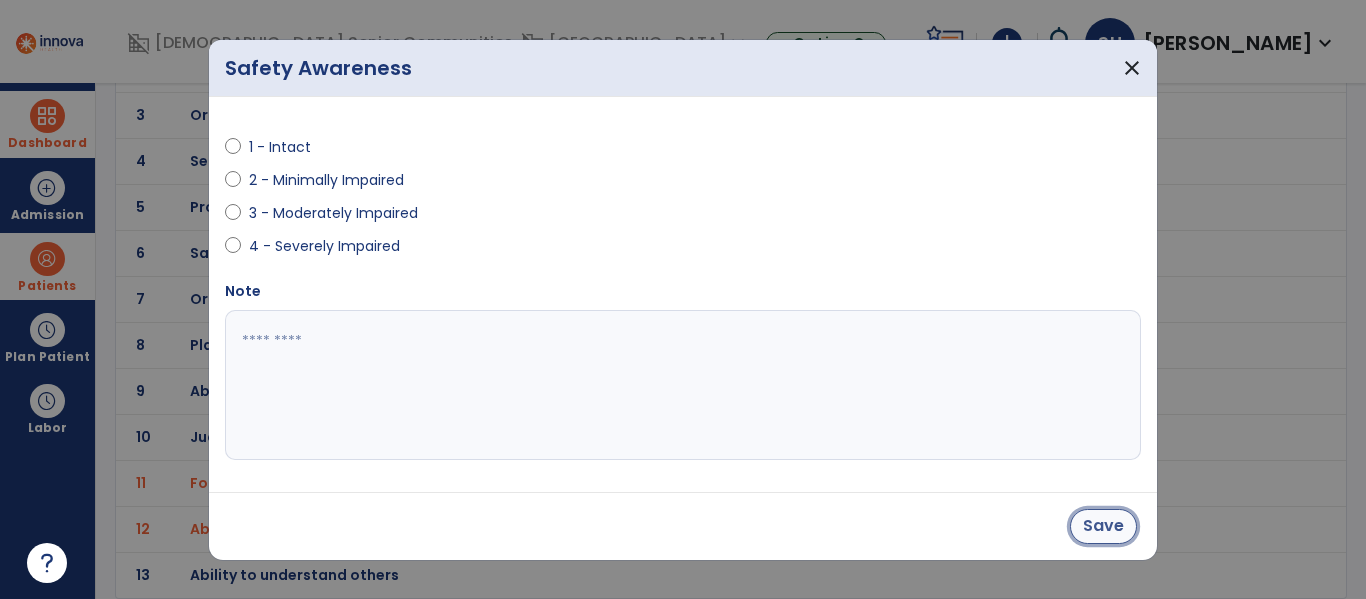 click on "Save" at bounding box center [1103, 526] 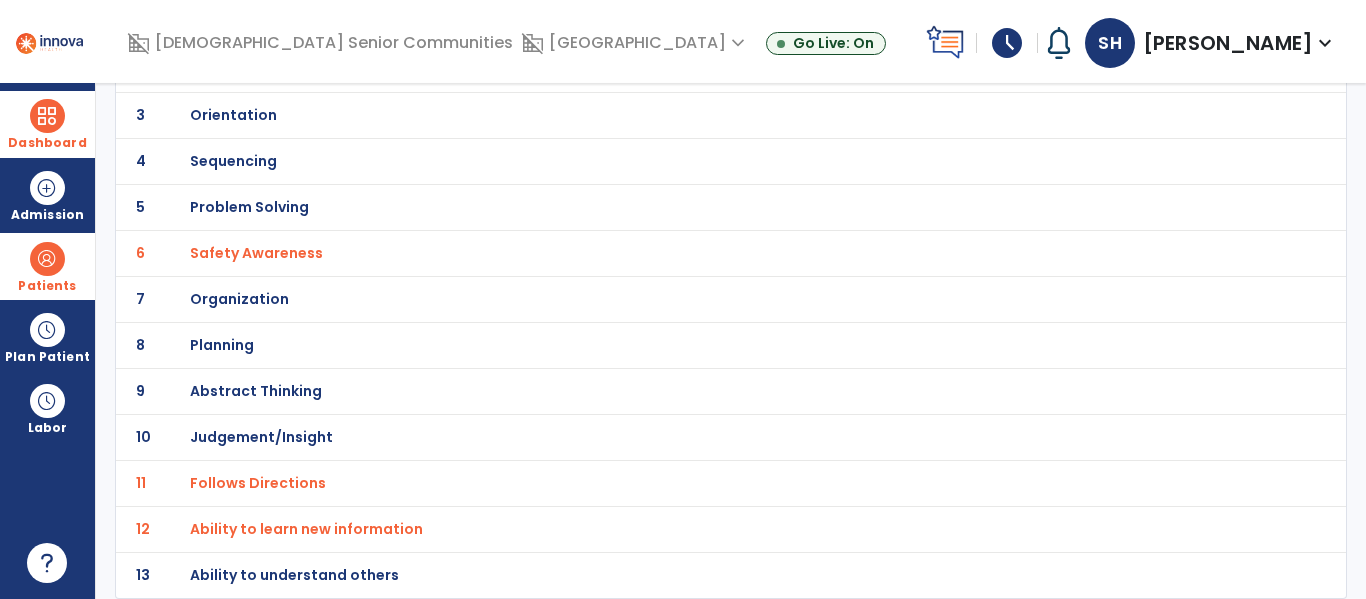click on "Safety Awareness" at bounding box center [256, 253] 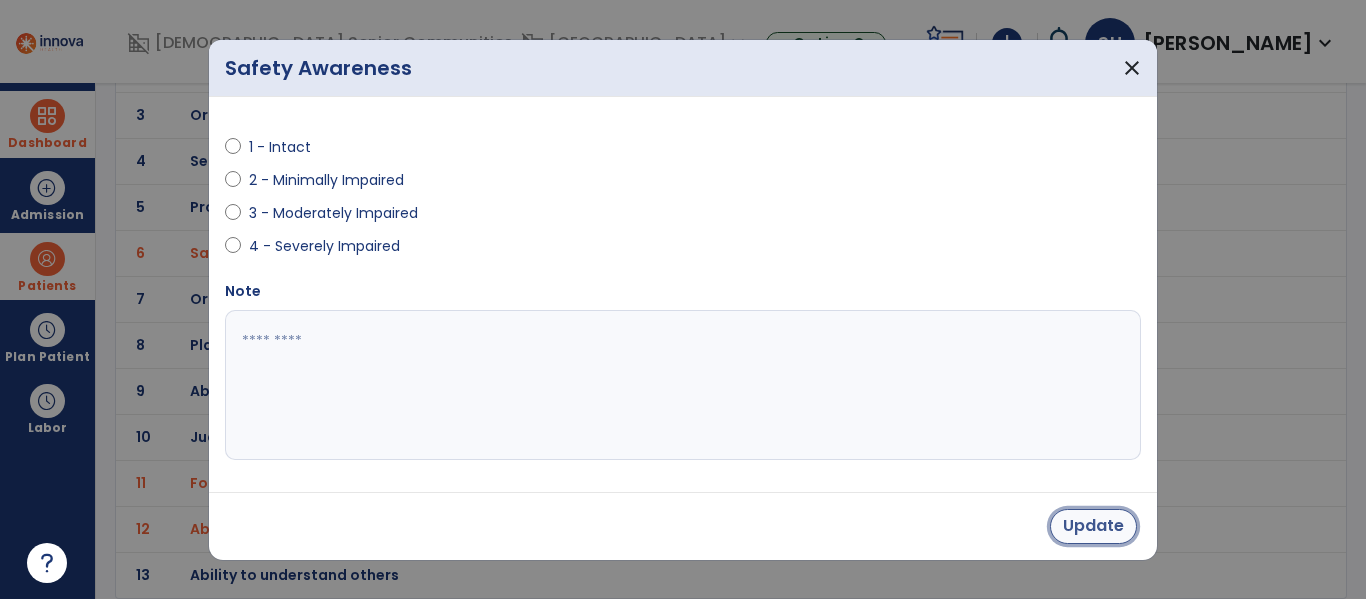 click on "Update" at bounding box center (1093, 526) 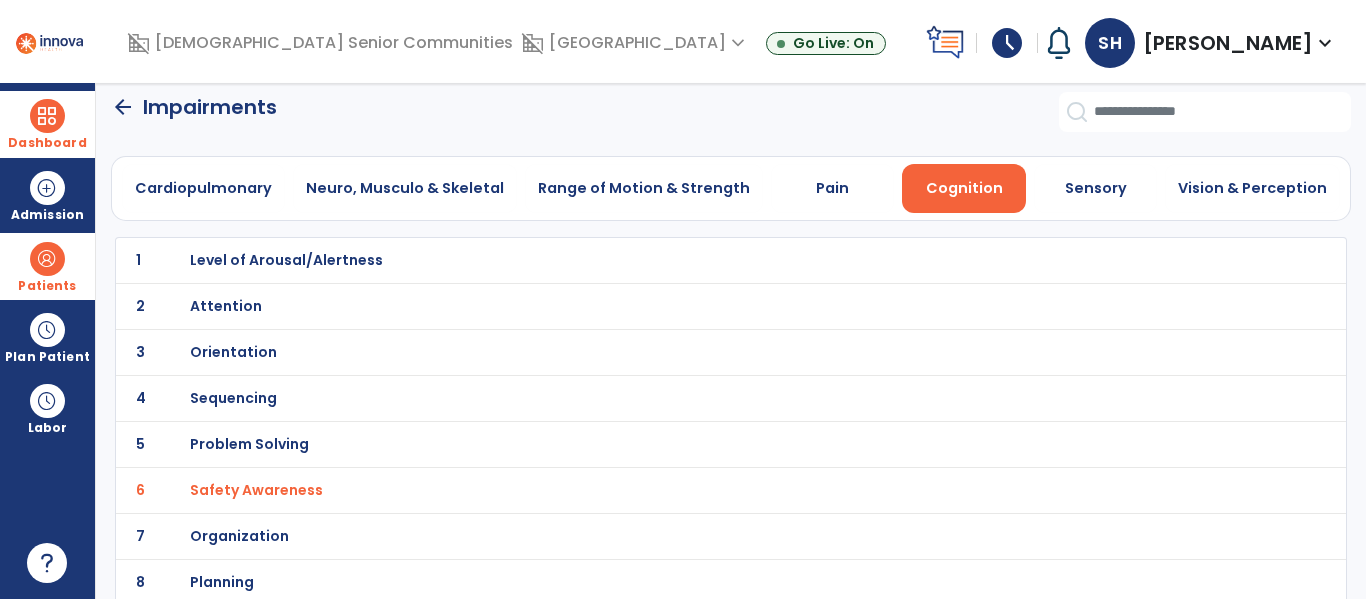 scroll, scrollTop: 0, scrollLeft: 0, axis: both 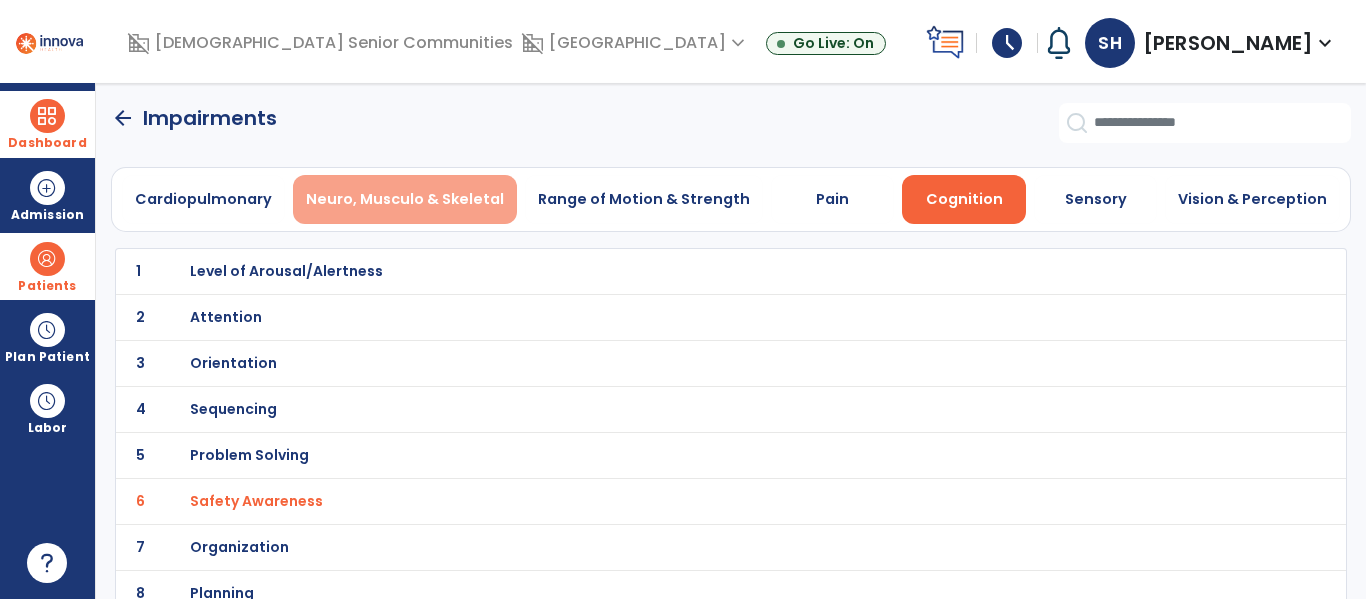 click on "Neuro, Musculo & Skeletal" at bounding box center [405, 199] 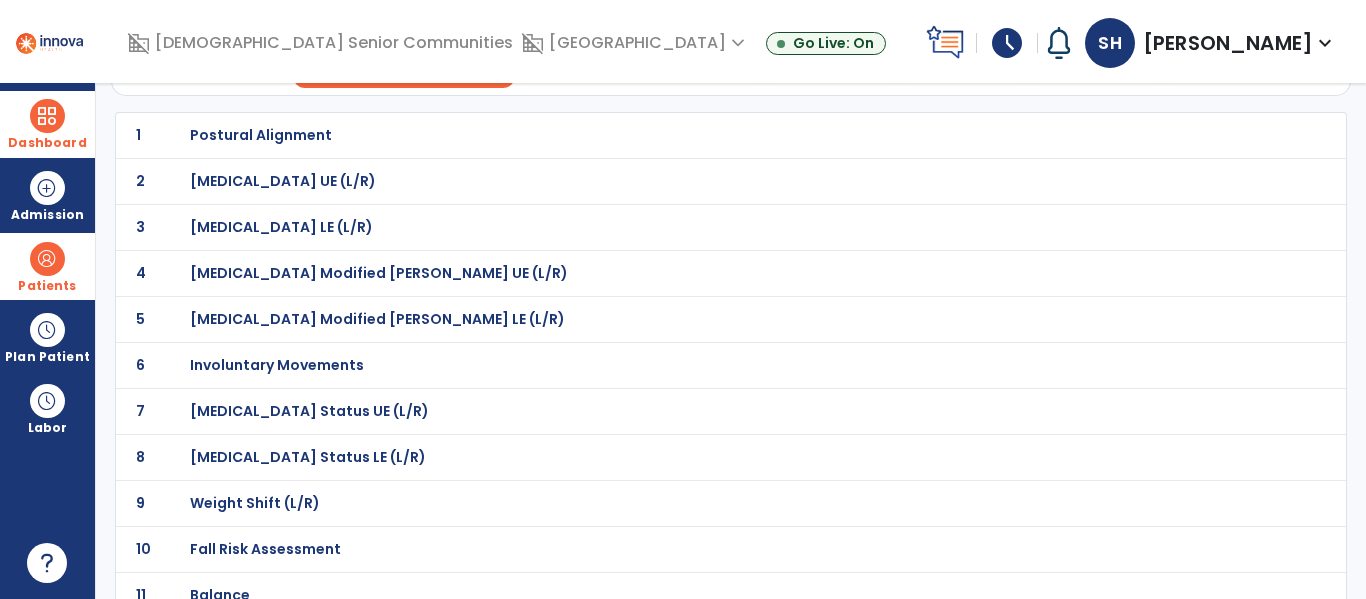 scroll, scrollTop: 158, scrollLeft: 0, axis: vertical 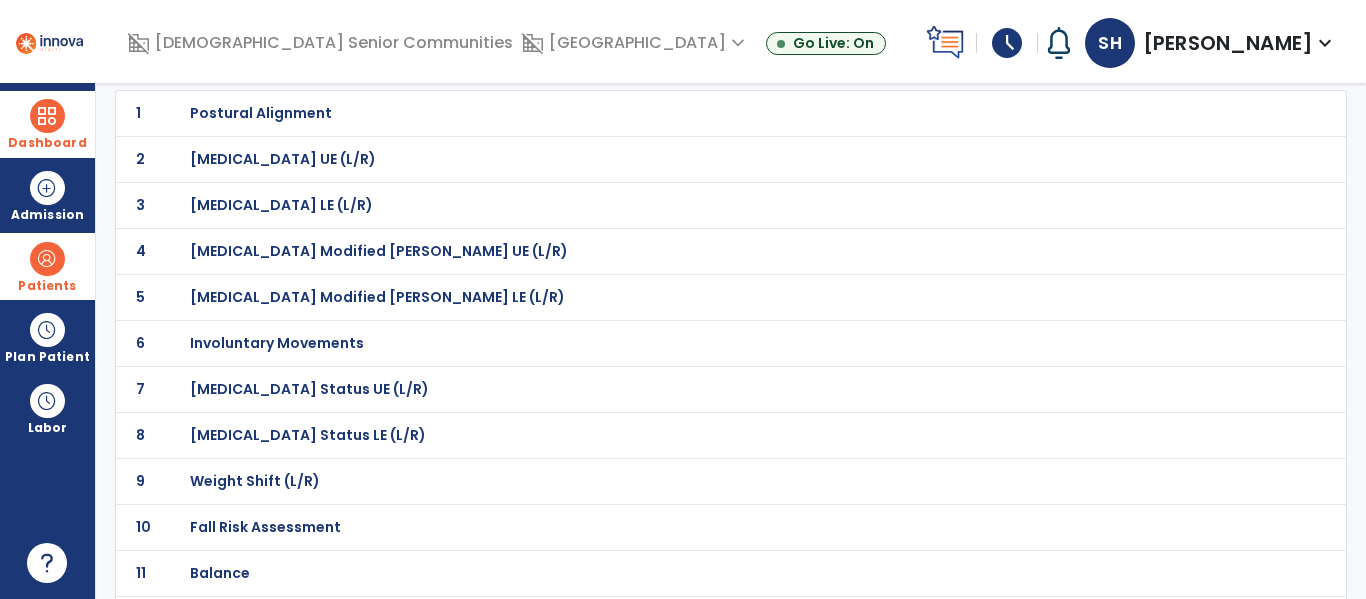 click on "Fall Risk Assessment" at bounding box center (261, 113) 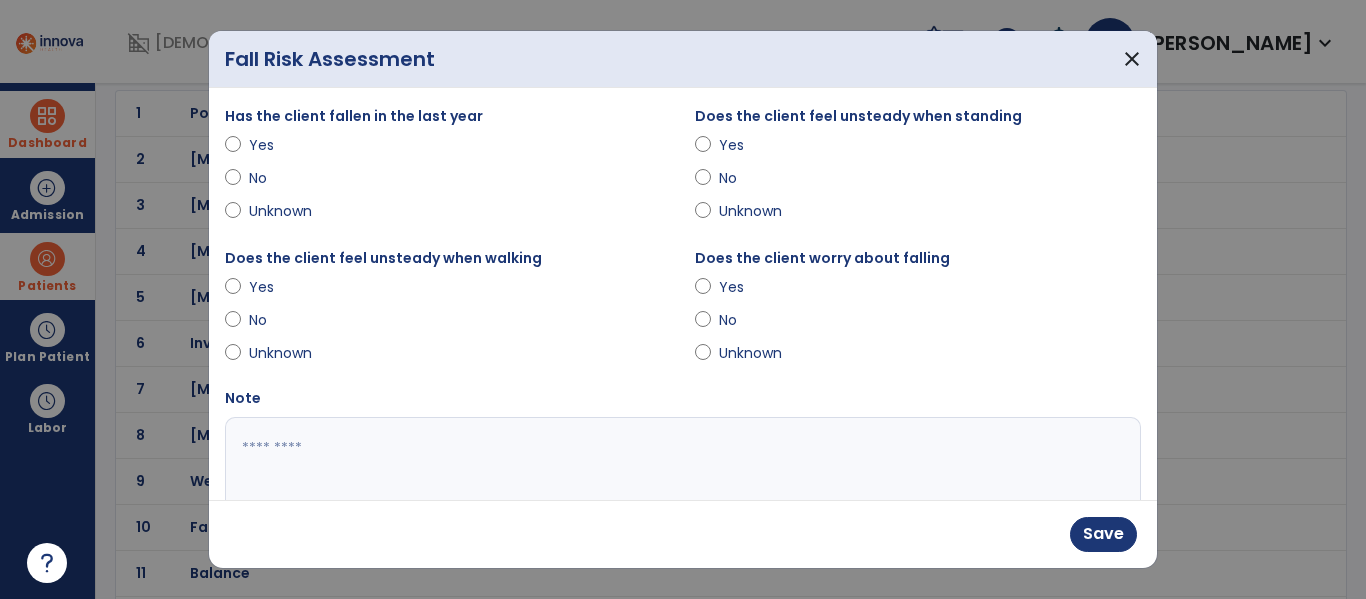 click at bounding box center (680, 492) 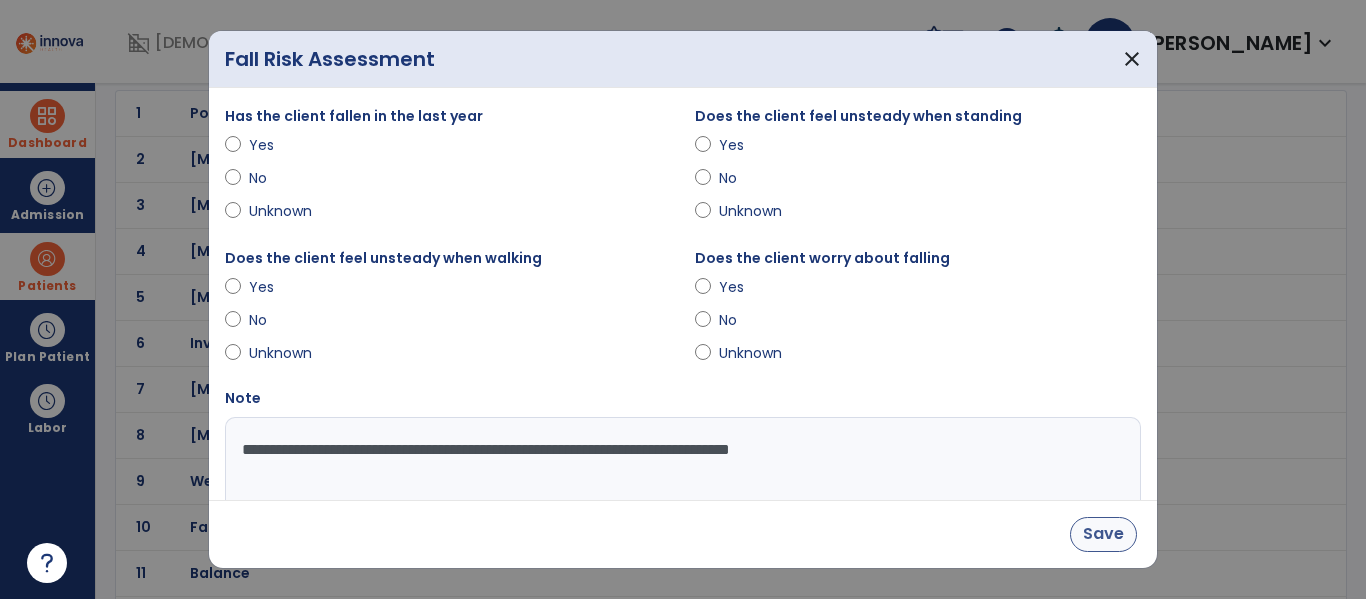 type on "**********" 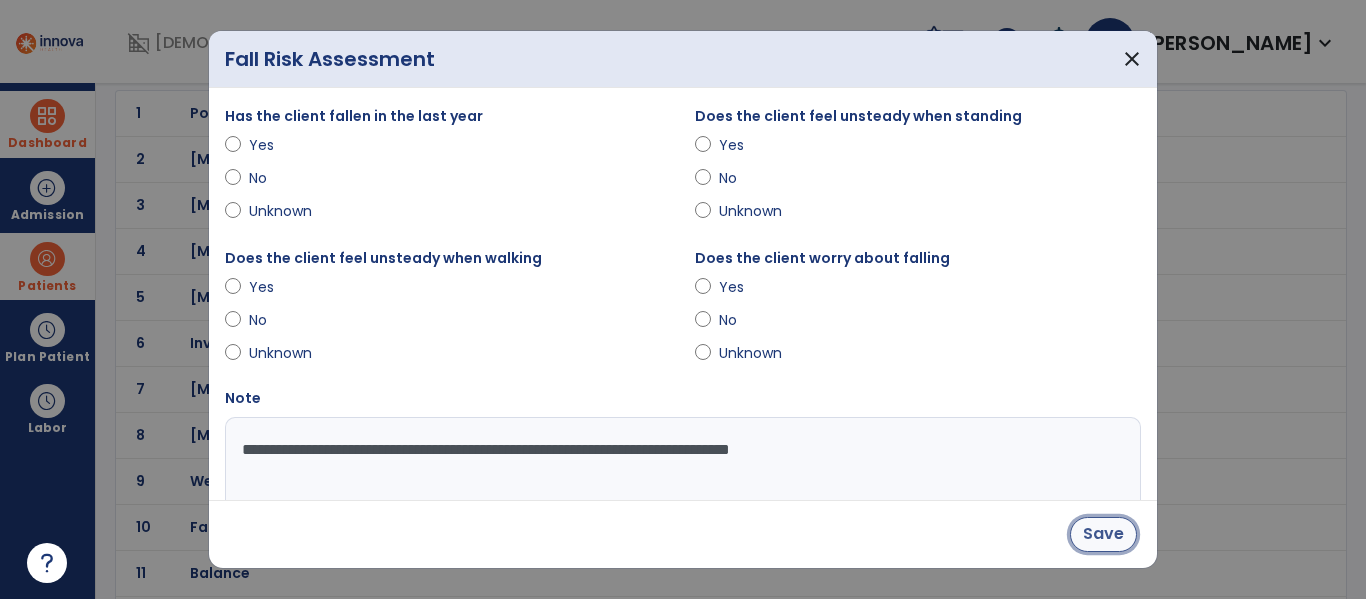 click on "Save" at bounding box center (1103, 534) 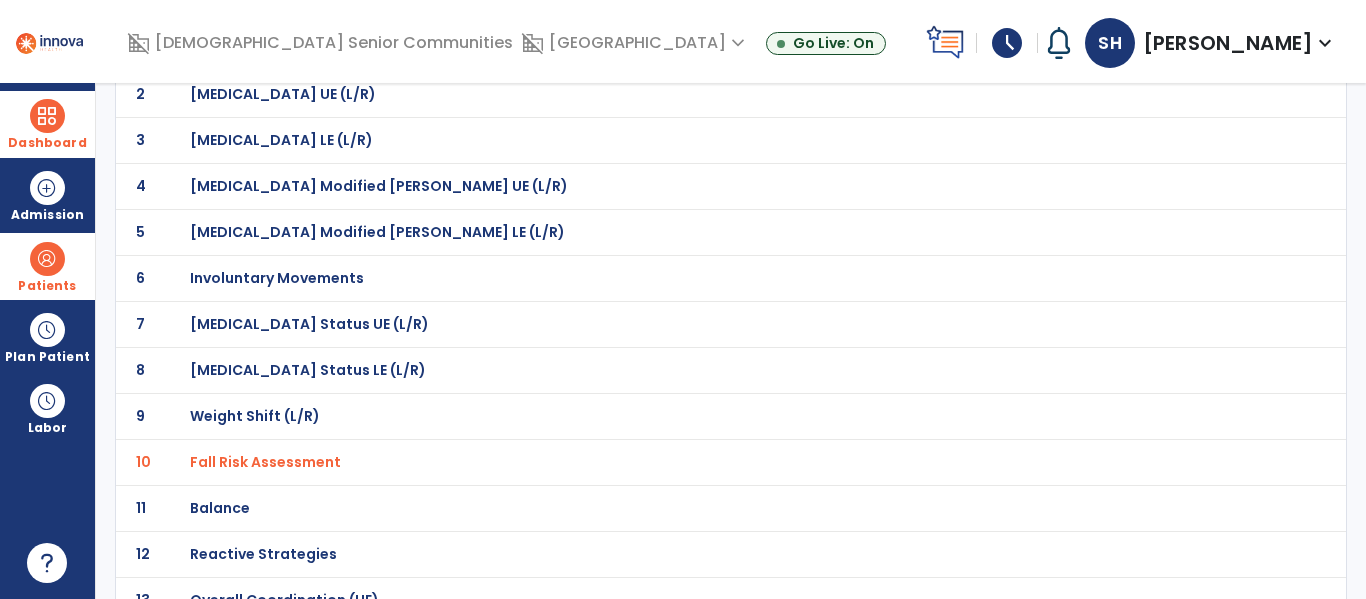 scroll, scrollTop: 270, scrollLeft: 0, axis: vertical 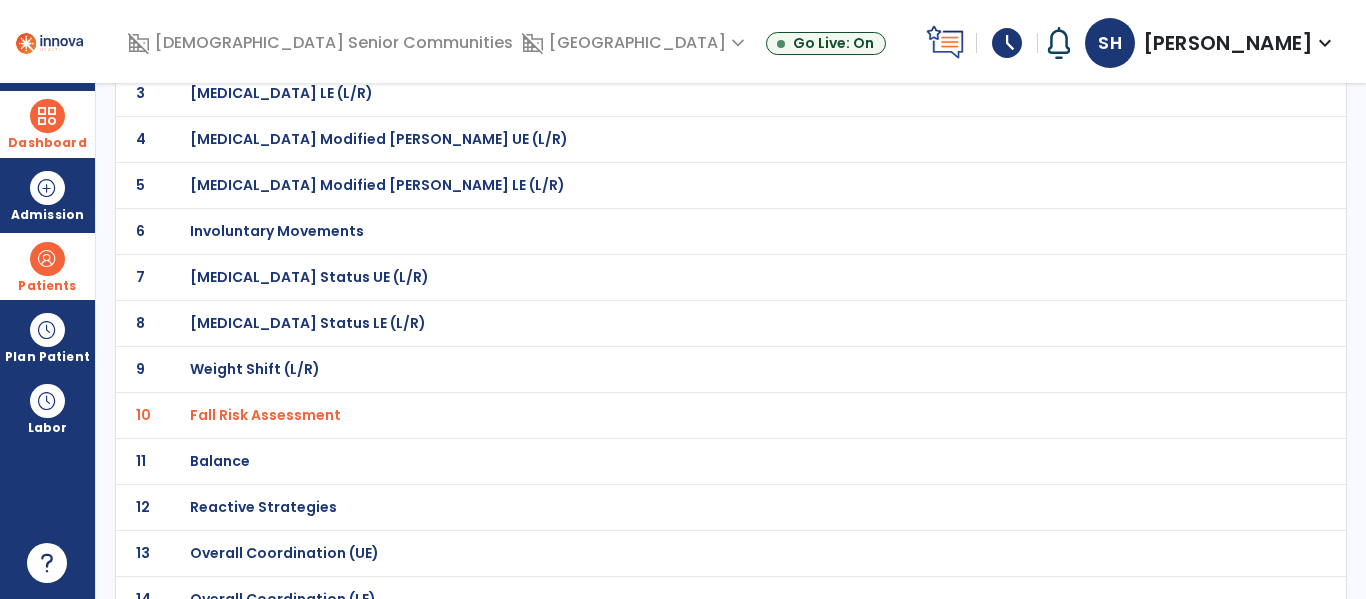 click on "Balance" at bounding box center (261, 1) 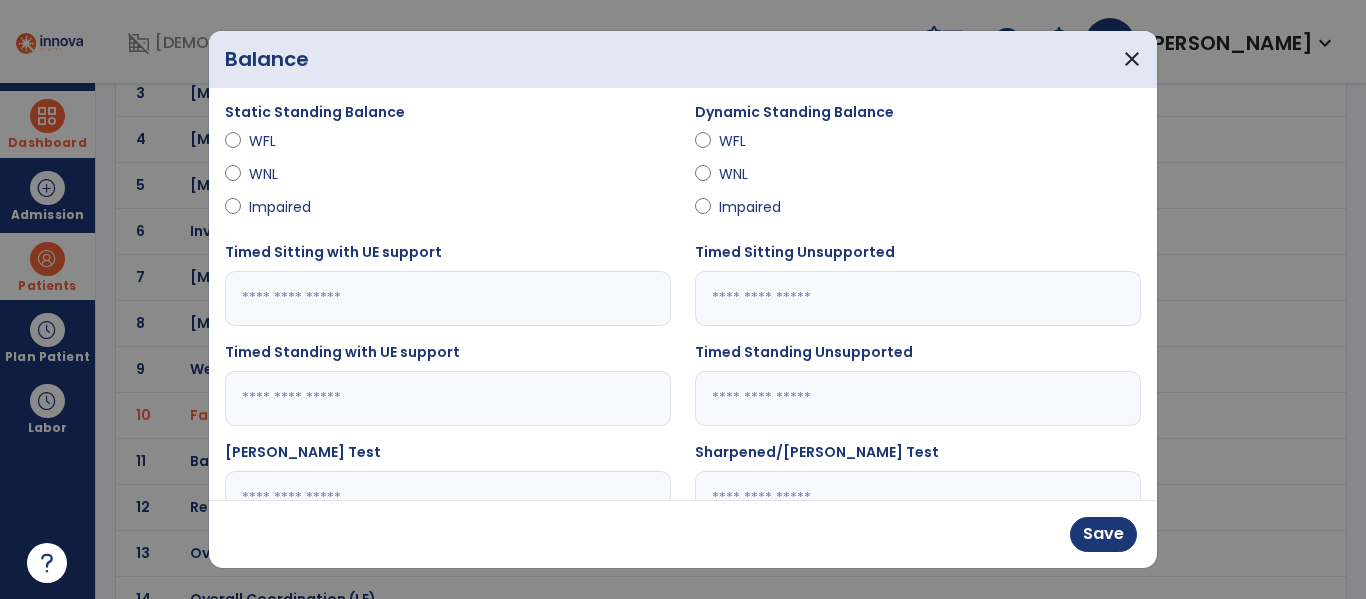 scroll, scrollTop: 172, scrollLeft: 0, axis: vertical 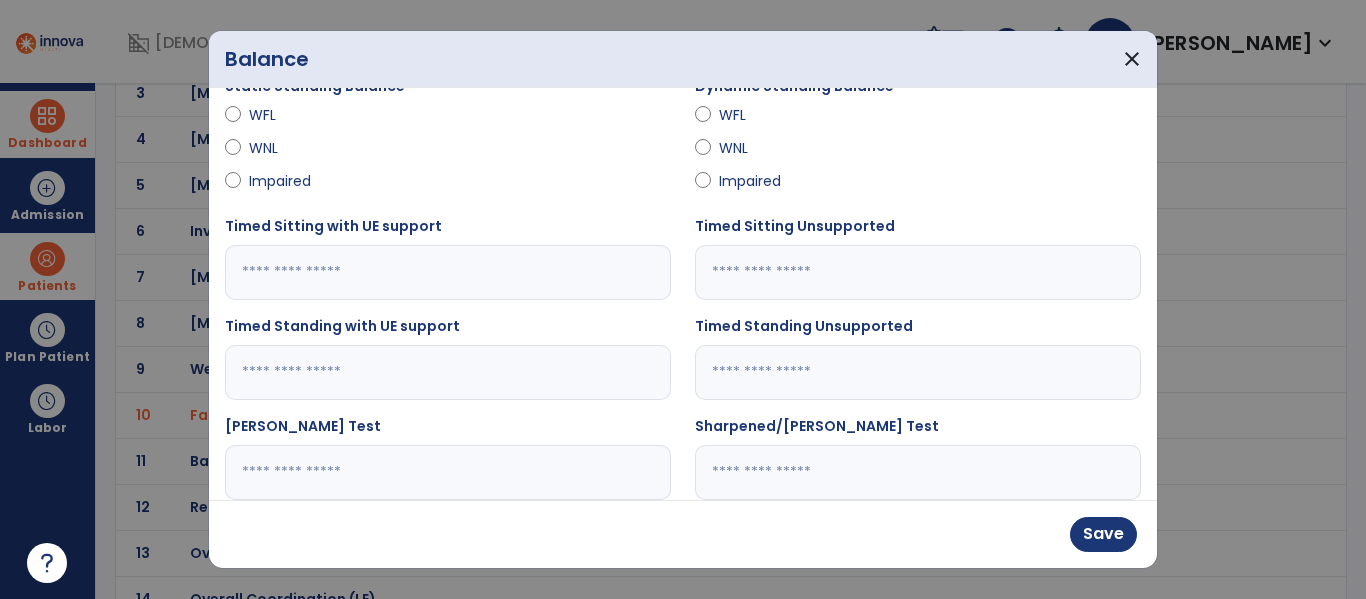 click at bounding box center (918, 372) 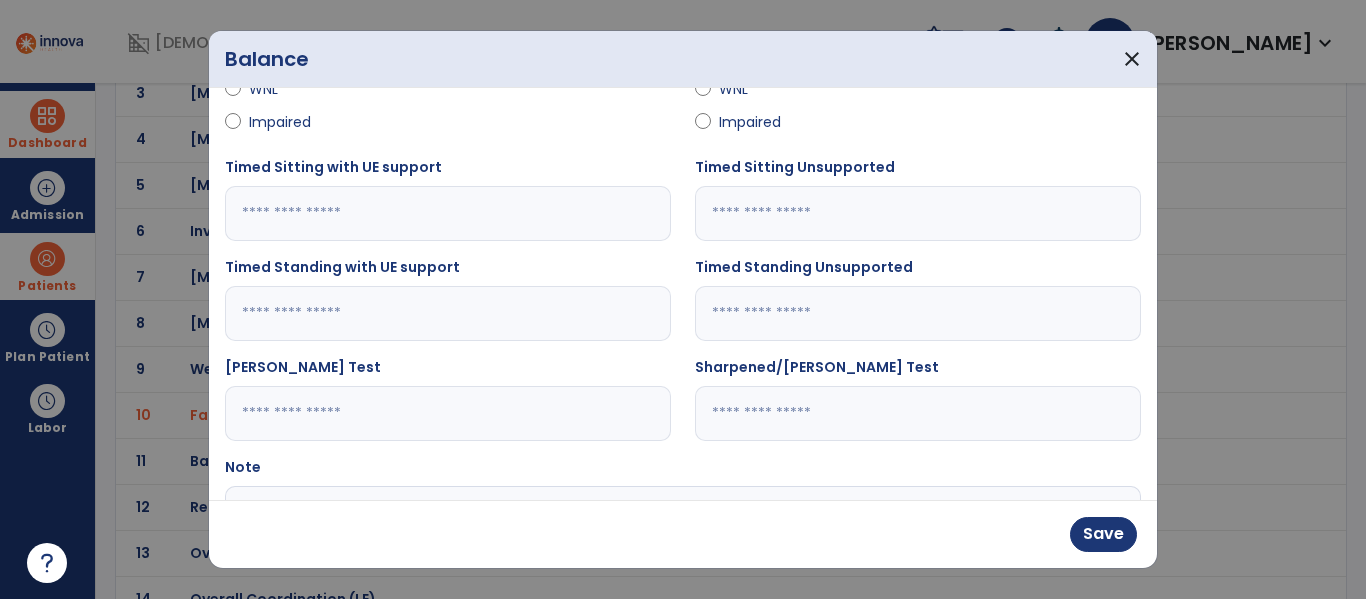 scroll, scrollTop: 399, scrollLeft: 0, axis: vertical 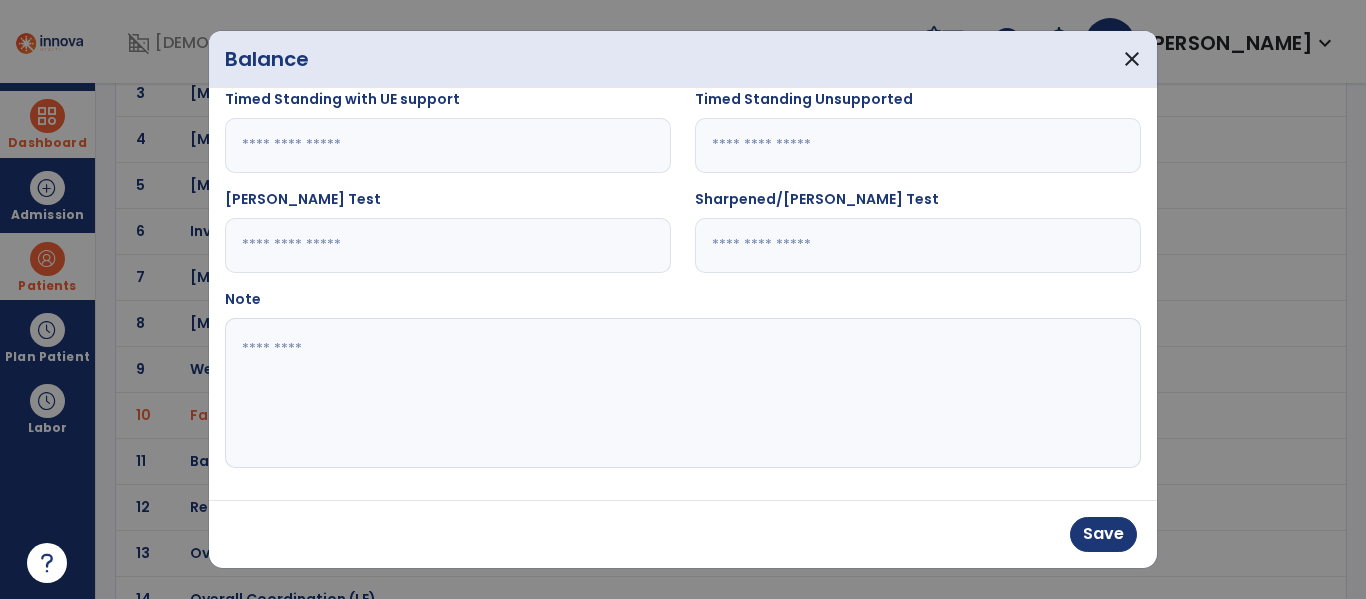 type on "**" 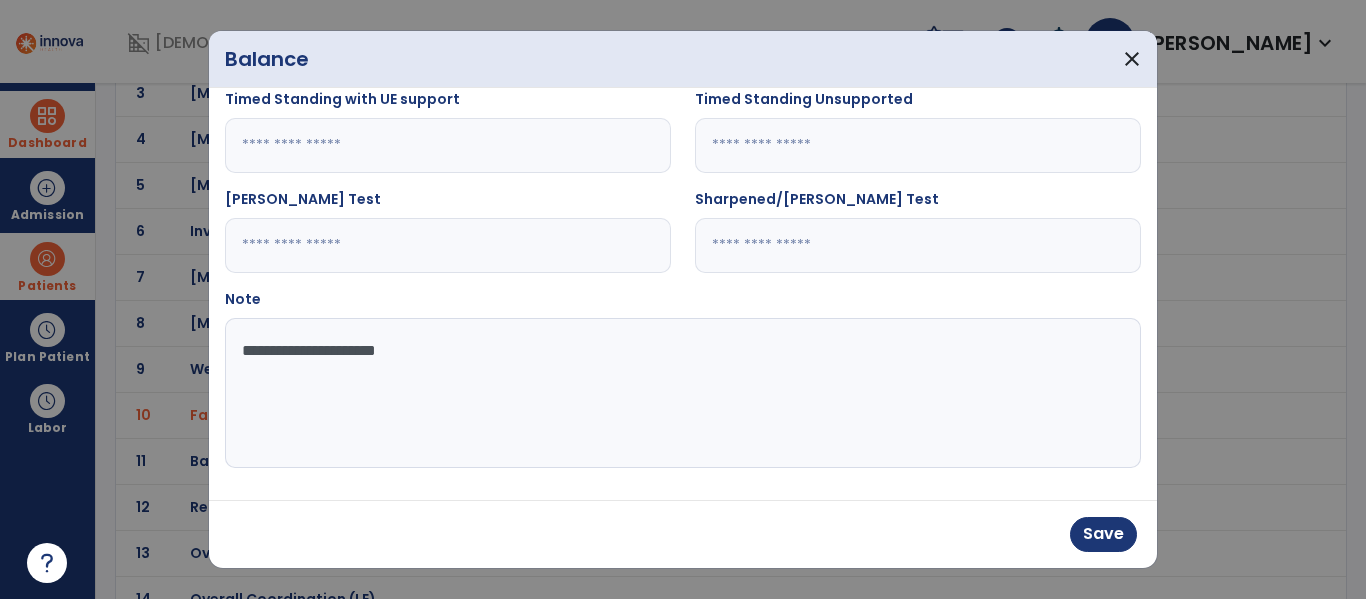 type on "**********" 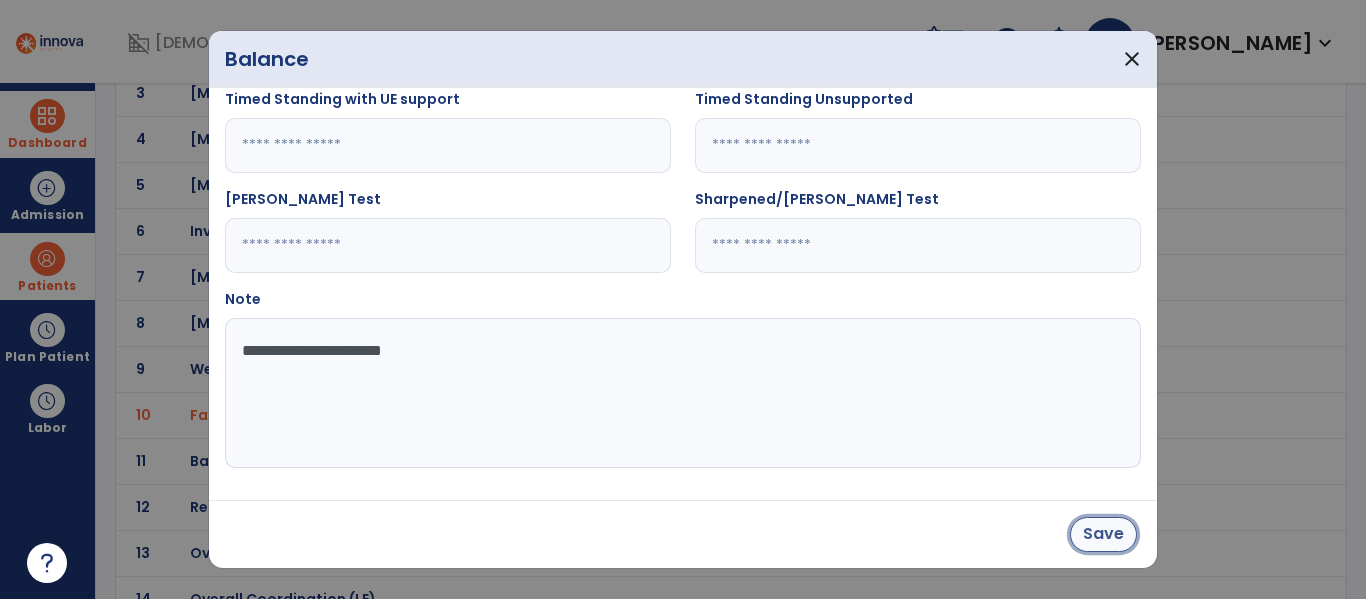 click on "Save" at bounding box center (1103, 534) 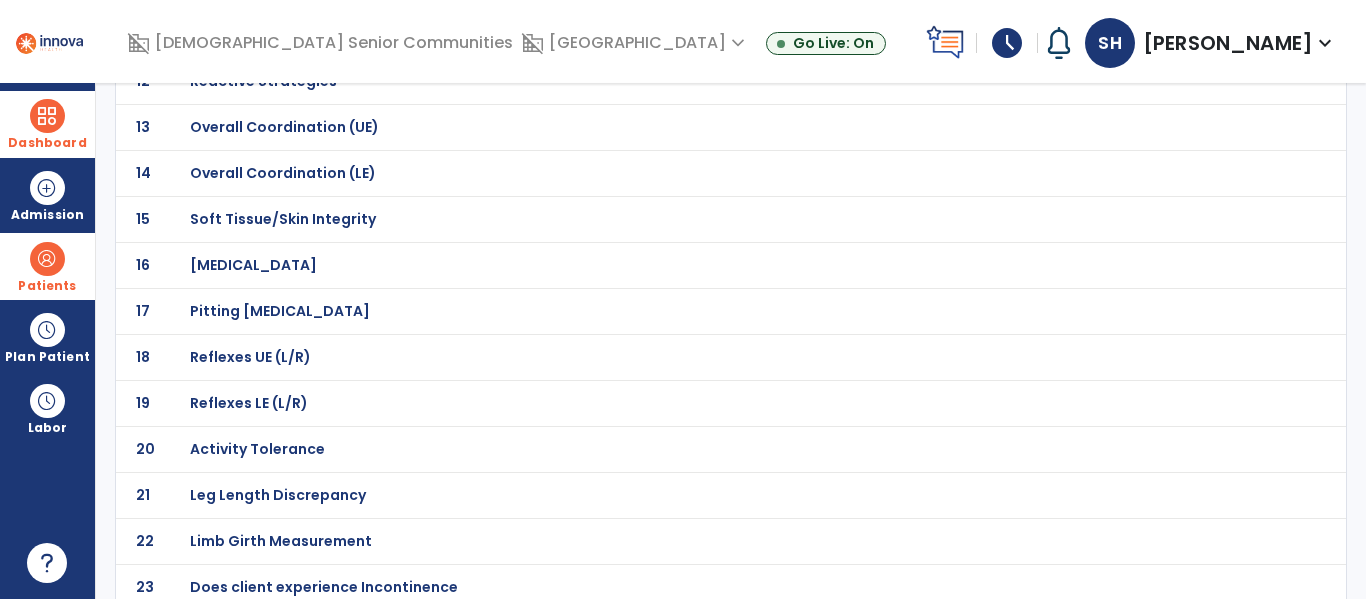scroll, scrollTop: 800, scrollLeft: 0, axis: vertical 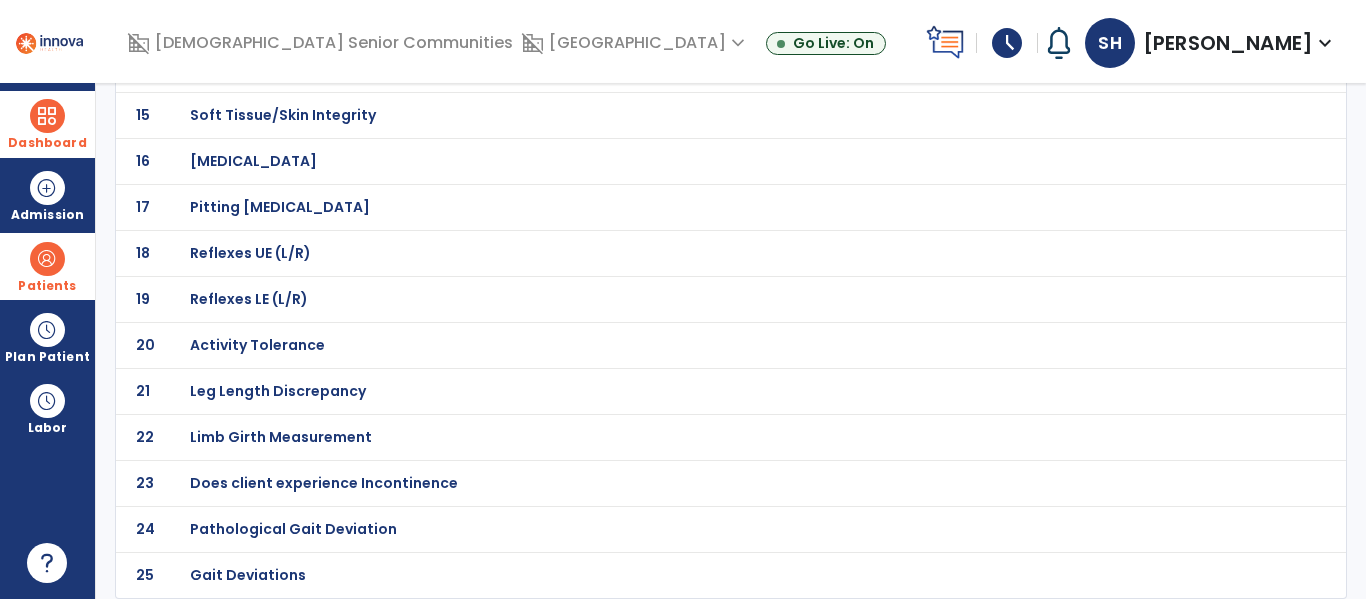 click on "Gait Deviations" at bounding box center [261, -529] 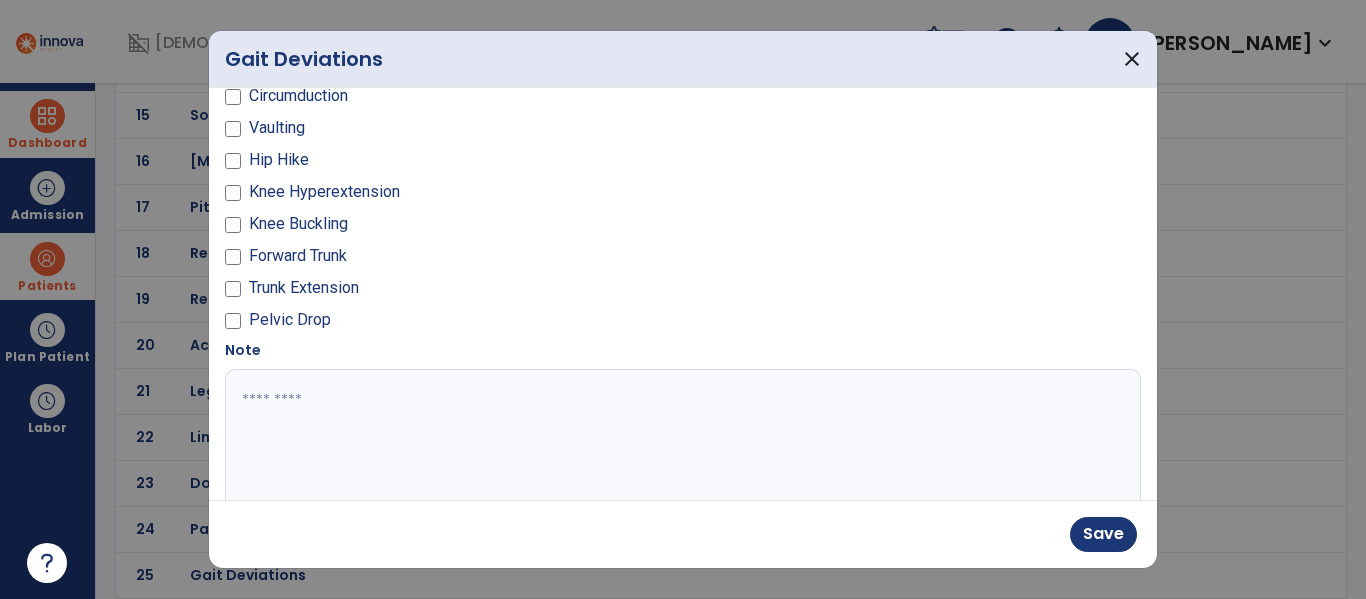 scroll, scrollTop: 159, scrollLeft: 0, axis: vertical 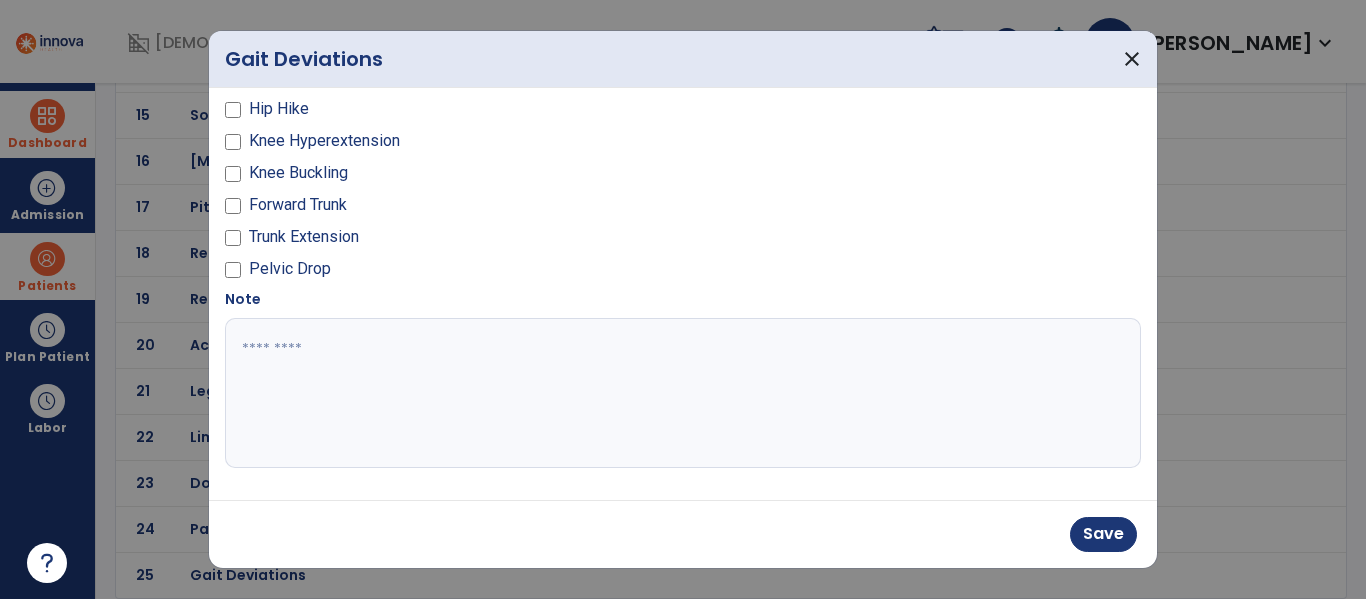 click at bounding box center [680, 393] 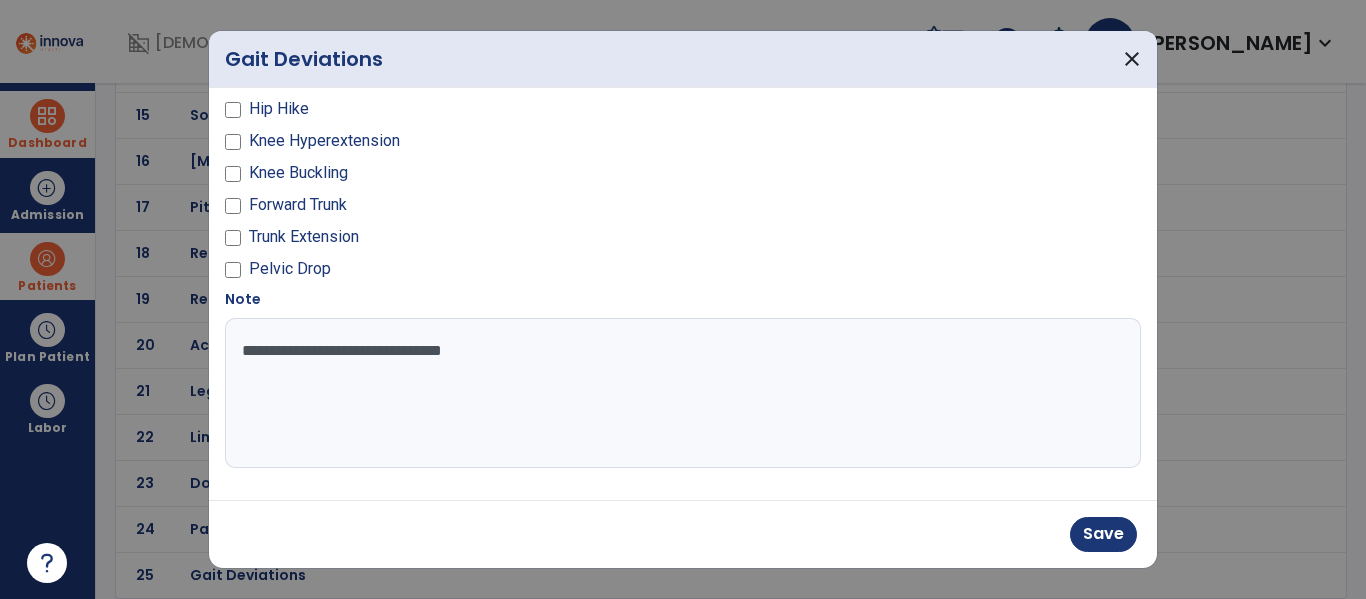 click on "**********" at bounding box center [680, 393] 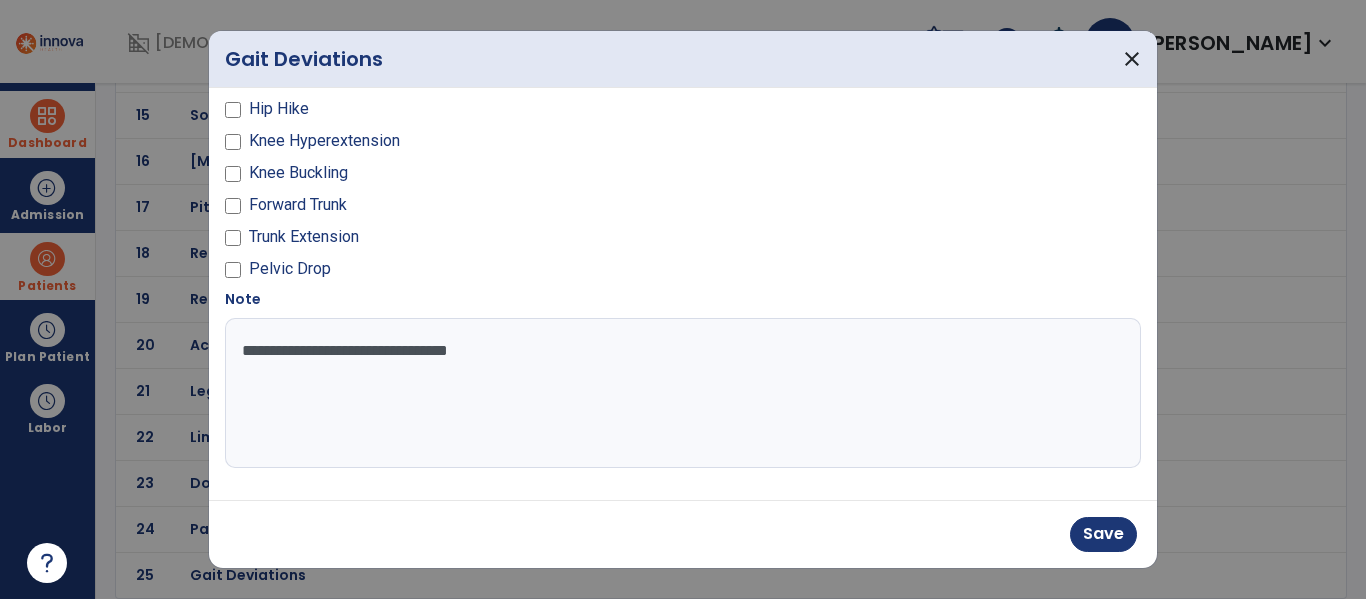 click on "**********" at bounding box center (680, 393) 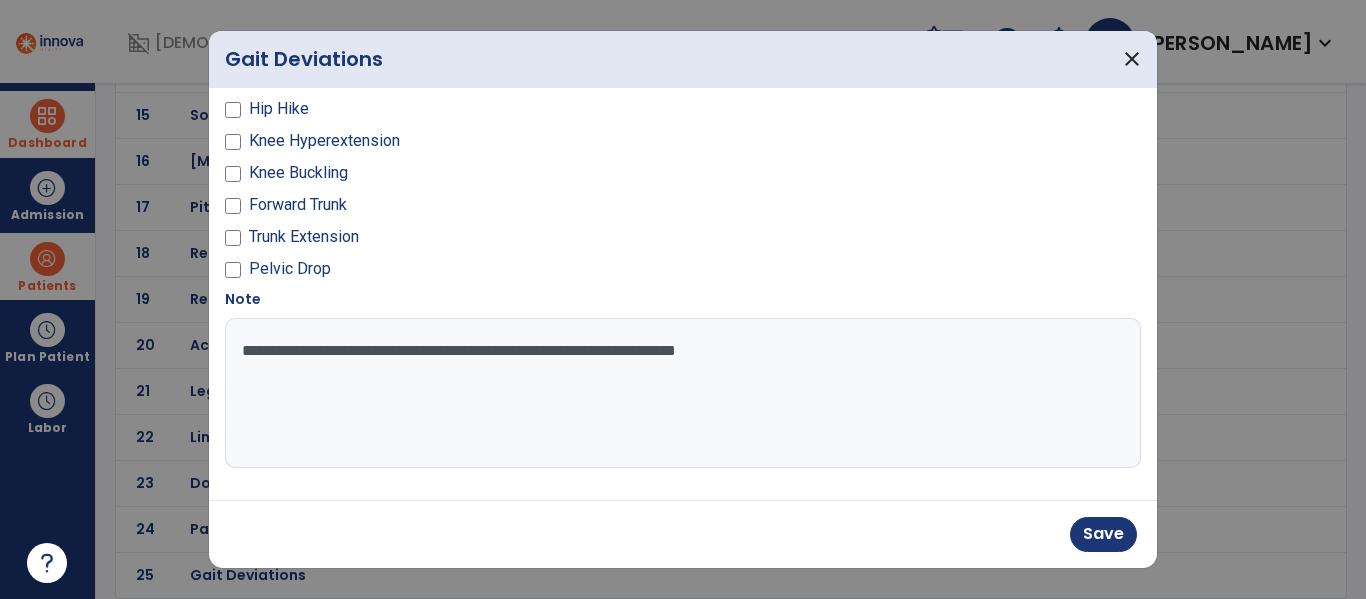 drag, startPoint x: 665, startPoint y: 348, endPoint x: 710, endPoint y: 340, distance: 45.705578 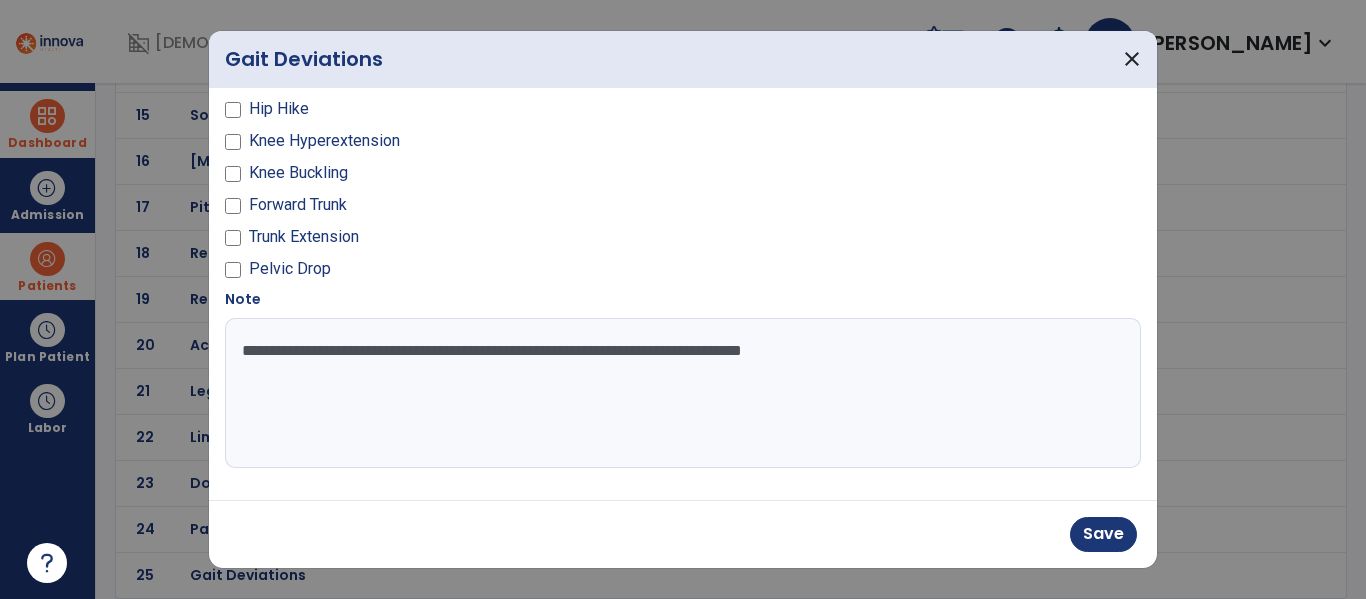 click on "**********" at bounding box center [680, 393] 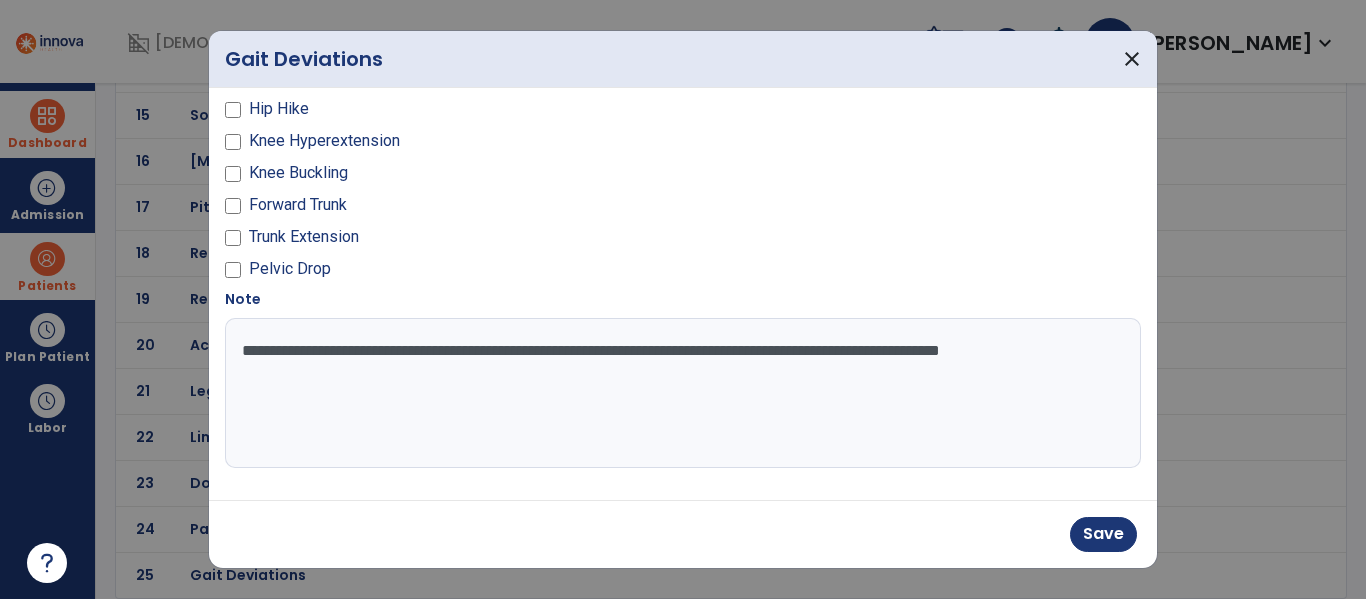 type on "**********" 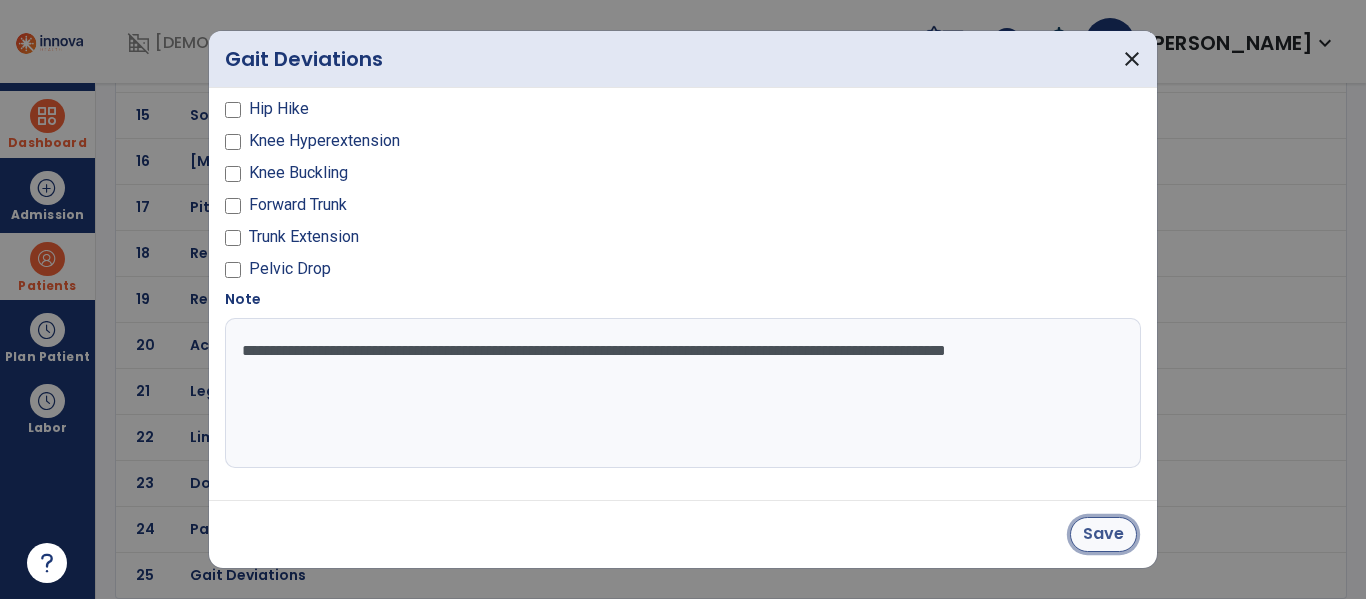 click on "Save" at bounding box center [1103, 534] 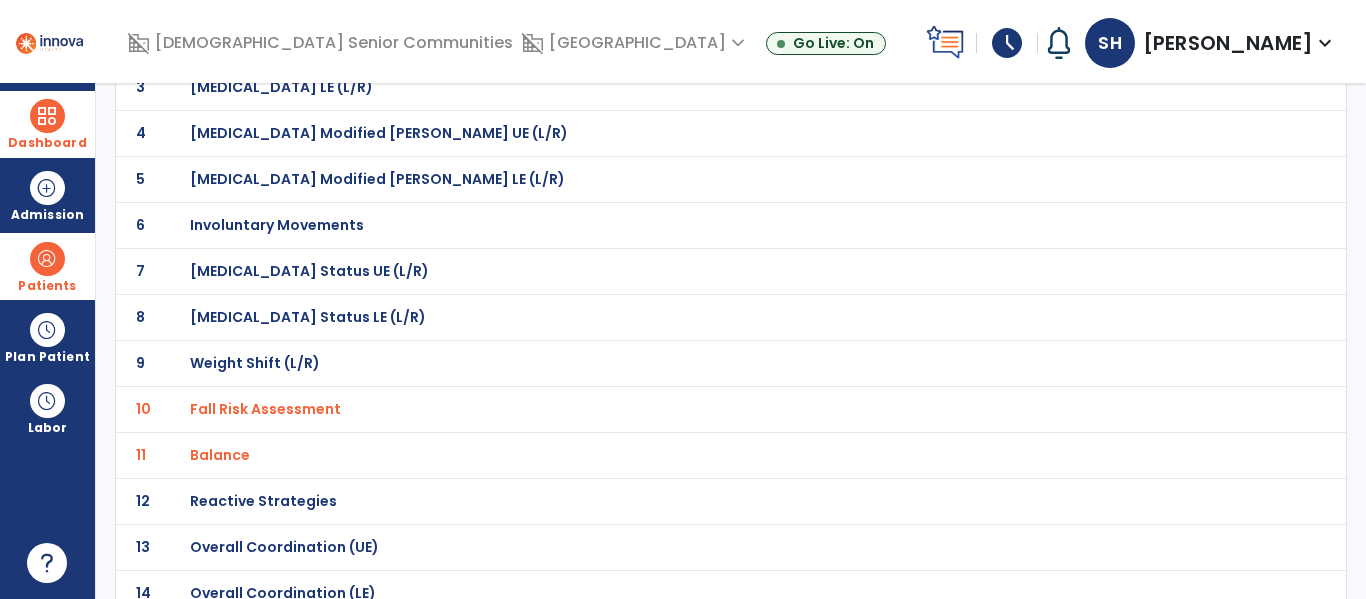 scroll, scrollTop: 273, scrollLeft: 0, axis: vertical 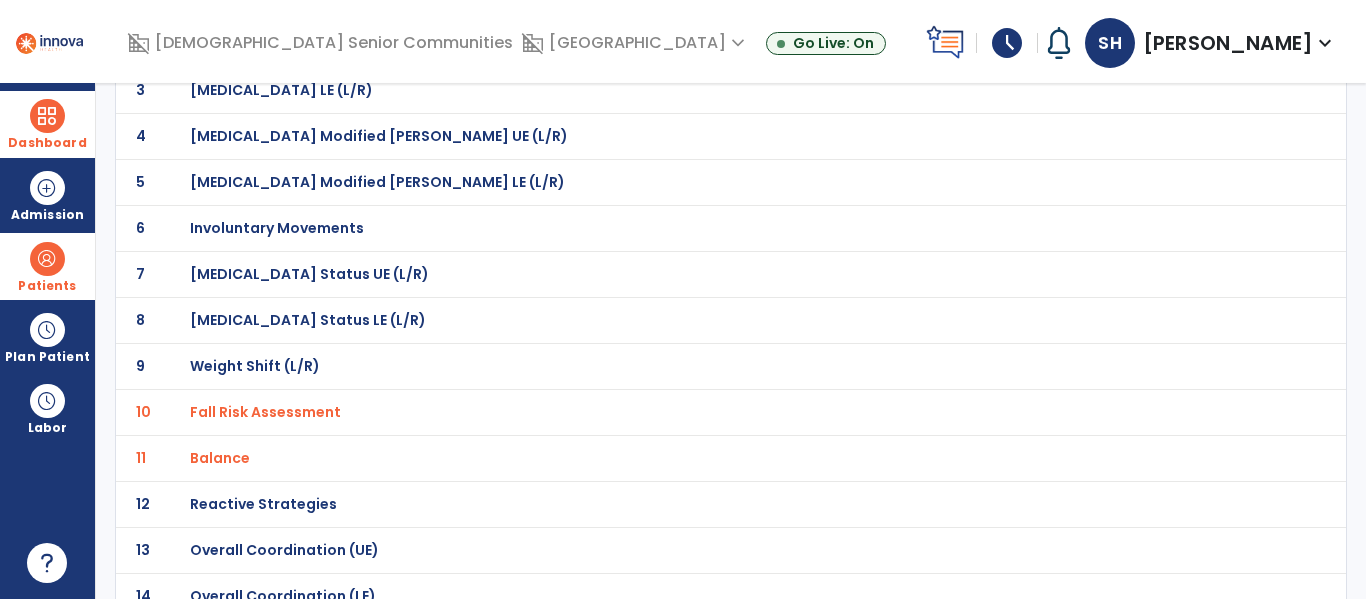 click on "Weight Shift (L/R)" at bounding box center [261, -2] 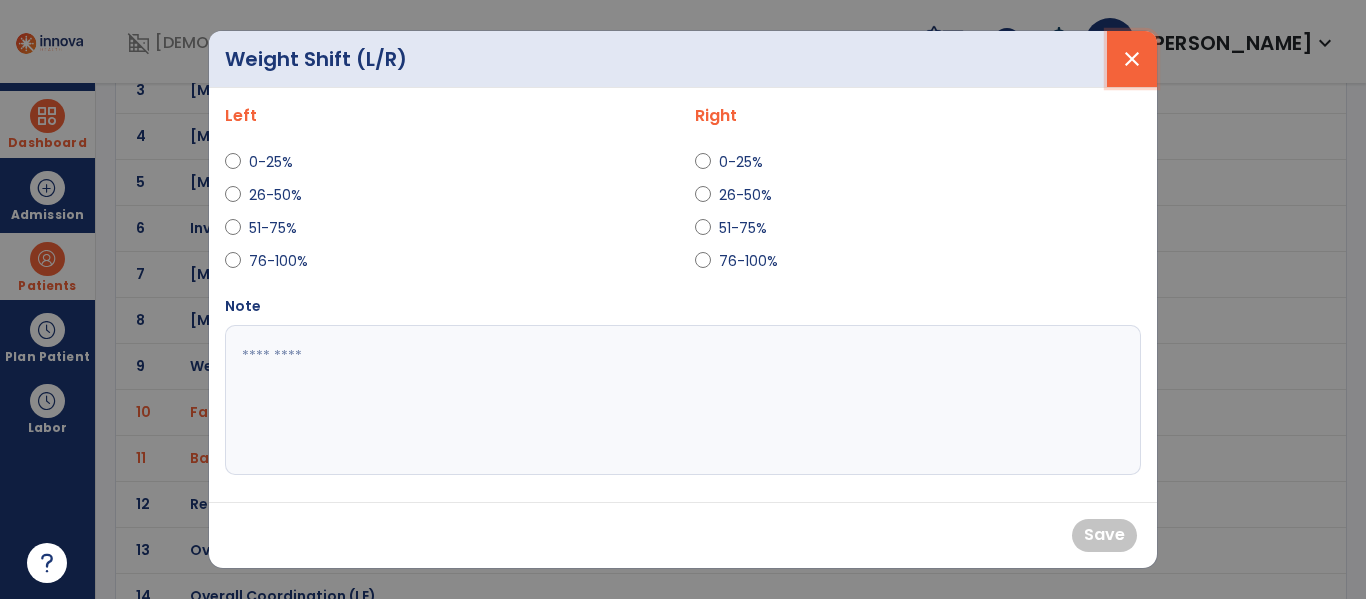 click on "close" at bounding box center (1132, 59) 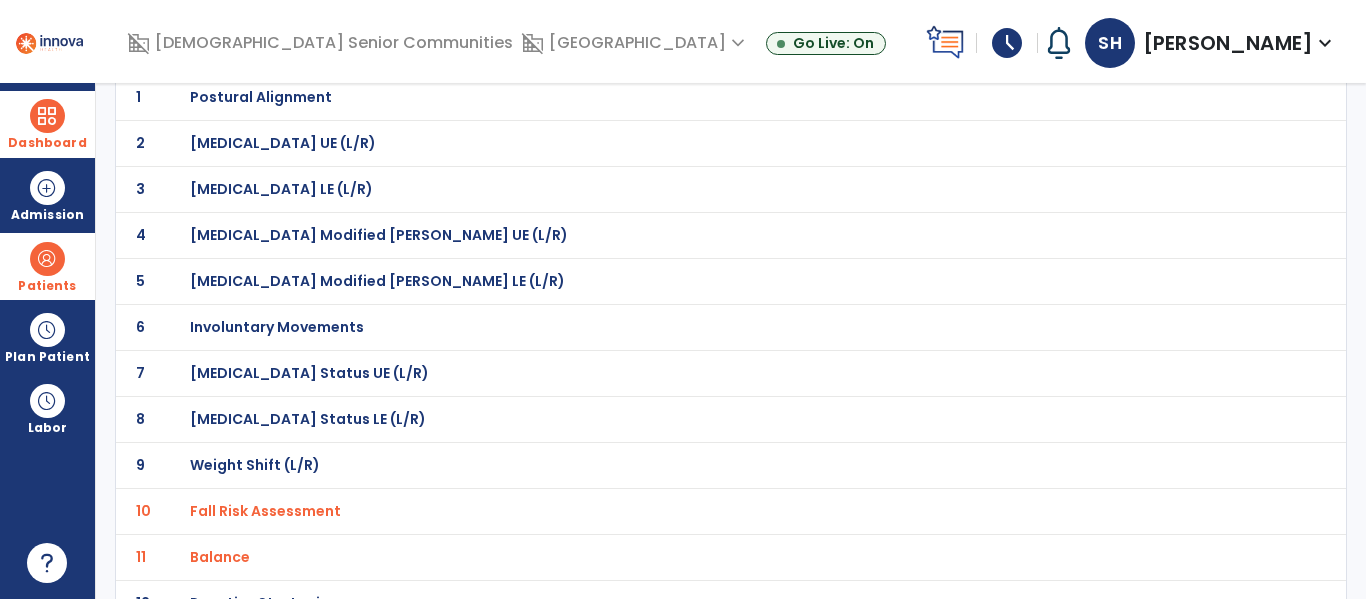 scroll, scrollTop: 155, scrollLeft: 0, axis: vertical 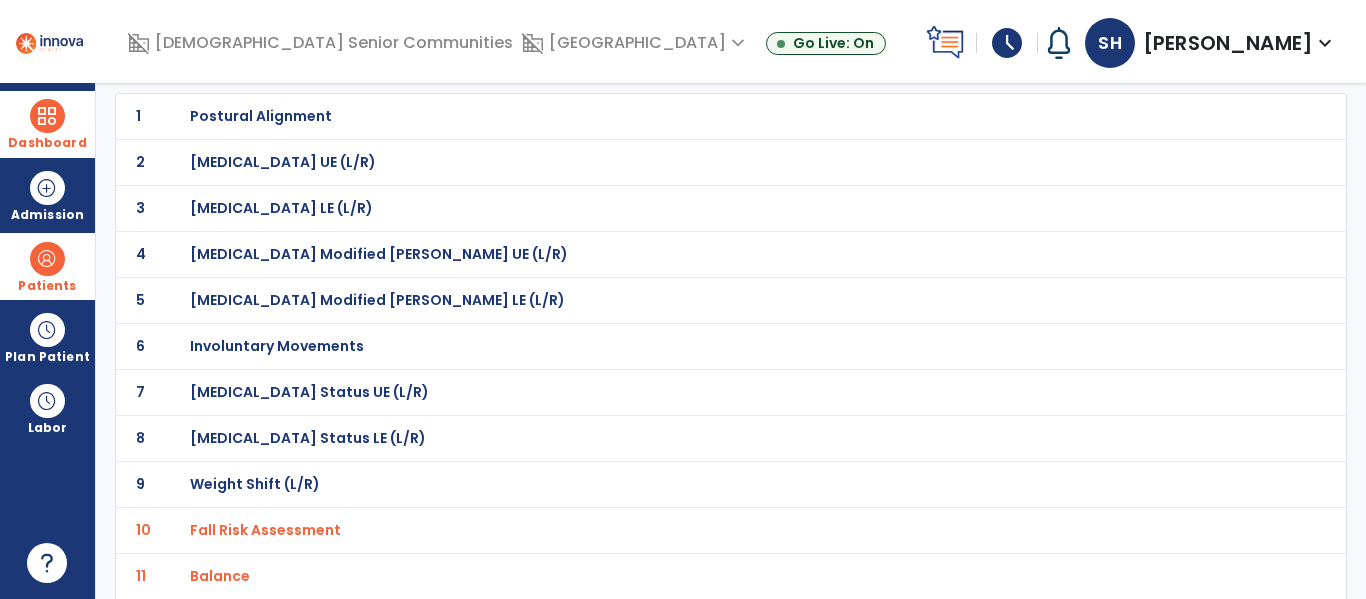click on "Muscle Tone LE (L/R)" at bounding box center (261, 116) 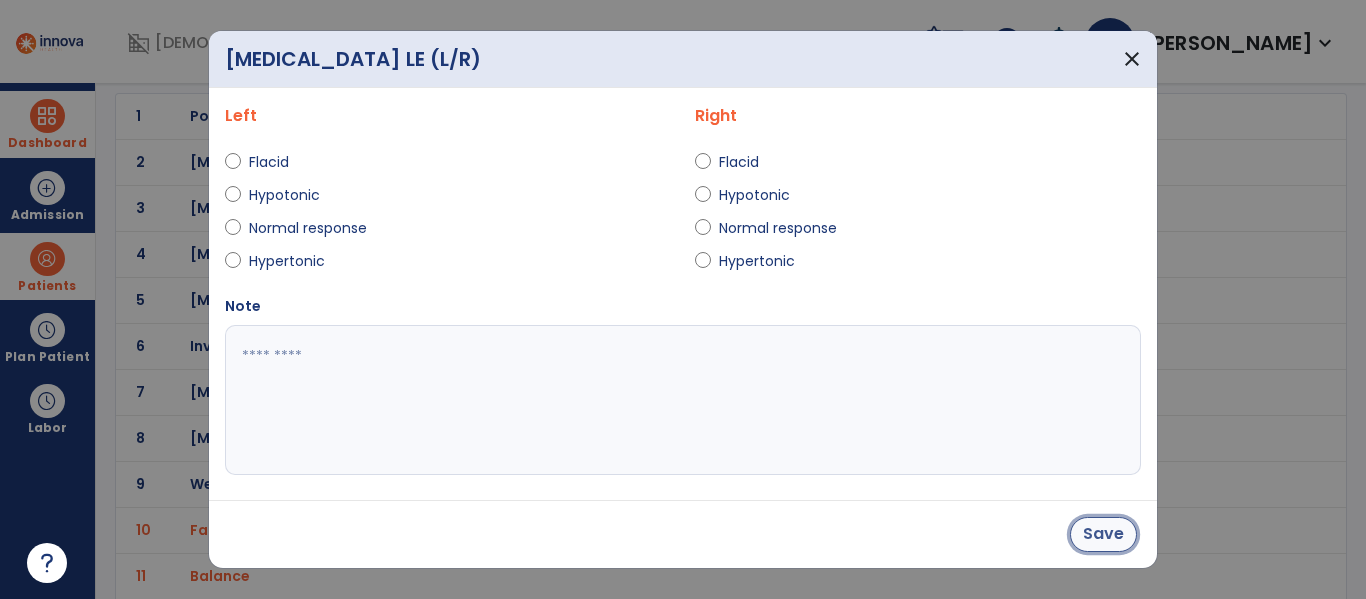 click on "Save" at bounding box center (1103, 534) 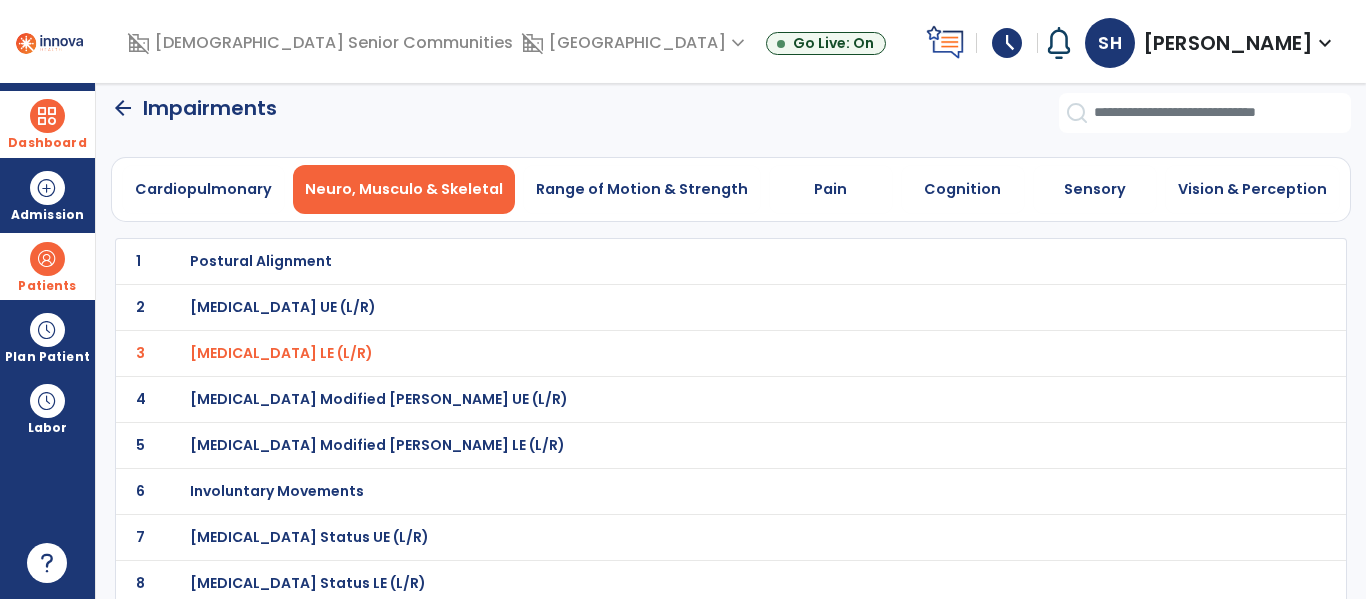 scroll, scrollTop: 0, scrollLeft: 0, axis: both 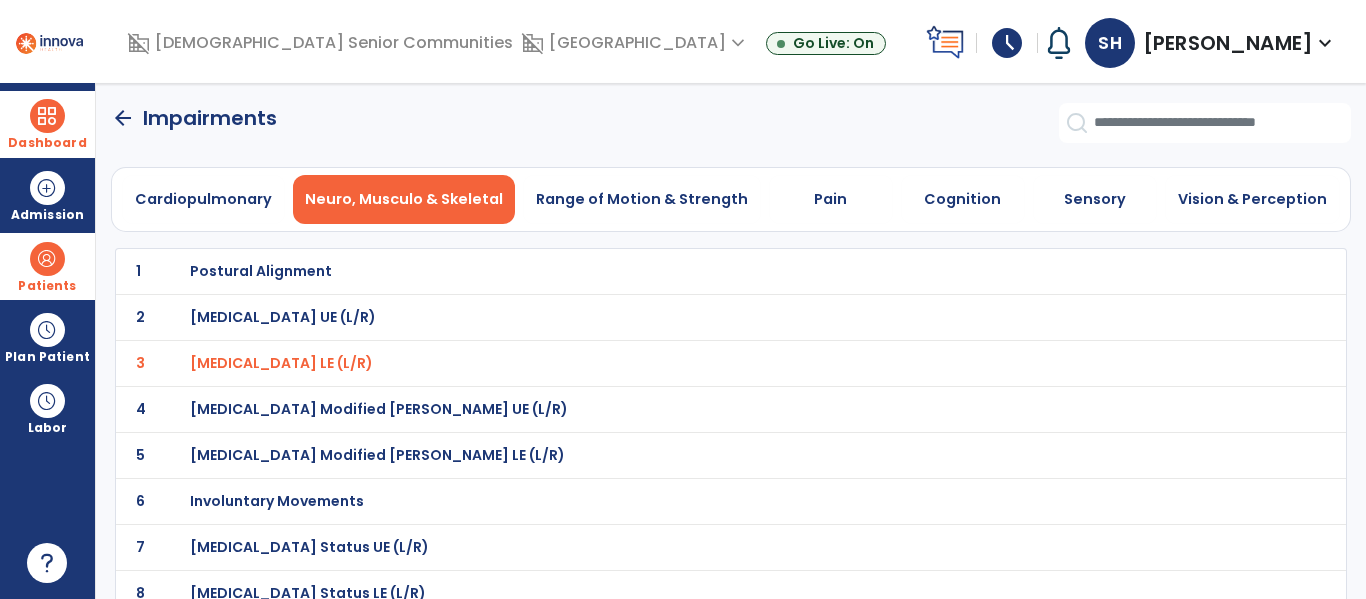 click on "arrow_back" 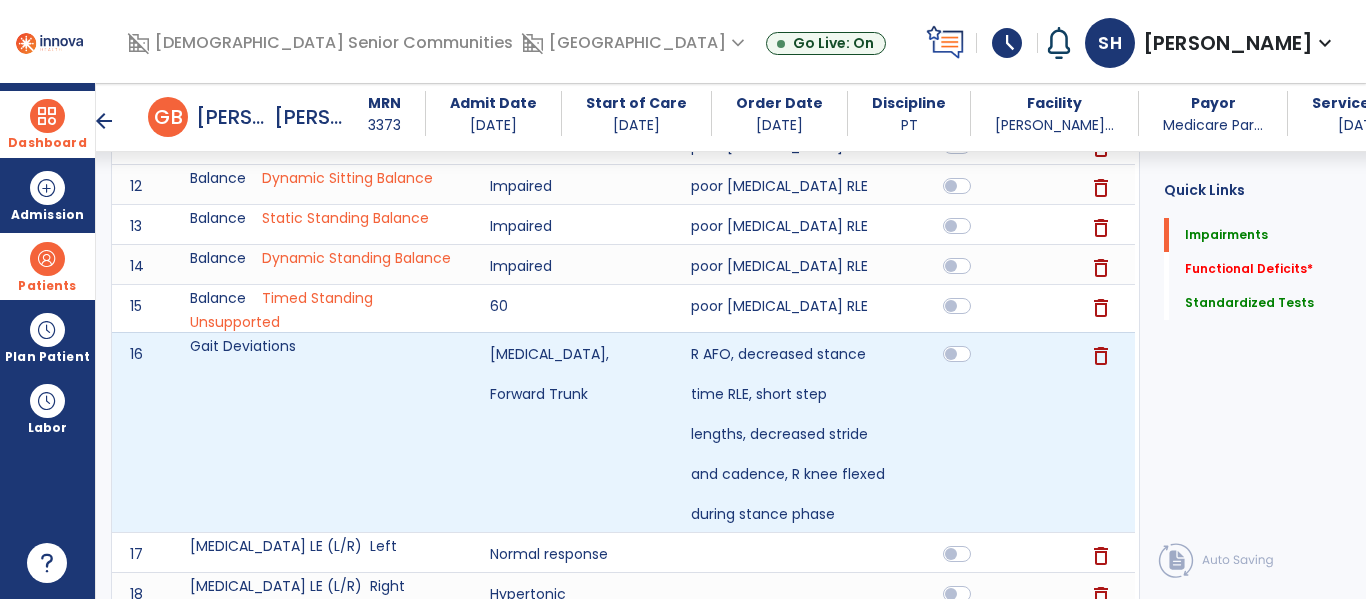 scroll, scrollTop: 1157, scrollLeft: 0, axis: vertical 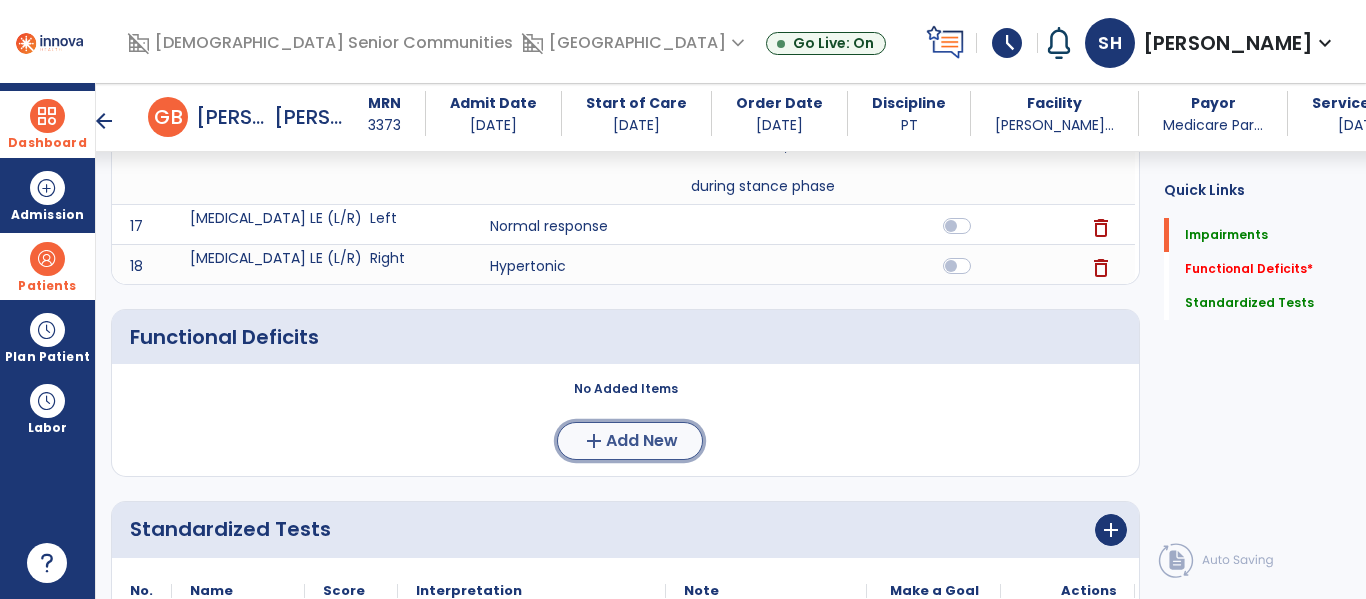 click on "add  Add New" 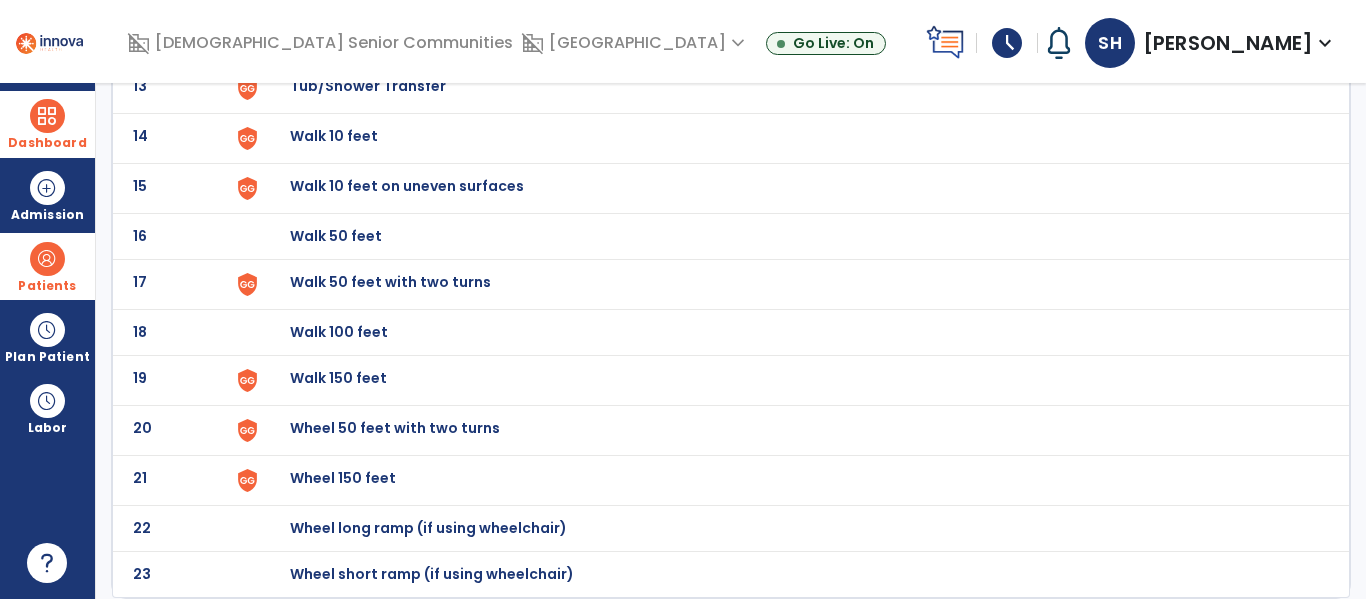scroll, scrollTop: 0, scrollLeft: 0, axis: both 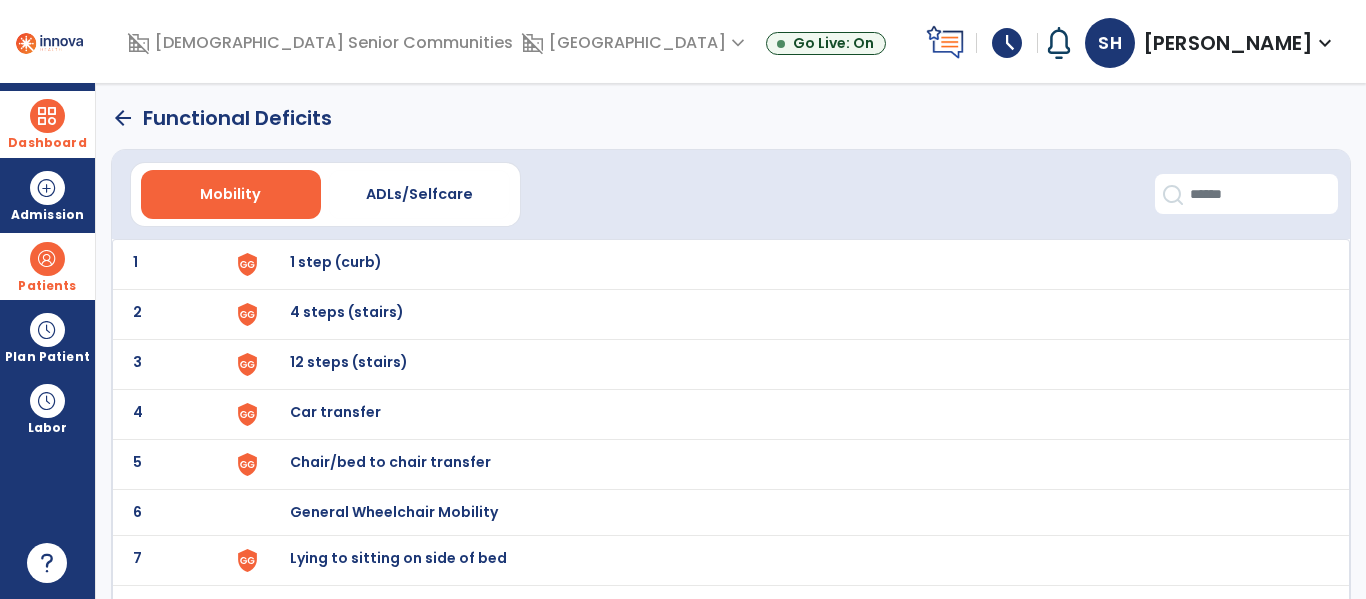 click on "Chair/bed to chair transfer" at bounding box center (336, 262) 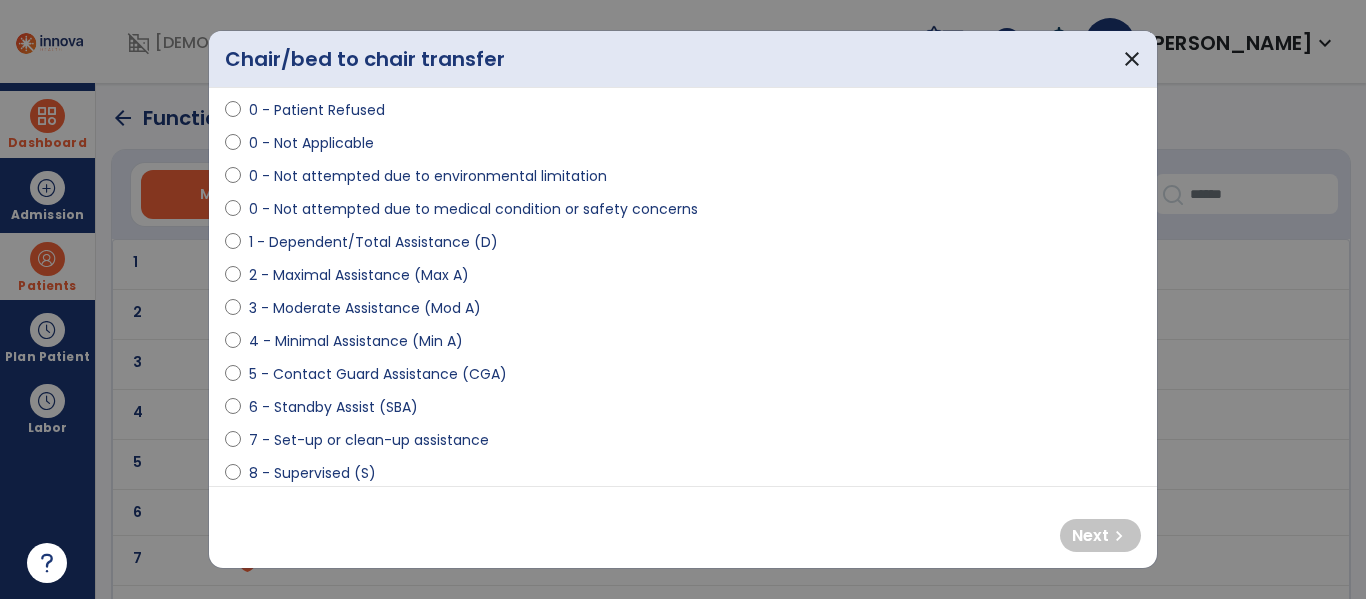 scroll, scrollTop: 143, scrollLeft: 0, axis: vertical 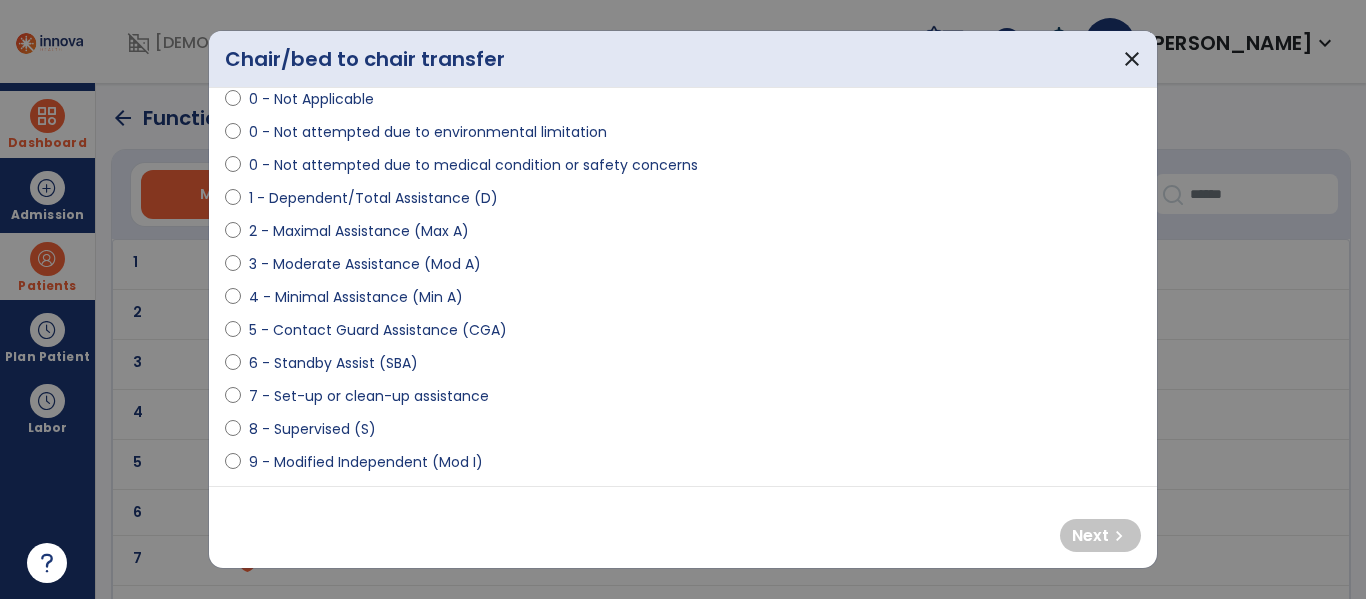 click on "5 - Contact Guard Assistance (CGA)" at bounding box center [378, 330] 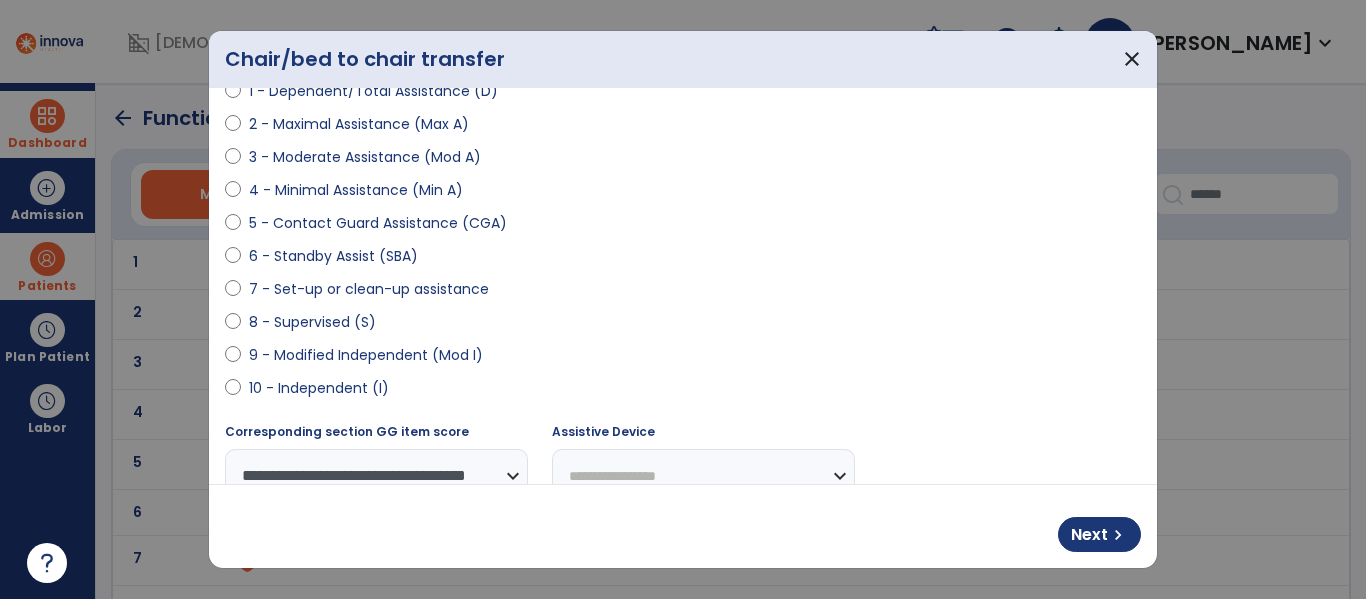 scroll, scrollTop: 303, scrollLeft: 0, axis: vertical 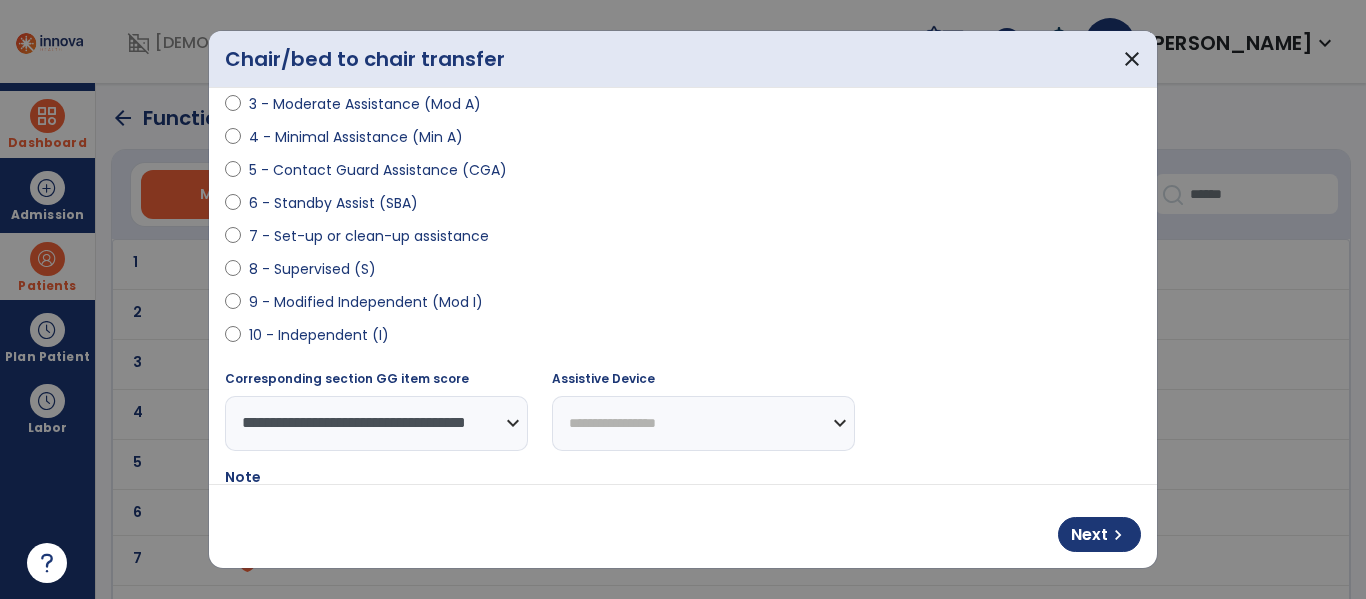 click on "9 - Modified Independent (Mod I)" at bounding box center (366, 302) 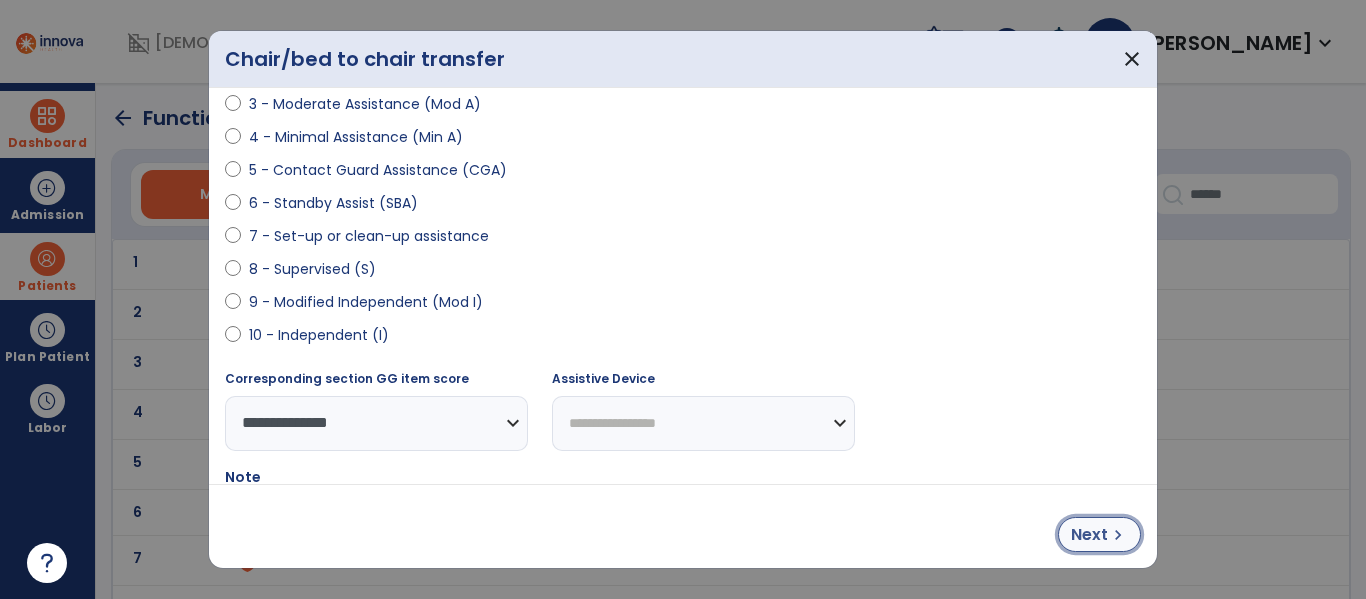 click on "chevron_right" at bounding box center [1118, 535] 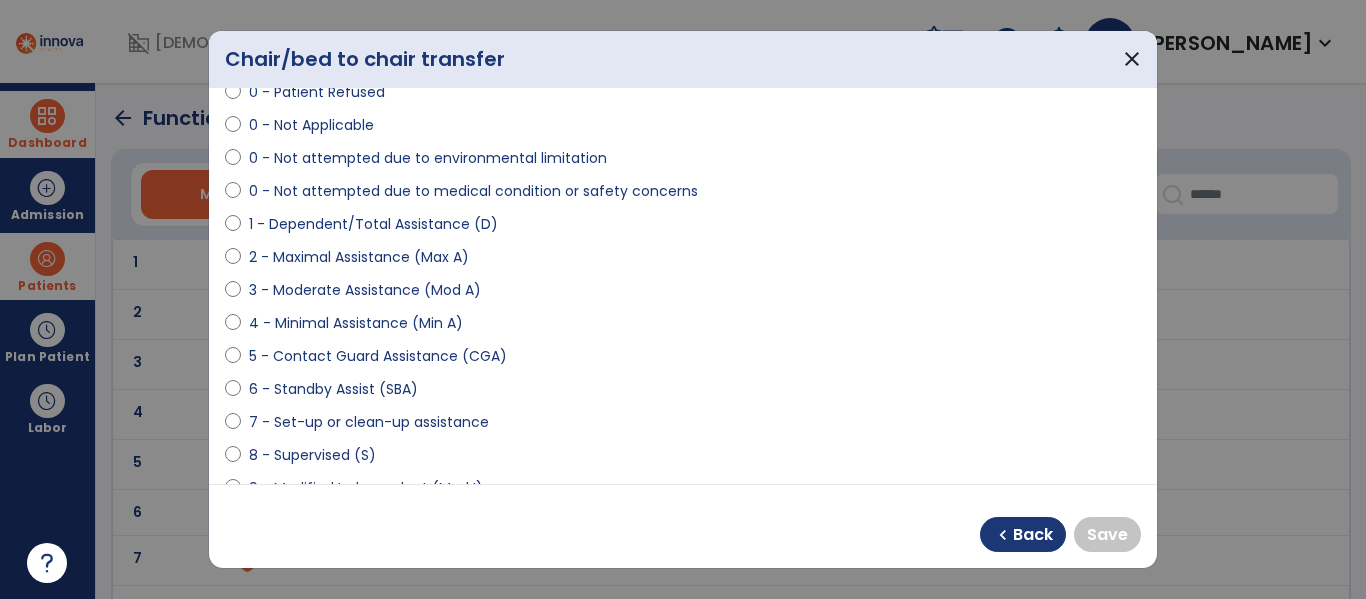 scroll, scrollTop: 295, scrollLeft: 0, axis: vertical 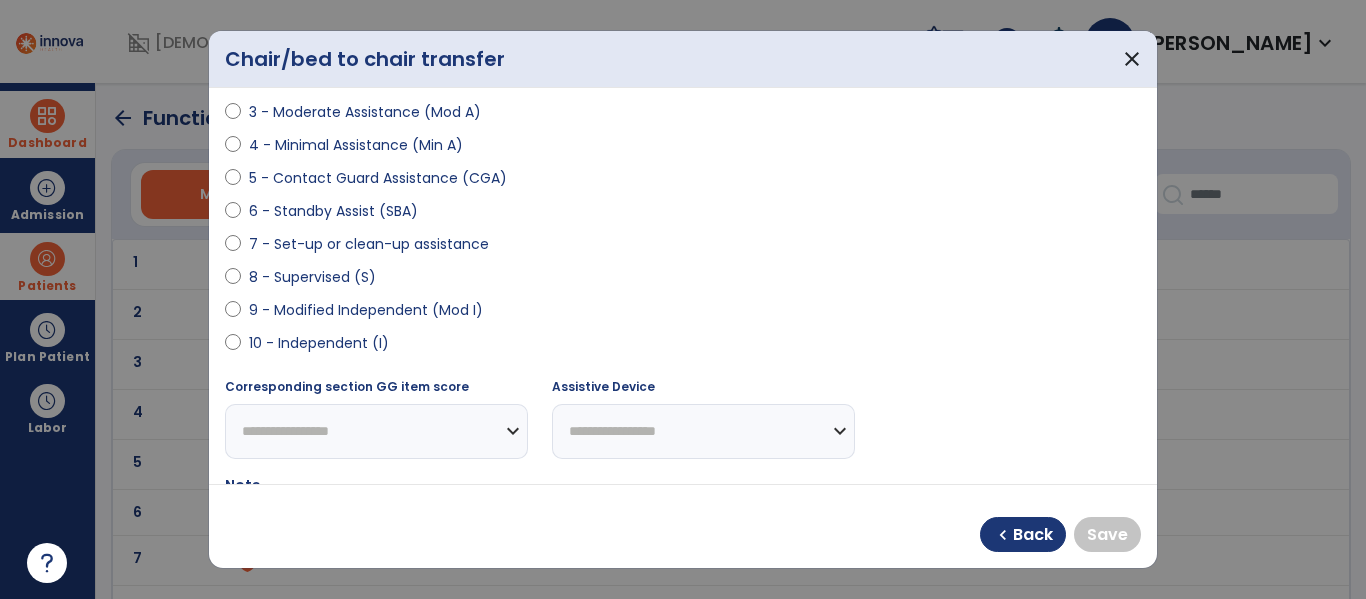 select on "**********" 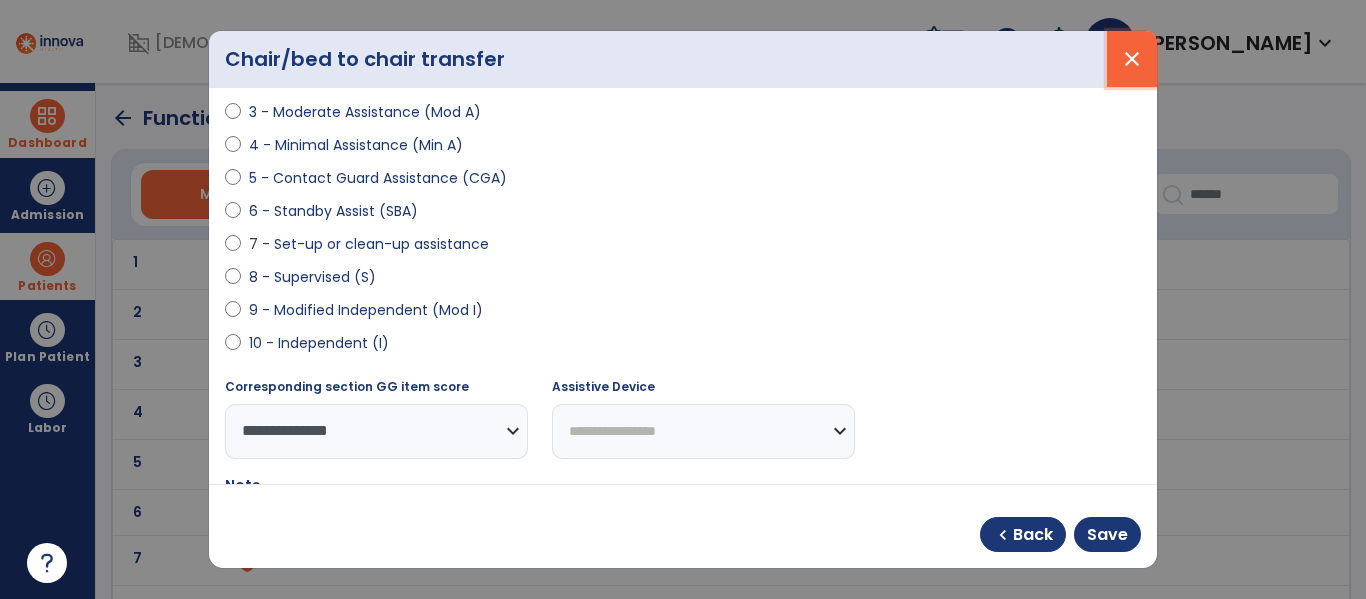 click on "close" at bounding box center [1132, 59] 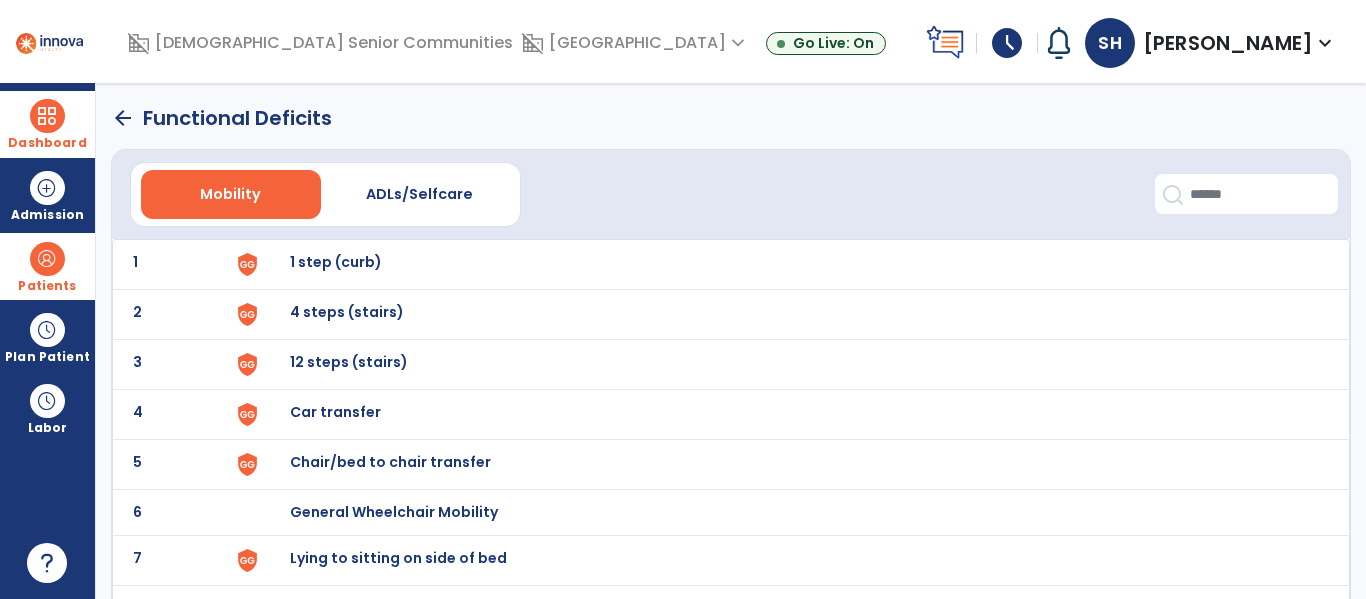 click on "Chair/bed to chair transfer" at bounding box center (336, 262) 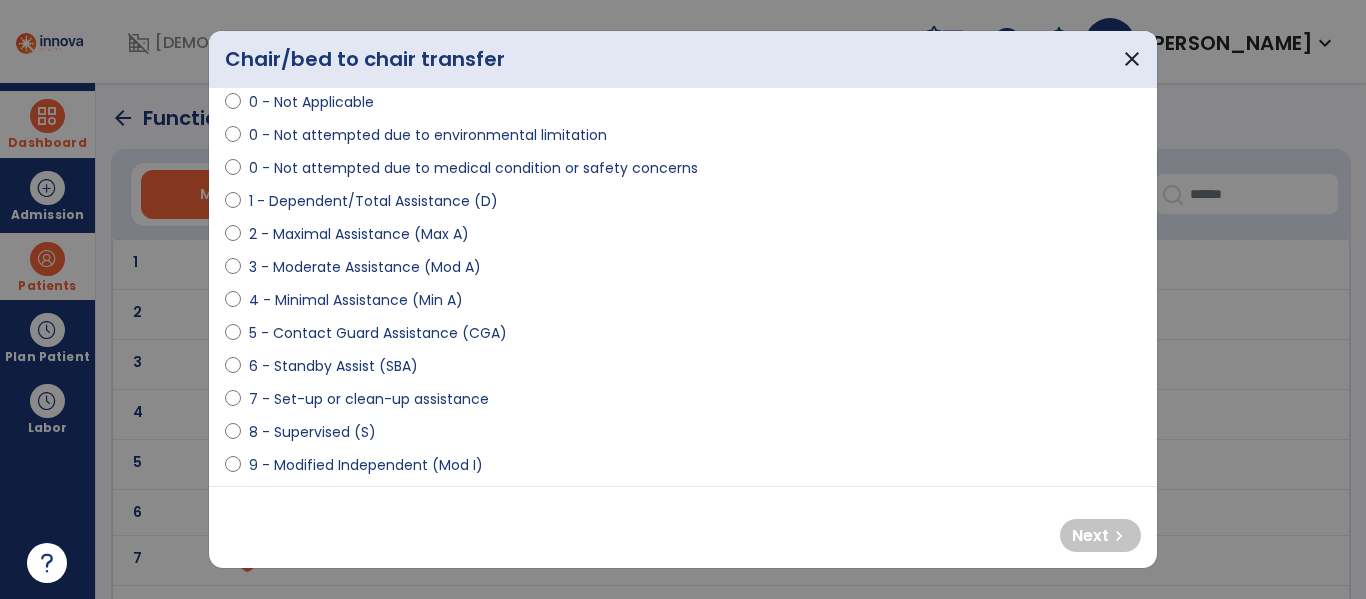 scroll, scrollTop: 166, scrollLeft: 0, axis: vertical 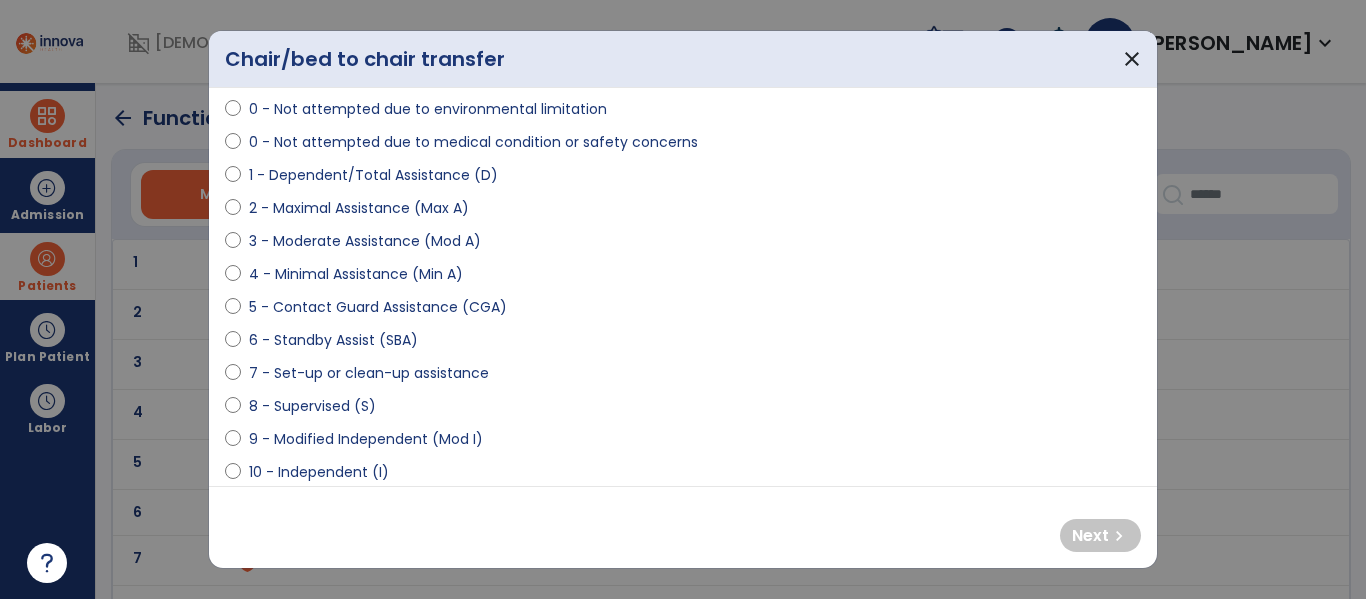 click on "5 - Contact Guard Assistance (CGA)" at bounding box center [378, 307] 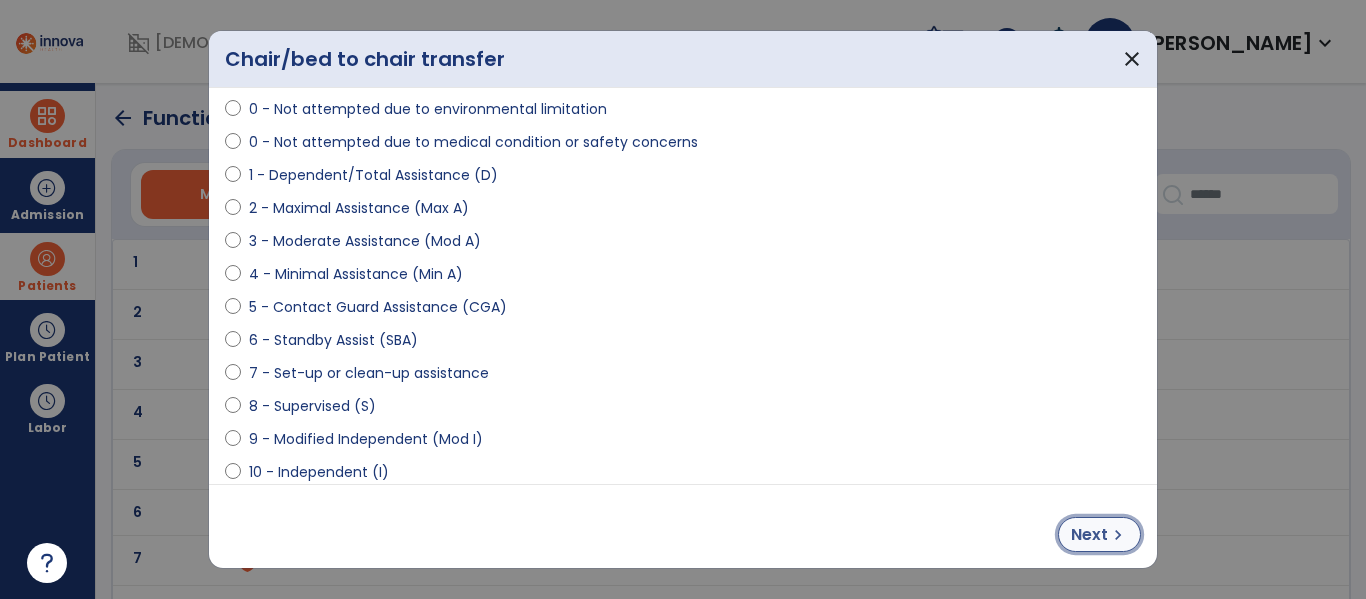 click on "chevron_right" at bounding box center (1118, 535) 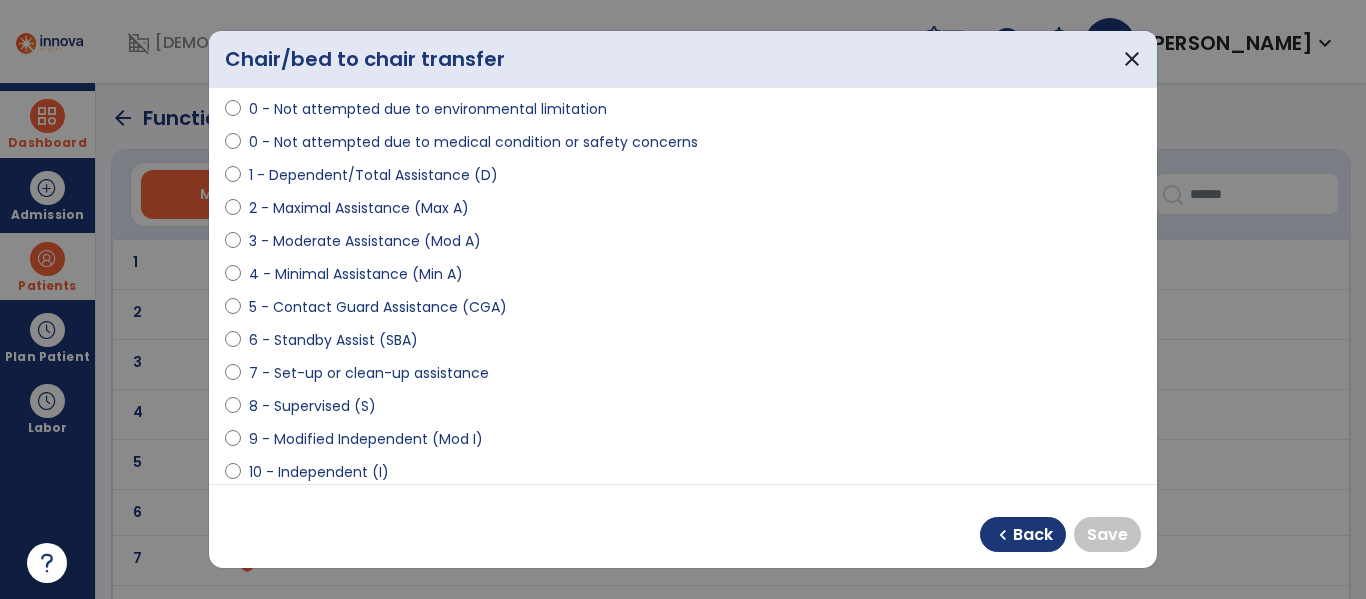 drag, startPoint x: 442, startPoint y: 440, endPoint x: 737, endPoint y: 491, distance: 299.376 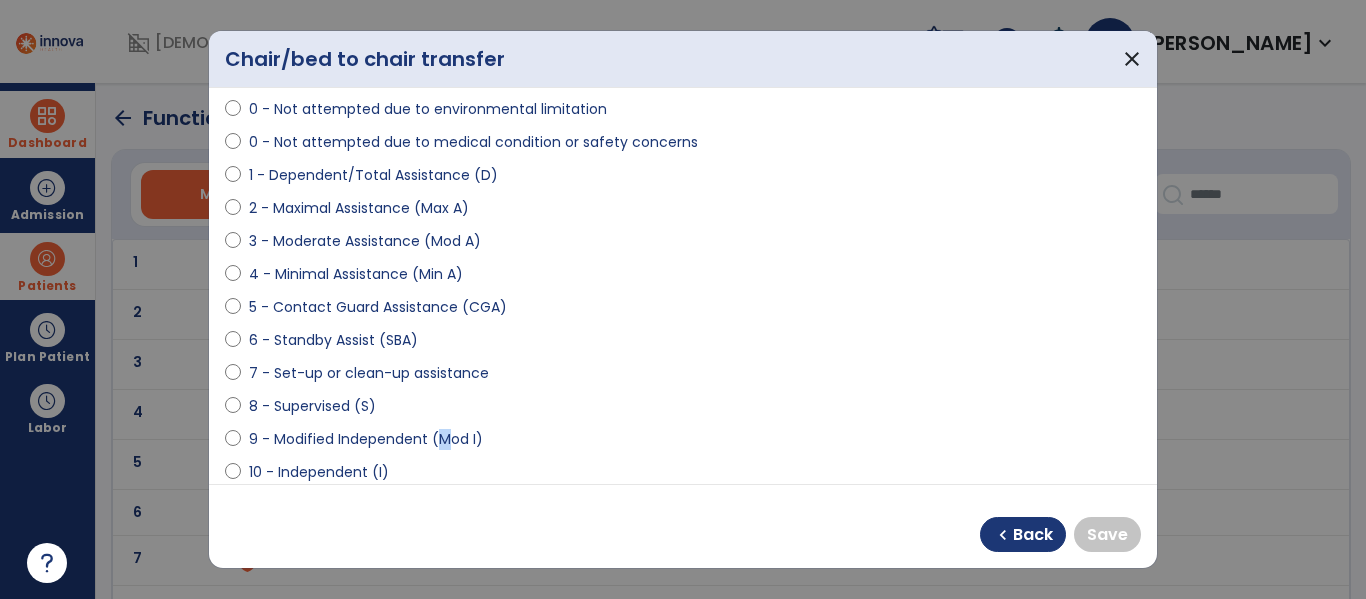 select on "**********" 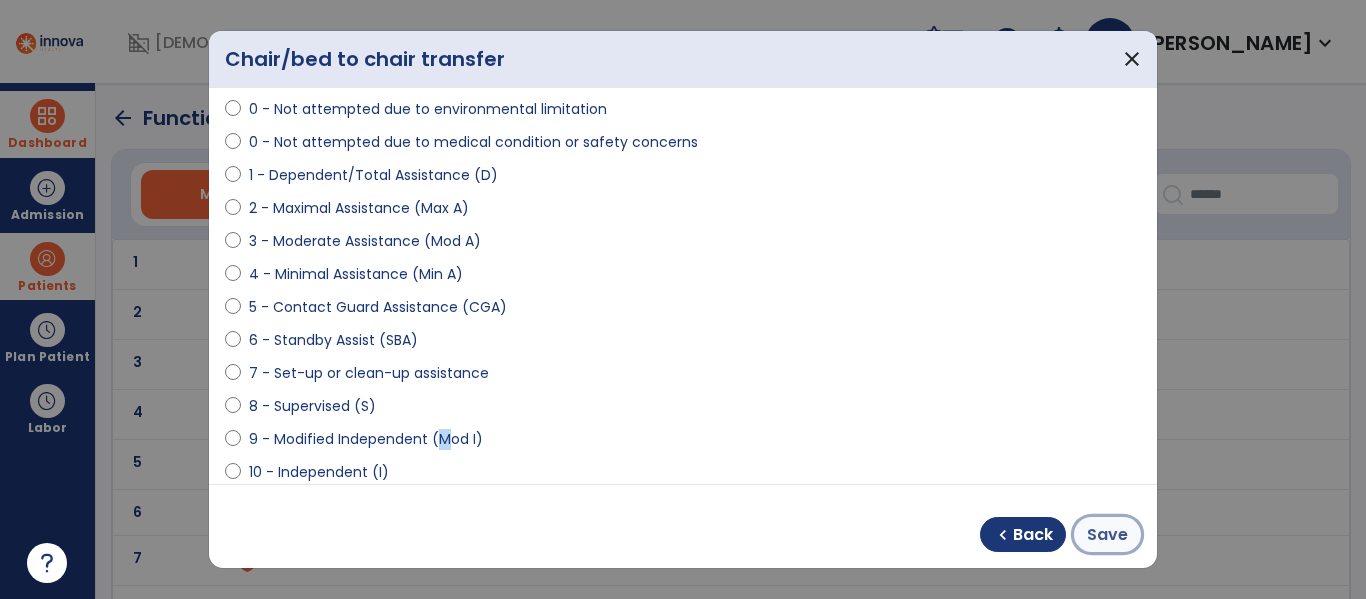 click on "Save" at bounding box center (1107, 535) 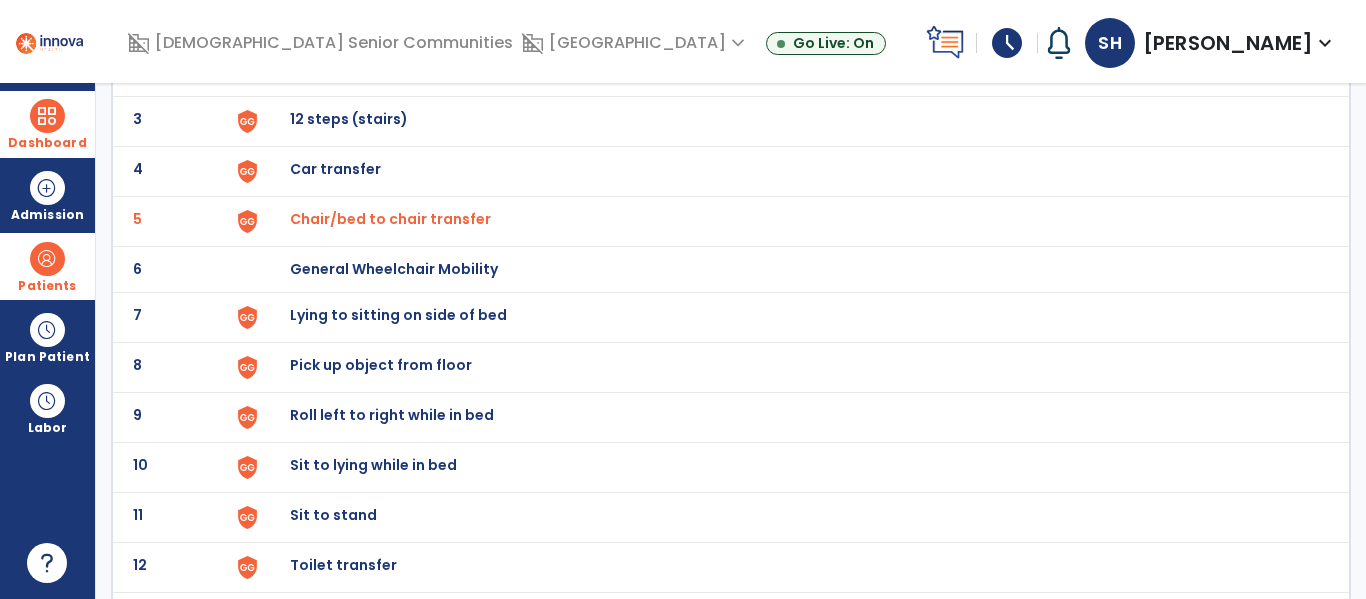 scroll, scrollTop: 270, scrollLeft: 0, axis: vertical 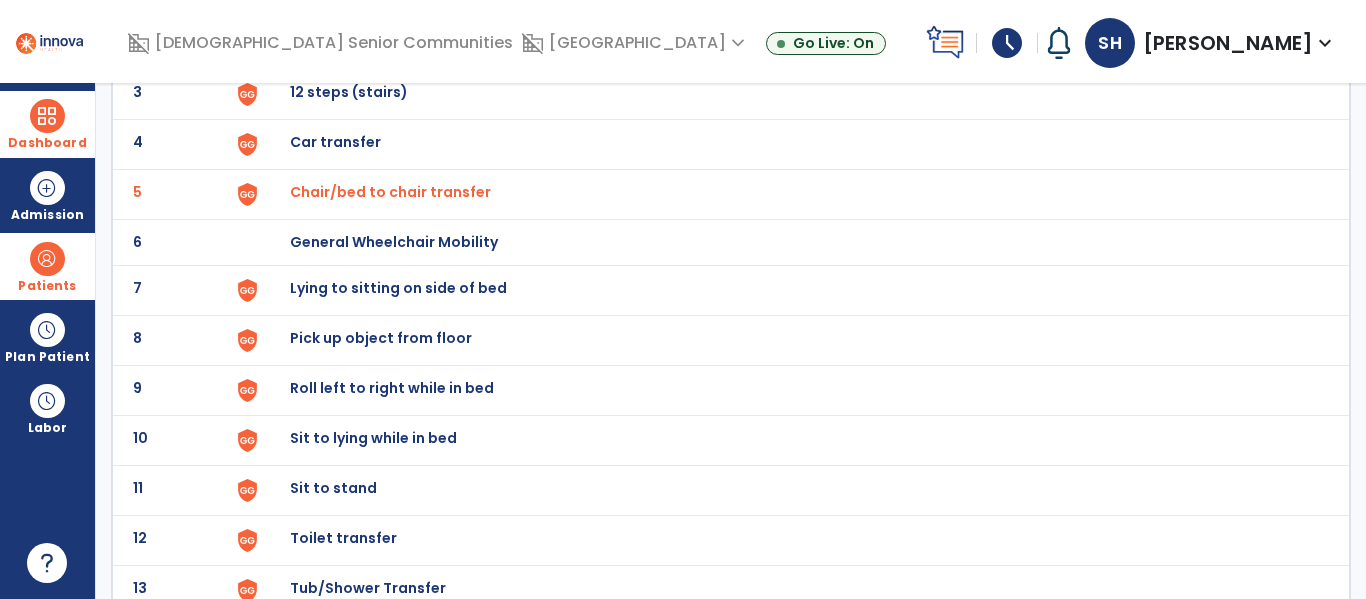 click on "Lying to sitting on side of bed" at bounding box center [336, -8] 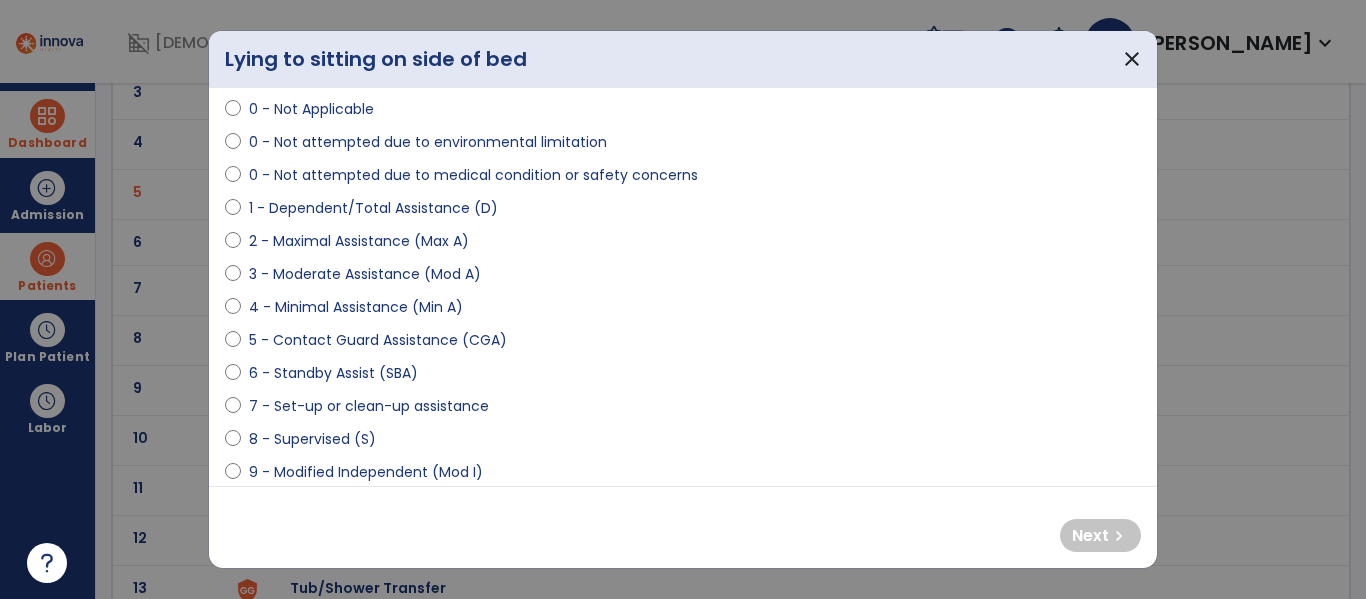 scroll, scrollTop: 158, scrollLeft: 0, axis: vertical 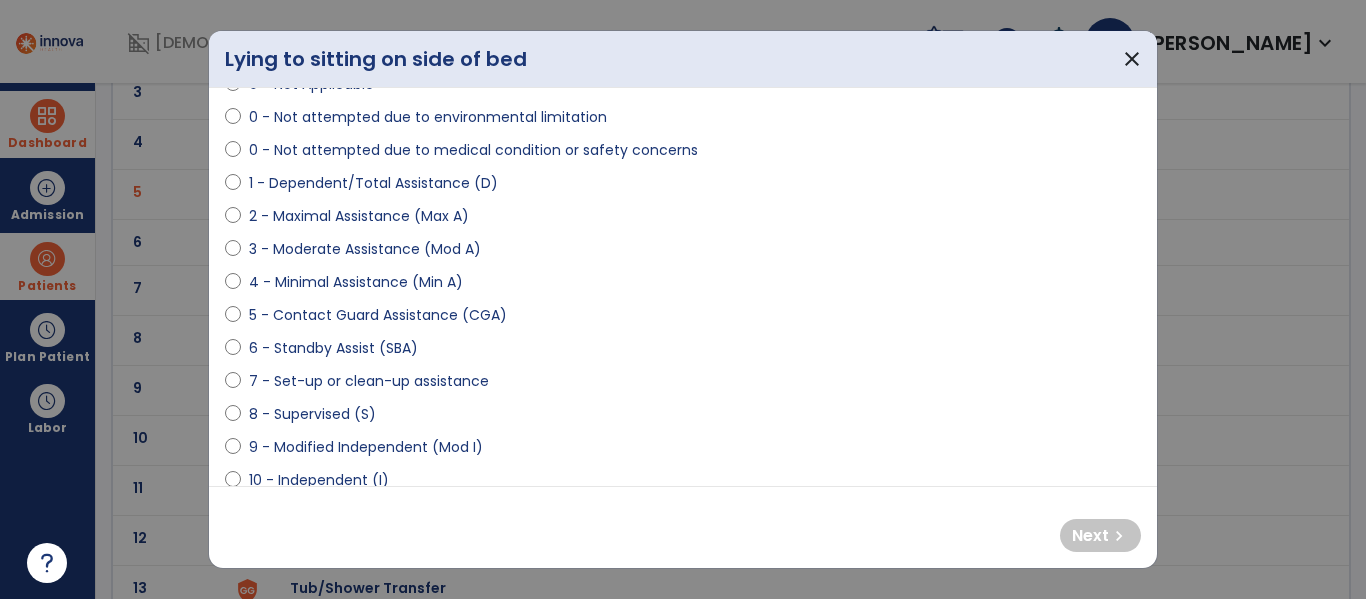 drag, startPoint x: 395, startPoint y: 443, endPoint x: 546, endPoint y: 453, distance: 151.33076 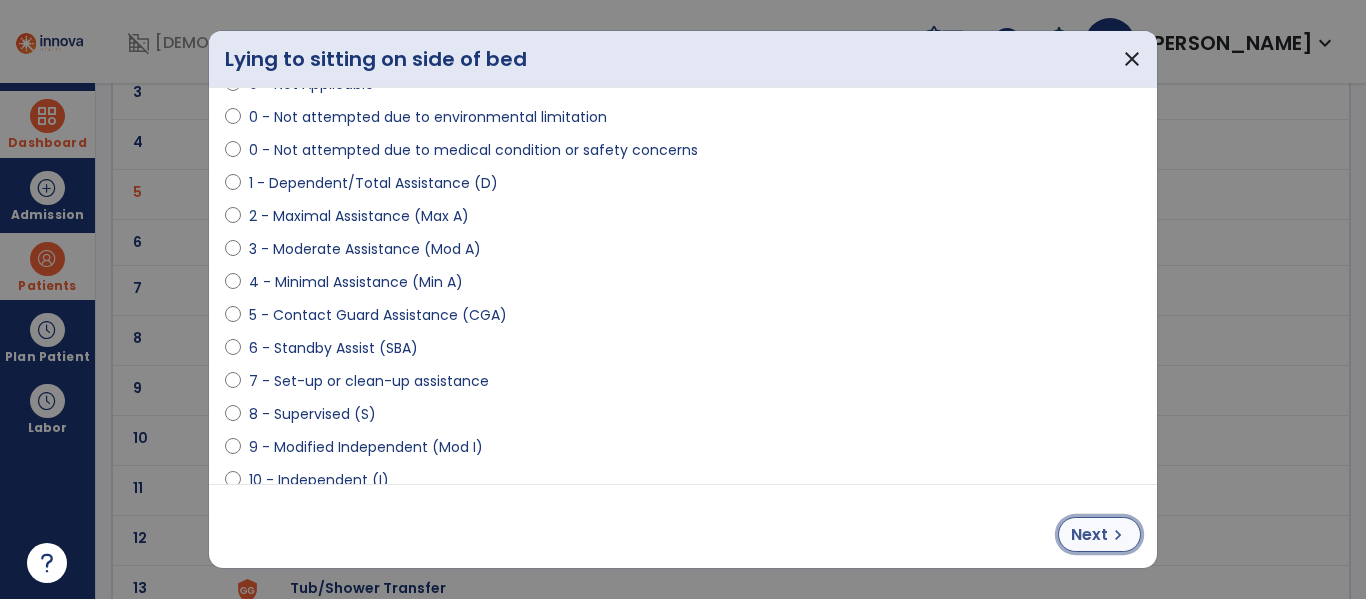 click on "Next" at bounding box center [1089, 535] 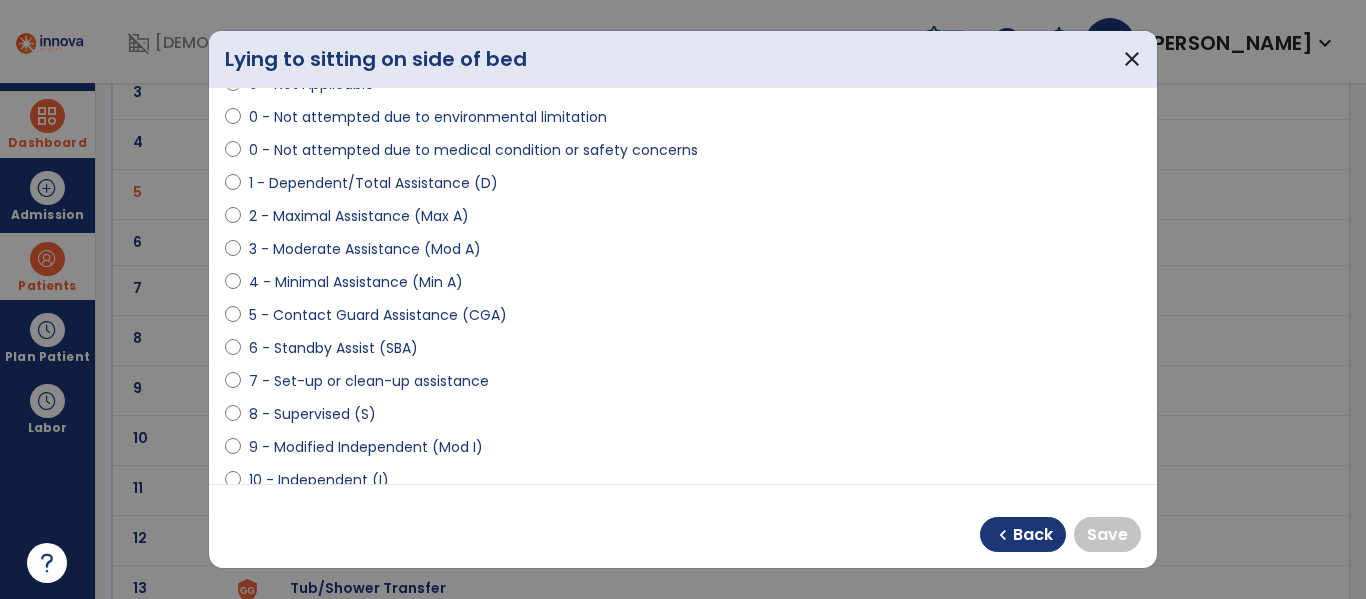 drag, startPoint x: 401, startPoint y: 450, endPoint x: 688, endPoint y: 515, distance: 294.2686 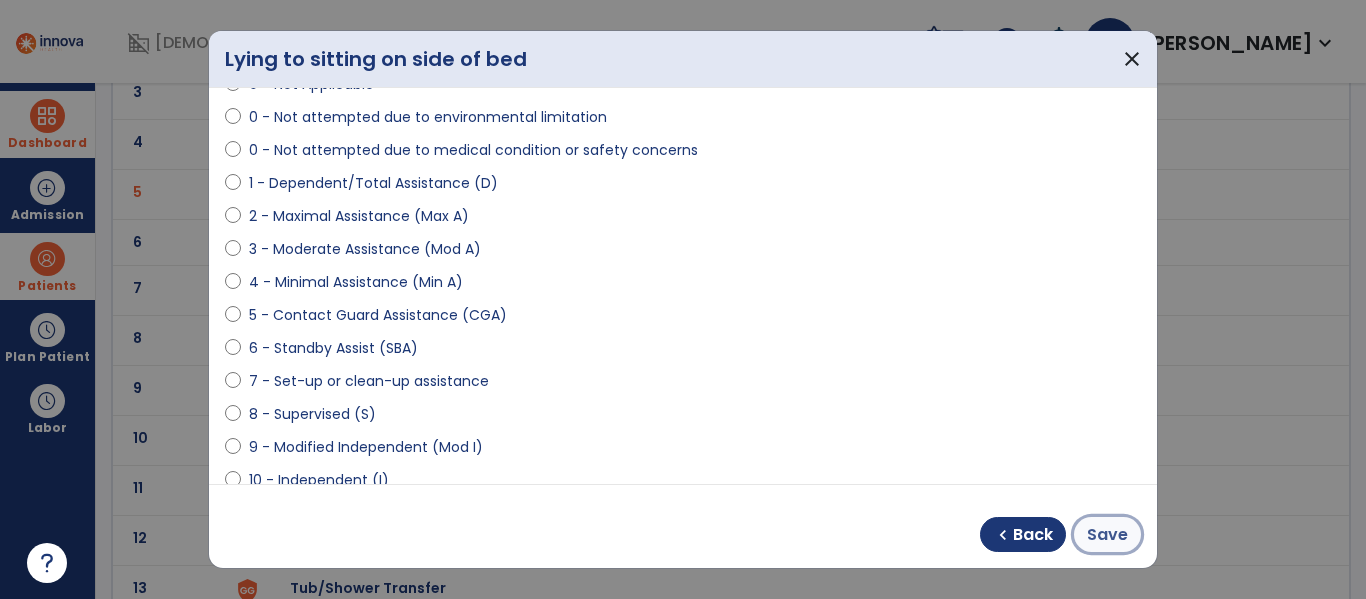 click on "Save" at bounding box center (1107, 535) 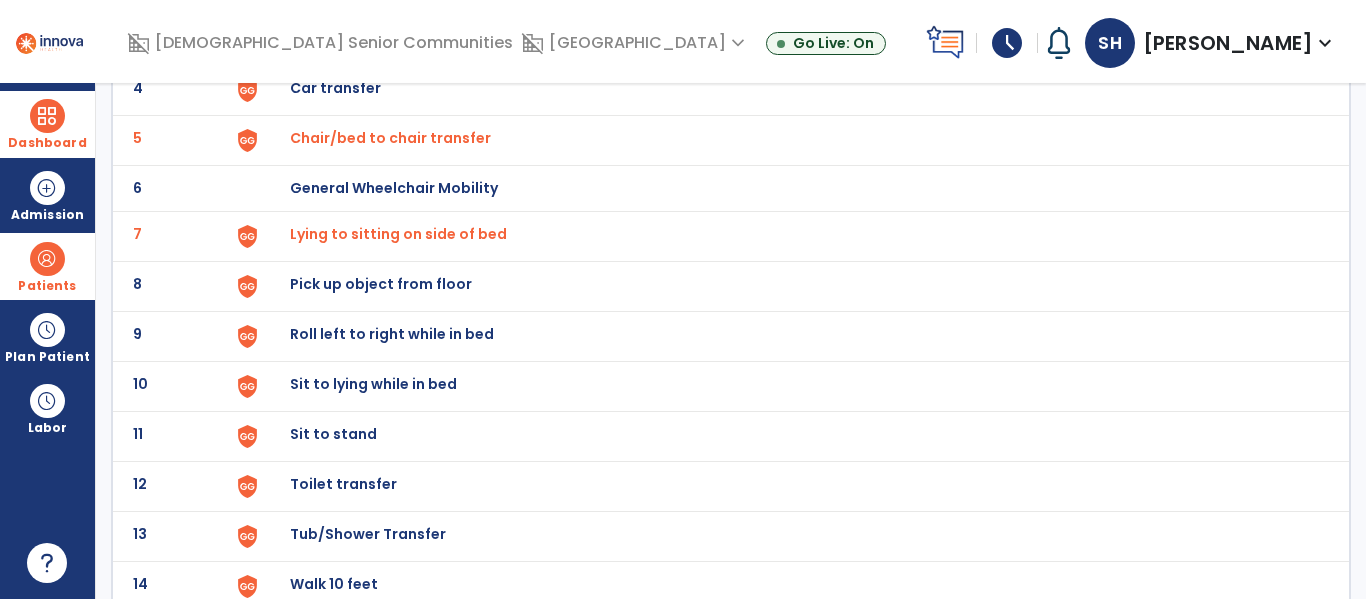 scroll, scrollTop: 349, scrollLeft: 0, axis: vertical 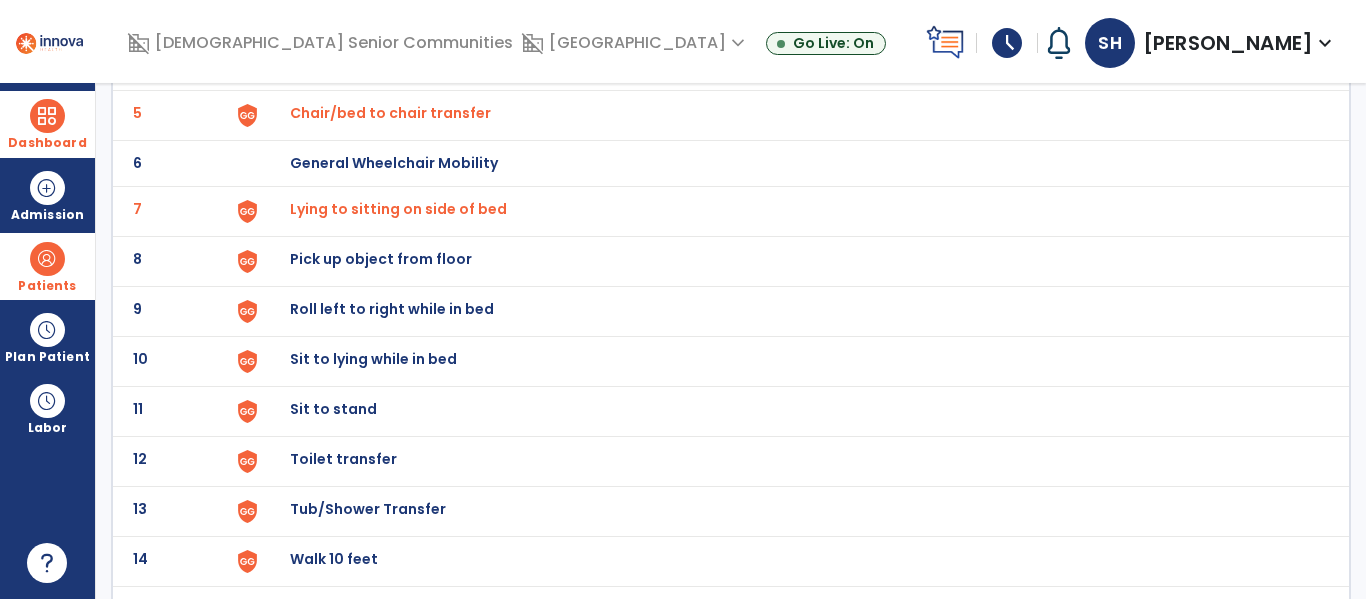 click on "Roll left to right while in bed" at bounding box center (336, -87) 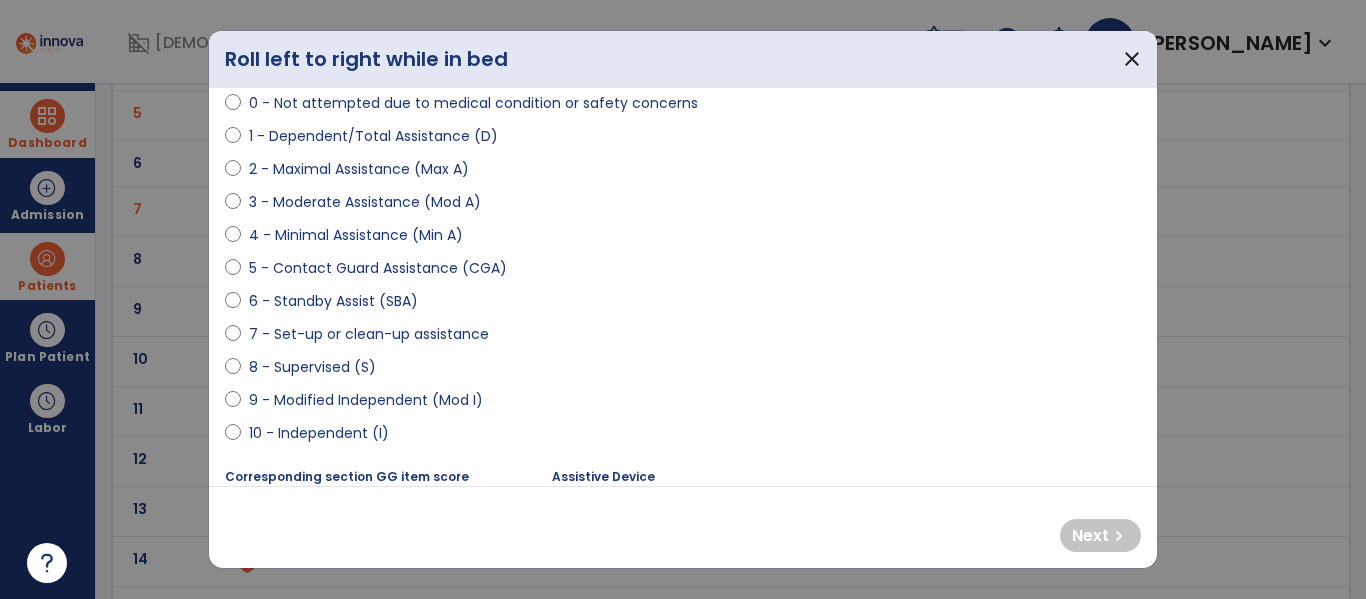 scroll, scrollTop: 217, scrollLeft: 0, axis: vertical 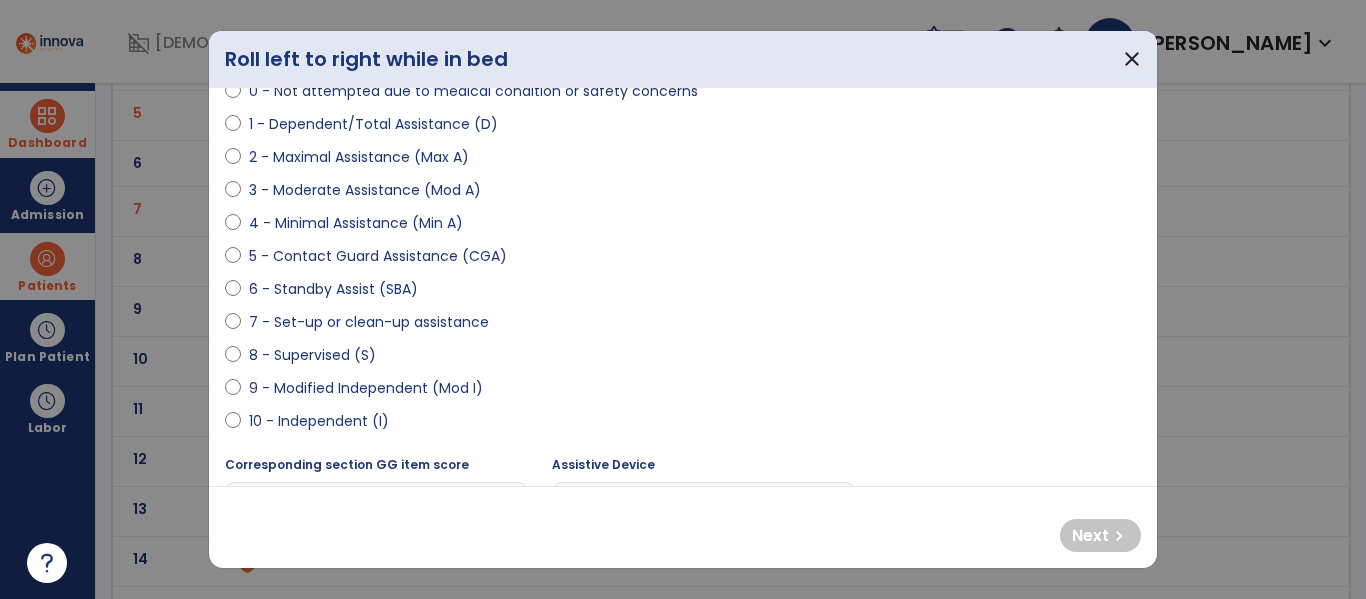 drag, startPoint x: 397, startPoint y: 388, endPoint x: 529, endPoint y: 401, distance: 132.63861 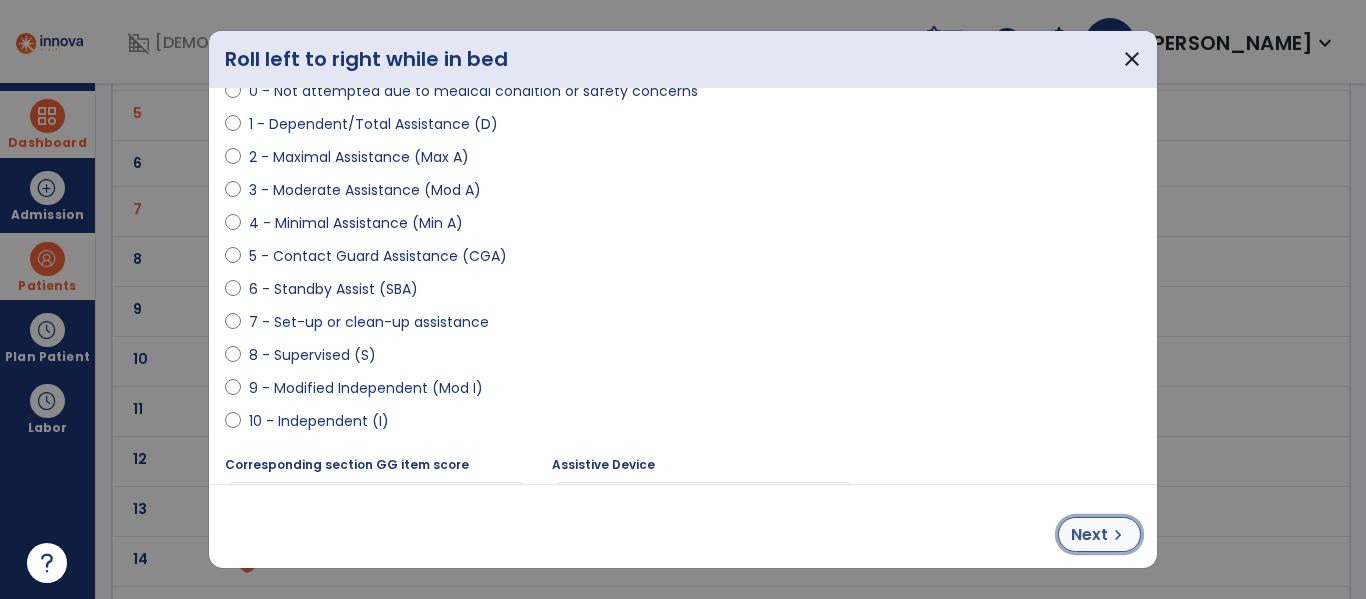 click on "Next" at bounding box center [1089, 535] 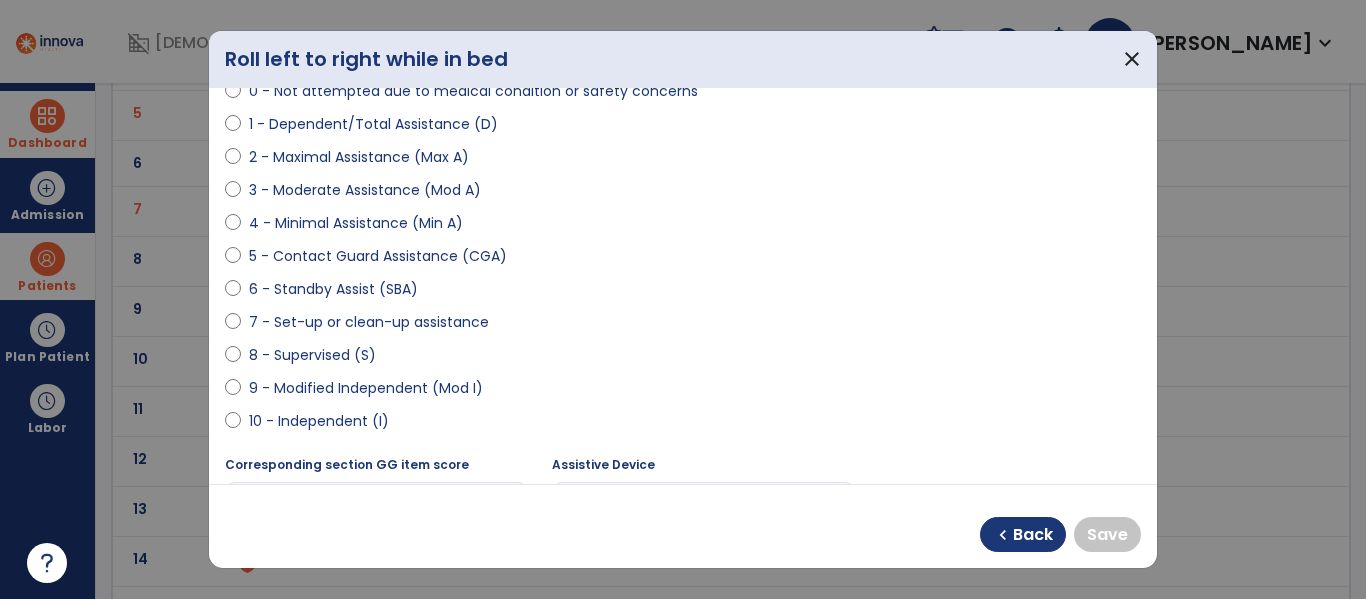 click on "9 - Modified Independent (Mod I)" at bounding box center (366, 388) 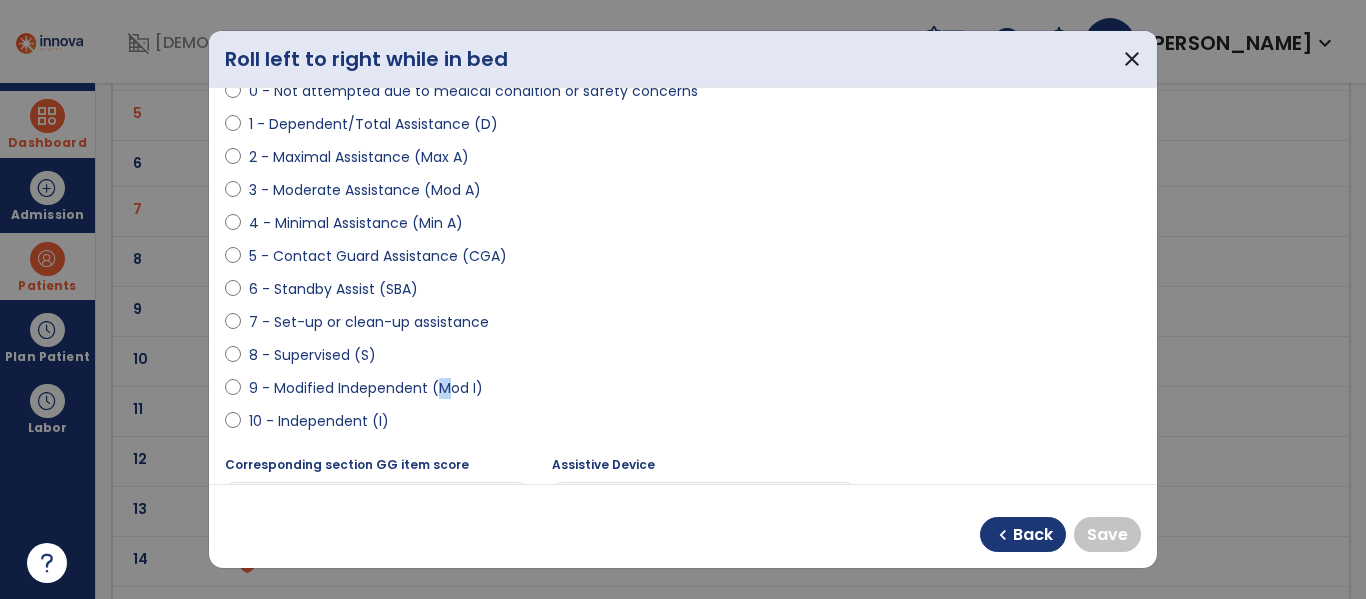 select on "**********" 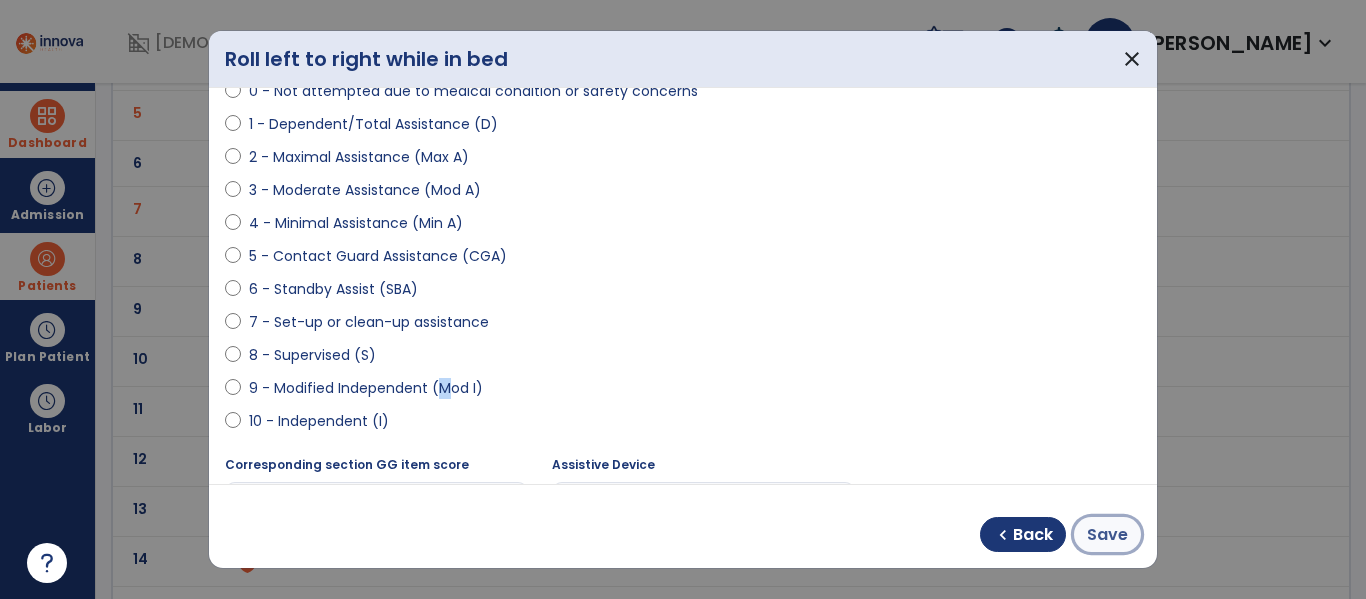 click on "Save" at bounding box center (1107, 535) 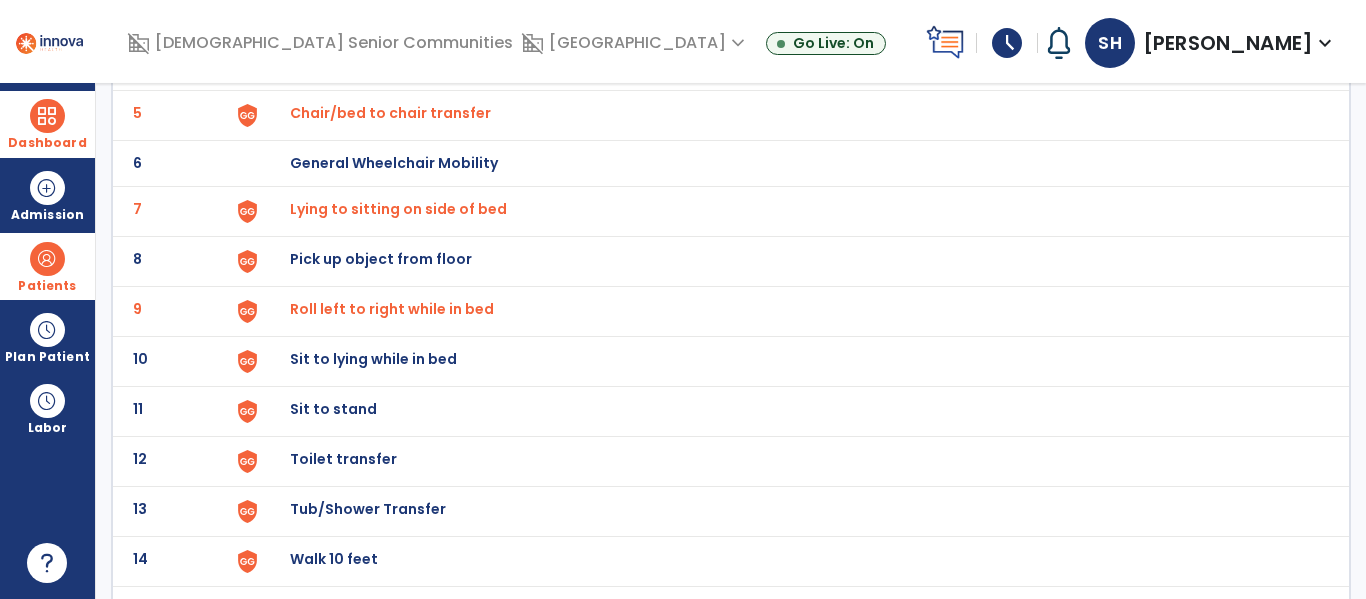scroll, scrollTop: 0, scrollLeft: 0, axis: both 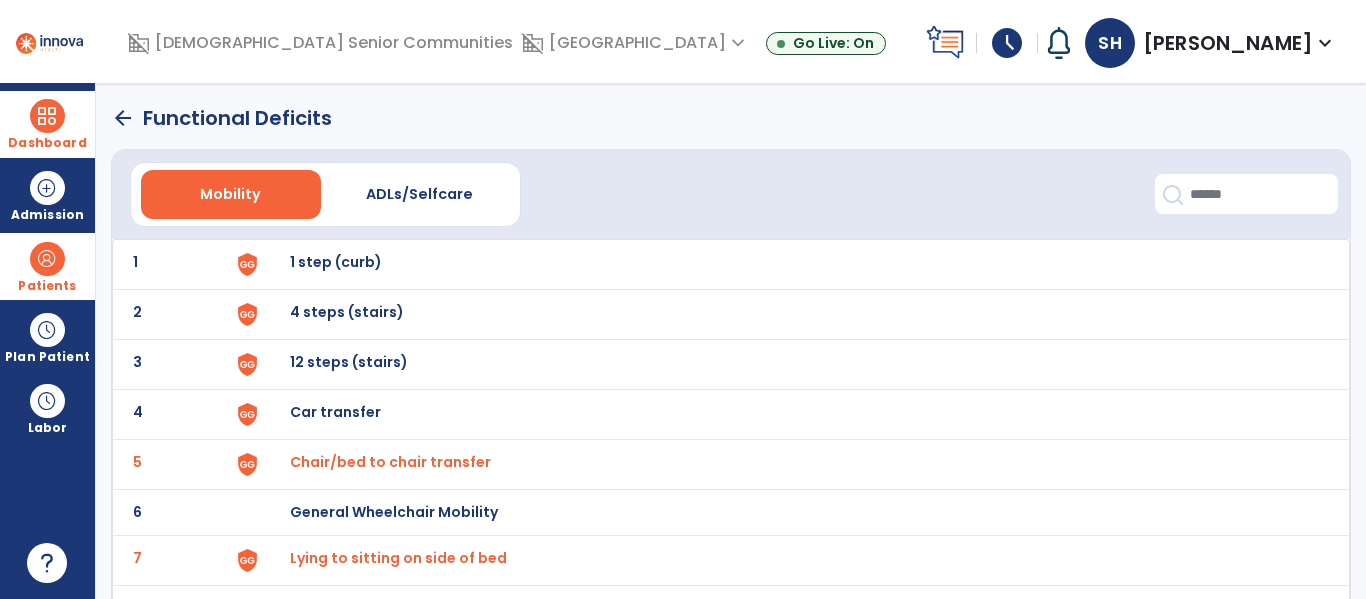 click on "Dashboard" at bounding box center [47, 124] 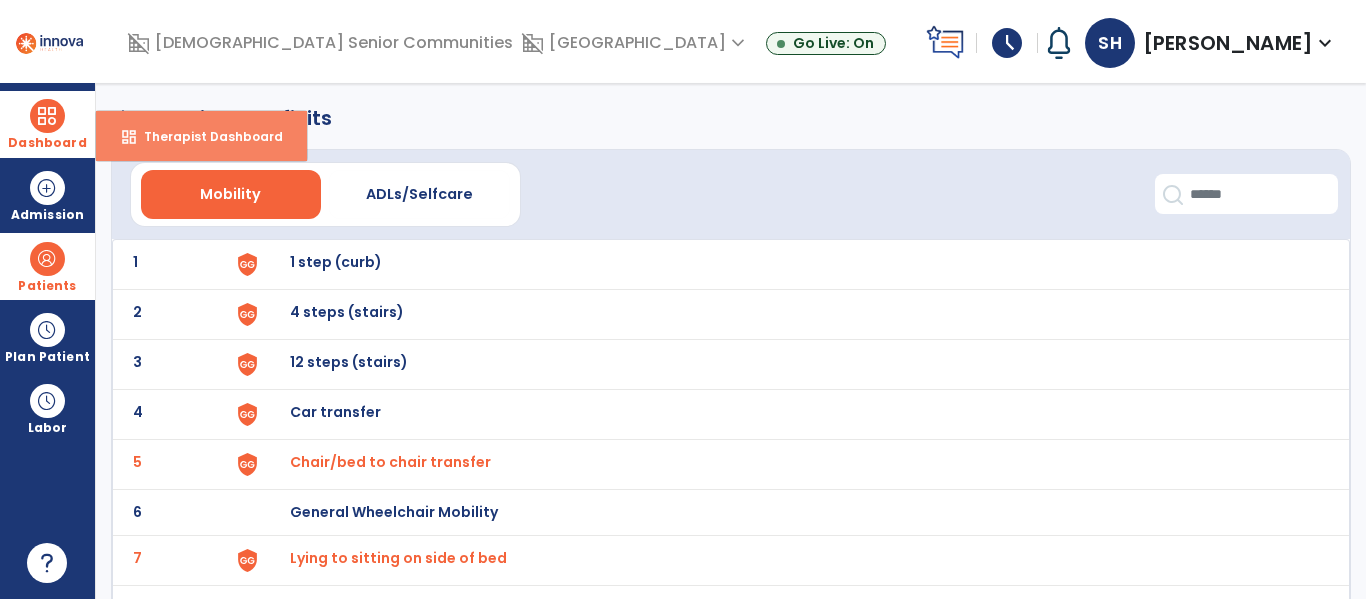 click on "dashboard  Therapist Dashboard" at bounding box center (201, 136) 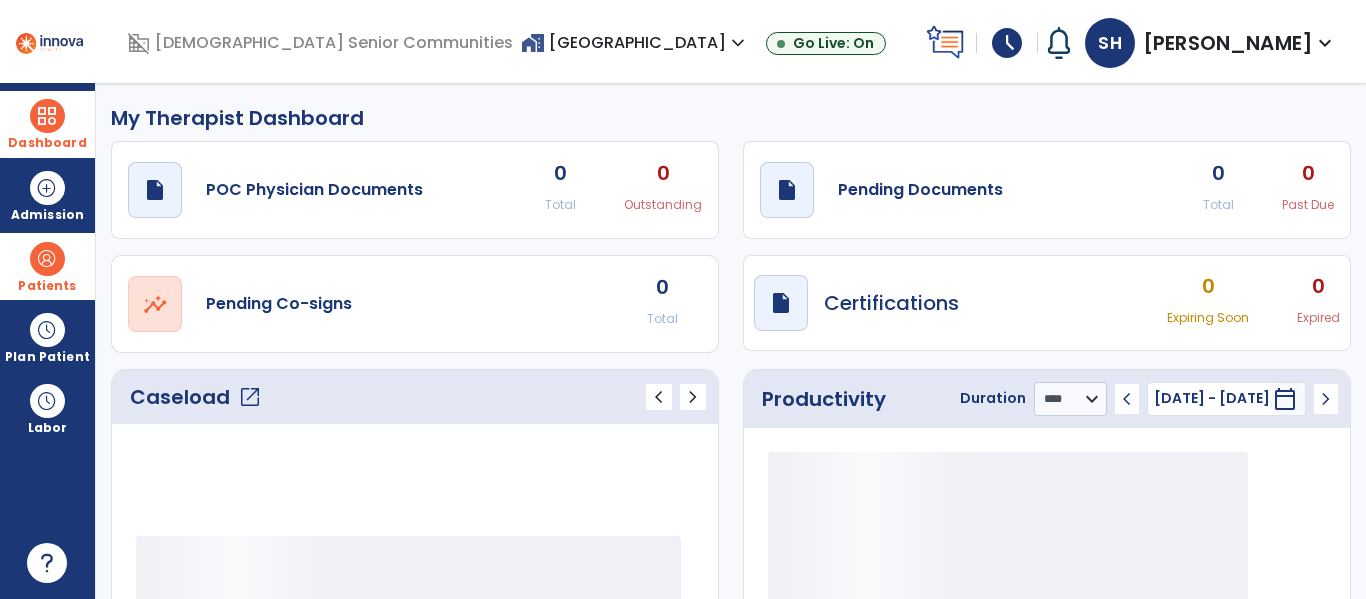 scroll, scrollTop: 20, scrollLeft: 0, axis: vertical 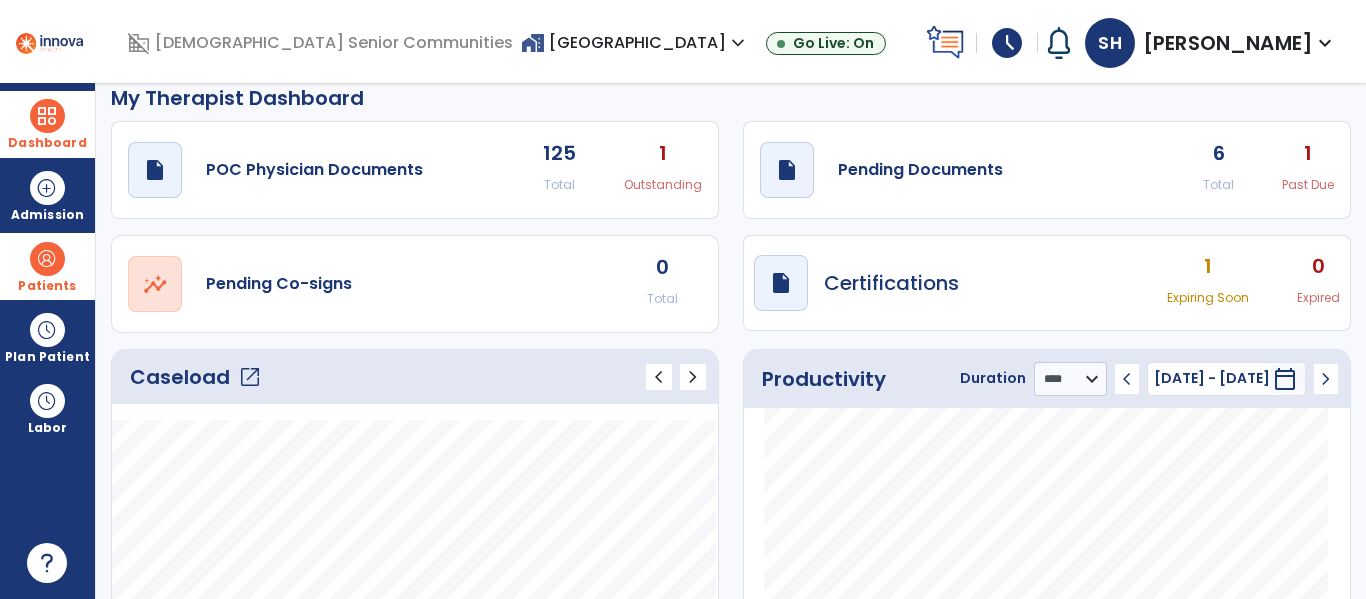 click on "open_in_new" 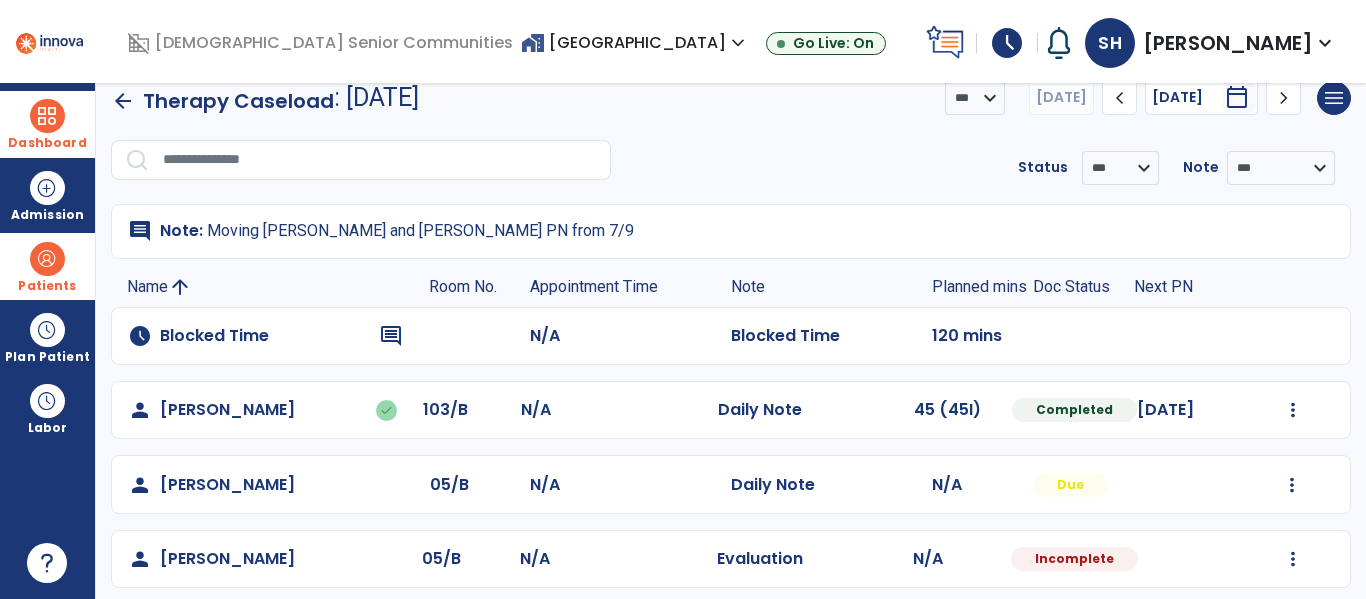 scroll, scrollTop: 0, scrollLeft: 0, axis: both 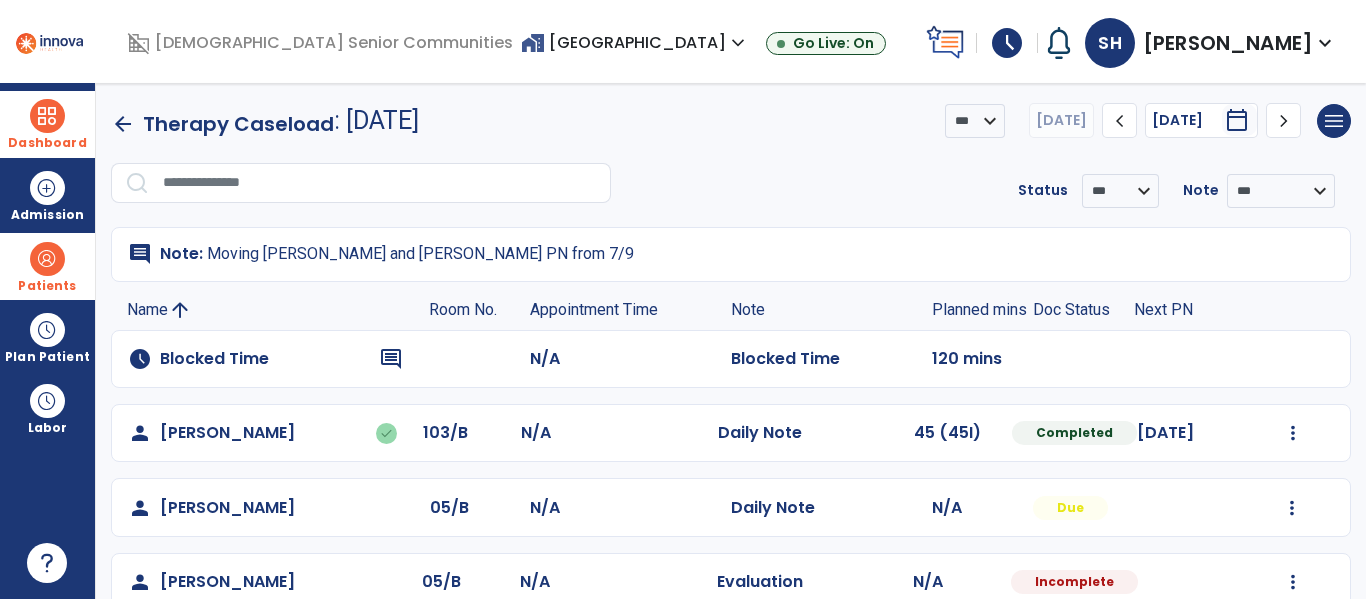 click on "chevron_right" 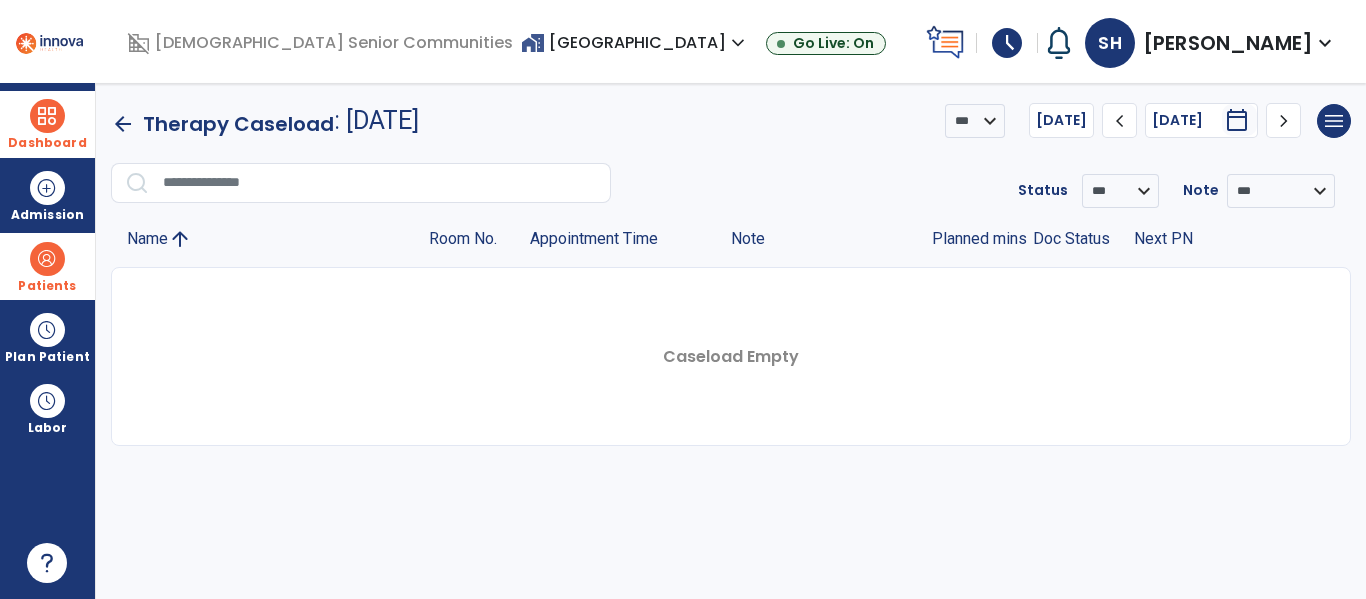 click on "chevron_right" 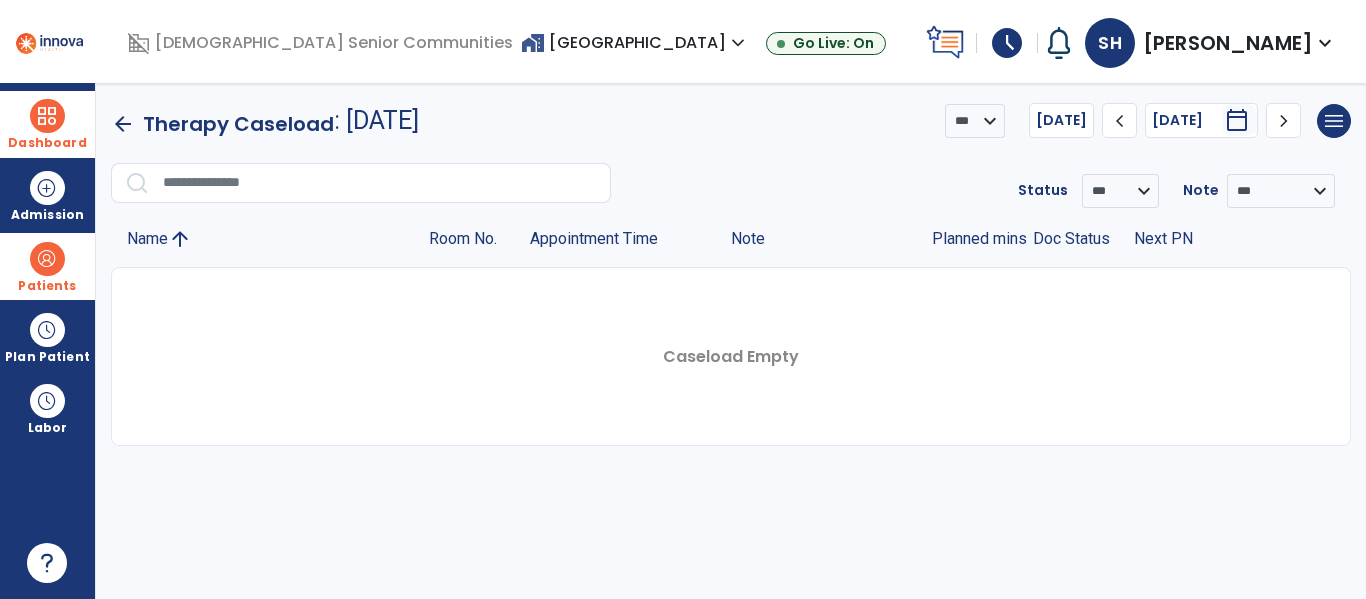 click on "chevron_right" 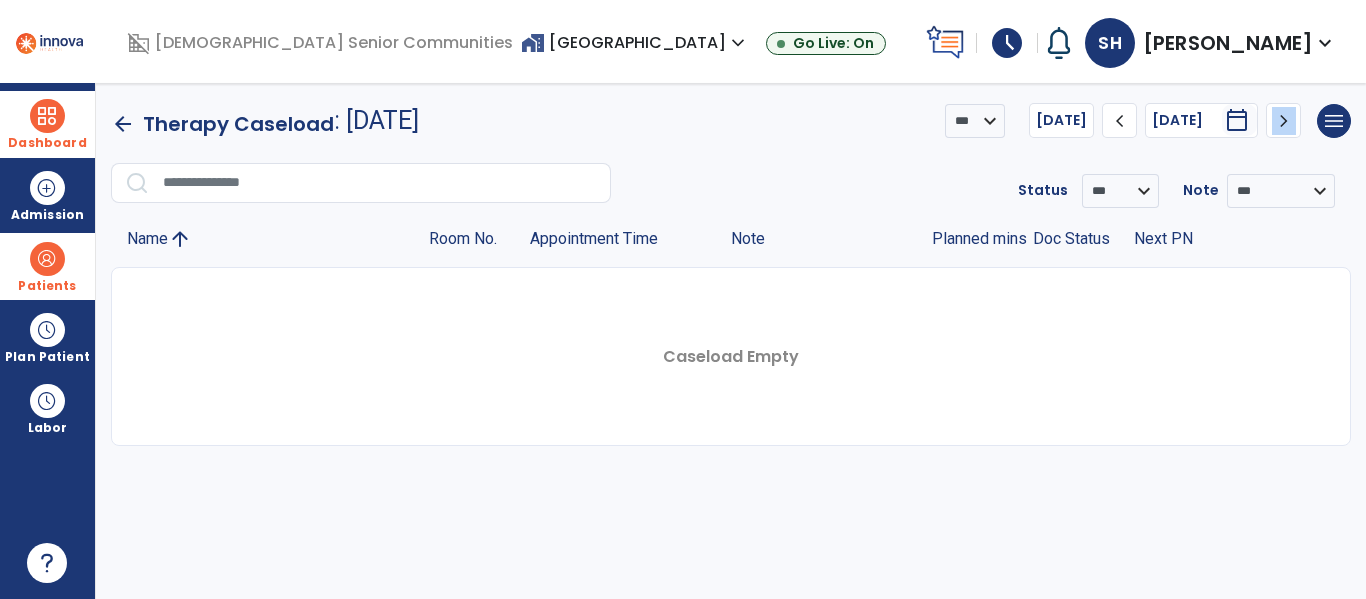 click on "chevron_right" 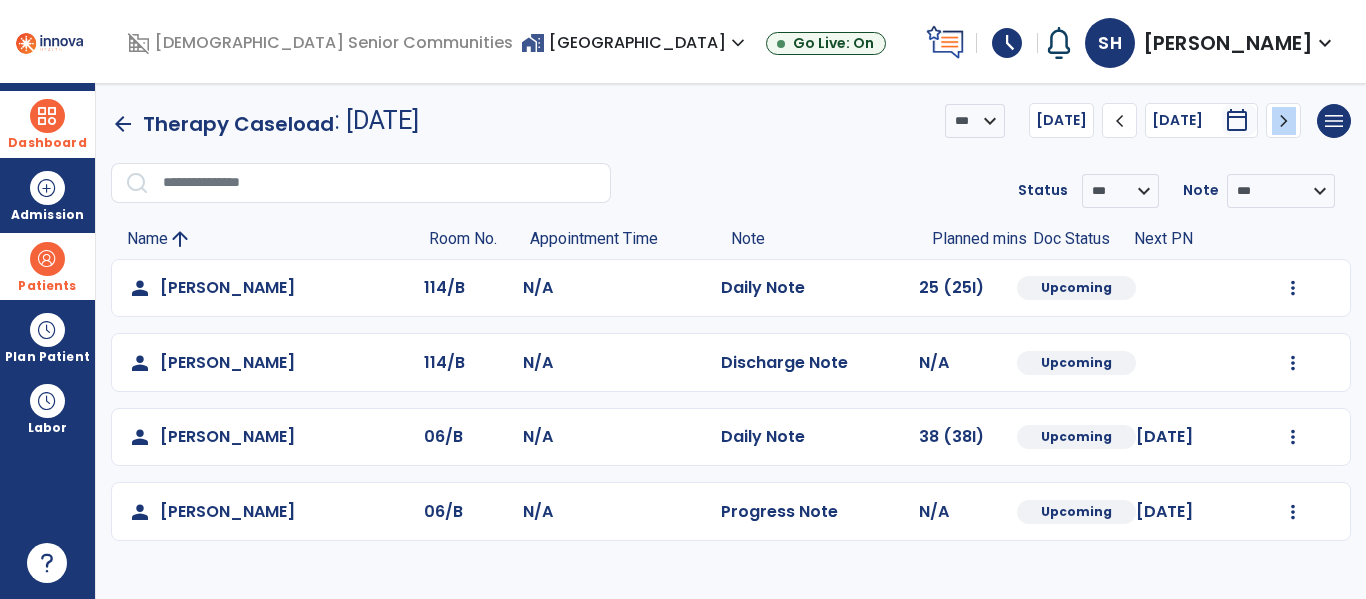 click on "chevron_right" 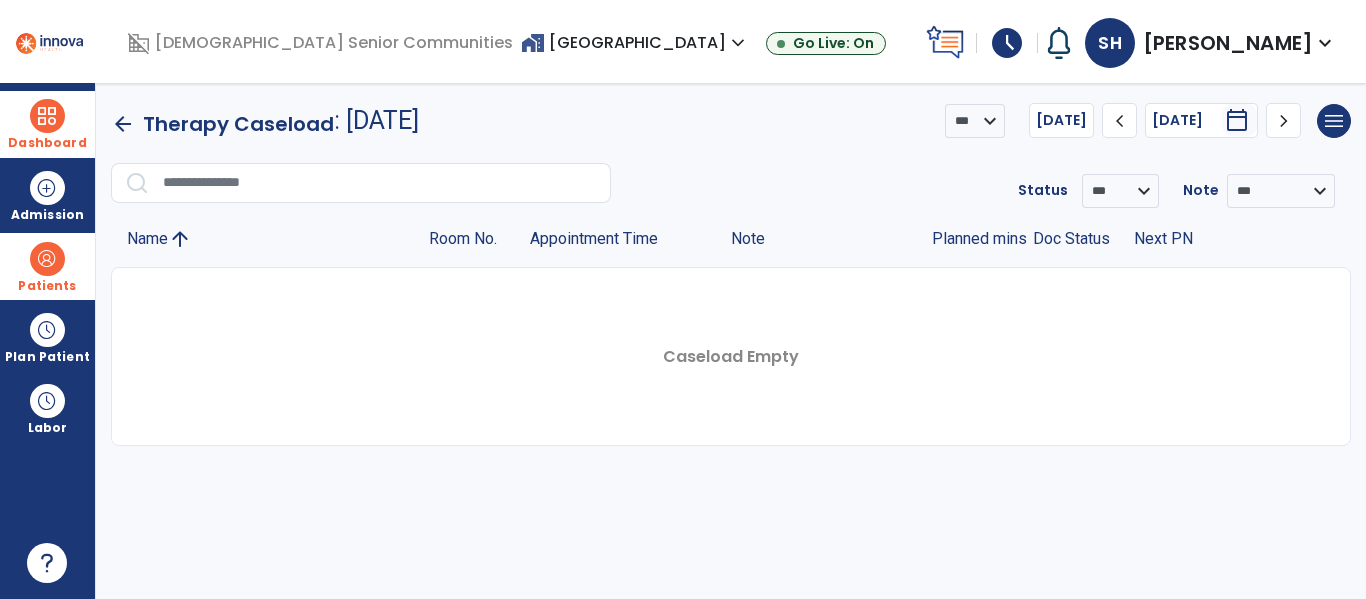 click on "chevron_left" 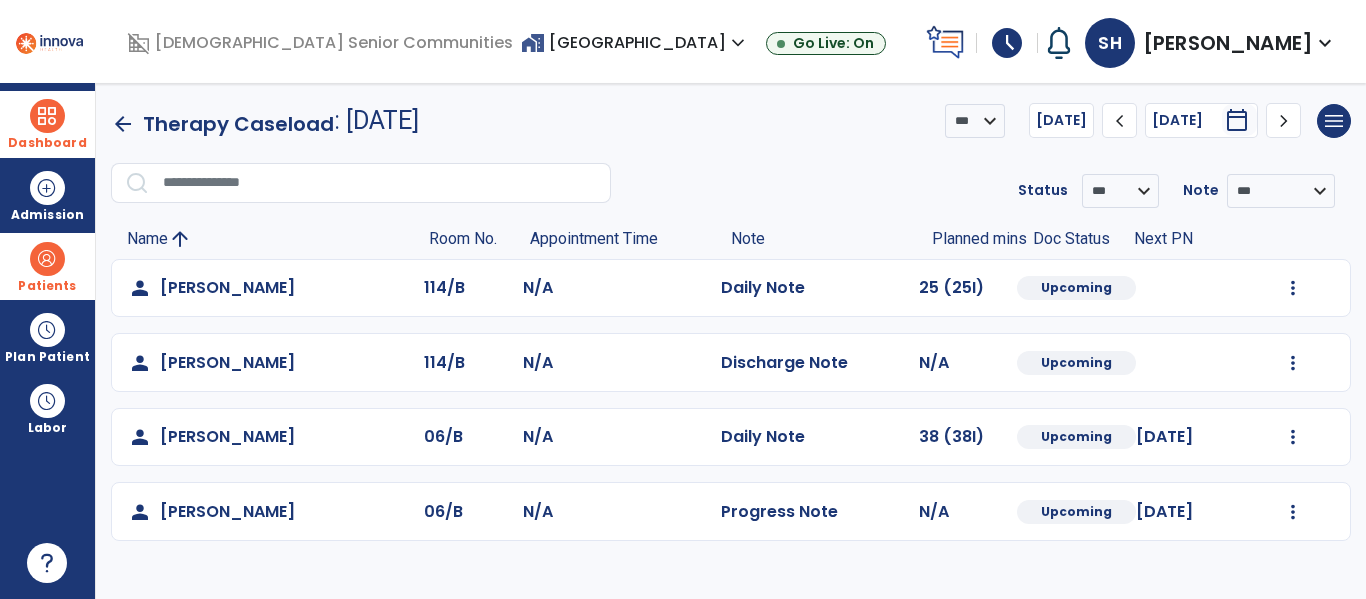 click on "chevron_right" 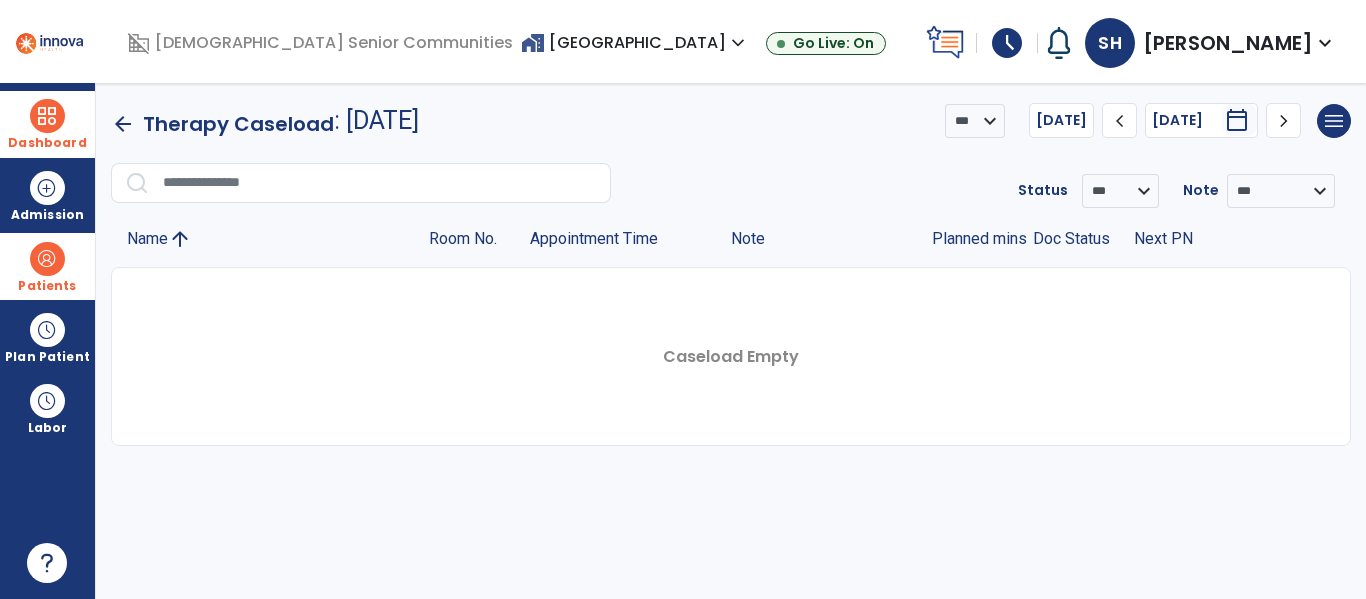click on "chevron_right" 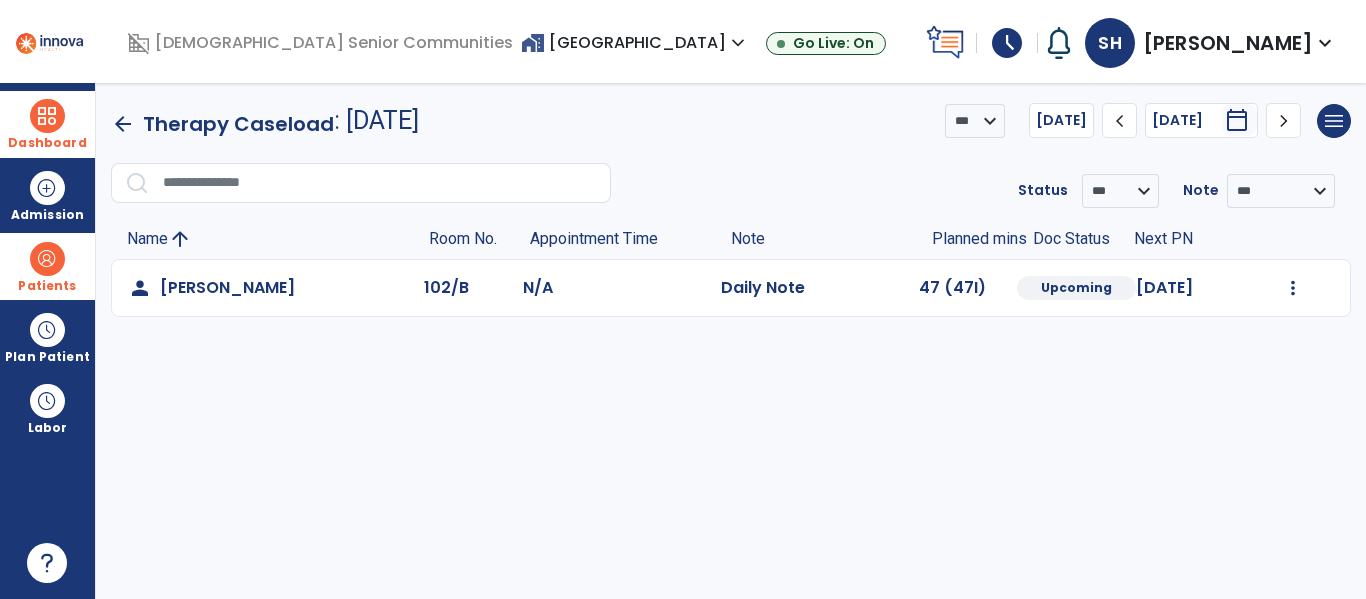 click on "chevron_right" 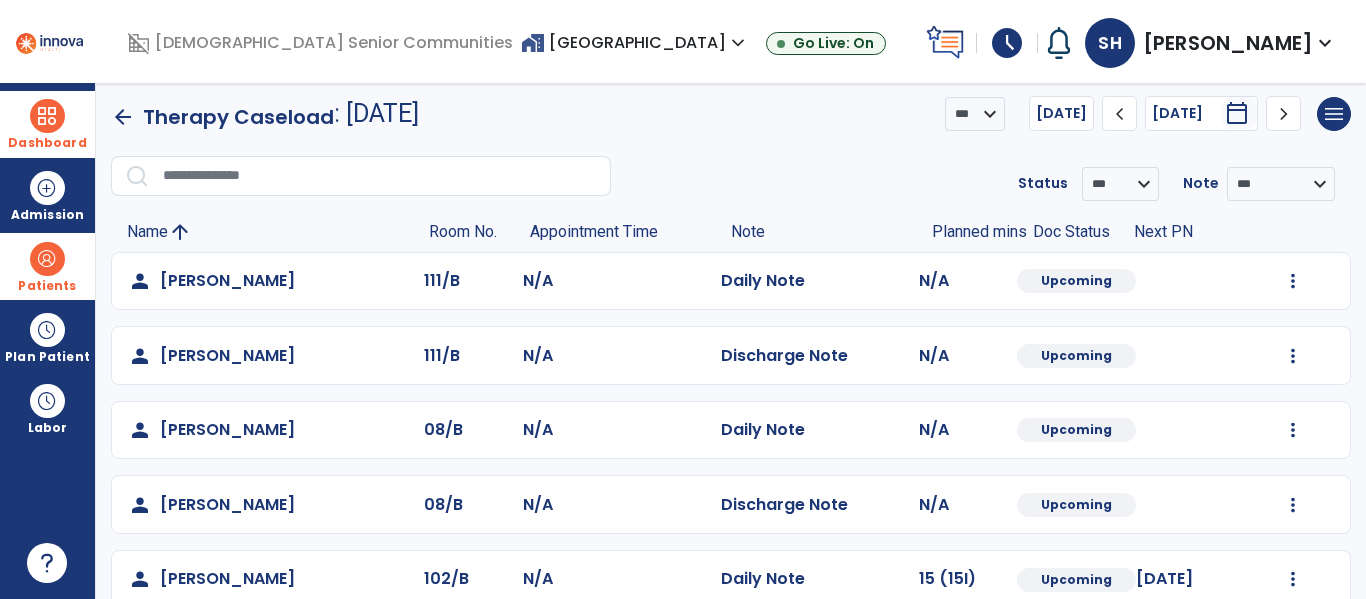 scroll, scrollTop: 0, scrollLeft: 0, axis: both 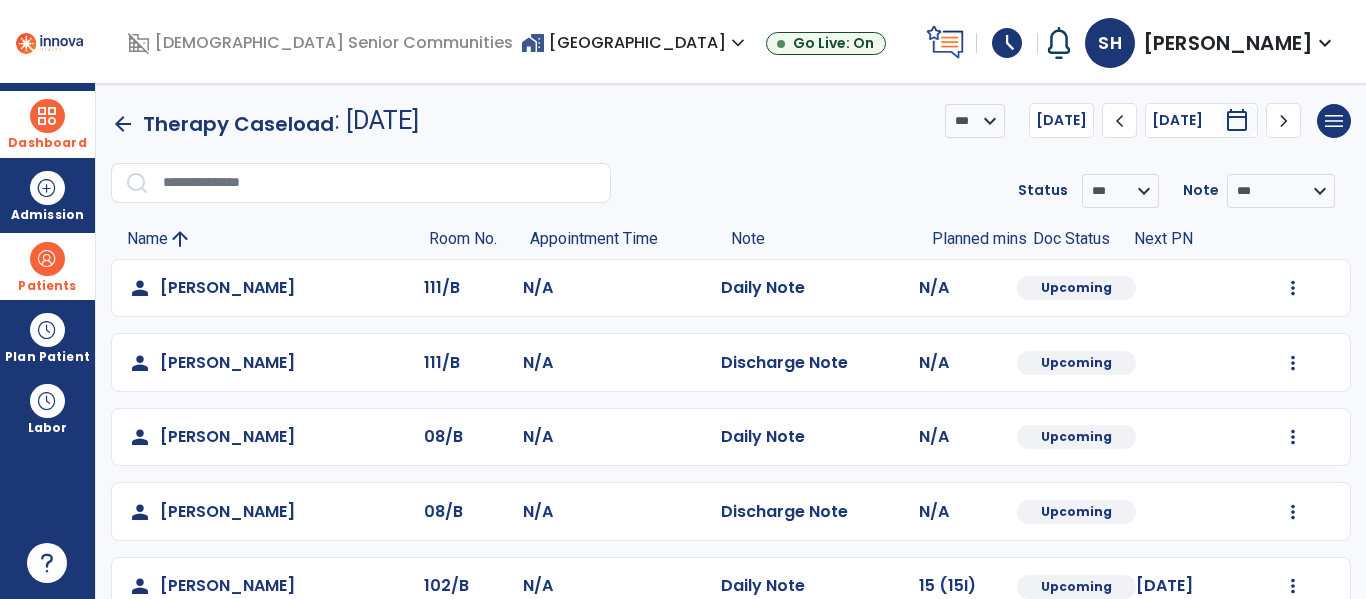 click on "arrow_back" 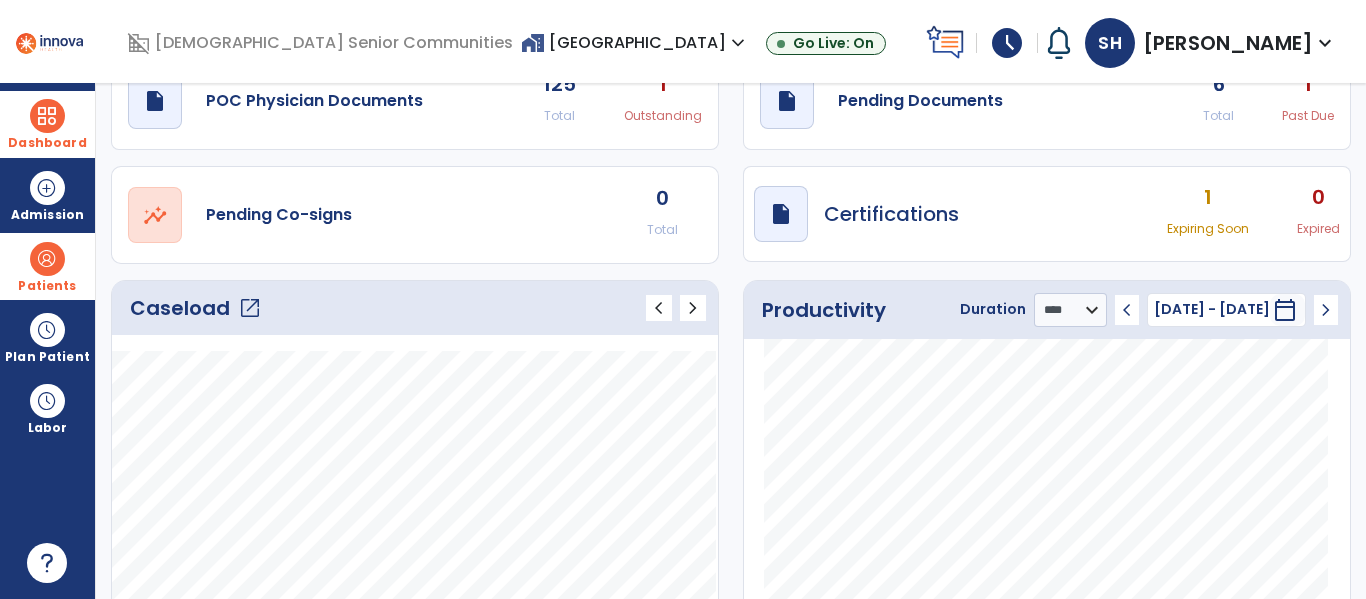 scroll, scrollTop: 73, scrollLeft: 0, axis: vertical 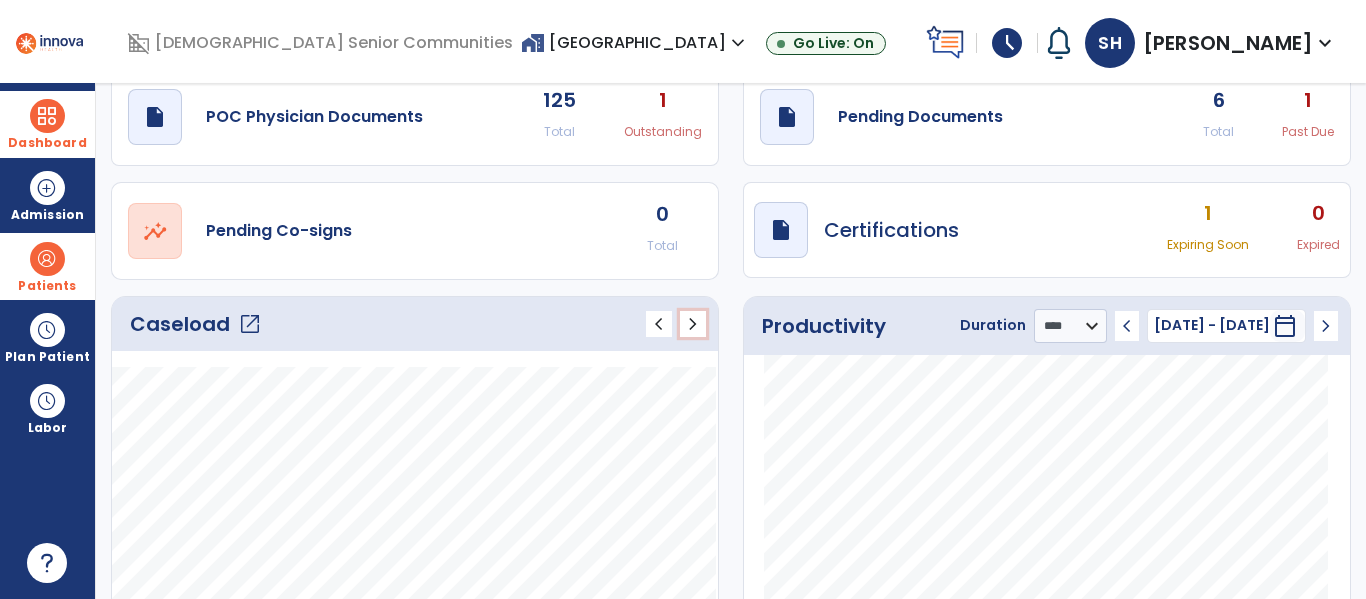 click on "chevron_right" 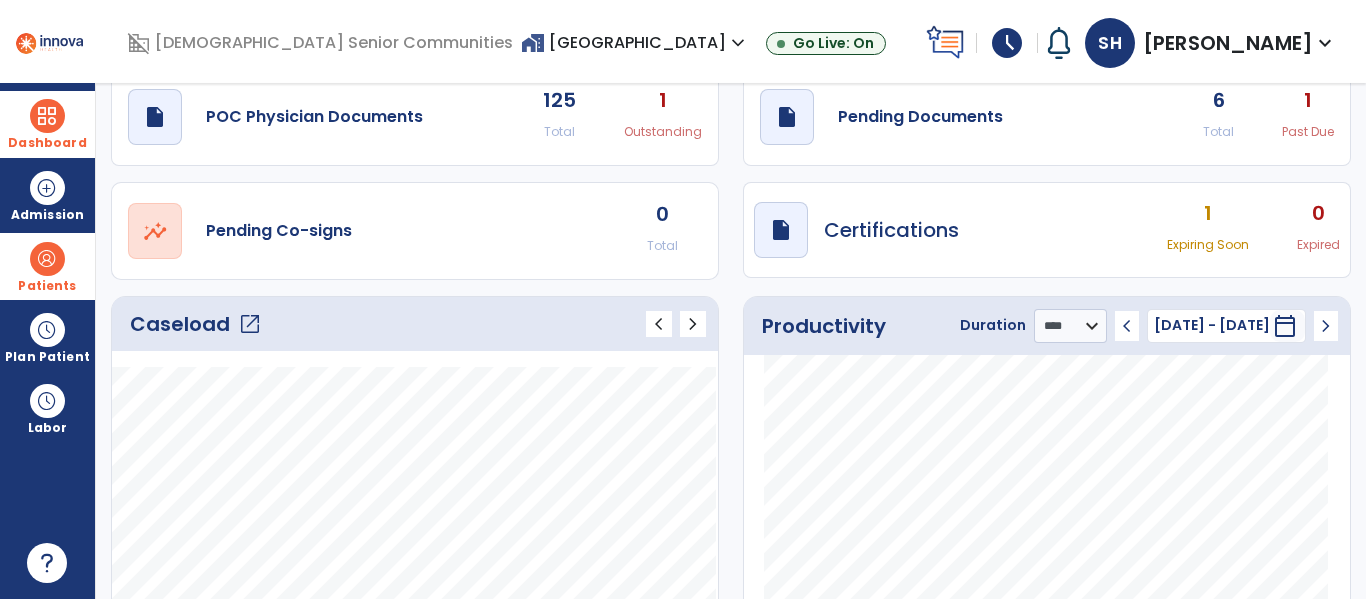 click on "open_in_new" 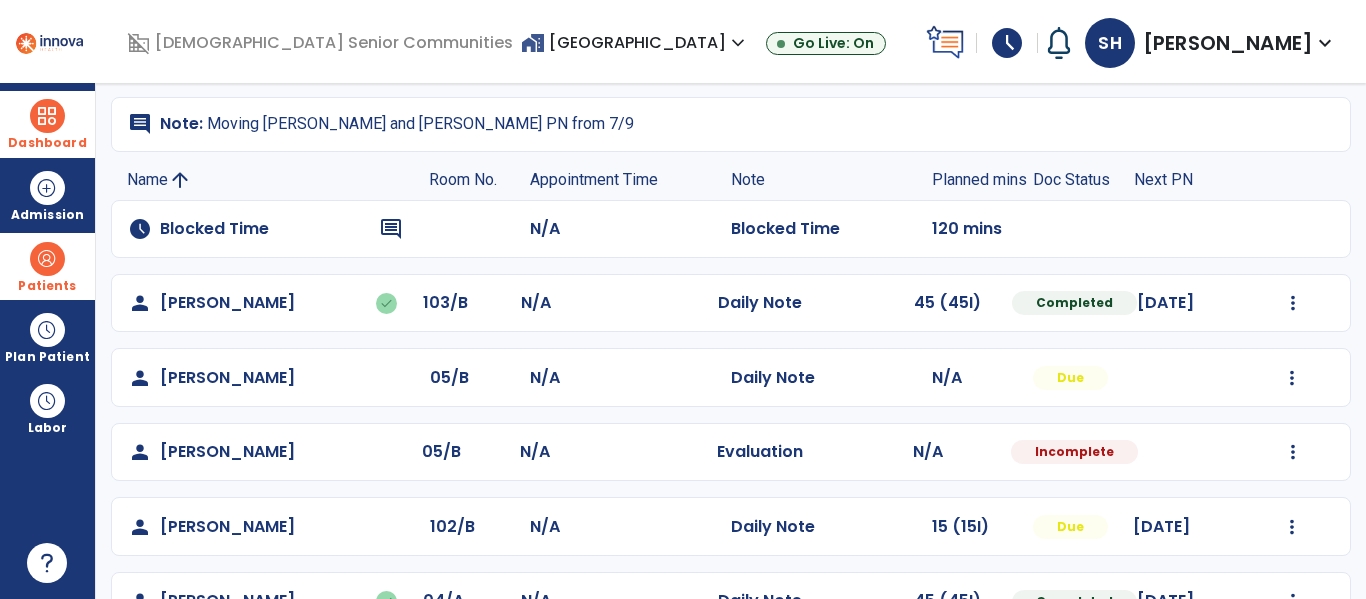 scroll, scrollTop: 0, scrollLeft: 0, axis: both 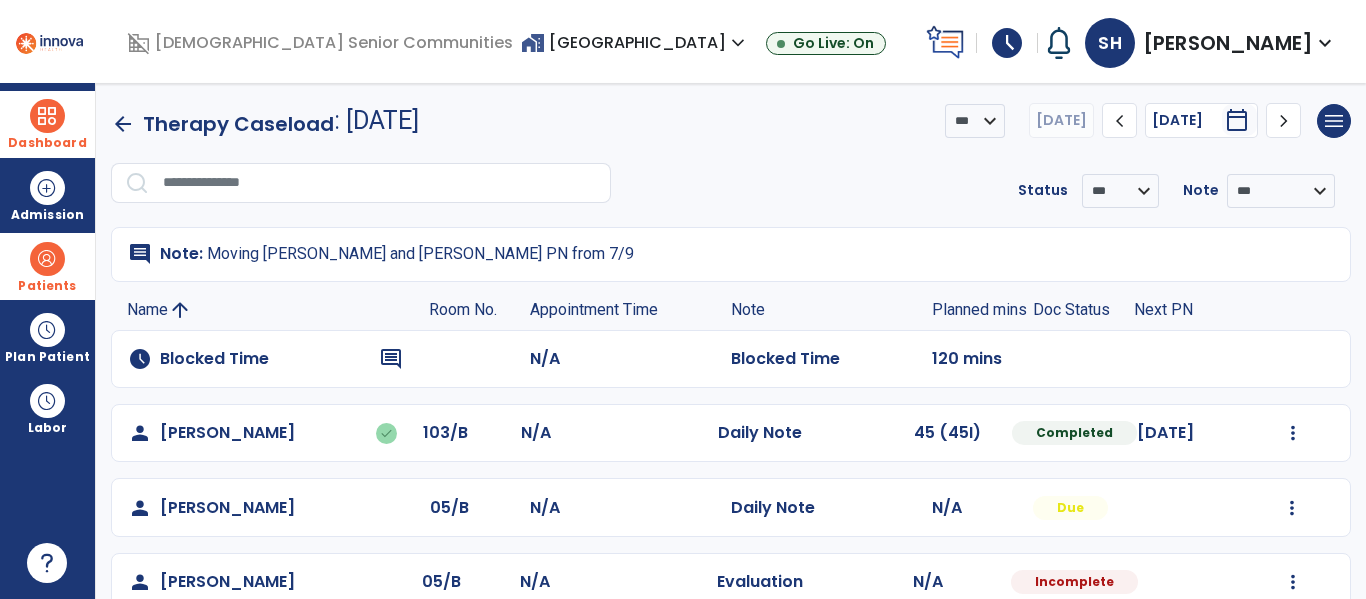 click on "chevron_right" 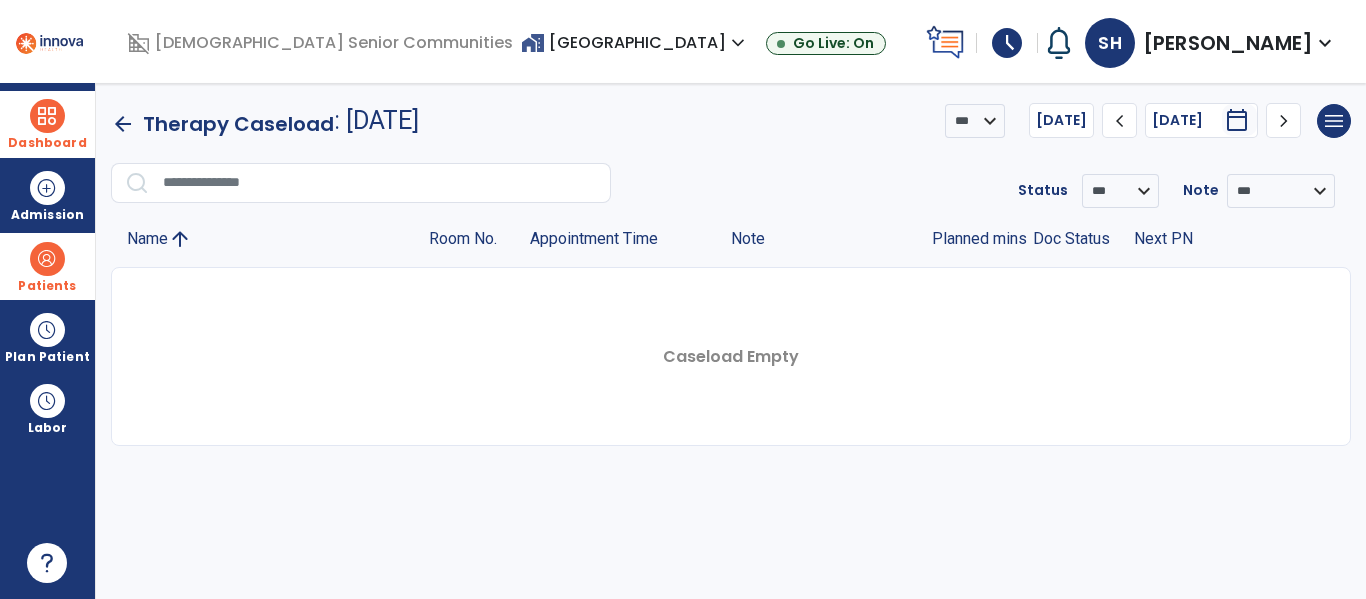 click on "chevron_right" 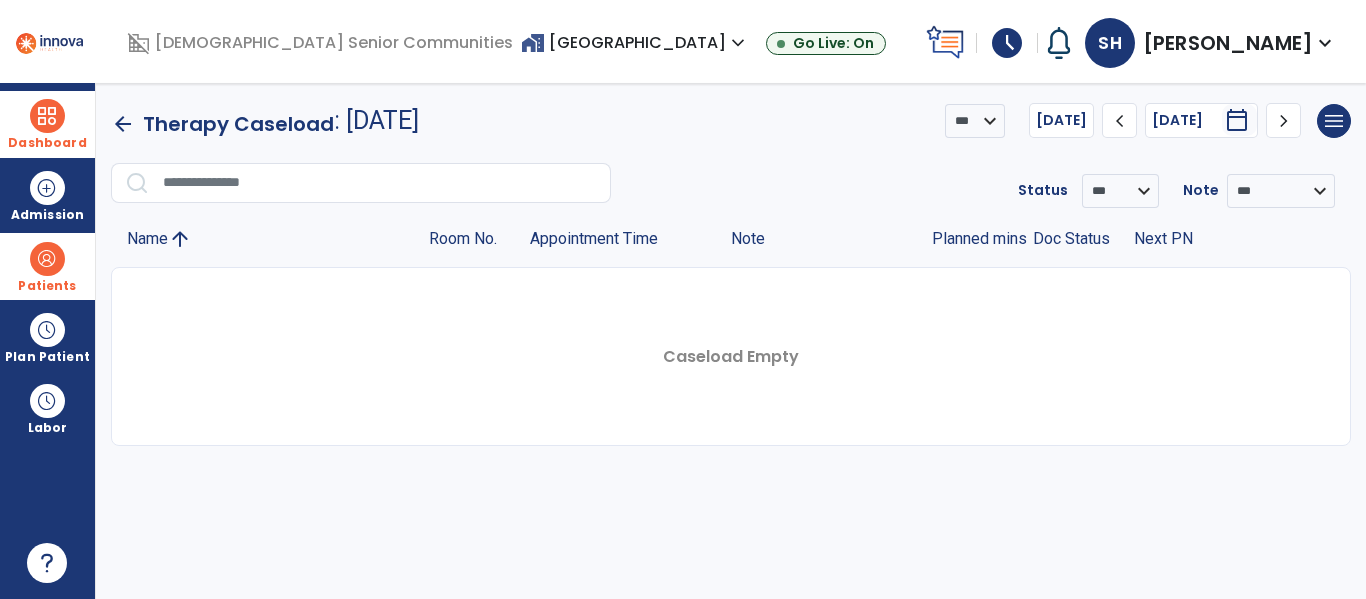 click on "chevron_right" 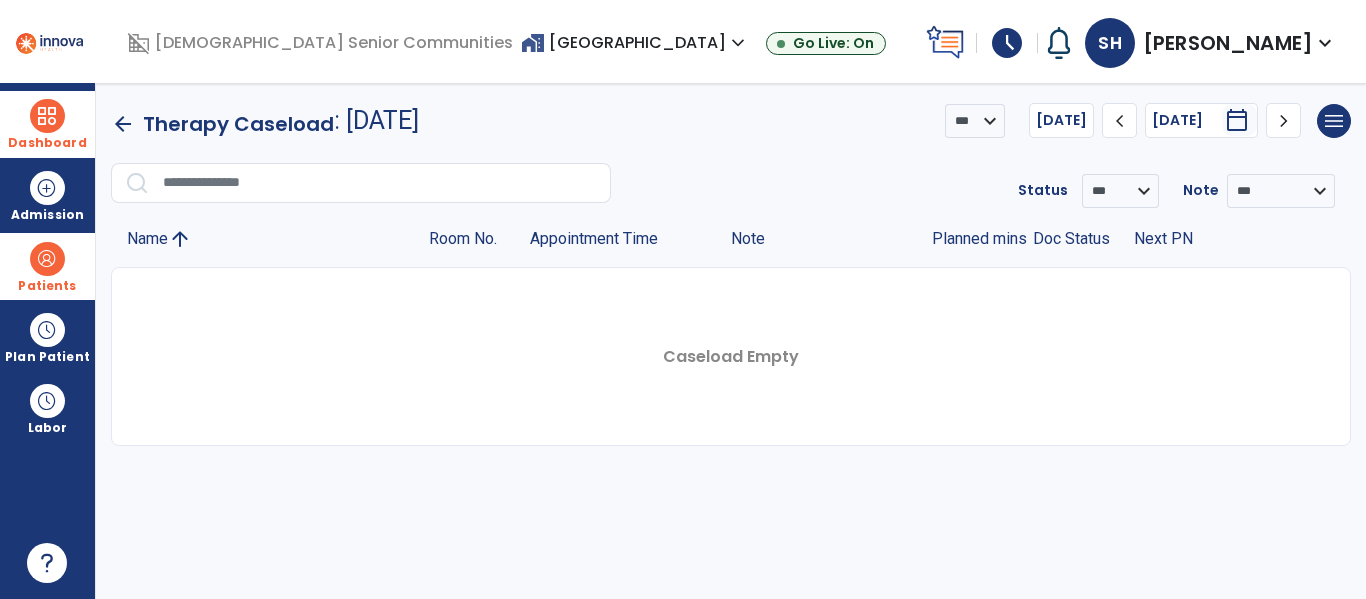click on "chevron_right" 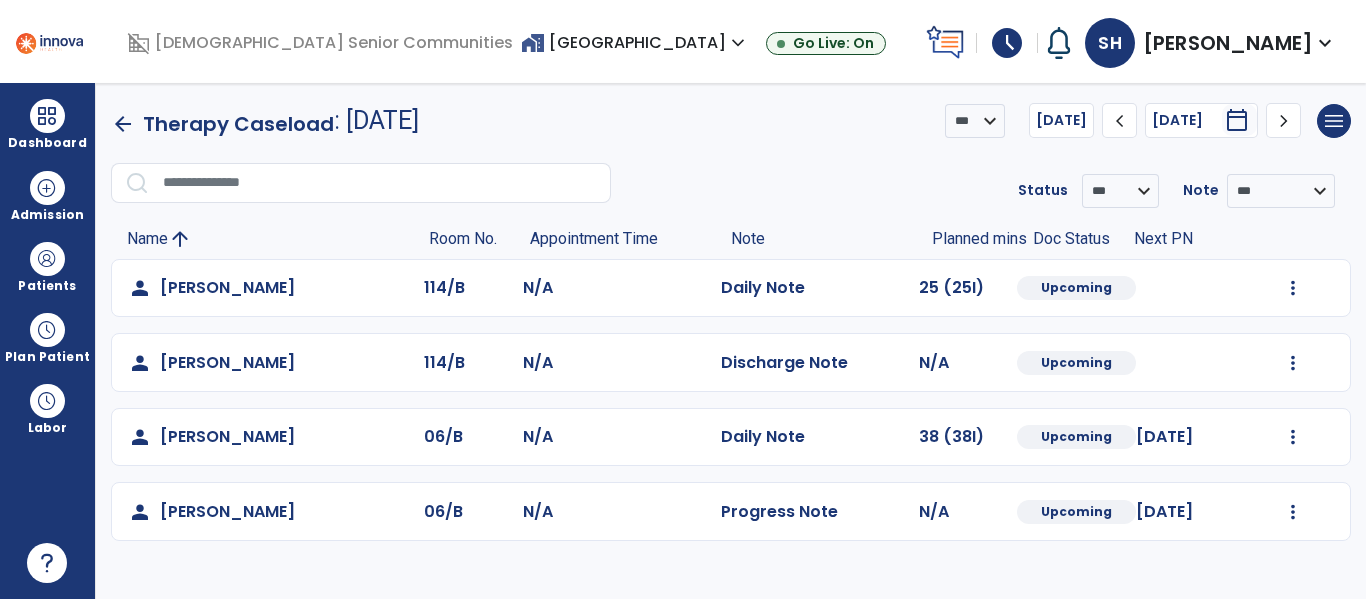 scroll, scrollTop: 0, scrollLeft: 0, axis: both 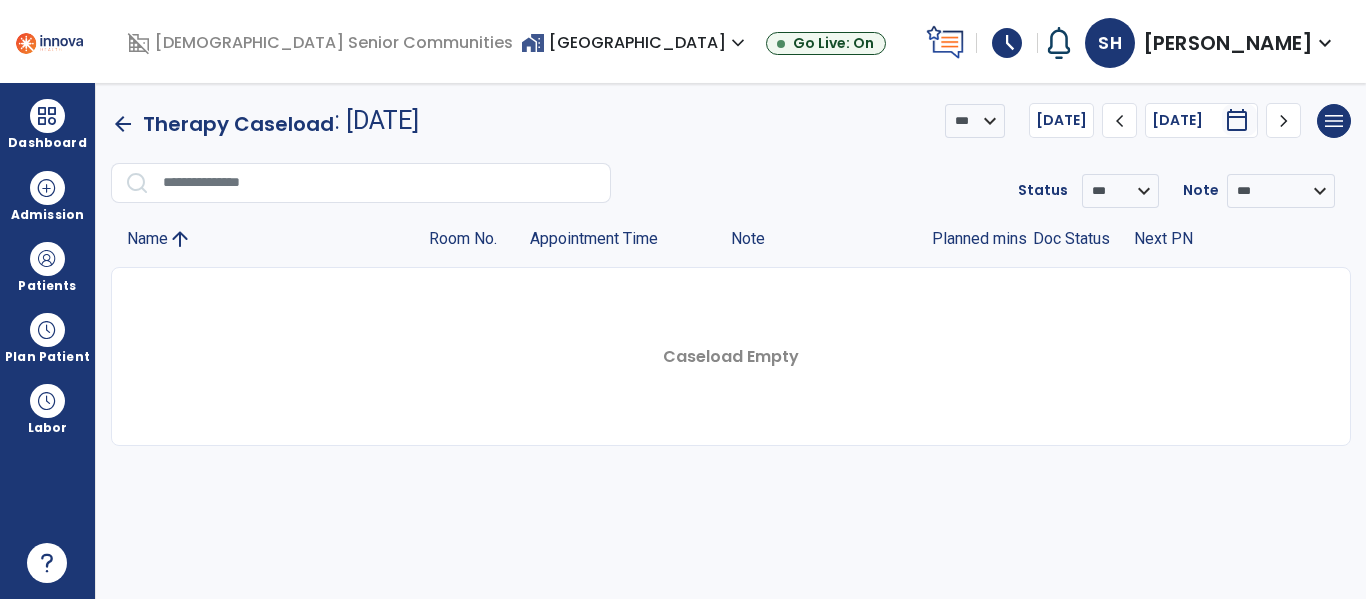 click on "chevron_left" 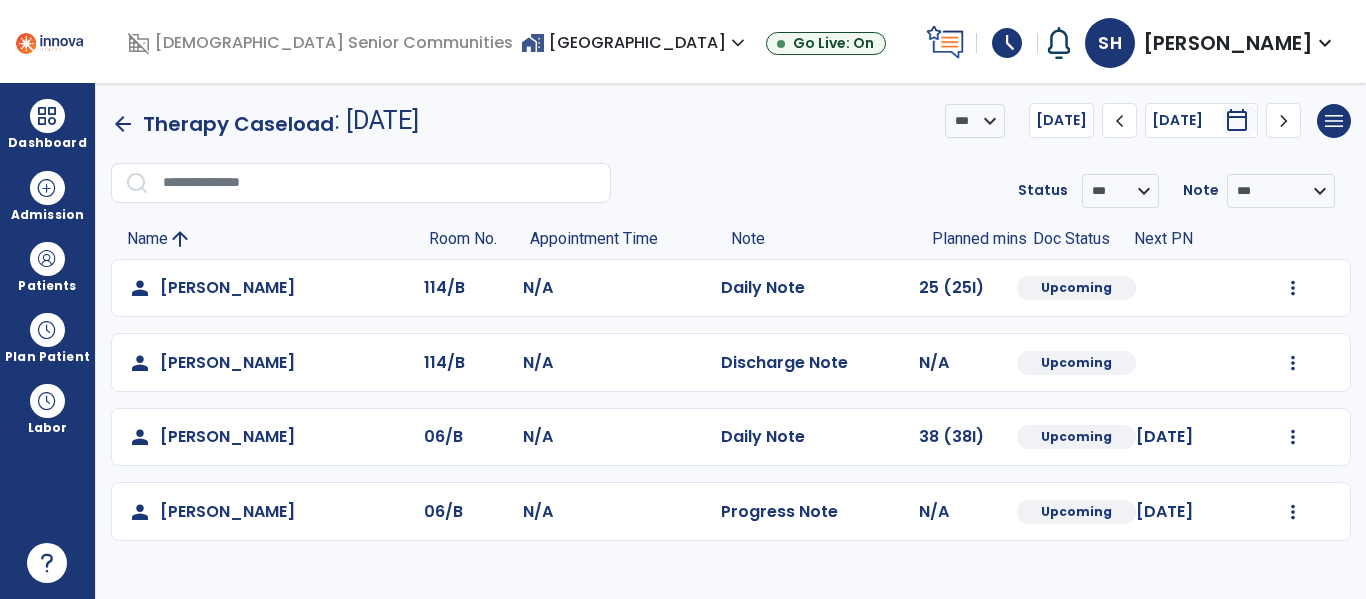 click on "chevron_right" 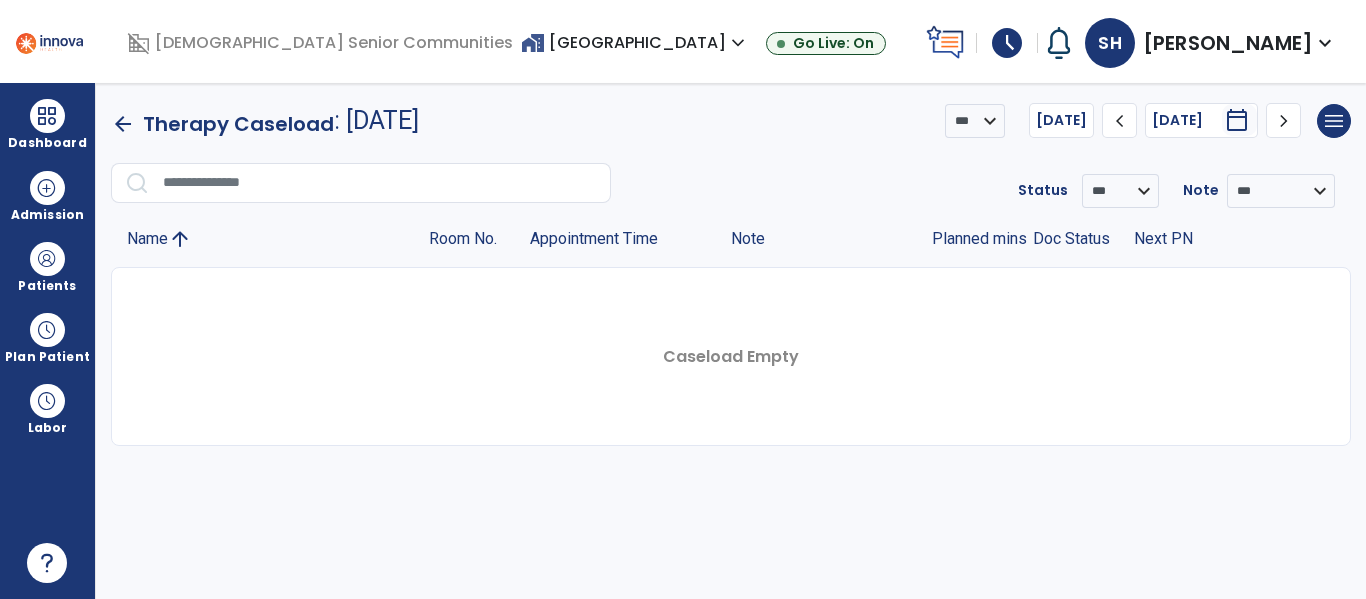 click on "chevron_right" 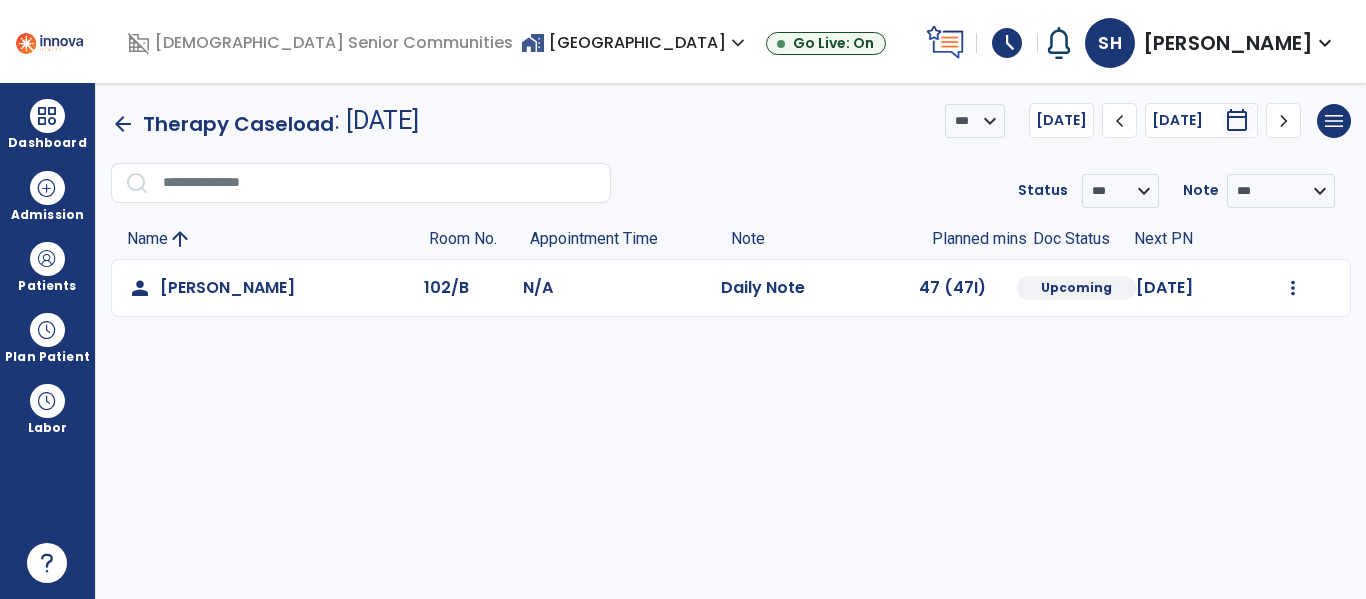 click on "chevron_right" 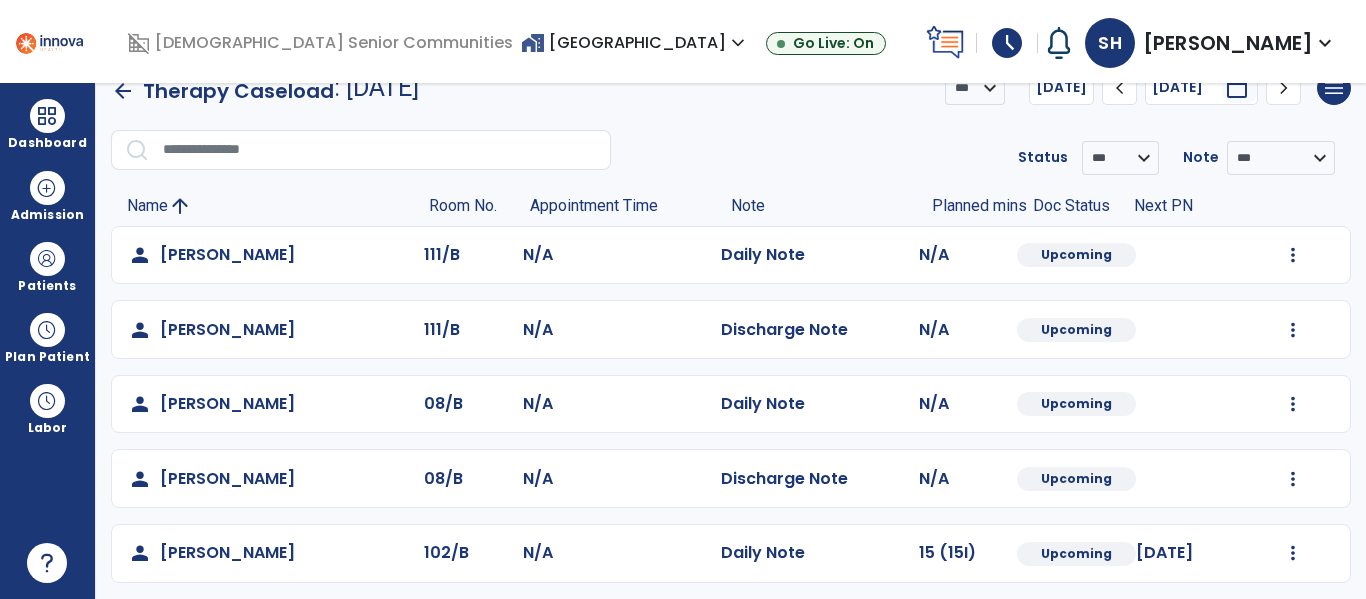 scroll, scrollTop: 0, scrollLeft: 0, axis: both 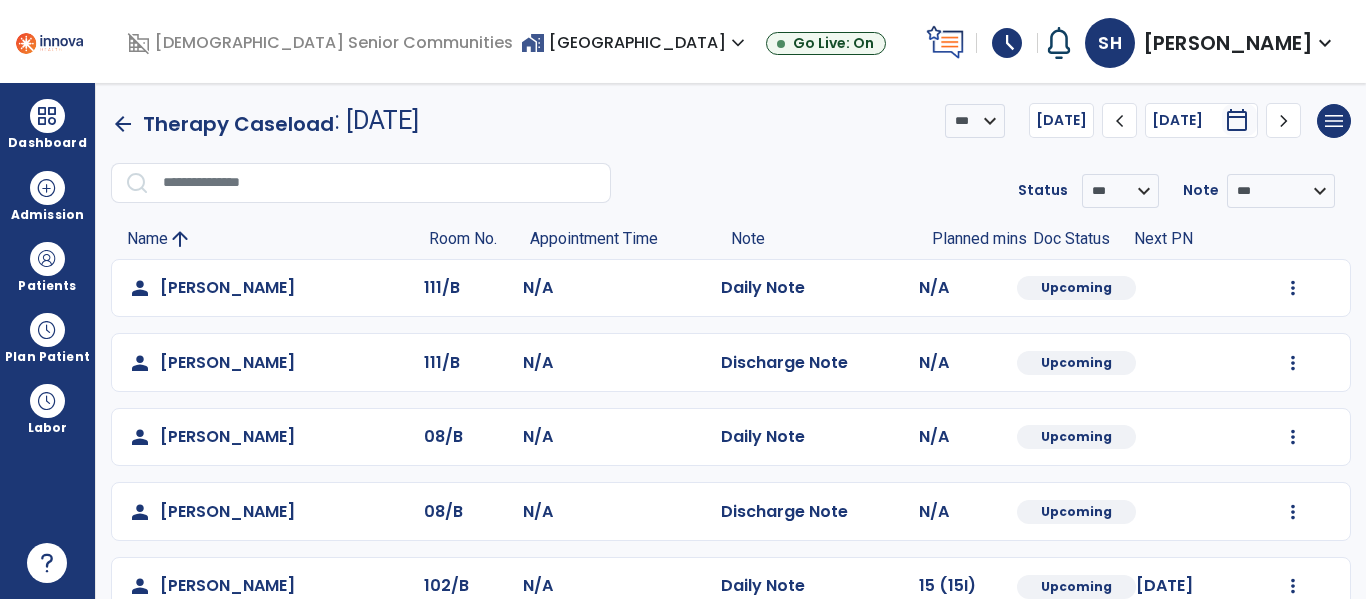 click on "chevron_left" 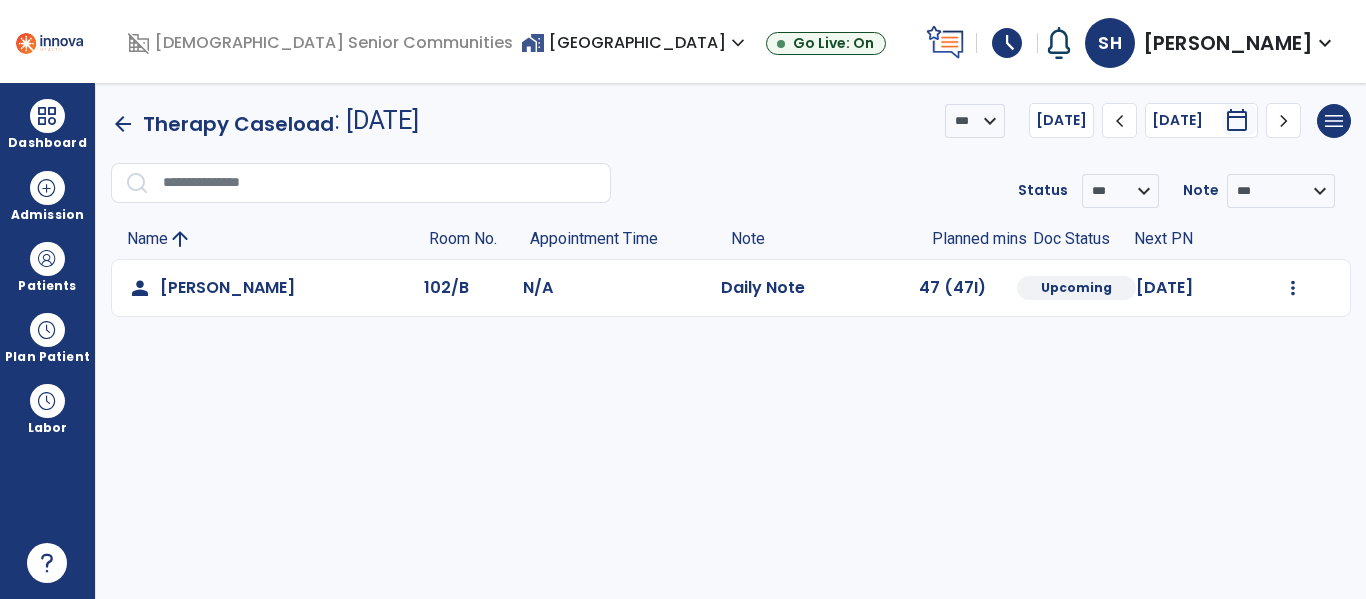 click on "chevron_left" 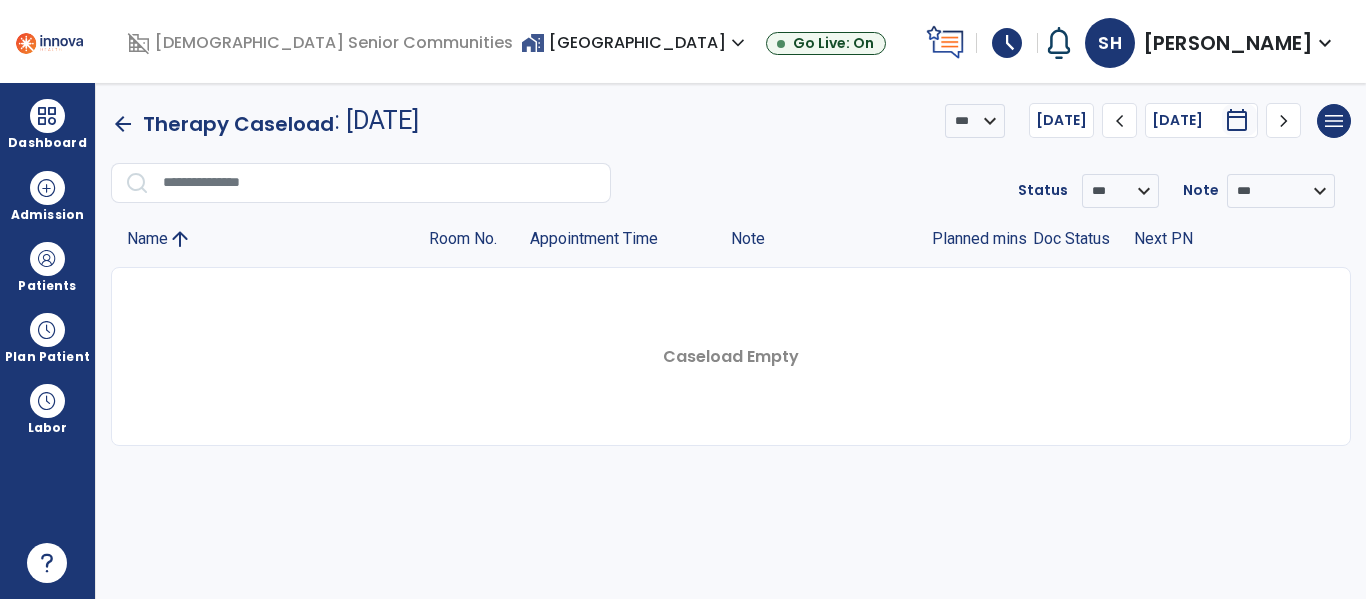 click on "chevron_left" 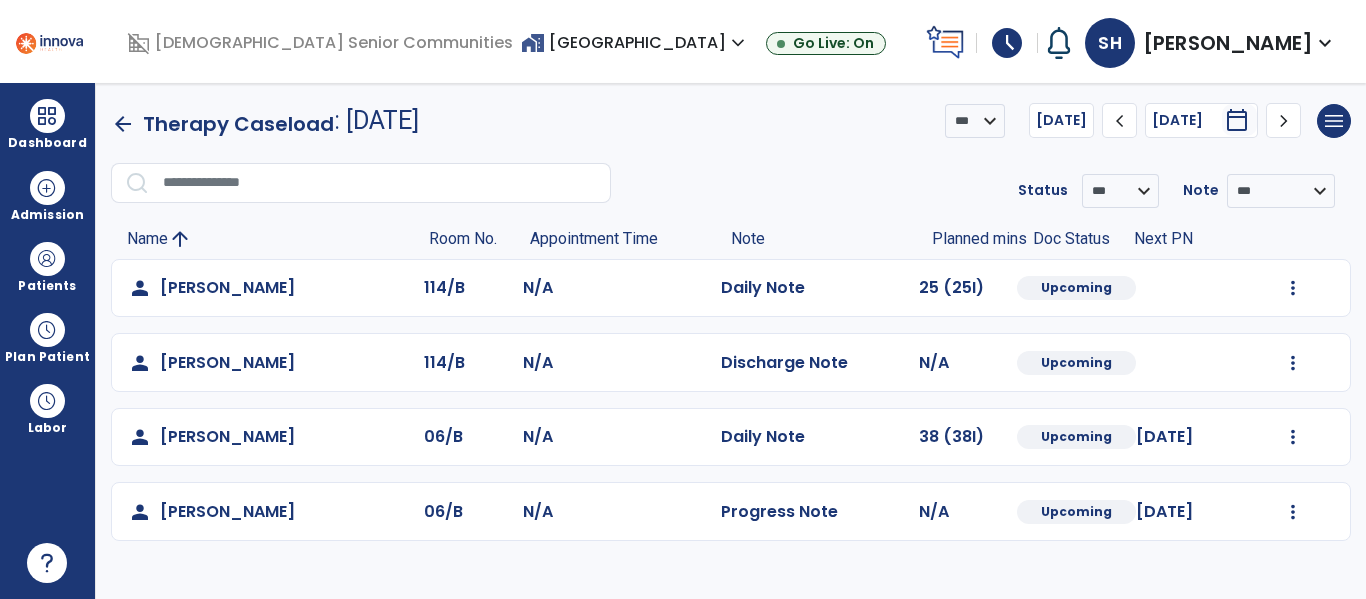 click on "chevron_right" 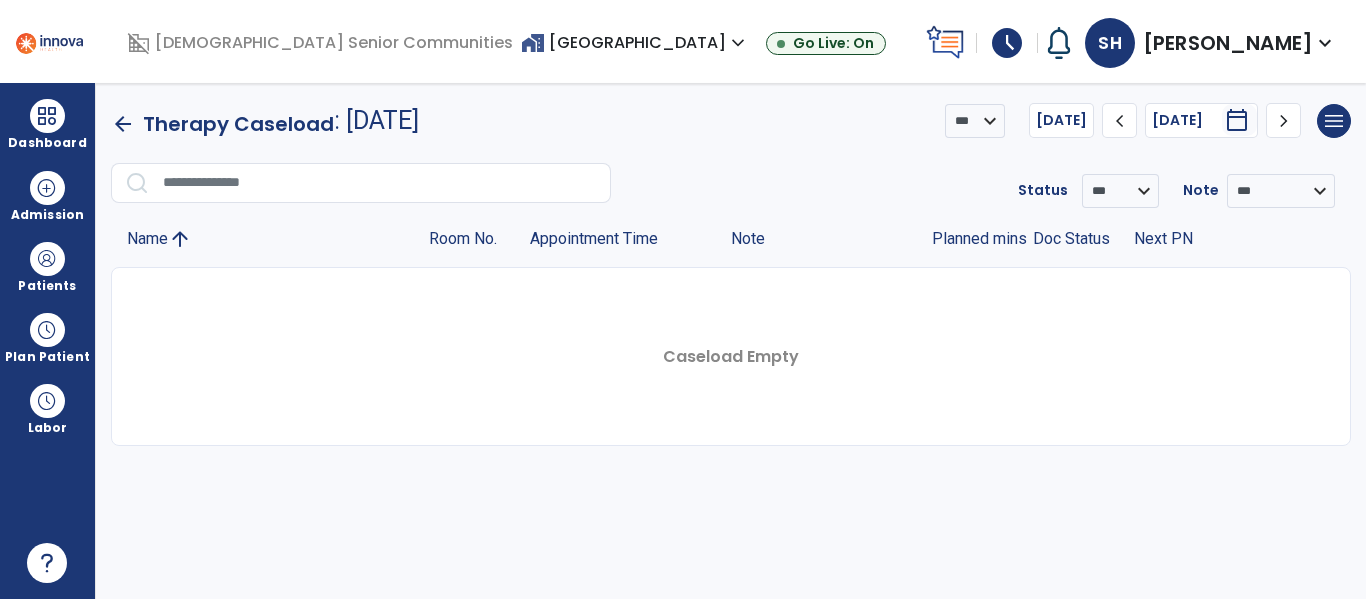 click on "chevron_right" 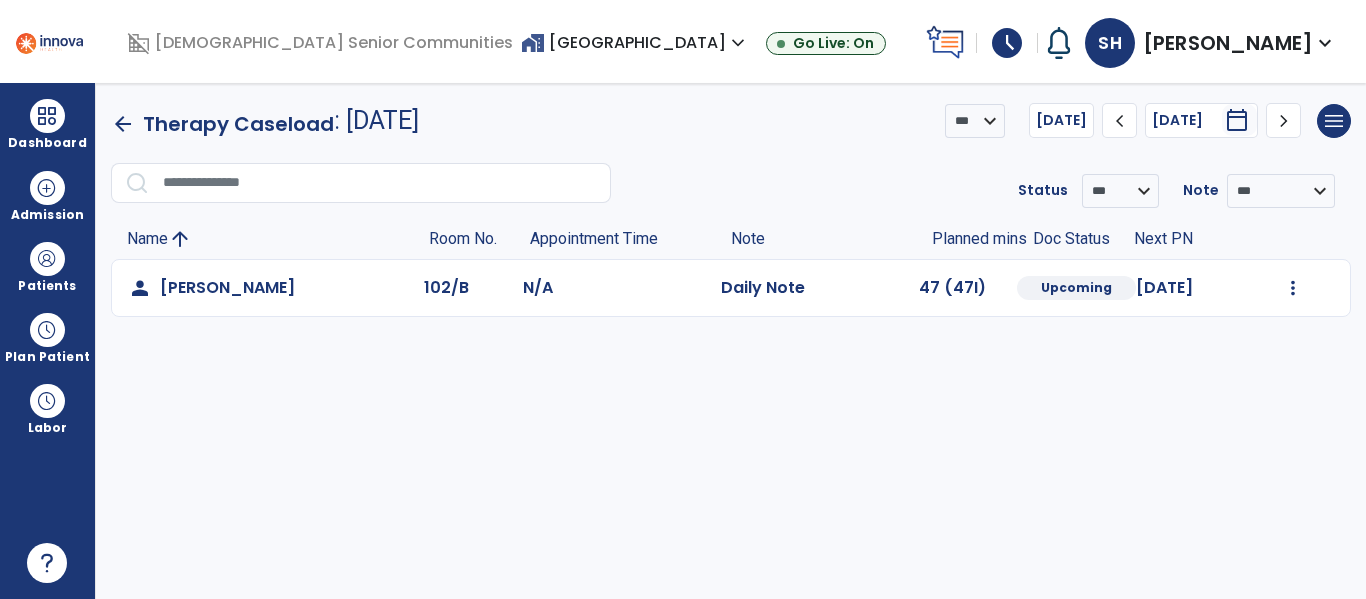 click on "chevron_left" 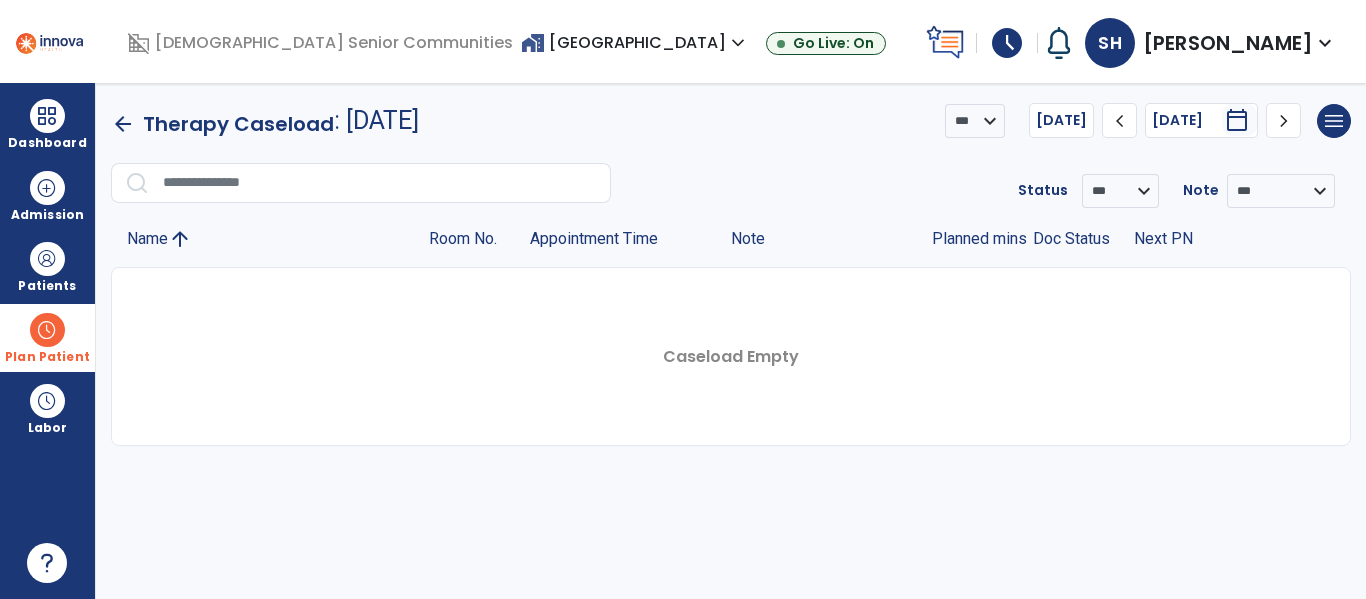 click at bounding box center (47, 330) 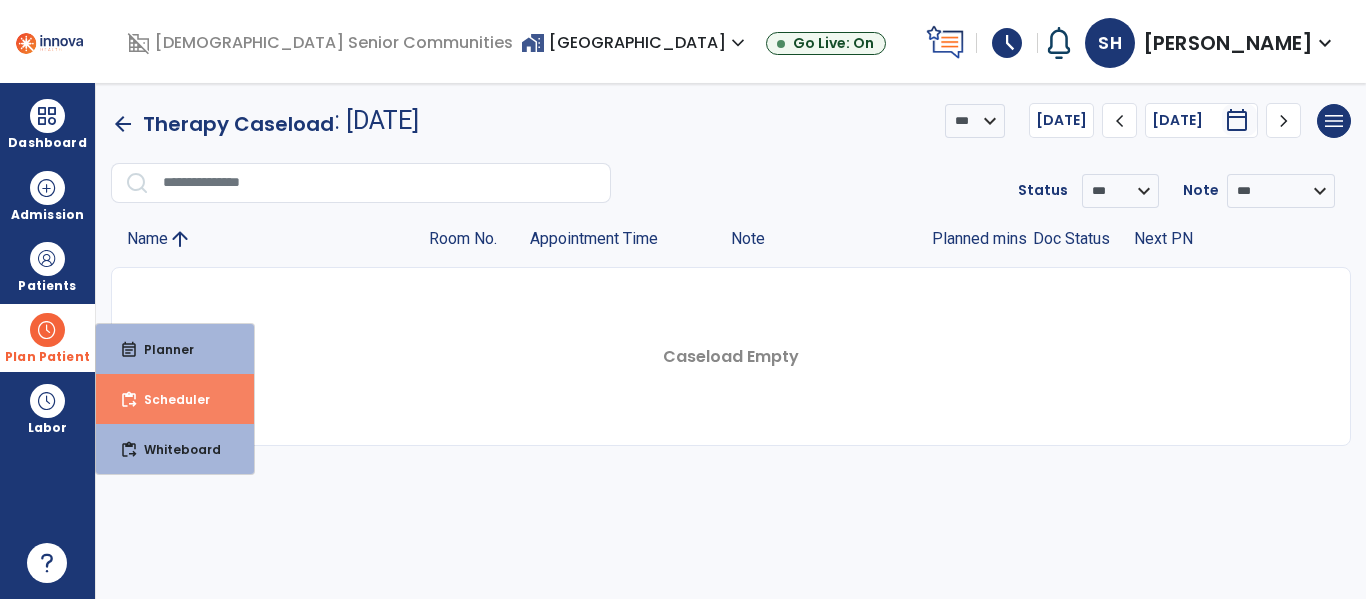 click on "Scheduler" at bounding box center (169, 399) 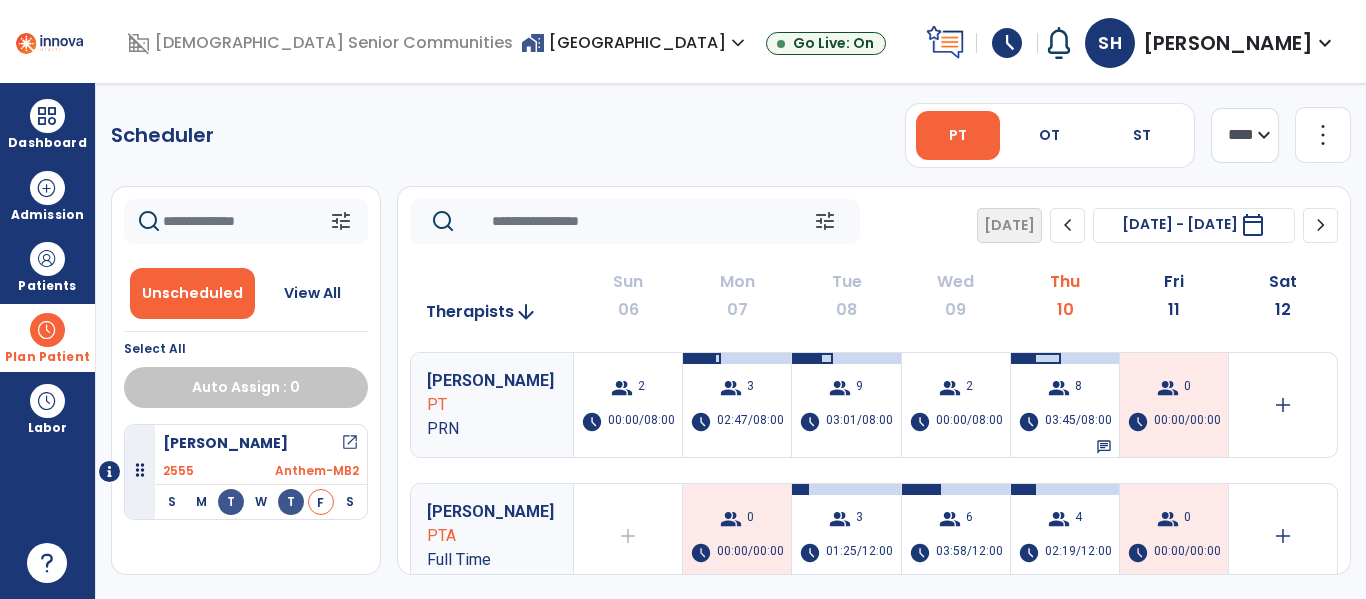 click on "chevron_right" 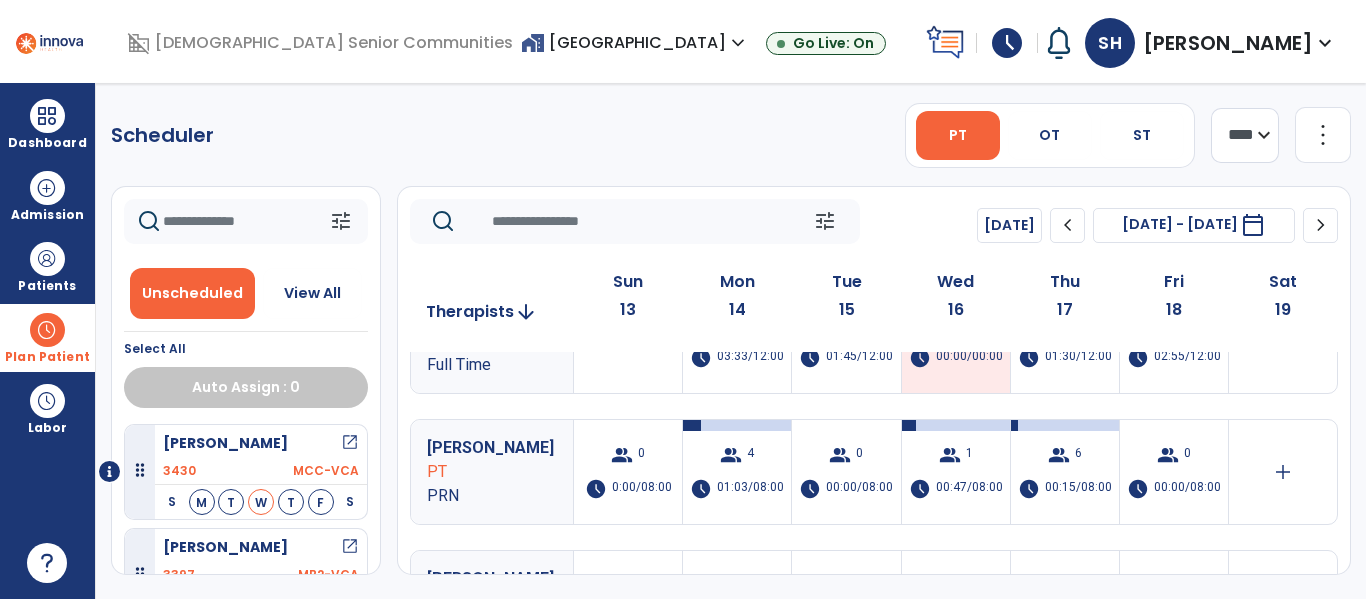 scroll, scrollTop: 0, scrollLeft: 0, axis: both 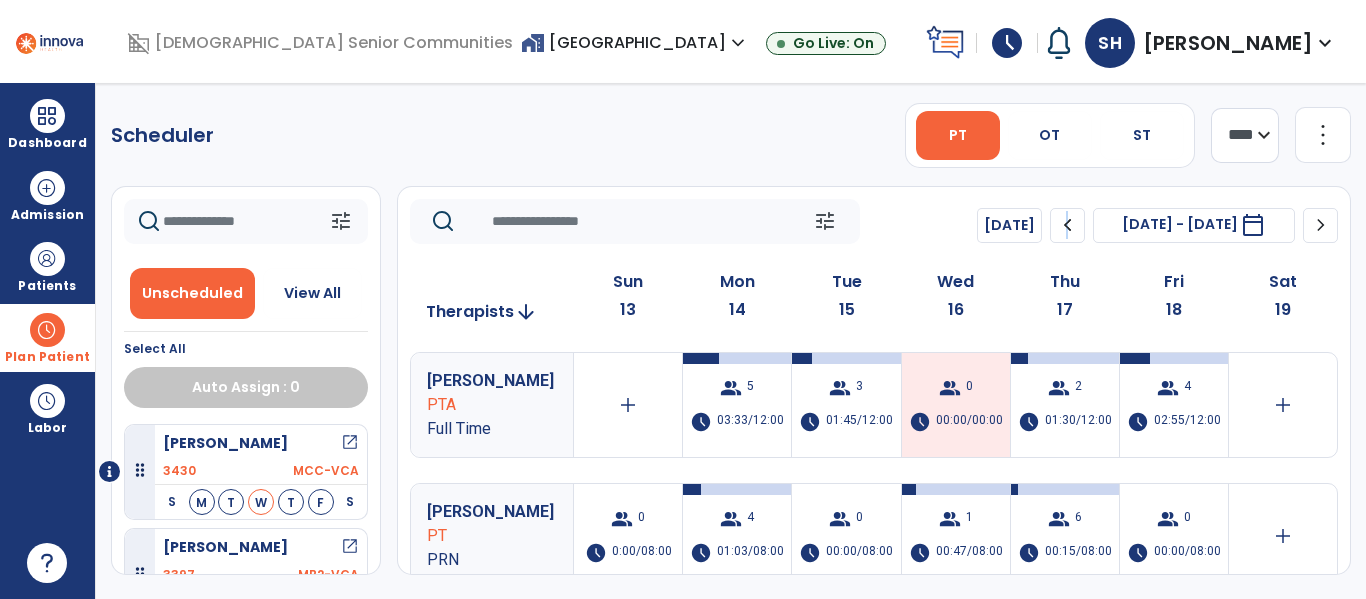 click on "chevron_left" 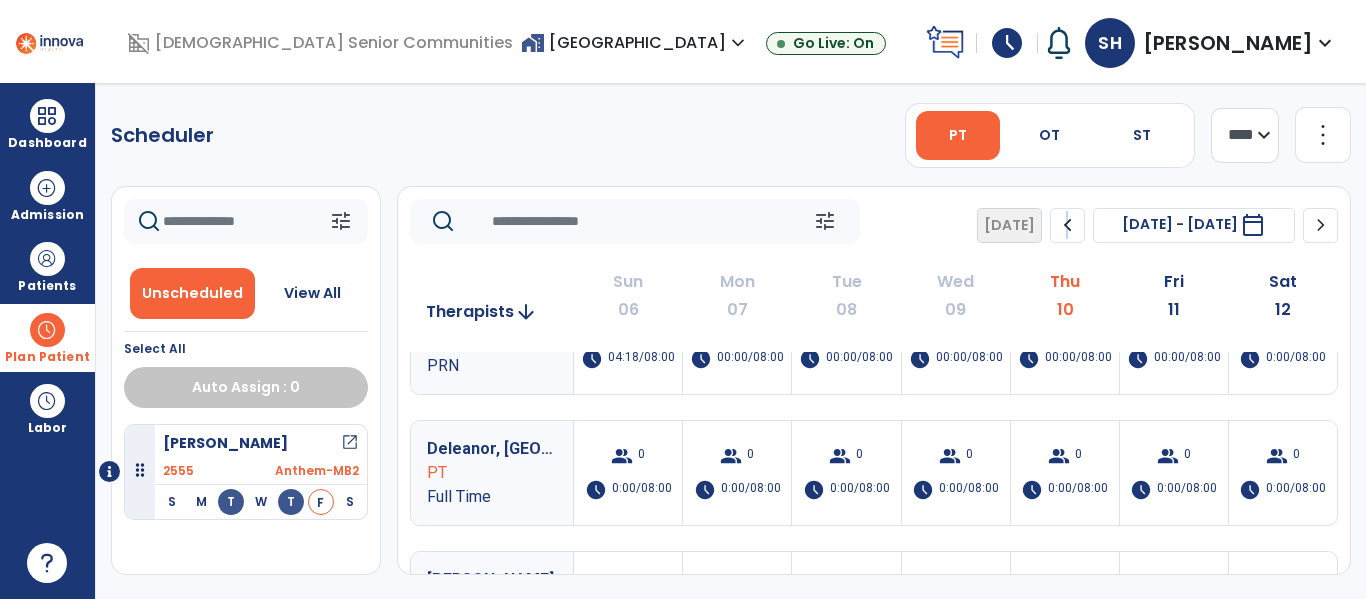 scroll, scrollTop: 219, scrollLeft: 0, axis: vertical 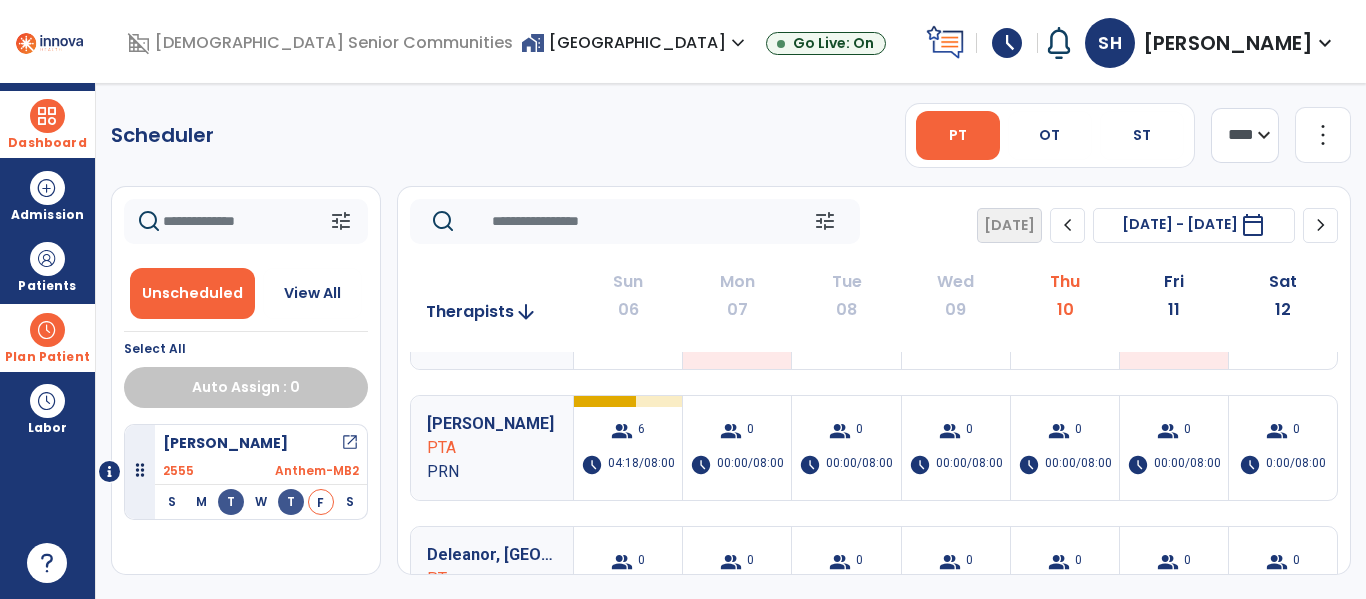 click at bounding box center [47, 116] 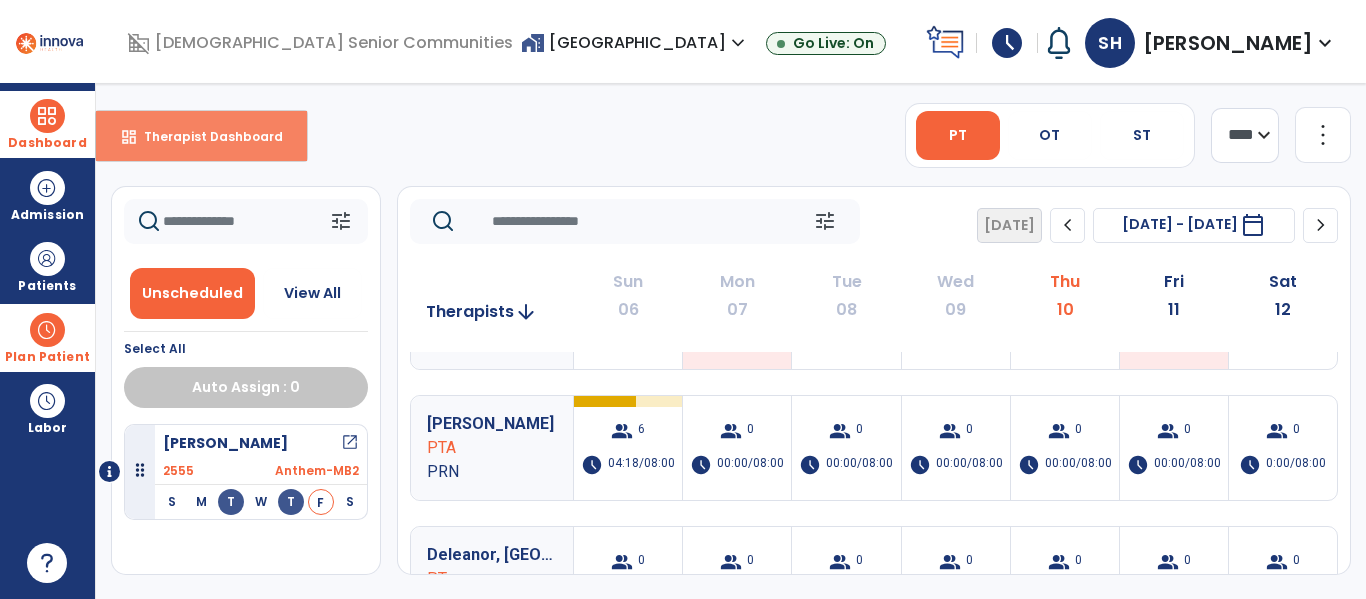 click on "dashboard" at bounding box center [129, 137] 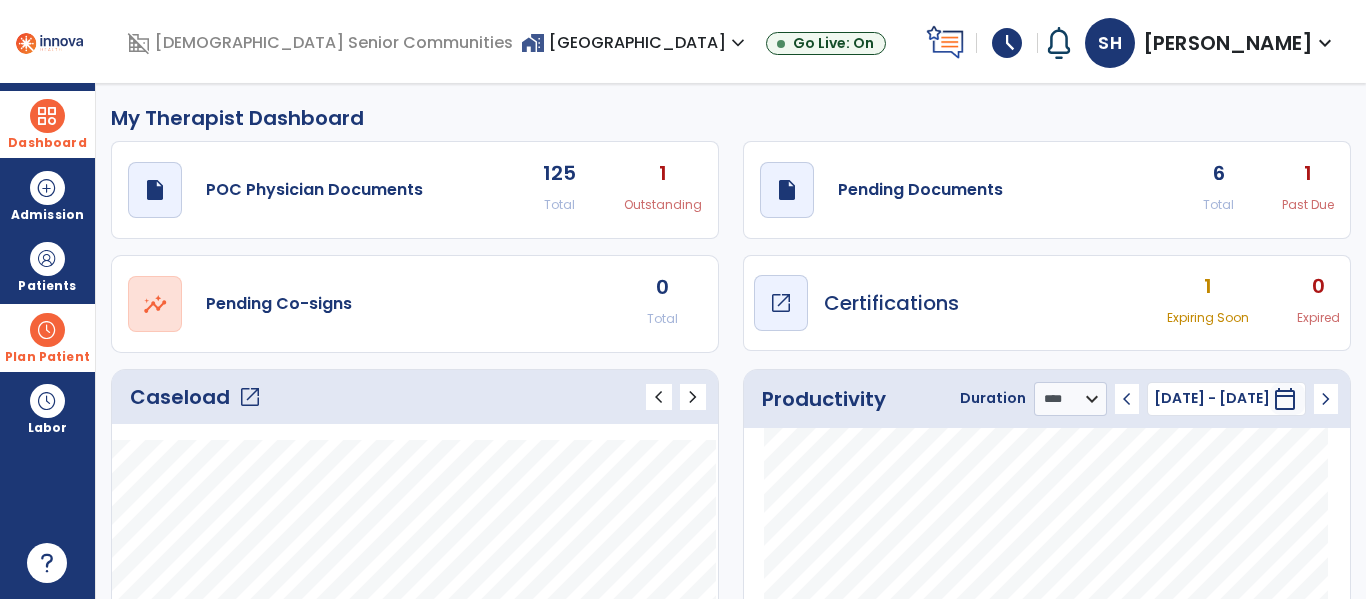 click on "Certifications" at bounding box center [891, 303] 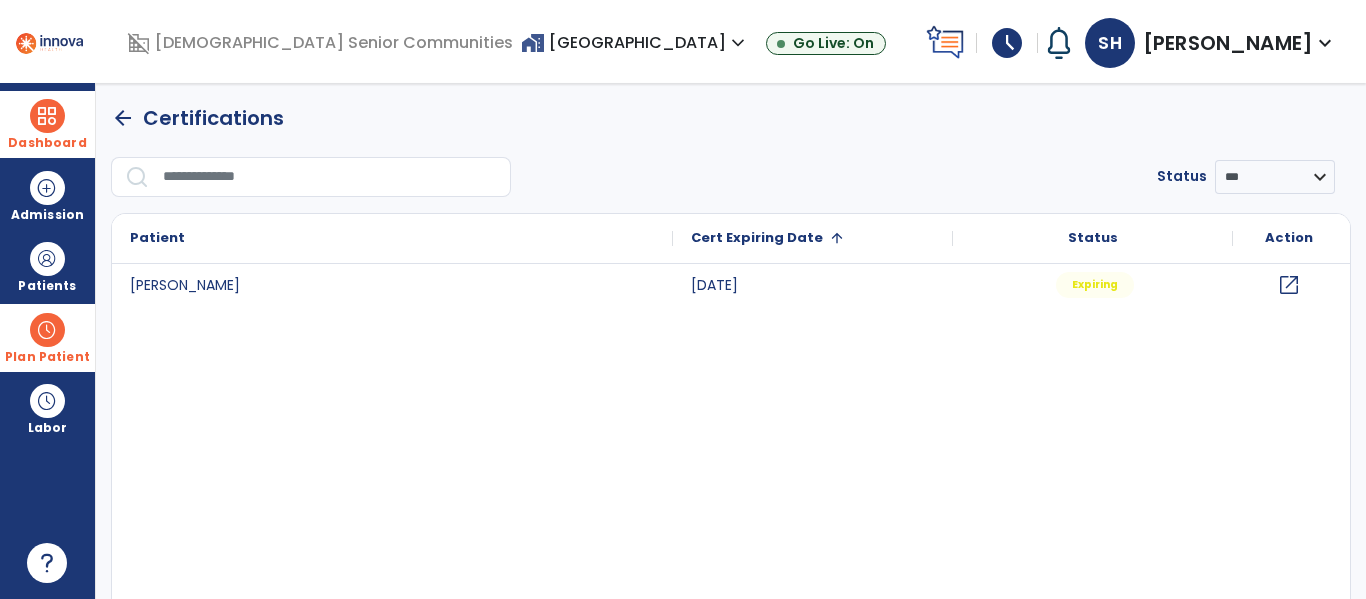 click on "arrow_back" 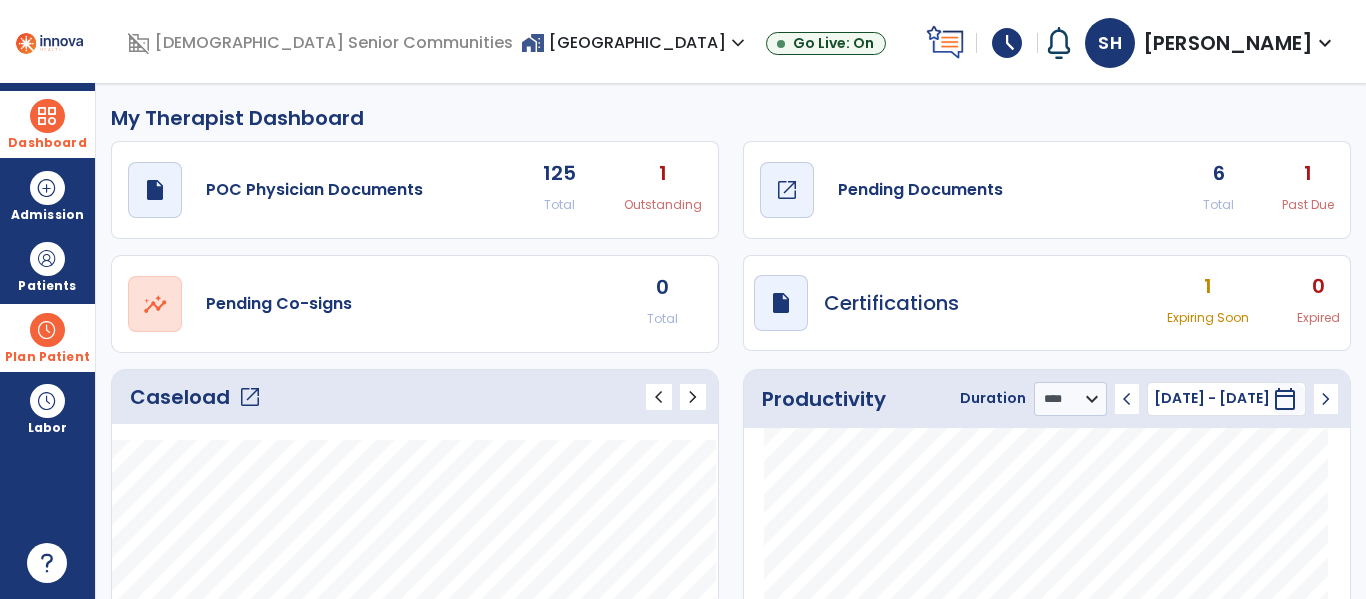 click on "Pending Documents" 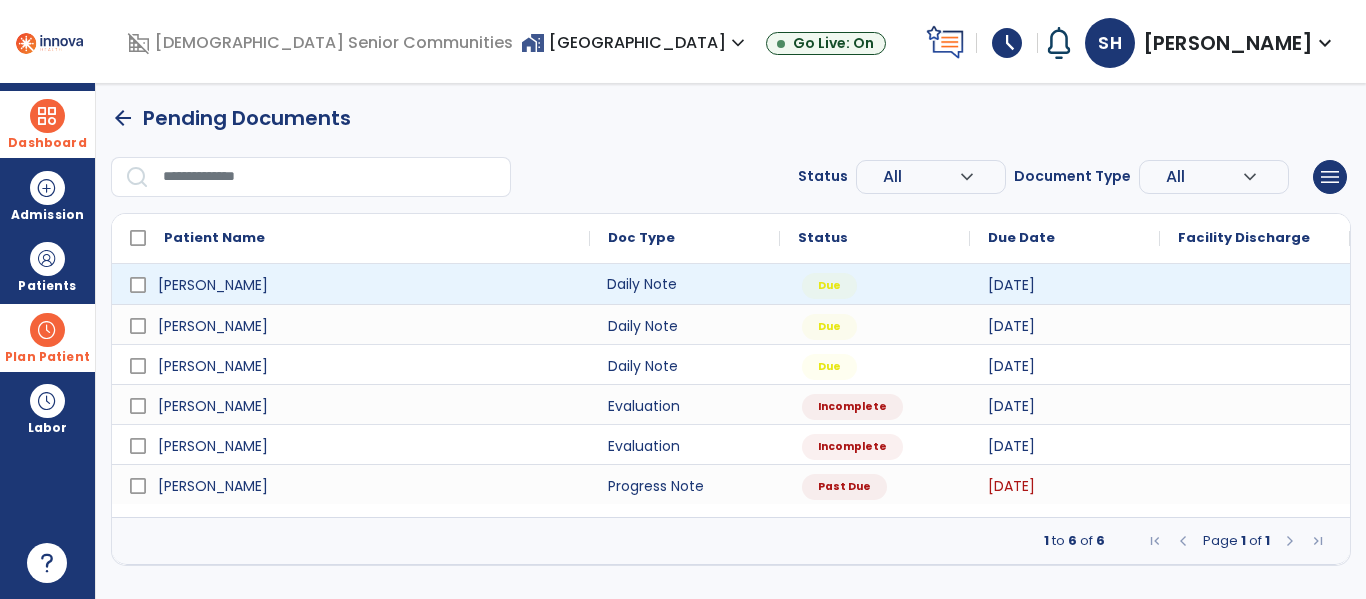 click on "Daily Note" at bounding box center (685, 284) 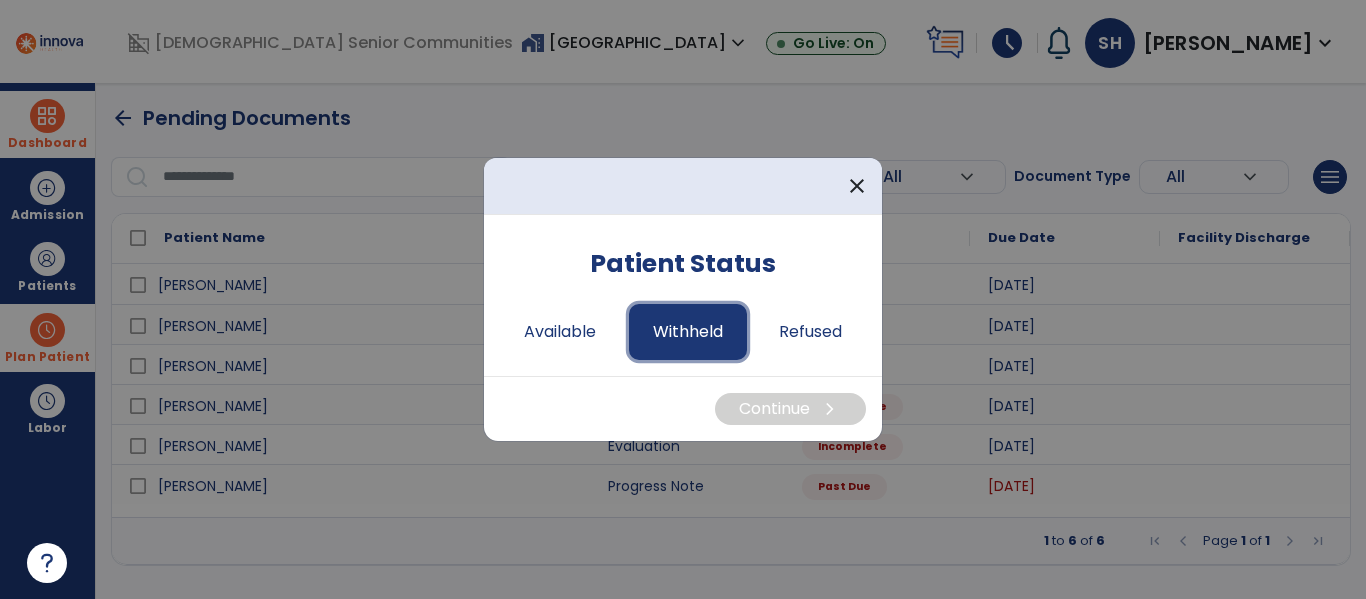 click on "Withheld" at bounding box center [688, 332] 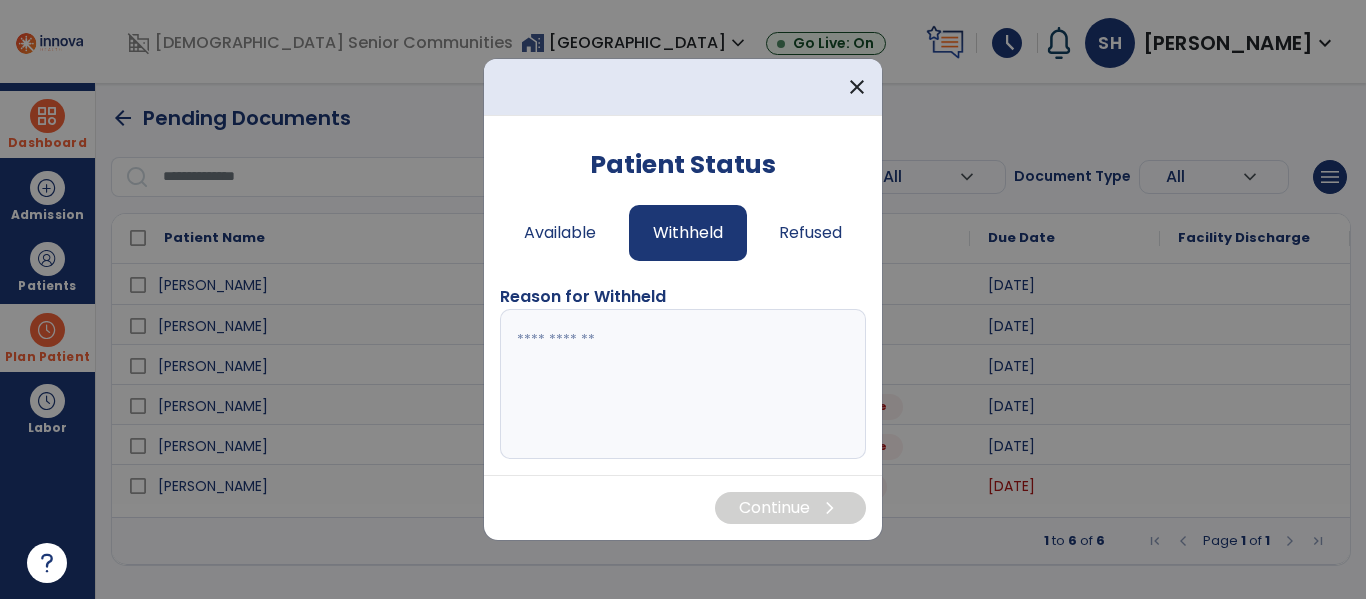 click at bounding box center [683, 384] 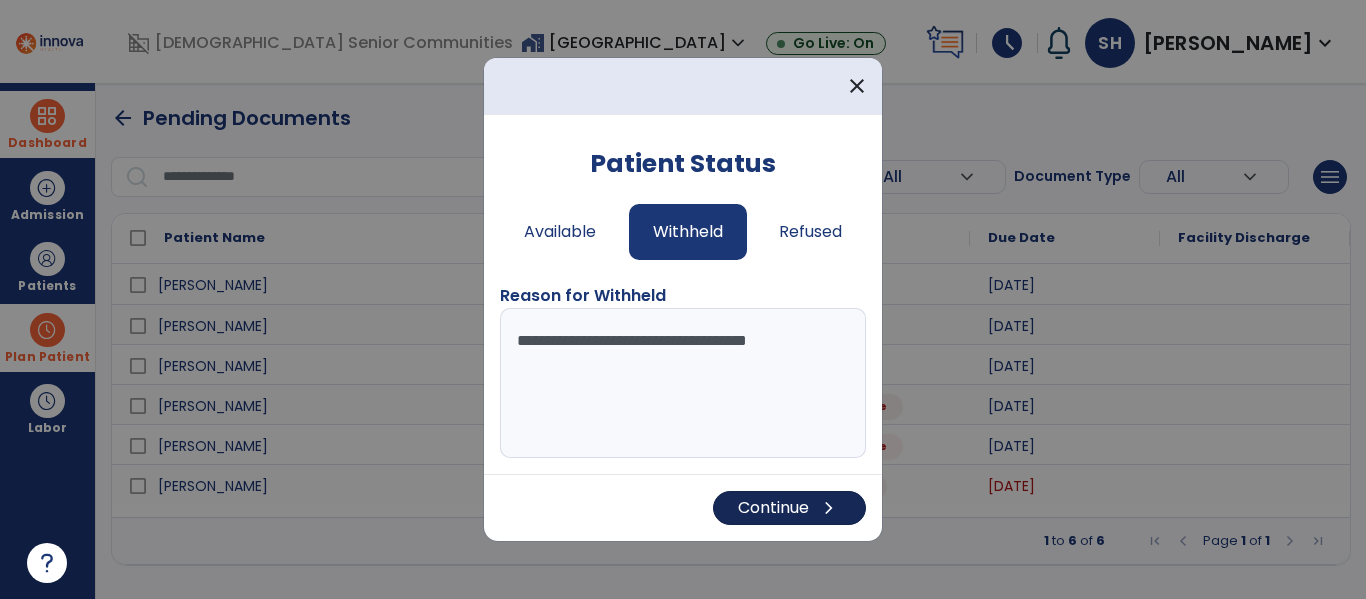 type on "**********" 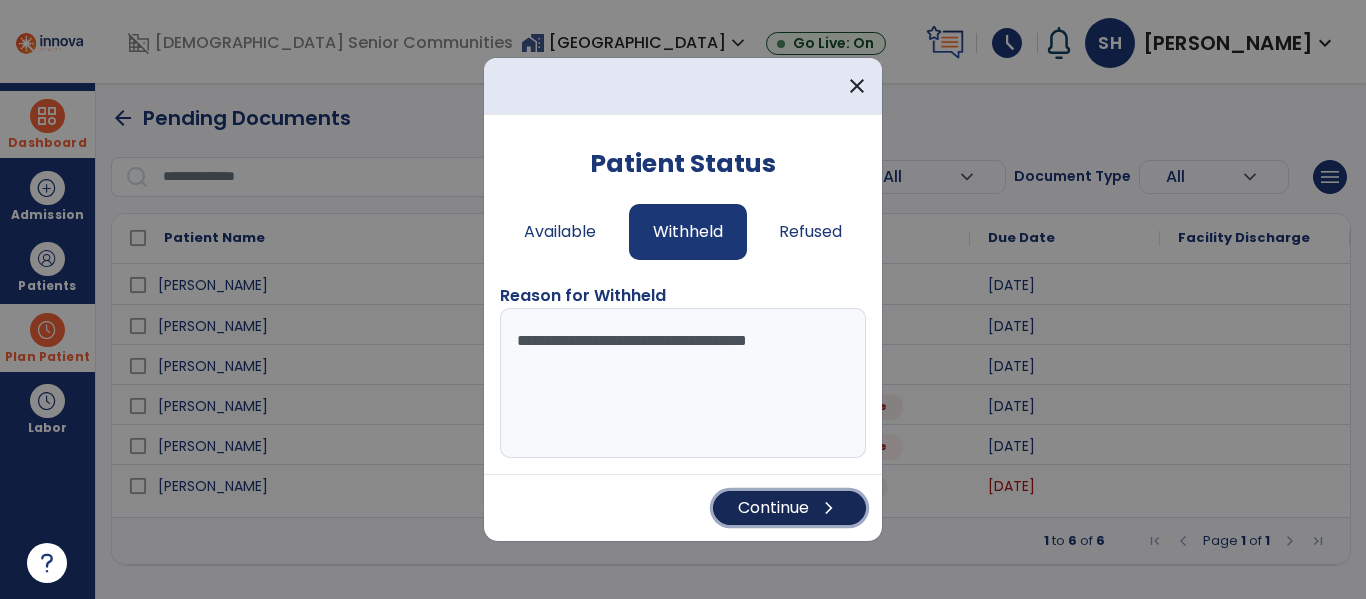 click on "Continue   chevron_right" at bounding box center (789, 508) 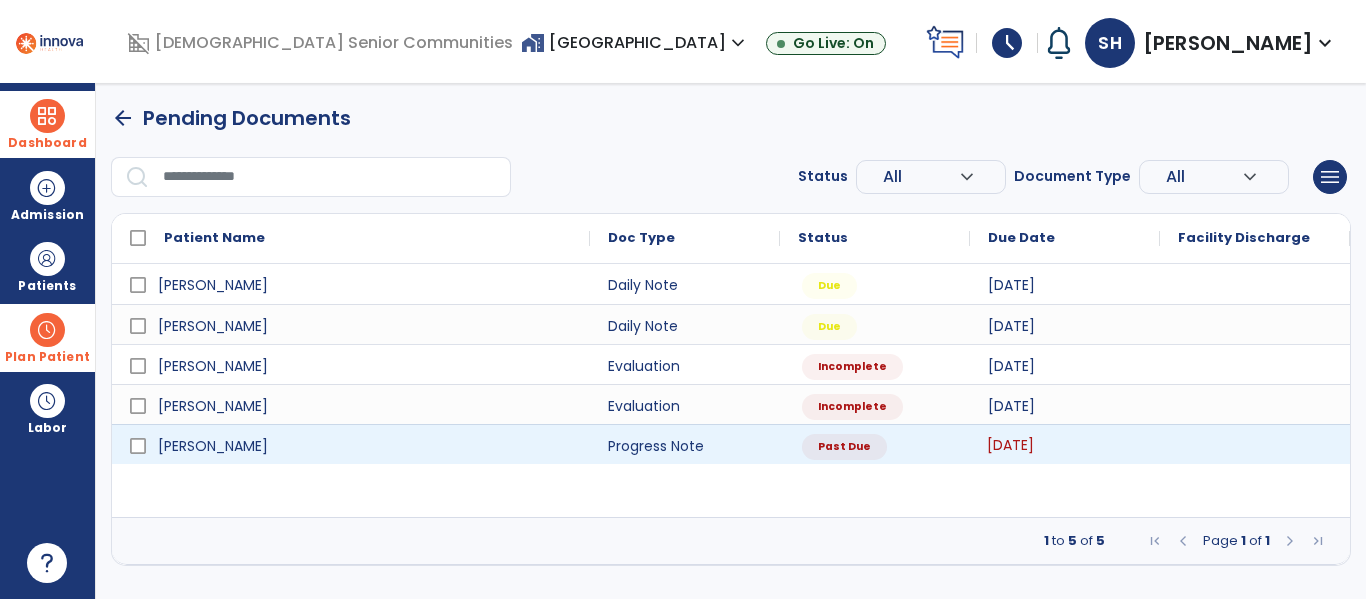 click on "[DATE]" at bounding box center [1065, 444] 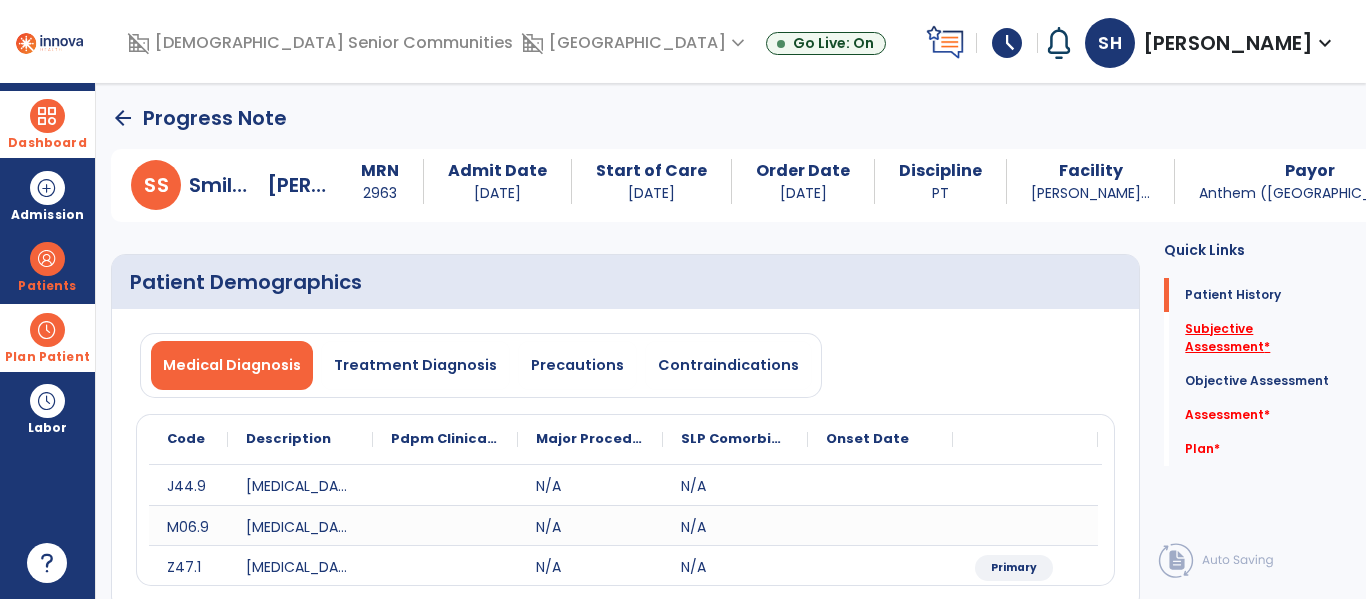 click on "Subjective Assessment   *" 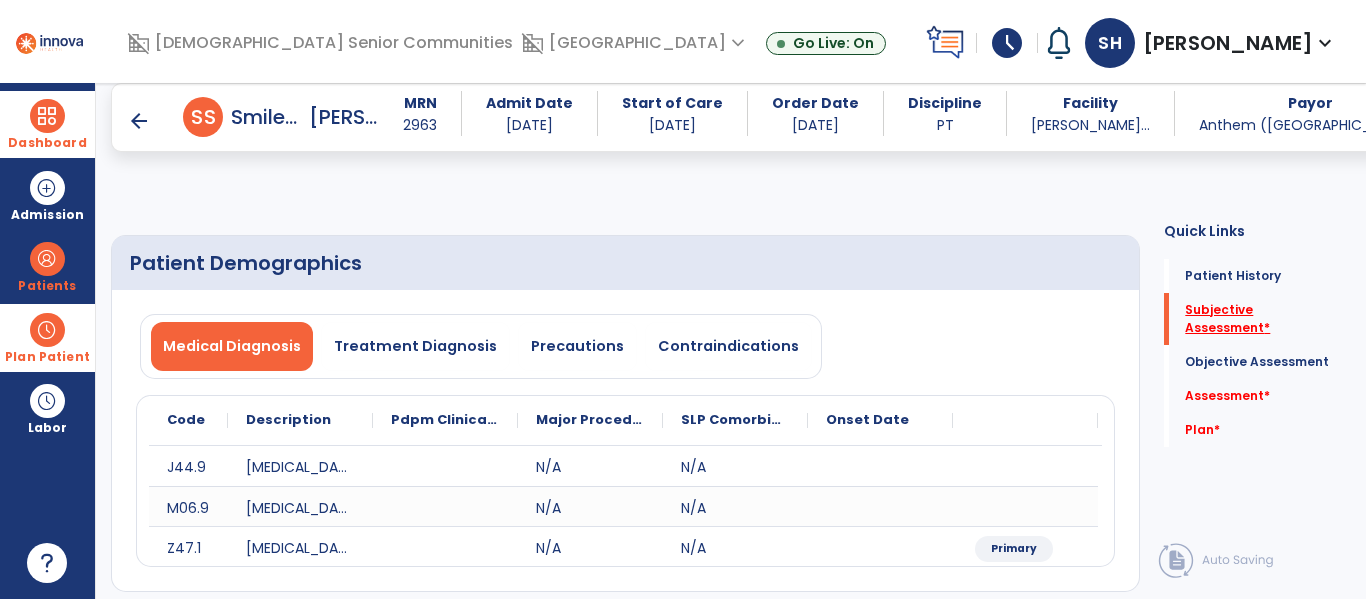 scroll, scrollTop: 238, scrollLeft: 0, axis: vertical 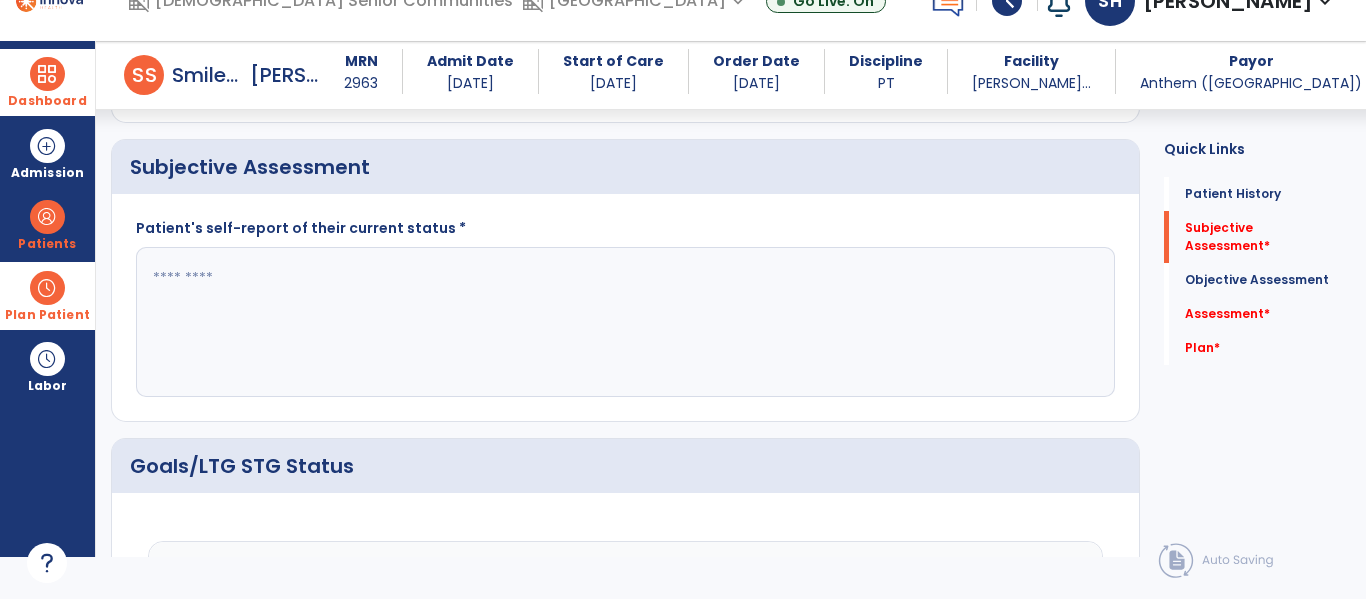 click 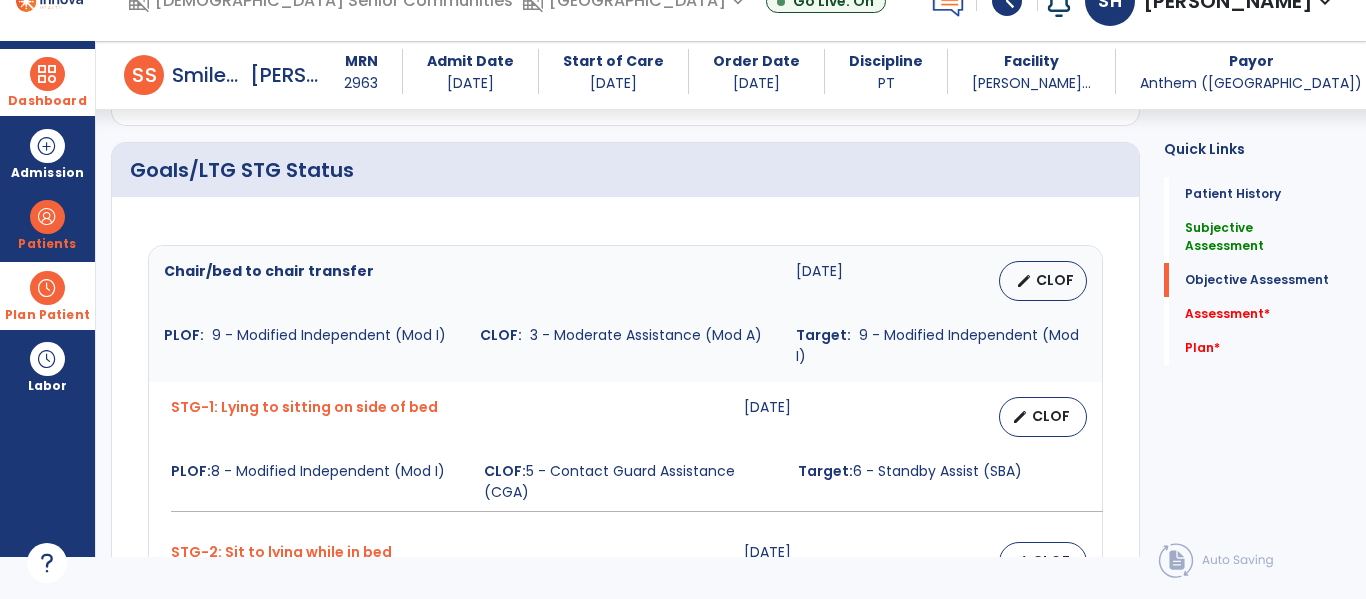 scroll, scrollTop: 776, scrollLeft: 0, axis: vertical 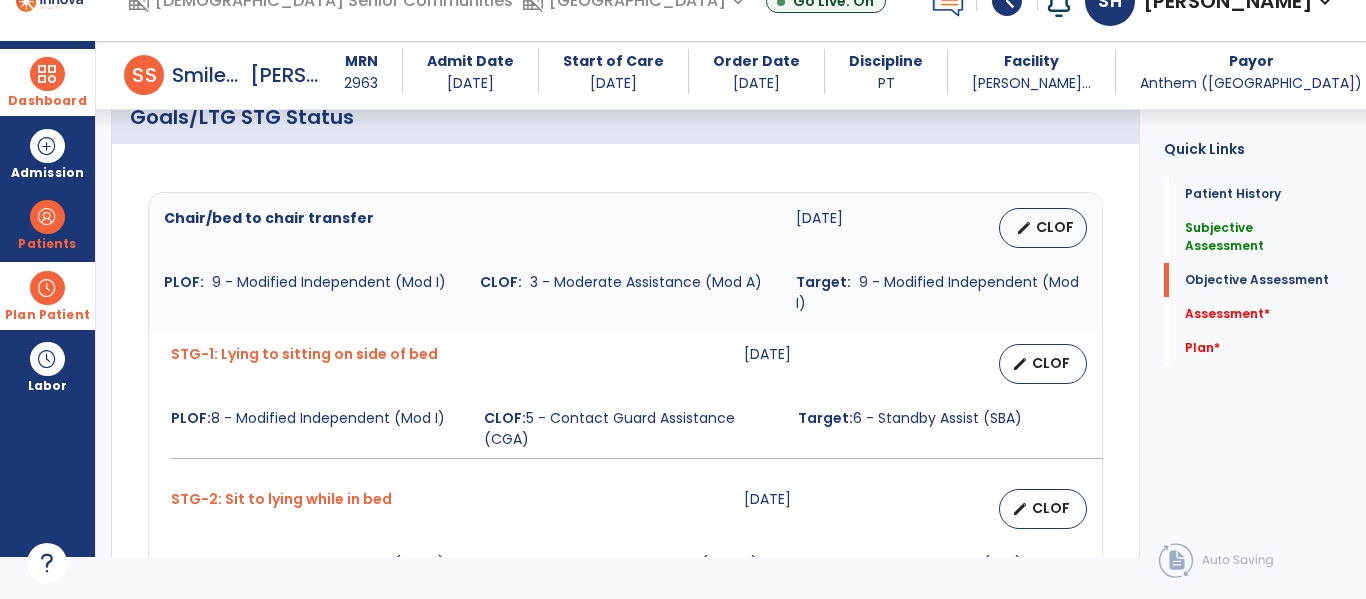 type on "**********" 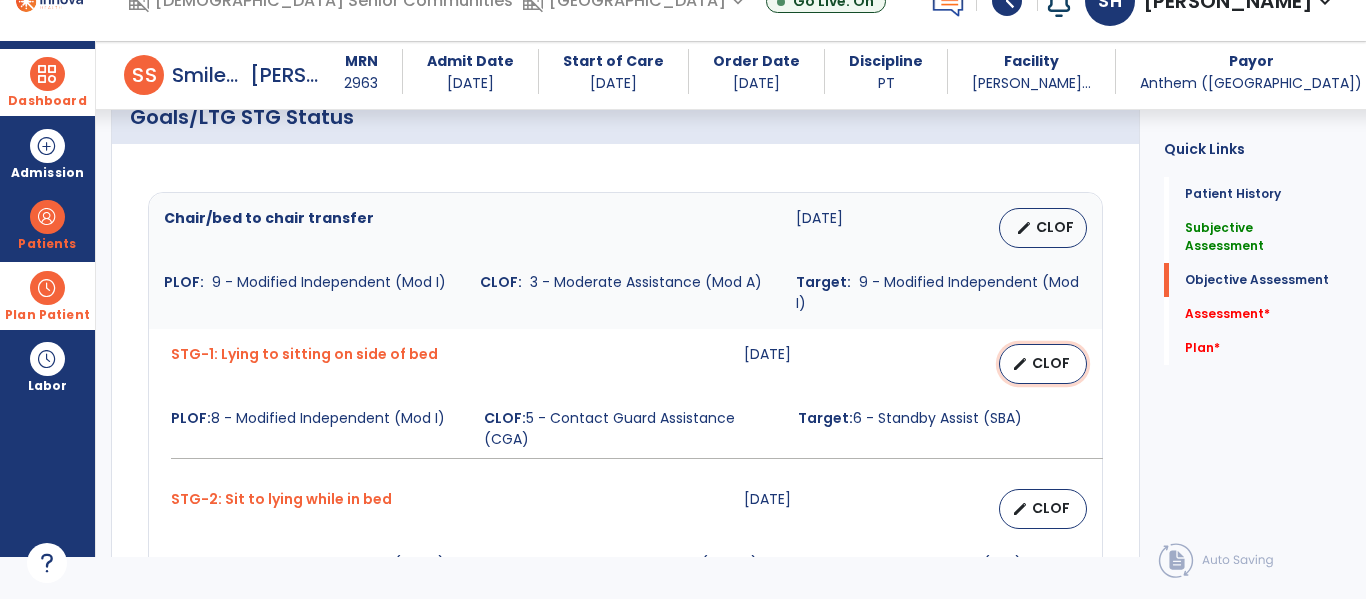 click on "CLOF" at bounding box center (1051, 363) 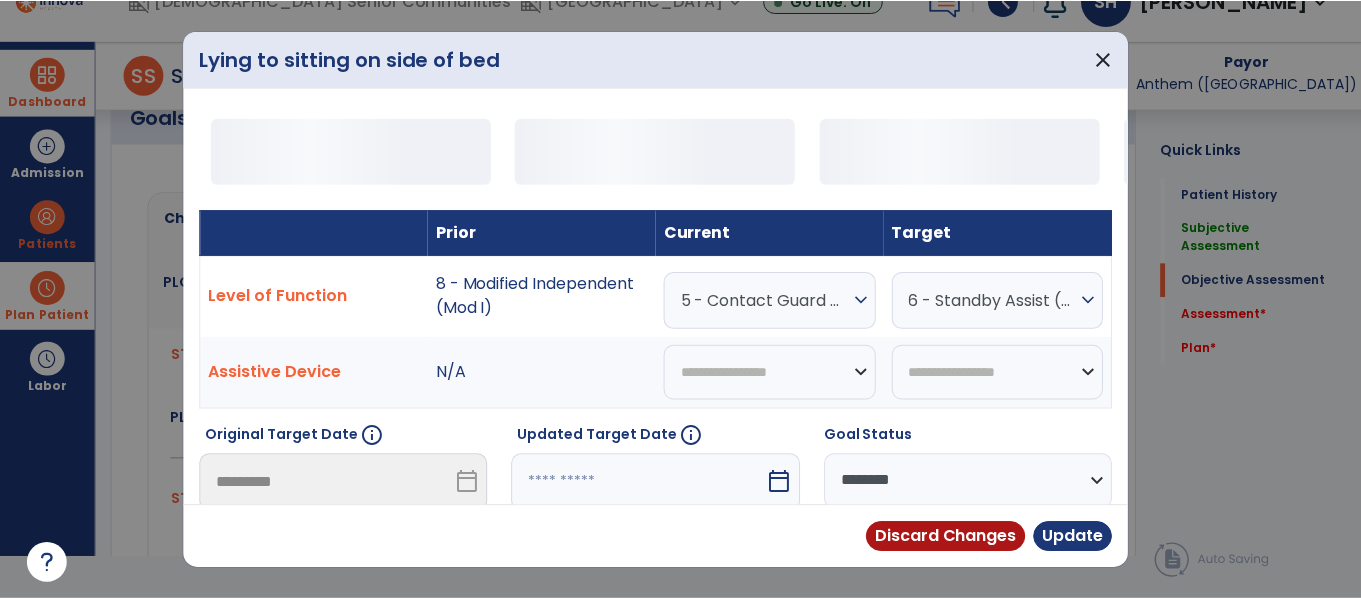 scroll, scrollTop: 0, scrollLeft: 0, axis: both 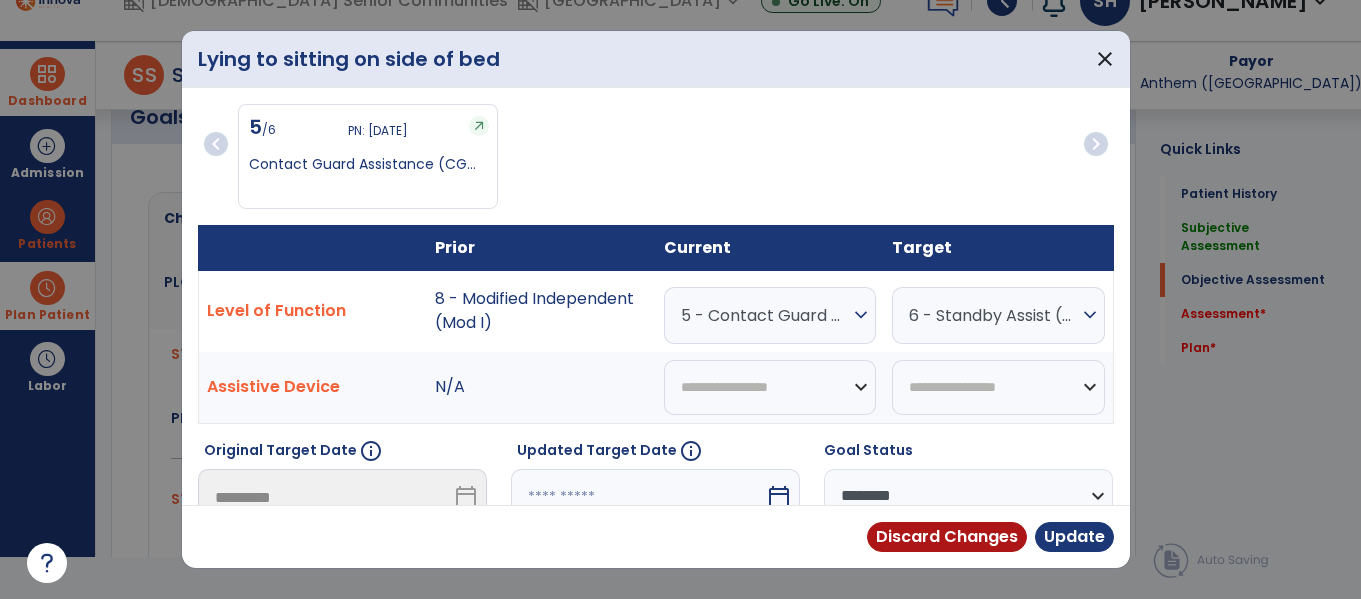 click on "expand_more" at bounding box center (861, 315) 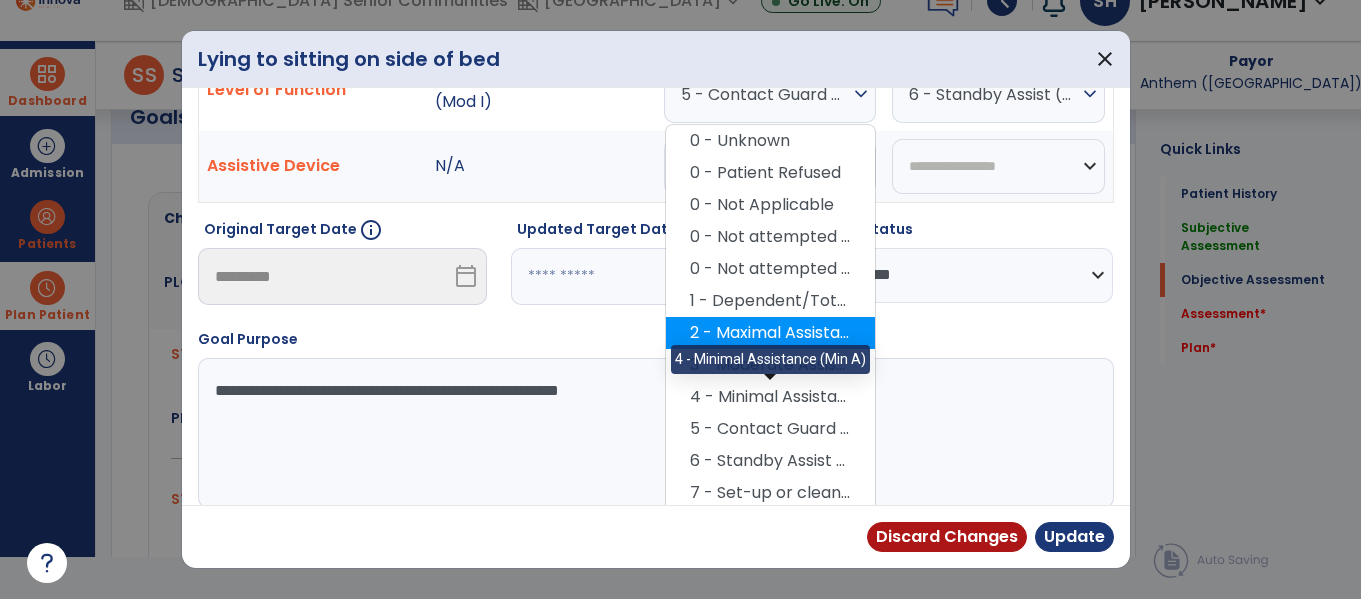 scroll, scrollTop: 266, scrollLeft: 0, axis: vertical 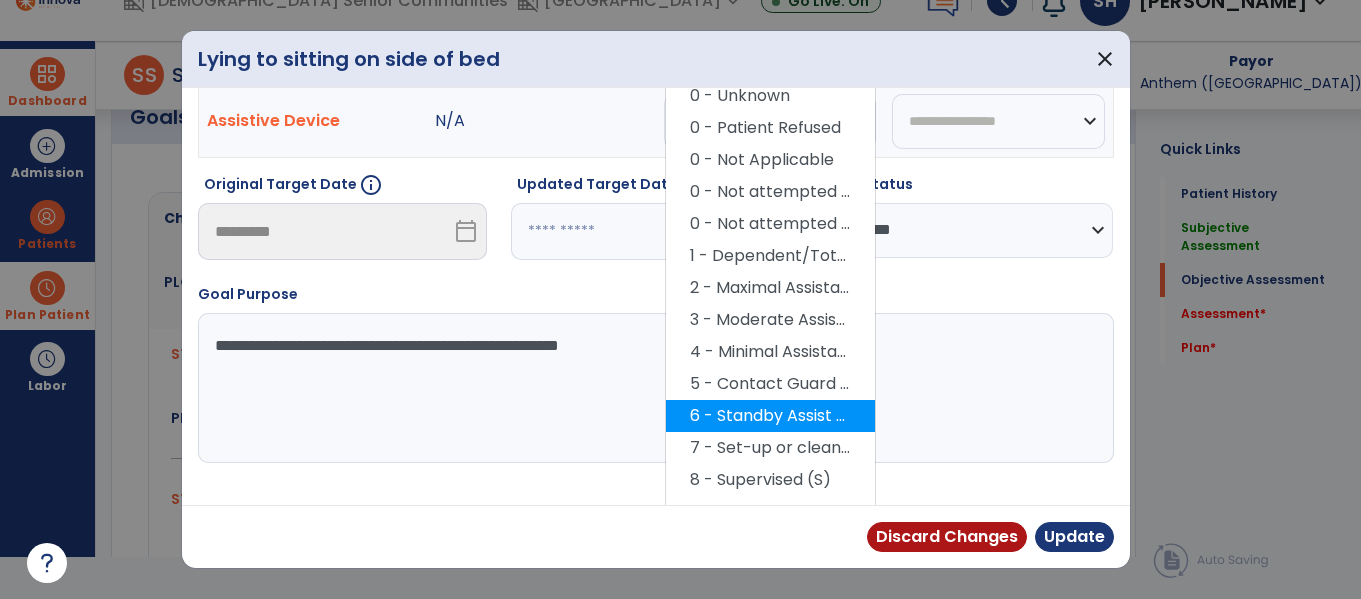 click on "6 - Standby Assist (SBA)" at bounding box center (770, 416) 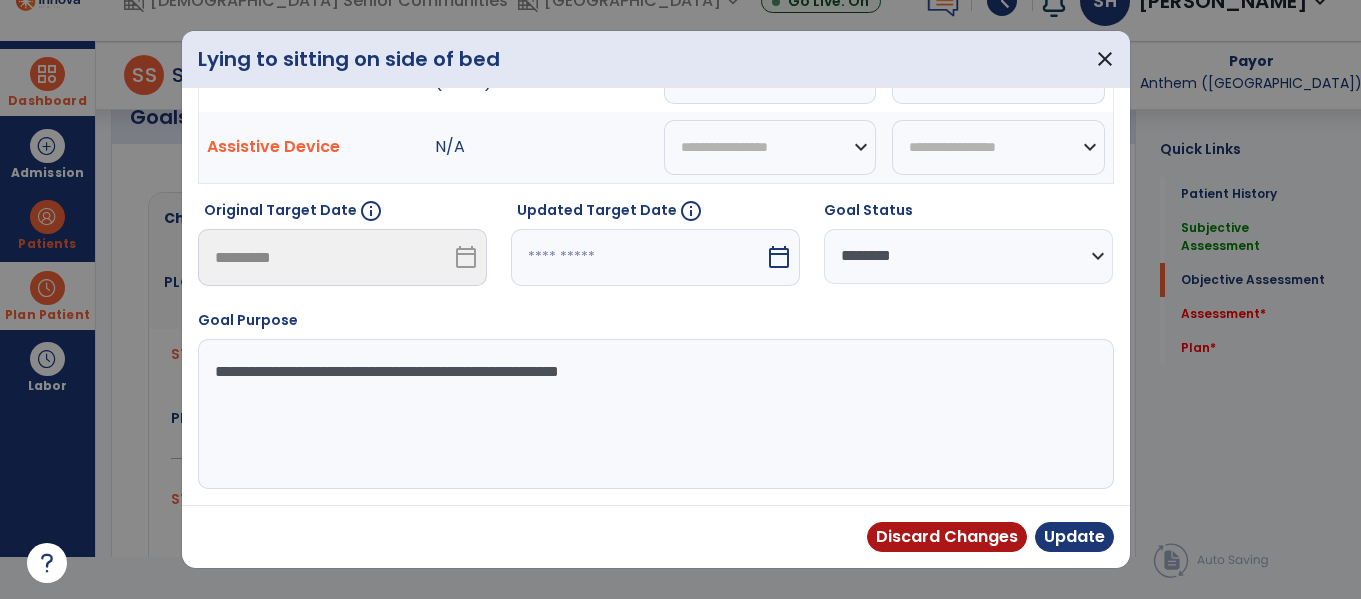 scroll, scrollTop: 240, scrollLeft: 0, axis: vertical 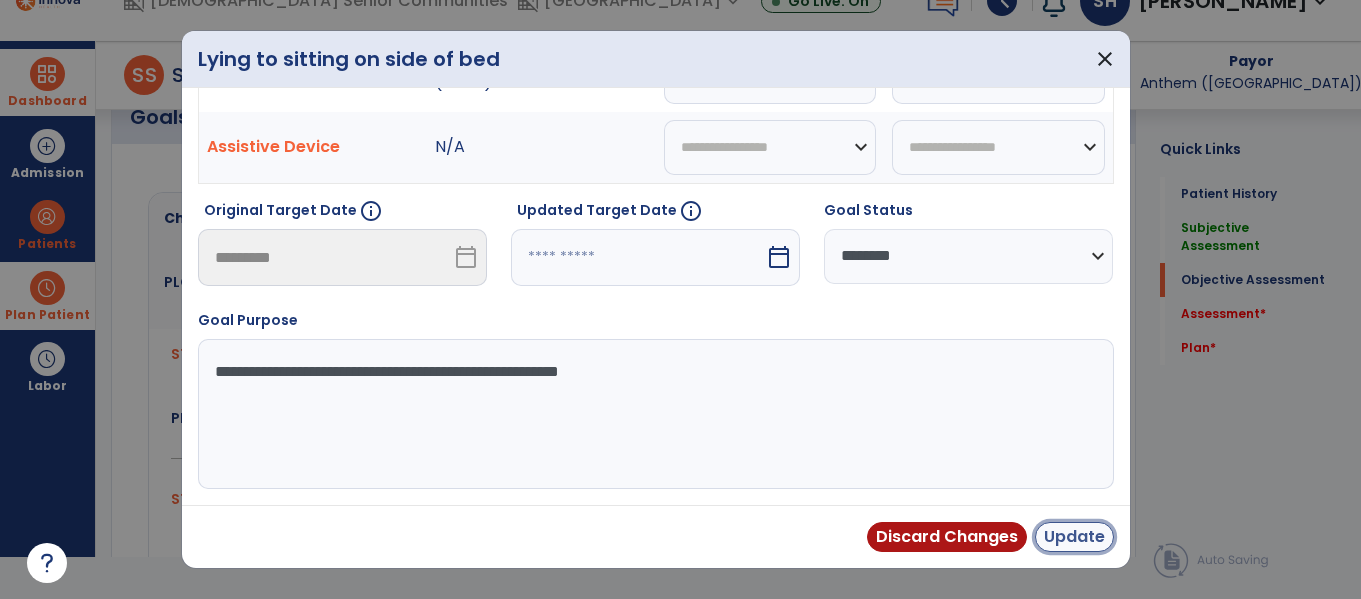 click on "Update" at bounding box center (1074, 537) 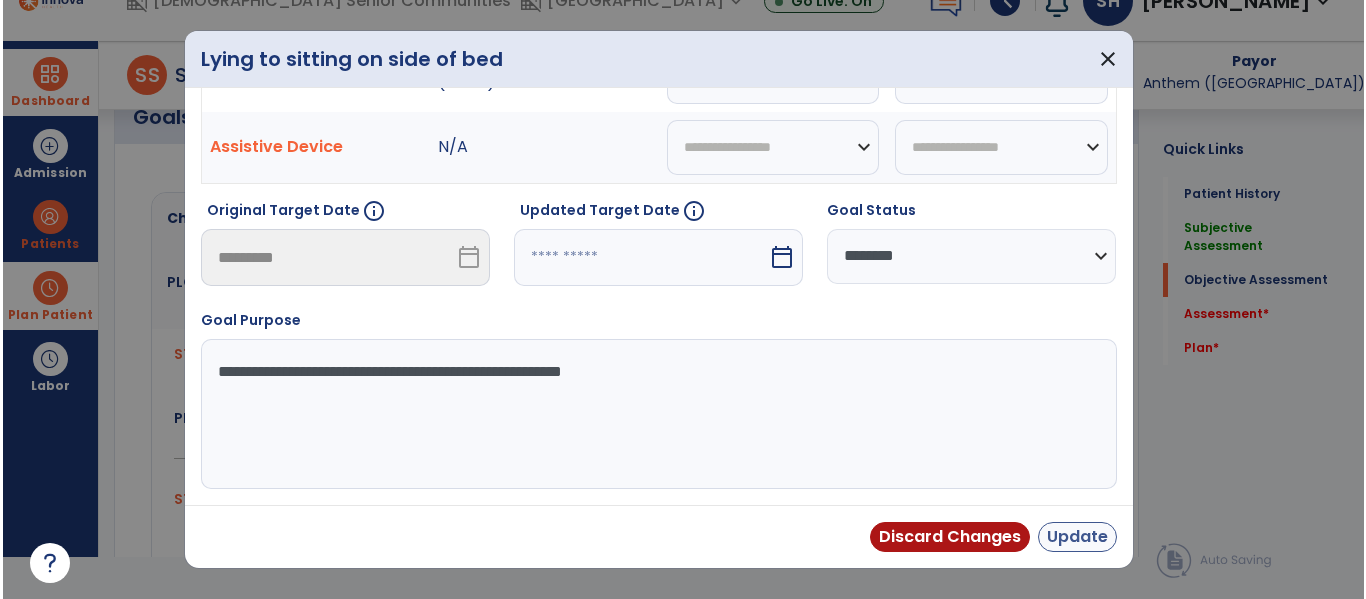 scroll, scrollTop: 42, scrollLeft: 0, axis: vertical 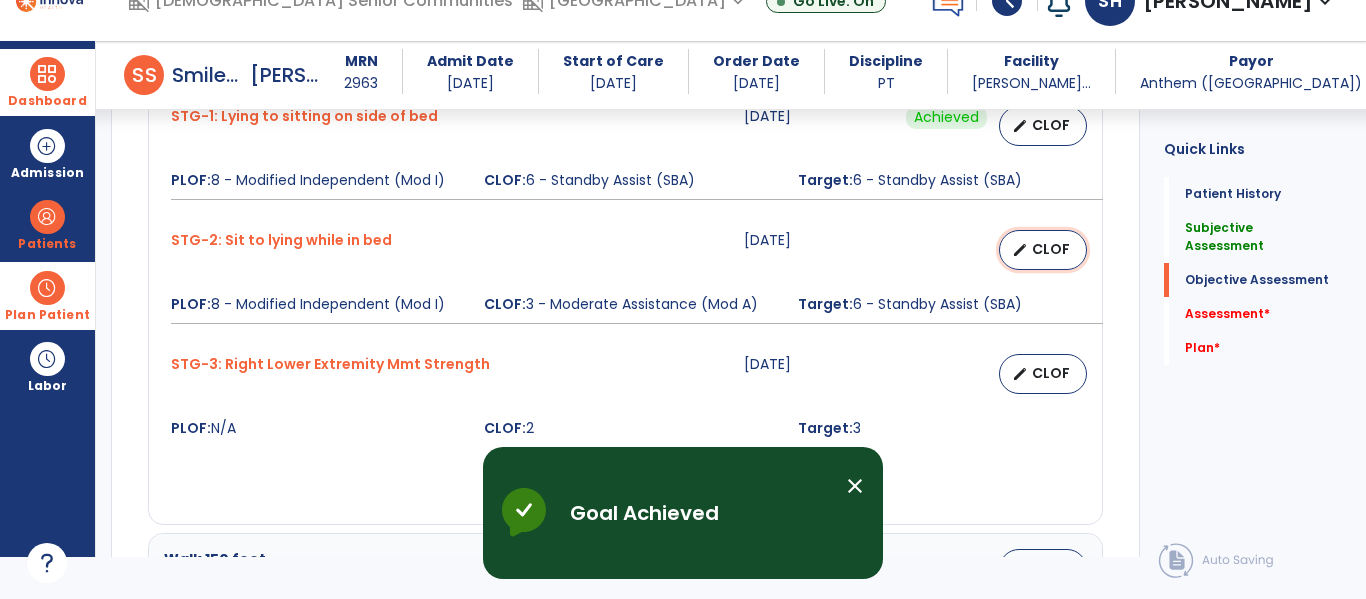 click on "edit" at bounding box center (1020, 250) 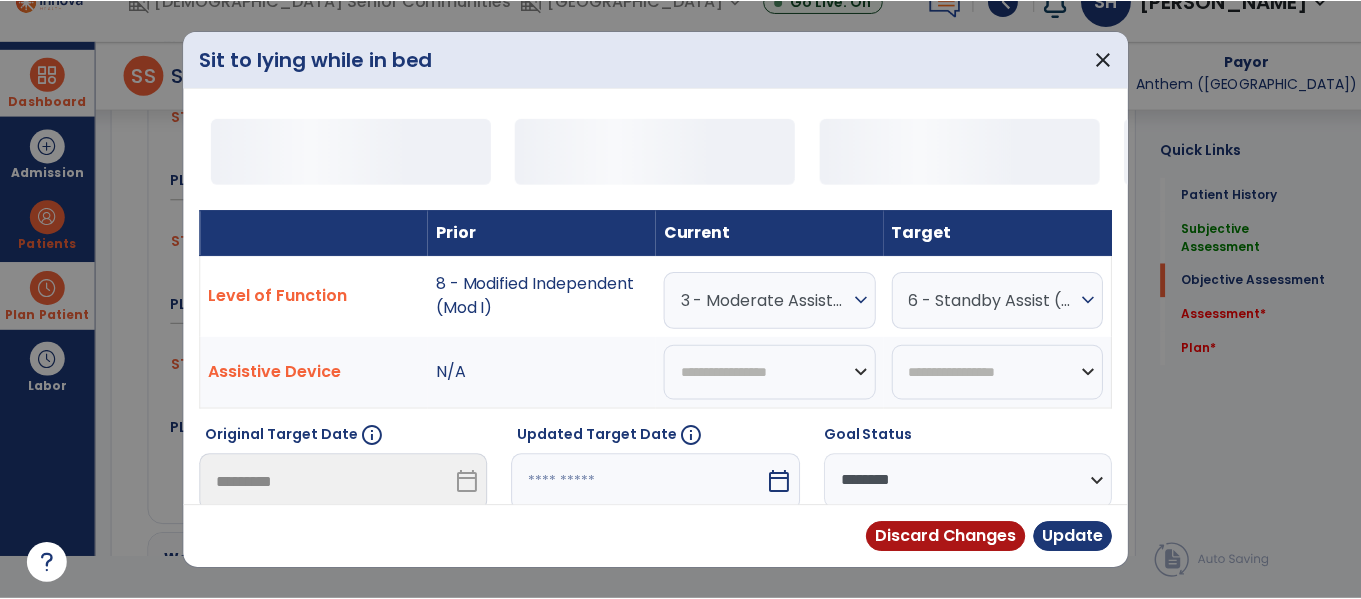scroll, scrollTop: 0, scrollLeft: 0, axis: both 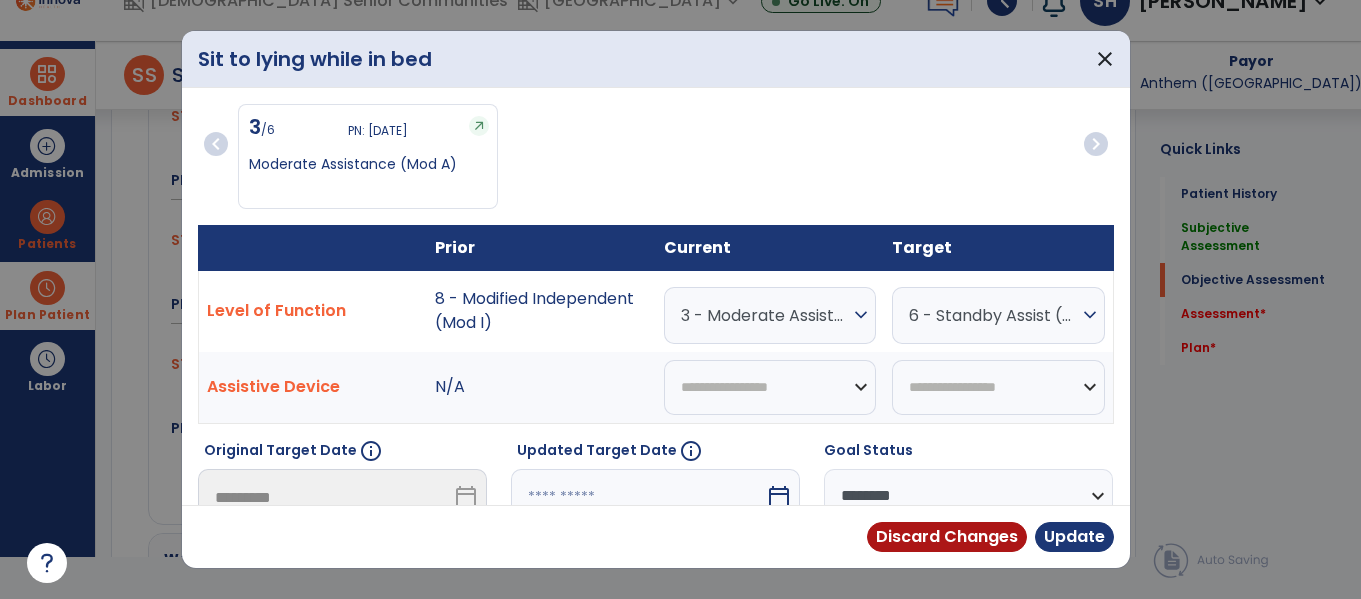click on "3 - Moderate Assistance (Mod A)   expand_more" at bounding box center (770, 315) 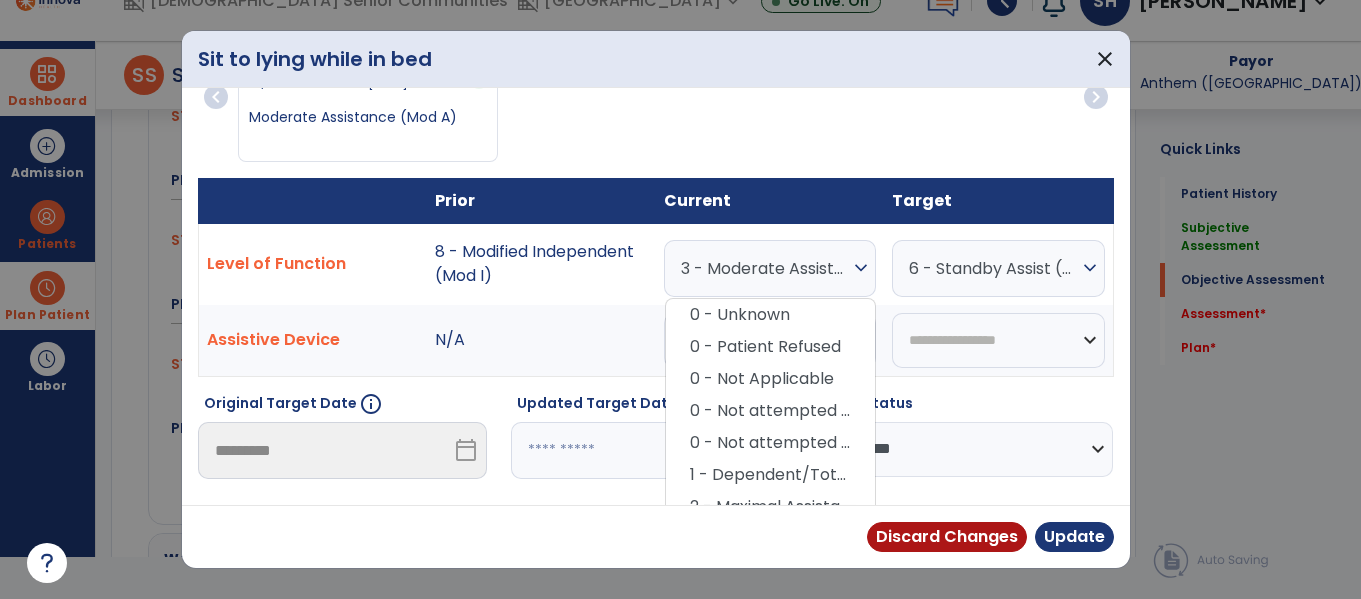 scroll, scrollTop: 248, scrollLeft: 0, axis: vertical 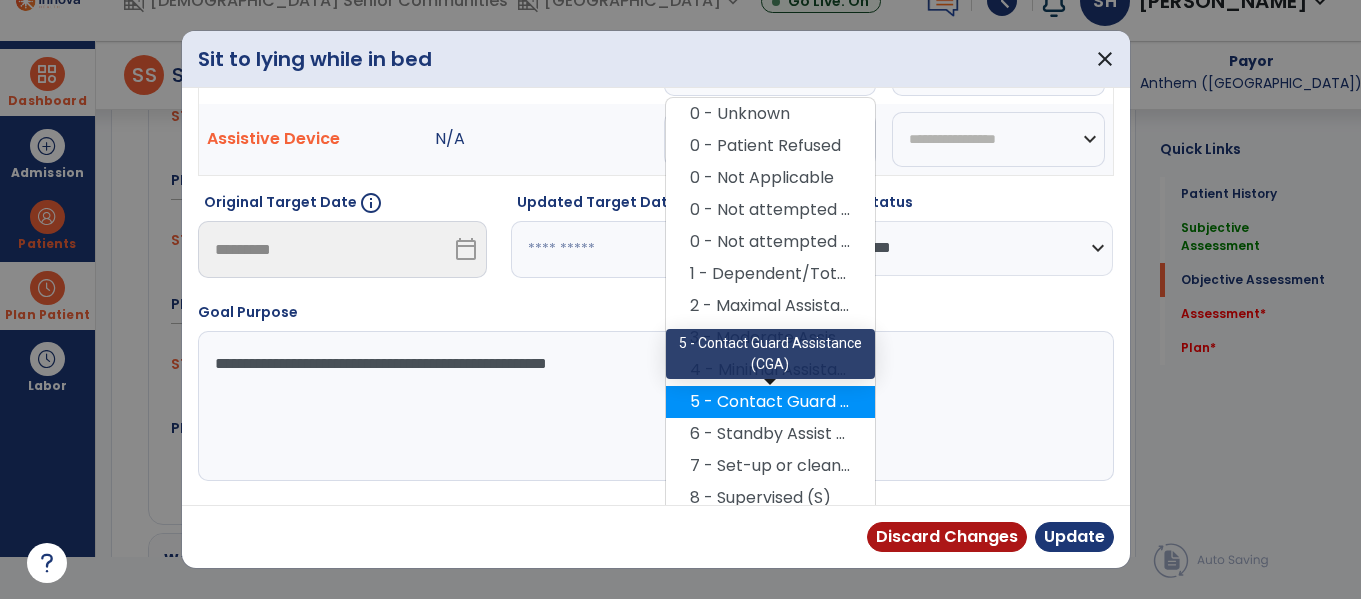 click on "5 - Contact Guard Assistance (CGA)" at bounding box center (770, 402) 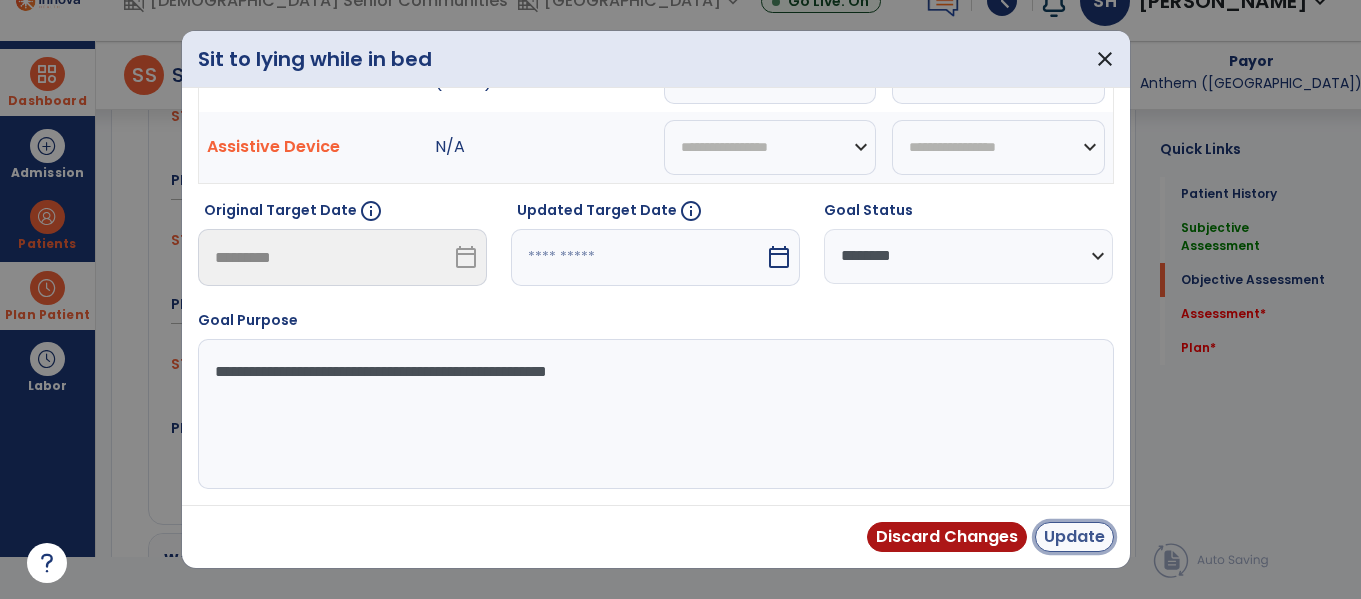 click on "Update" at bounding box center (1074, 537) 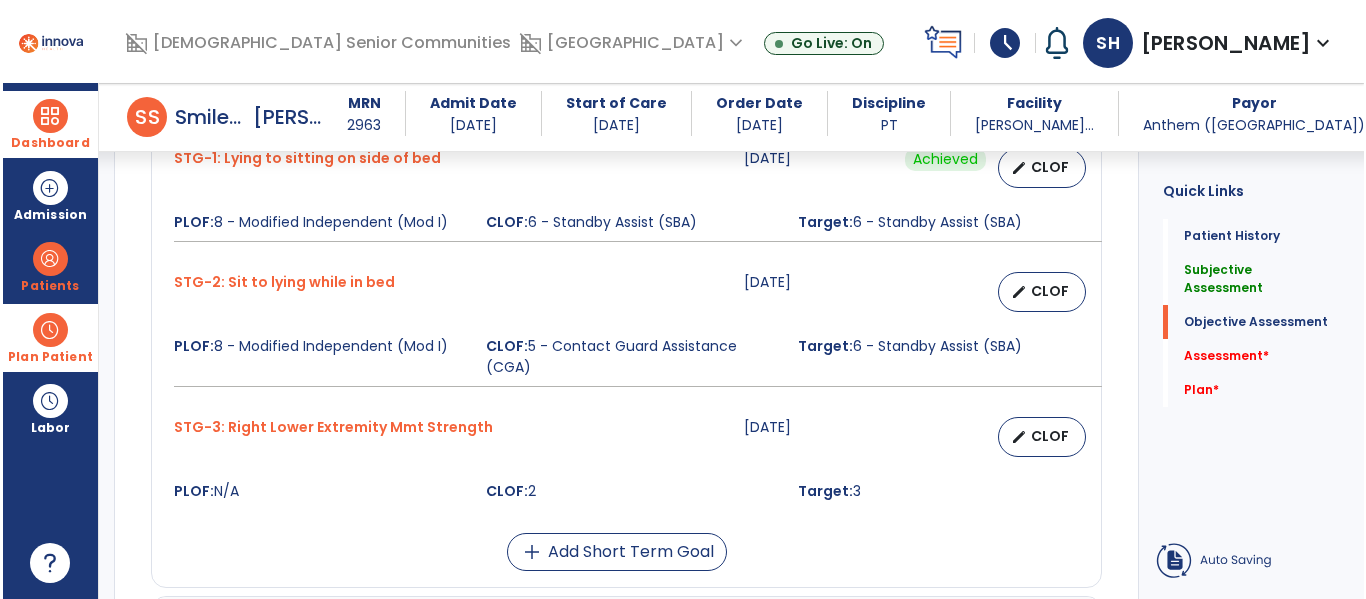 scroll, scrollTop: 42, scrollLeft: 0, axis: vertical 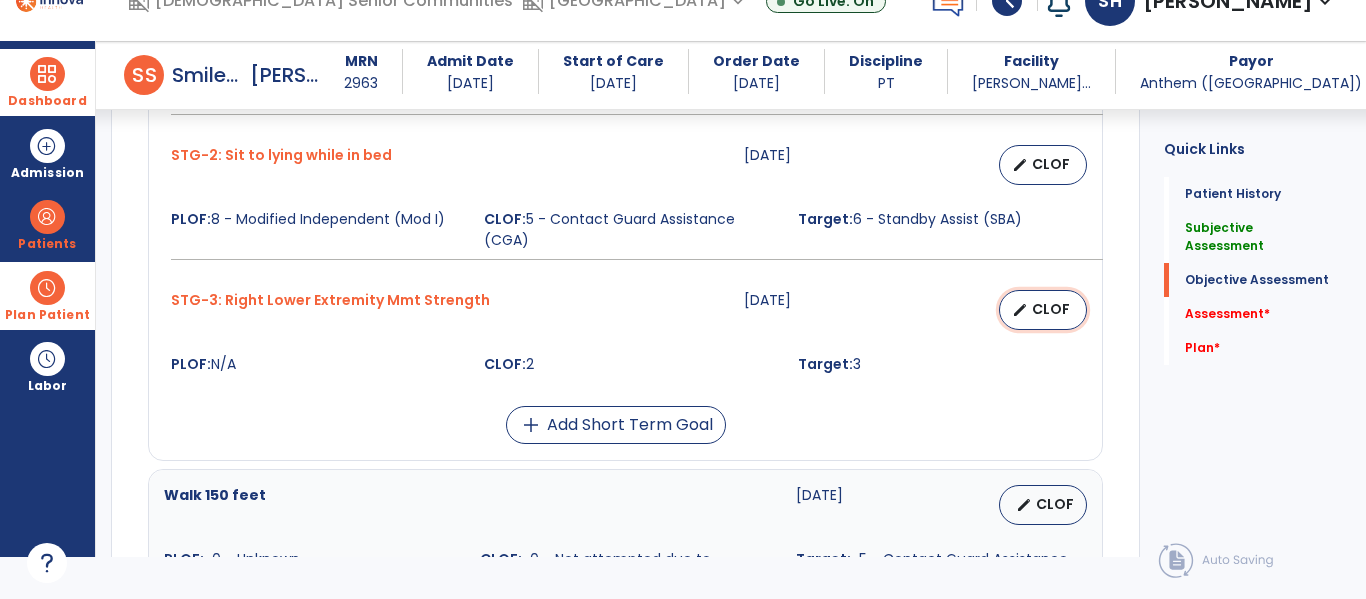 click on "edit" at bounding box center (1020, 310) 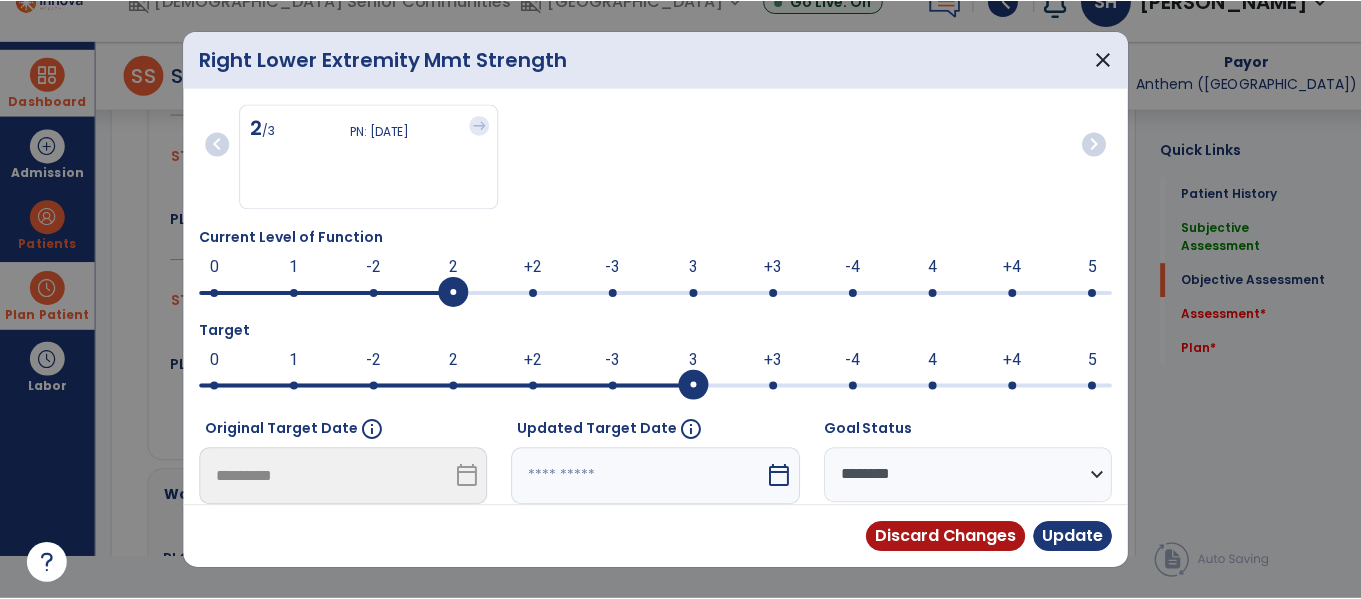 scroll, scrollTop: 0, scrollLeft: 0, axis: both 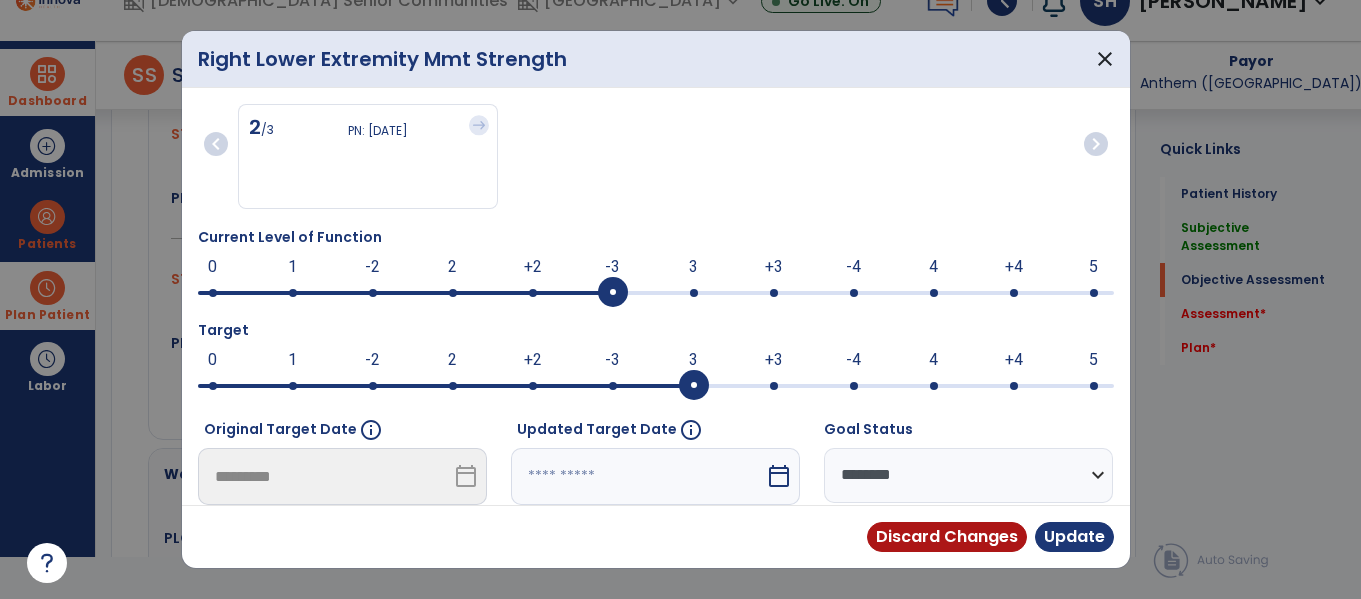 click at bounding box center (613, 293) 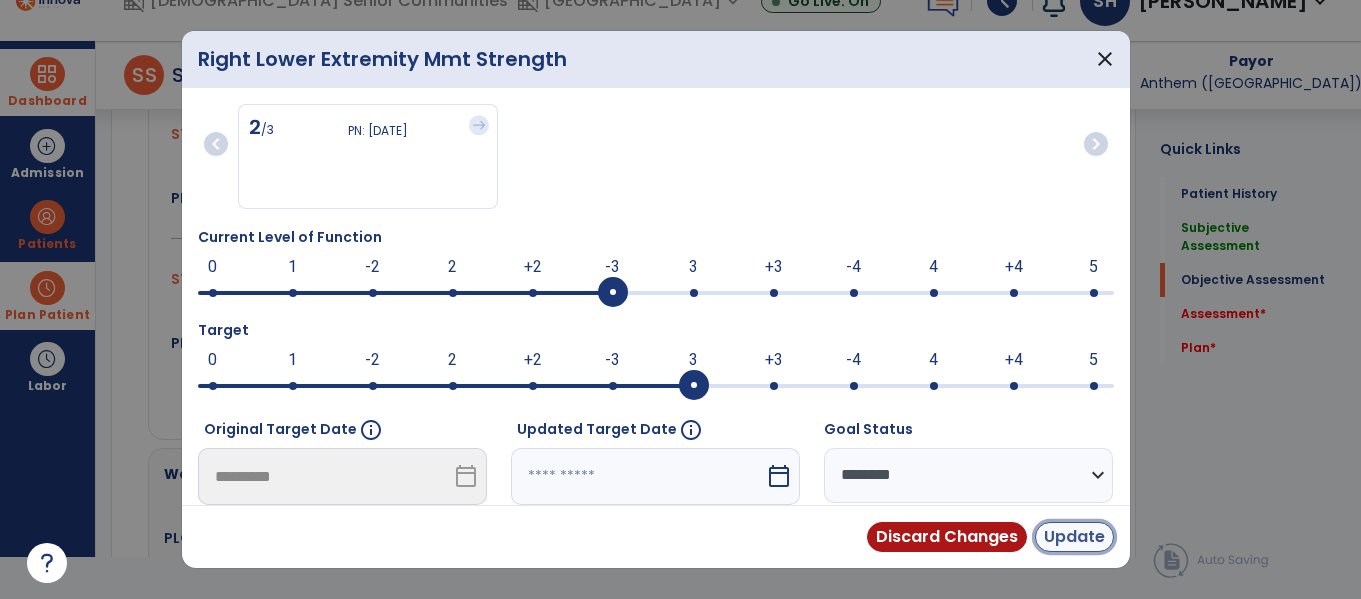 click on "Update" at bounding box center [1074, 537] 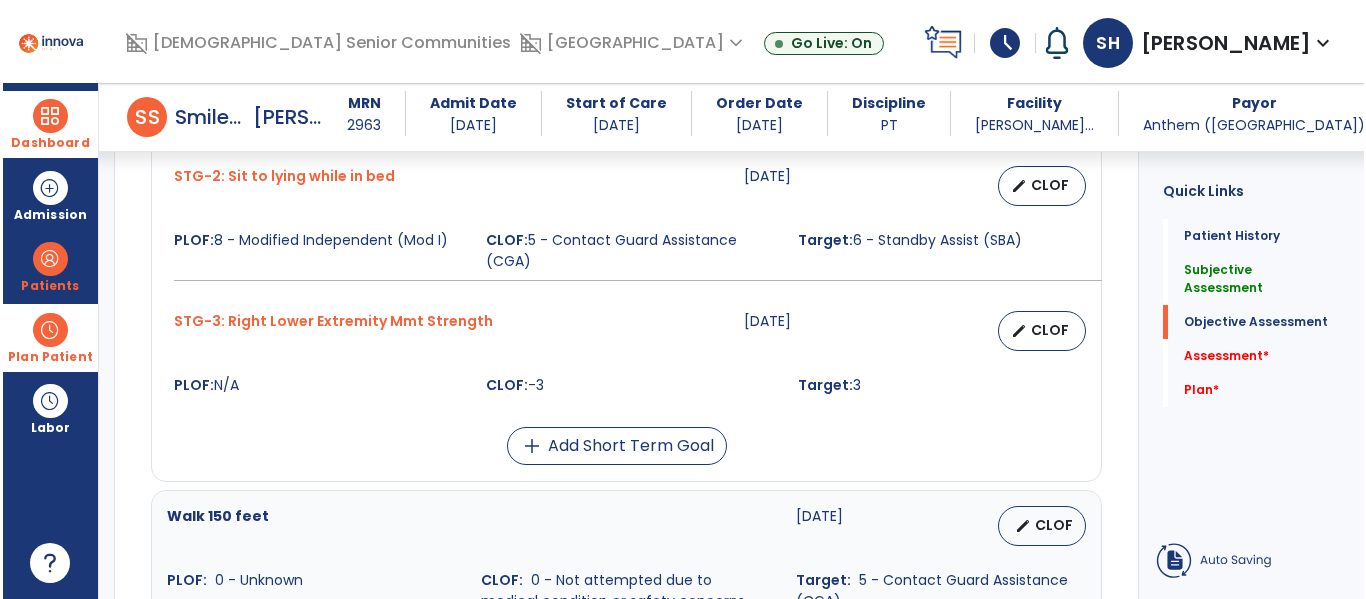 scroll, scrollTop: 42, scrollLeft: 0, axis: vertical 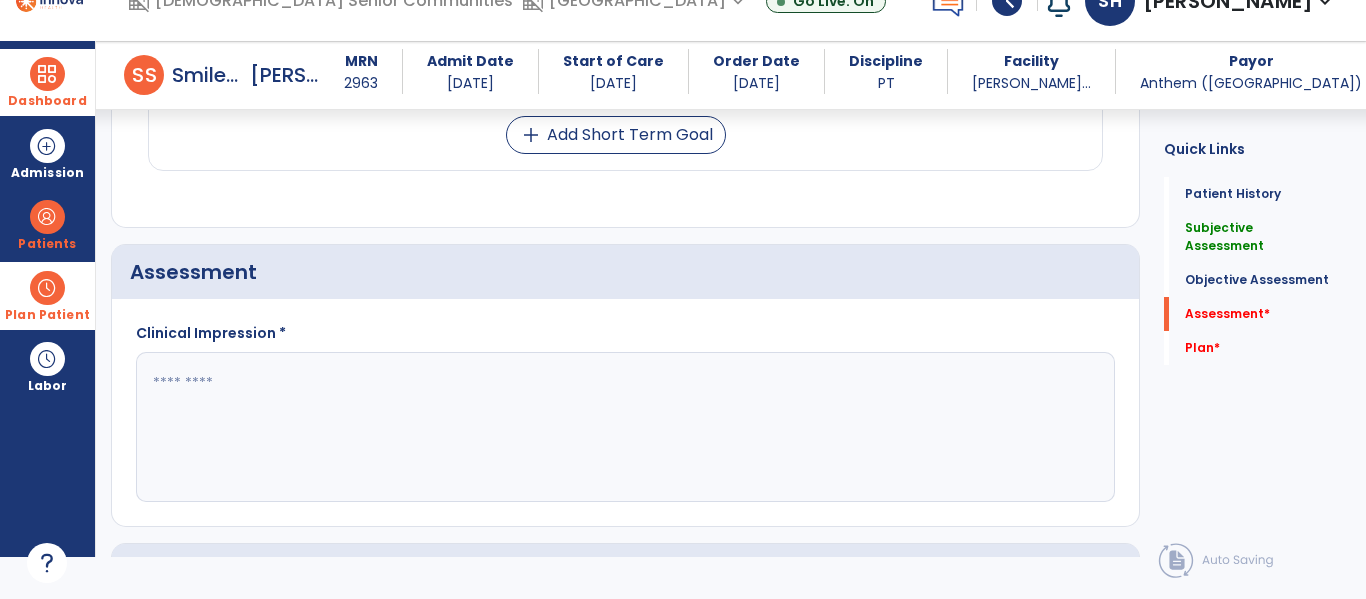 drag, startPoint x: 281, startPoint y: 378, endPoint x: 292, endPoint y: 387, distance: 14.21267 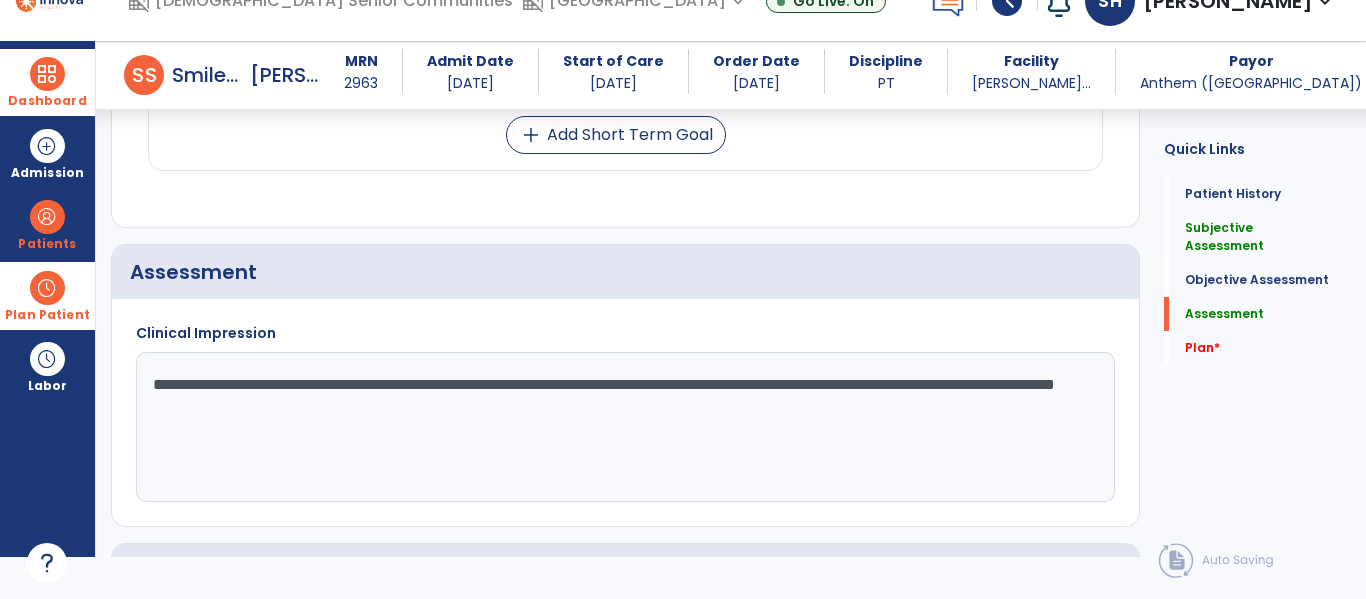 click on "**********" 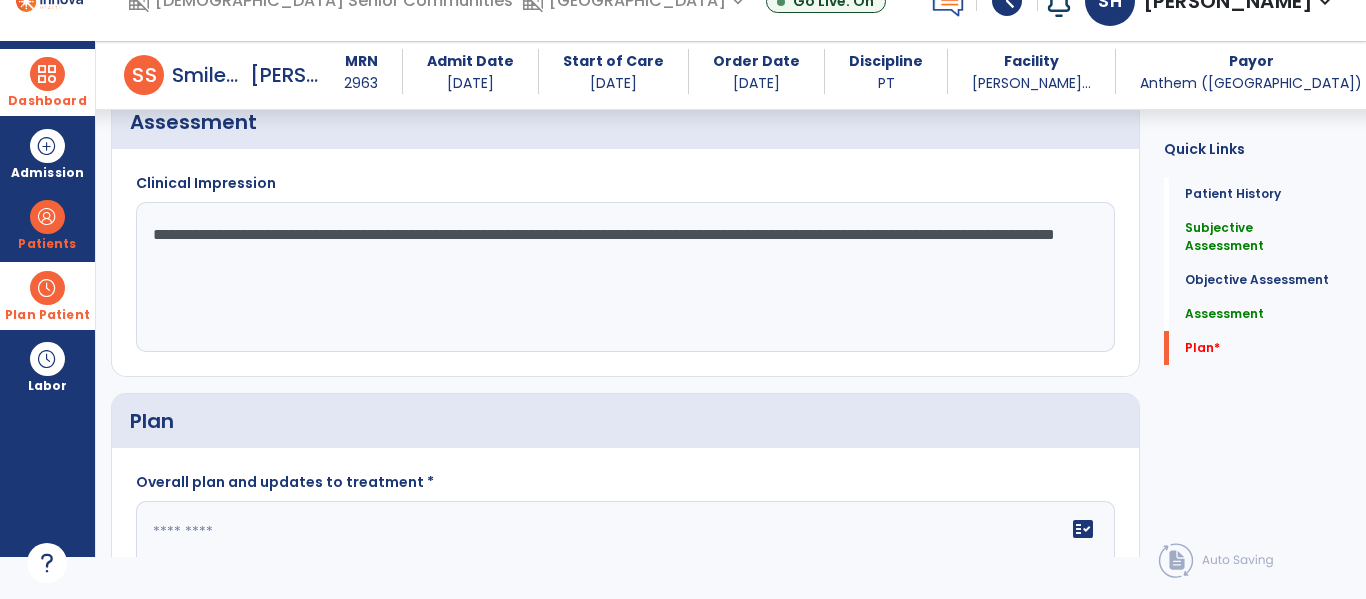 scroll, scrollTop: 2073, scrollLeft: 0, axis: vertical 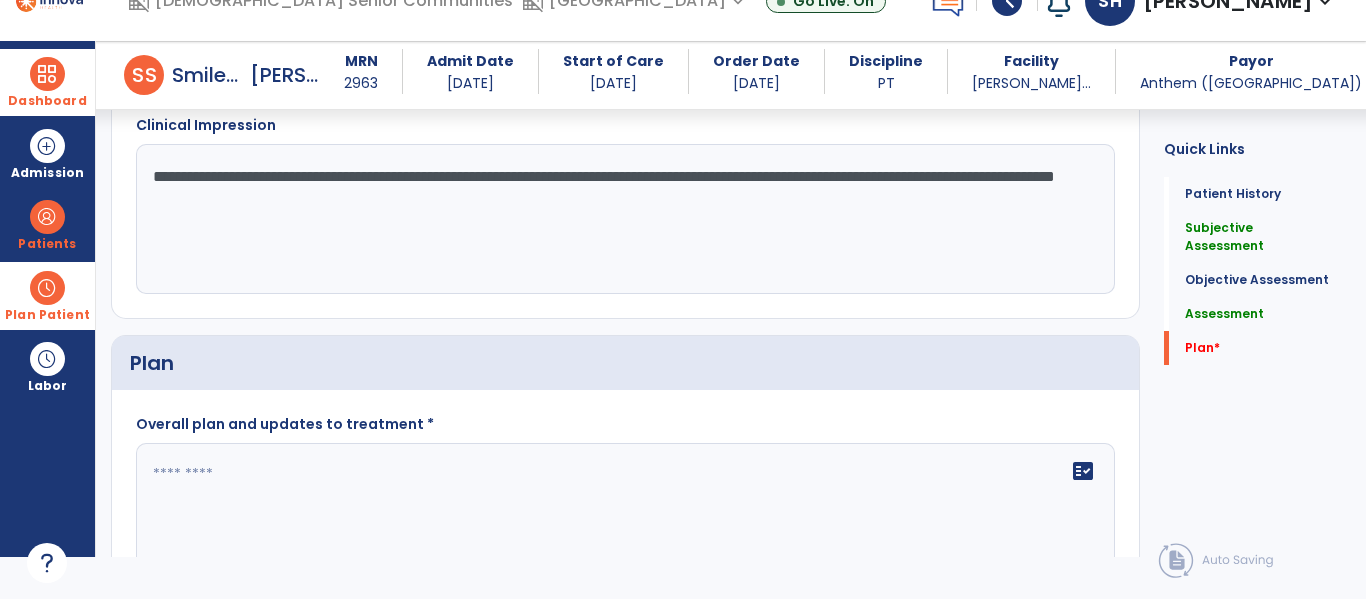 type on "**********" 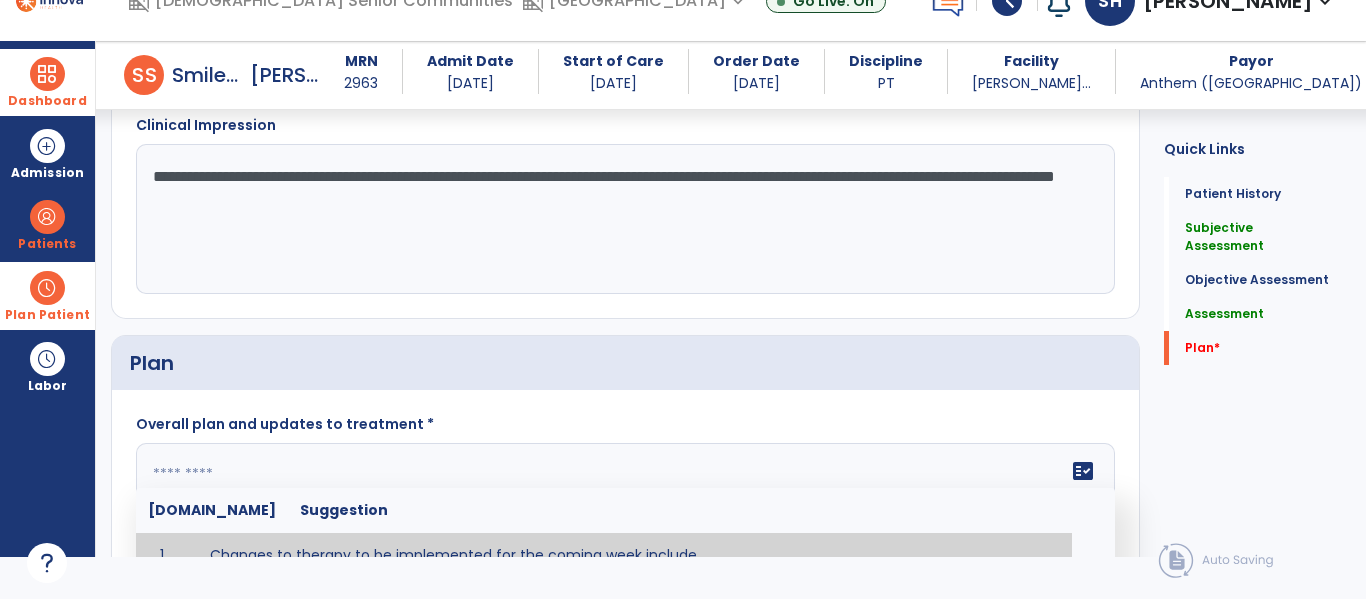 scroll, scrollTop: 2087, scrollLeft: 0, axis: vertical 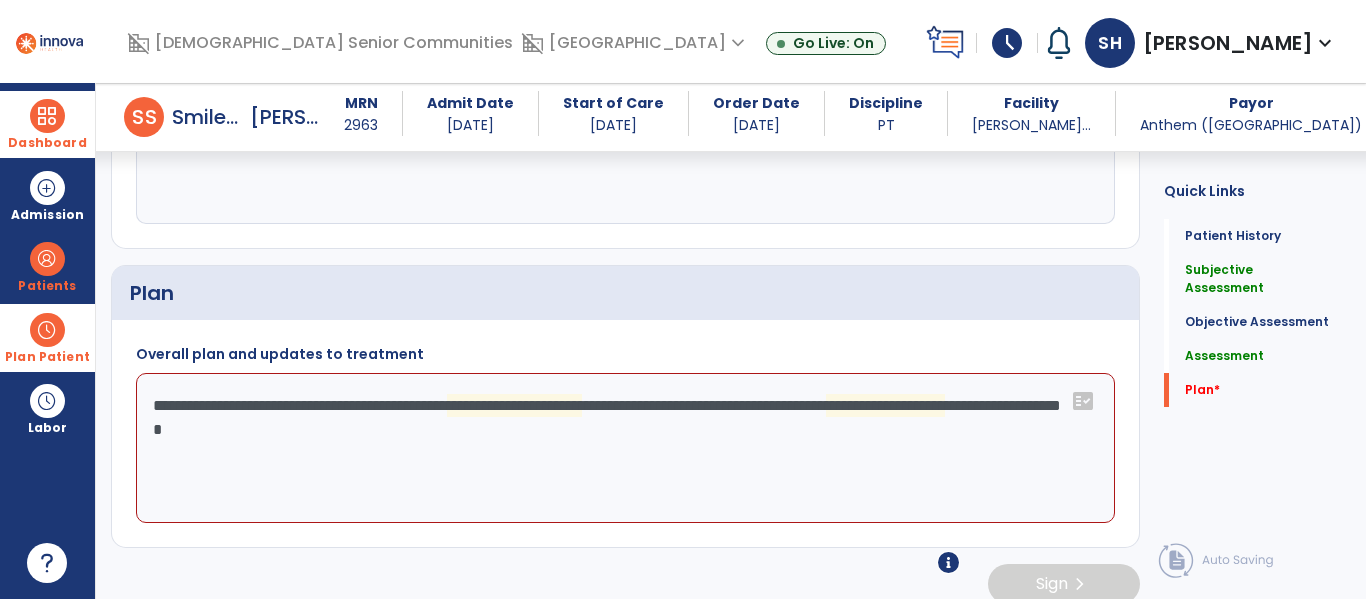 click on "**********" 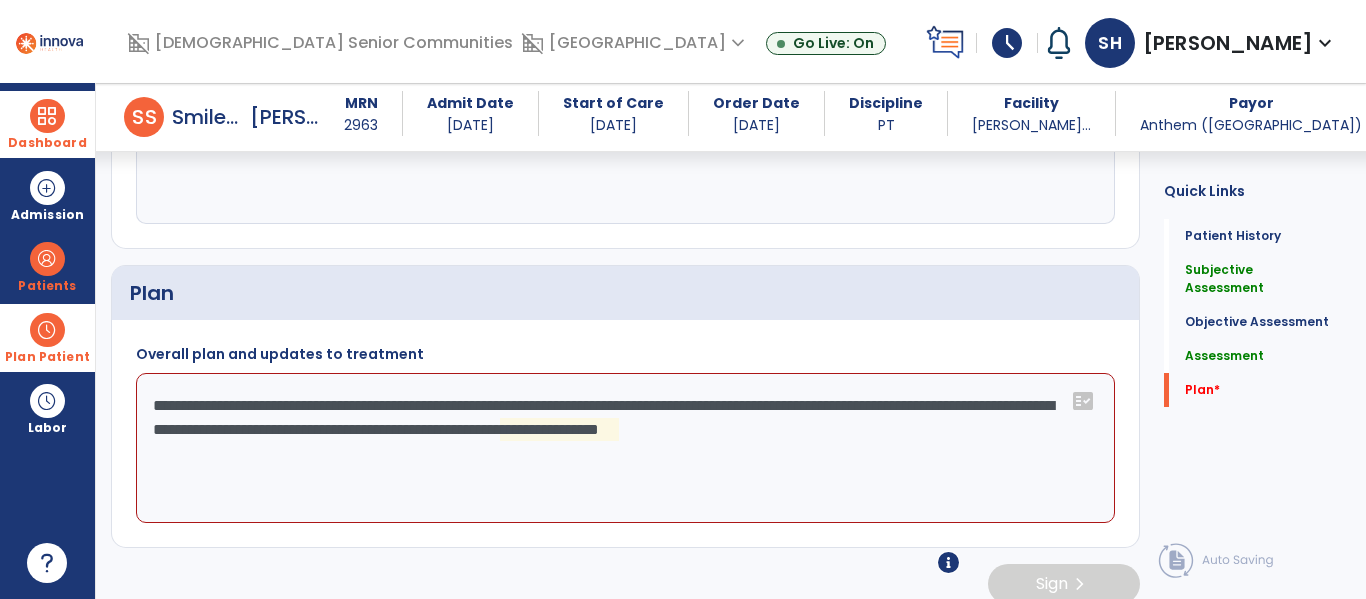 click on "**********" 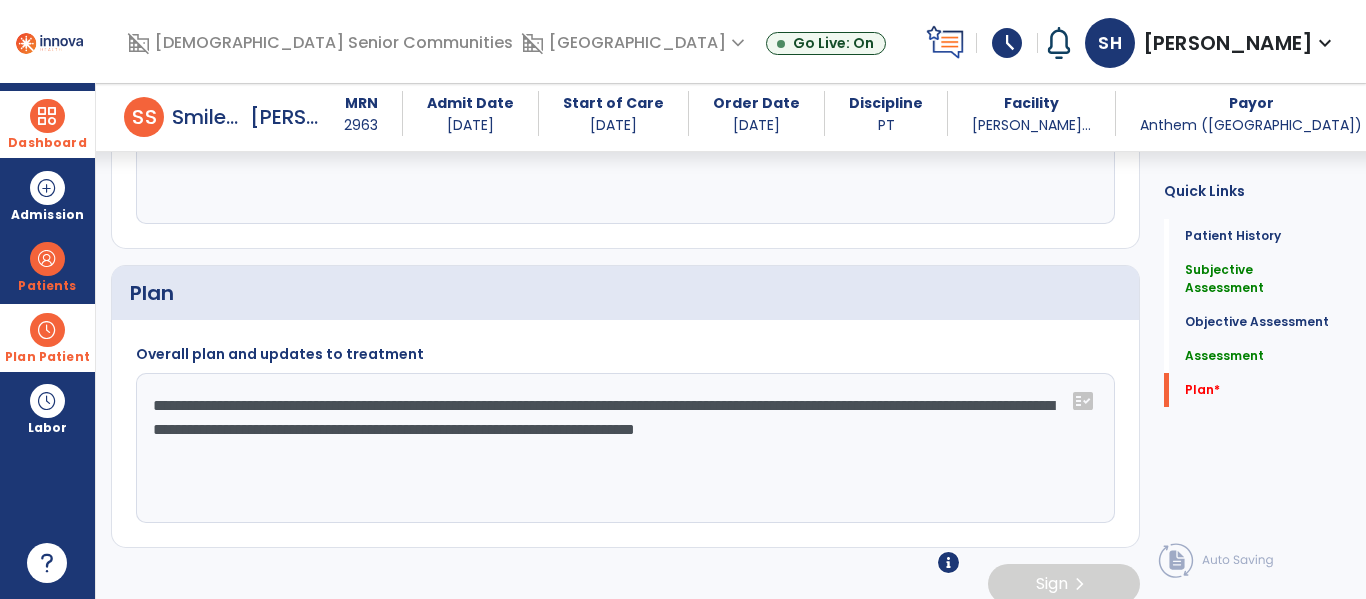 click on "**********" 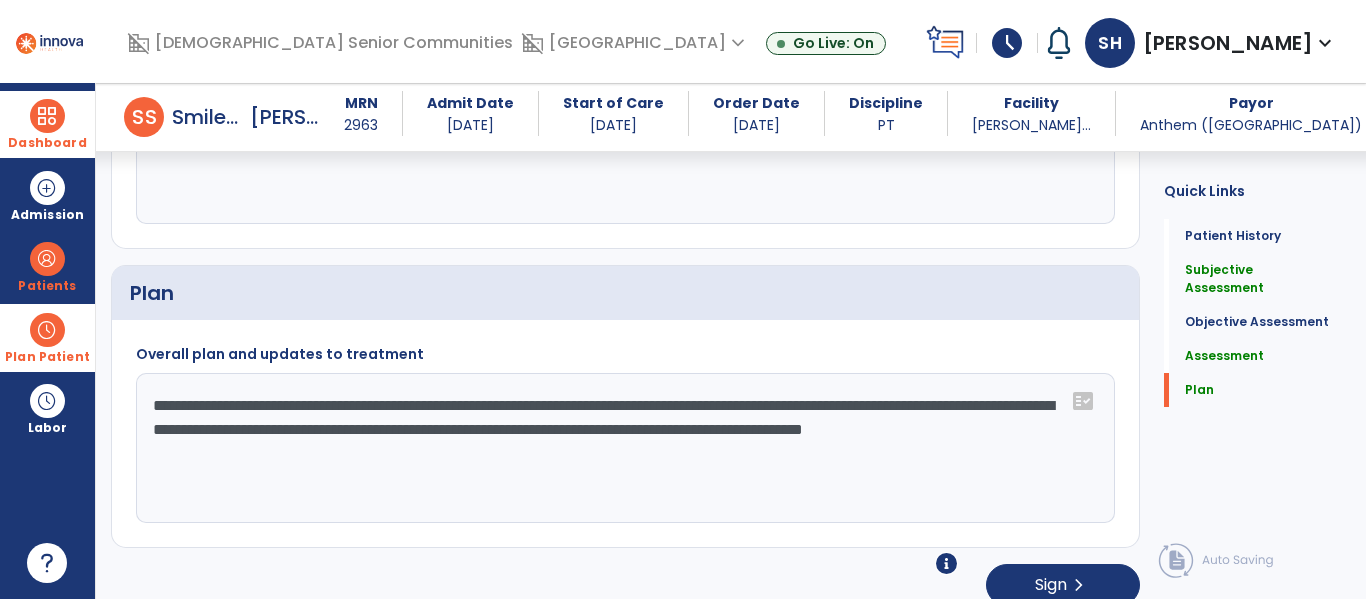 click on "**********" 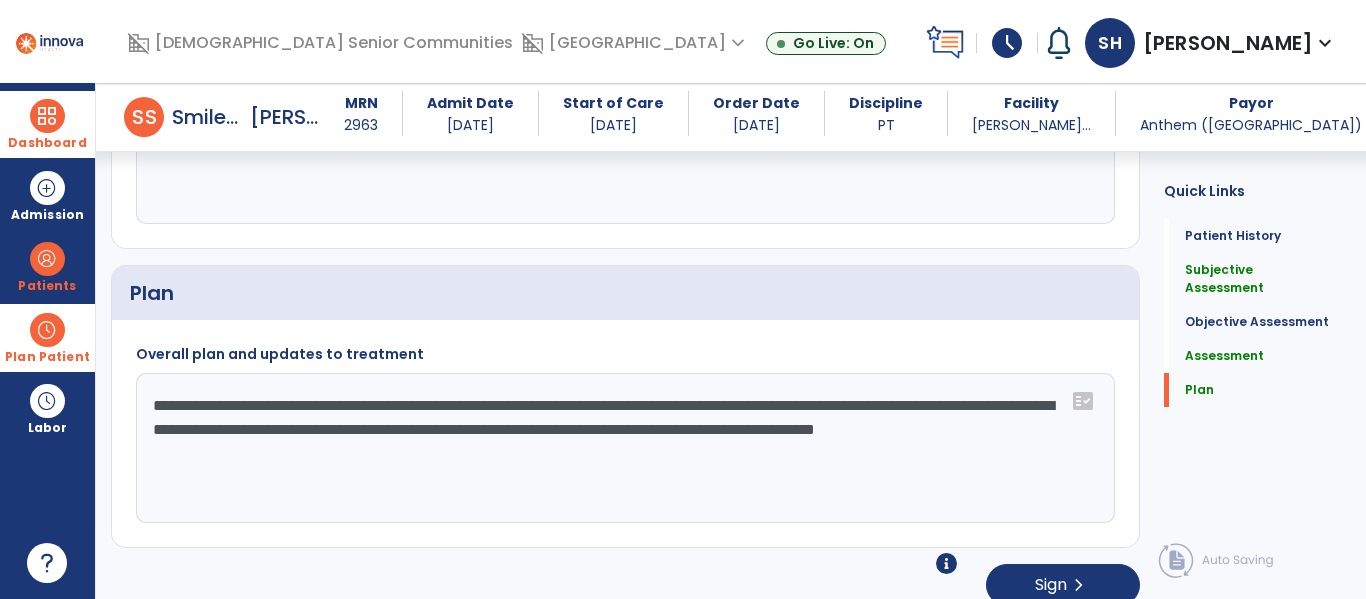 drag, startPoint x: 789, startPoint y: 382, endPoint x: 731, endPoint y: 380, distance: 58.034473 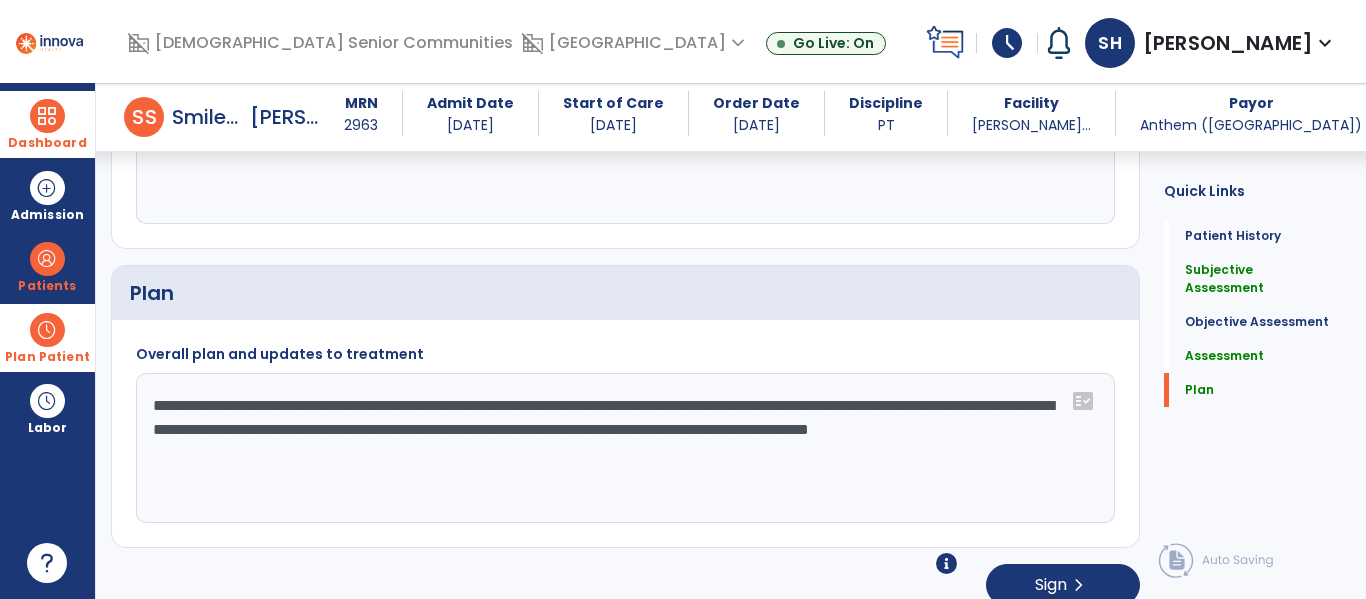 click on "**********" 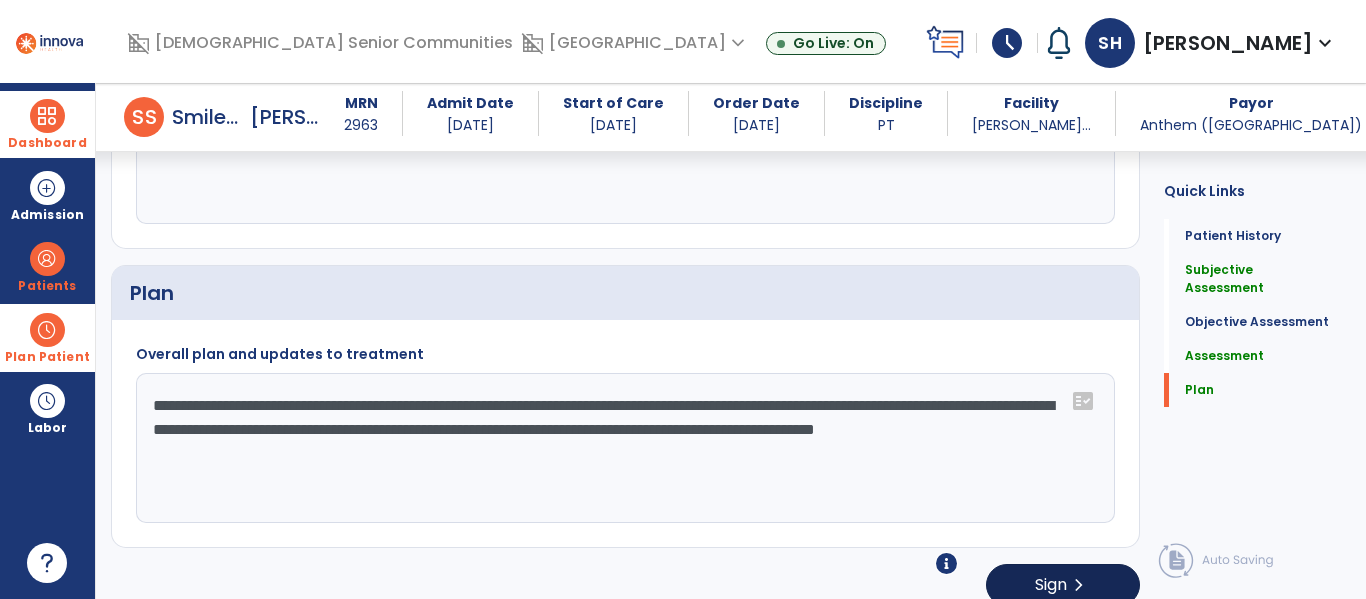 type on "**********" 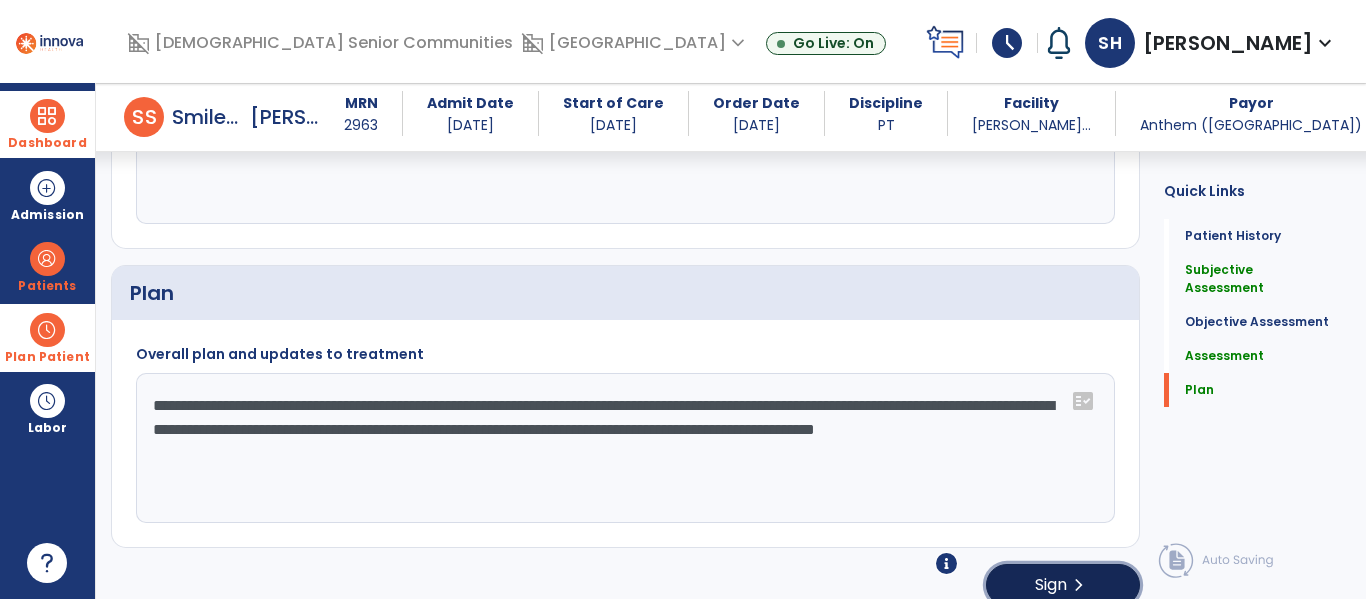 click on "Sign" 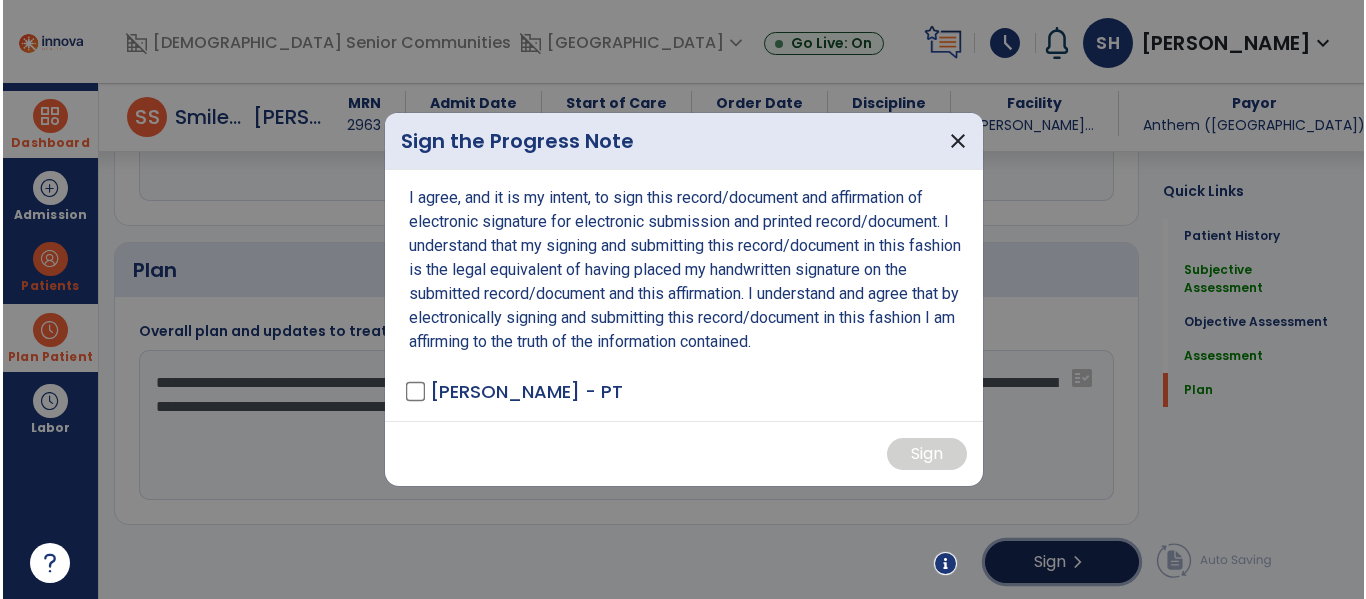 scroll, scrollTop: 2206, scrollLeft: 0, axis: vertical 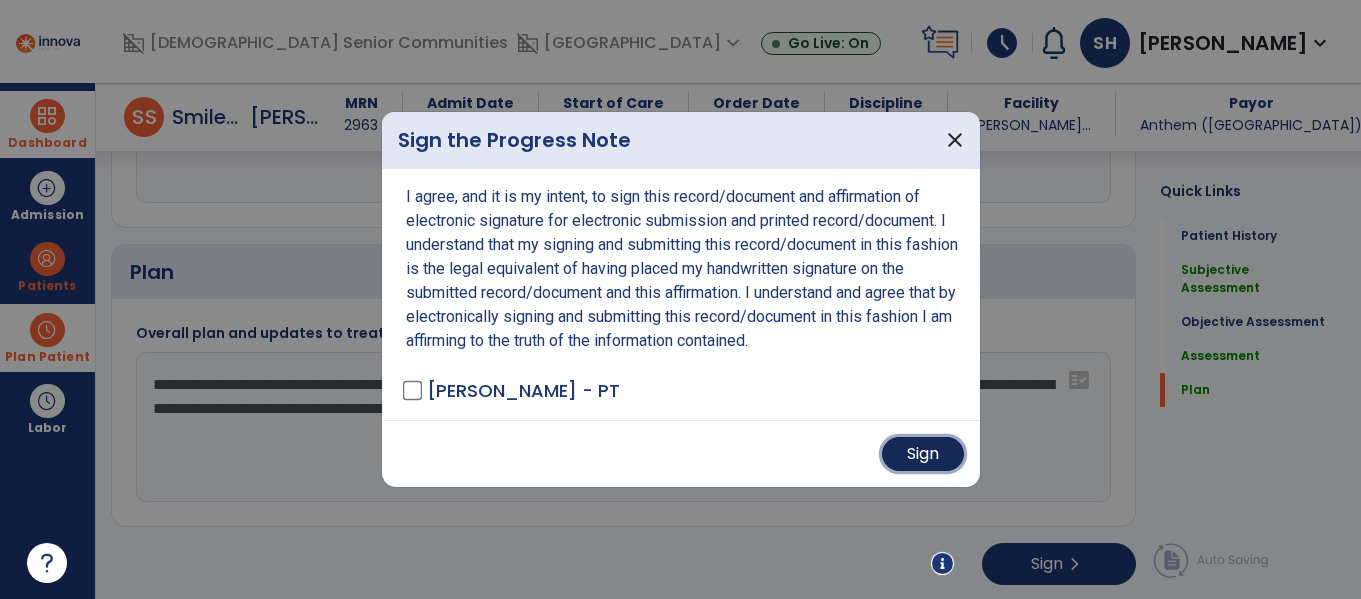 click on "Sign" at bounding box center (923, 454) 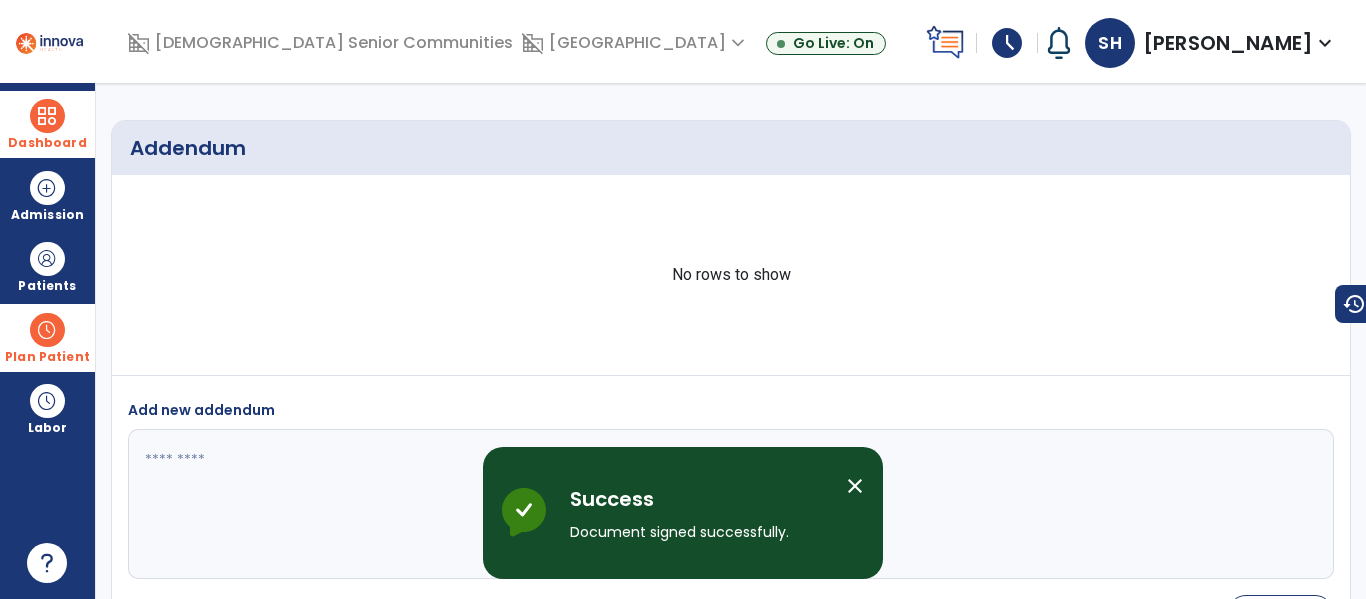 scroll, scrollTop: 0, scrollLeft: 0, axis: both 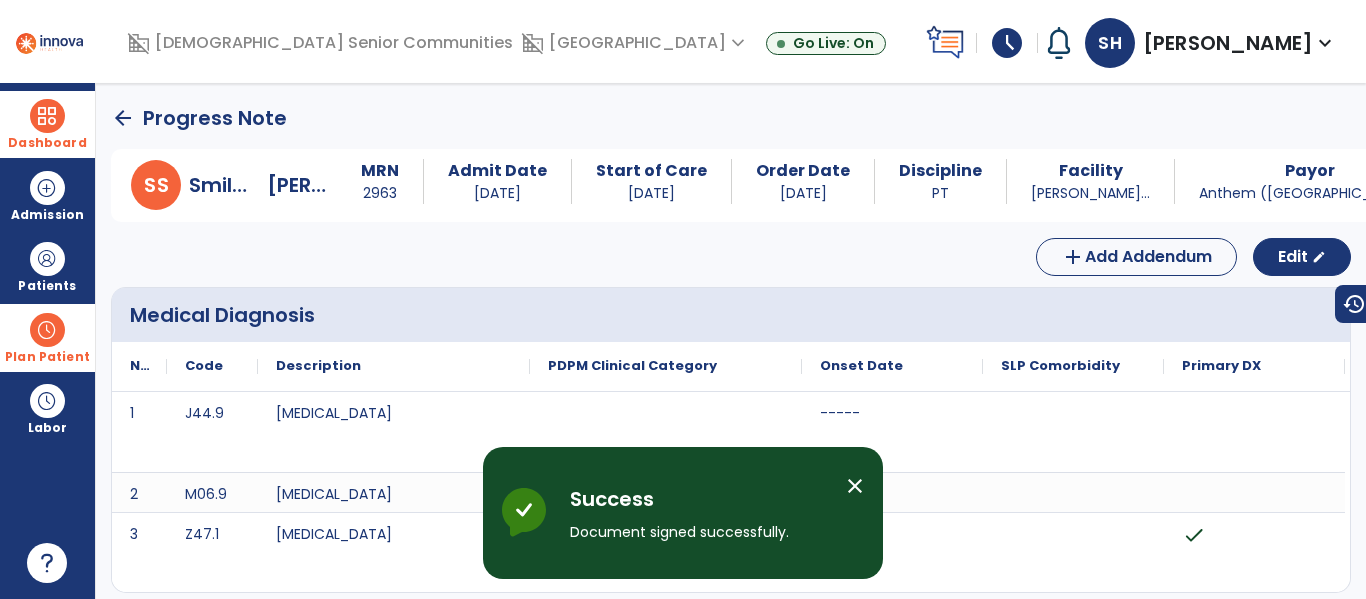 click on "arrow_back" 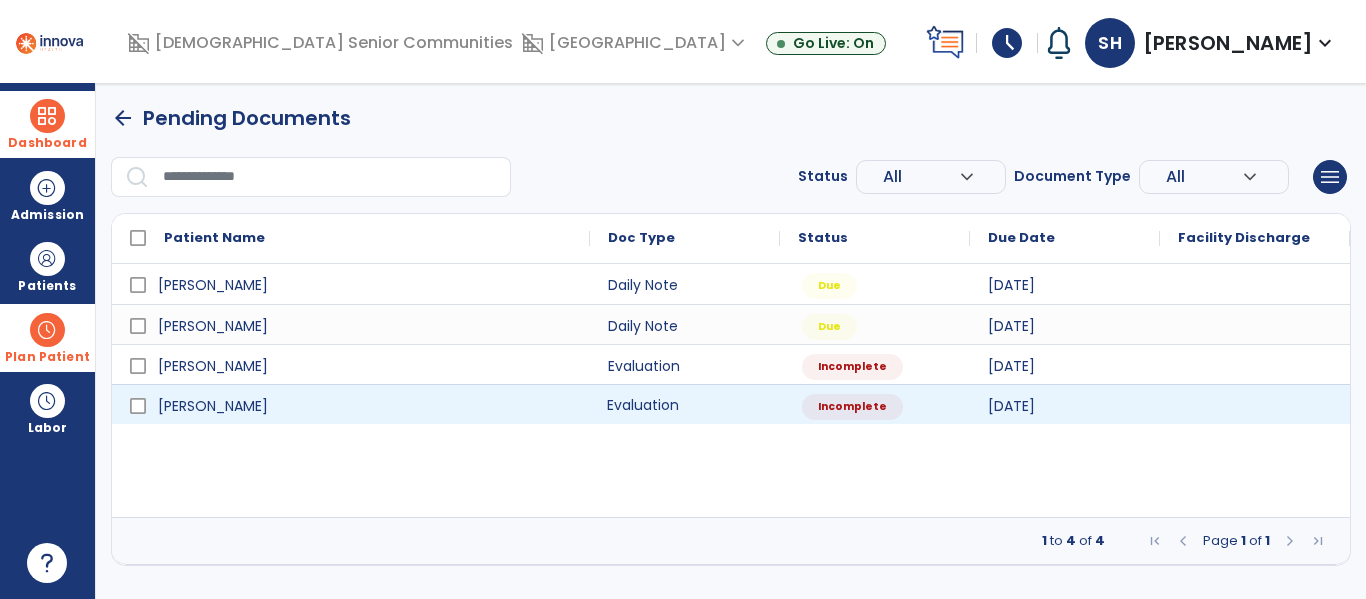 click on "Evaluation" at bounding box center (685, 404) 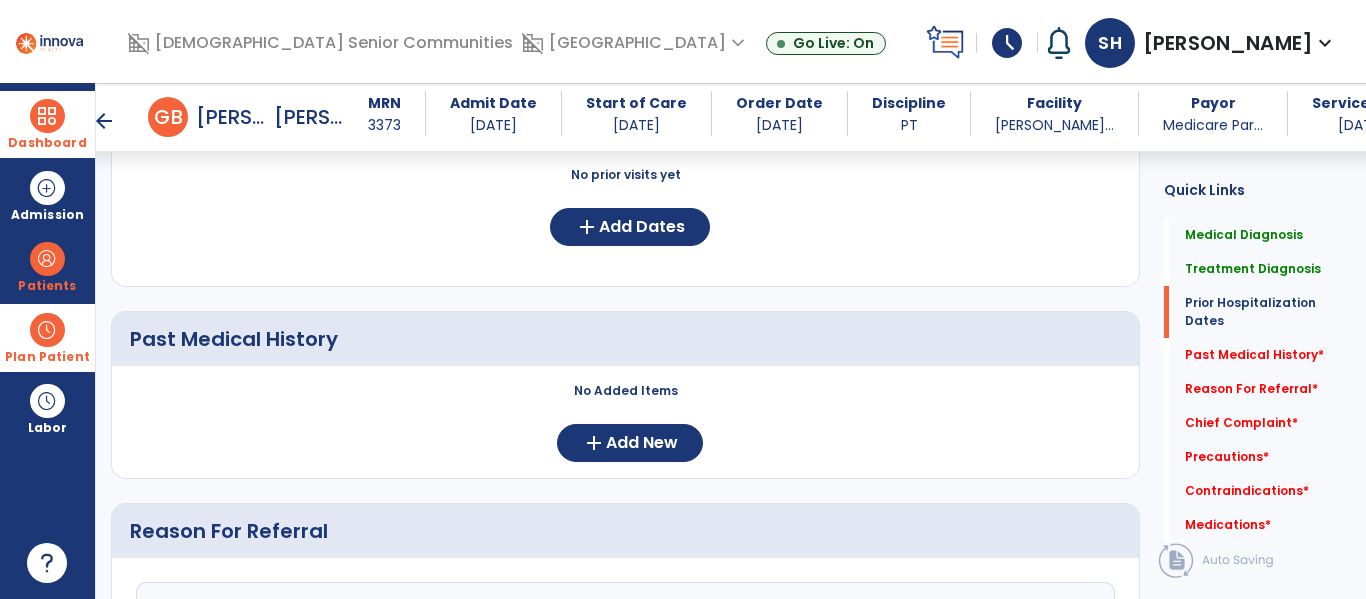 scroll, scrollTop: 724, scrollLeft: 0, axis: vertical 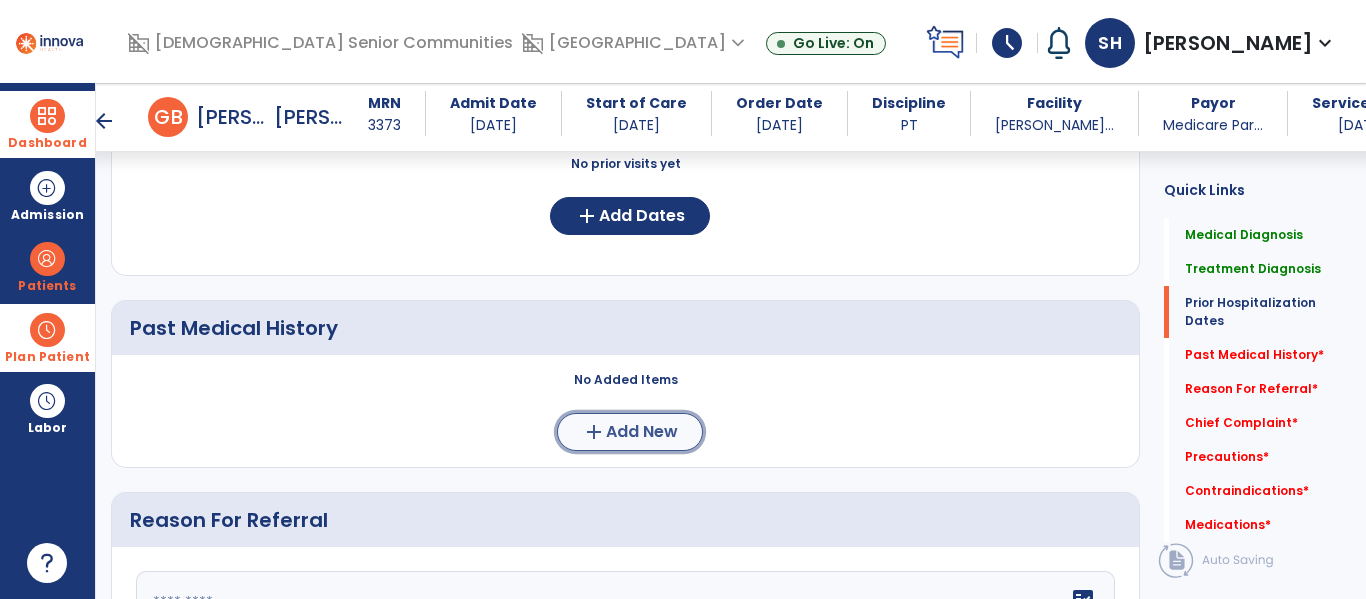 click on "add  Add New" 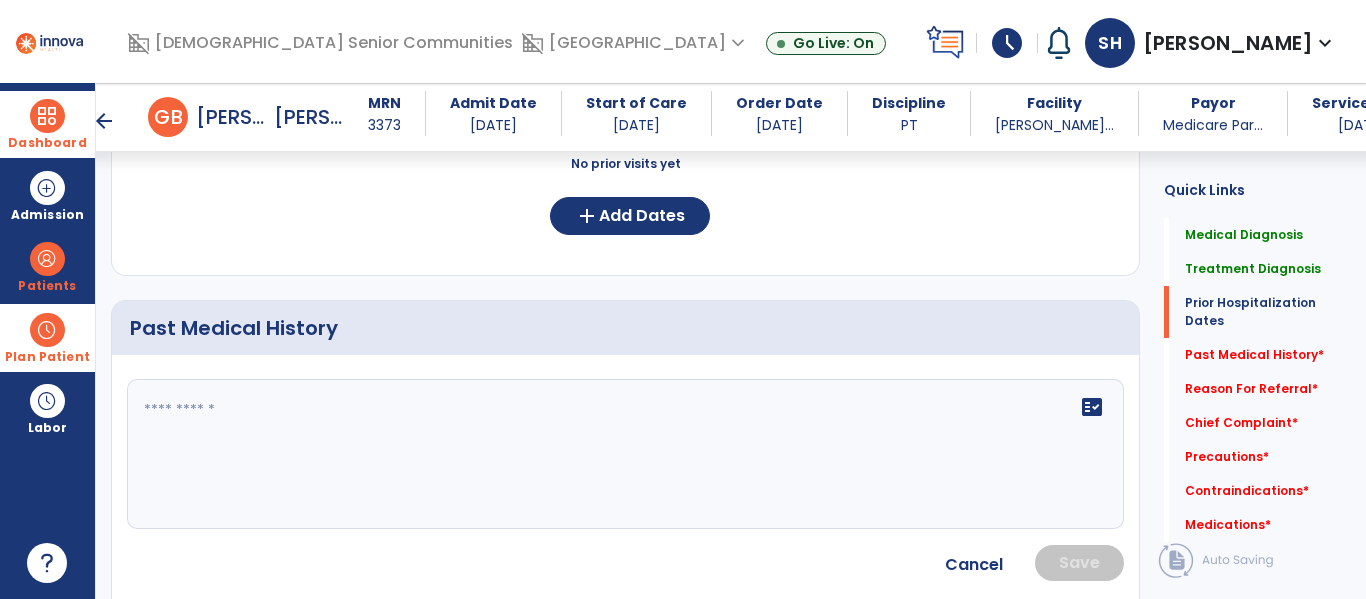 click on "fact_check" 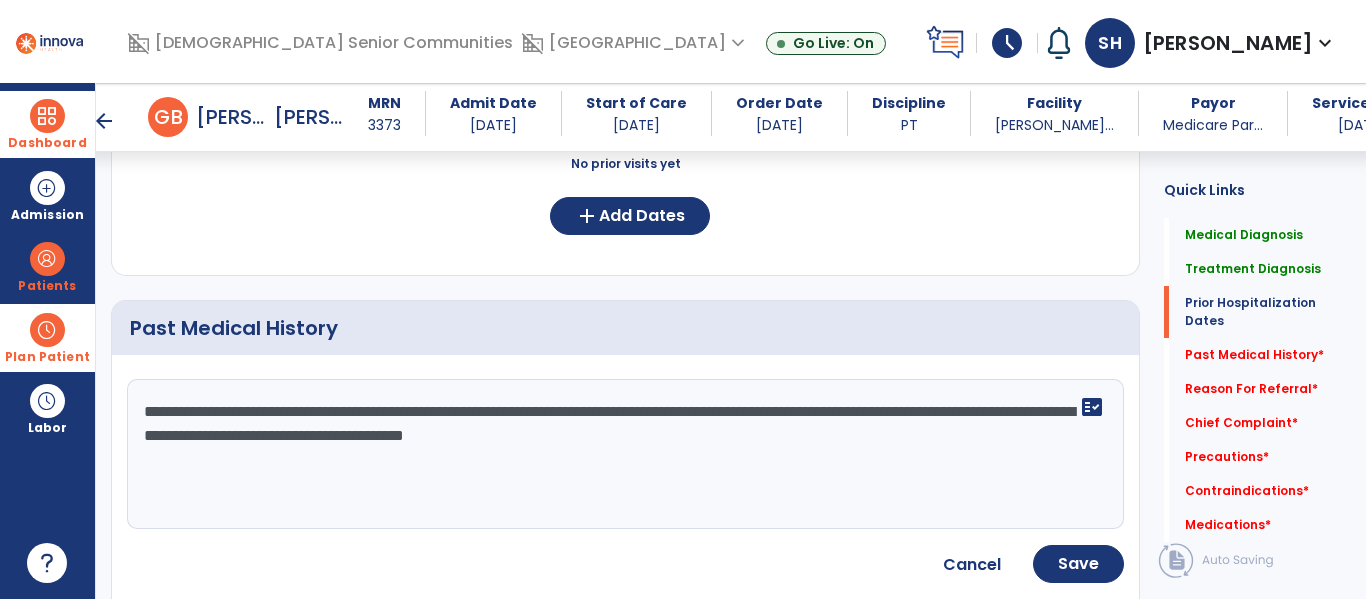 type on "**********" 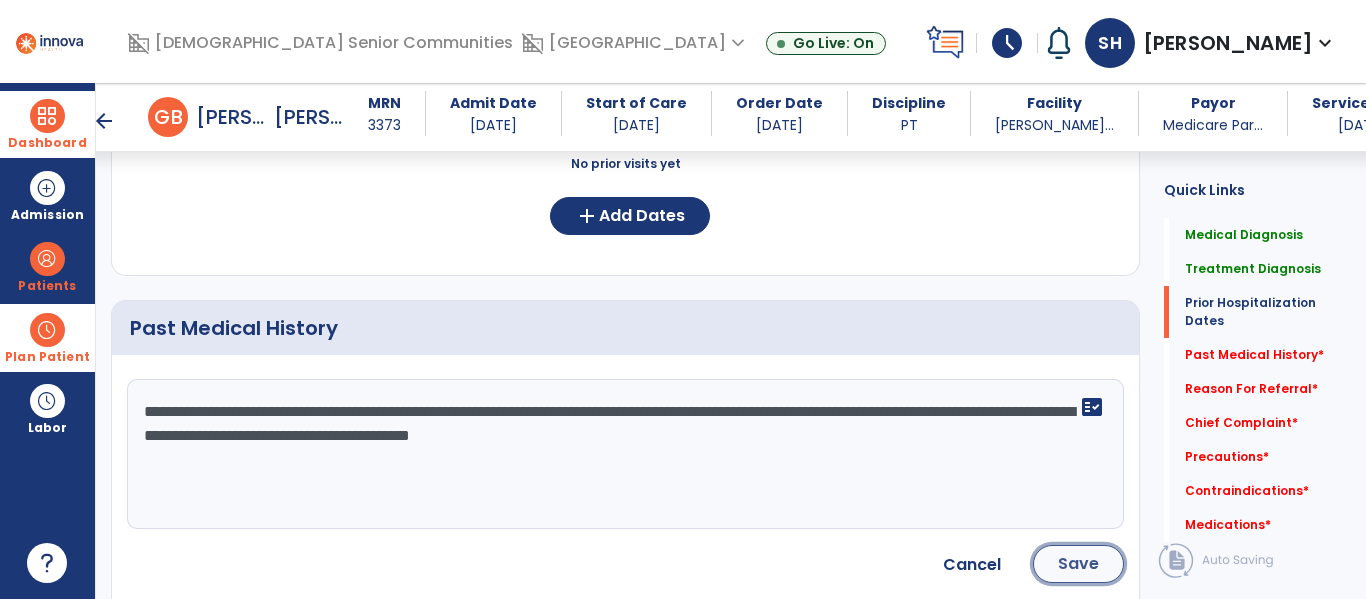click on "Save" 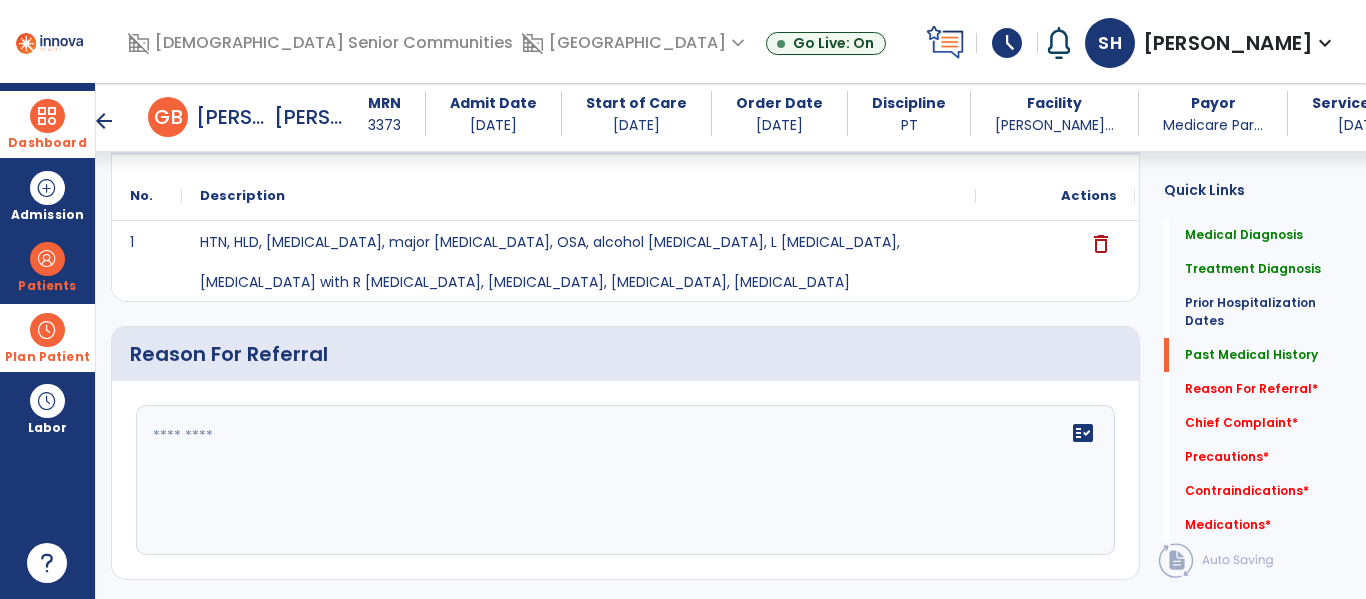 scroll, scrollTop: 971, scrollLeft: 0, axis: vertical 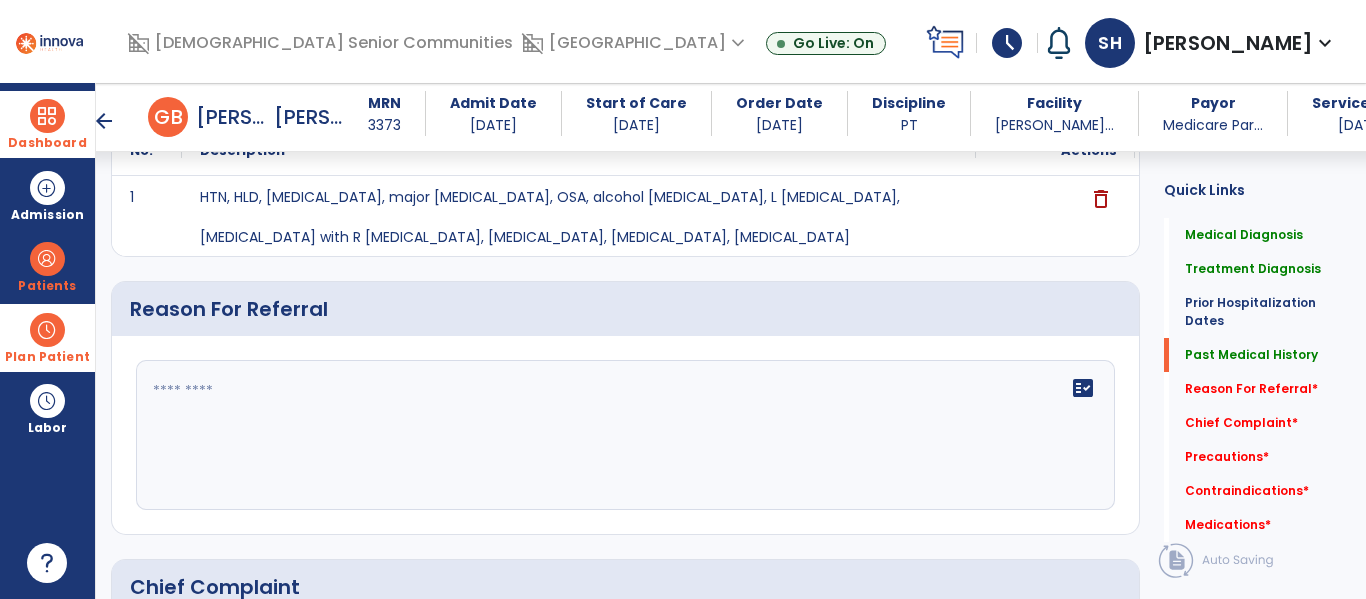 click on "fact_check" 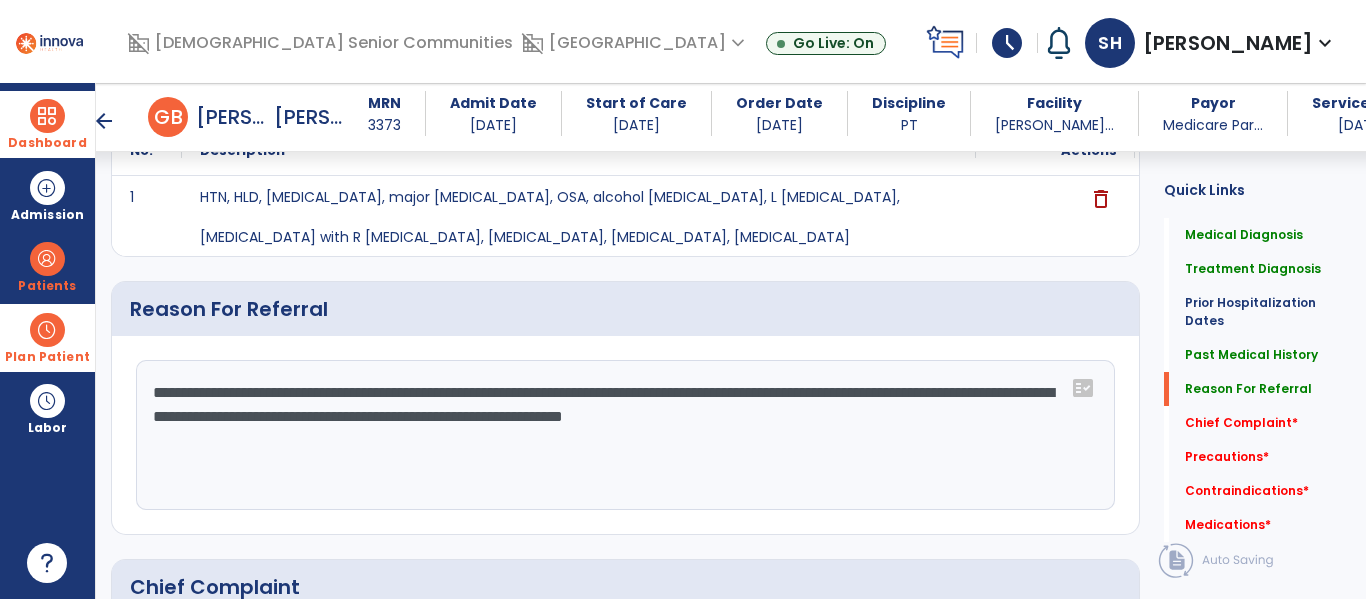 click on "**********" 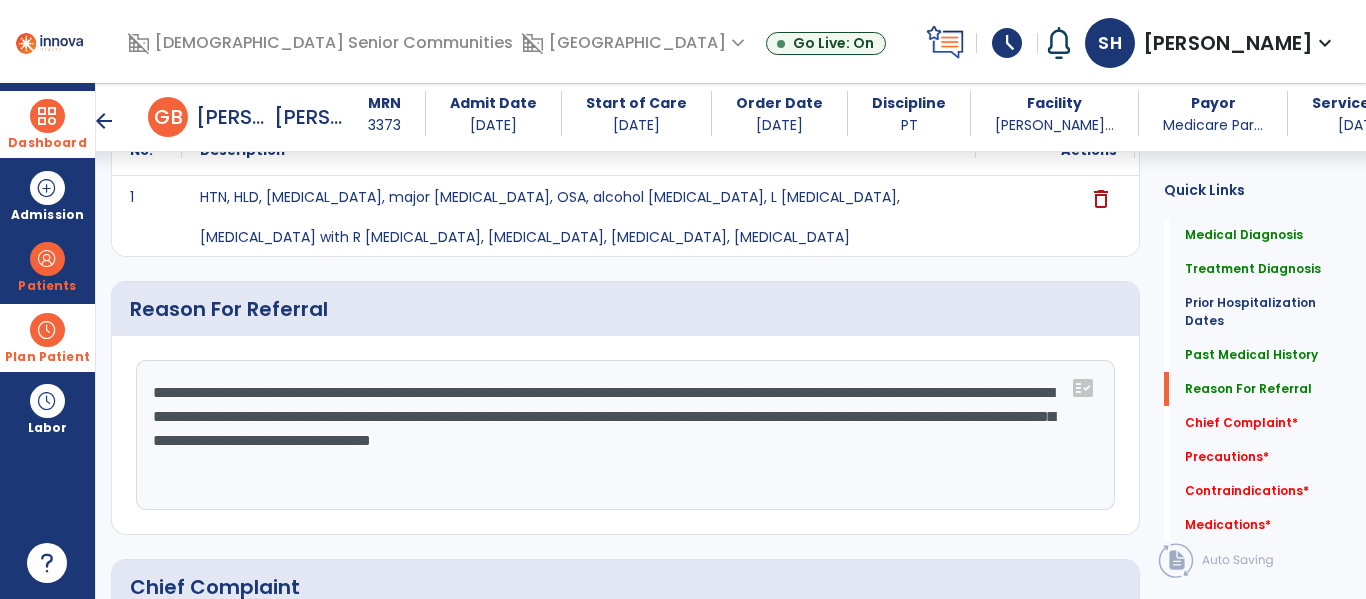 click on "**********" 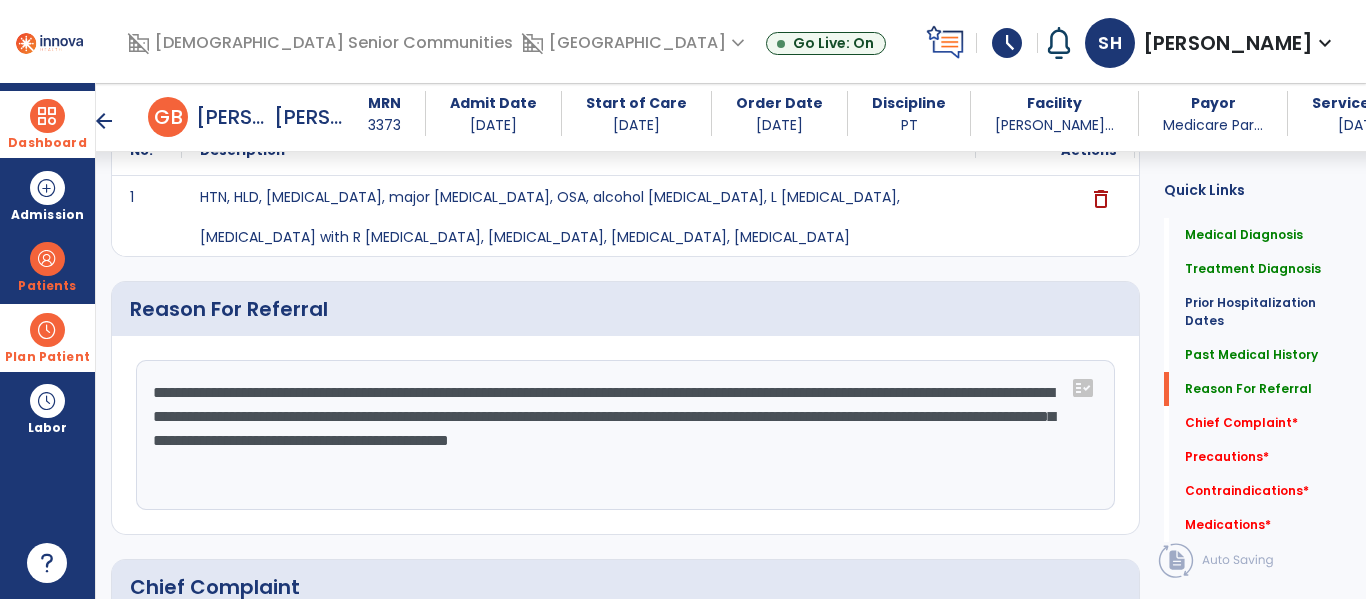 click on "**********" 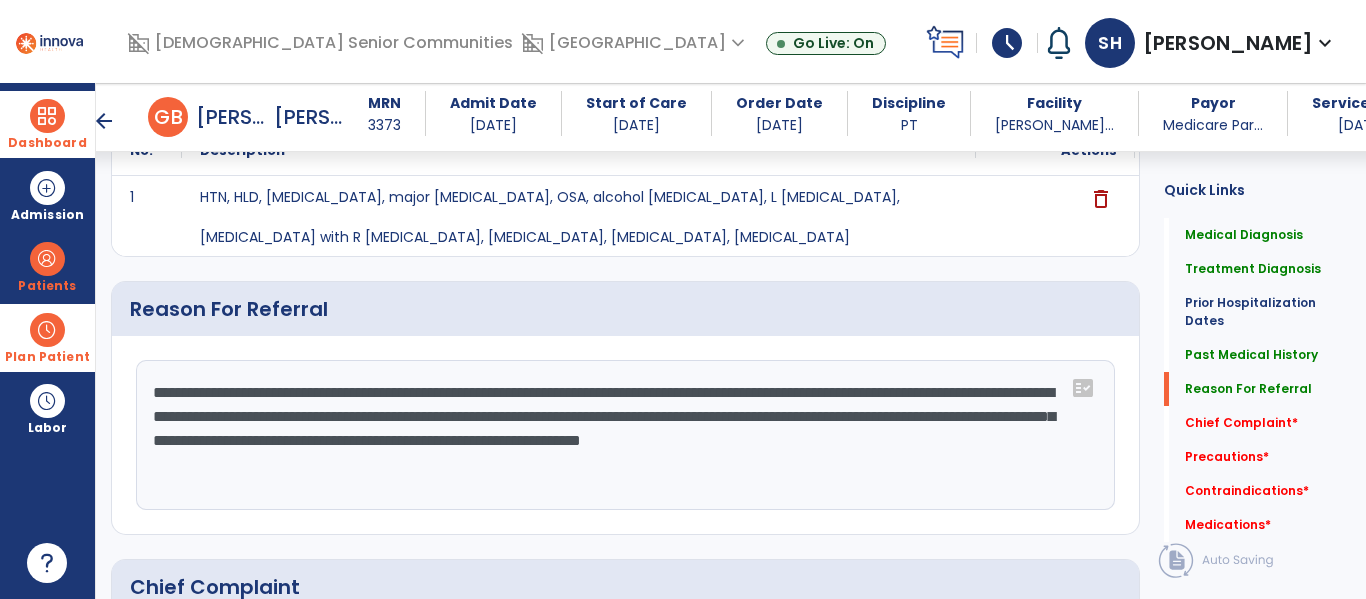 click on "**********" 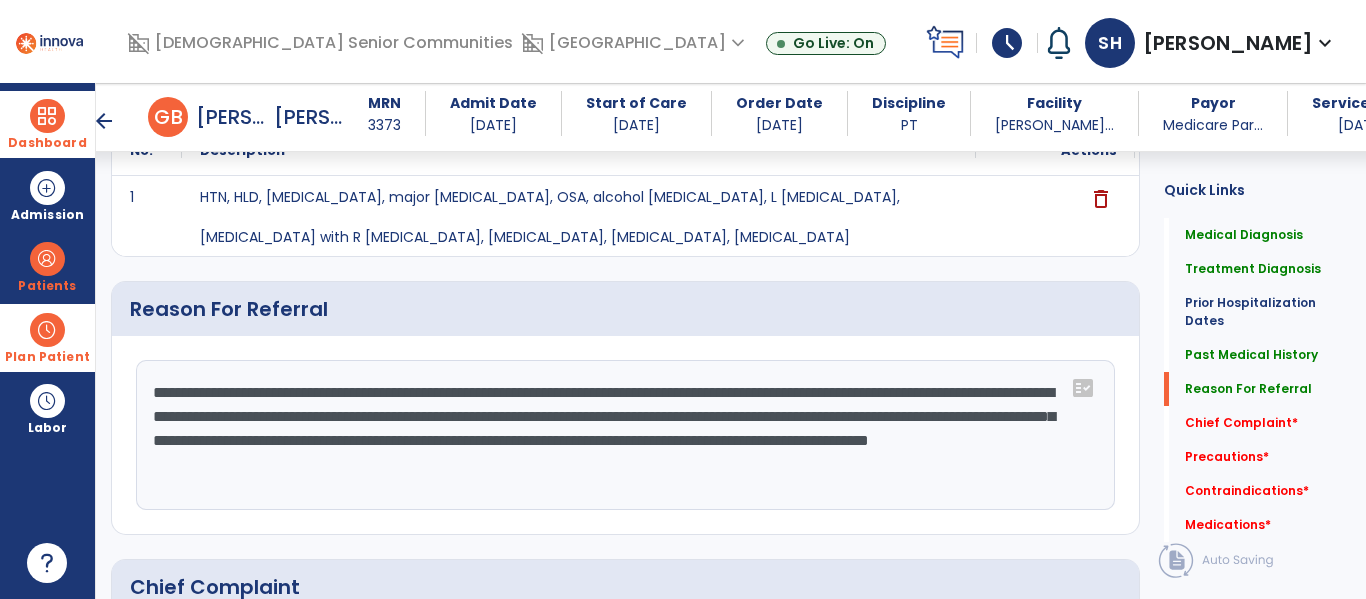 click on "**********" 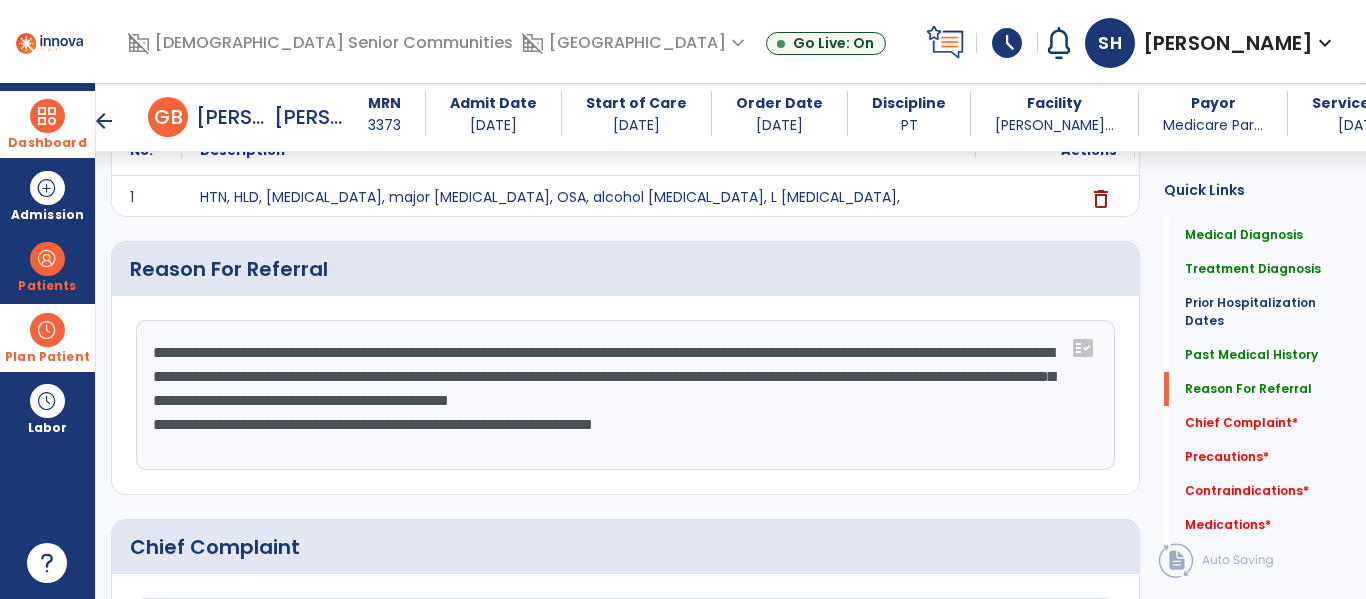 click on "**********" 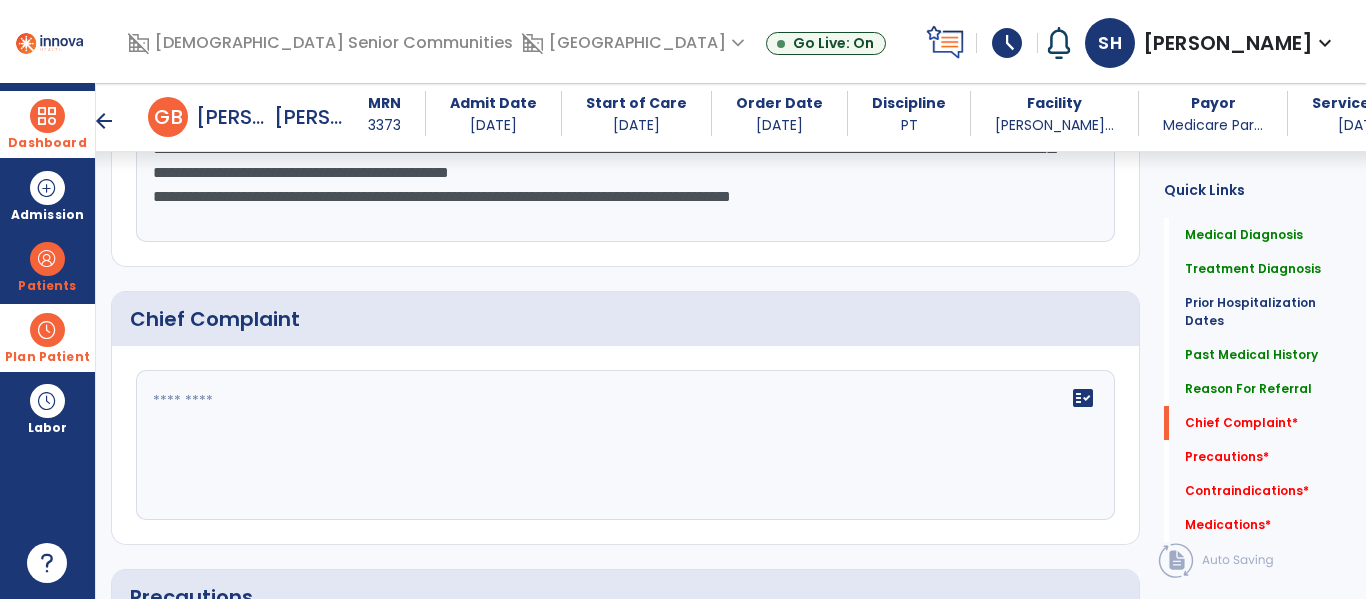 scroll, scrollTop: 1407, scrollLeft: 0, axis: vertical 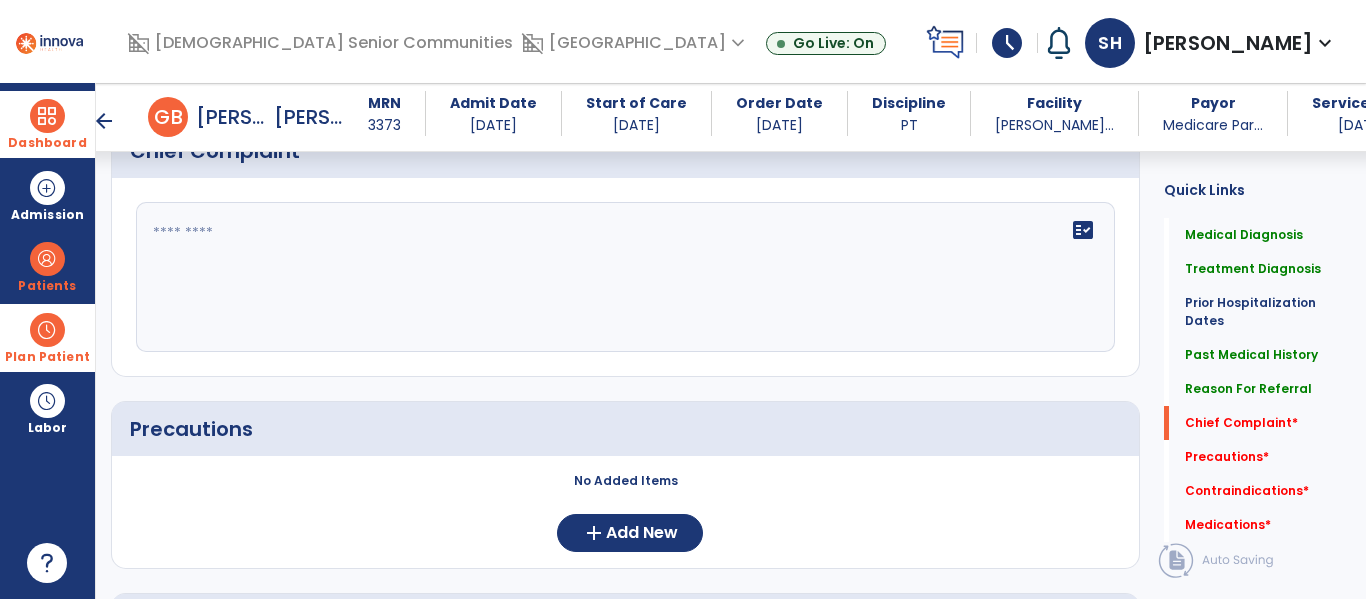 type on "**********" 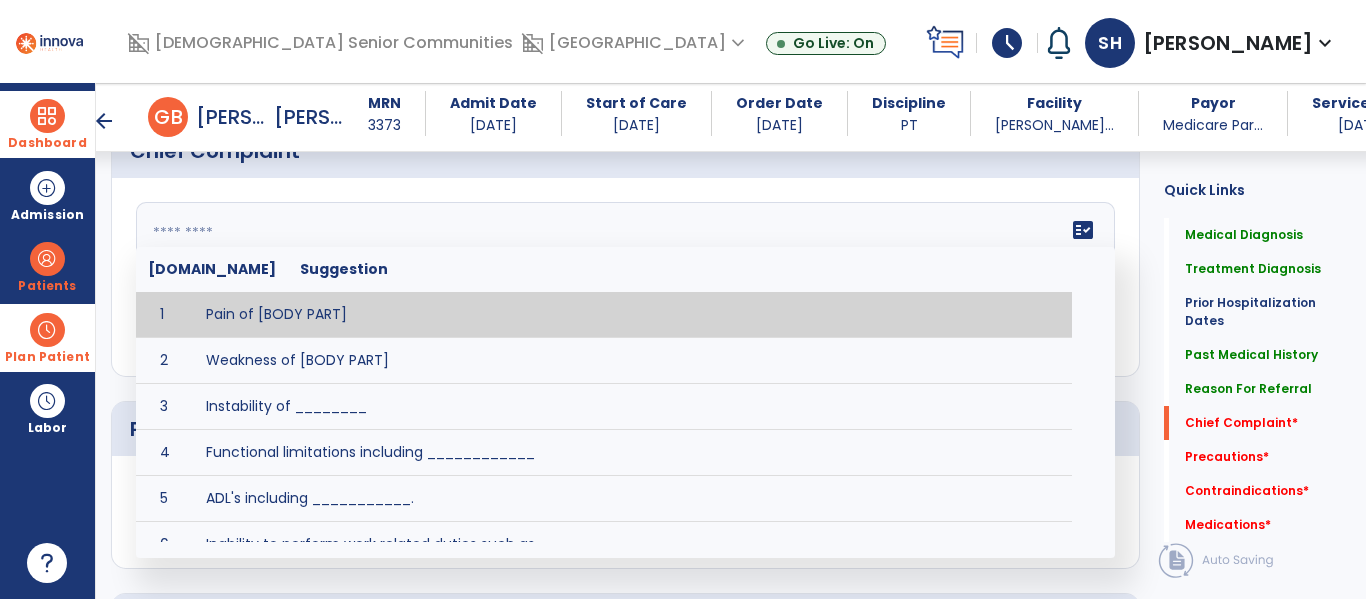 click on "fact_check  Sr.No Suggestion 1 Pain of [BODY PART] 2 Weakness of [BODY PART] 3 Instability of ________ 4 Functional limitations including ____________ 5 ADL's including ___________. 6 Inability to perform work related duties such as _________ 7 Inability to perform house hold duties such as __________. 8 Loss of balance. 9 Problems with gait including _________." 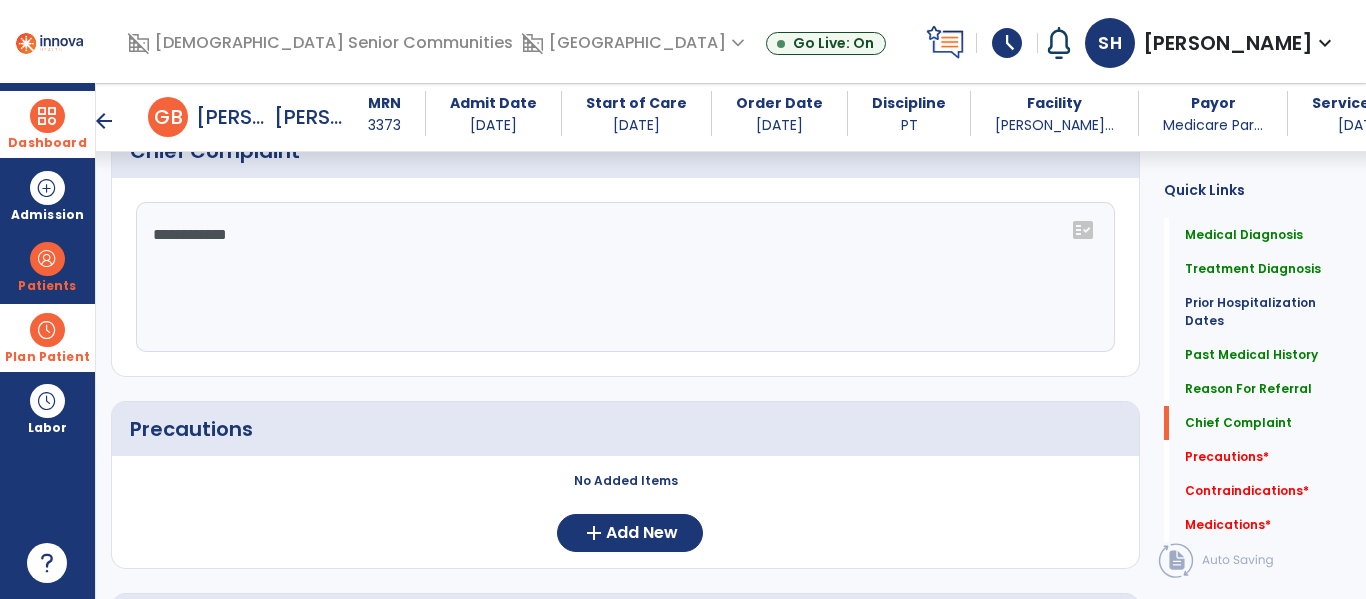 scroll, scrollTop: 1407, scrollLeft: 0, axis: vertical 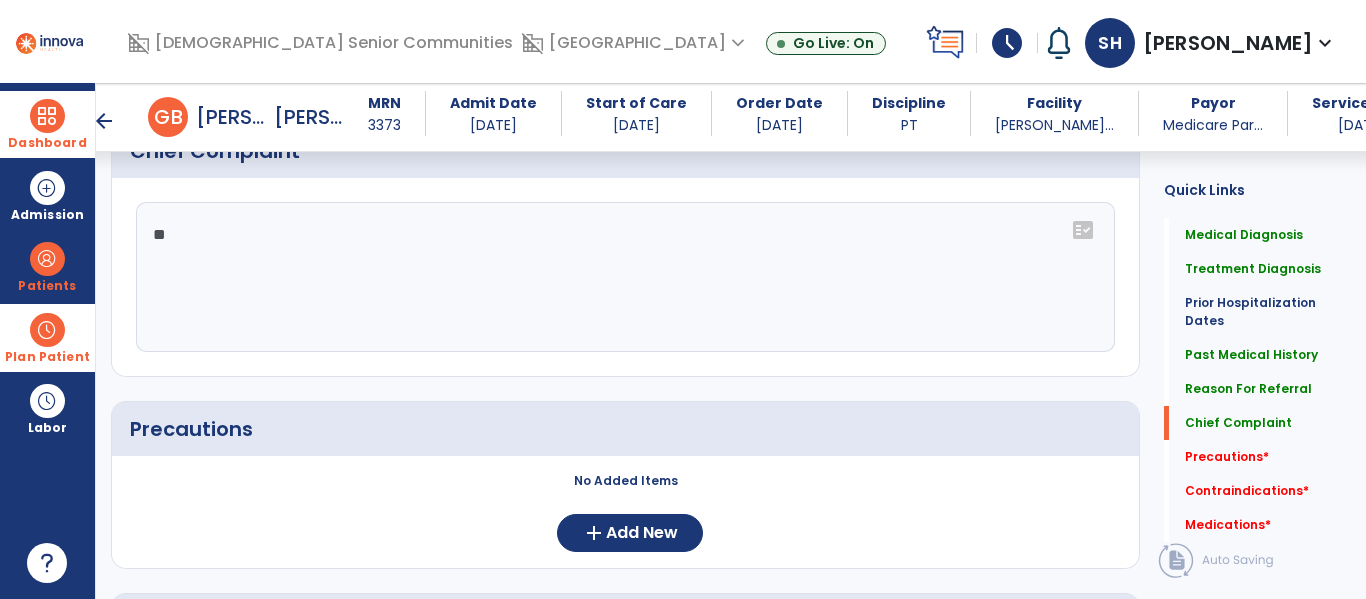 type on "*" 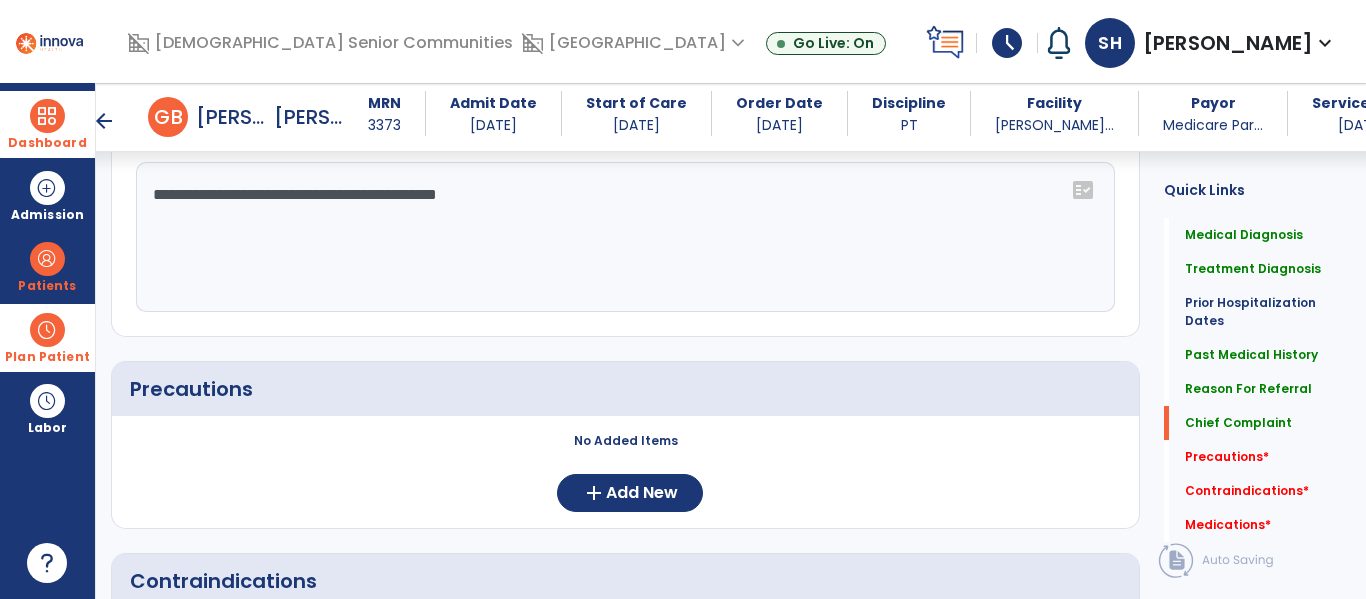 scroll, scrollTop: 1407, scrollLeft: 0, axis: vertical 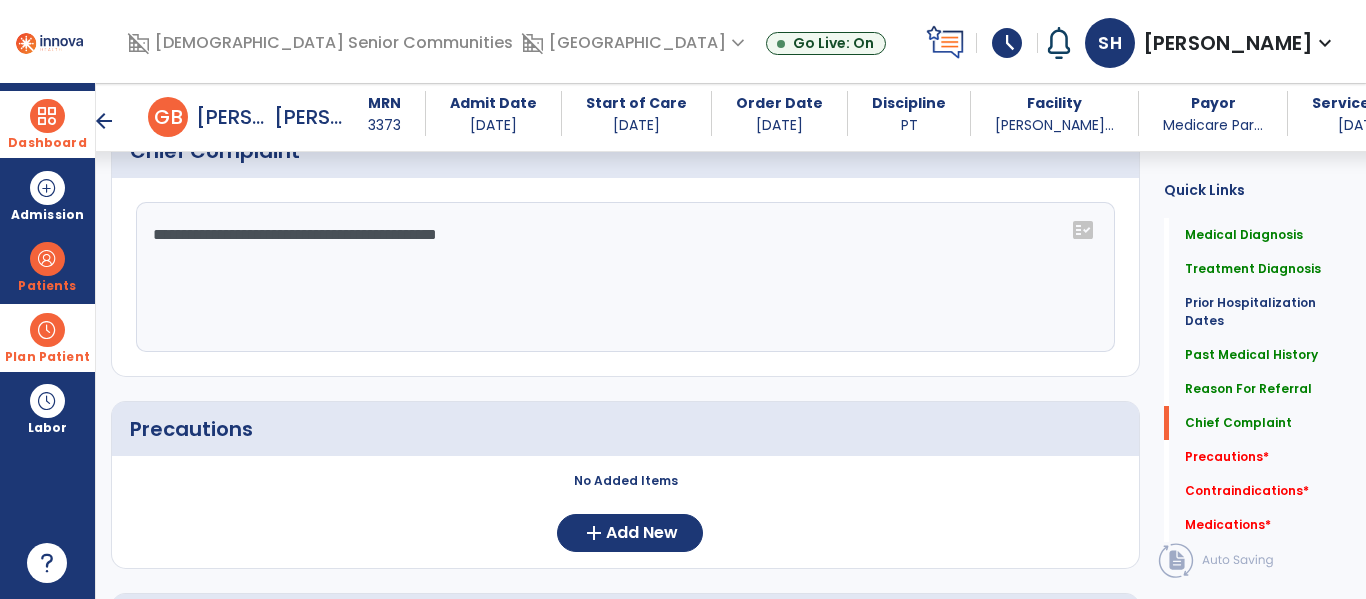 click on "**********" 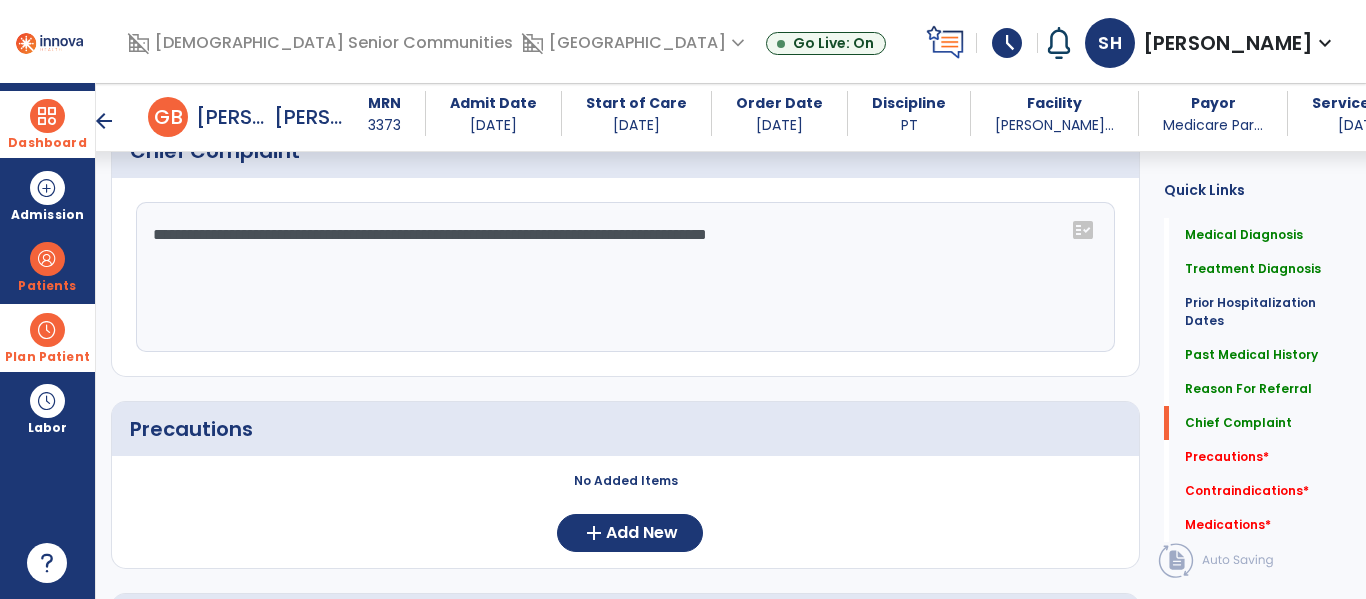 scroll, scrollTop: 1417, scrollLeft: 0, axis: vertical 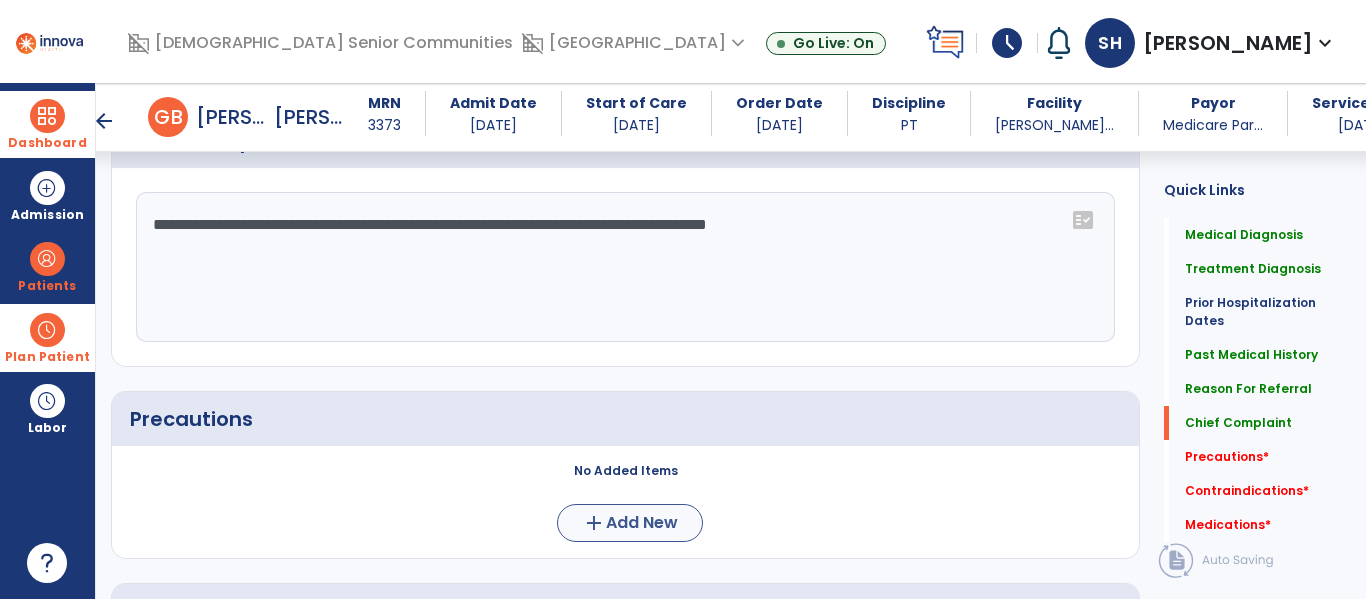 type on "**********" 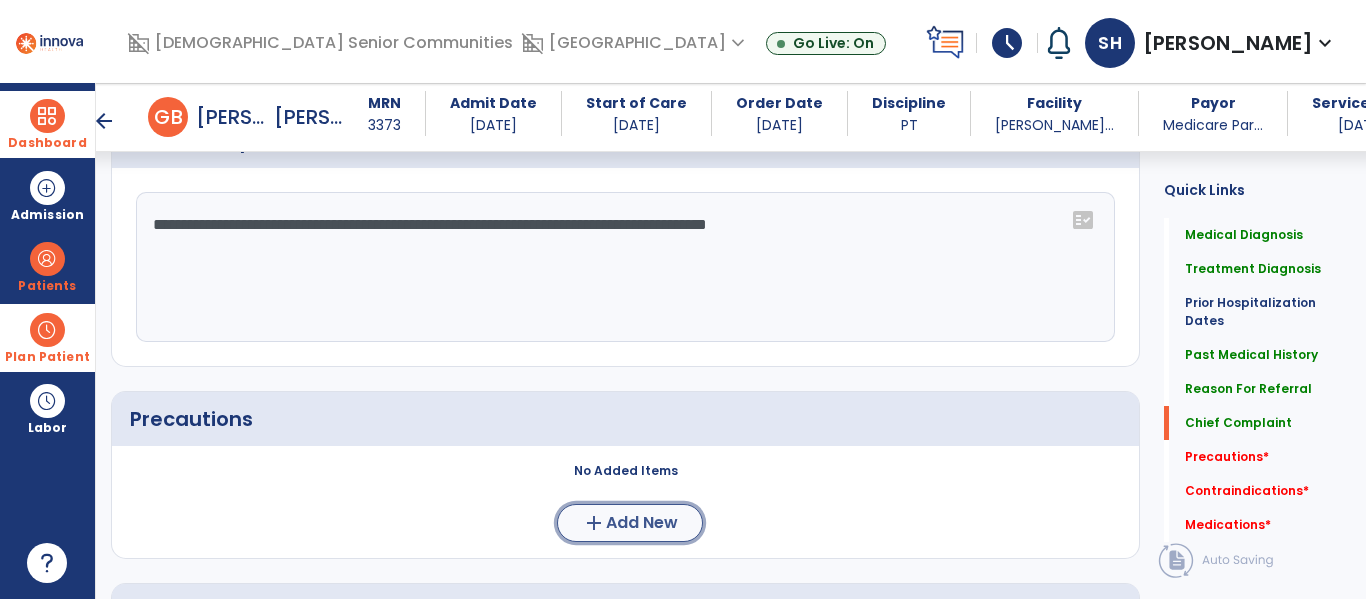 click on "Add New" 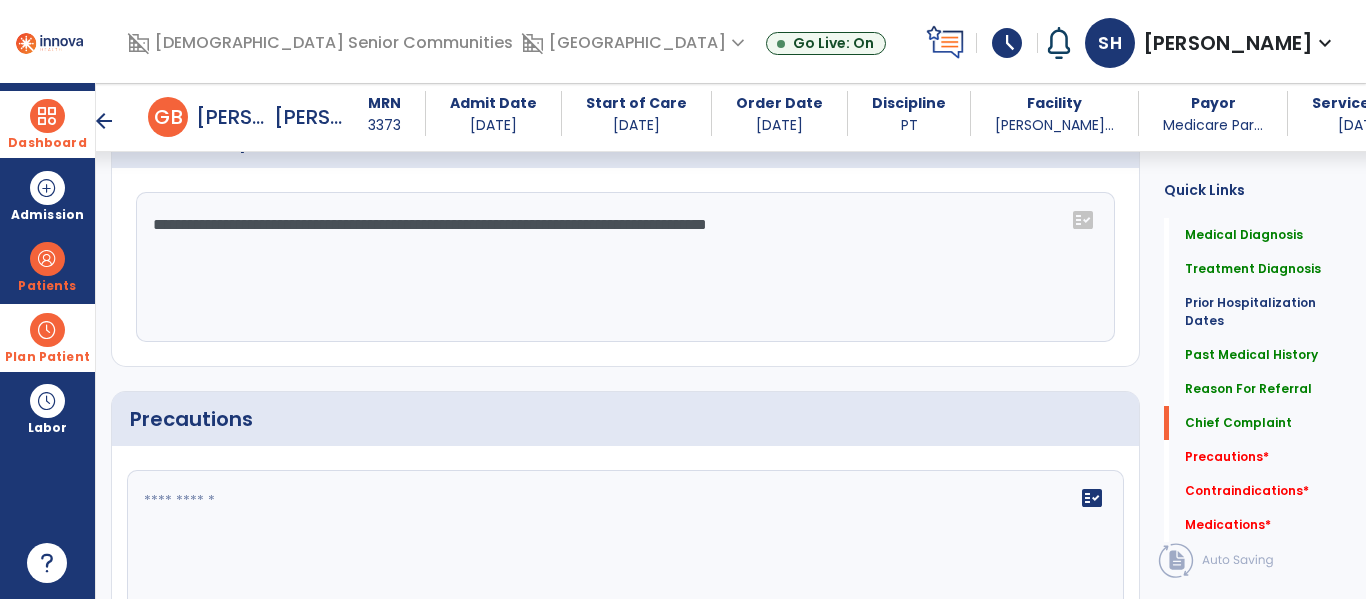 click 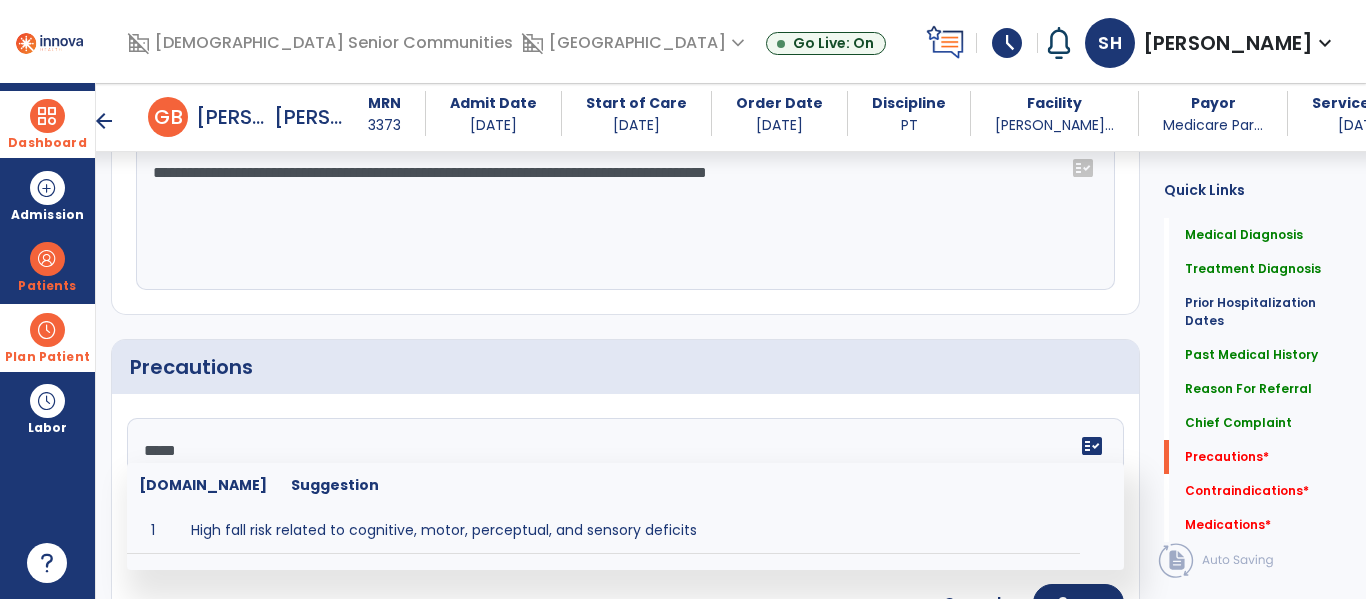 scroll, scrollTop: 1568, scrollLeft: 0, axis: vertical 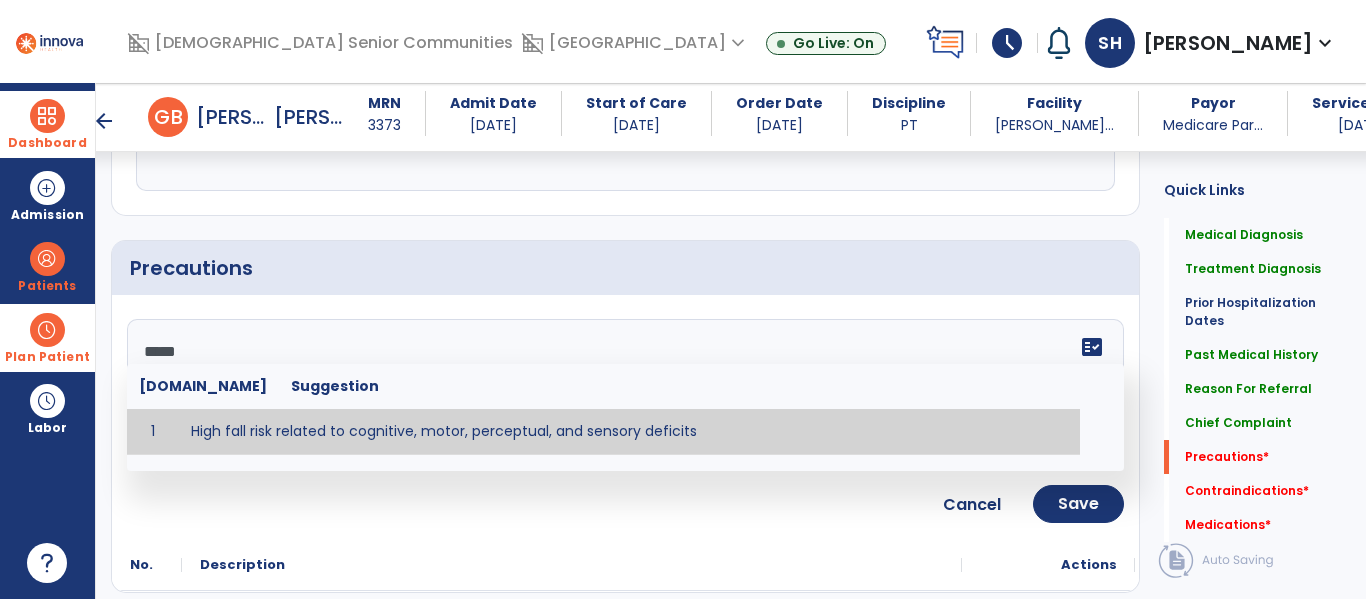 type on "**********" 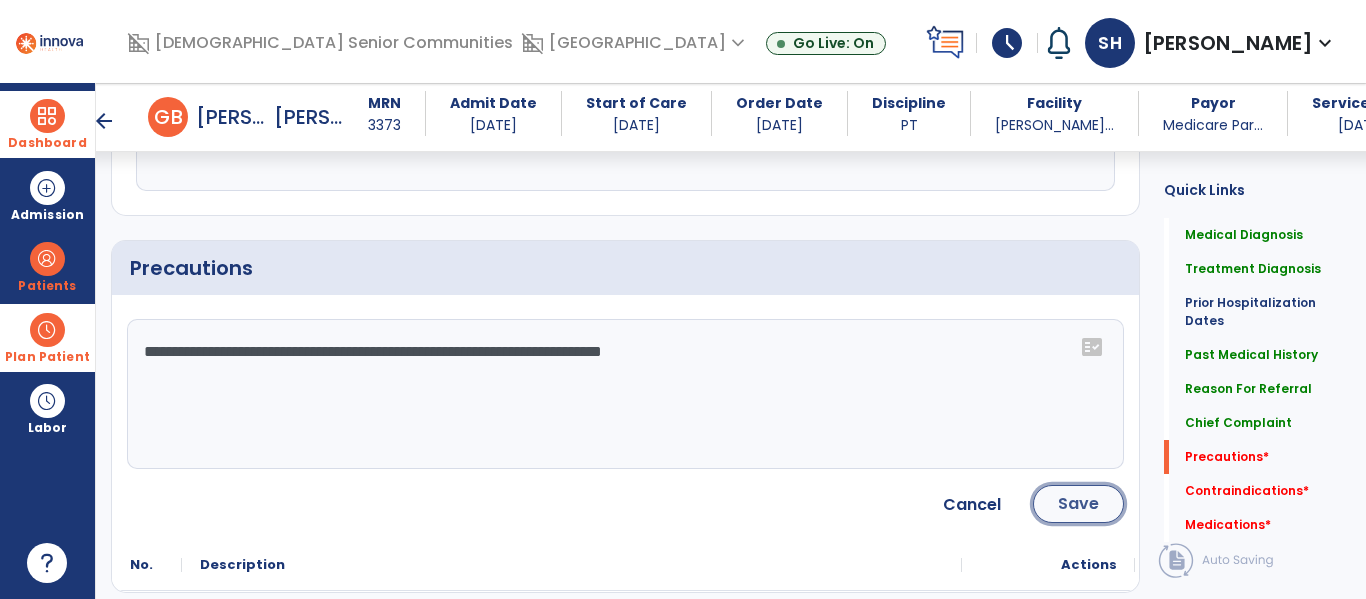 click on "Save" 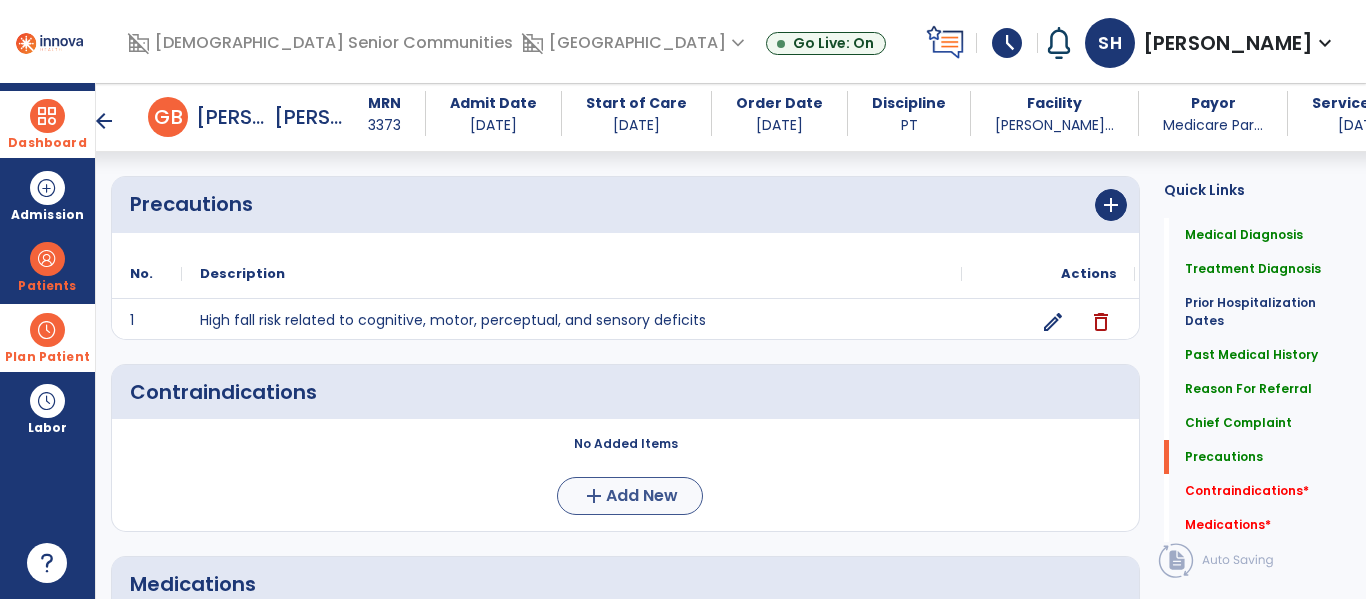 scroll, scrollTop: 1688, scrollLeft: 0, axis: vertical 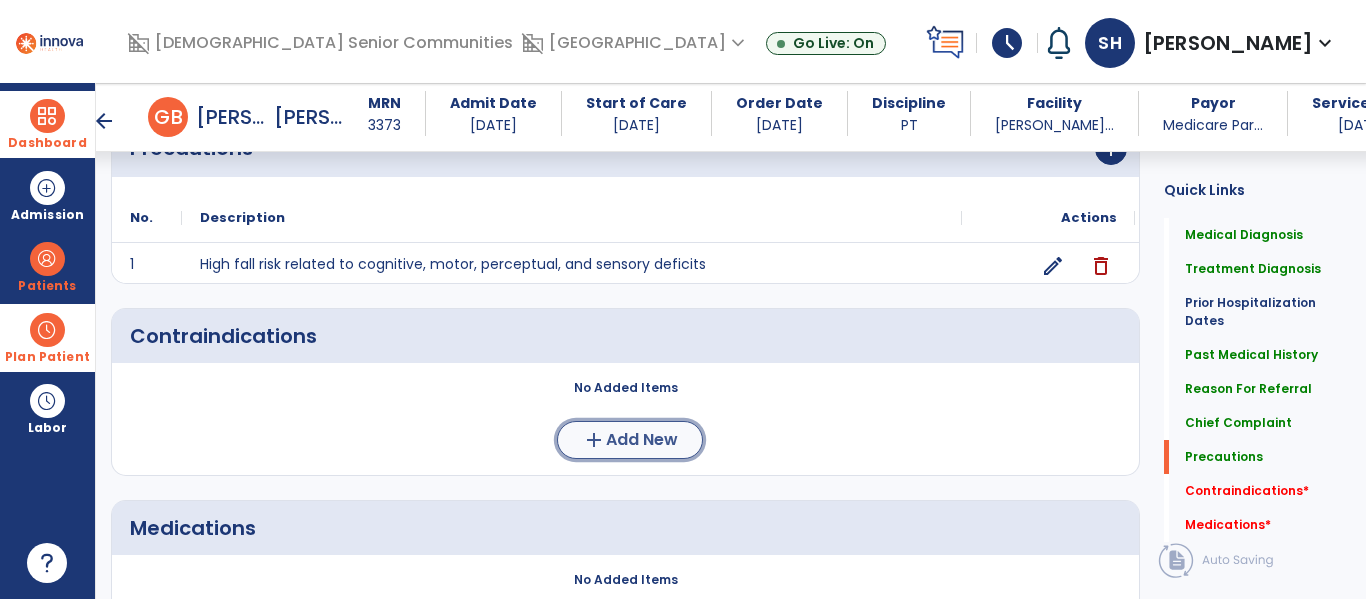 click on "add" 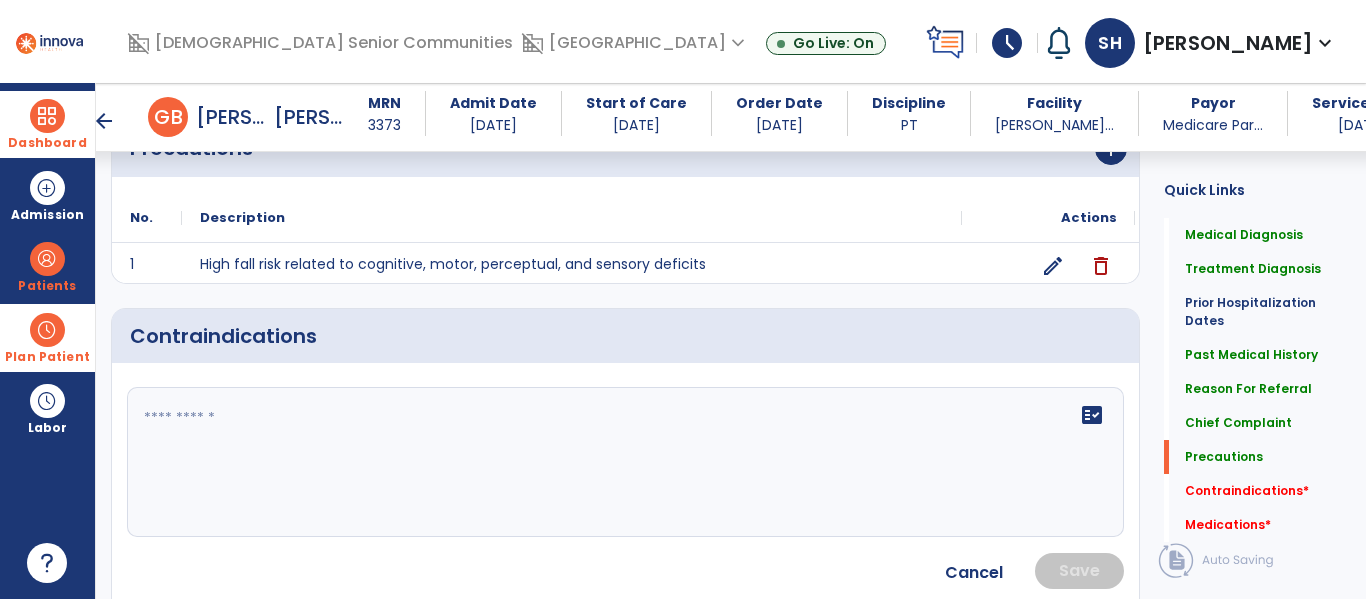 click on "fact_check" 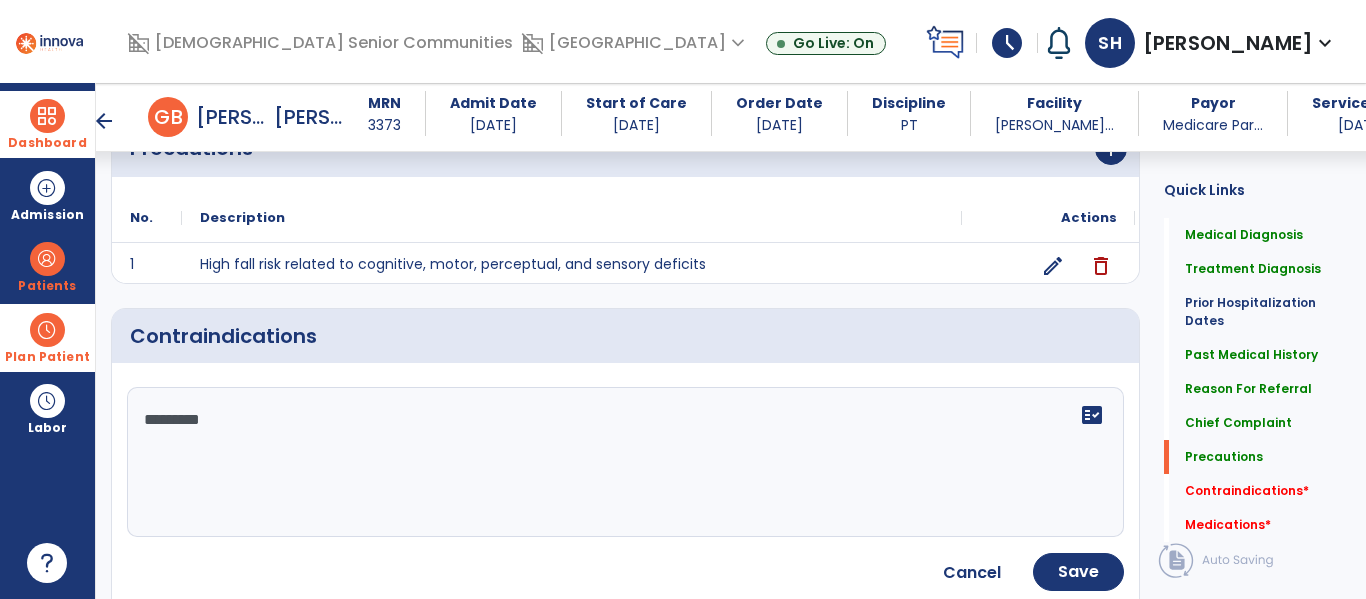 type on "**********" 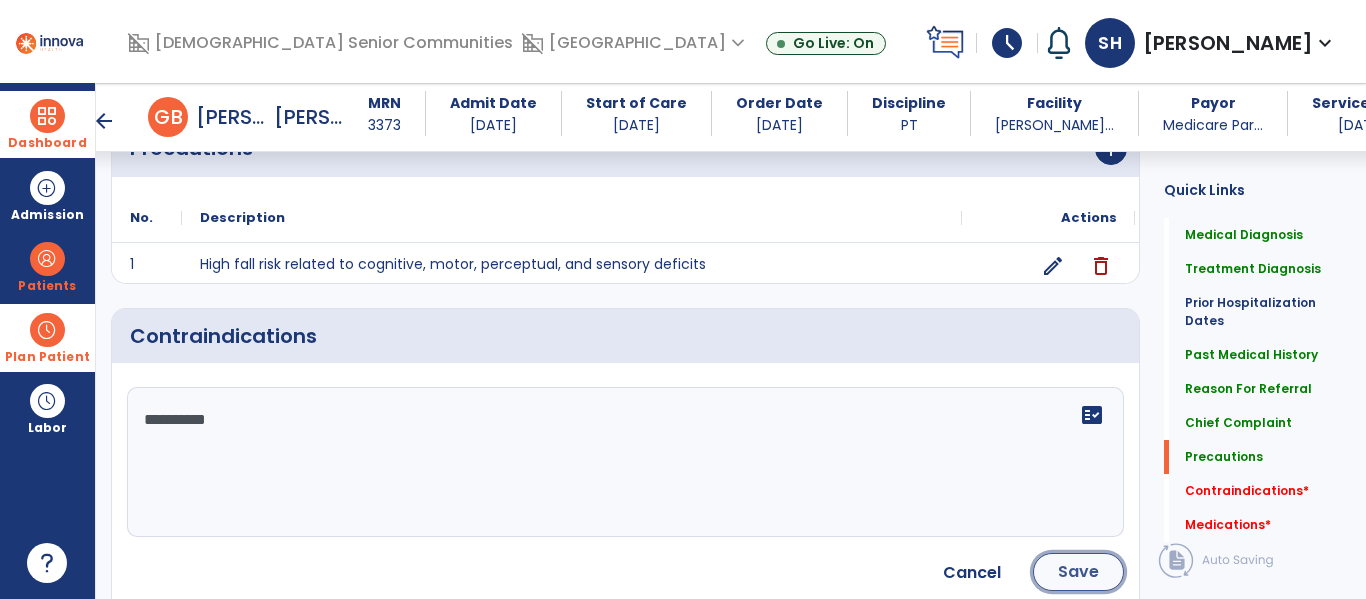 click on "Save" 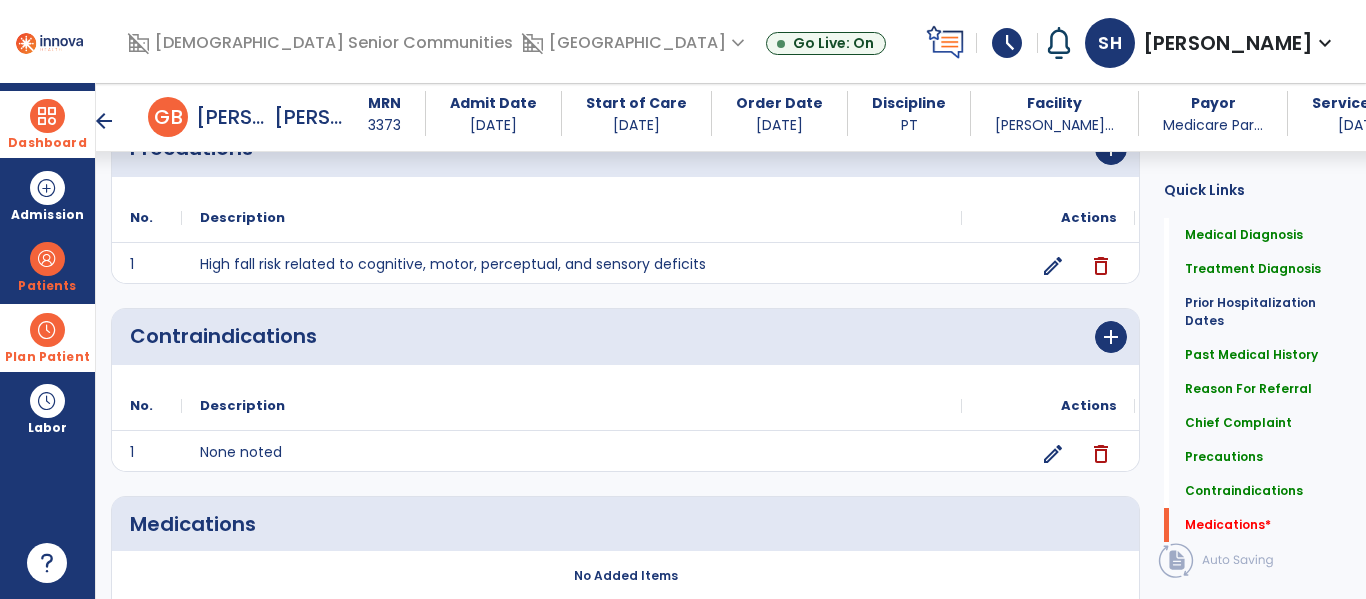 scroll, scrollTop: 1823, scrollLeft: 0, axis: vertical 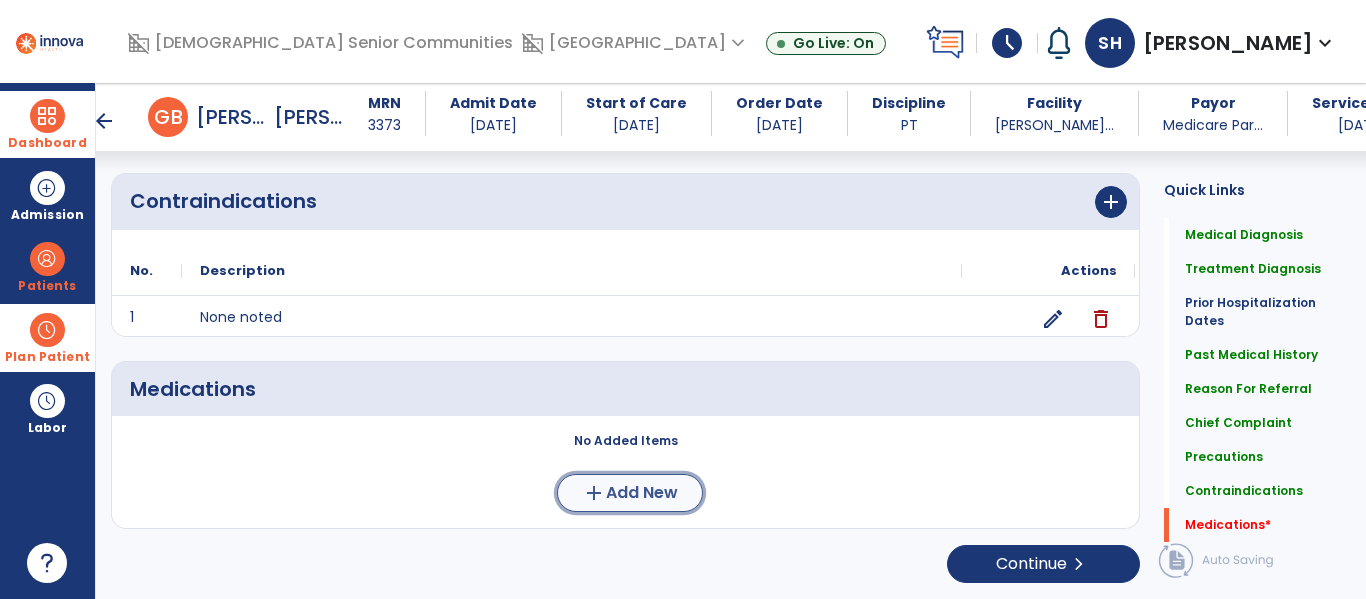 click on "Add New" 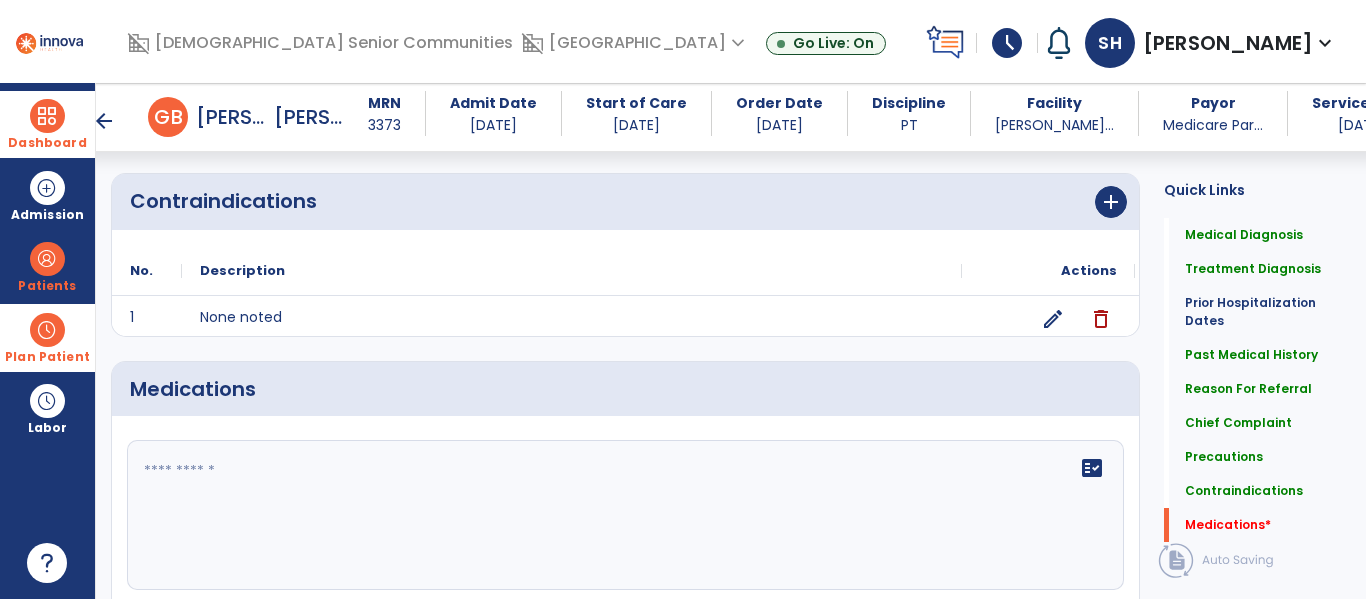click on "fact_check" 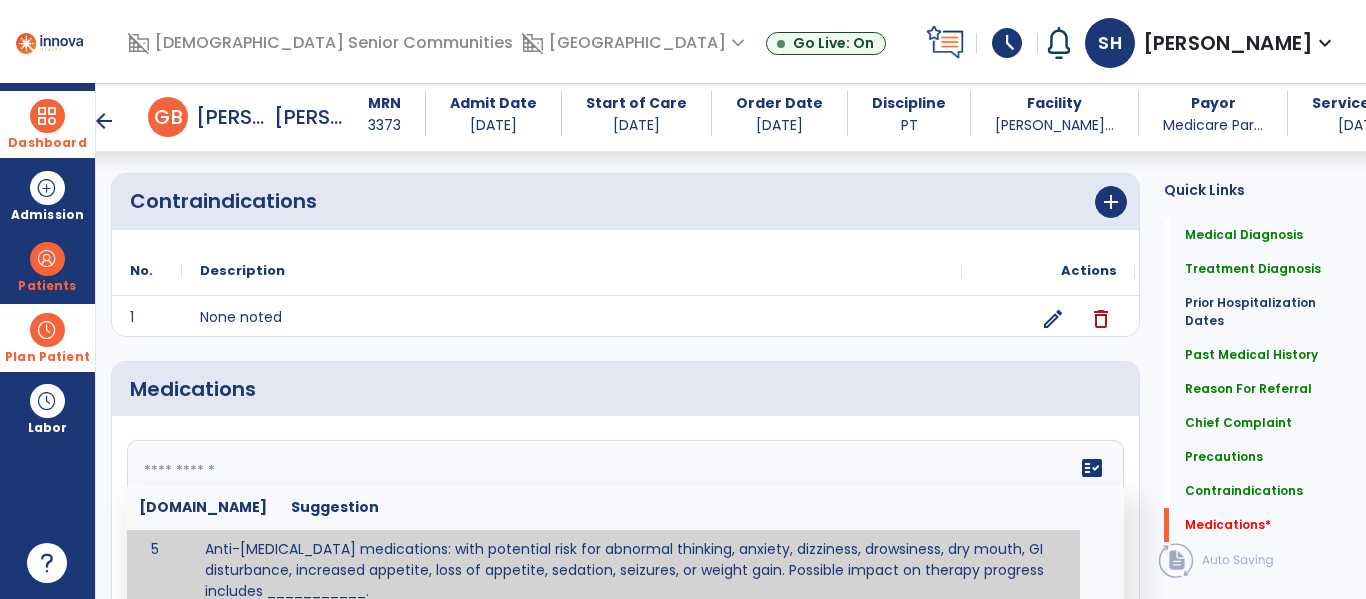 scroll, scrollTop: 299, scrollLeft: 0, axis: vertical 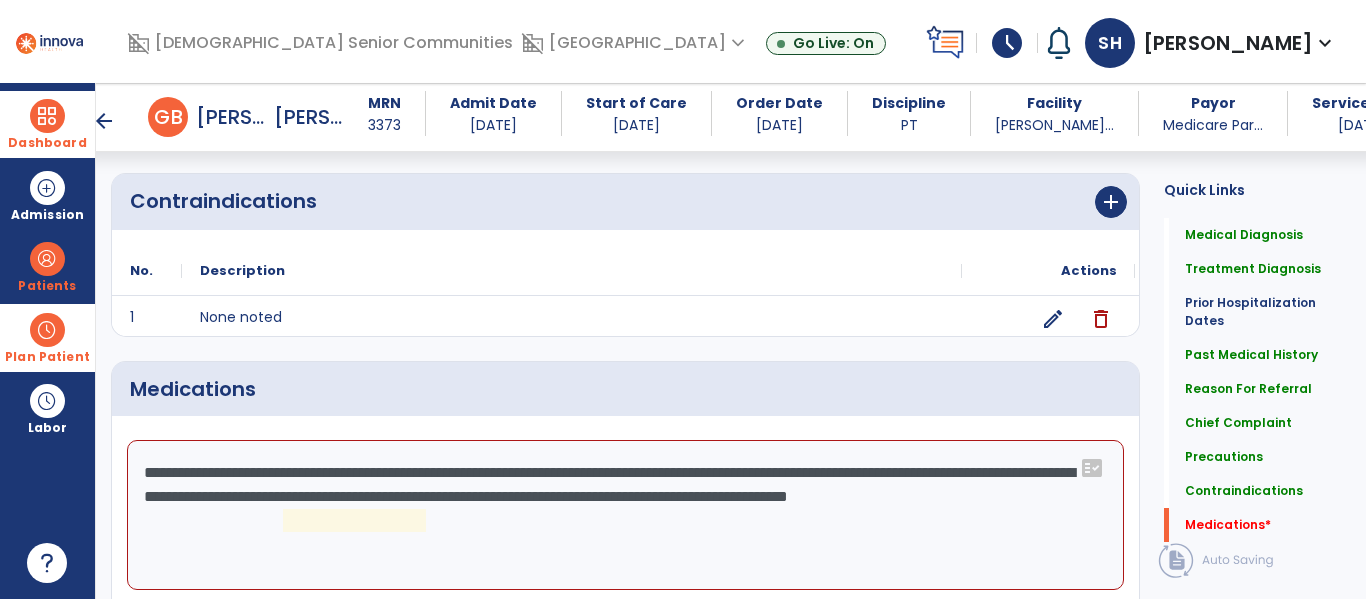 click on "**********" 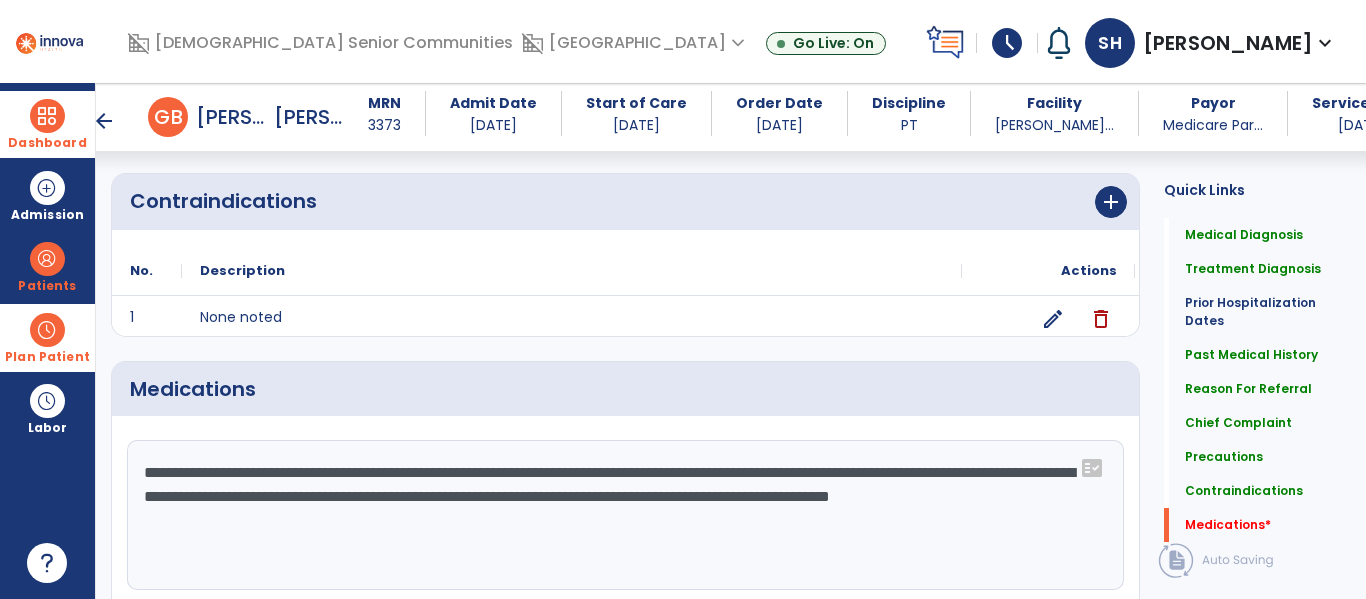 type on "**********" 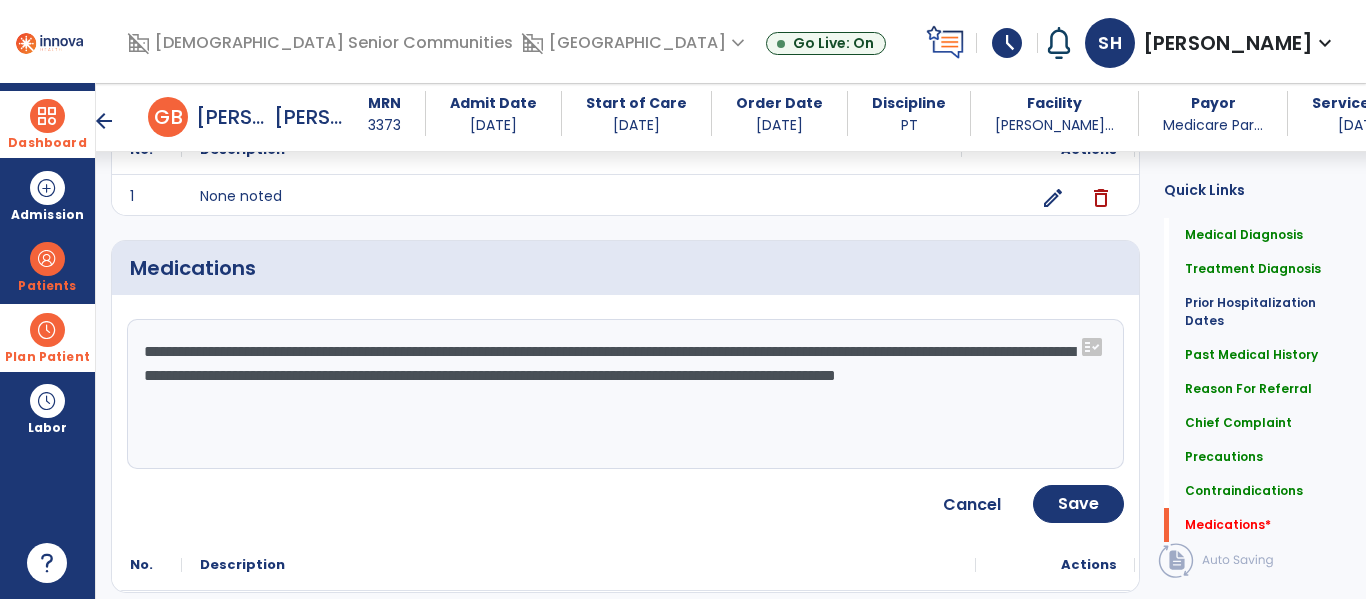 scroll, scrollTop: 1958, scrollLeft: 0, axis: vertical 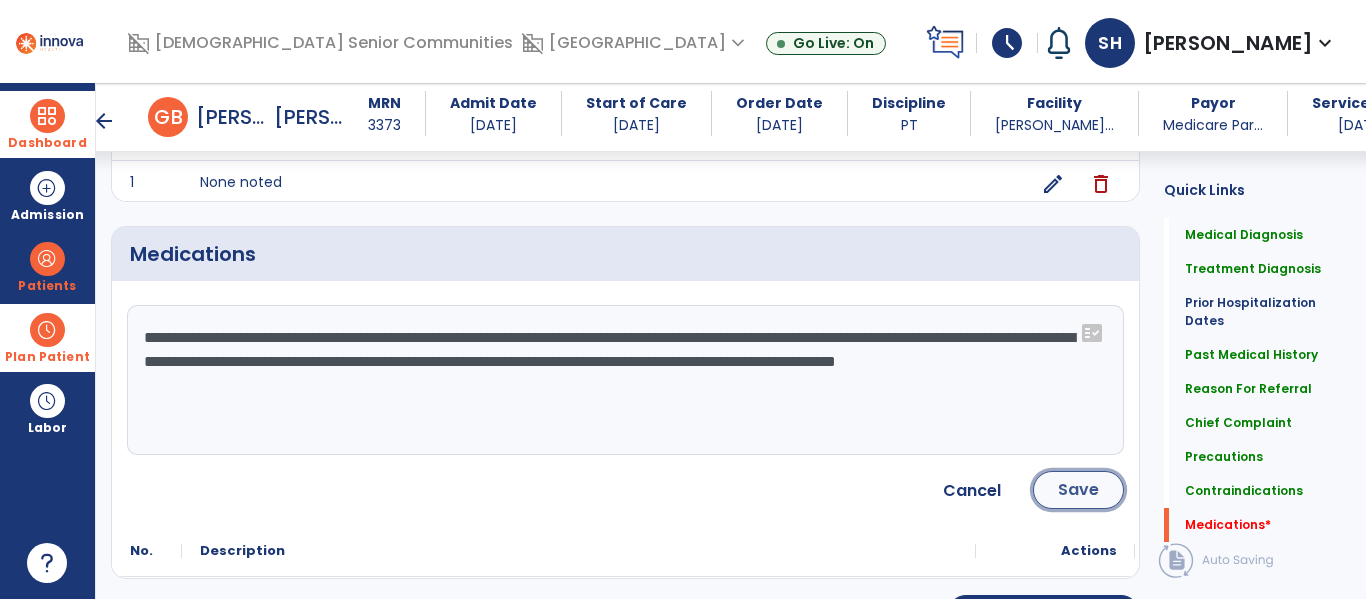 click on "Save" 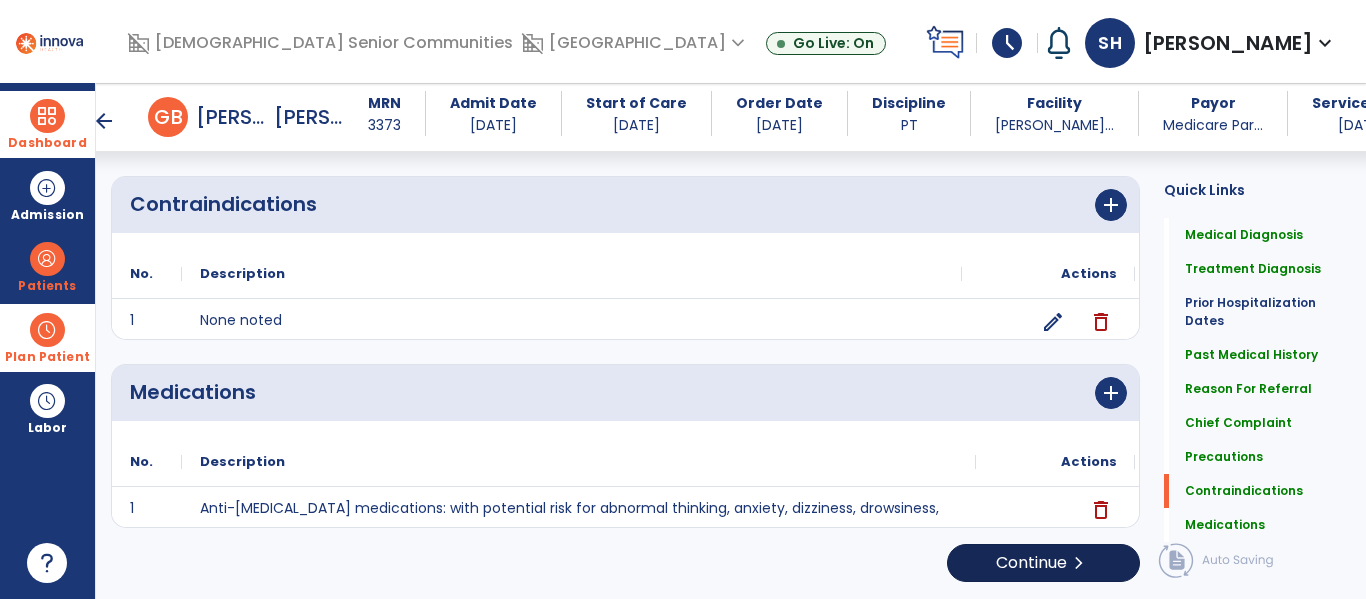 scroll, scrollTop: 1900, scrollLeft: 0, axis: vertical 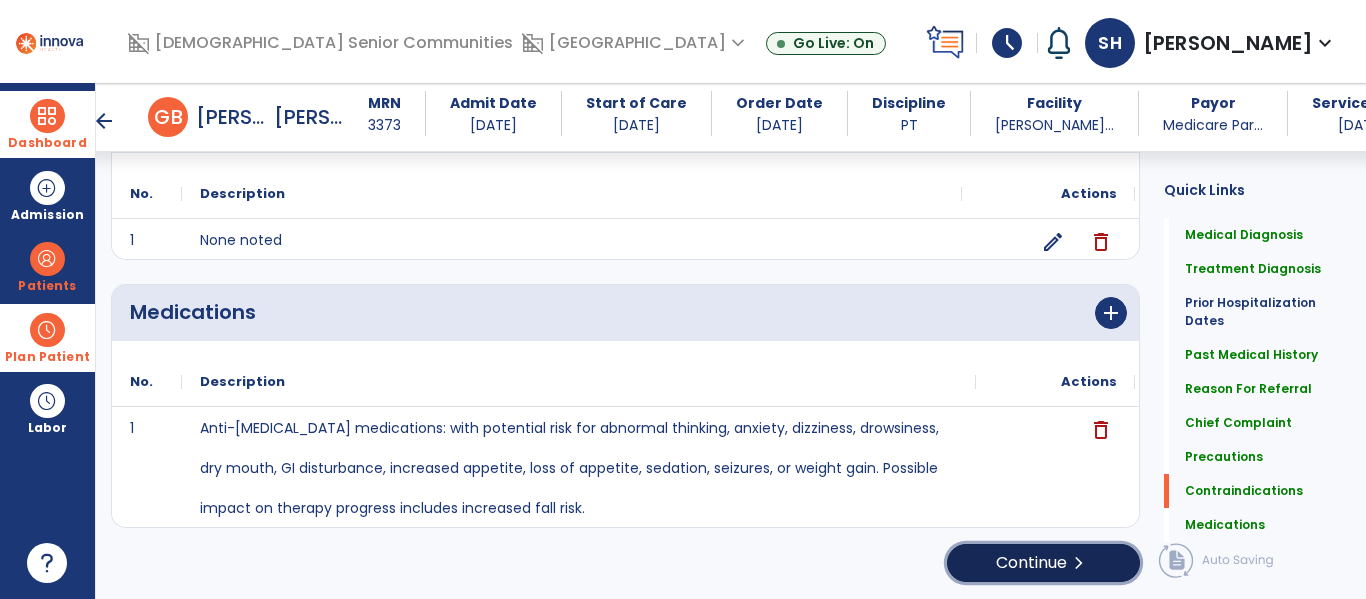 click on "Continue  chevron_right" 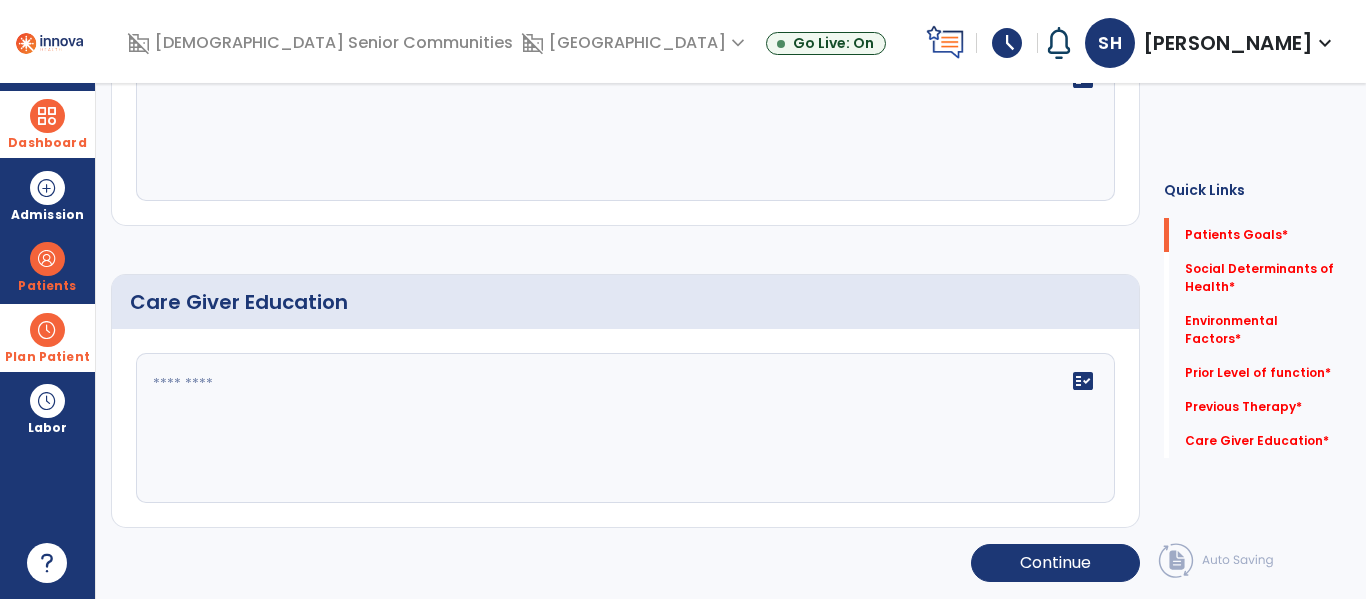 scroll, scrollTop: 0, scrollLeft: 0, axis: both 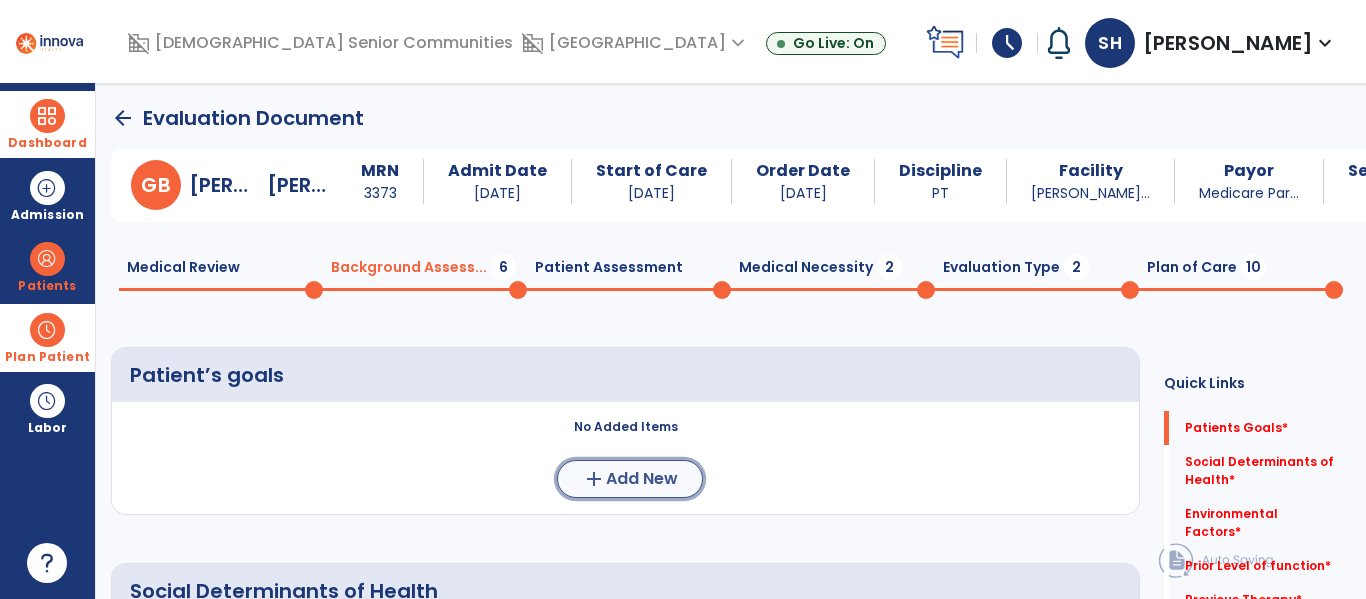 click on "Add New" 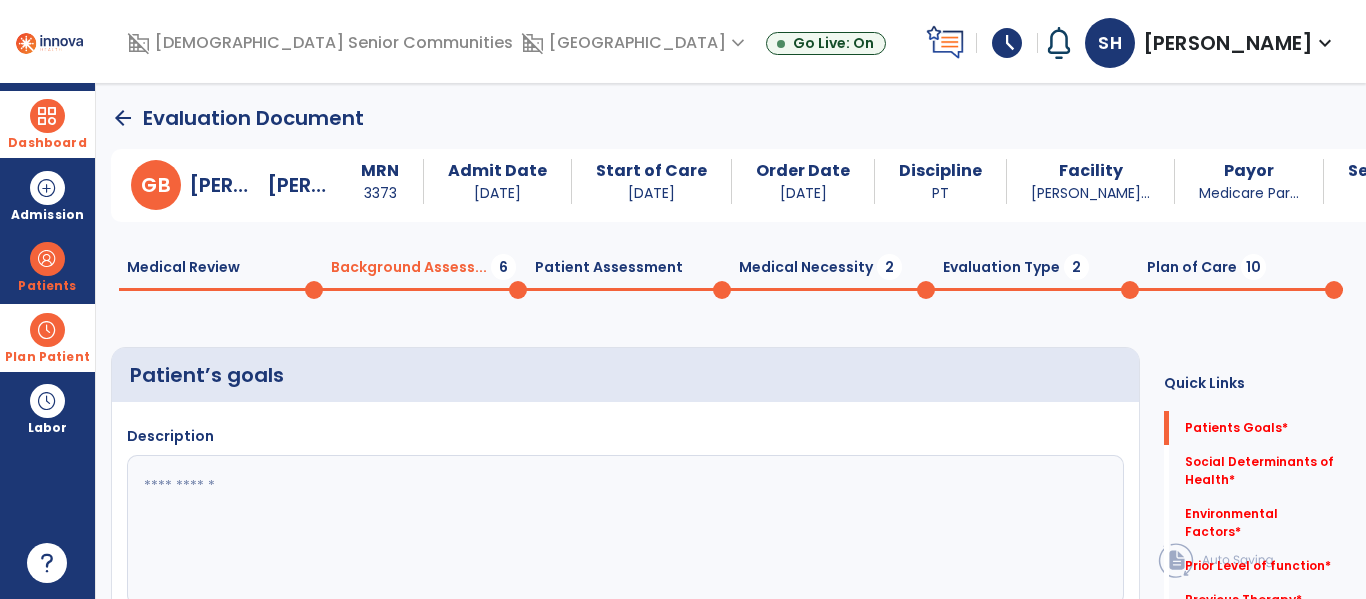 click 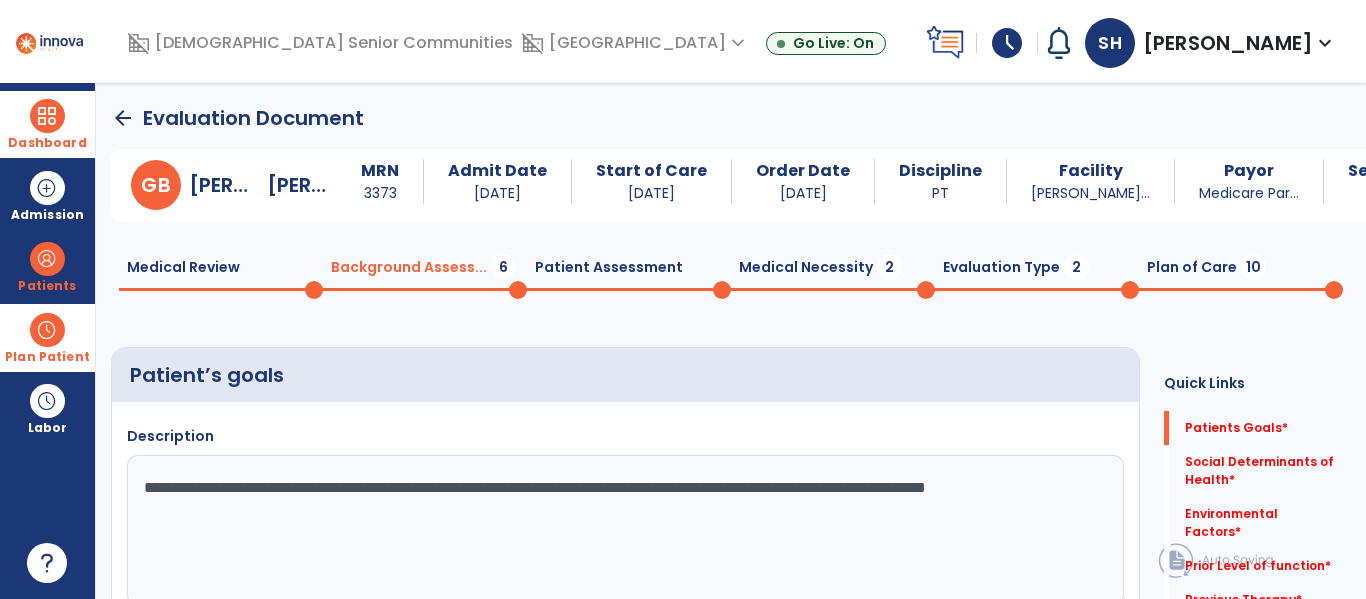 click on "**********" 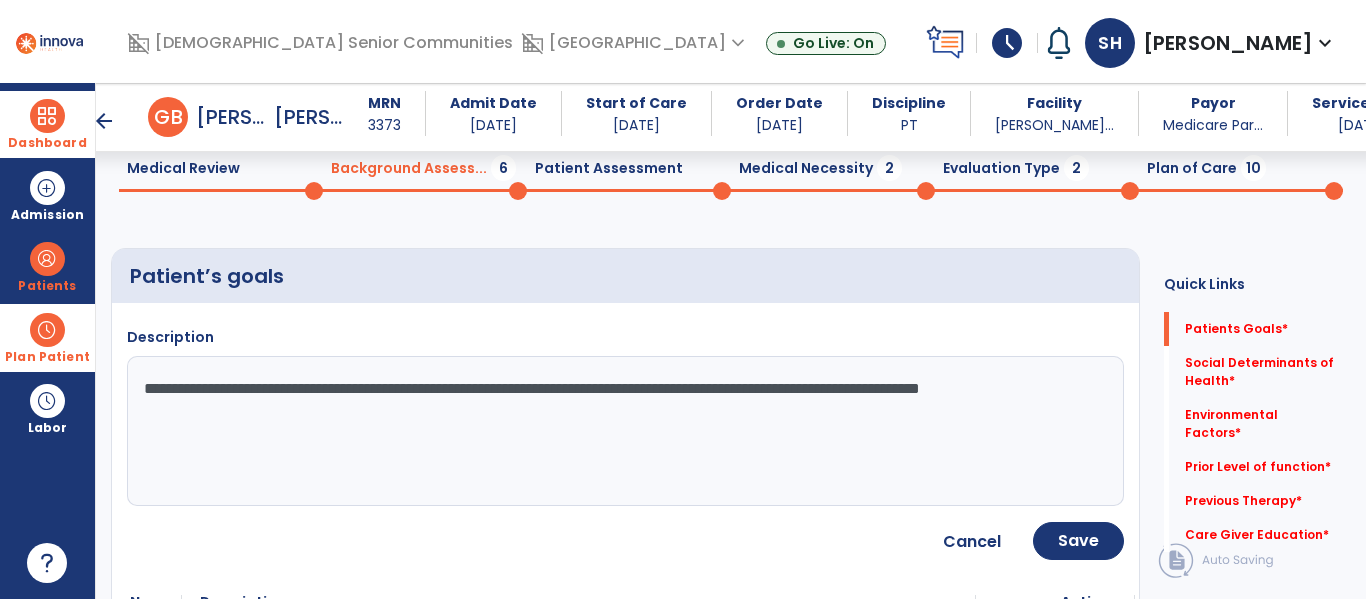 scroll, scrollTop: 103, scrollLeft: 0, axis: vertical 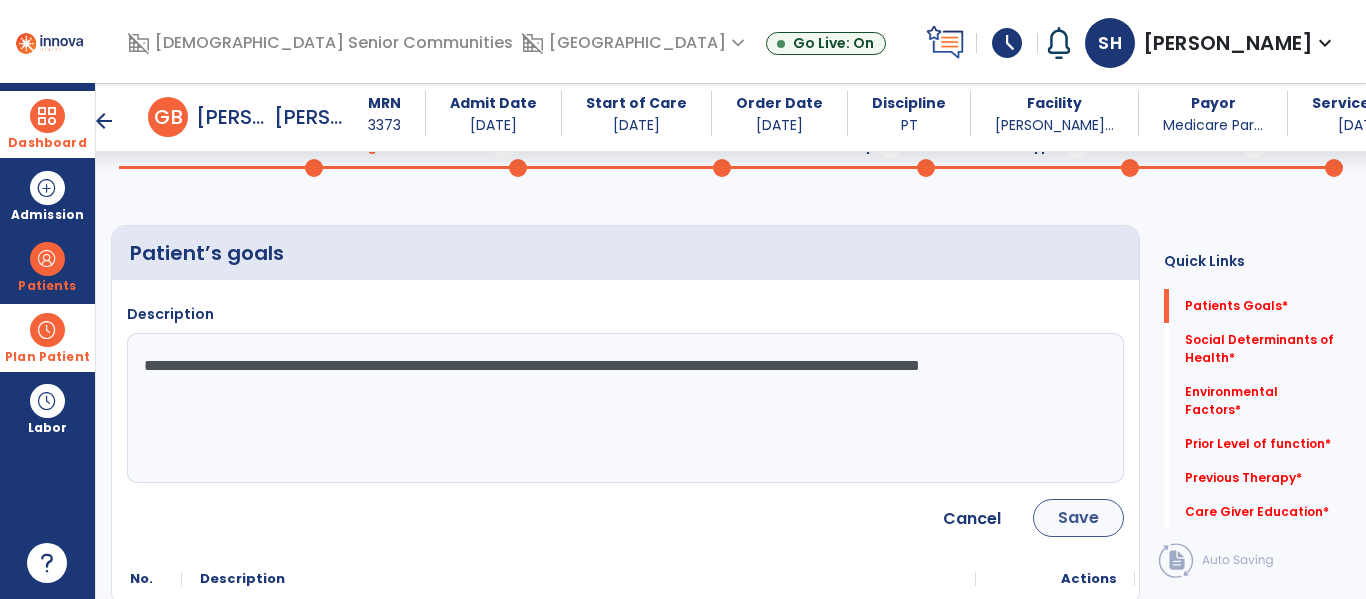 type on "**********" 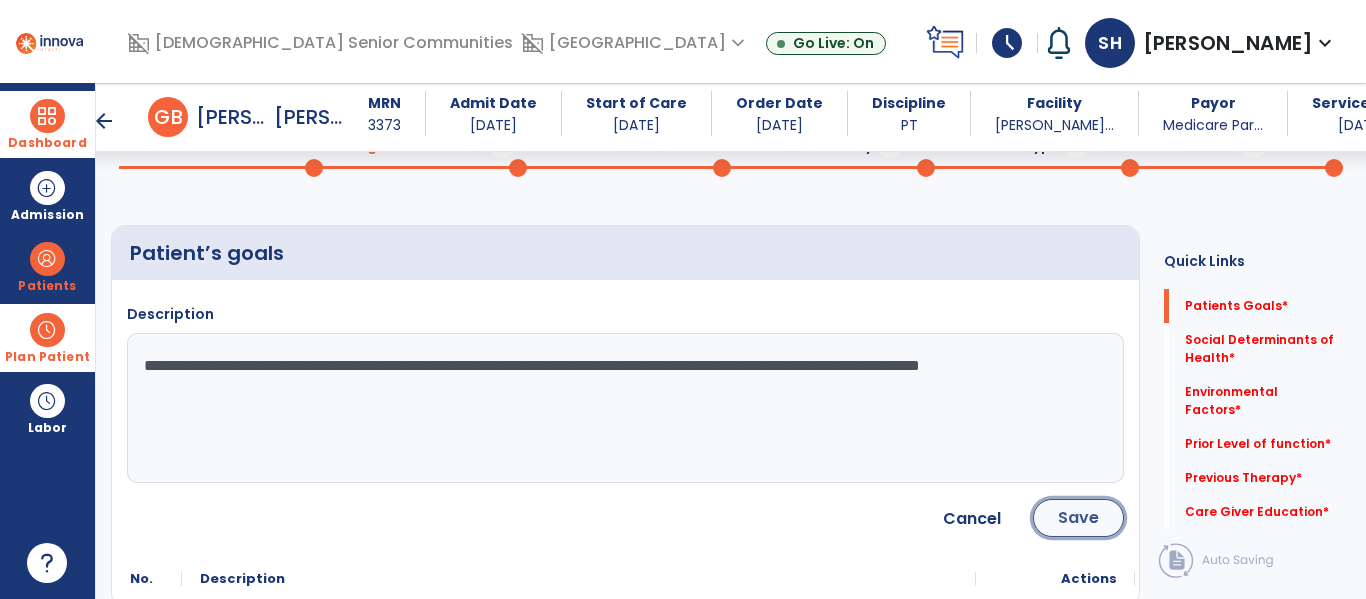 click on "Save" 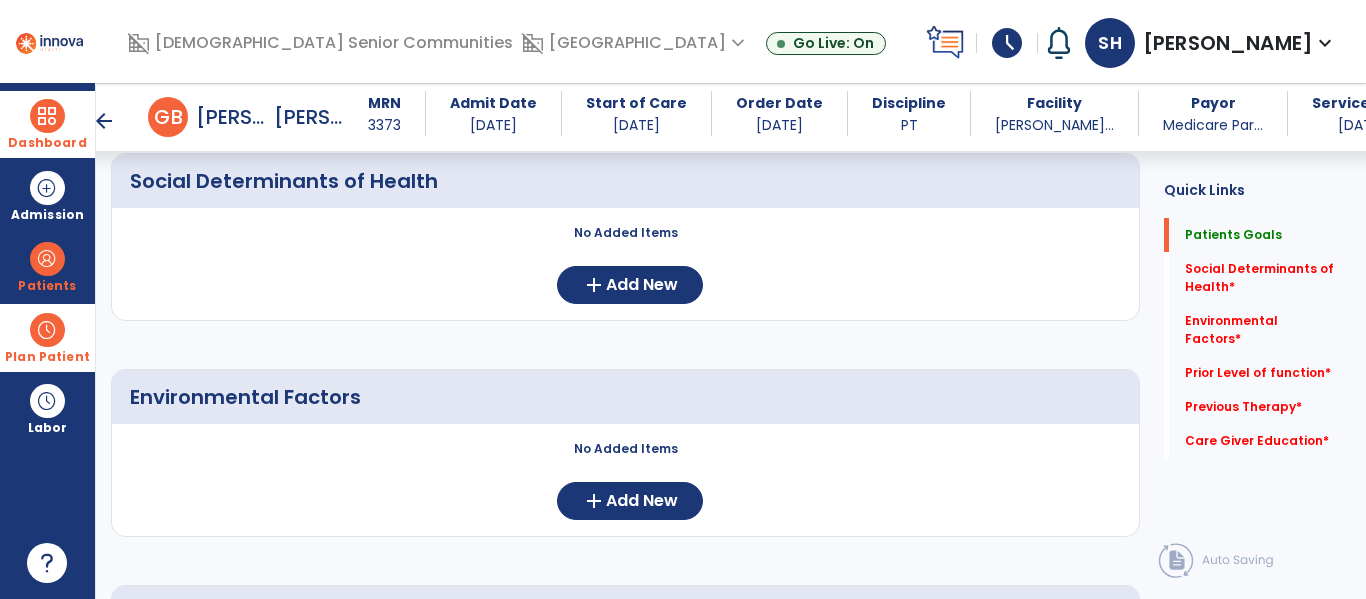 scroll, scrollTop: 437, scrollLeft: 0, axis: vertical 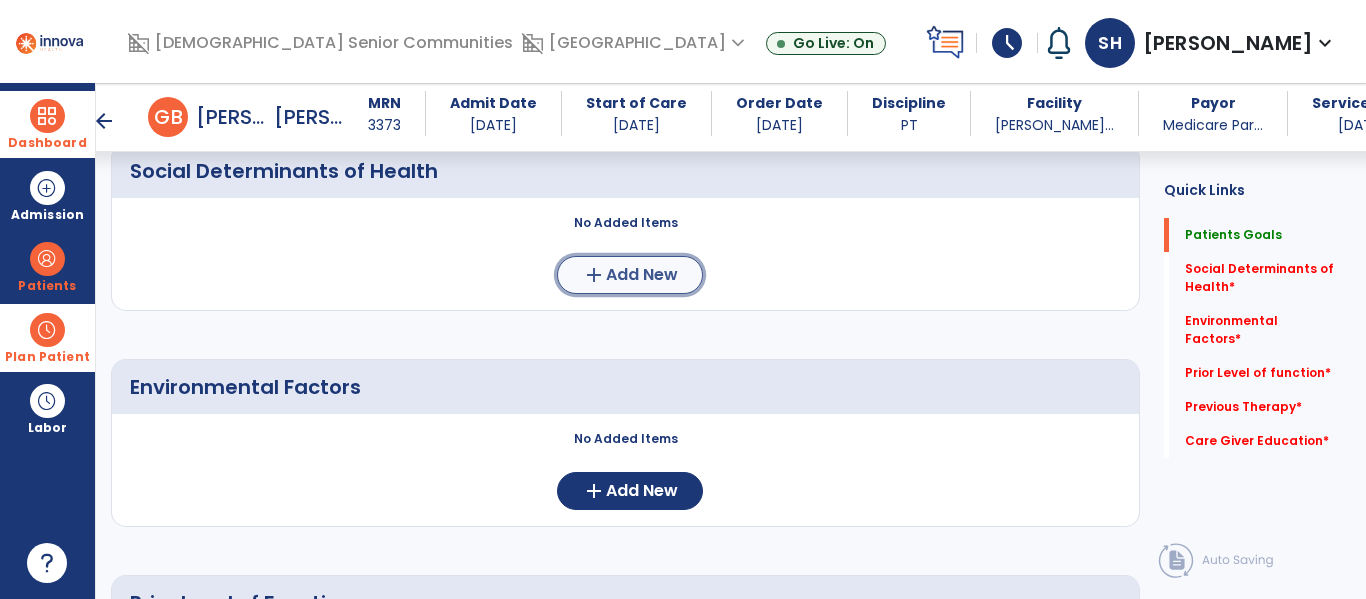 click on "add  Add New" 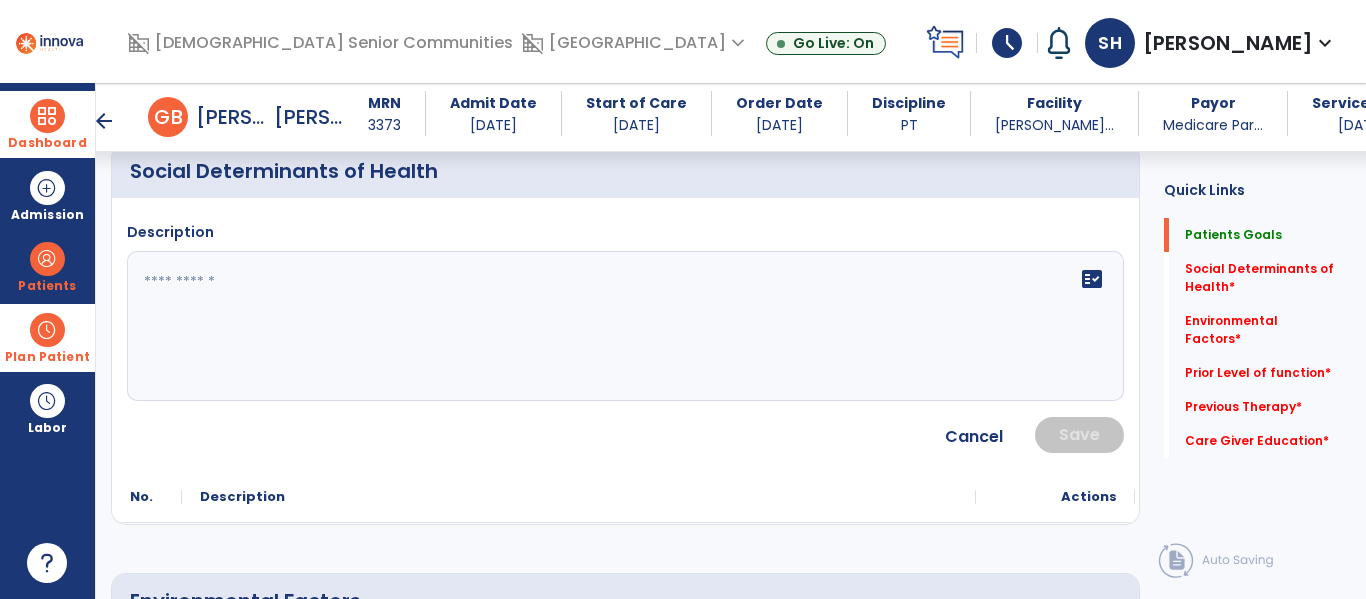 click on "fact_check" 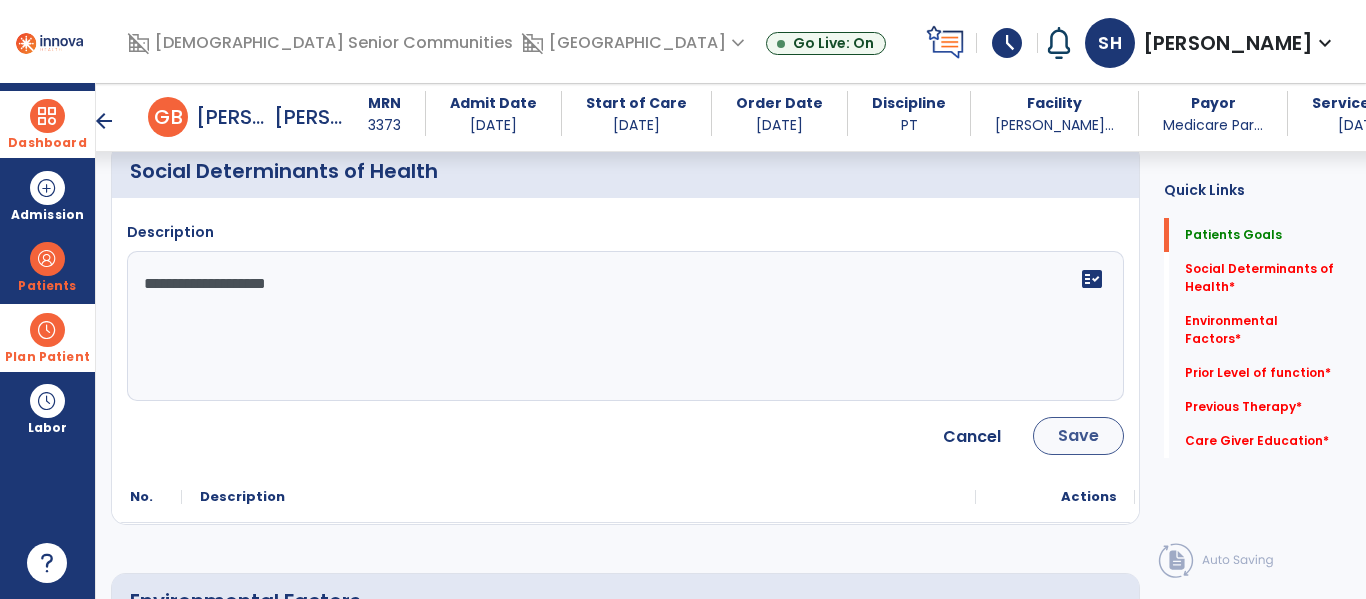 type on "**********" 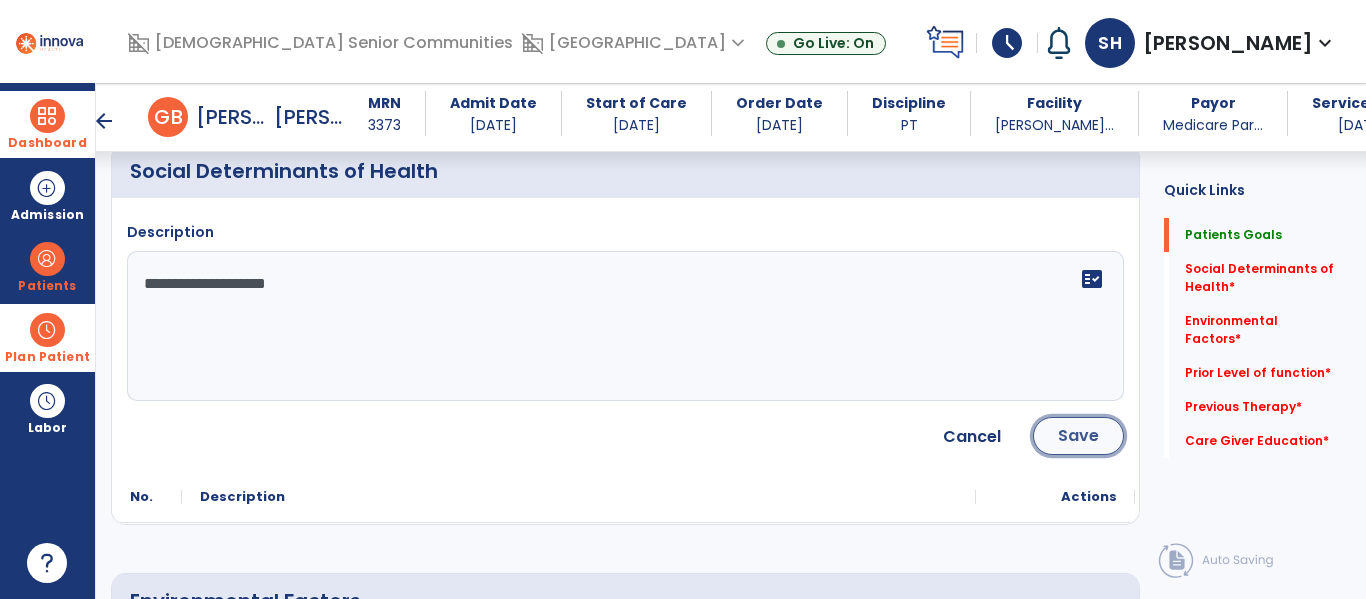 click on "Save" 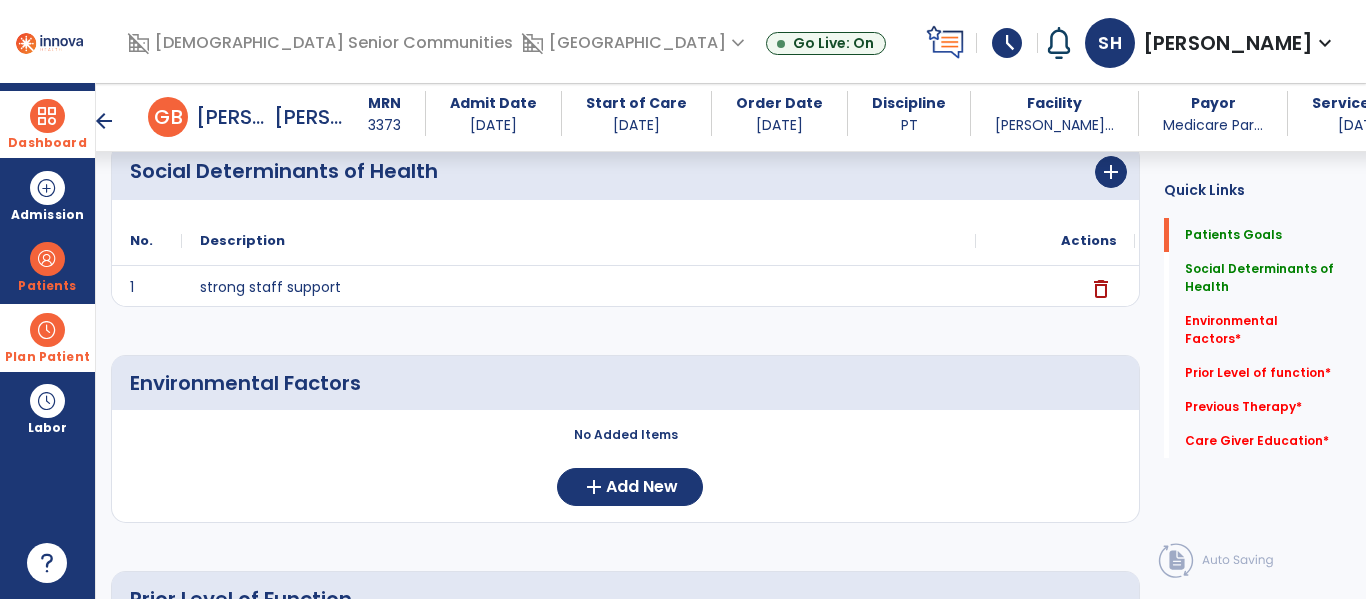 scroll, scrollTop: 477, scrollLeft: 0, axis: vertical 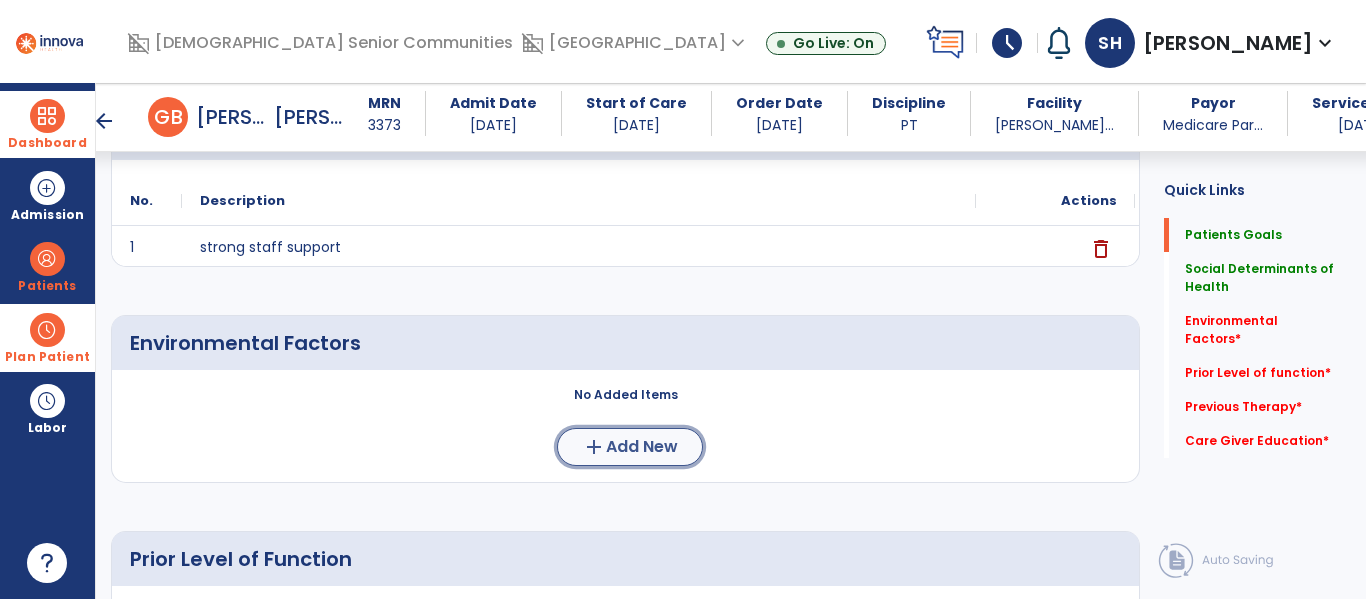 click on "add  Add New" 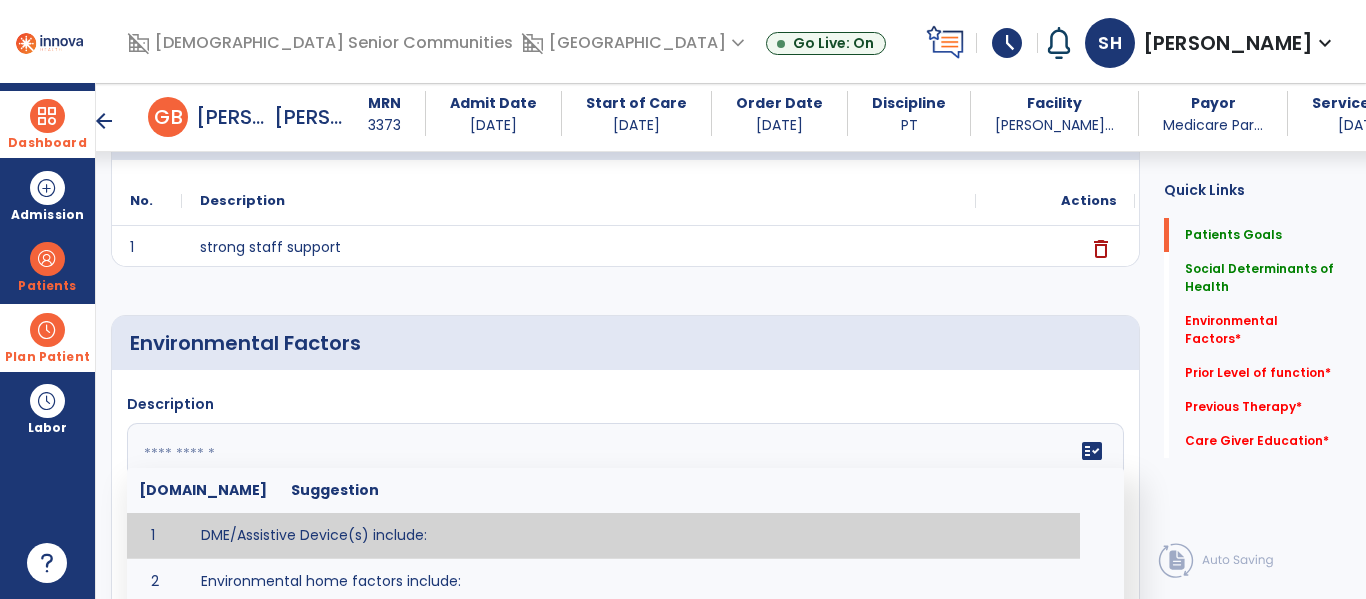 click 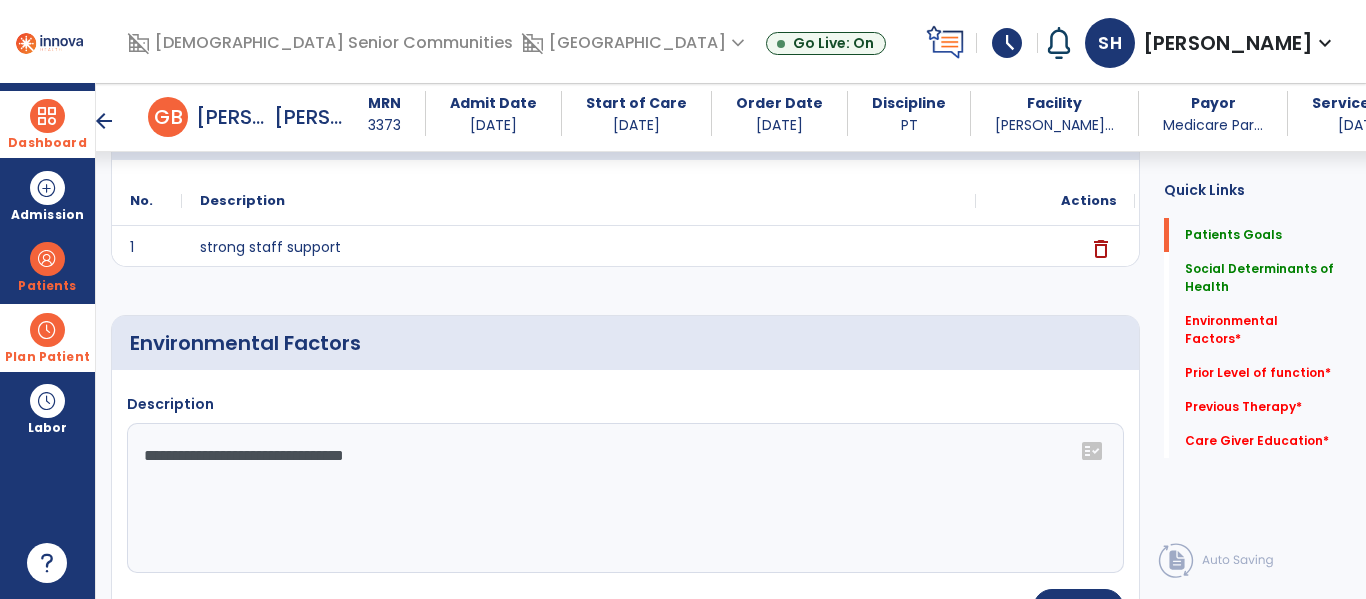 click on "**********" 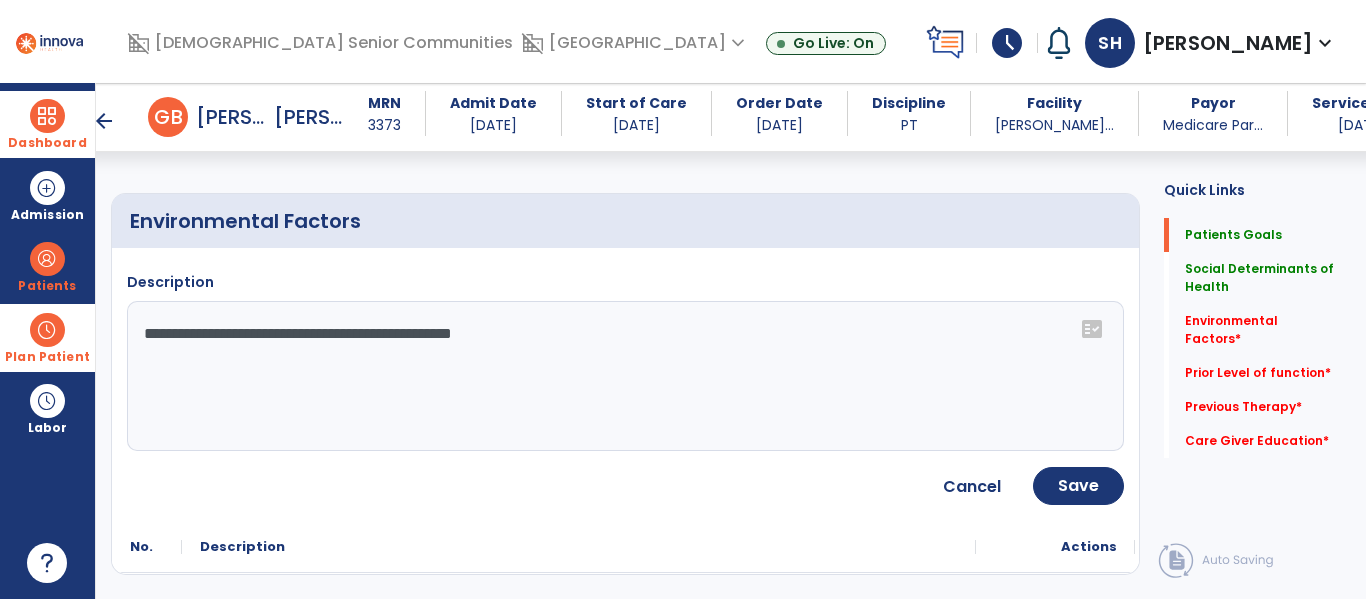 scroll, scrollTop: 613, scrollLeft: 0, axis: vertical 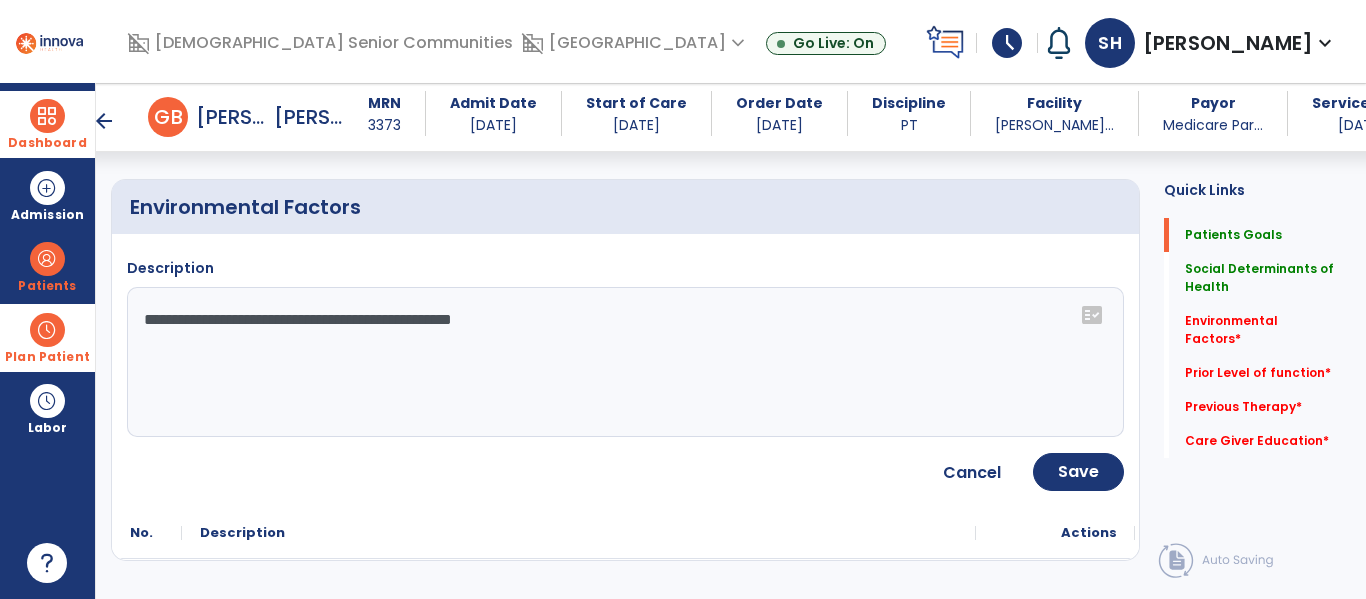 type on "**********" 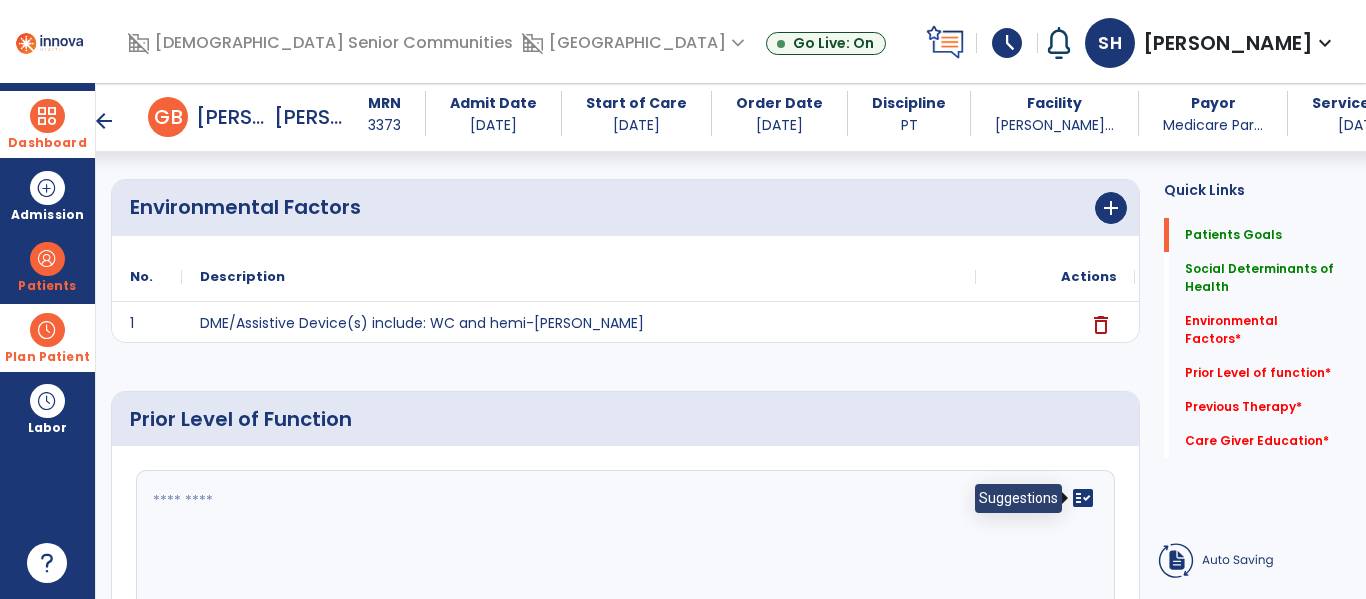 click on "fact_check" 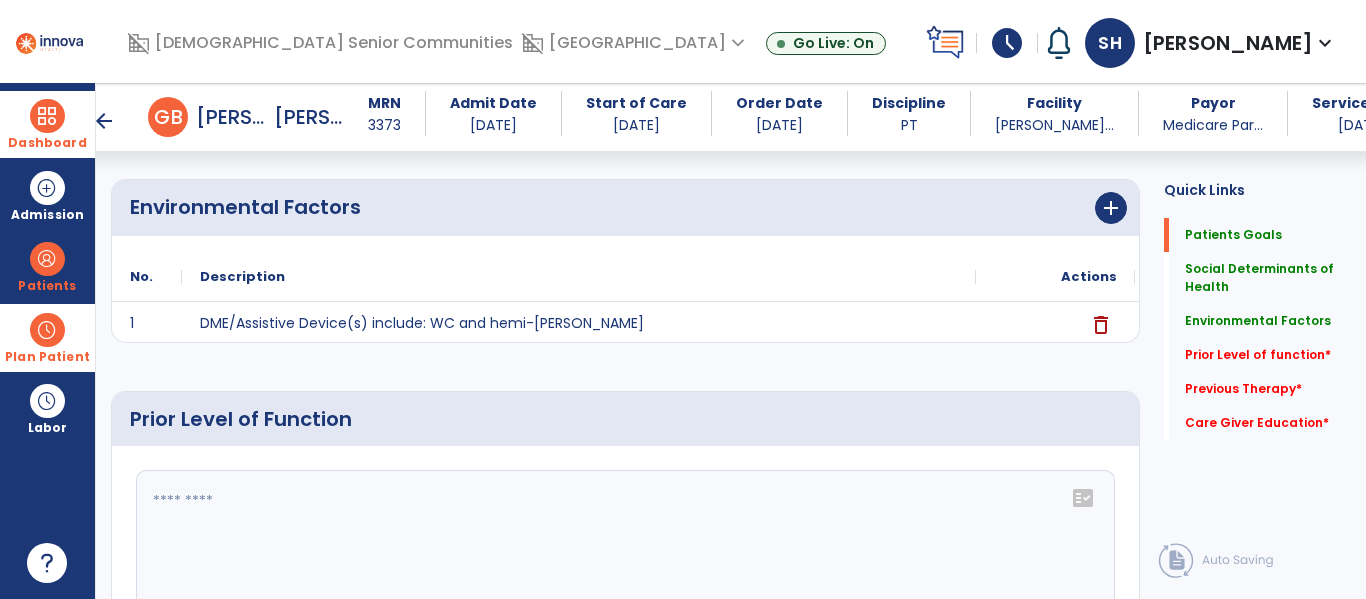 scroll, scrollTop: 613, scrollLeft: 0, axis: vertical 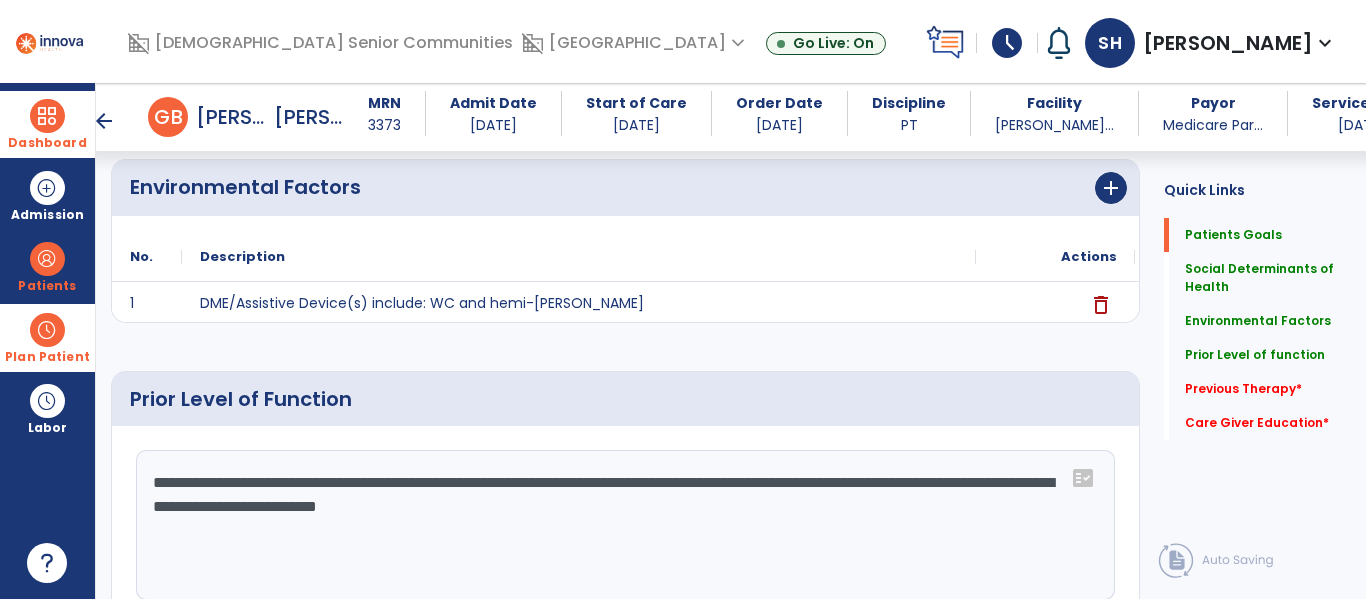 drag, startPoint x: 951, startPoint y: 485, endPoint x: 924, endPoint y: 491, distance: 27.658634 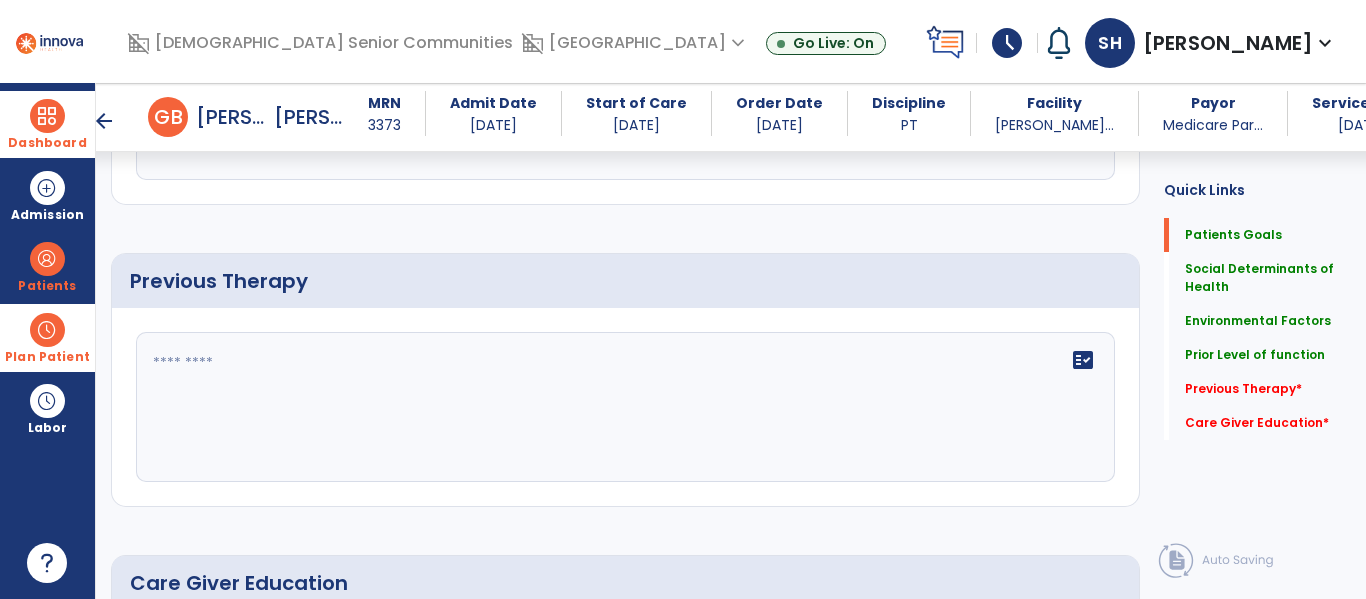 scroll, scrollTop: 1076, scrollLeft: 0, axis: vertical 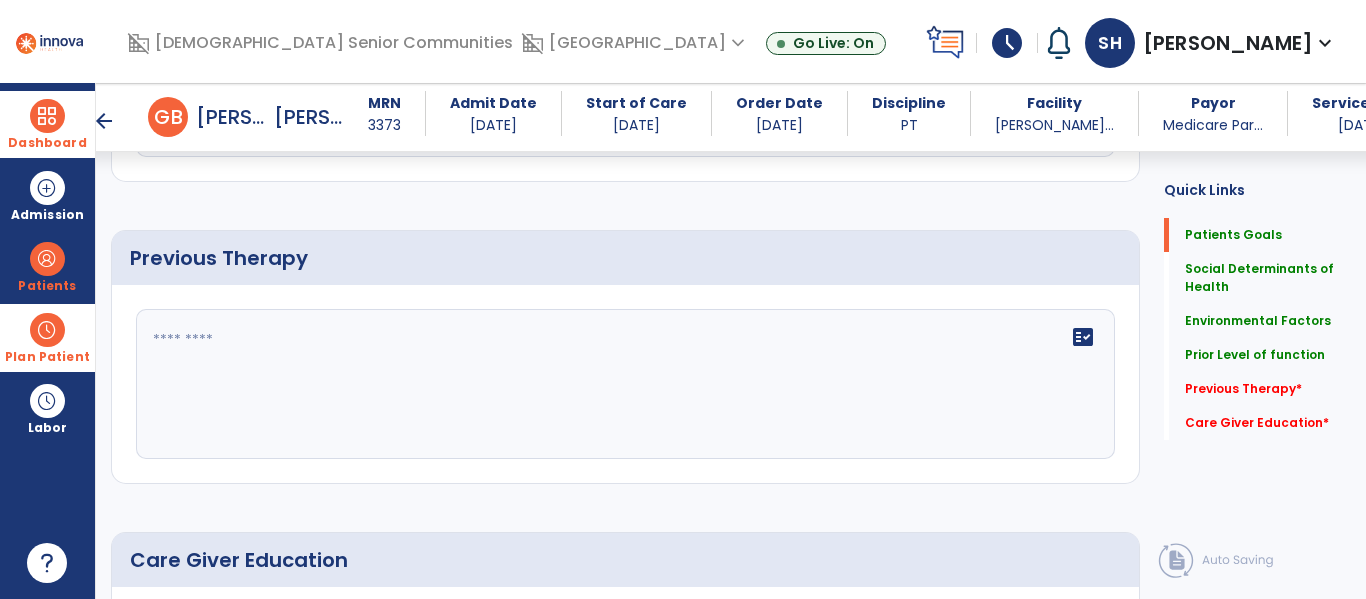 type on "**********" 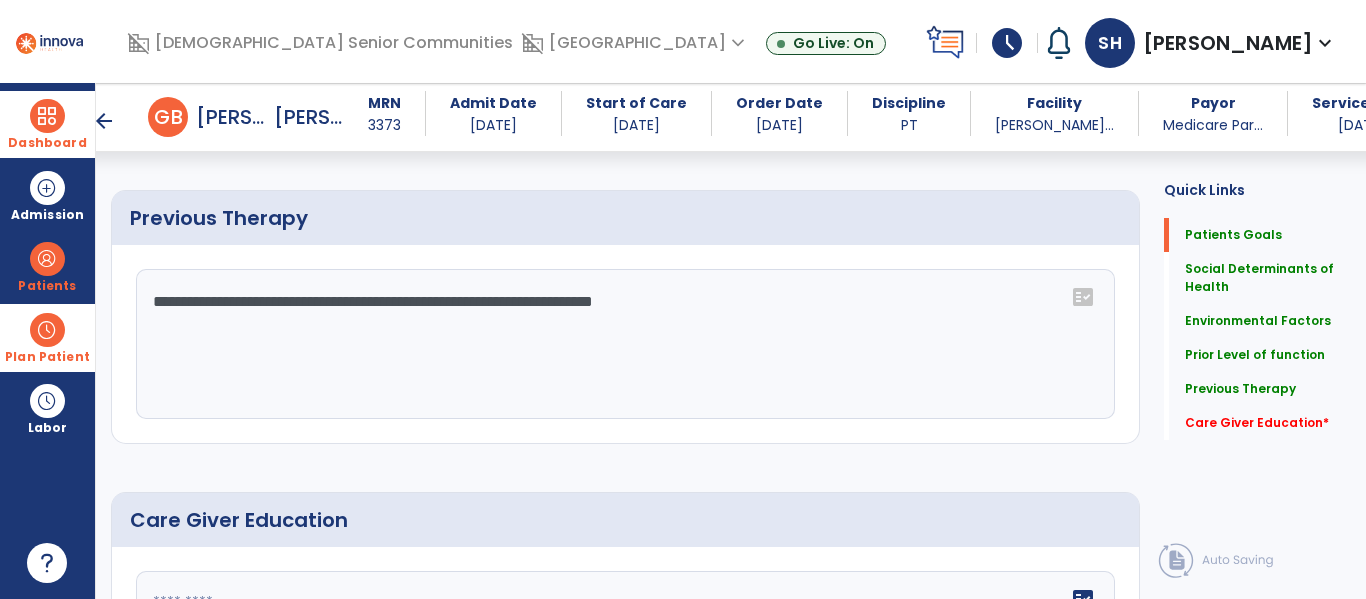 scroll, scrollTop: 1076, scrollLeft: 0, axis: vertical 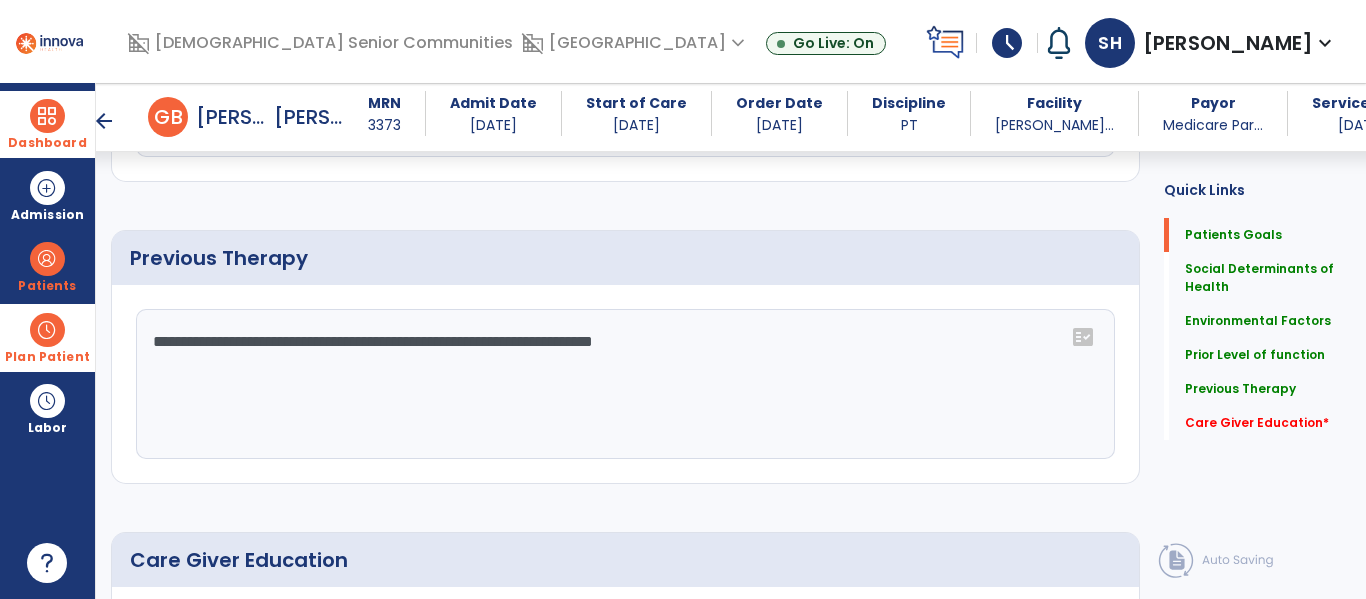 click on "**********" 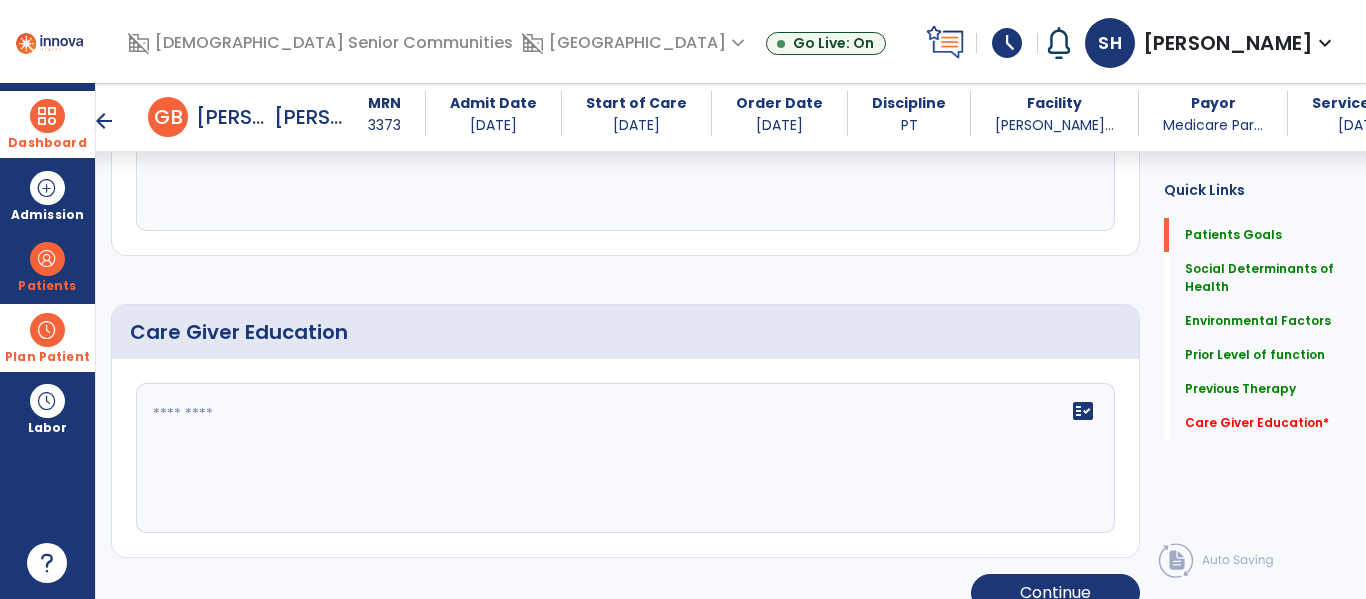 scroll, scrollTop: 1306, scrollLeft: 0, axis: vertical 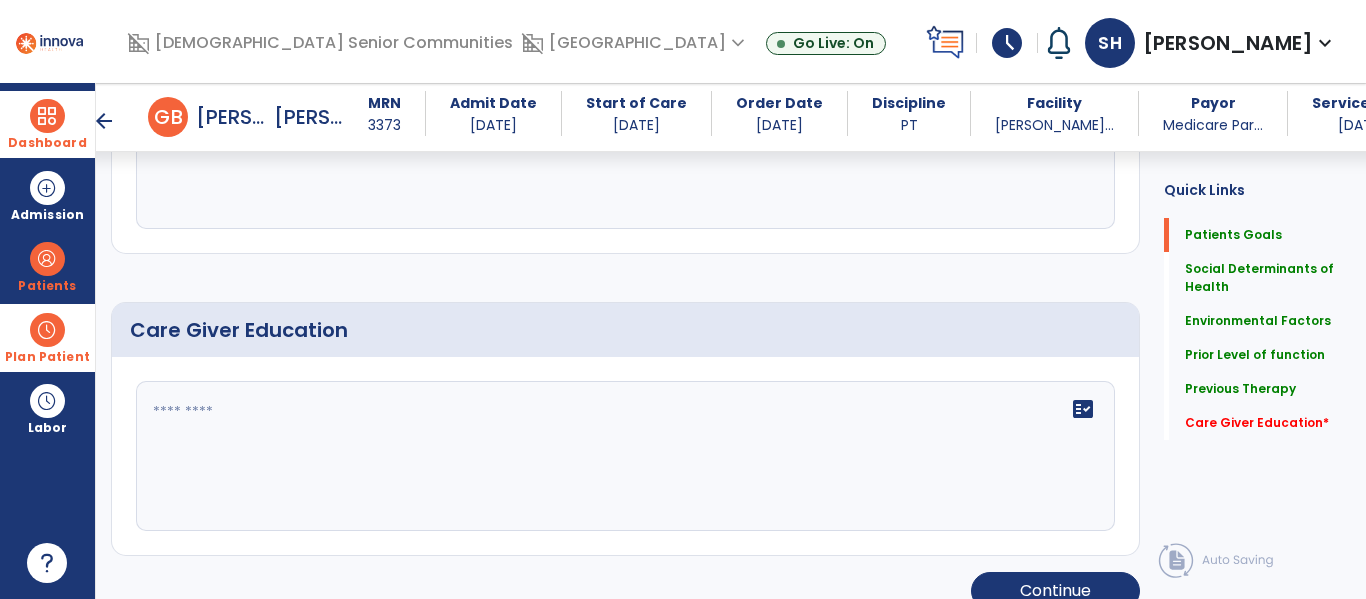 type on "**********" 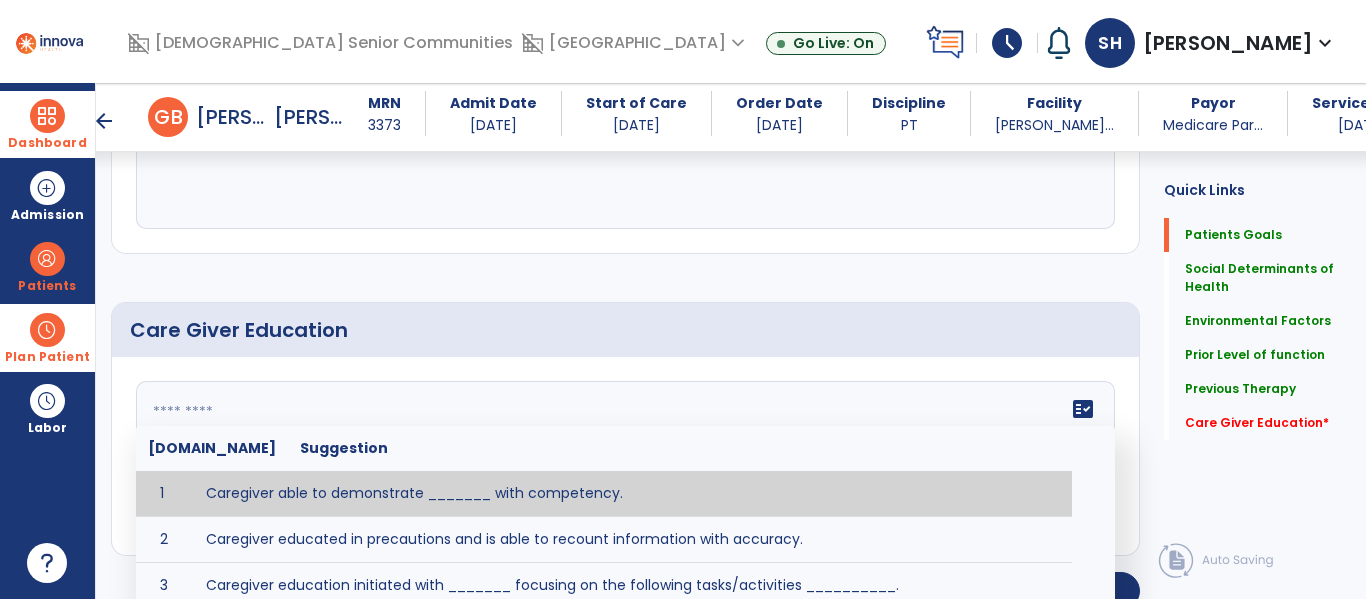 drag, startPoint x: 660, startPoint y: 499, endPoint x: 649, endPoint y: 494, distance: 12.083046 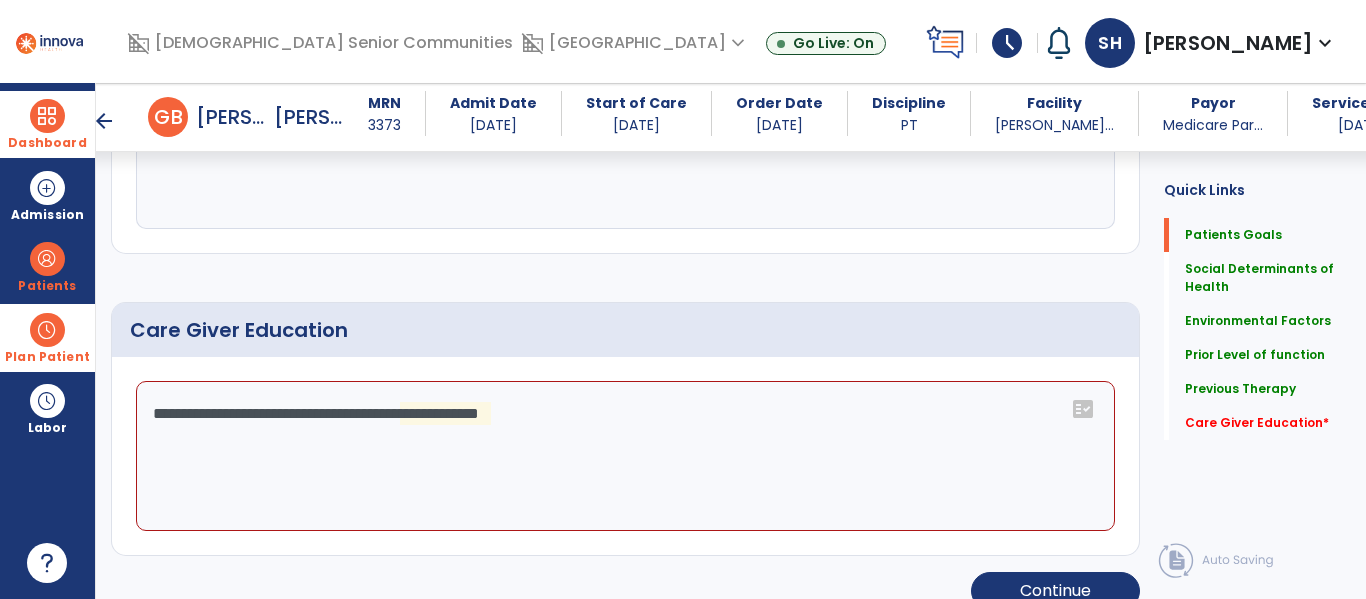 click on "**********" 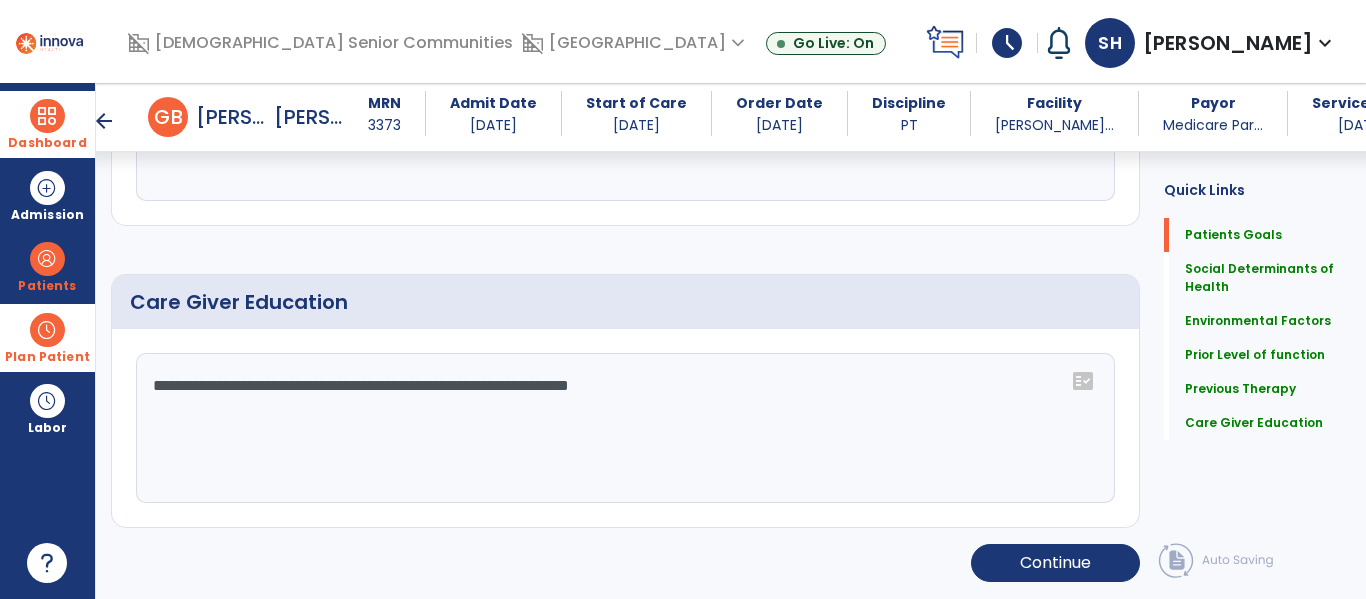 scroll, scrollTop: 1306, scrollLeft: 0, axis: vertical 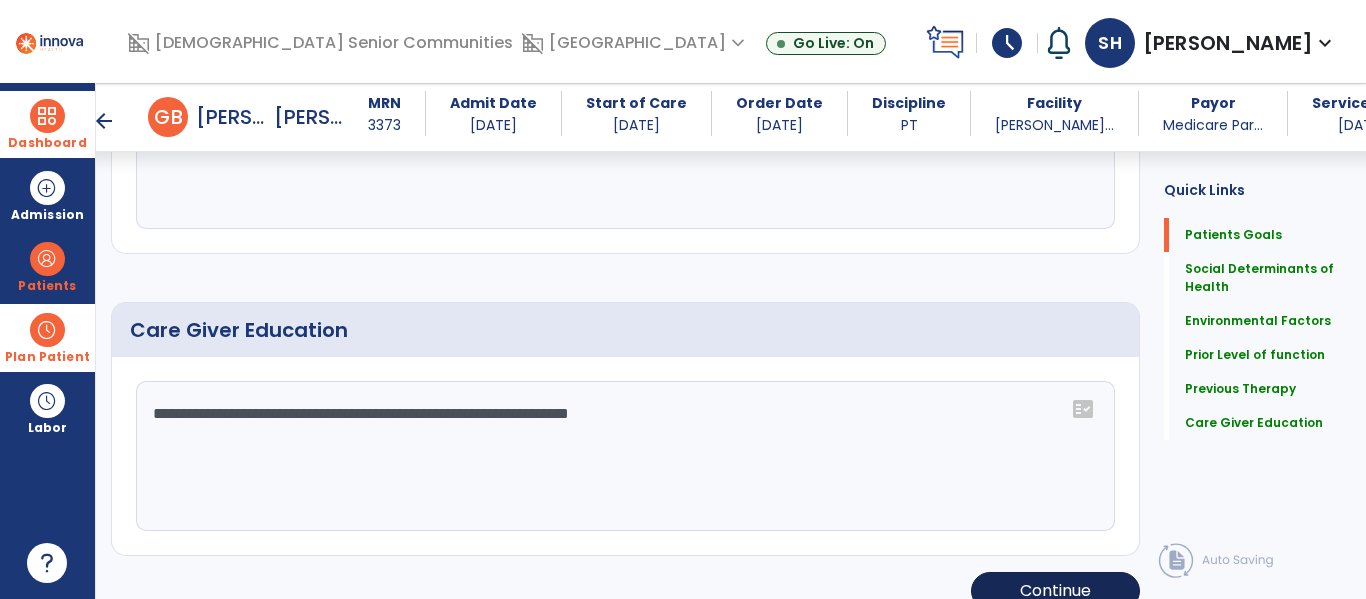 type on "**********" 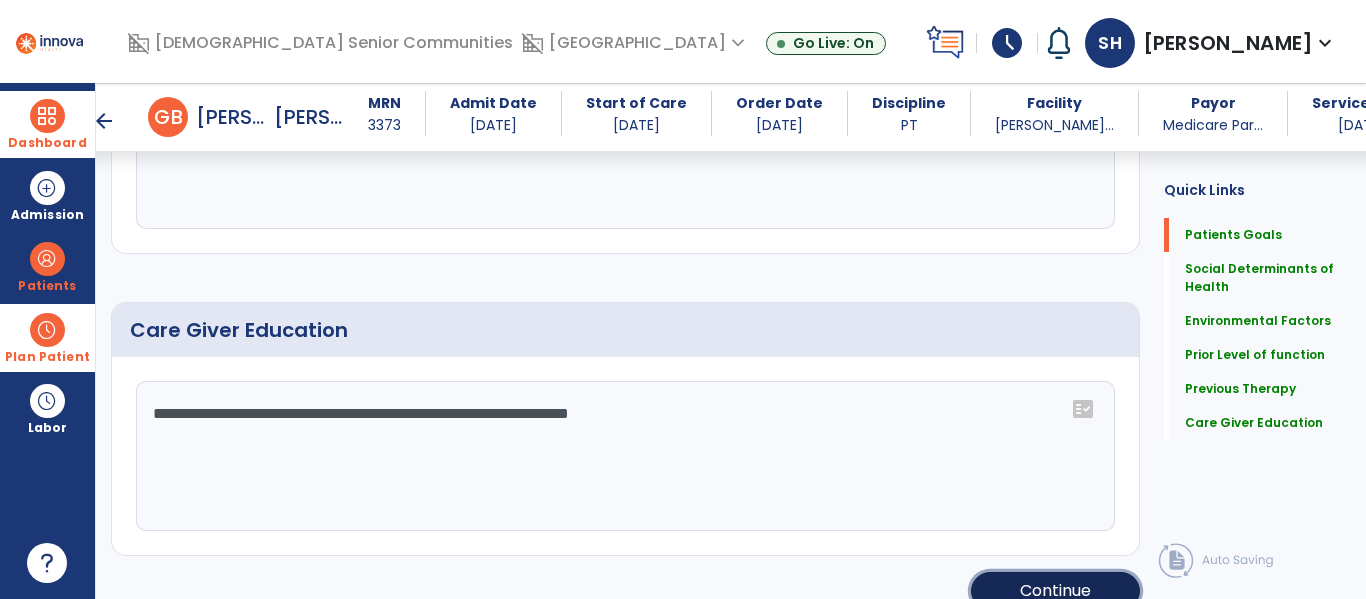 click on "Continue" 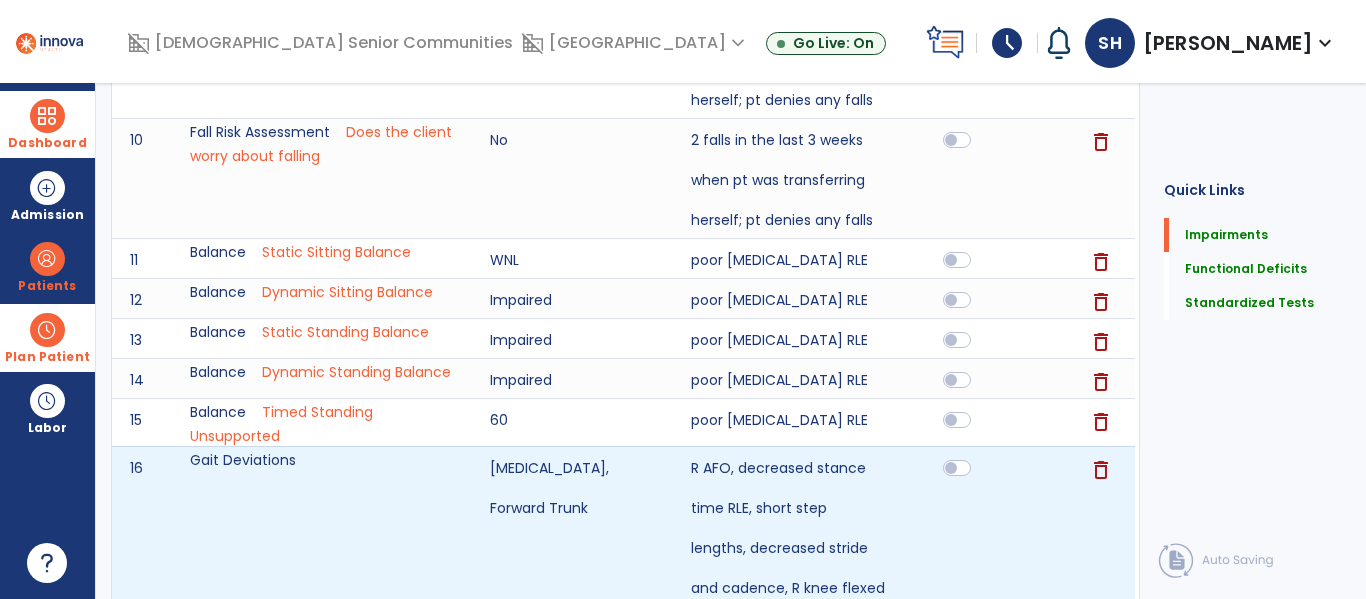 scroll, scrollTop: 0, scrollLeft: 0, axis: both 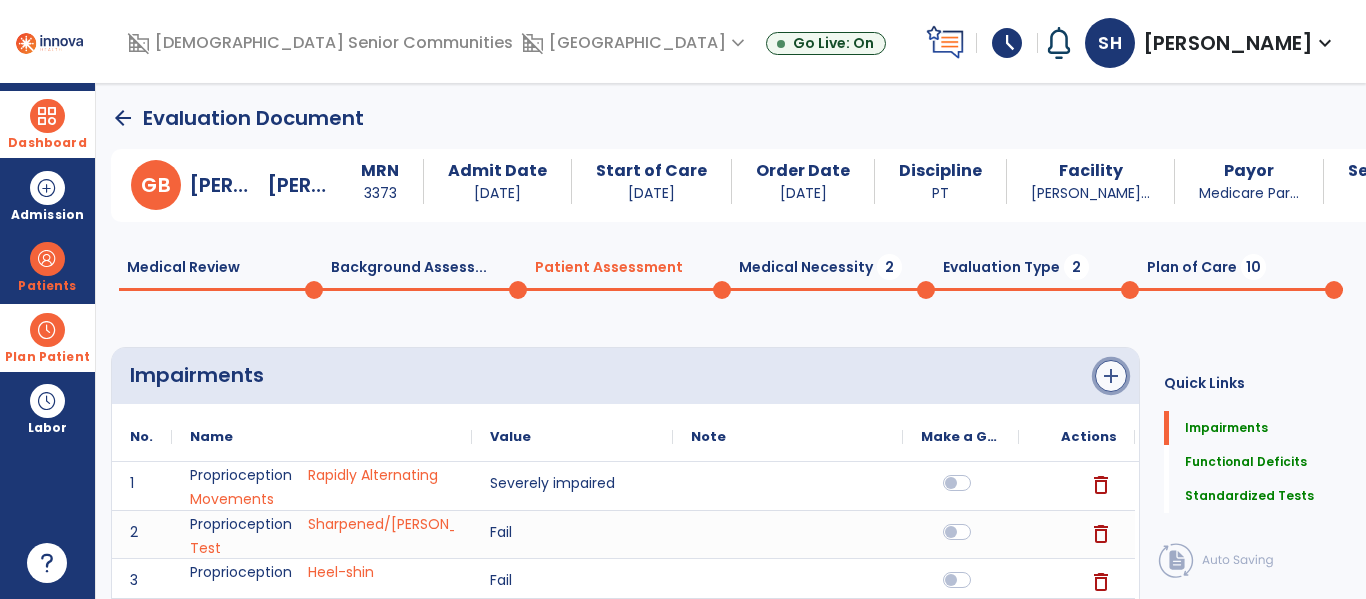 click on "add" 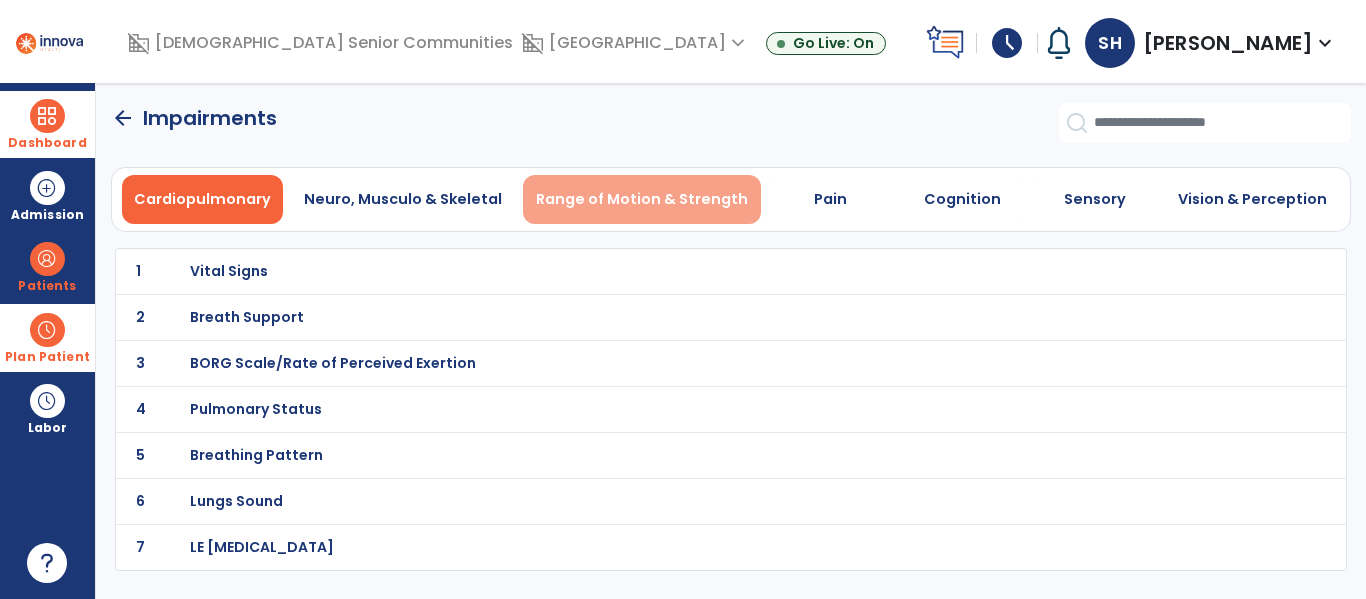 click on "Range of Motion & Strength" at bounding box center (642, 199) 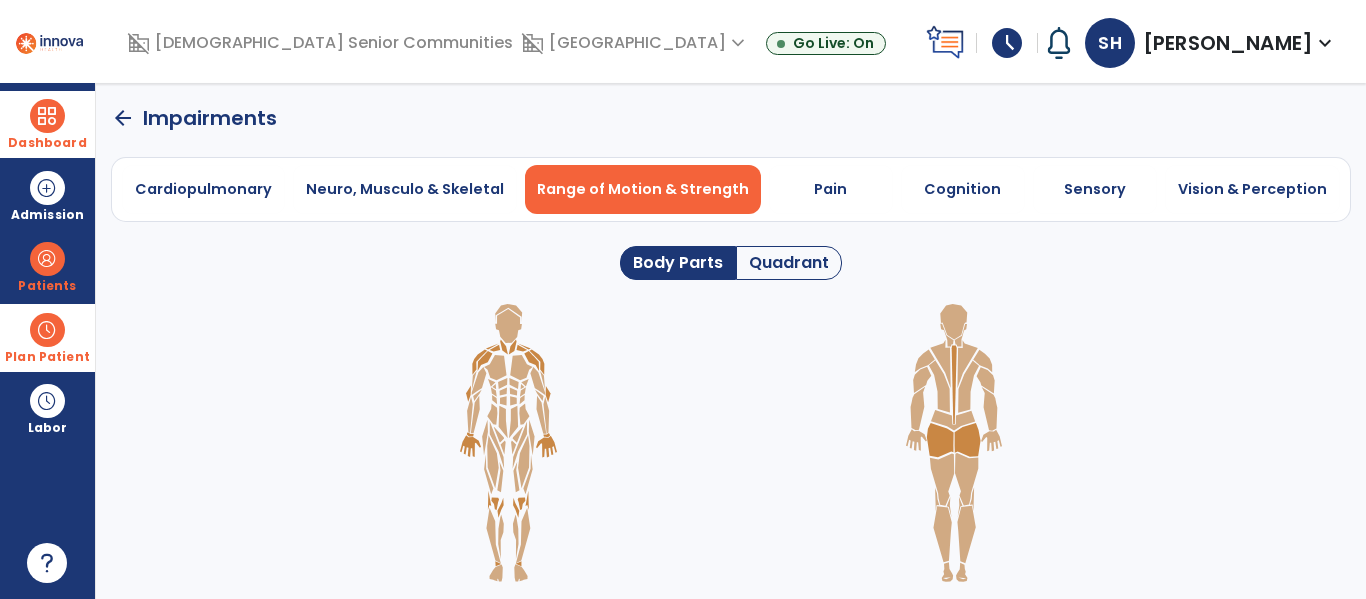 click on "Body Parts" 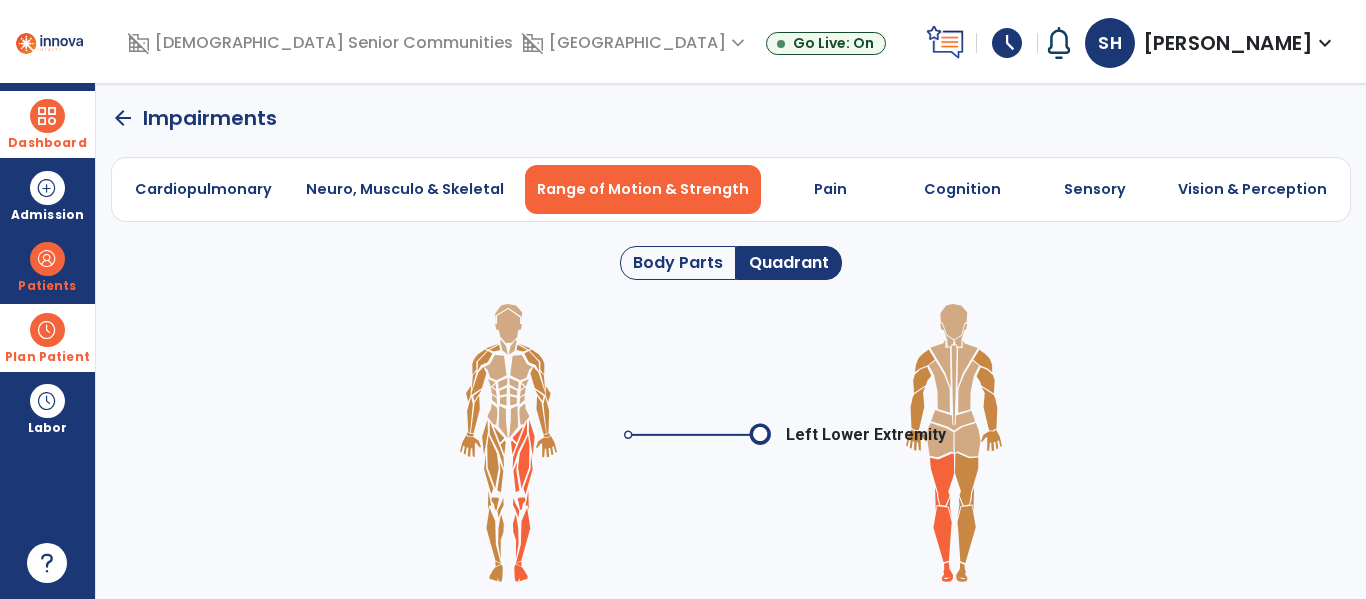 click 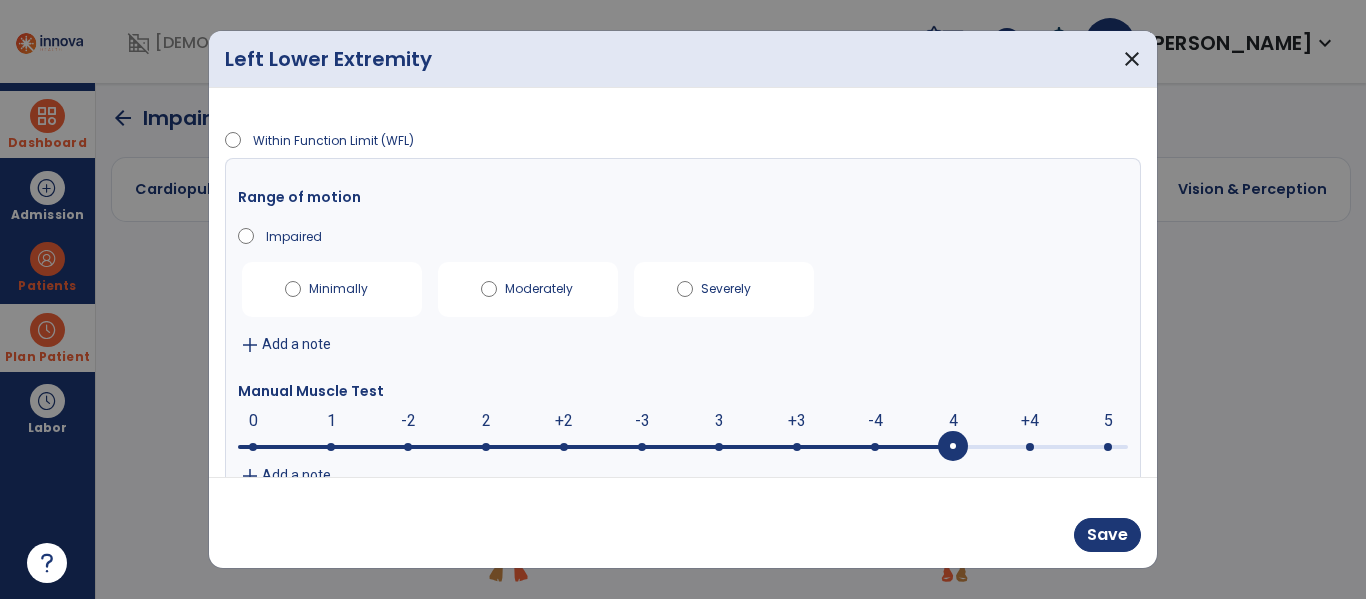 click at bounding box center [953, 447] 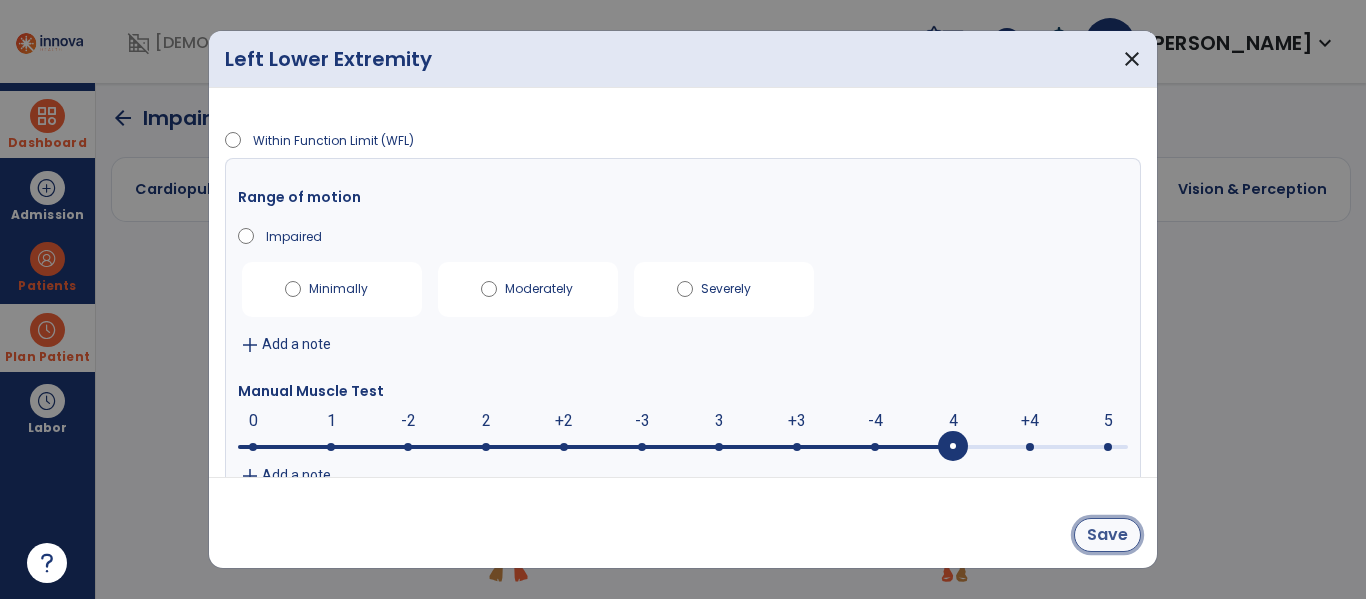 click on "Save" at bounding box center [1107, 535] 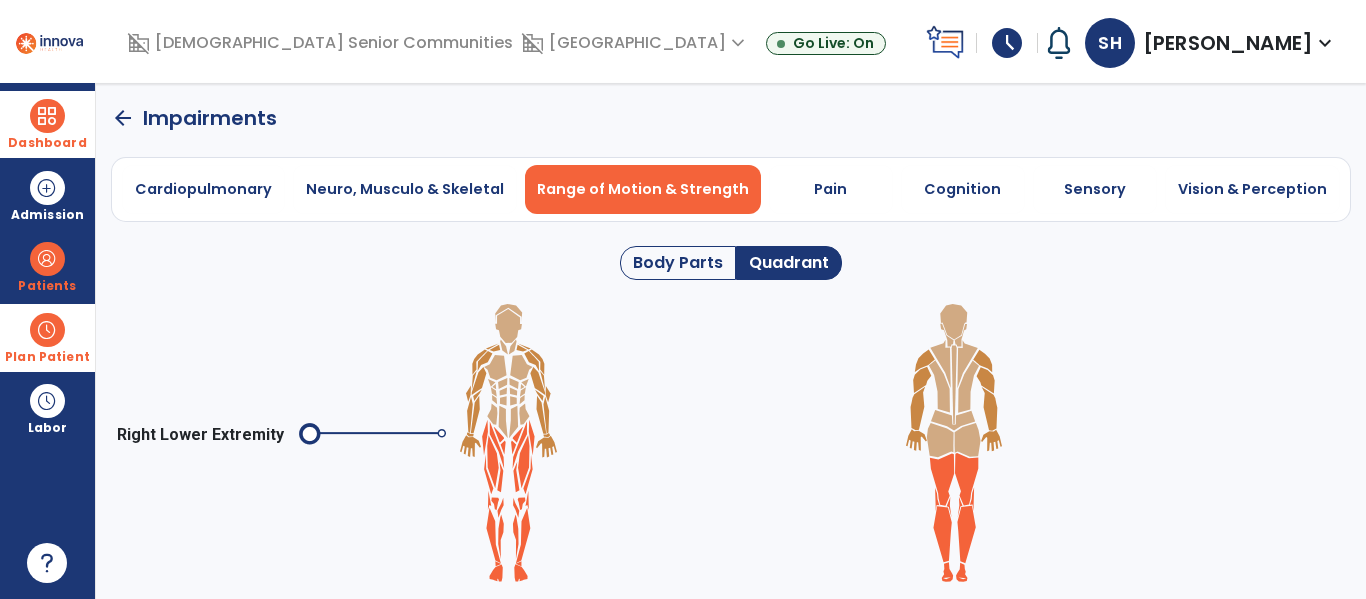 click 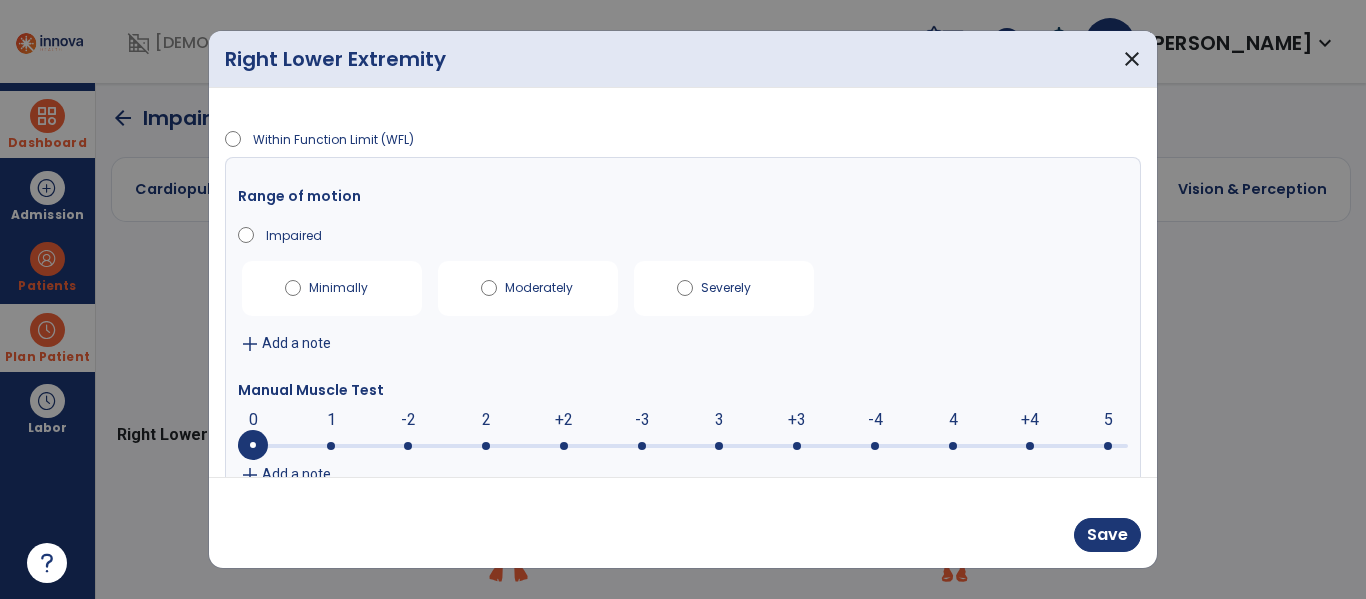 scroll, scrollTop: 0, scrollLeft: 0, axis: both 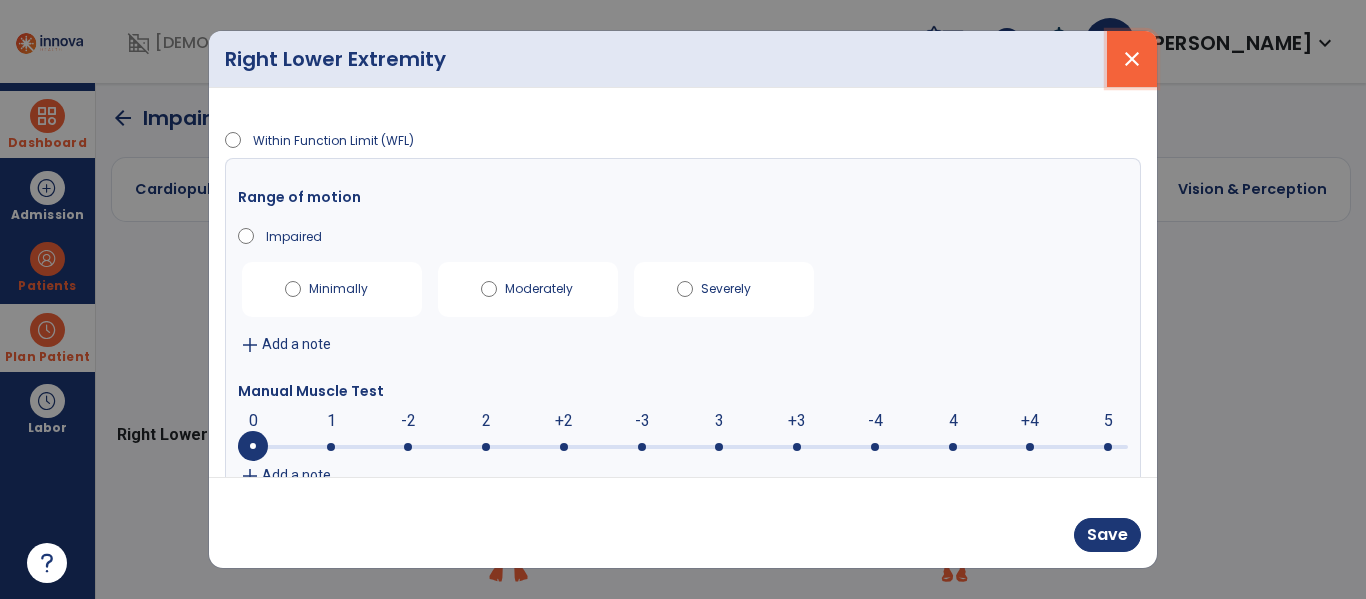 click on "close" at bounding box center [1132, 59] 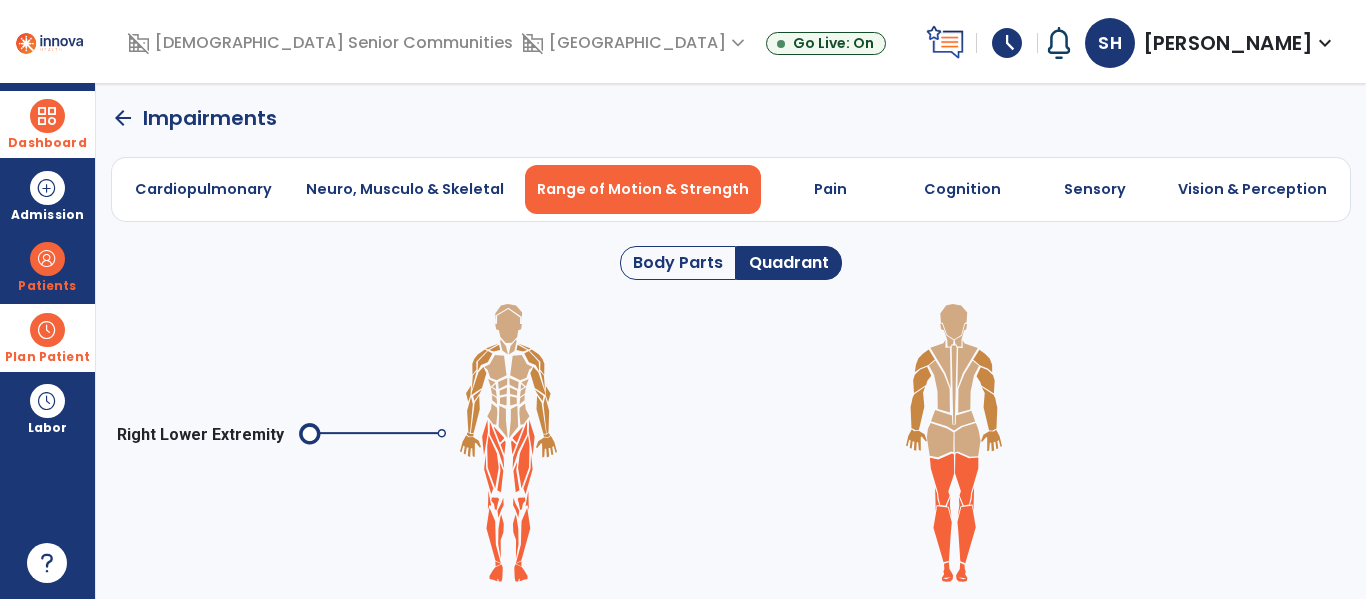 click on "Body Parts" 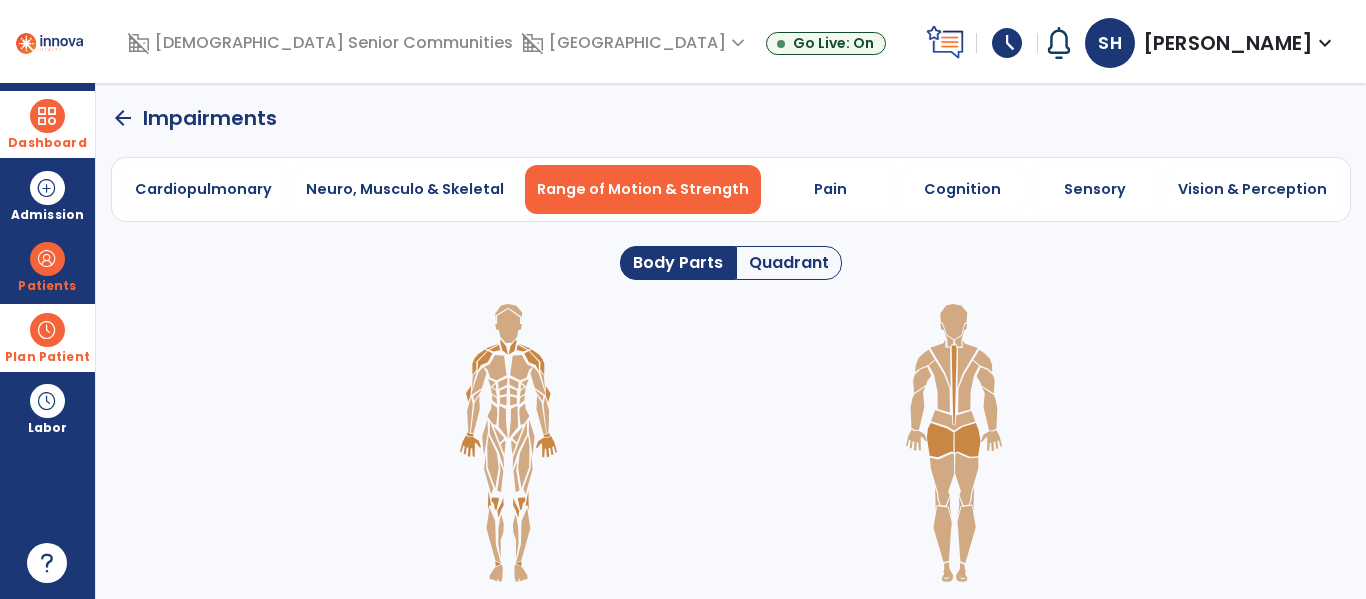 click 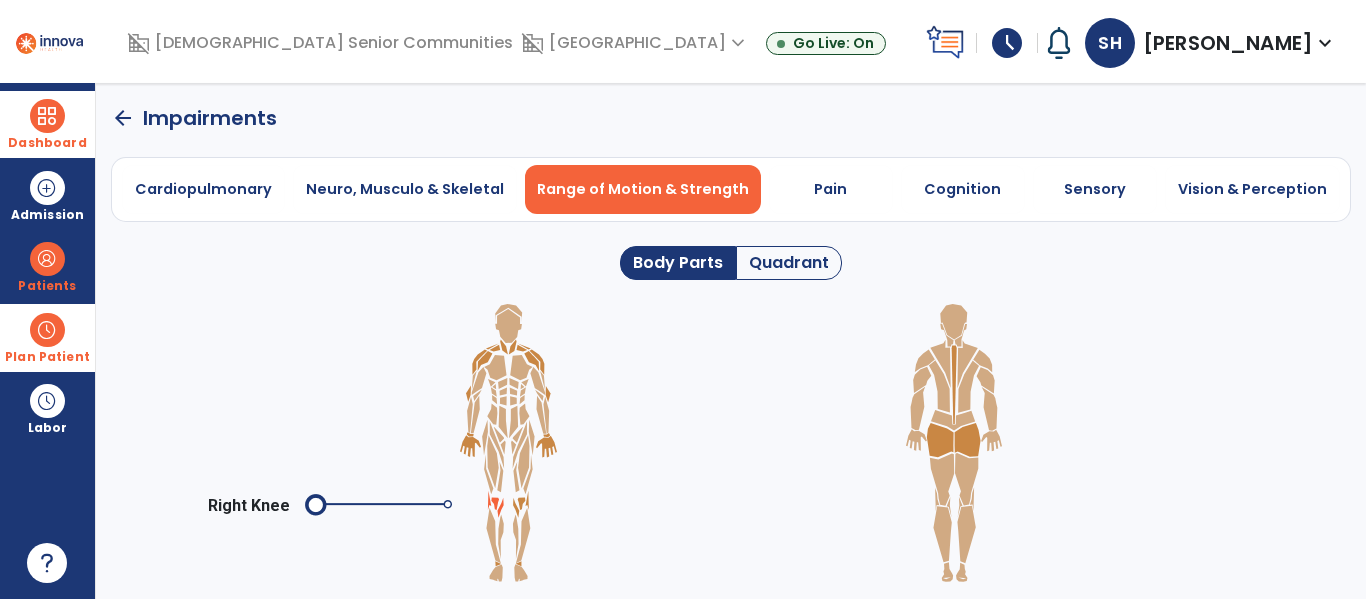 click 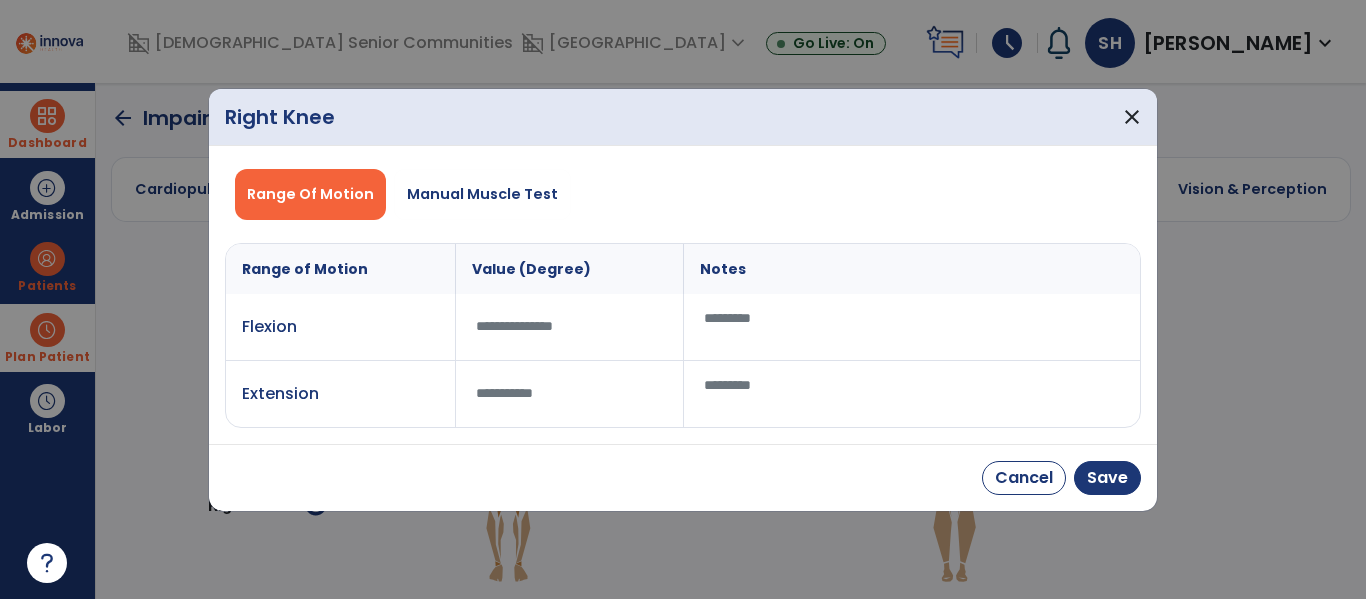 click at bounding box center (912, 394) 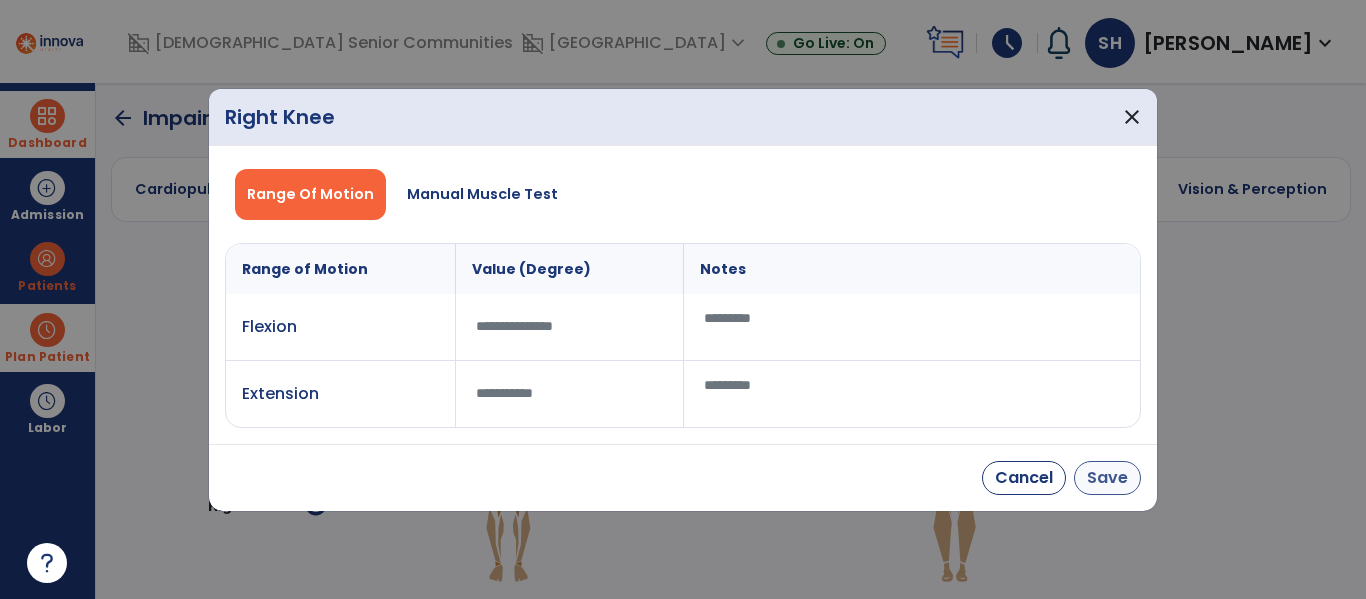 type on "***" 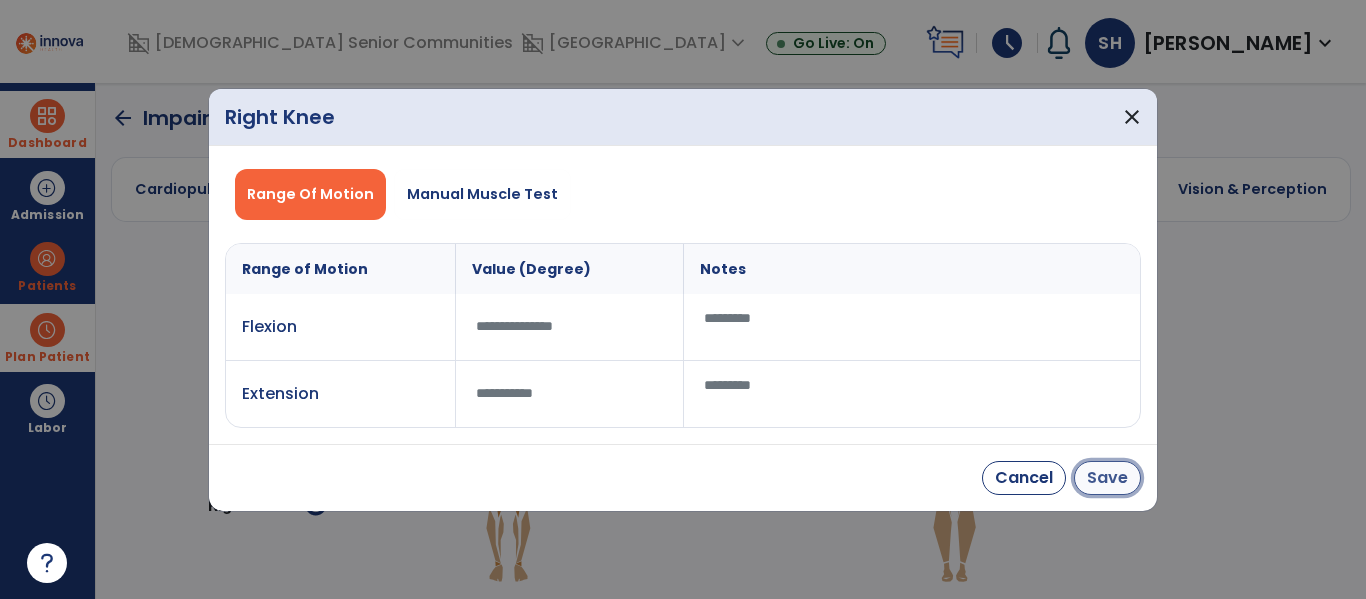click on "Save" at bounding box center (1107, 478) 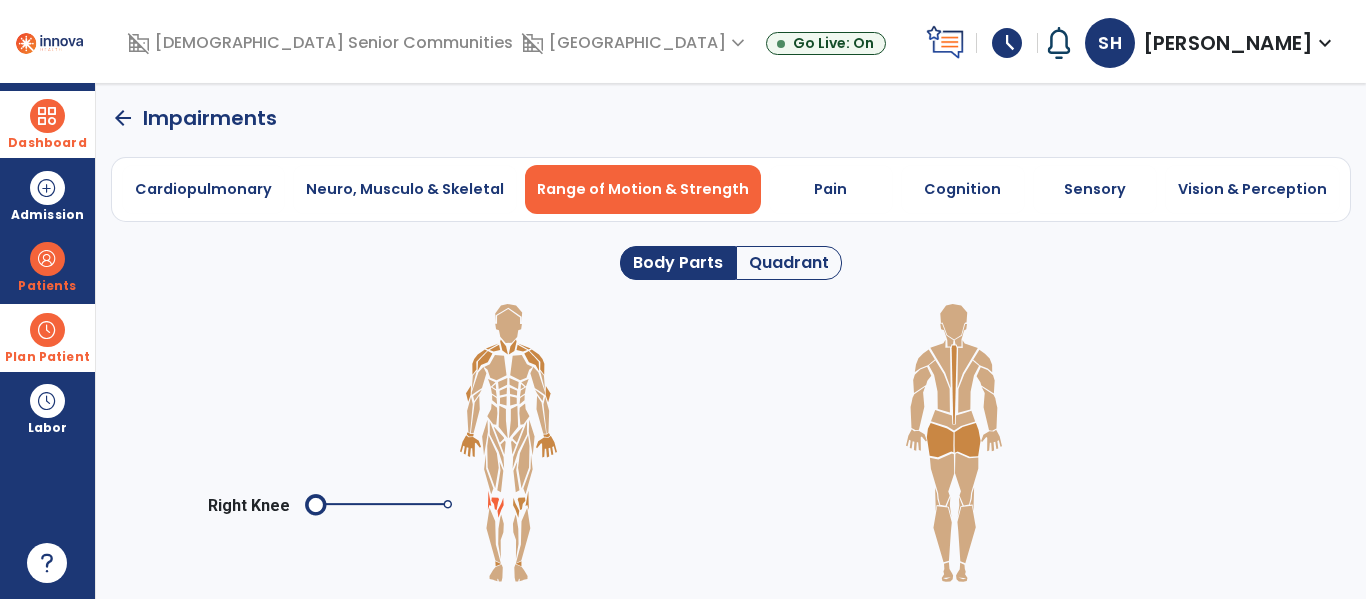 click 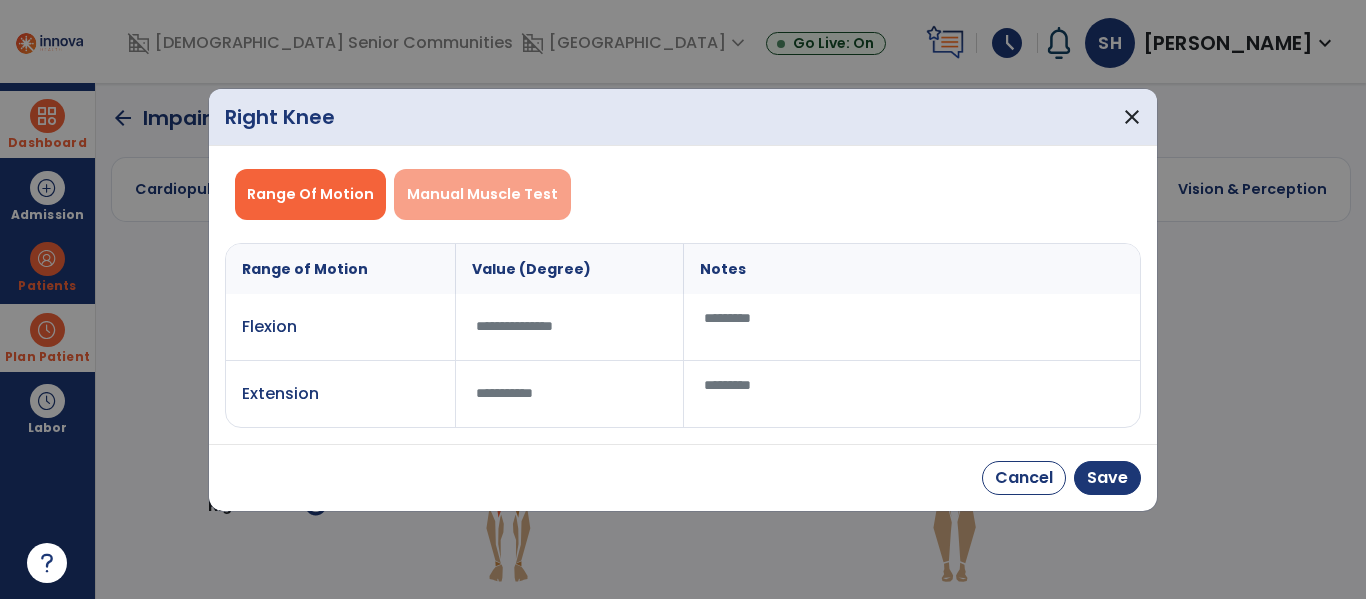 click on "Manual Muscle Test" at bounding box center [482, 194] 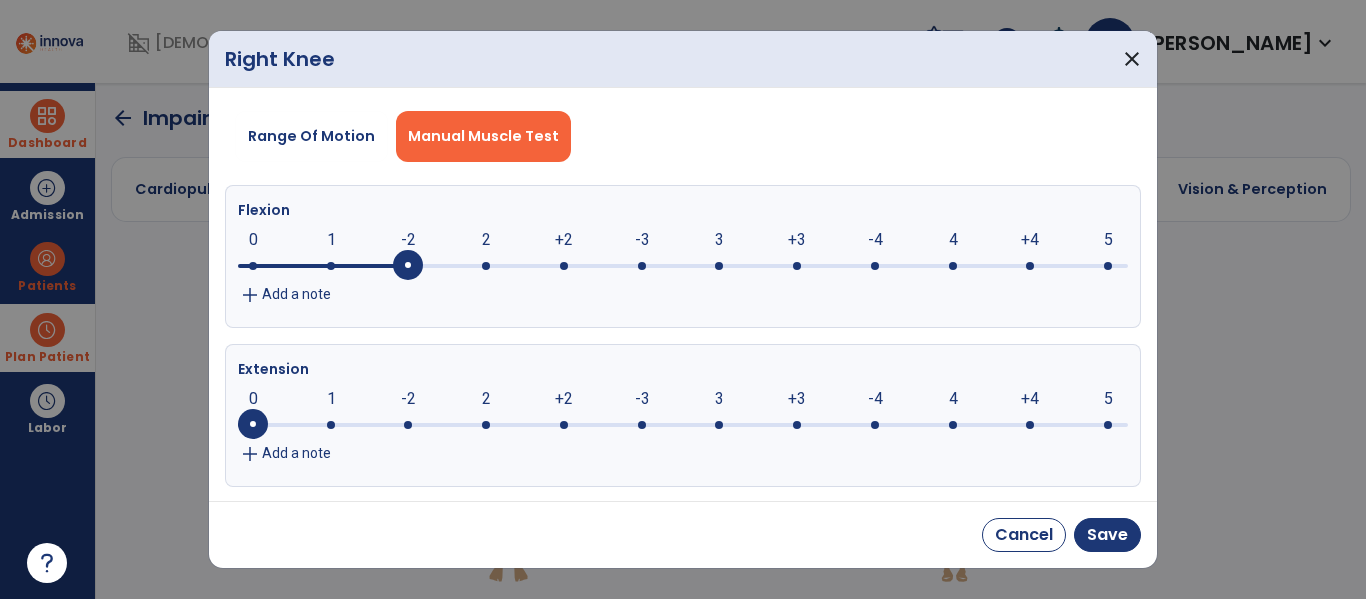 click 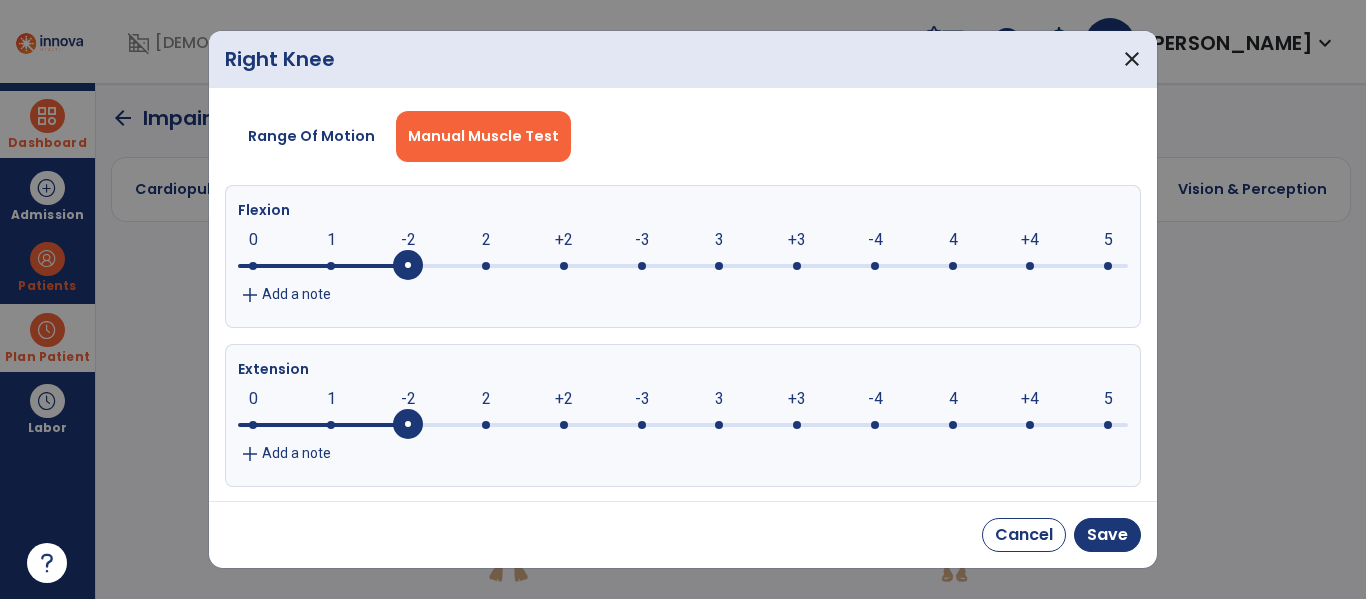 click 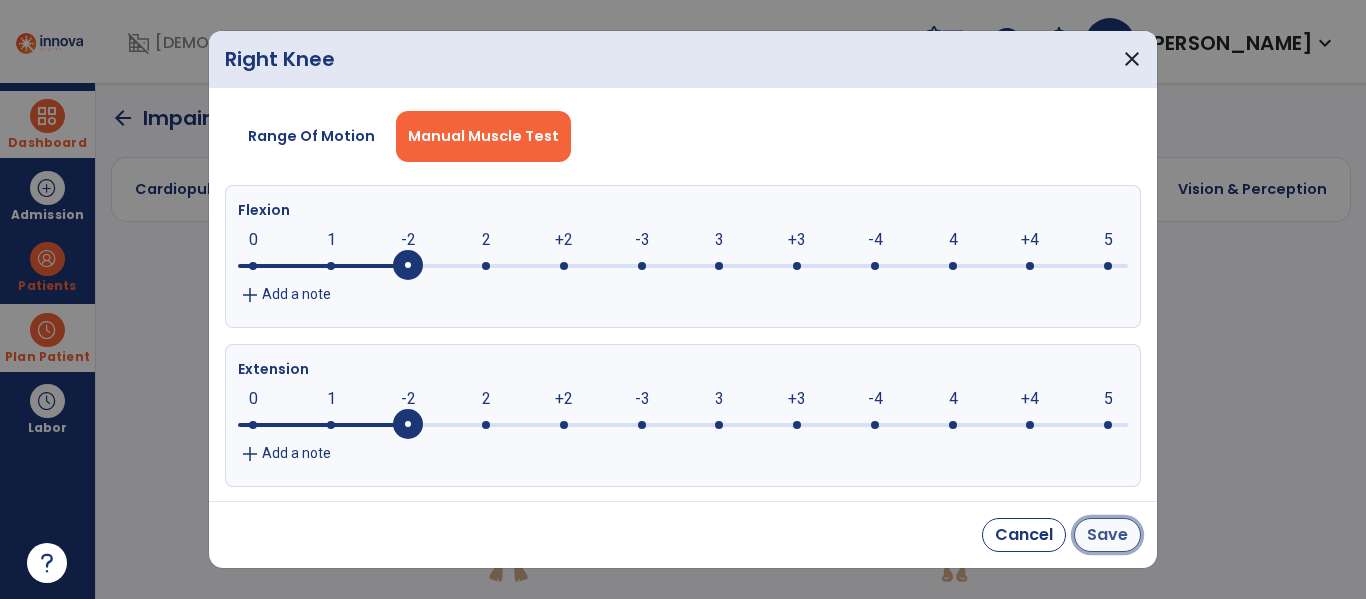click on "Save" at bounding box center [1107, 535] 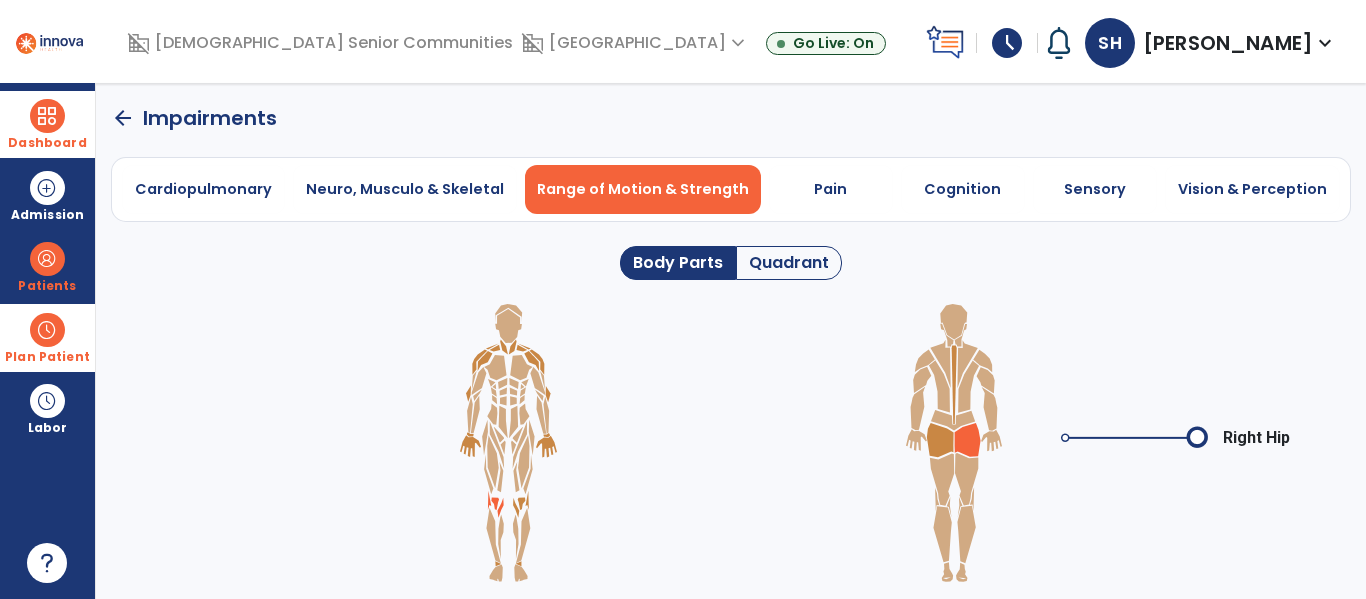 click 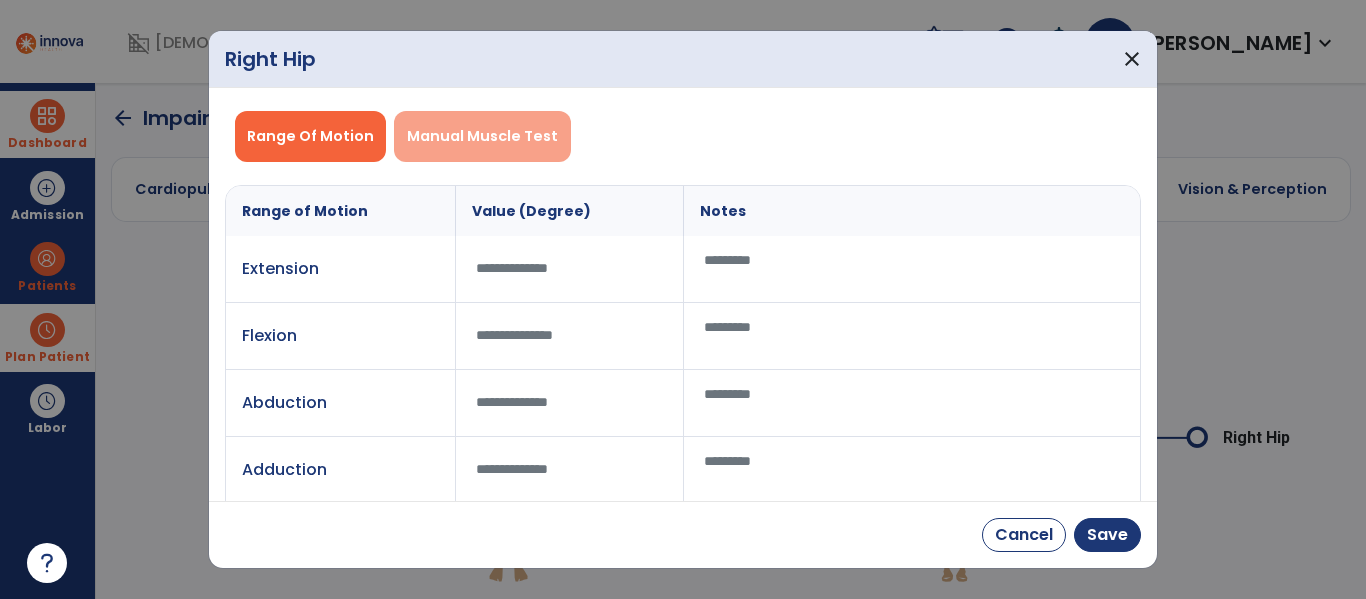 click on "Manual Muscle Test" at bounding box center (482, 136) 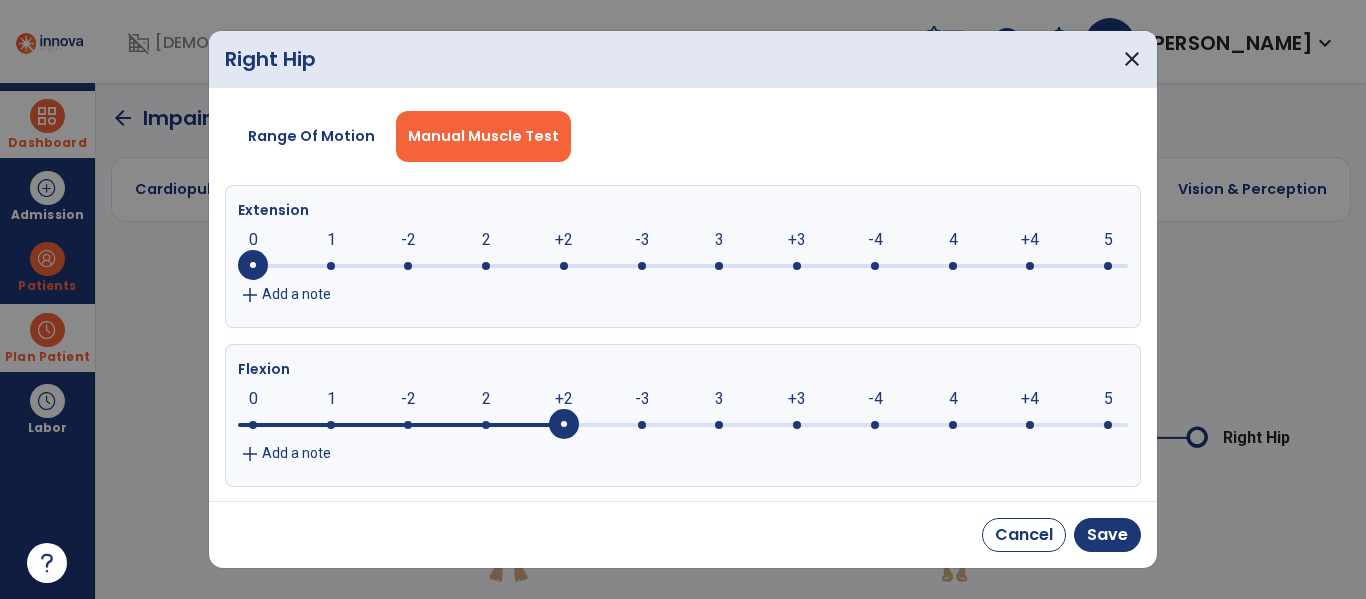 click 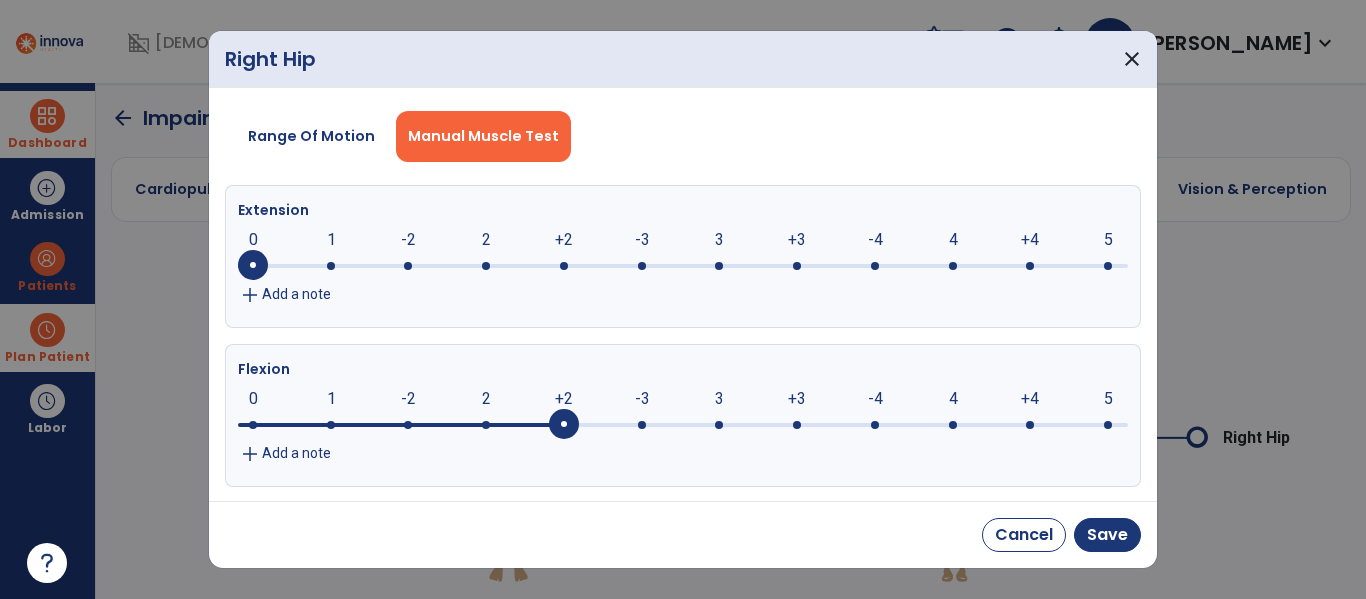 scroll, scrollTop: 111, scrollLeft: 0, axis: vertical 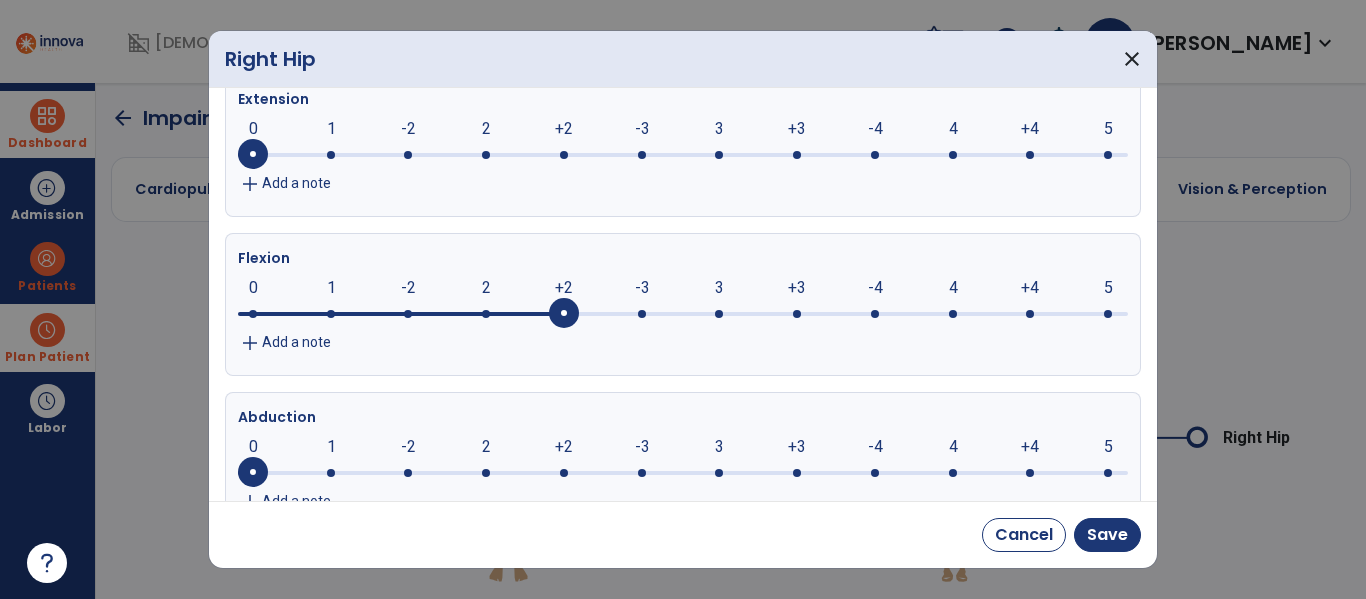 click on "add Add a note" 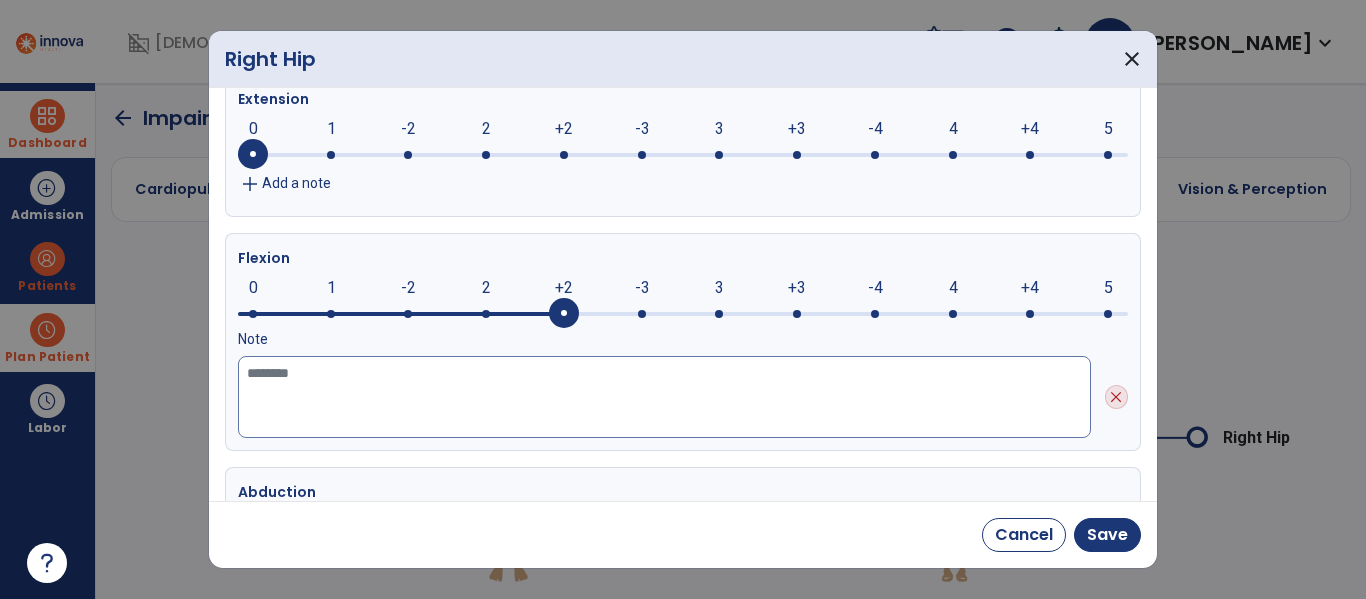 click 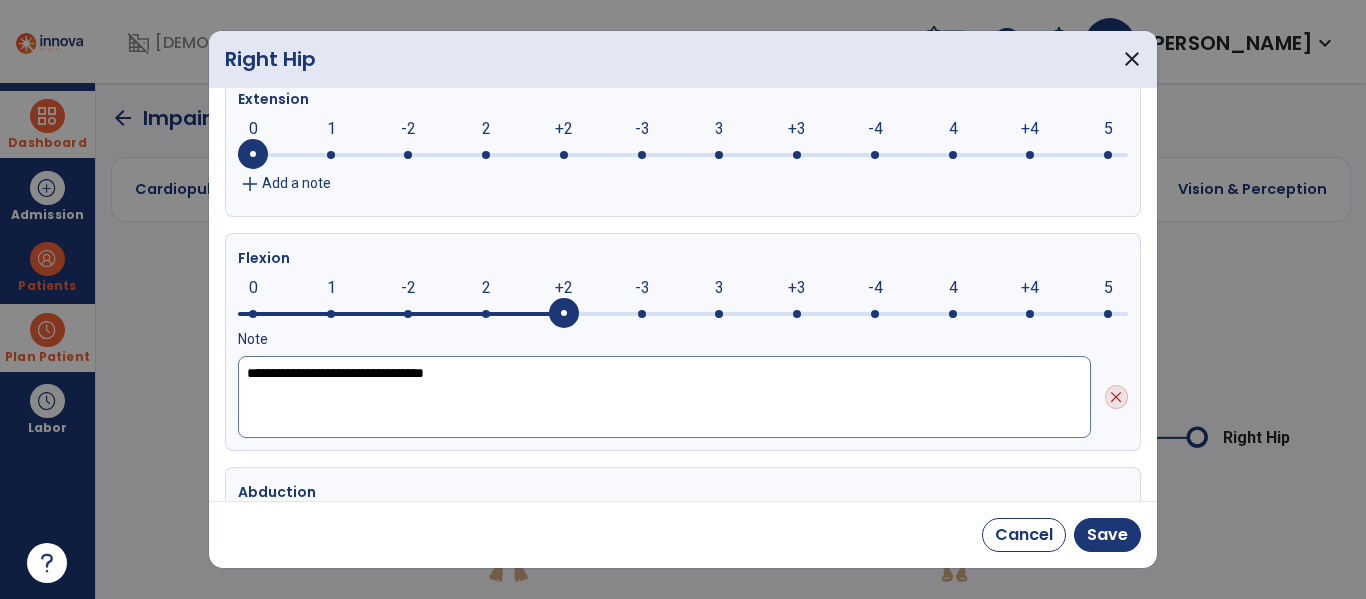 type on "**********" 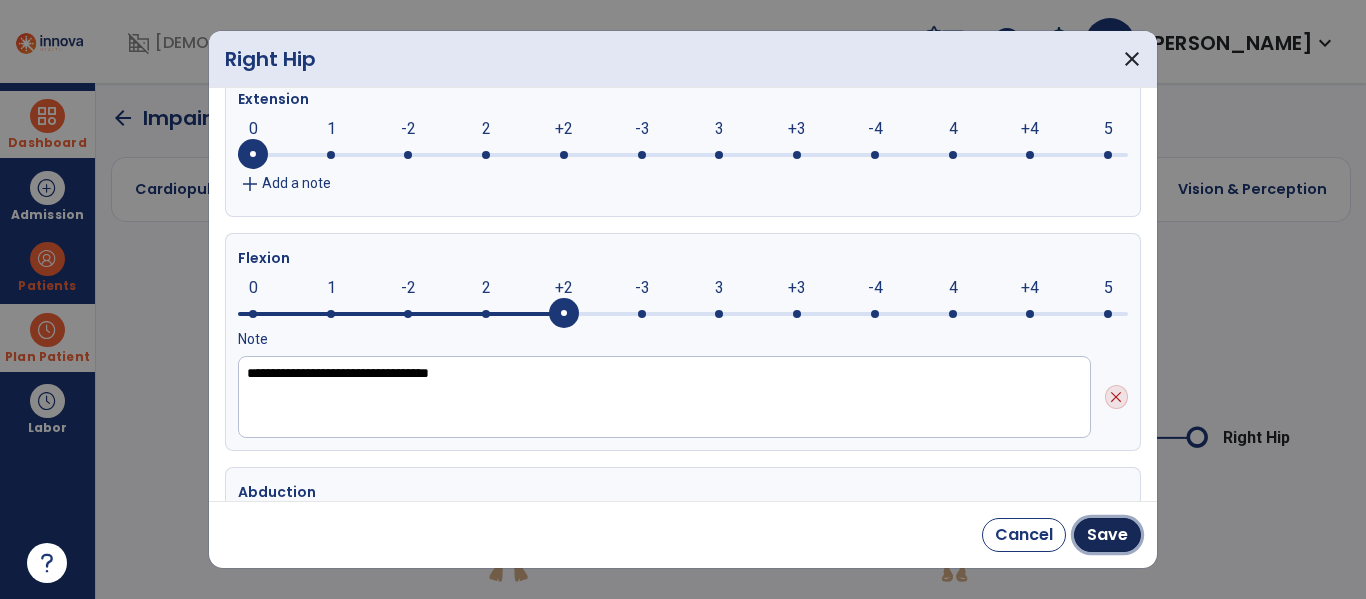 click on "Save" at bounding box center (1107, 535) 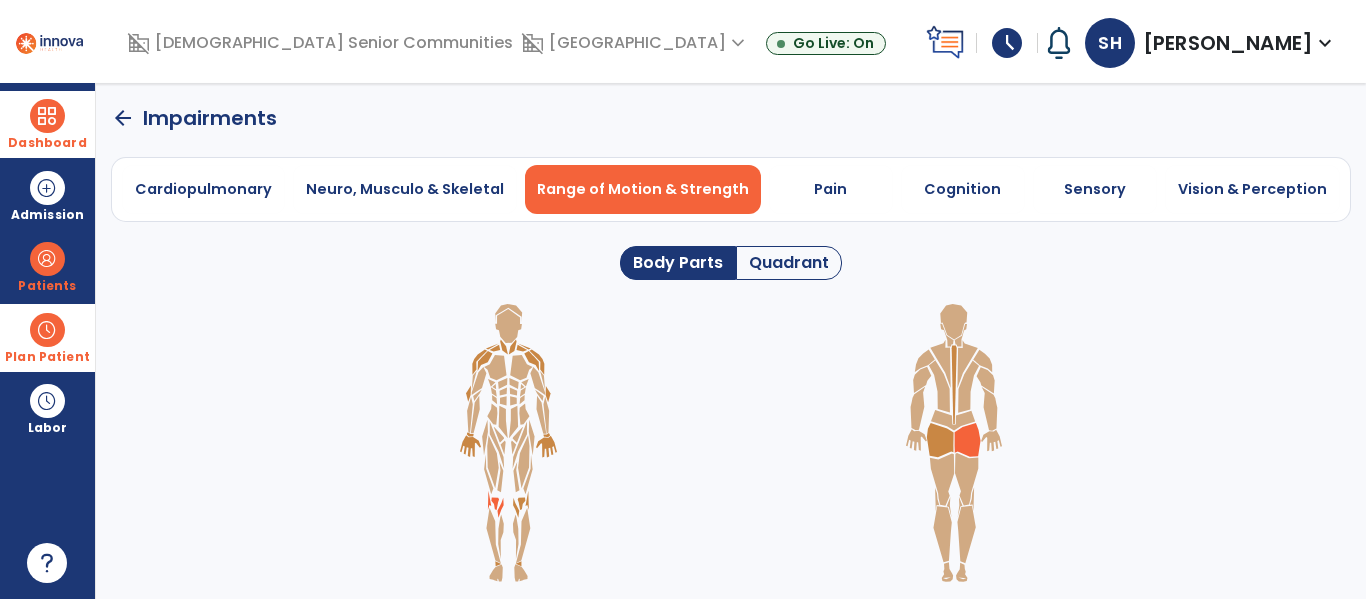 click 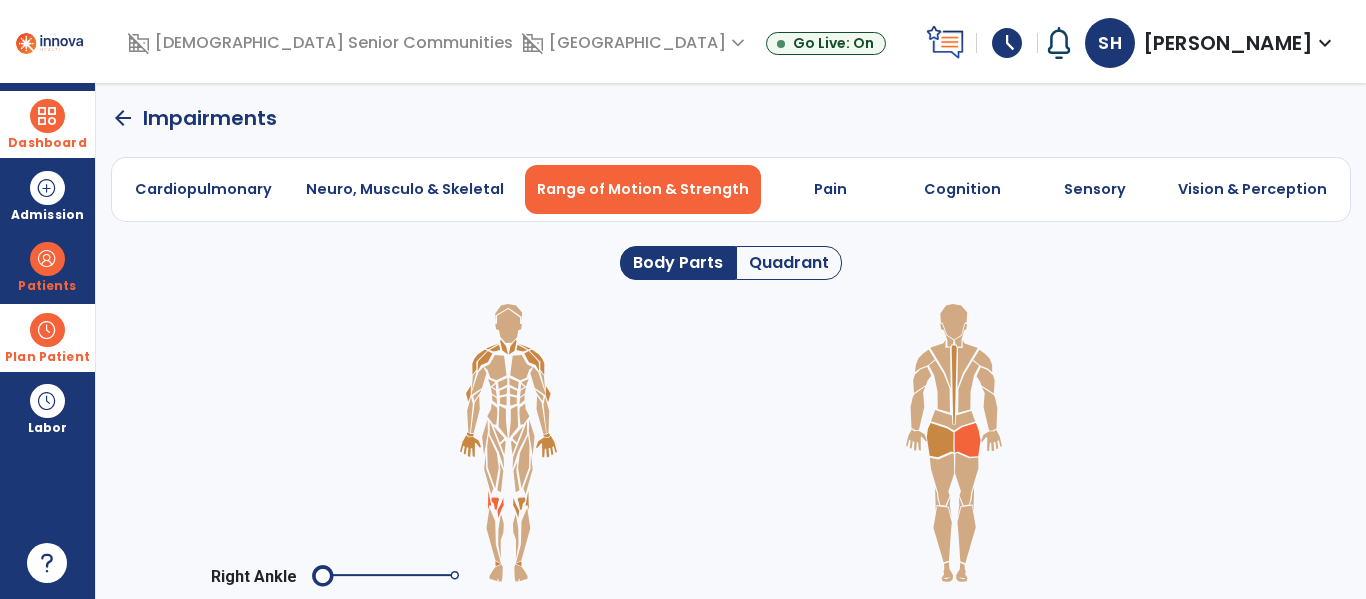 click 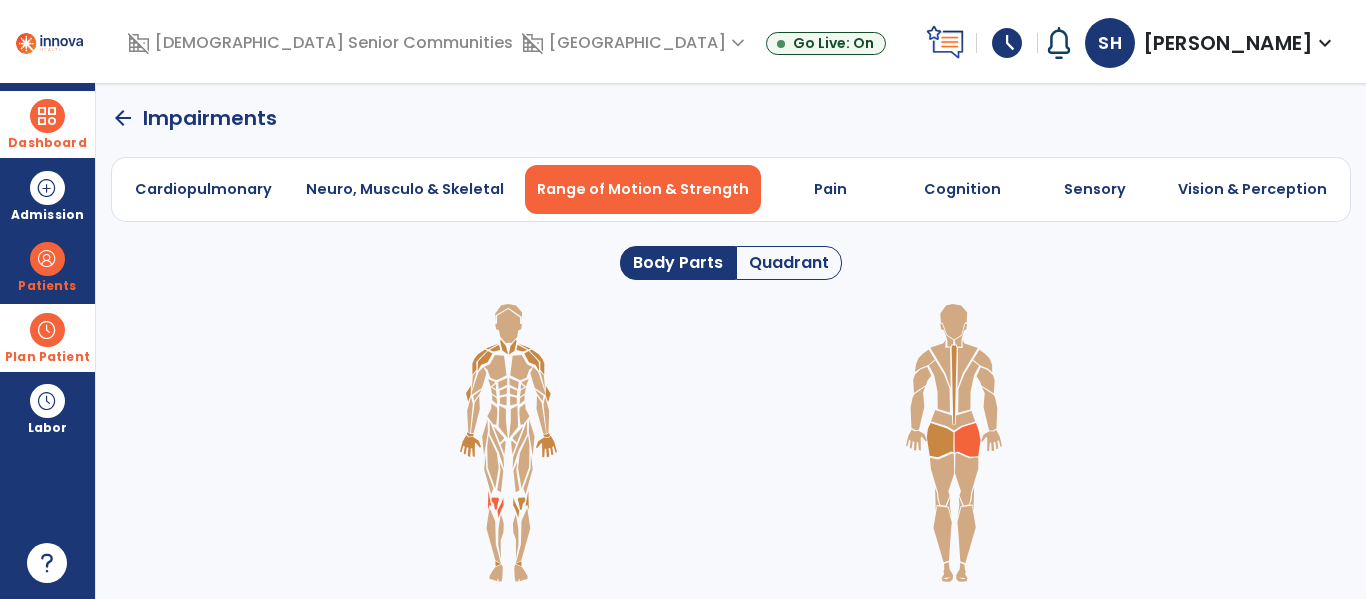 click 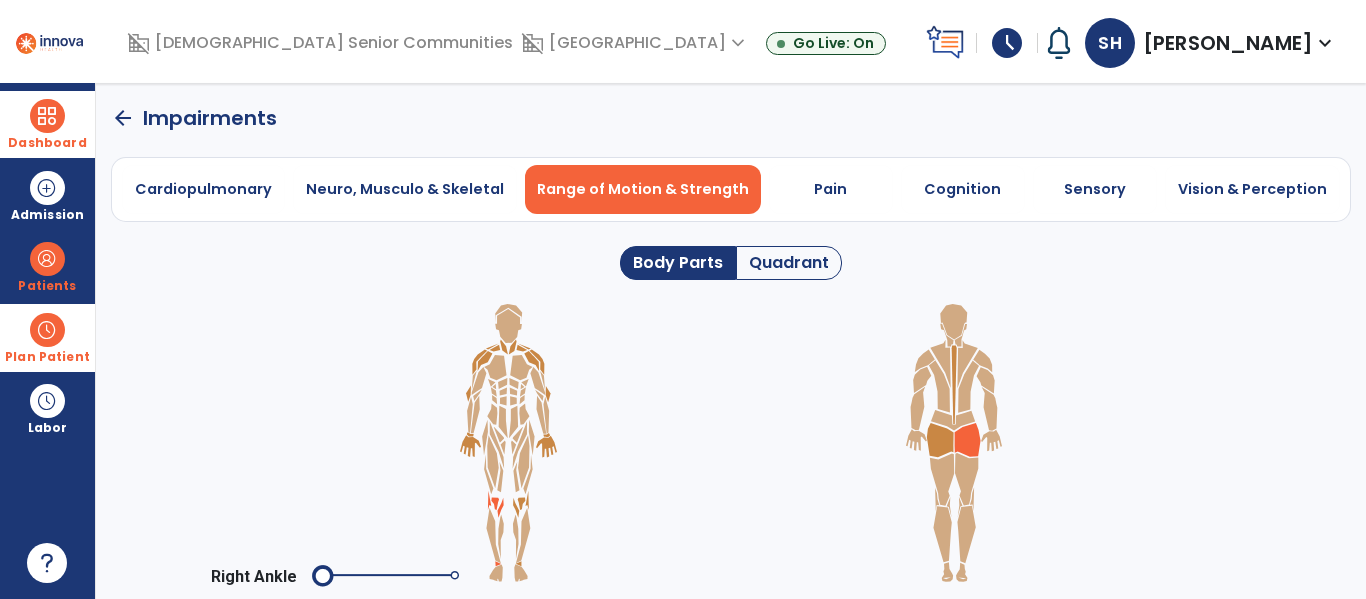 click 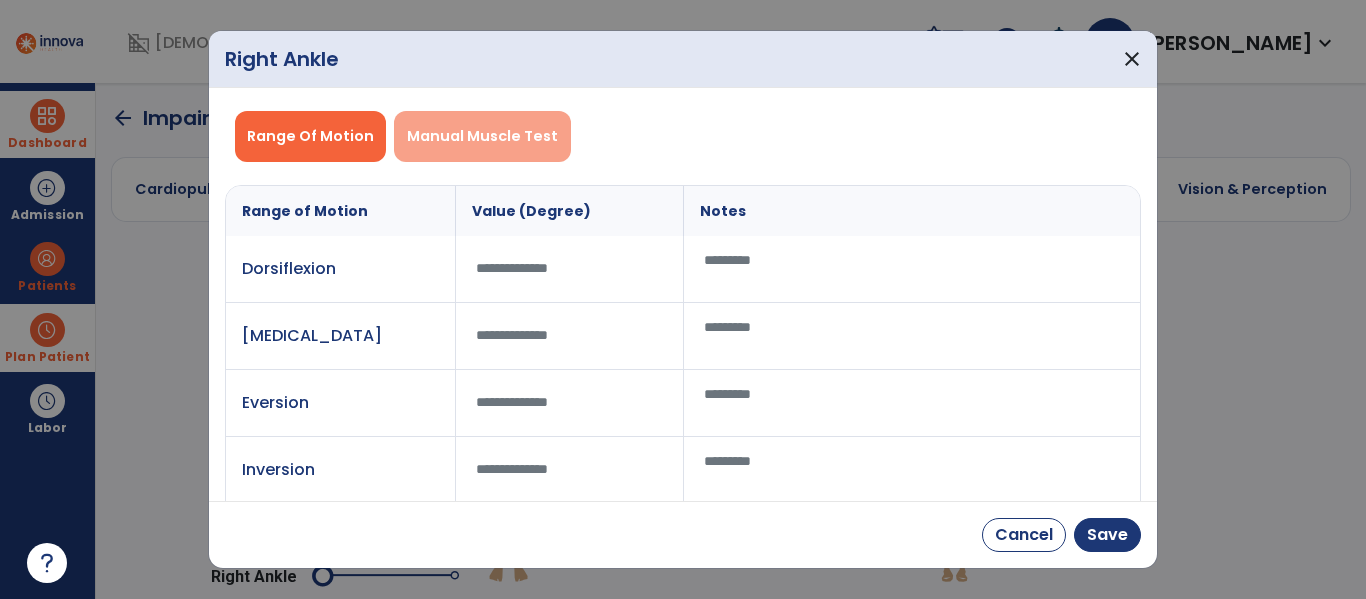 click on "Manual Muscle Test" at bounding box center (482, 136) 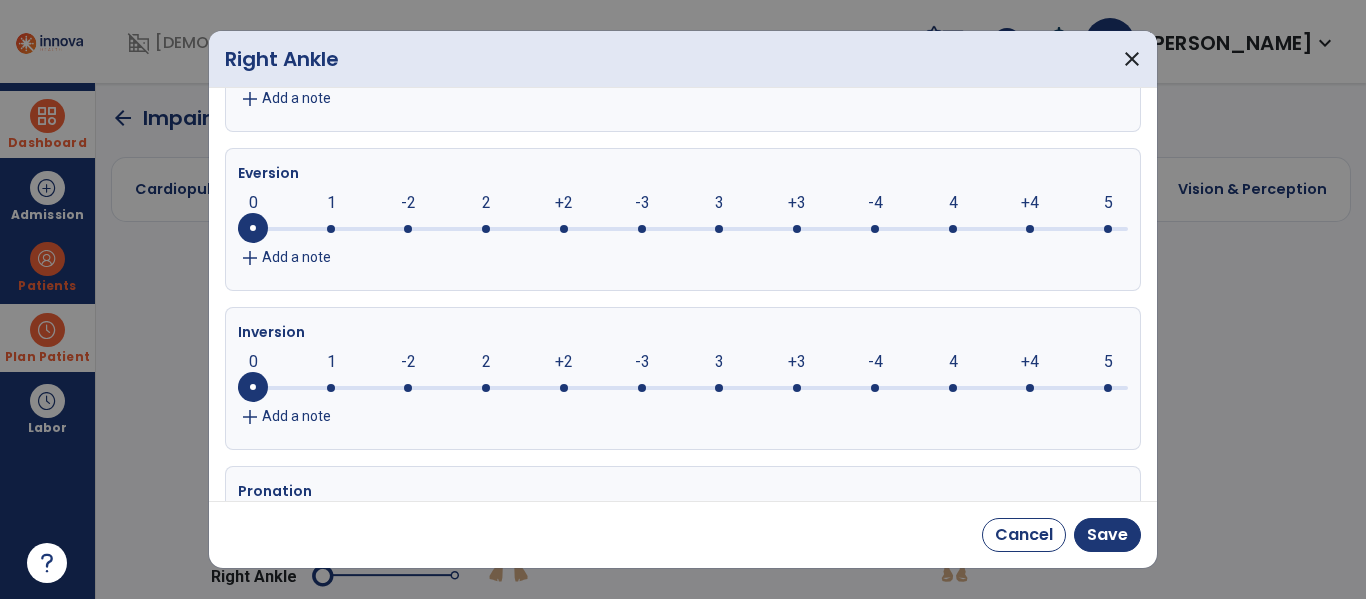 scroll, scrollTop: 0, scrollLeft: 0, axis: both 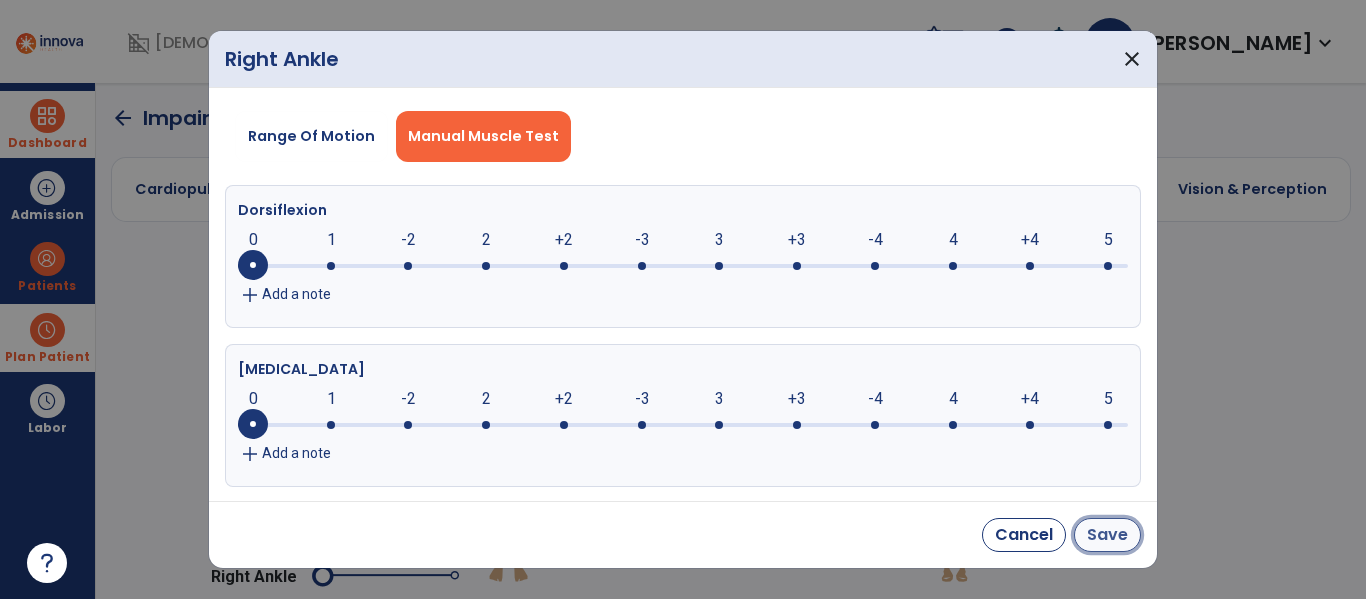 click on "Save" at bounding box center (1107, 535) 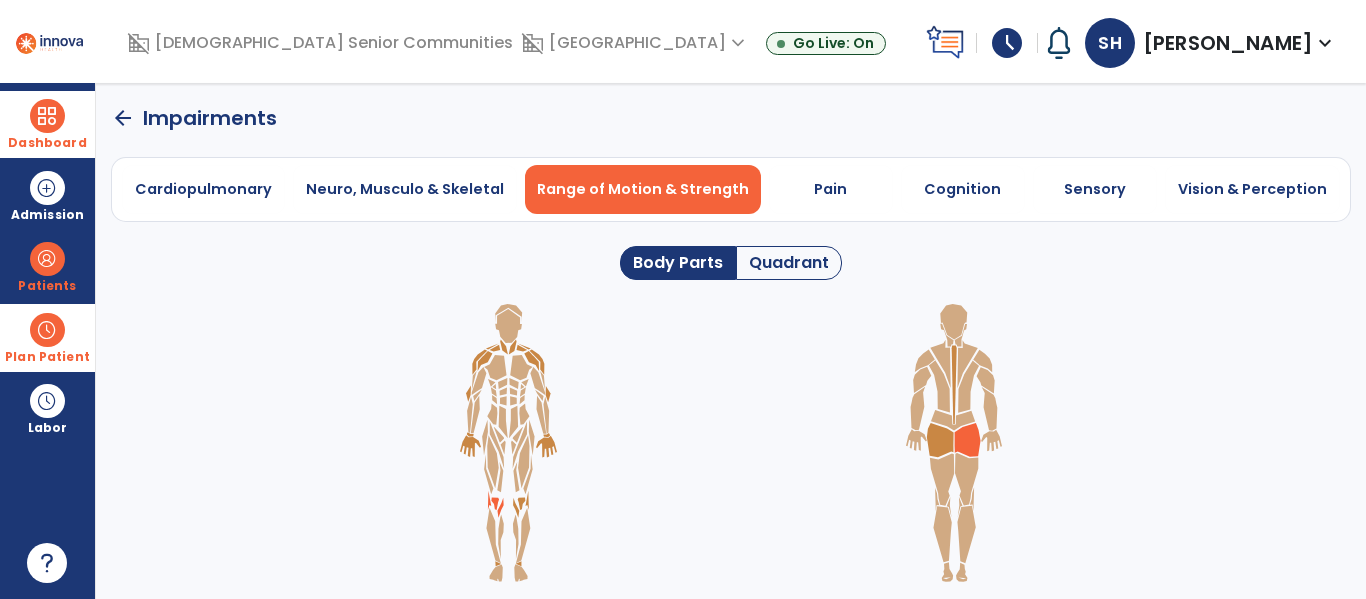 click 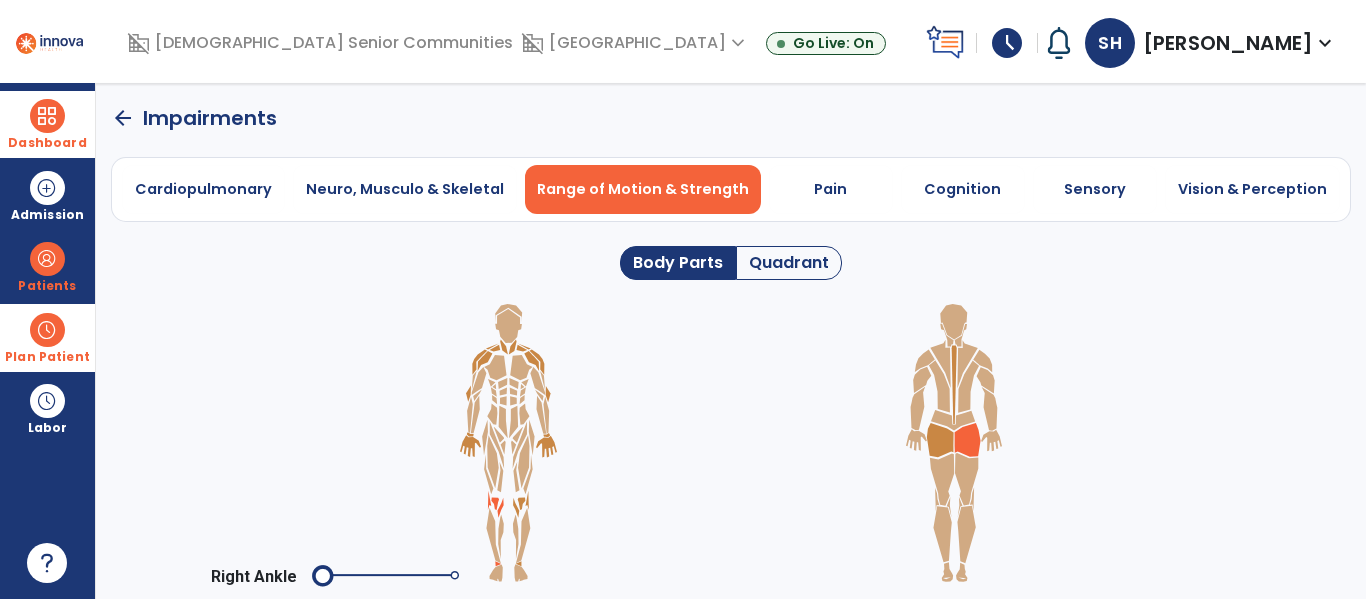 click 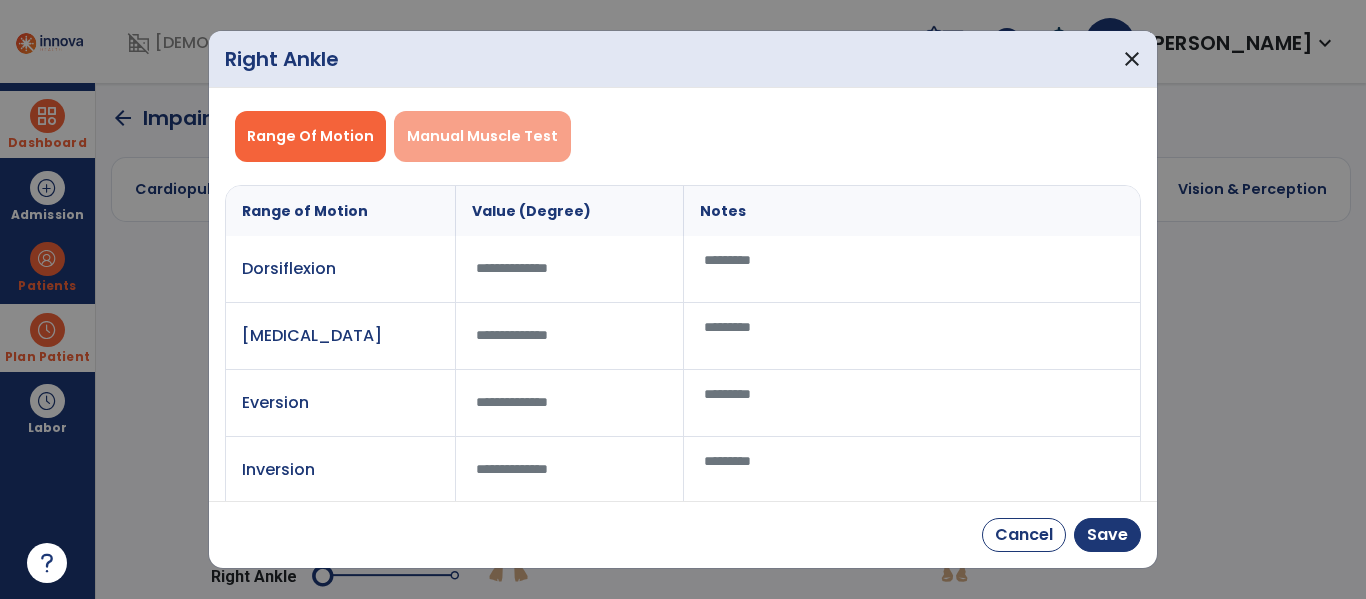 click on "Manual Muscle Test" at bounding box center [482, 136] 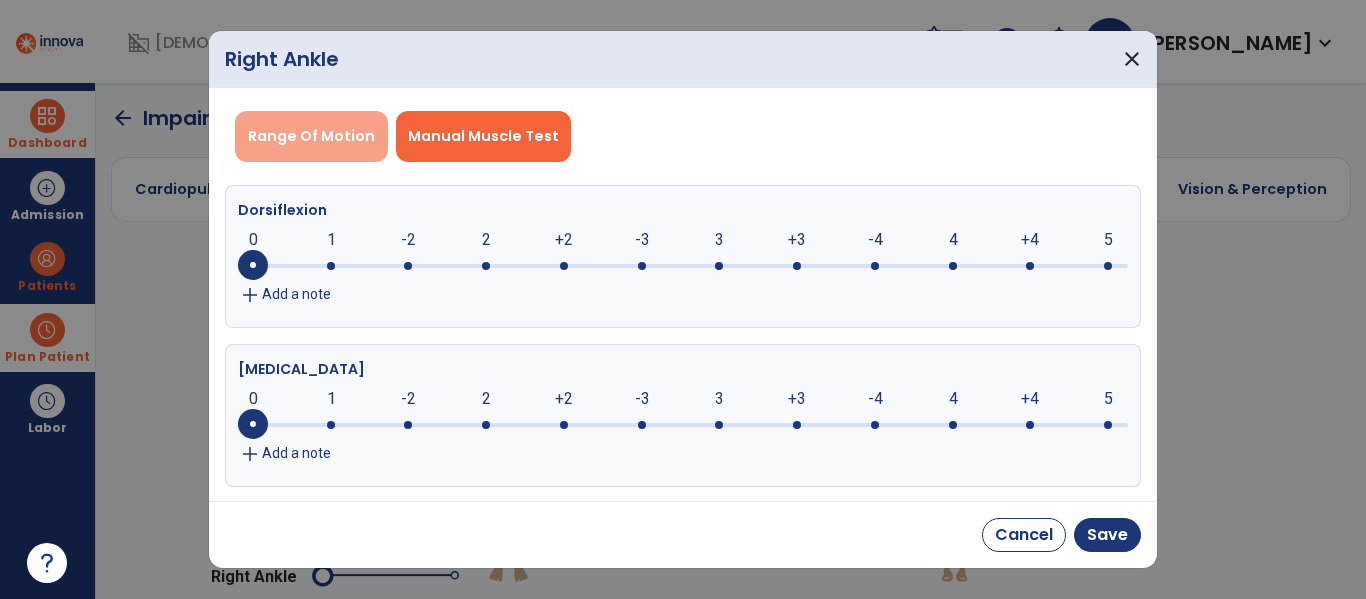 click on "Range Of Motion" at bounding box center [311, 136] 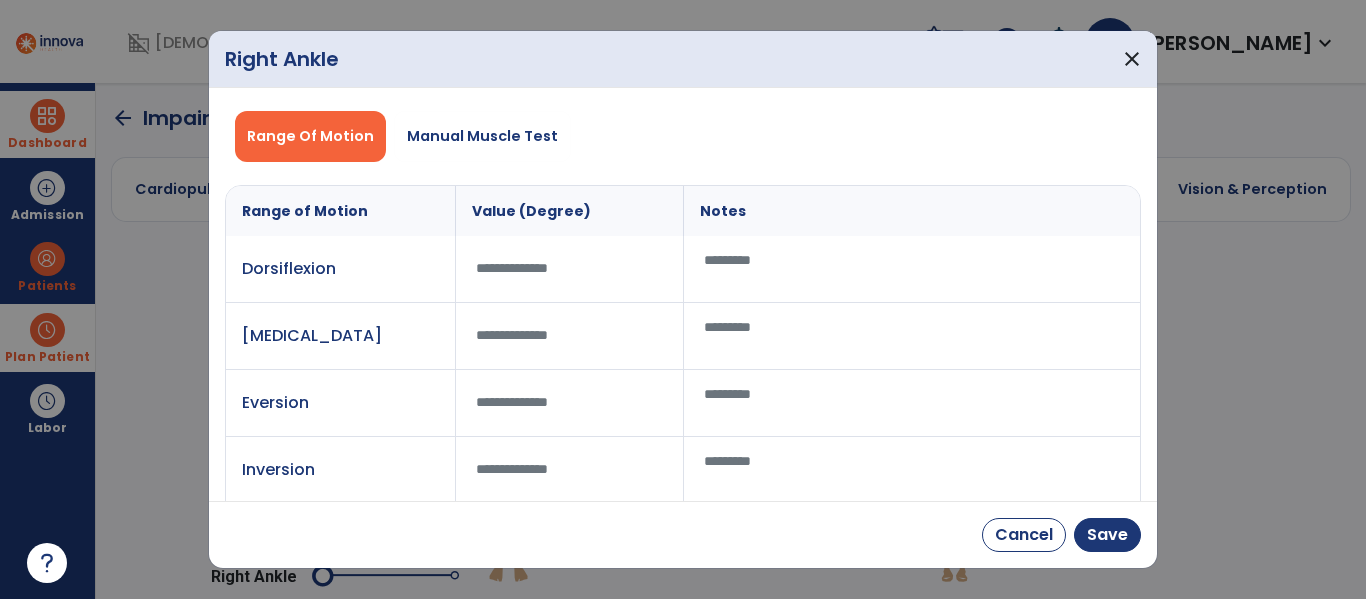 click at bounding box center [570, 268] 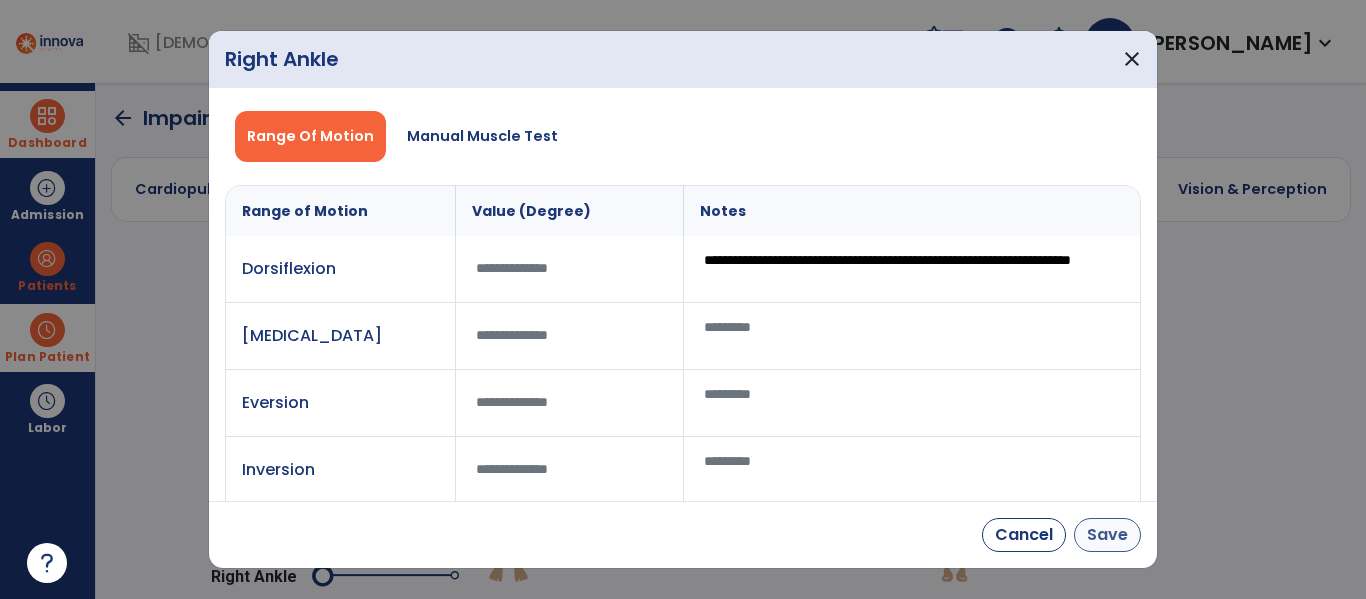 type on "**********" 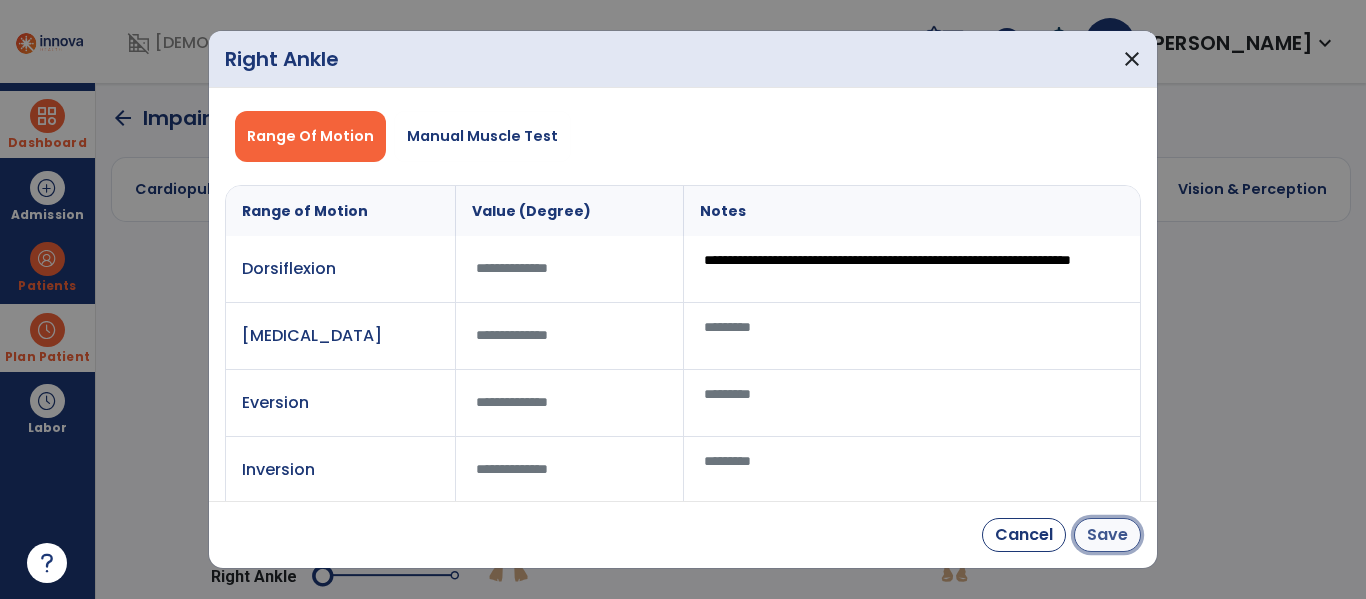 click on "Save" at bounding box center [1107, 535] 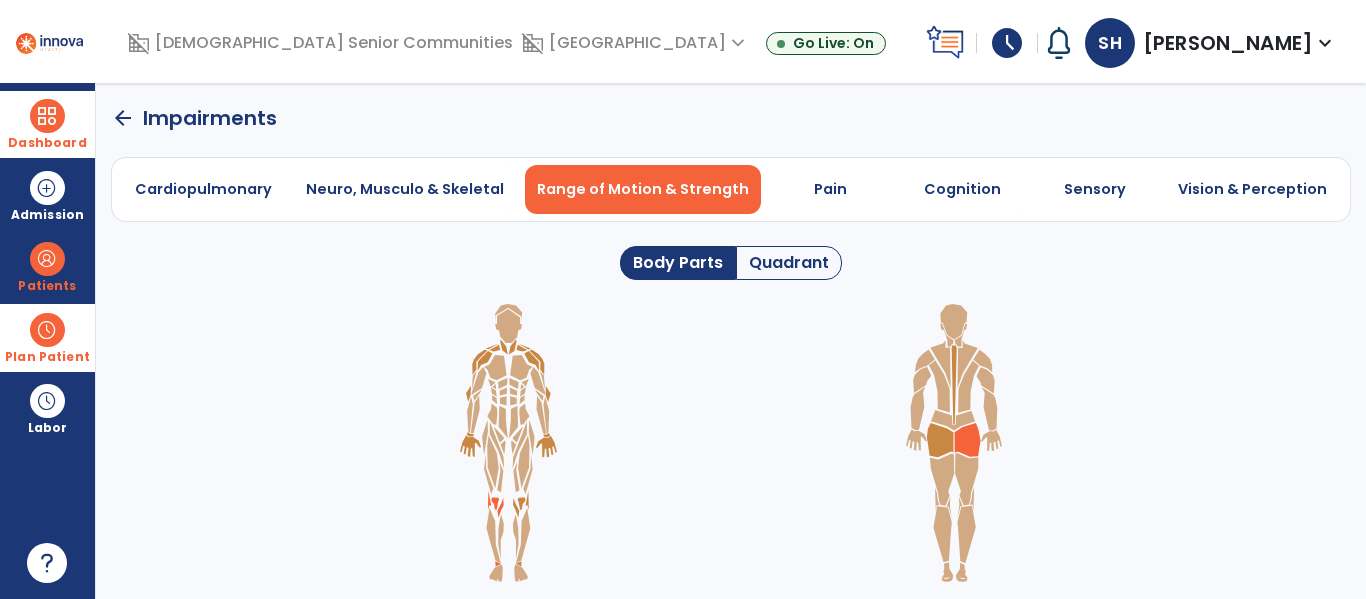 click on "arrow_back" 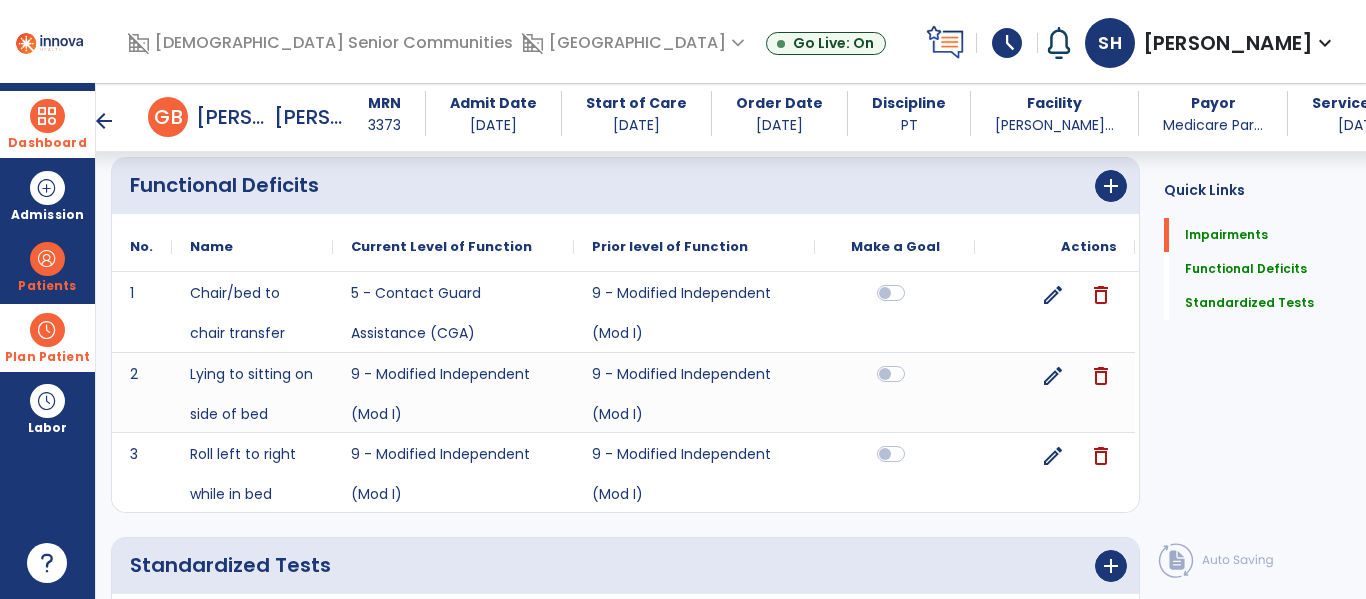 scroll, scrollTop: 1988, scrollLeft: 0, axis: vertical 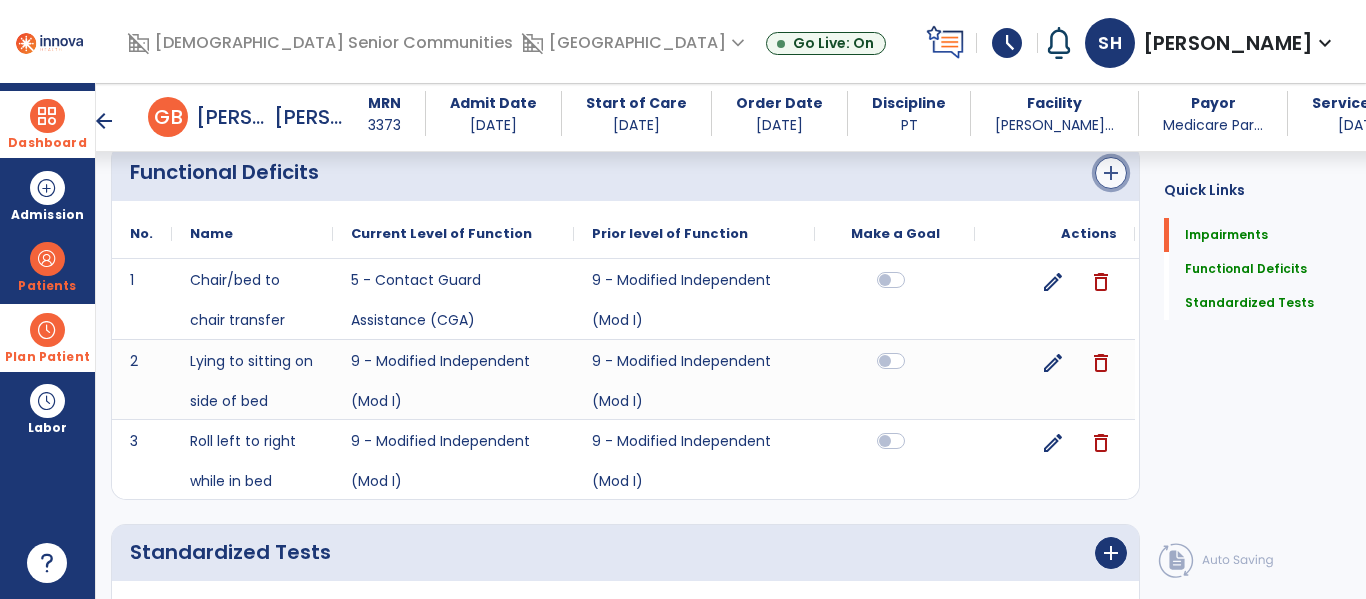 click on "add" 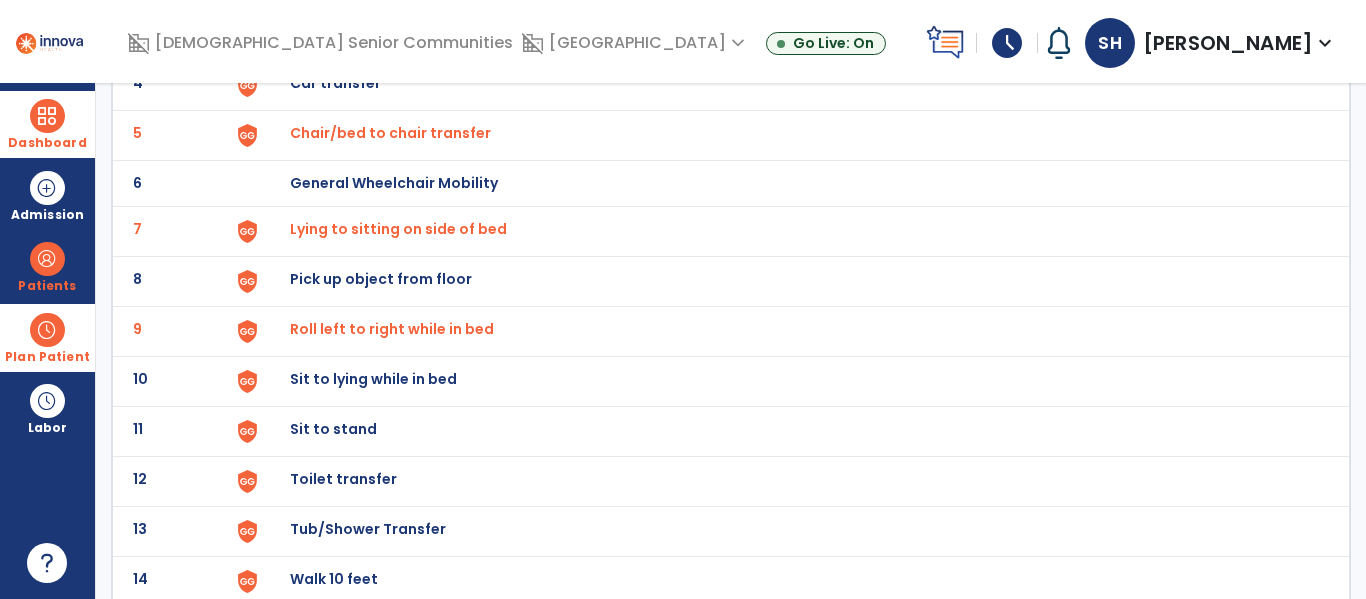 scroll, scrollTop: 333, scrollLeft: 0, axis: vertical 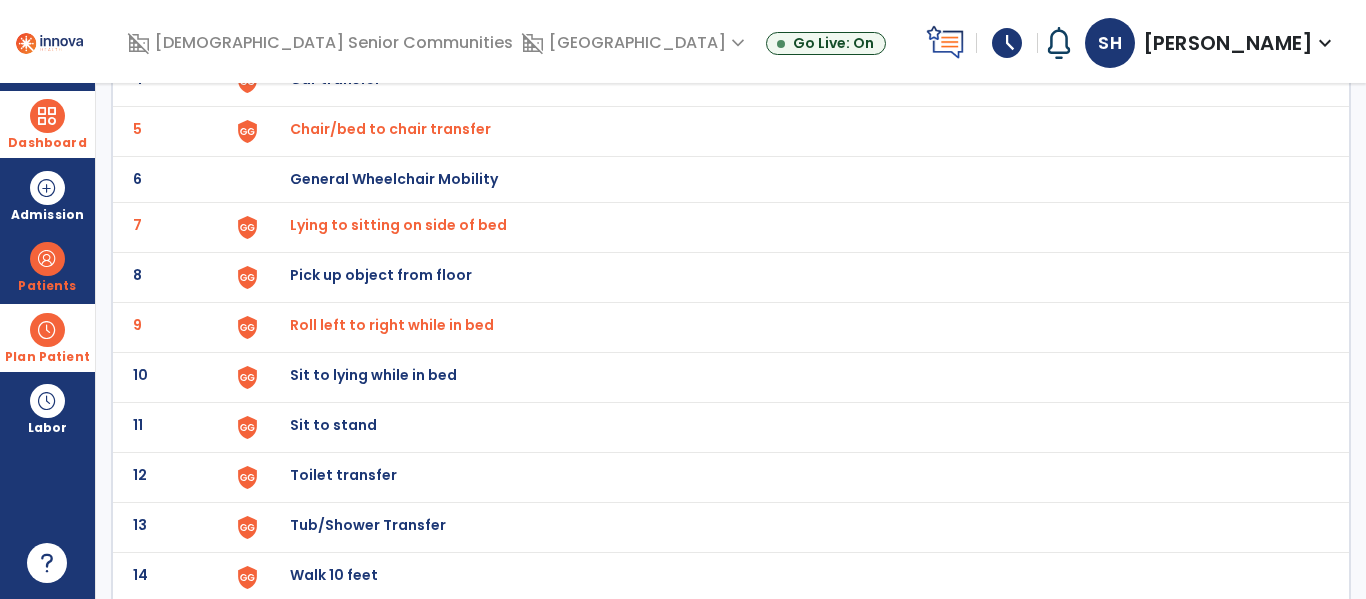 click on "Sit to lying while in bed" at bounding box center (336, -71) 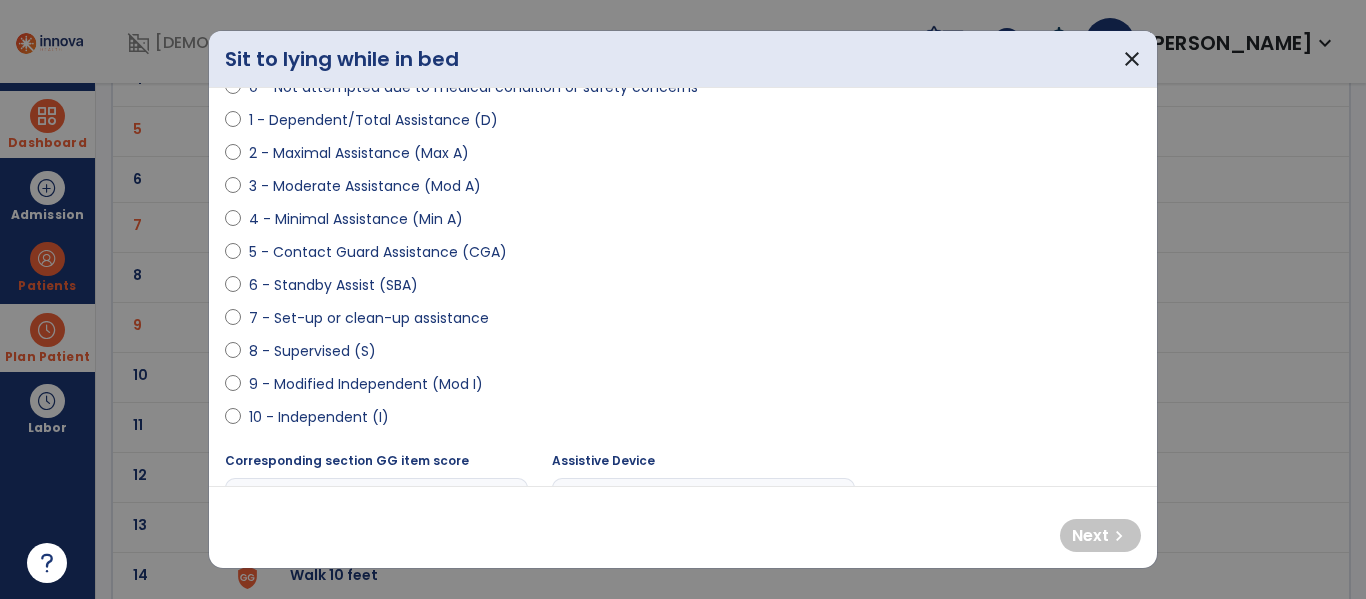 scroll, scrollTop: 235, scrollLeft: 0, axis: vertical 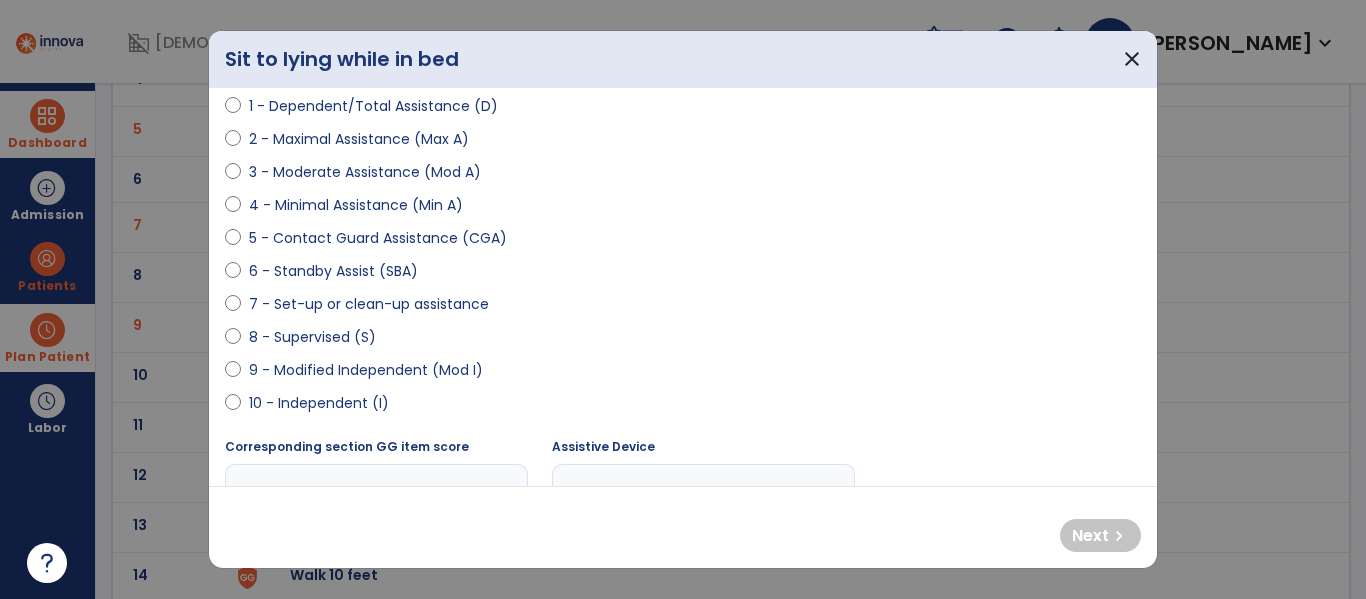 click on "0 - Unknown 0 - Patient Refused 0 - Not Applicable 0 - Not attempted due to environmental limitation 0 - Not attempted due to medical condition or safety concerns 1 - Dependent/Total Assistance (D) 2 - Maximal Assistance (Max A) 3 - Moderate Assistance (Mod A) 4 - Minimal Assistance (Min A) 5 - Contact Guard Assistance (CGA) 6 - Standby Assist (SBA) 7 - Set-up or clean-up assistance 8 - Supervised (S) 9 - Modified Independent (Mod I) 10 - Independent (I)" at bounding box center (683, 164) 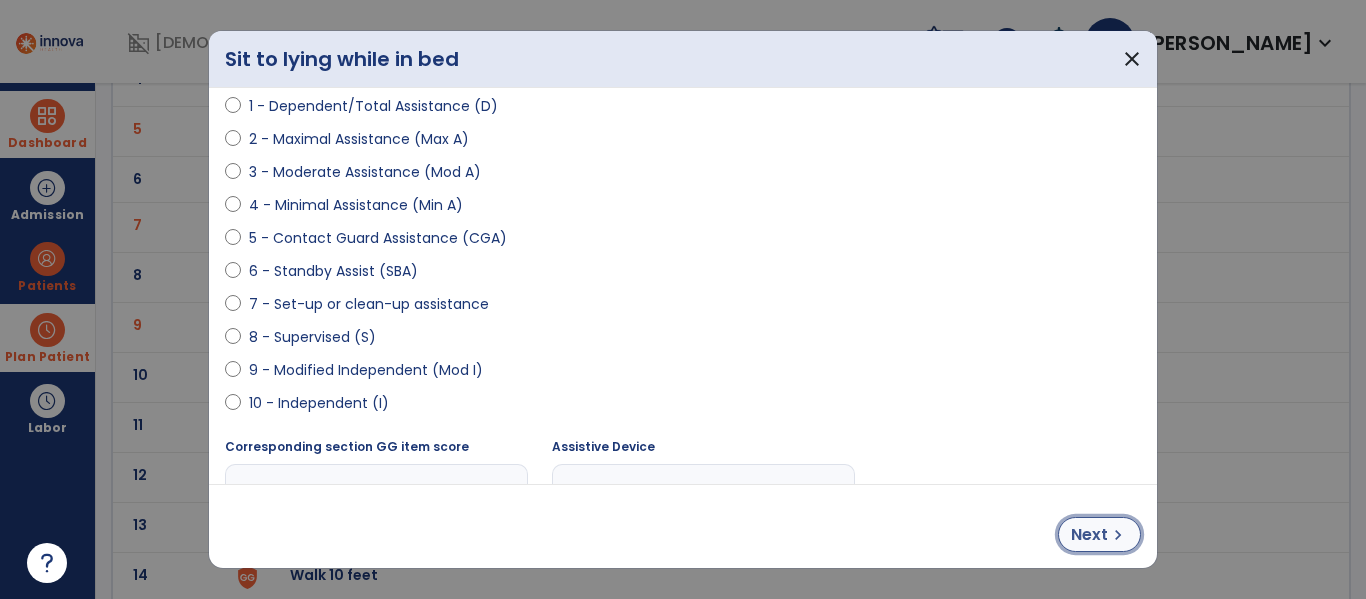 click on "Next" at bounding box center (1089, 535) 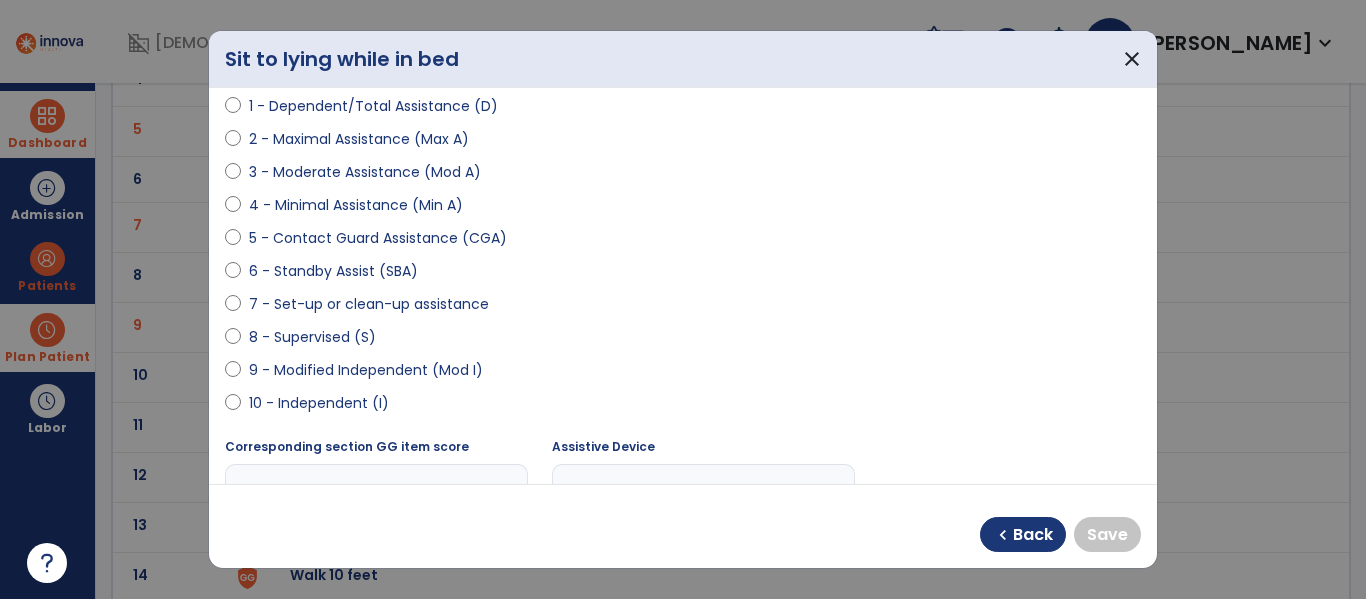 click on "9 - Modified Independent (Mod I)" at bounding box center (366, 370) 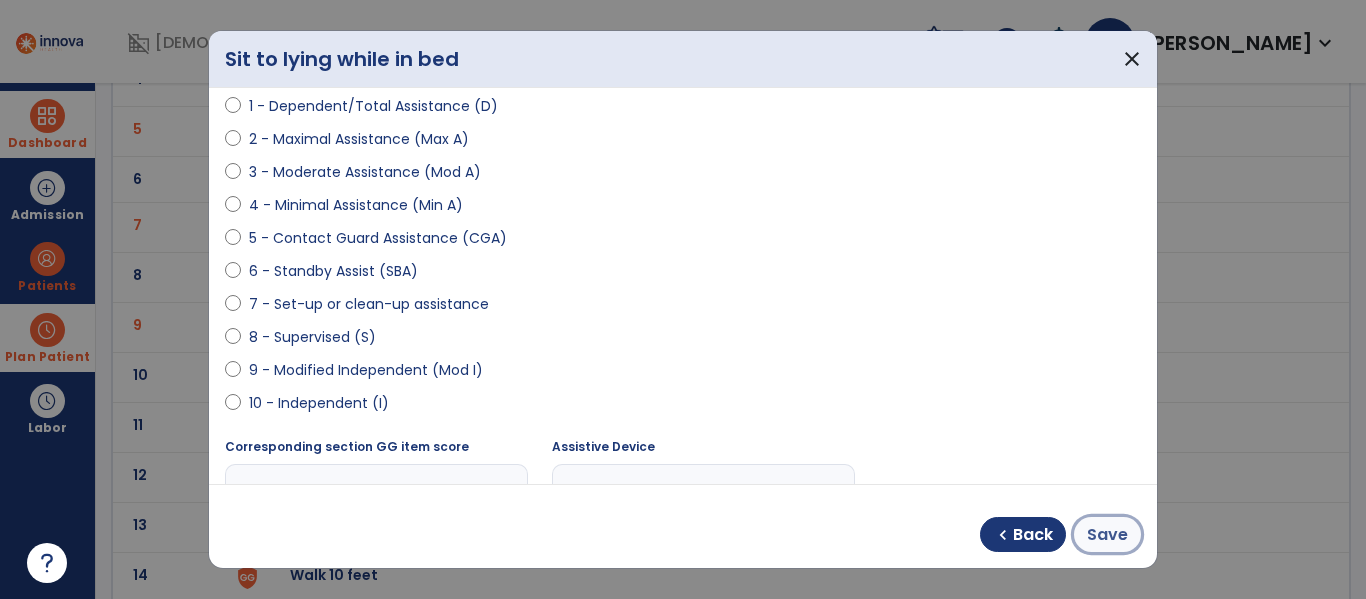 click on "Save" at bounding box center (1107, 535) 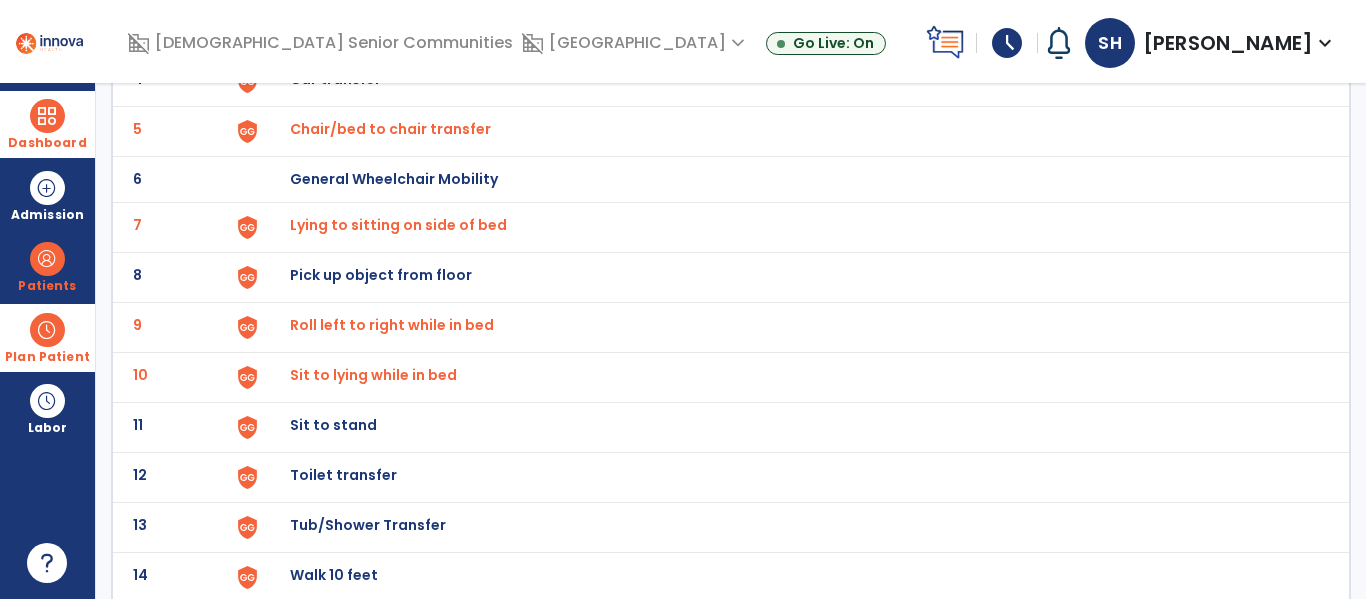 click on "Sit to stand" at bounding box center (336, -71) 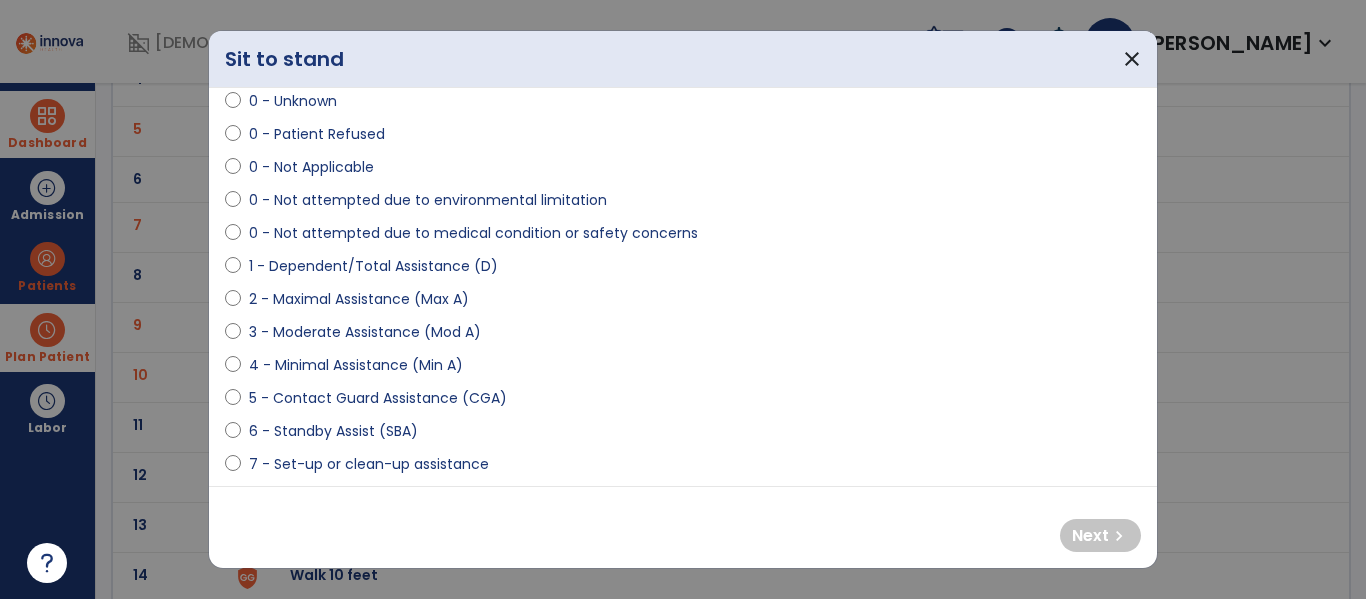 scroll, scrollTop: 90, scrollLeft: 0, axis: vertical 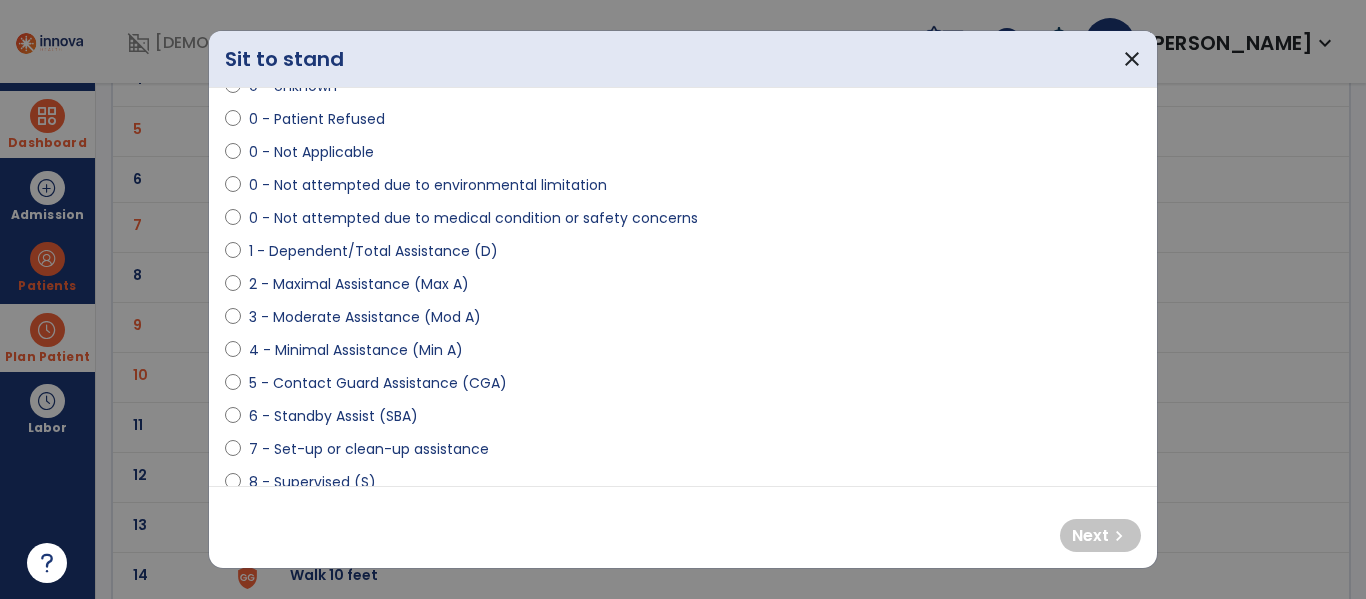 click on "5 - Contact Guard Assistance (CGA)" at bounding box center [378, 383] 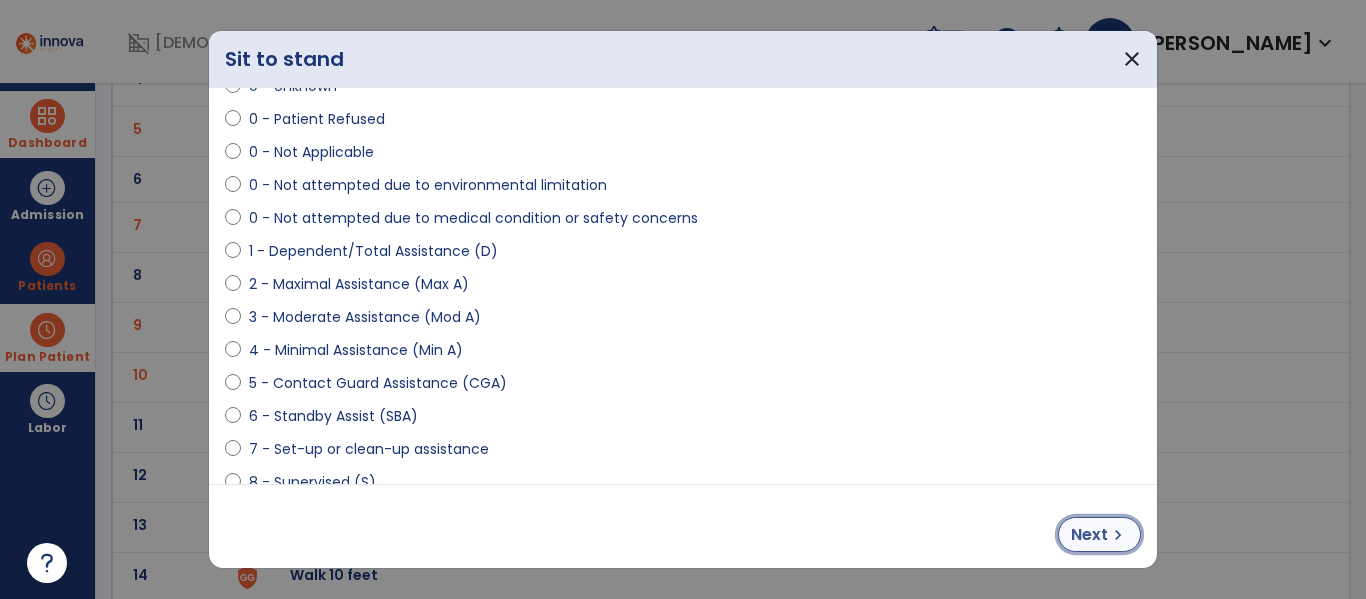 click on "chevron_right" at bounding box center [1118, 535] 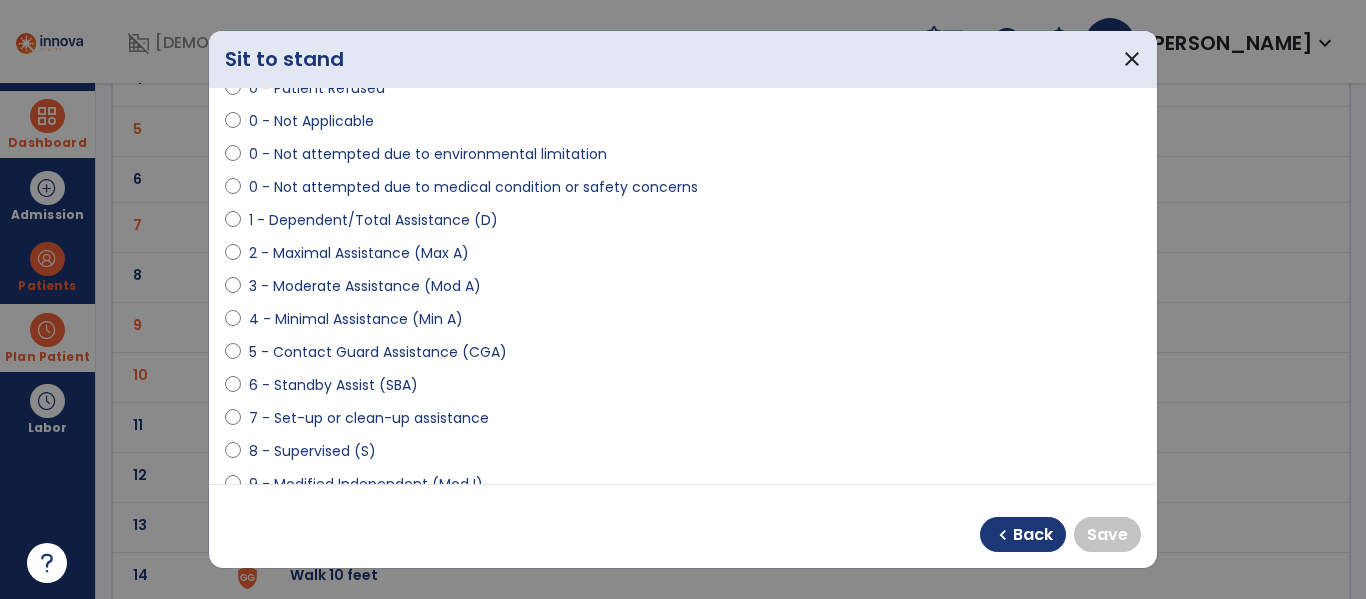 scroll, scrollTop: 336, scrollLeft: 0, axis: vertical 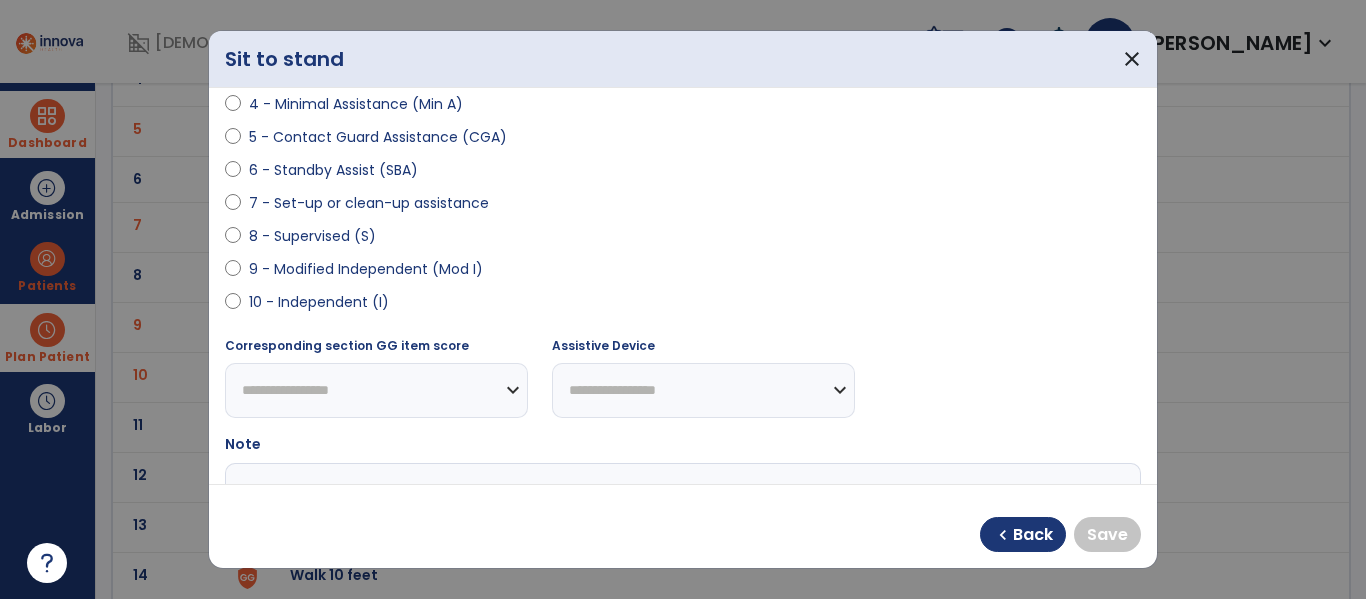 click on "9 - Modified Independent (Mod I)" at bounding box center [366, 269] 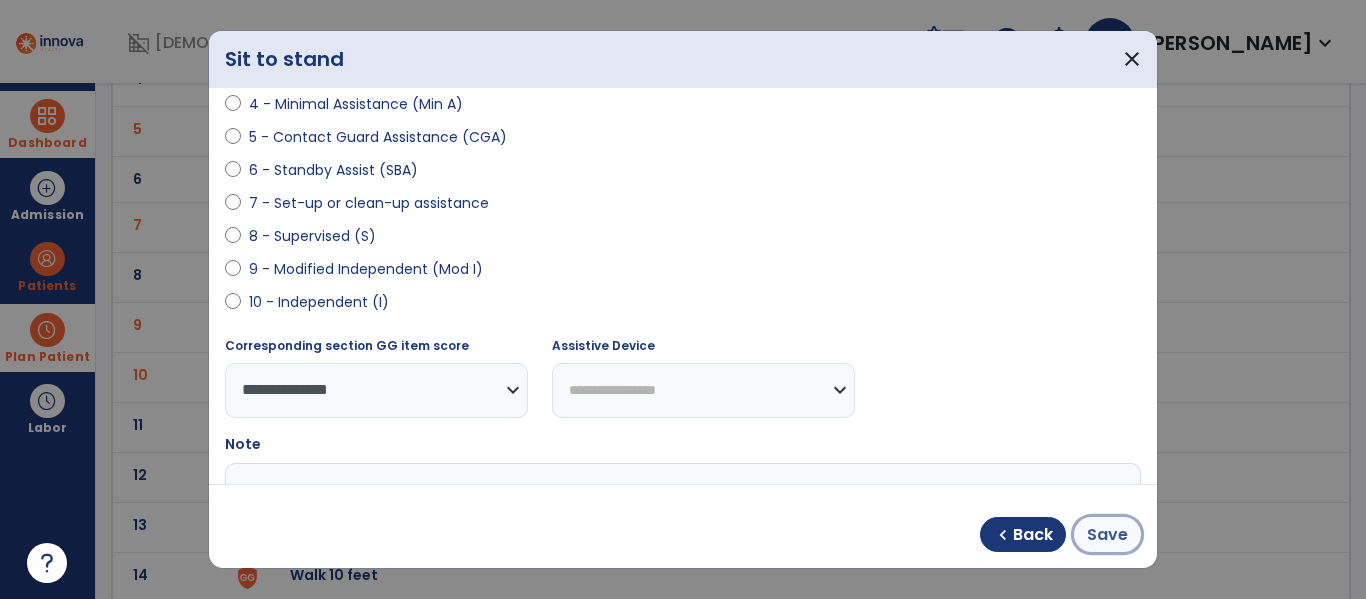 click on "Save" at bounding box center [1107, 534] 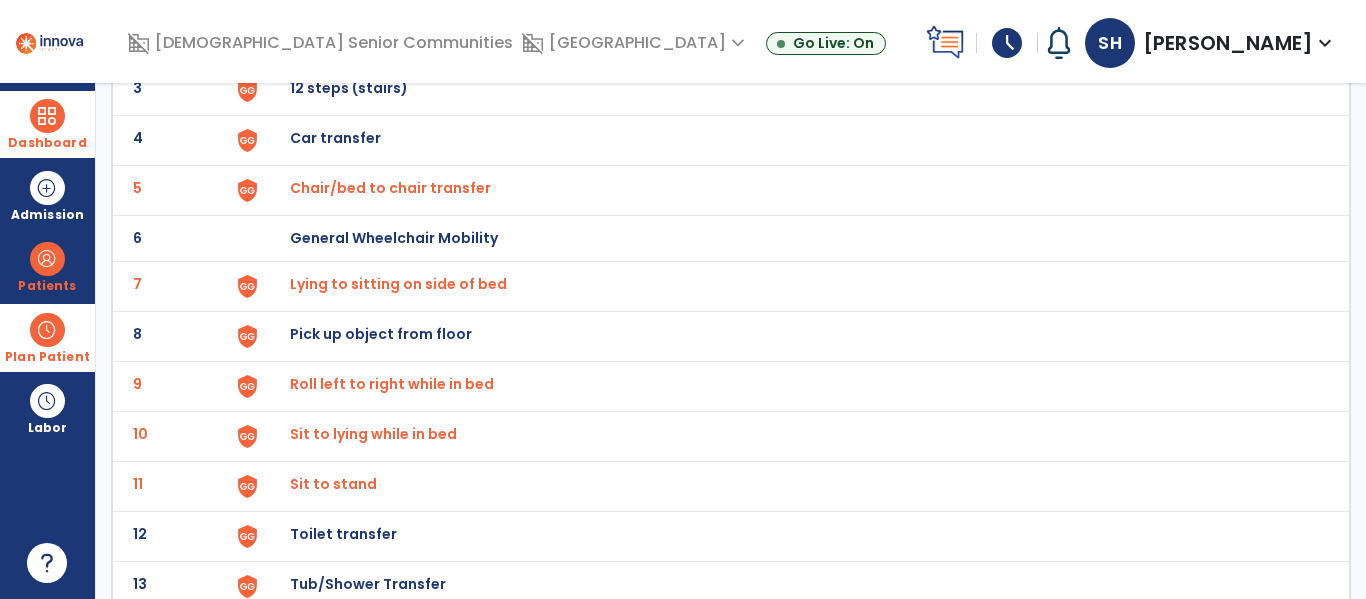 scroll, scrollTop: 258, scrollLeft: 0, axis: vertical 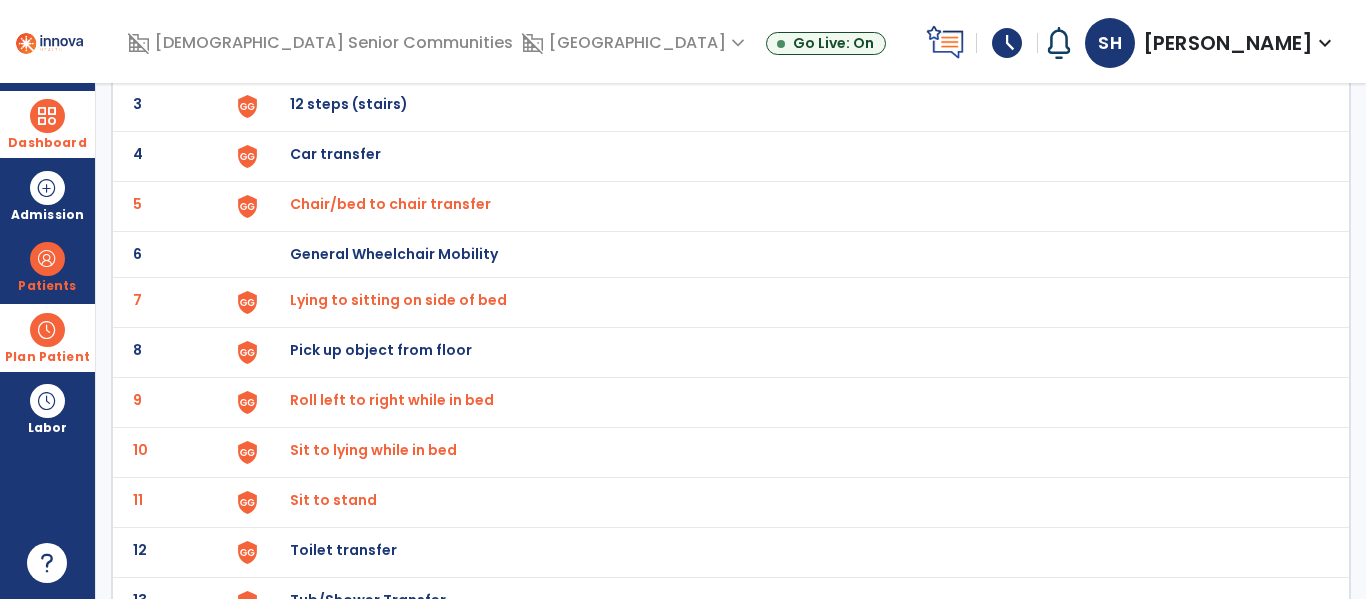 click on "Chair/bed to chair transfer" at bounding box center [390, 204] 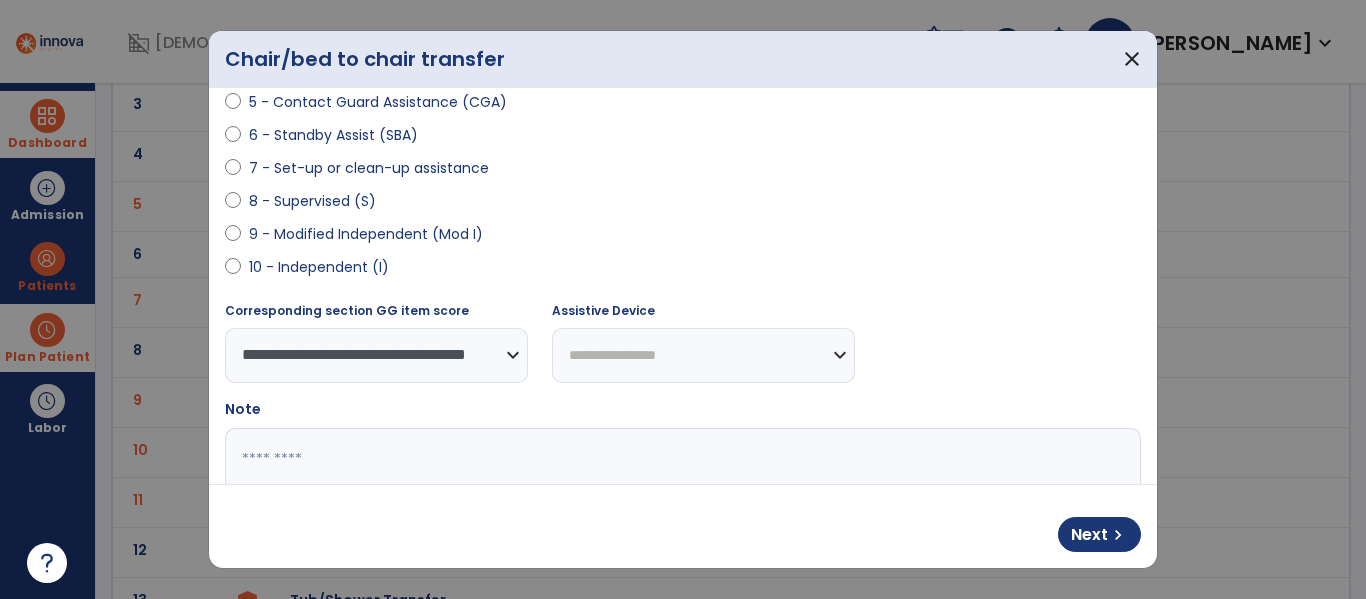 scroll, scrollTop: 433, scrollLeft: 0, axis: vertical 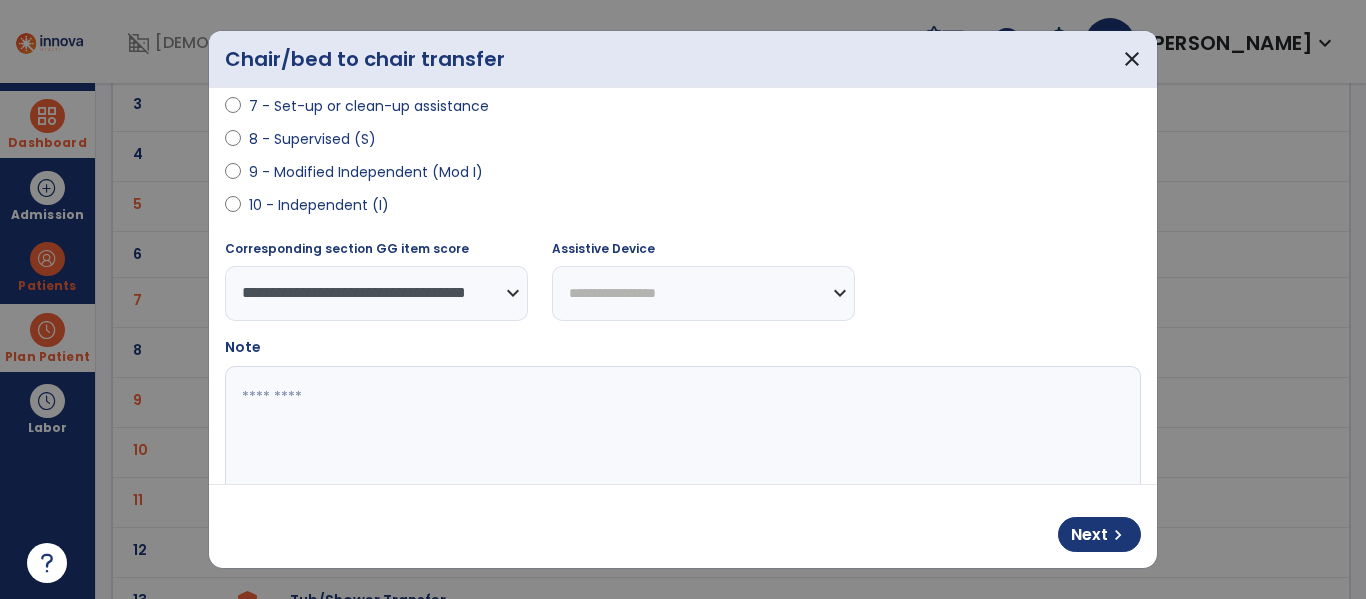 click at bounding box center (680, 441) 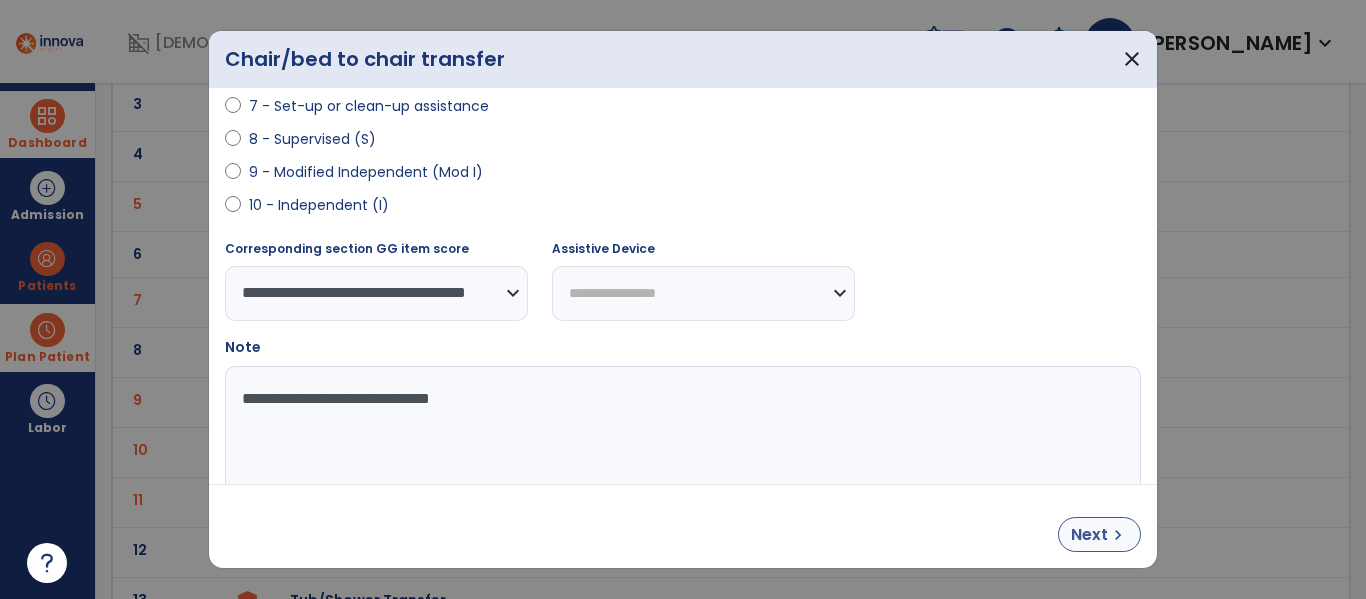 type on "**********" 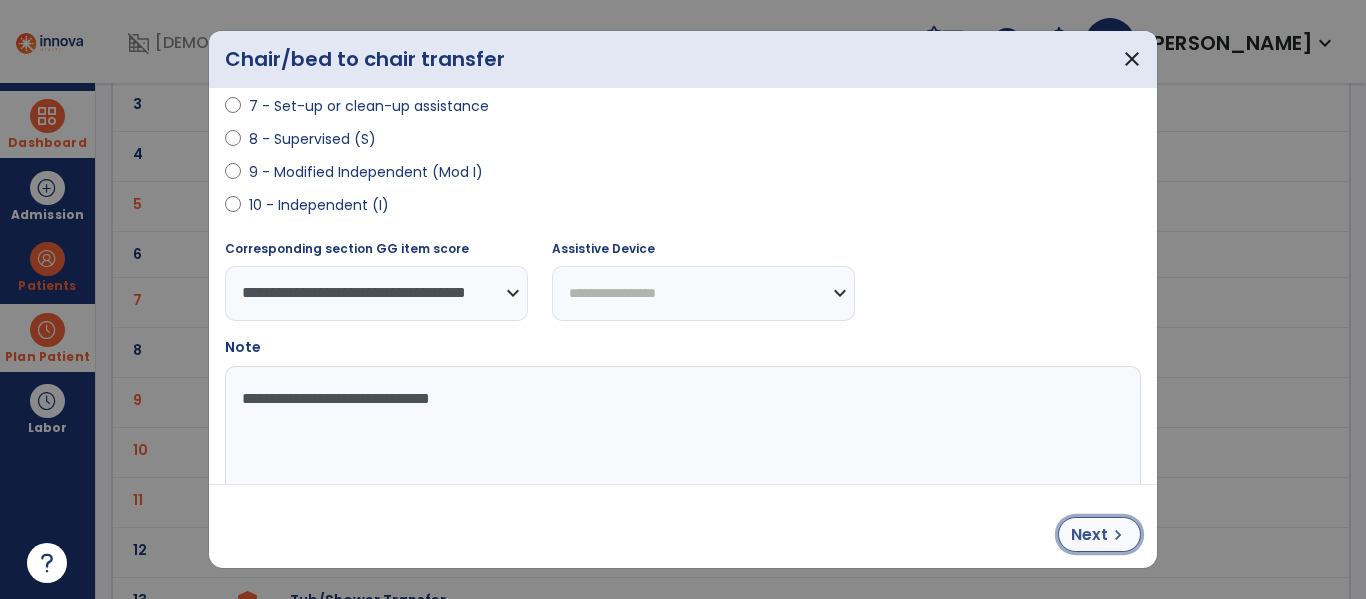 click on "chevron_right" at bounding box center [1118, 535] 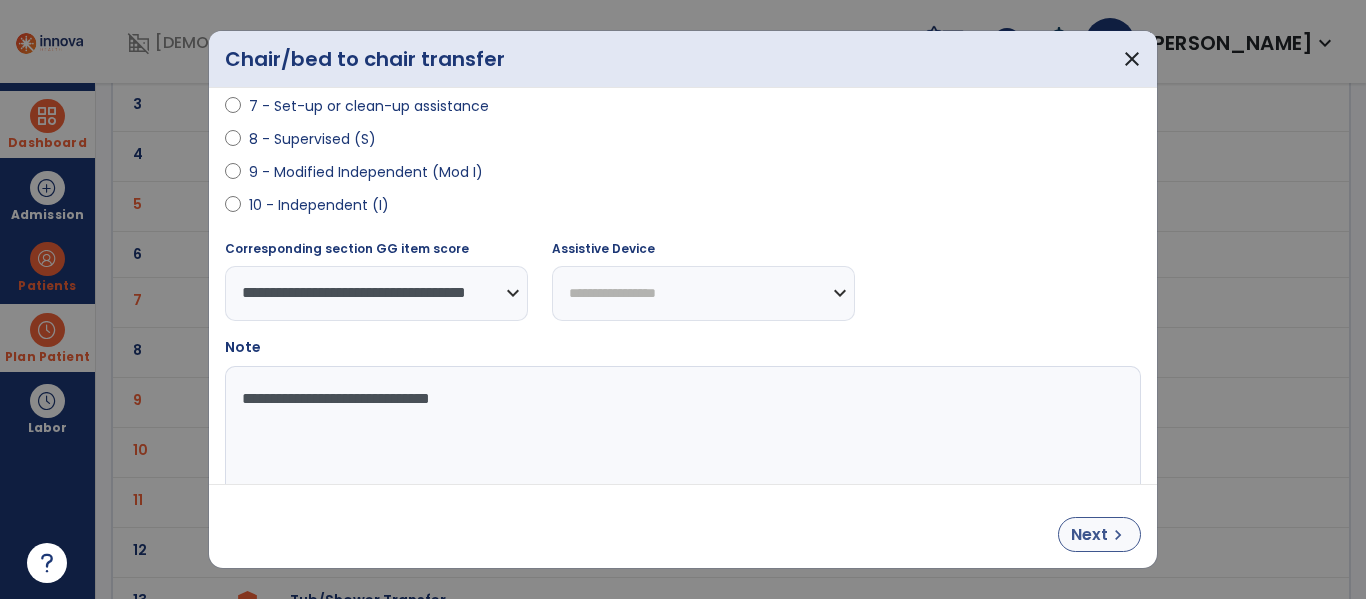 select on "**********" 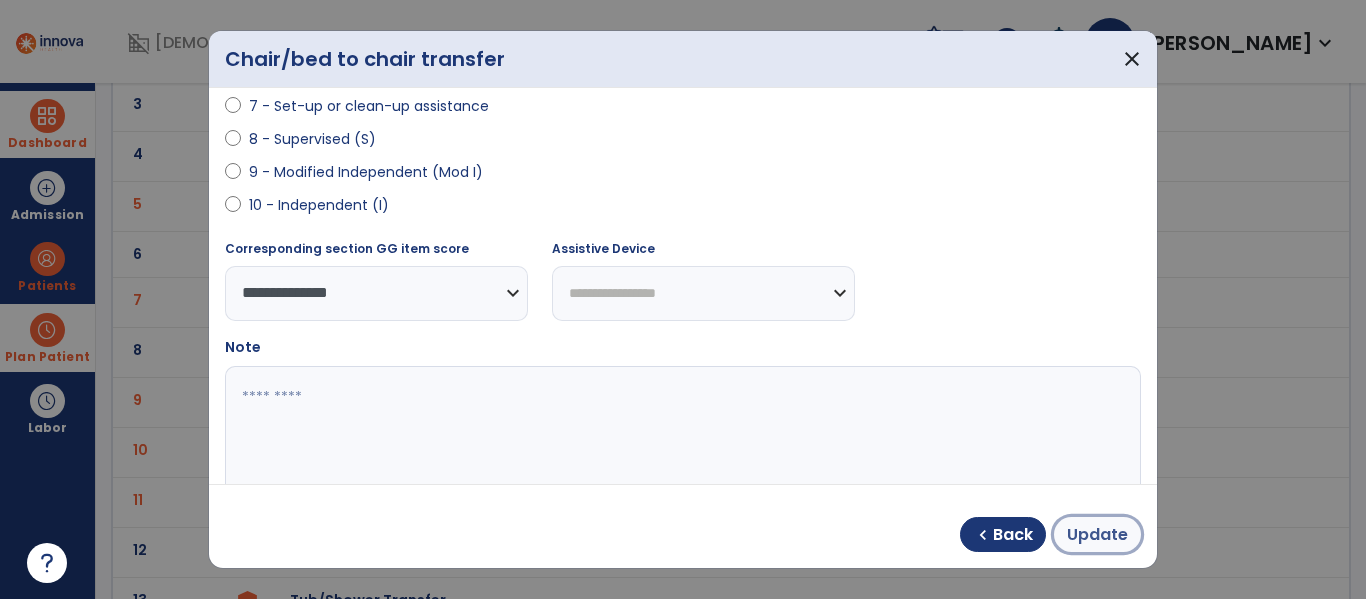 click on "Update" at bounding box center (1097, 535) 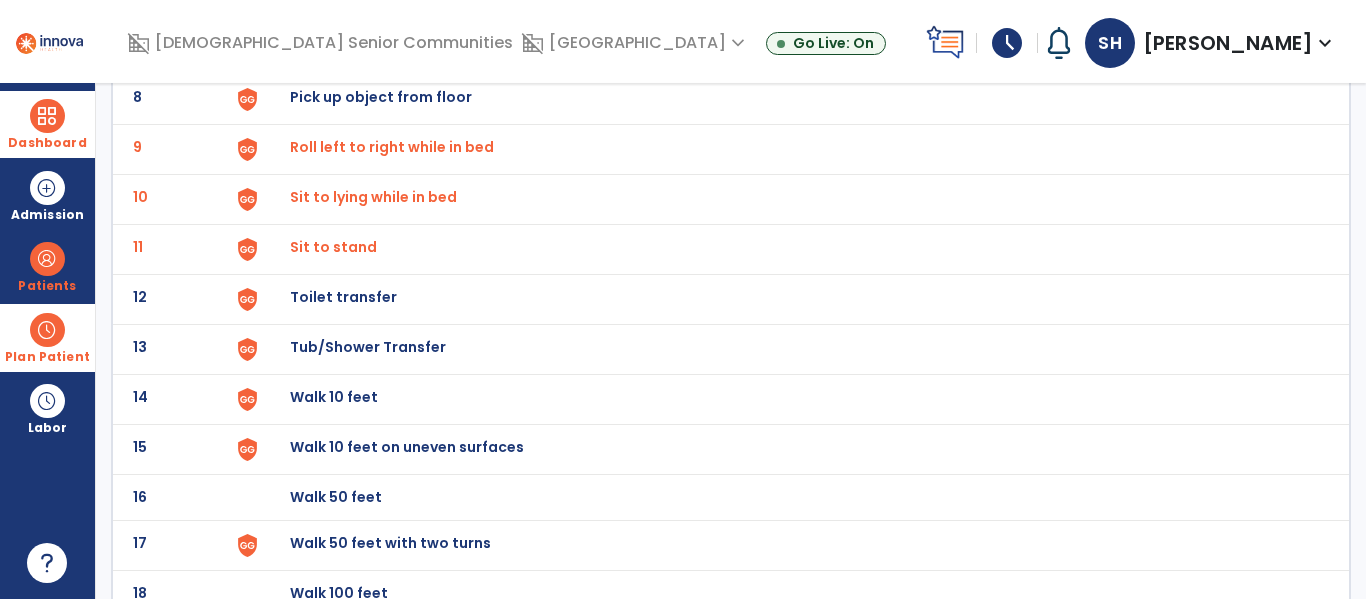 scroll, scrollTop: 519, scrollLeft: 0, axis: vertical 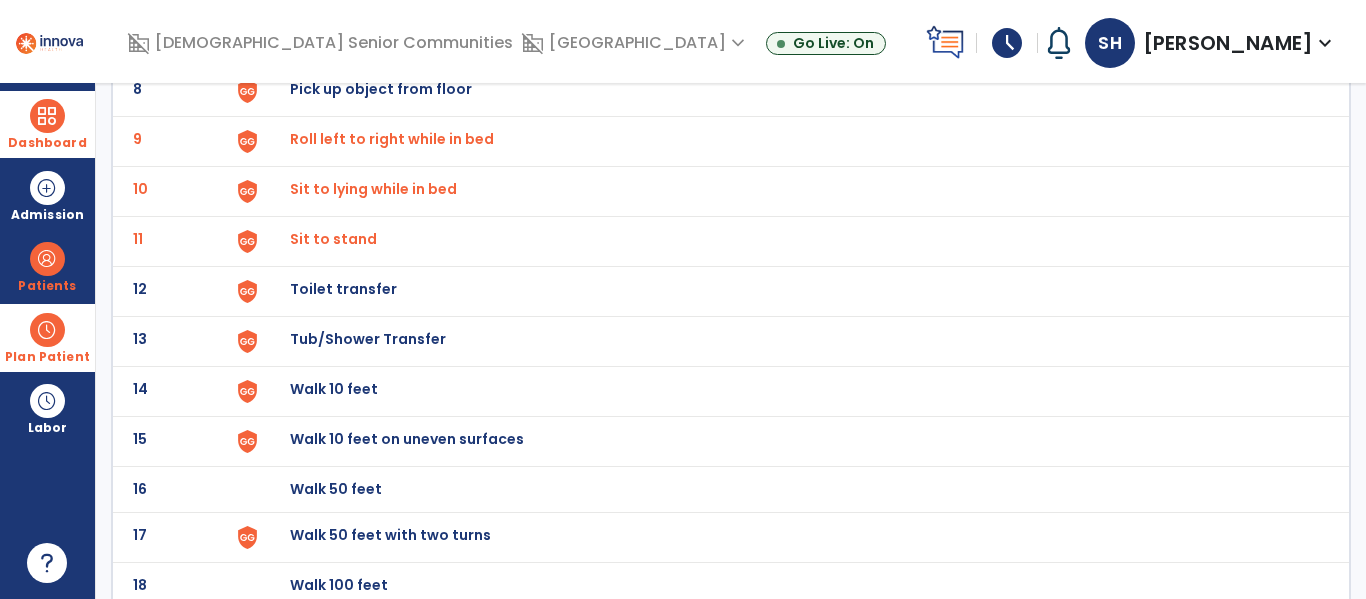 click on "Toilet transfer" at bounding box center (336, -257) 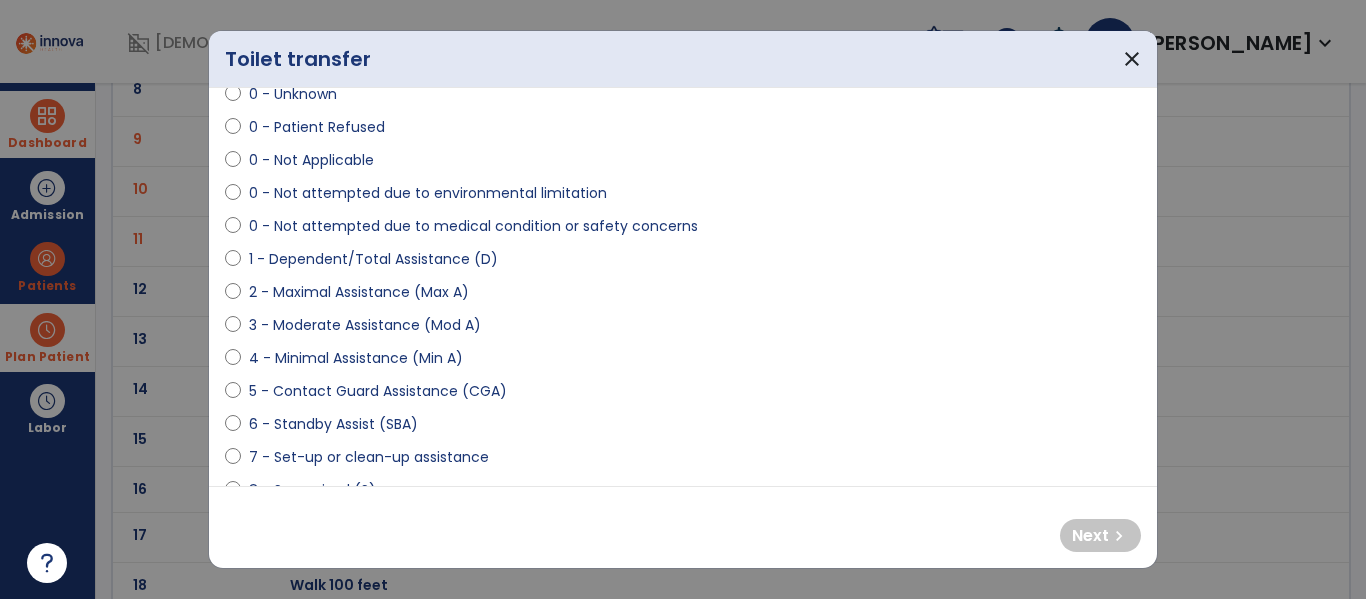 scroll, scrollTop: 125, scrollLeft: 0, axis: vertical 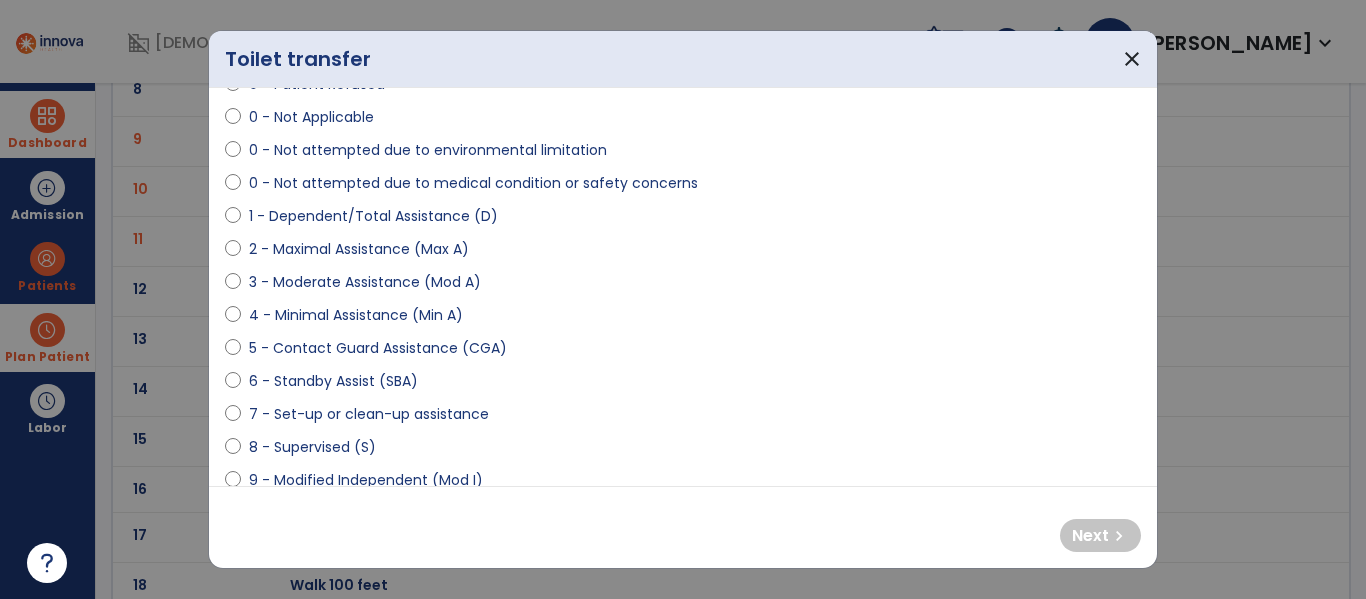click on "5 - Contact Guard Assistance (CGA)" at bounding box center [378, 348] 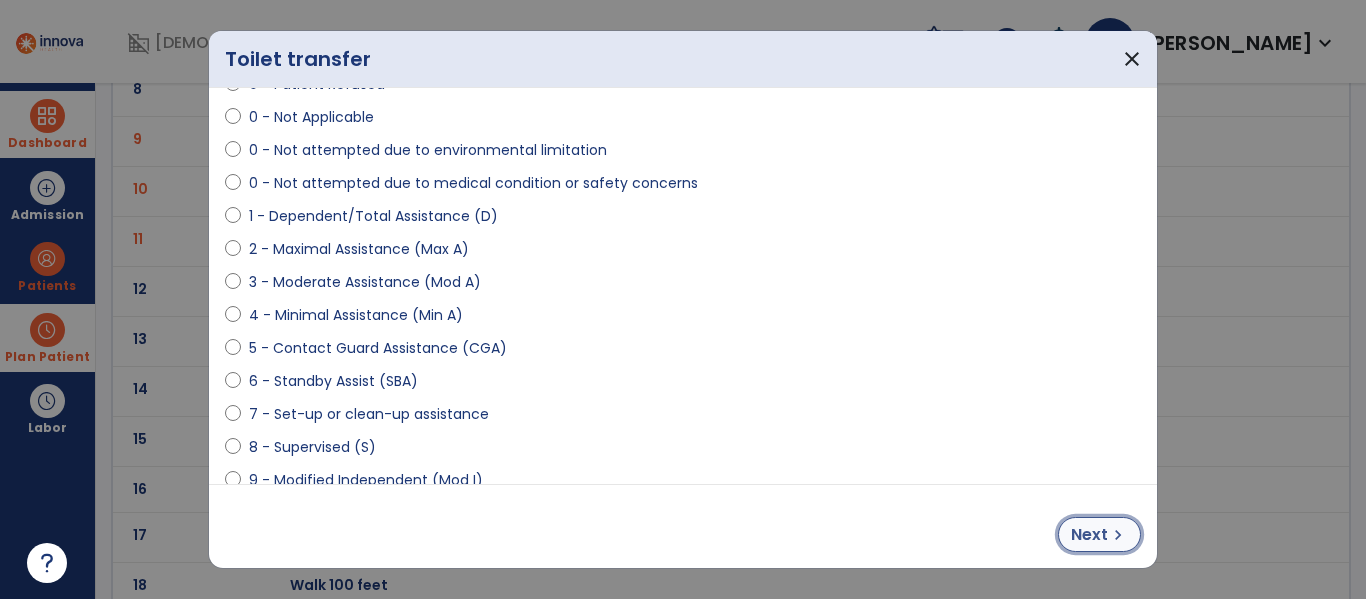 click on "Next  chevron_right" at bounding box center (1099, 534) 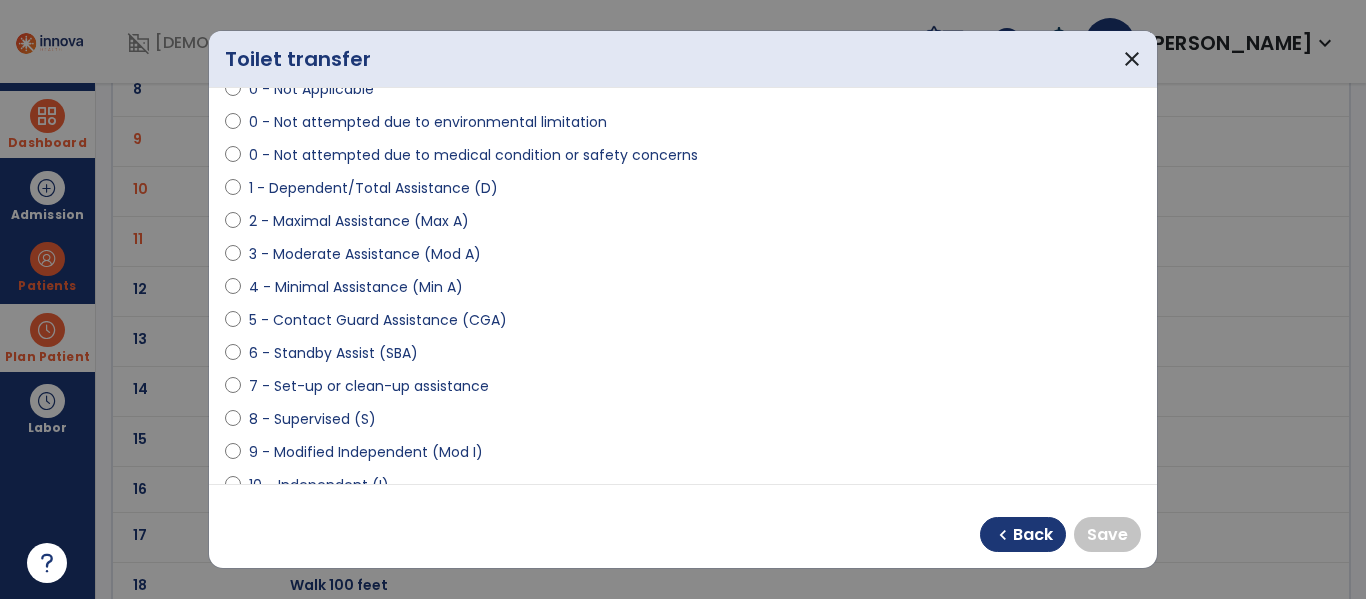 scroll, scrollTop: 157, scrollLeft: 0, axis: vertical 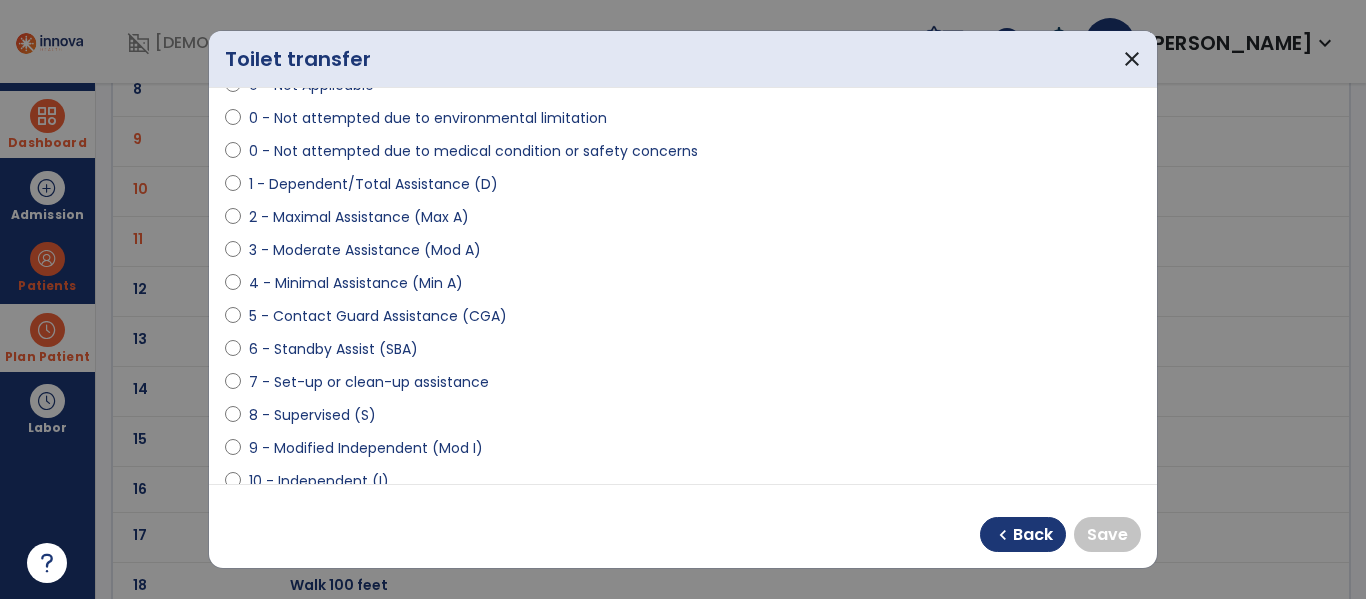 click on "9 - Modified Independent (Mod I)" at bounding box center [366, 448] 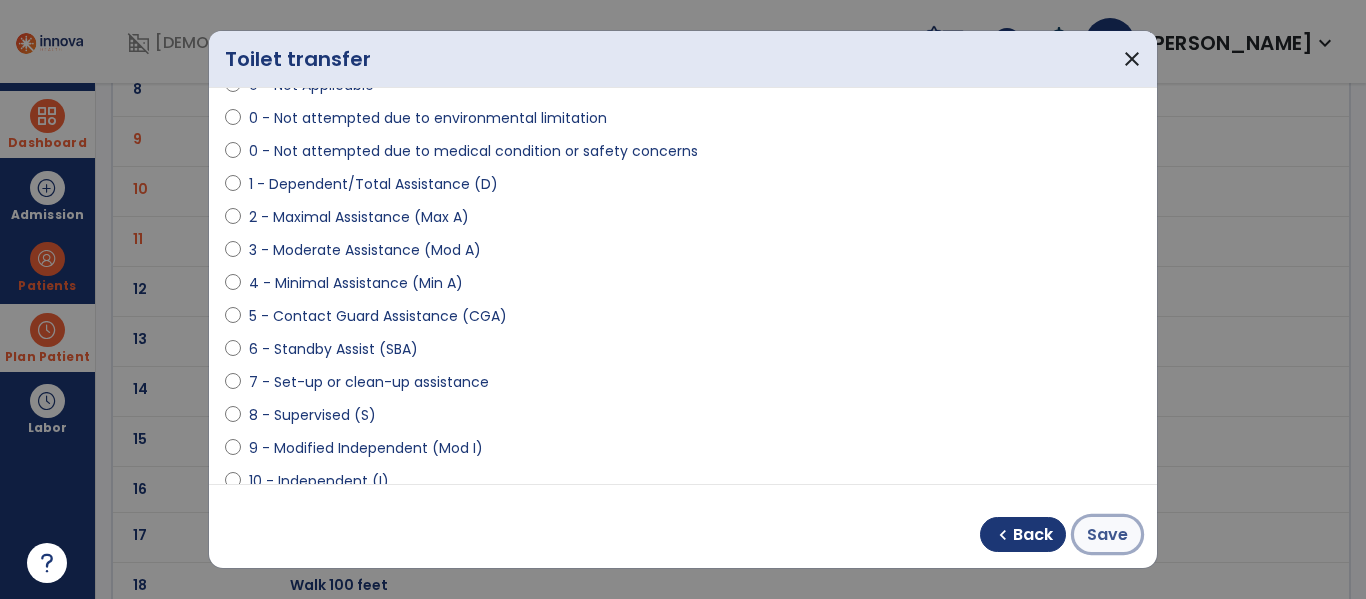 click on "Save" at bounding box center (1107, 535) 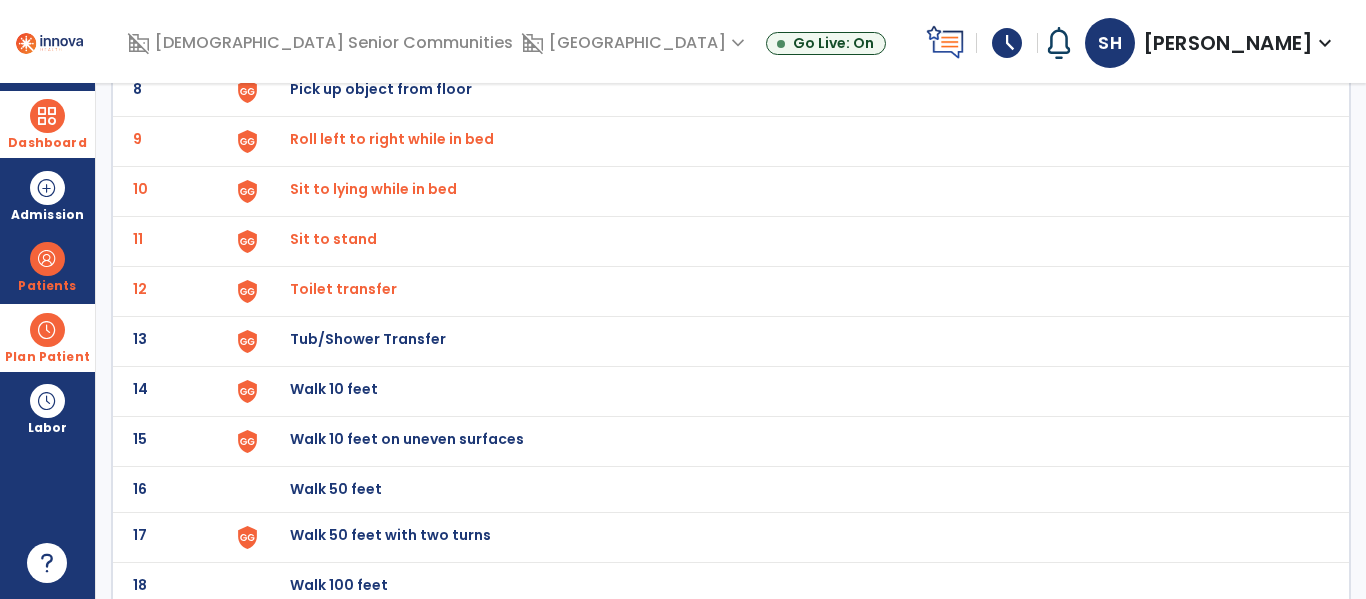 scroll, scrollTop: 551, scrollLeft: 0, axis: vertical 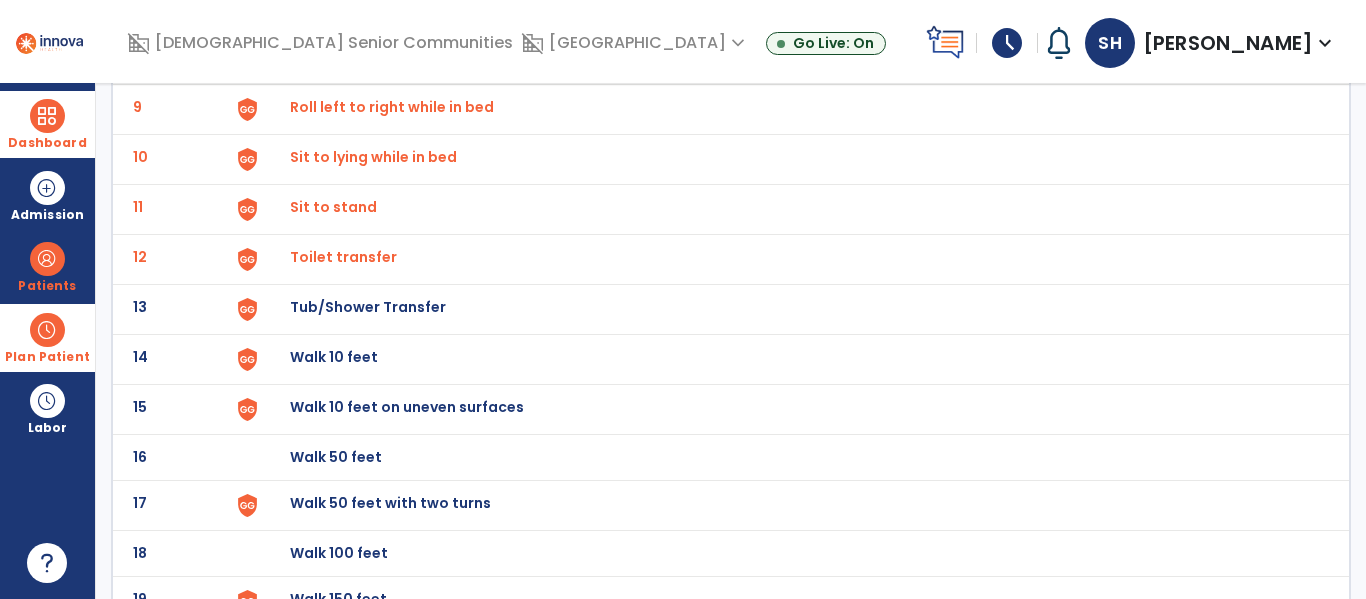 click on "Walk 10 feet" at bounding box center (336, -289) 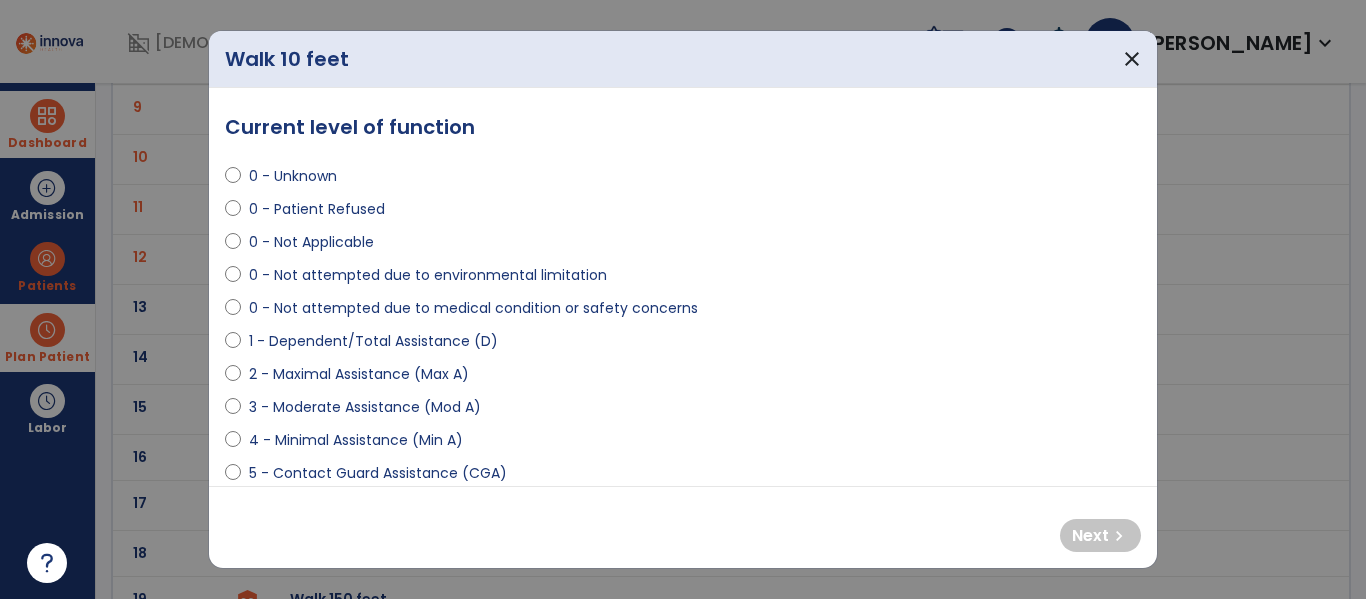 click on "4 - Minimal Assistance (Min A)" at bounding box center (356, 440) 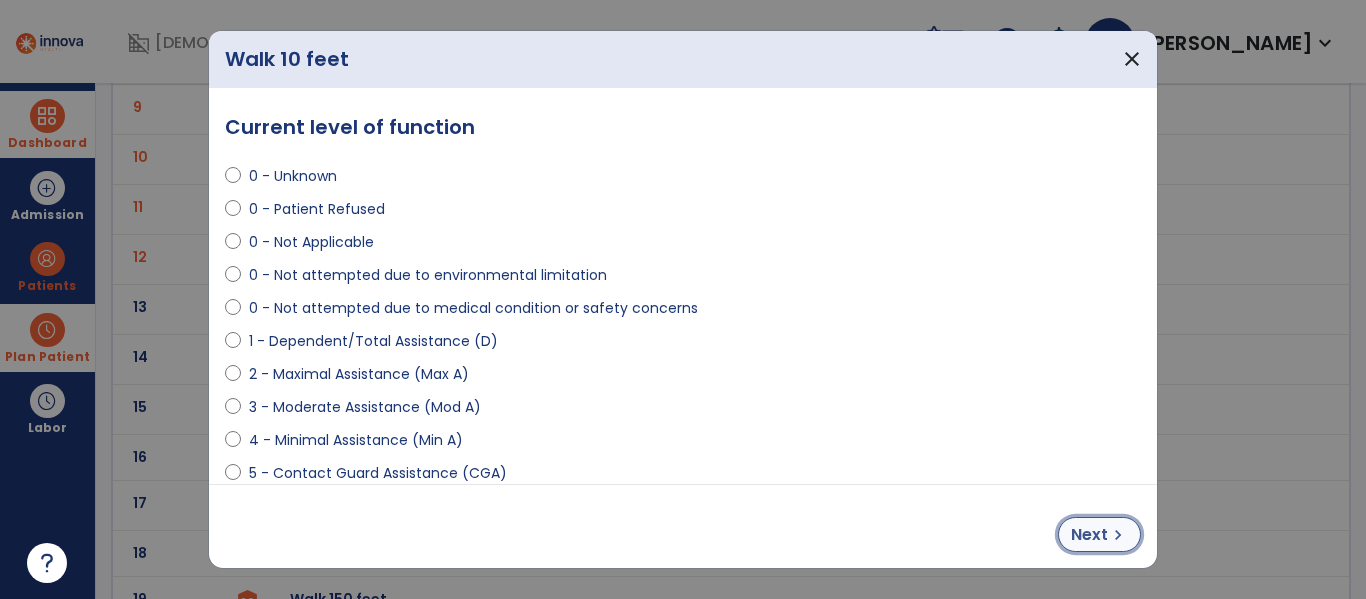 click on "Next" at bounding box center (1089, 535) 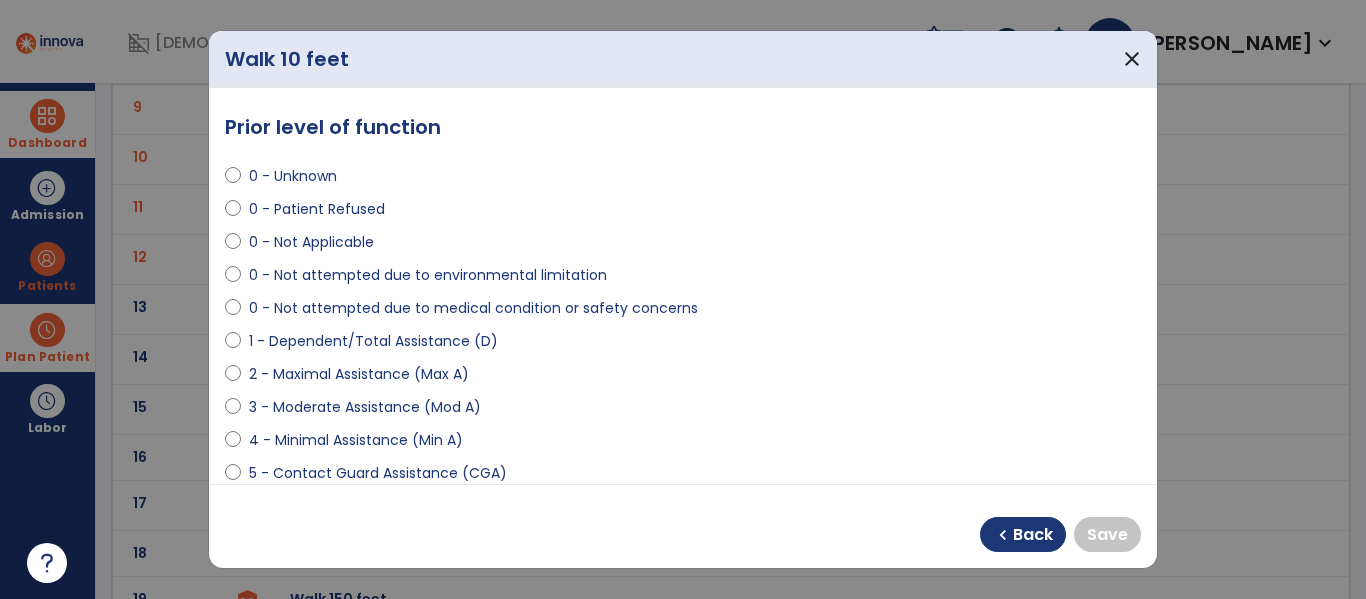 click on "5 - Contact Guard Assistance (CGA)" at bounding box center [378, 473] 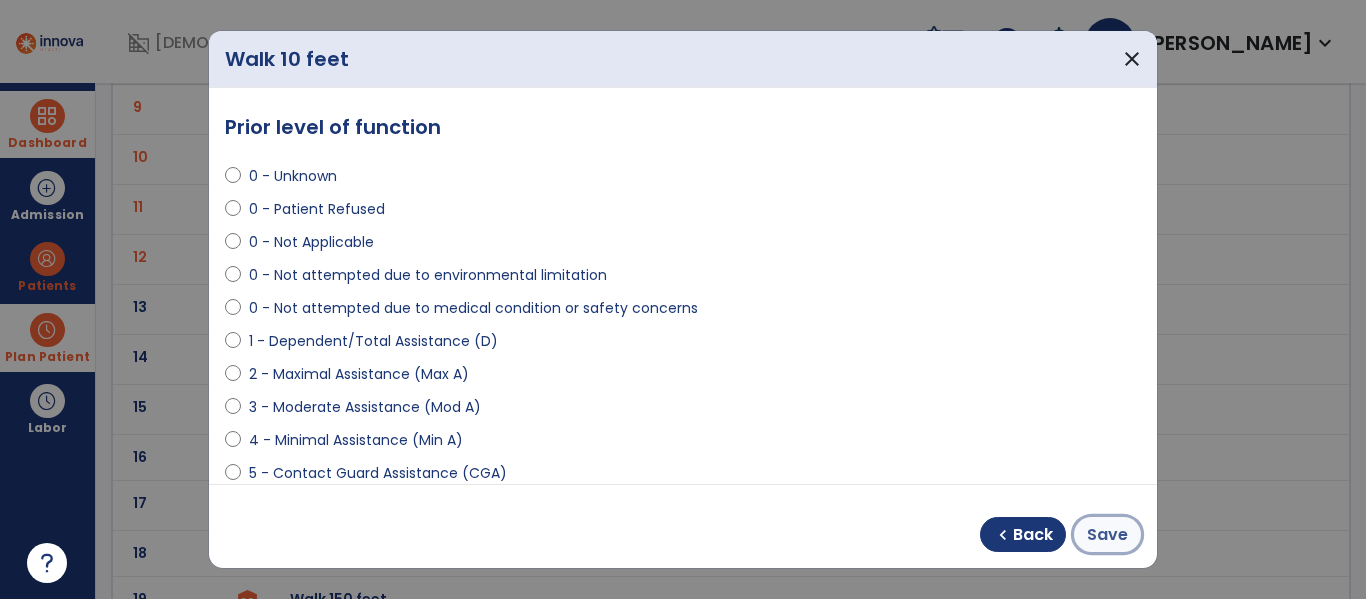 click on "Save" at bounding box center [1107, 535] 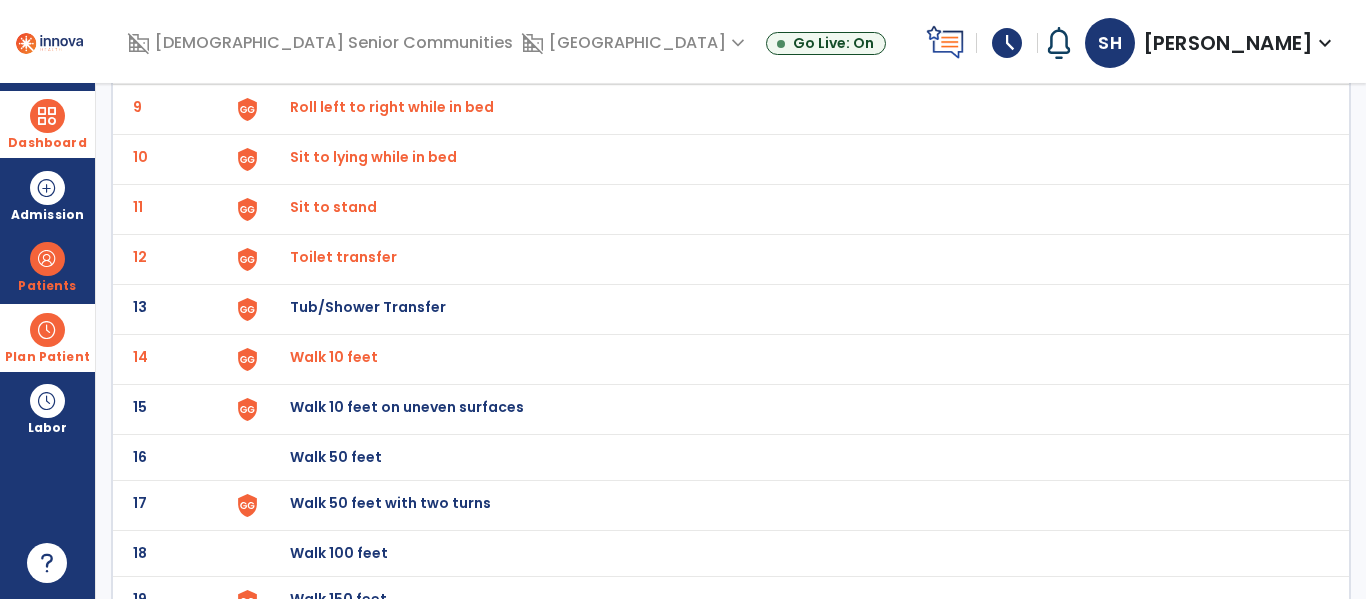 click on "Walk 50 feet with two turns" at bounding box center (336, -289) 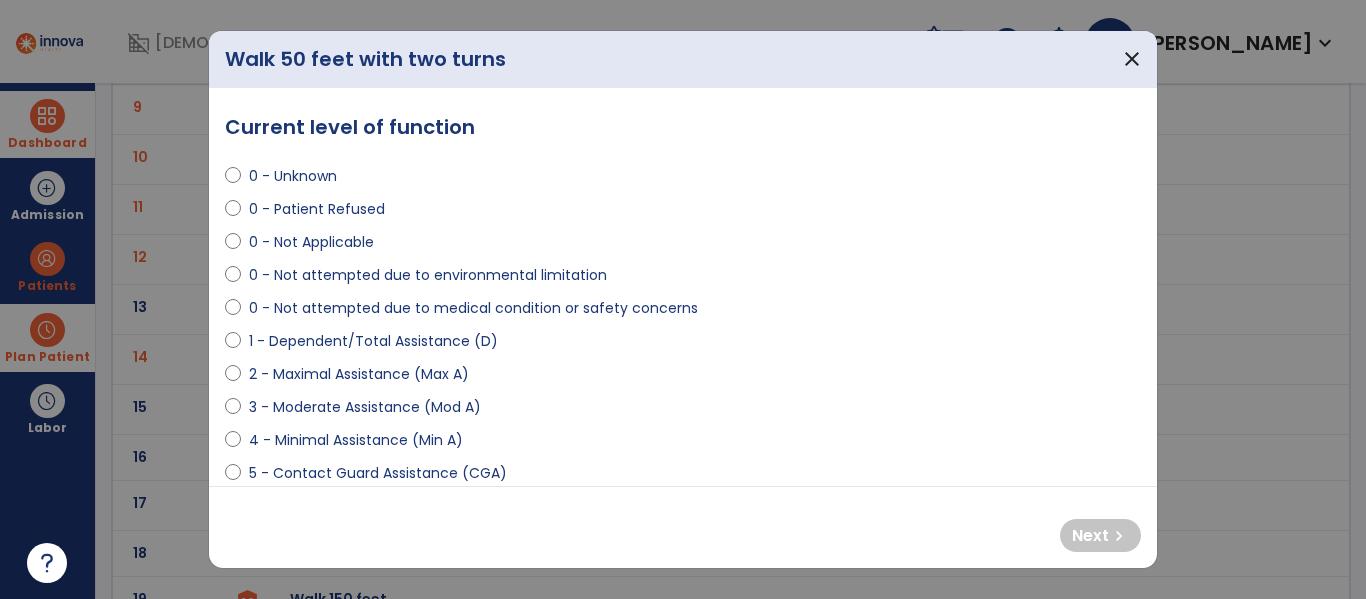 drag, startPoint x: 360, startPoint y: 477, endPoint x: 469, endPoint y: 485, distance: 109.29318 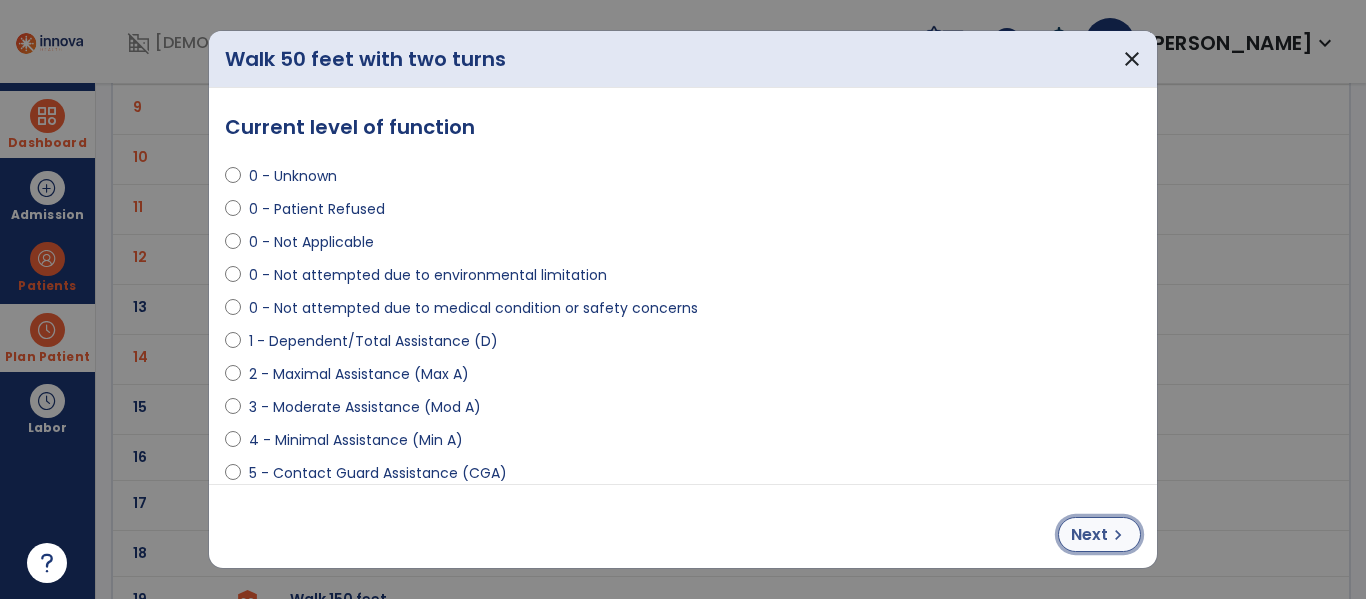 click on "Next" at bounding box center (1089, 535) 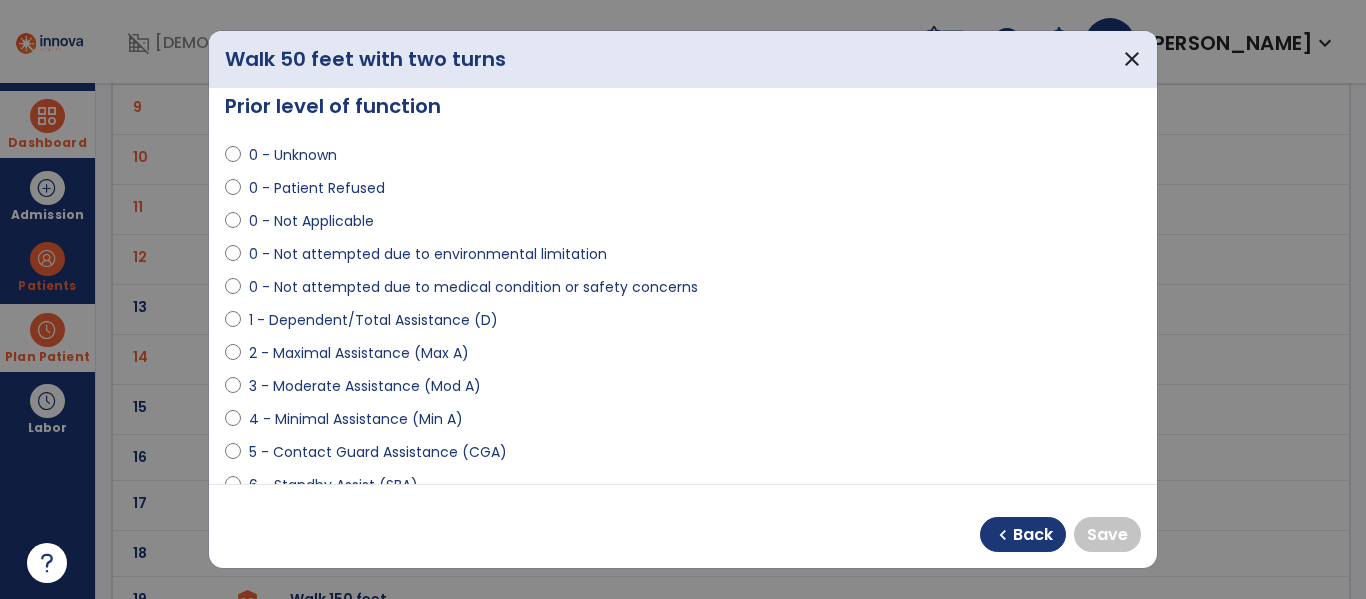 scroll, scrollTop: 0, scrollLeft: 0, axis: both 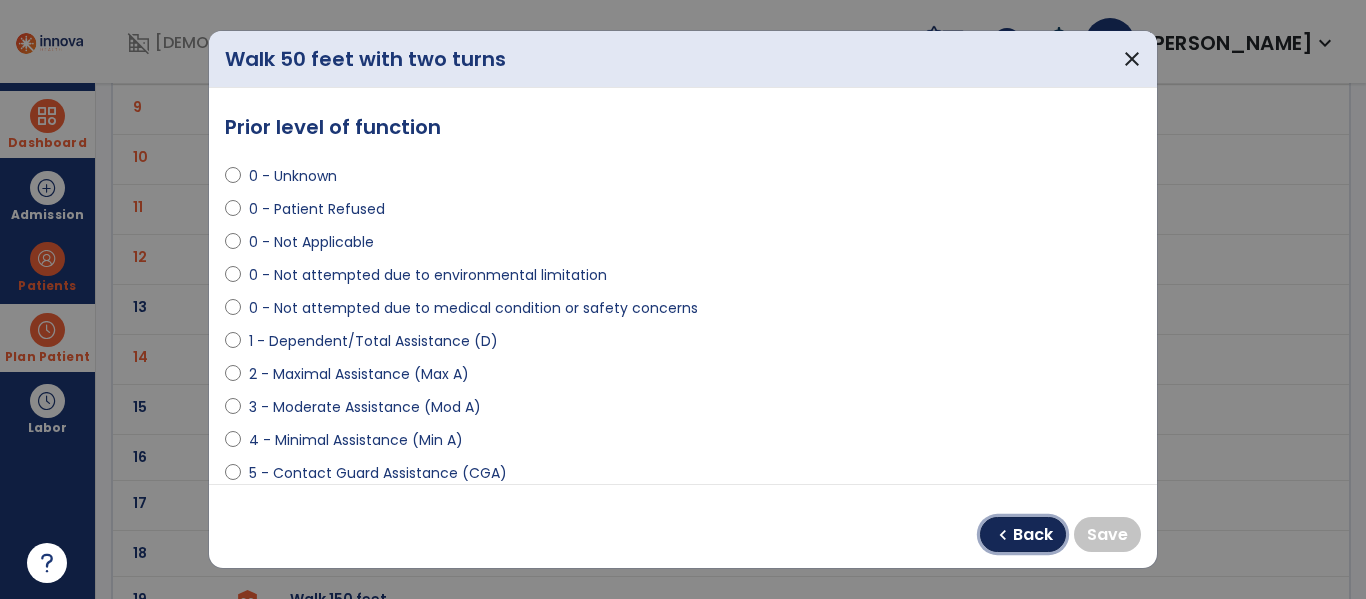 drag, startPoint x: 1028, startPoint y: 541, endPoint x: 1020, endPoint y: 533, distance: 11.313708 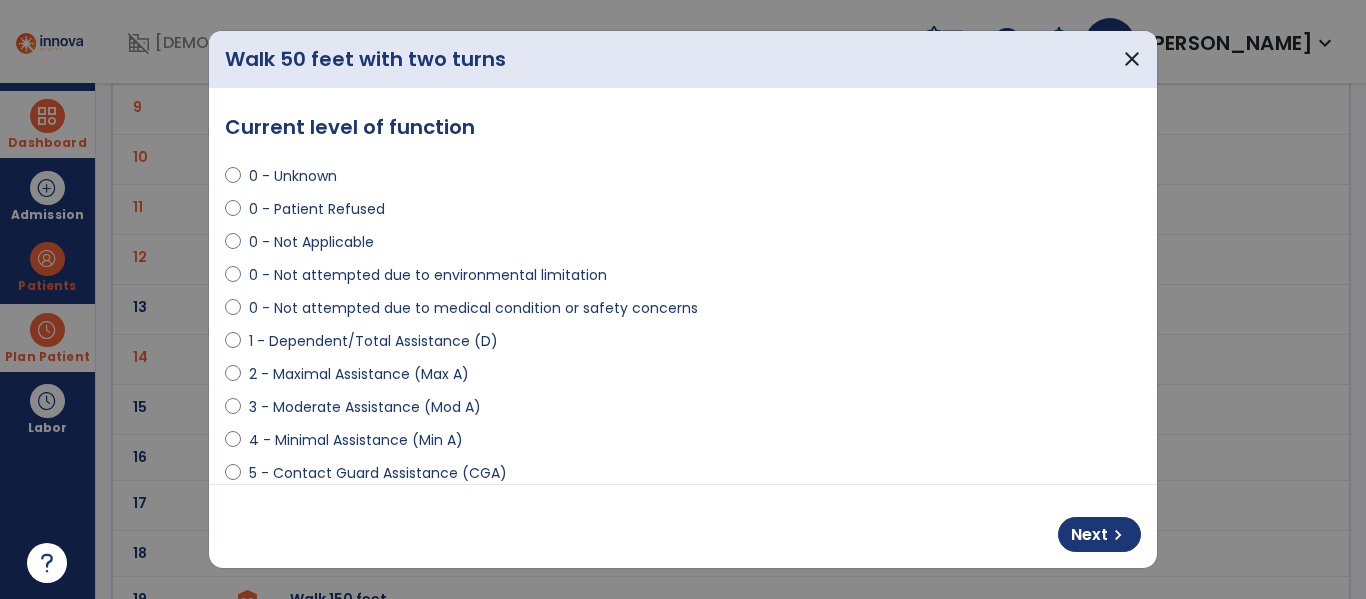 click on "4 - Minimal Assistance (Min A)" at bounding box center (356, 440) 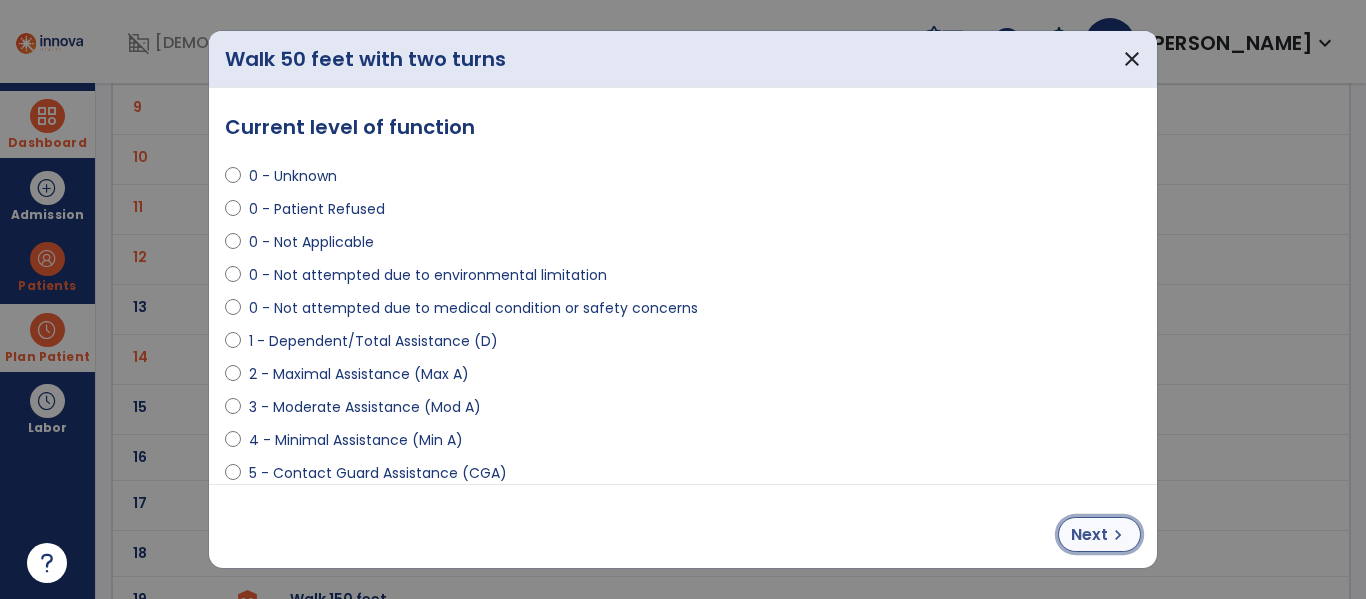 click on "Next" at bounding box center (1089, 535) 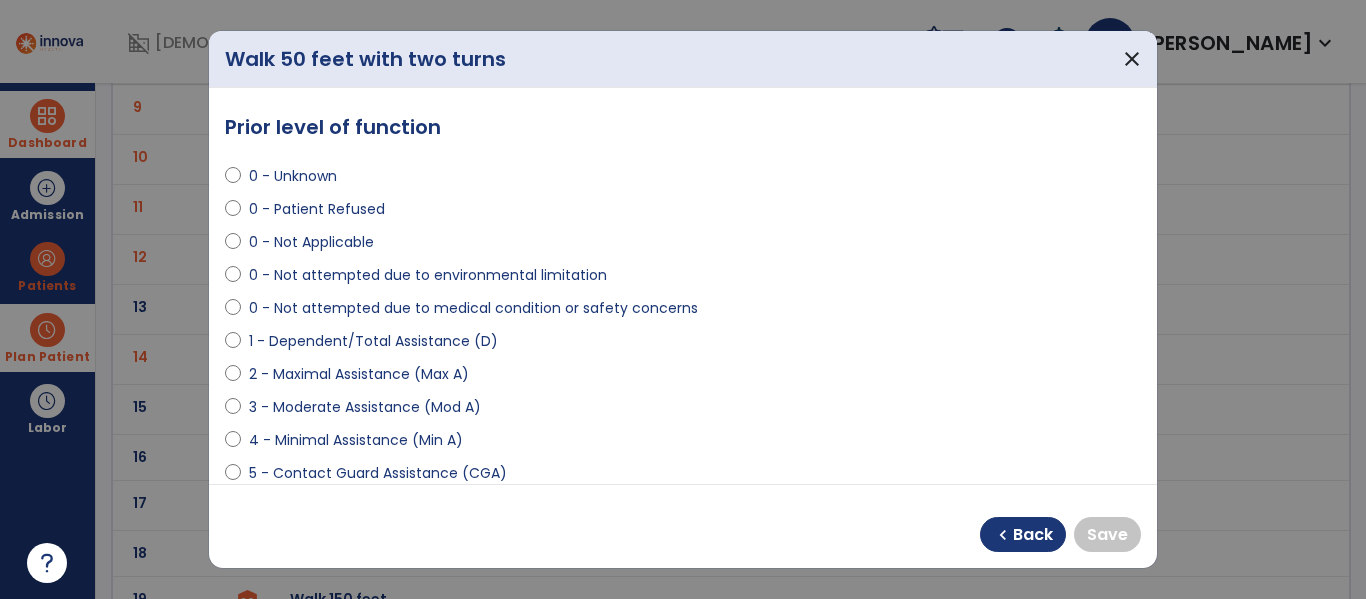 click on "5 - Contact Guard Assistance (CGA)" at bounding box center [378, 473] 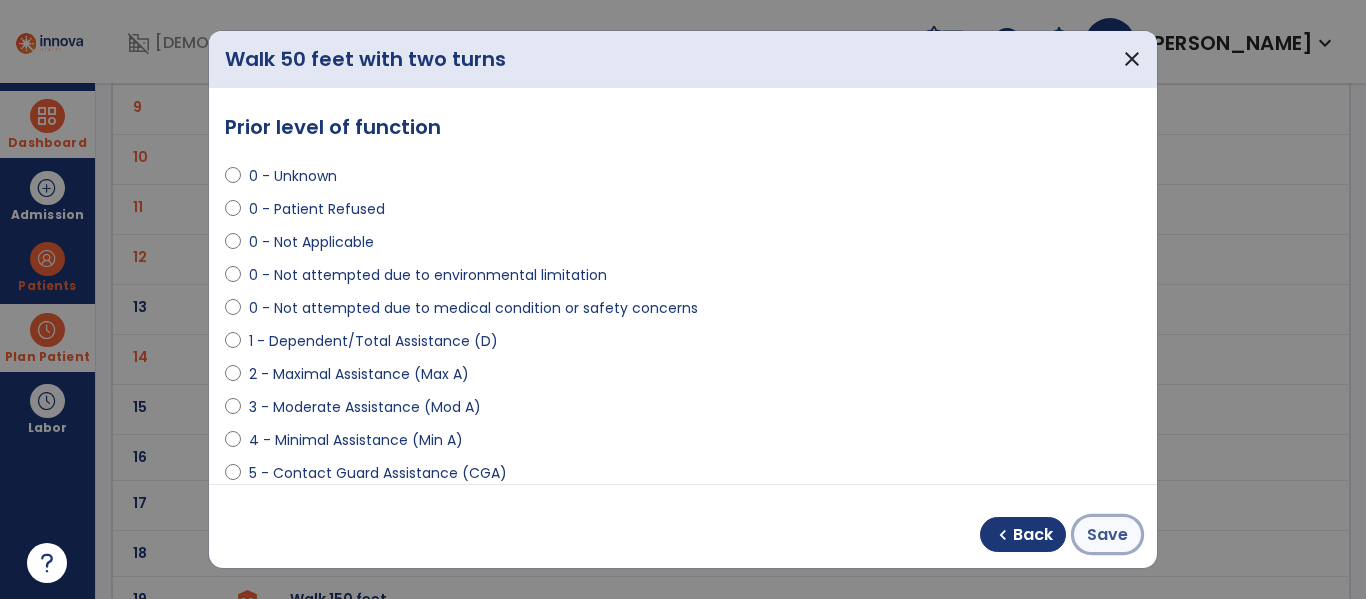 click on "Save" at bounding box center (1107, 535) 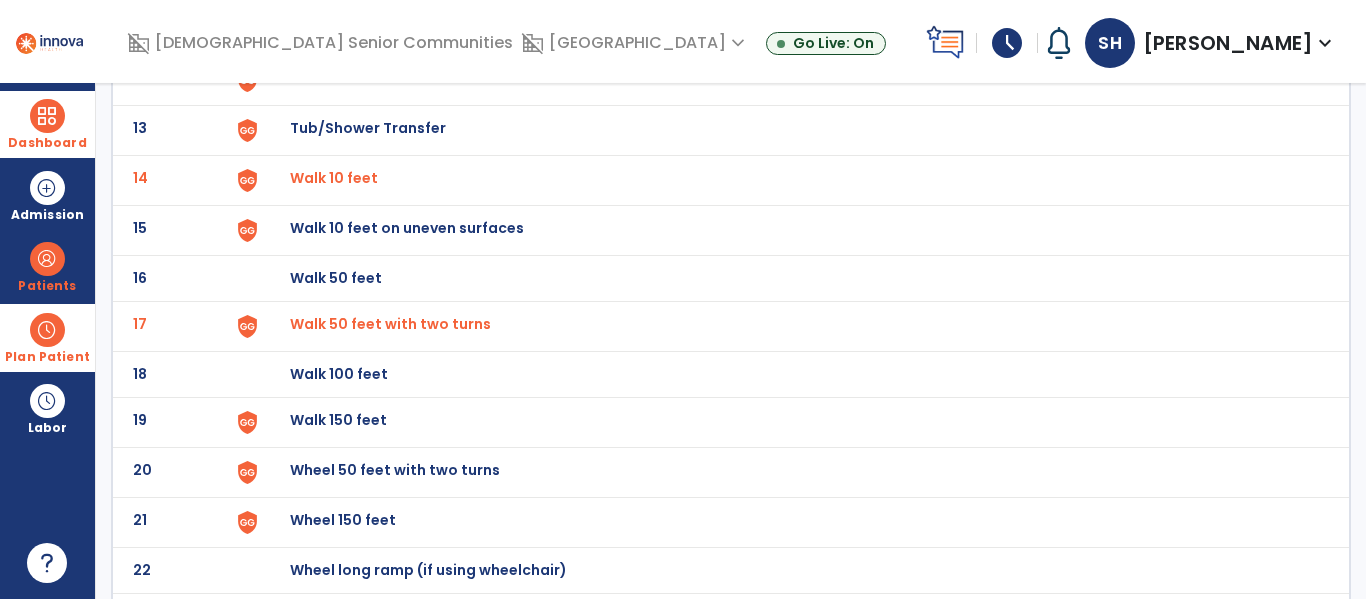 scroll, scrollTop: 734, scrollLeft: 0, axis: vertical 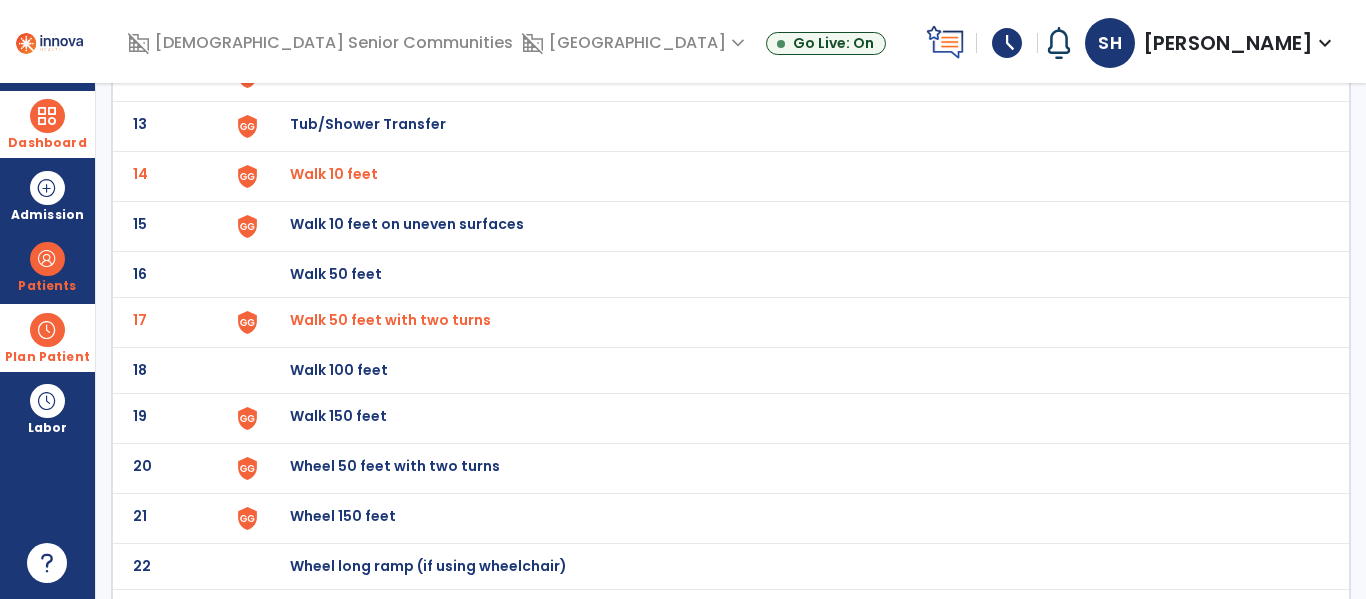 click on "Walk 150 feet" at bounding box center [336, -472] 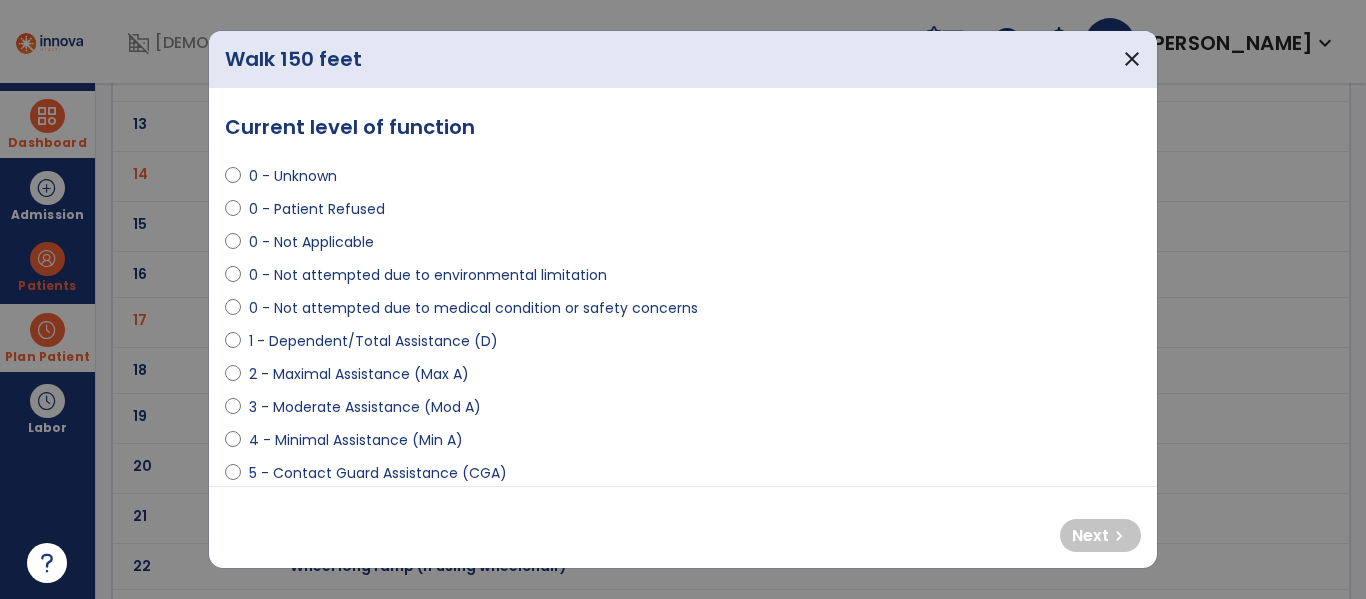 click on "0 - Not attempted due to medical condition or safety concerns" at bounding box center (473, 308) 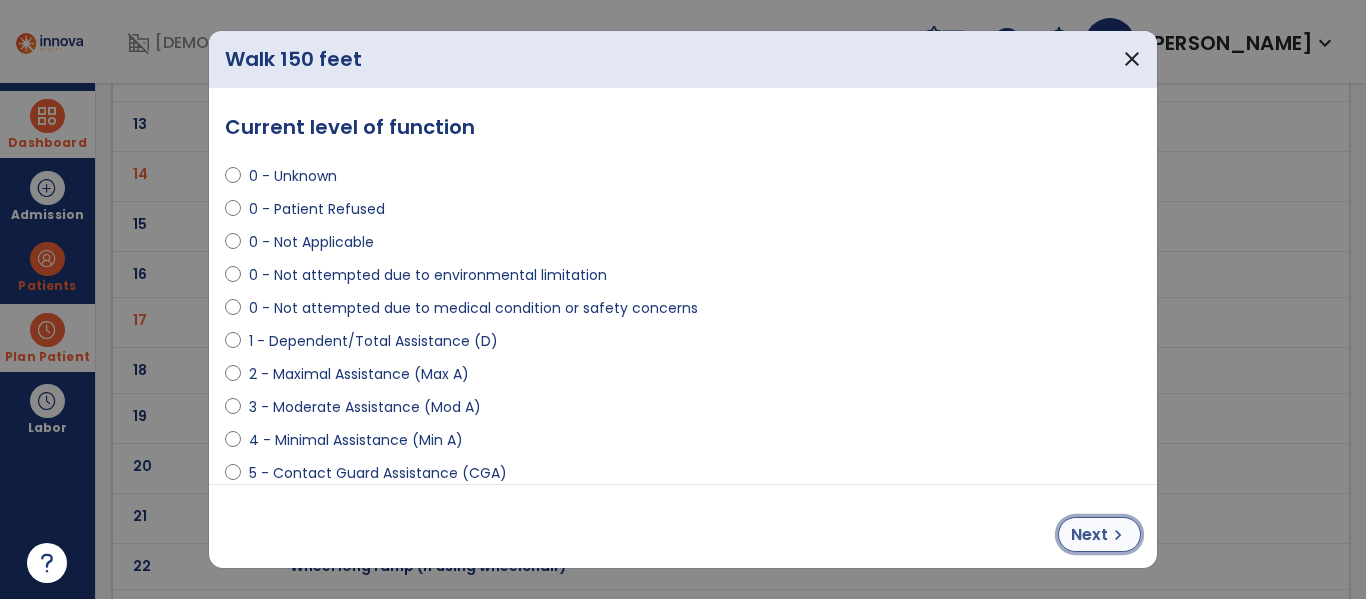 click on "Next" at bounding box center [1089, 535] 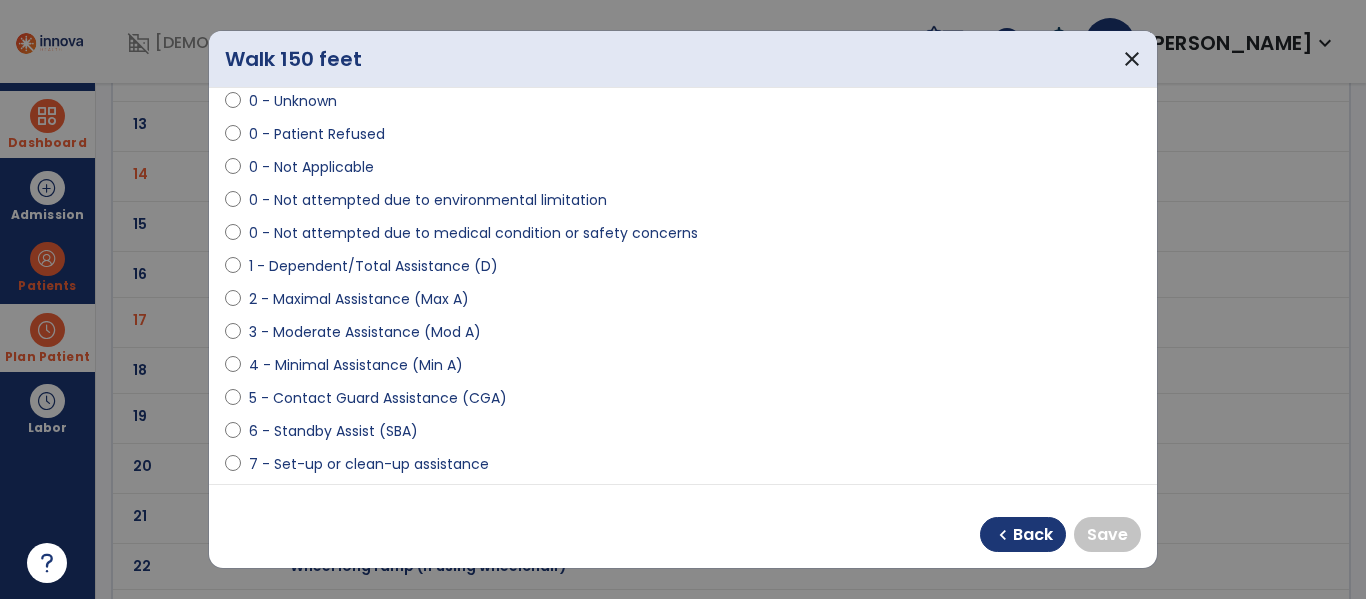 scroll, scrollTop: 84, scrollLeft: 0, axis: vertical 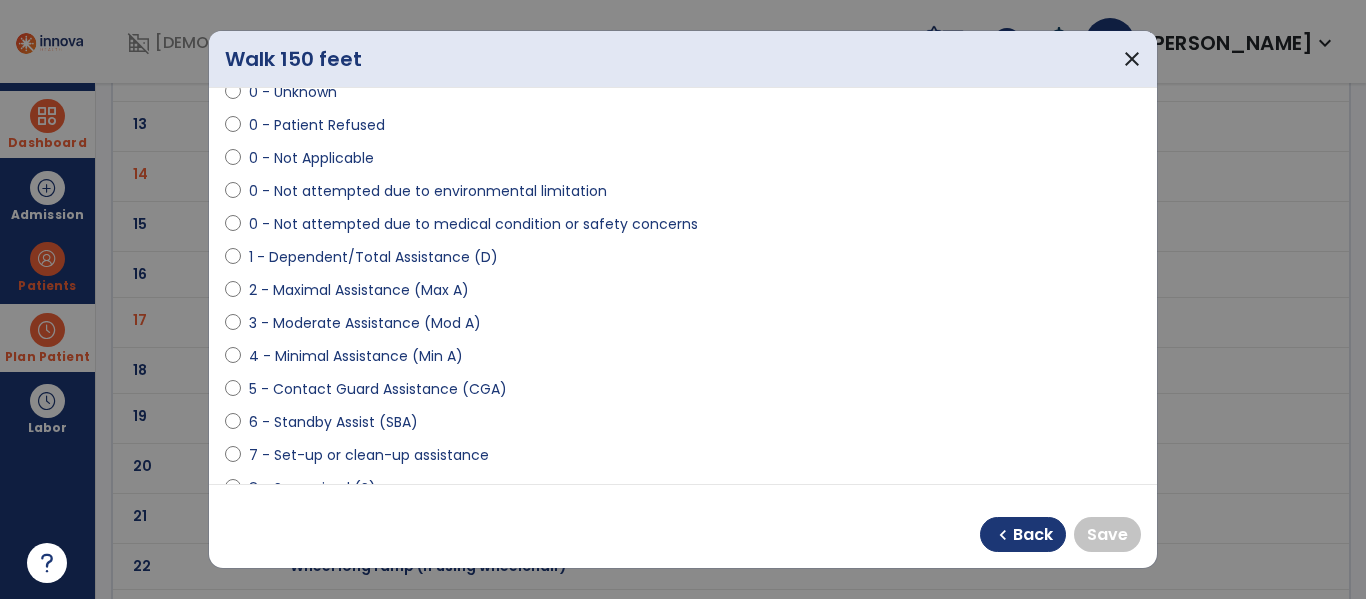 click on "5 - Contact Guard Assistance (CGA)" at bounding box center (378, 389) 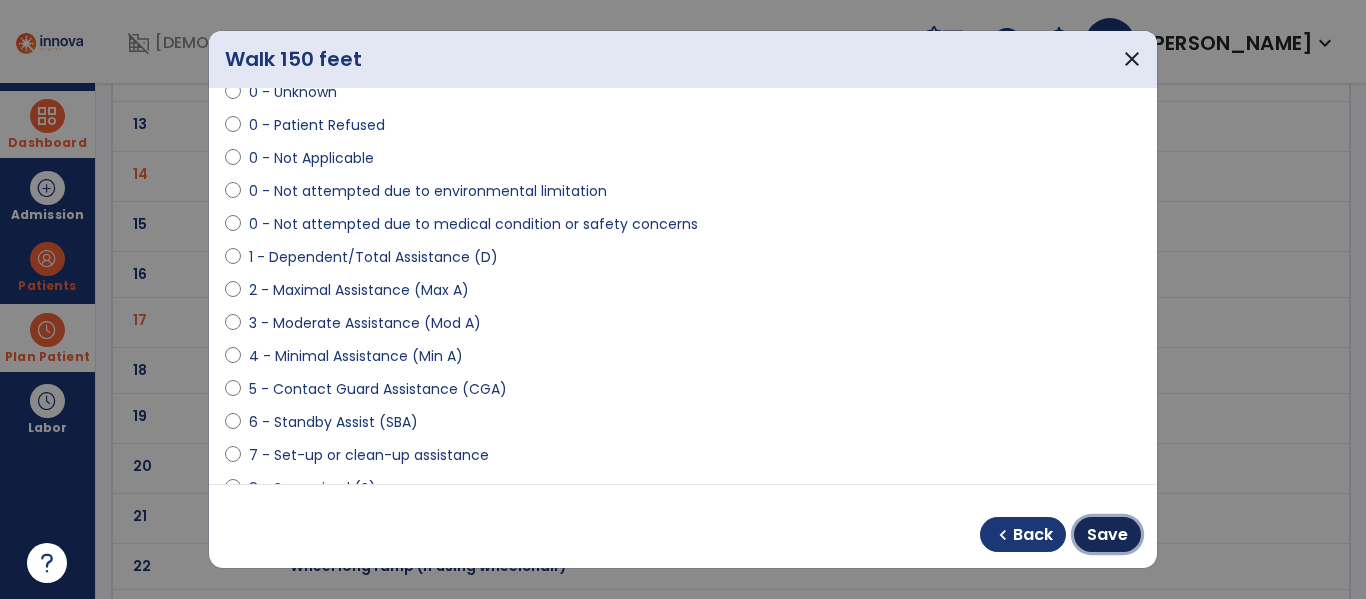 click on "Save" at bounding box center (1107, 534) 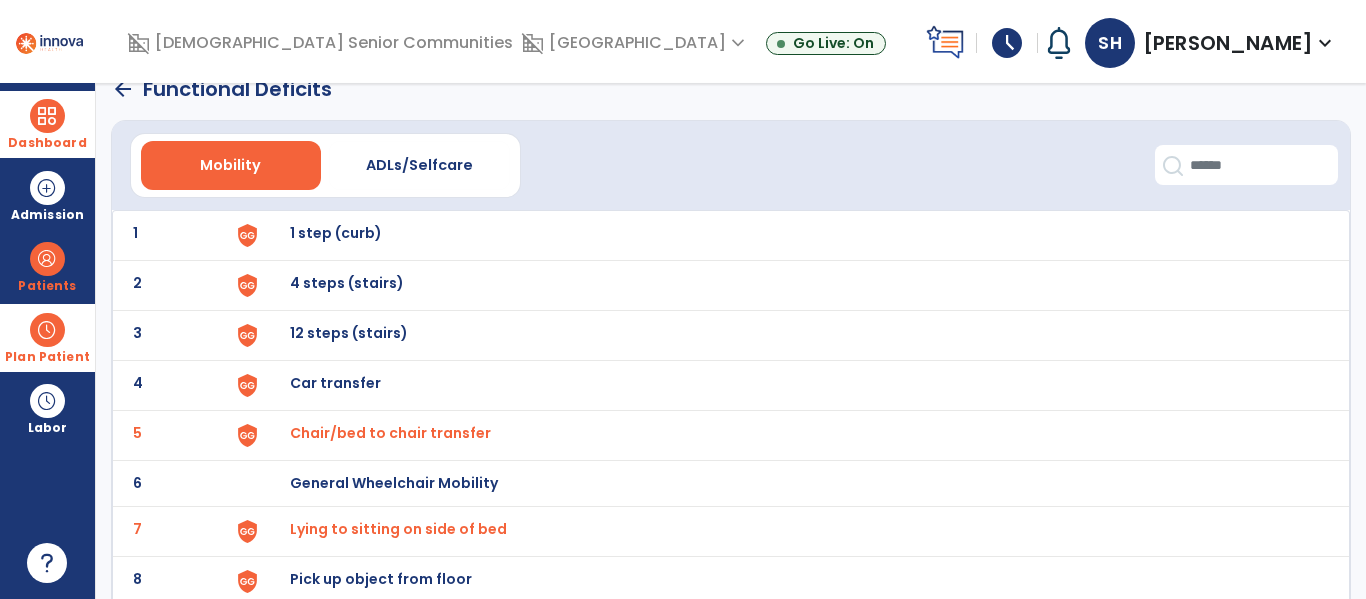 scroll, scrollTop: 0, scrollLeft: 0, axis: both 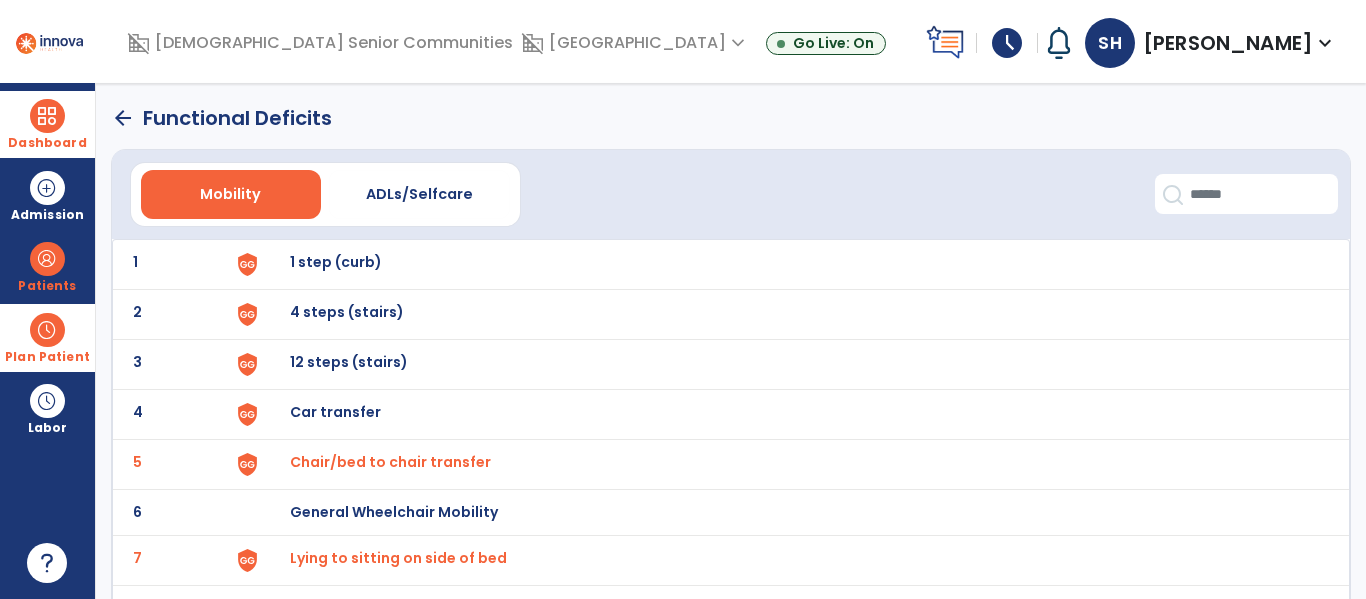 click on "arrow_back" 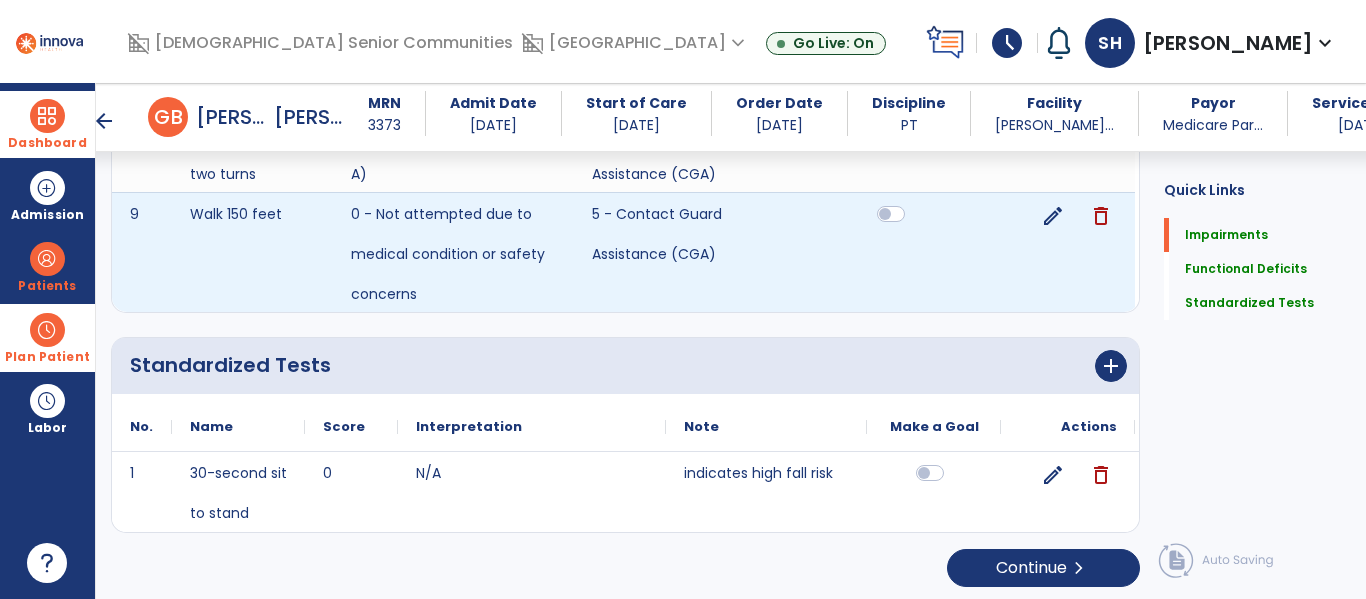 scroll, scrollTop: 2699, scrollLeft: 0, axis: vertical 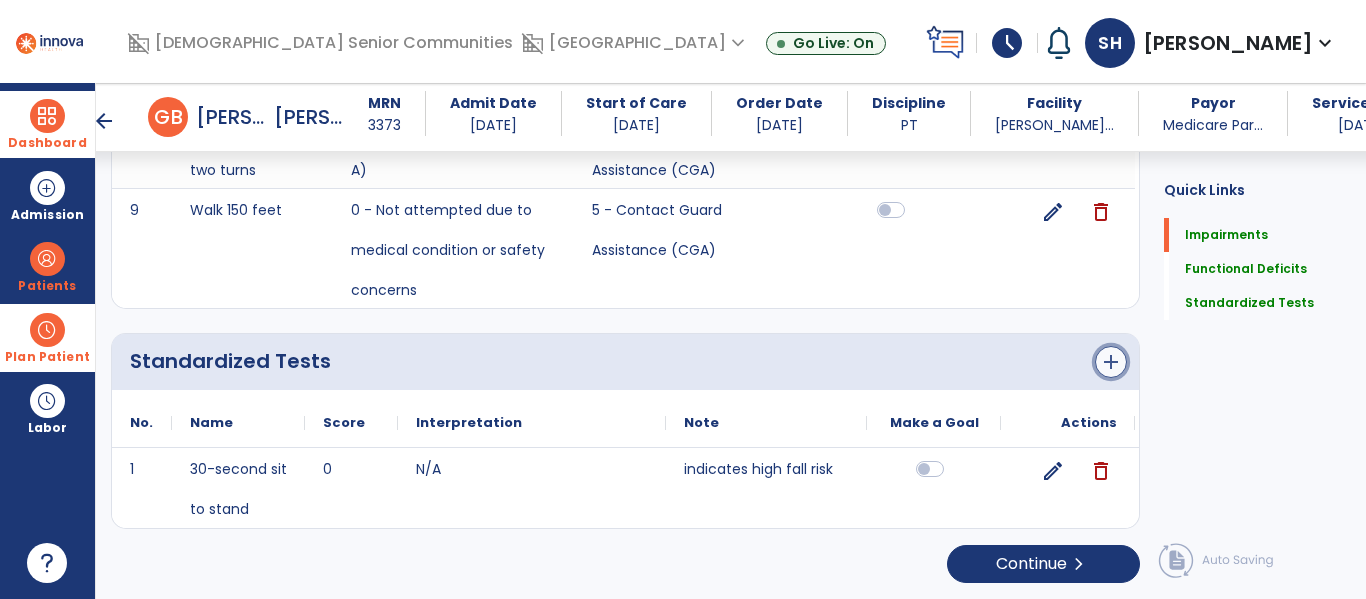 click on "add" 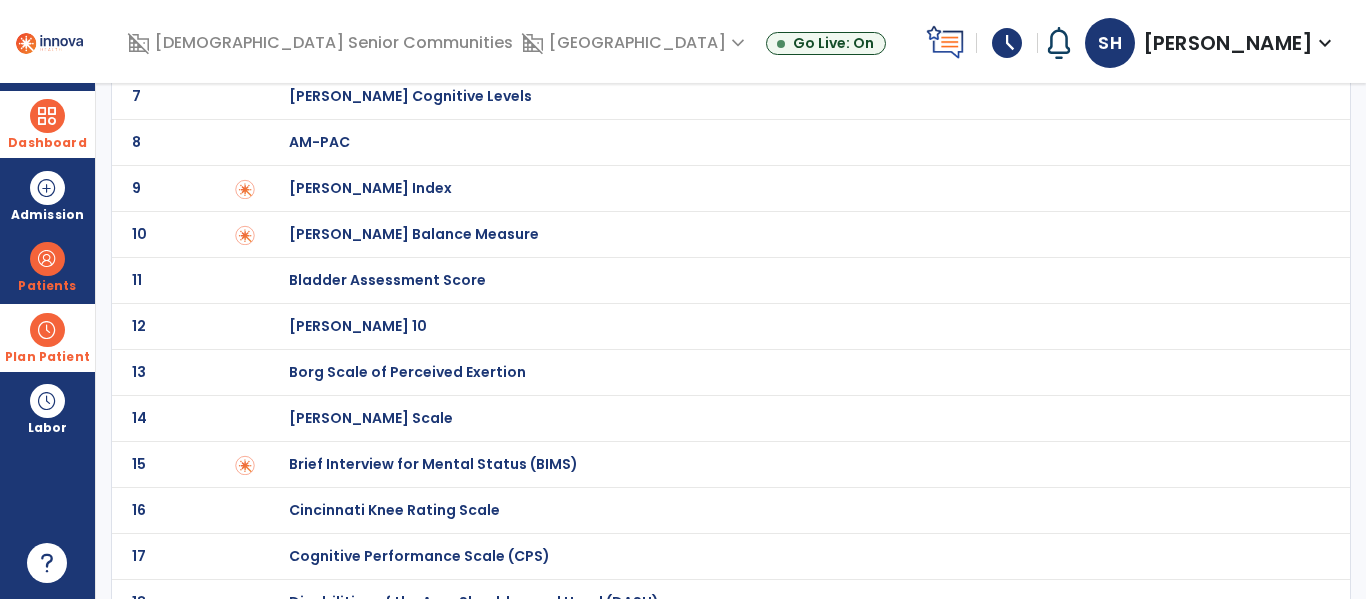scroll, scrollTop: 1926, scrollLeft: 0, axis: vertical 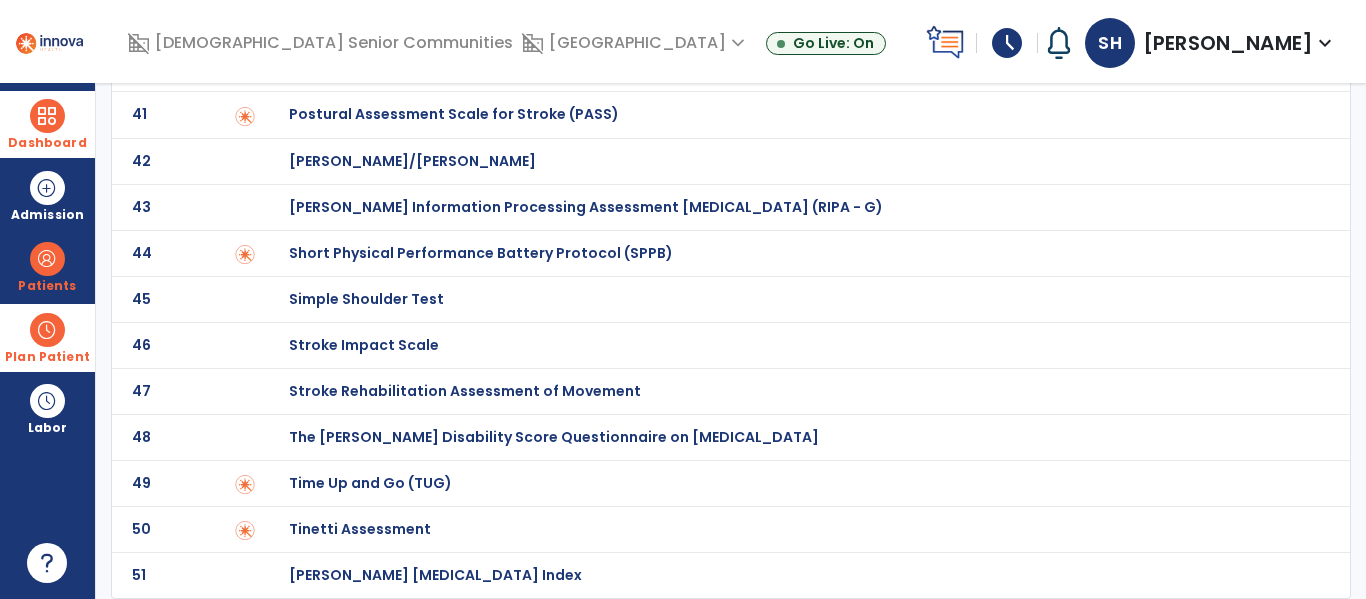 click on "Time Up and Go (TUG)" at bounding box center (360, -1726) 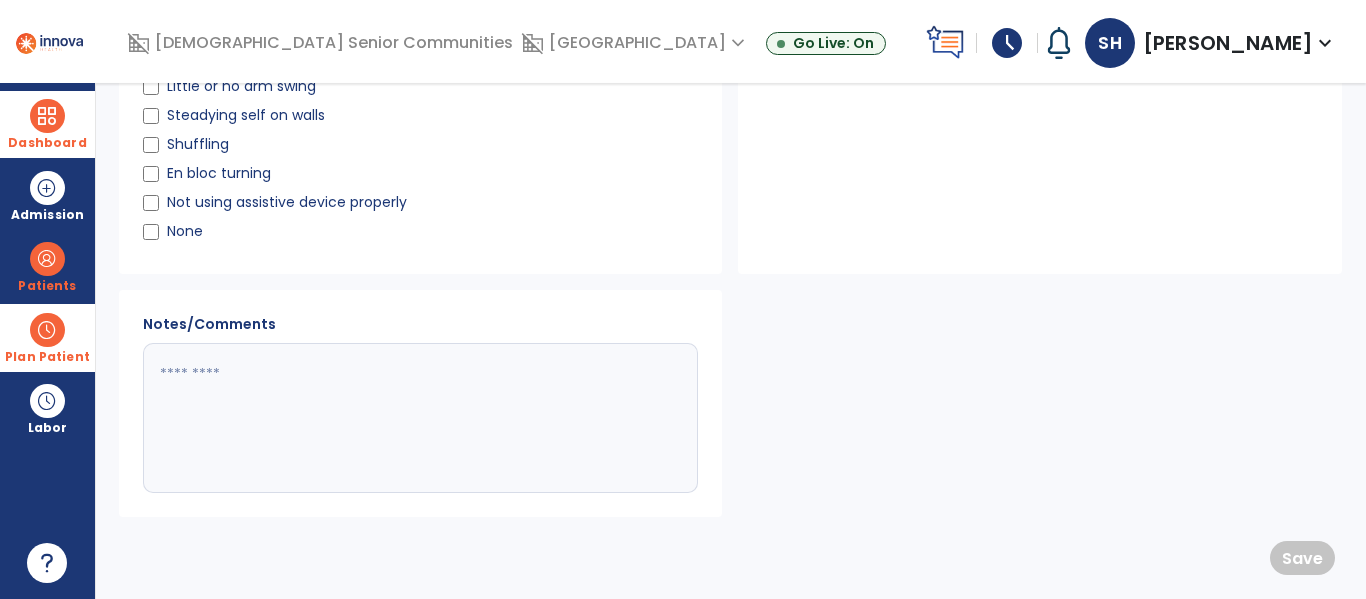 scroll, scrollTop: 0, scrollLeft: 0, axis: both 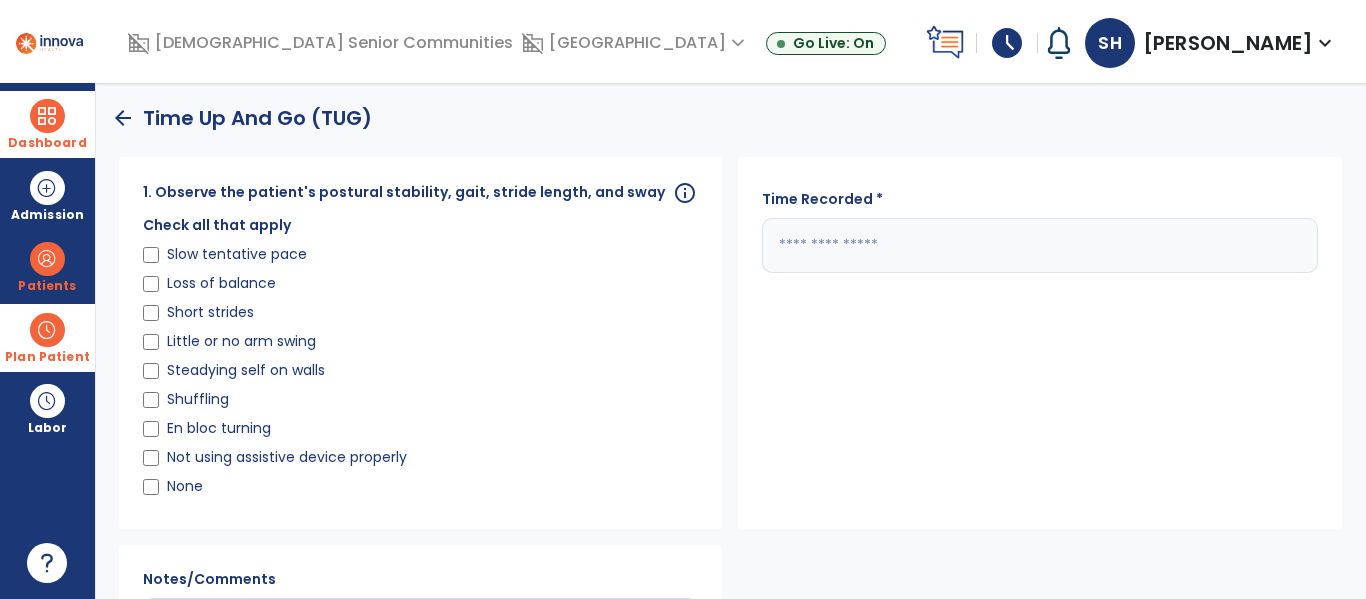 click on "Short strides" 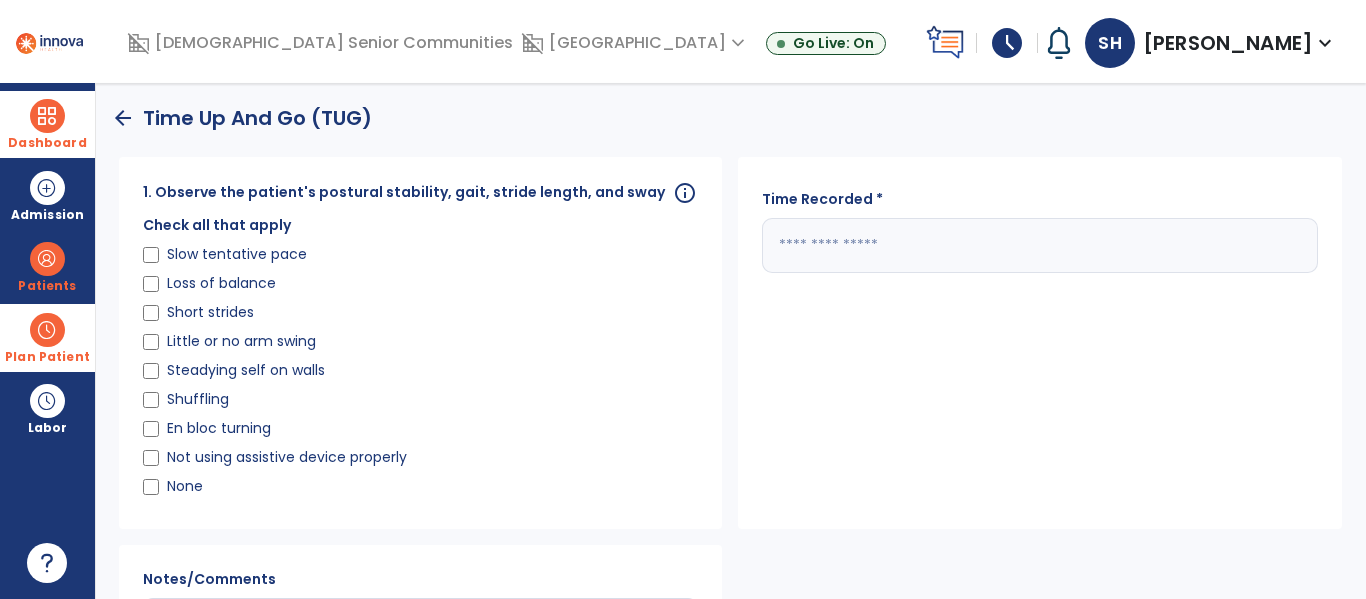 click 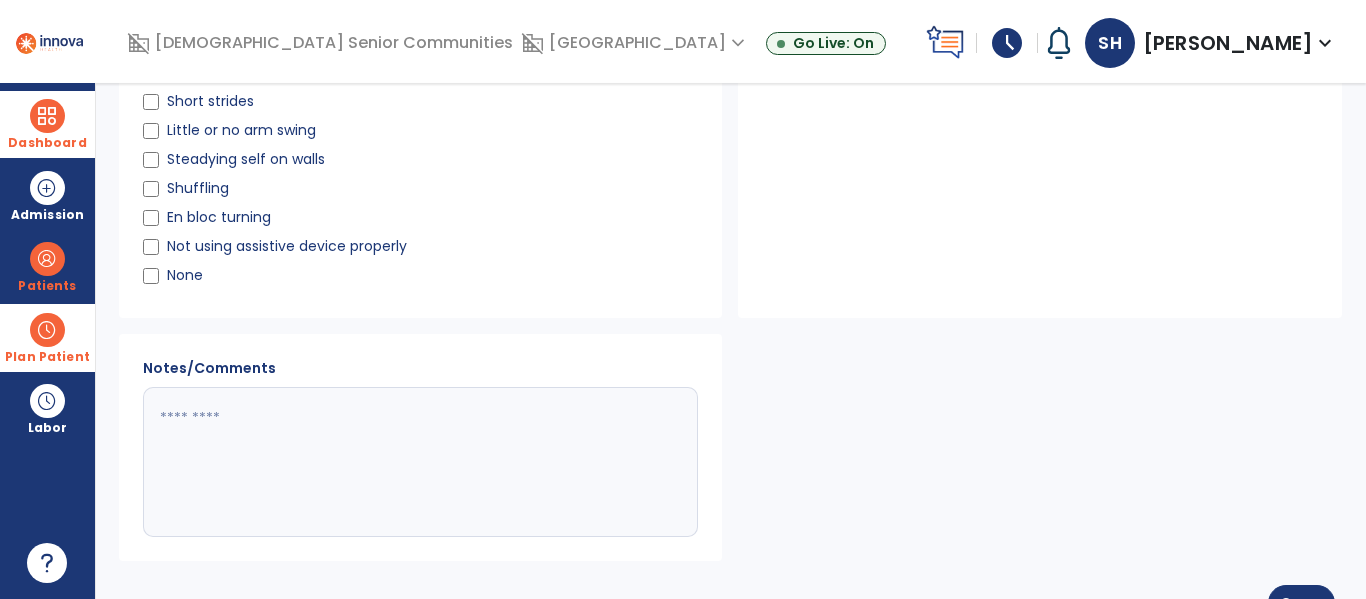 scroll, scrollTop: 257, scrollLeft: 0, axis: vertical 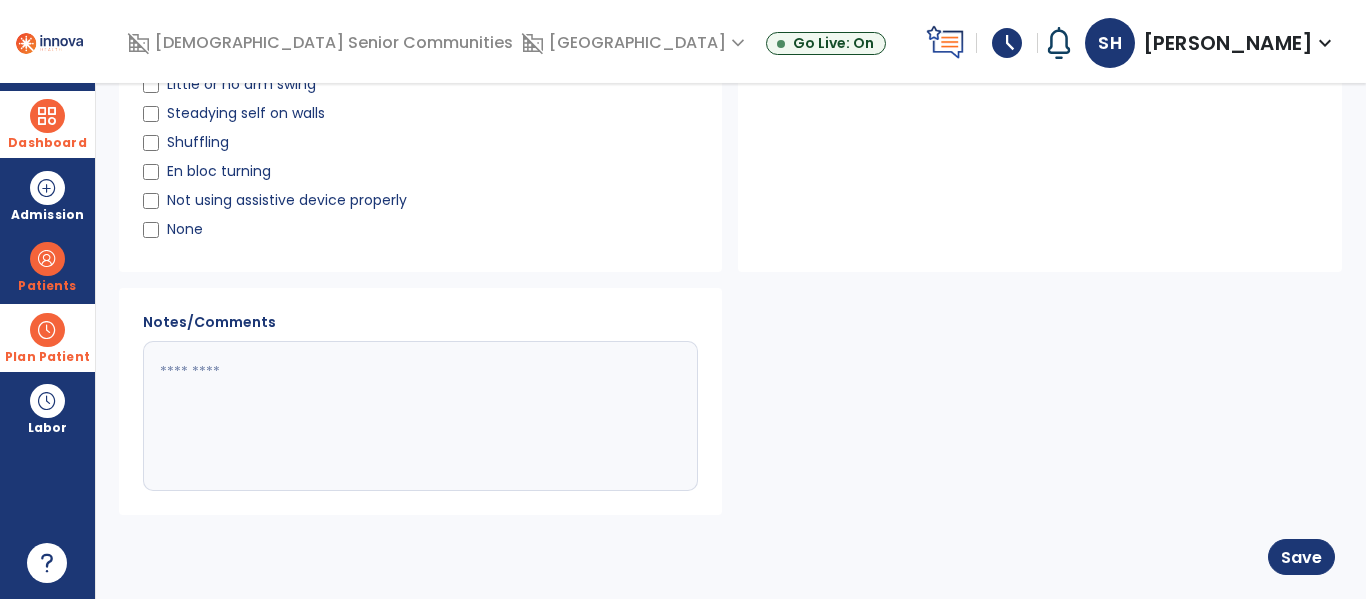 type on "***" 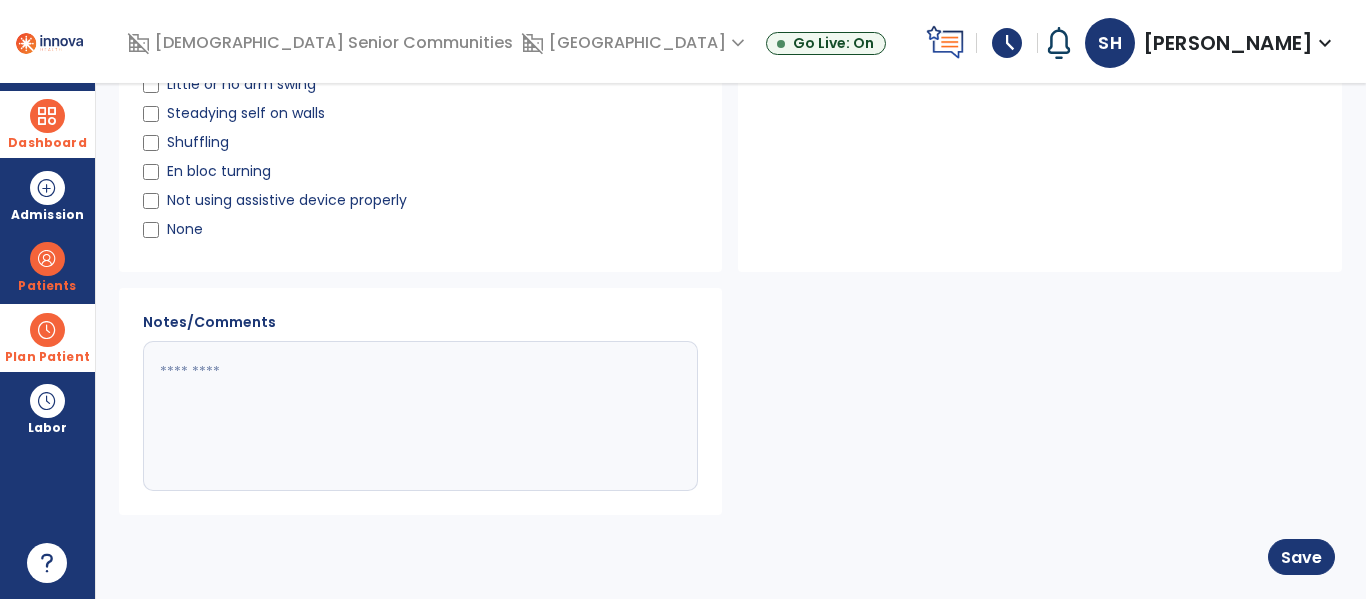 click on "arrow_back   Standardized Tests   add  1 10-Meter Walk Test 2 2-Minute Step Test 3 2-Minute Walk Test 4 30-second sit to stand 5 6-Minute Walk Test 6 Activity Specific Balance Confidence Scale (ABC Scale) 7 Allen Cognitive Levels 8 AM-PAC 9 Barthel Index 10 Berg Balance Measure 11 Bladder Assessment Score 12 Borg CR 10 13 Borg Scale of Perceived Exertion 14 Braden Scale 15 Brief Interview for Mental Status (BIMS) 16 Cincinnati Knee Rating Scale 17 Cognitive Performance Scale (CPS) 18 Disabilities of the Arm, Shoulder, and Hand (DASH) 19 Dynamic Gait Index (DGI) 20 Dynamometer/Grip Strength 21 Falls Efficacy Scale 22 Fugl-Meyer Assessment of Motor Performance 23 Functional Knee Evaluation 24 Functional Reach Test (FRT) 25 Gait Assessment Rating Score Modified (GARS-M) 26 Gait Speed 27 Harris Hip Score 28 Hip Dysfunction and Osteoarthritis Outcome Score (HOOS) 29 Lower Extremity Functional Scale 30 Lysholm Knee Rating Scale 31 McMaster Toronto Arthritis Patient Preference Questionnaire (MACTAR) 32 33 34 35 36" at bounding box center [731, 341] 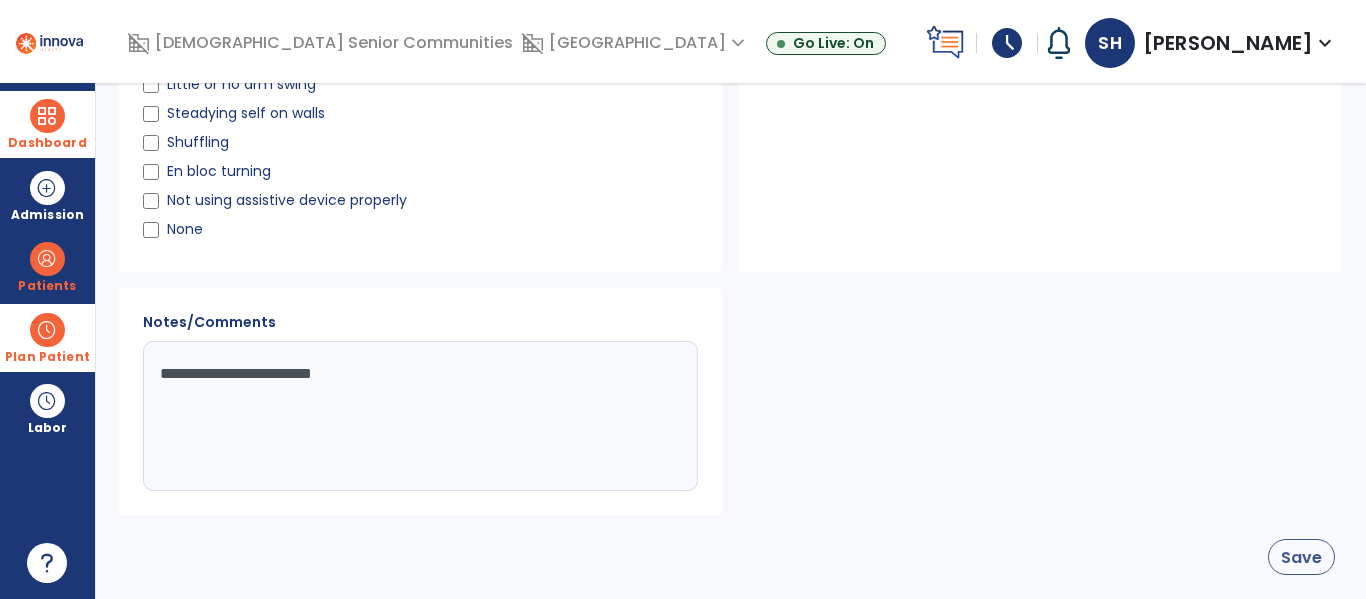 type on "**********" 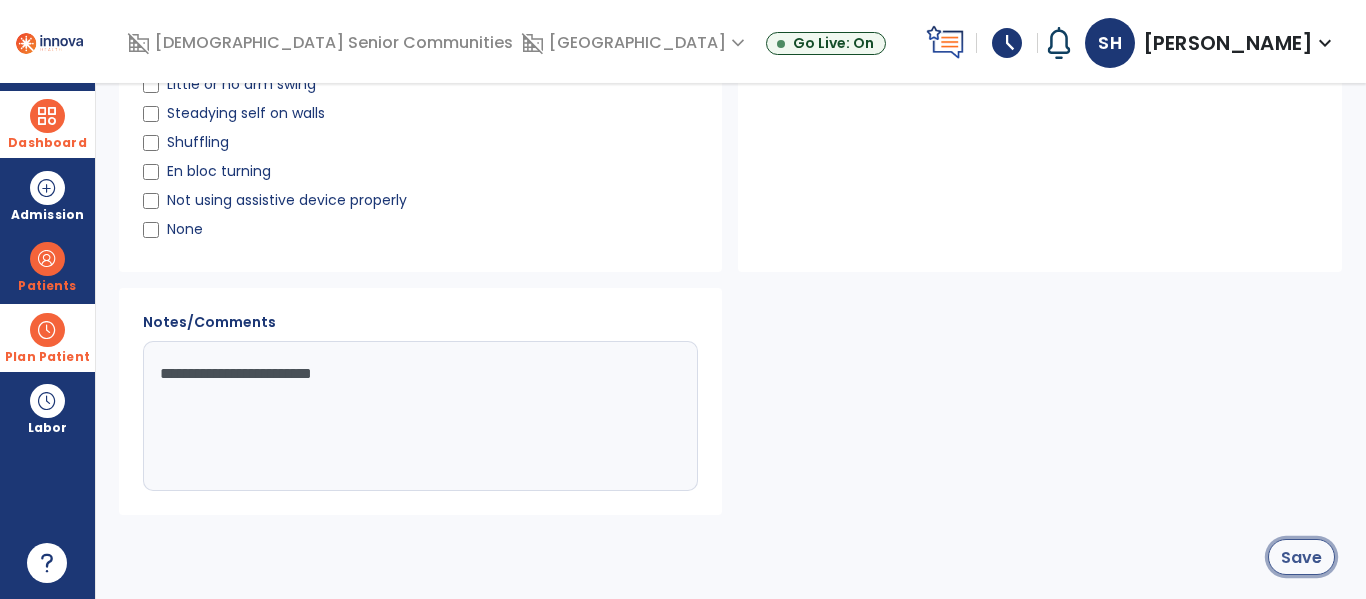click on "Save" 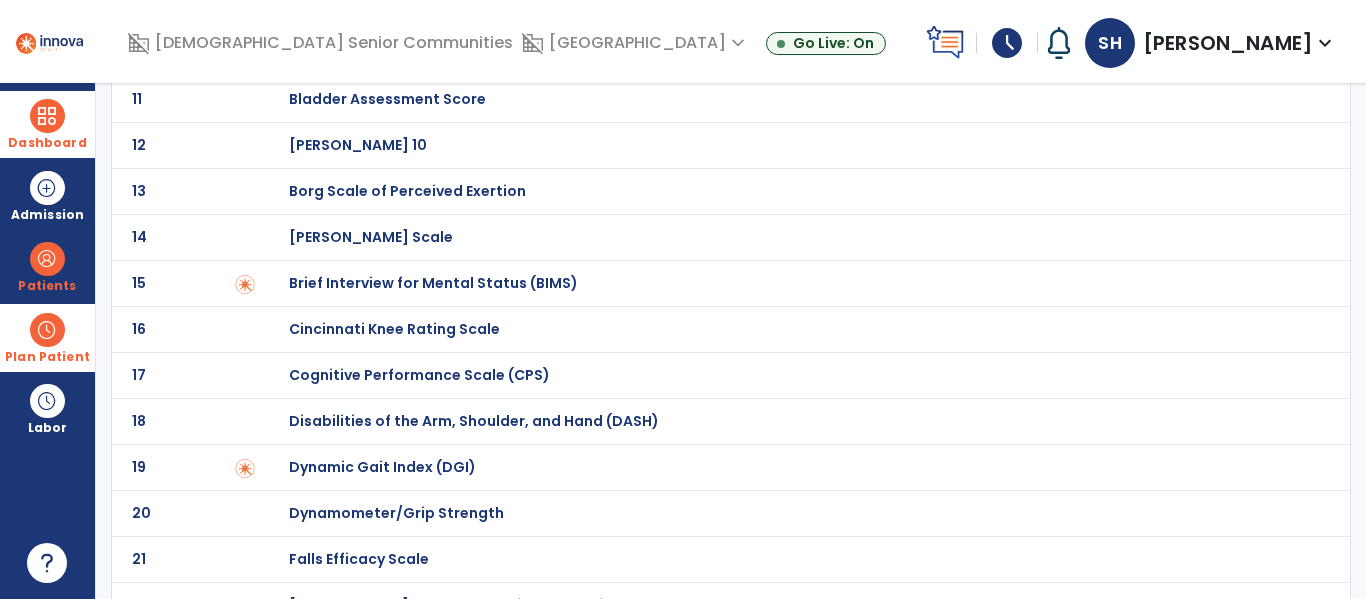 scroll, scrollTop: 0, scrollLeft: 0, axis: both 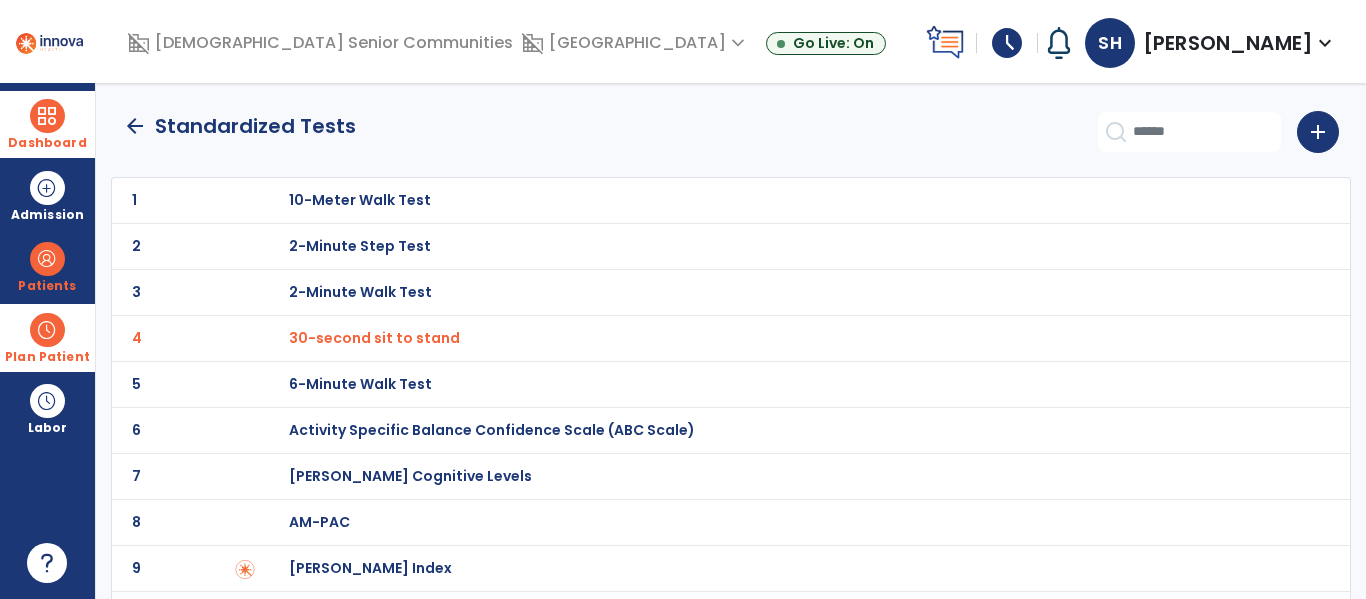 click on "arrow_back" 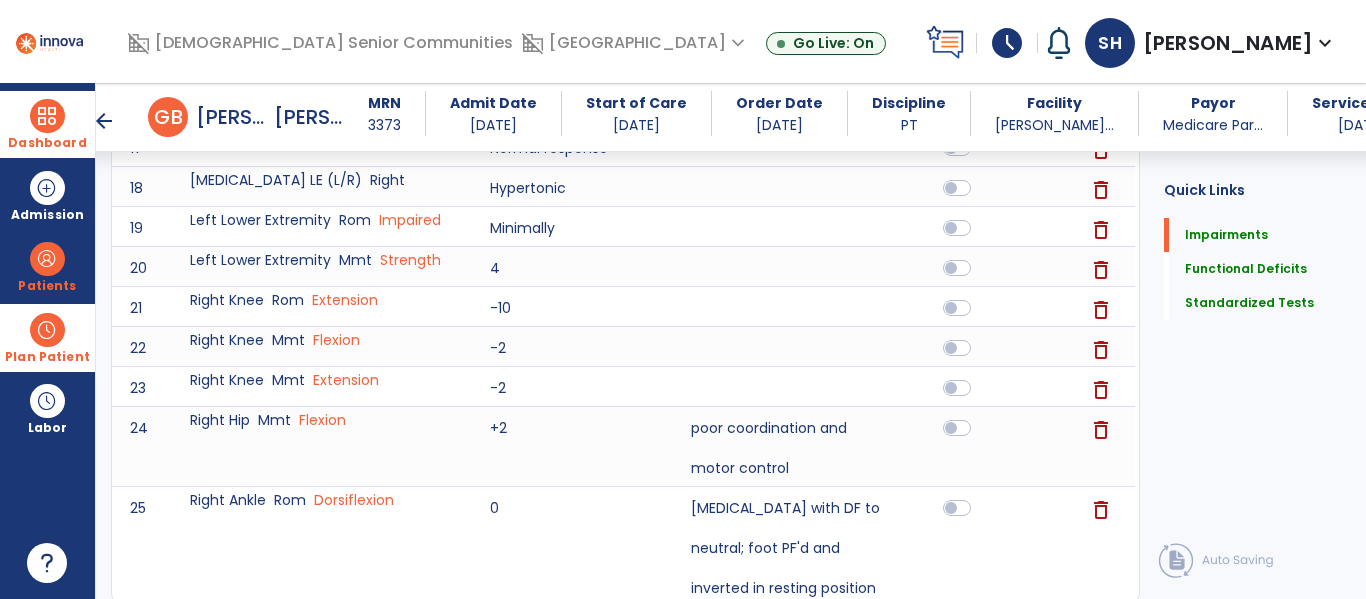 scroll, scrollTop: 2779, scrollLeft: 0, axis: vertical 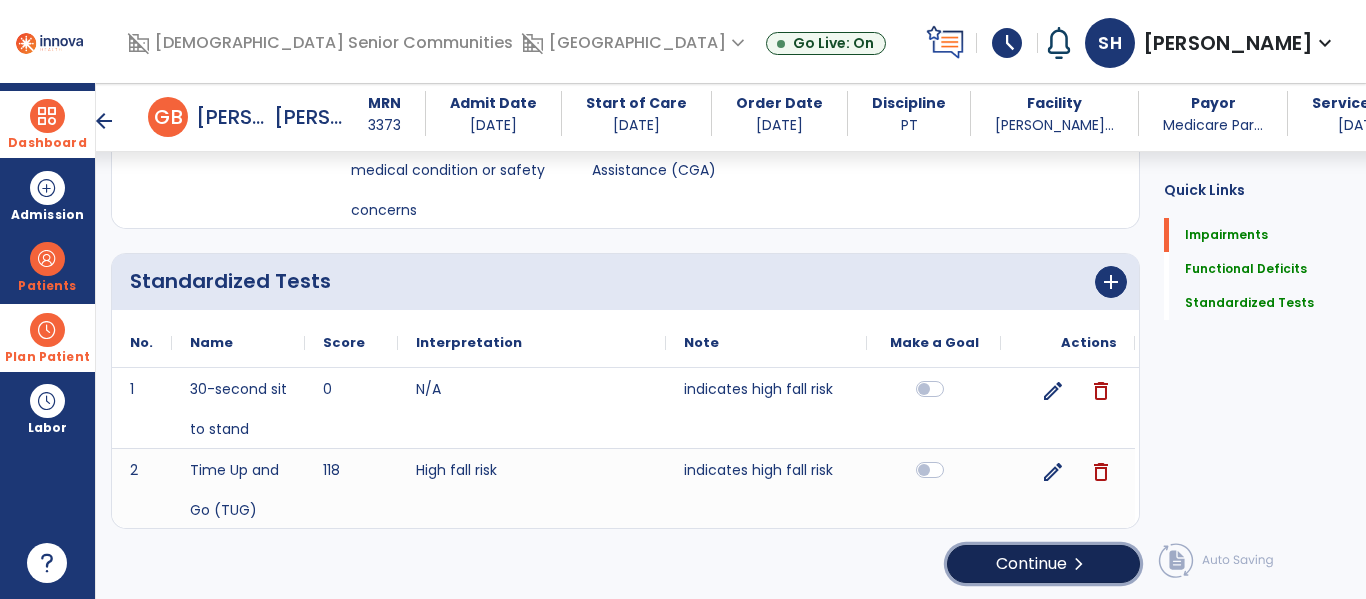 click on "Continue  chevron_right" 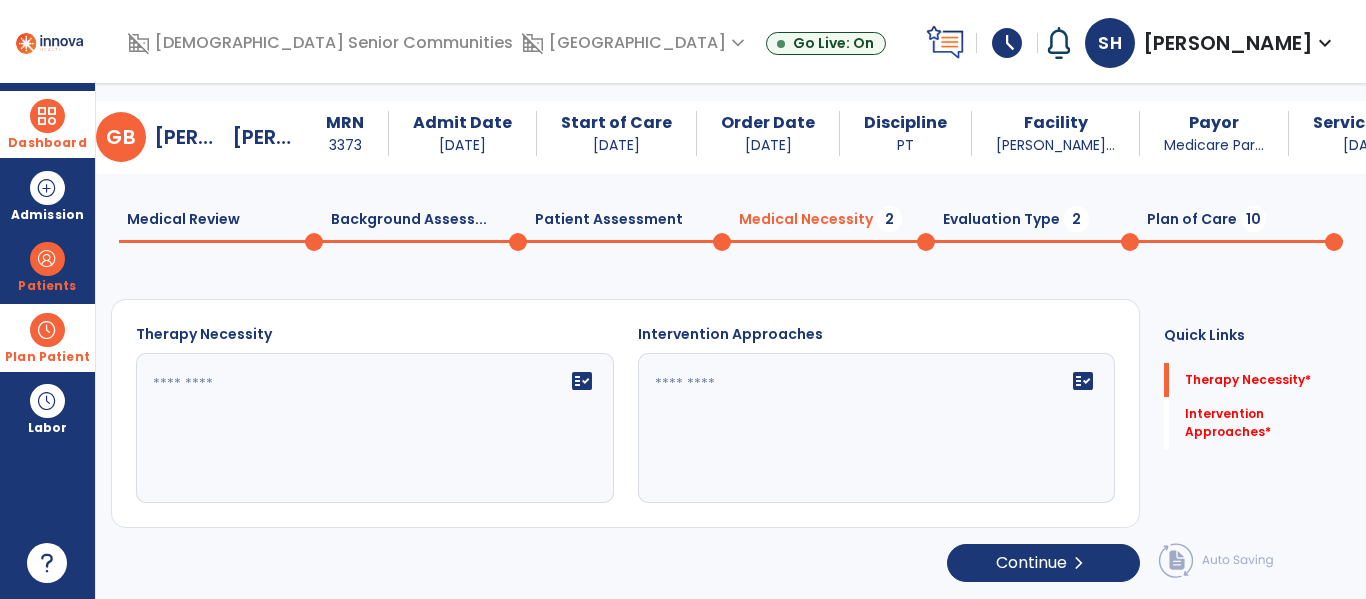 scroll, scrollTop: 29, scrollLeft: 0, axis: vertical 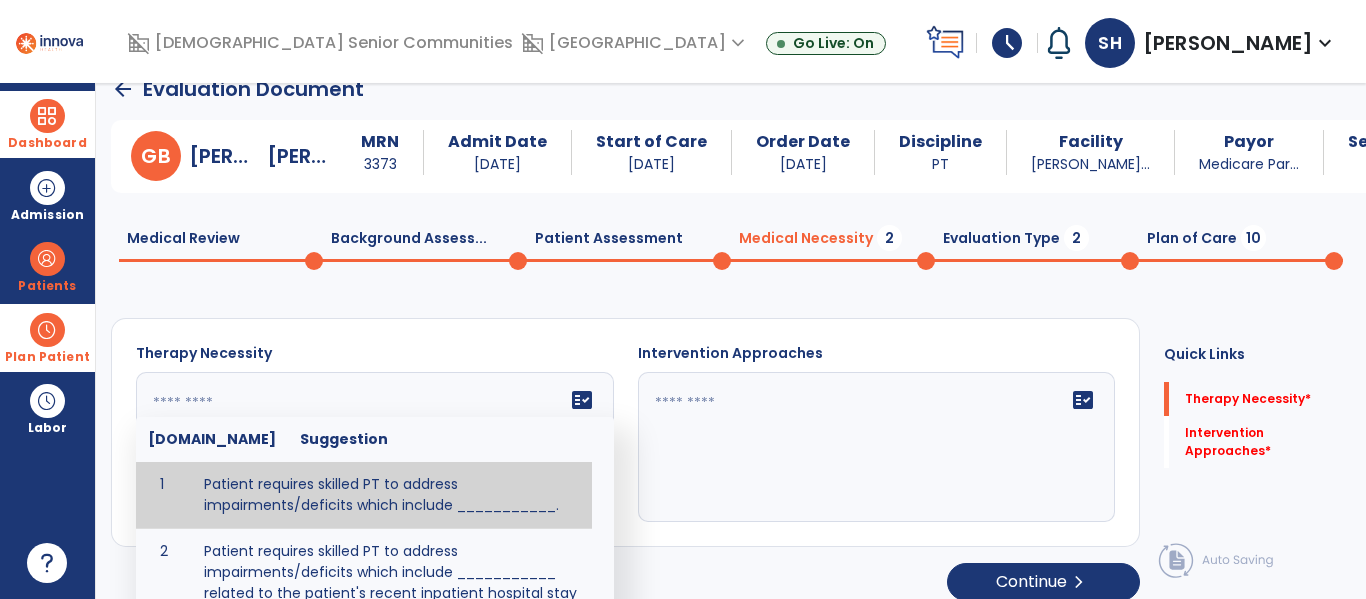 click on "fact_check  Sr.No Suggestion 1 Patient requires skilled PT to address impairments/deficits which include ___________. 2 Patient requires skilled PT to address impairments/deficits which include ___________ related to the patient's recent inpatient hospital stay and diagnosis of _____________." 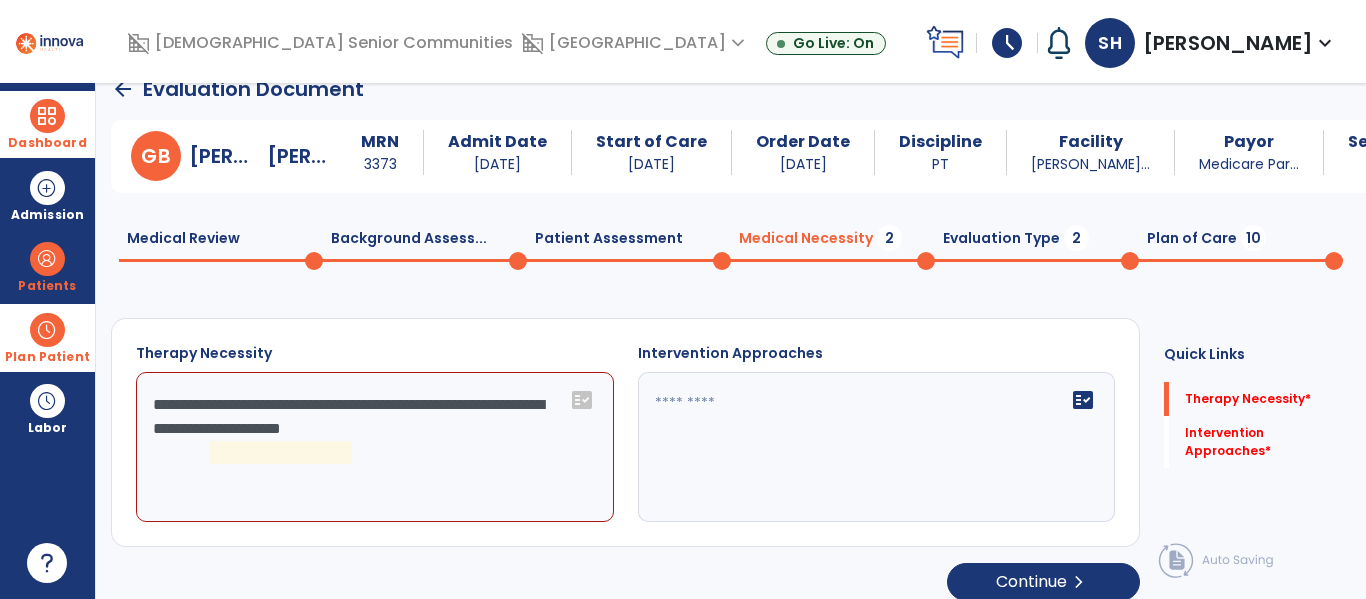 click on "**********" 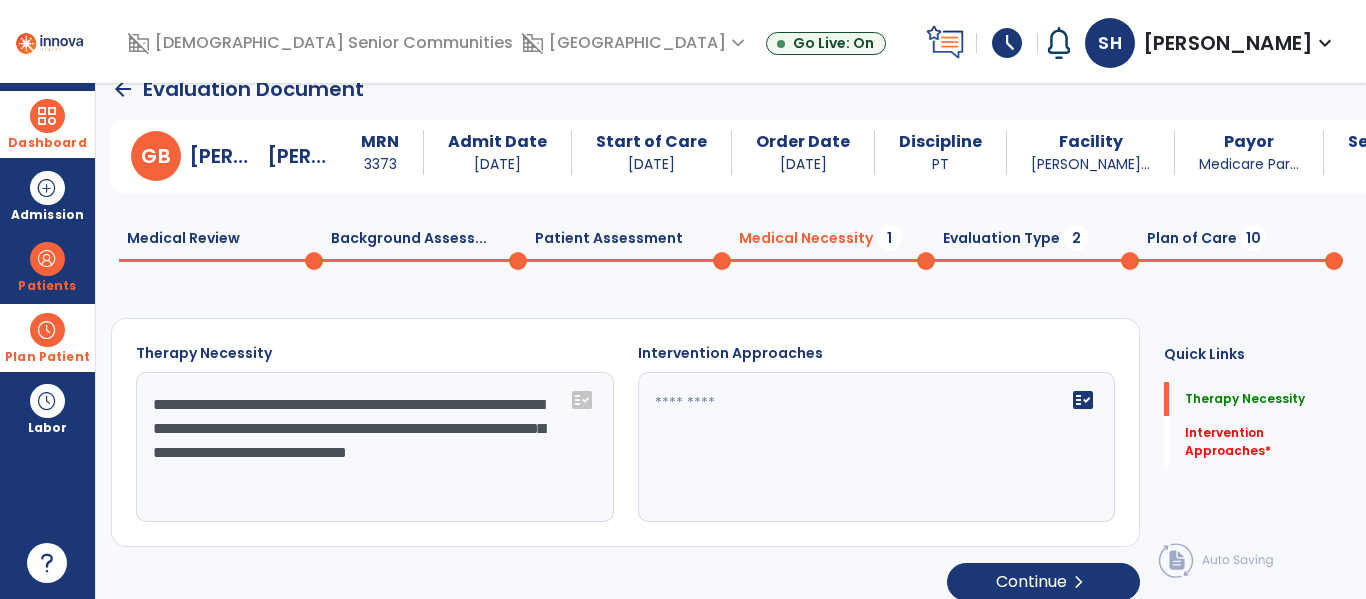 type on "**********" 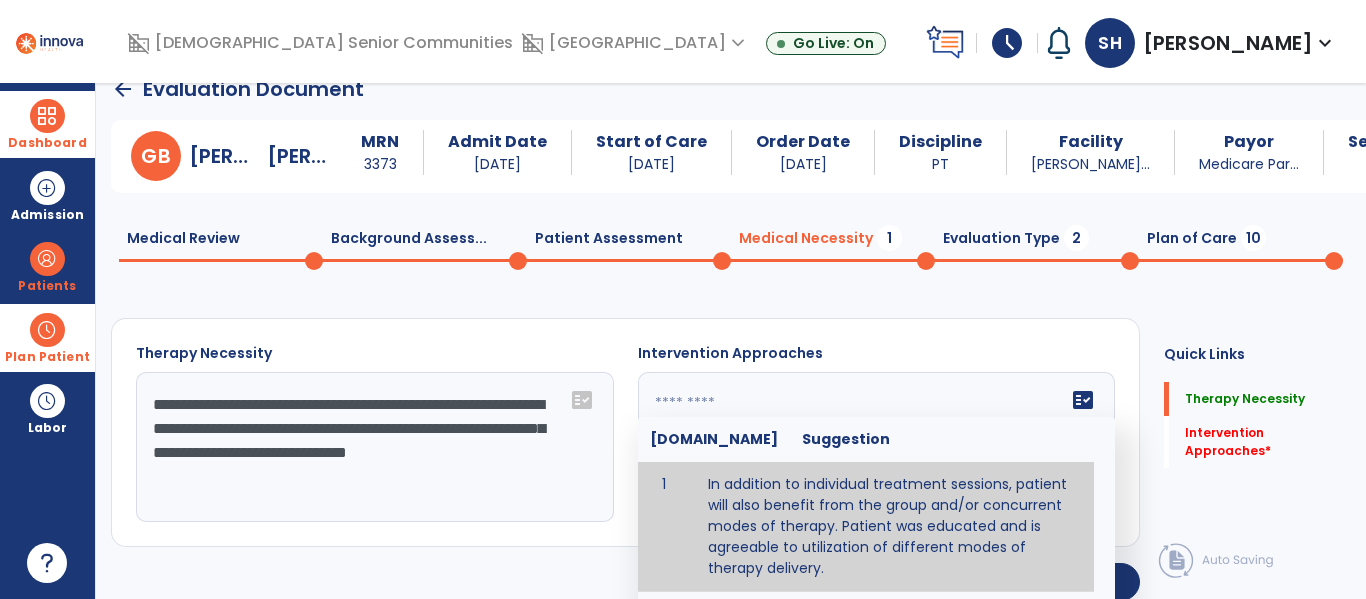 click on "fact_check  Sr.No Suggestion 1 In addition to individual treatment sessions, patient will also benefit from the group and/or concurrent modes of therapy. Patient was educated and is agreeable to utilization of different modes of therapy delivery. 2 Patient will benefit from group therapy because it allows for modeling (a form of learning in which individuals learn by imitating the actions of others and it reduces social isolation and enhances coping mechanisms. 3 Patient will benefit from group therapy to: Create a network that promotes growth and learning by enabling patients to receive and give support and to share experiences from different points of view. 4 Patient will benefit from group/concurrent therapy because it is supported by evidence to promote increased patient engagement and sustainable outcomes. 5 Patient will benefit from group/concurrent therapy to: Promote independence and minimize dependence." 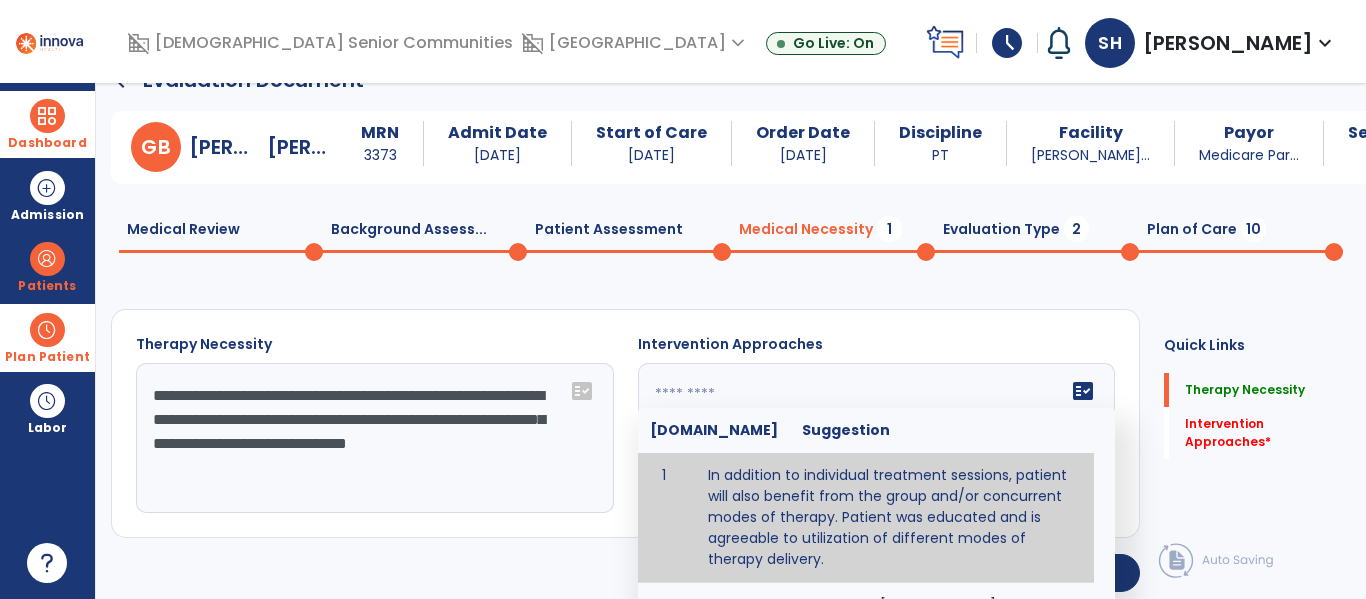 scroll, scrollTop: 39, scrollLeft: 0, axis: vertical 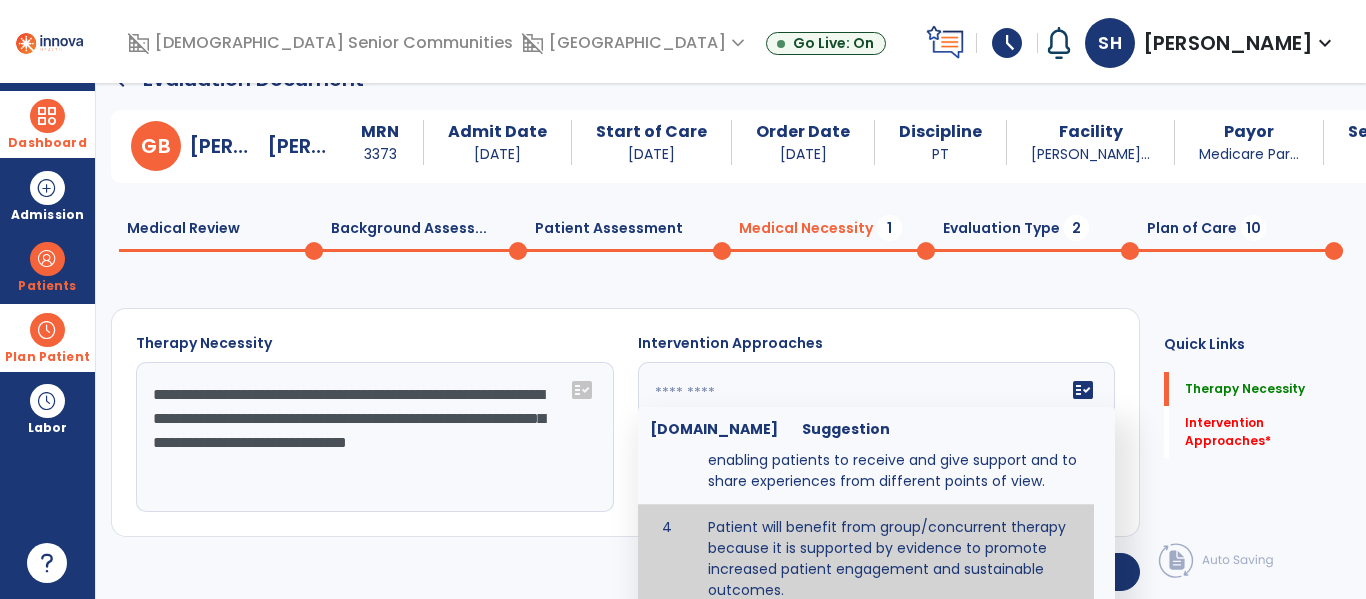 type on "**********" 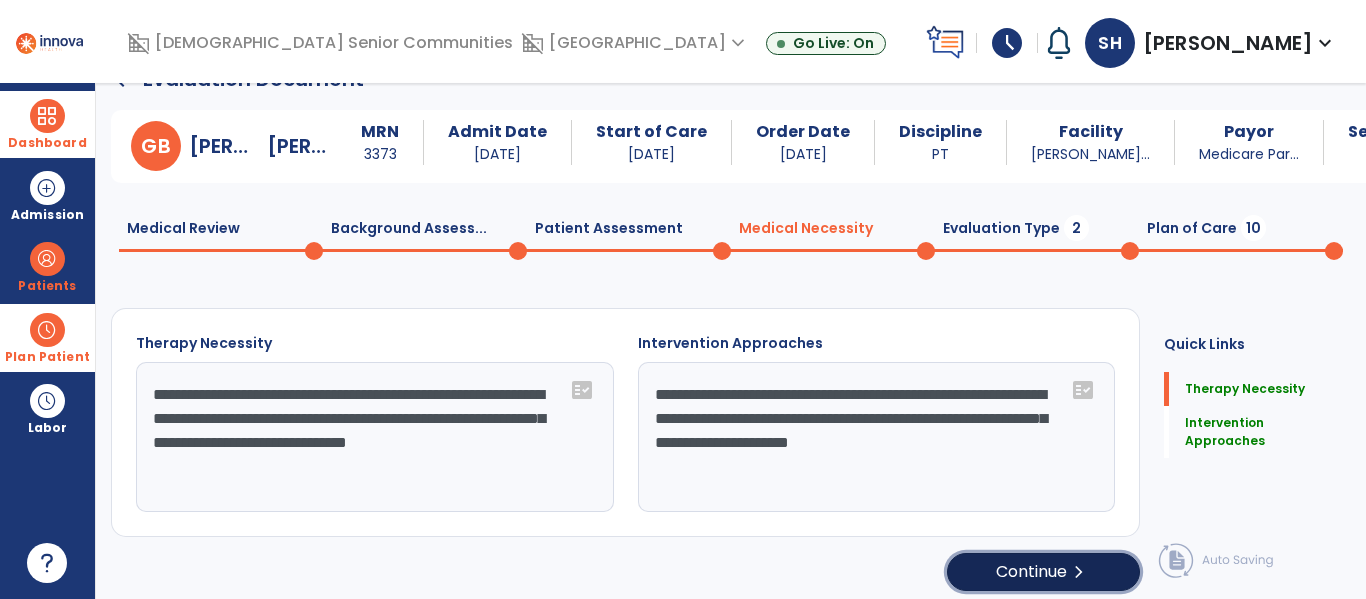 click on "Continue  chevron_right" 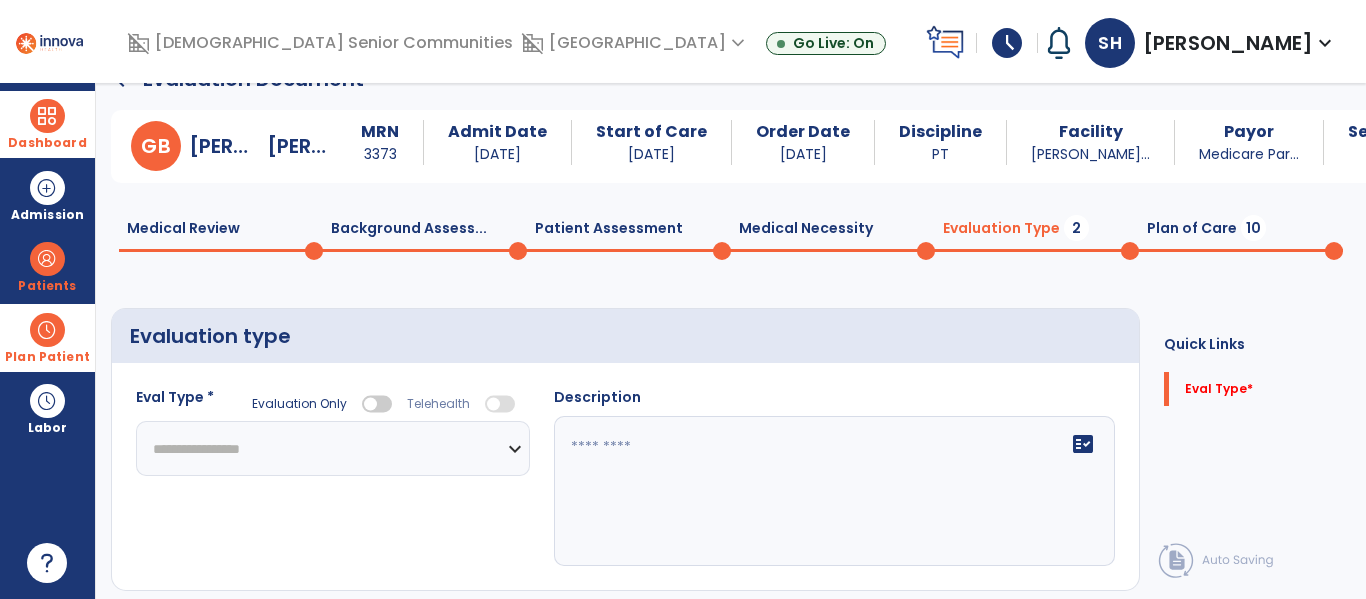 click on "**********" 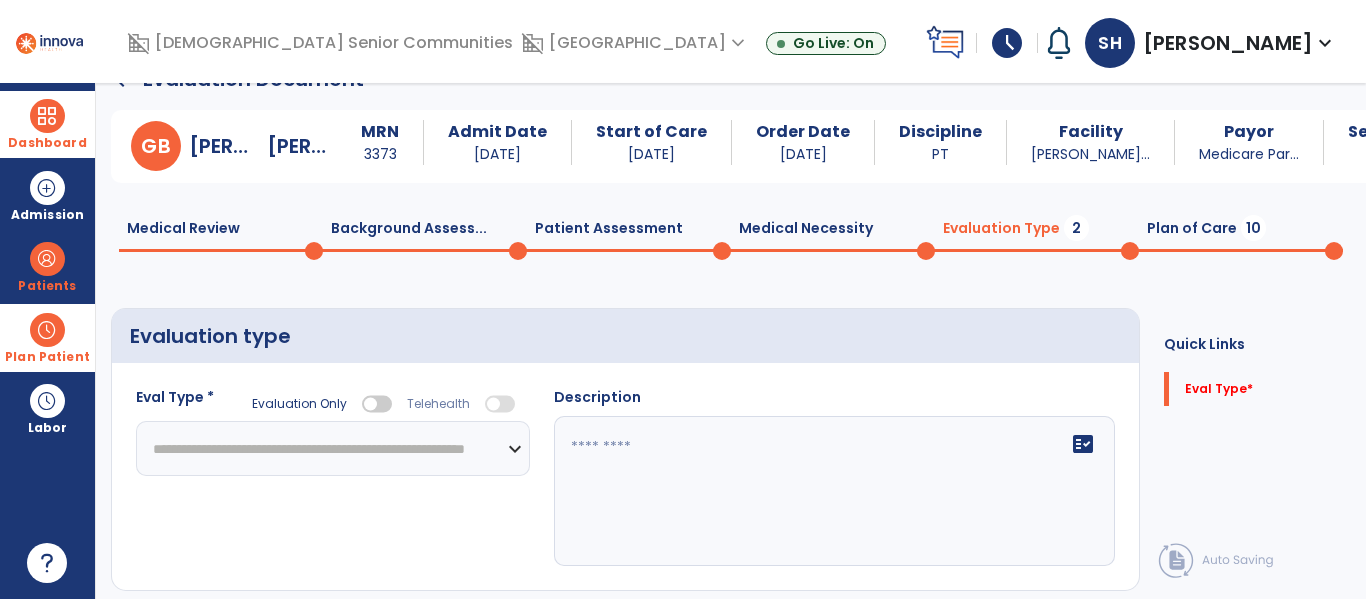 click on "**********" 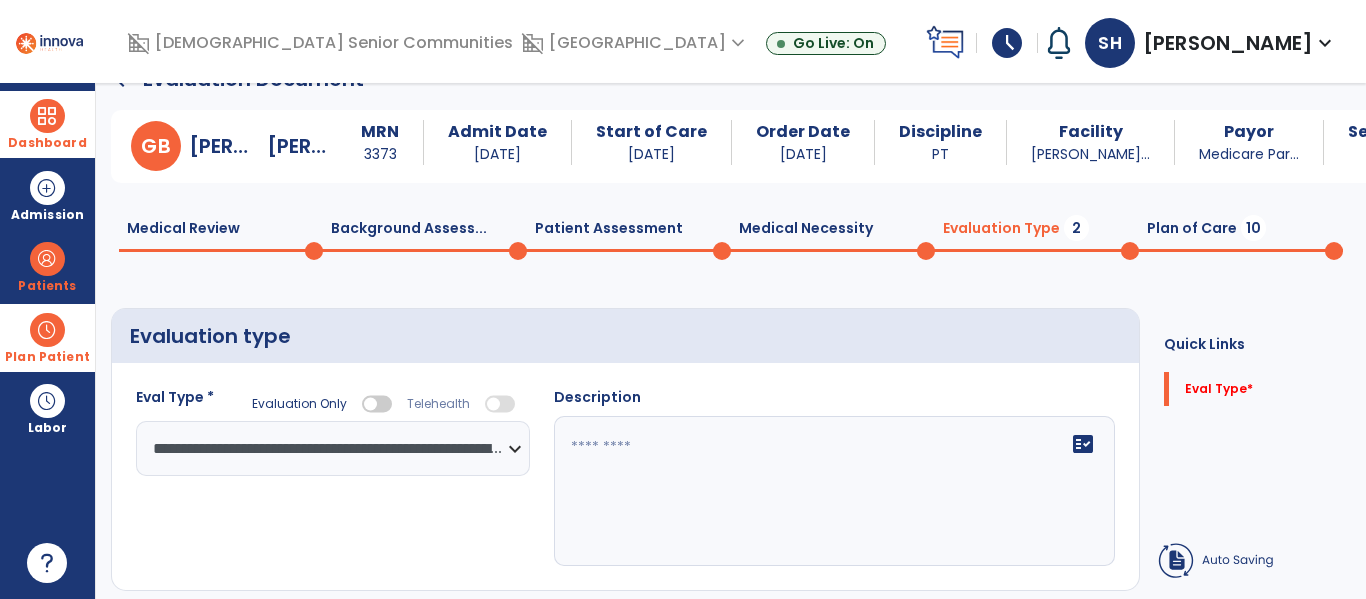 click on "fact_check" 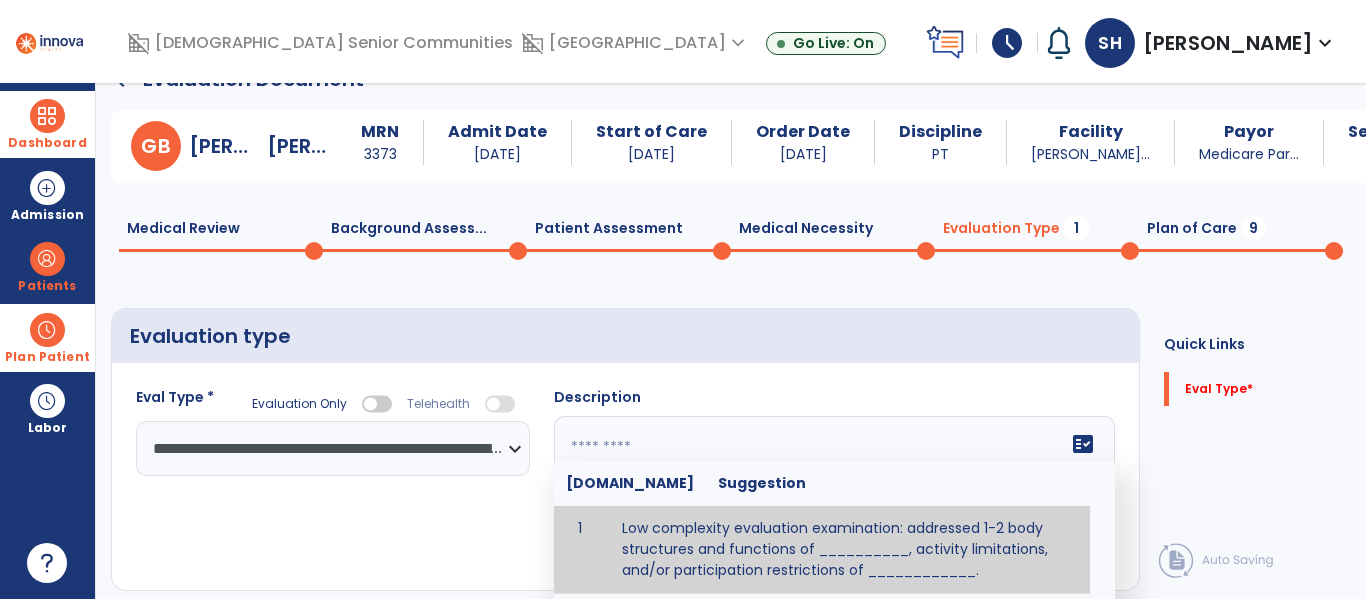 click 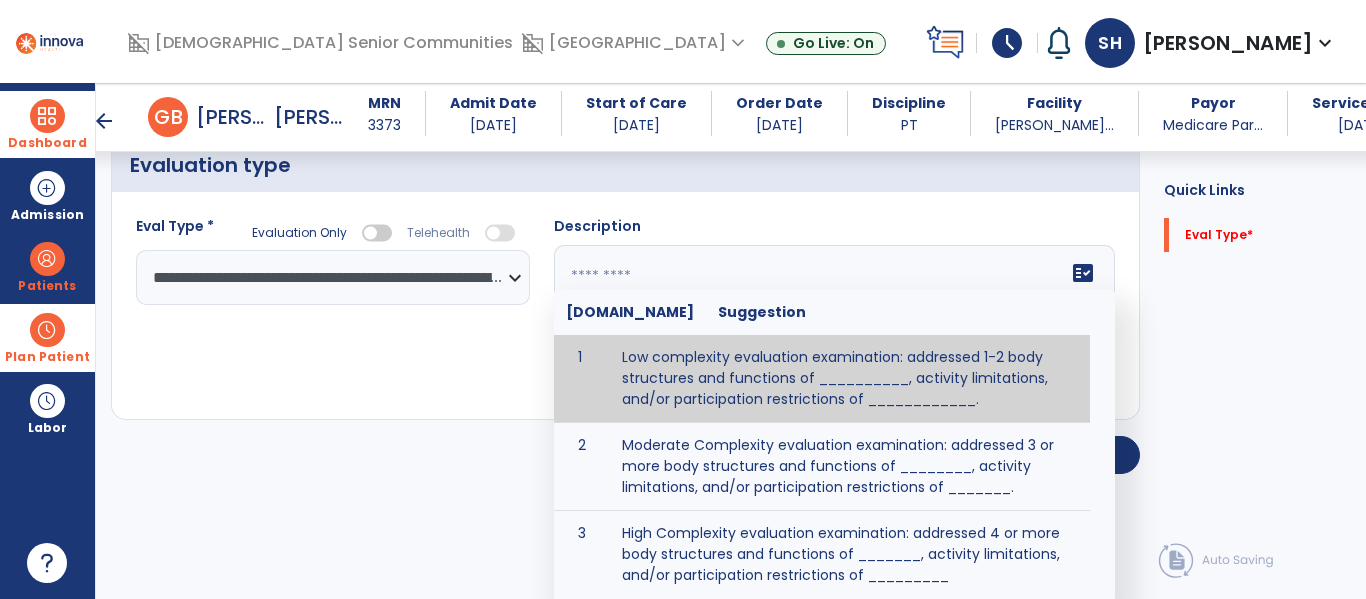 scroll, scrollTop: 193, scrollLeft: 0, axis: vertical 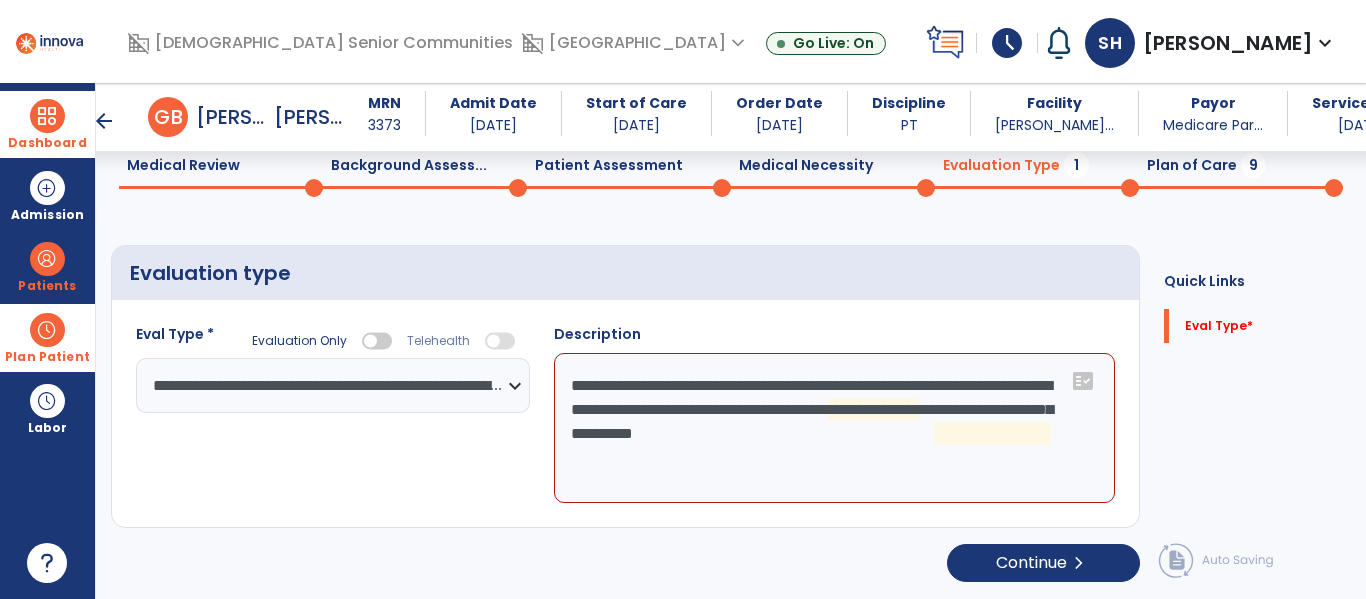 click on "**********" 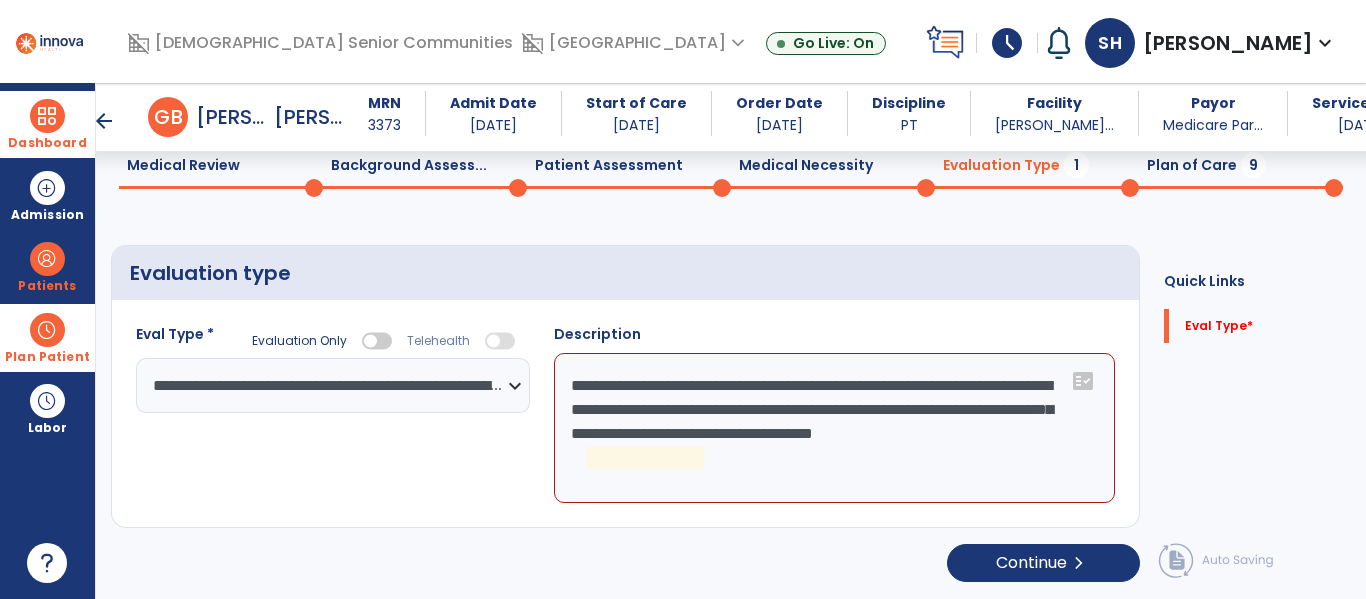 click on "**********" 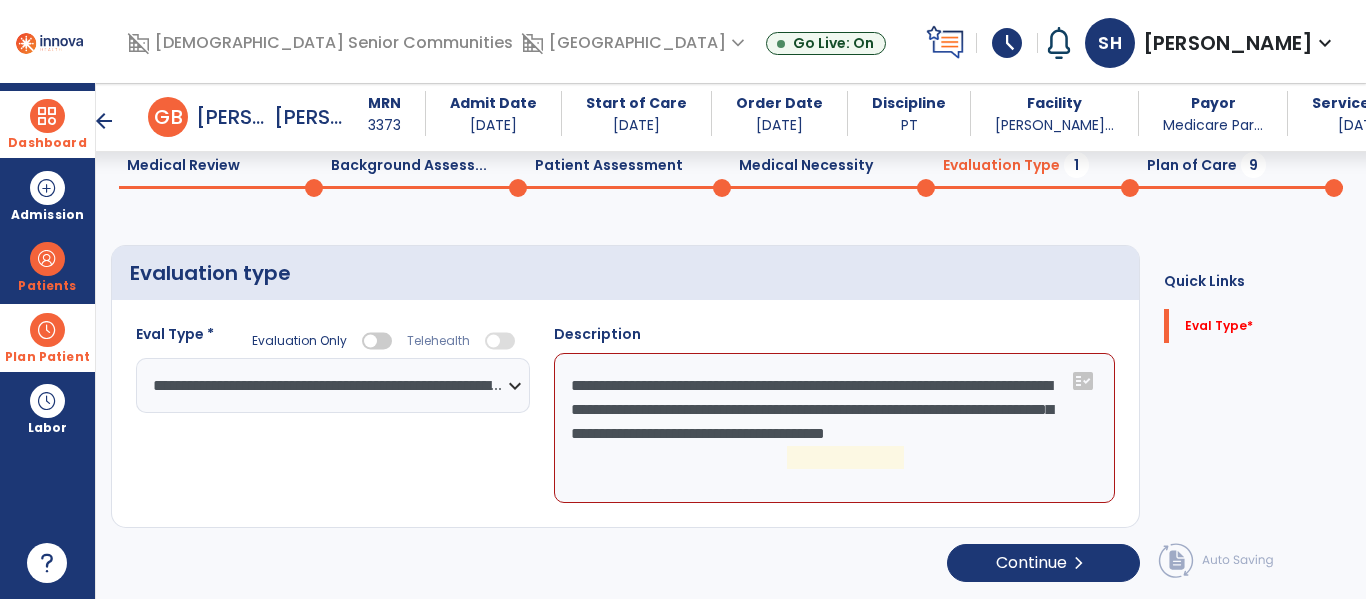 click on "**********" 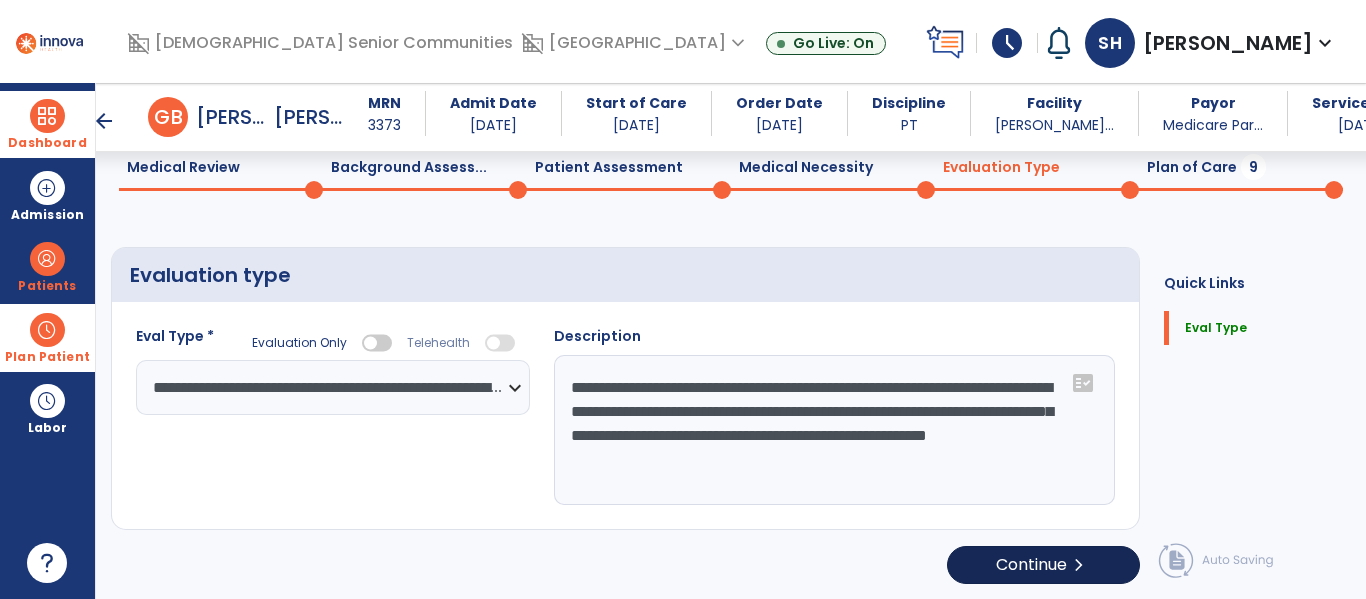 scroll, scrollTop: 83, scrollLeft: 0, axis: vertical 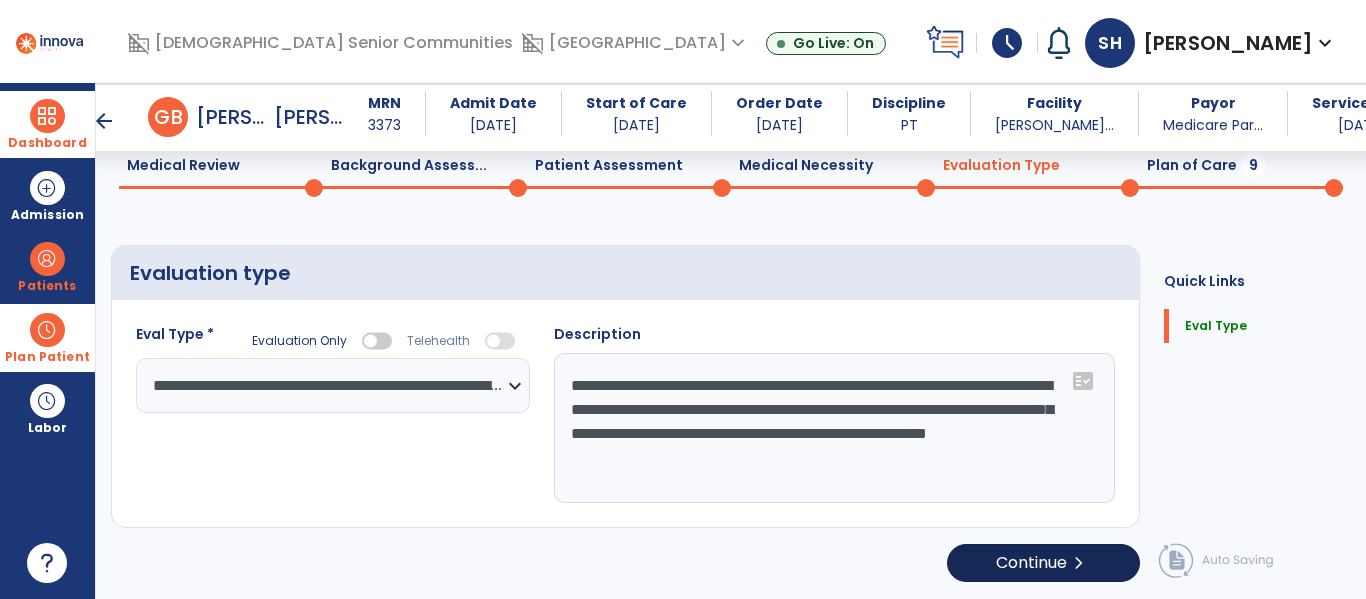 type on "**********" 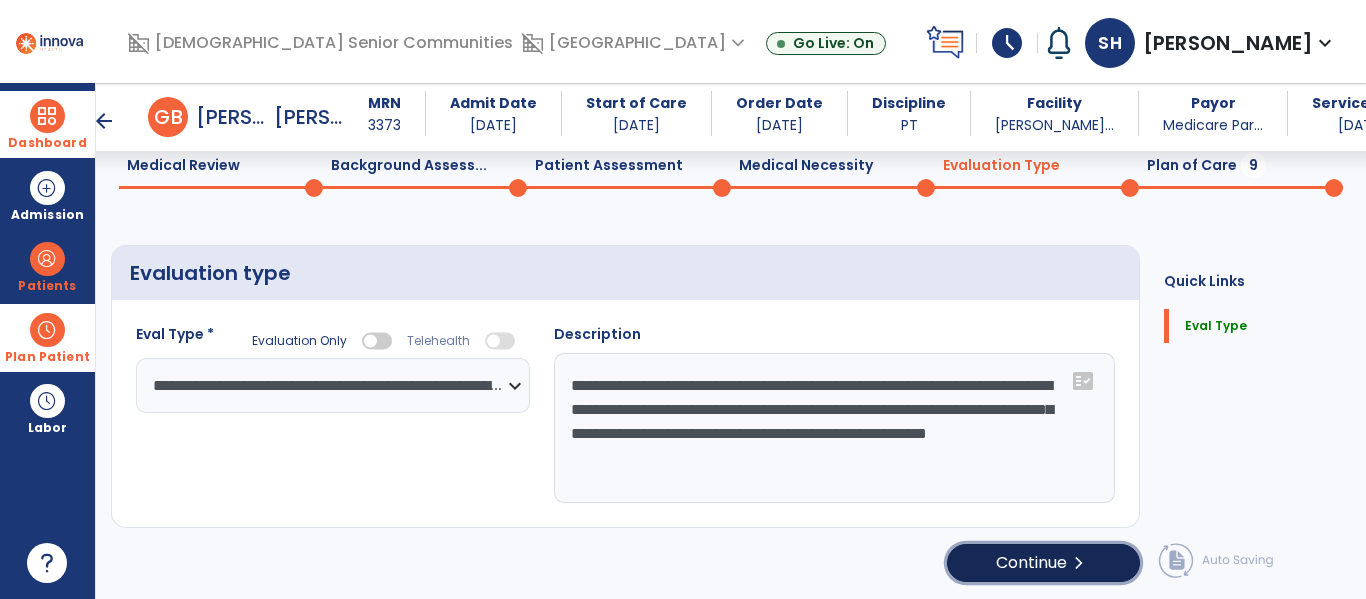 click on "Continue  chevron_right" 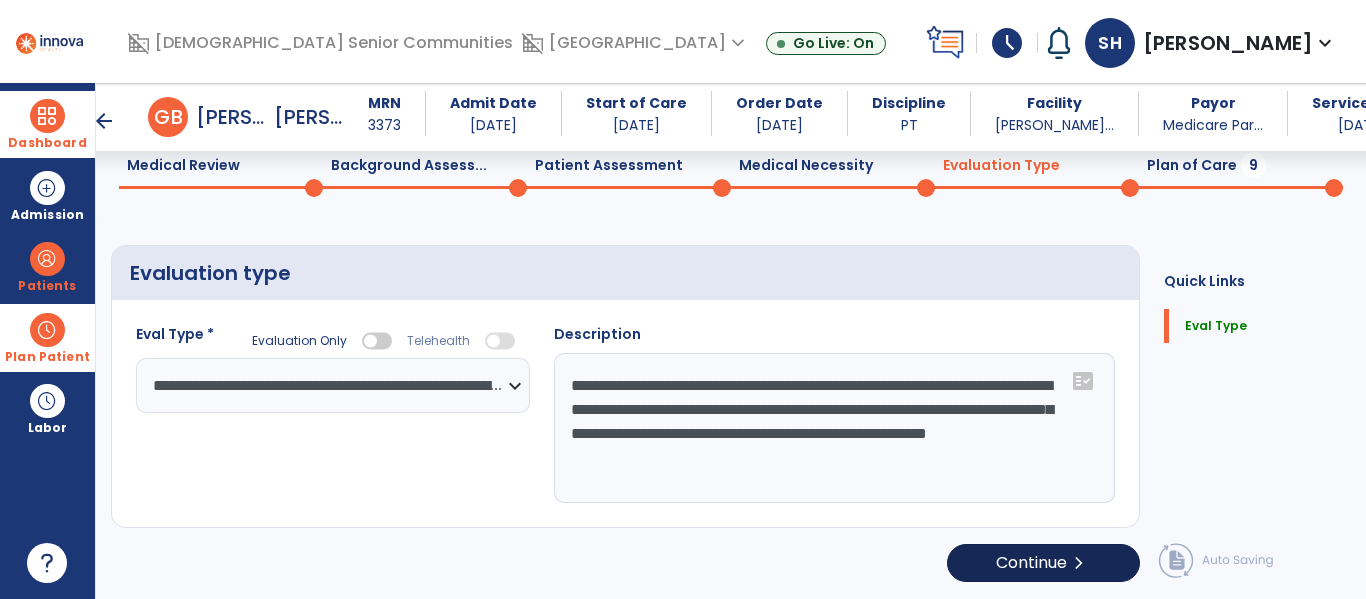 select on "*****" 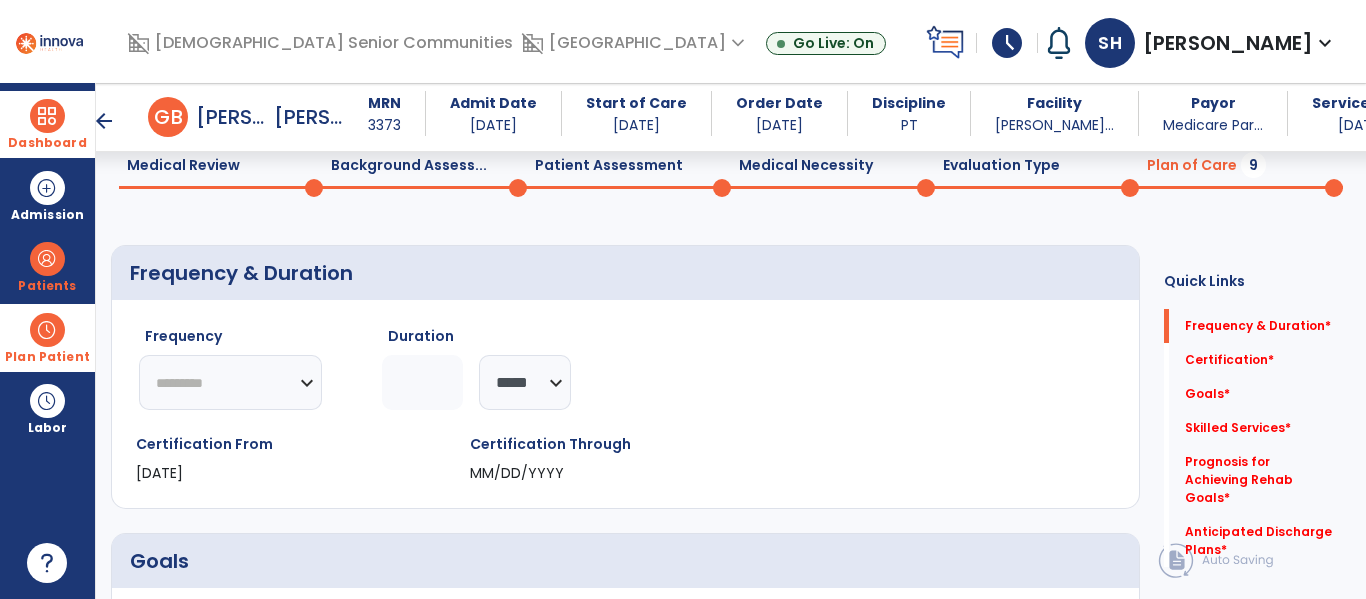 click on "********* ** ** ** ** ** ** **" 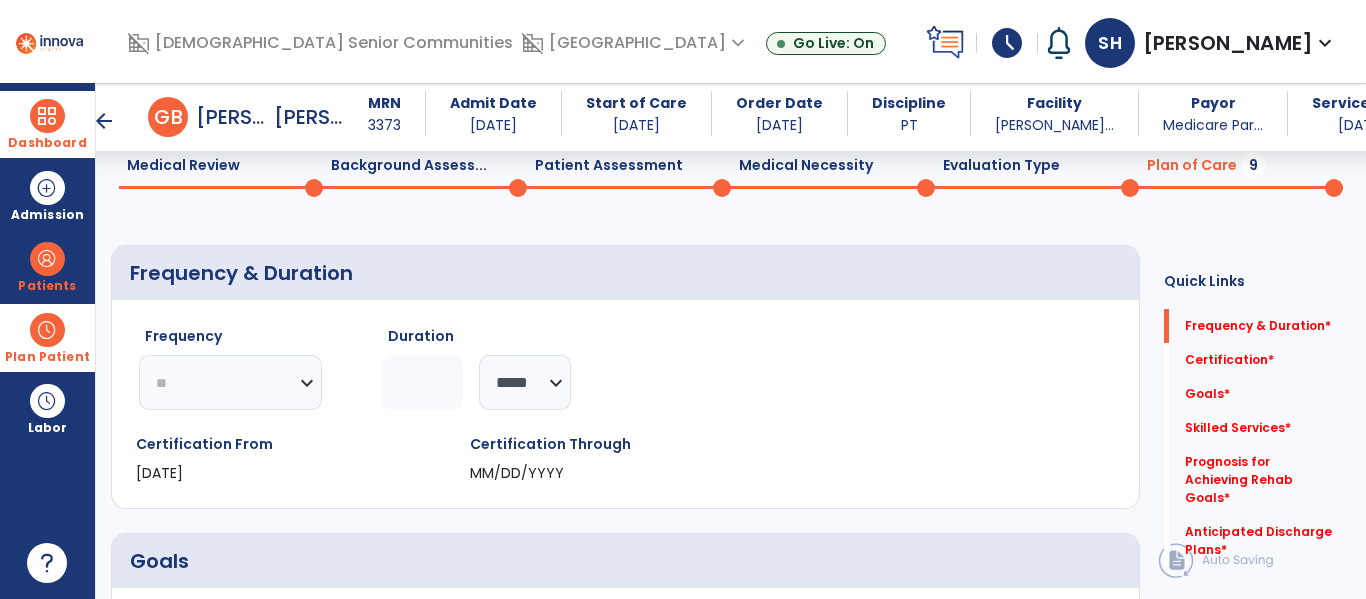click on "********* ** ** ** ** ** ** **" 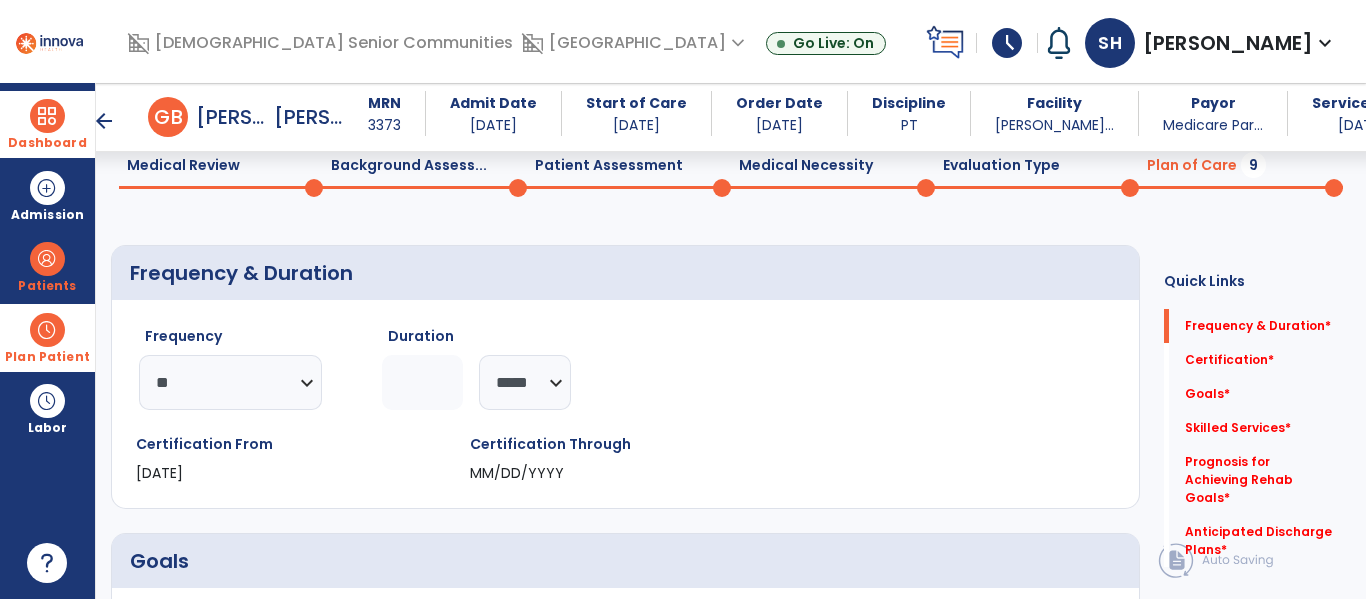 click 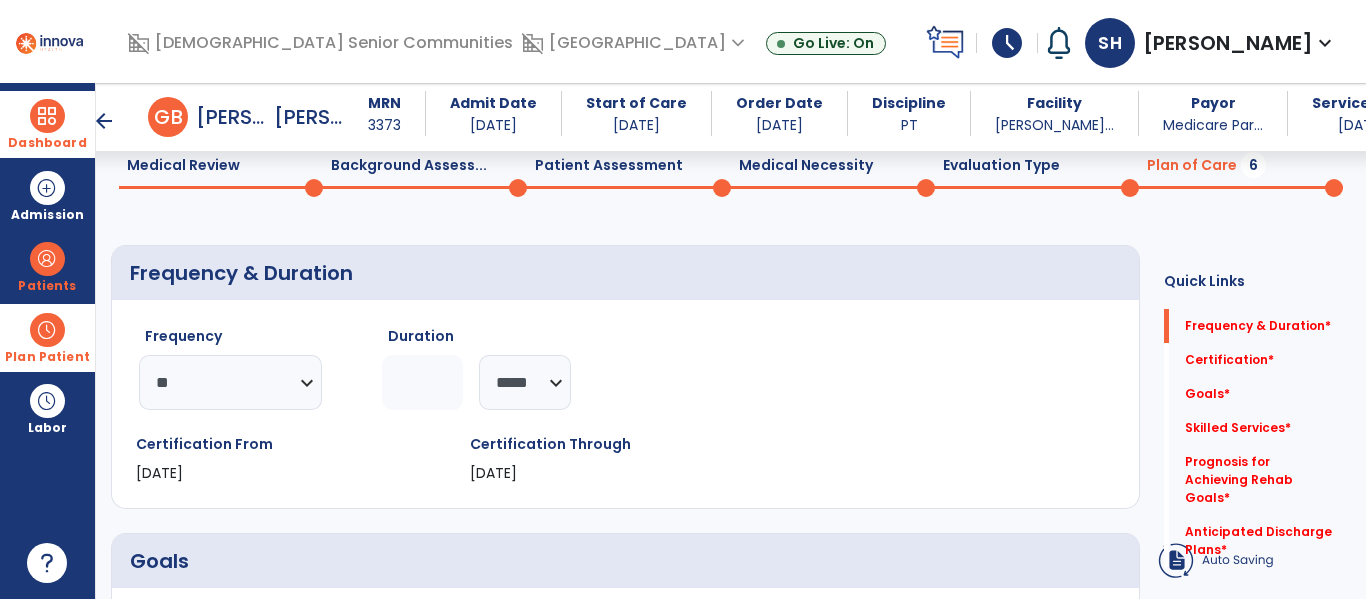 type on "*" 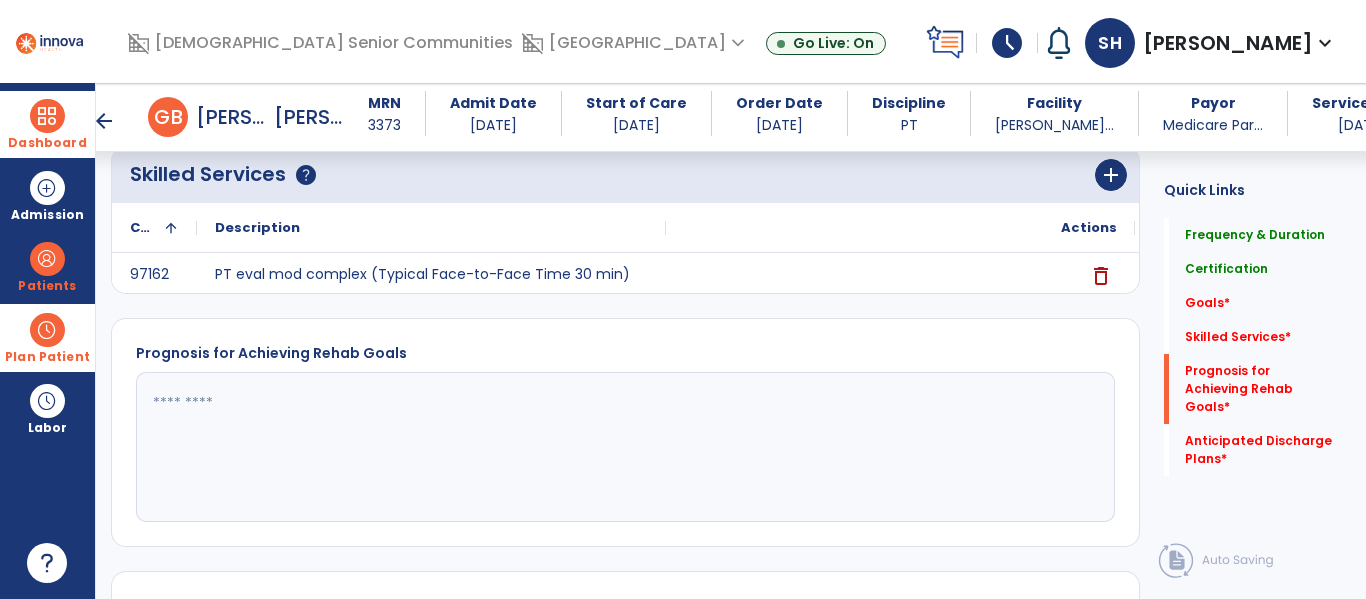scroll, scrollTop: 657, scrollLeft: 0, axis: vertical 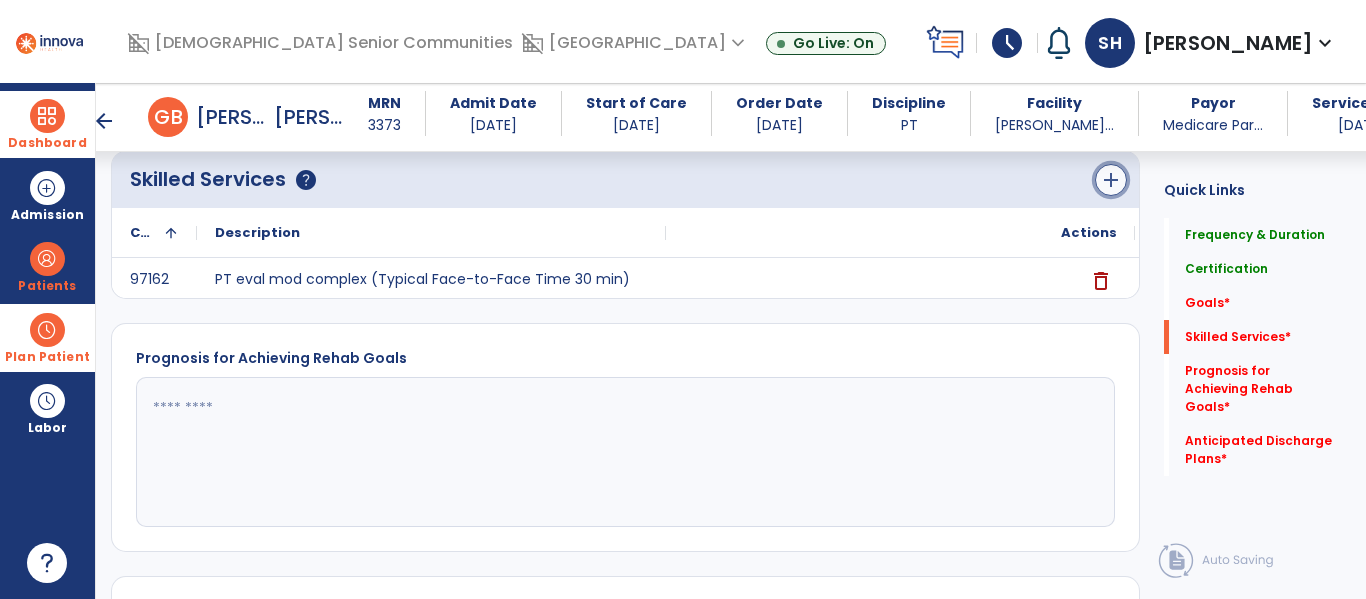click on "add" 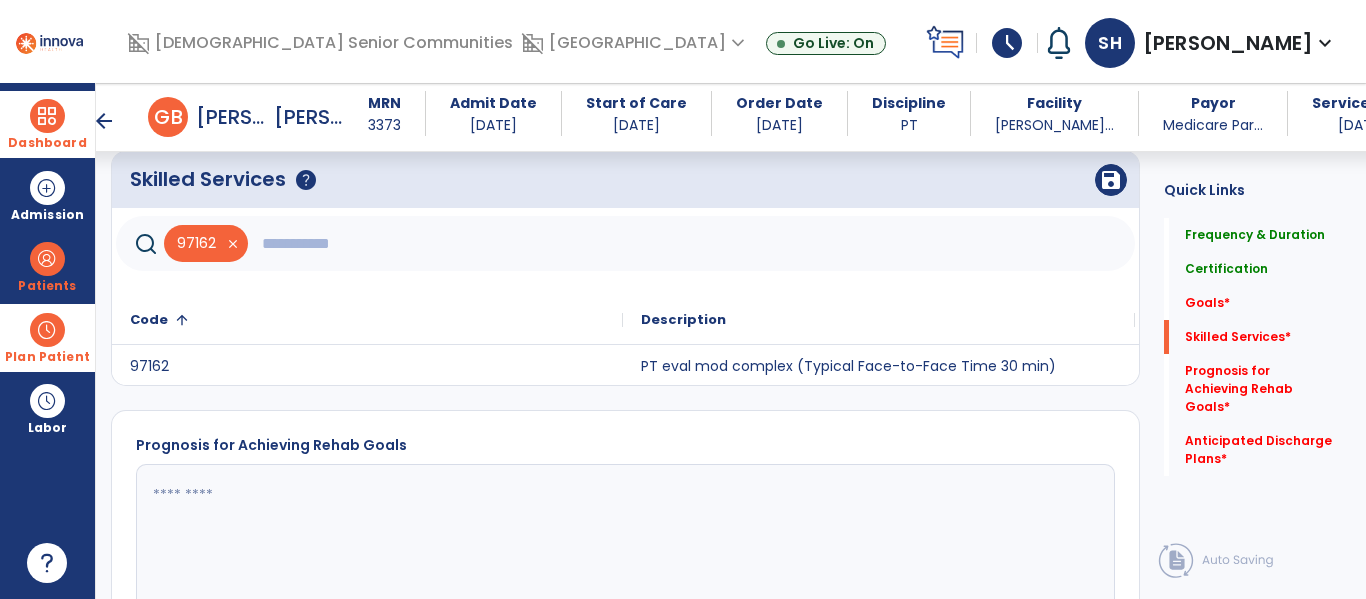 click 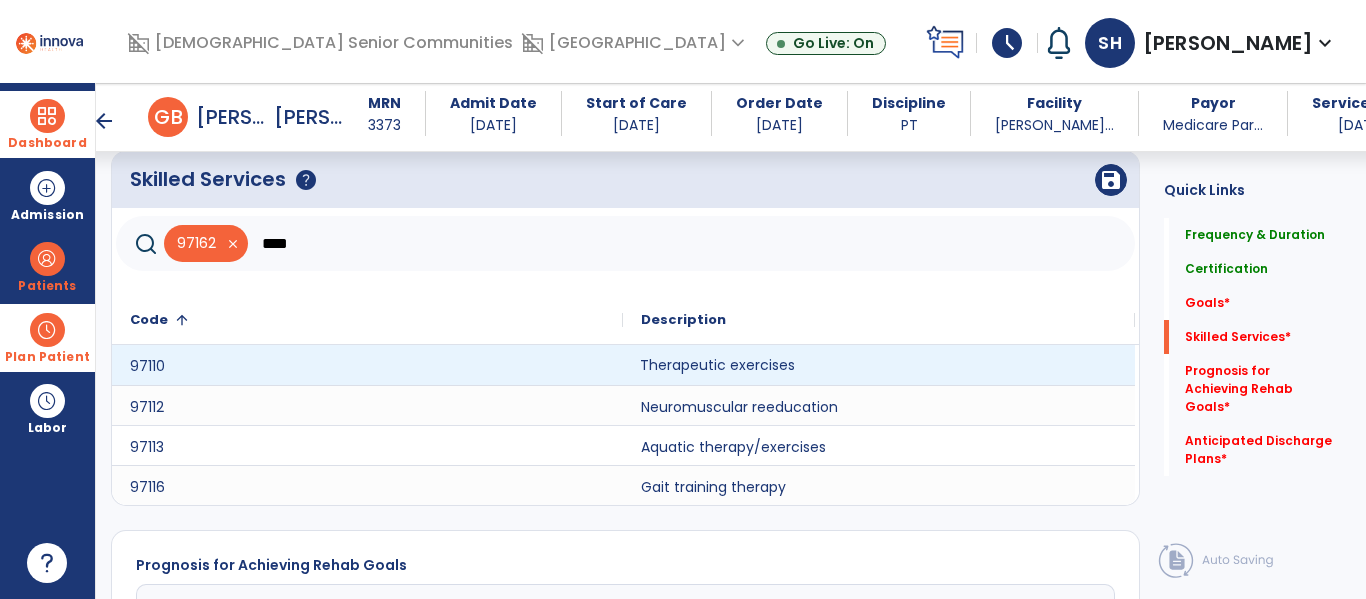 click on "Therapeutic exercises" 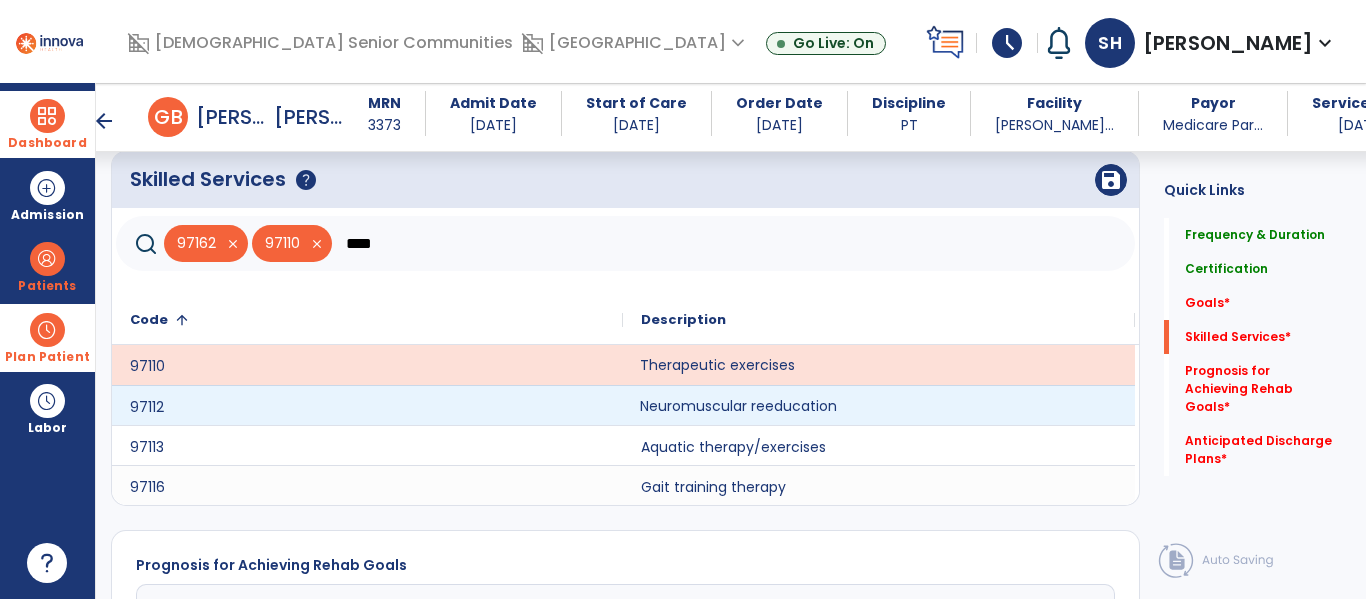 click on "Neuromuscular reeducation" 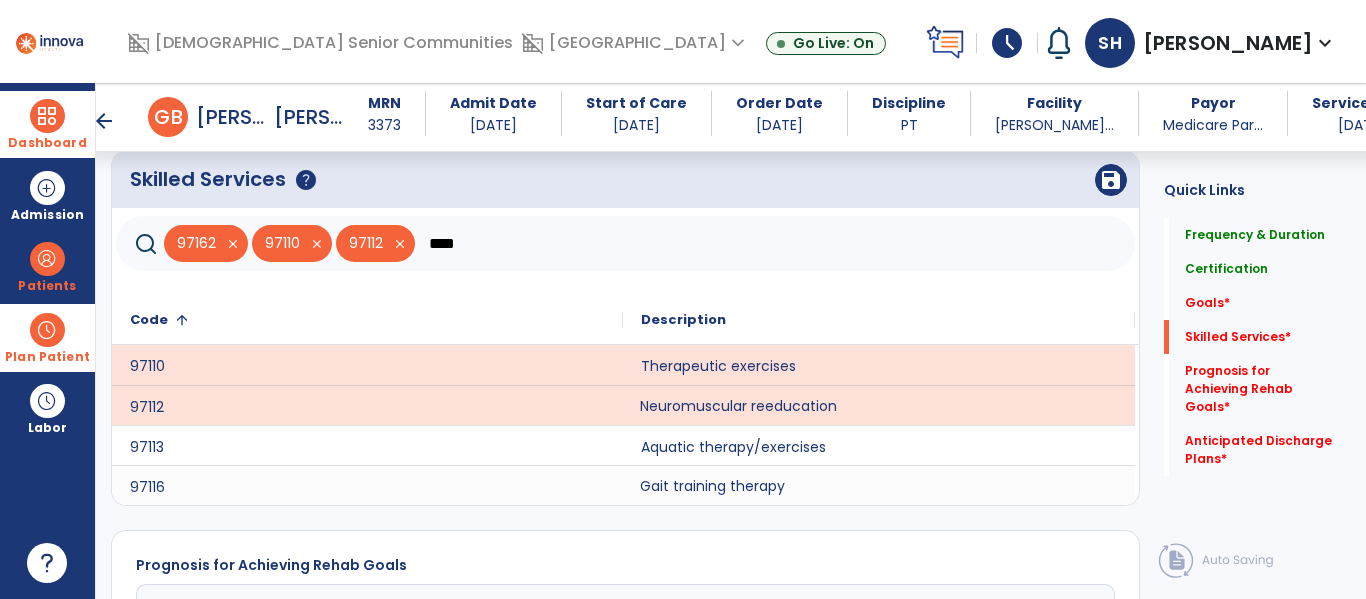 click on "Gait training therapy" 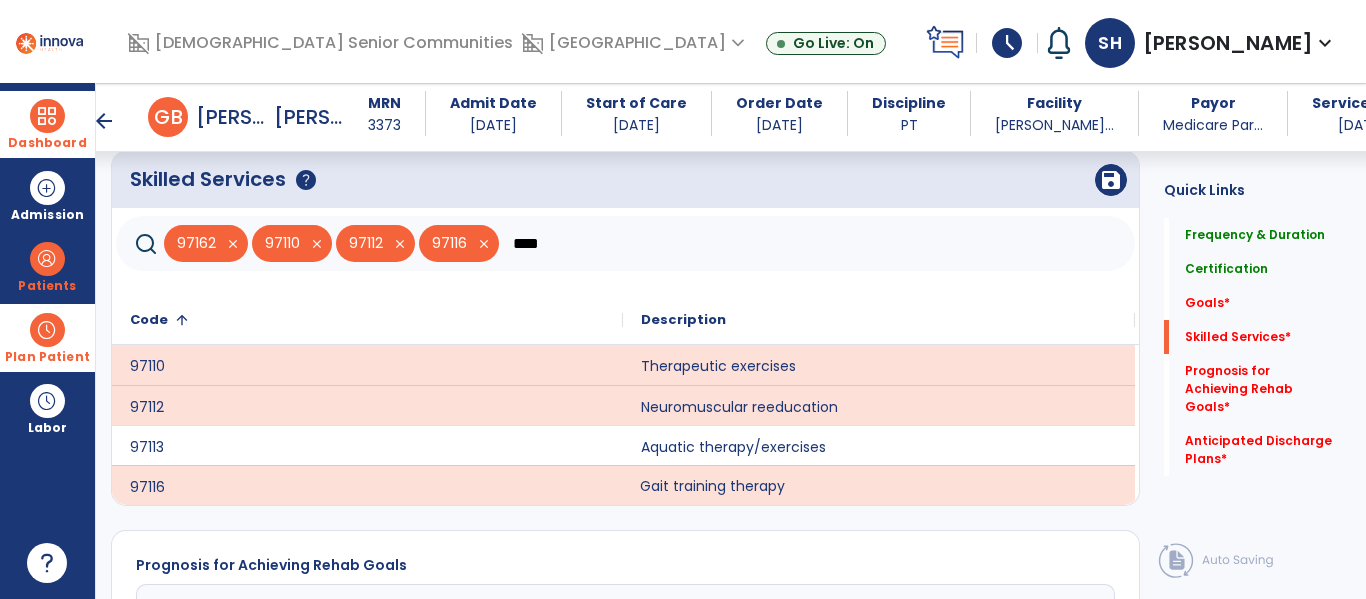 drag, startPoint x: 557, startPoint y: 242, endPoint x: 534, endPoint y: 263, distance: 31.144823 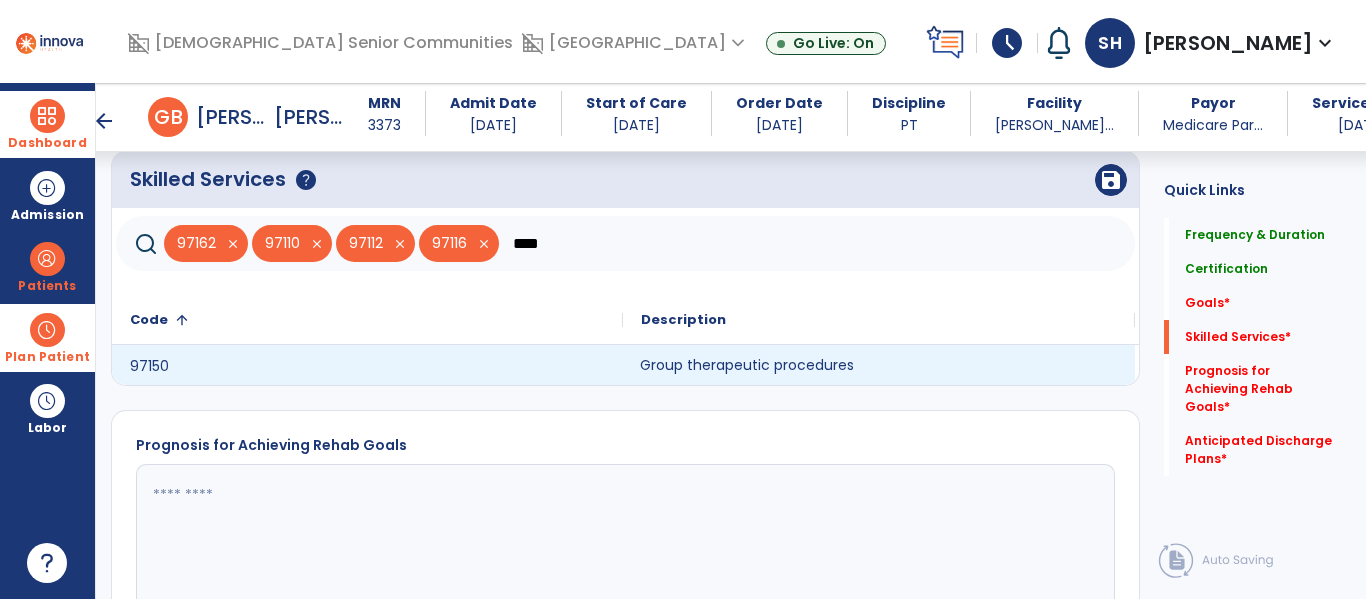 drag, startPoint x: 705, startPoint y: 360, endPoint x: 673, endPoint y: 304, distance: 64.49806 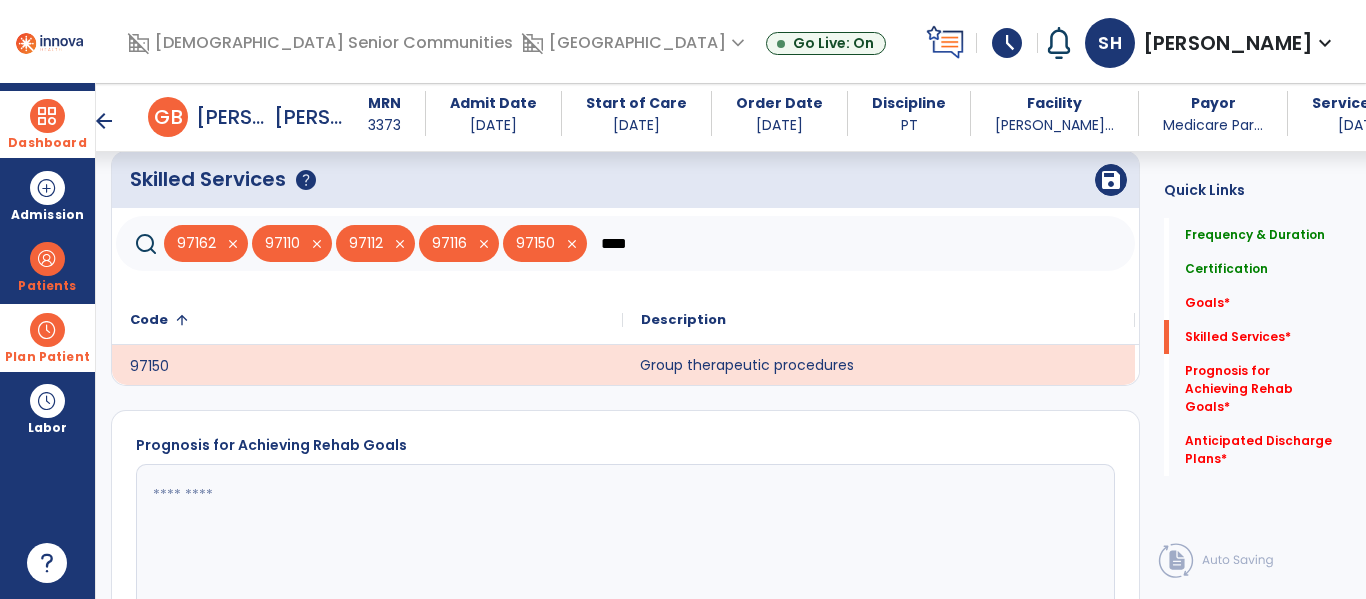 drag, startPoint x: 652, startPoint y: 245, endPoint x: 620, endPoint y: 270, distance: 40.60788 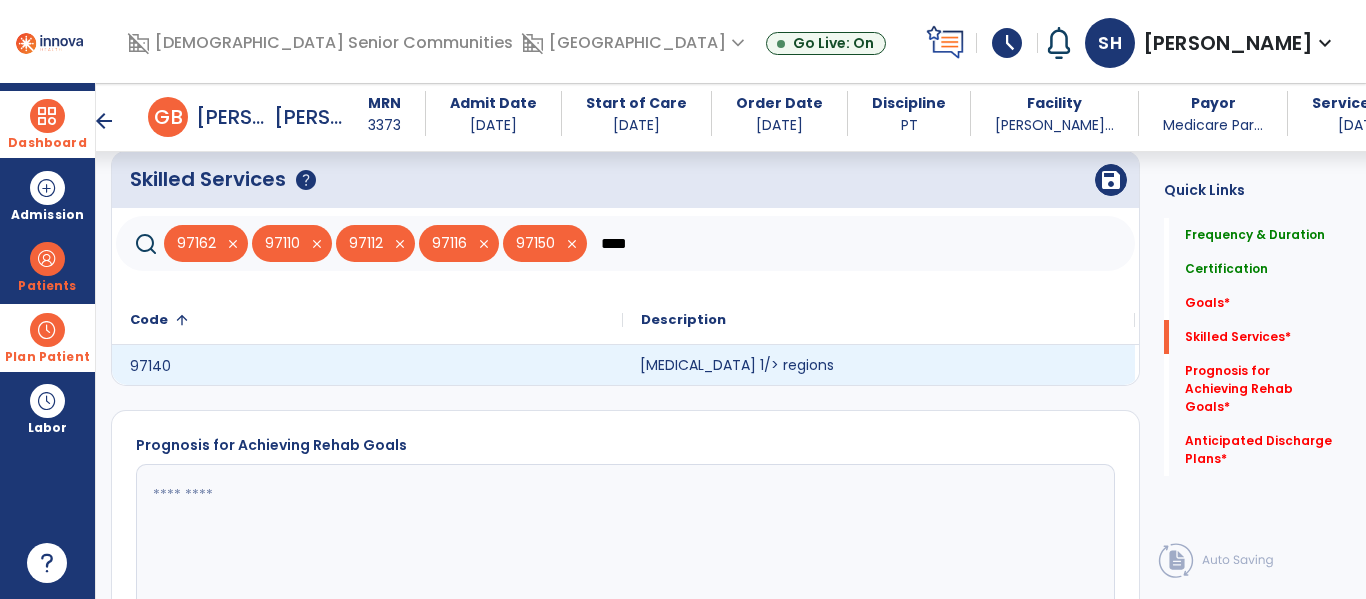 click on "Manual therapy 1/> regions" 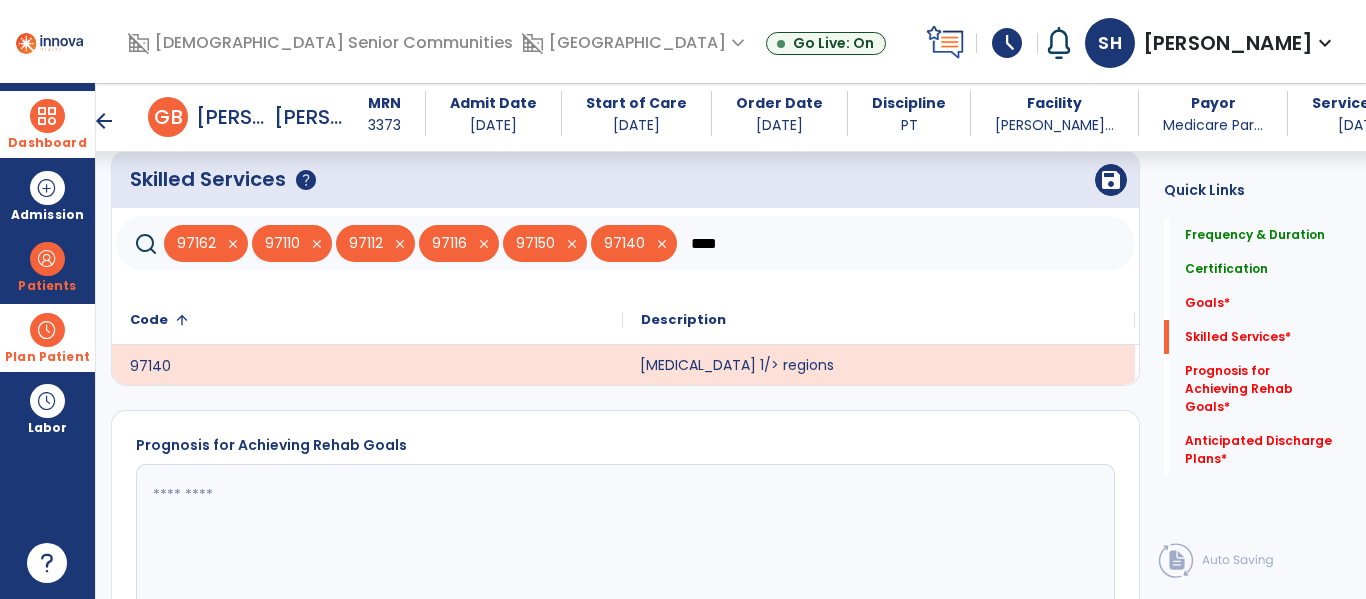 drag, startPoint x: 727, startPoint y: 245, endPoint x: 704, endPoint y: 268, distance: 32.526913 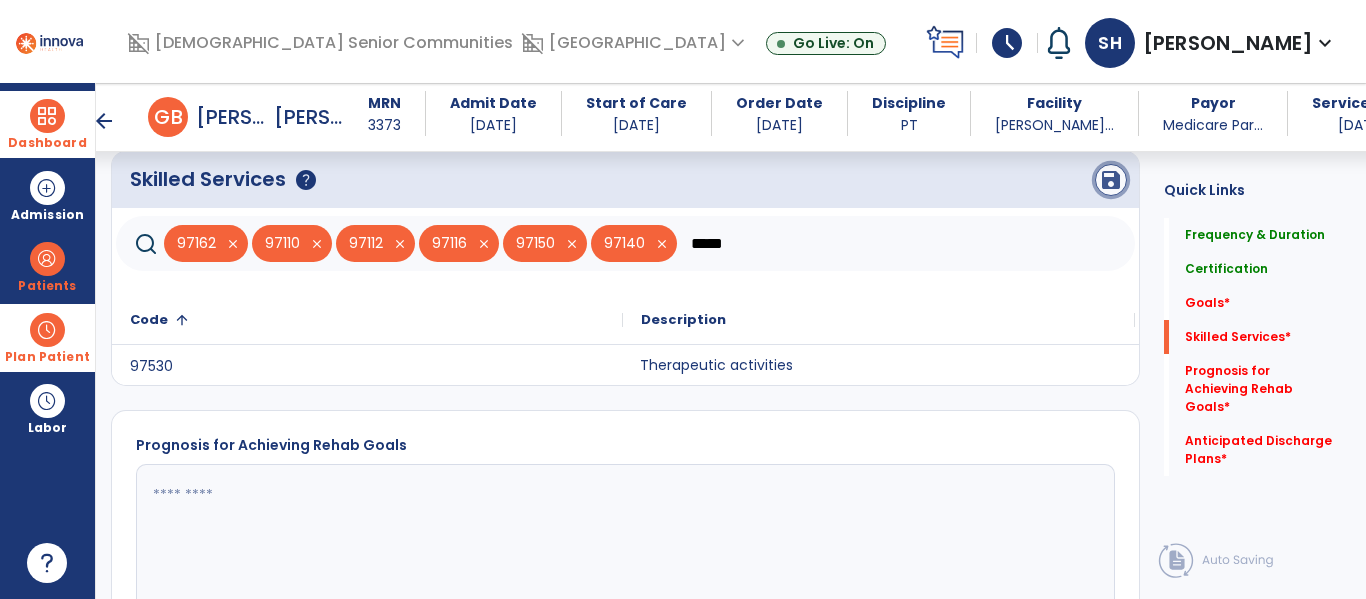 click on "save" 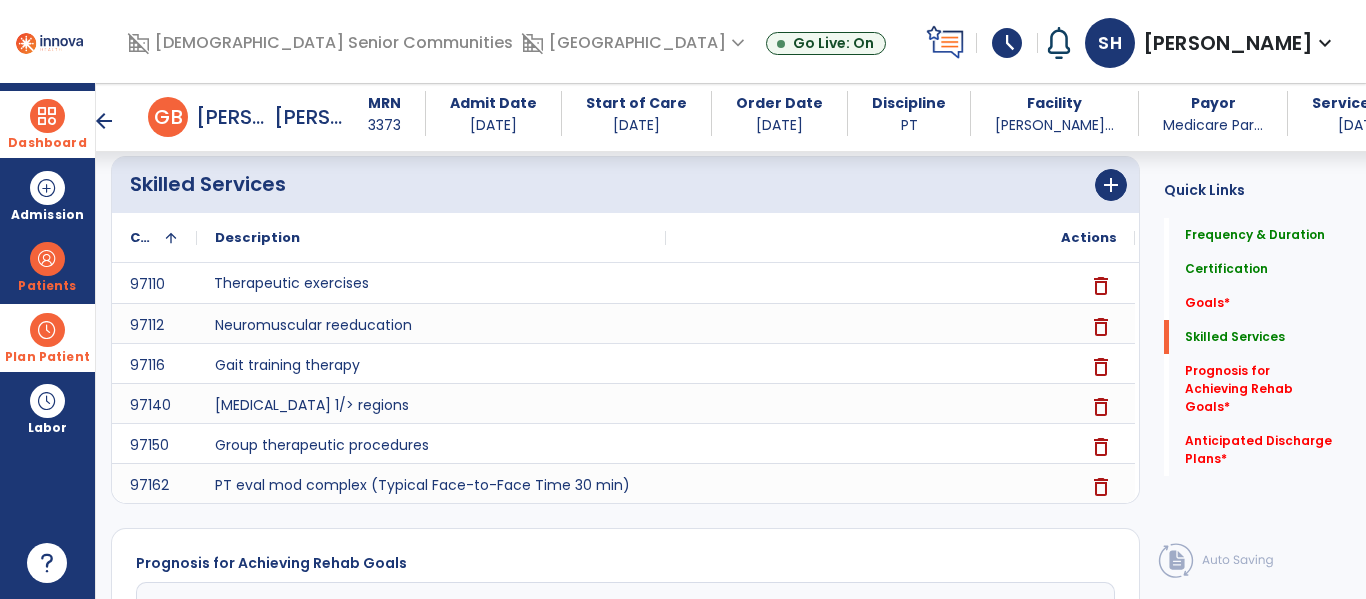 scroll, scrollTop: 626, scrollLeft: 0, axis: vertical 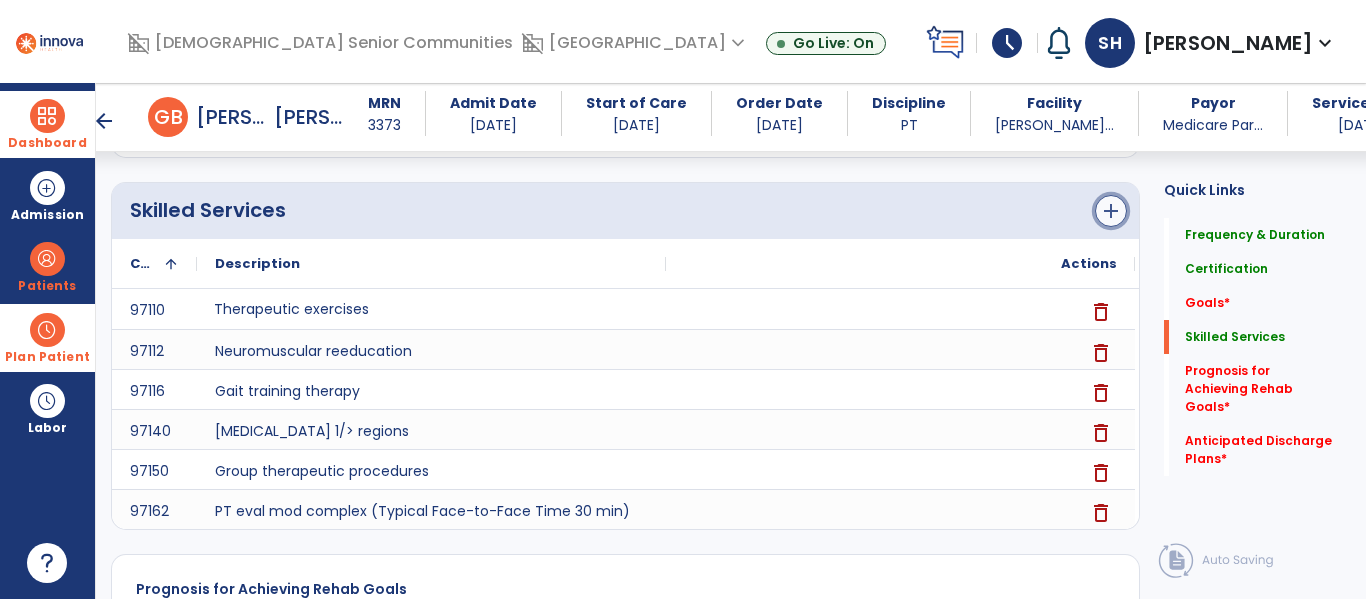 click on "add" 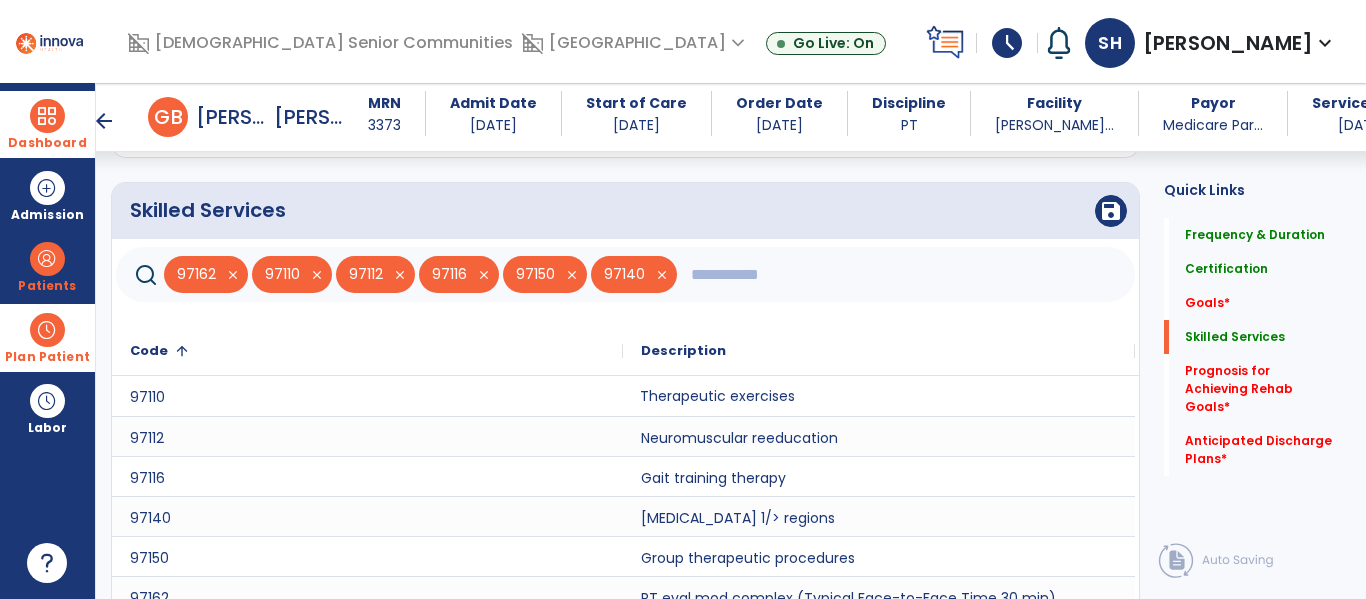 click 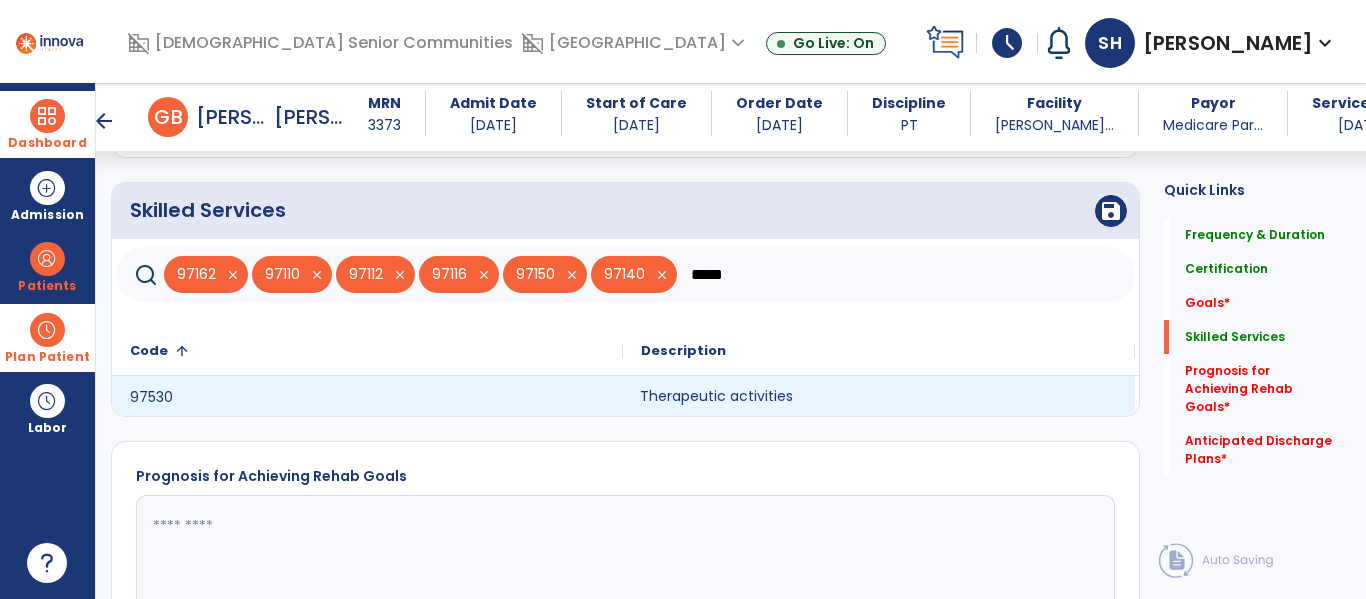 type on "*****" 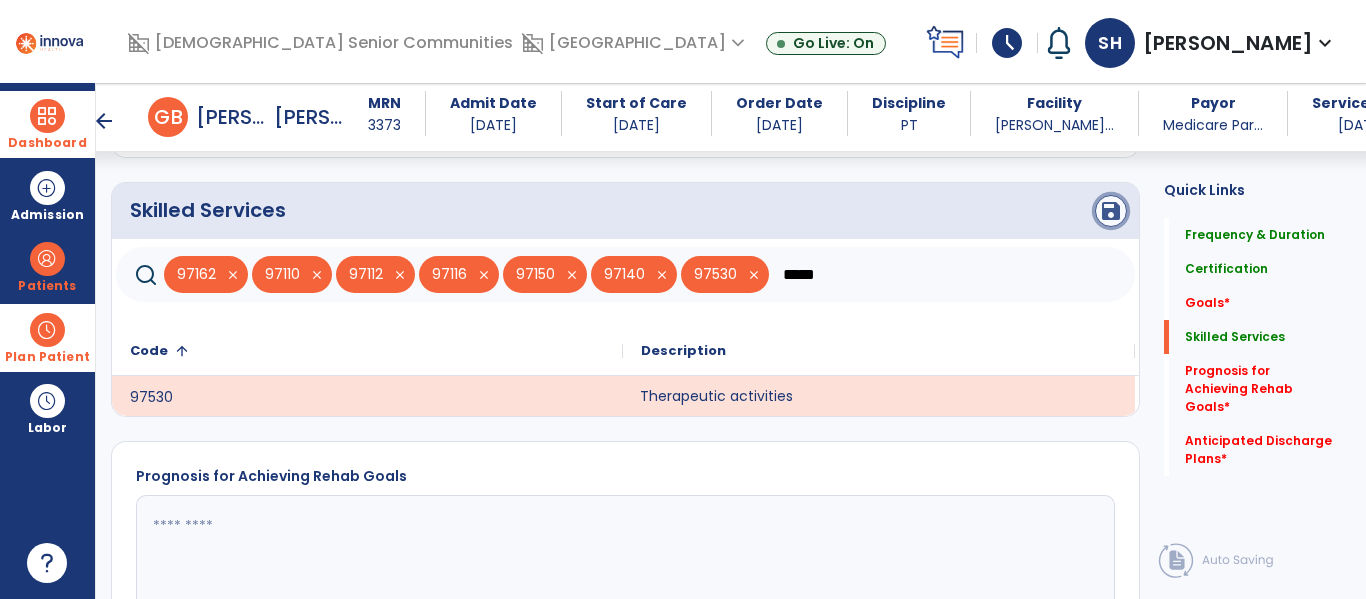 click on "save" 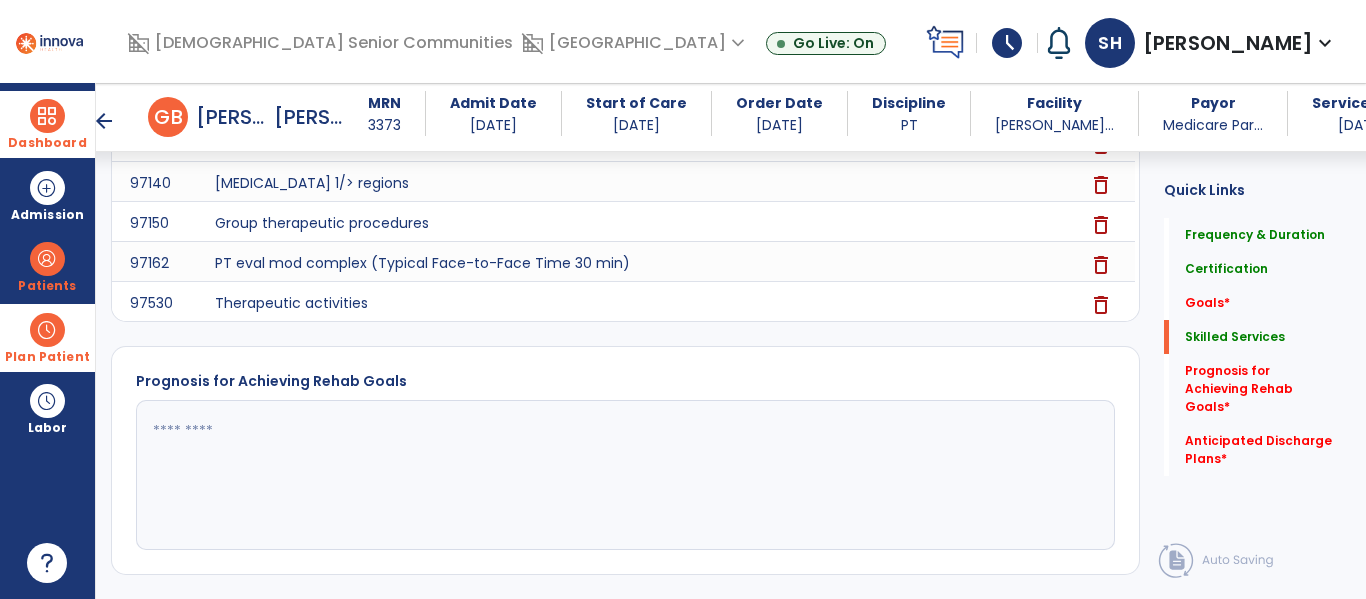scroll, scrollTop: 904, scrollLeft: 0, axis: vertical 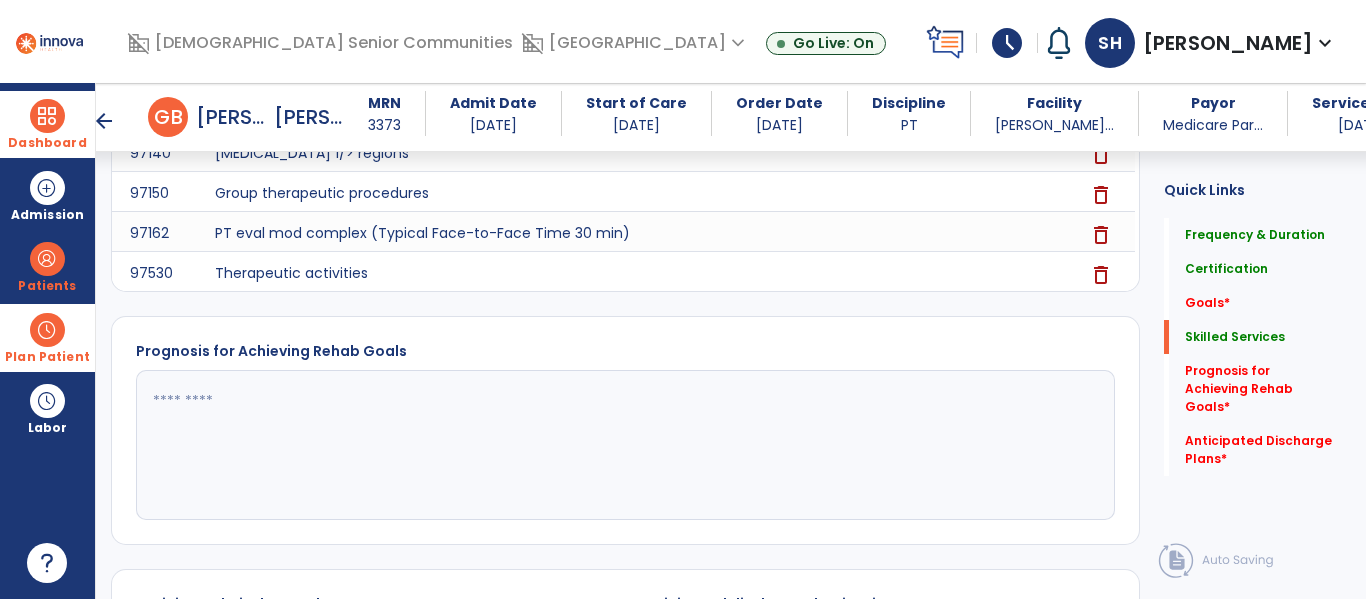 click 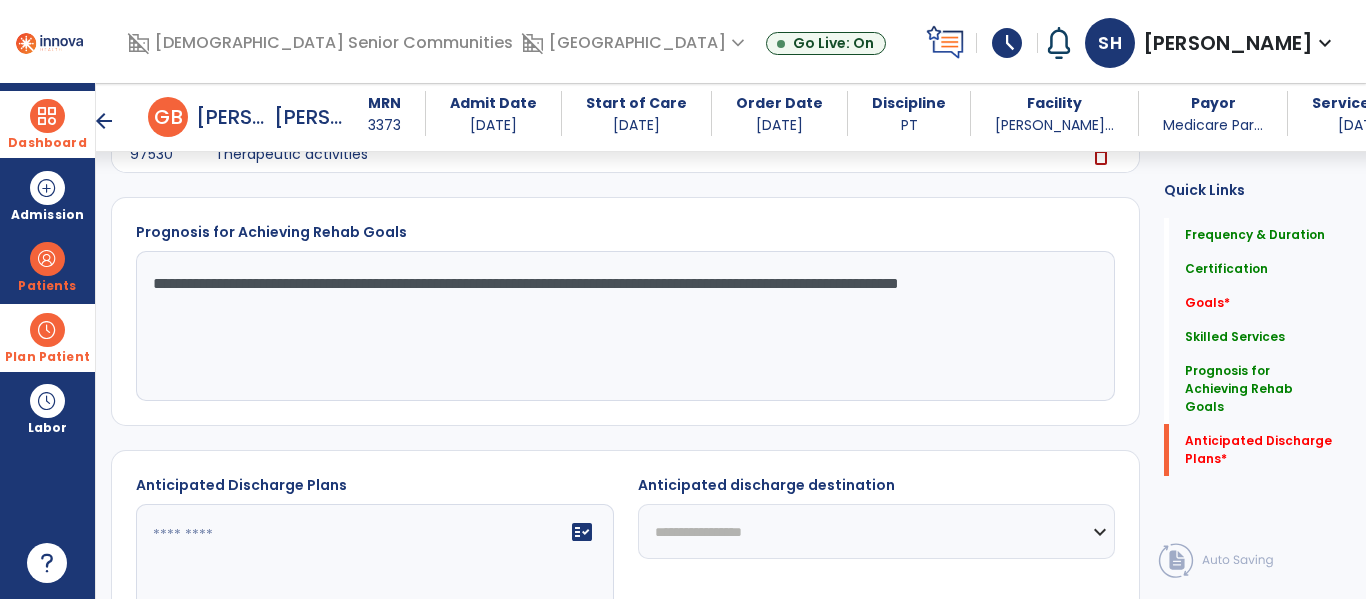 scroll, scrollTop: 1199, scrollLeft: 0, axis: vertical 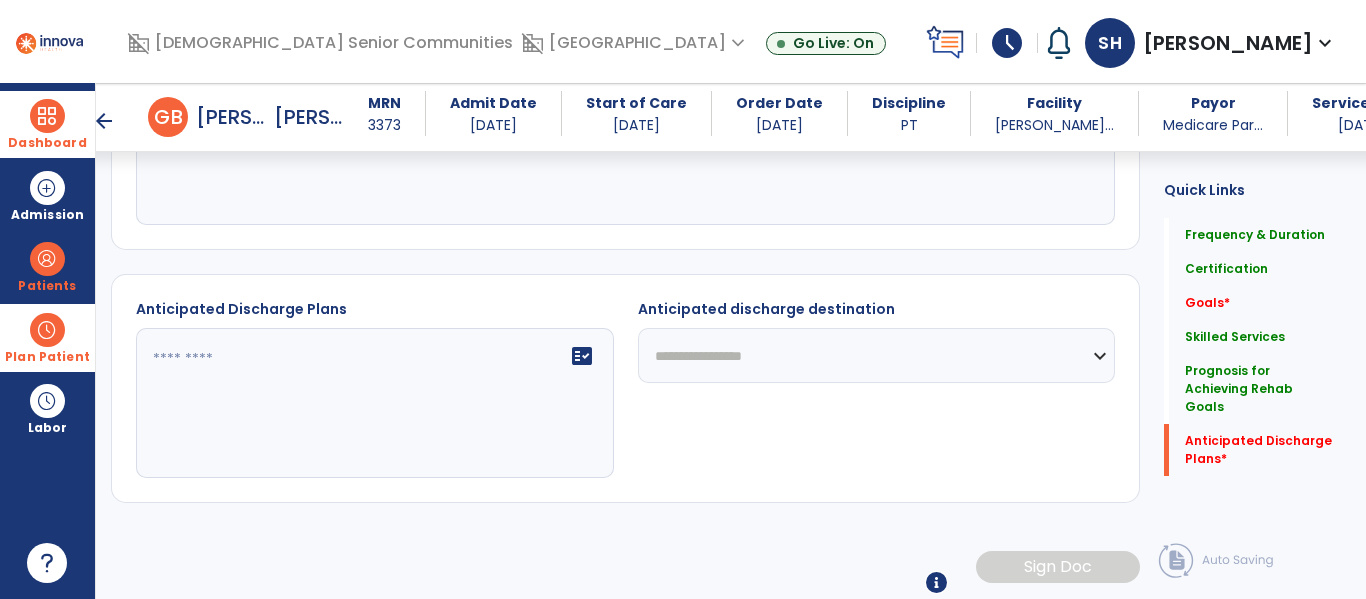 type on "**********" 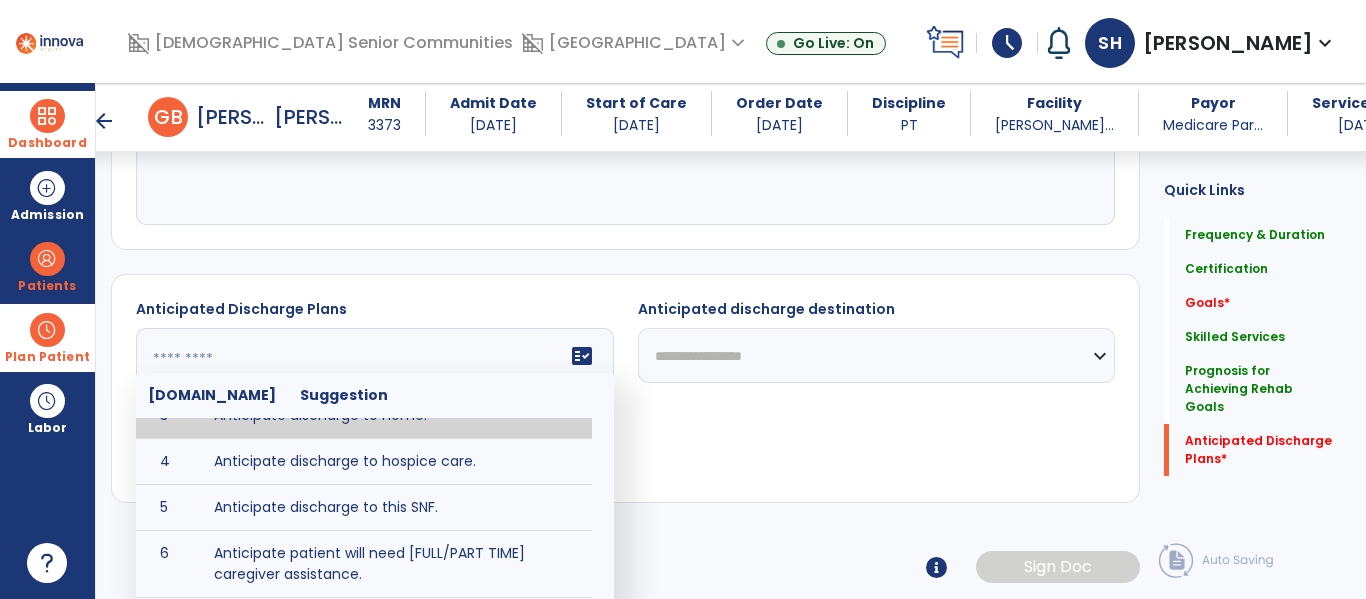scroll, scrollTop: 131, scrollLeft: 0, axis: vertical 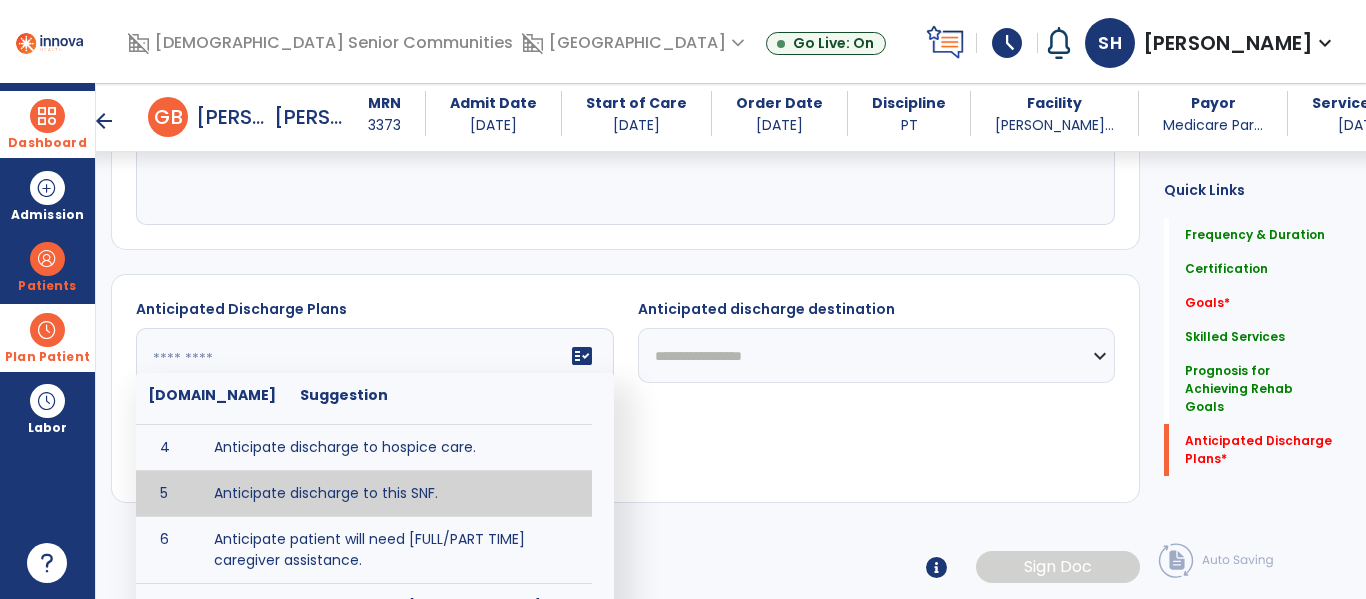type on "**********" 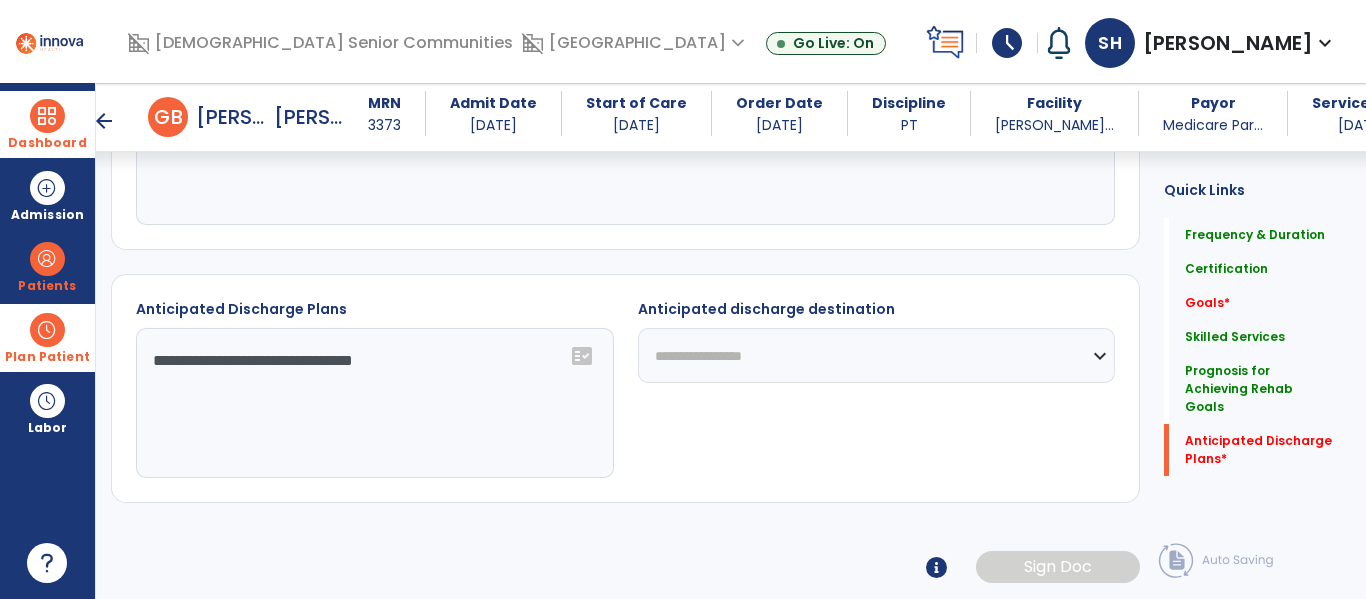 click on "**********" 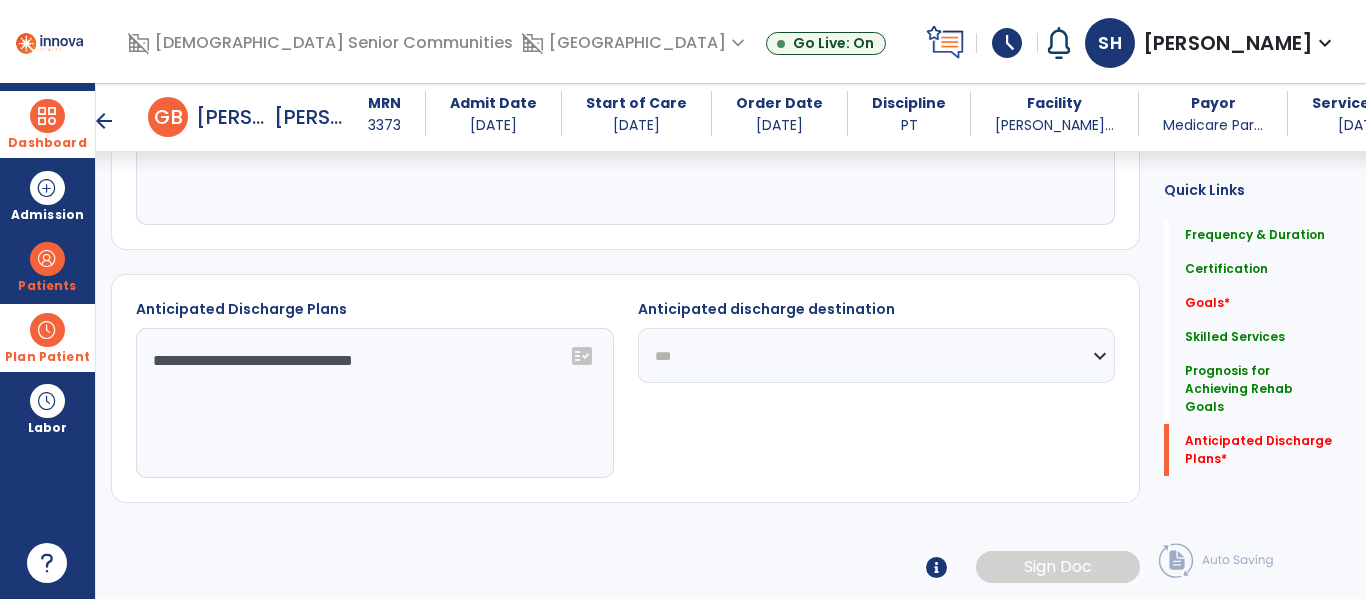 click on "**********" 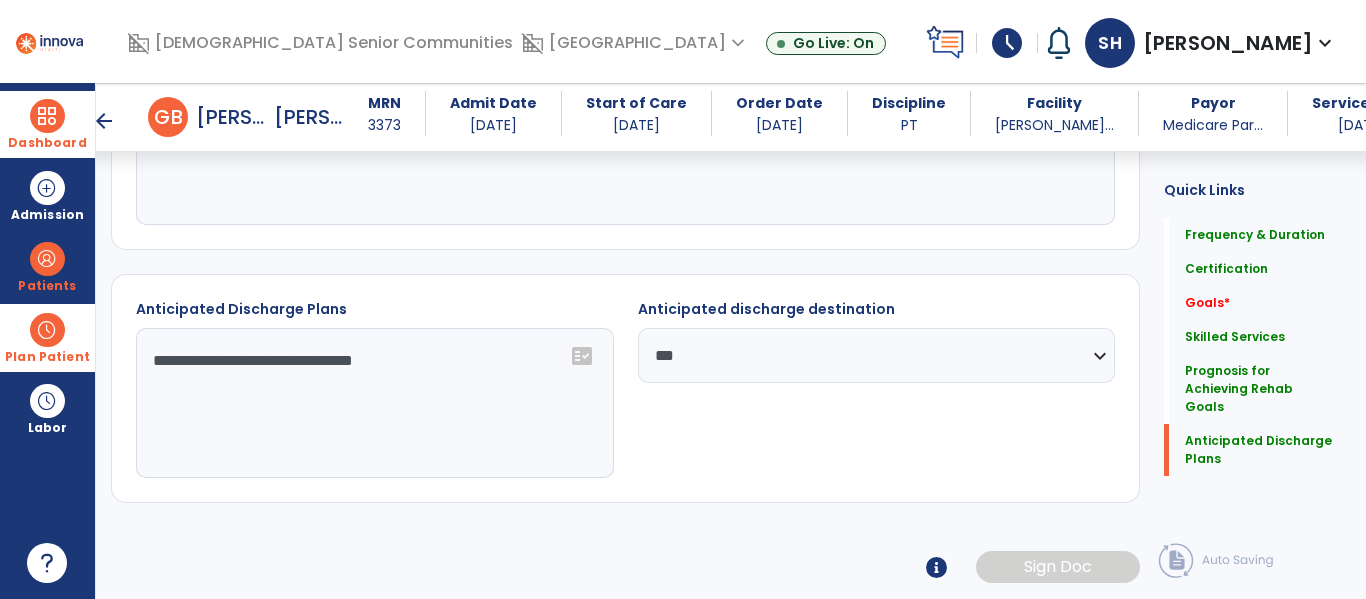 click on "**********" 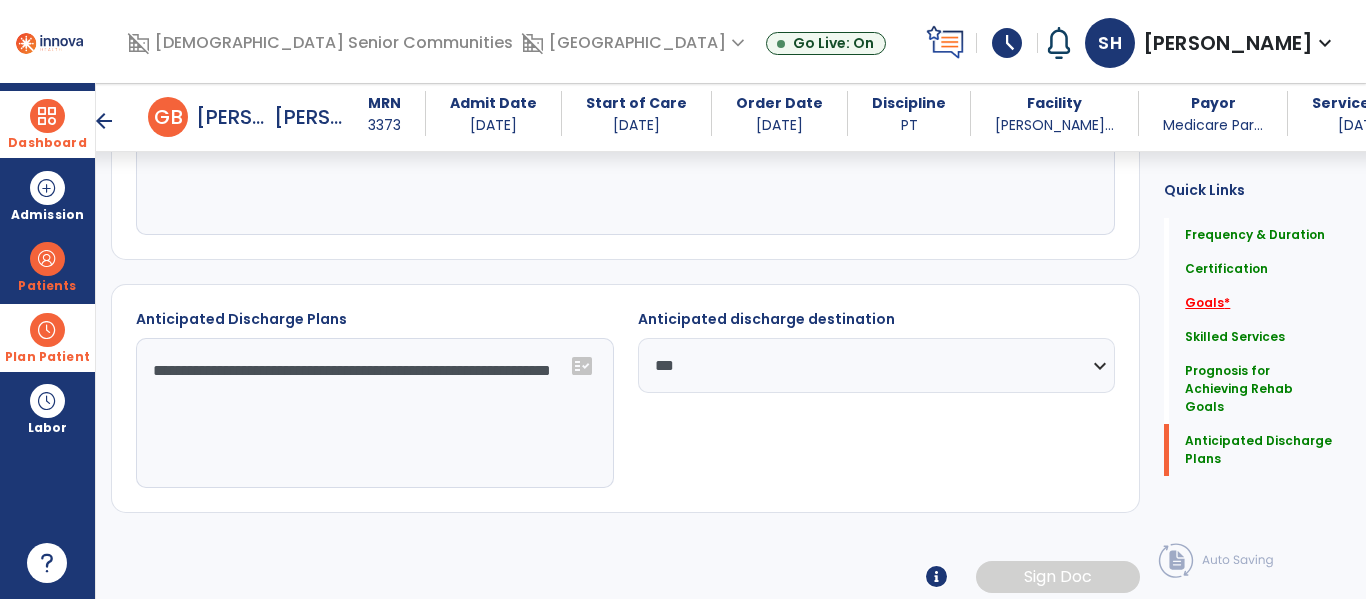 type on "**********" 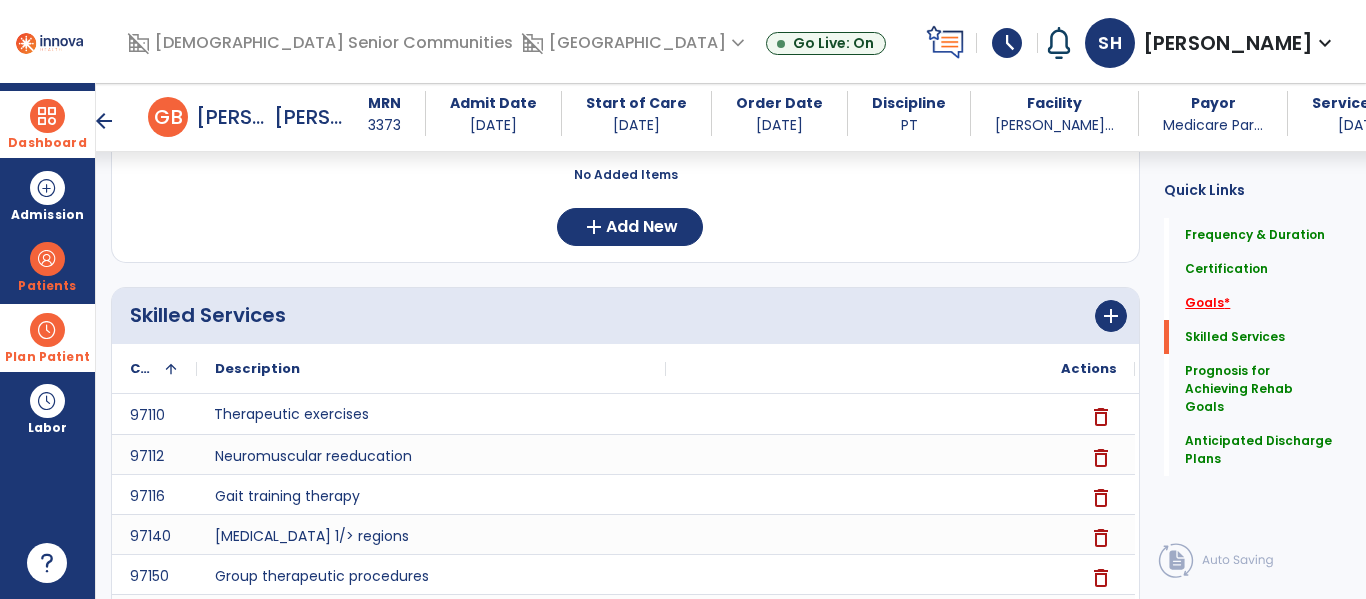 scroll, scrollTop: 360, scrollLeft: 0, axis: vertical 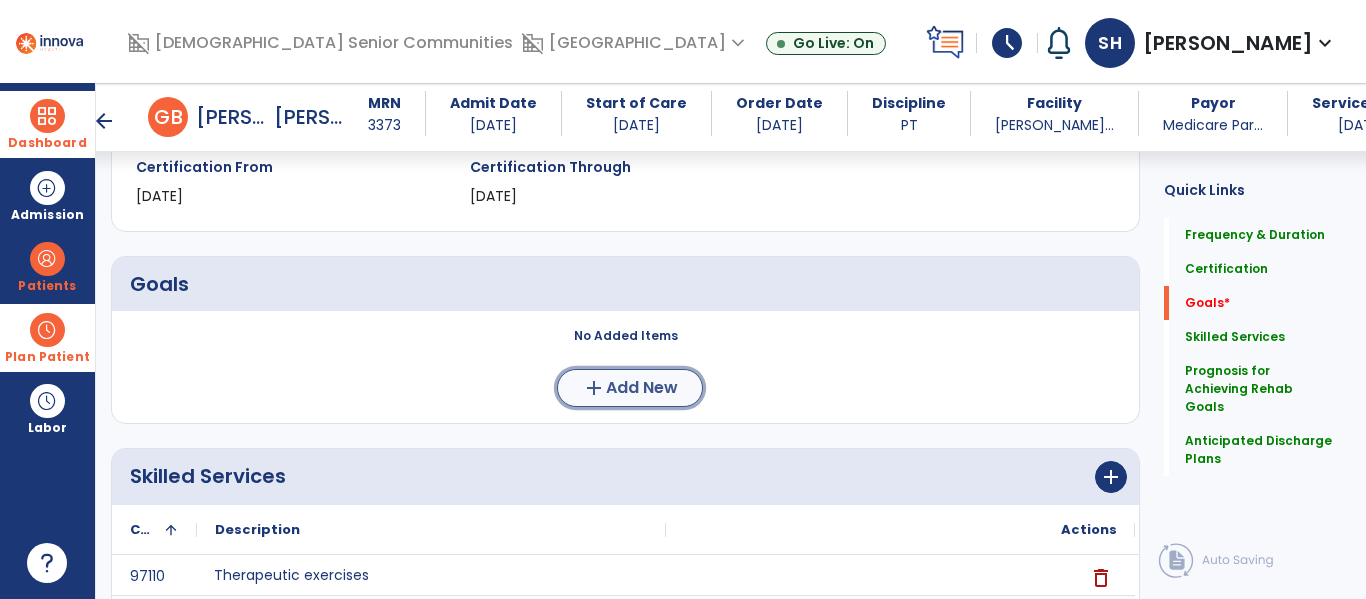 click on "Add New" at bounding box center [642, 388] 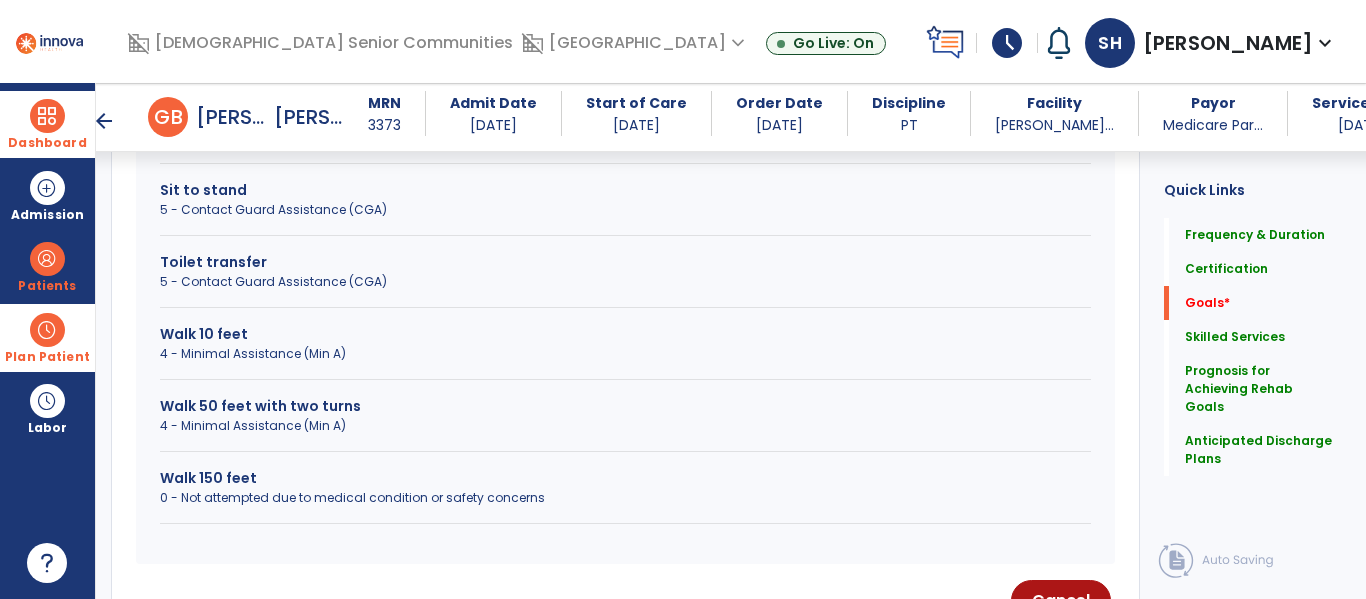 scroll, scrollTop: 974, scrollLeft: 0, axis: vertical 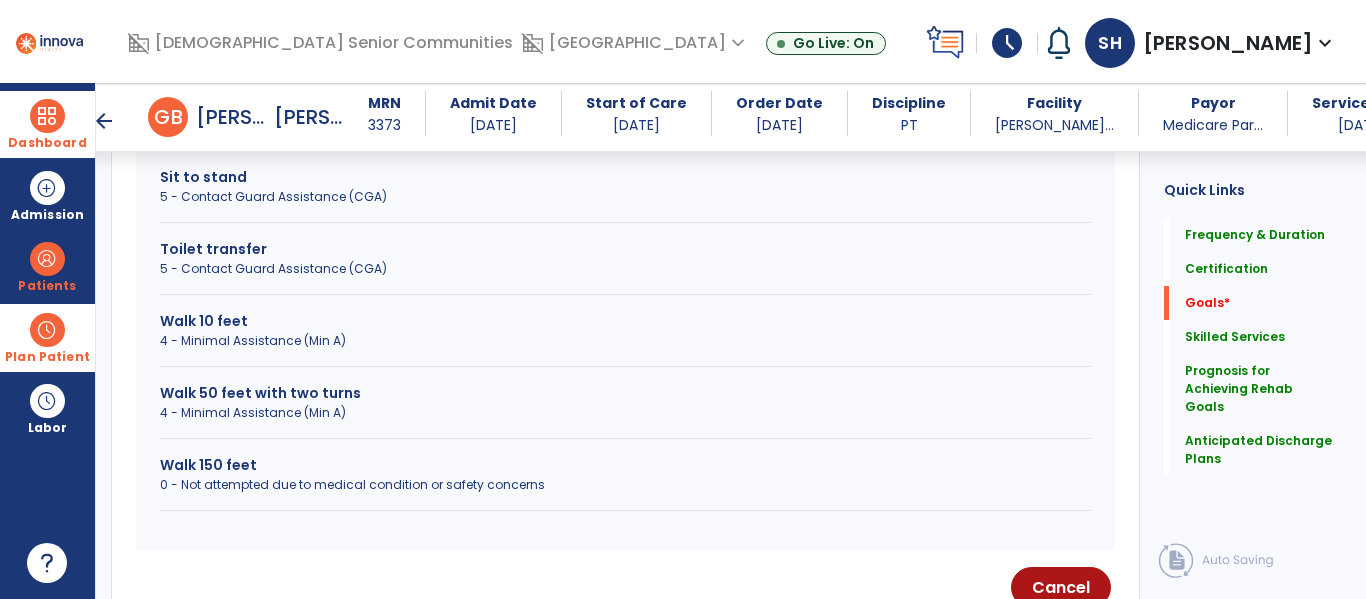 click on "0 - Not attempted due to medical condition or safety concerns" at bounding box center (625, 485) 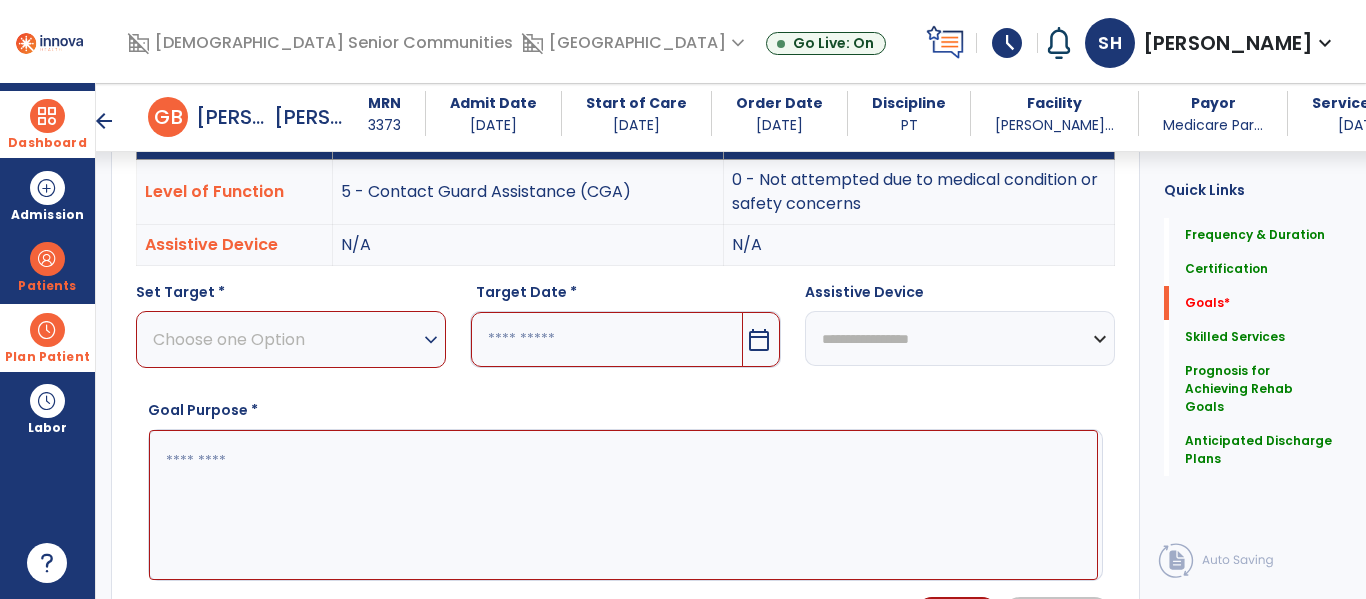 scroll, scrollTop: 598, scrollLeft: 0, axis: vertical 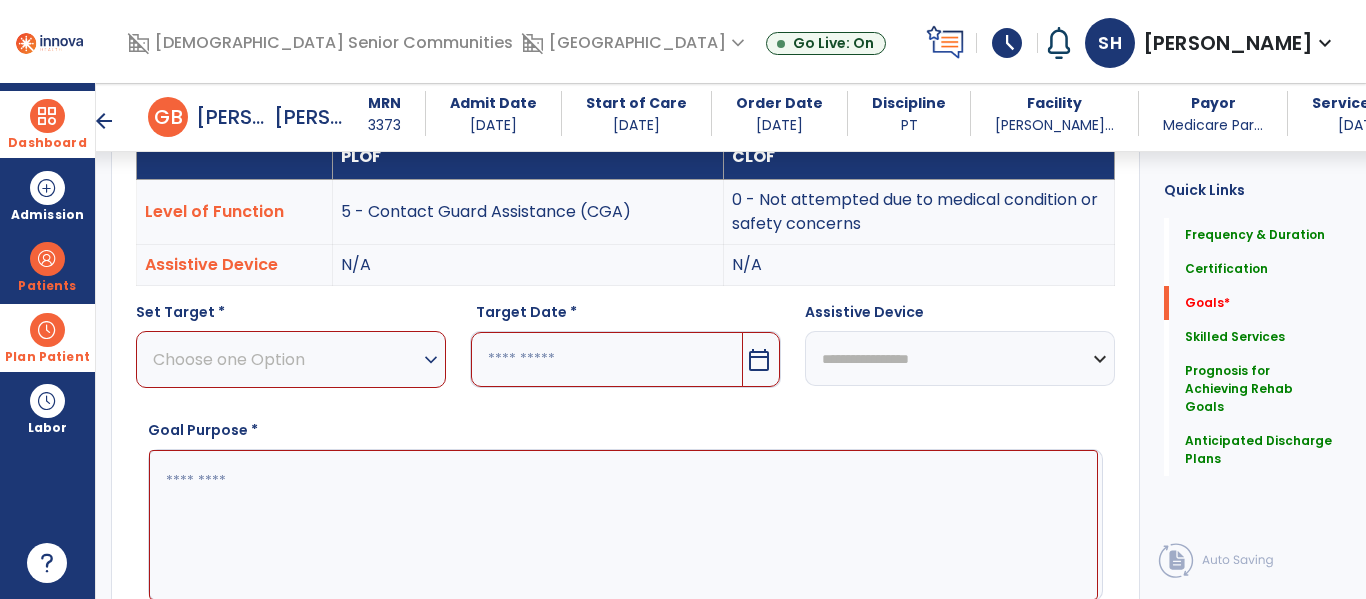 click on "Choose one Option" at bounding box center (286, 359) 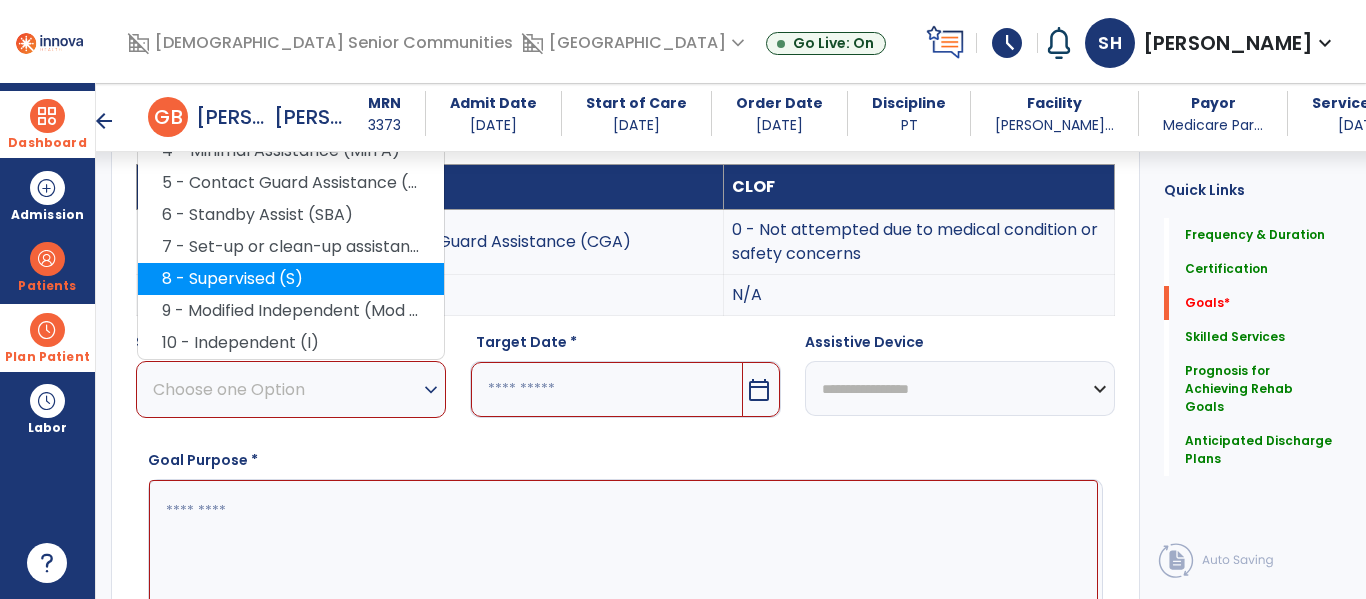 scroll, scrollTop: 566, scrollLeft: 0, axis: vertical 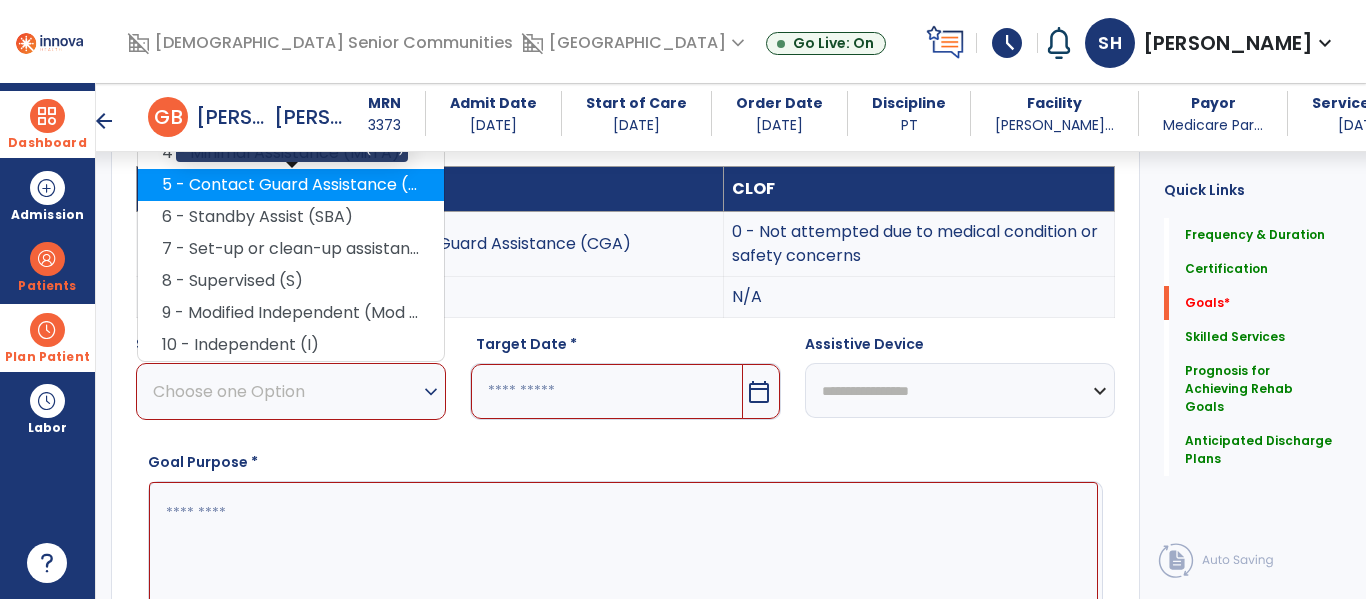 click on "5 - Contact Guard Assistance (CGA)" at bounding box center (291, 185) 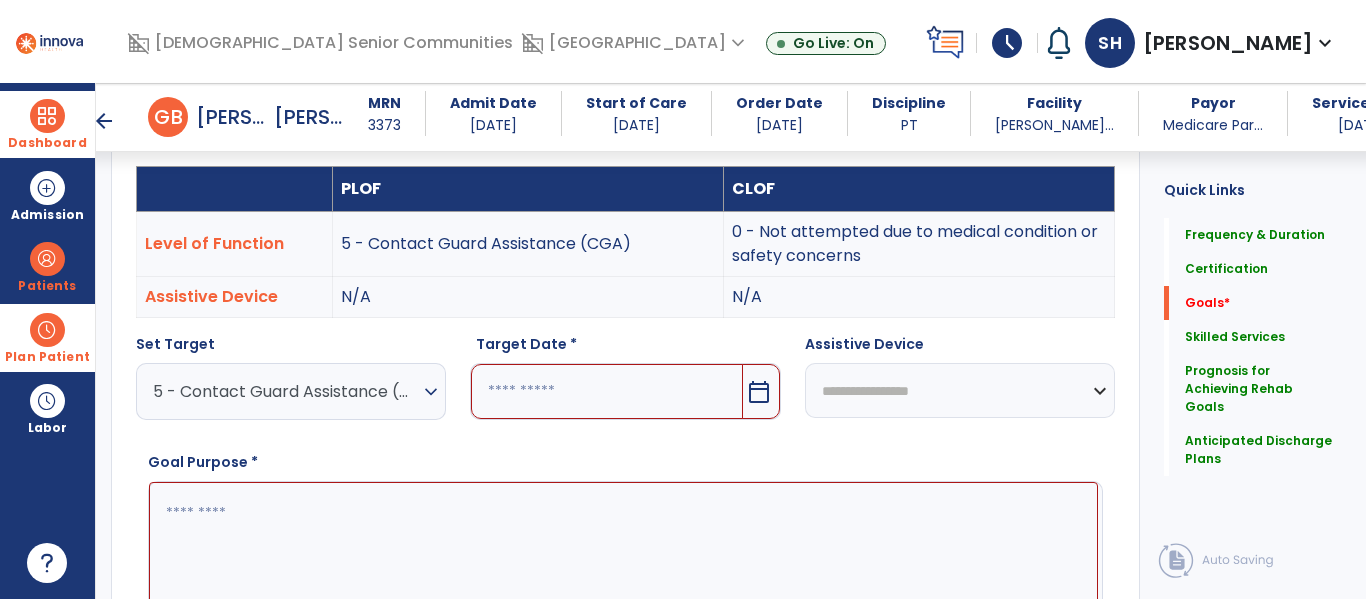 click at bounding box center [606, 391] 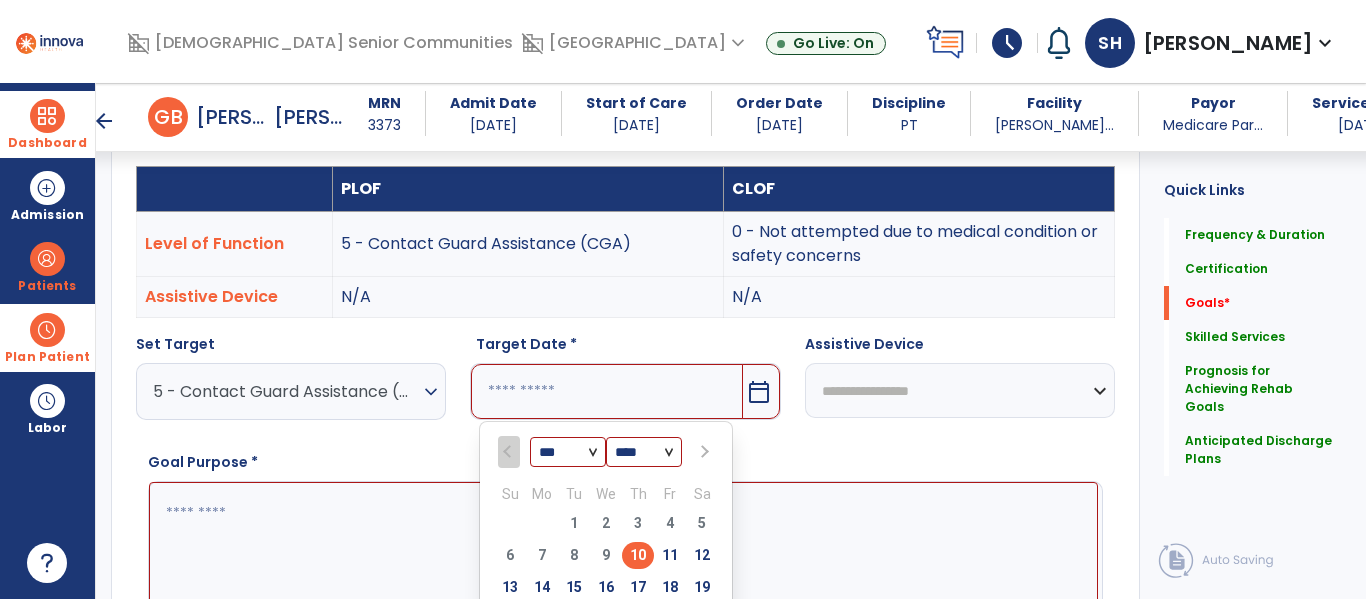 click on "*** *** ***" at bounding box center [568, 453] 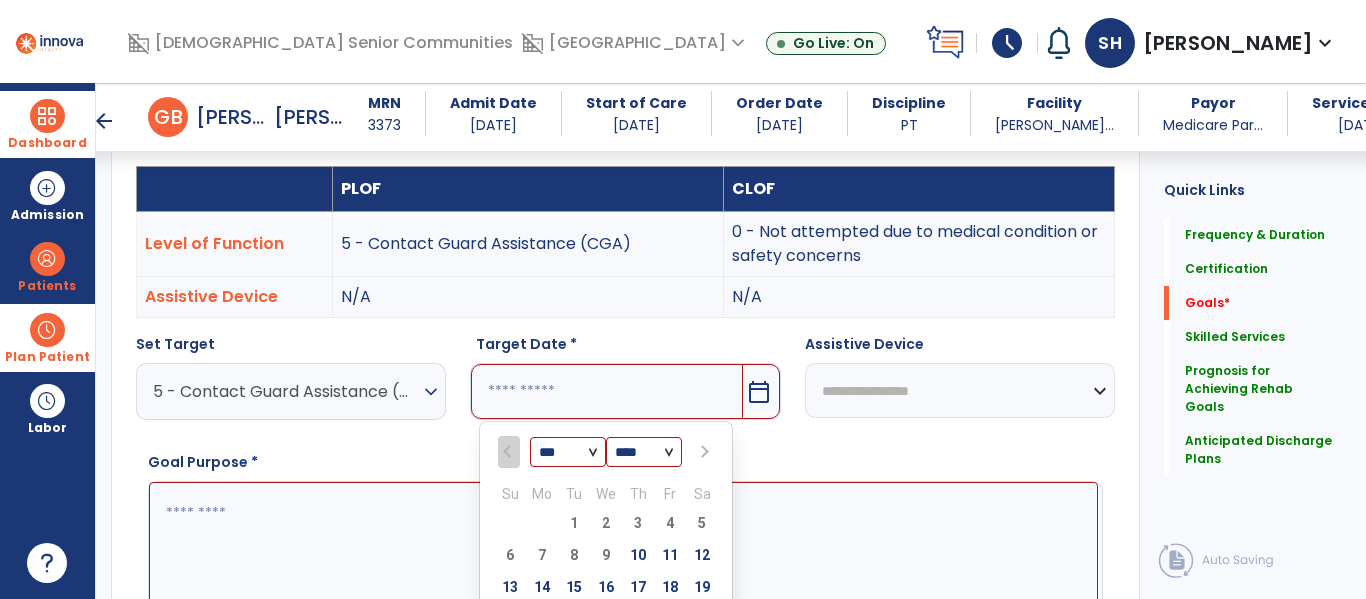 select on "*" 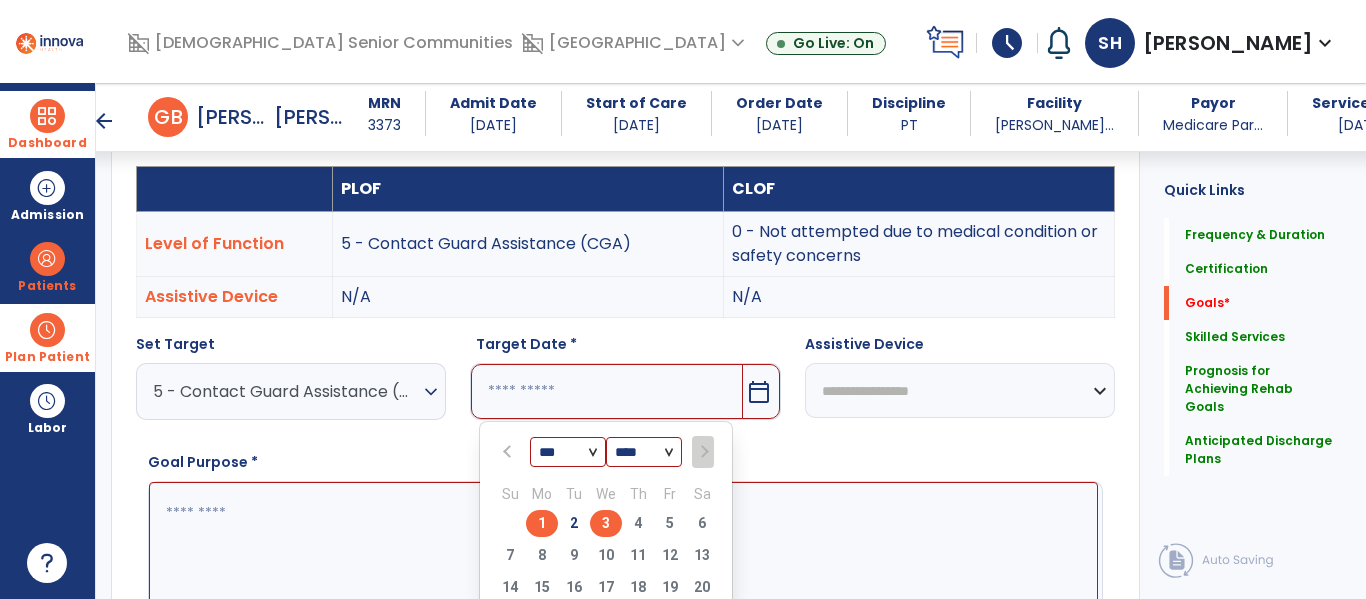 click on "3" at bounding box center [606, 523] 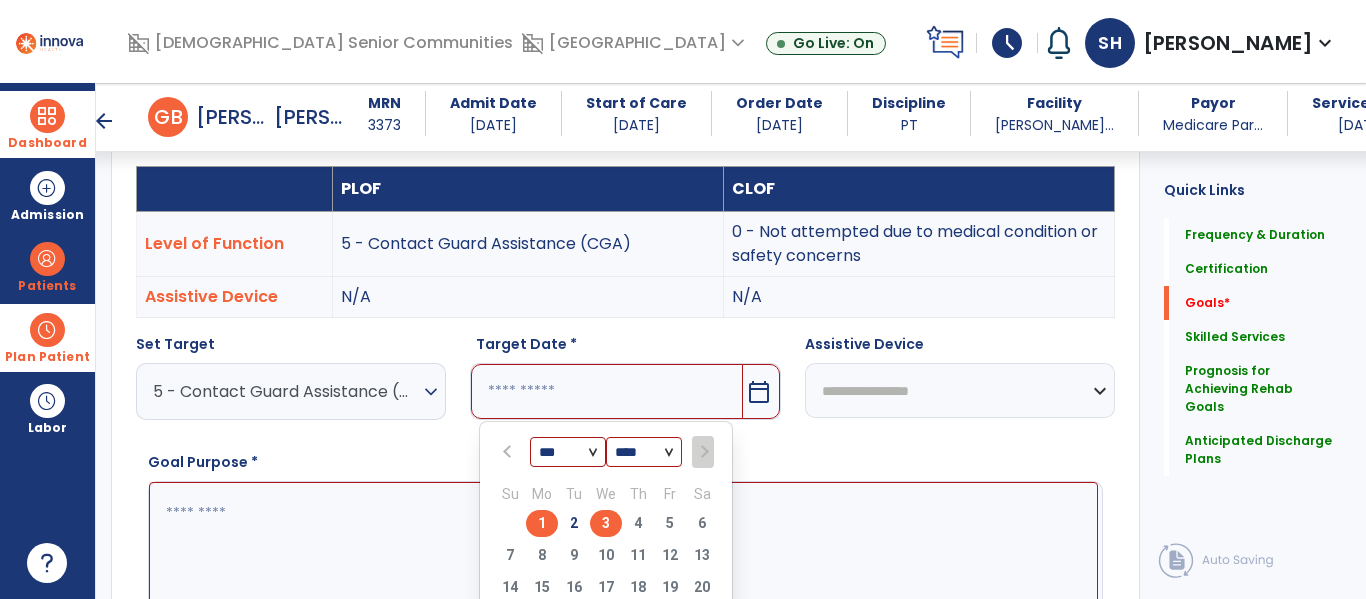 type on "********" 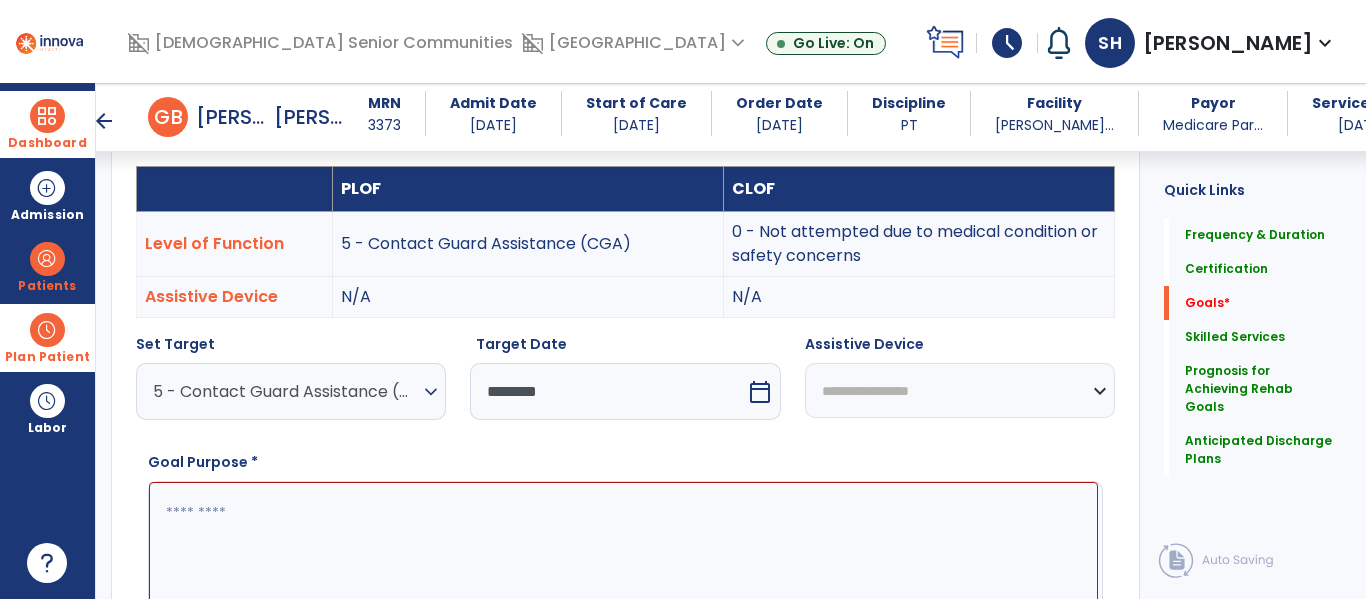 click on "**********" at bounding box center [960, 390] 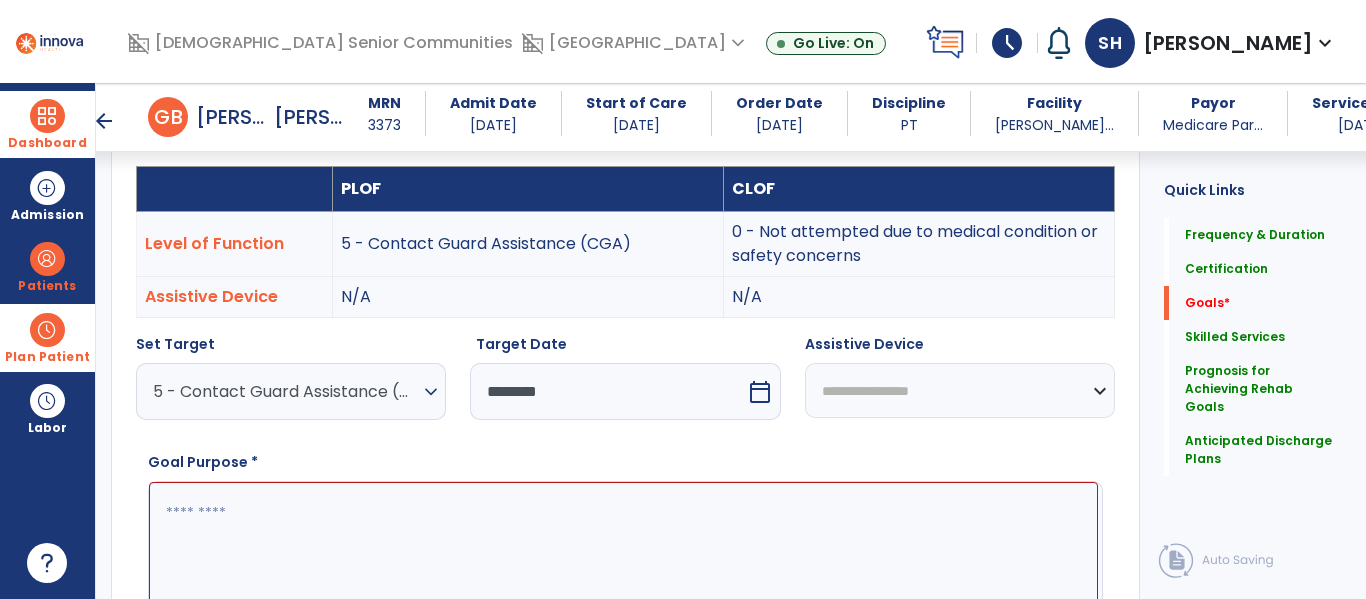 select on "**********" 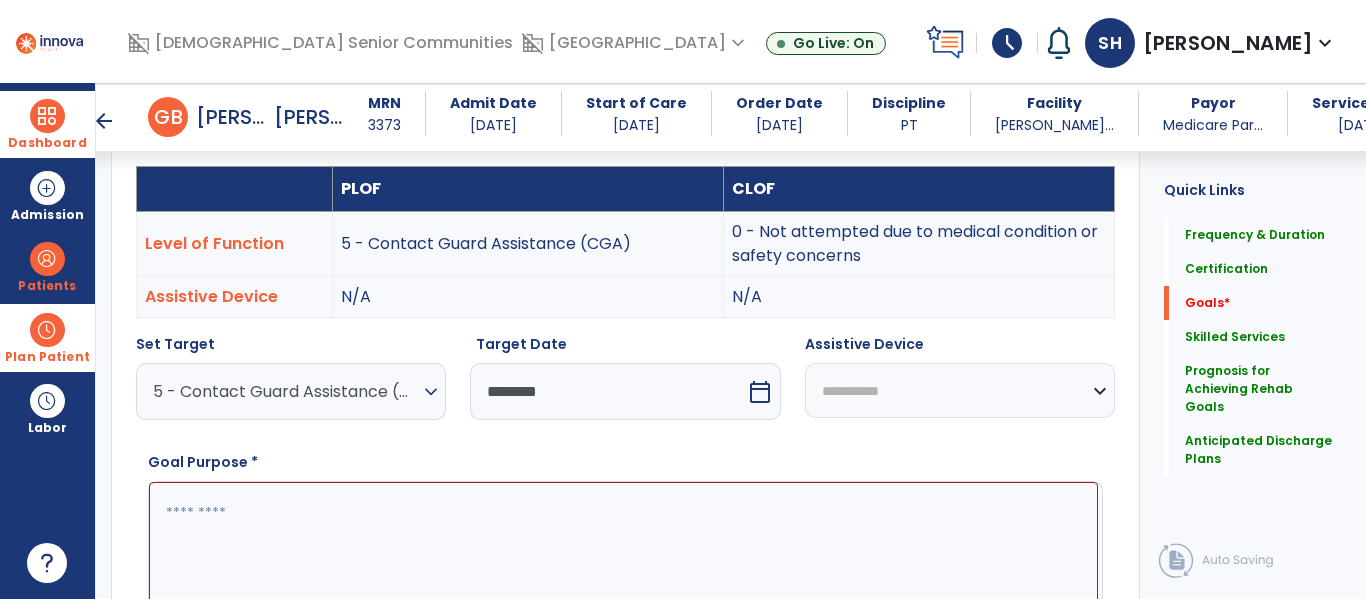 click on "**********" at bounding box center (960, 390) 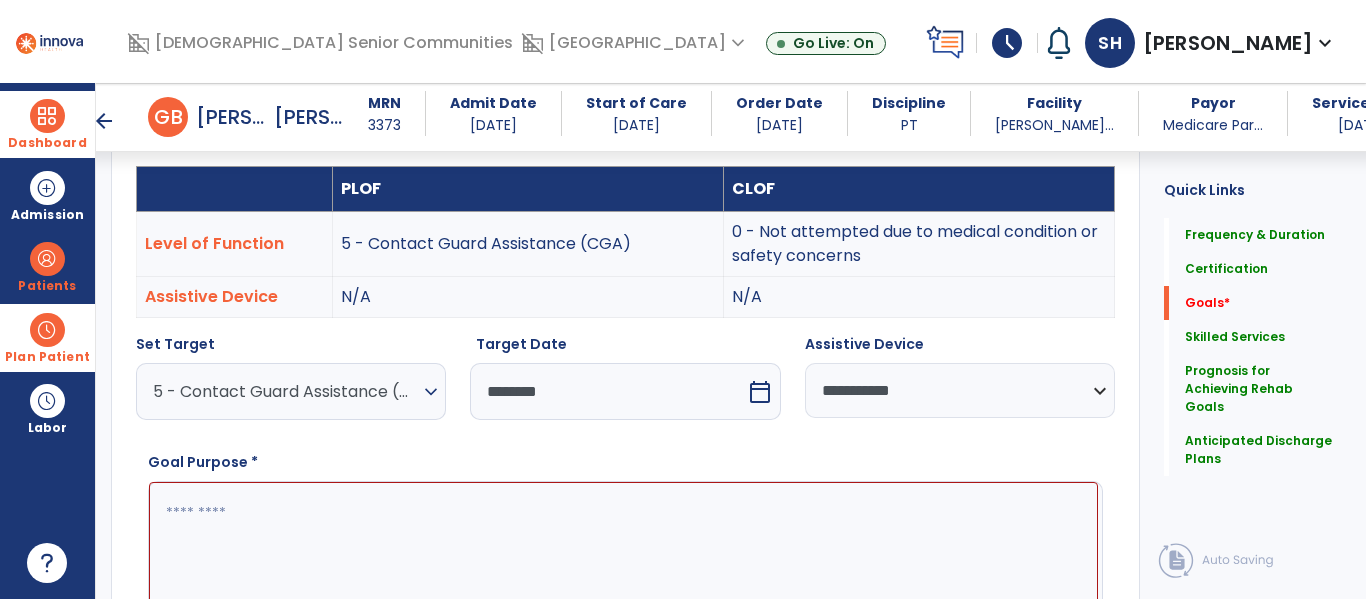 click at bounding box center [623, 557] 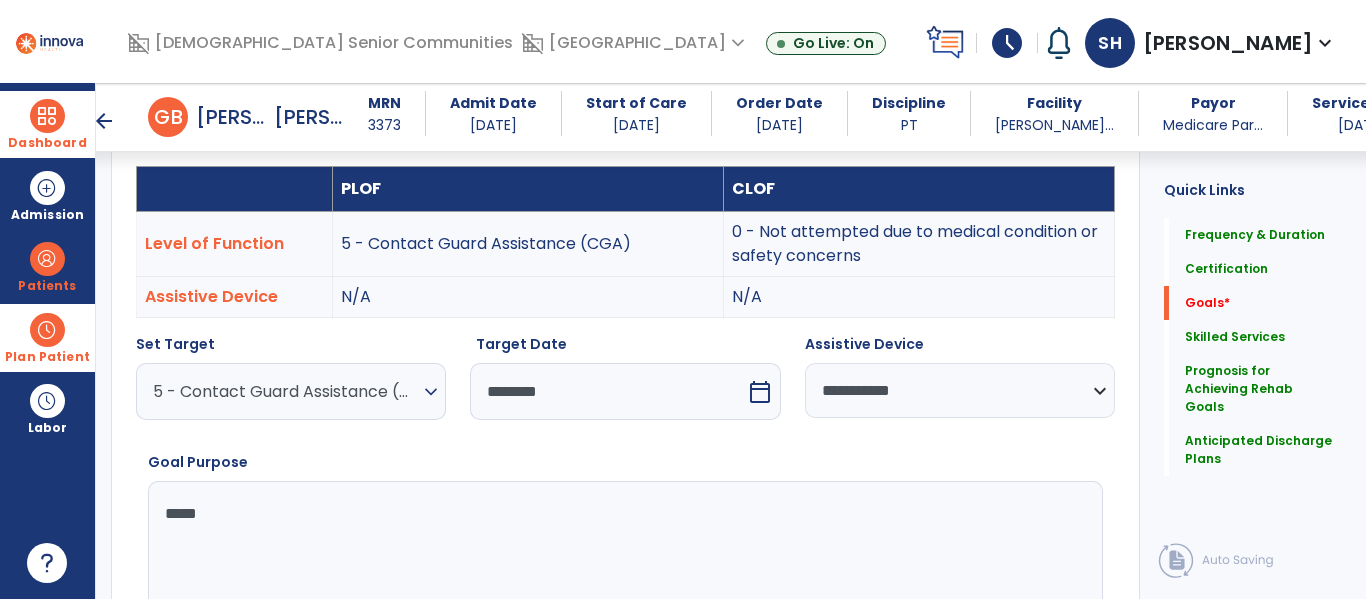 type on "******" 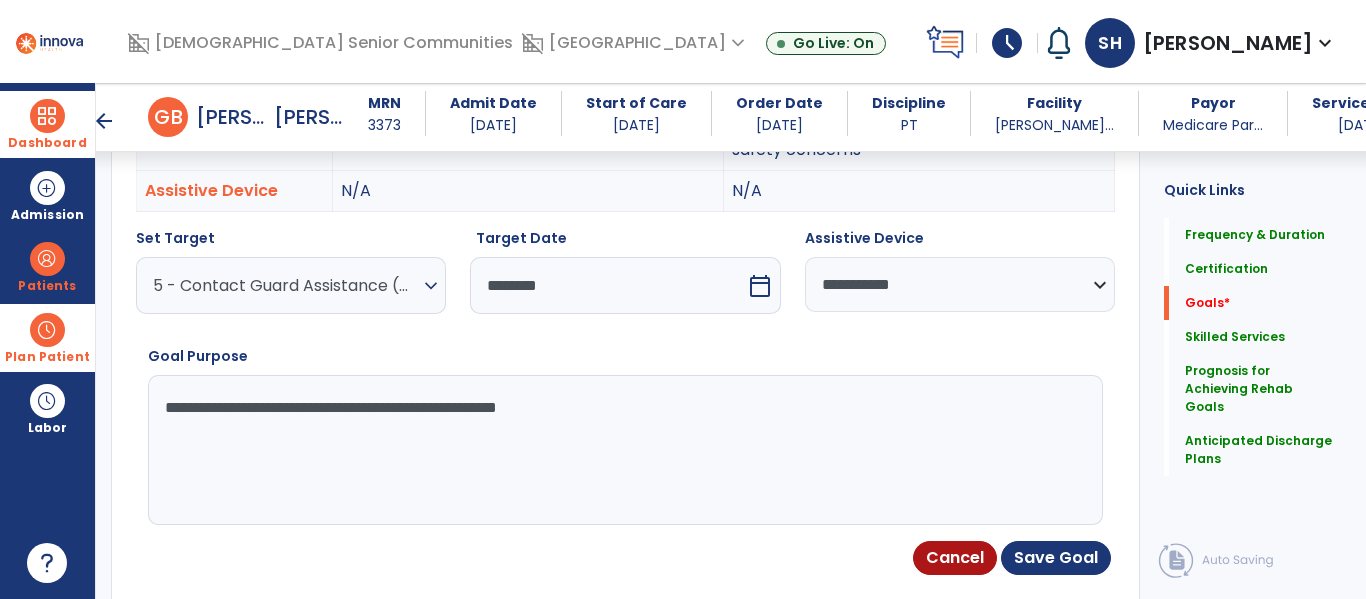 scroll, scrollTop: 724, scrollLeft: 0, axis: vertical 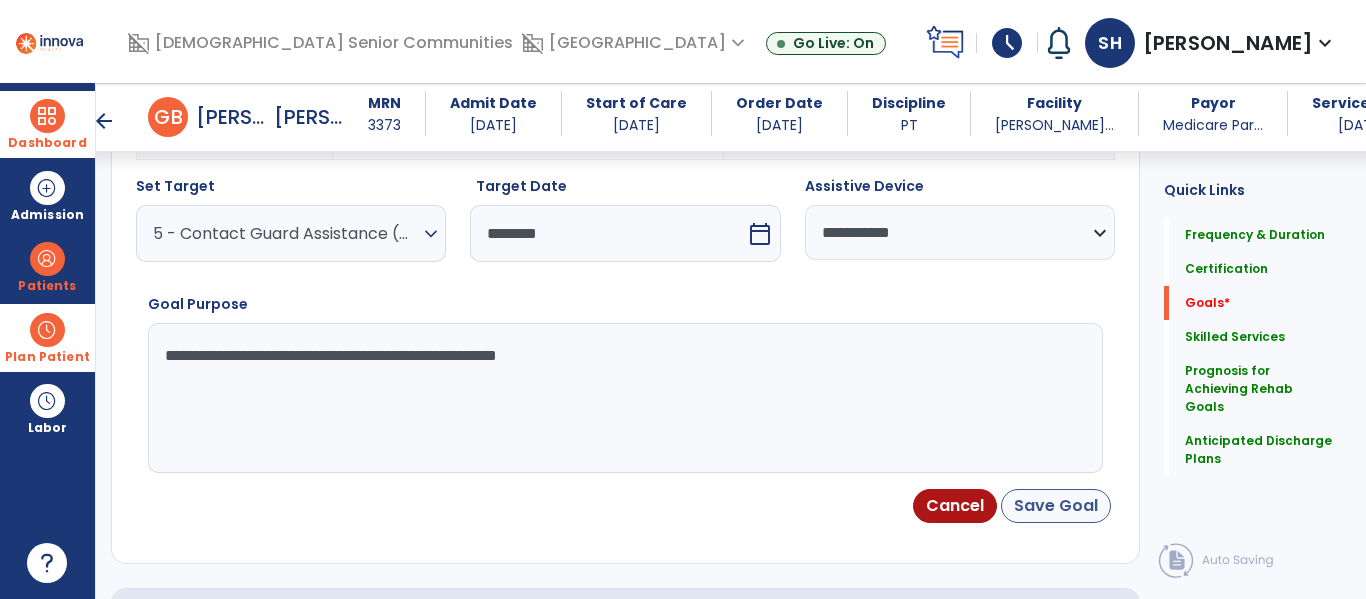 type on "**********" 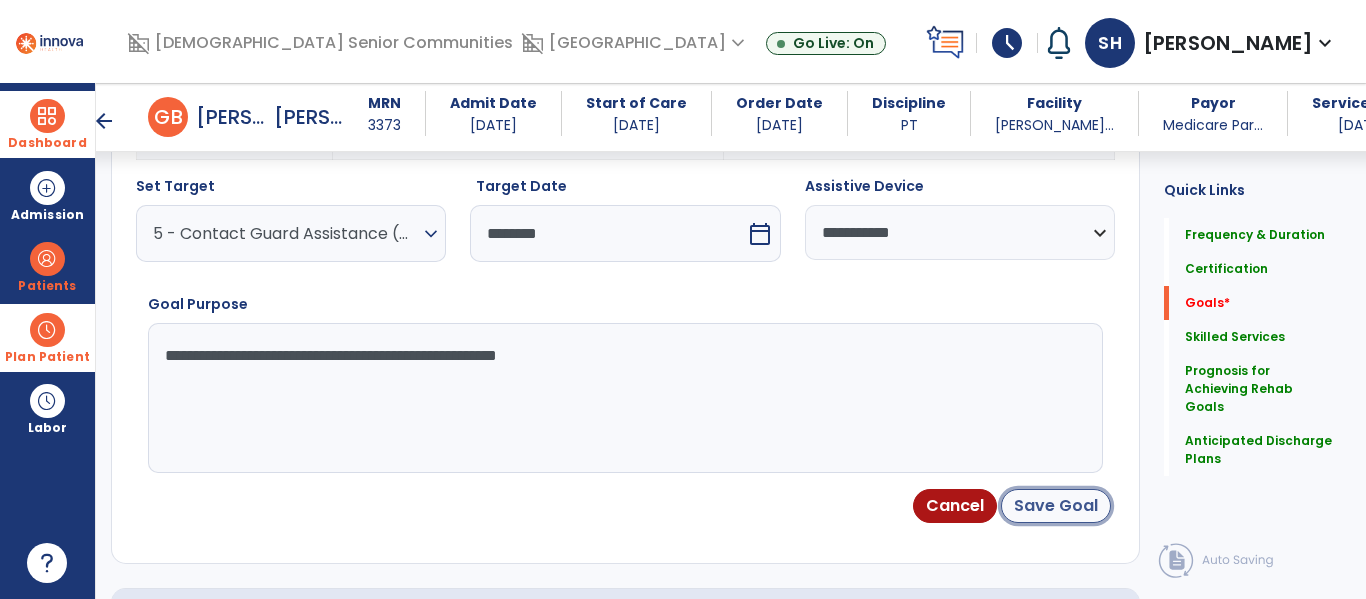 click on "Save Goal" at bounding box center [1056, 506] 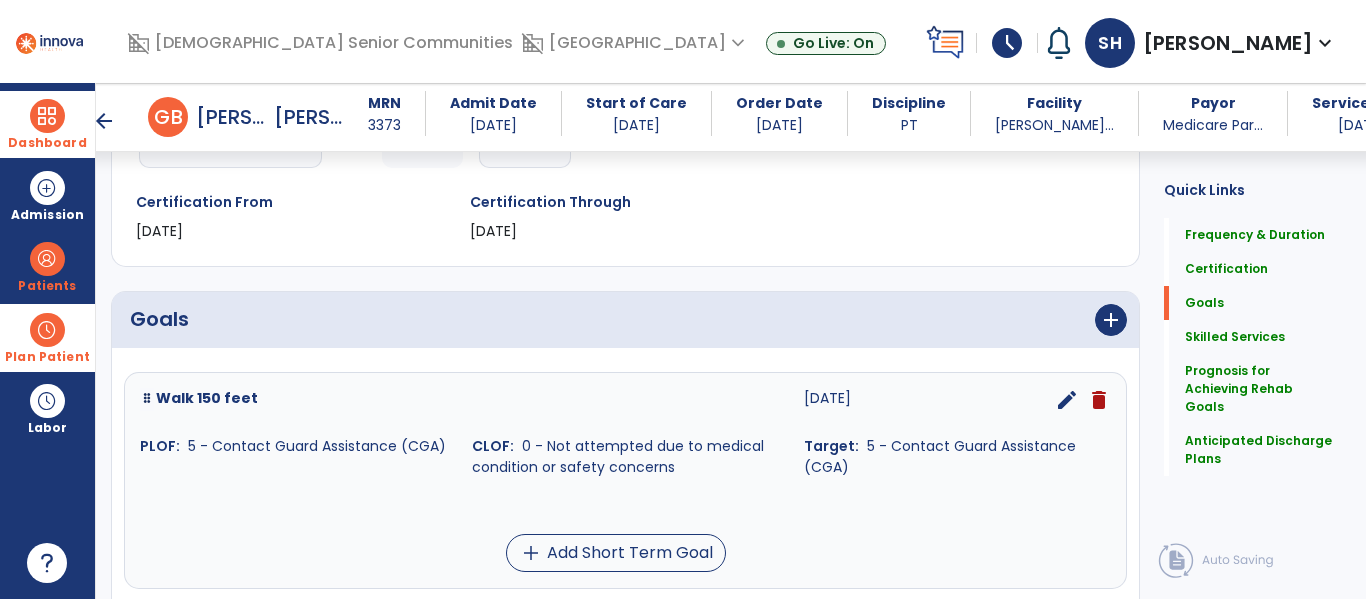 scroll, scrollTop: 367, scrollLeft: 0, axis: vertical 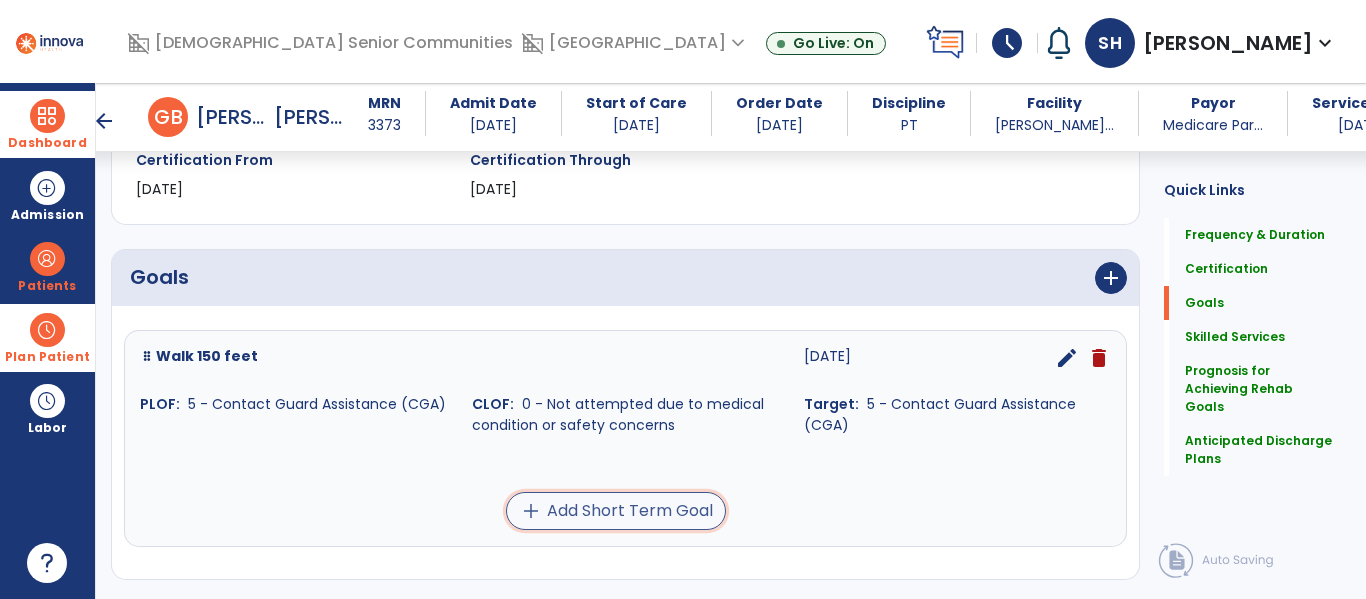 click on "add  Add Short Term Goal" at bounding box center [616, 511] 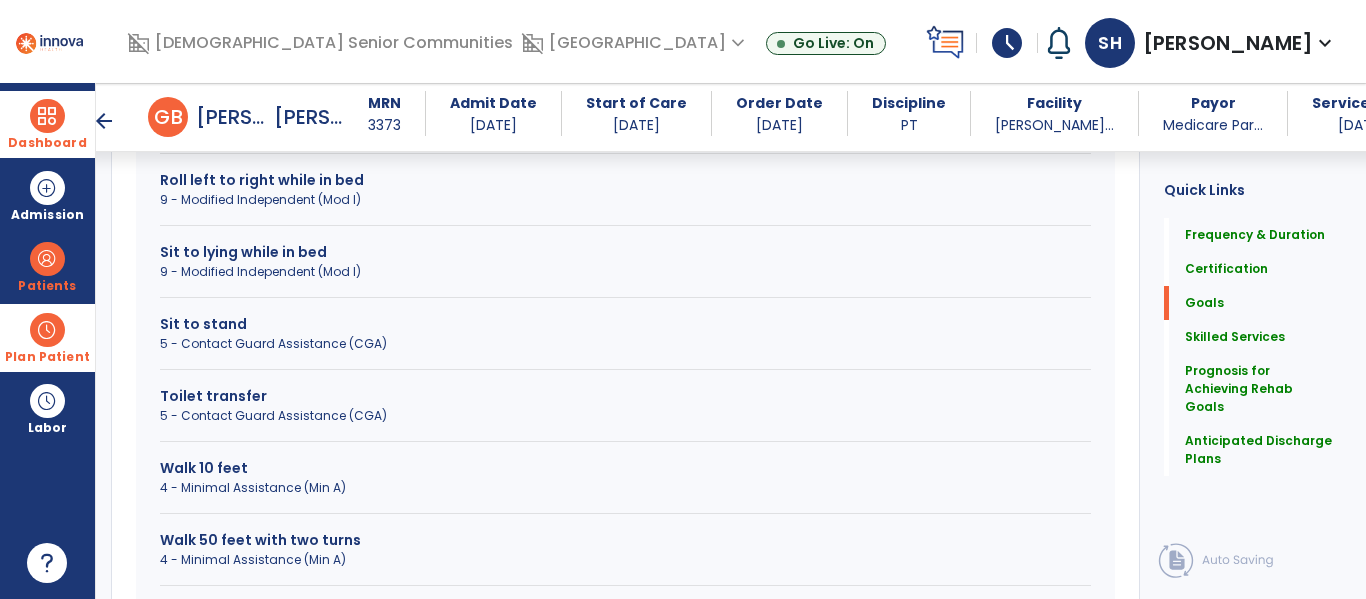 scroll, scrollTop: 856, scrollLeft: 0, axis: vertical 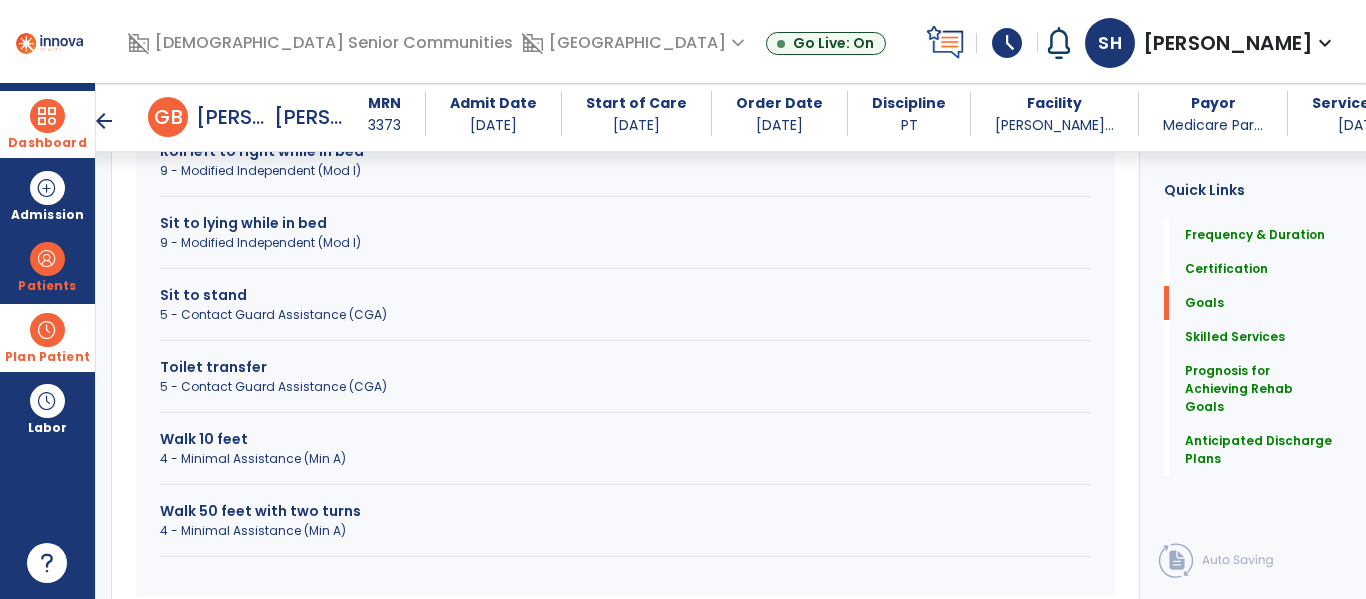 click on "Walk 50 feet with two turns" at bounding box center [625, 511] 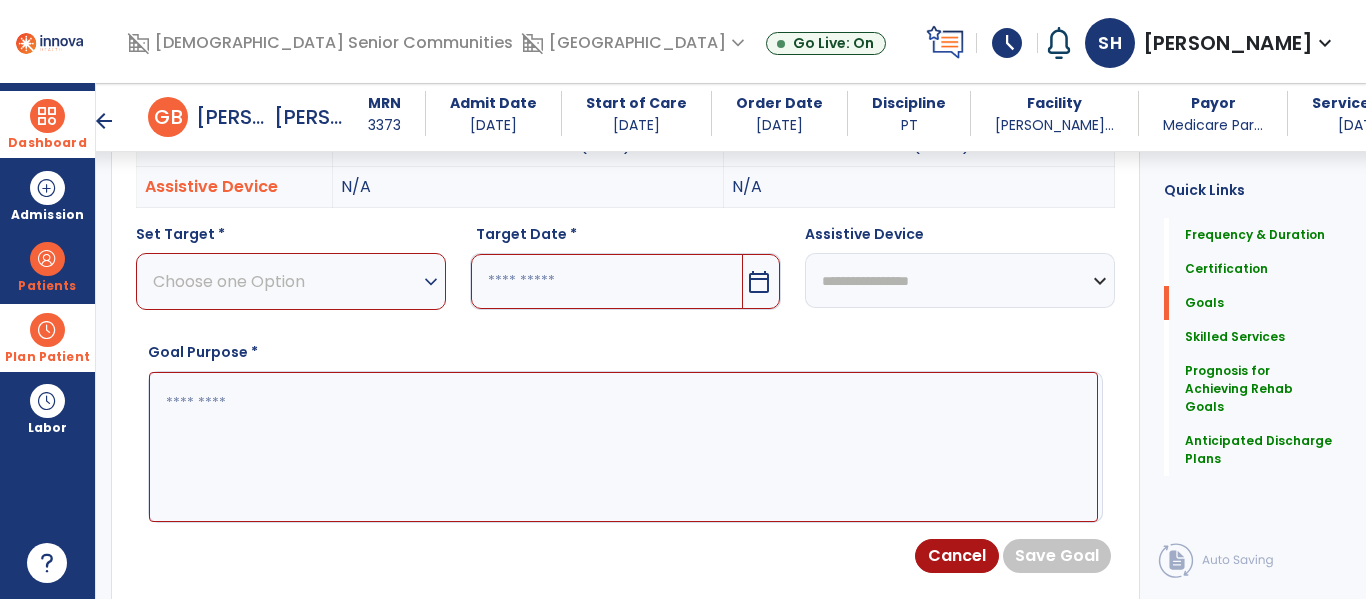 scroll, scrollTop: 651, scrollLeft: 0, axis: vertical 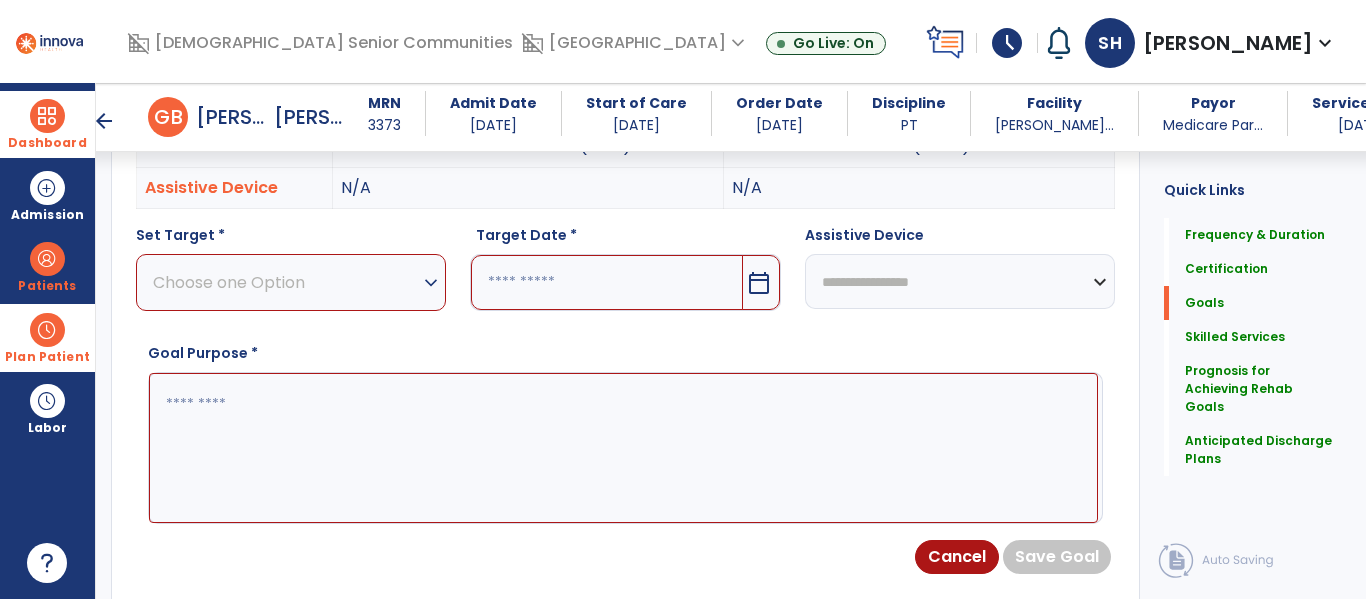 click on "Set Target *  Choose one Option   expand_more   5 - Contact Guard Assistance (CGA)   6 - Standby Assist (SBA)   7 - Set-up or clean-up assistance   8 - Supervised (S)   9 - Modified Independent (Mod I)   10 - Independent (I)" at bounding box center [291, 268] 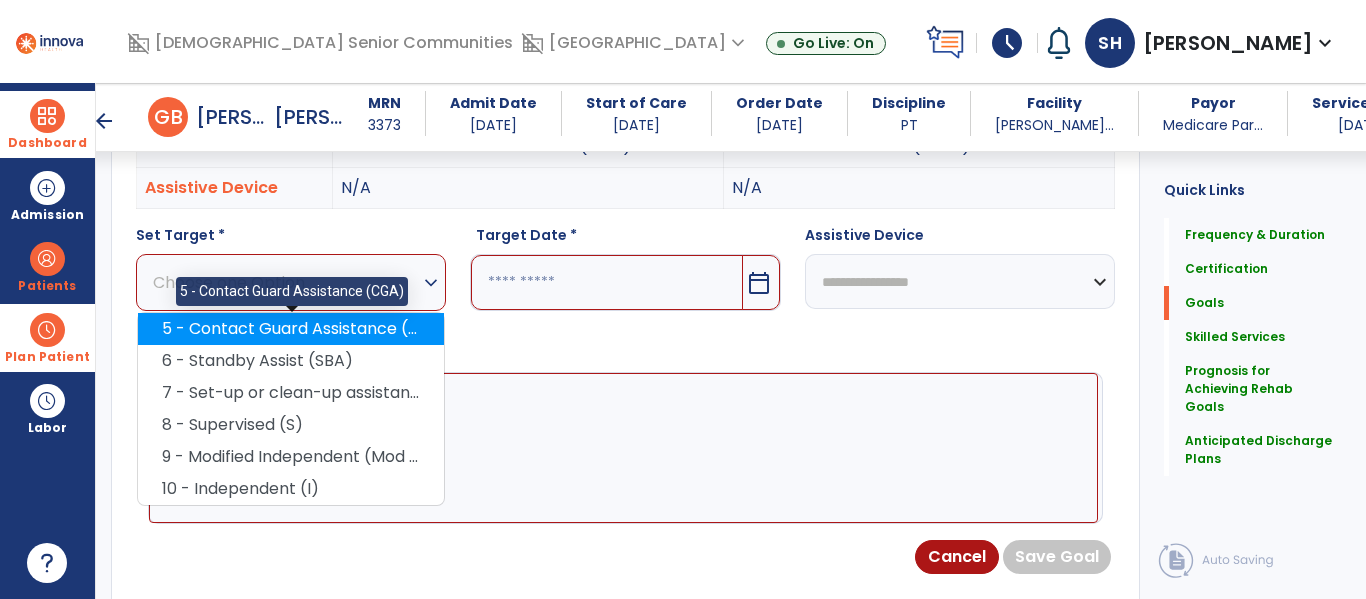 click on "5 - Contact Guard Assistance (CGA)" at bounding box center (291, 329) 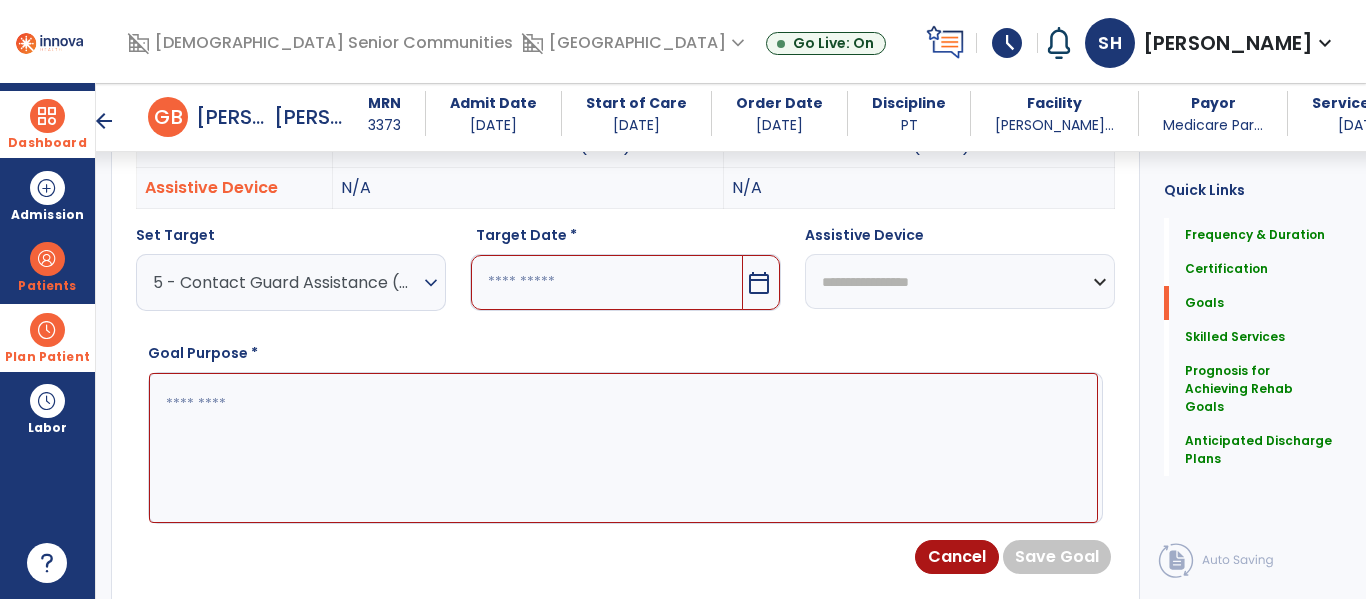 click at bounding box center [606, 282] 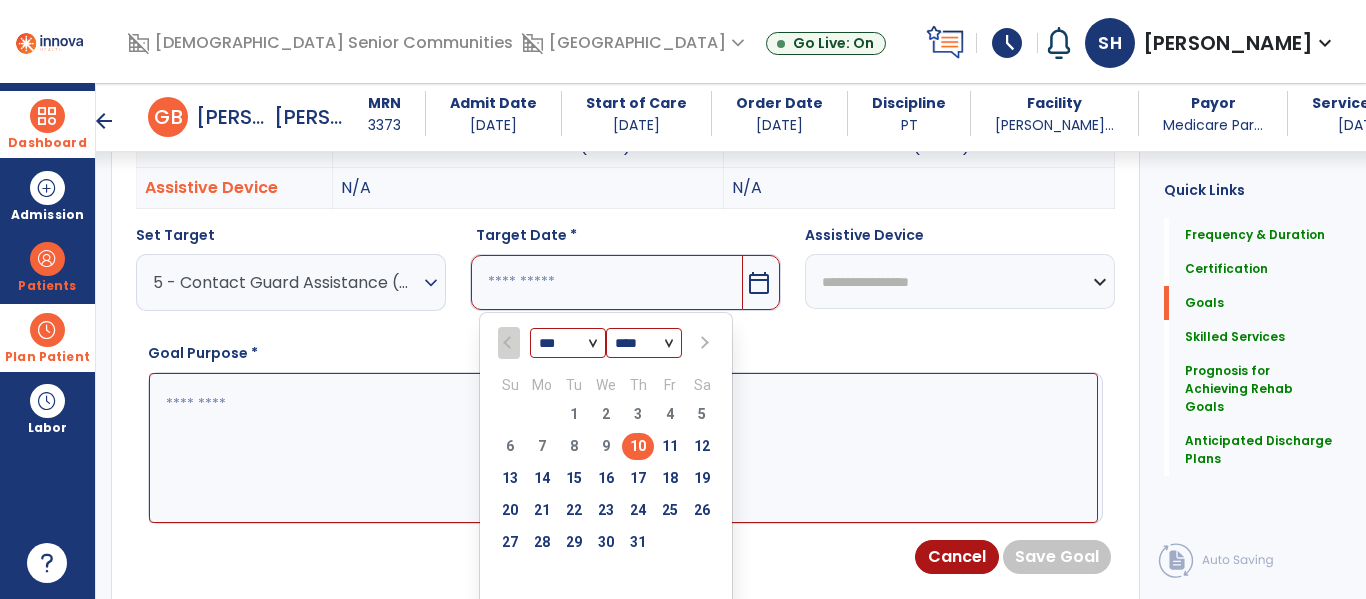 click on "*** *** ***" at bounding box center [568, 344] 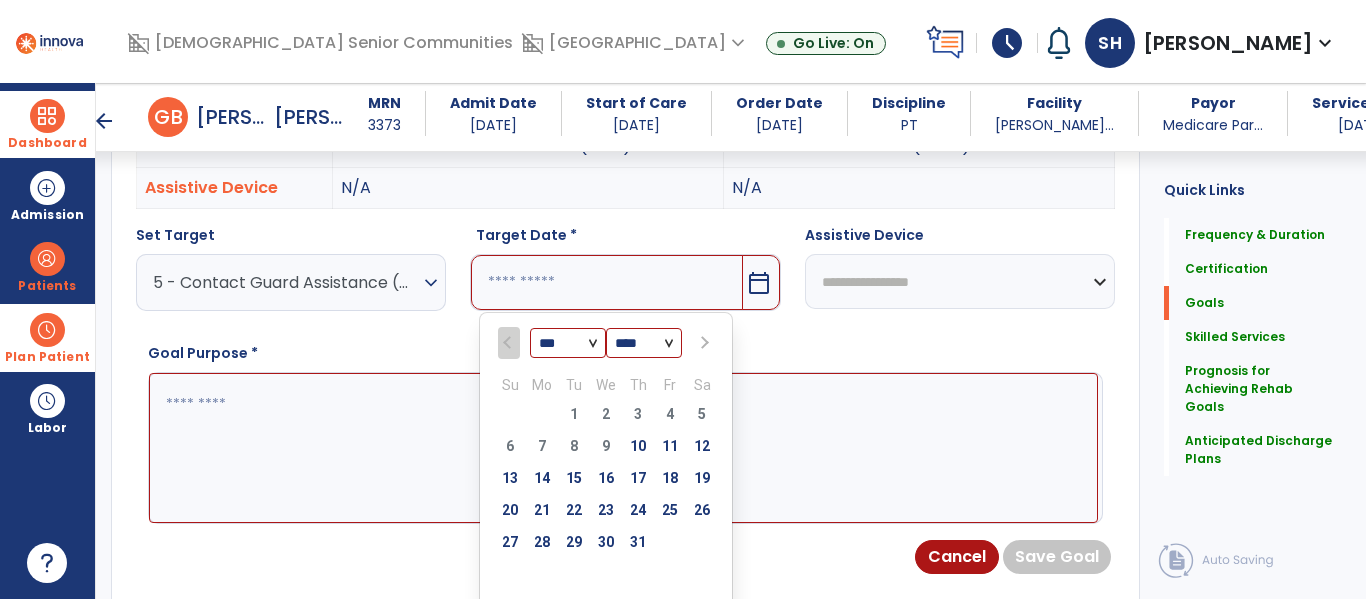 select on "*" 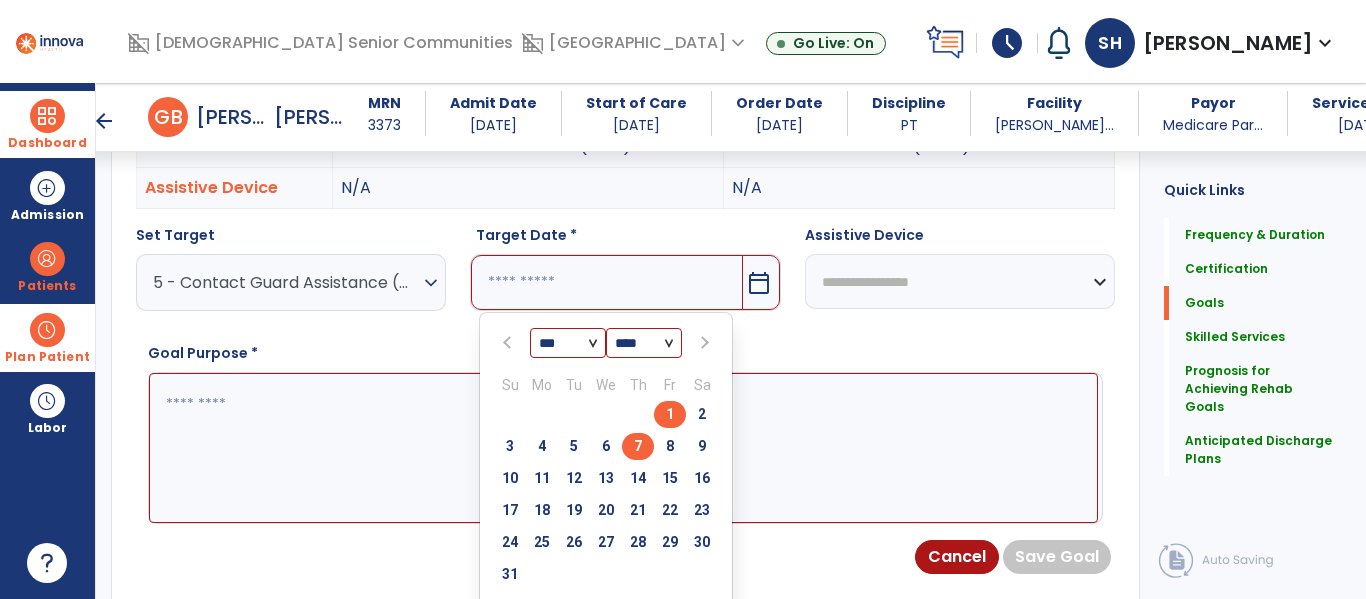 click on "7" at bounding box center (638, 446) 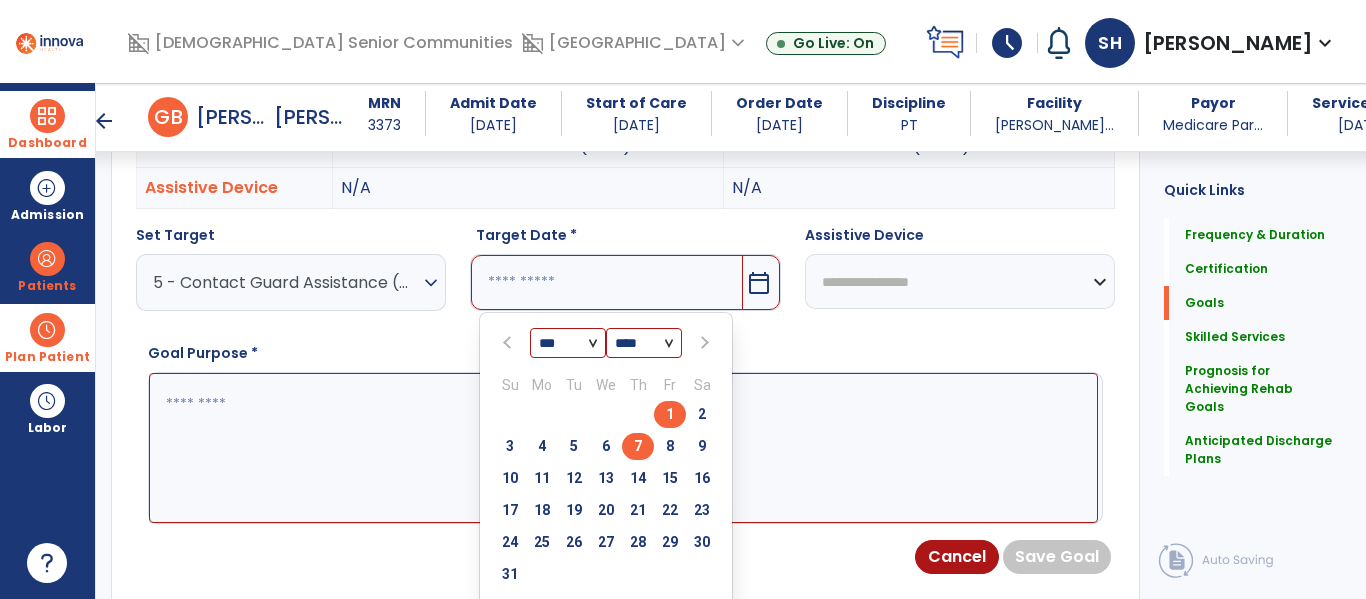 type on "********" 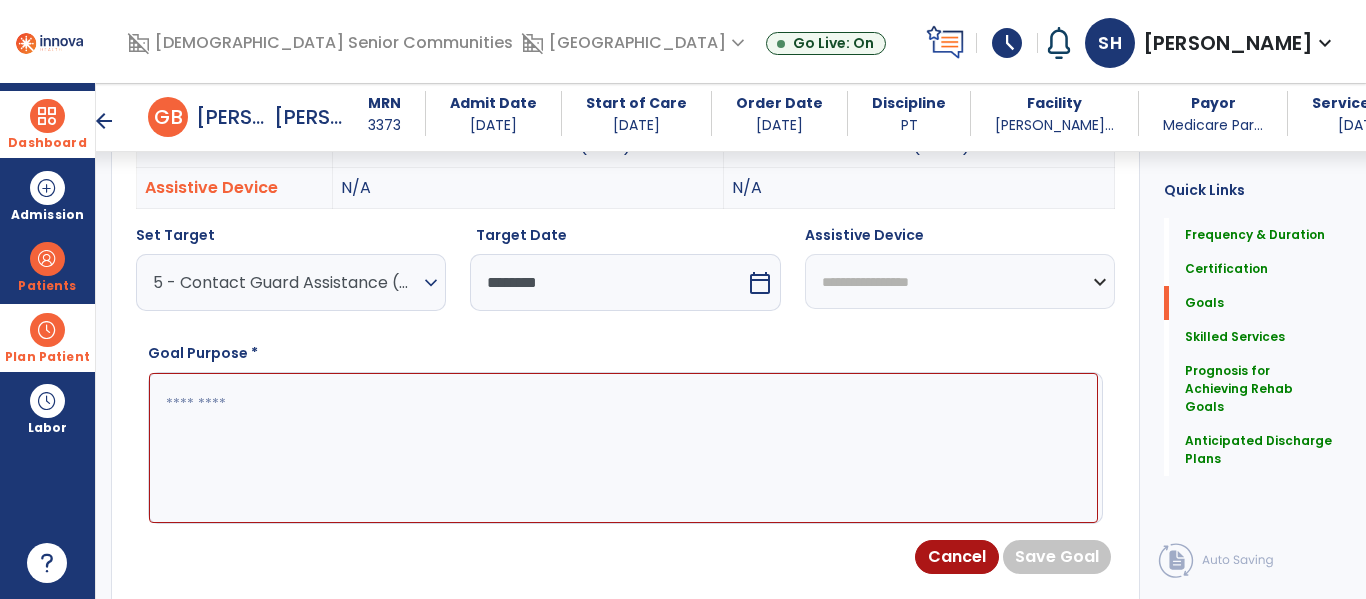 click at bounding box center [623, 448] 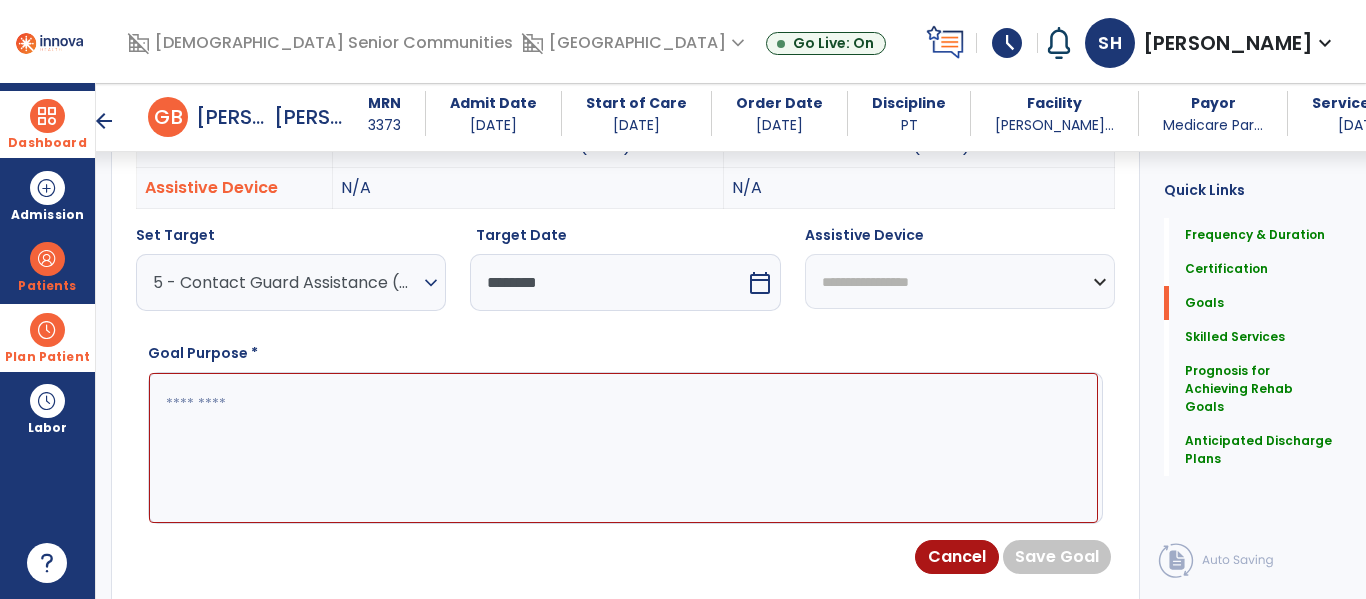 click on "**********" at bounding box center [960, 281] 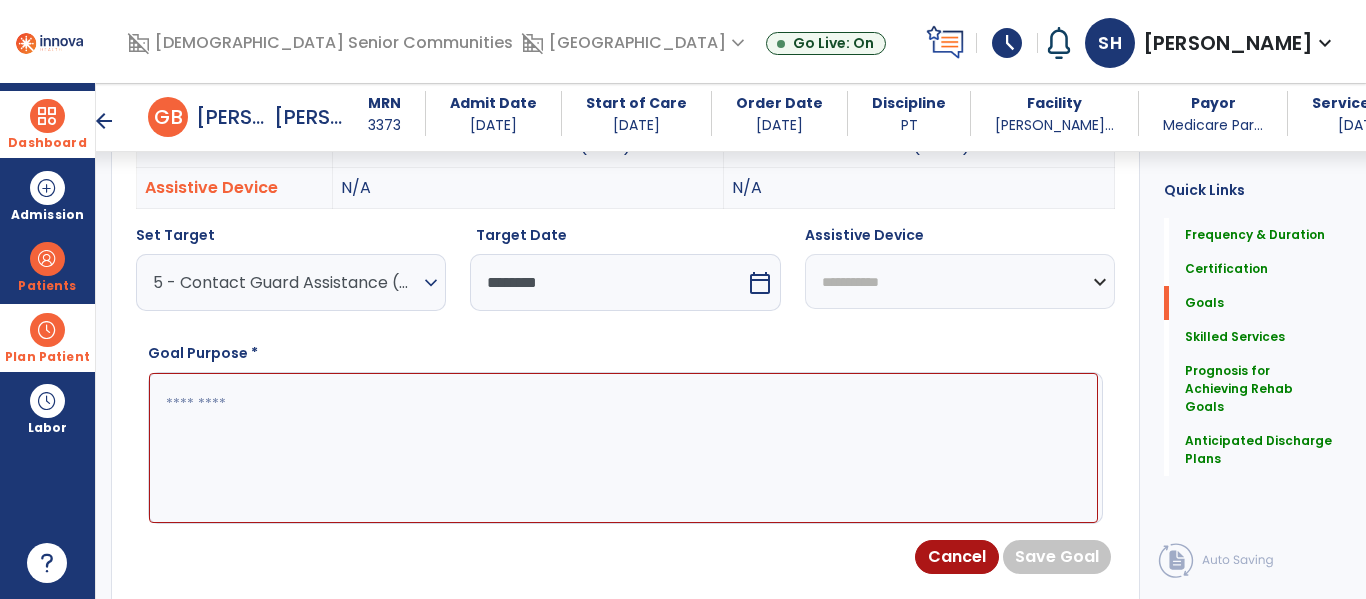 click on "**********" at bounding box center (960, 281) 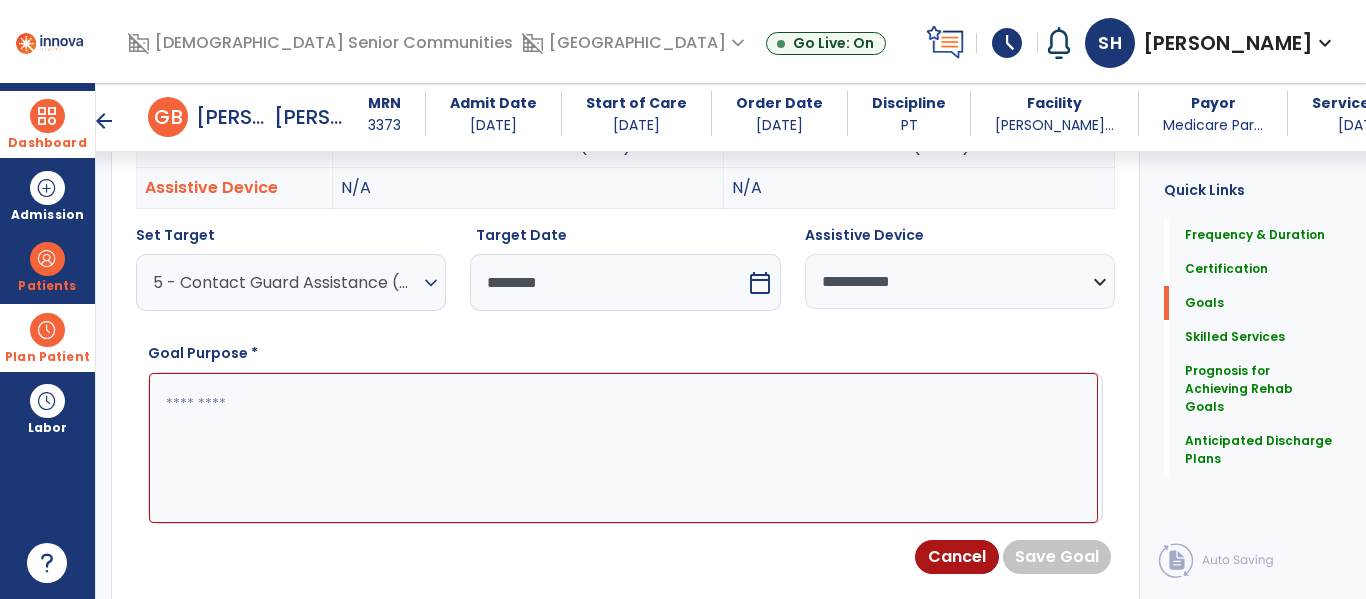 click at bounding box center (623, 448) 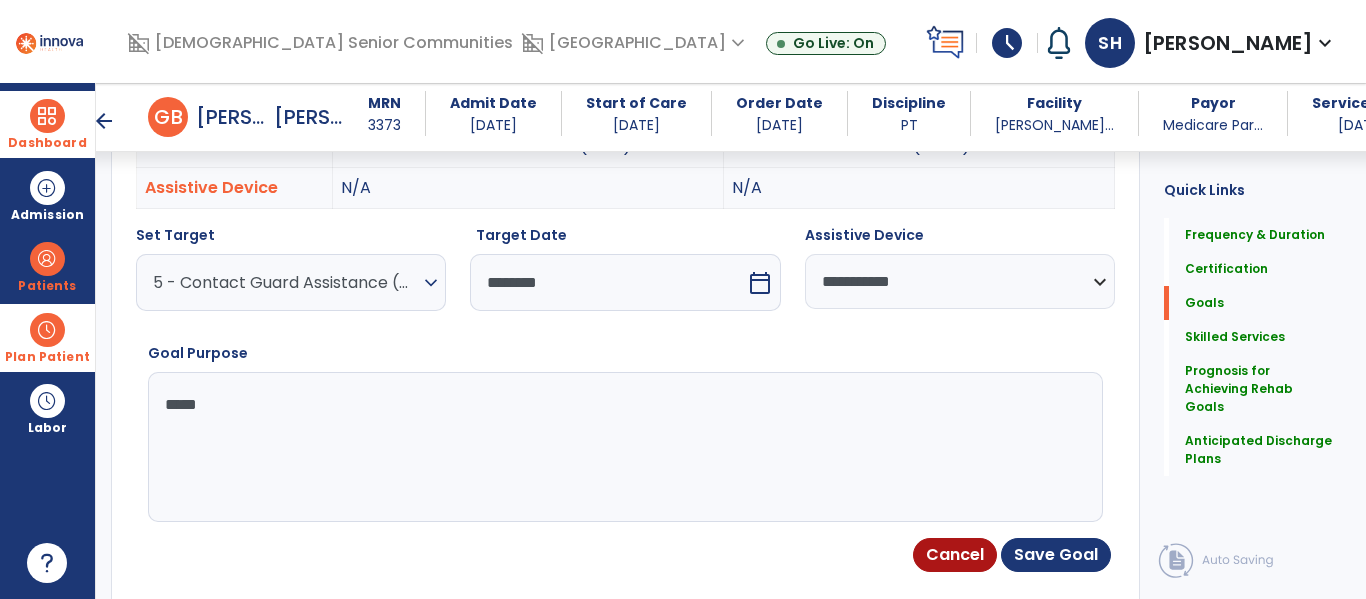 type on "******" 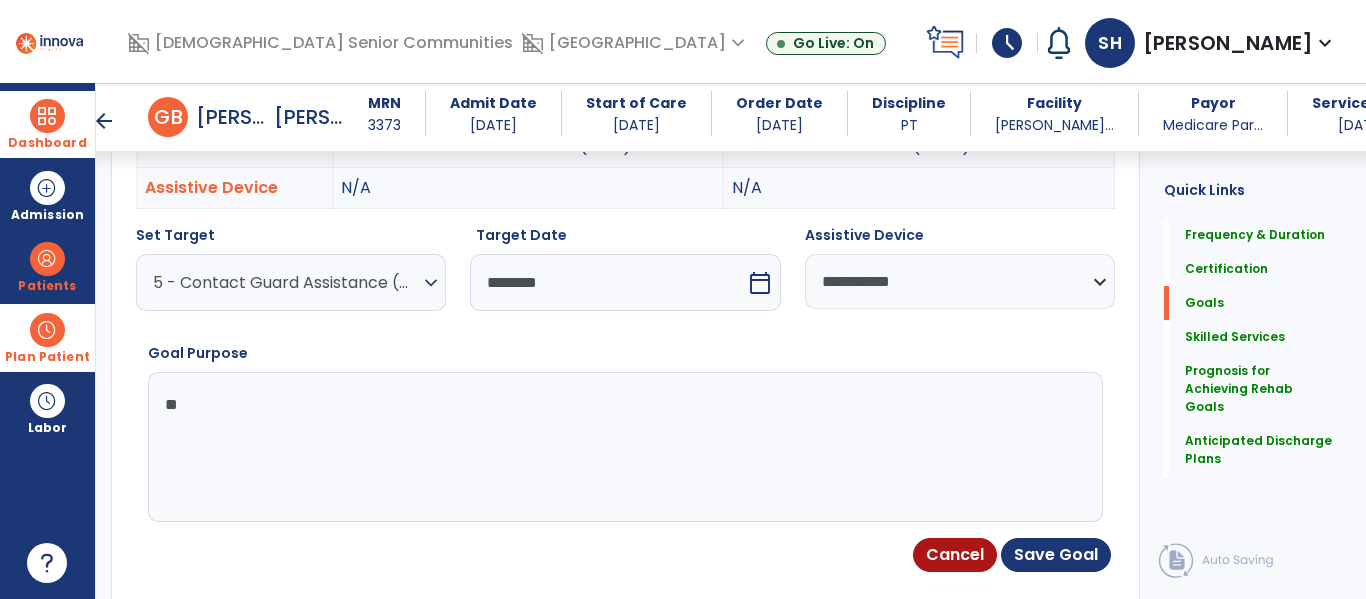 type on "*" 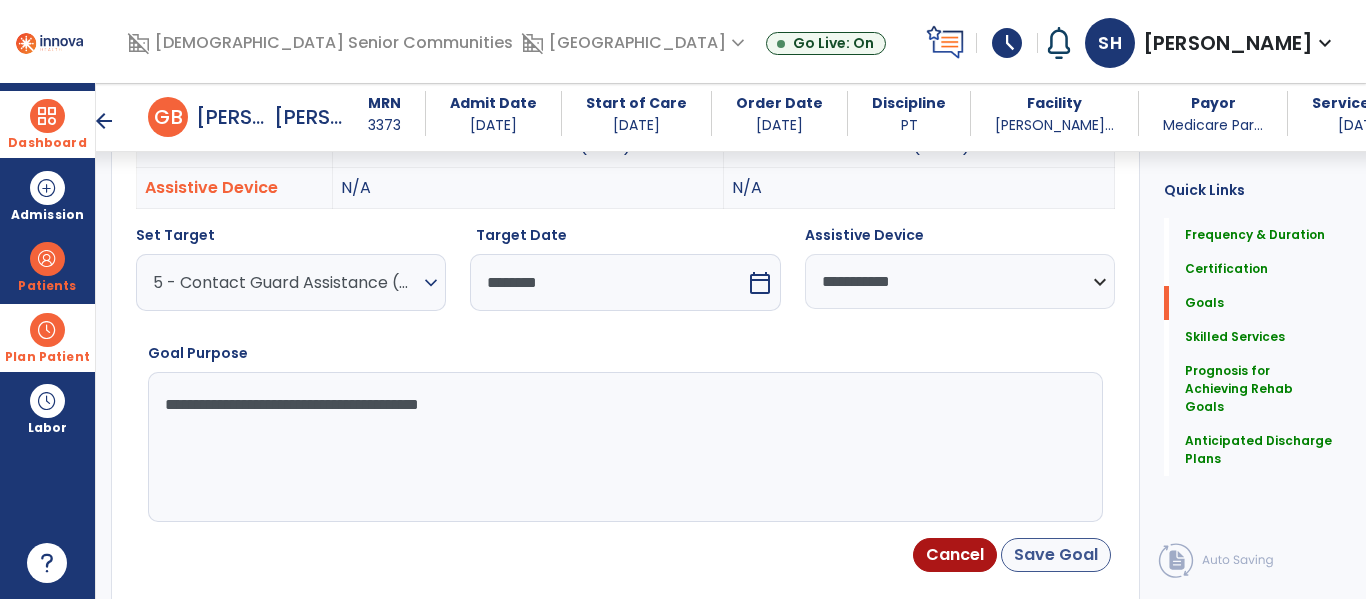type on "**********" 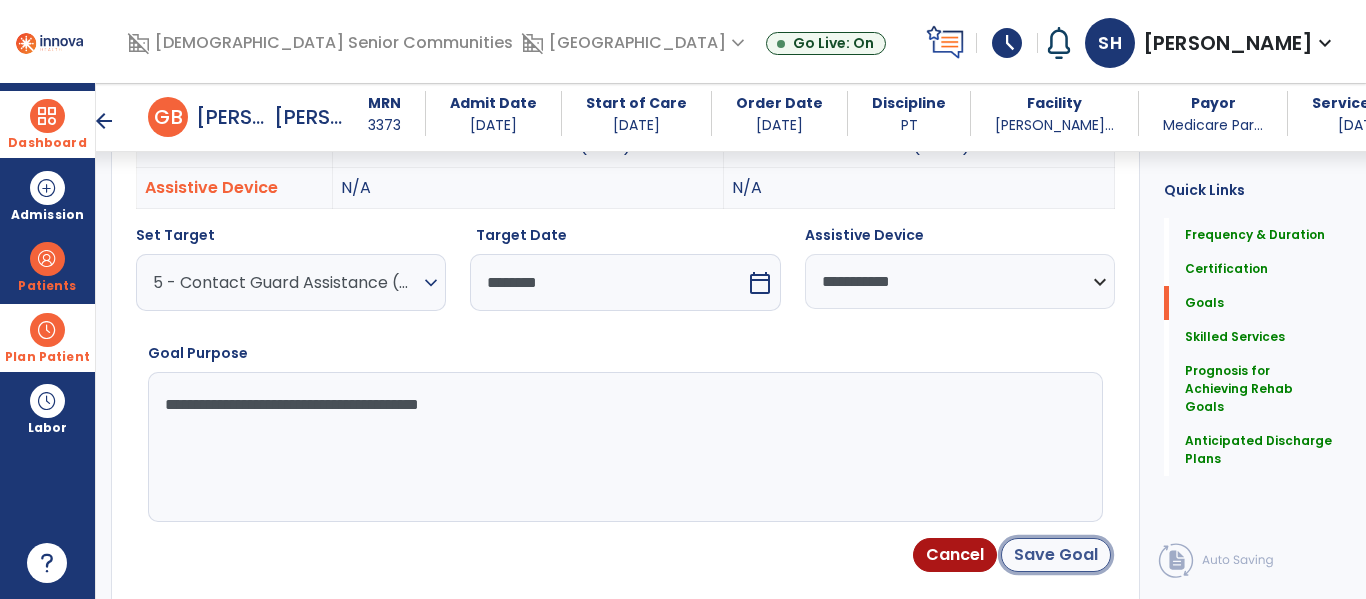 click on "Save Goal" at bounding box center (1056, 555) 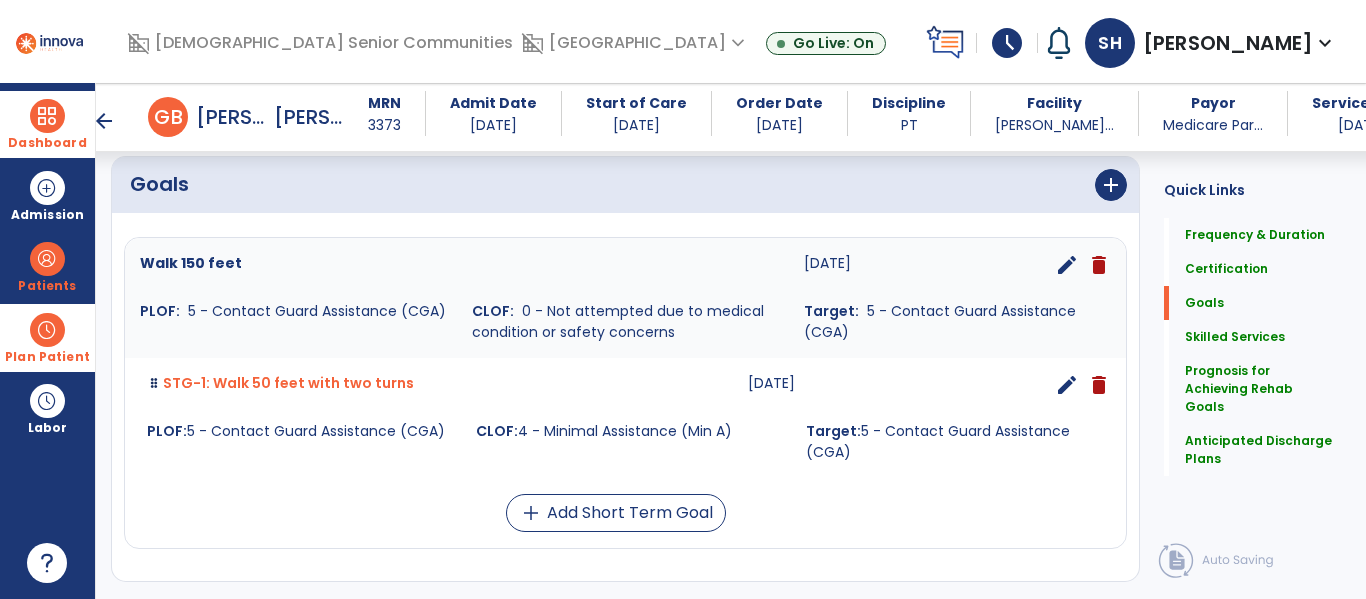 scroll, scrollTop: 457, scrollLeft: 0, axis: vertical 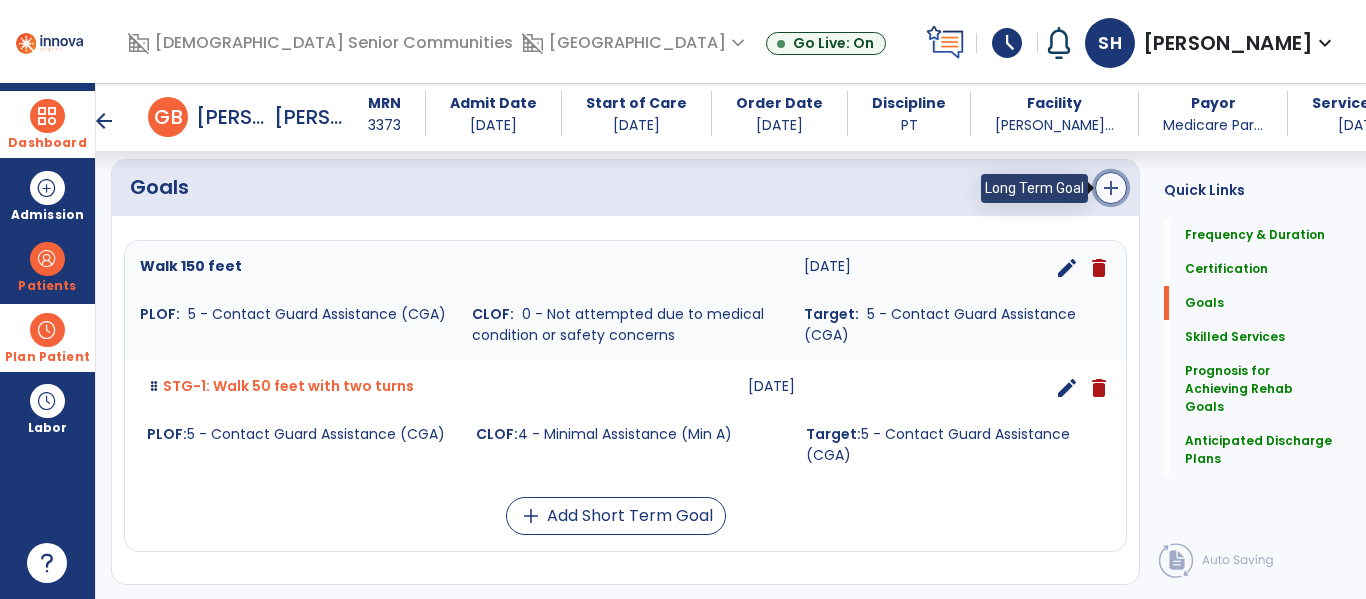 click on "add" at bounding box center [1111, 188] 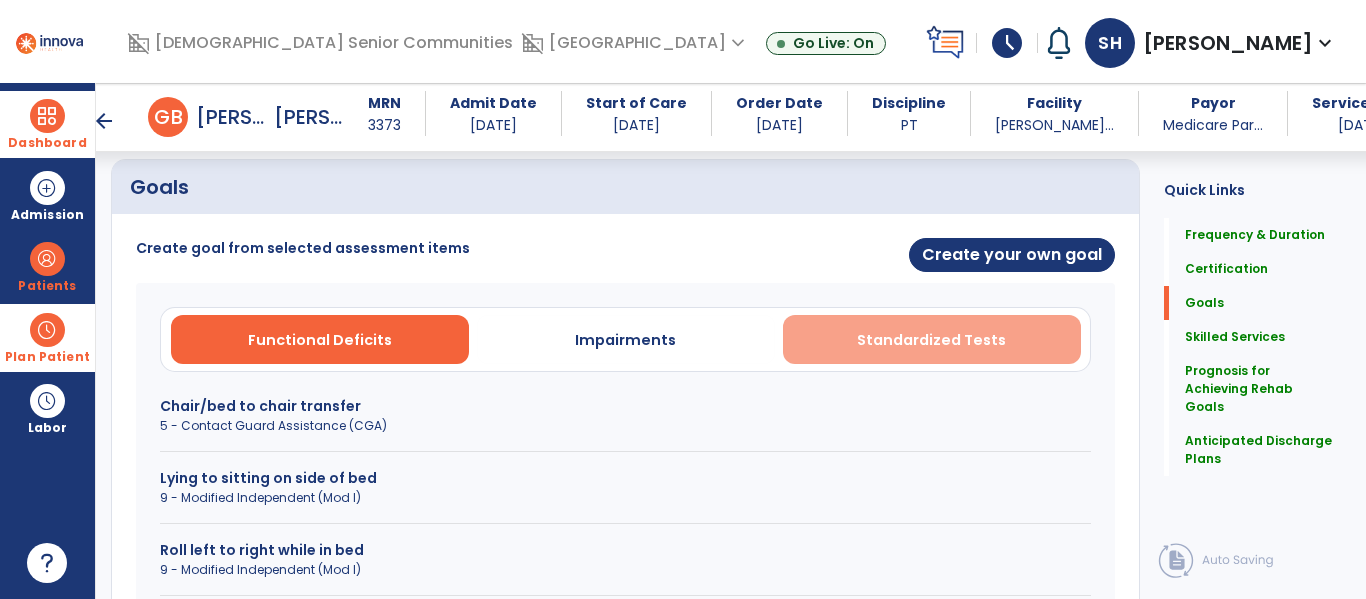 click on "Standardized Tests" at bounding box center (931, 340) 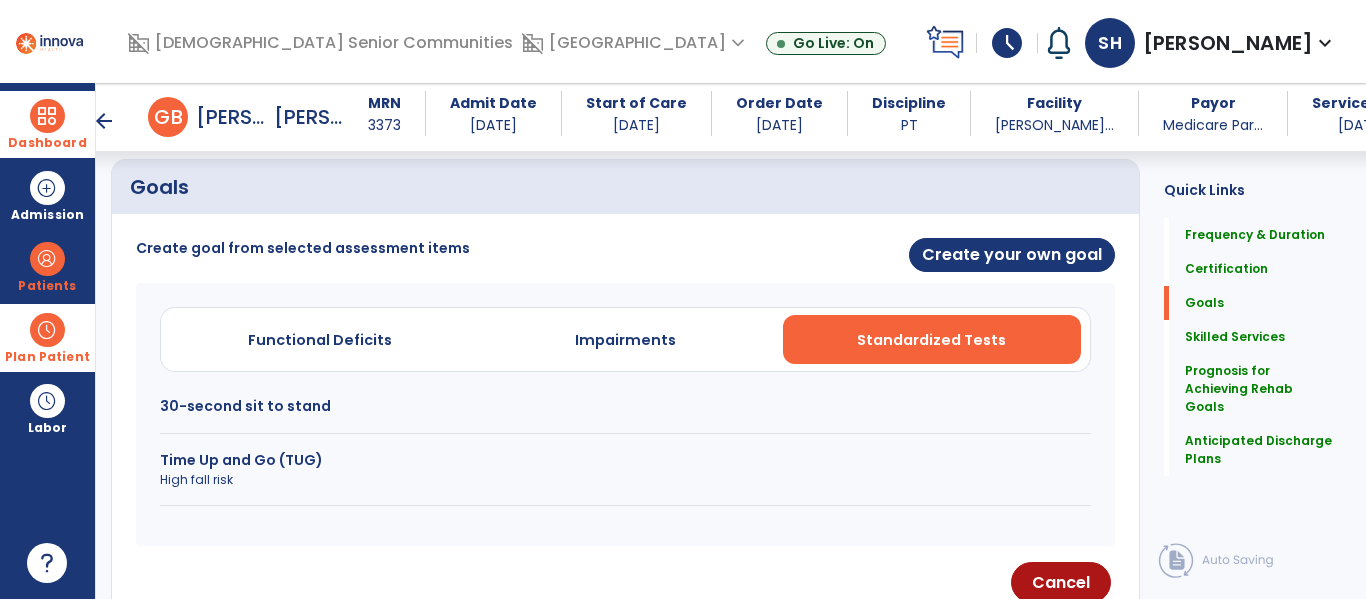 click on "High fall risk" at bounding box center (625, 480) 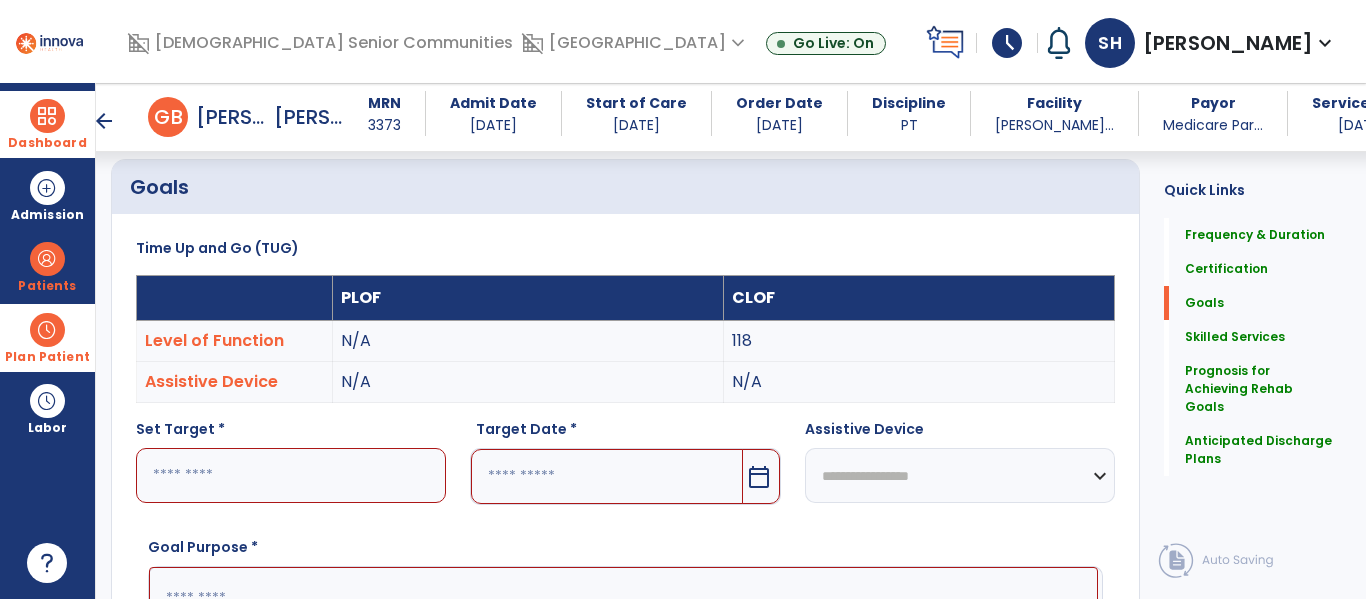 click at bounding box center [291, 475] 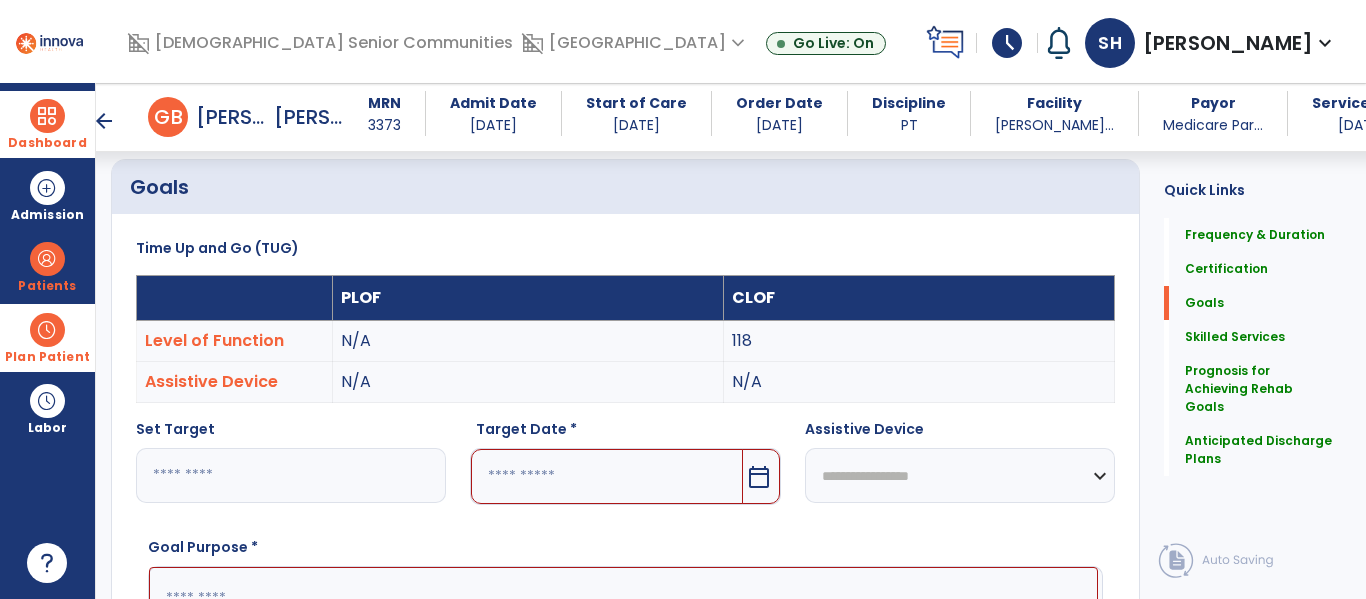 type on "**" 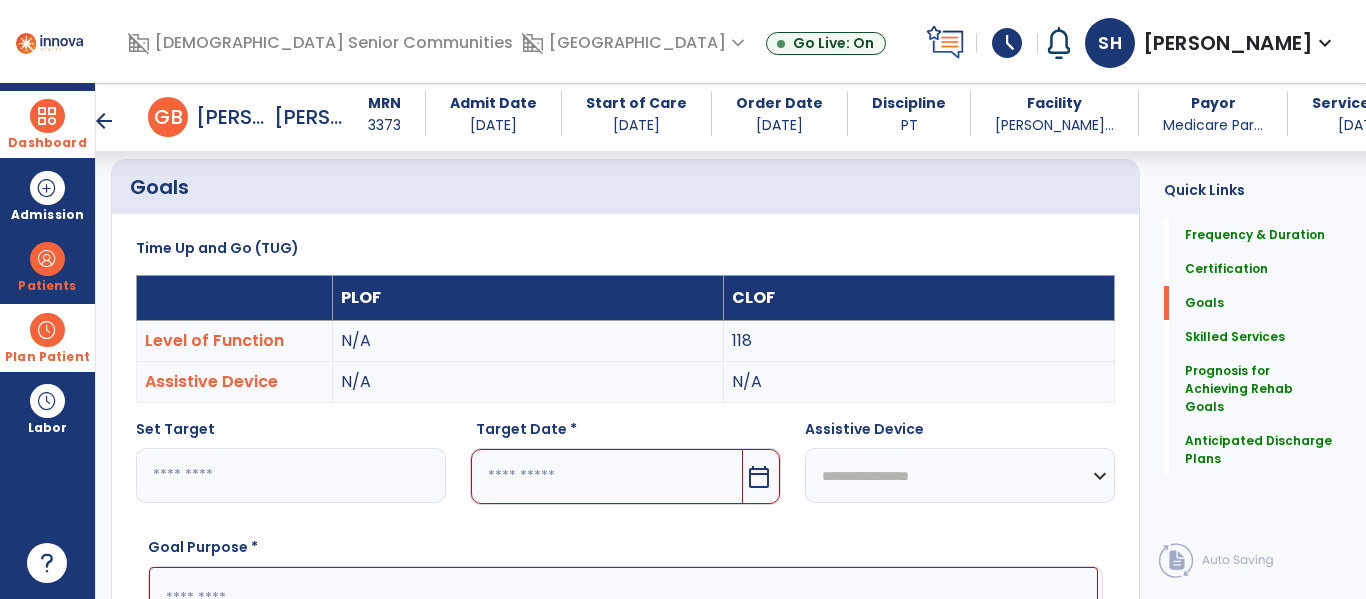 click at bounding box center [606, 476] 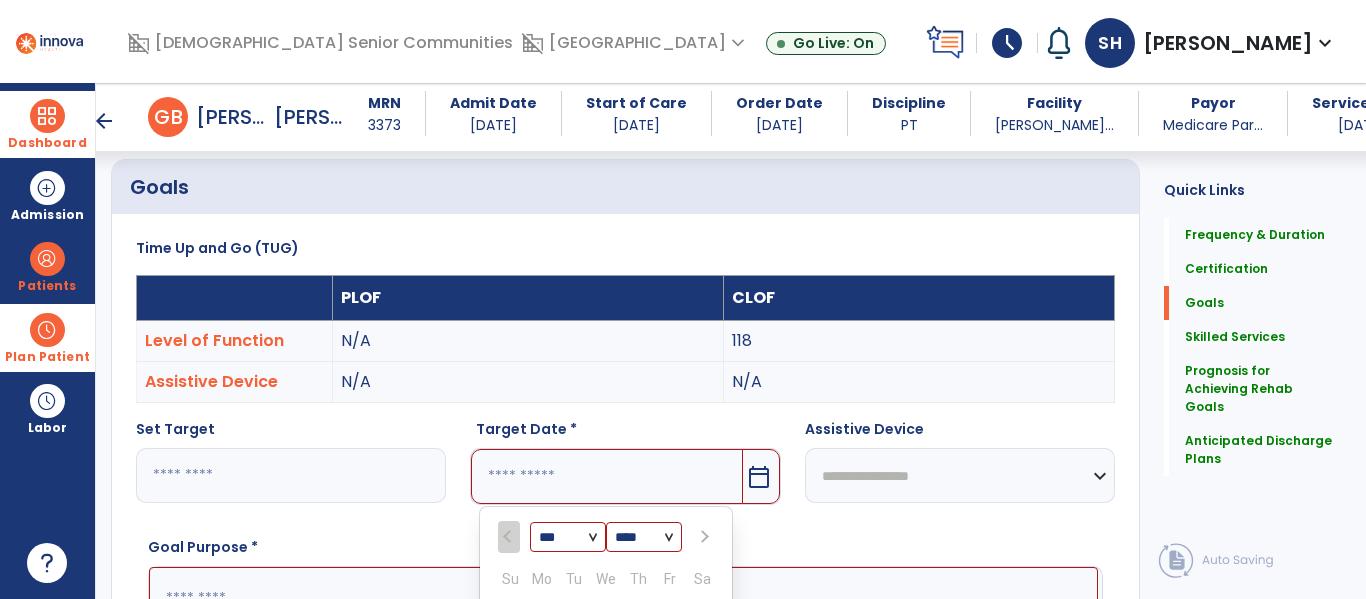 scroll, scrollTop: 760, scrollLeft: 0, axis: vertical 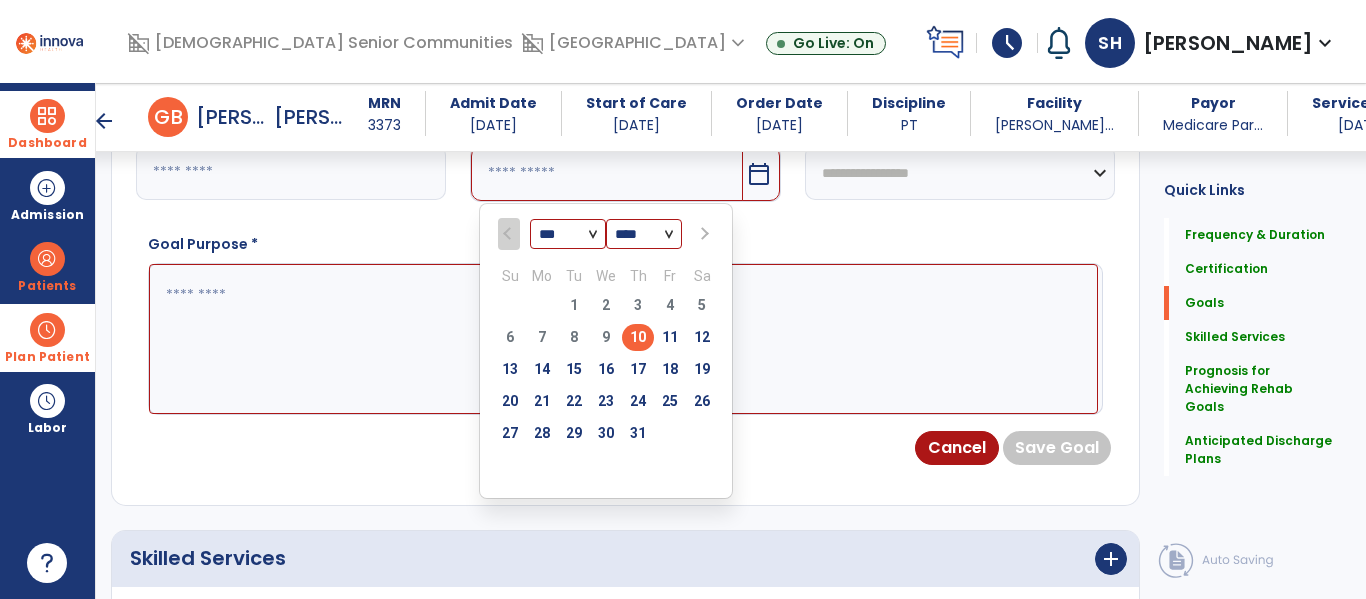 click on "*** *** ***" at bounding box center (568, 235) 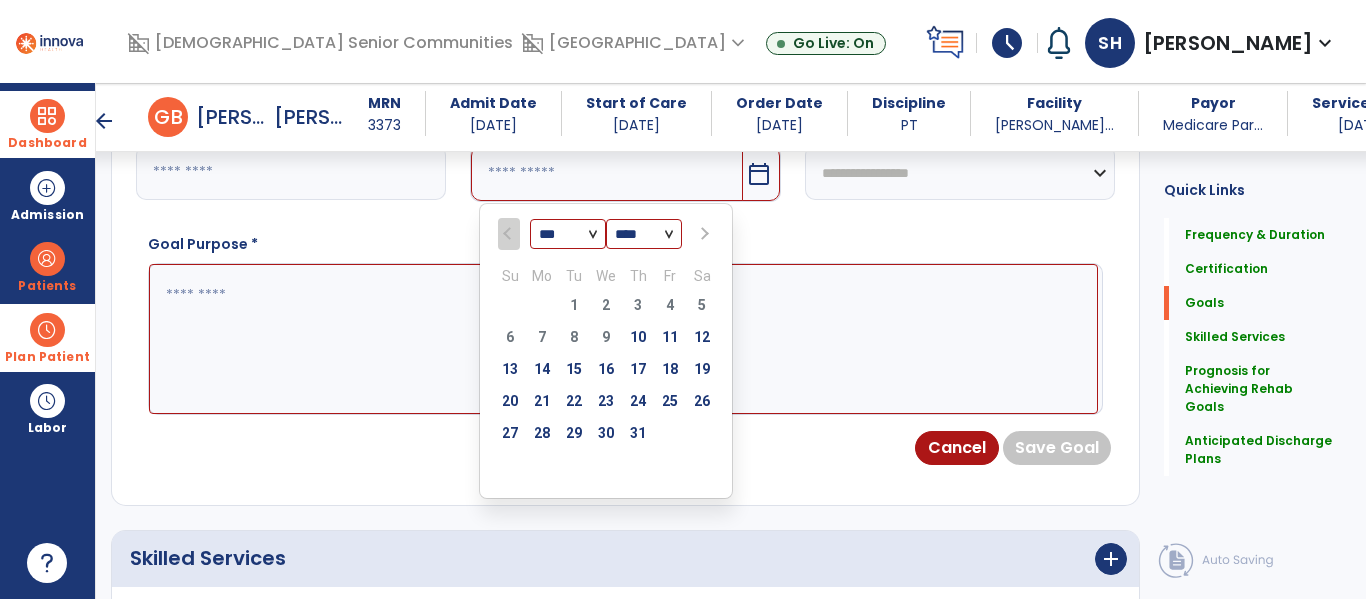 click on "*** *** ***" at bounding box center [568, 235] 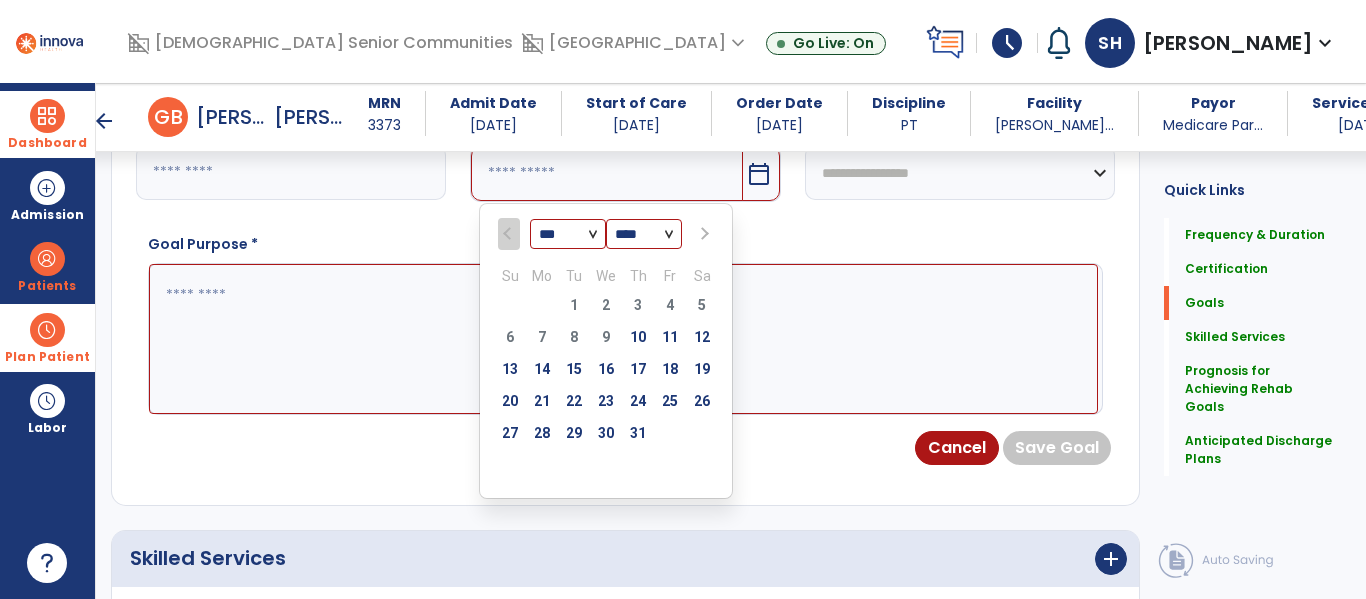 click on "*** *** ***" at bounding box center [568, 235] 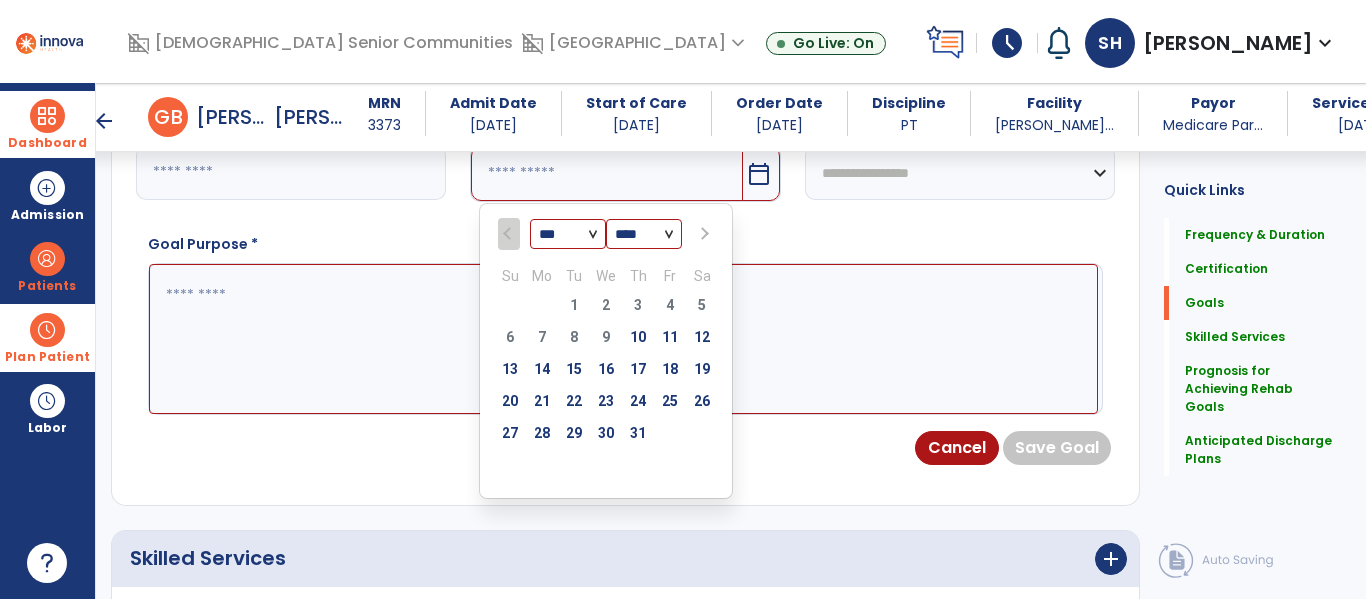 click on "*** *** ***" at bounding box center (568, 235) 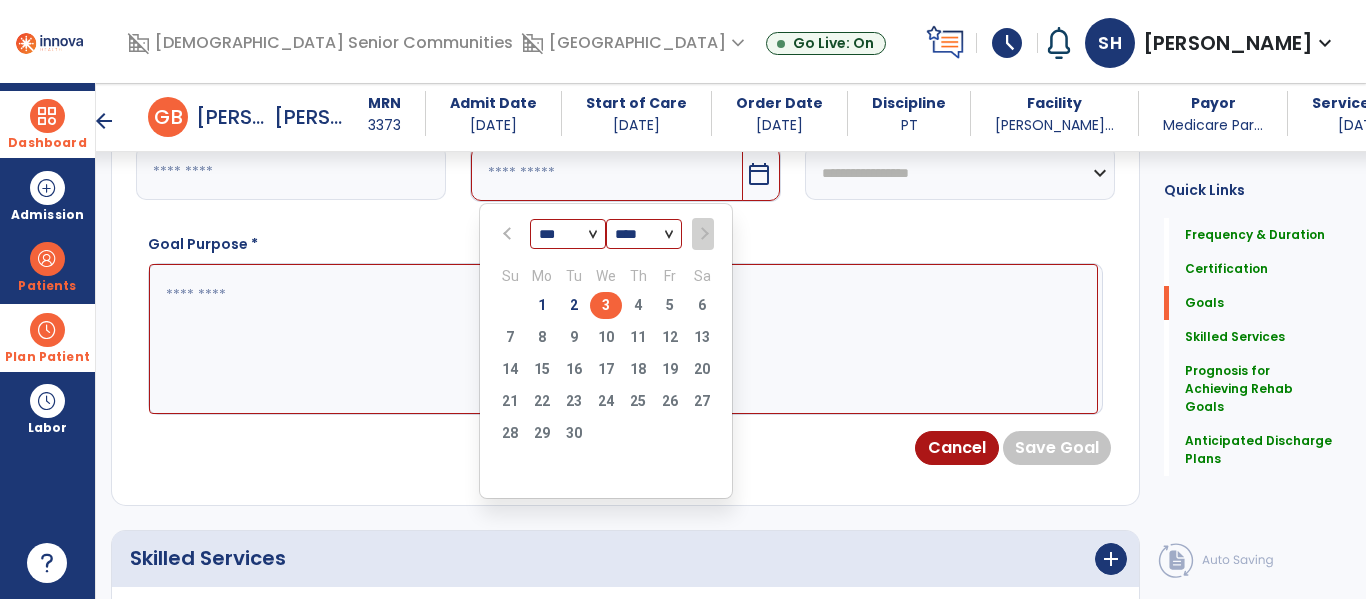 click on "3" at bounding box center (606, 305) 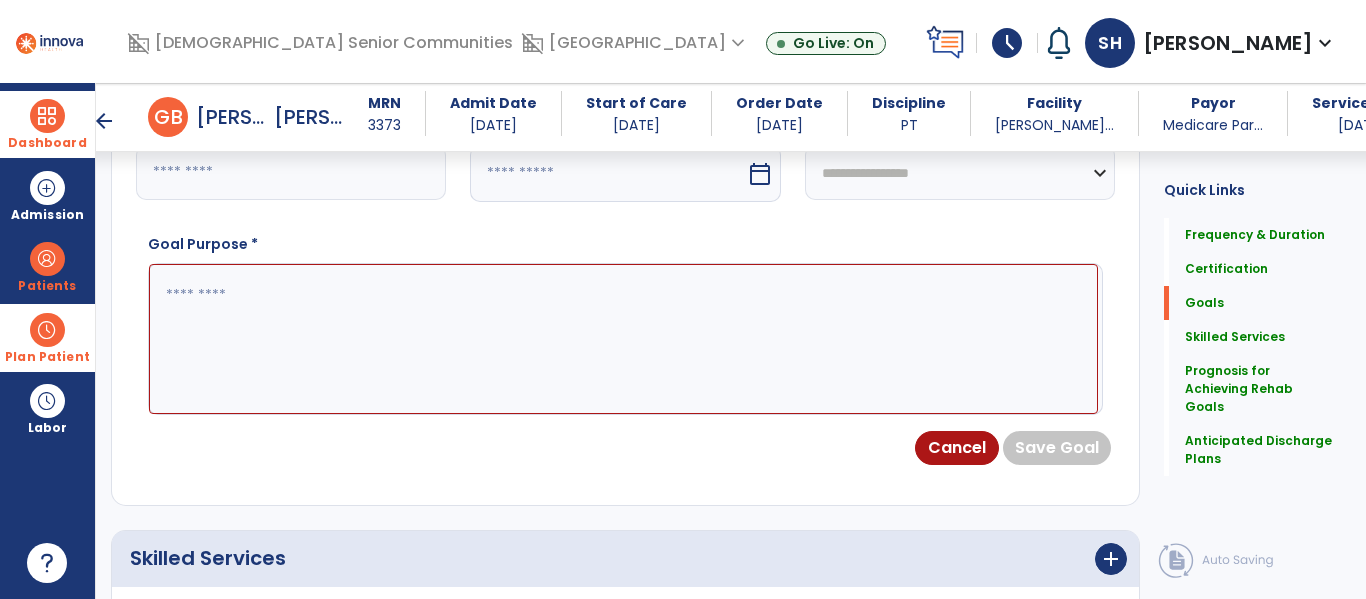 type on "********" 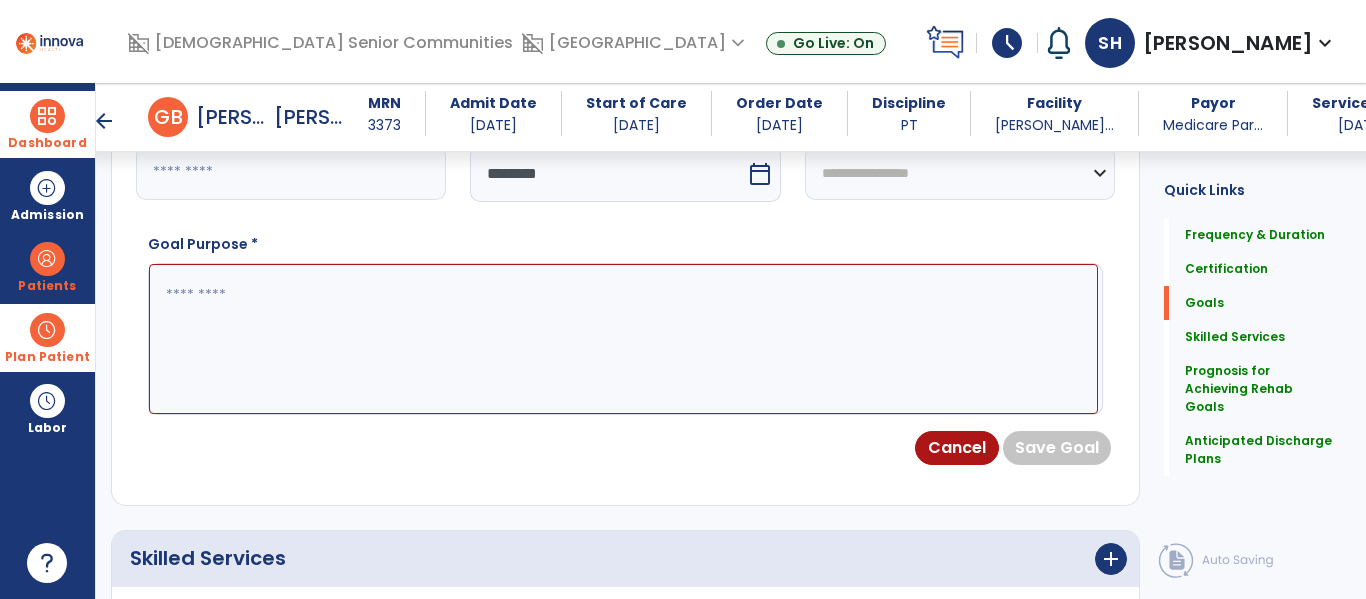 click at bounding box center [623, 339] 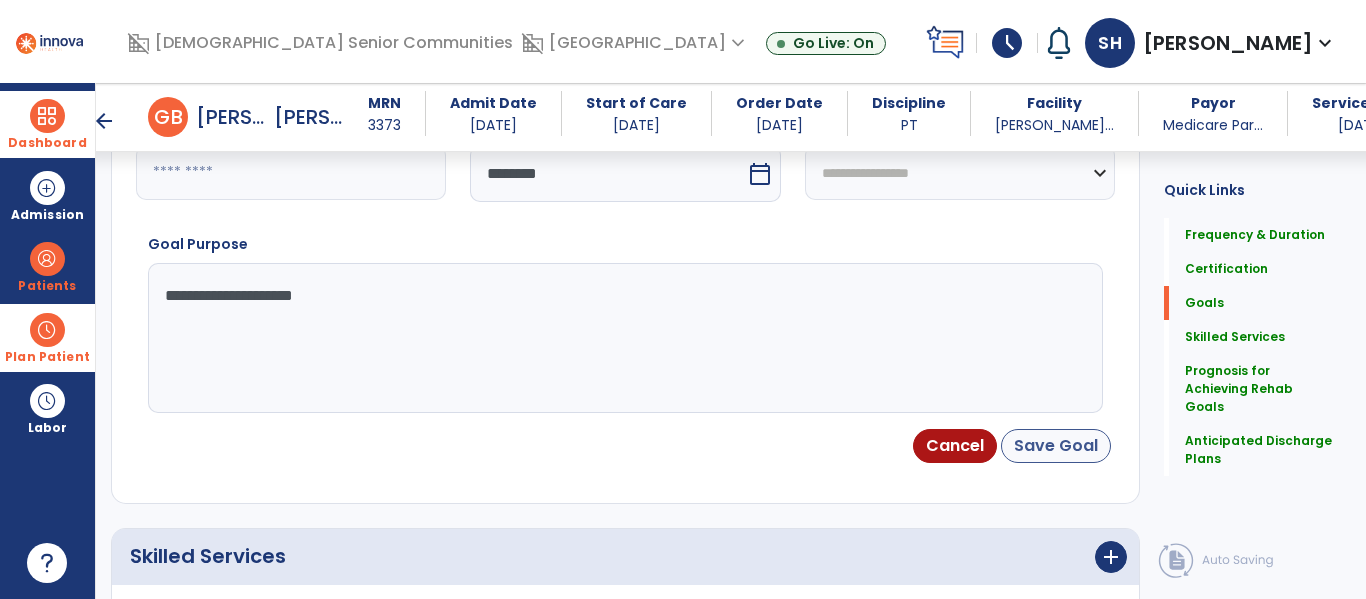 type on "**********" 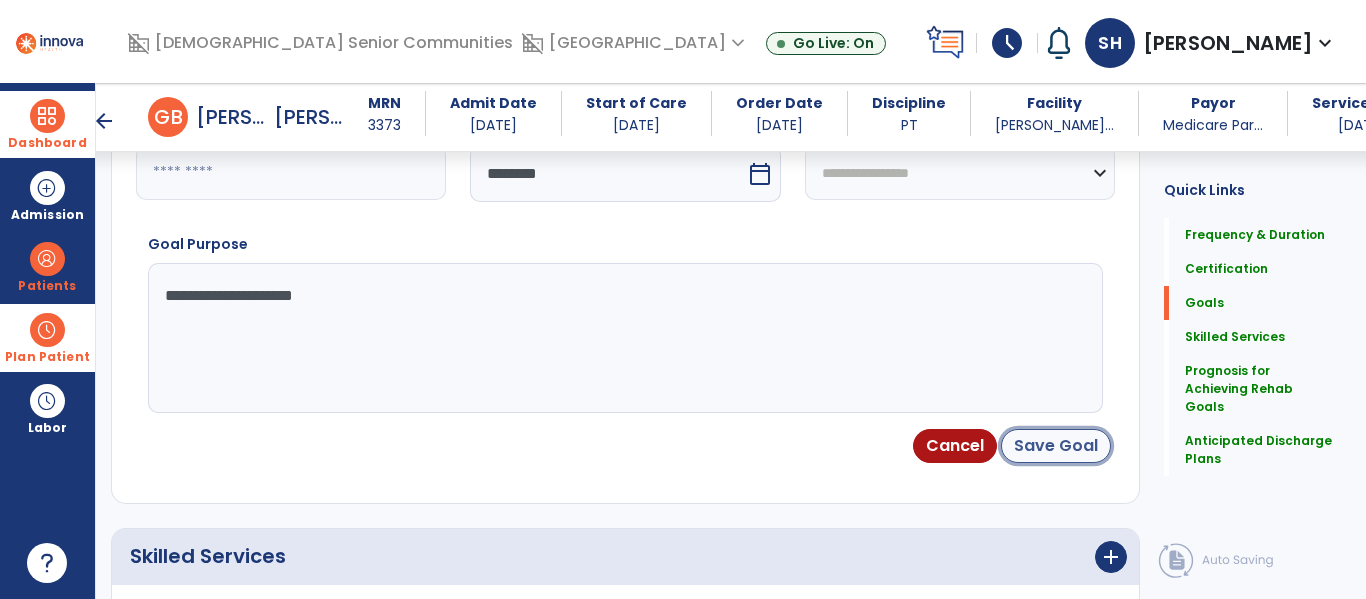 click on "Save Goal" at bounding box center [1056, 446] 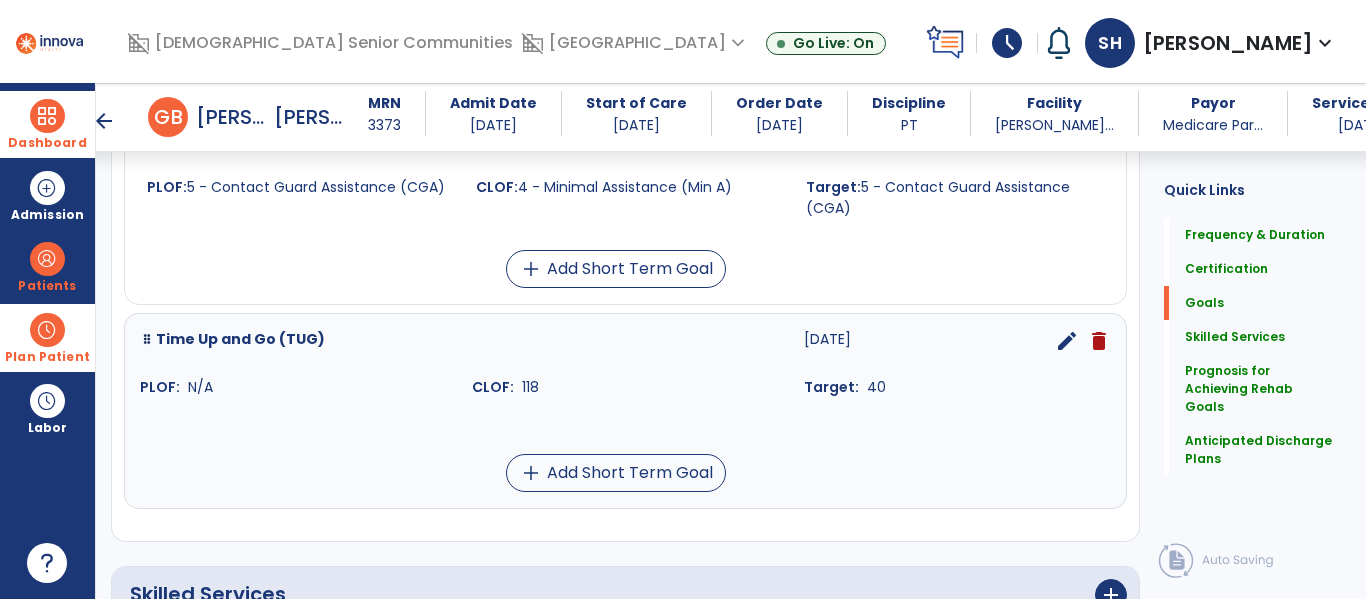 scroll, scrollTop: 705, scrollLeft: 0, axis: vertical 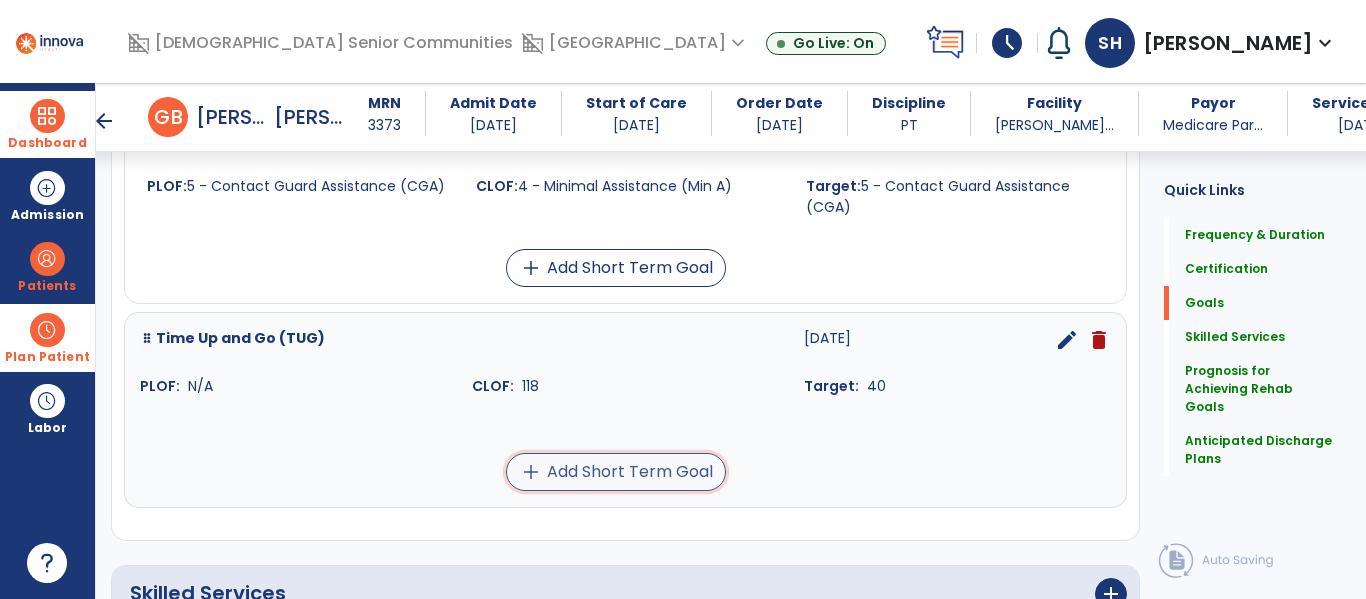 click on "add" at bounding box center [531, 472] 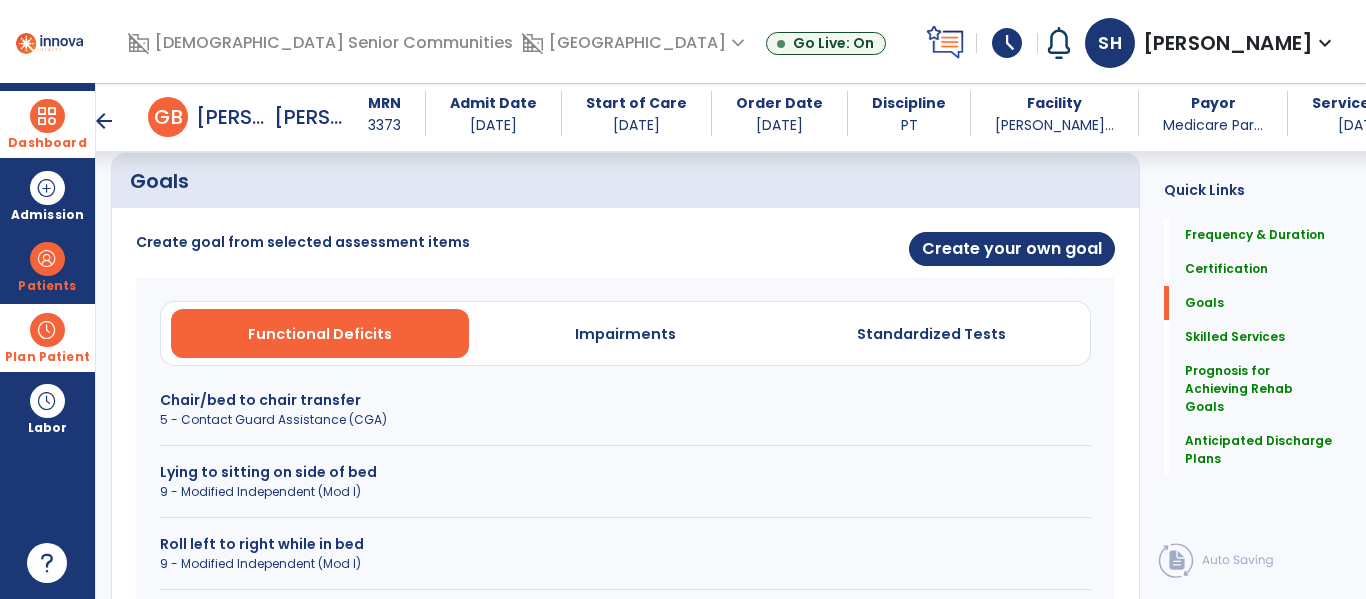 scroll, scrollTop: 408, scrollLeft: 0, axis: vertical 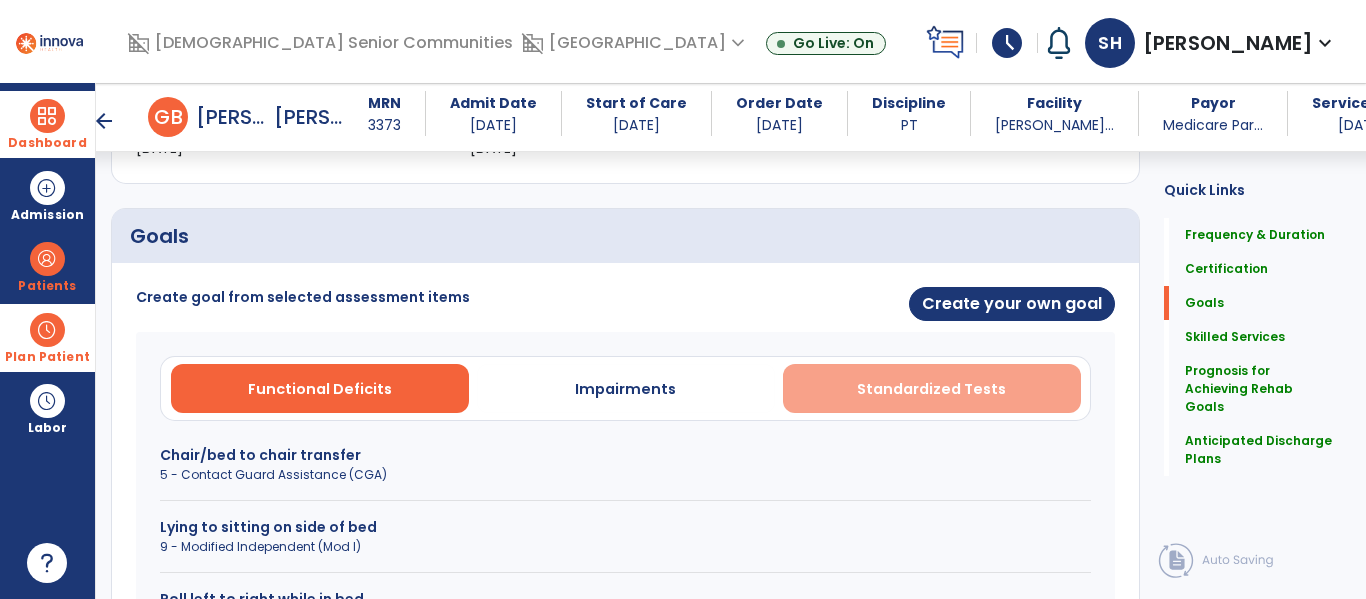 click on "Standardized Tests" at bounding box center (931, 389) 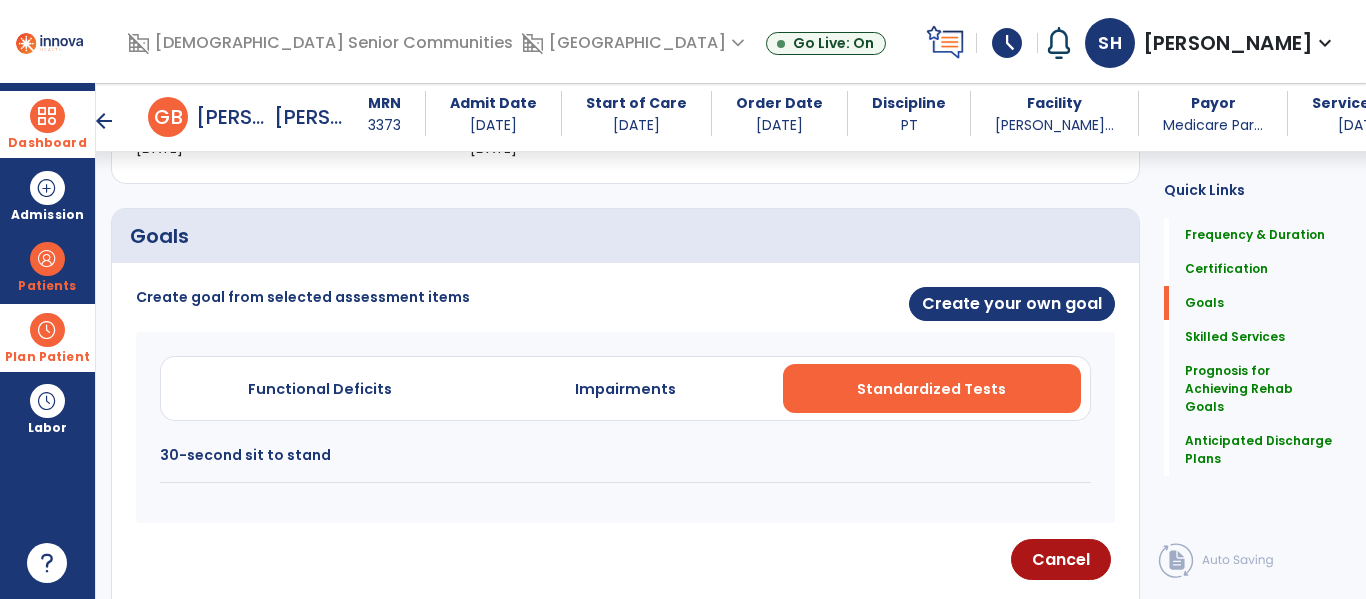 click on "30-second sit to stand" at bounding box center (625, 455) 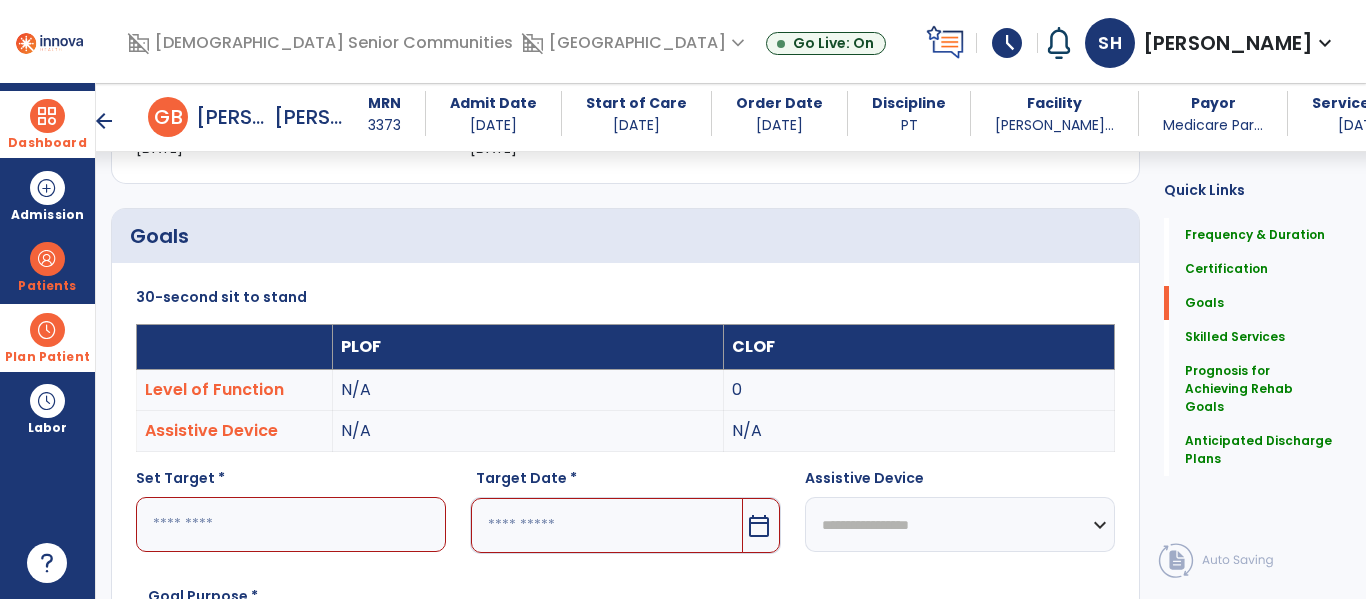 click at bounding box center (291, 524) 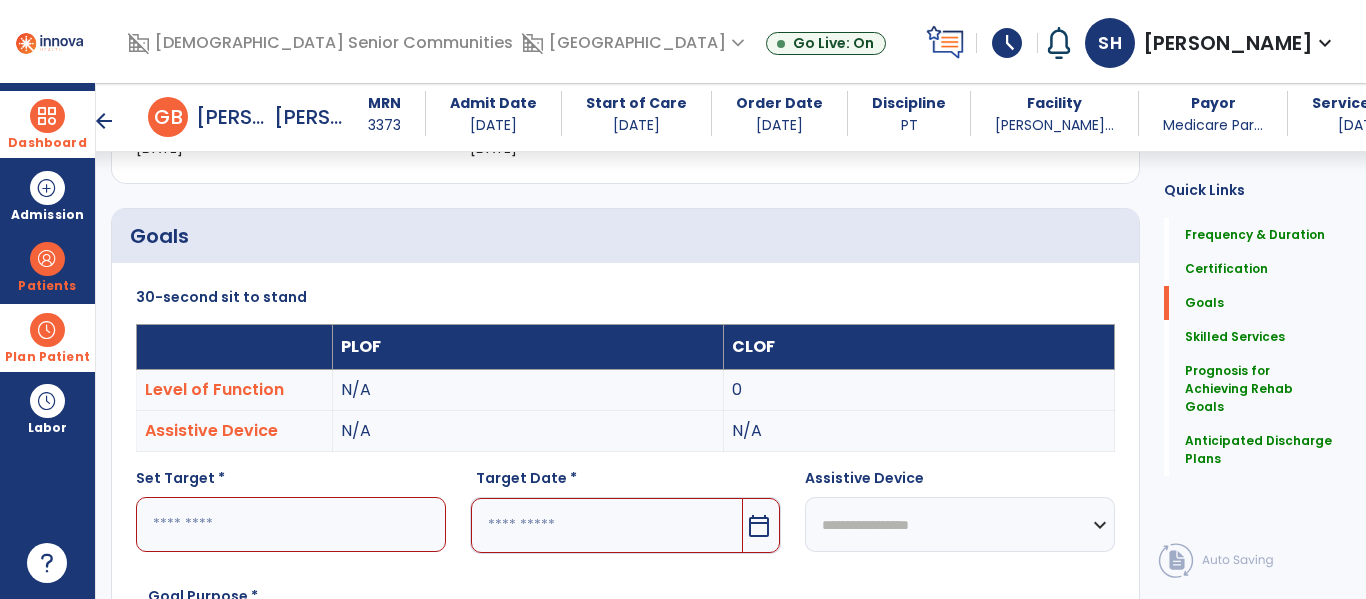 click at bounding box center (291, 524) 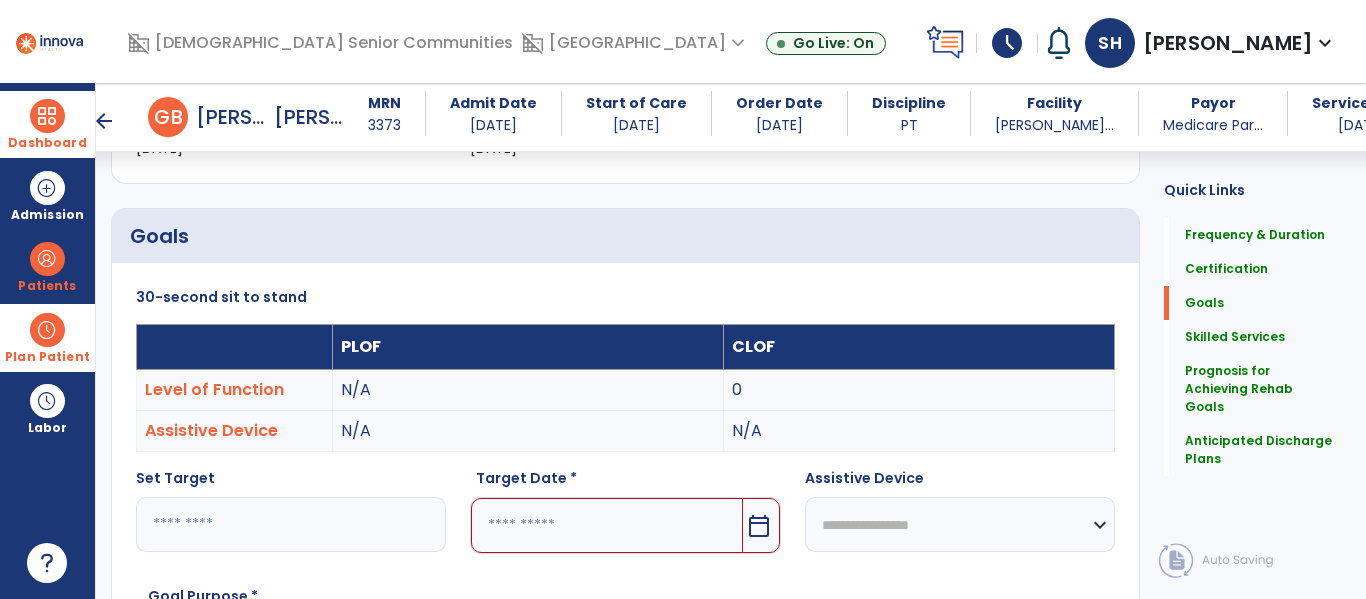 type on "*" 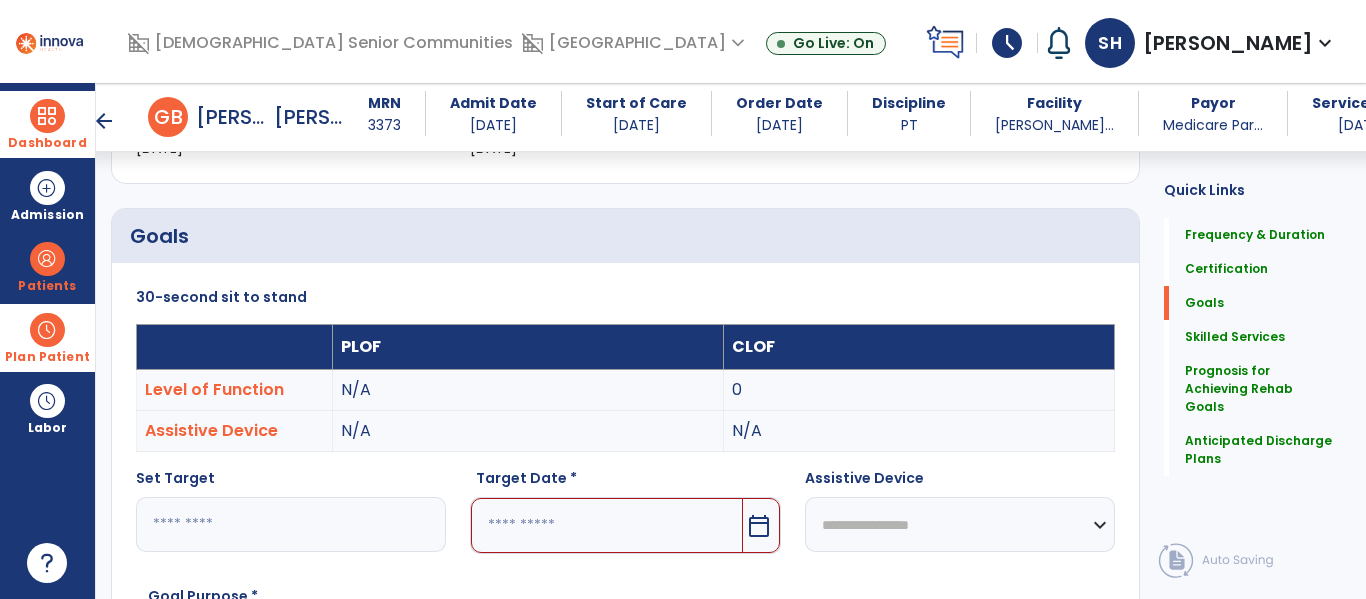 click at bounding box center [606, 525] 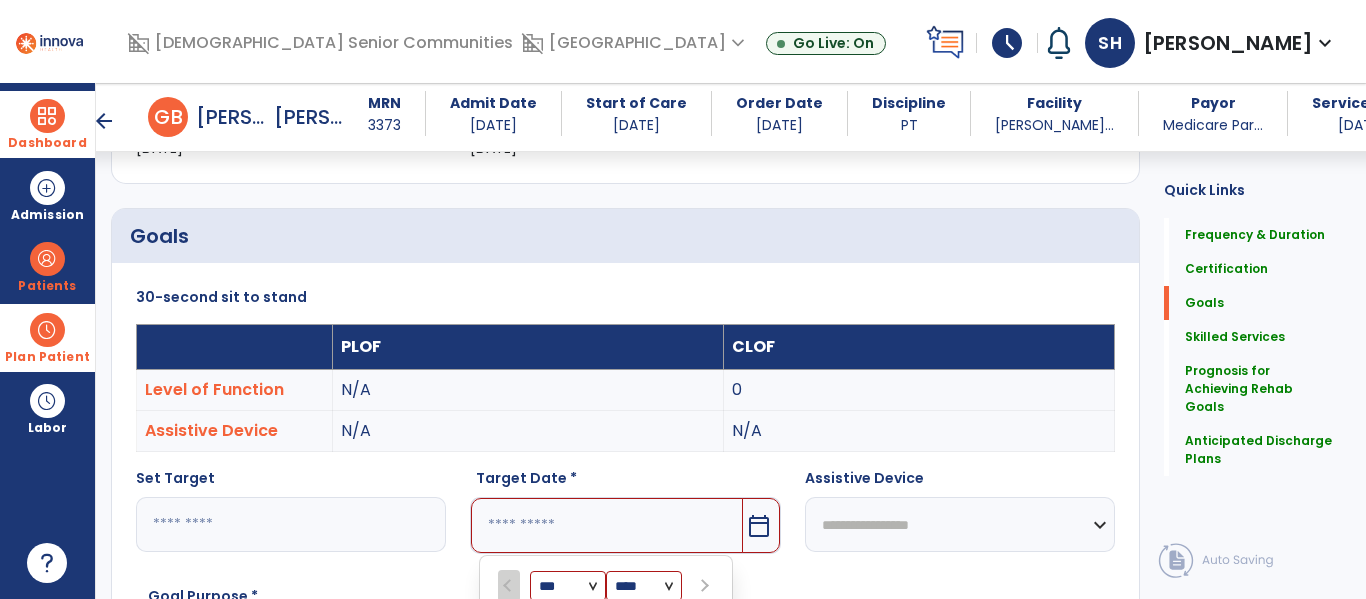 scroll, scrollTop: 760, scrollLeft: 0, axis: vertical 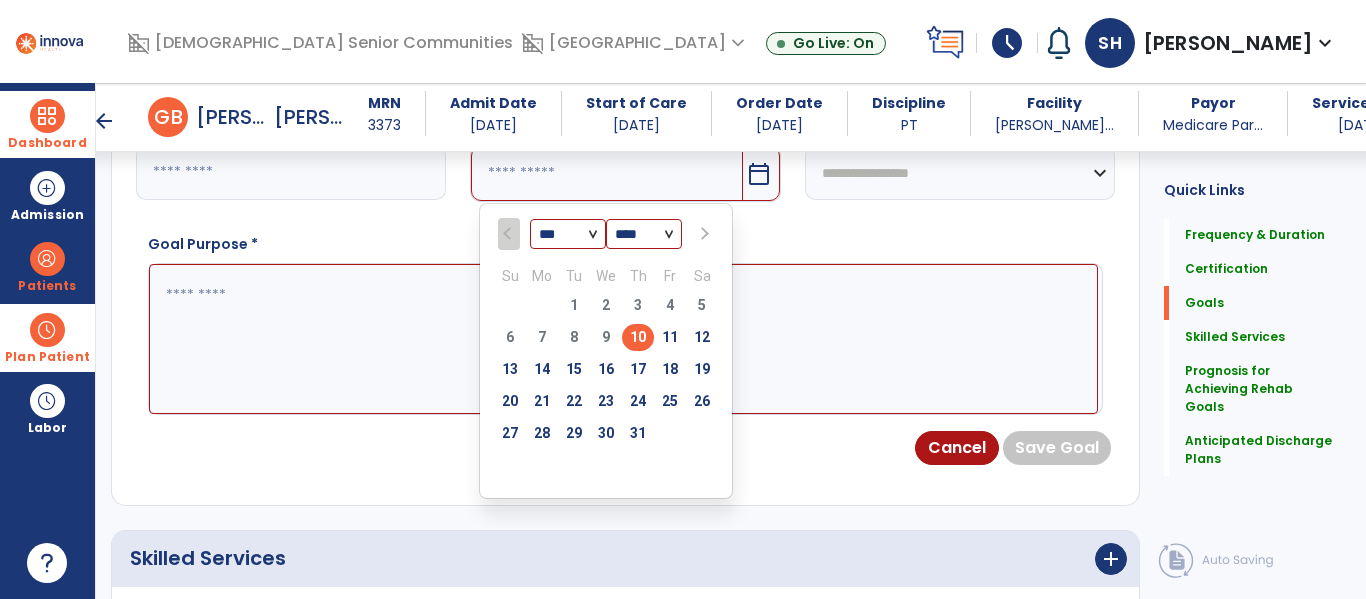 click on "*** *** ***" at bounding box center (568, 235) 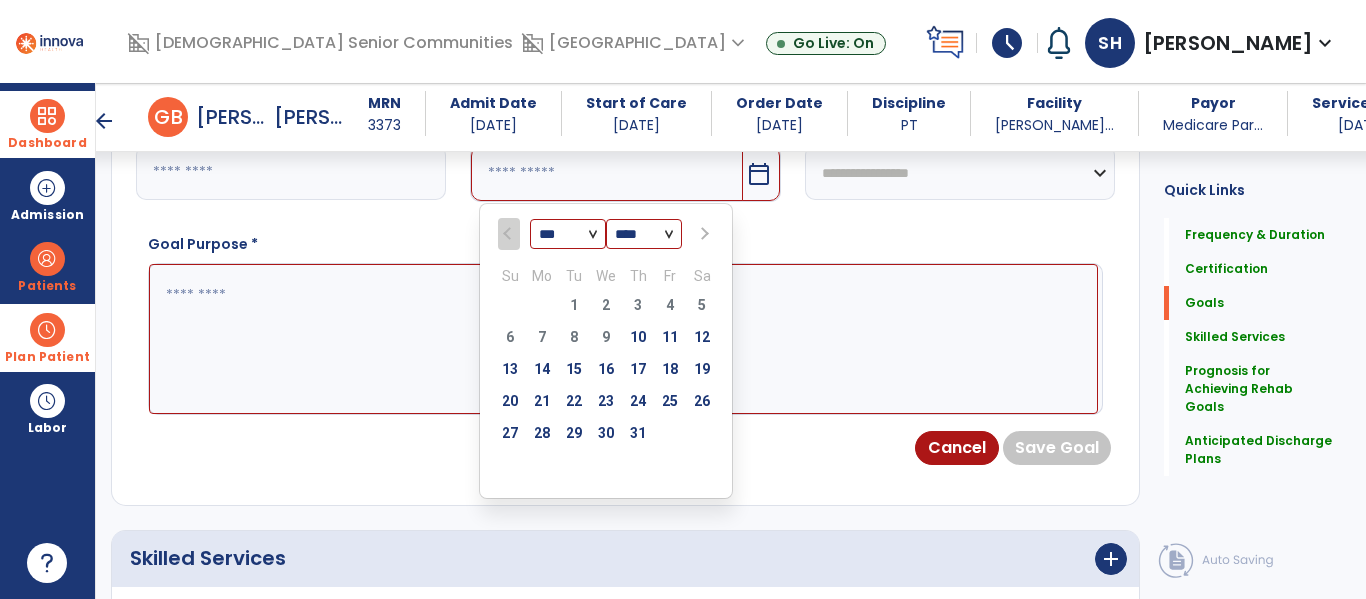 select on "*" 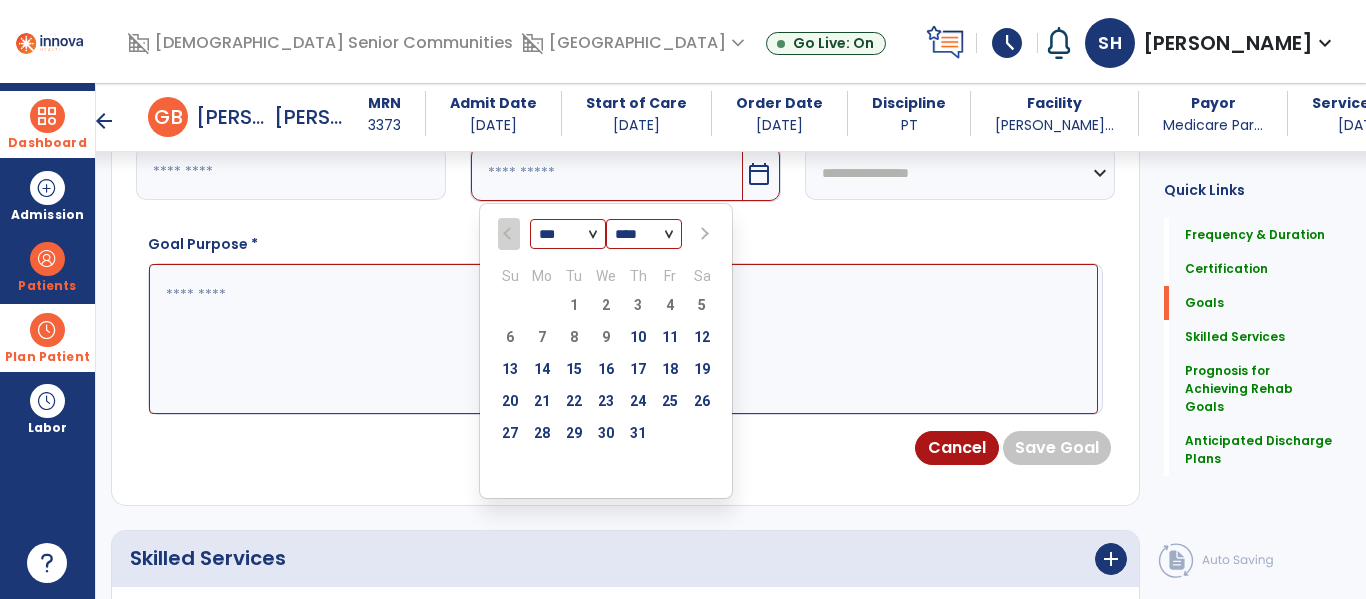 click on "*** *** ***" at bounding box center [568, 235] 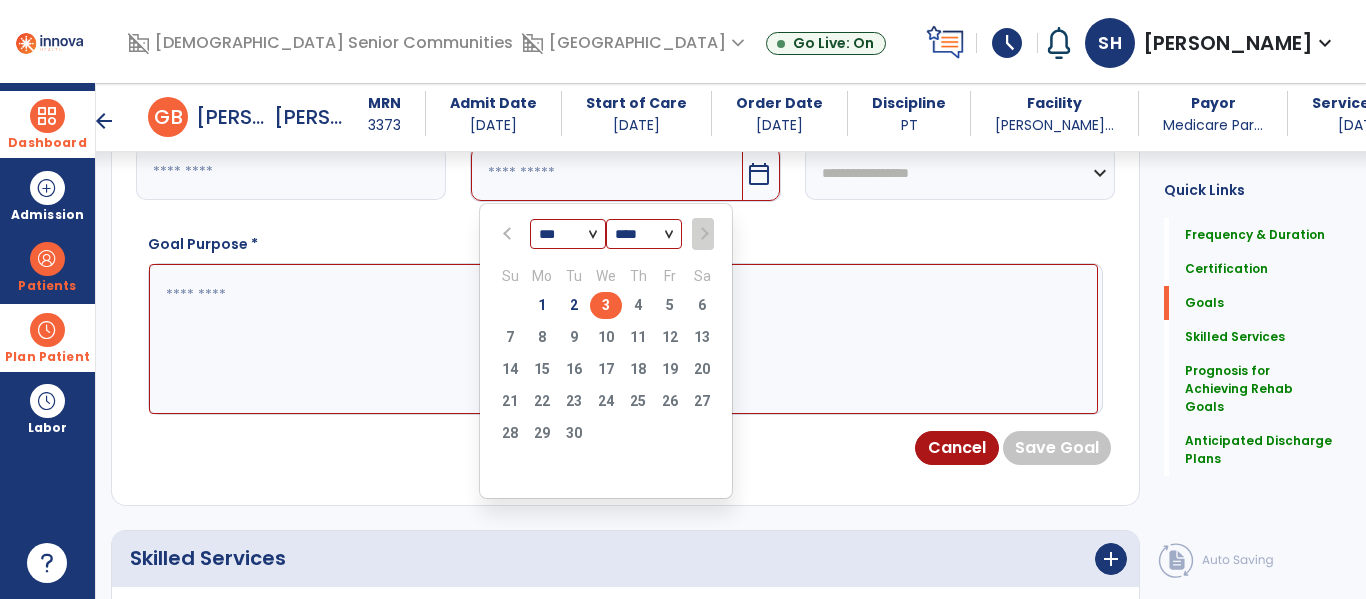 click on "3" at bounding box center [606, 305] 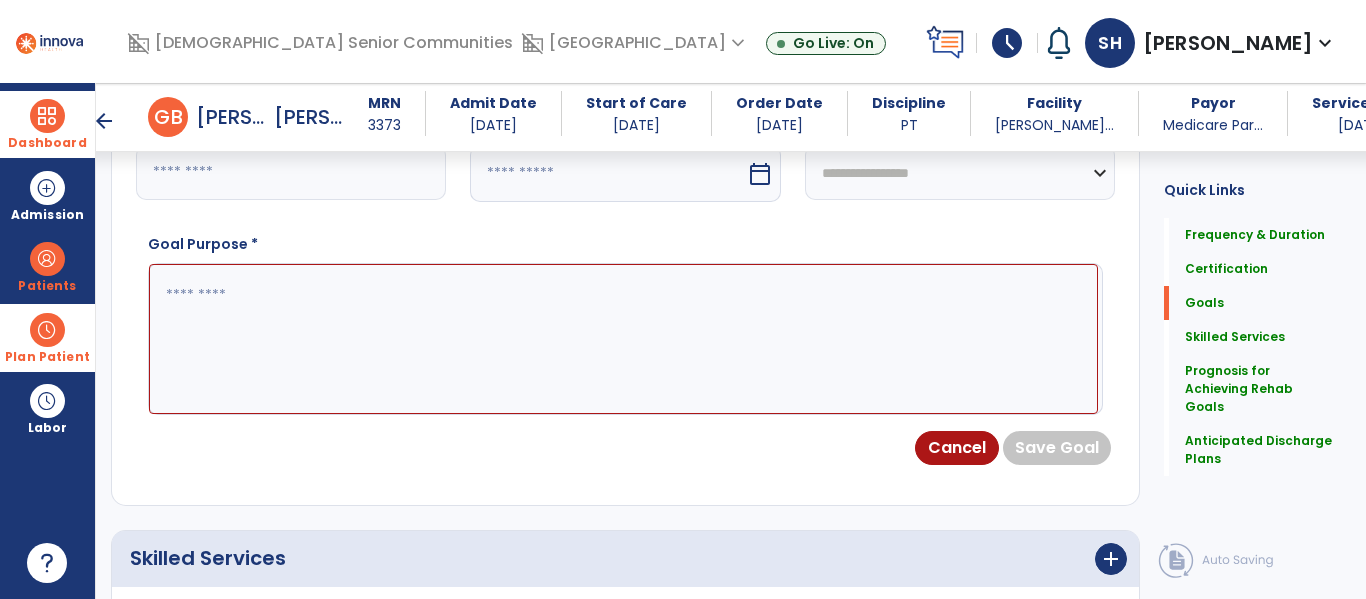 type on "********" 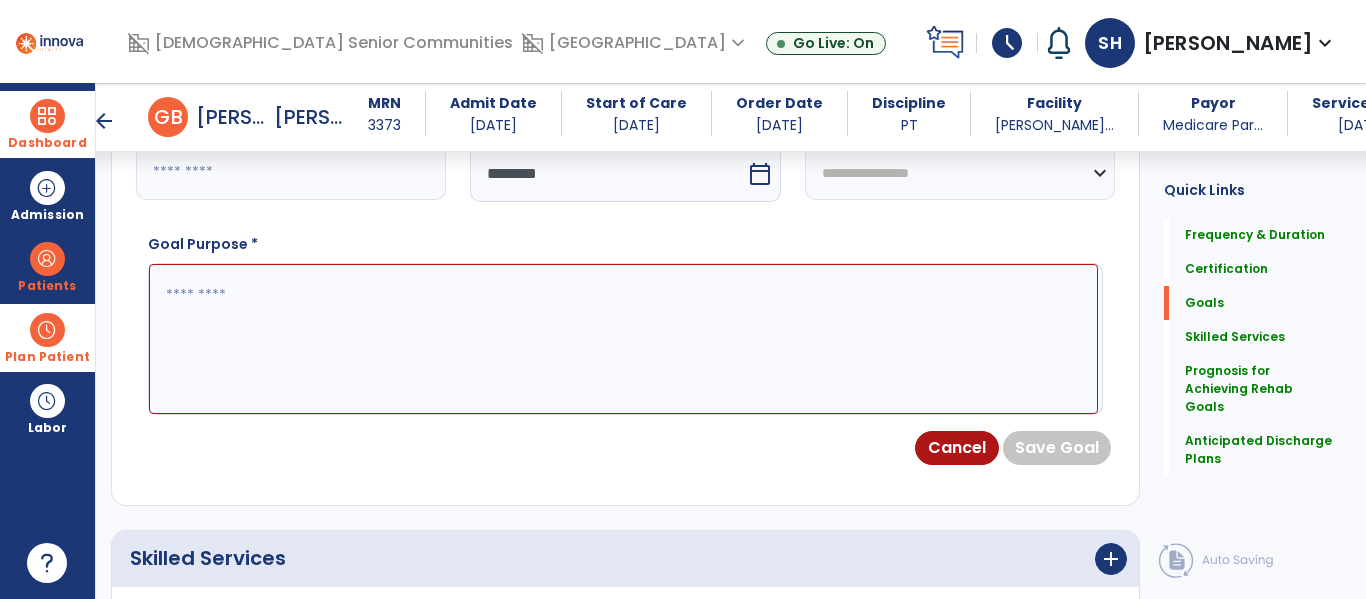 click at bounding box center [623, 339] 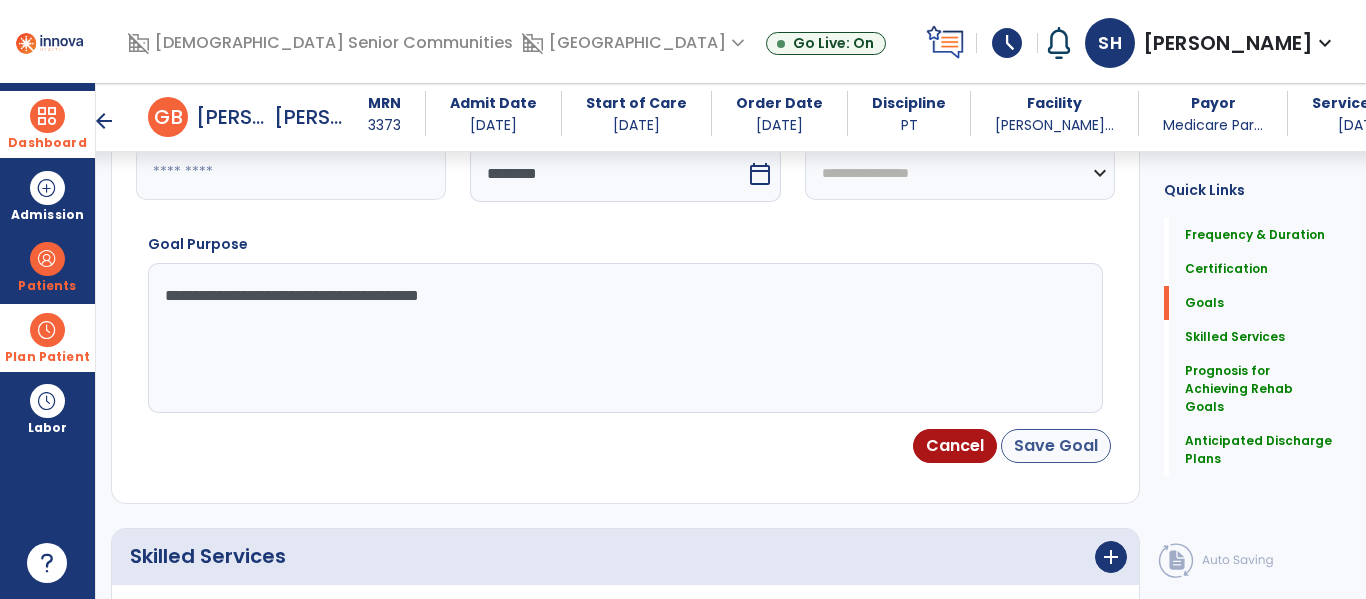 type on "**********" 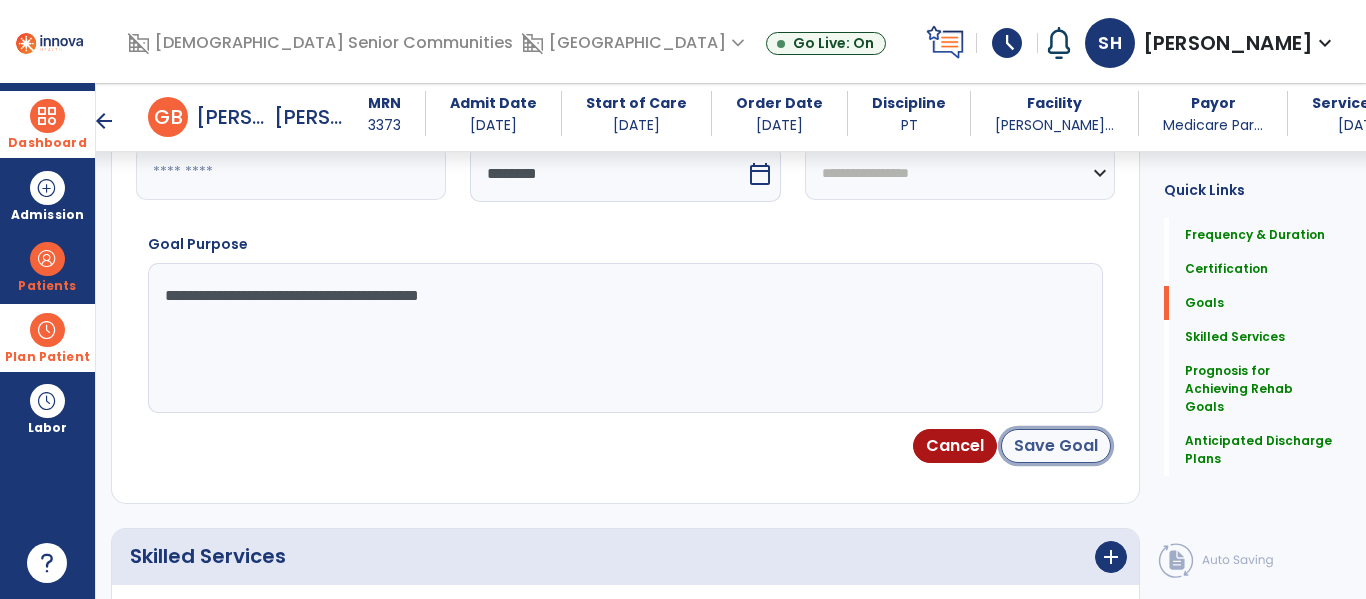 click on "Save Goal" at bounding box center (1056, 446) 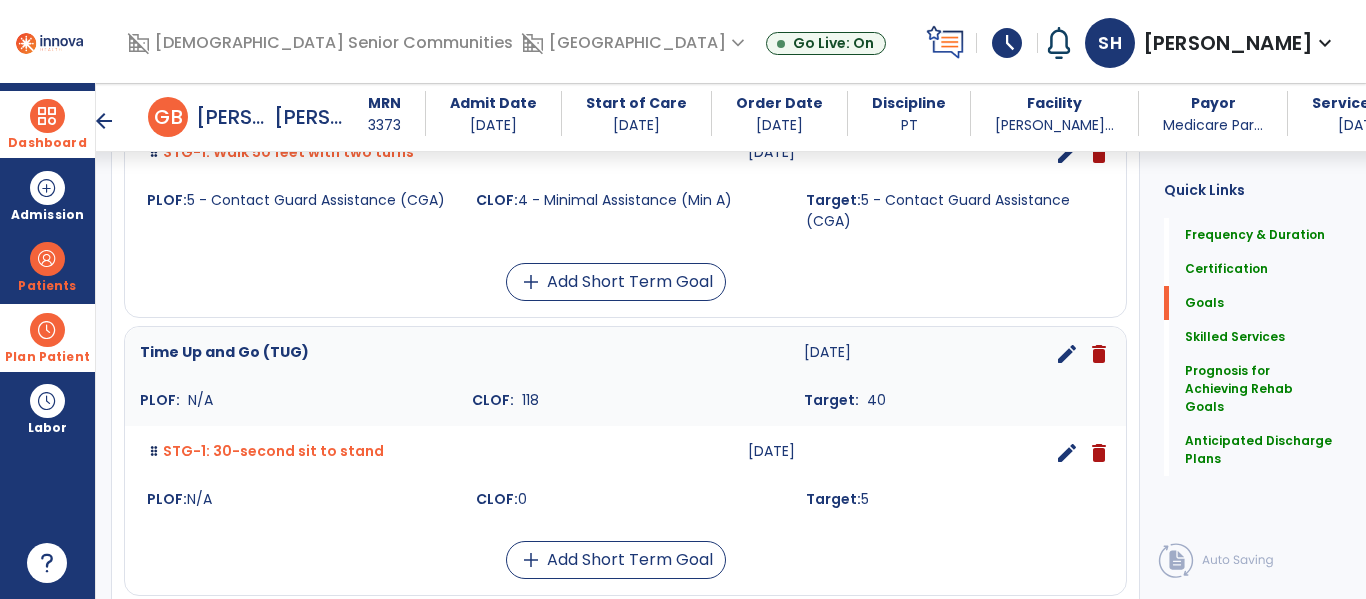 scroll, scrollTop: 723, scrollLeft: 0, axis: vertical 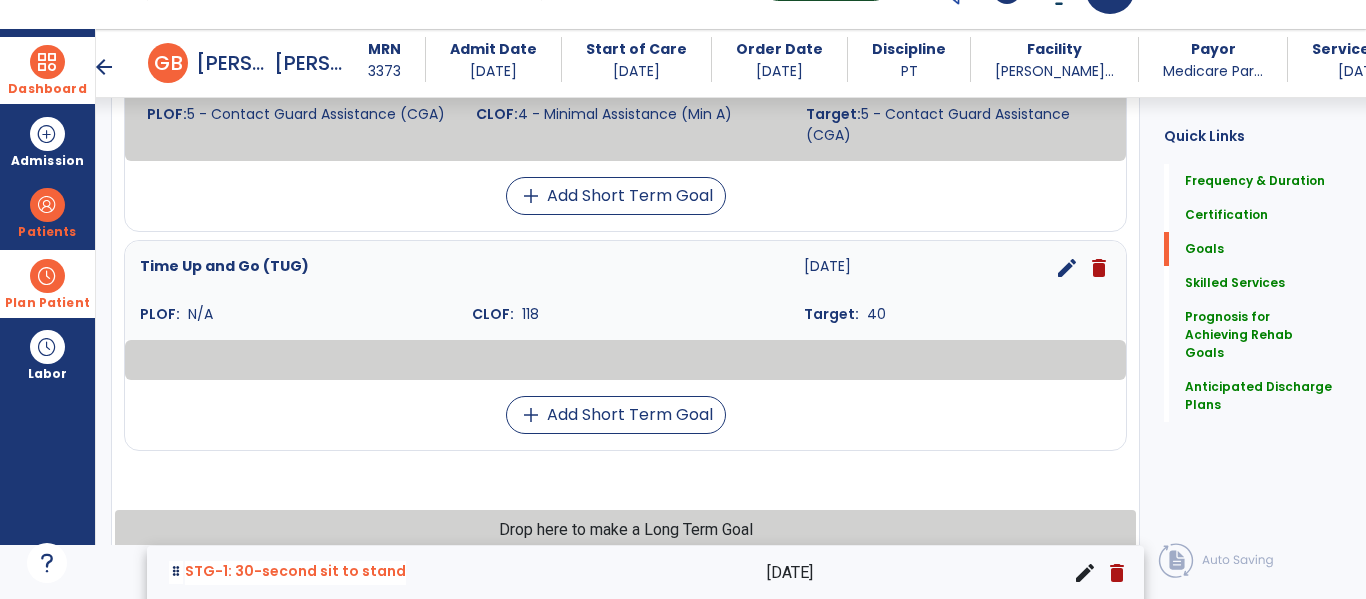drag, startPoint x: 317, startPoint y: 427, endPoint x: 339, endPoint y: 577, distance: 151.60475 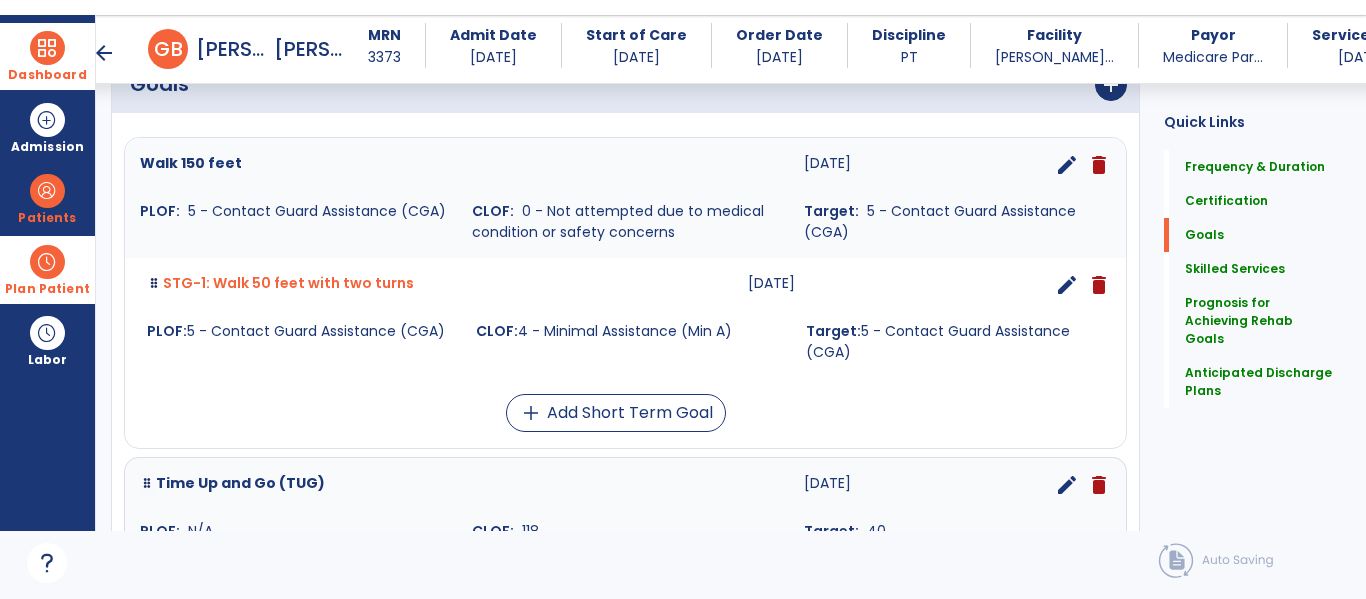 scroll, scrollTop: 491, scrollLeft: 0, axis: vertical 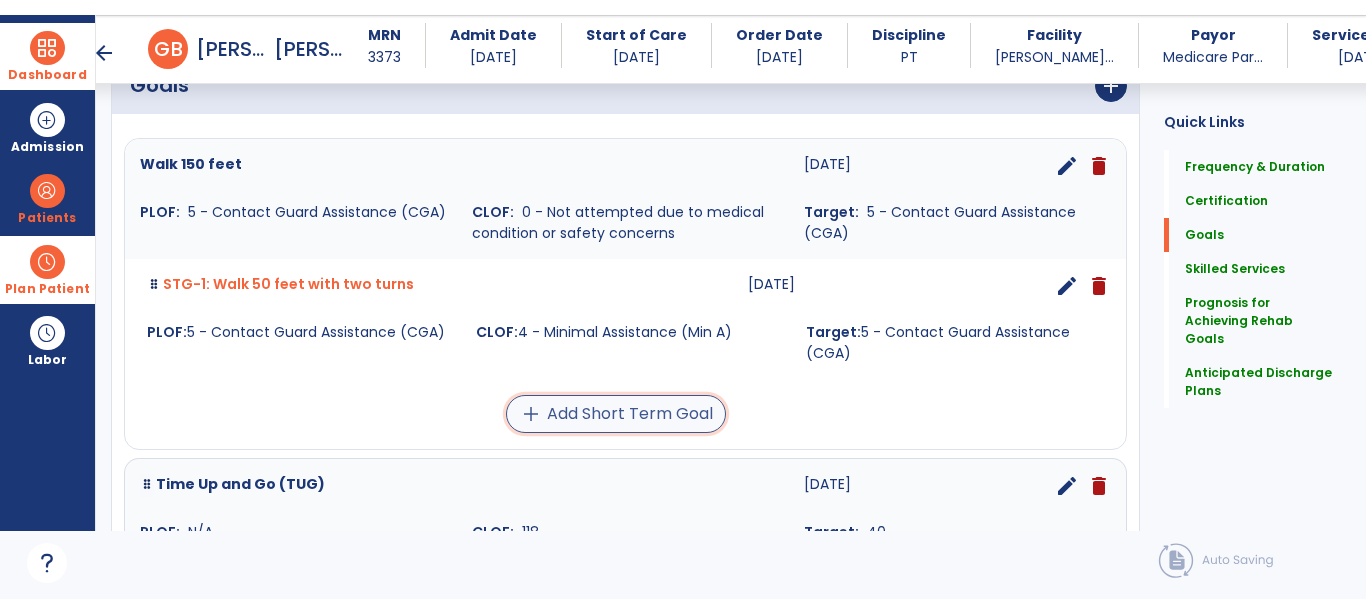 click on "add" at bounding box center (531, 414) 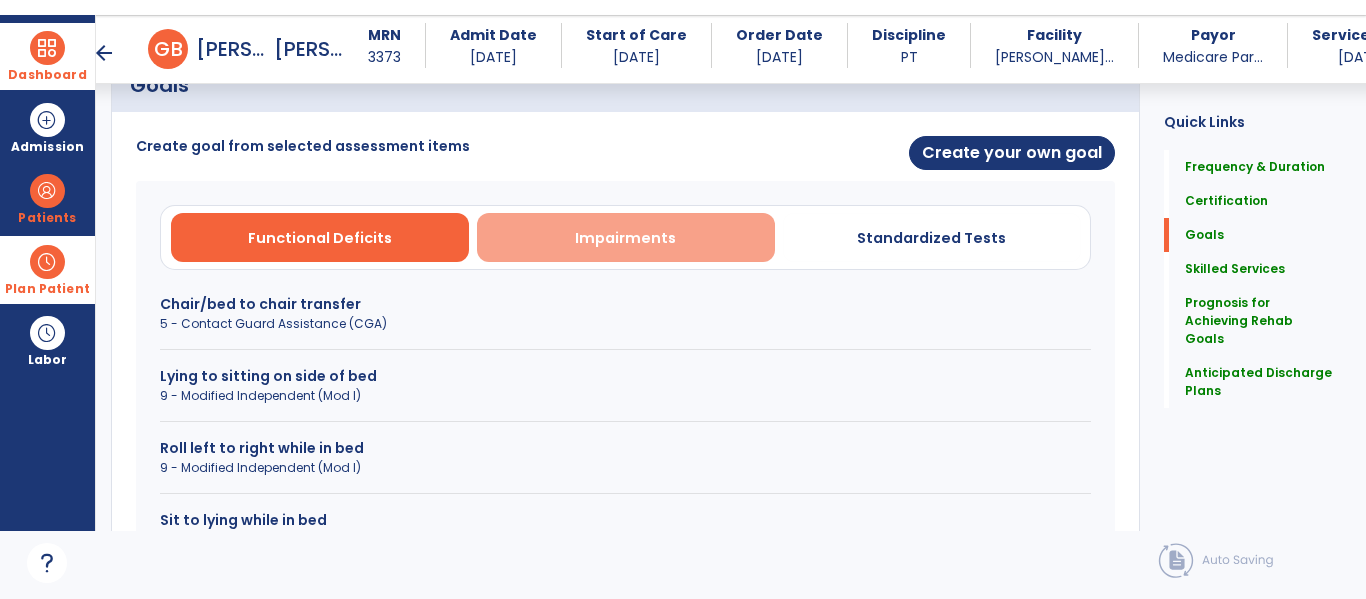 click on "Impairments" at bounding box center (625, 238) 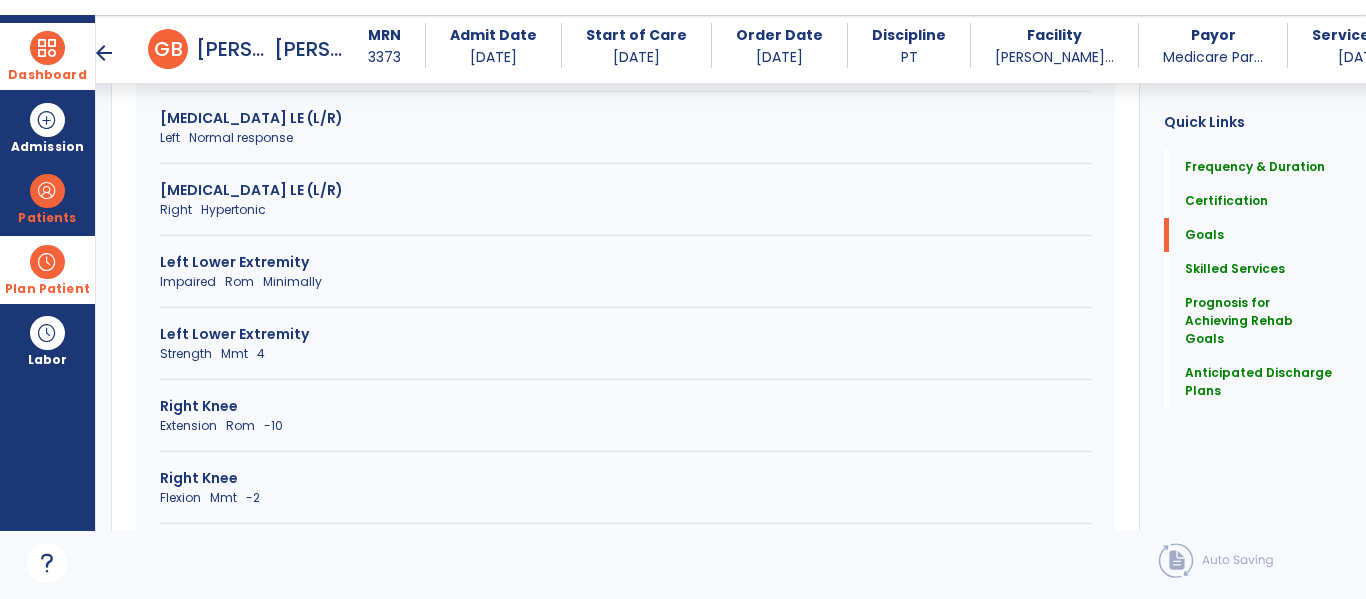 scroll, scrollTop: 1838, scrollLeft: 0, axis: vertical 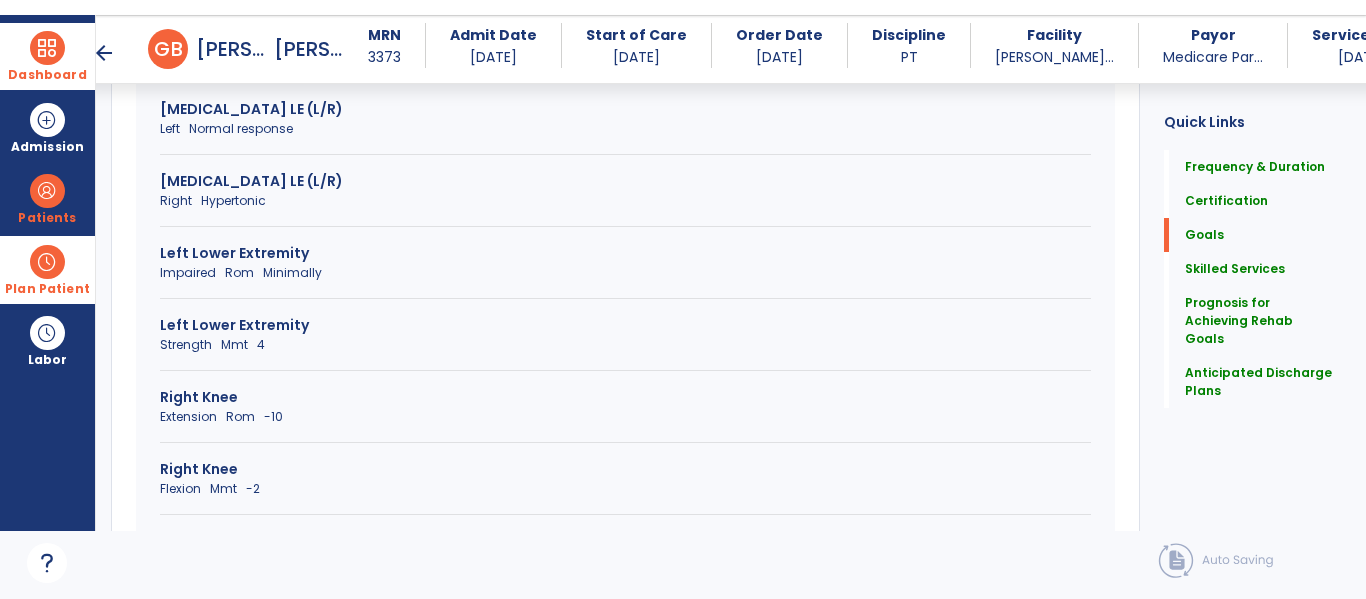 click on "Extension   Rom   -10" at bounding box center (625, 417) 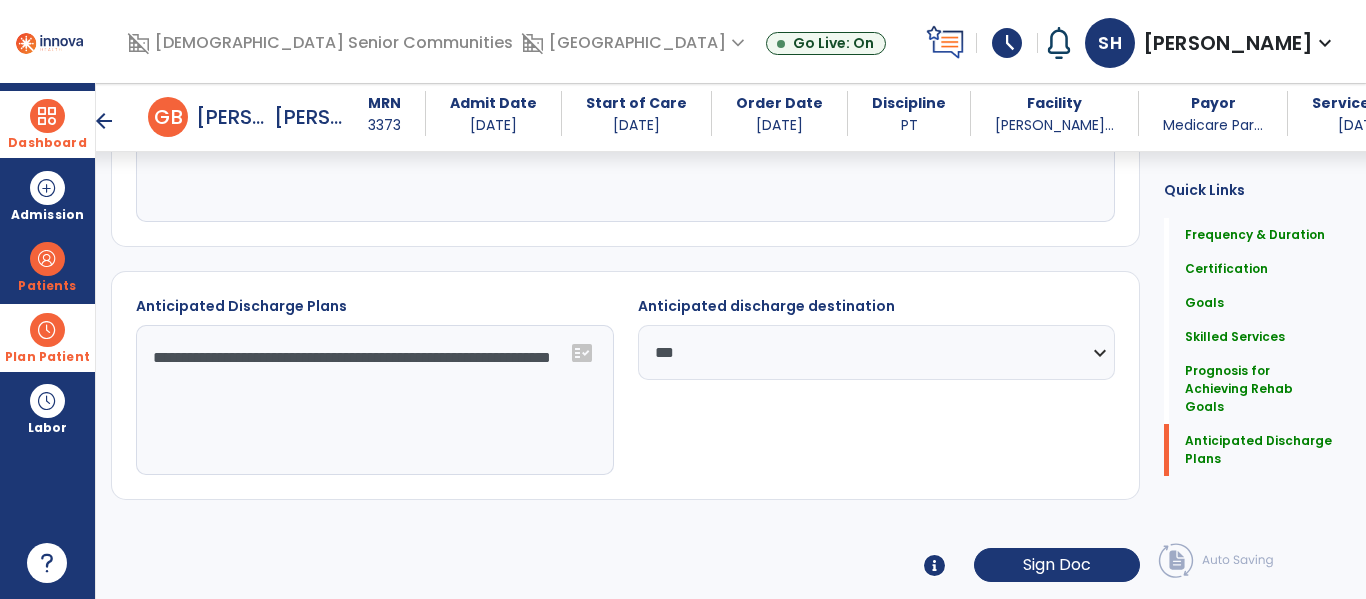 scroll, scrollTop: 1684, scrollLeft: 0, axis: vertical 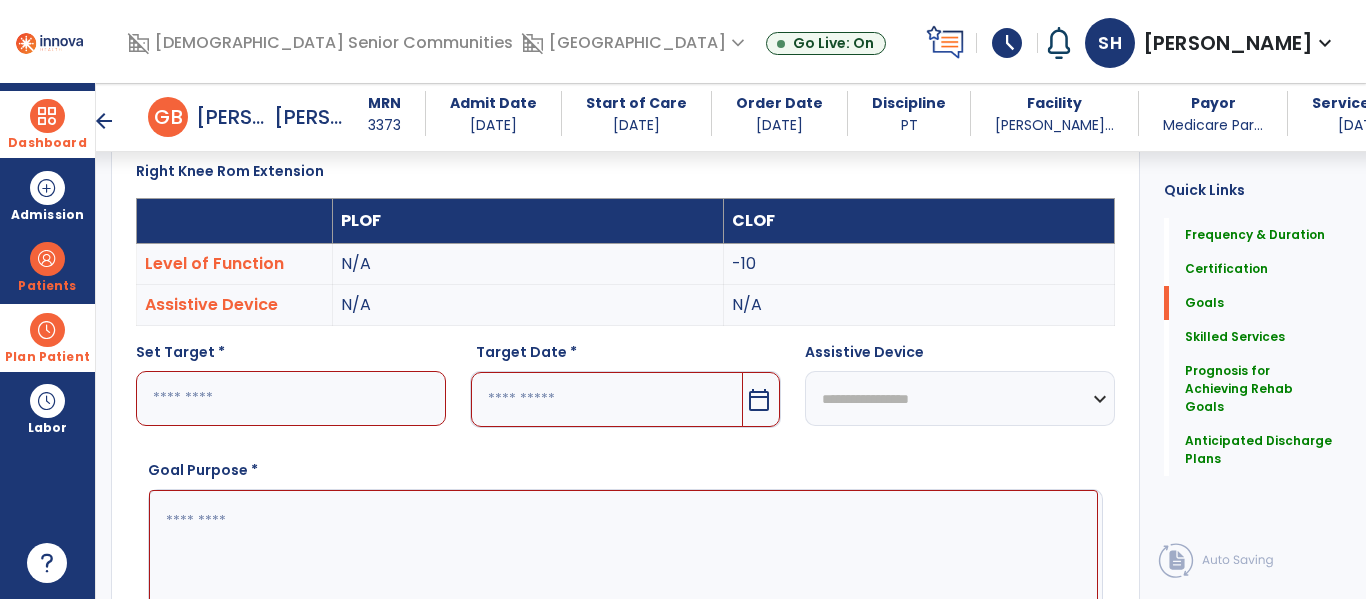 click at bounding box center [291, 398] 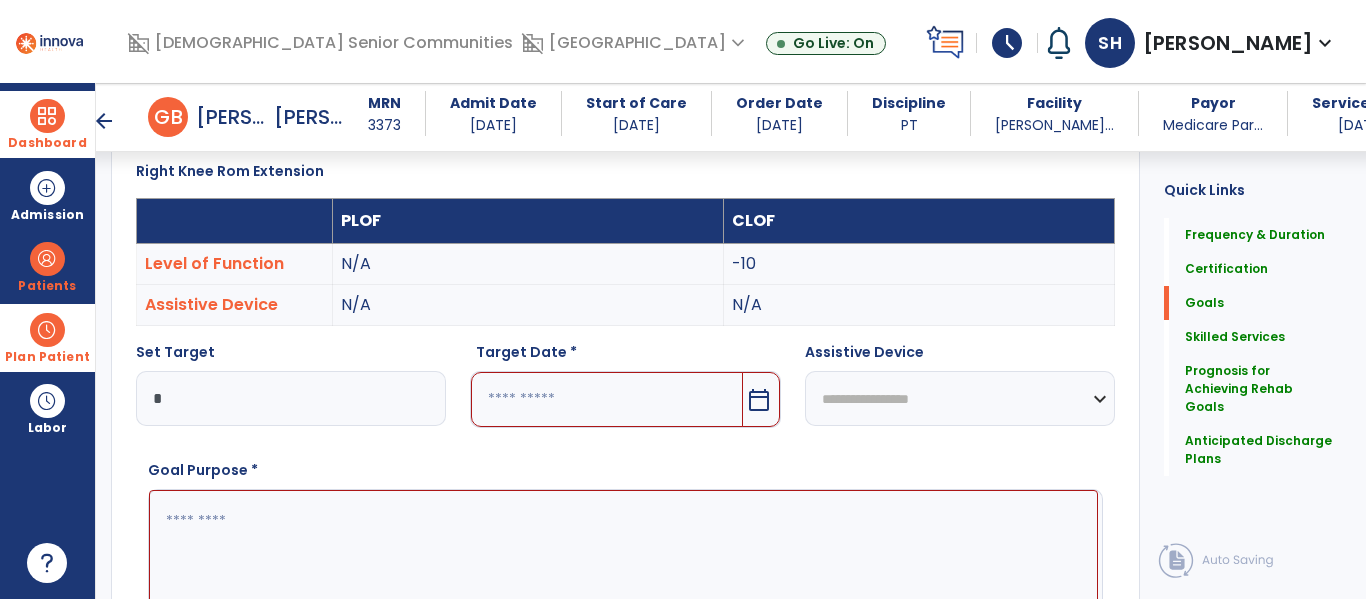 type on "*" 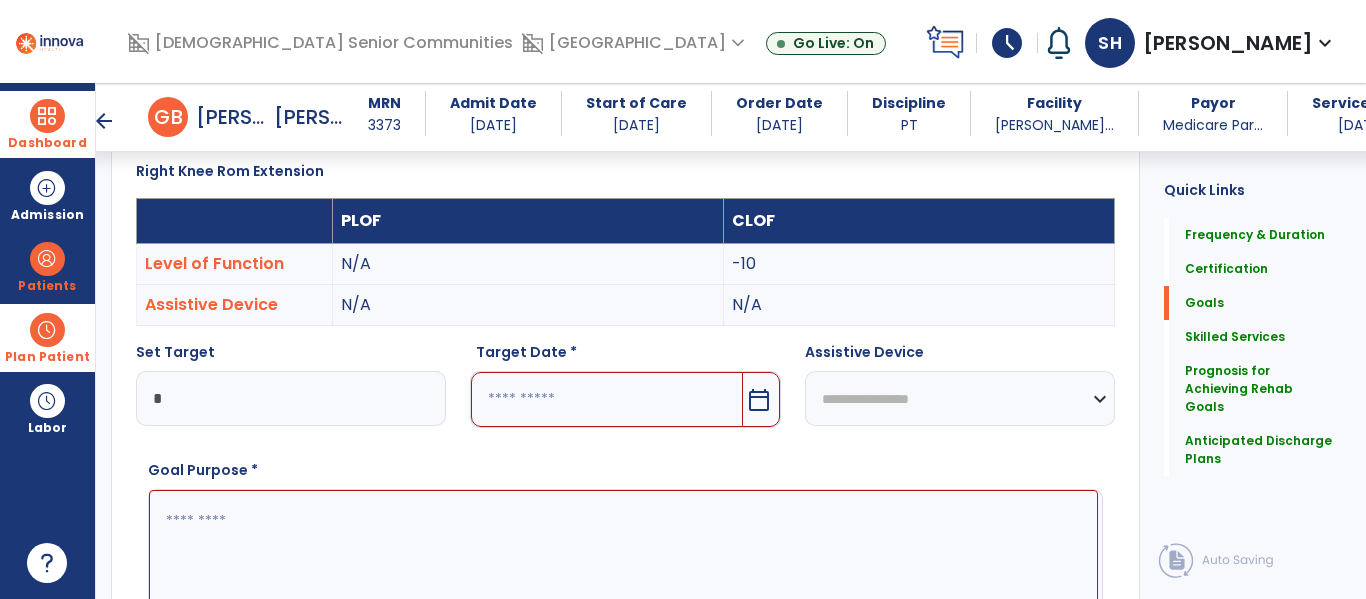 click at bounding box center [606, 399] 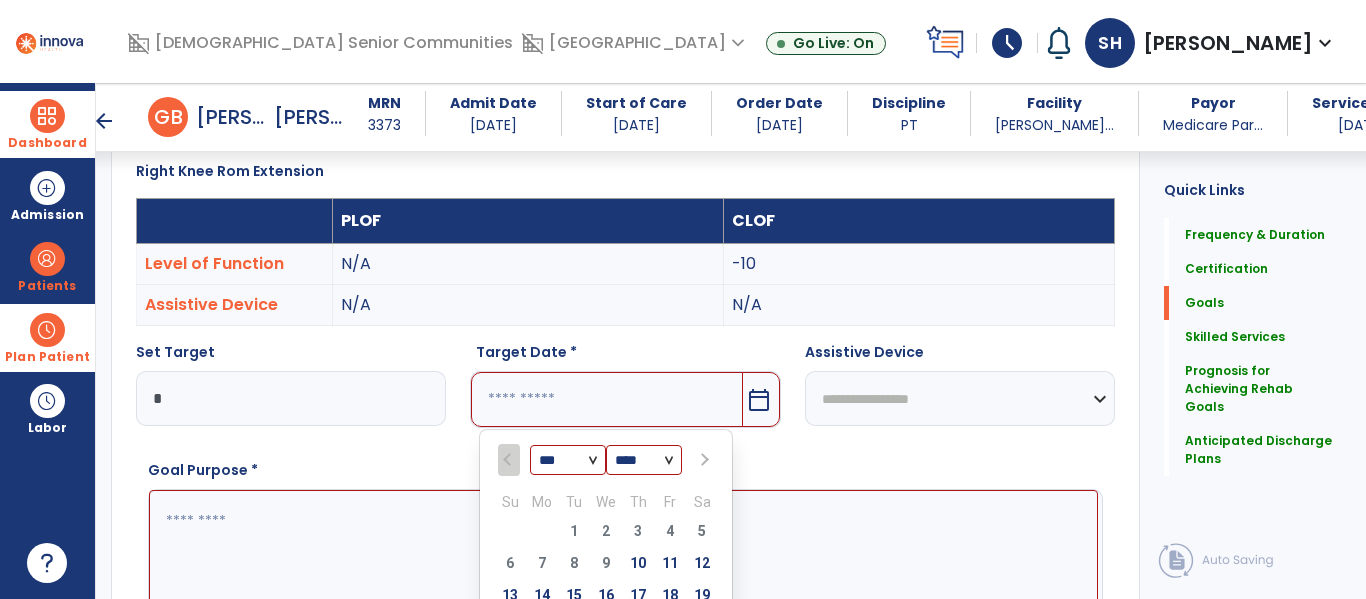 click on "*** *** ***" at bounding box center (568, 461) 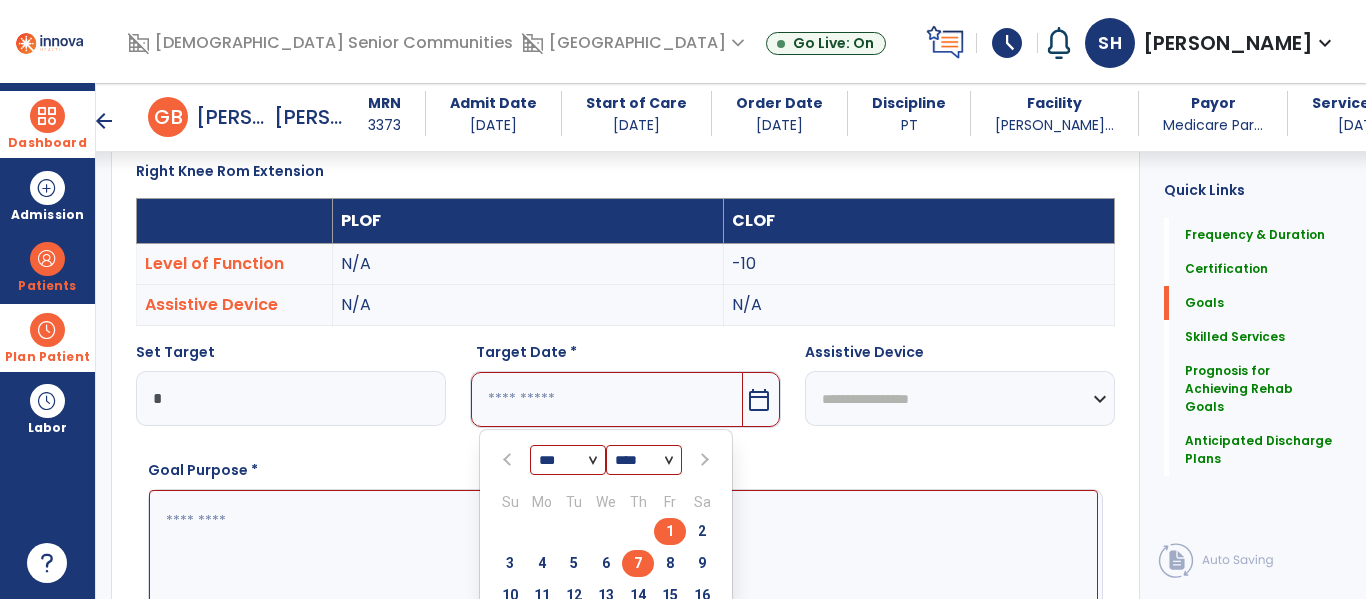 click on "7" at bounding box center [638, 563] 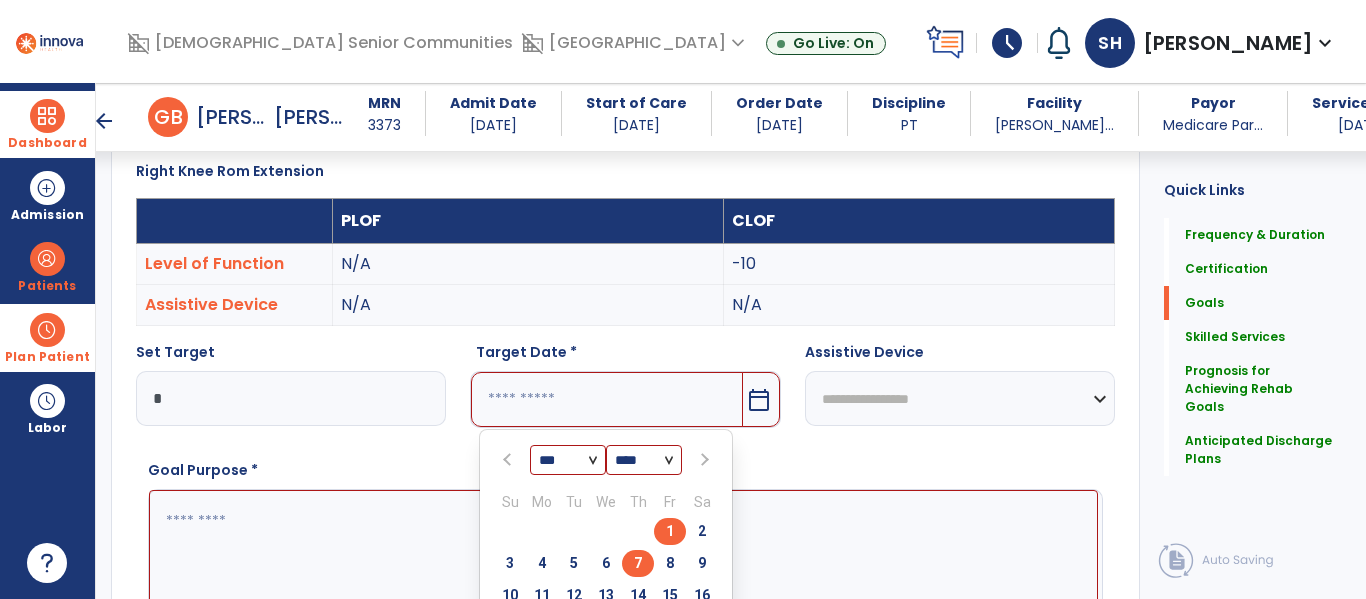 type on "********" 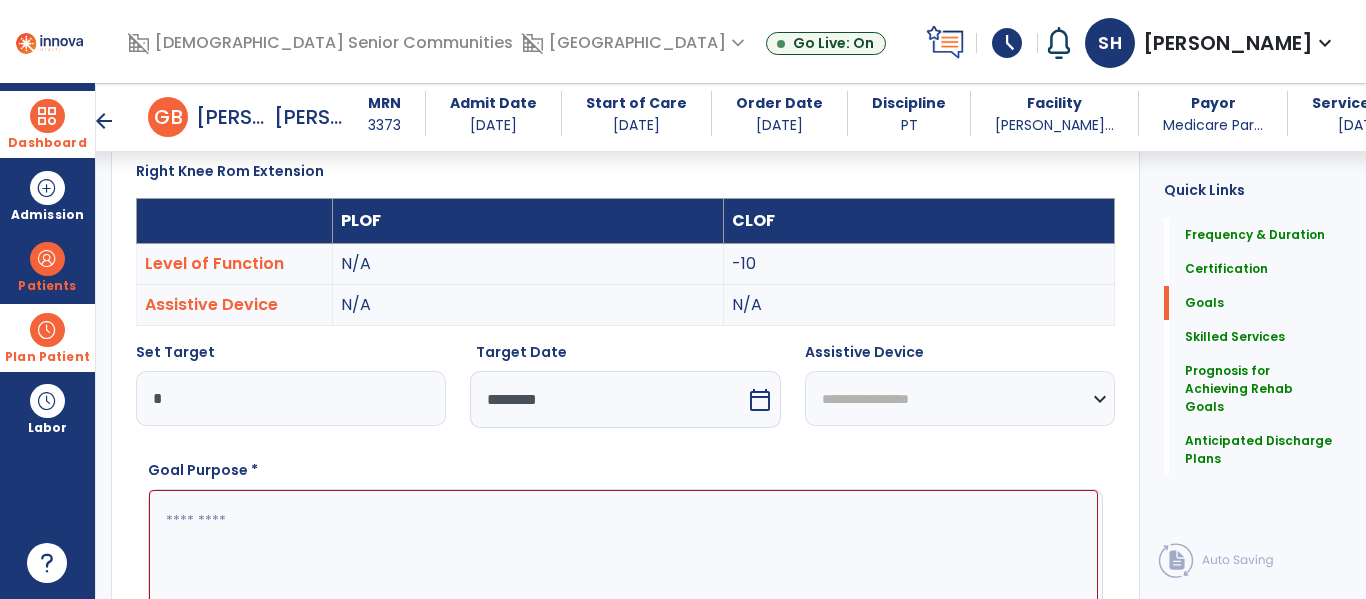 click at bounding box center [623, 565] 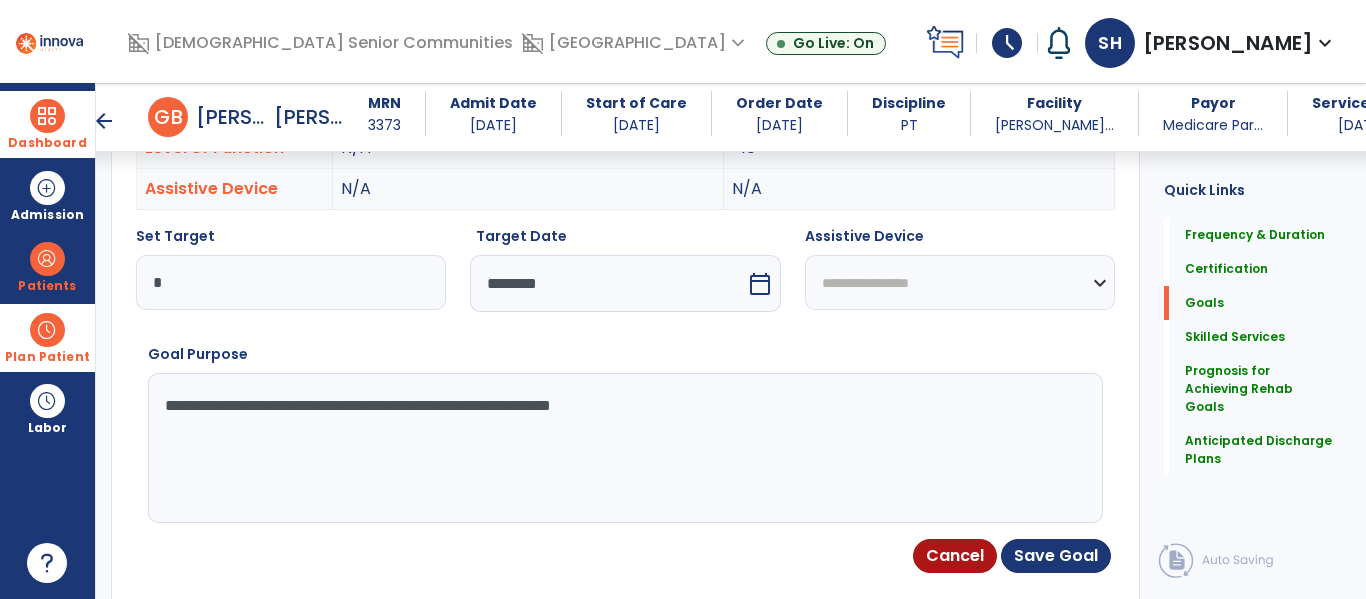 scroll, scrollTop: 716, scrollLeft: 0, axis: vertical 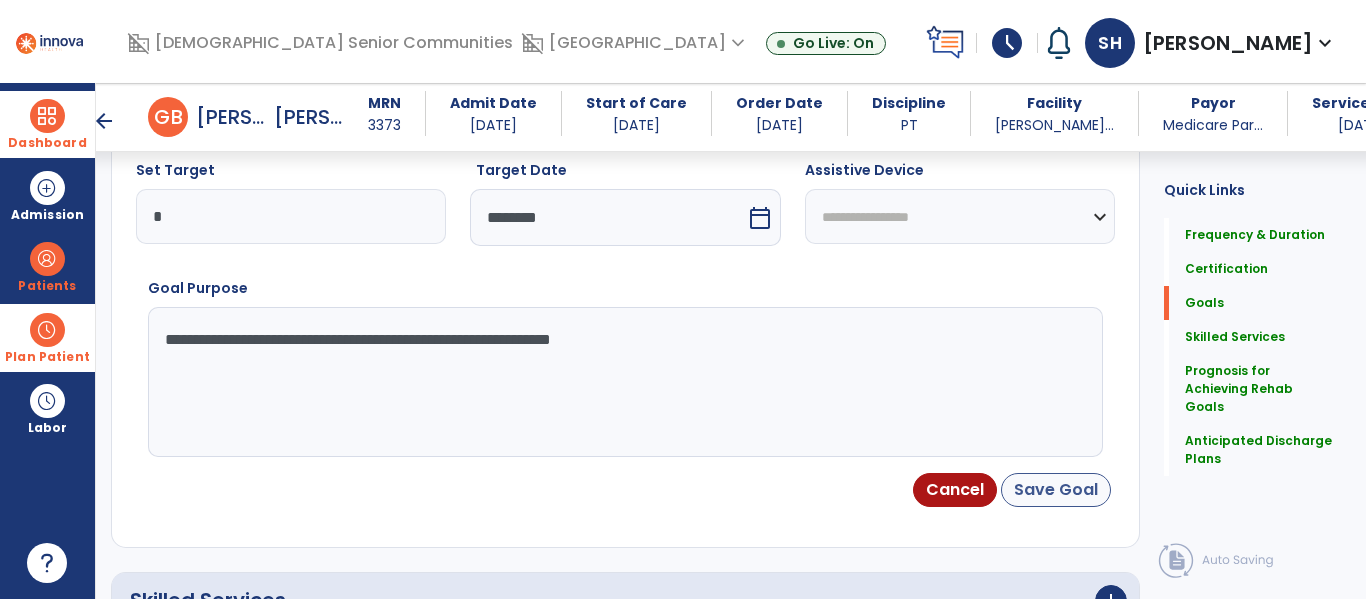 type on "**********" 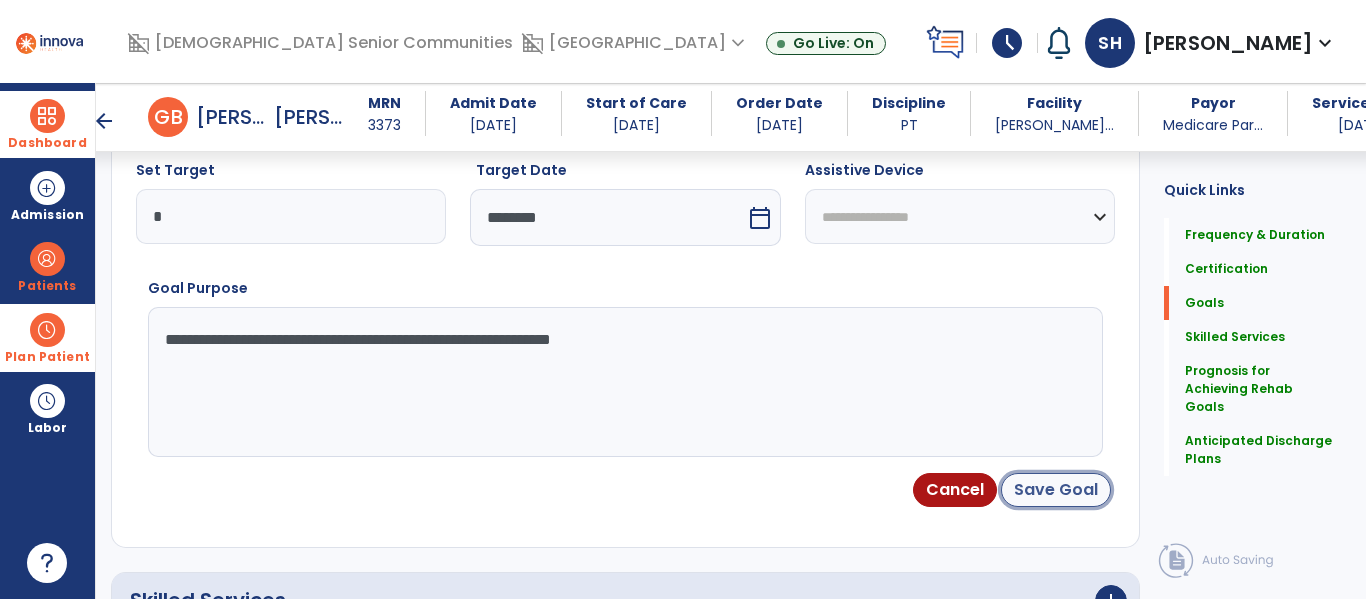 click on "Save Goal" at bounding box center (1056, 490) 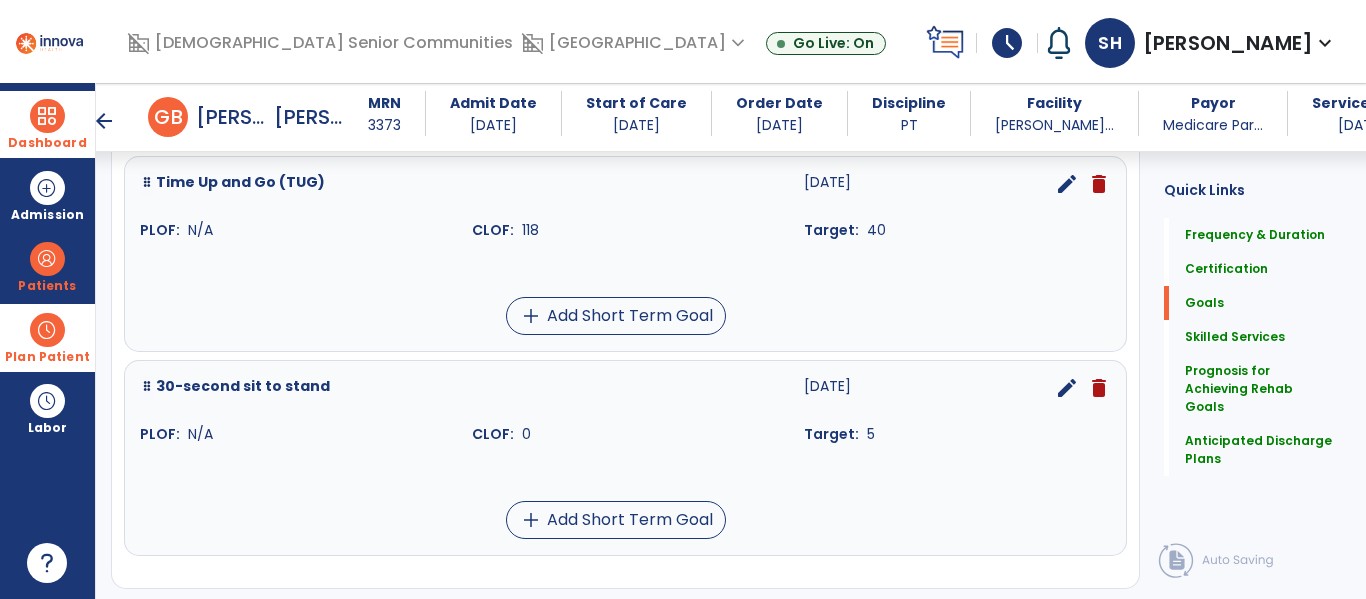 scroll, scrollTop: 972, scrollLeft: 0, axis: vertical 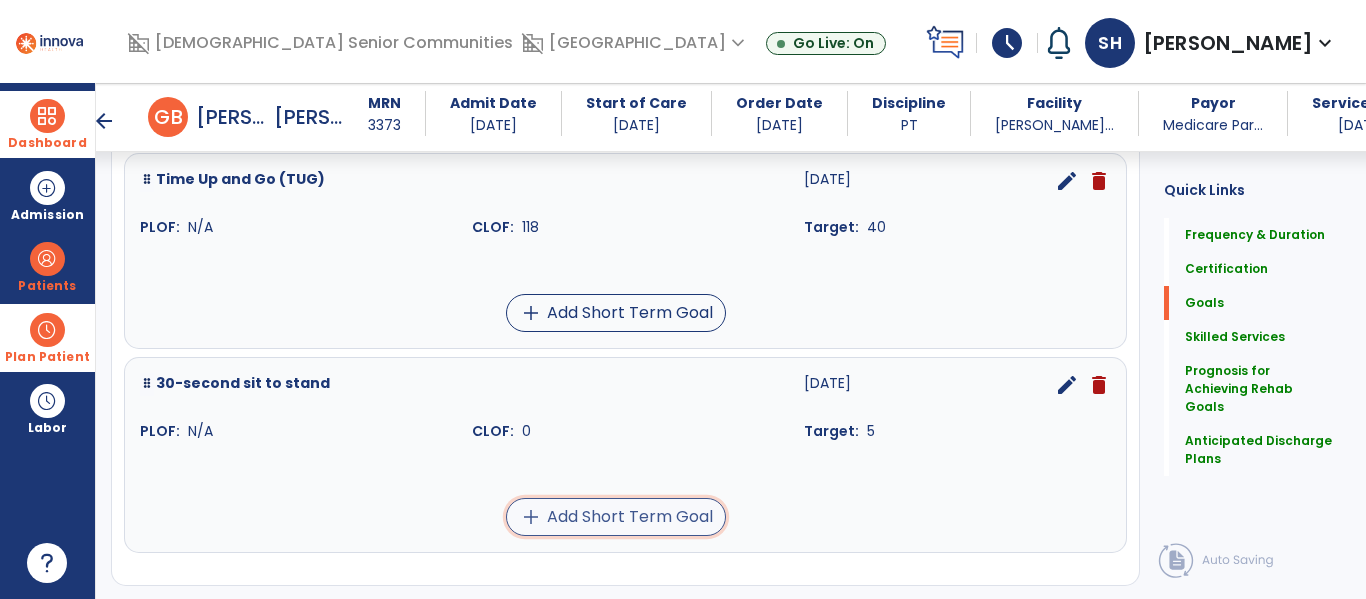 click on "add  Add Short Term Goal" at bounding box center (616, 517) 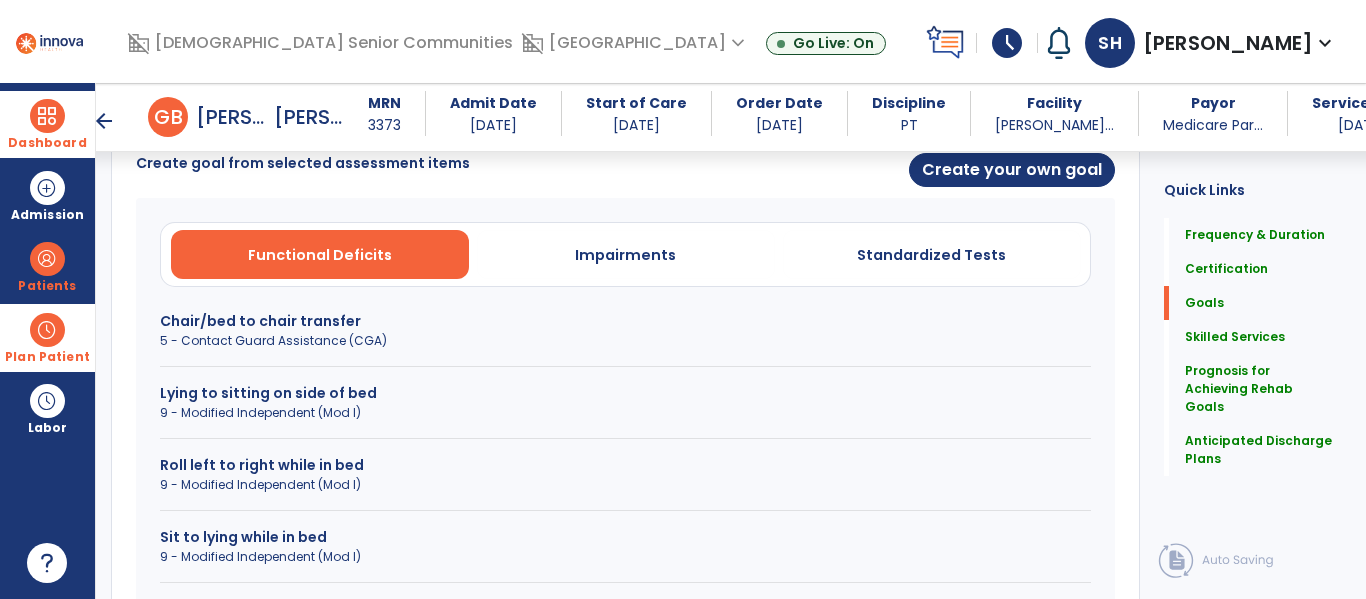 scroll, scrollTop: 536, scrollLeft: 0, axis: vertical 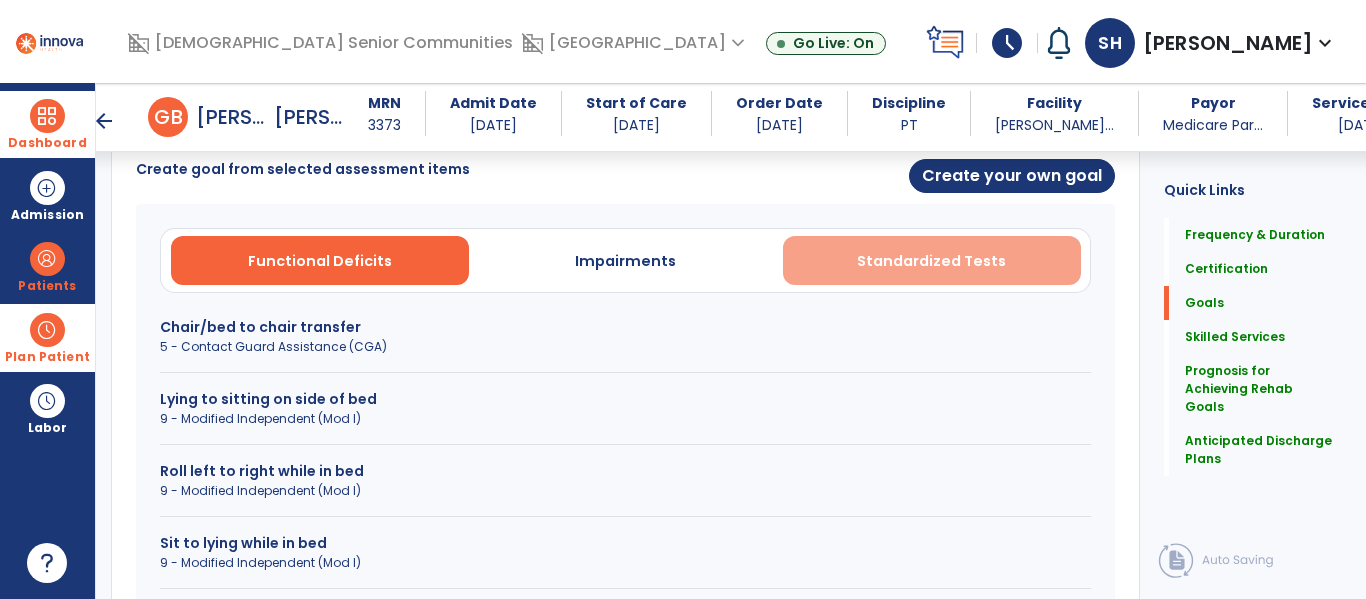 click on "Standardized Tests" at bounding box center [931, 261] 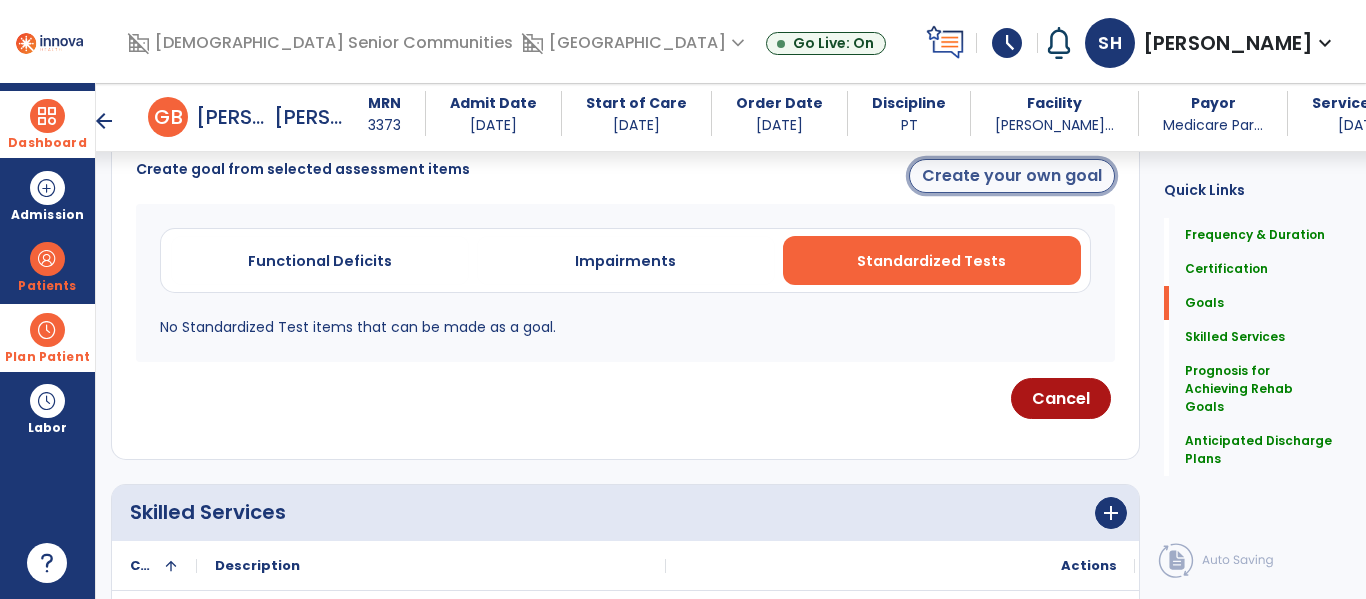 click on "Create your own goal" at bounding box center [1012, 176] 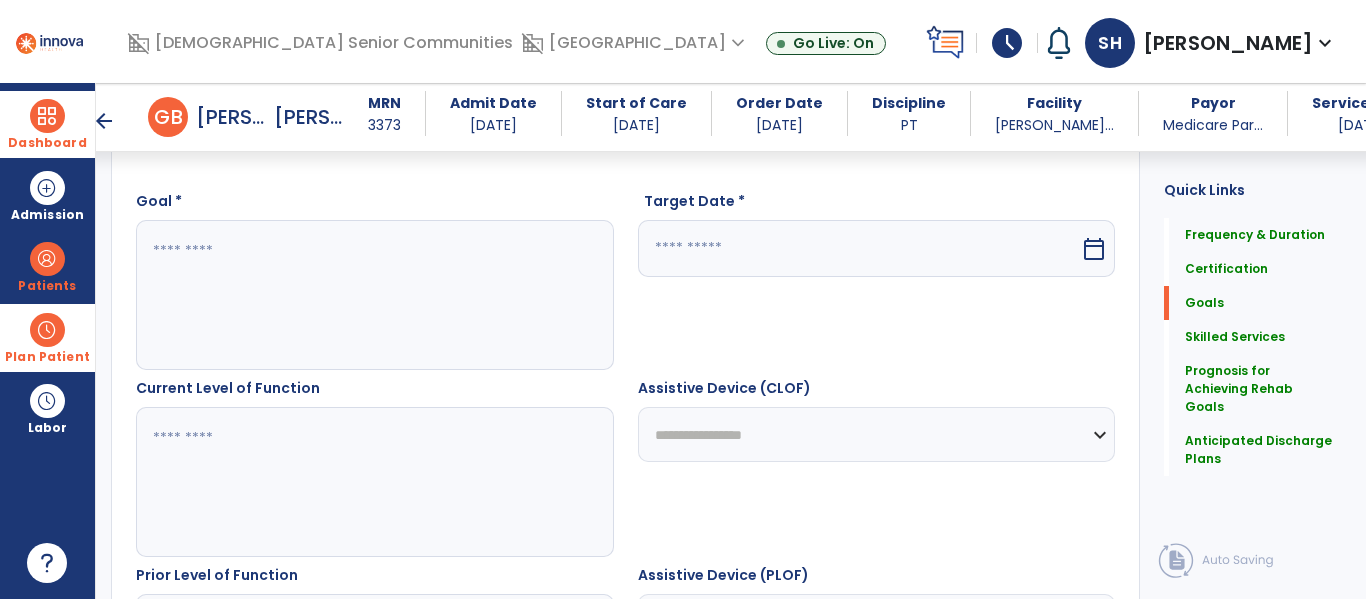 click at bounding box center (374, 295) 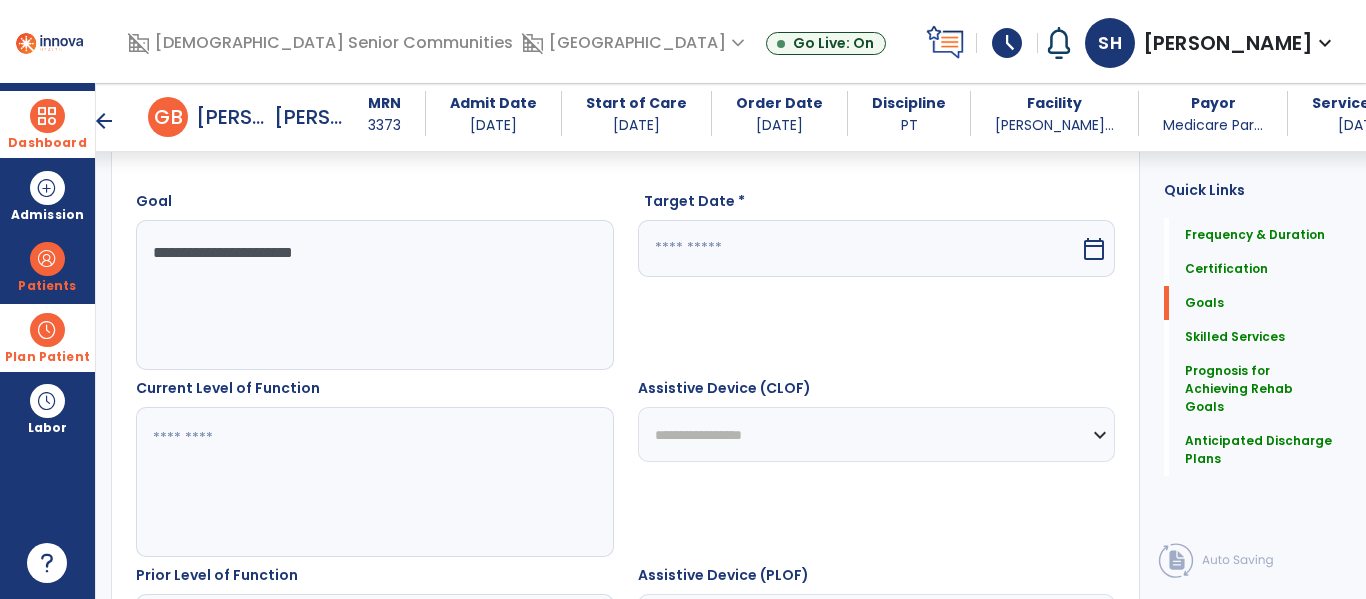 type on "**********" 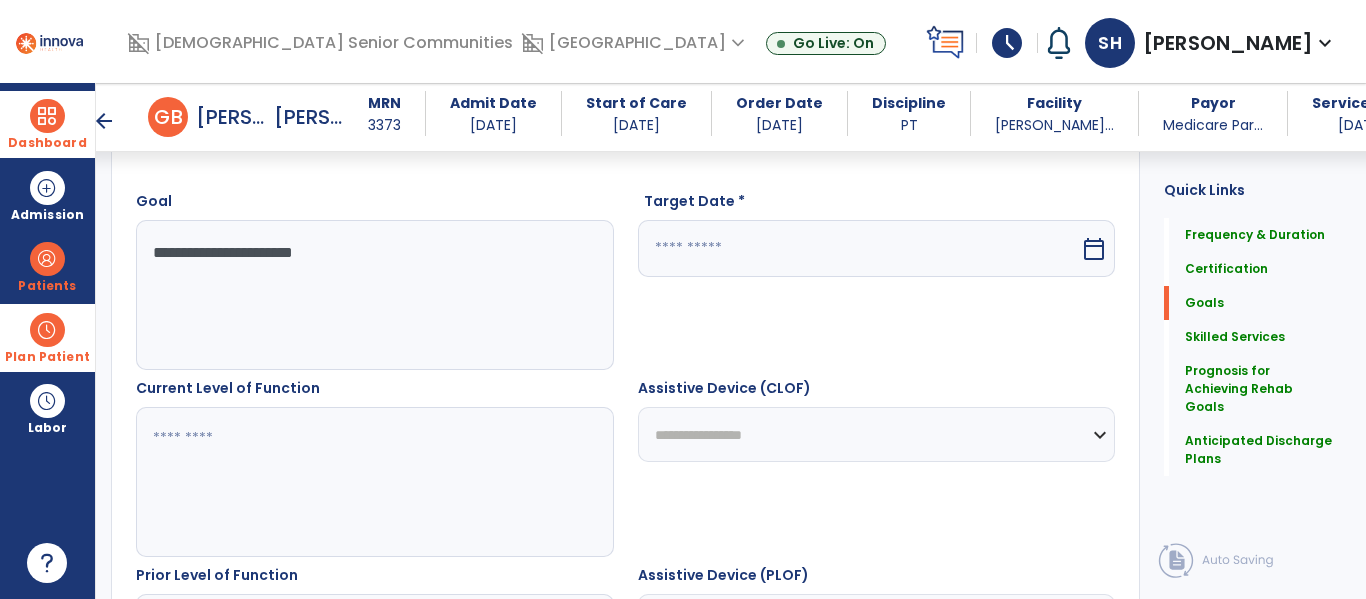 click at bounding box center (859, 248) 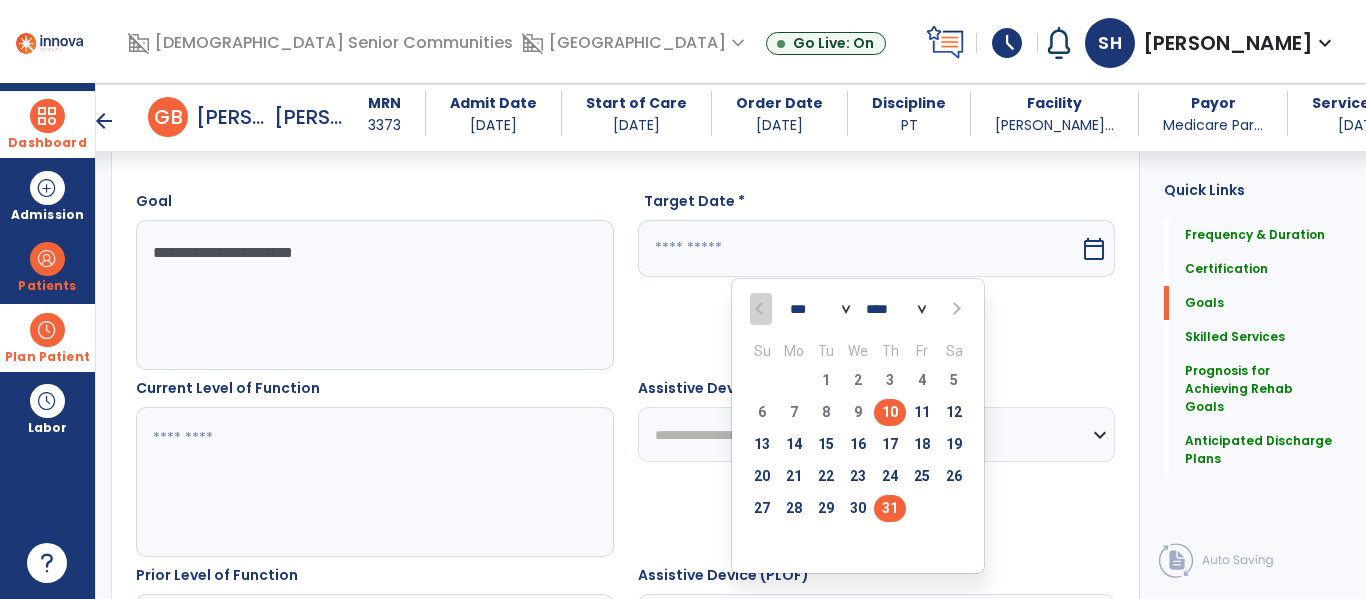 click on "31" at bounding box center [890, 508] 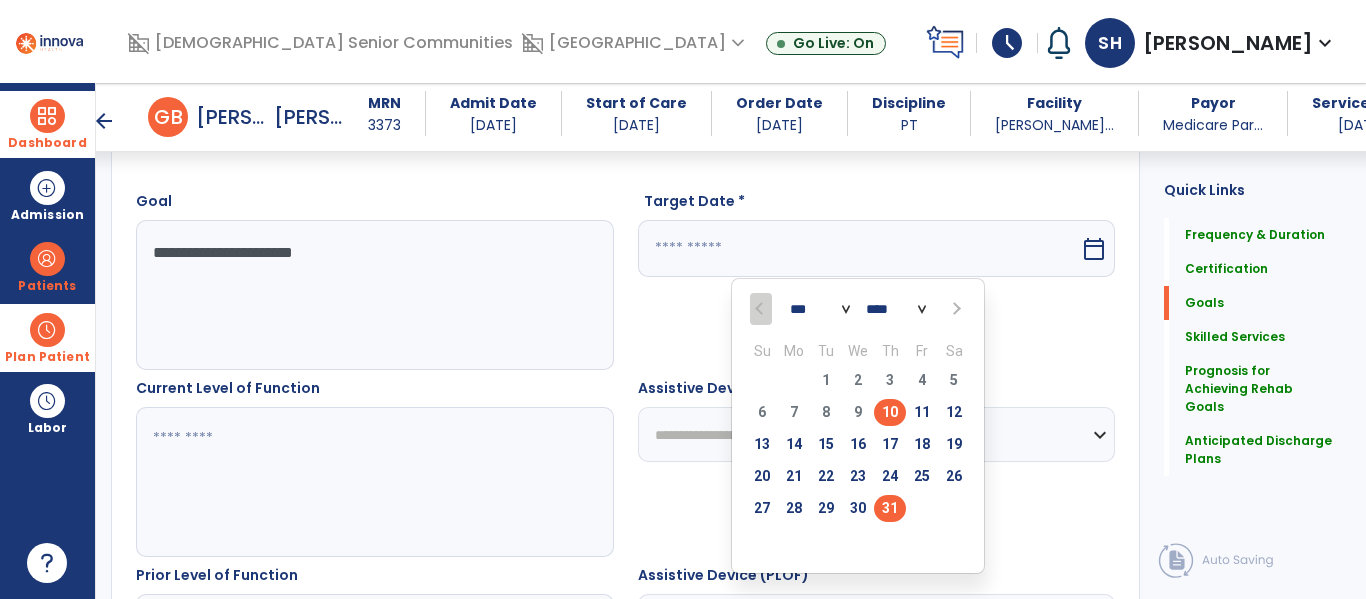 type on "*********" 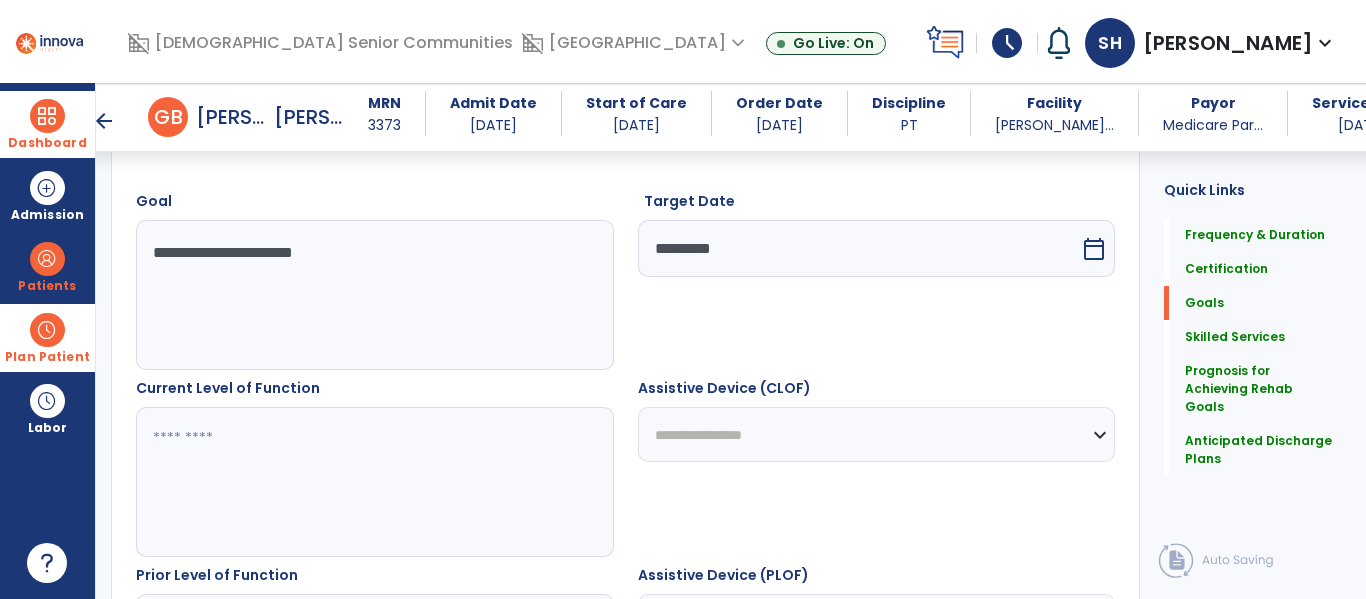 click at bounding box center [374, 482] 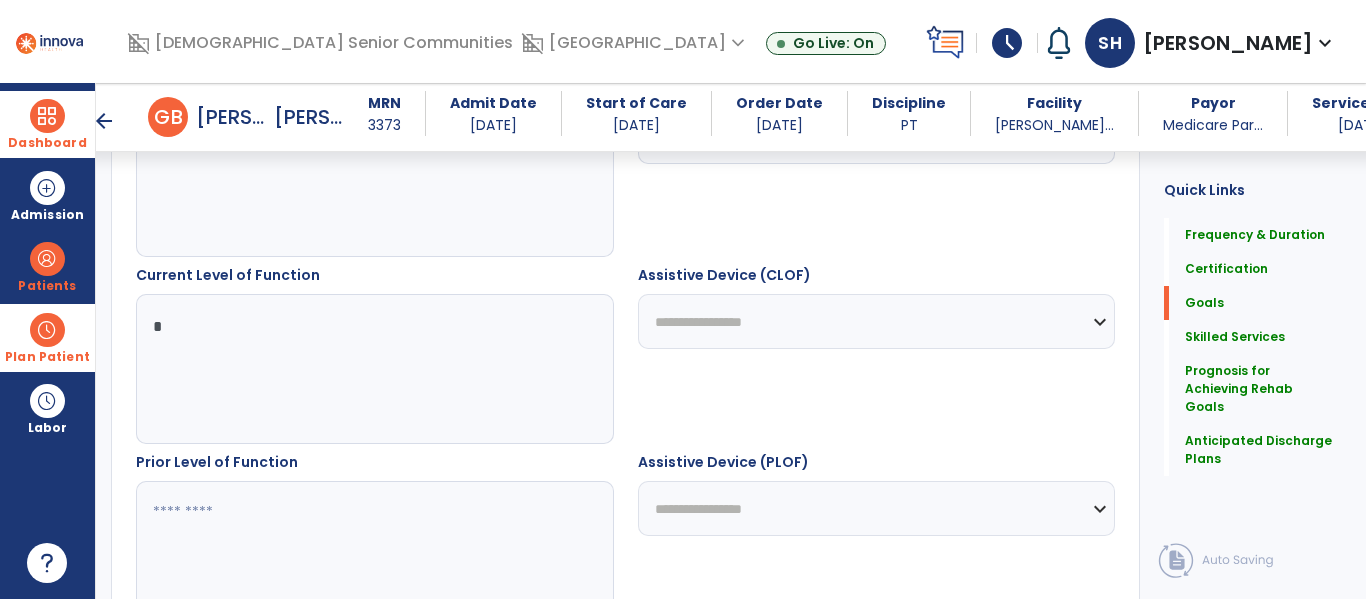 scroll, scrollTop: 787, scrollLeft: 0, axis: vertical 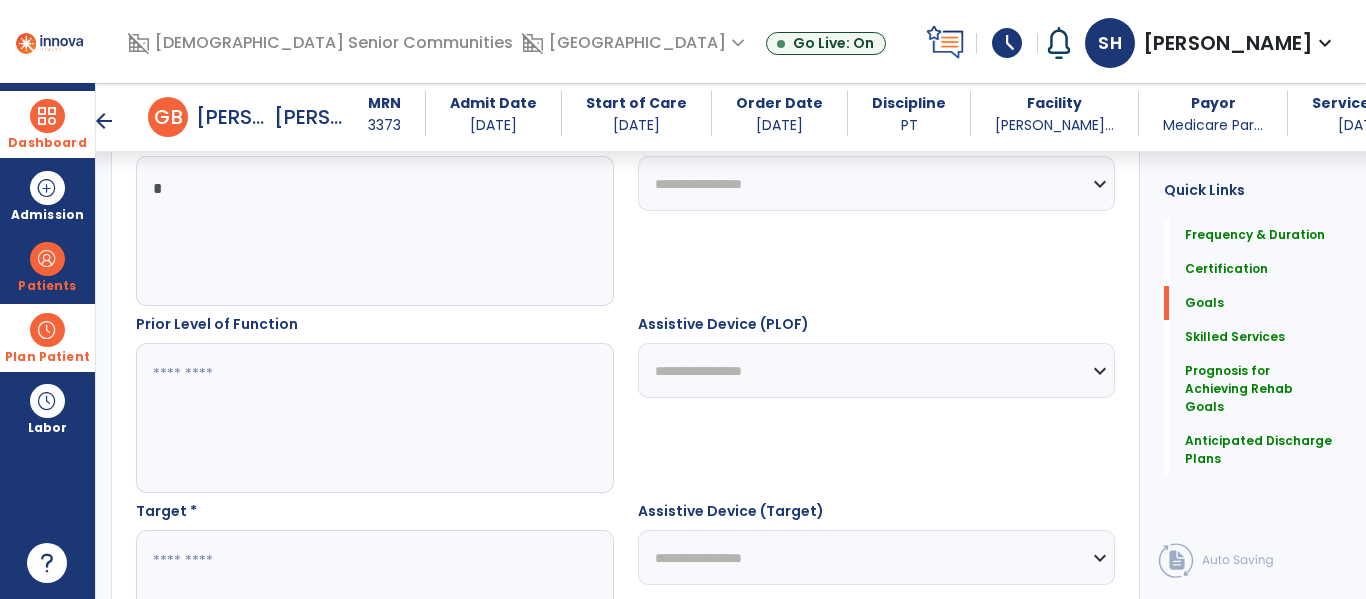 type on "*" 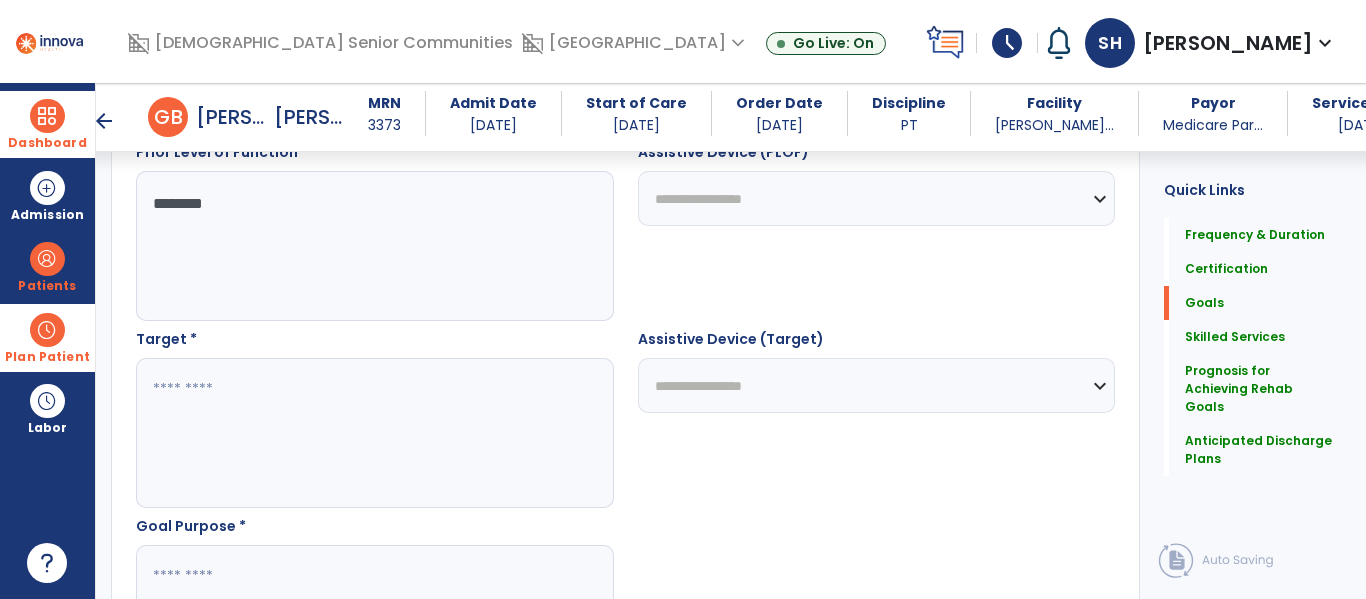 scroll, scrollTop: 1033, scrollLeft: 0, axis: vertical 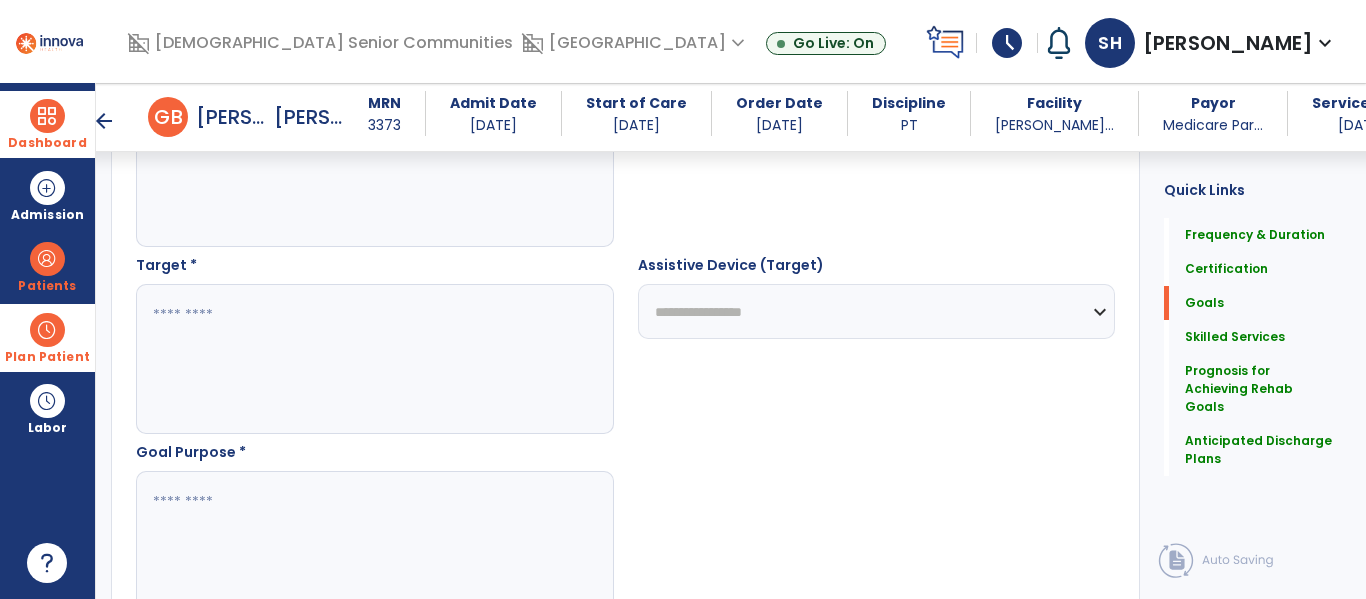 type on "*******" 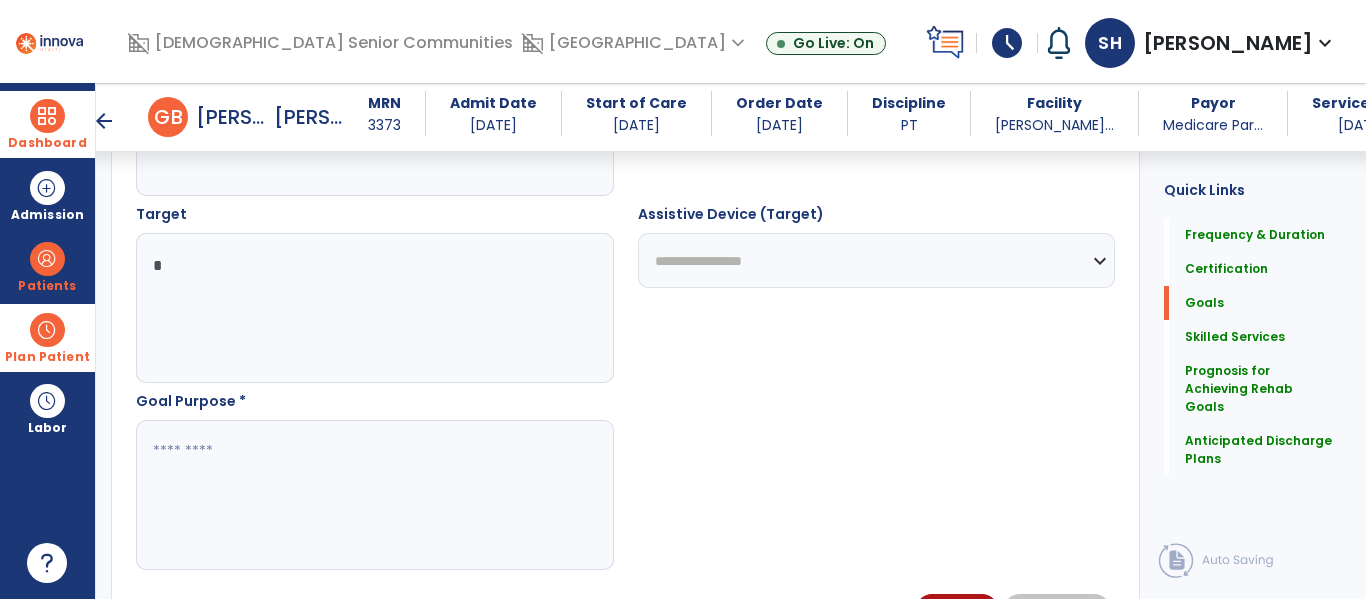 scroll, scrollTop: 1117, scrollLeft: 0, axis: vertical 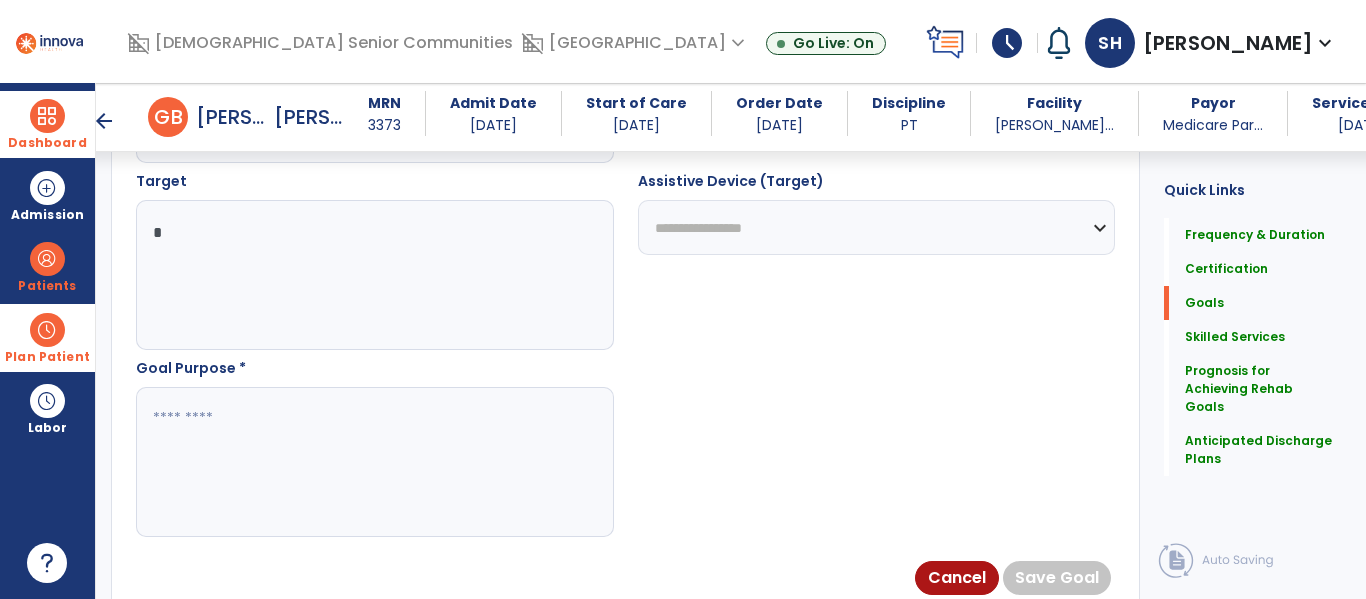 type on "*" 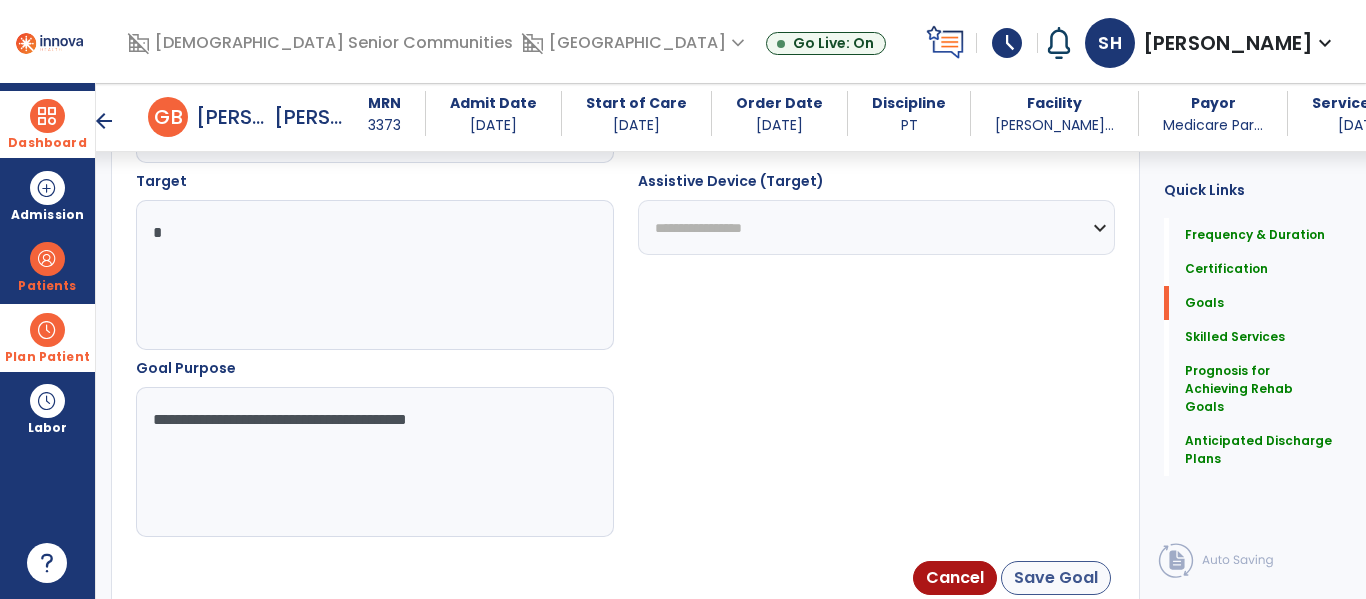 type on "**********" 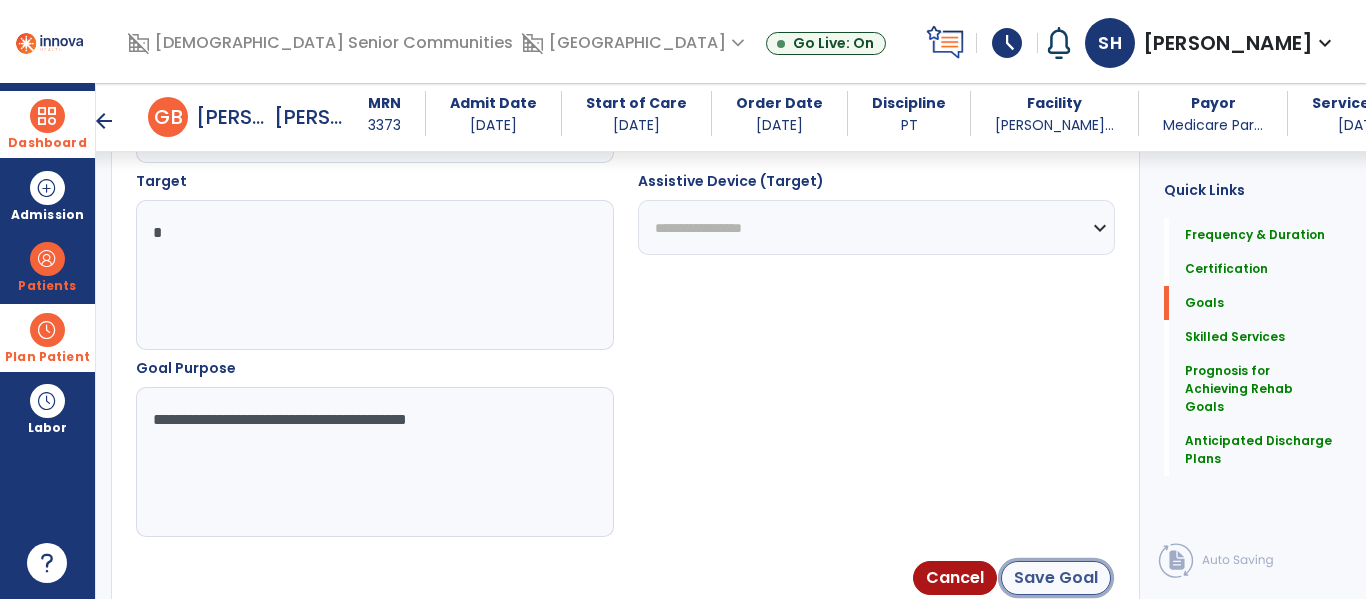 click on "Save Goal" at bounding box center (1056, 578) 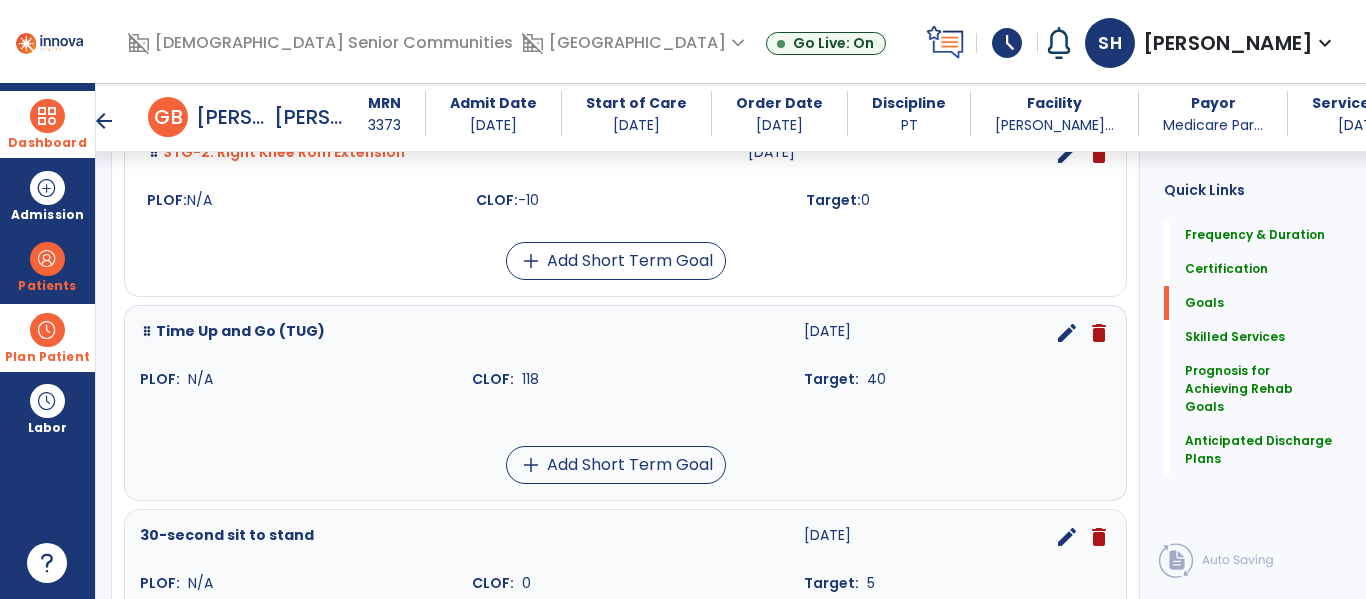 scroll, scrollTop: 817, scrollLeft: 0, axis: vertical 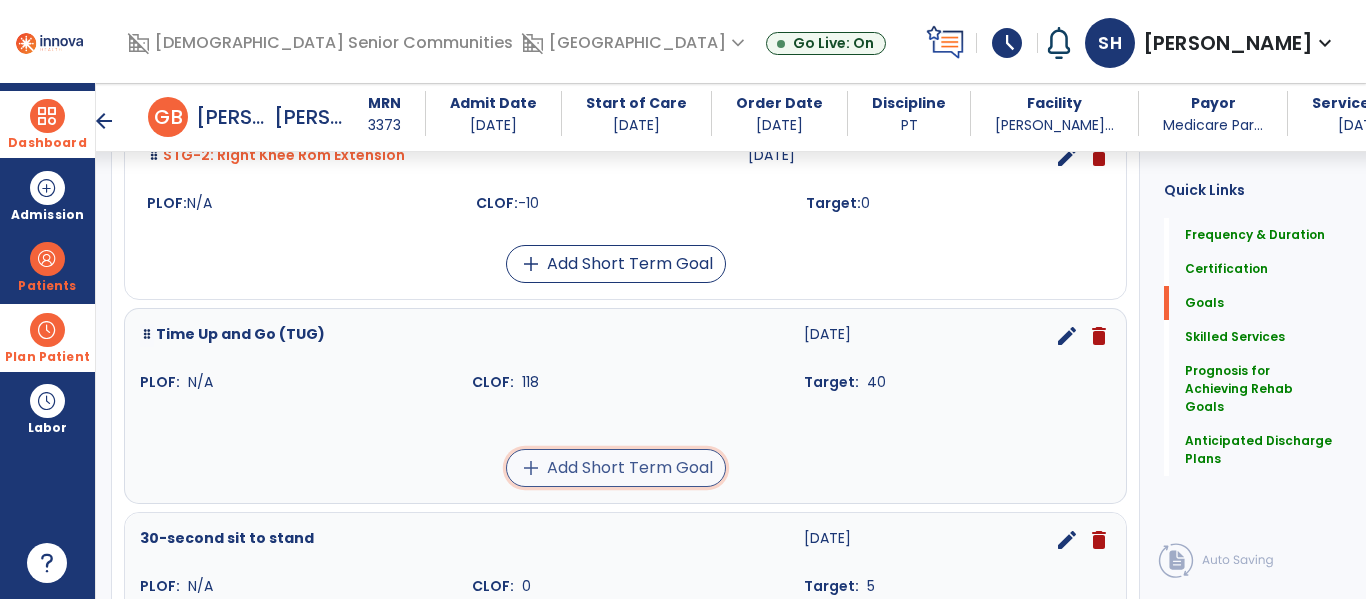 click on "add  Add Short Term Goal" at bounding box center (616, 468) 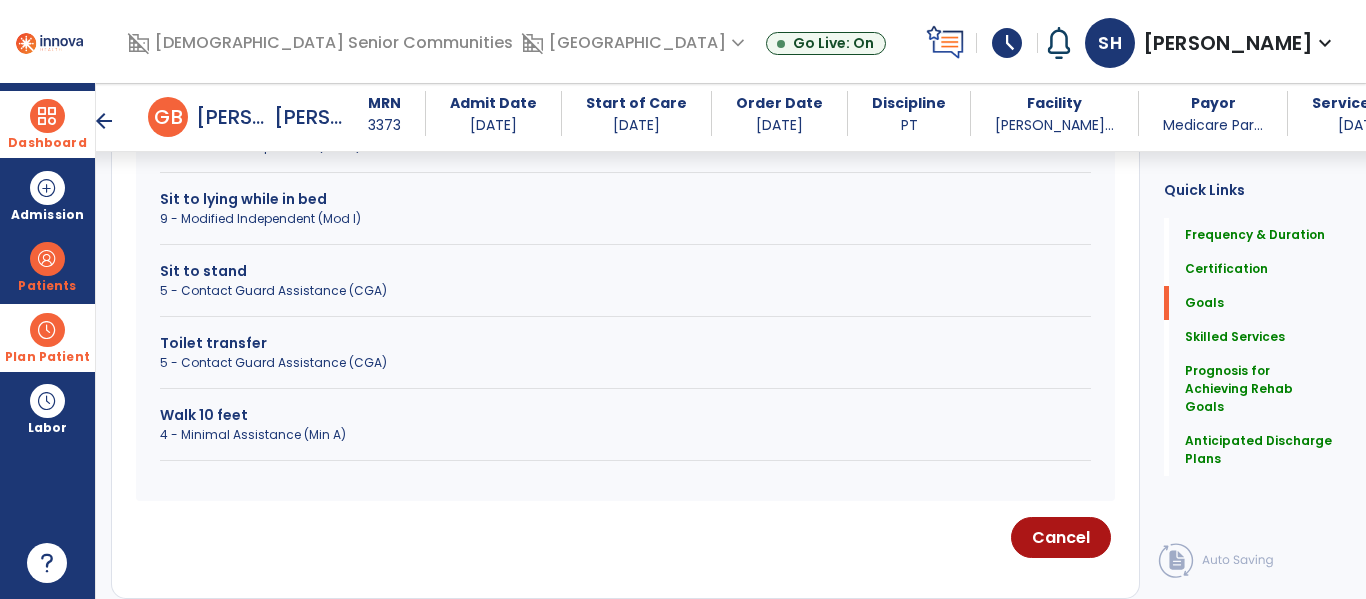 scroll, scrollTop: 793, scrollLeft: 0, axis: vertical 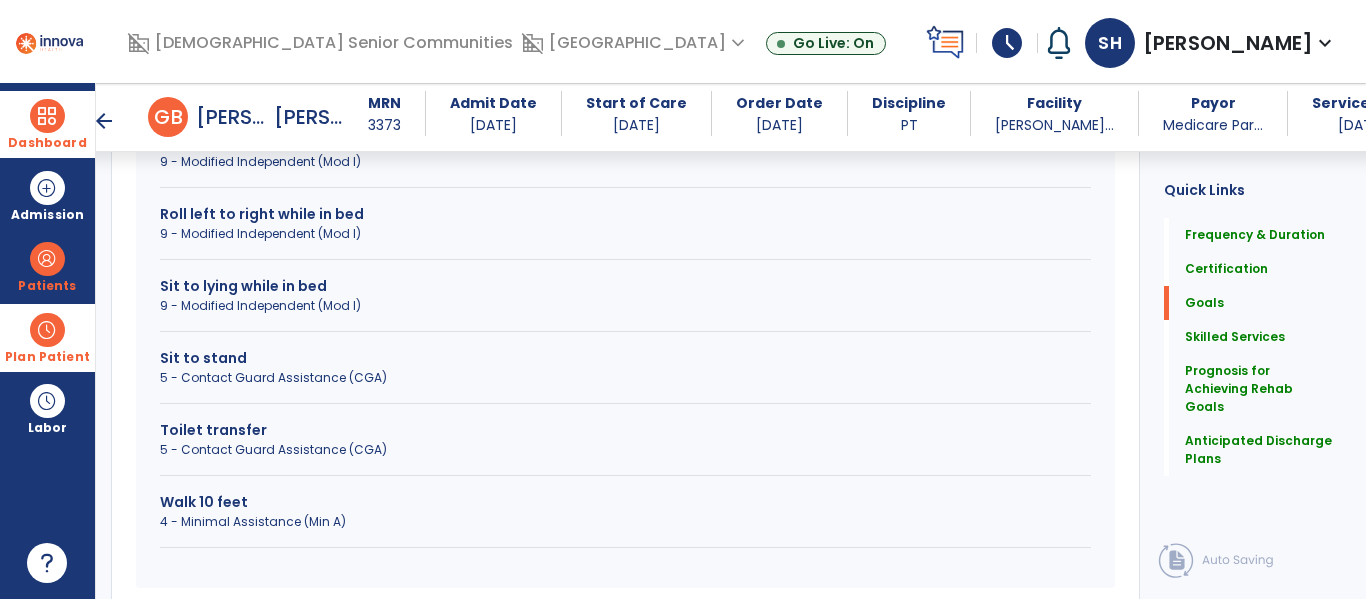 click on "5 - Contact Guard Assistance (CGA)" at bounding box center (625, 378) 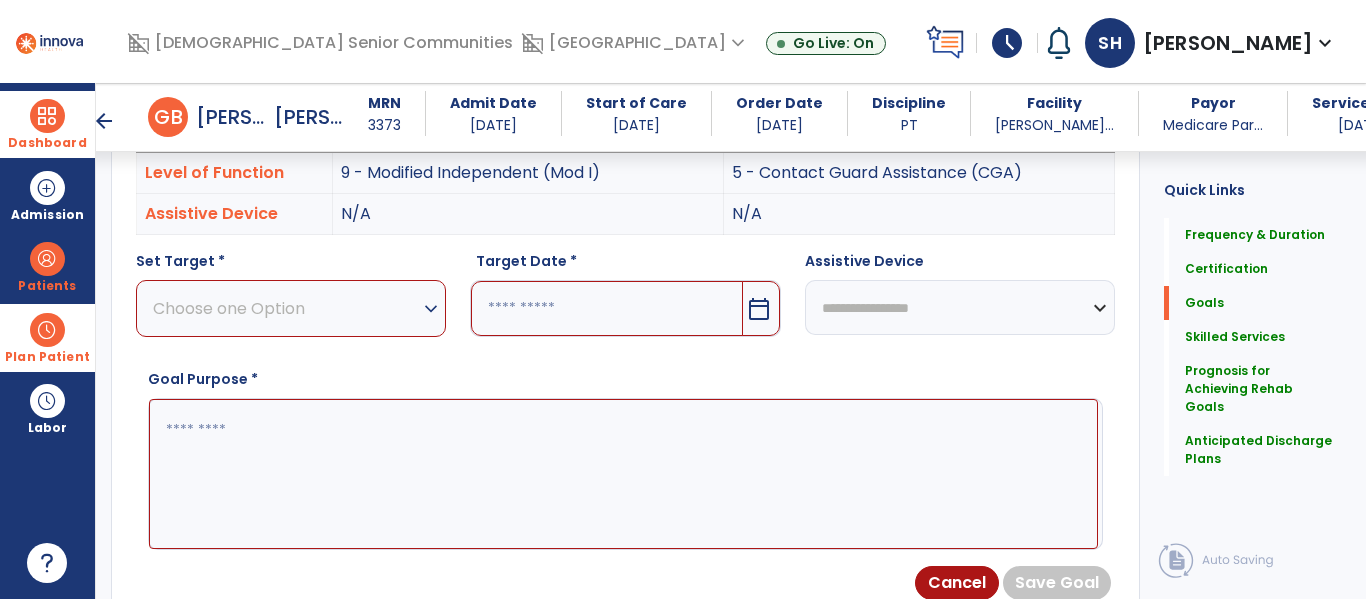 scroll, scrollTop: 623, scrollLeft: 0, axis: vertical 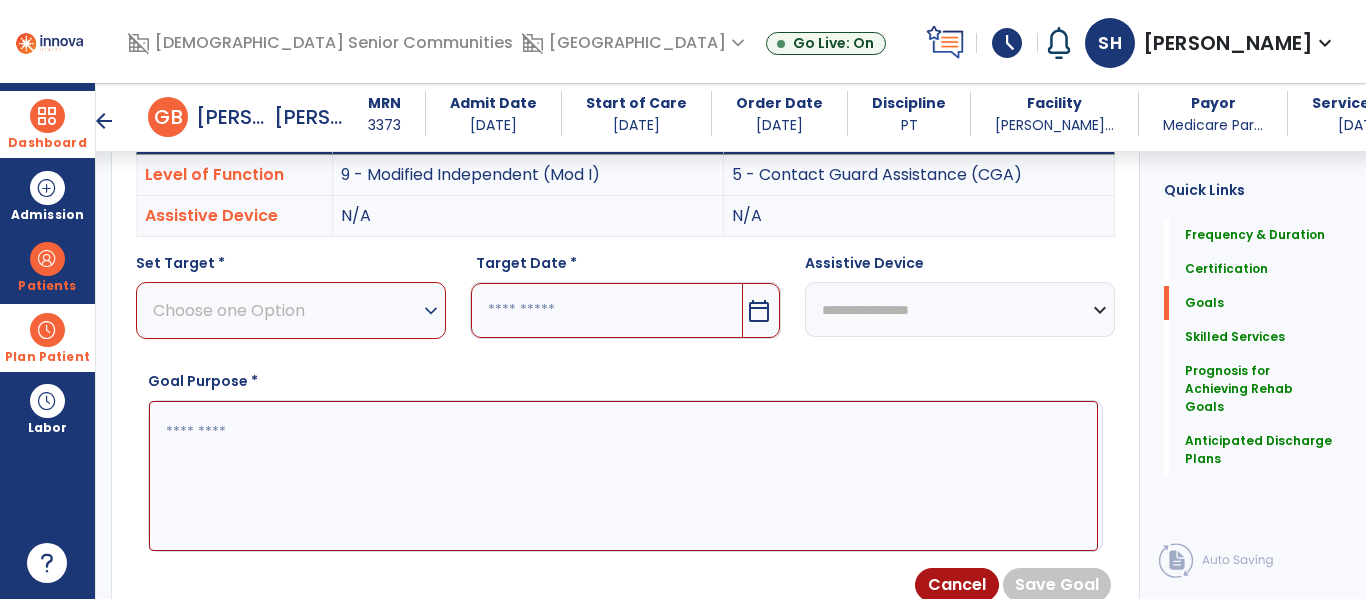 click on "Choose one Option" at bounding box center [286, 310] 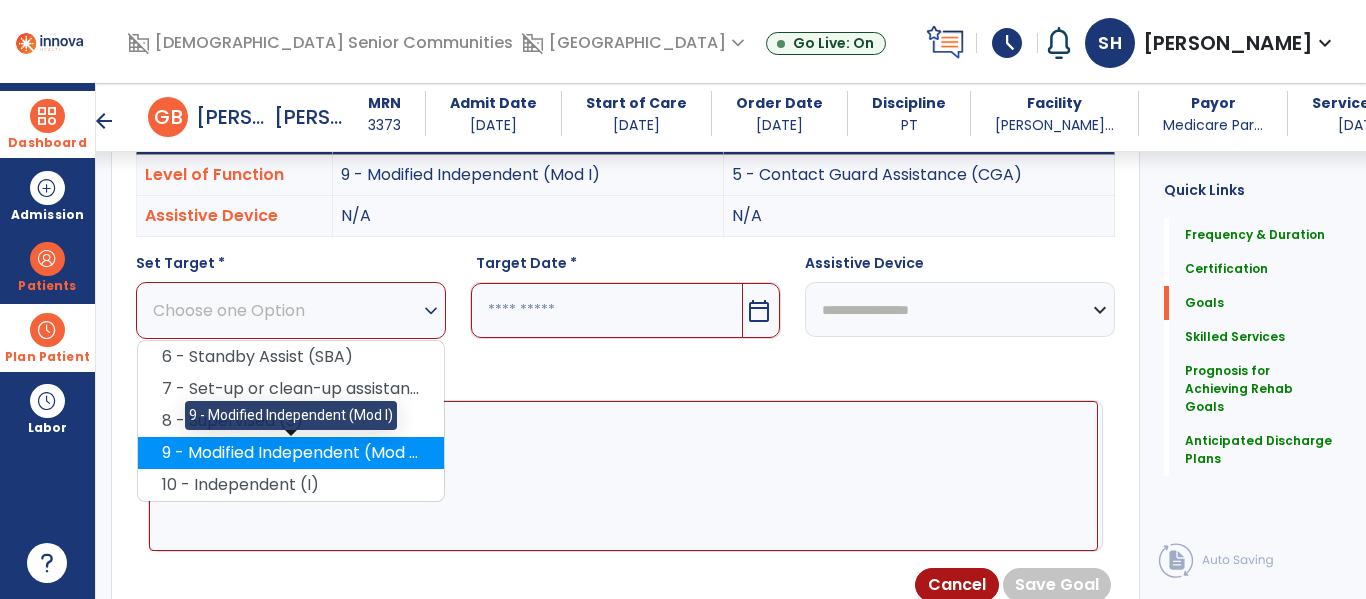 click on "9 - Modified Independent (Mod I)" at bounding box center [291, 453] 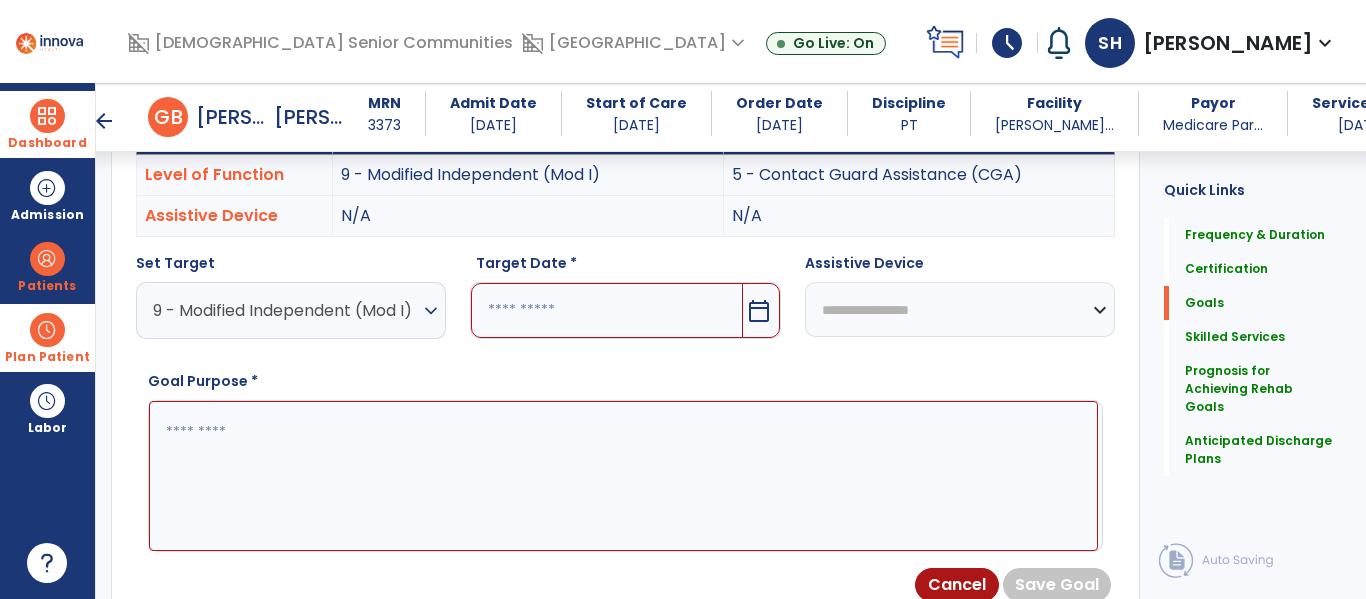 click at bounding box center [606, 310] 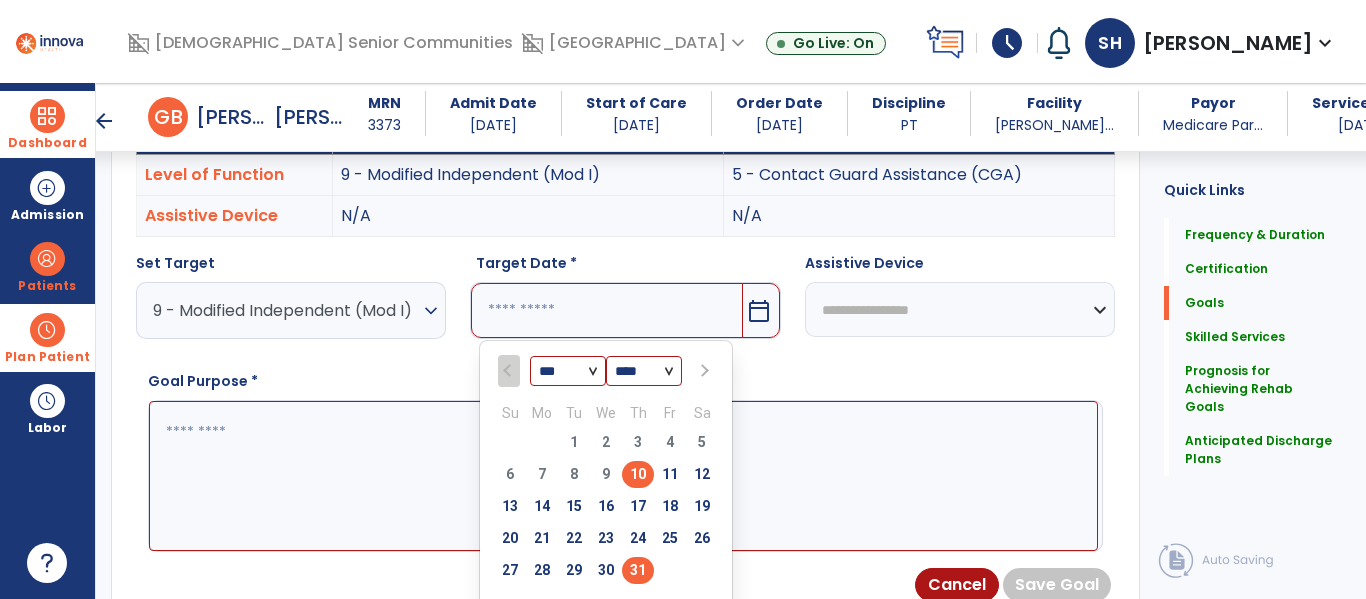 click on "31" at bounding box center [638, 570] 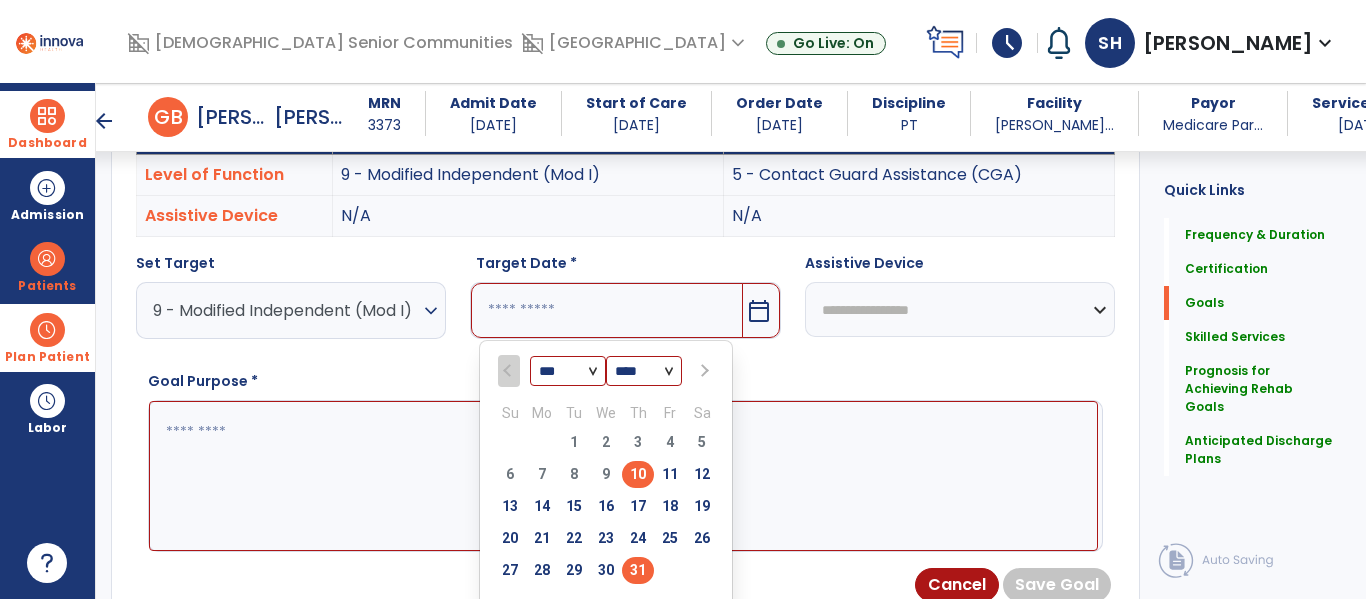 type on "*********" 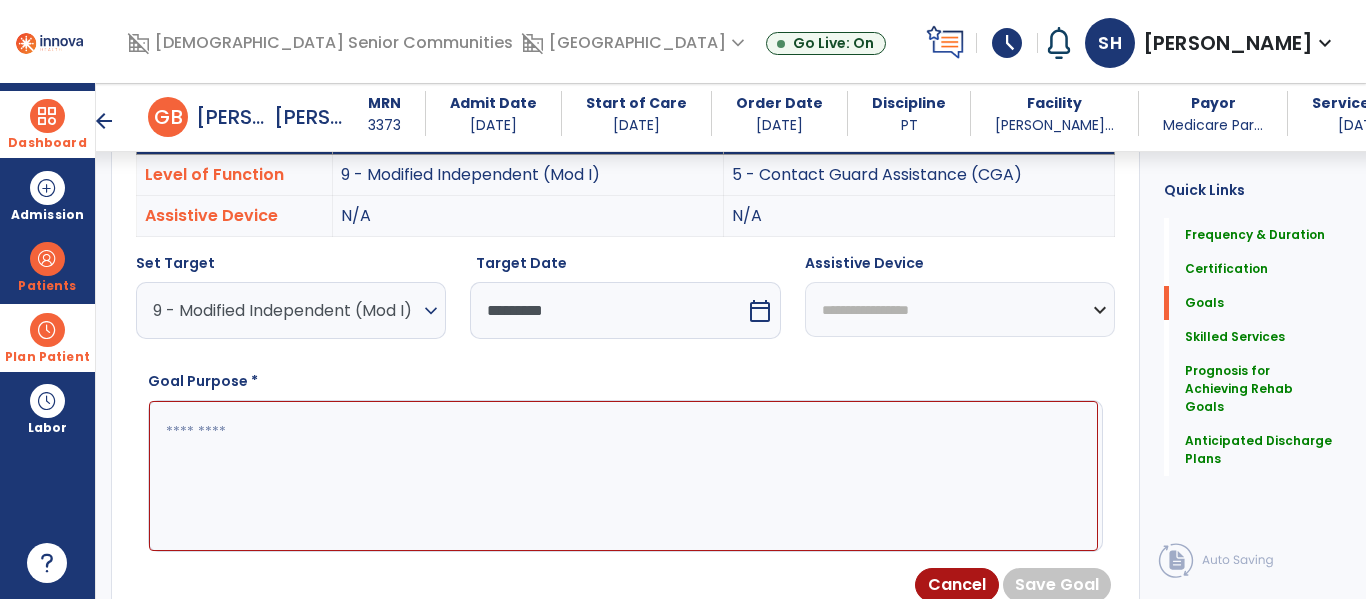 click at bounding box center [623, 476] 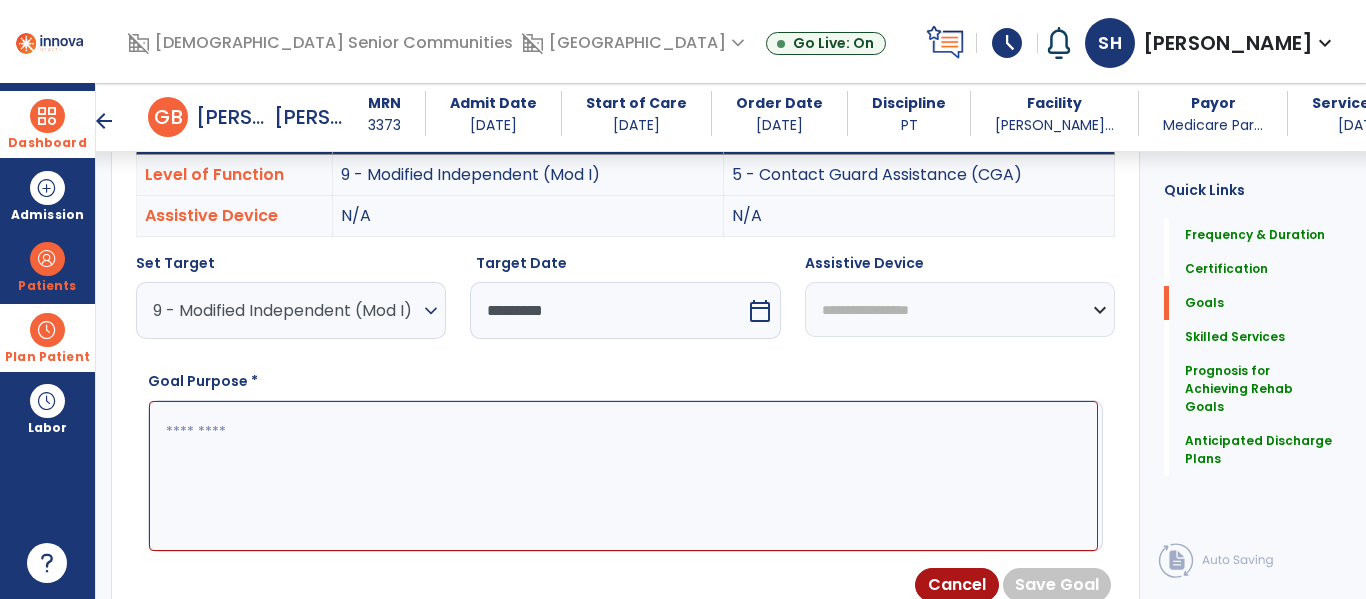 click at bounding box center (623, 476) 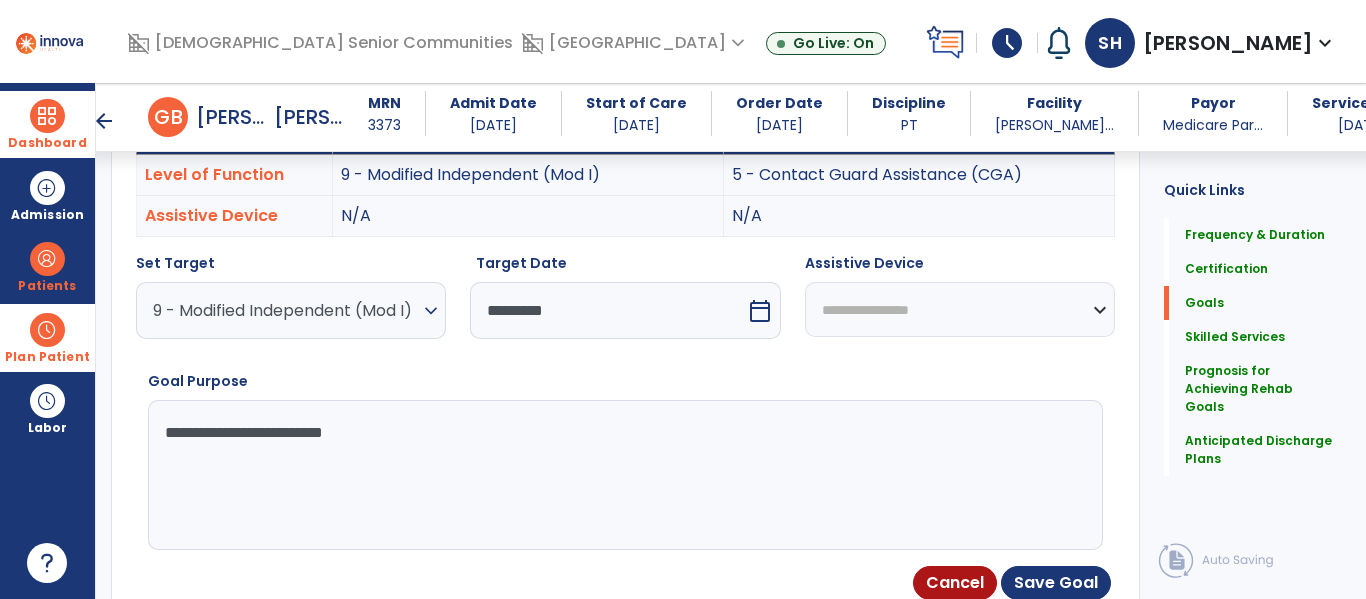 click on "**********" at bounding box center [623, 475] 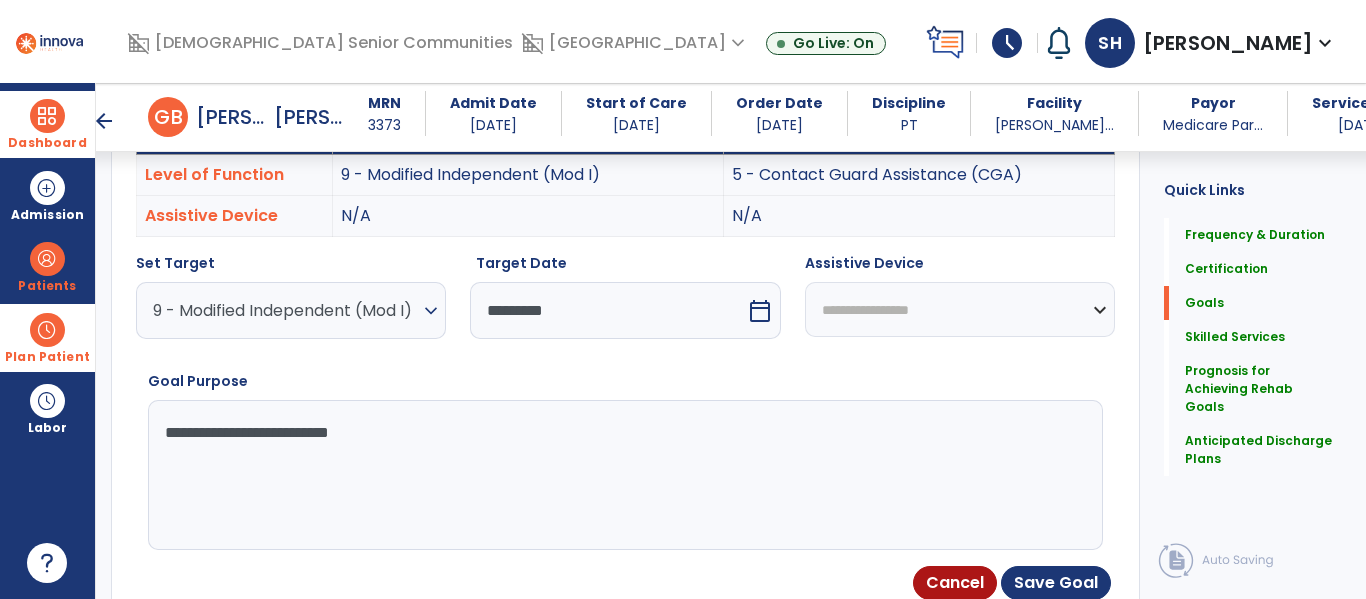 type on "**********" 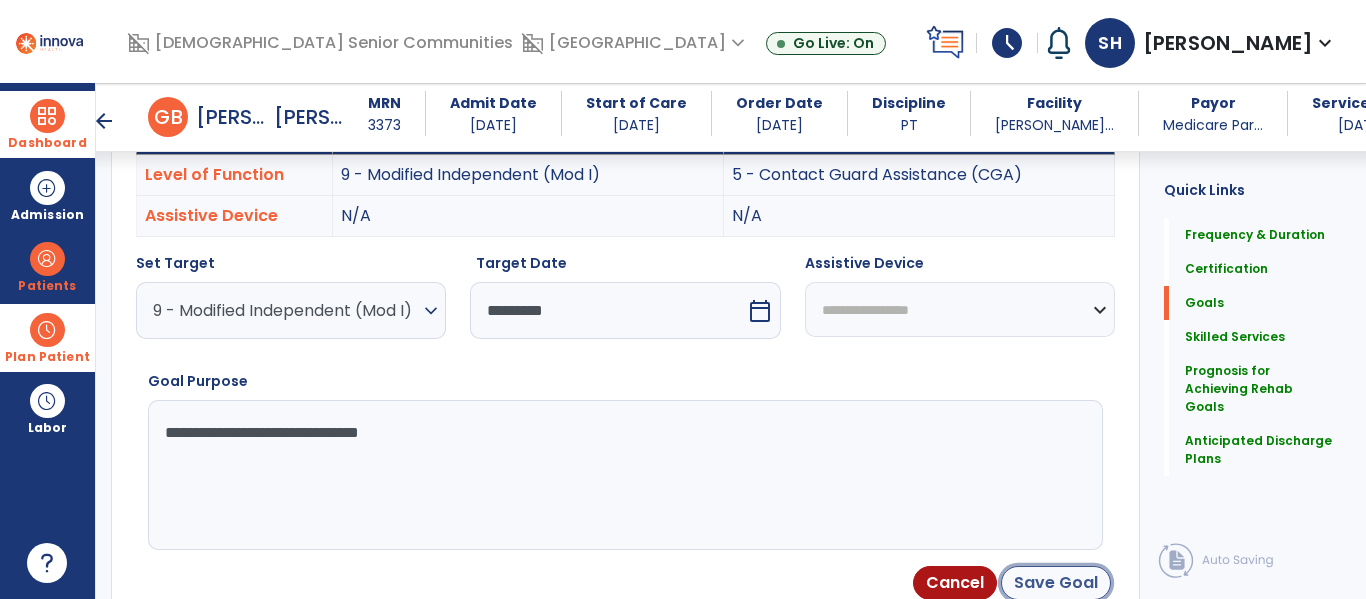 click on "Save Goal" at bounding box center (1056, 583) 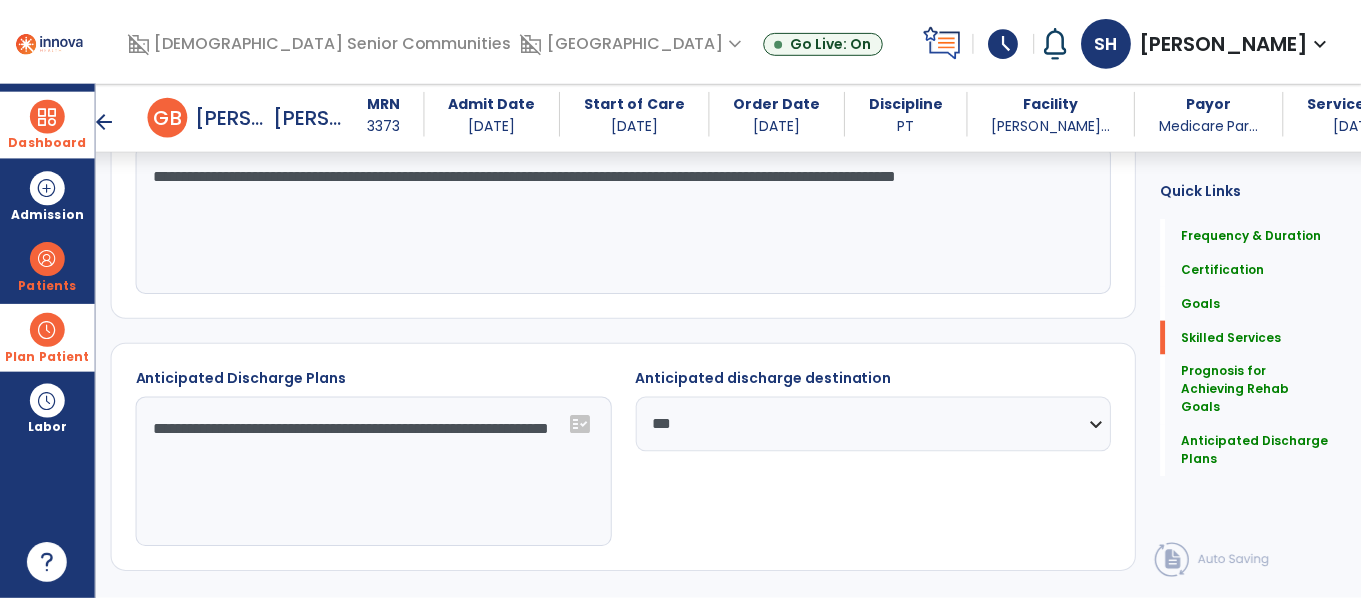 scroll, scrollTop: 2123, scrollLeft: 0, axis: vertical 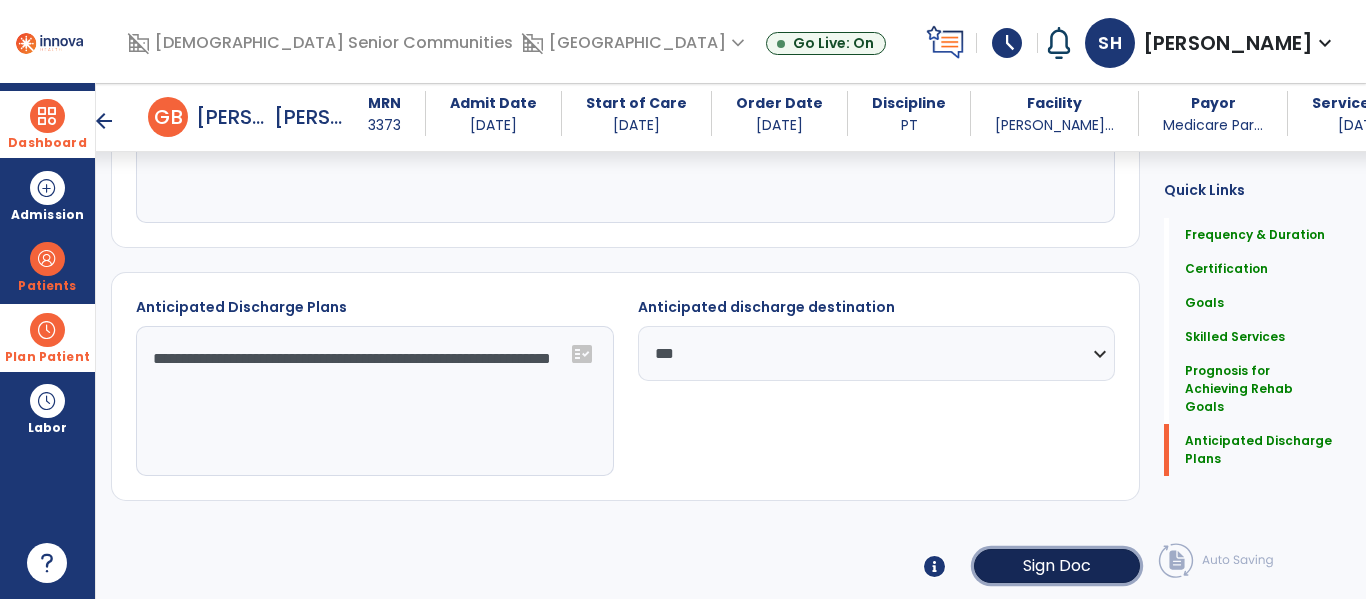 click on "Sign Doc" 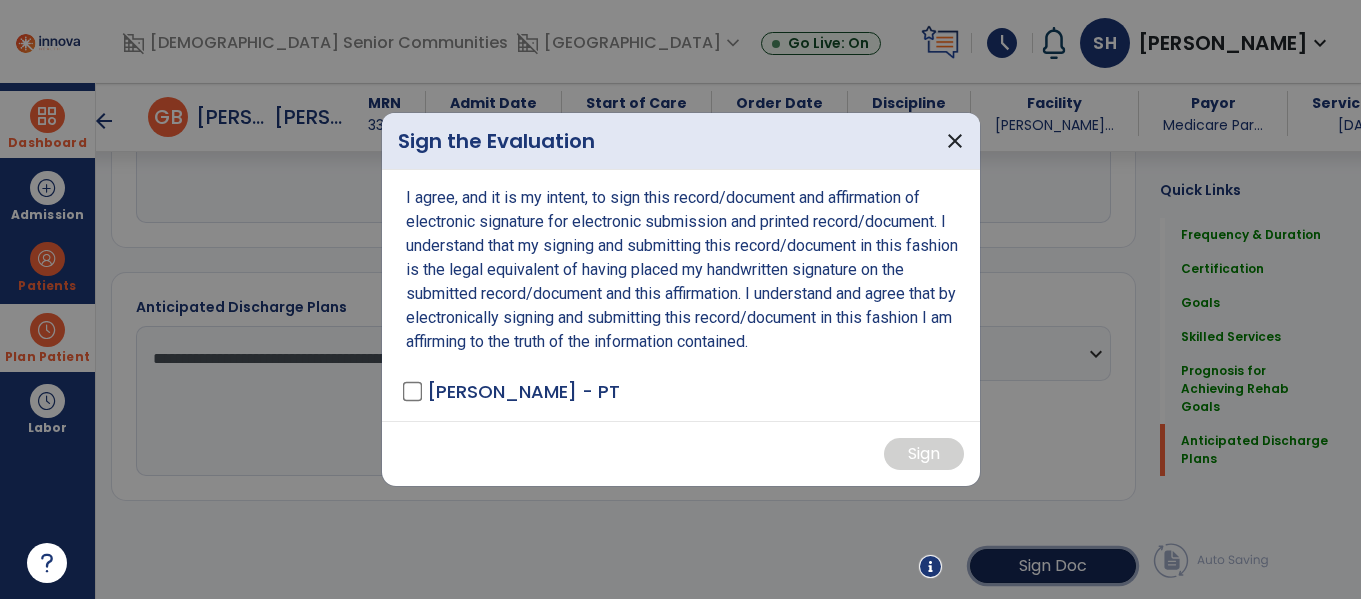 scroll, scrollTop: 2123, scrollLeft: 0, axis: vertical 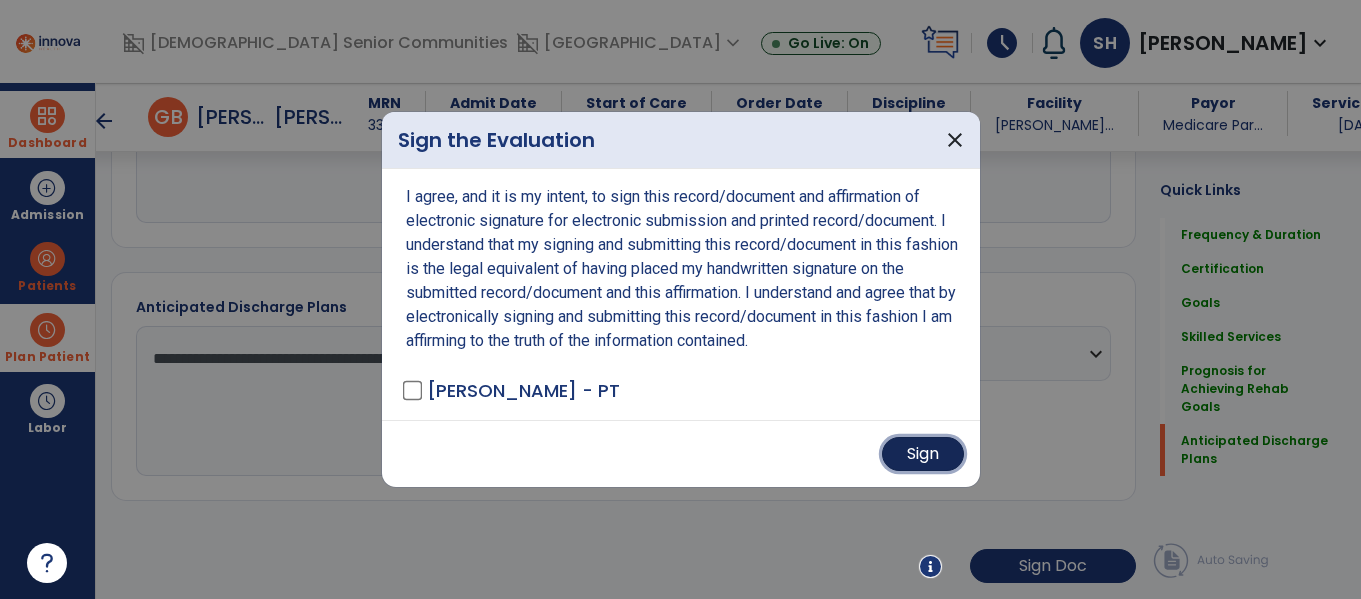 click on "Sign" at bounding box center (923, 454) 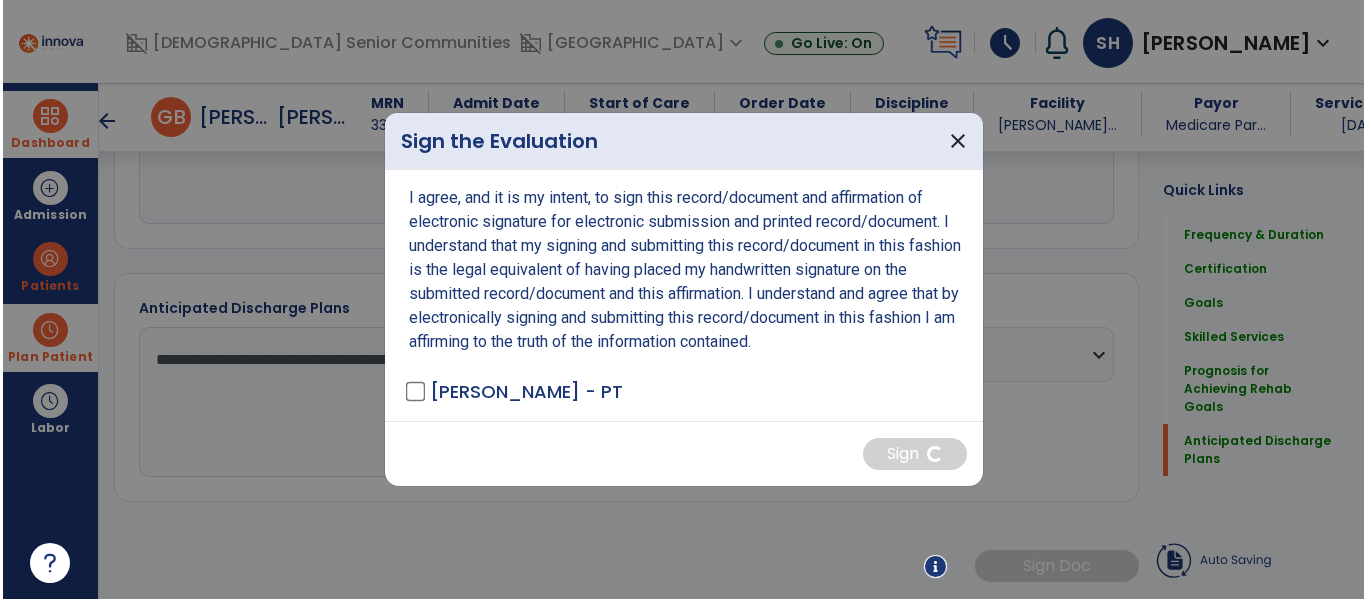 scroll, scrollTop: 2122, scrollLeft: 0, axis: vertical 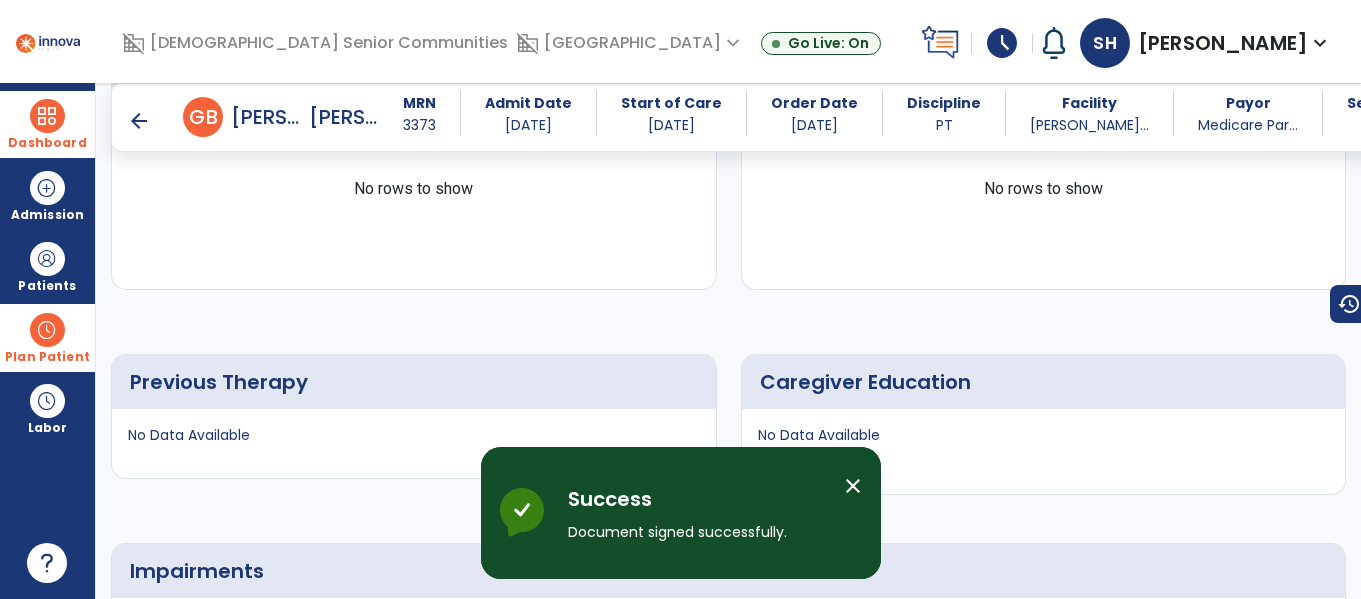 click on "arrow_back" at bounding box center (139, 121) 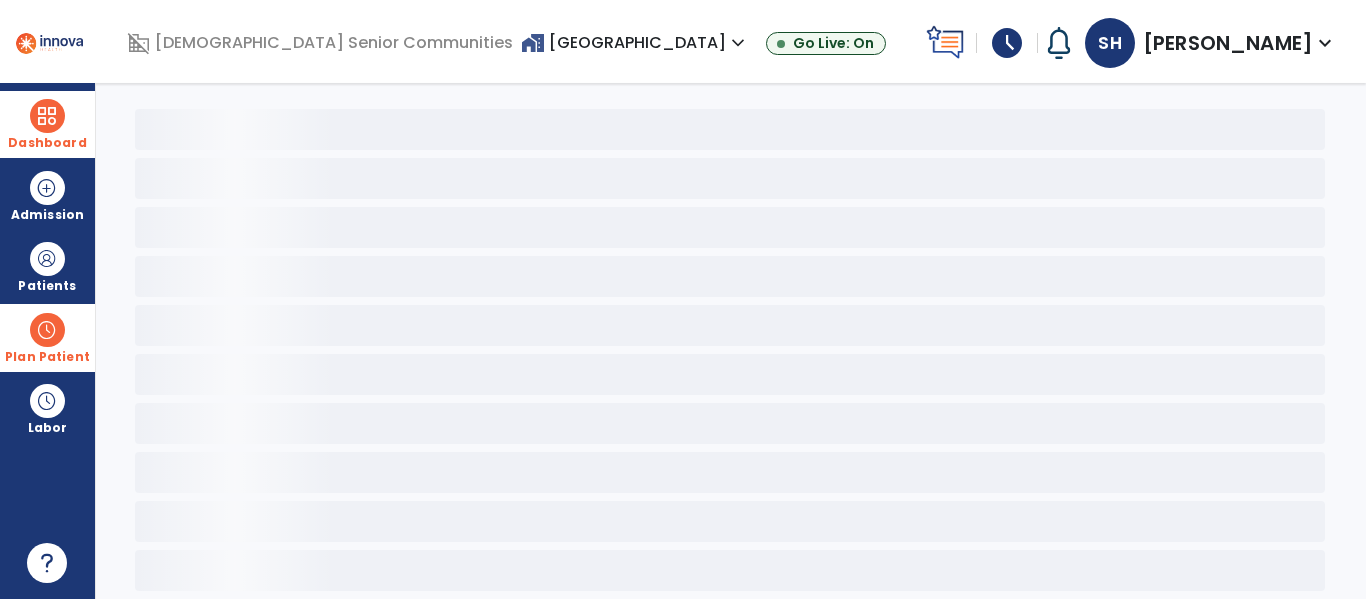 scroll, scrollTop: 78, scrollLeft: 0, axis: vertical 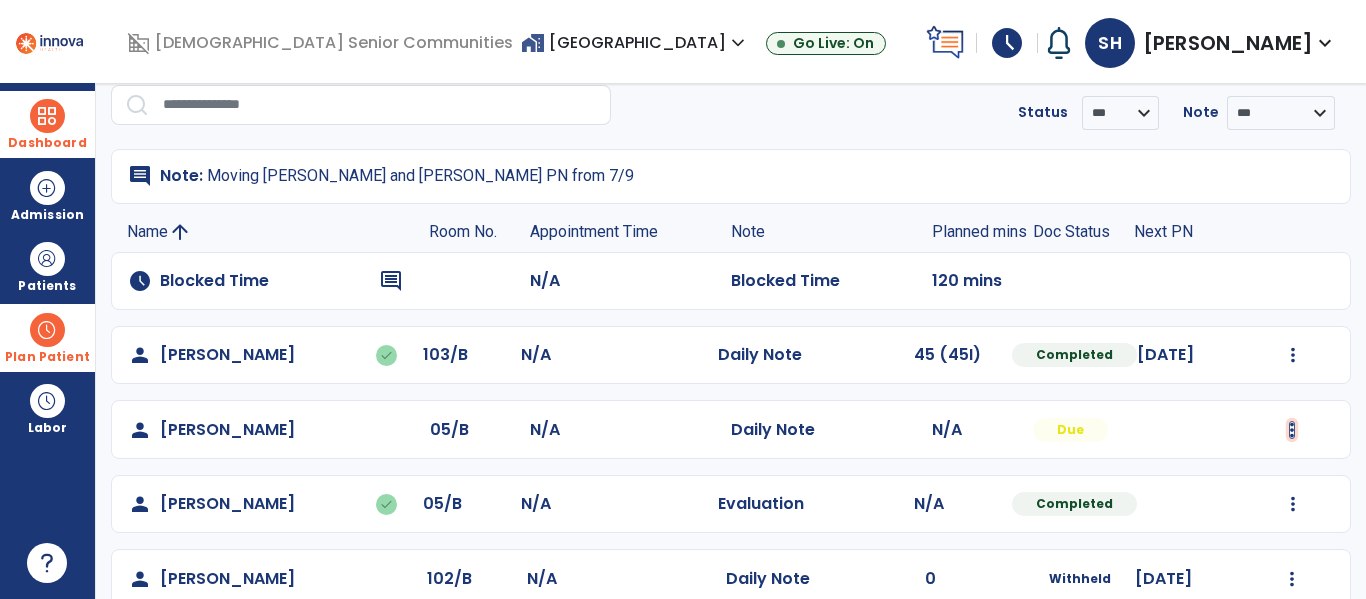 click at bounding box center (1293, 355) 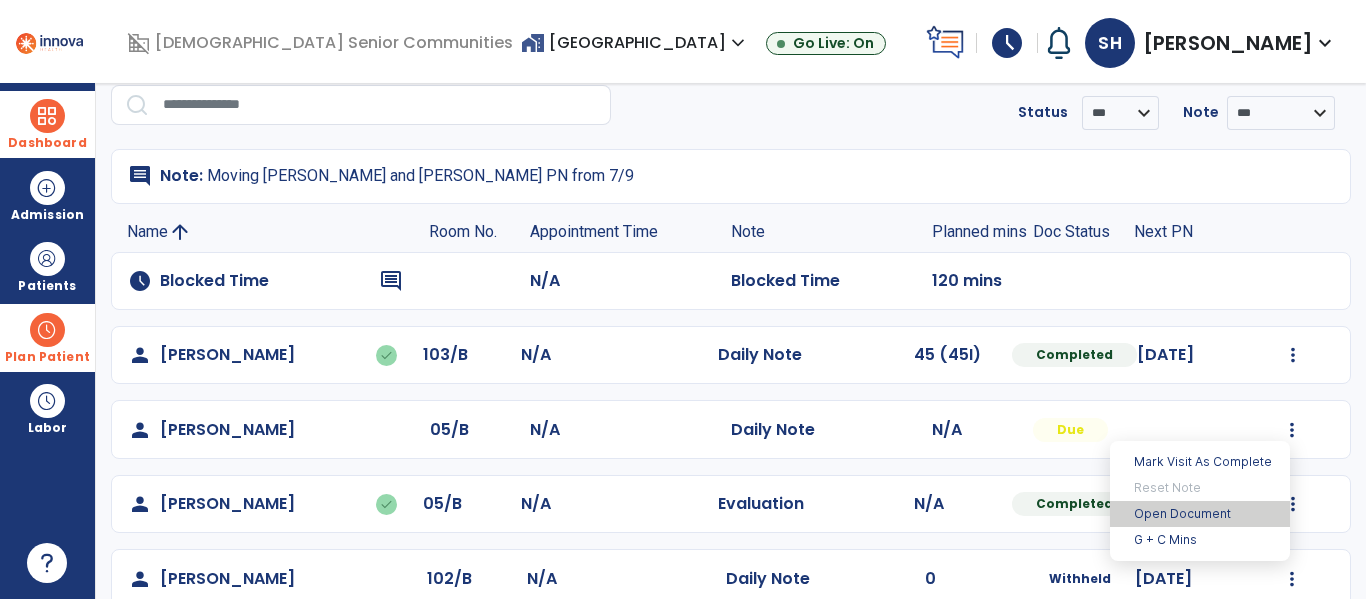 click on "Open Document" at bounding box center [1200, 514] 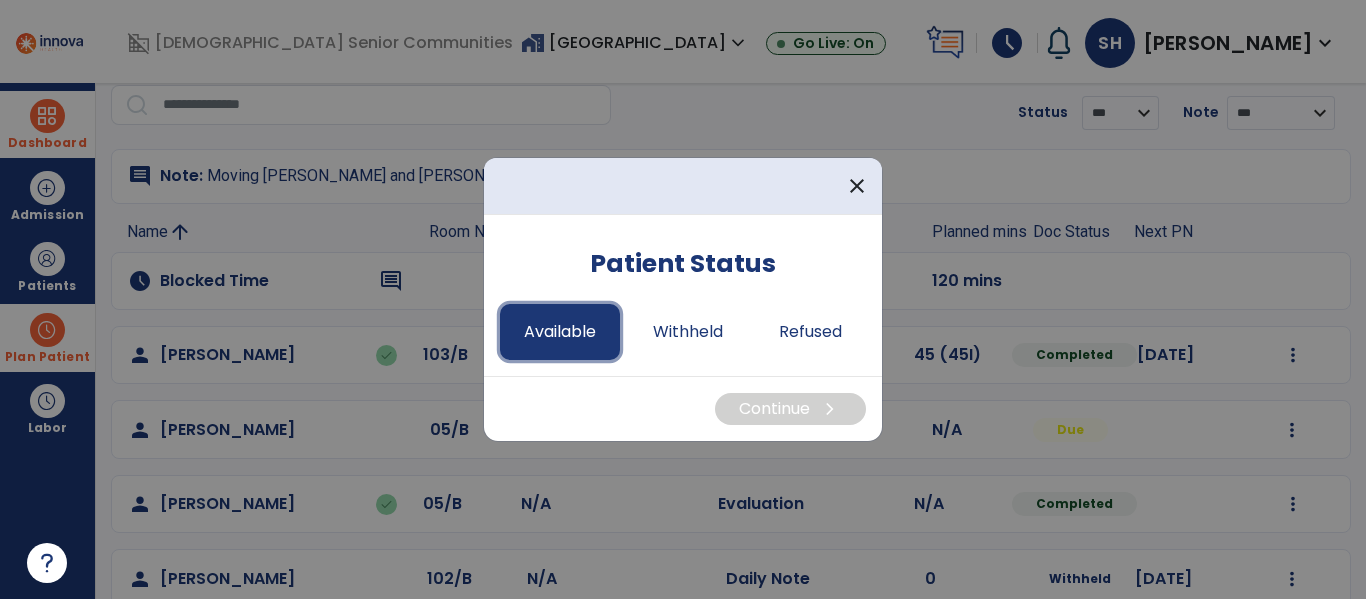 click on "Available" at bounding box center (560, 332) 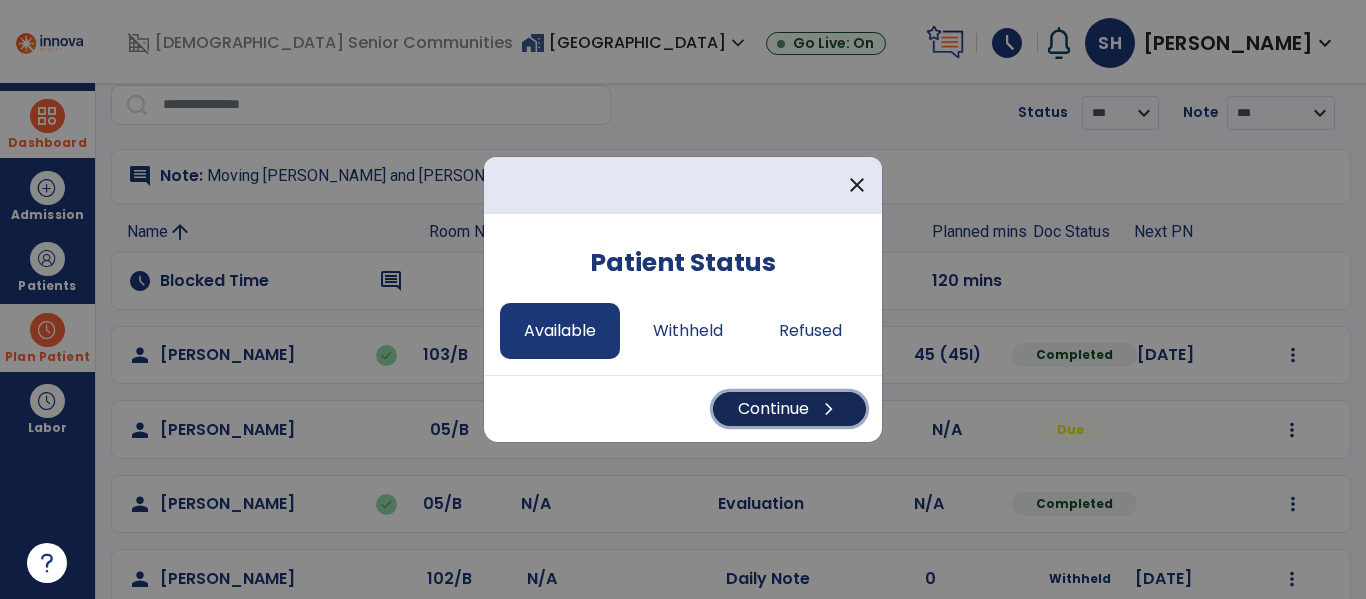 click on "Continue   chevron_right" at bounding box center (789, 409) 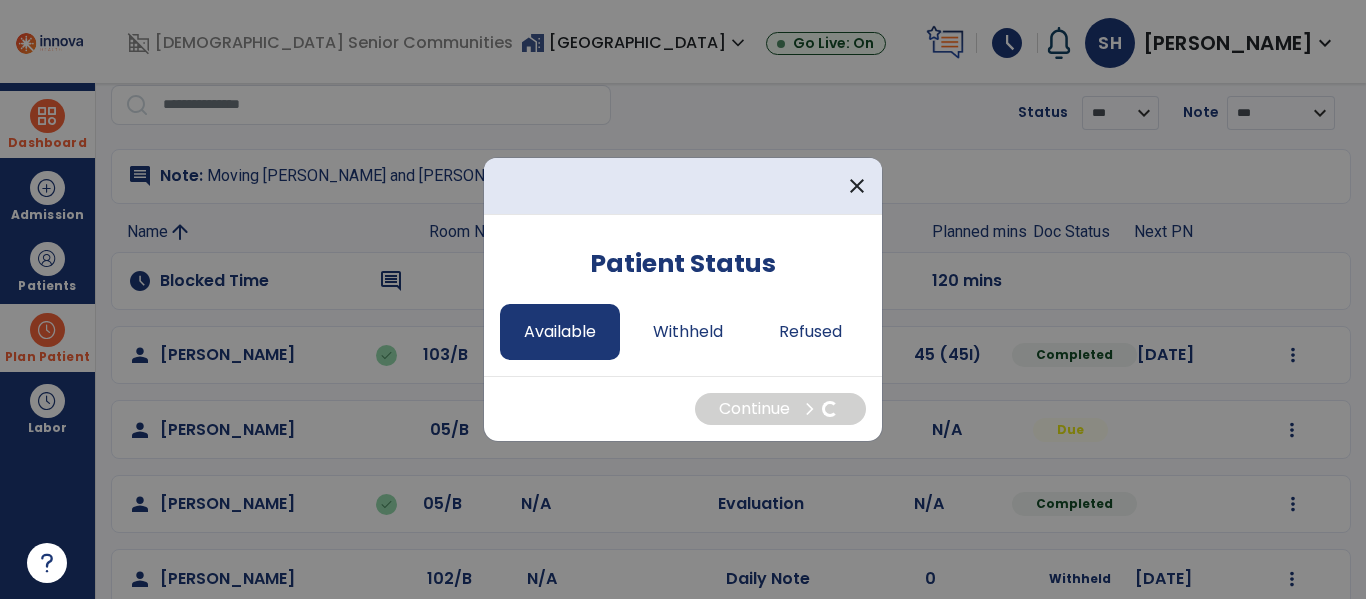 select on "*" 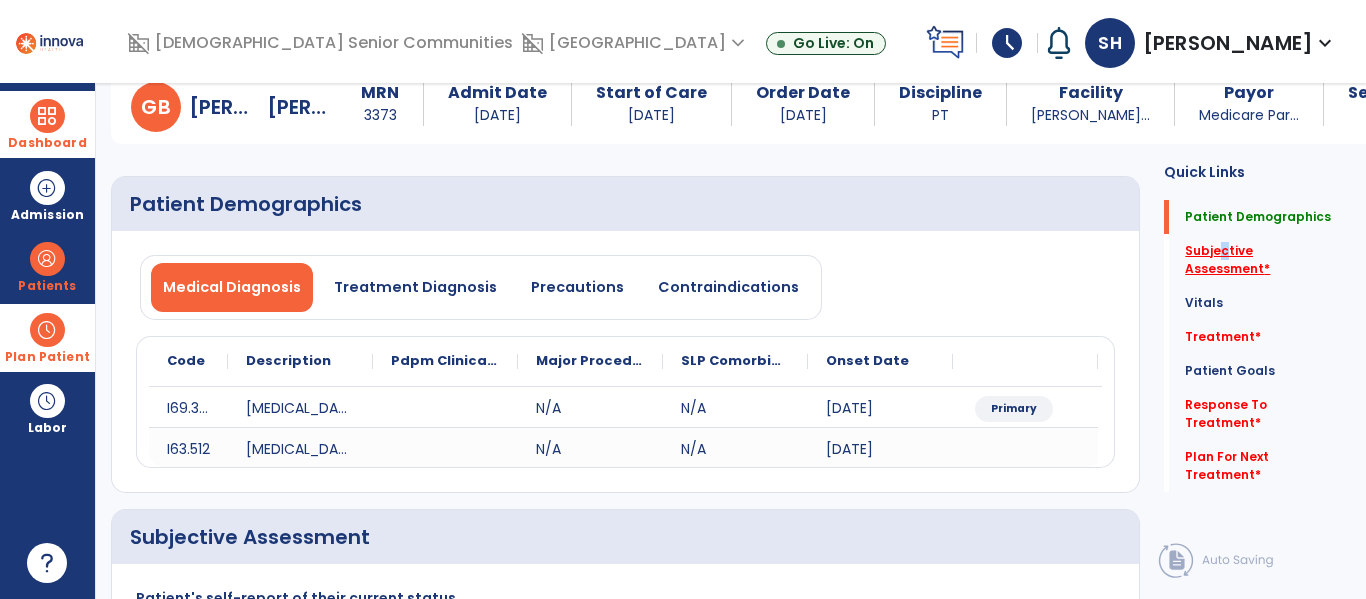 click on "Subjective Assessment   *" 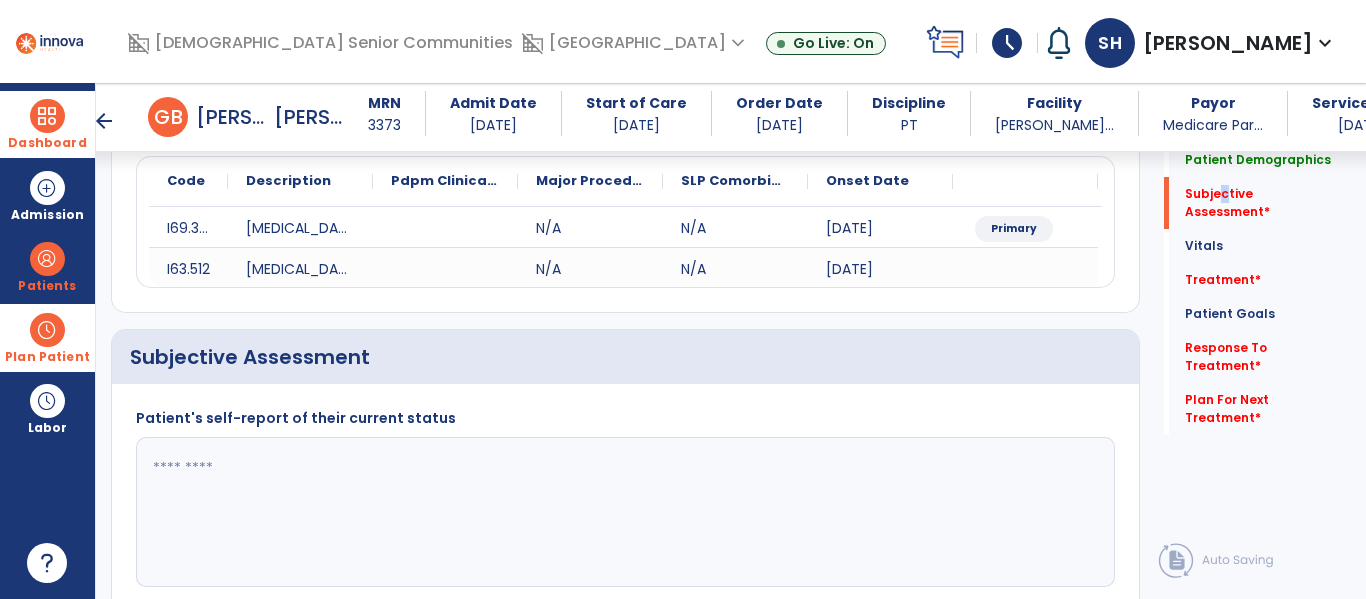 scroll, scrollTop: 387, scrollLeft: 0, axis: vertical 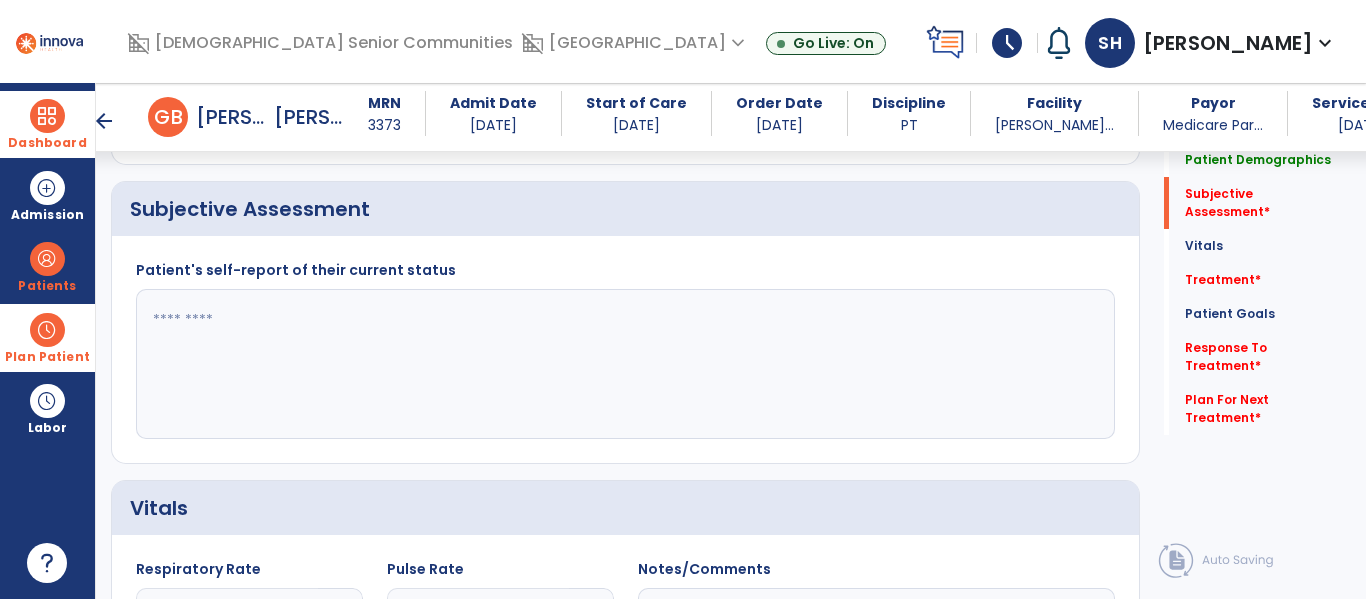 click 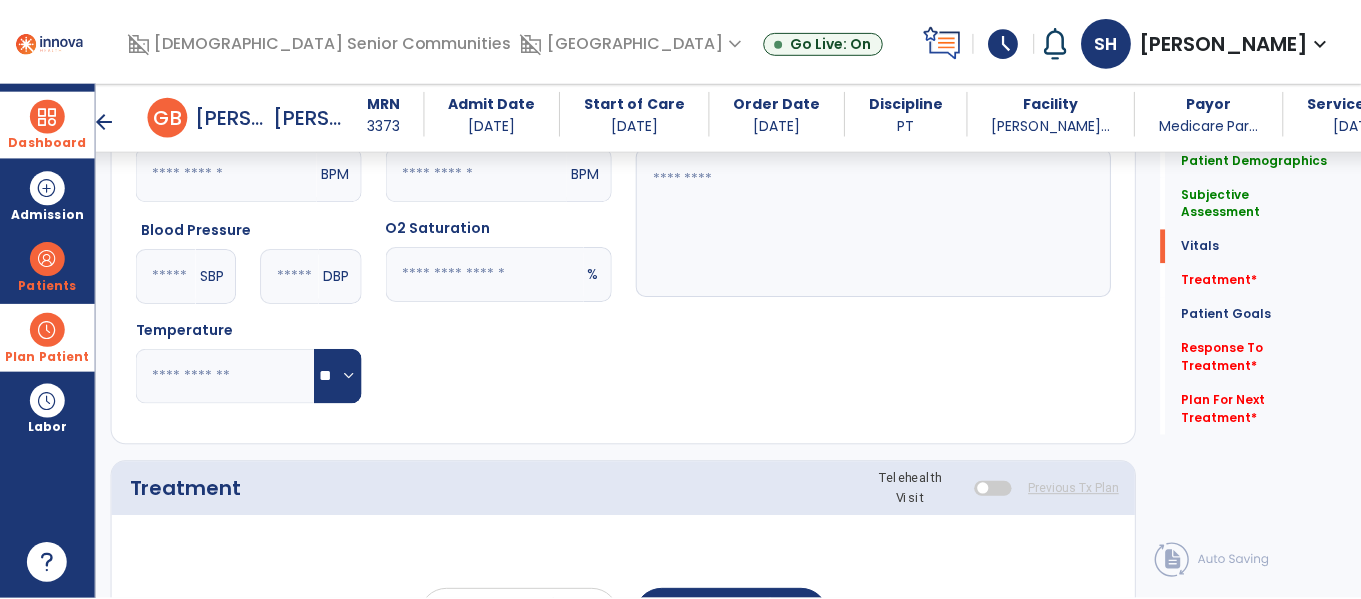 scroll, scrollTop: 868, scrollLeft: 0, axis: vertical 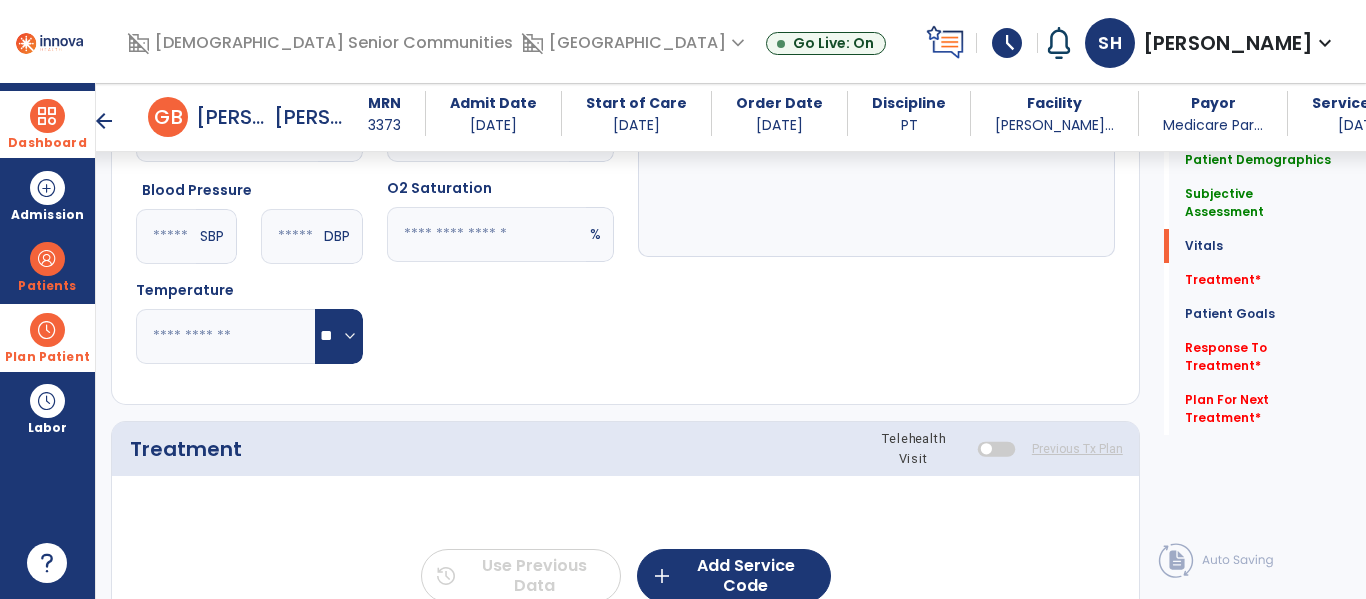 type on "**********" 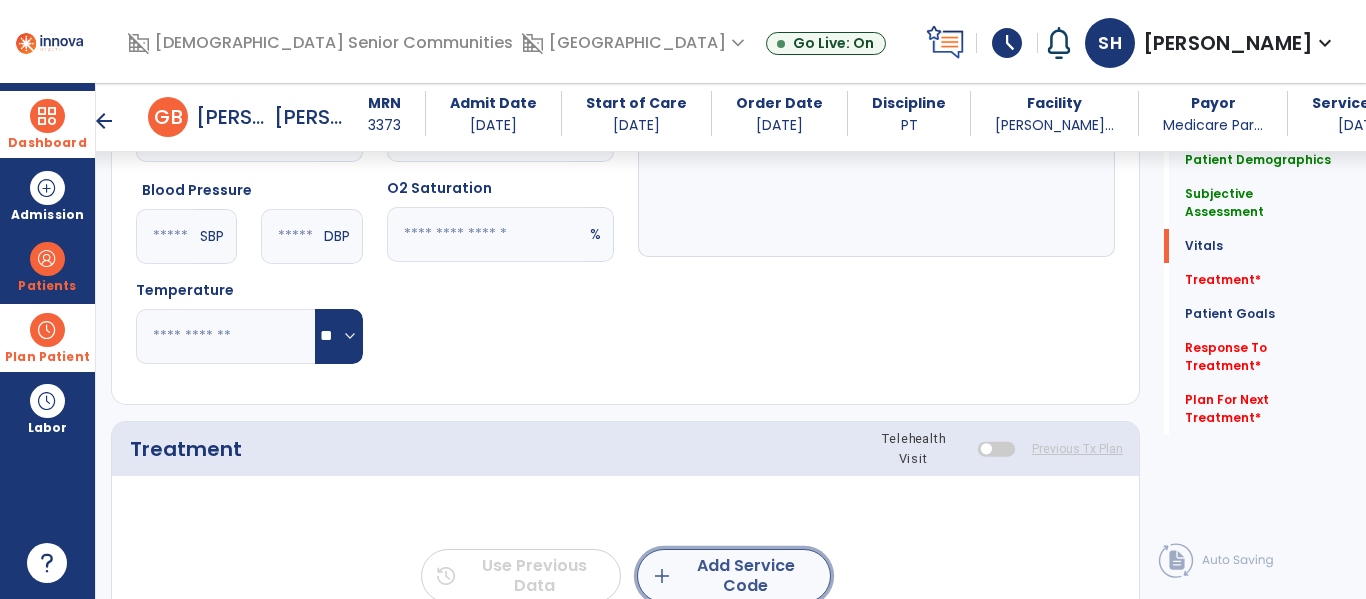 click on "add  Add Service Code" 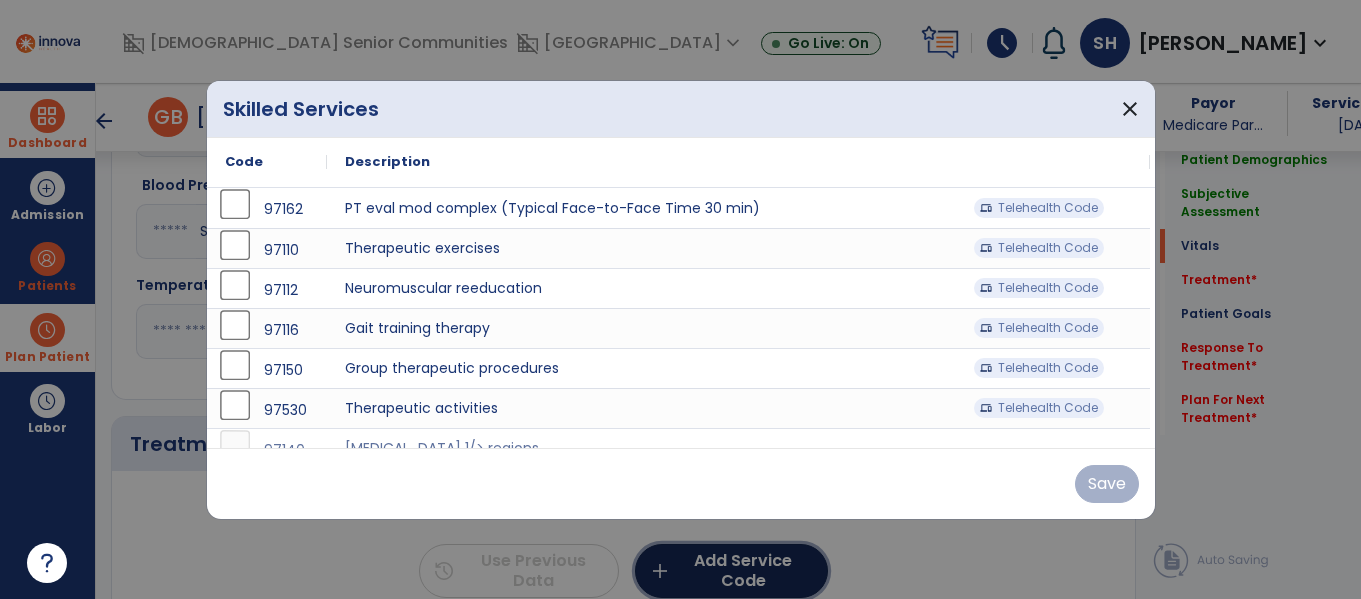scroll, scrollTop: 868, scrollLeft: 0, axis: vertical 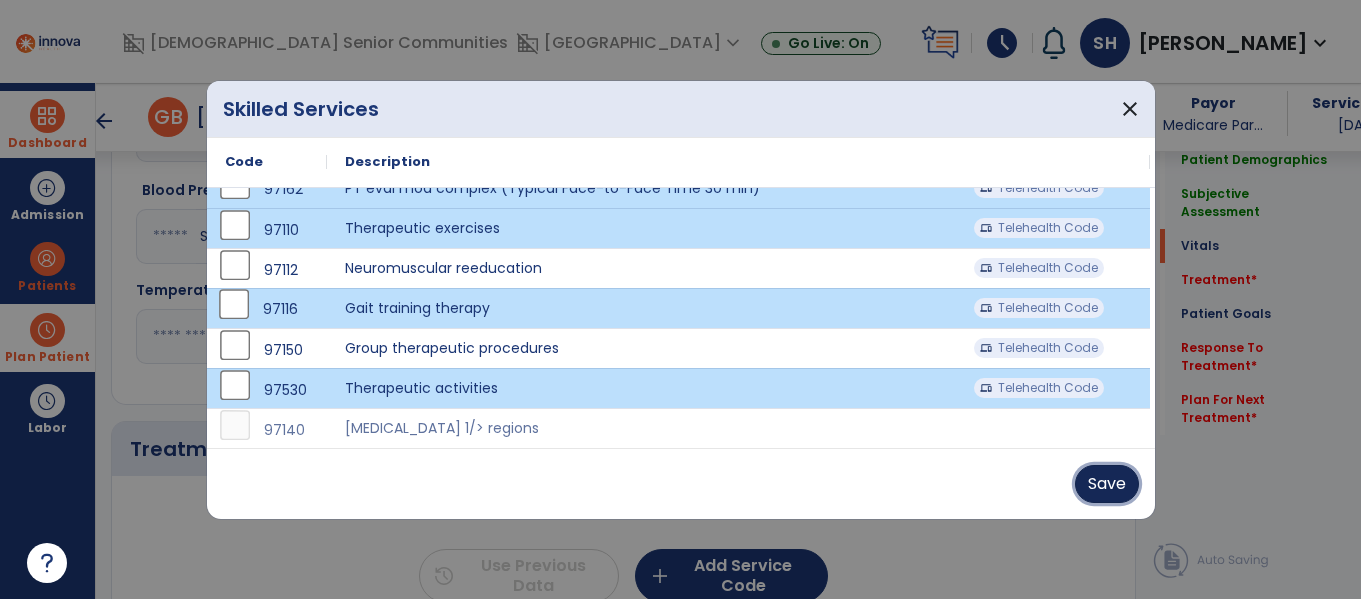 click on "Save" at bounding box center [1107, 484] 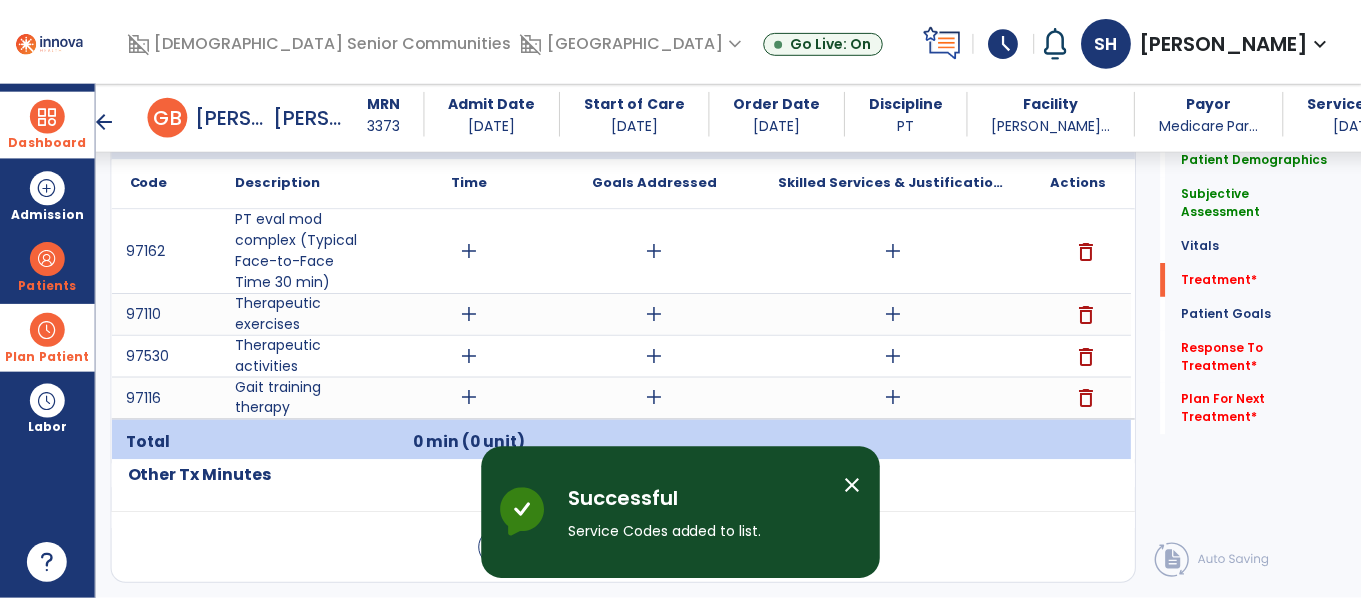 scroll, scrollTop: 1192, scrollLeft: 0, axis: vertical 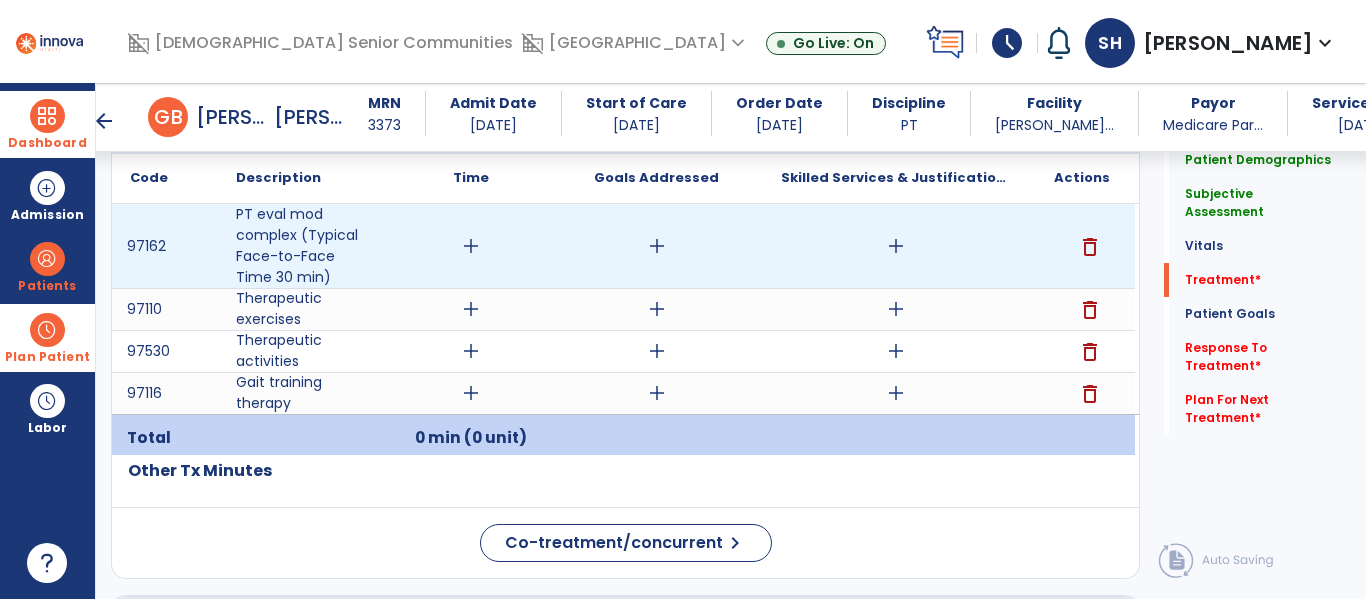click on "add" at bounding box center (471, 246) 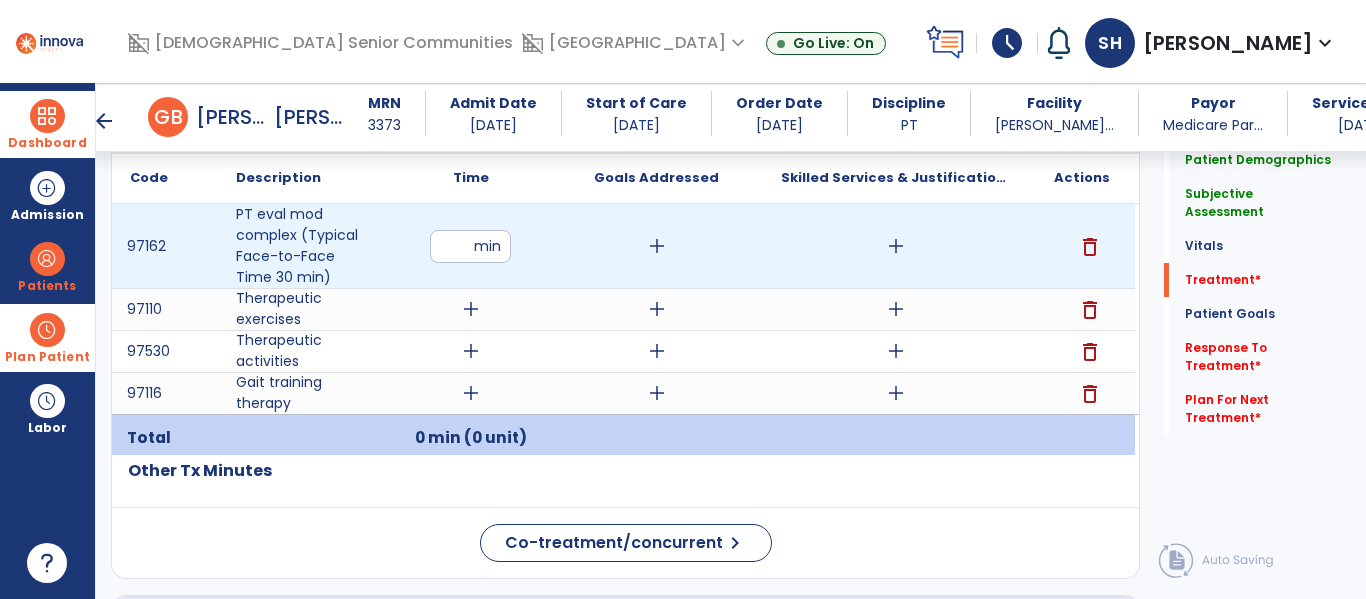 type on "**" 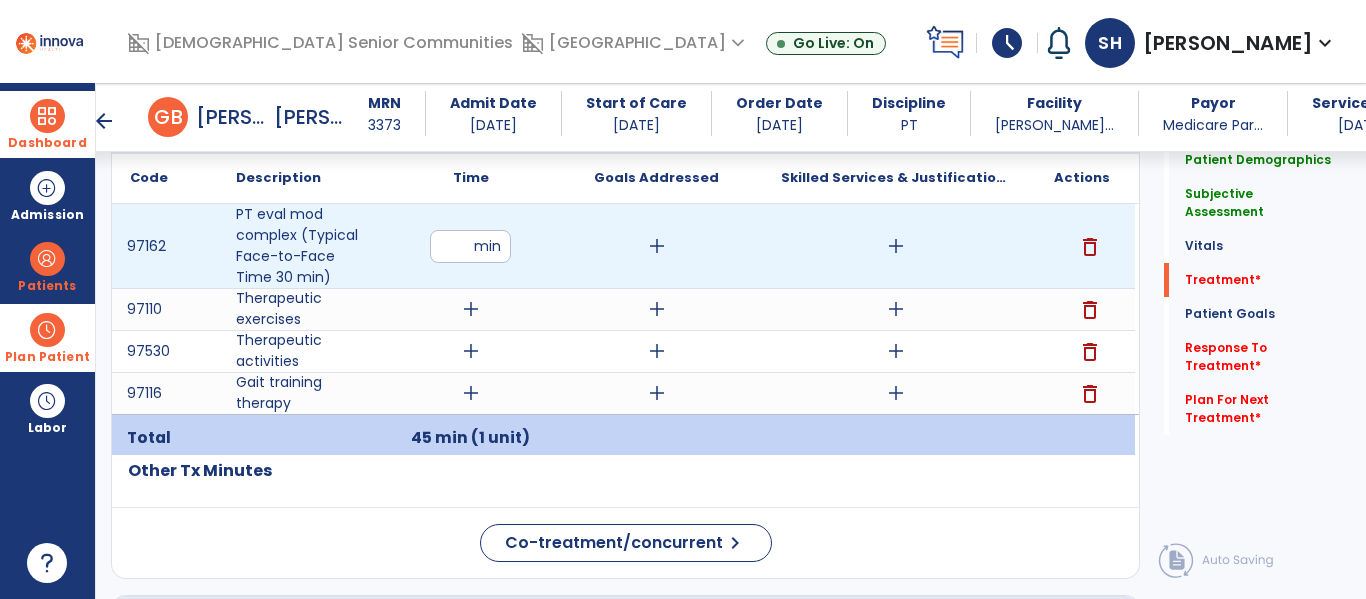click on "add" at bounding box center [896, 246] 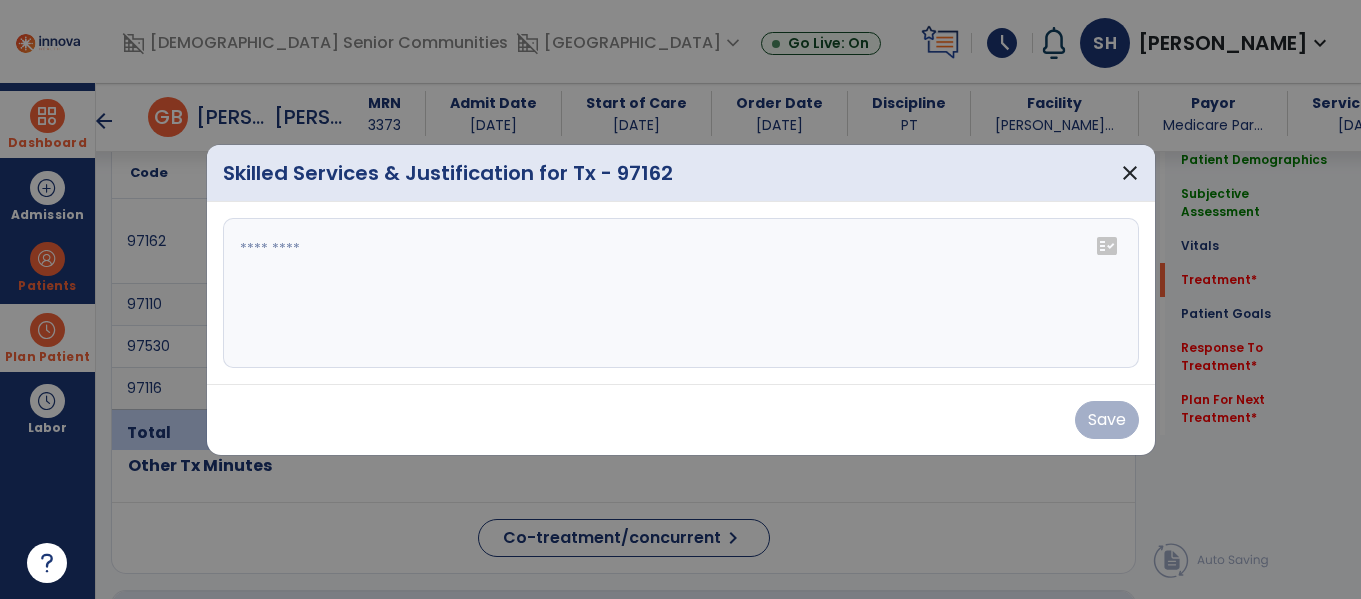 scroll, scrollTop: 1192, scrollLeft: 0, axis: vertical 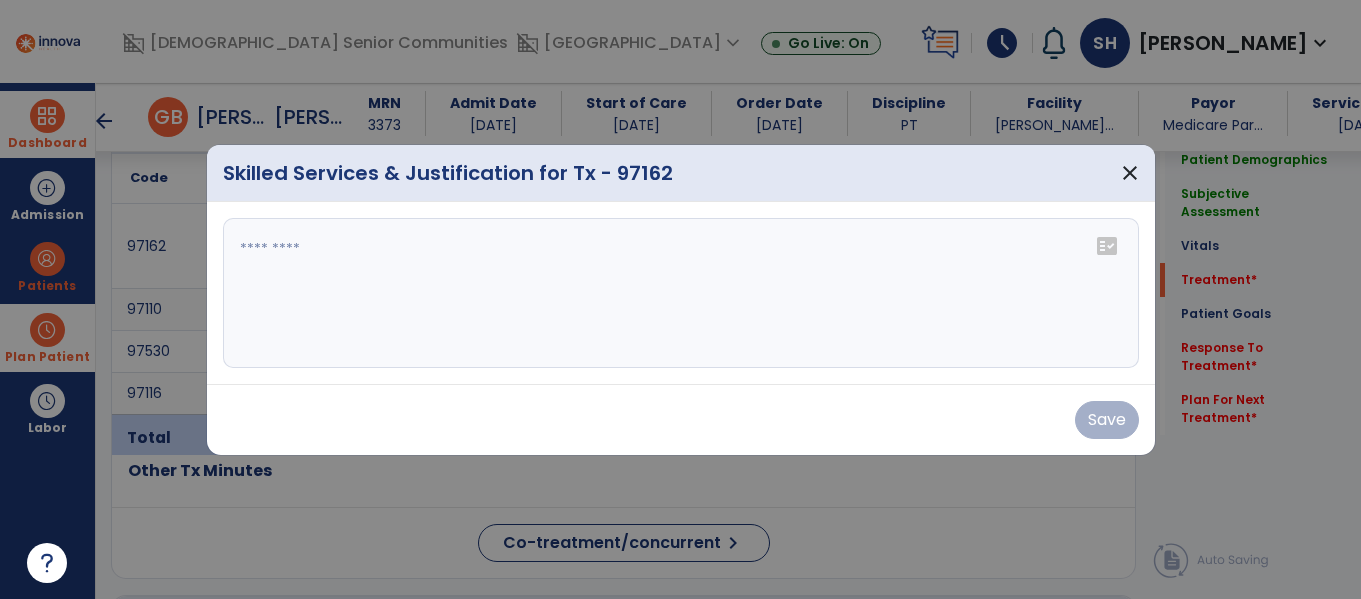 click at bounding box center (681, 293) 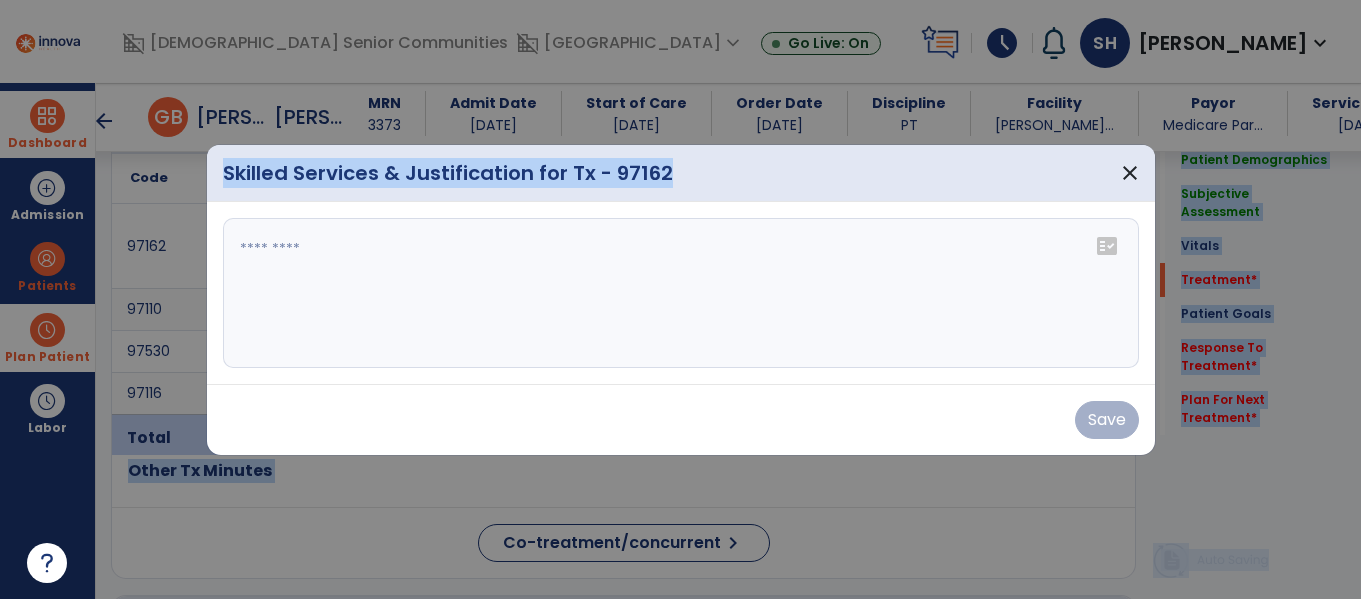 click at bounding box center [681, 293] 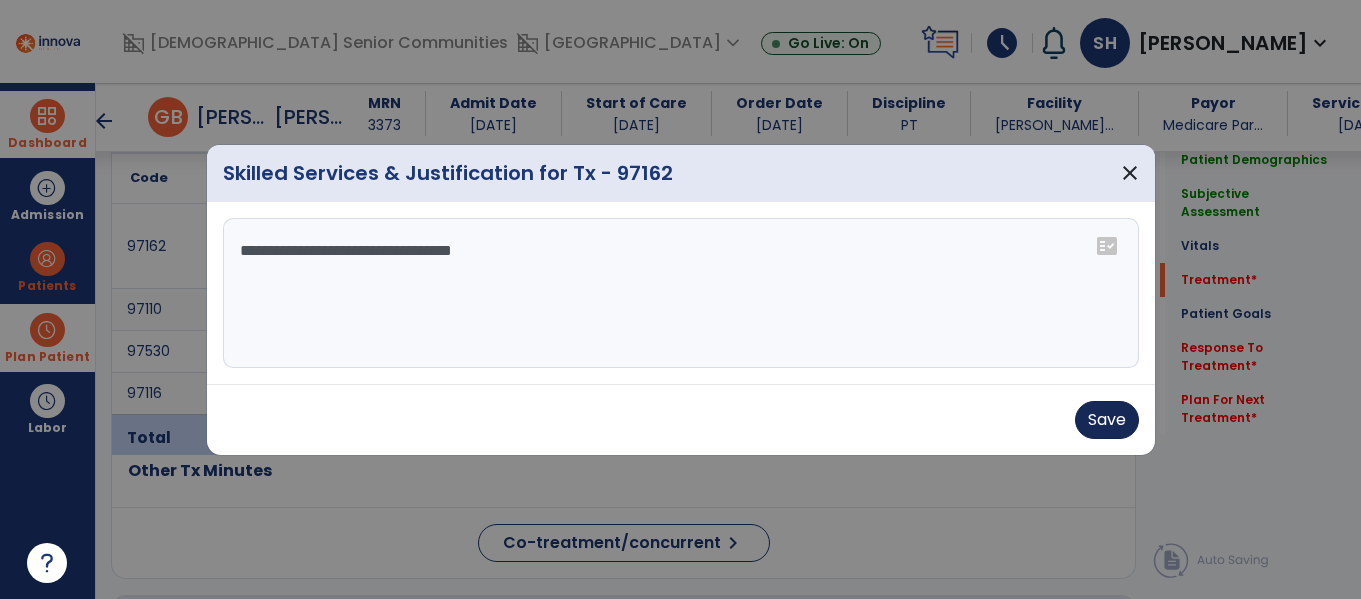 type on "**********" 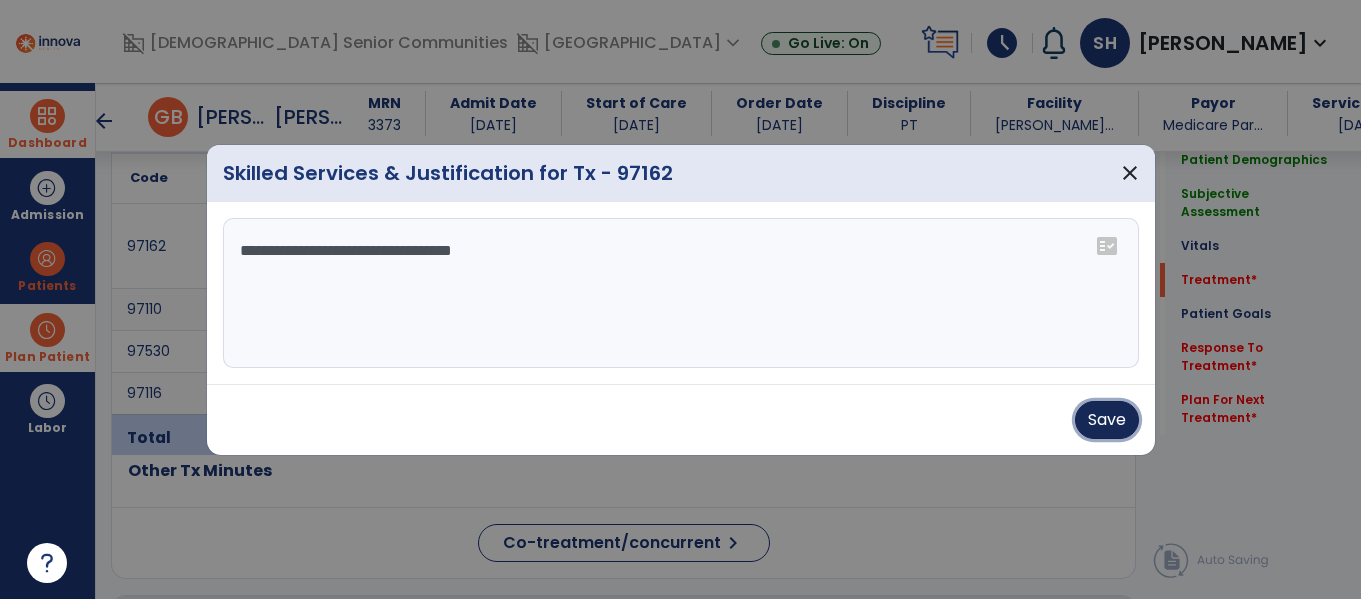 click on "Save" at bounding box center (1107, 420) 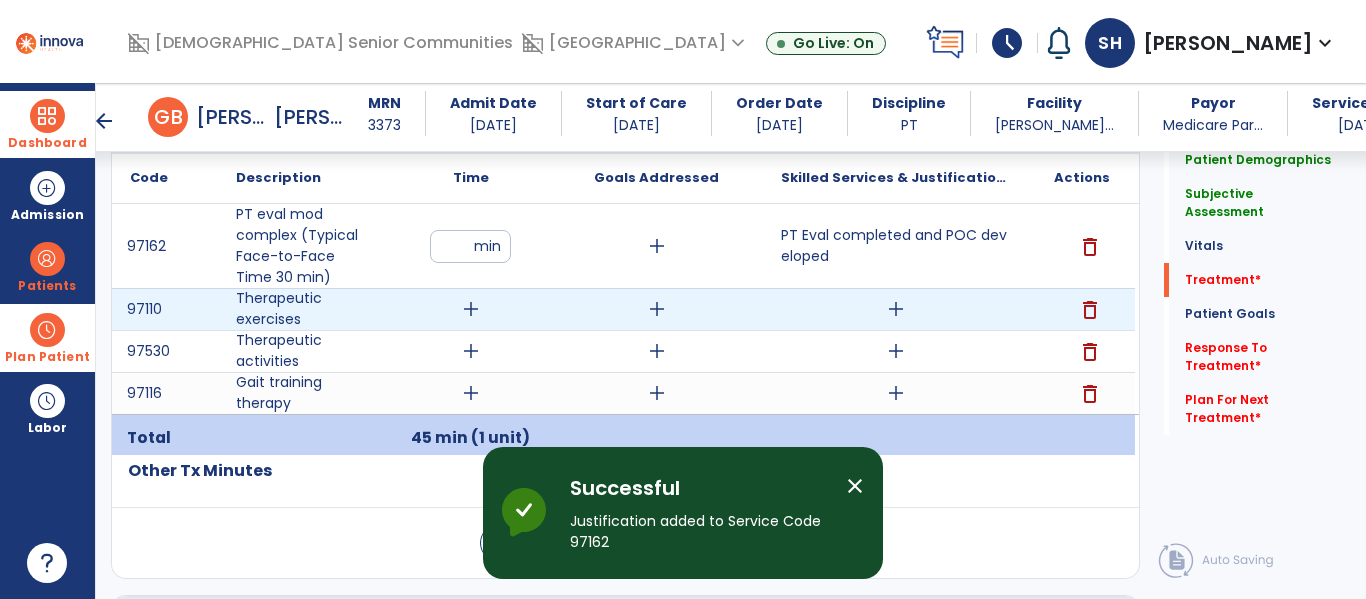 click on "add" at bounding box center [471, 309] 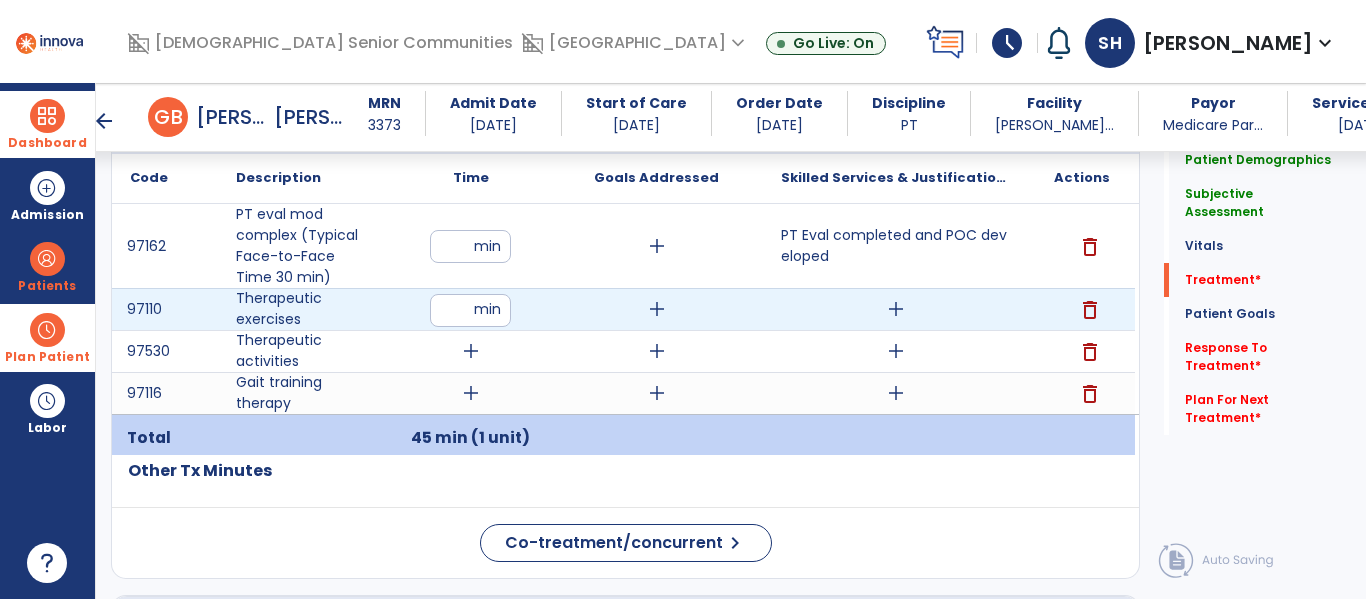 type on "**" 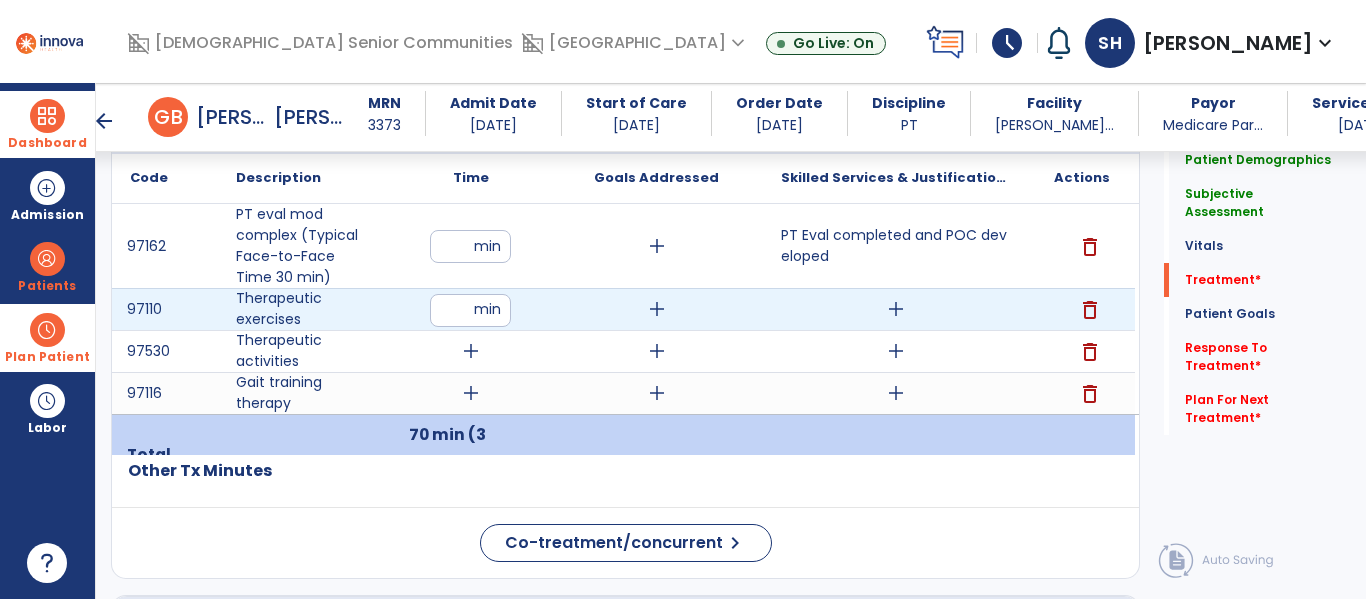 click on "add" at bounding box center [896, 309] 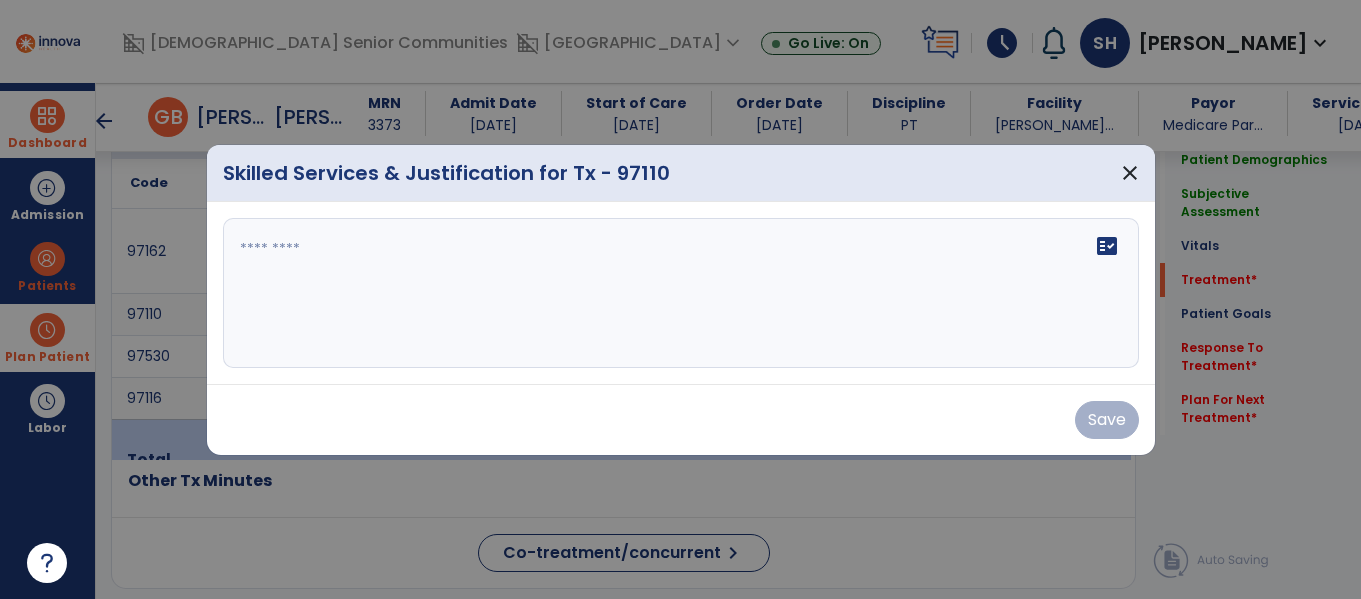 scroll, scrollTop: 1192, scrollLeft: 0, axis: vertical 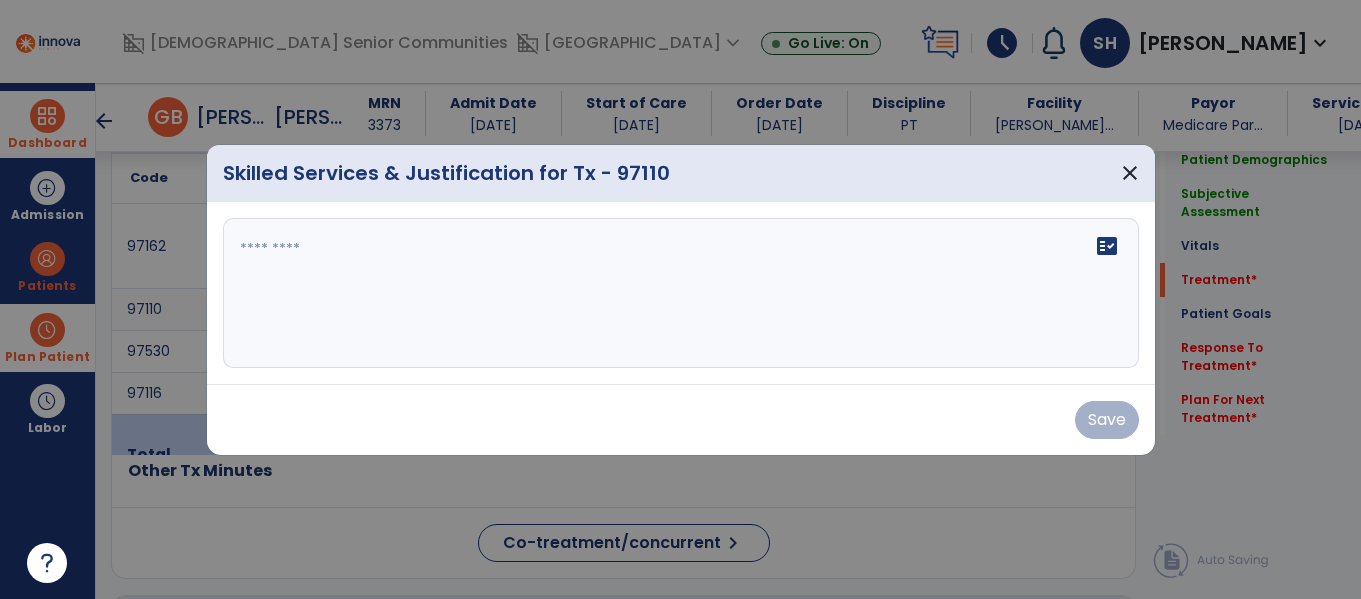 click on "fact_check" at bounding box center (681, 293) 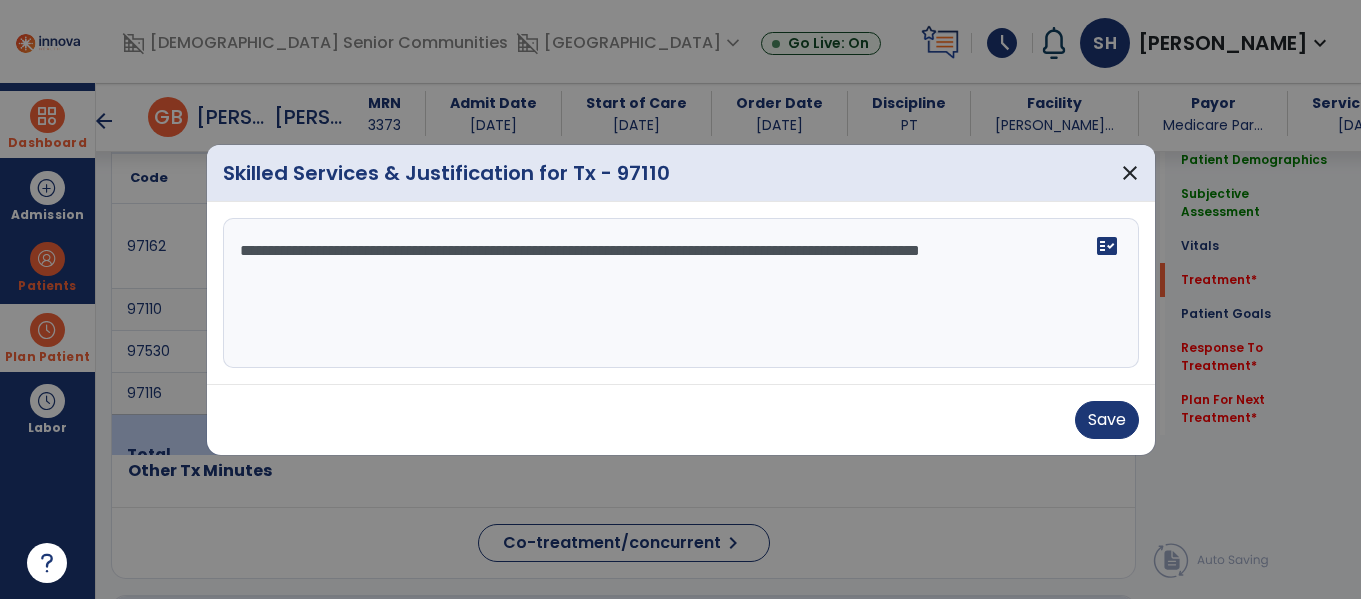 click on "**********" at bounding box center [681, 293] 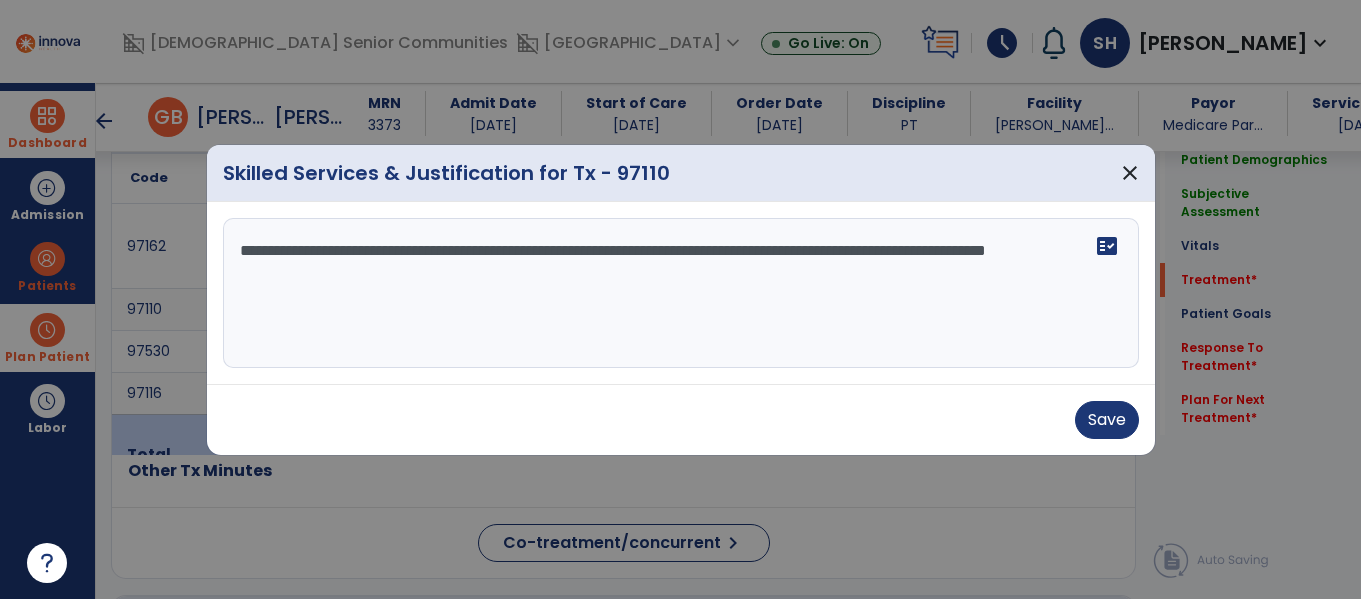 click on "**********" at bounding box center (681, 293) 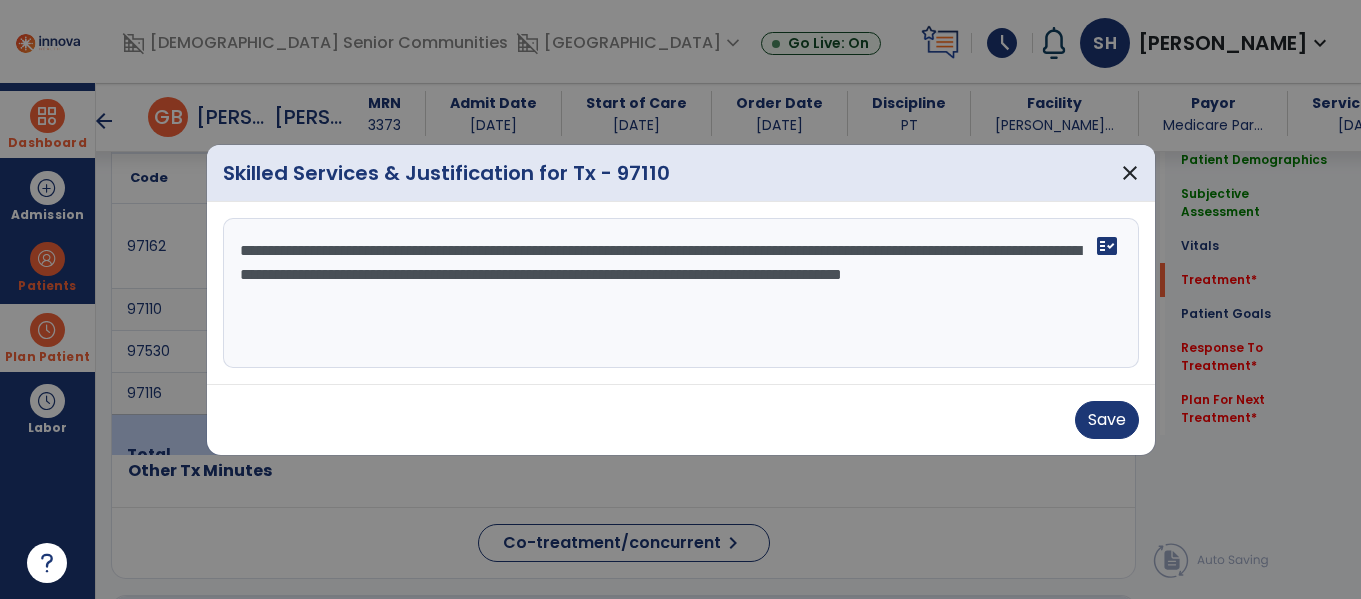 click on "**********" at bounding box center [681, 293] 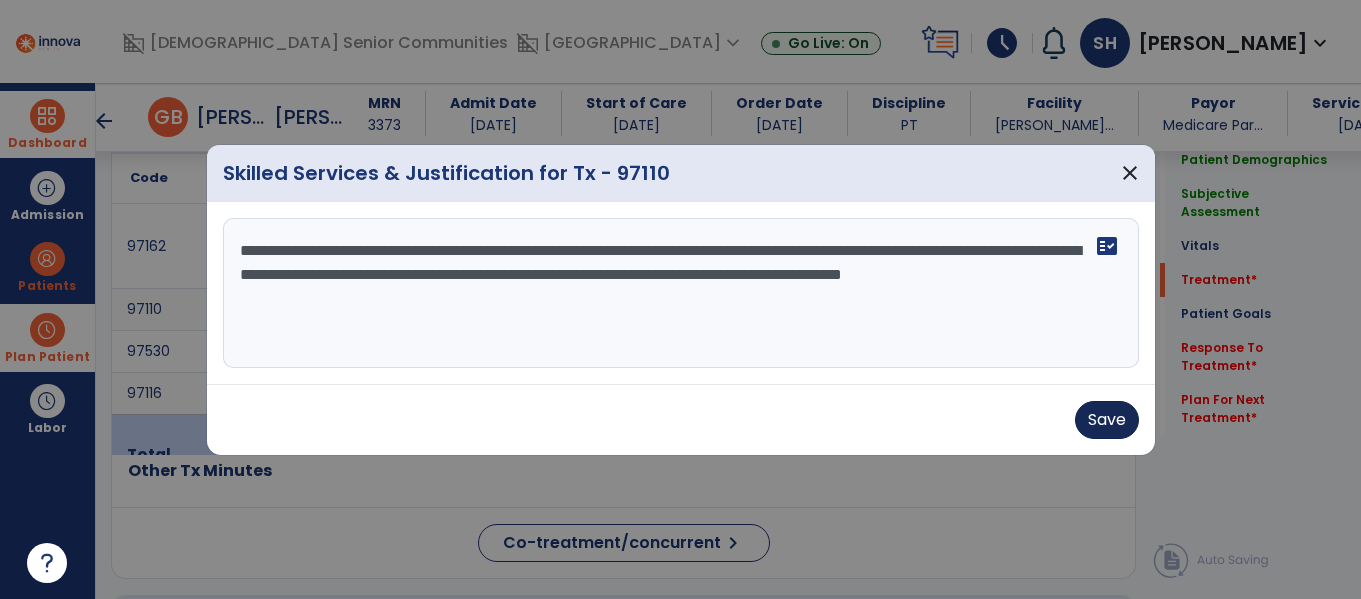 type on "**********" 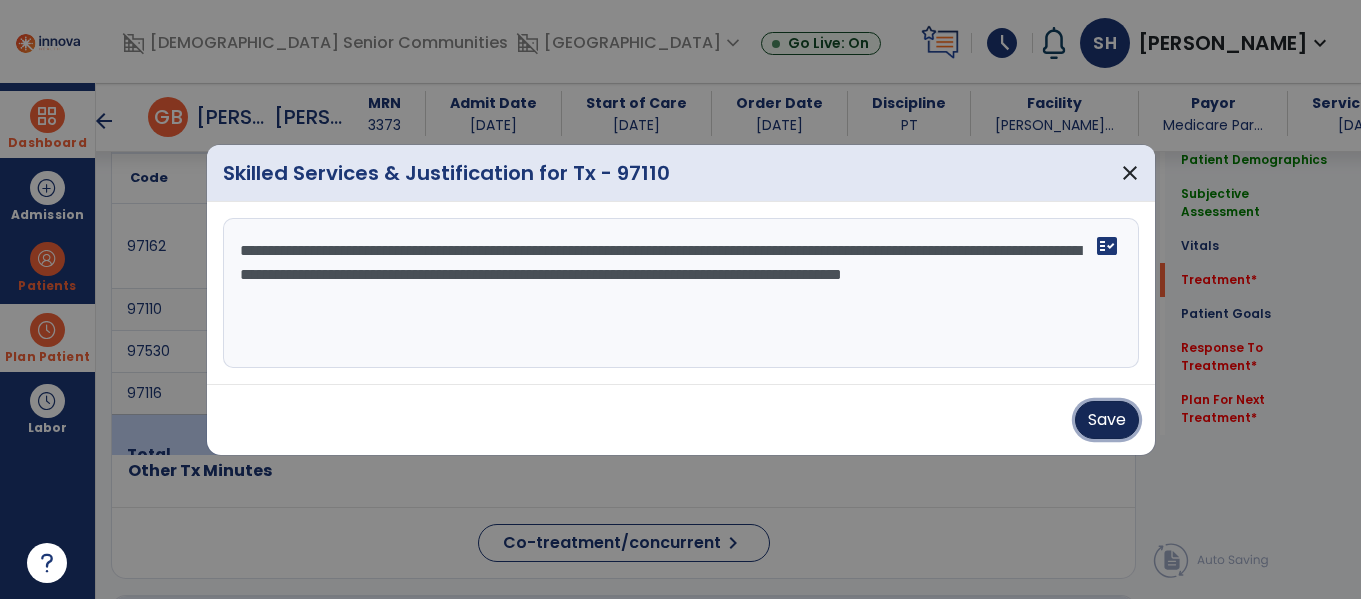 click on "Save" at bounding box center (1107, 420) 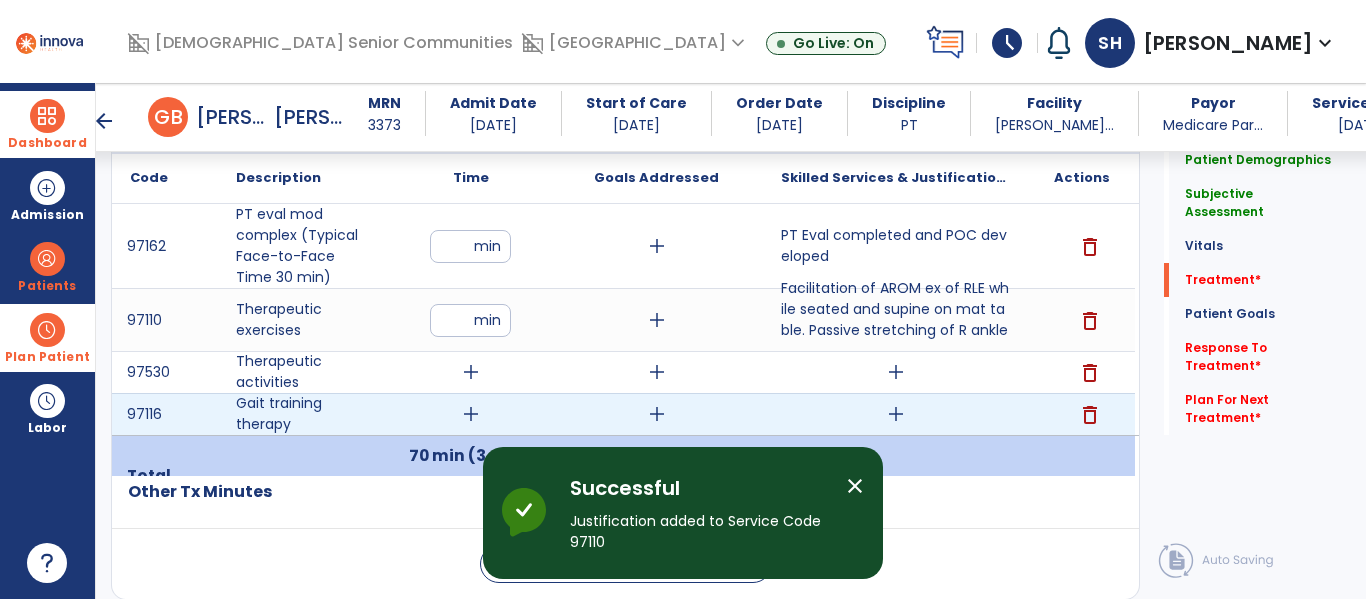 click on "add" at bounding box center (896, 414) 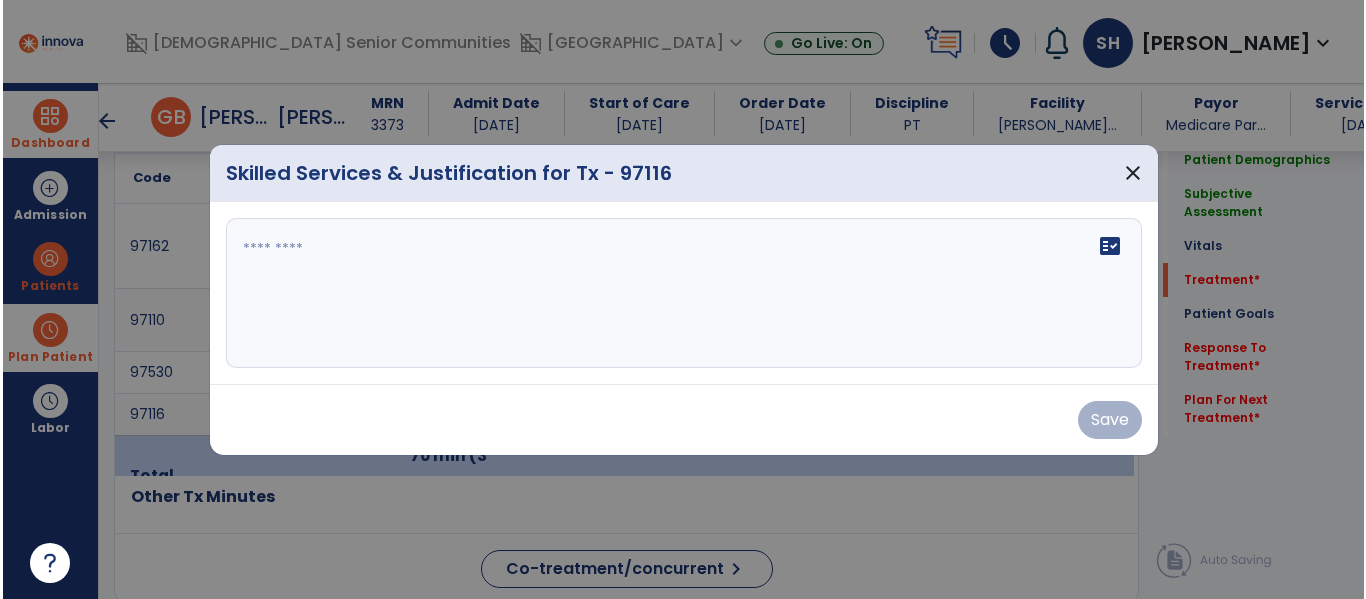 scroll, scrollTop: 1192, scrollLeft: 0, axis: vertical 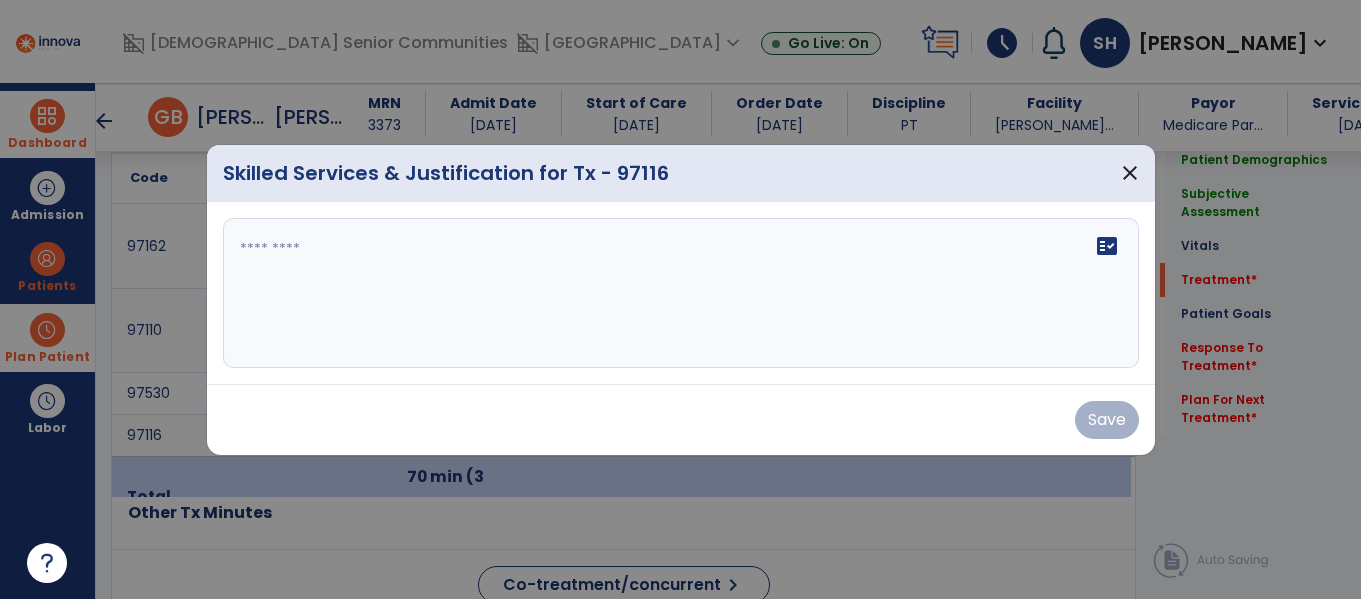 click on "fact_check" at bounding box center (681, 293) 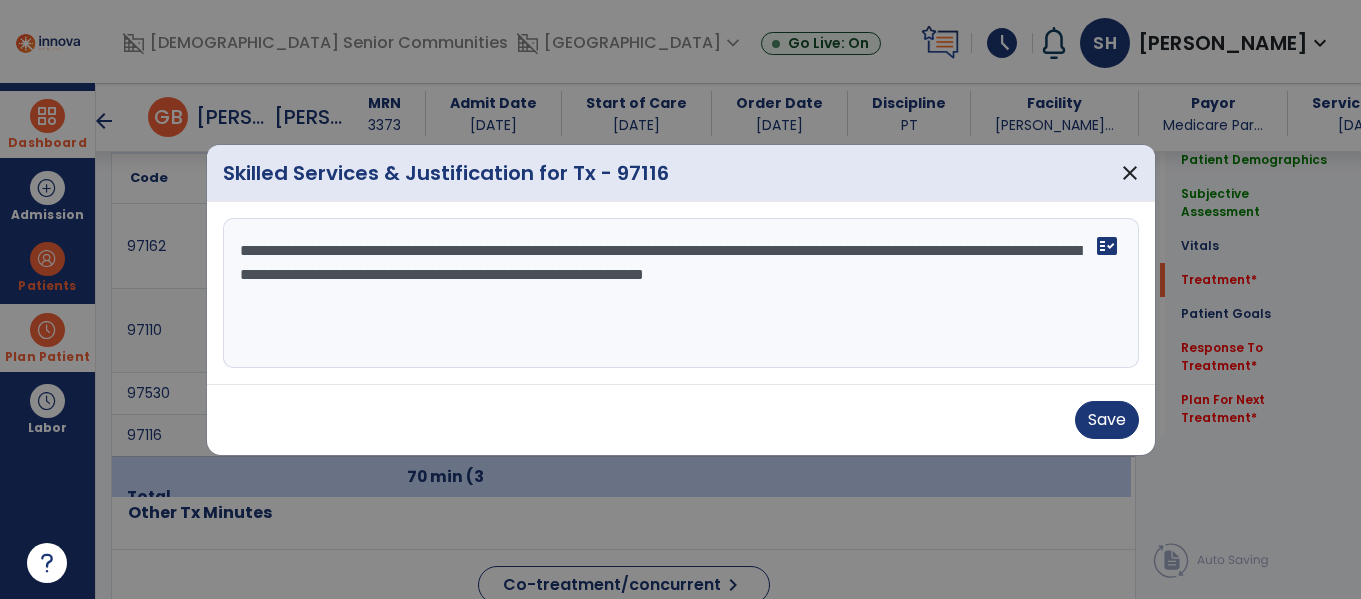 click on "**********" at bounding box center [681, 293] 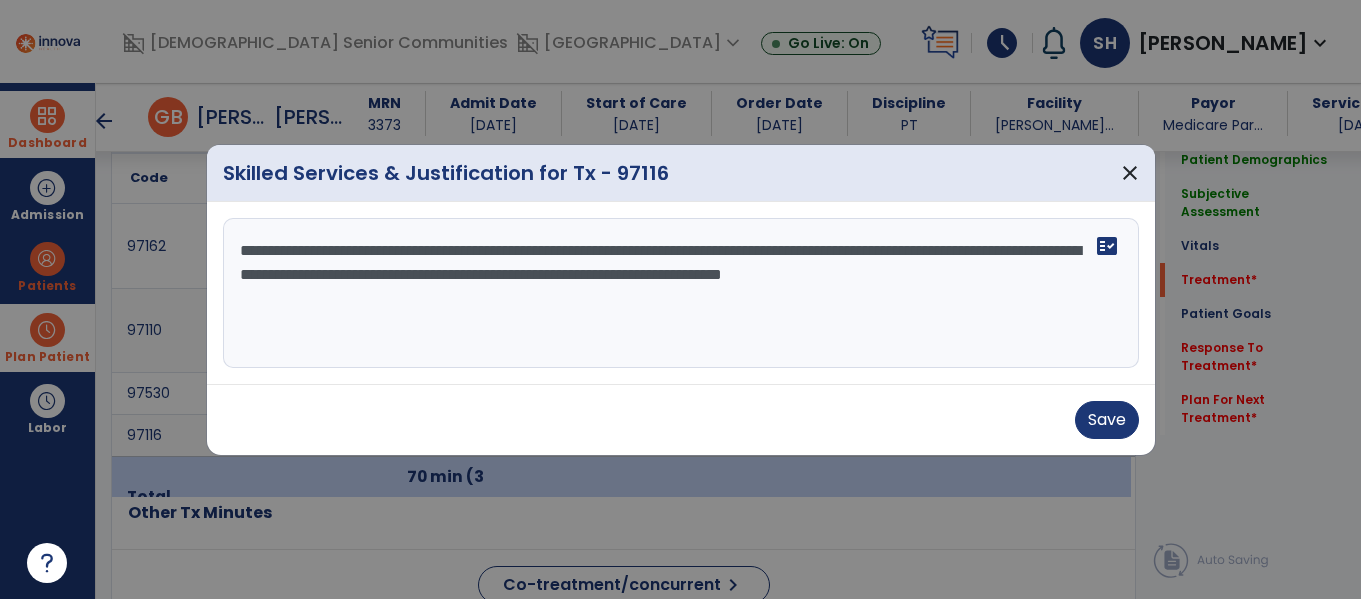 click on "**********" at bounding box center (681, 293) 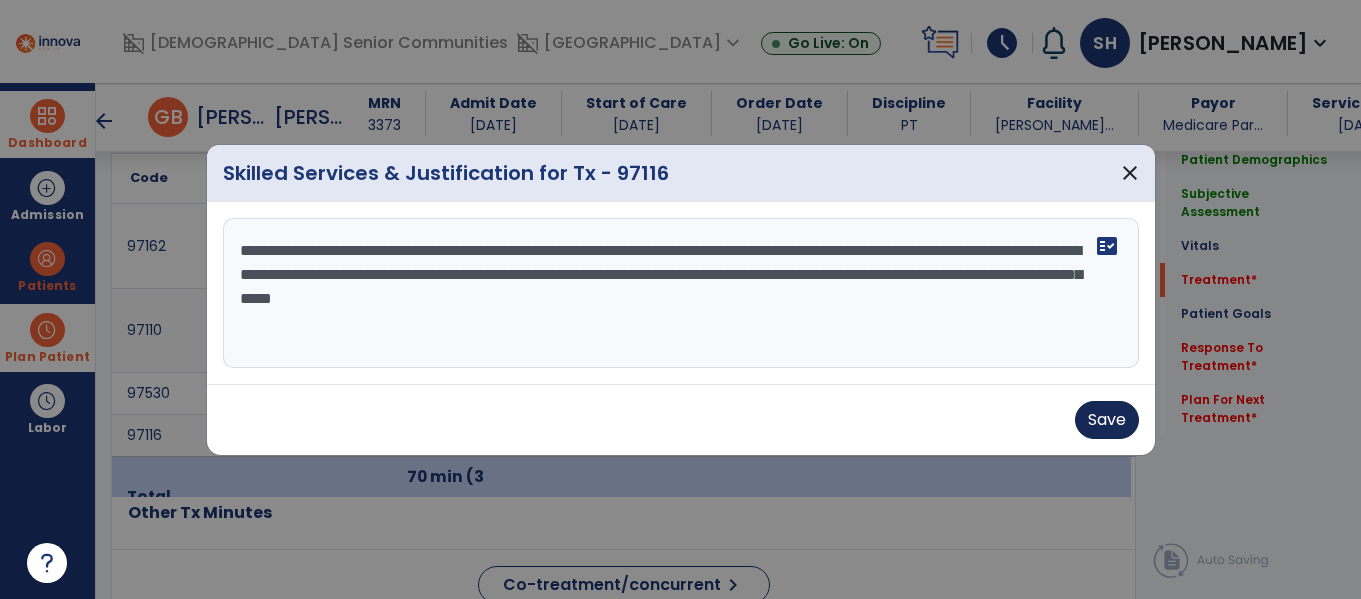 type on "**********" 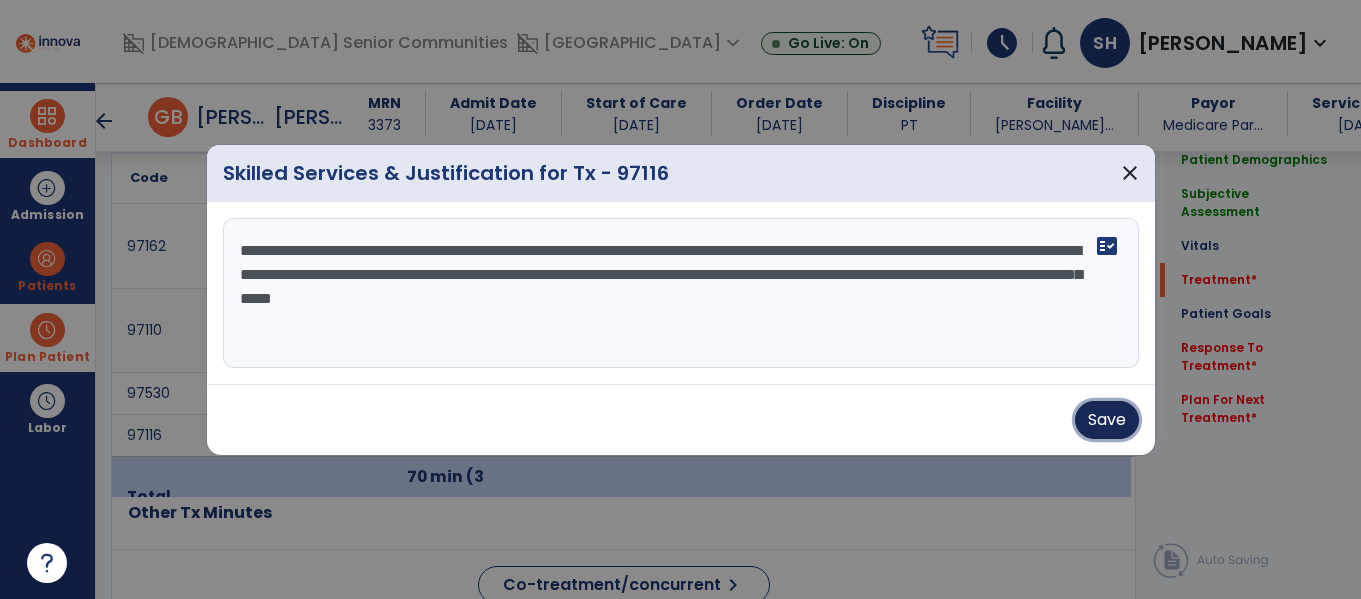 click on "Save" at bounding box center (1107, 420) 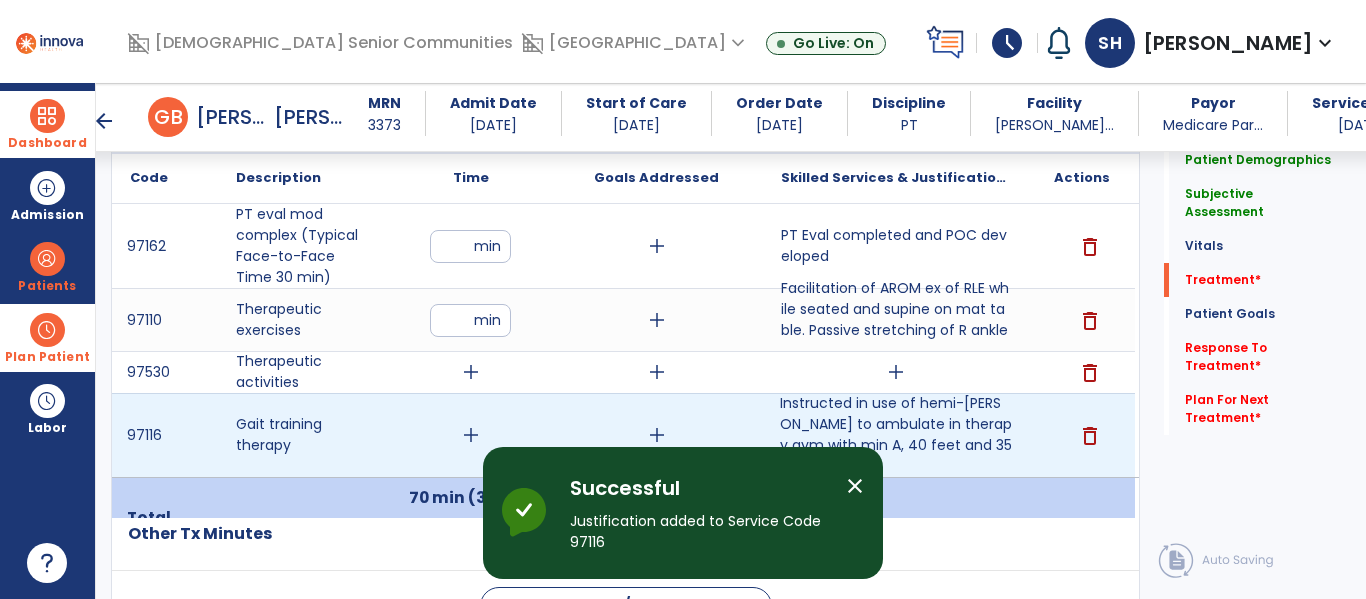 click on "add" at bounding box center (471, 435) 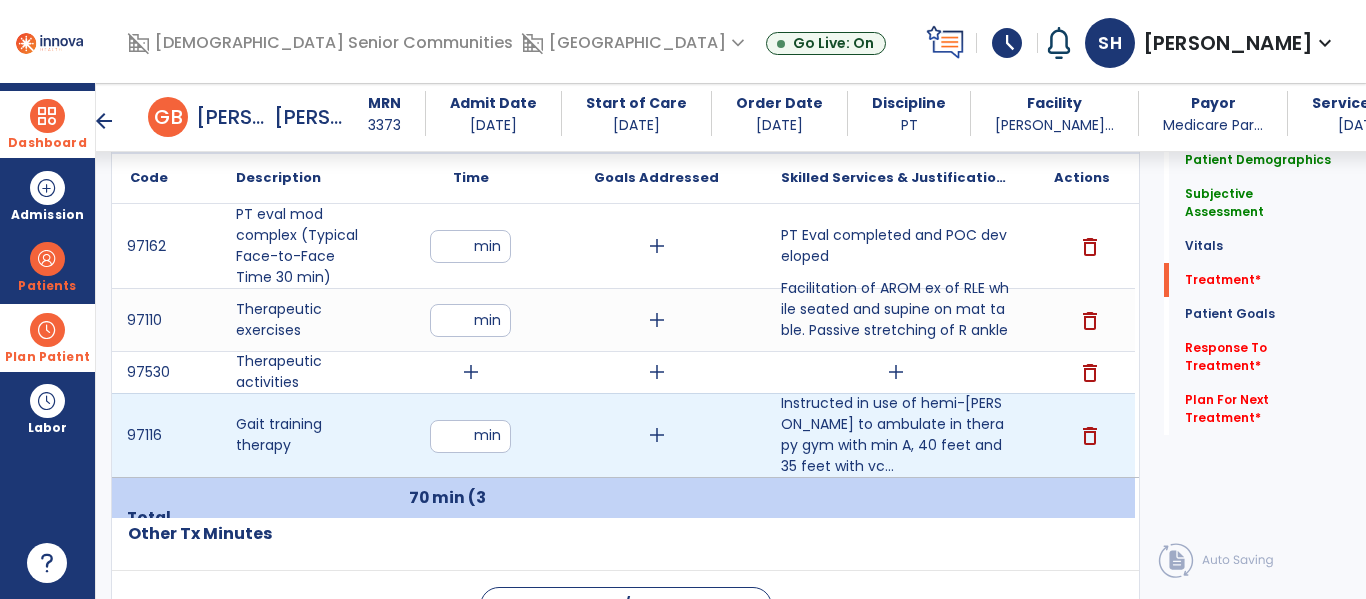 type on "**" 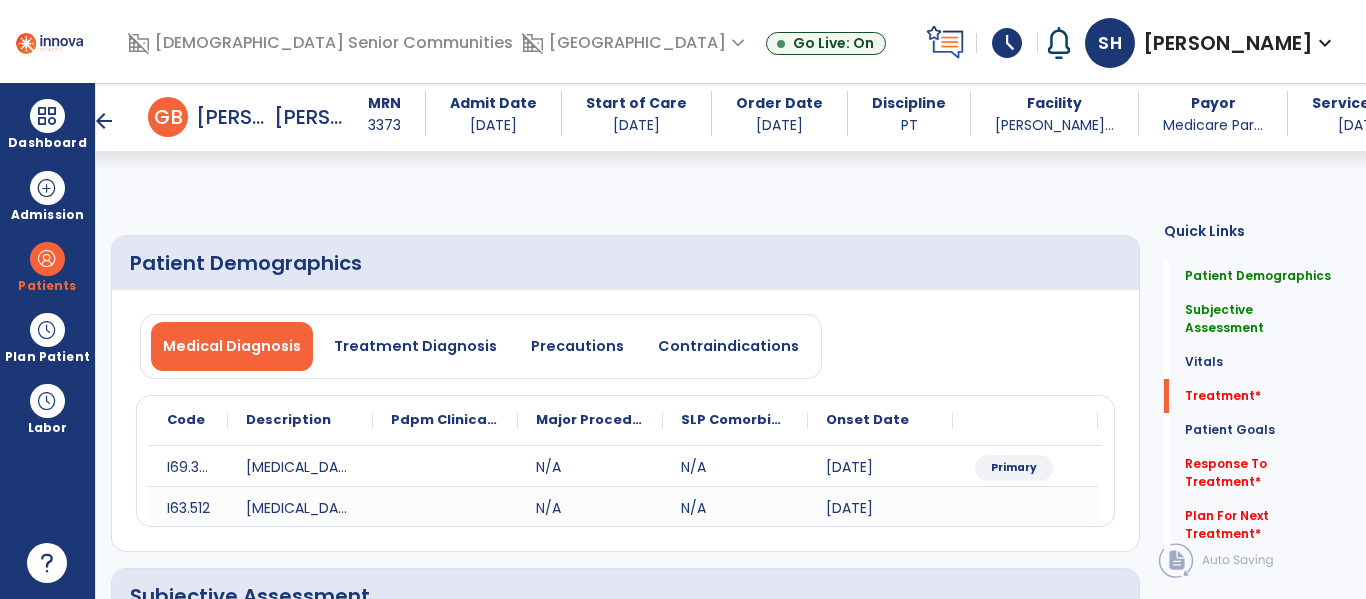 select on "*" 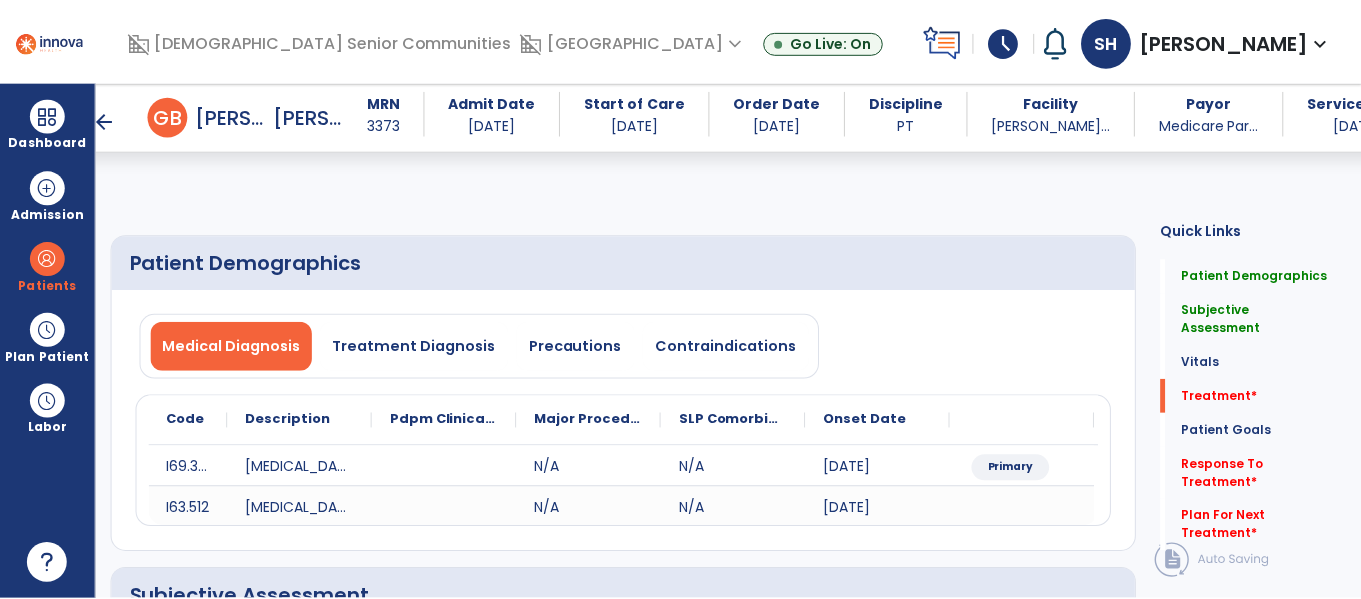scroll, scrollTop: 1192, scrollLeft: 0, axis: vertical 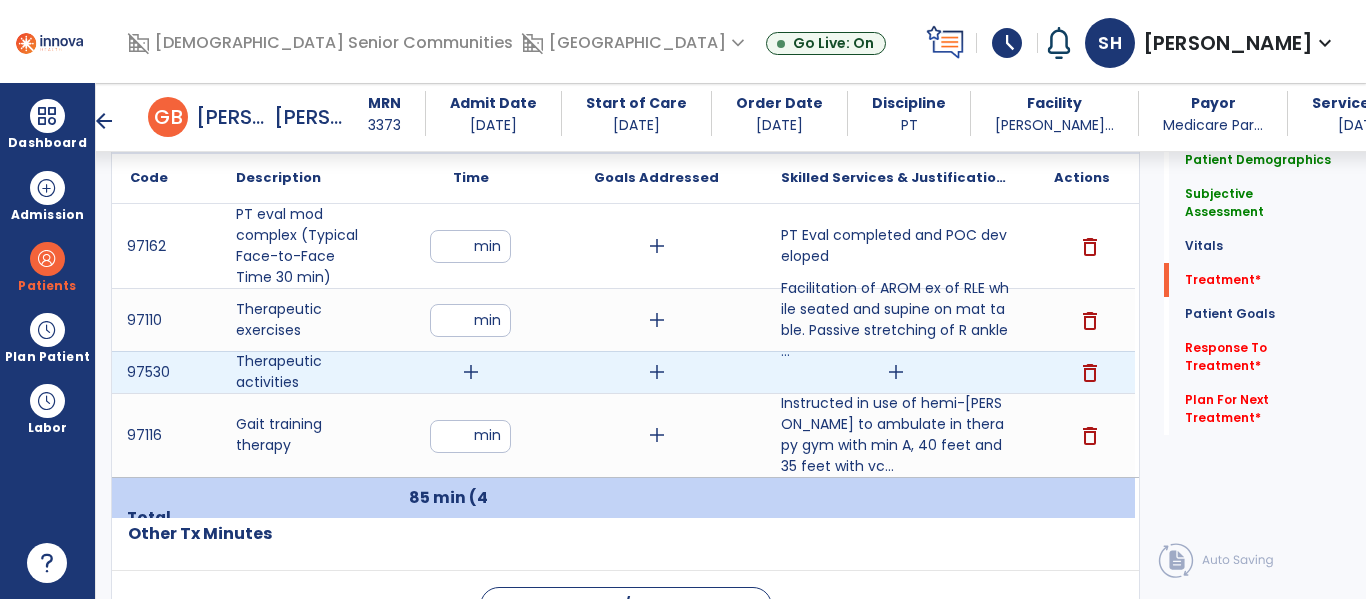 click on "add" at bounding box center (471, 372) 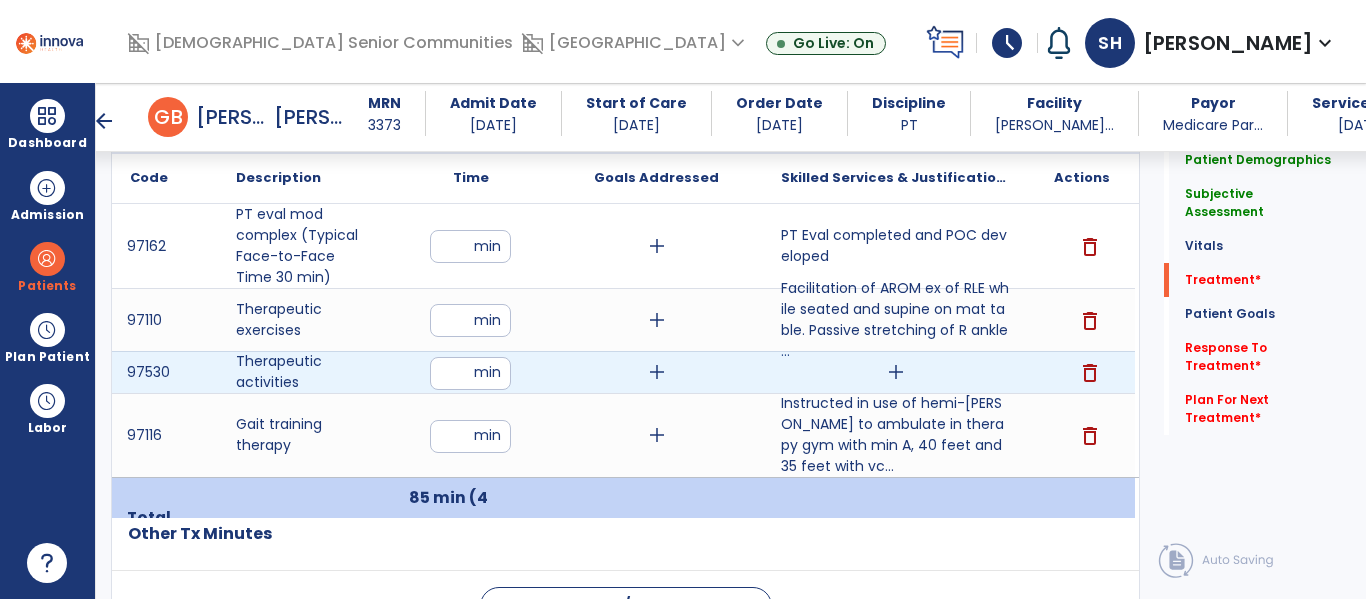type on "**" 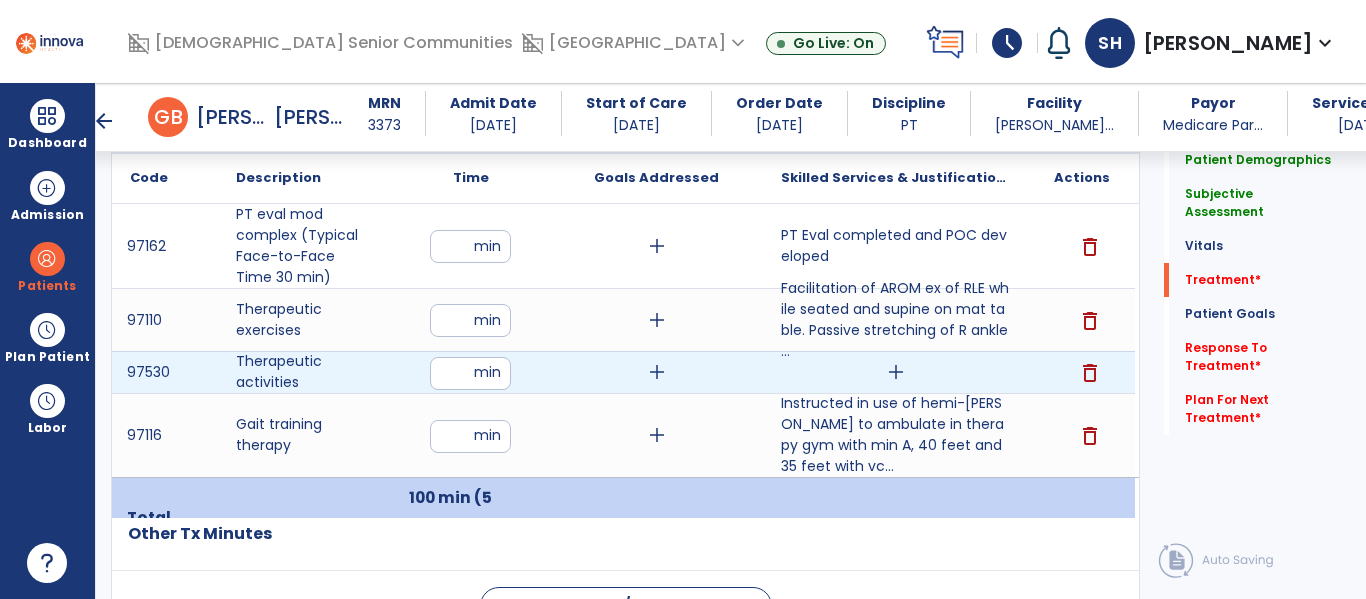 click on "add" at bounding box center (896, 372) 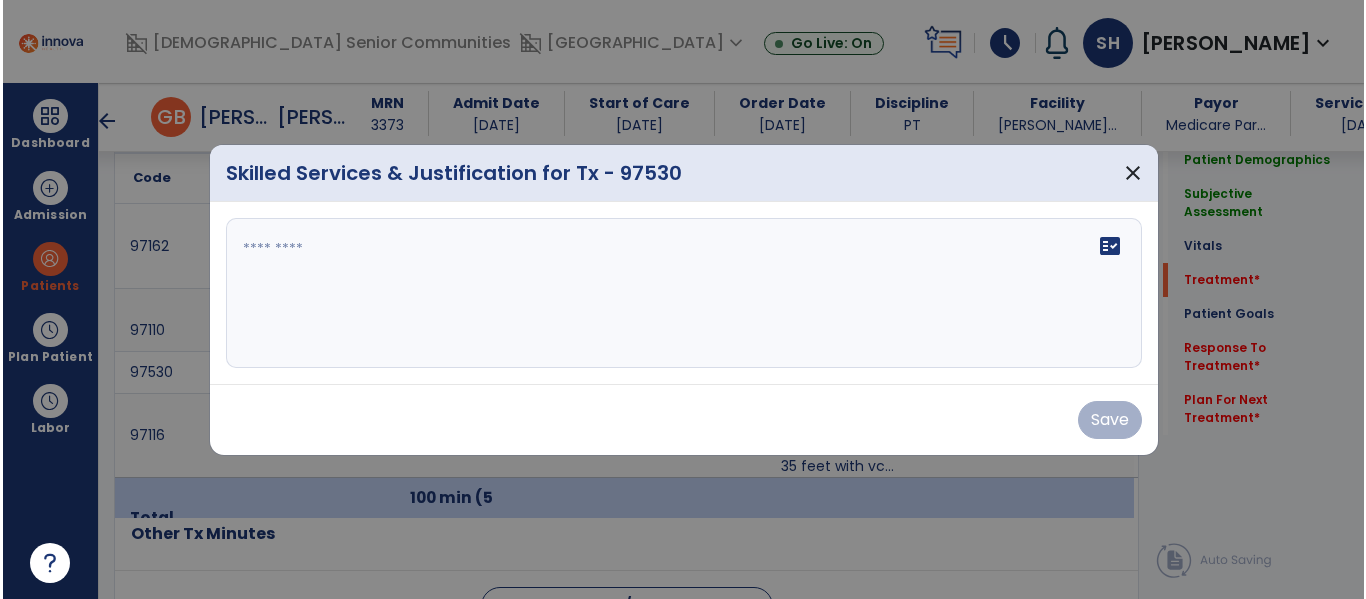 scroll, scrollTop: 1192, scrollLeft: 0, axis: vertical 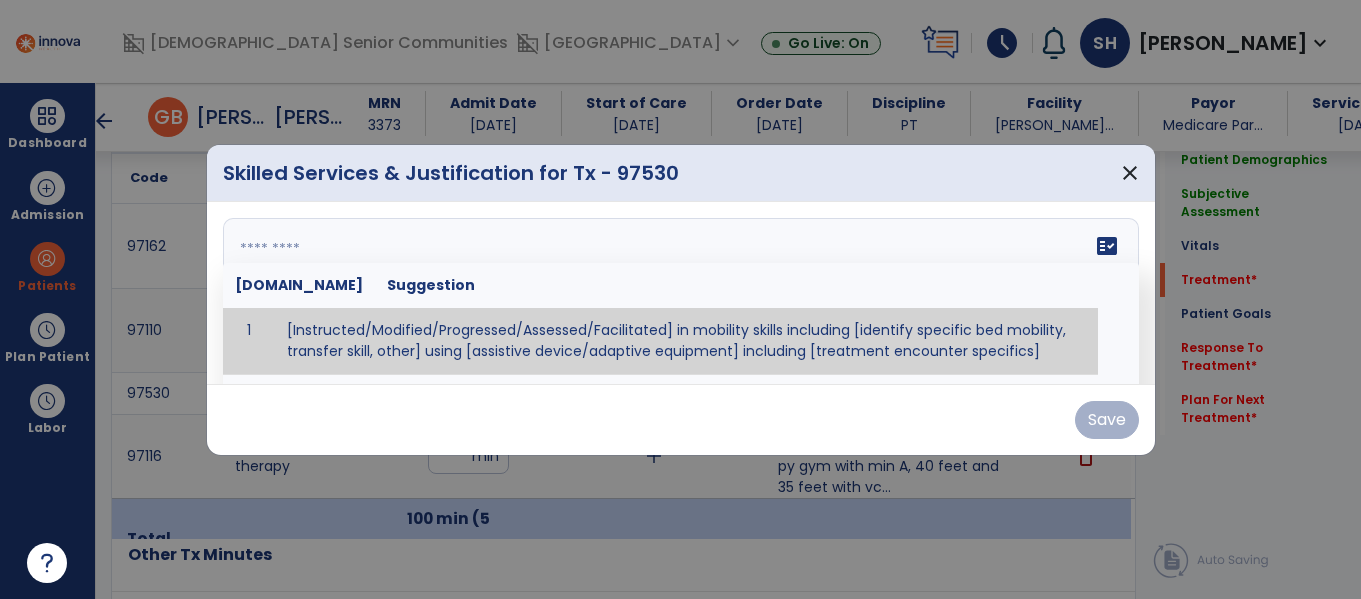click on "fact_check  [DOMAIN_NAME] Suggestion 1 [Instructed/Modified/Progressed/Assessed/Facilitated] in mobility skills including [identify specific bed mobility, transfer skill, other] using [assistive device/adaptive equipment] including [treatment encounter specifics]" at bounding box center [681, 293] 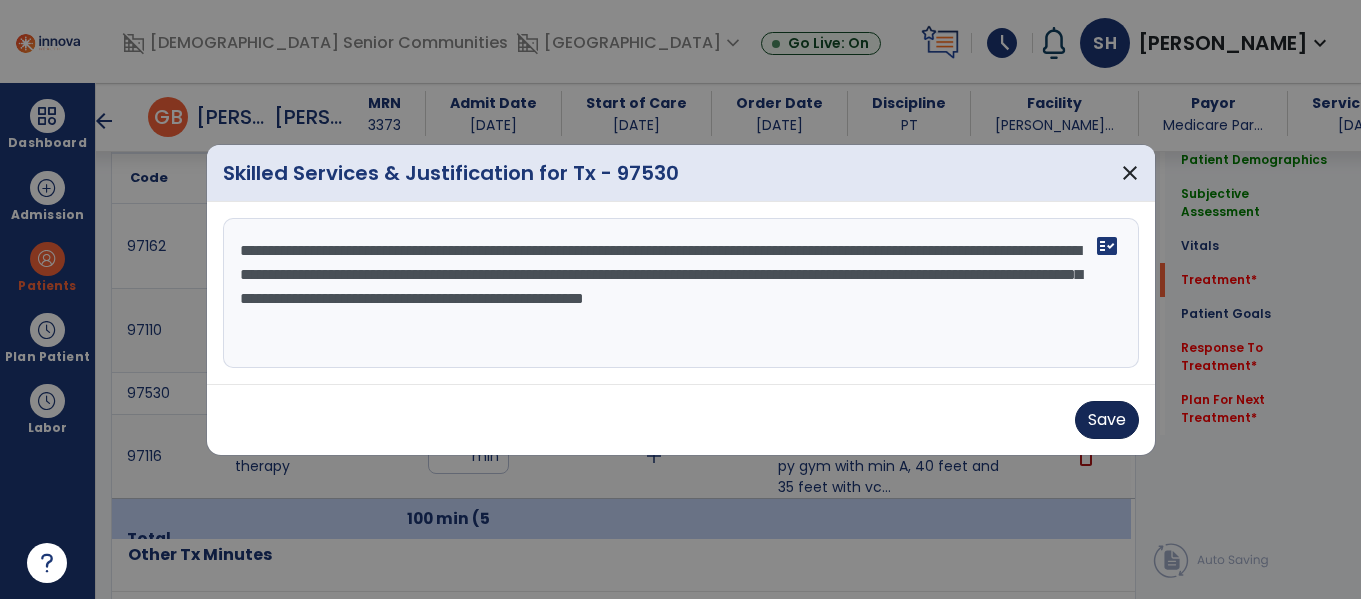 type on "**********" 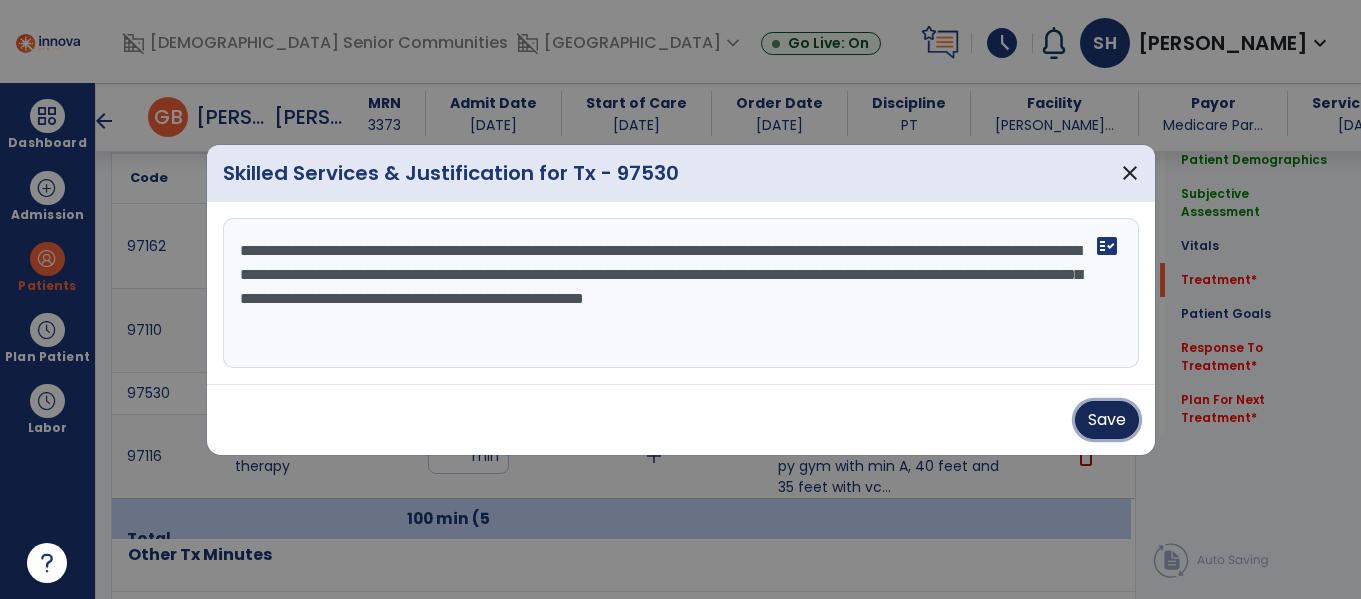 click on "Save" at bounding box center [1107, 420] 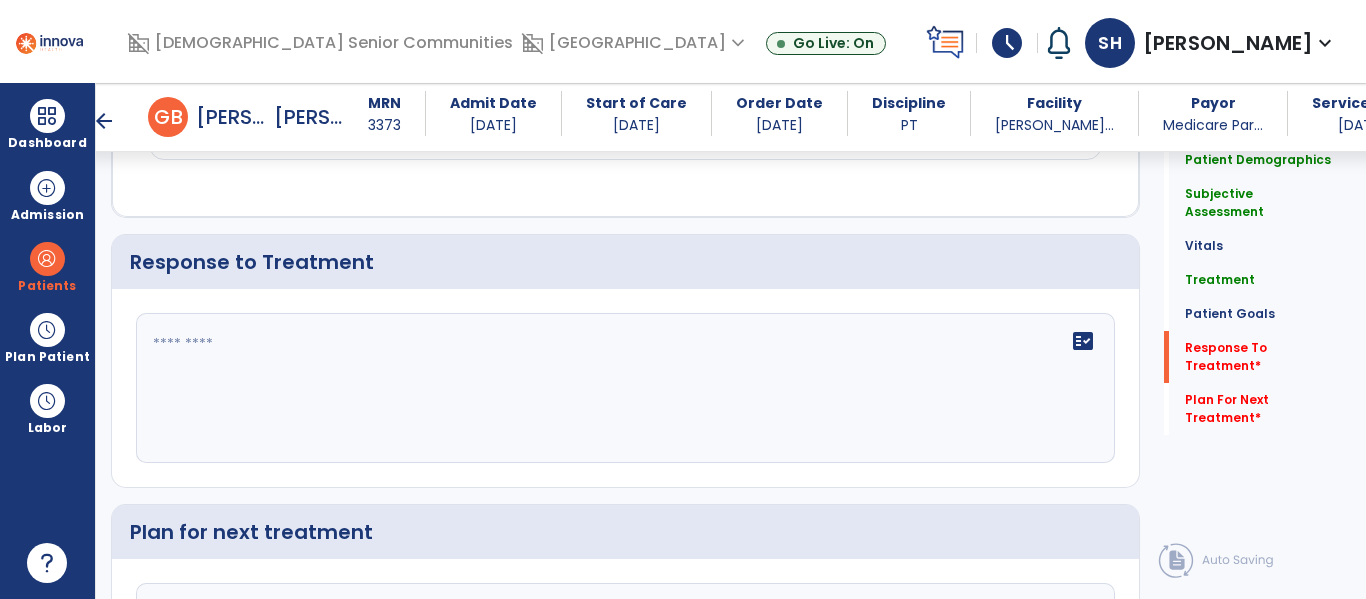 scroll, scrollTop: 2743, scrollLeft: 0, axis: vertical 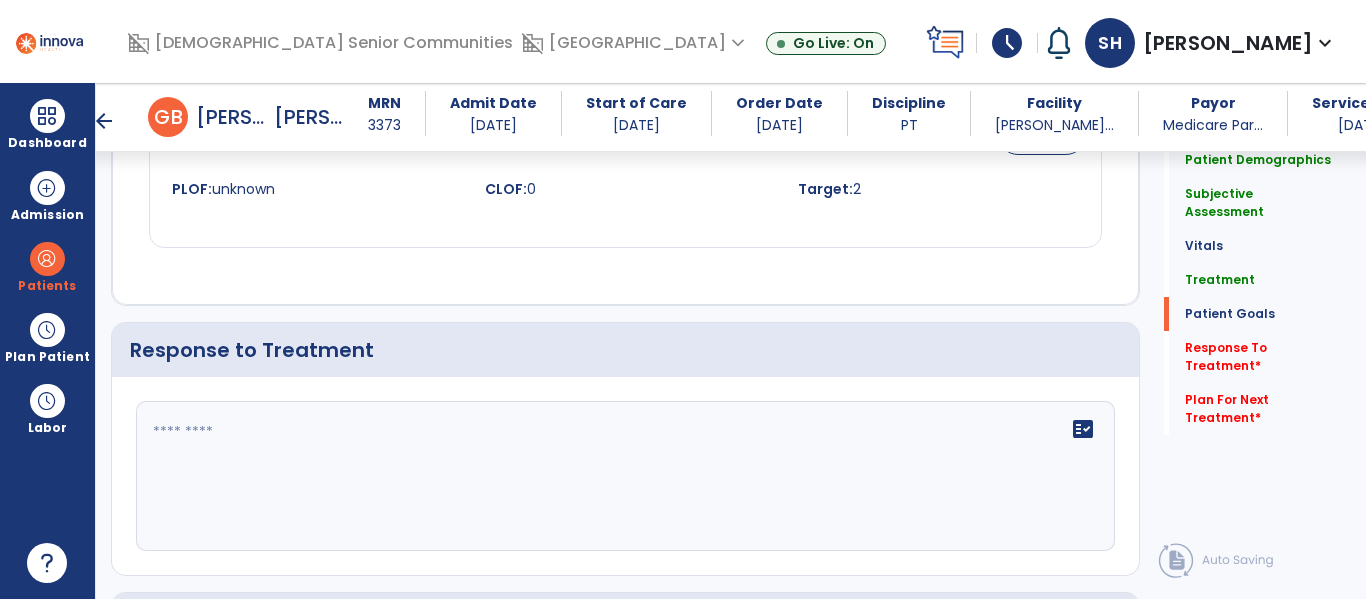 click 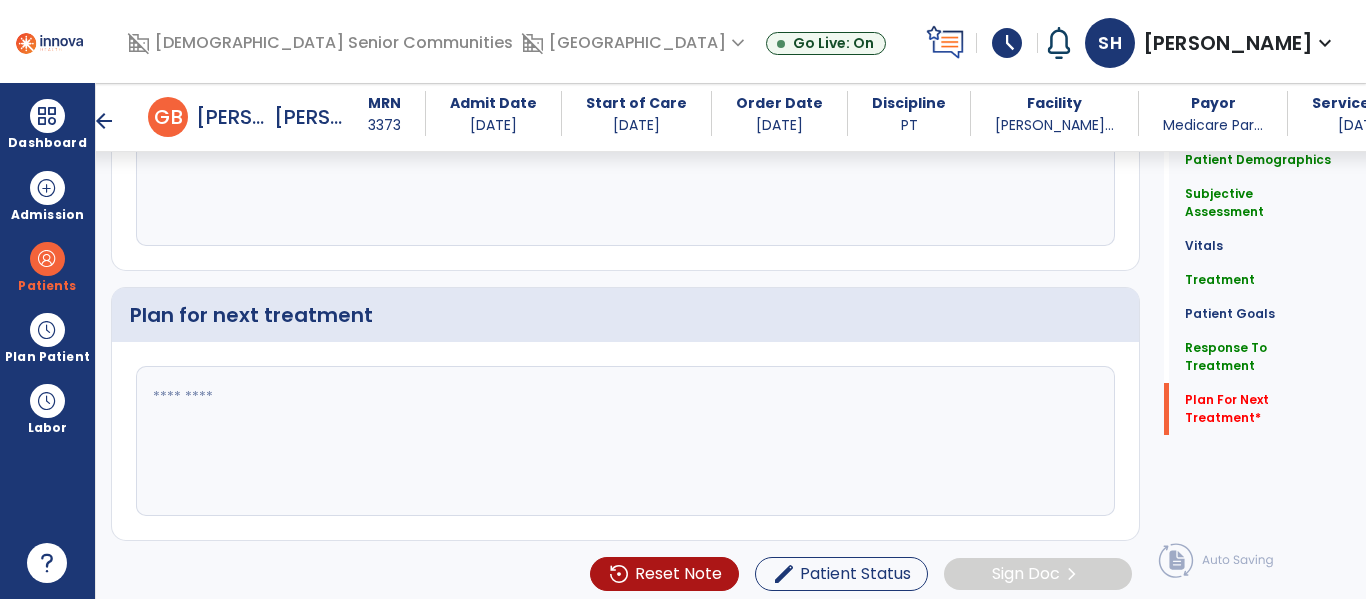 scroll, scrollTop: 3056, scrollLeft: 0, axis: vertical 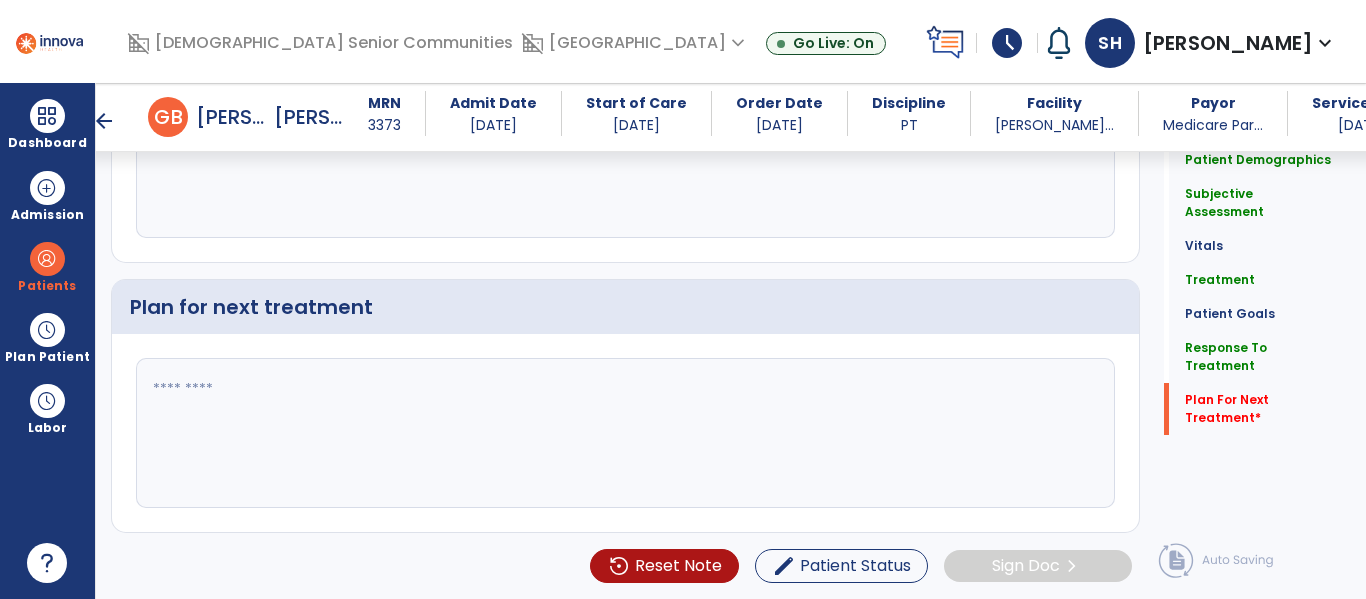 type on "**********" 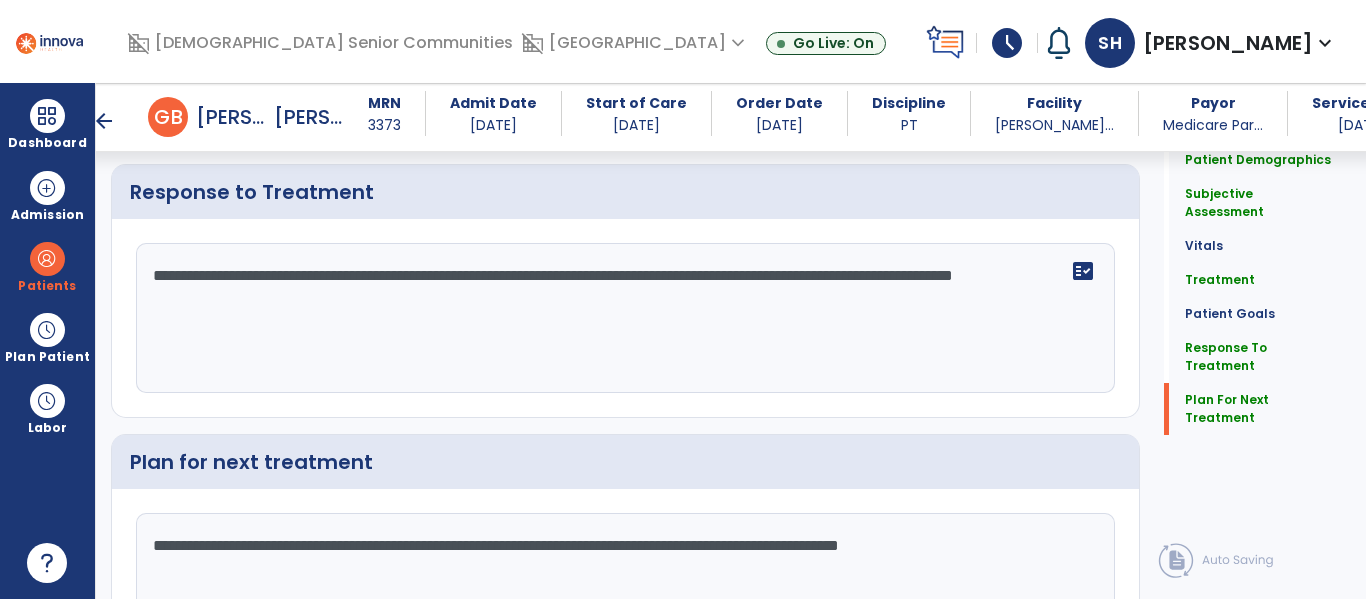 scroll, scrollTop: 3056, scrollLeft: 0, axis: vertical 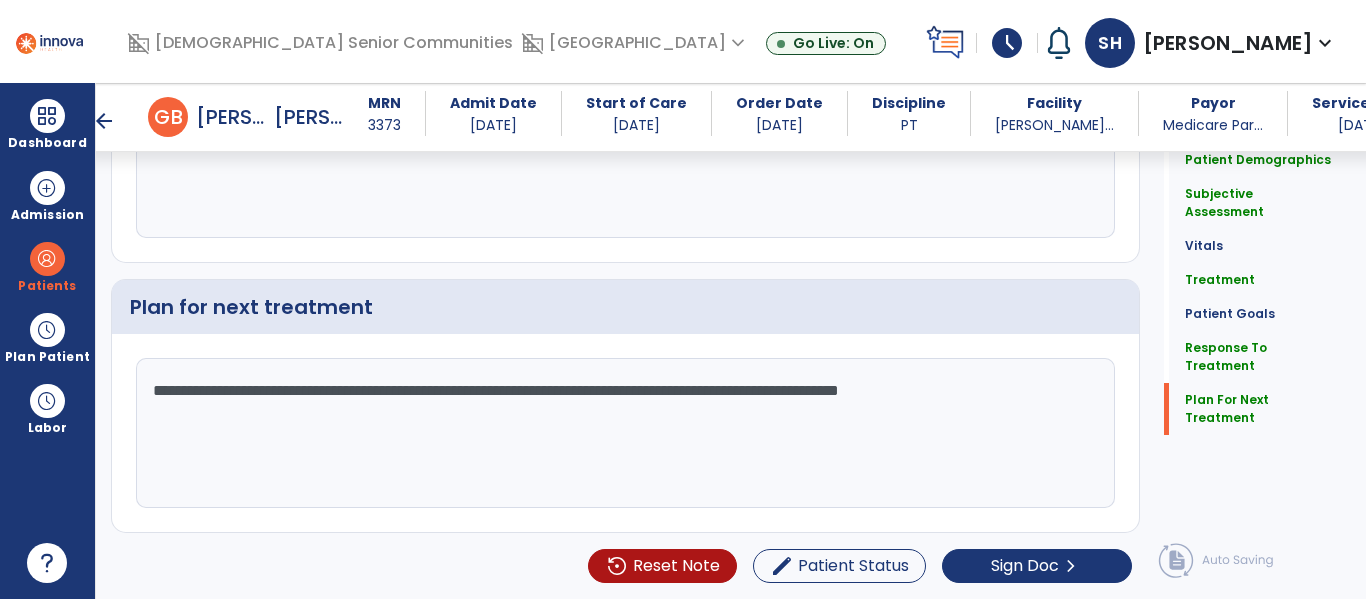 click on "**********" 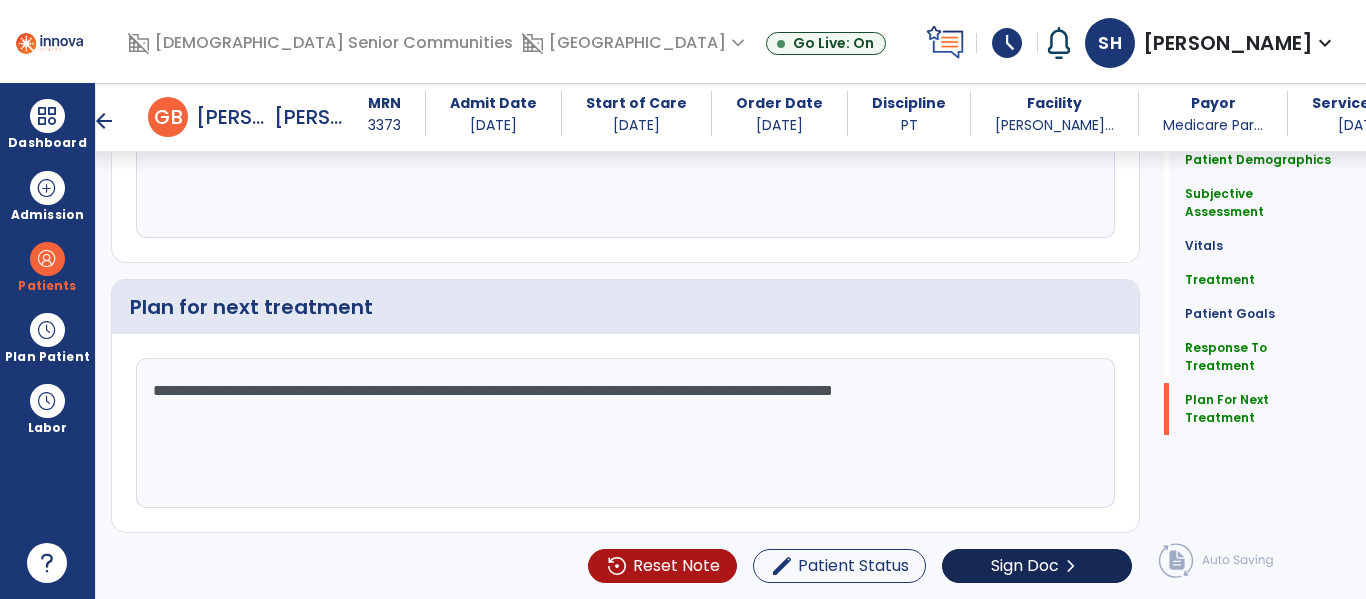 type on "**********" 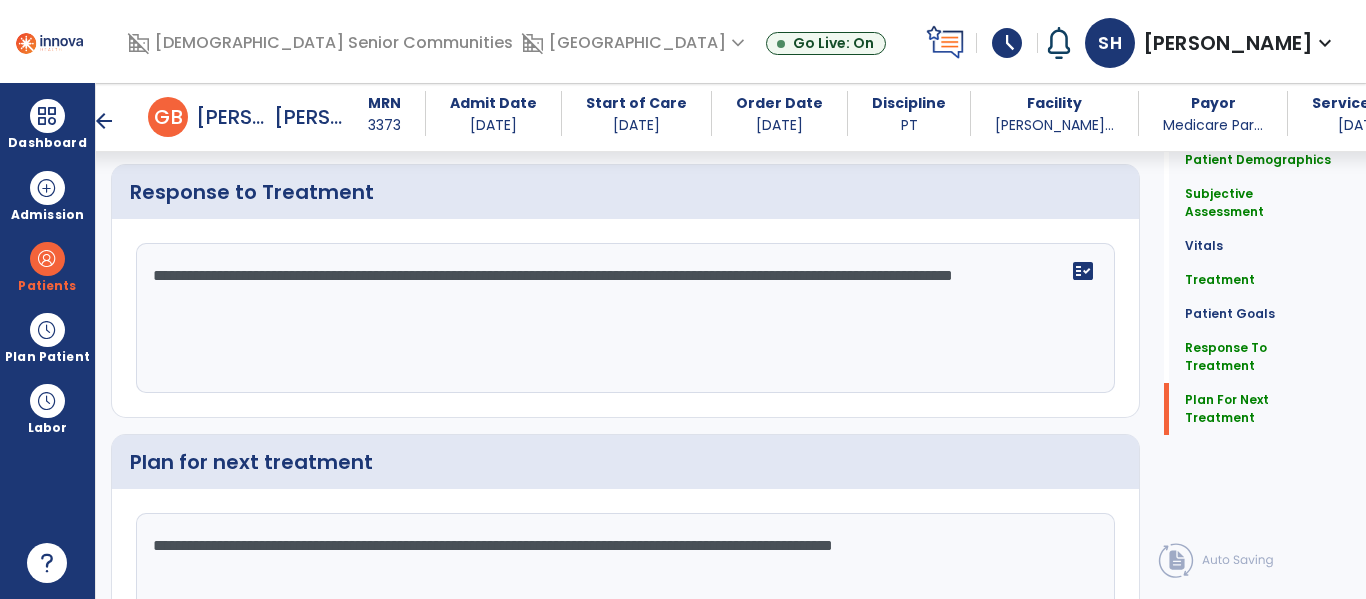 click on "Sign Doc" 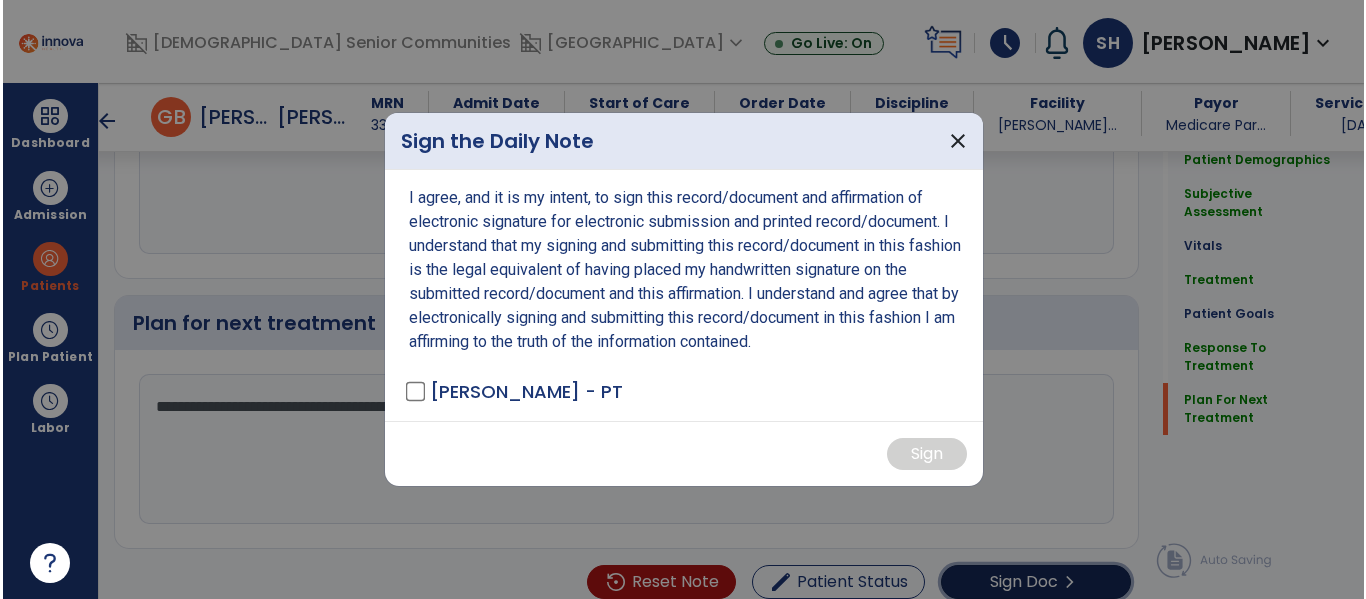 scroll, scrollTop: 3077, scrollLeft: 0, axis: vertical 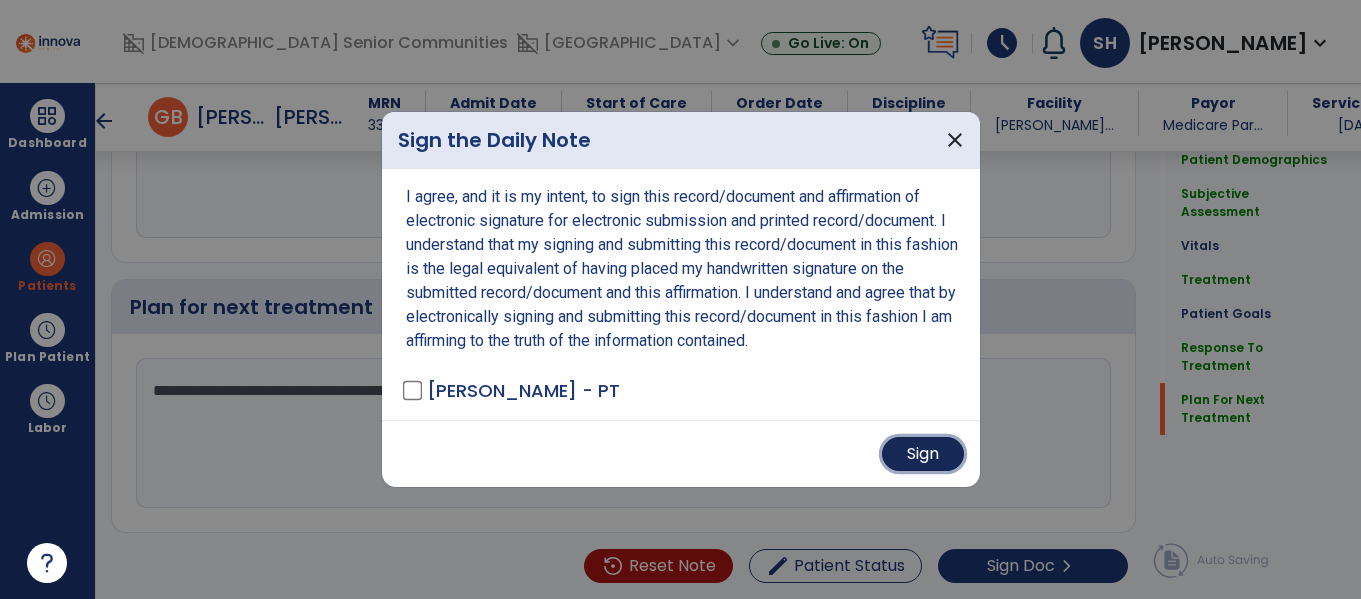 click on "Sign" at bounding box center (923, 454) 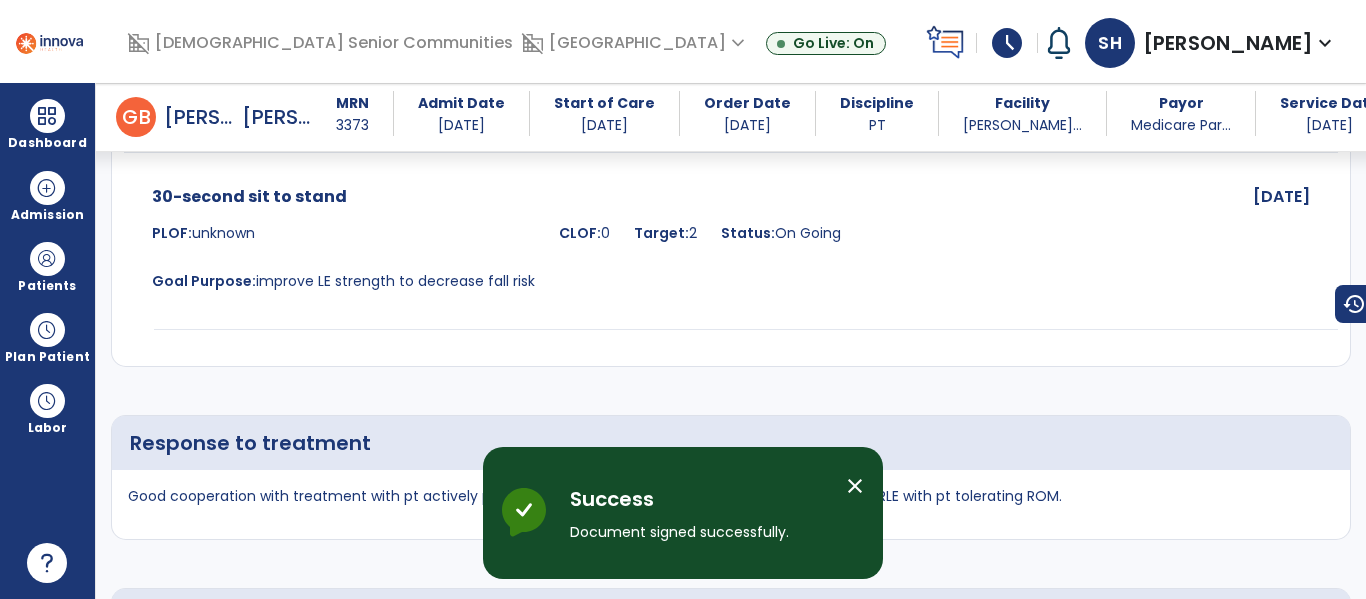 scroll, scrollTop: 3817, scrollLeft: 0, axis: vertical 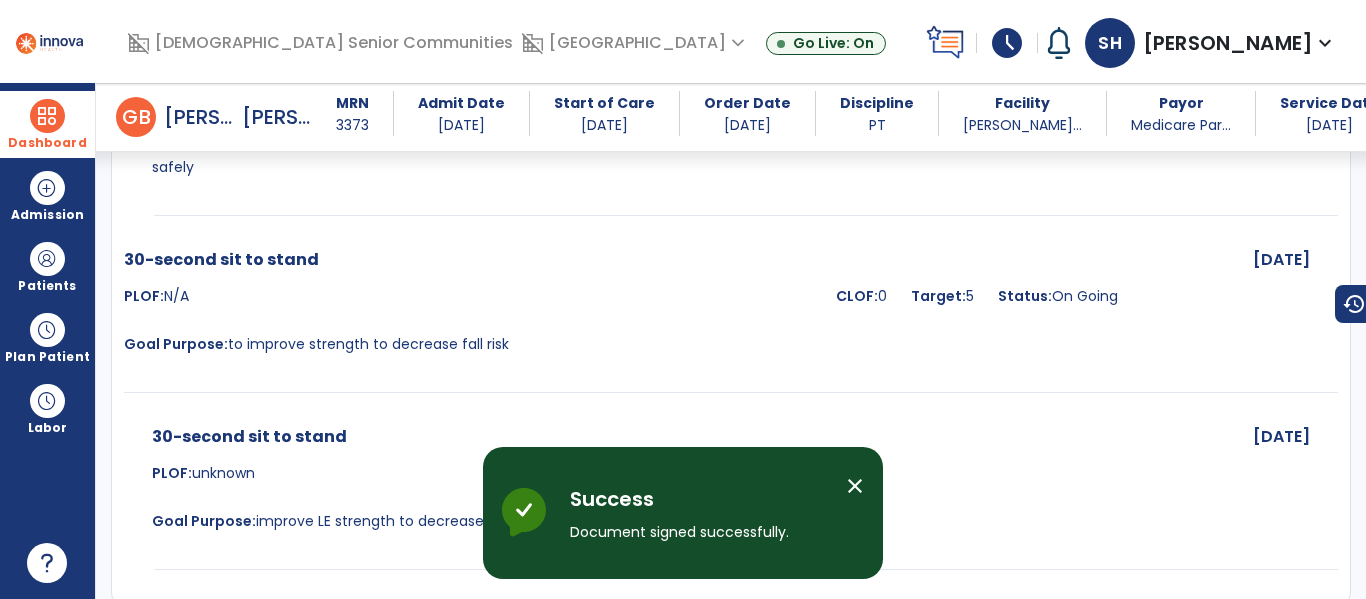 click at bounding box center (47, 116) 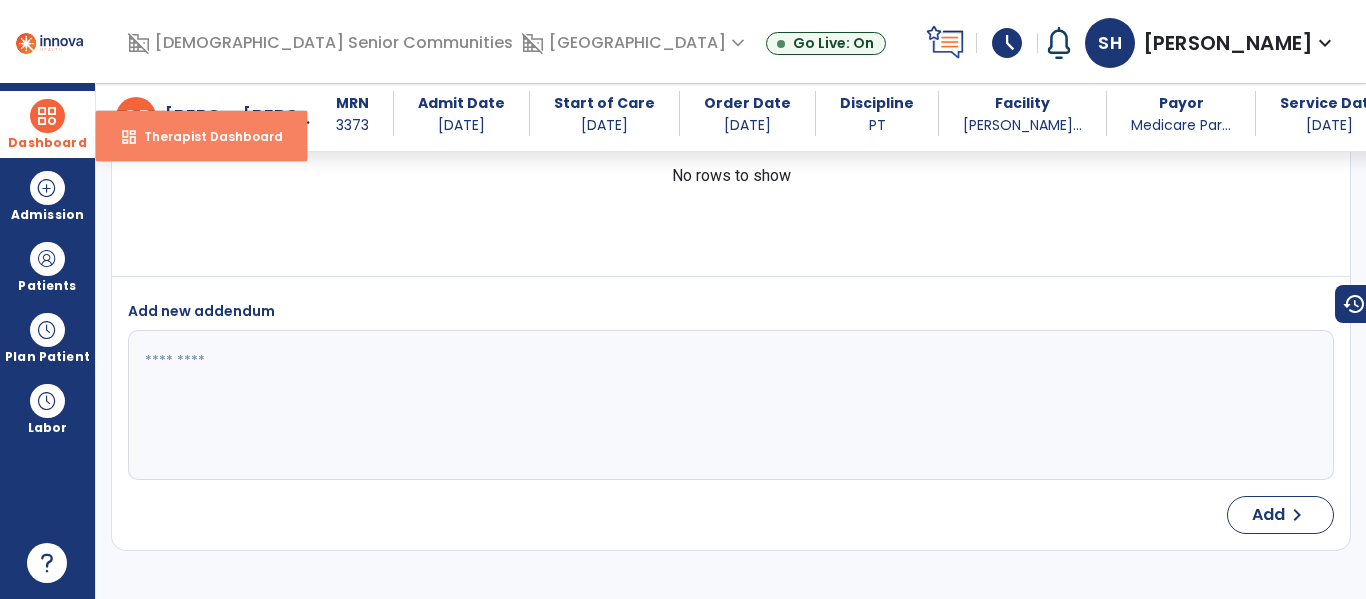 click on "Therapist Dashboard" at bounding box center (205, 136) 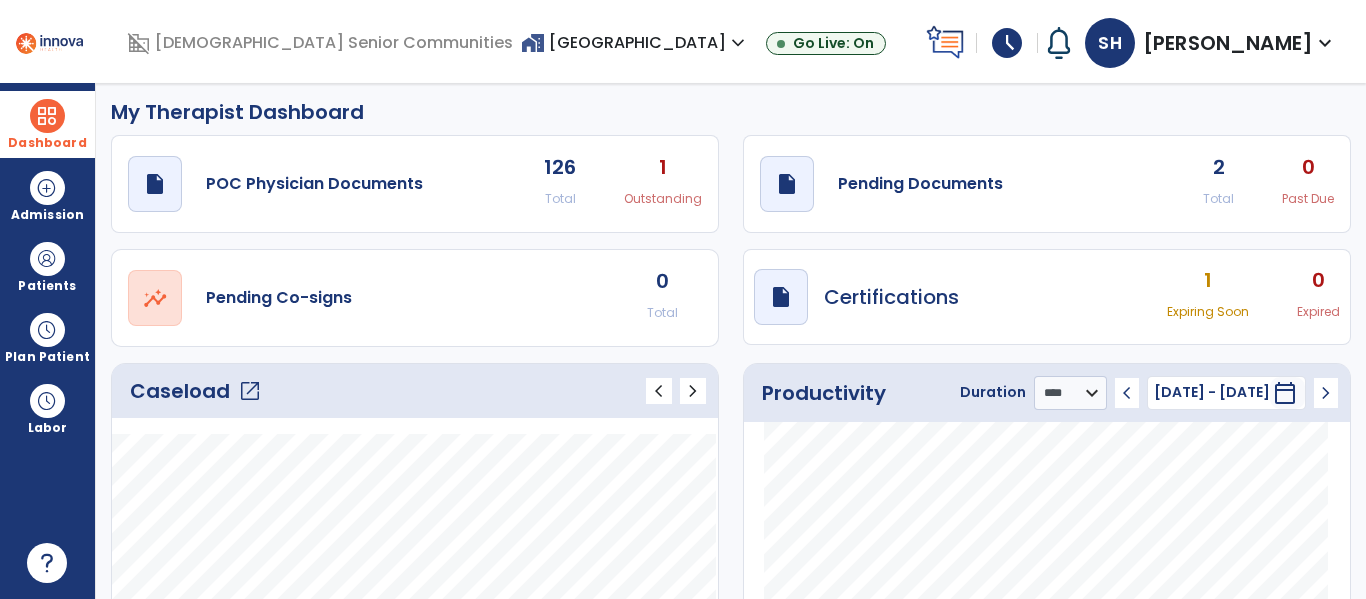 scroll, scrollTop: 0, scrollLeft: 0, axis: both 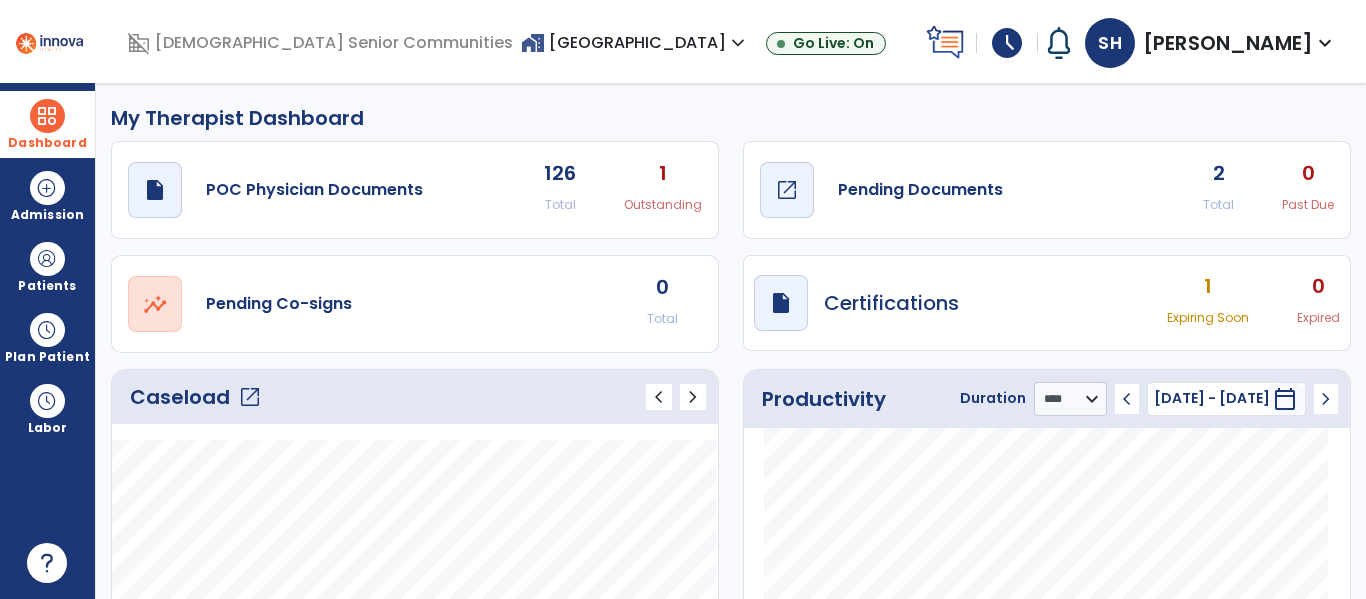 click on "draft   open_in_new  Pending Documents" 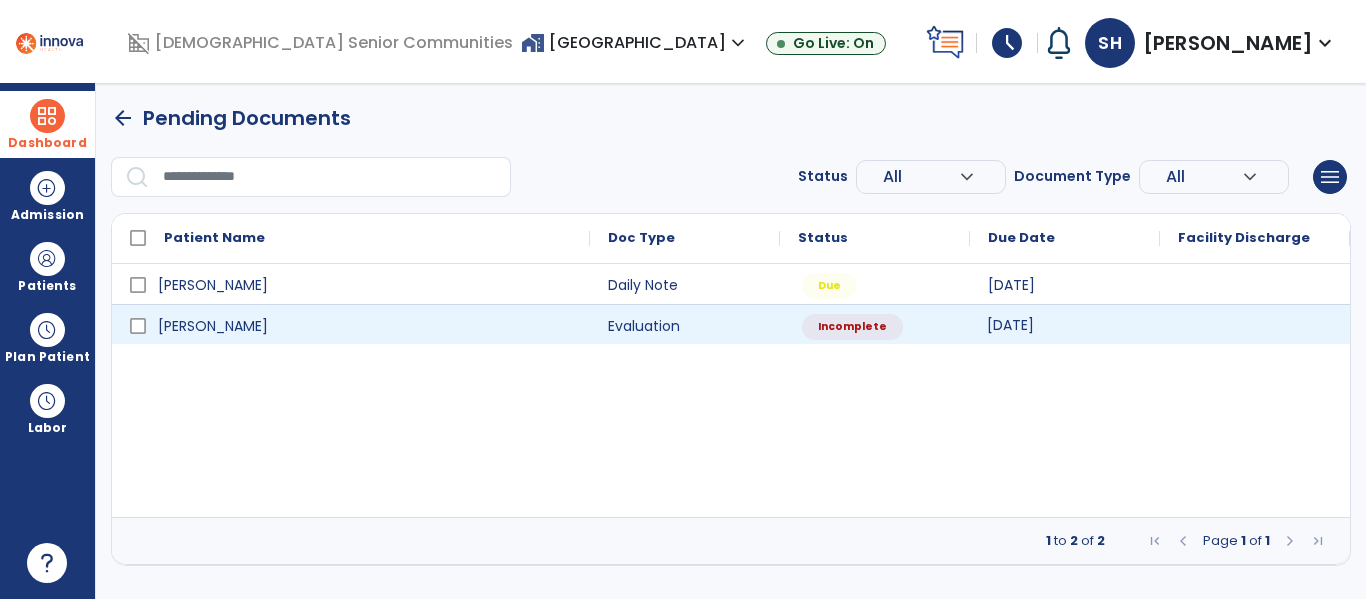 click on "[DATE]" at bounding box center [1065, 324] 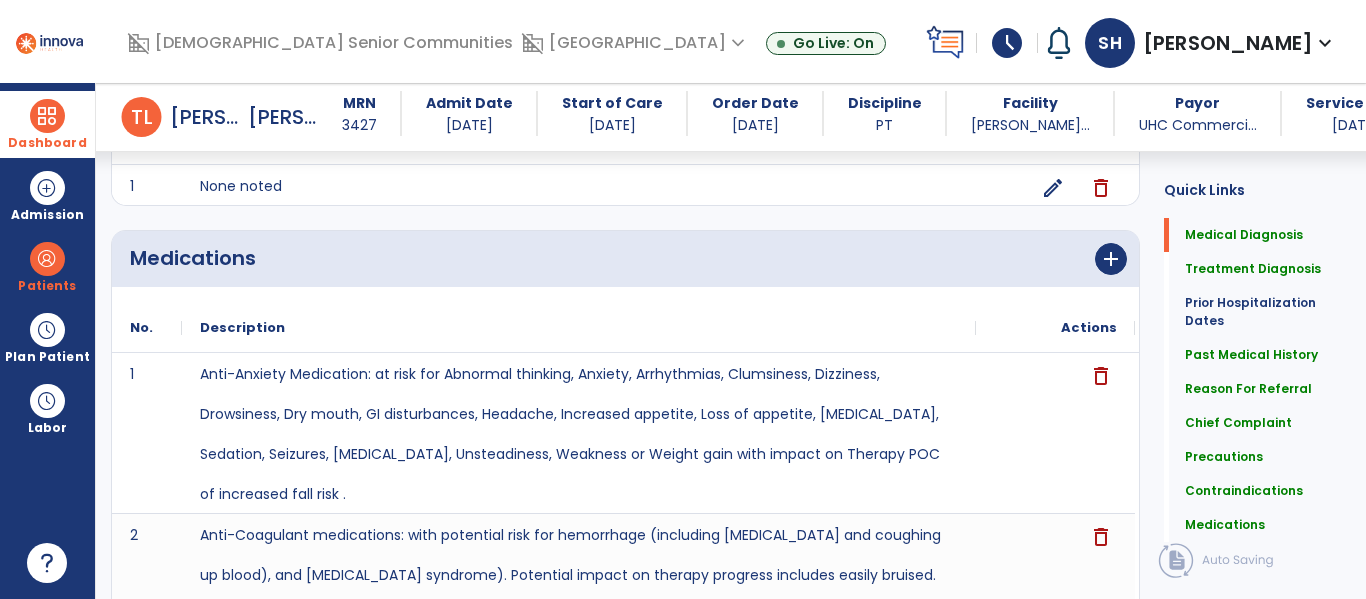 scroll, scrollTop: 2099, scrollLeft: 0, axis: vertical 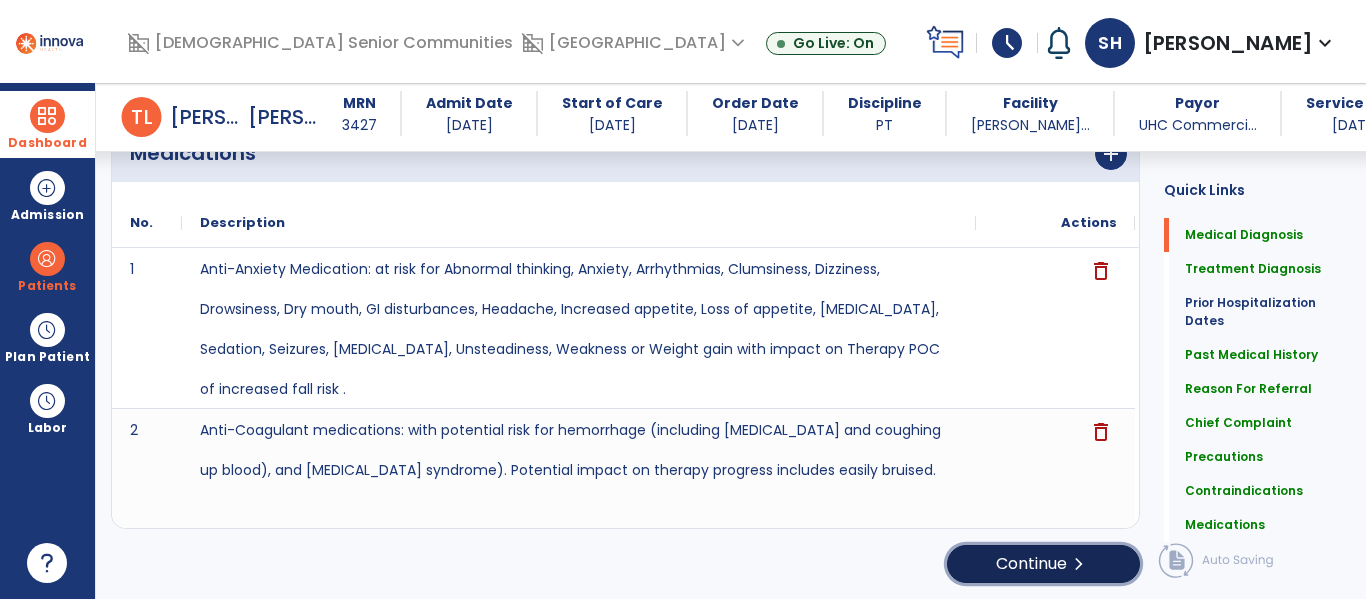 click on "chevron_right" 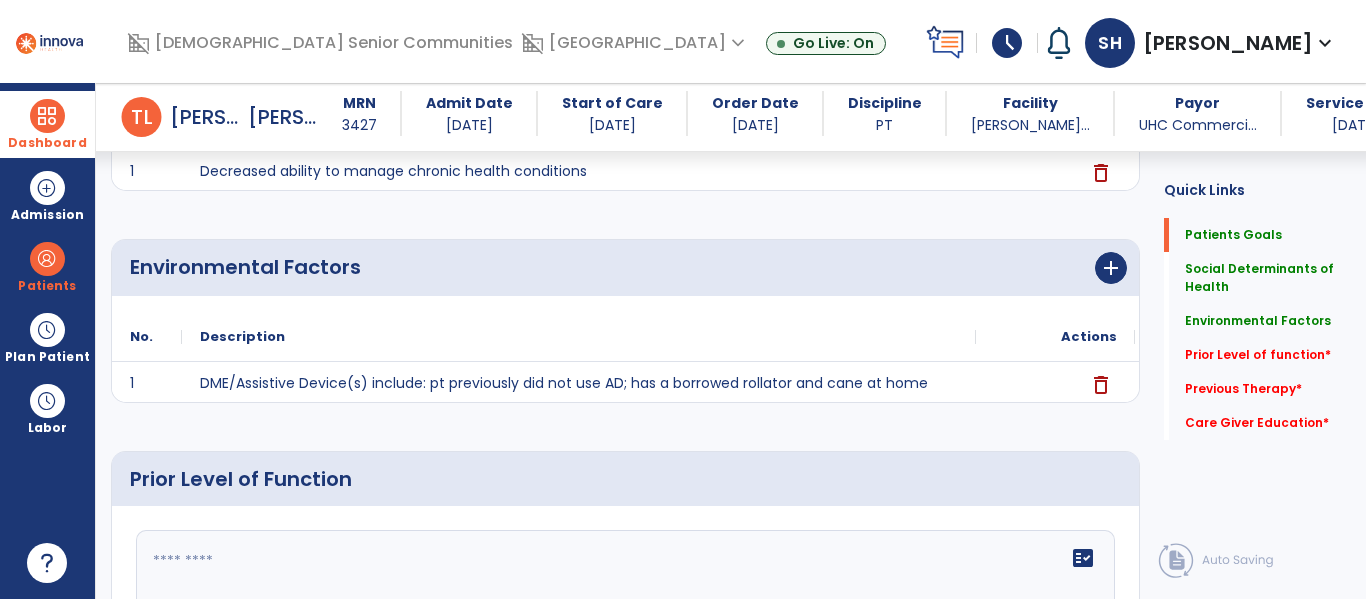 scroll, scrollTop: 590, scrollLeft: 0, axis: vertical 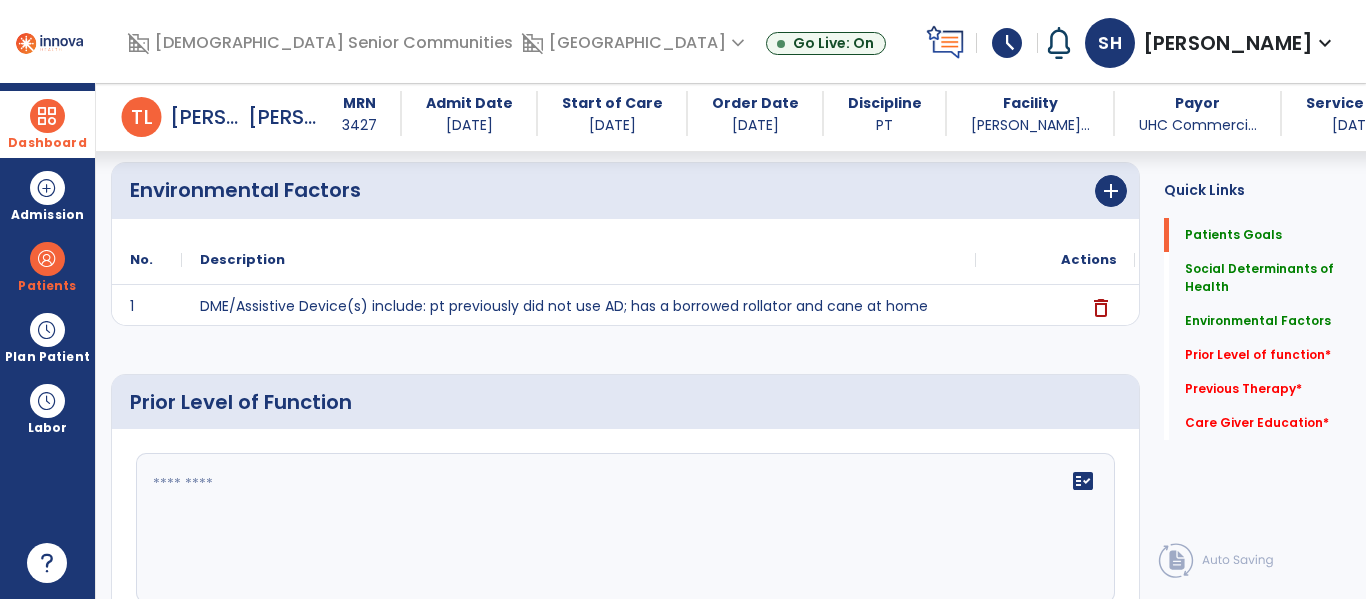 click on "fact_check" 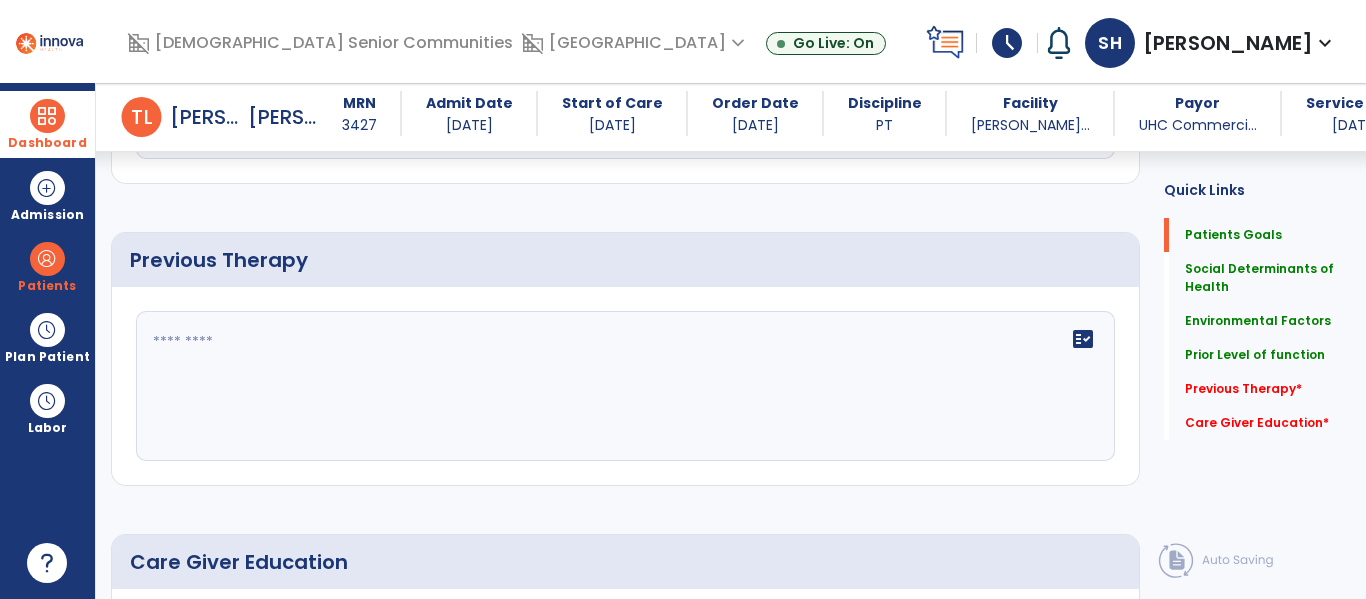 scroll, scrollTop: 1045, scrollLeft: 0, axis: vertical 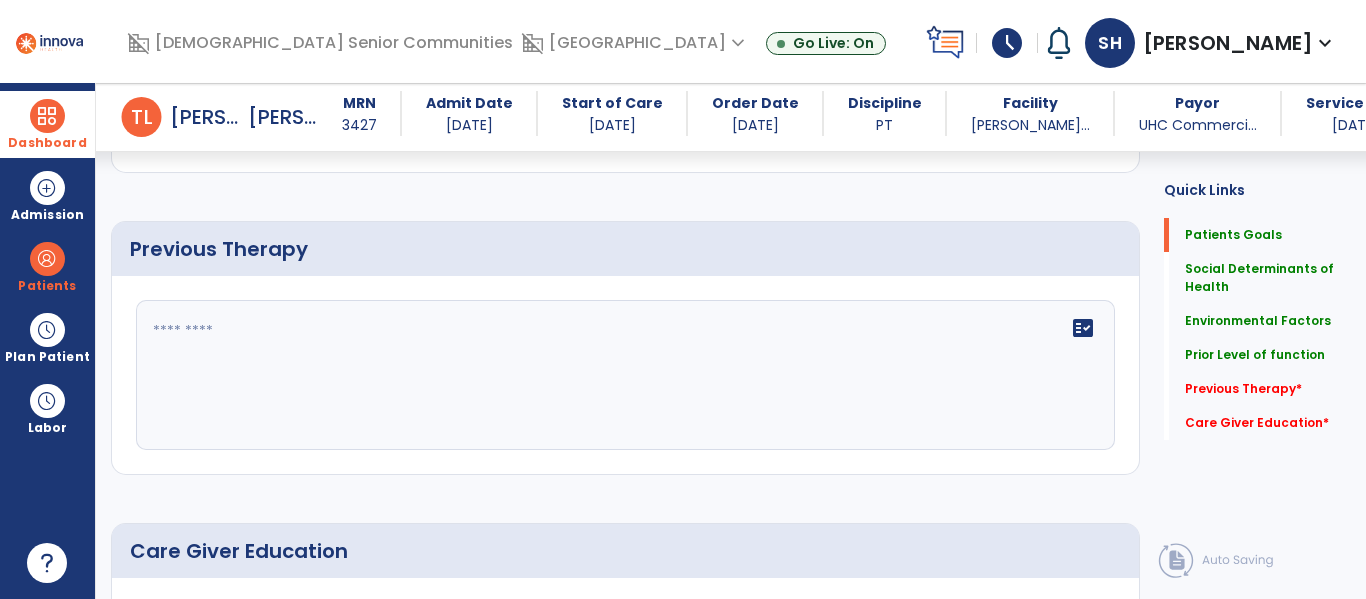 type on "**********" 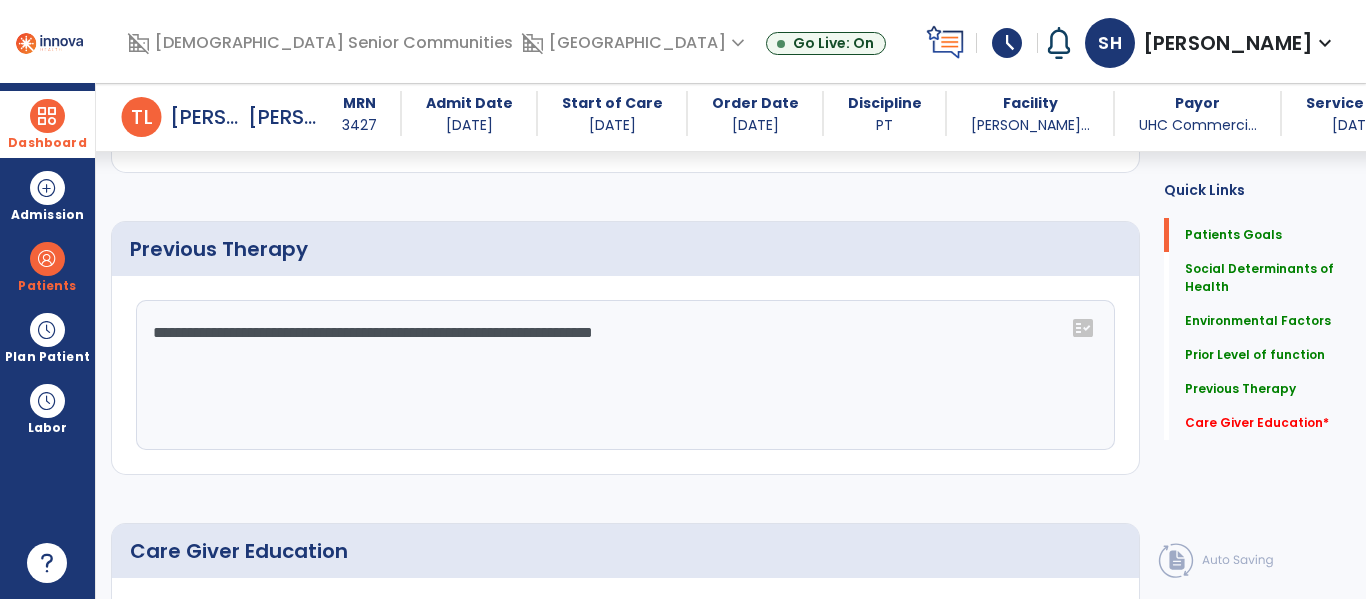 click on "**********" 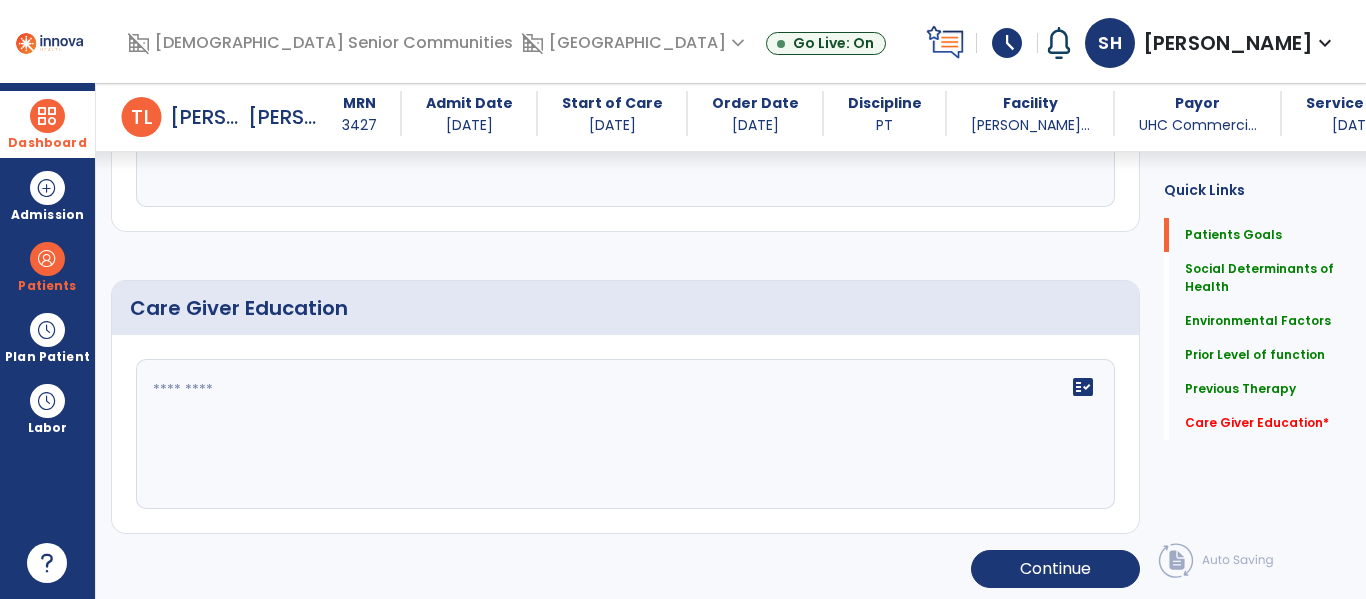 scroll, scrollTop: 1291, scrollLeft: 0, axis: vertical 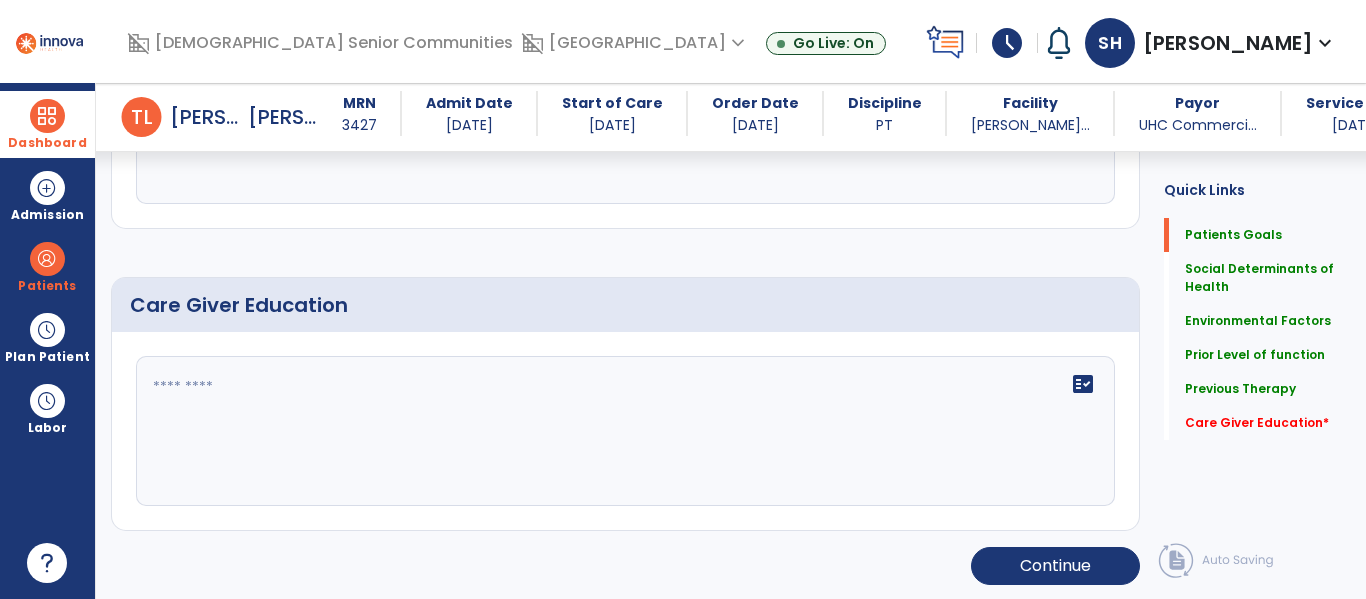 type on "**********" 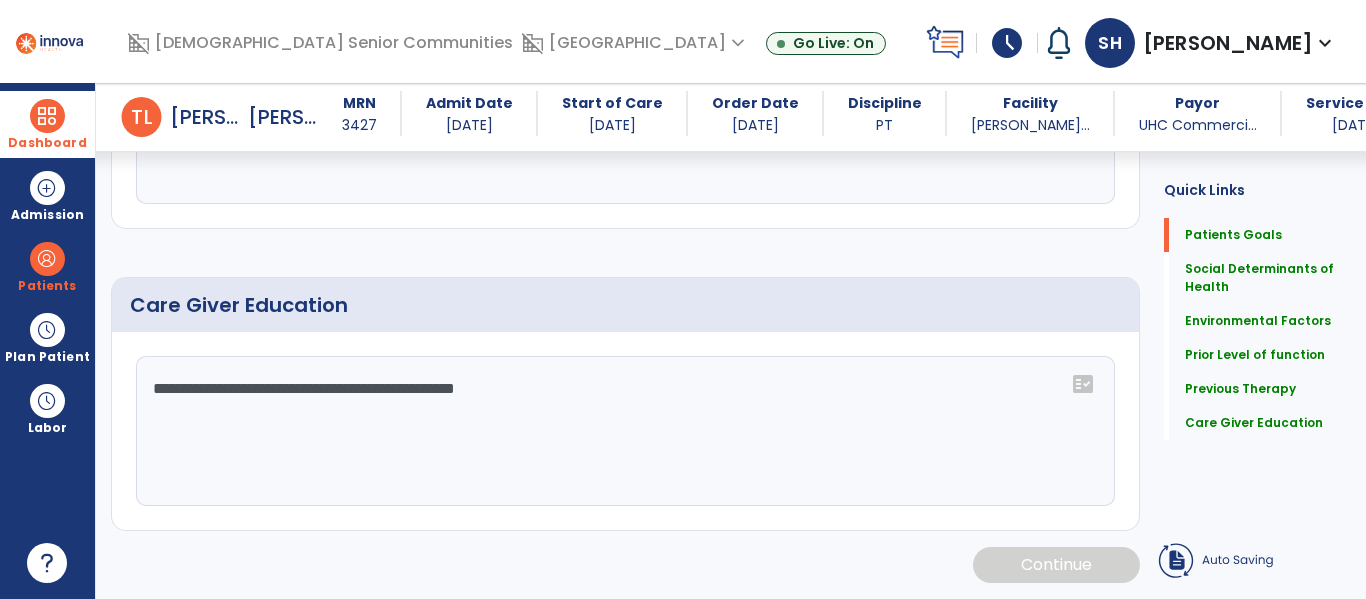 click on "**********" 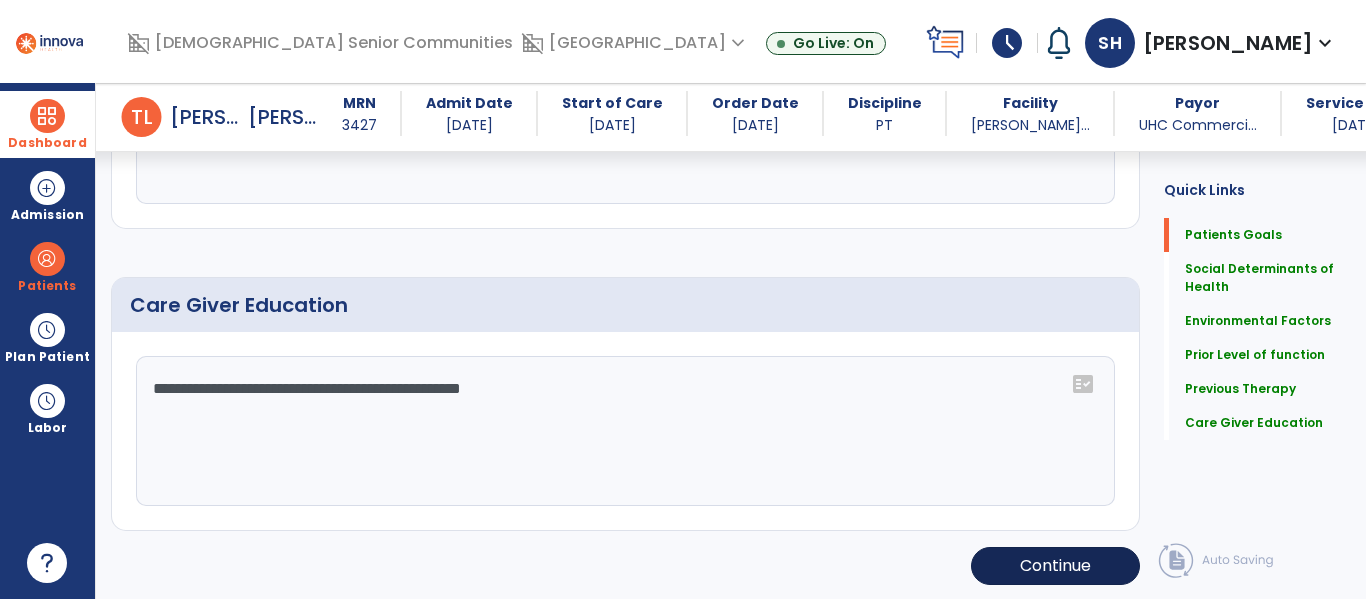 type on "**********" 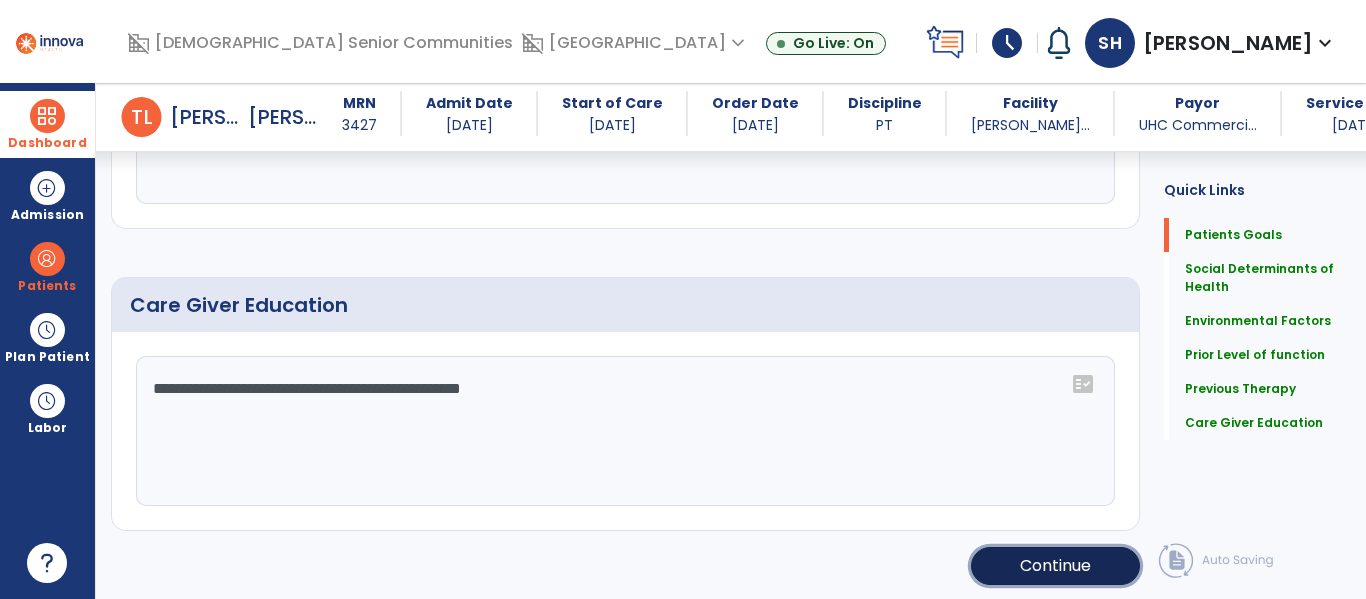 click on "Continue" 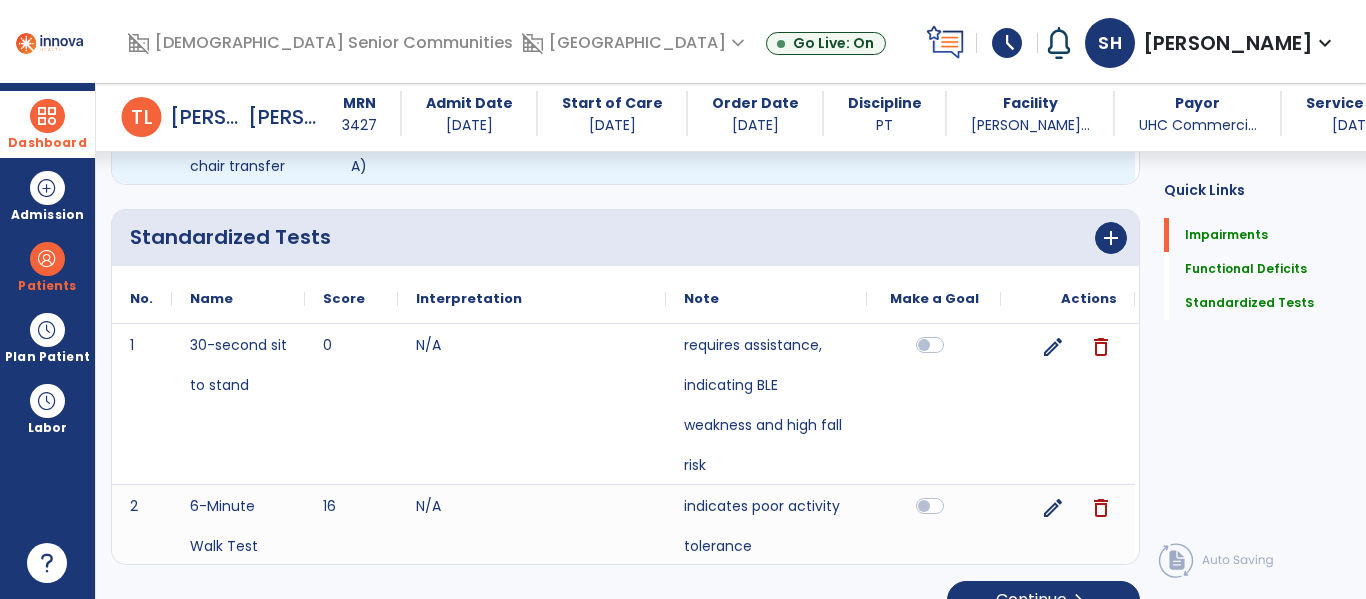 scroll, scrollTop: 2379, scrollLeft: 0, axis: vertical 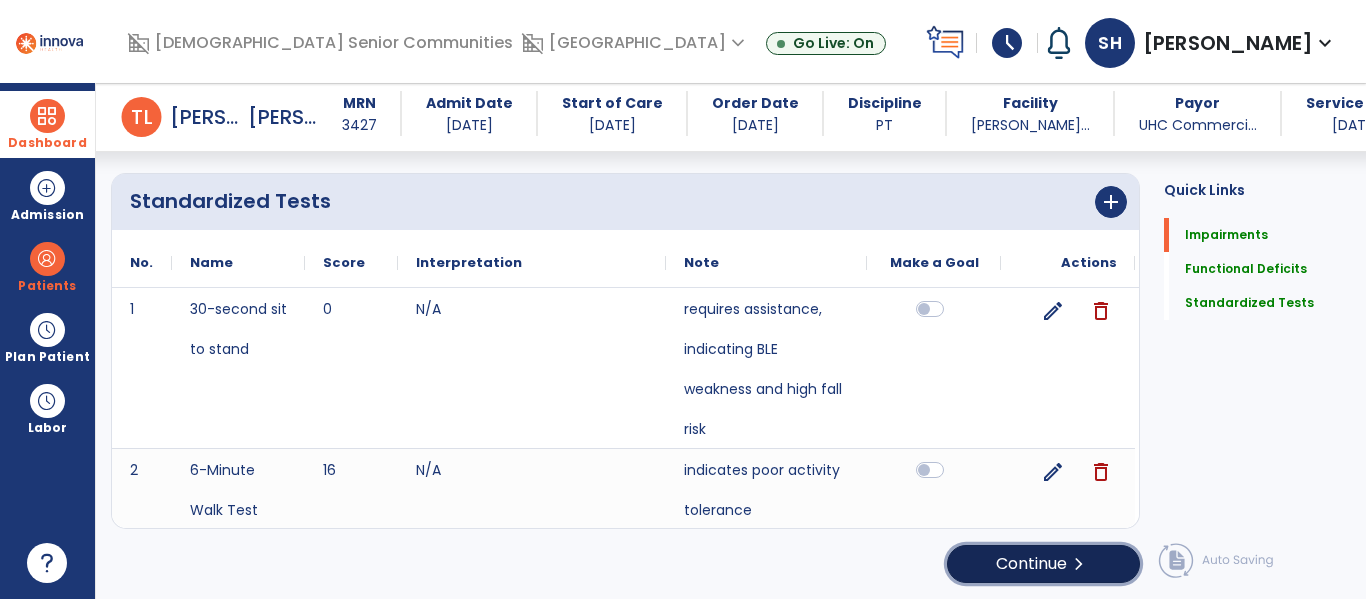 click on "Continue  chevron_right" 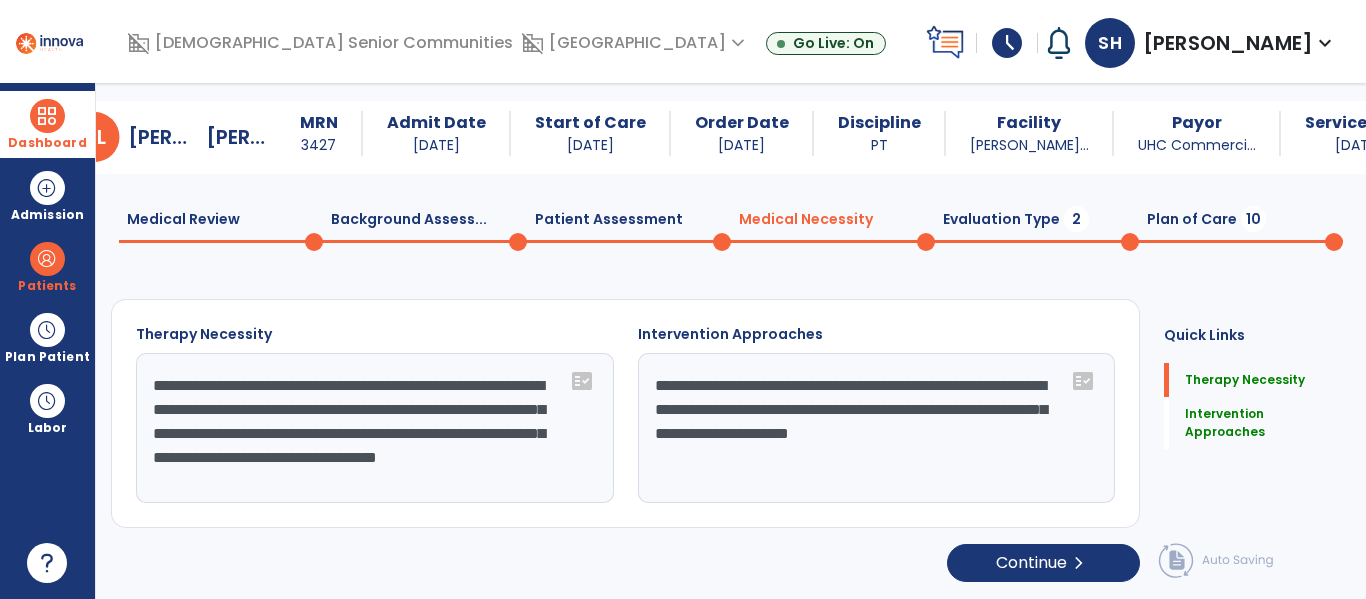 scroll, scrollTop: 29, scrollLeft: 0, axis: vertical 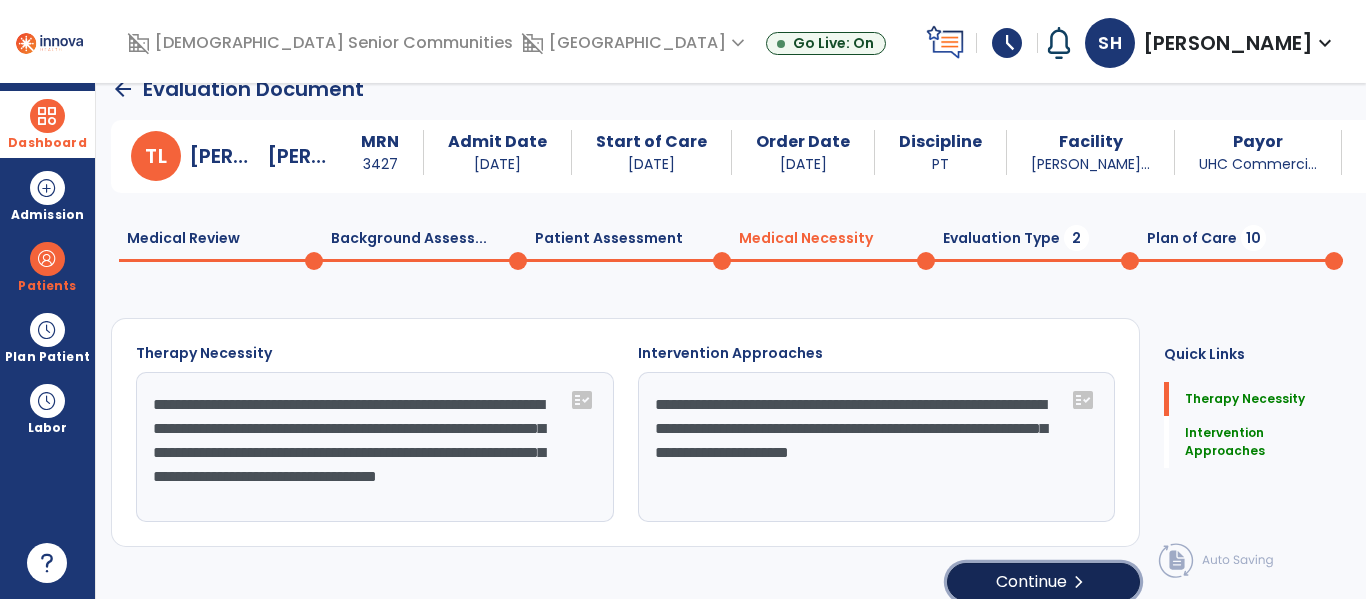 click on "Continue  chevron_right" 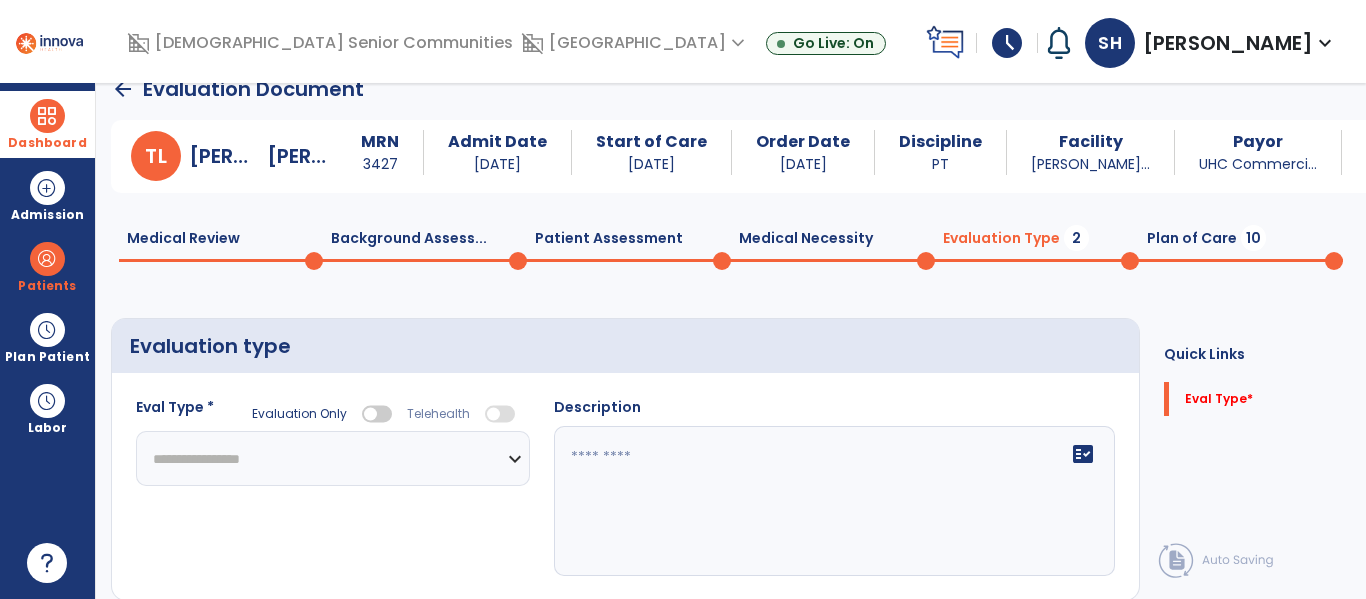 click on "**********" 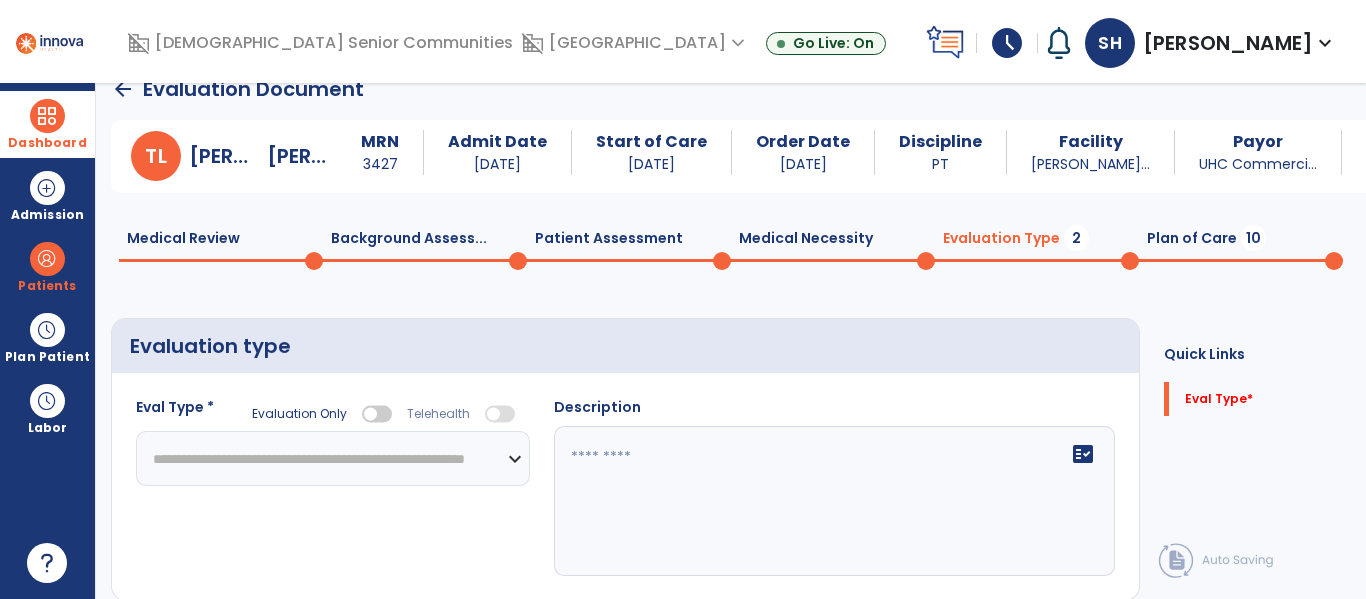 click on "**********" 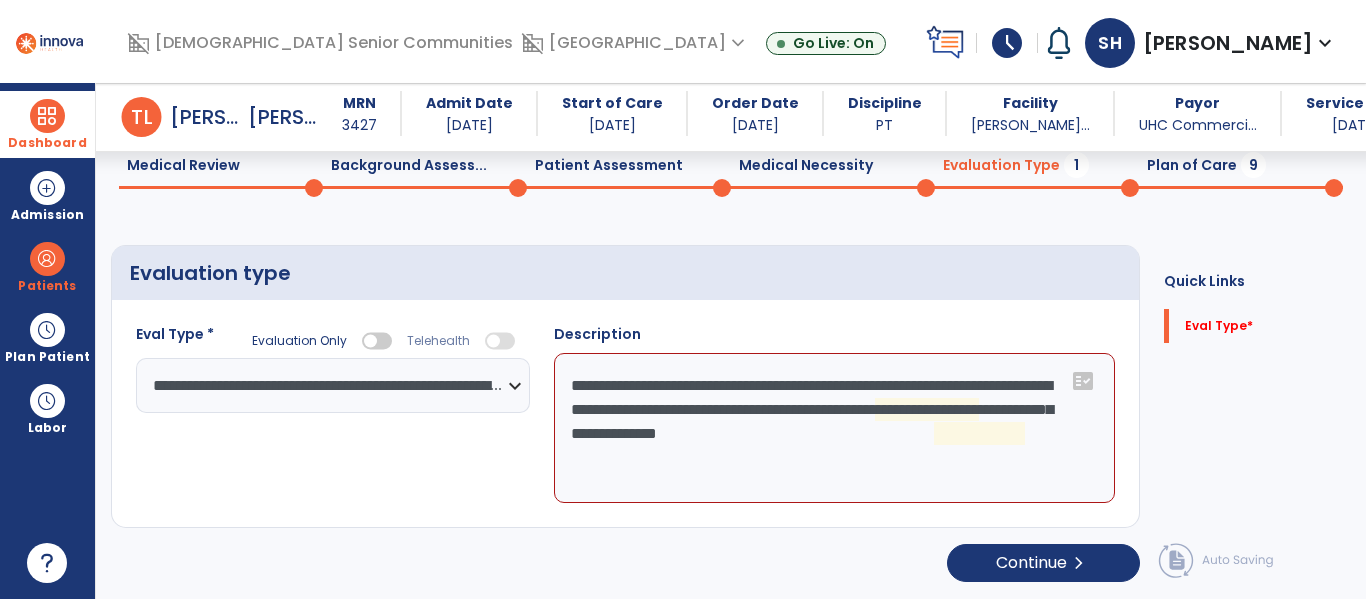 scroll, scrollTop: 83, scrollLeft: 0, axis: vertical 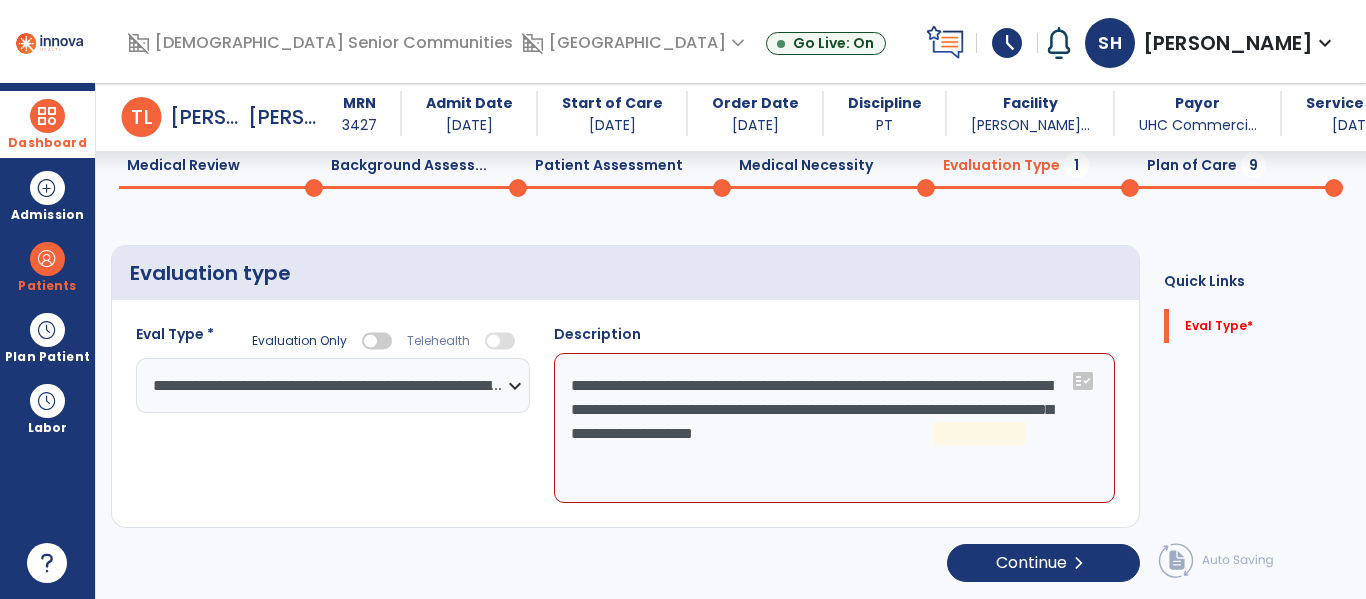 click on "**********" 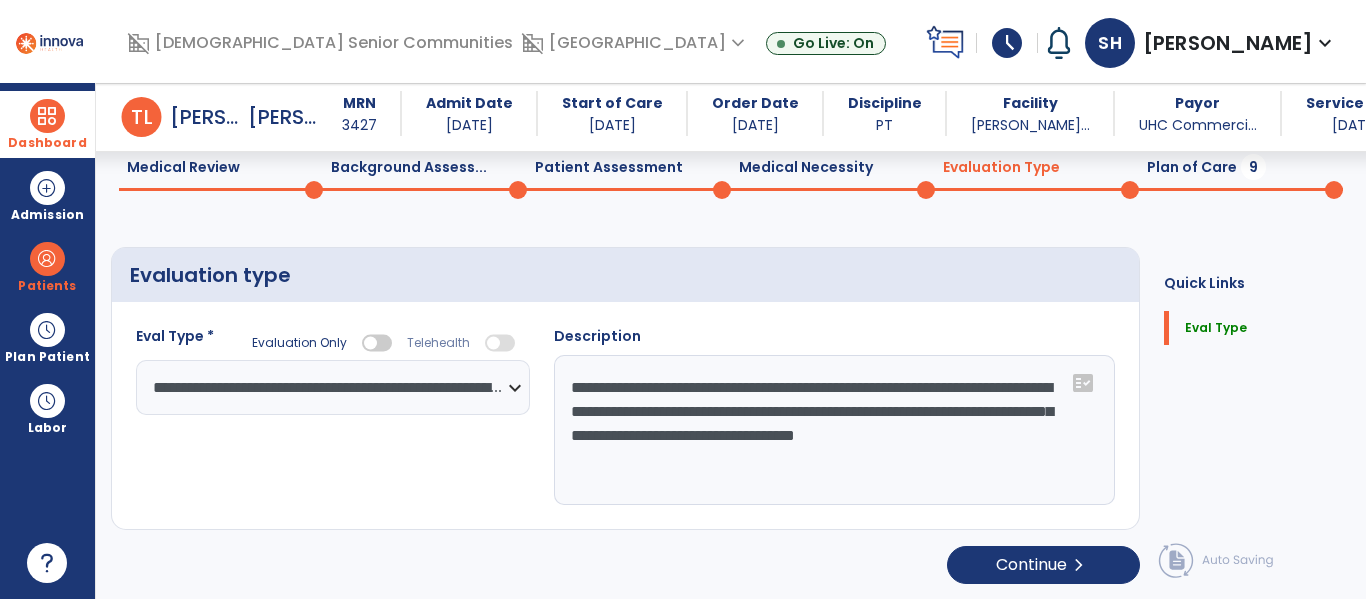 scroll, scrollTop: 83, scrollLeft: 0, axis: vertical 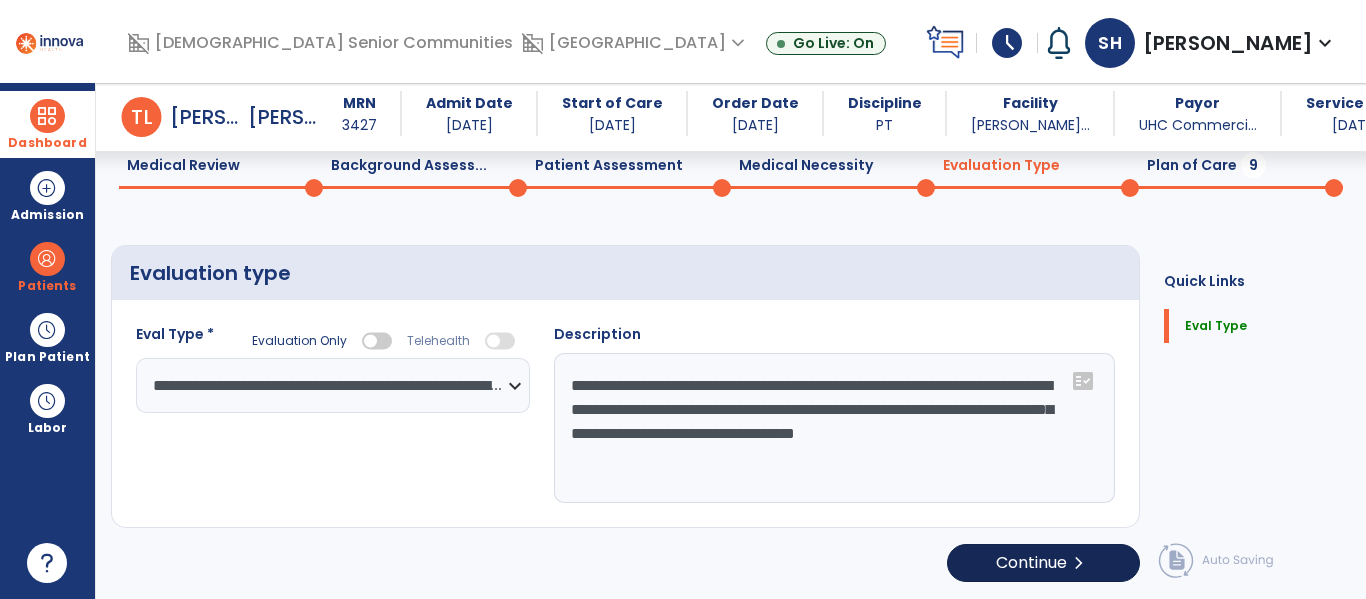 type on "**********" 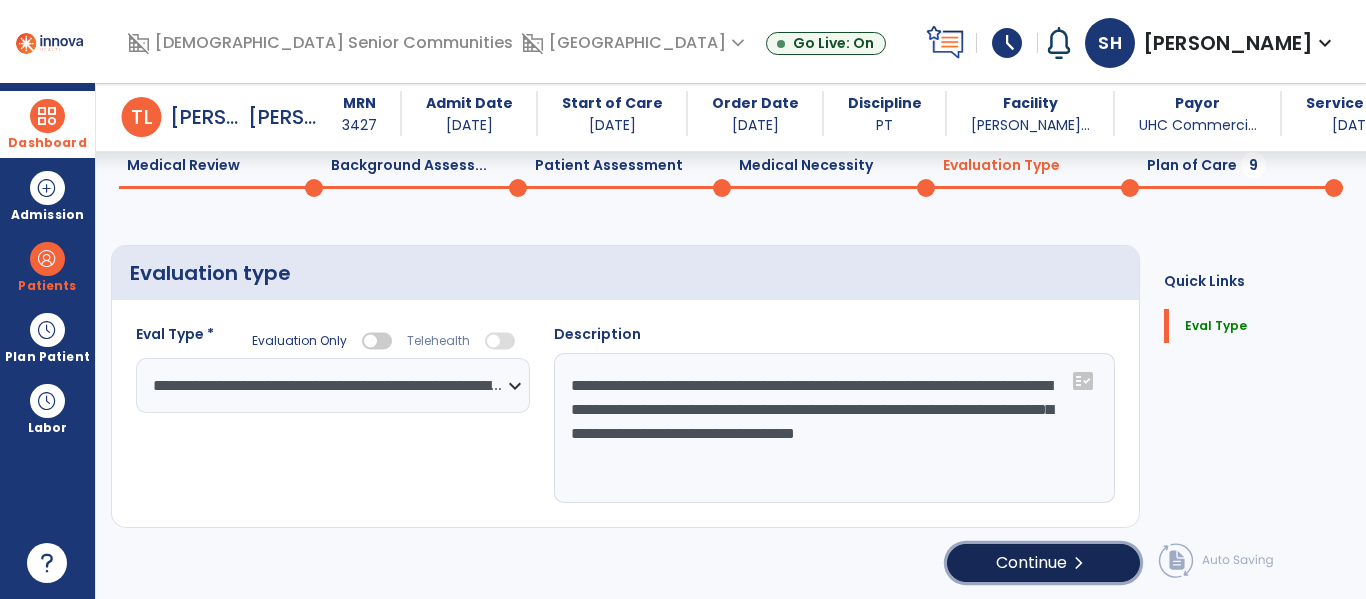 click on "Continue  chevron_right" 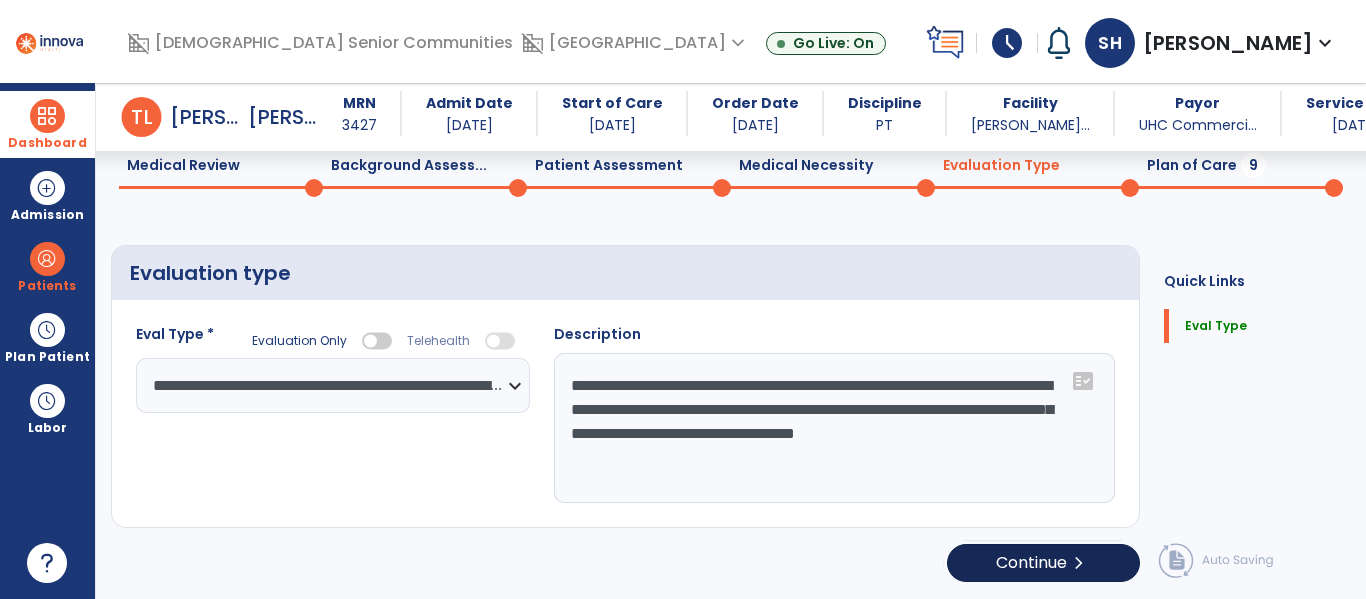 select on "*****" 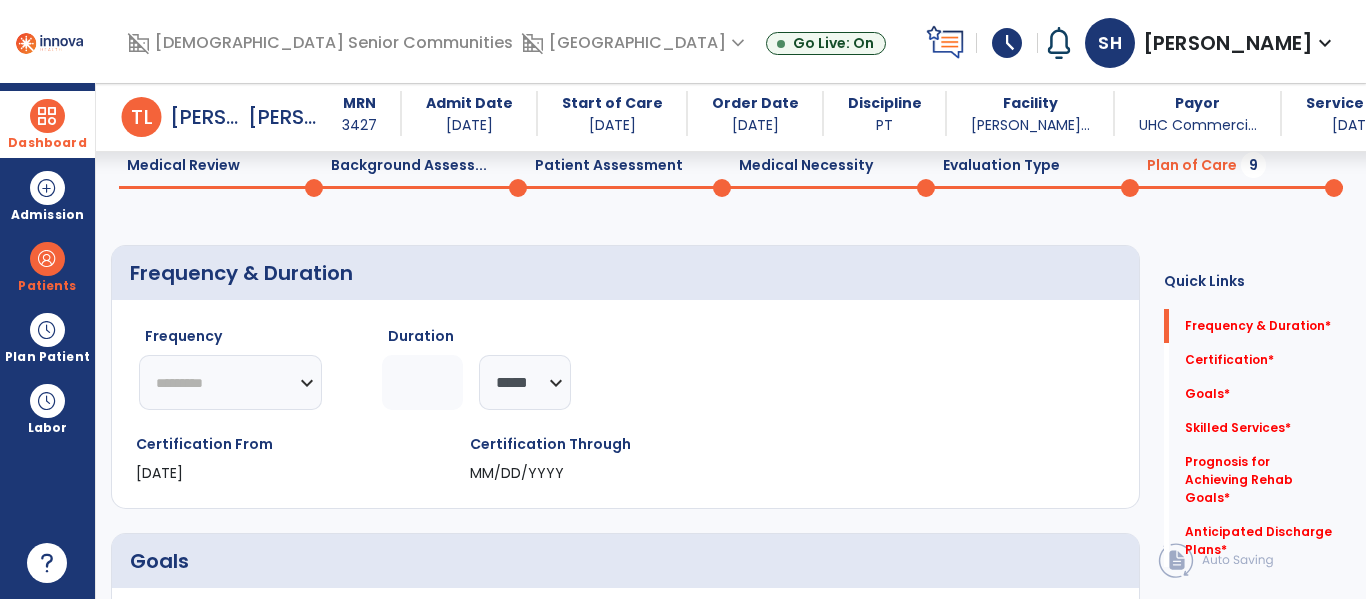 click on "********* ** ** ** ** ** ** **" 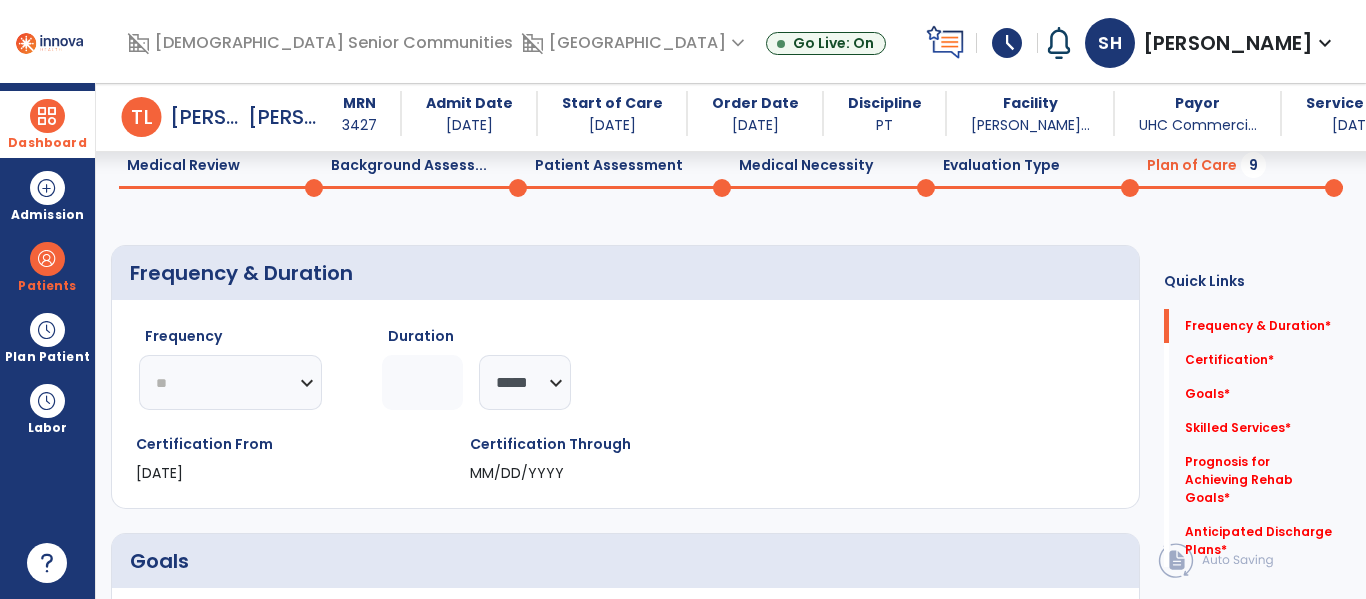 click on "********* ** ** ** ** ** ** **" 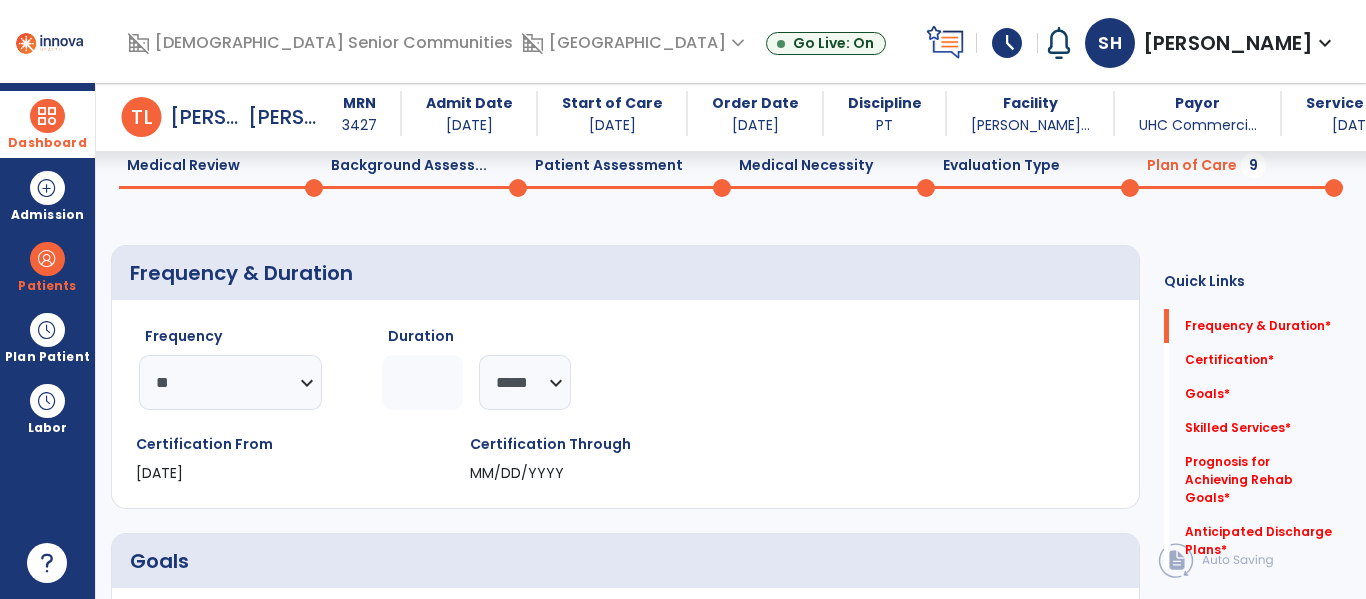 click 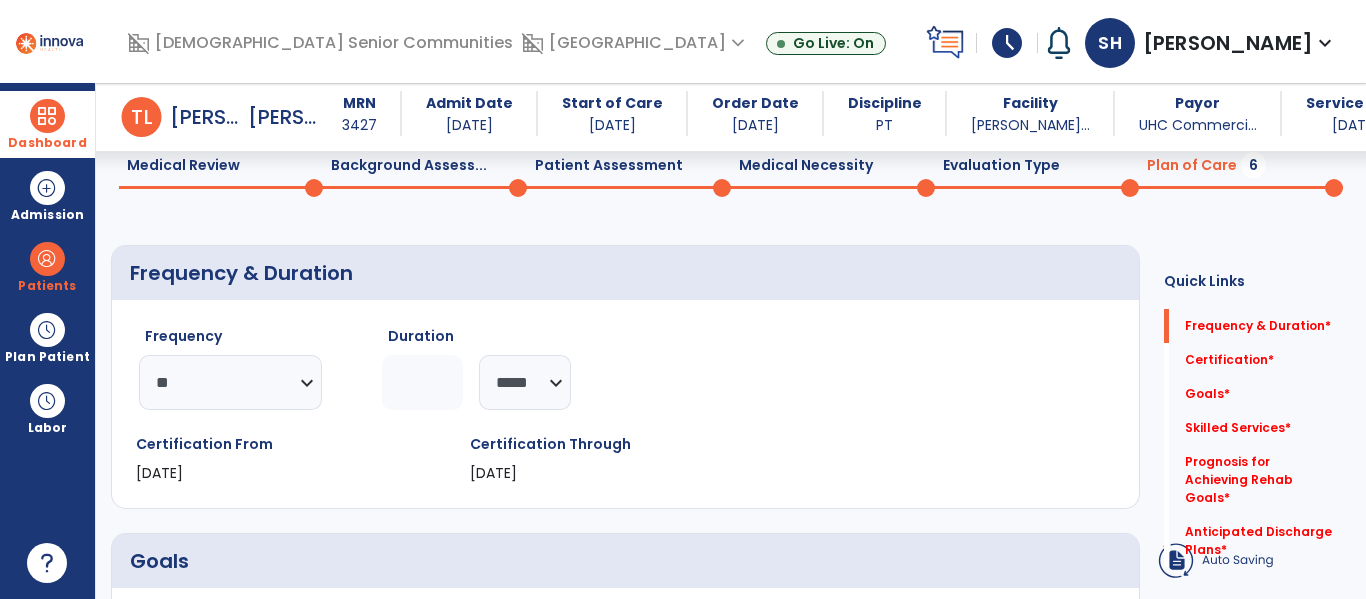type on "*" 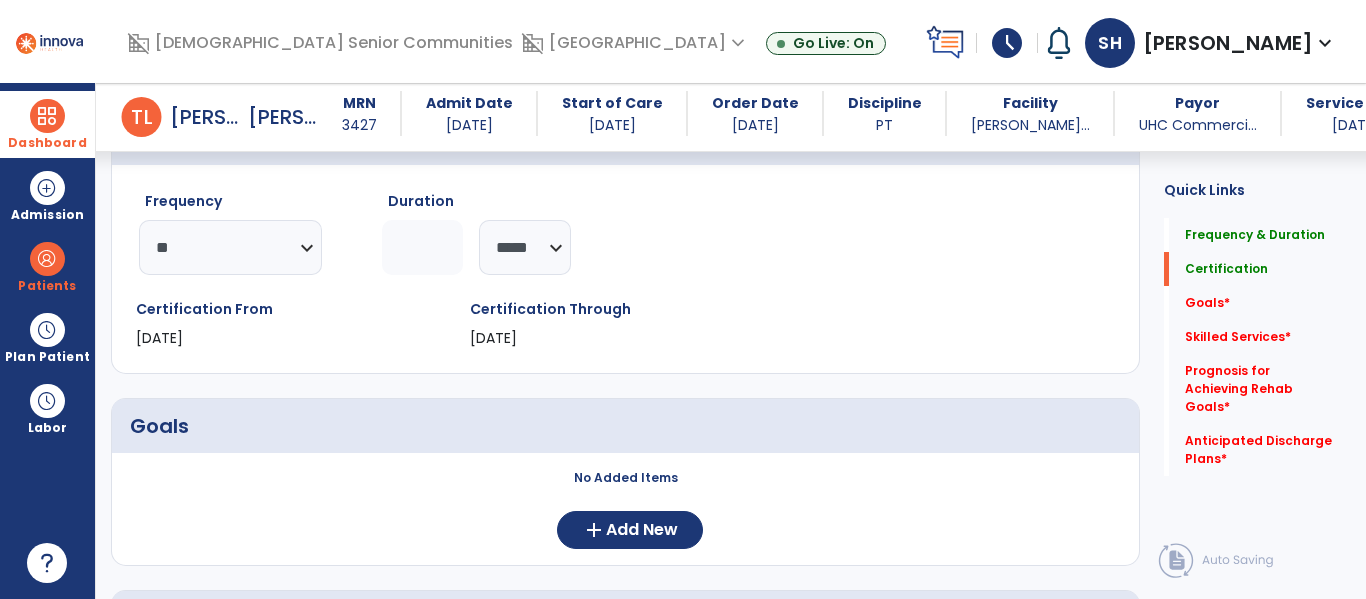scroll, scrollTop: 291, scrollLeft: 0, axis: vertical 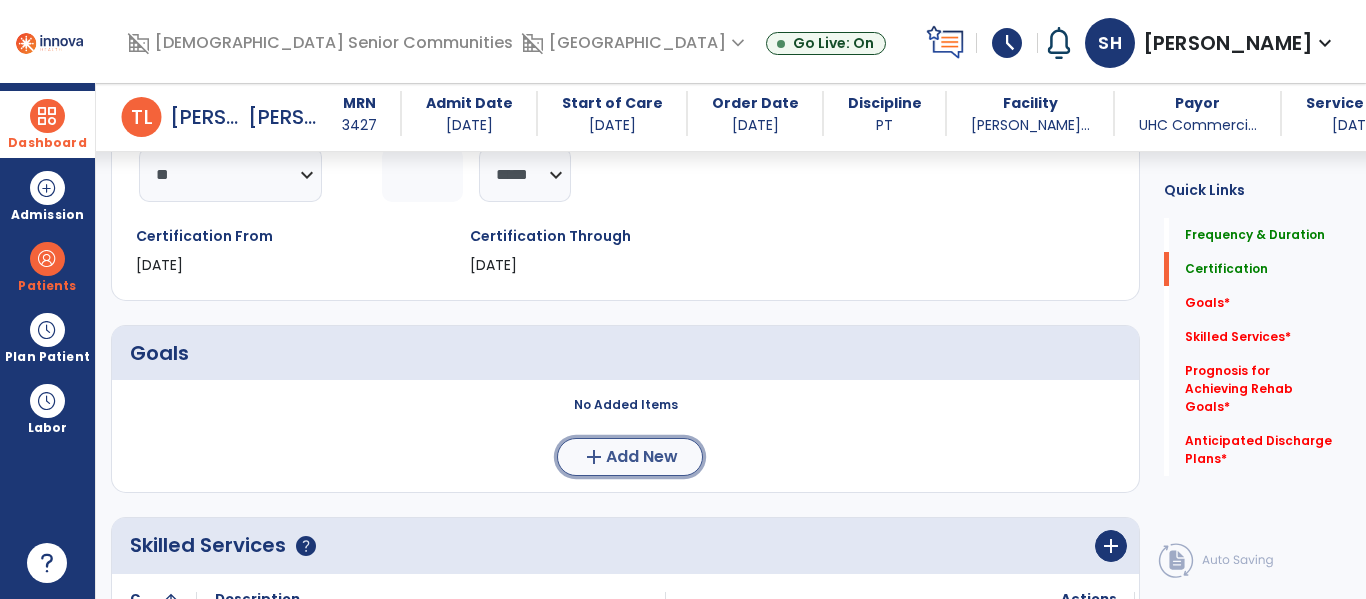 click on "Add New" at bounding box center (642, 457) 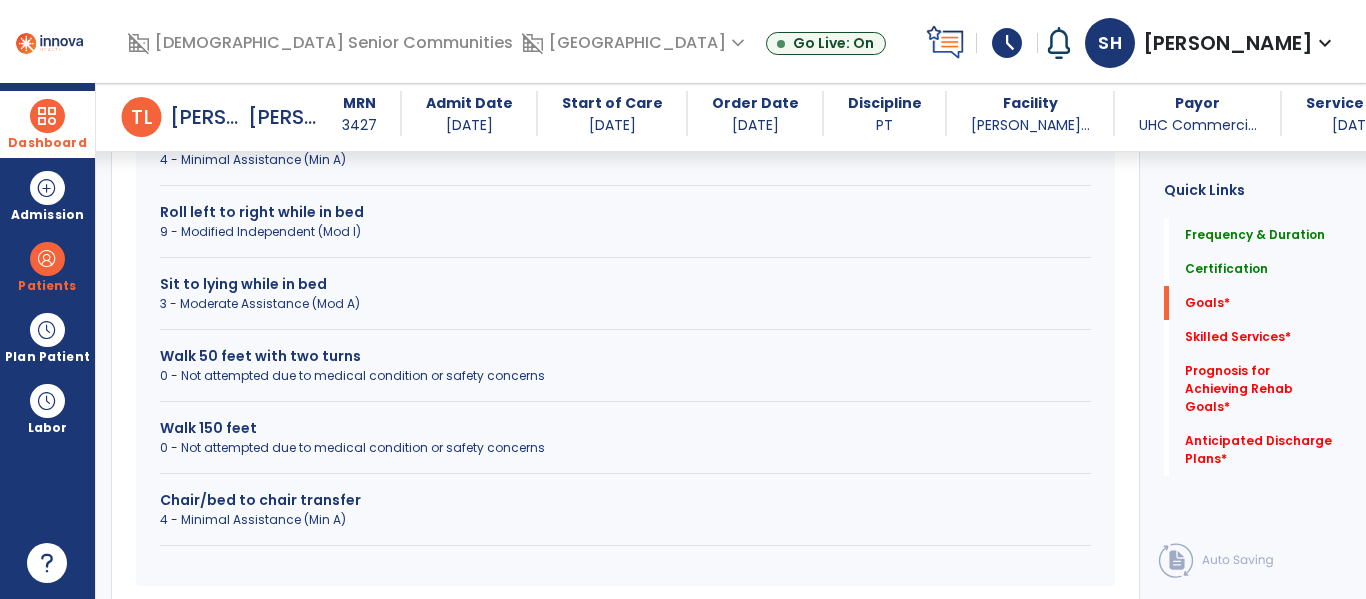 scroll, scrollTop: 965, scrollLeft: 0, axis: vertical 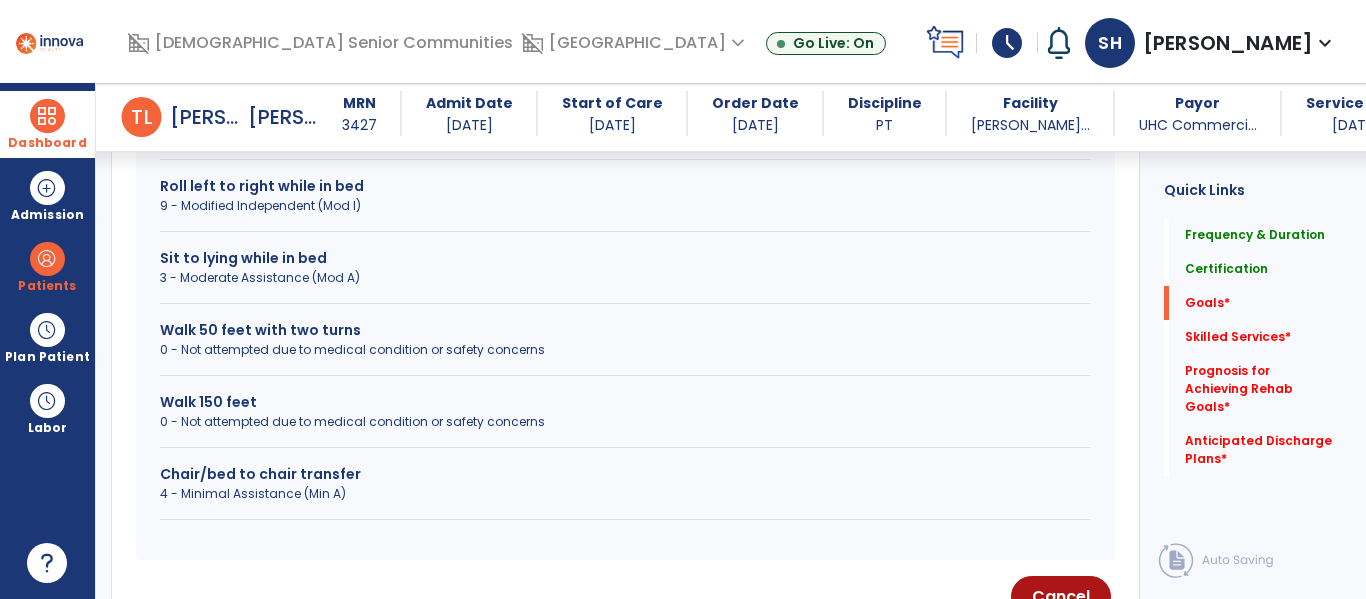 click on "4 - Minimal Assistance (Min A)" at bounding box center [625, 494] 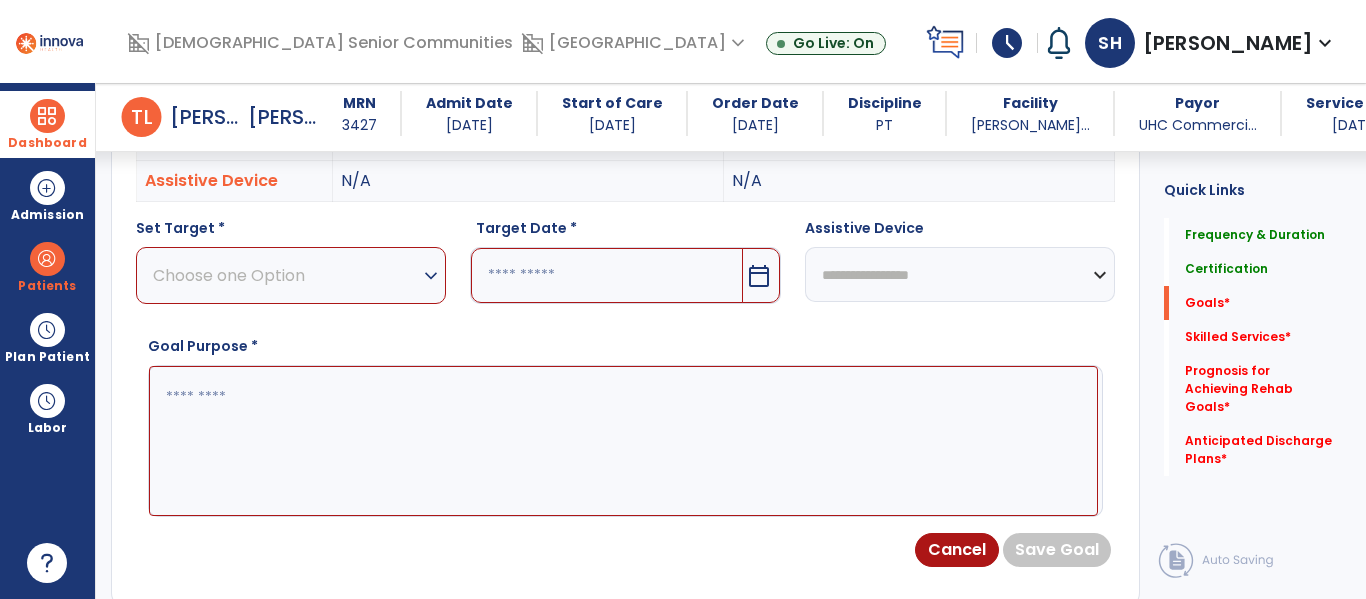 scroll, scrollTop: 639, scrollLeft: 0, axis: vertical 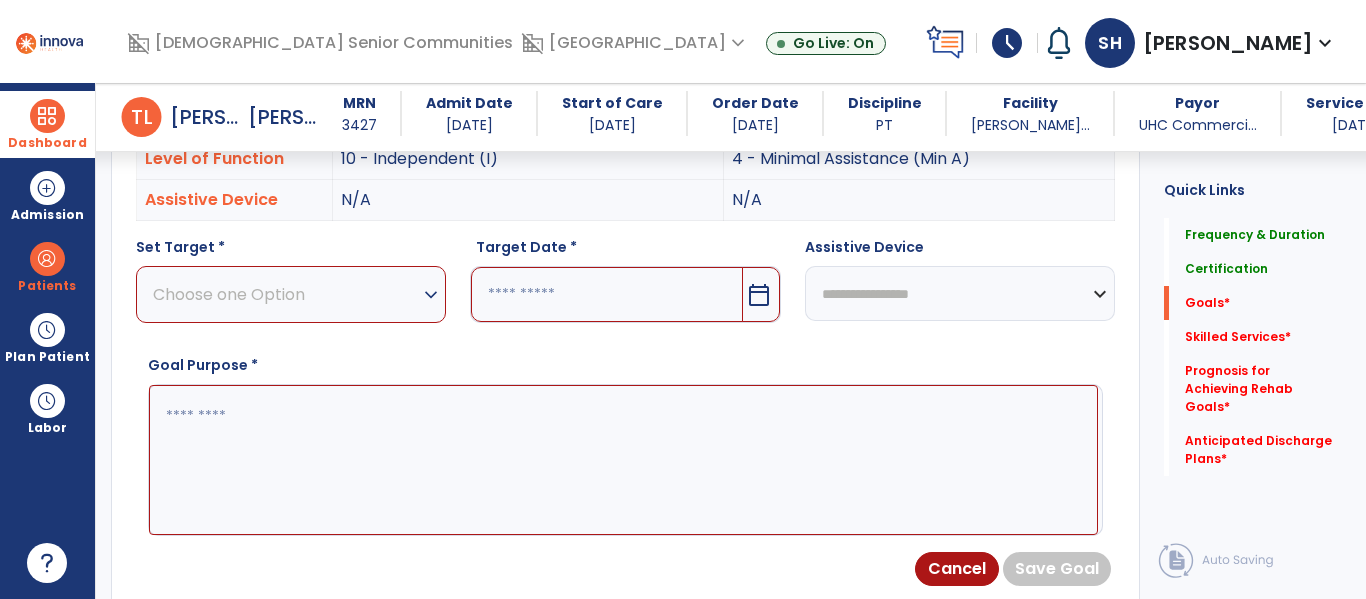 click on "Choose one Option" at bounding box center [286, 294] 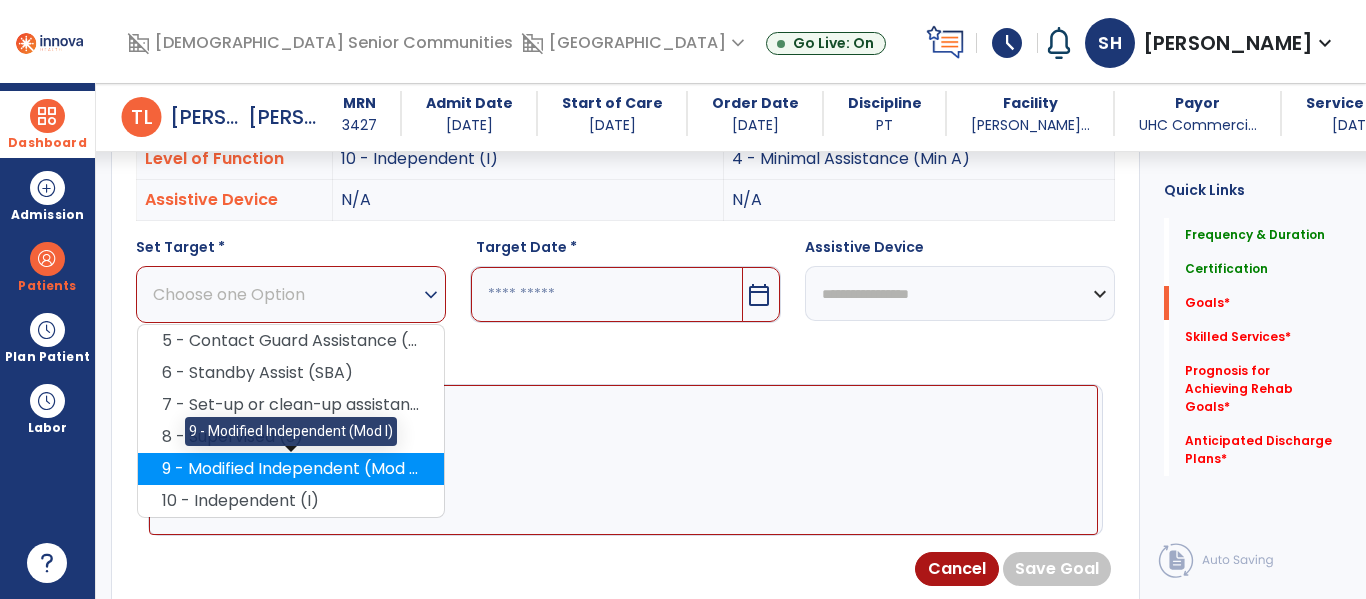 click on "9 - Modified Independent (Mod I)" at bounding box center [291, 469] 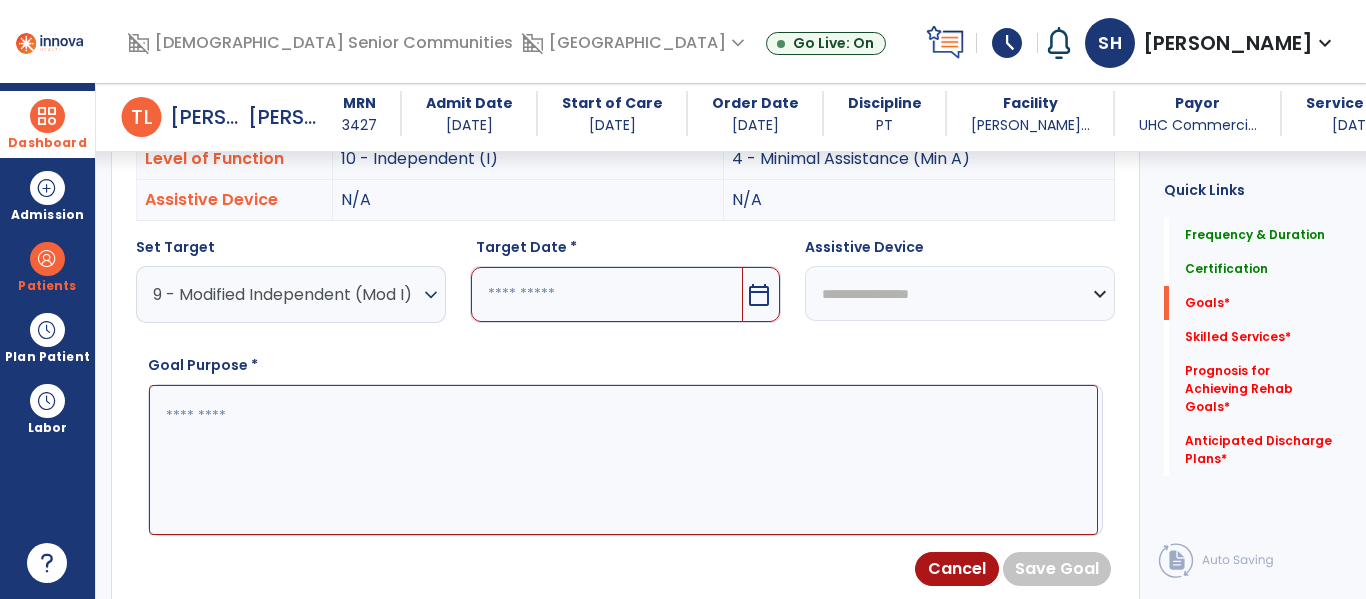 click at bounding box center (606, 294) 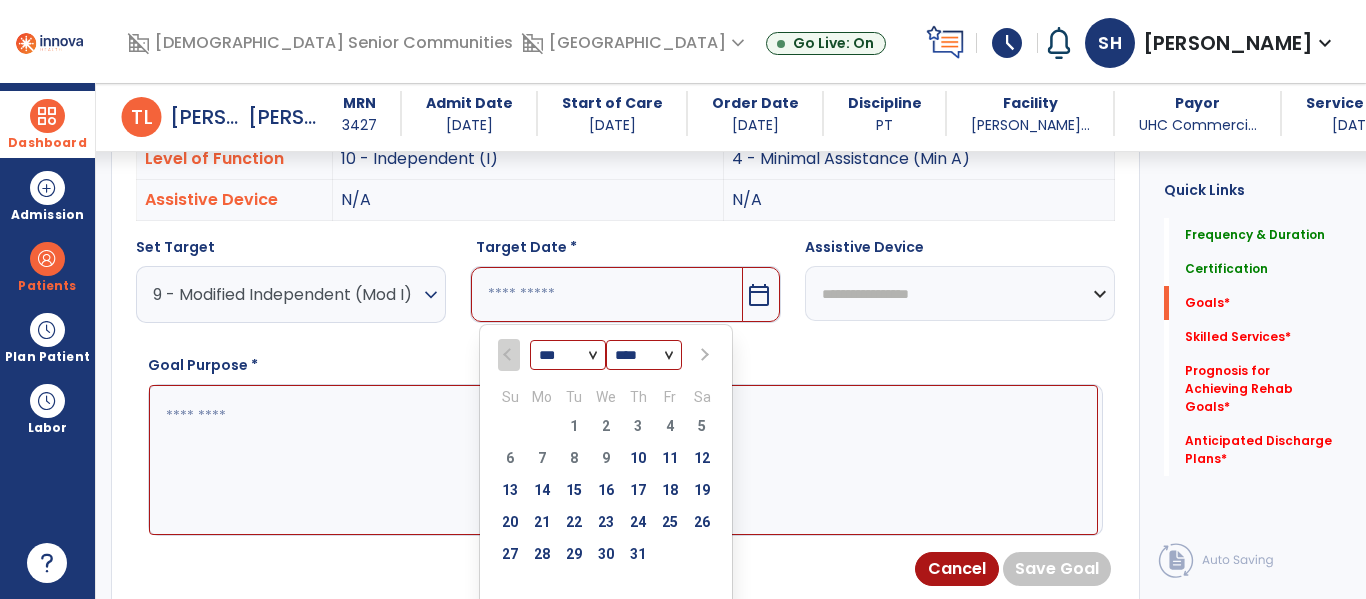 click on "*** ***" at bounding box center [568, 356] 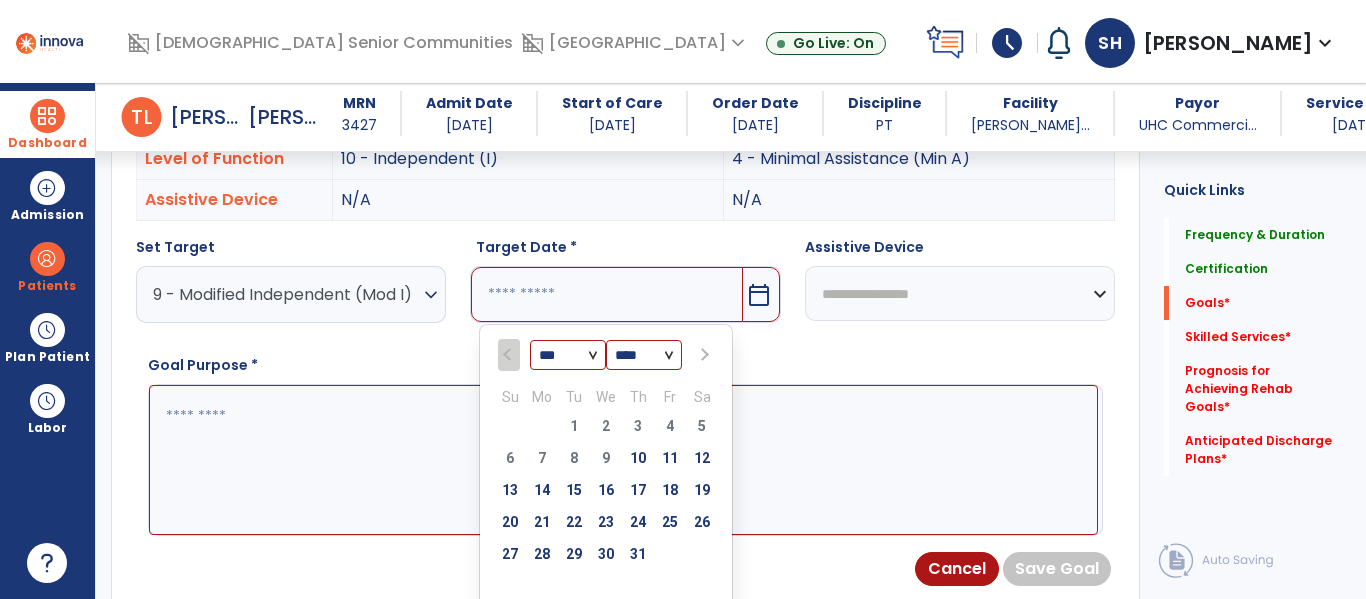 click on "*** ***" at bounding box center [568, 356] 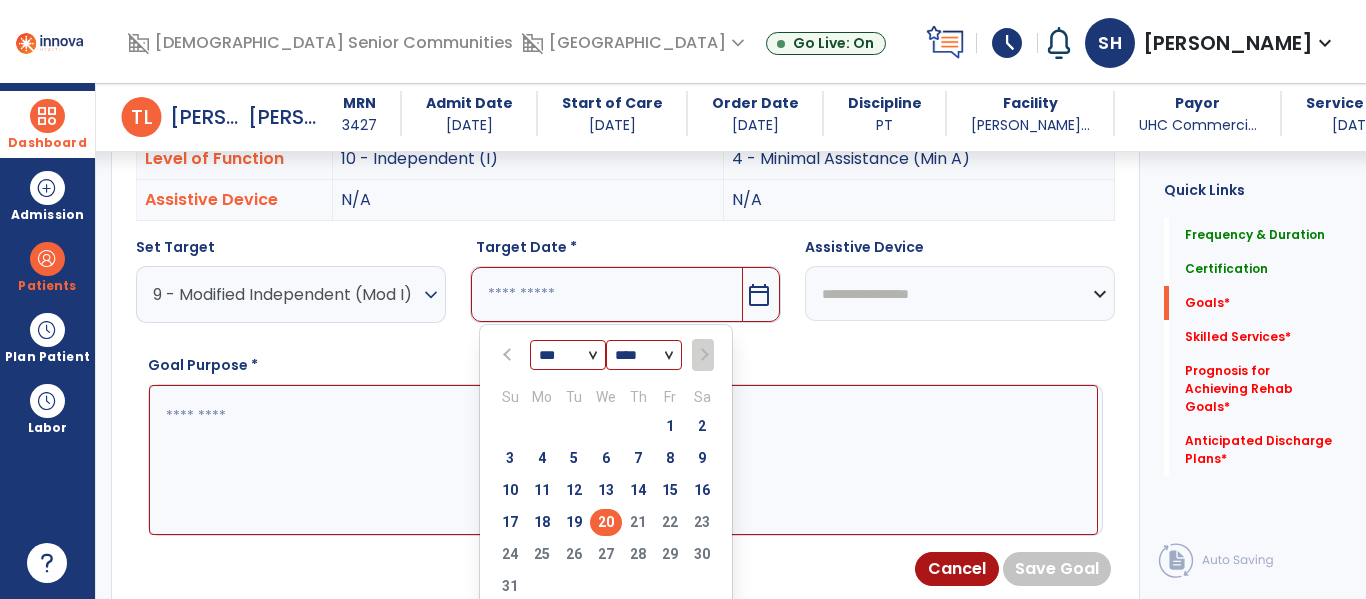 click on "20" at bounding box center (606, 522) 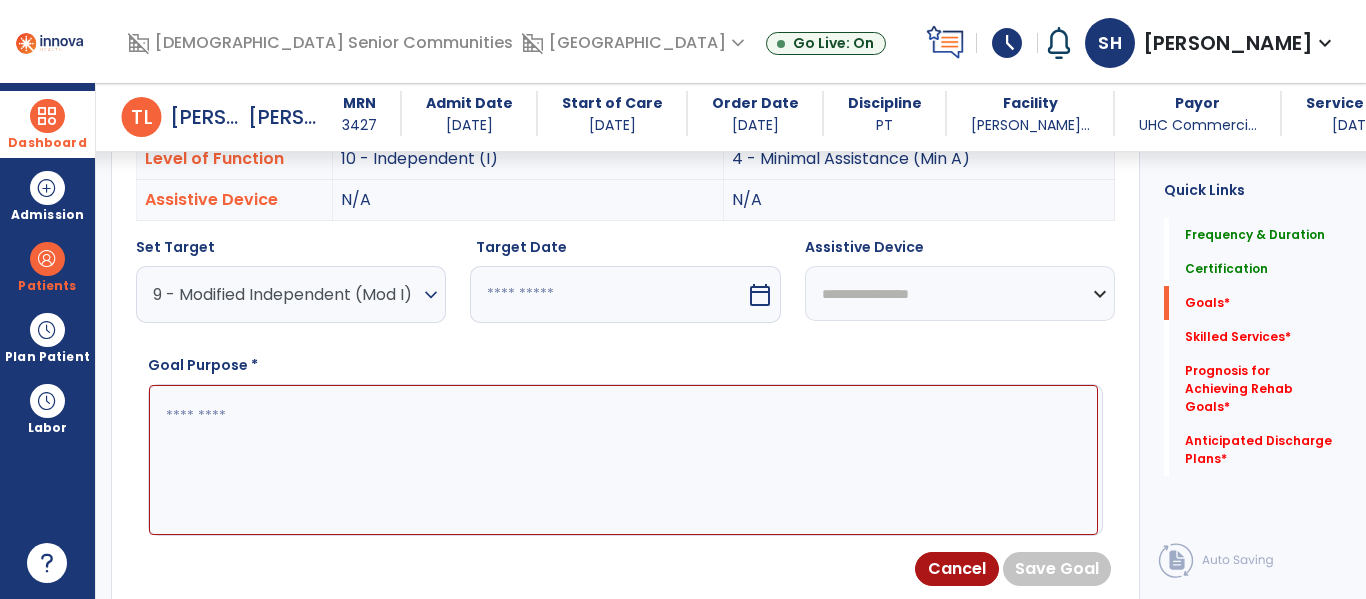 type on "*********" 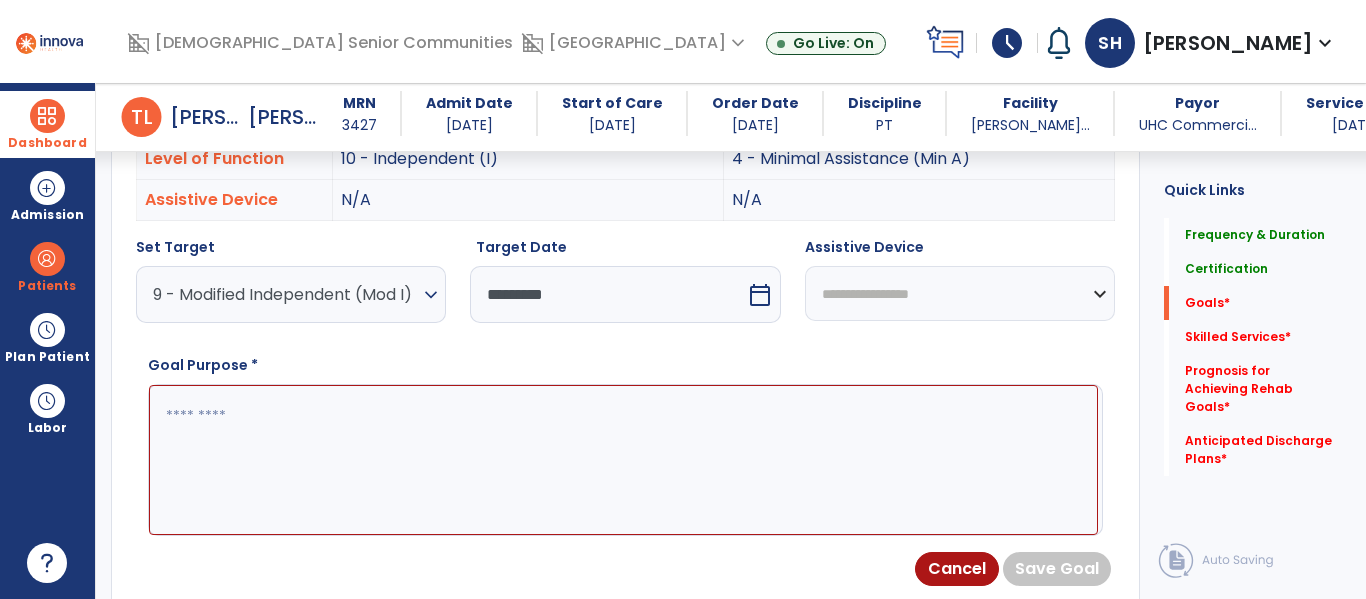 click at bounding box center (623, 460) 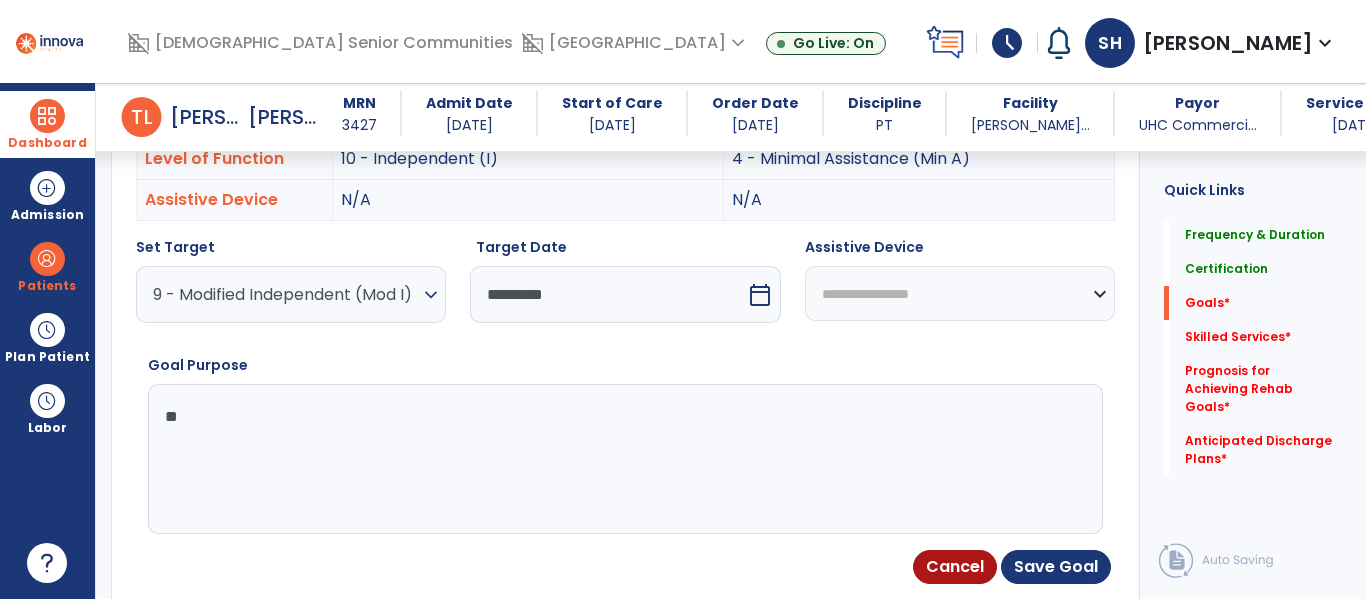 type on "*" 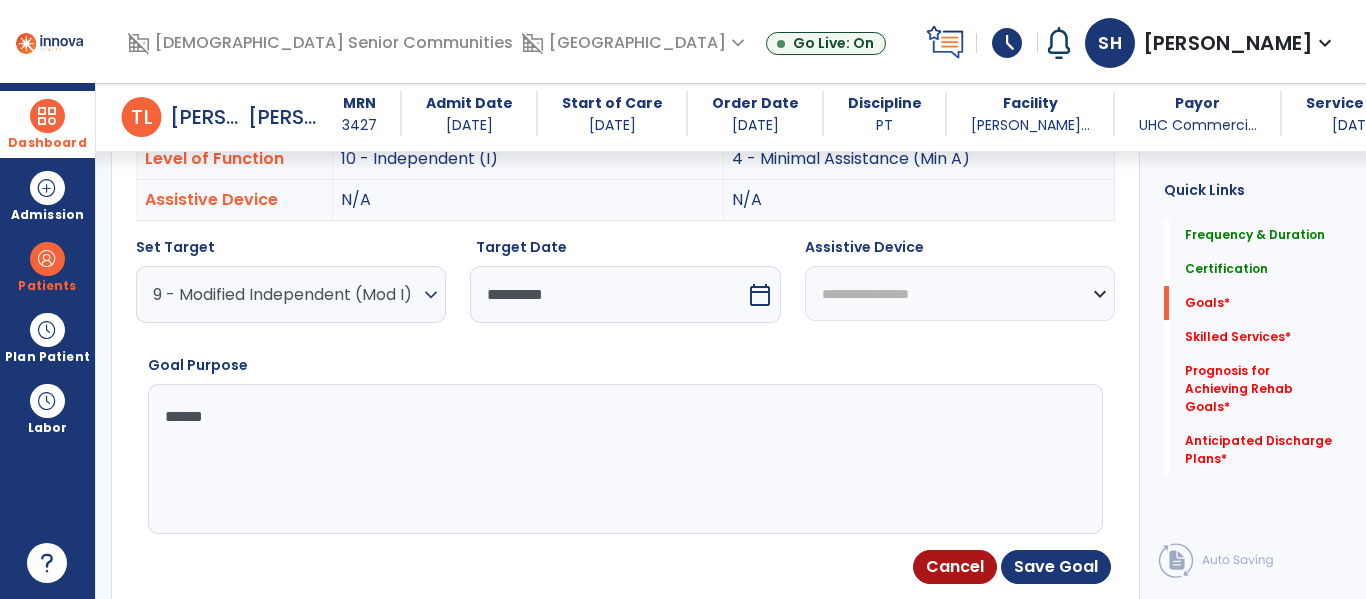 type on "*******" 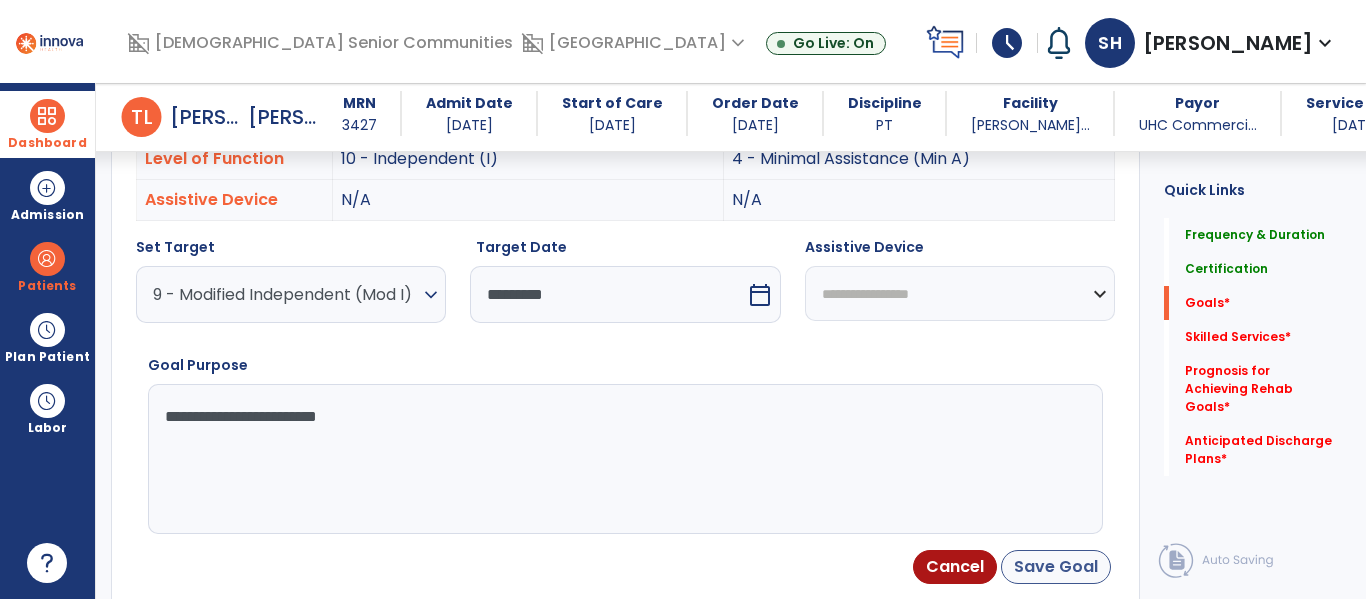 type on "**********" 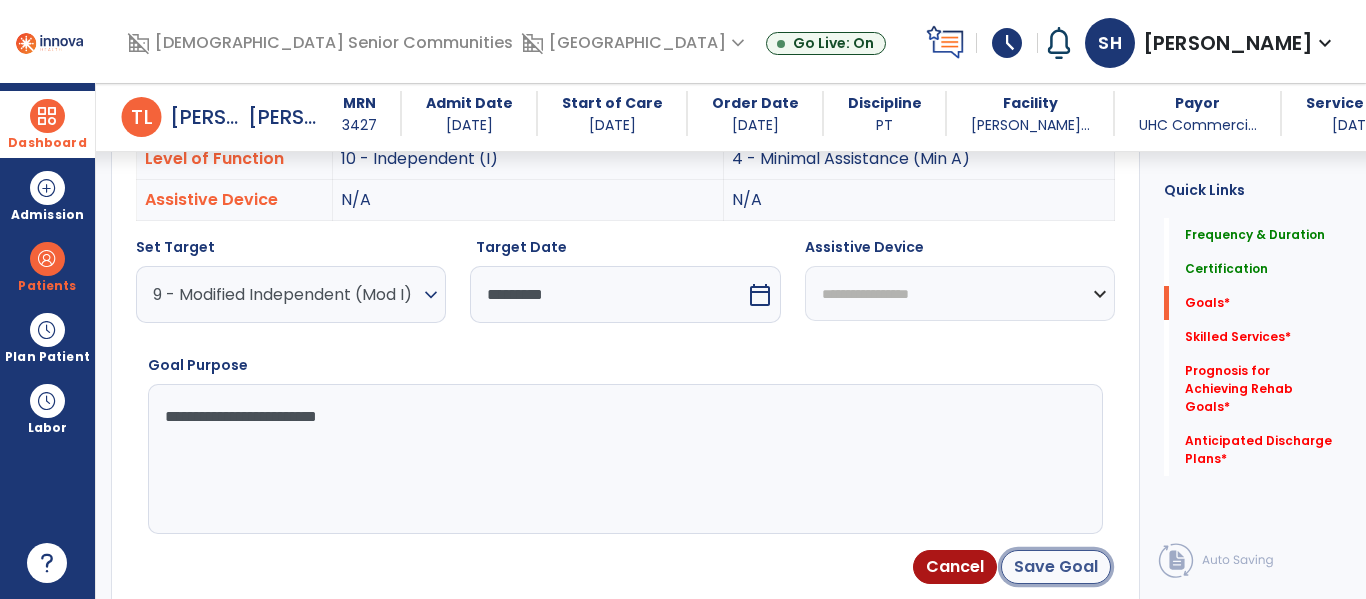 click on "Save Goal" at bounding box center [1056, 567] 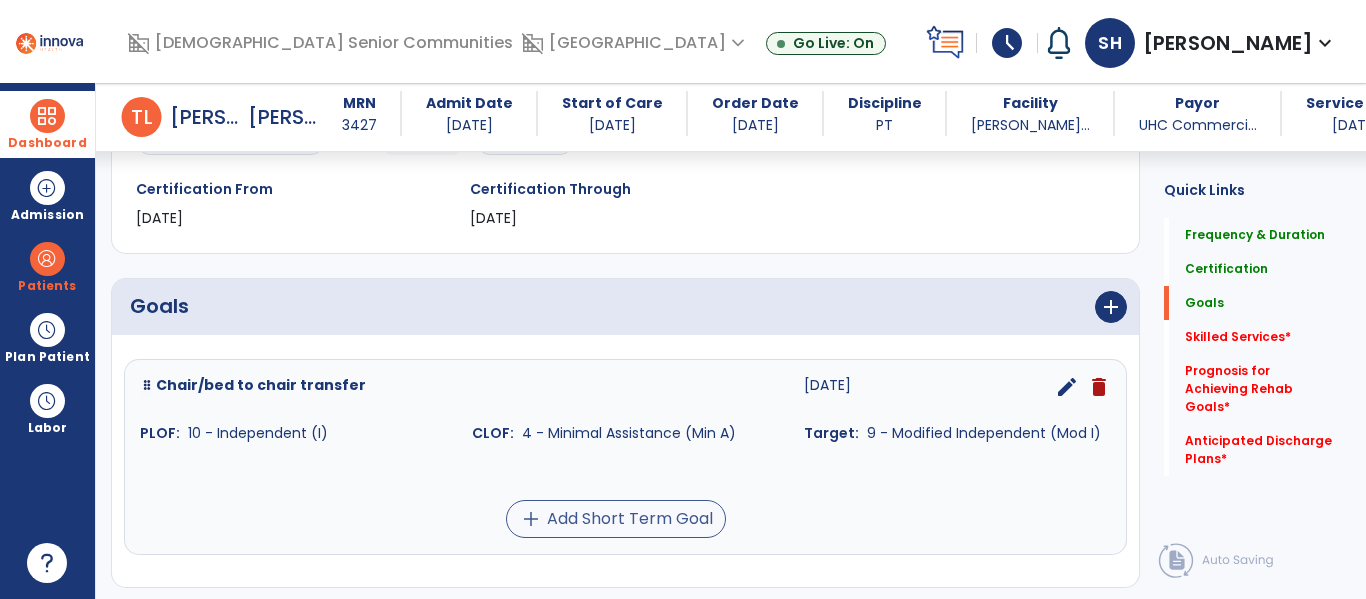 scroll, scrollTop: 336, scrollLeft: 0, axis: vertical 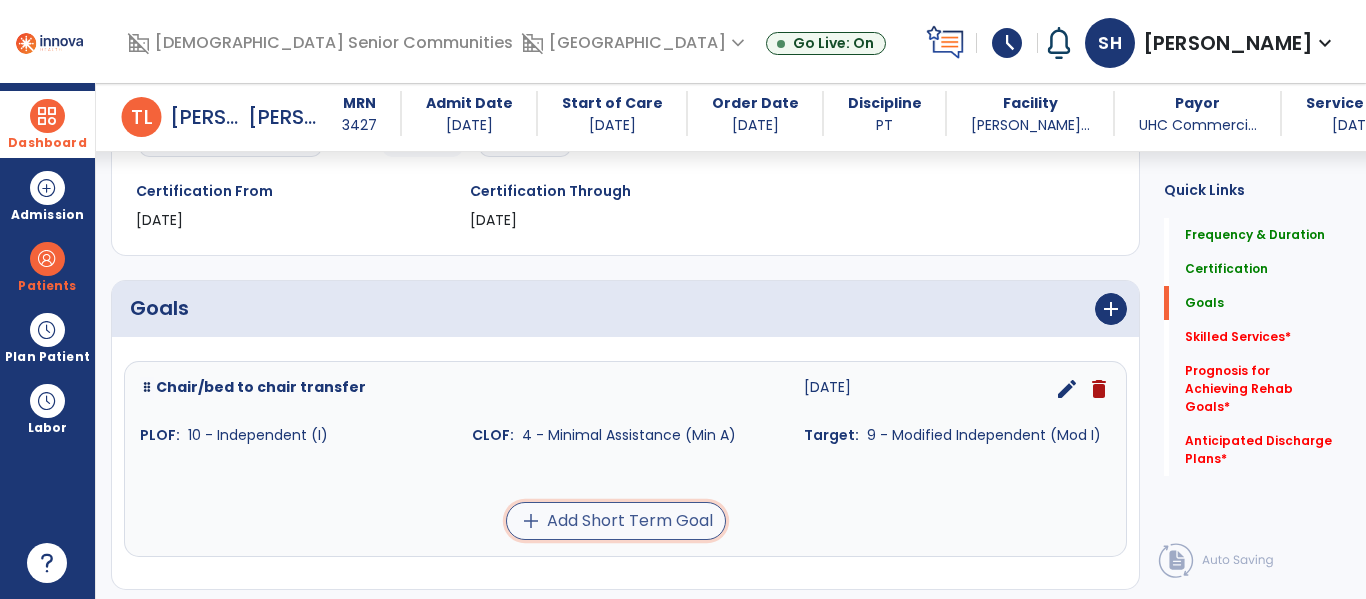 click on "add  Add Short Term Goal" at bounding box center (616, 521) 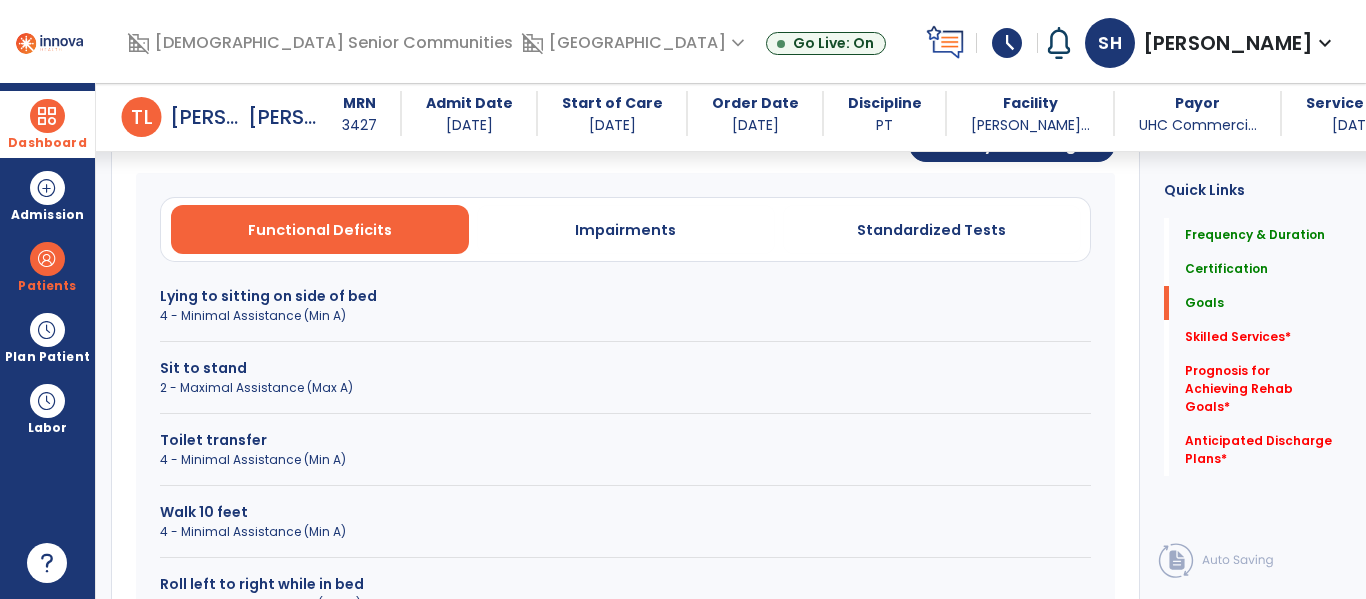 scroll, scrollTop: 566, scrollLeft: 0, axis: vertical 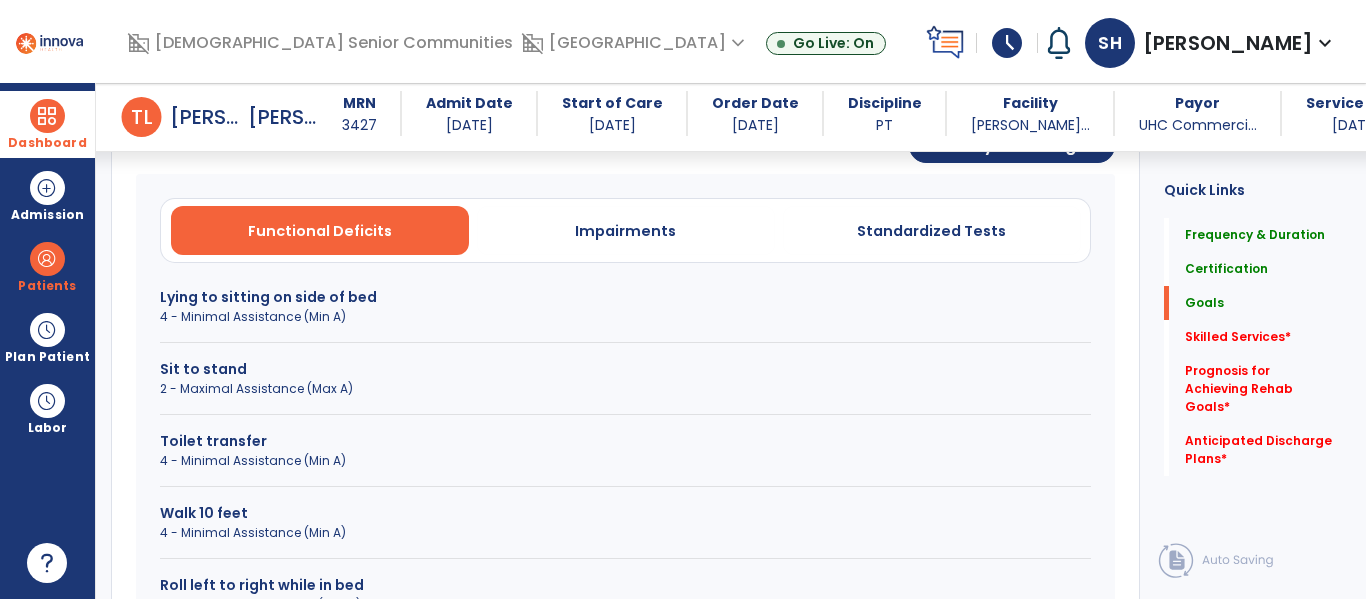 click on "2 - Maximal Assistance (Max A)" at bounding box center [625, 389] 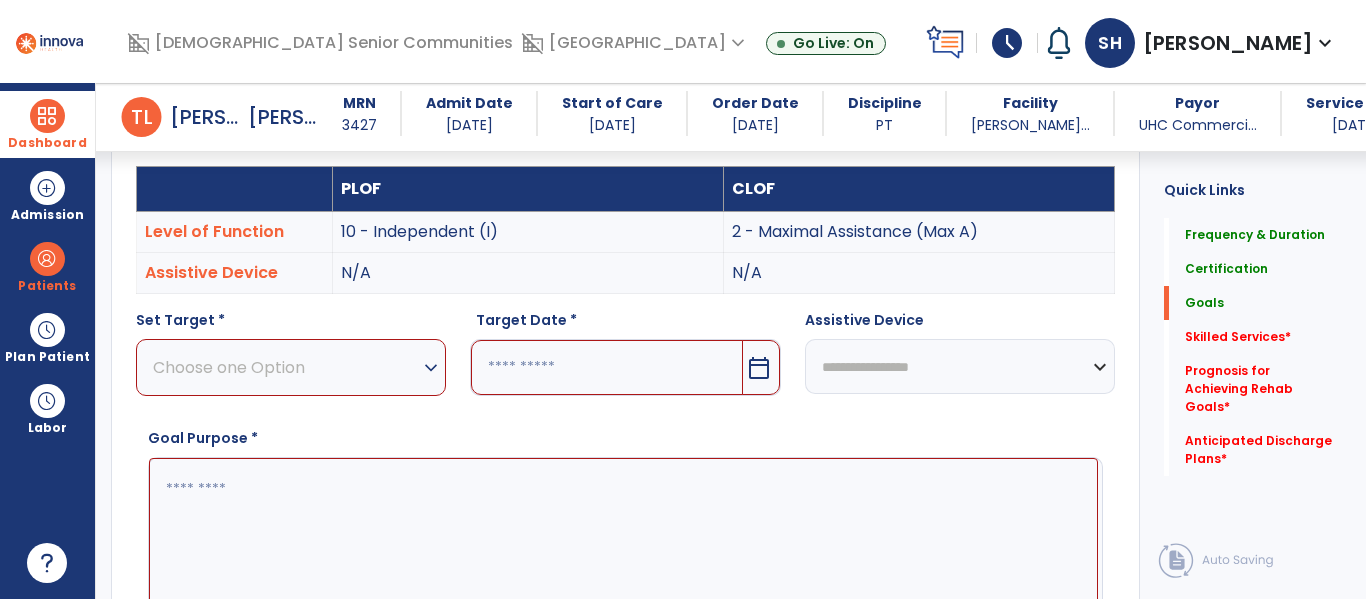 click on "Choose one Option" at bounding box center (286, 367) 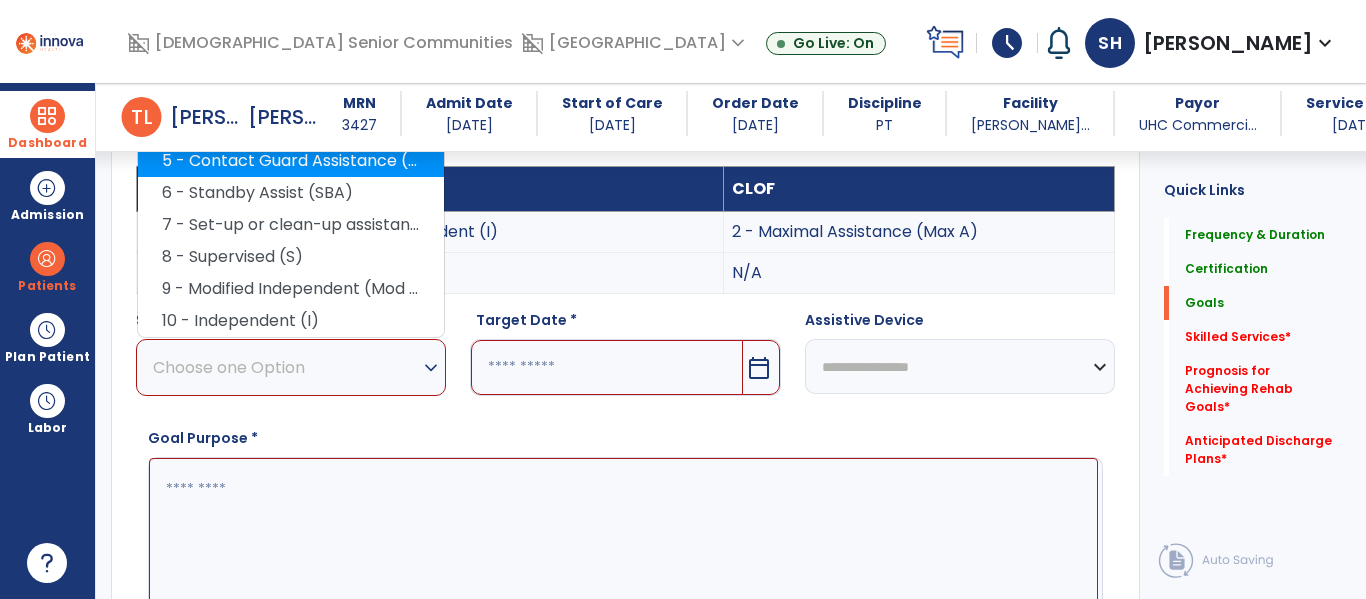 click on "5 - Contact Guard Assistance (CGA)" at bounding box center [291, 161] 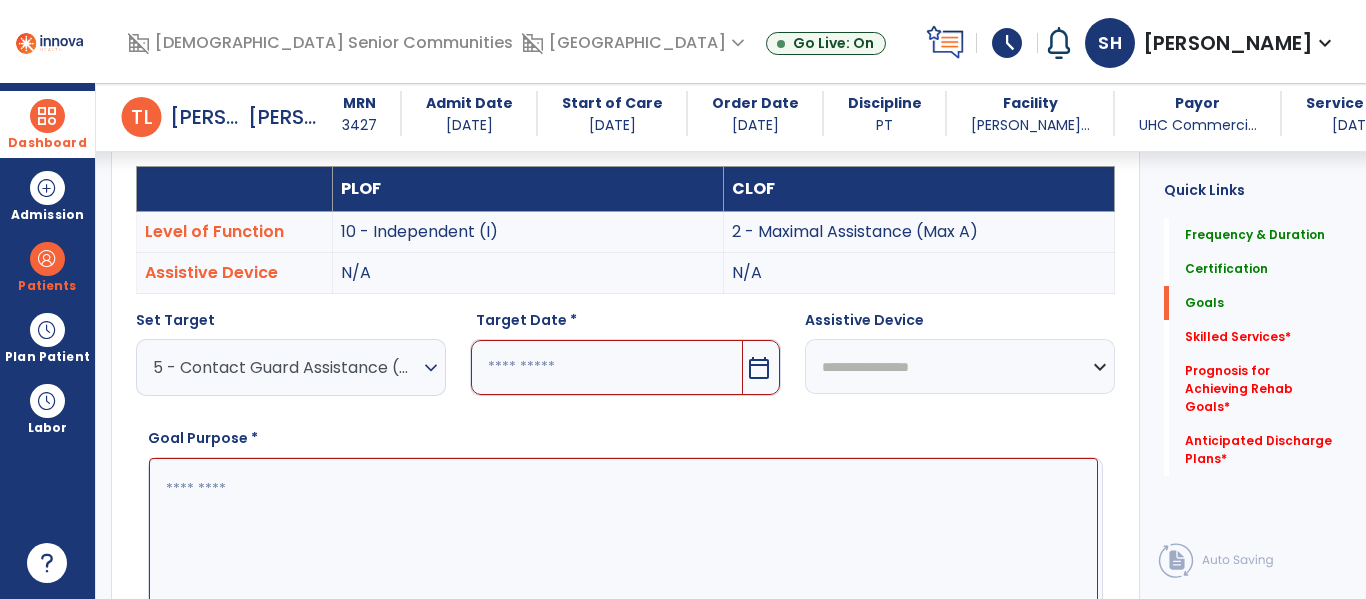 click at bounding box center (606, 367) 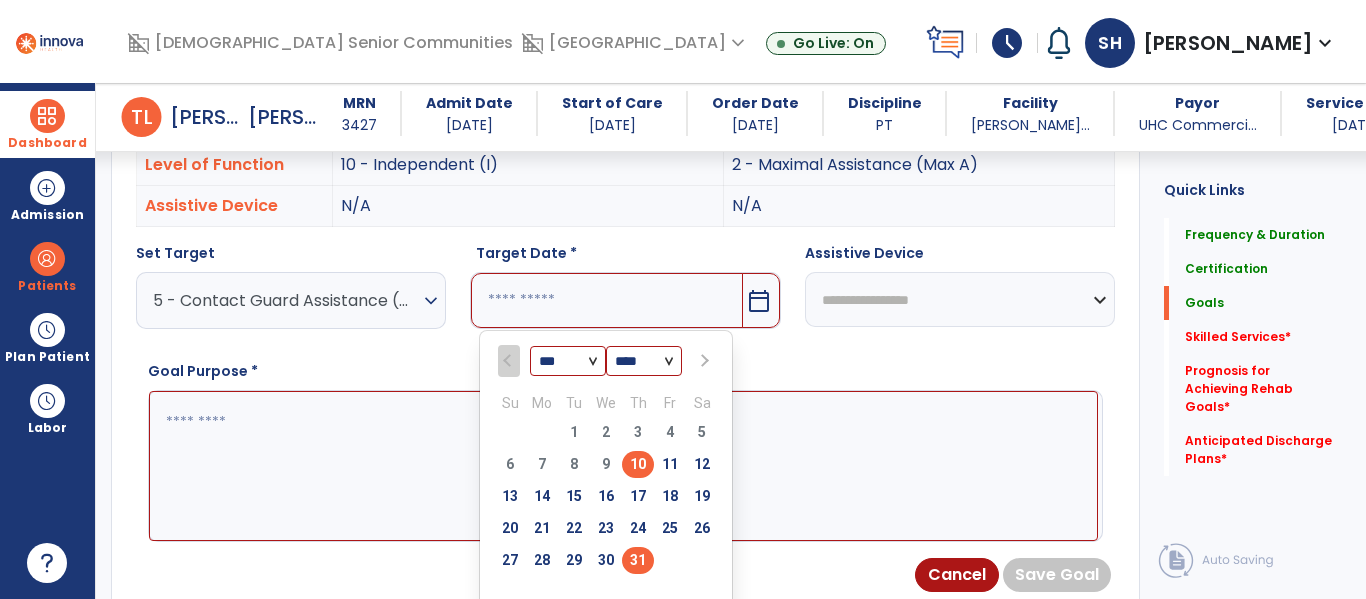 scroll, scrollTop: 634, scrollLeft: 0, axis: vertical 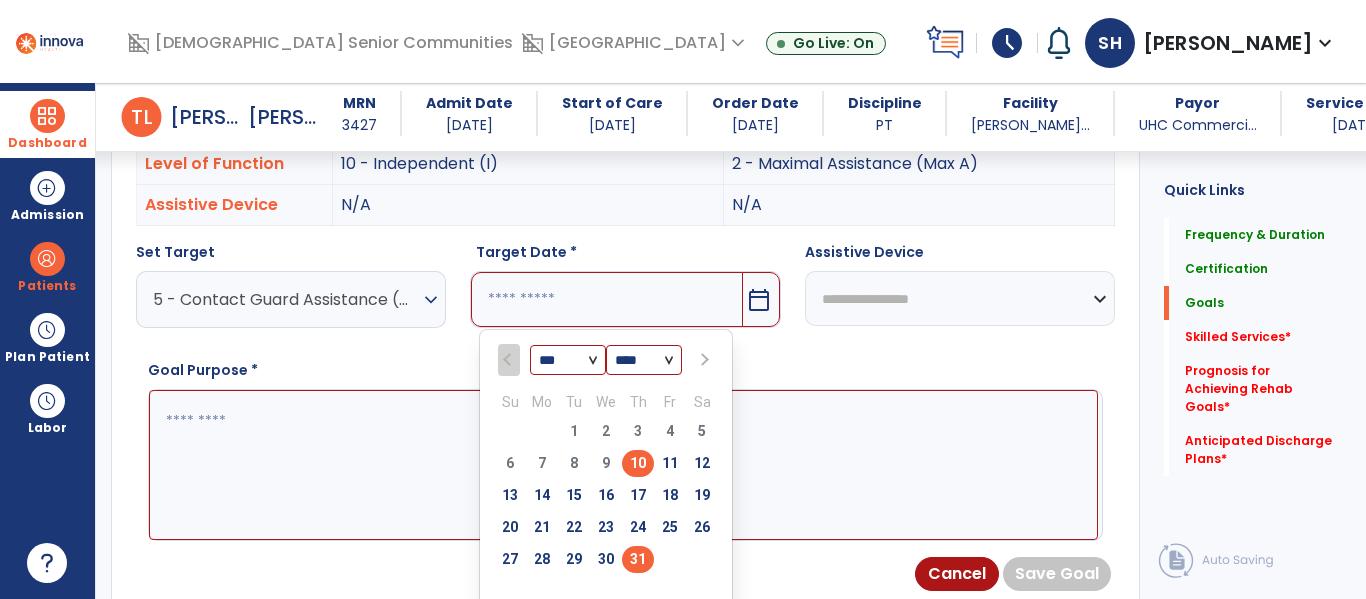 click on "31" at bounding box center [638, 559] 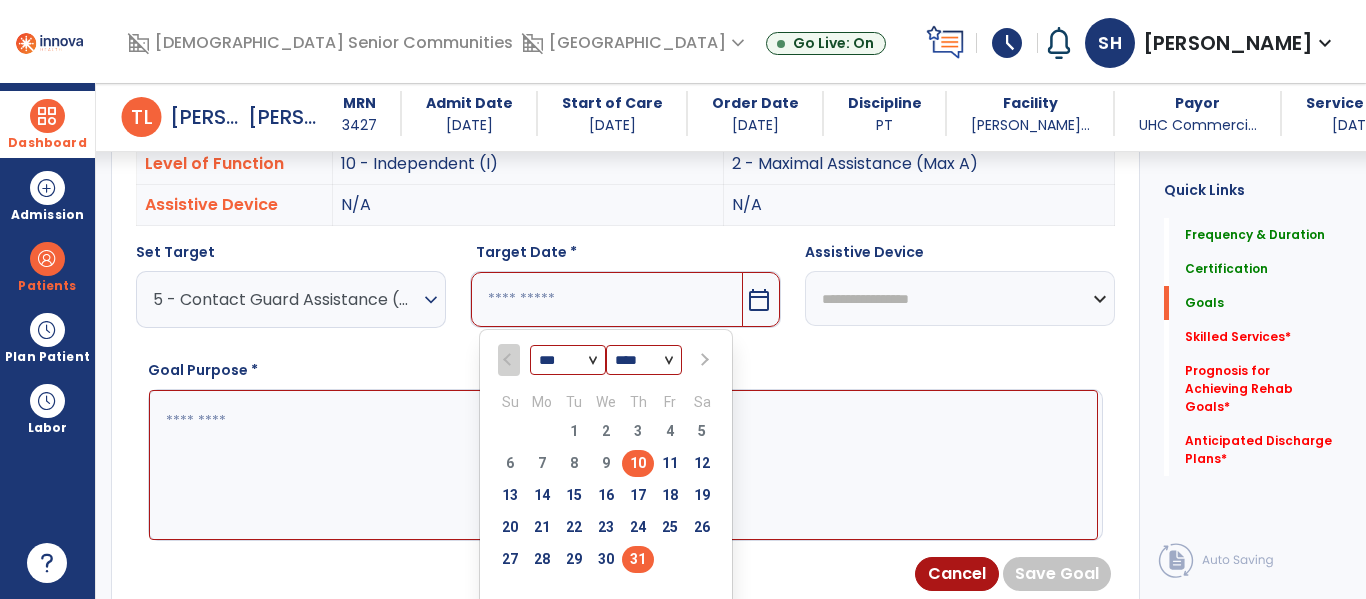 type on "*********" 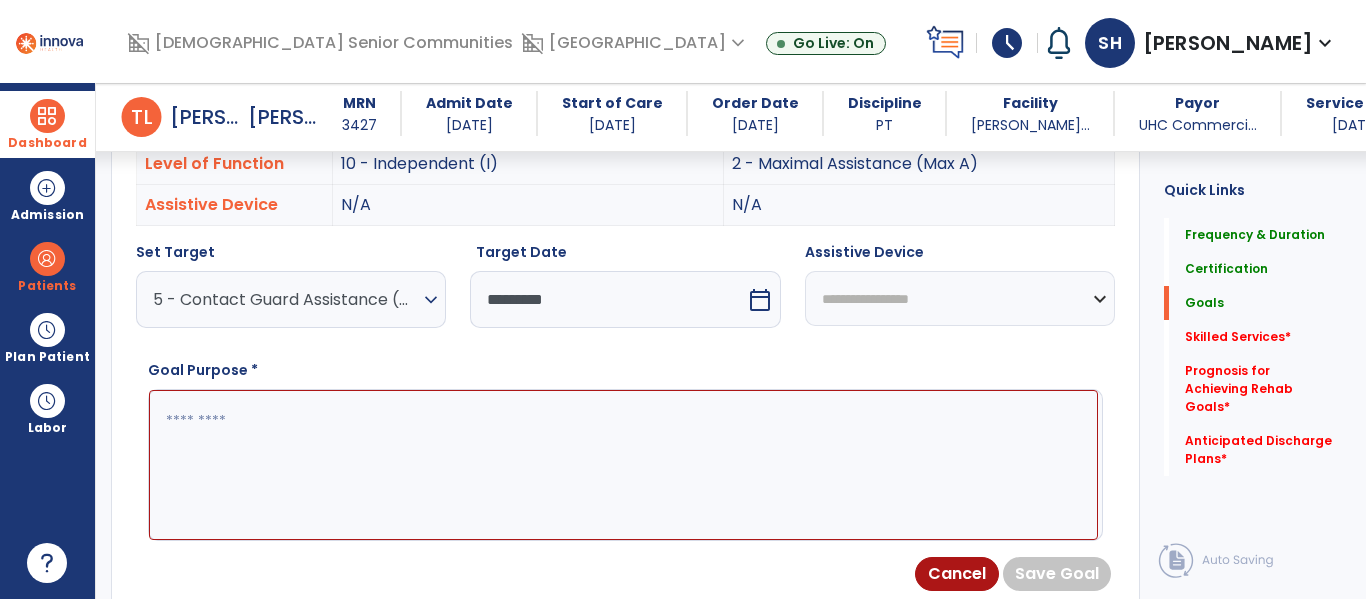 click at bounding box center (623, 465) 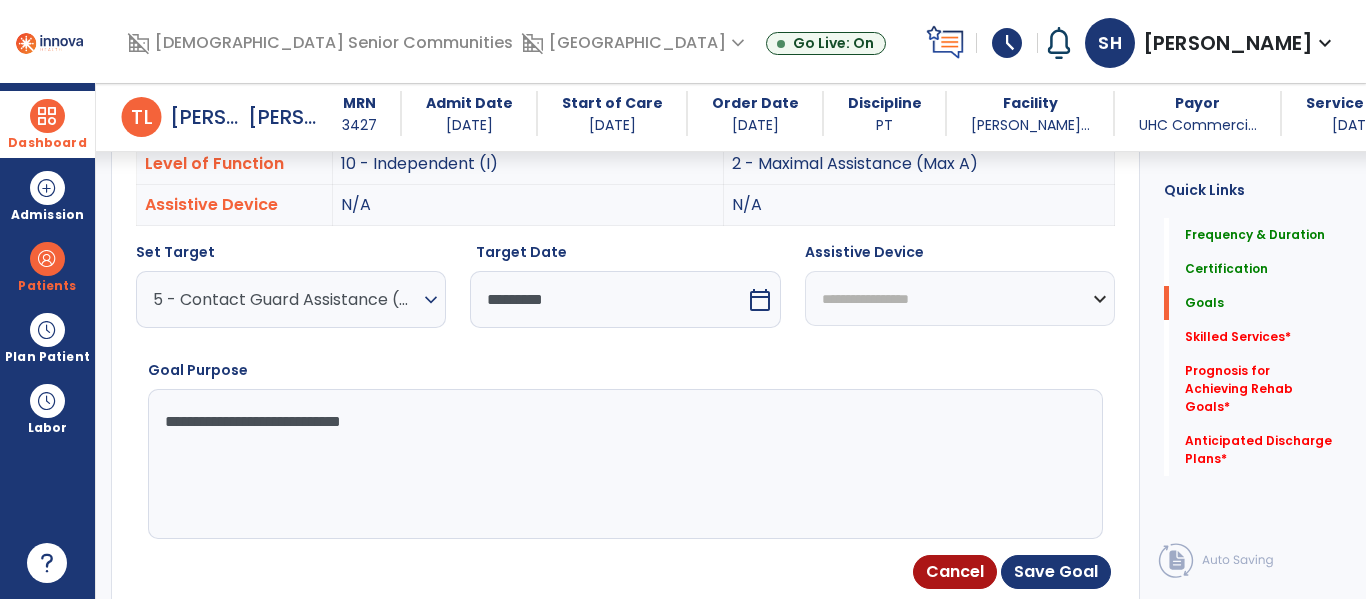 type on "**********" 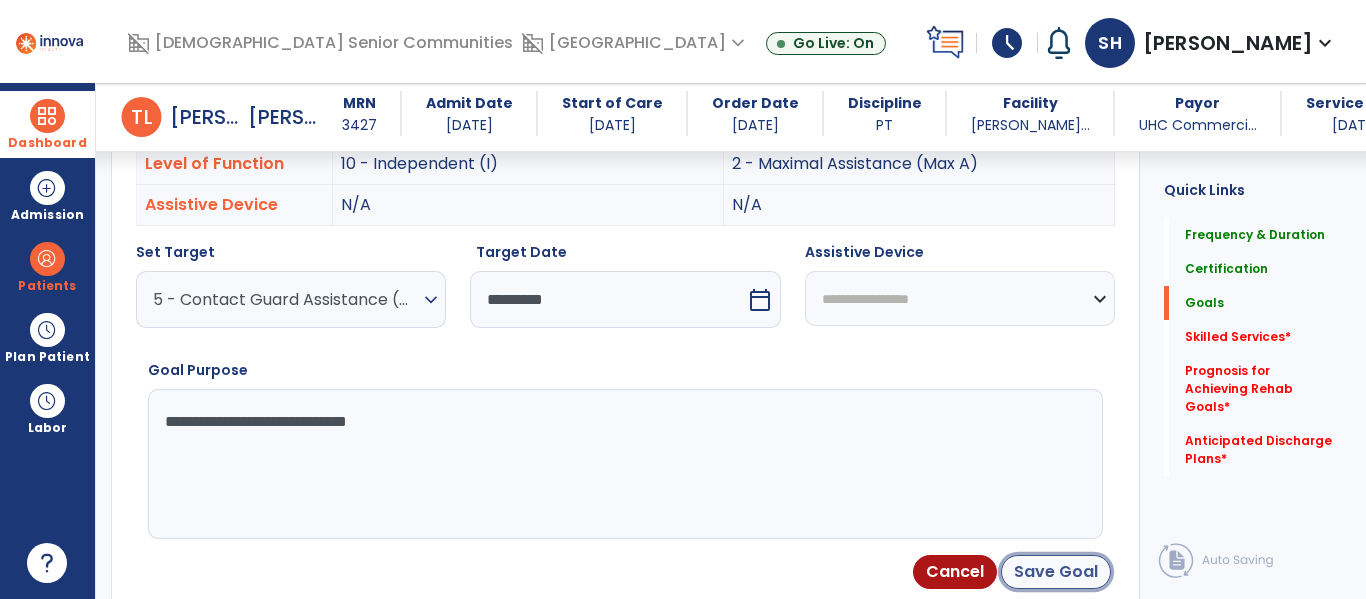 click on "Save Goal" at bounding box center [1056, 572] 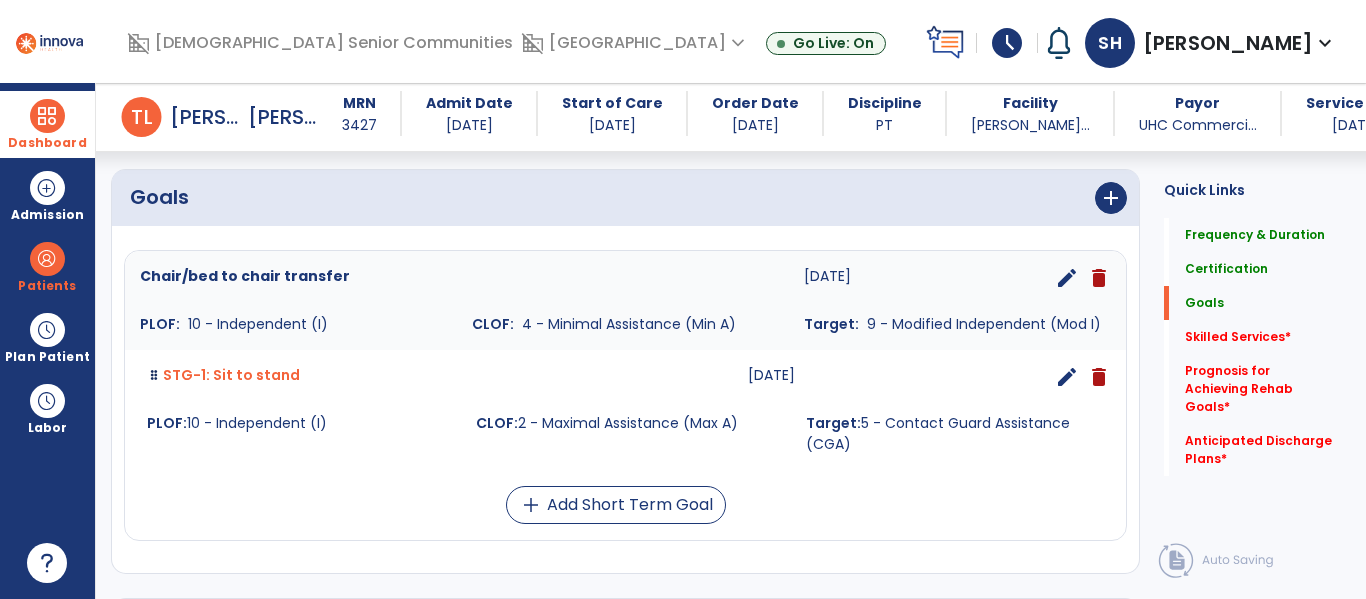 scroll, scrollTop: 444, scrollLeft: 0, axis: vertical 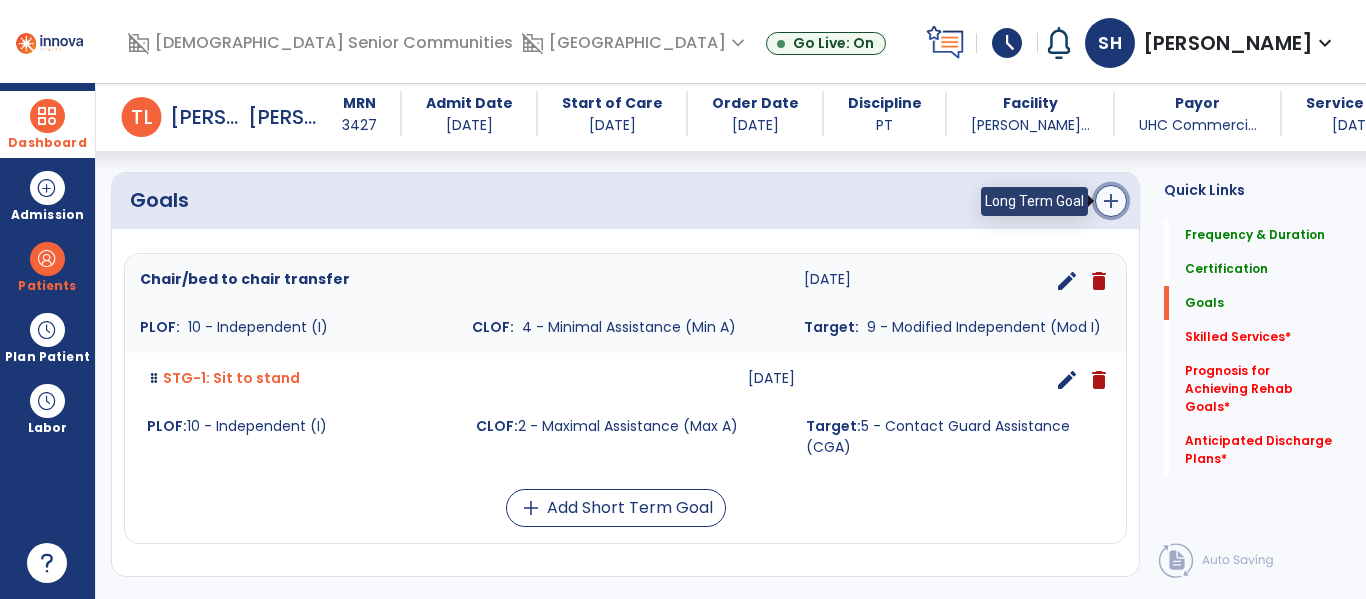 click on "add" at bounding box center (1111, 201) 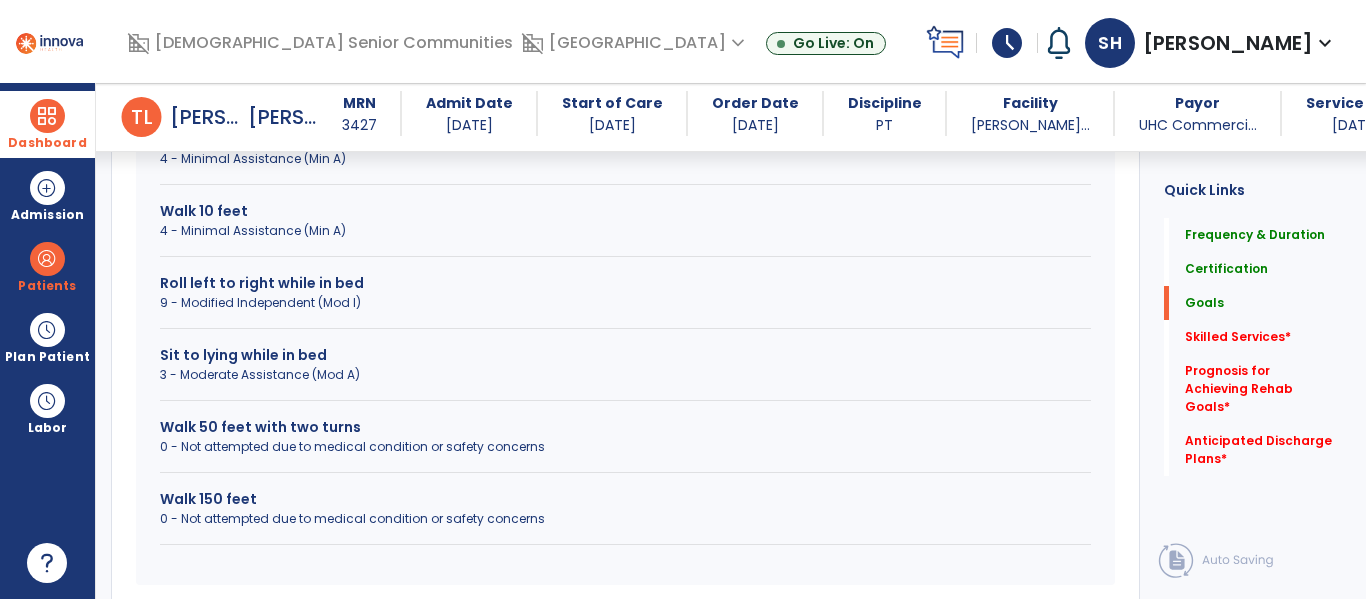 scroll, scrollTop: 828, scrollLeft: 0, axis: vertical 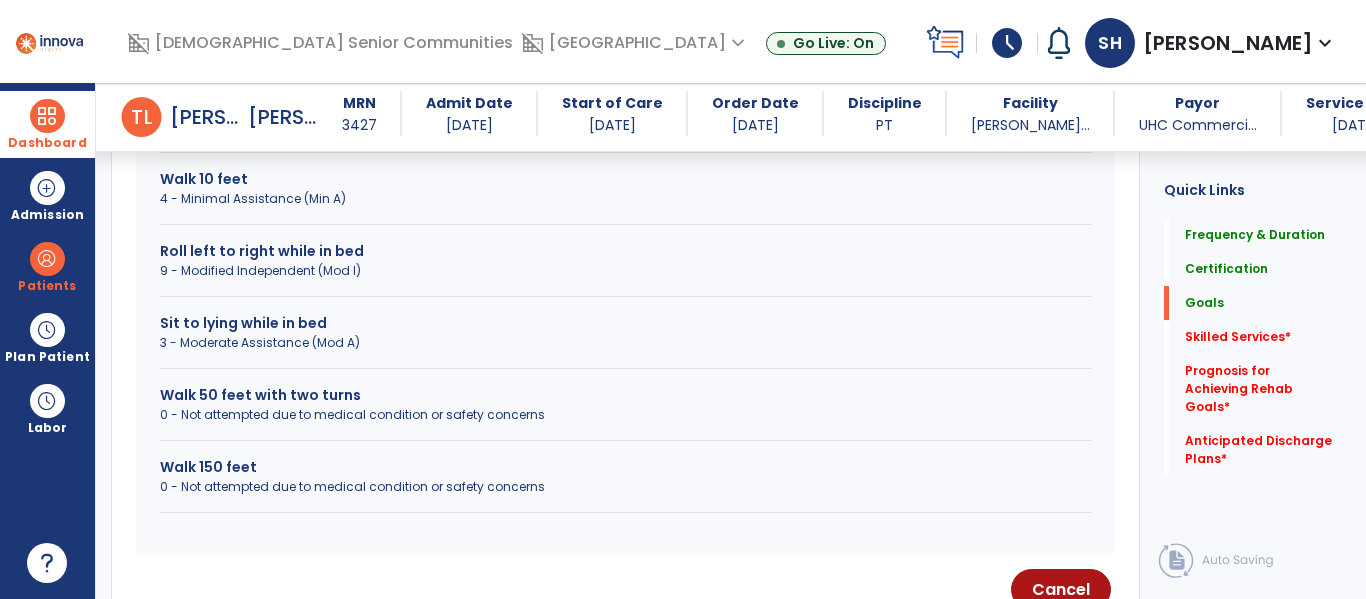 click on "Walk 150 feet" at bounding box center (625, 467) 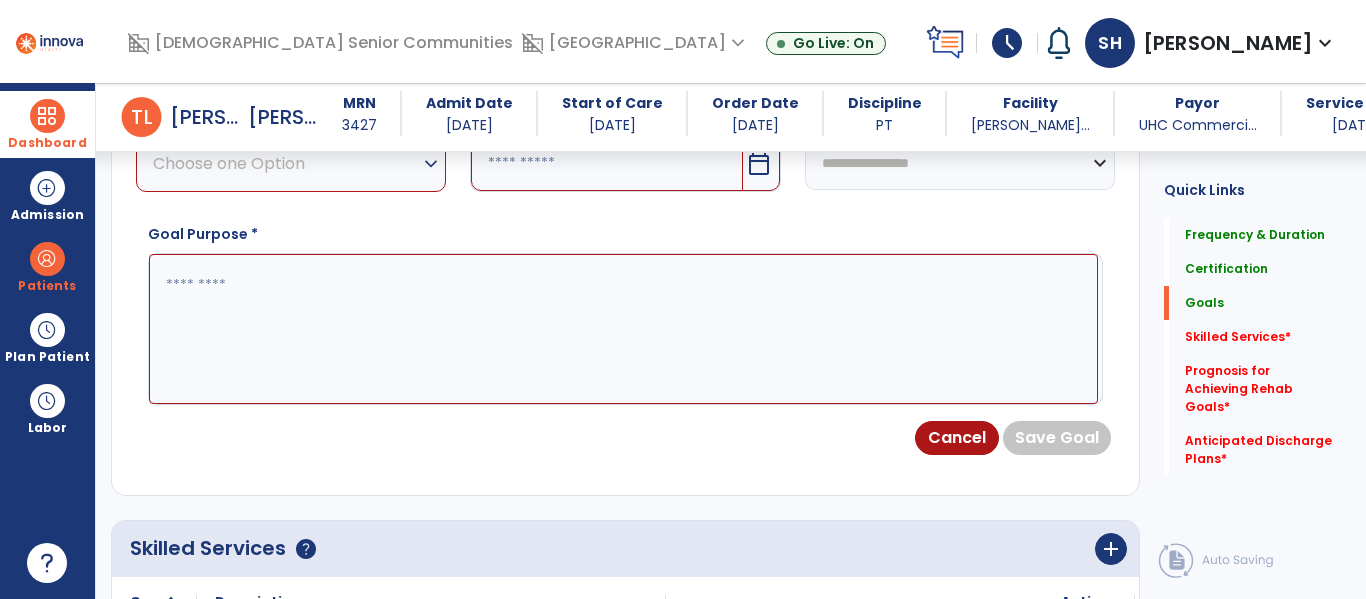 scroll, scrollTop: 769, scrollLeft: 0, axis: vertical 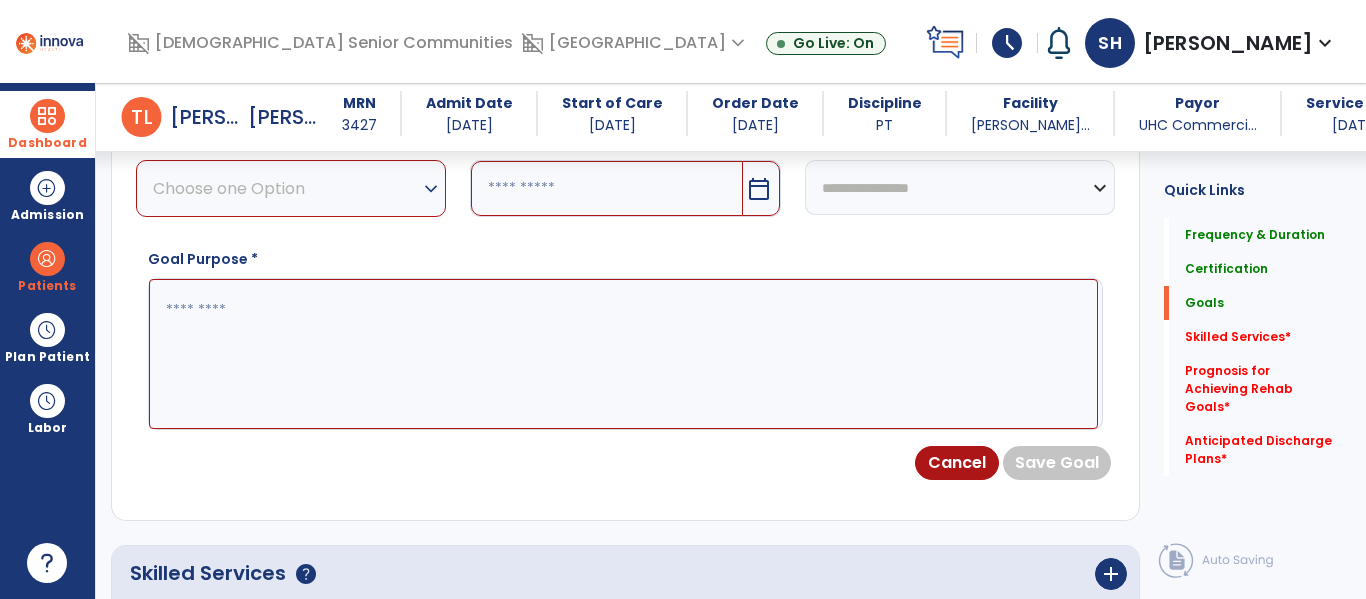 click on "Choose one Option" at bounding box center (286, 188) 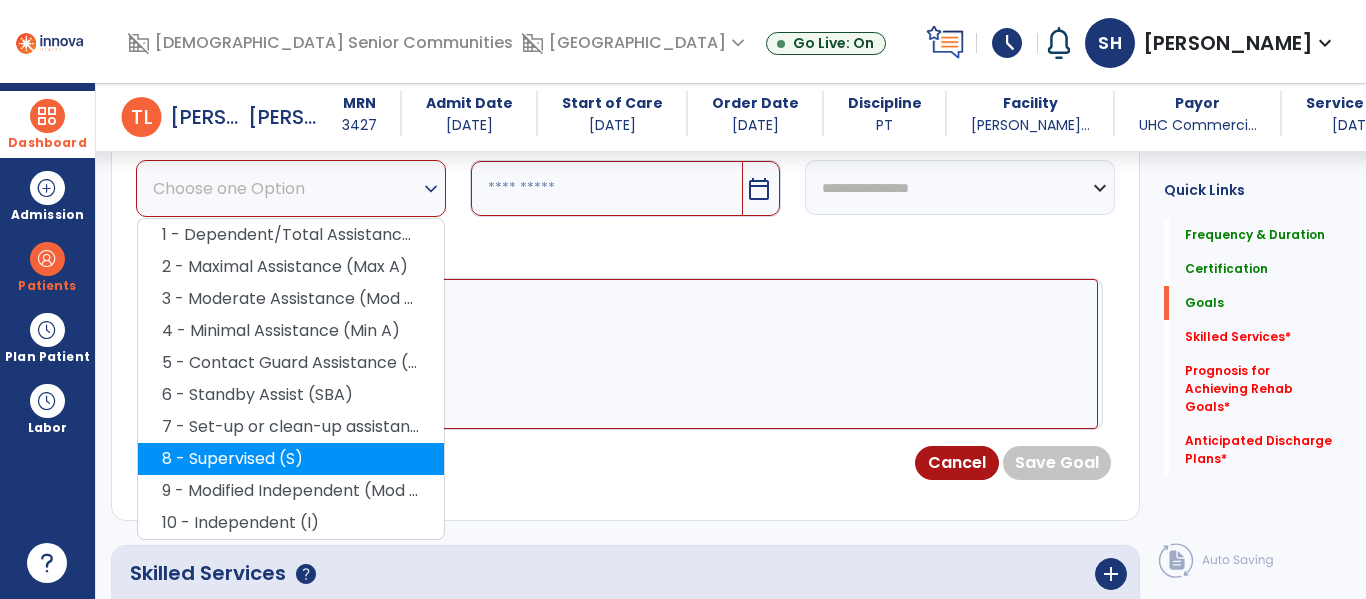 click on "8 - Supervised (S)" at bounding box center (291, 459) 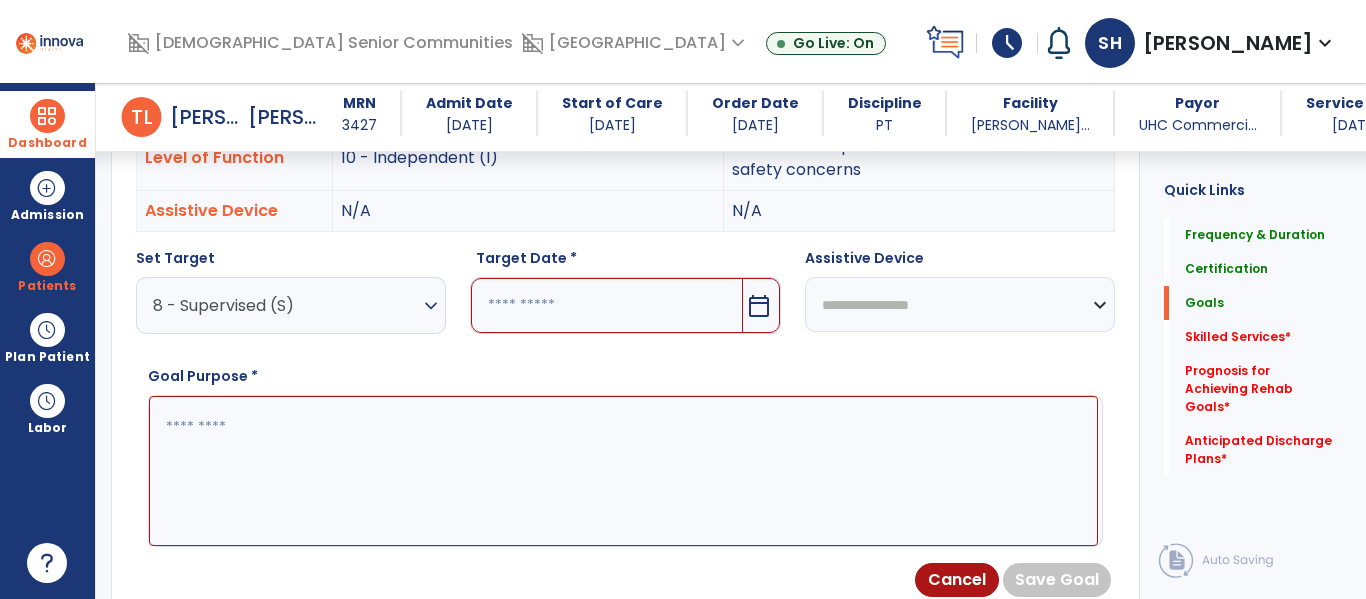 scroll, scrollTop: 637, scrollLeft: 0, axis: vertical 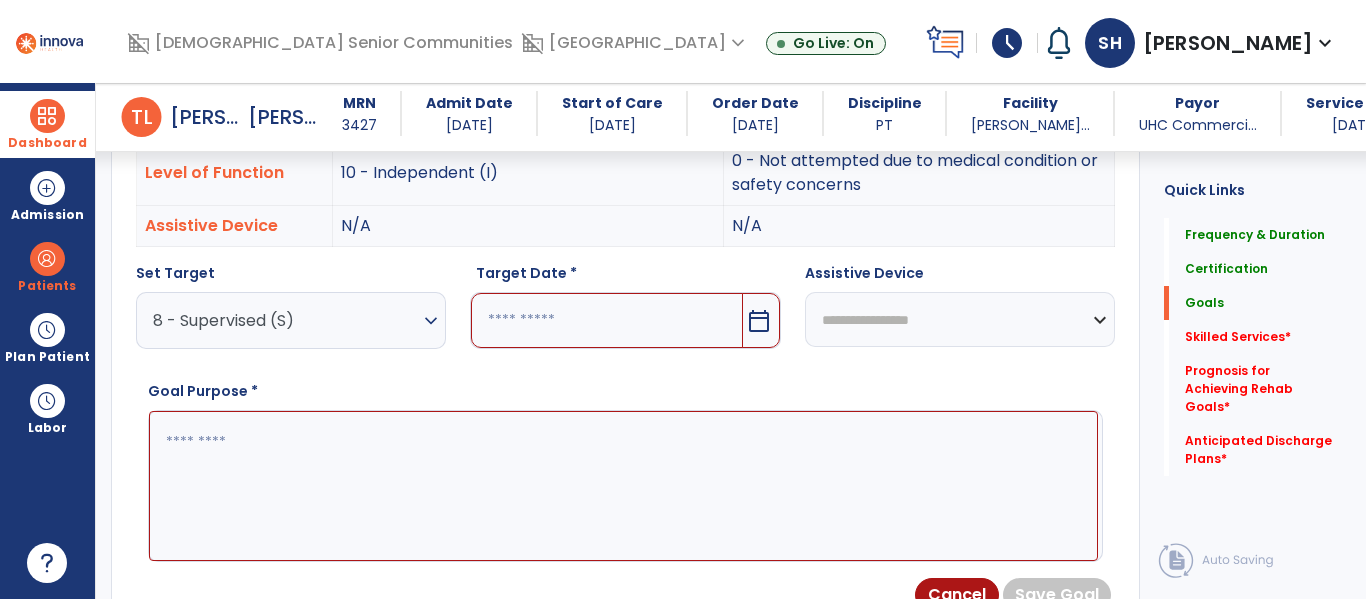 click on "8 - Supervised (S)   expand_more" at bounding box center (291, 320) 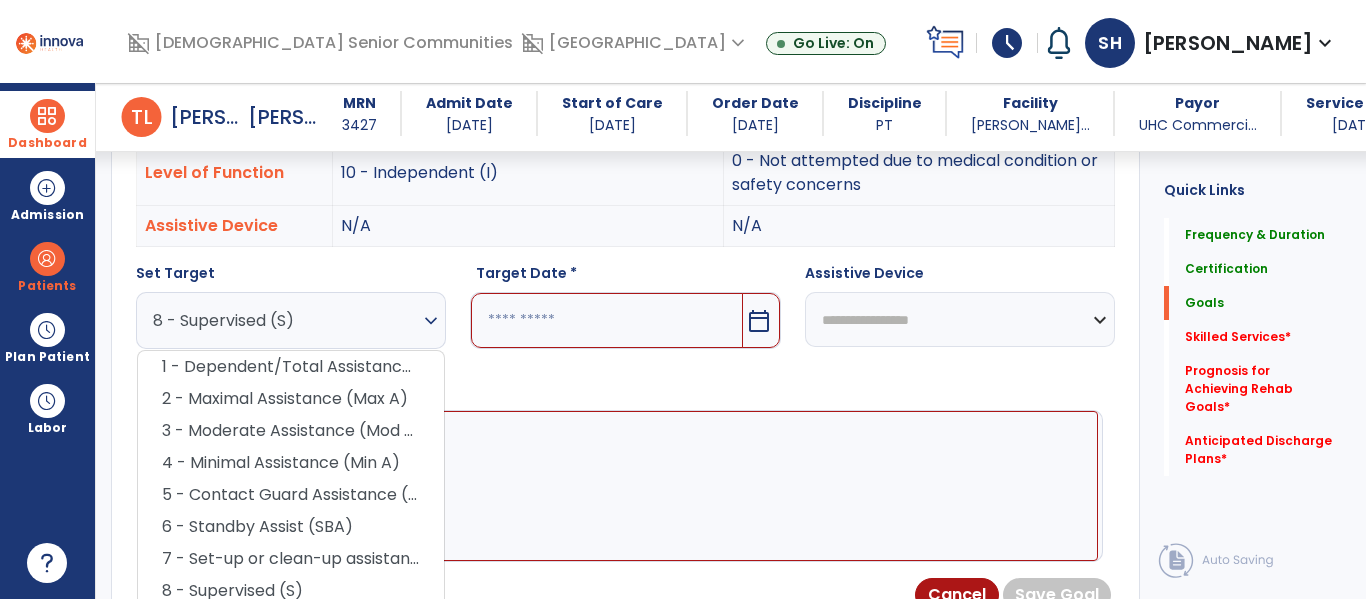 click on "6 - Standby Assist (SBA)" at bounding box center [291, 527] 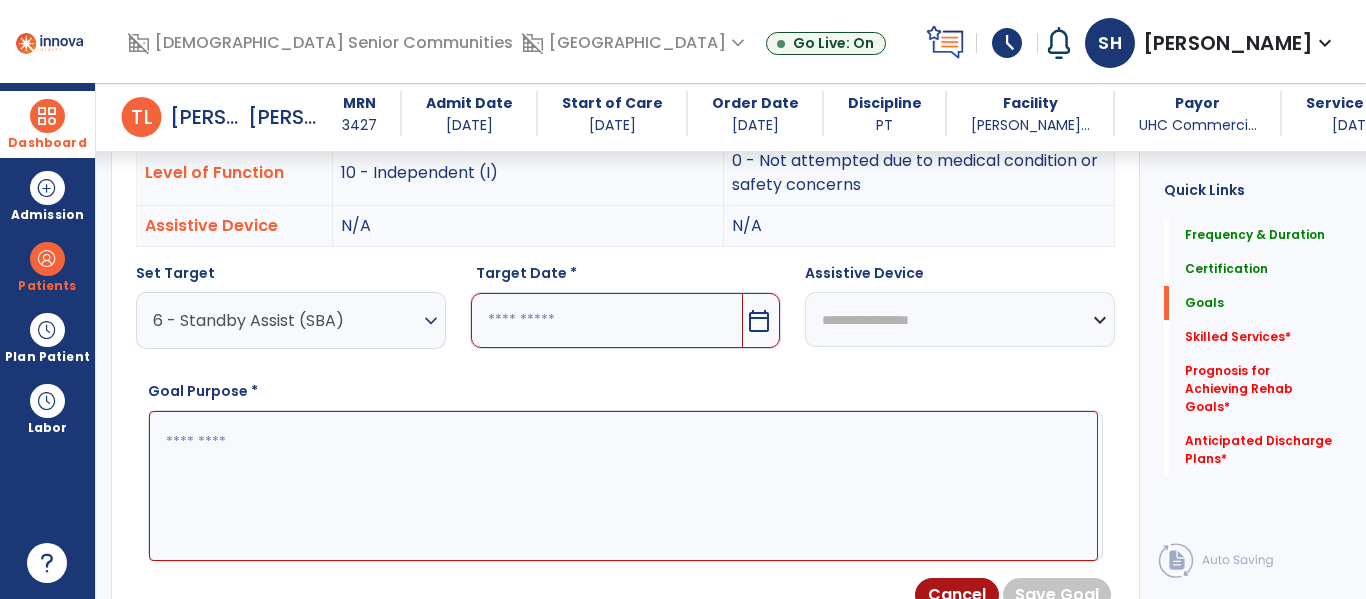 click at bounding box center [606, 320] 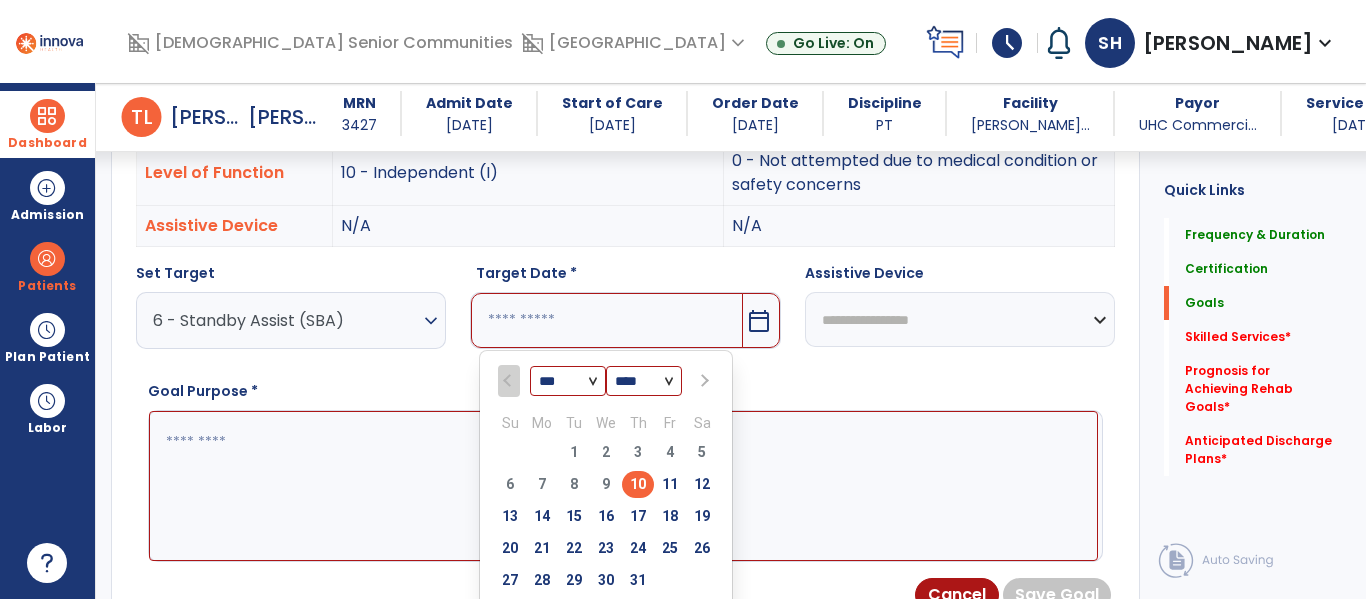 click on "*** ***" at bounding box center [568, 382] 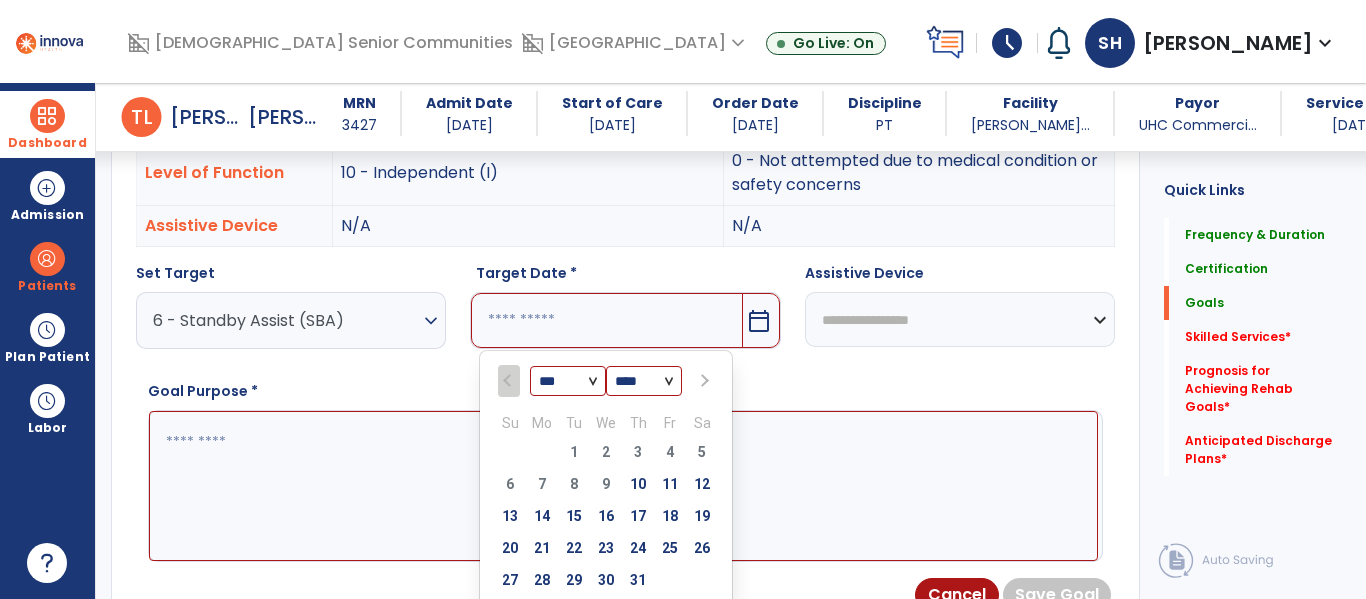 select on "*" 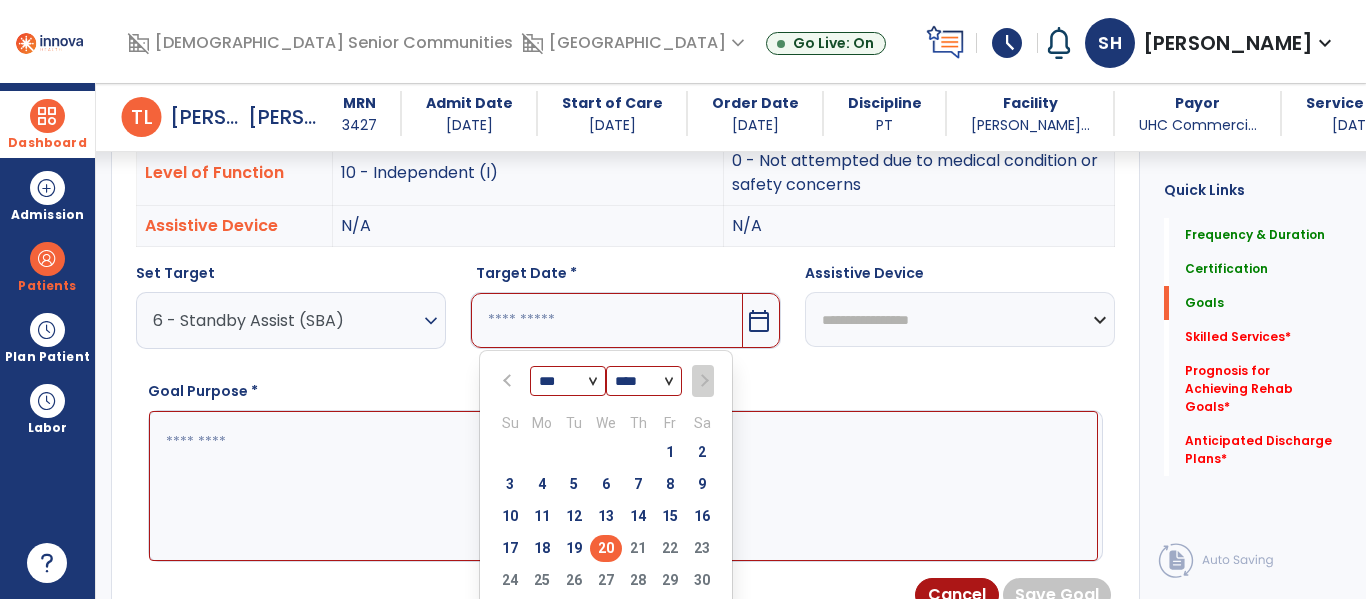 click on "20" at bounding box center (606, 548) 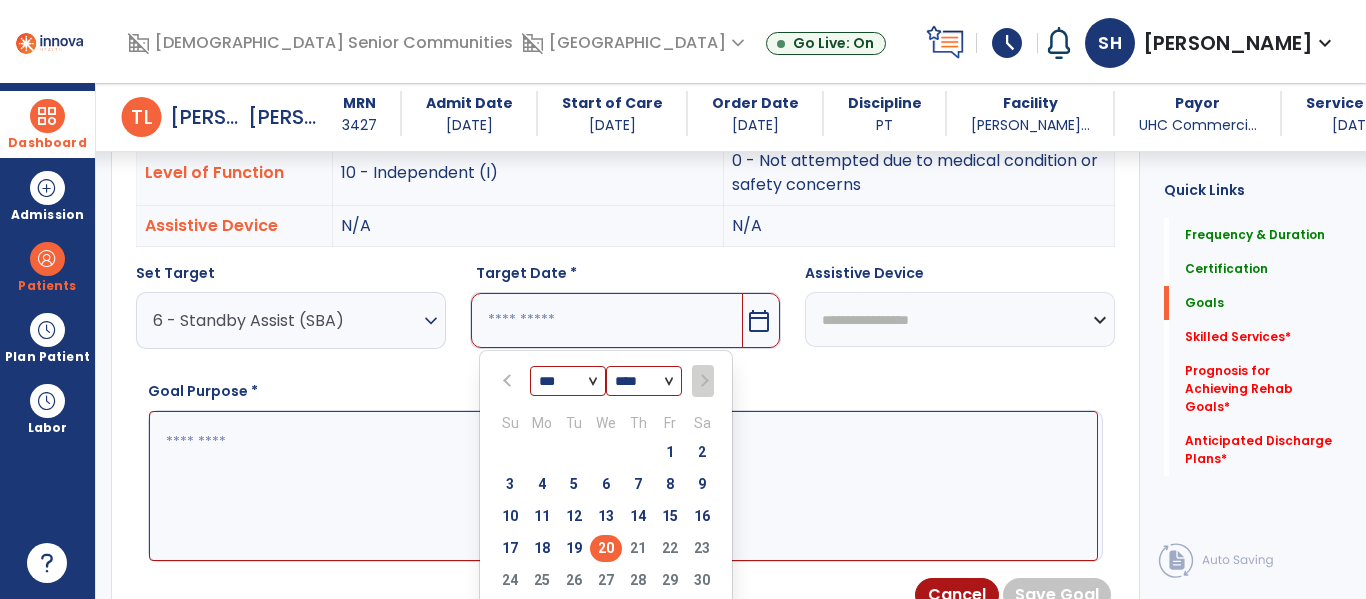 type on "*********" 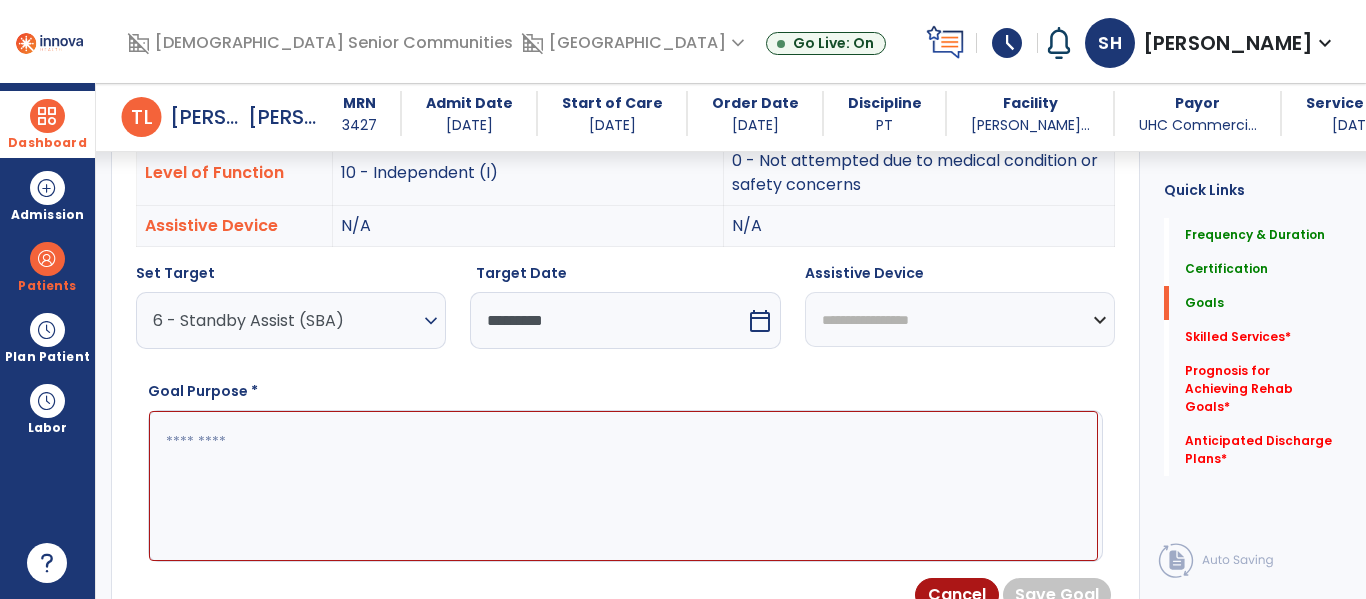 click on "**********" at bounding box center [960, 319] 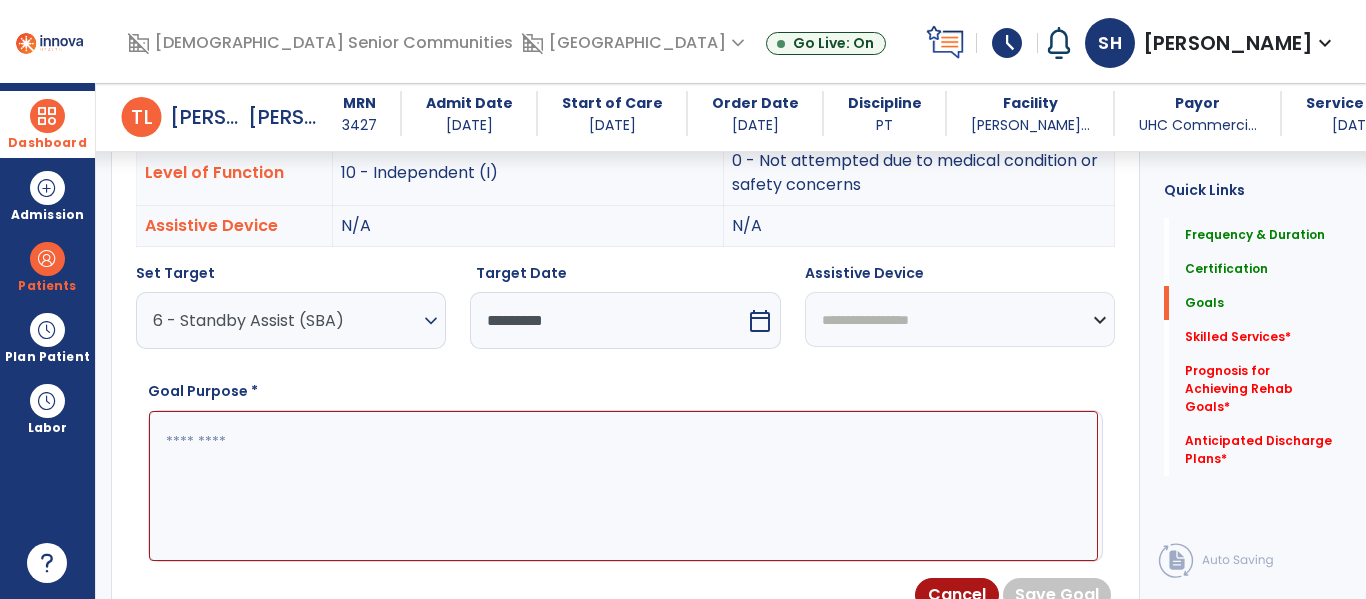 select on "**********" 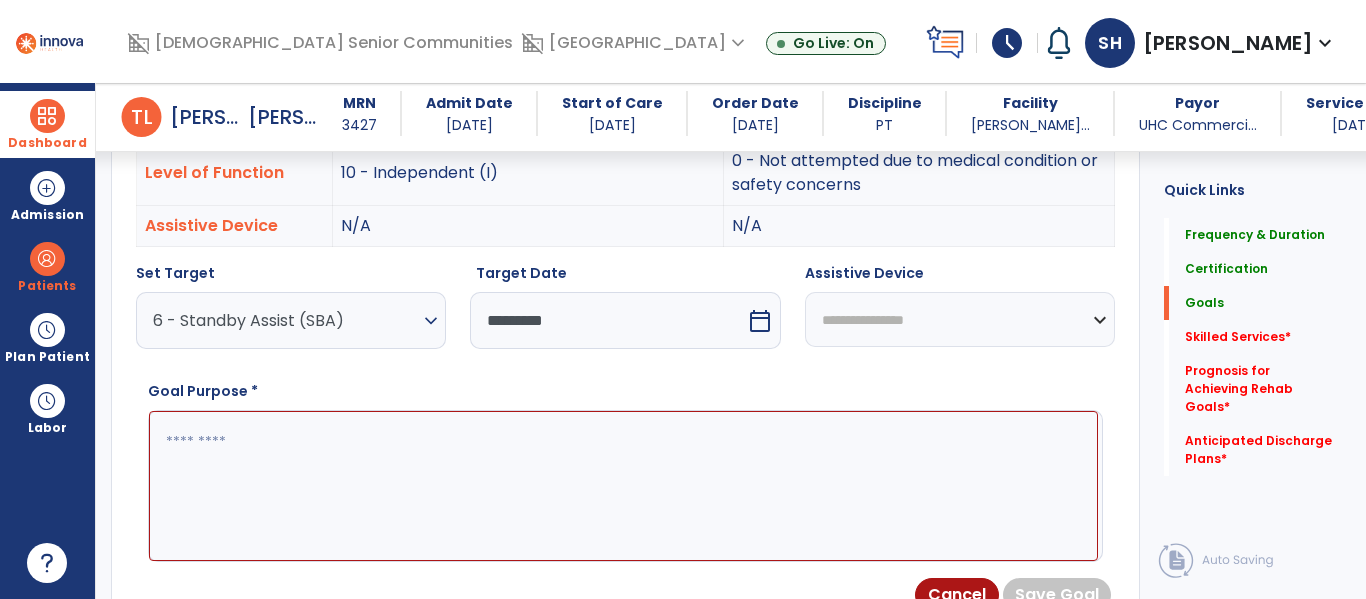 click on "**********" at bounding box center [960, 319] 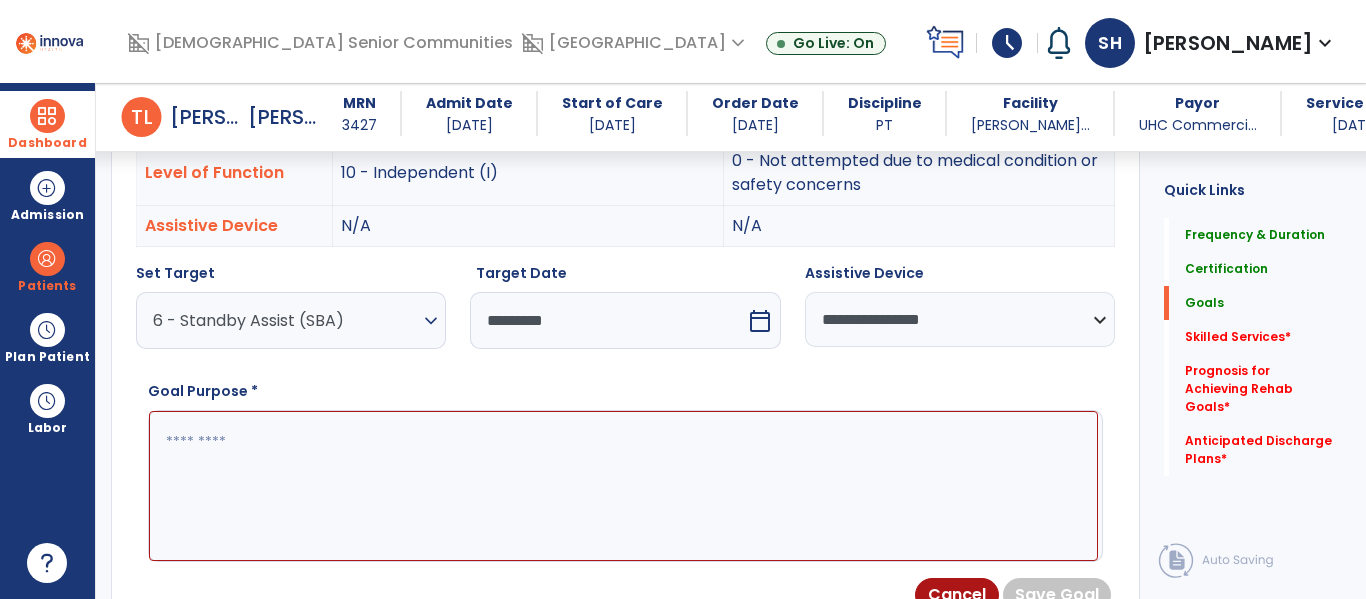 click at bounding box center [623, 486] 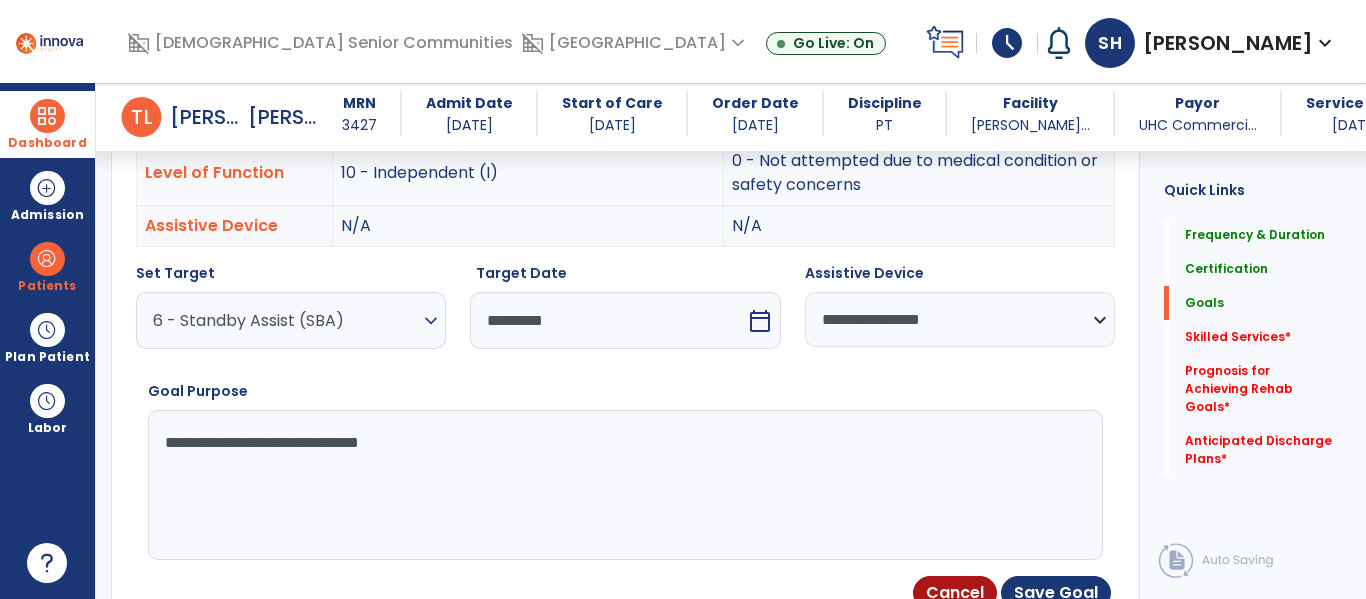 type on "**********" 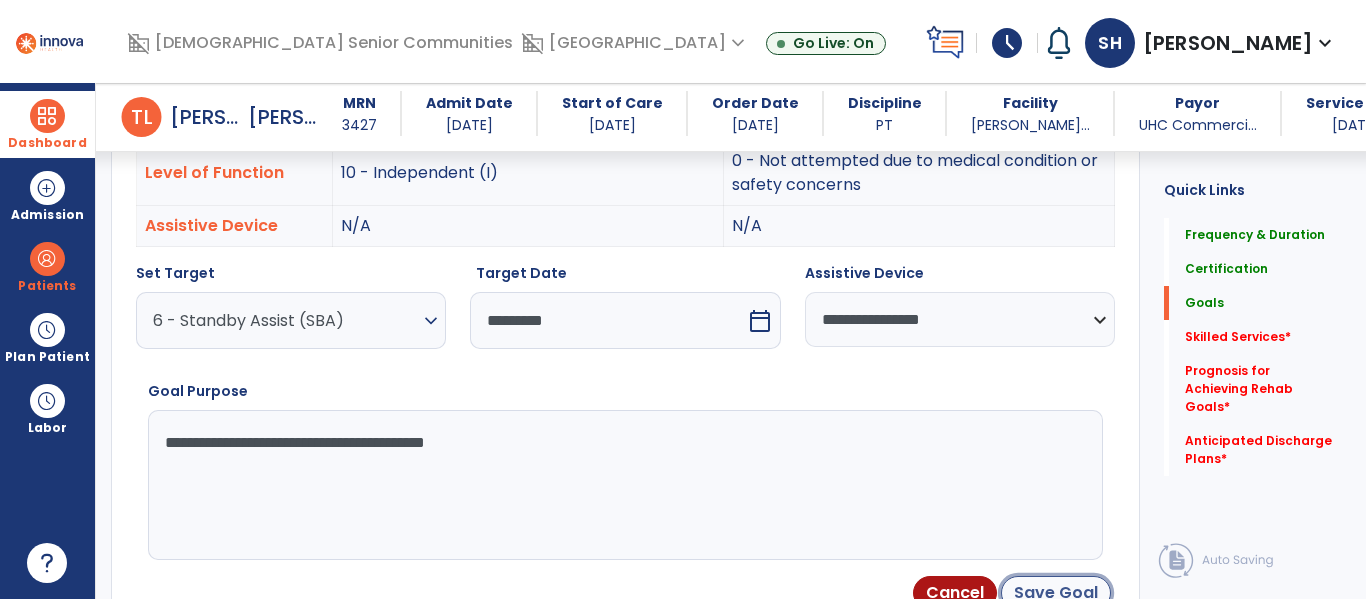 click on "Save Goal" at bounding box center (1056, 593) 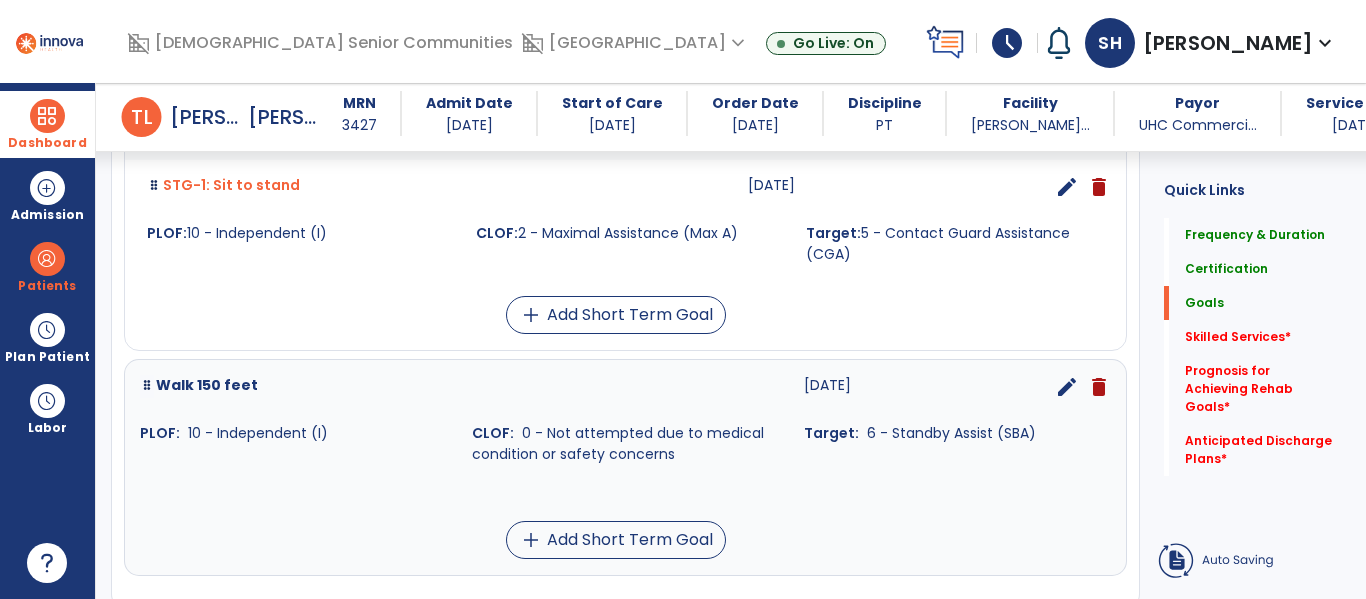 scroll, scrollTop: 639, scrollLeft: 0, axis: vertical 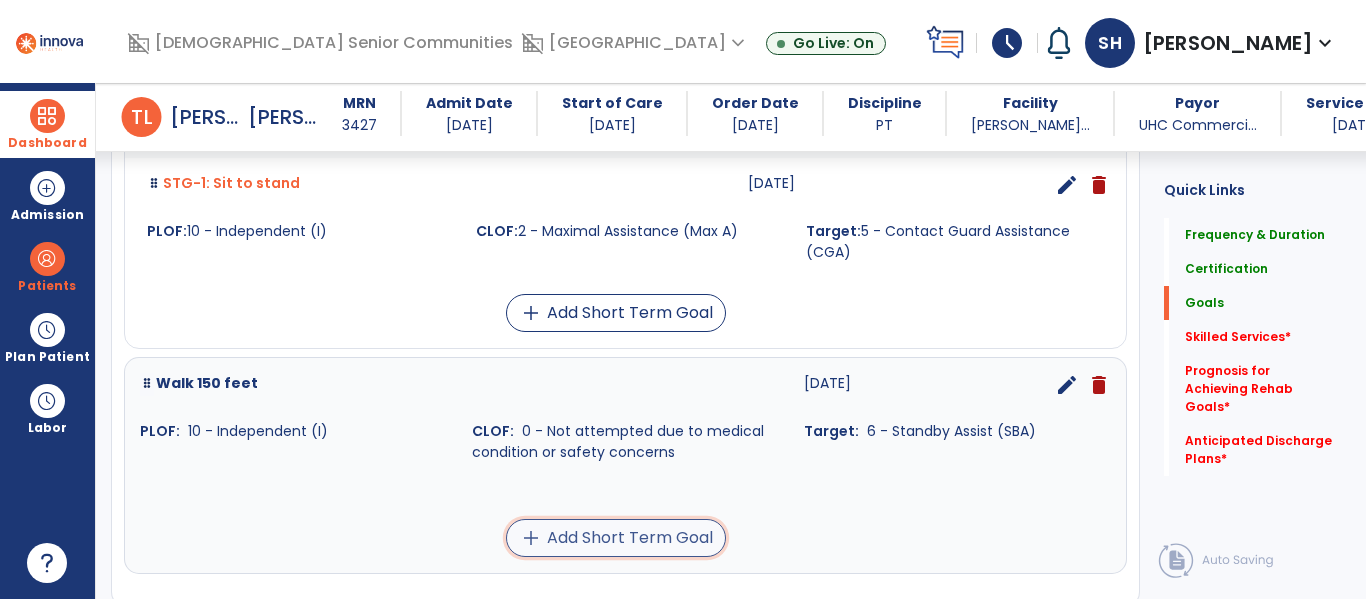 click on "add  Add Short Term Goal" at bounding box center (616, 538) 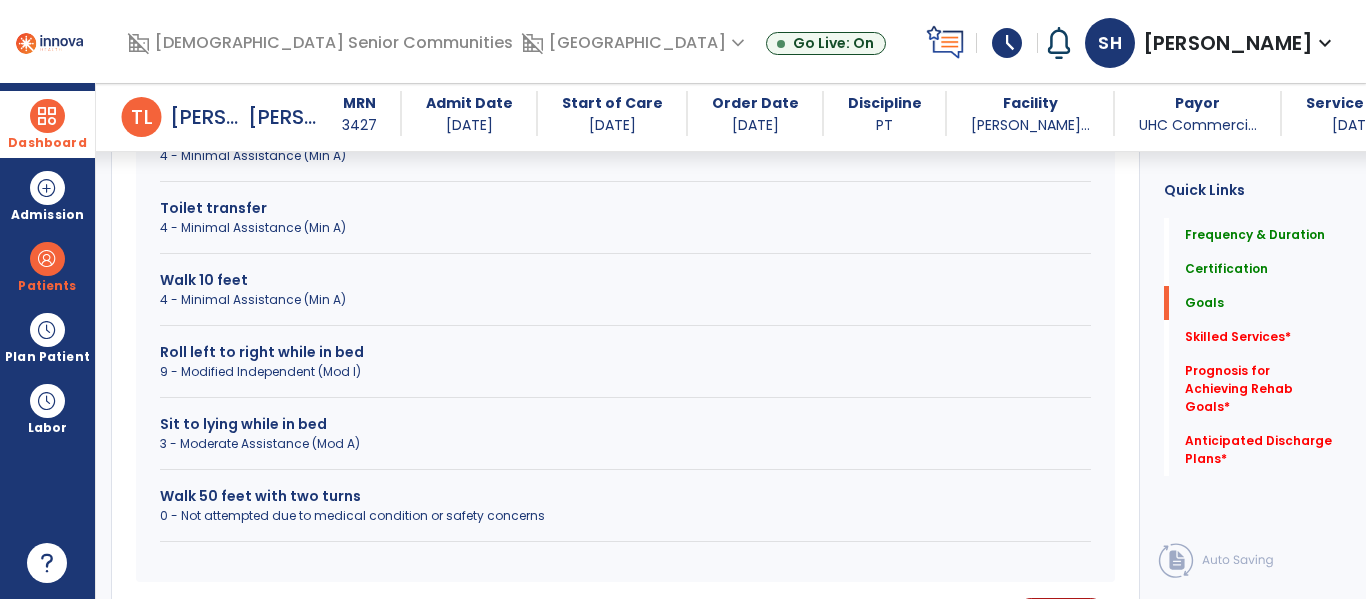 scroll, scrollTop: 703, scrollLeft: 0, axis: vertical 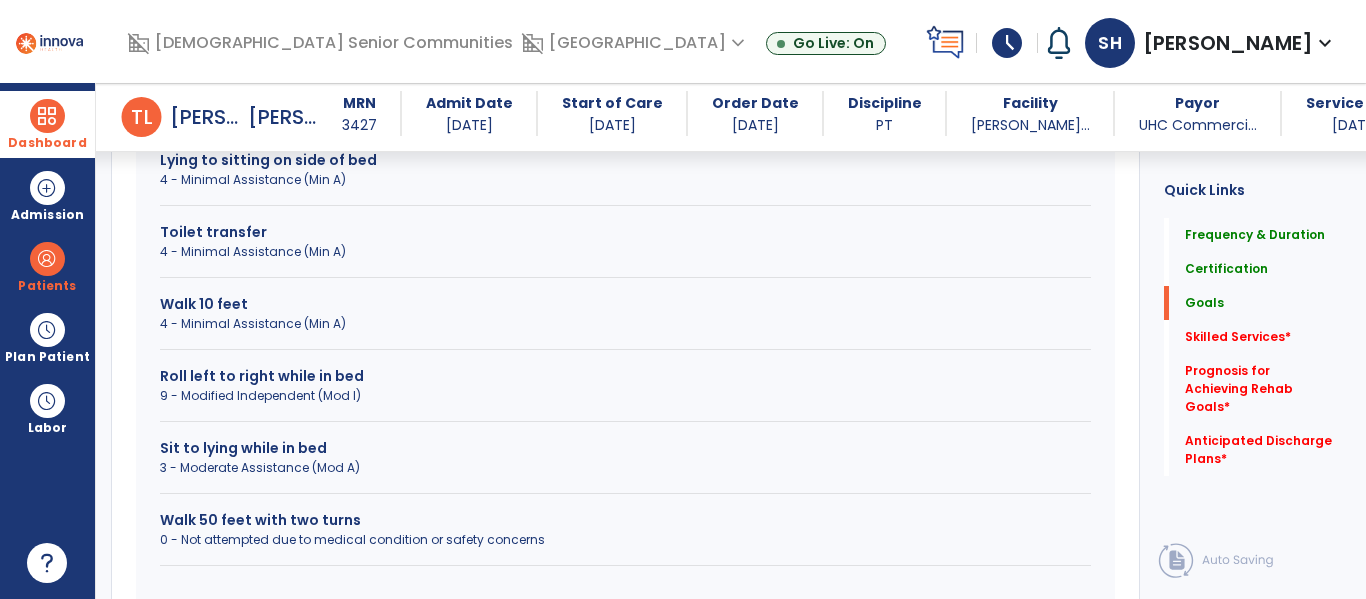 click on "Walk 50 feet with two turns" at bounding box center [625, 520] 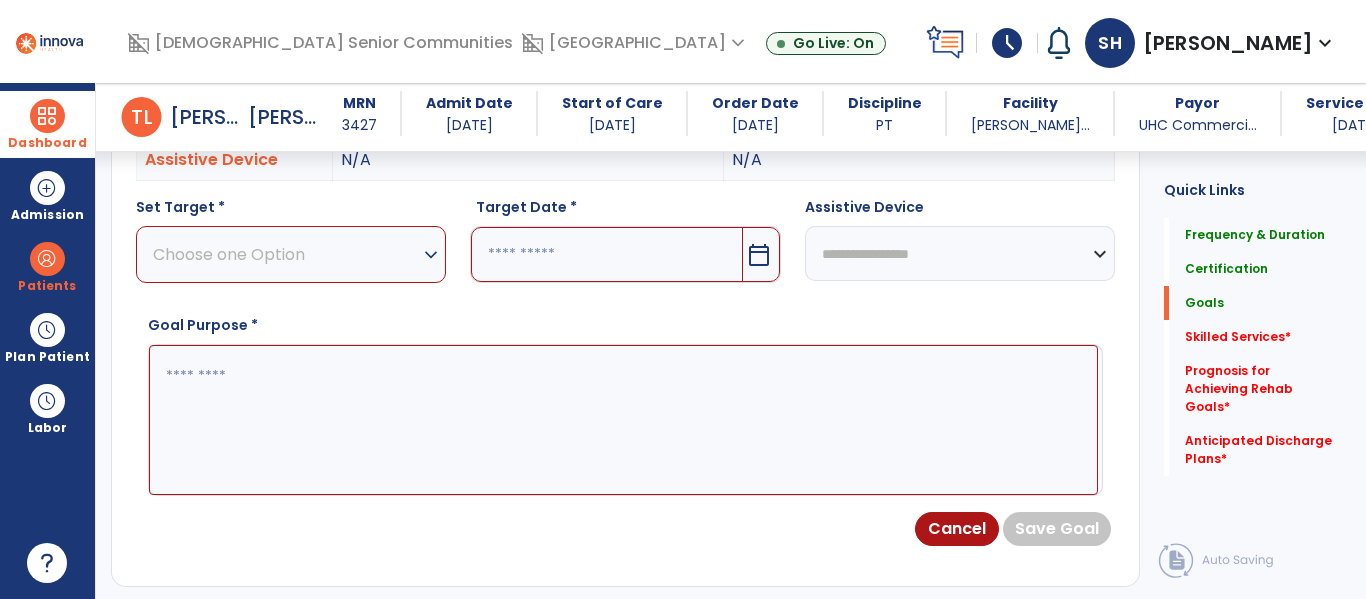 drag, startPoint x: 274, startPoint y: 267, endPoint x: 266, endPoint y: 275, distance: 11.313708 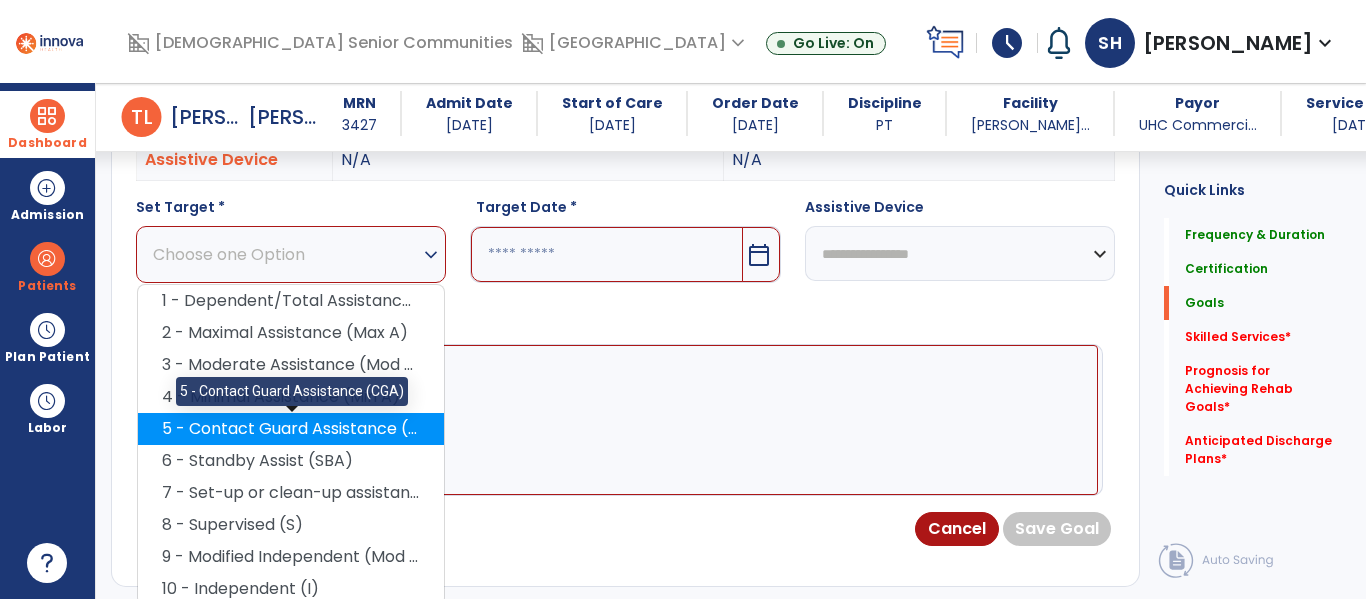 click on "5 - Contact Guard Assistance (CGA)" at bounding box center [291, 429] 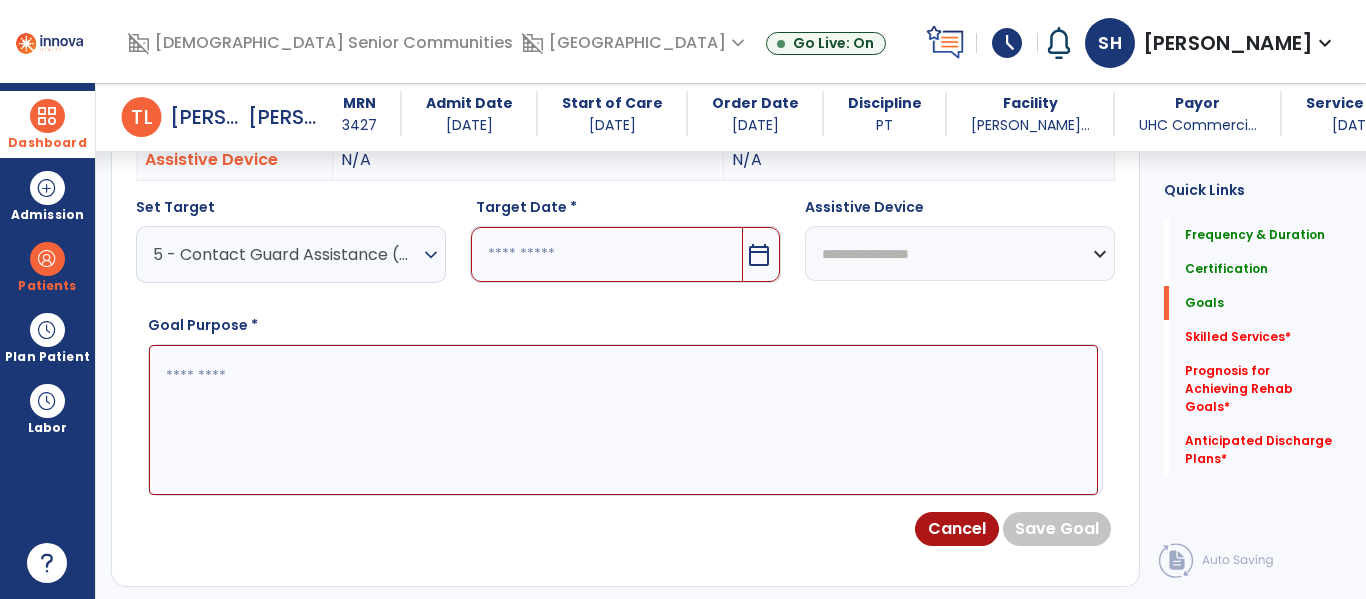 click at bounding box center (606, 254) 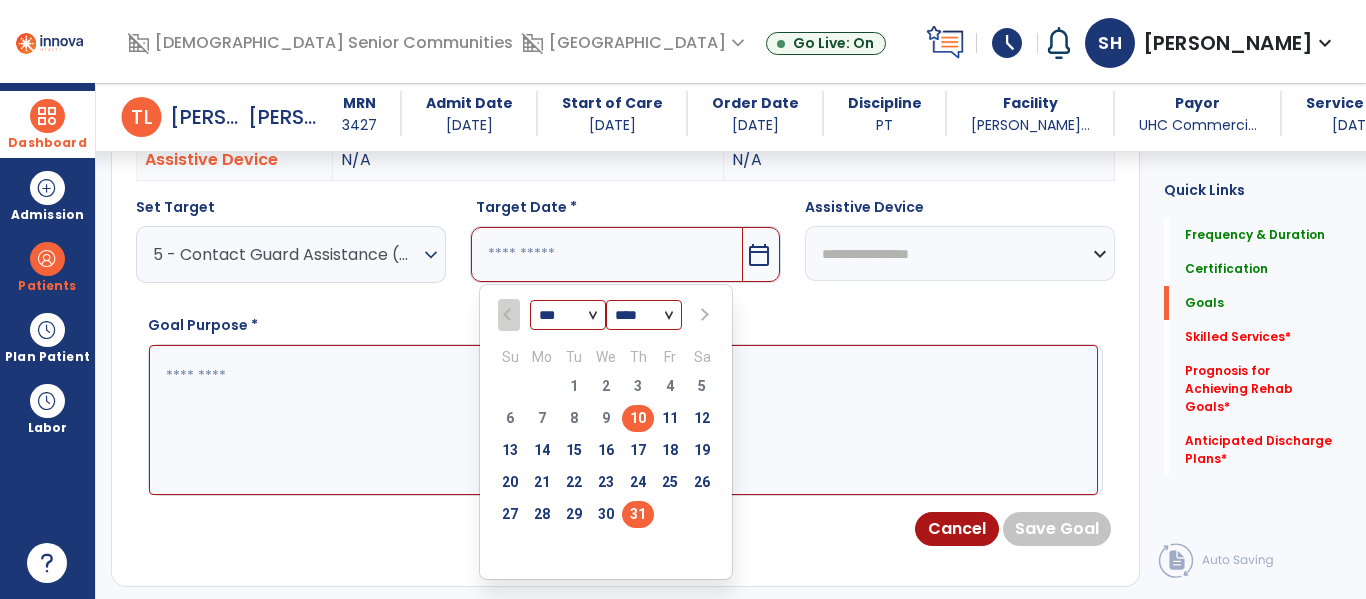 click on "31" at bounding box center [638, 514] 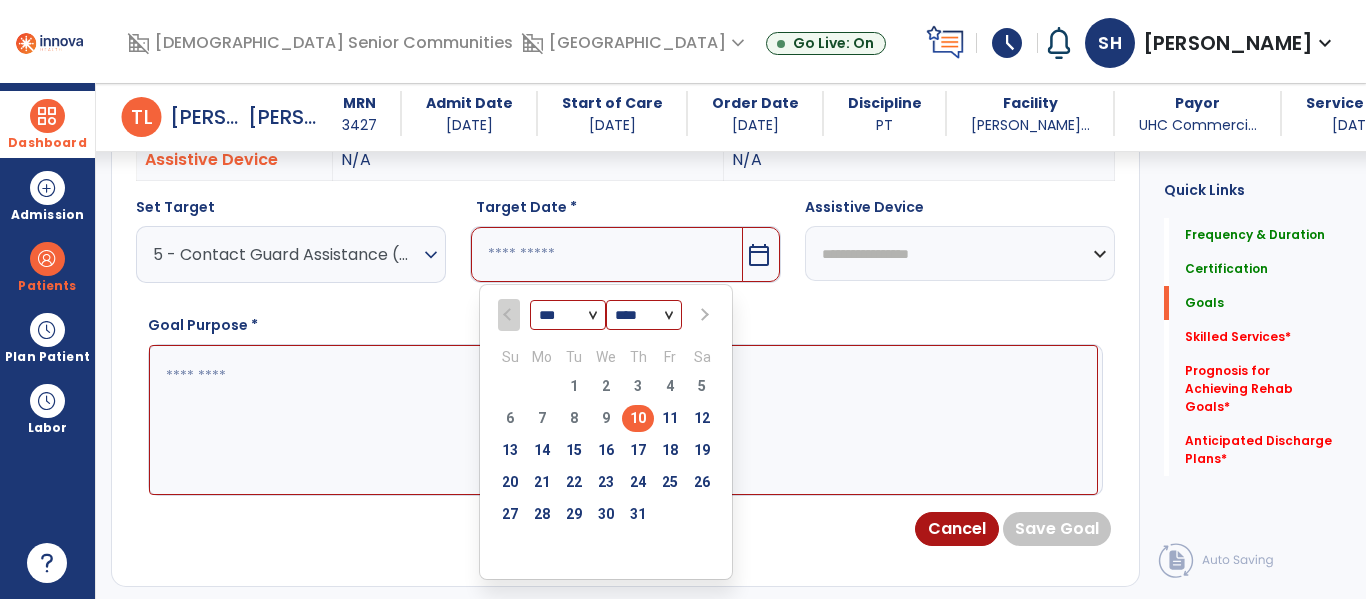 type on "*********" 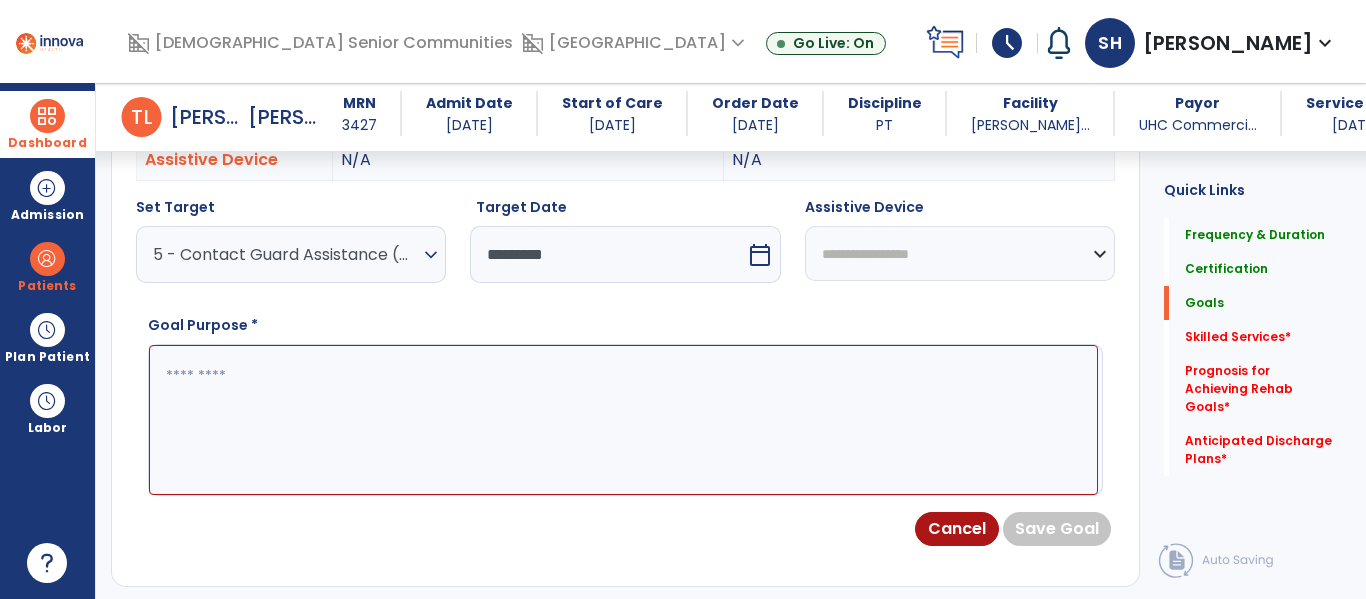 click at bounding box center (623, 420) 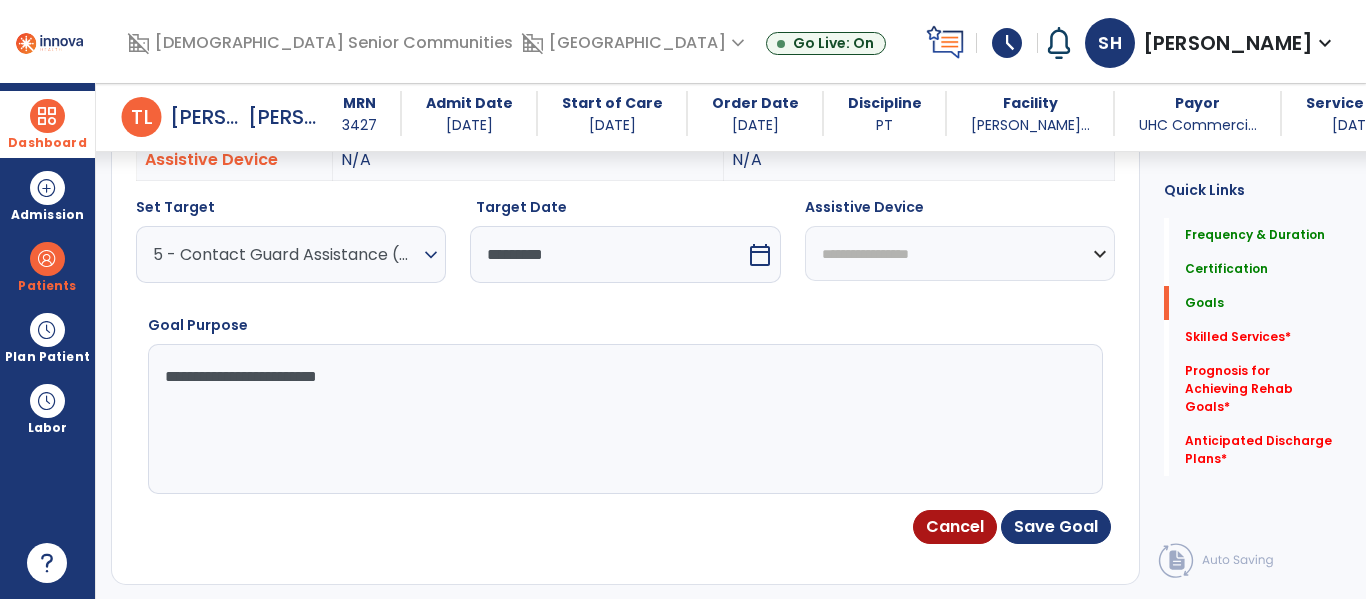 click on "**********" at bounding box center [623, 419] 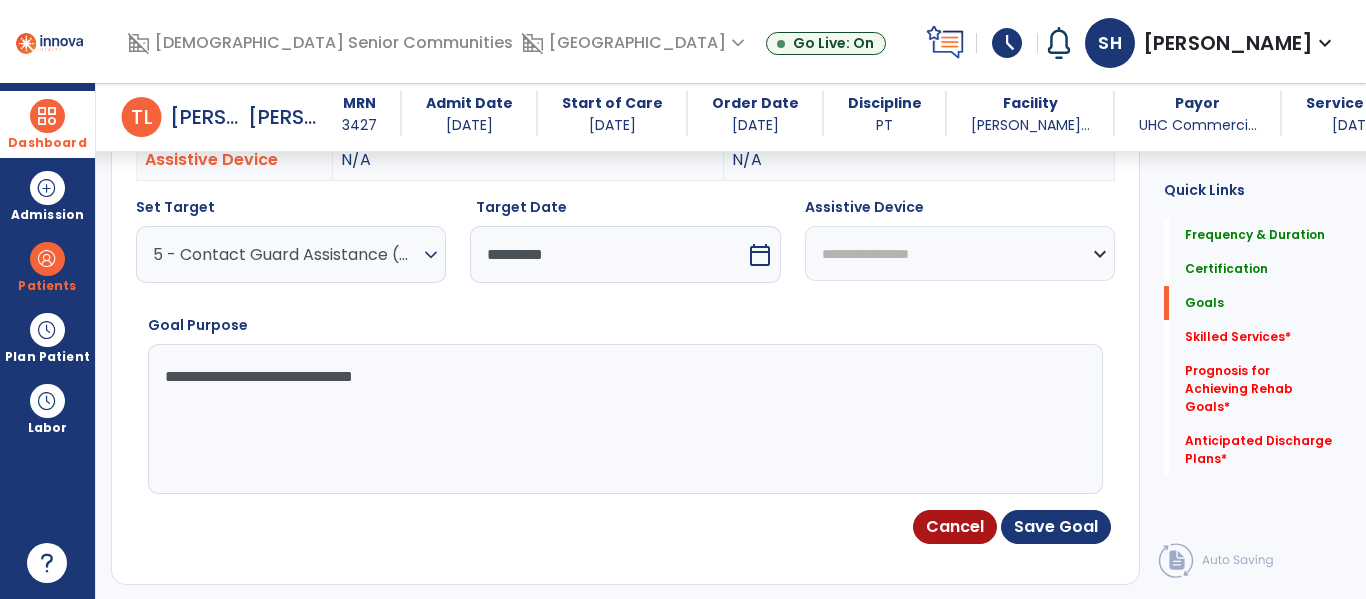click on "**********" at bounding box center (623, 419) 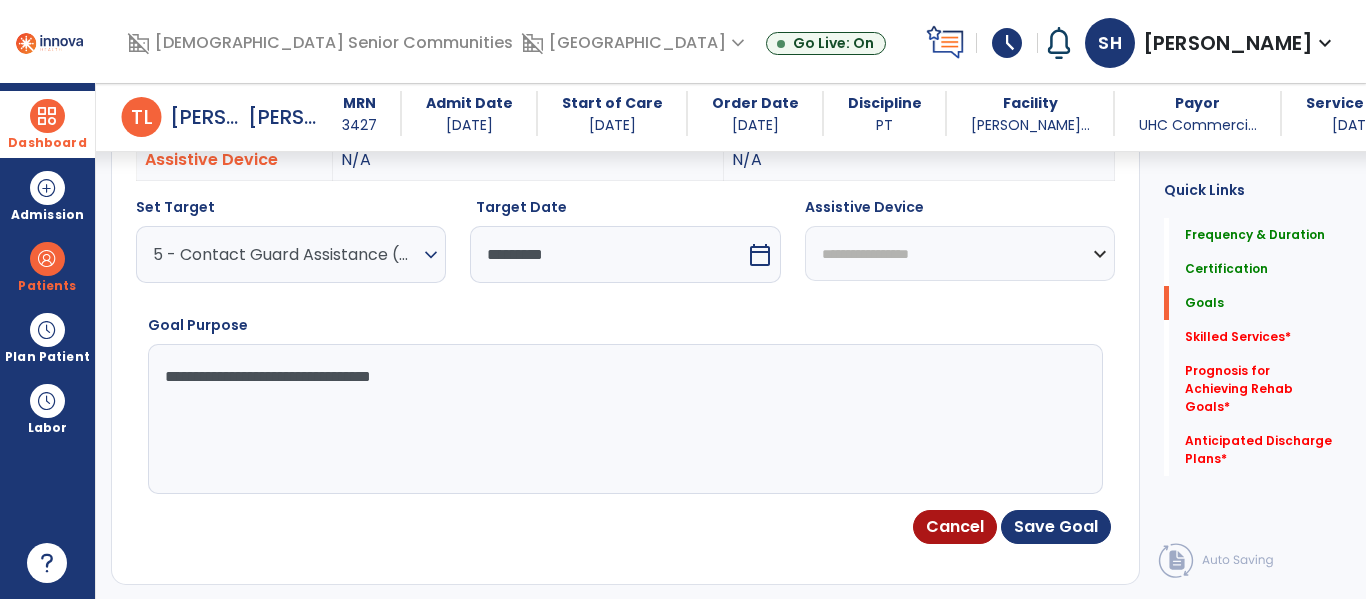 type on "**********" 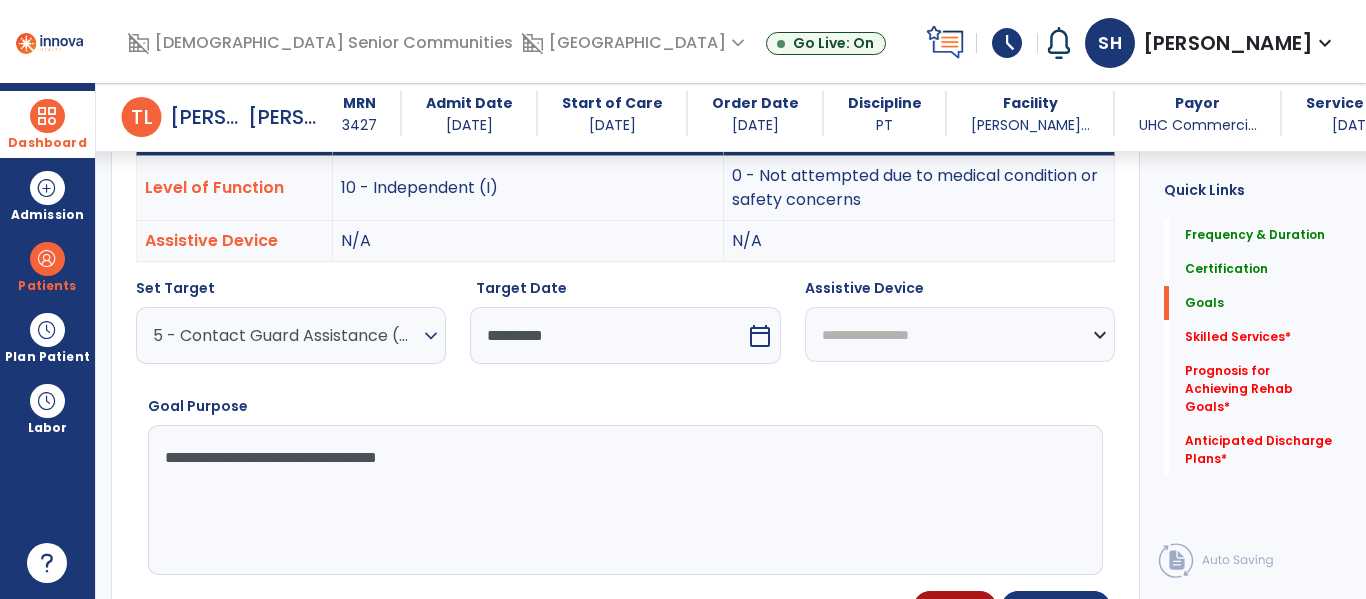 scroll, scrollTop: 642, scrollLeft: 0, axis: vertical 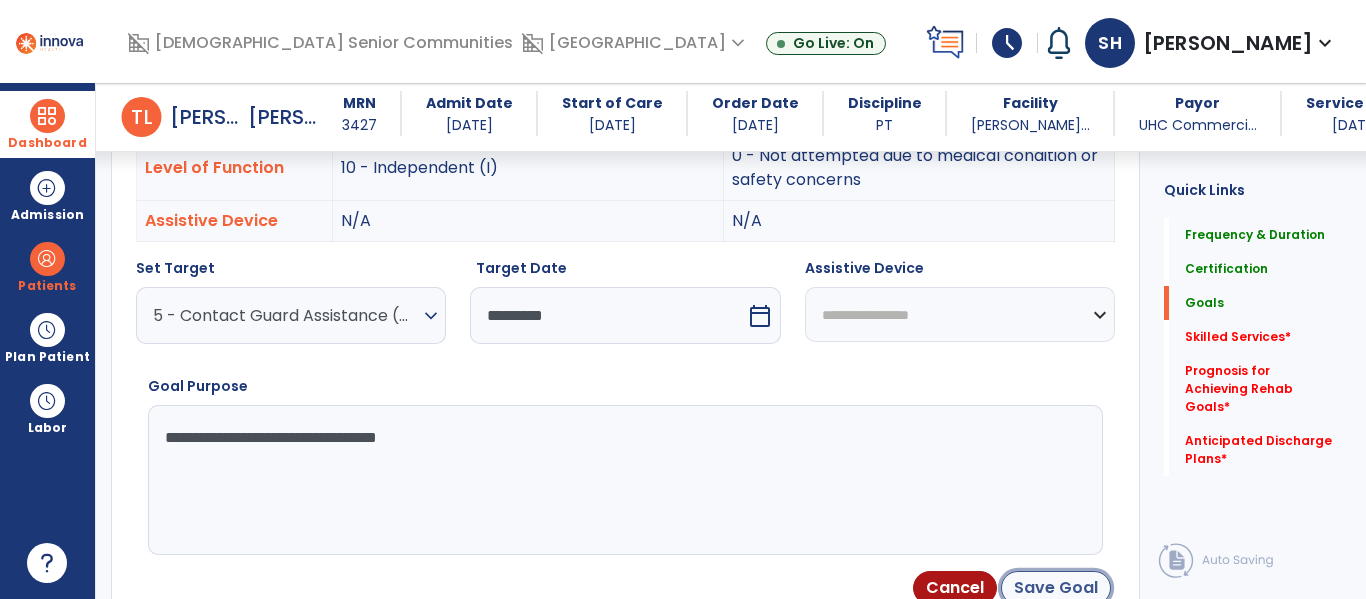 click on "Save Goal" at bounding box center (1056, 588) 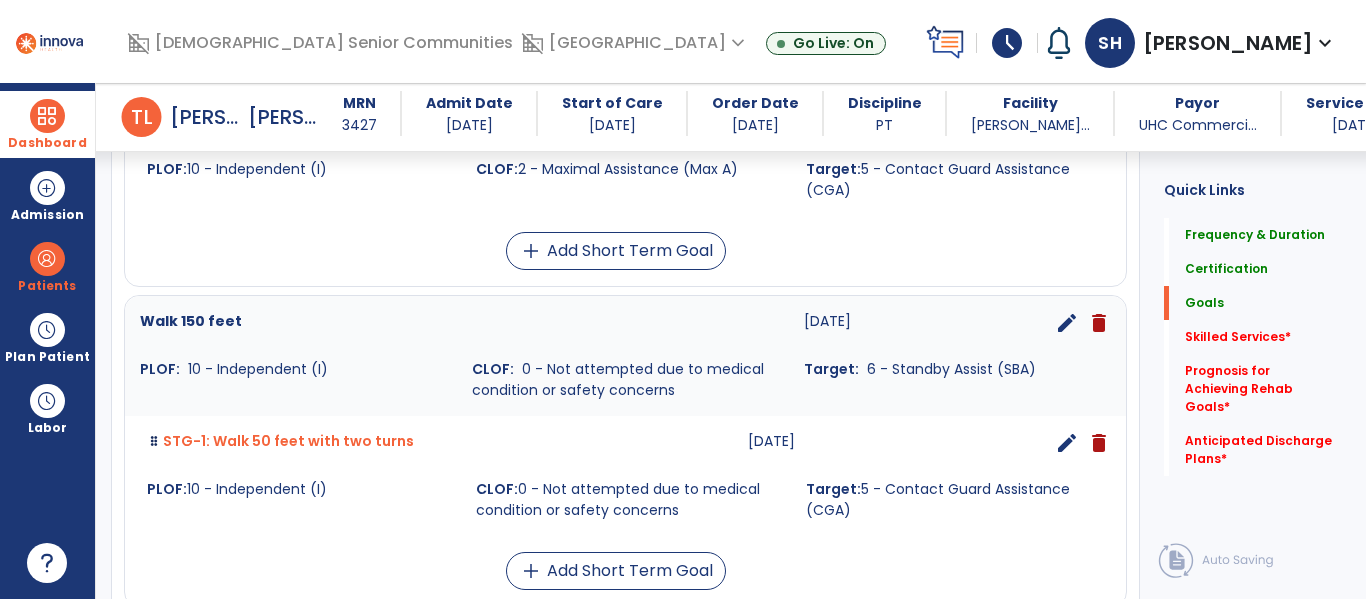 scroll, scrollTop: 704, scrollLeft: 0, axis: vertical 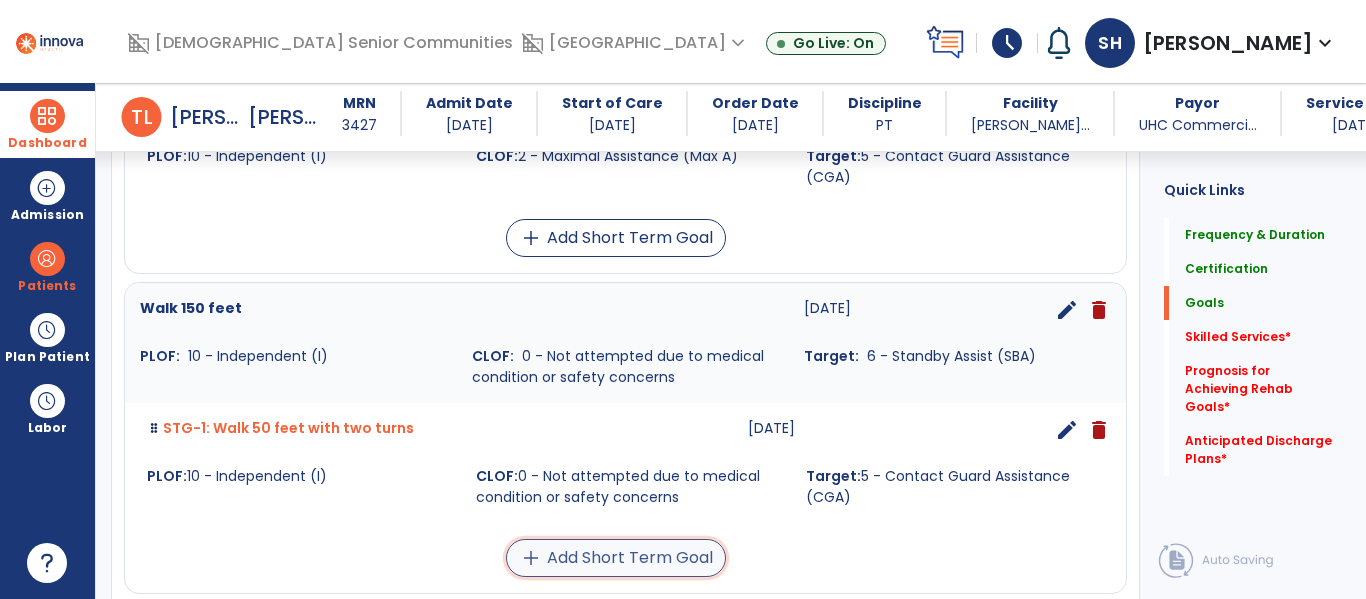 click on "add  Add Short Term Goal" at bounding box center (616, 558) 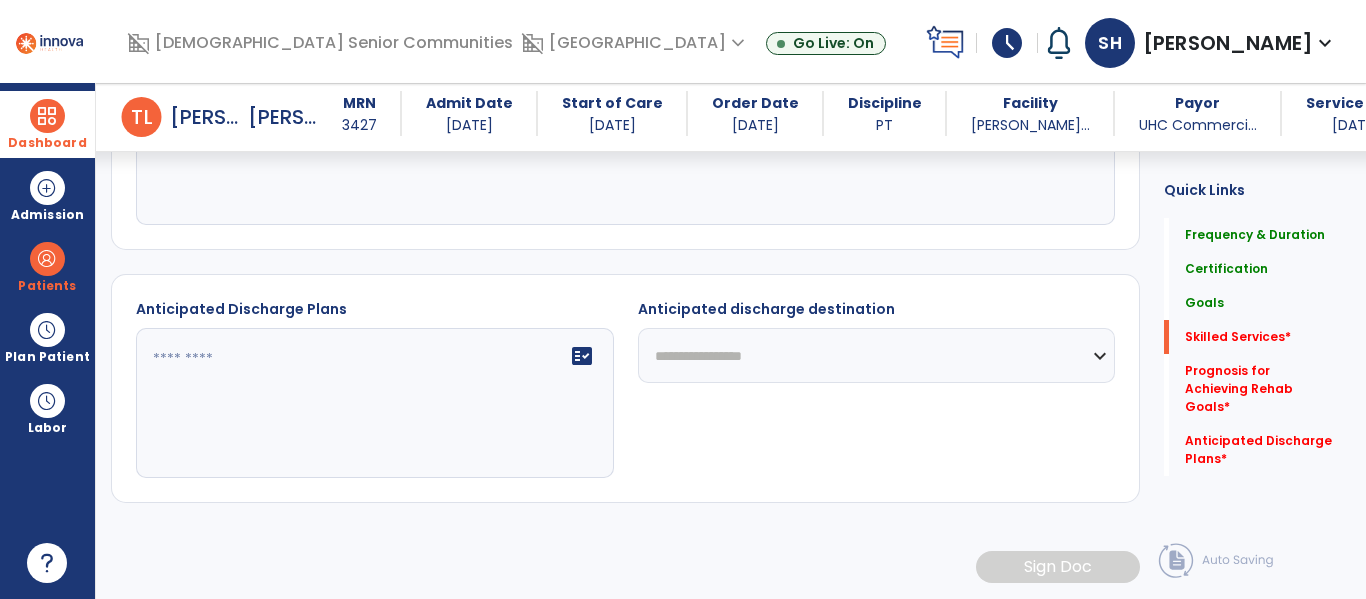 scroll, scrollTop: 615, scrollLeft: 0, axis: vertical 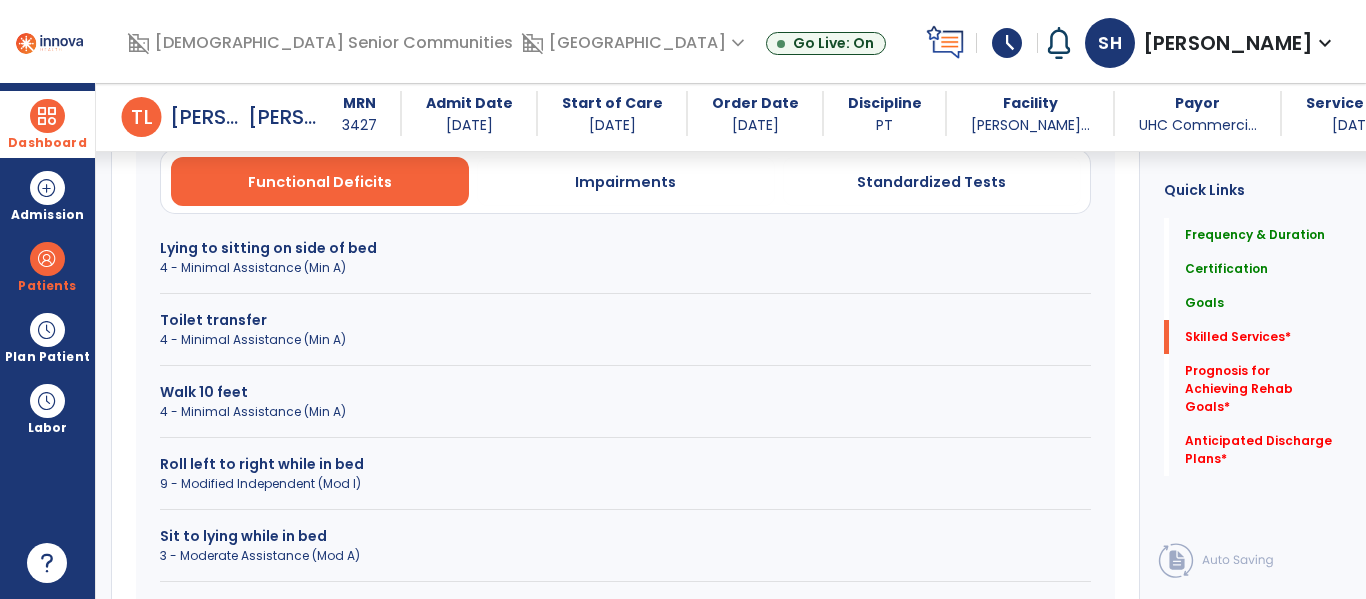 click on "Walk 10 feet" at bounding box center (625, 392) 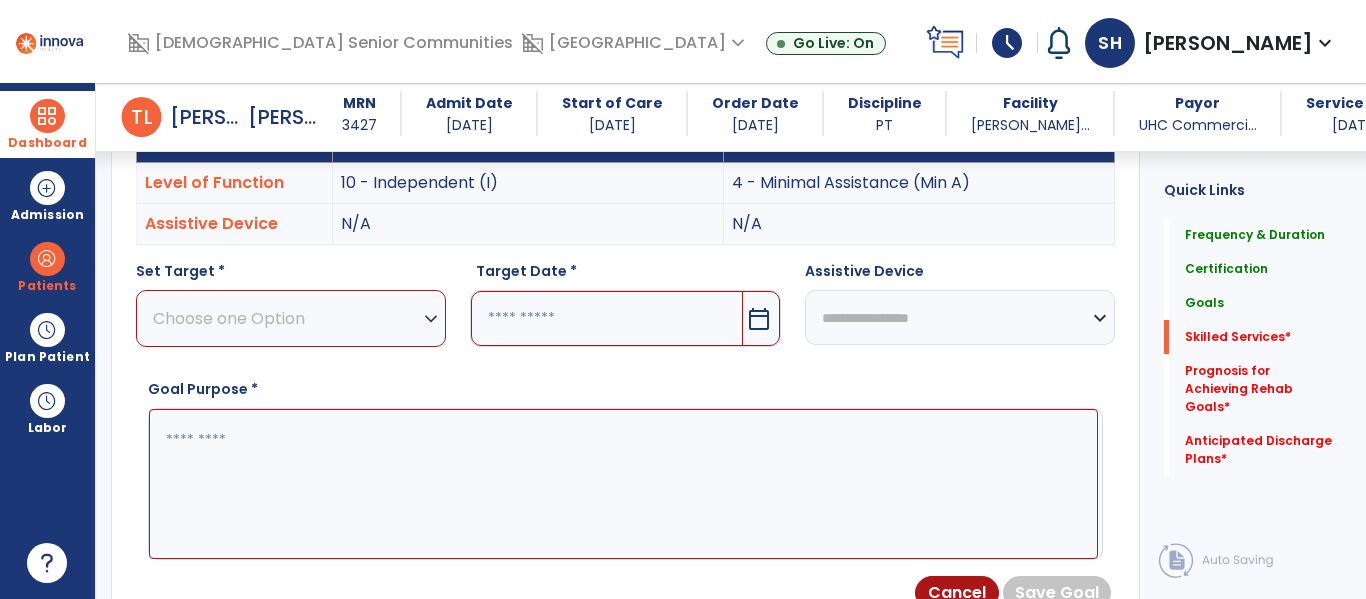 click on "Choose one Option" at bounding box center (286, 318) 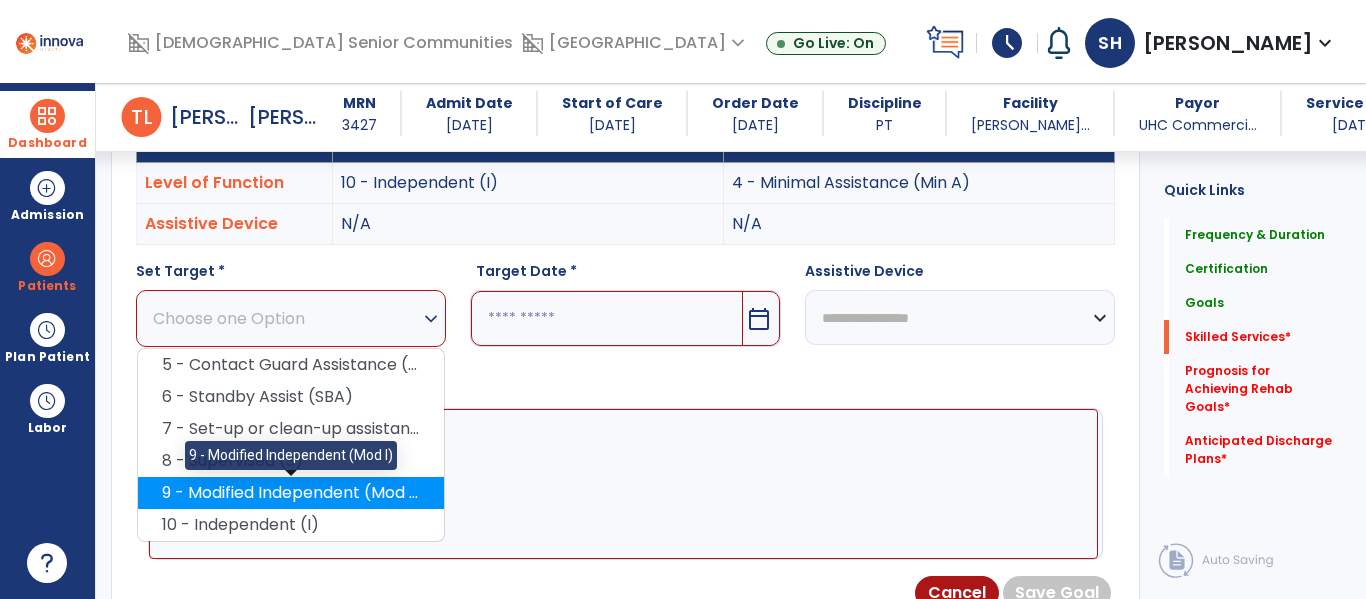 click on "9 - Modified Independent (Mod I)" at bounding box center [291, 493] 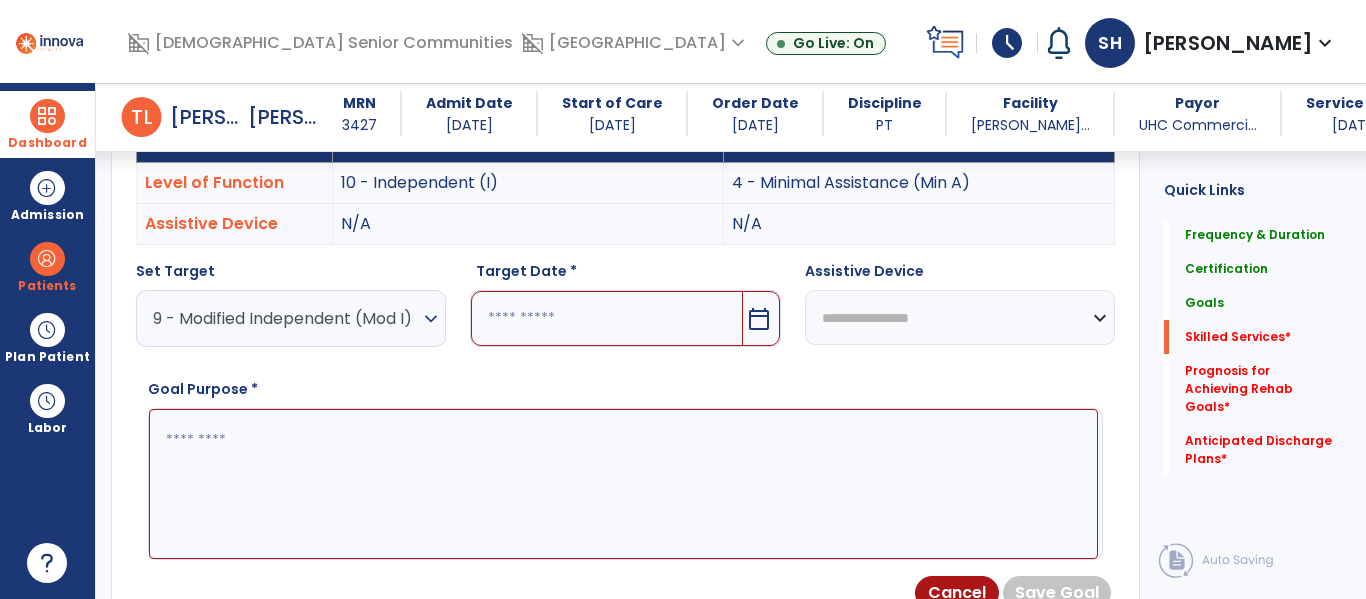 click at bounding box center [606, 318] 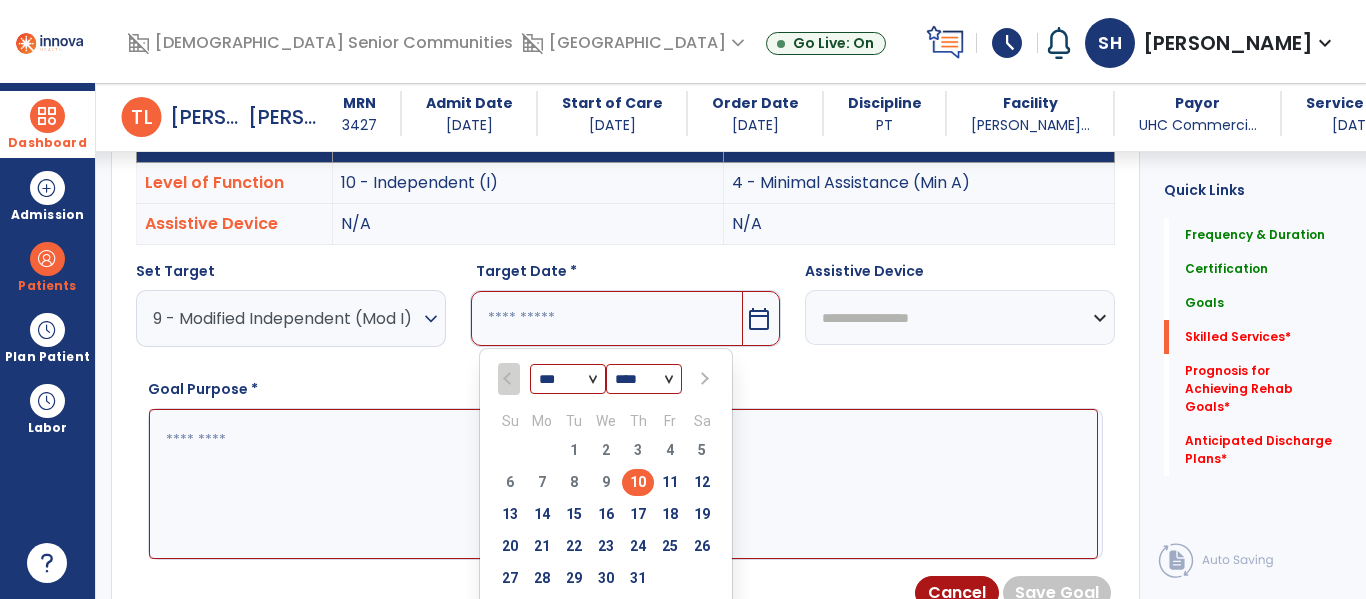 click on "31" at bounding box center [638, 578] 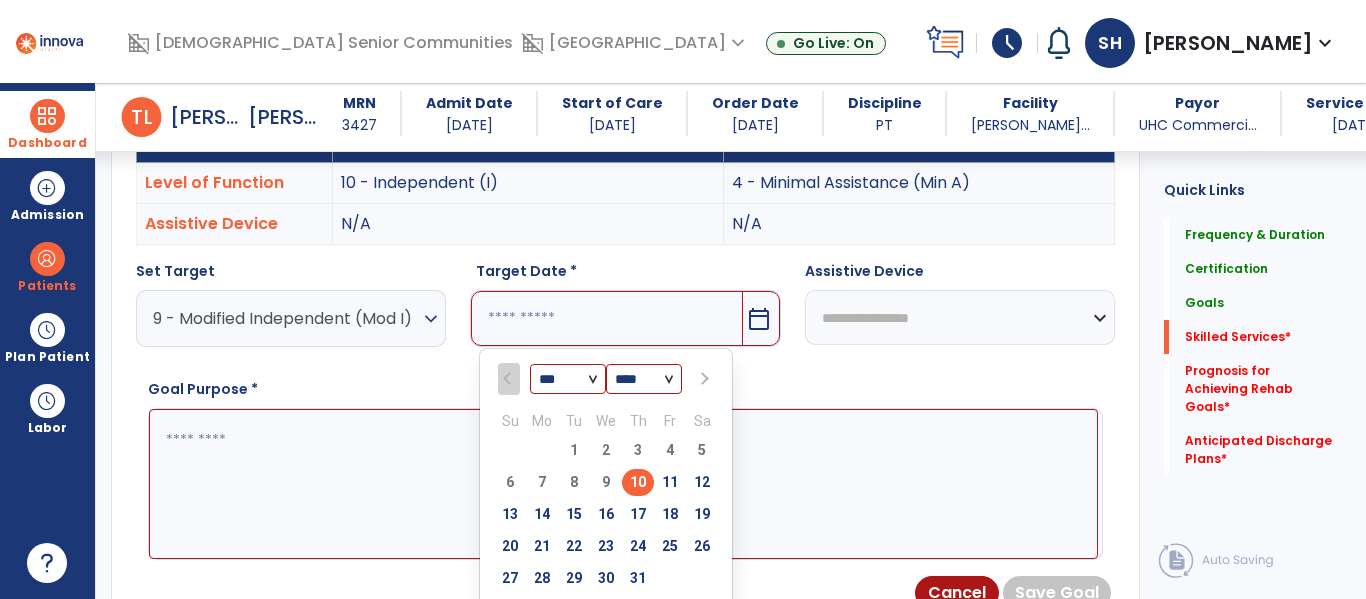 type on "*********" 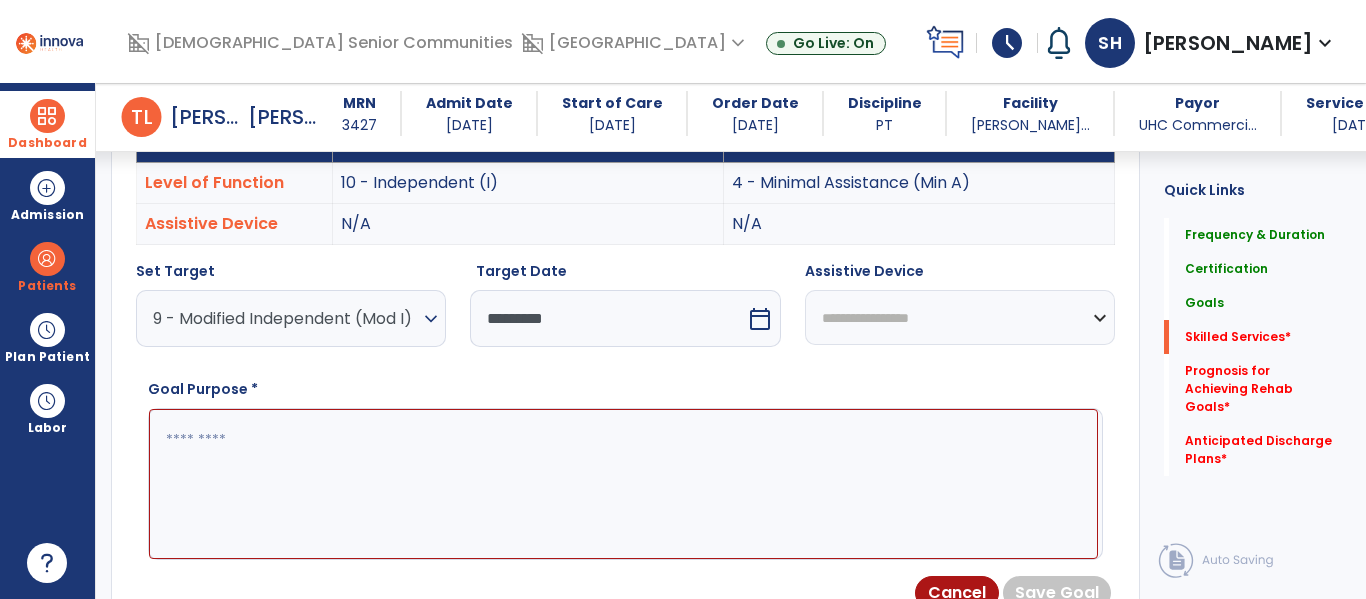 click at bounding box center [623, 484] 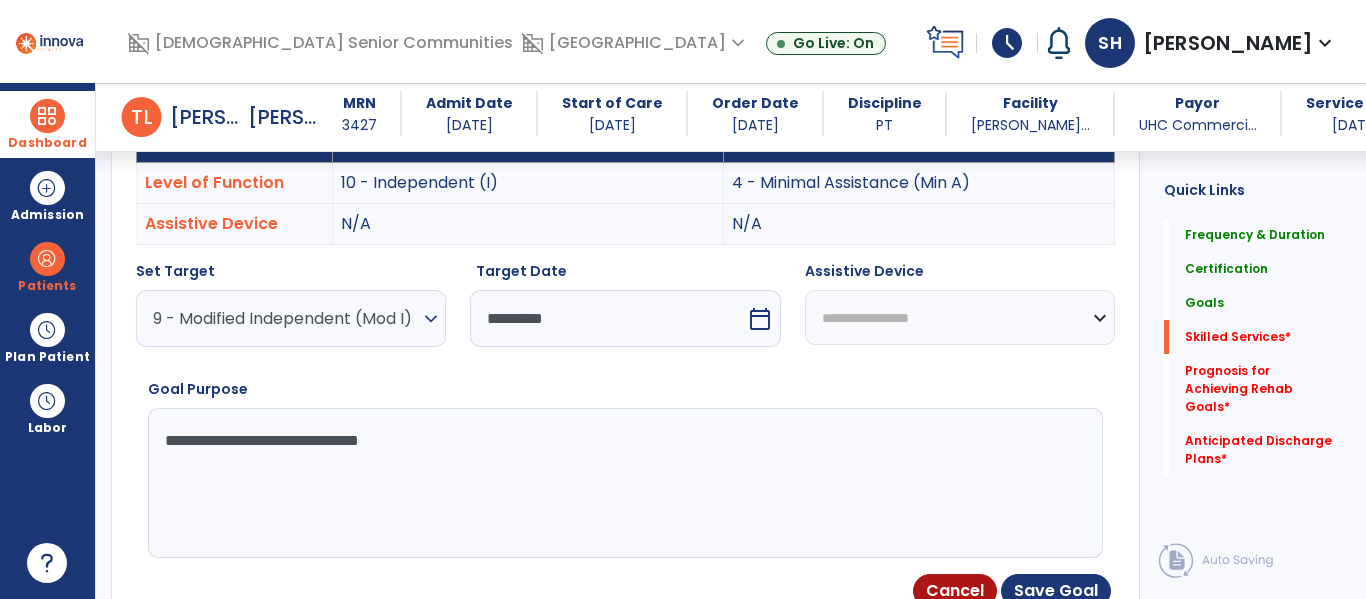 type on "**********" 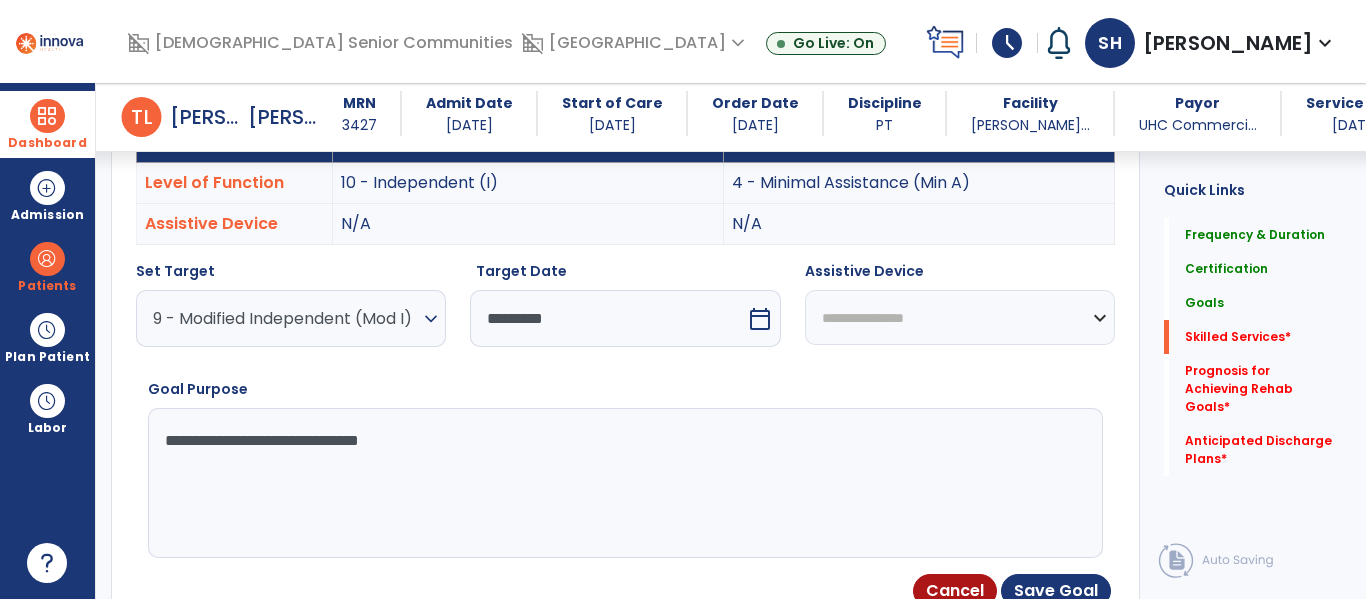 click on "**********" at bounding box center (960, 317) 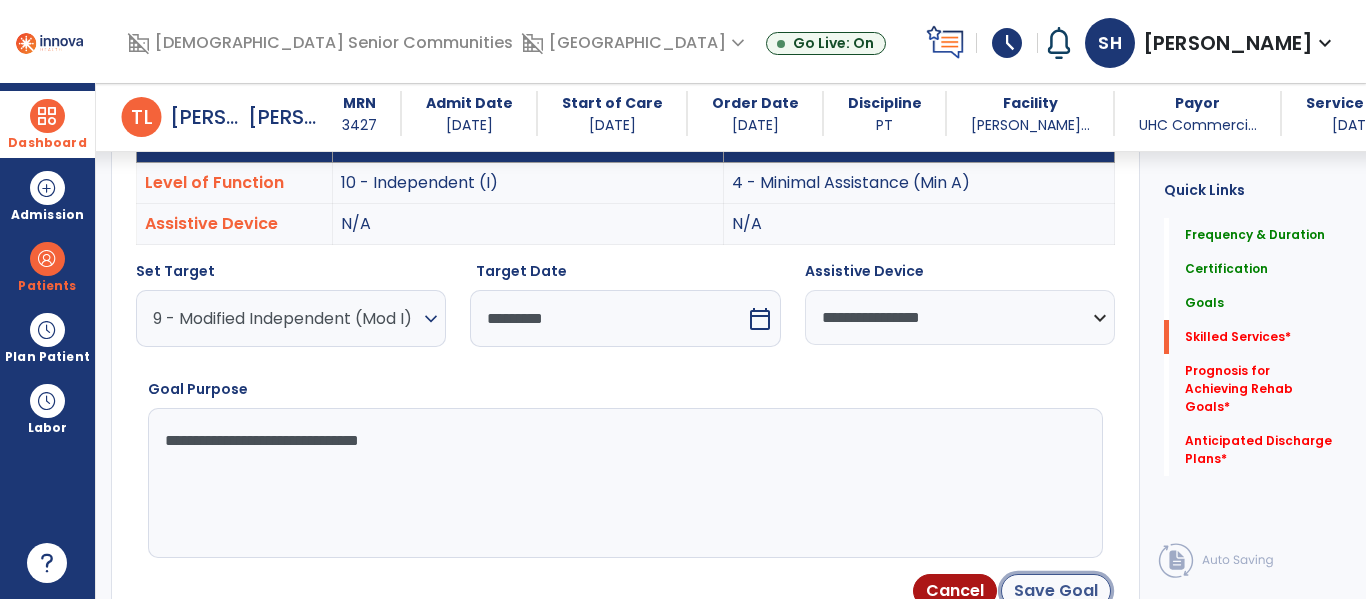 click on "Save Goal" at bounding box center (1056, 591) 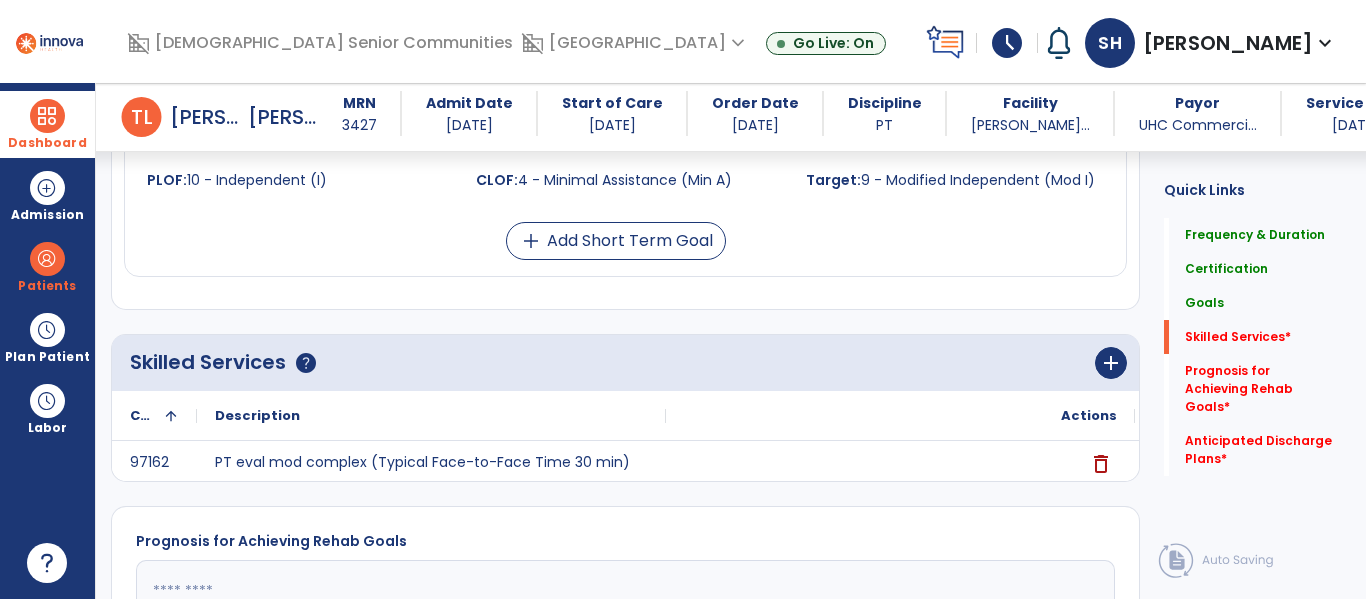 scroll, scrollTop: 1149, scrollLeft: 0, axis: vertical 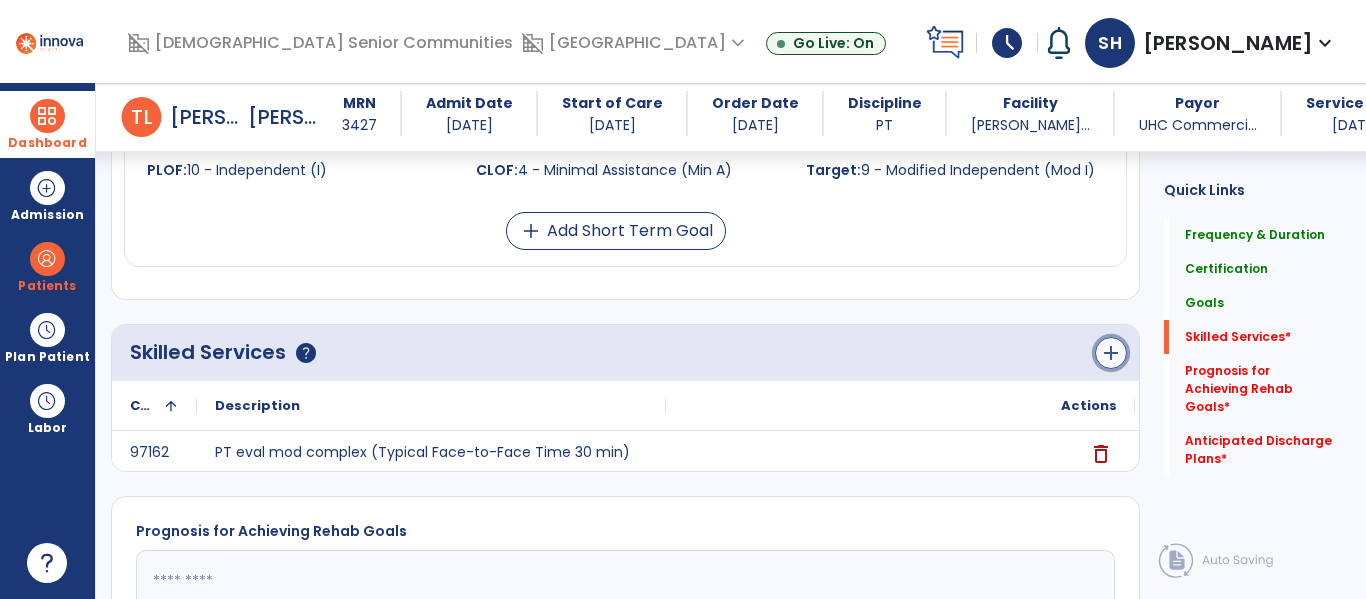 click on "add" 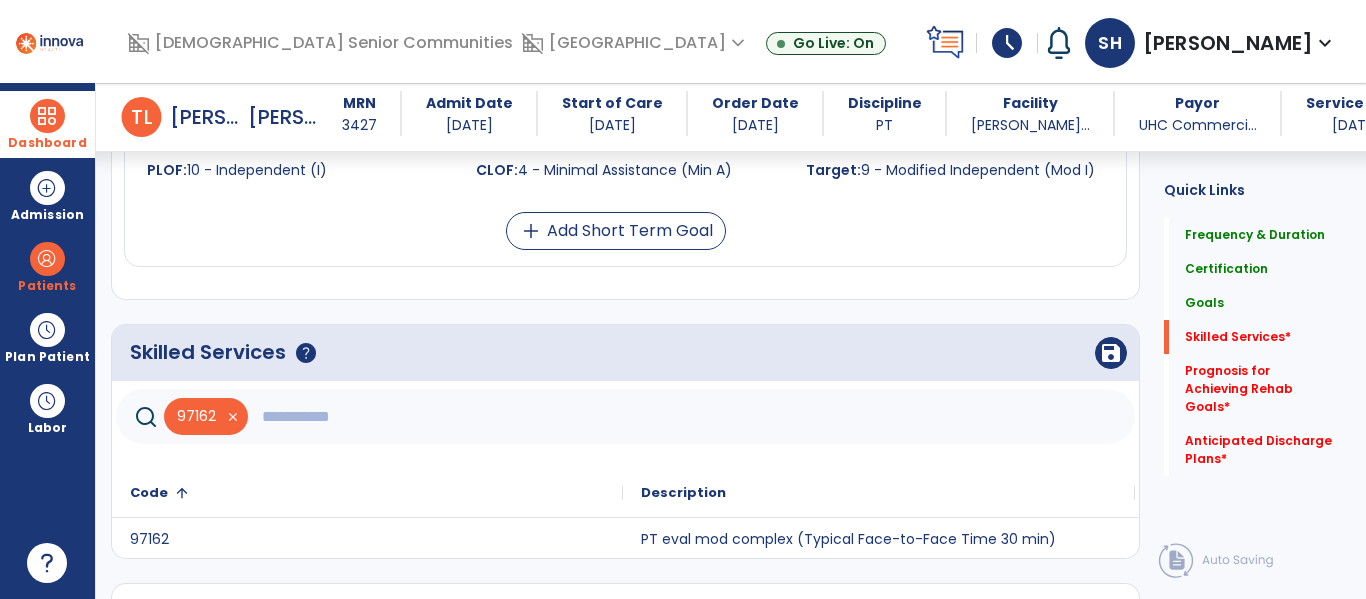 click 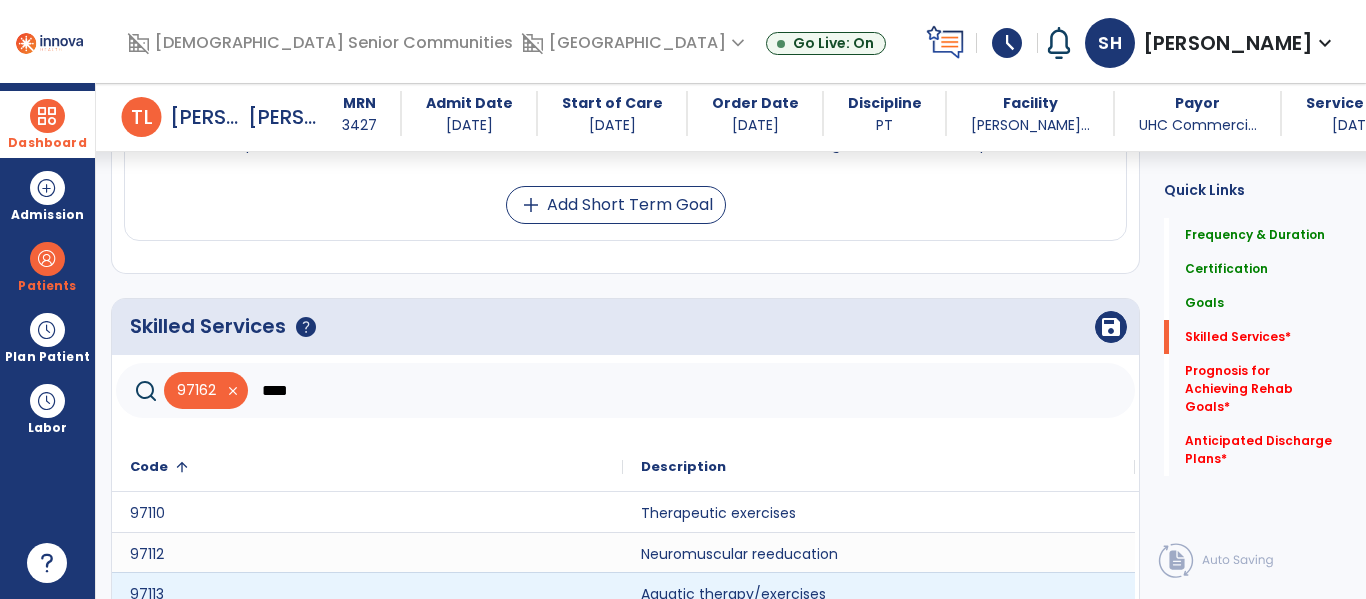 scroll, scrollTop: 1348, scrollLeft: 0, axis: vertical 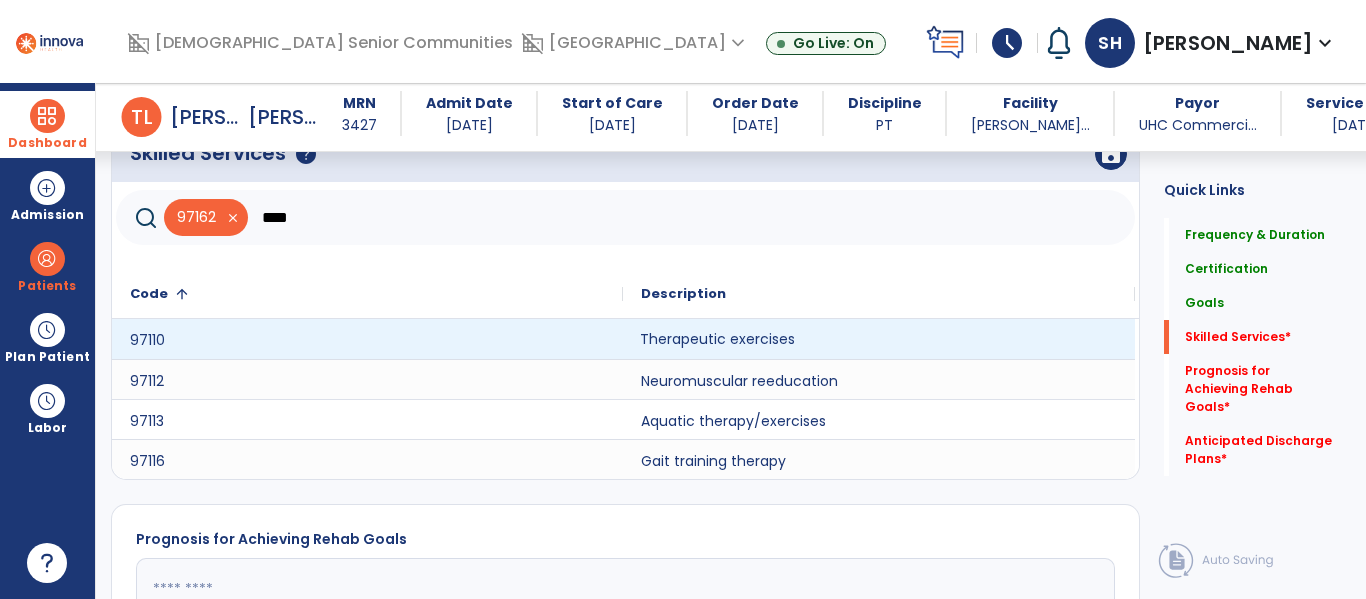 click on "Therapeutic exercises" 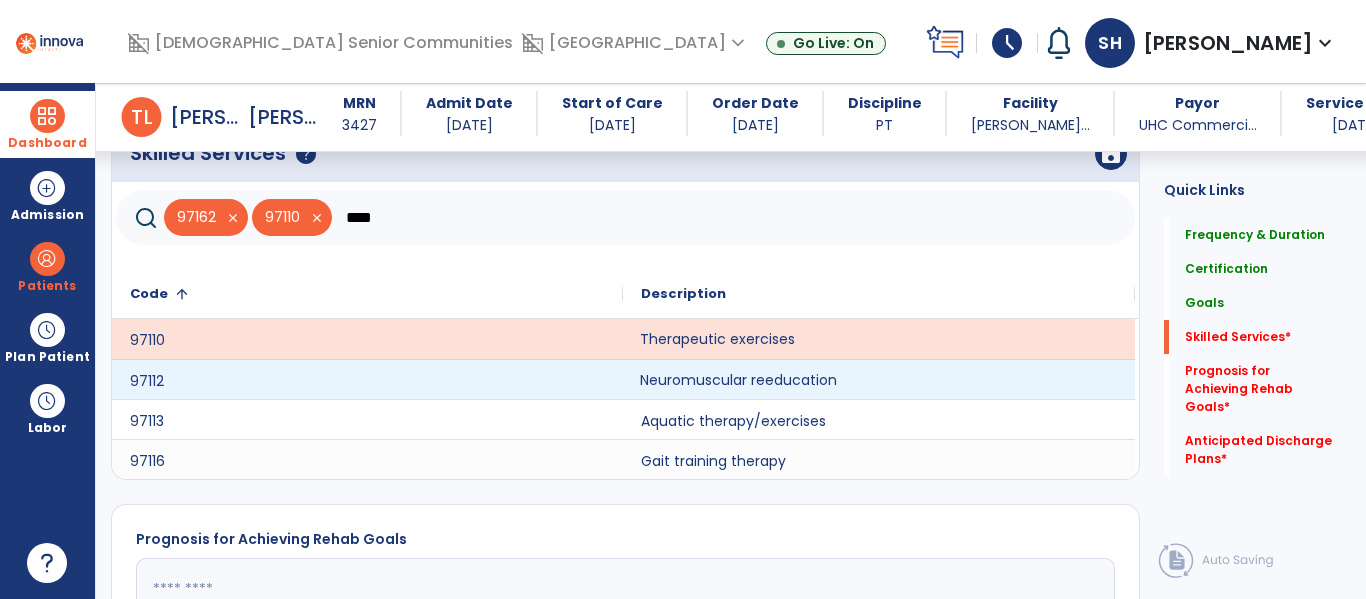 click on "Neuromuscular reeducation" 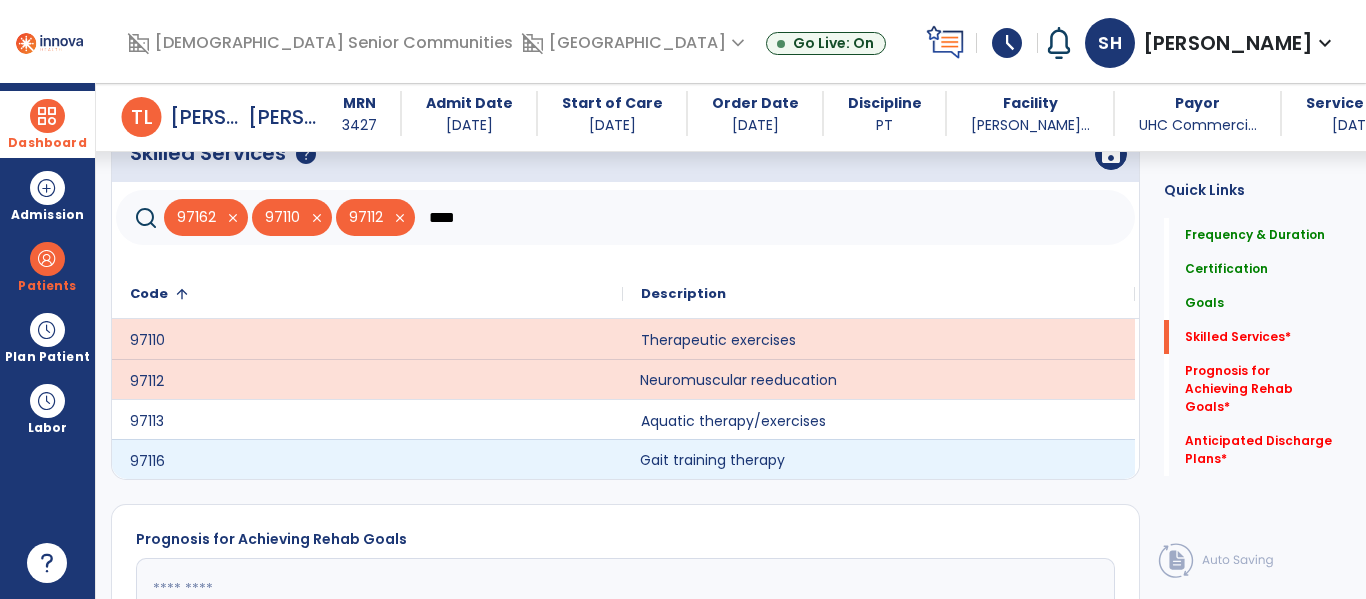 click on "Gait training therapy" 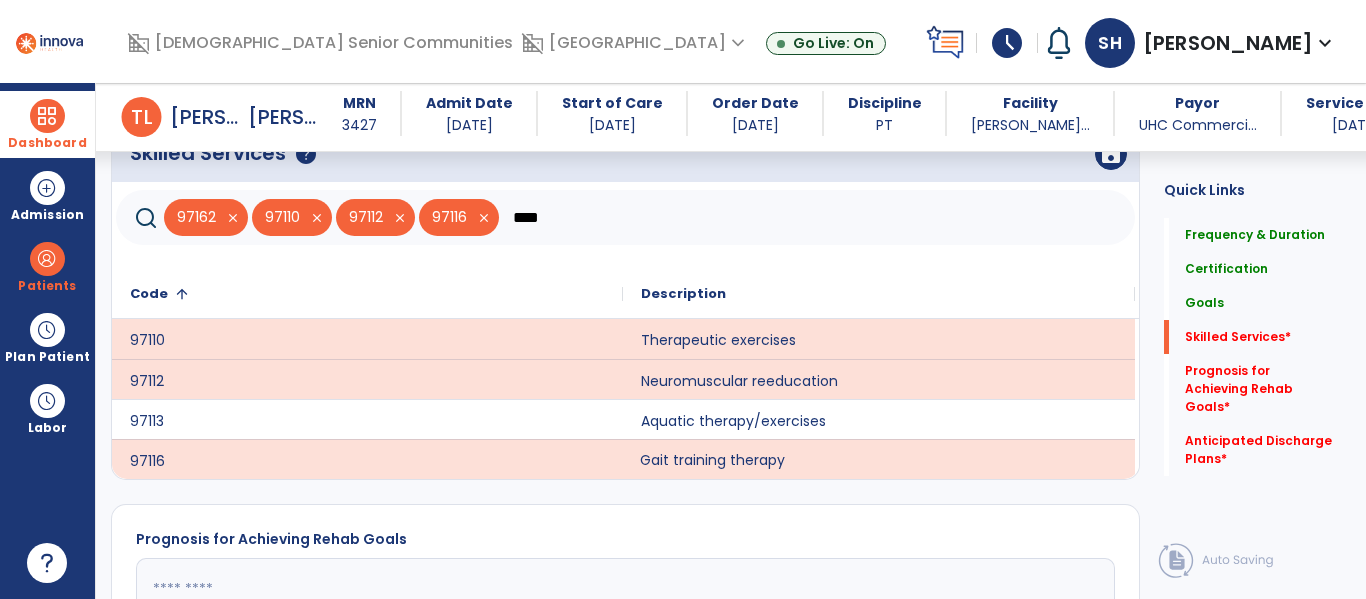 drag, startPoint x: 559, startPoint y: 217, endPoint x: 534, endPoint y: 232, distance: 29.15476 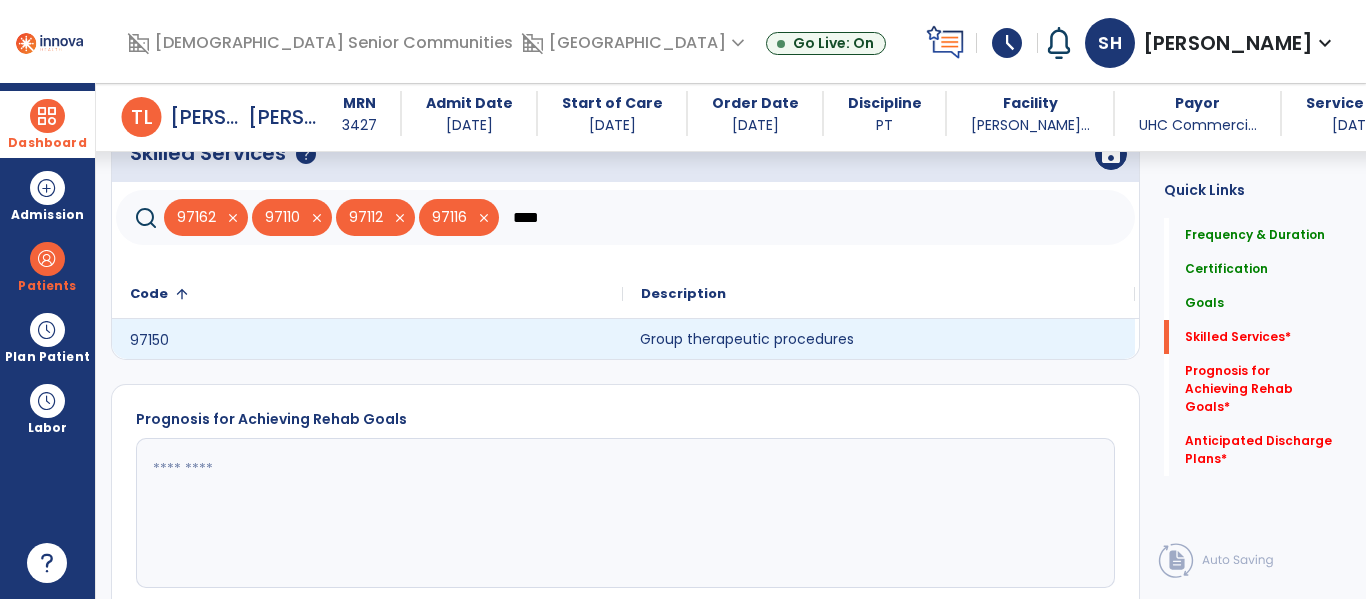click on "Group therapeutic procedures" 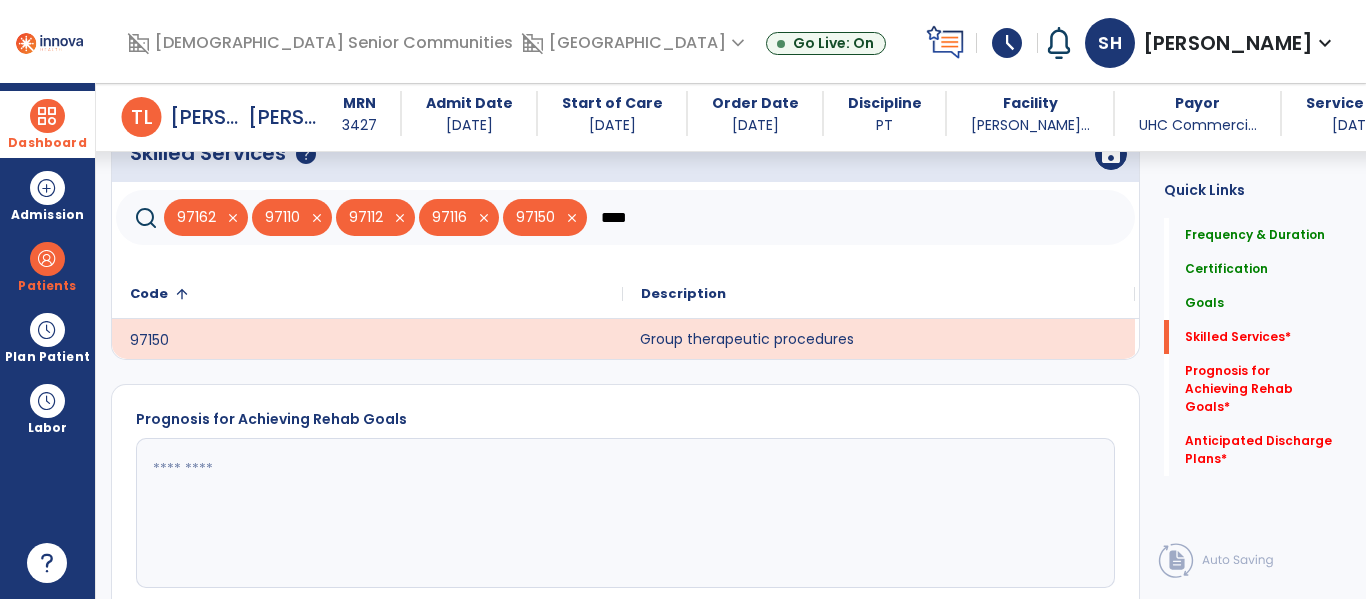 drag, startPoint x: 626, startPoint y: 216, endPoint x: 615, endPoint y: 228, distance: 16.27882 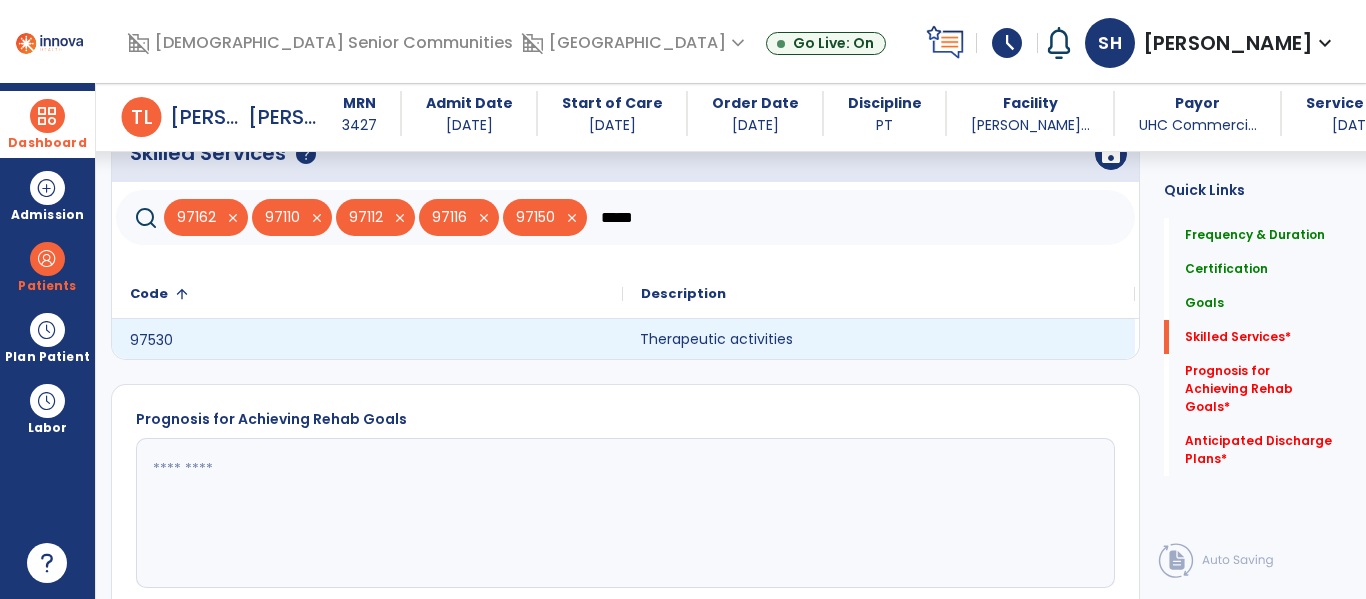 type on "*****" 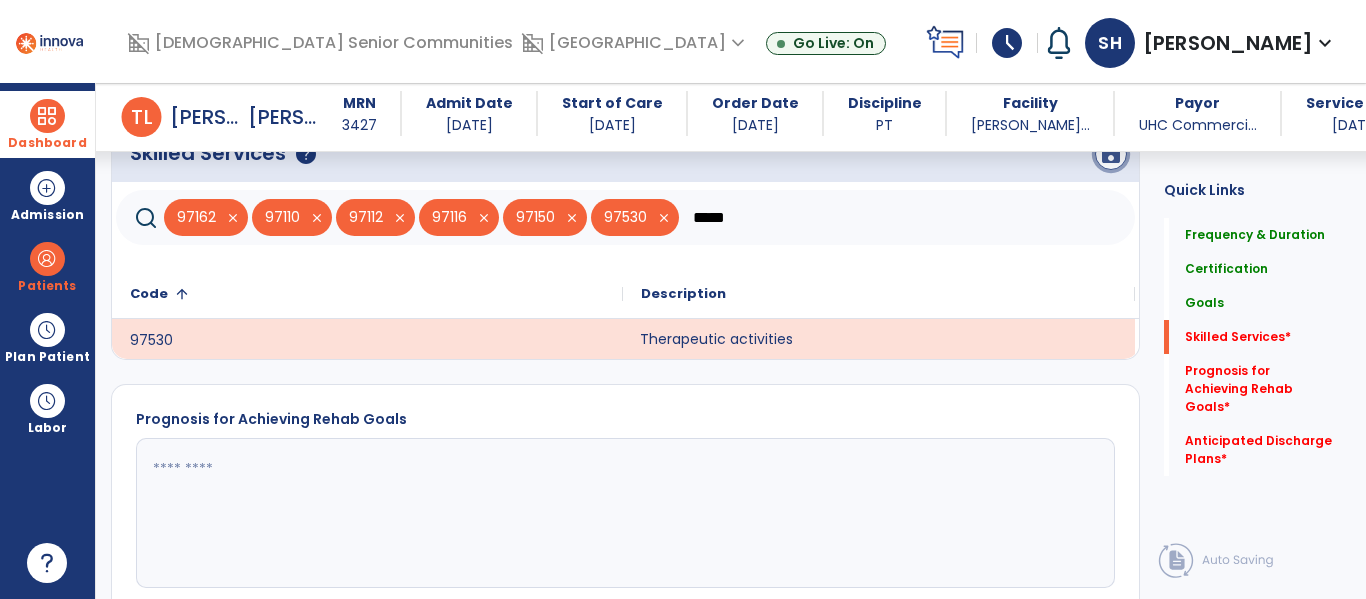 click on "save" 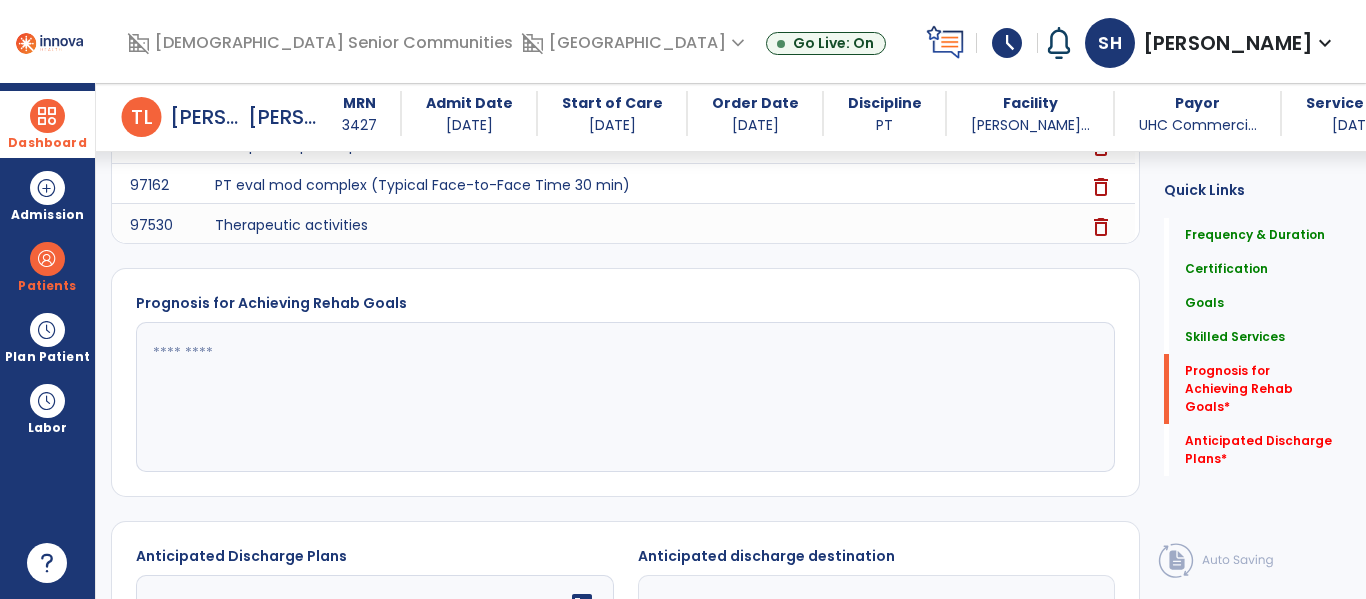 scroll, scrollTop: 1586, scrollLeft: 0, axis: vertical 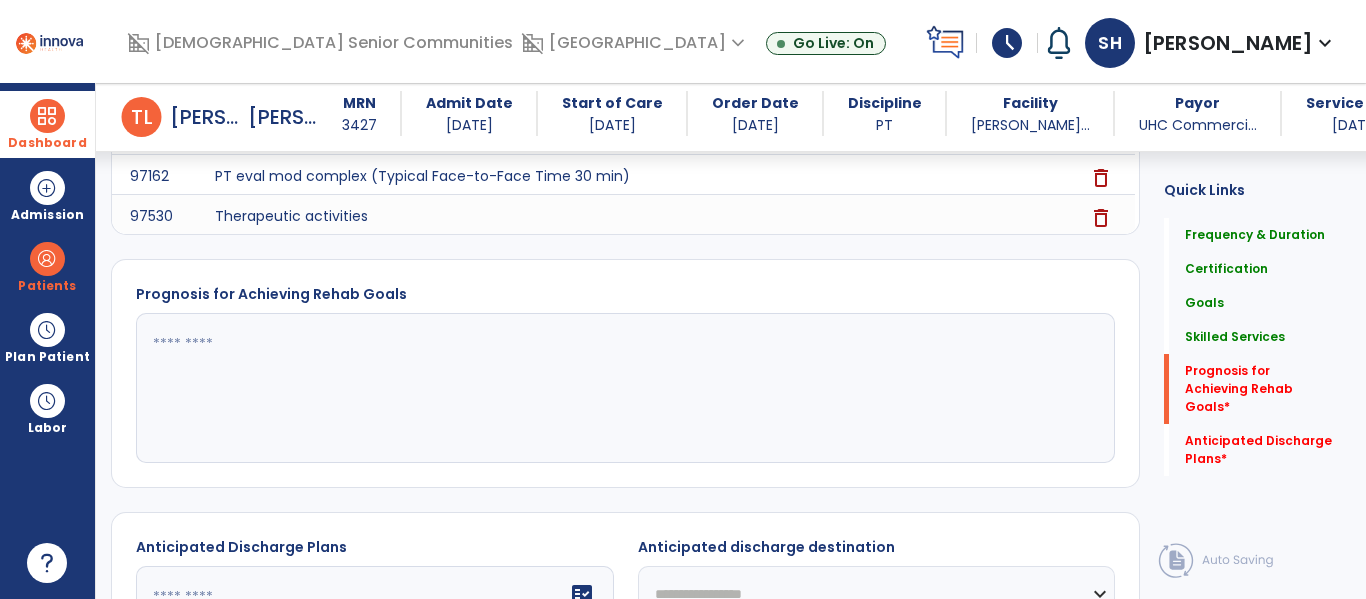 click 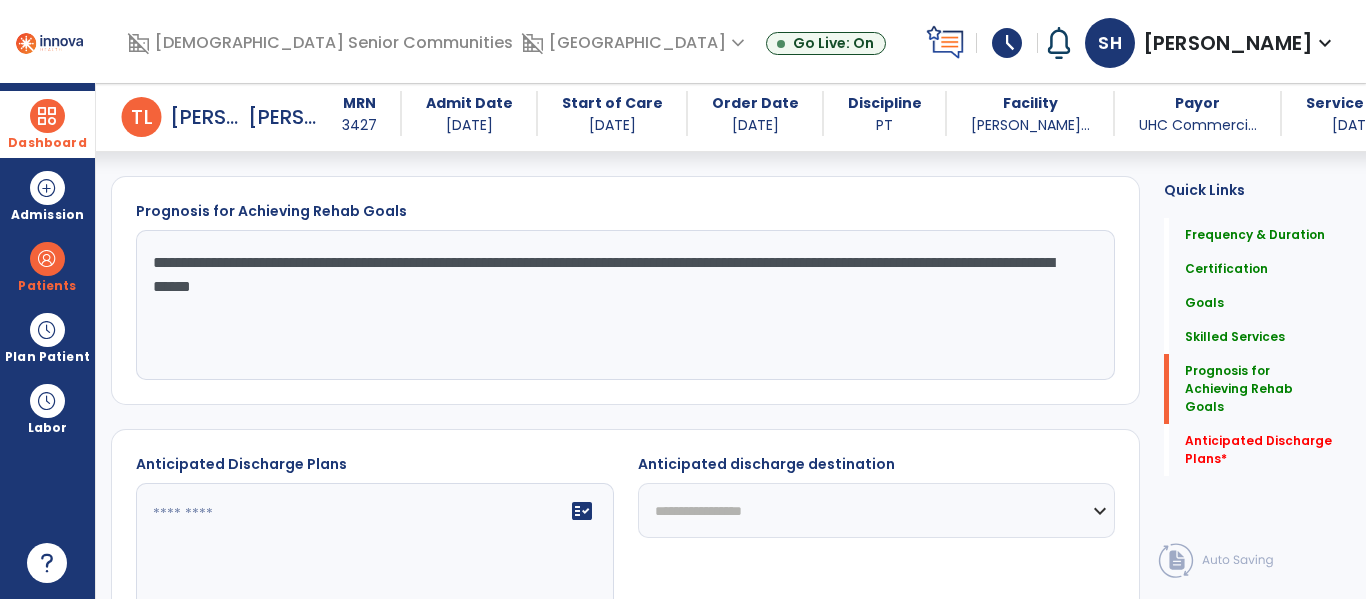 scroll, scrollTop: 1776, scrollLeft: 0, axis: vertical 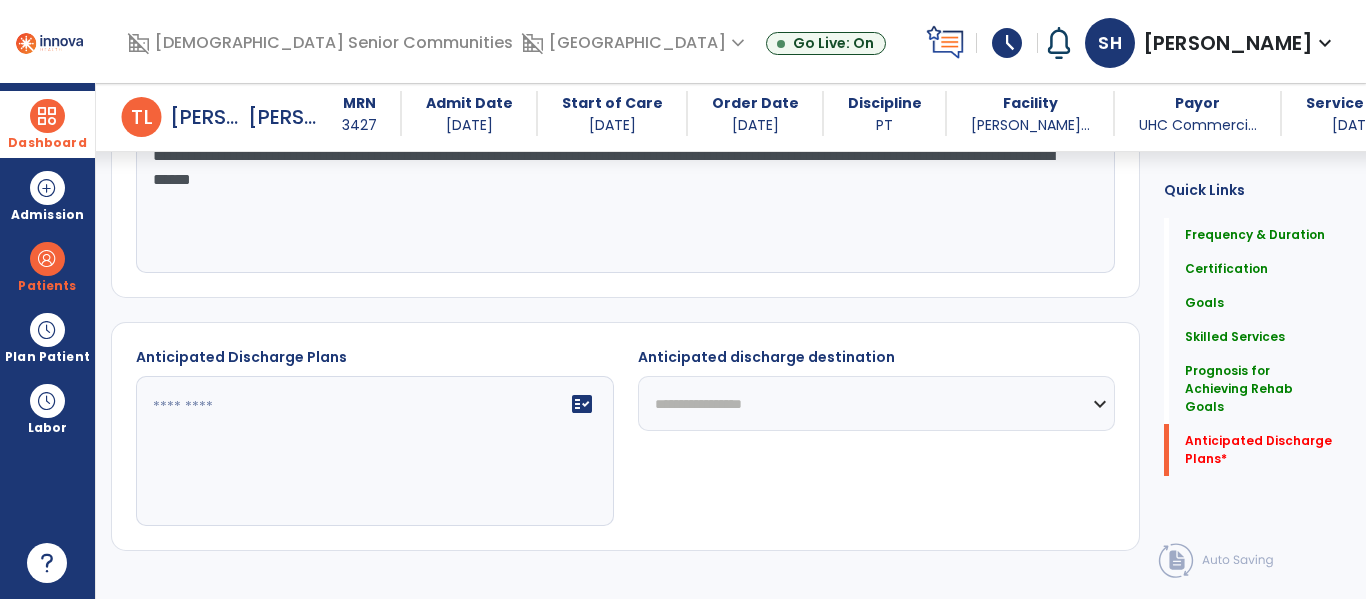 type on "**********" 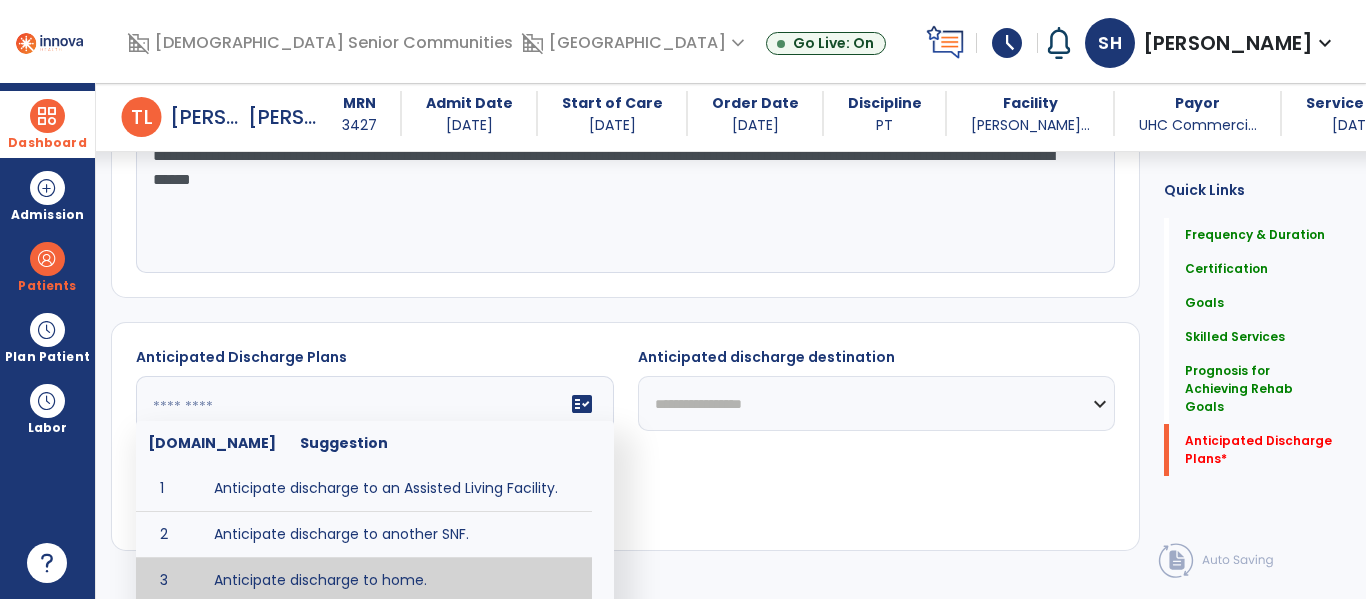 type on "**********" 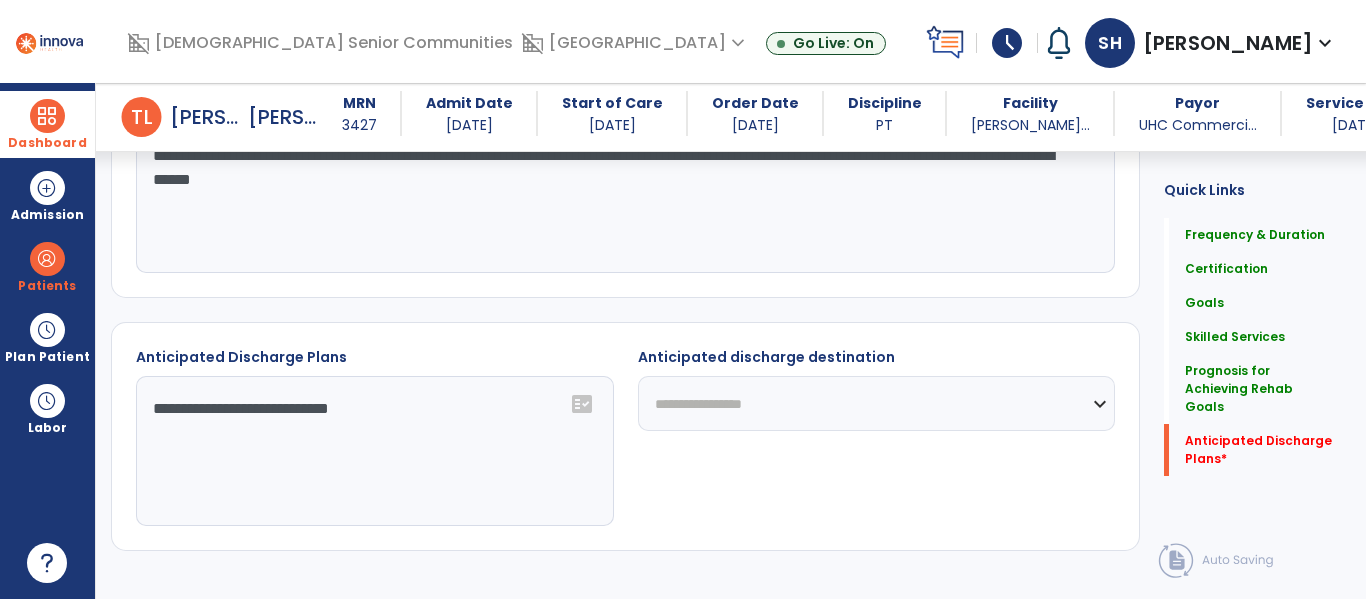 click on "**********" 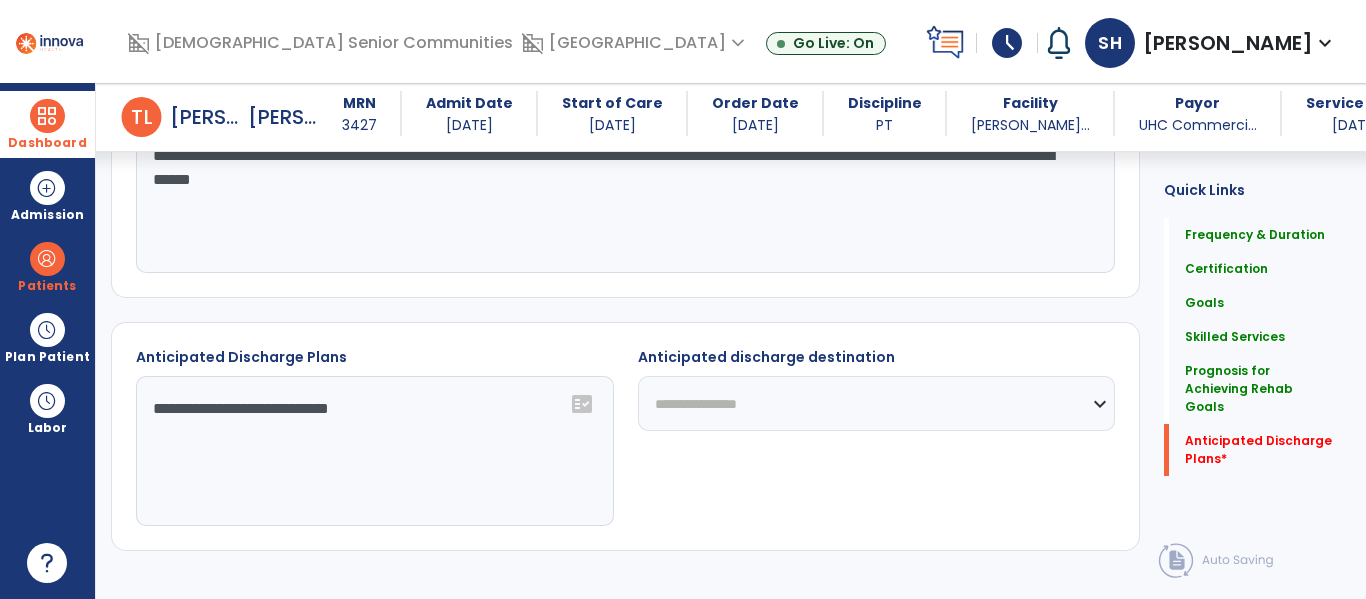 click on "**********" 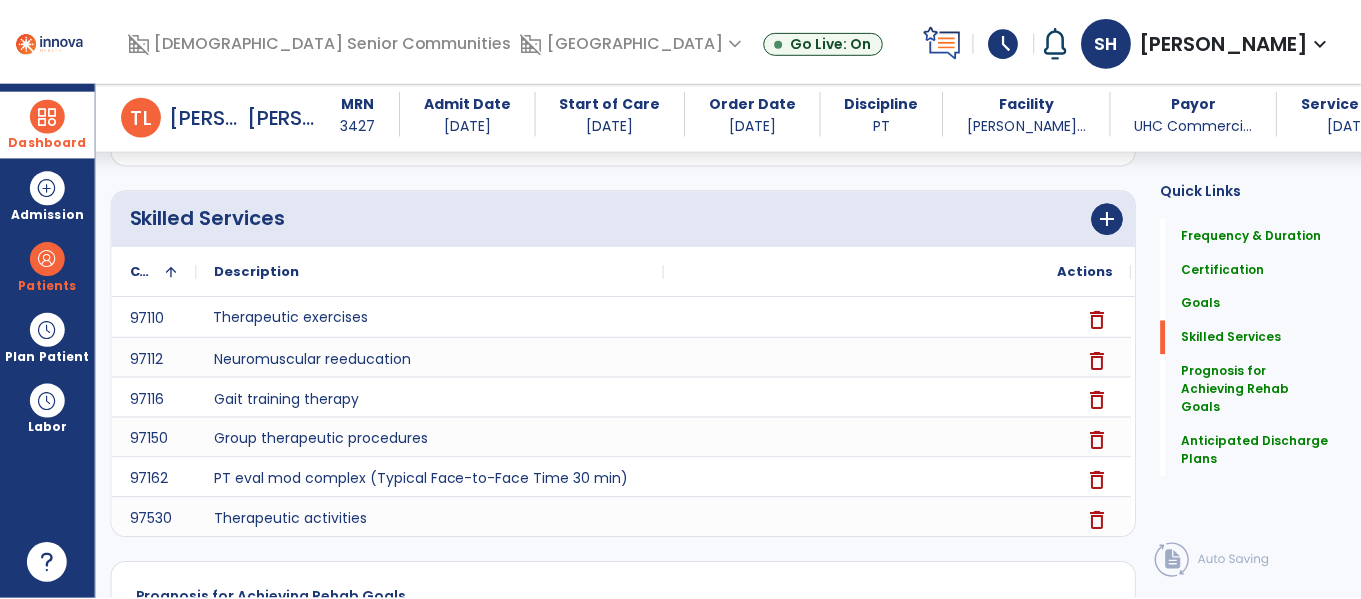 scroll, scrollTop: 1826, scrollLeft: 0, axis: vertical 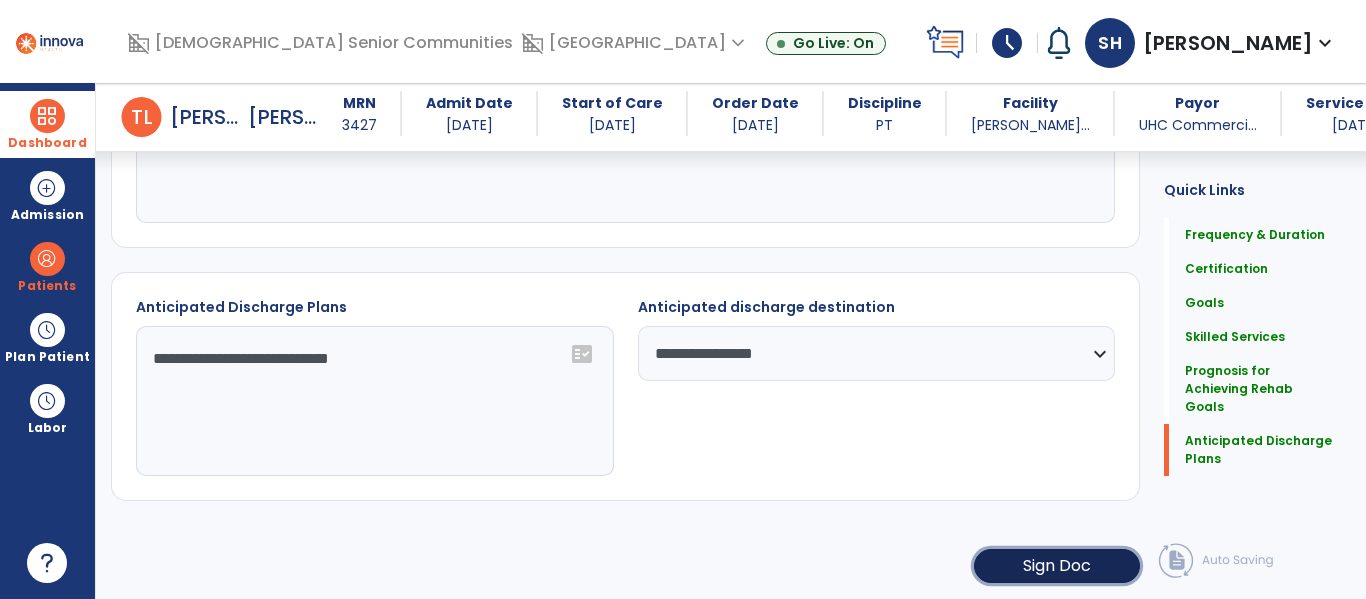 click on "Sign Doc" 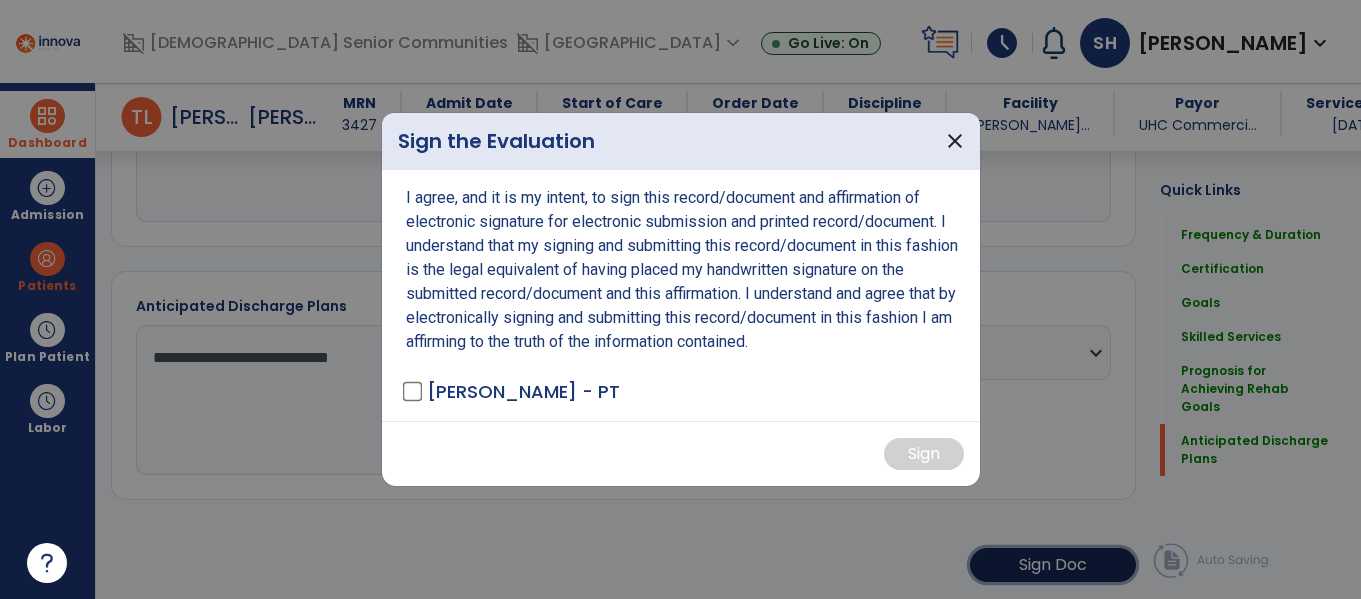 scroll, scrollTop: 1826, scrollLeft: 0, axis: vertical 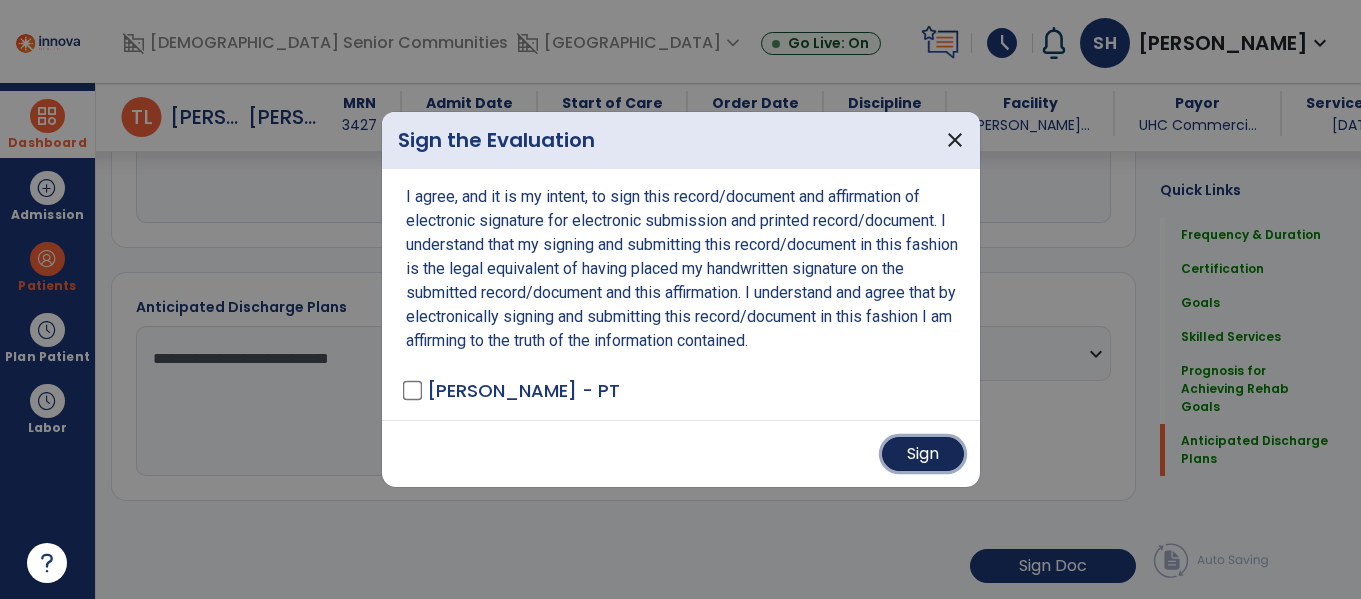 click on "Sign" at bounding box center (923, 454) 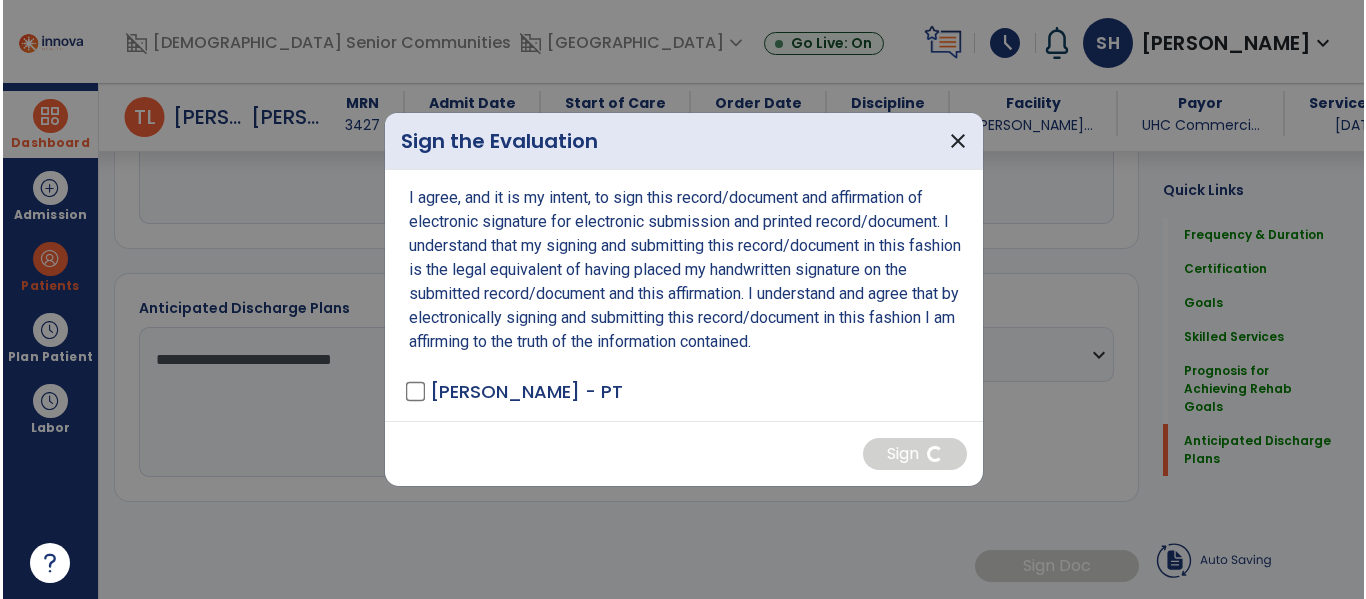 scroll, scrollTop: 1825, scrollLeft: 0, axis: vertical 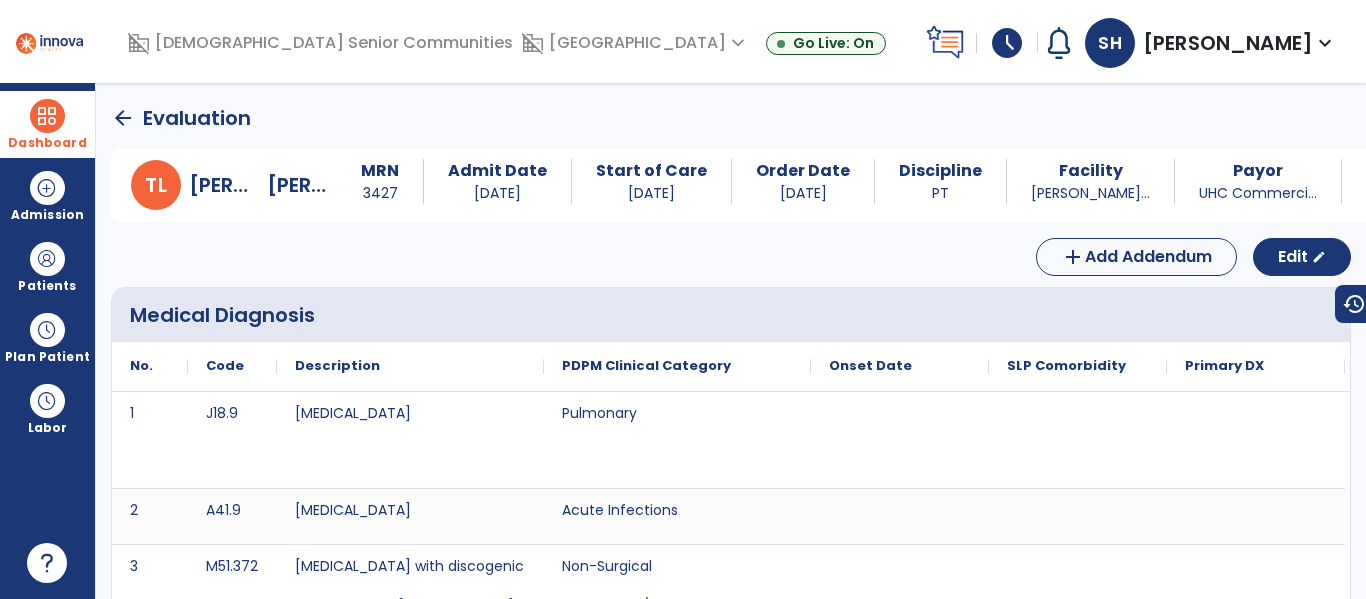 click on "arrow_back" 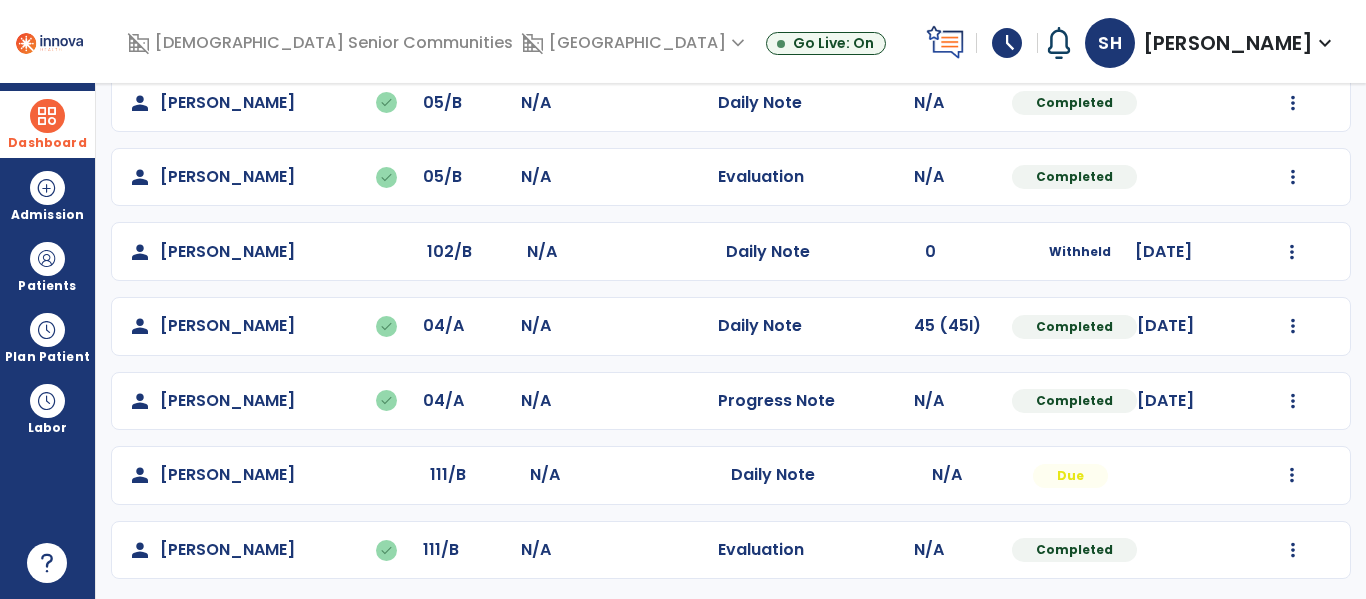scroll, scrollTop: 409, scrollLeft: 0, axis: vertical 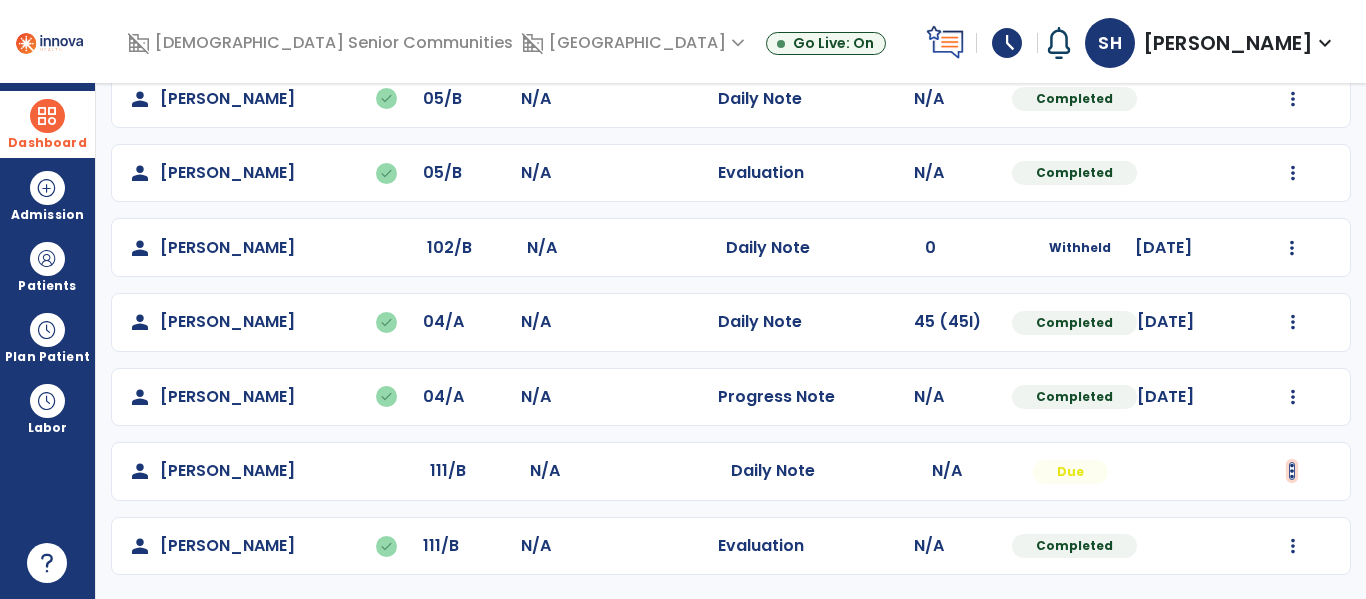 click at bounding box center (1293, 24) 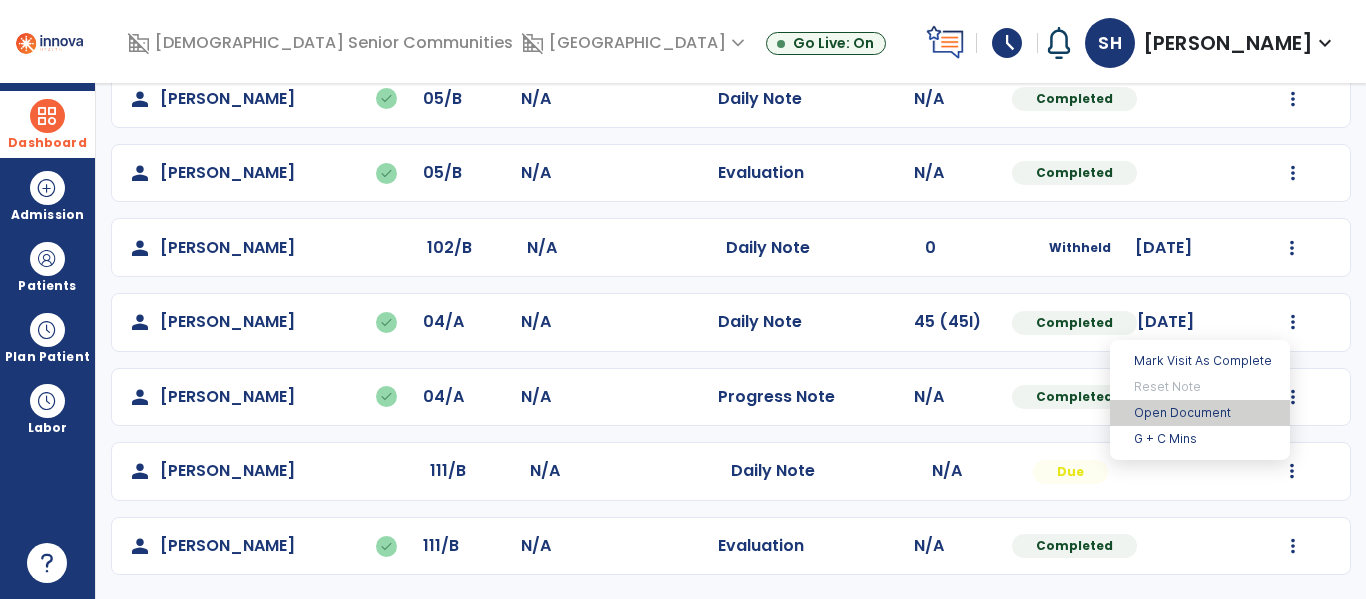click on "Open Document" at bounding box center (1200, 413) 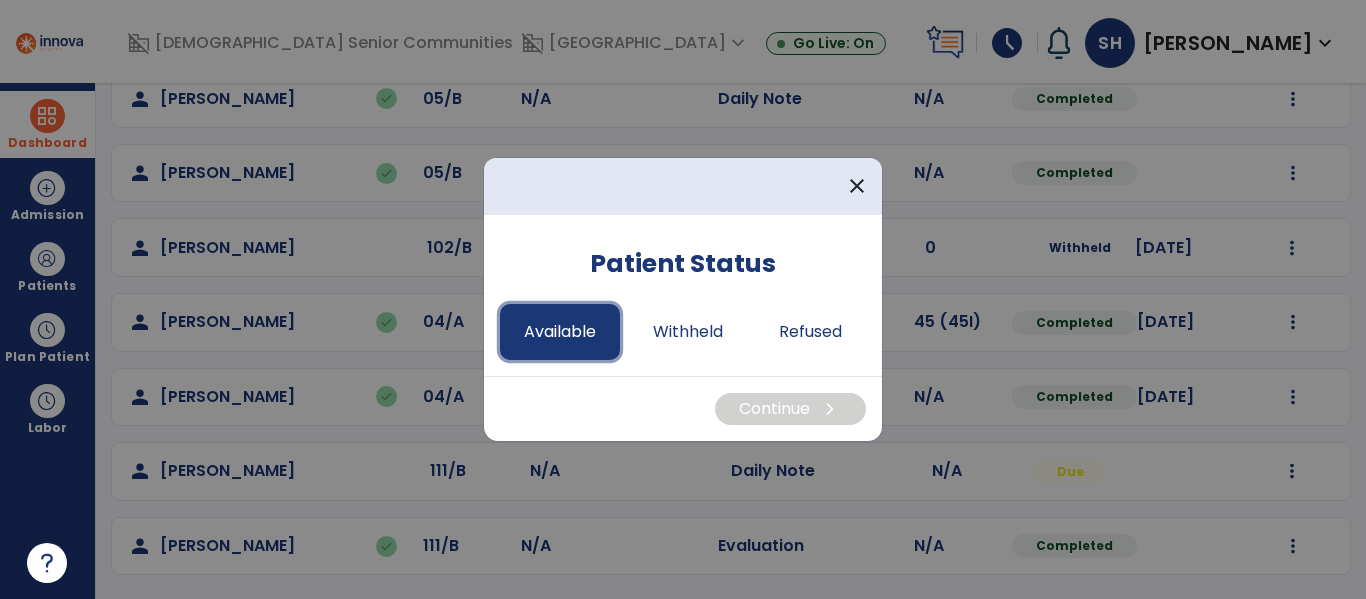 click on "Available" at bounding box center [560, 332] 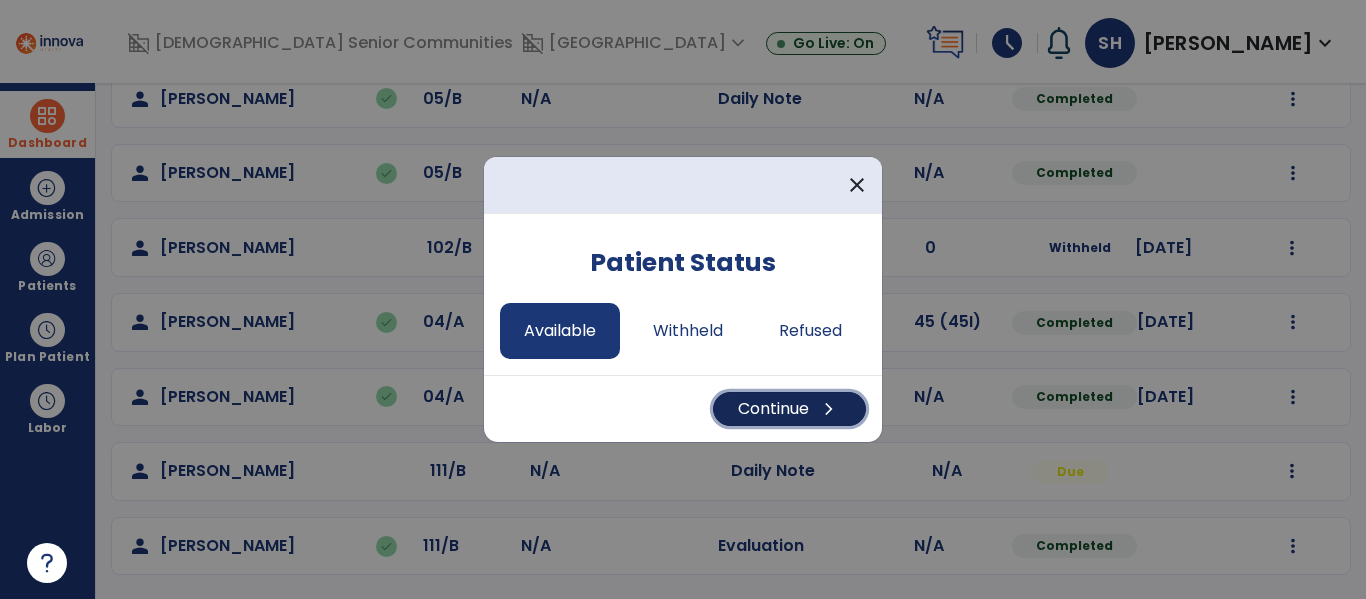 click on "chevron_right" at bounding box center (829, 409) 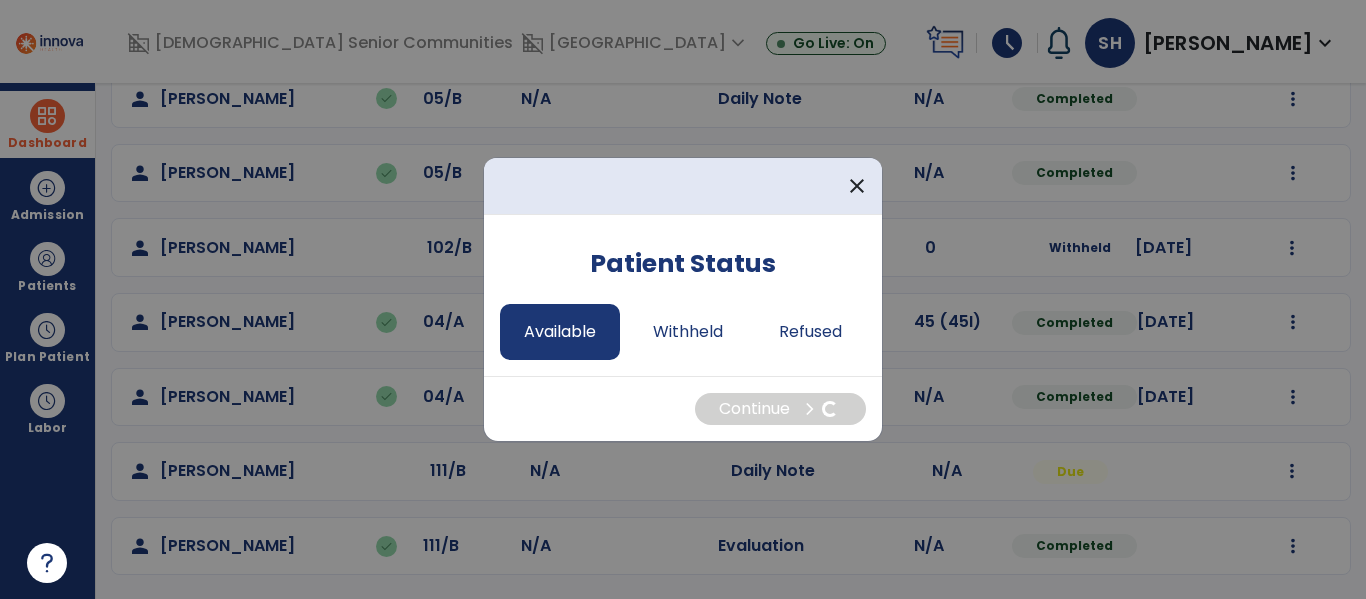 select on "*" 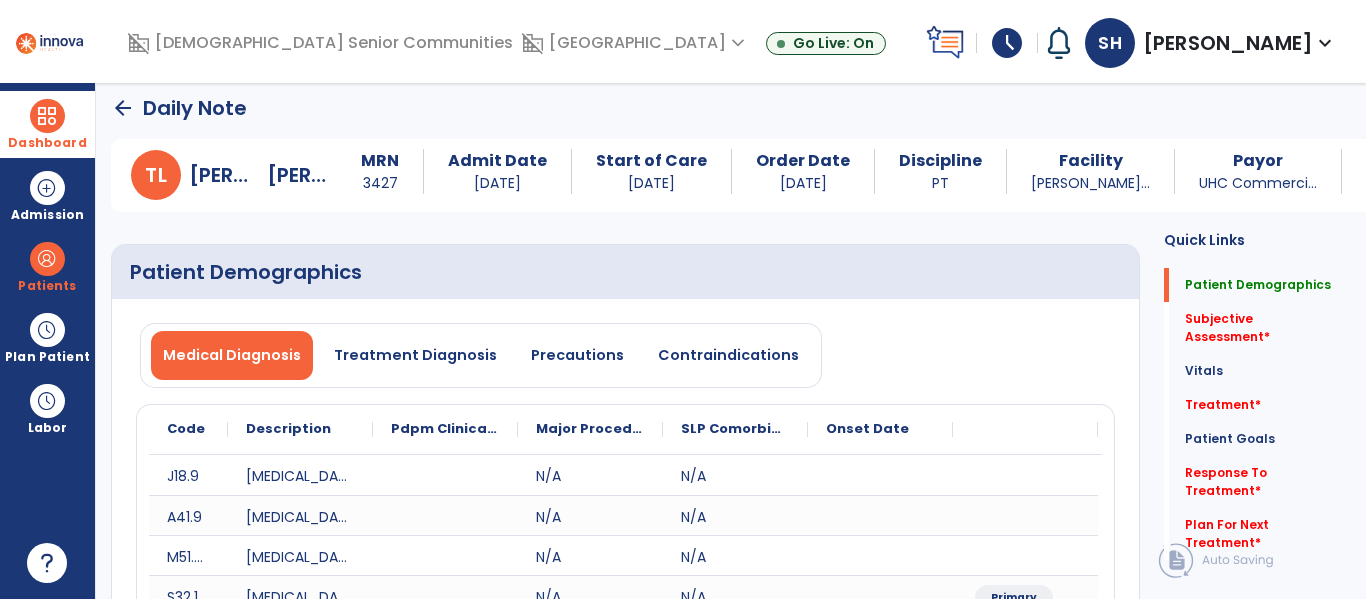 scroll, scrollTop: 0, scrollLeft: 0, axis: both 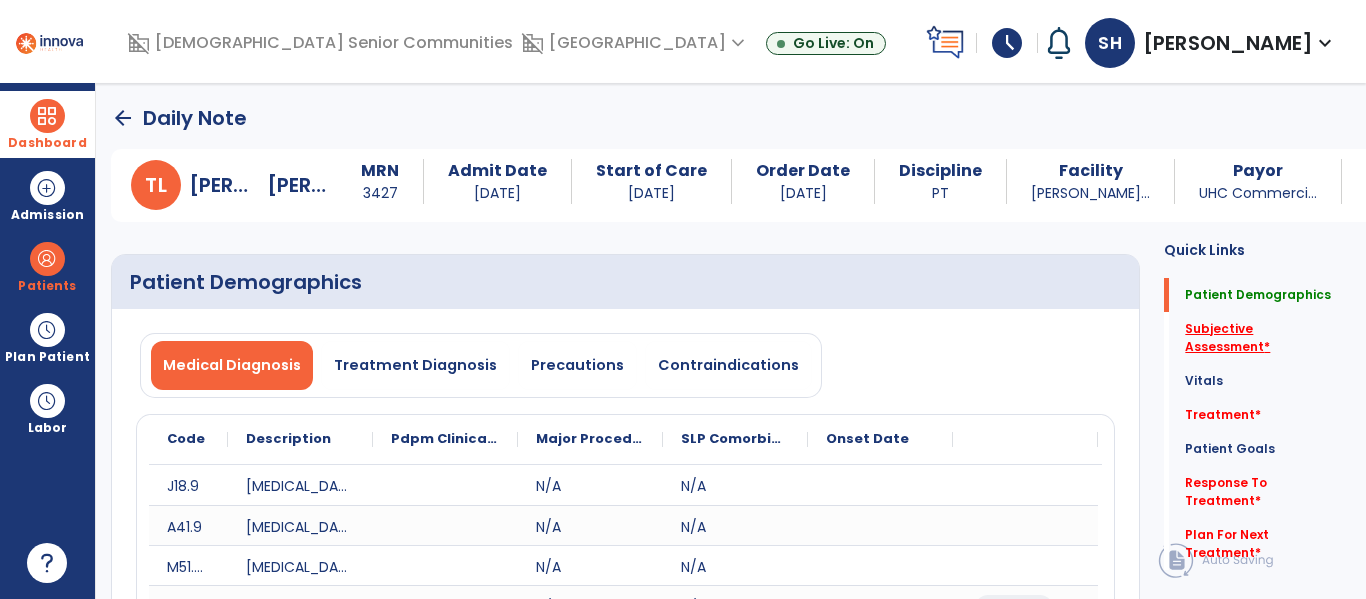 click on "Subjective Assessment   *" 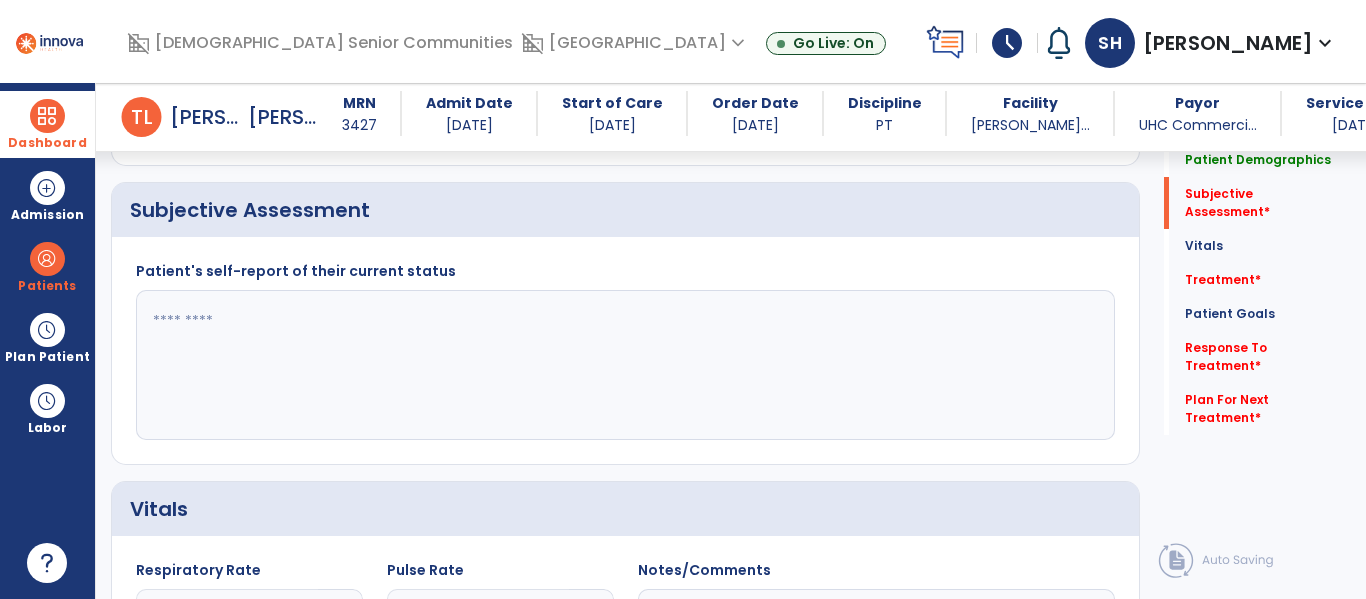 scroll, scrollTop: 467, scrollLeft: 0, axis: vertical 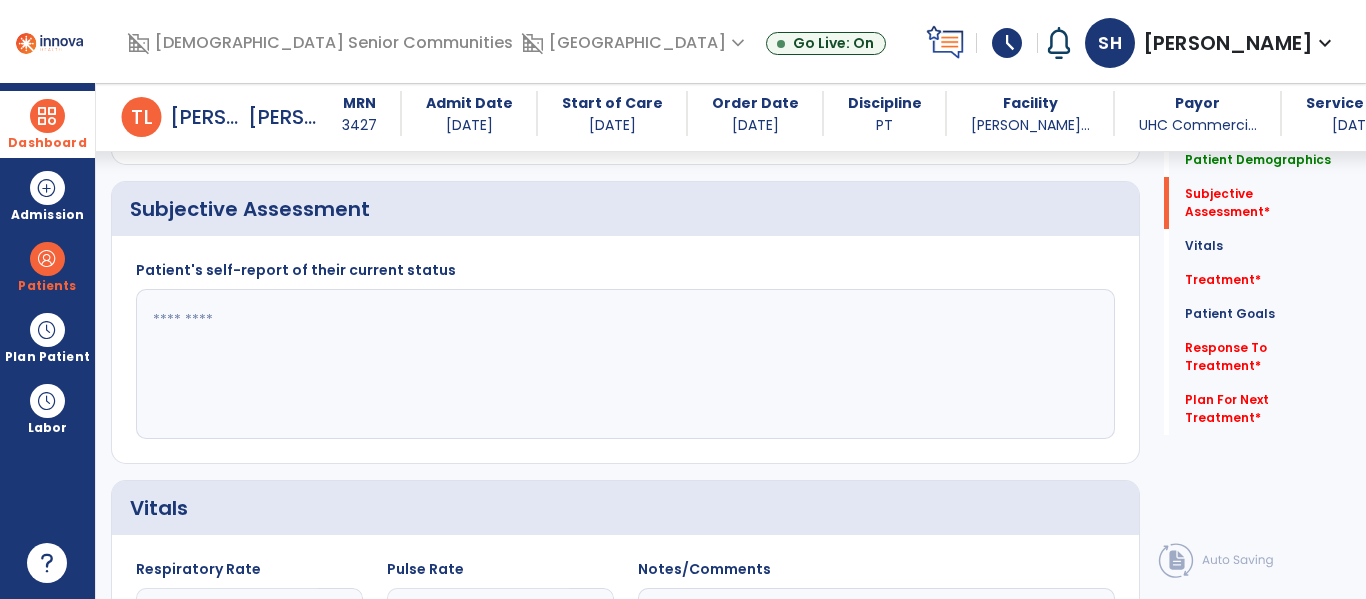 click 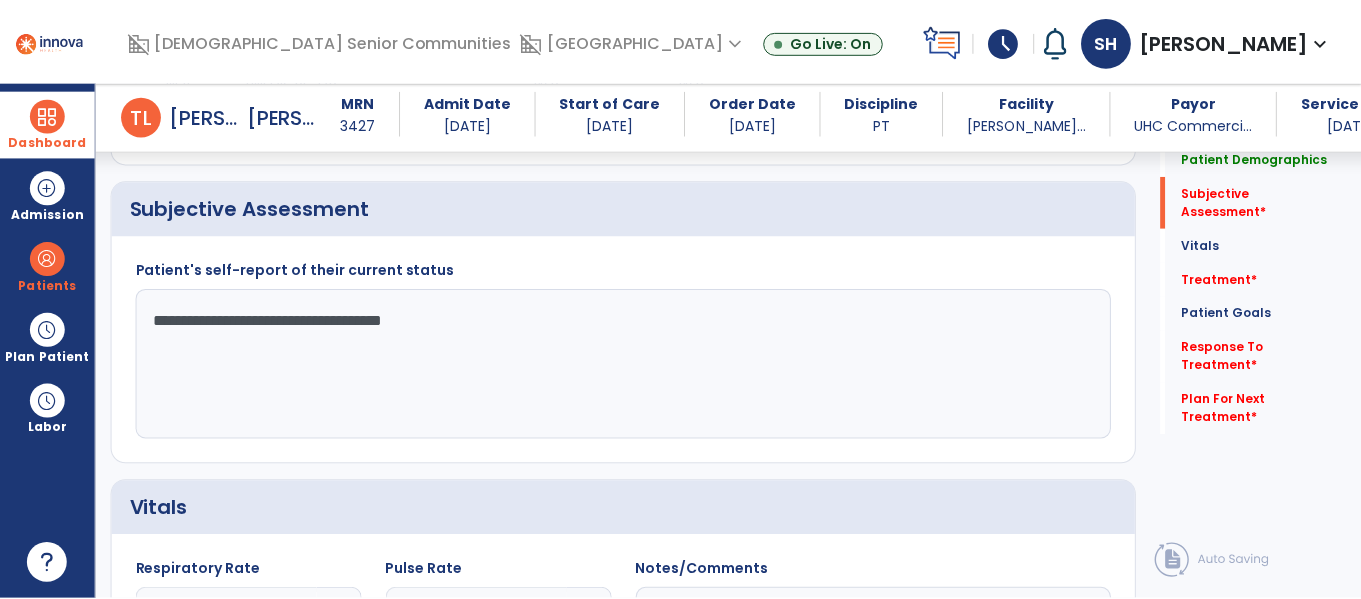 scroll, scrollTop: 970, scrollLeft: 0, axis: vertical 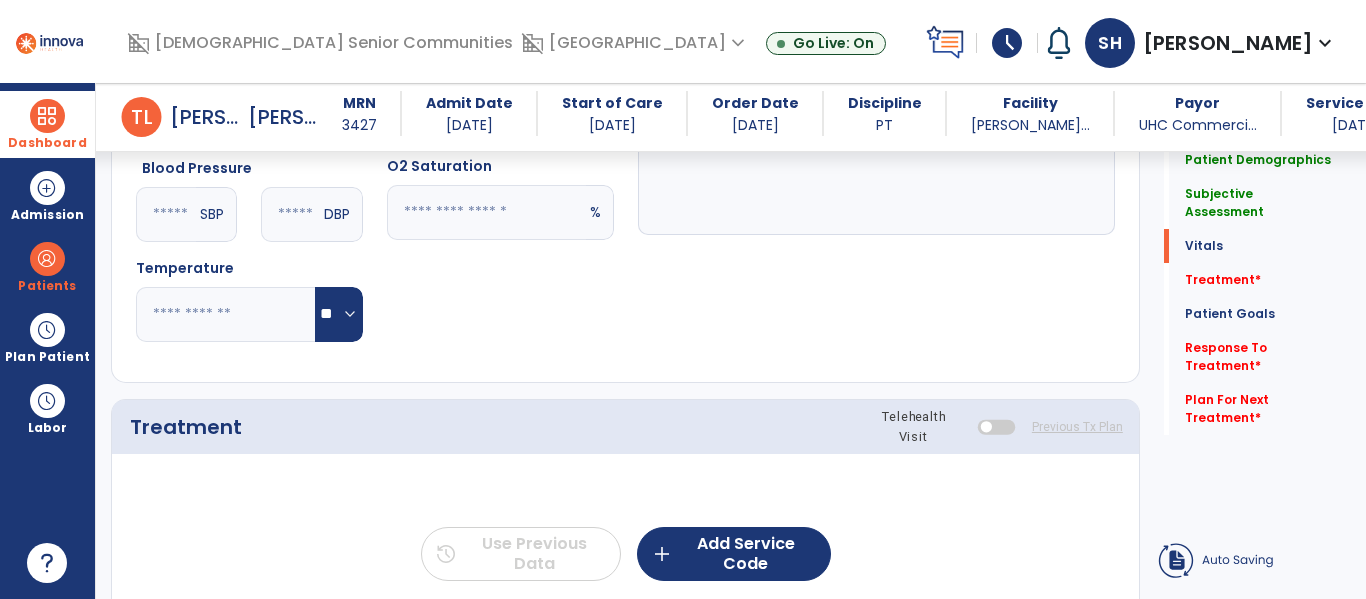 type on "**********" 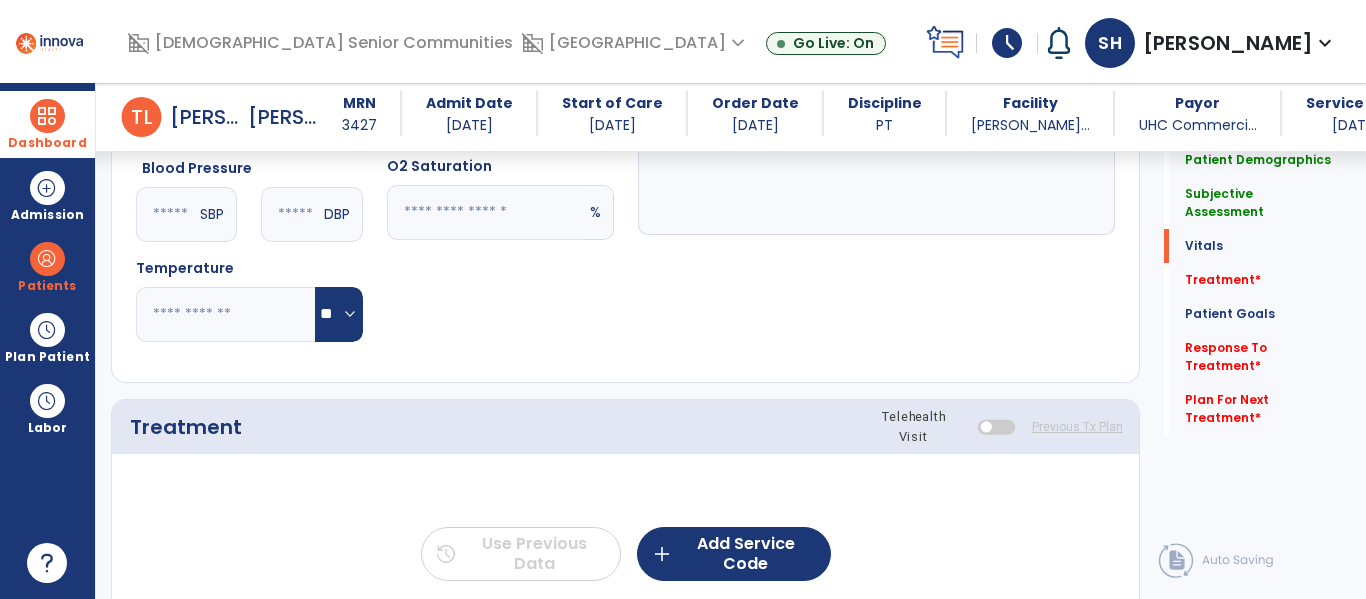 click at bounding box center (996, 426) 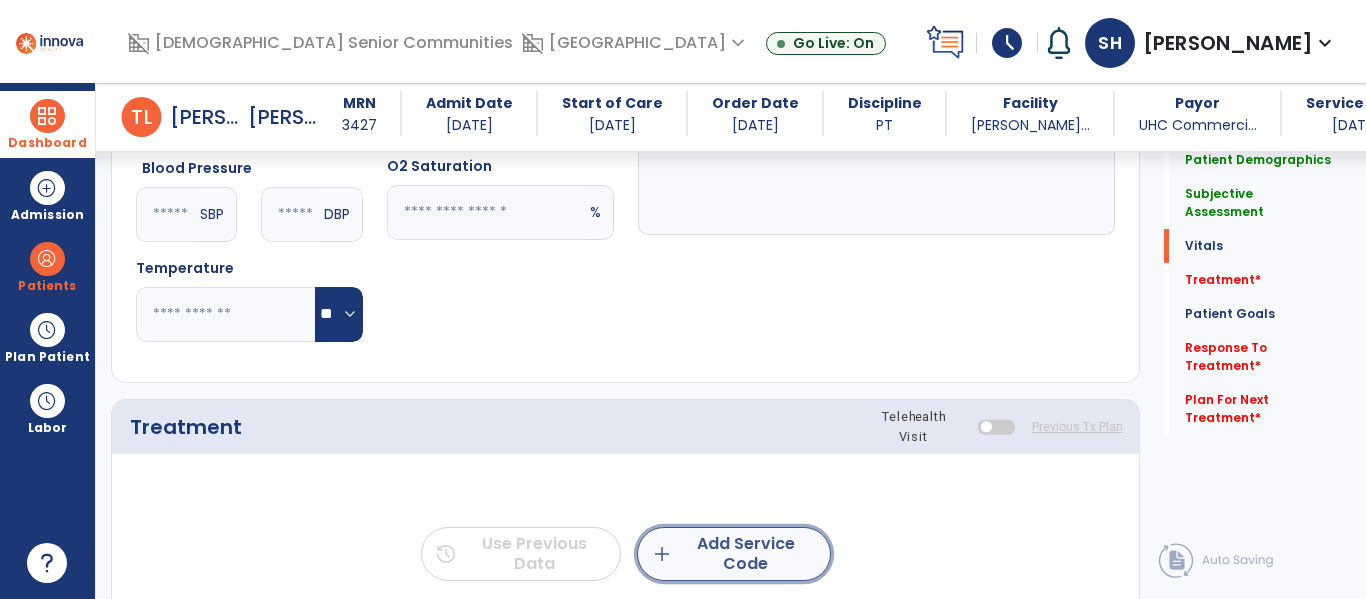 click on "add  Add Service Code" 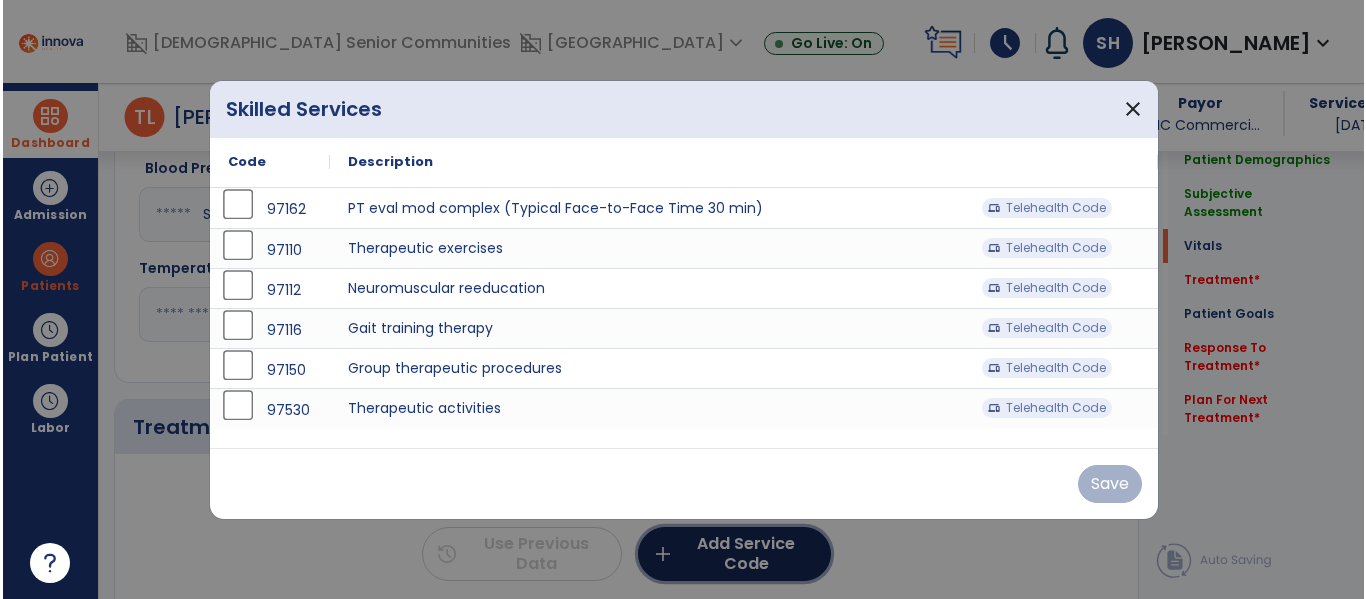 scroll, scrollTop: 970, scrollLeft: 0, axis: vertical 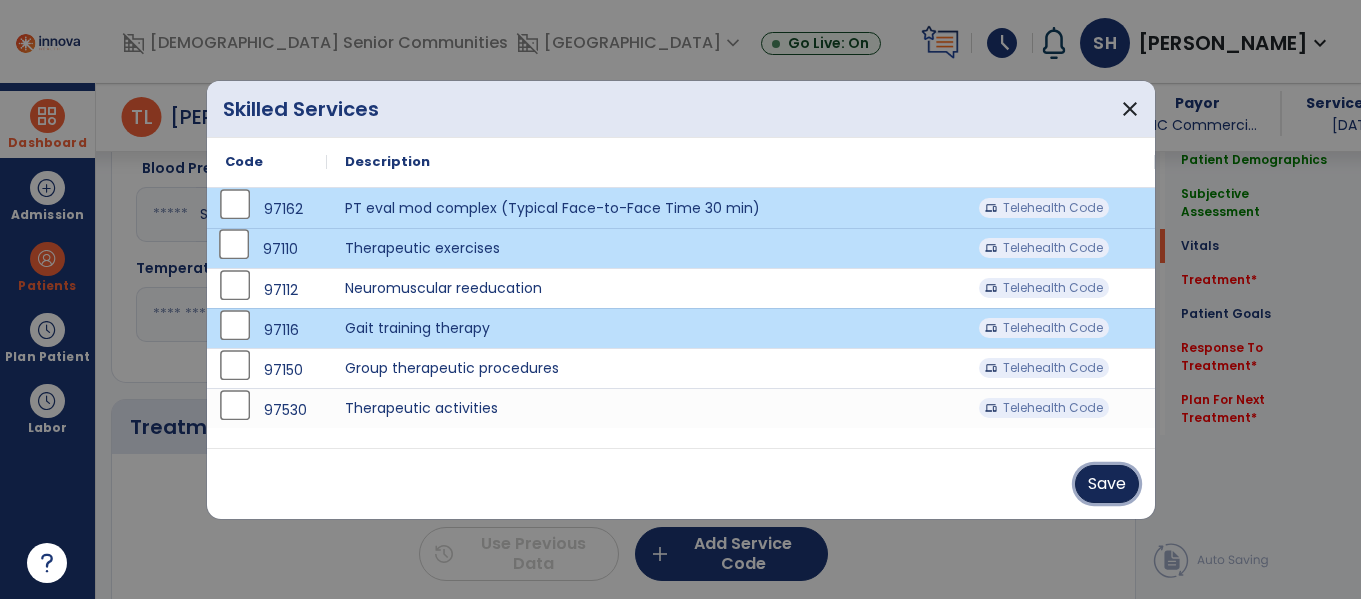 click on "Save" at bounding box center [1107, 484] 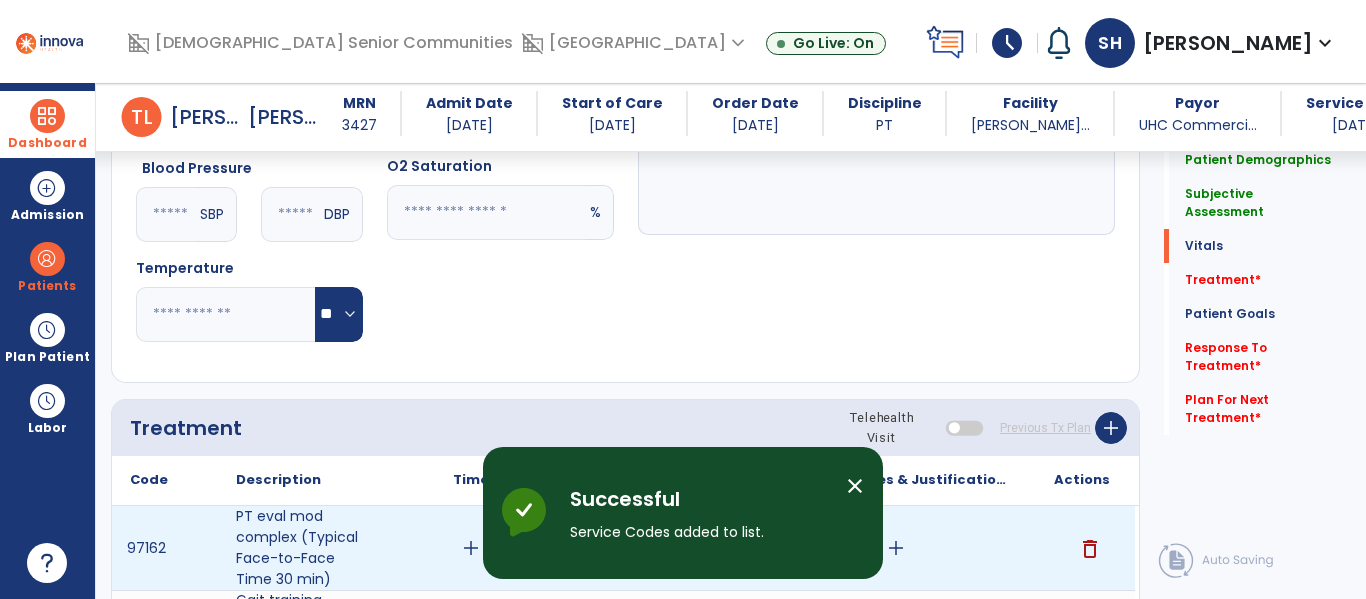 click on "add" at bounding box center (471, 548) 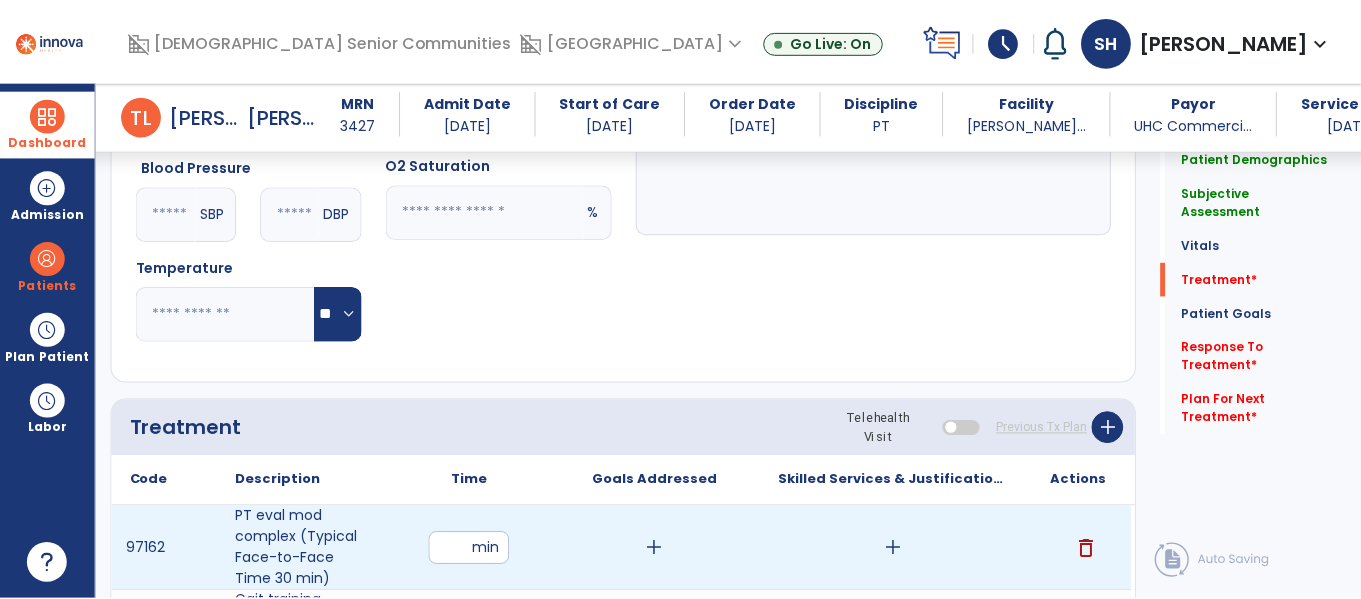 scroll, scrollTop: 1207, scrollLeft: 0, axis: vertical 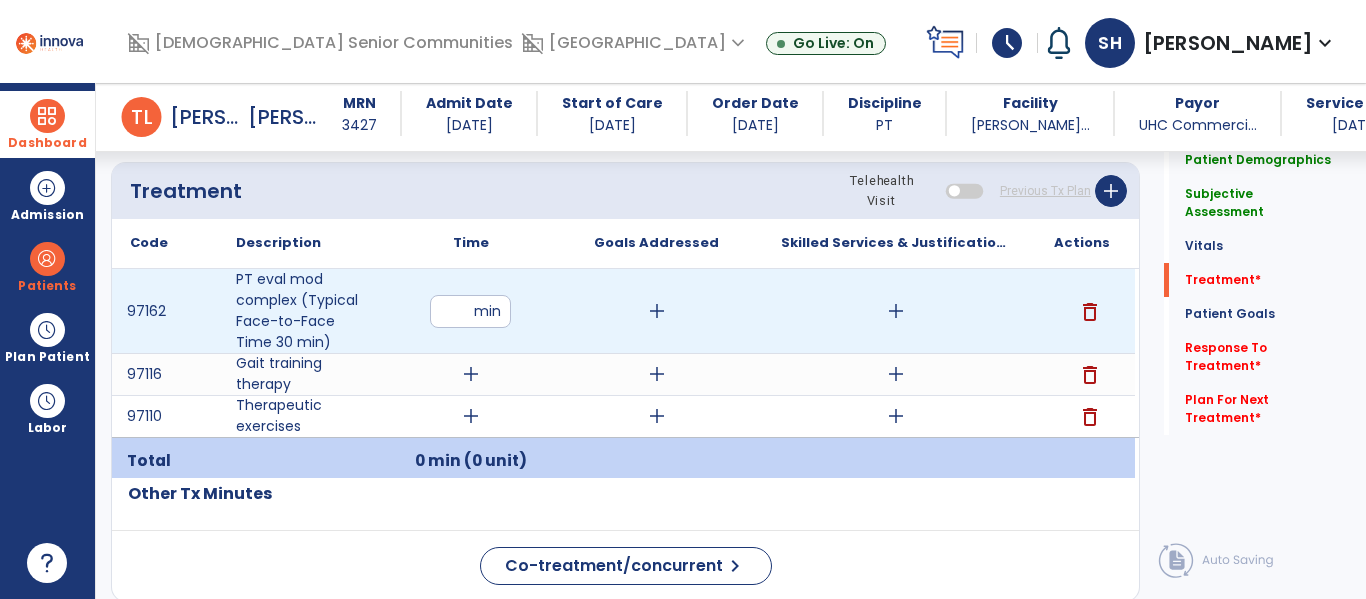 type on "**" 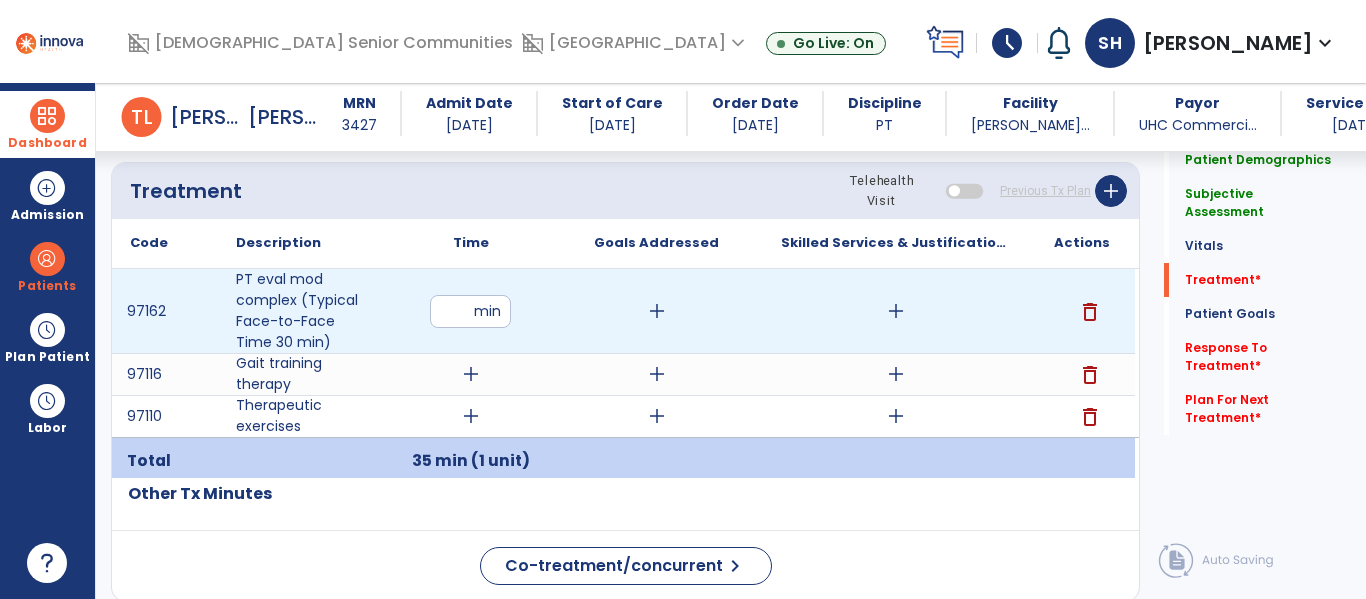 click on "add" at bounding box center (896, 311) 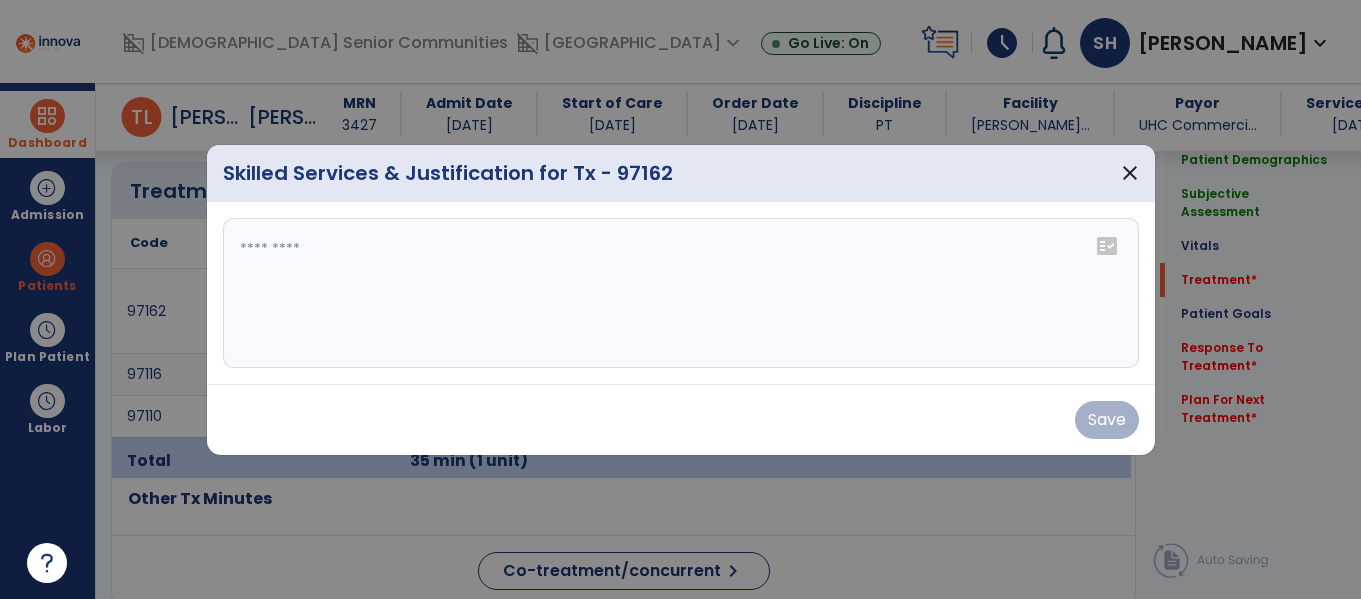 scroll, scrollTop: 1207, scrollLeft: 0, axis: vertical 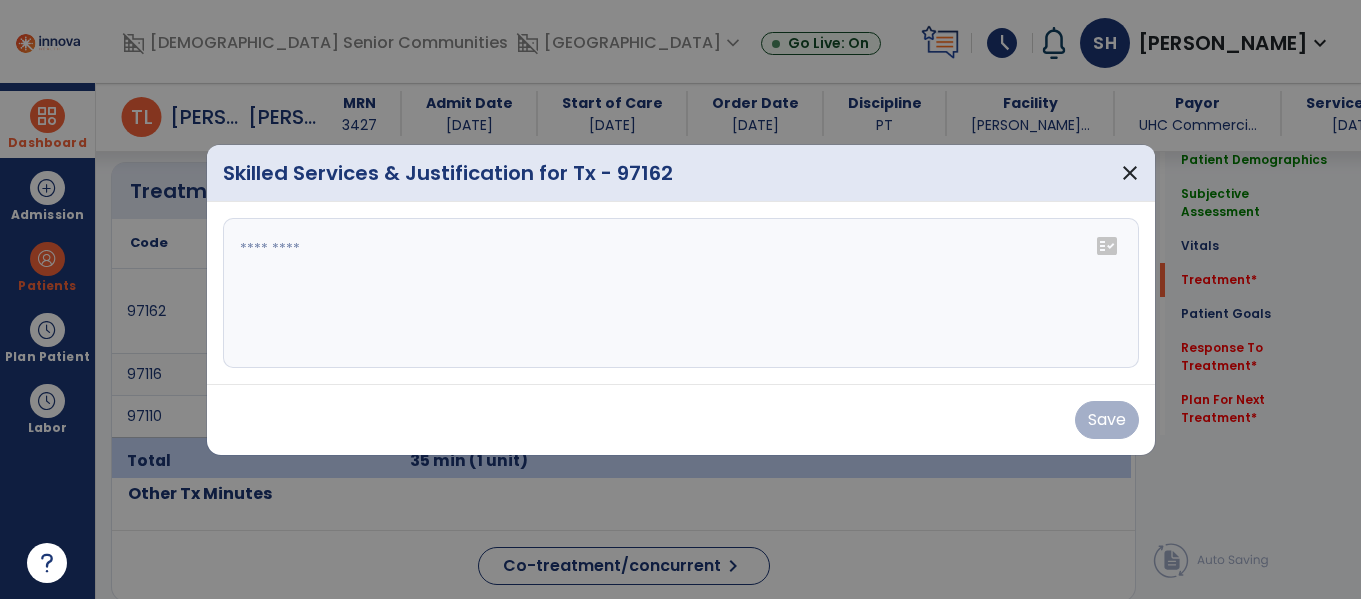 click at bounding box center [681, 293] 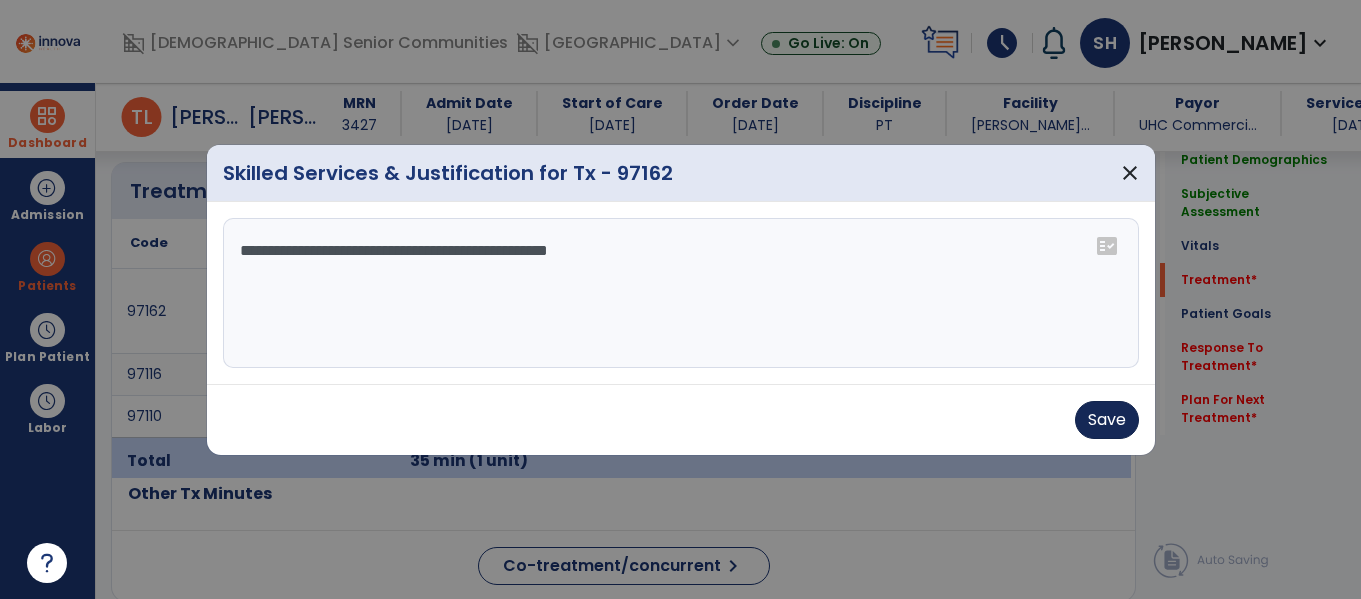 type on "**********" 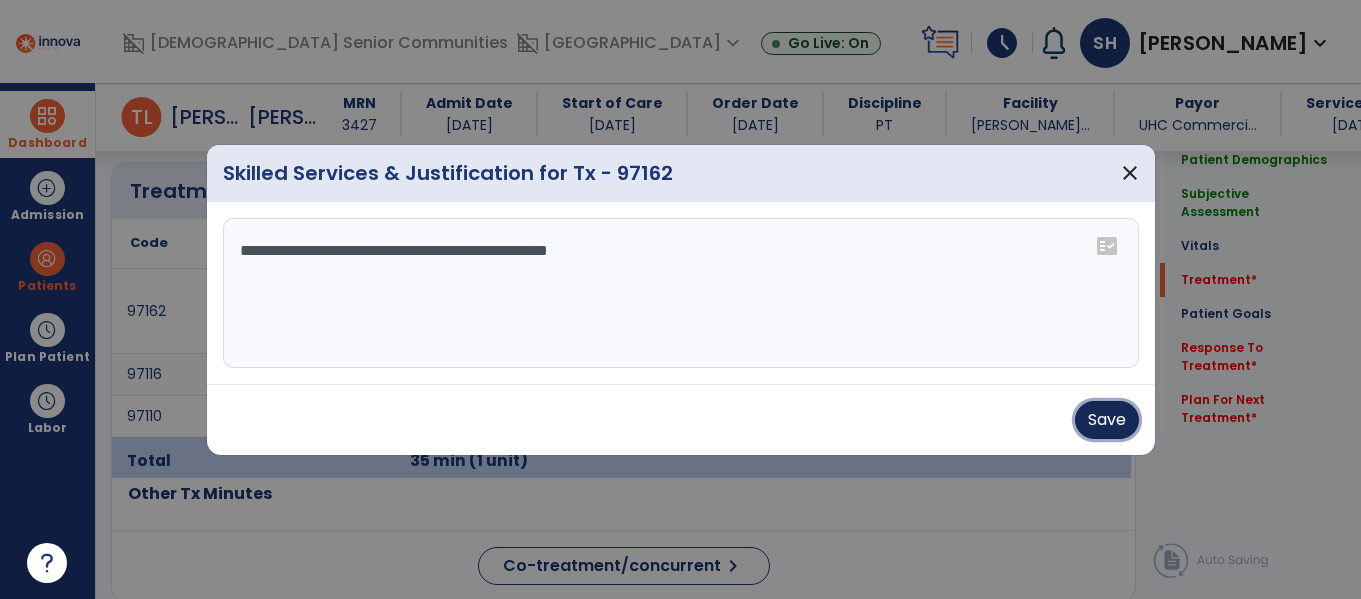 click on "Save" at bounding box center [1107, 420] 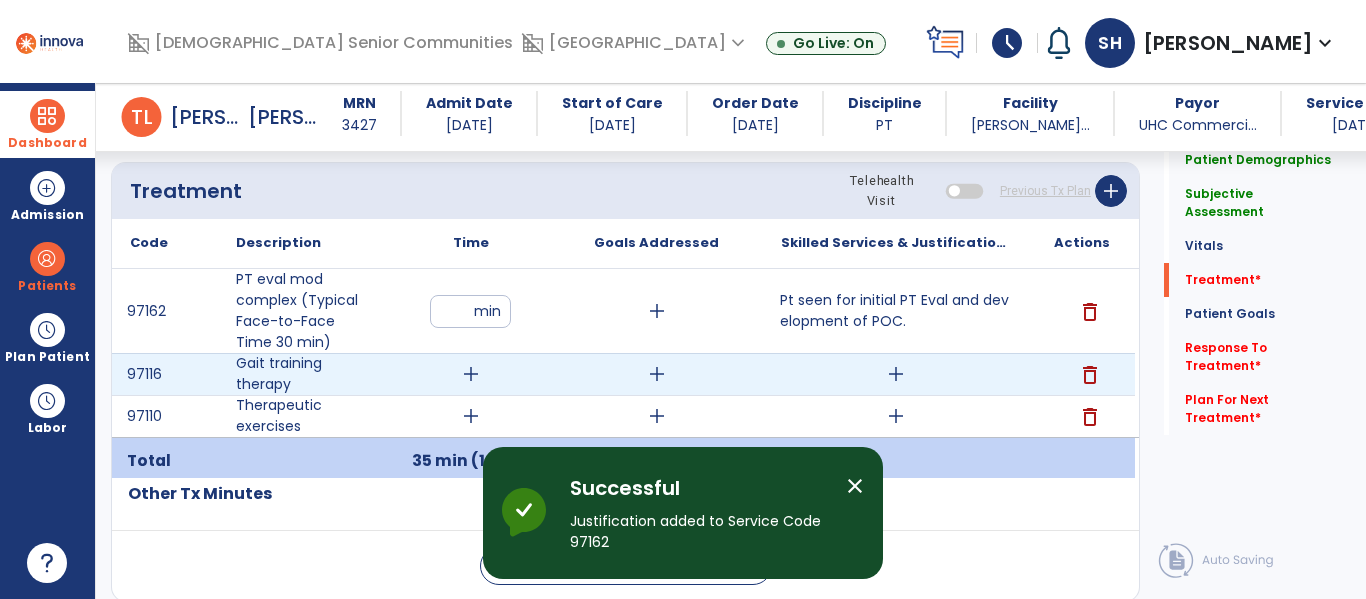 click on "add" at bounding box center [896, 374] 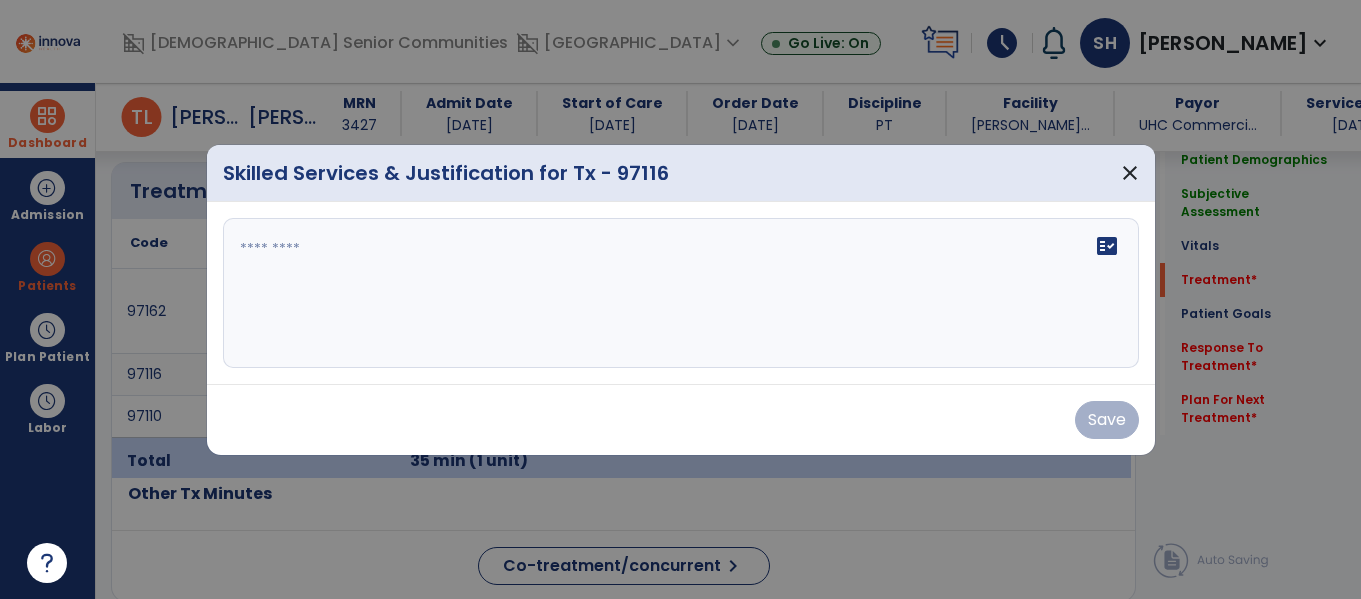 scroll, scrollTop: 1207, scrollLeft: 0, axis: vertical 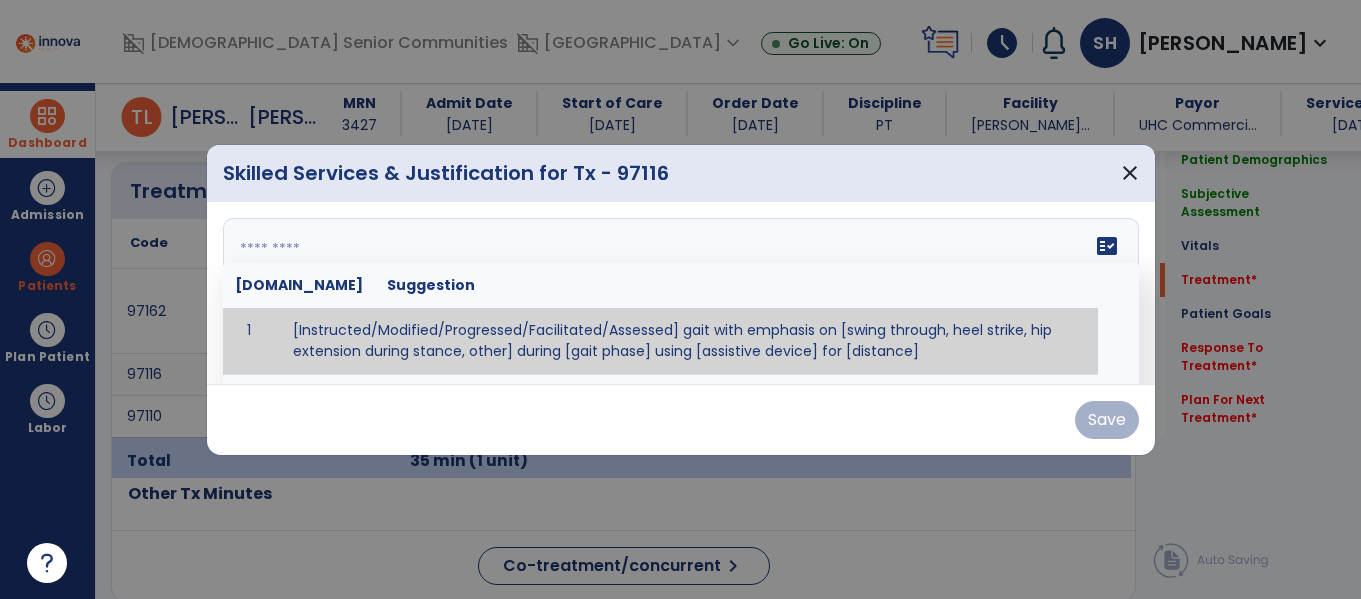click on "fact_check  [DOMAIN_NAME] Suggestion 1 [Instructed/Modified/Progressed/Facilitated/Assessed] gait with emphasis on [swing through, heel strike, hip extension during stance, other] during [gait phase] using [assistive device] for [distance] 2 [Instructed/Modified/Progressed/Facilitated/Assessed] use of [assistive device] and [NWB, PWB, step-to gait pattern, step through gait pattern] 3 [Instructed/Modified/Progressed/Facilitated/Assessed] patient's ability to [ascend/descend # of steps, perform directional changes, walk on even/uneven surfaces, pick-up objects off floor, velocity changes, other] using [assistive device]. 4 [Instructed/Modified/Progressed/Facilitated/Assessed] pre-gait activities including [identify exercise] in order to prepare for gait training. 5" at bounding box center [681, 293] 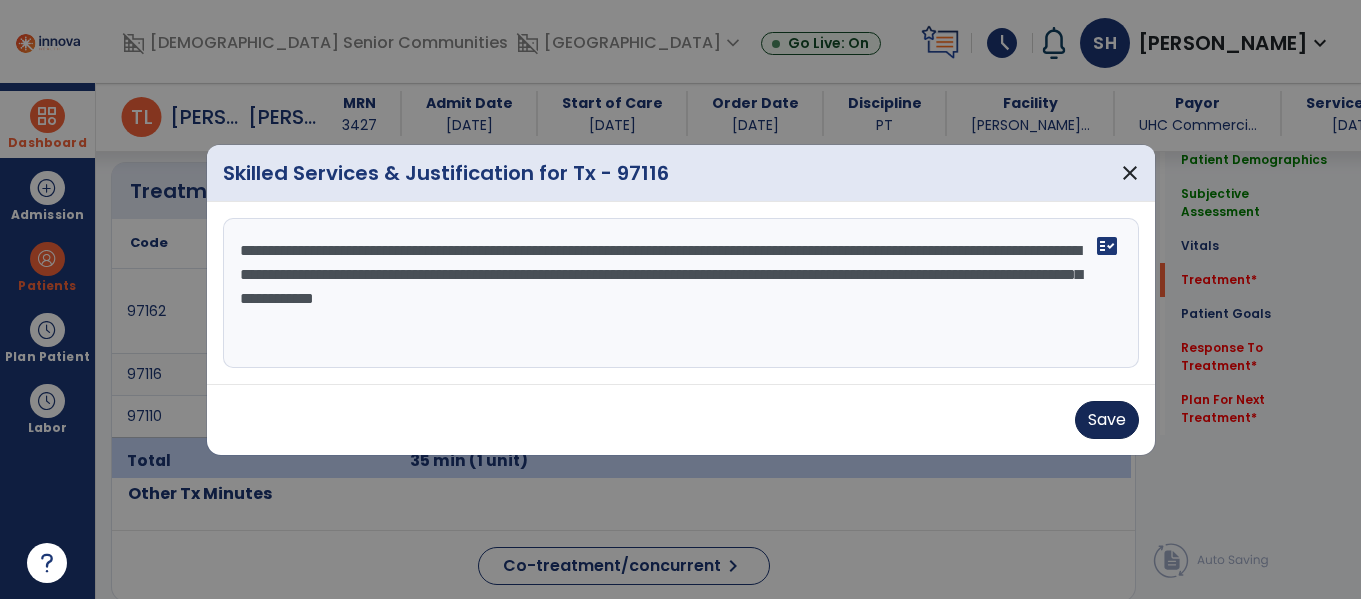 type on "**********" 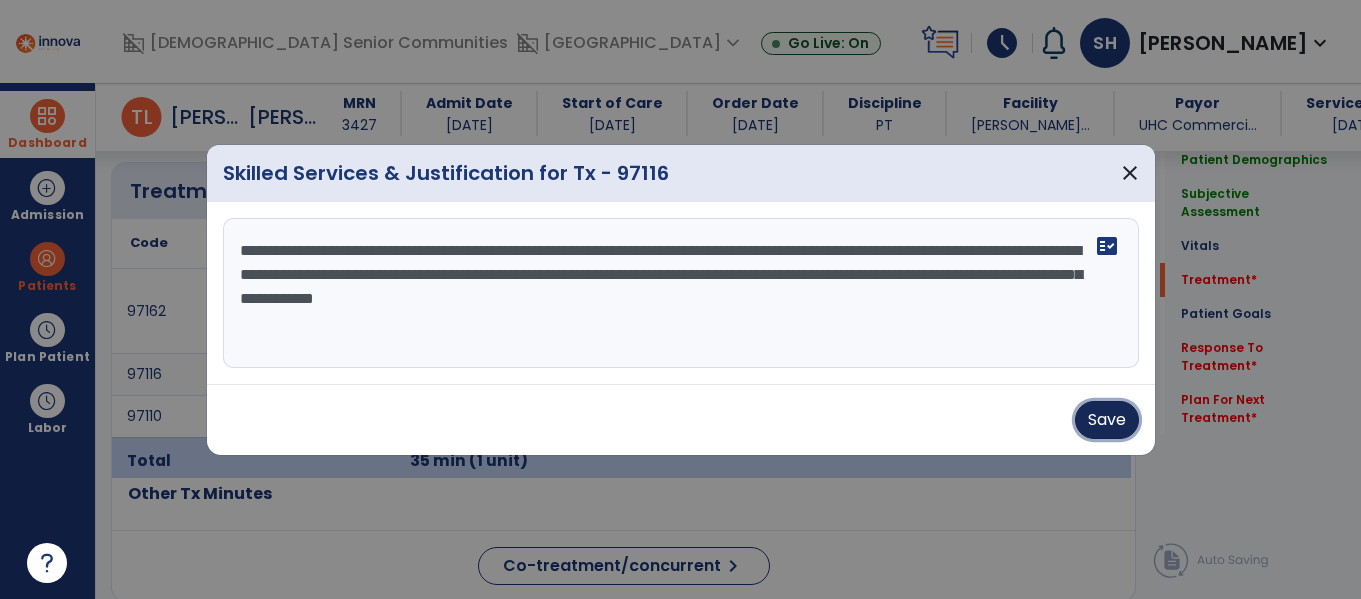 click on "Save" at bounding box center (1107, 420) 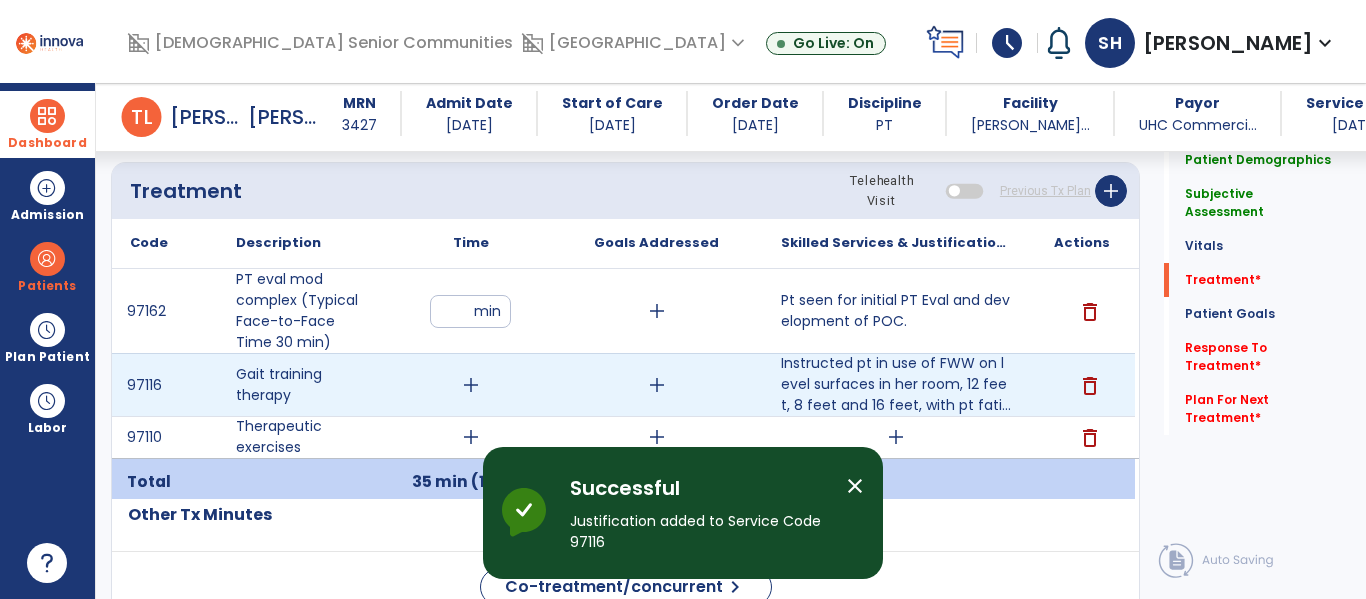 click on "add" at bounding box center [471, 385] 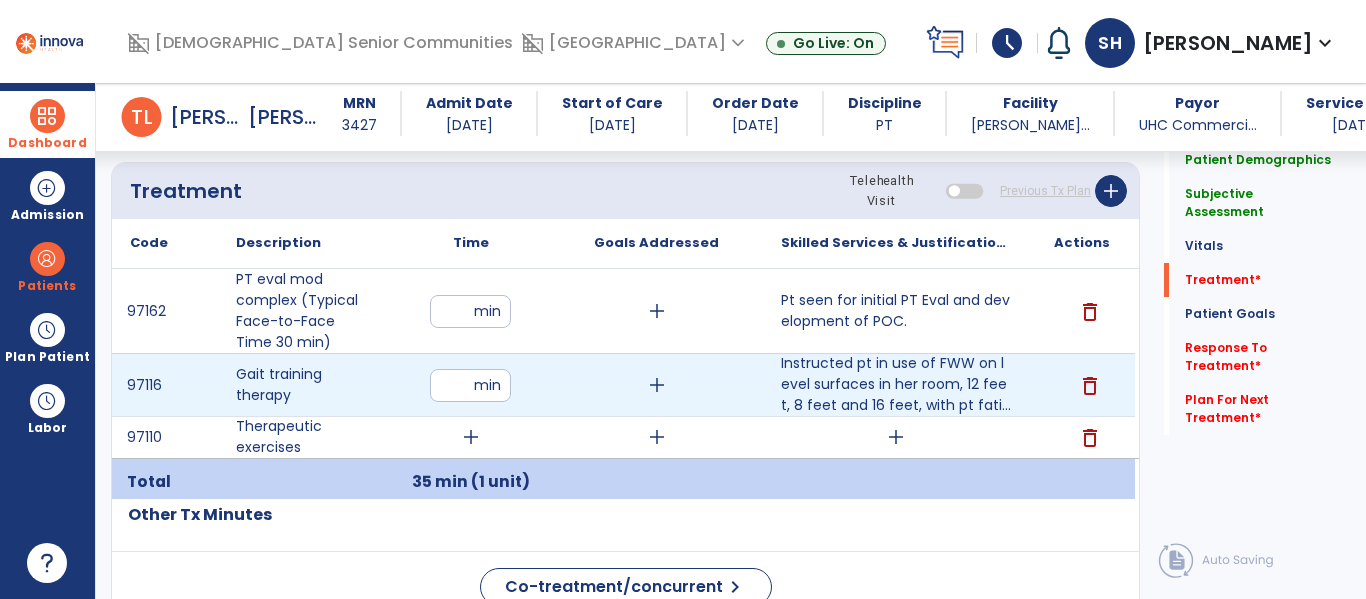 type on "**" 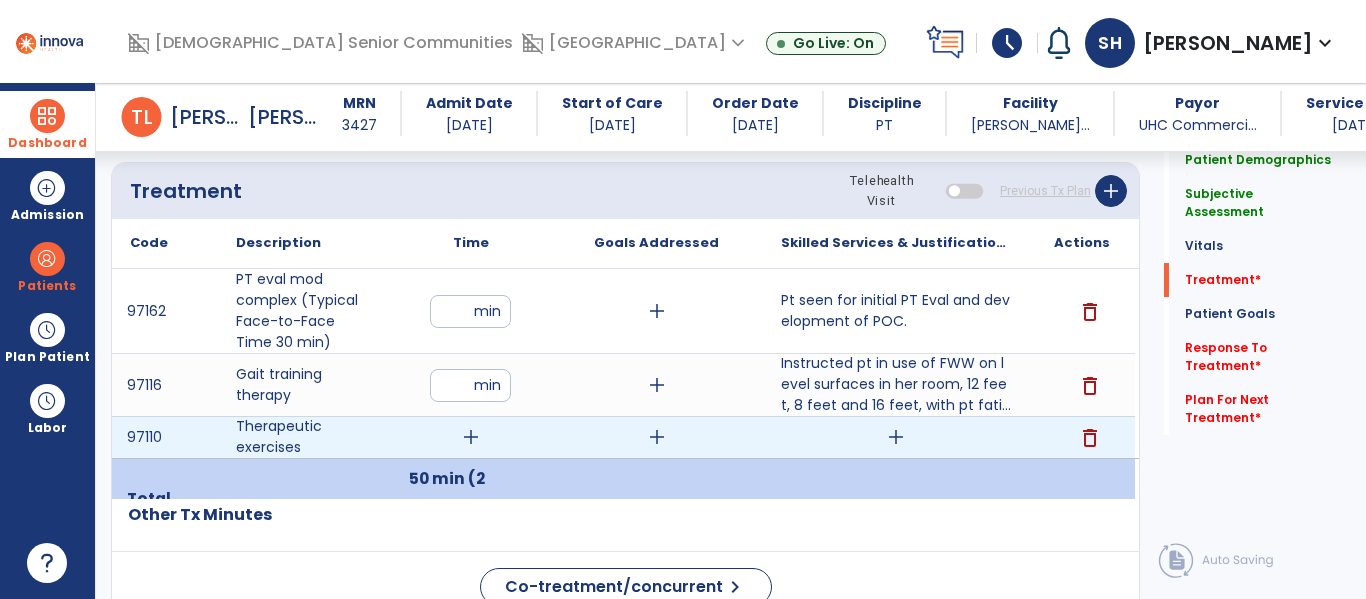 click on "add" at bounding box center (471, 437) 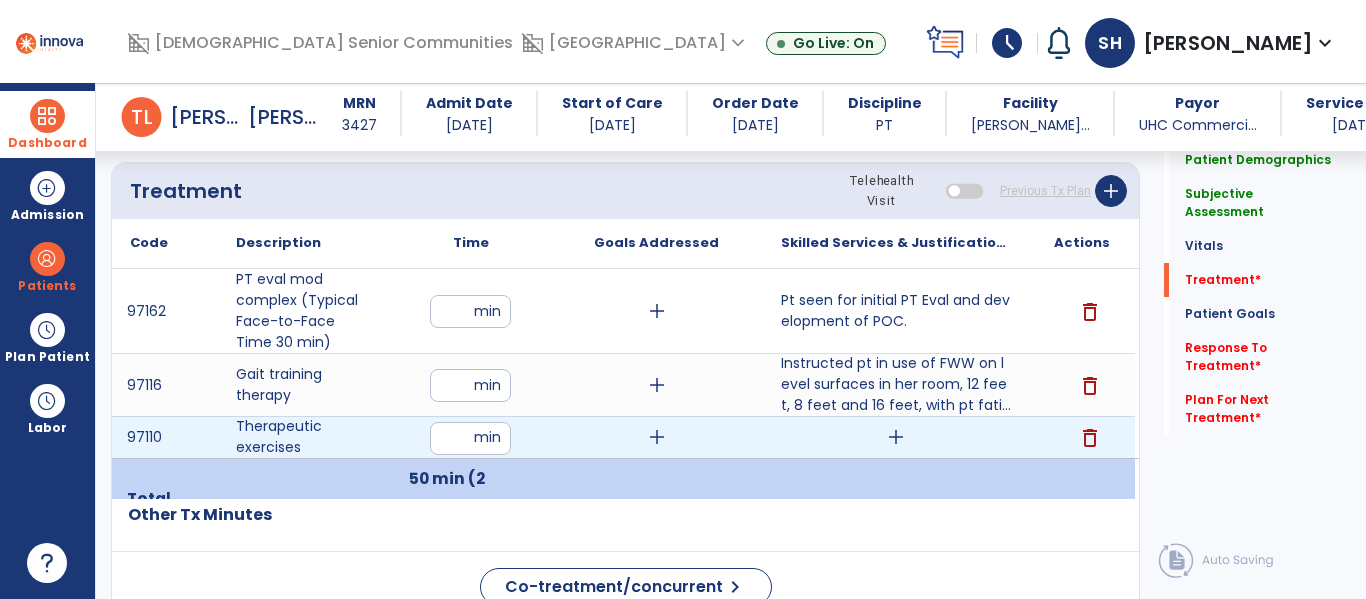 type on "**" 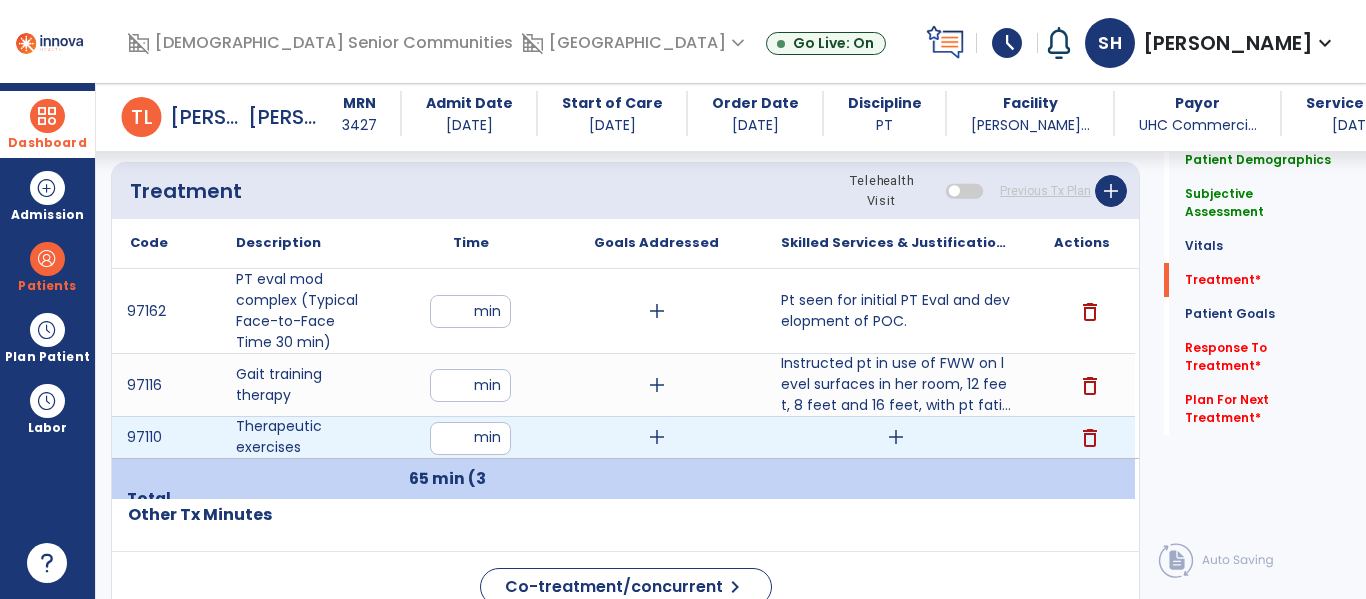 click on "add" at bounding box center (896, 437) 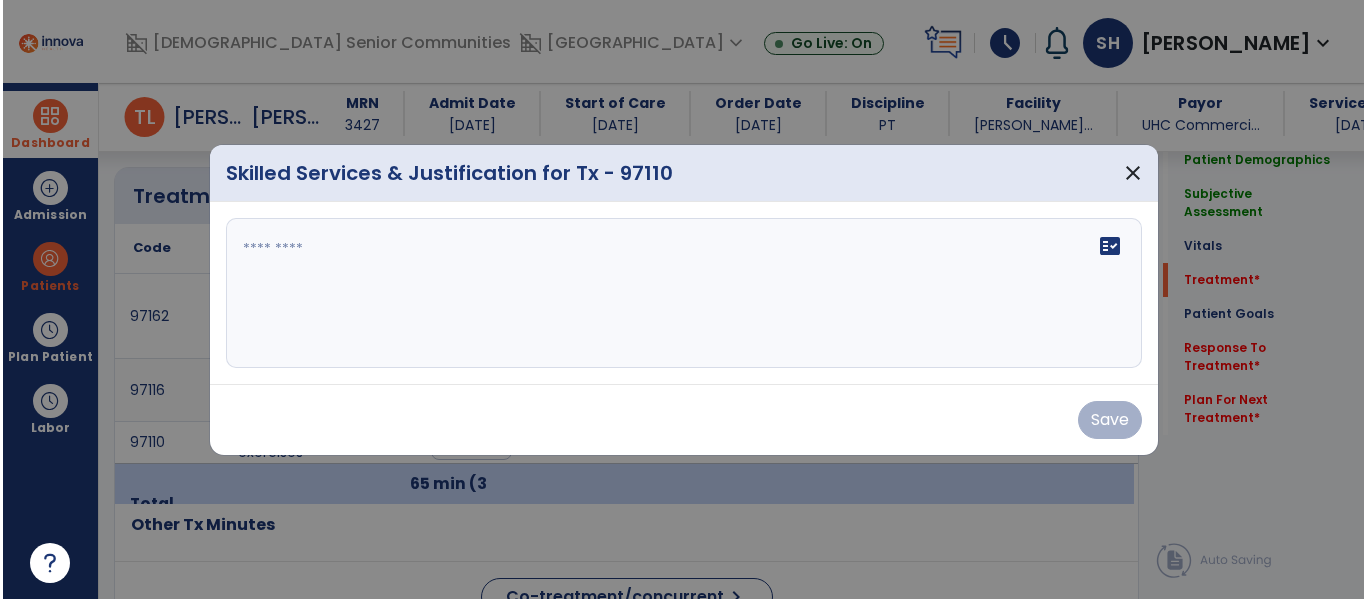 scroll, scrollTop: 1207, scrollLeft: 0, axis: vertical 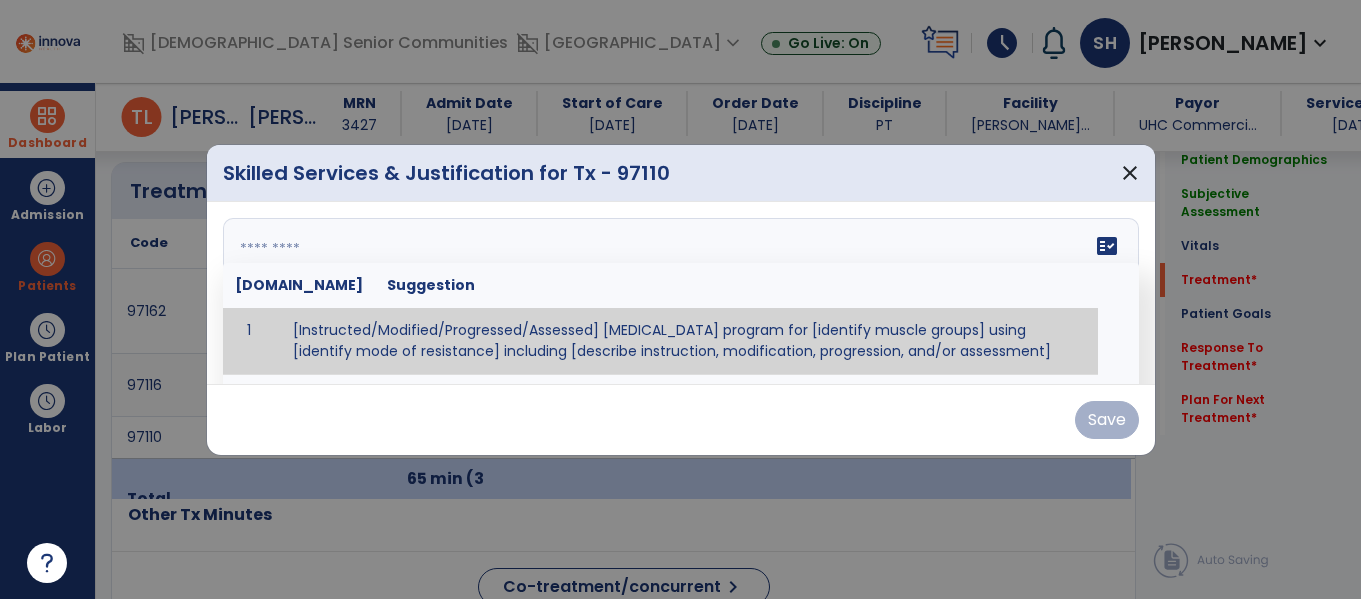 click on "fact_check  [DOMAIN_NAME] Suggestion 1 [Instructed/Modified/Progressed/Assessed] [MEDICAL_DATA] program for [identify muscle groups] using [identify mode of resistance] including [describe instruction, modification, progression, and/or assessment] 2 [Instructed/Modified/Progressed/Assessed] aerobic exercise program using [identify equipment/mode] including [describe instruction, modification,progression, and/or assessment] 3 [Instructed/Modified/Progressed/Assessed] [PROM/A/AROM/AROM] program for [identify joint movements] using [contract-relax, over-pressure, inhibitory techniques, other] 4 [Assessed/Tested] aerobic capacity with administration of [aerobic capacity test]" at bounding box center (681, 293) 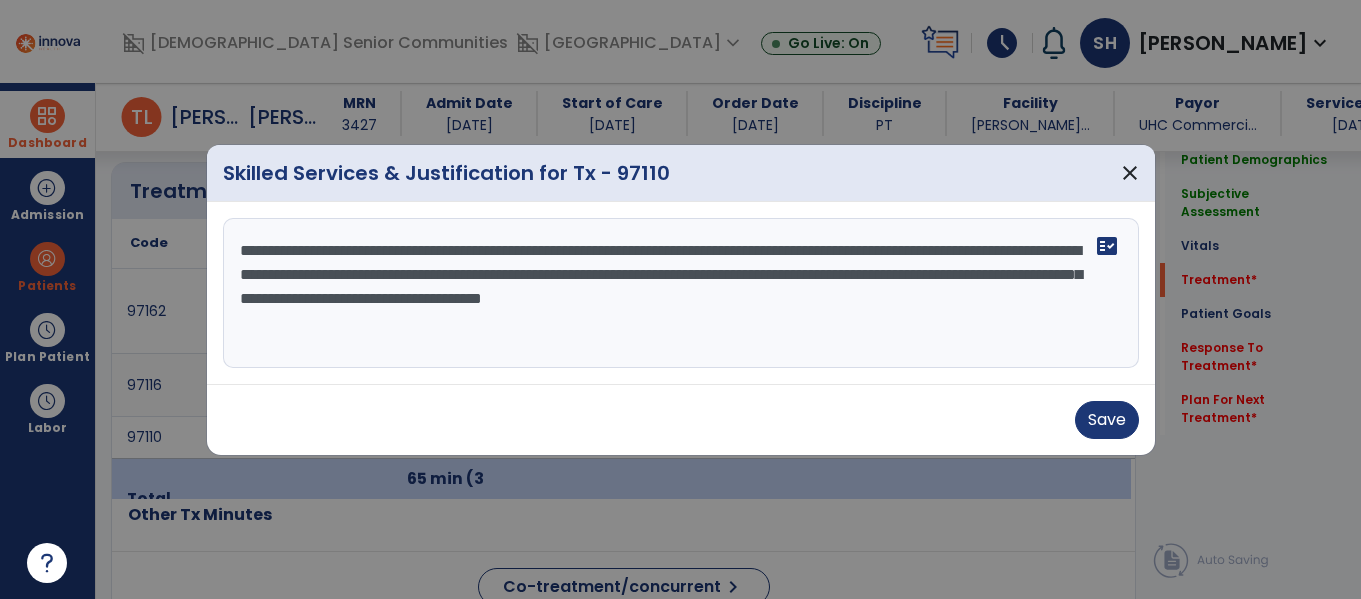 drag, startPoint x: 491, startPoint y: 297, endPoint x: 1084, endPoint y: 339, distance: 594.4855 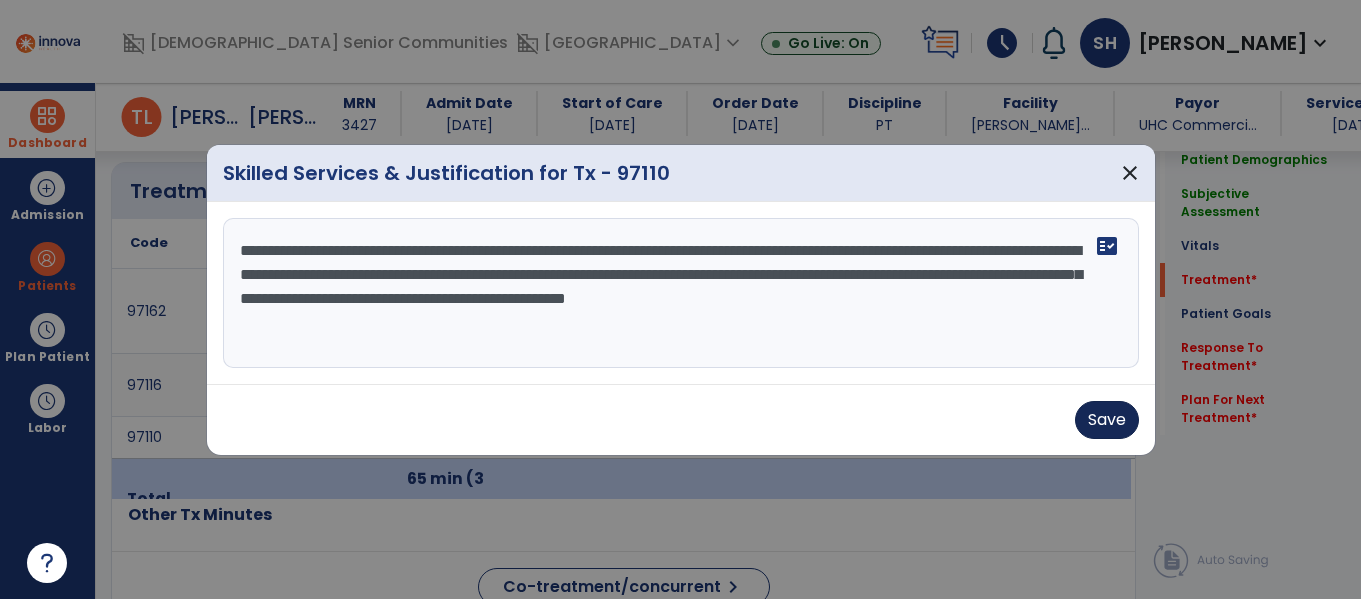 type on "**********" 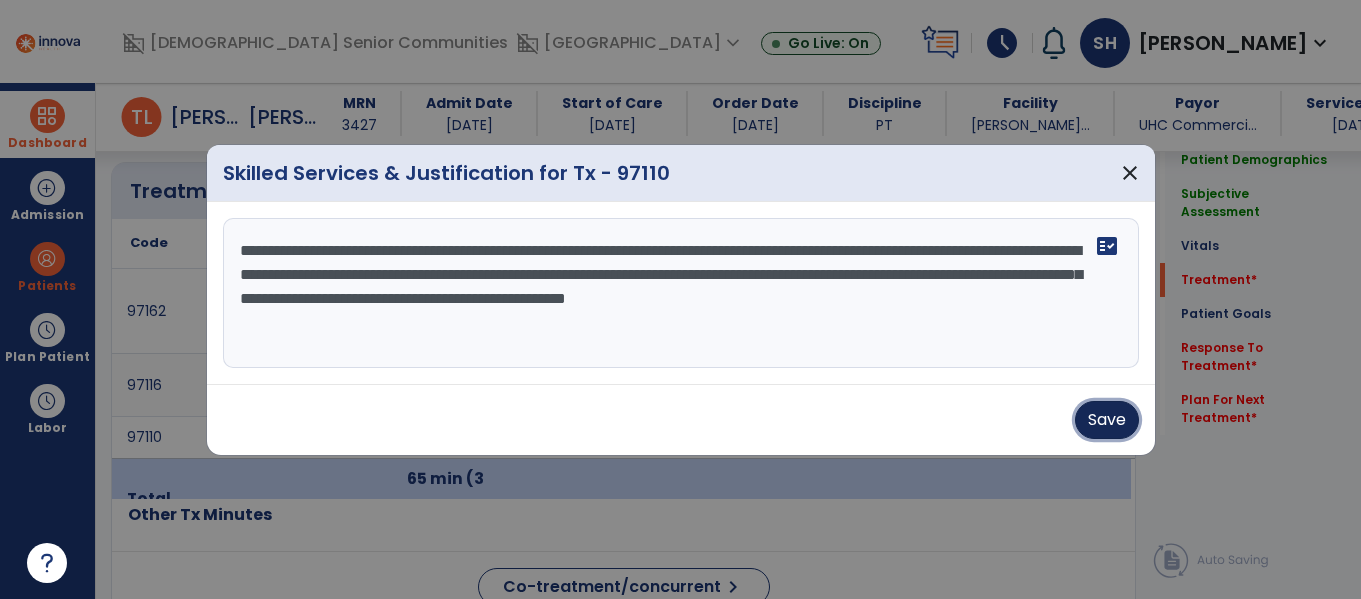 click on "Save" at bounding box center [1107, 420] 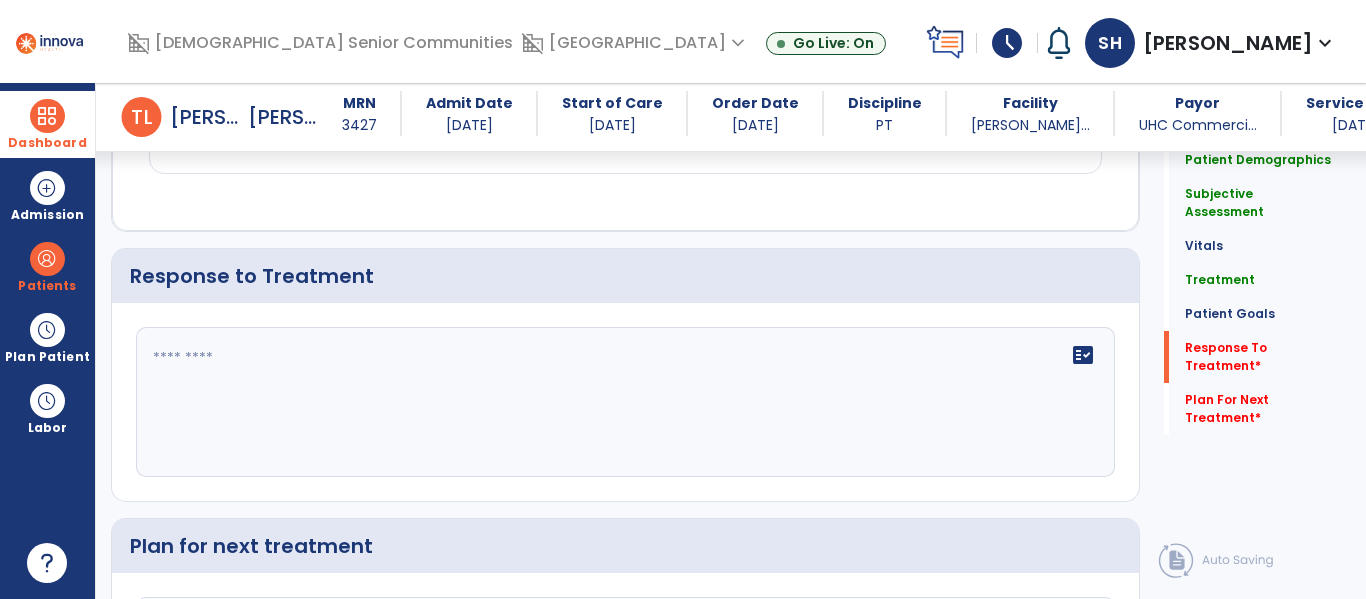 scroll, scrollTop: 2604, scrollLeft: 0, axis: vertical 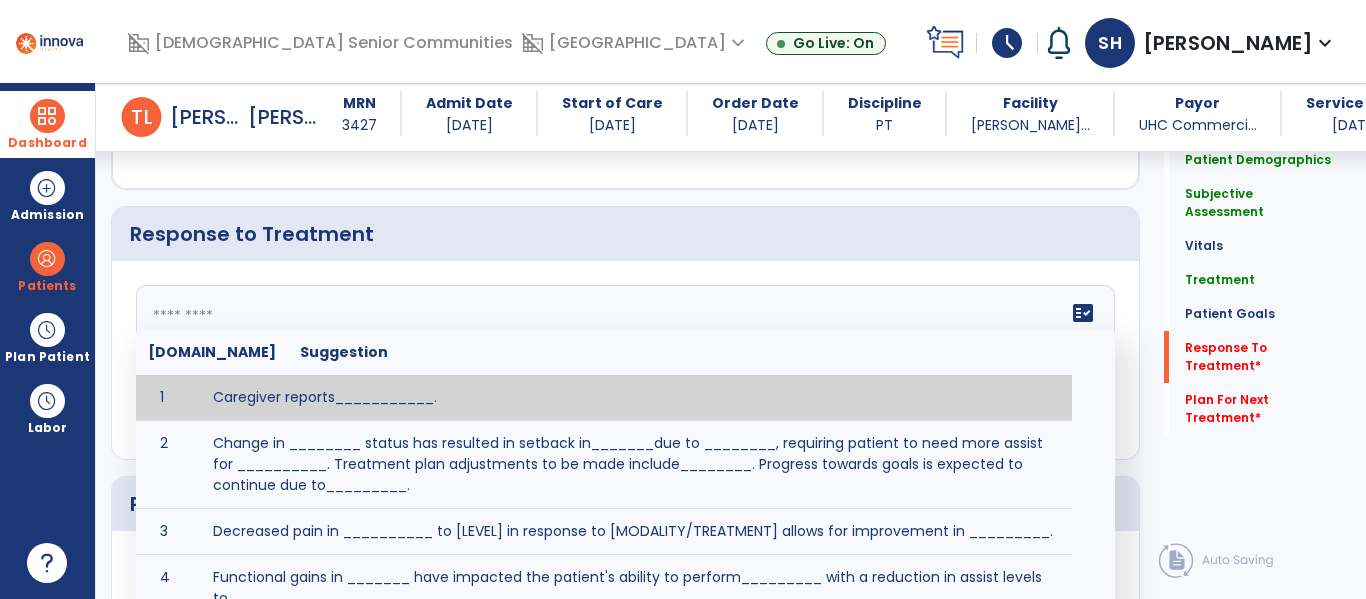 click on "fact_check  [DOMAIN_NAME] Suggestion 1 Caregiver reports___________. 2 Change in ________ status has resulted in setback in_______due to ________, requiring patient to need more assist for __________.   Treatment plan adjustments to be made include________.  Progress towards goals is expected to continue due to_________. 3 Decreased pain in __________ to [LEVEL] in response to [MODALITY/TREATMENT] allows for improvement in _________. 4 Functional gains in _______ have impacted the patient's ability to perform_________ with a reduction in assist levels to_________. 5 Functional progress this week has been significant due to__________. 6 Gains in ________ have improved the patient's ability to perform ______with decreased levels of assist to___________. 7 Improvement in ________allows patient to tolerate higher levels of challenges in_________. 8 Pain in [AREA] has decreased to [LEVEL] in response to [TREATMENT/MODALITY], allowing fore ease in completing__________. 9 10 11 12 13 14 15 16 17 18 19 20 21" 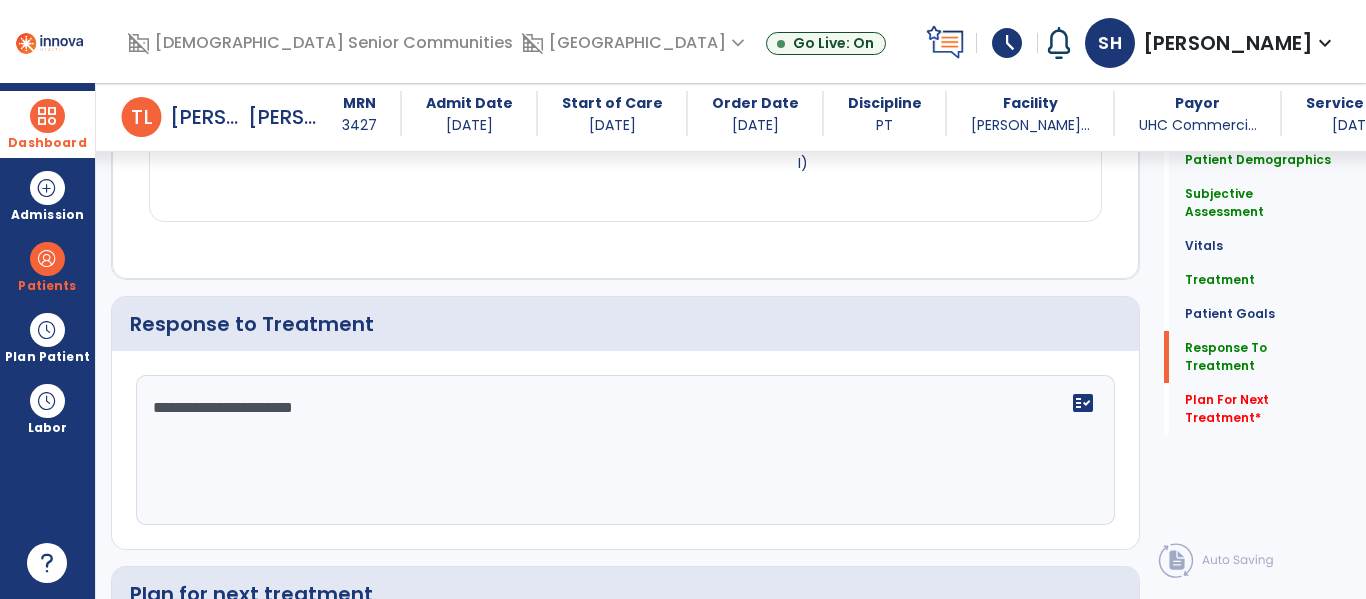 scroll, scrollTop: 2604, scrollLeft: 0, axis: vertical 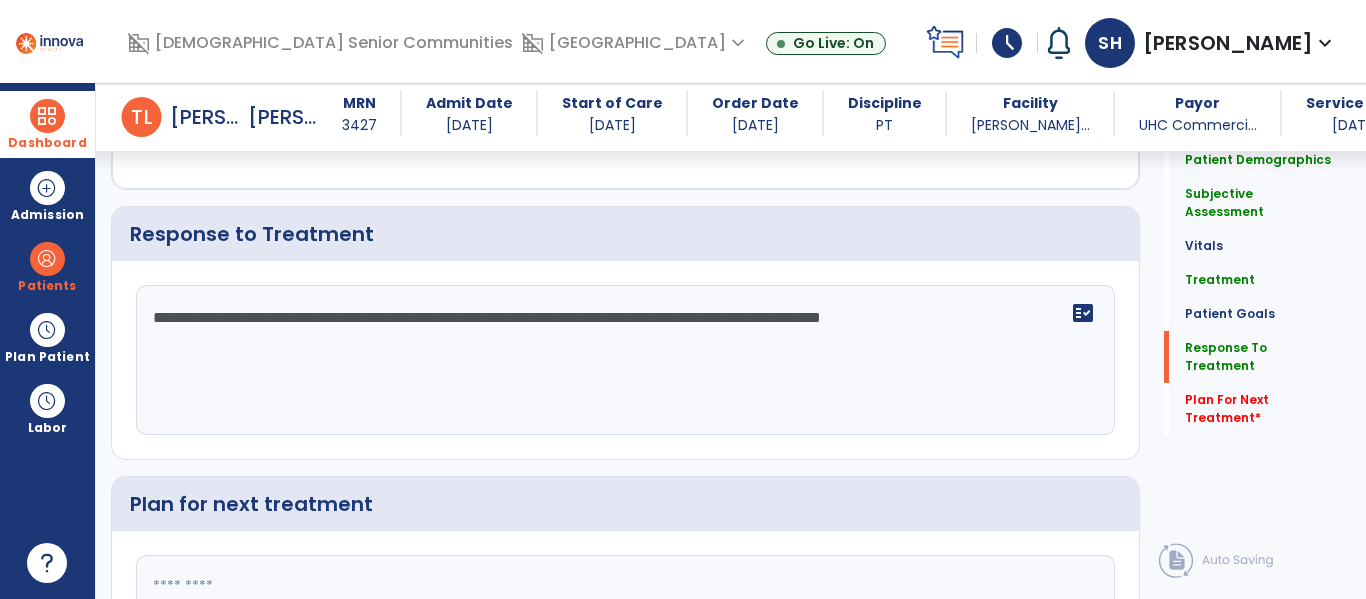 click on "**********" 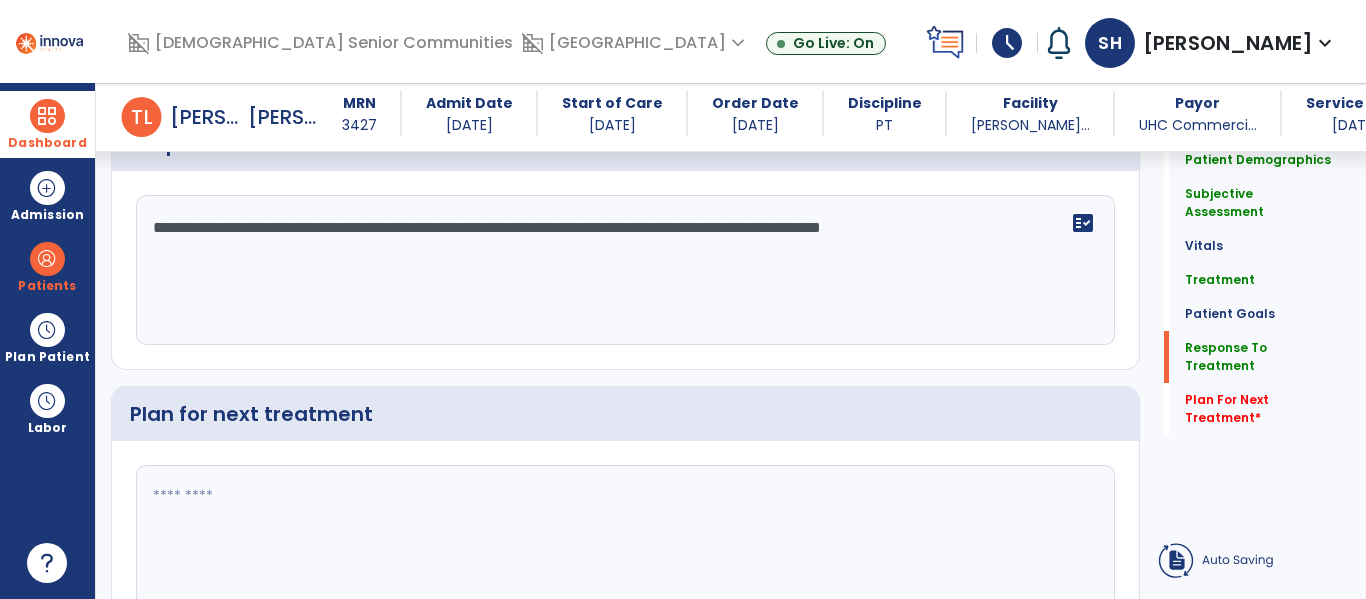 click on "**********" 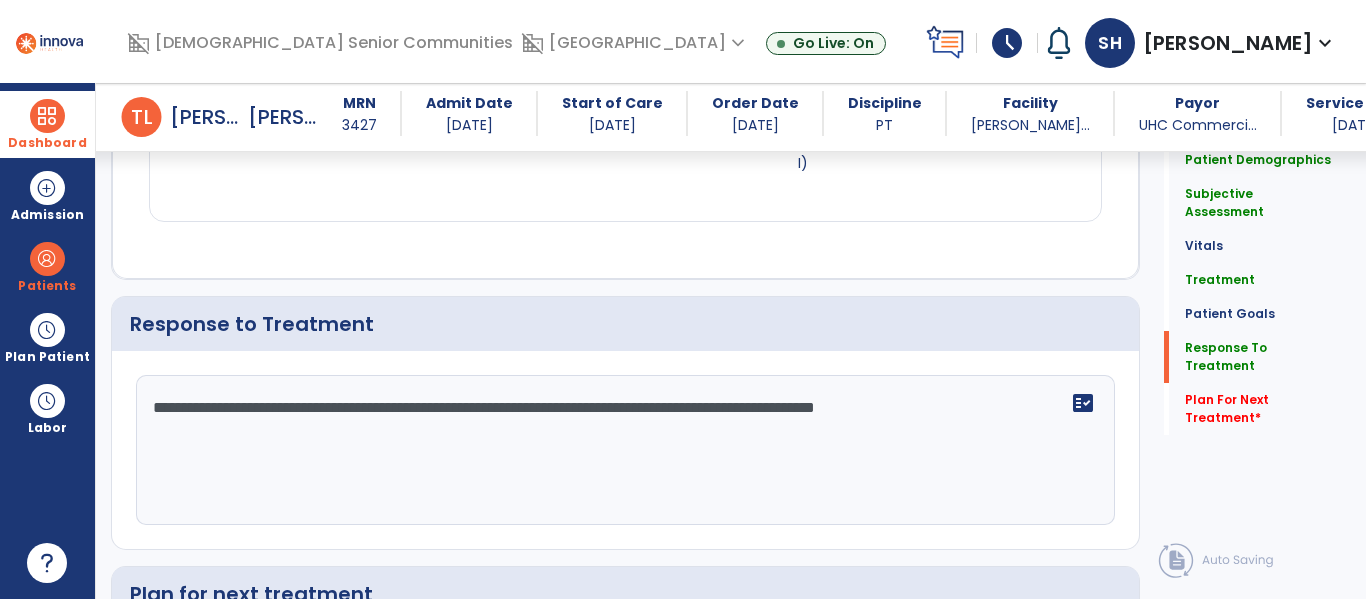 scroll, scrollTop: 2604, scrollLeft: 0, axis: vertical 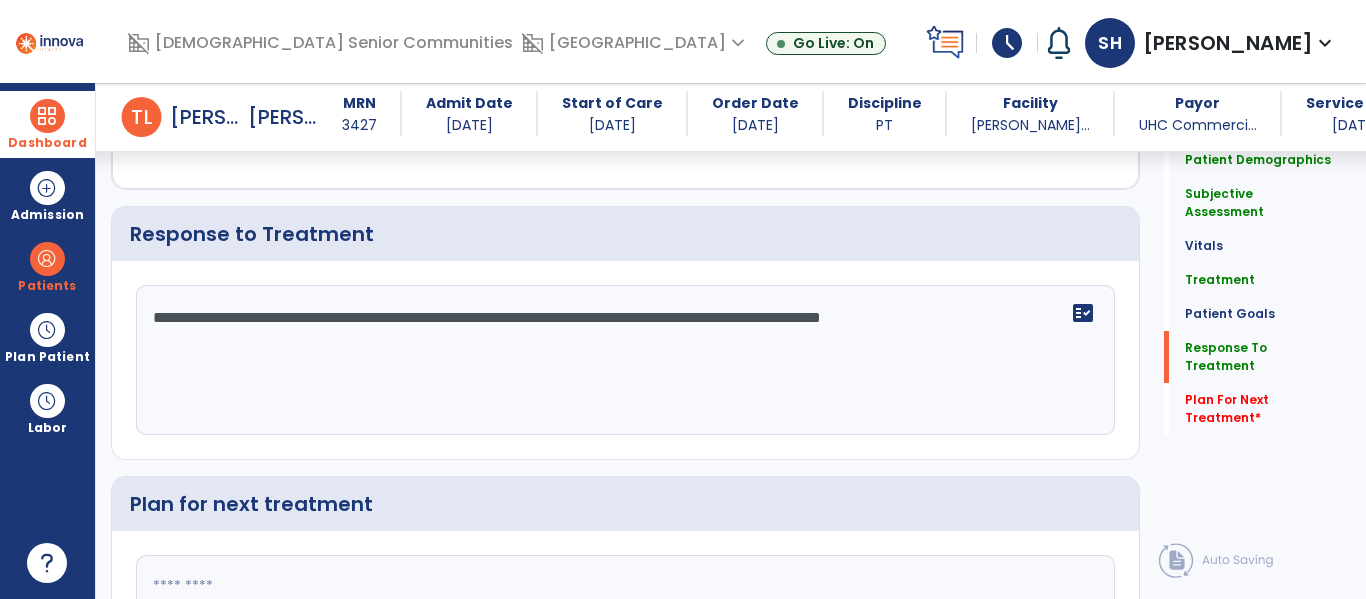 click on "**********" 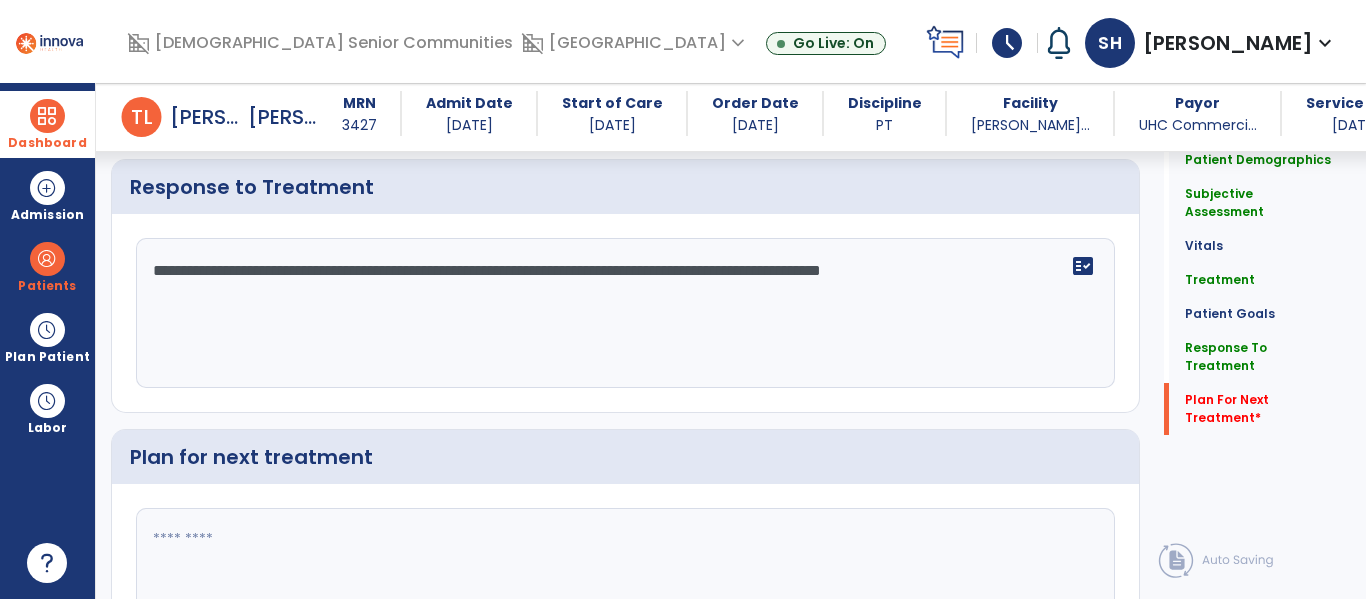 scroll, scrollTop: 2778, scrollLeft: 0, axis: vertical 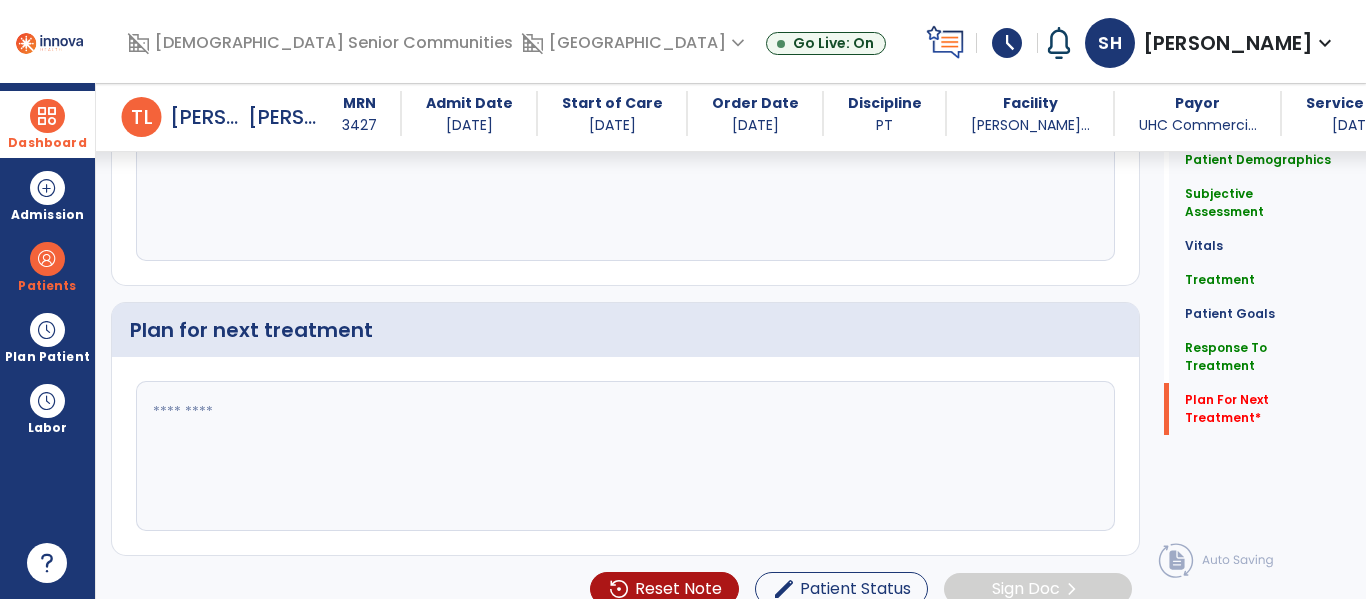 type on "**********" 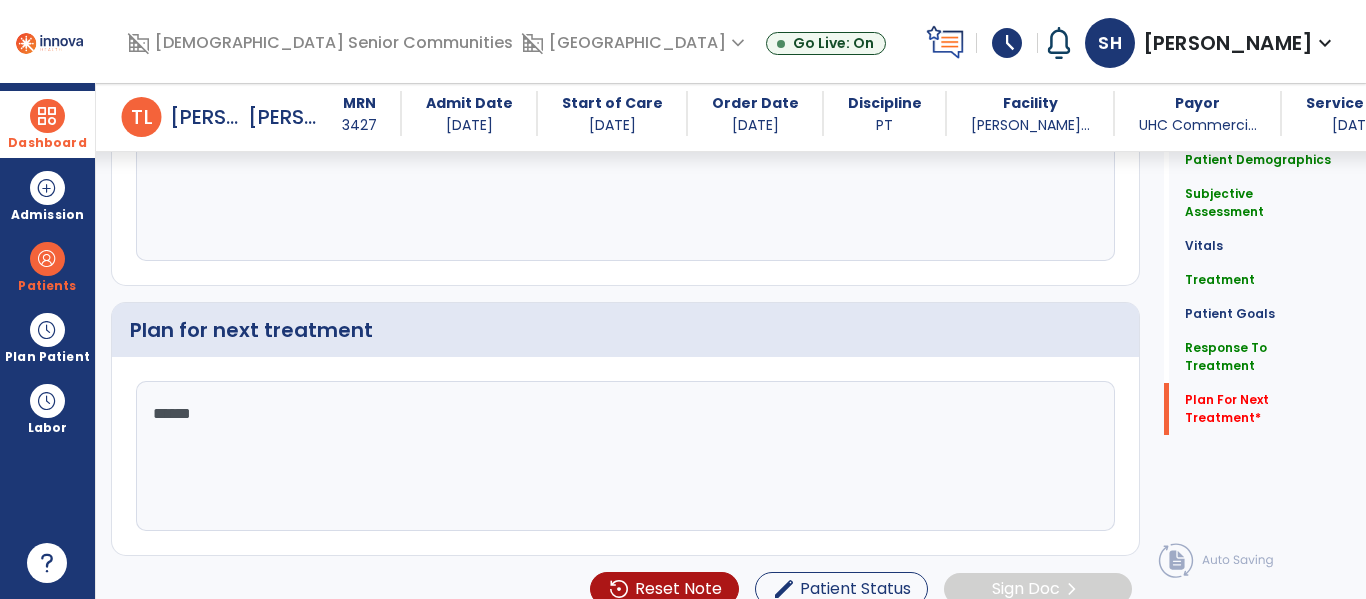 type on "*******" 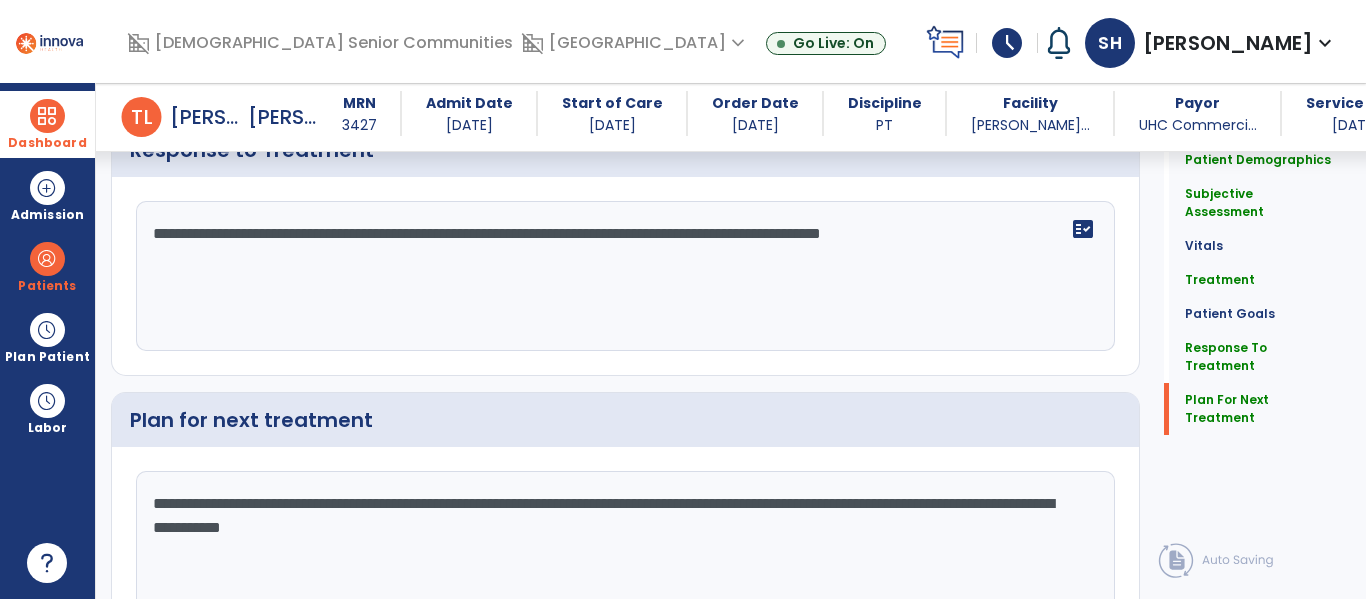 scroll, scrollTop: 2778, scrollLeft: 0, axis: vertical 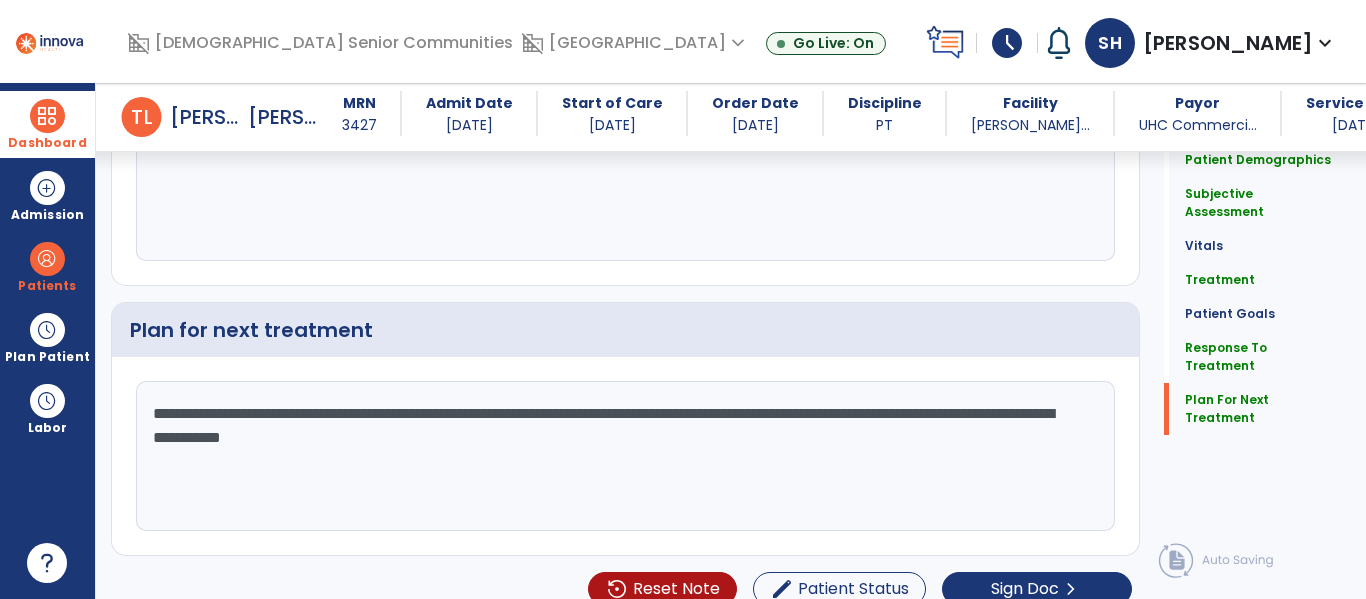 click on "**********" 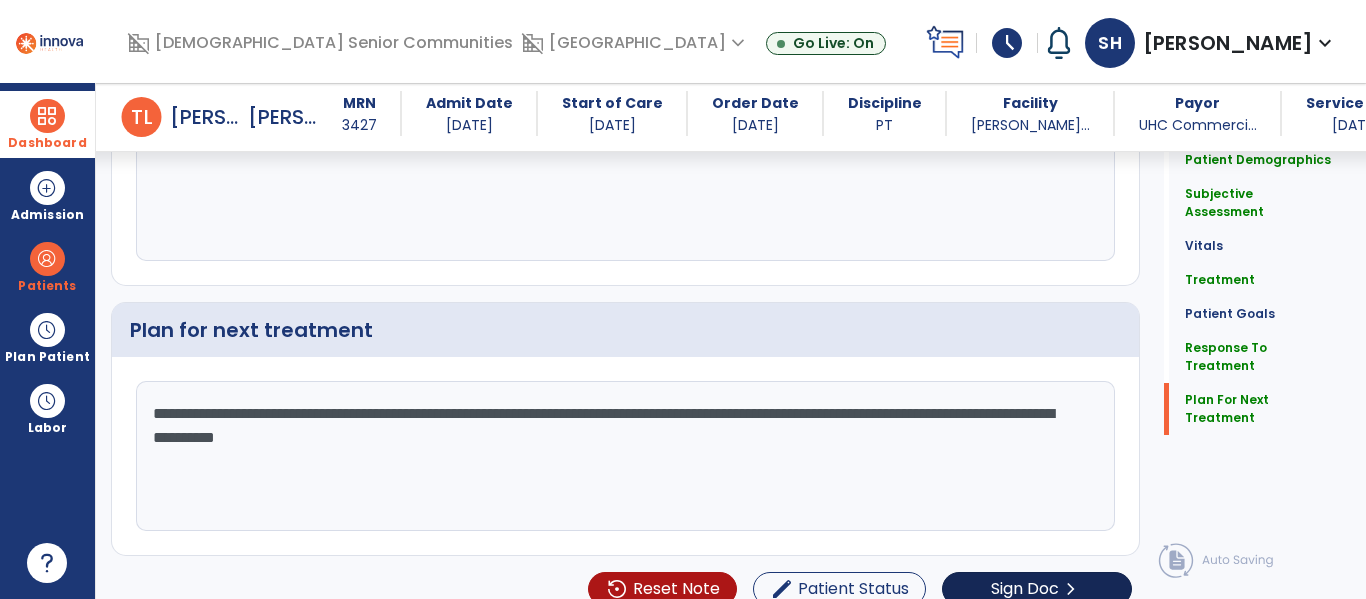 type on "**********" 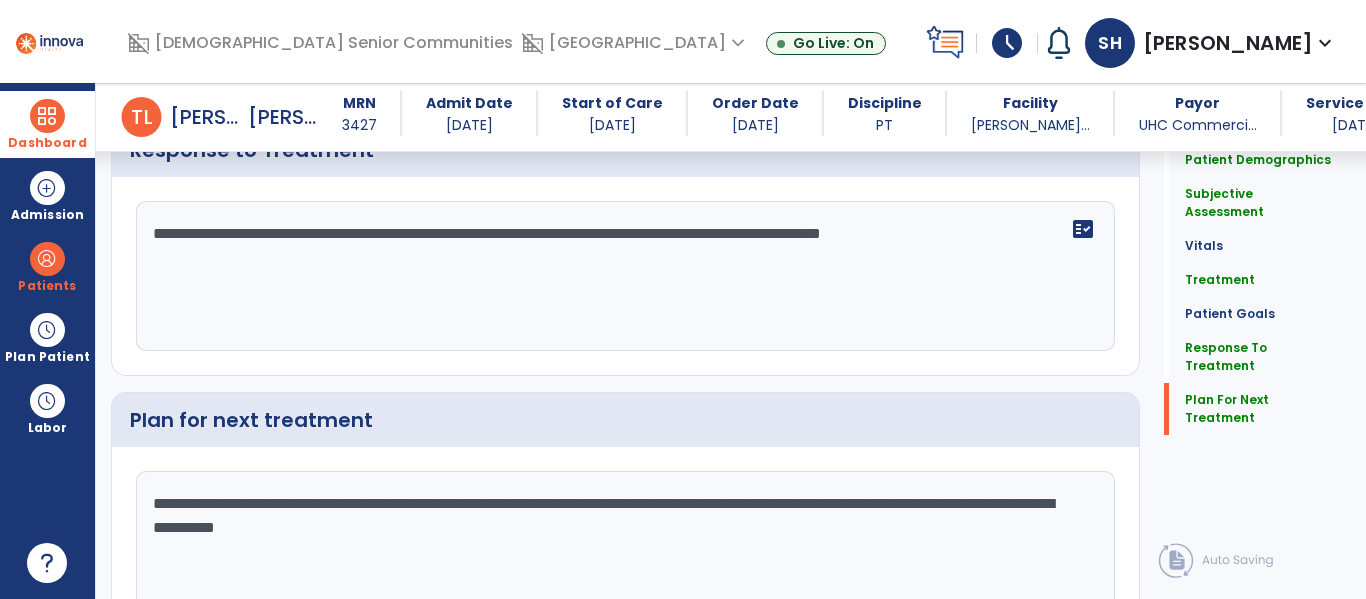 click on "Sign Doc" 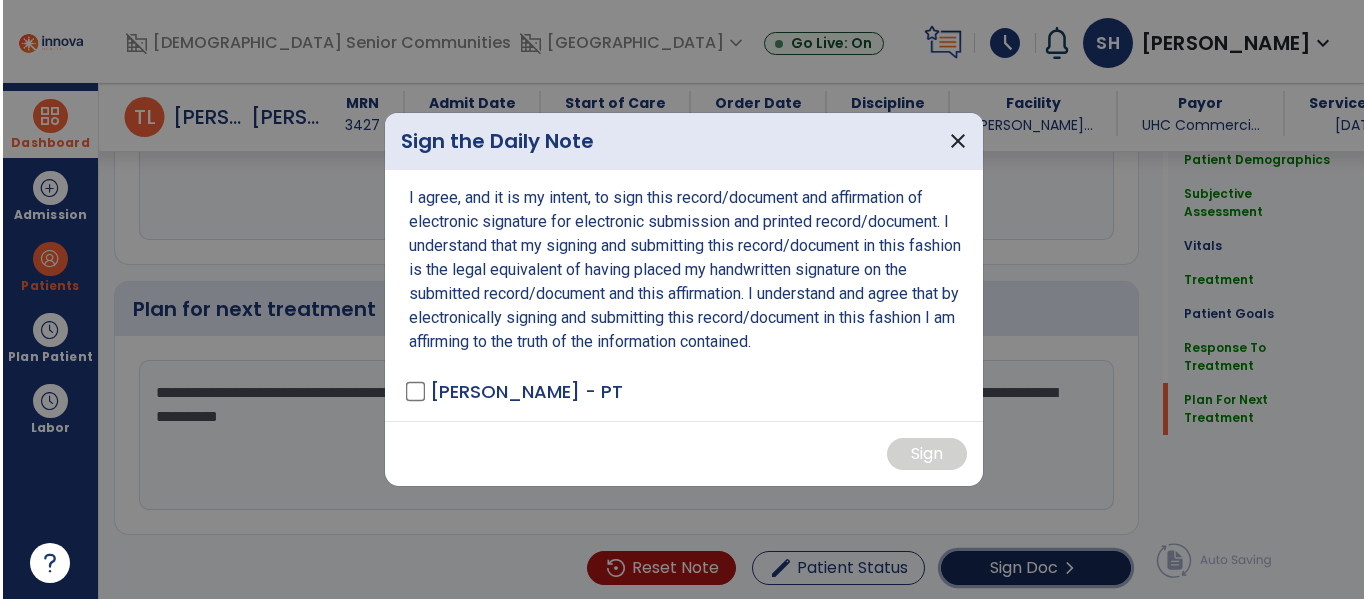 scroll, scrollTop: 2799, scrollLeft: 0, axis: vertical 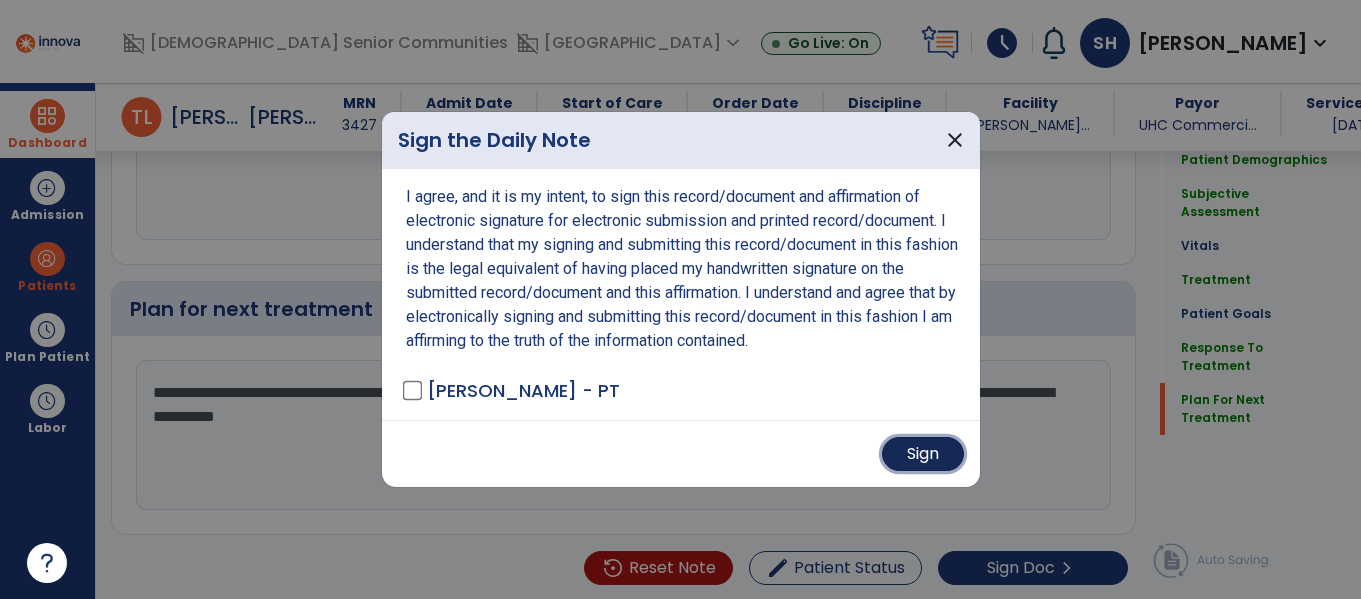 click on "Sign" at bounding box center (923, 454) 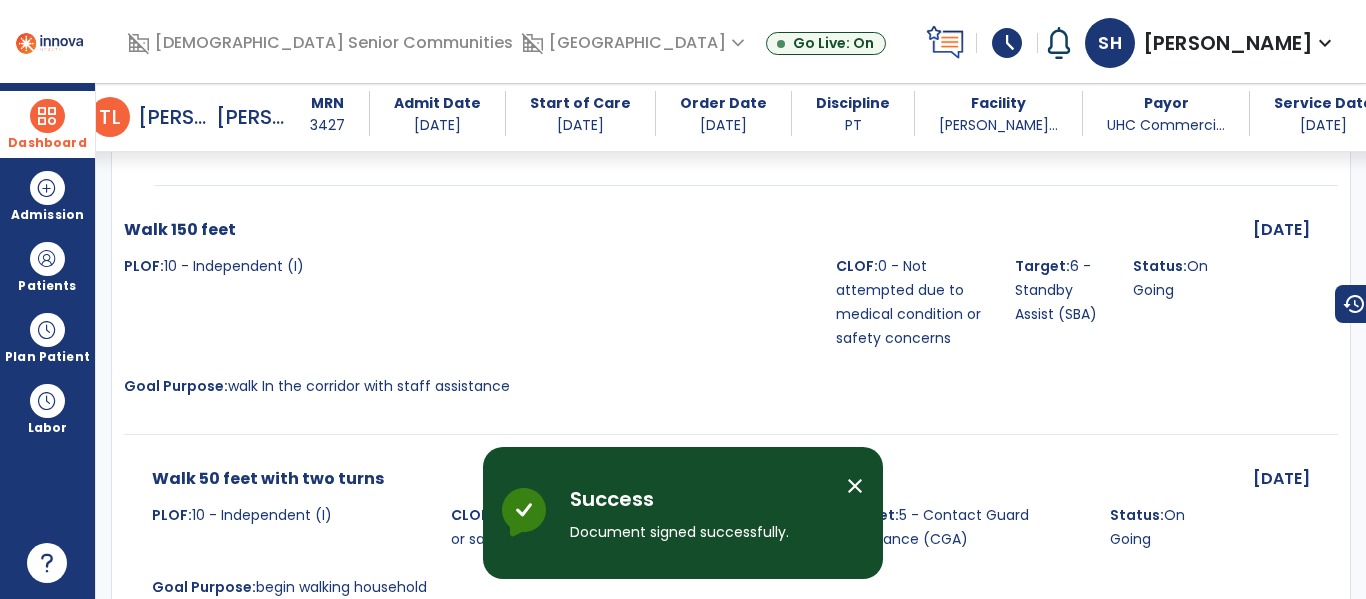scroll, scrollTop: 2957, scrollLeft: 0, axis: vertical 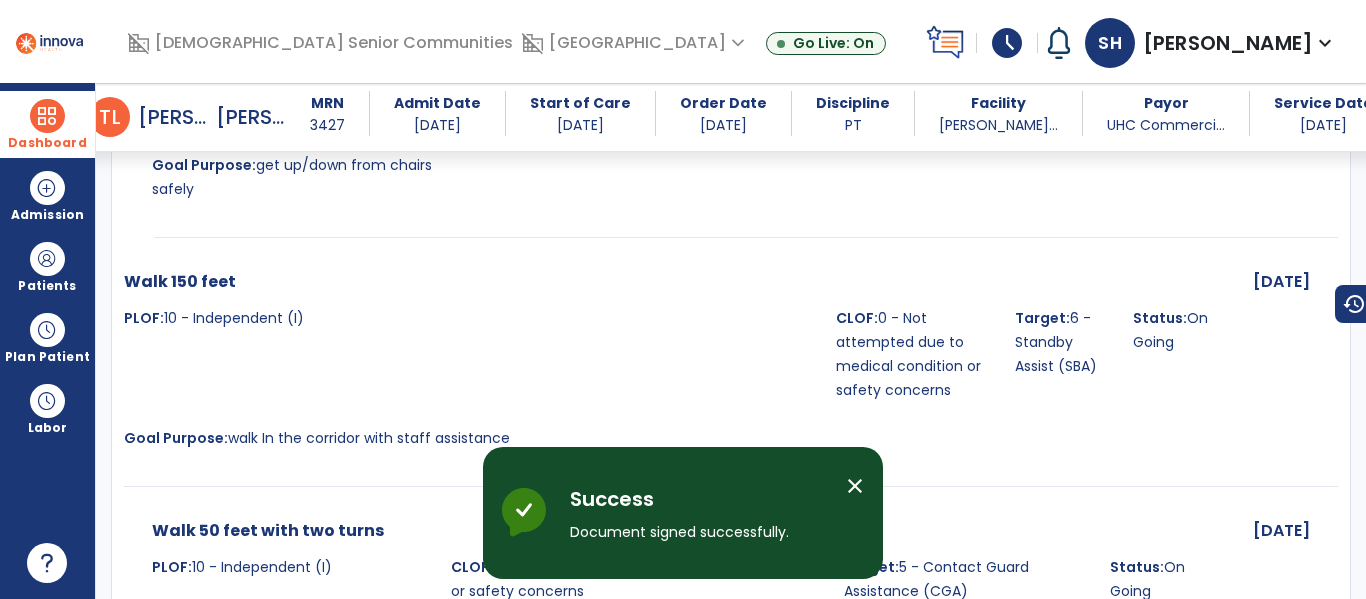 click at bounding box center [47, 116] 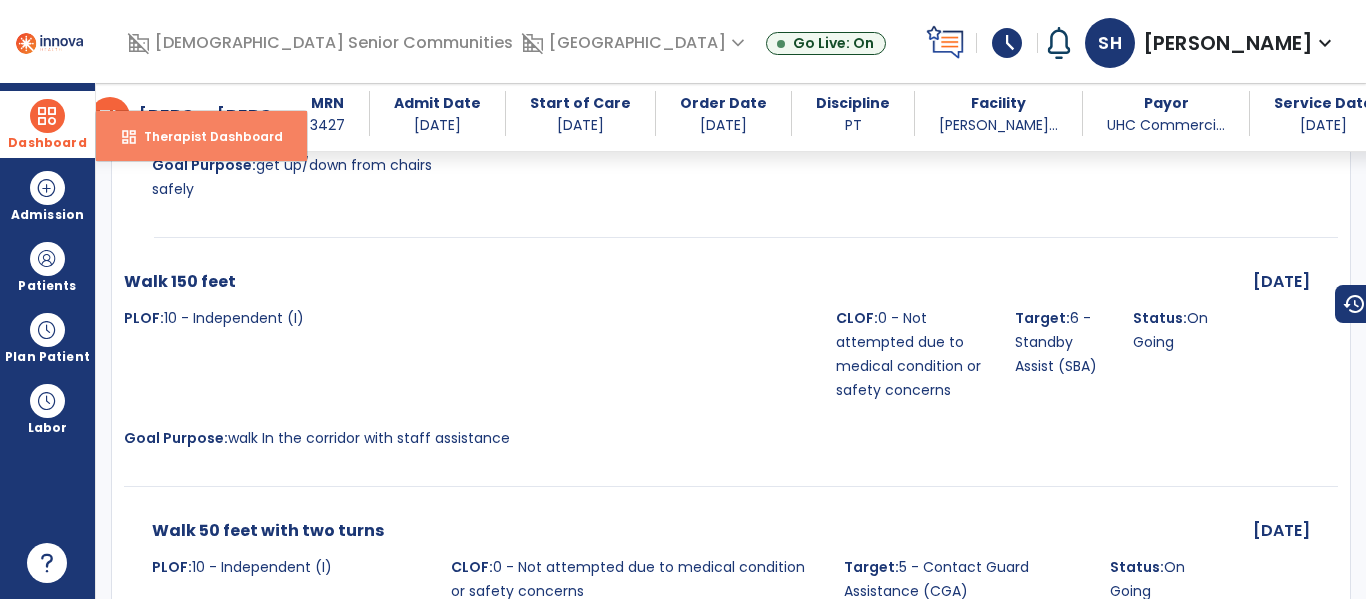 click on "Therapist Dashboard" at bounding box center [205, 136] 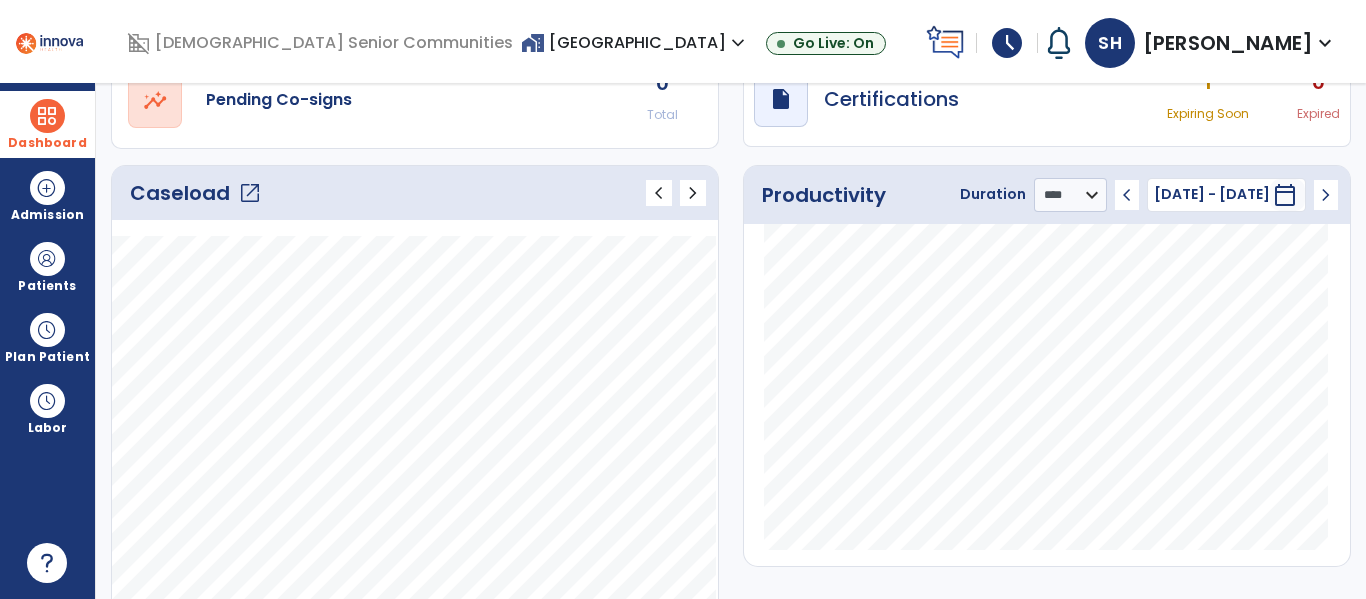 scroll, scrollTop: 0, scrollLeft: 0, axis: both 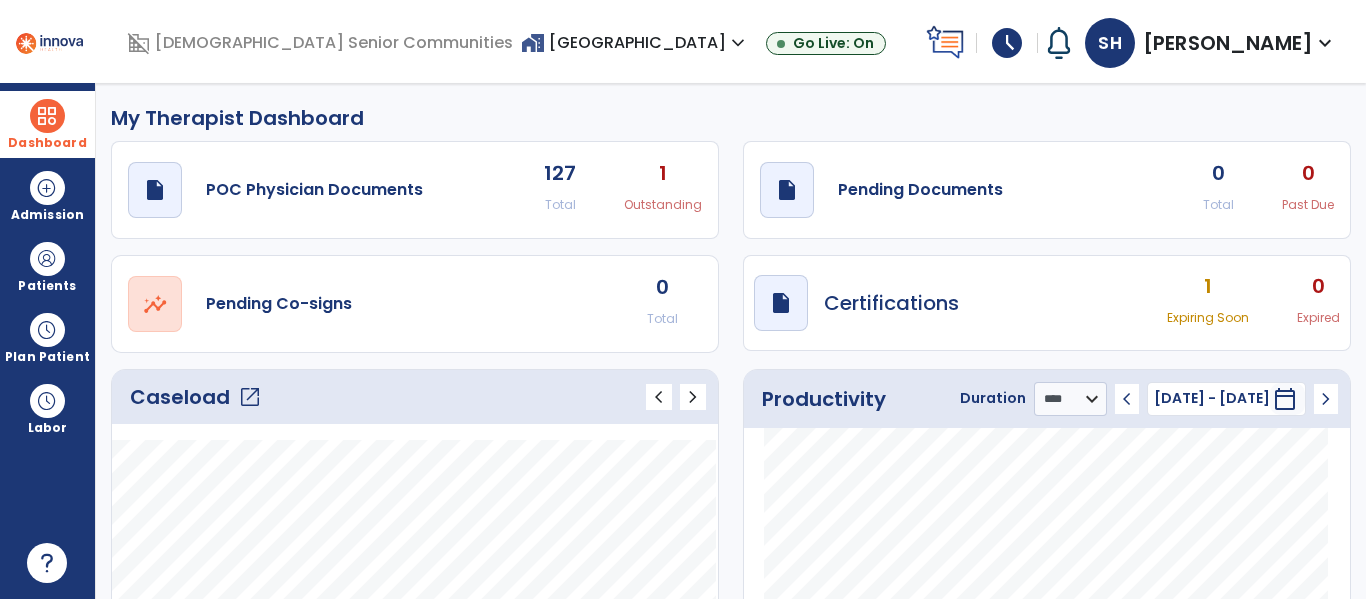 click on "open_in_new" 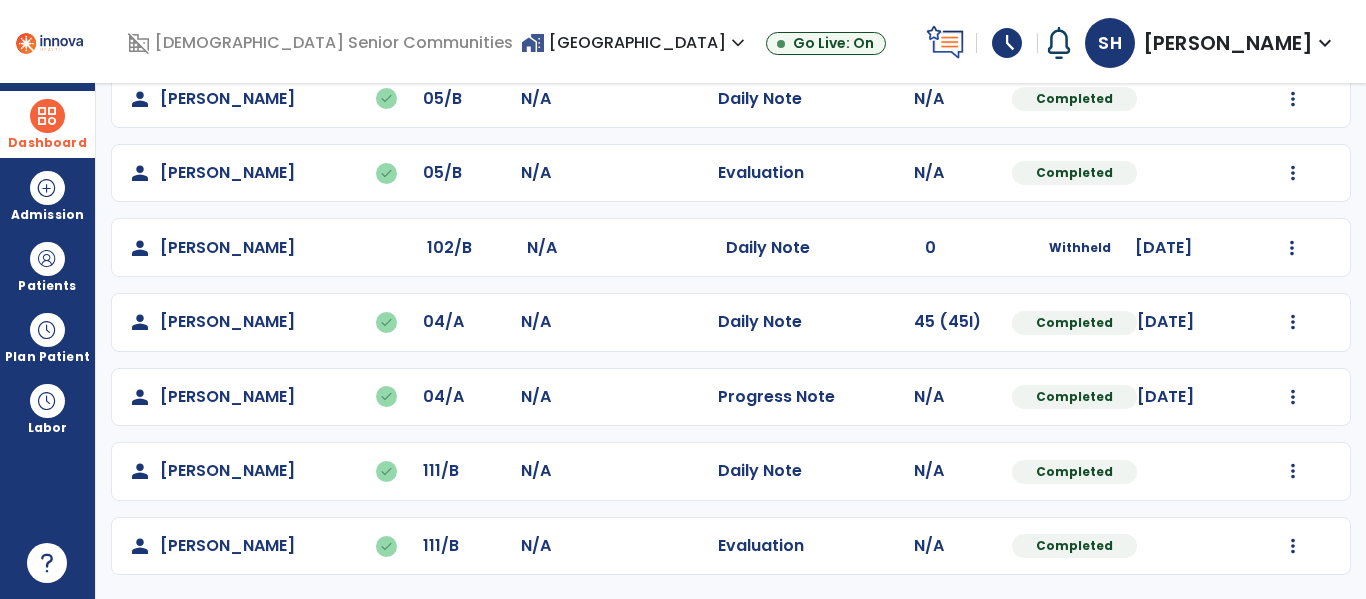 scroll, scrollTop: 0, scrollLeft: 0, axis: both 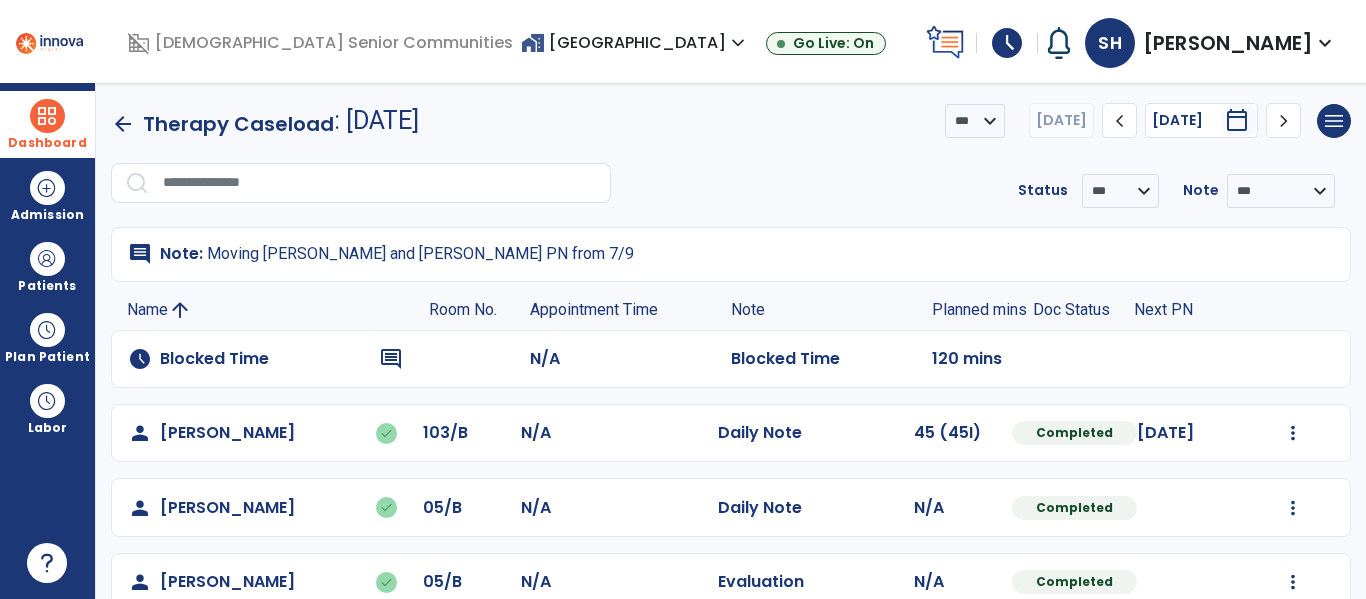 click on "chevron_right" 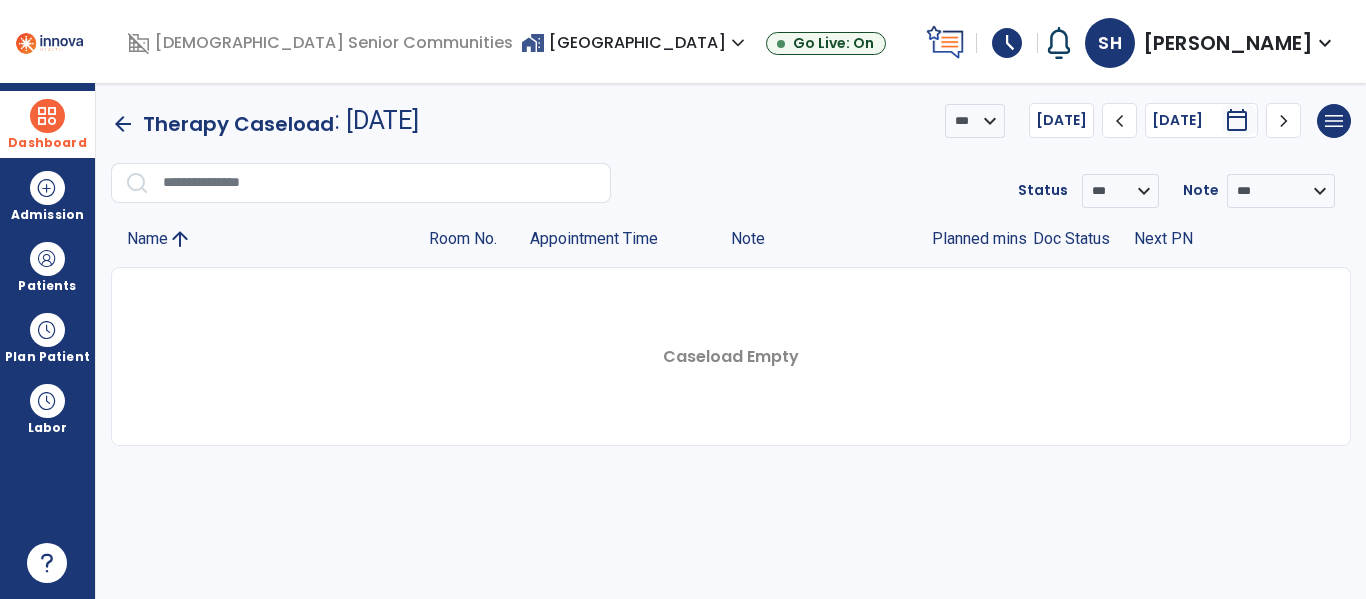 click on "chevron_right" 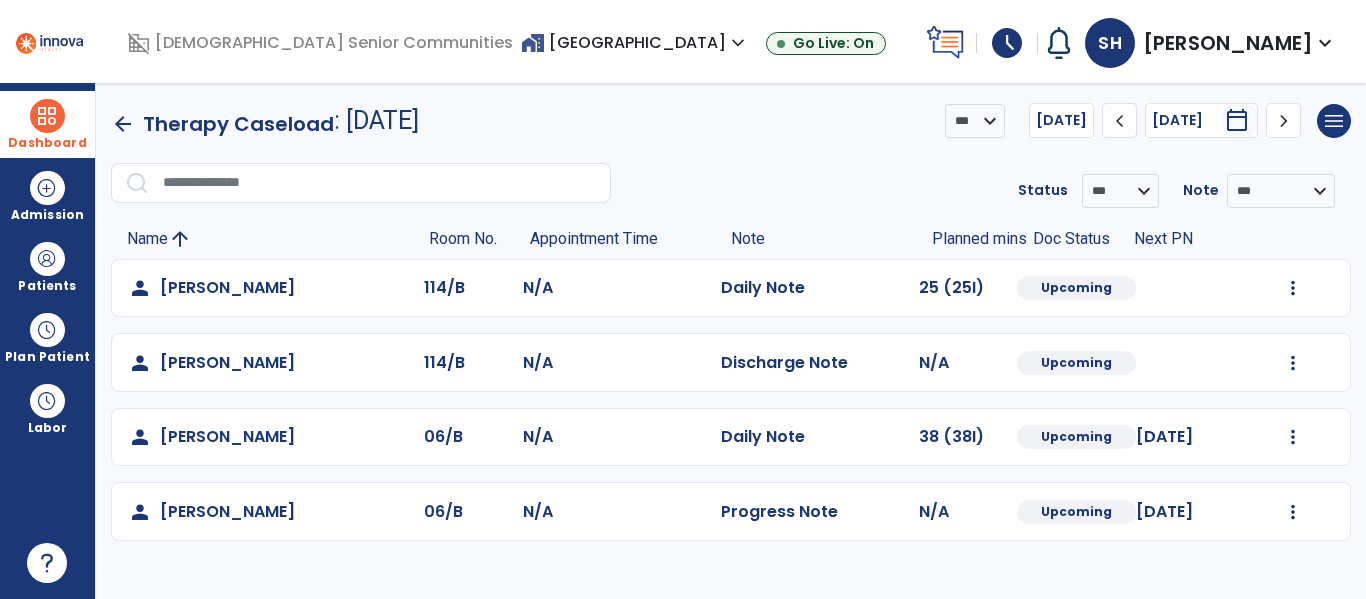 click on "chevron_right" 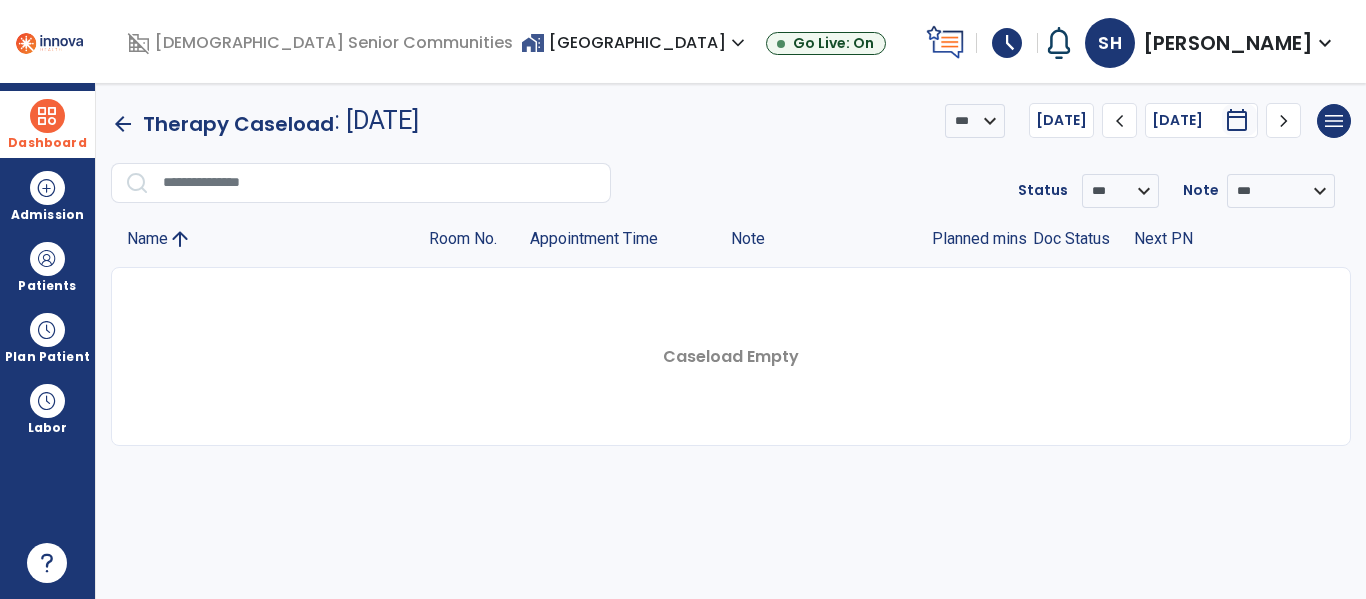 click on "chevron_right" 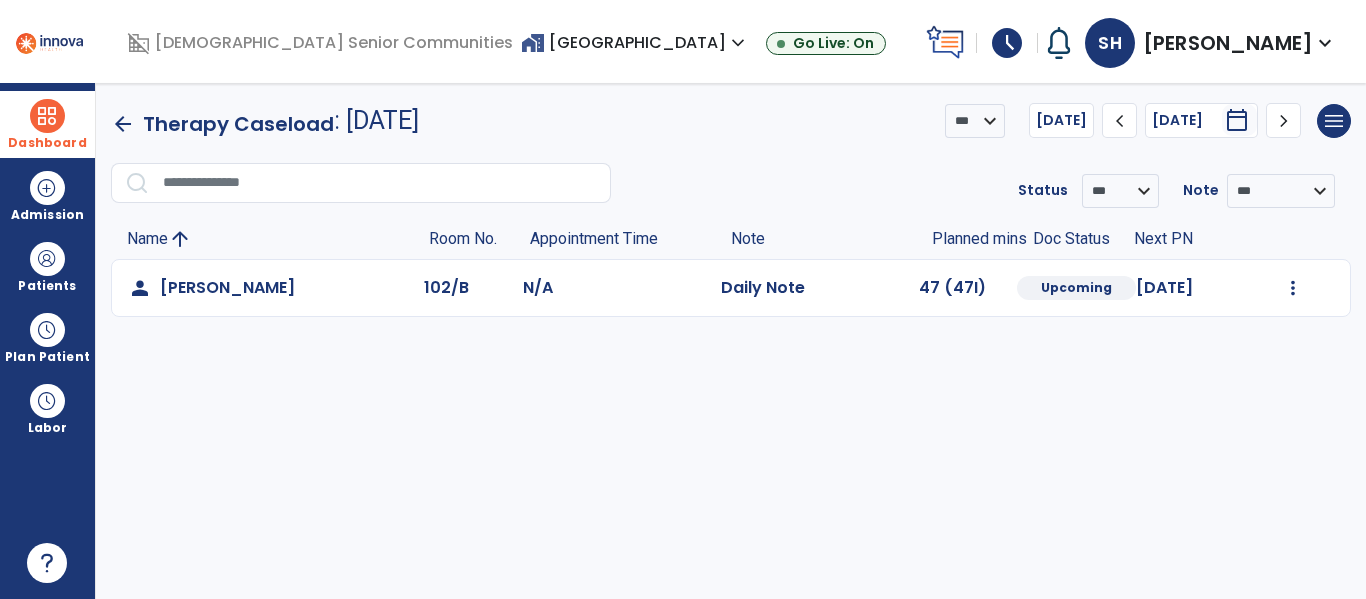 click on "chevron_right" 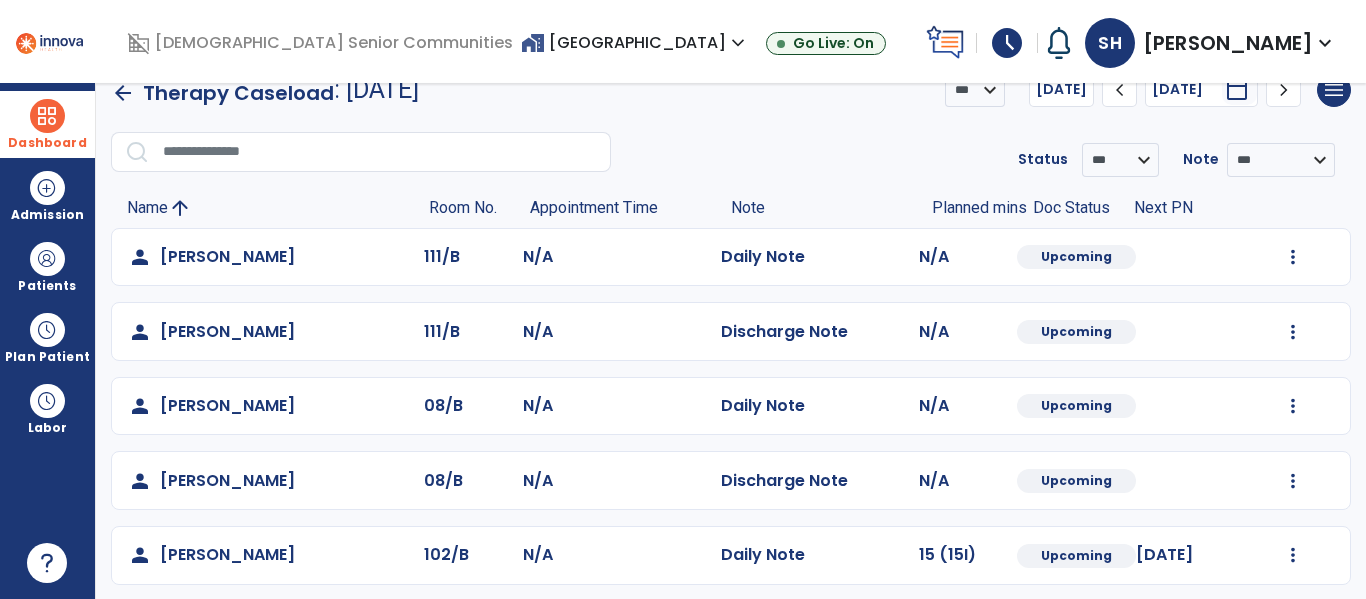 scroll, scrollTop: 41, scrollLeft: 0, axis: vertical 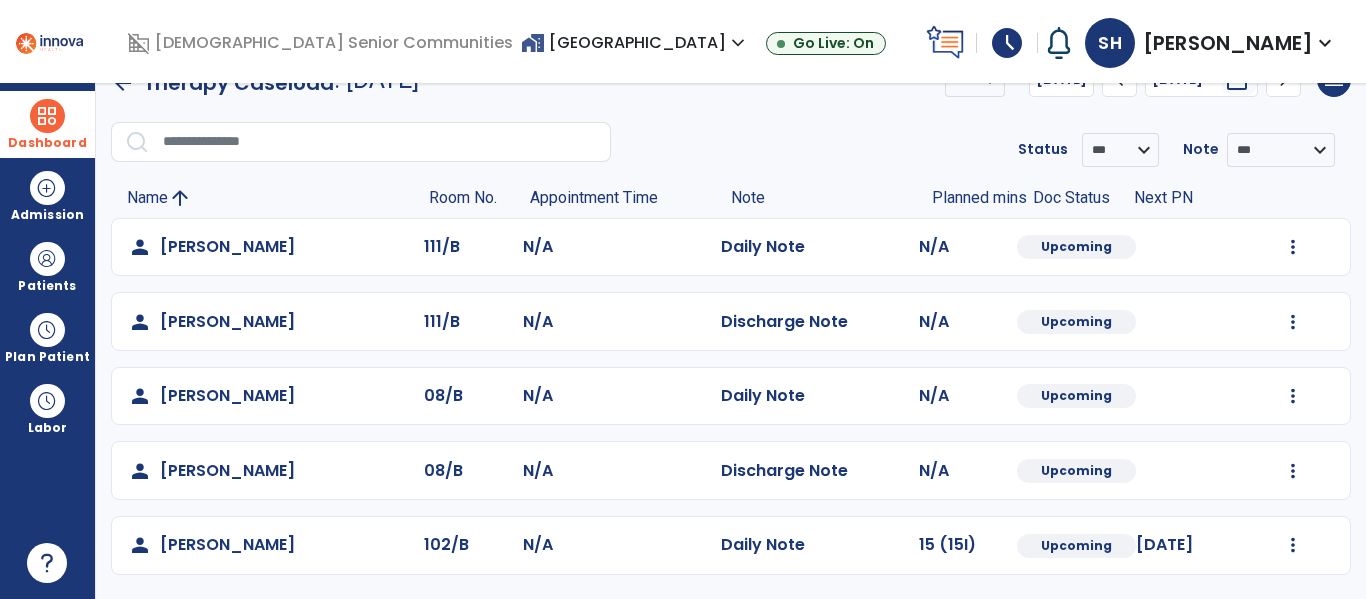 click on "home_work   Clinton Gardens   expand_more" at bounding box center (635, 42) 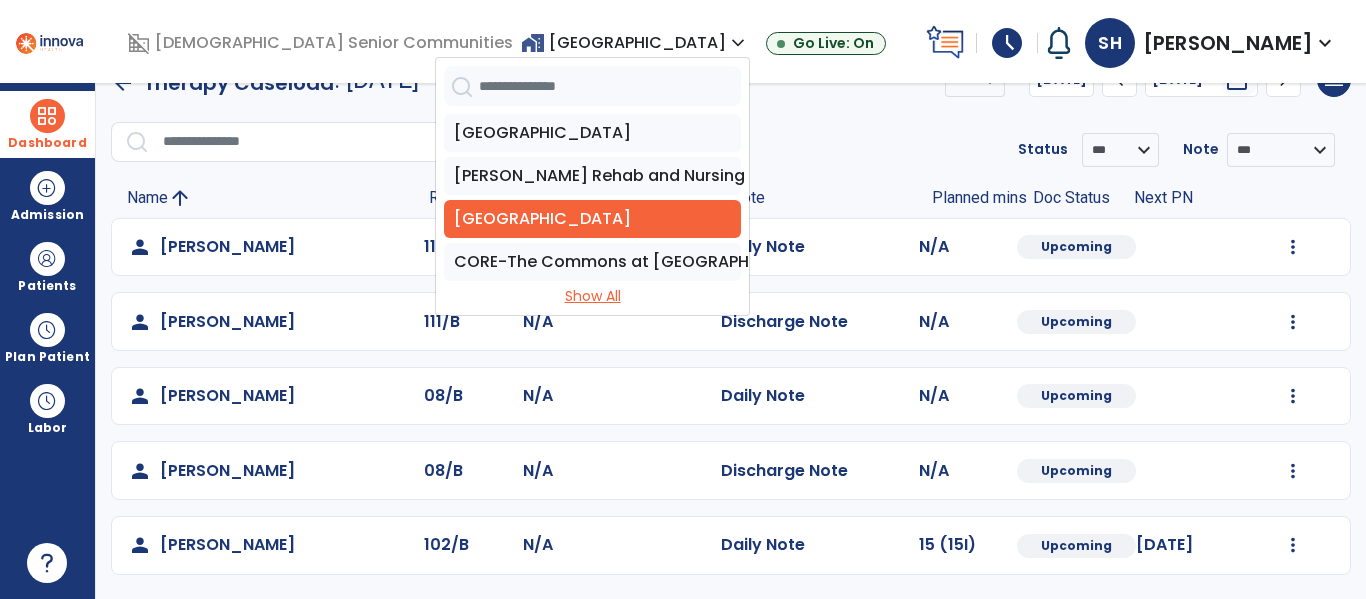 click on "Show All" at bounding box center (592, 296) 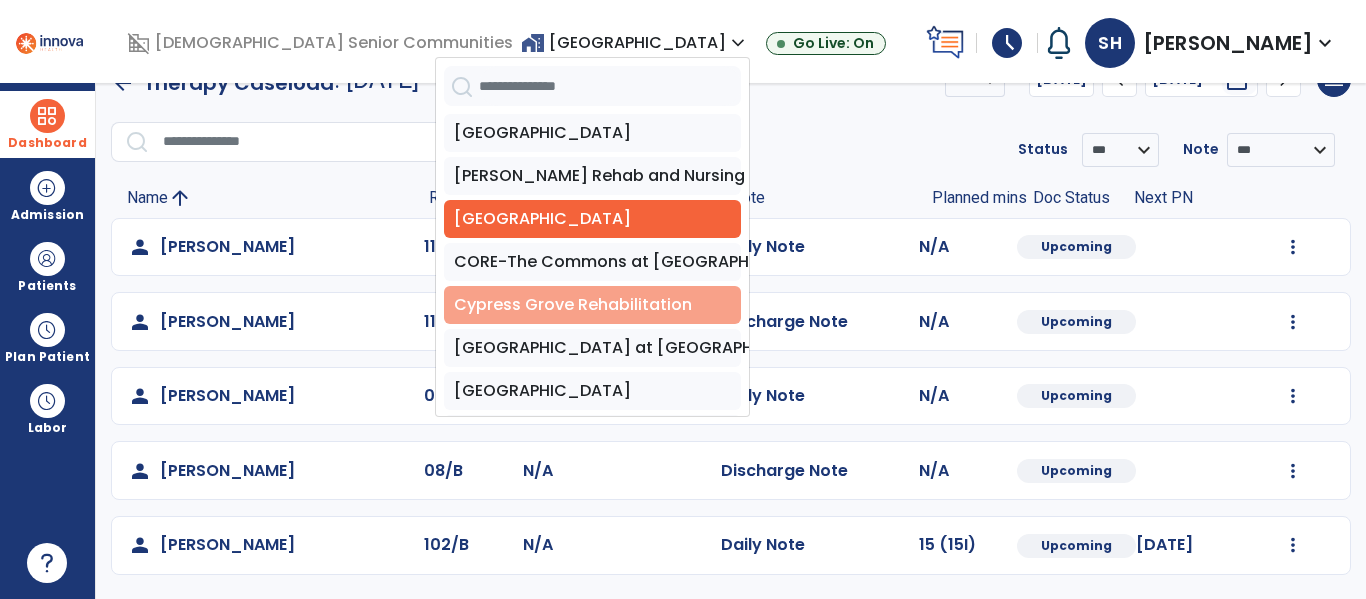 click on "Cypress Grove Rehabilitation" at bounding box center (592, 305) 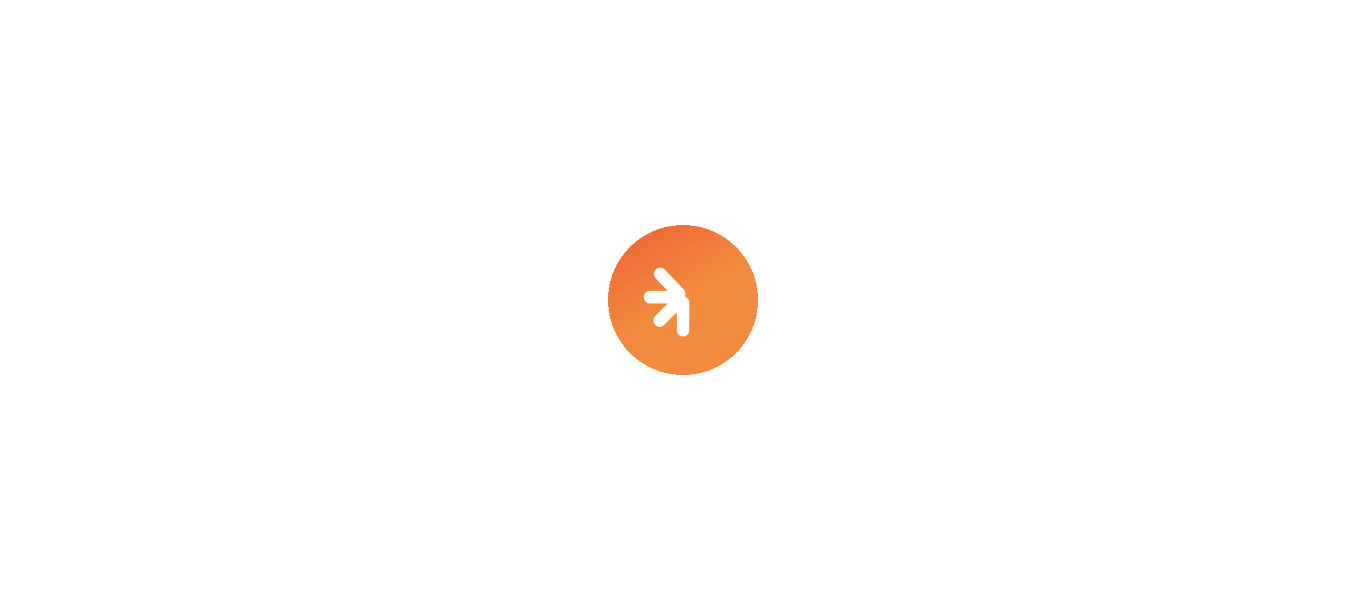 scroll, scrollTop: 0, scrollLeft: 0, axis: both 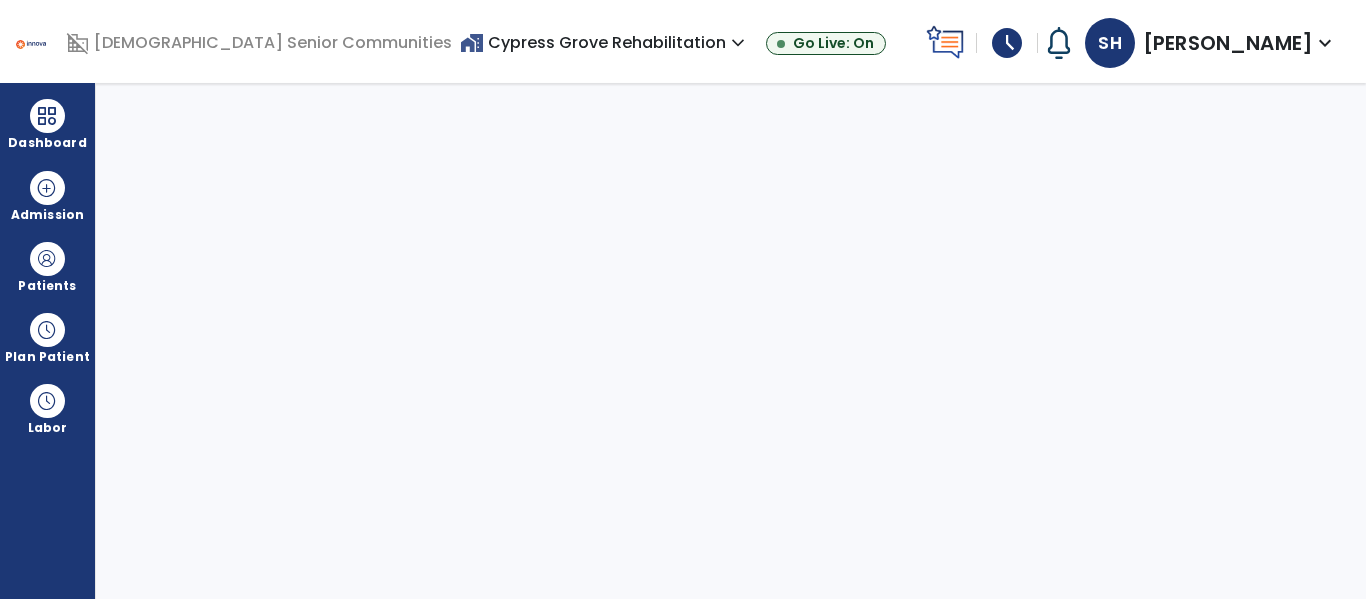 select on "****" 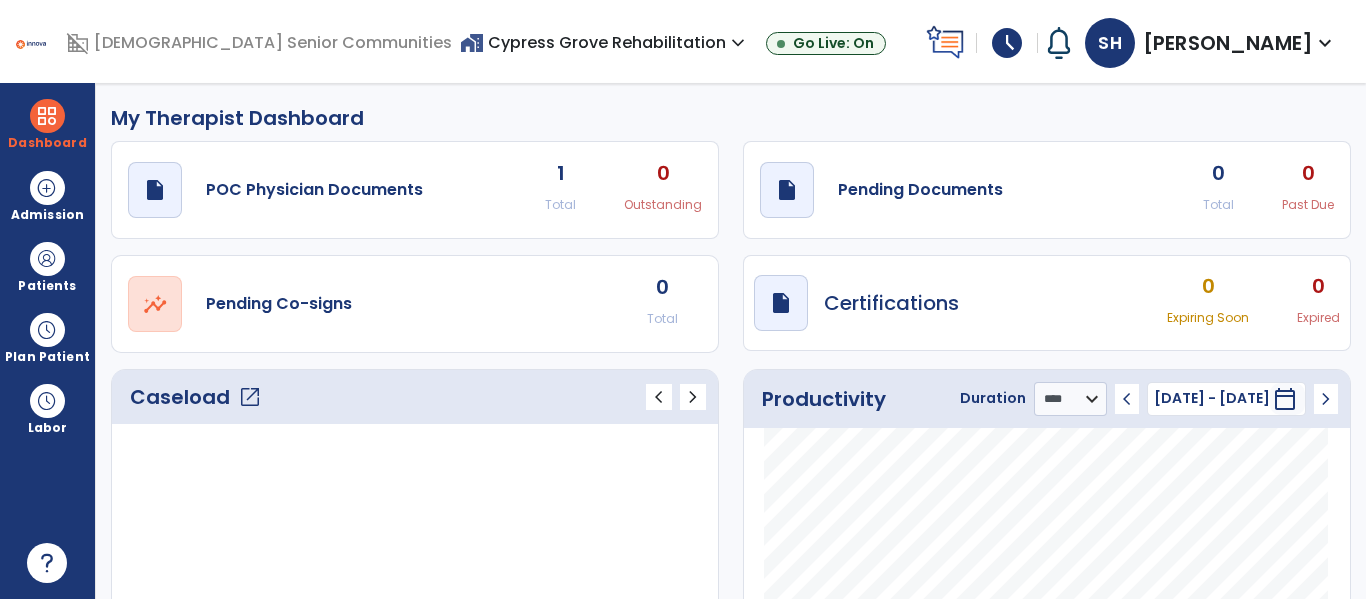click on "open_in_new" 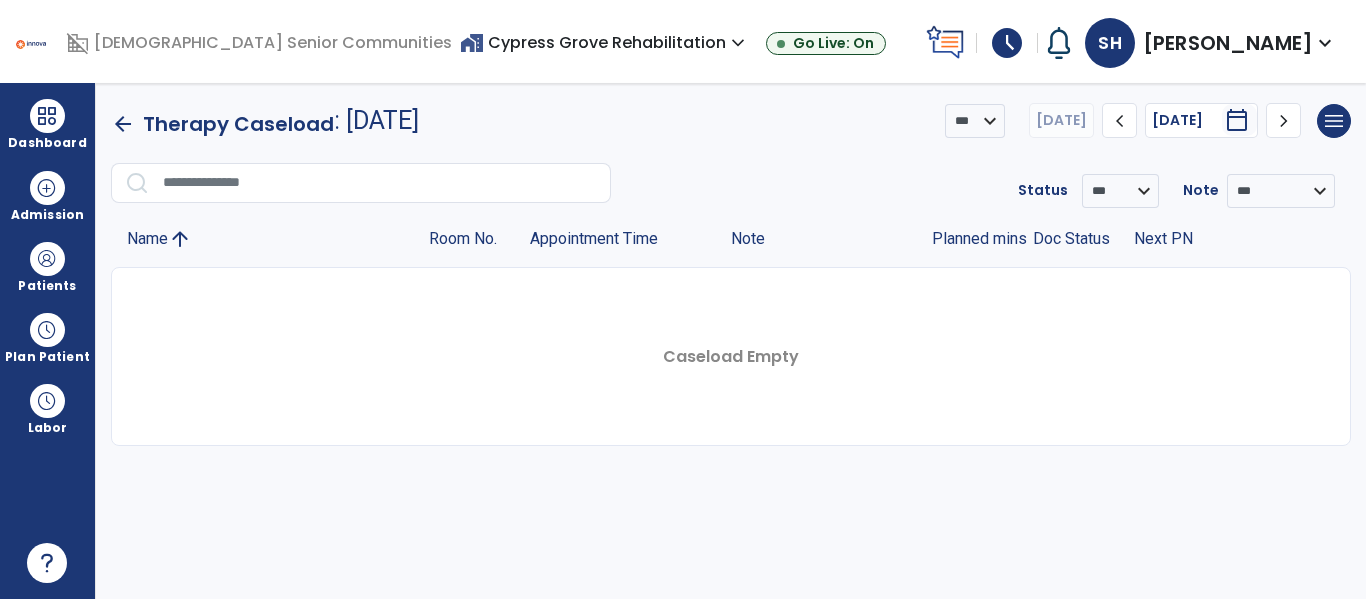 click on "chevron_right" 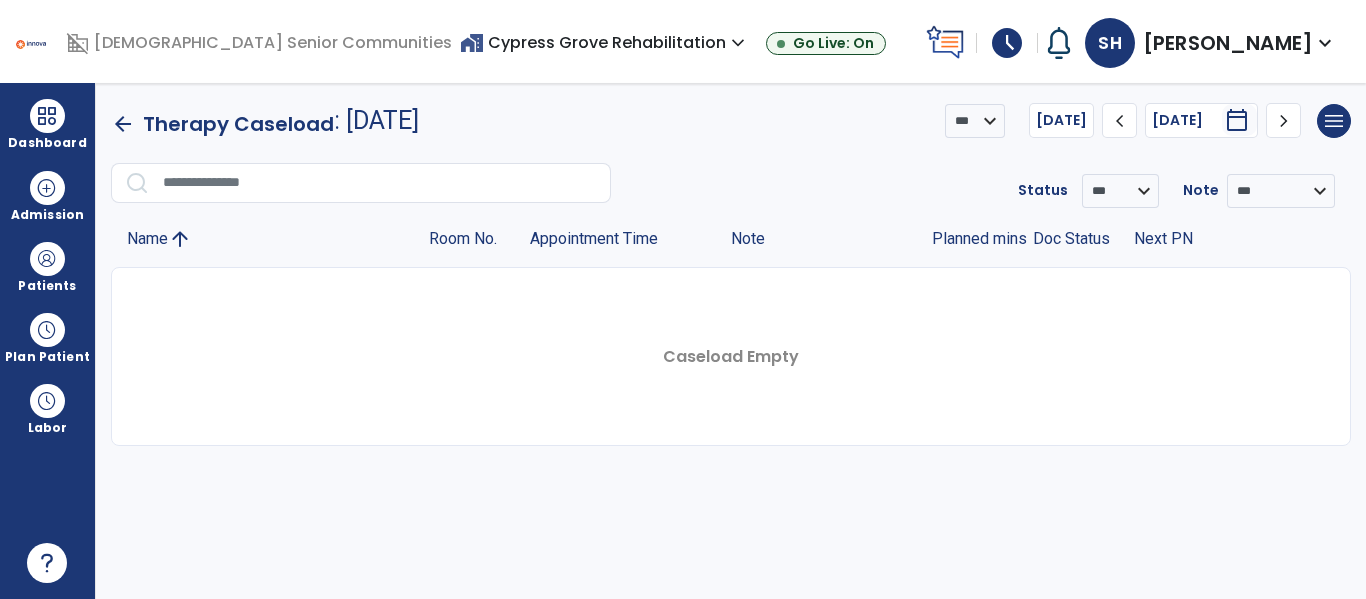 click on "chevron_right" 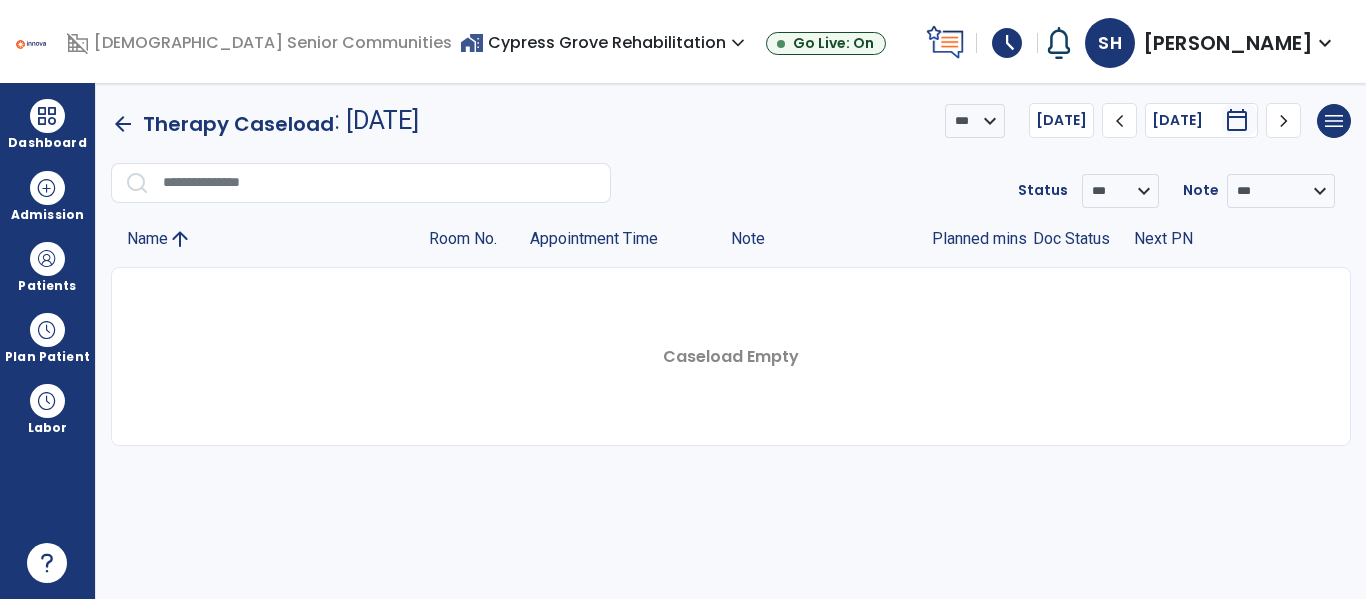click on "chevron_right" 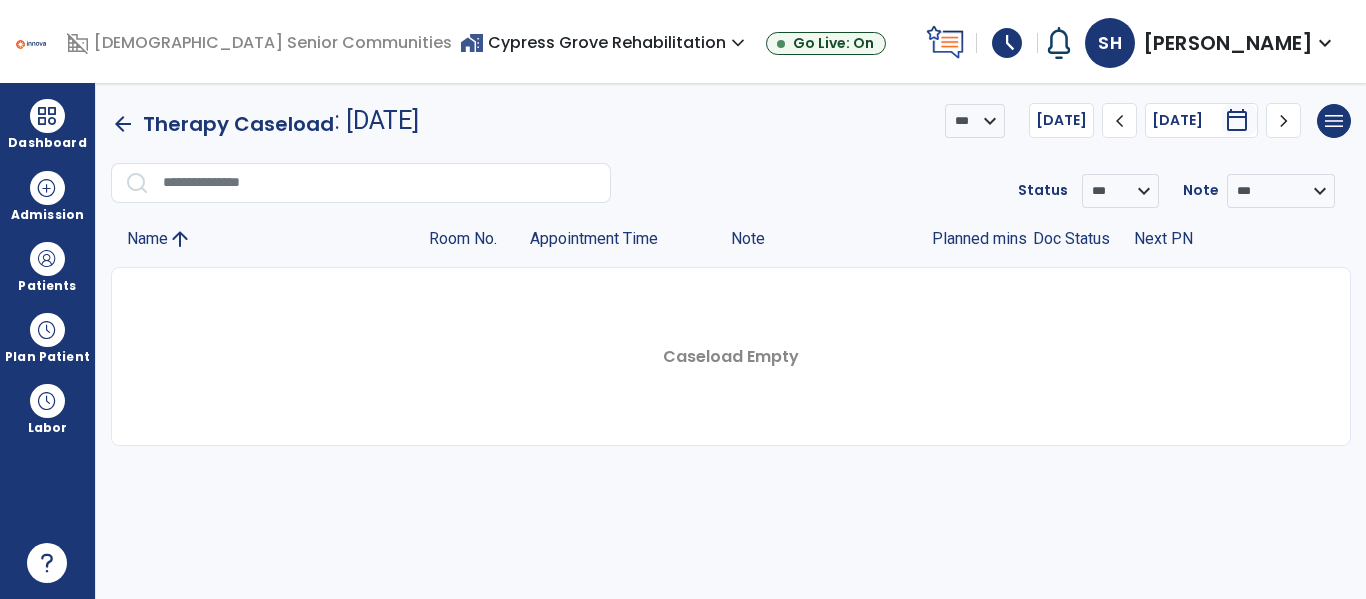 click on "chevron_right" 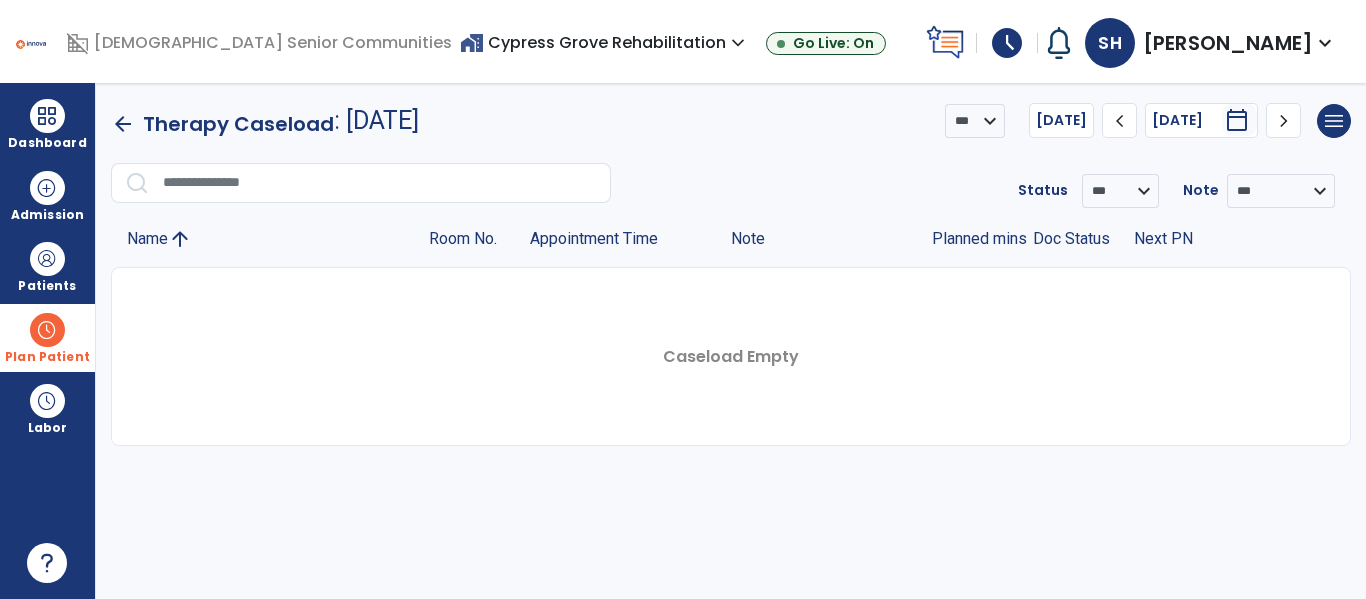 click on "Plan Patient" at bounding box center (47, 286) 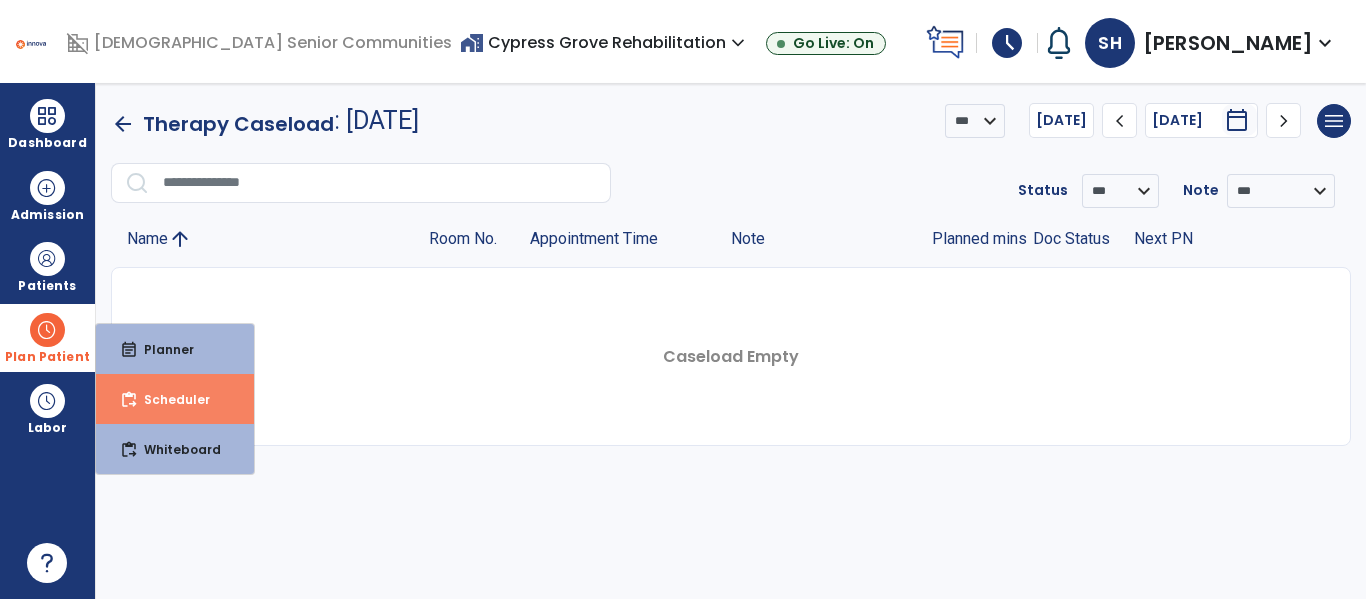 click on "content_paste_go  Scheduler" at bounding box center (175, 399) 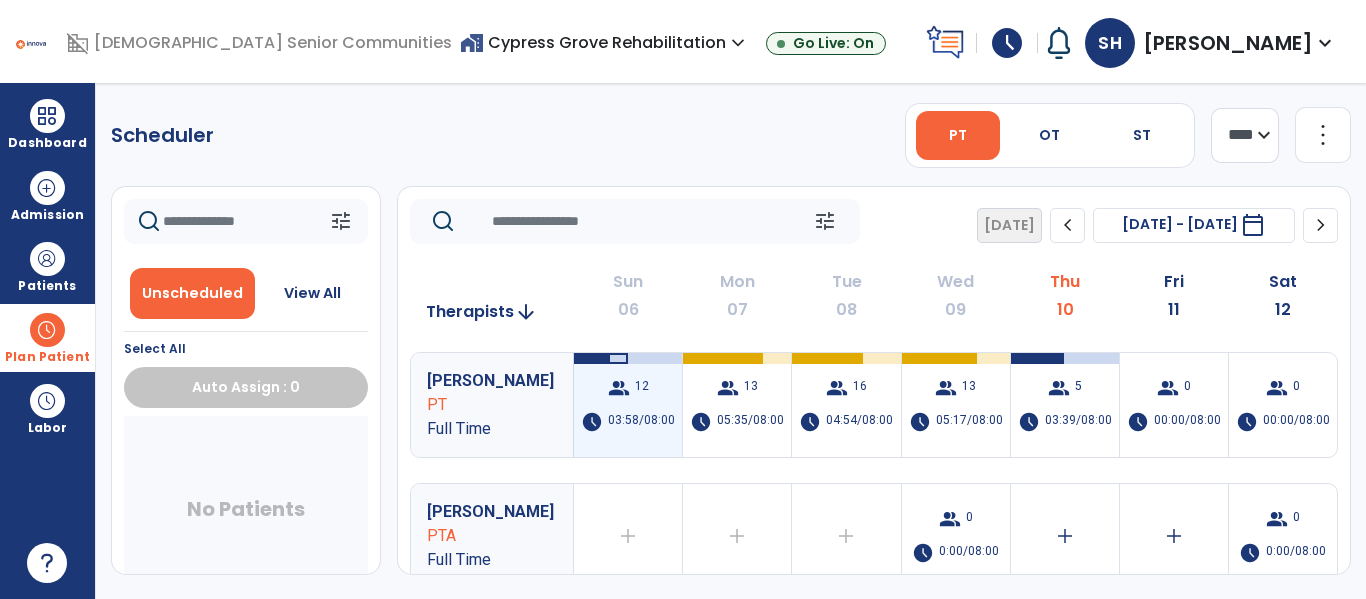 click on "12" at bounding box center [642, 388] 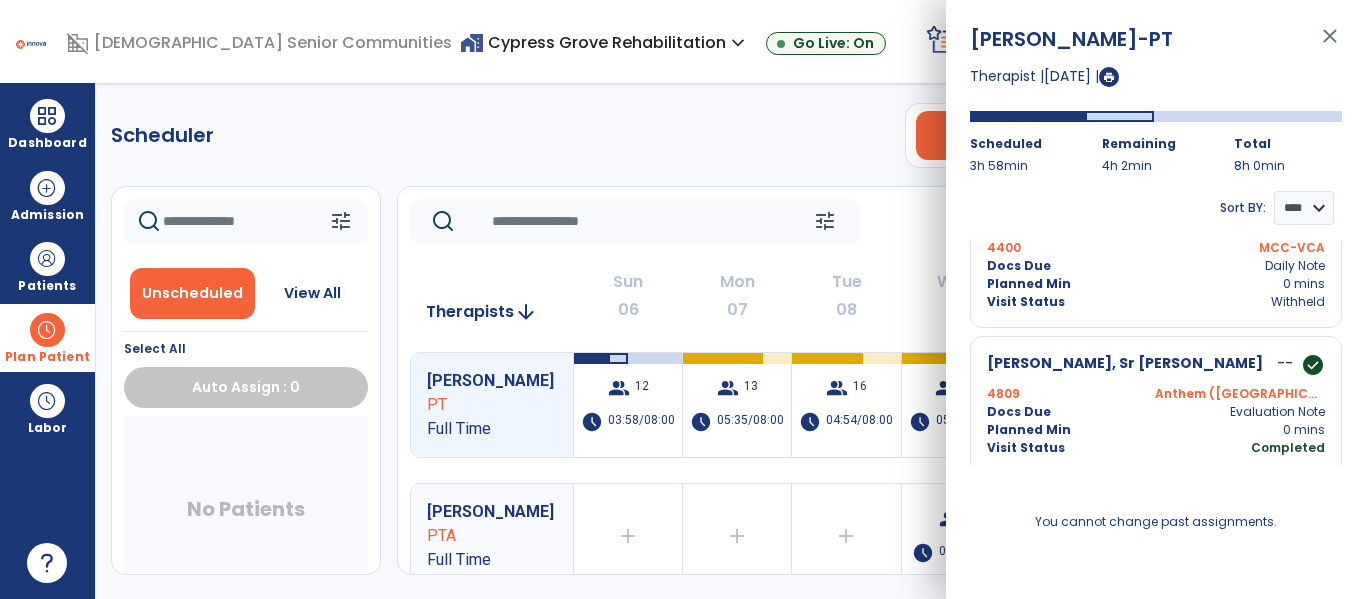 scroll, scrollTop: 1614, scrollLeft: 0, axis: vertical 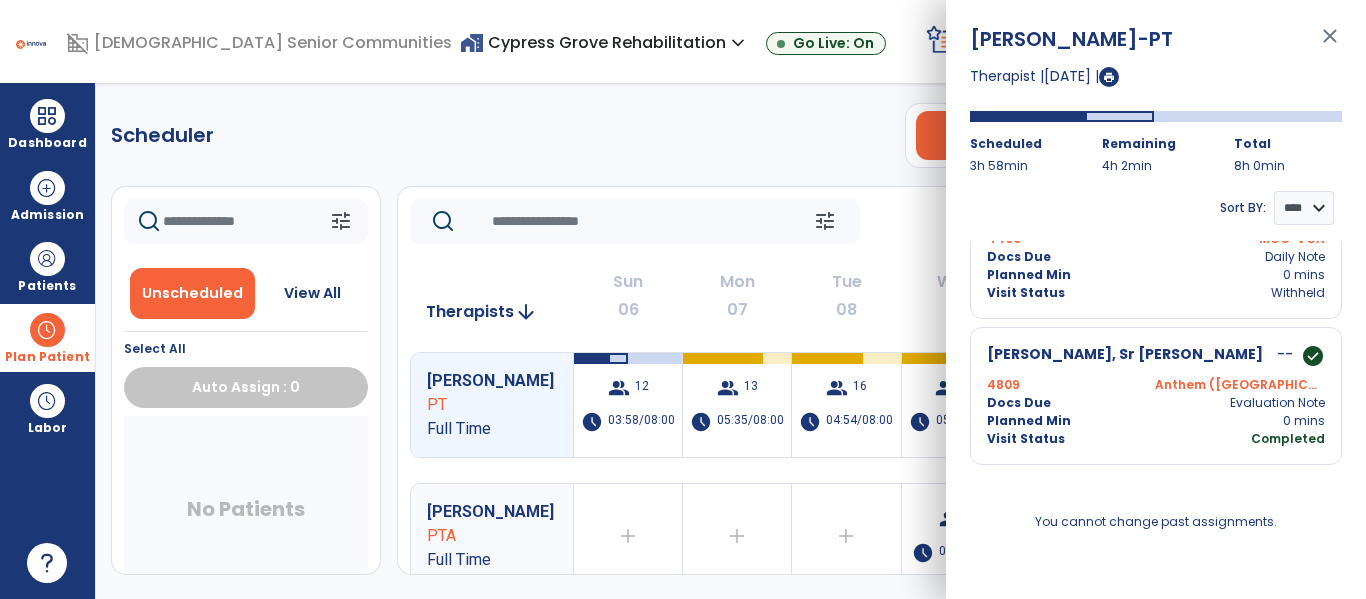 click on "Scheduler   PT   OT   ST  **** *** more_vert  Manage Labor   View All Therapists   Print" 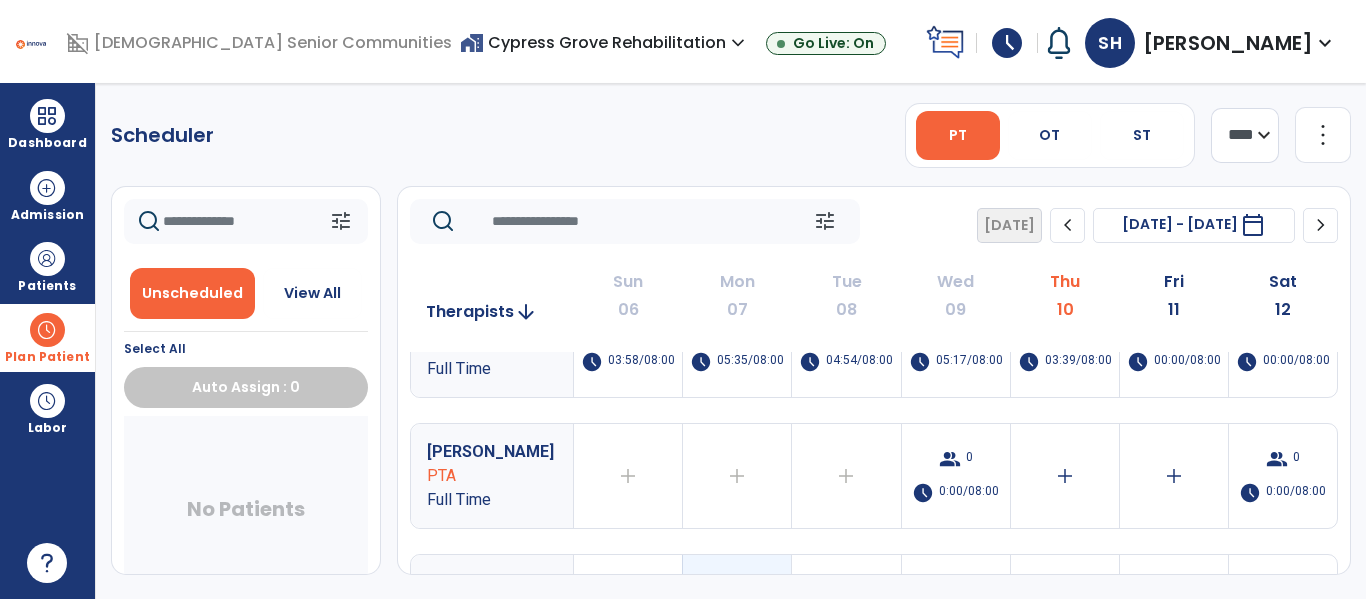 scroll, scrollTop: 0, scrollLeft: 0, axis: both 